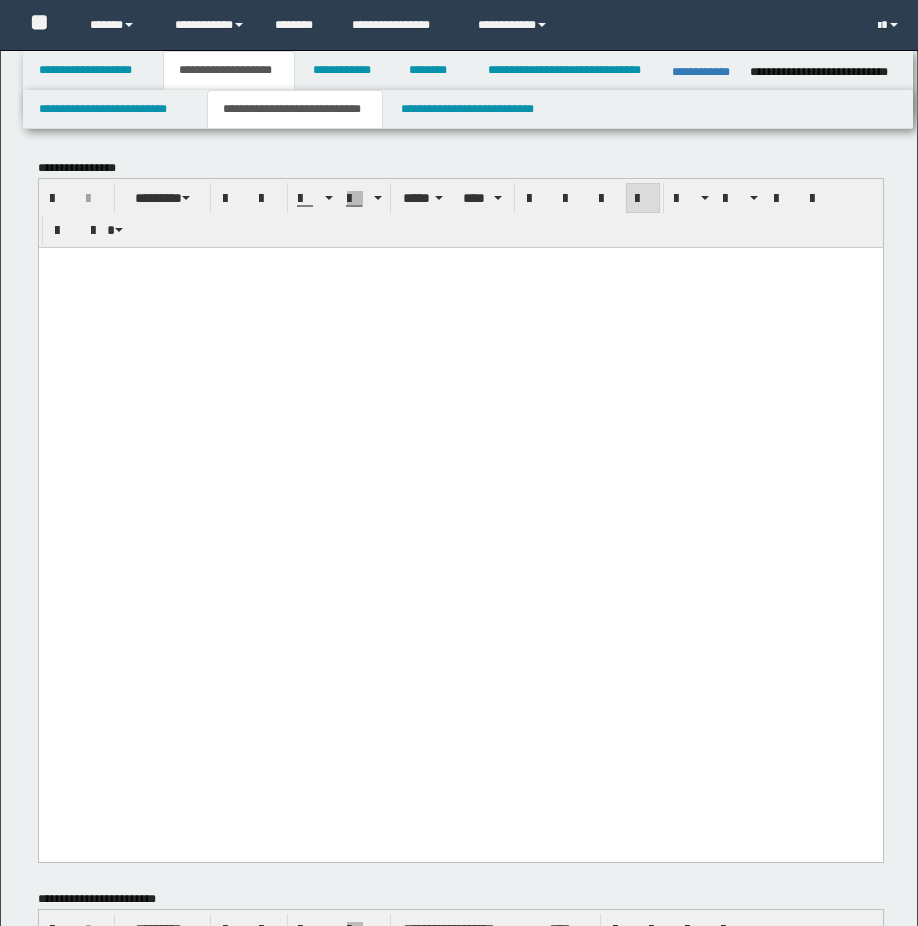 scroll, scrollTop: 1100, scrollLeft: 0, axis: vertical 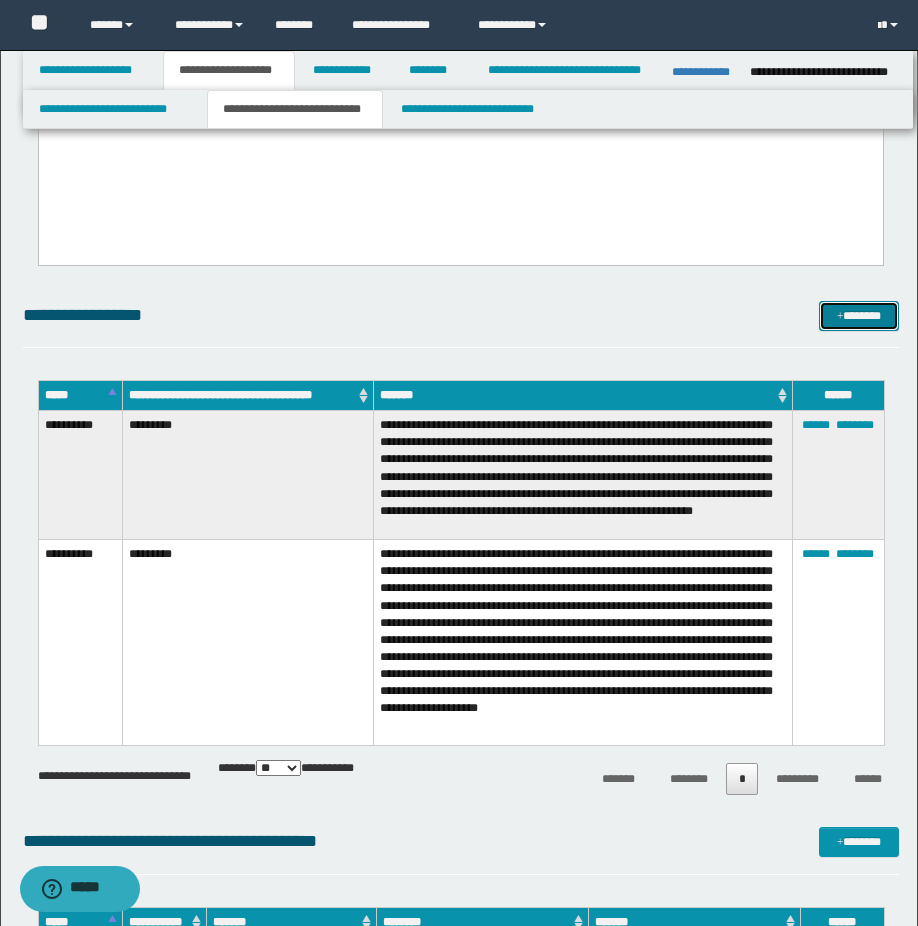 click on "*******" at bounding box center [859, 316] 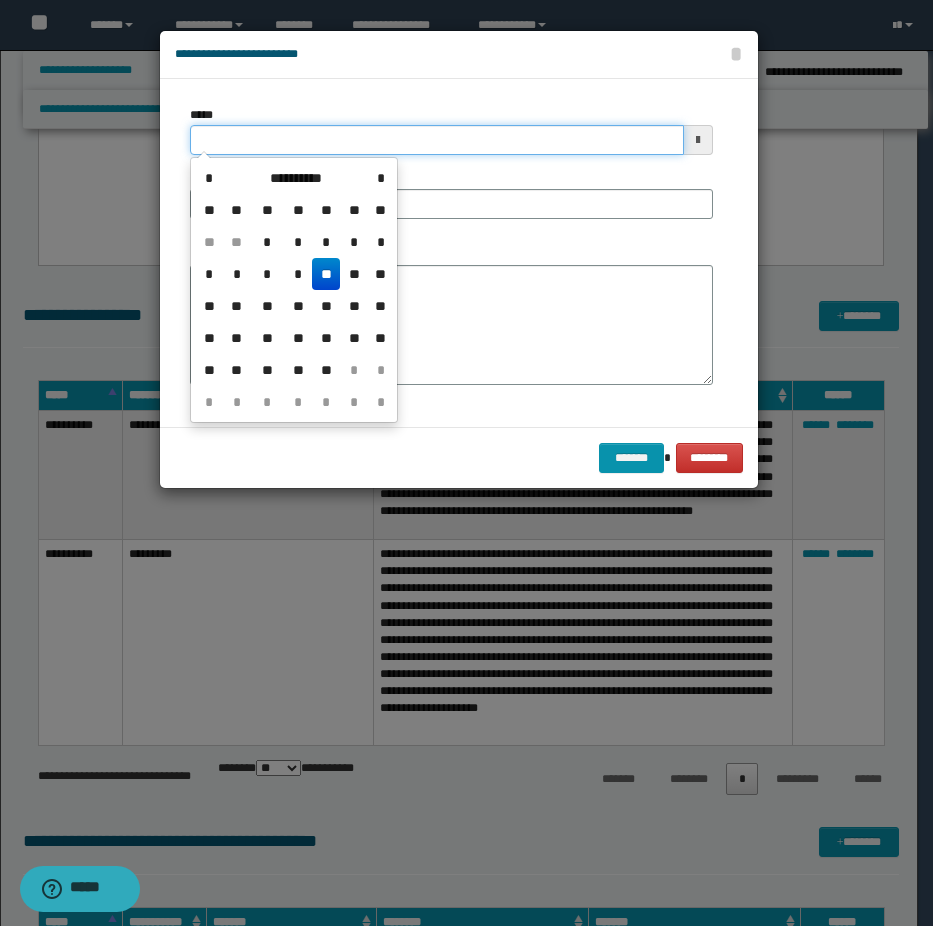 click on "*****" at bounding box center [437, 140] 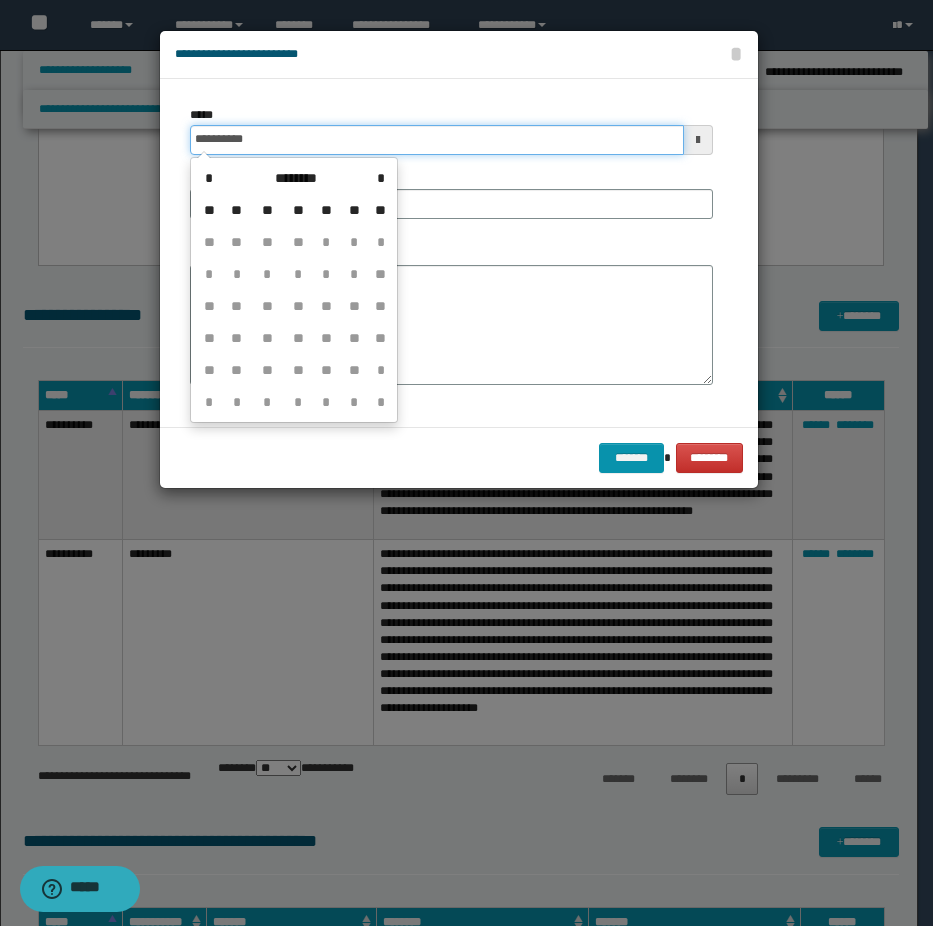 type on "**********" 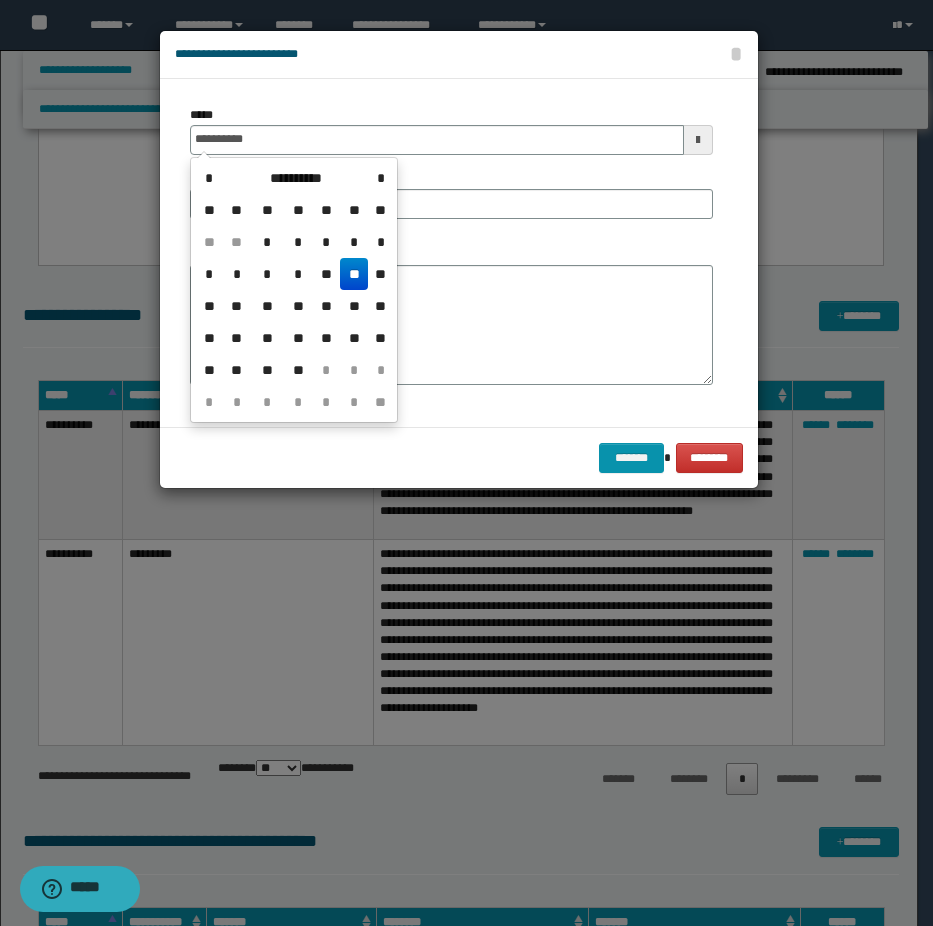 click on "**" at bounding box center [354, 274] 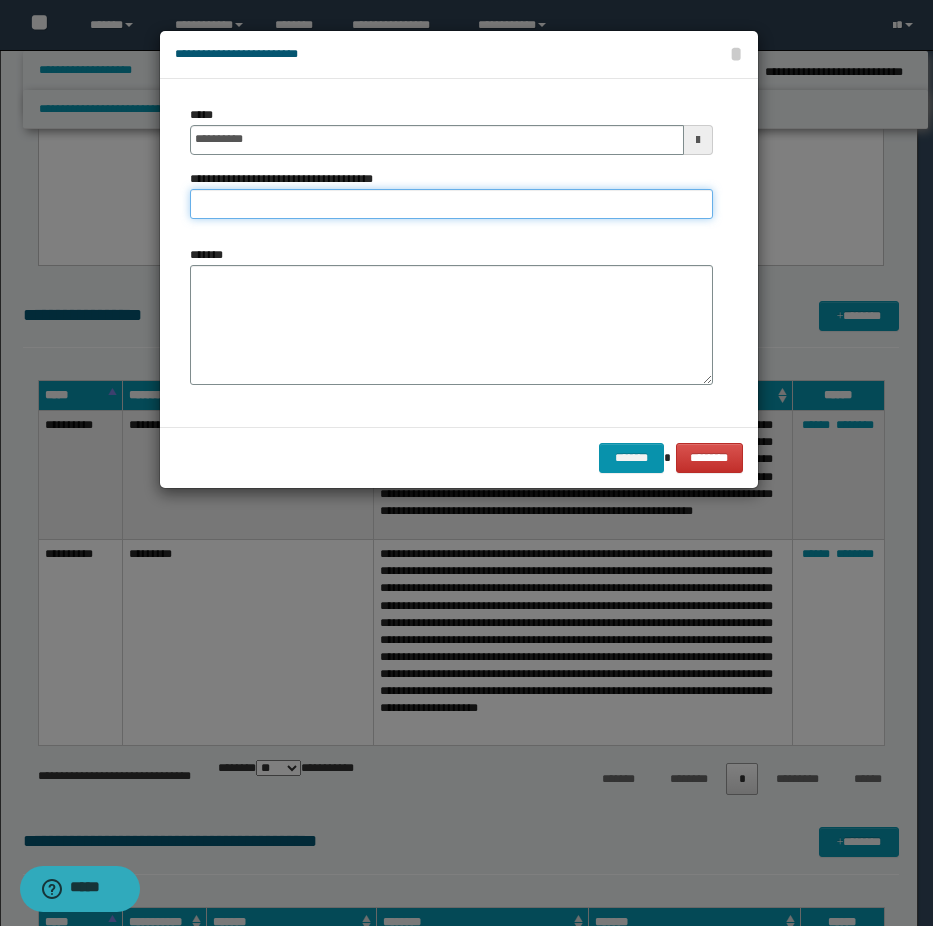 drag, startPoint x: 234, startPoint y: 198, endPoint x: 233, endPoint y: 208, distance: 10.049875 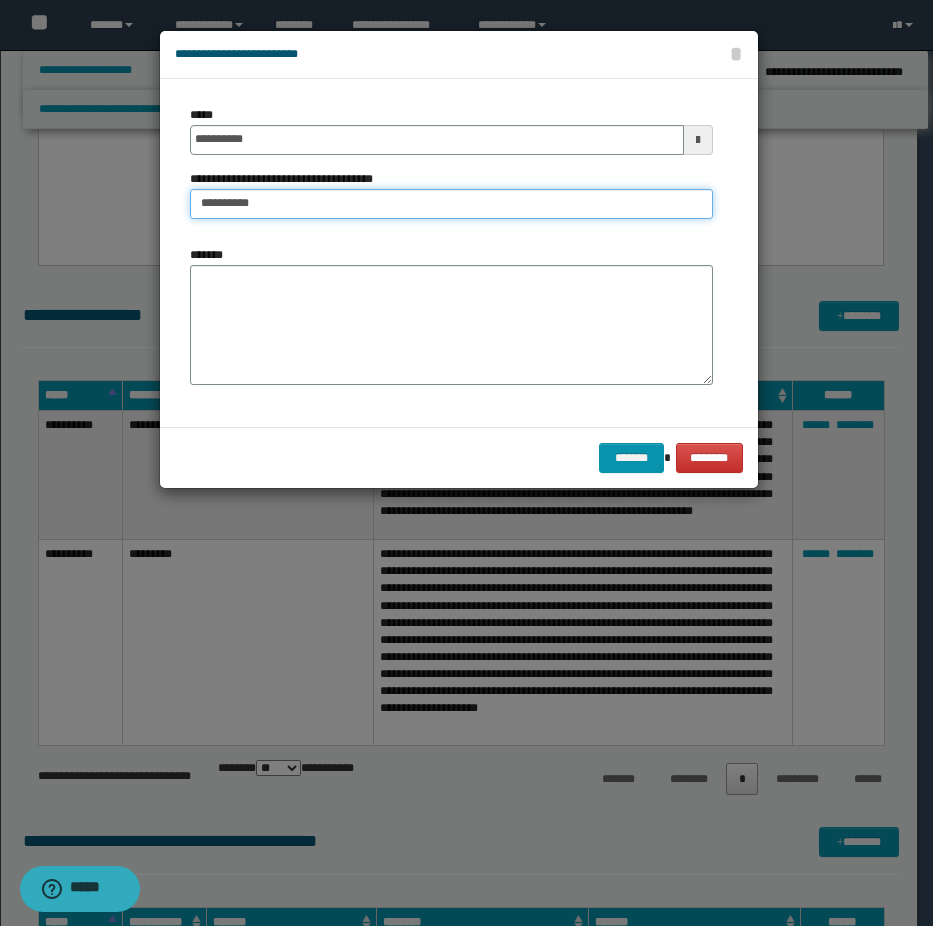 type on "*********" 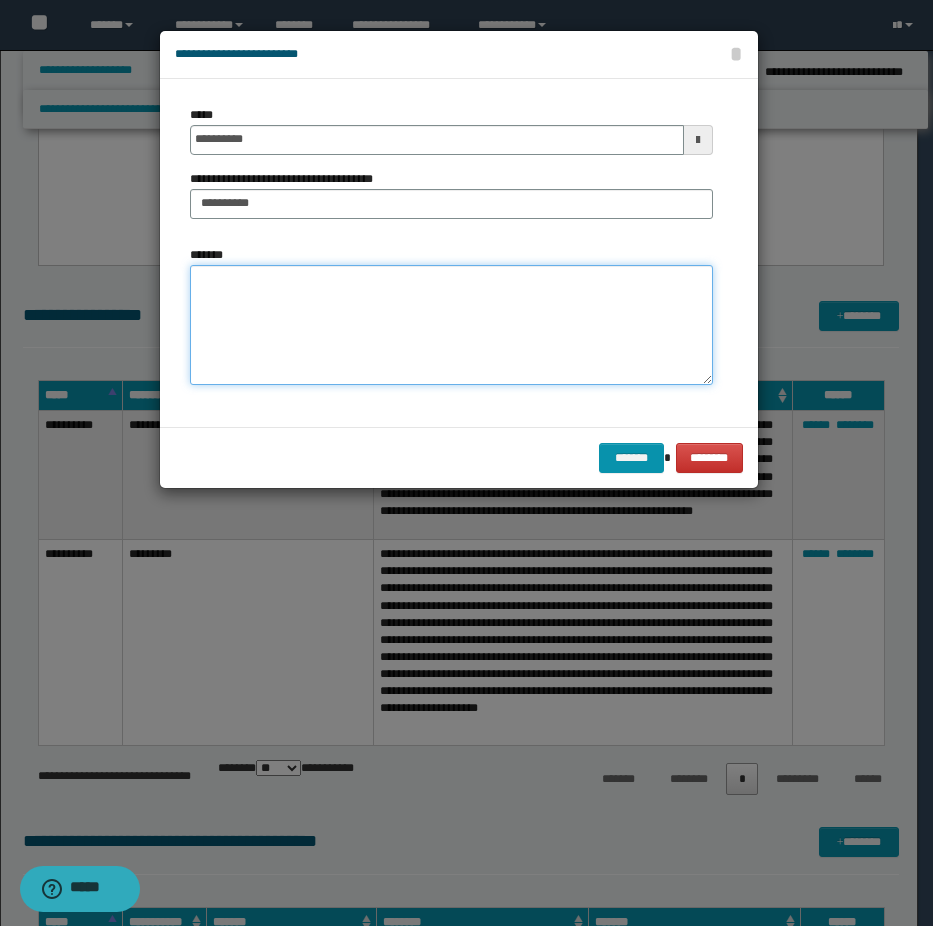 click on "*******" at bounding box center (451, 325) 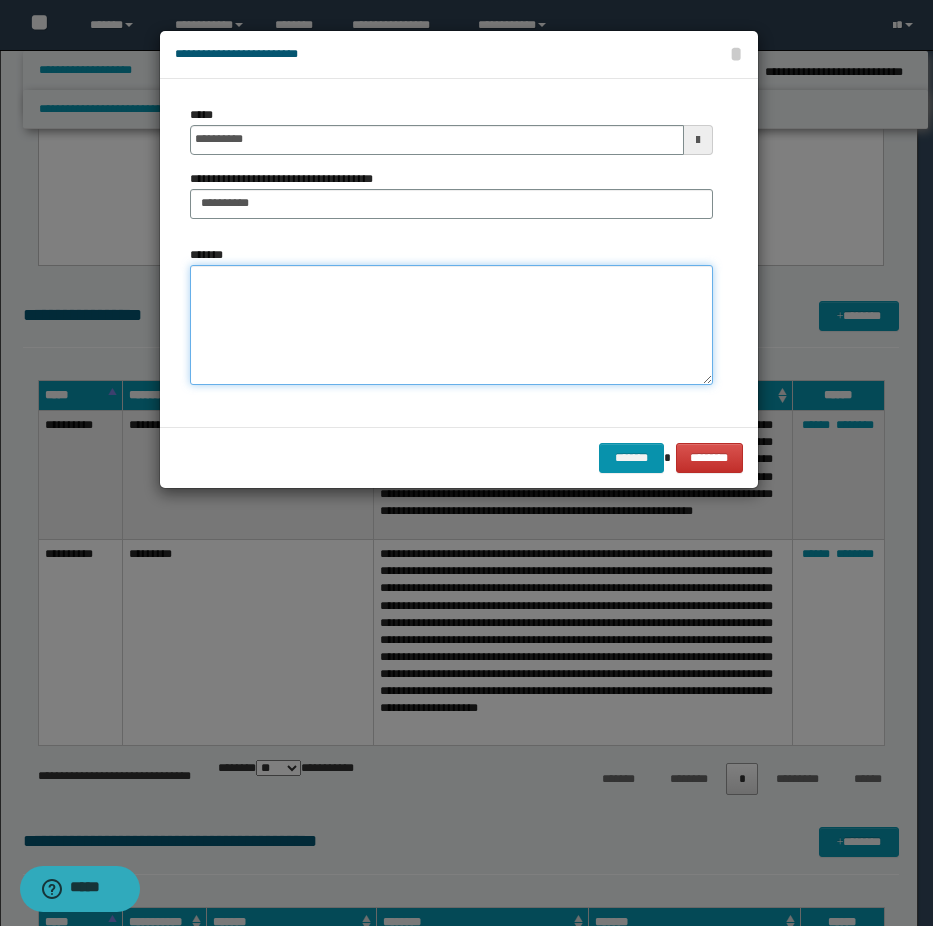 paste on "**********" 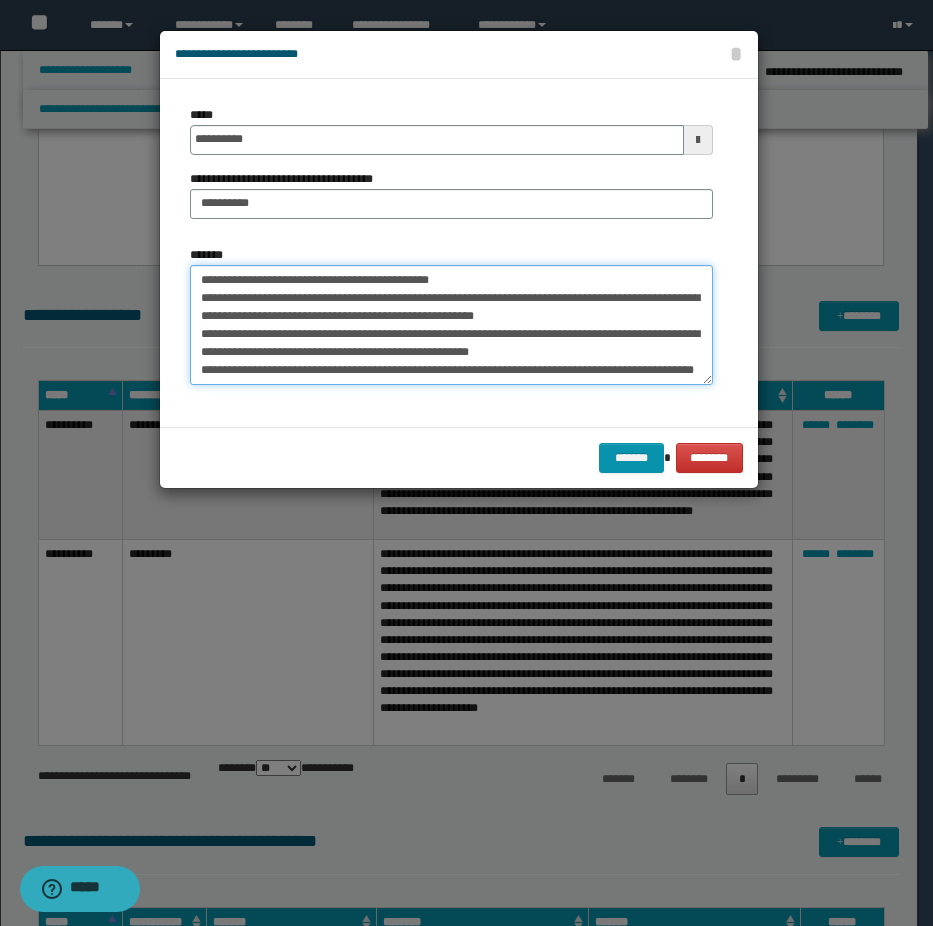 scroll, scrollTop: 0, scrollLeft: 0, axis: both 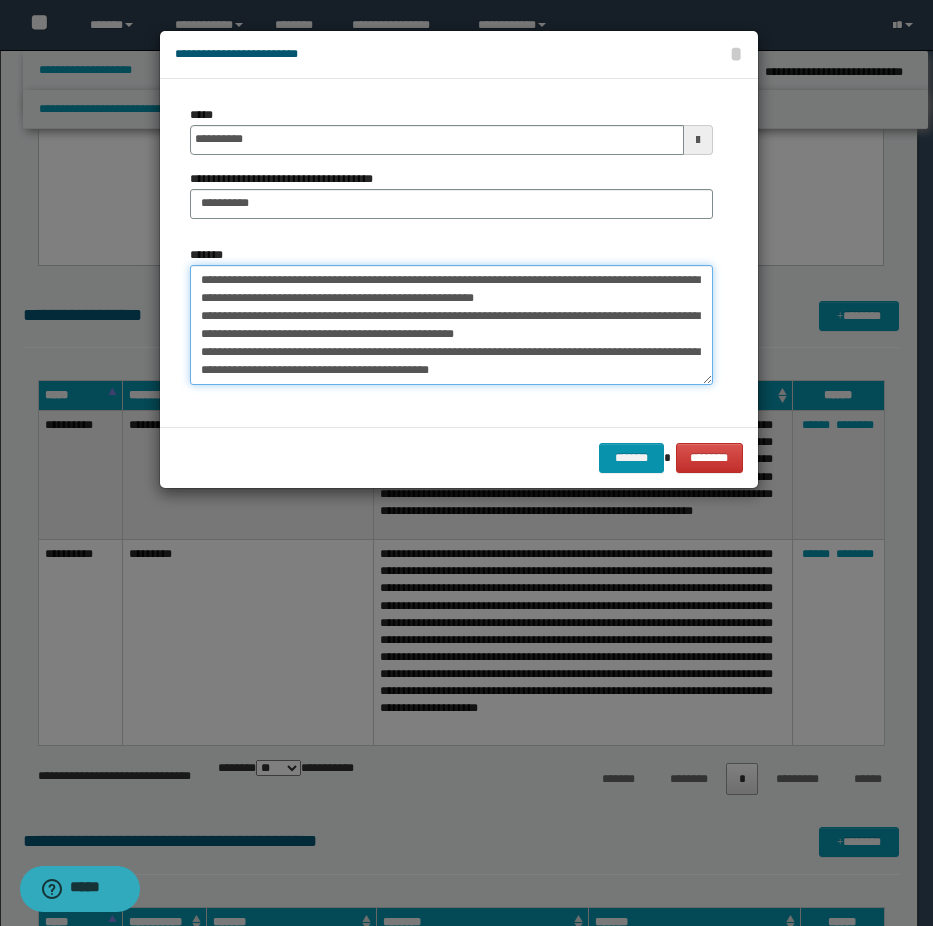 click on "**********" at bounding box center (451, 325) 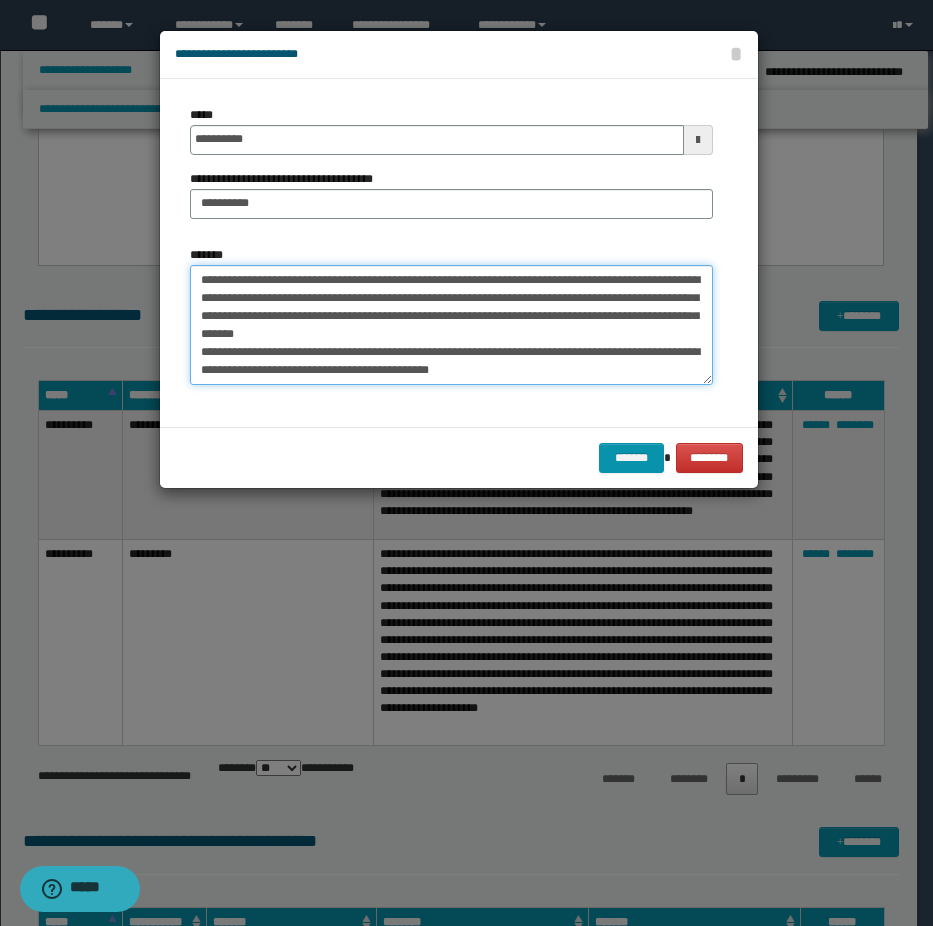 click on "**********" at bounding box center [451, 325] 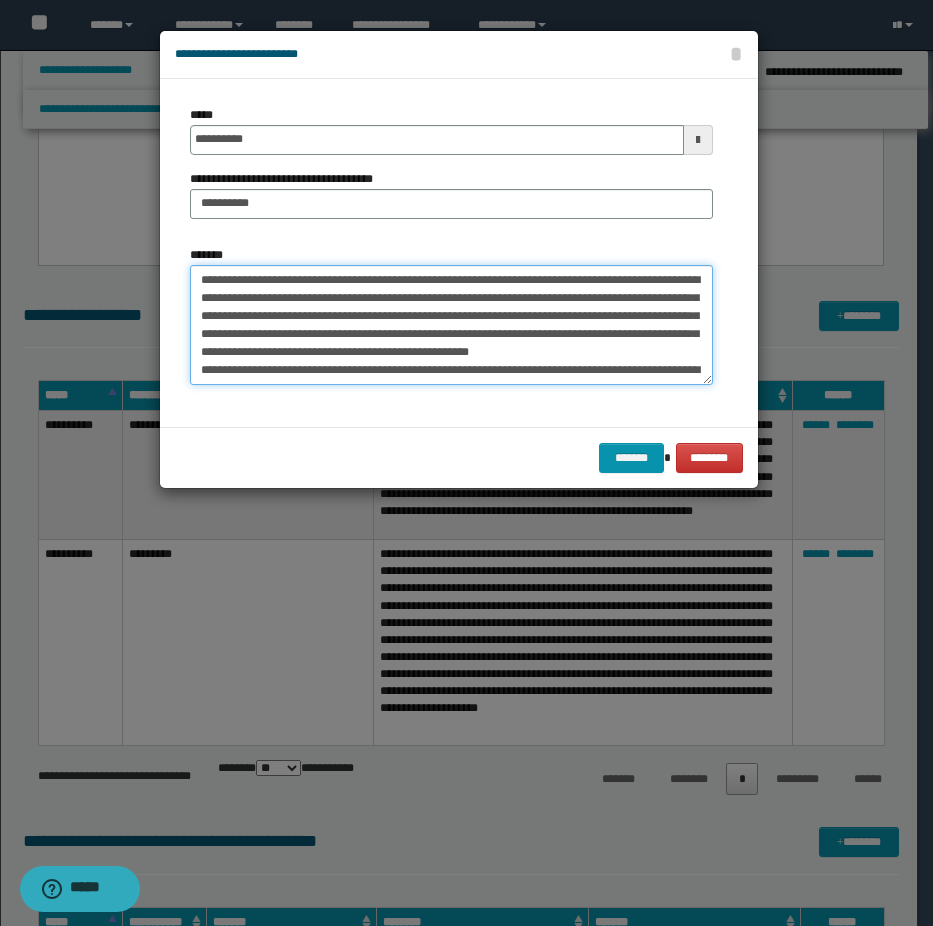 click on "**********" at bounding box center (451, 325) 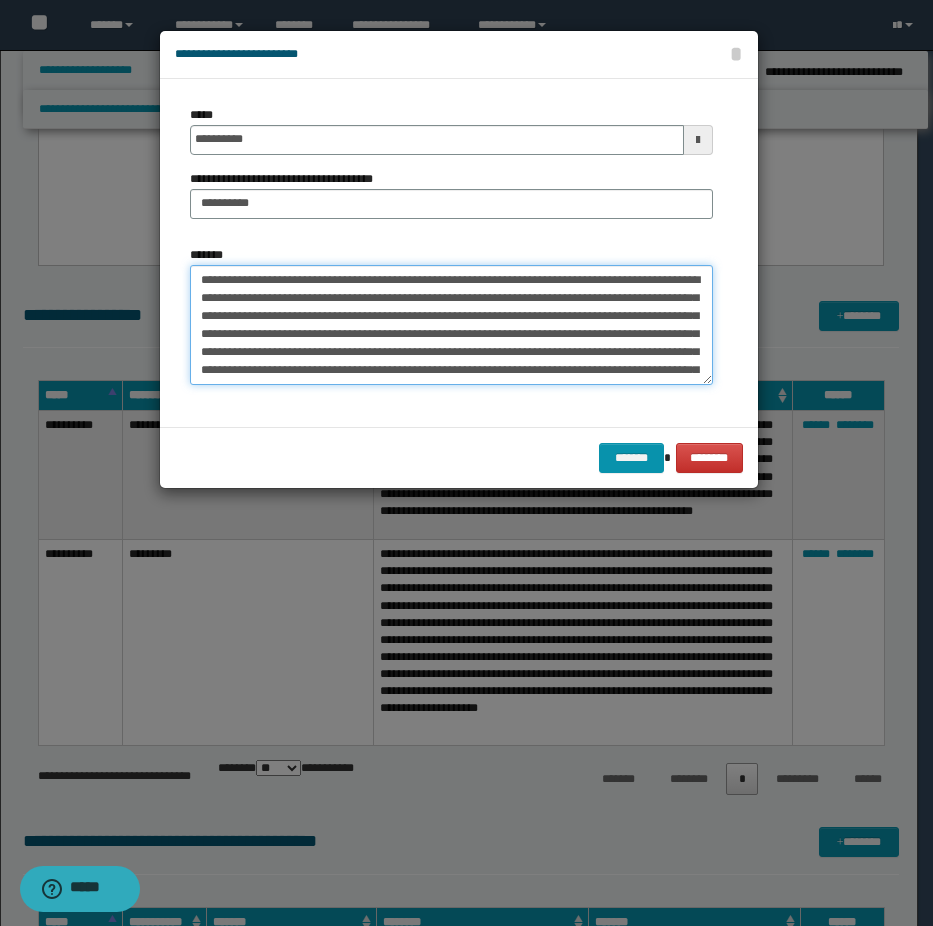 scroll, scrollTop: 90, scrollLeft: 0, axis: vertical 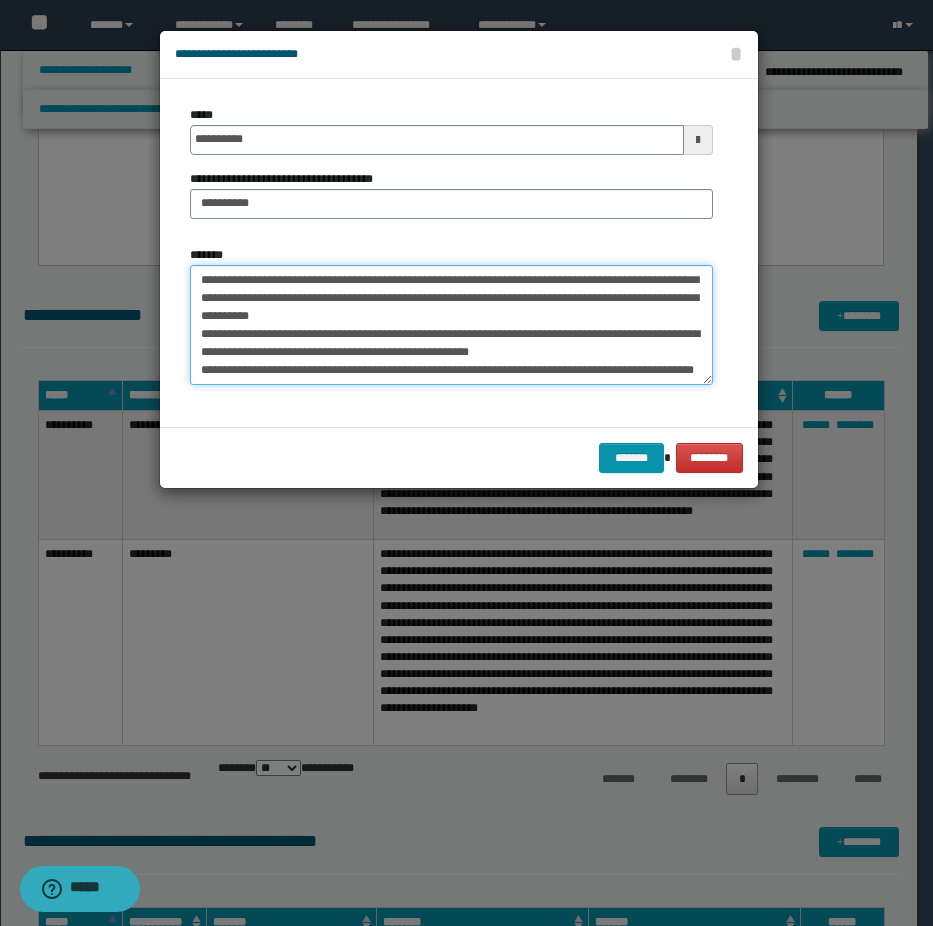 click on "**********" at bounding box center [451, 325] 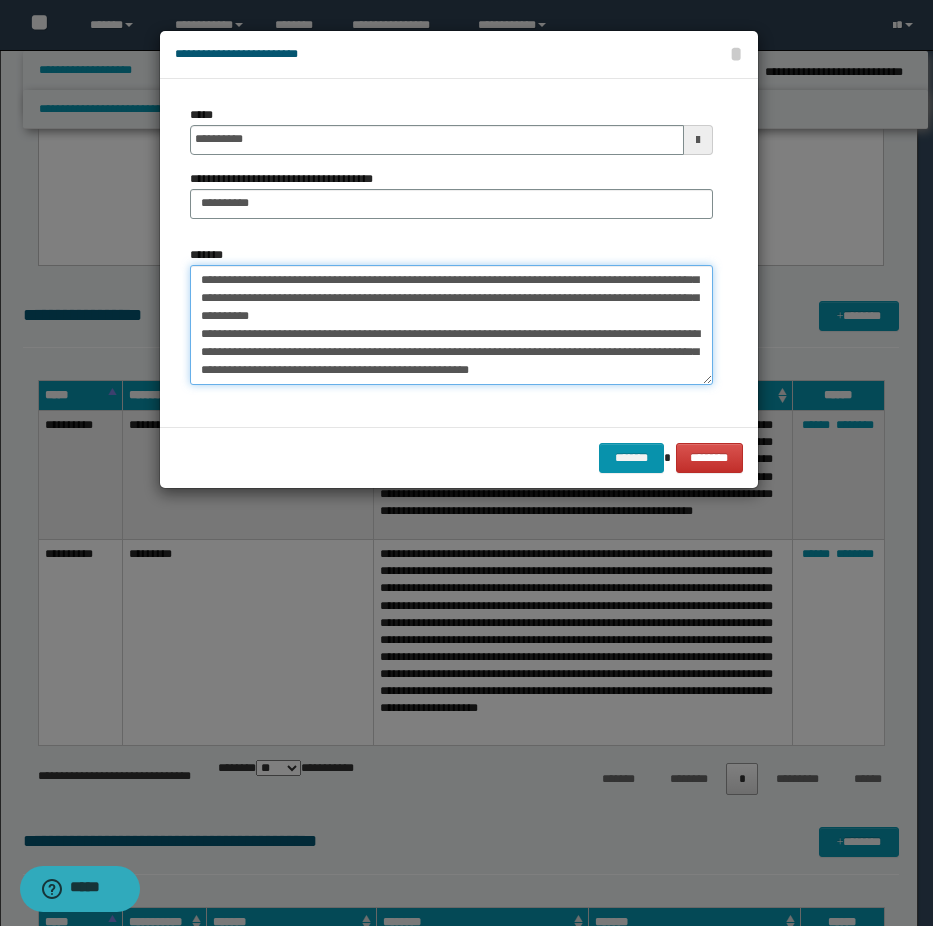 scroll, scrollTop: 72, scrollLeft: 0, axis: vertical 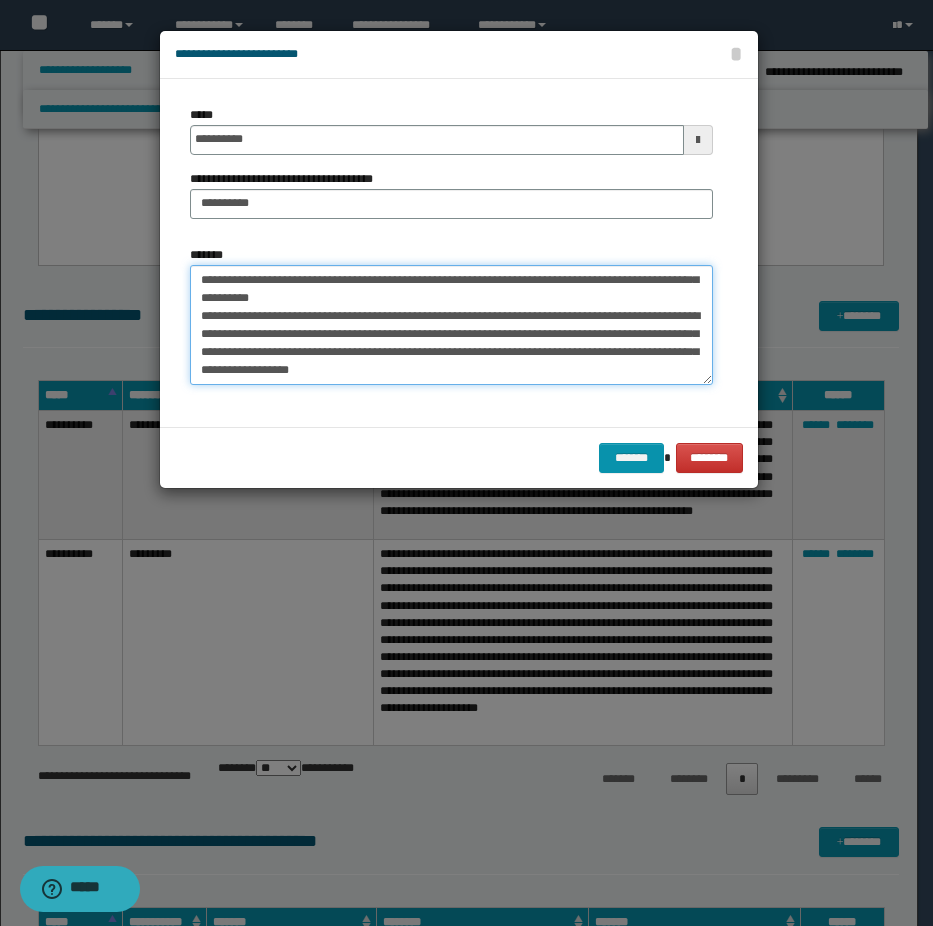 click on "**********" at bounding box center [451, 325] 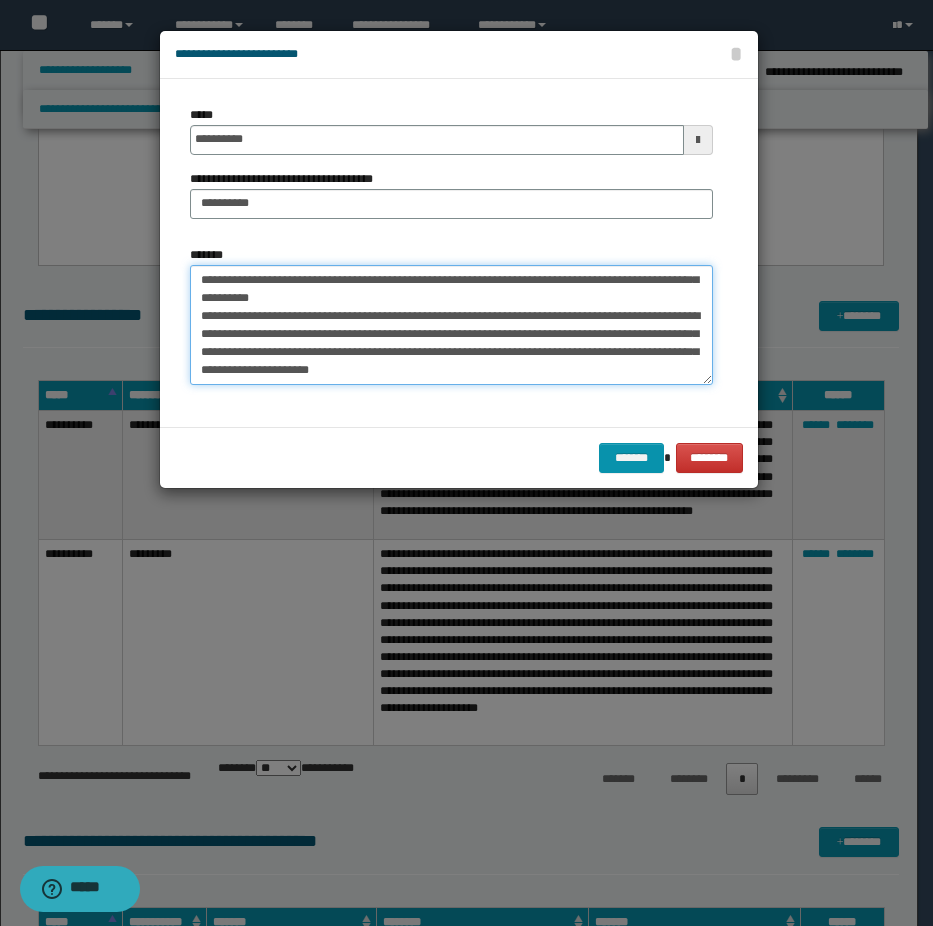 click on "**********" at bounding box center (451, 325) 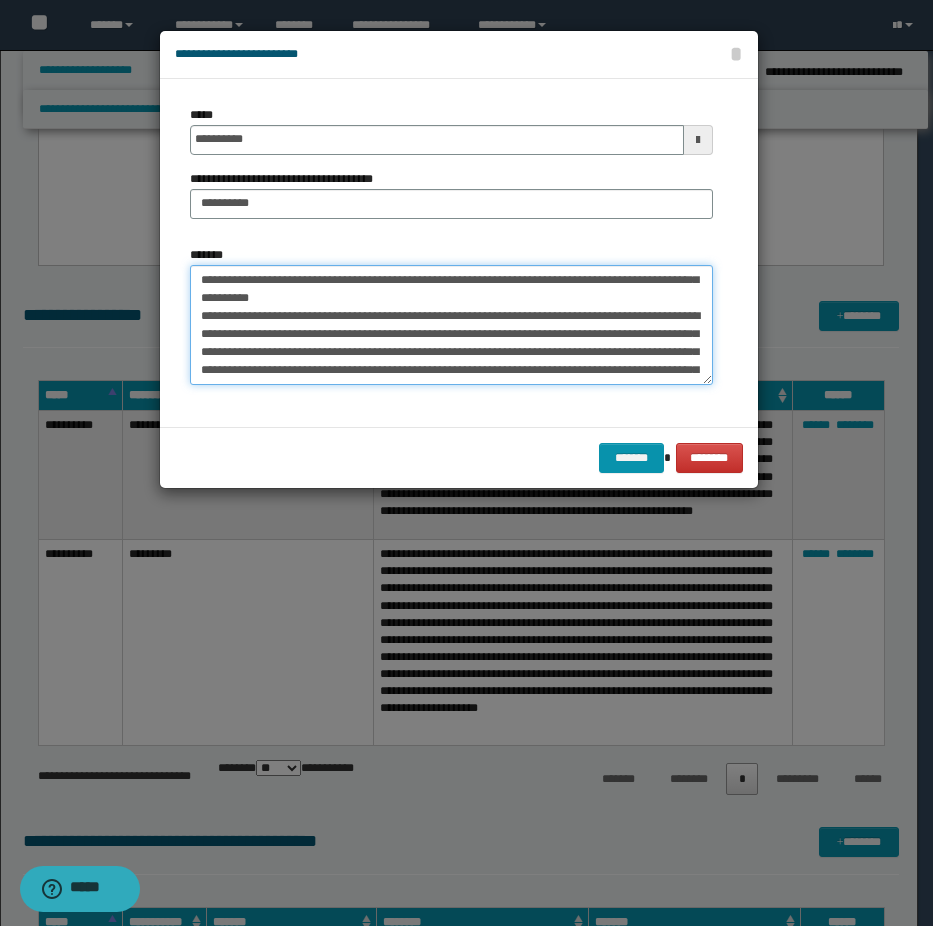 scroll, scrollTop: 156, scrollLeft: 0, axis: vertical 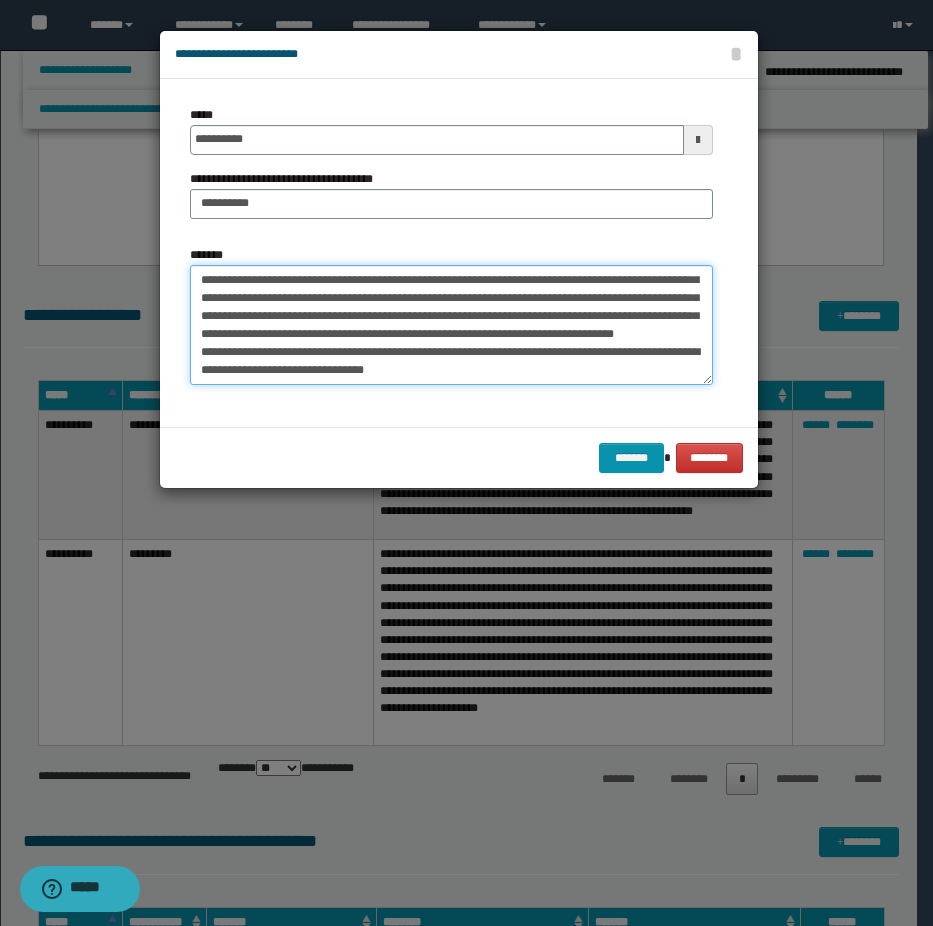 click on "*******" at bounding box center [451, 325] 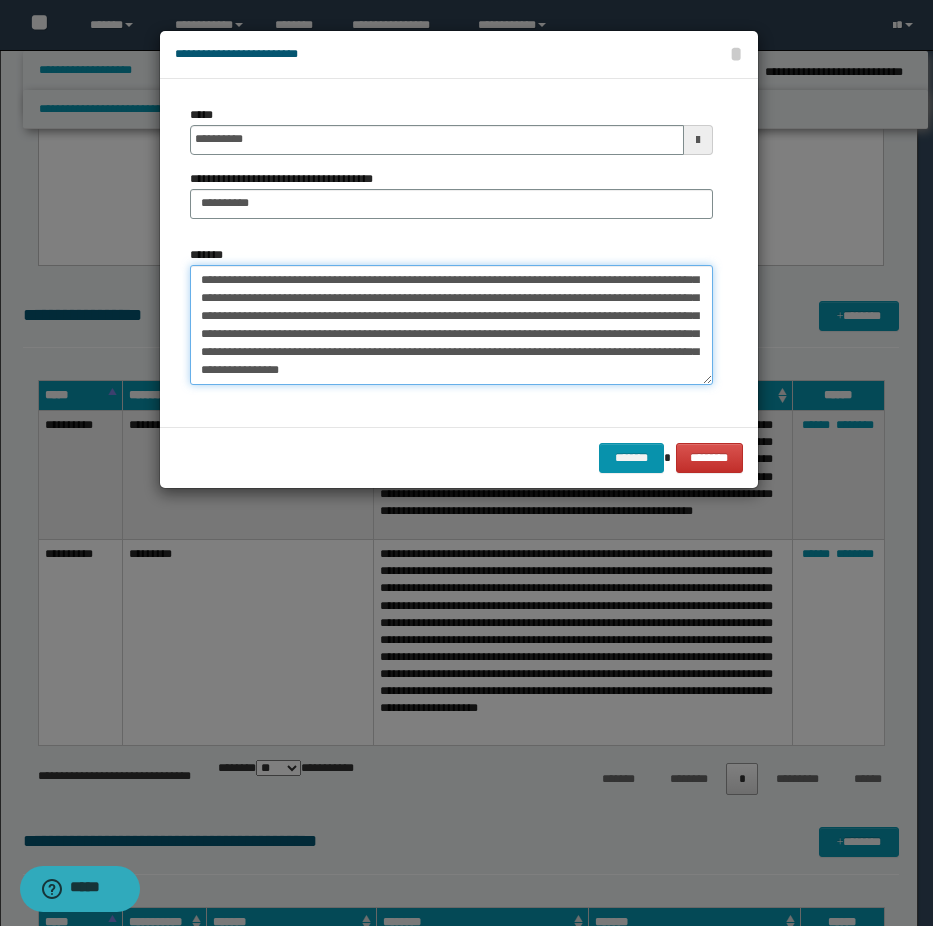 scroll, scrollTop: 138, scrollLeft: 0, axis: vertical 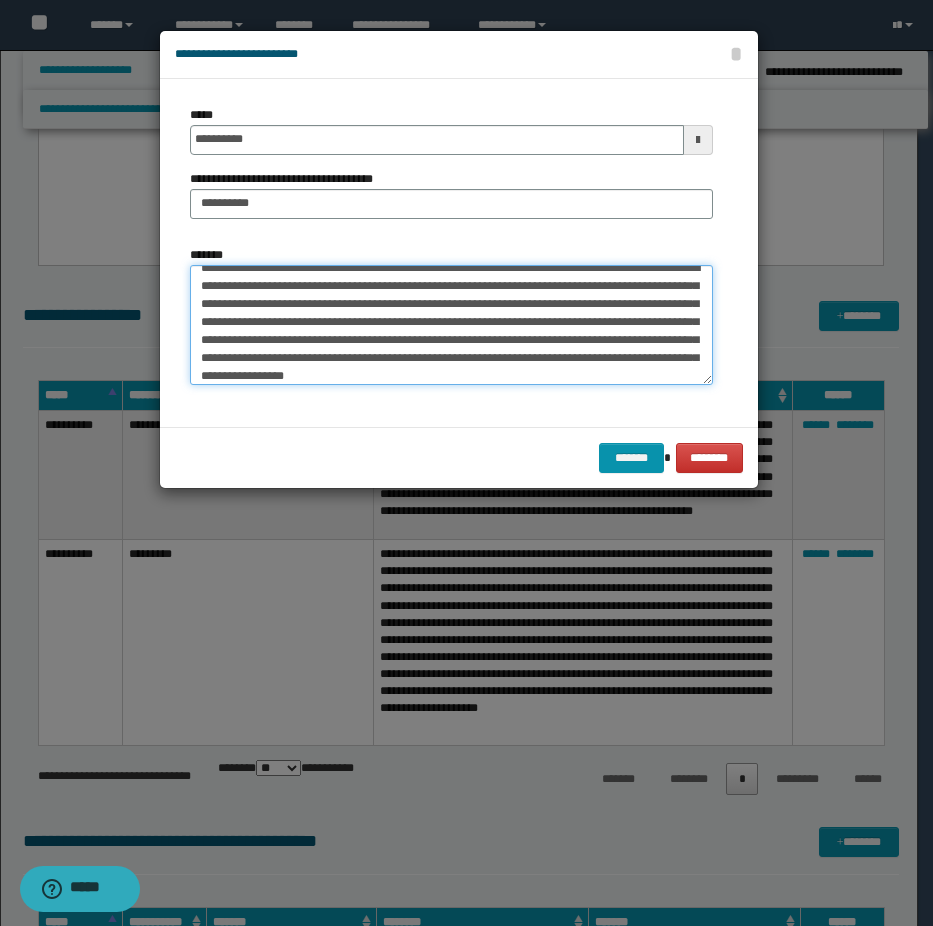 click on "*******" at bounding box center [451, 325] 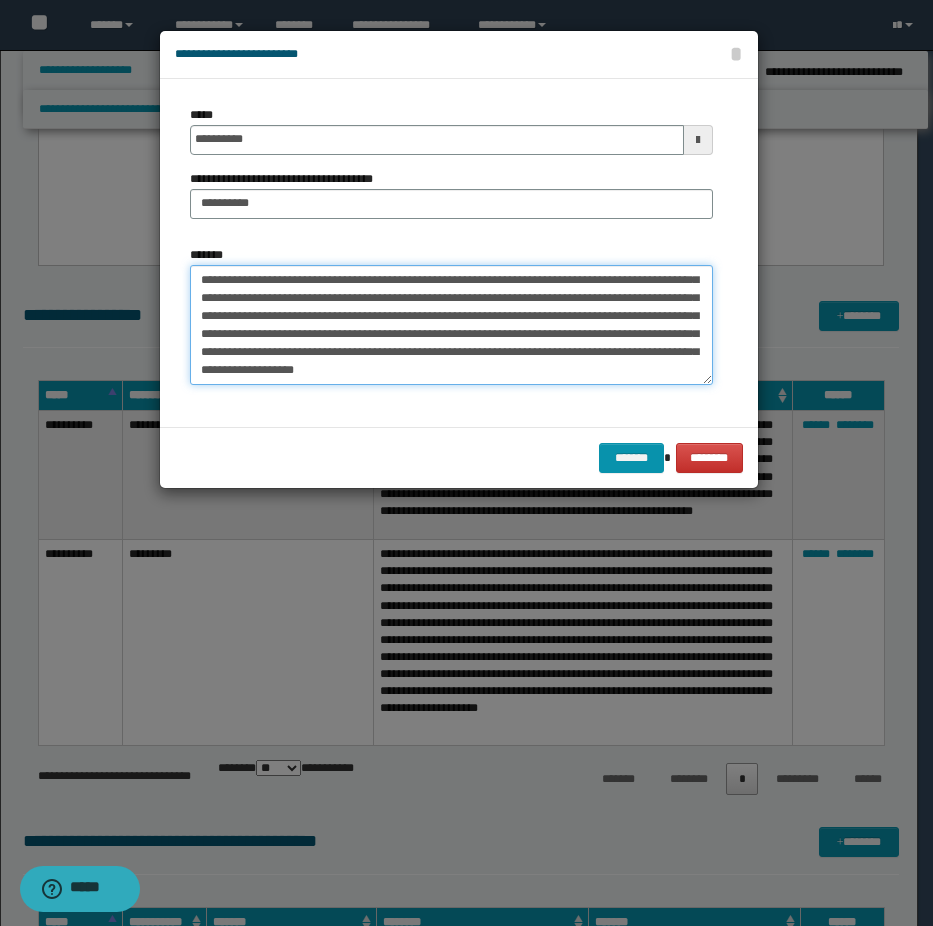 paste on "**********" 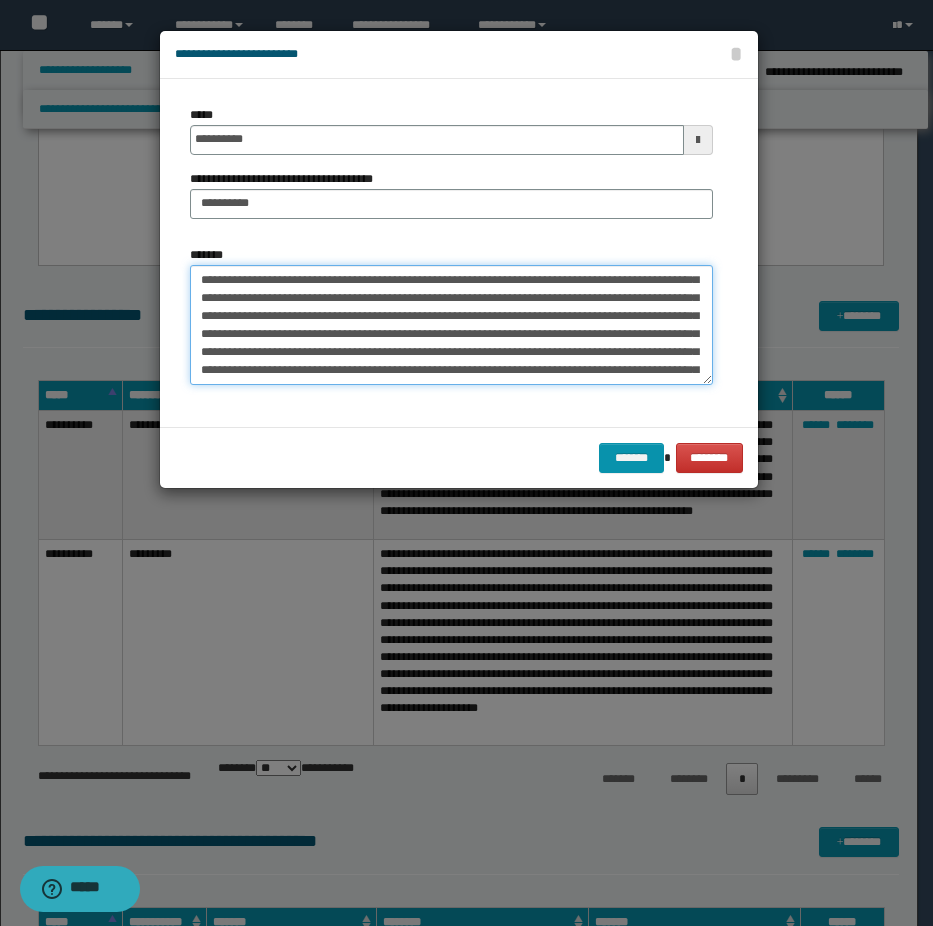 scroll, scrollTop: 174, scrollLeft: 0, axis: vertical 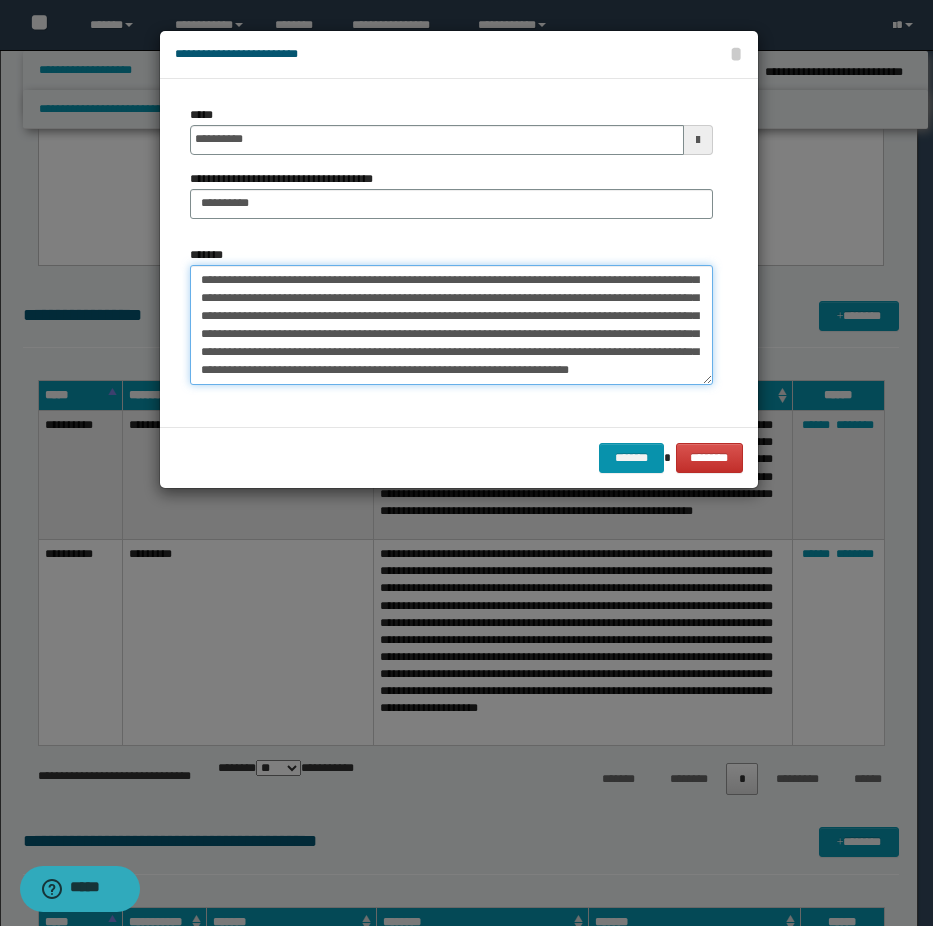 click on "*******" at bounding box center (451, 325) 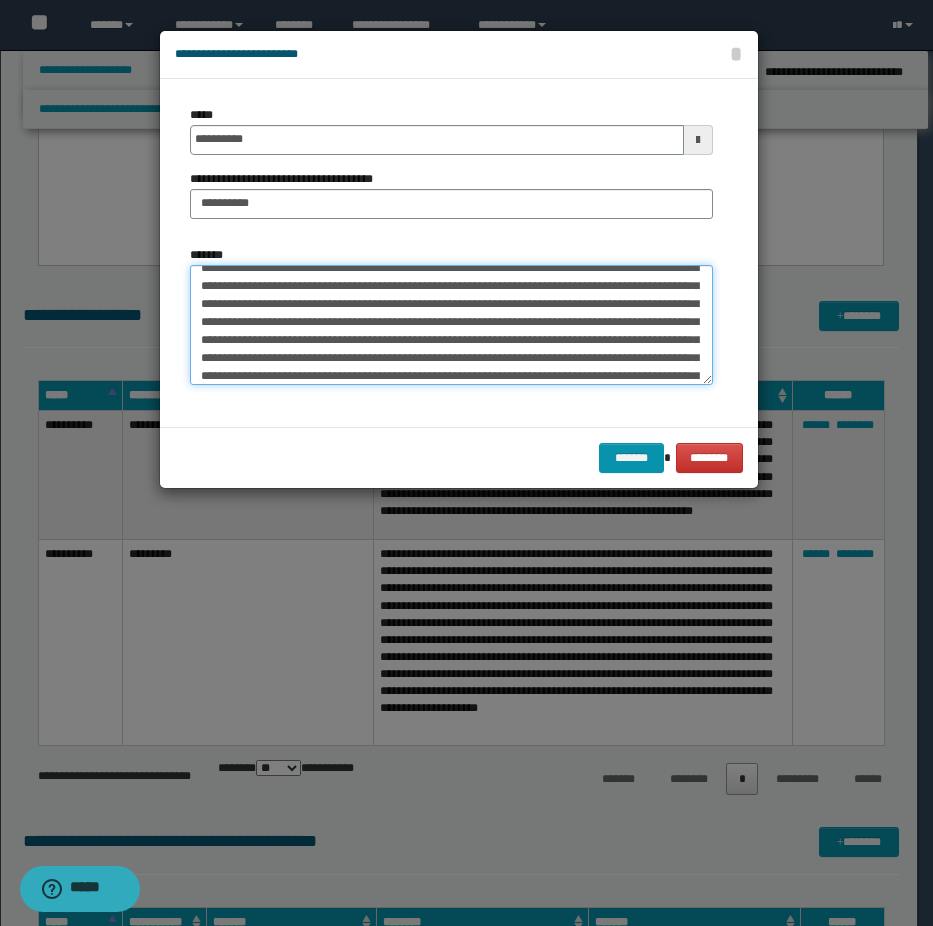 scroll, scrollTop: 336, scrollLeft: 0, axis: vertical 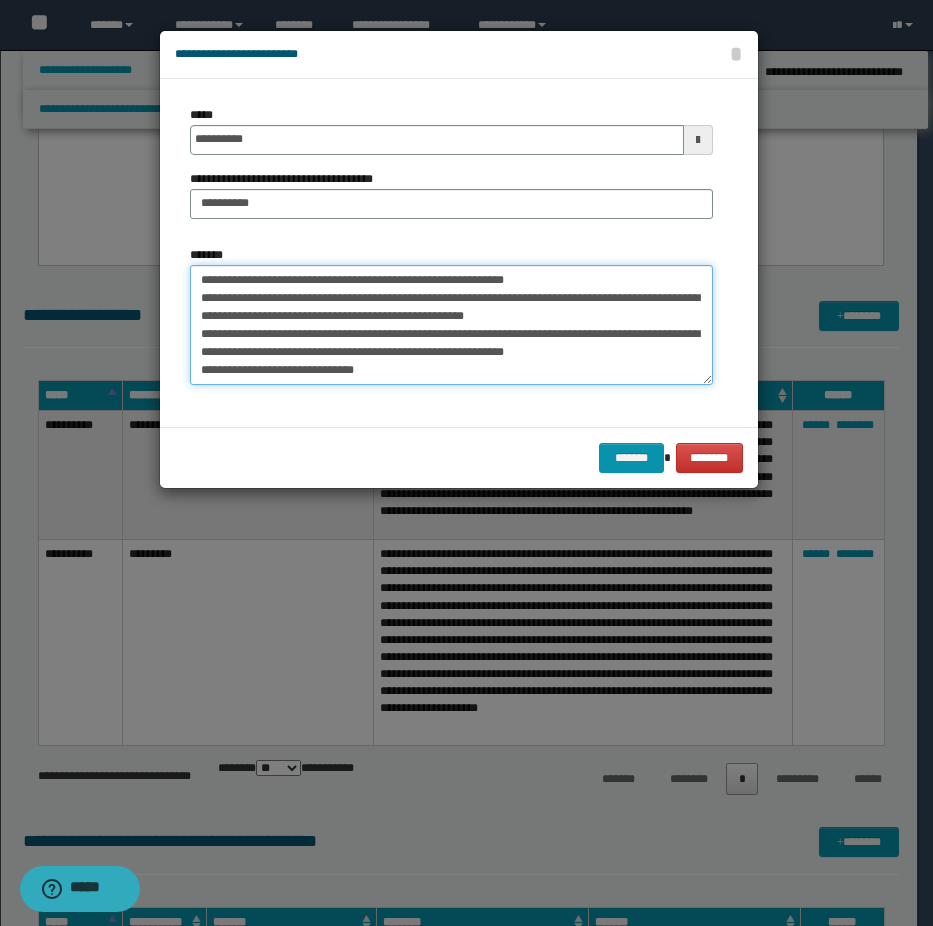 drag, startPoint x: 573, startPoint y: 321, endPoint x: 579, endPoint y: 281, distance: 40.4475 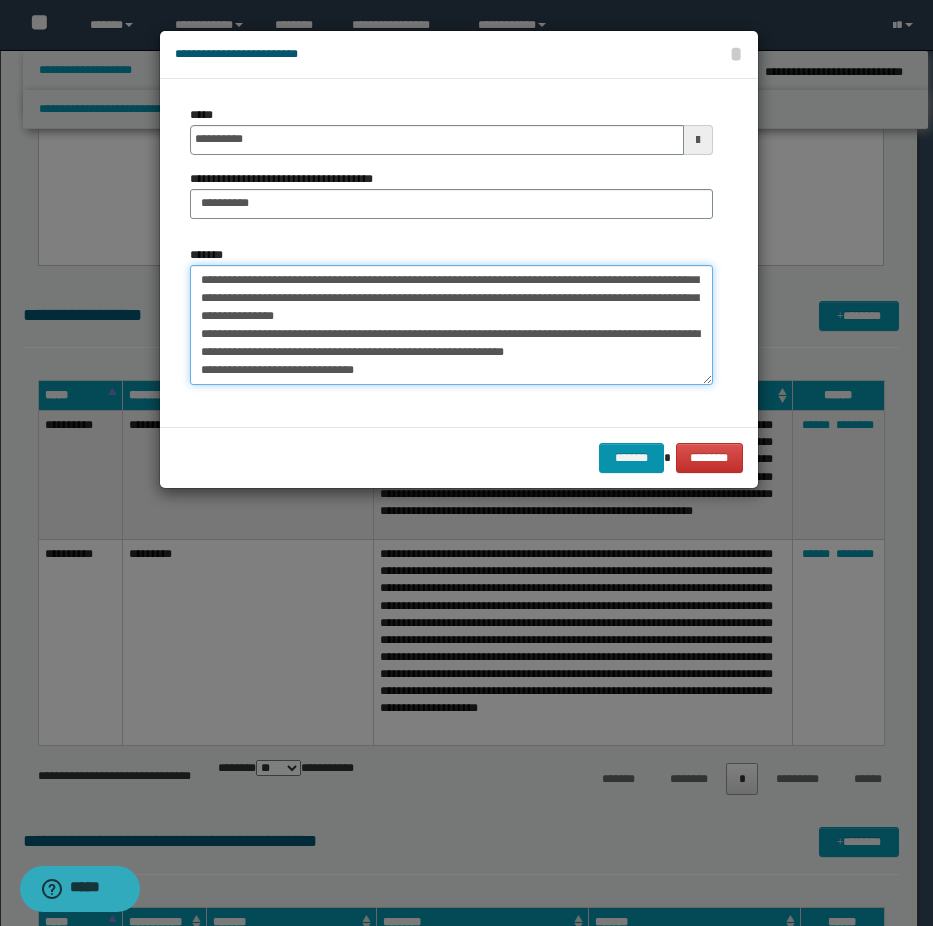 scroll, scrollTop: 318, scrollLeft: 0, axis: vertical 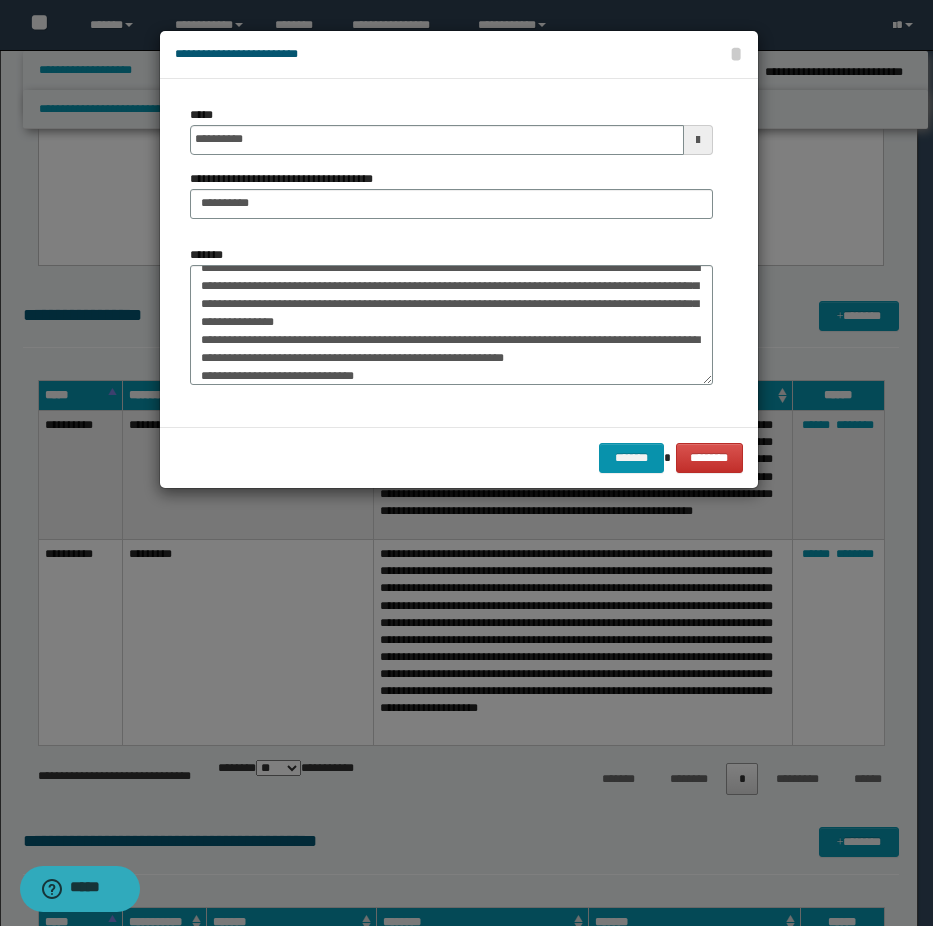 click on "*******" at bounding box center [451, 315] 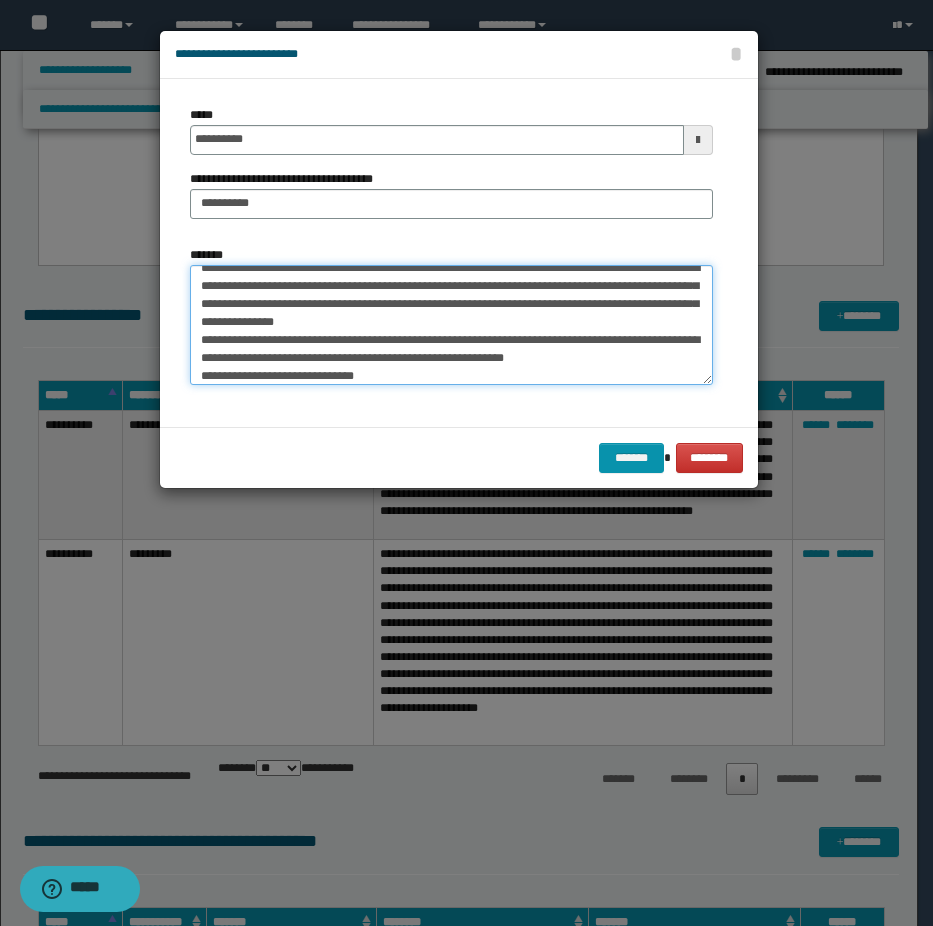 click on "*******" at bounding box center [451, 325] 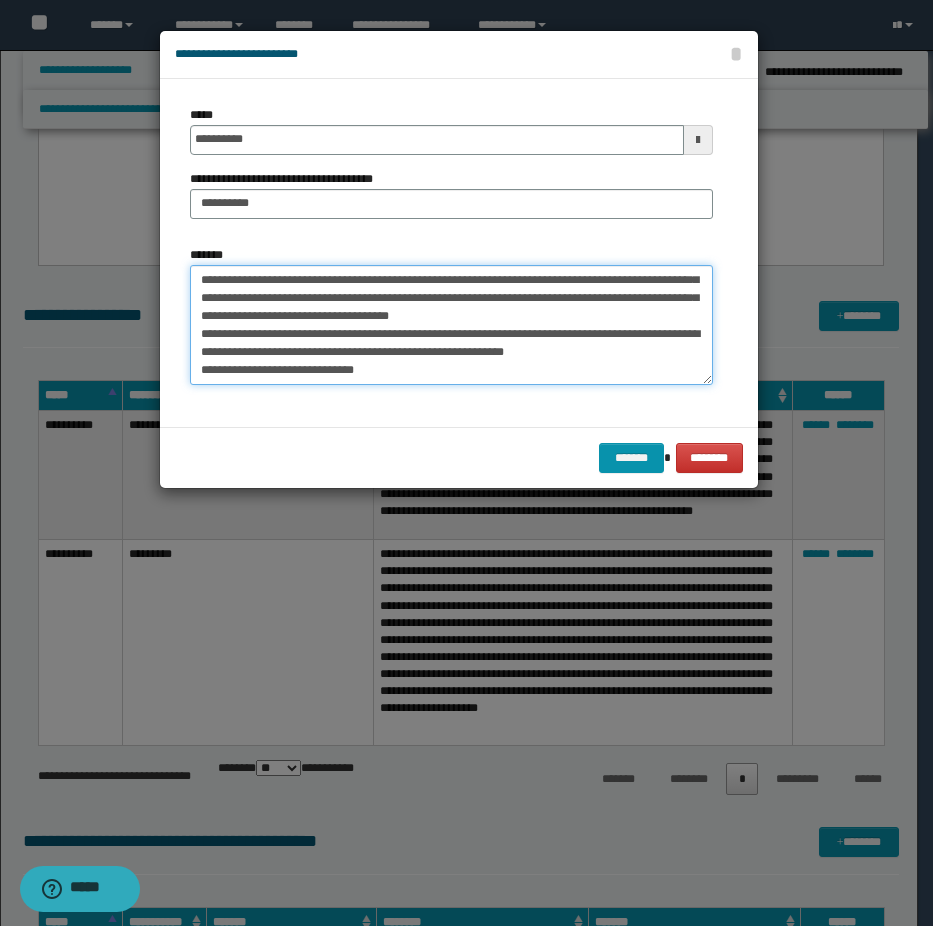 scroll, scrollTop: 293, scrollLeft: 0, axis: vertical 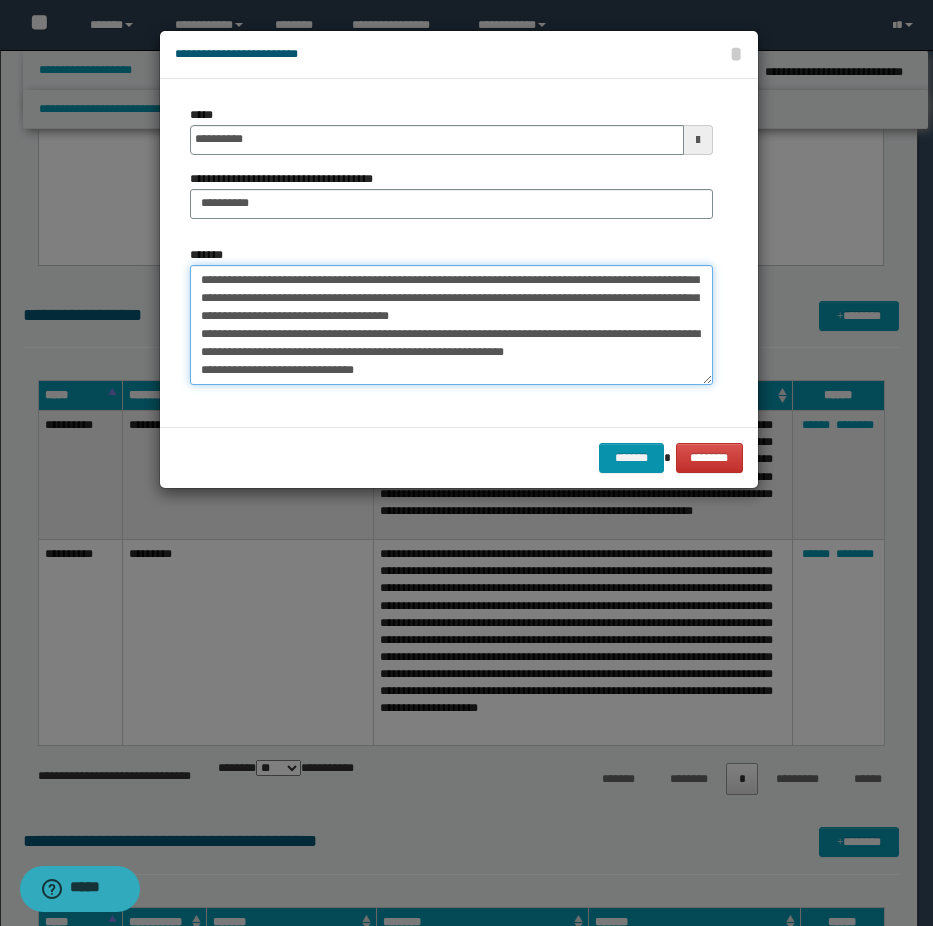 click on "*******" at bounding box center (451, 325) 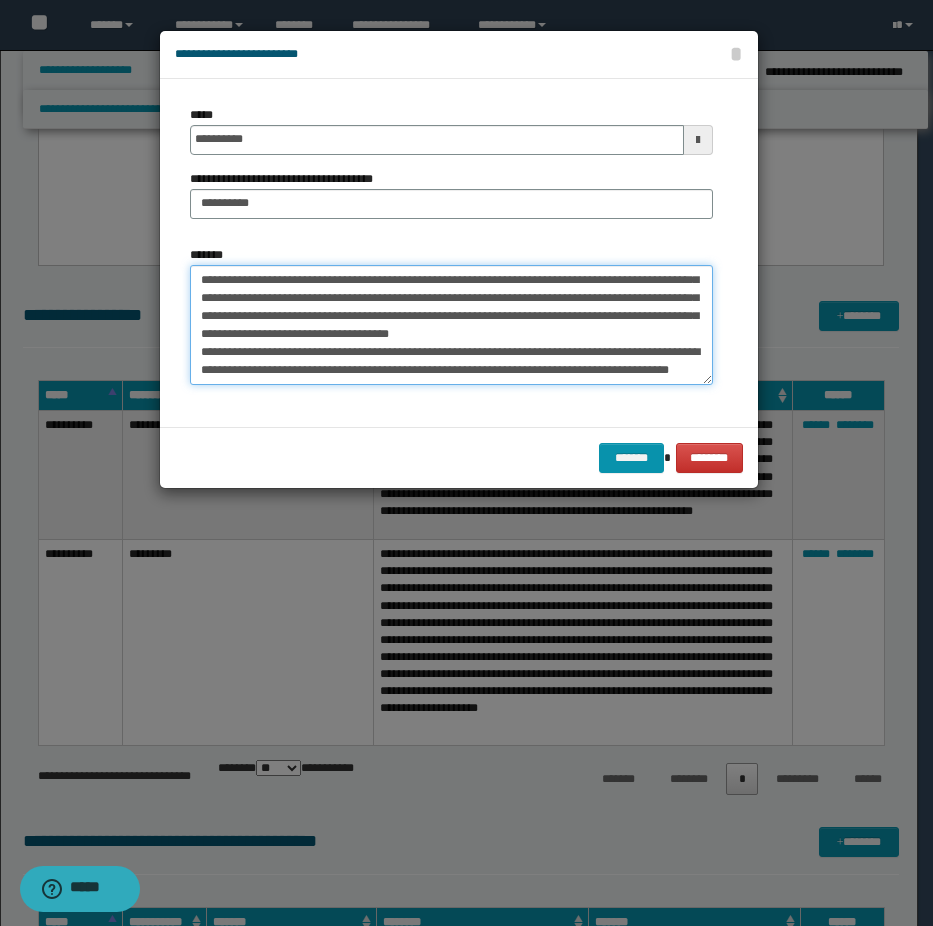 click on "*******" at bounding box center (451, 325) 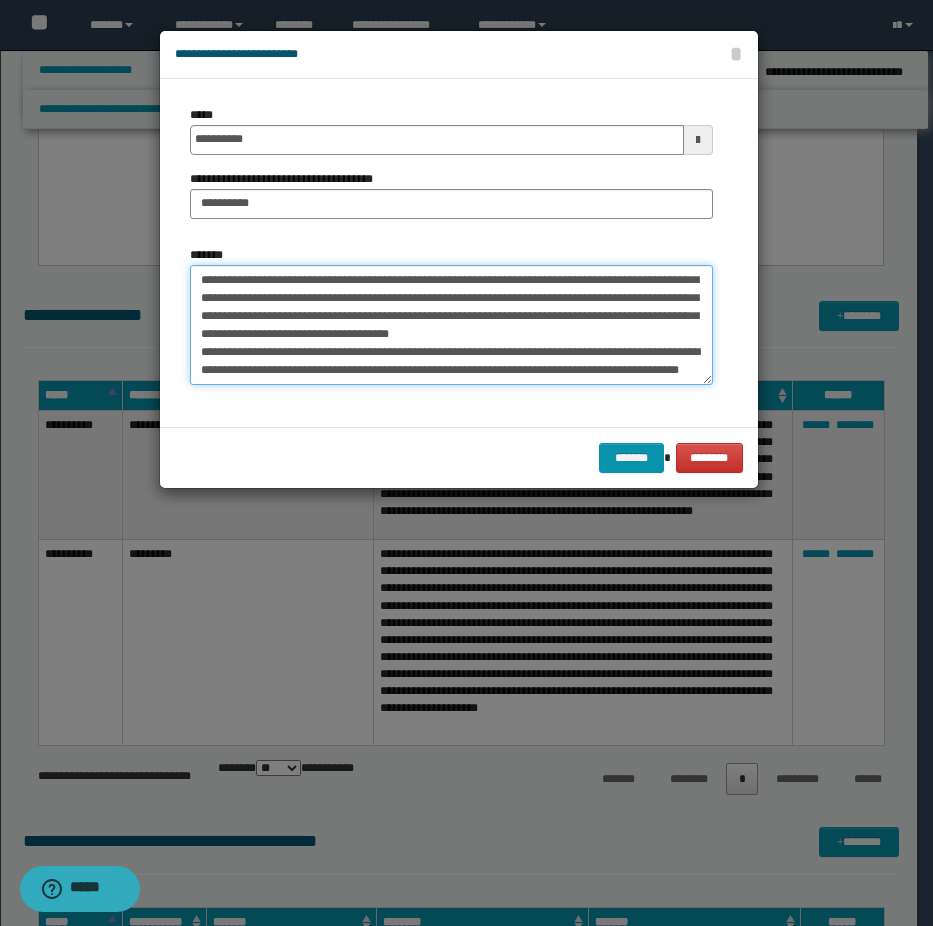 click on "*******" at bounding box center [451, 325] 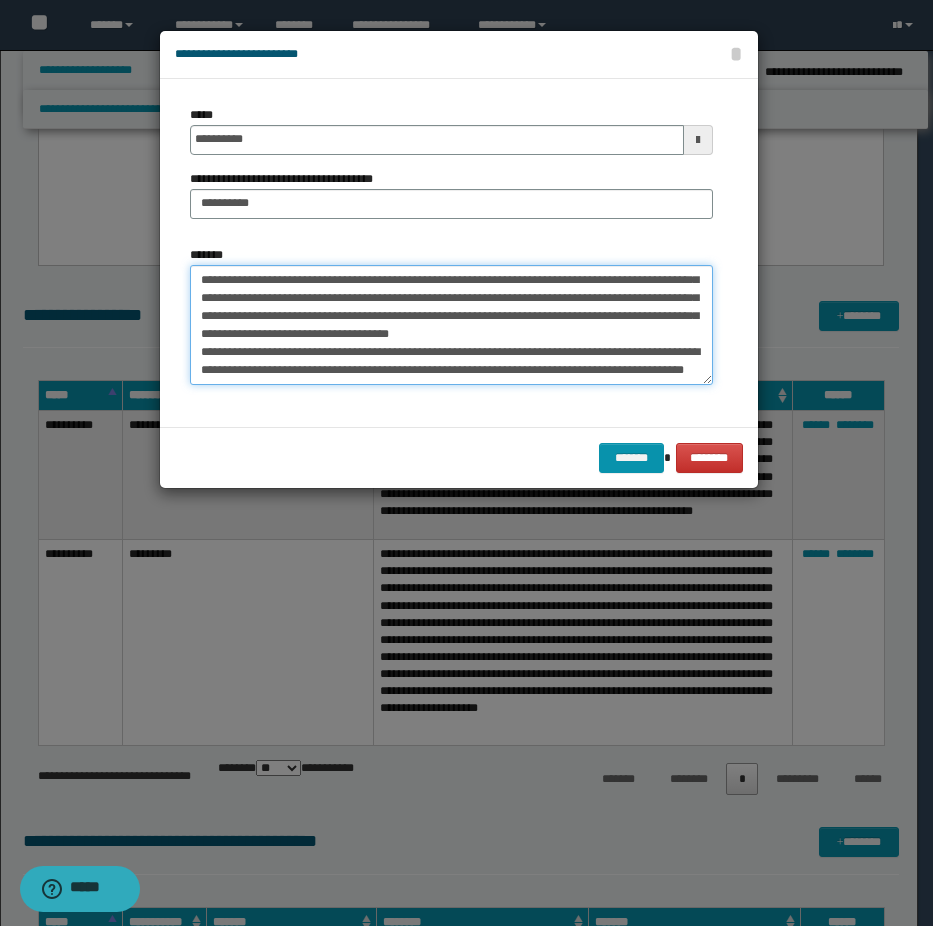 click on "*******" at bounding box center (451, 325) 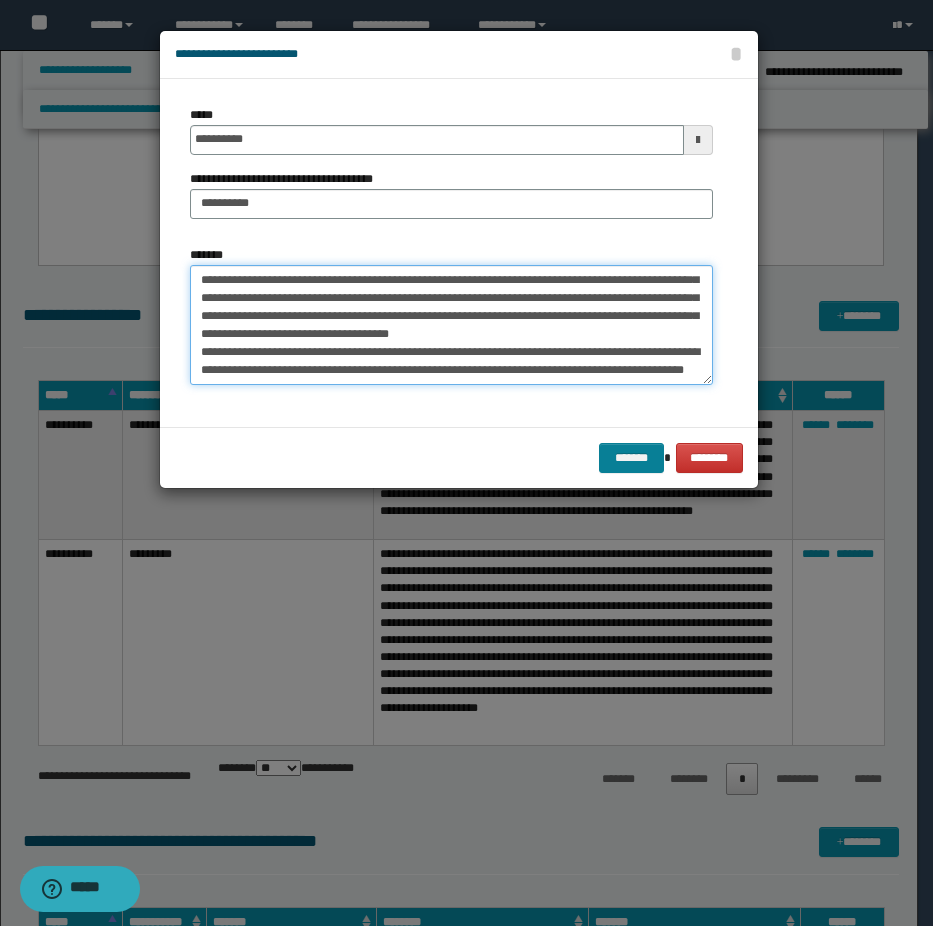 type on "**********" 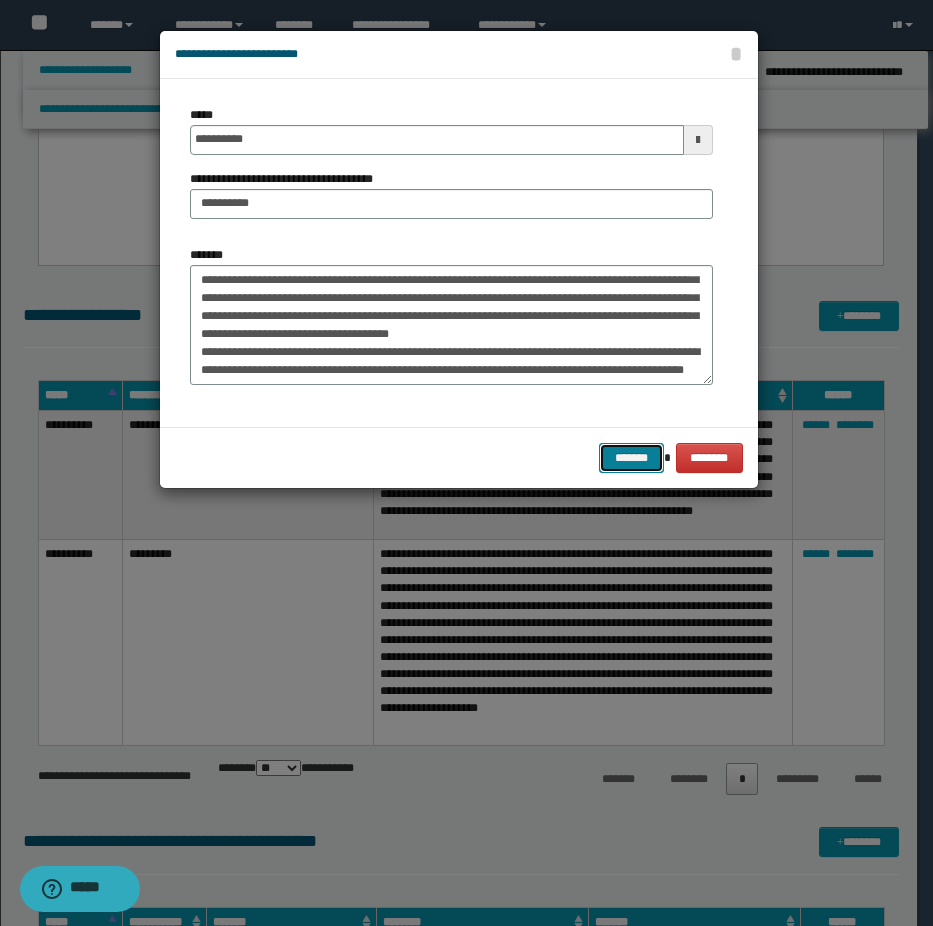 click on "*******" at bounding box center (631, 458) 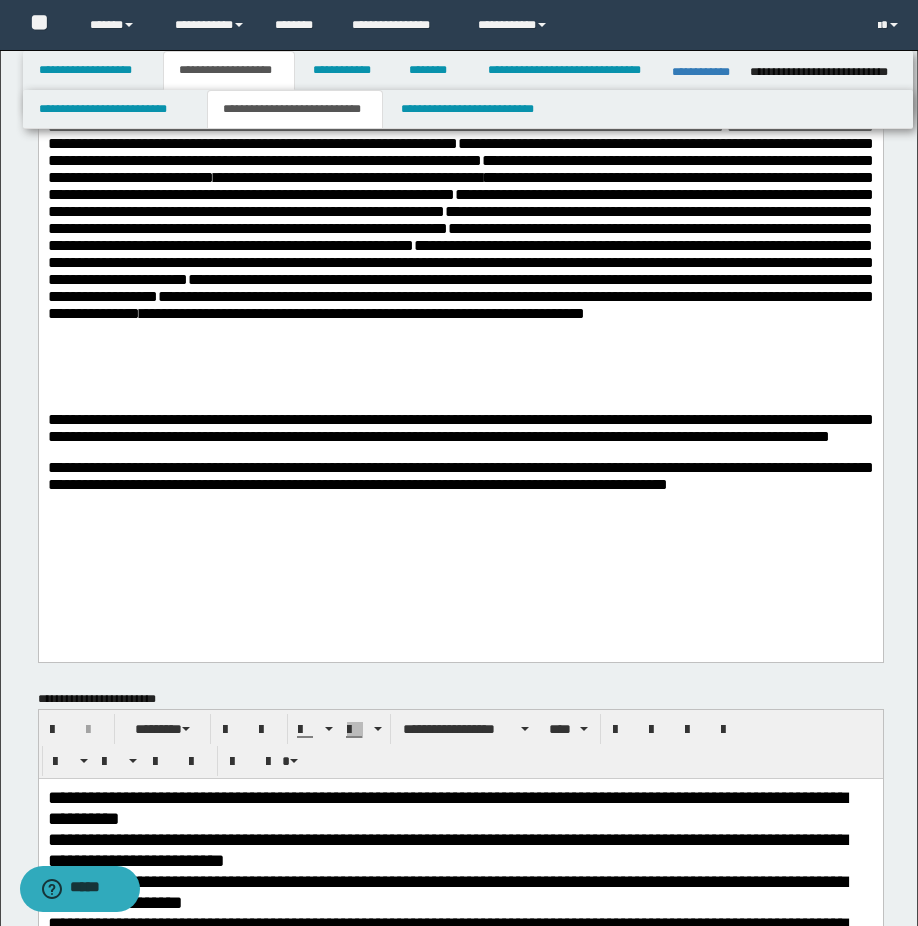 scroll, scrollTop: 0, scrollLeft: 0, axis: both 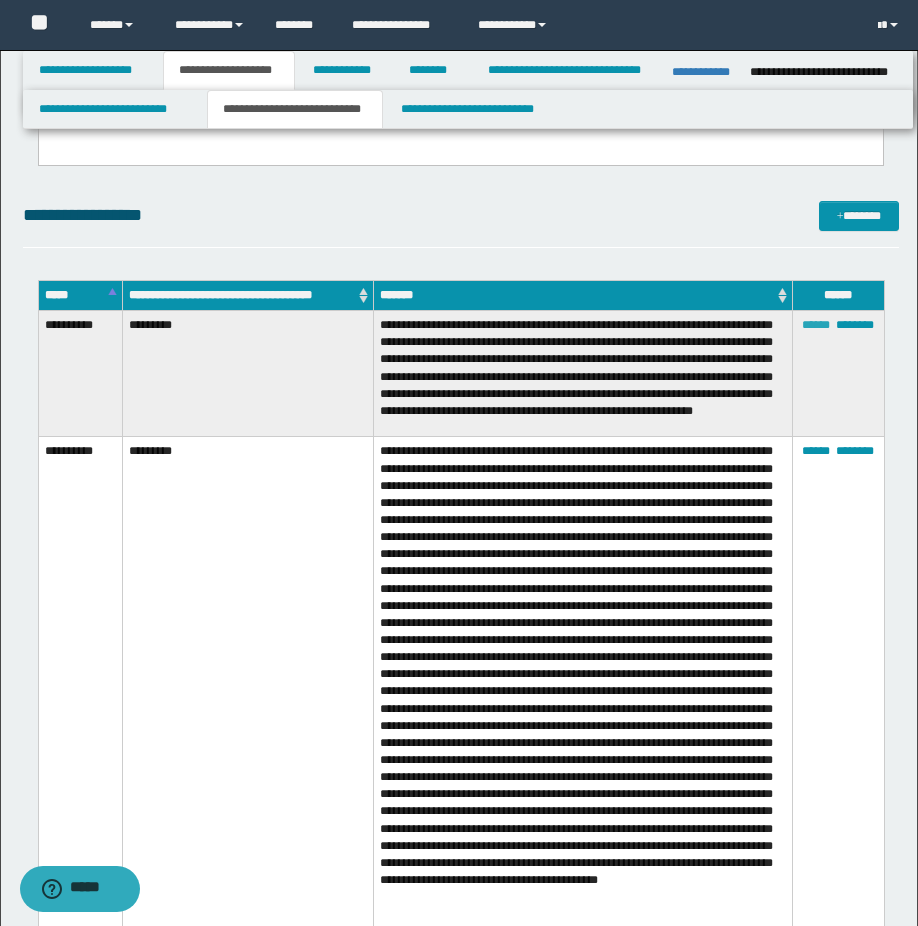 click on "******" at bounding box center (816, 325) 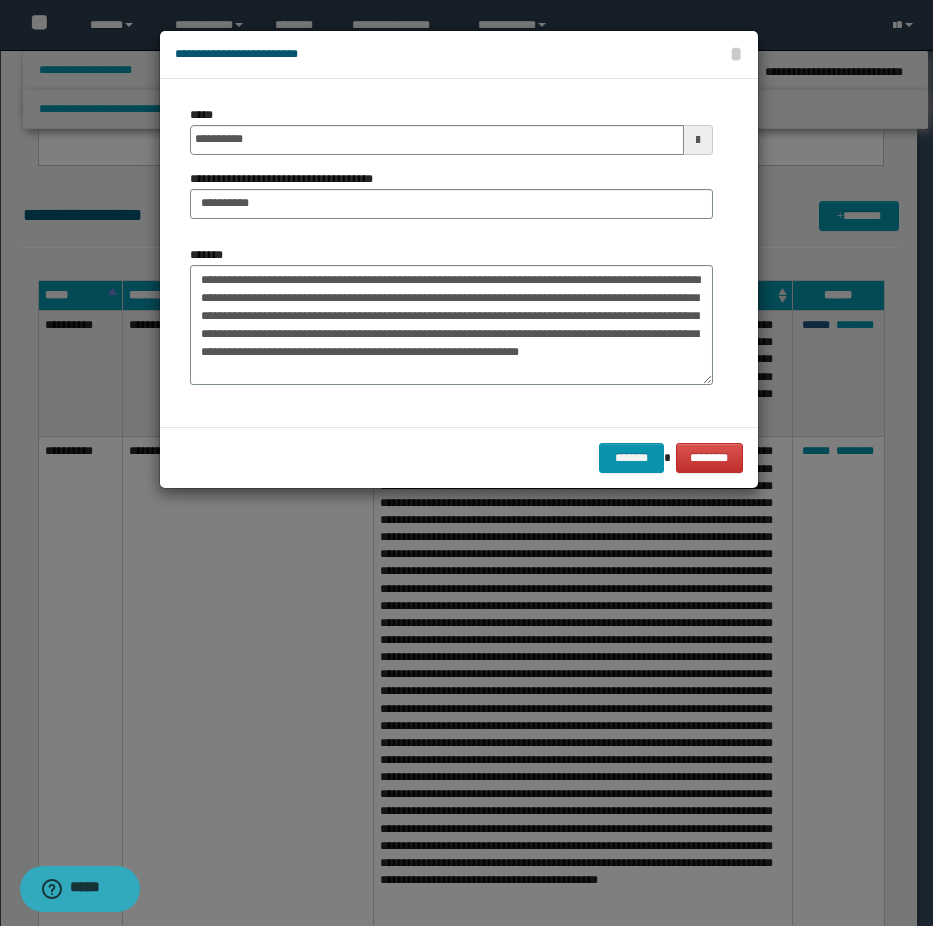 scroll, scrollTop: 0, scrollLeft: 0, axis: both 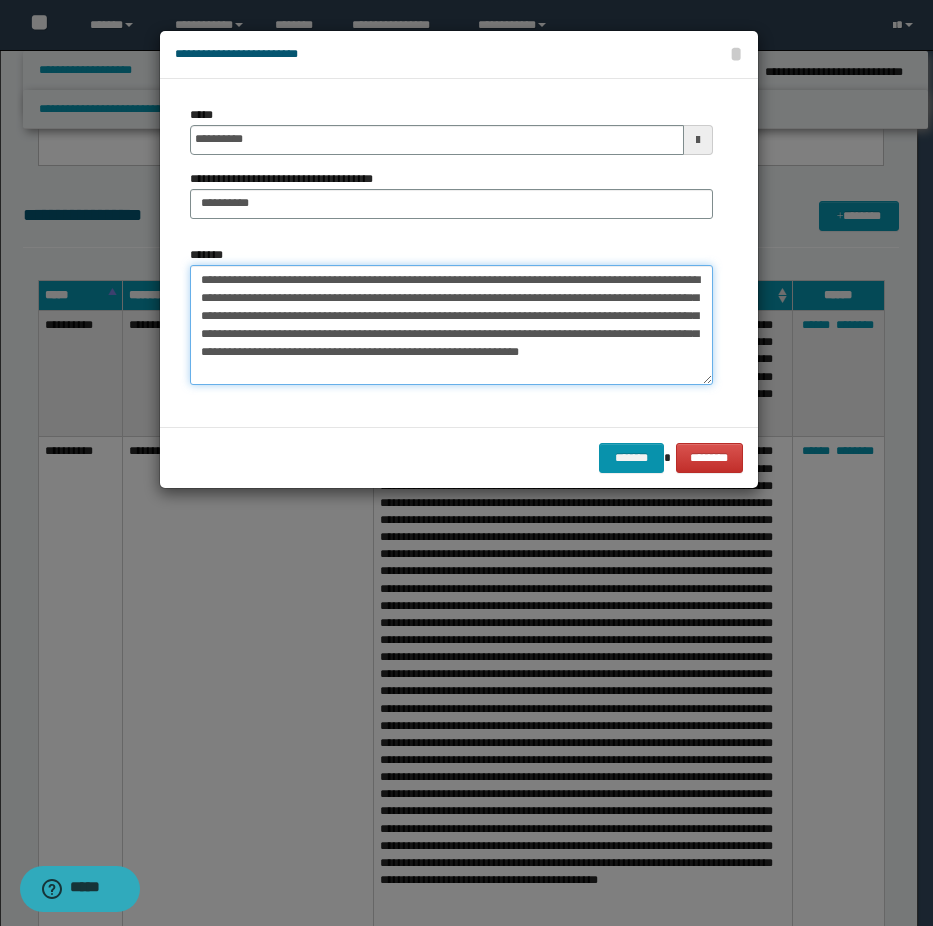 click on "**********" at bounding box center (451, 325) 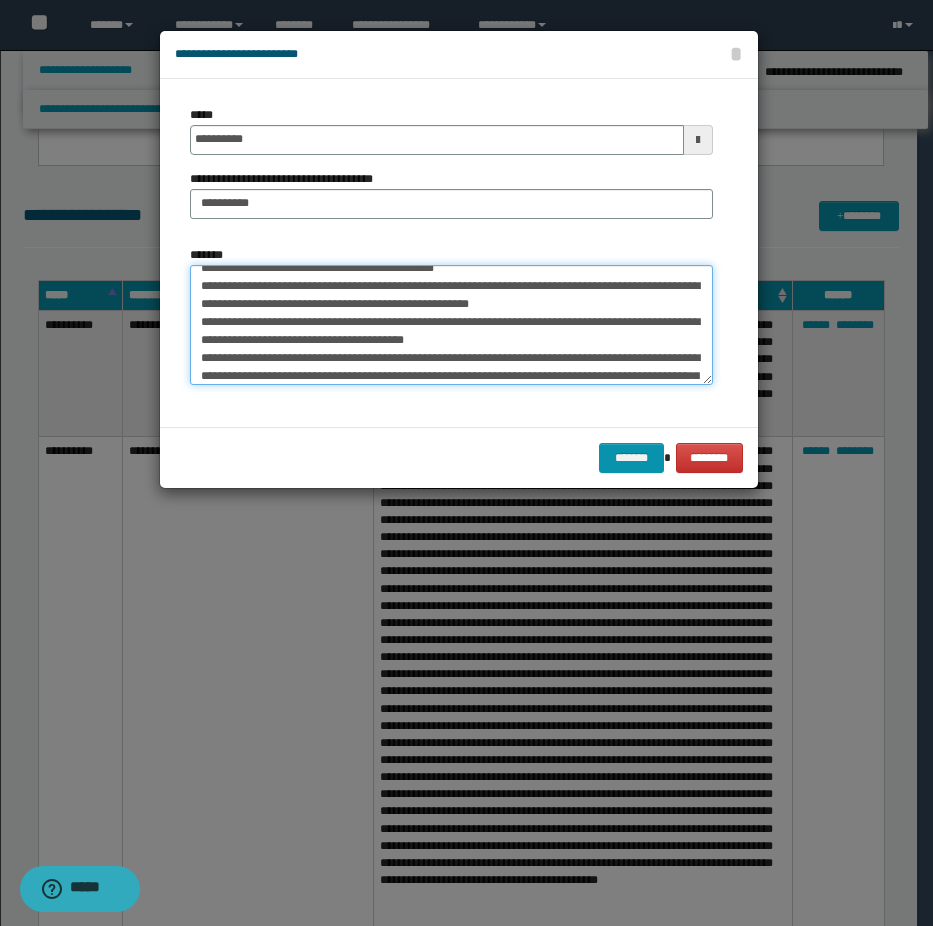 scroll, scrollTop: 0, scrollLeft: 0, axis: both 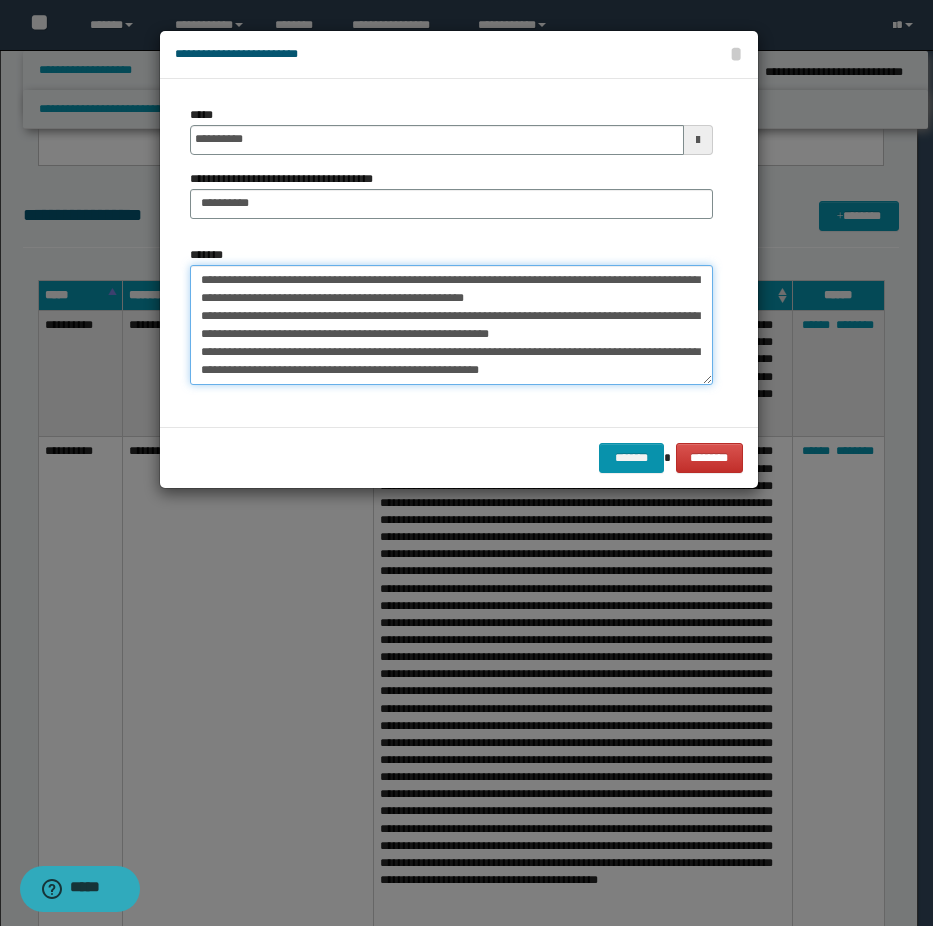 click on "*******" at bounding box center (451, 325) 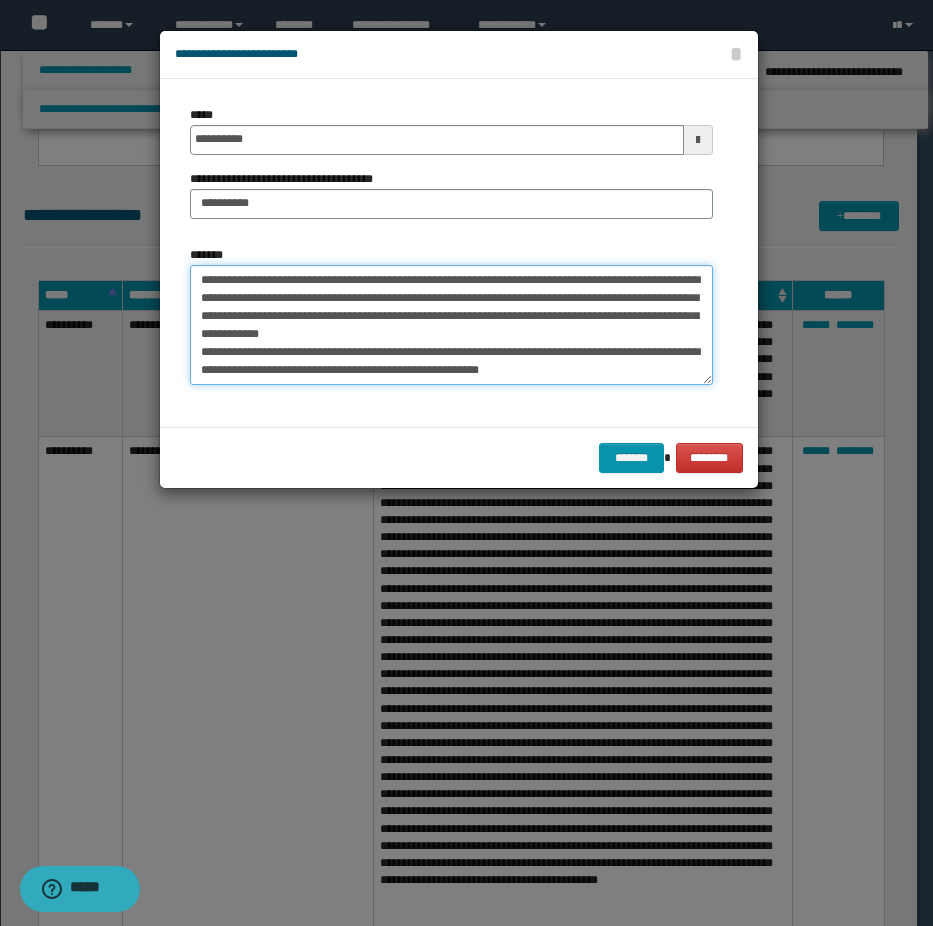 click on "*******" at bounding box center [451, 325] 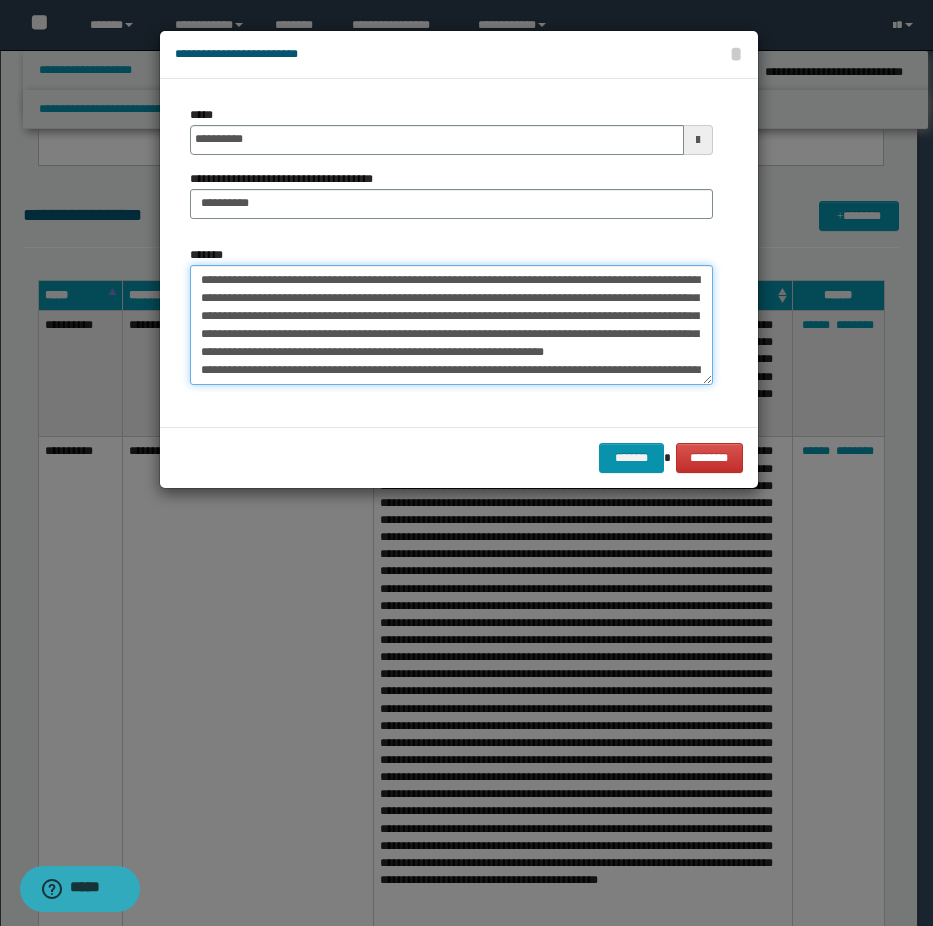 click on "*******" at bounding box center (451, 325) 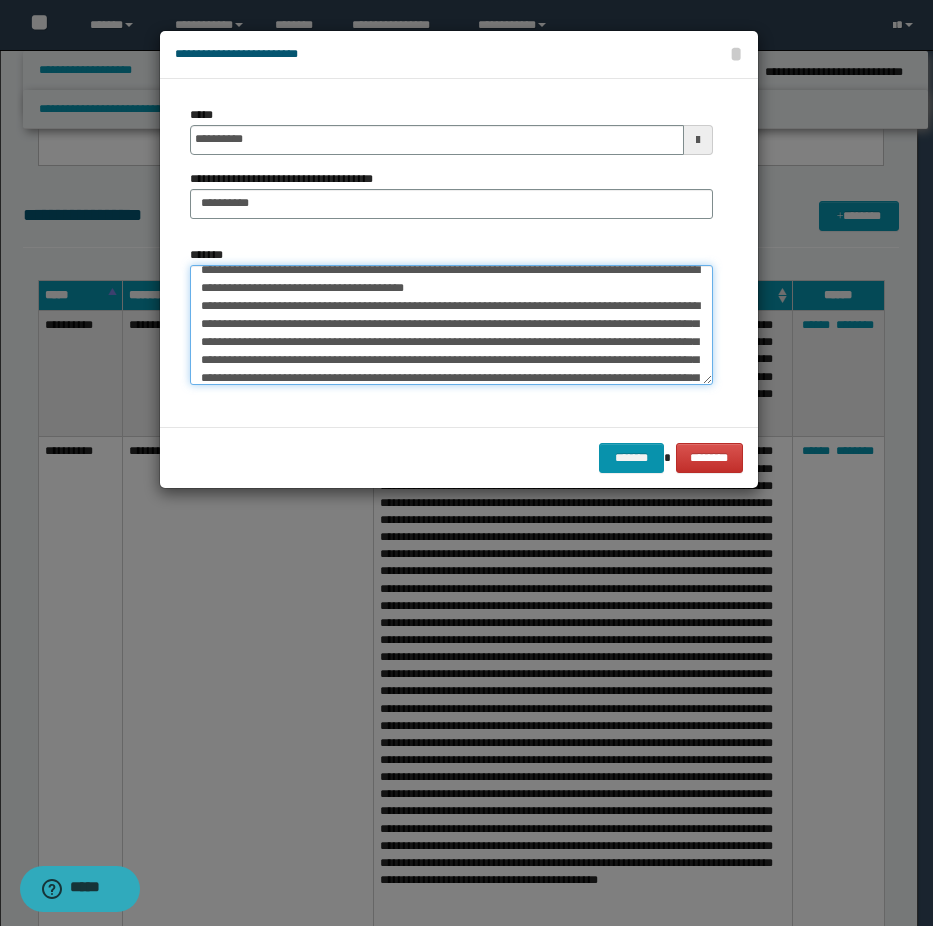 drag, startPoint x: 386, startPoint y: 371, endPoint x: 398, endPoint y: 307, distance: 65.11528 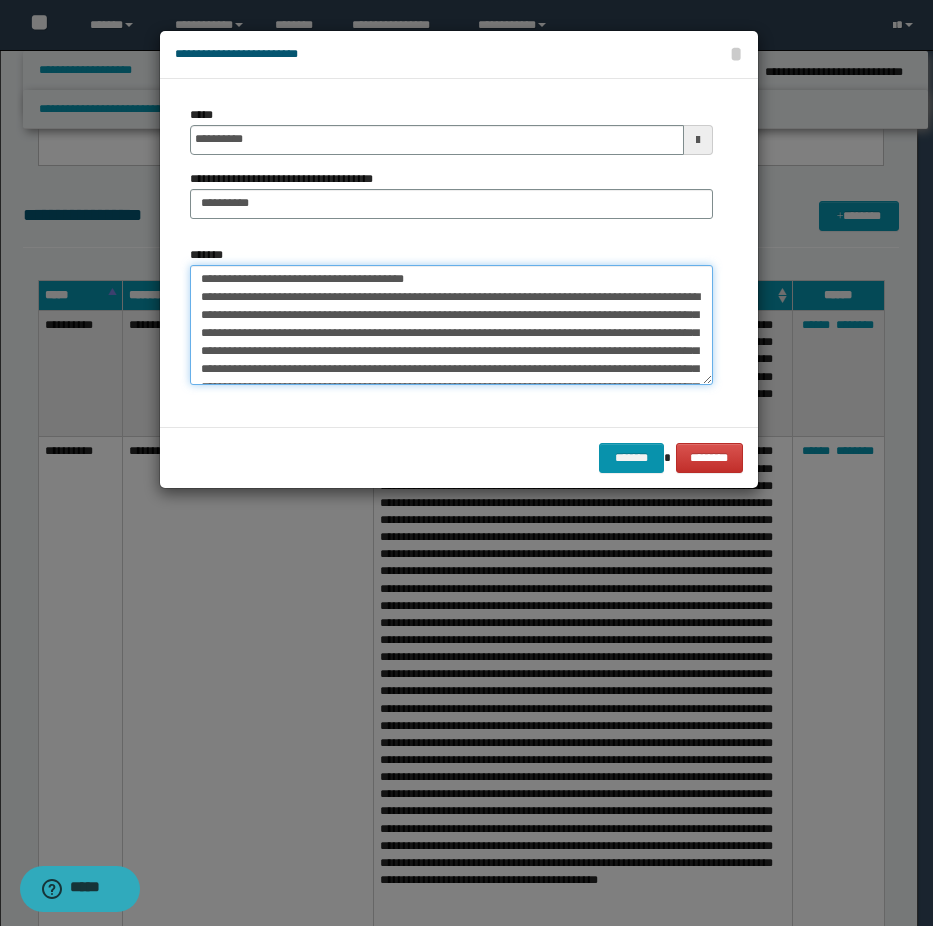 click on "*******" at bounding box center (451, 325) 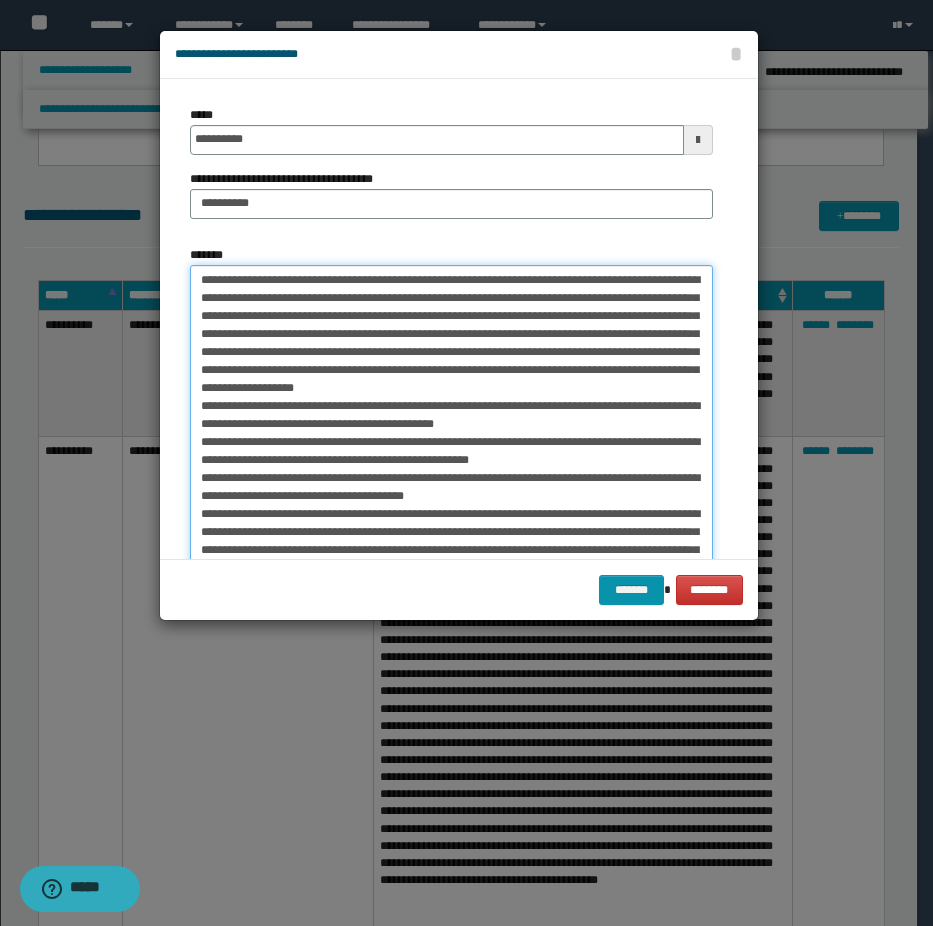 scroll, scrollTop: 0, scrollLeft: 0, axis: both 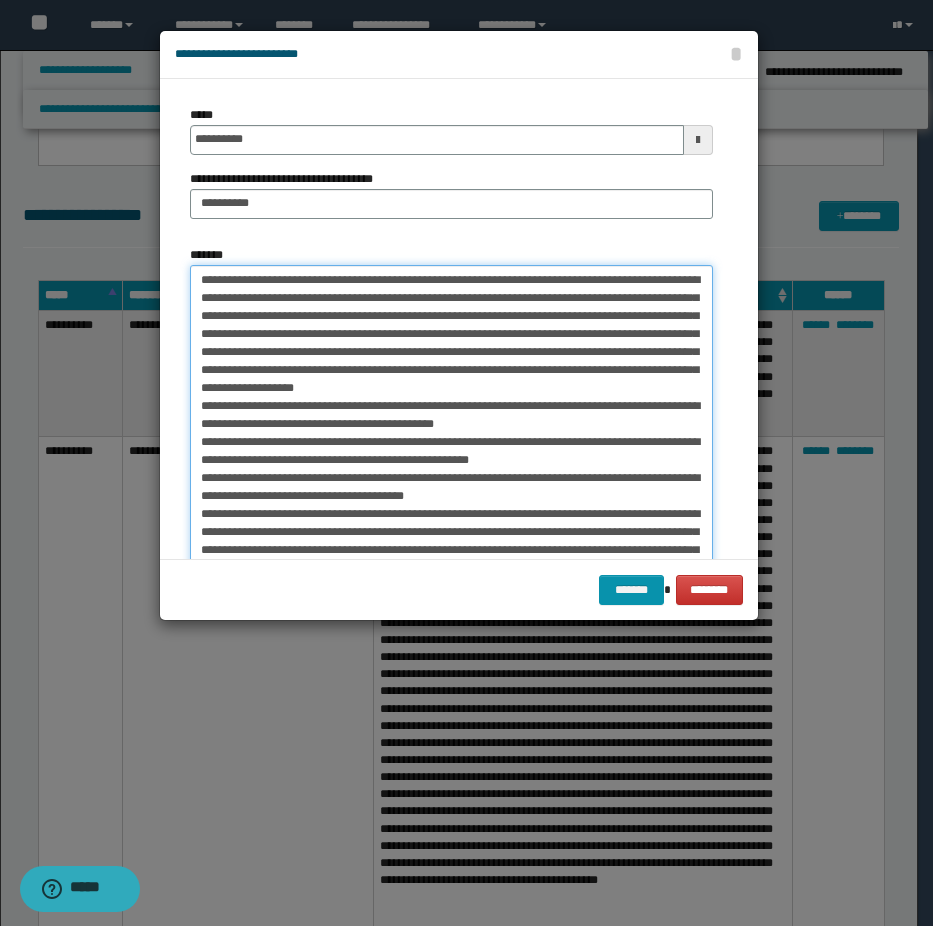 drag, startPoint x: 287, startPoint y: 371, endPoint x: 309, endPoint y: 371, distance: 22 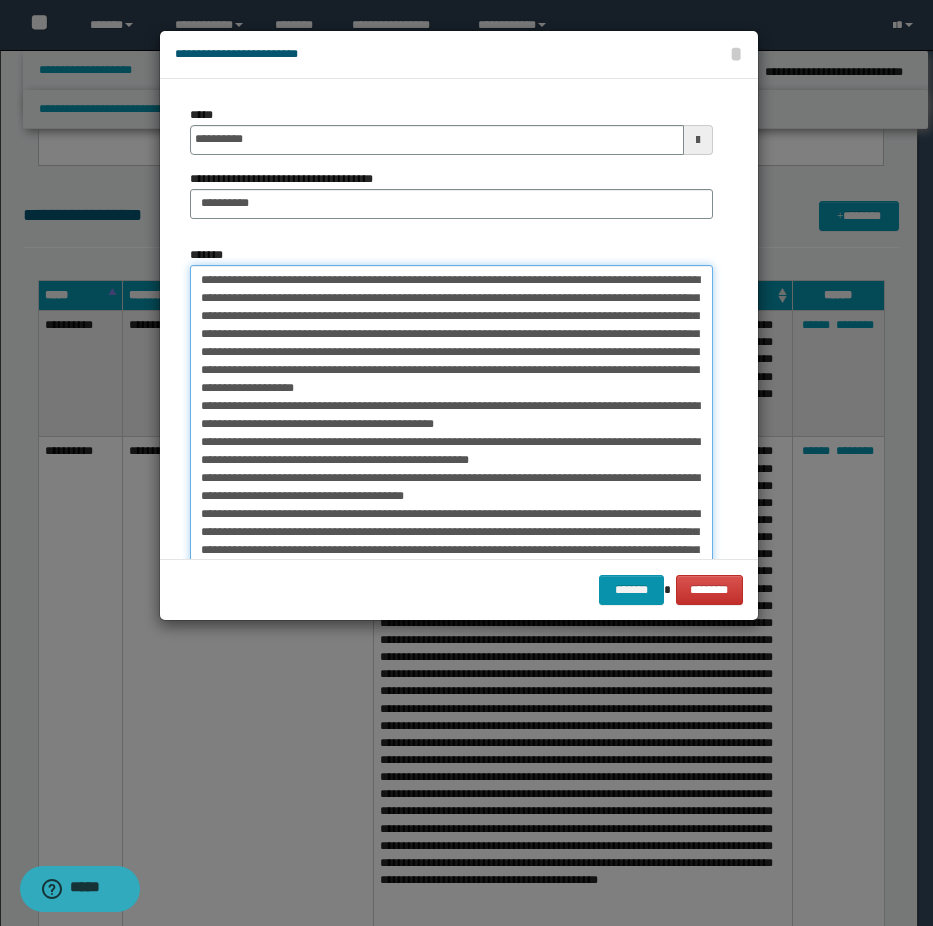 click on "*******" at bounding box center (451, 475) 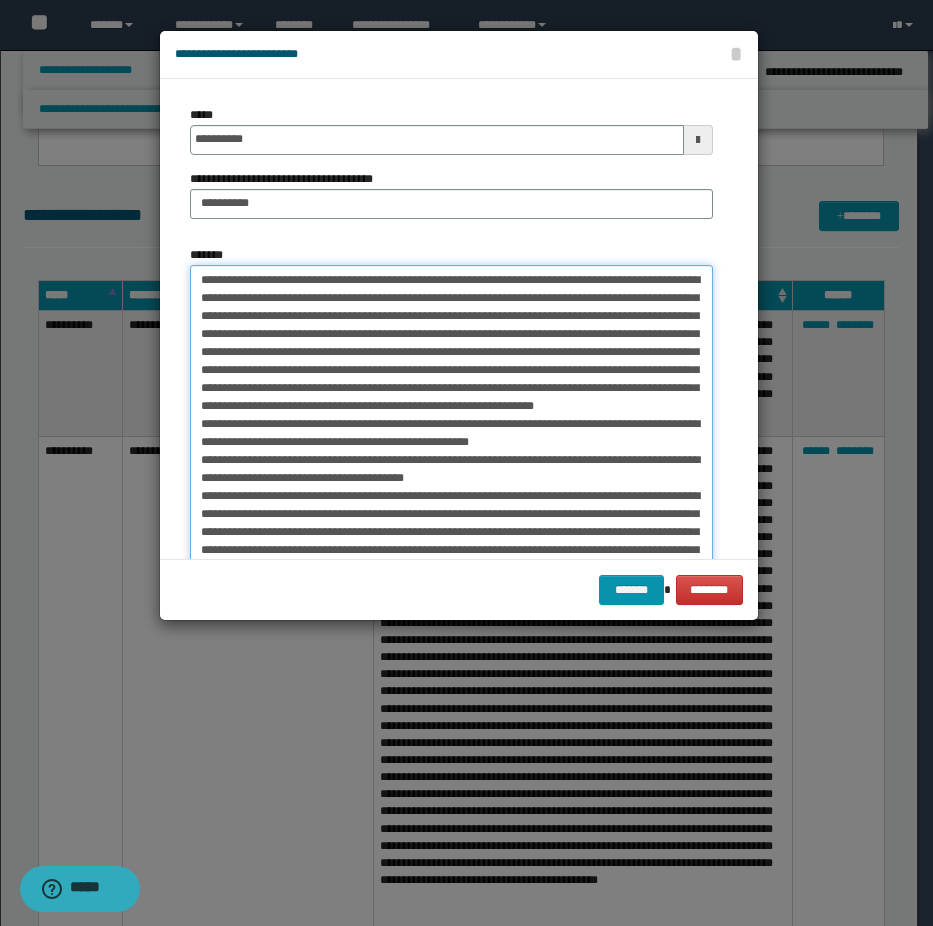click on "*******" at bounding box center [451, 475] 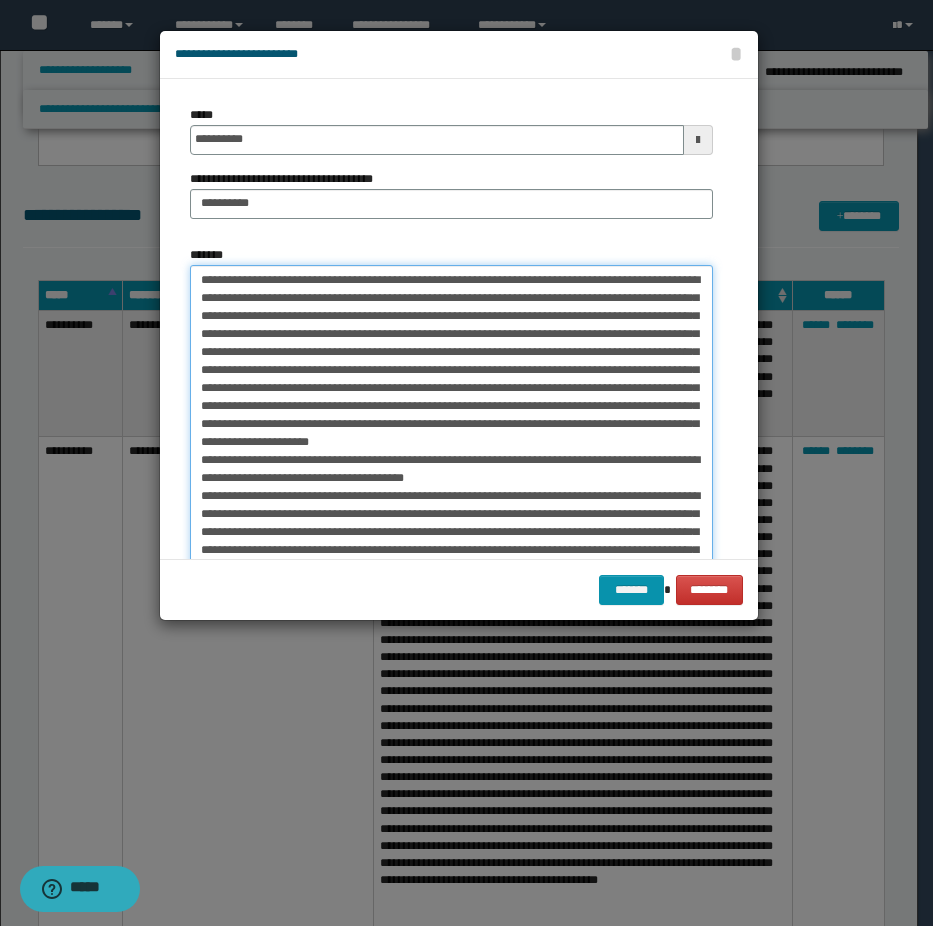click on "*******" at bounding box center [451, 475] 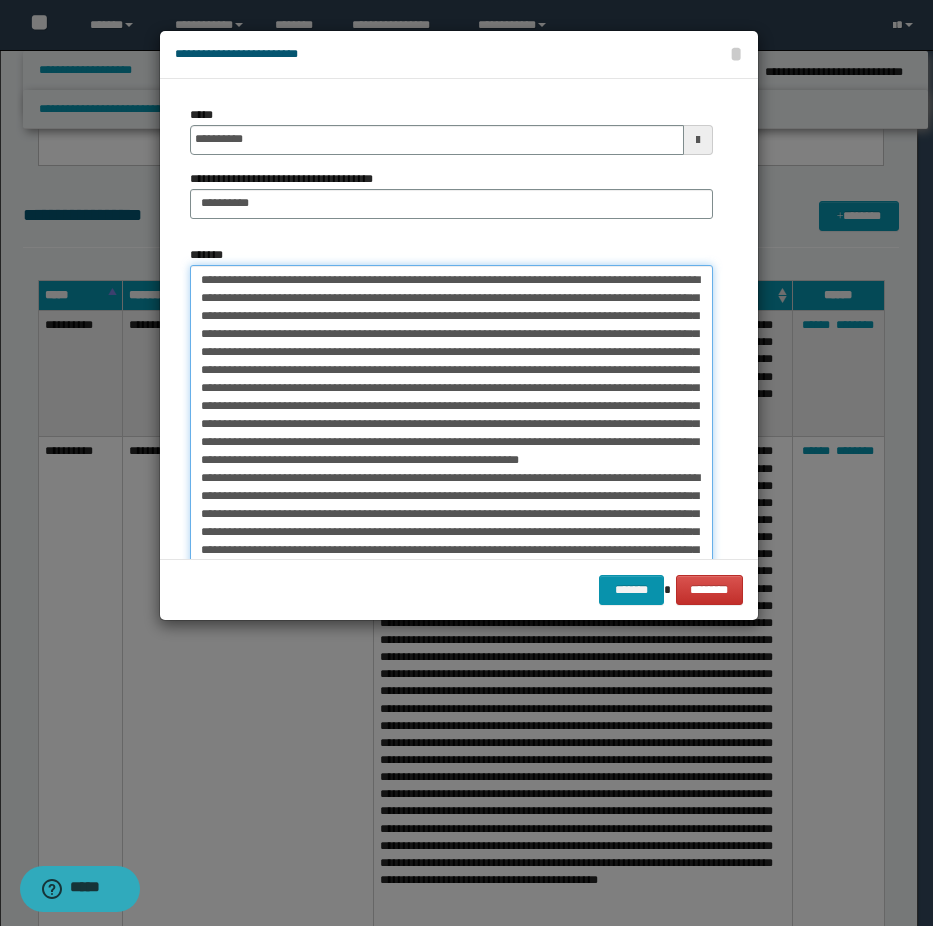 scroll, scrollTop: 100, scrollLeft: 0, axis: vertical 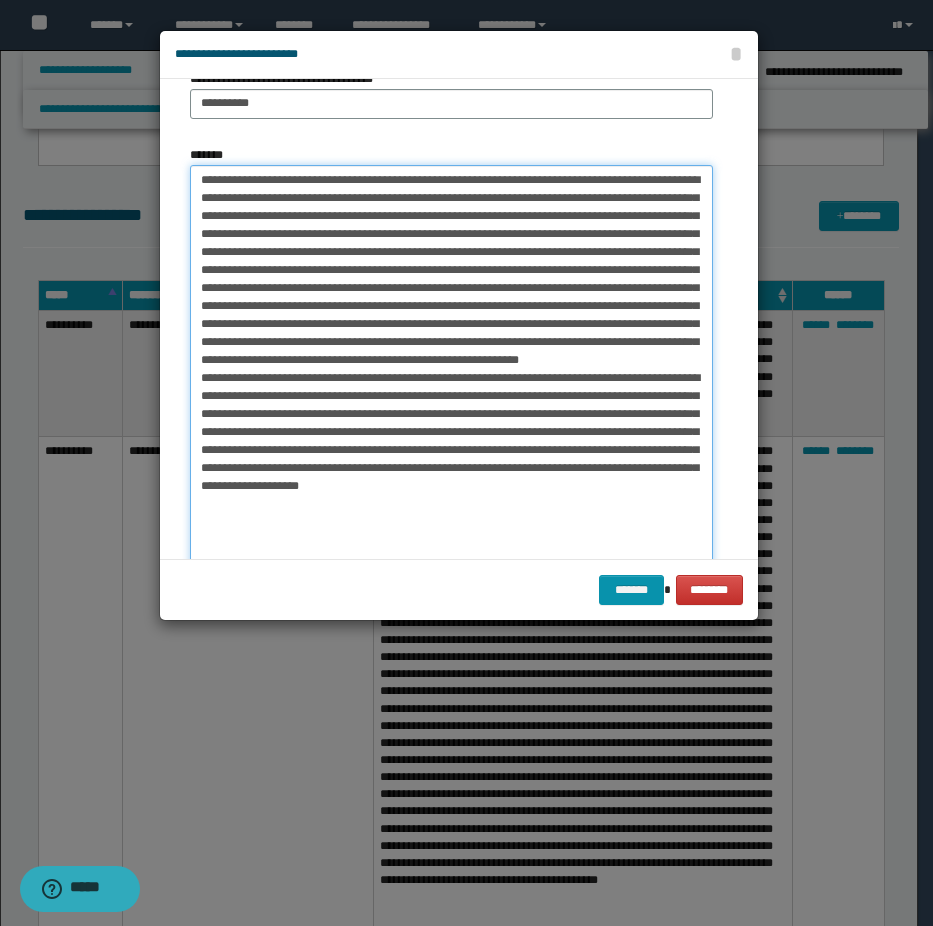 click on "*******" at bounding box center [451, 375] 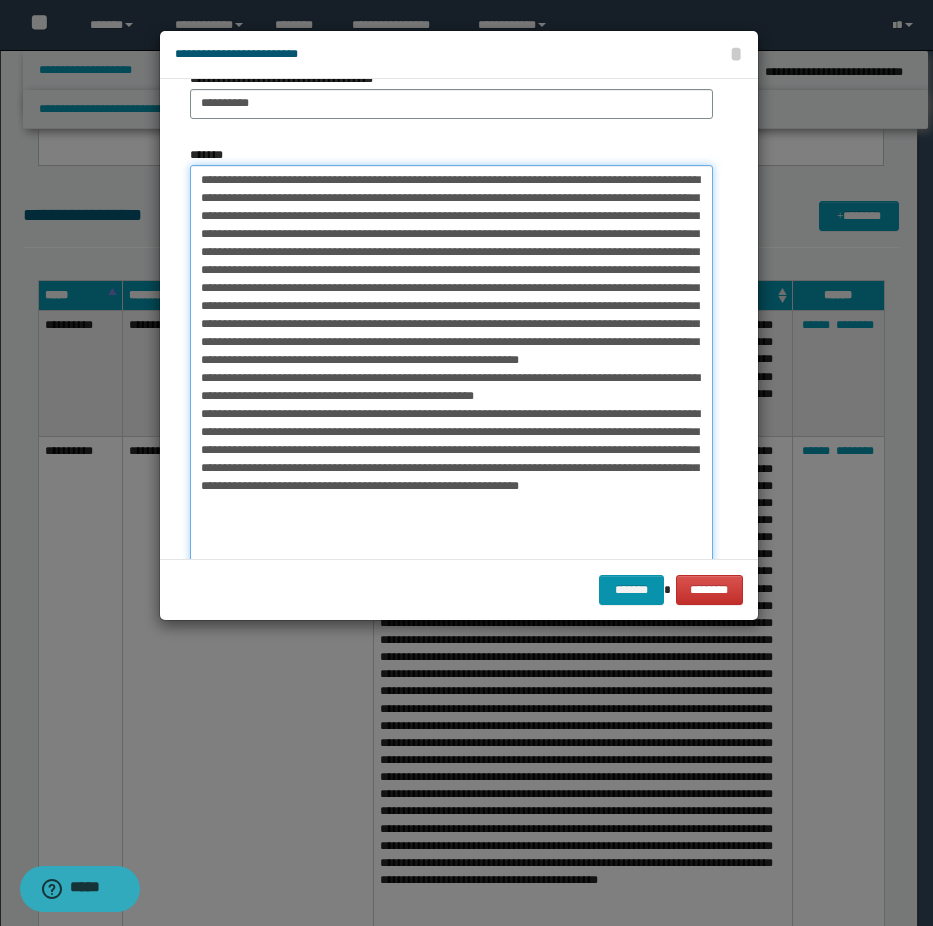 click on "*******" at bounding box center [451, 375] 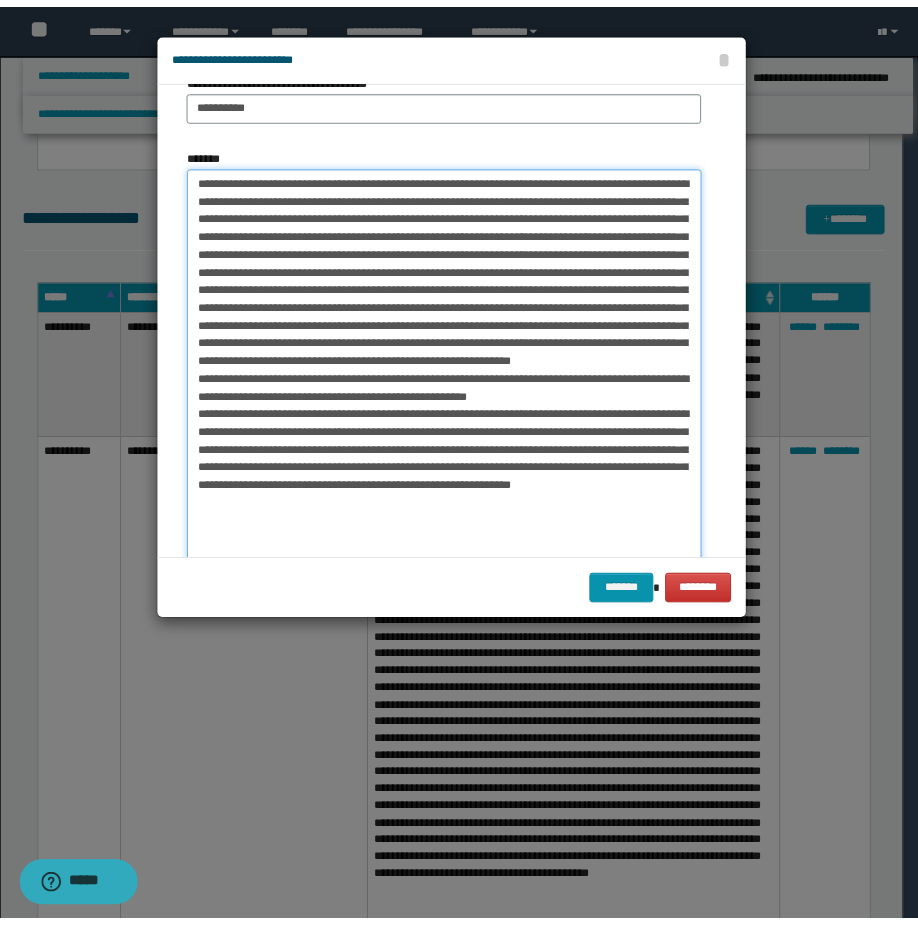 scroll, scrollTop: 0, scrollLeft: 0, axis: both 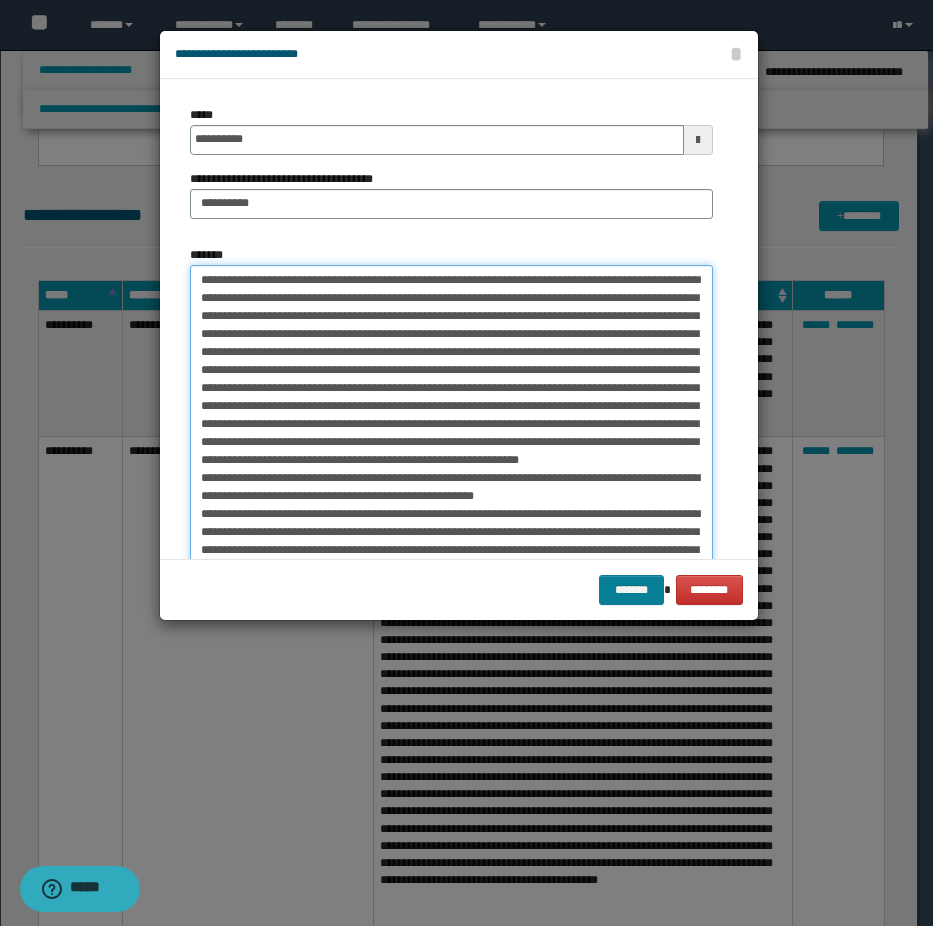type on "**********" 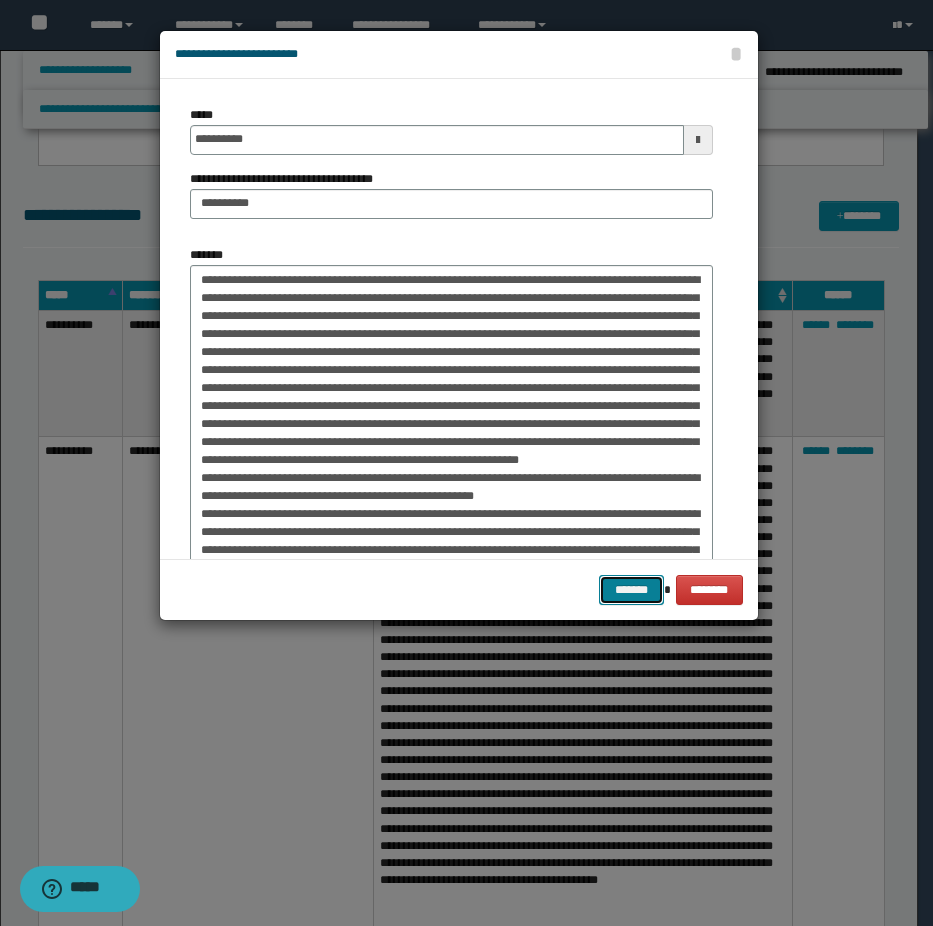click on "*******" at bounding box center (631, 590) 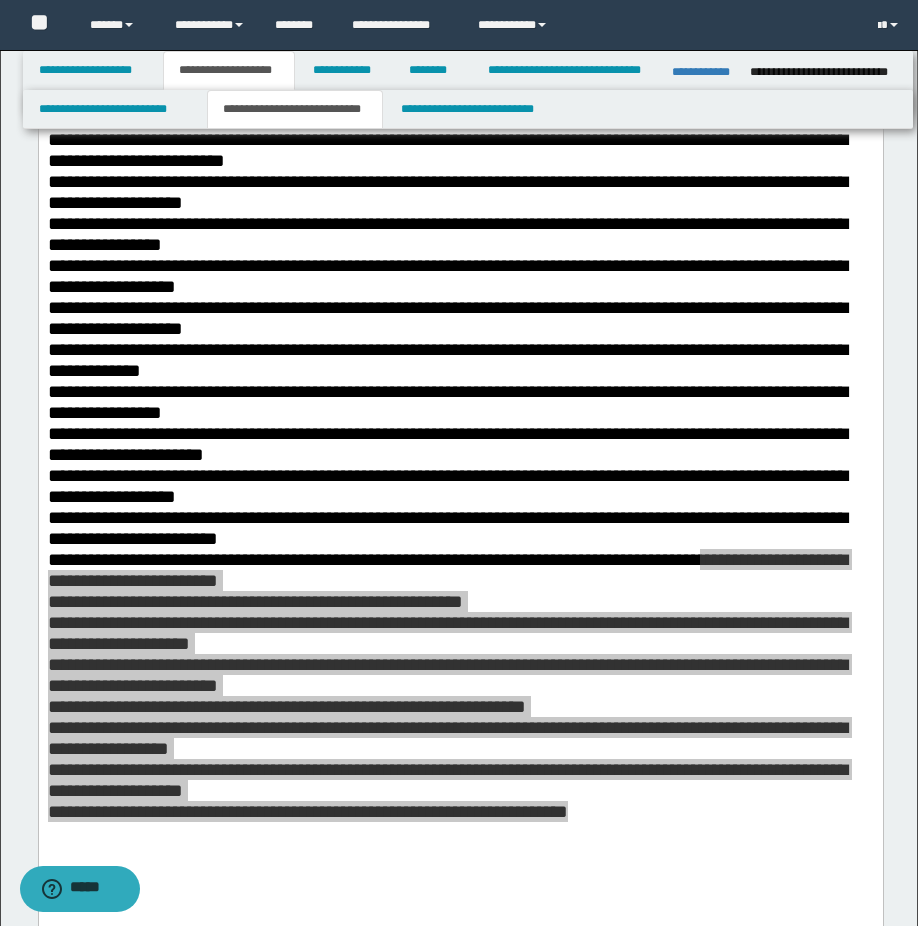 scroll, scrollTop: 1100, scrollLeft: 0, axis: vertical 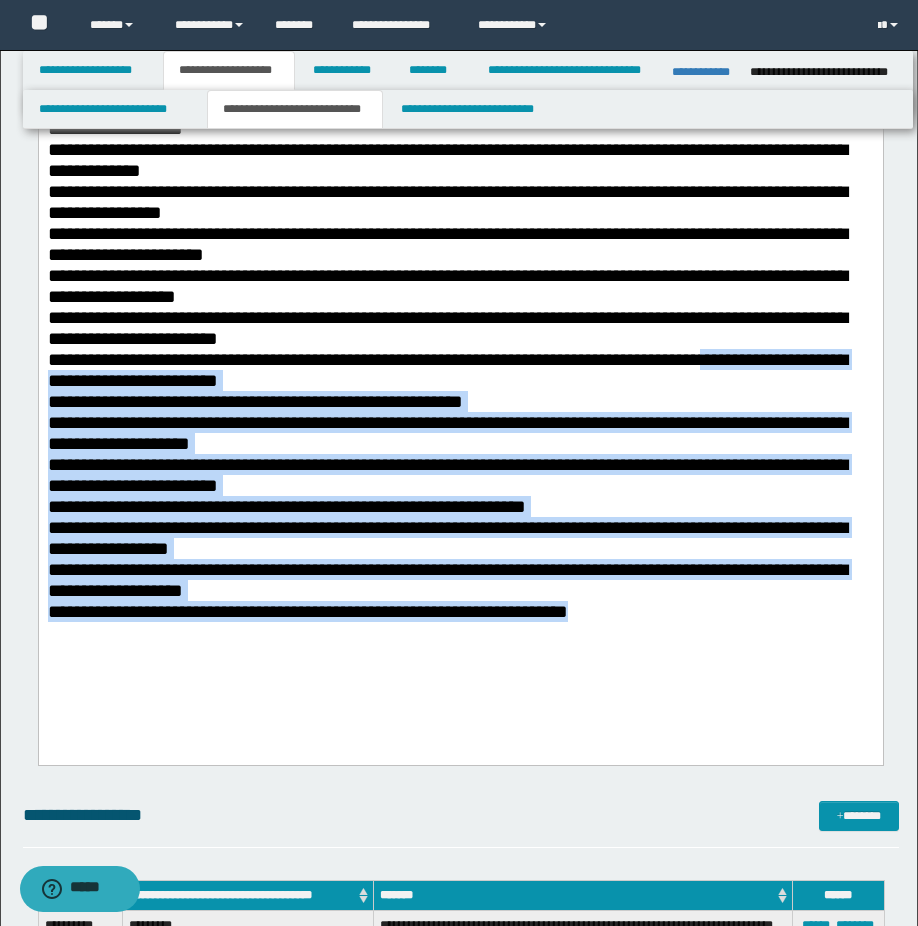 click on "**********" at bounding box center (460, 370) 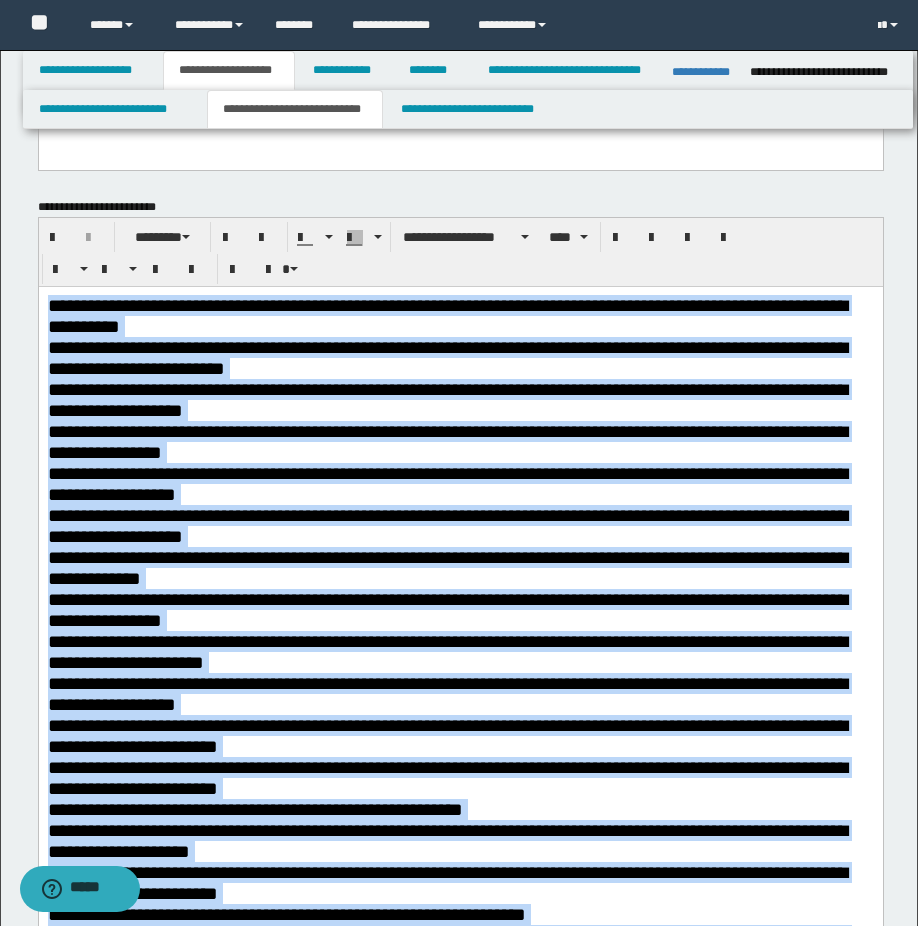 scroll, scrollTop: 688, scrollLeft: 0, axis: vertical 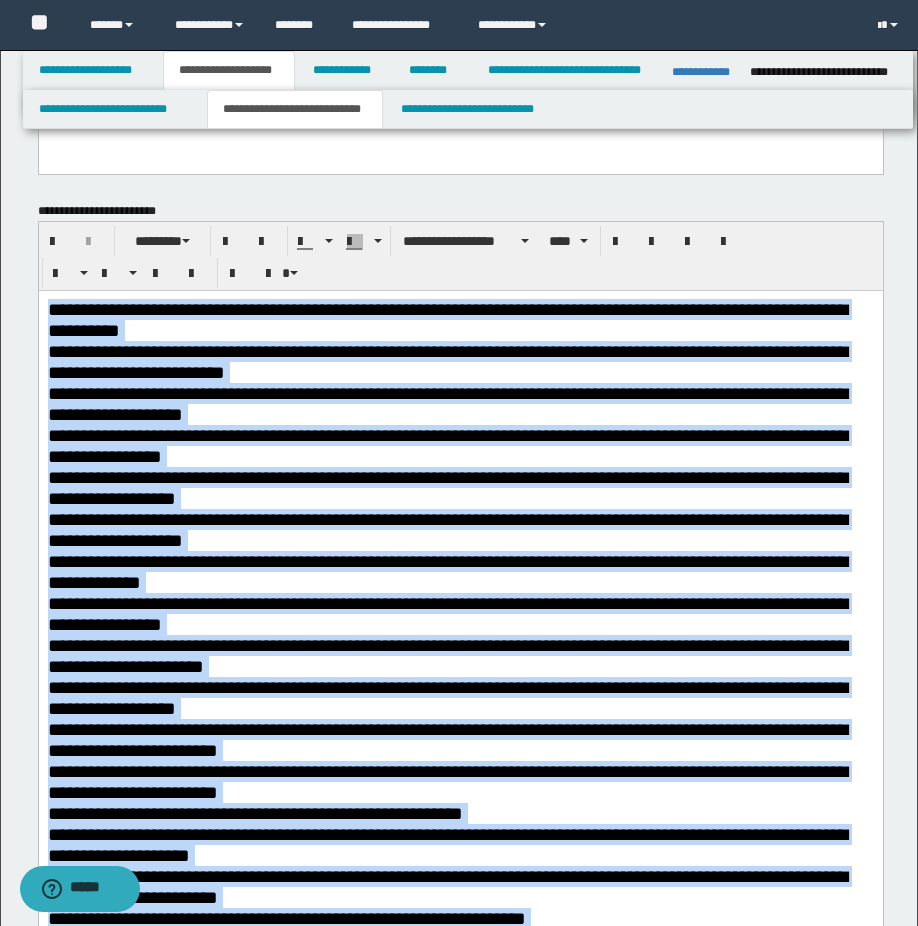 drag, startPoint x: 691, startPoint y: 1070, endPoint x: 39, endPoint y: 305, distance: 1005.15125 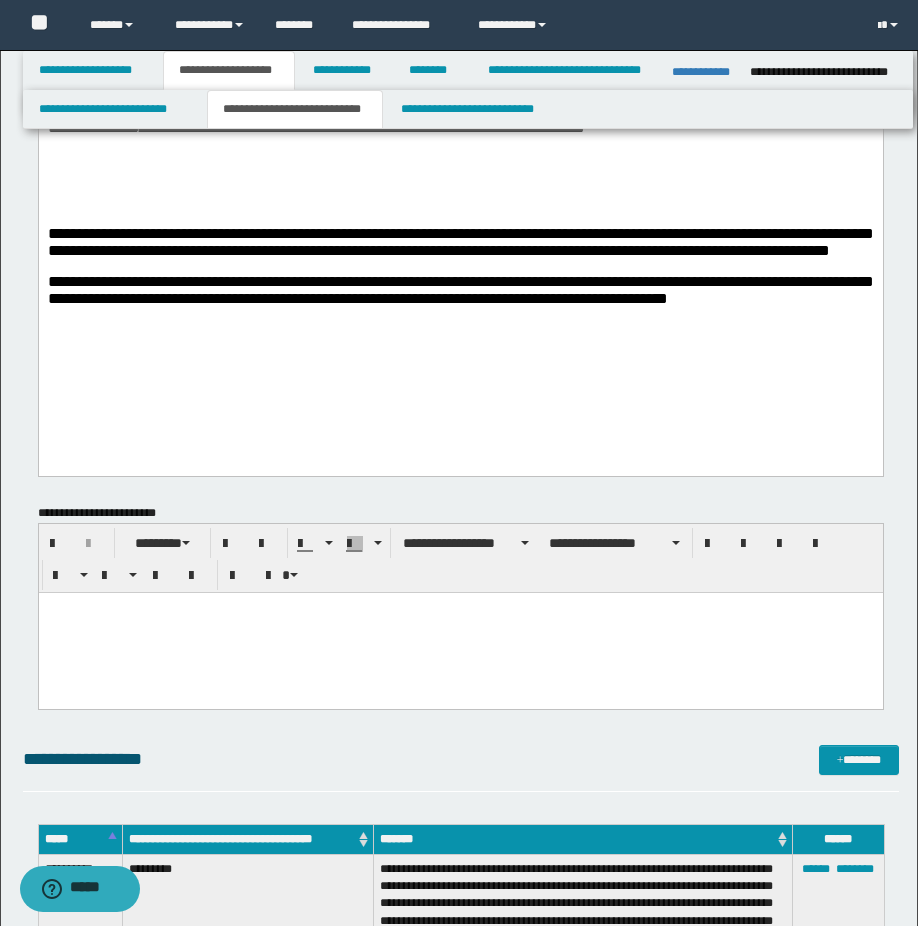 scroll, scrollTop: 0, scrollLeft: 0, axis: both 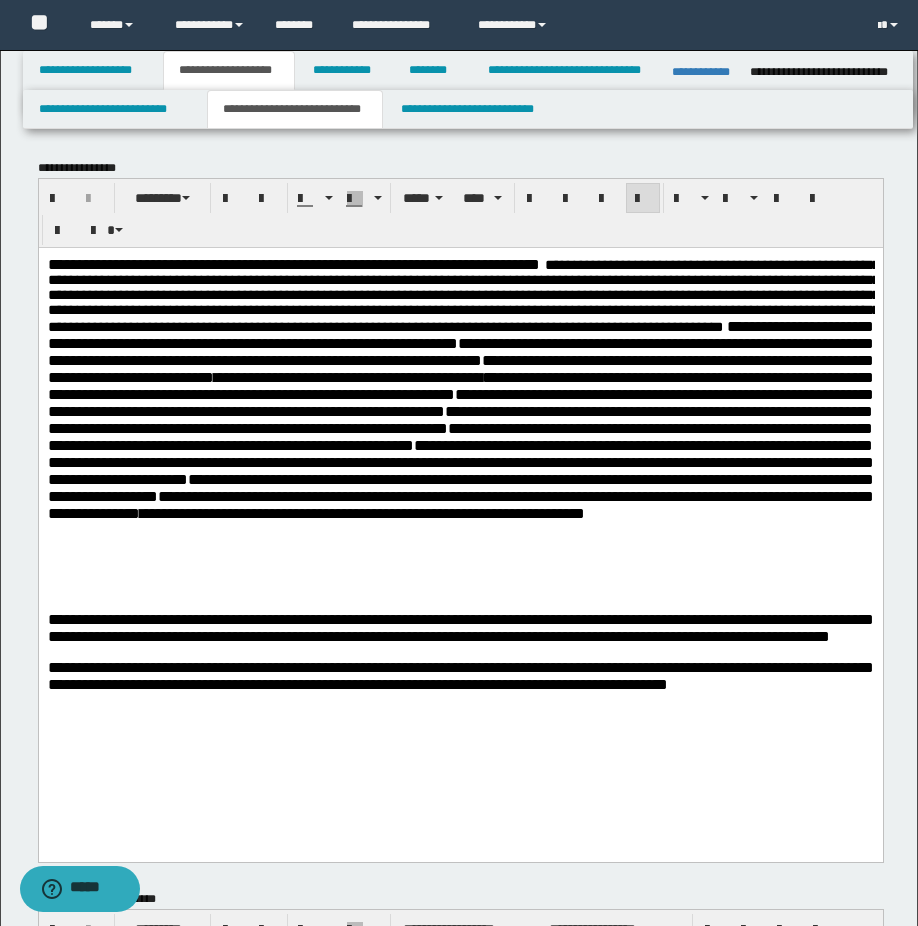 drag, startPoint x: 424, startPoint y: 743, endPoint x: 325, endPoint y: 714, distance: 103.16007 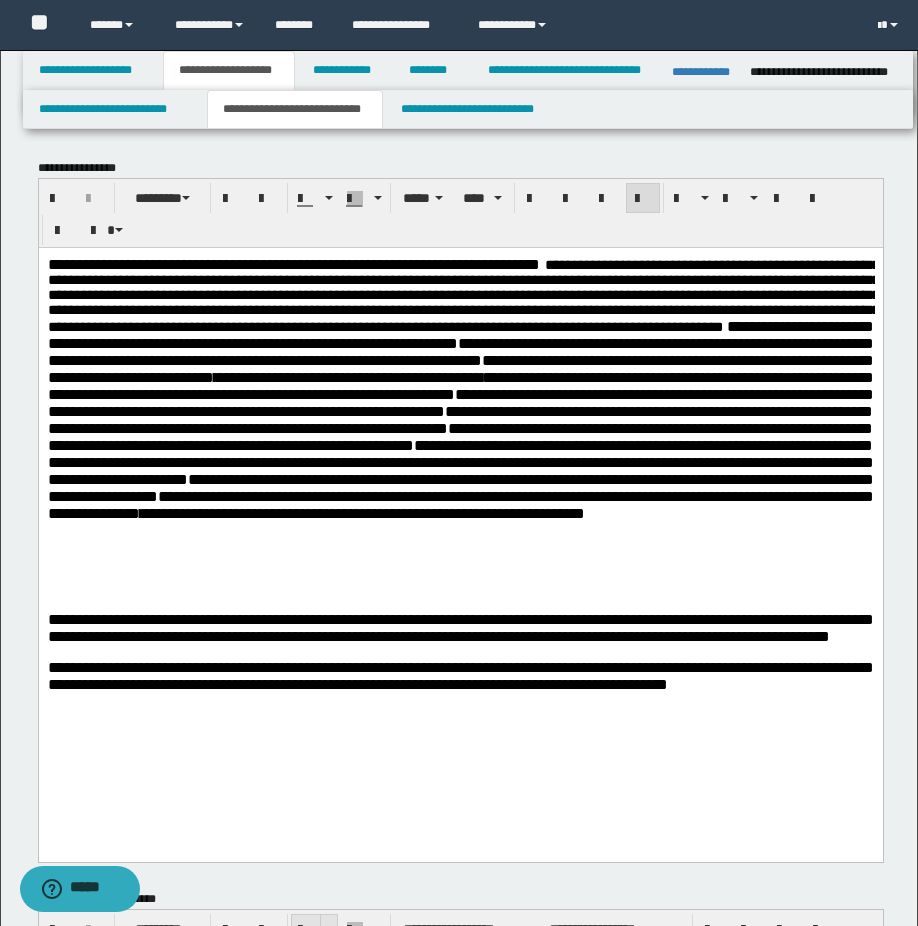 scroll, scrollTop: 300, scrollLeft: 0, axis: vertical 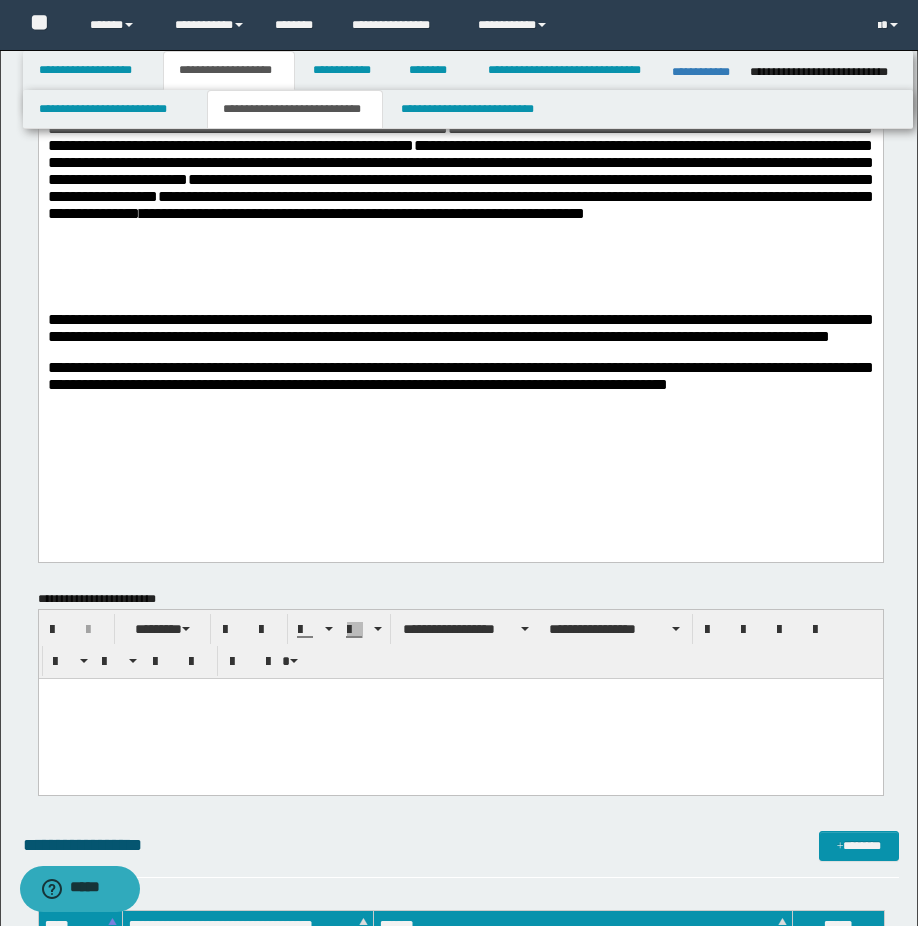 click at bounding box center (460, 711) 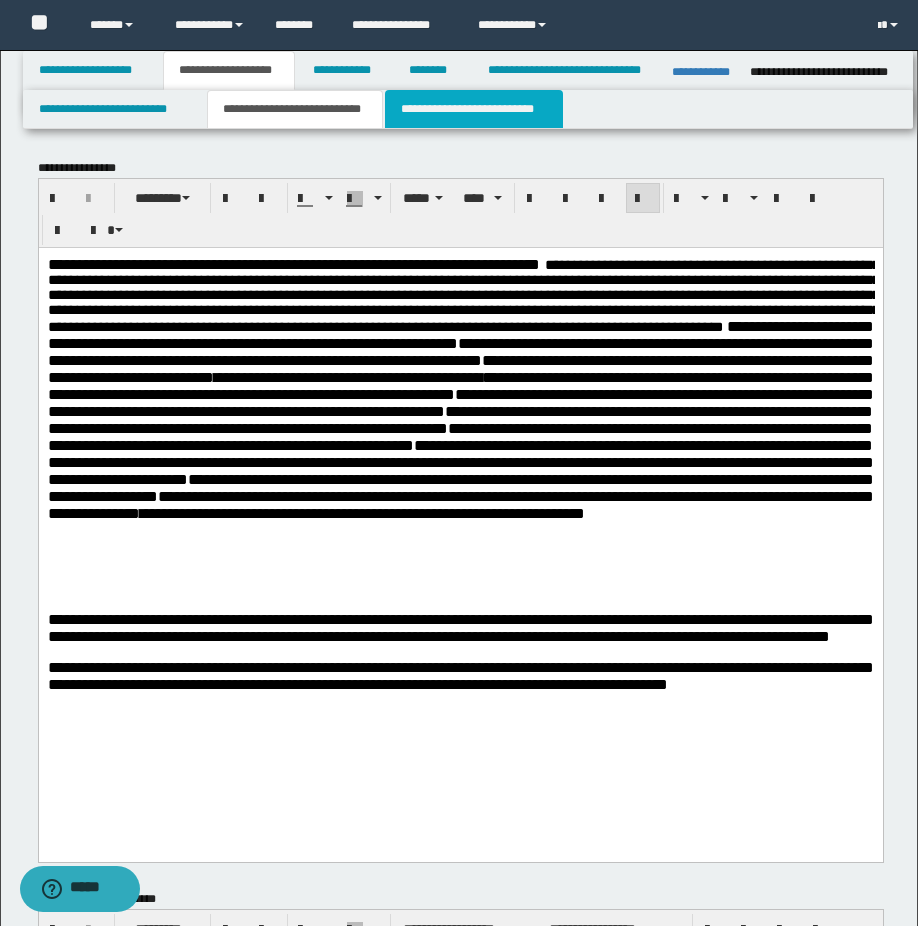 drag, startPoint x: 424, startPoint y: 115, endPoint x: 393, endPoint y: 143, distance: 41.773197 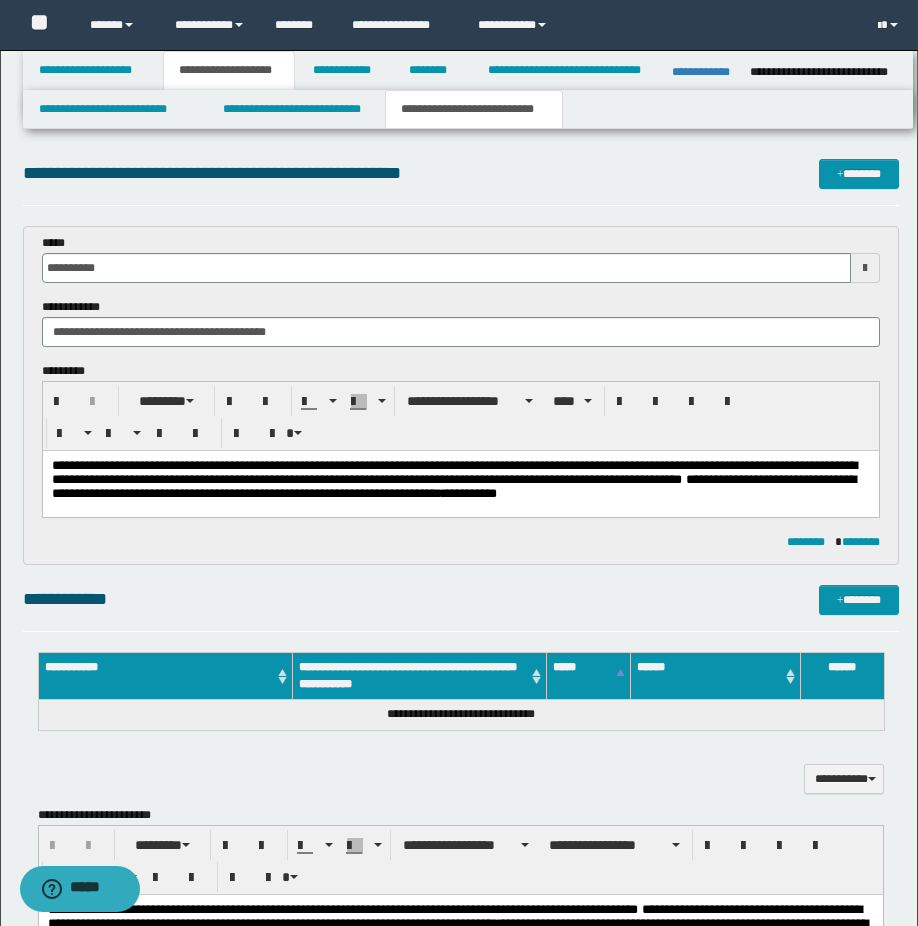 click on "**********" at bounding box center (460, 480) 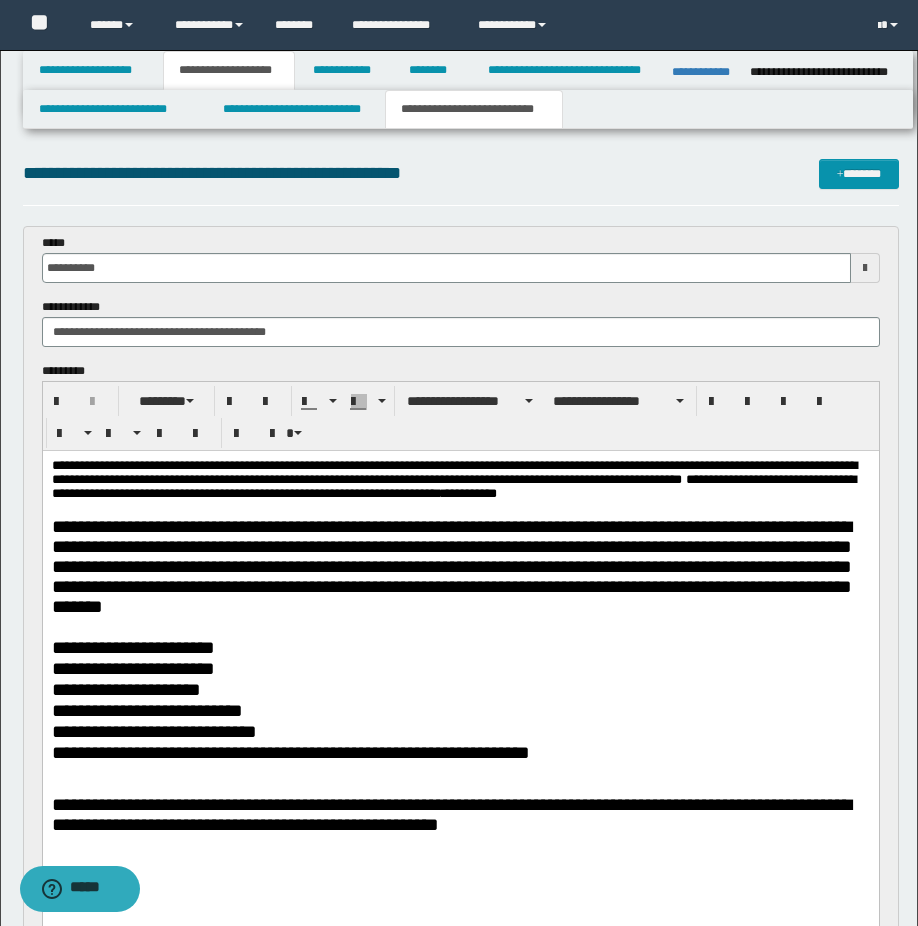 click at bounding box center [460, 509] 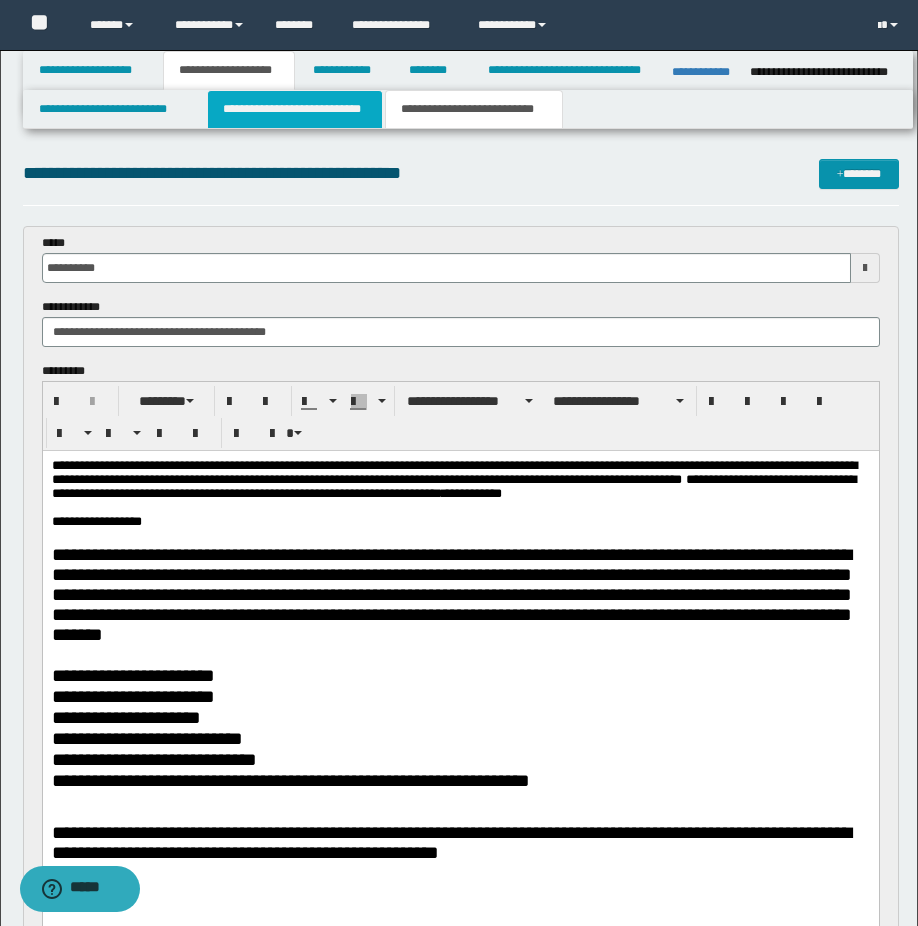 click on "**********" at bounding box center (295, 109) 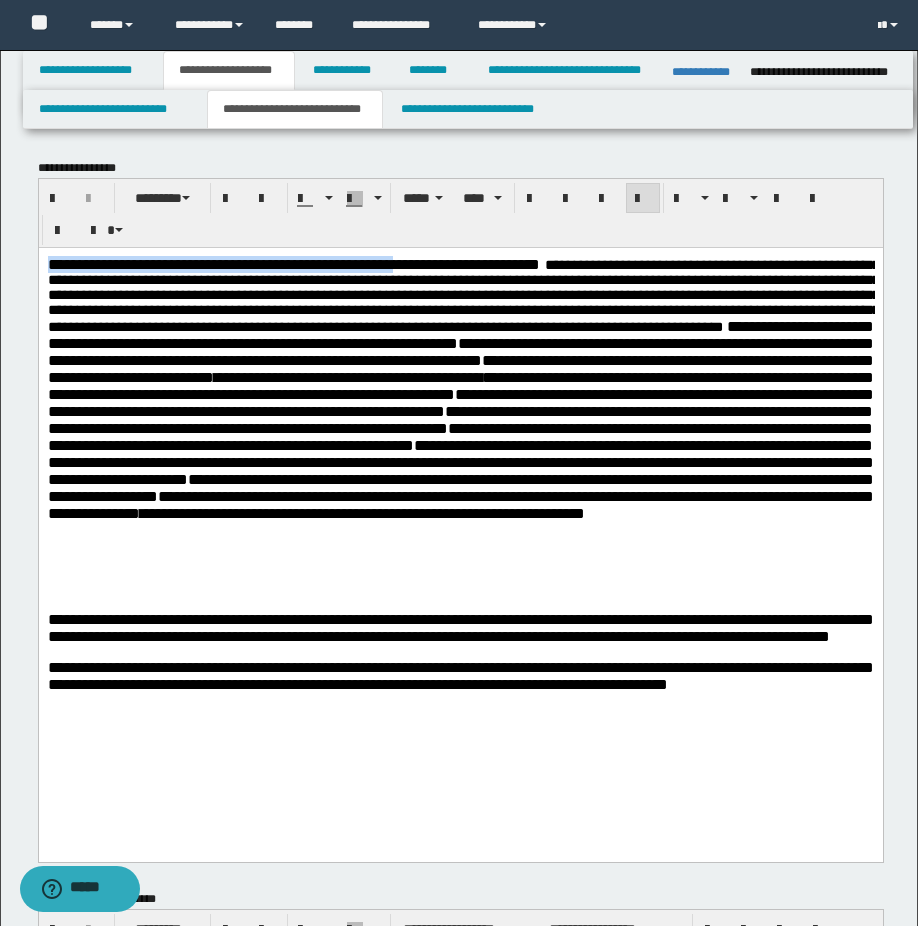 drag, startPoint x: 47, startPoint y: 261, endPoint x: 461, endPoint y: 269, distance: 414.0773 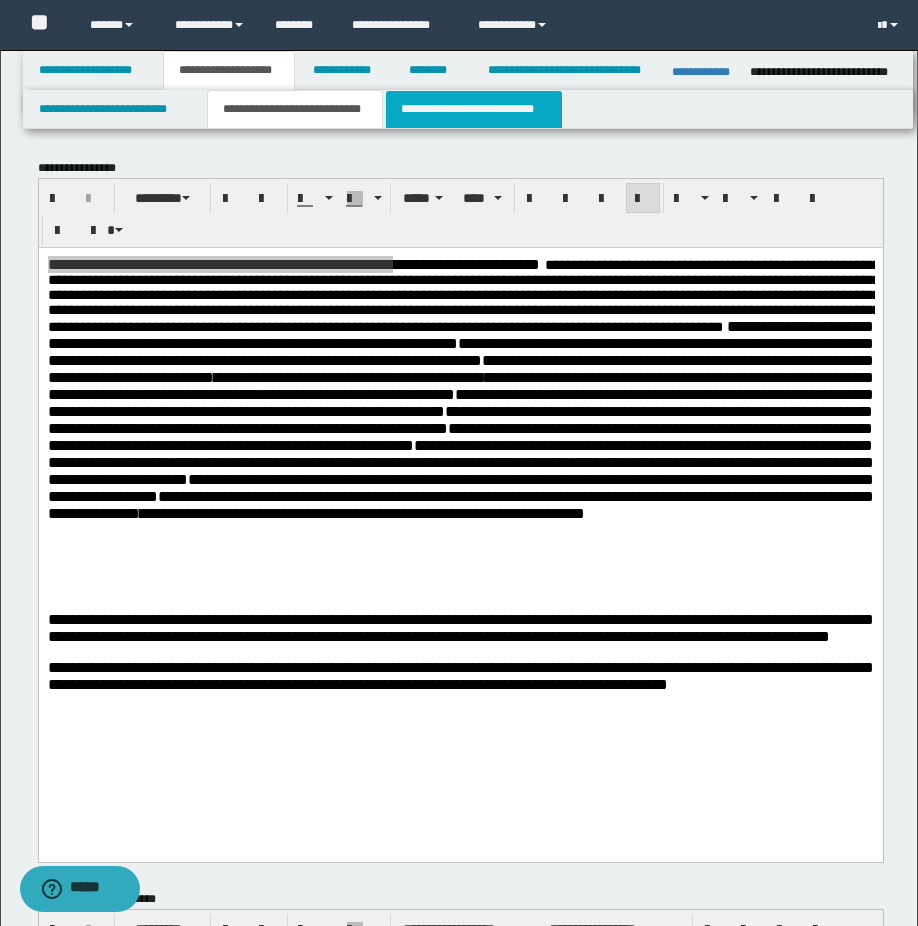 click on "**********" at bounding box center (474, 109) 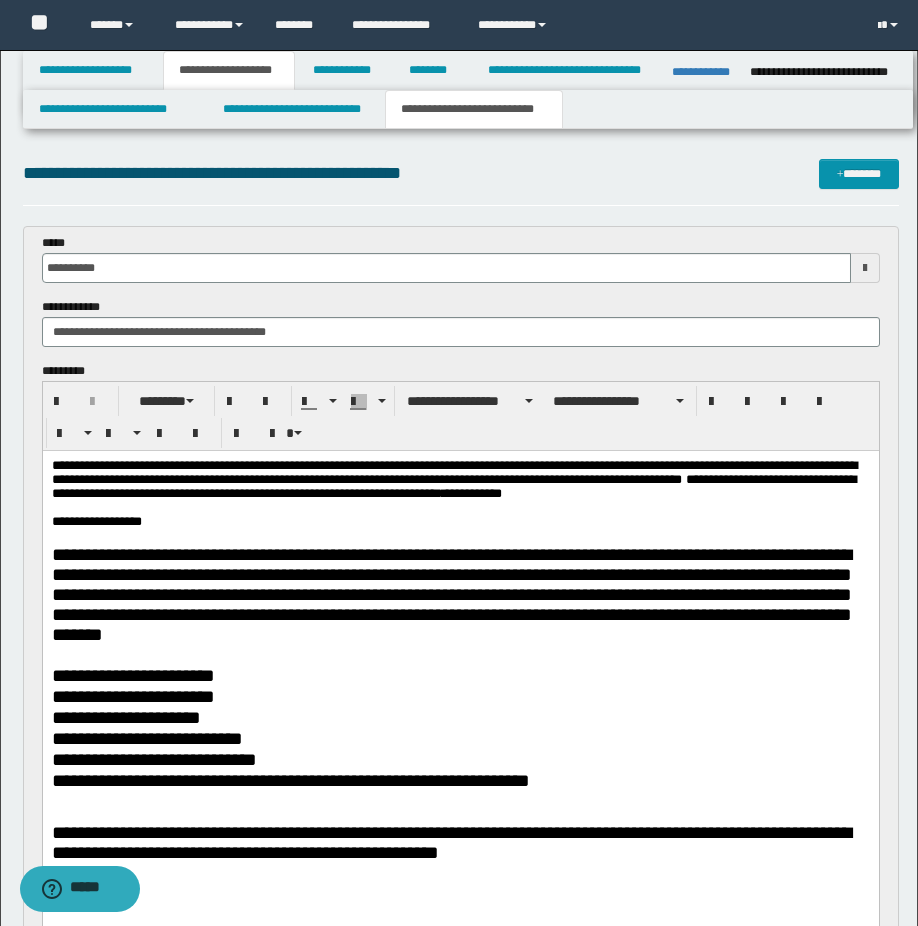 click at bounding box center [460, 508] 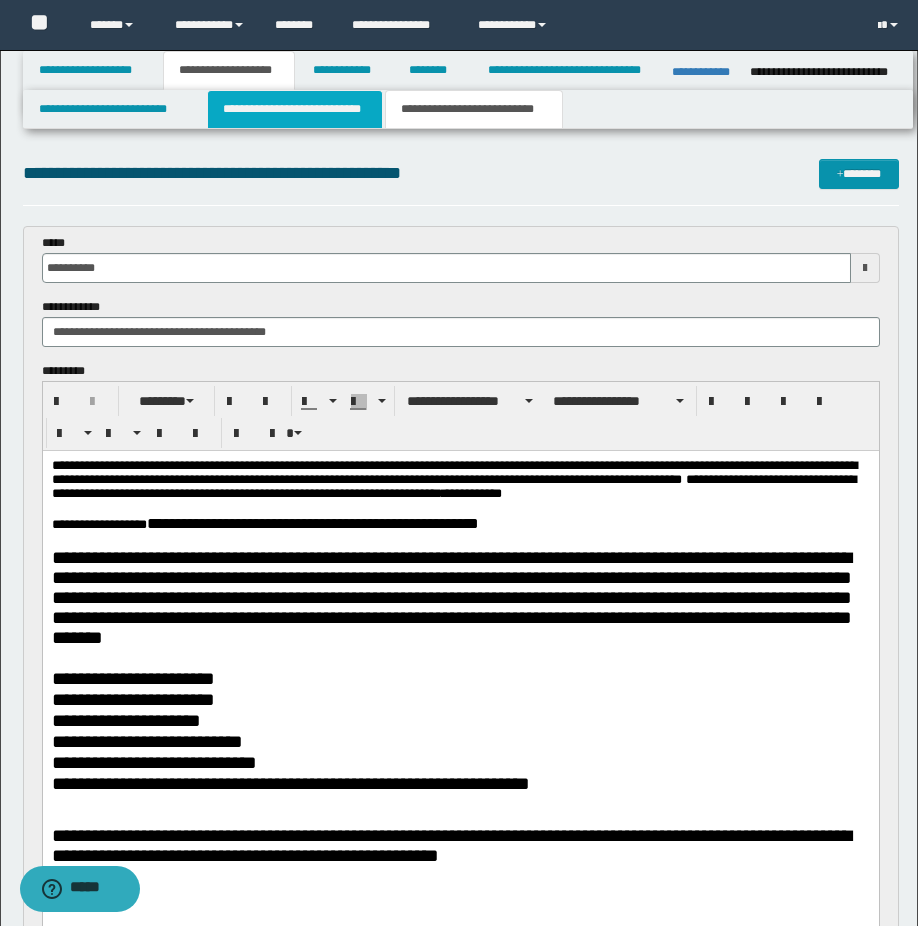 click on "**********" at bounding box center (295, 109) 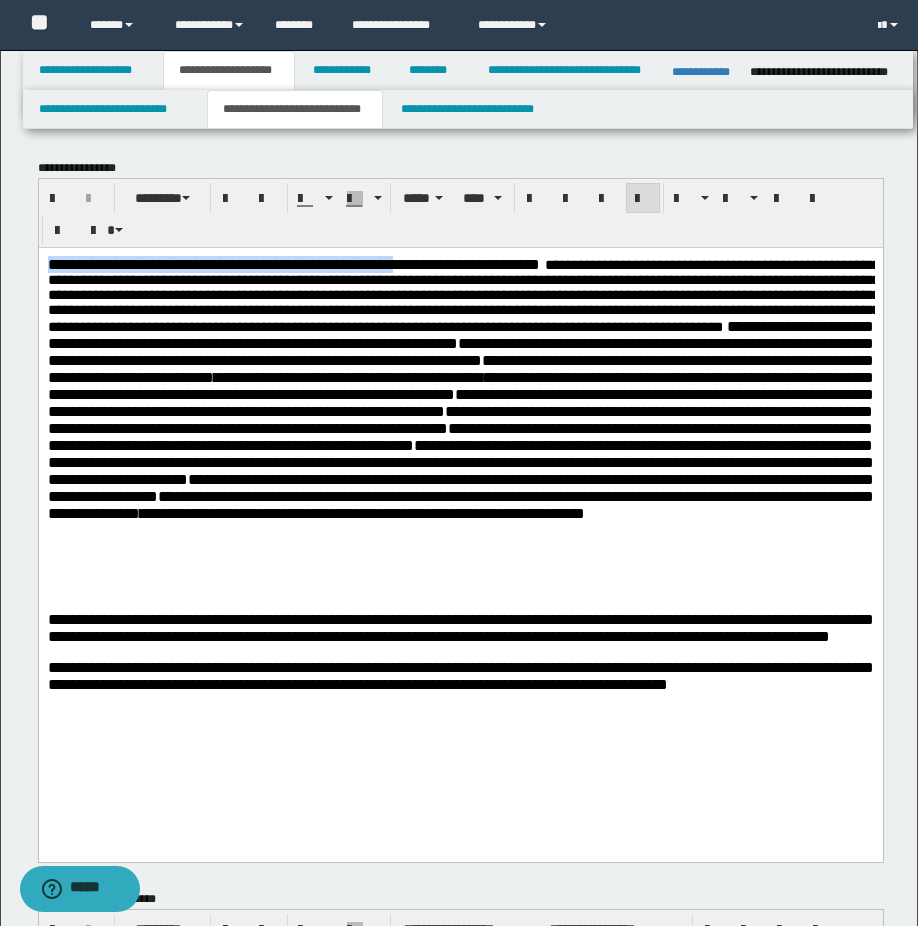 click on "**********" at bounding box center (347, 376) 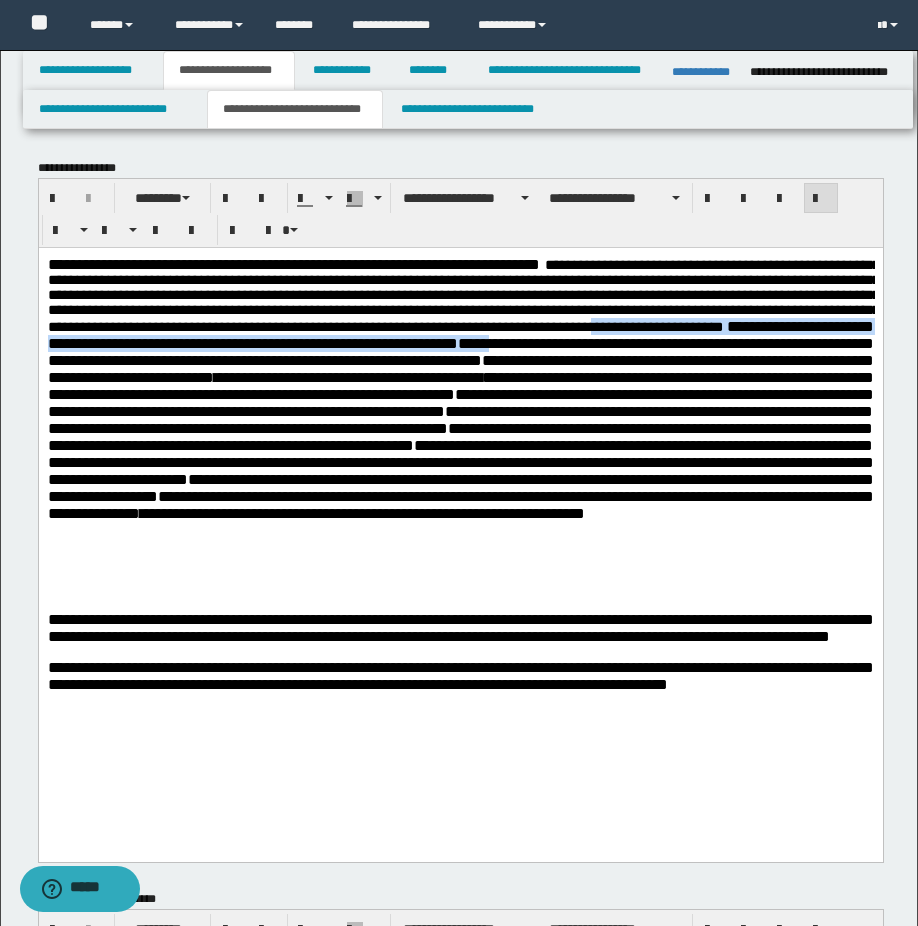 drag, startPoint x: 268, startPoint y: 350, endPoint x: 312, endPoint y: 363, distance: 45.88028 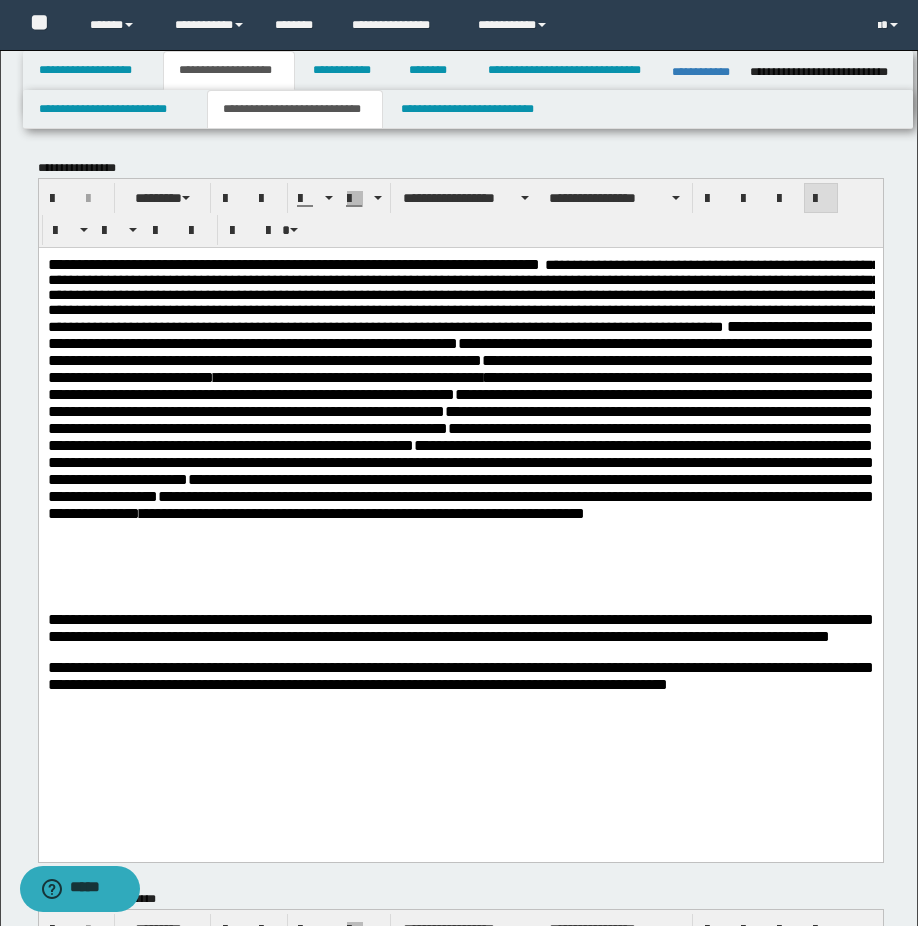 click on "**********" at bounding box center [460, 351] 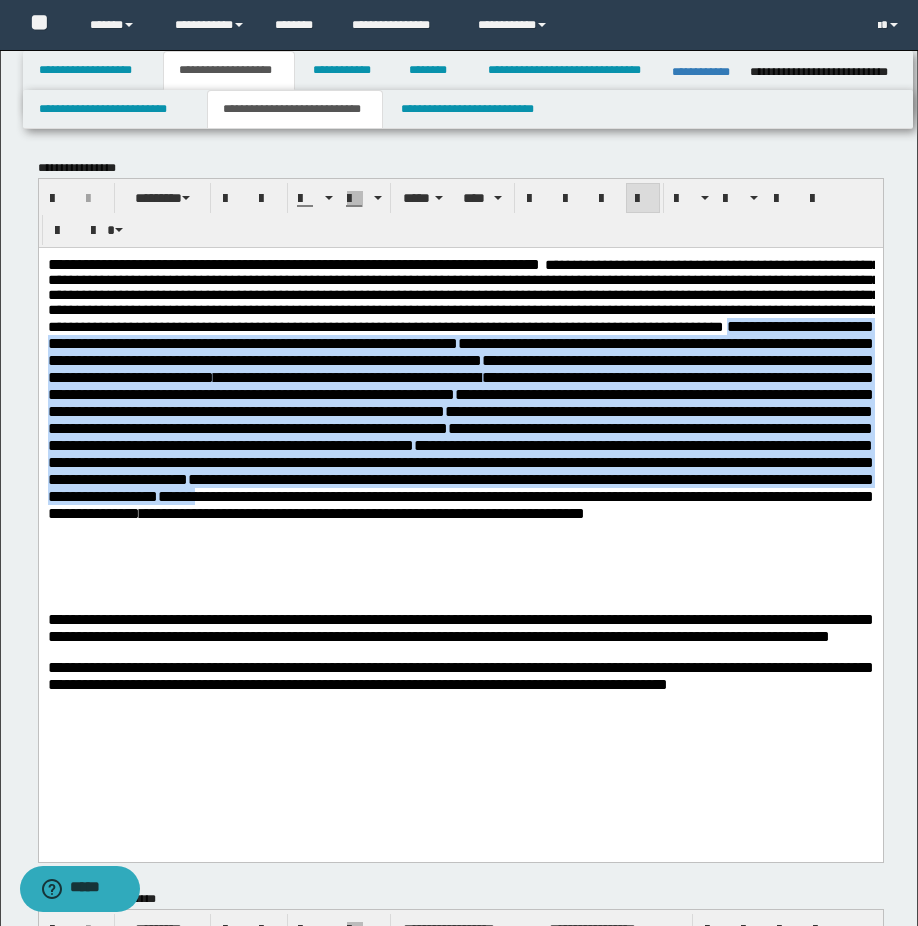 drag, startPoint x: 414, startPoint y: 350, endPoint x: 740, endPoint y: 552, distance: 383.5101 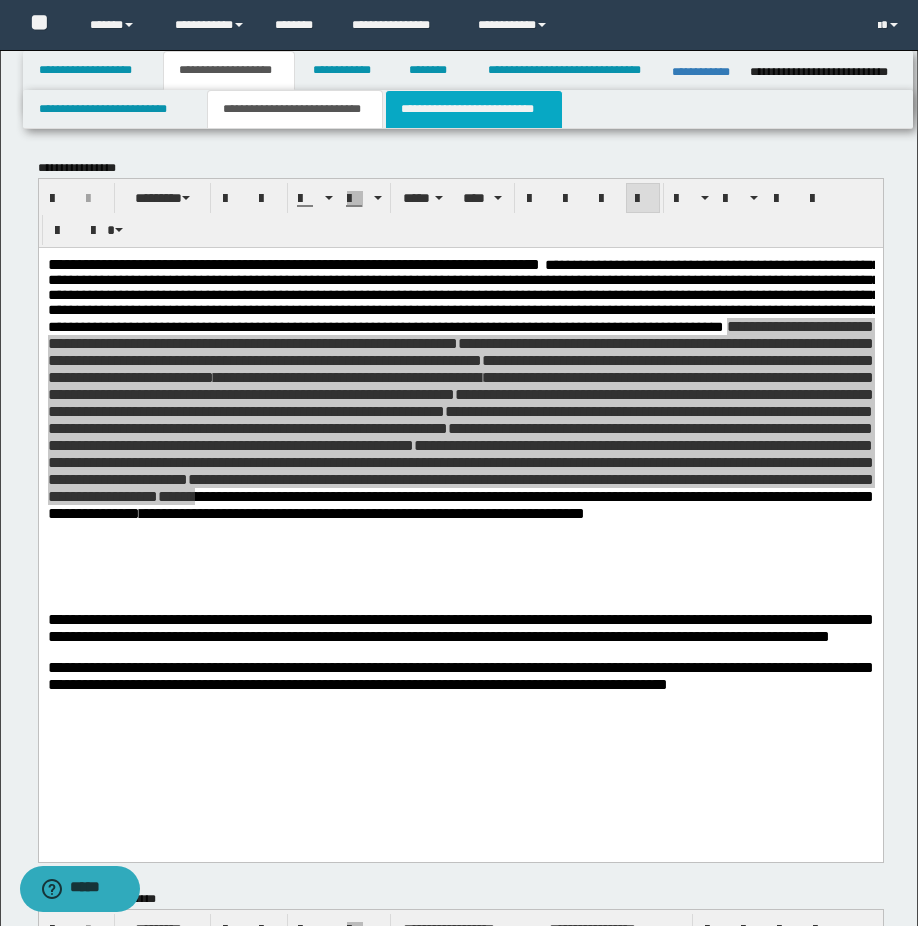 click on "**********" at bounding box center [474, 109] 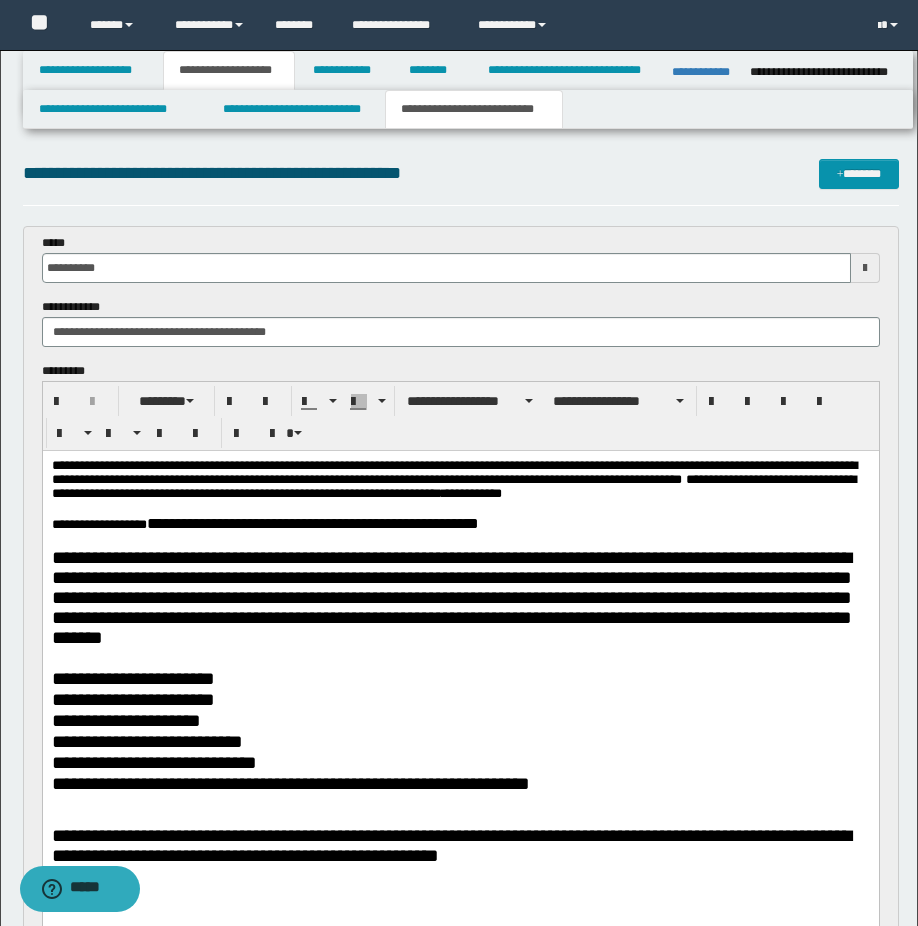 click on "**********" at bounding box center (460, 523) 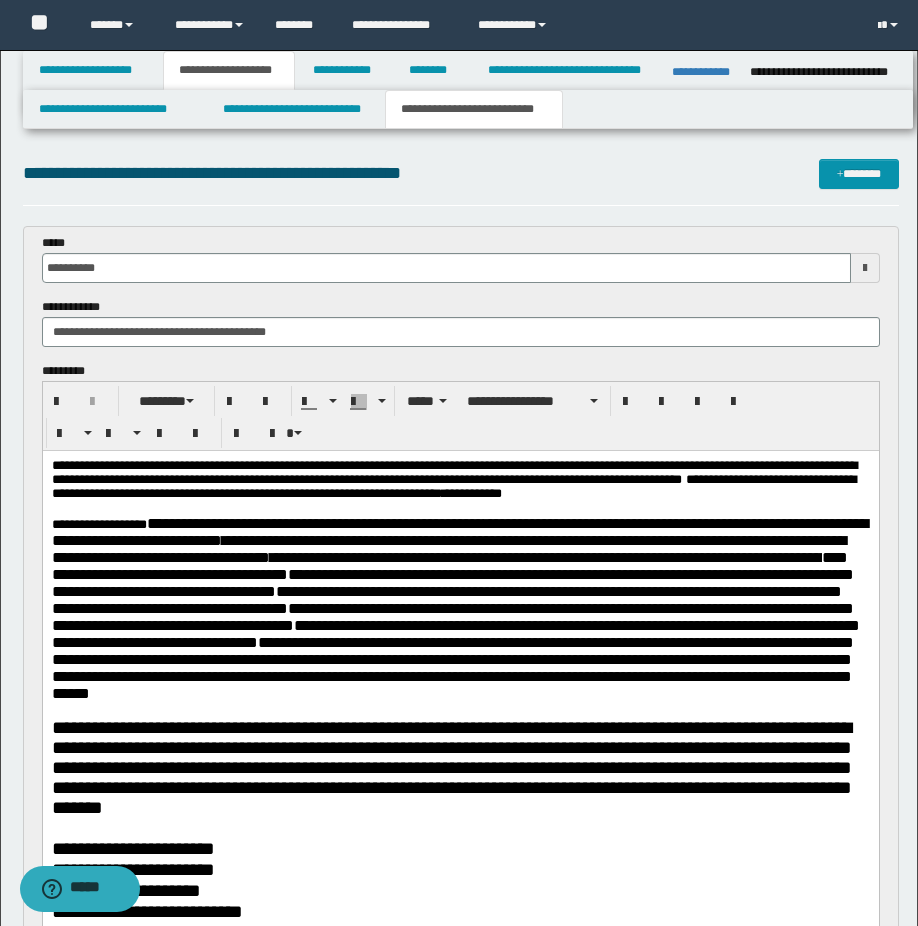click on "**********" at bounding box center [459, 608] 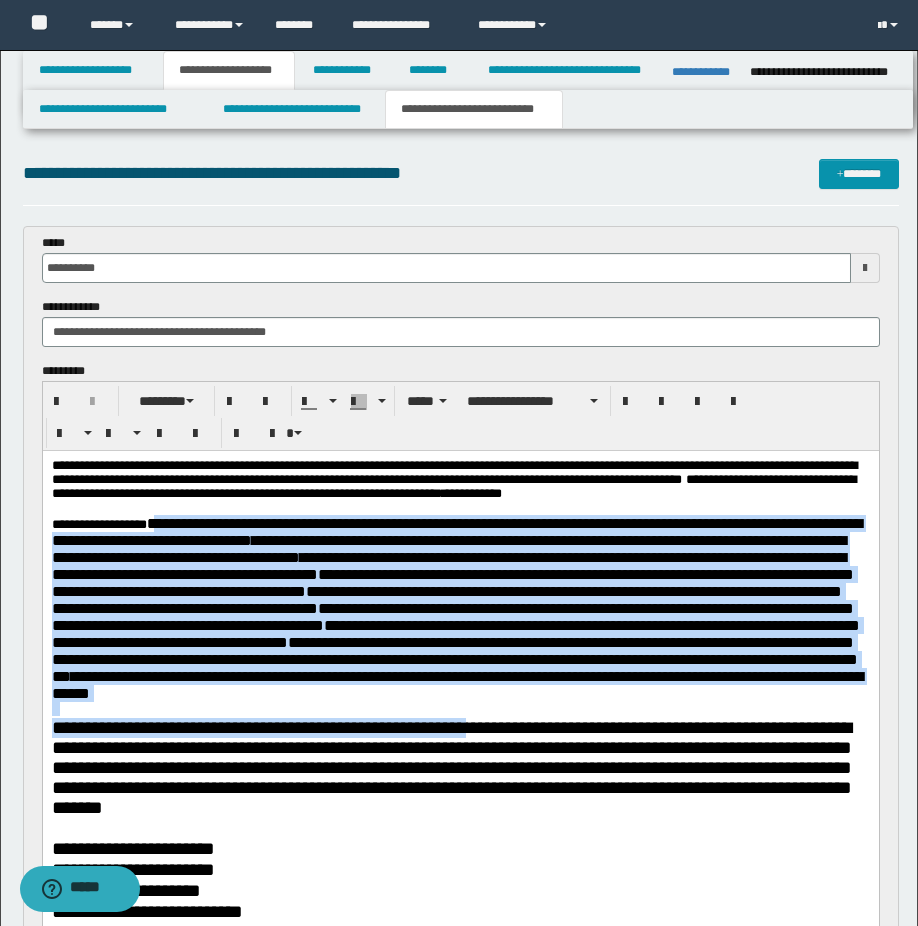 drag, startPoint x: 177, startPoint y: 534, endPoint x: 500, endPoint y: 798, distance: 417.16302 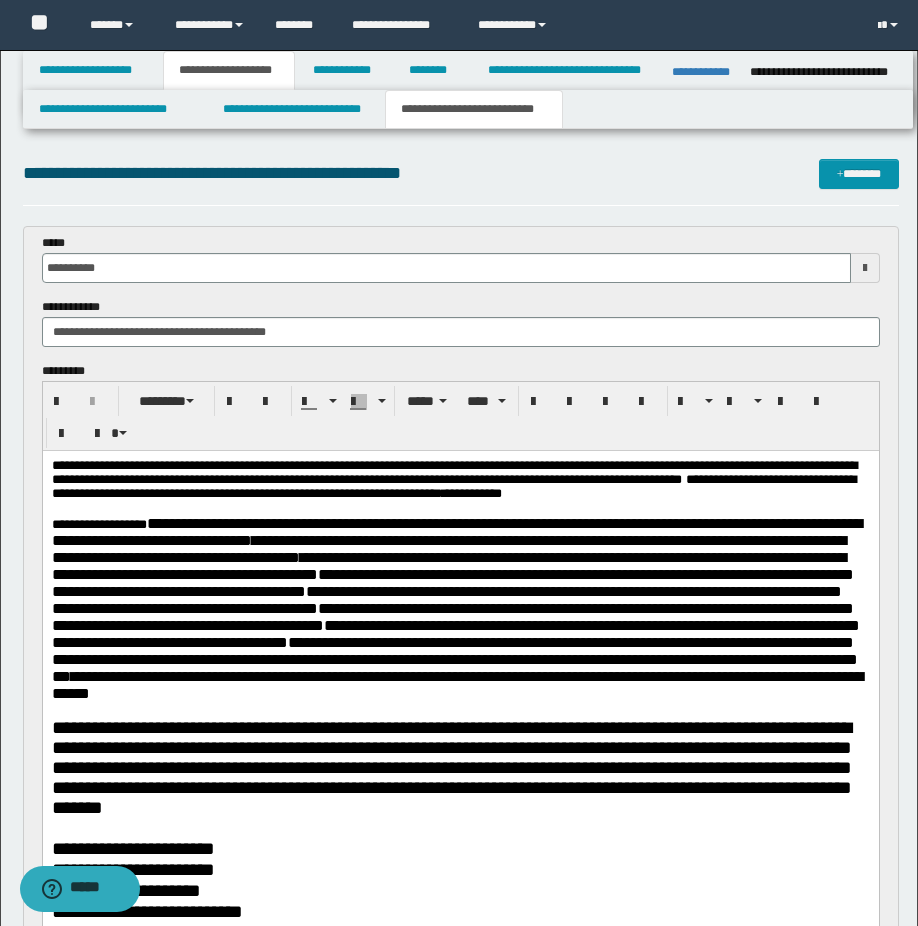 click on "**********" at bounding box center [446, 600] 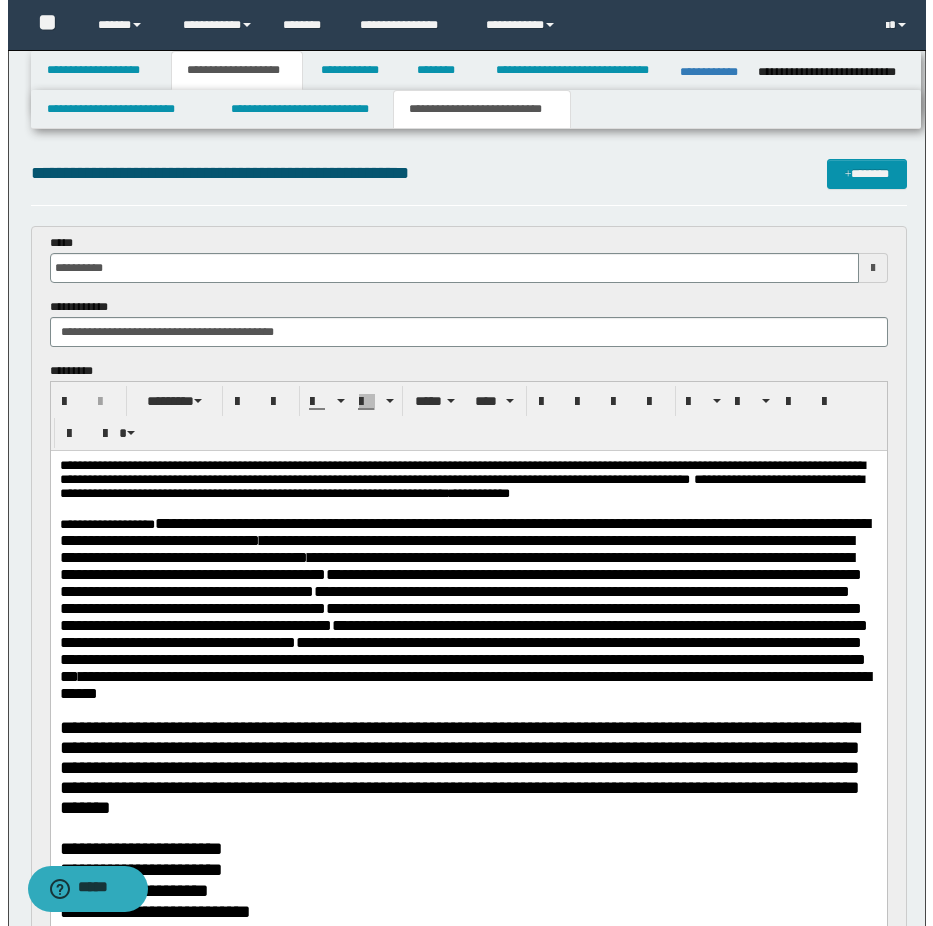 scroll, scrollTop: 300, scrollLeft: 0, axis: vertical 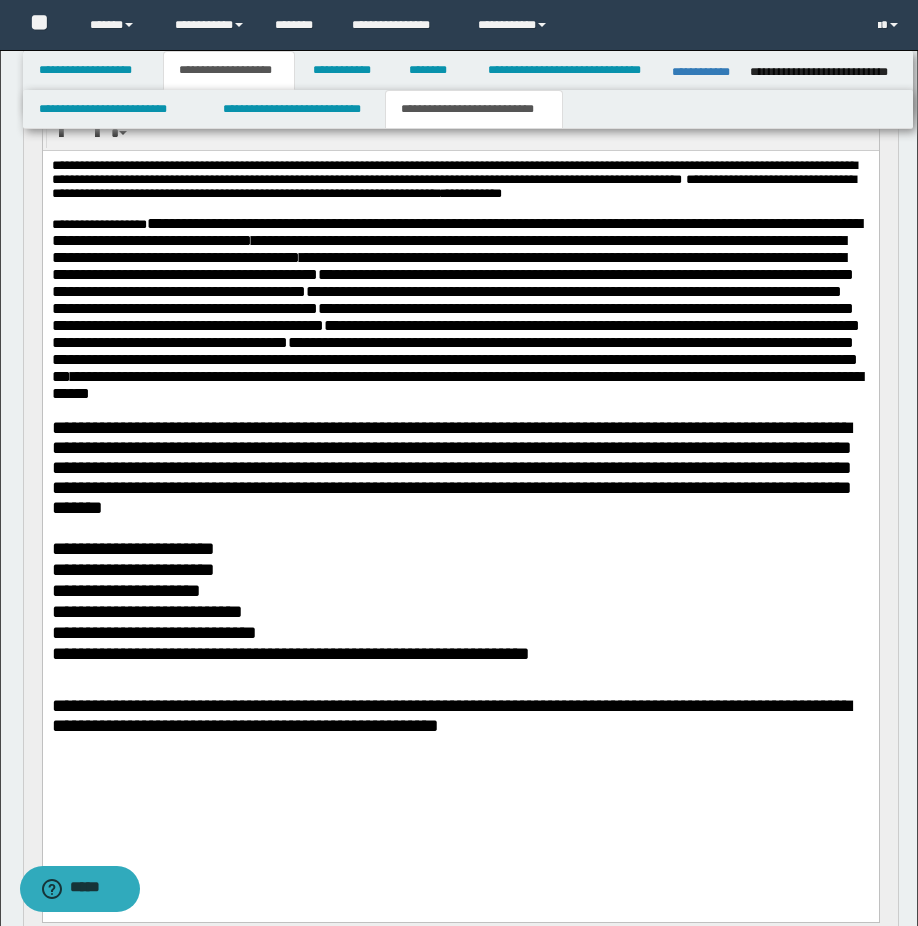 click on "**********" at bounding box center [460, 308] 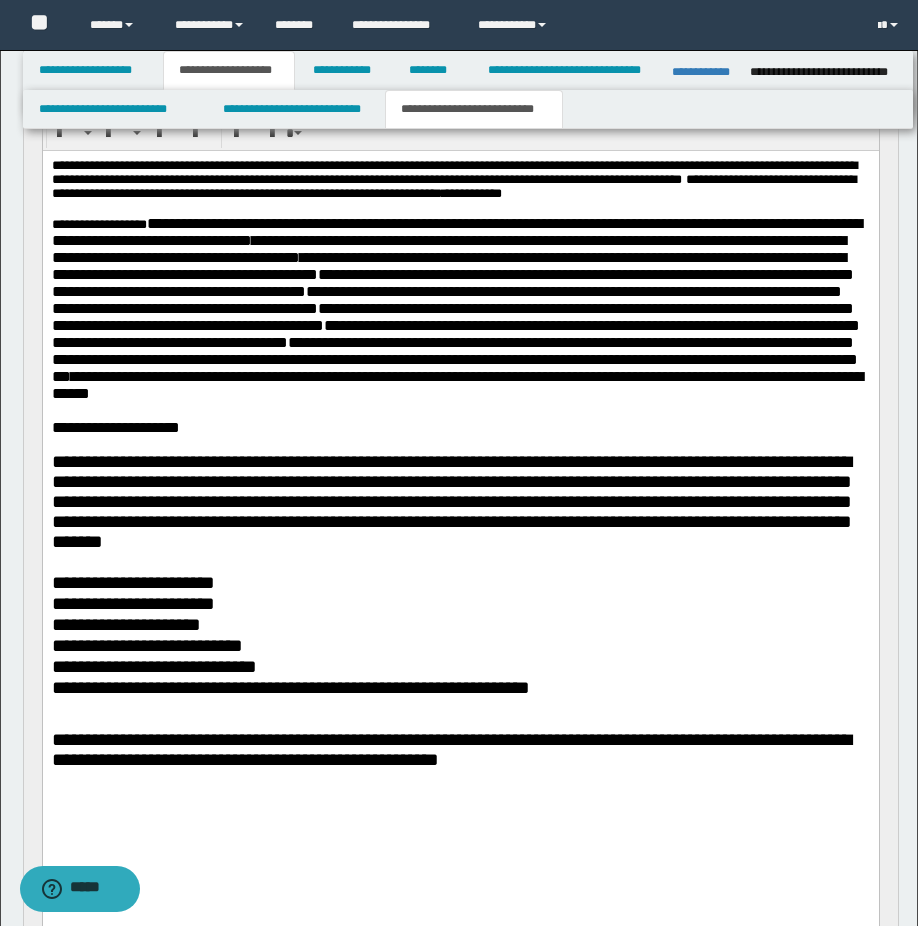 drag, startPoint x: 171, startPoint y: 505, endPoint x: 216, endPoint y: 521, distance: 47.759815 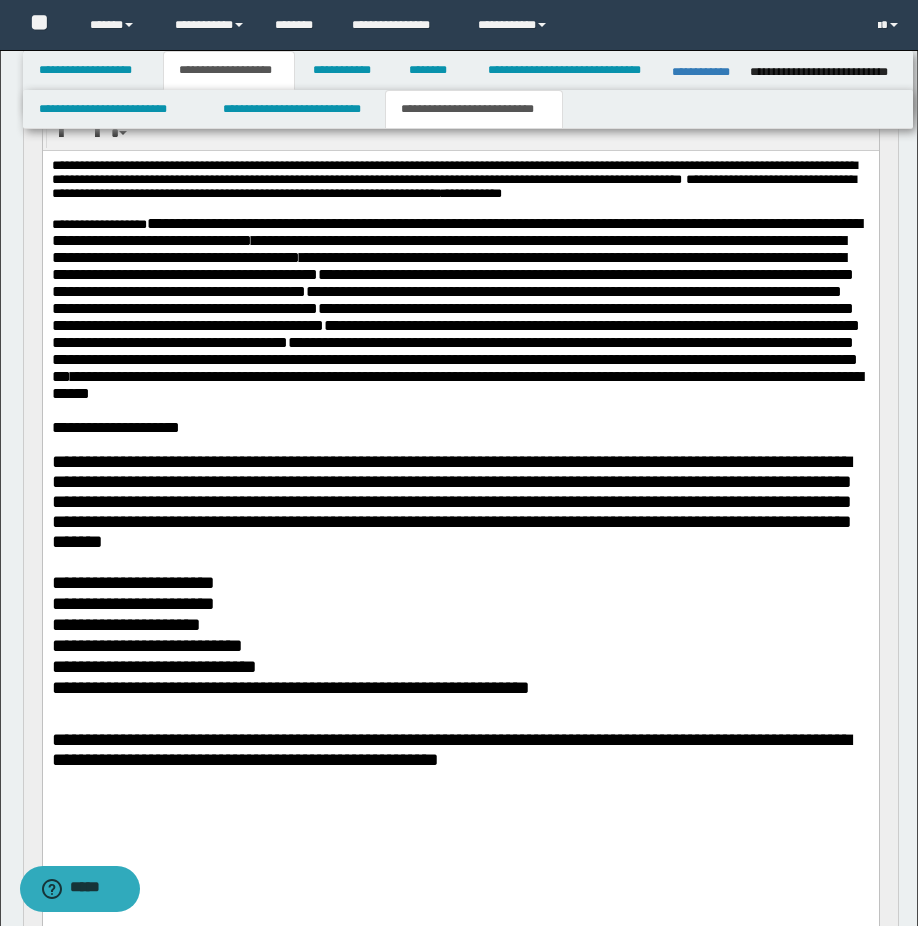 click at bounding box center (460, 410) 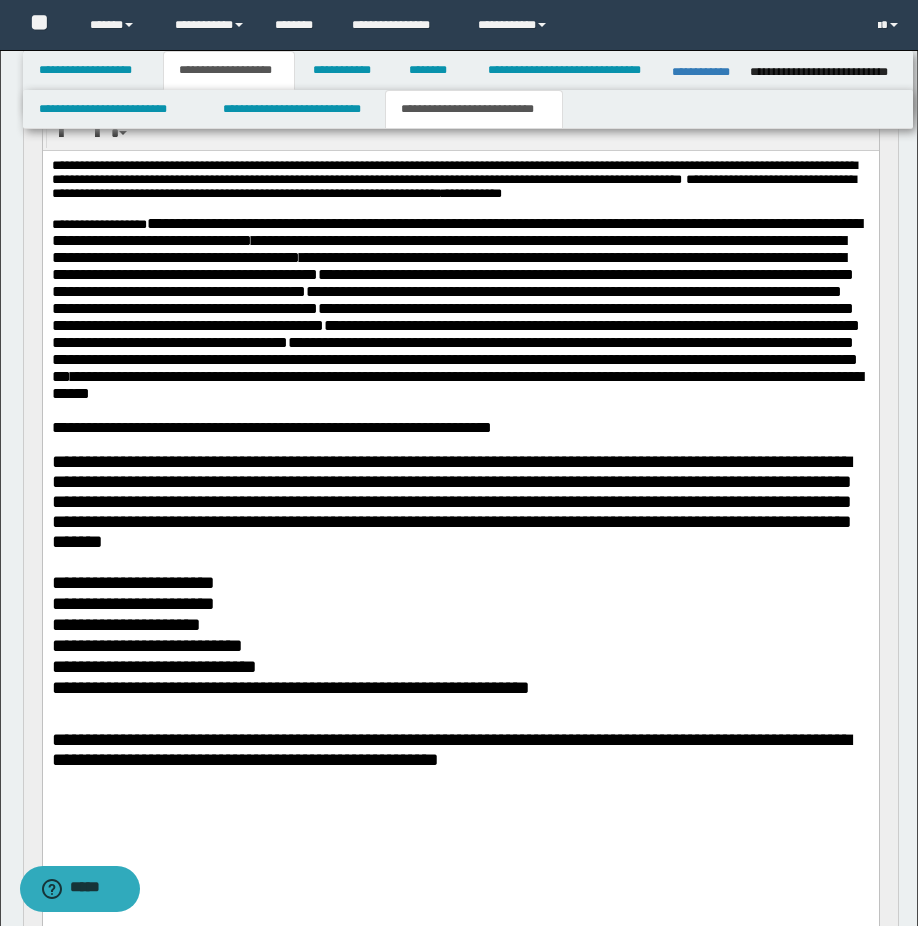 drag, startPoint x: 538, startPoint y: 492, endPoint x: 518, endPoint y: 498, distance: 20.880613 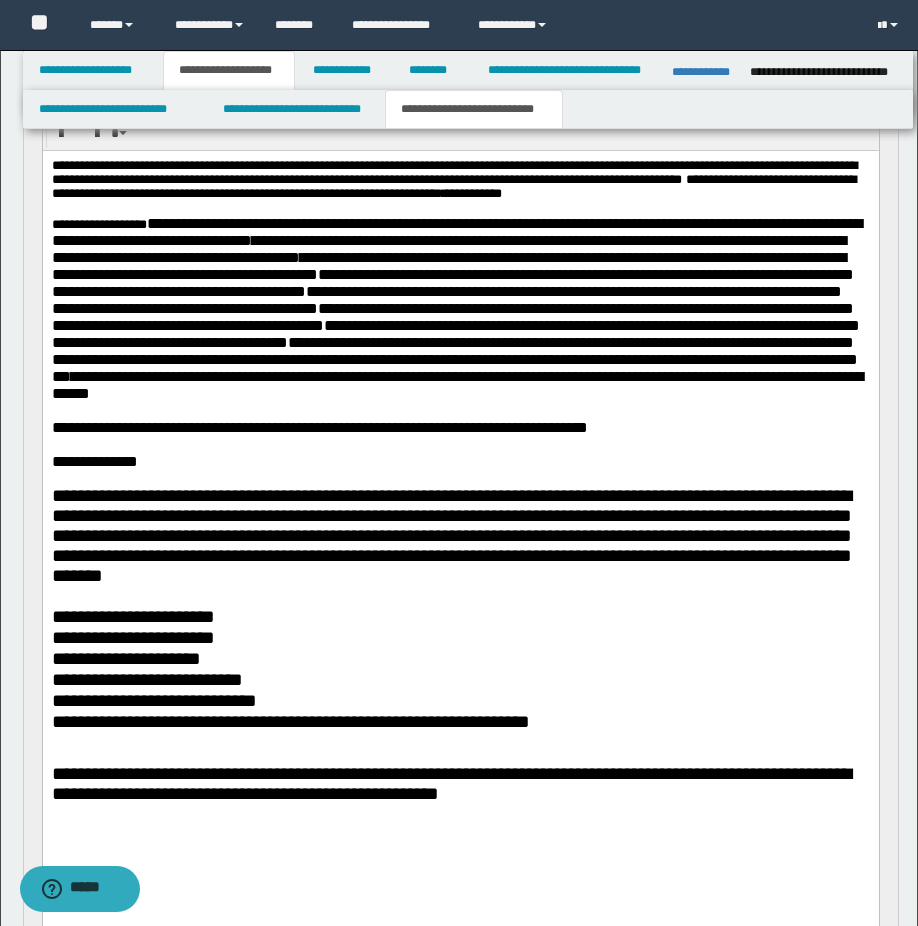 click on "**********" at bounding box center [460, 461] 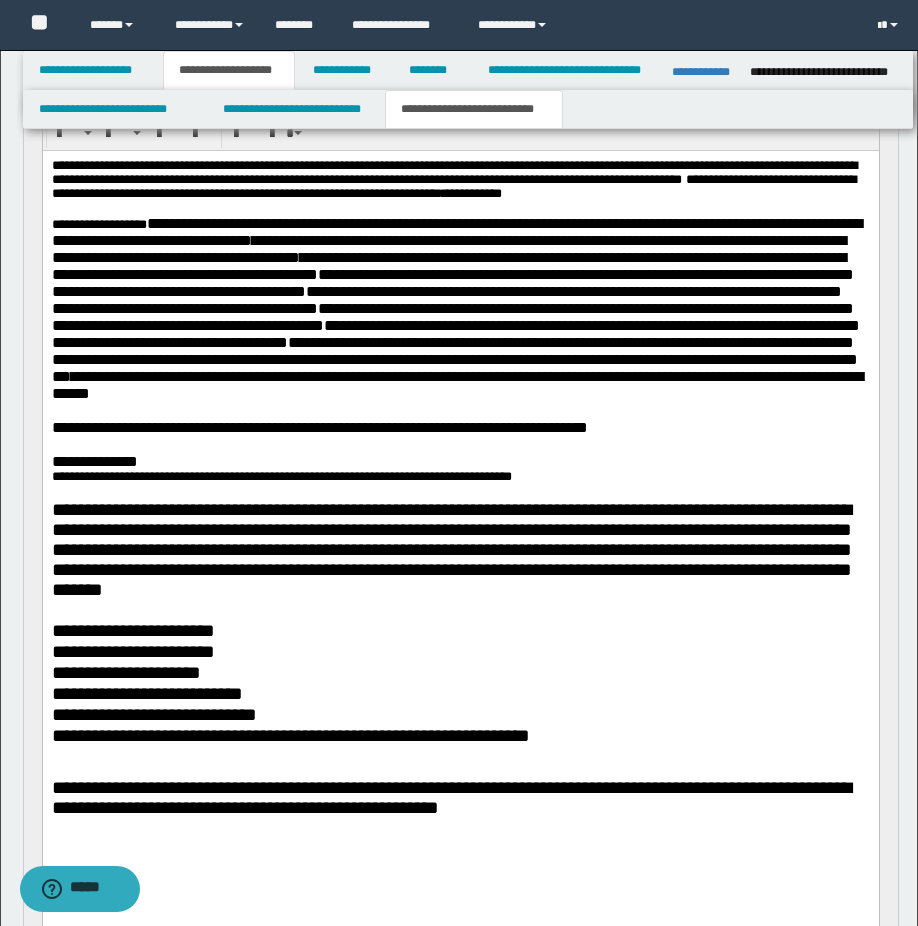 click on "**********" at bounding box center (460, 461) 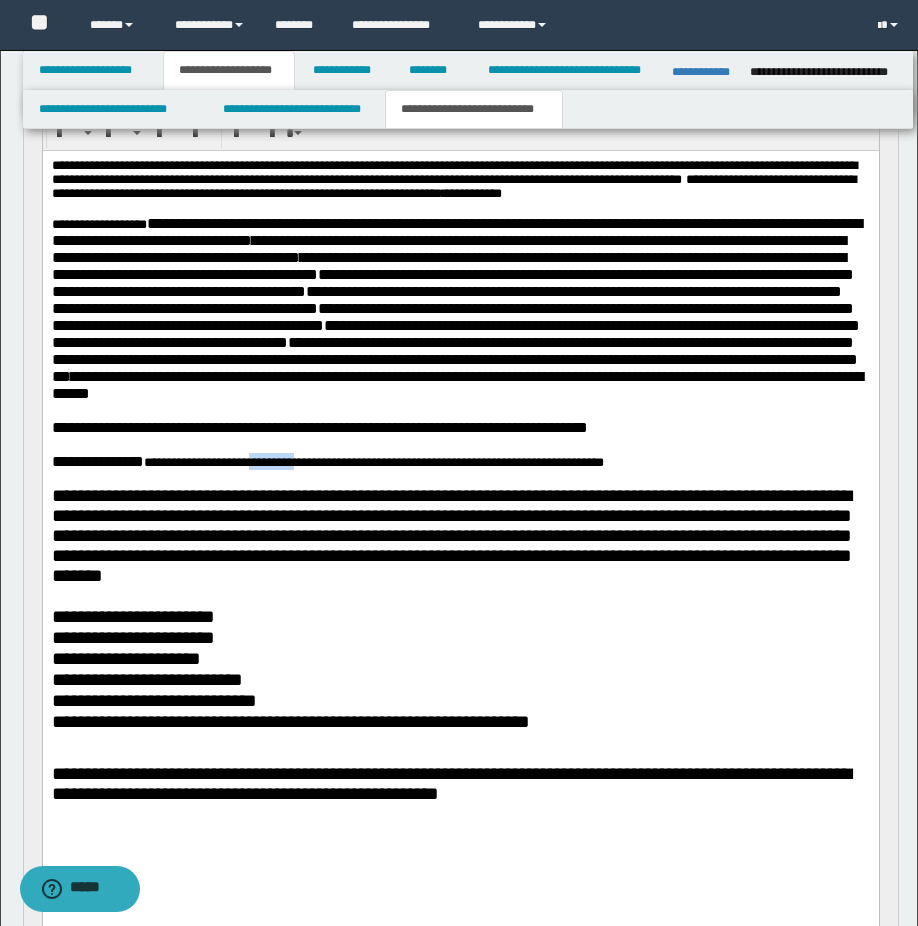 drag, startPoint x: 290, startPoint y: 544, endPoint x: 345, endPoint y: 537, distance: 55.443665 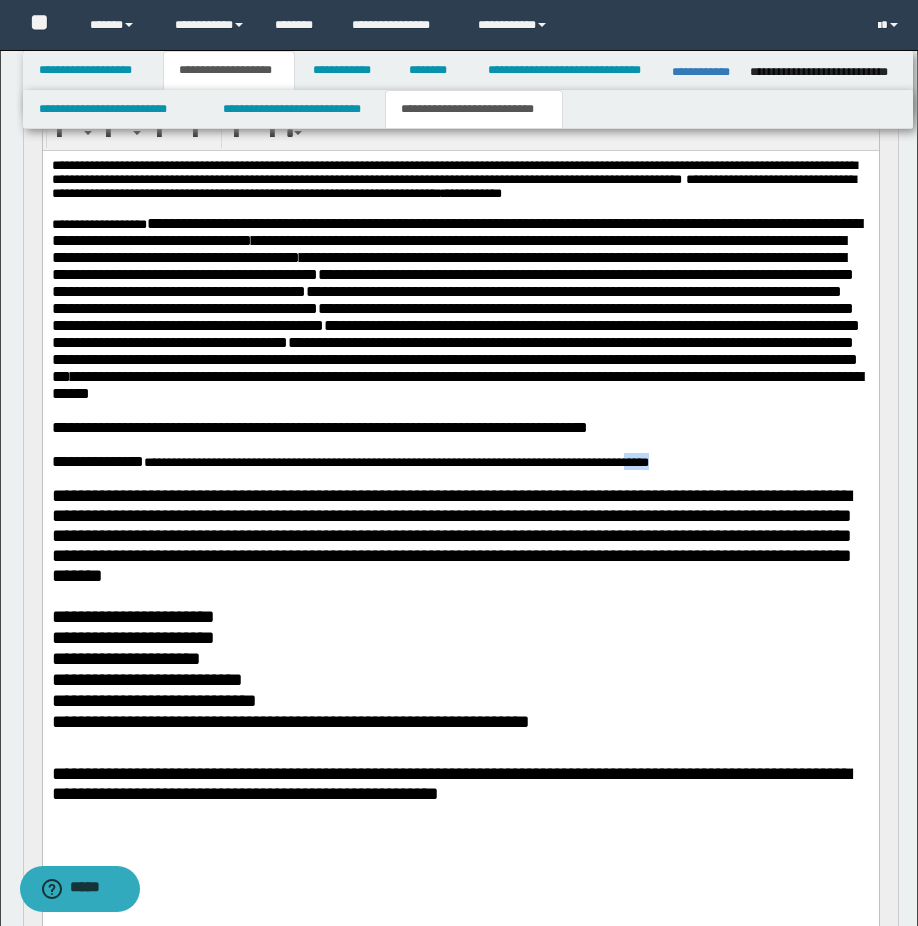 drag, startPoint x: 737, startPoint y: 544, endPoint x: 780, endPoint y: 544, distance: 43 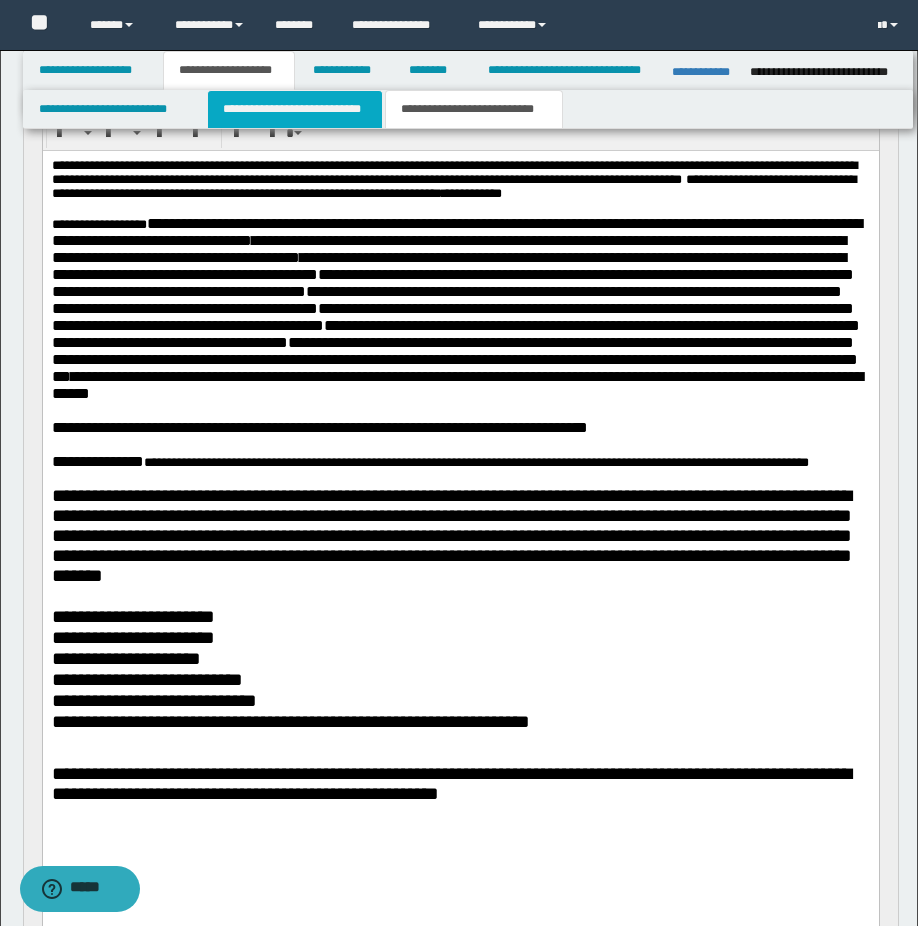 click on "**********" at bounding box center [295, 109] 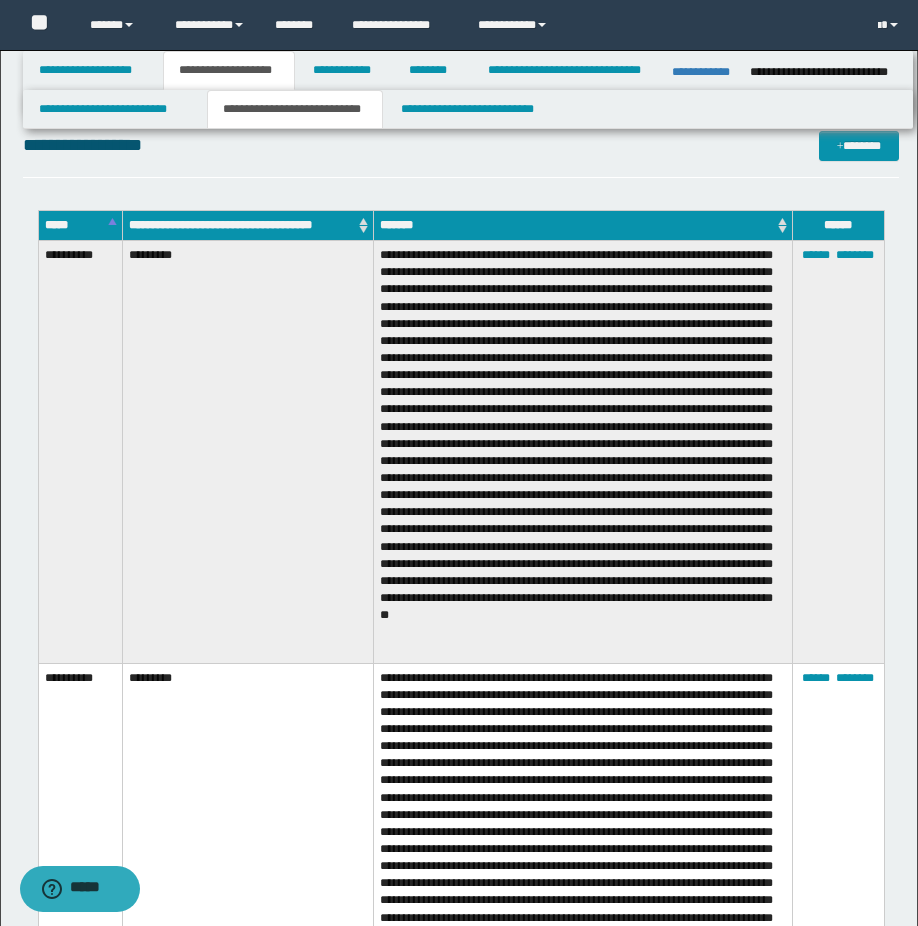 scroll, scrollTop: 1300, scrollLeft: 0, axis: vertical 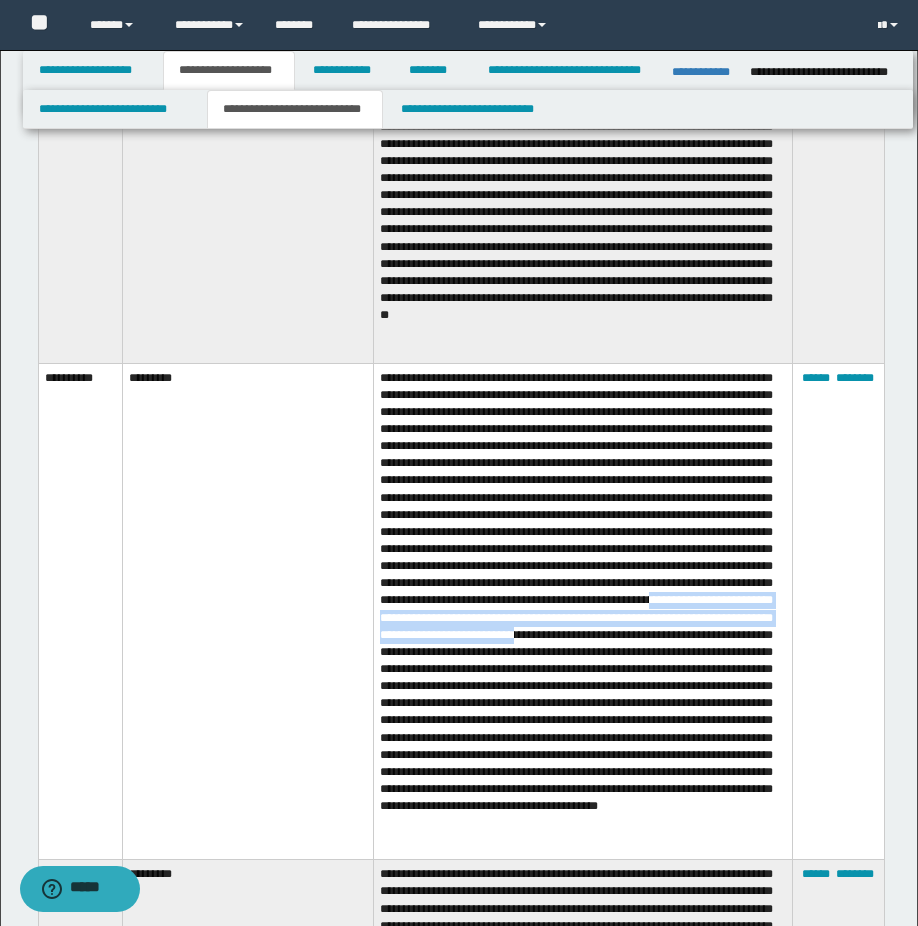 drag, startPoint x: 380, startPoint y: 637, endPoint x: 675, endPoint y: 651, distance: 295.33203 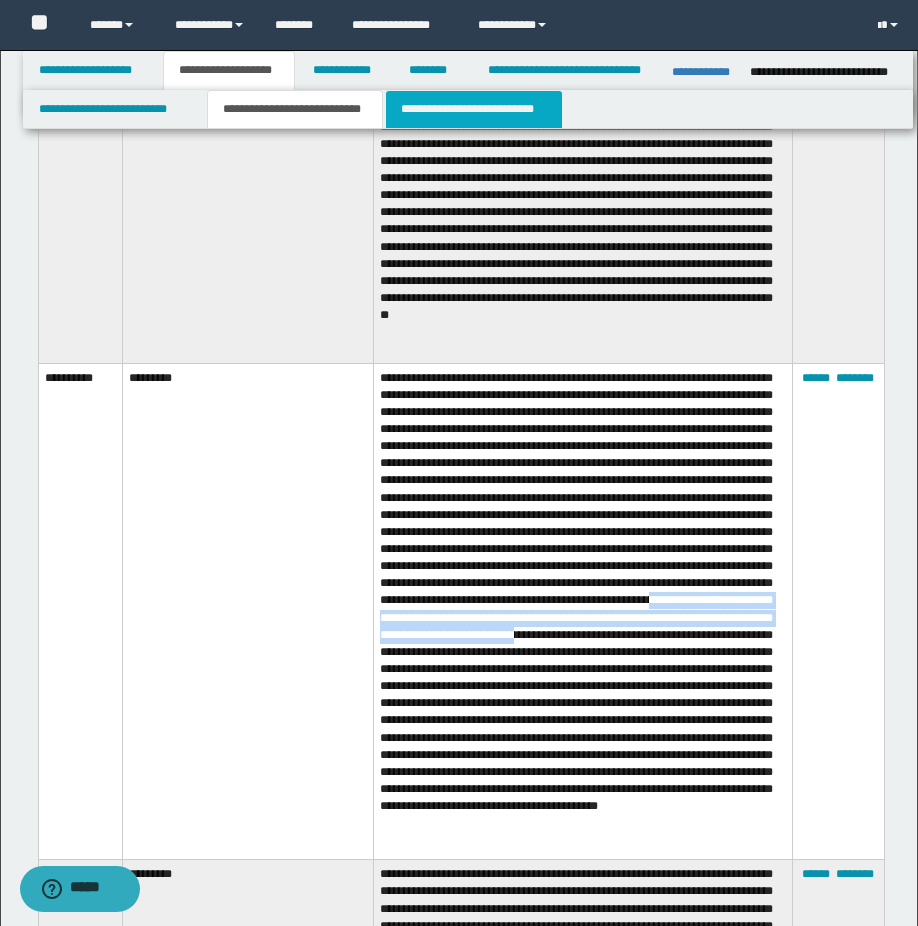 click on "**********" at bounding box center (474, 109) 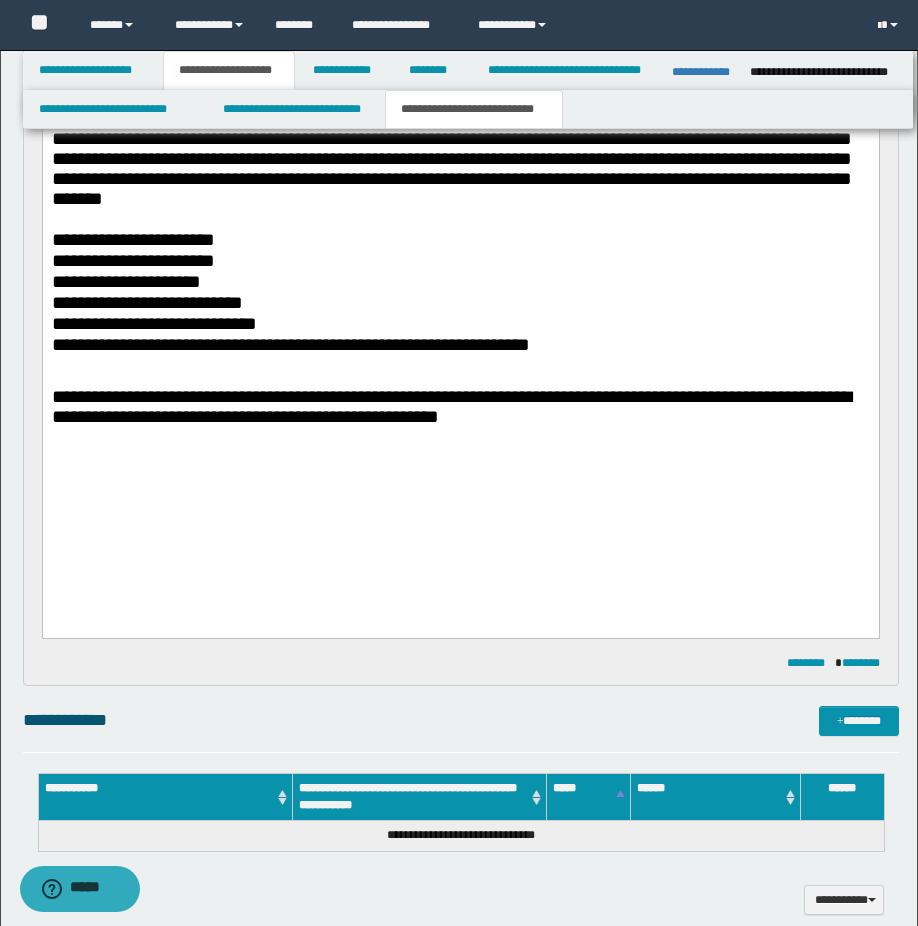 scroll, scrollTop: 377, scrollLeft: 0, axis: vertical 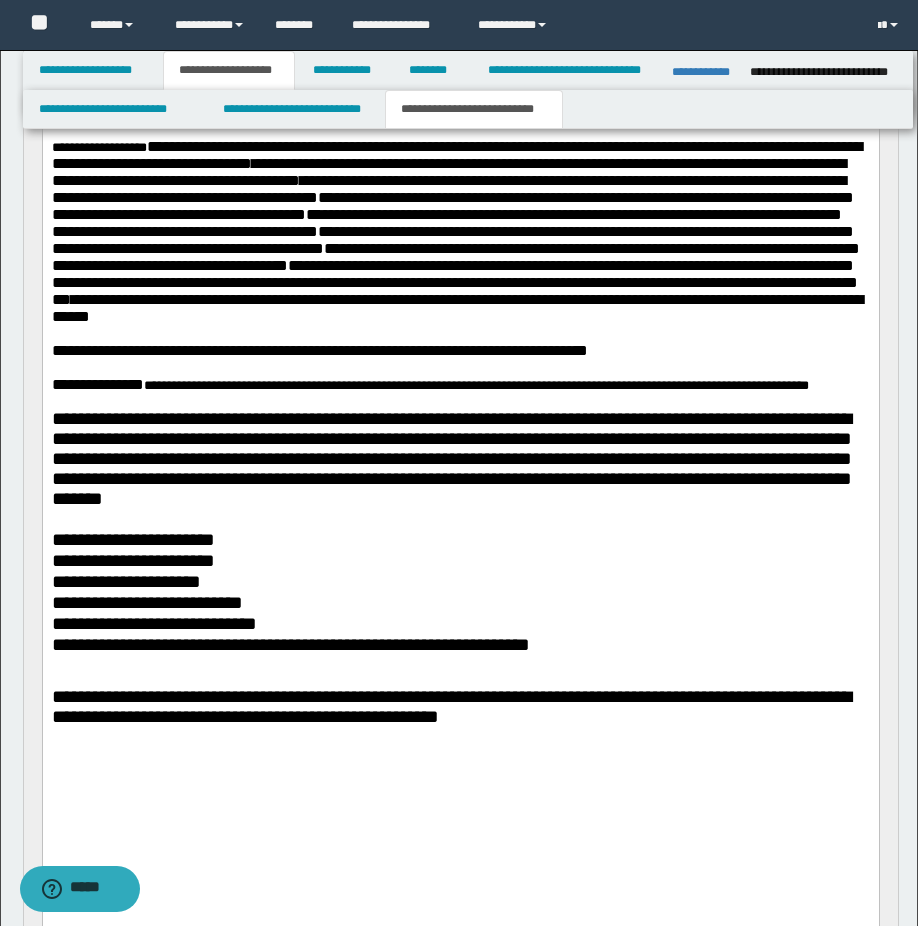 click on "**********" at bounding box center [460, 384] 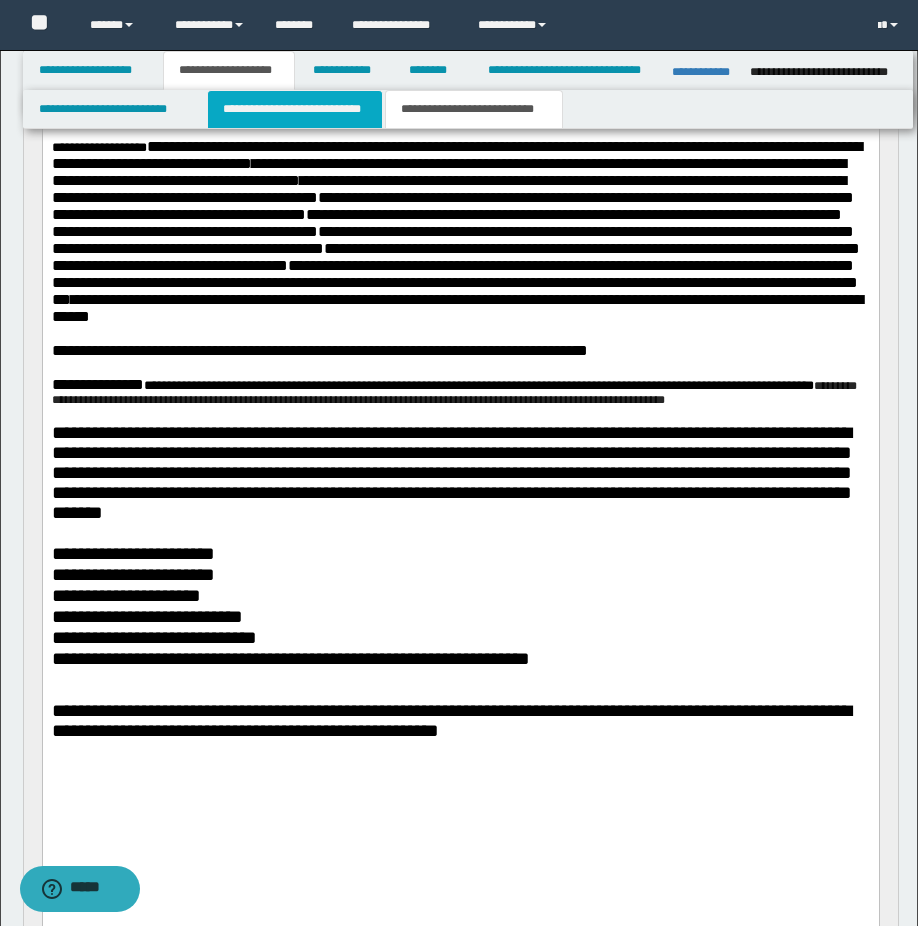 click on "**********" at bounding box center [295, 109] 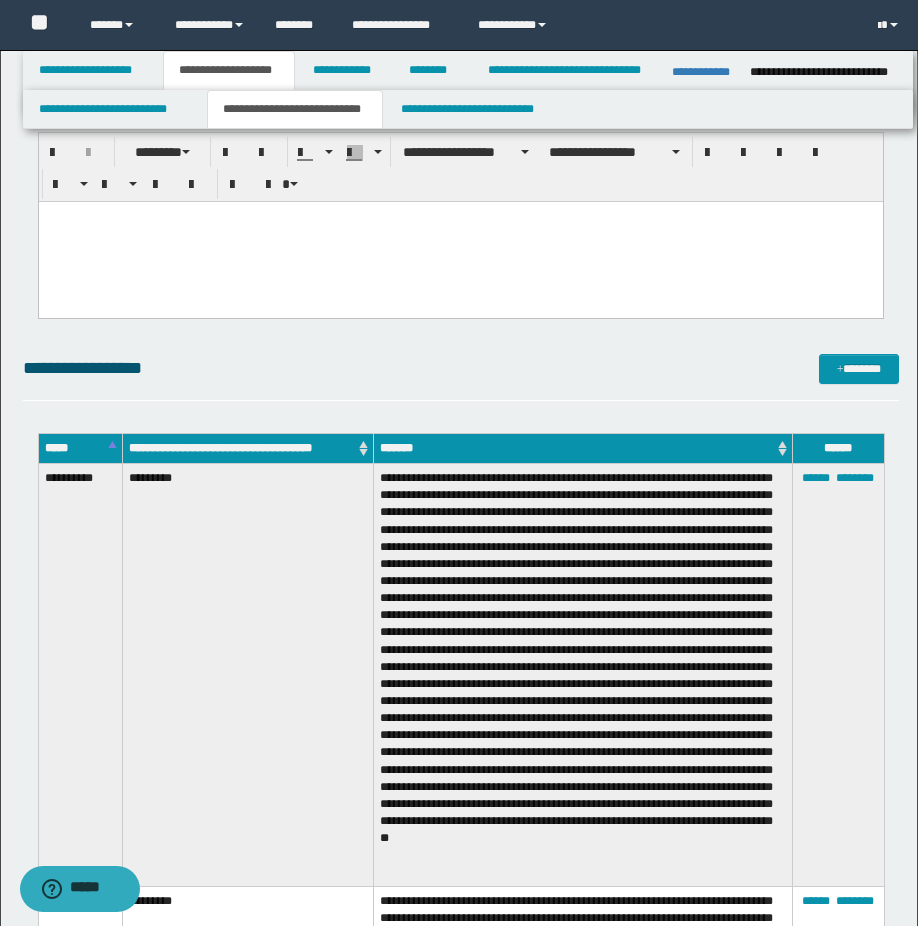 scroll, scrollTop: 1277, scrollLeft: 0, axis: vertical 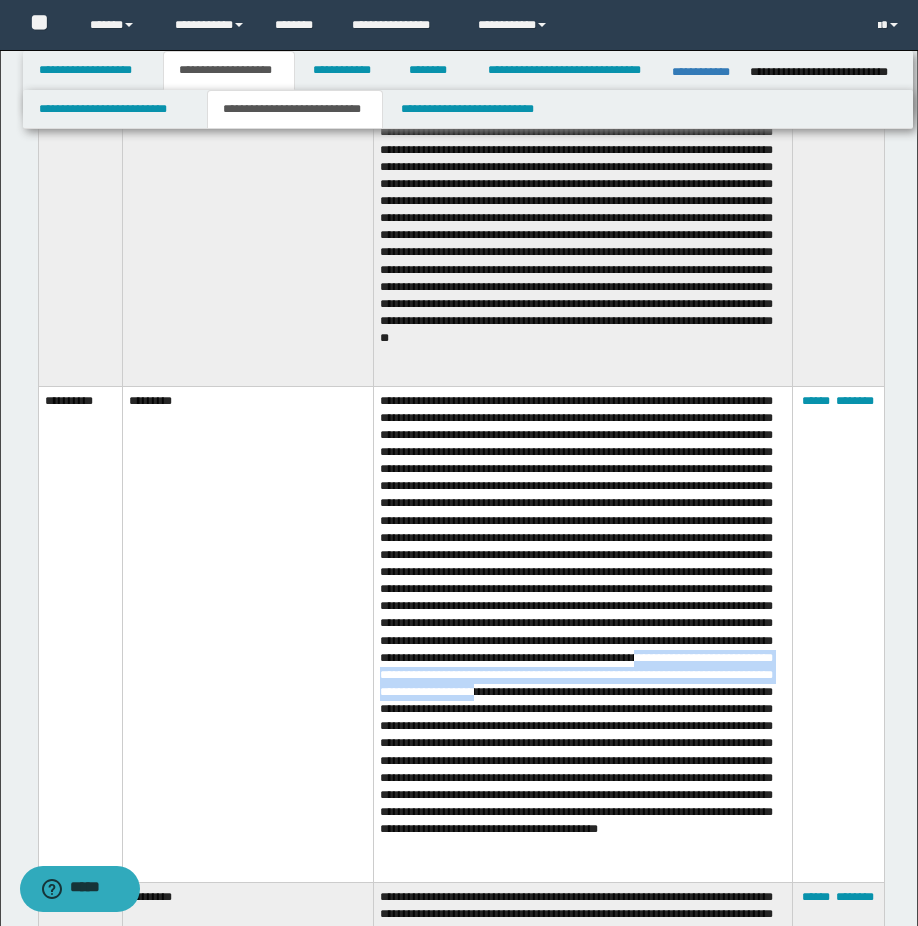 drag, startPoint x: 461, startPoint y: 692, endPoint x: 782, endPoint y: 706, distance: 321.30515 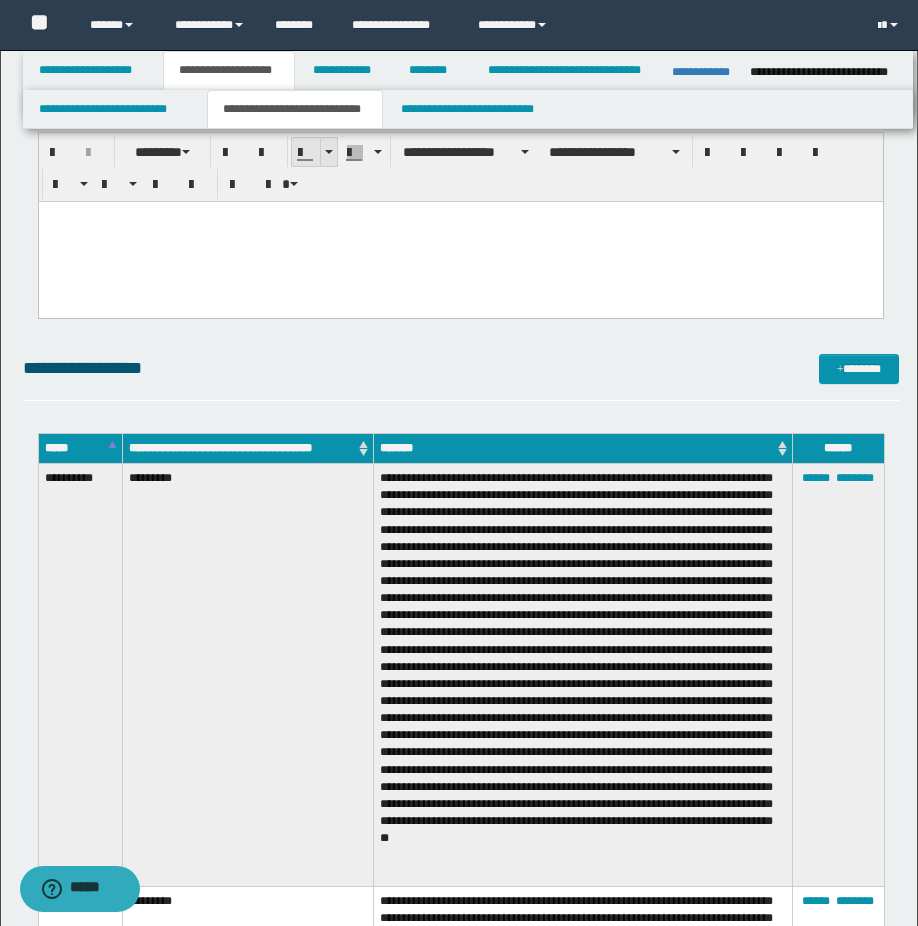 scroll, scrollTop: 477, scrollLeft: 0, axis: vertical 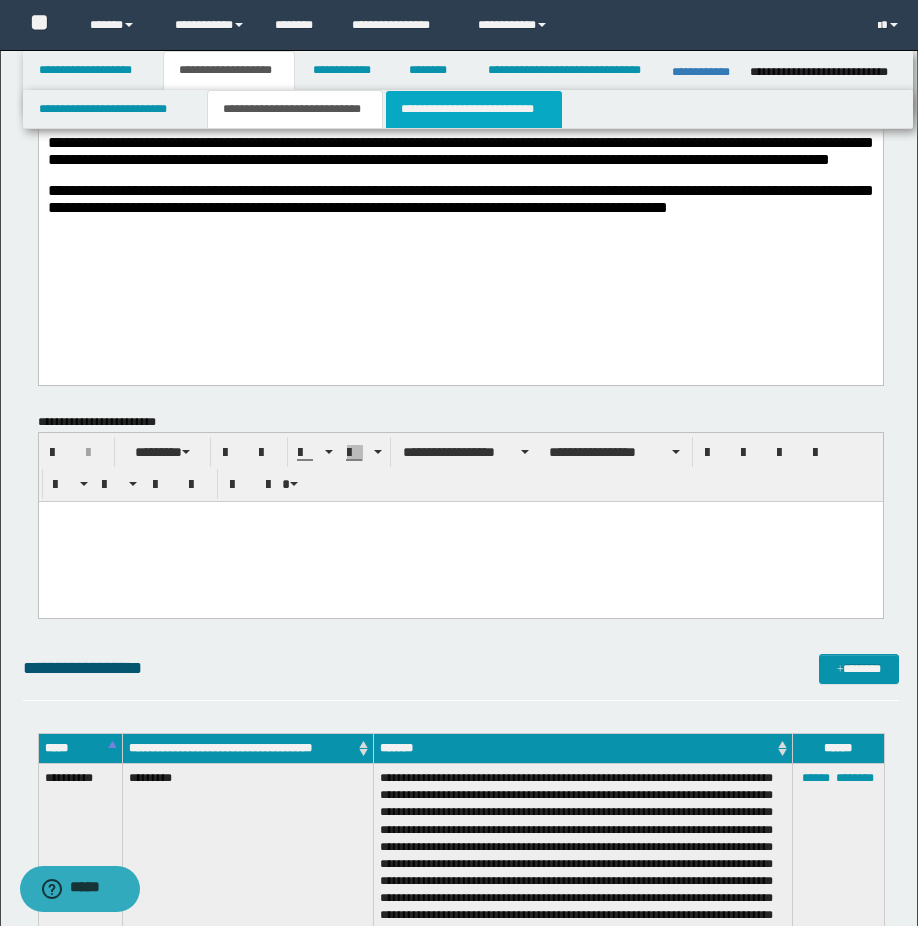 click on "**********" at bounding box center [474, 109] 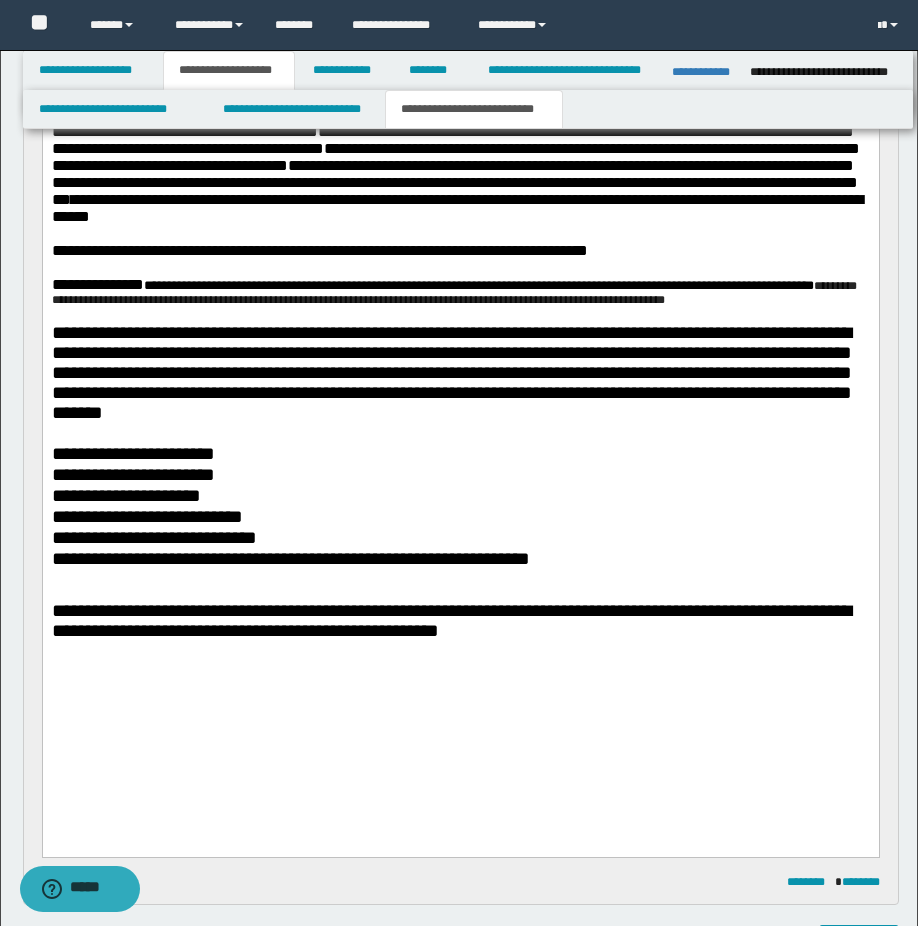 click on "**********" at bounding box center [460, 291] 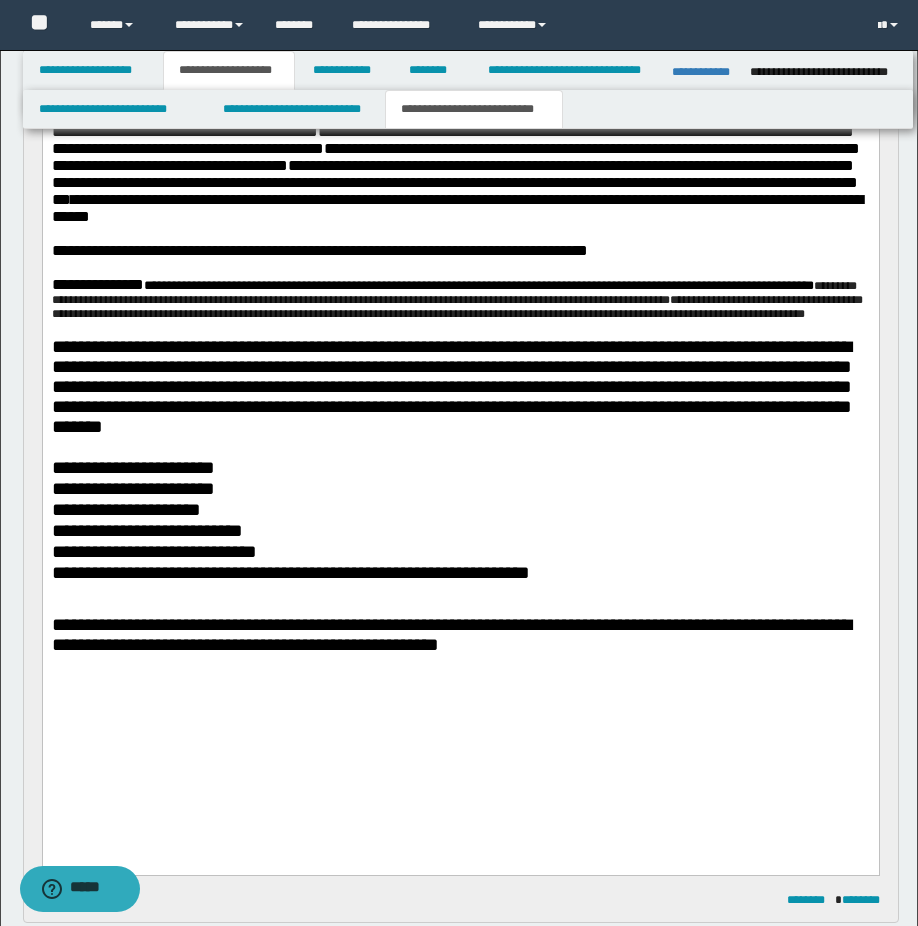 drag, startPoint x: 271, startPoint y: 408, endPoint x: 232, endPoint y: 432, distance: 45.79301 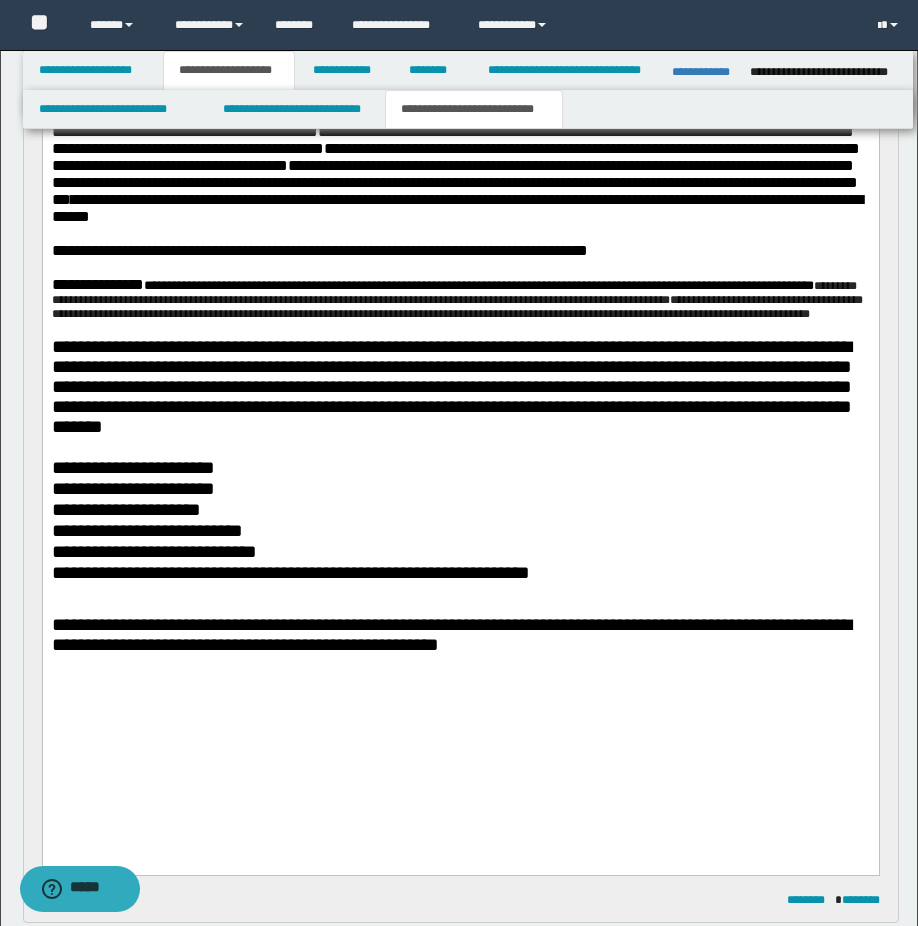 drag, startPoint x: 230, startPoint y: 403, endPoint x: 386, endPoint y: 422, distance: 157.15279 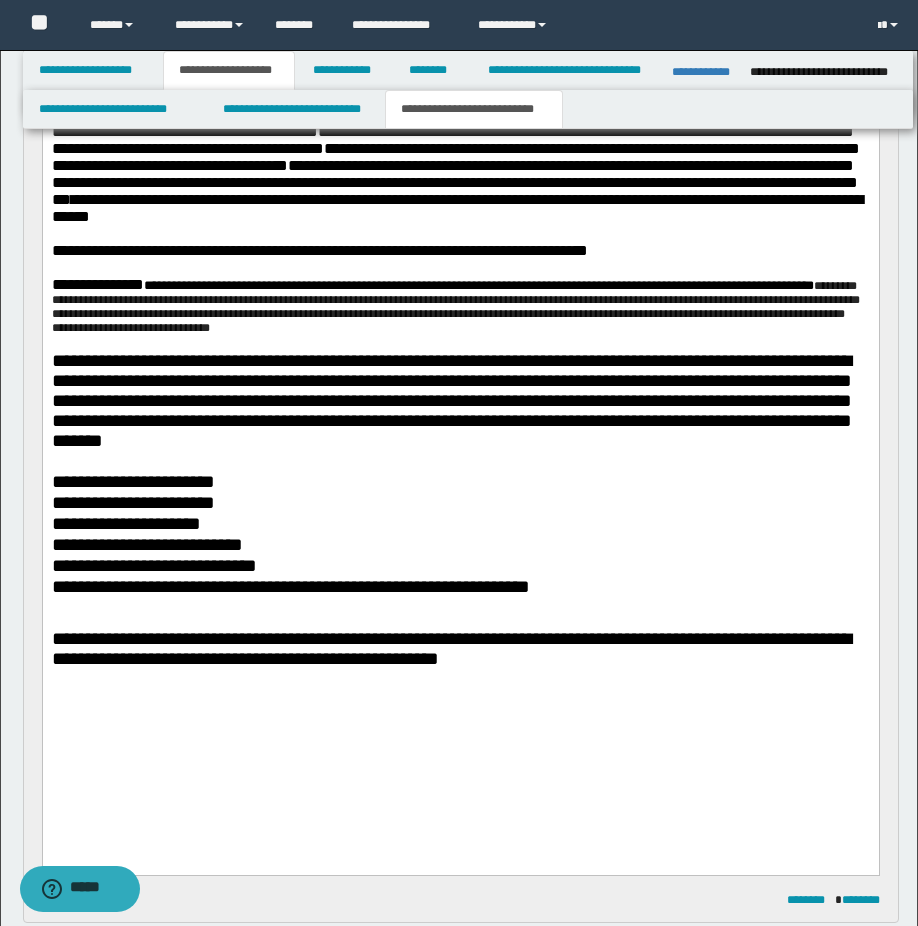 click on "**********" at bounding box center [455, 307] 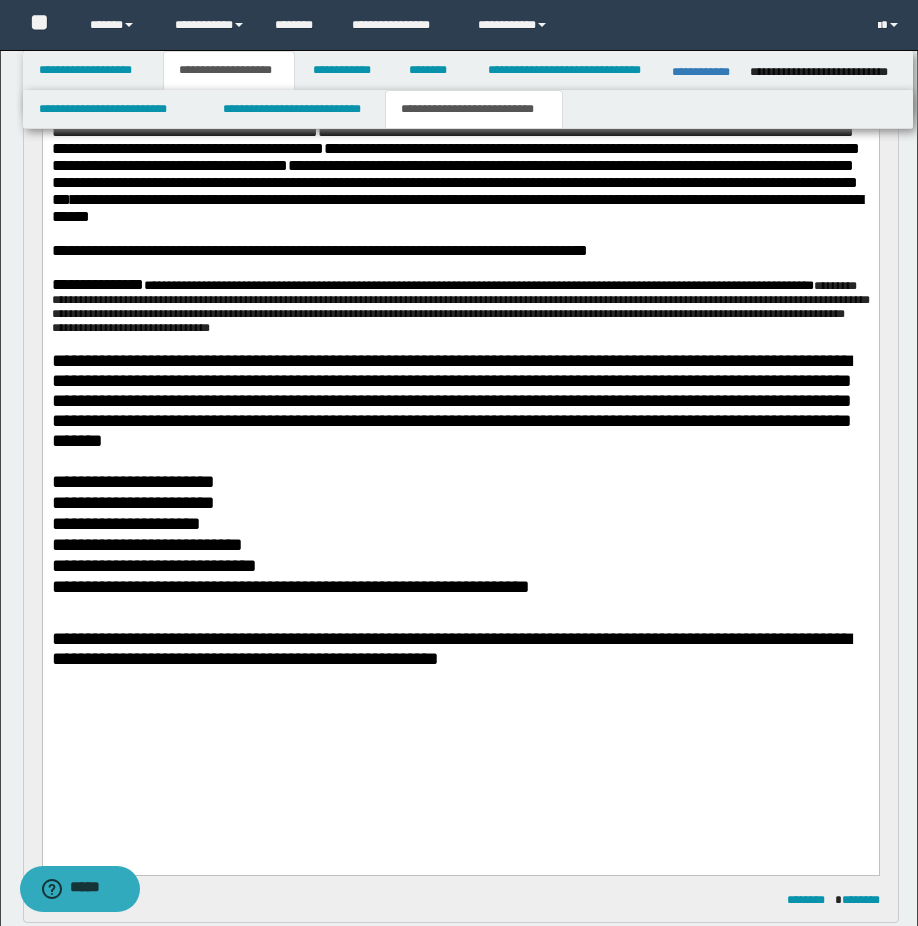 click on "**********" at bounding box center [460, 307] 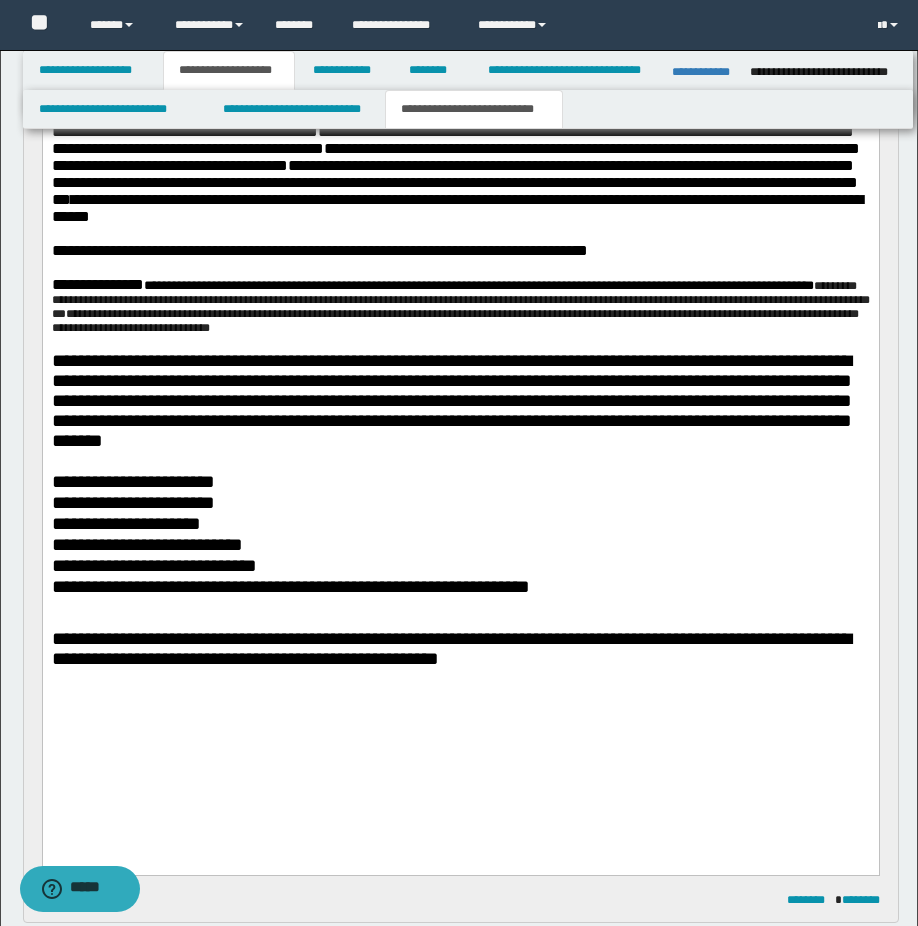 click on "**********" at bounding box center [460, 307] 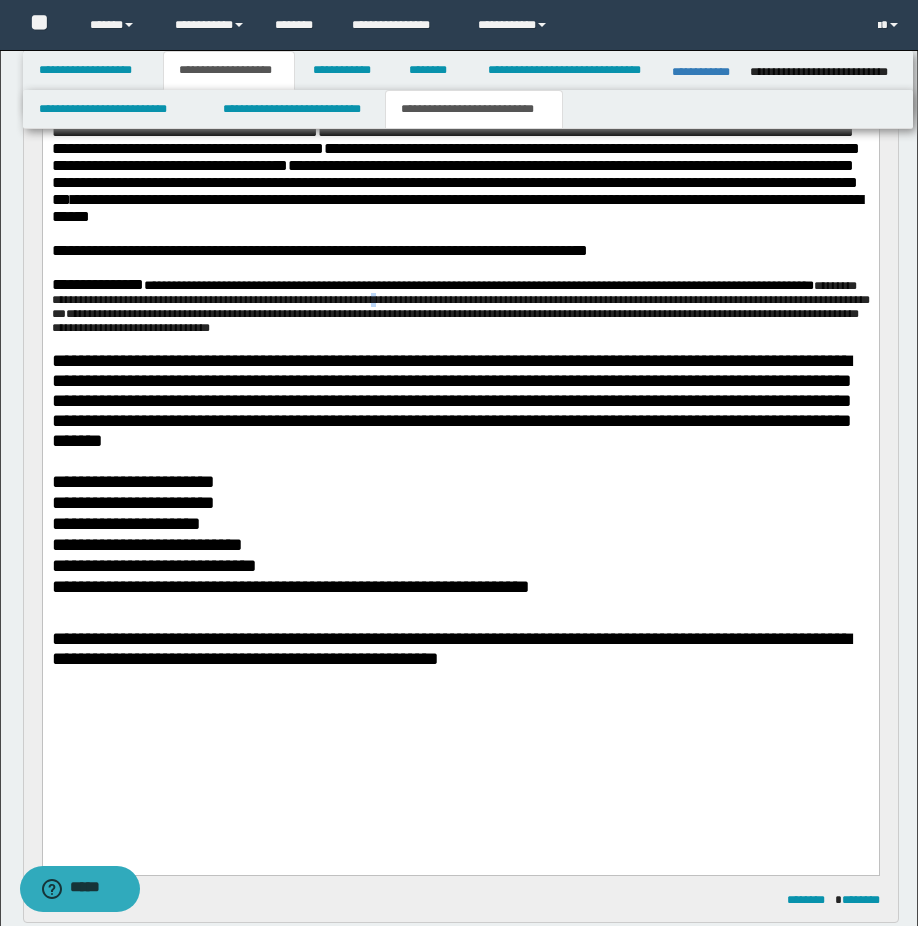 click on "**********" at bounding box center [460, 307] 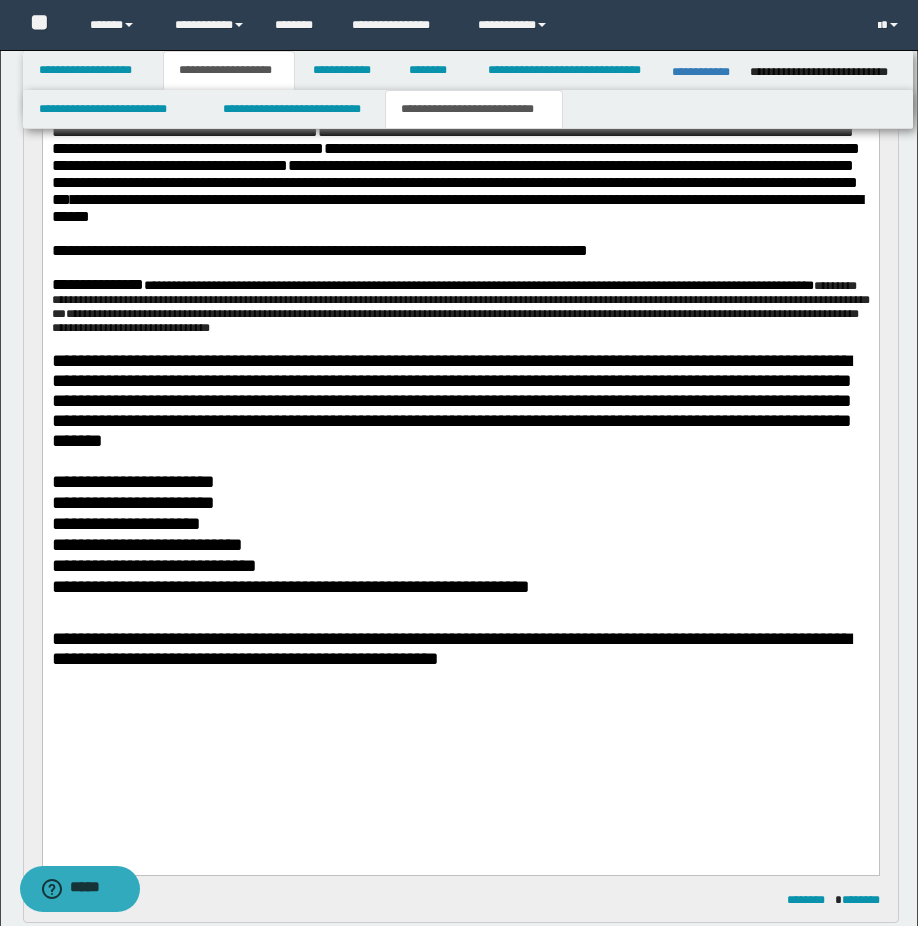 click on "**********" at bounding box center [460, 307] 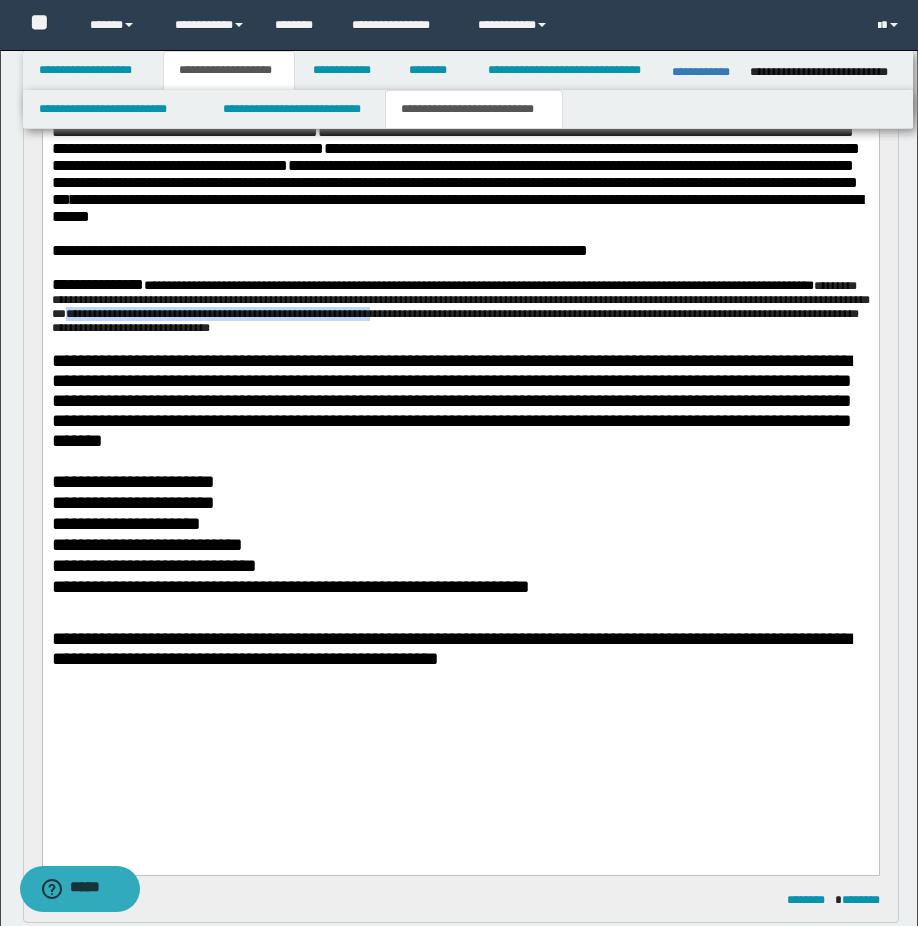 drag, startPoint x: 296, startPoint y: 397, endPoint x: 616, endPoint y: 392, distance: 320.03906 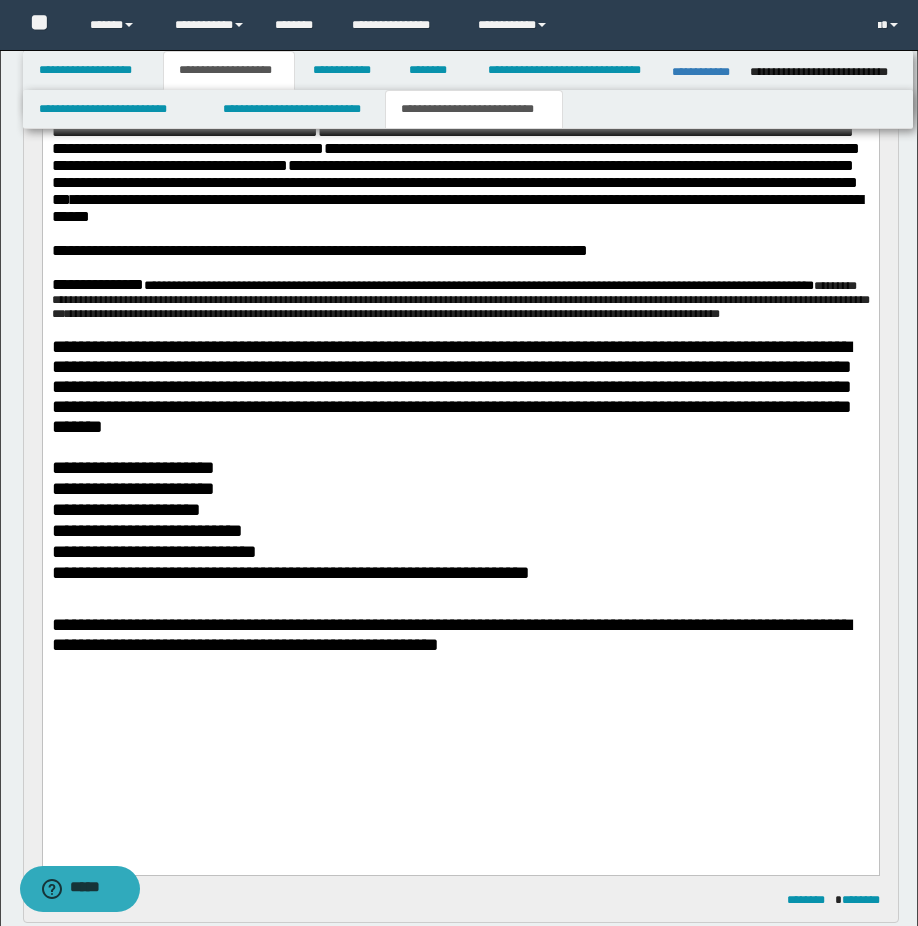 click on "**********" at bounding box center [460, 298] 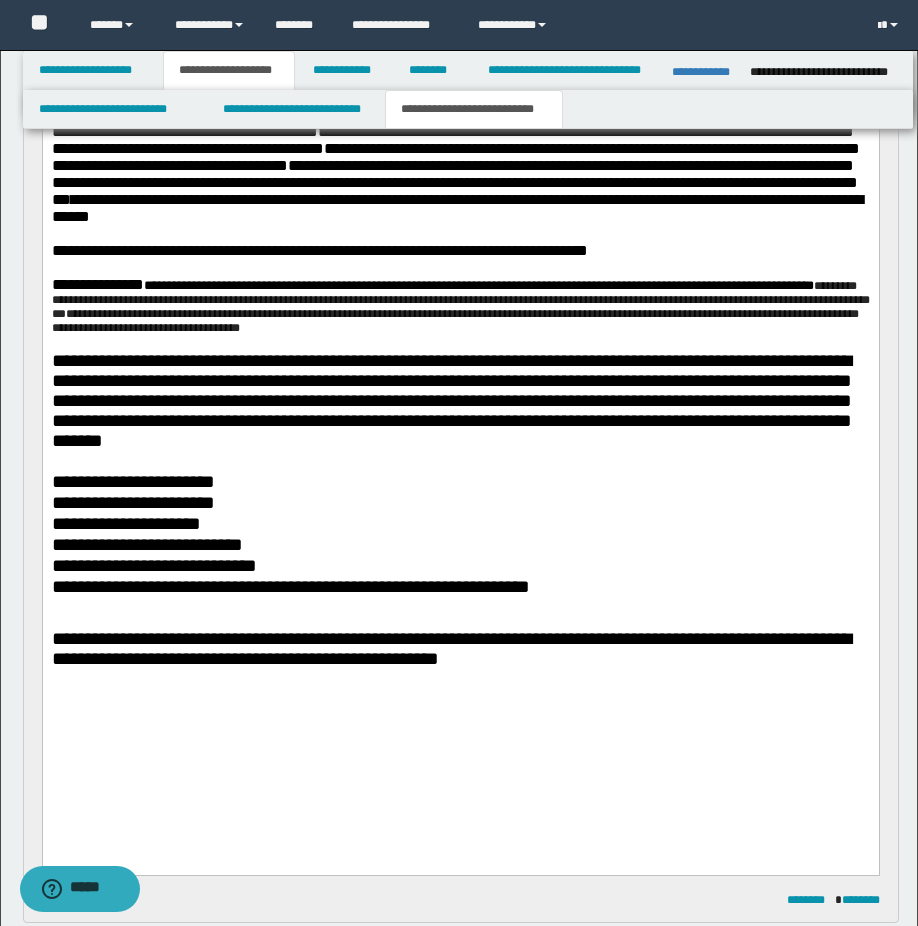scroll, scrollTop: 277, scrollLeft: 0, axis: vertical 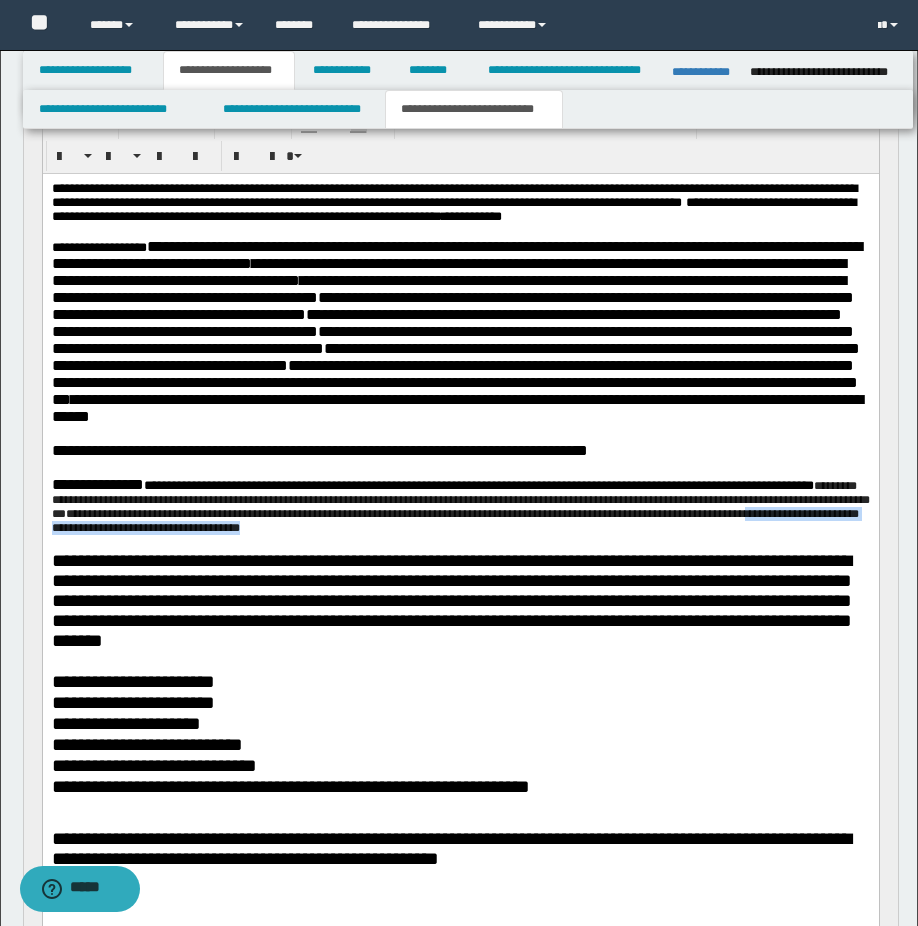 drag, startPoint x: 207, startPoint y: 620, endPoint x: 567, endPoint y: 619, distance: 360.0014 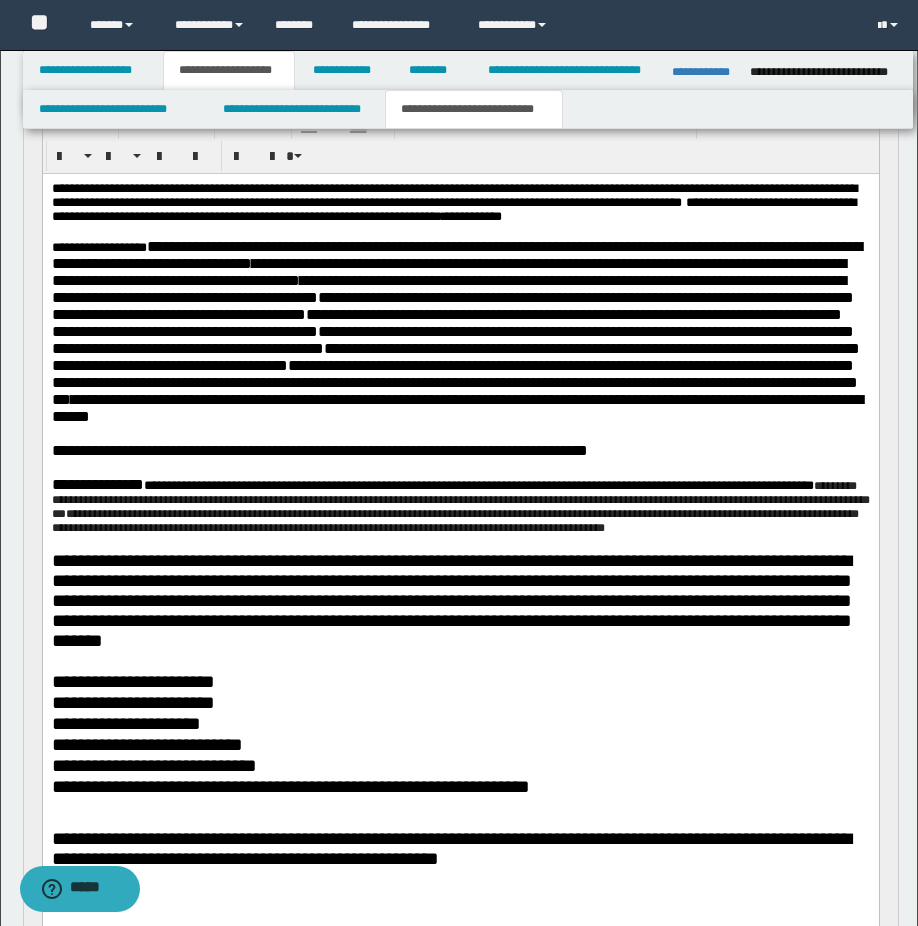 click on "**********" at bounding box center (460, 505) 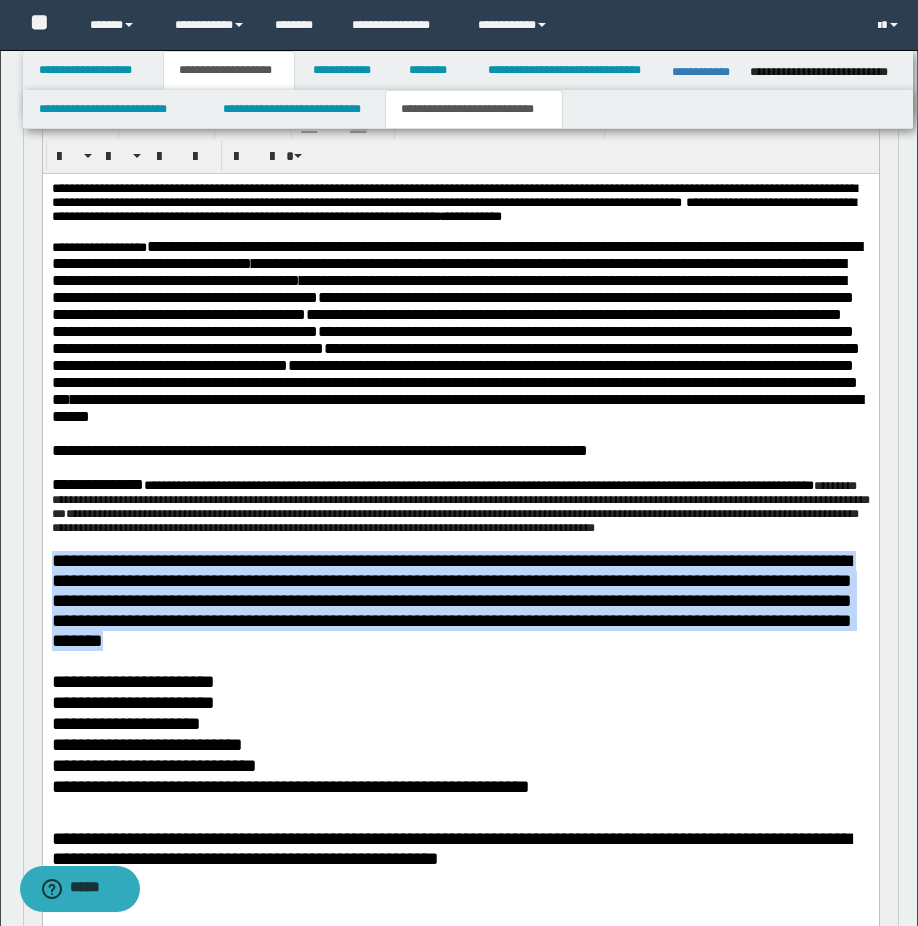 drag, startPoint x: 279, startPoint y: 745, endPoint x: 51, endPoint y: 661, distance: 242.98148 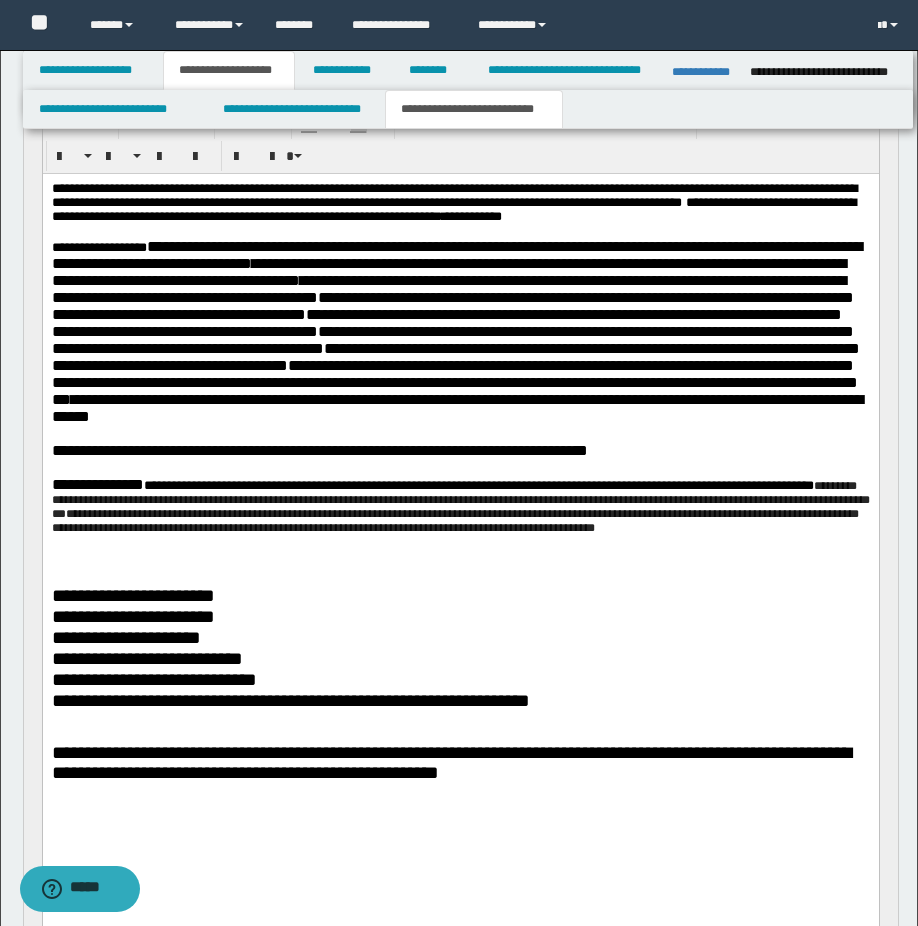 click on "**********" at bounding box center (460, 658) 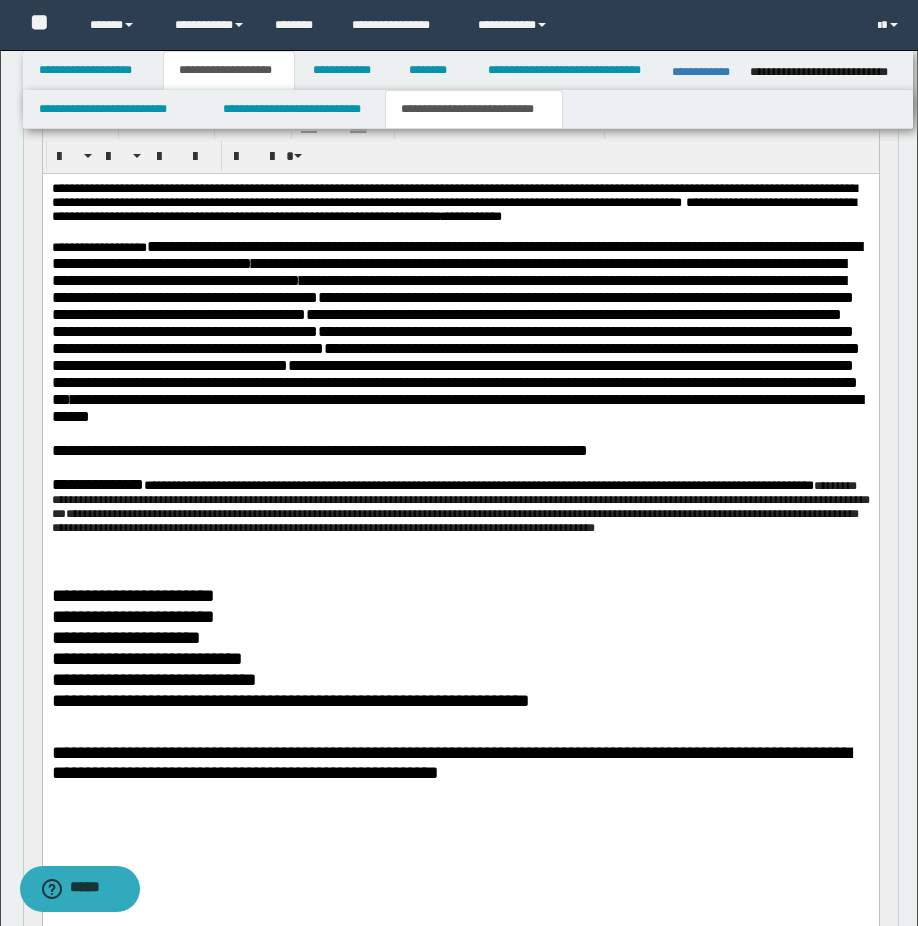 click on "**********" at bounding box center [460, 637] 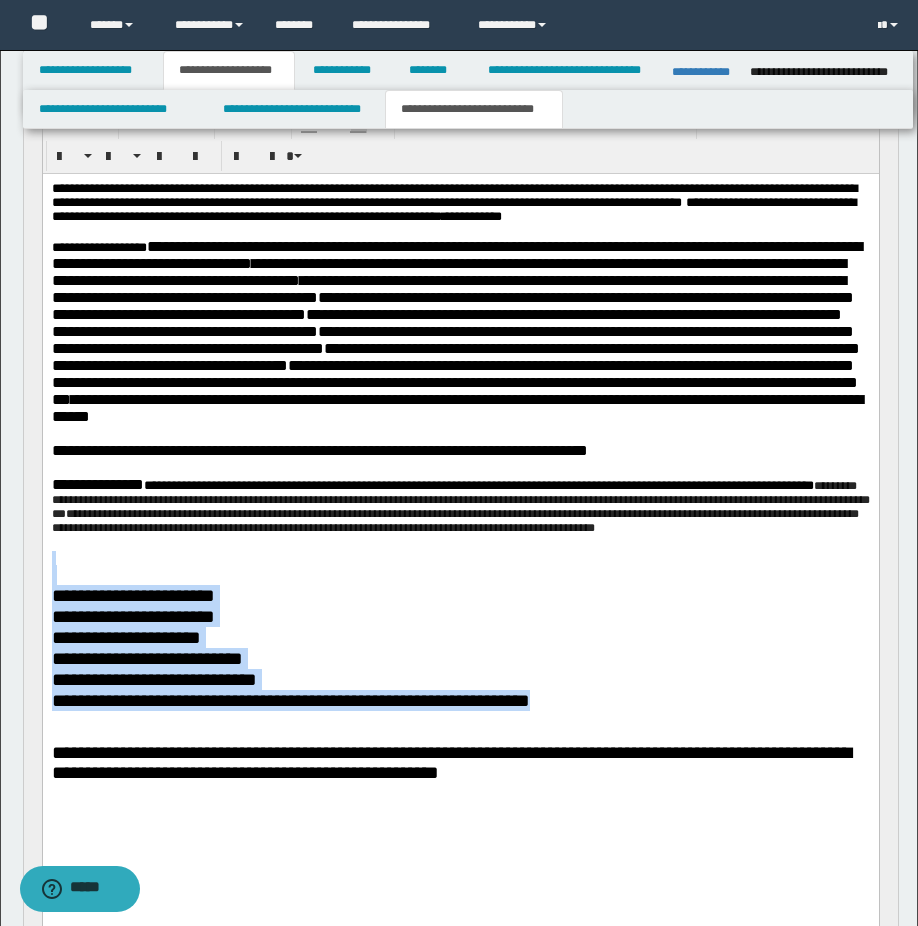 drag, startPoint x: 588, startPoint y: 818, endPoint x: 52, endPoint y: 663, distance: 557.9615 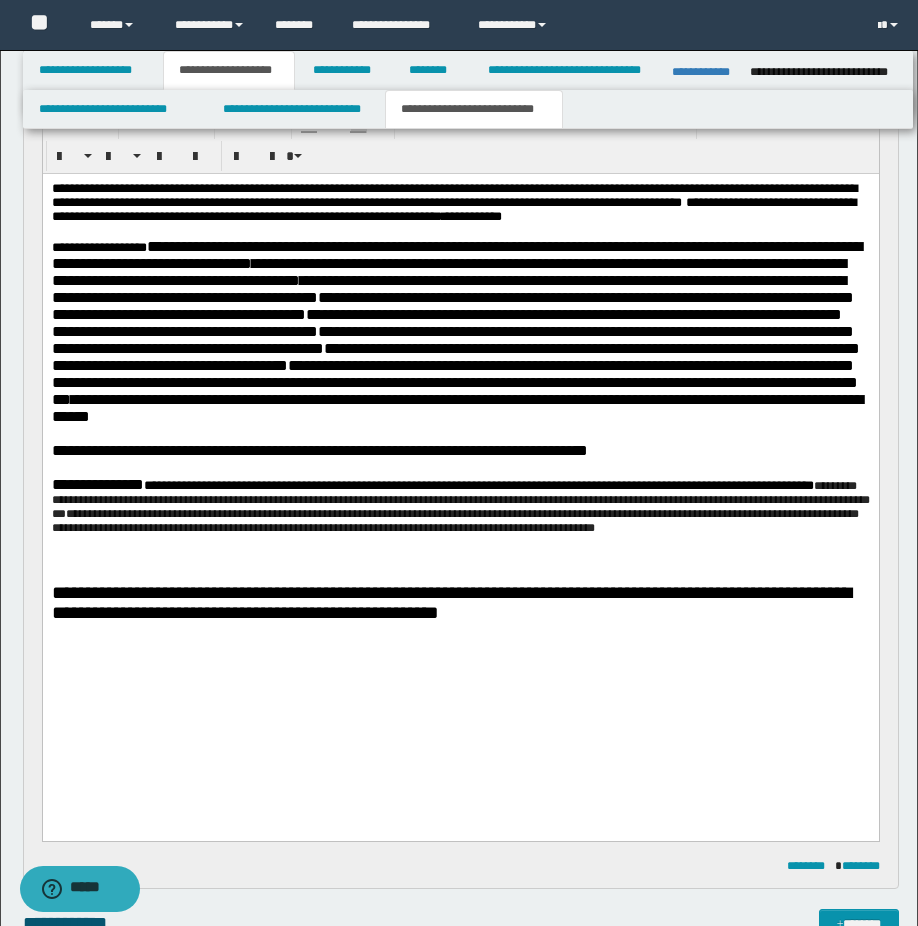 click on "**********" at bounding box center [460, 507] 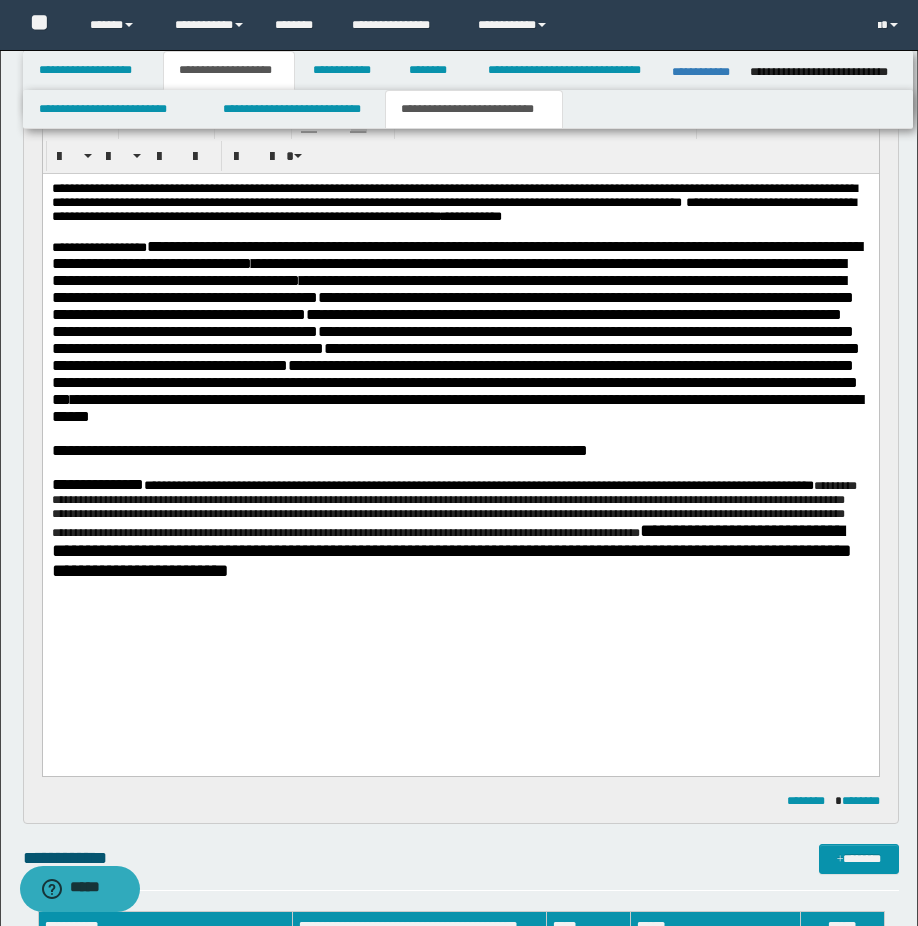 click on "**********" at bounding box center (451, 550) 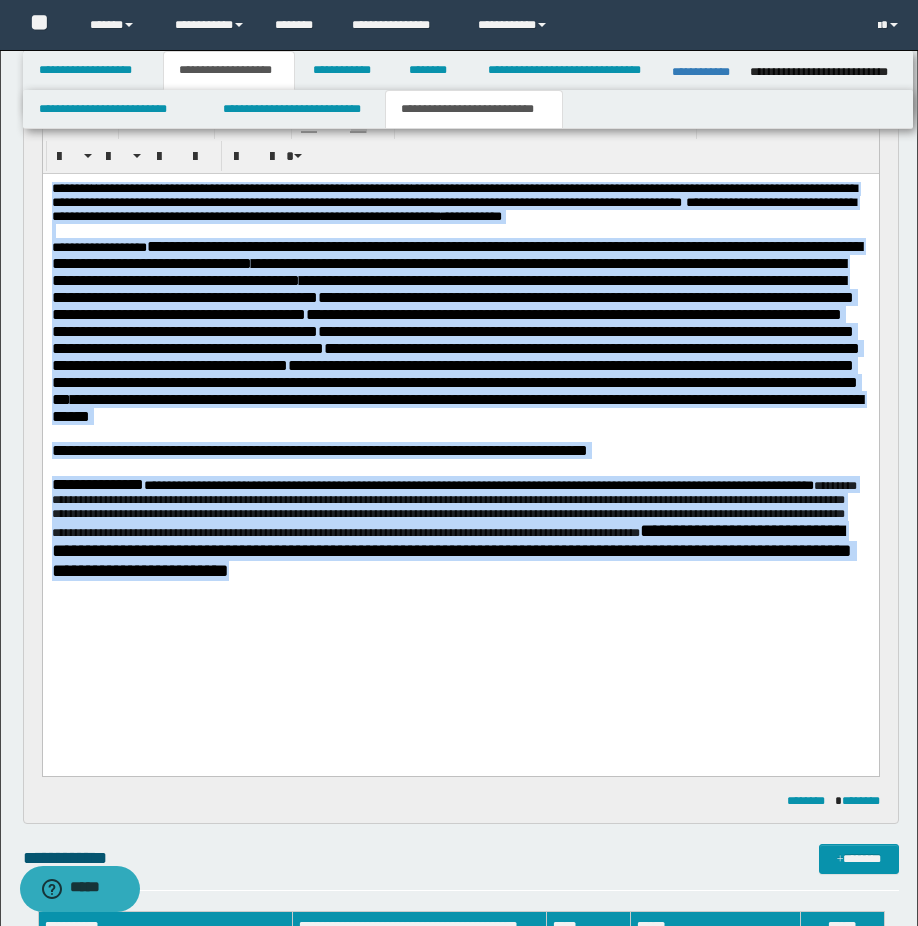 drag, startPoint x: 591, startPoint y: 659, endPoint x: 46, endPoint y: 195, distance: 715.76605 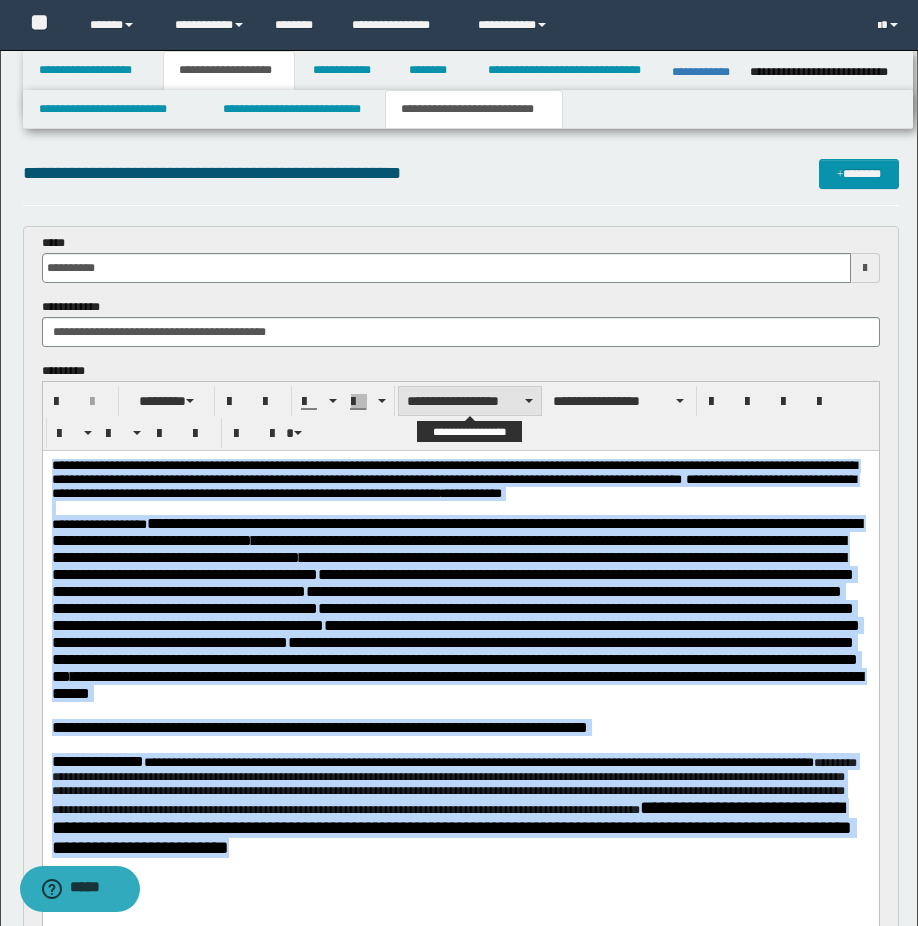 click on "**********" at bounding box center [470, 401] 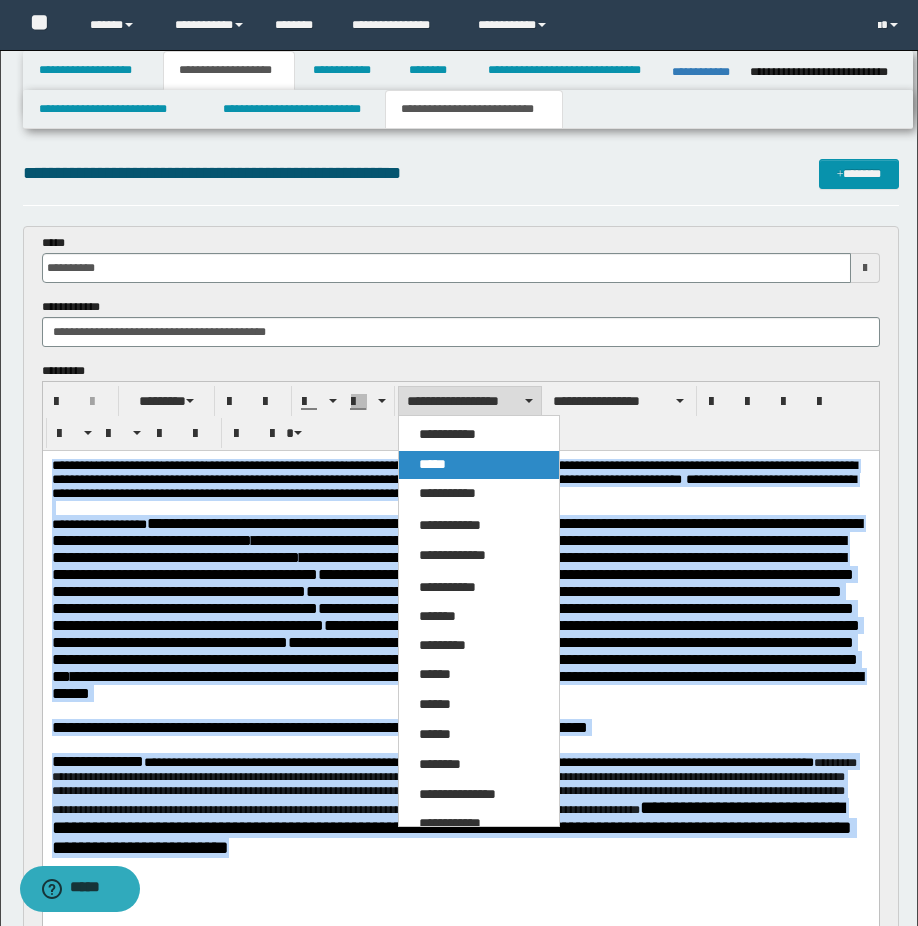 drag, startPoint x: 435, startPoint y: 461, endPoint x: 425, endPoint y: 1, distance: 460.10867 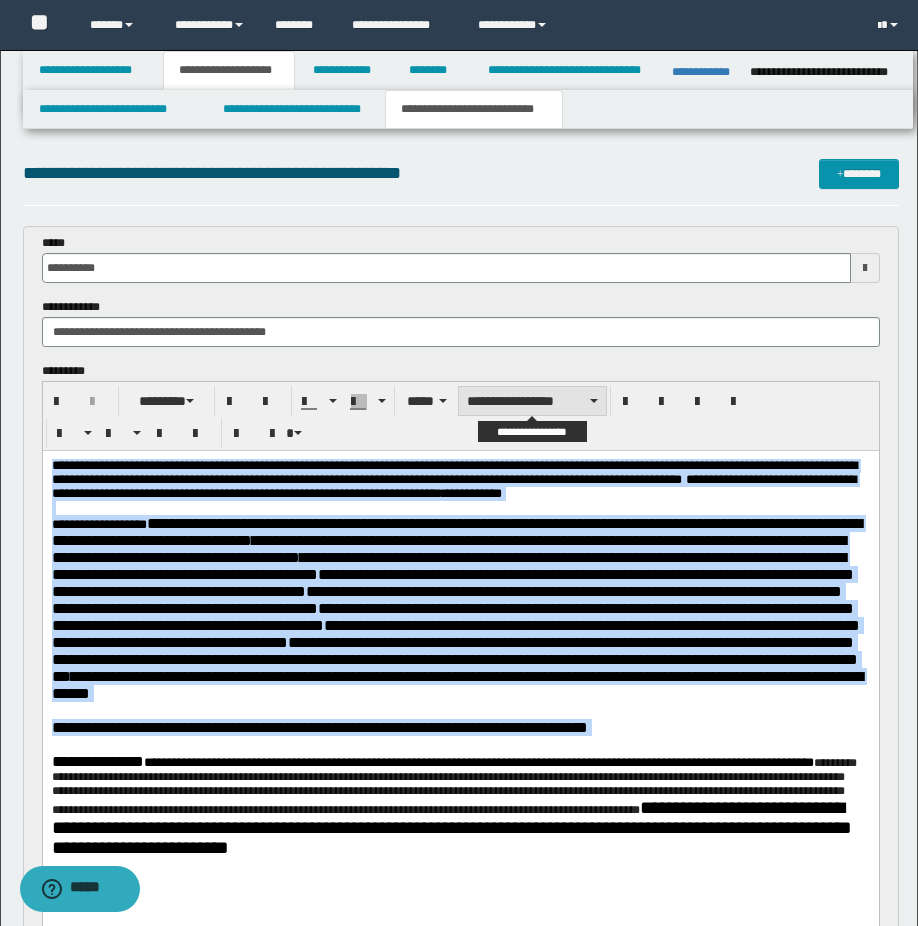 click on "**********" at bounding box center [532, 401] 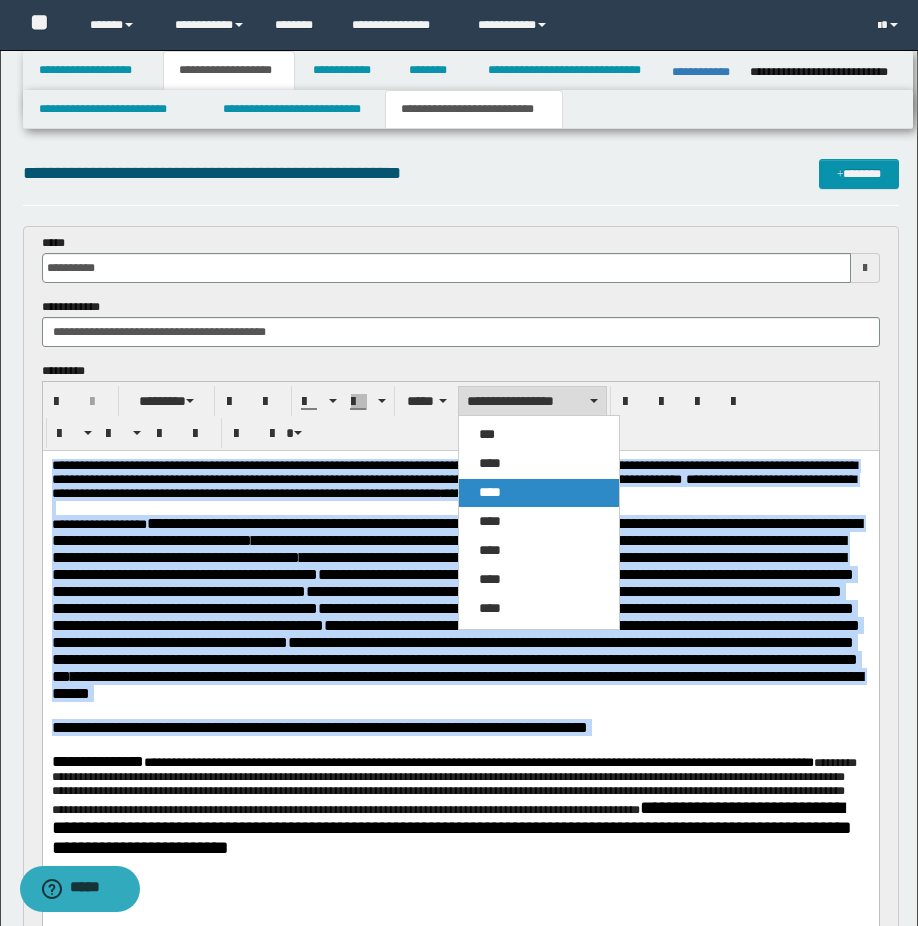 click on "****" at bounding box center (539, 493) 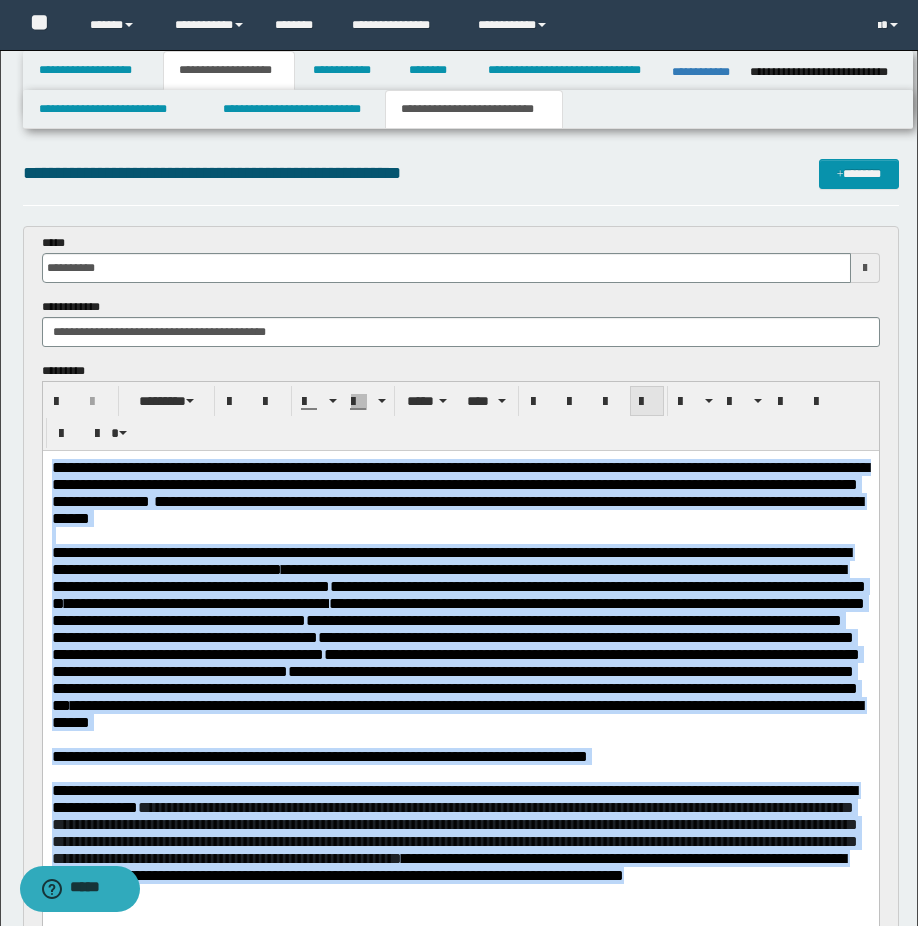 drag, startPoint x: 644, startPoint y: 401, endPoint x: 533, endPoint y: 16, distance: 400.68192 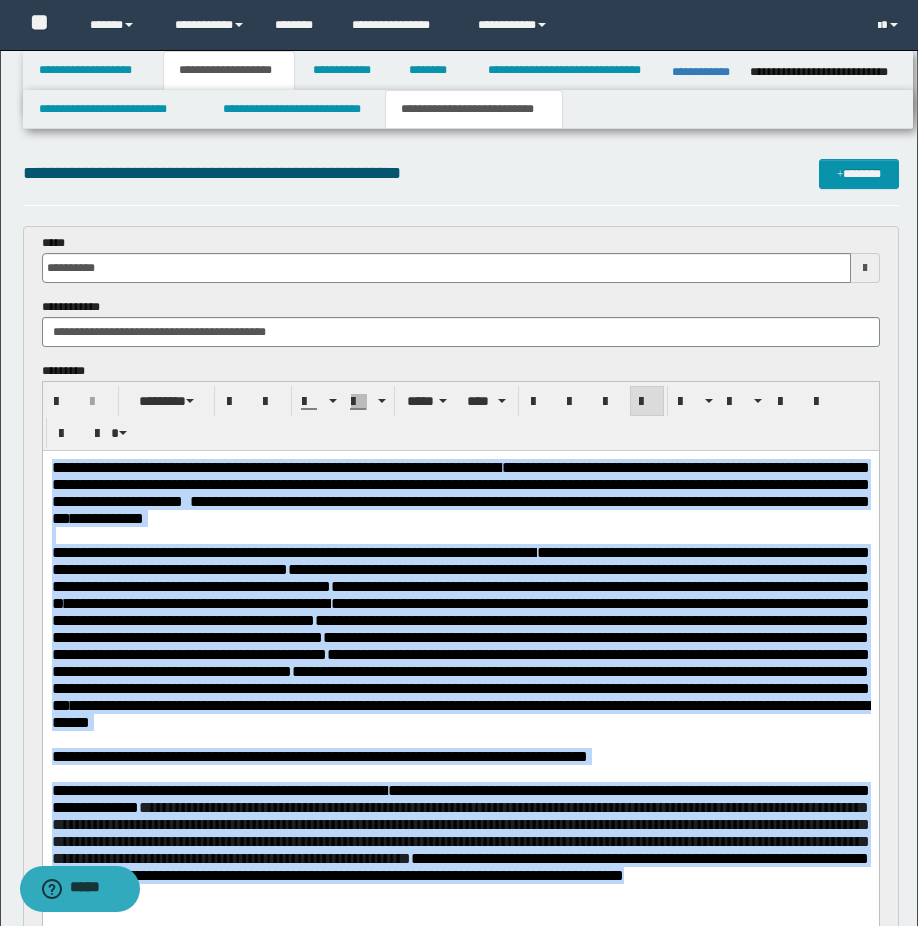 click on "**********" at bounding box center (459, 629) 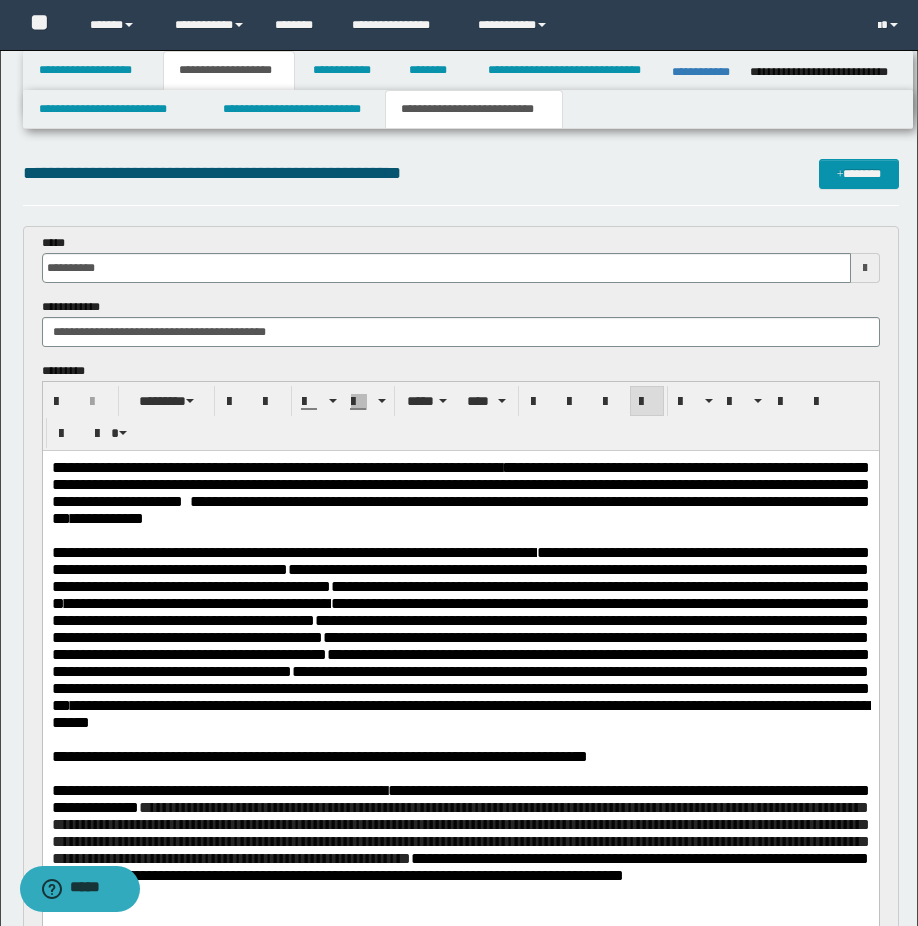 scroll, scrollTop: 300, scrollLeft: 0, axis: vertical 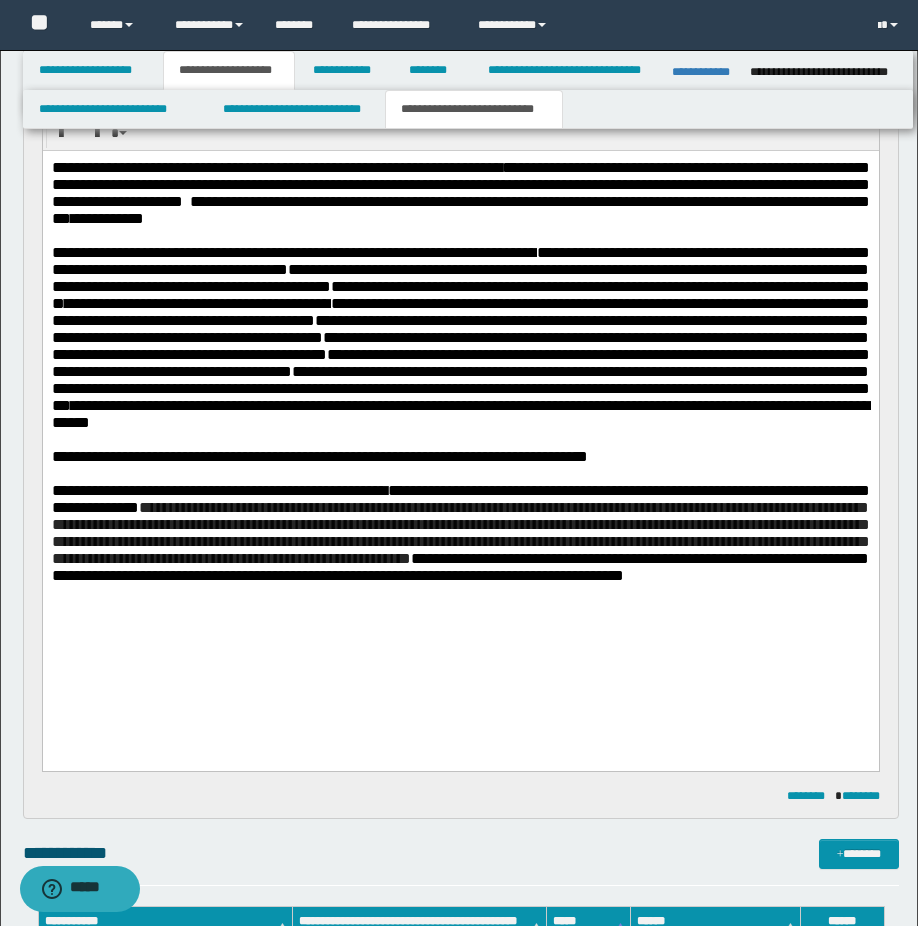 click on "**********" at bounding box center (460, 545) 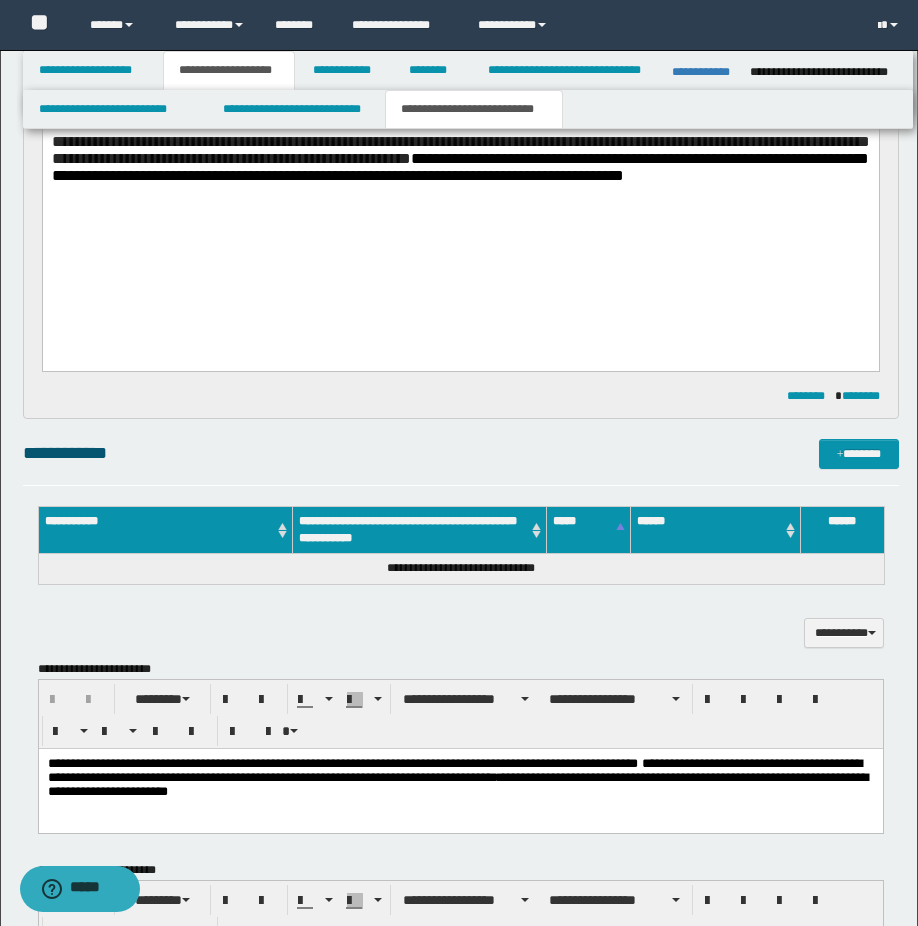 scroll, scrollTop: 900, scrollLeft: 0, axis: vertical 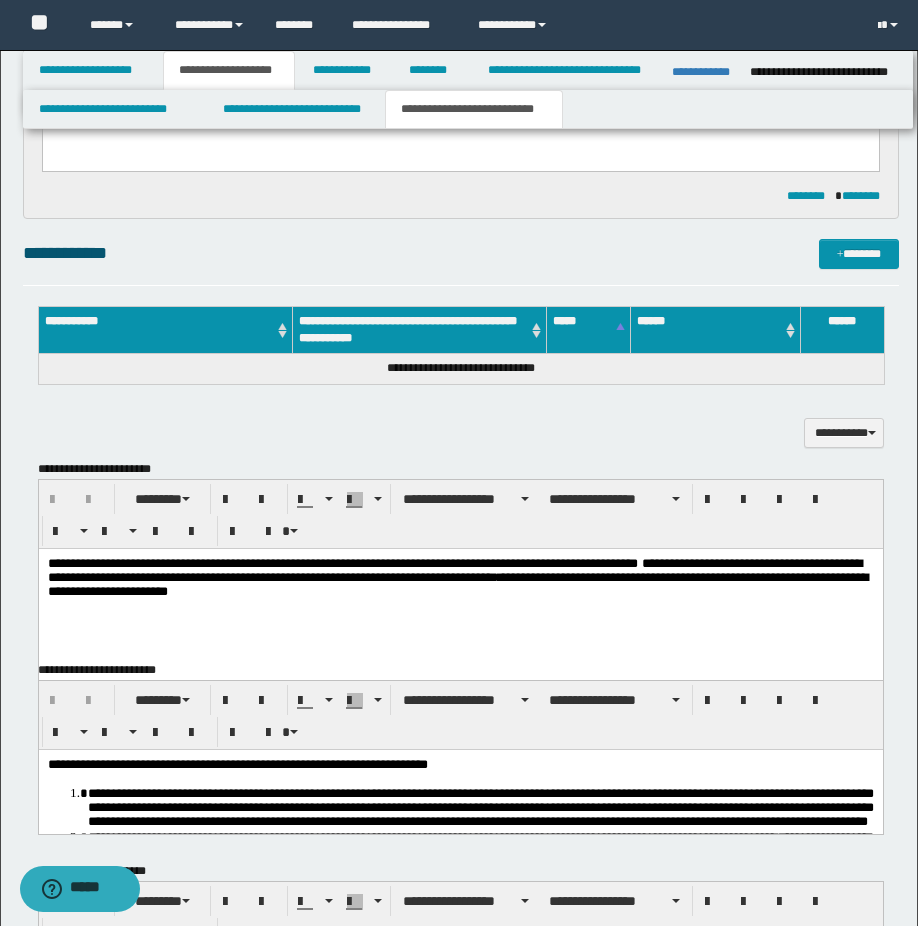 click on "**********" at bounding box center (457, 583) 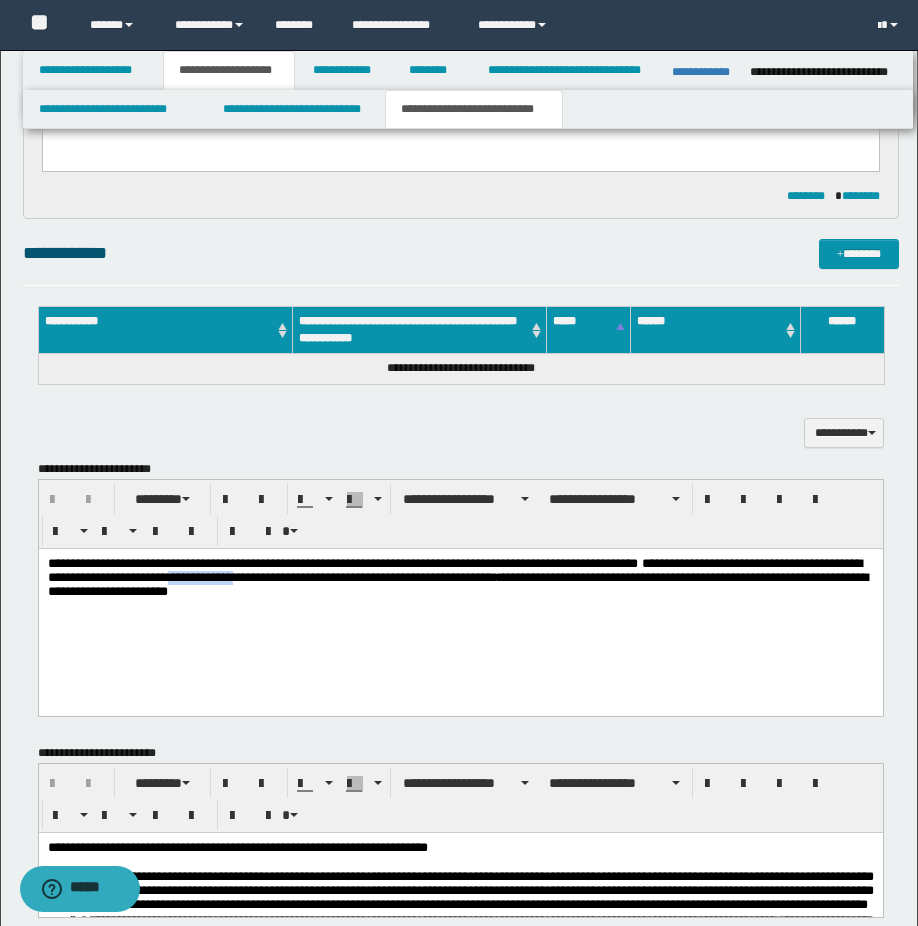type 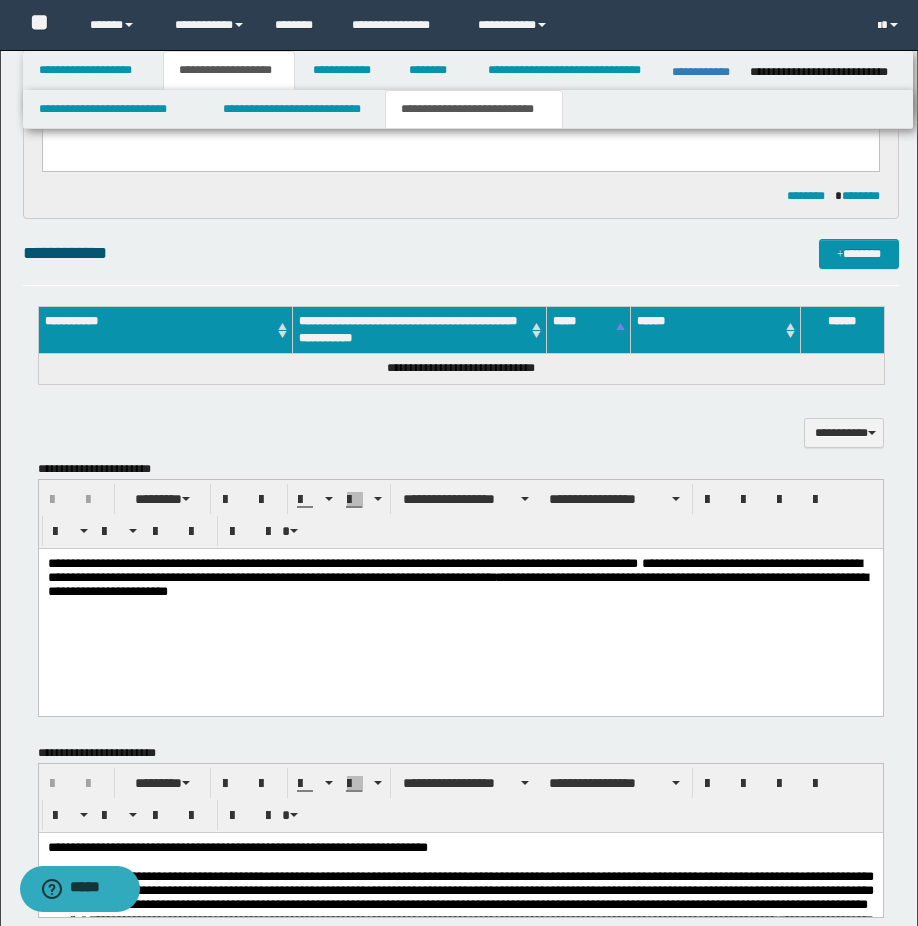 click on "**********" at bounding box center [457, 583] 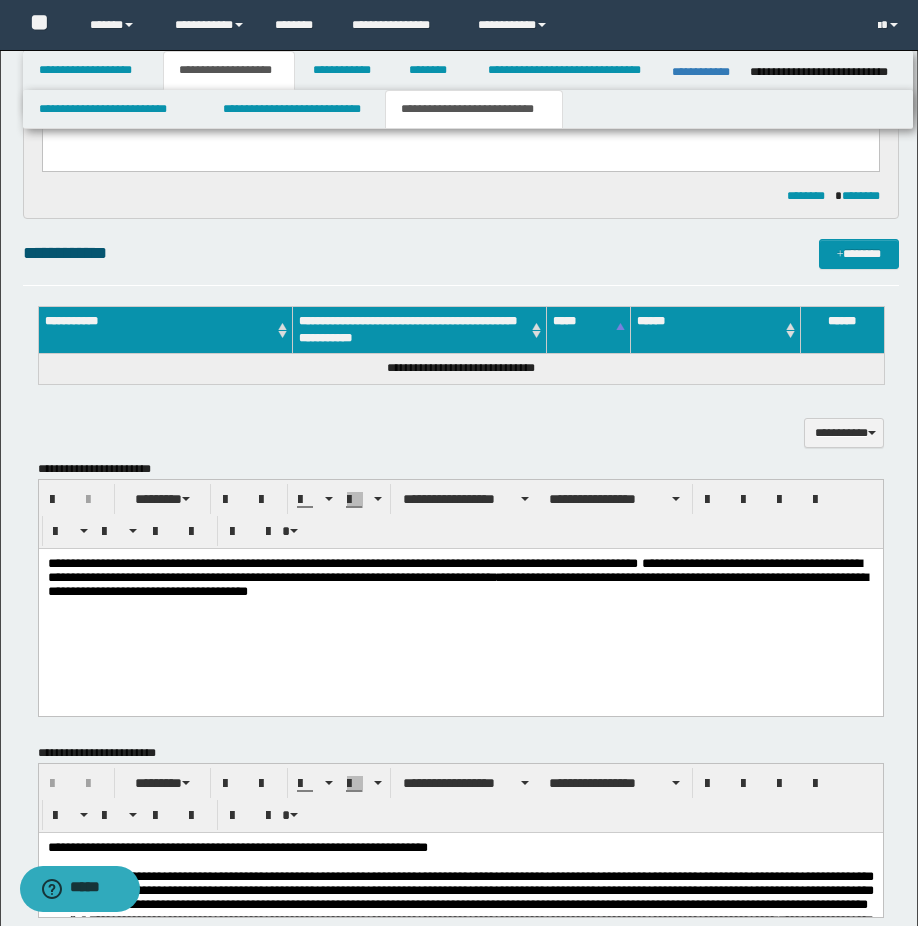 scroll, scrollTop: 1200, scrollLeft: 0, axis: vertical 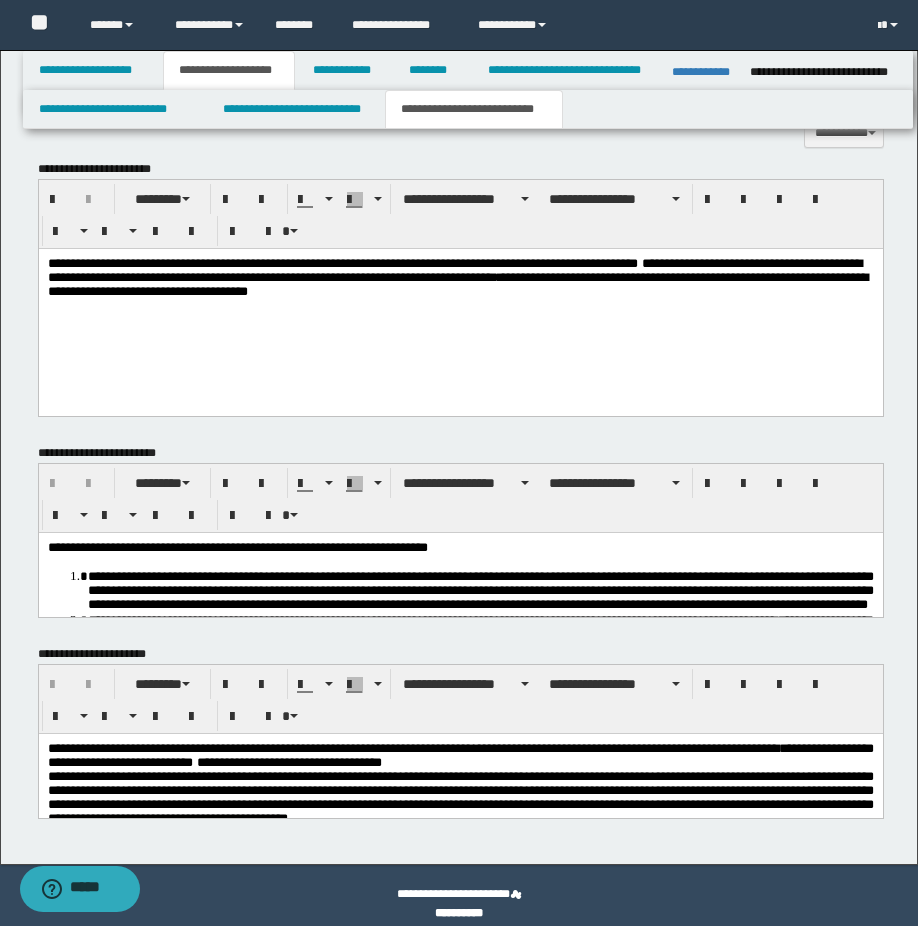 click on "**********" at bounding box center [460, 796] 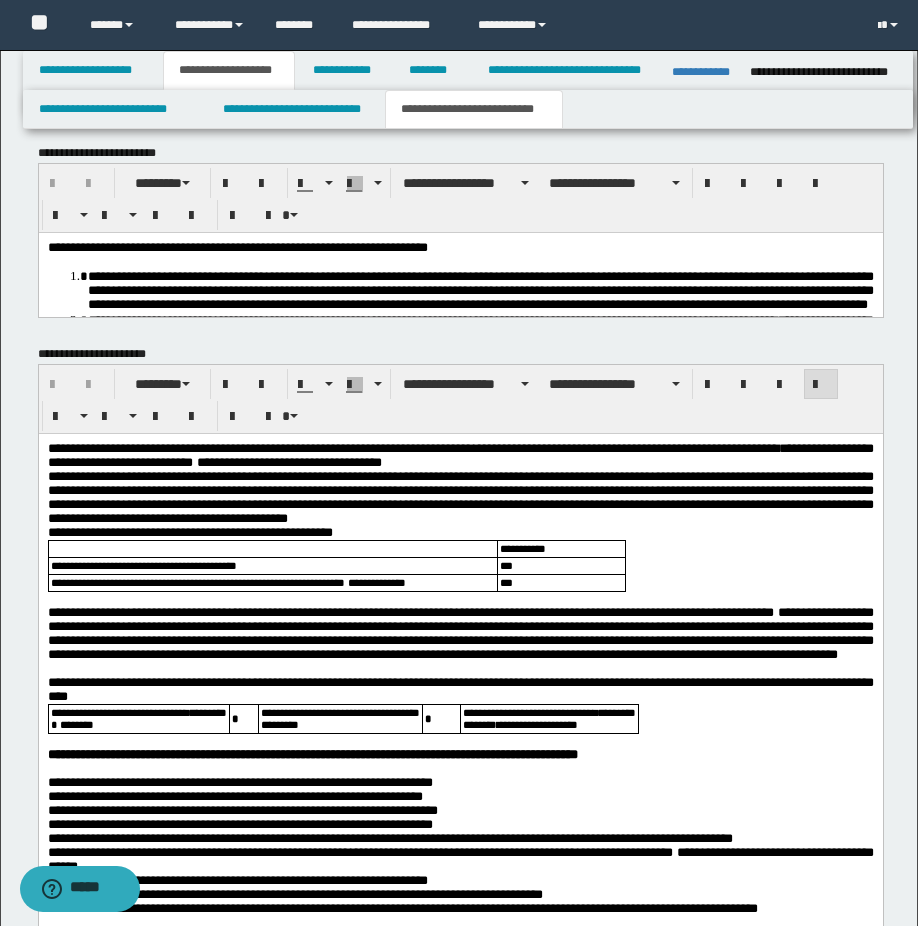 scroll, scrollTop: 1100, scrollLeft: 0, axis: vertical 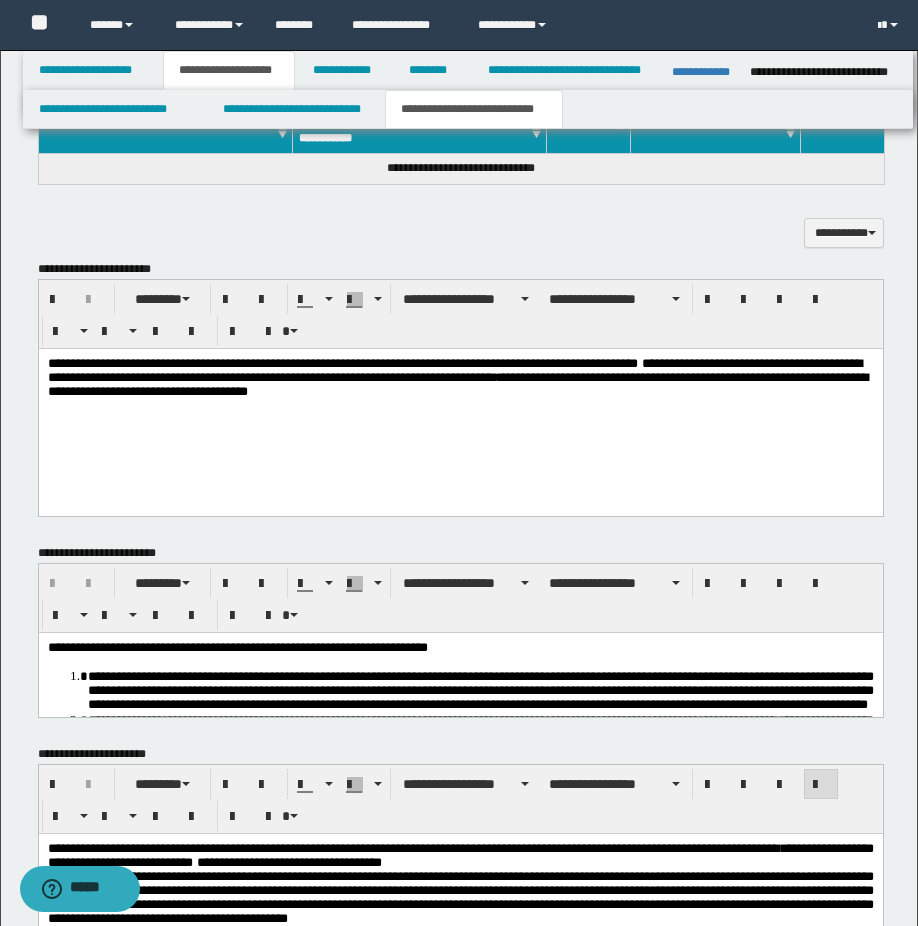 click on "**********" at bounding box center [460, 377] 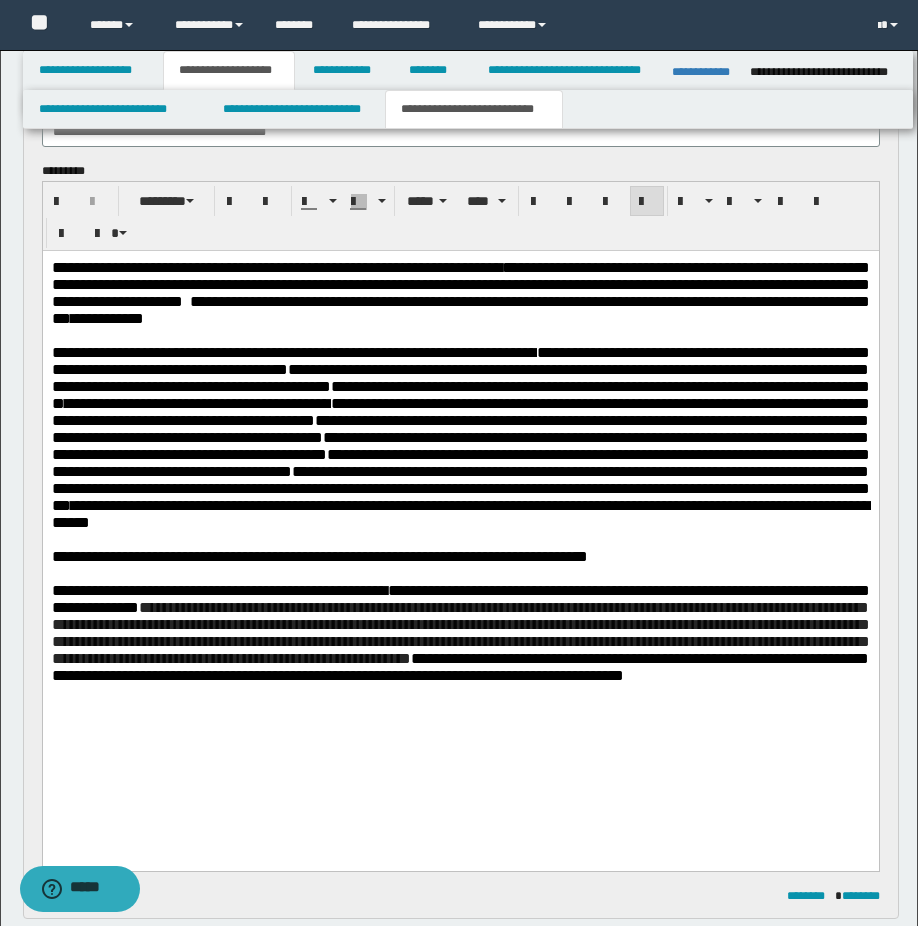 scroll, scrollTop: 700, scrollLeft: 0, axis: vertical 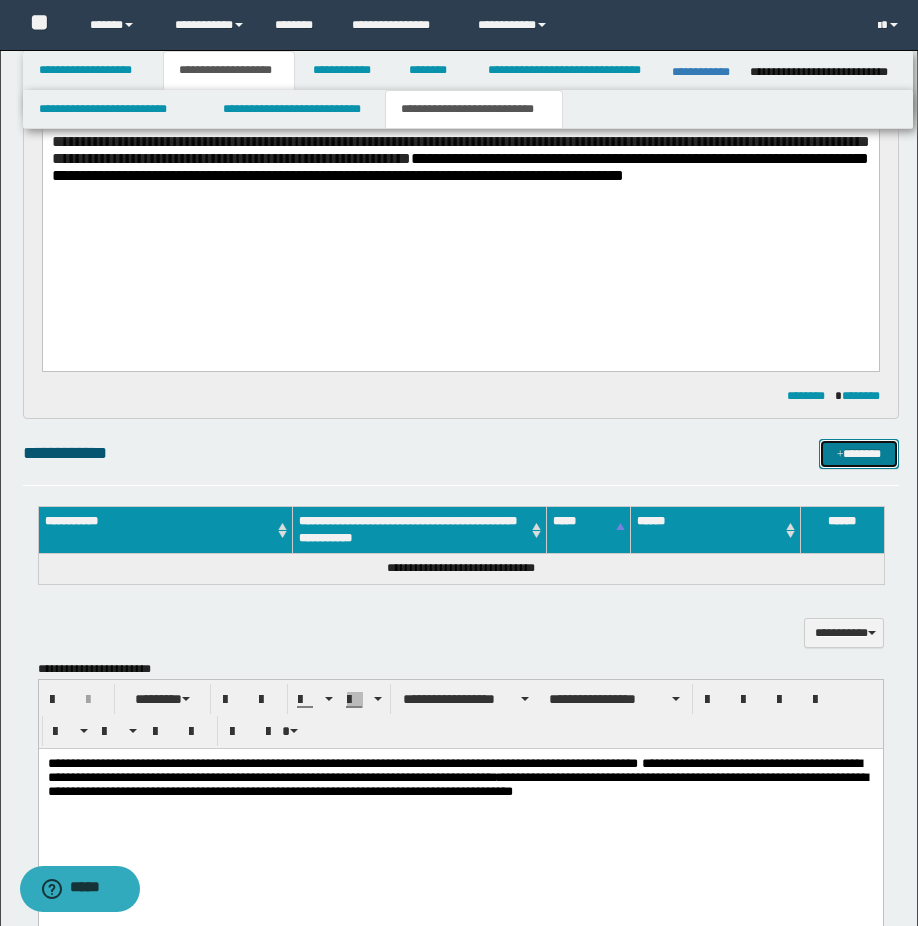 click on "*******" at bounding box center (859, 454) 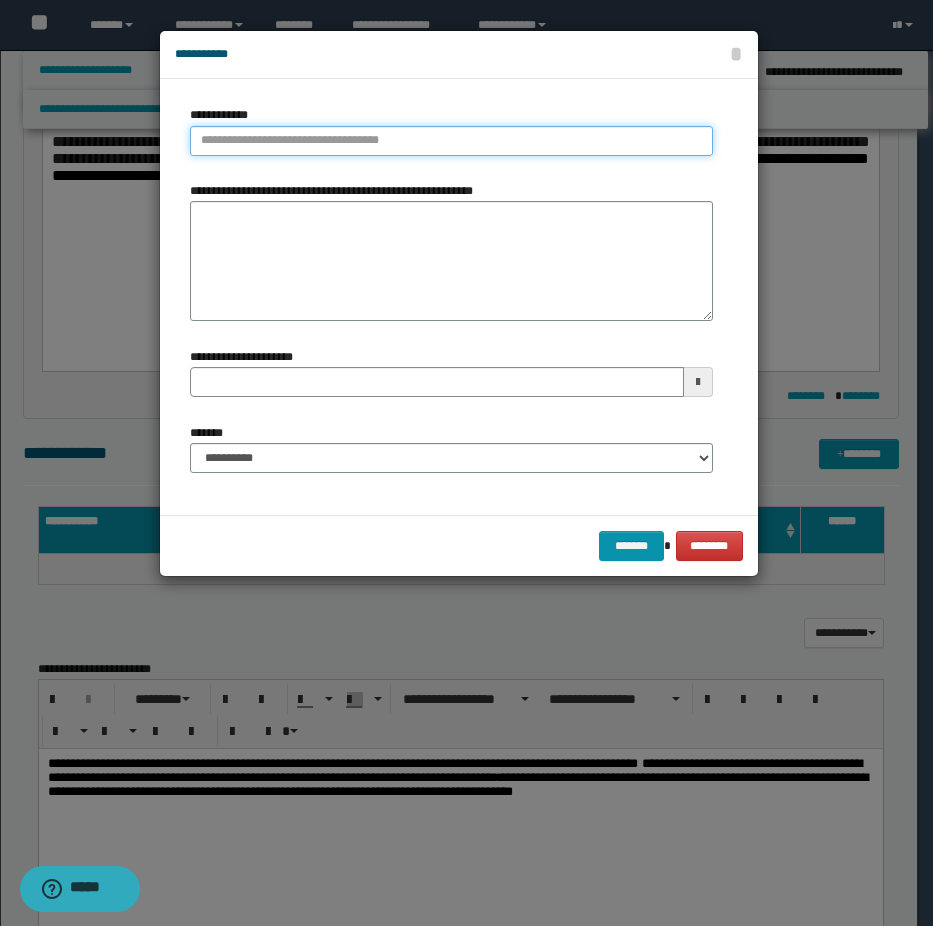 click on "**********" at bounding box center [451, 141] 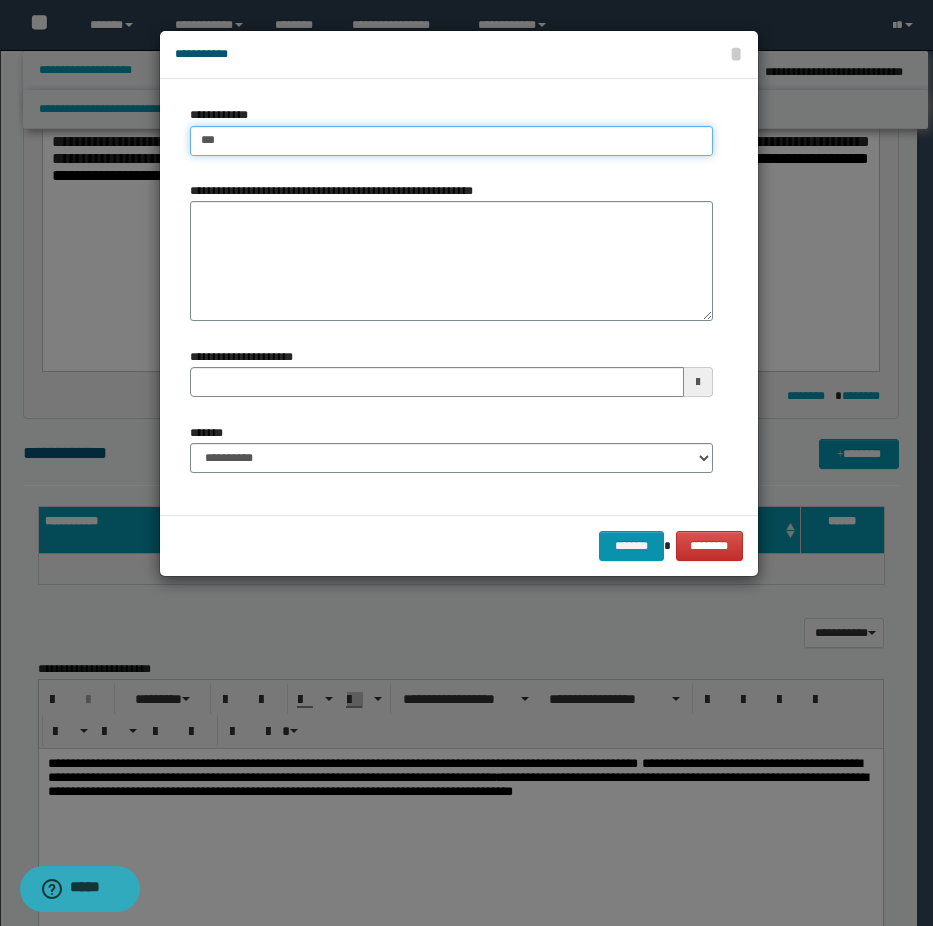 type on "****" 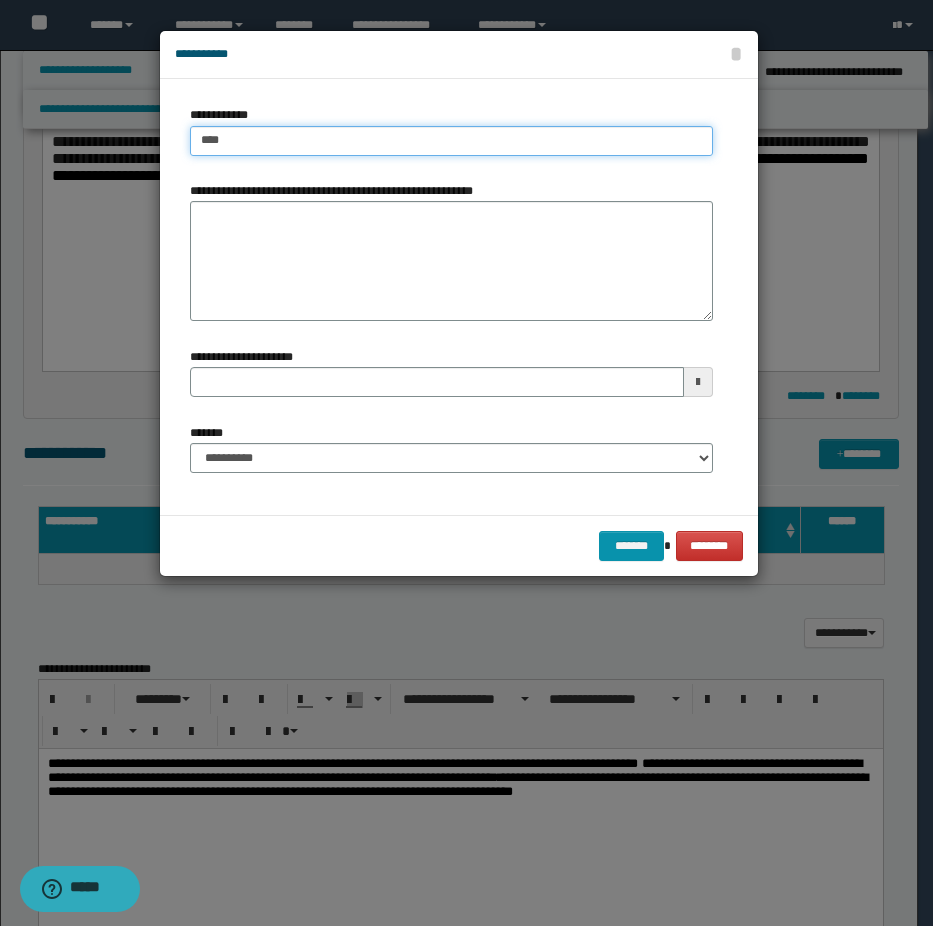 type on "****" 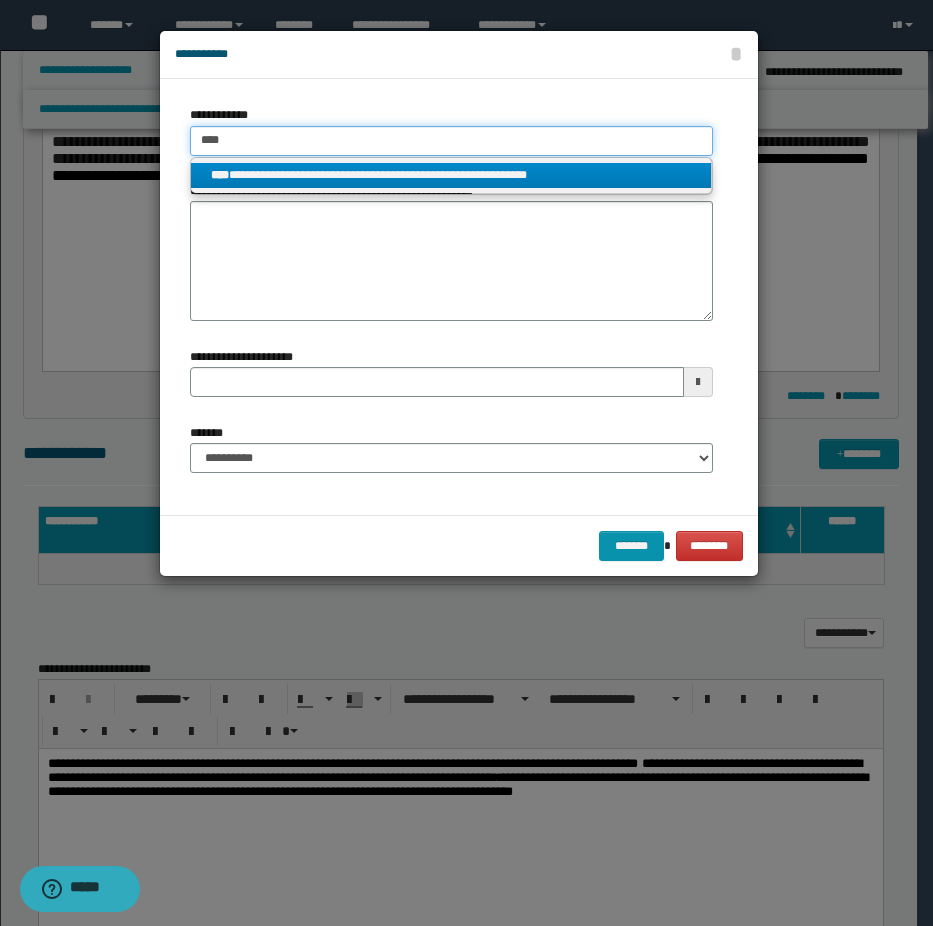 type on "****" 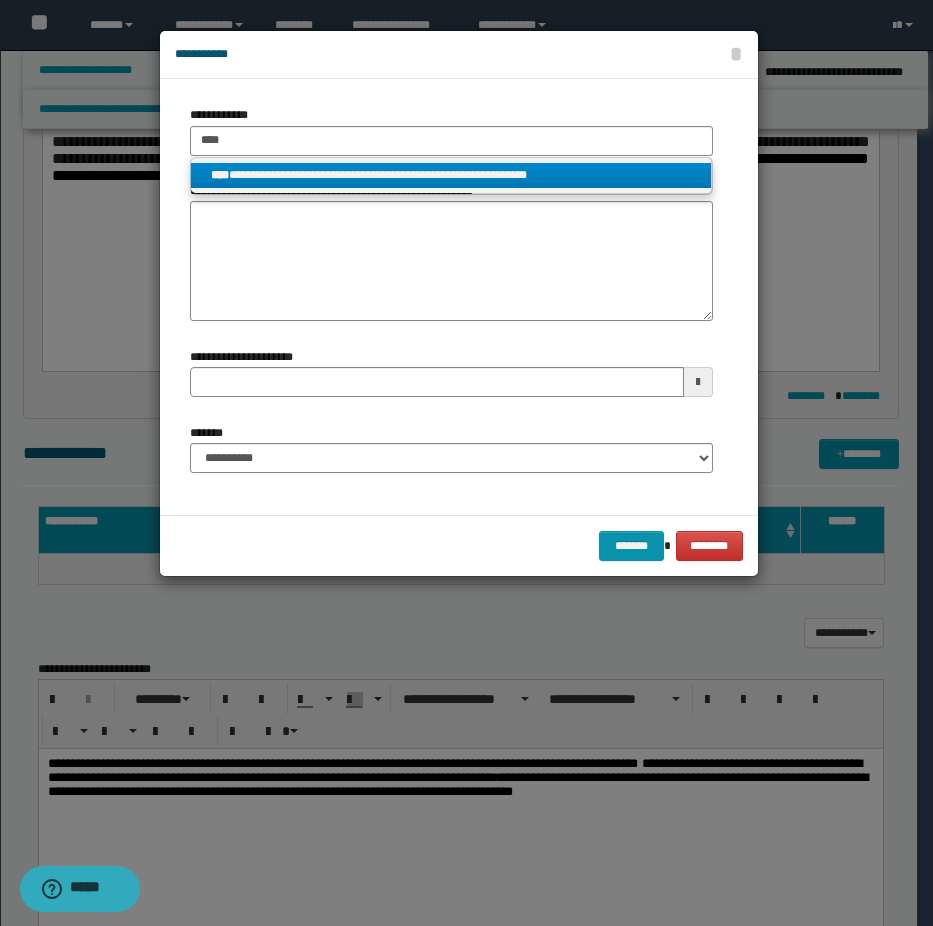 click on "**********" at bounding box center (451, 175) 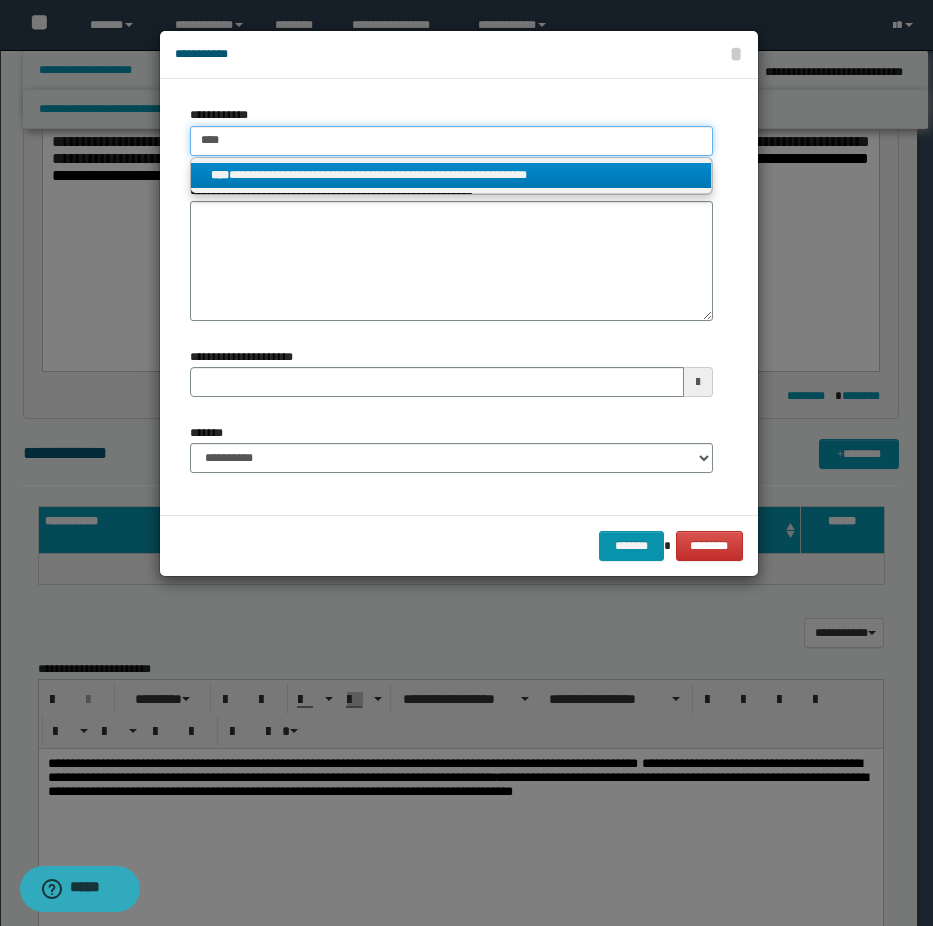 type 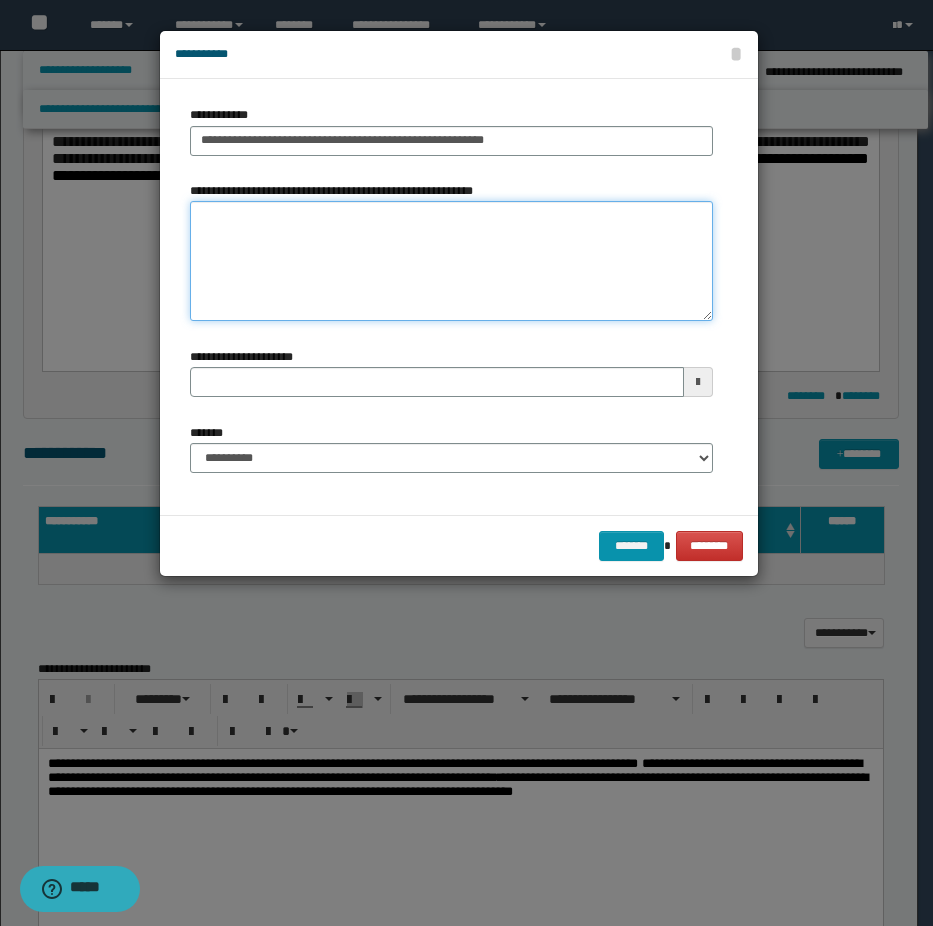 click on "**********" at bounding box center (451, 261) 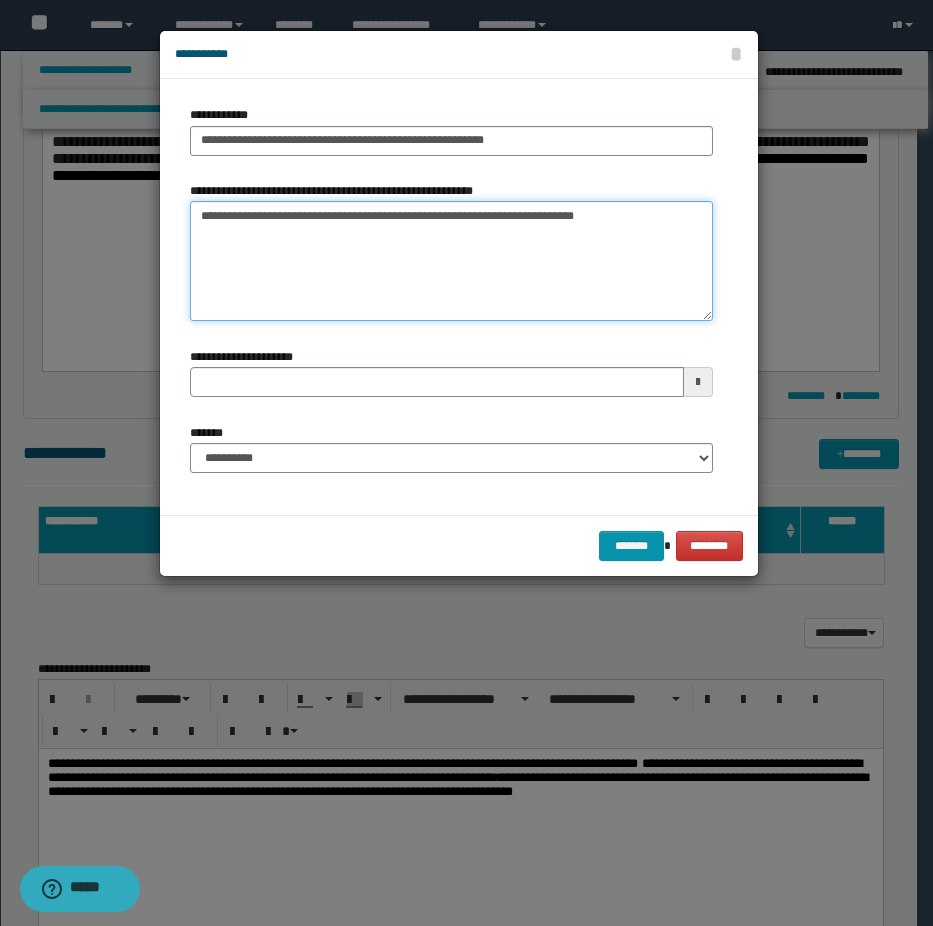 click on "**********" at bounding box center [451, 261] 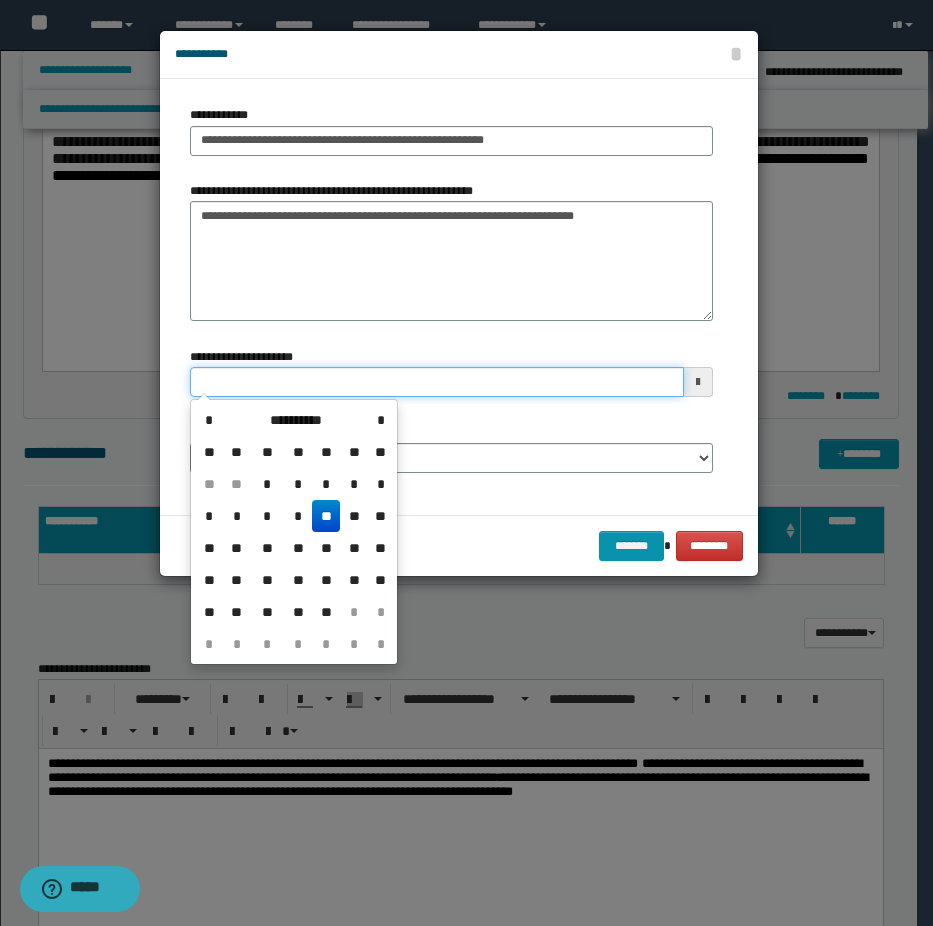click on "**********" at bounding box center [437, 382] 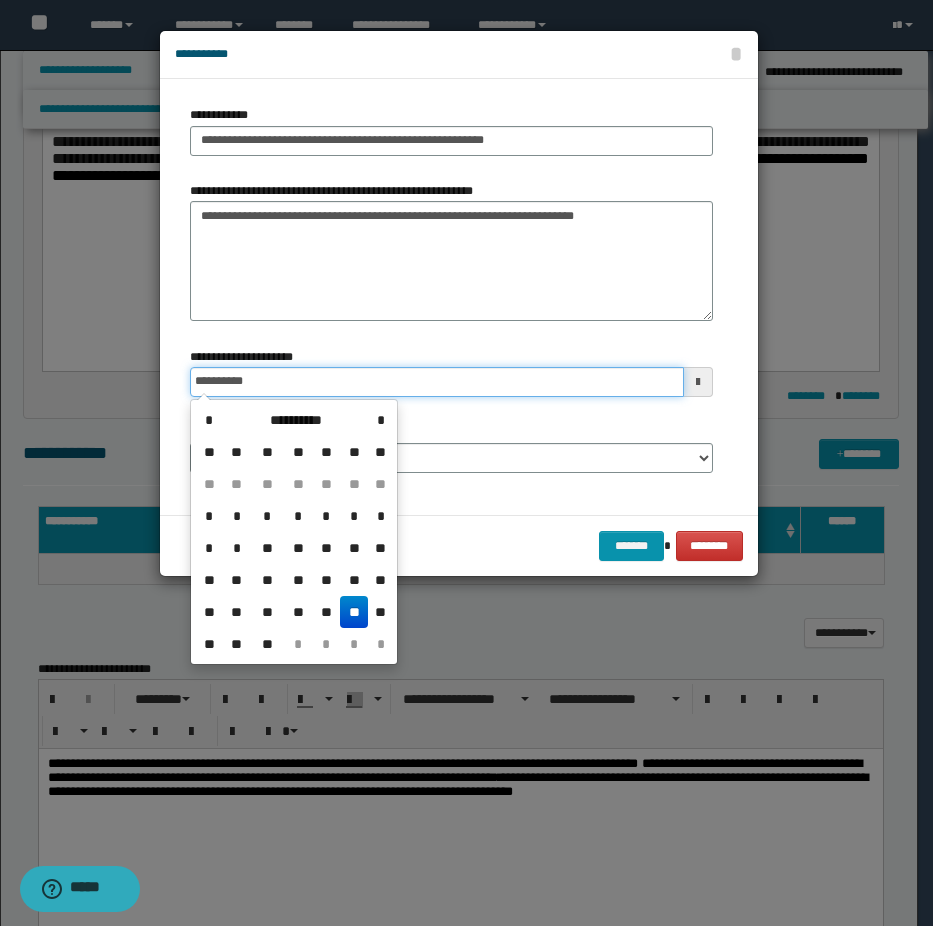 type on "**********" 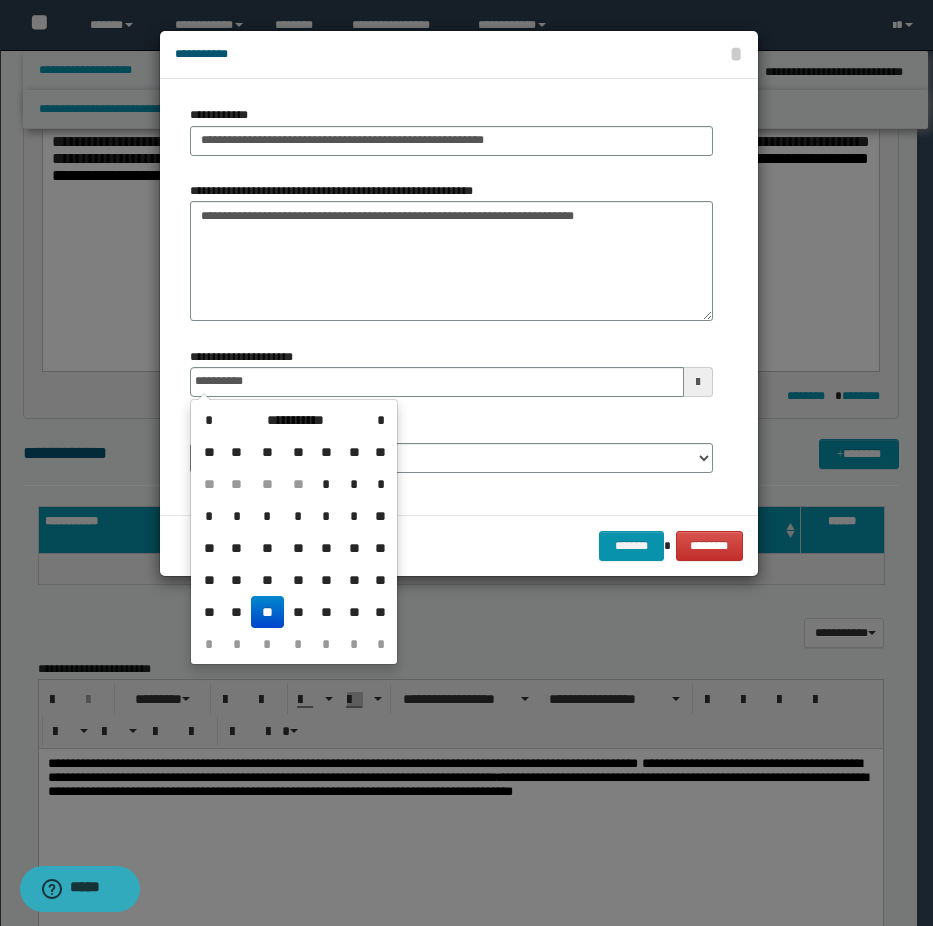 click on "**" at bounding box center (267, 612) 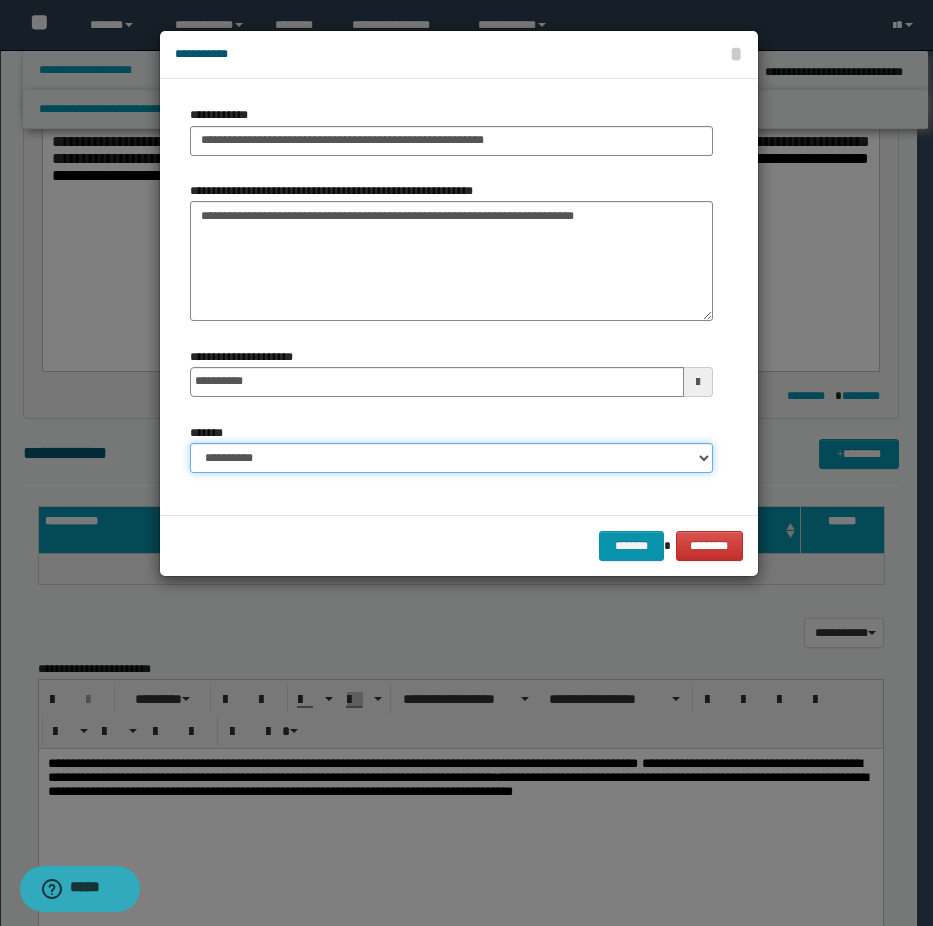 click on "**********" at bounding box center [451, 458] 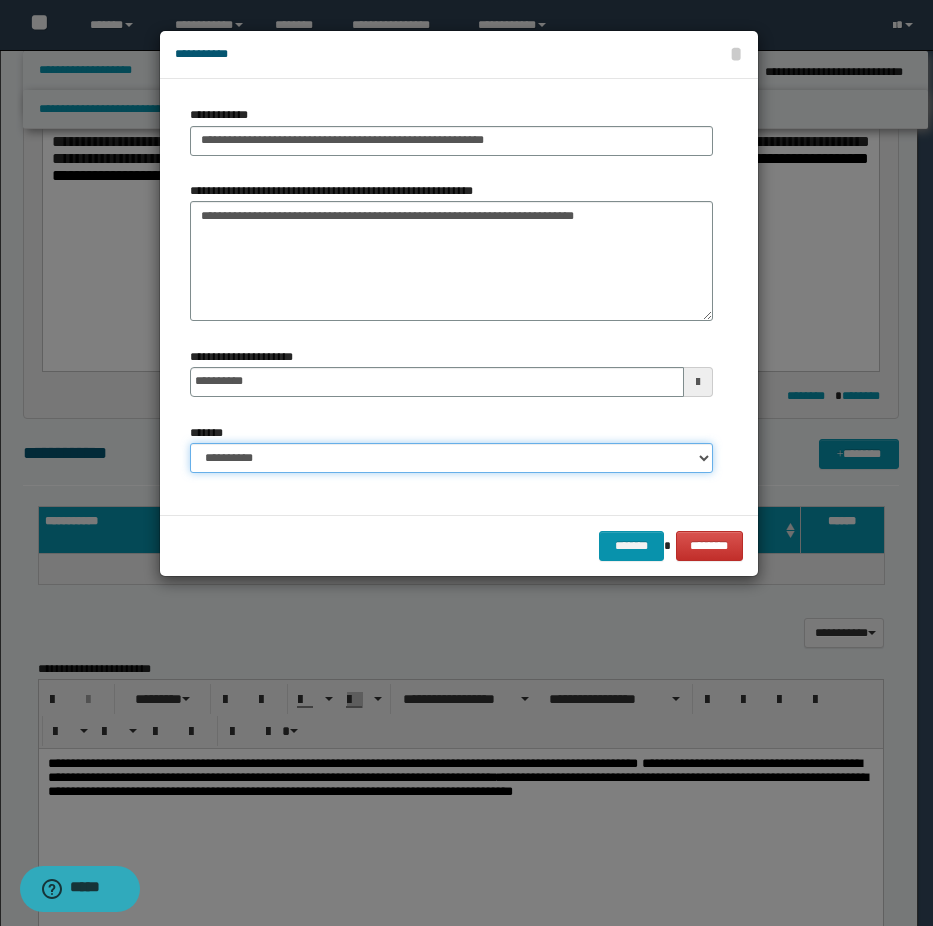 select on "*" 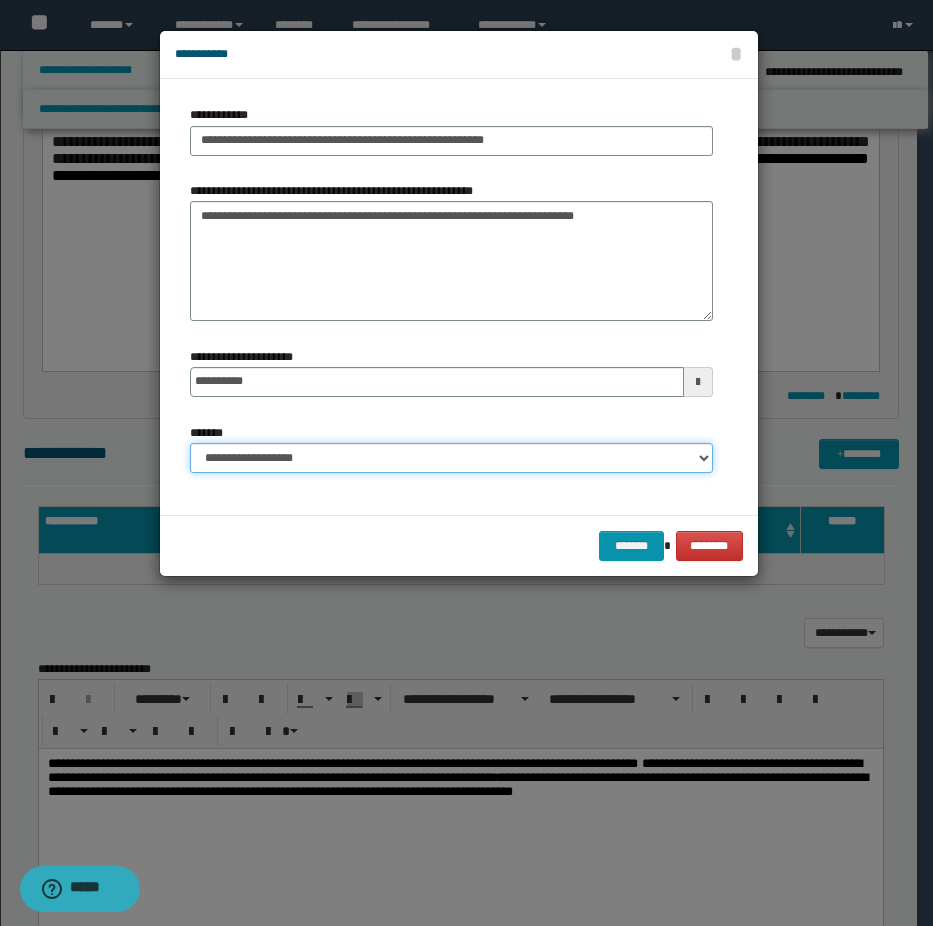 click on "**********" at bounding box center (451, 458) 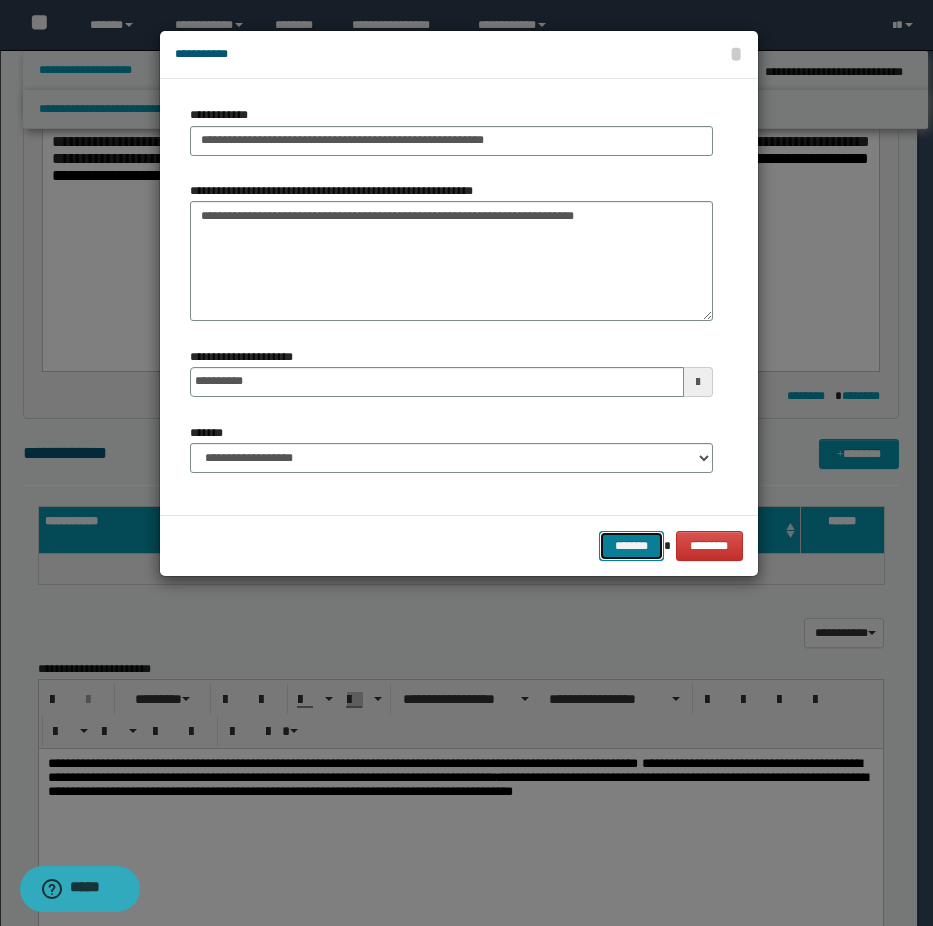 click on "*******" at bounding box center [631, 546] 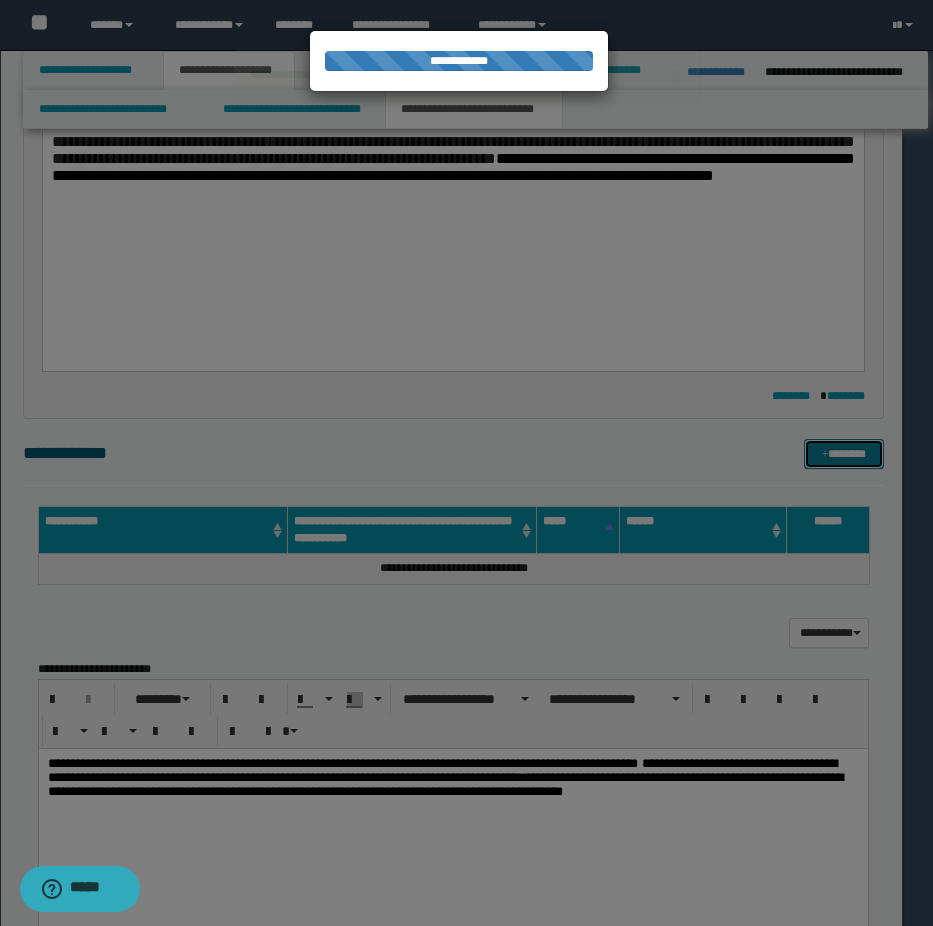 type 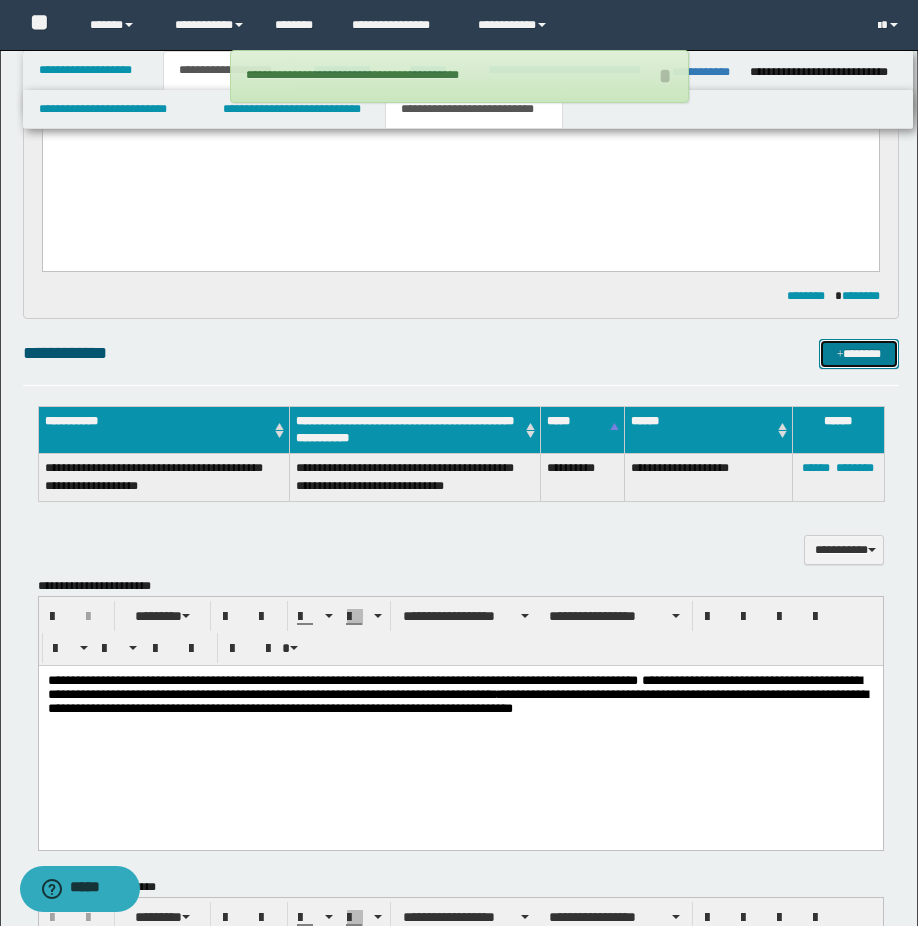 scroll, scrollTop: 900, scrollLeft: 0, axis: vertical 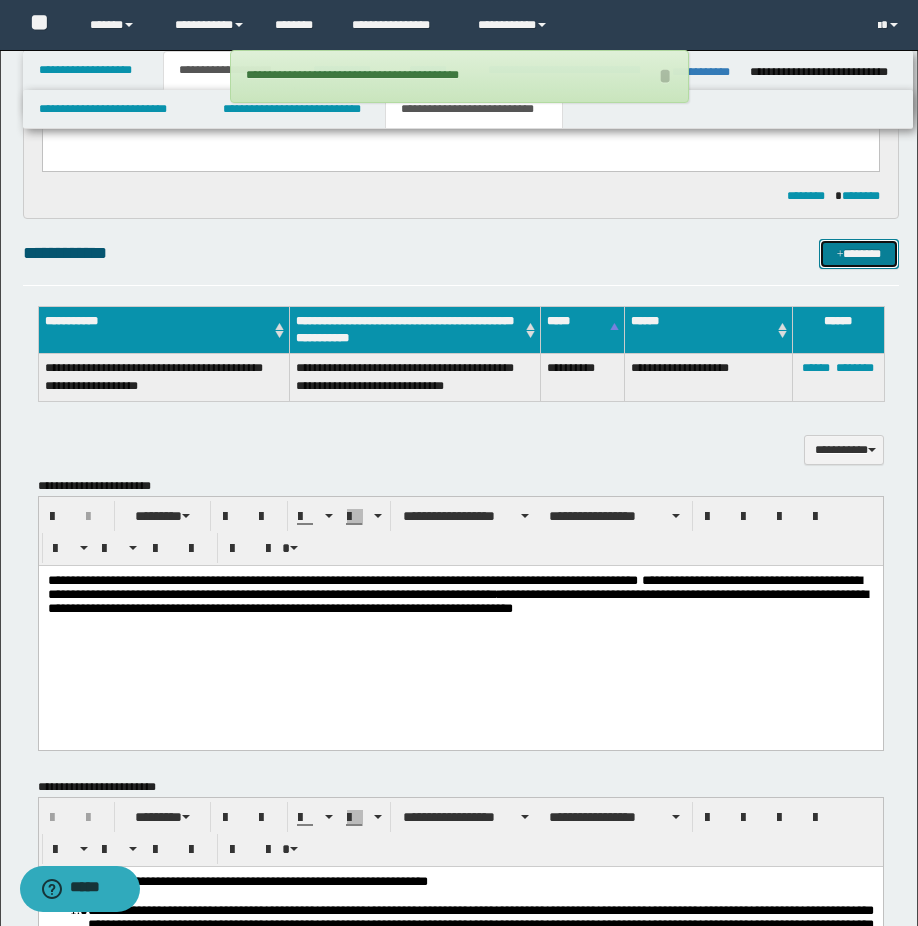 click on "*******" at bounding box center [859, 254] 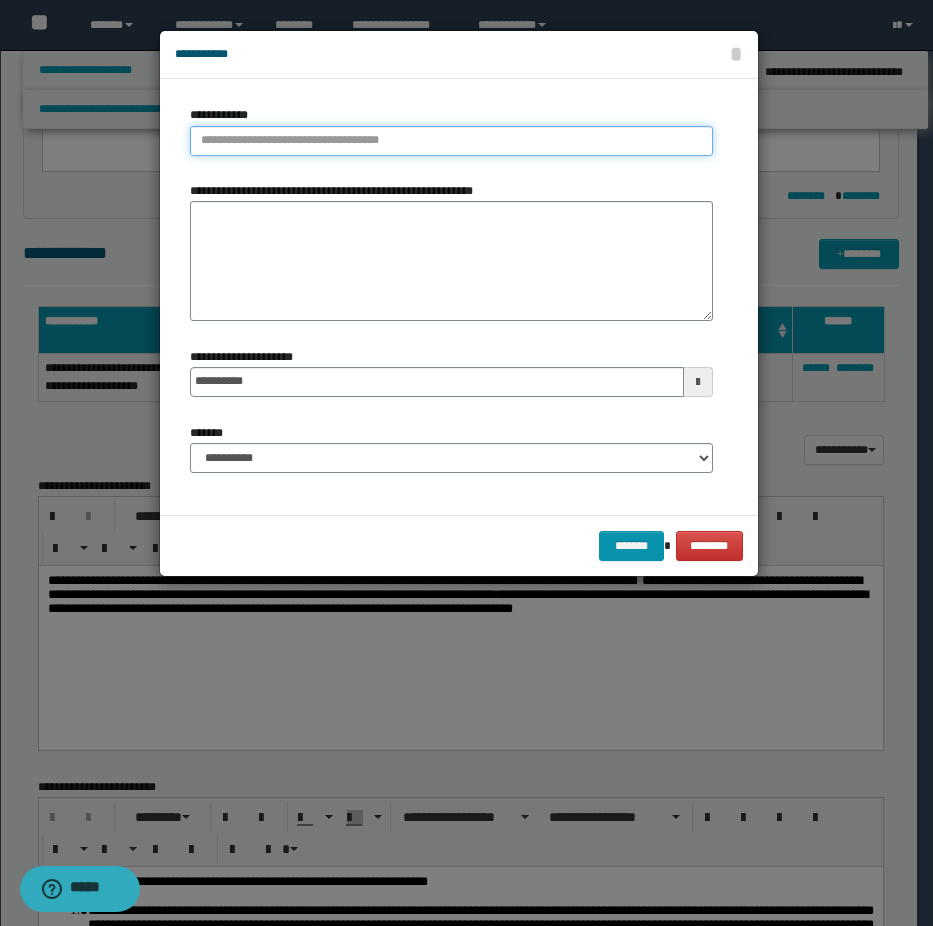 type on "**********" 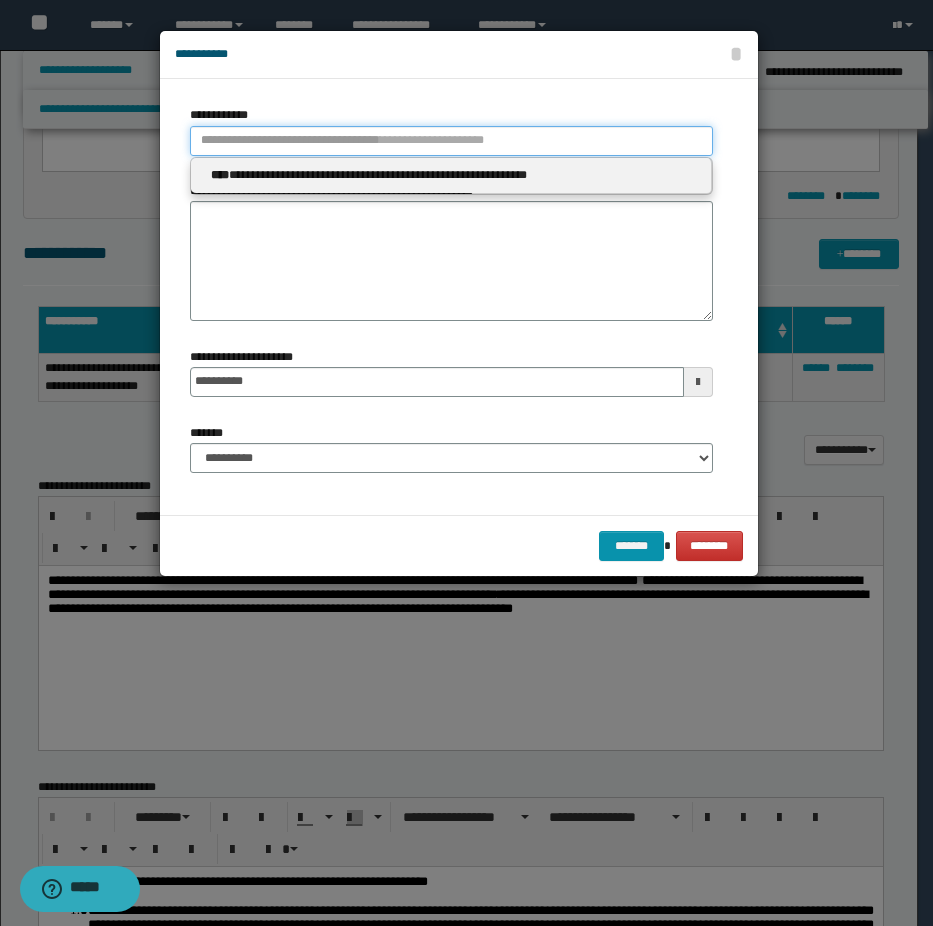 click on "**********" at bounding box center (451, 141) 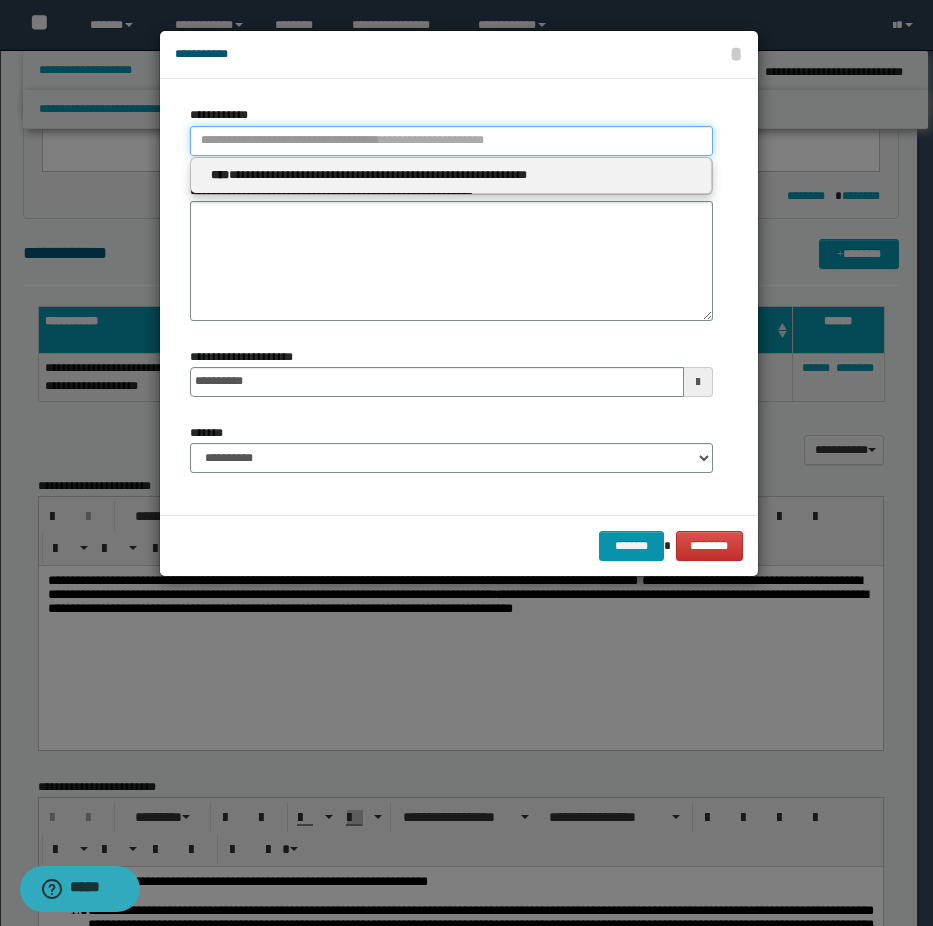 type 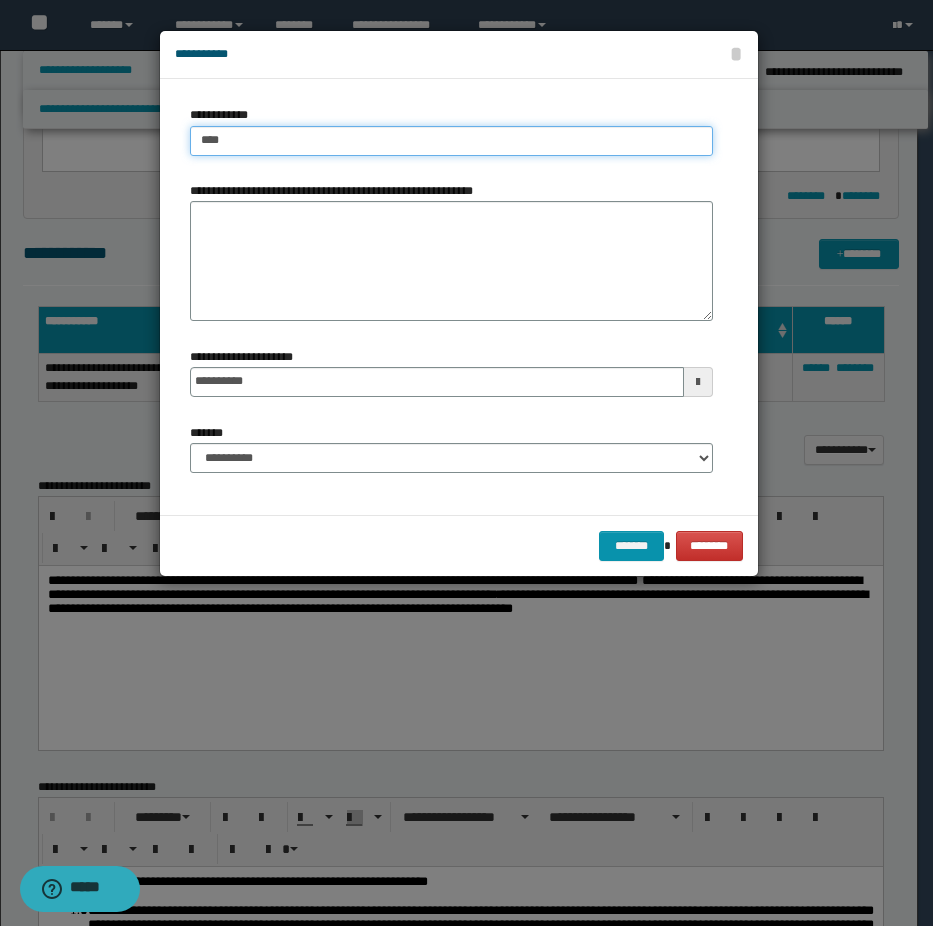 type on "*****" 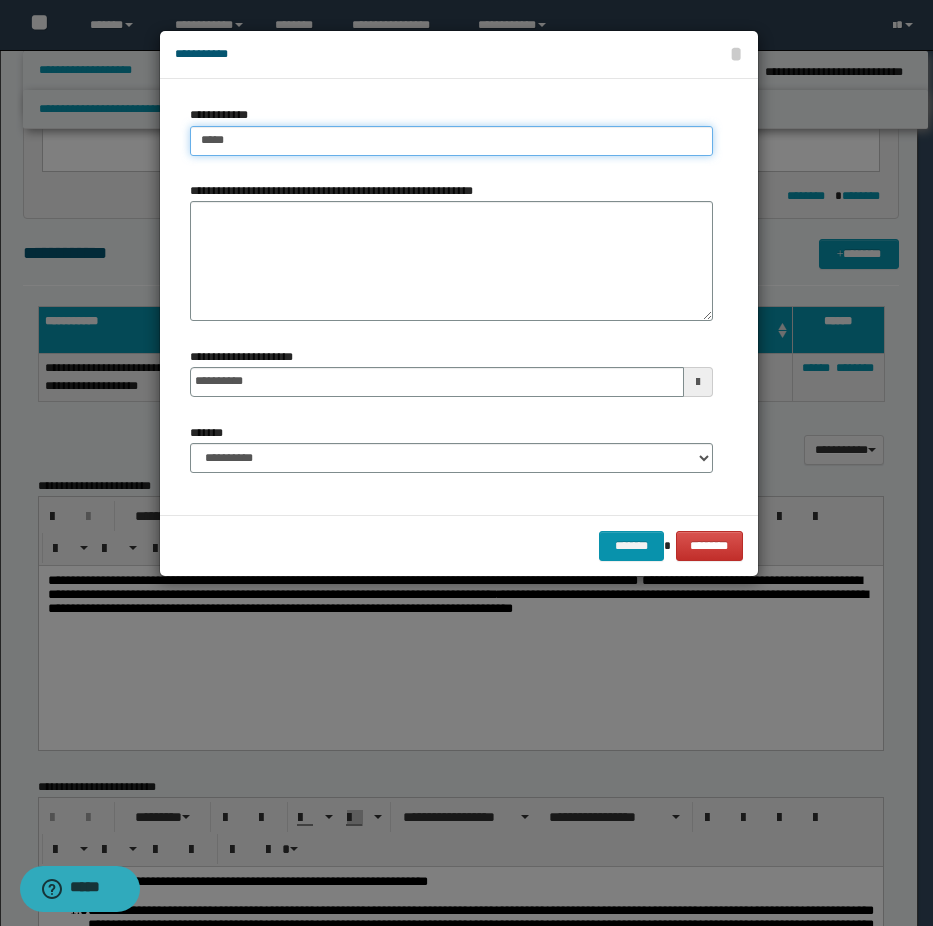 type on "*****" 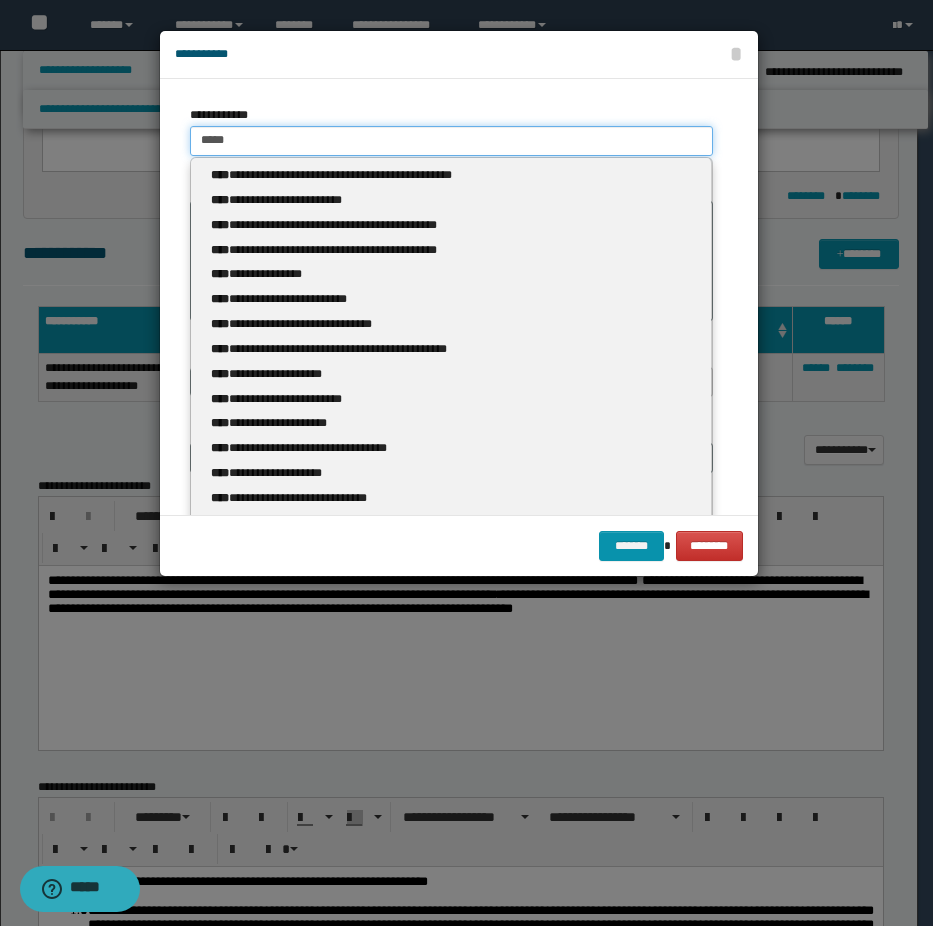 type 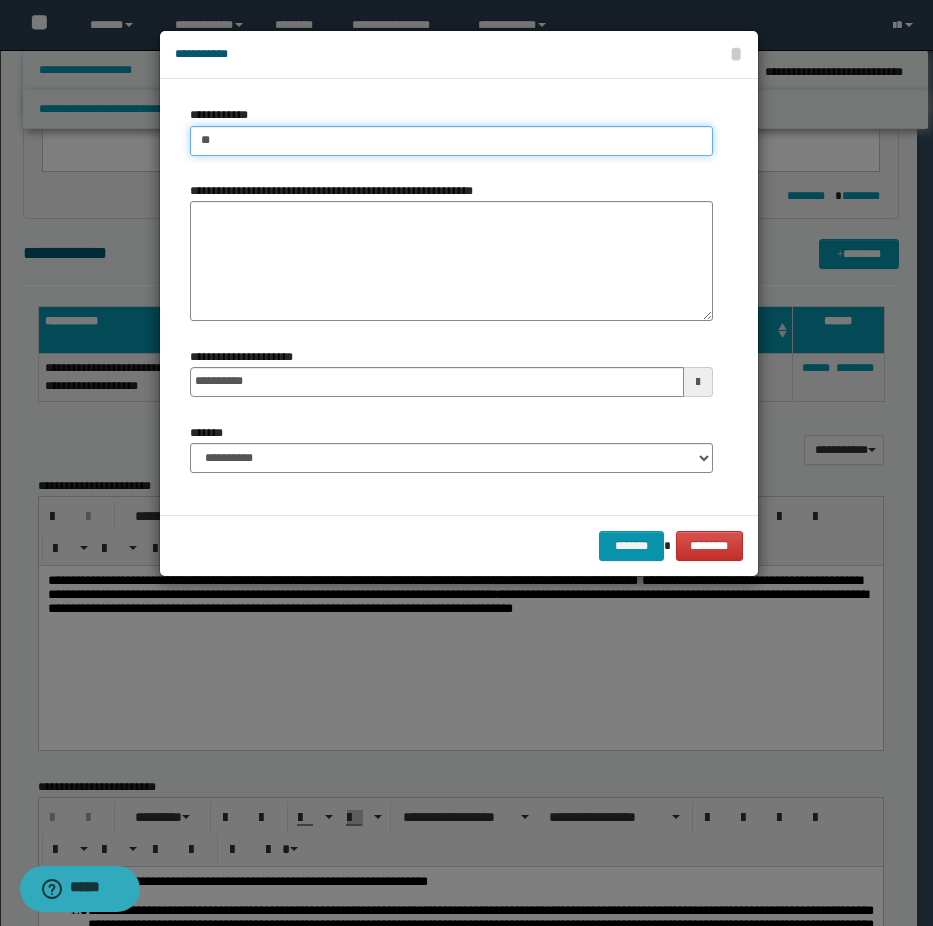 type on "*" 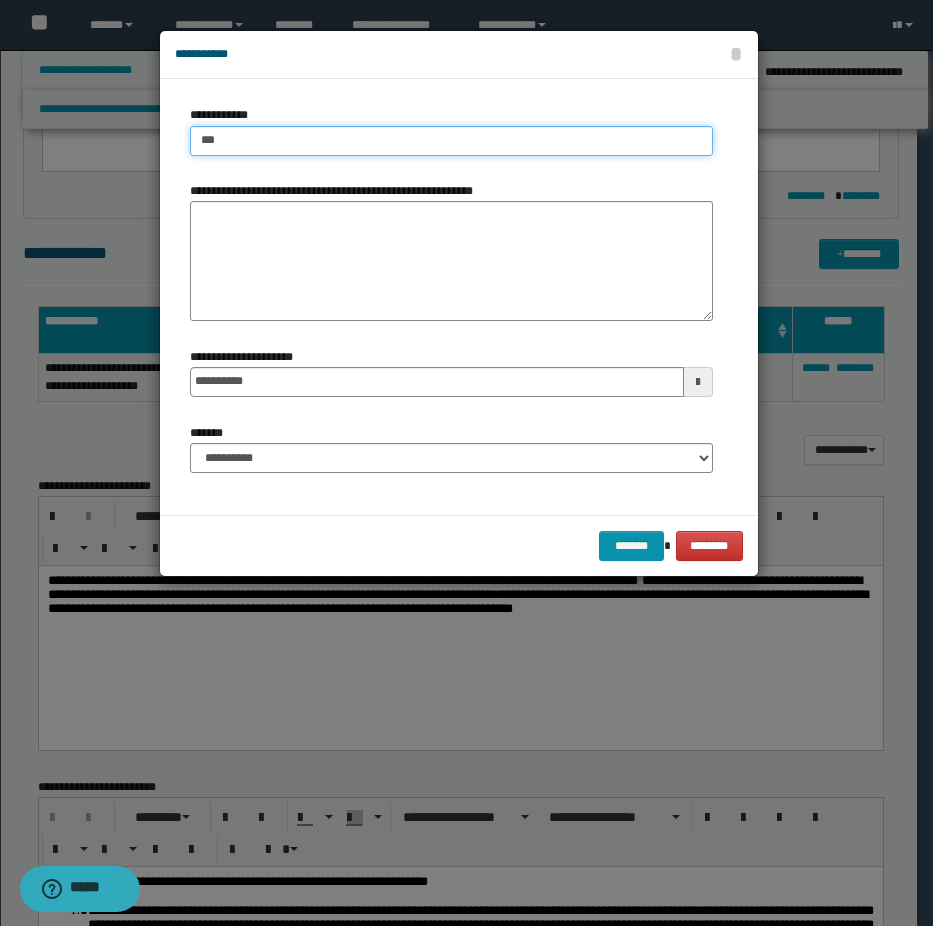 type on "****" 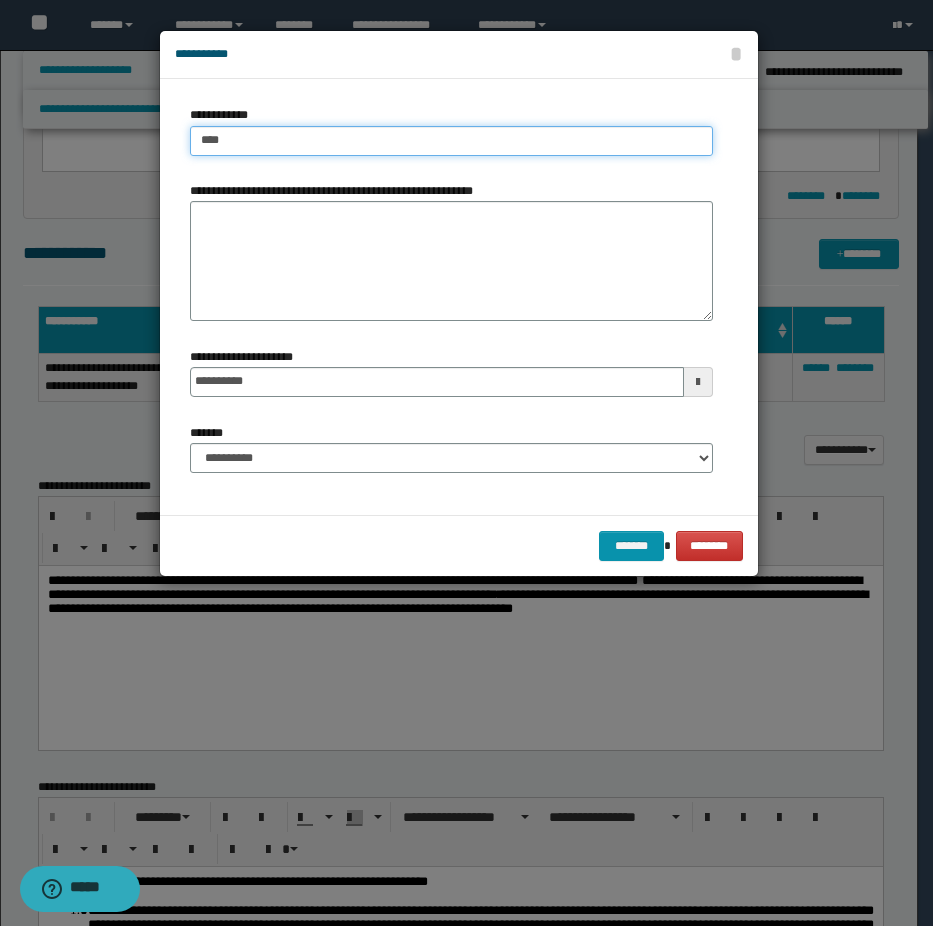 type on "****" 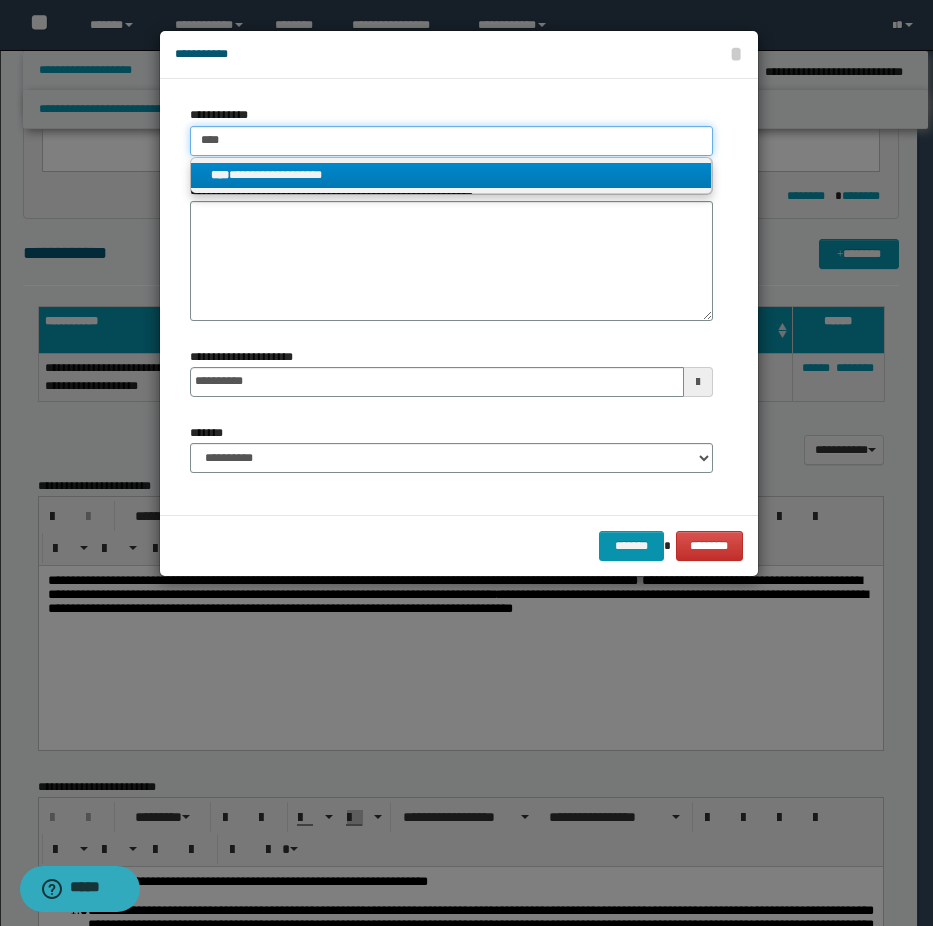 drag, startPoint x: 165, startPoint y: 132, endPoint x: 150, endPoint y: 132, distance: 15 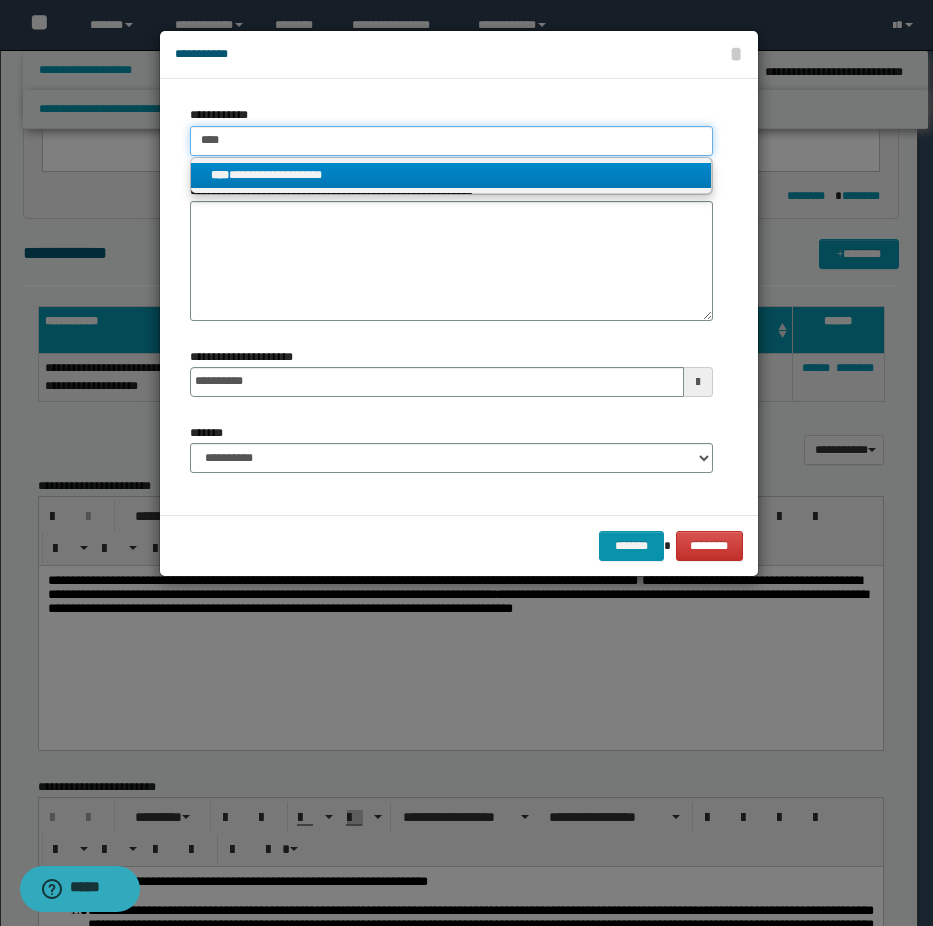 type 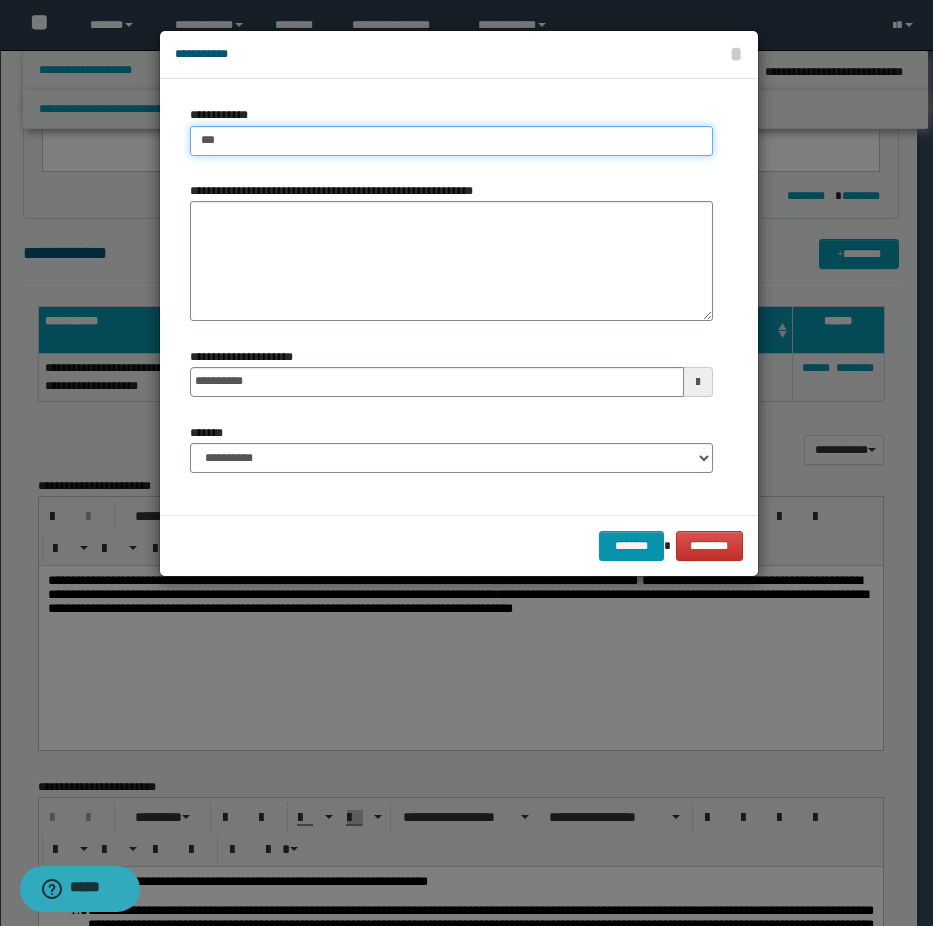type on "****" 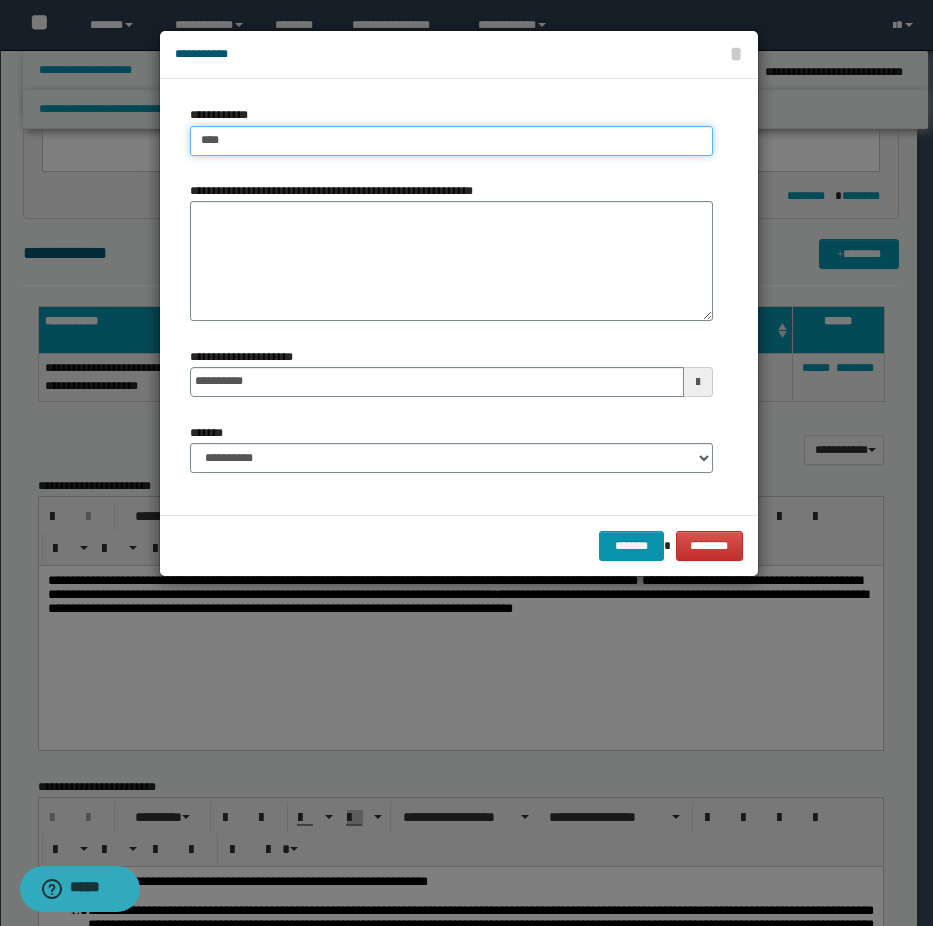 type on "****" 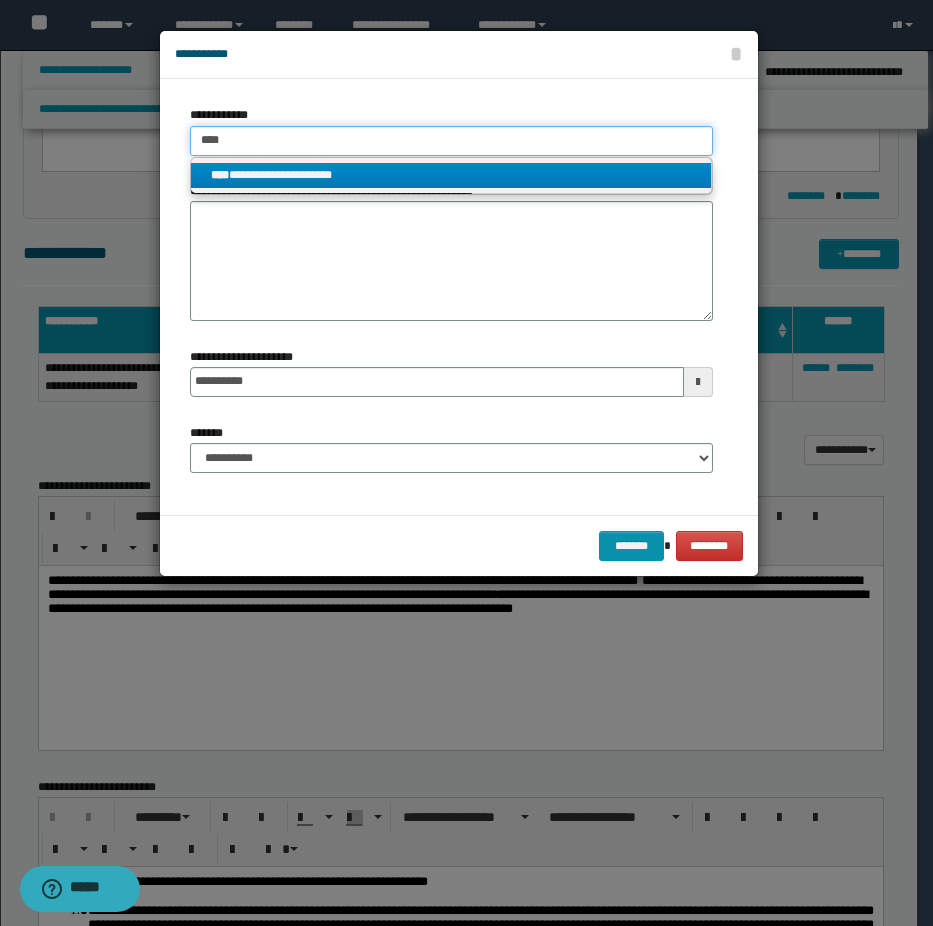 type on "****" 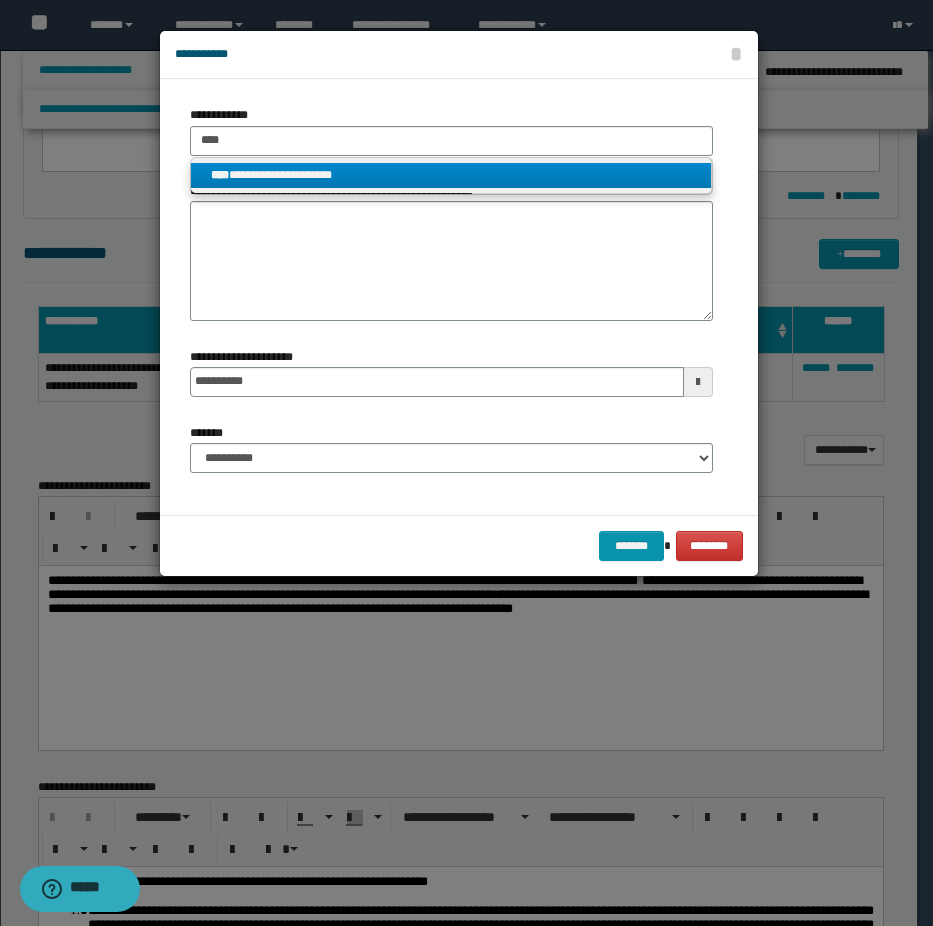 click on "**********" at bounding box center (451, 175) 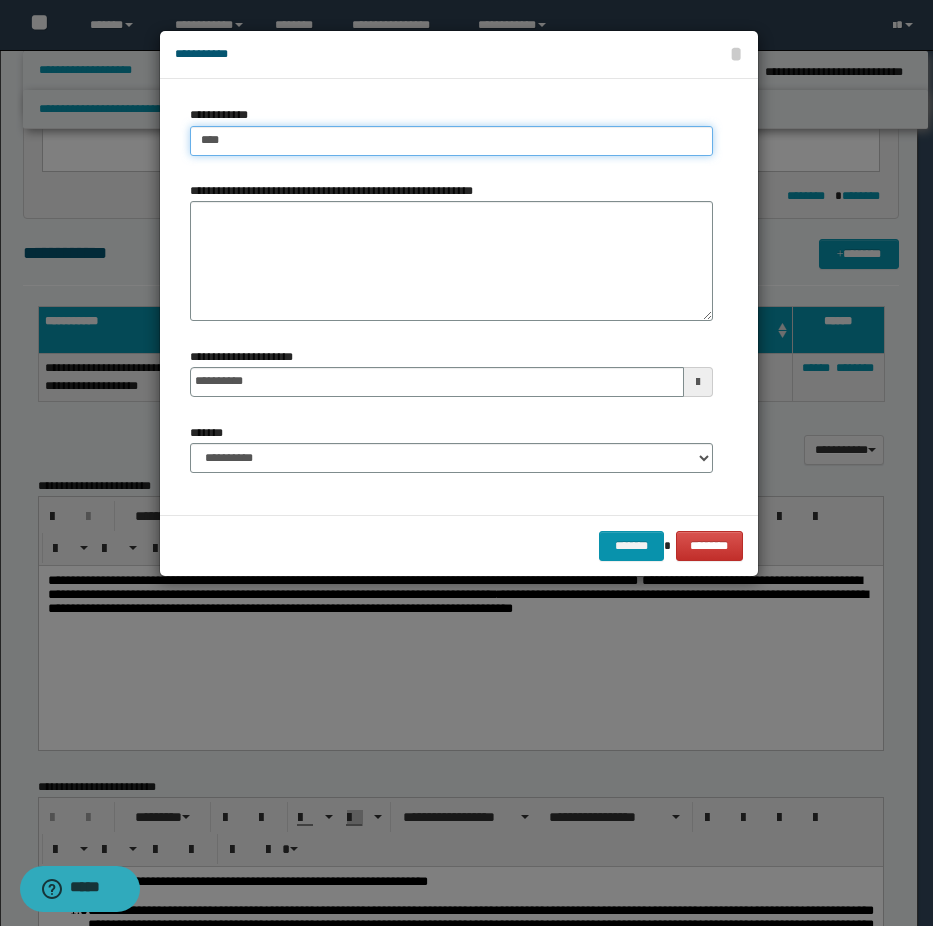 type 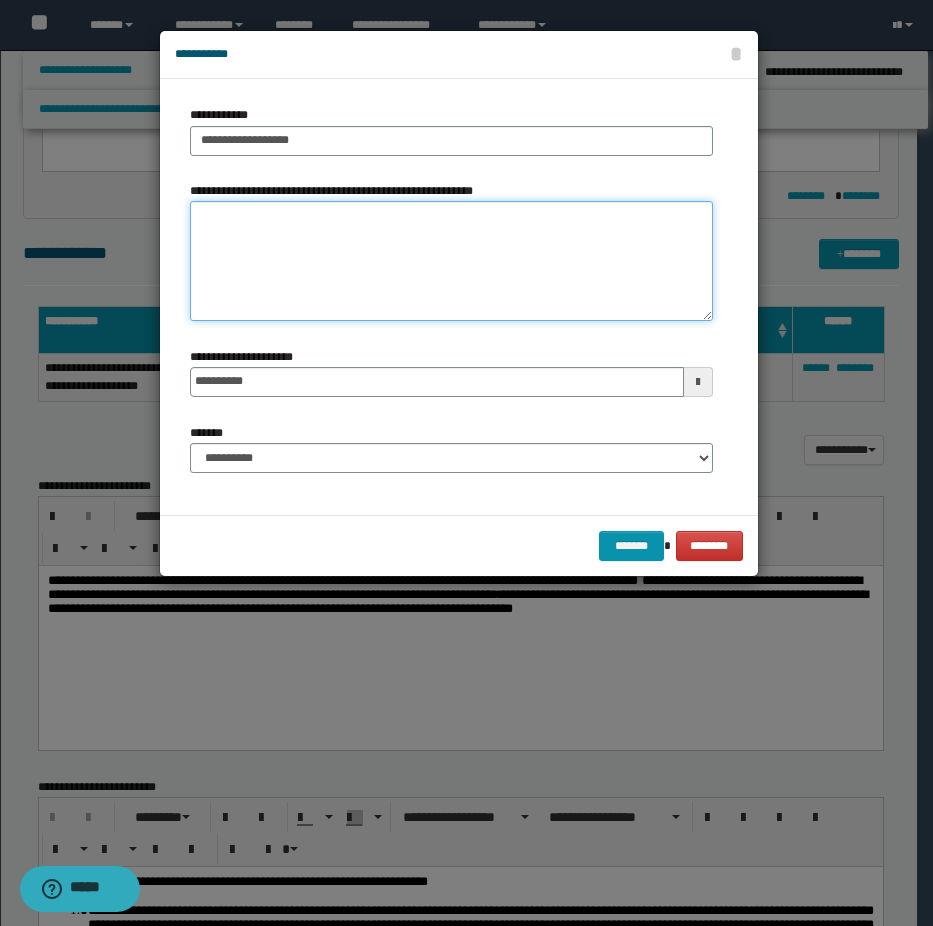 click on "**********" at bounding box center [451, 261] 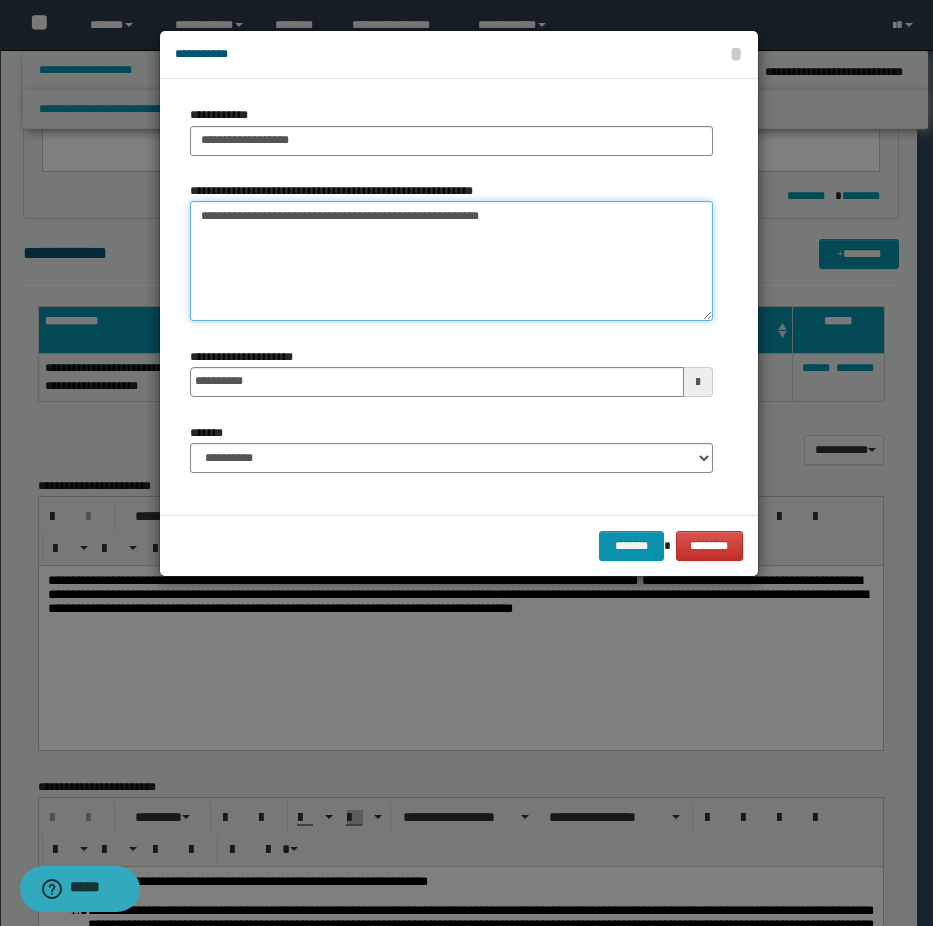 click on "**********" at bounding box center (451, 261) 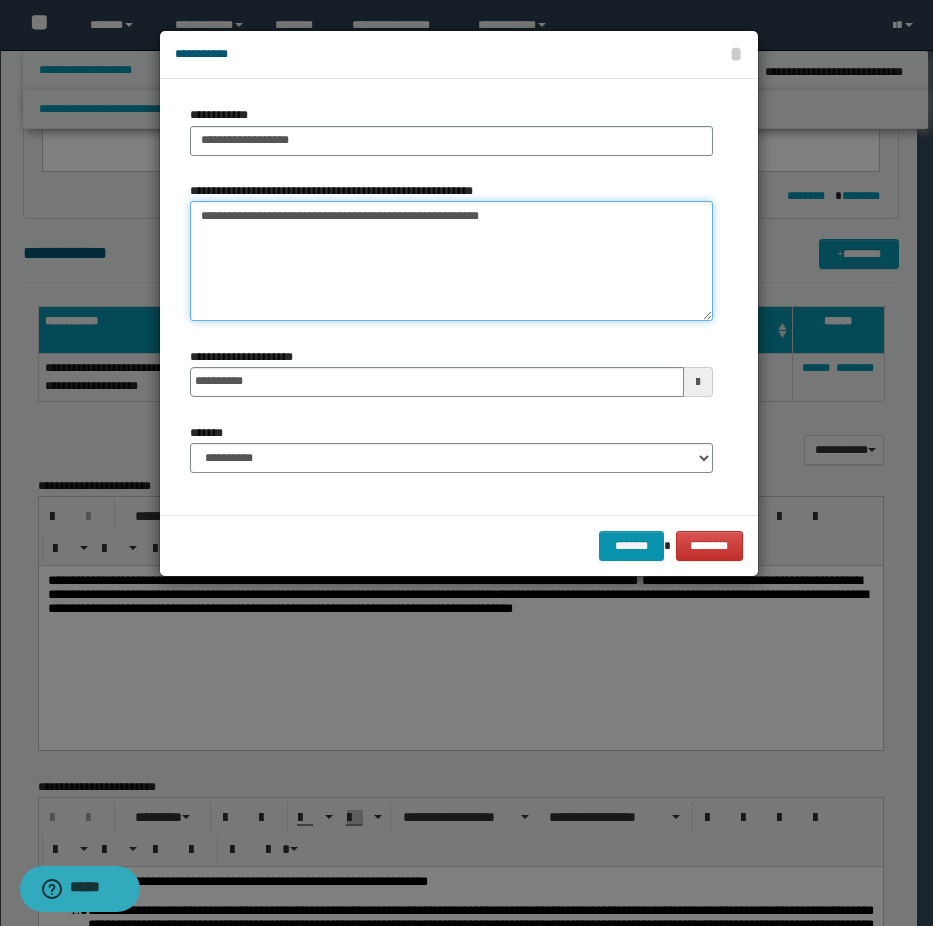 type on "**********" 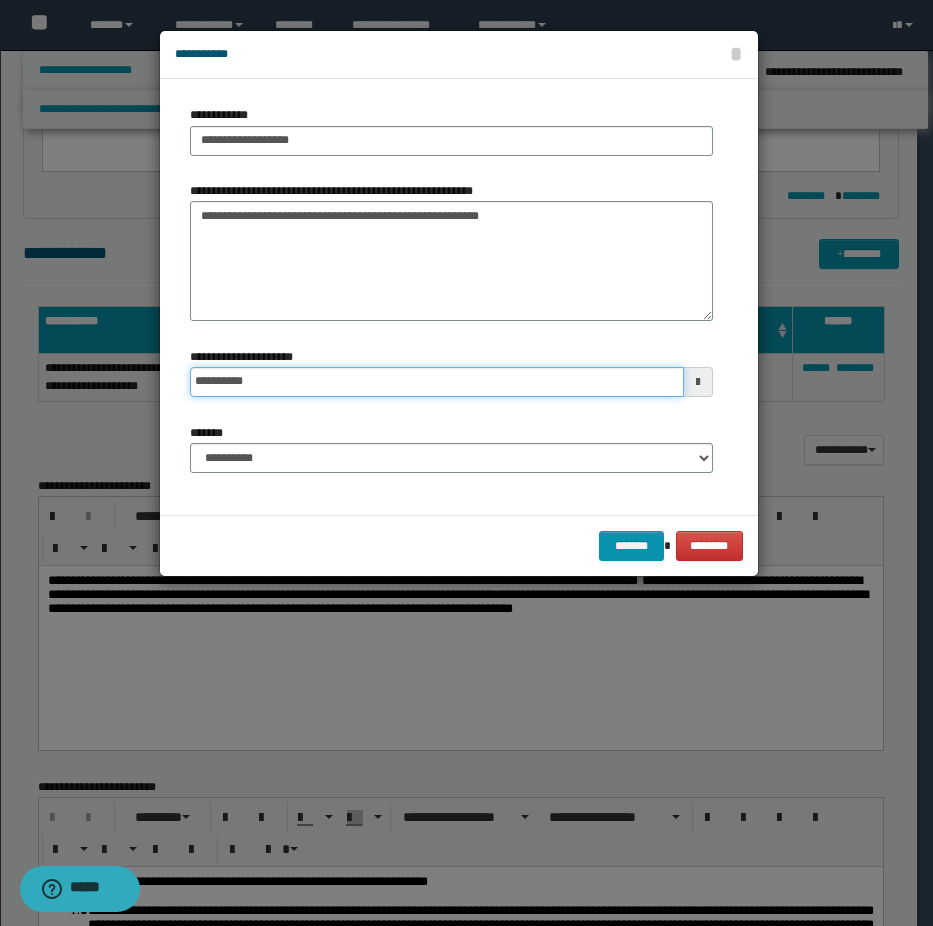 click on "**********" at bounding box center (437, 382) 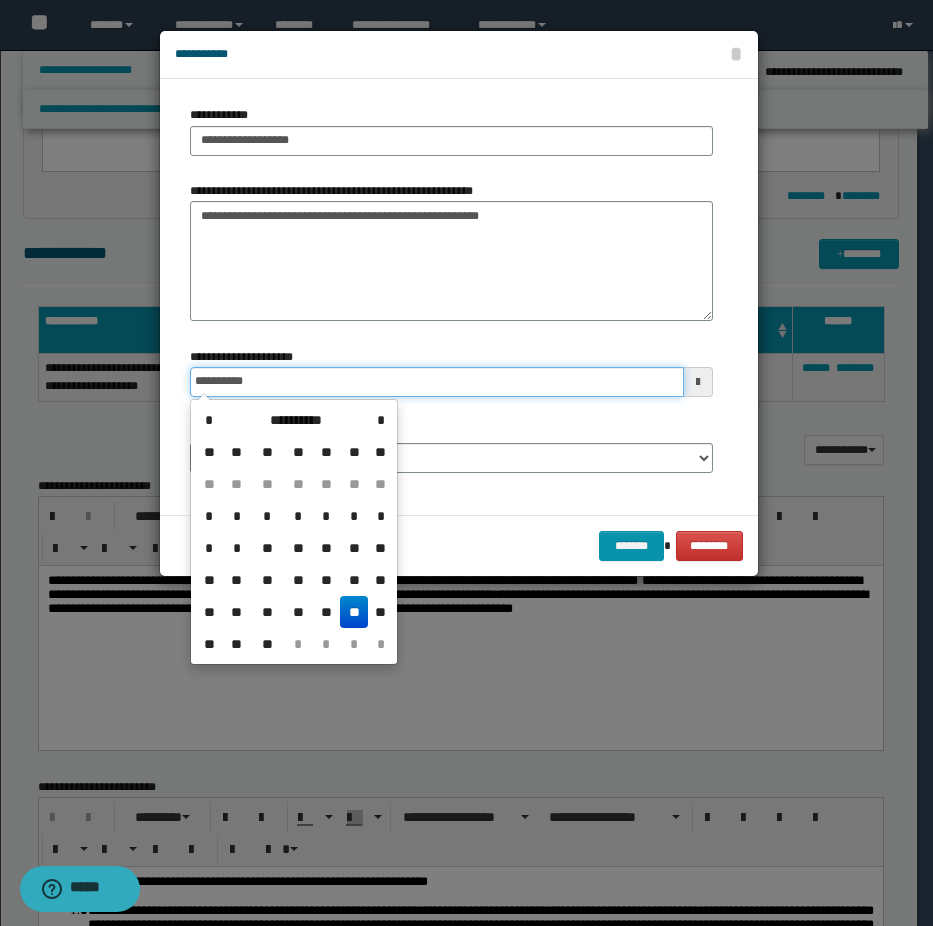 type on "**********" 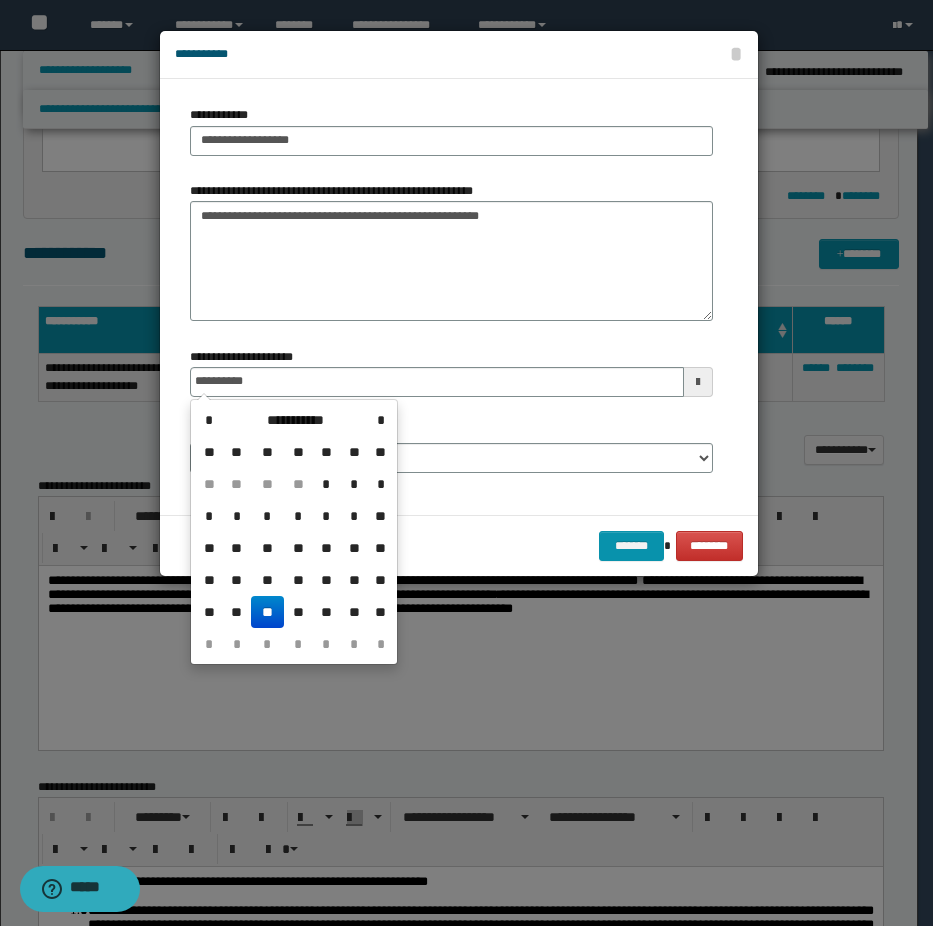 click on "**" at bounding box center [267, 612] 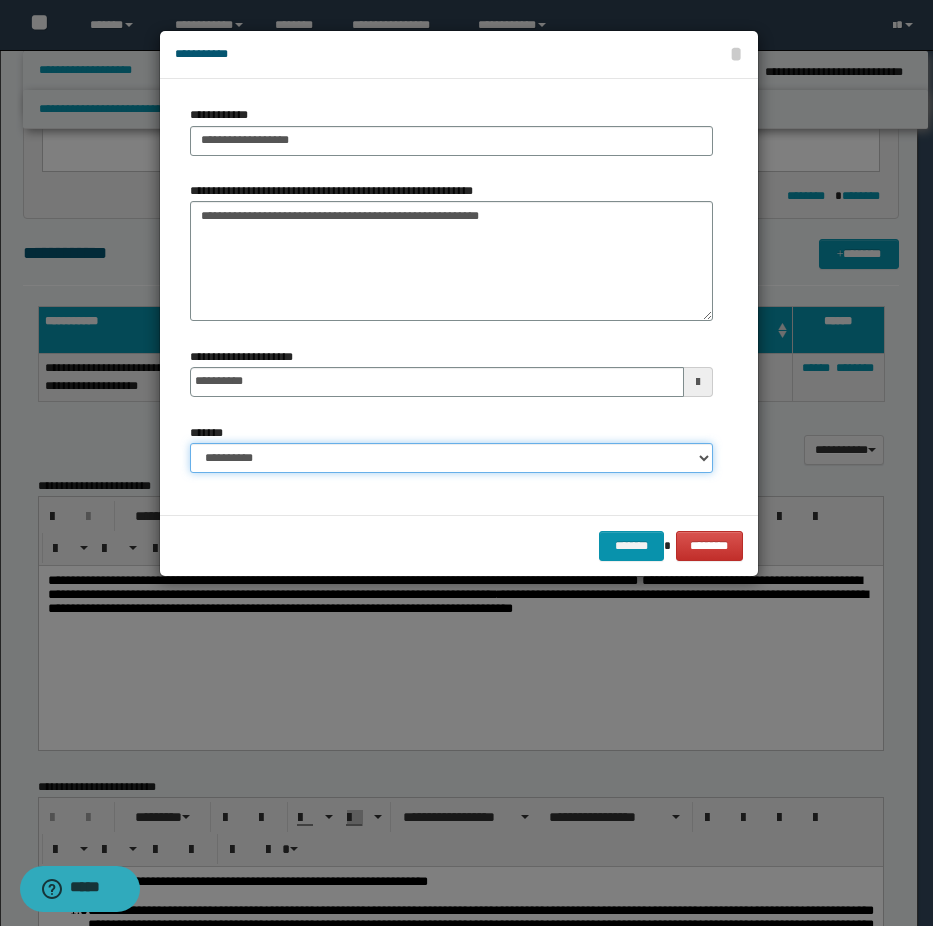 click on "**********" at bounding box center [451, 458] 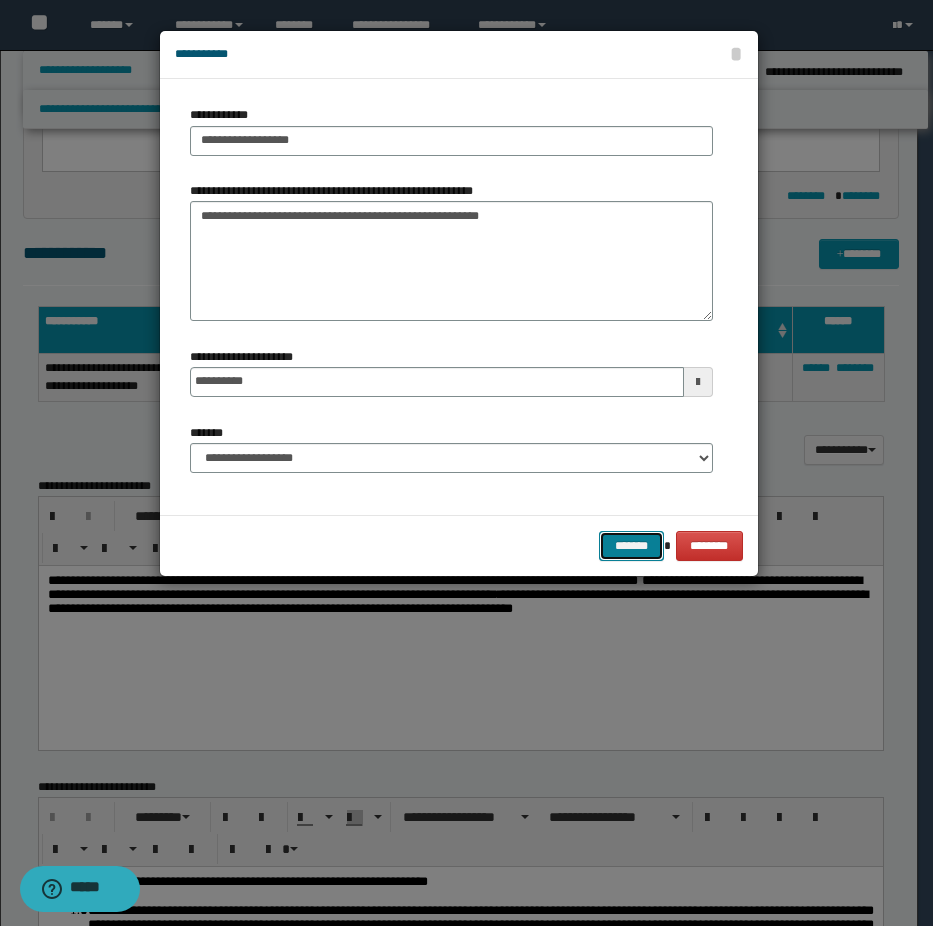 click on "*******" at bounding box center (631, 546) 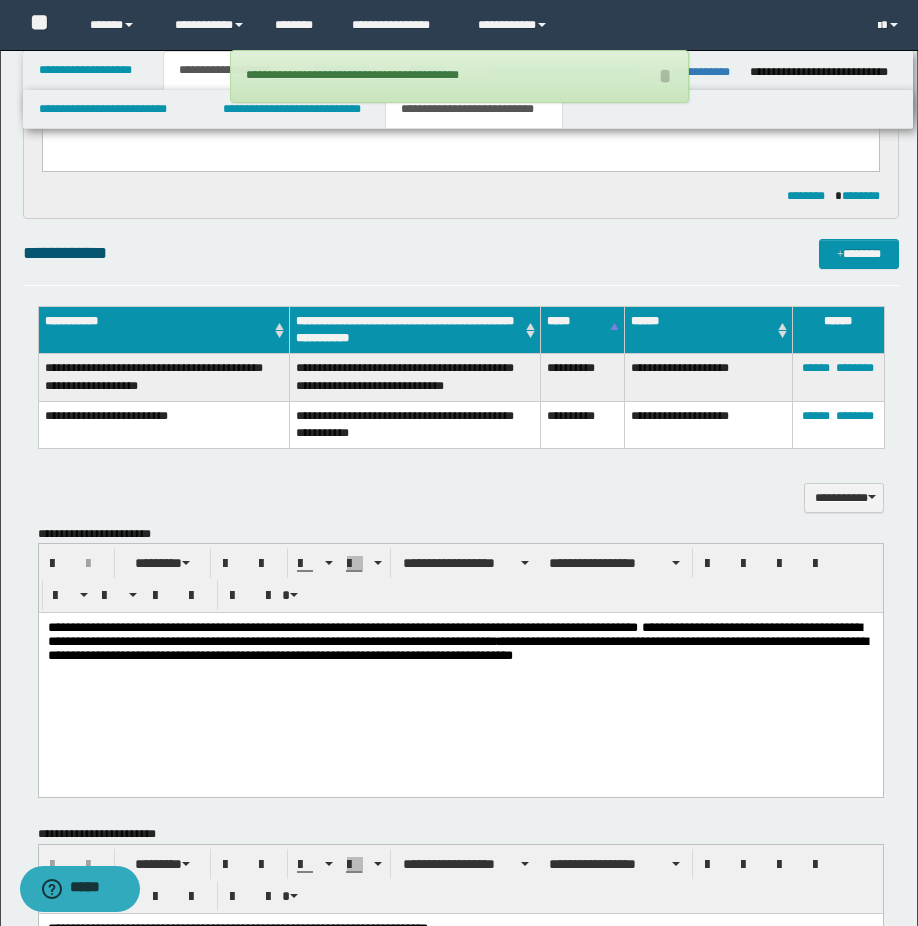 click on "**********" at bounding box center (460, 667) 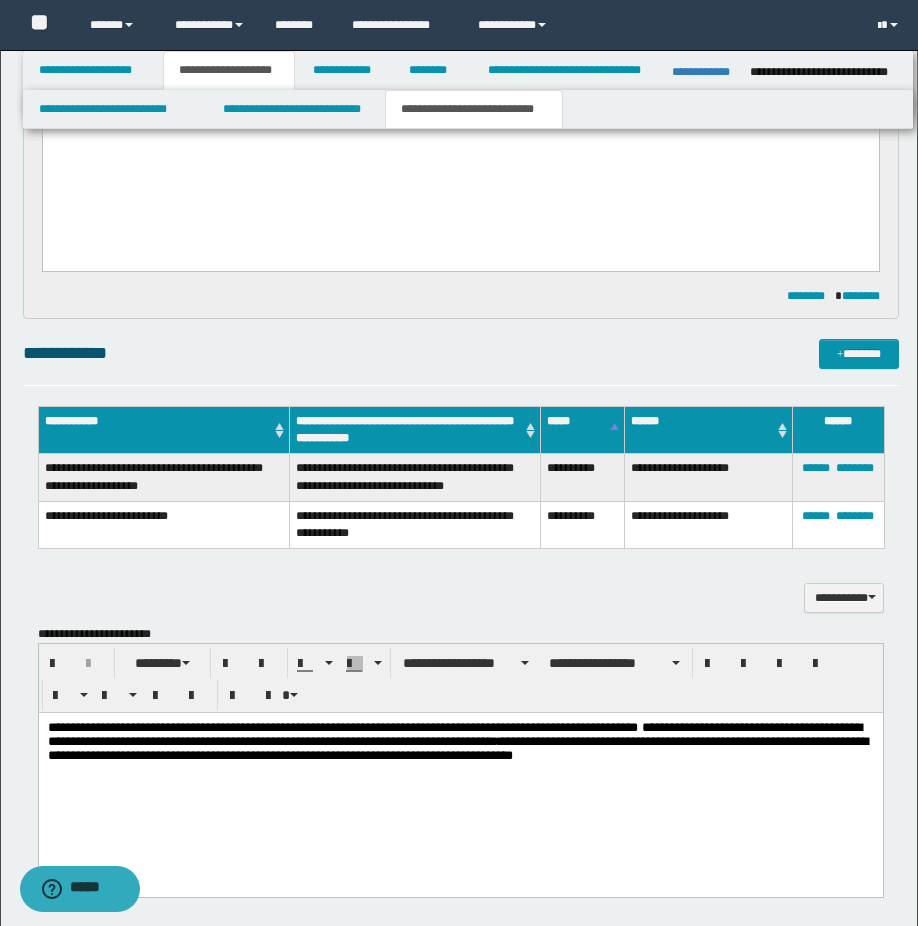 scroll, scrollTop: 600, scrollLeft: 0, axis: vertical 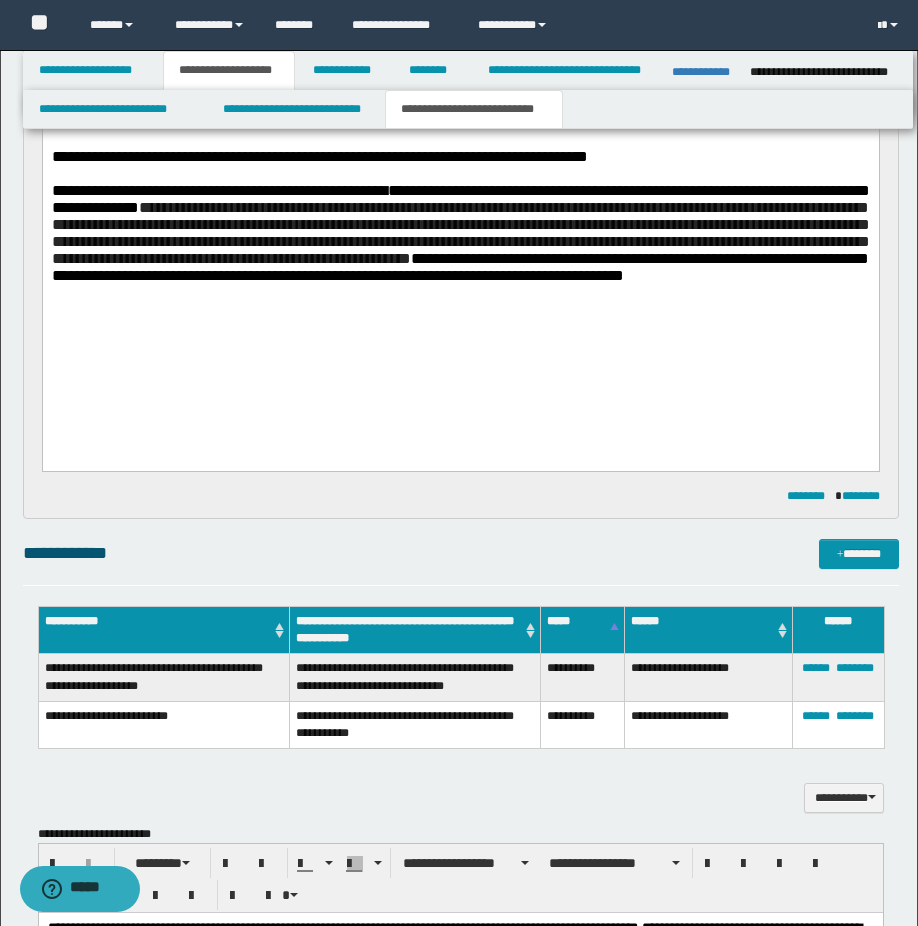 click on "**********" at bounding box center [460, 108] 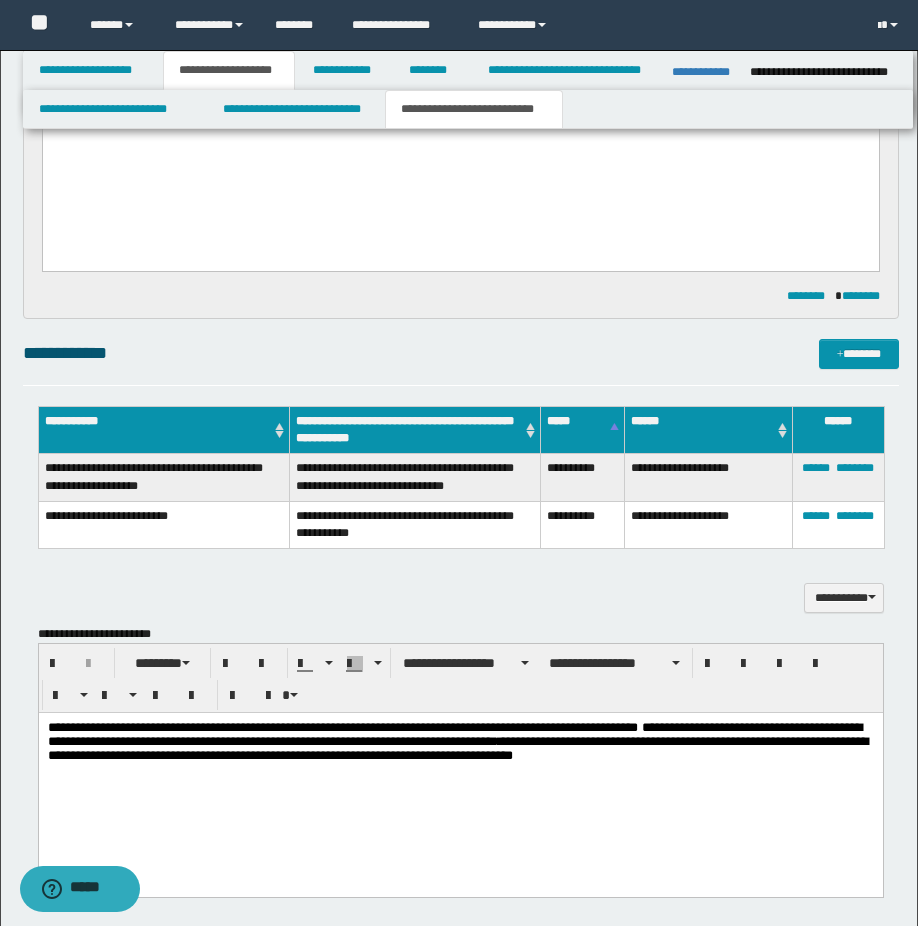 scroll, scrollTop: 1000, scrollLeft: 0, axis: vertical 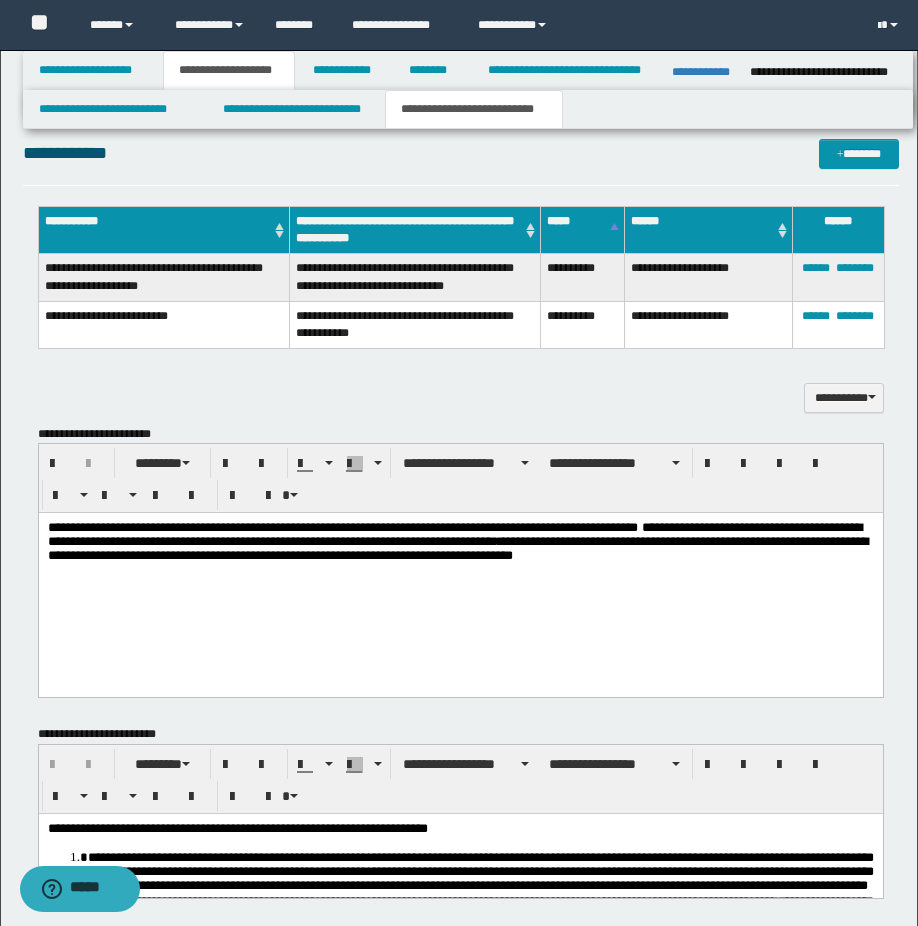 click on "**********" at bounding box center (460, 542) 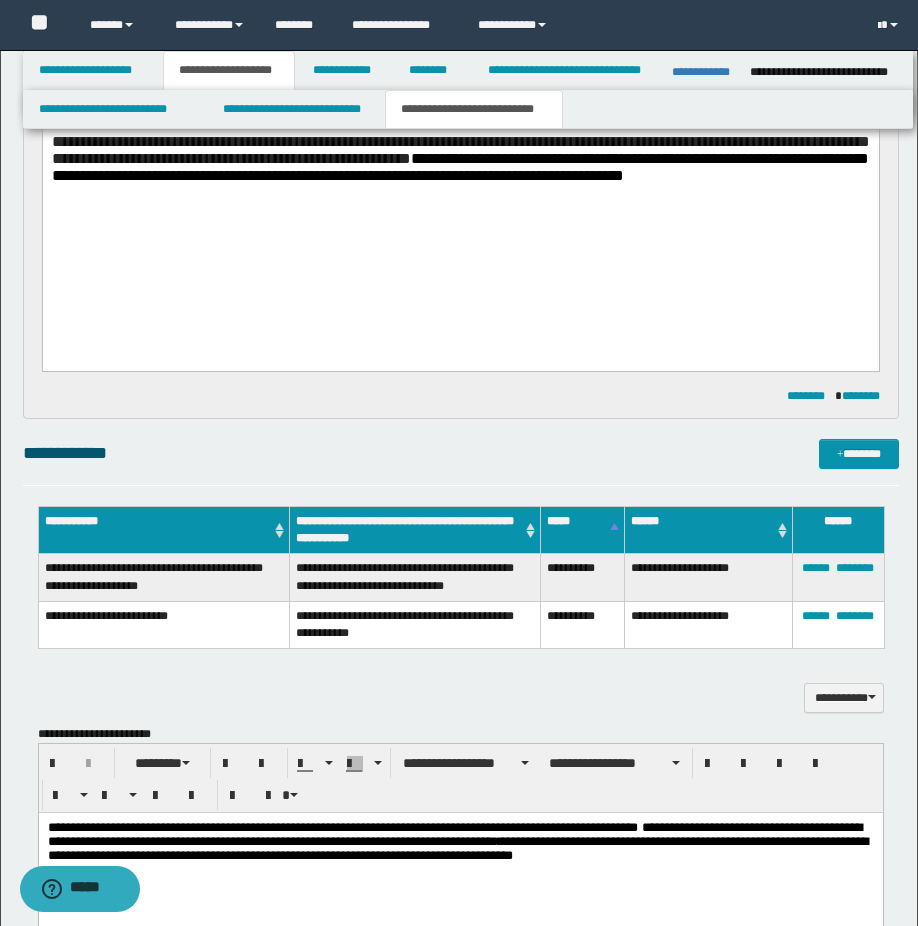 scroll, scrollTop: 200, scrollLeft: 0, axis: vertical 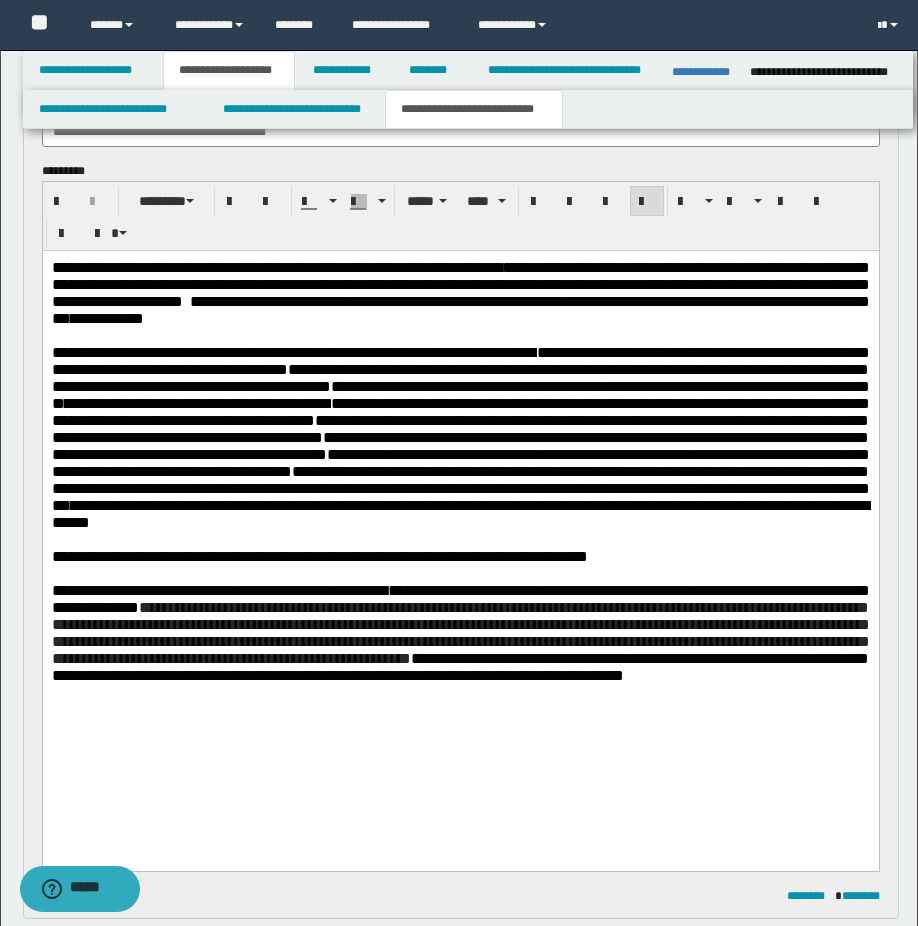 drag, startPoint x: 369, startPoint y: 659, endPoint x: 439, endPoint y: 673, distance: 71.38628 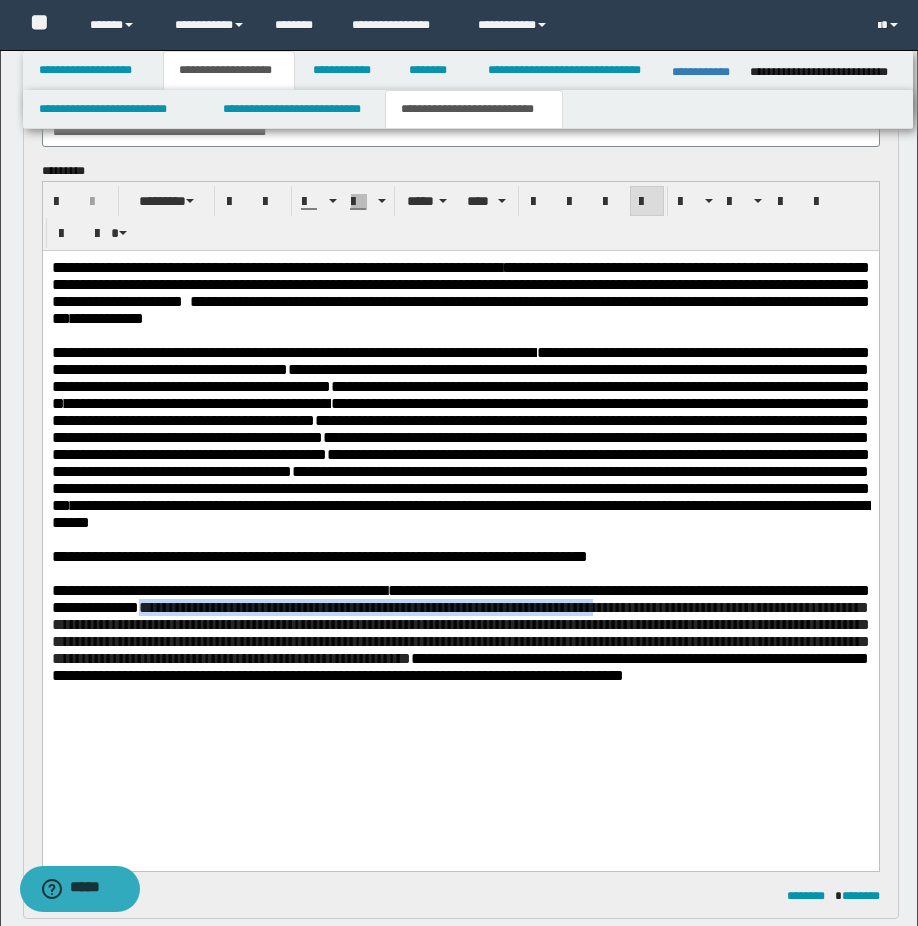 drag, startPoint x: 366, startPoint y: 660, endPoint x: 74, endPoint y: 686, distance: 293.15524 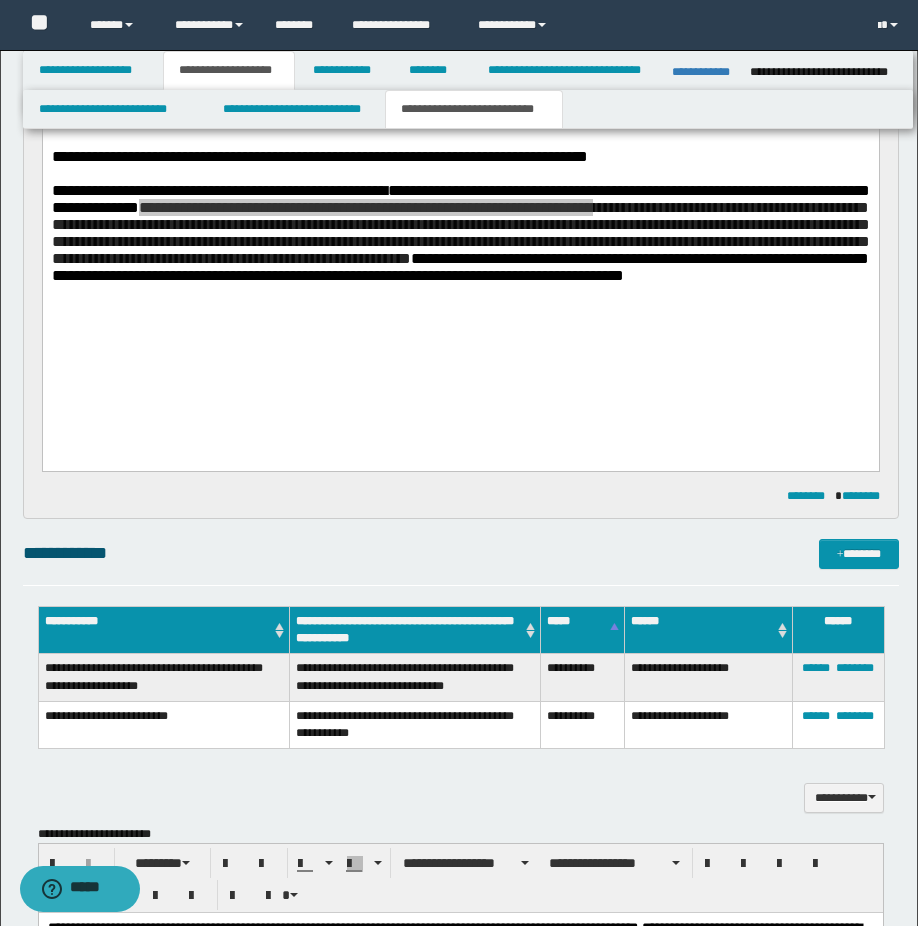 click on "********
********" at bounding box center [461, 496] 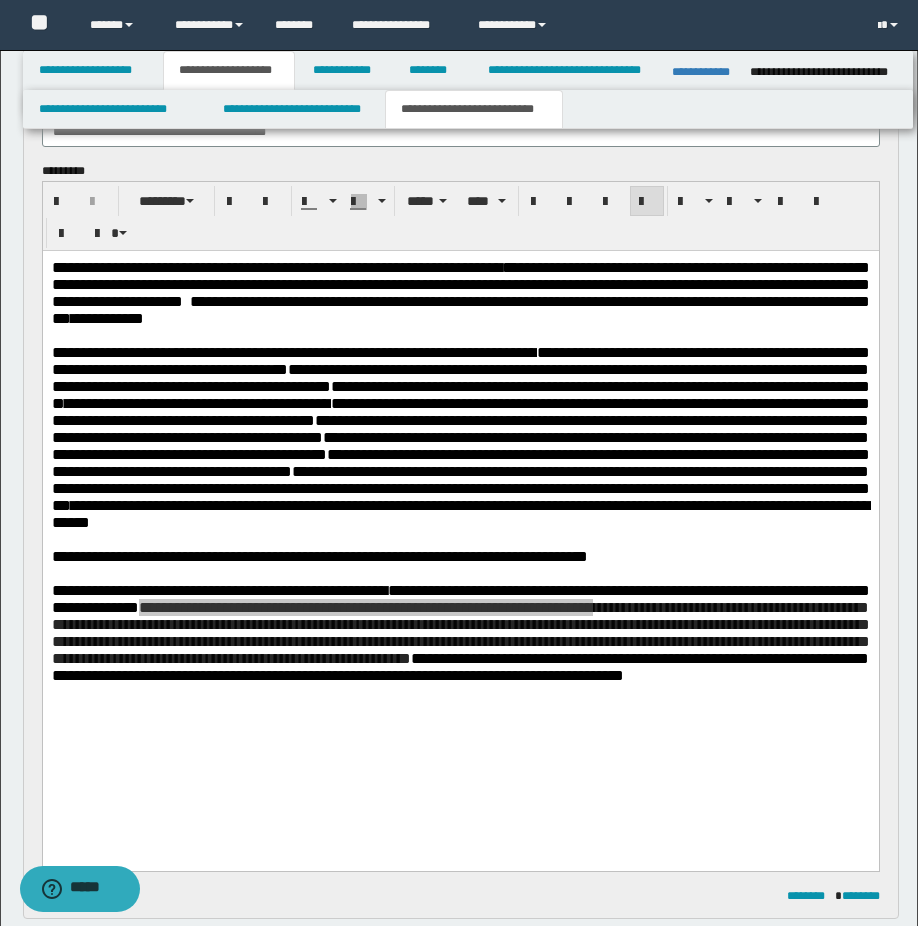 scroll, scrollTop: 0, scrollLeft: 0, axis: both 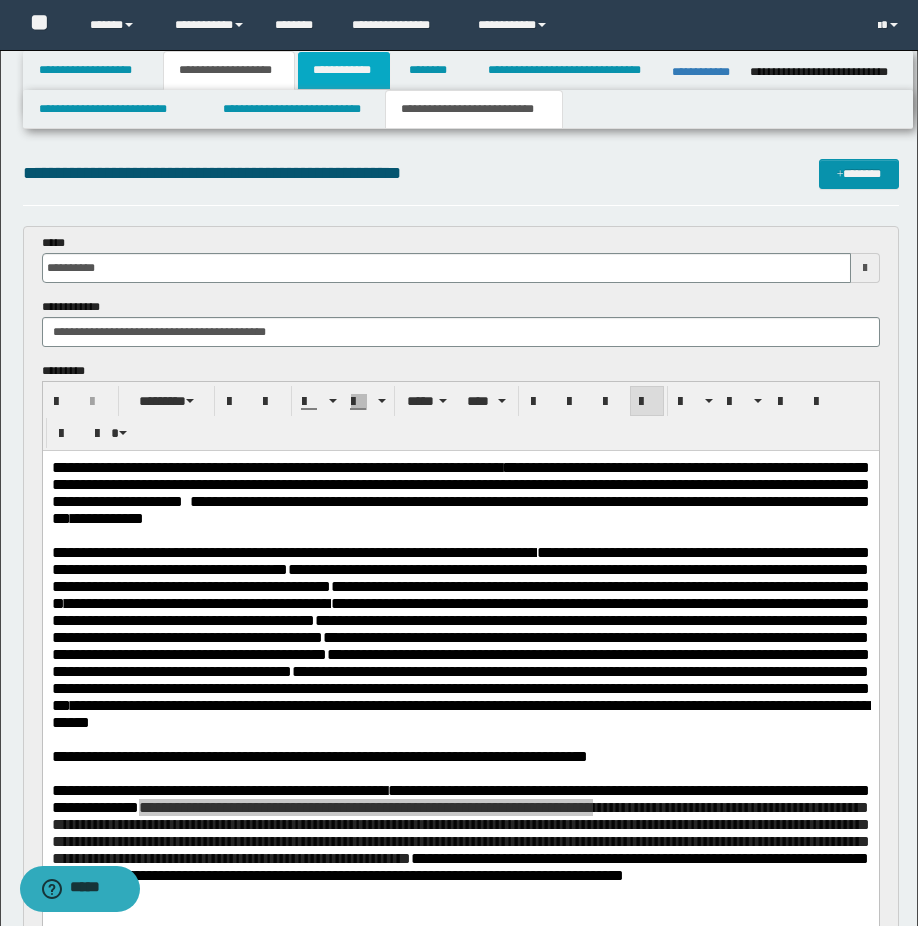 click on "**********" at bounding box center (344, 70) 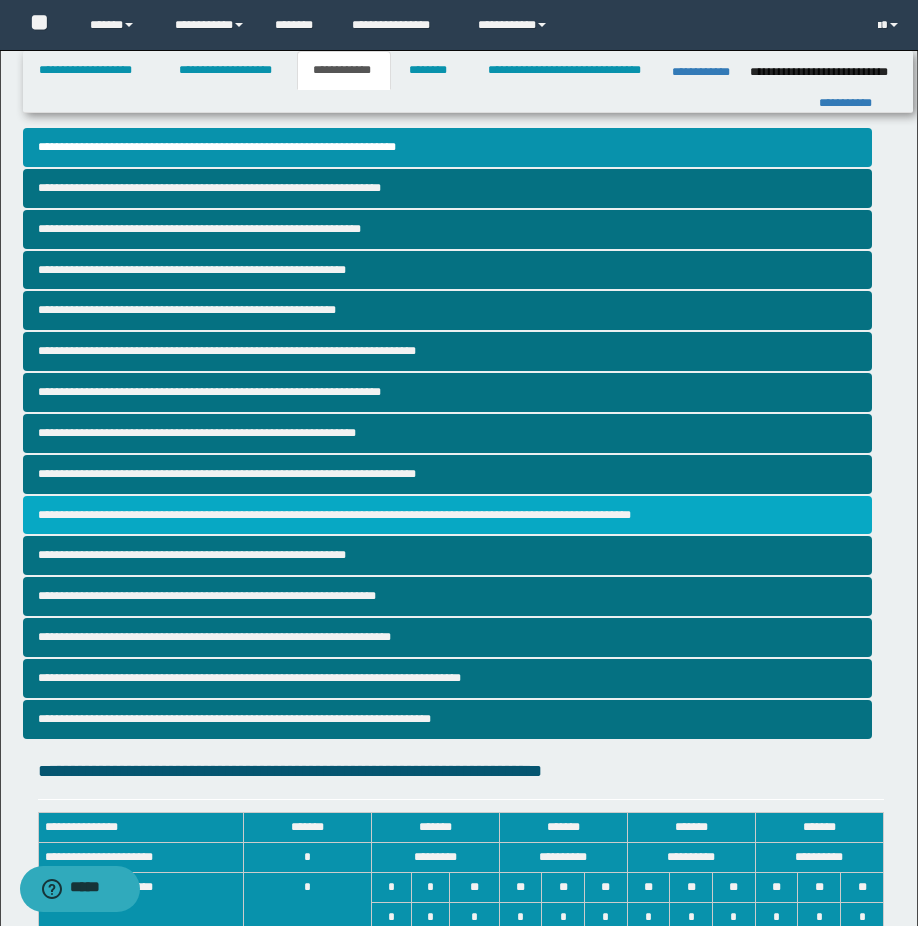 scroll, scrollTop: 100, scrollLeft: 0, axis: vertical 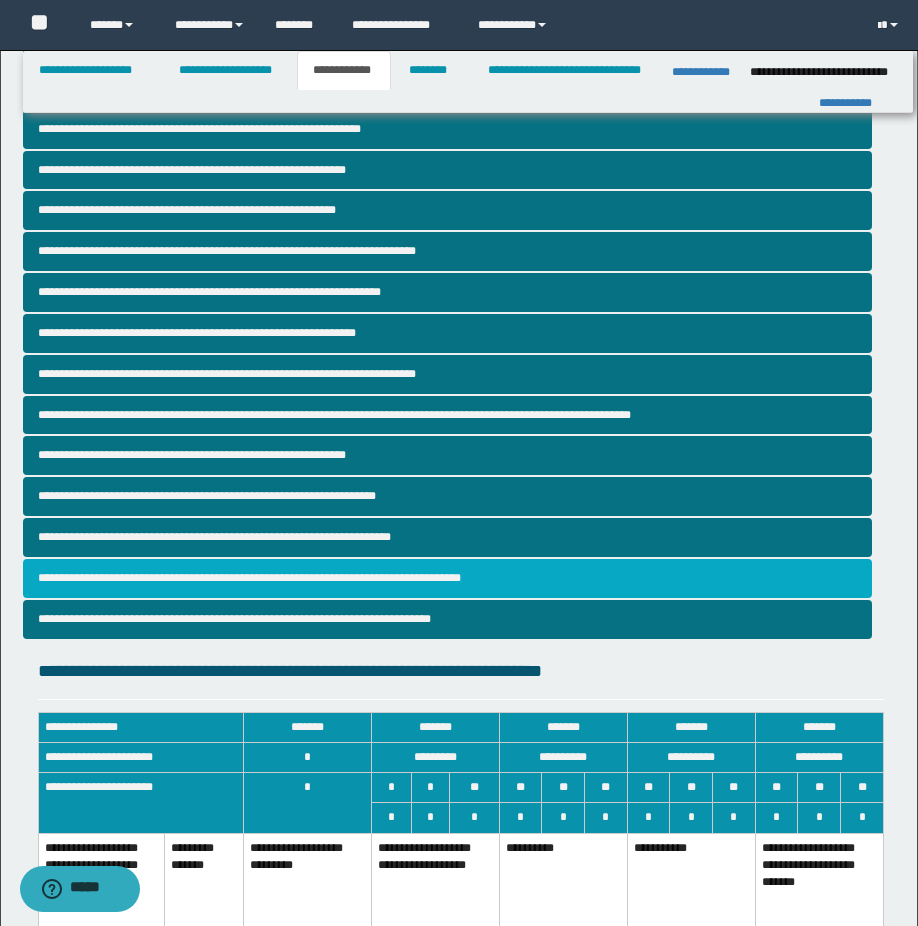 click on "**********" at bounding box center [447, 578] 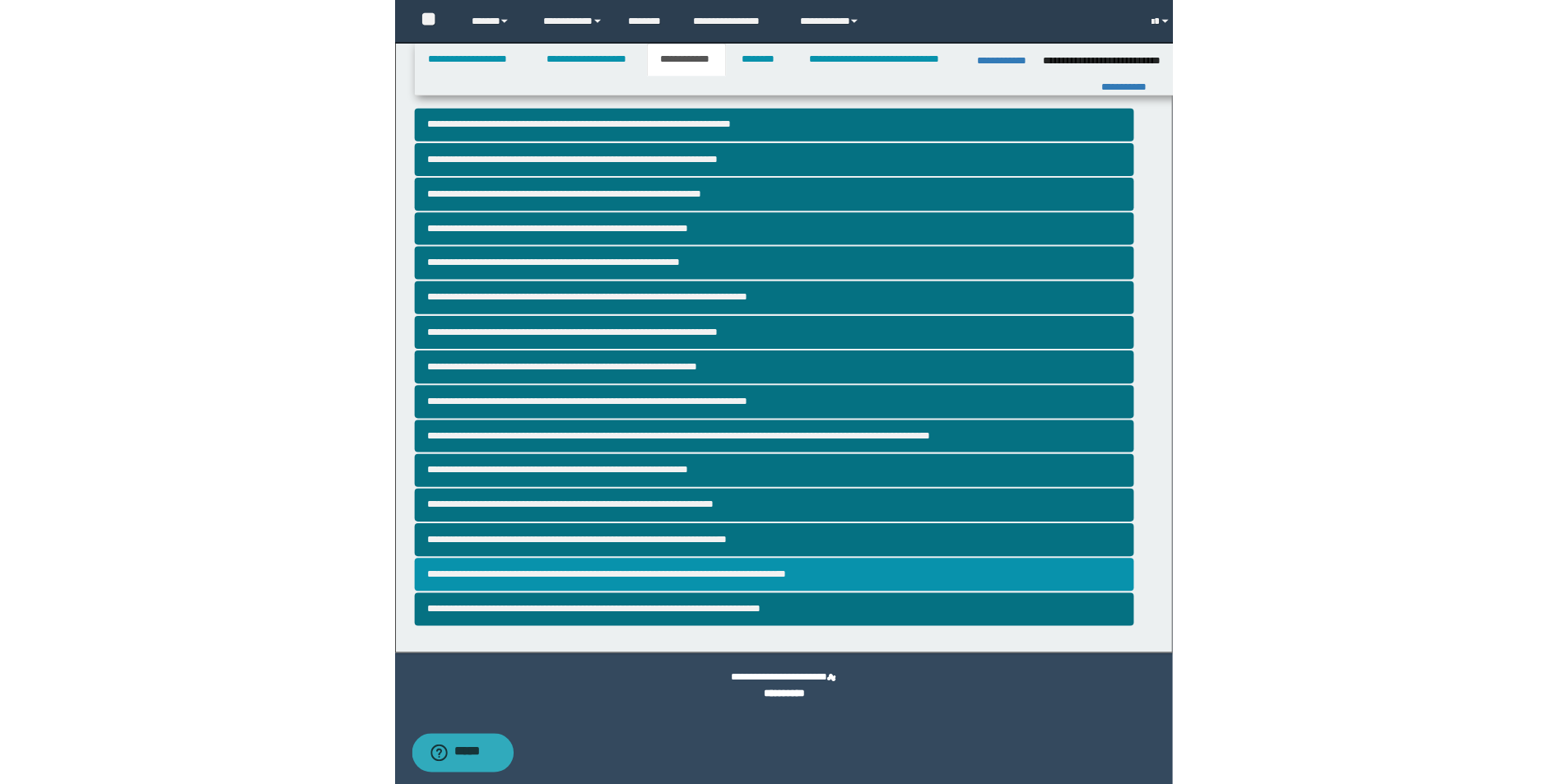 scroll, scrollTop: 0, scrollLeft: 0, axis: both 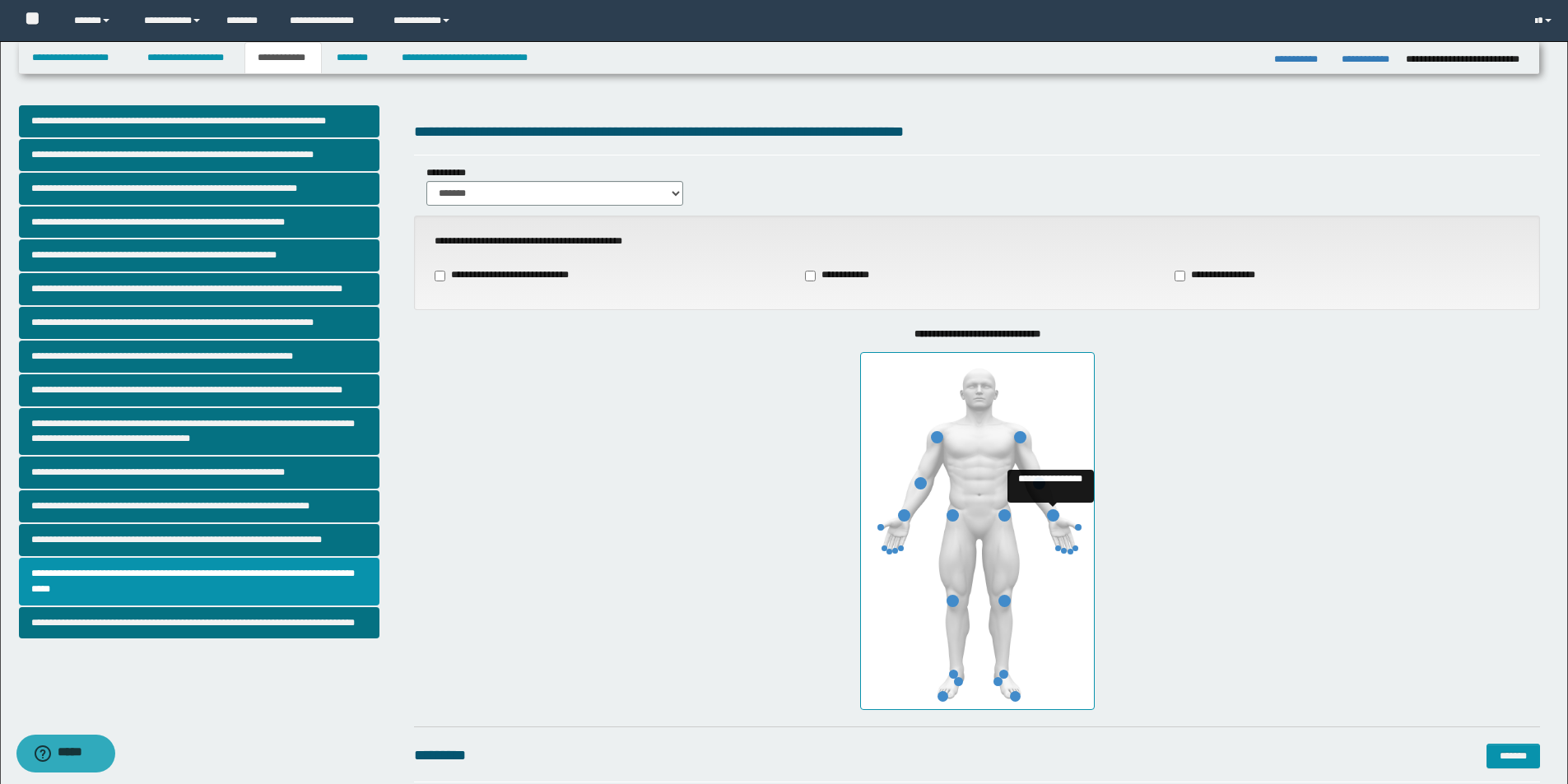 click at bounding box center [1053, 515] 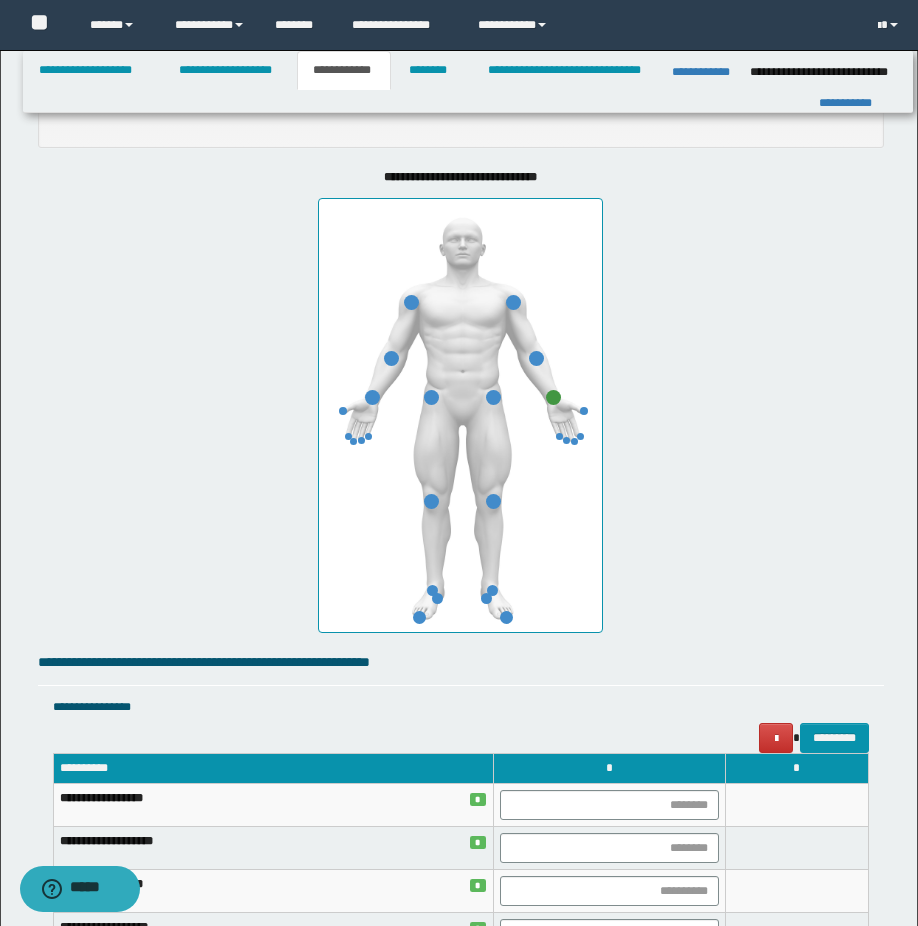 scroll, scrollTop: 1200, scrollLeft: 0, axis: vertical 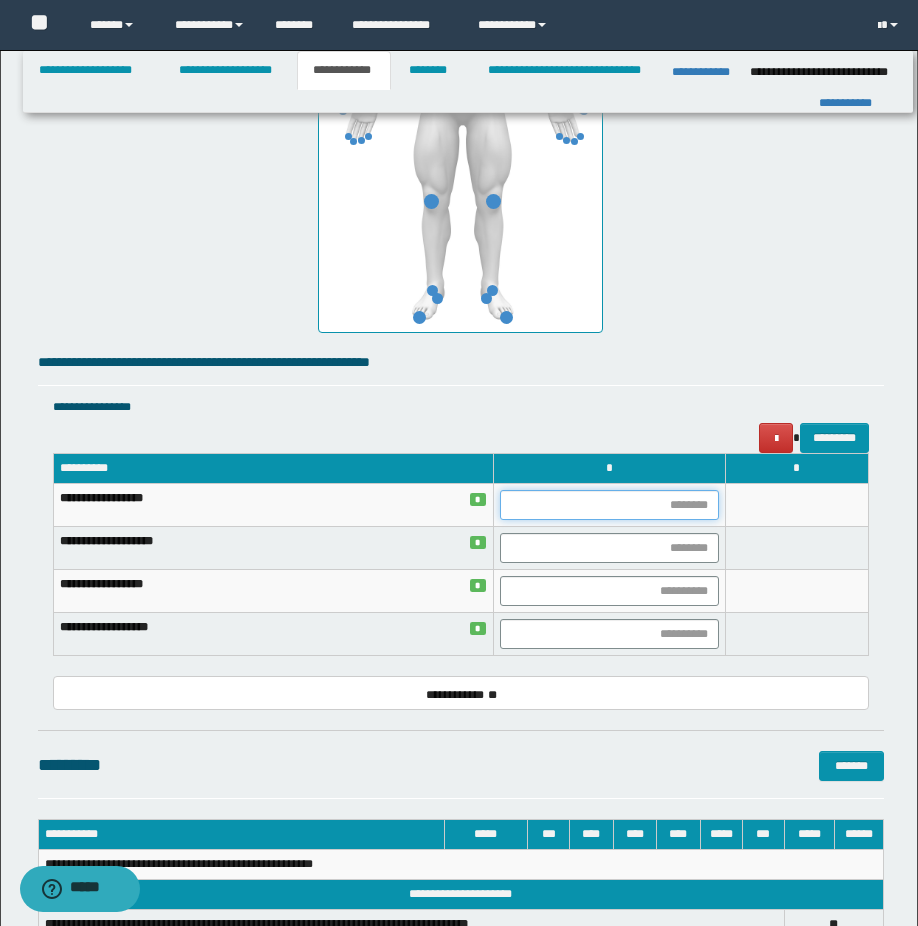 drag, startPoint x: 692, startPoint y: 505, endPoint x: 712, endPoint y: 507, distance: 20.09975 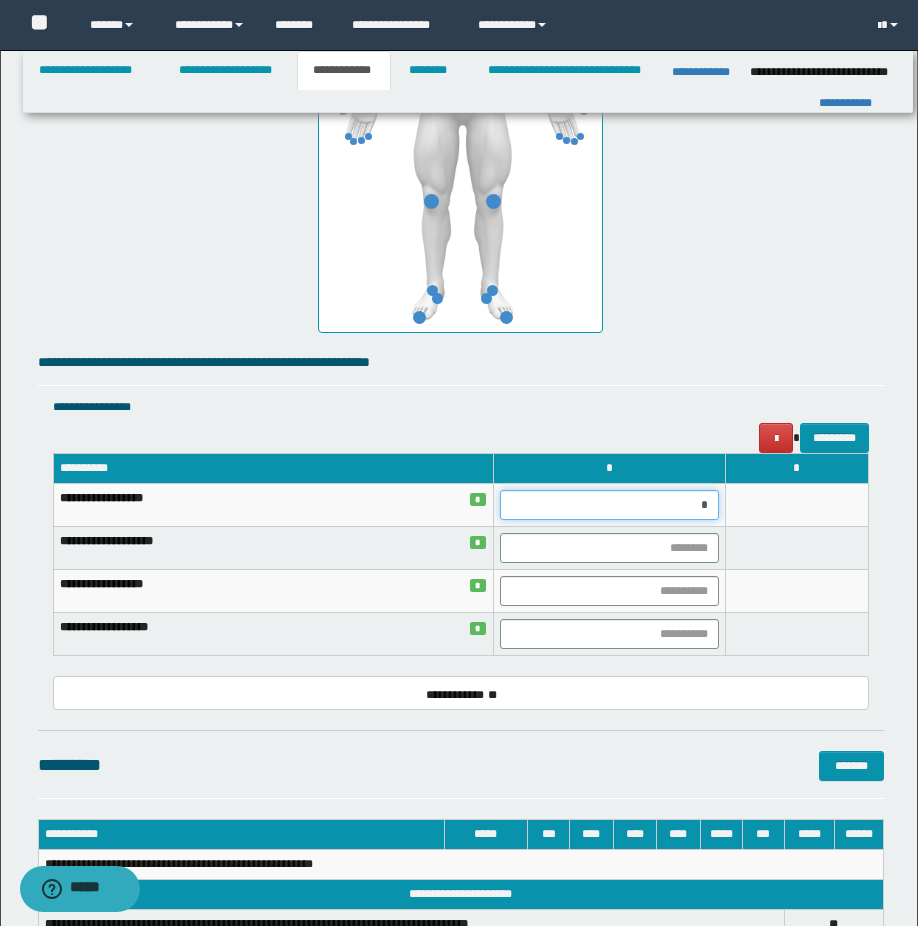 type on "**" 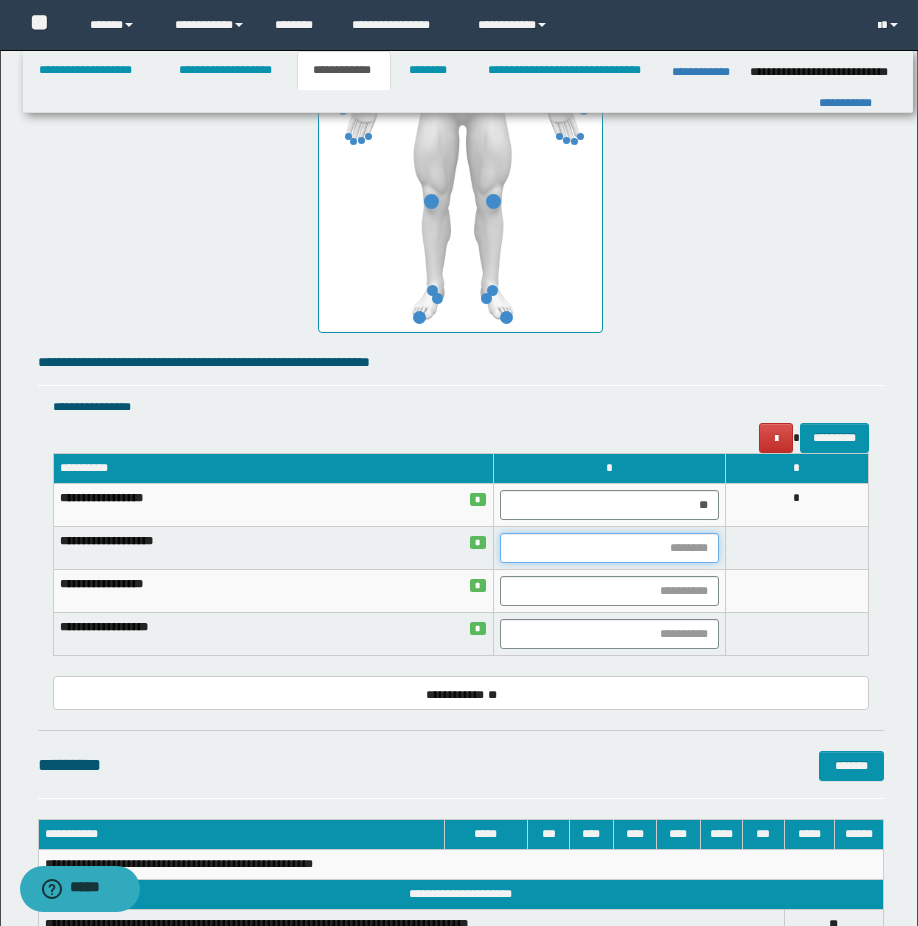 click at bounding box center (609, 548) 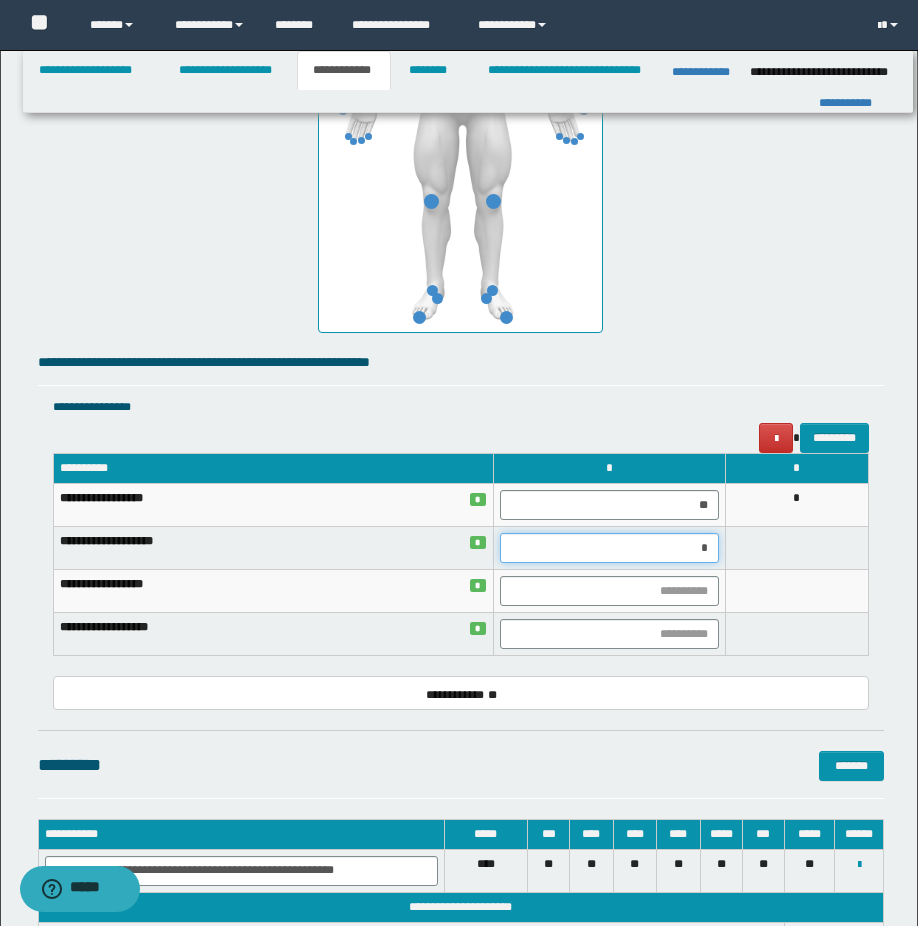 type on "**" 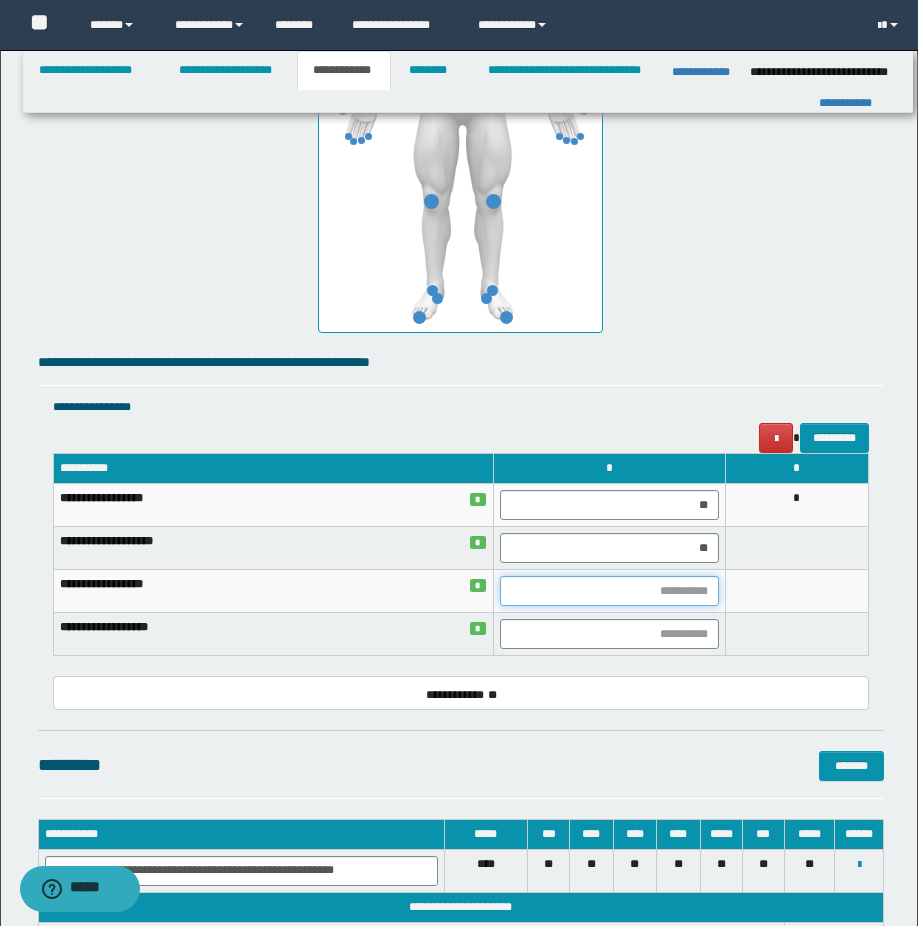 click at bounding box center (609, 591) 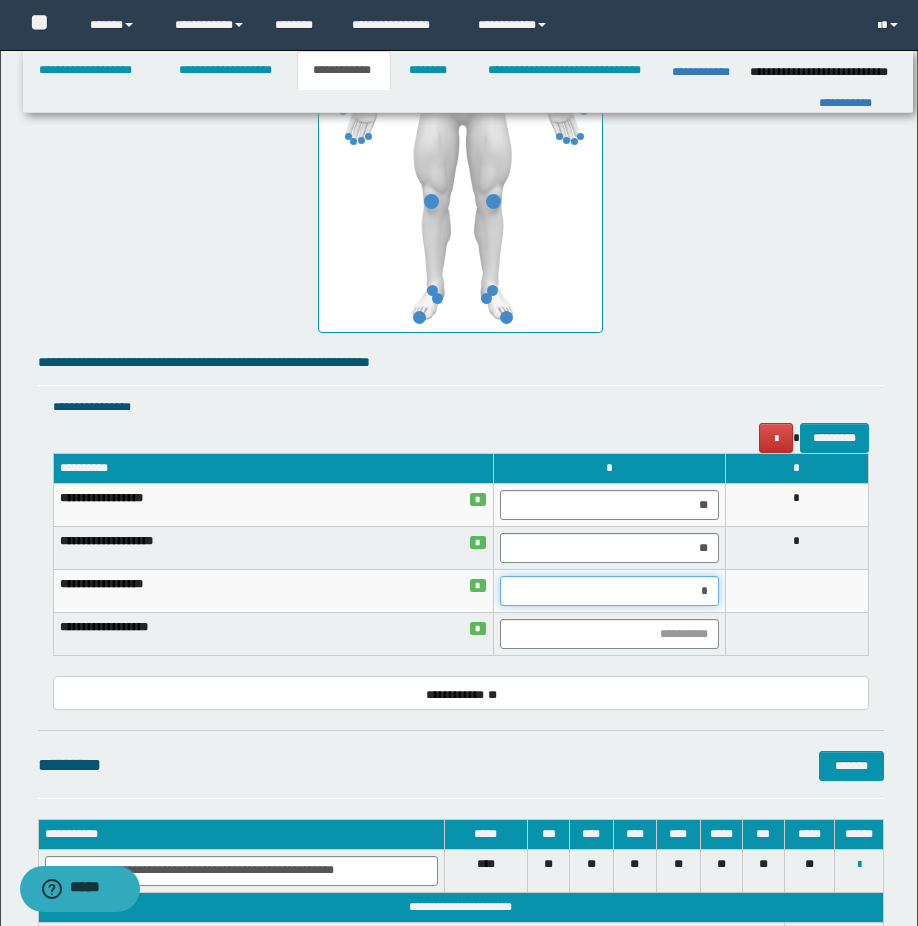 type on "**" 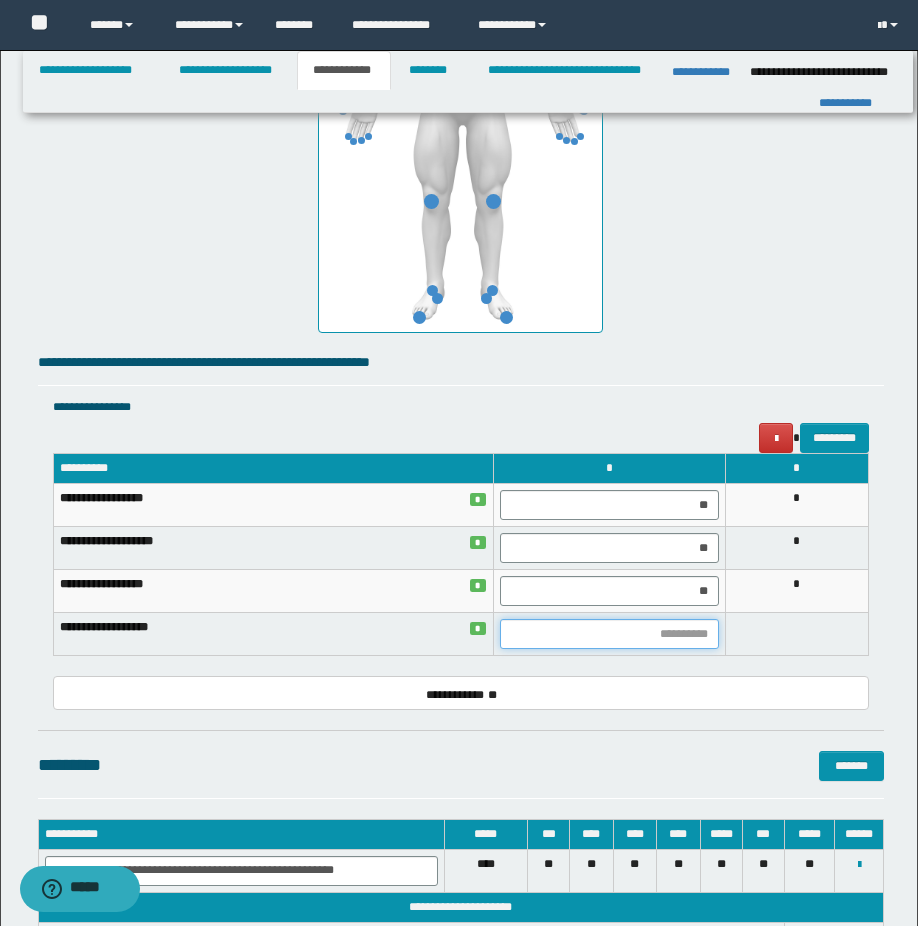 click at bounding box center (609, 634) 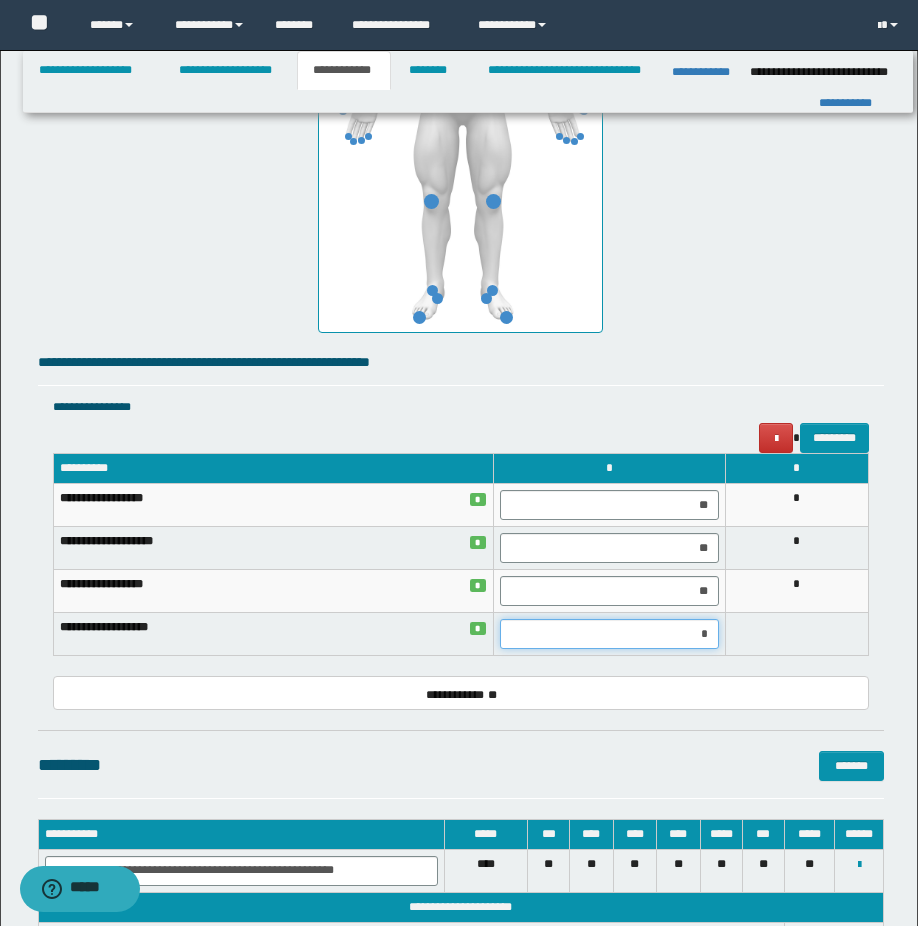 type on "**" 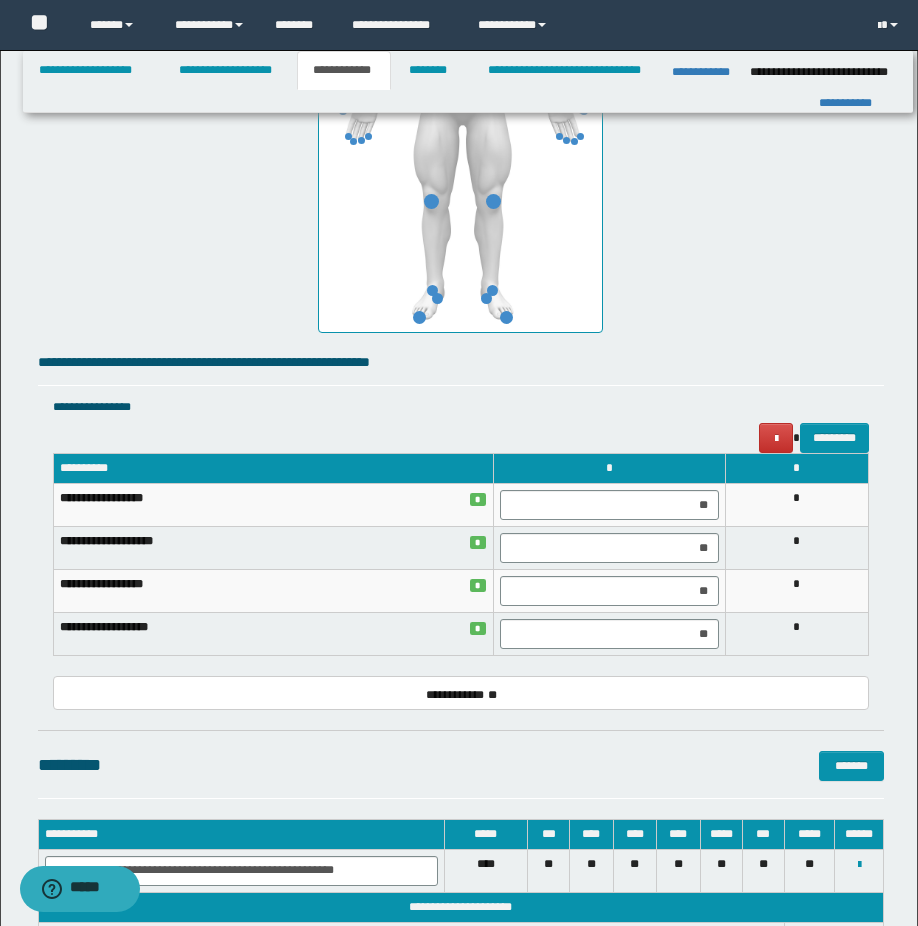 click on "**********" at bounding box center (461, 564) 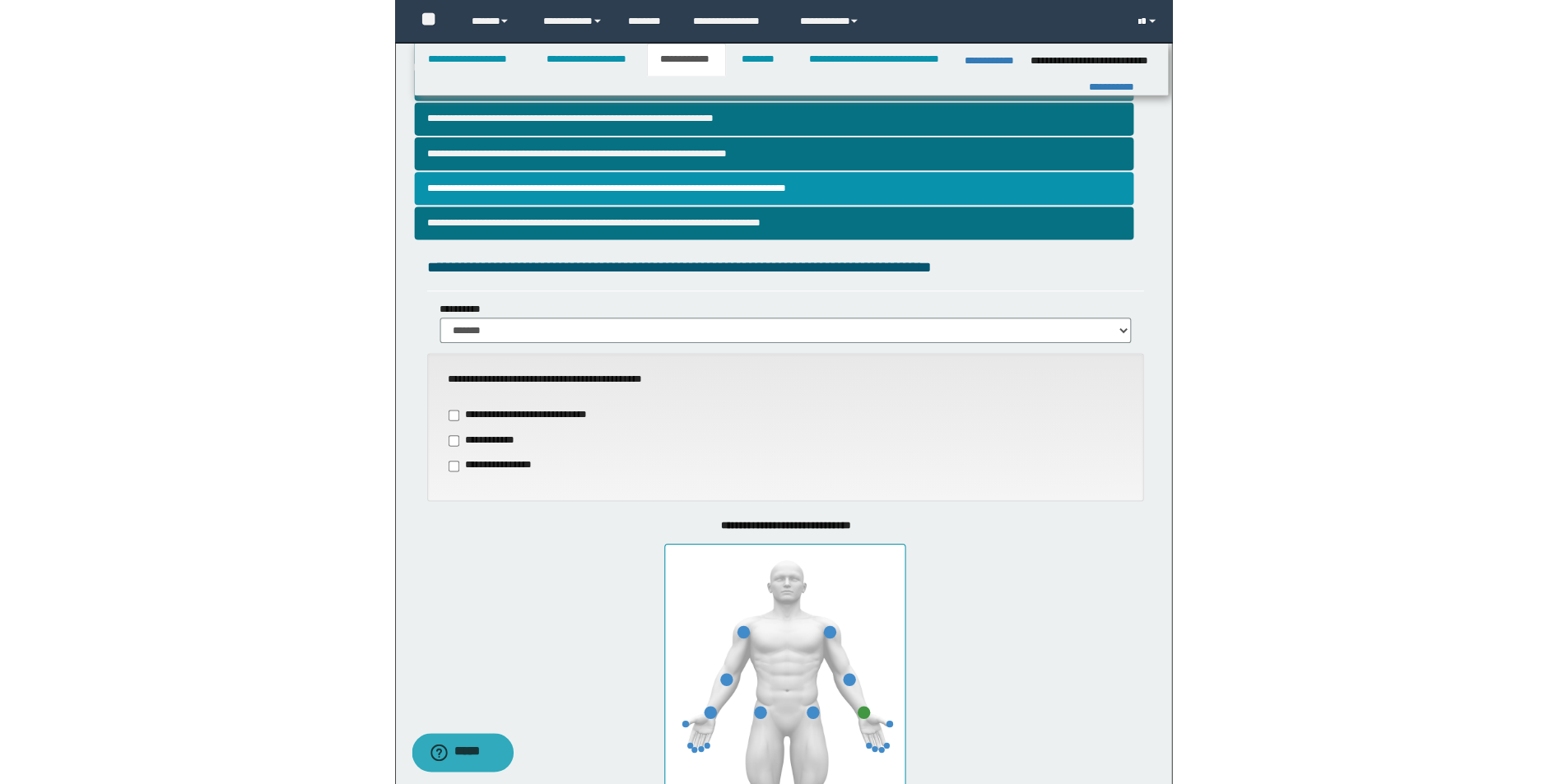 scroll, scrollTop: 211, scrollLeft: 0, axis: vertical 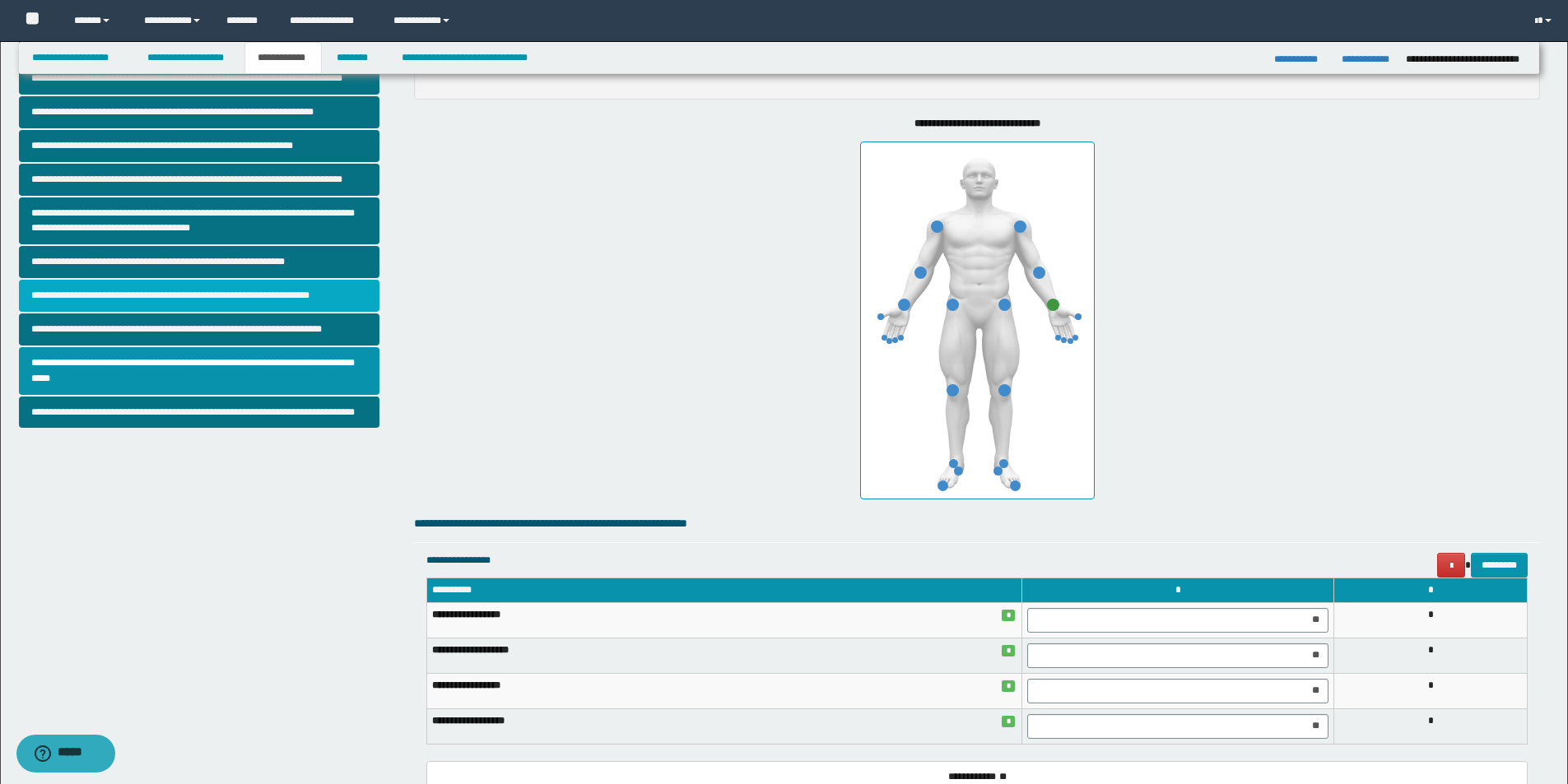 click on "**********" at bounding box center (199, 295) 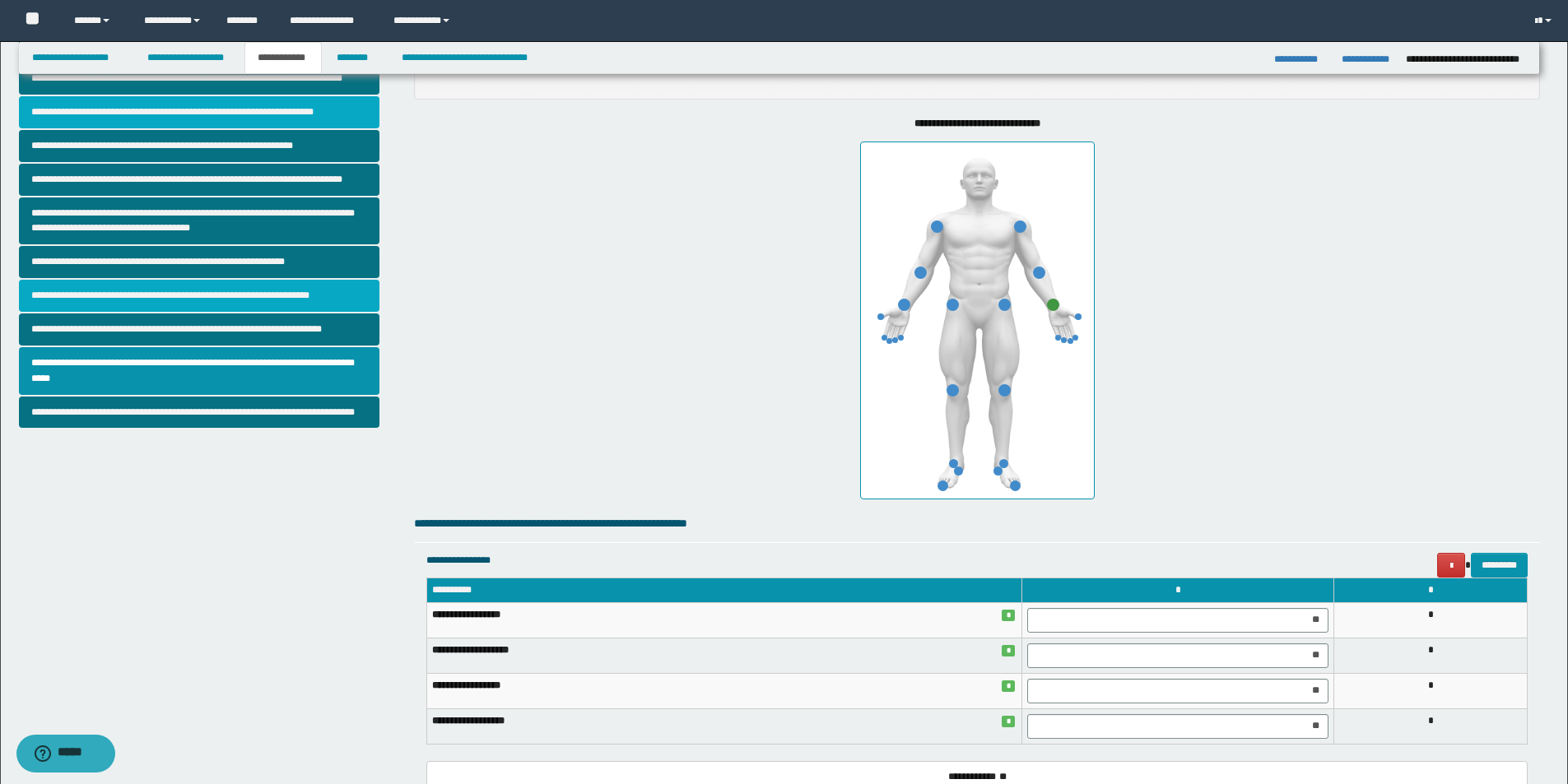 scroll, scrollTop: 0, scrollLeft: 0, axis: both 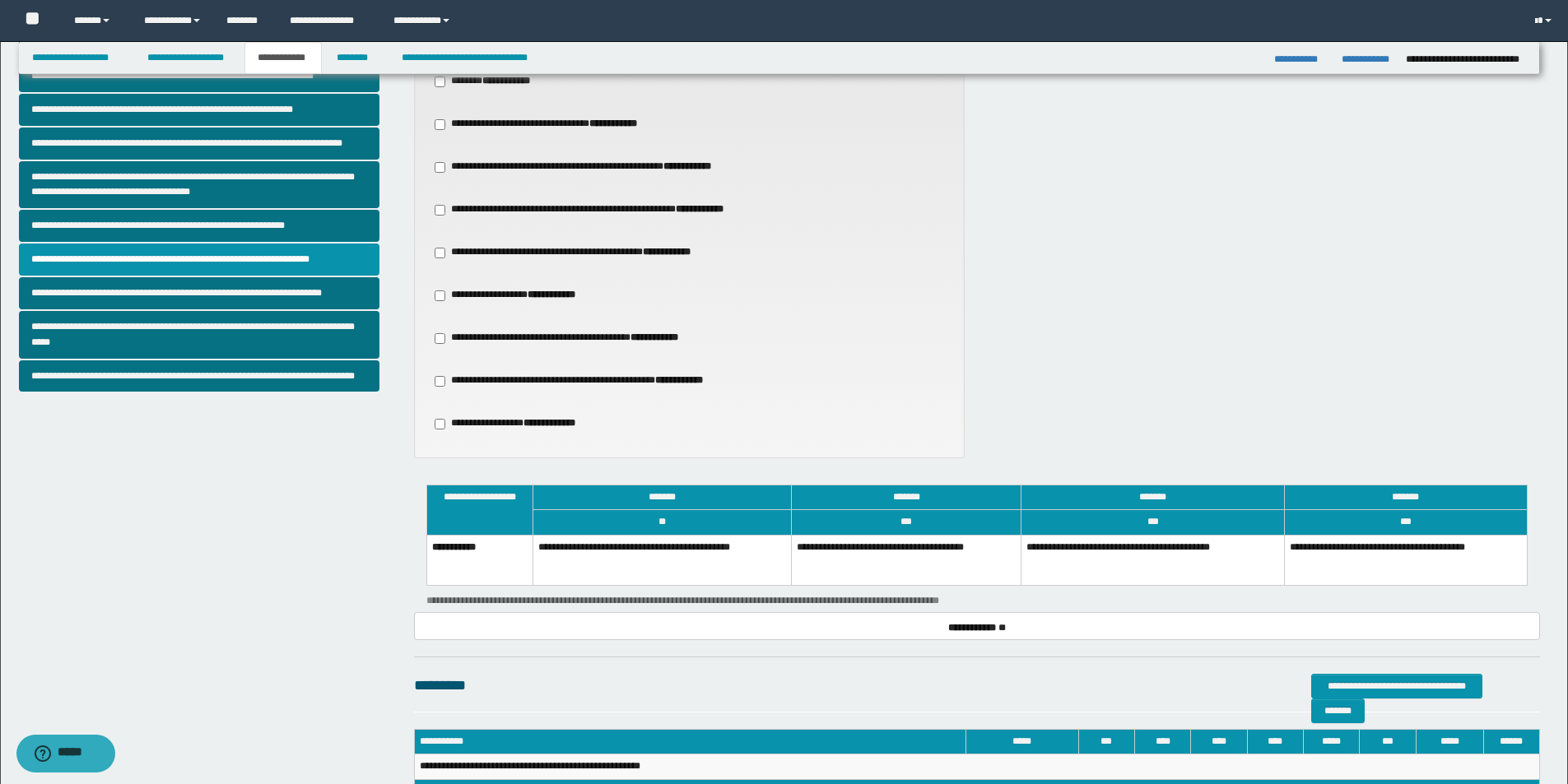 click on "**********" at bounding box center (906, 560) 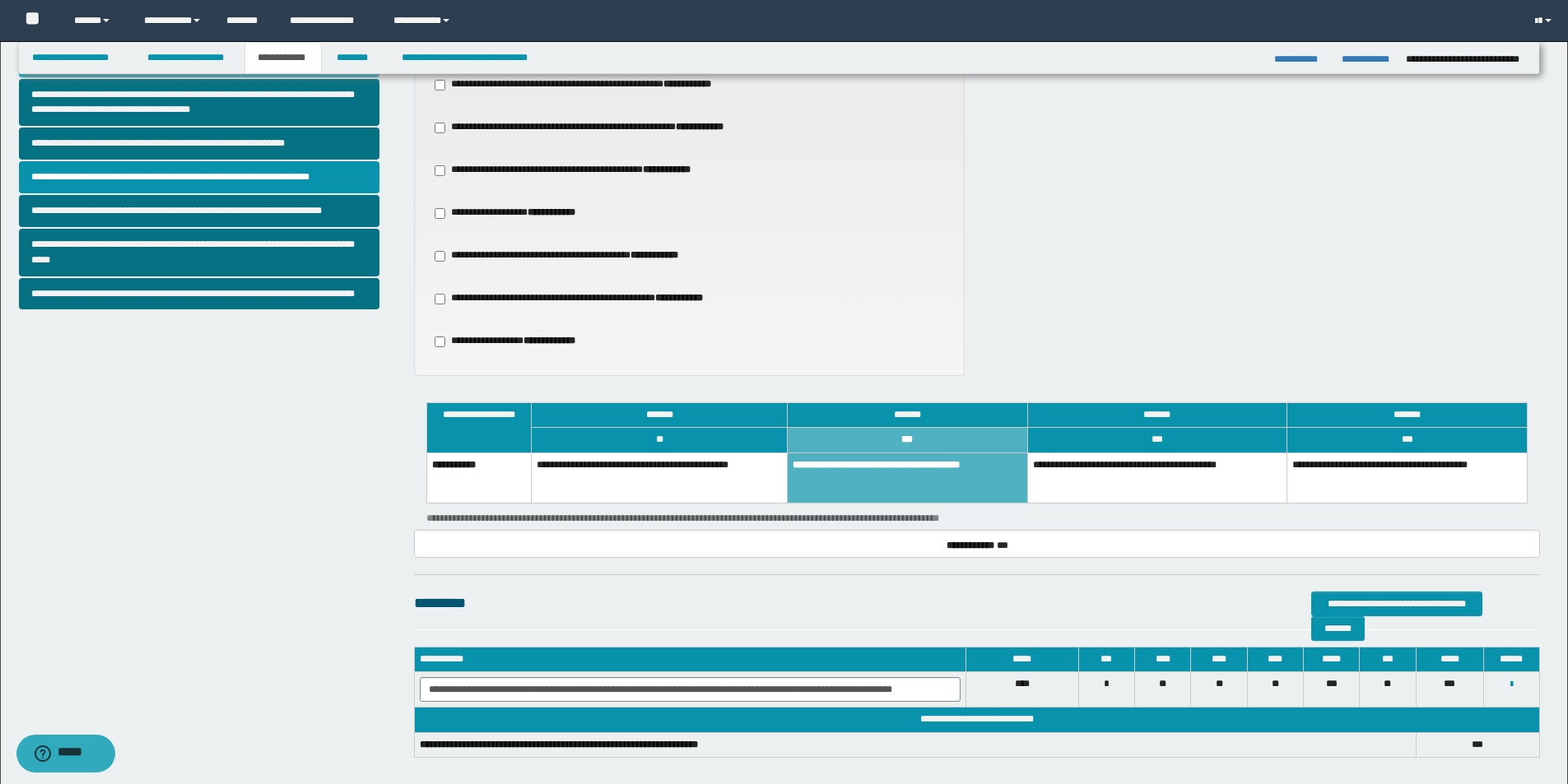 scroll, scrollTop: 408, scrollLeft: 0, axis: vertical 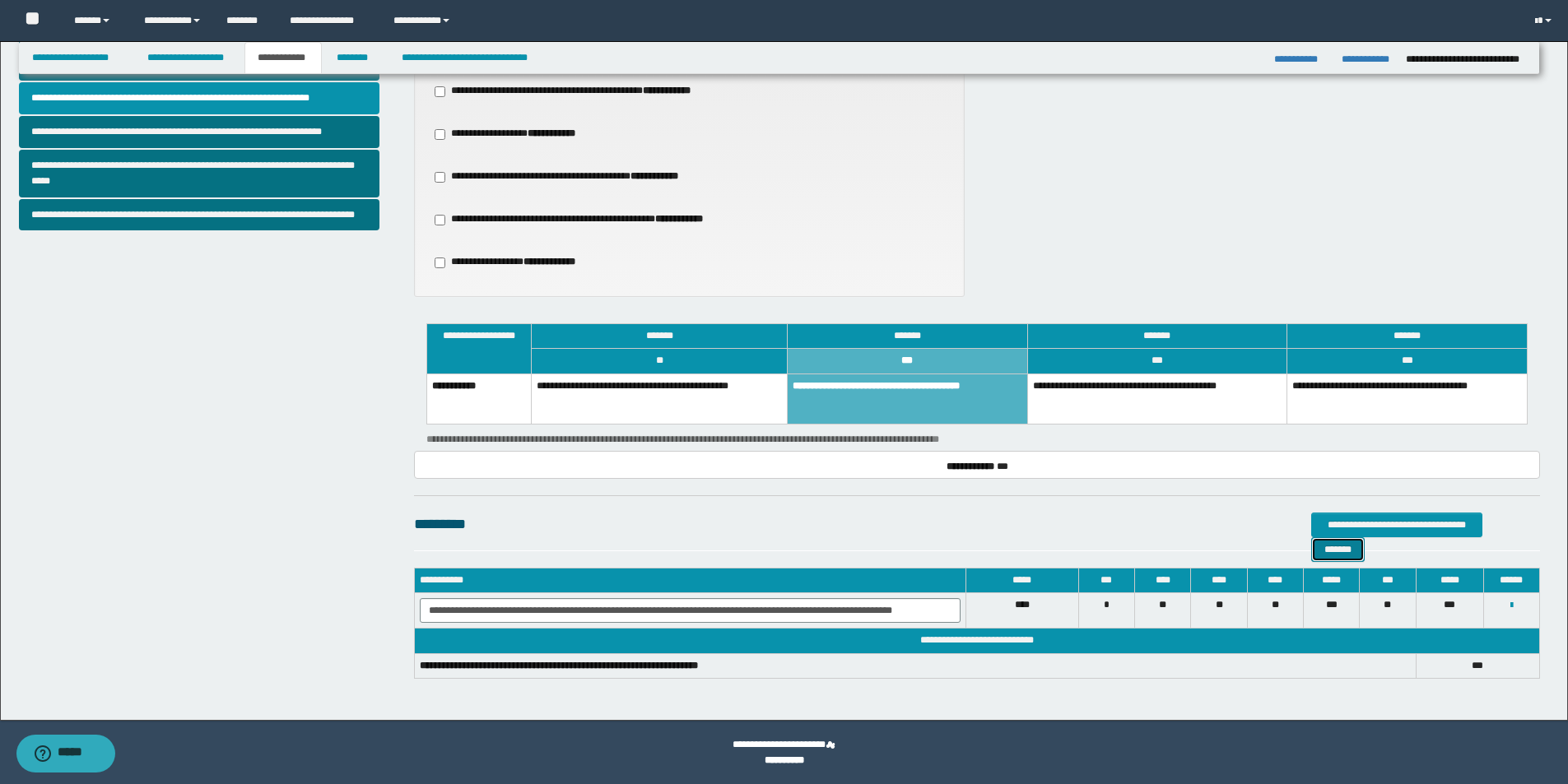 click on "*******" at bounding box center (1338, 550) 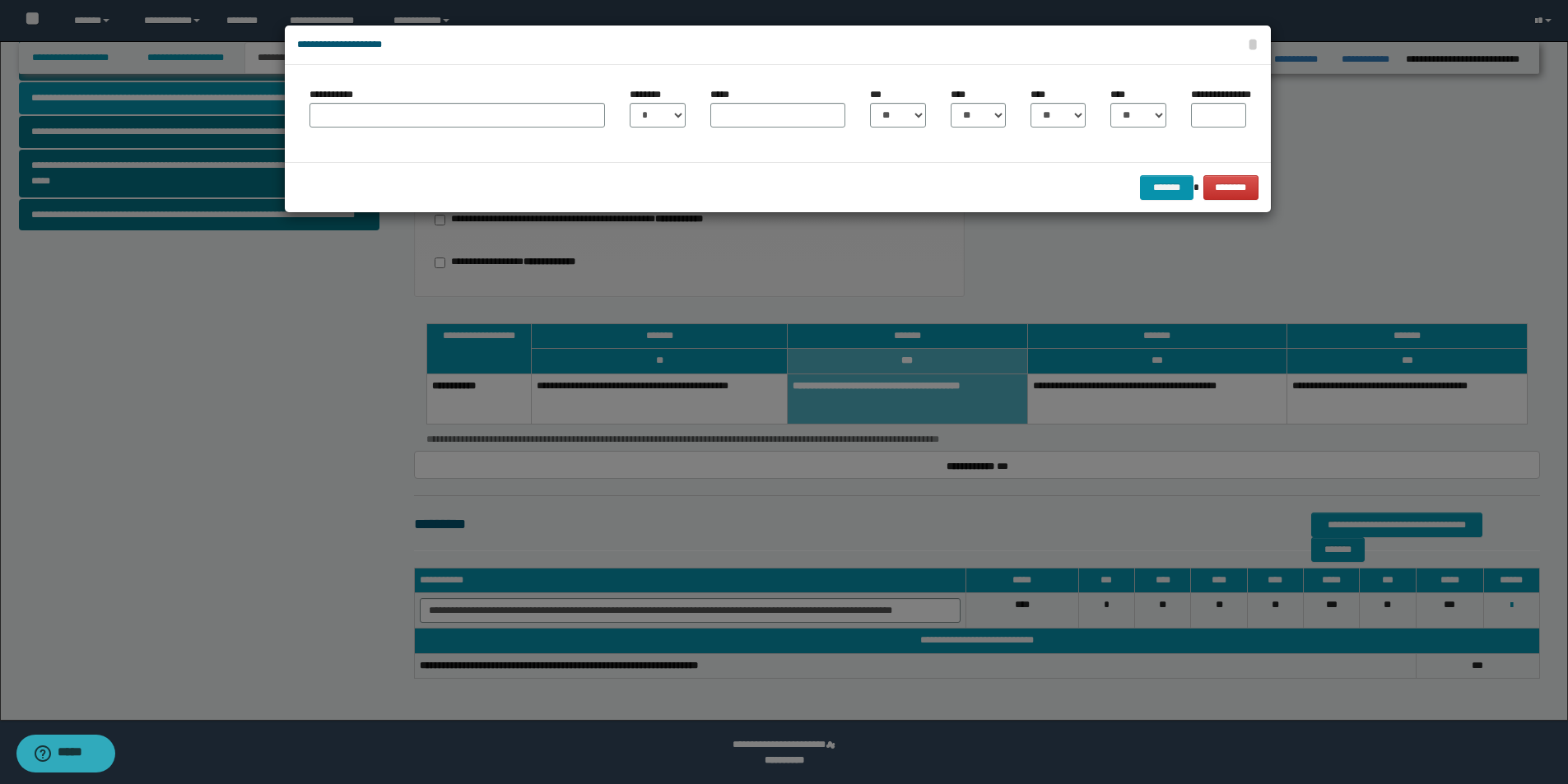 click on "**********" at bounding box center (778, 44) 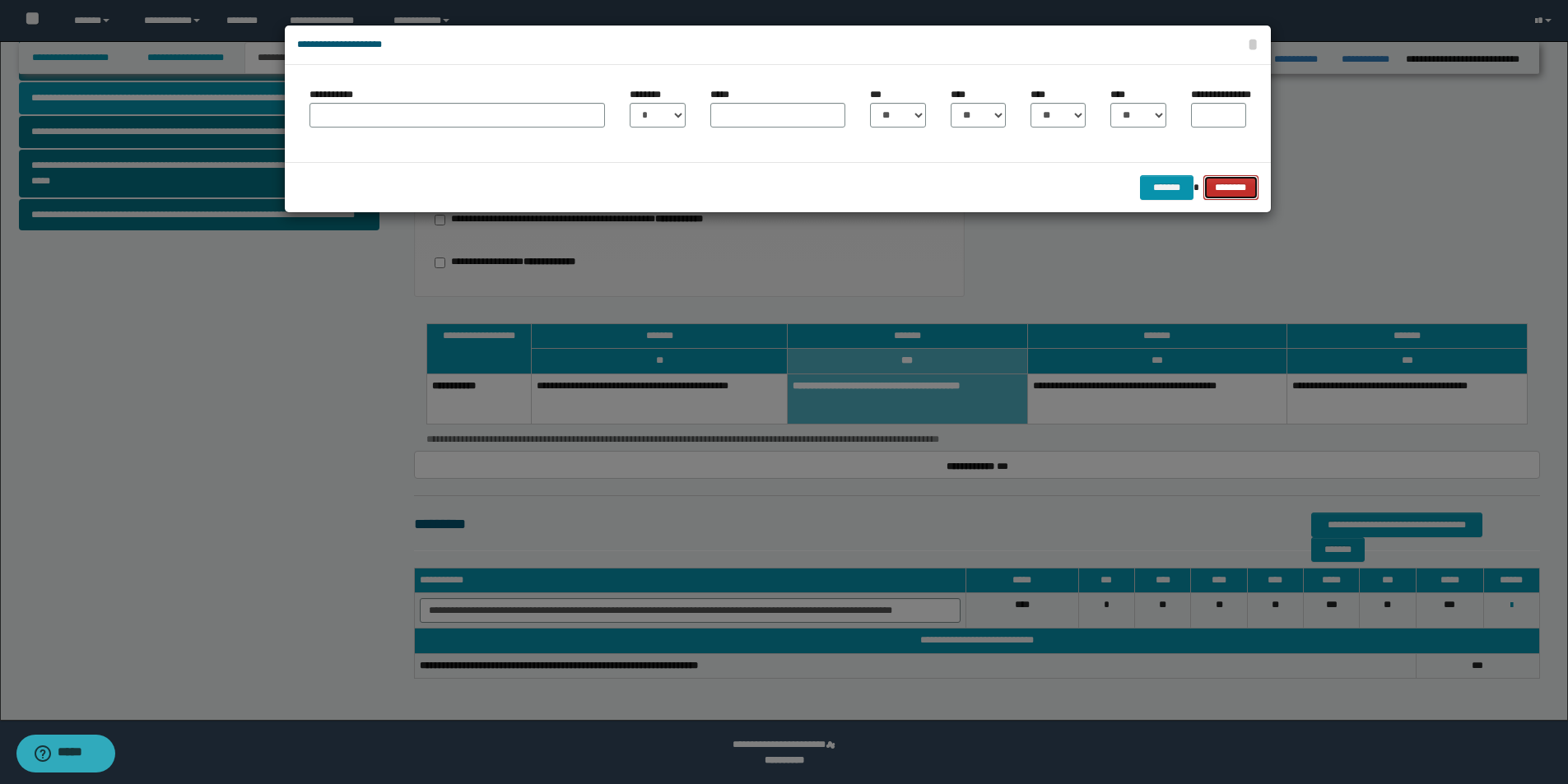 click on "********" at bounding box center (1231, 188) 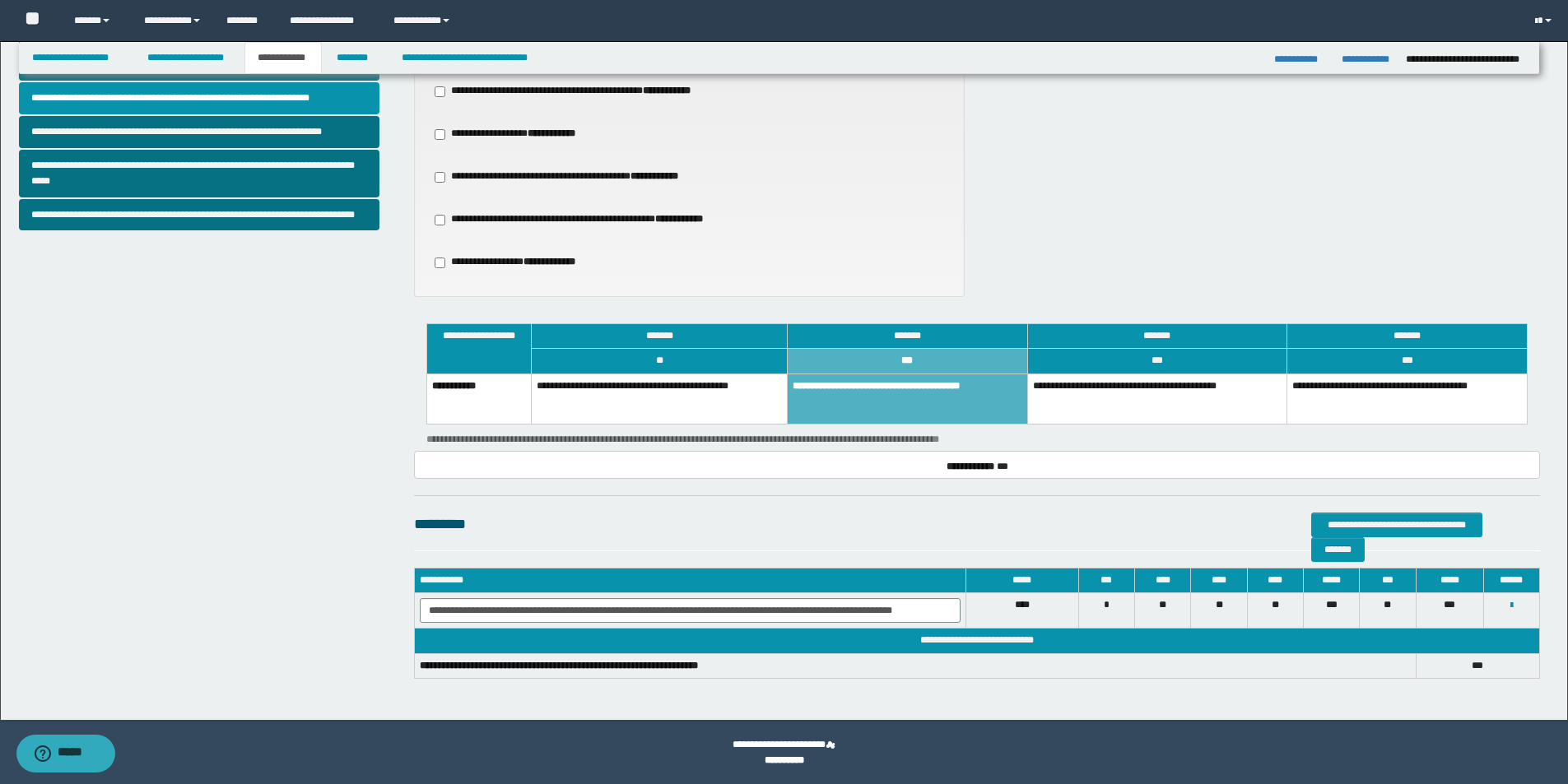 scroll, scrollTop: 161, scrollLeft: 0, axis: vertical 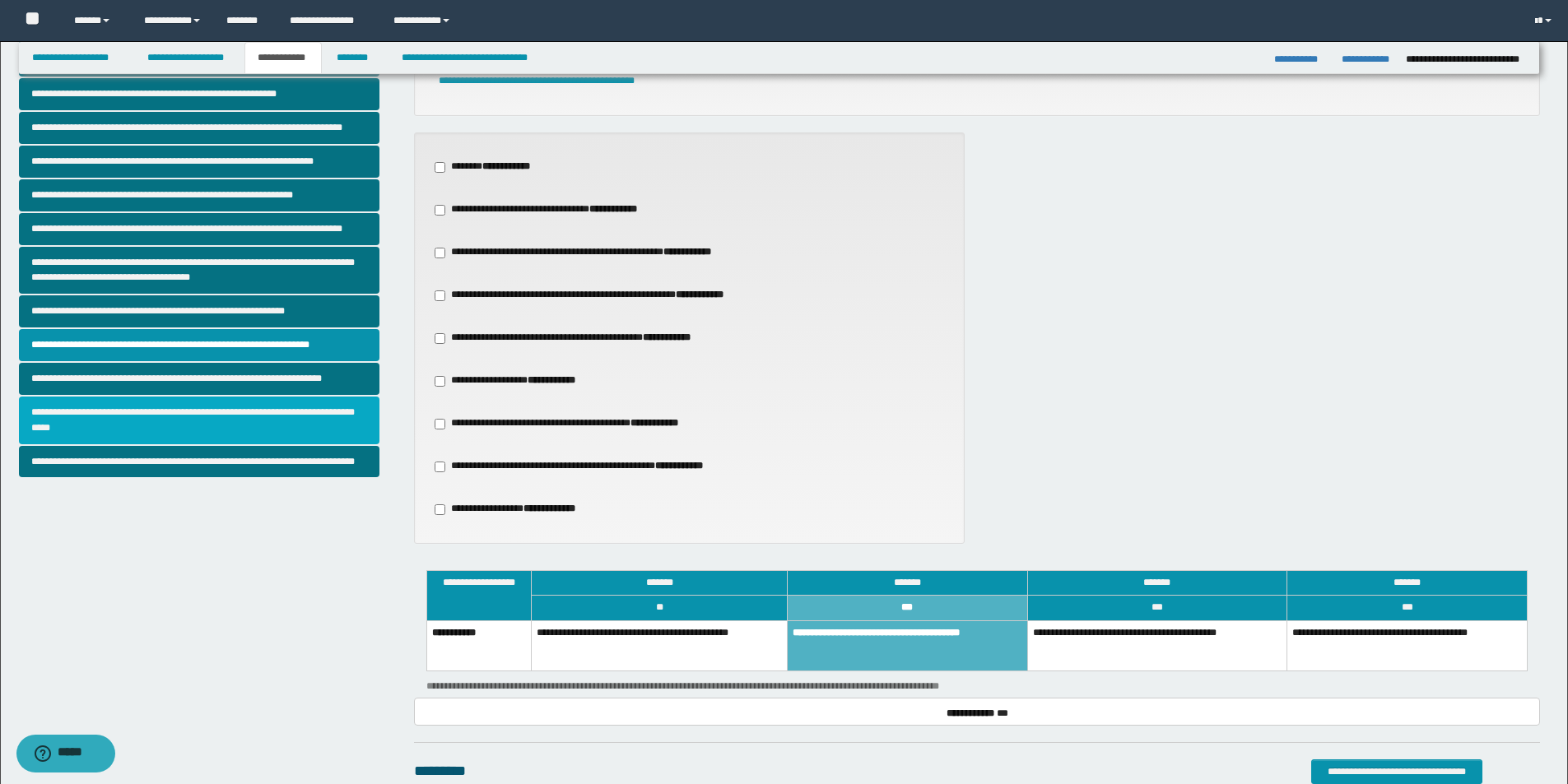 click on "**********" at bounding box center (199, 420) 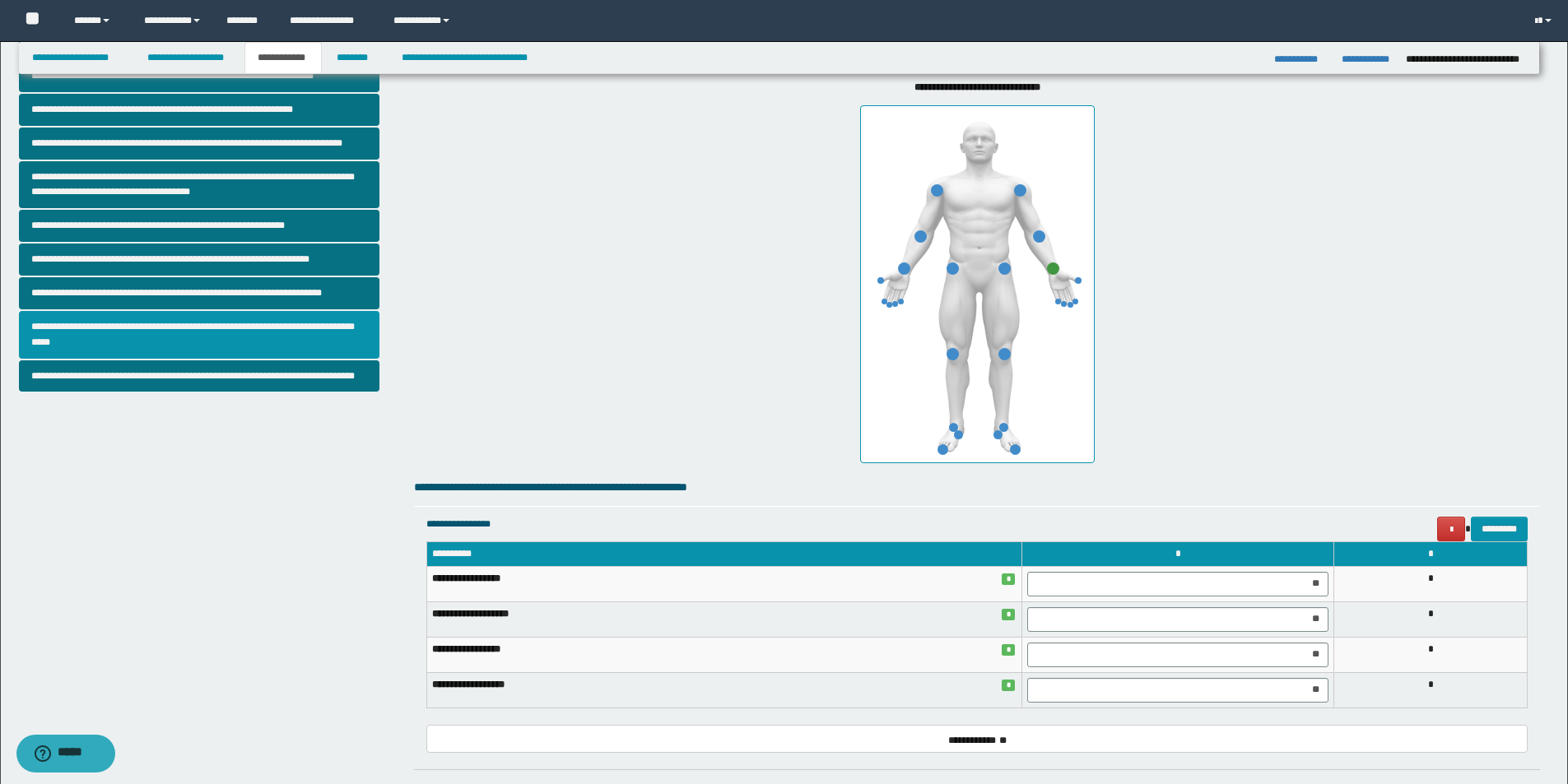 scroll, scrollTop: 521, scrollLeft: 0, axis: vertical 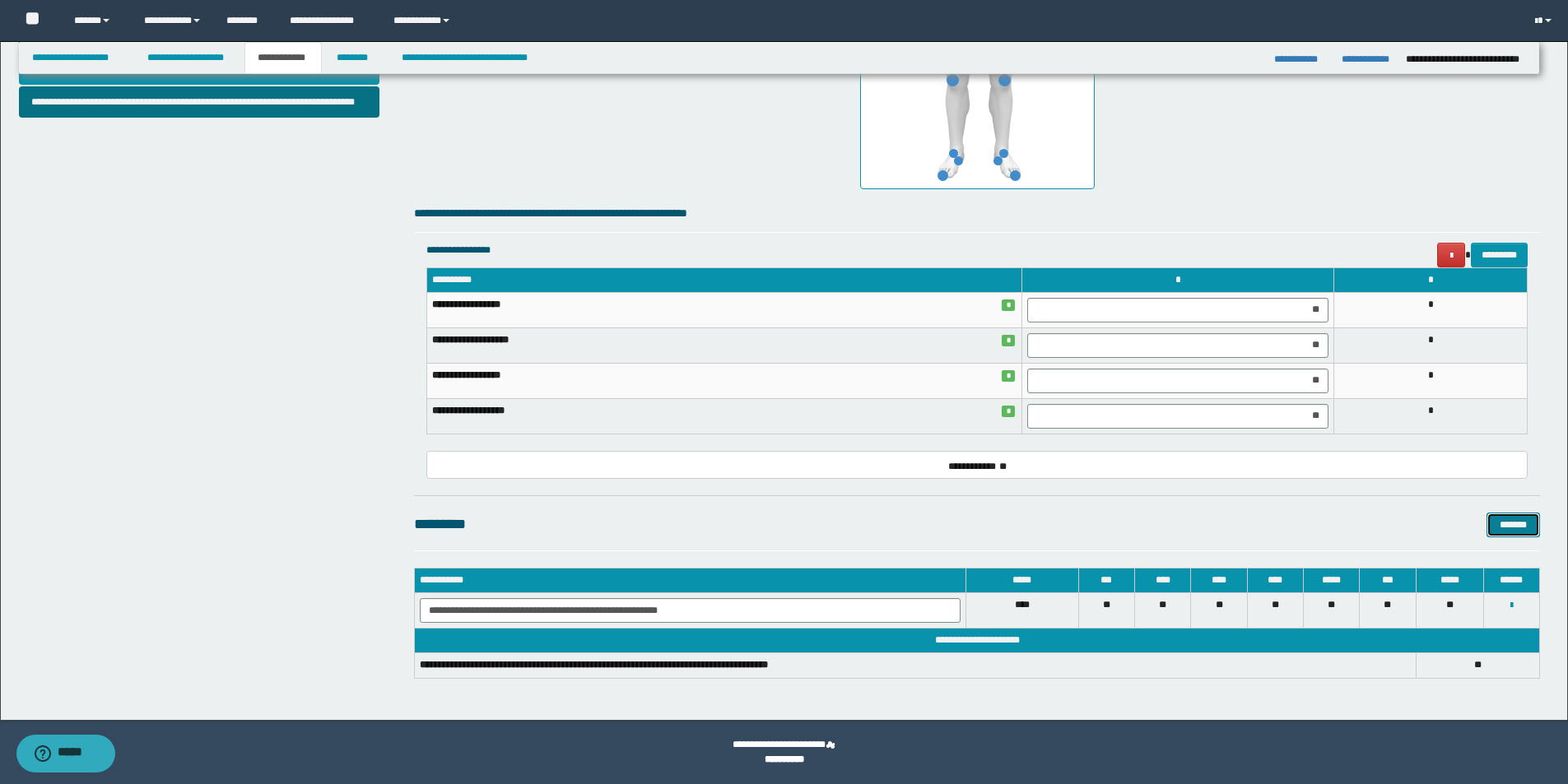 click on "*******" at bounding box center (1513, 525) 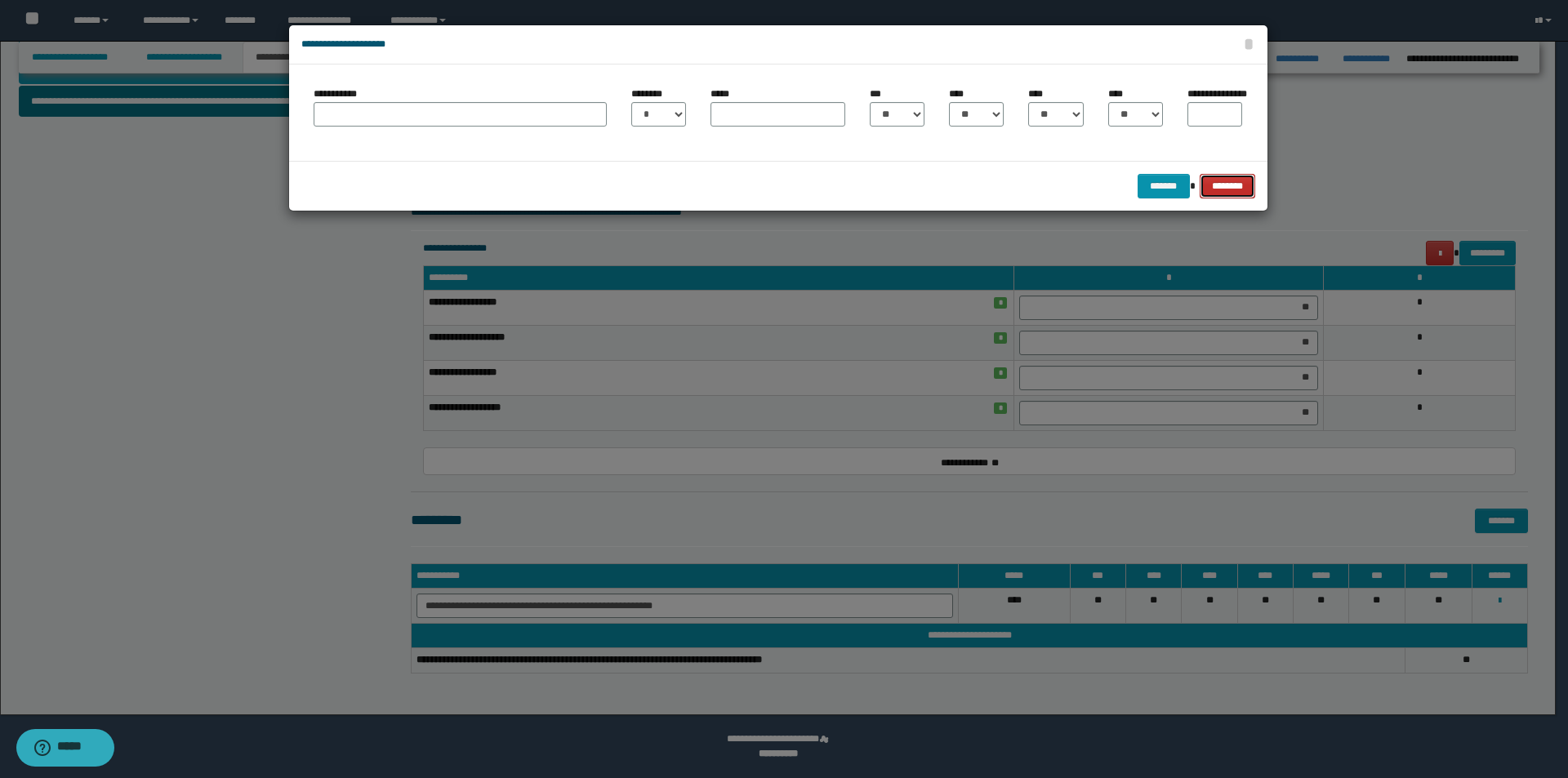 click on "********" at bounding box center (1227, 186) 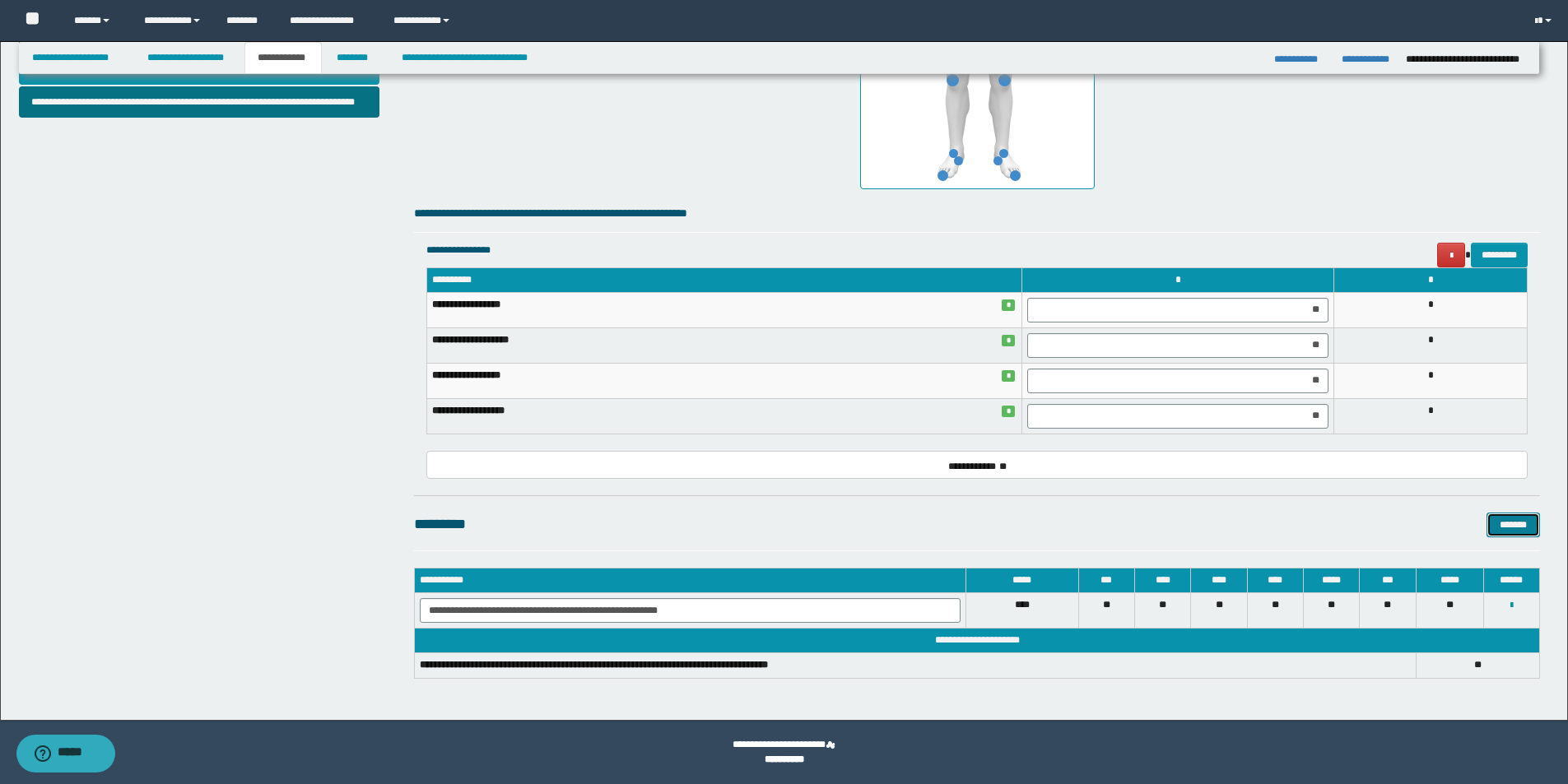 click on "*******" at bounding box center (1513, 525) 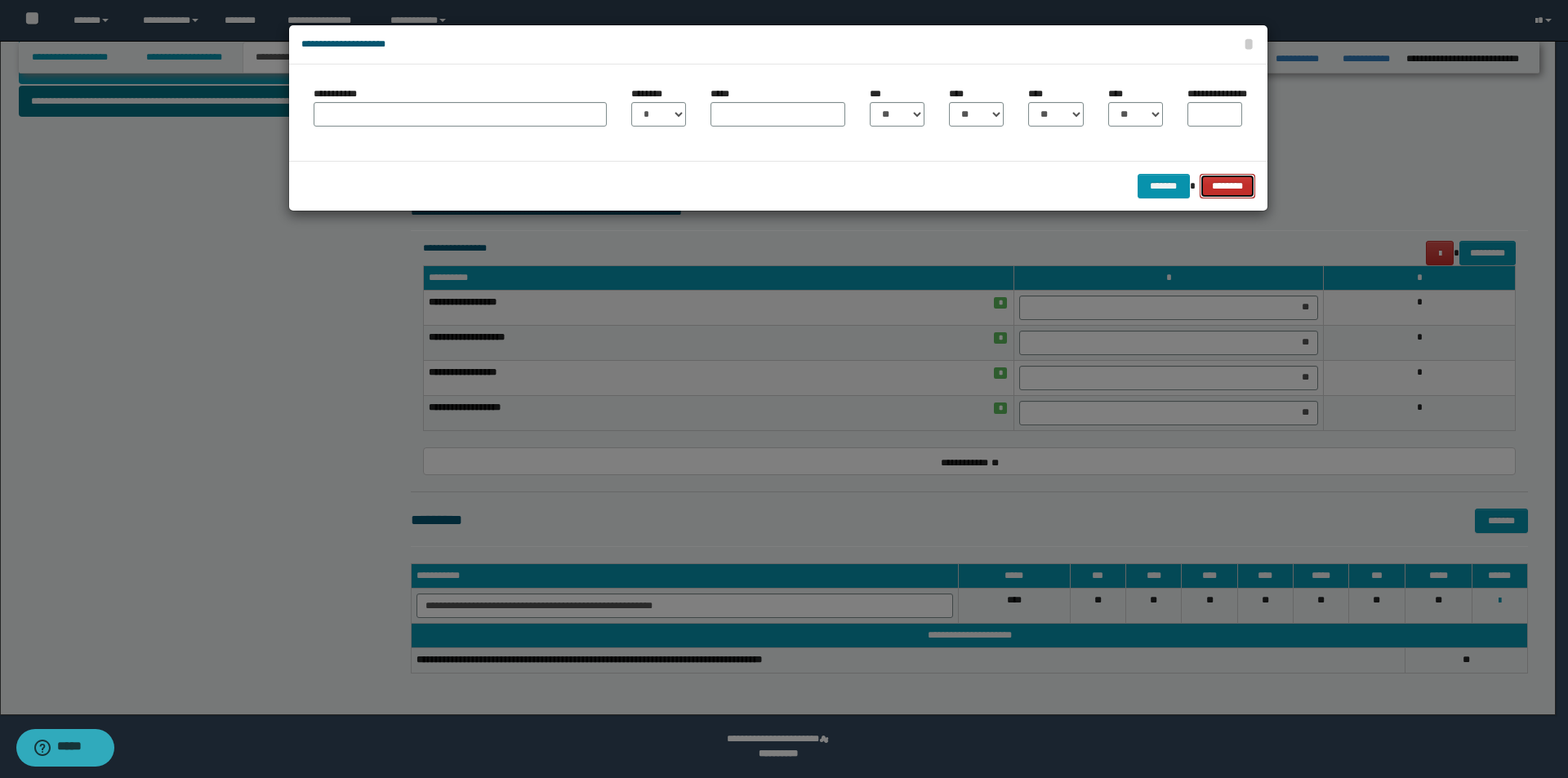 click on "********" at bounding box center (1227, 186) 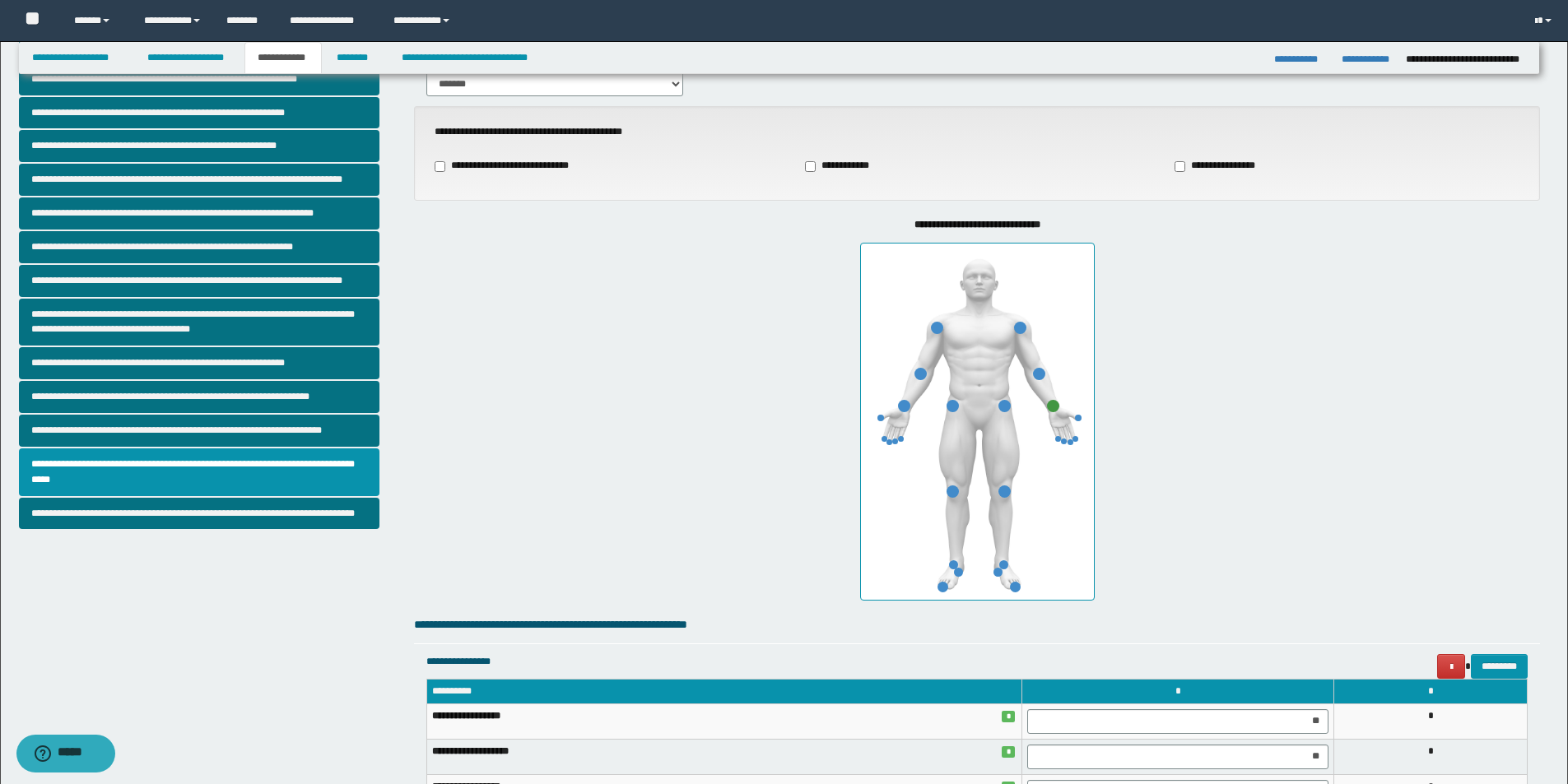scroll, scrollTop: 0, scrollLeft: 0, axis: both 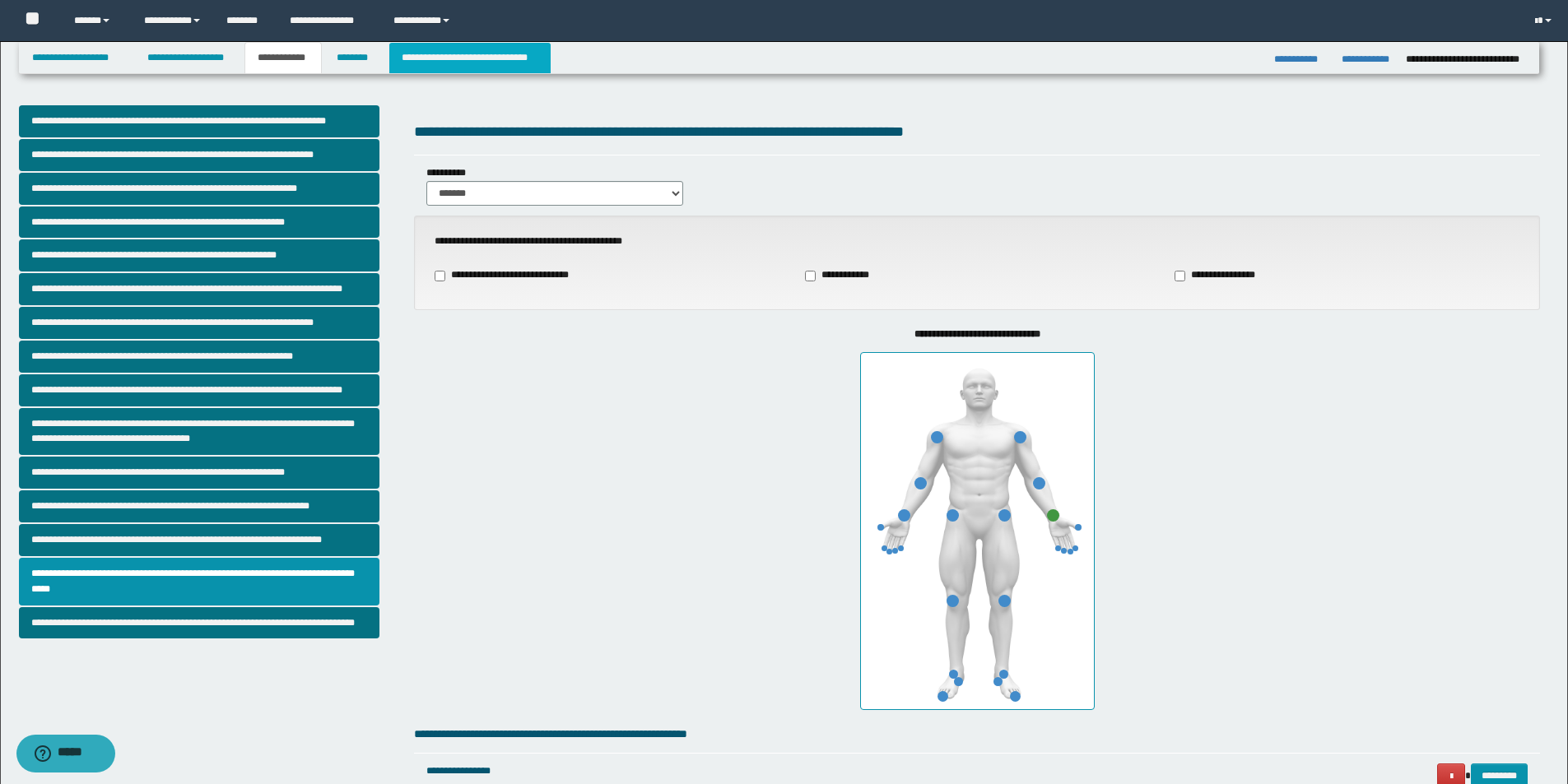 click on "**********" at bounding box center (469, 58) 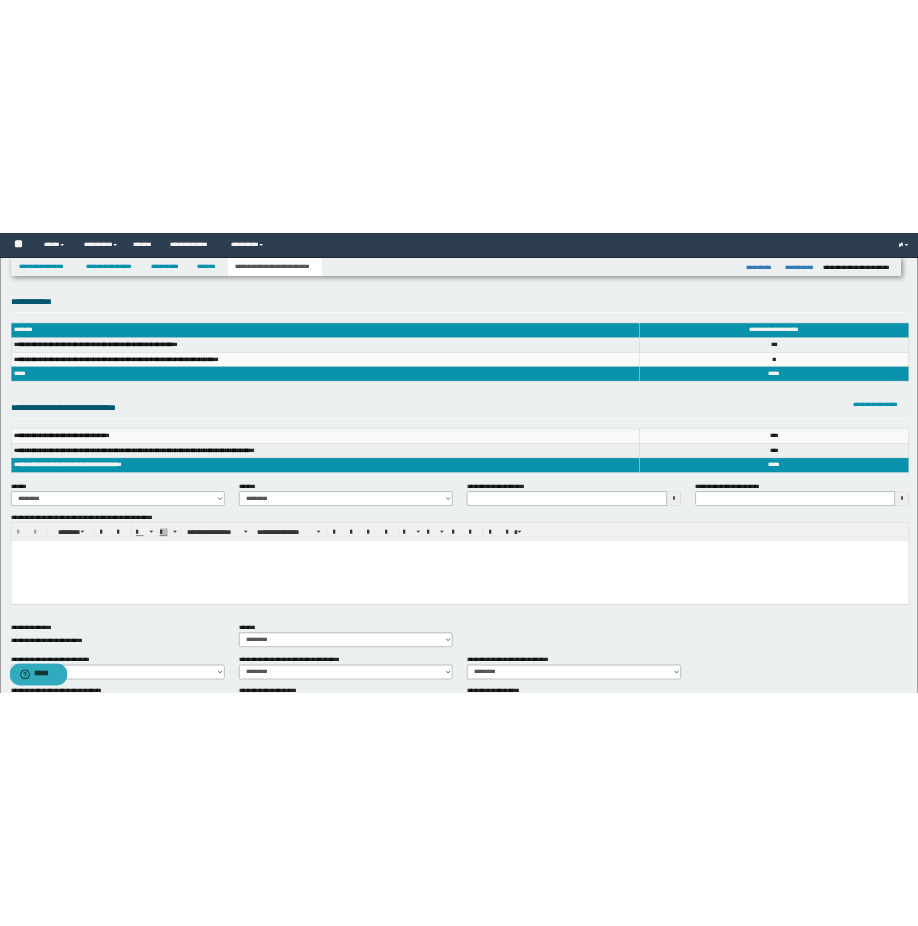 scroll, scrollTop: 0, scrollLeft: 0, axis: both 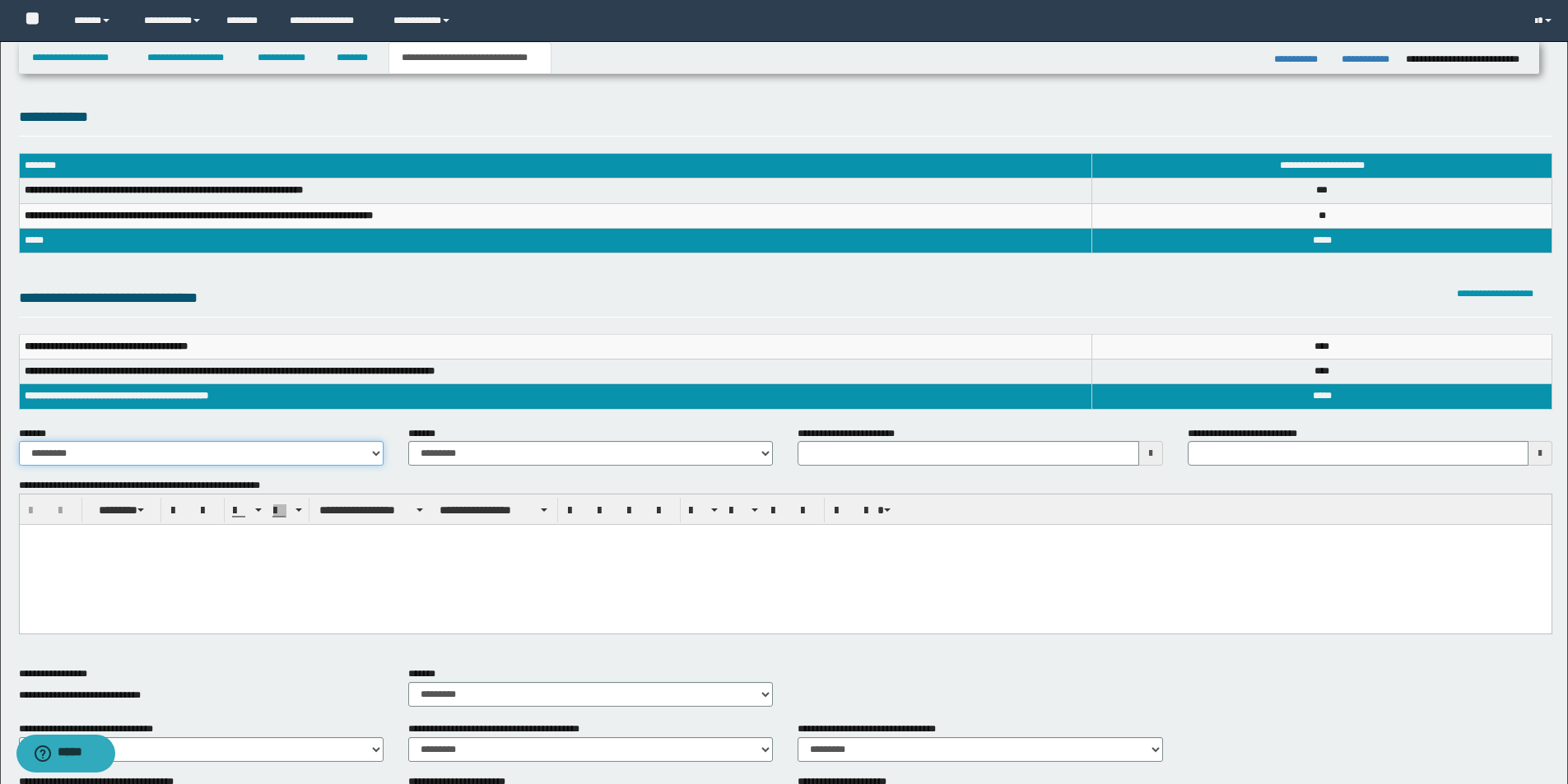 click on "**********" at bounding box center [201, 453] 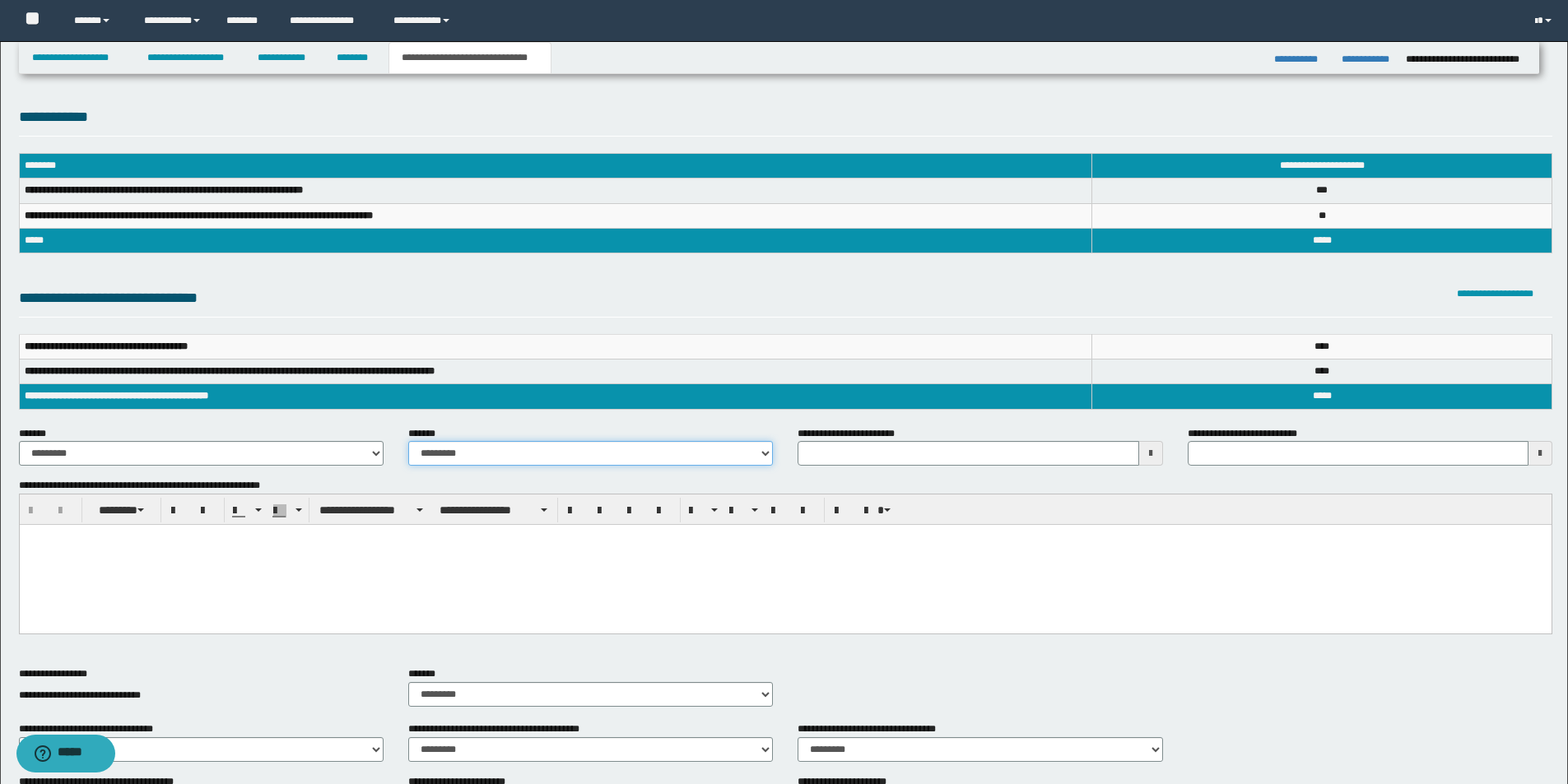 click on "**********" at bounding box center (590, 453) 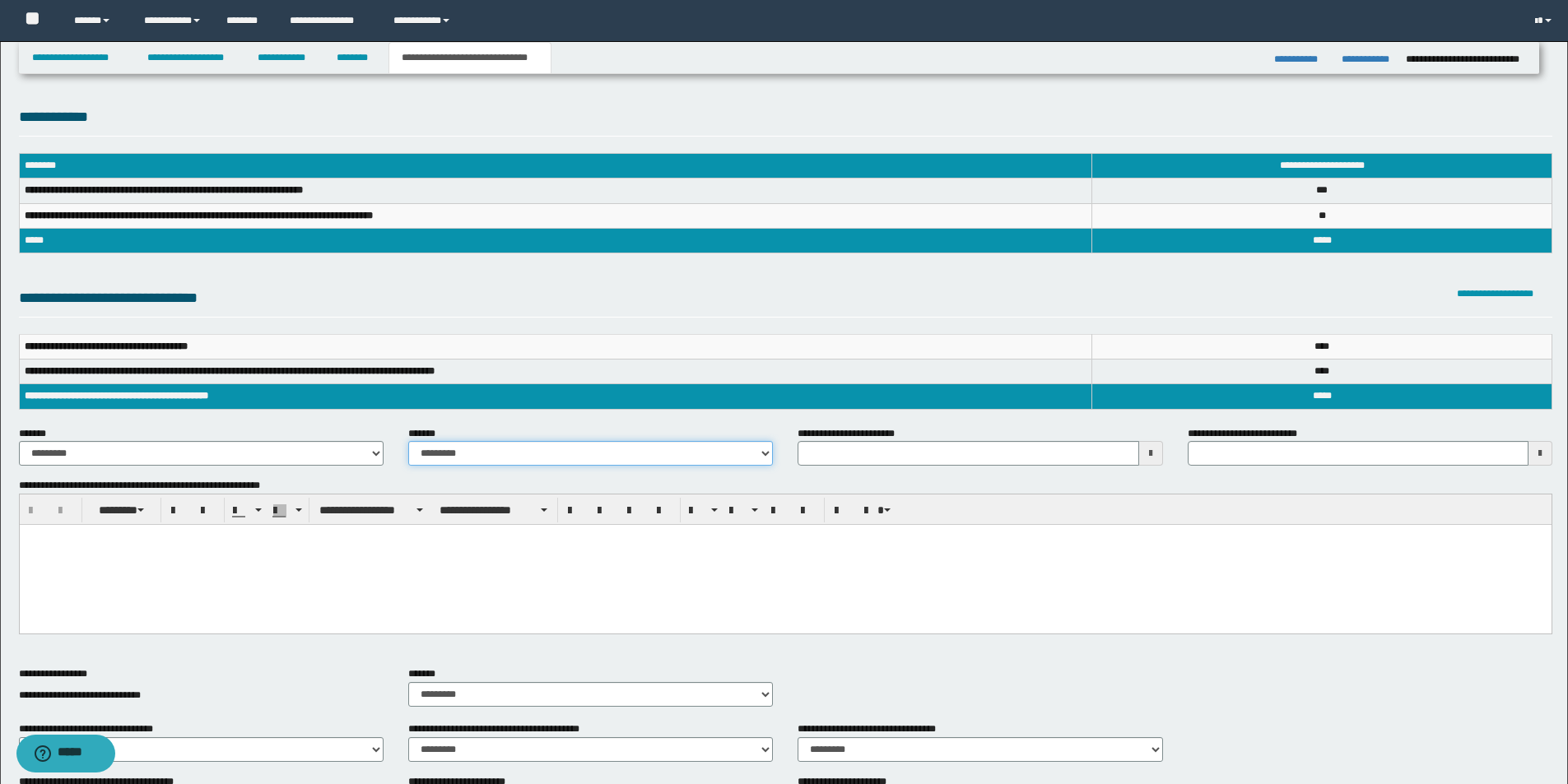 select on "*" 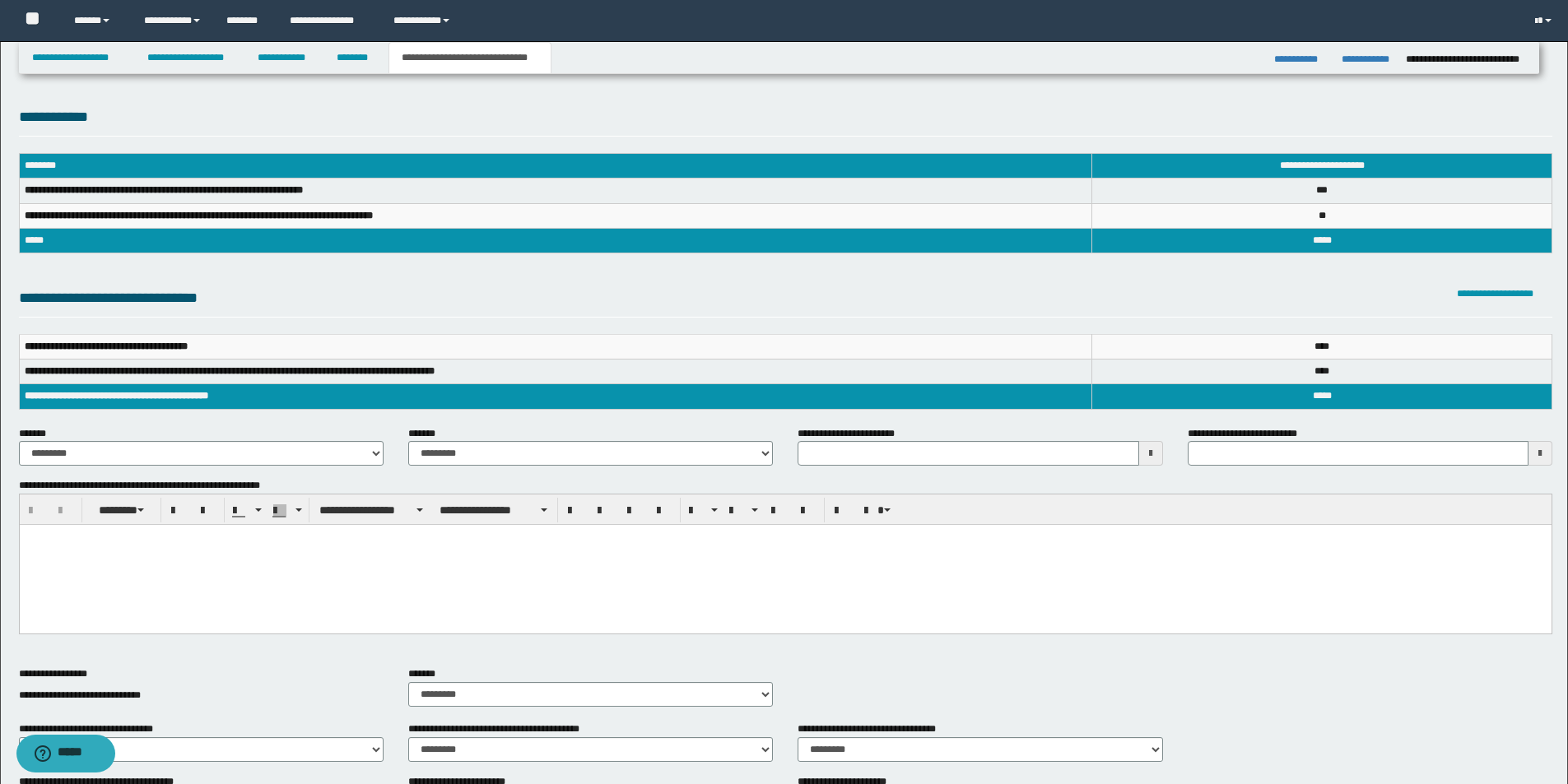 click at bounding box center (784, 558) 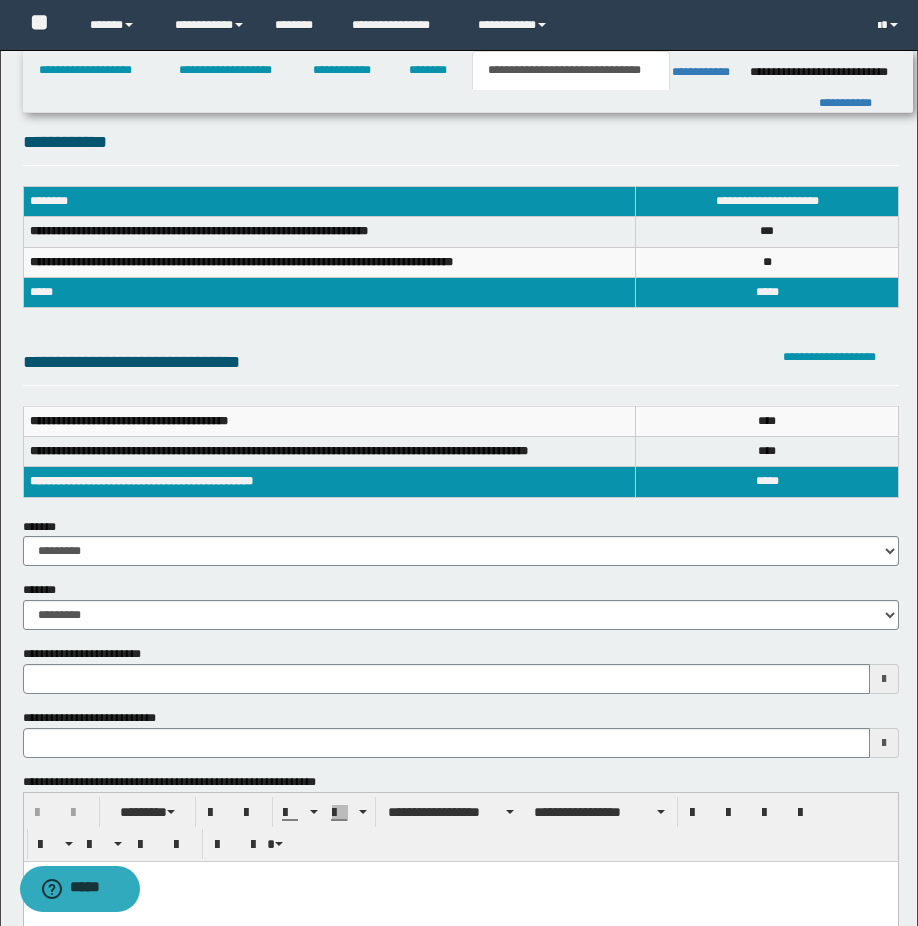 type 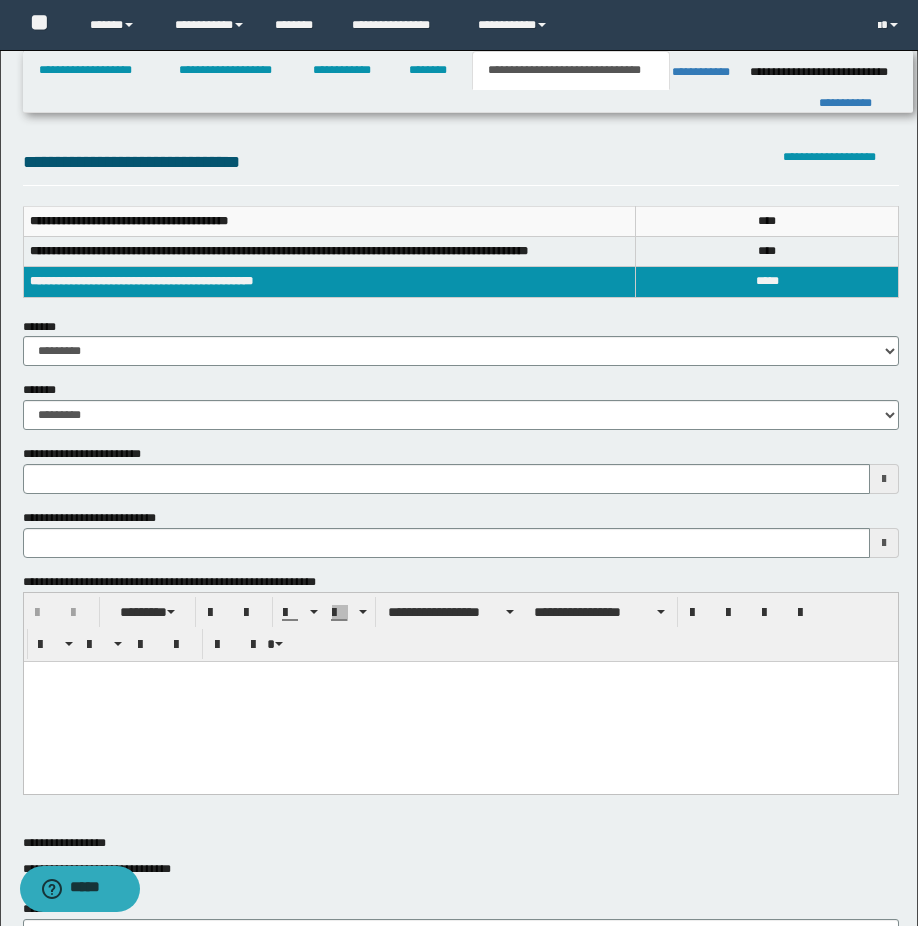 scroll, scrollTop: 300, scrollLeft: 0, axis: vertical 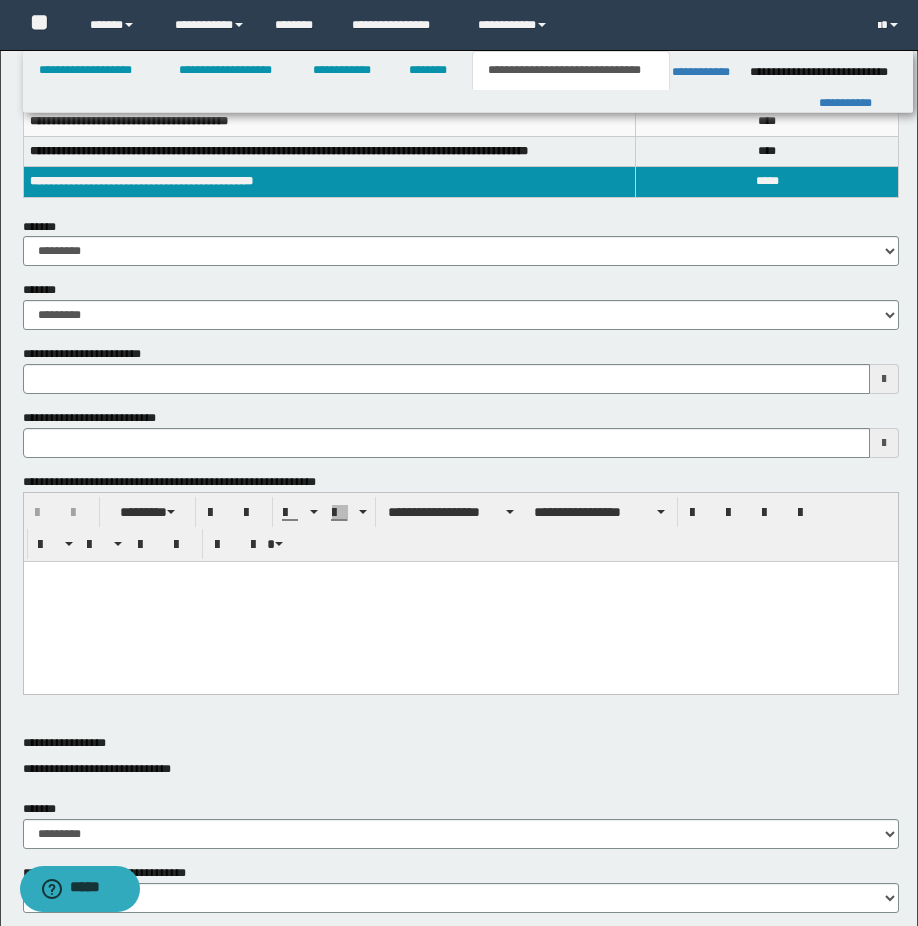 click at bounding box center [460, 601] 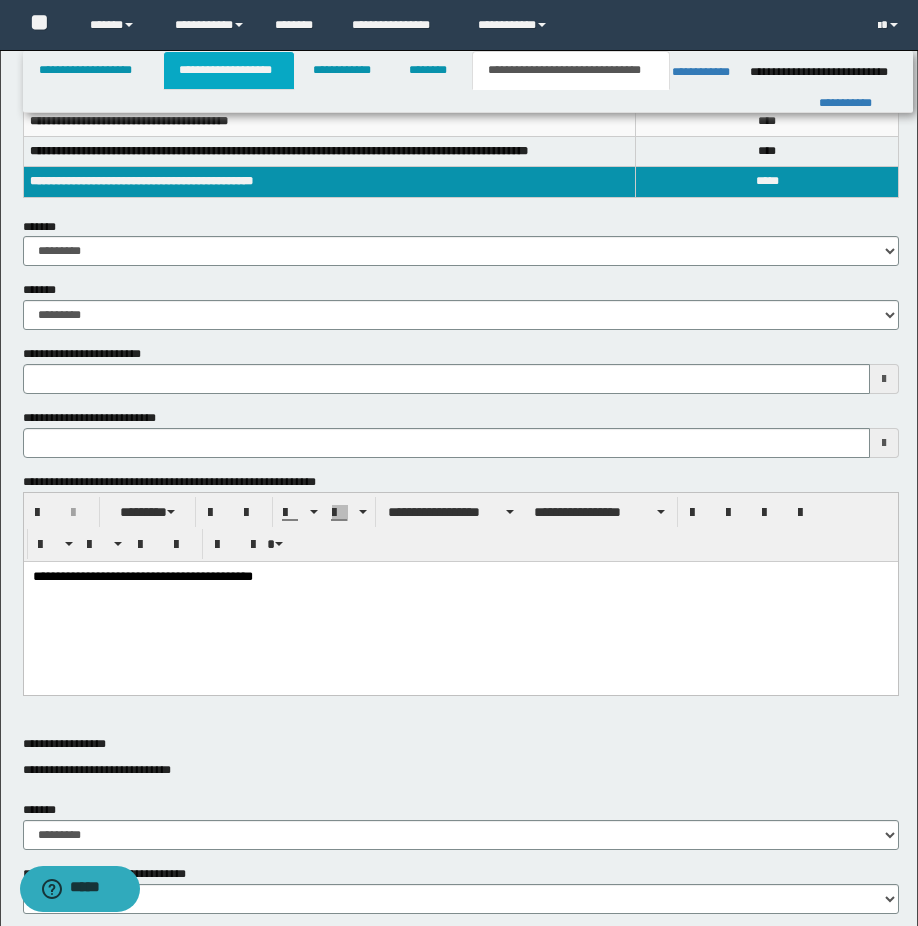 click on "**********" at bounding box center [229, 70] 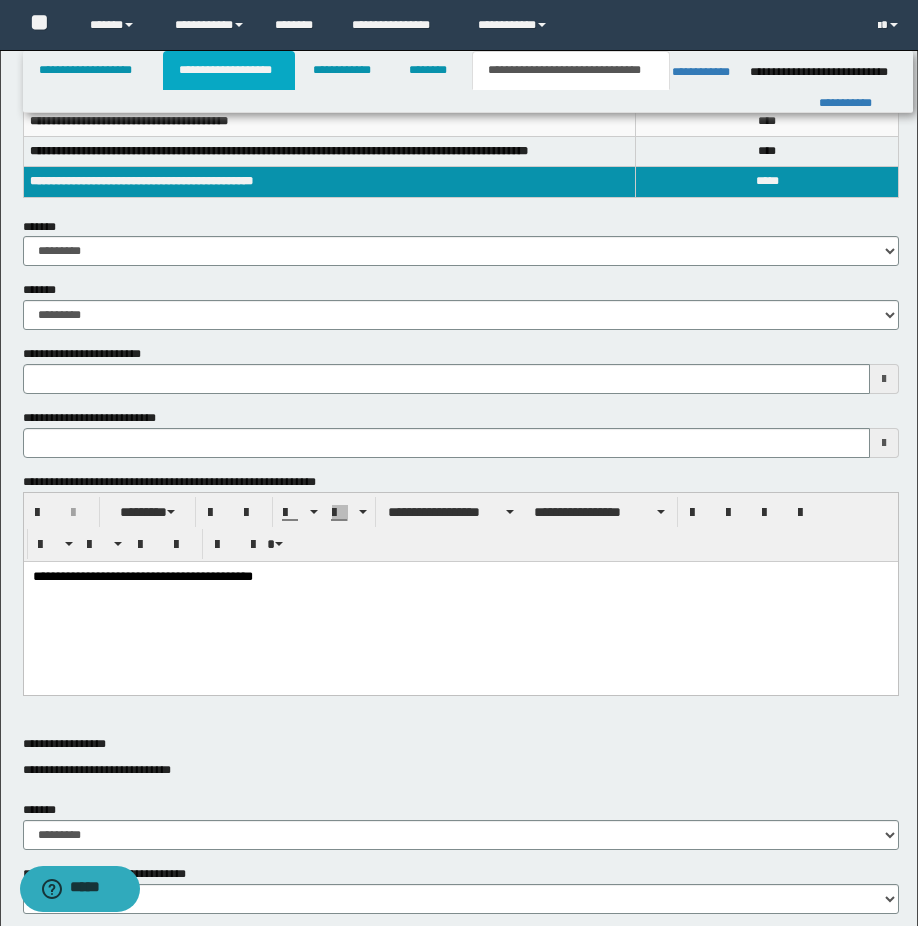 scroll, scrollTop: 331, scrollLeft: 0, axis: vertical 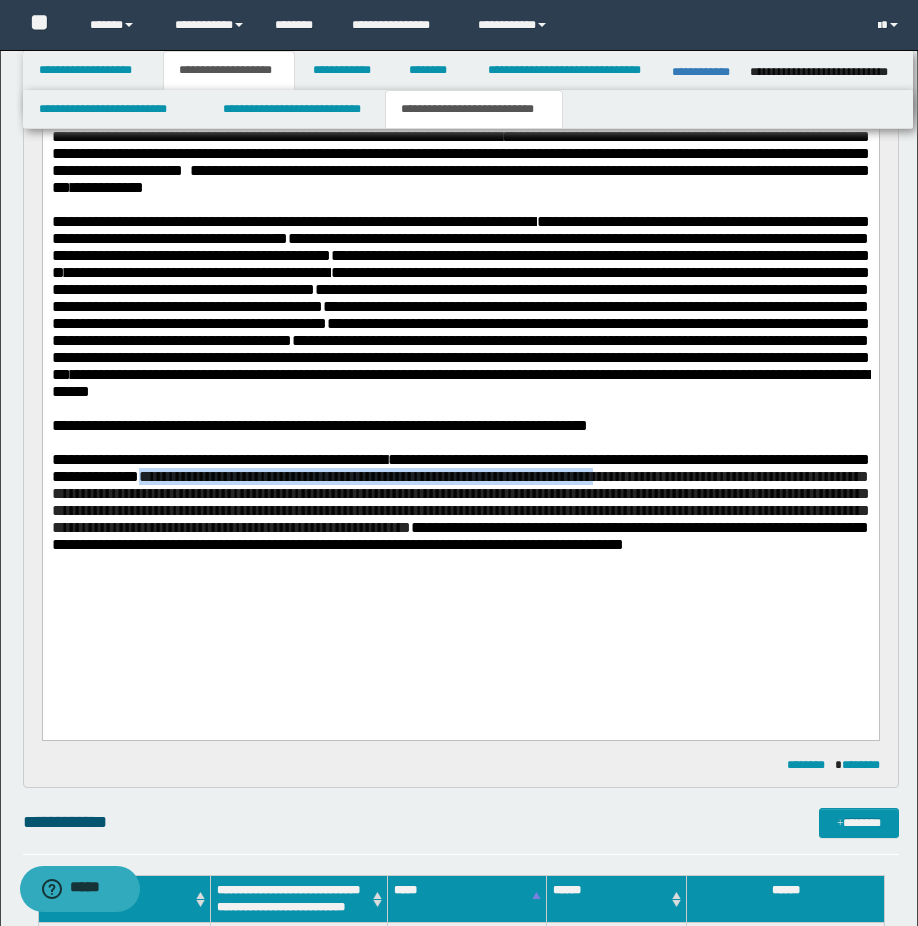 click on "**********" at bounding box center [460, 502] 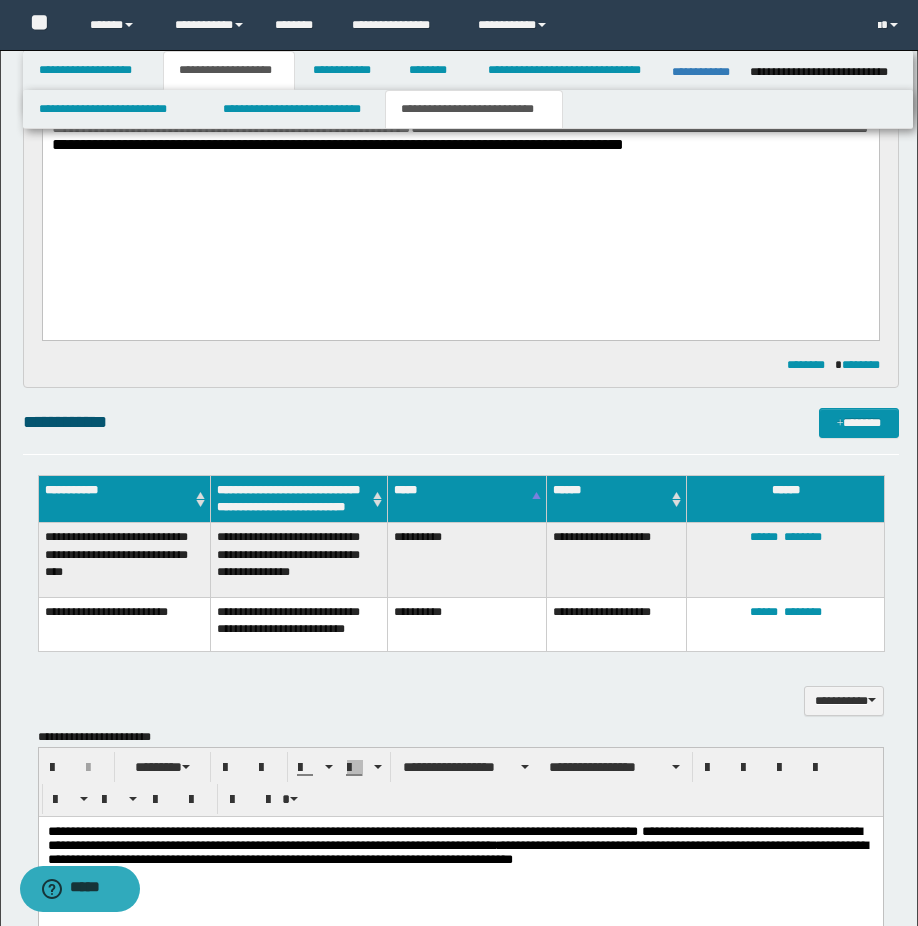 drag, startPoint x: 322, startPoint y: 257, endPoint x: 320, endPoint y: 227, distance: 30.066593 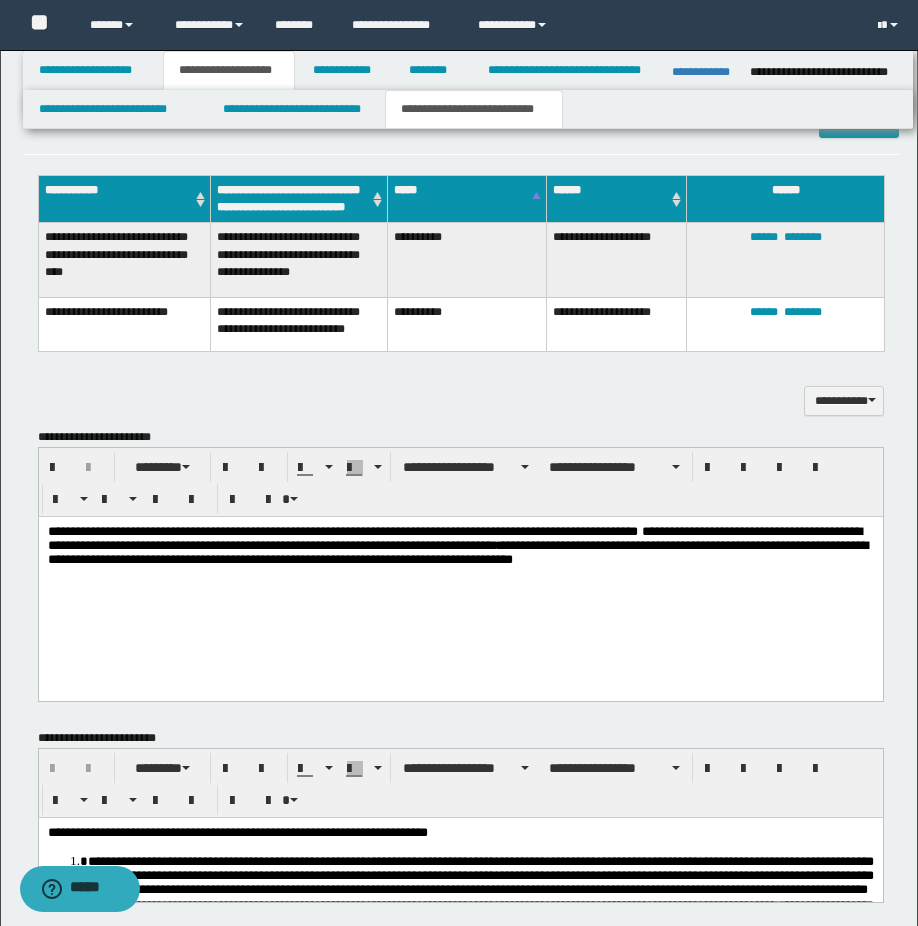 click on "**********" at bounding box center (460, 570) 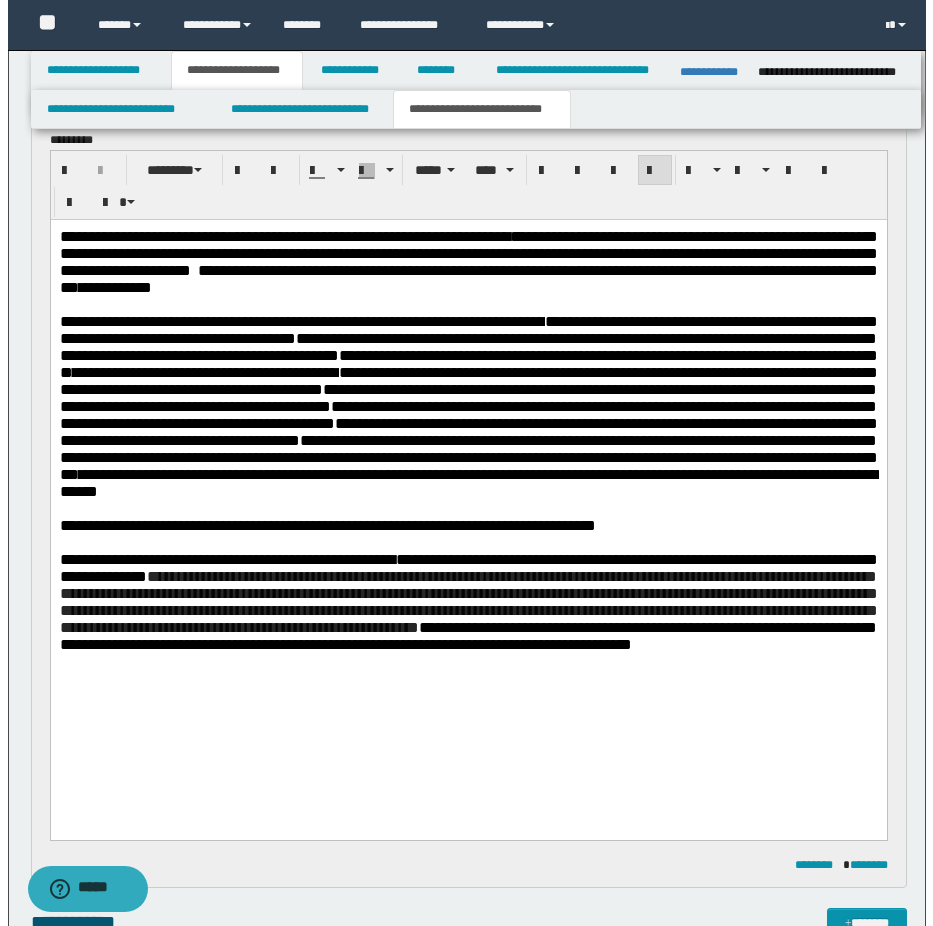 scroll, scrollTop: 131, scrollLeft: 0, axis: vertical 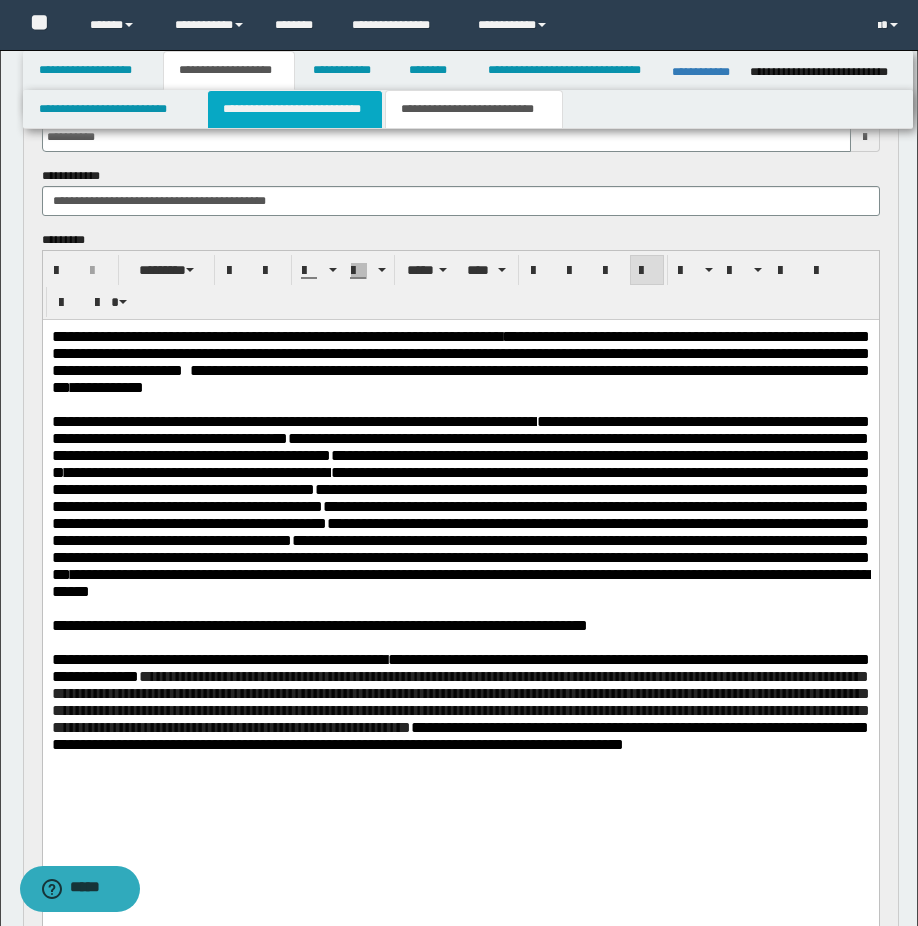 click on "**********" at bounding box center [295, 109] 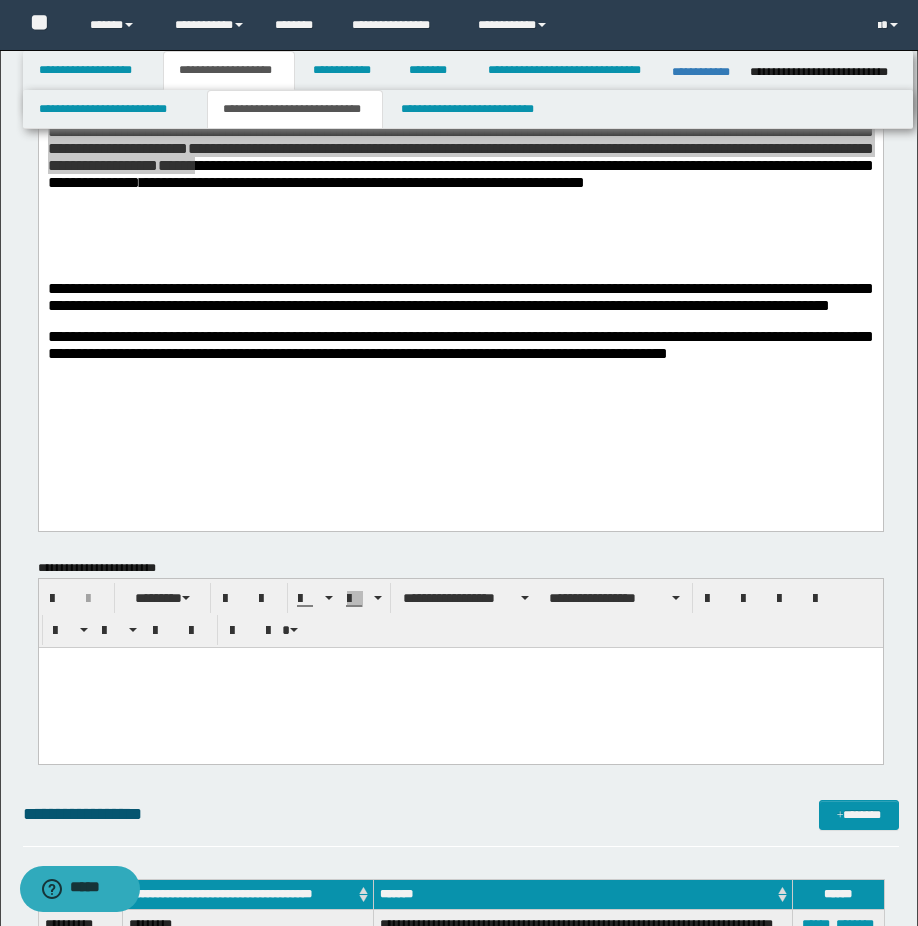 scroll, scrollTop: 0, scrollLeft: 0, axis: both 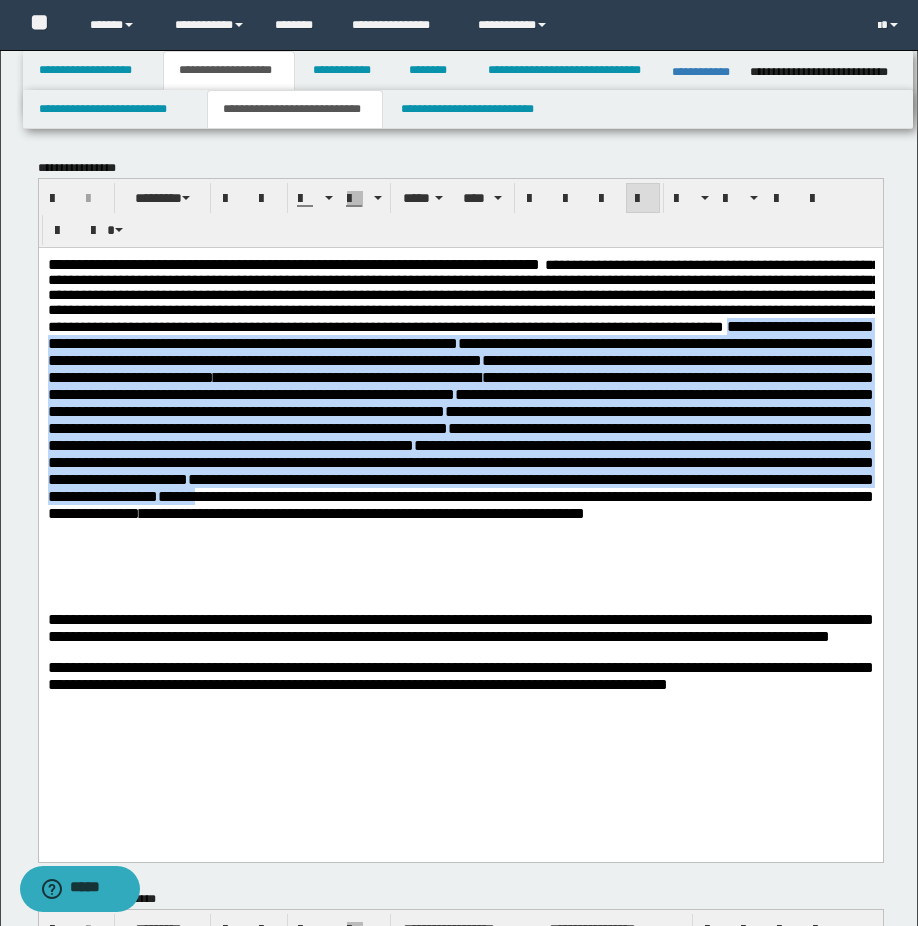 click on "**********" at bounding box center [460, 385] 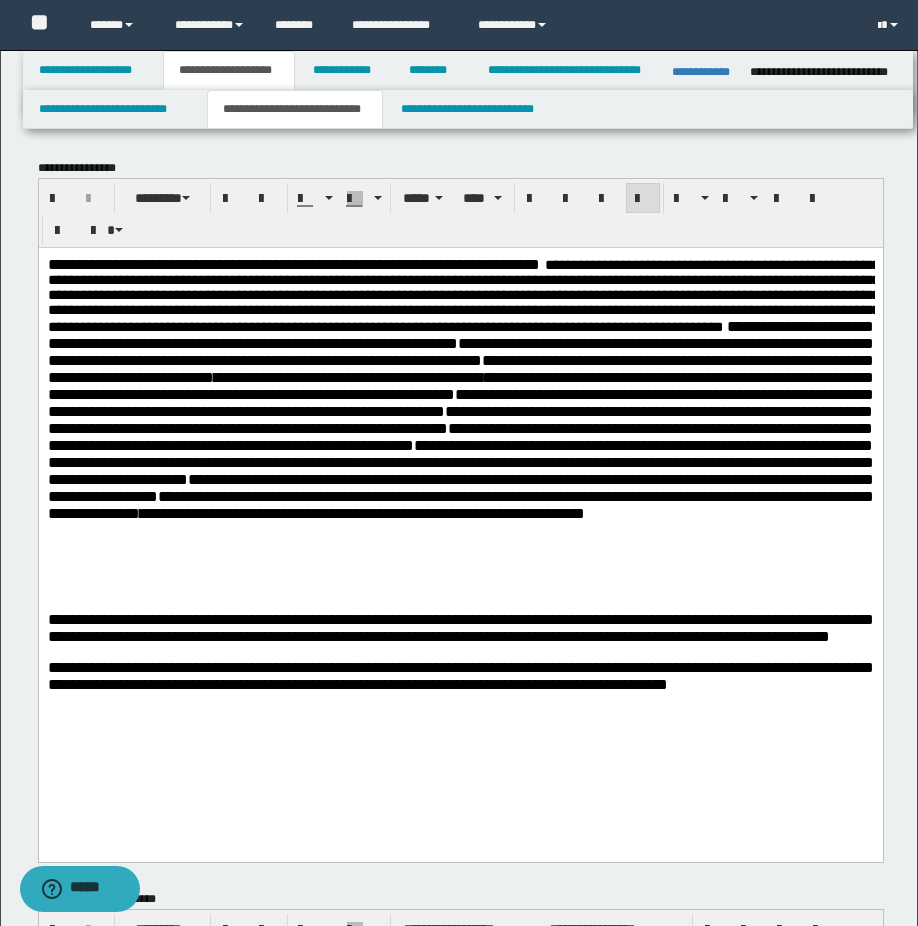 click on "**********" at bounding box center [463, 295] 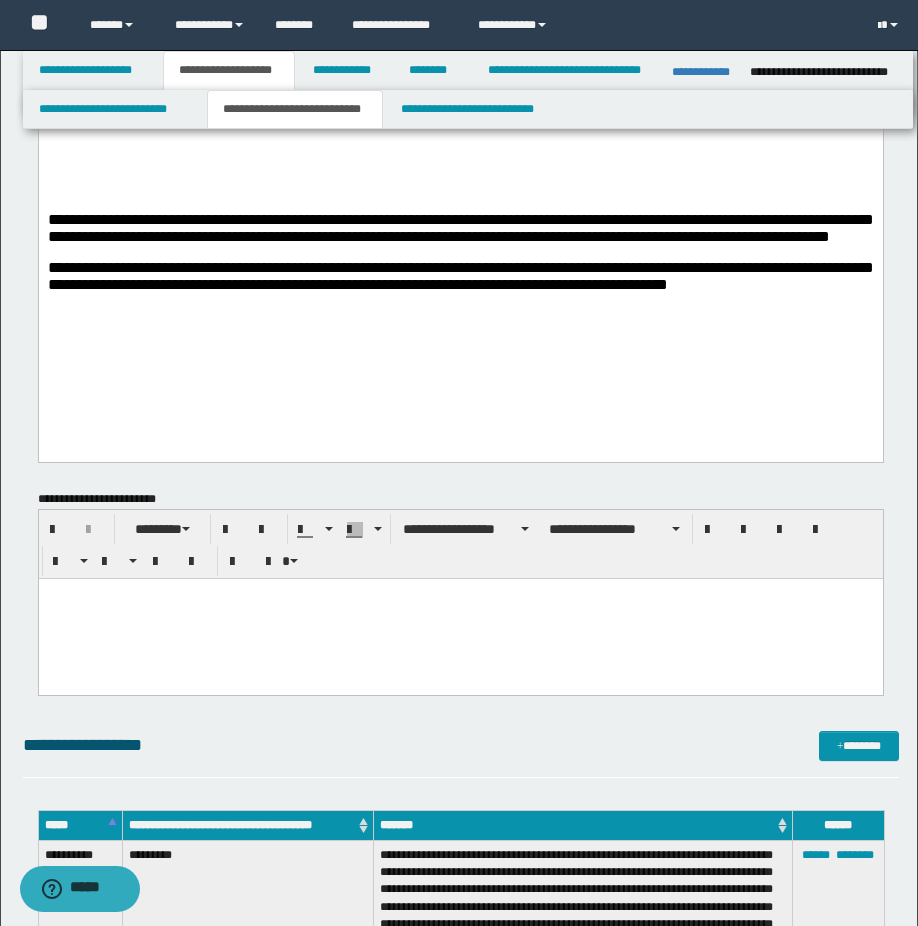 scroll, scrollTop: 0, scrollLeft: 0, axis: both 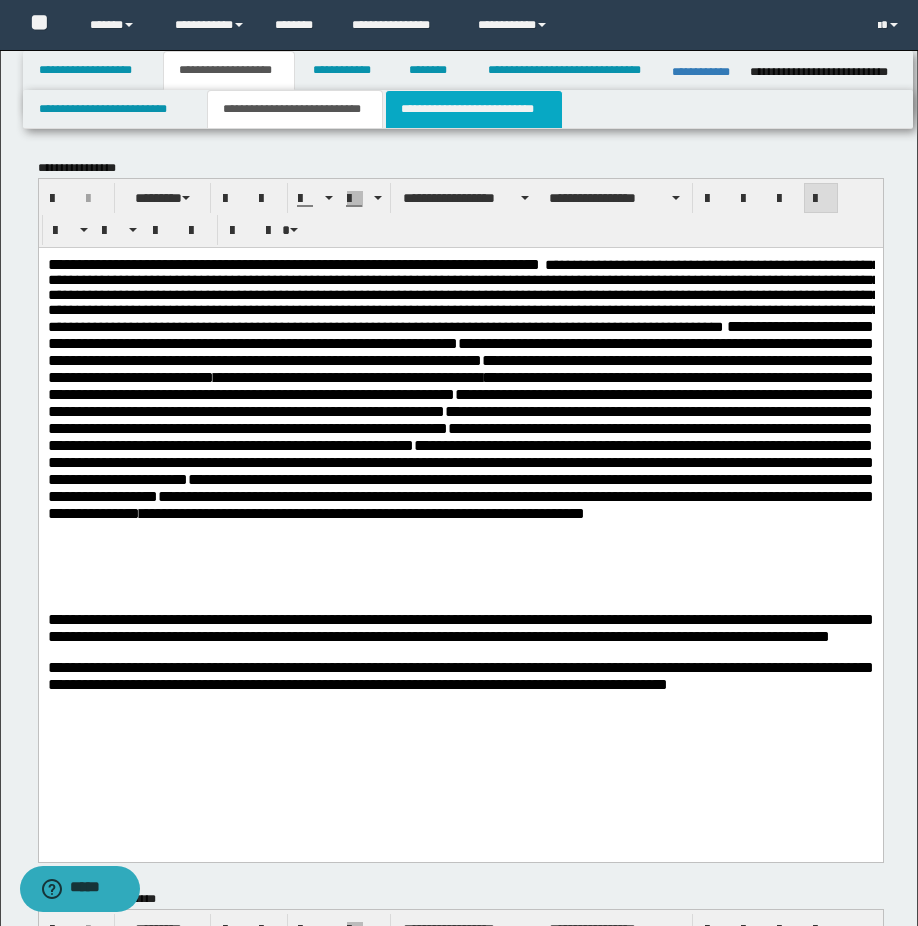 click on "**********" at bounding box center [474, 109] 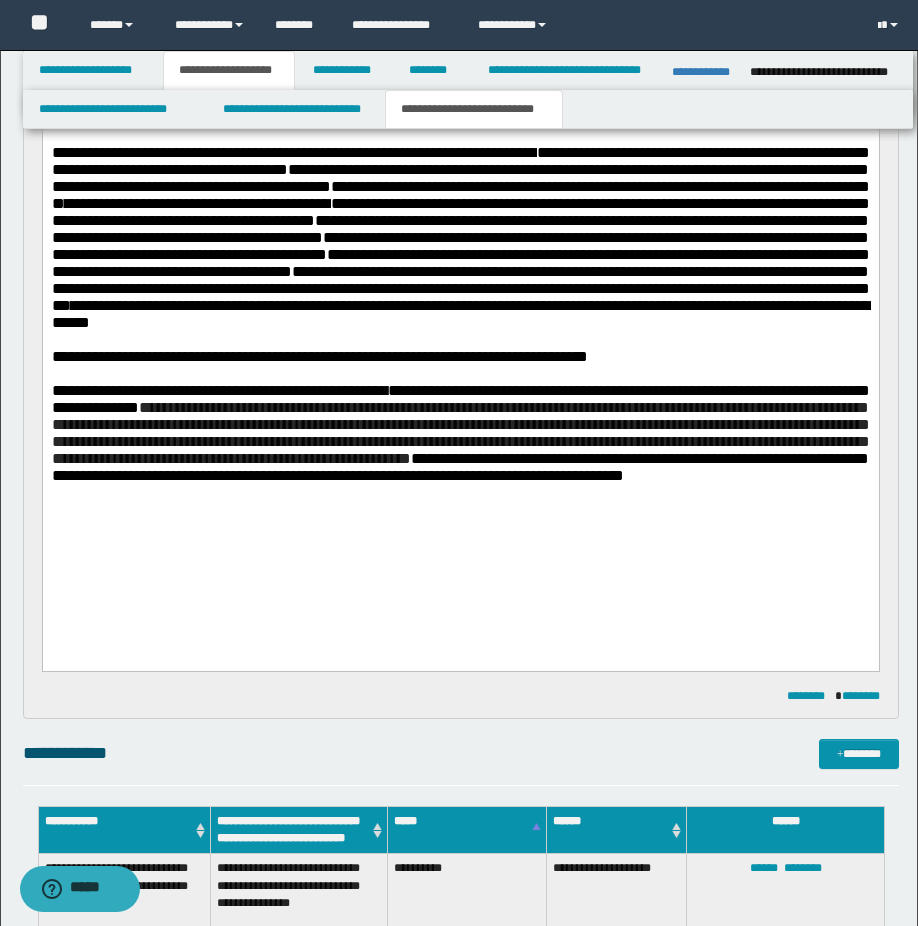scroll, scrollTop: 1000, scrollLeft: 0, axis: vertical 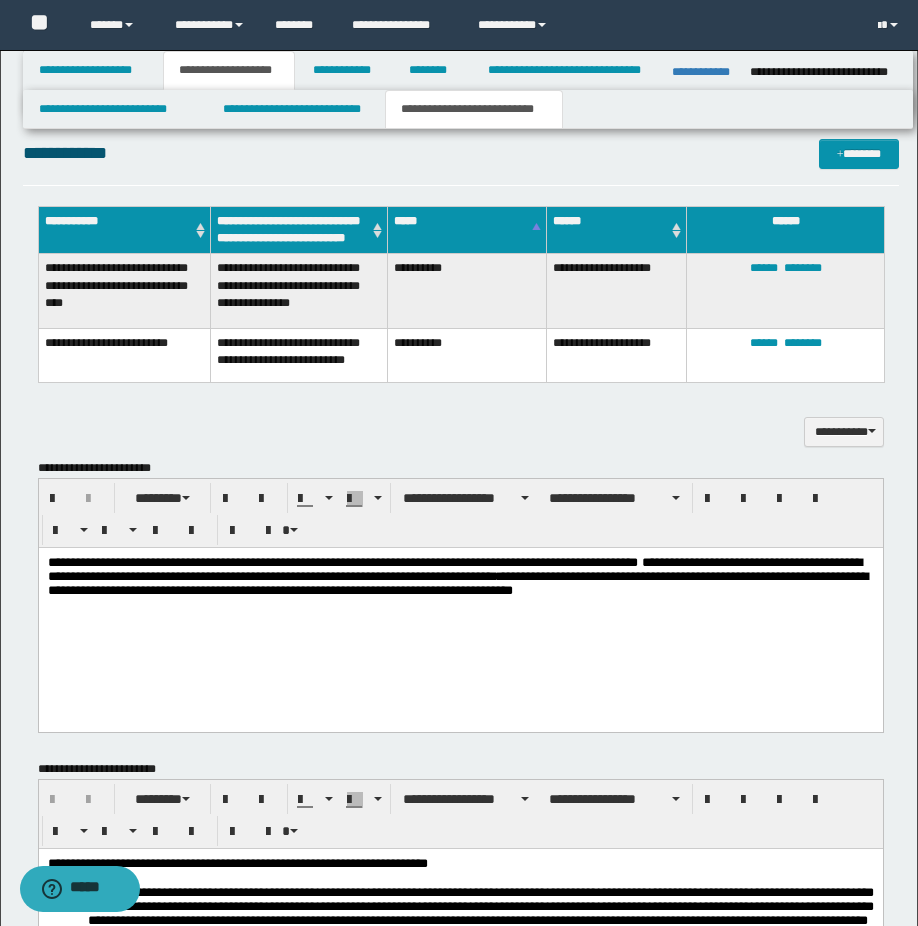 click on "**********" at bounding box center (457, 582) 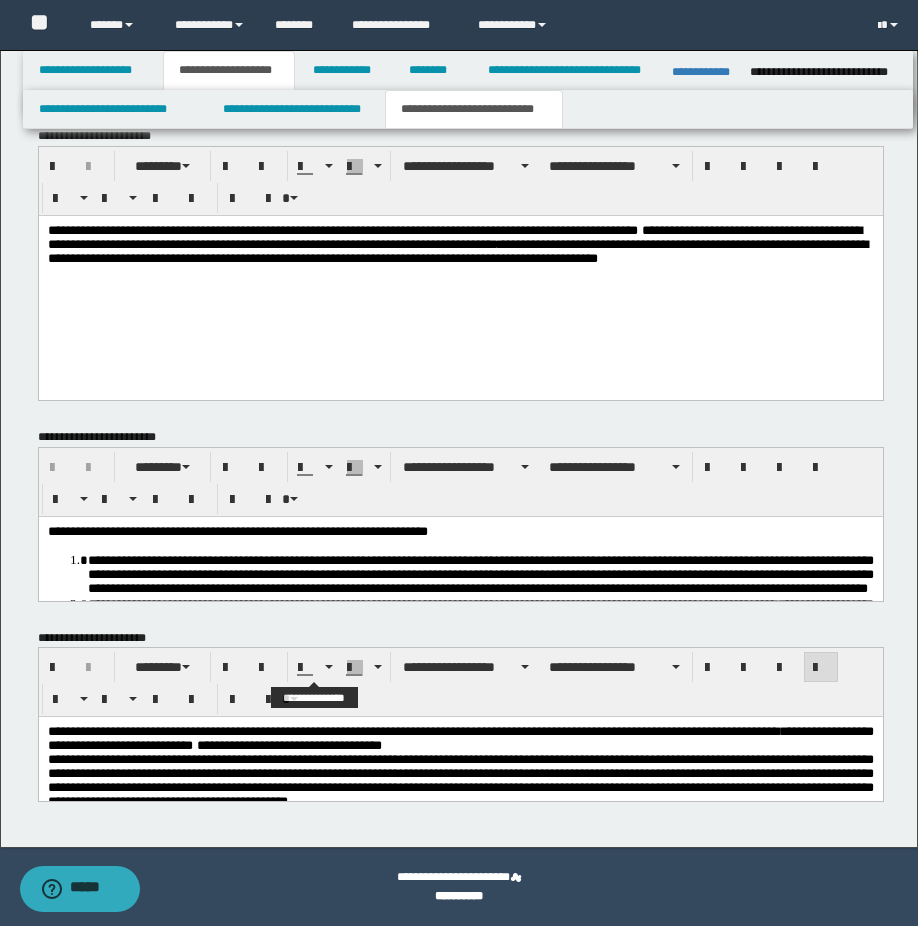 scroll, scrollTop: 832, scrollLeft: 0, axis: vertical 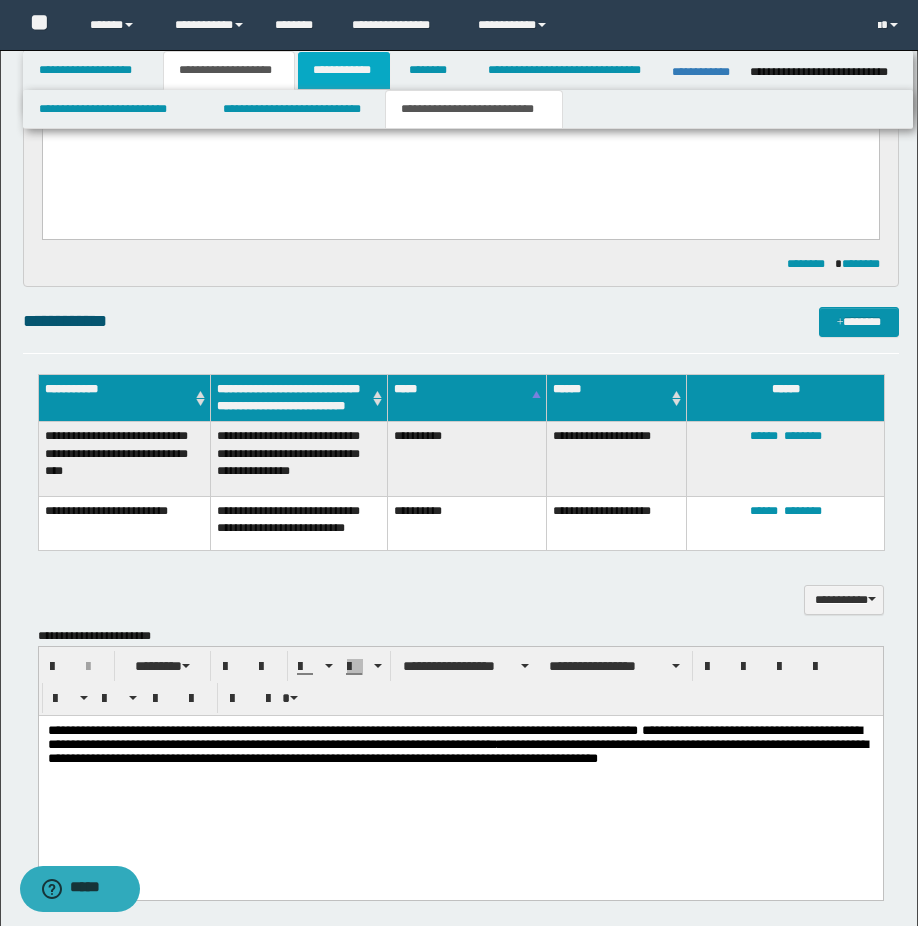 click on "**********" at bounding box center [344, 70] 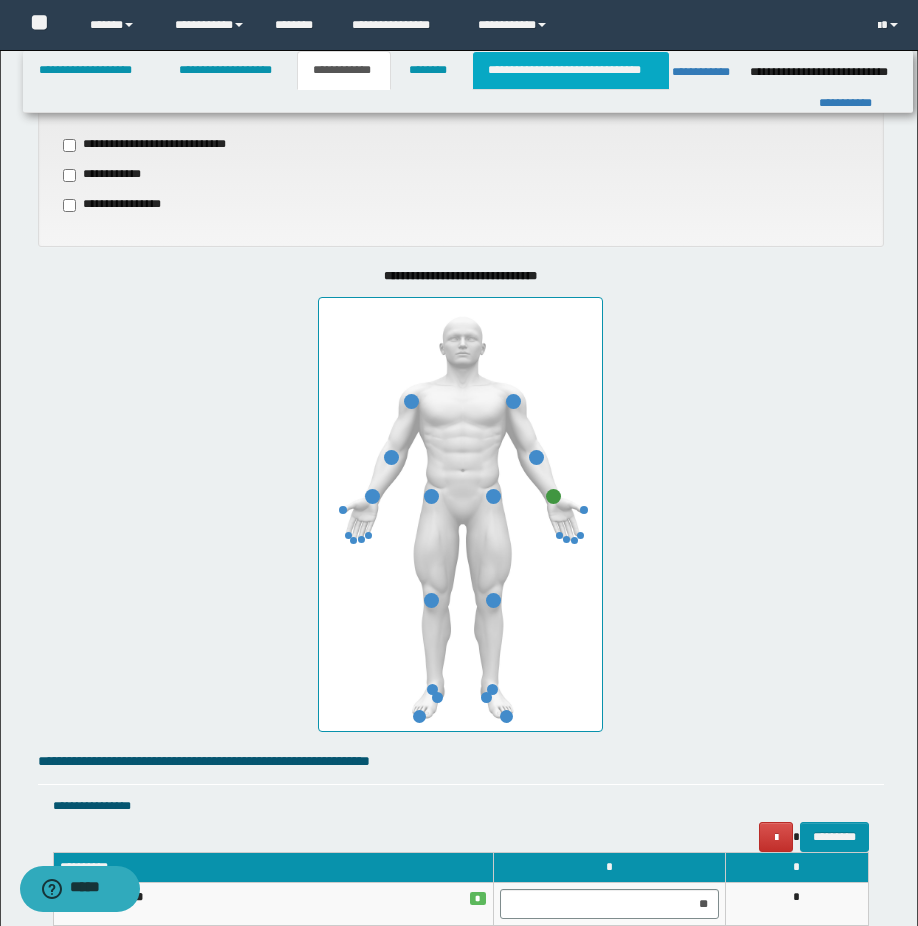 click on "**********" at bounding box center (570, 70) 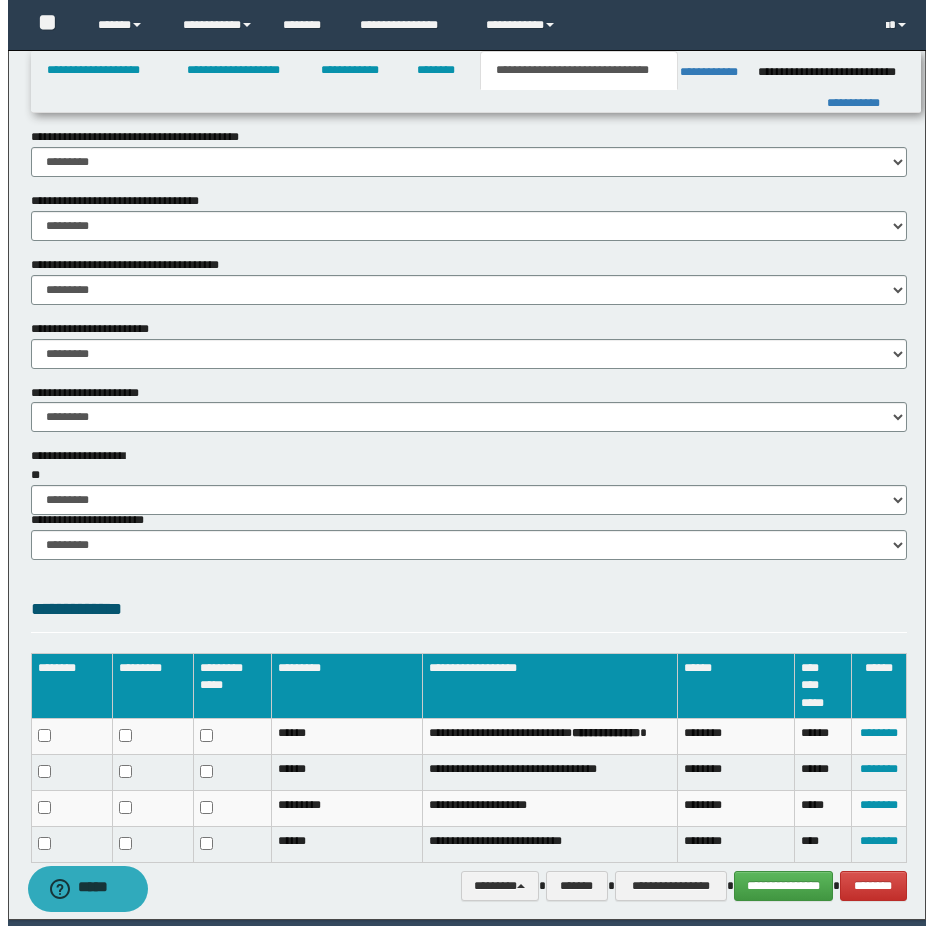 scroll, scrollTop: 1173, scrollLeft: 0, axis: vertical 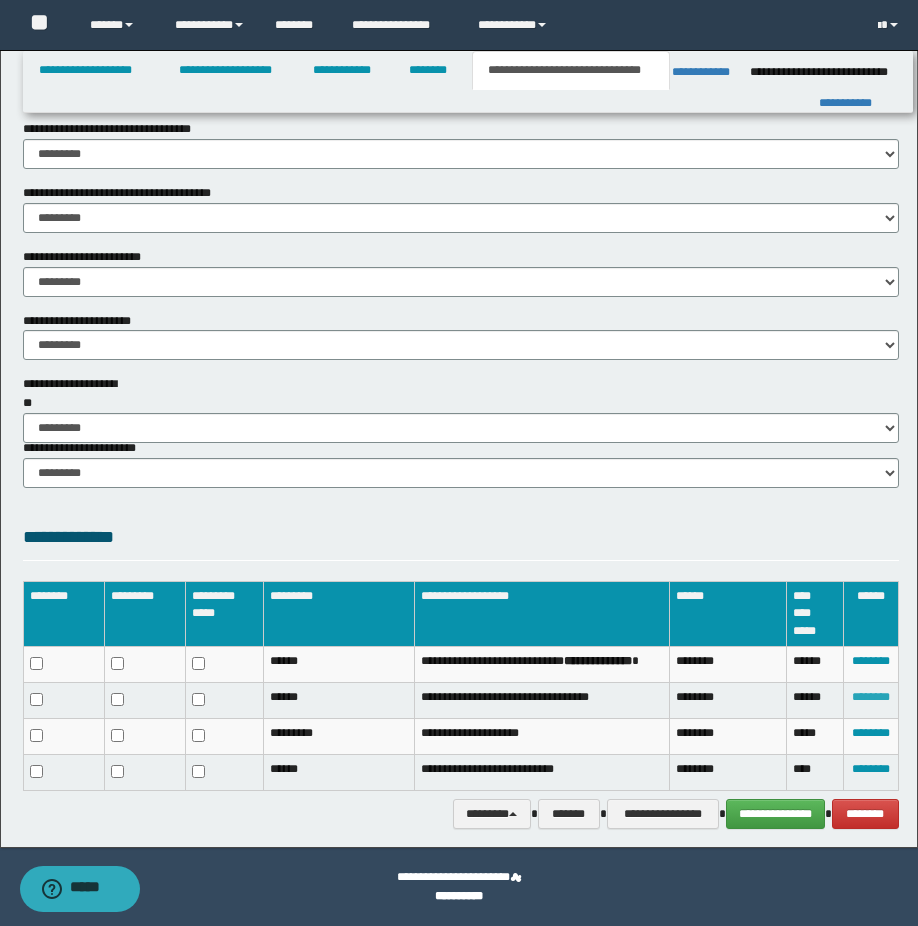 click on "********" at bounding box center [871, 697] 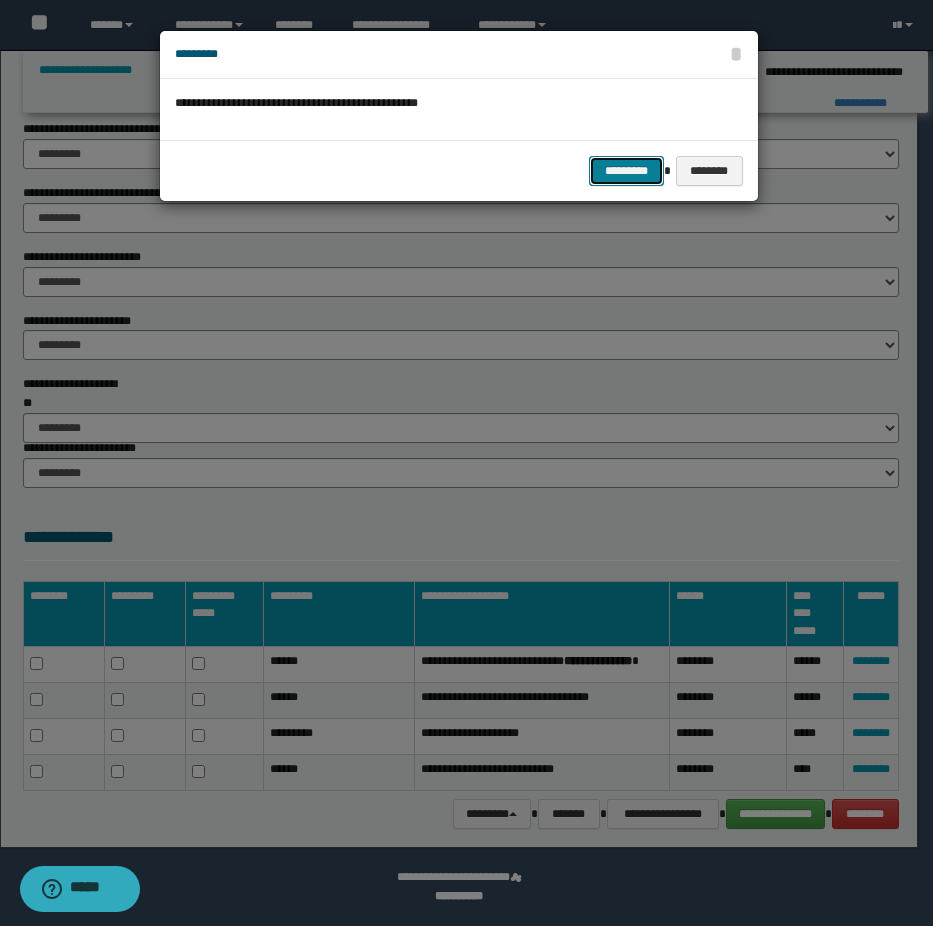 click on "*********" at bounding box center [626, 171] 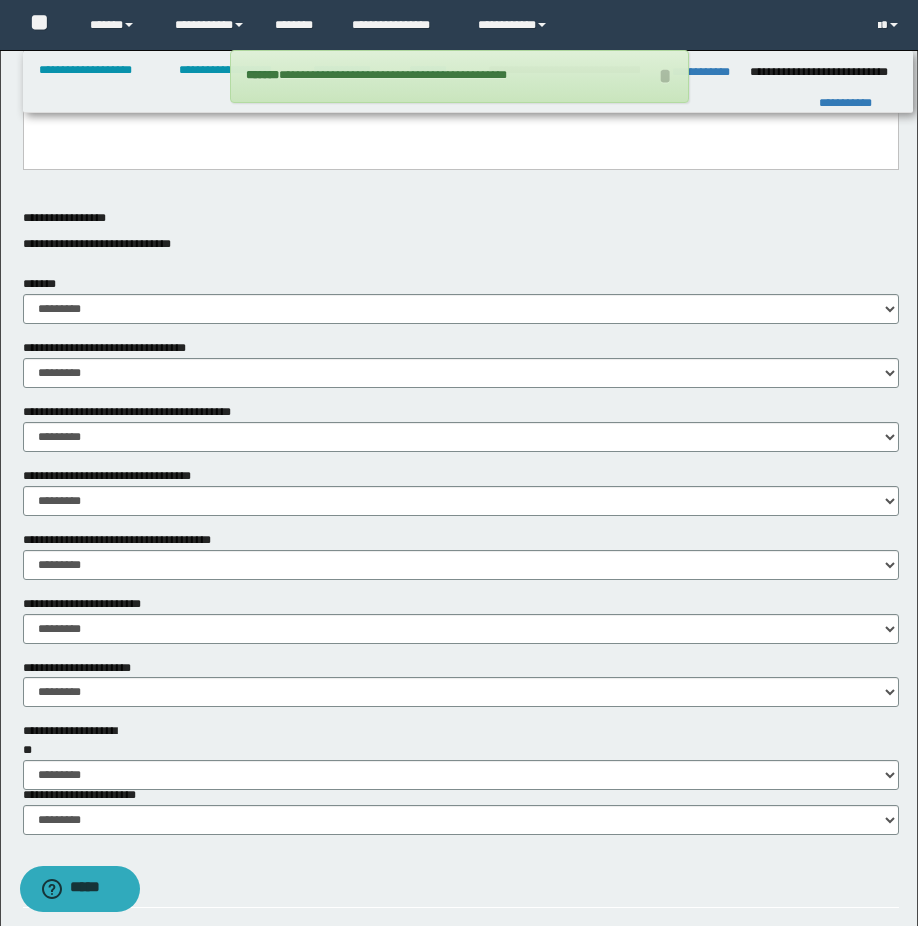 scroll, scrollTop: 526, scrollLeft: 0, axis: vertical 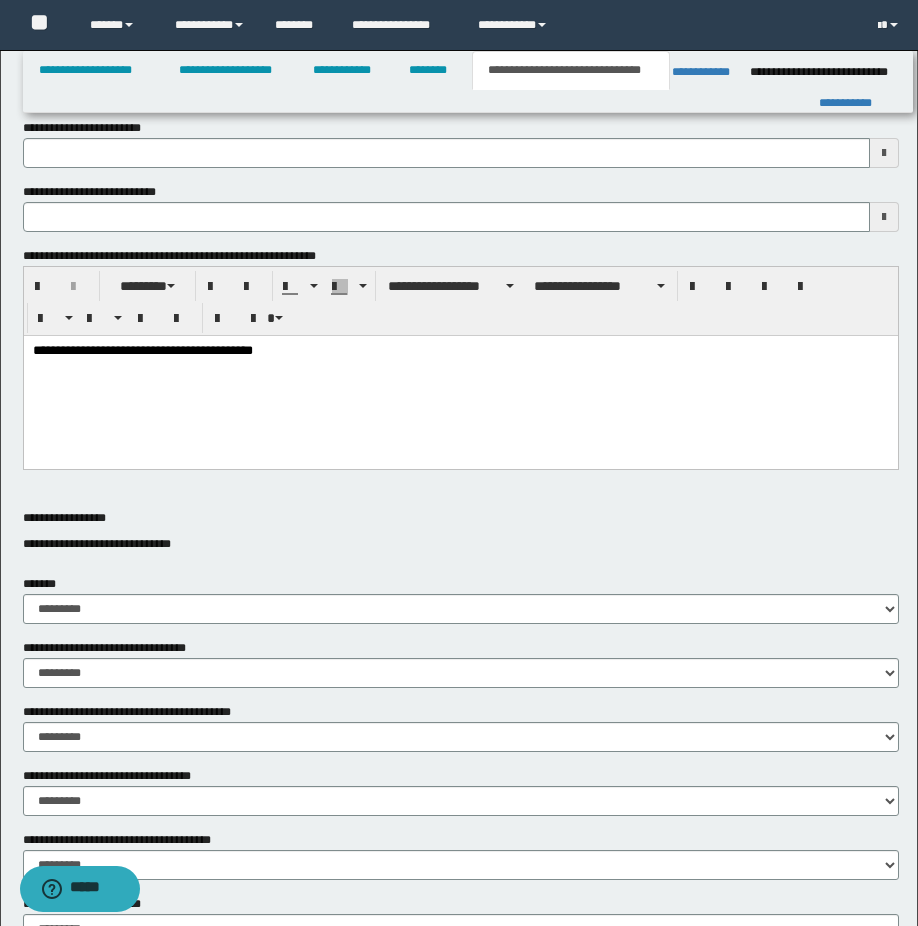 click on "**********" at bounding box center [460, 350] 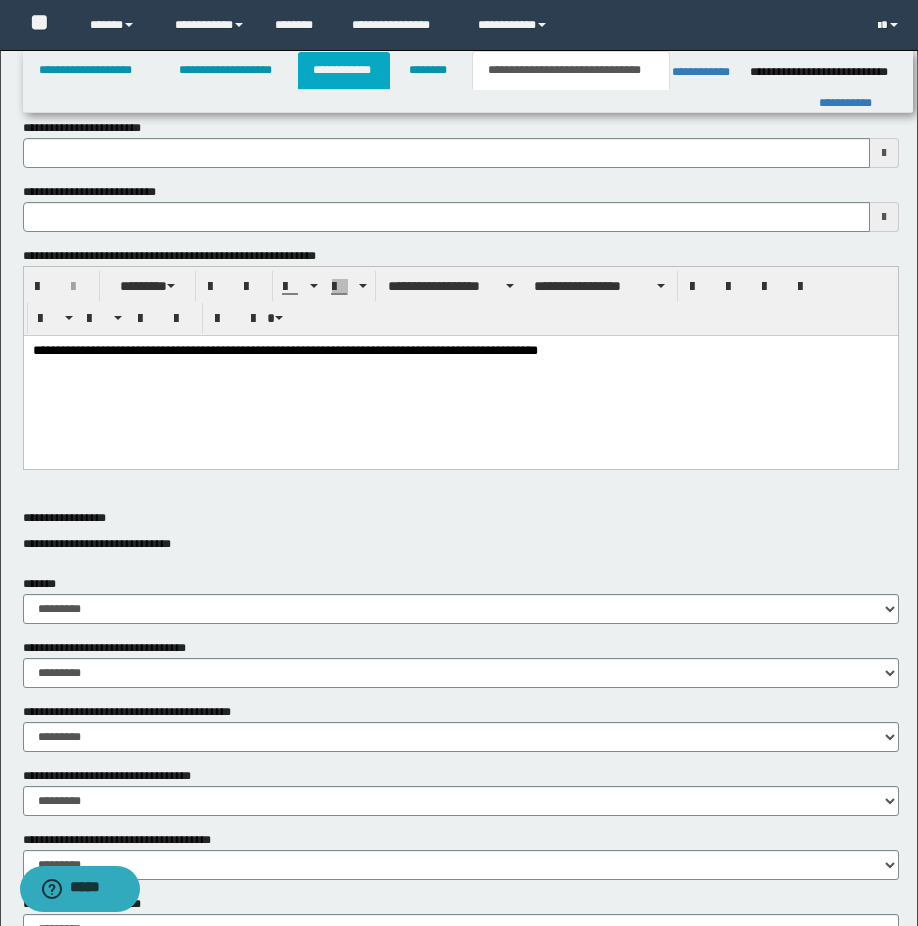type 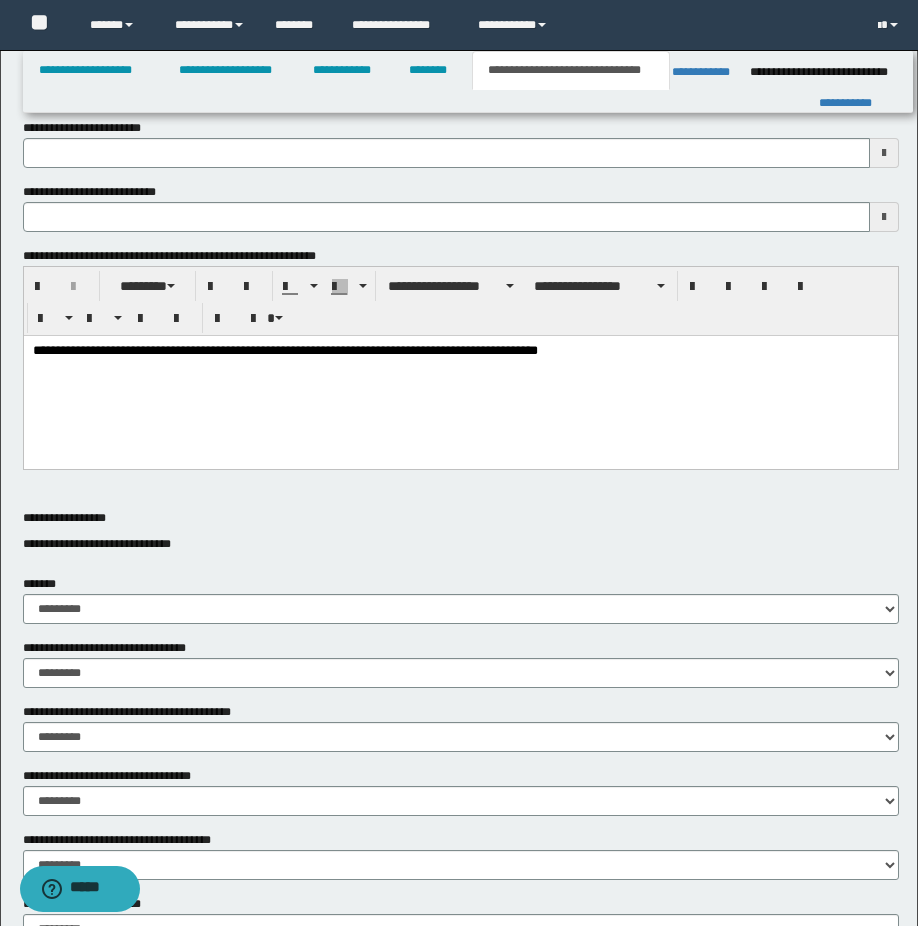 type 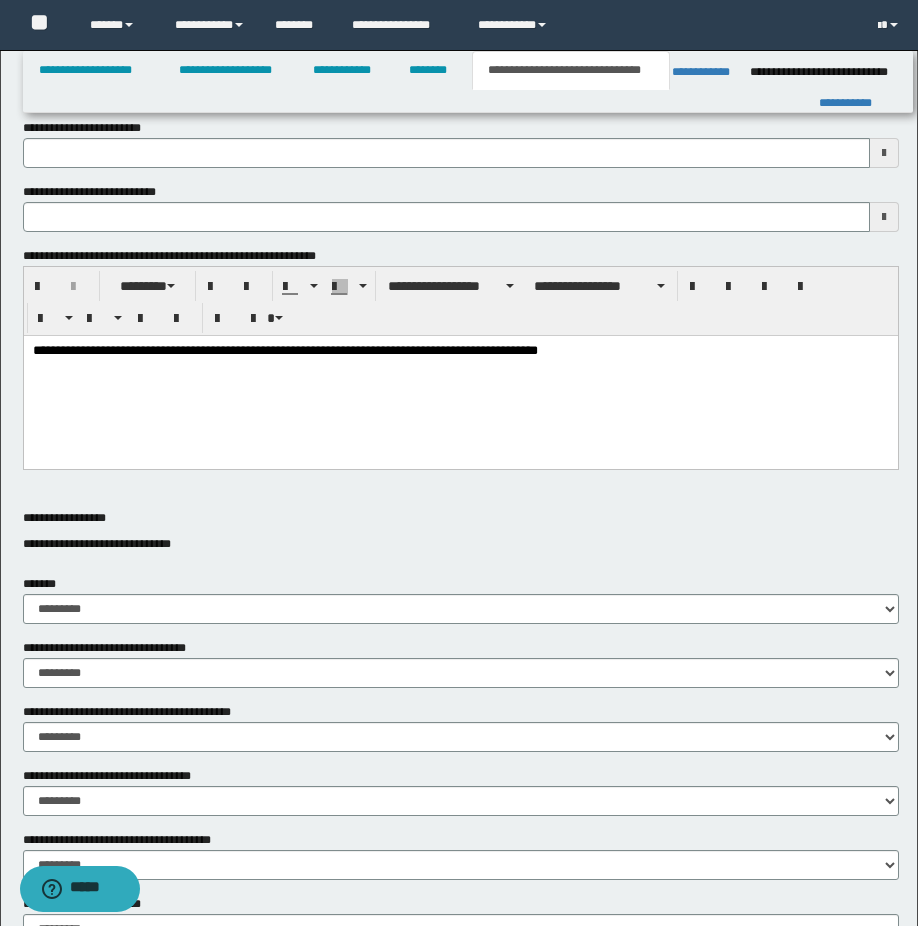 type 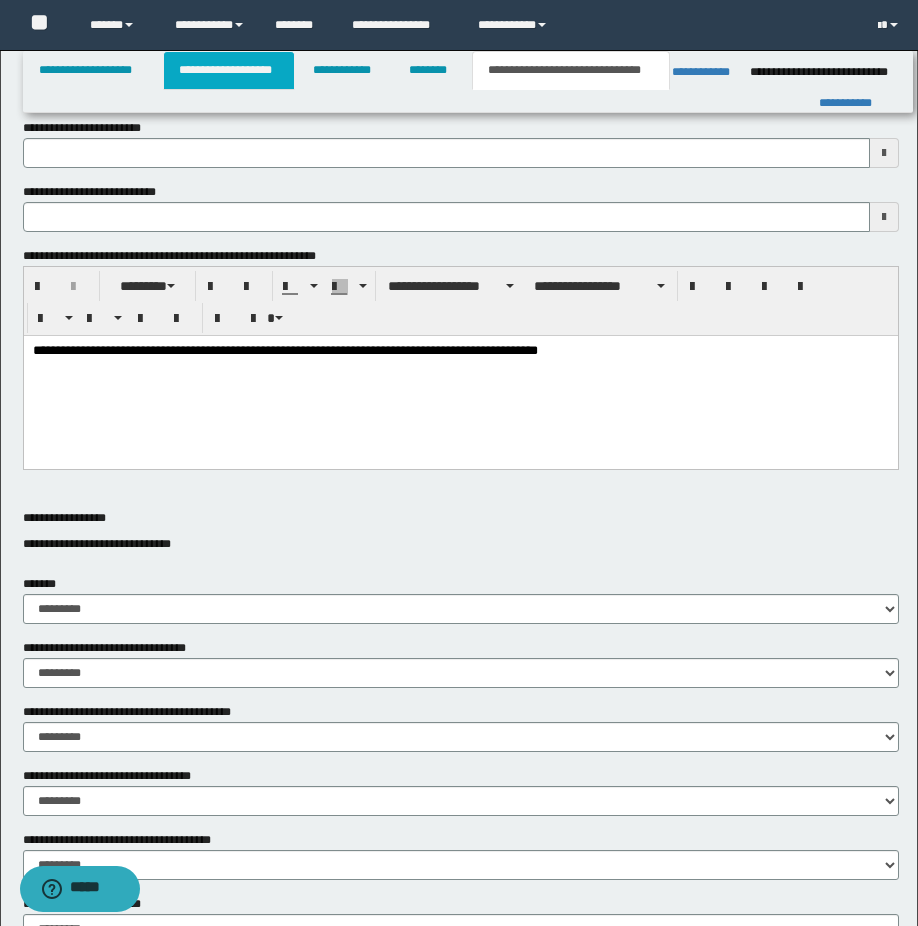 click on "**********" at bounding box center [229, 70] 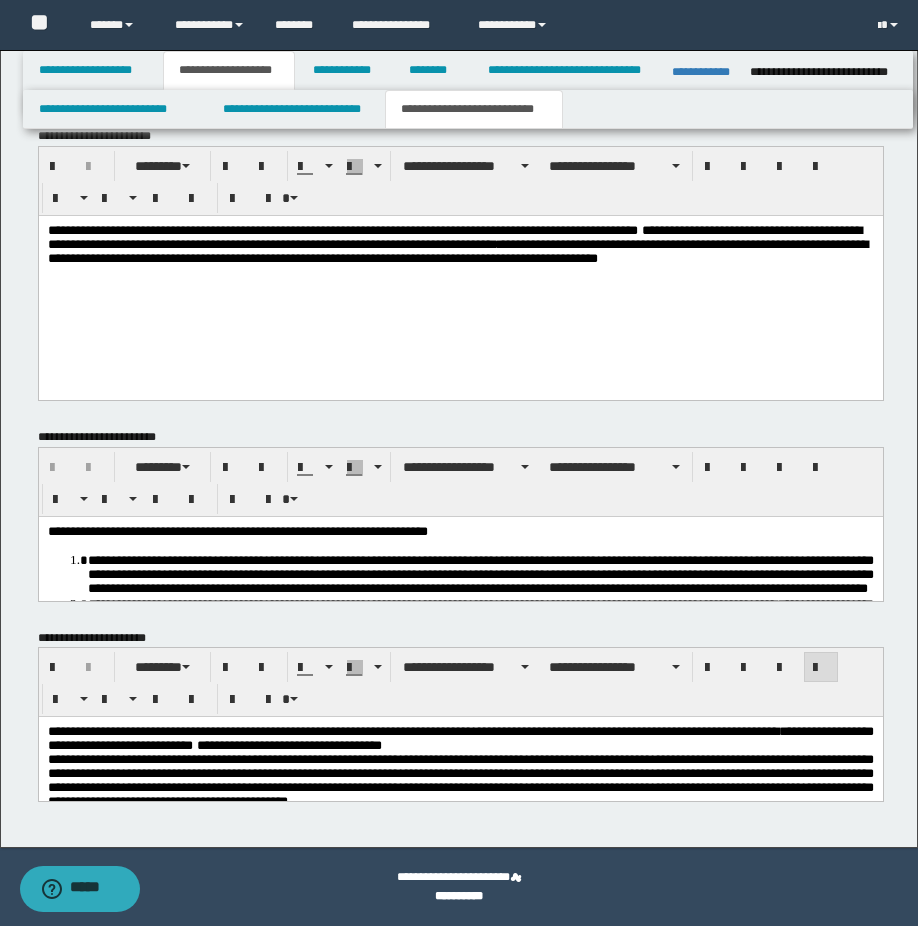 scroll, scrollTop: 932, scrollLeft: 0, axis: vertical 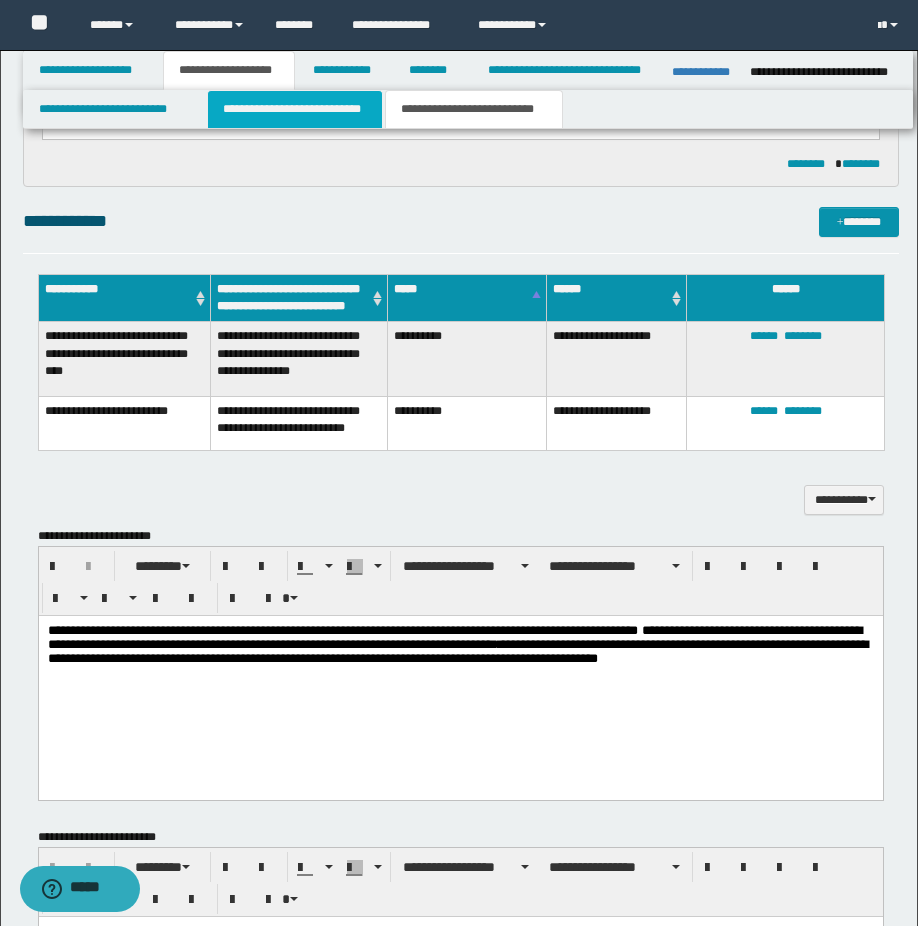 click on "**********" at bounding box center (295, 109) 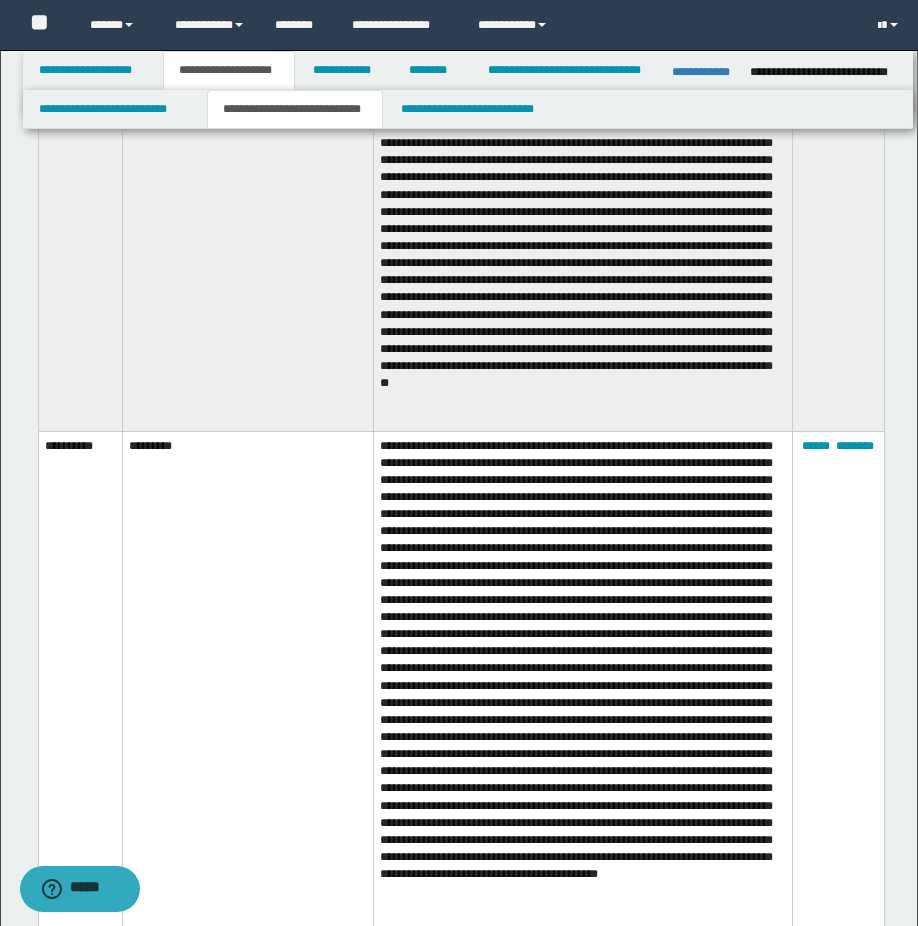 scroll, scrollTop: 1632, scrollLeft: 0, axis: vertical 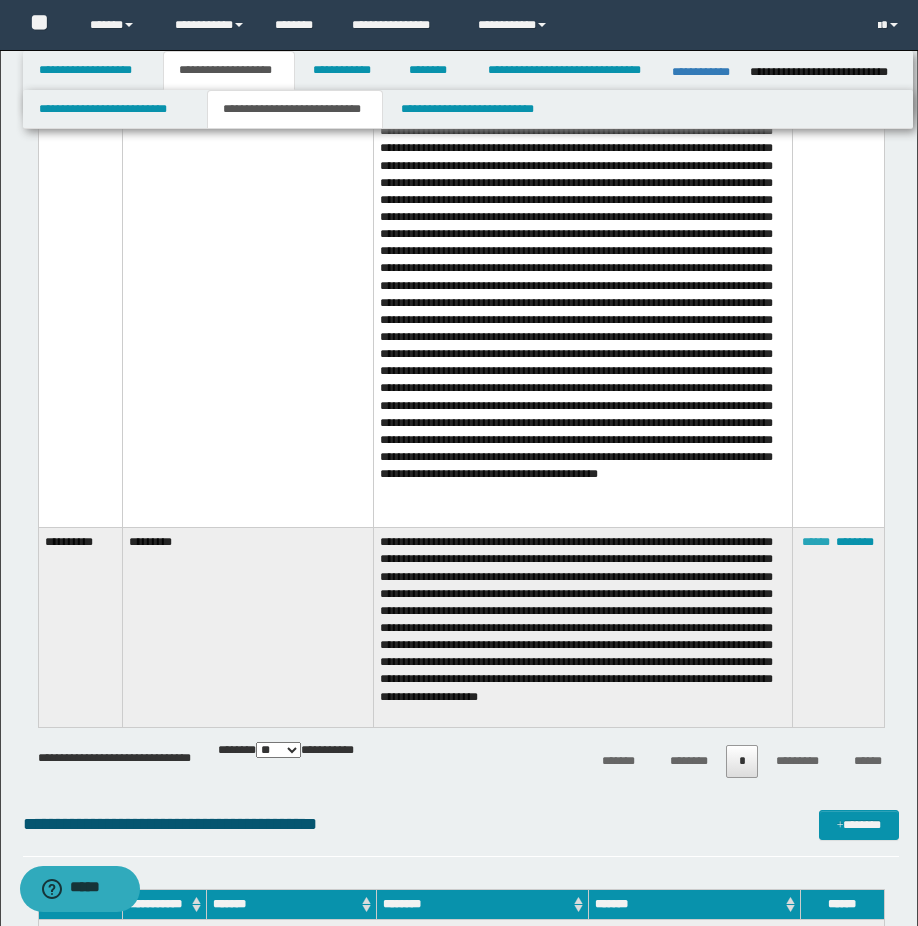 click on "******" at bounding box center (816, 542) 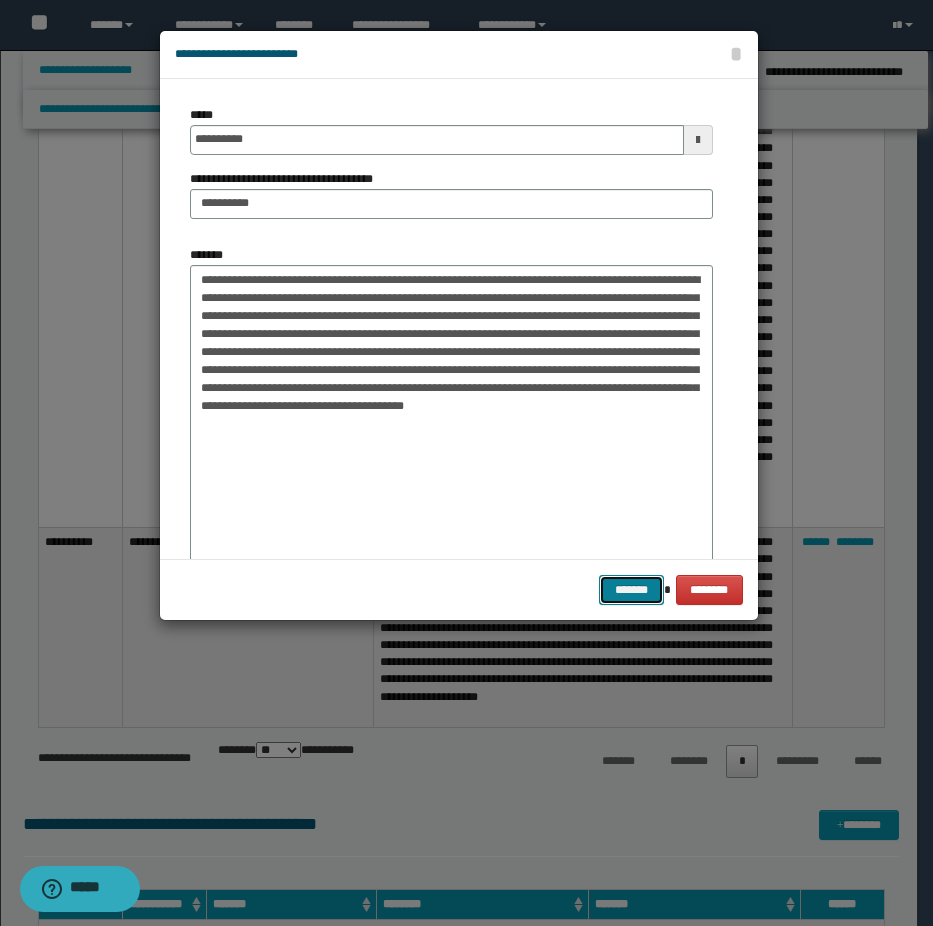 click on "*******" at bounding box center (631, 590) 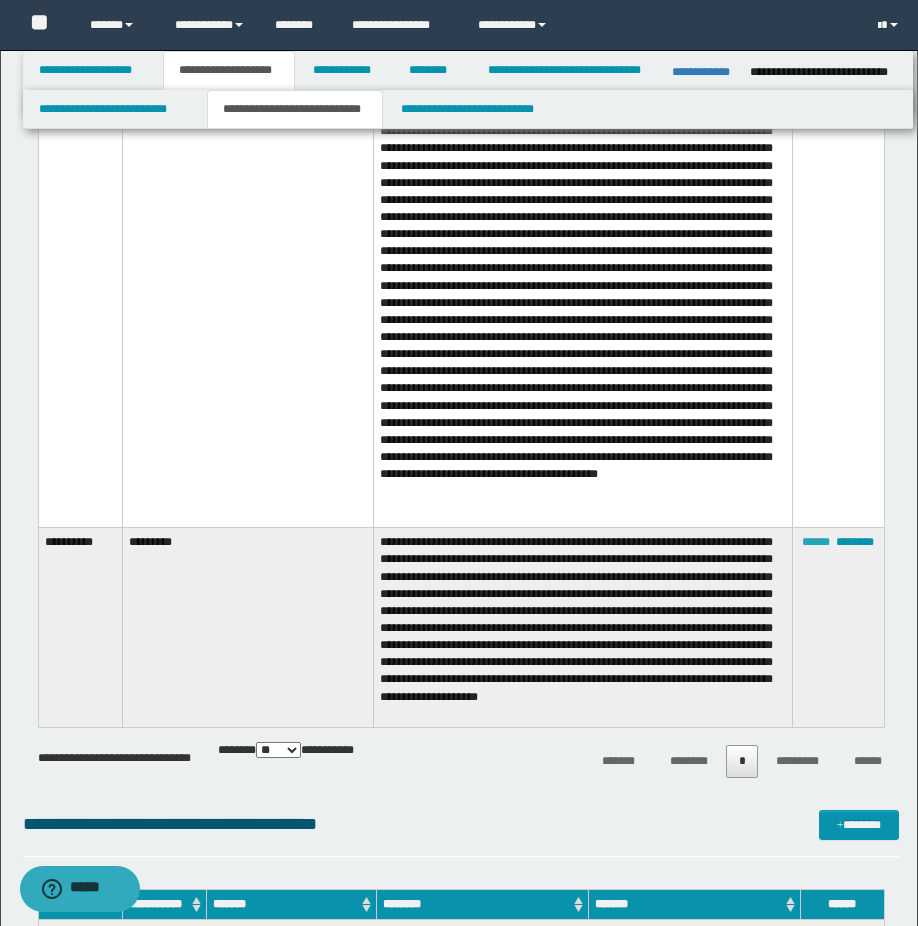 click on "******" at bounding box center (816, 542) 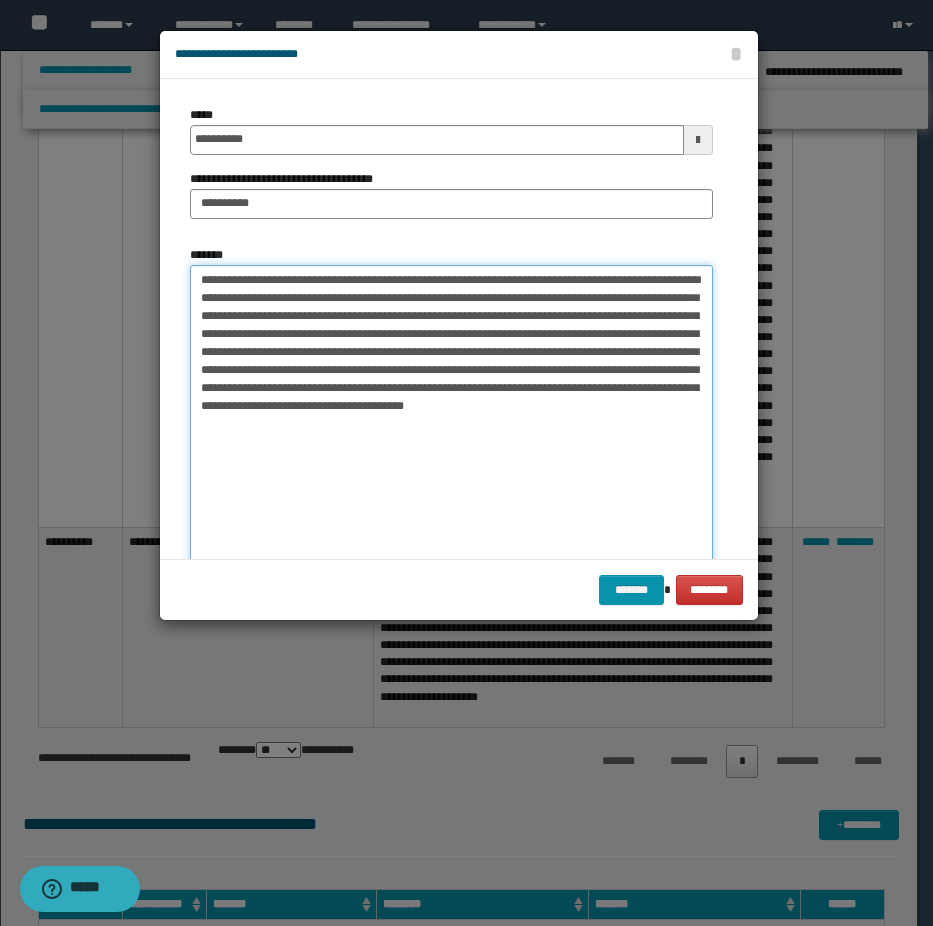 click on "**********" at bounding box center [451, 475] 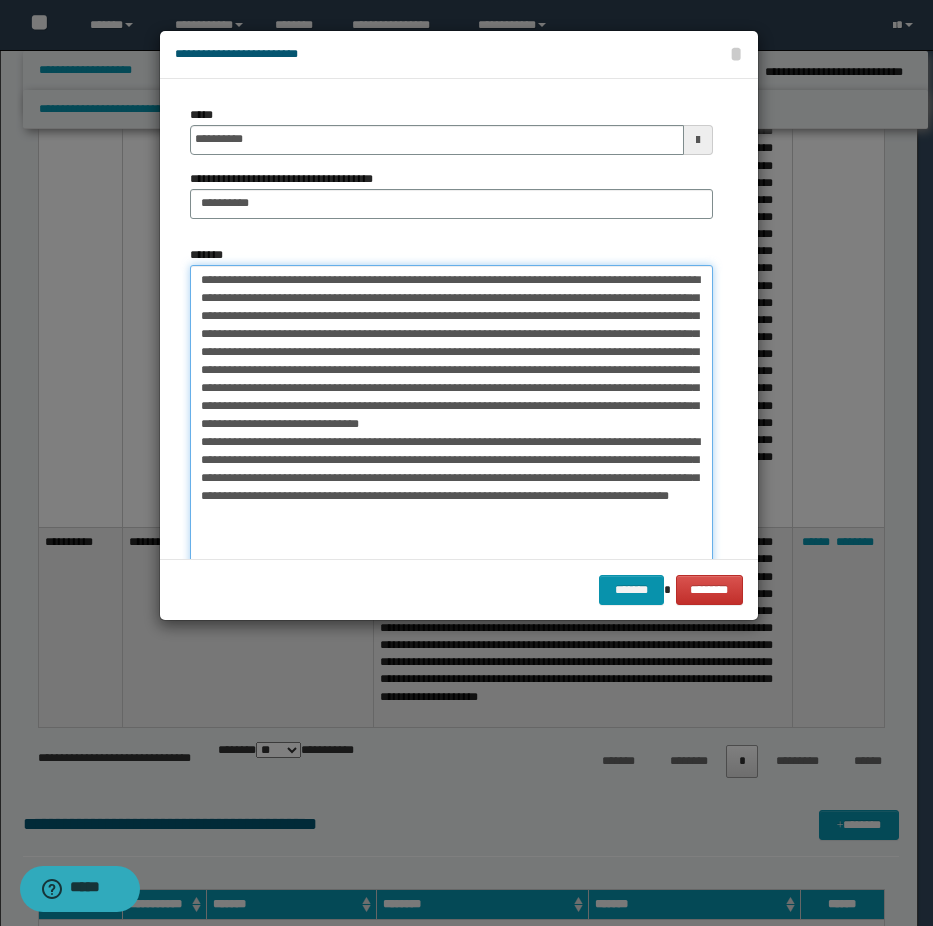 click on "*******" at bounding box center [451, 475] 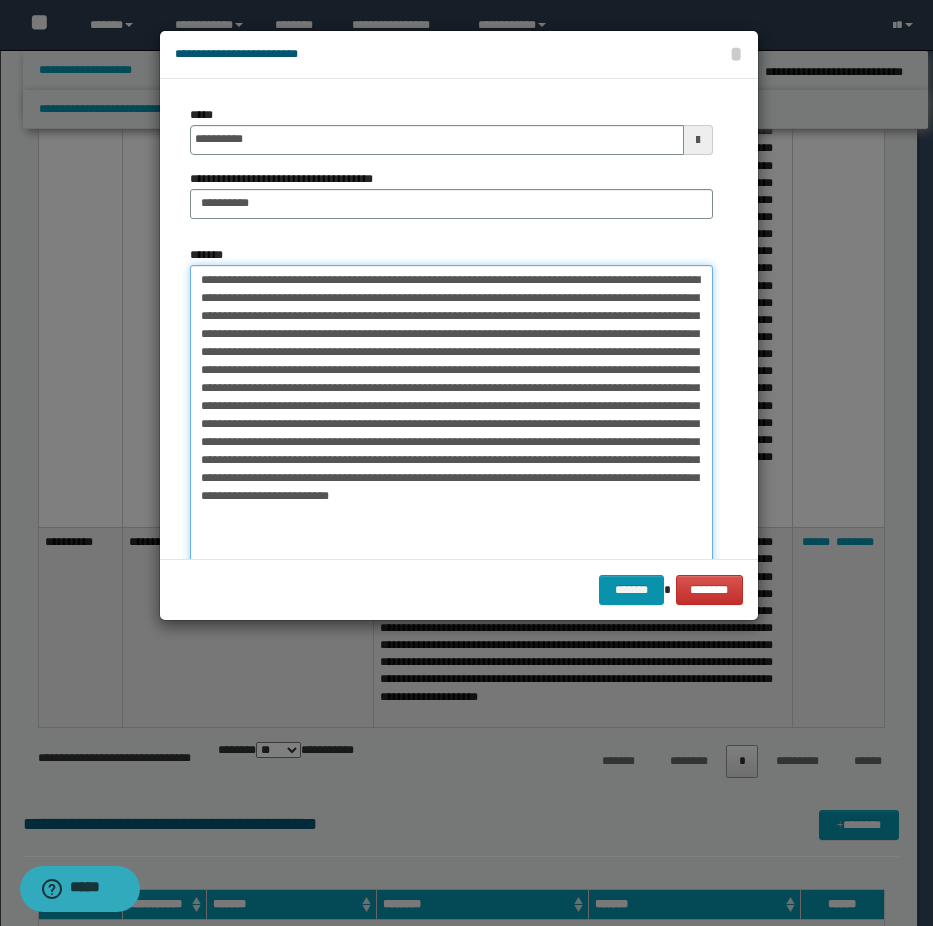 click on "*******" at bounding box center [451, 475] 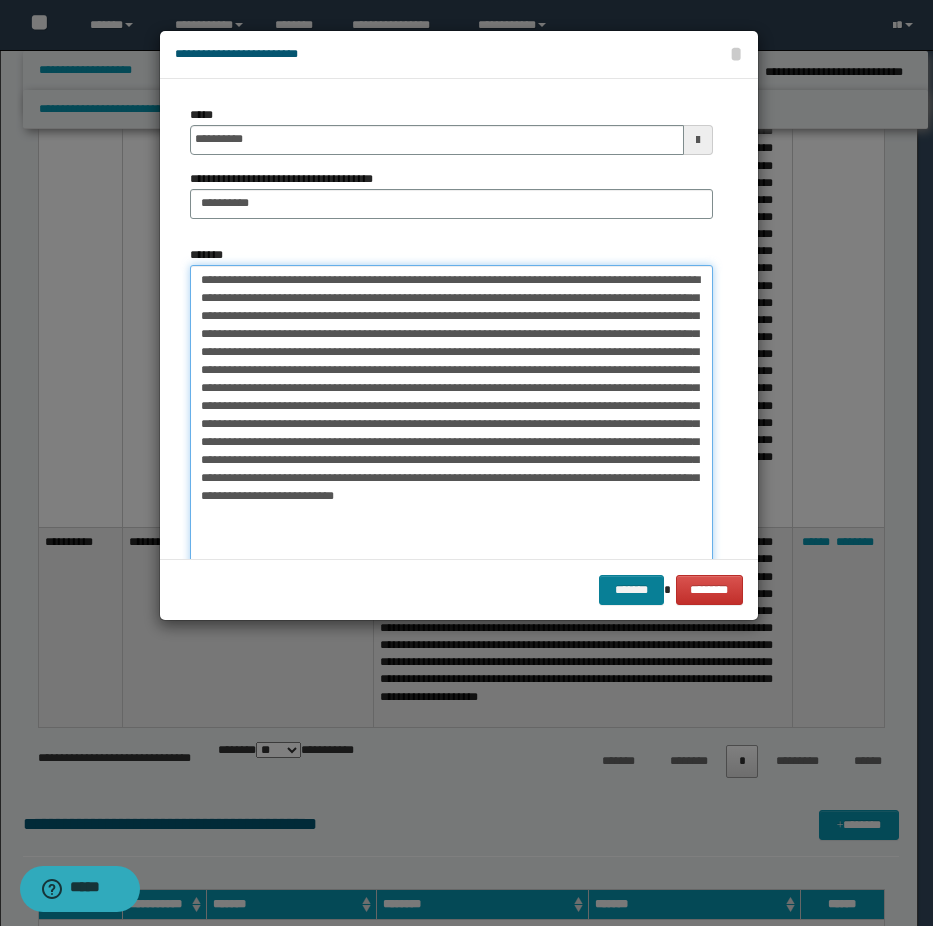type on "**********" 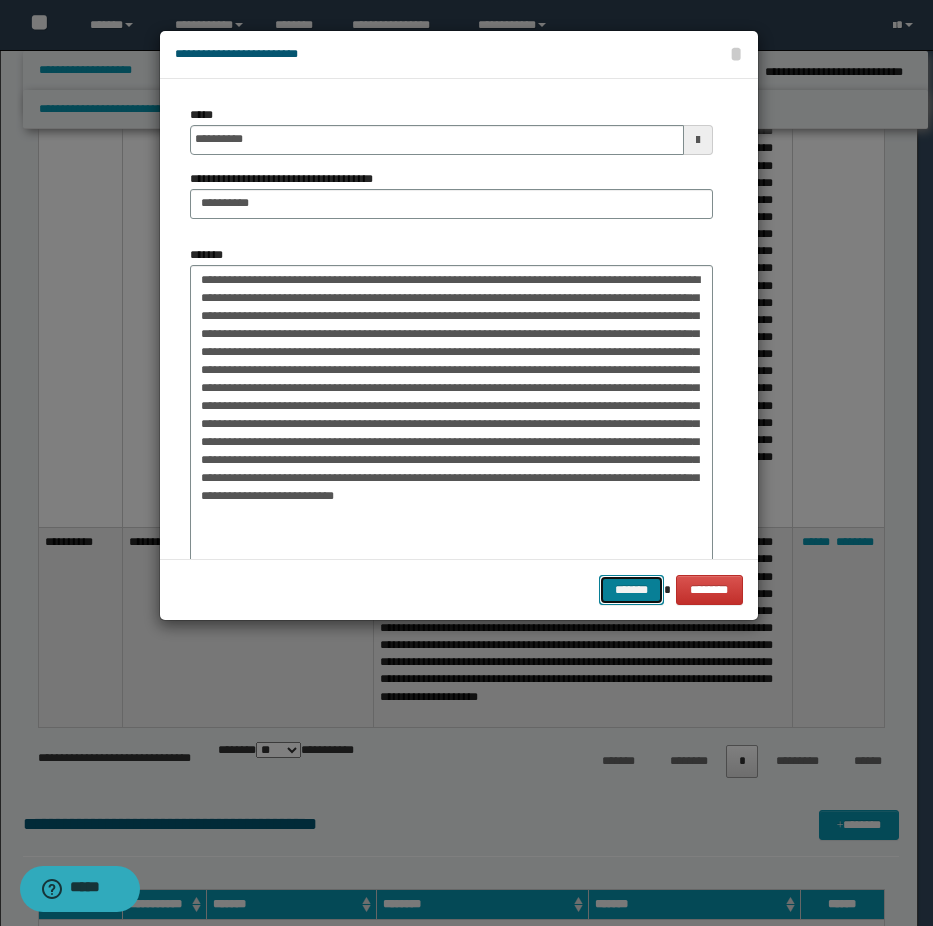 drag, startPoint x: 659, startPoint y: 596, endPoint x: 614, endPoint y: 594, distance: 45.044422 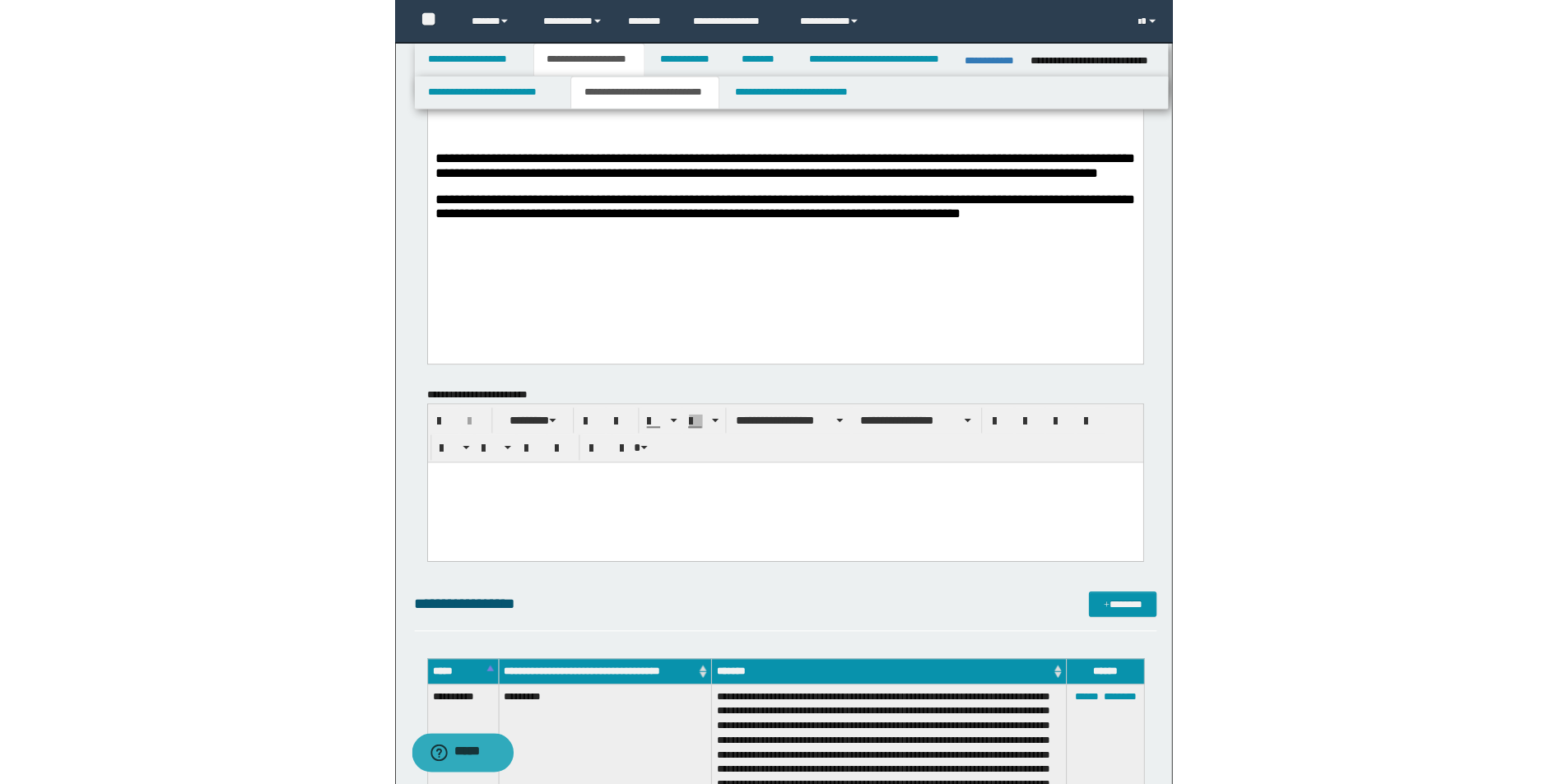 scroll, scrollTop: 0, scrollLeft: 0, axis: both 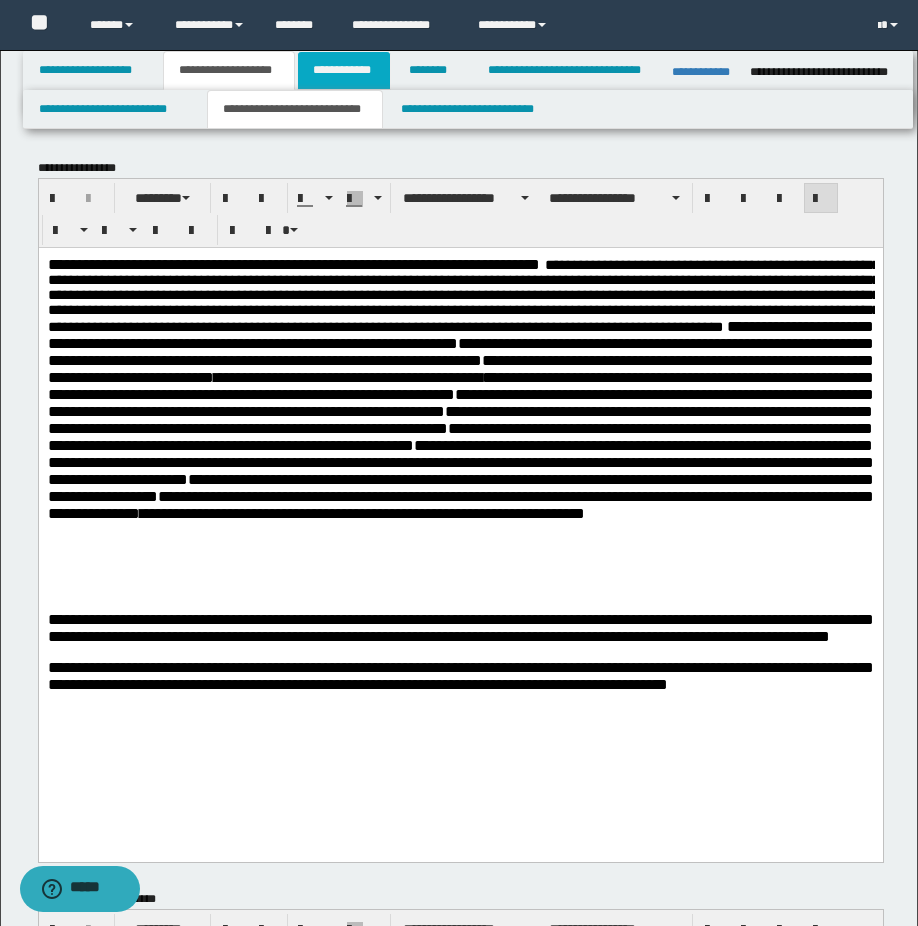 click on "**********" at bounding box center [344, 70] 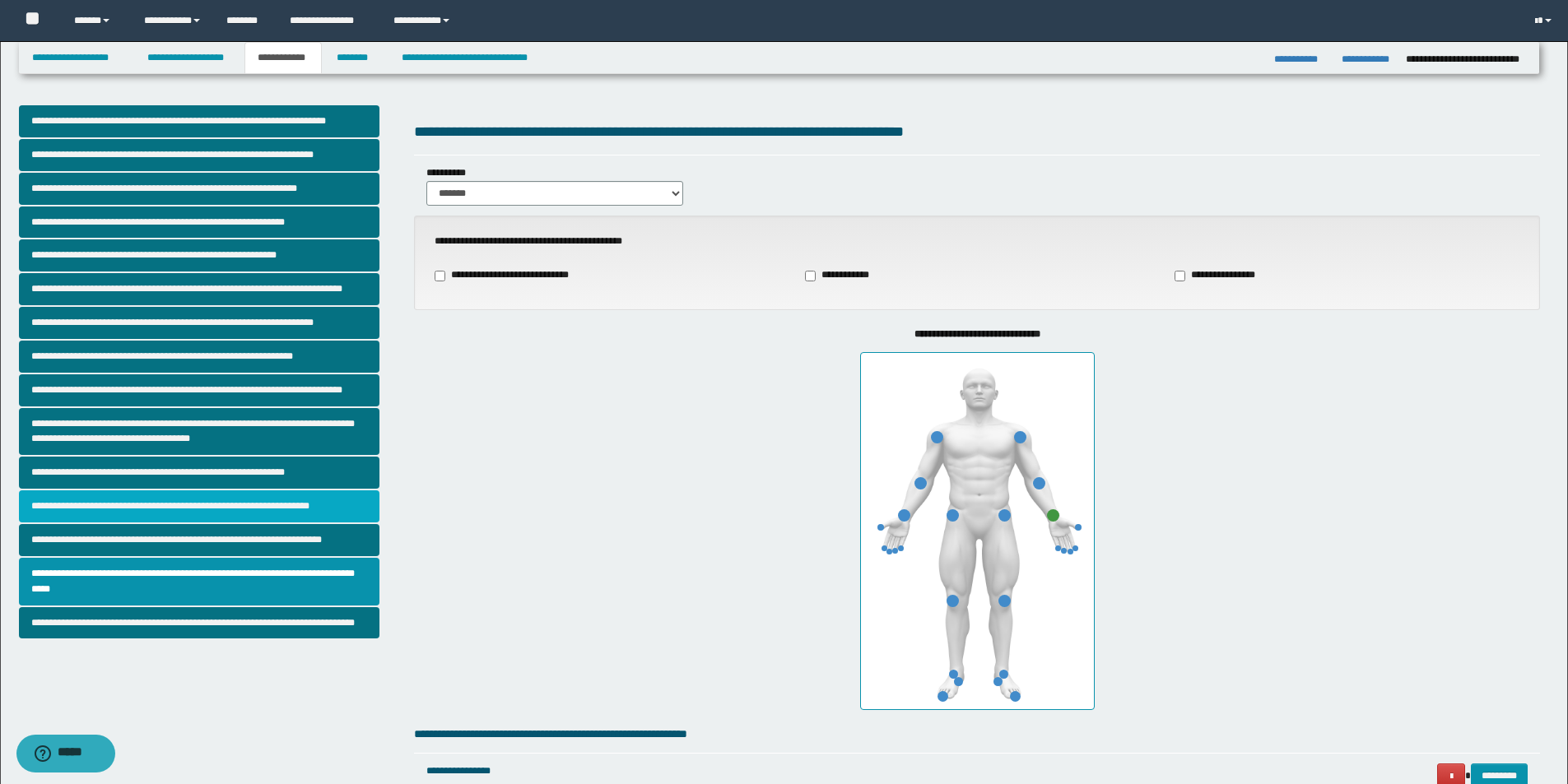 click on "**********" at bounding box center [199, 506] 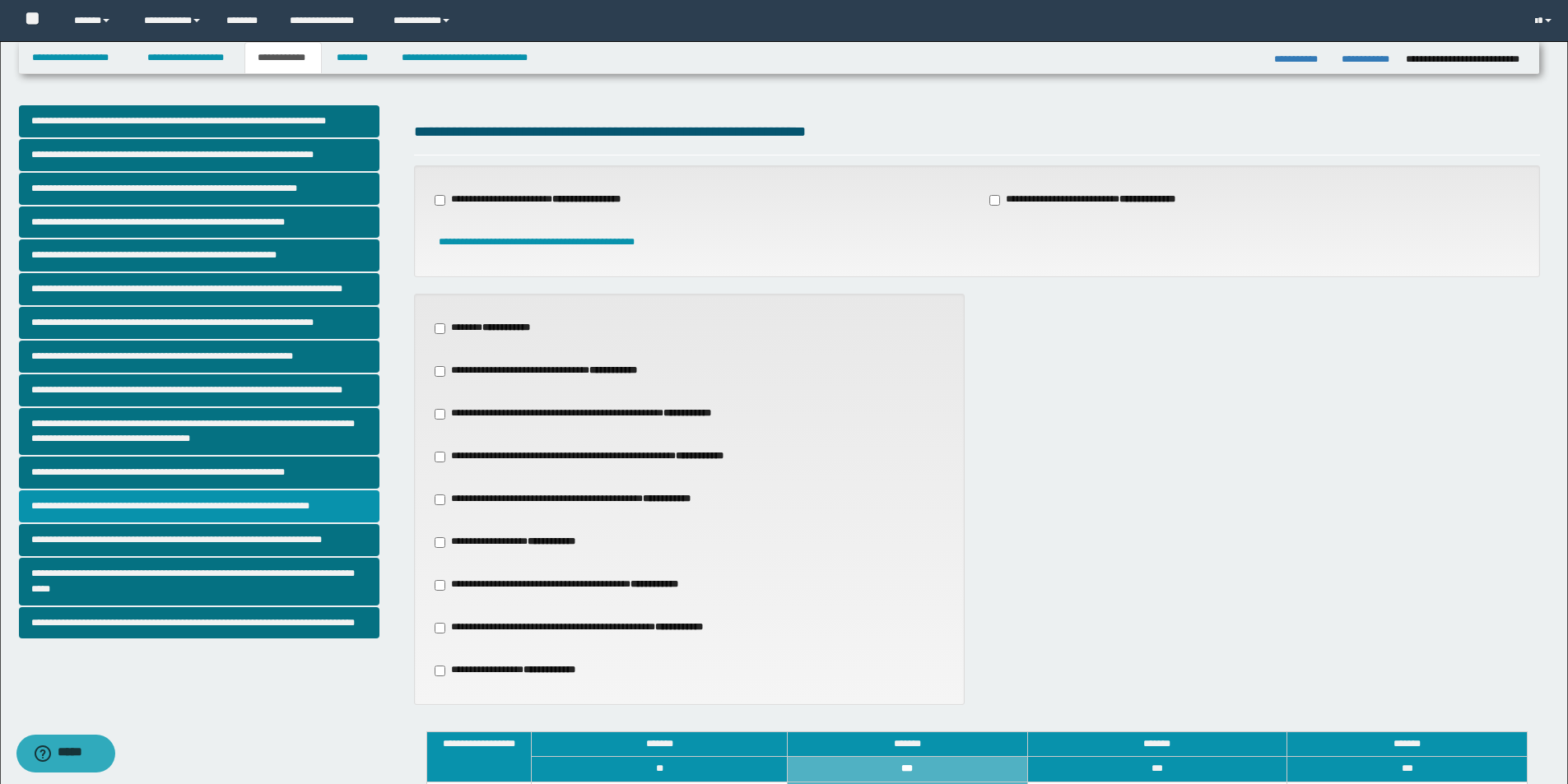 scroll, scrollTop: 329, scrollLeft: 0, axis: vertical 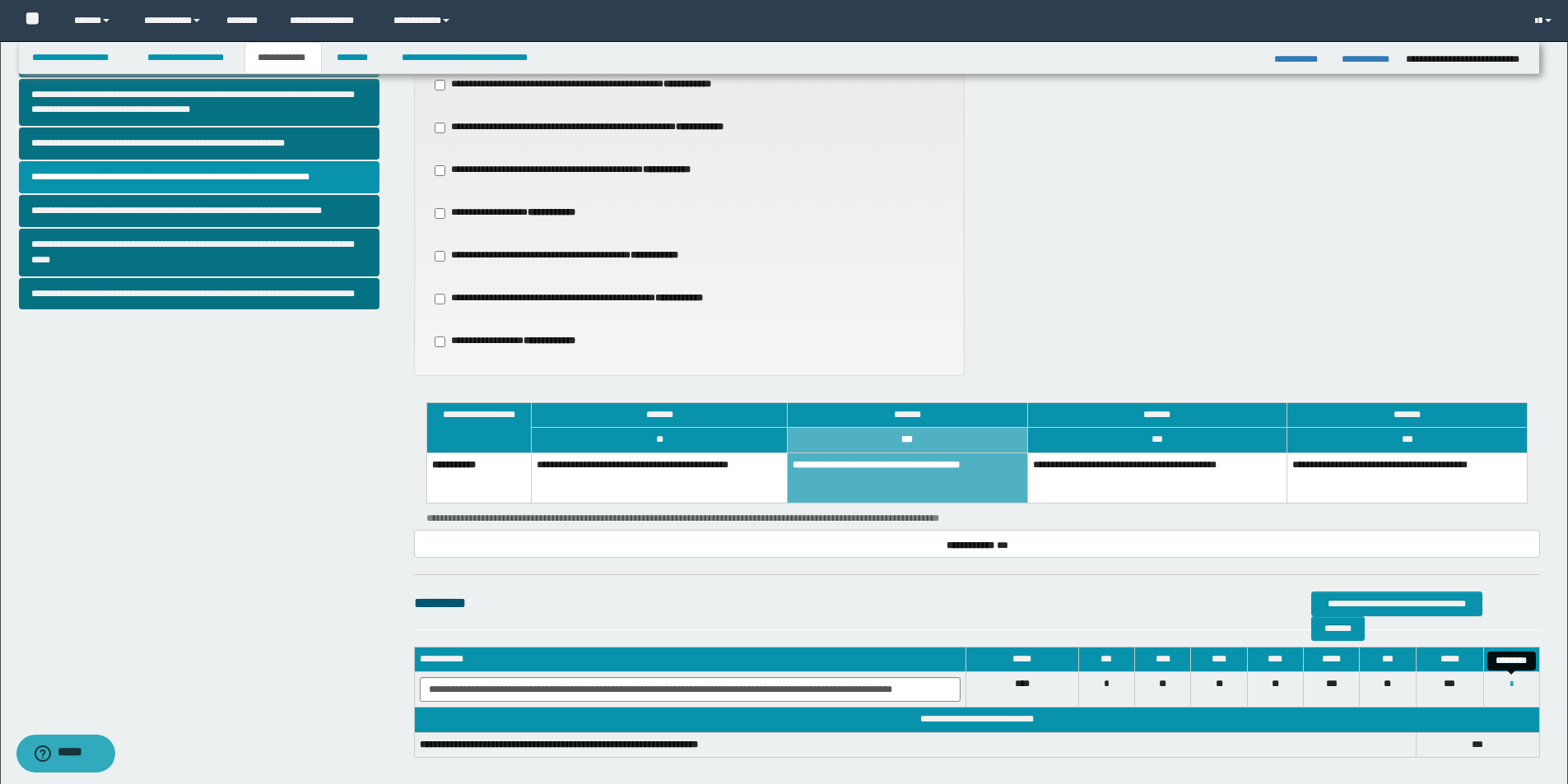 click at bounding box center [1511, 684] 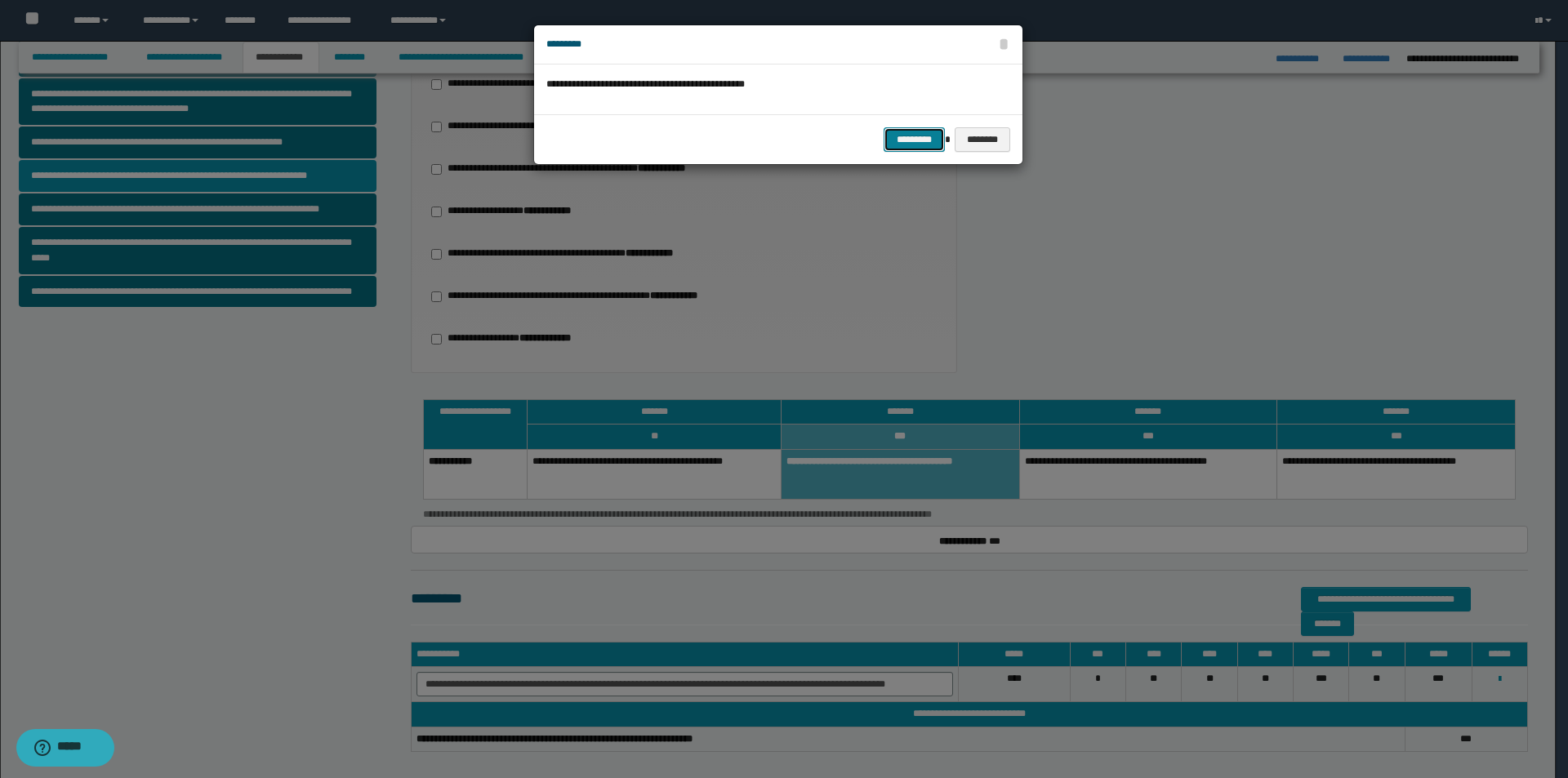 click on "*********" at bounding box center [914, 140] 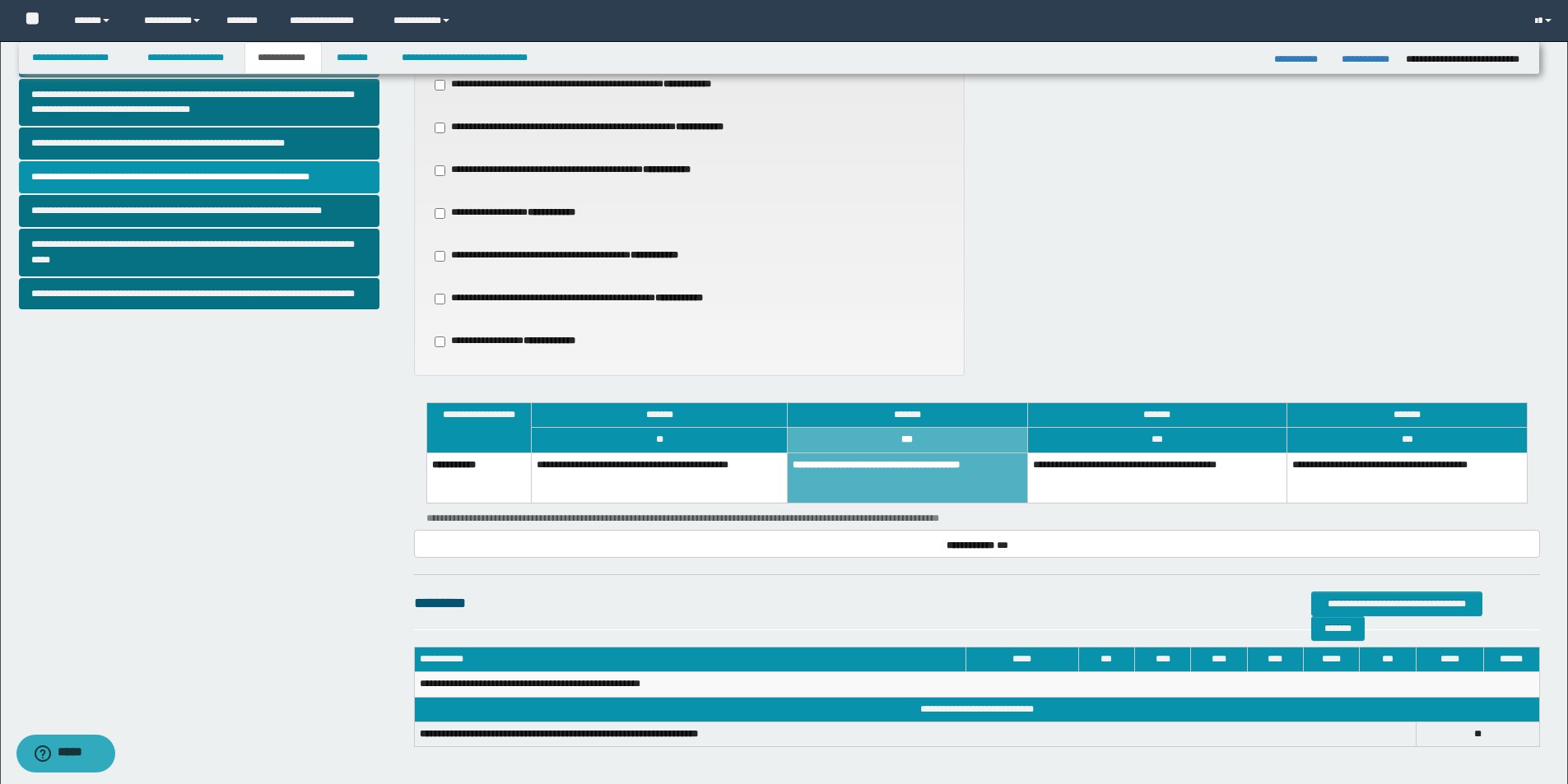 scroll, scrollTop: 0, scrollLeft: 0, axis: both 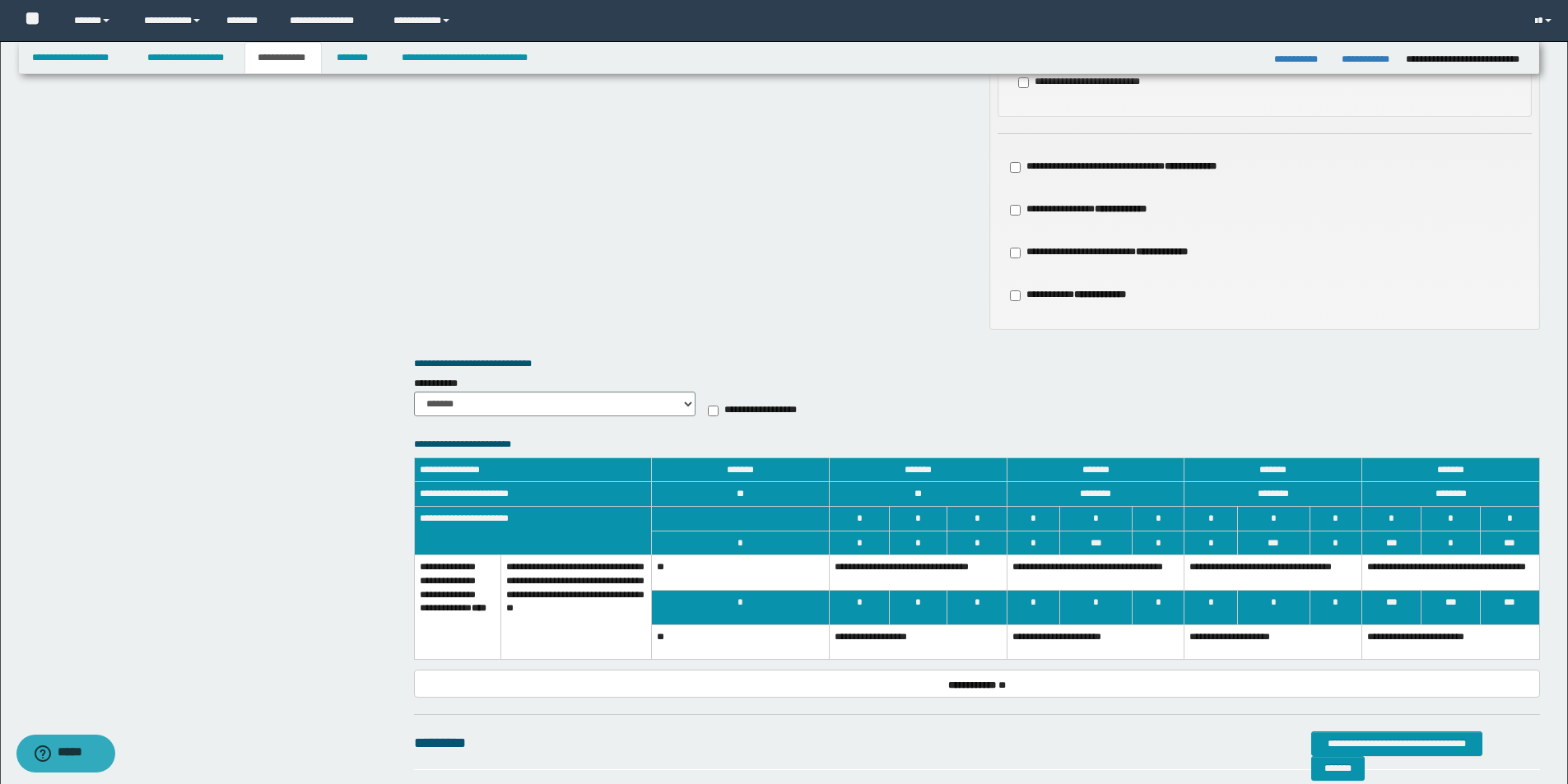 click on "**********" at bounding box center (918, 573) 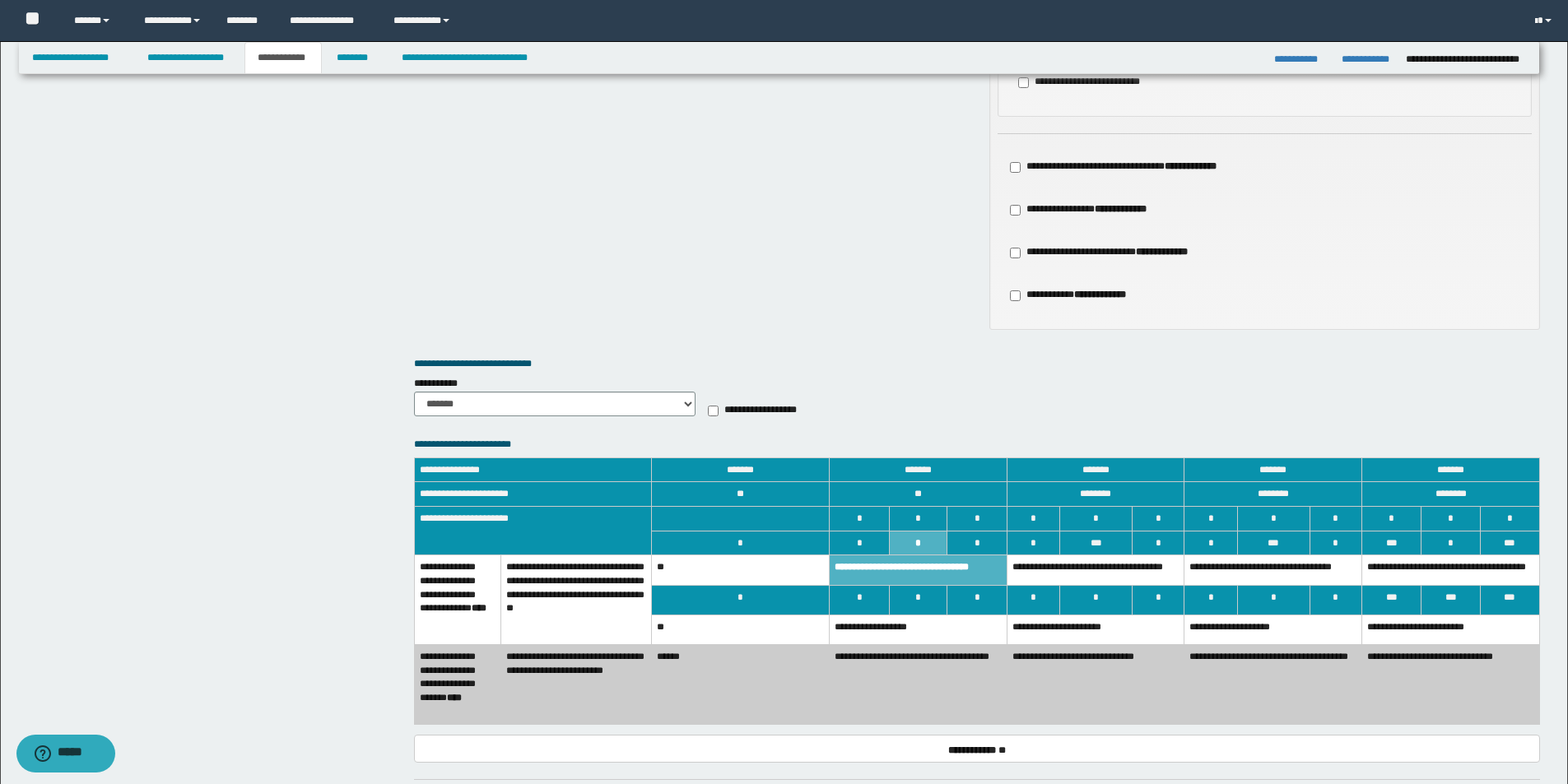 click on "**********" at bounding box center (918, 684) 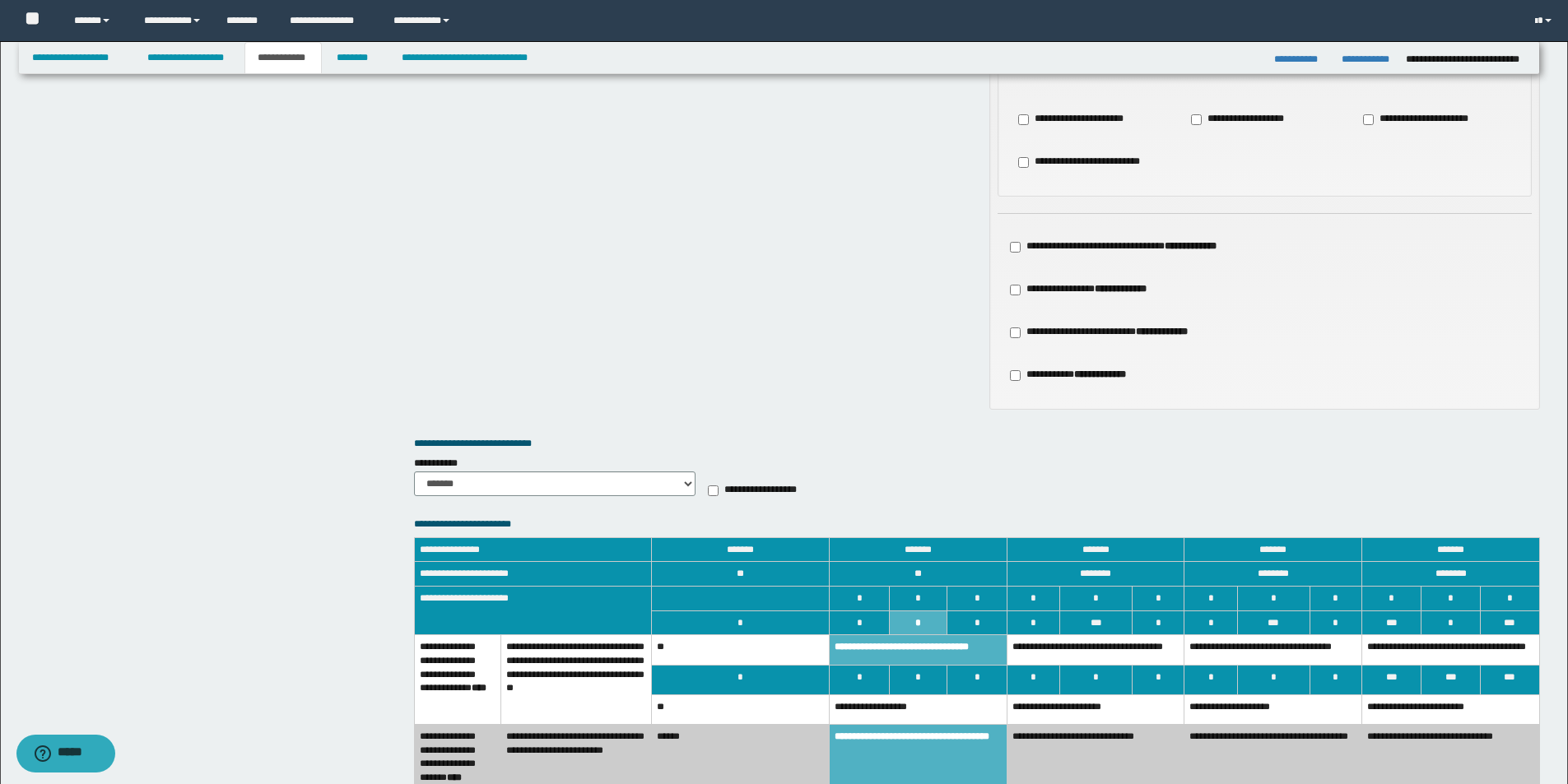 scroll, scrollTop: 1023, scrollLeft: 0, axis: vertical 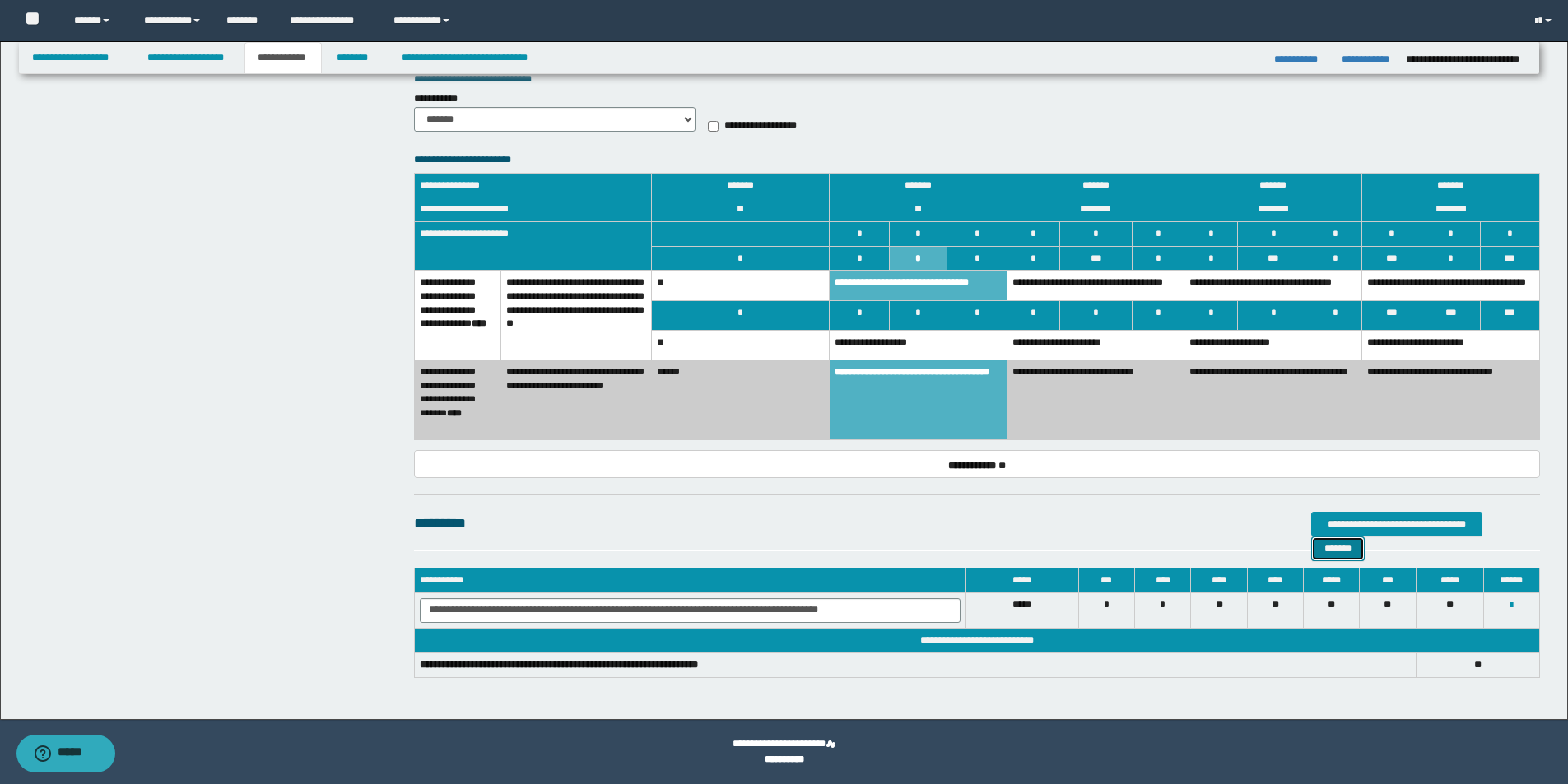 click on "*******" at bounding box center (1338, 549) 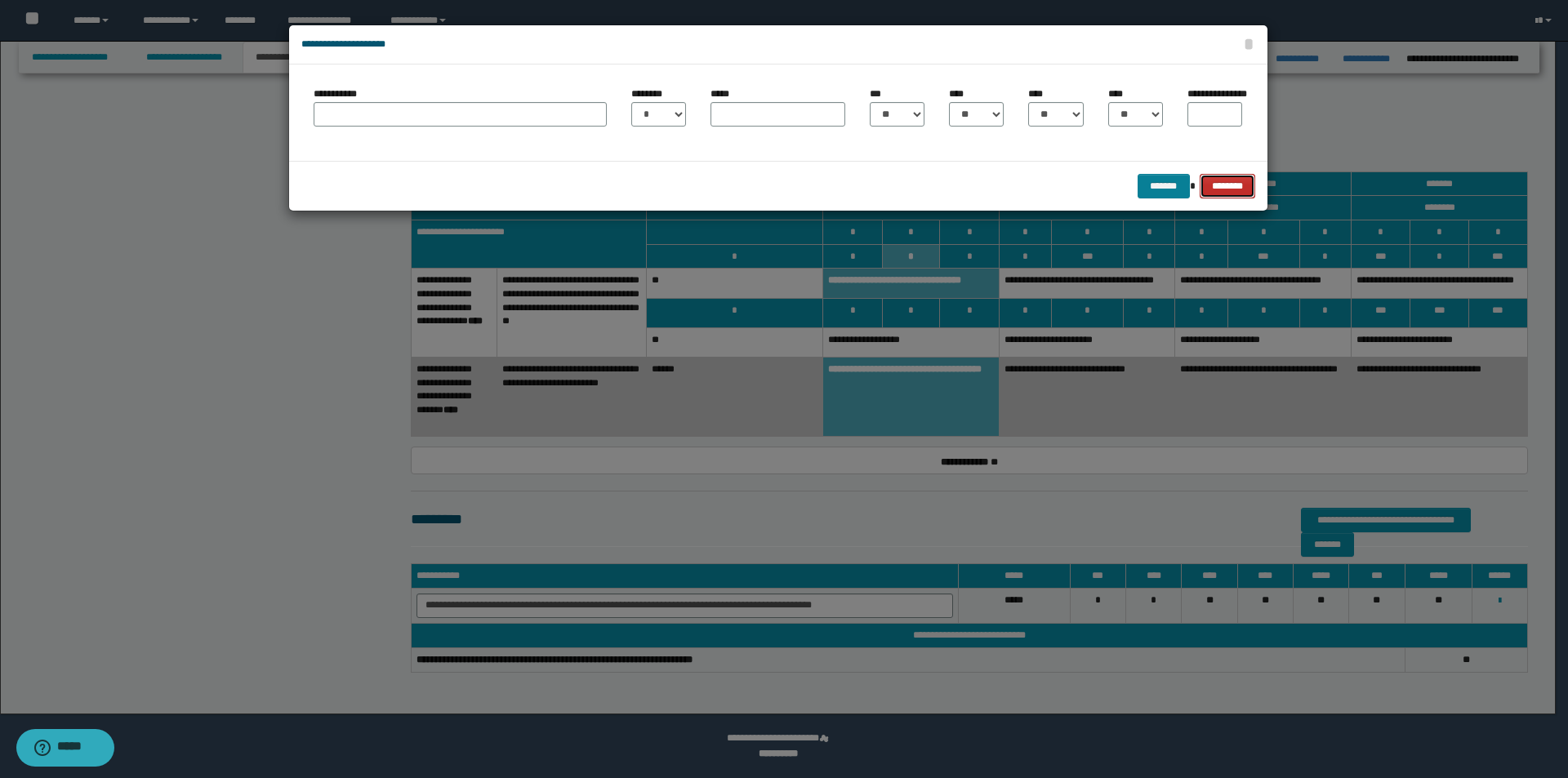 drag, startPoint x: 1220, startPoint y: 180, endPoint x: 1171, endPoint y: 188, distance: 49.648766 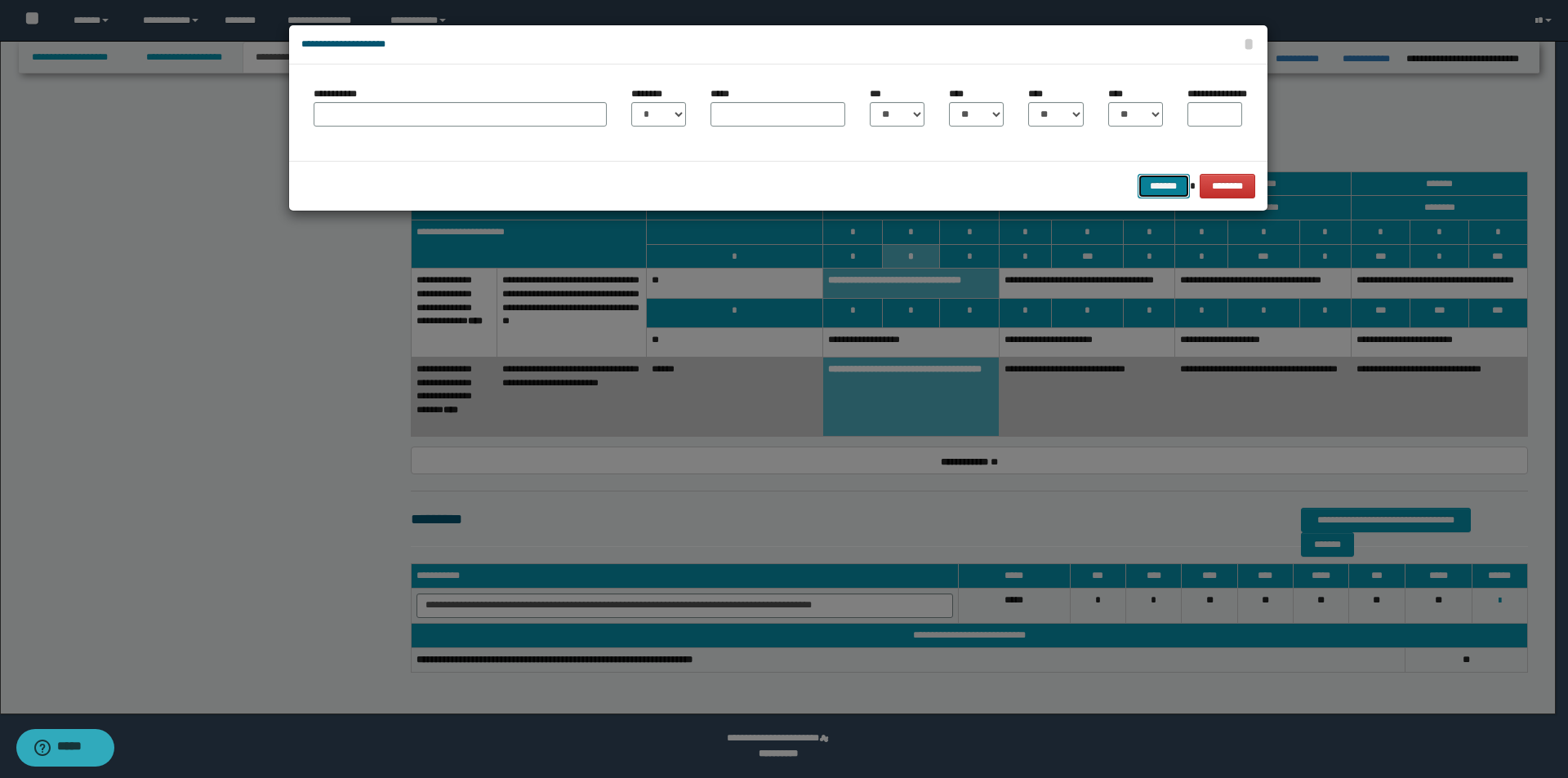 click on "*******" at bounding box center [1164, 186] 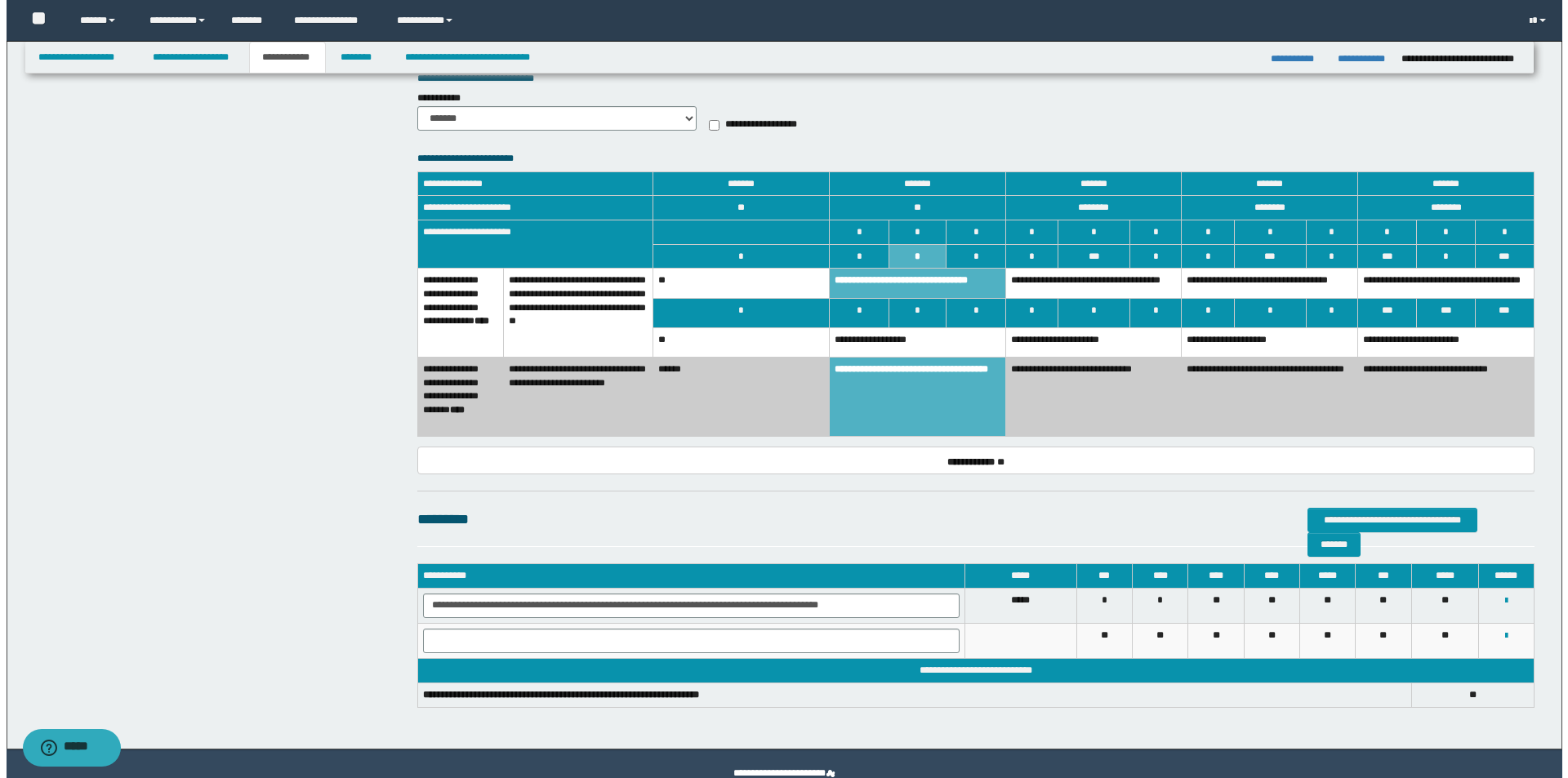 scroll, scrollTop: 1050, scrollLeft: 0, axis: vertical 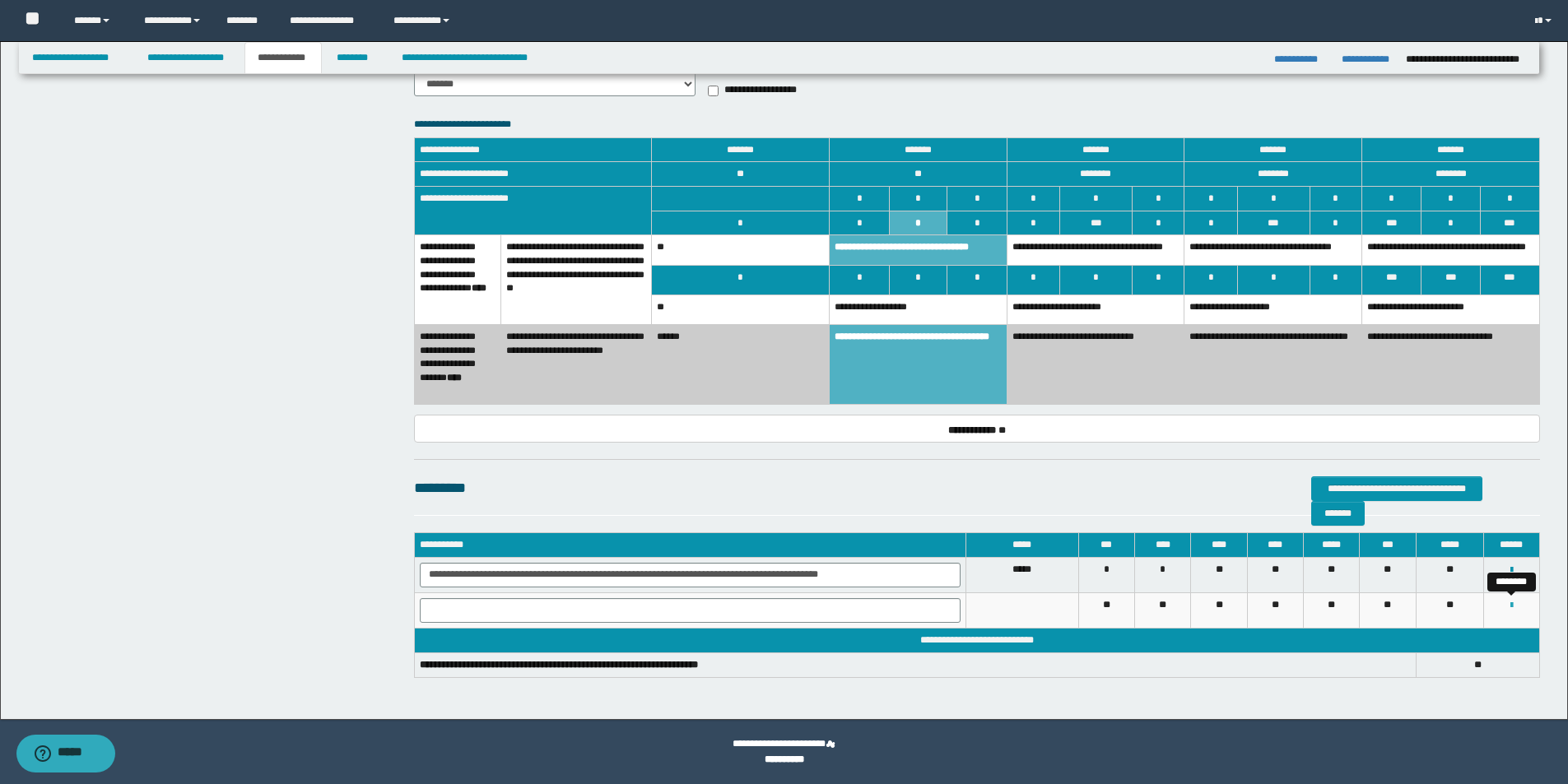 click at bounding box center [1511, 605] 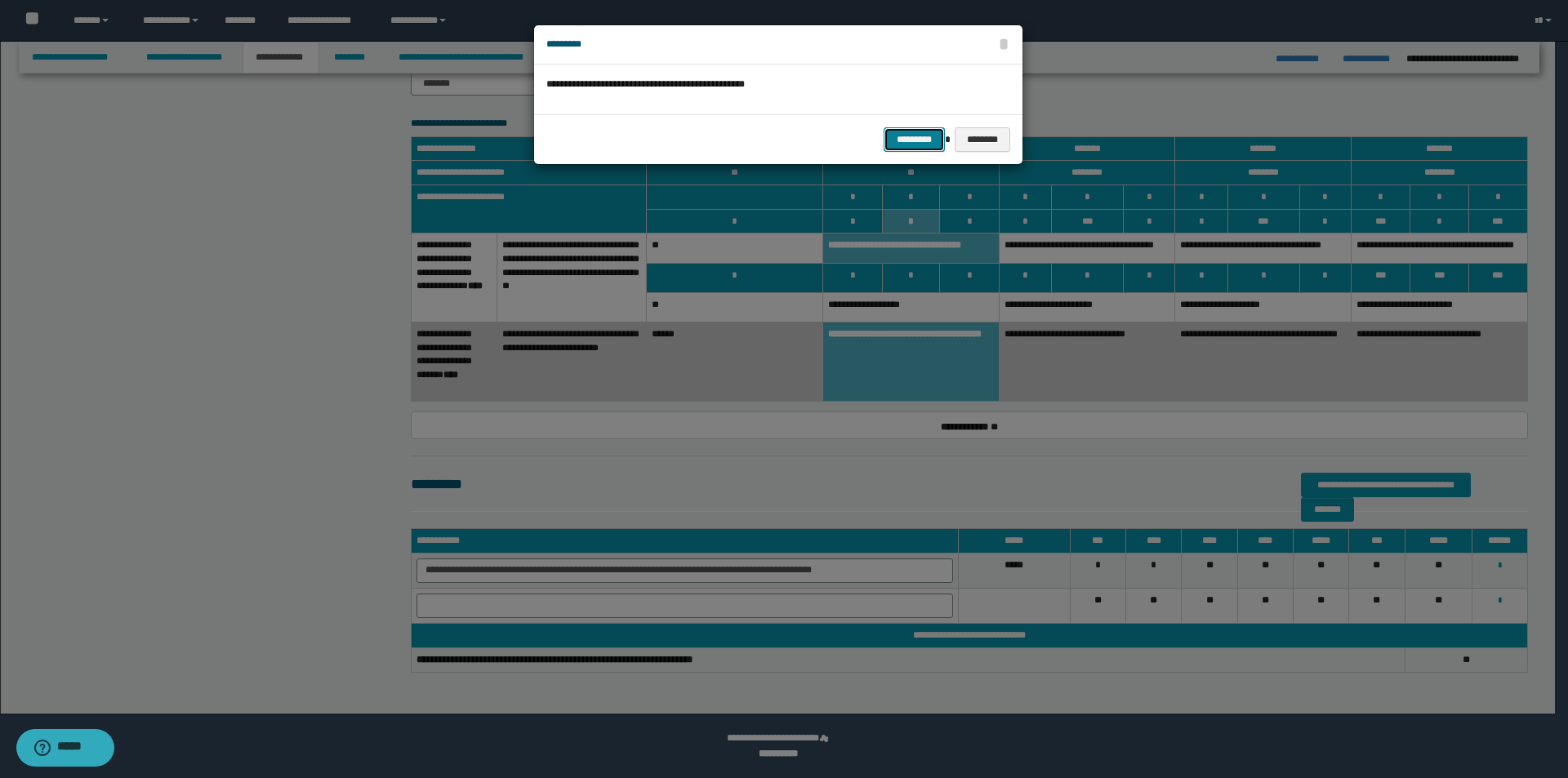 click on "*********" at bounding box center [914, 140] 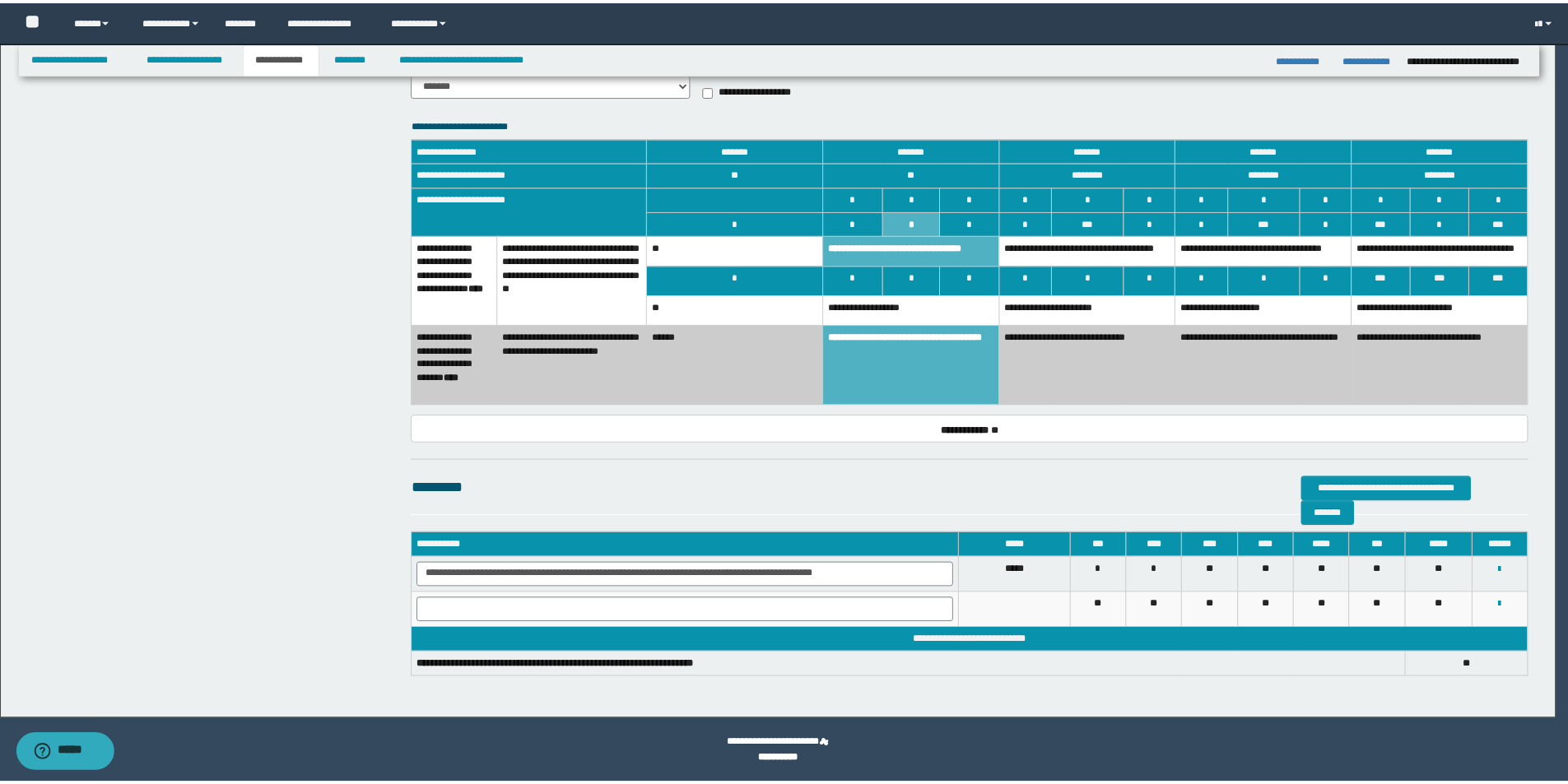 scroll, scrollTop: 1051, scrollLeft: 0, axis: vertical 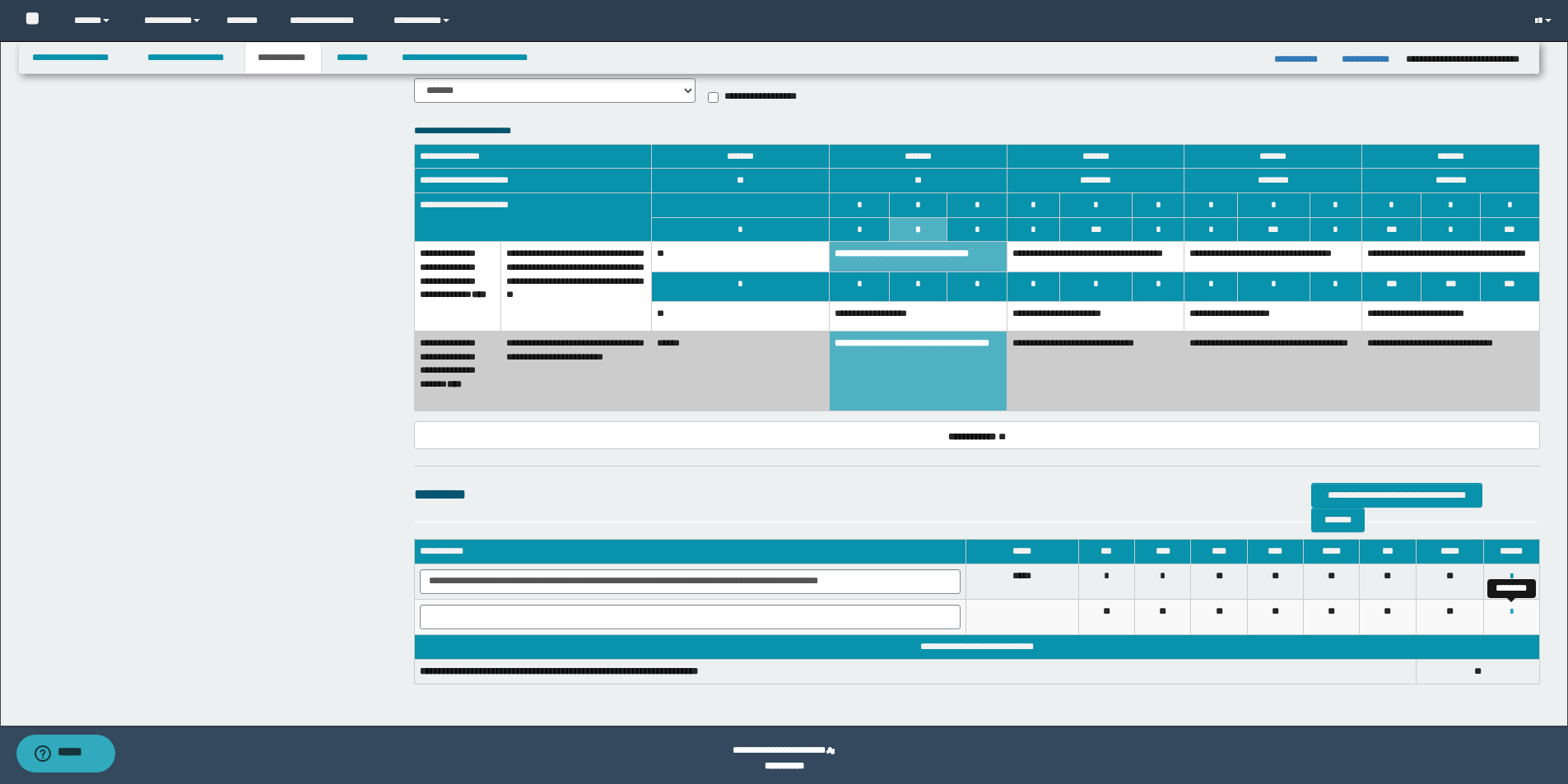 click at bounding box center (1511, 612) 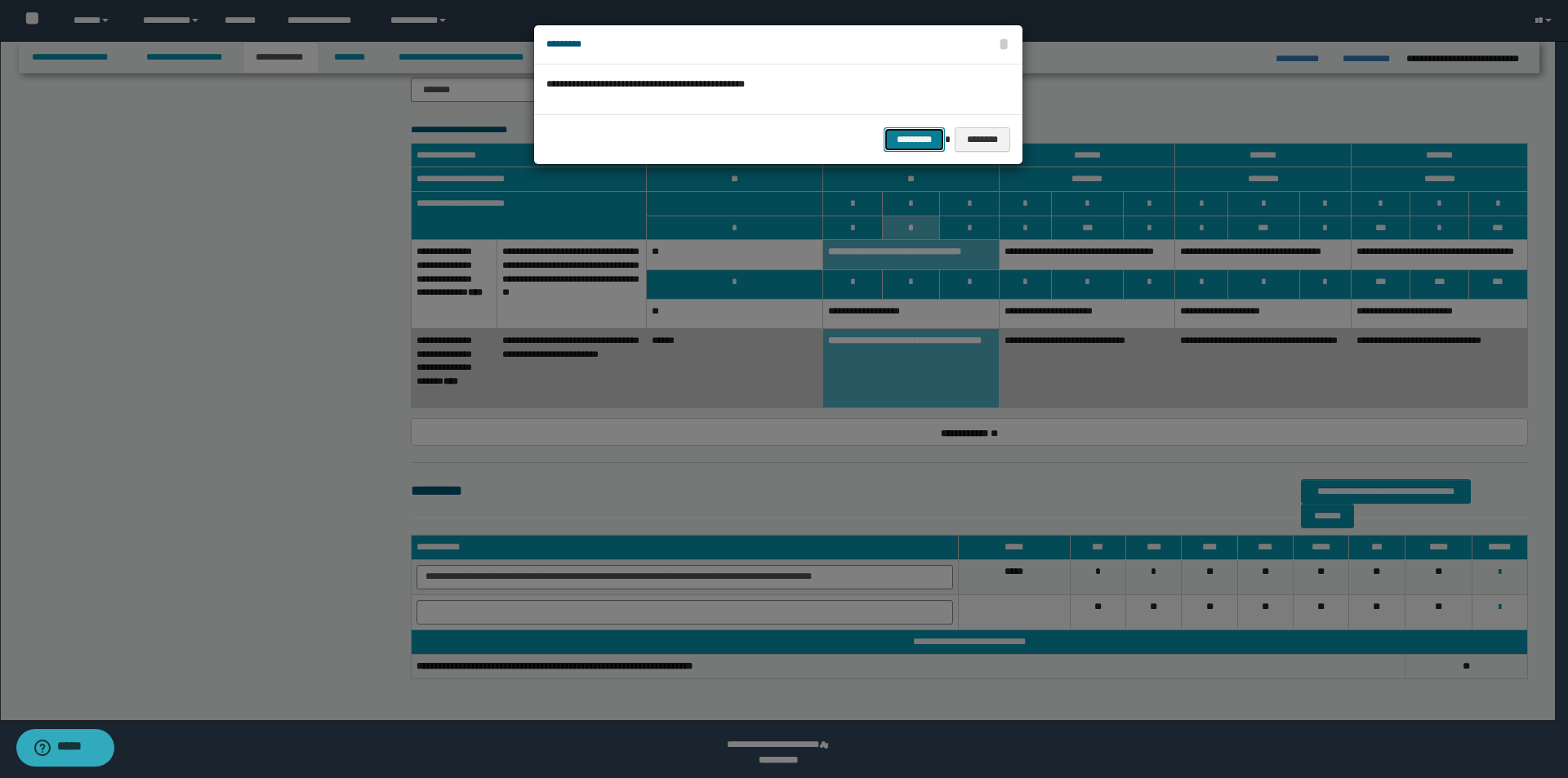 click on "*********" at bounding box center (914, 140) 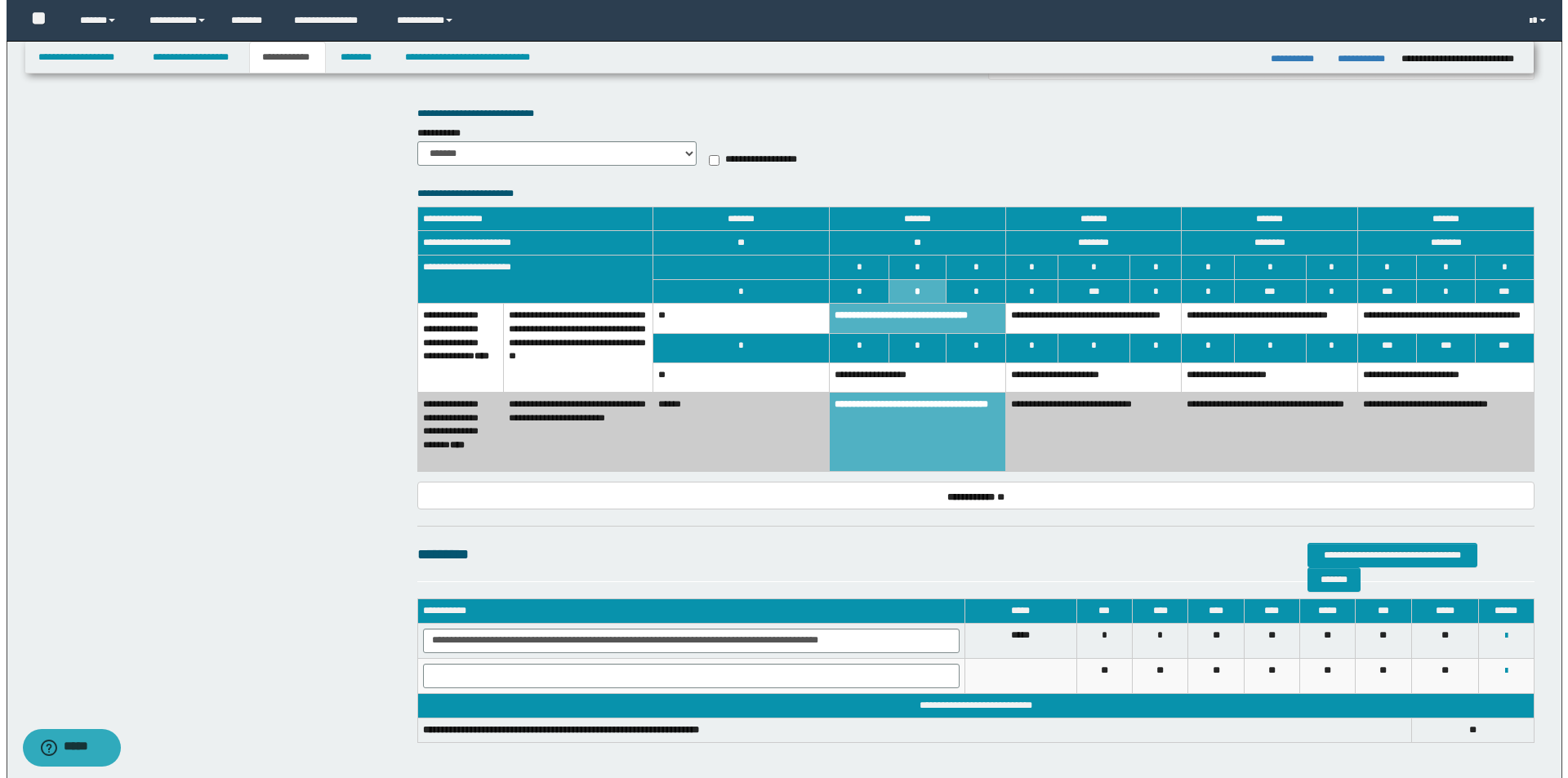scroll, scrollTop: 1050, scrollLeft: 0, axis: vertical 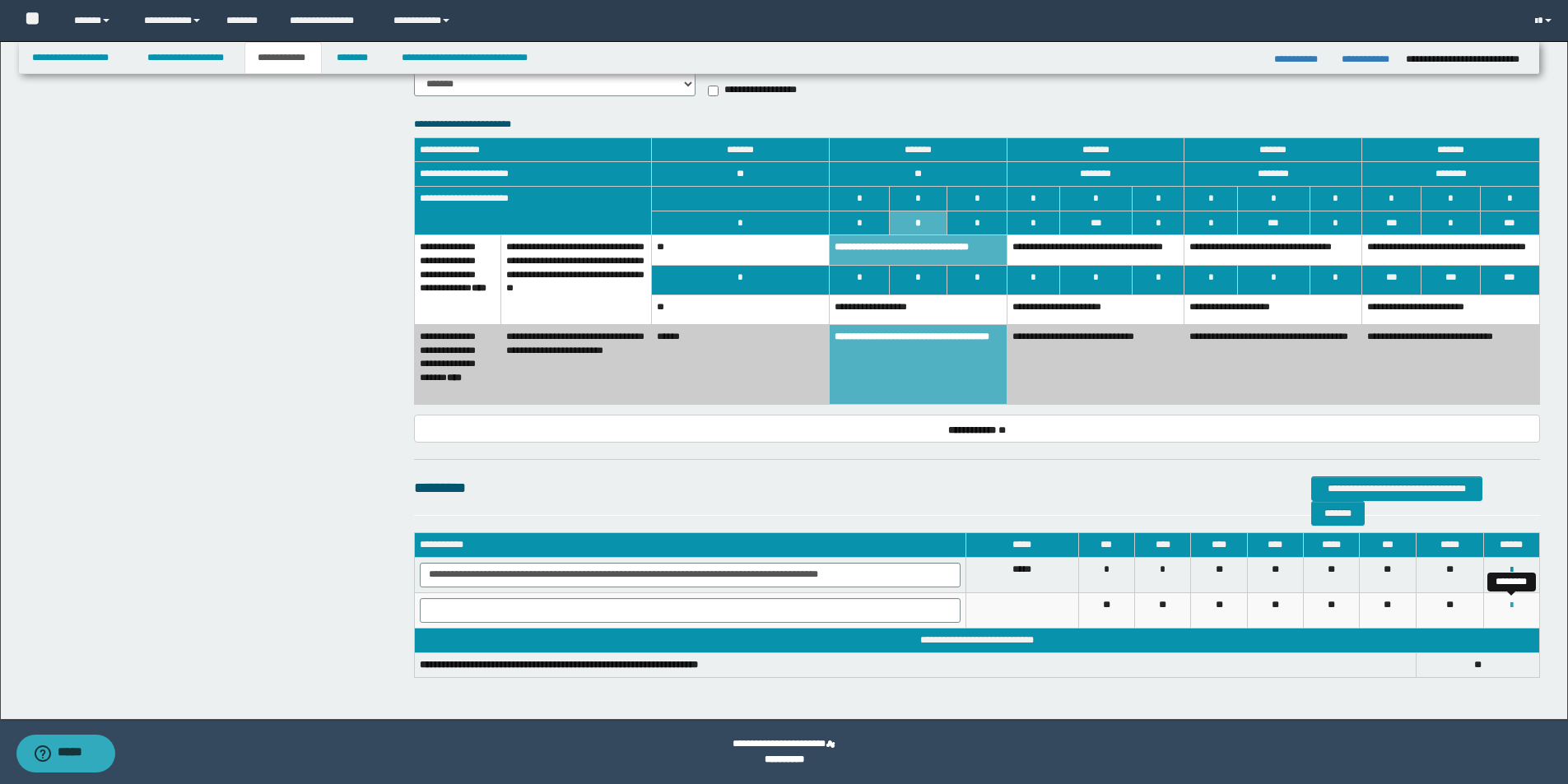 click at bounding box center (1511, 605) 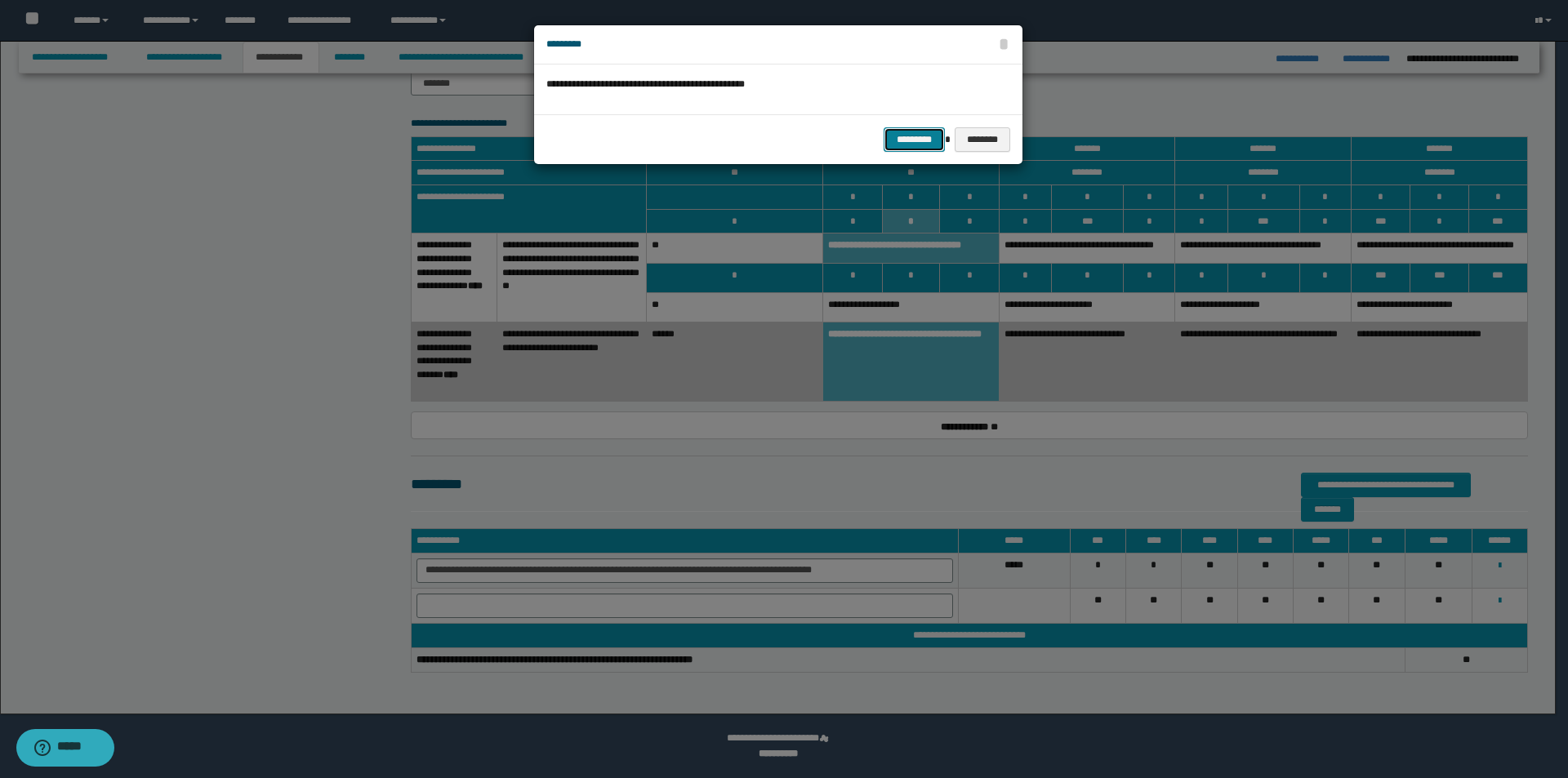 click on "*********" at bounding box center [914, 140] 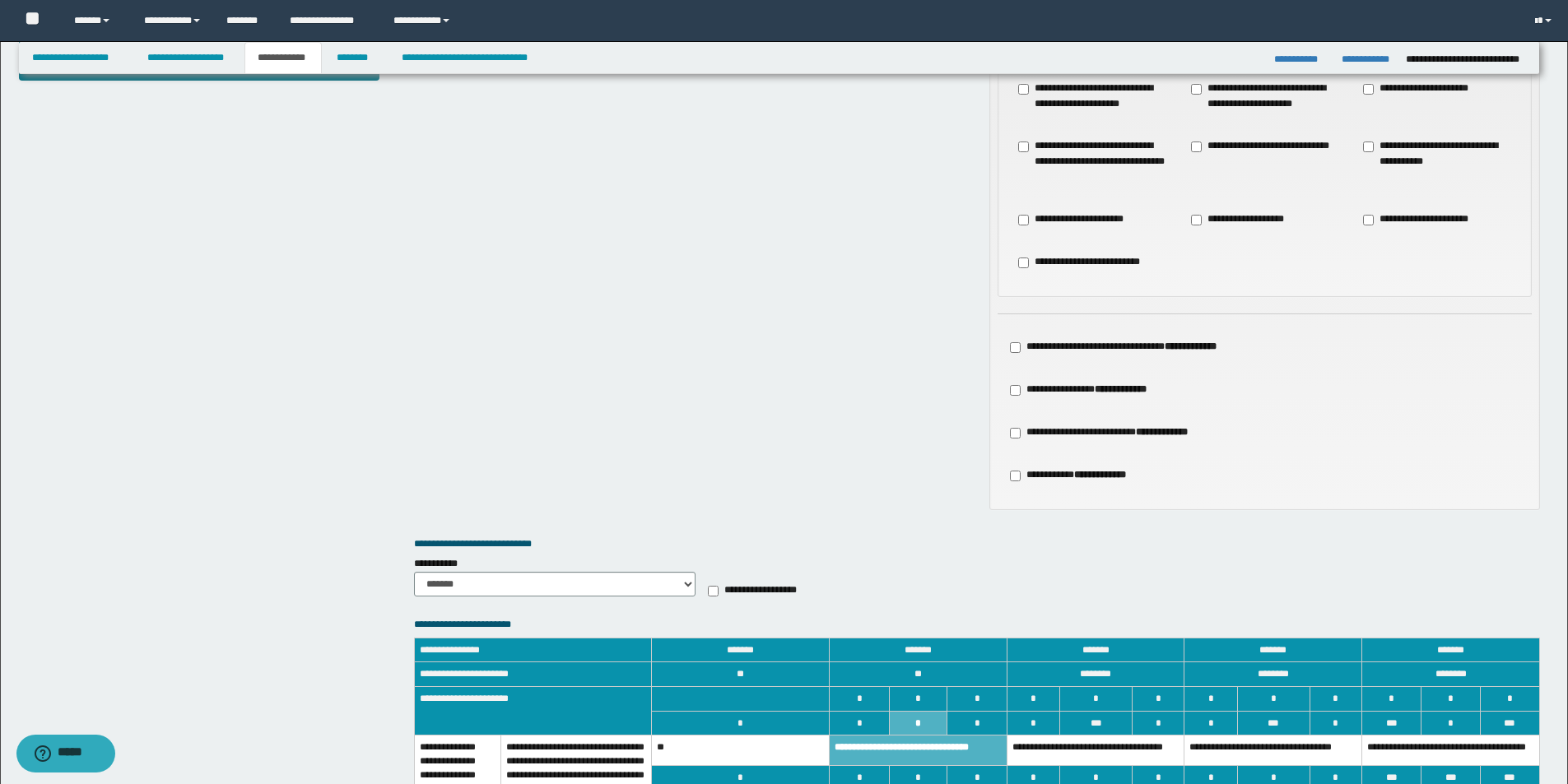 scroll, scrollTop: 0, scrollLeft: 0, axis: both 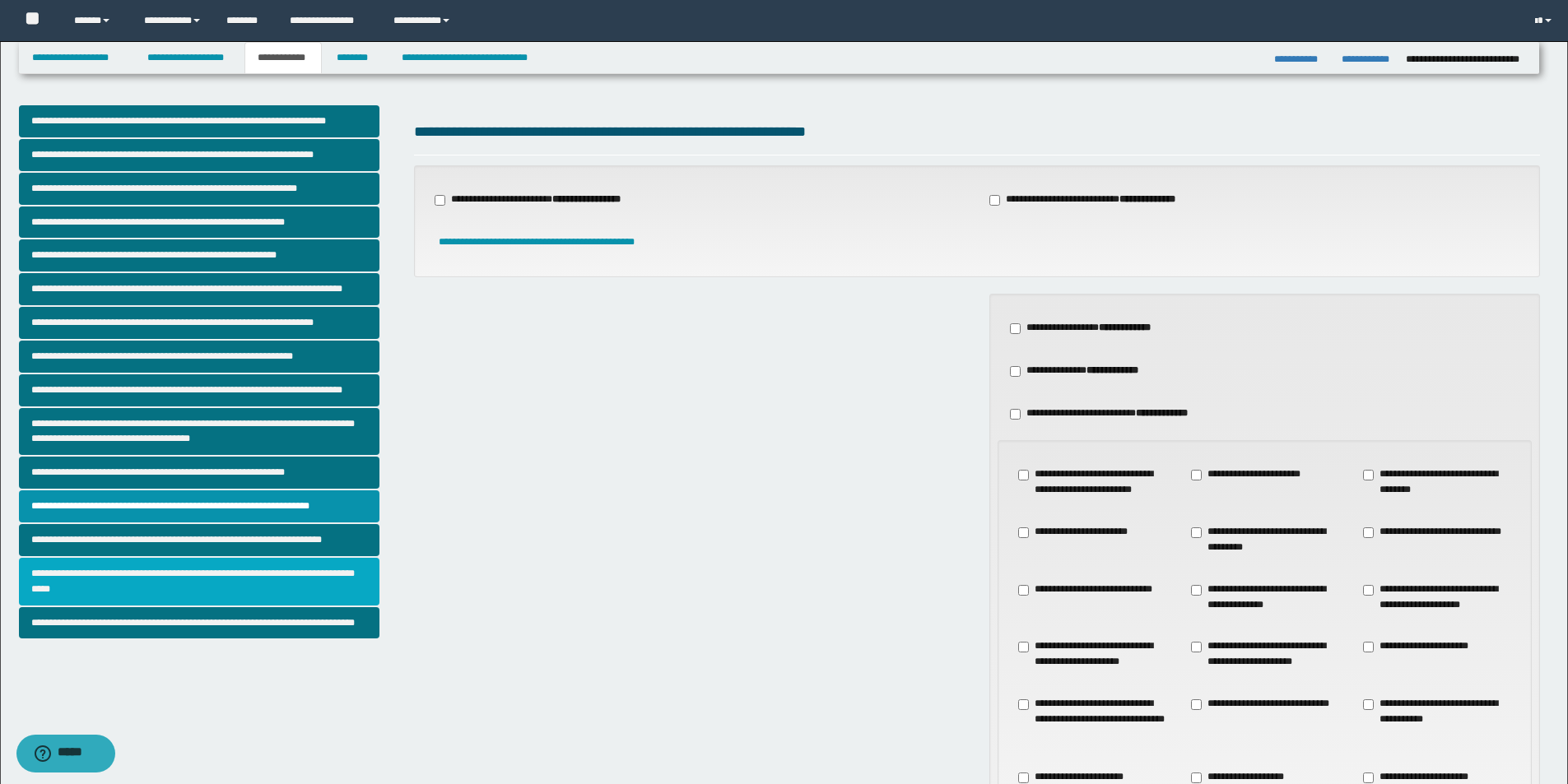 click on "**********" at bounding box center [199, 582] 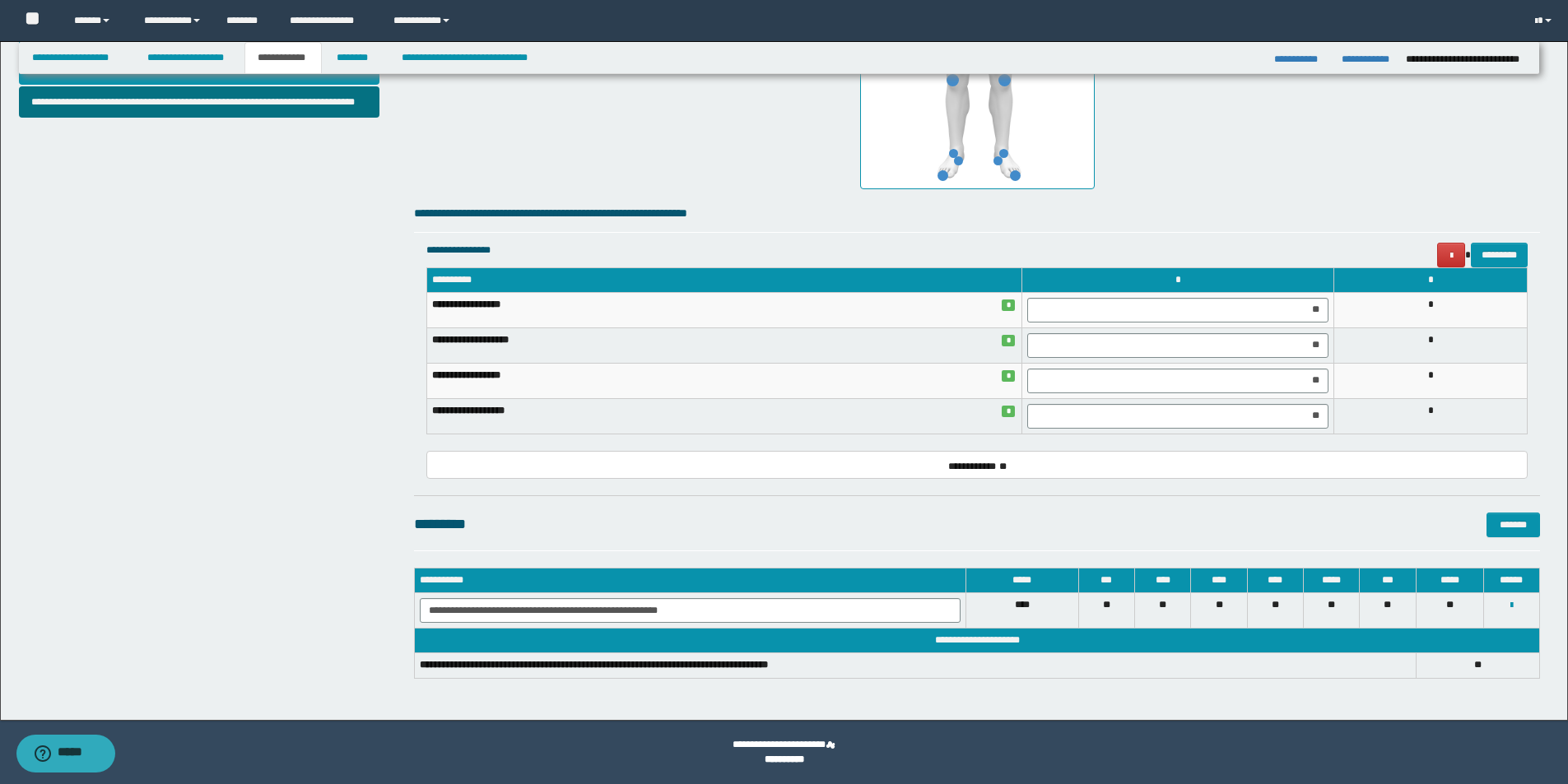 scroll, scrollTop: 0, scrollLeft: 0, axis: both 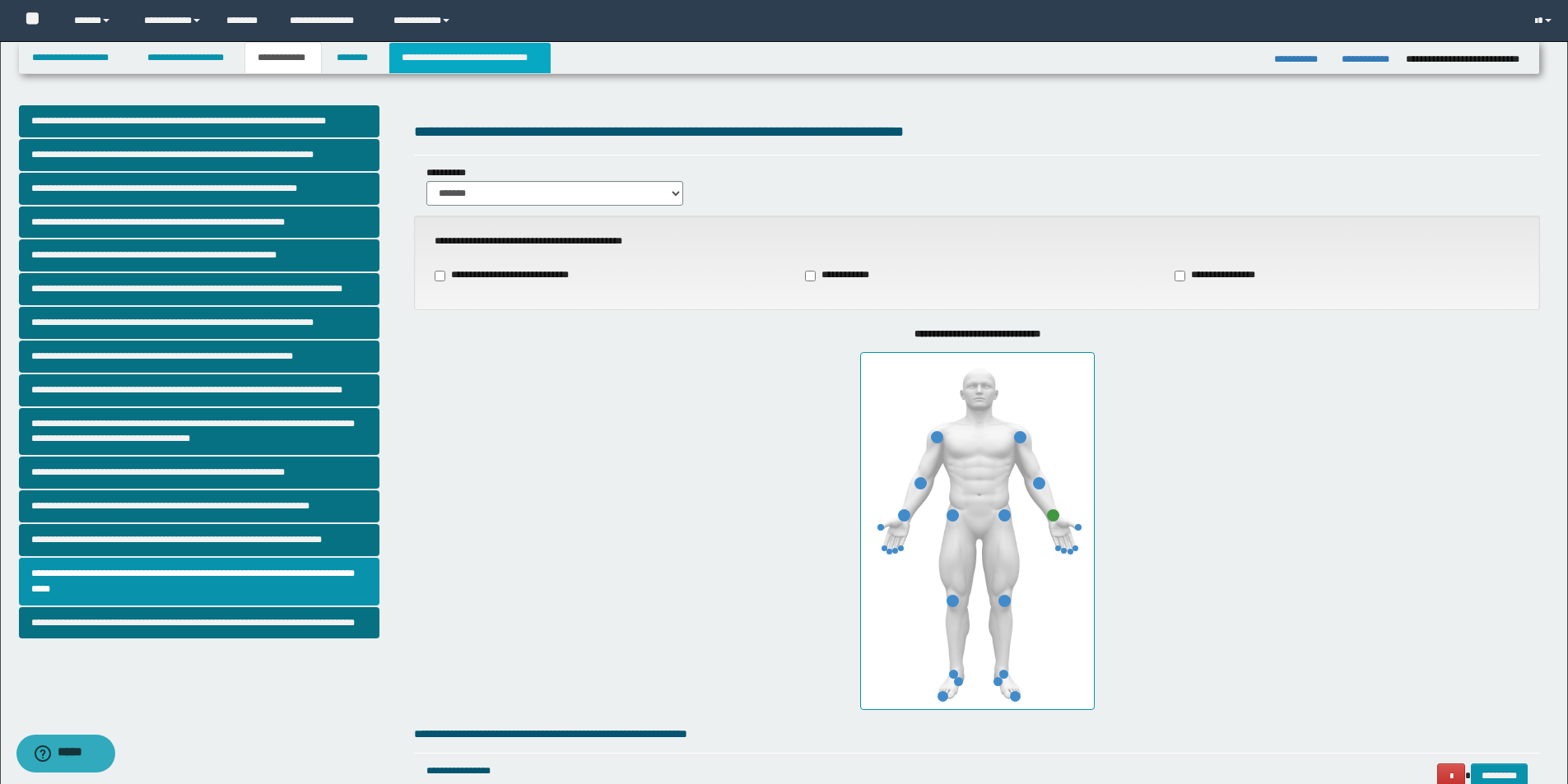 click on "**********" at bounding box center [469, 58] 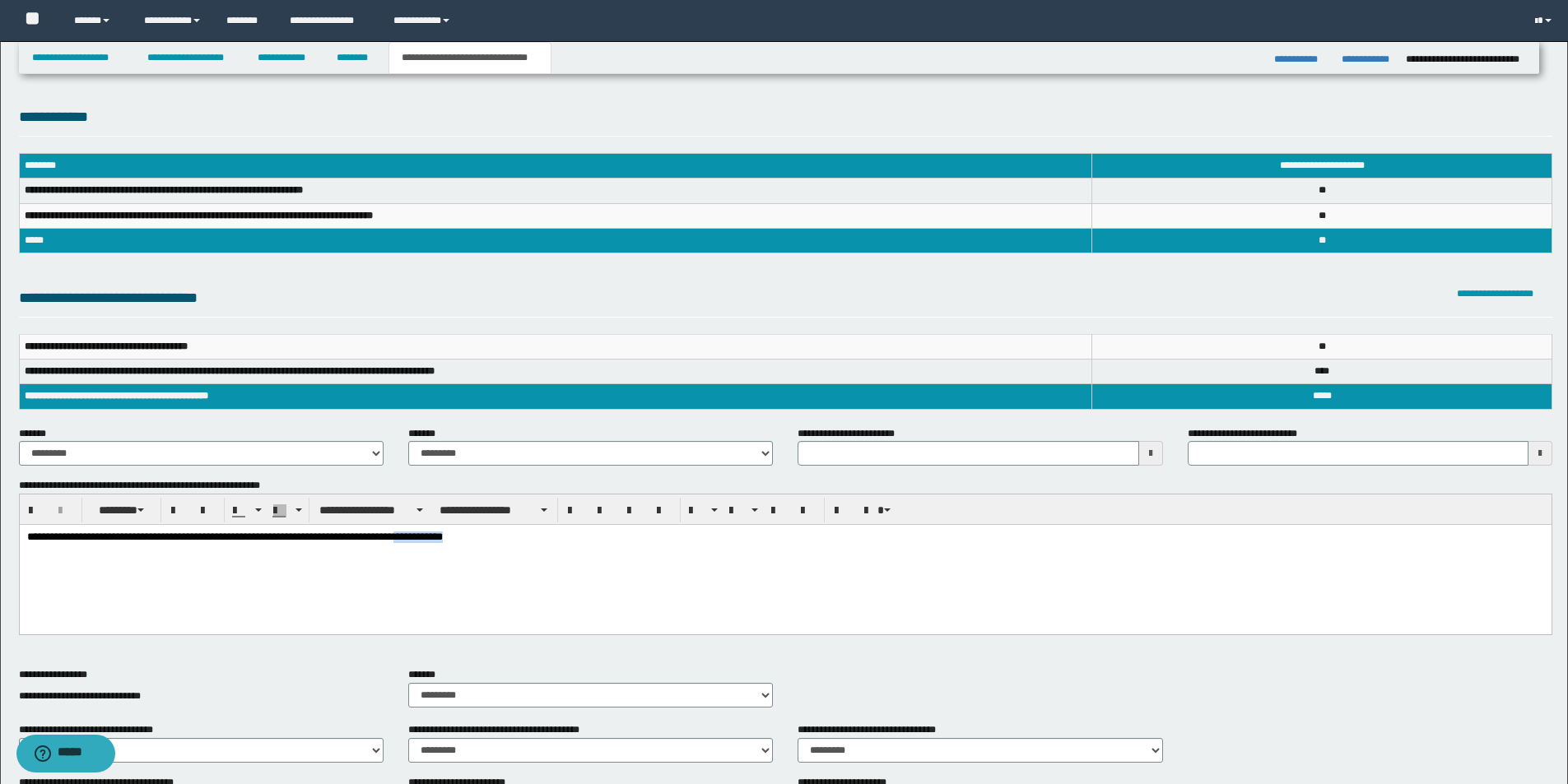 drag, startPoint x: 464, startPoint y: 538, endPoint x: 528, endPoint y: 537, distance: 64.00781 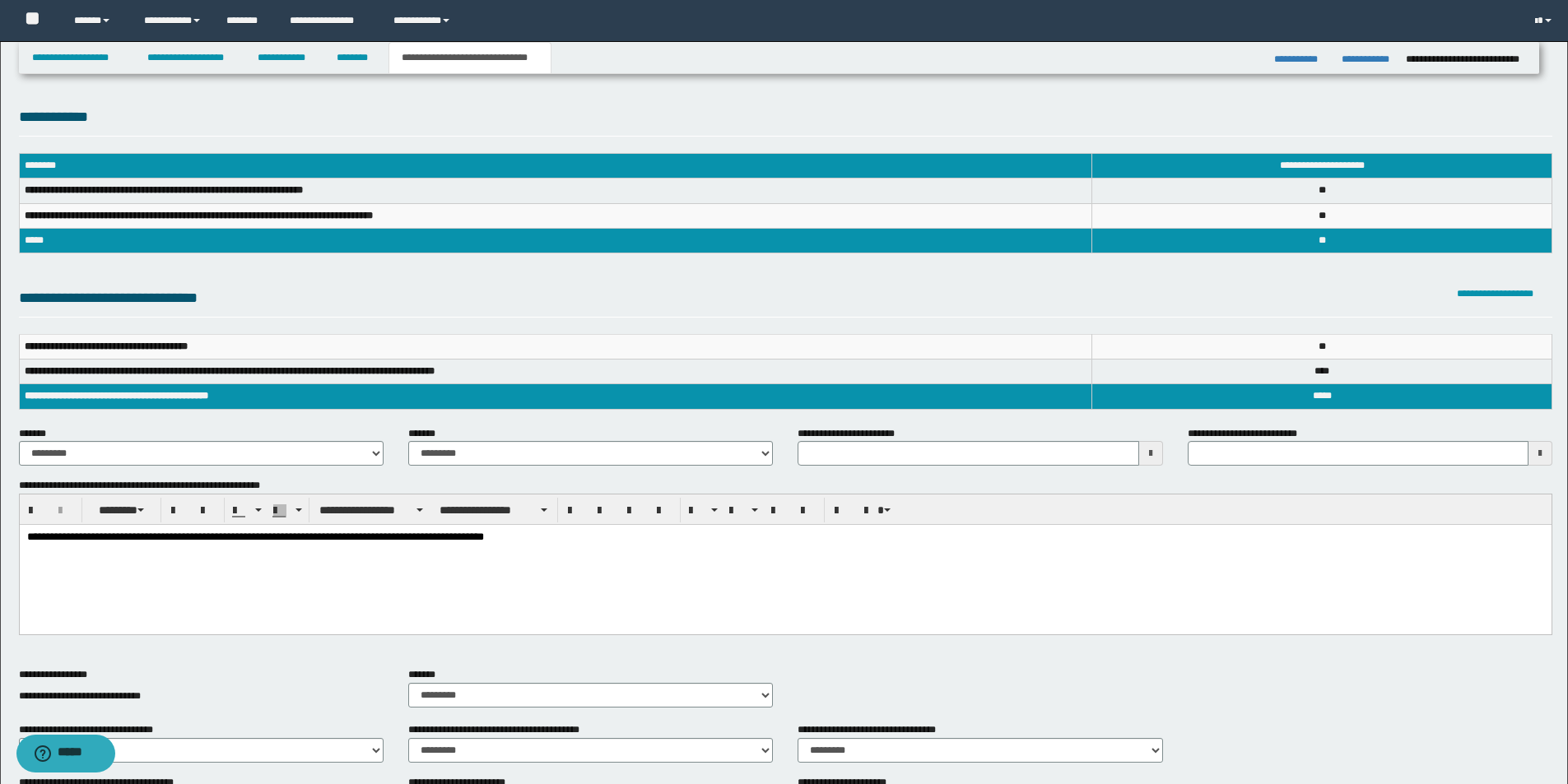 click on "**********" at bounding box center (254, 536) 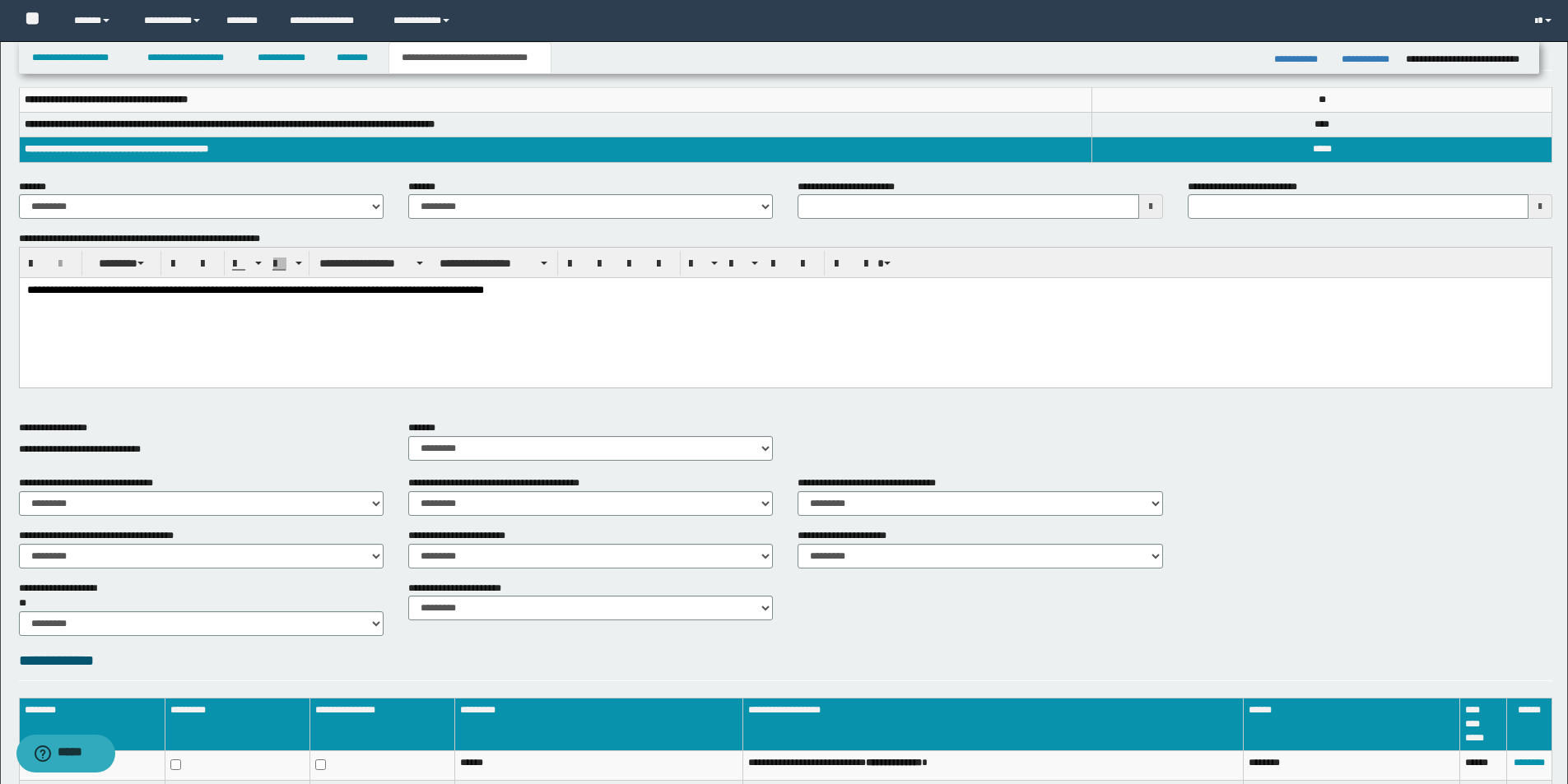 scroll, scrollTop: 0, scrollLeft: 0, axis: both 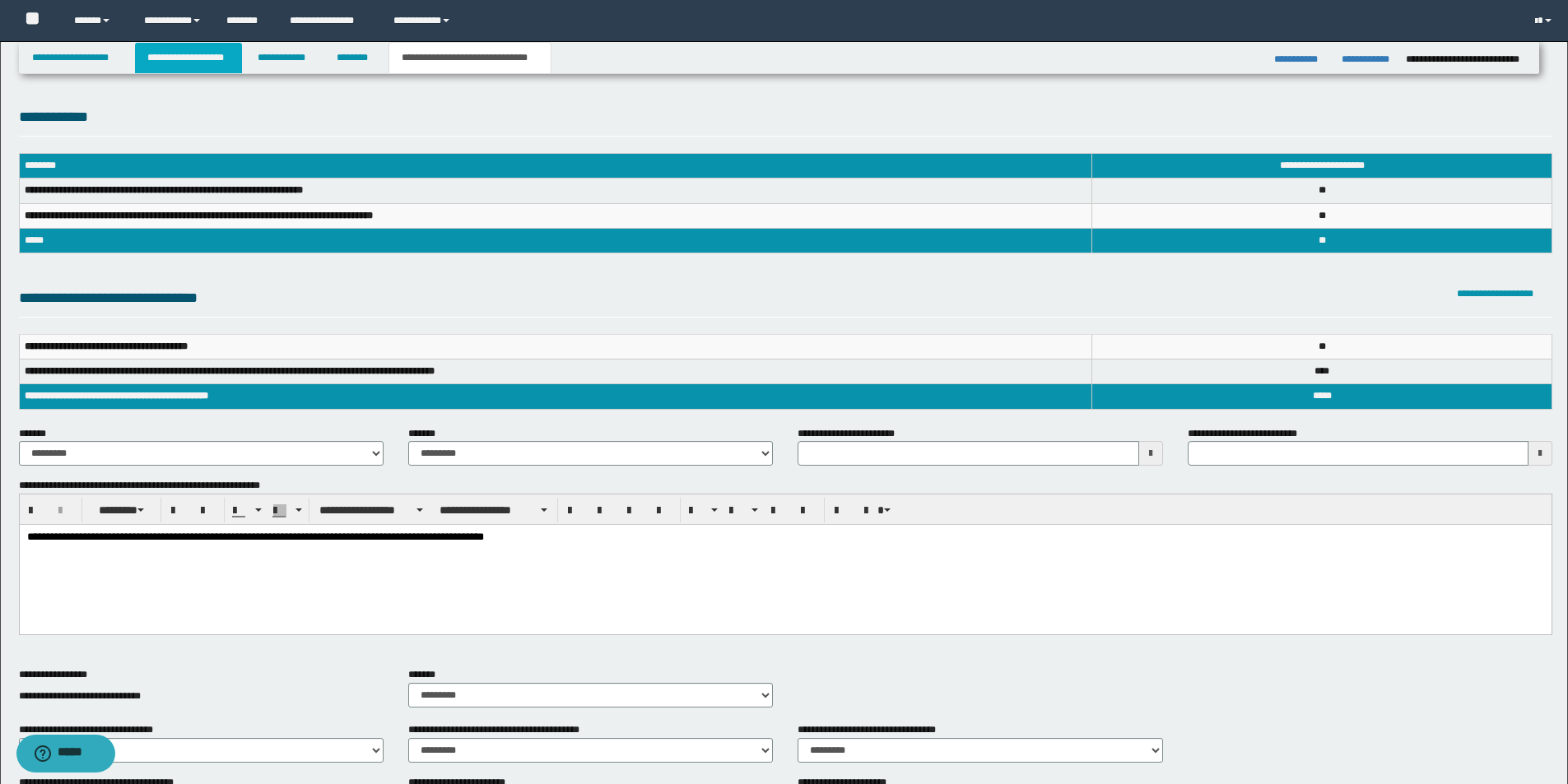 click on "**********" at bounding box center [188, 58] 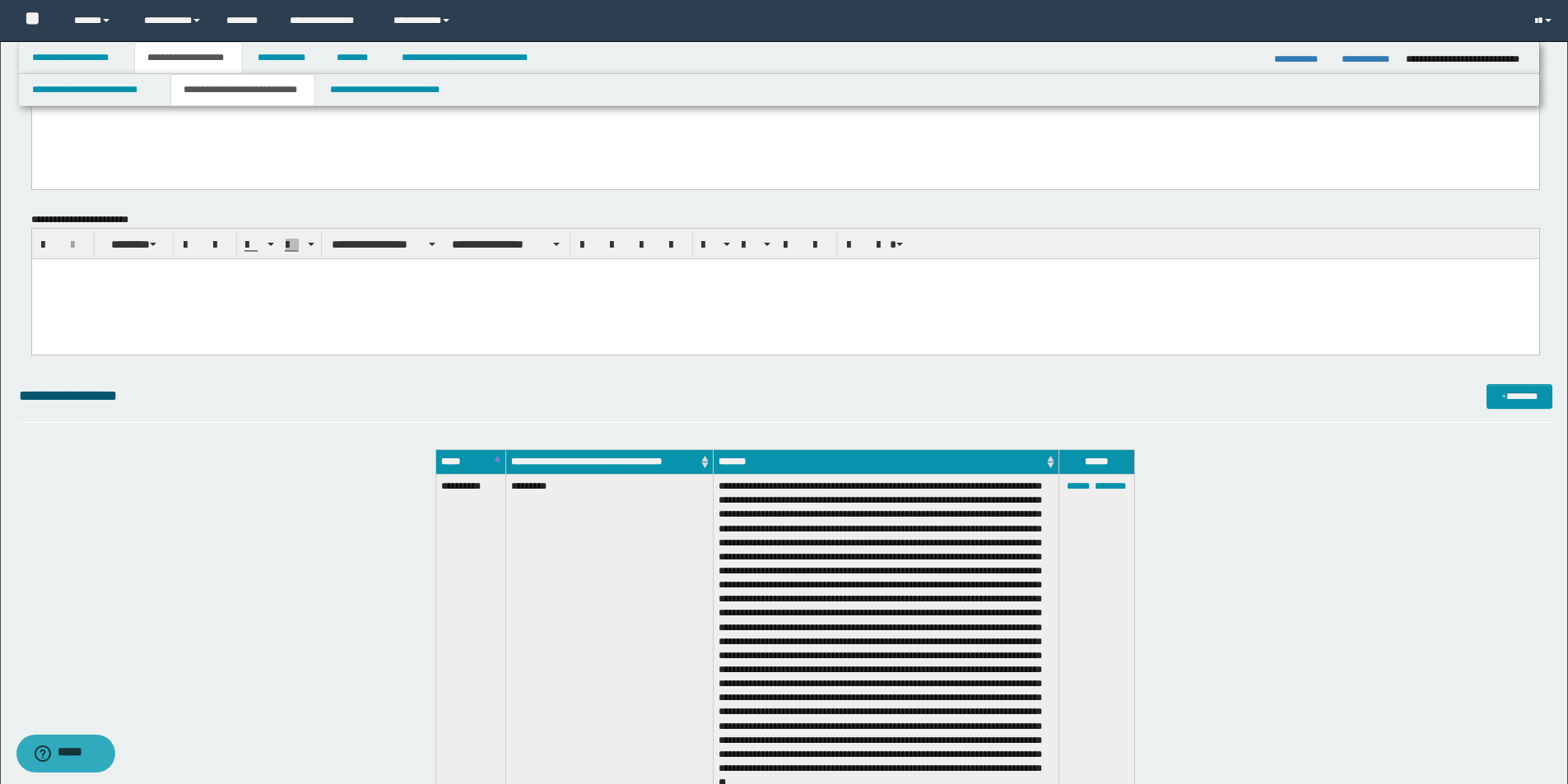 scroll, scrollTop: 0, scrollLeft: 0, axis: both 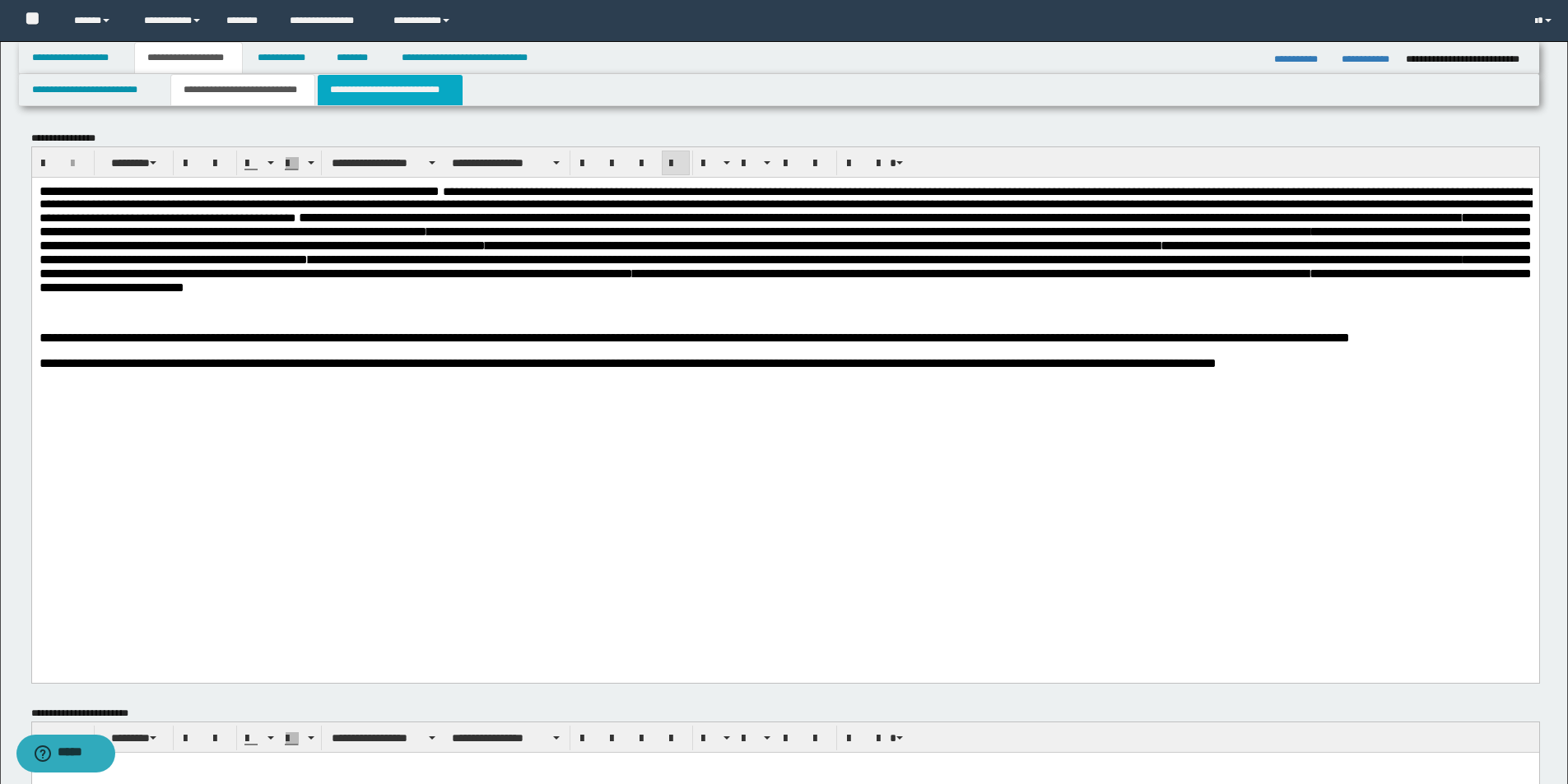 click on "**********" at bounding box center [390, 90] 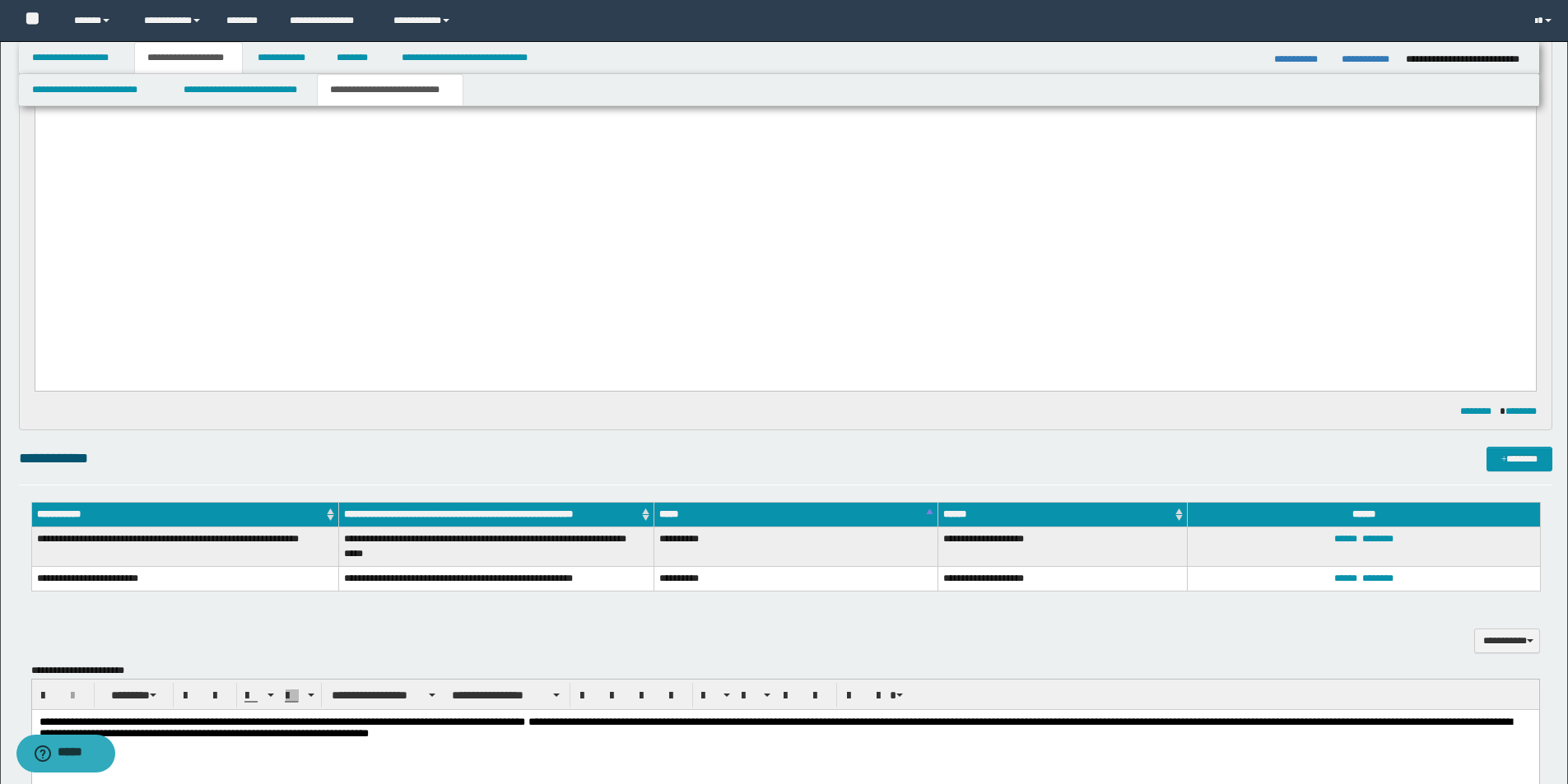 scroll, scrollTop: 0, scrollLeft: 0, axis: both 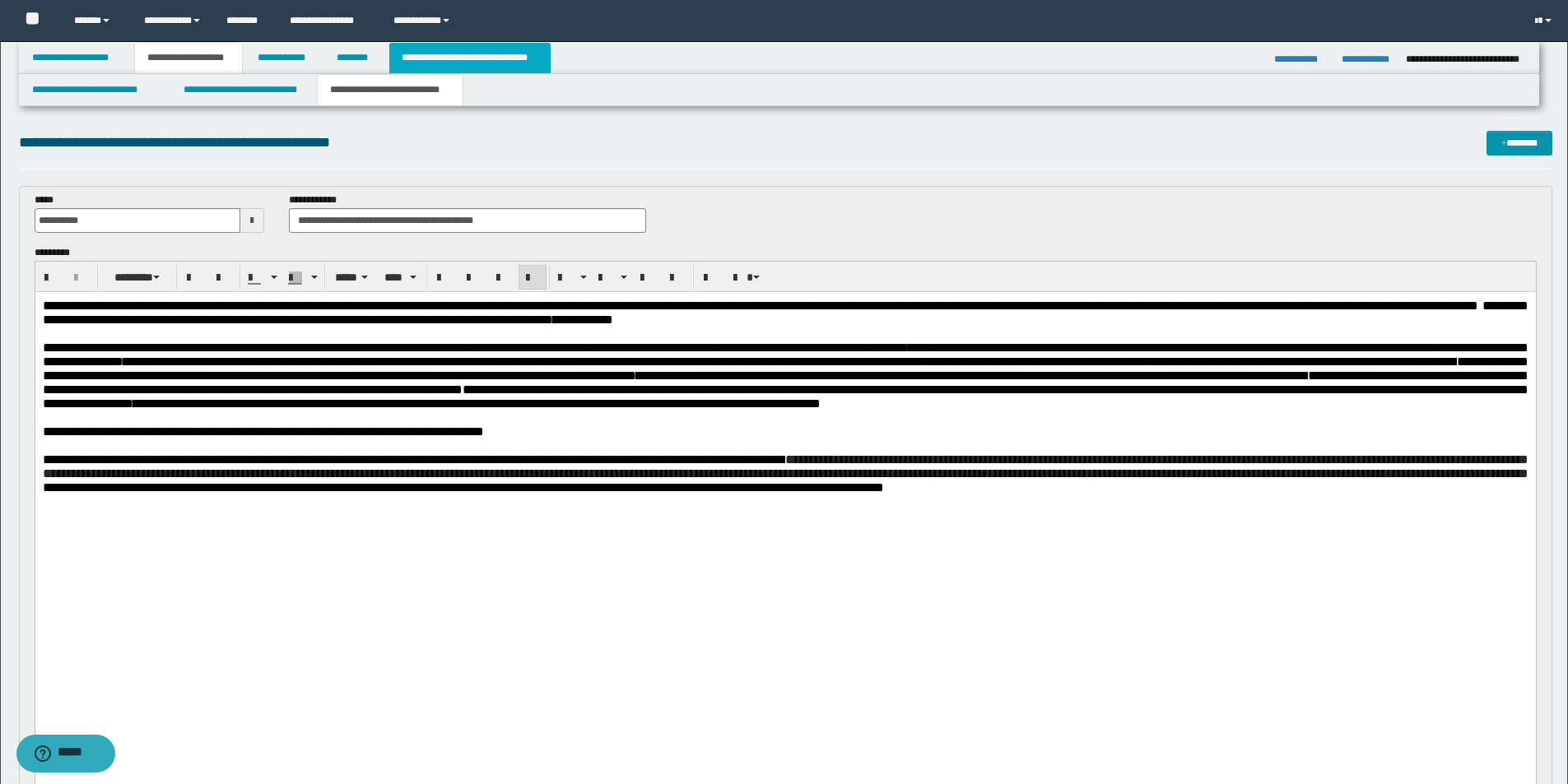click on "**********" at bounding box center [469, 58] 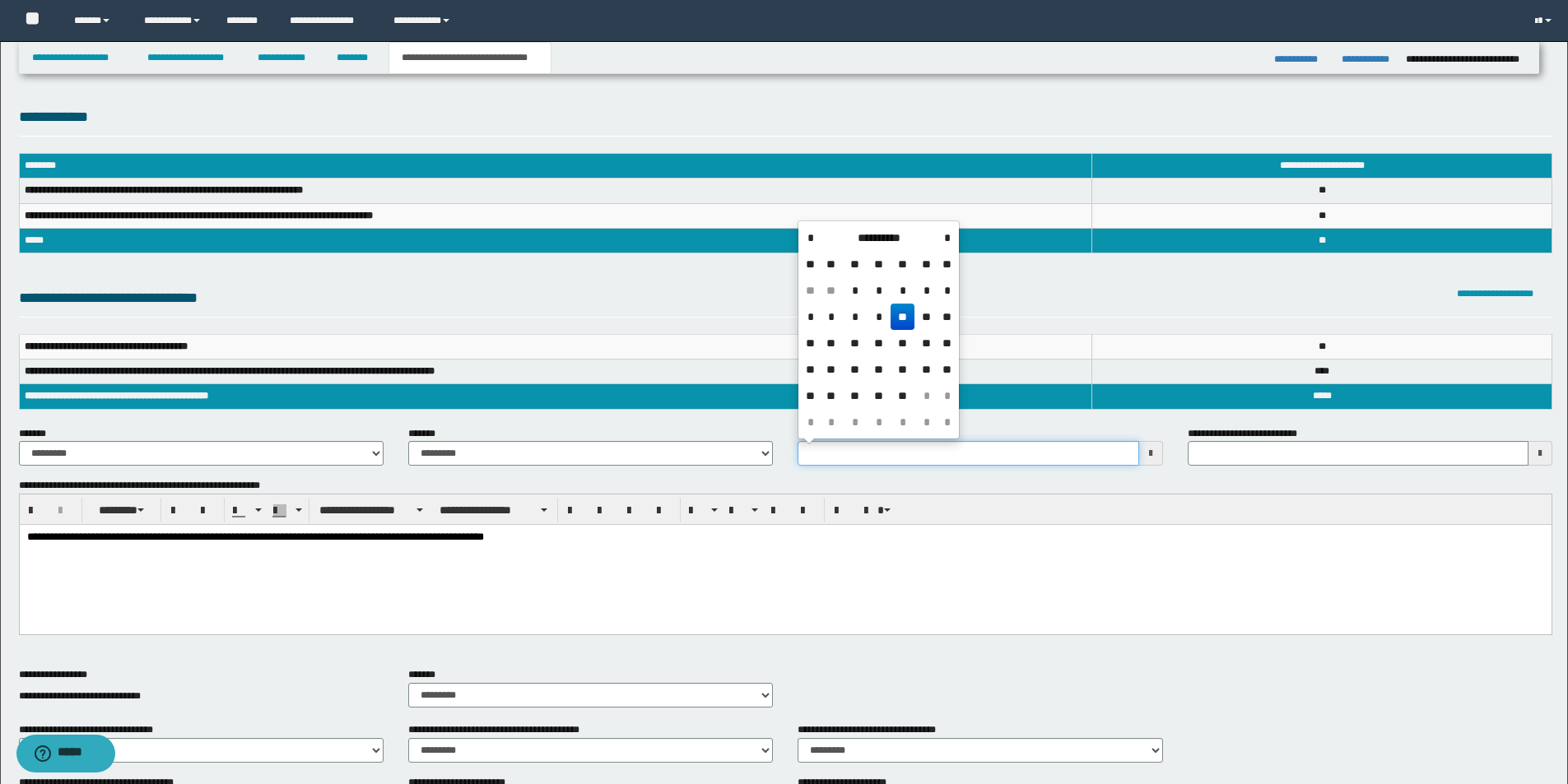 click on "**********" at bounding box center (968, 453) 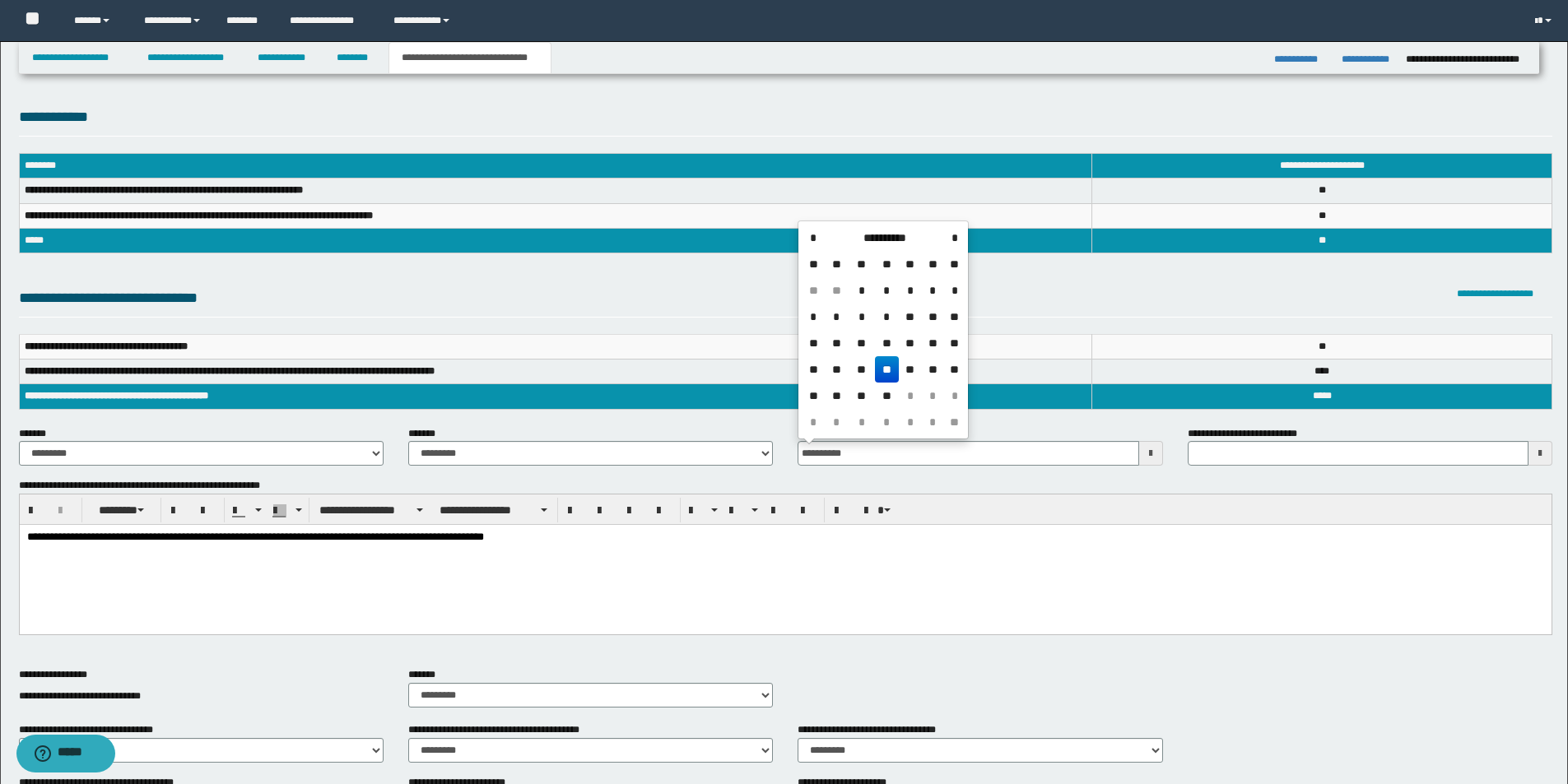 click on "**" at bounding box center (886, 369) 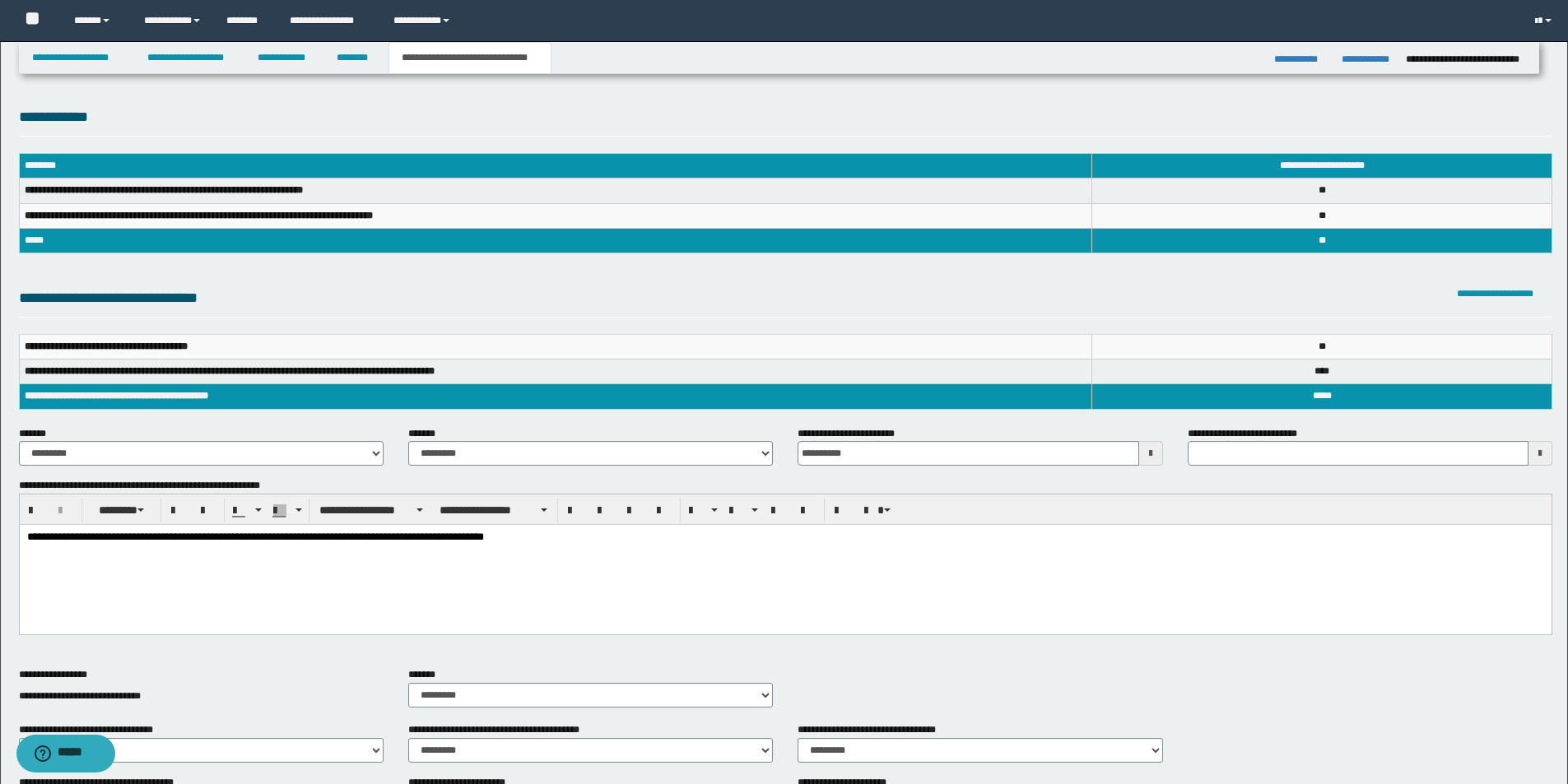 click on "**********" at bounding box center [784, 558] 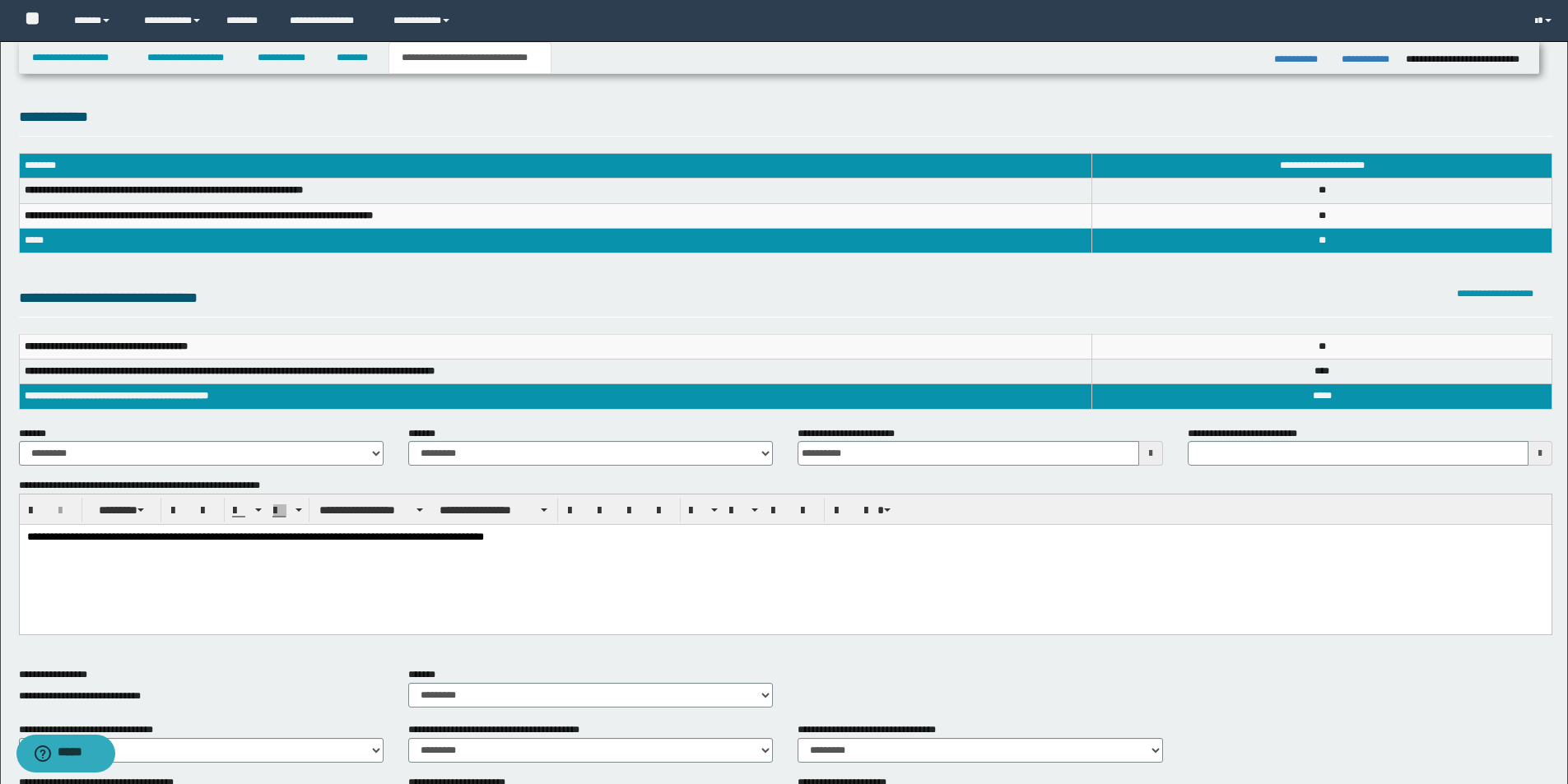 scroll, scrollTop: 247, scrollLeft: 0, axis: vertical 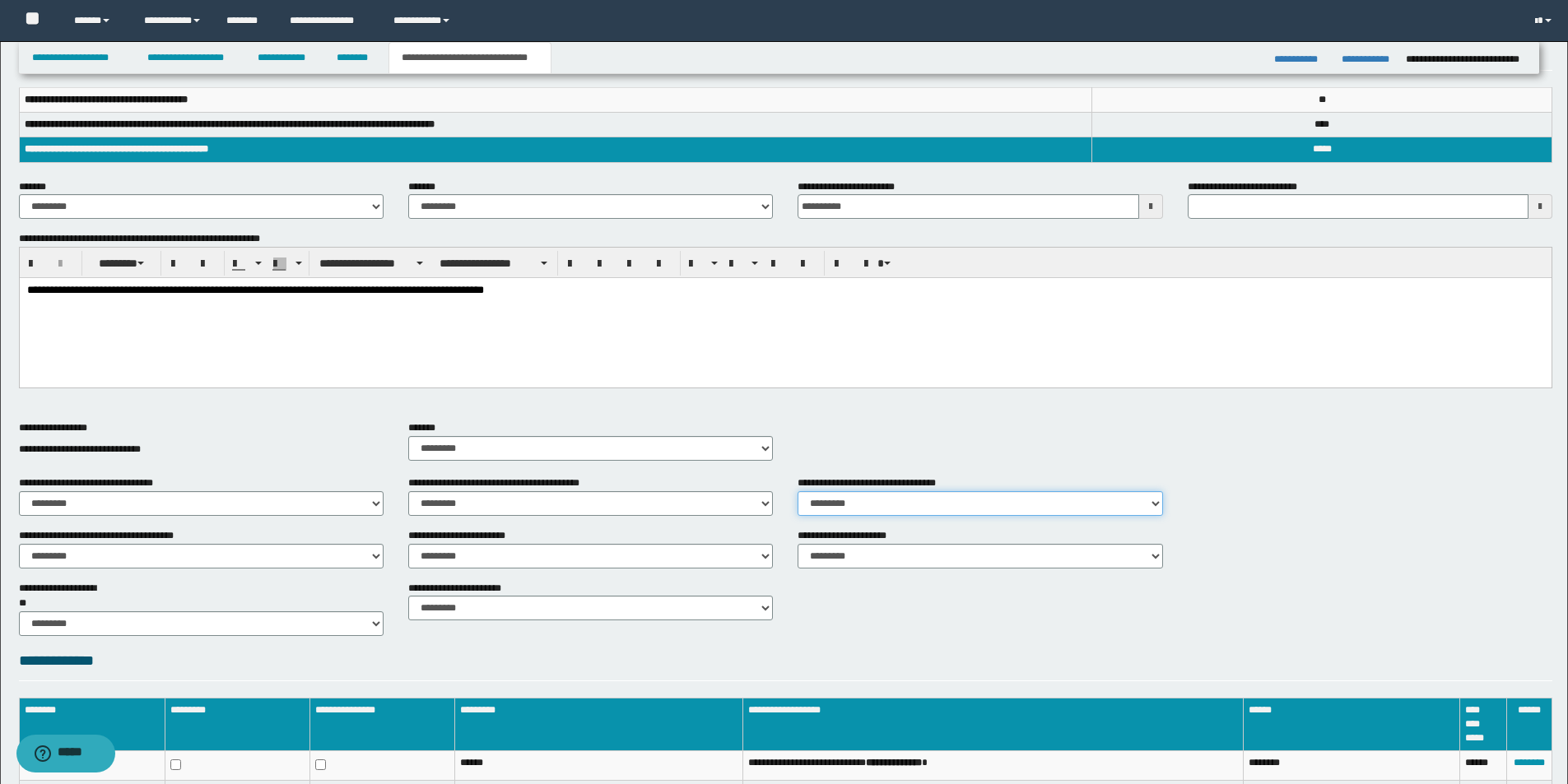 click on "*********
**
**" at bounding box center (979, 503) 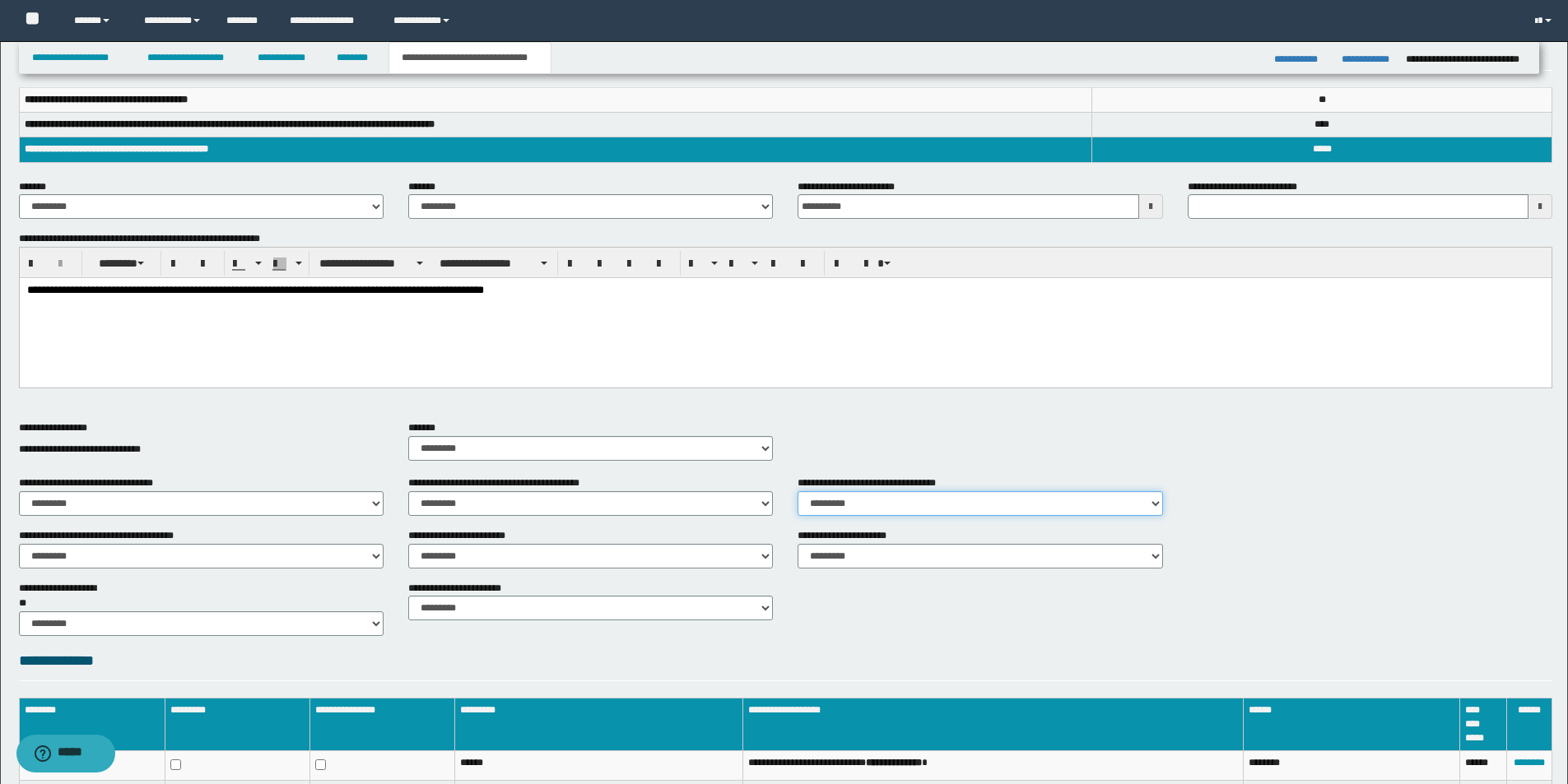 scroll, scrollTop: 0, scrollLeft: 0, axis: both 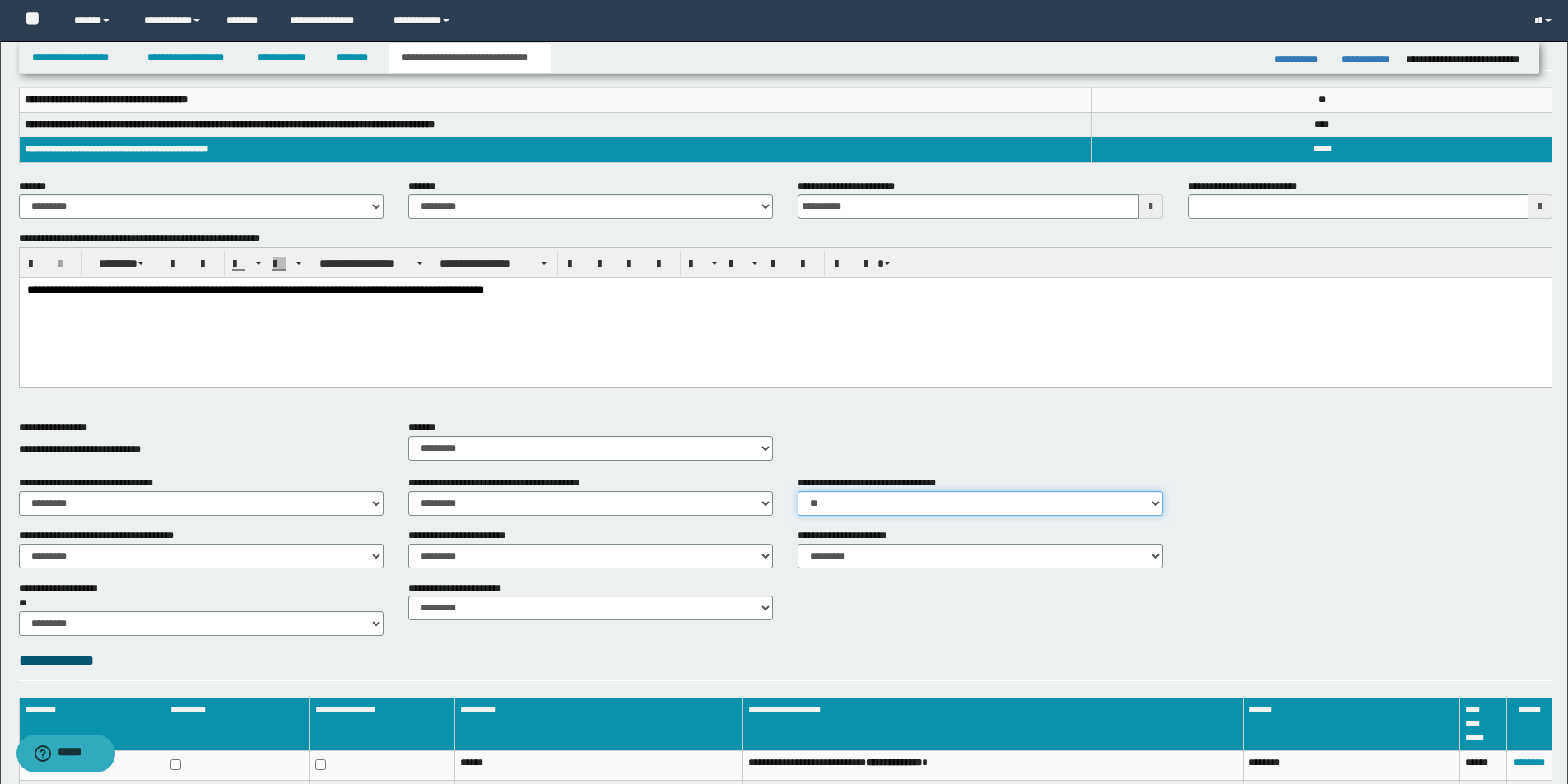 click on "*********
**
**" at bounding box center [979, 503] 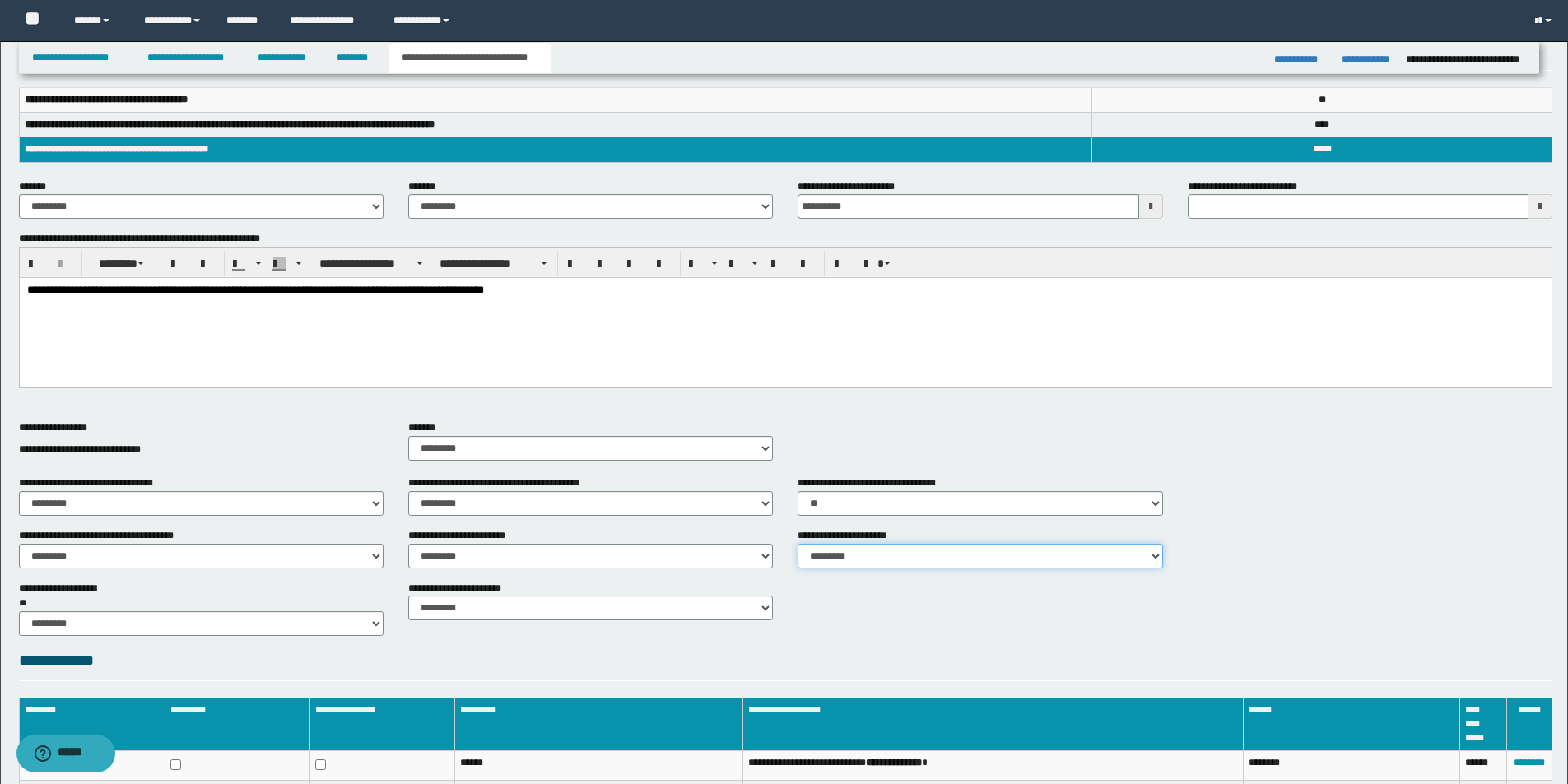 click on "*********
**
**" at bounding box center (979, 556) 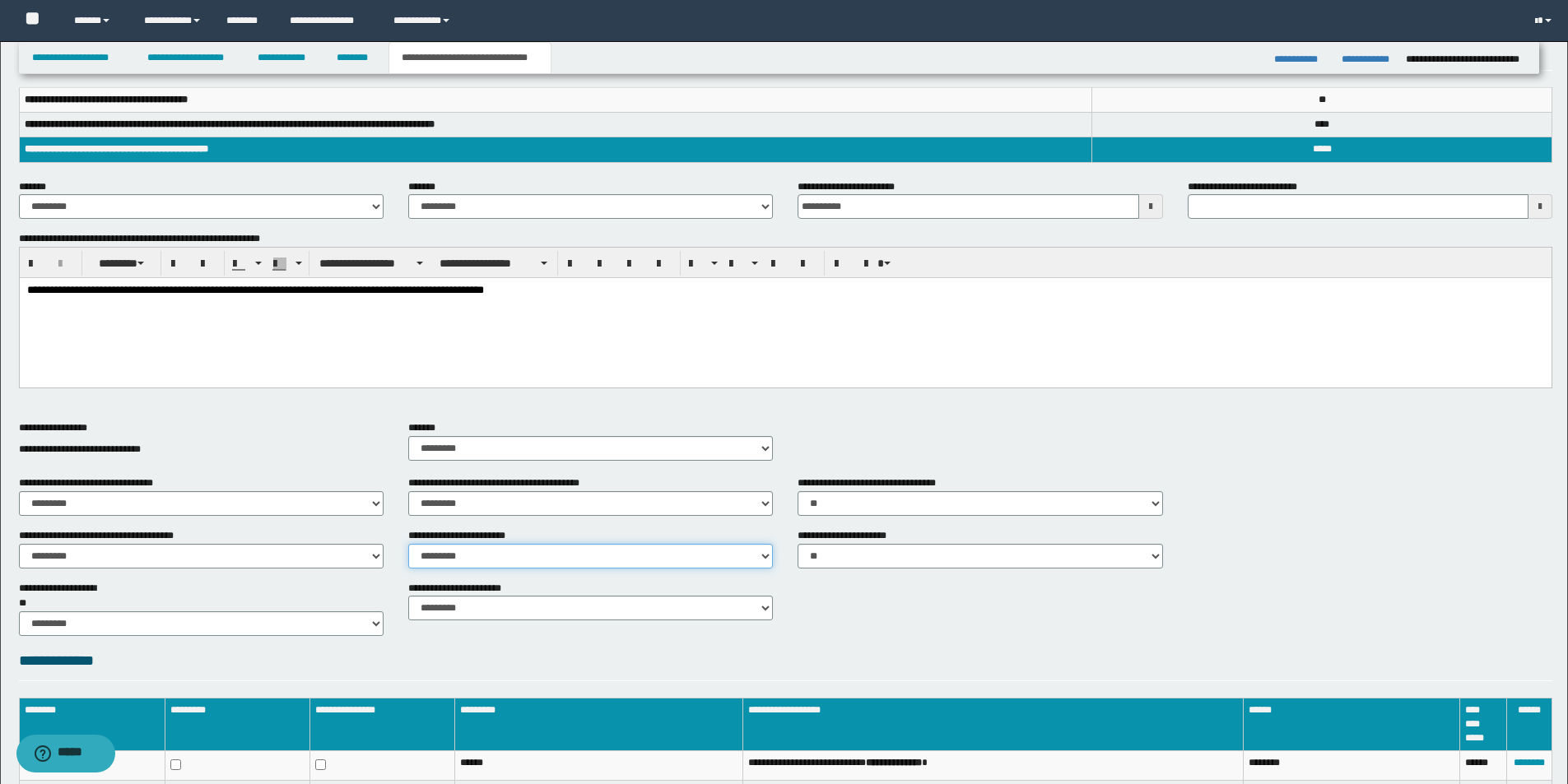 click on "*********
**
**" at bounding box center [590, 556] 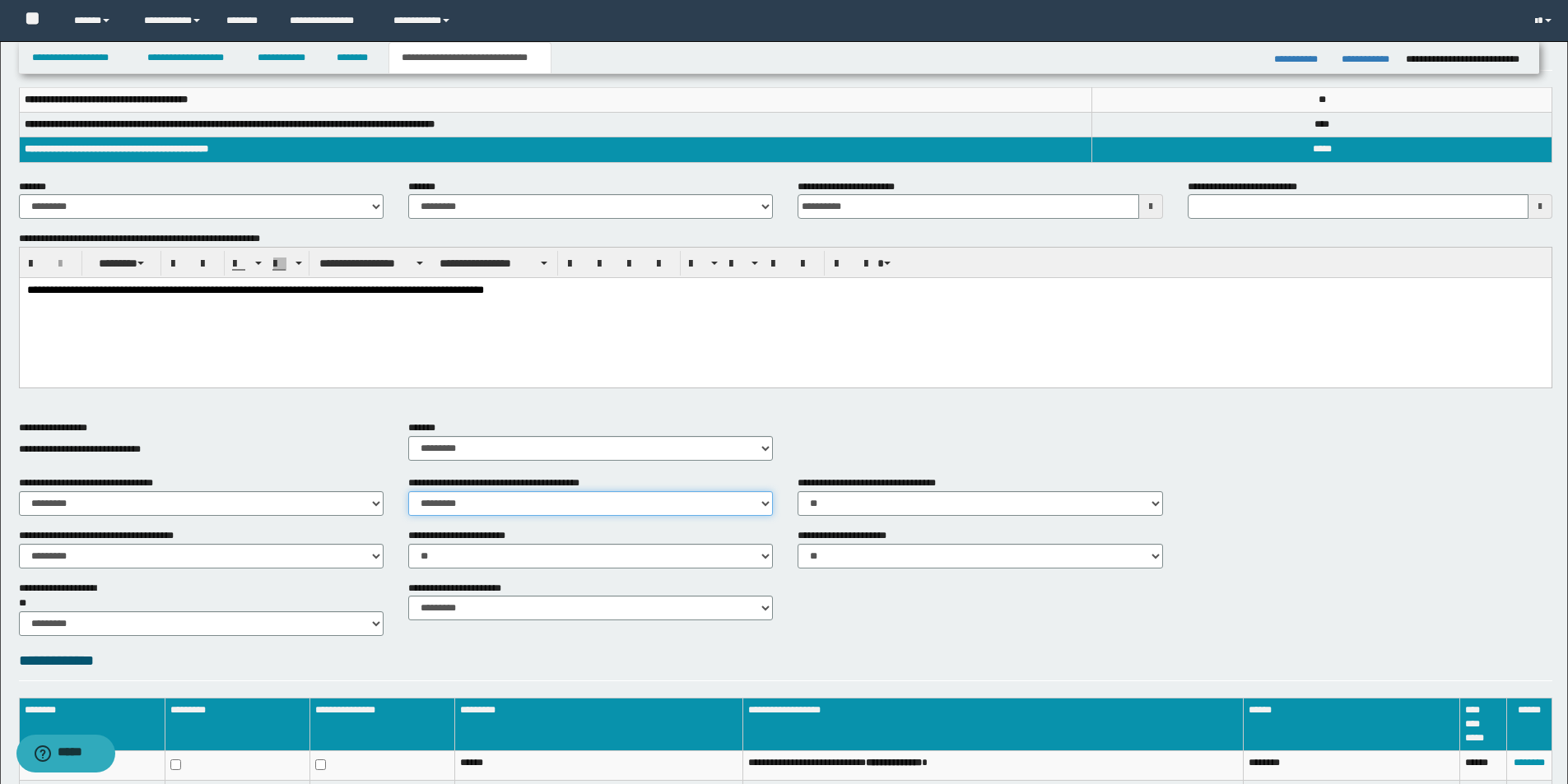 click on "*********
**
**" at bounding box center [590, 503] 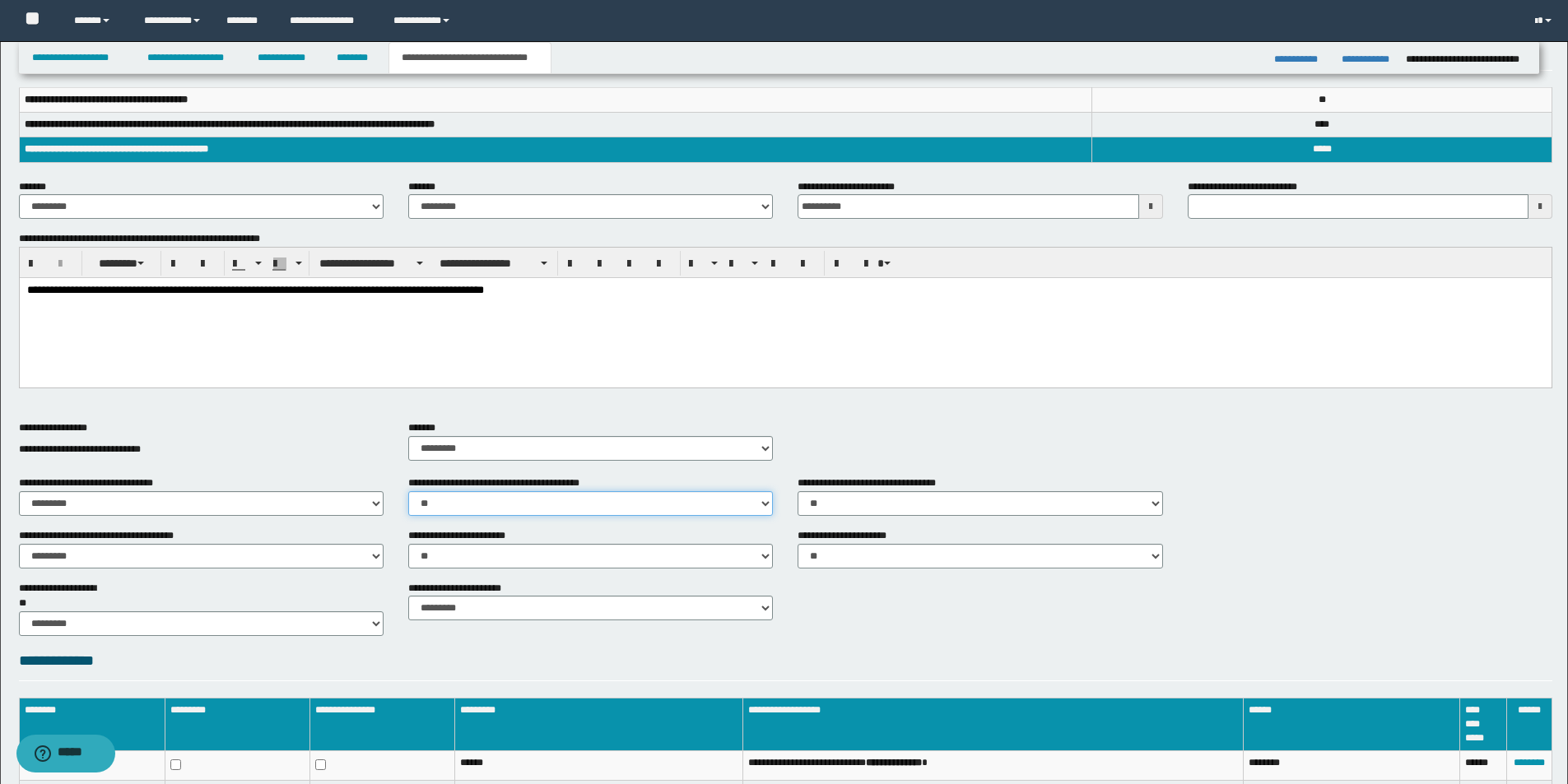click on "*********
**
**" at bounding box center [590, 503] 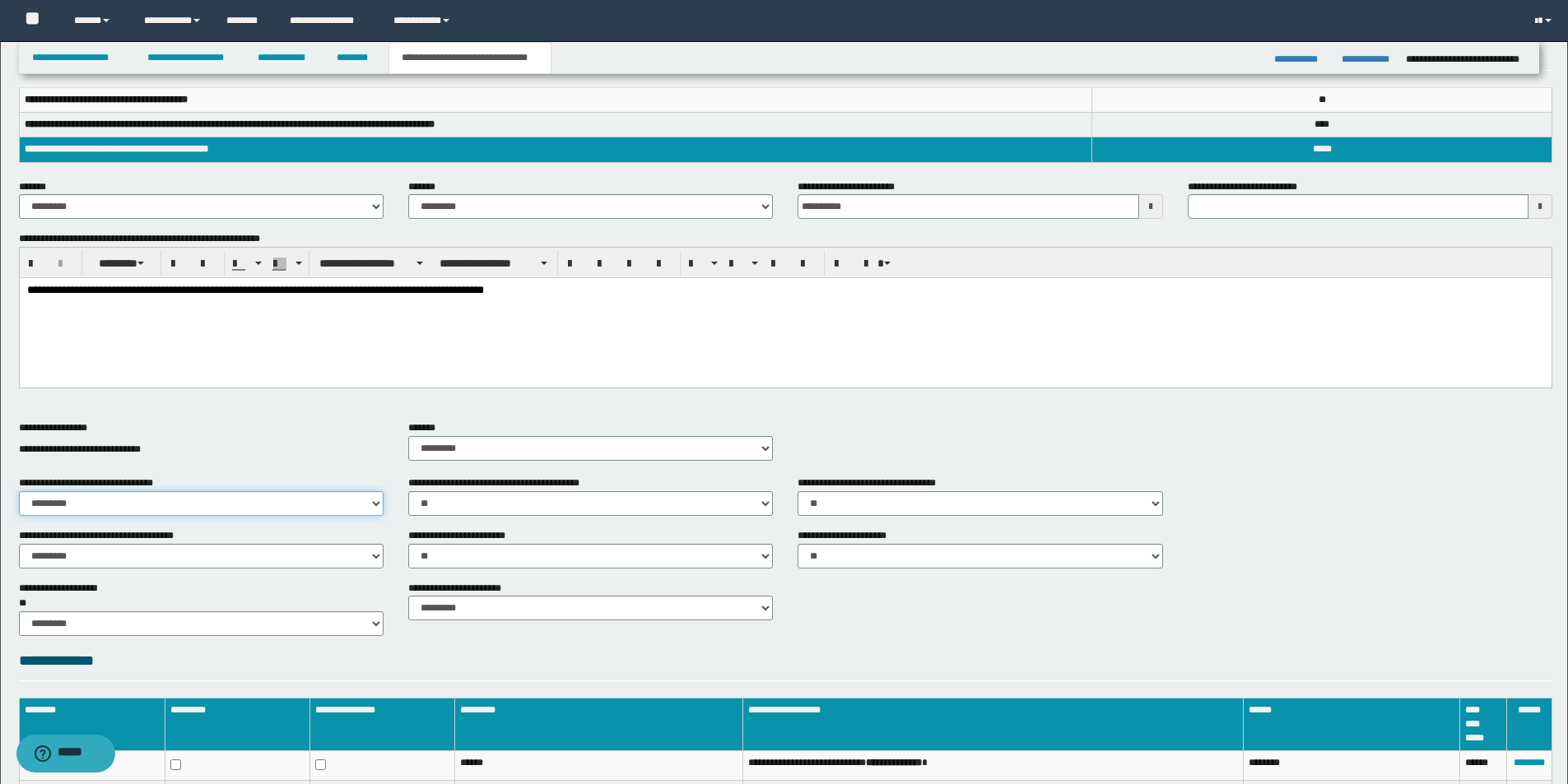click on "*********
**
**" at bounding box center [201, 503] 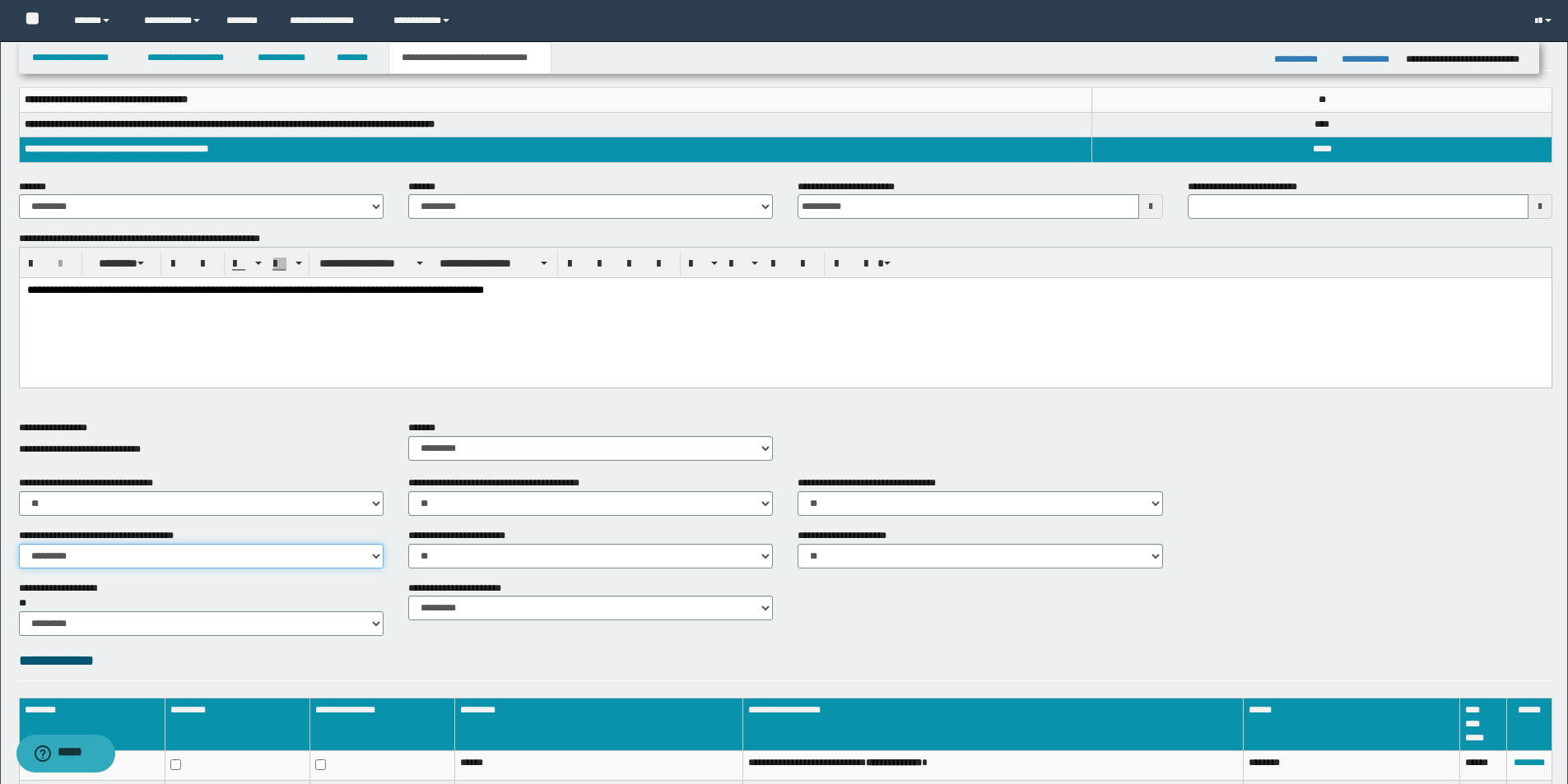 click on "*********
**
**" at bounding box center (201, 556) 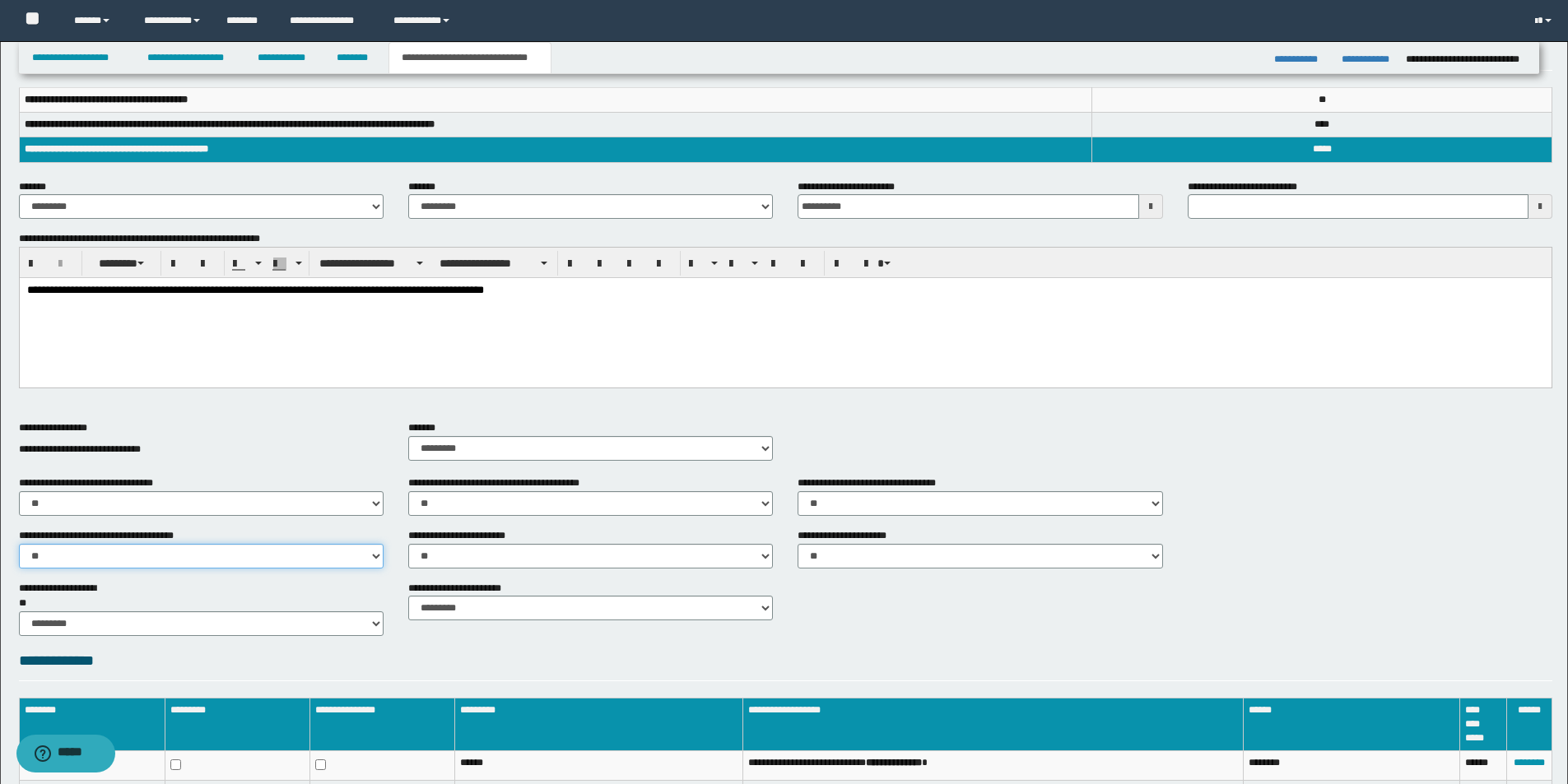 click on "*********
**
**" at bounding box center [201, 556] 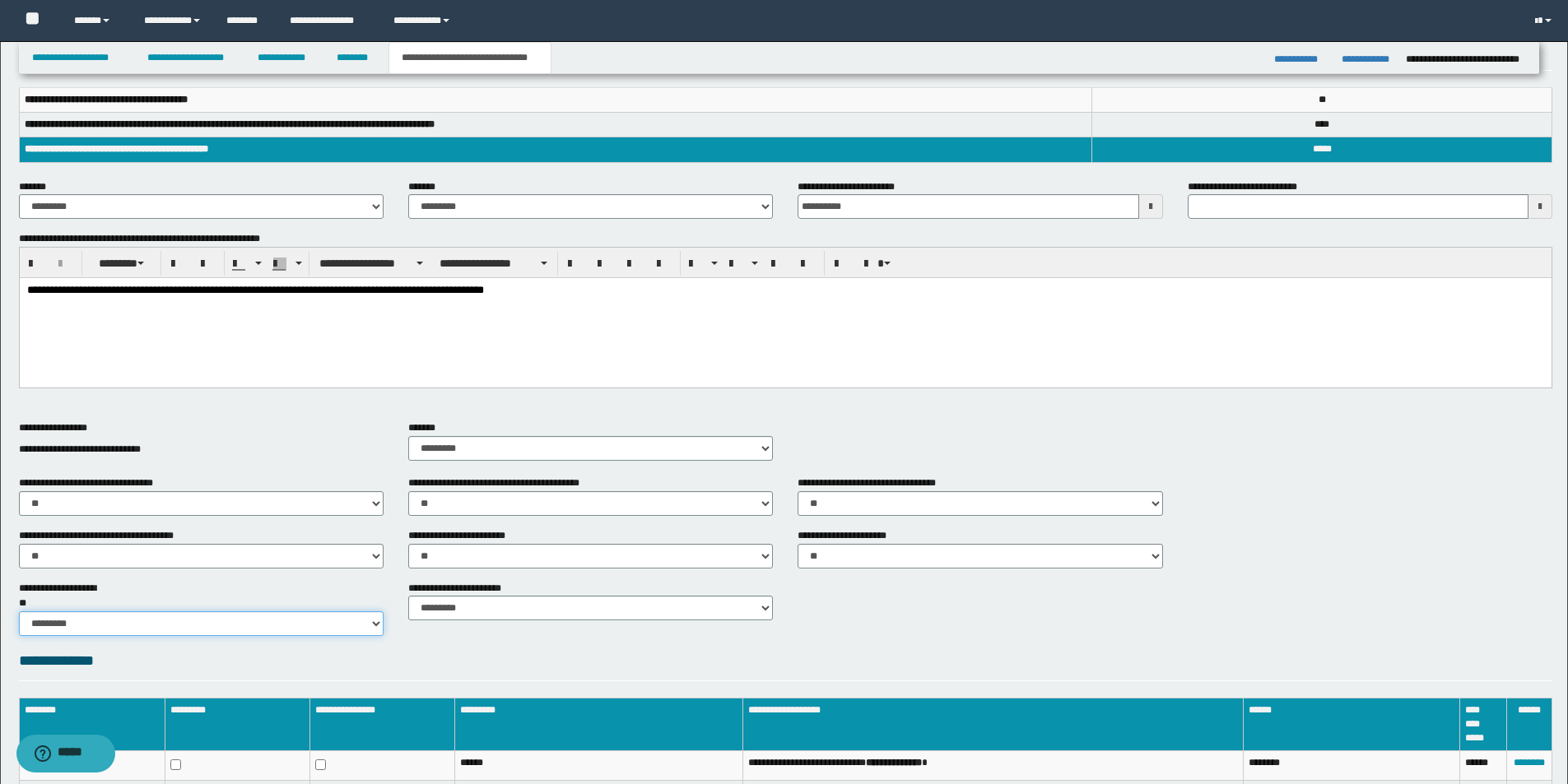click on "*********
**
**" at bounding box center (201, 624) 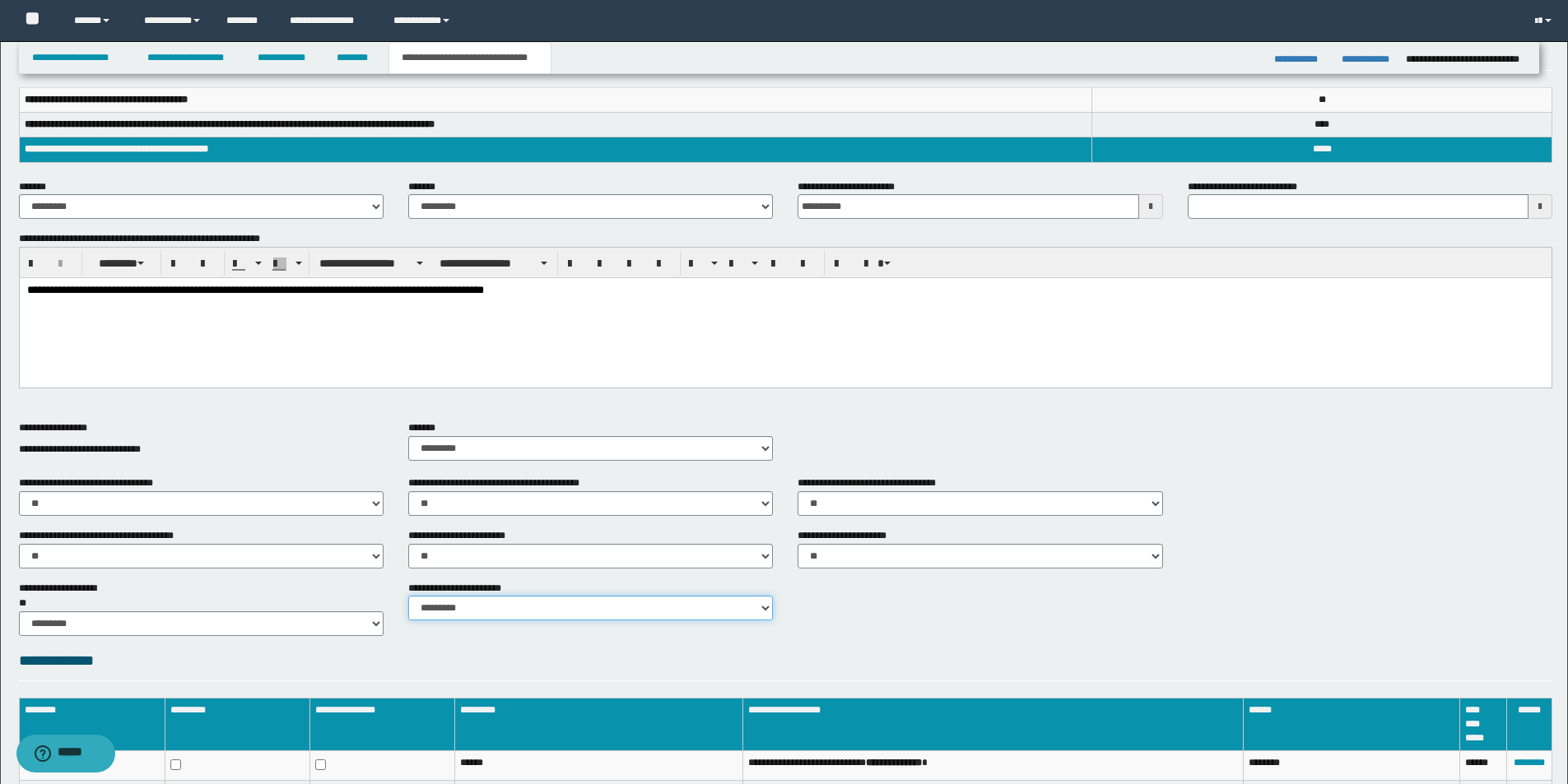 click on "*********
*********
*********" at bounding box center [590, 608] 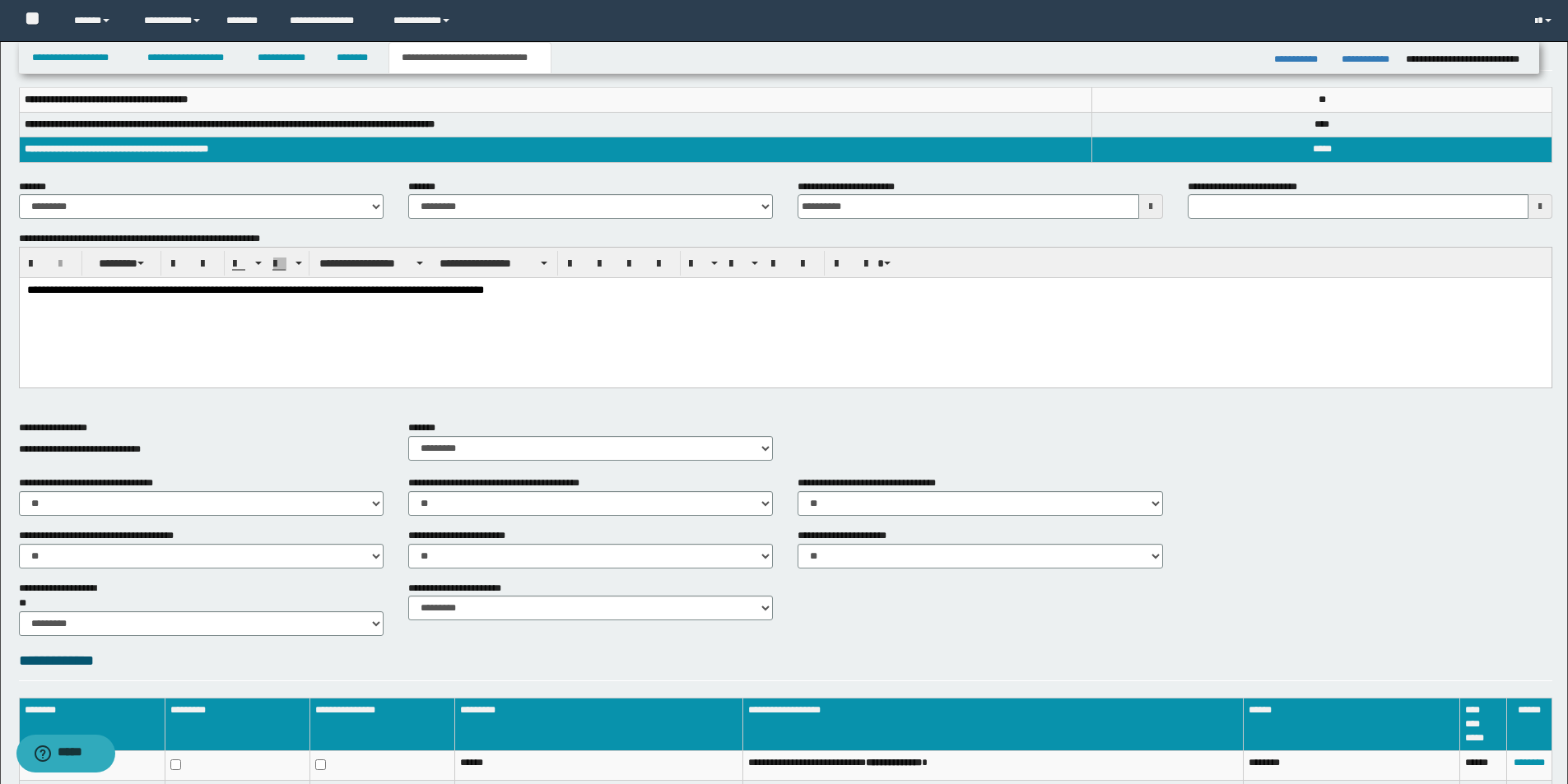 click on "**********" at bounding box center [785, 360] 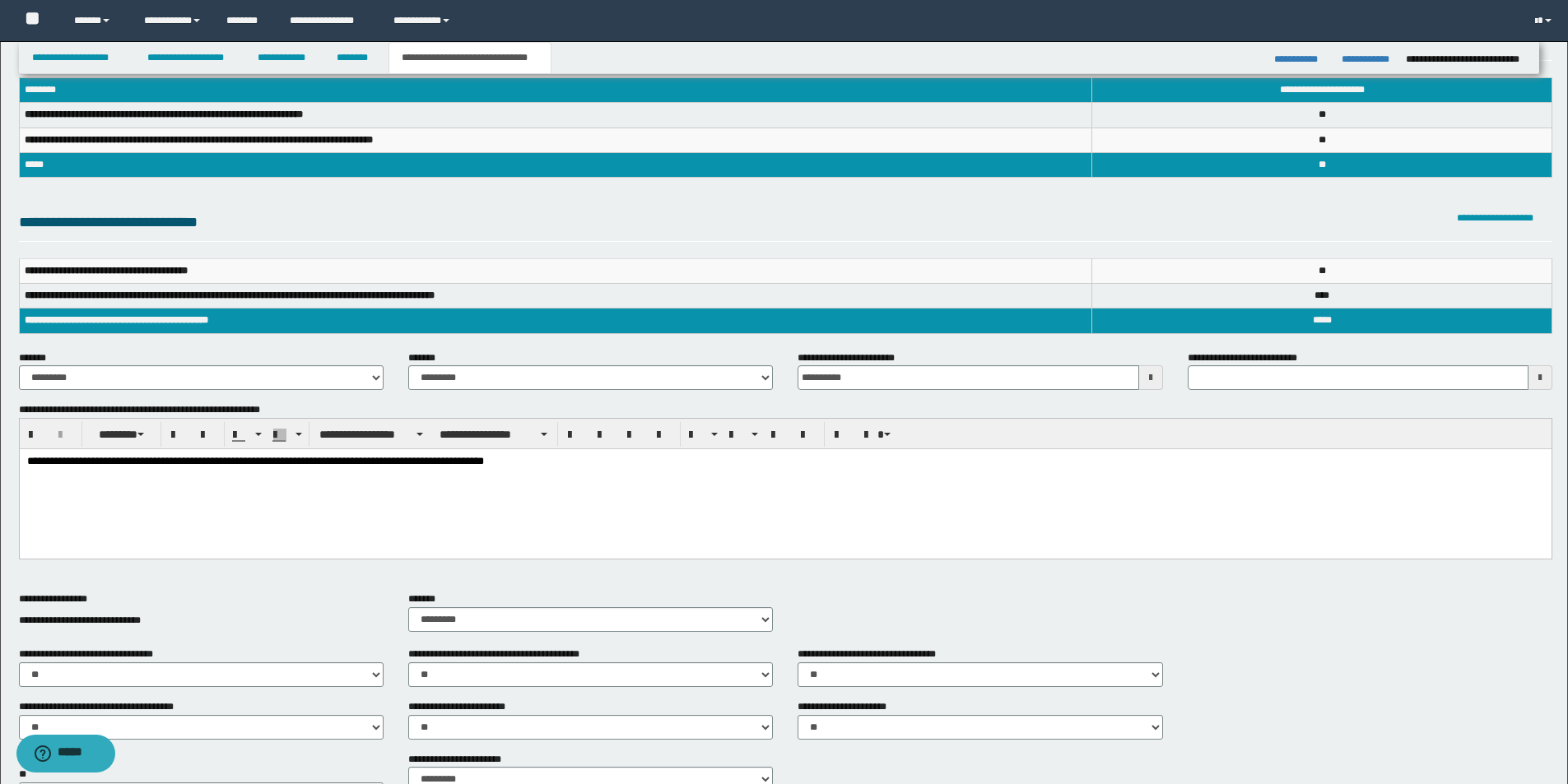 scroll, scrollTop: 0, scrollLeft: 0, axis: both 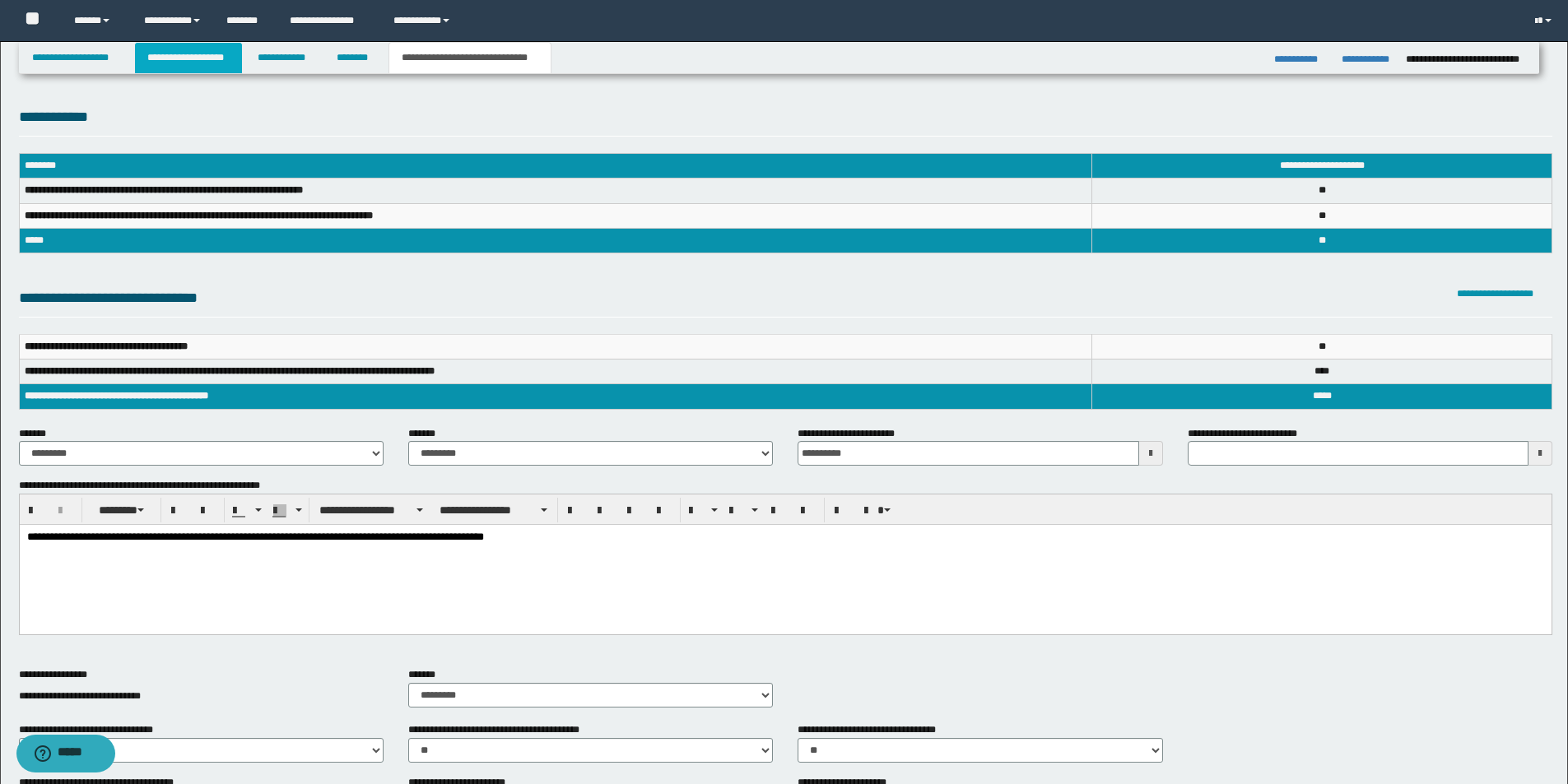 click on "**********" at bounding box center [188, 58] 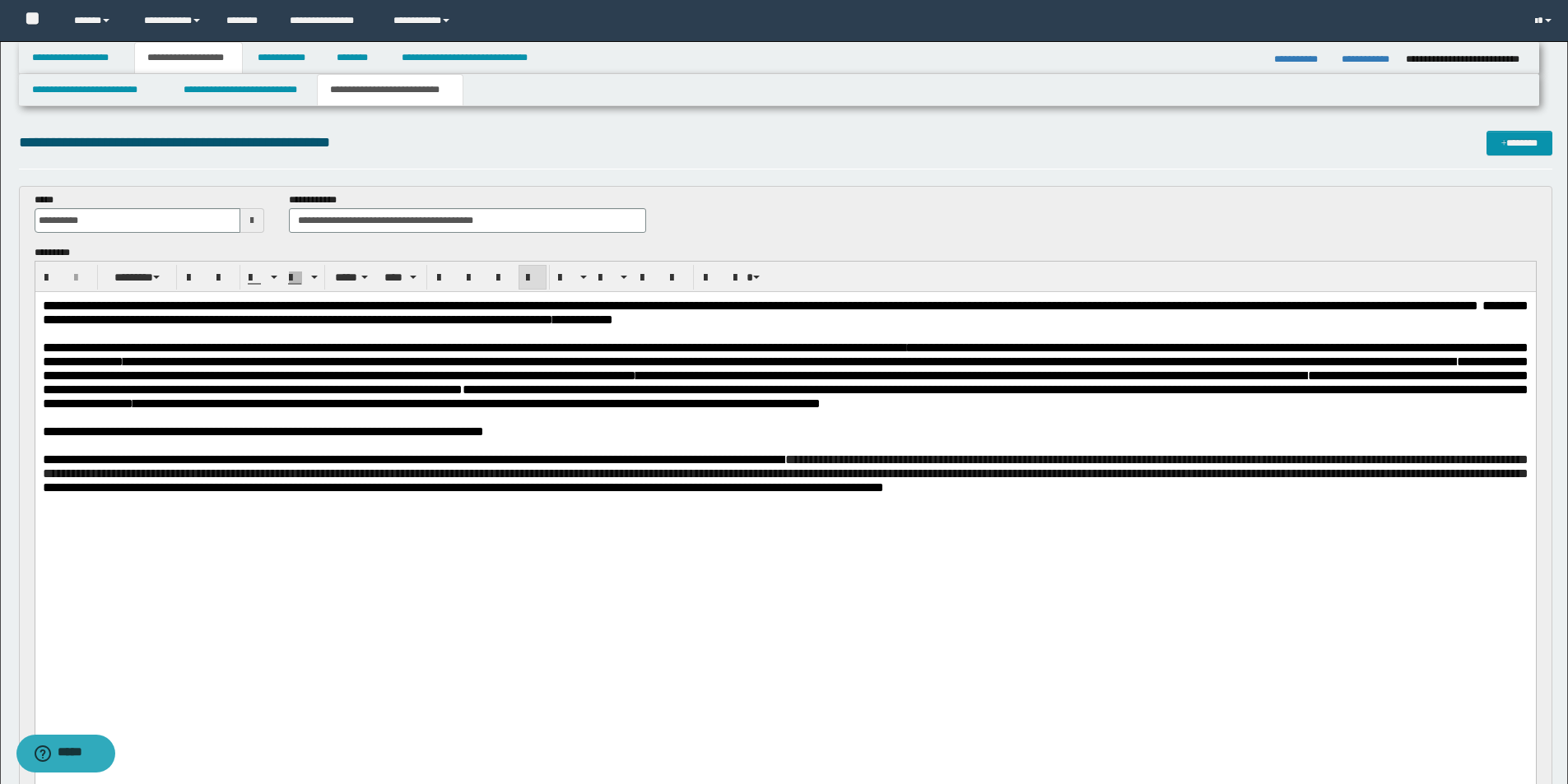 click at bounding box center (784, 445) 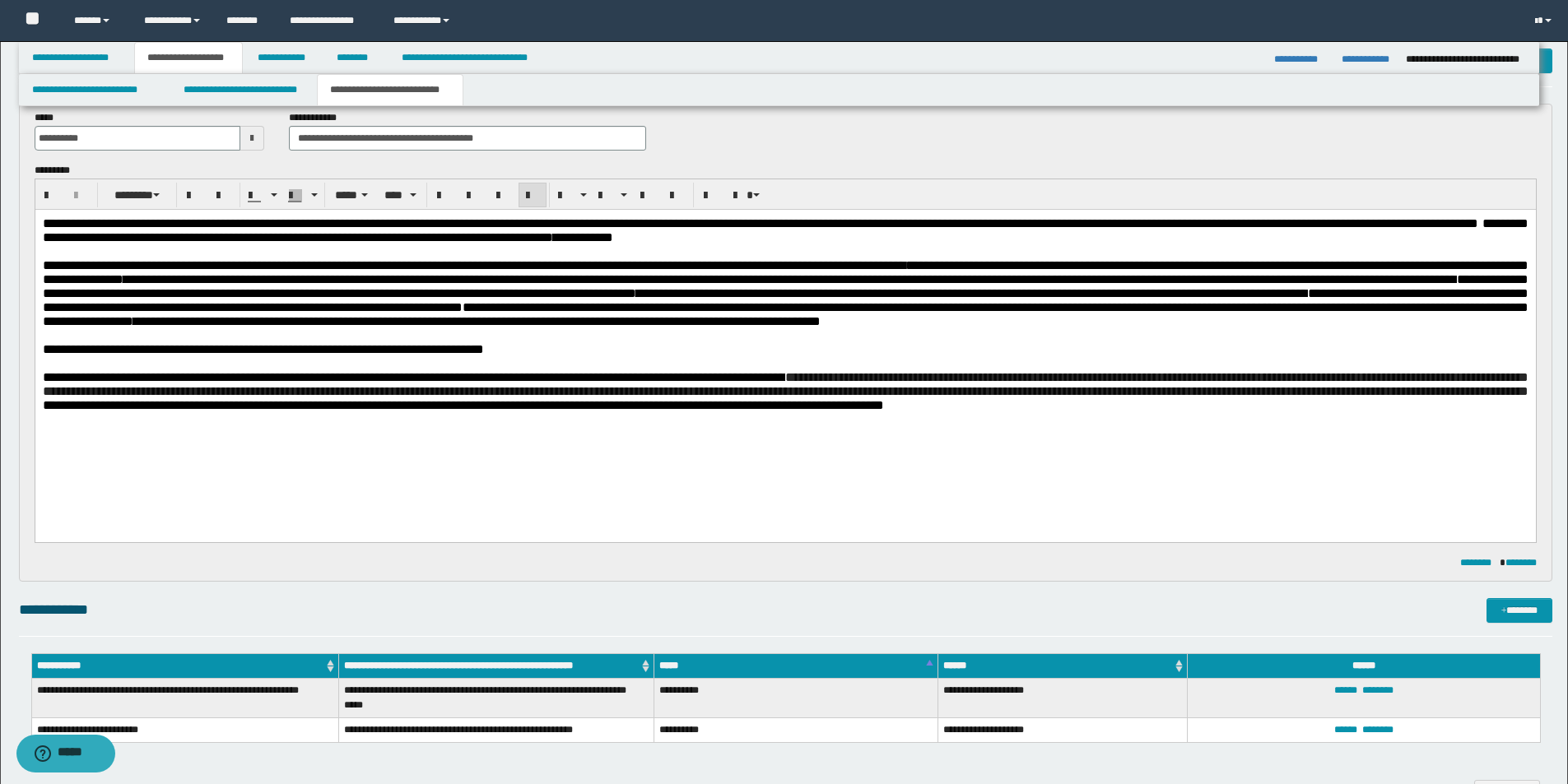 scroll, scrollTop: 494, scrollLeft: 0, axis: vertical 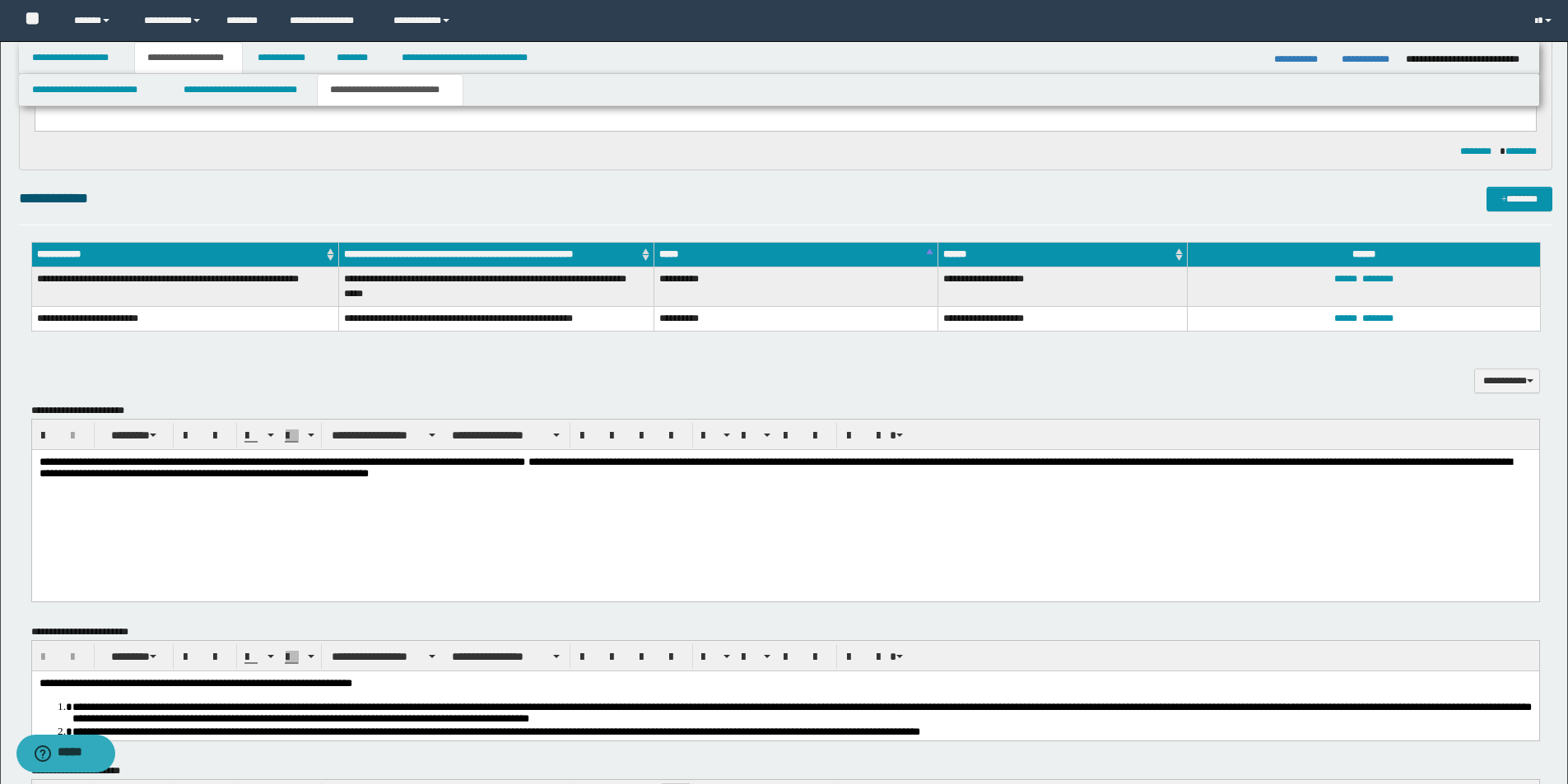 click on "**********" at bounding box center [775, 467] 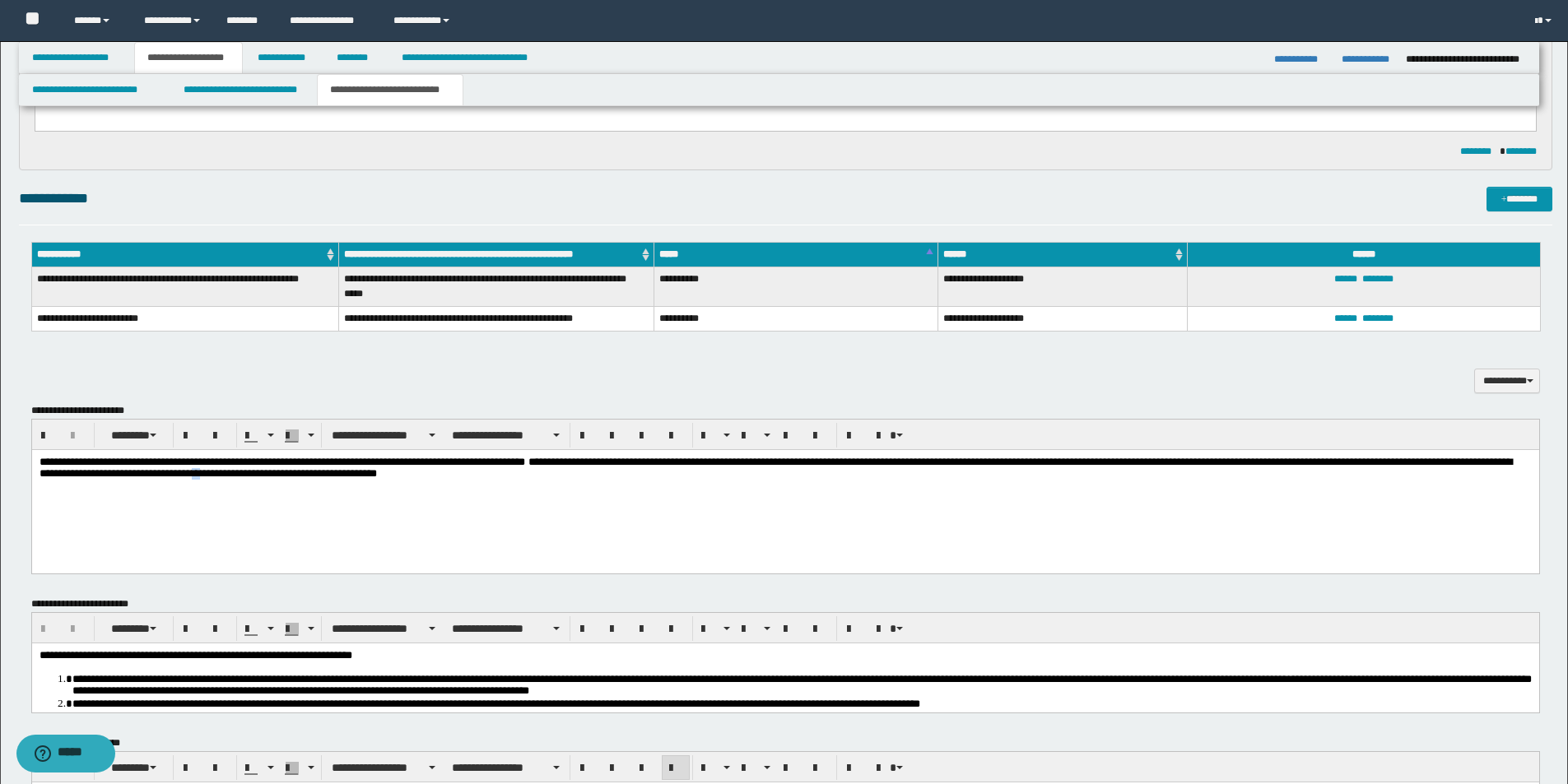 drag, startPoint x: 500, startPoint y: 475, endPoint x: 514, endPoint y: 475, distance: 14 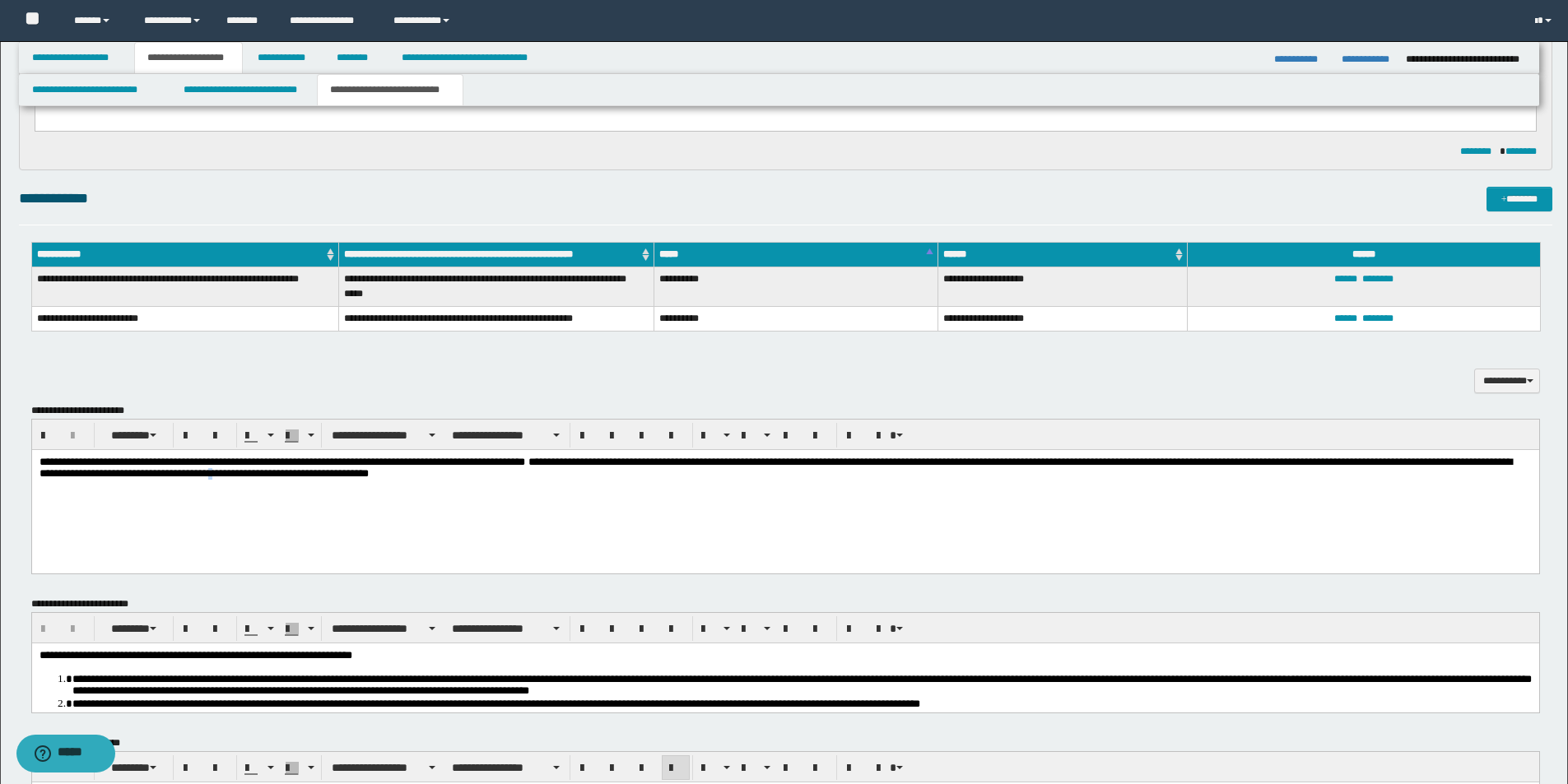 click on "**********" at bounding box center [775, 467] 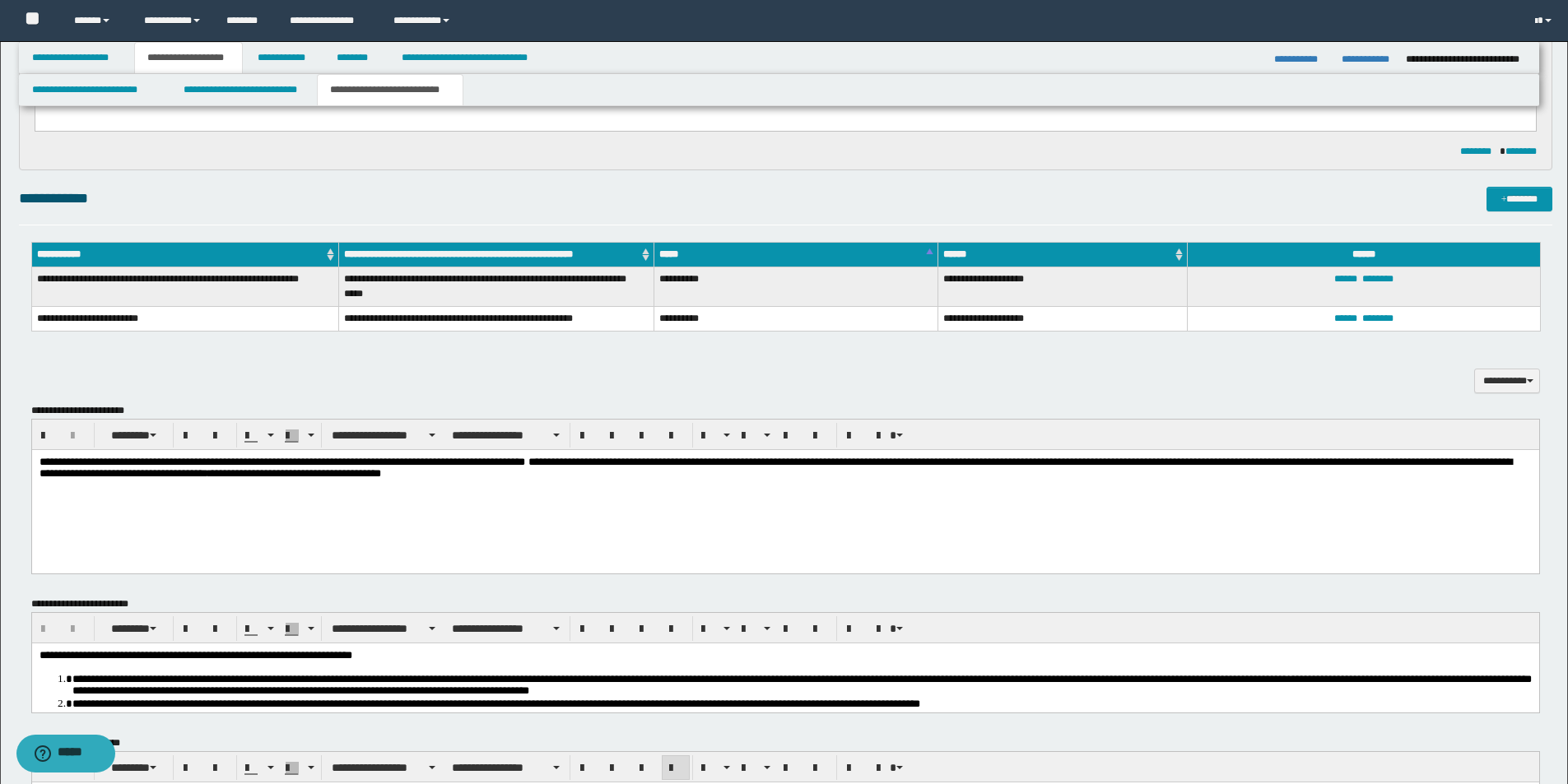 click on "**********" at bounding box center (775, 467) 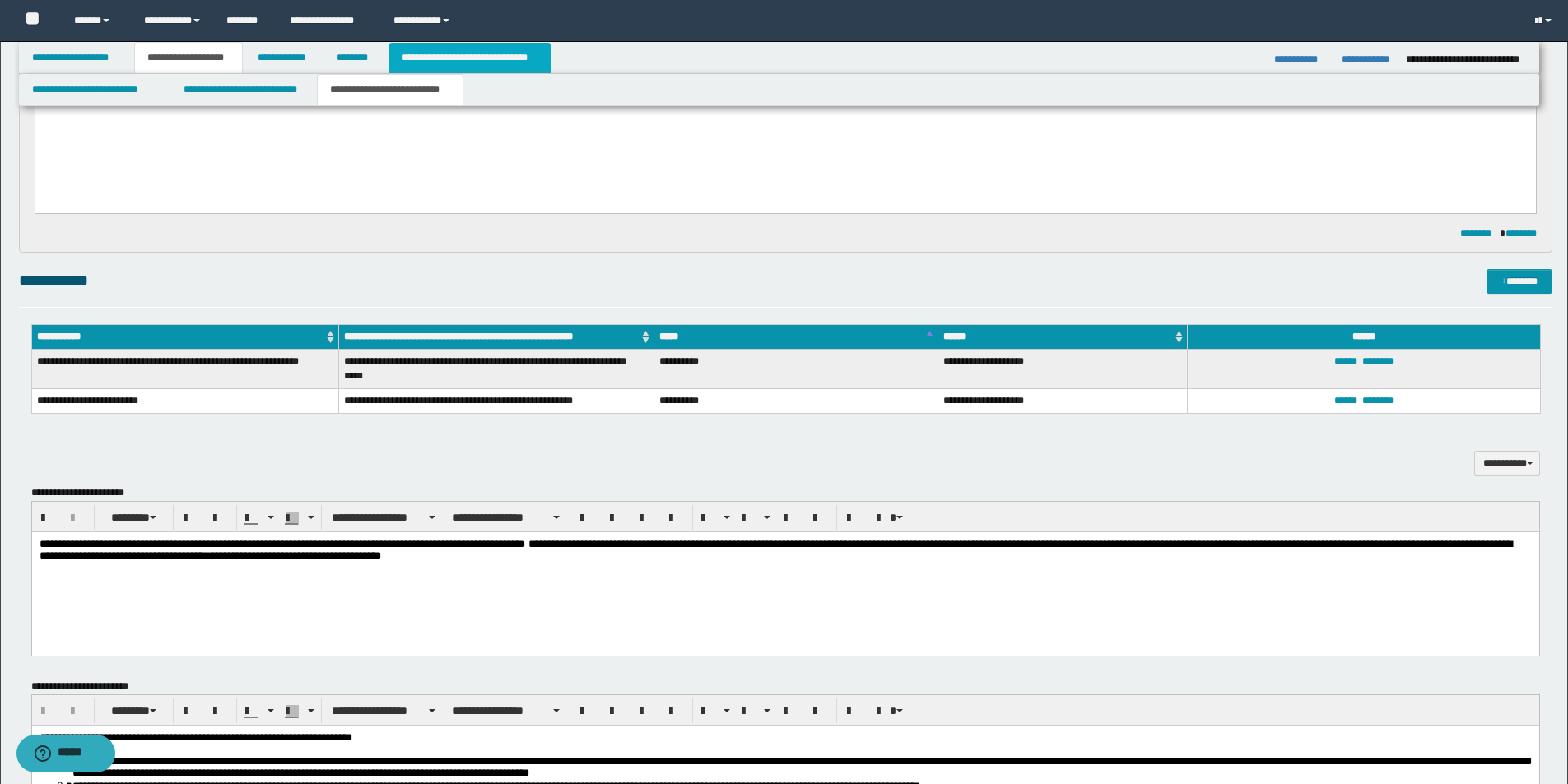 click on "**********" at bounding box center [469, 58] 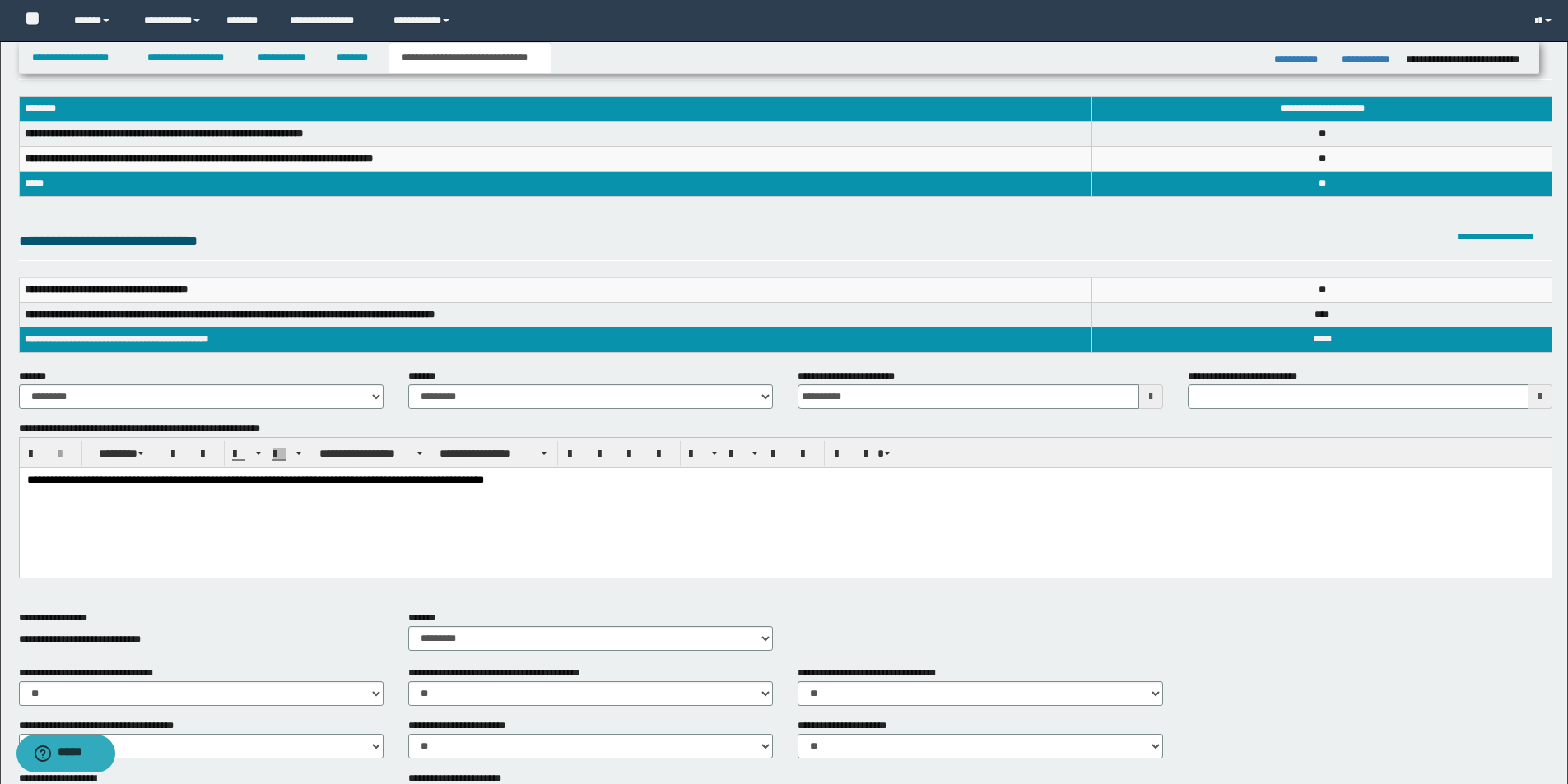 scroll, scrollTop: 0, scrollLeft: 0, axis: both 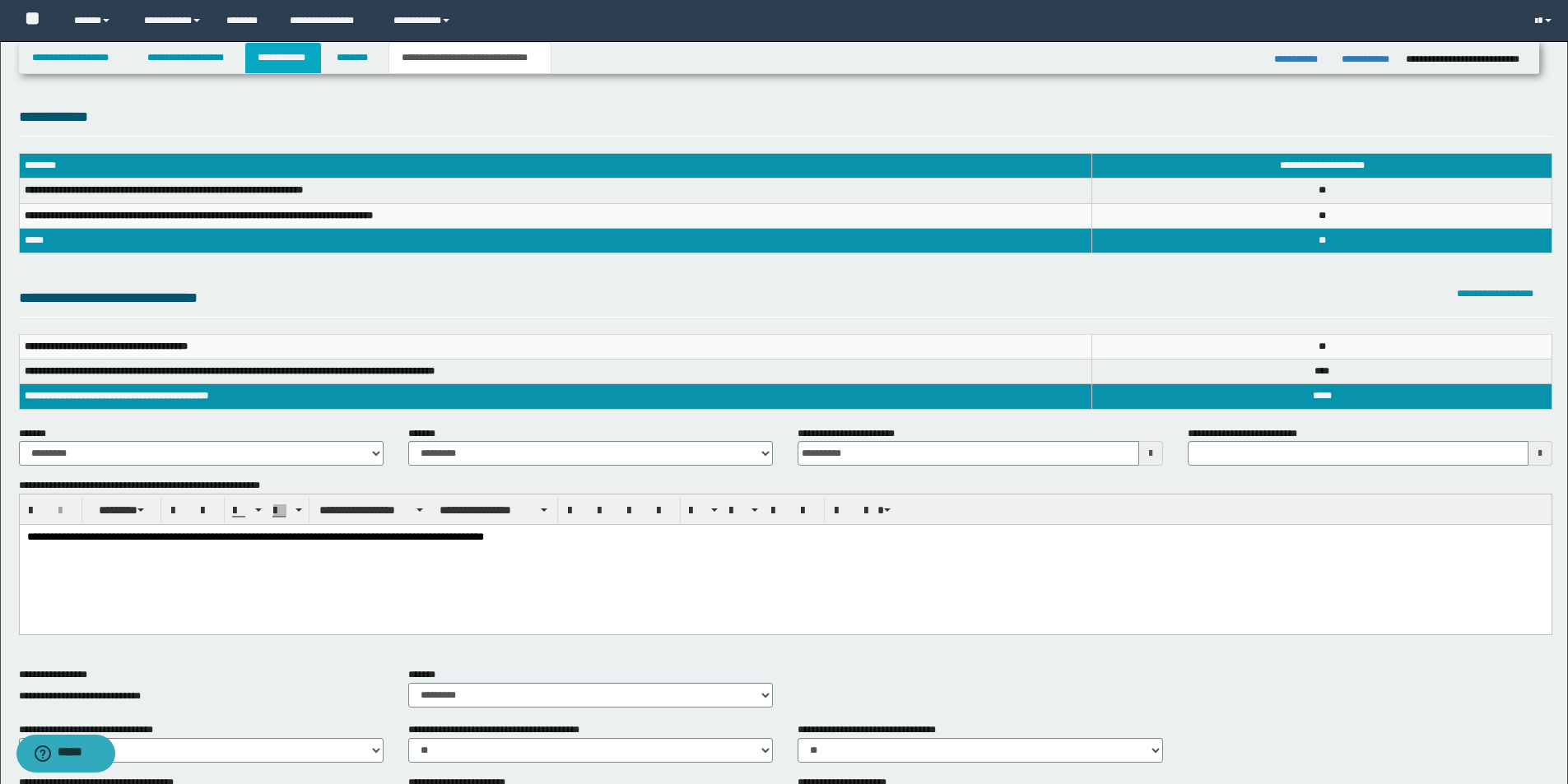 click on "**********" at bounding box center (283, 58) 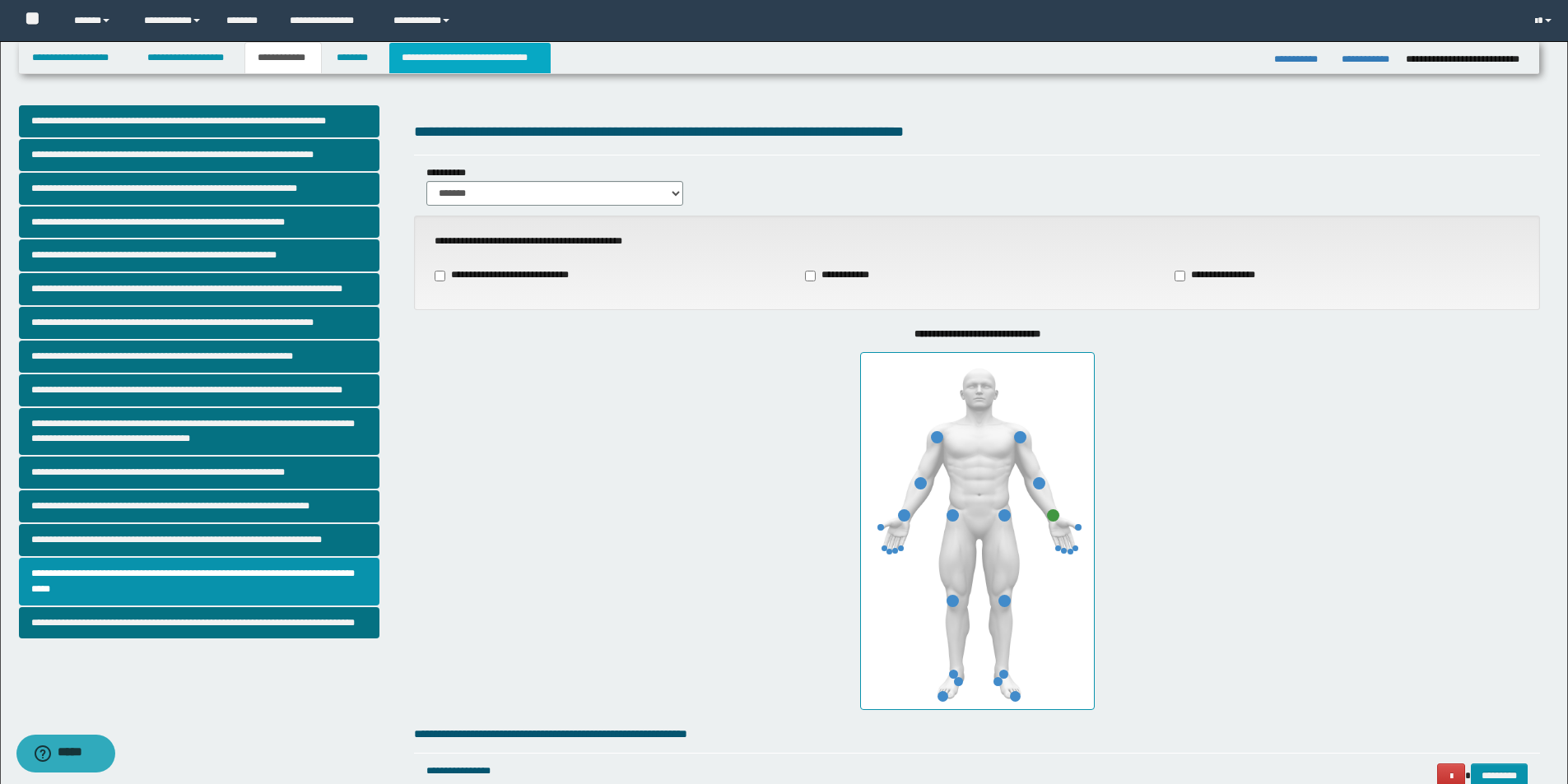click on "**********" at bounding box center (469, 58) 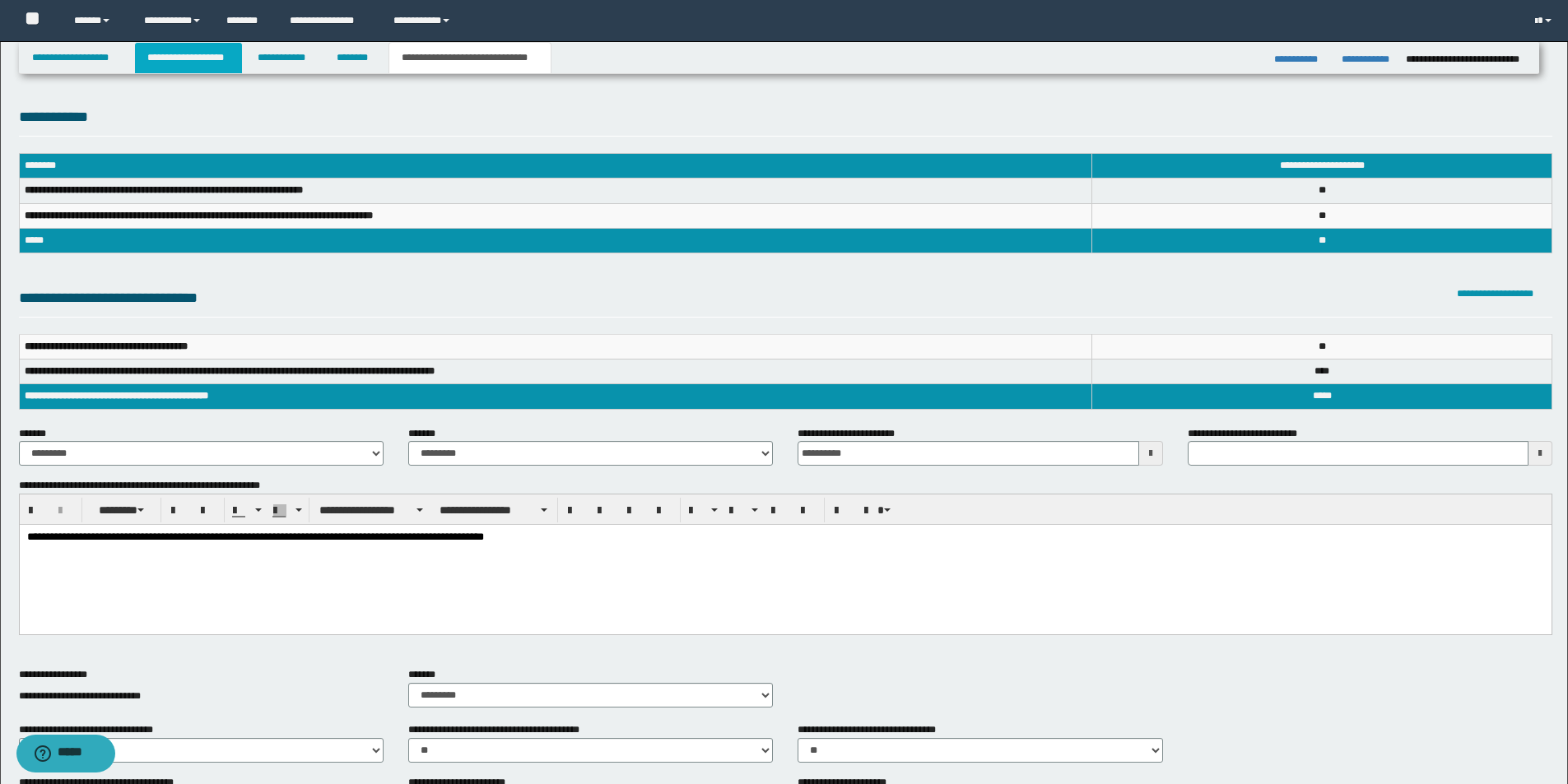 click on "**********" at bounding box center (188, 58) 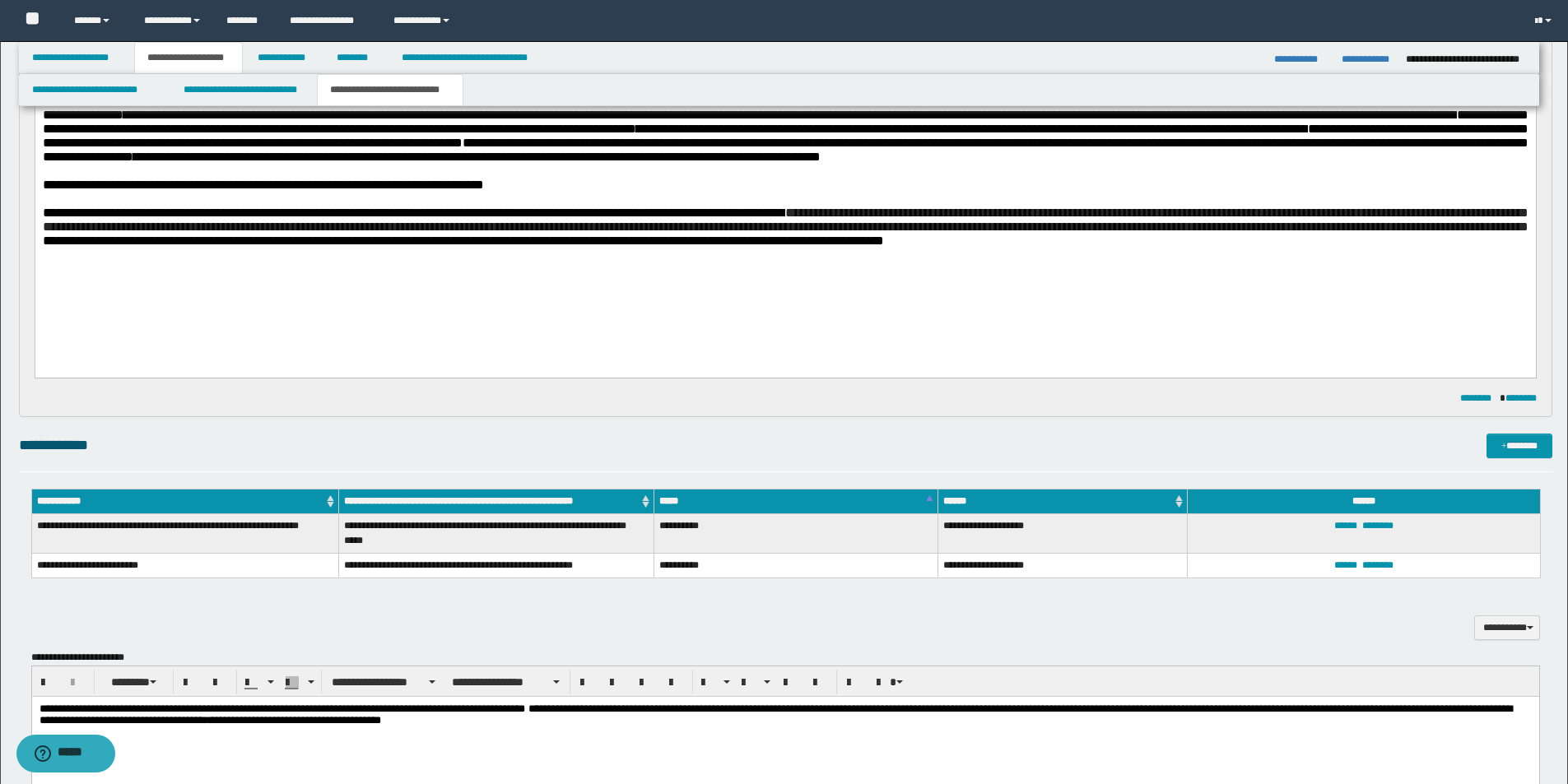 scroll, scrollTop: 494, scrollLeft: 0, axis: vertical 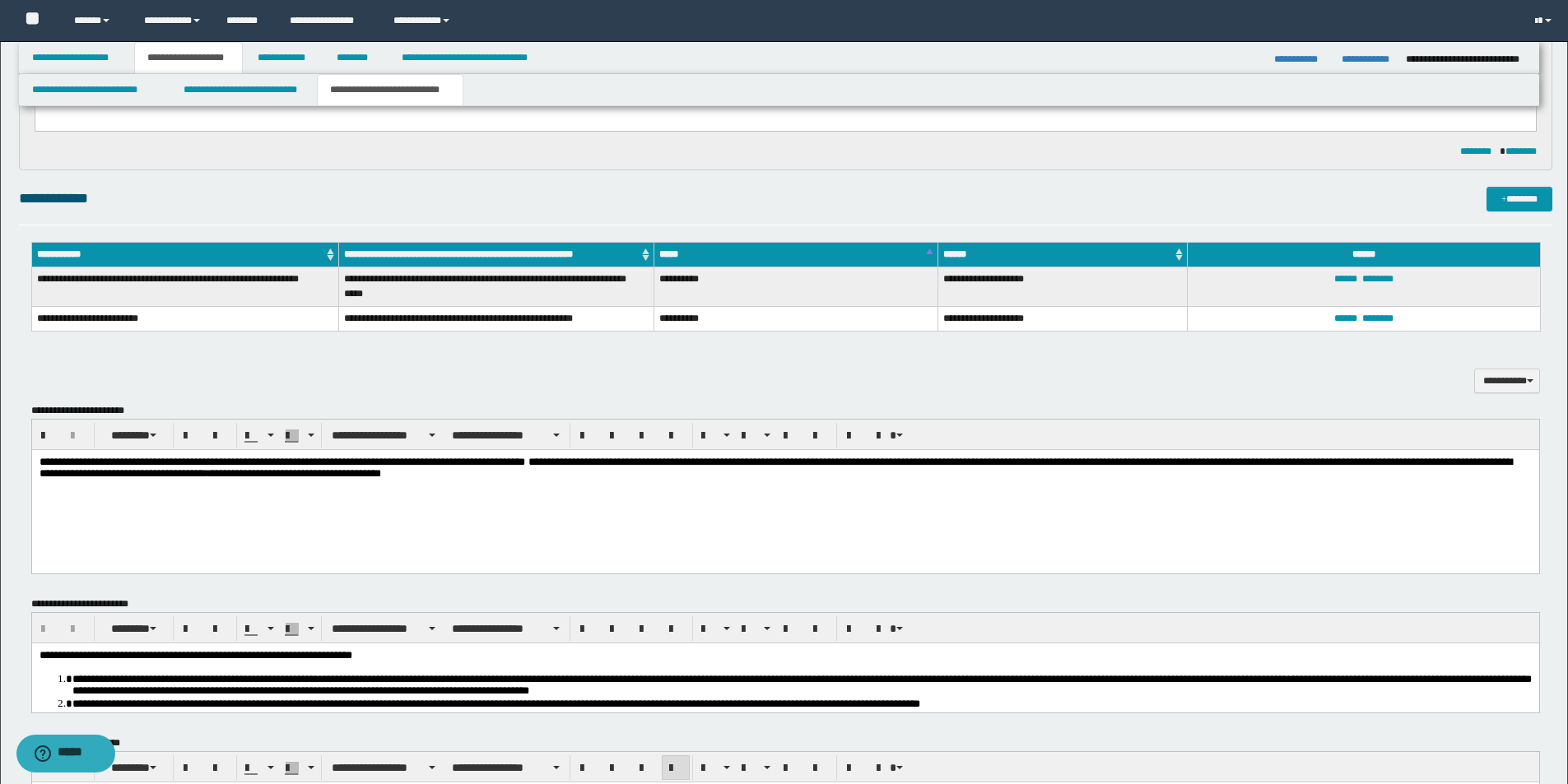 click on "**********" at bounding box center (775, 467) 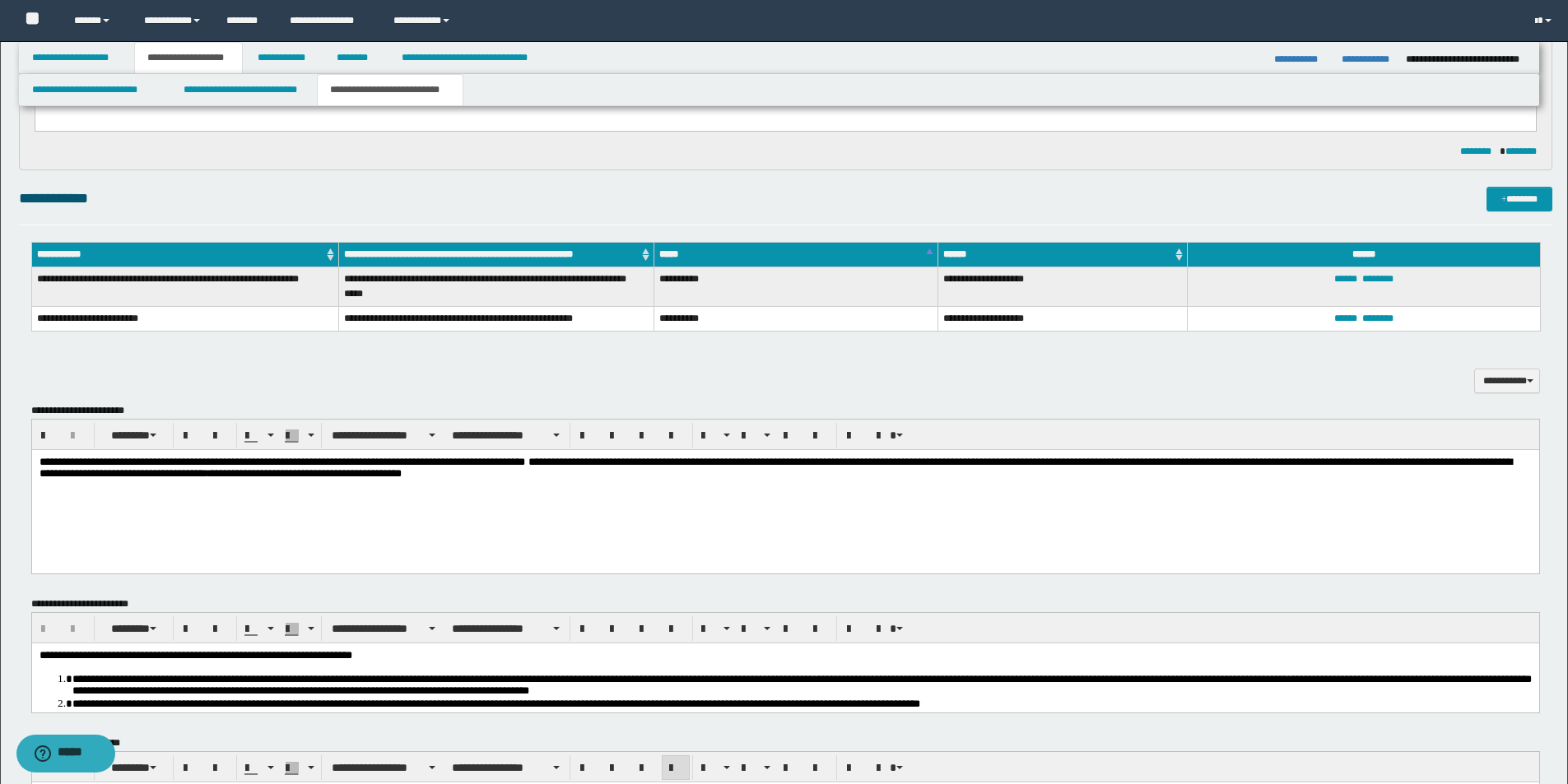 click on "**********" at bounding box center [775, 467] 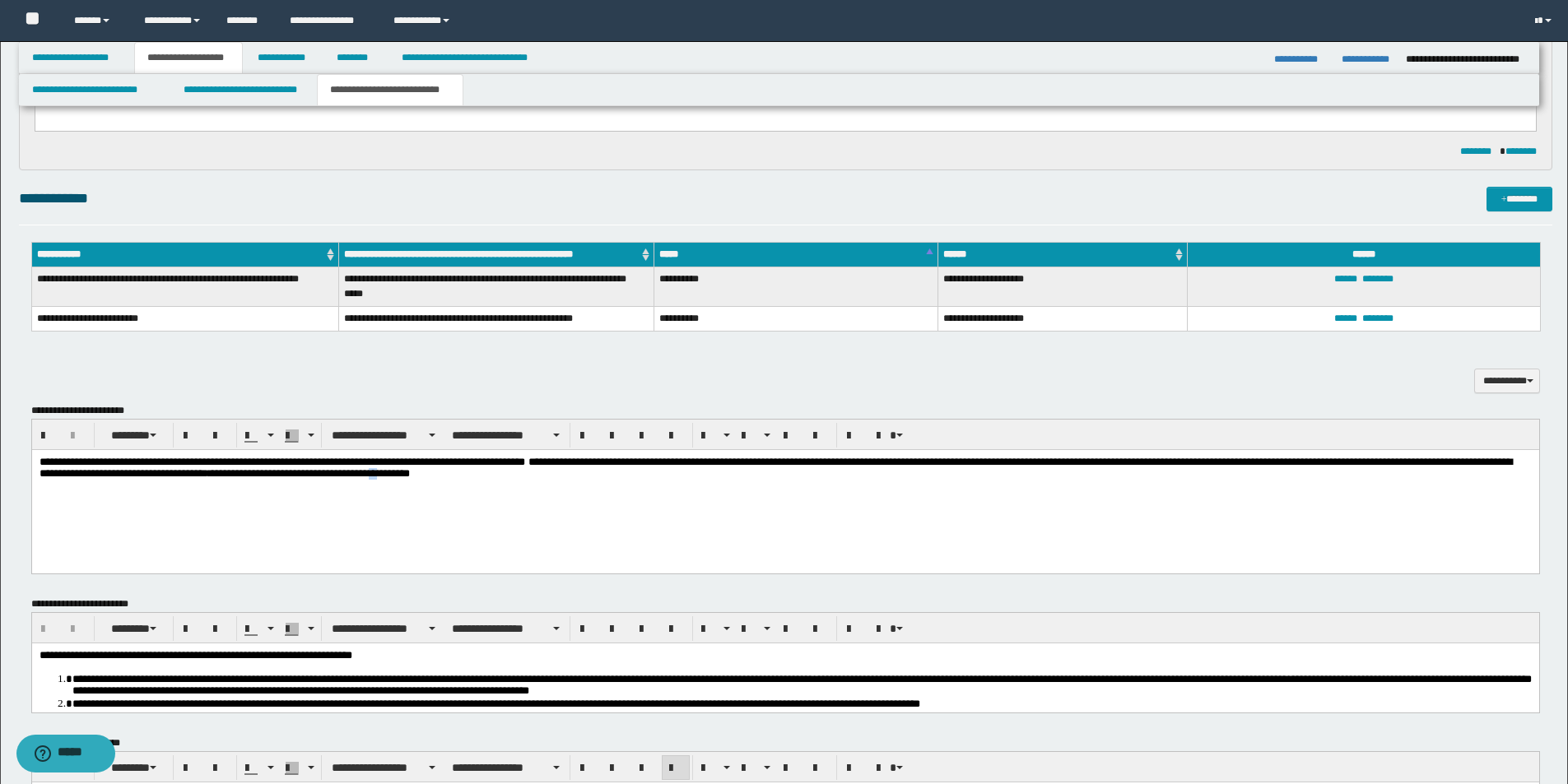 drag, startPoint x: 691, startPoint y: 477, endPoint x: 700, endPoint y: 481, distance: 9.848858 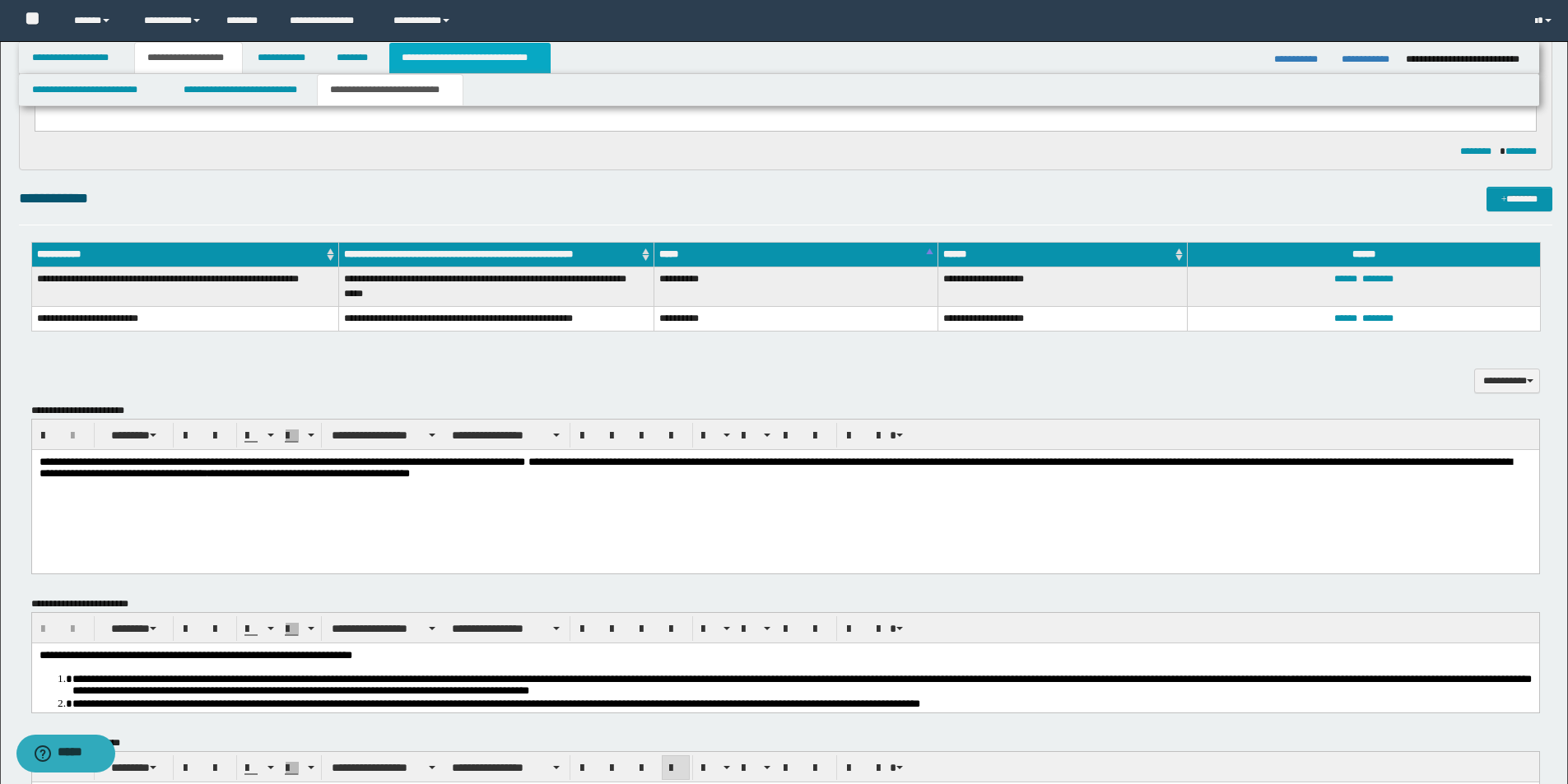 click on "**********" at bounding box center [469, 58] 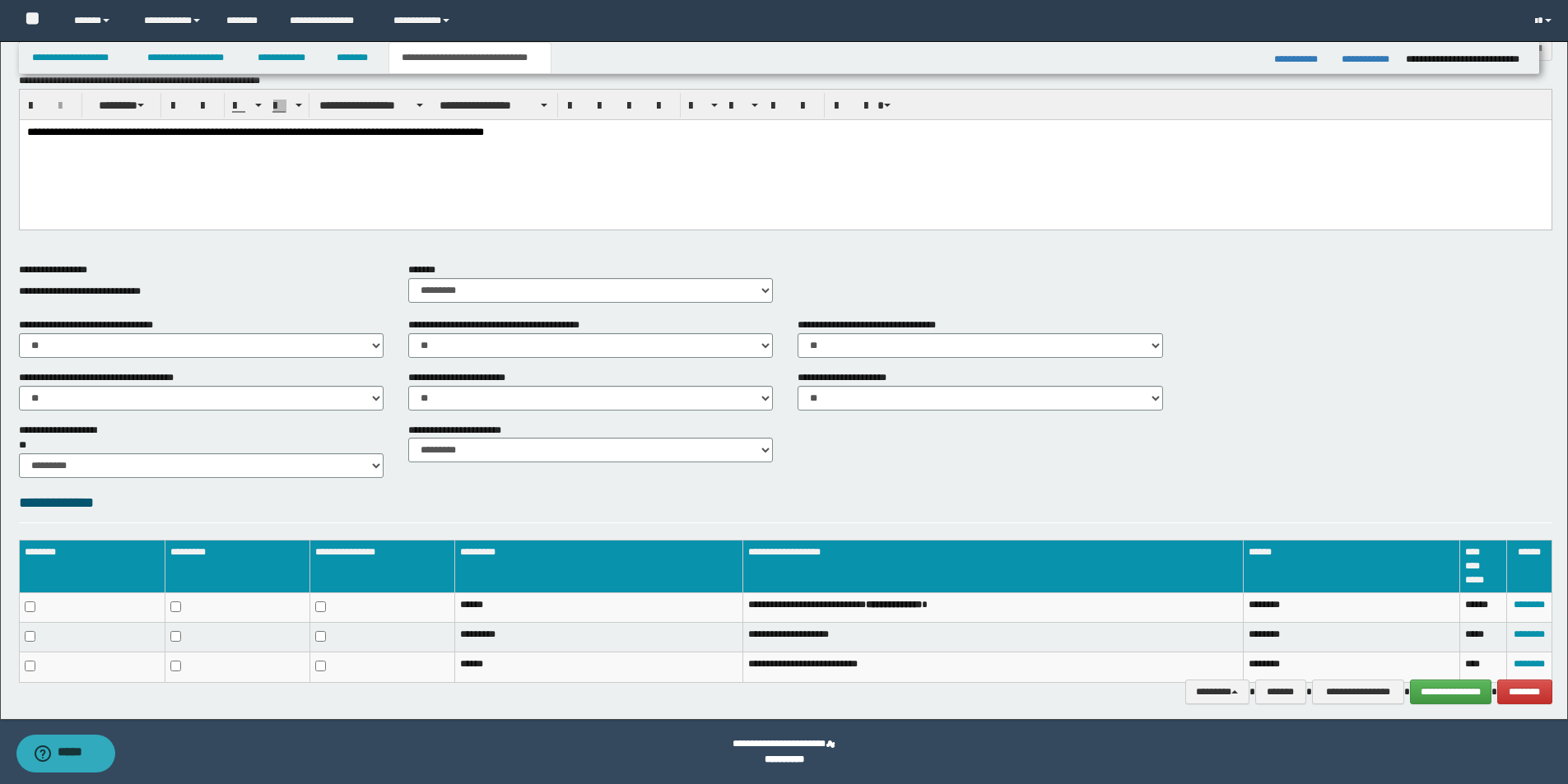 scroll, scrollTop: 158, scrollLeft: 0, axis: vertical 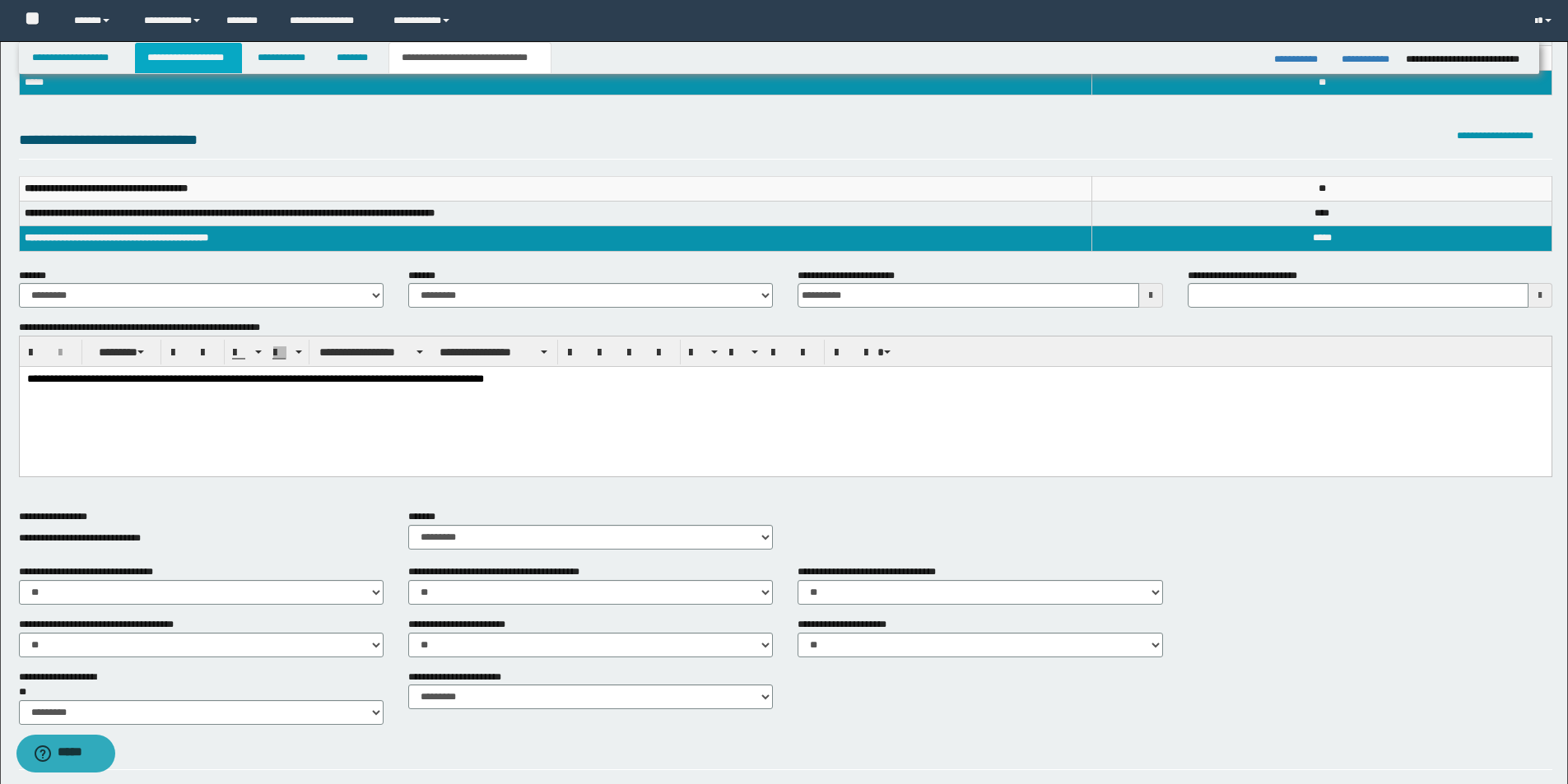 click on "**********" at bounding box center [188, 58] 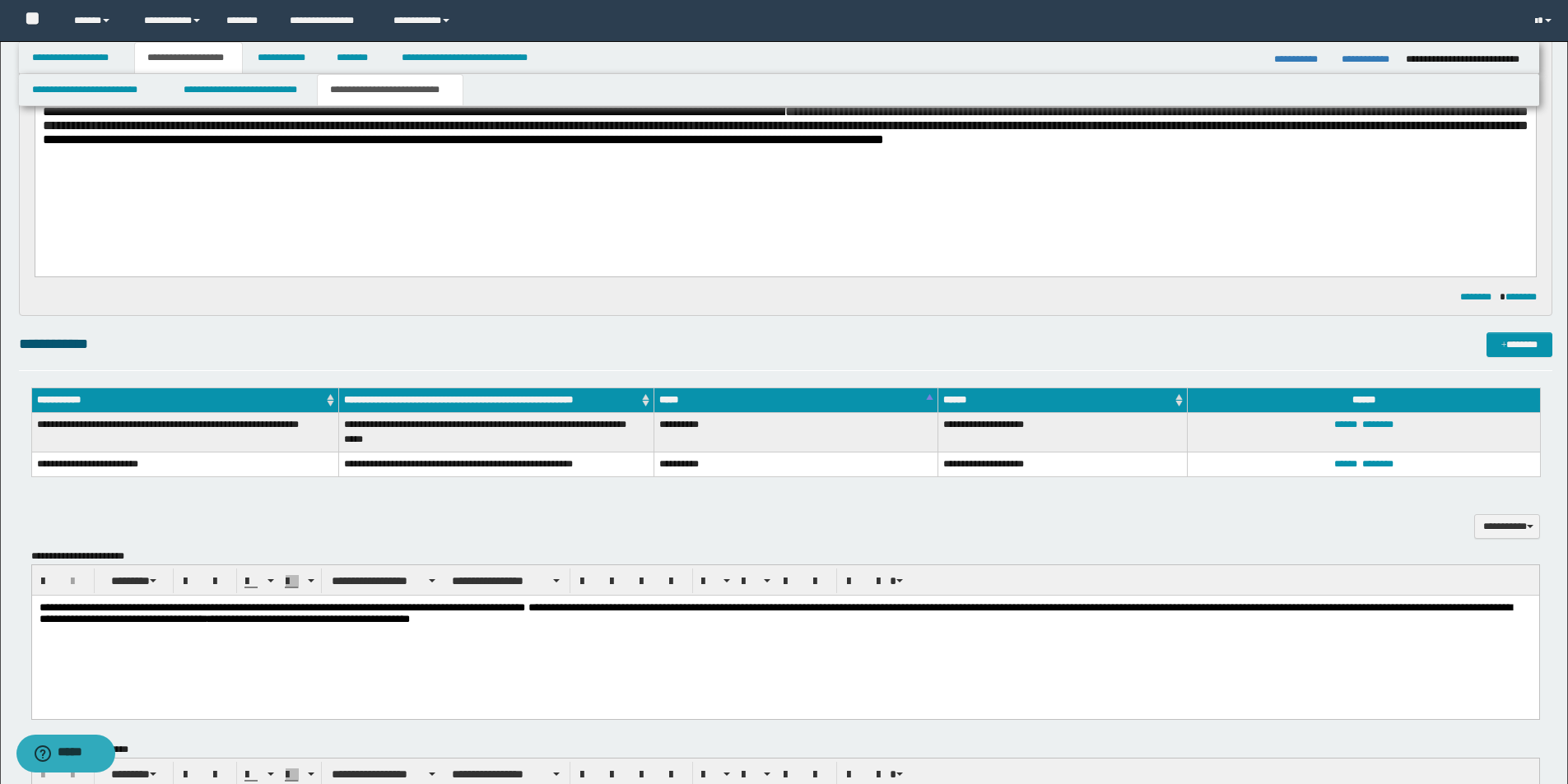 scroll, scrollTop: 595, scrollLeft: 0, axis: vertical 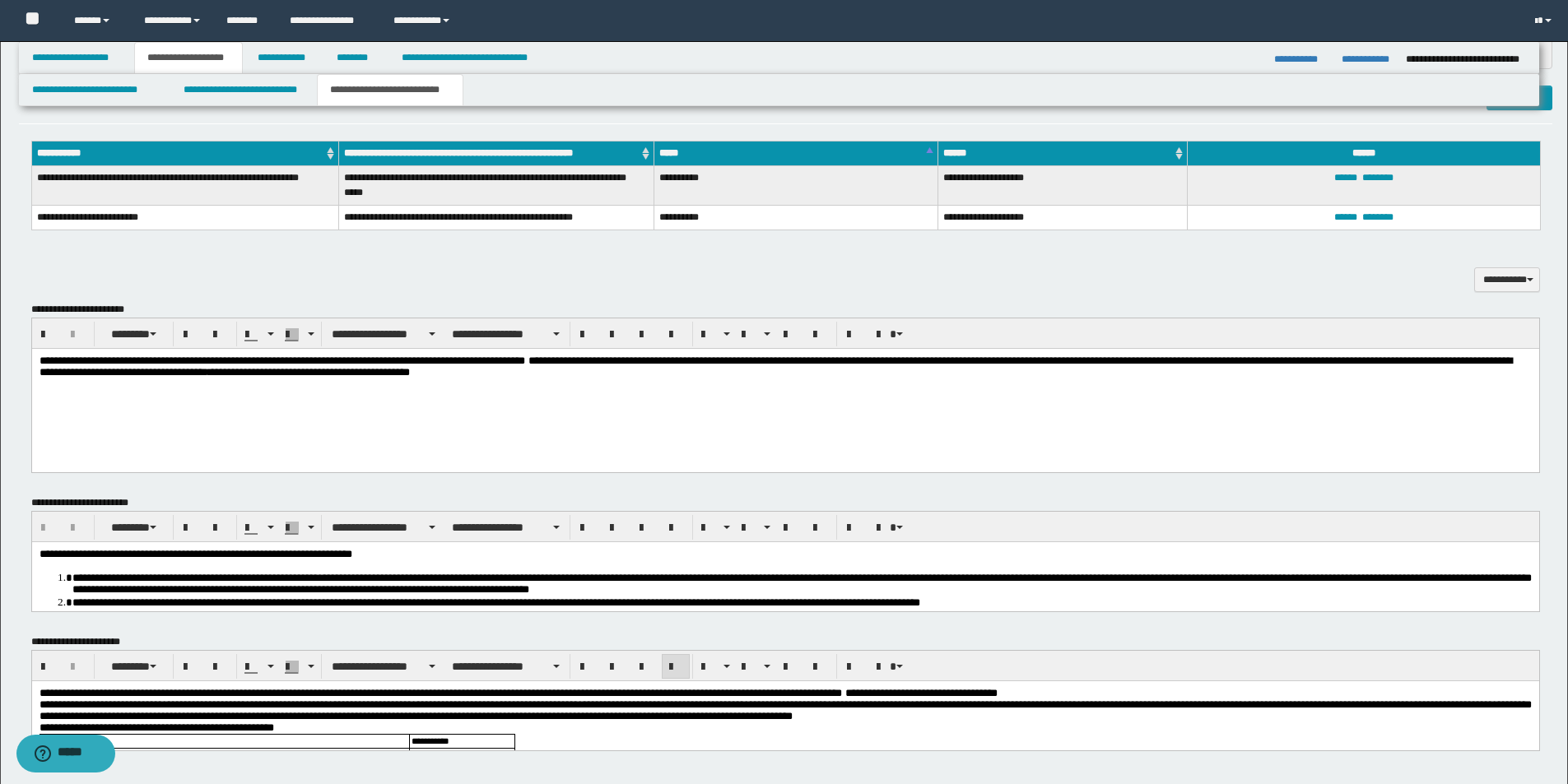 drag, startPoint x: 655, startPoint y: 373, endPoint x: 673, endPoint y: 378, distance: 18.681542 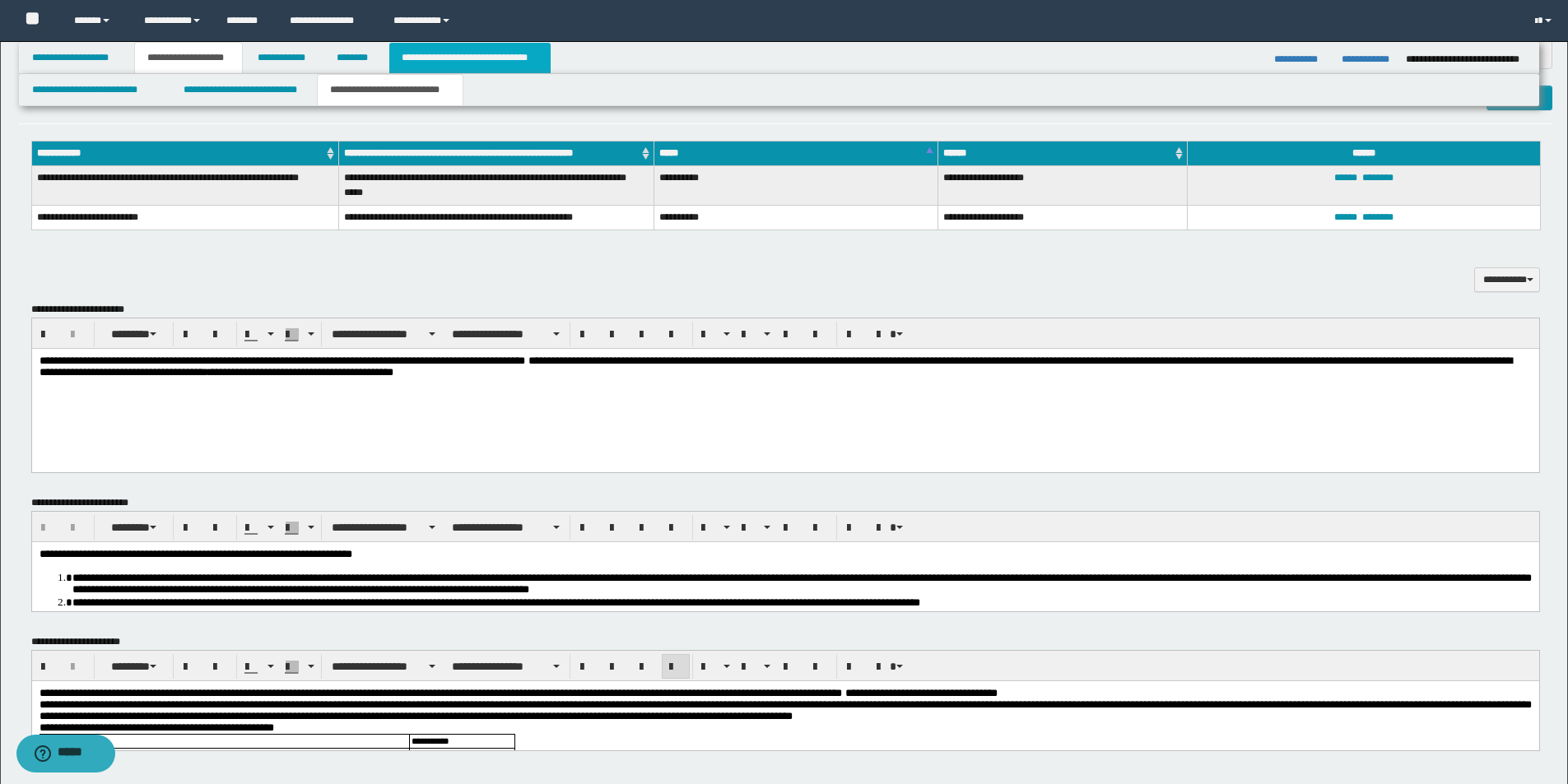 click on "**********" at bounding box center [469, 58] 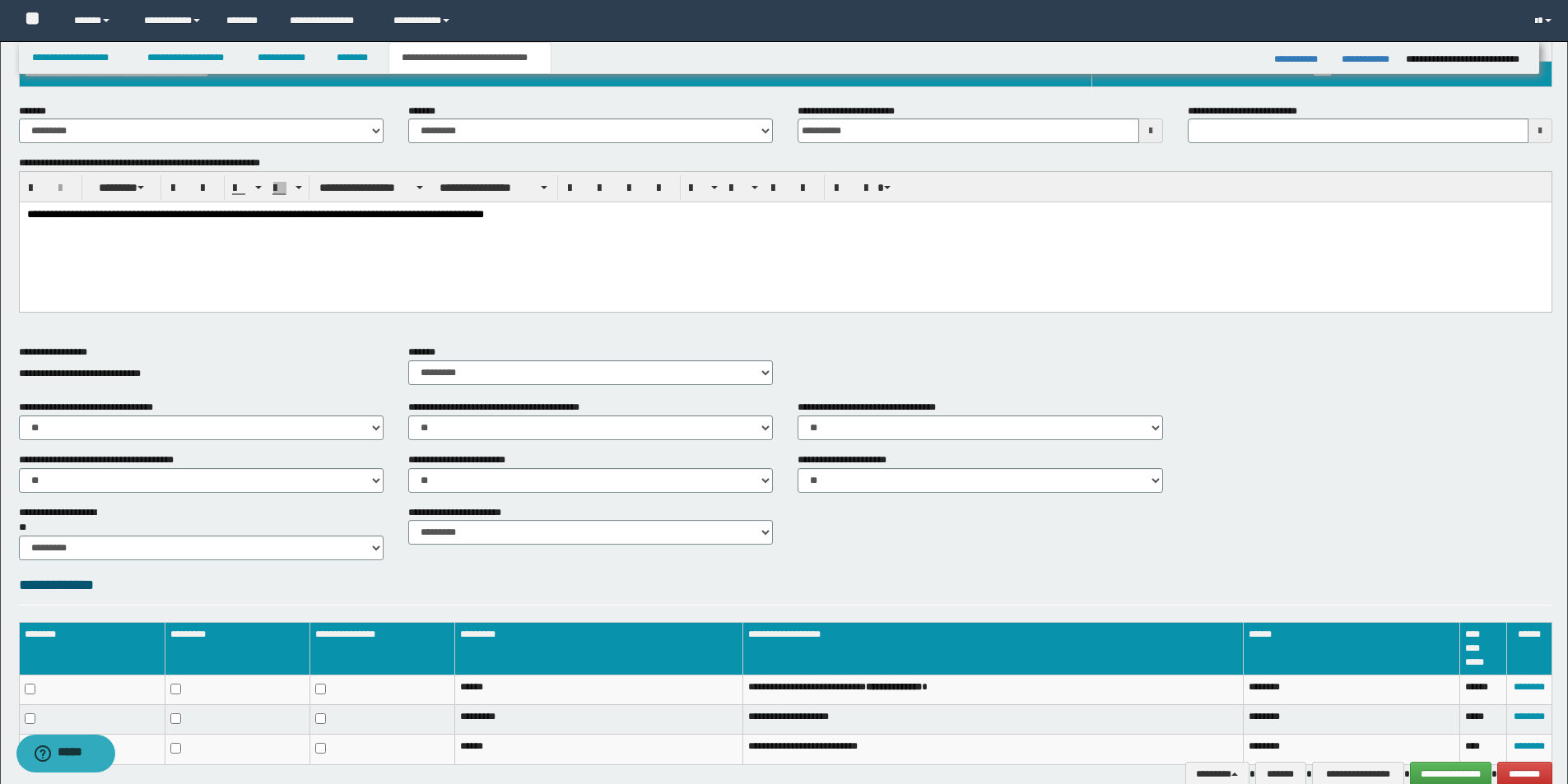 scroll, scrollTop: 76, scrollLeft: 0, axis: vertical 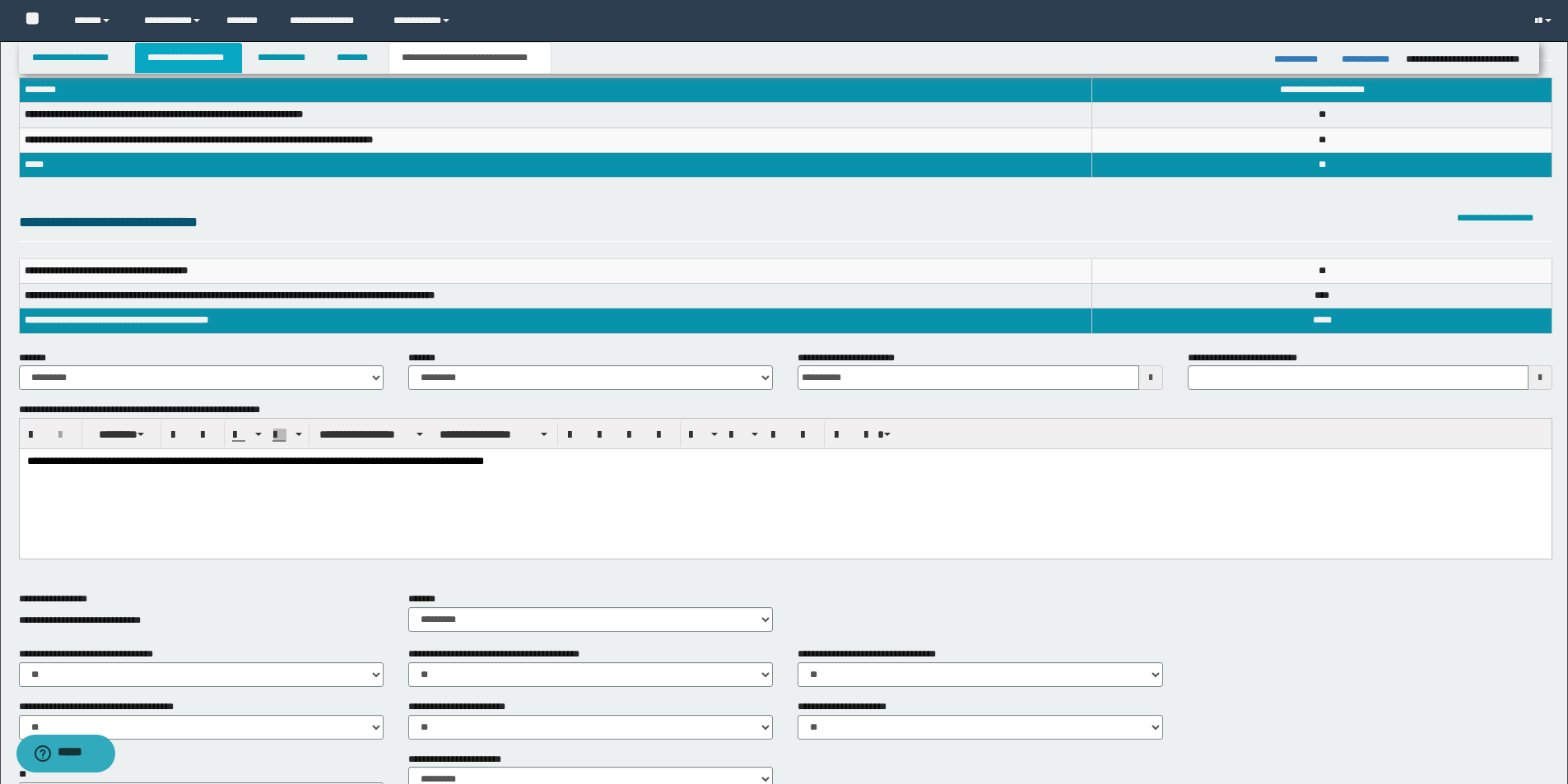 click on "**********" at bounding box center [188, 58] 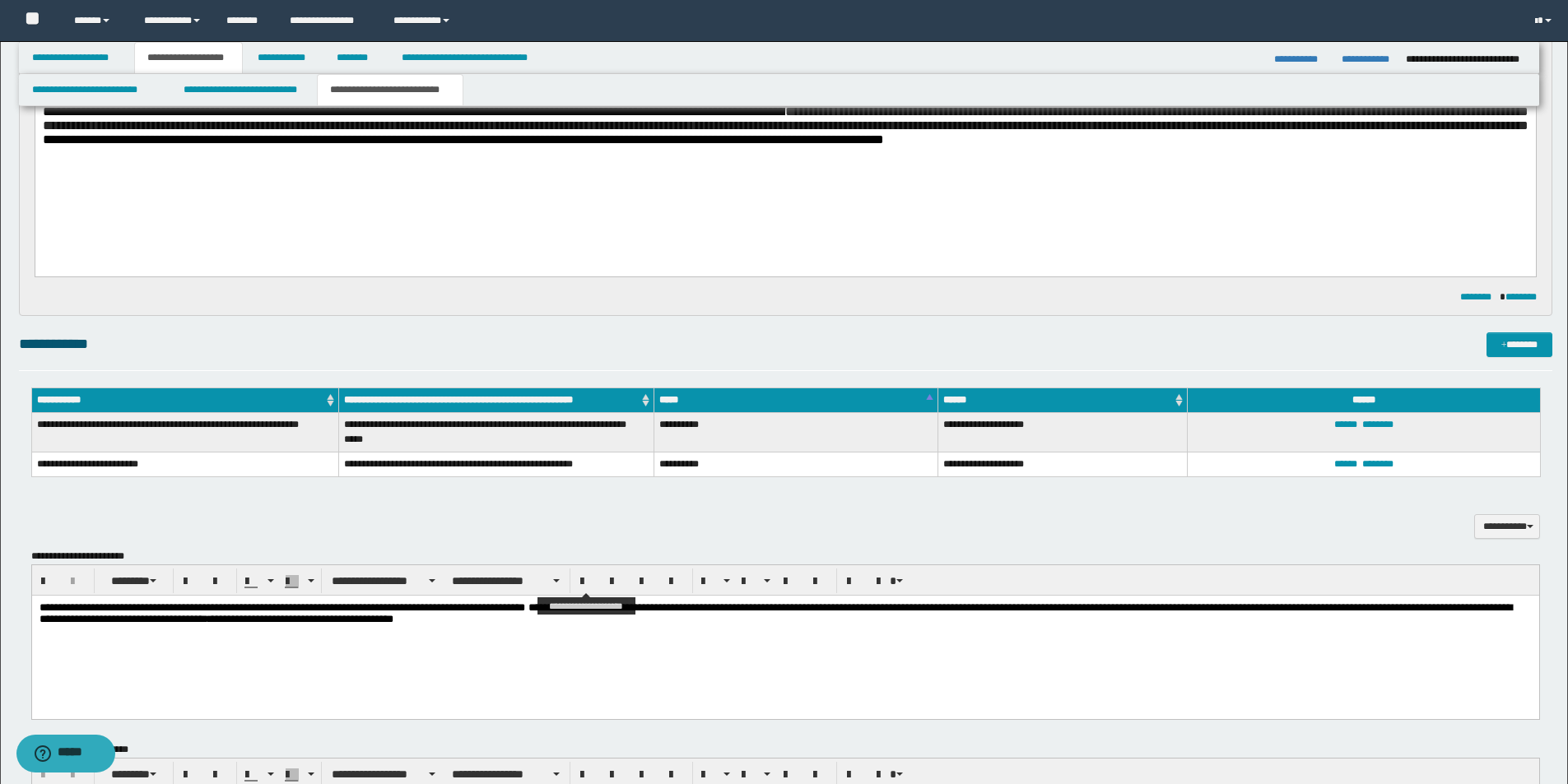 scroll, scrollTop: 595, scrollLeft: 0, axis: vertical 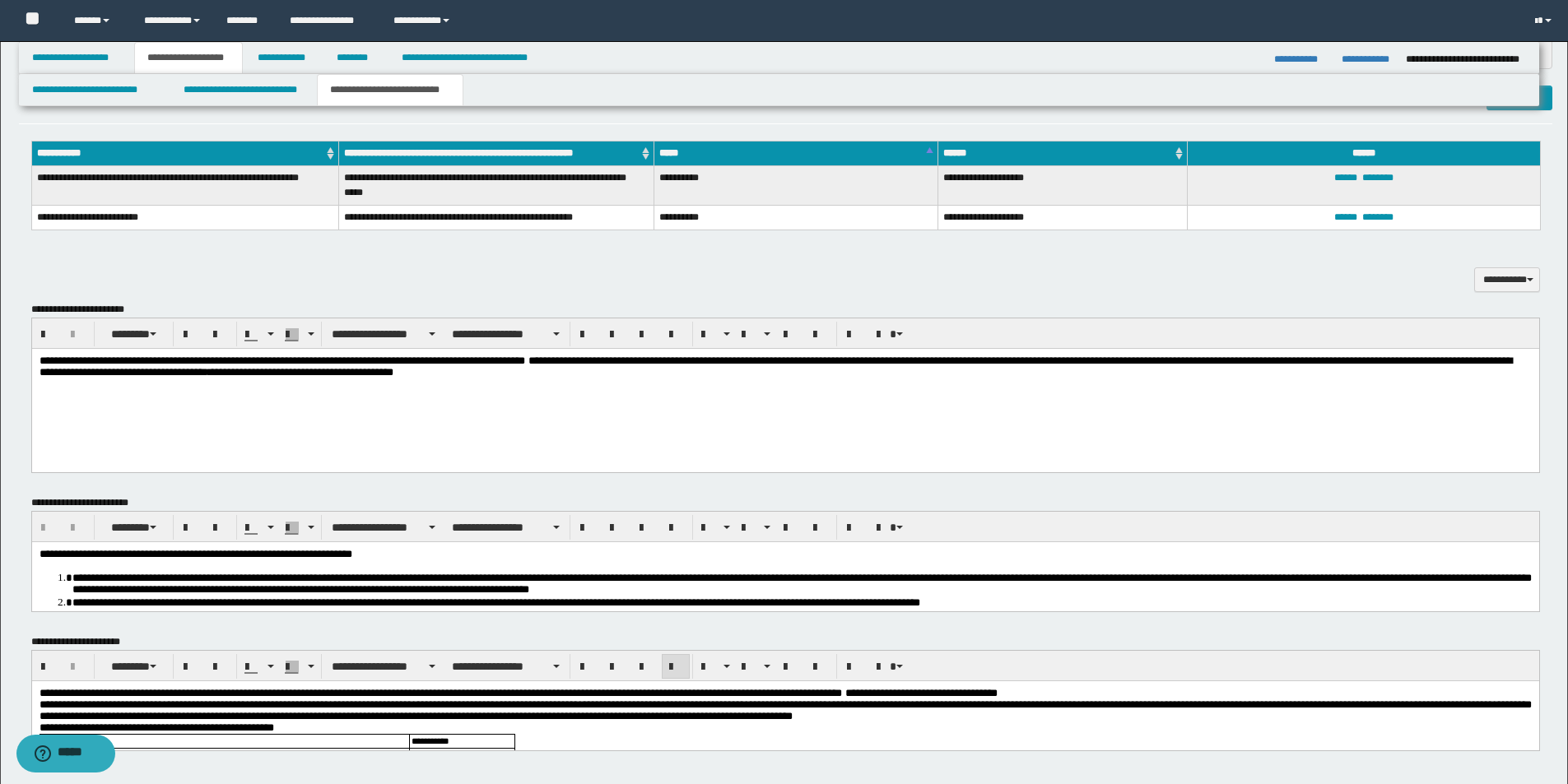 click on "**********" at bounding box center [775, 366] 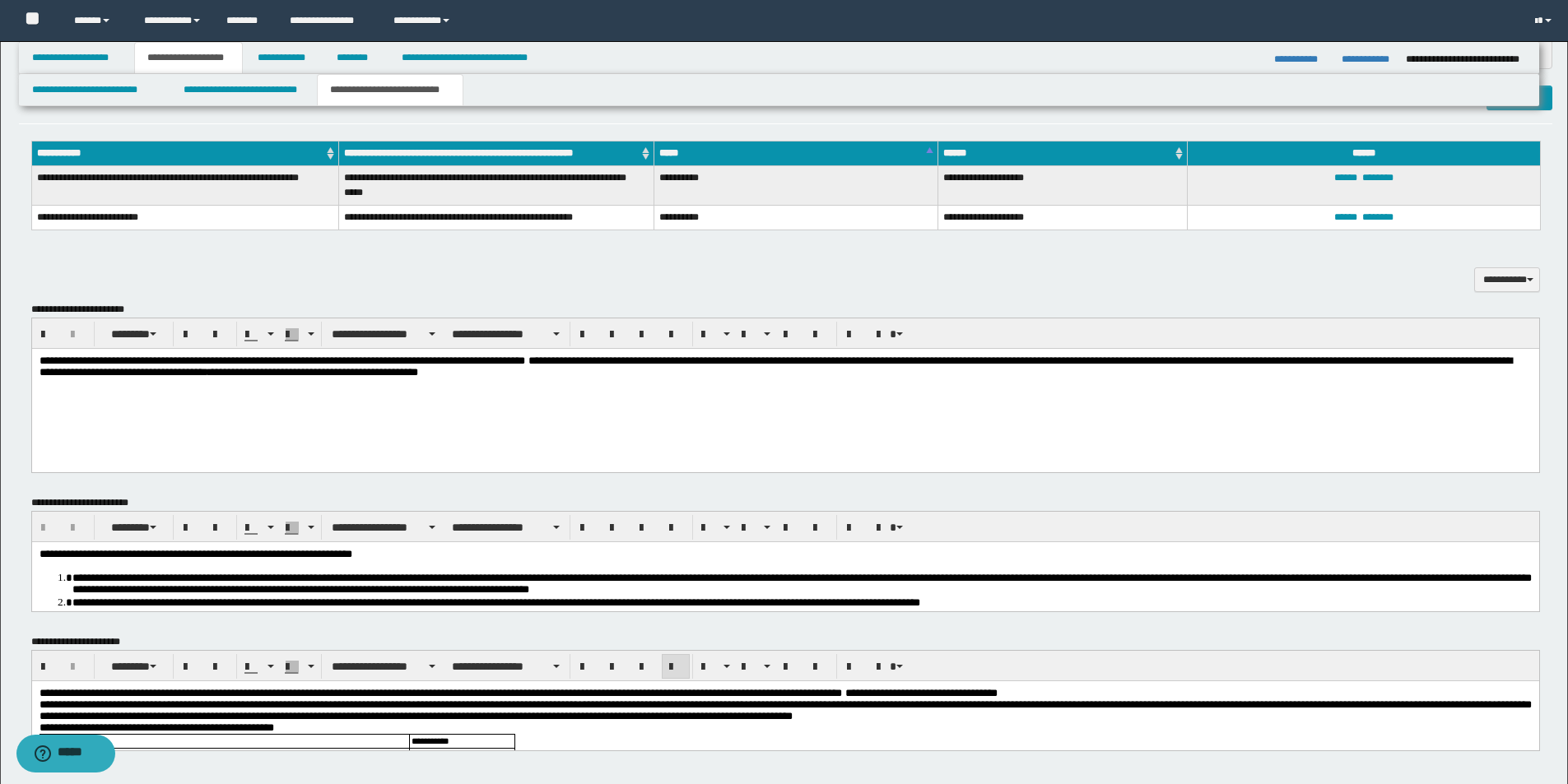 click on "**********" at bounding box center (775, 366) 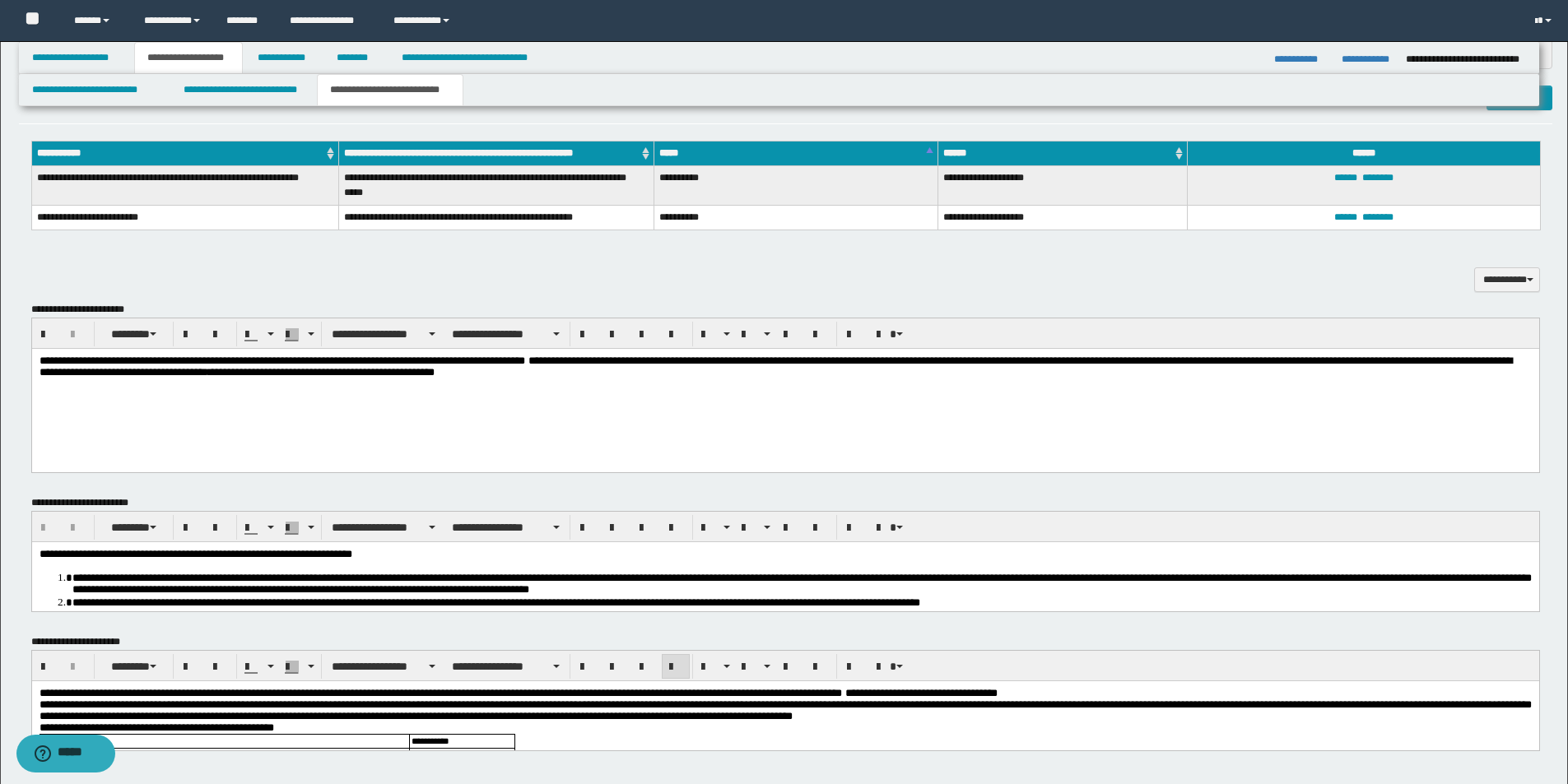 click on "**********" at bounding box center [775, 366] 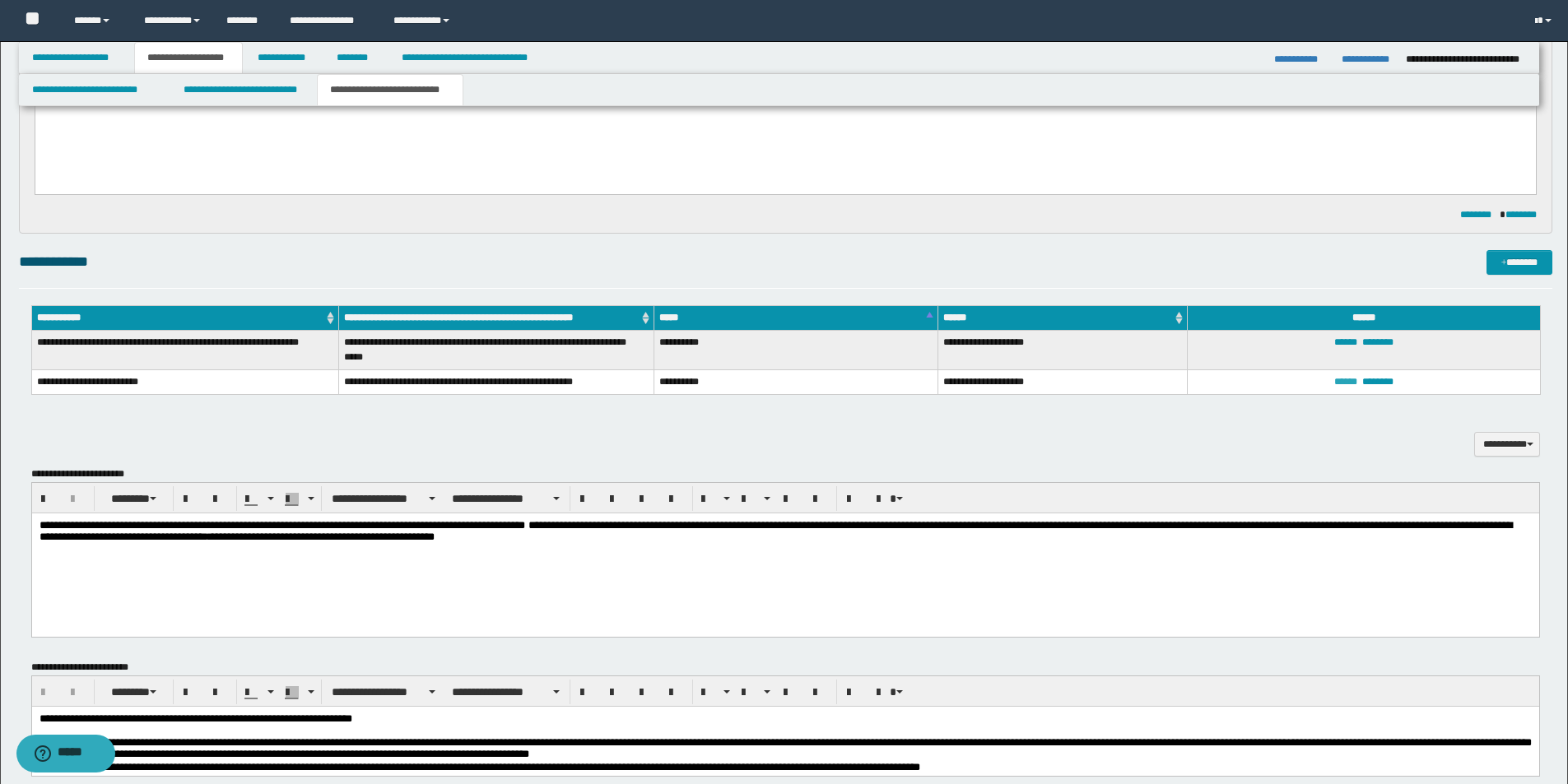 click on "******" at bounding box center (1346, 382) 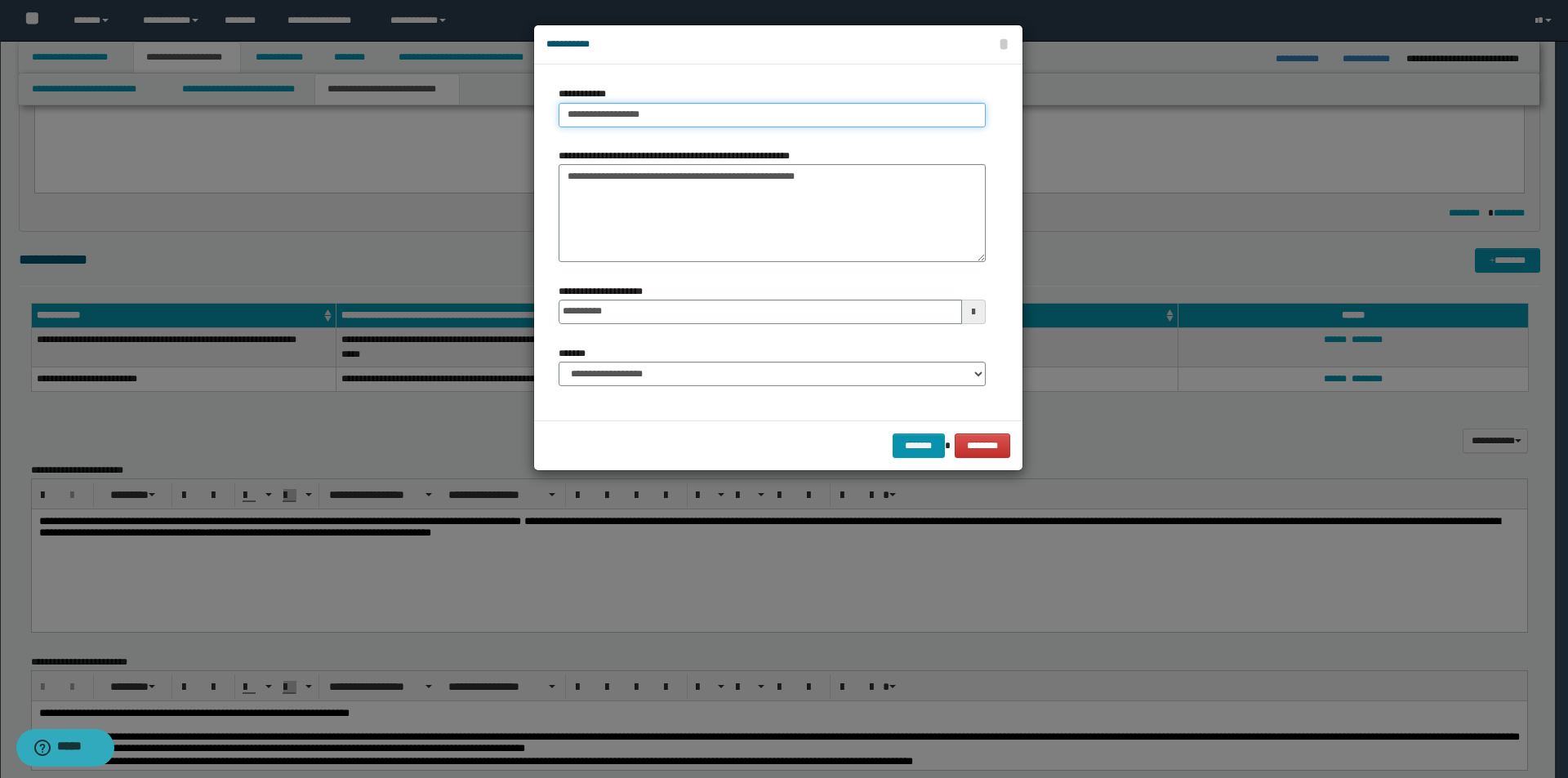 type on "**********" 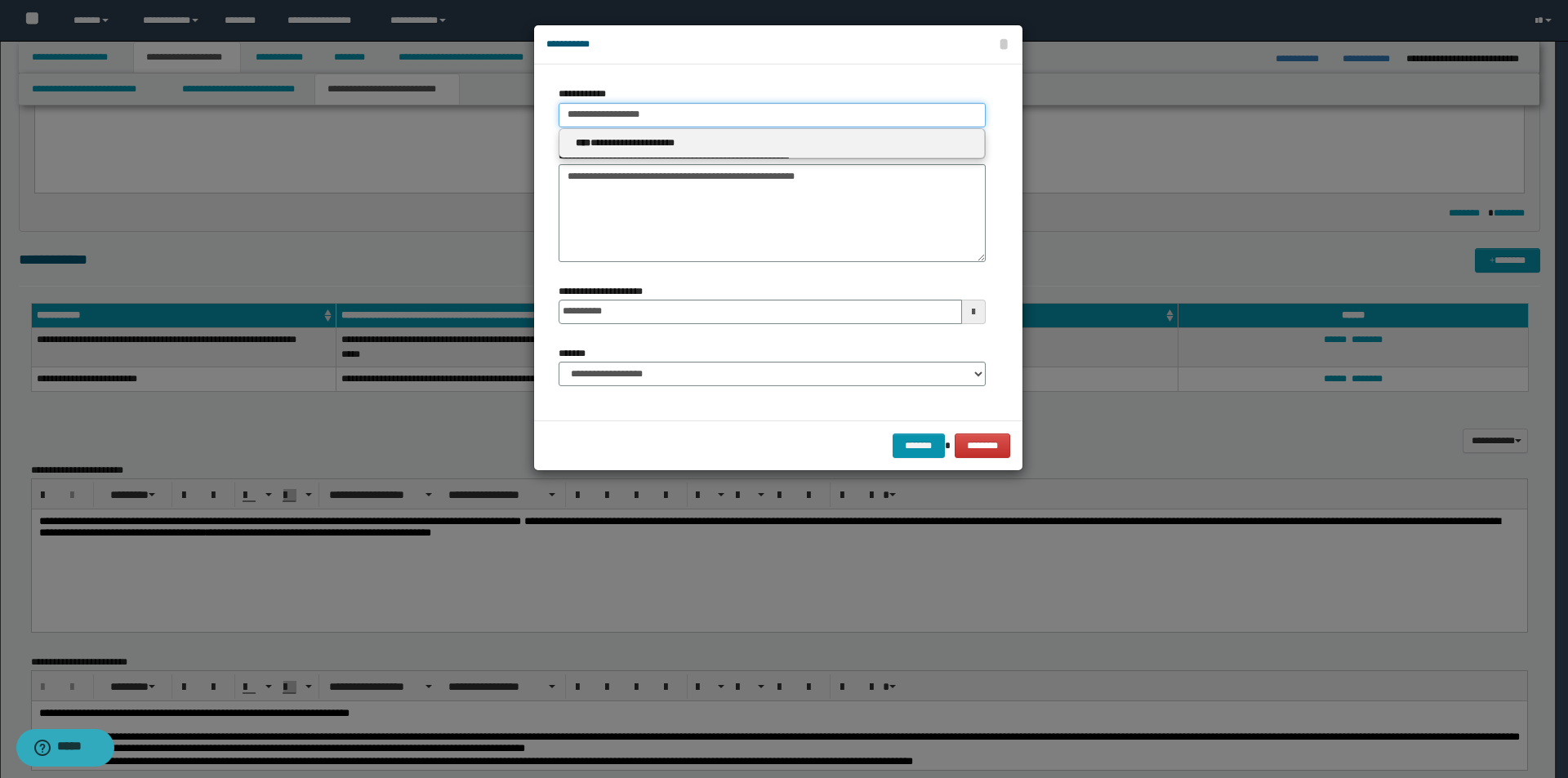 click on "**********" at bounding box center (772, 115) 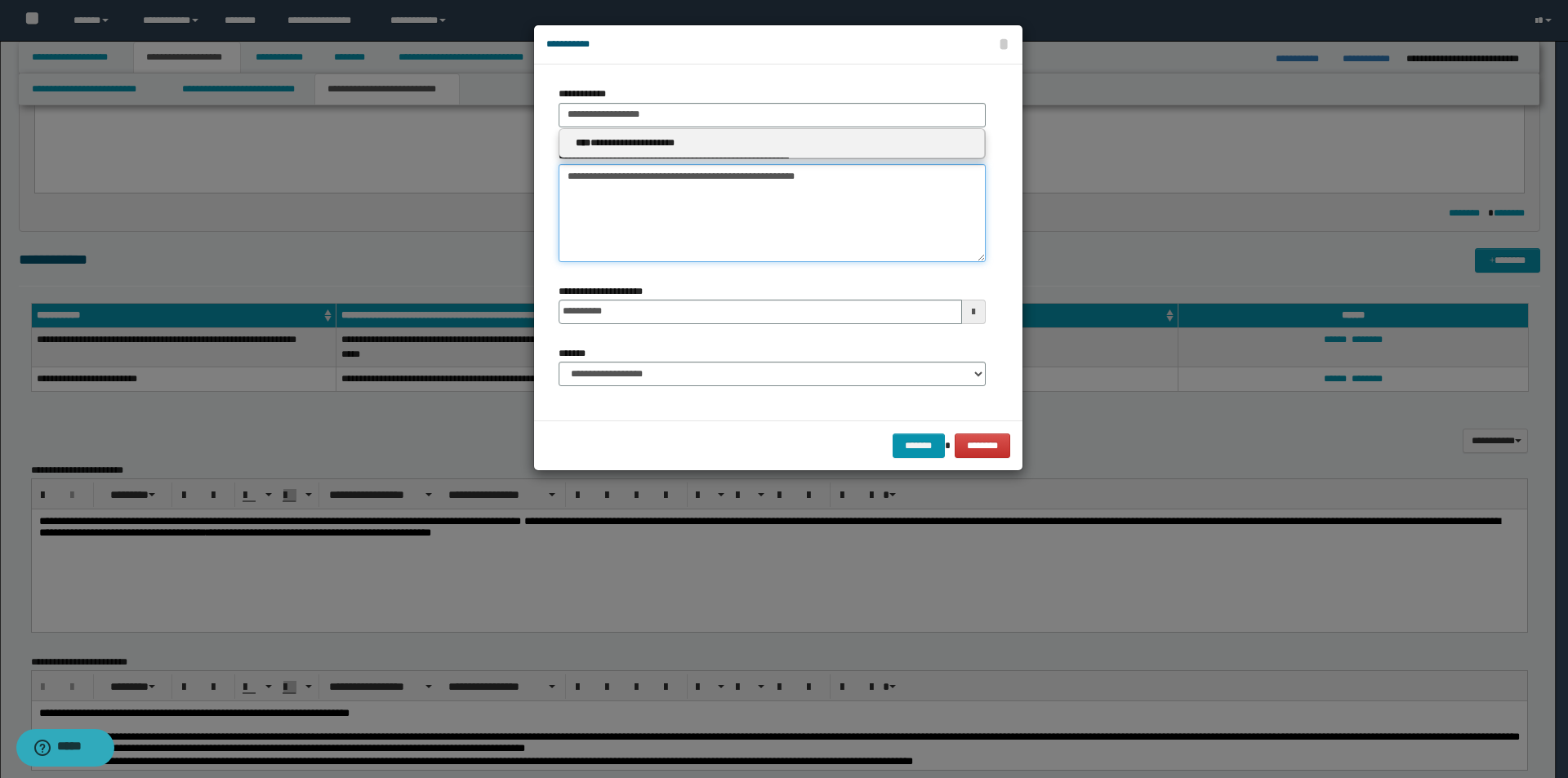 type 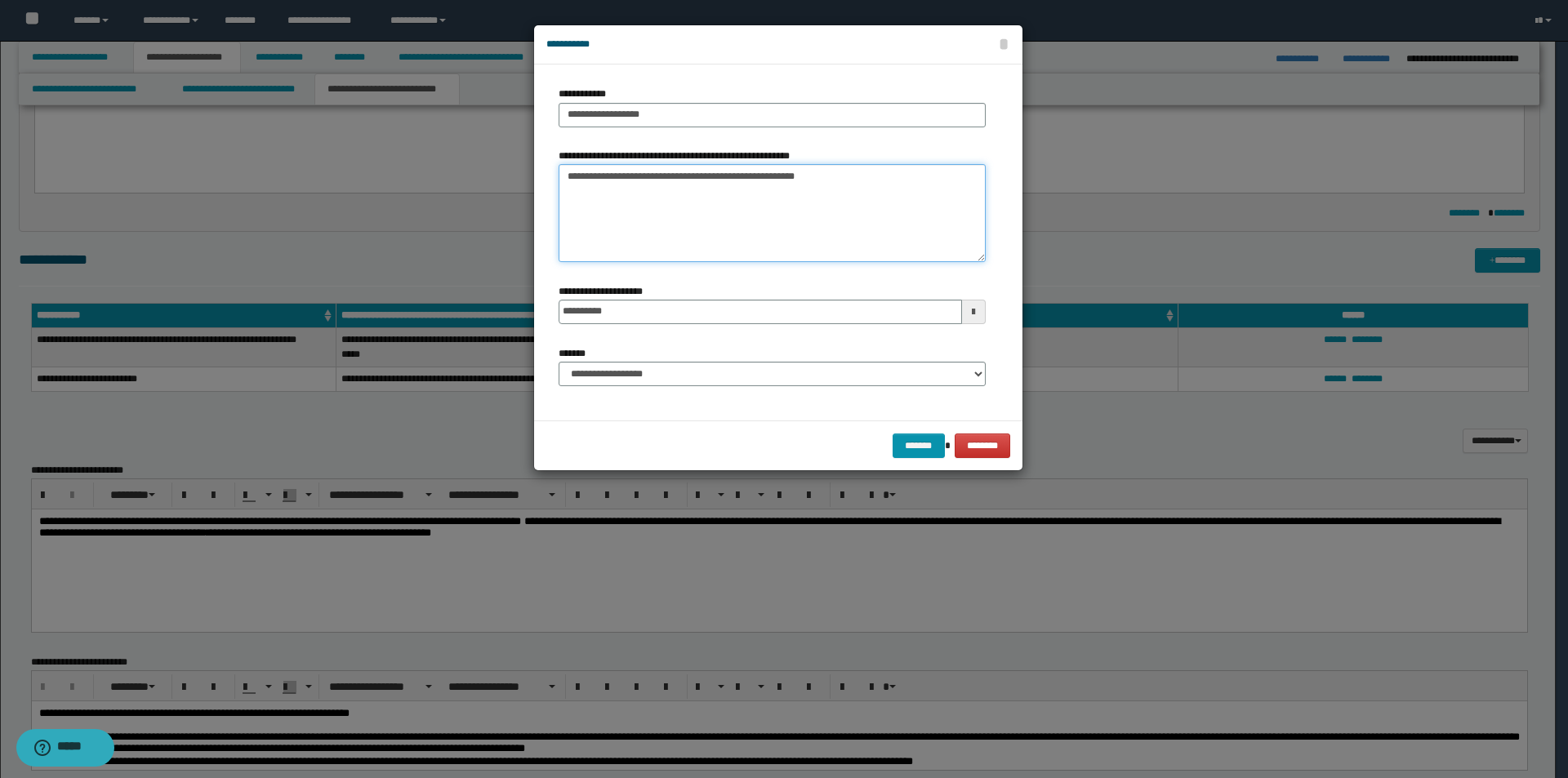 click on "**********" at bounding box center (772, 213) 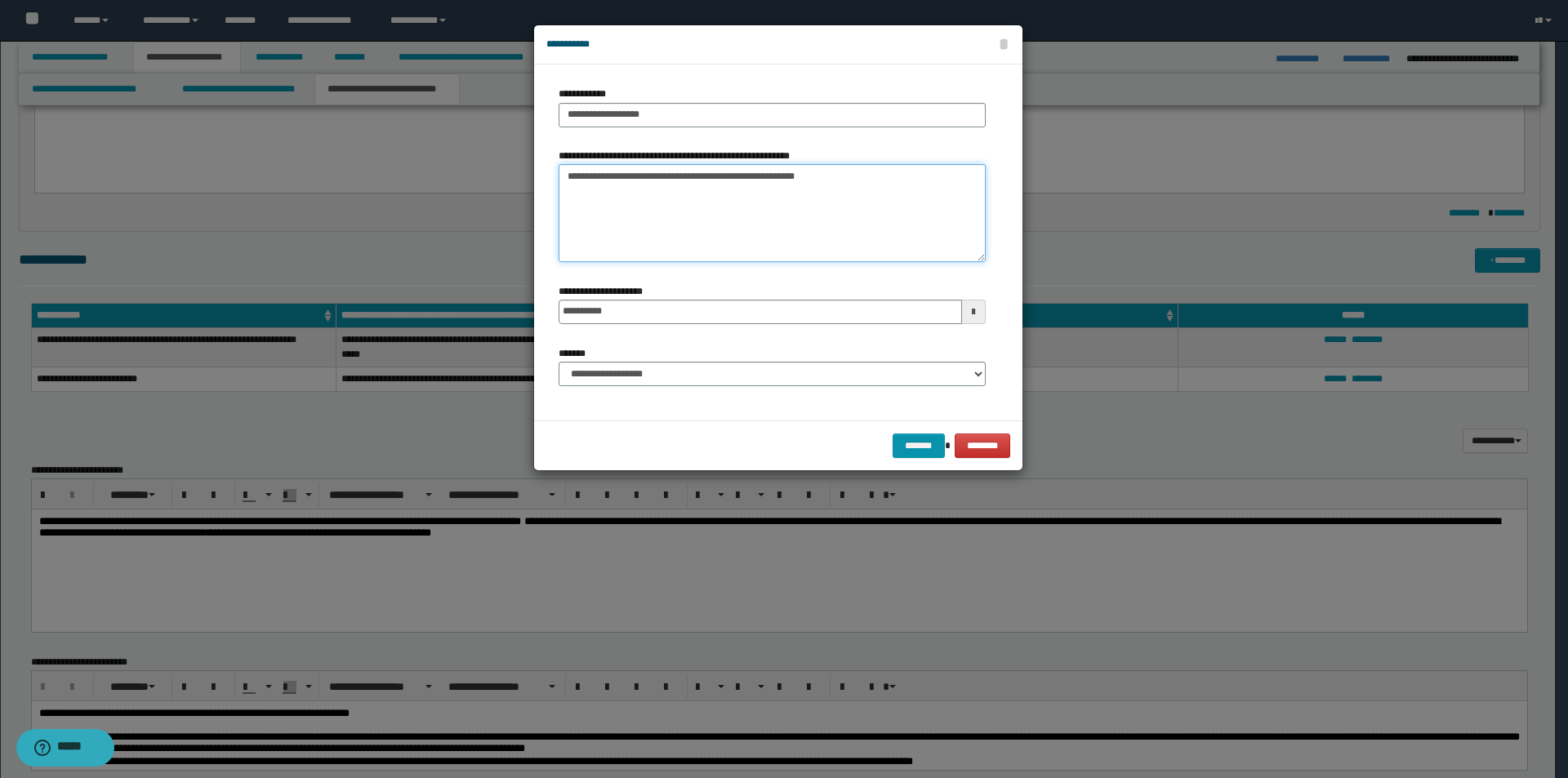 drag, startPoint x: 652, startPoint y: 177, endPoint x: 684, endPoint y: 180, distance: 32.14032 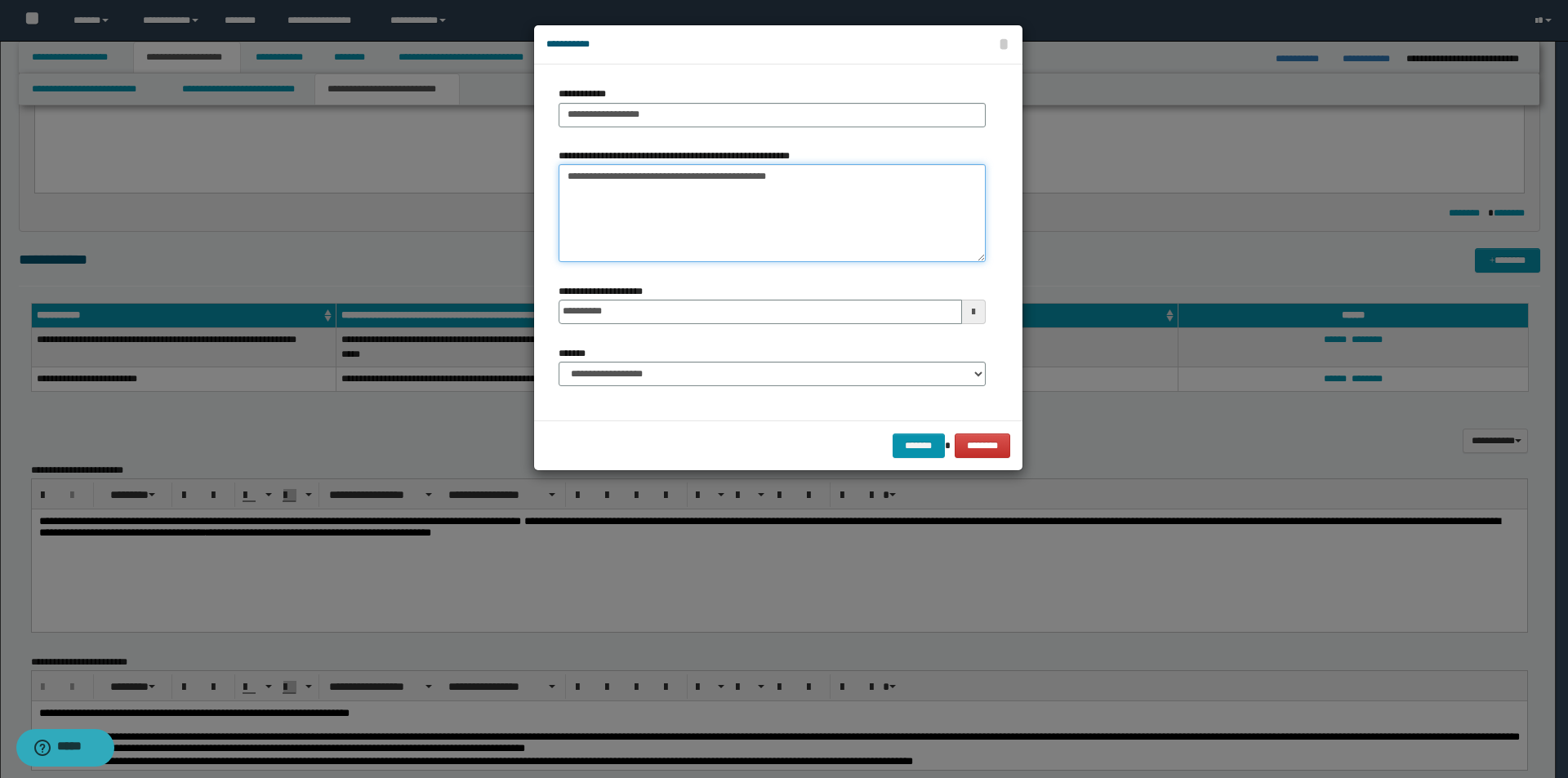 click on "**********" at bounding box center [772, 213] 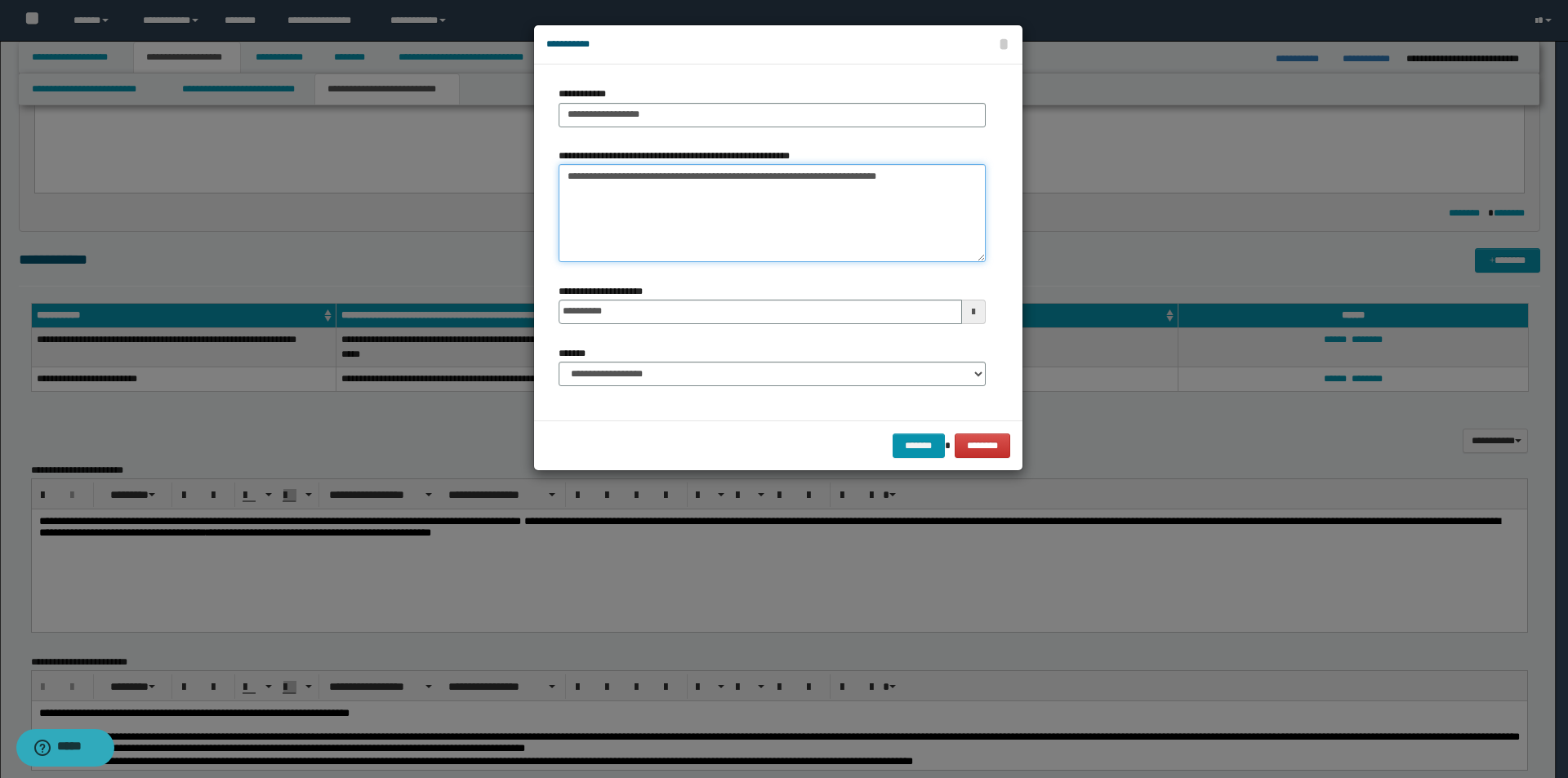 click on "**********" at bounding box center [772, 213] 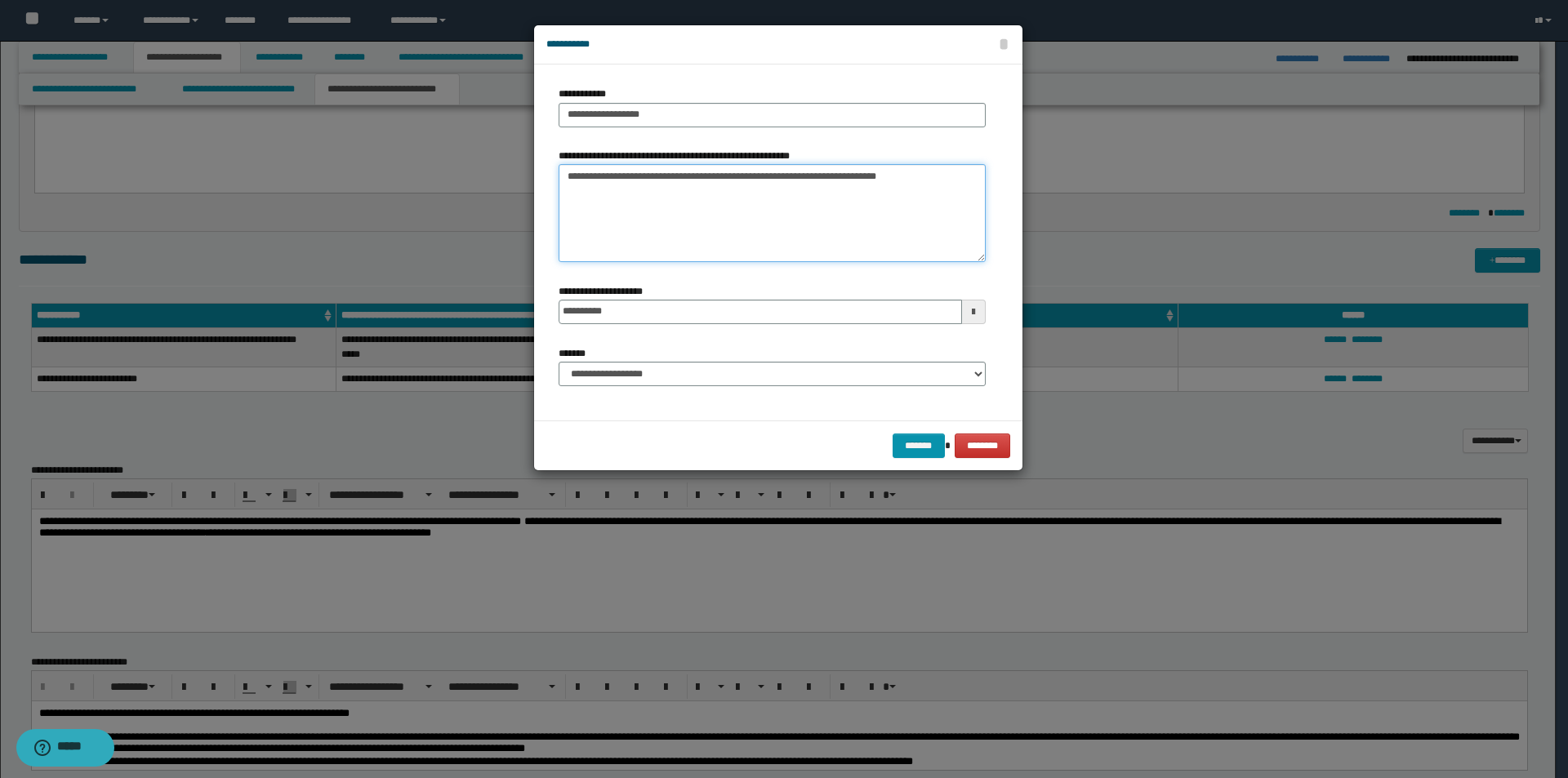 drag, startPoint x: 612, startPoint y: 176, endPoint x: 706, endPoint y: 175, distance: 94.00532 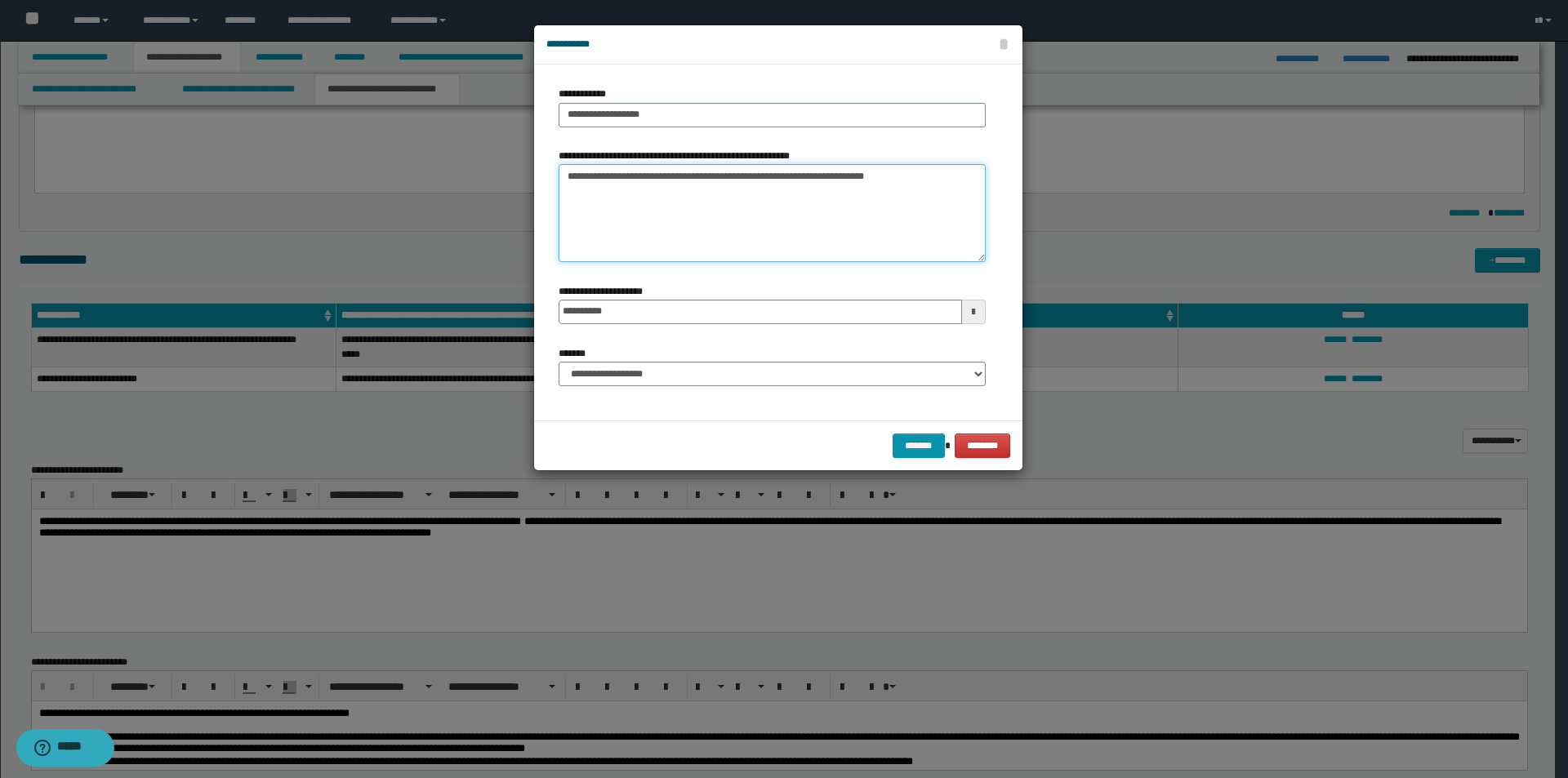 click on "**********" at bounding box center [772, 213] 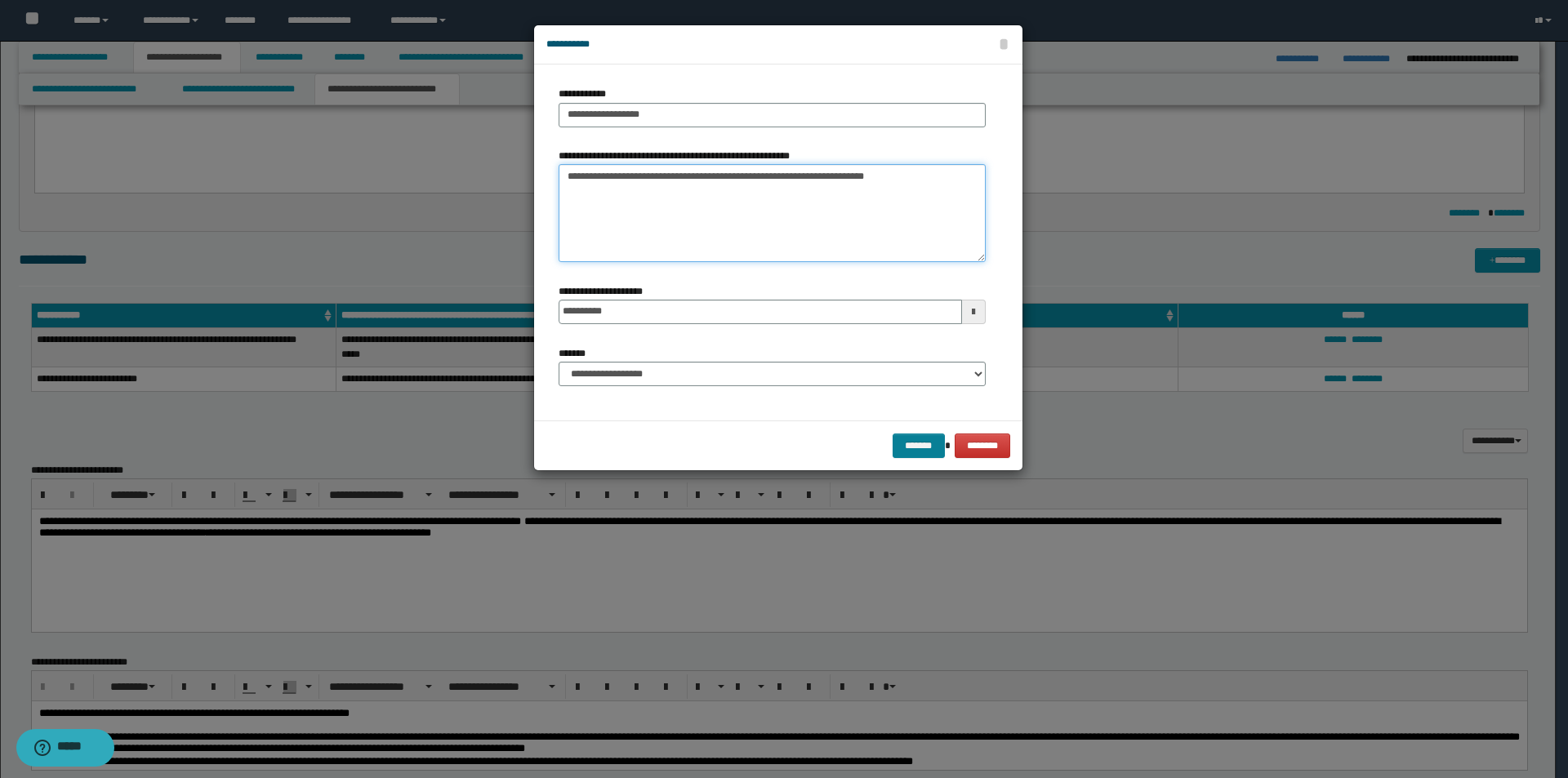 type on "**********" 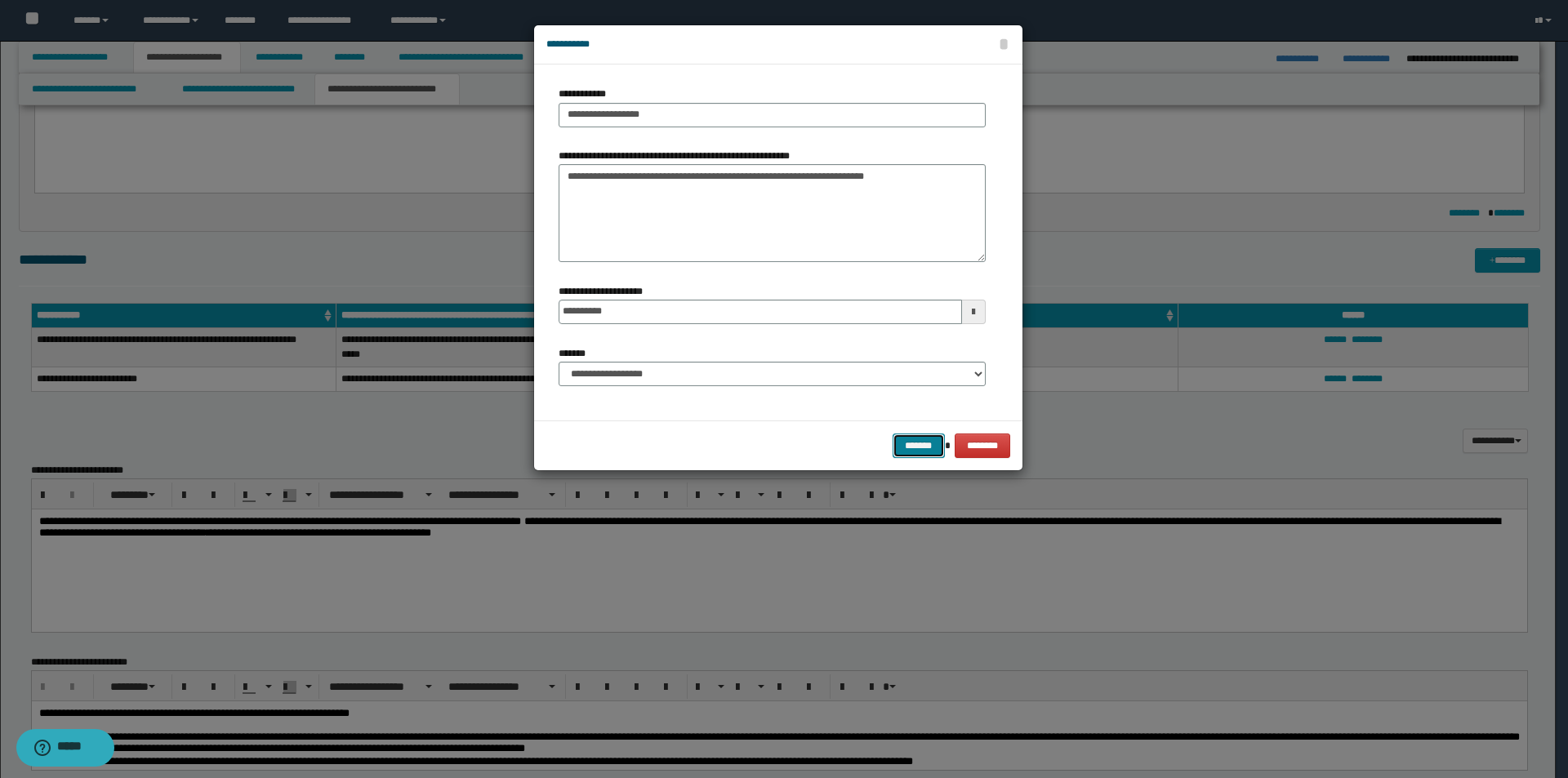click on "*******" at bounding box center (919, 446) 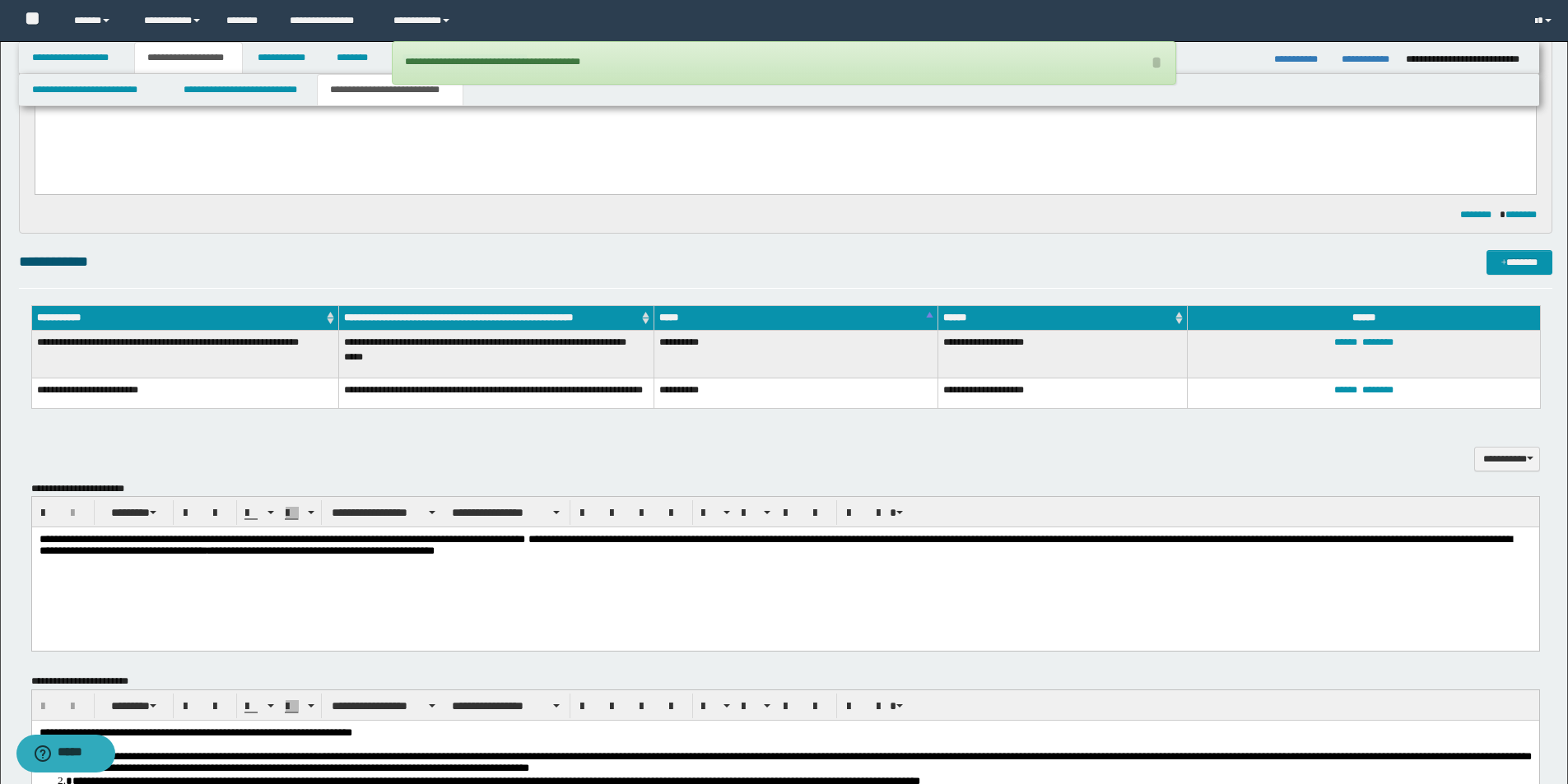 scroll, scrollTop: 677, scrollLeft: 0, axis: vertical 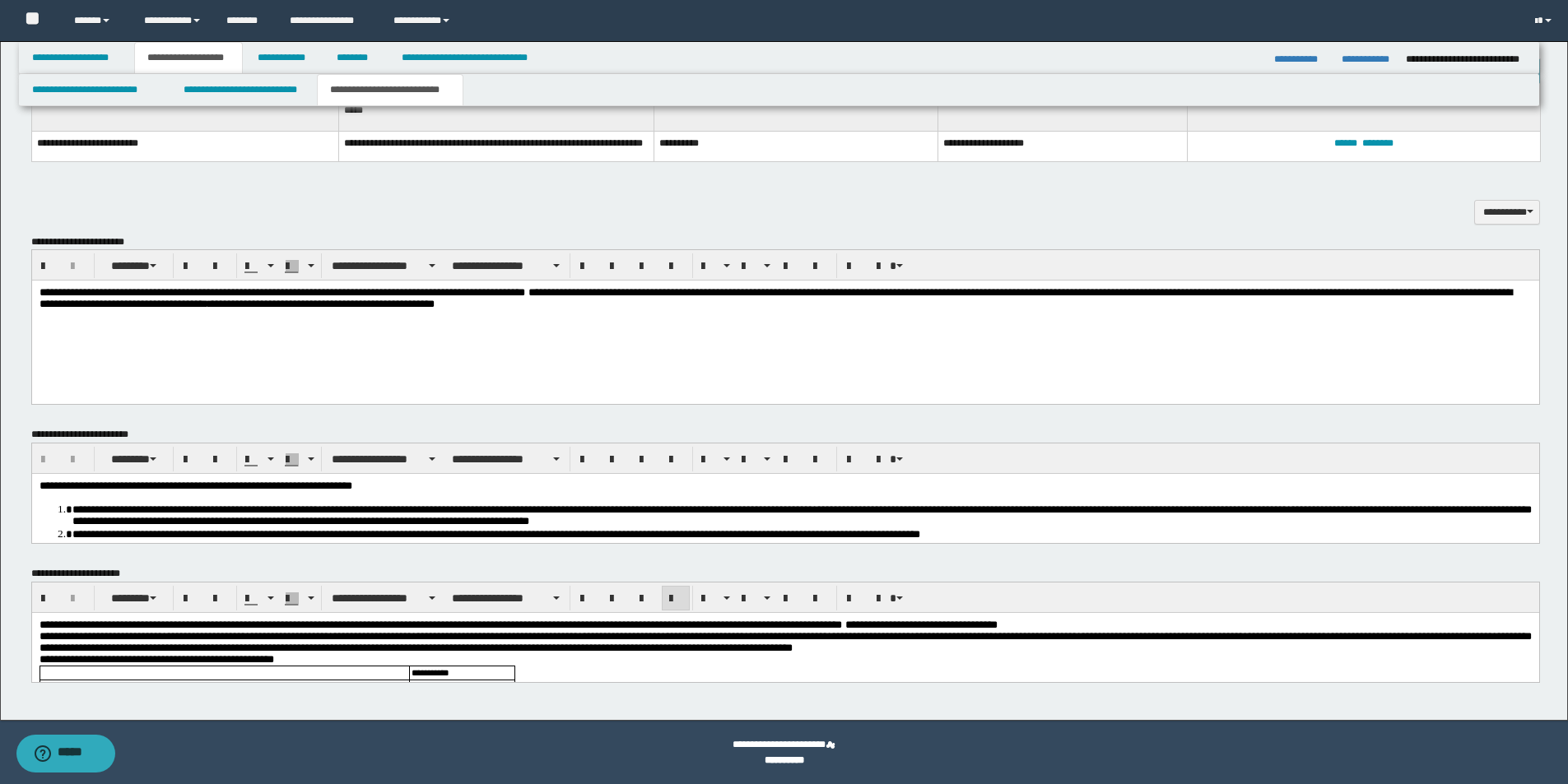 drag, startPoint x: 910, startPoint y: 299, endPoint x: 906, endPoint y: 314, distance: 15.524175 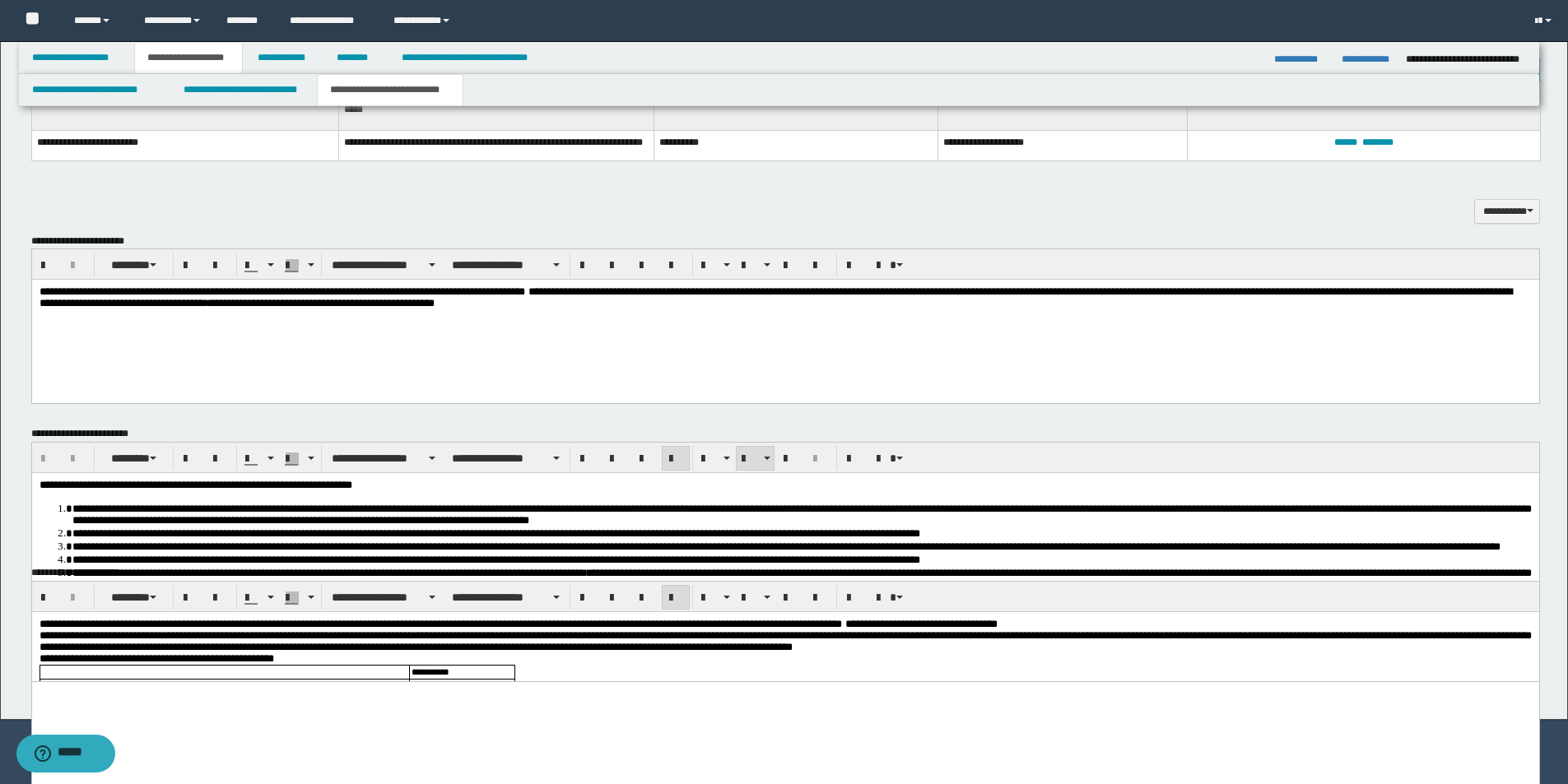 click on "**********" at bounding box center (784, 593) 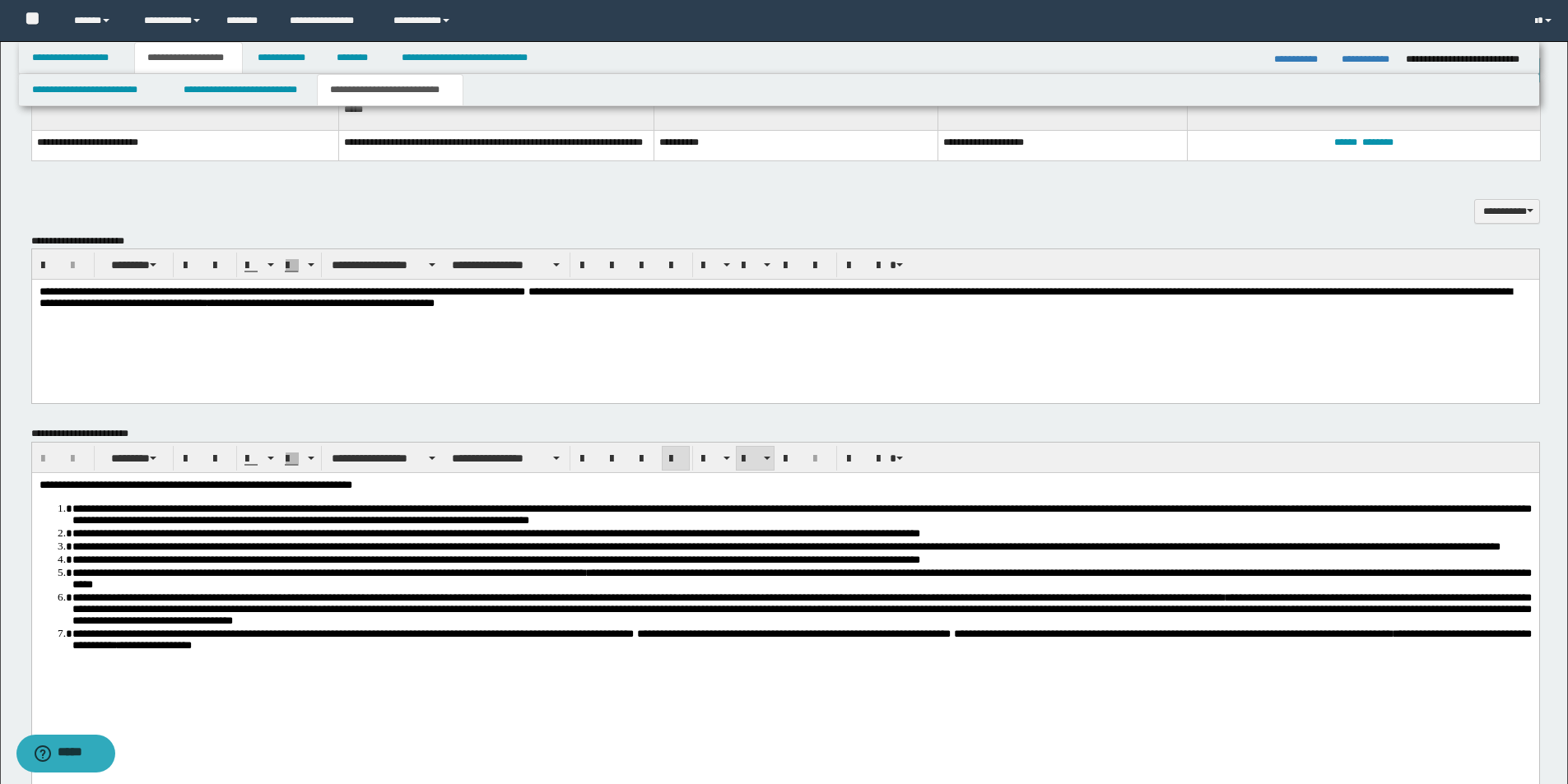 scroll, scrollTop: 922, scrollLeft: 0, axis: vertical 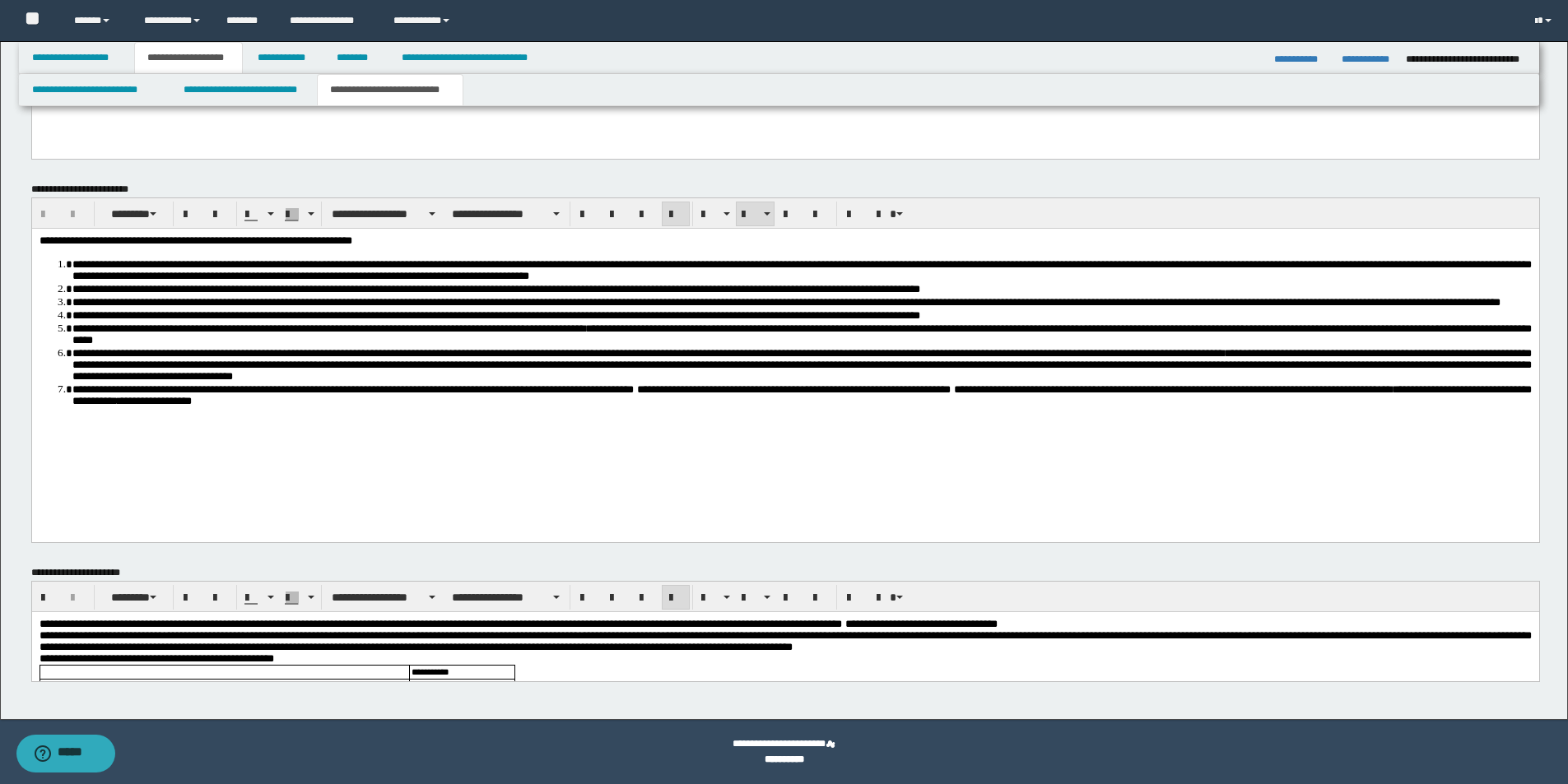 click on "**********" at bounding box center (784, 349) 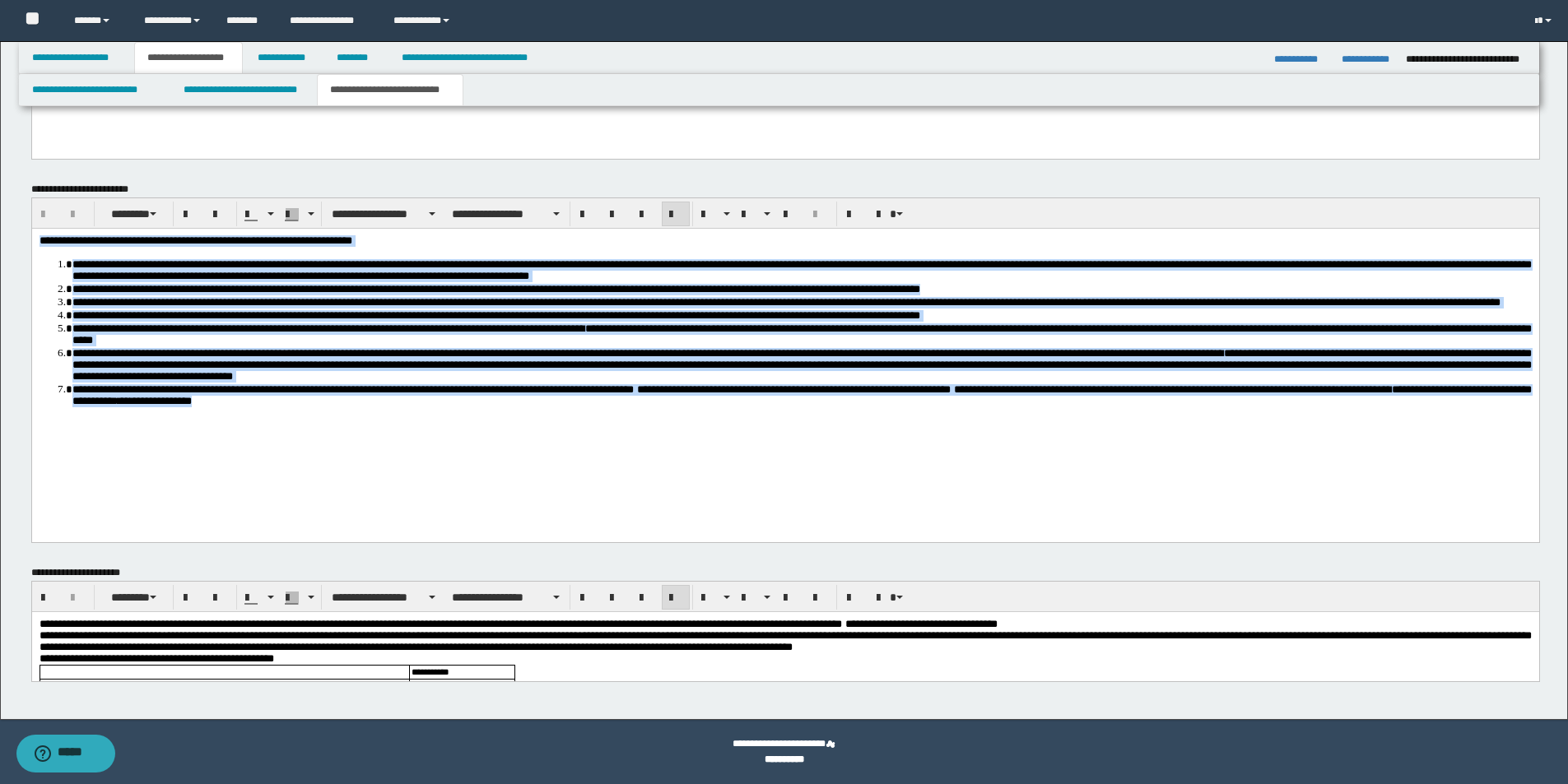 drag, startPoint x: 429, startPoint y: 445, endPoint x: 17, endPoint y: 239, distance: 460.63 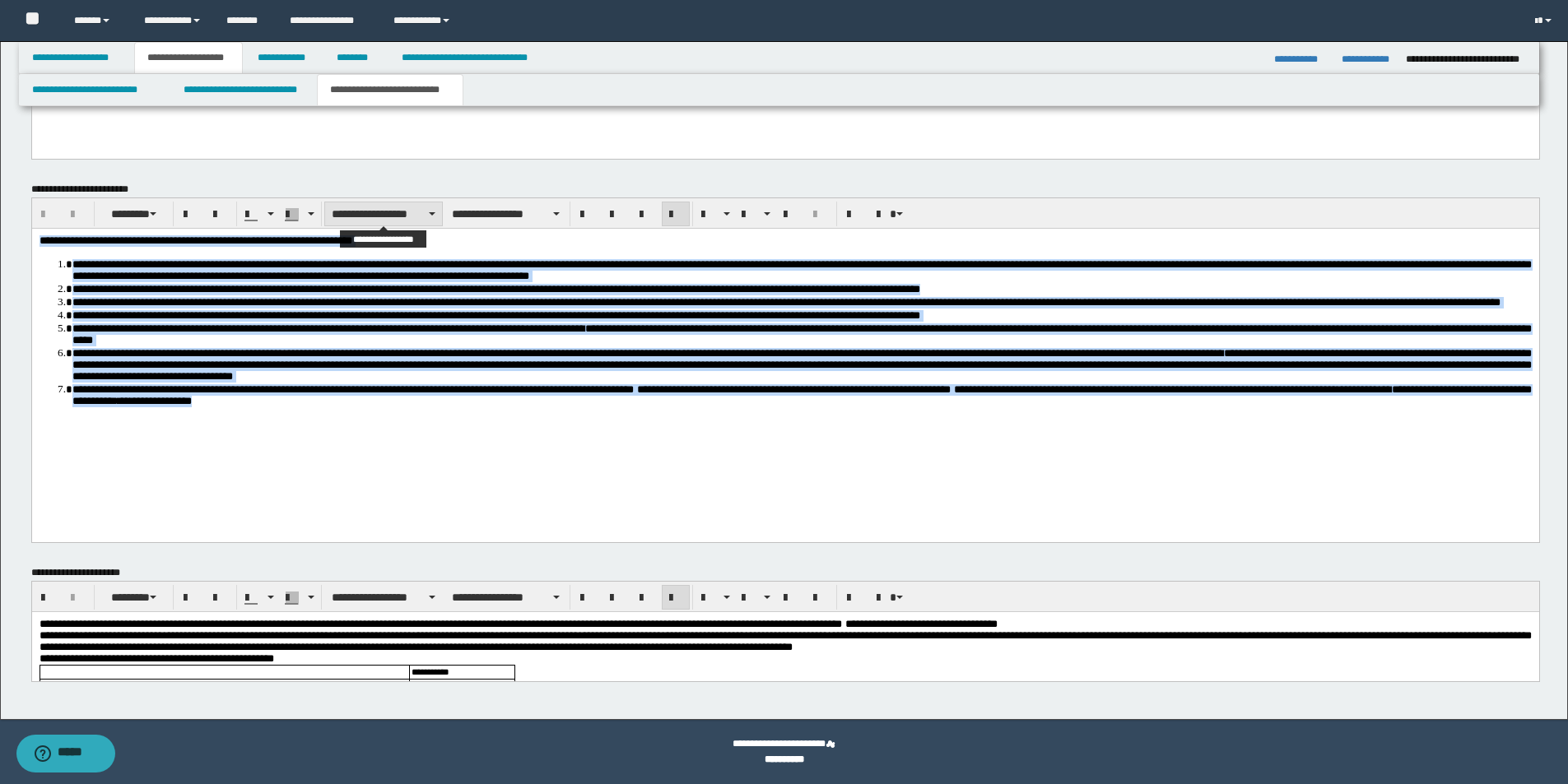 click on "**********" at bounding box center (384, 214) 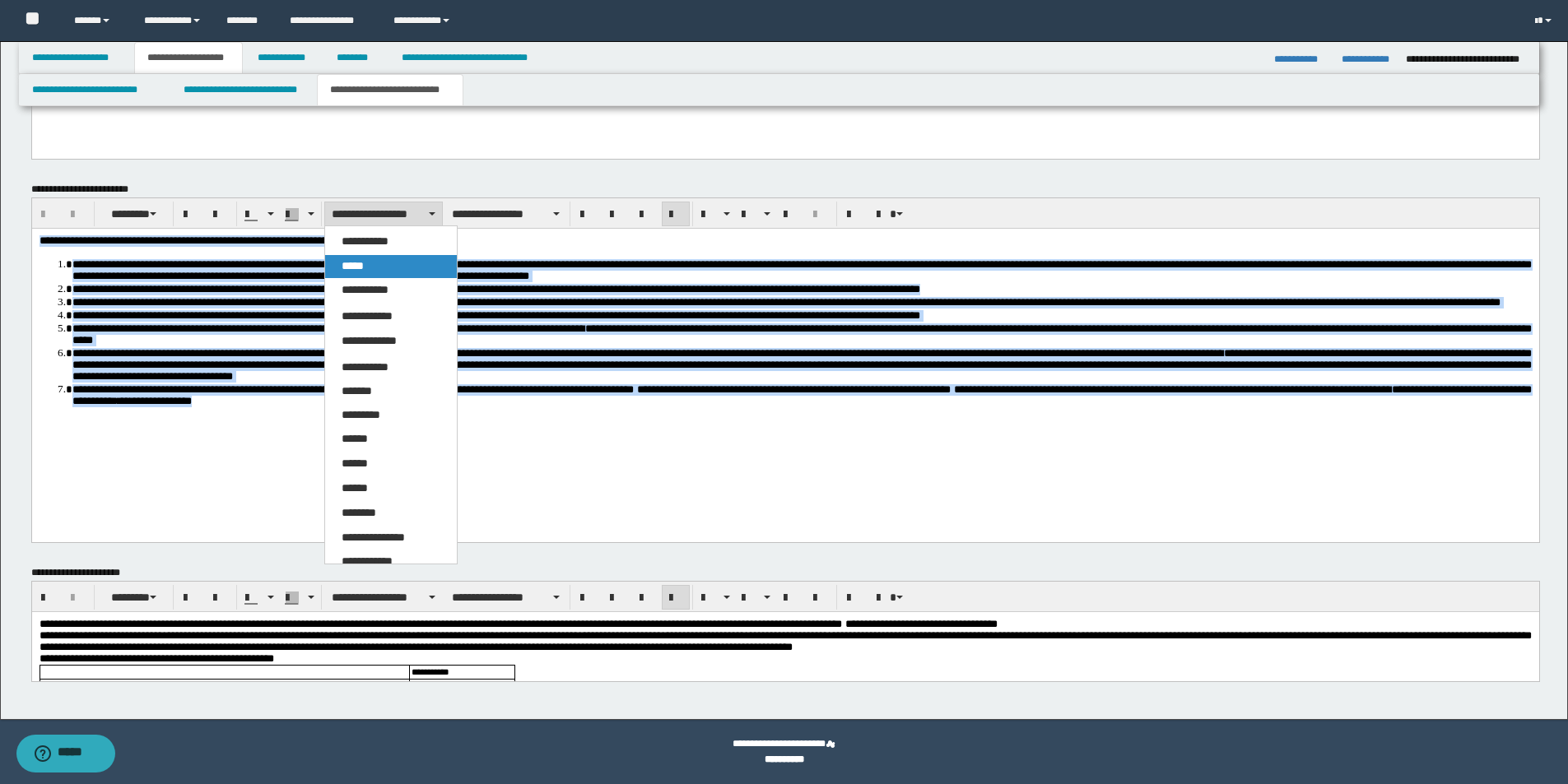 click on "*****" at bounding box center [391, 267] 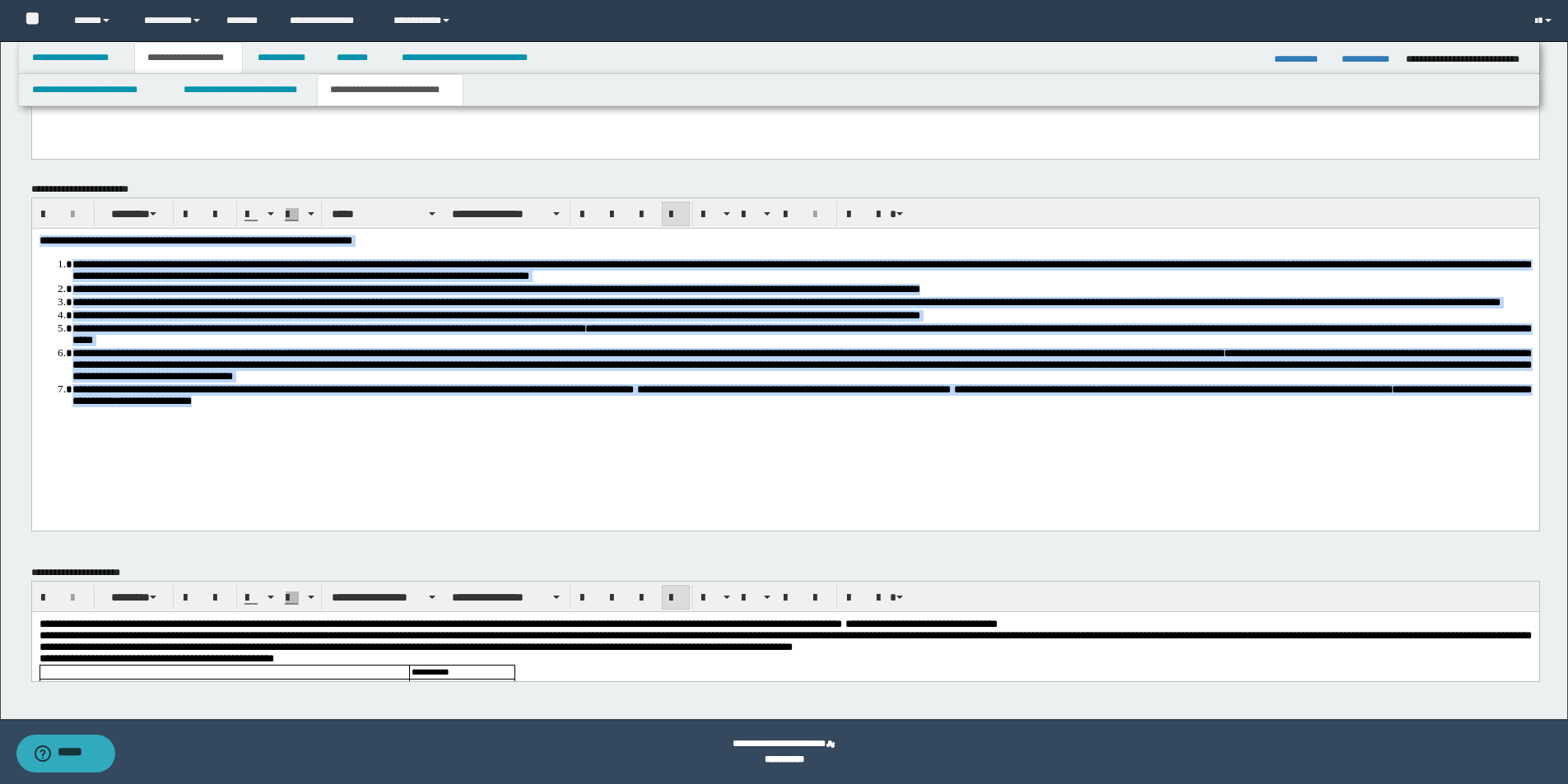scroll, scrollTop: 911, scrollLeft: 0, axis: vertical 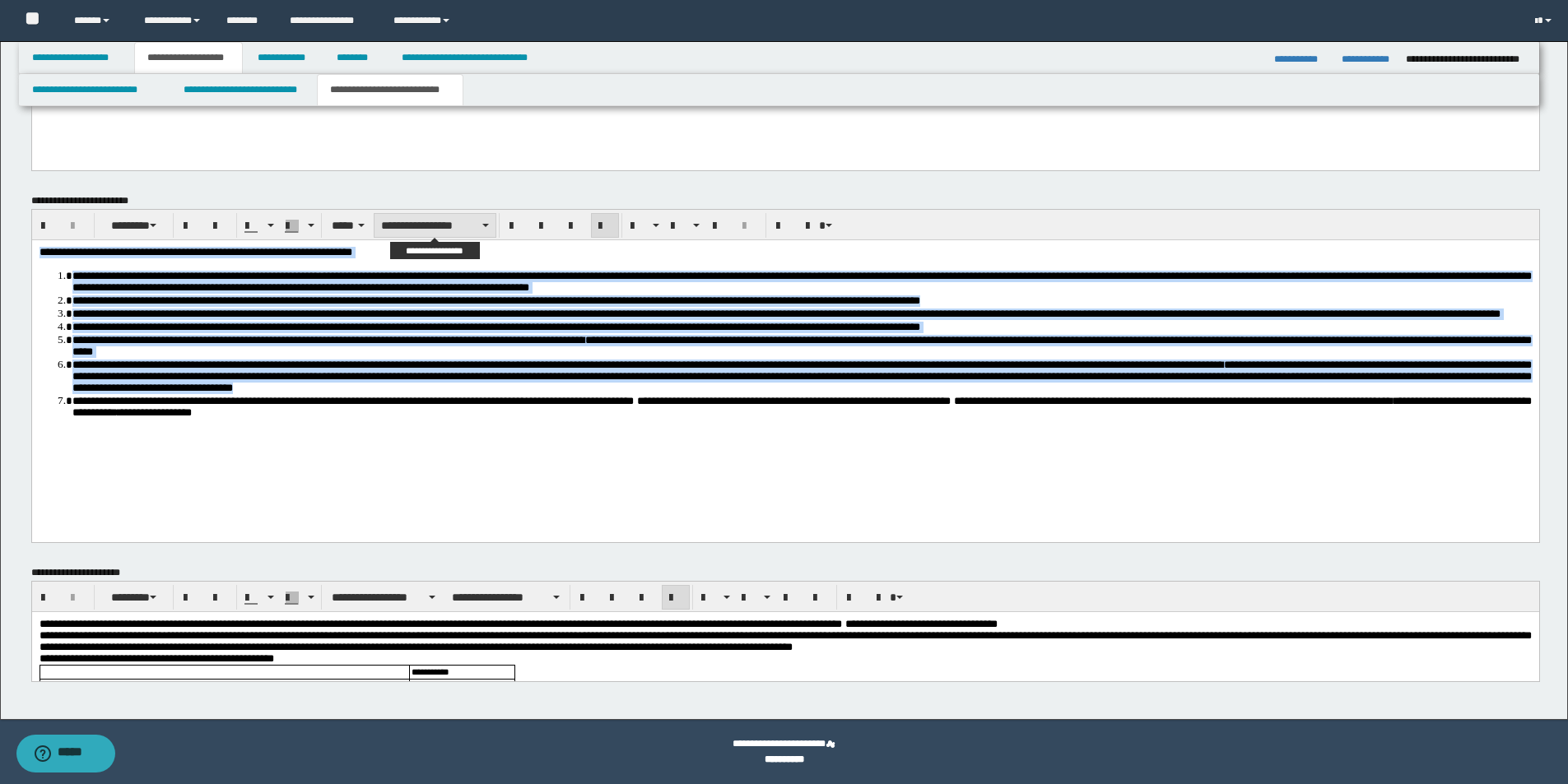 click on "**********" at bounding box center (435, 225) 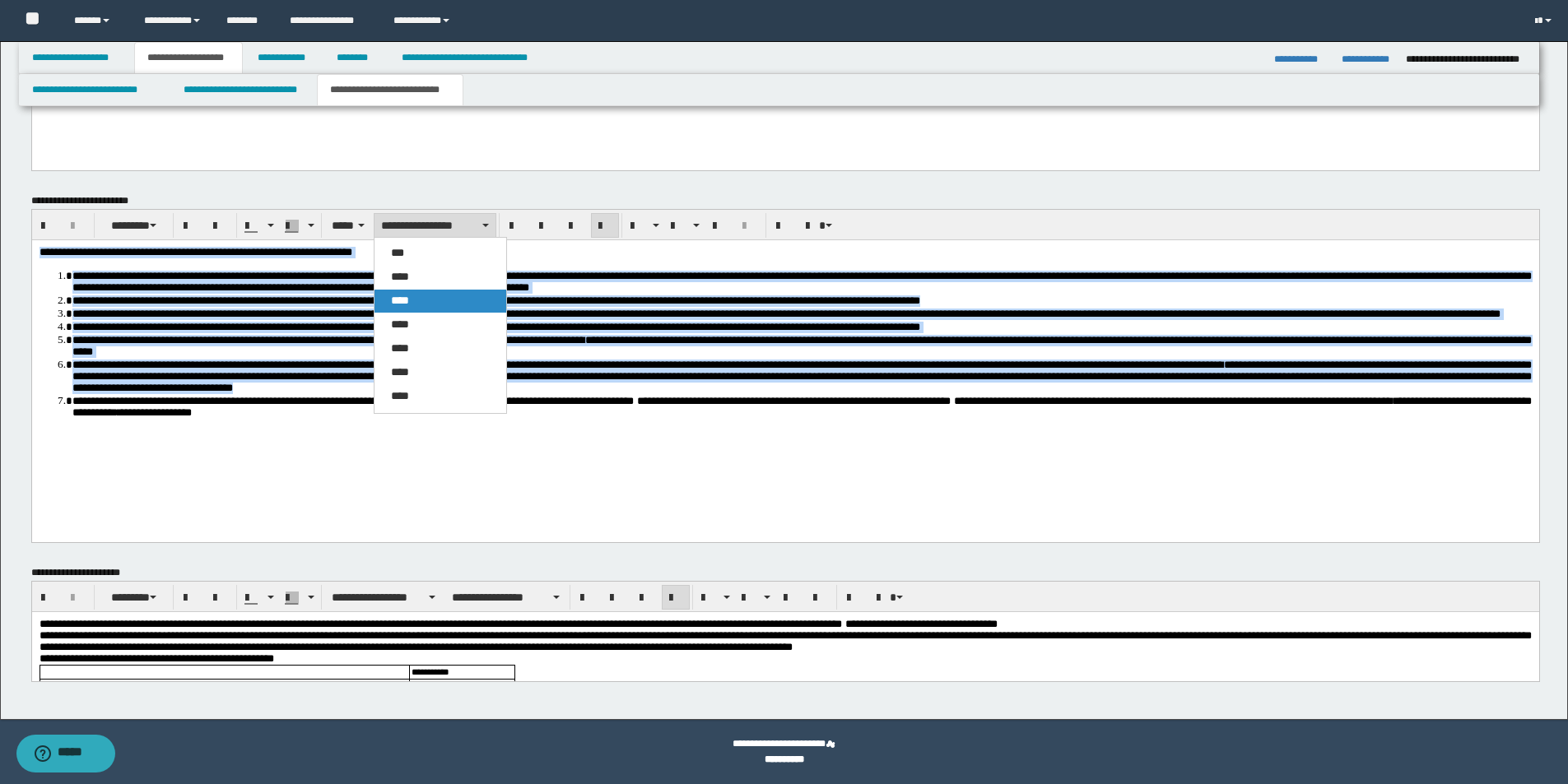 click on "****" at bounding box center [440, 301] 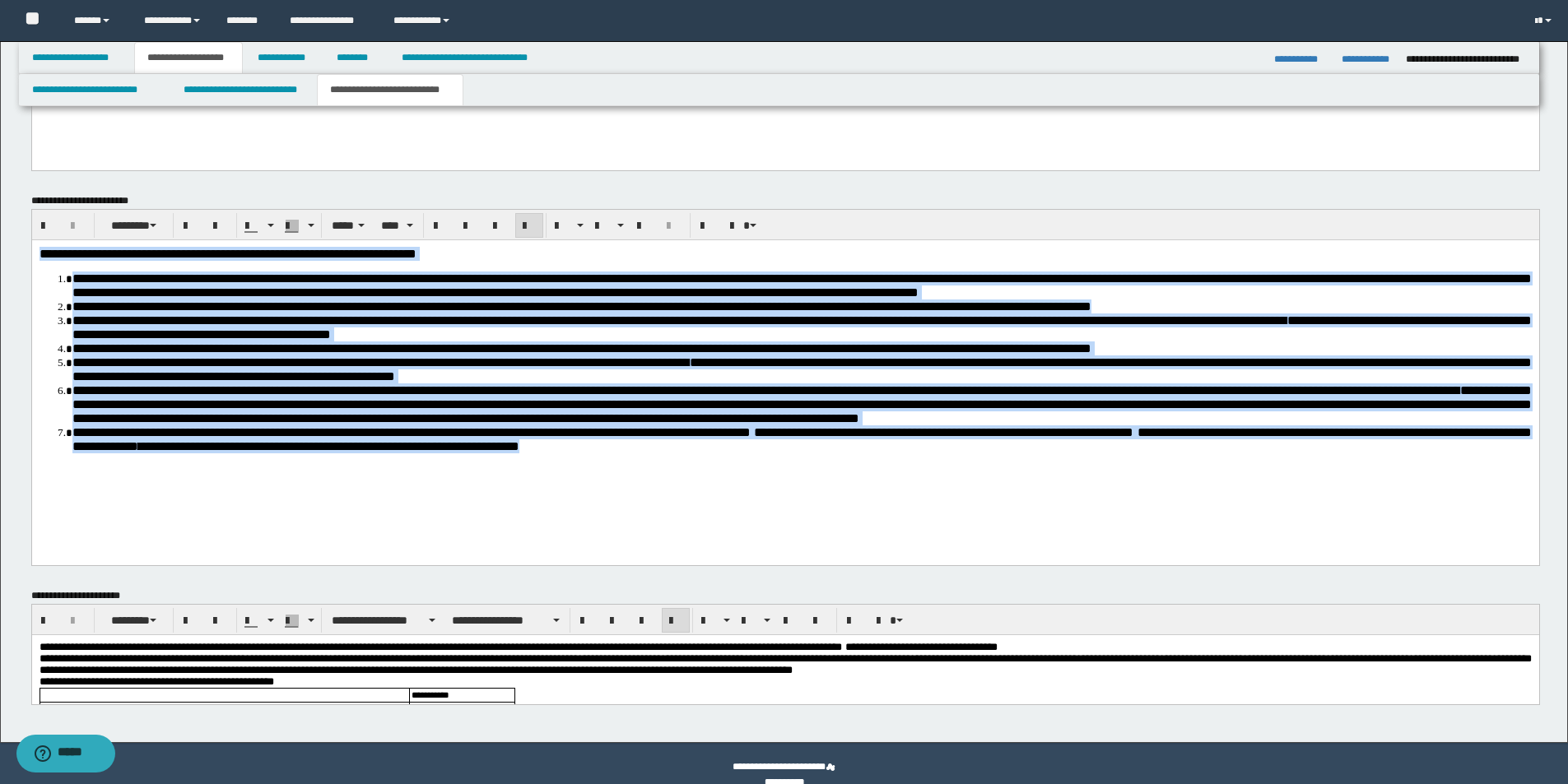 drag, startPoint x: 705, startPoint y: 496, endPoint x: 727, endPoint y: 494, distance: 22.090722 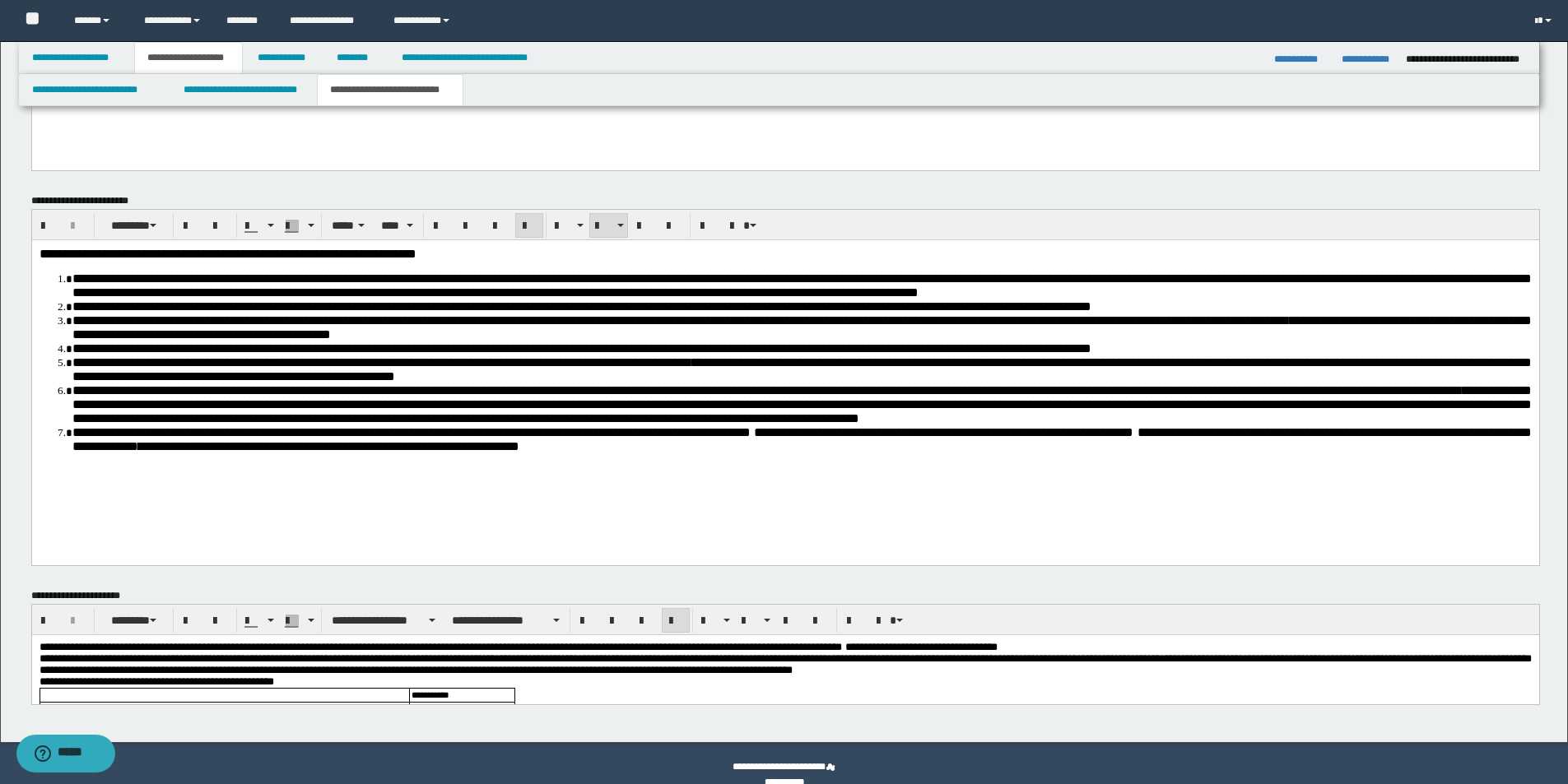 scroll, scrollTop: 934, scrollLeft: 0, axis: vertical 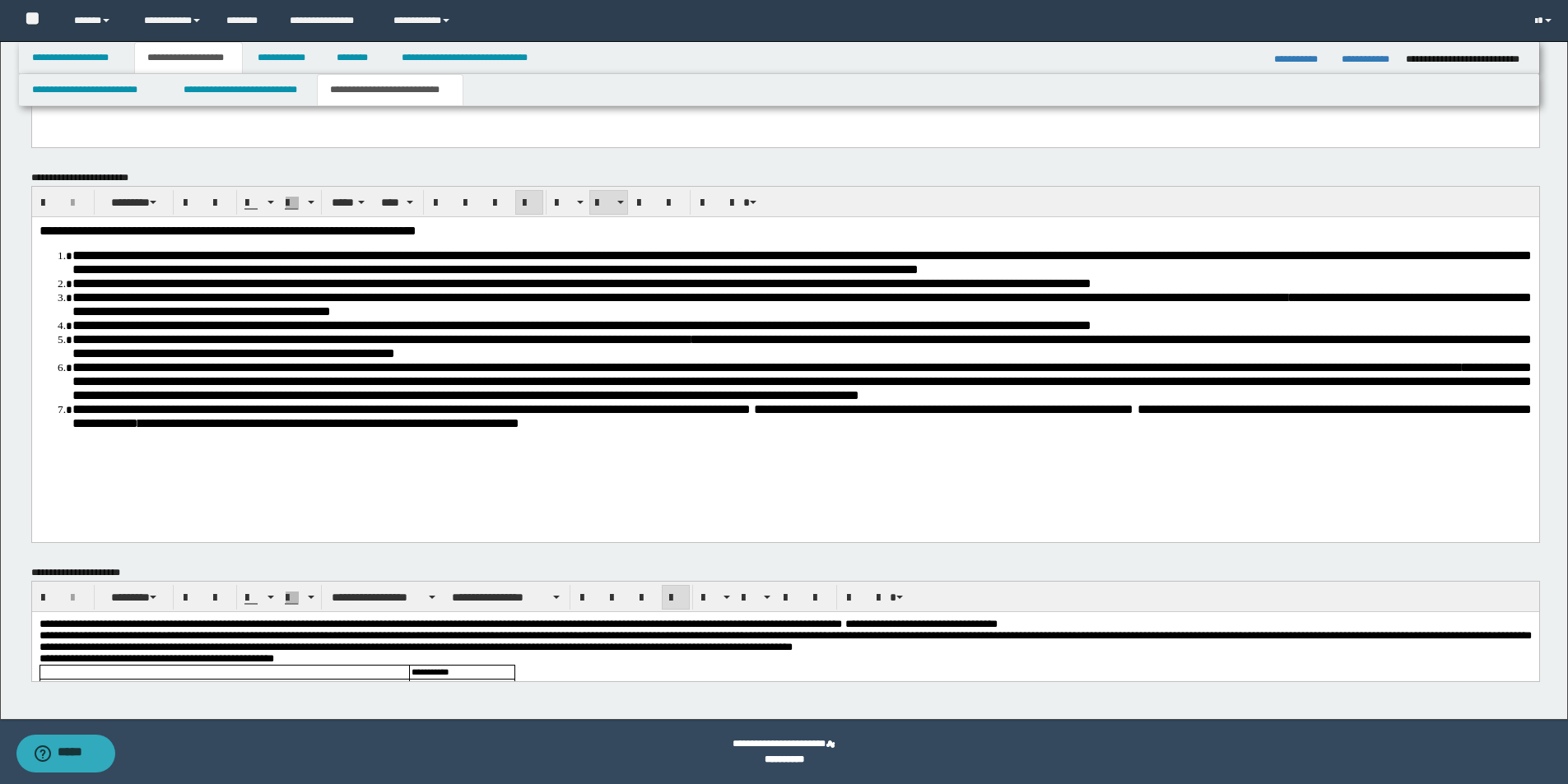 click on "**********" at bounding box center [291, 624] 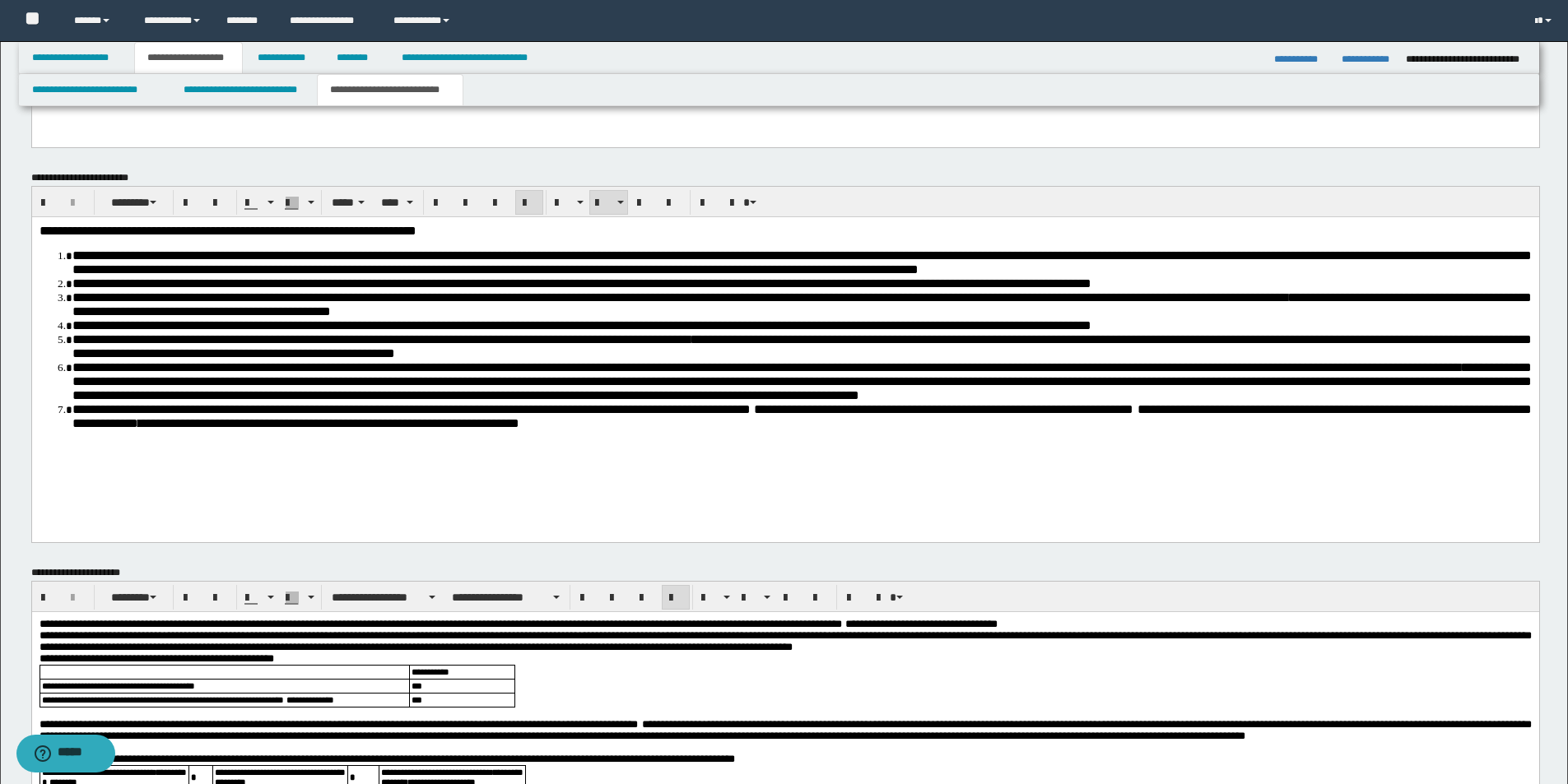 scroll, scrollTop: 1263, scrollLeft: 0, axis: vertical 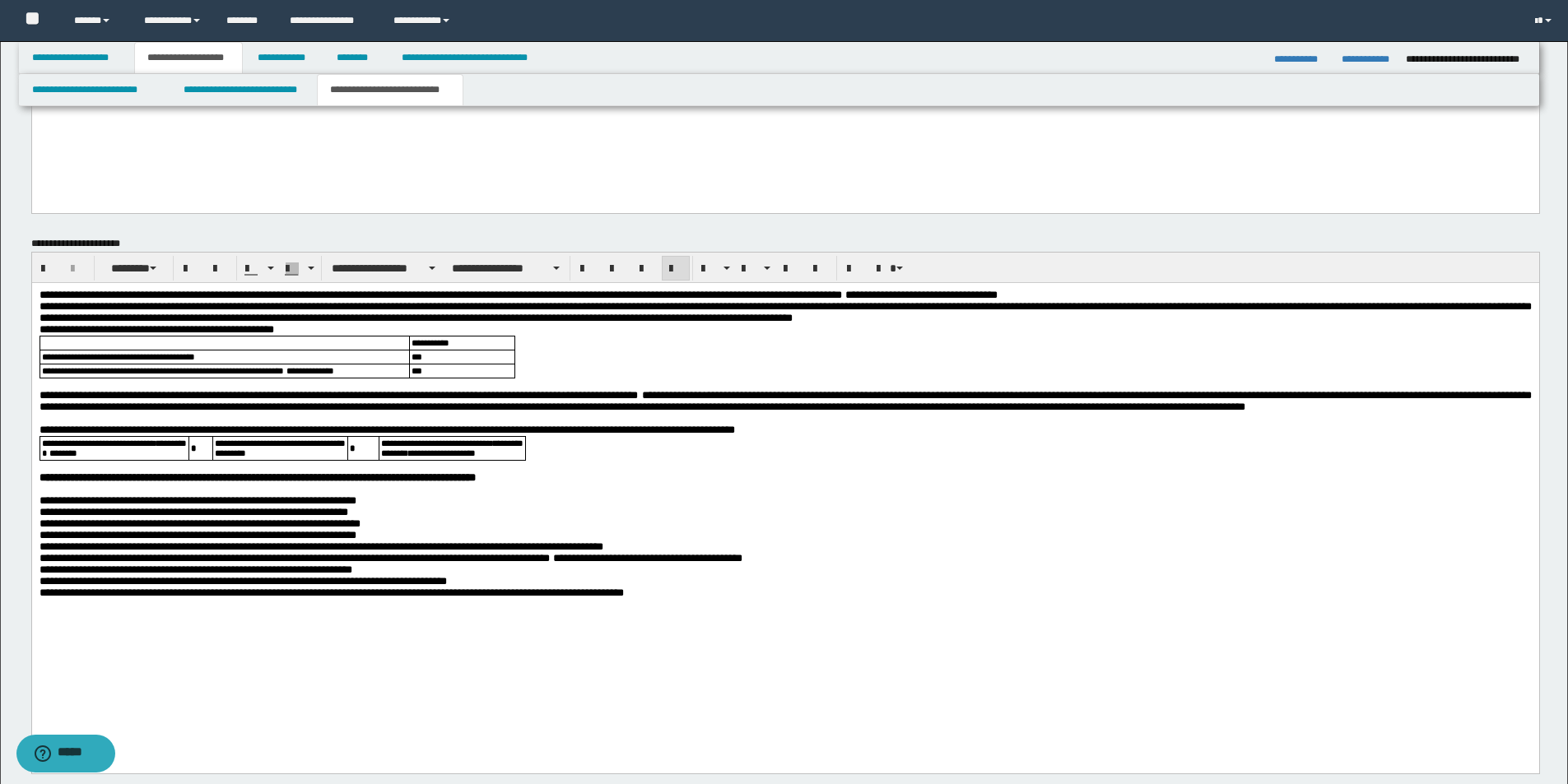drag, startPoint x: 34, startPoint y: 285, endPoint x: 46, endPoint y: 298, distance: 17.691806 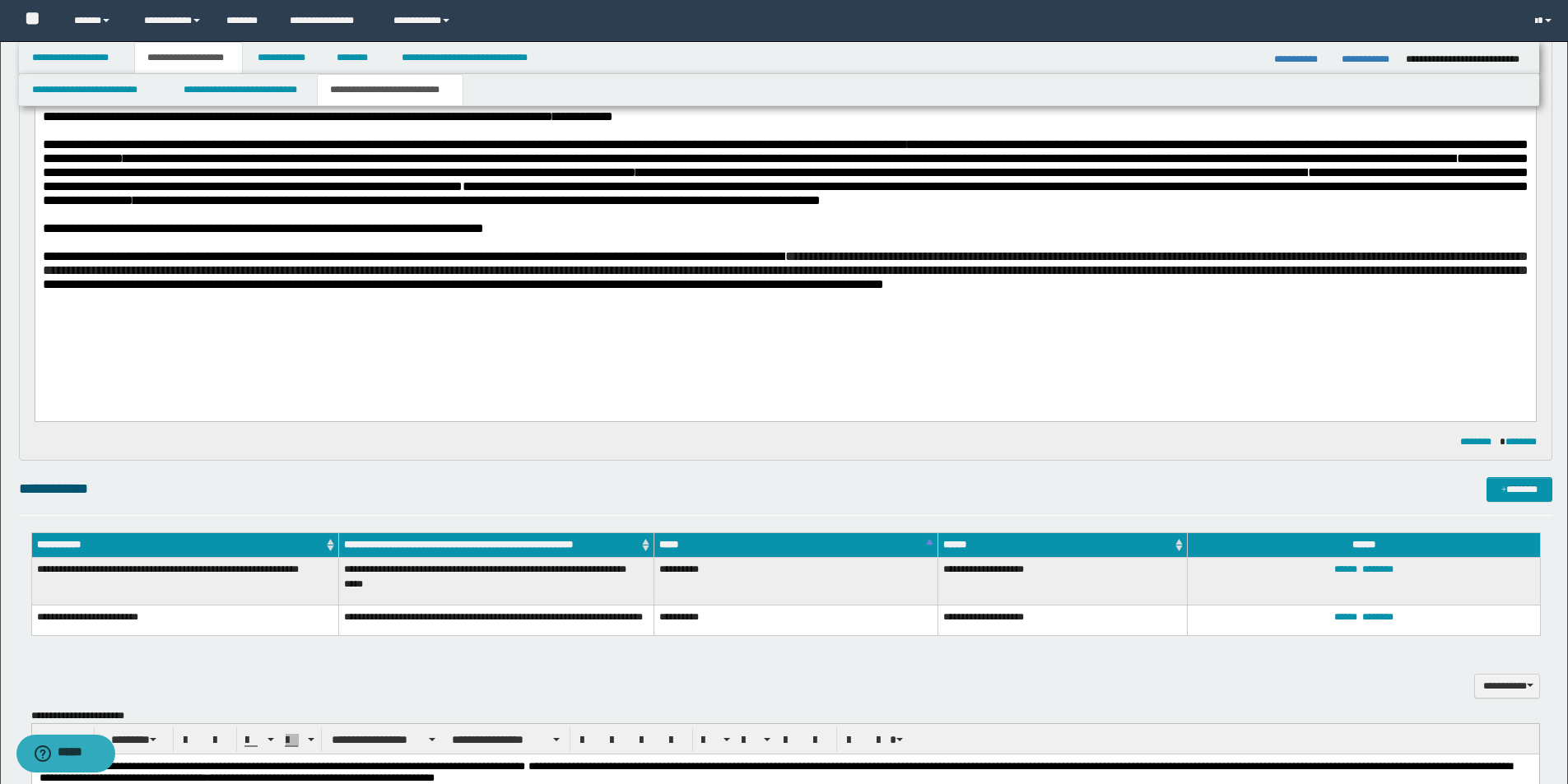 scroll, scrollTop: 0, scrollLeft: 0, axis: both 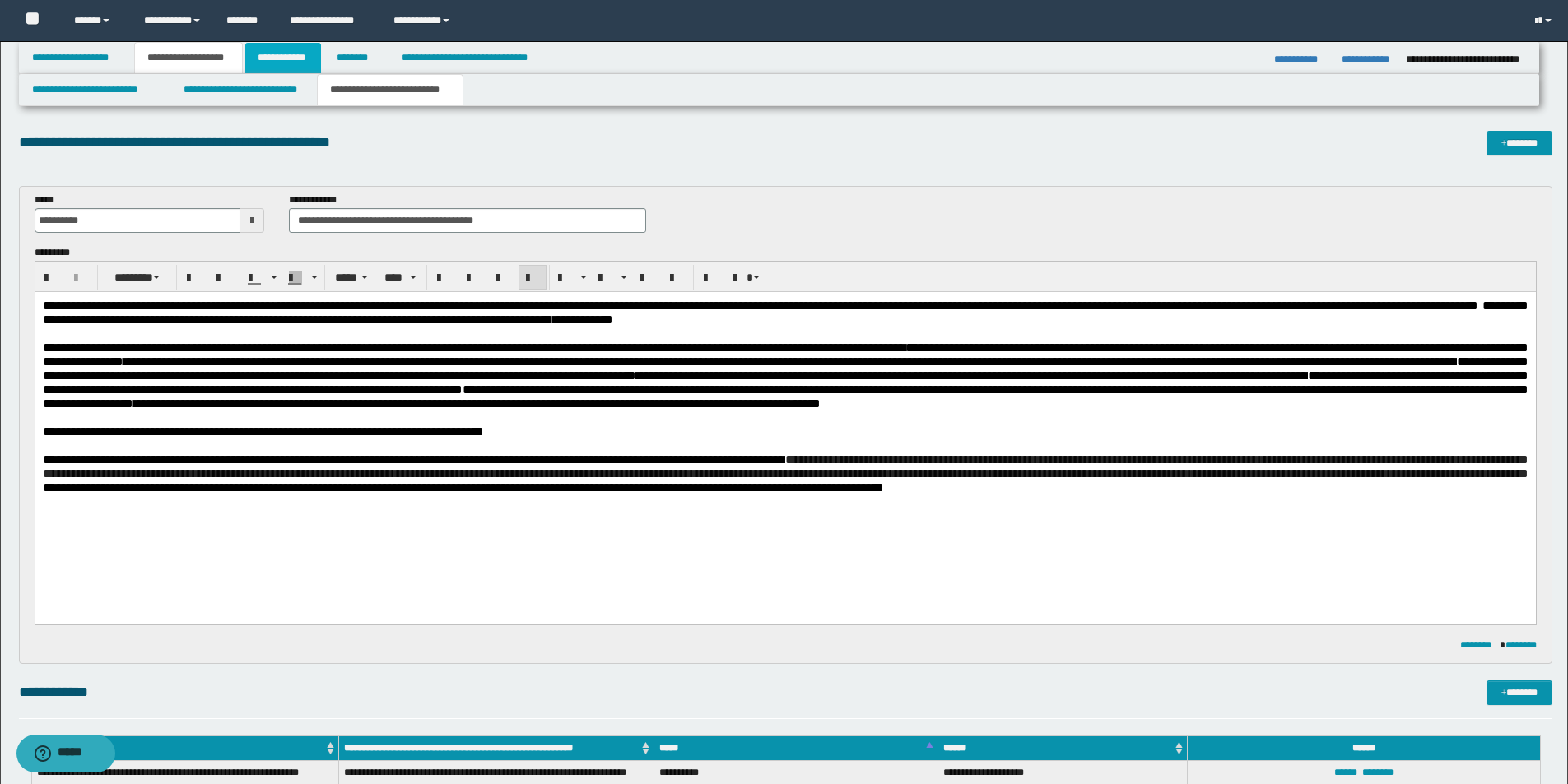 click on "**********" at bounding box center [283, 58] 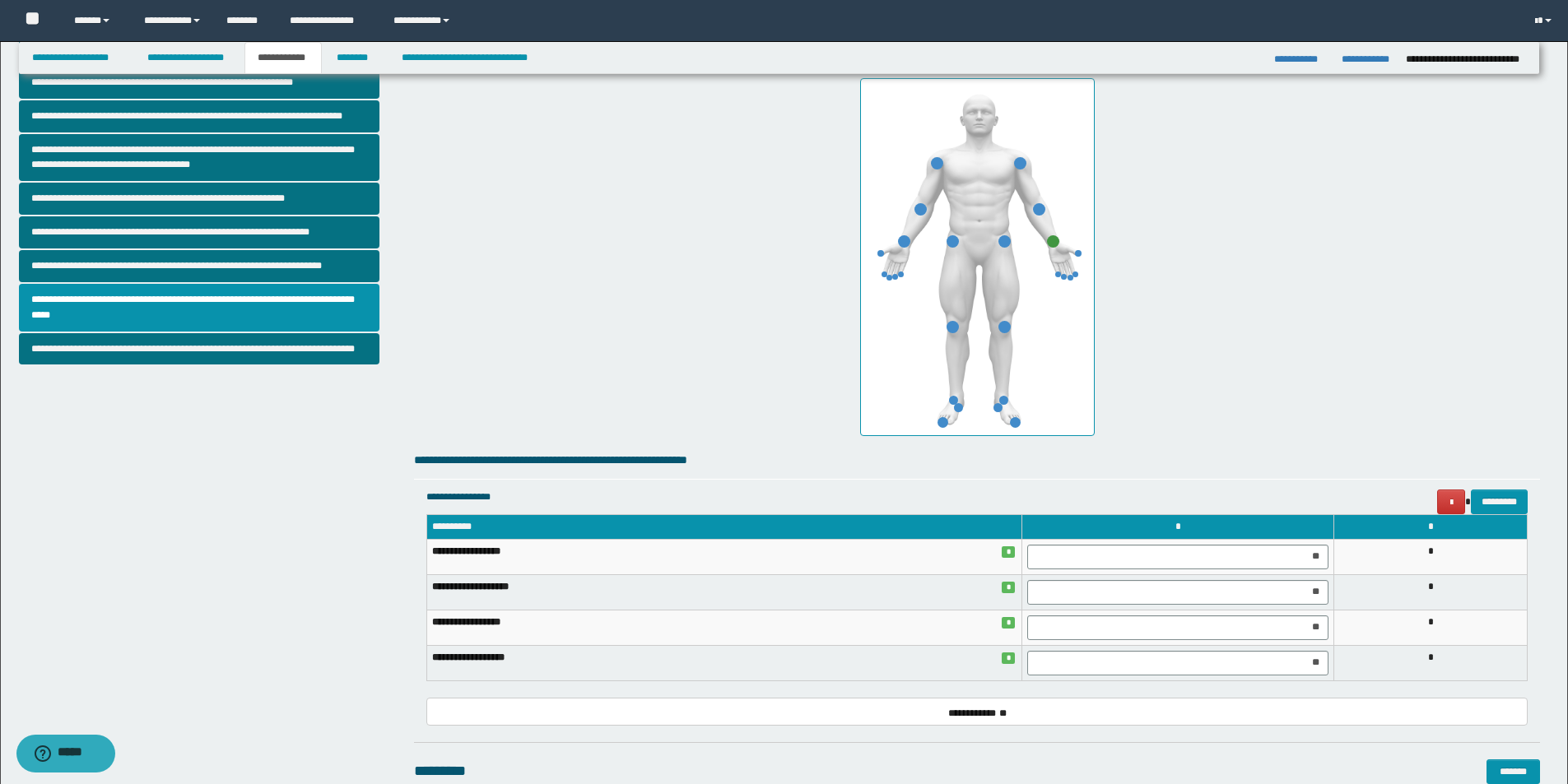 scroll, scrollTop: 0, scrollLeft: 0, axis: both 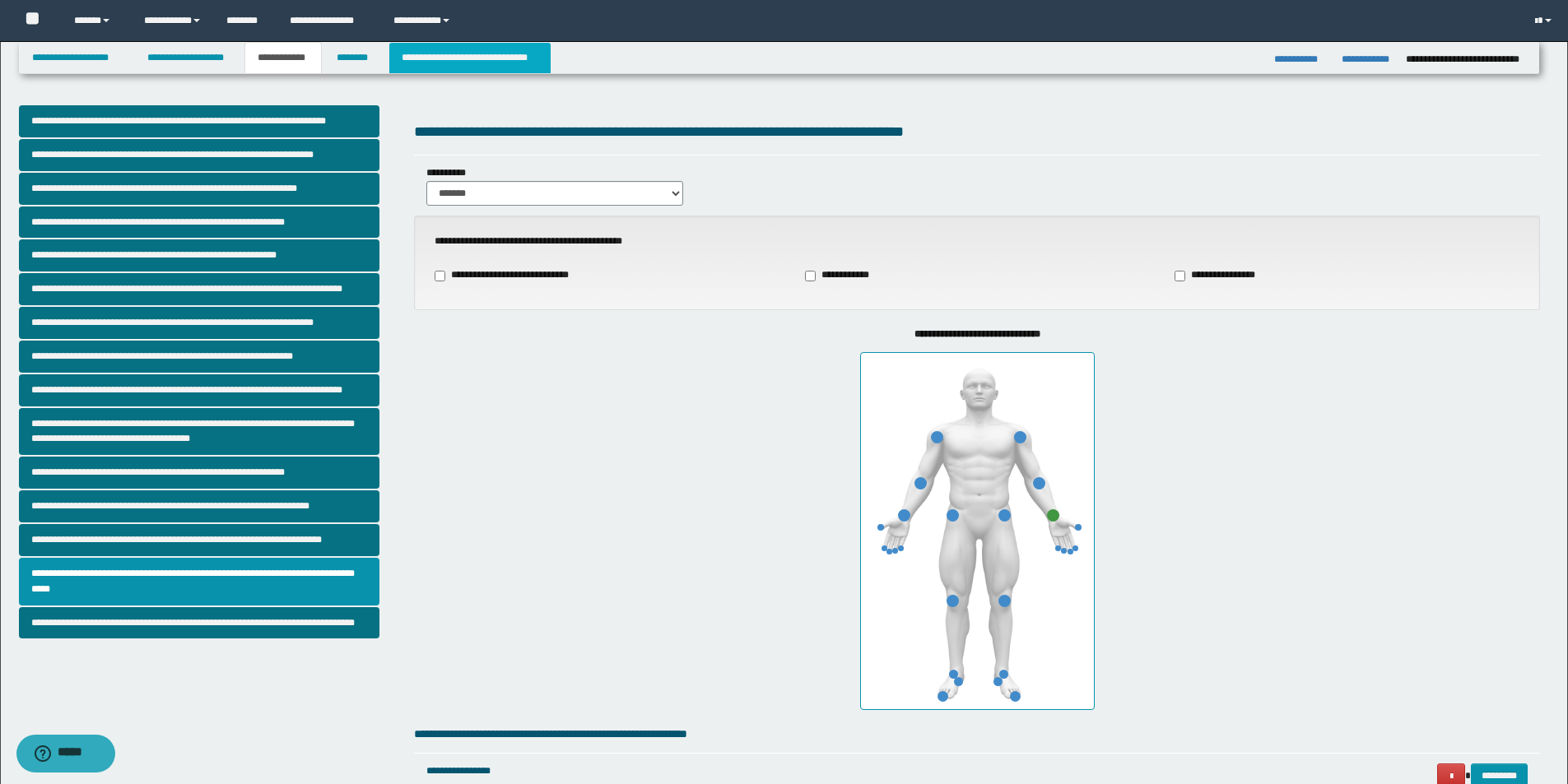 click on "**********" at bounding box center (469, 58) 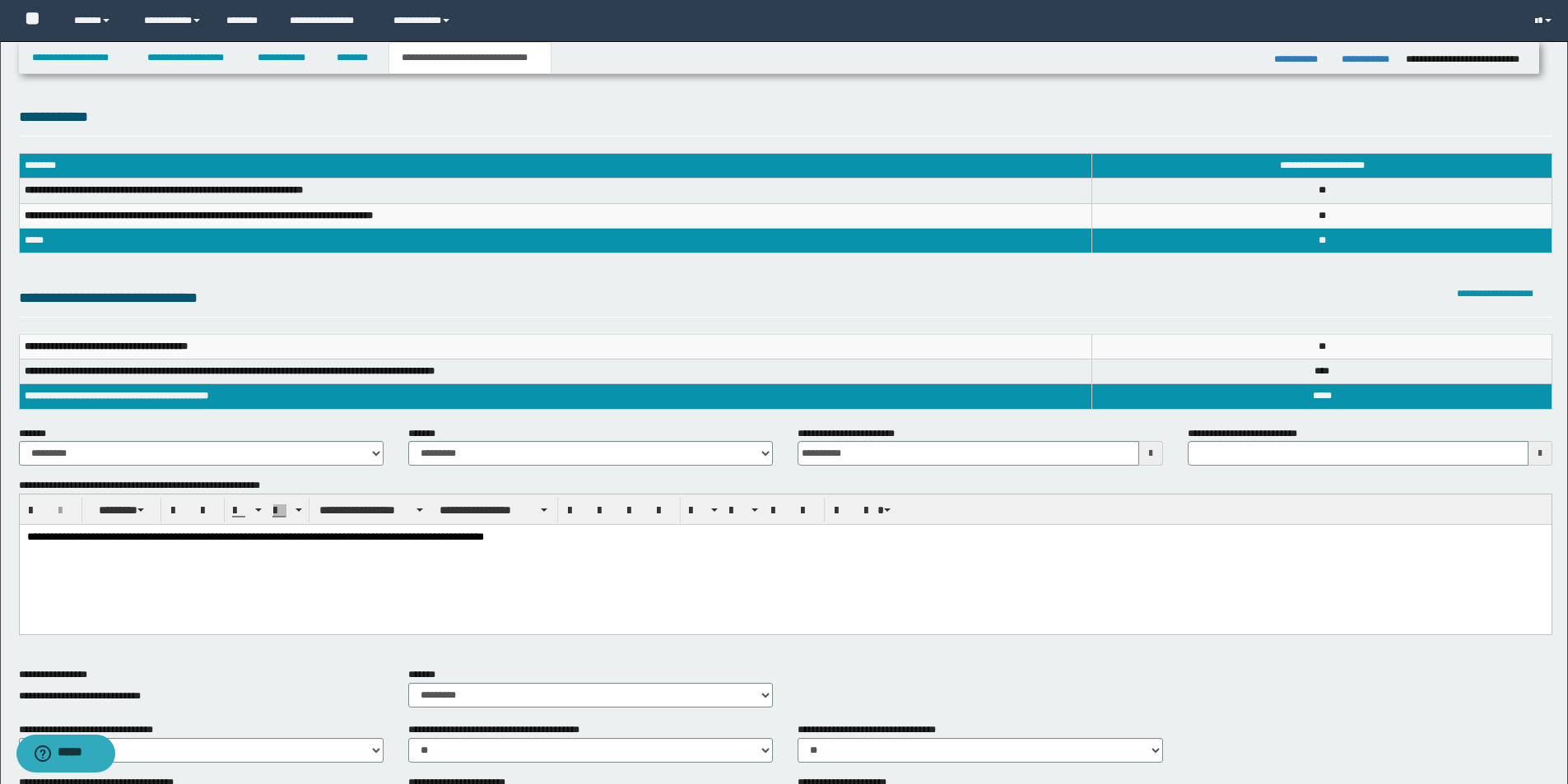 click on "**********" at bounding box center [784, 558] 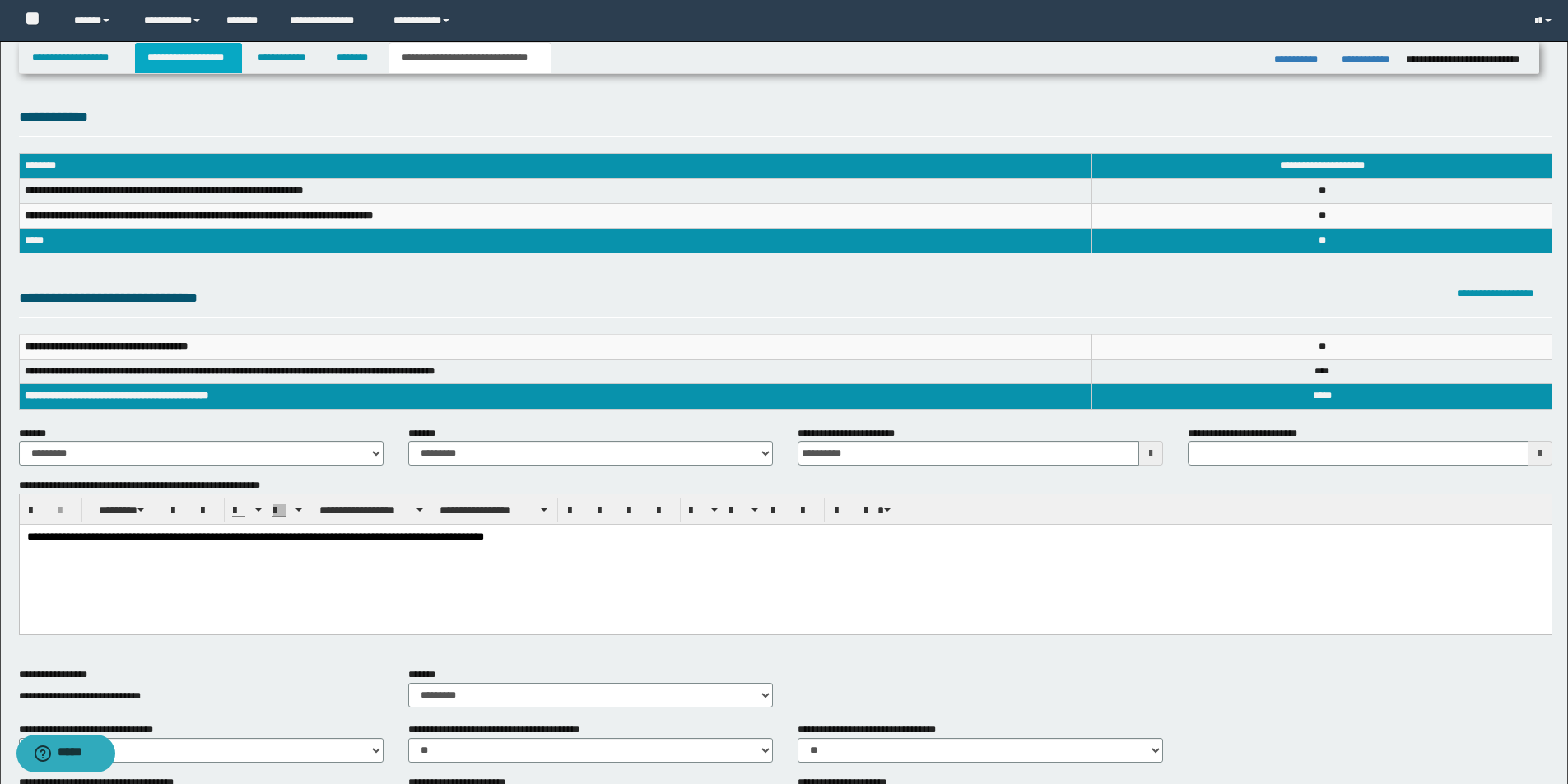 click on "**********" at bounding box center [188, 58] 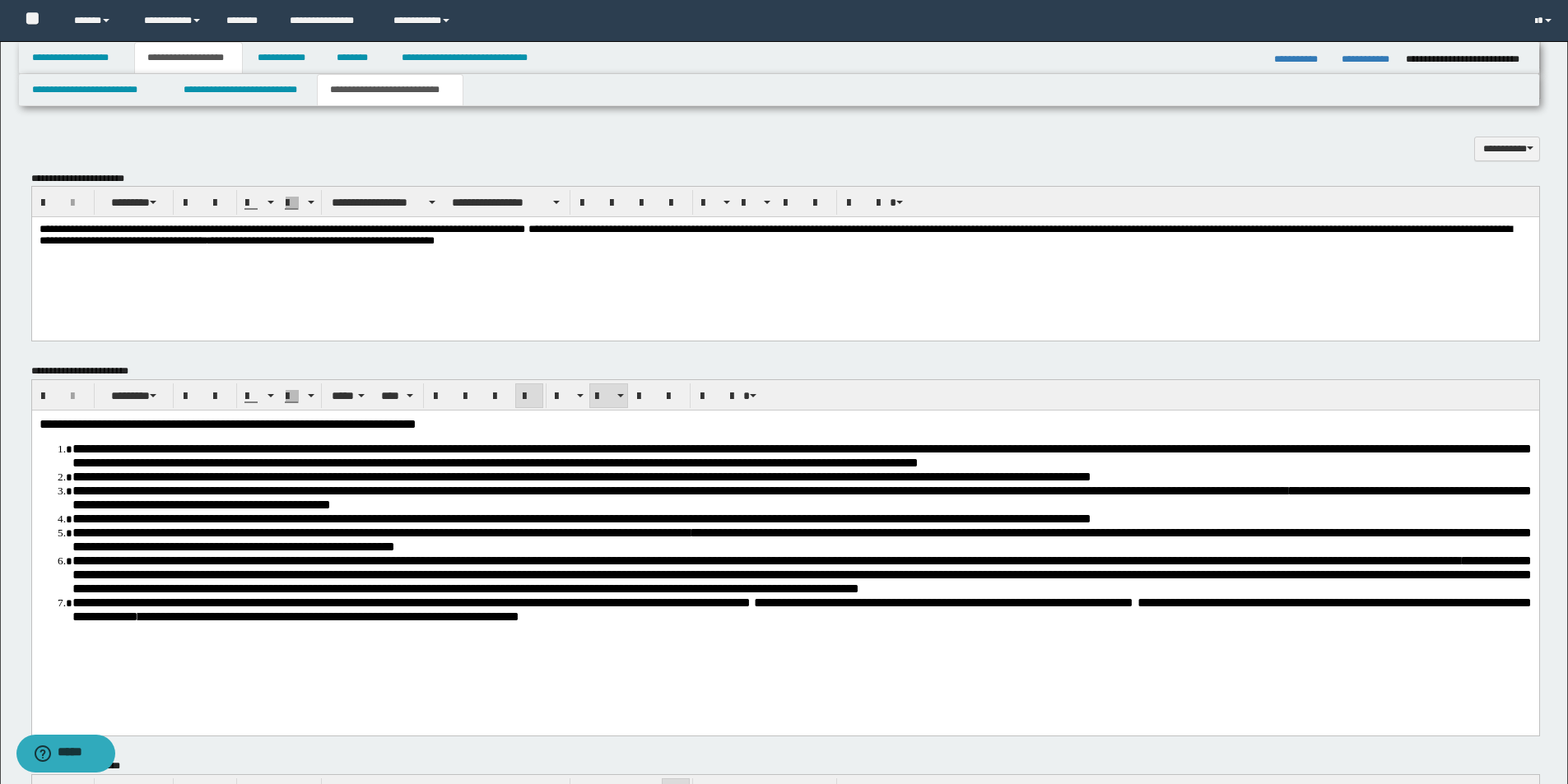 scroll, scrollTop: 247, scrollLeft: 0, axis: vertical 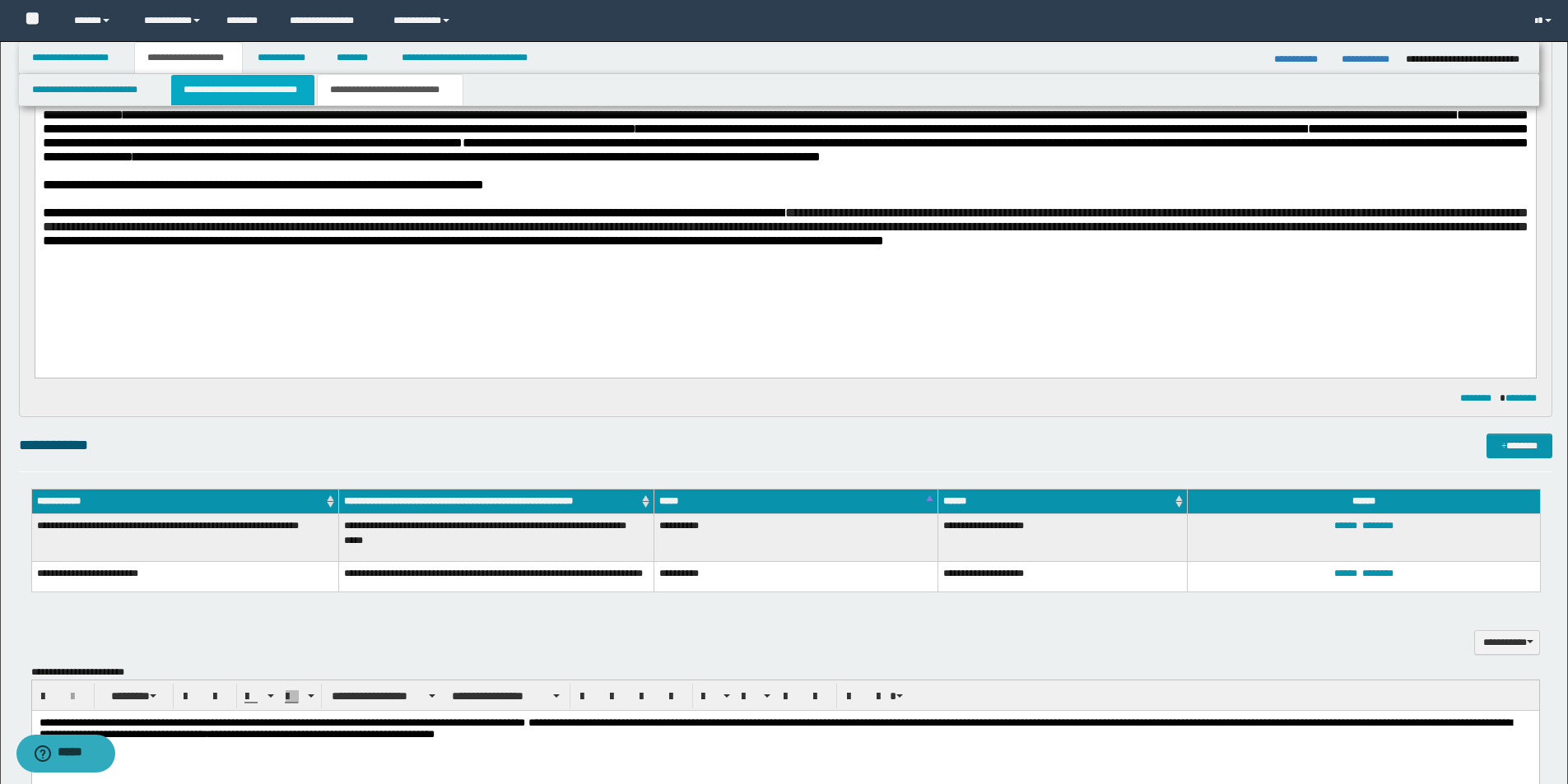 click on "**********" at bounding box center (243, 90) 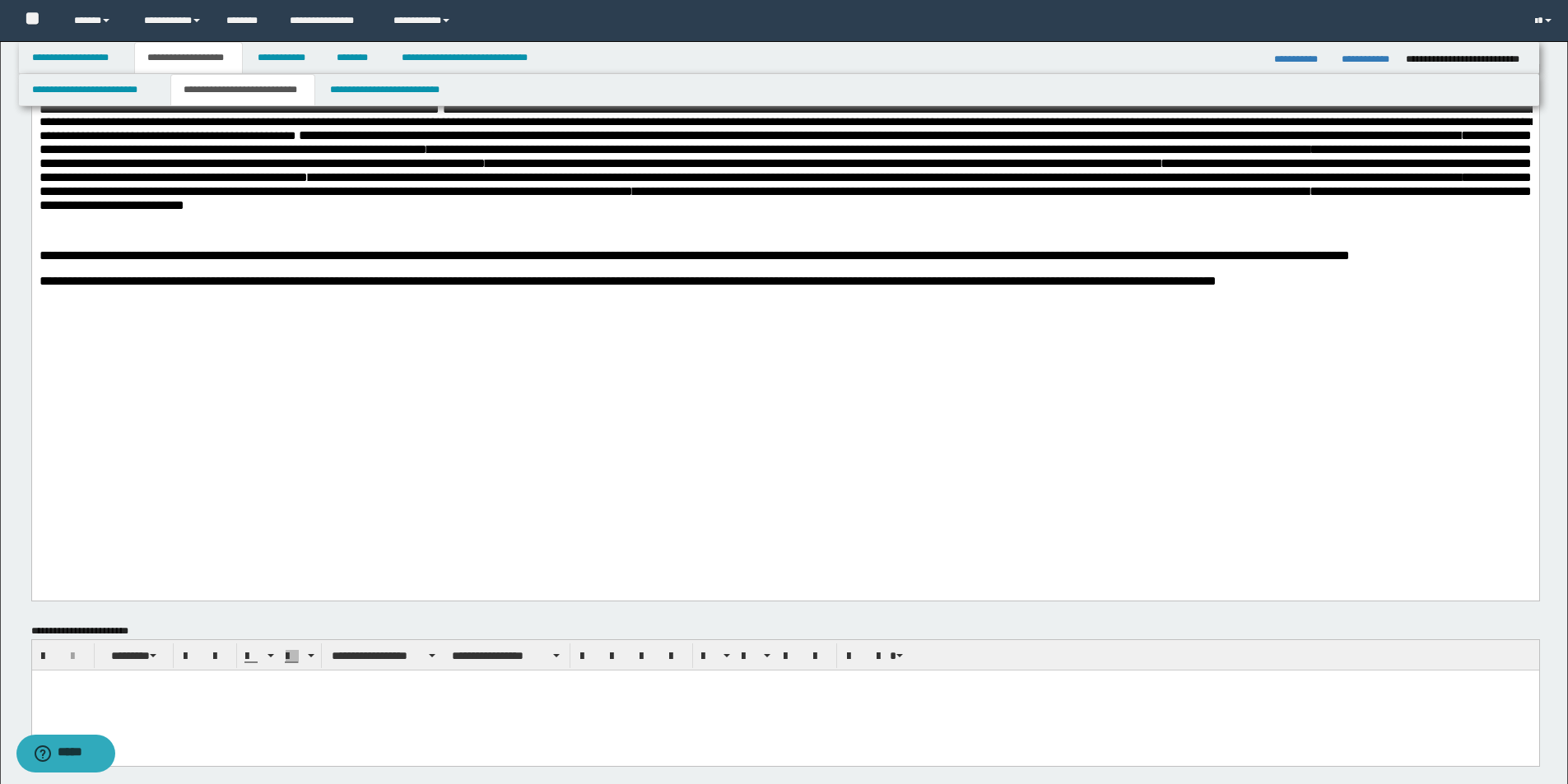 scroll, scrollTop: 0, scrollLeft: 0, axis: both 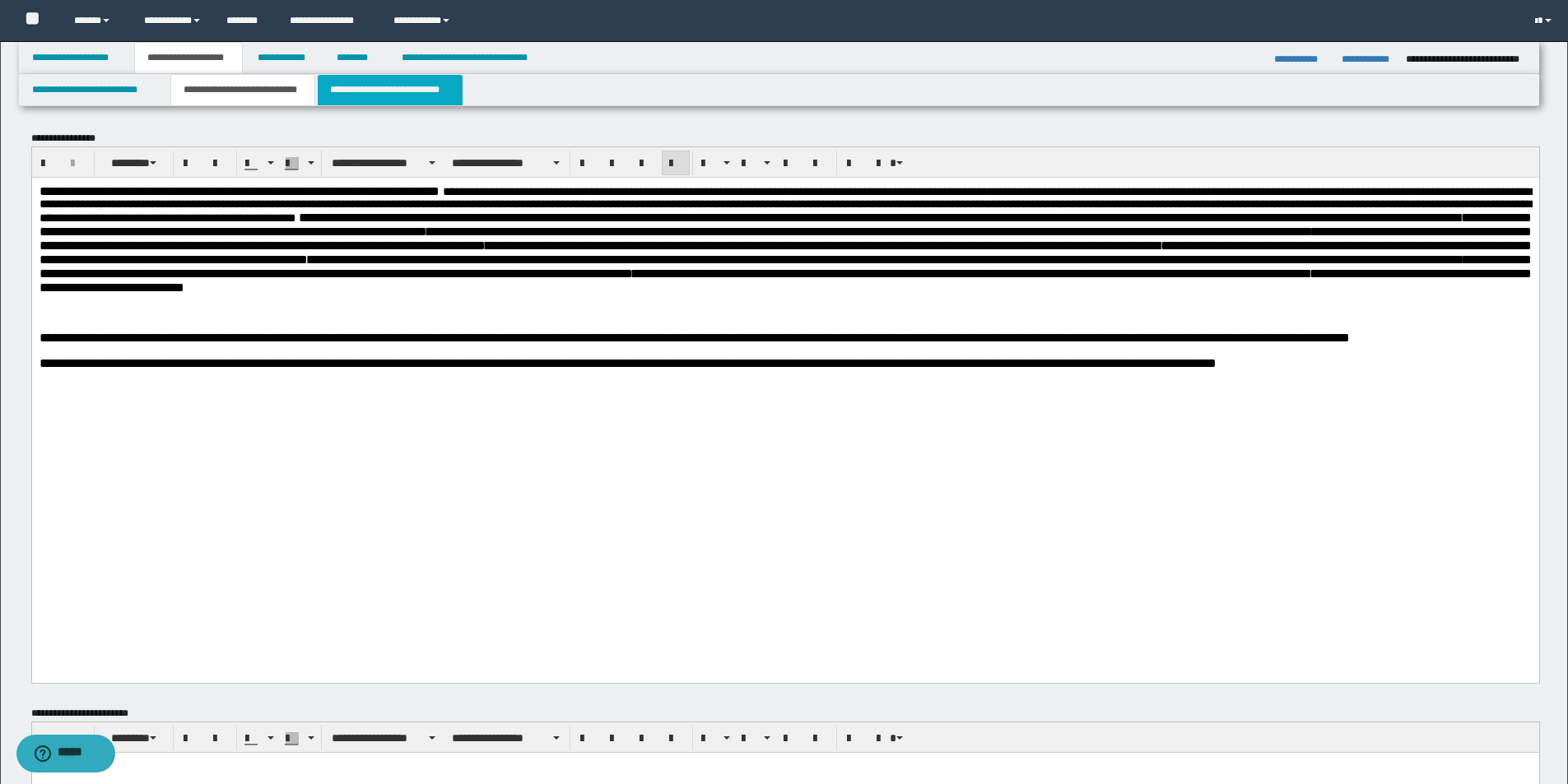 click on "**********" at bounding box center (390, 90) 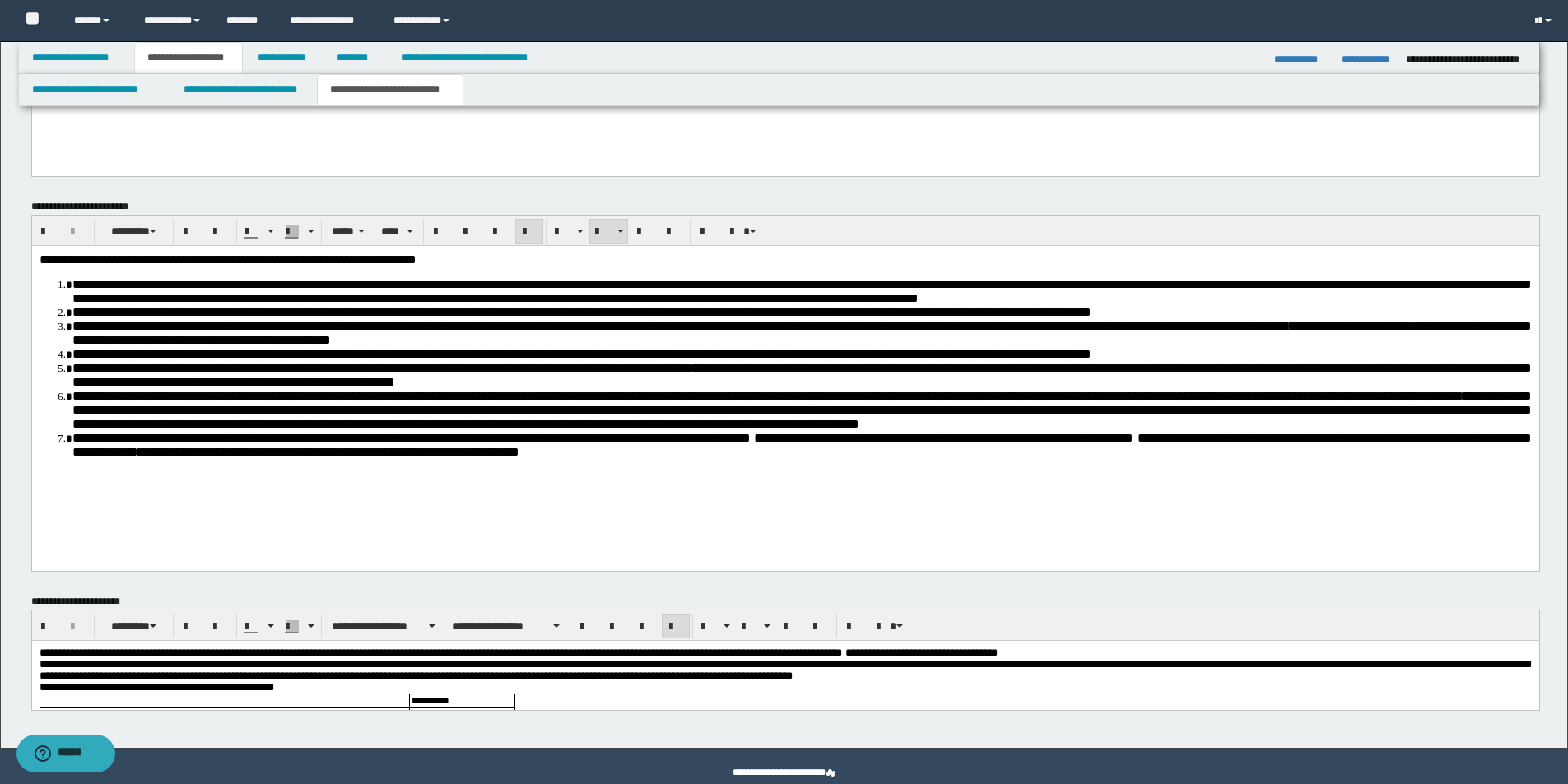 scroll, scrollTop: 934, scrollLeft: 0, axis: vertical 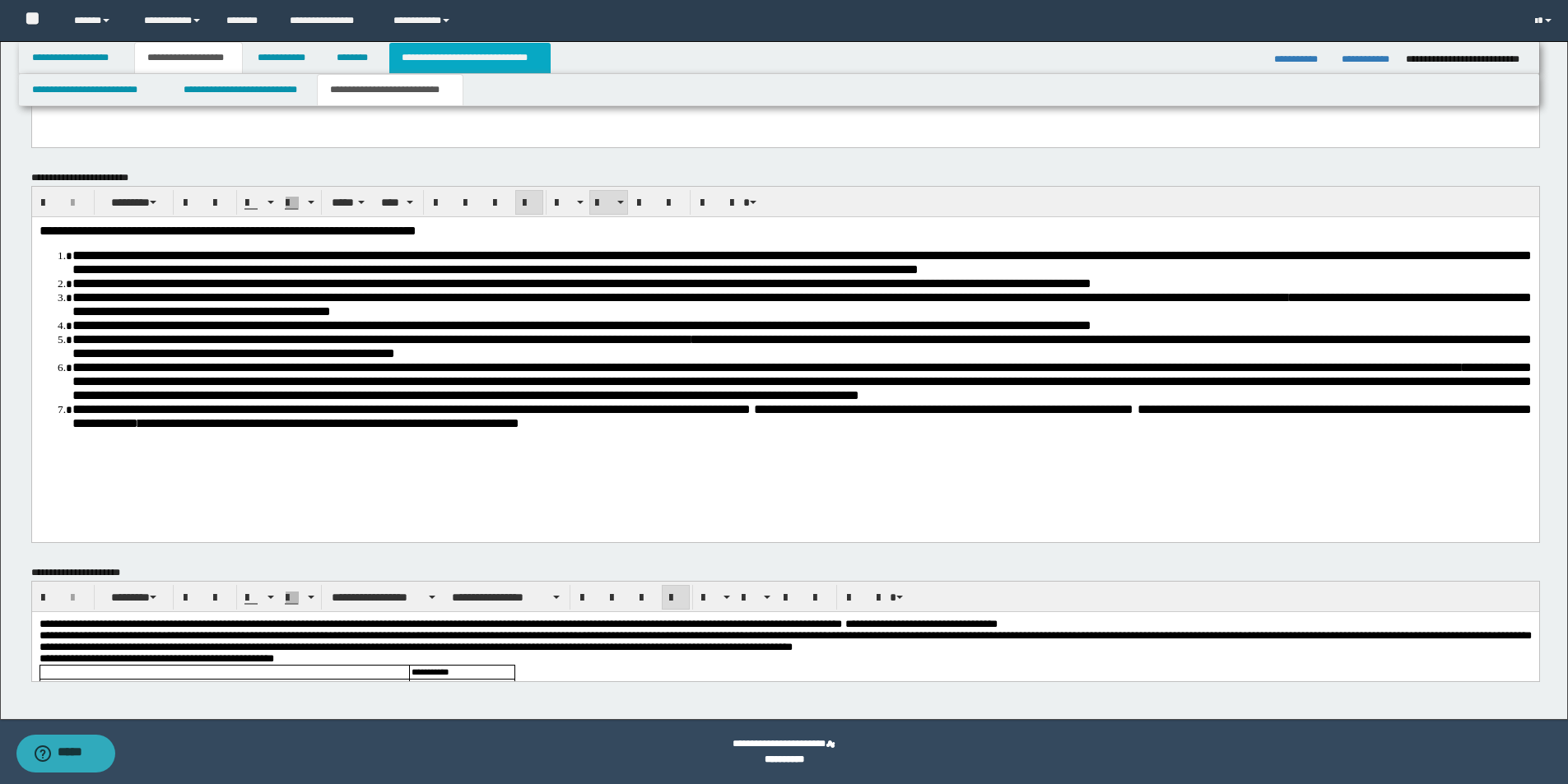 click on "**********" at bounding box center (469, 58) 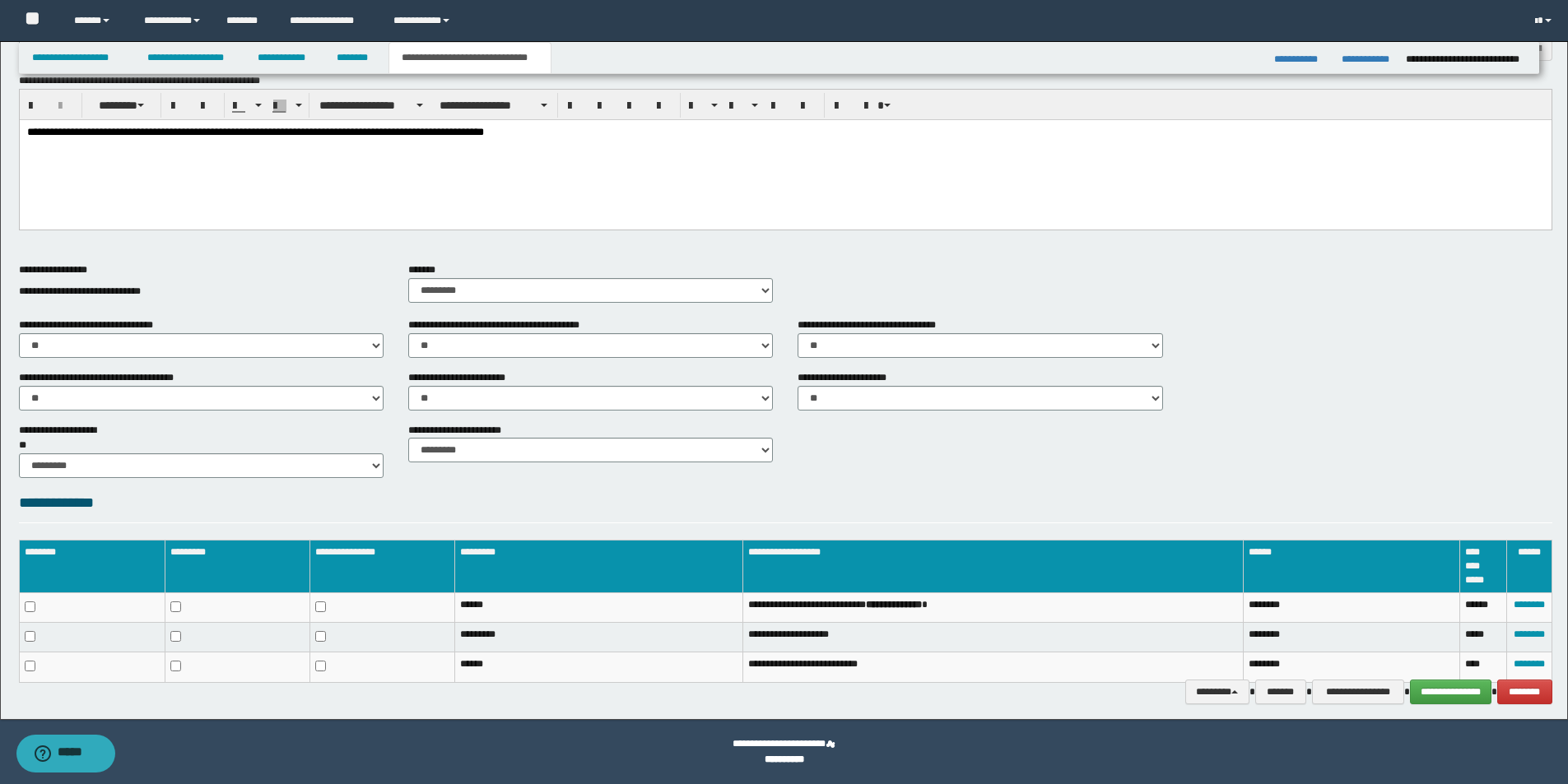 scroll, scrollTop: 158, scrollLeft: 0, axis: vertical 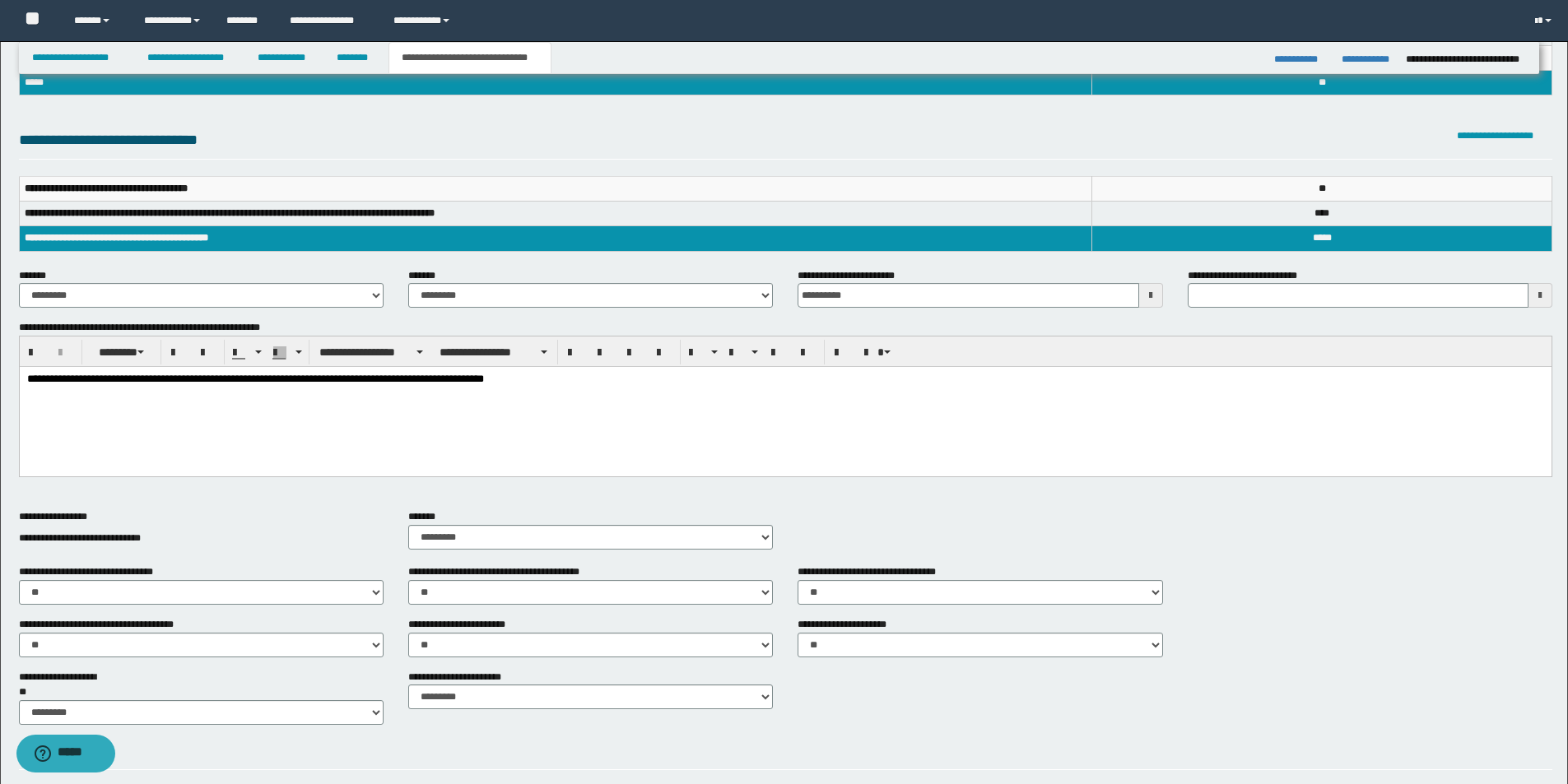click on "**********" at bounding box center (784, 379) 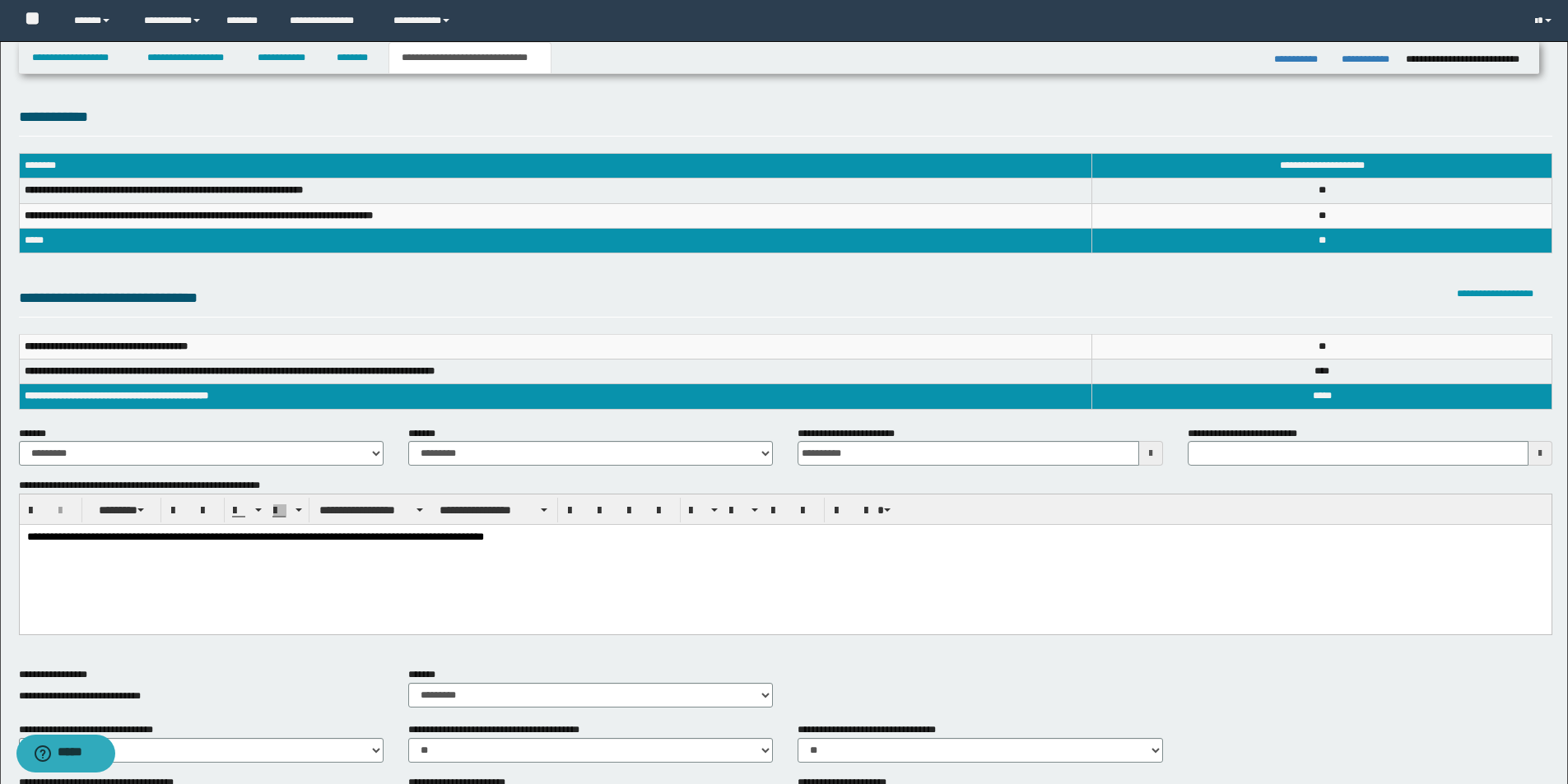 scroll, scrollTop: 405, scrollLeft: 0, axis: vertical 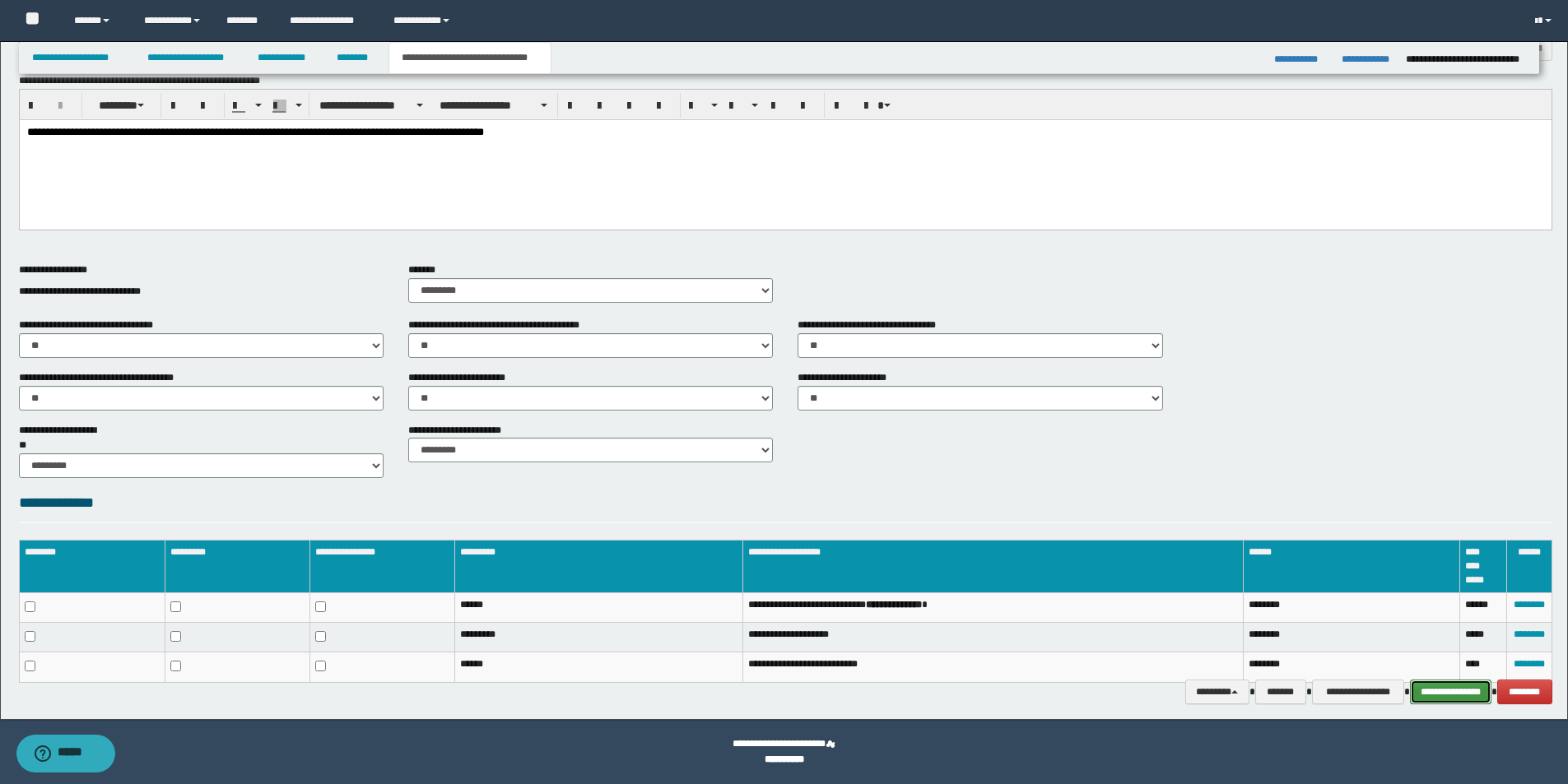 click on "**********" at bounding box center [1450, 692] 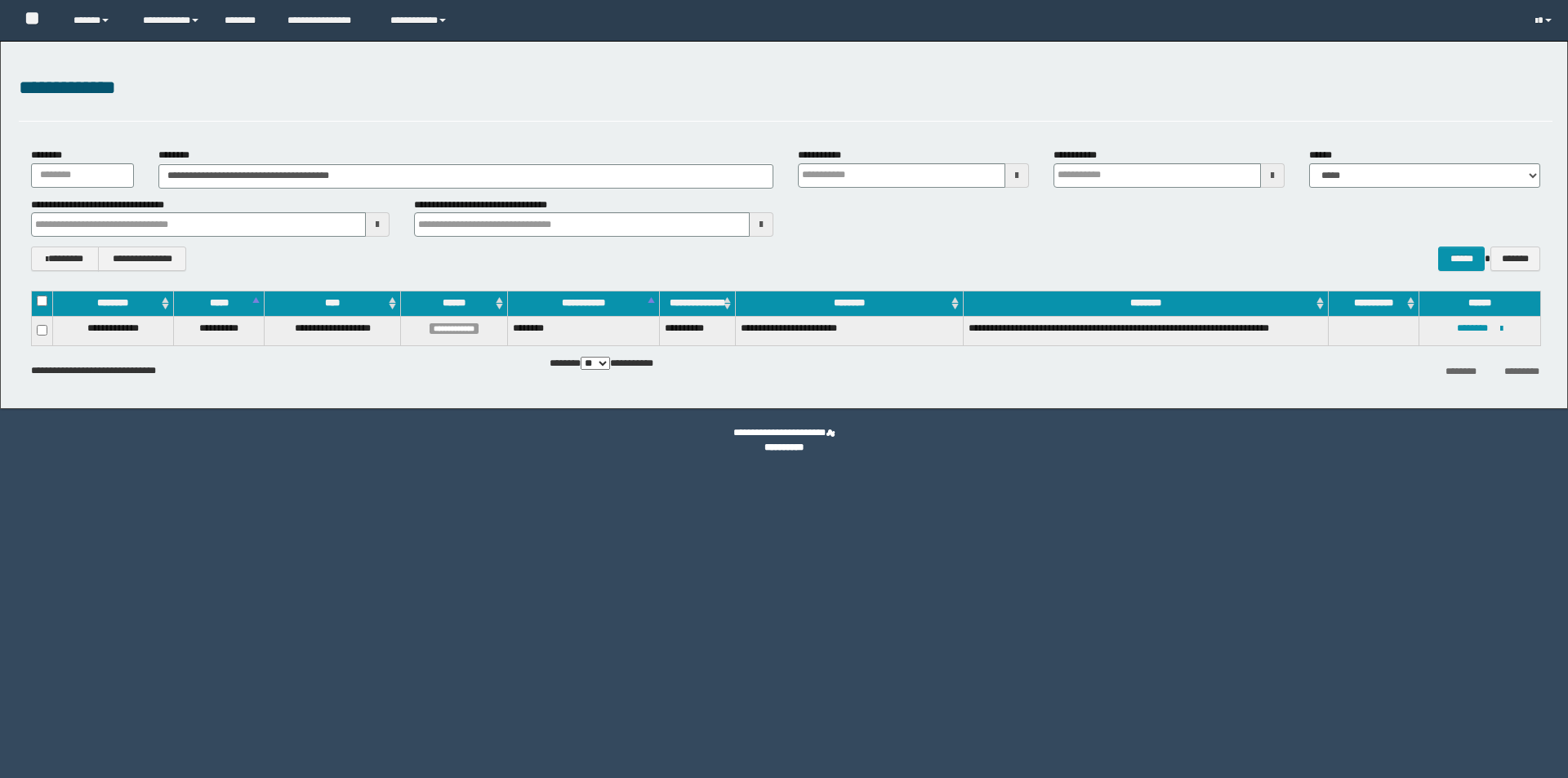 scroll, scrollTop: 0, scrollLeft: 0, axis: both 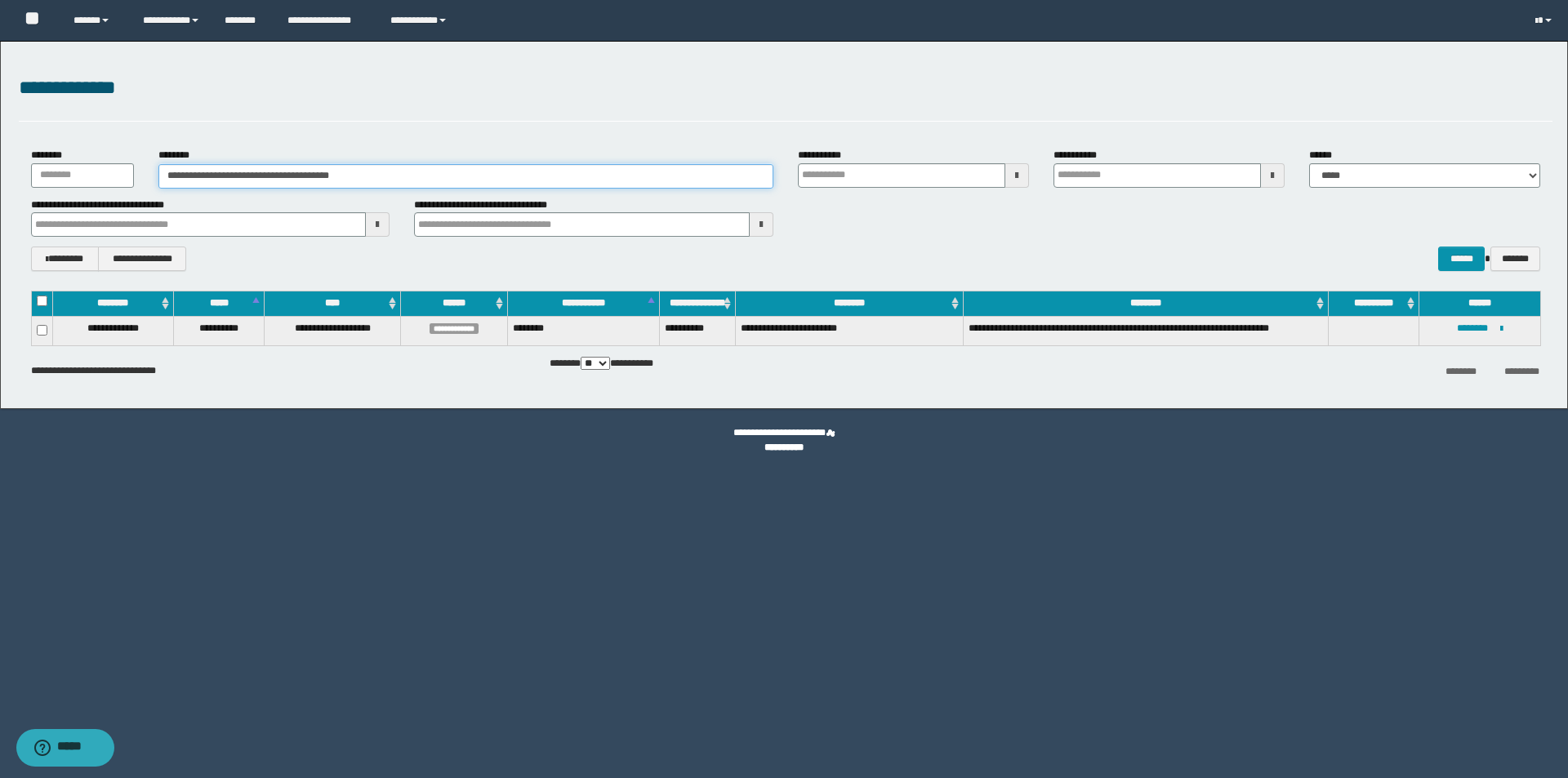 drag, startPoint x: 375, startPoint y: 178, endPoint x: 0, endPoint y: 167, distance: 375.1613 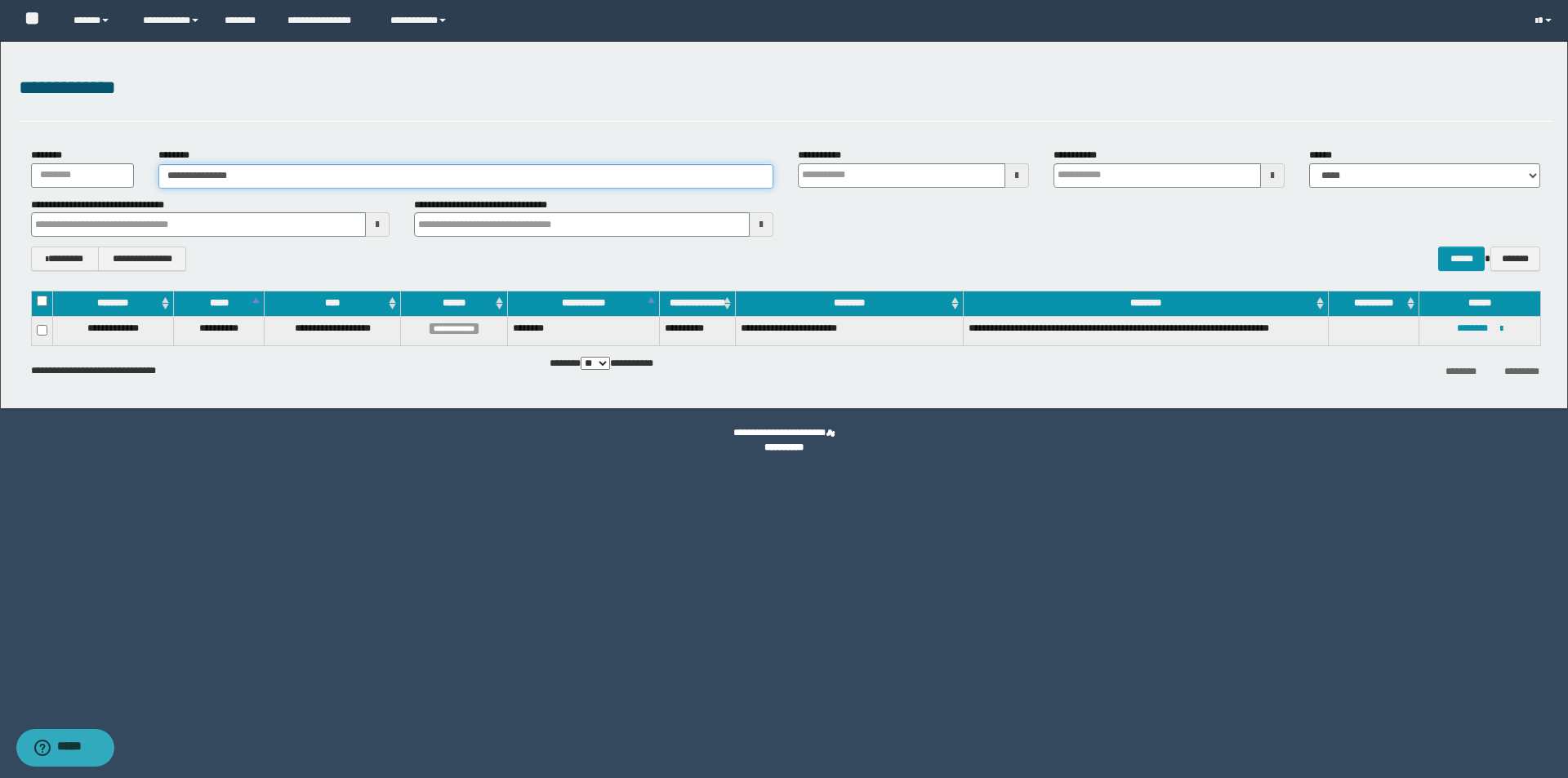 type on "**********" 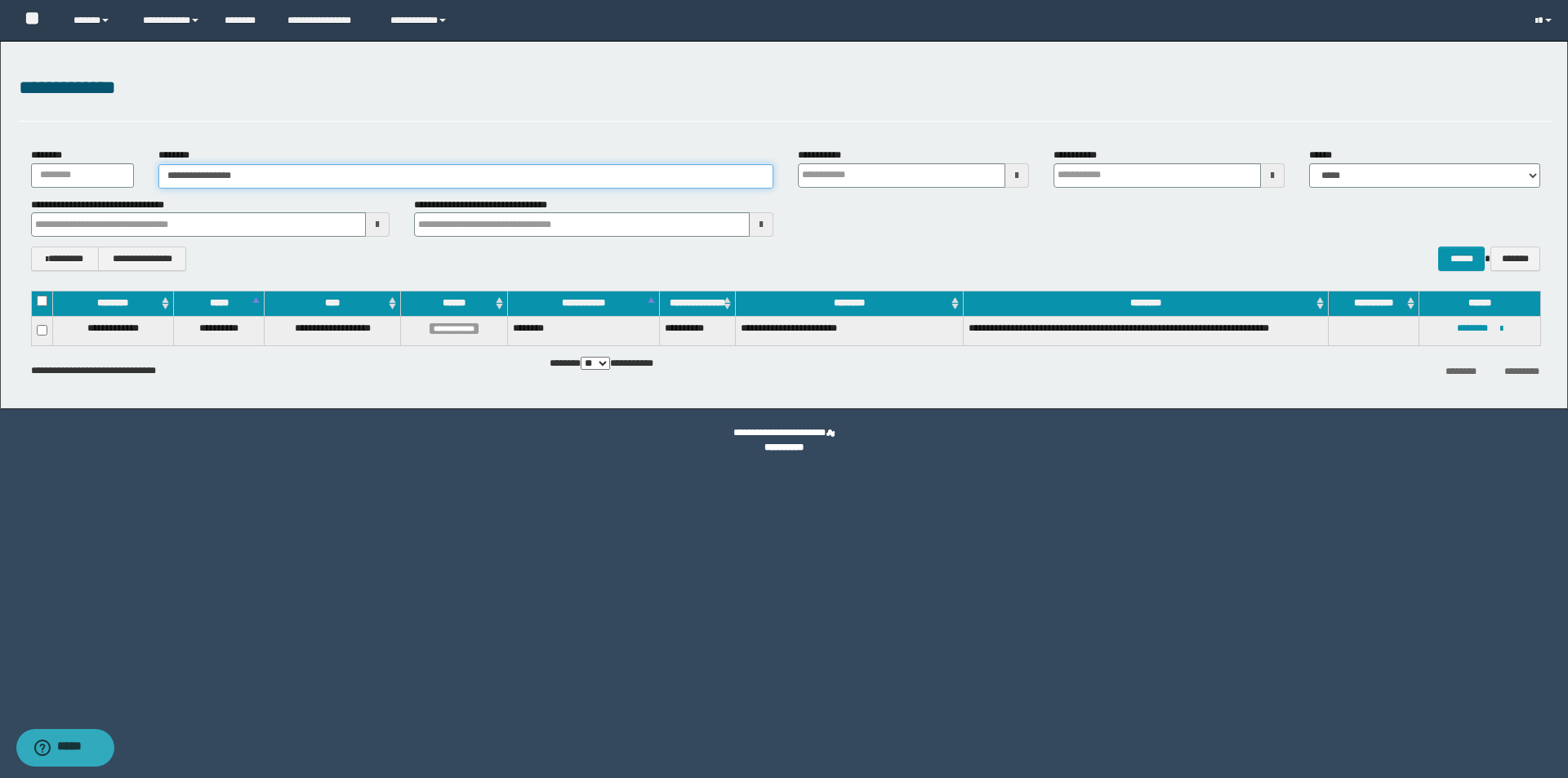 type on "**********" 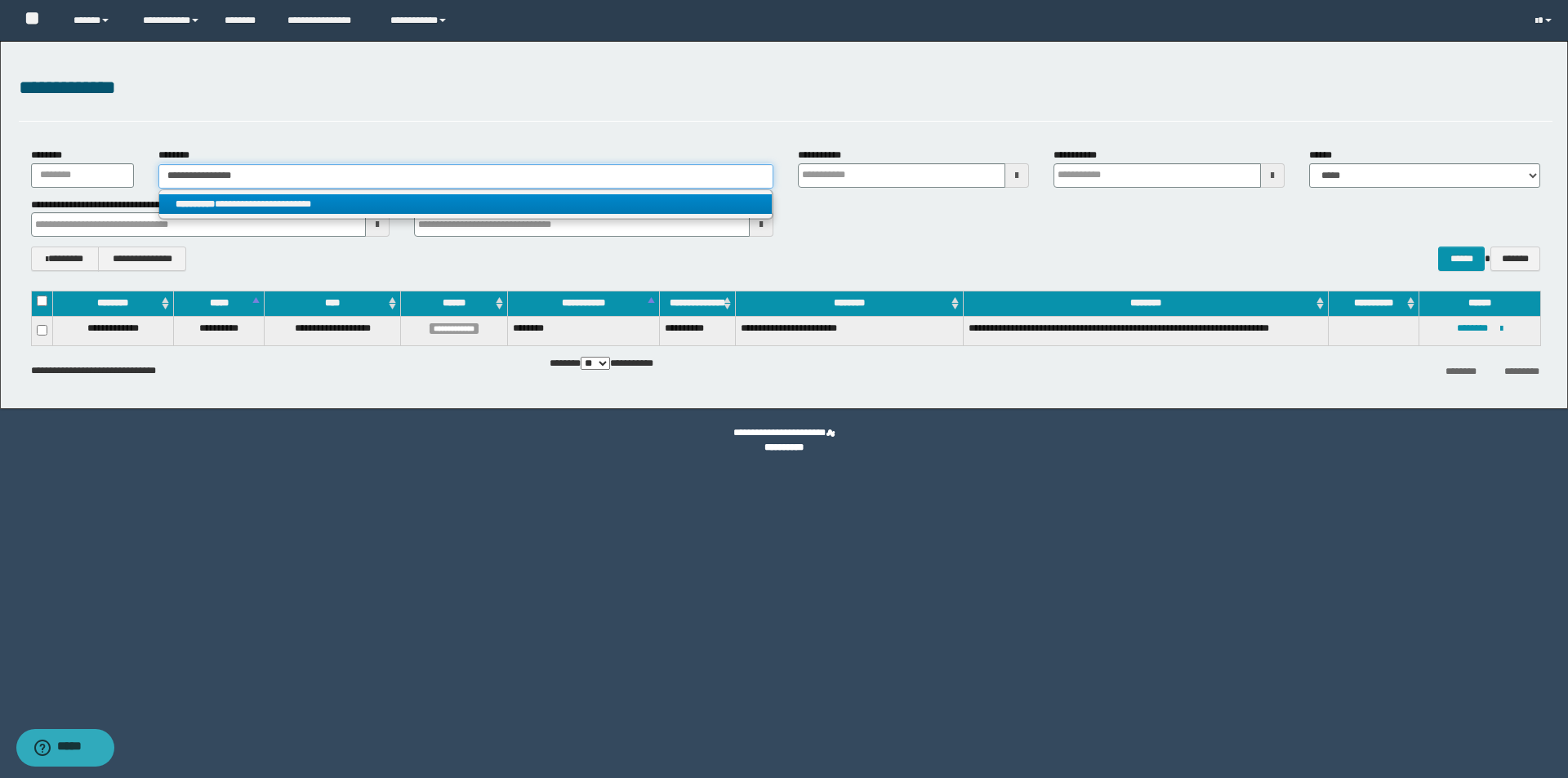 type on "**********" 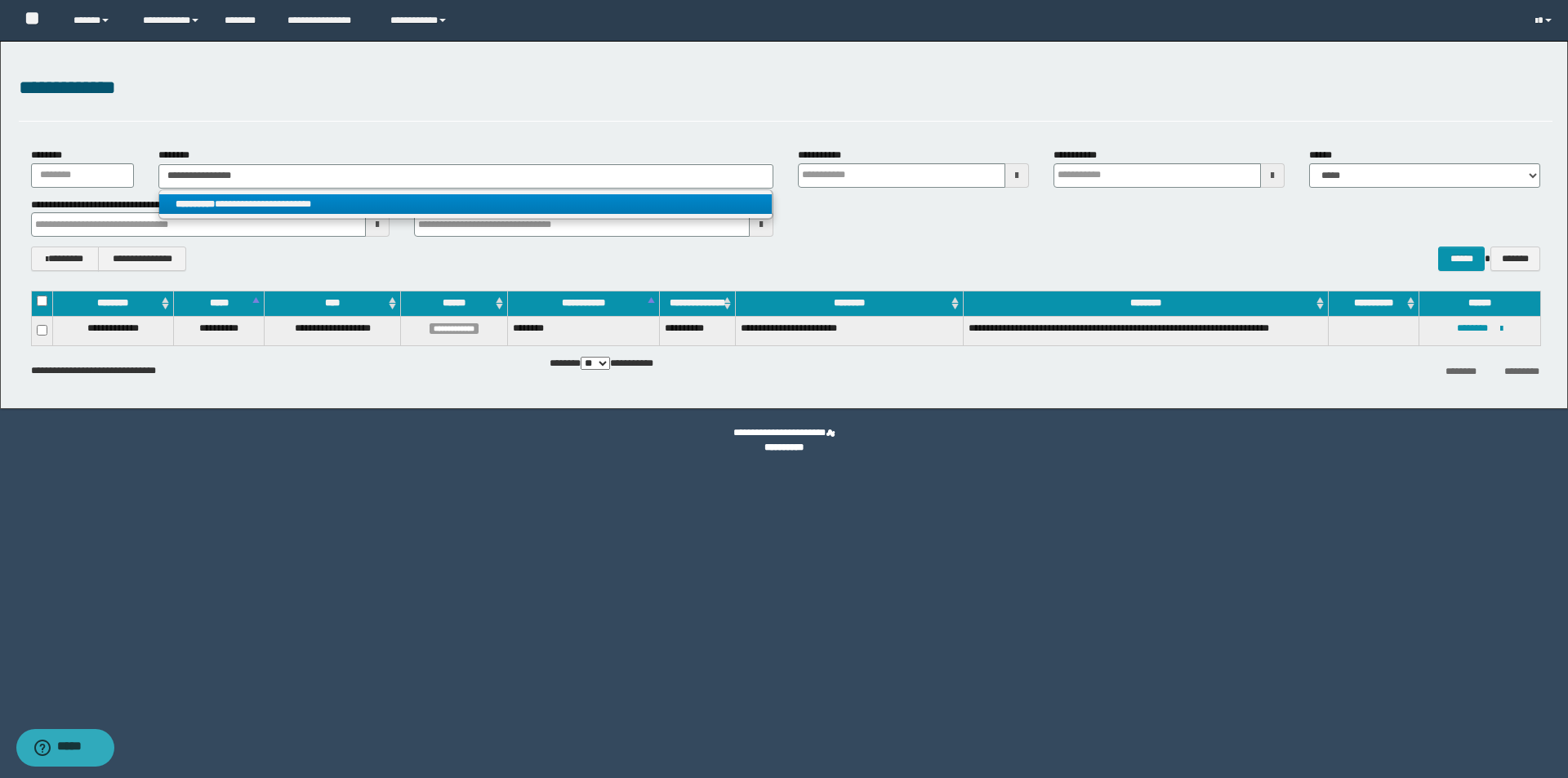 click on "**********" at bounding box center [466, 204] 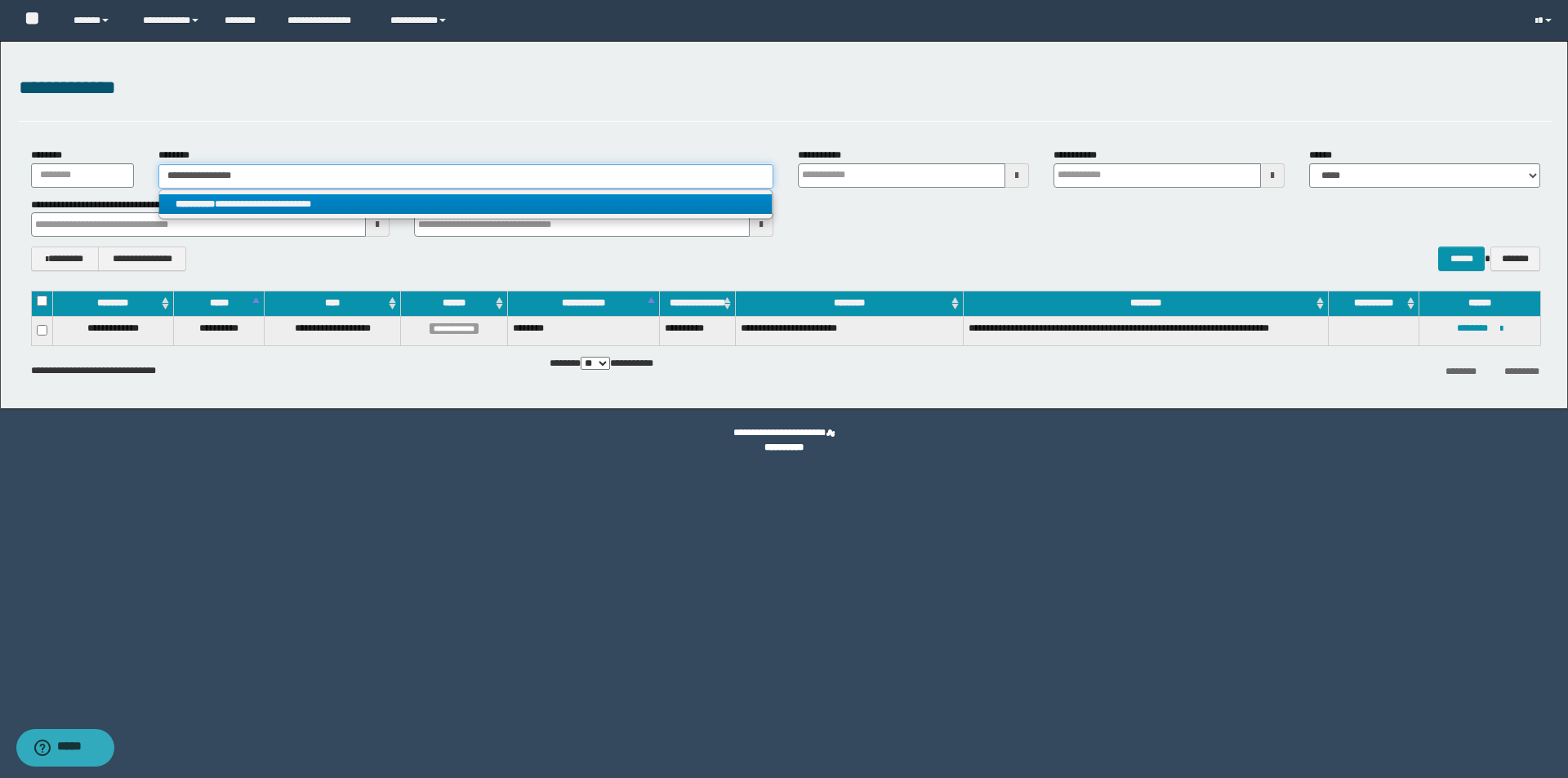 type 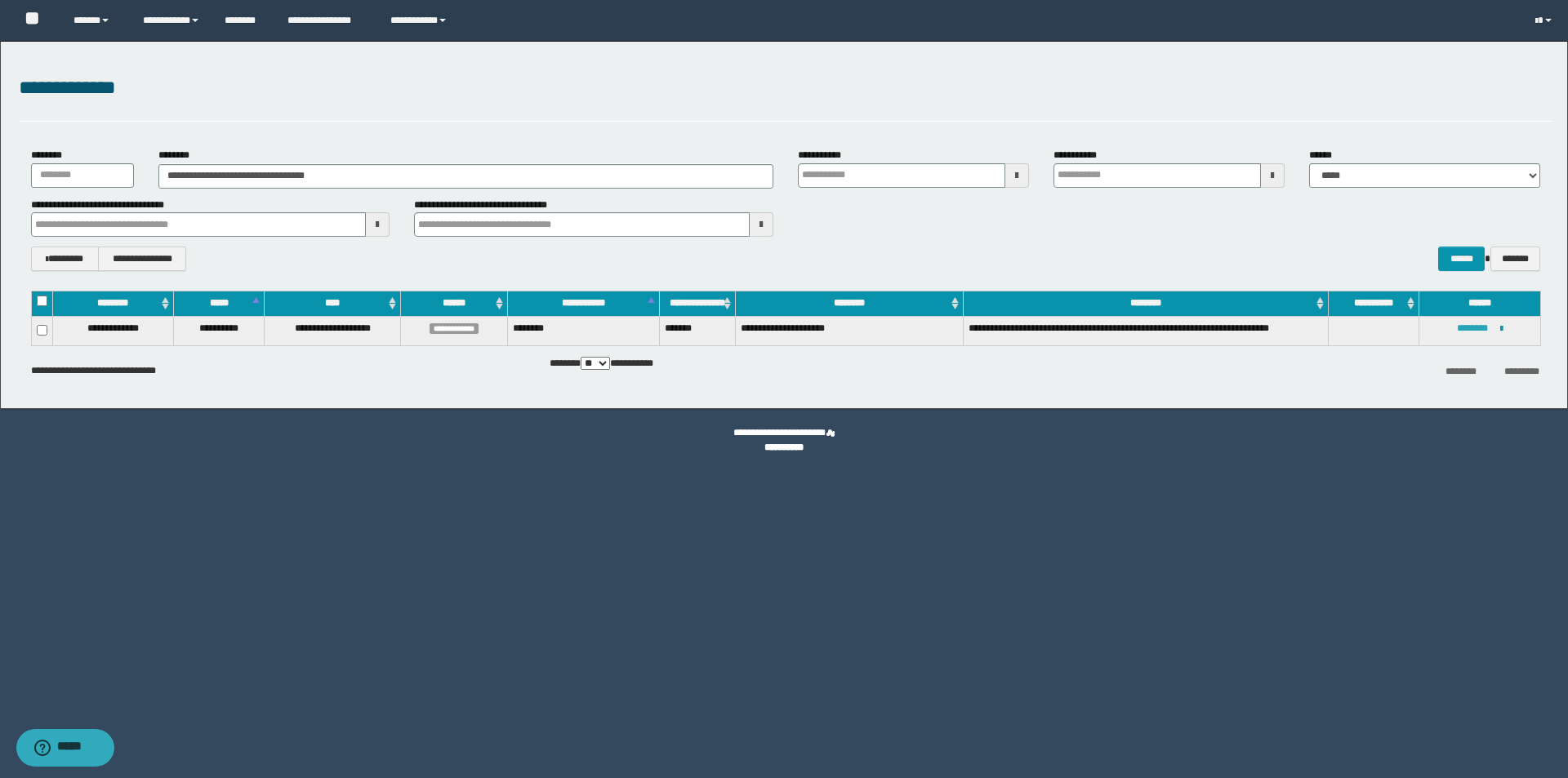 click on "********" at bounding box center [1472, 328] 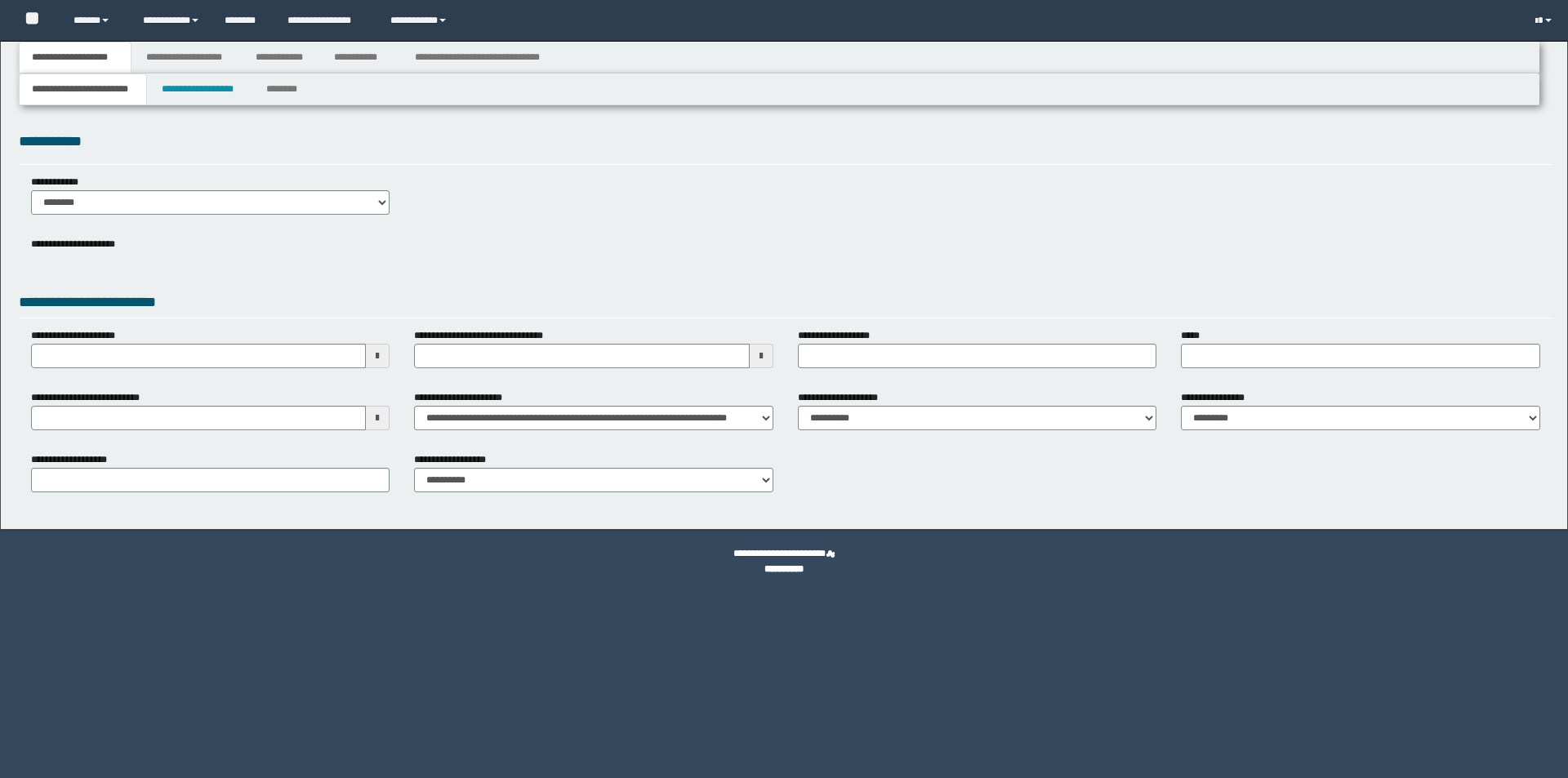 scroll, scrollTop: 0, scrollLeft: 0, axis: both 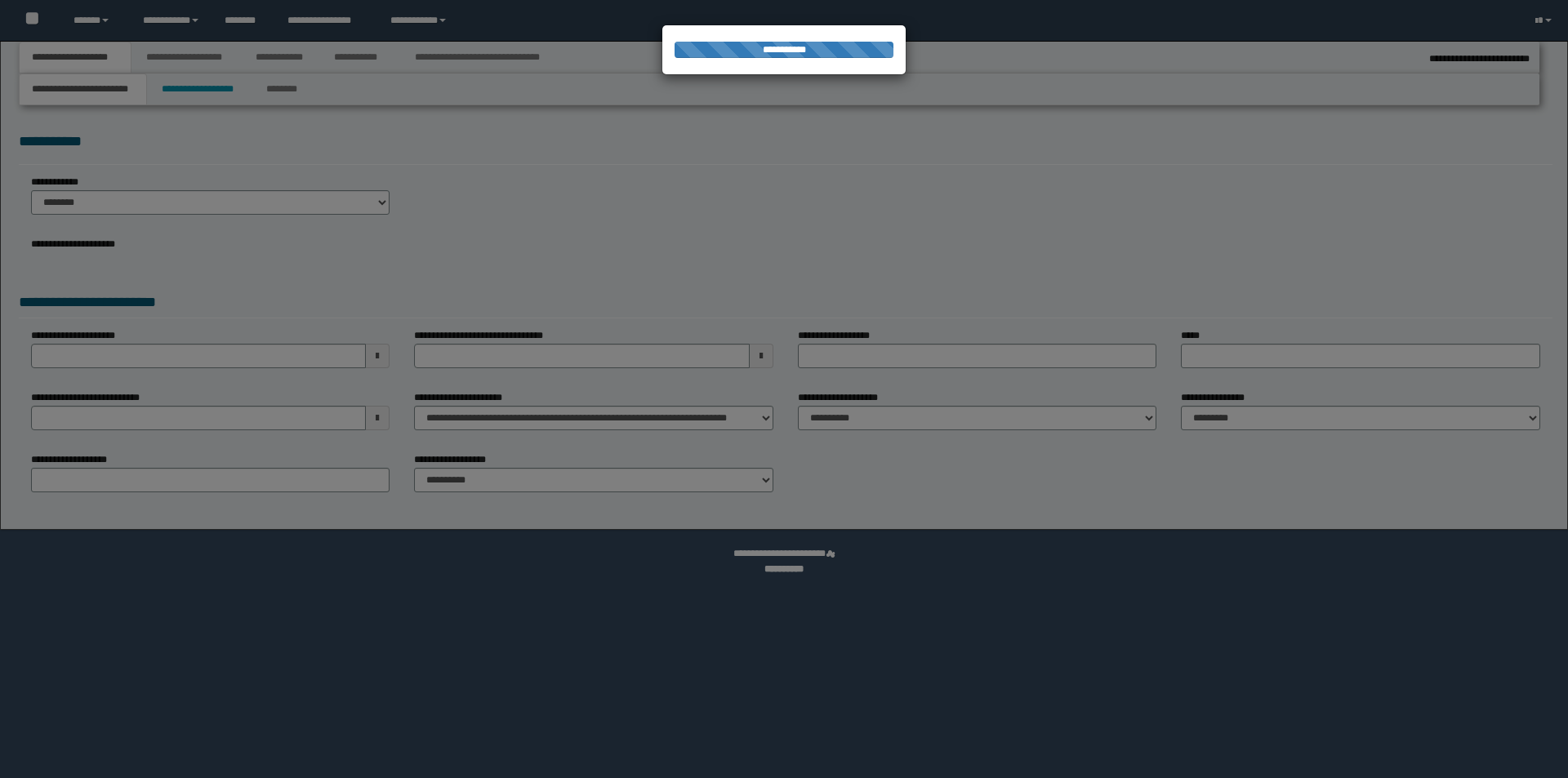 select on "*" 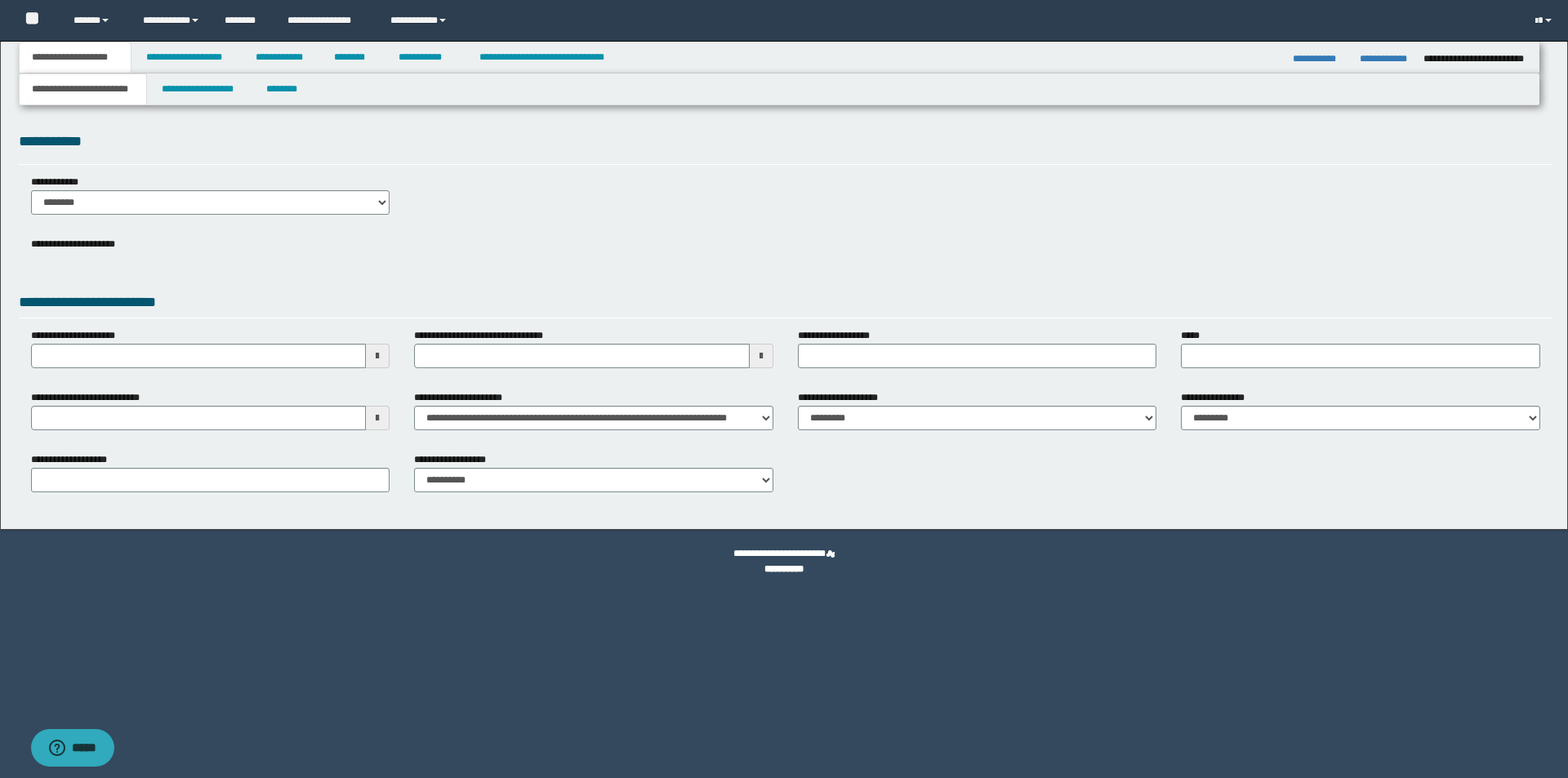 scroll, scrollTop: 0, scrollLeft: 0, axis: both 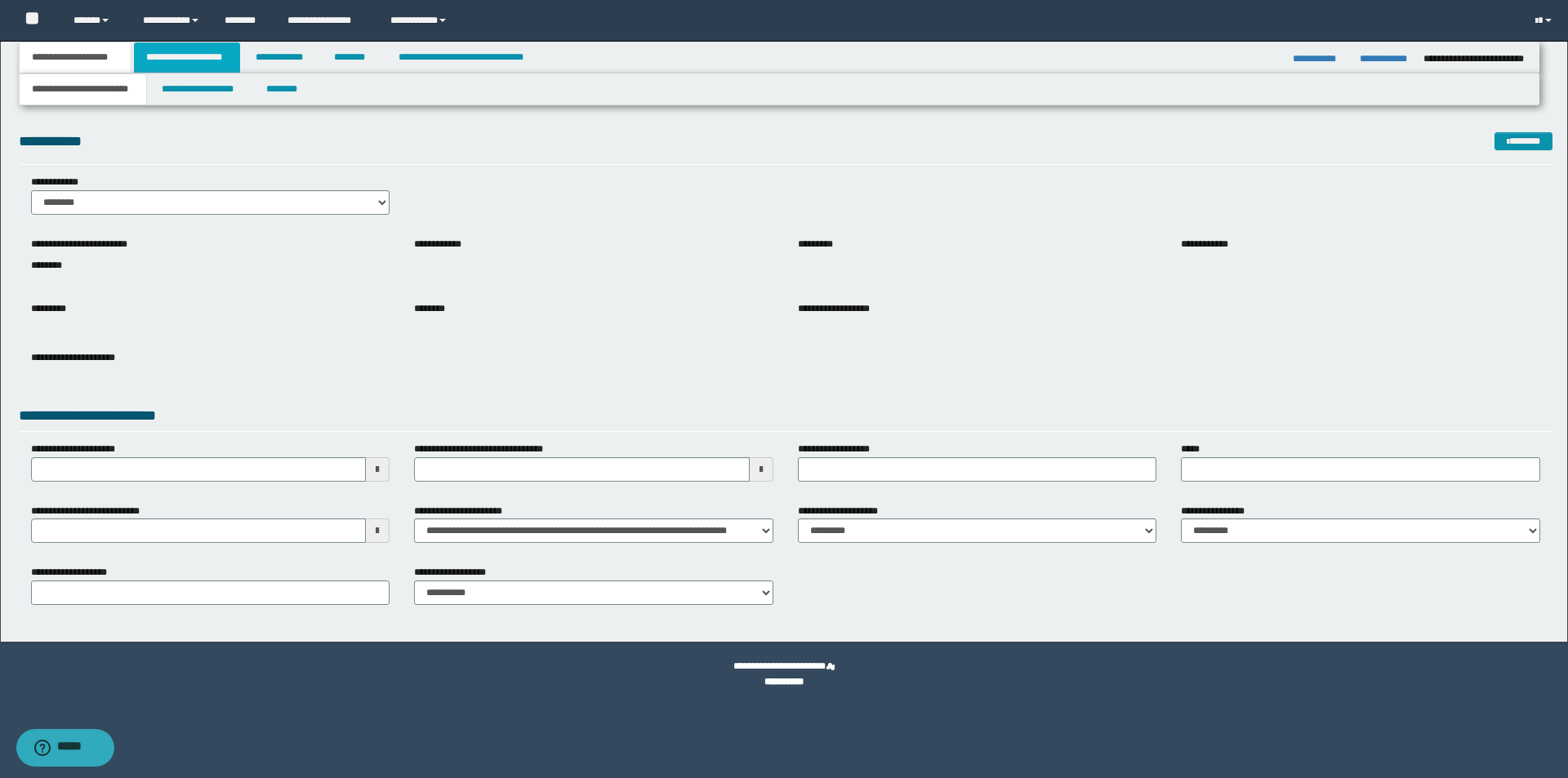 click on "**********" at bounding box center (187, 57) 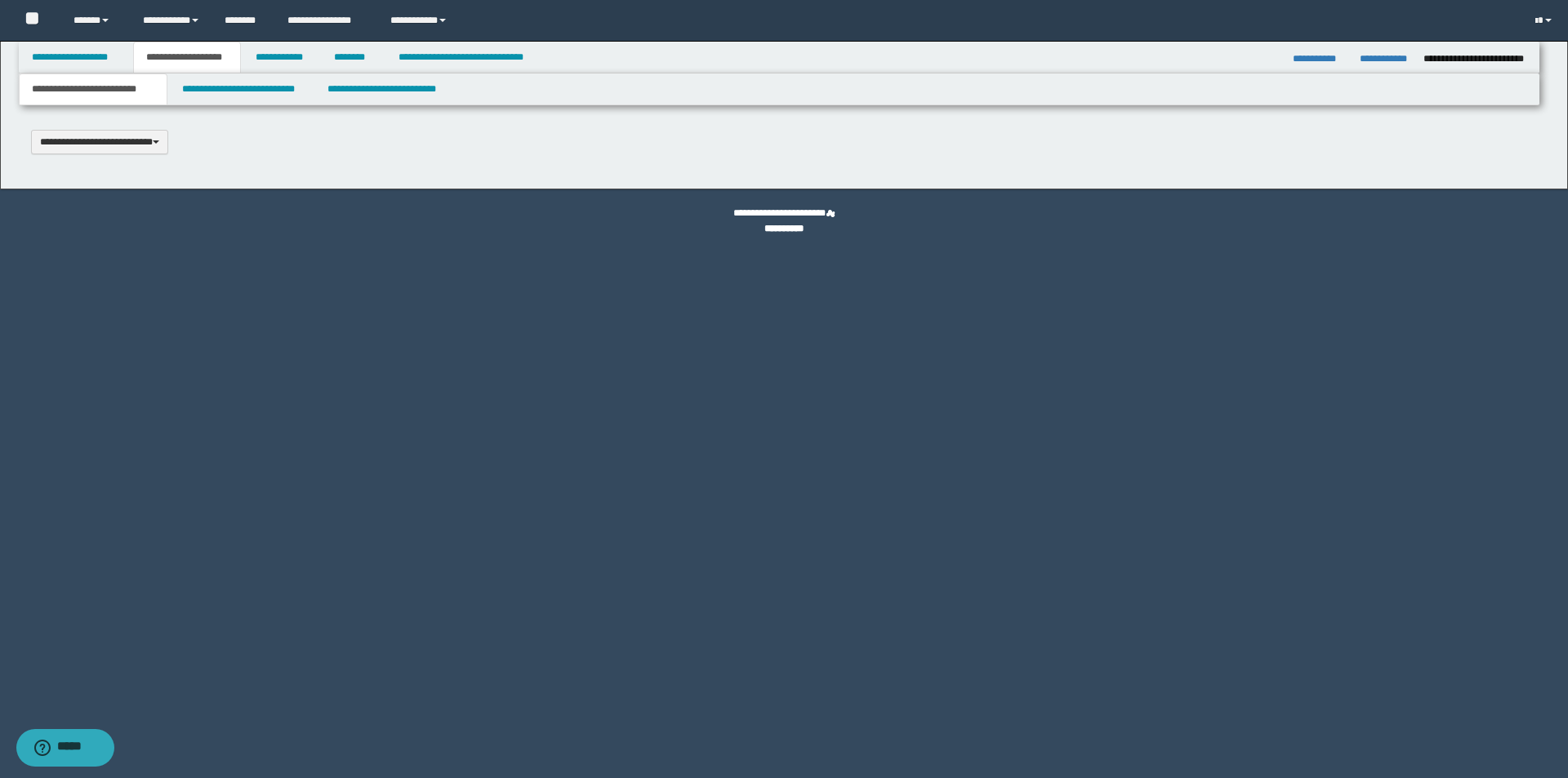 type 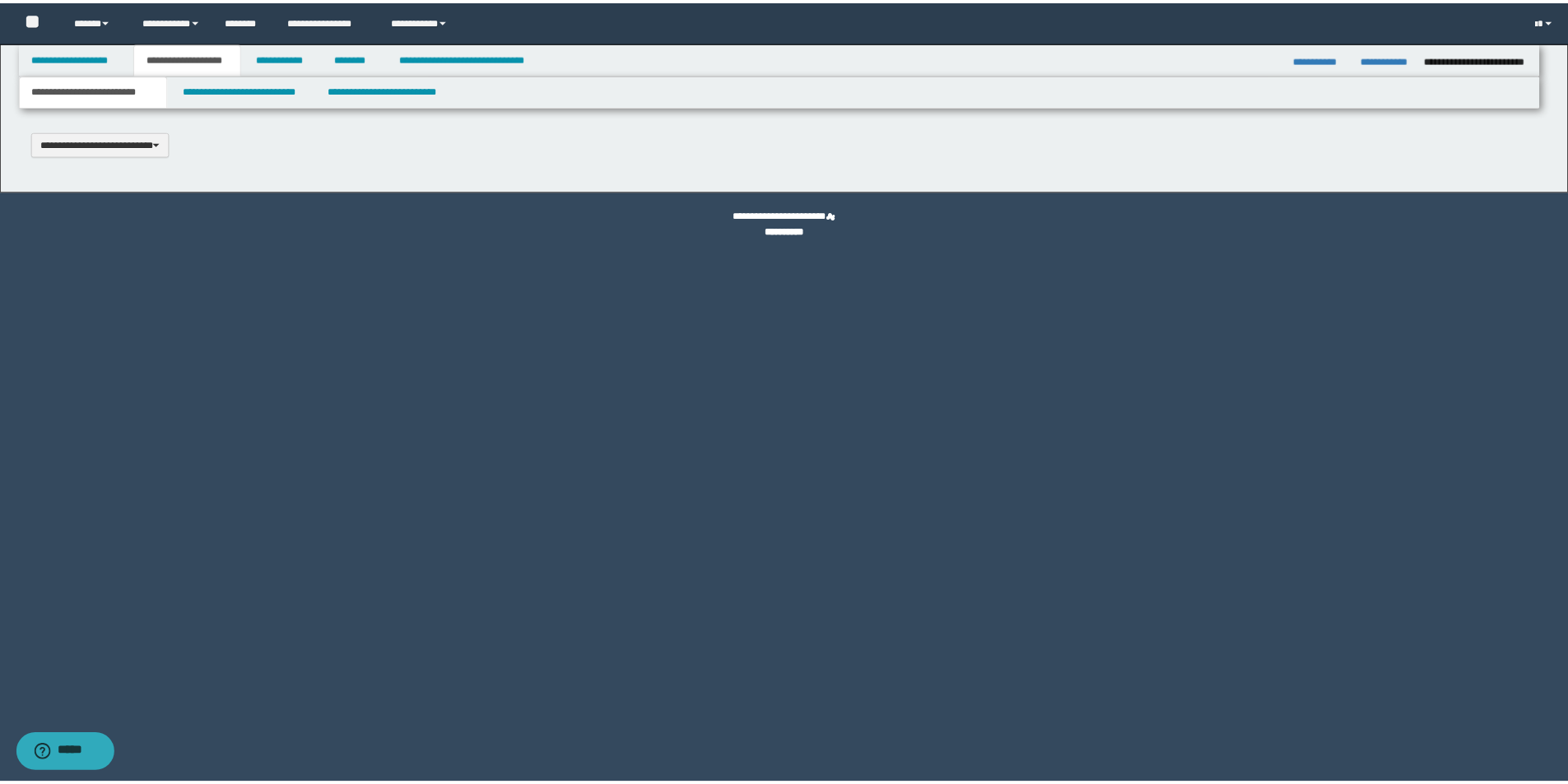 scroll, scrollTop: 0, scrollLeft: 0, axis: both 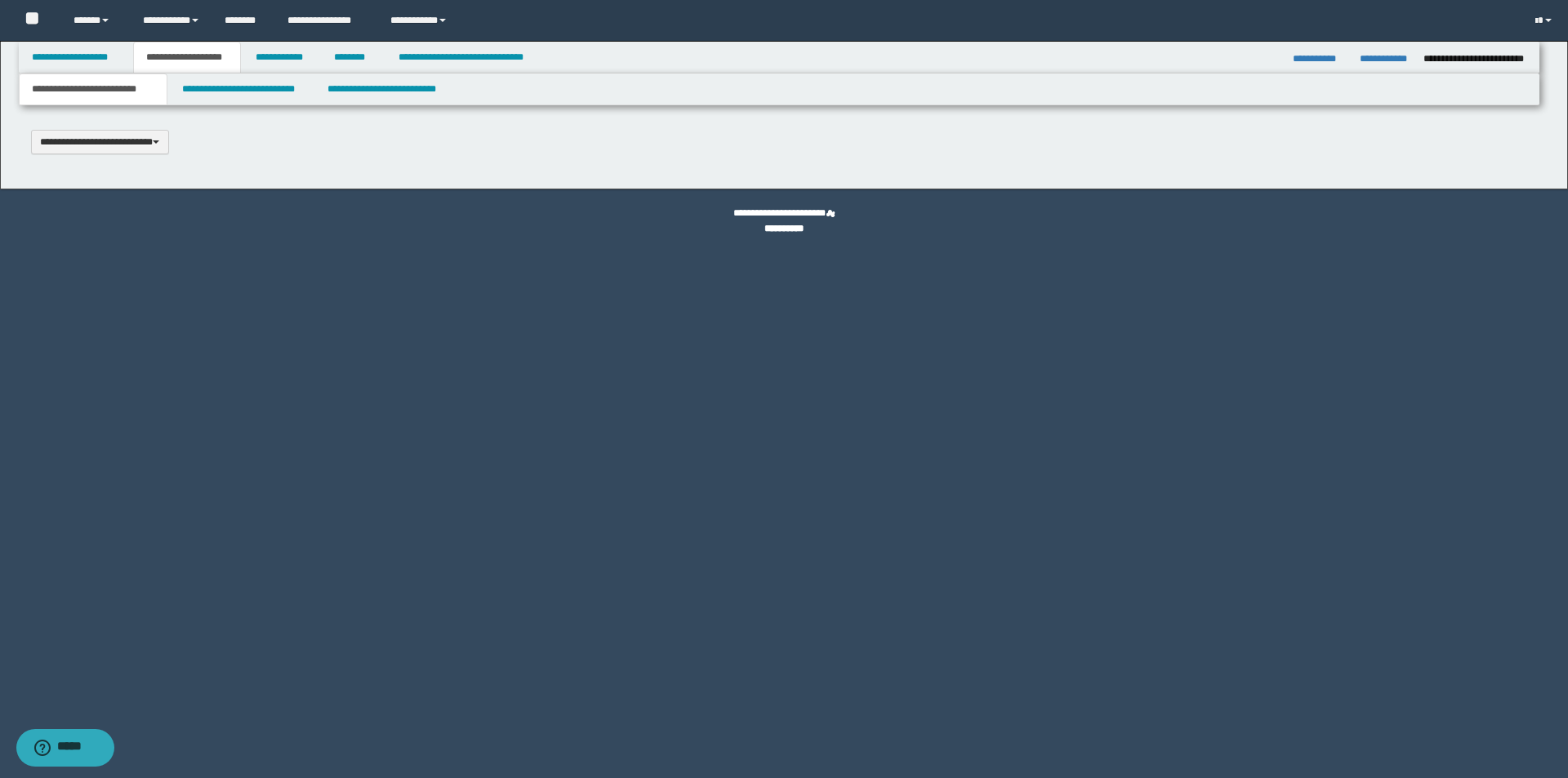 select on "*" 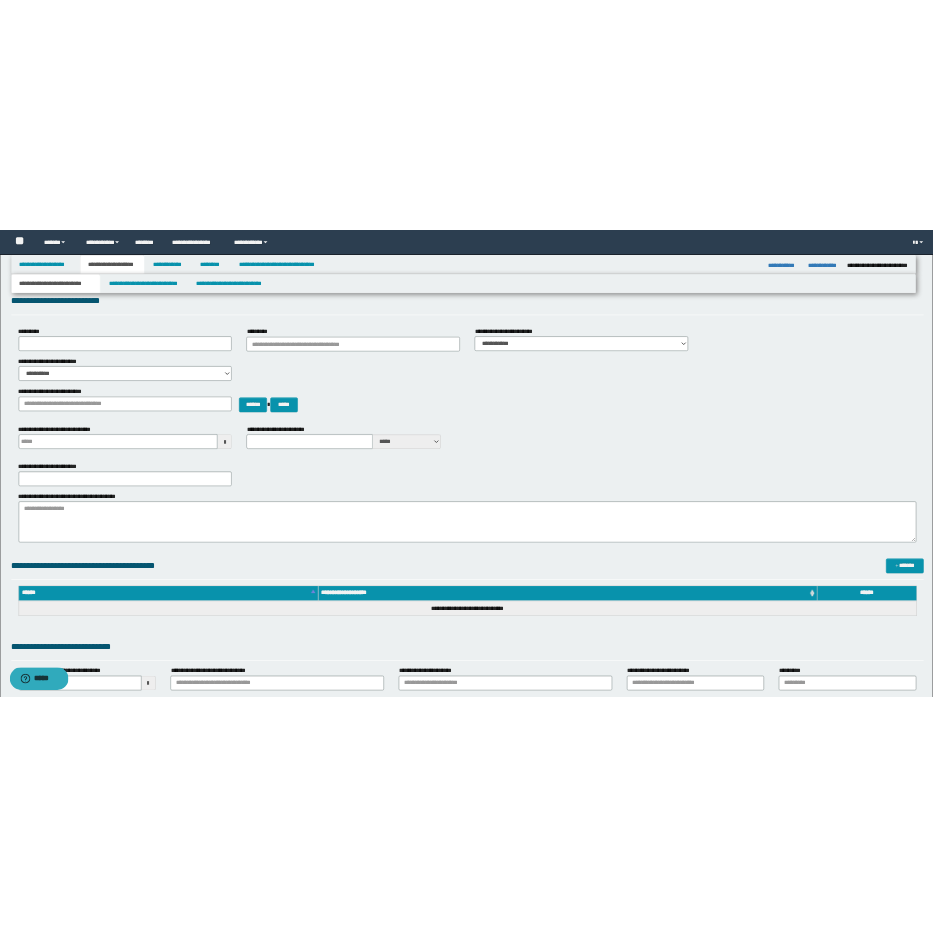scroll, scrollTop: 0, scrollLeft: 0, axis: both 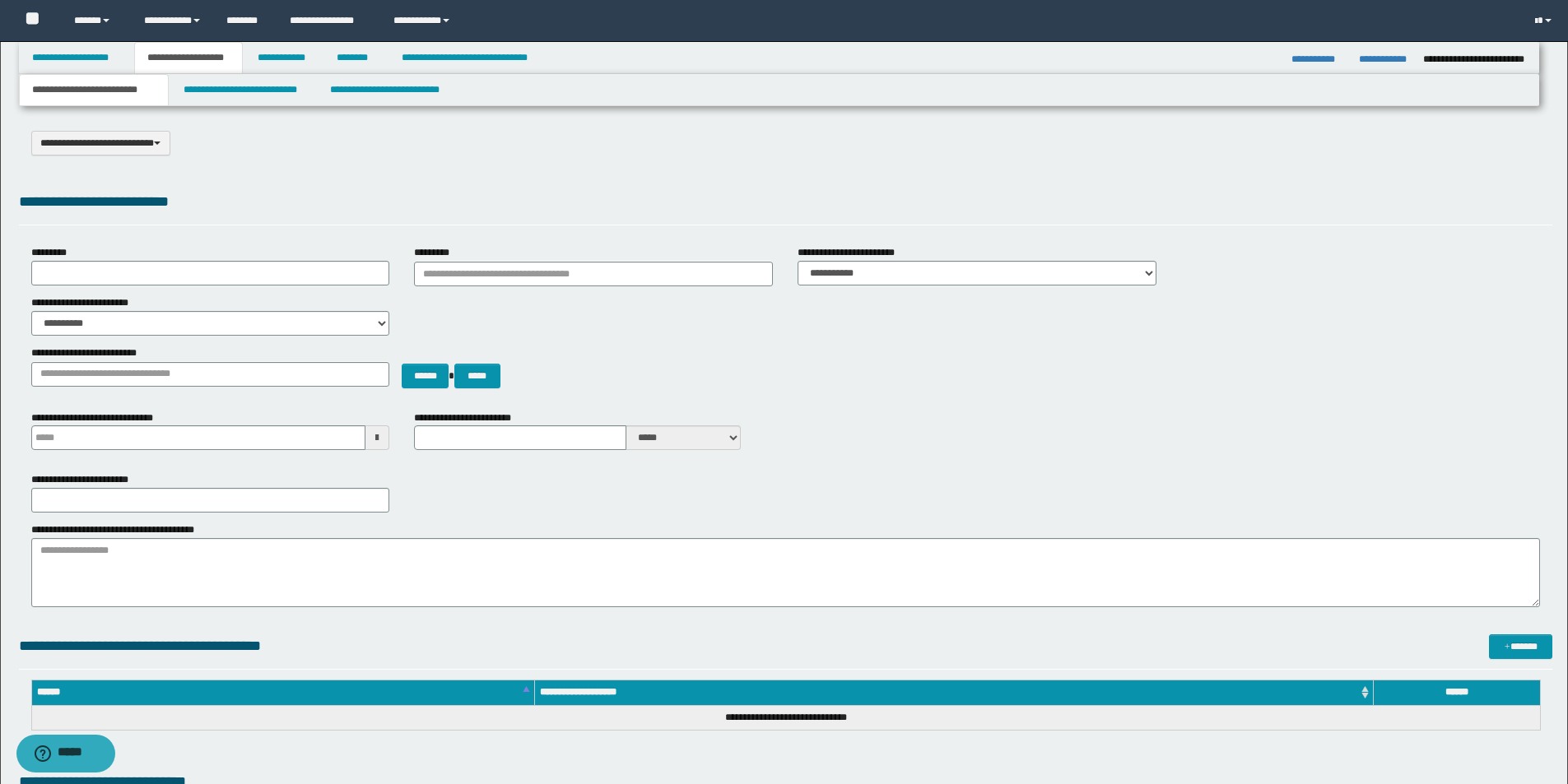 type 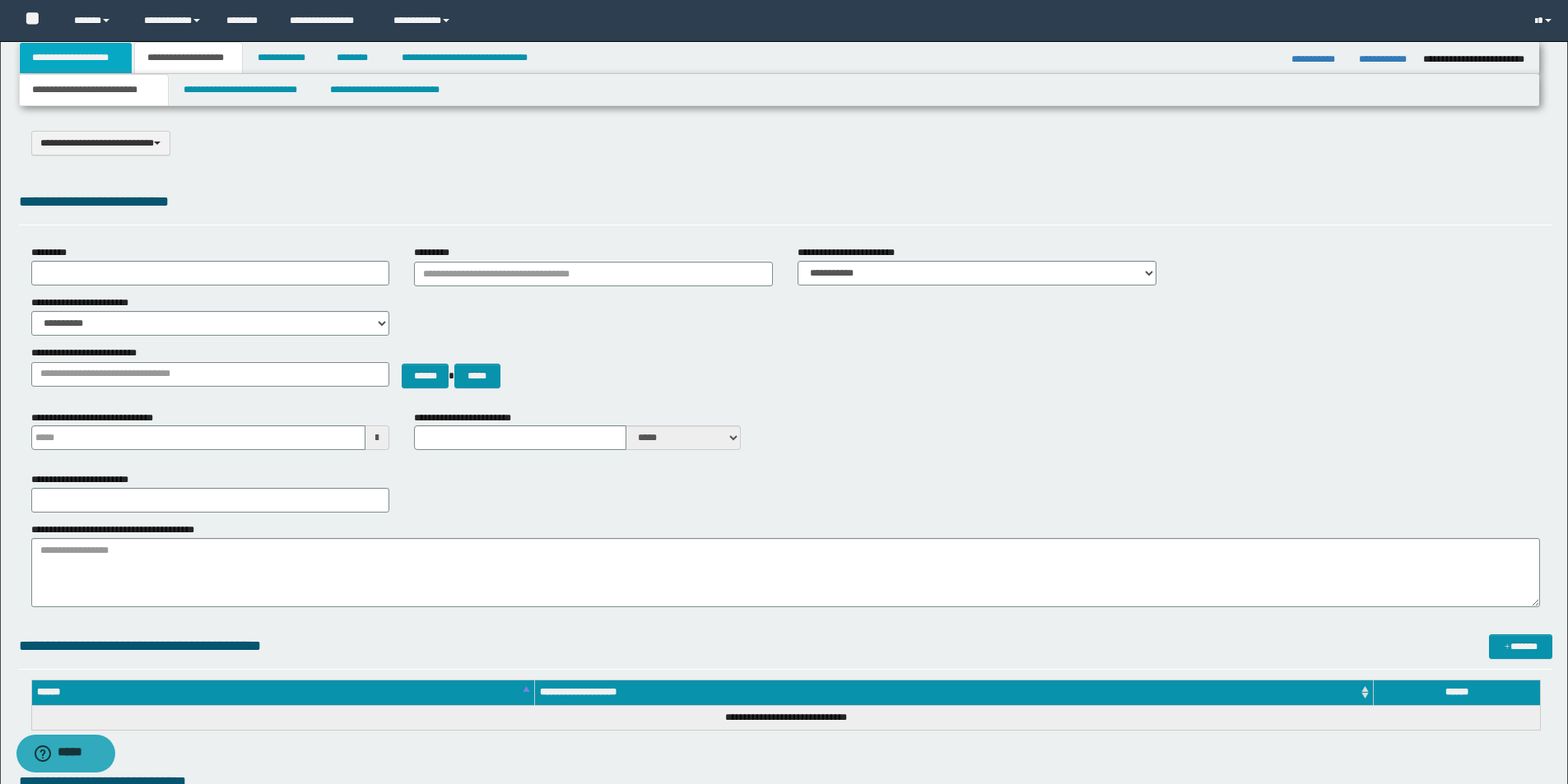click on "**********" at bounding box center [76, 58] 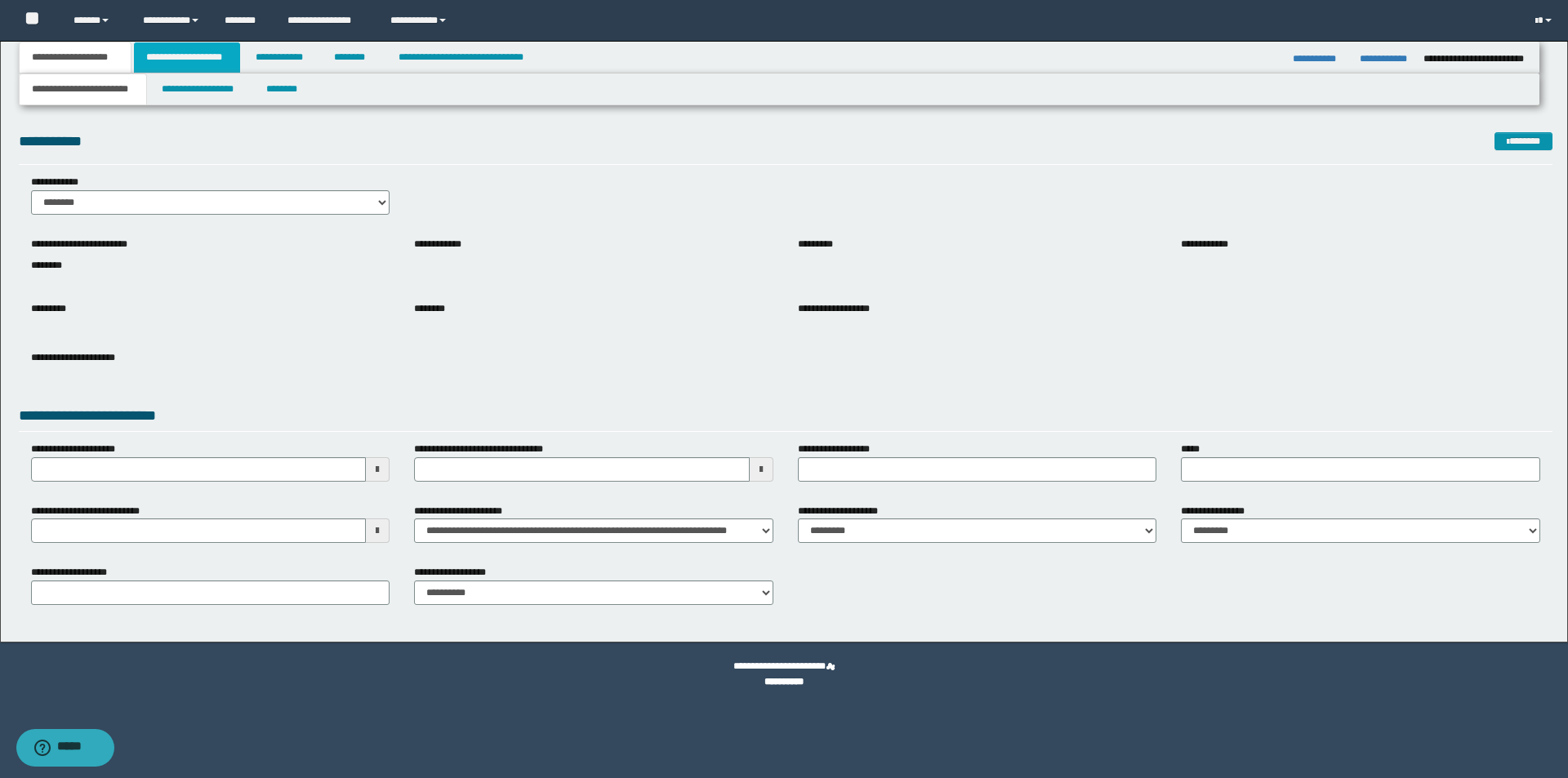 click on "**********" at bounding box center [187, 57] 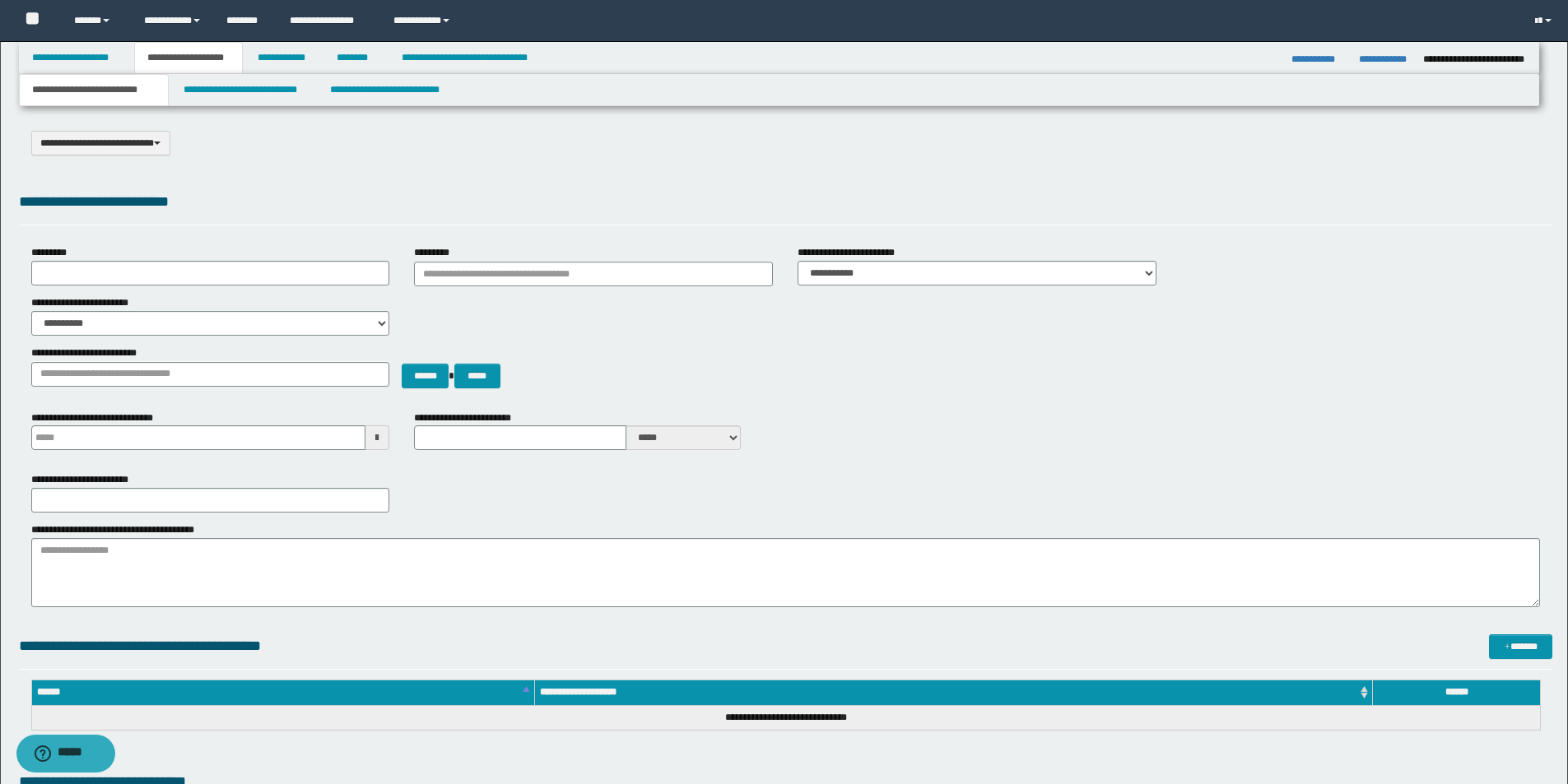 type 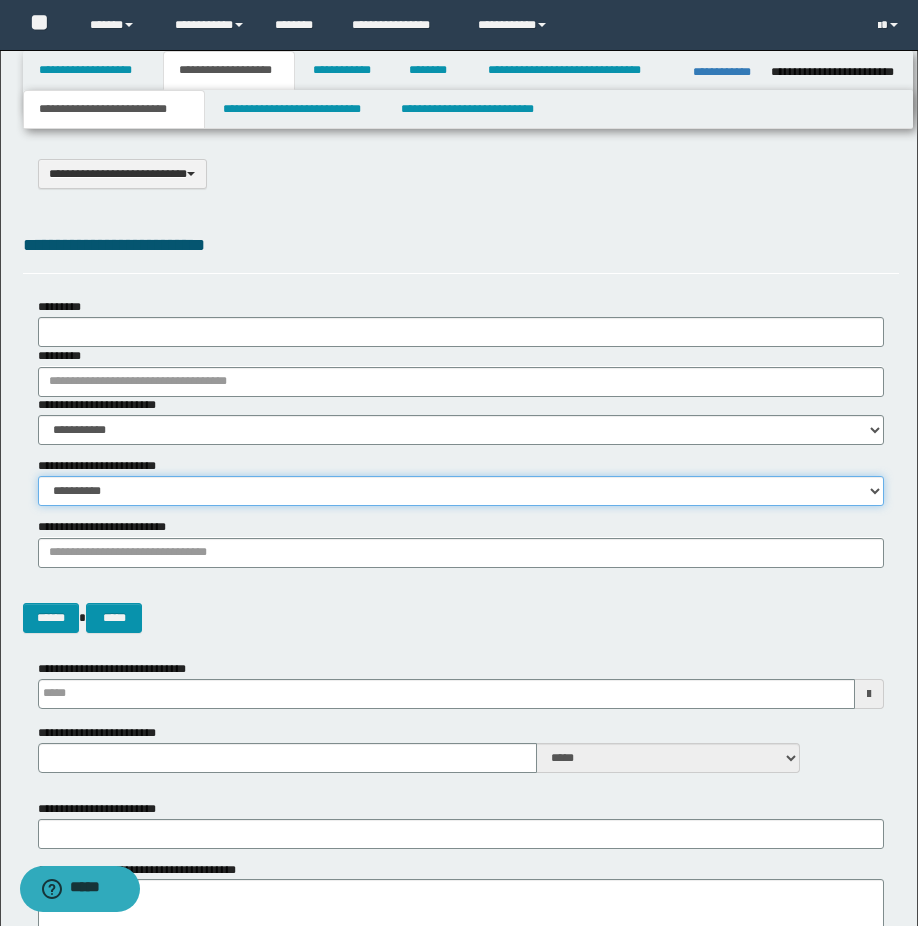click on "**********" at bounding box center (461, 491) 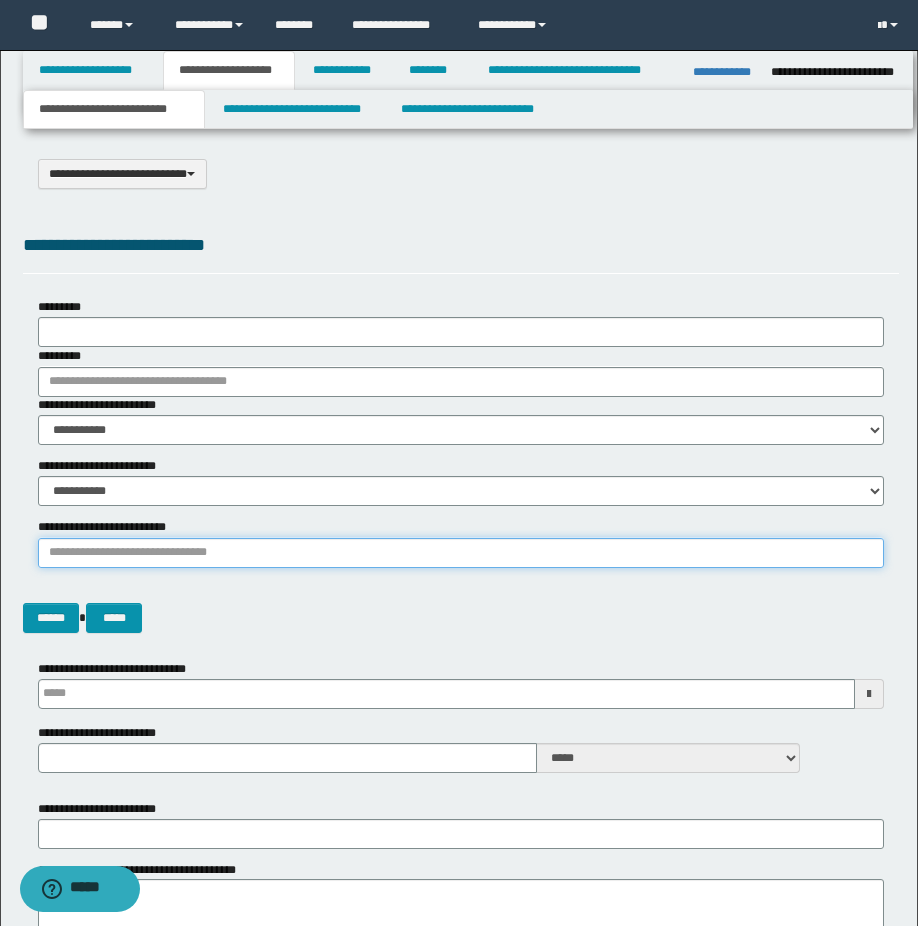 click on "**********" at bounding box center [461, 553] 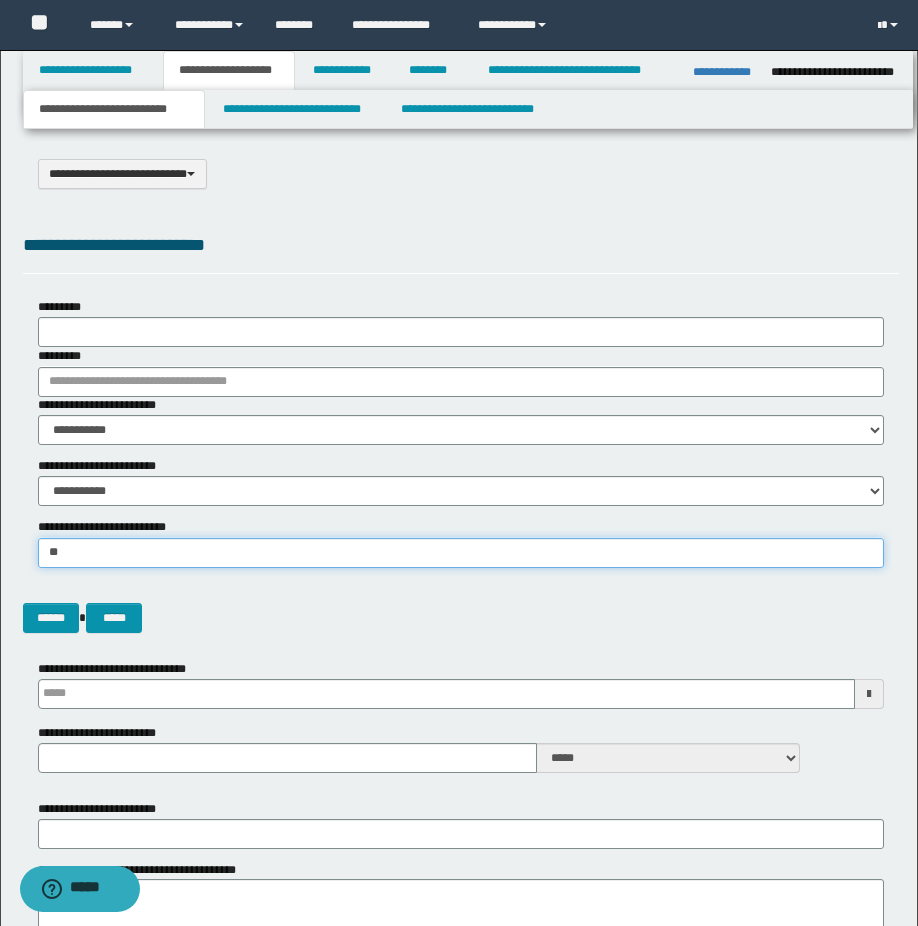 type on "*" 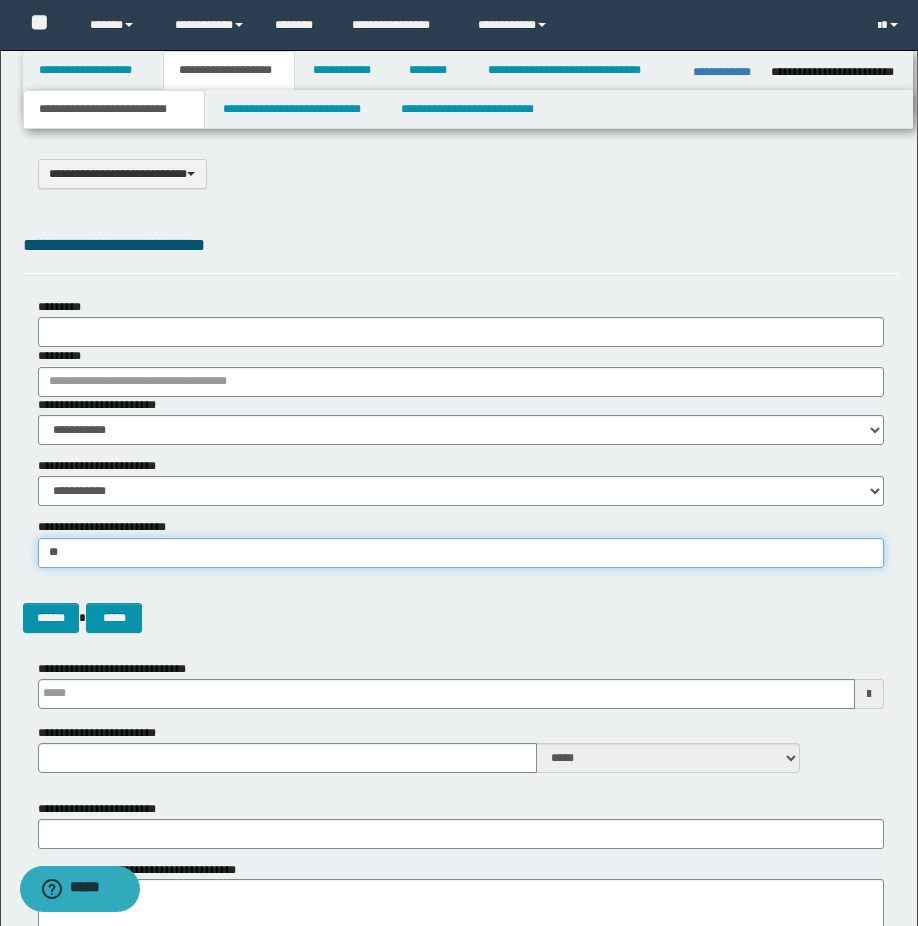 type on "***" 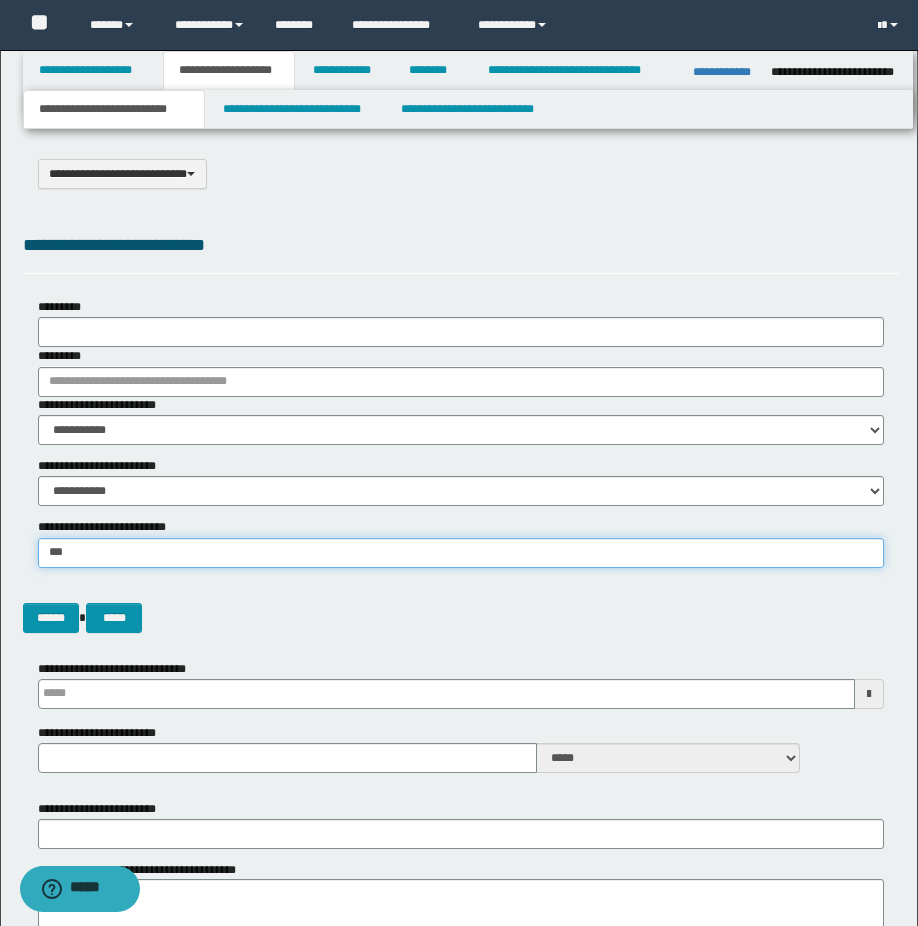 type on "***" 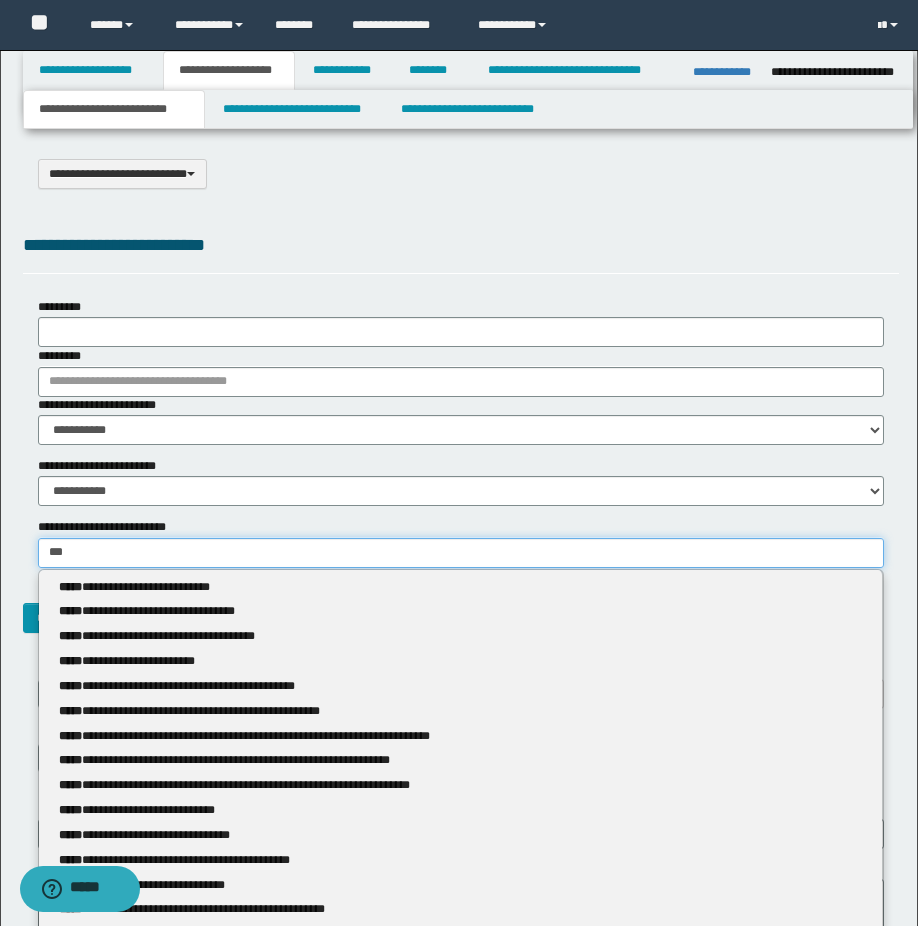 type 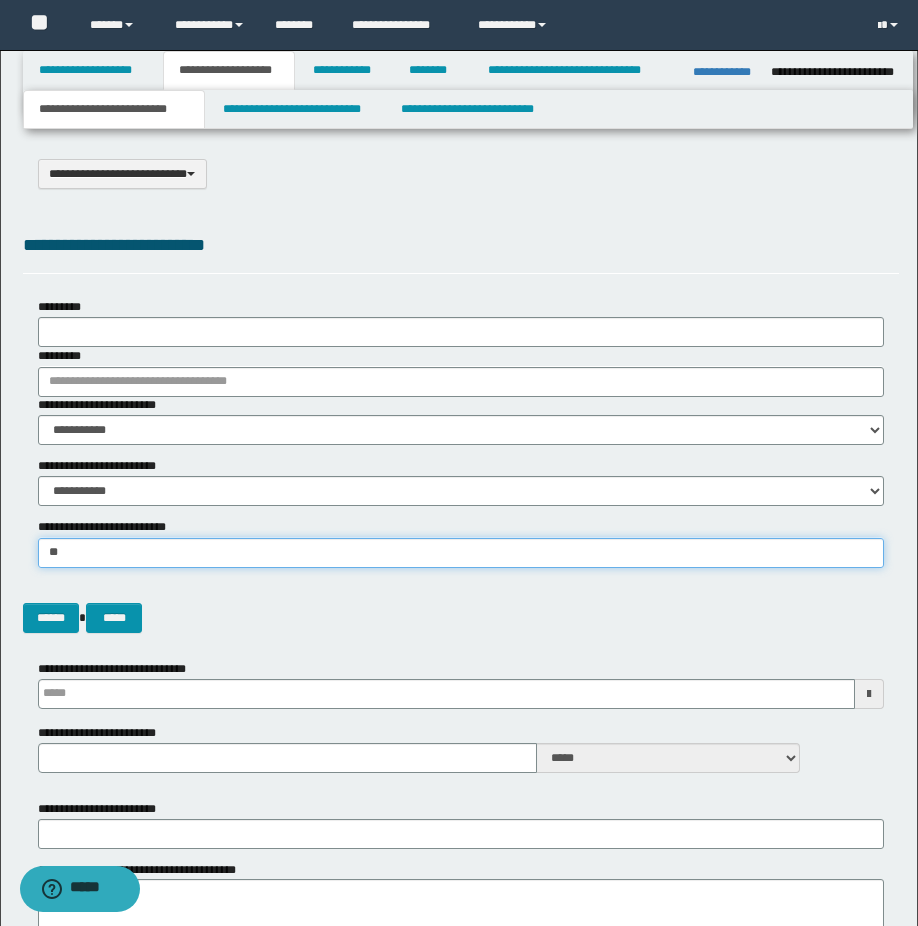 type on "**" 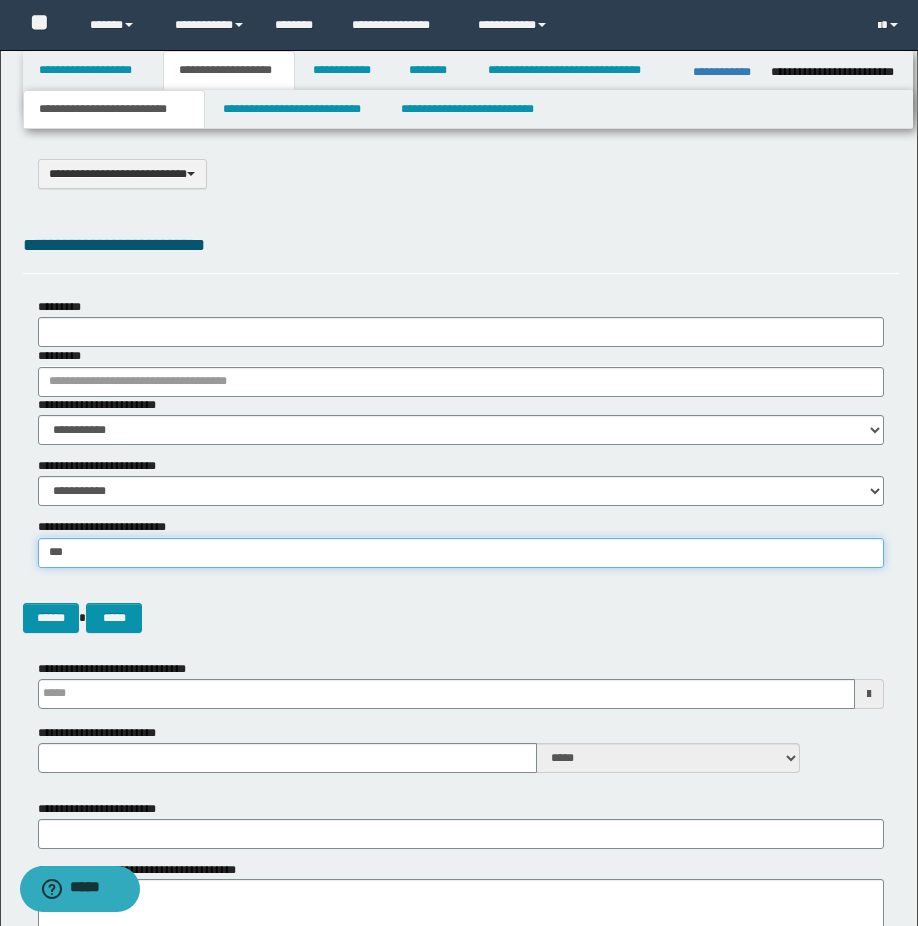 type on "**" 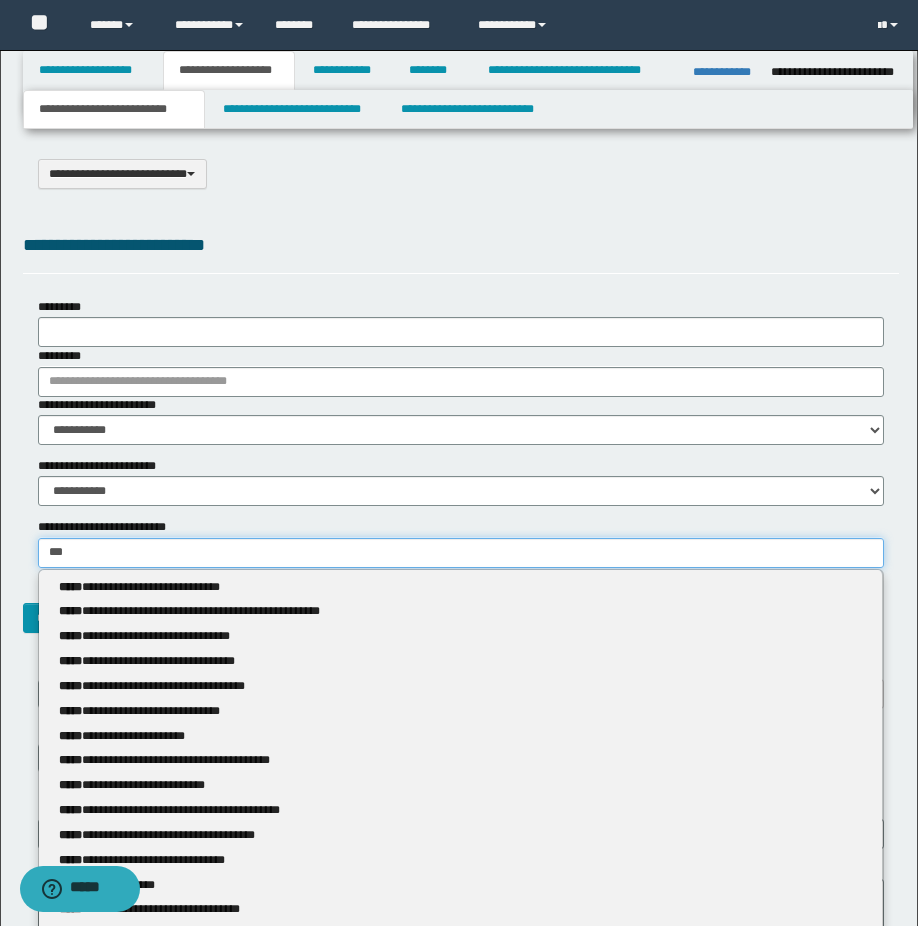 type 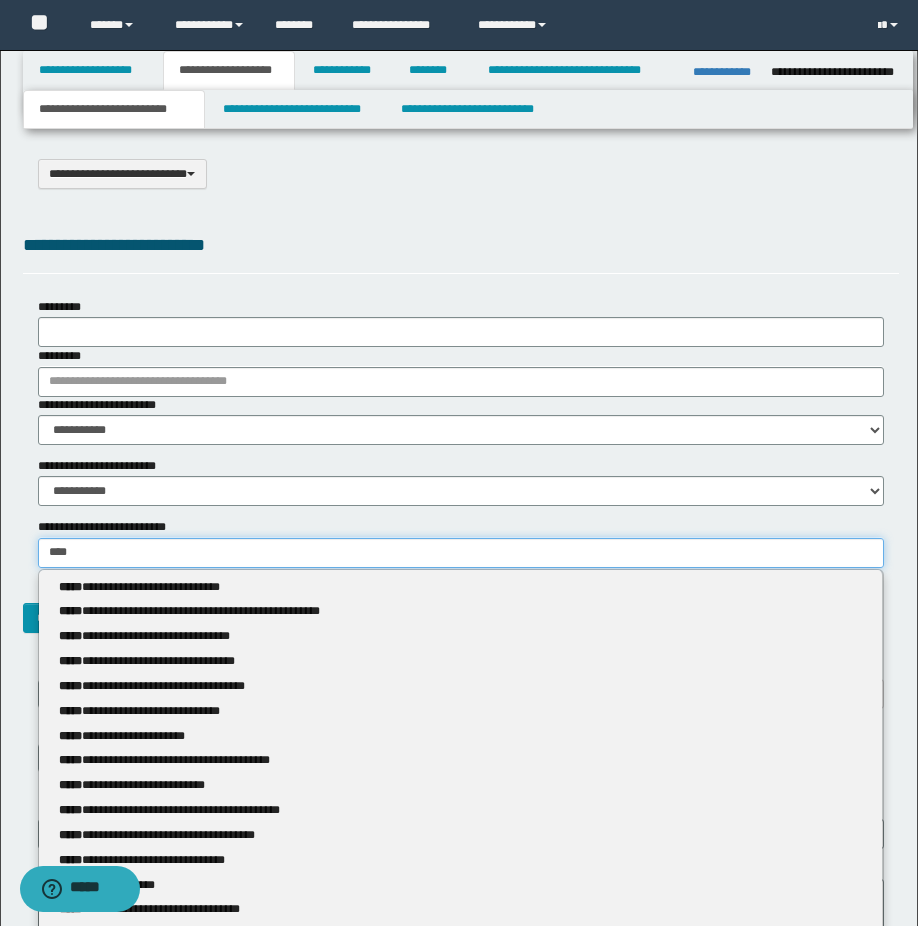 type on "*****" 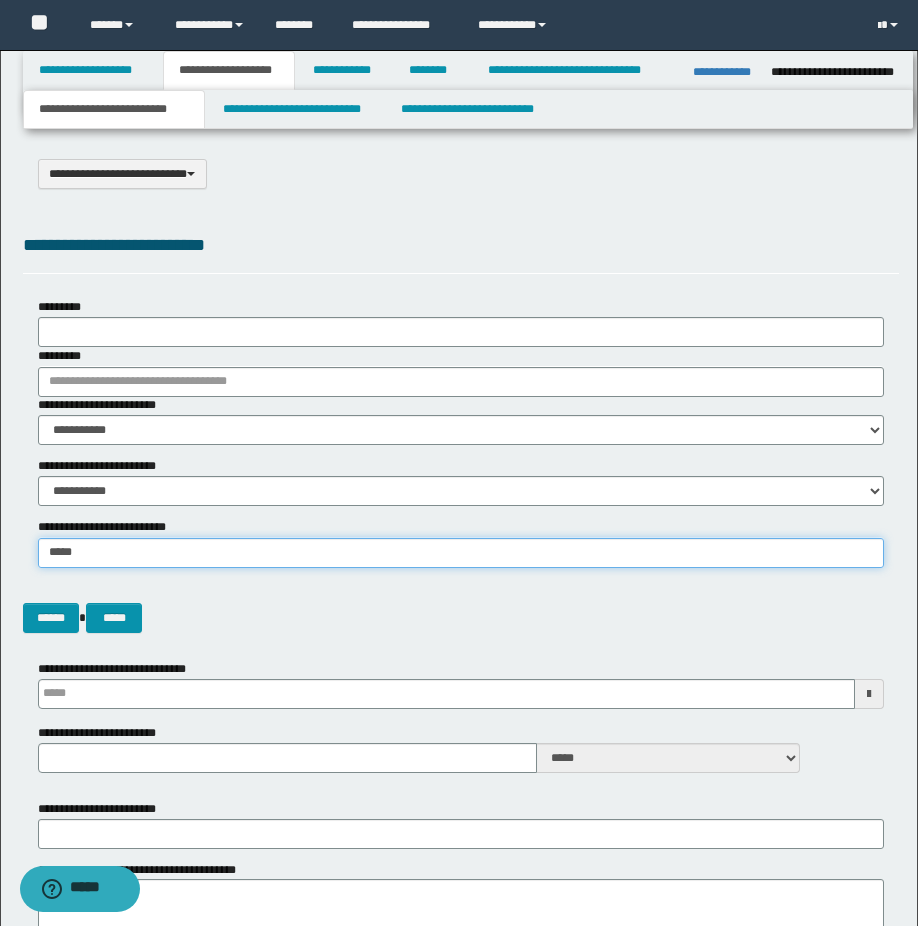 type on "*****" 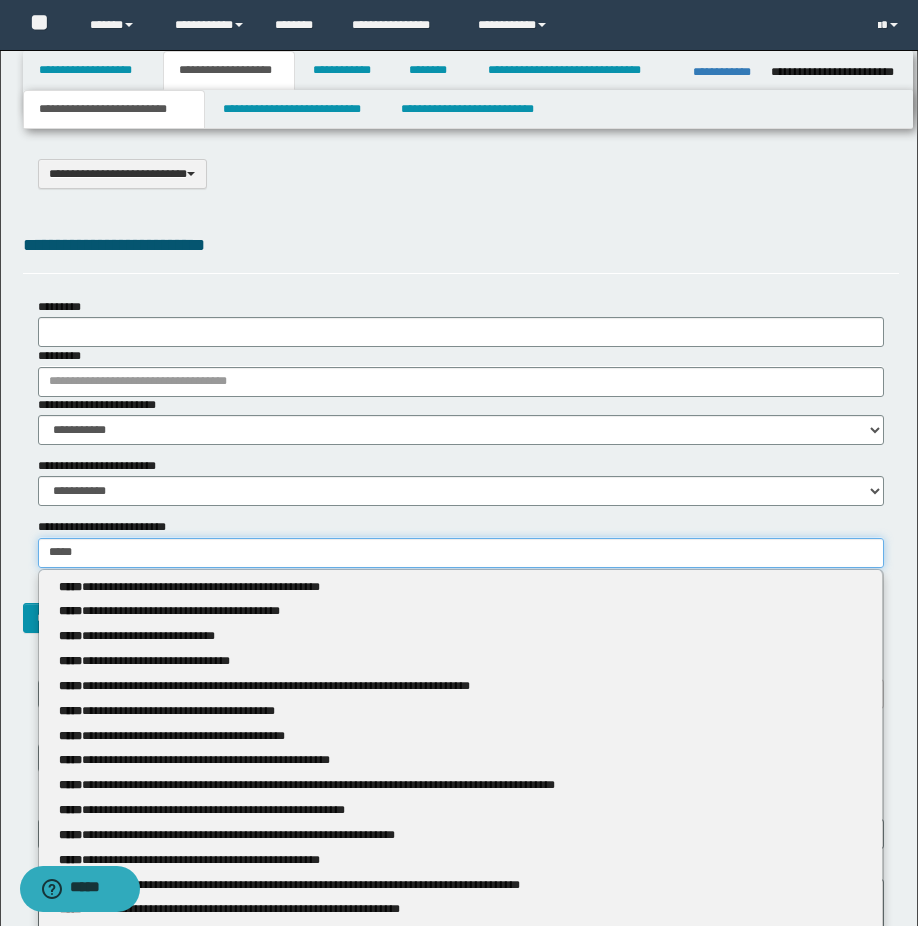 type 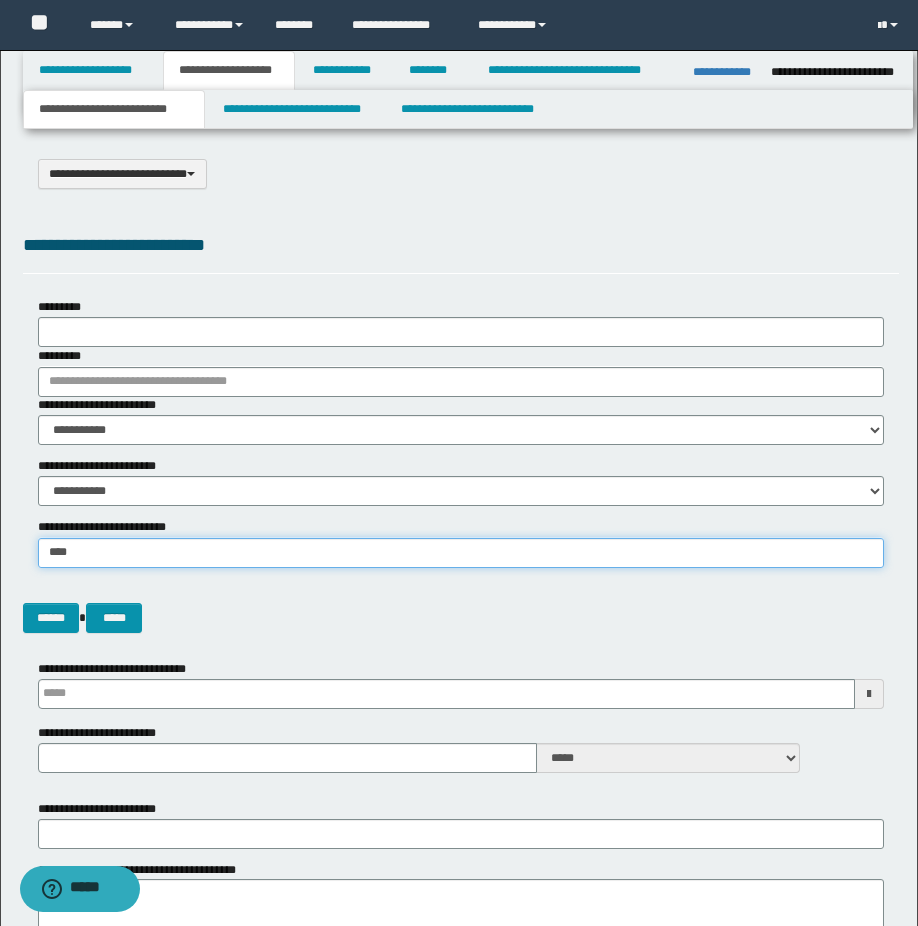 type on "**" 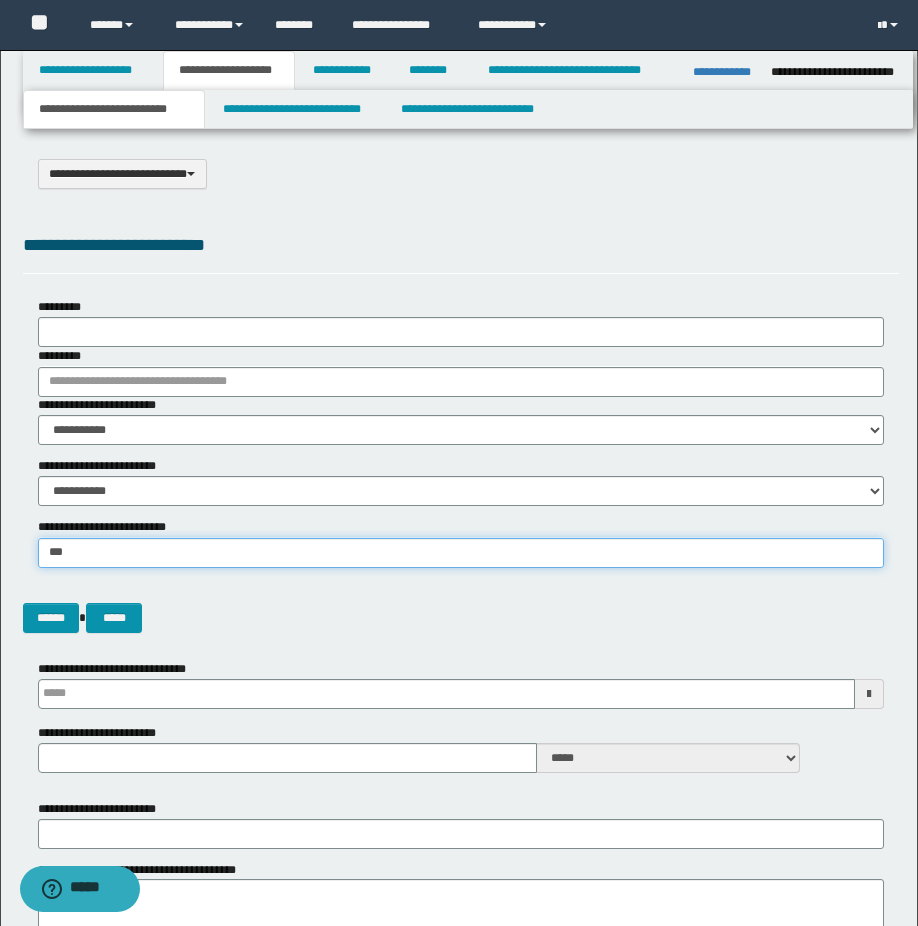 type on "**" 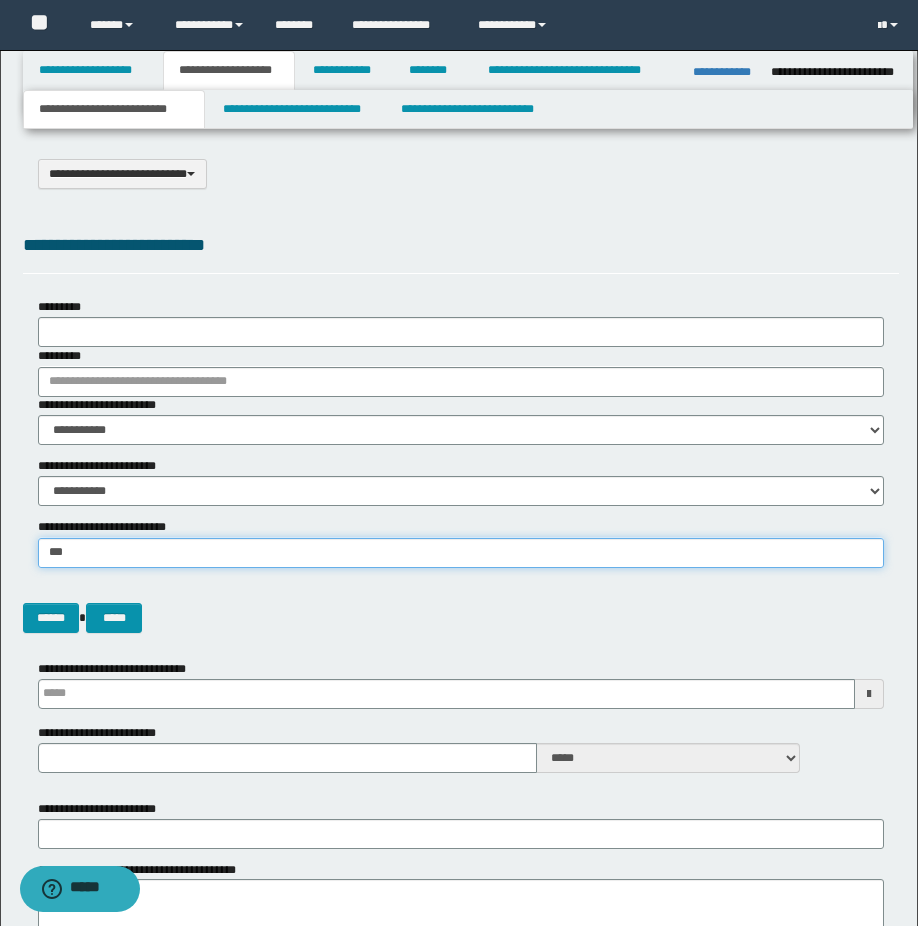 type 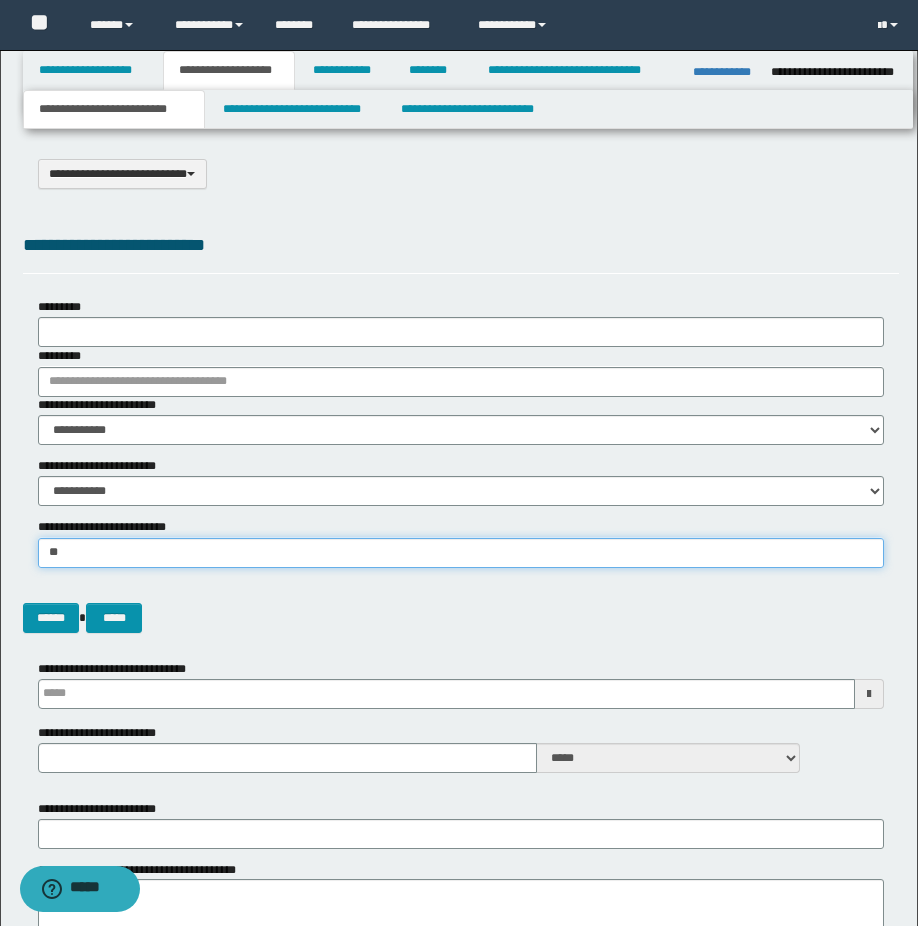 type on "***" 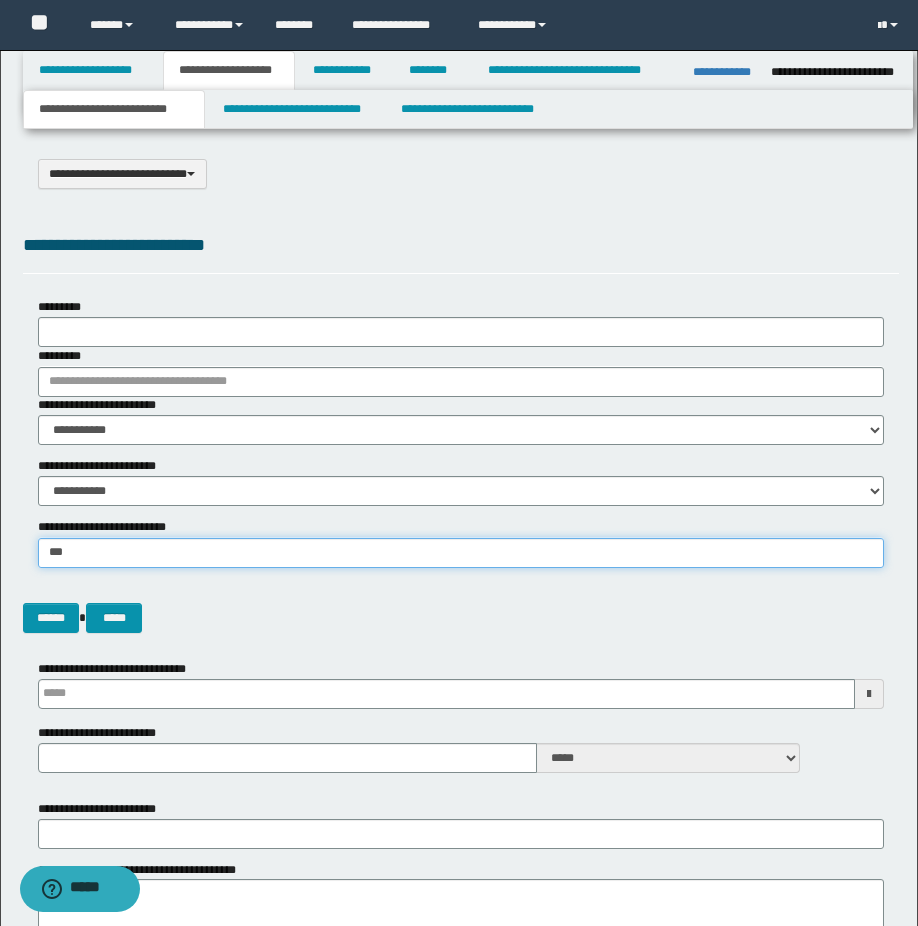 type on "***" 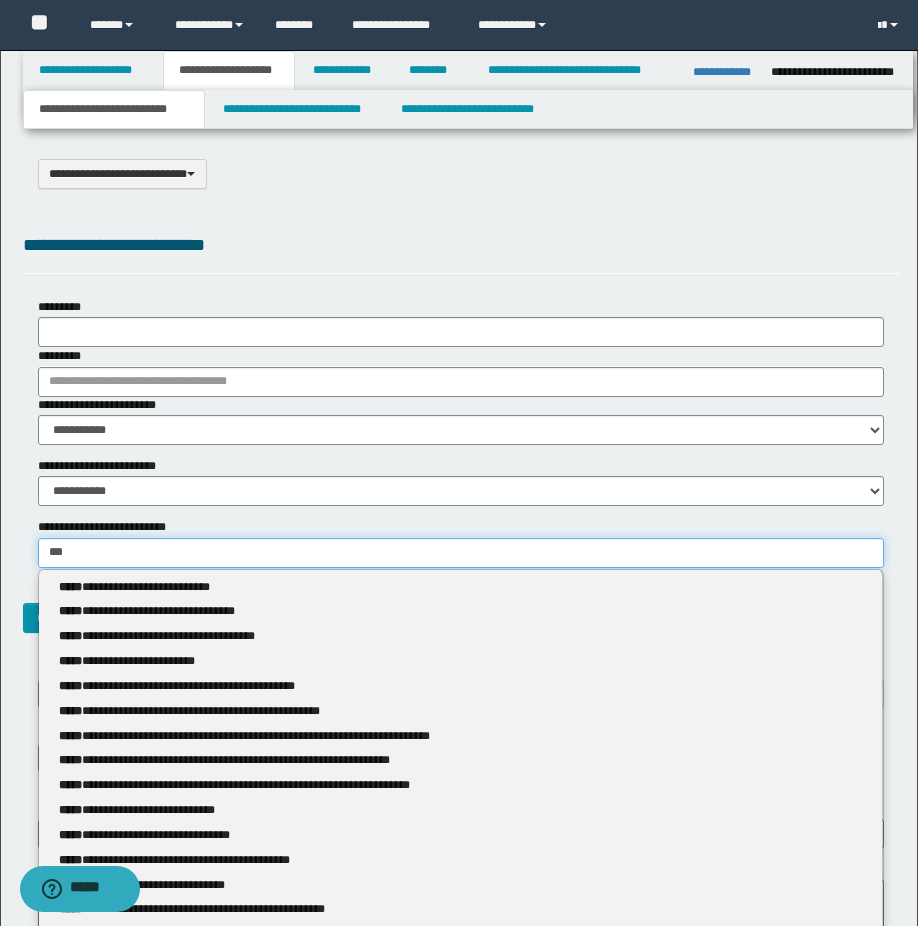 type 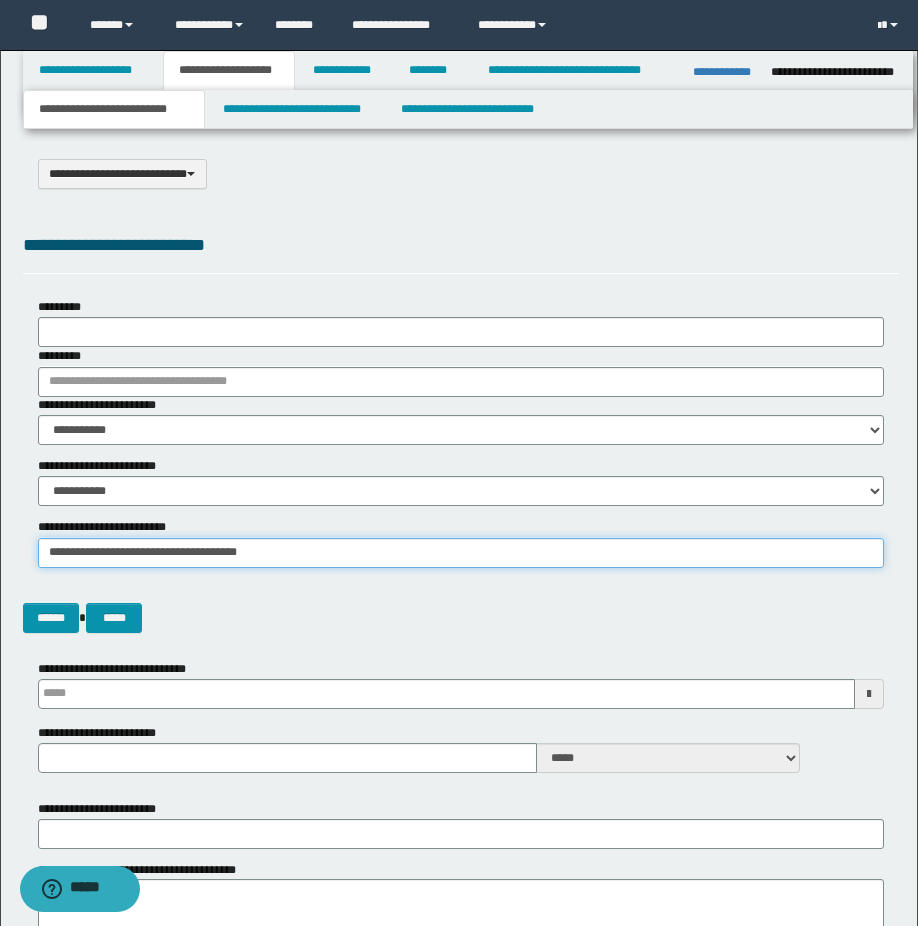 type on "**********" 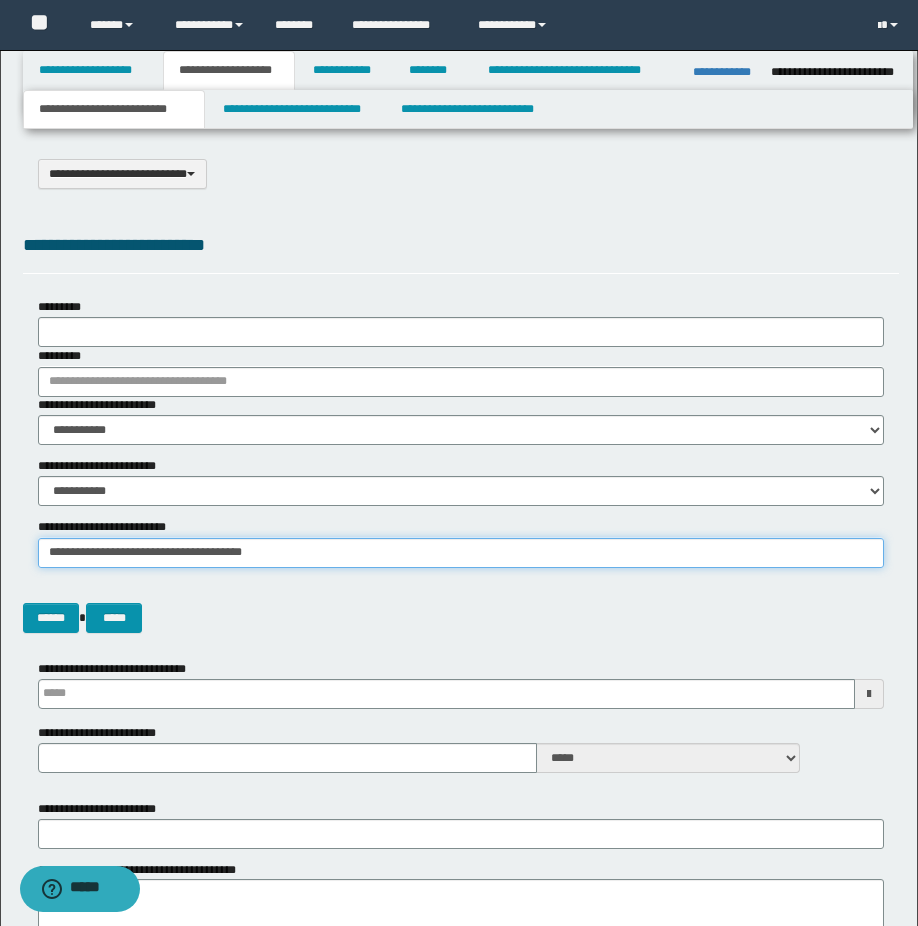 type 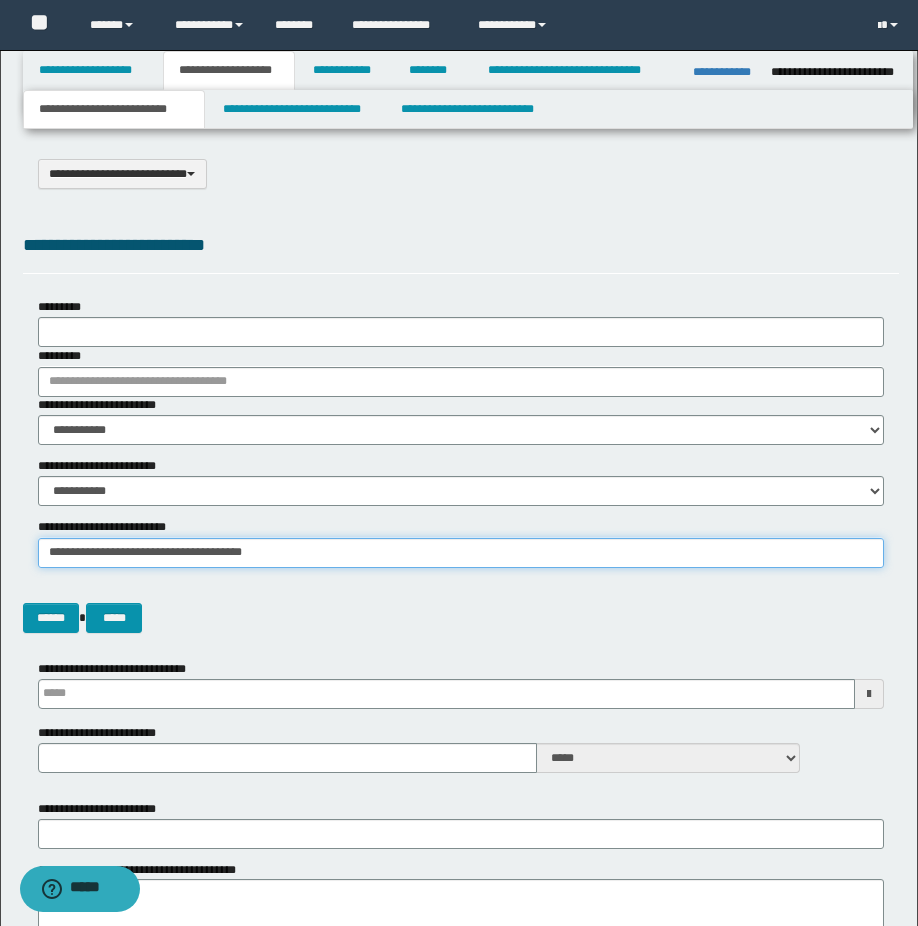 type on "**********" 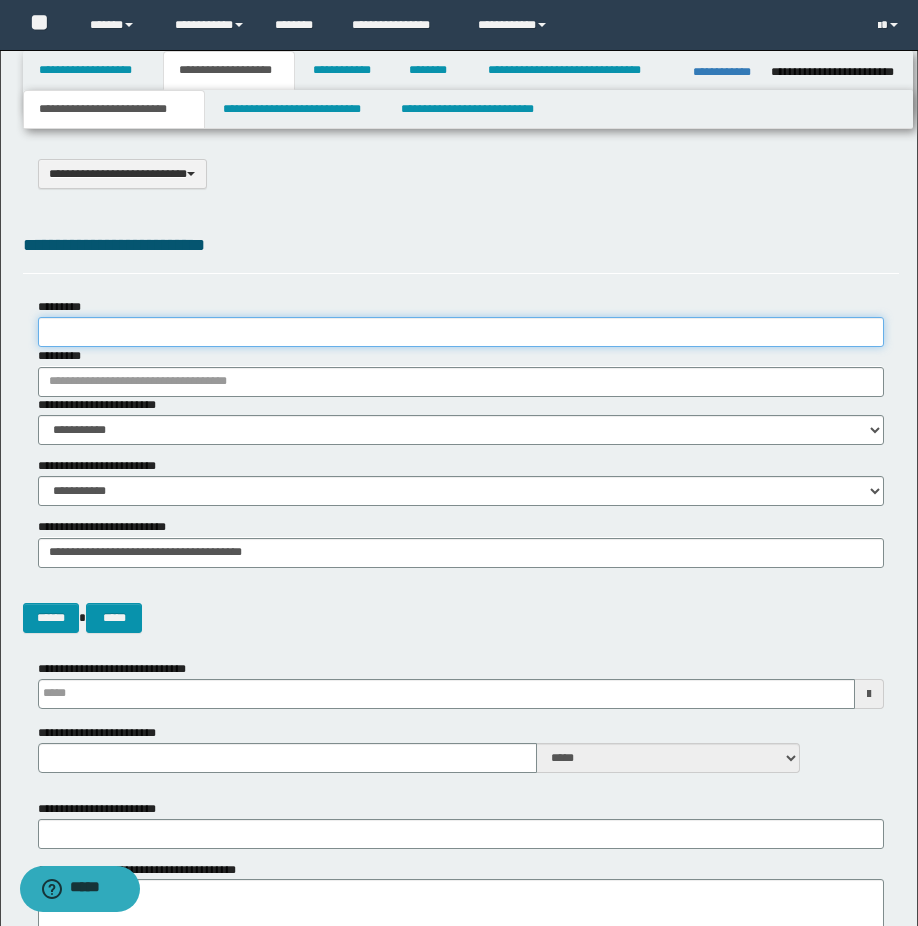 click on "*********" at bounding box center [461, 332] 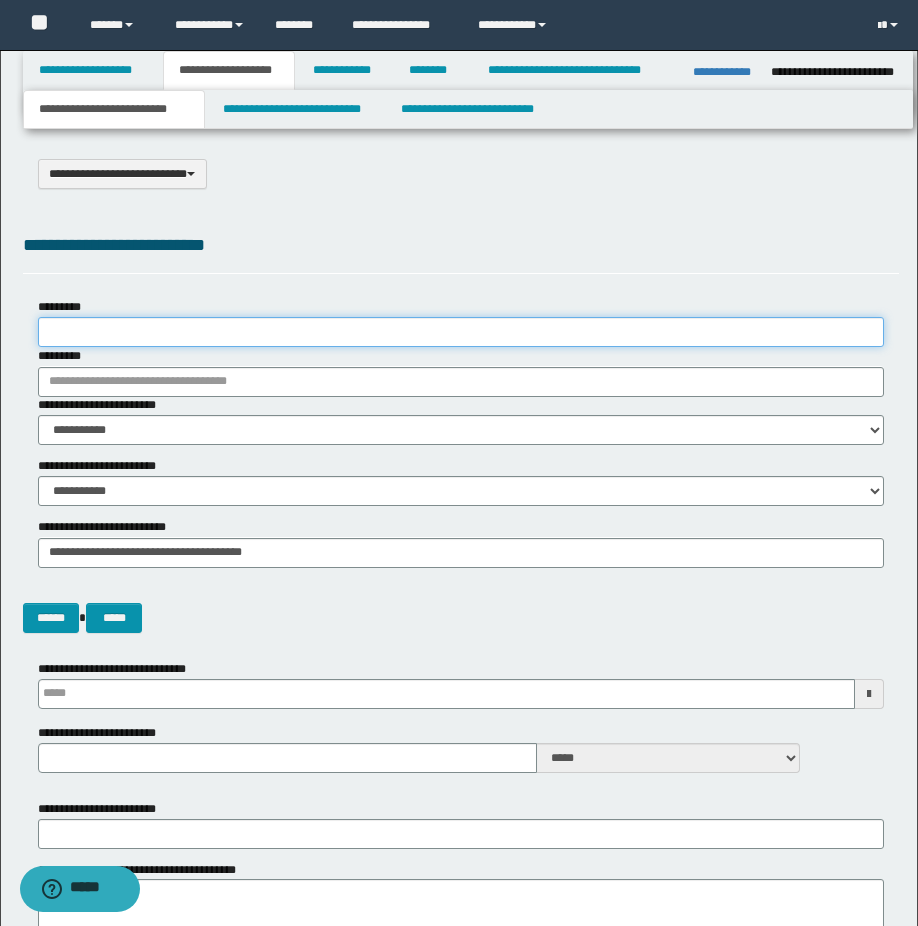 type on "*" 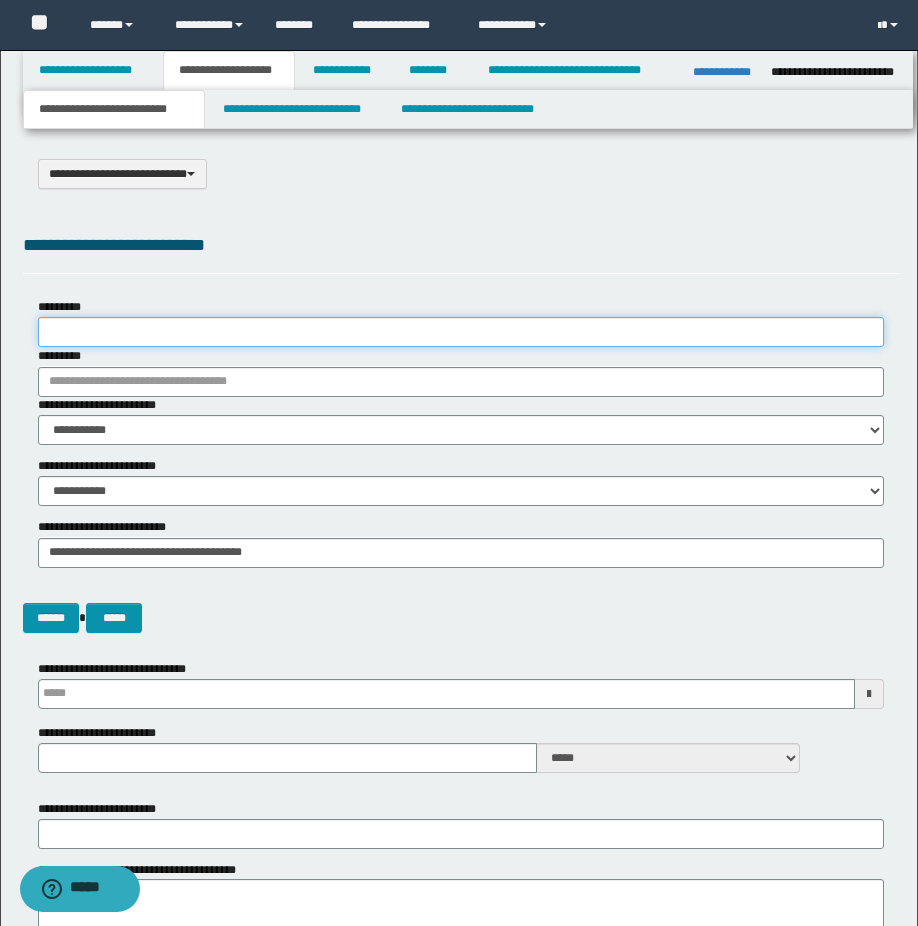 type on "*" 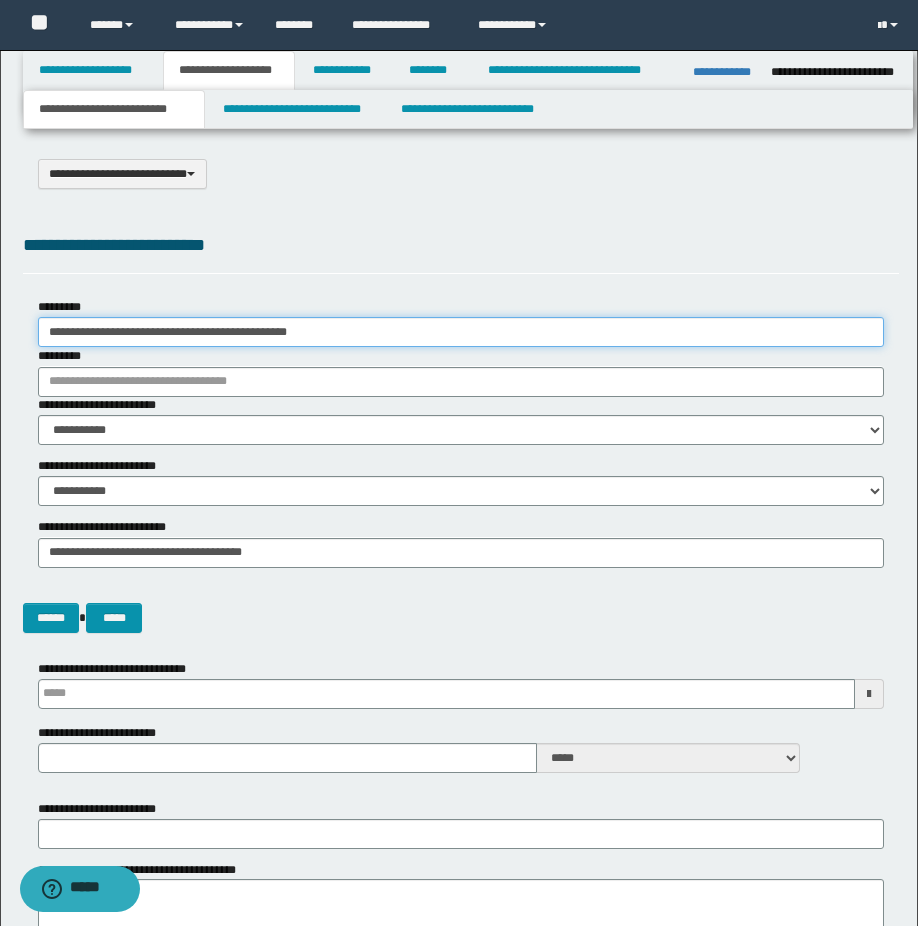type on "**********" 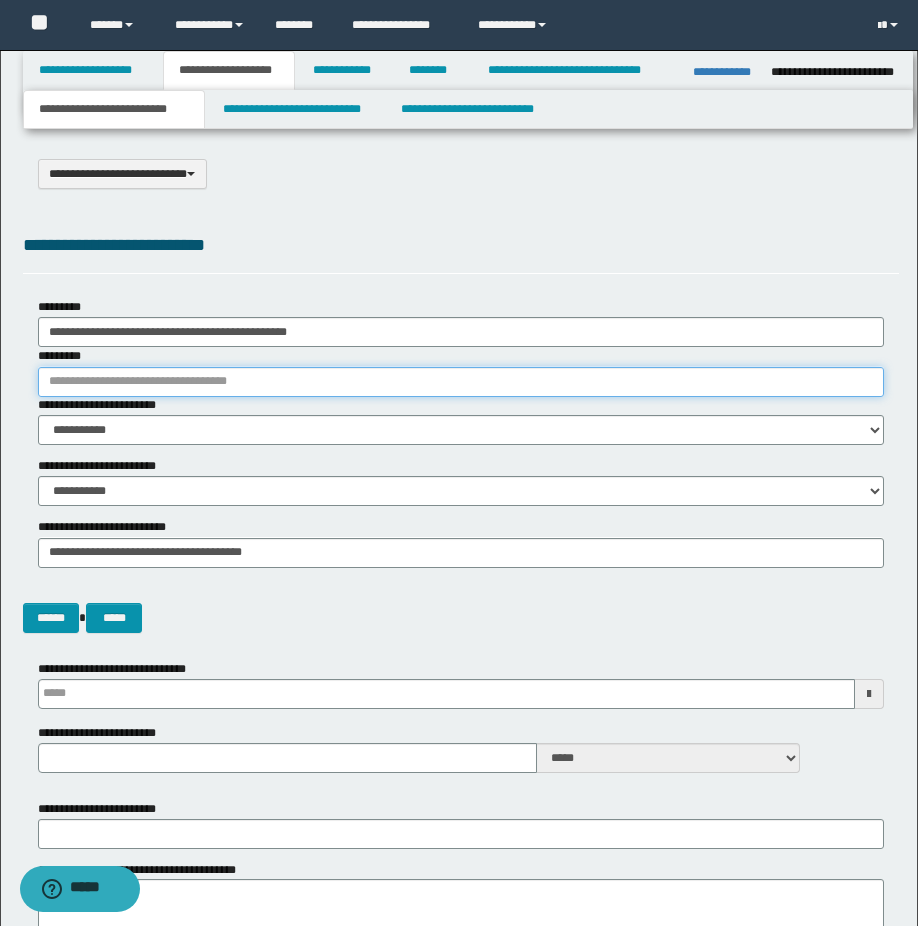 click on "*********" at bounding box center [461, 382] 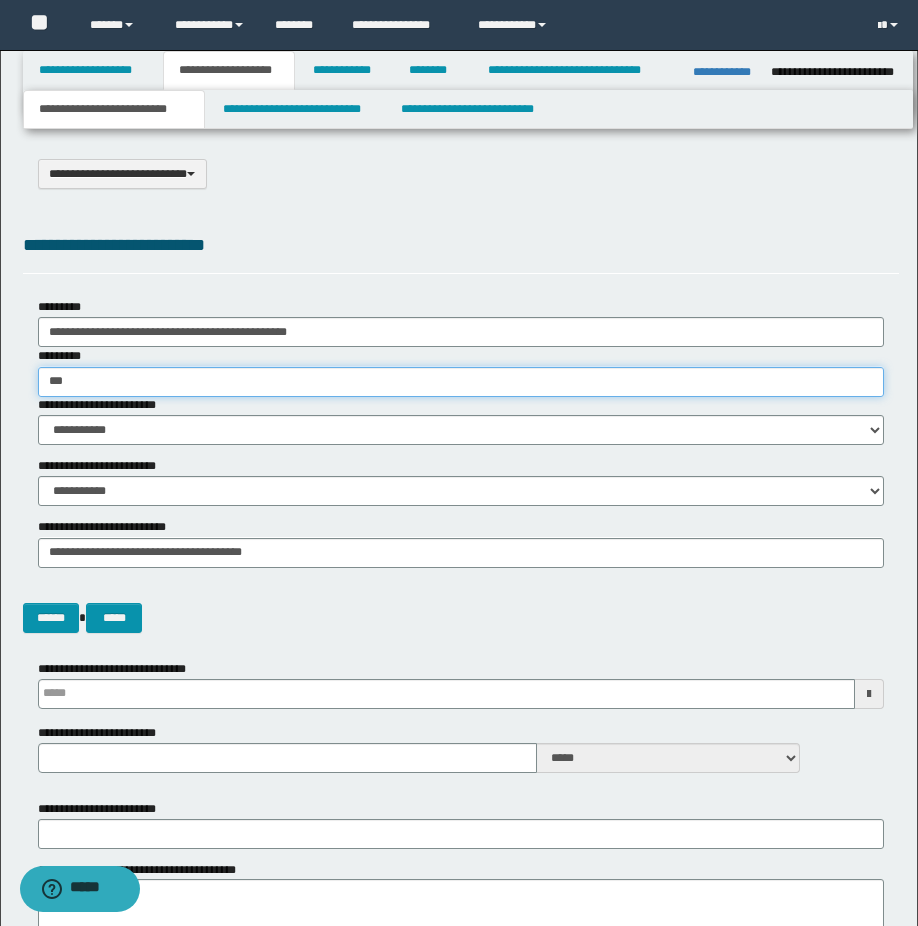type on "****" 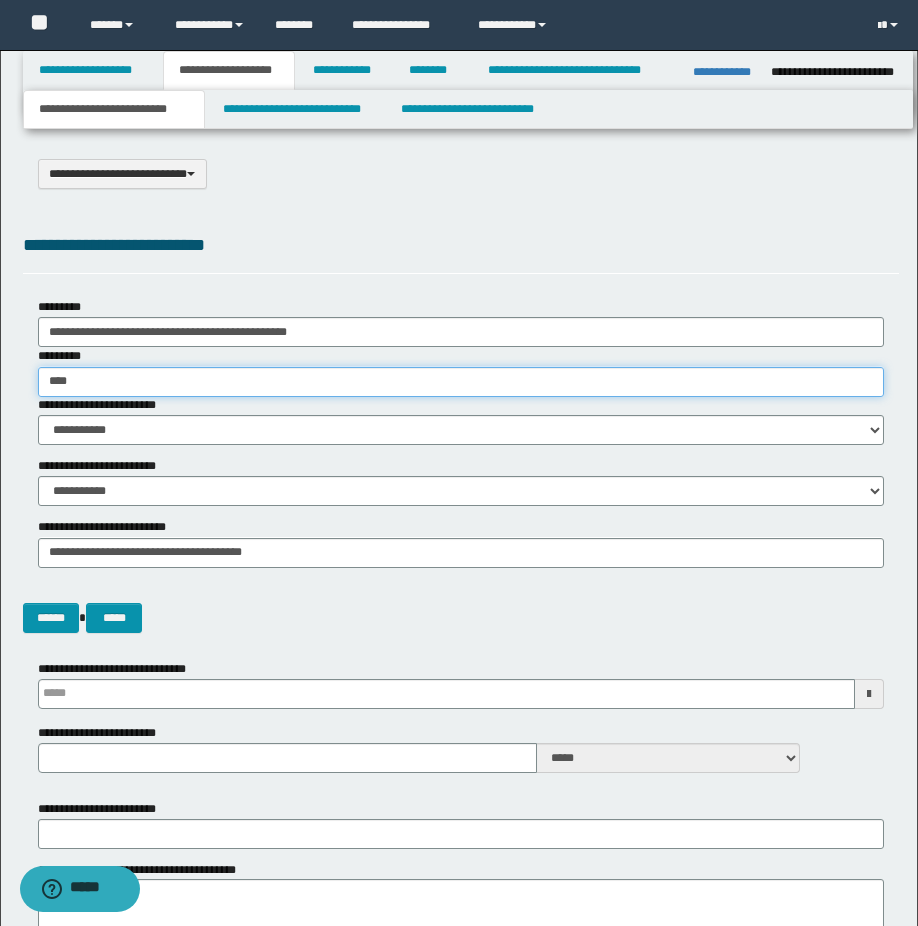 type on "****" 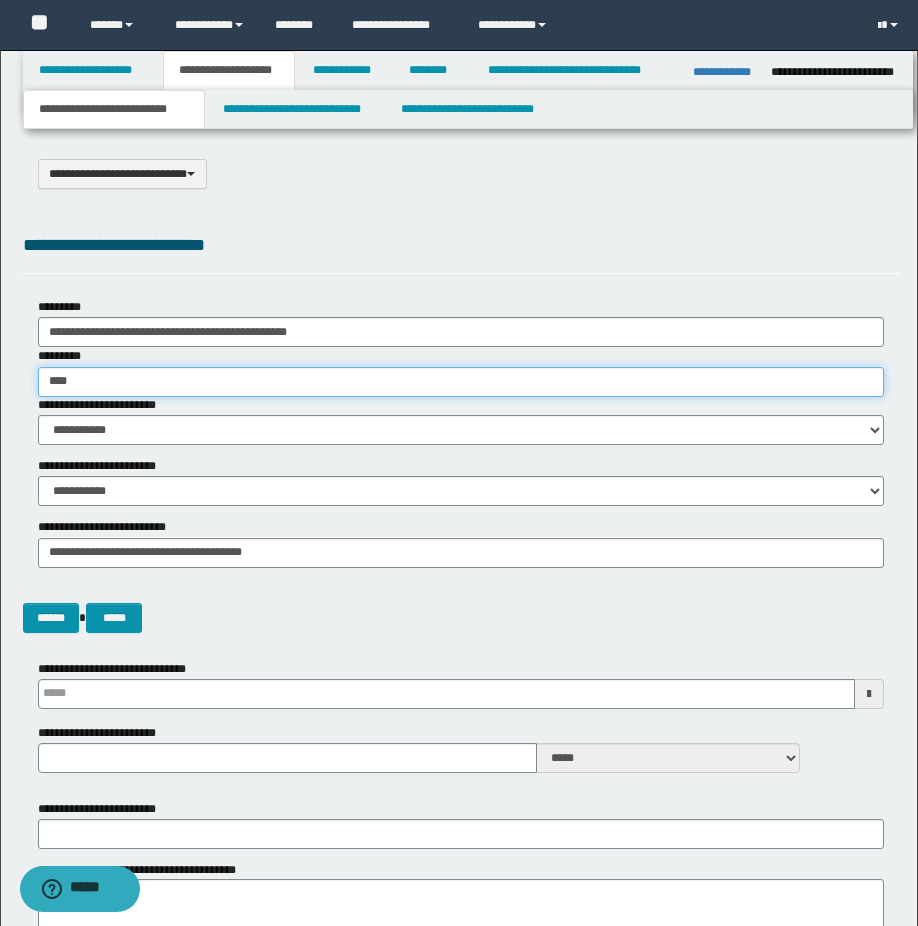 type 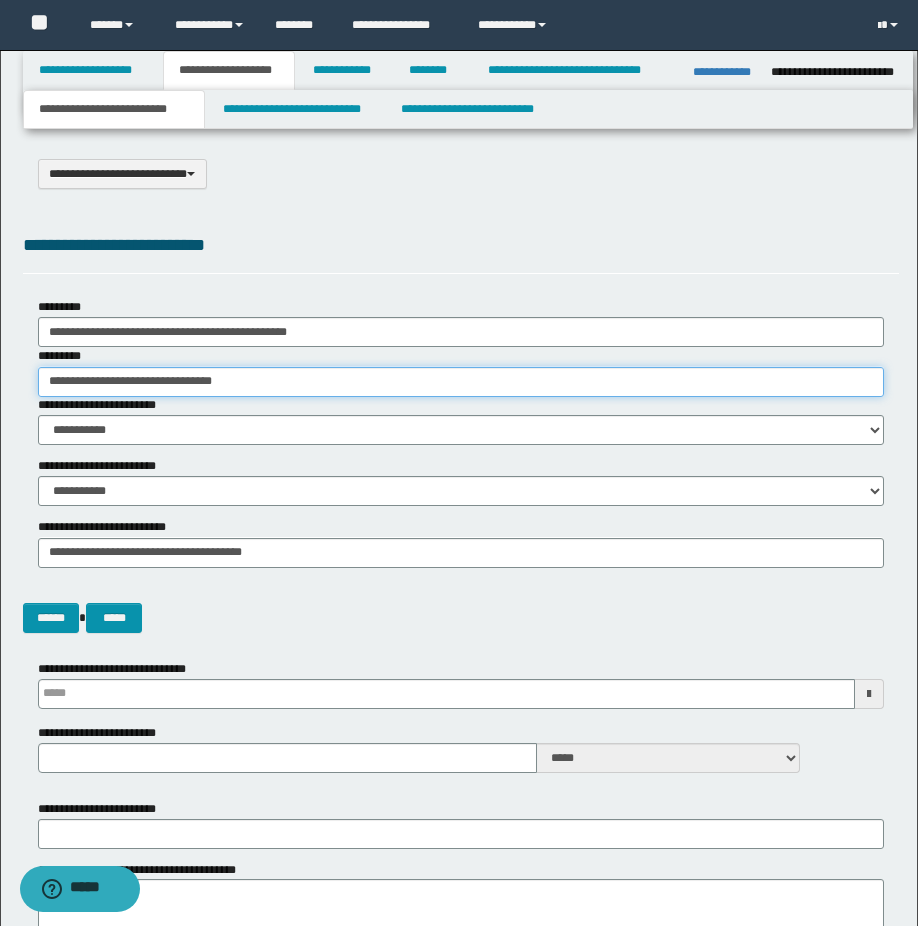 type on "**********" 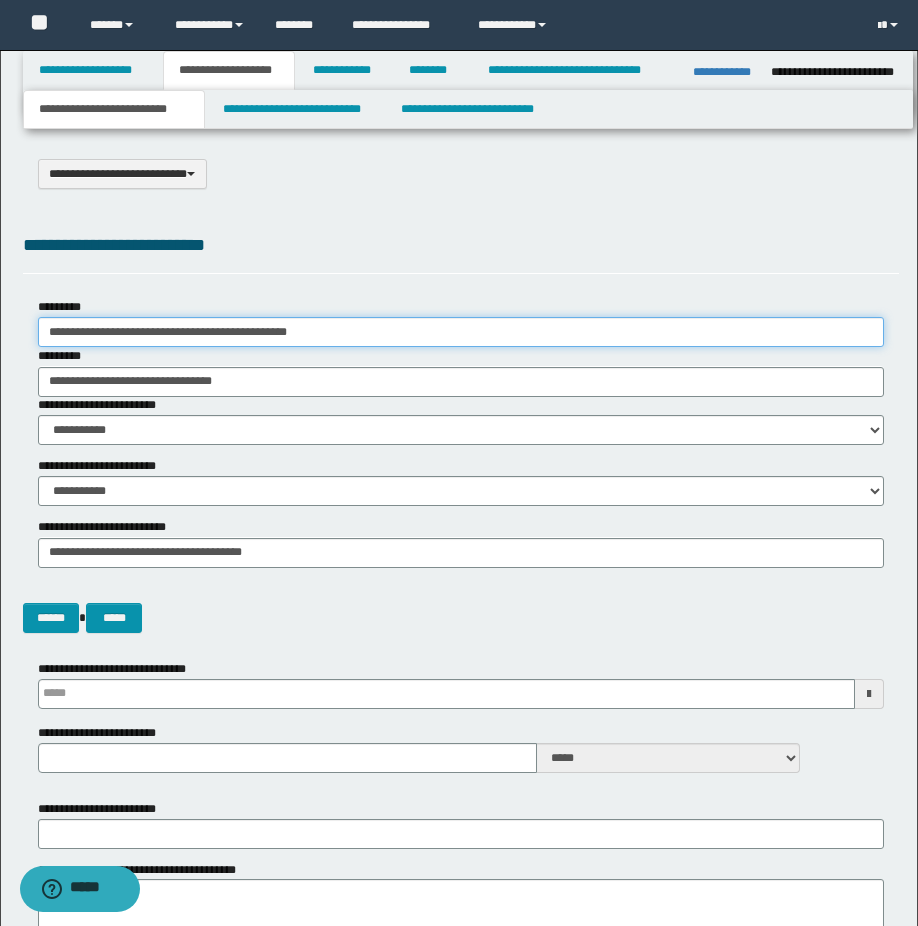 click on "**********" at bounding box center (461, 332) 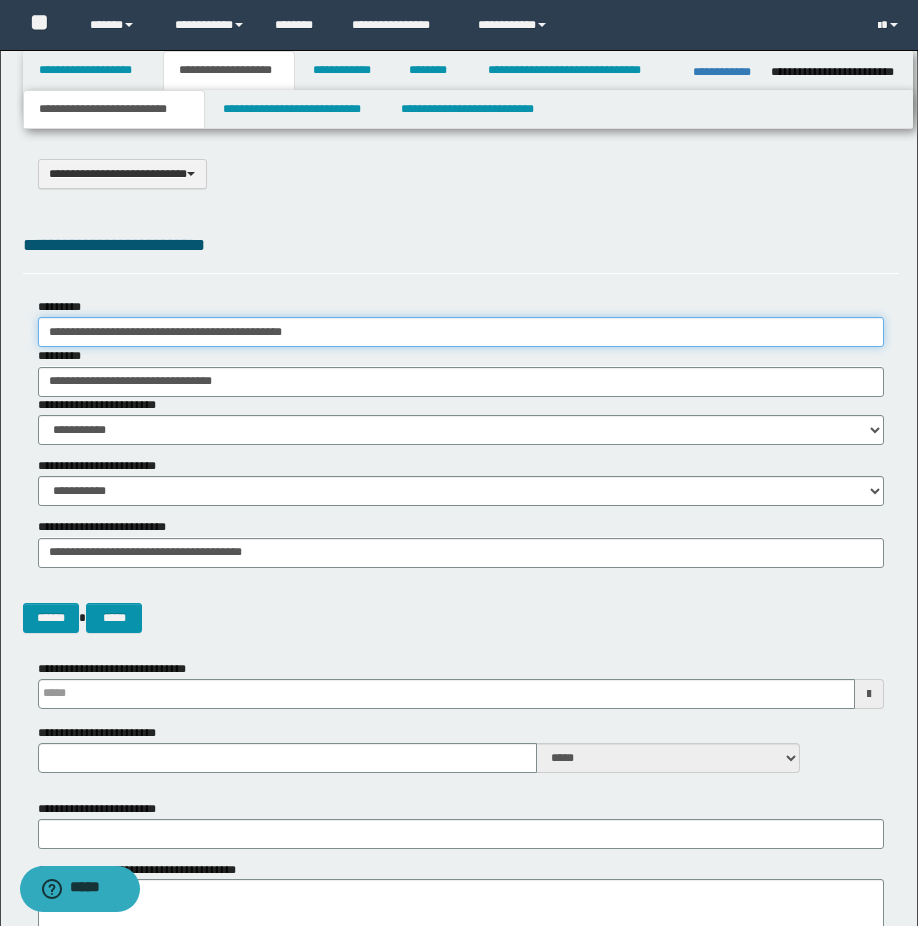 type on "**********" 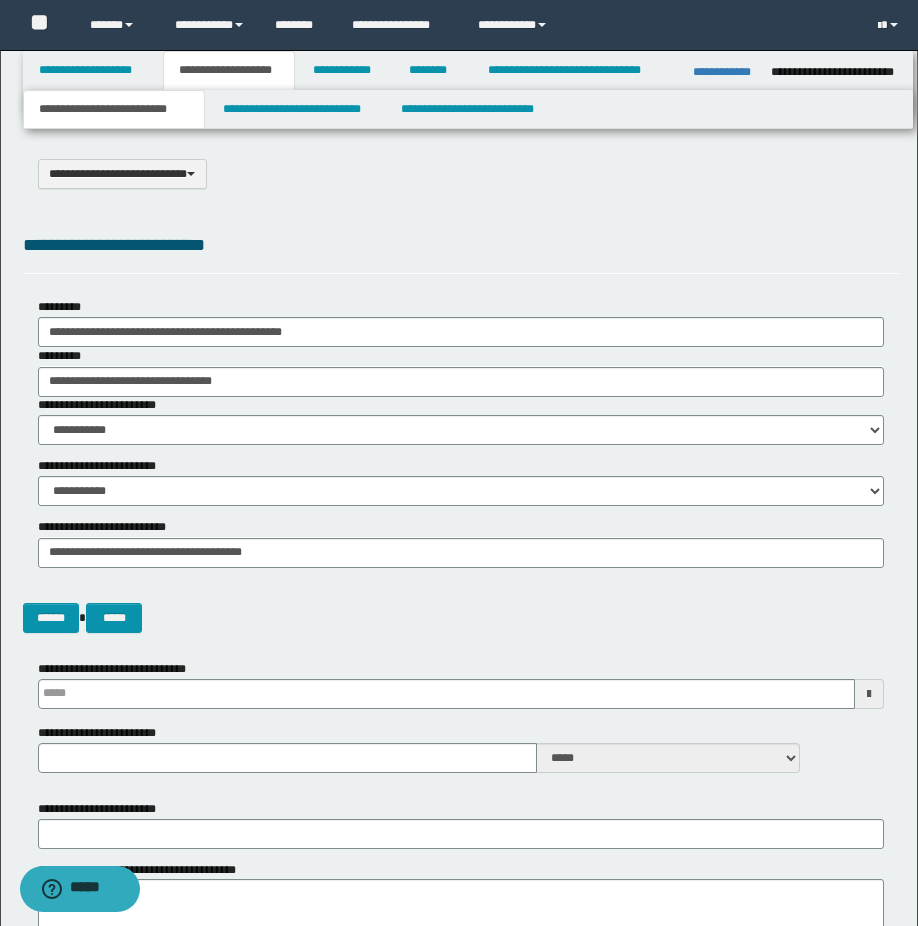 click on "**********" at bounding box center [461, 322] 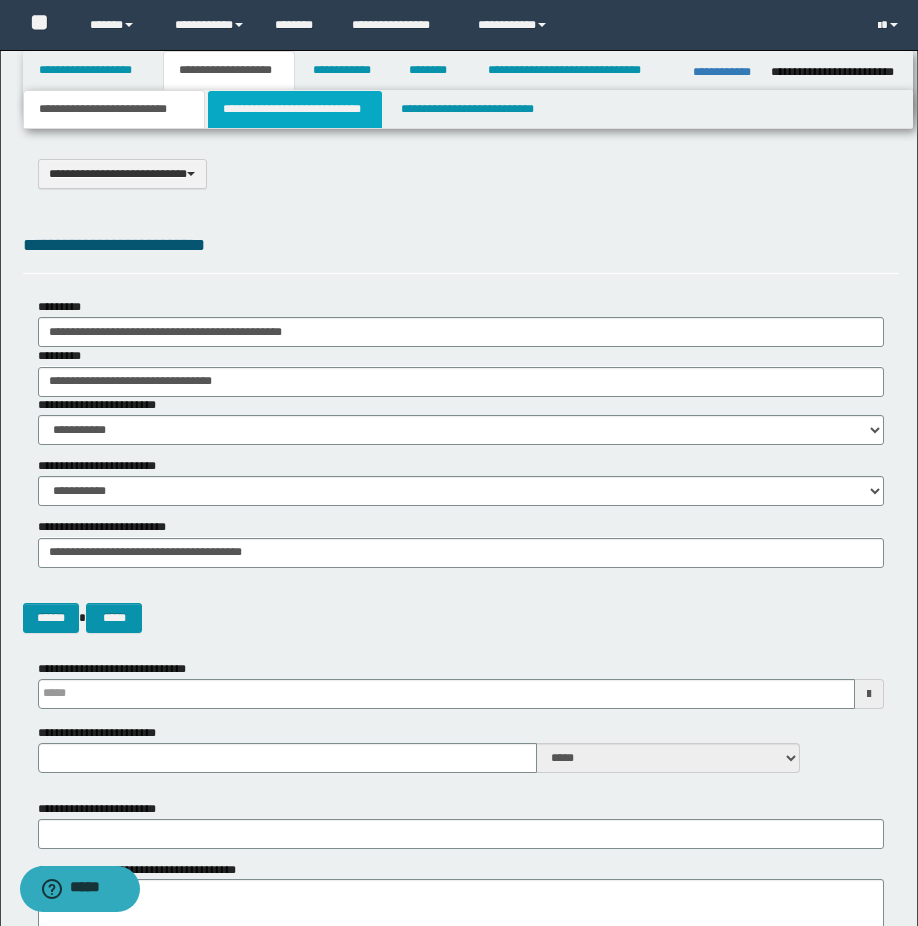 click on "**********" at bounding box center (295, 109) 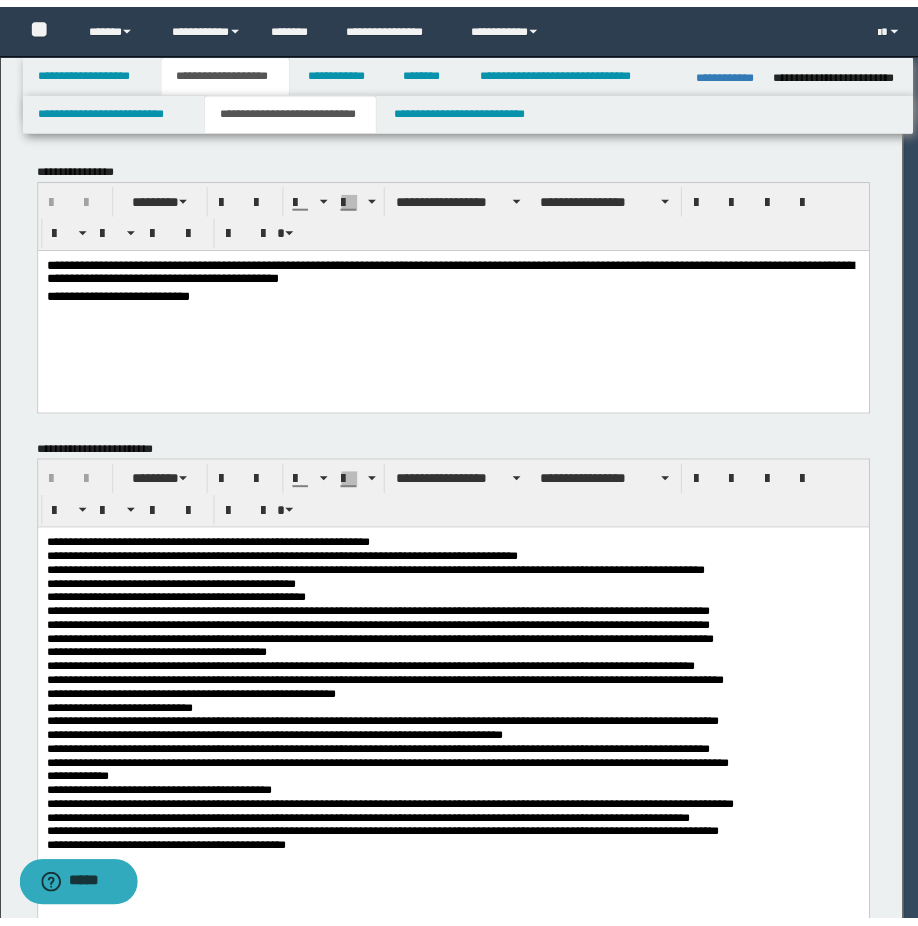 scroll, scrollTop: 0, scrollLeft: 0, axis: both 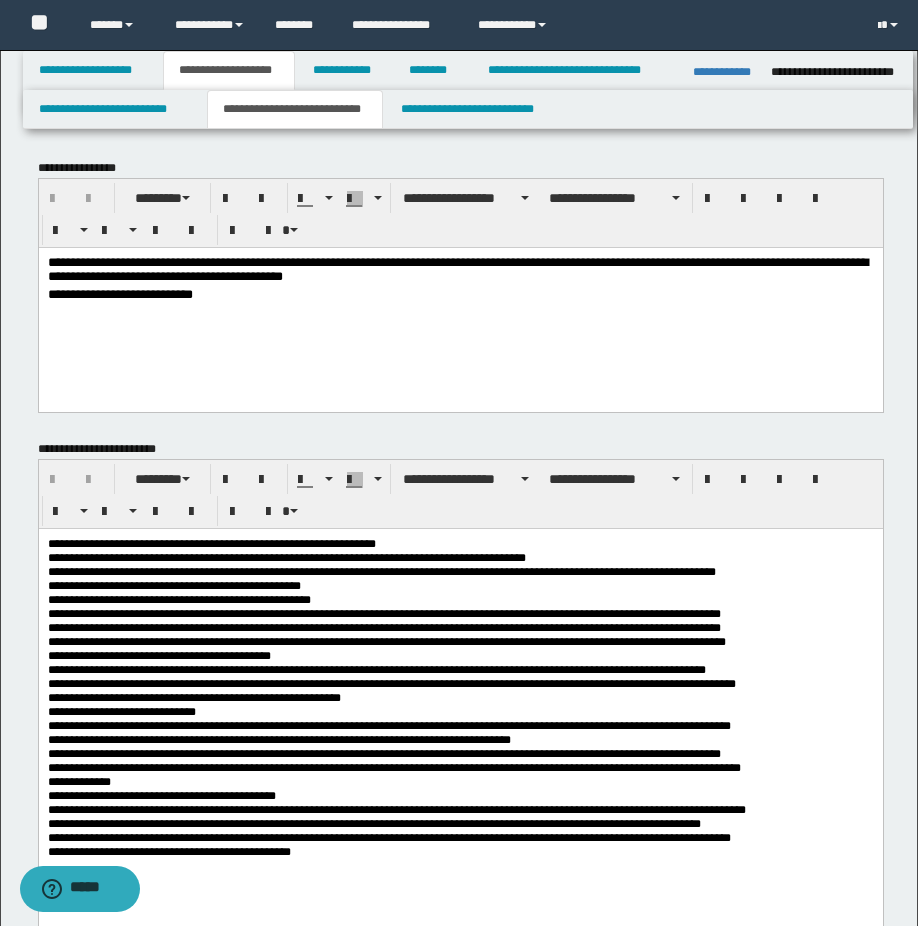click on "**********" at bounding box center [460, 304] 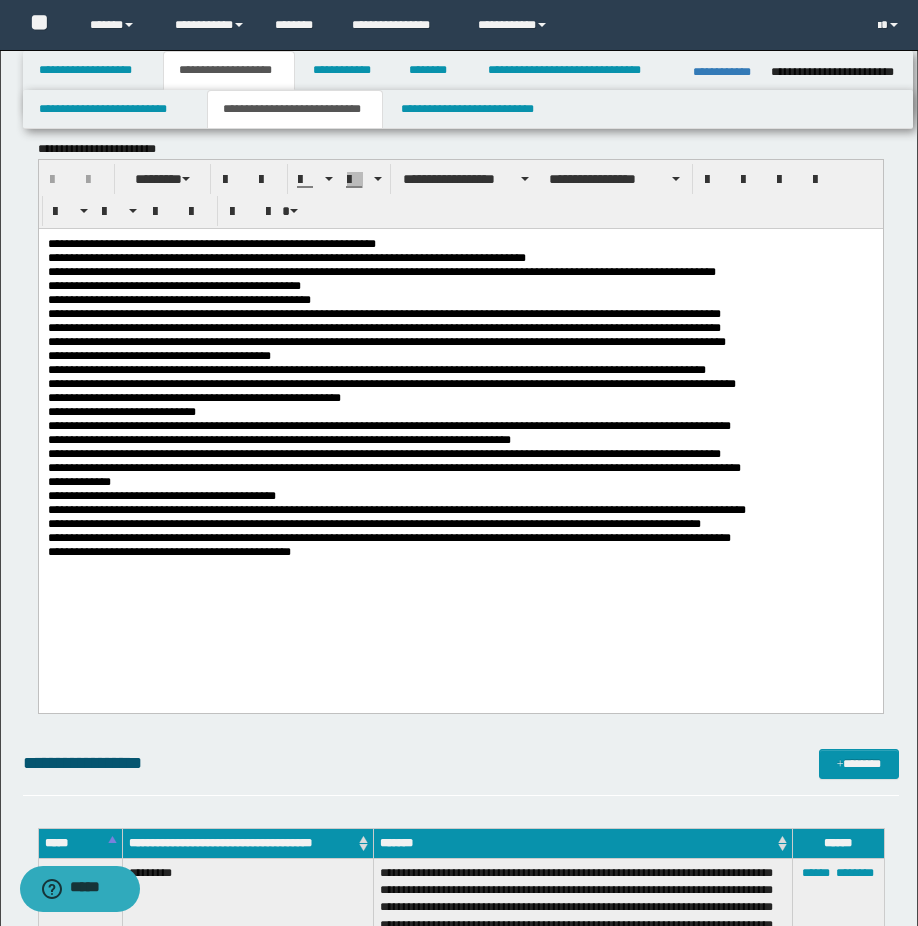scroll, scrollTop: 0, scrollLeft: 0, axis: both 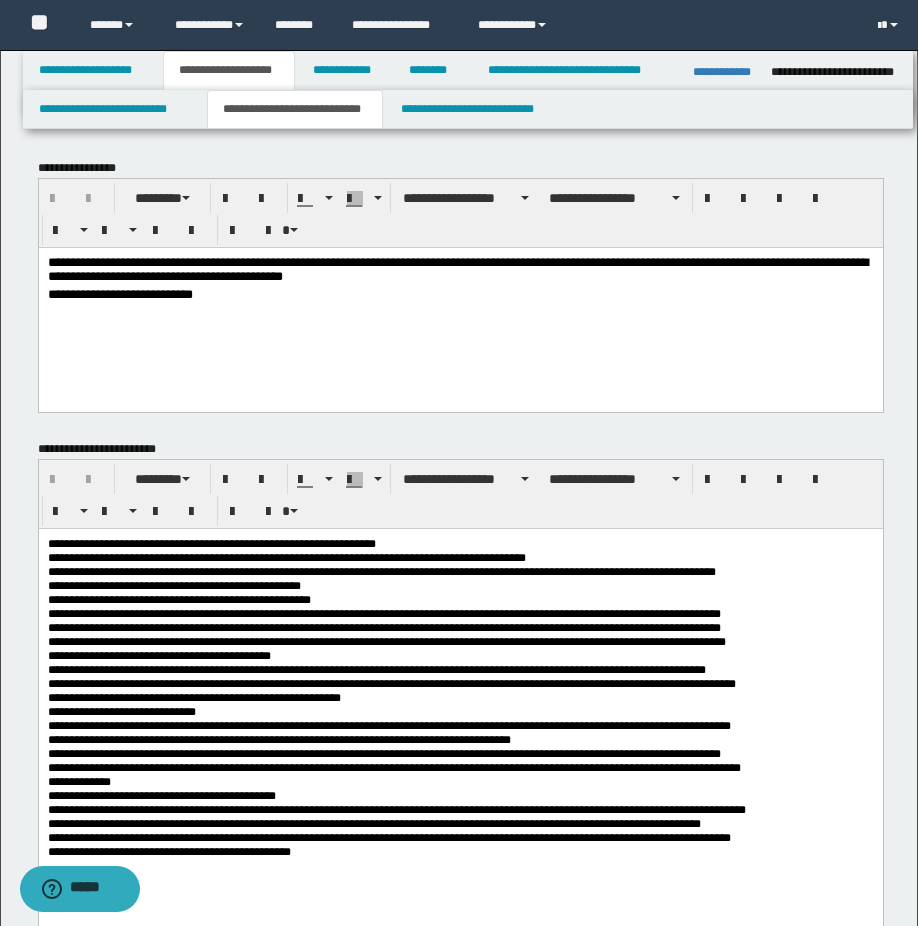 click on "**********" at bounding box center [460, 295] 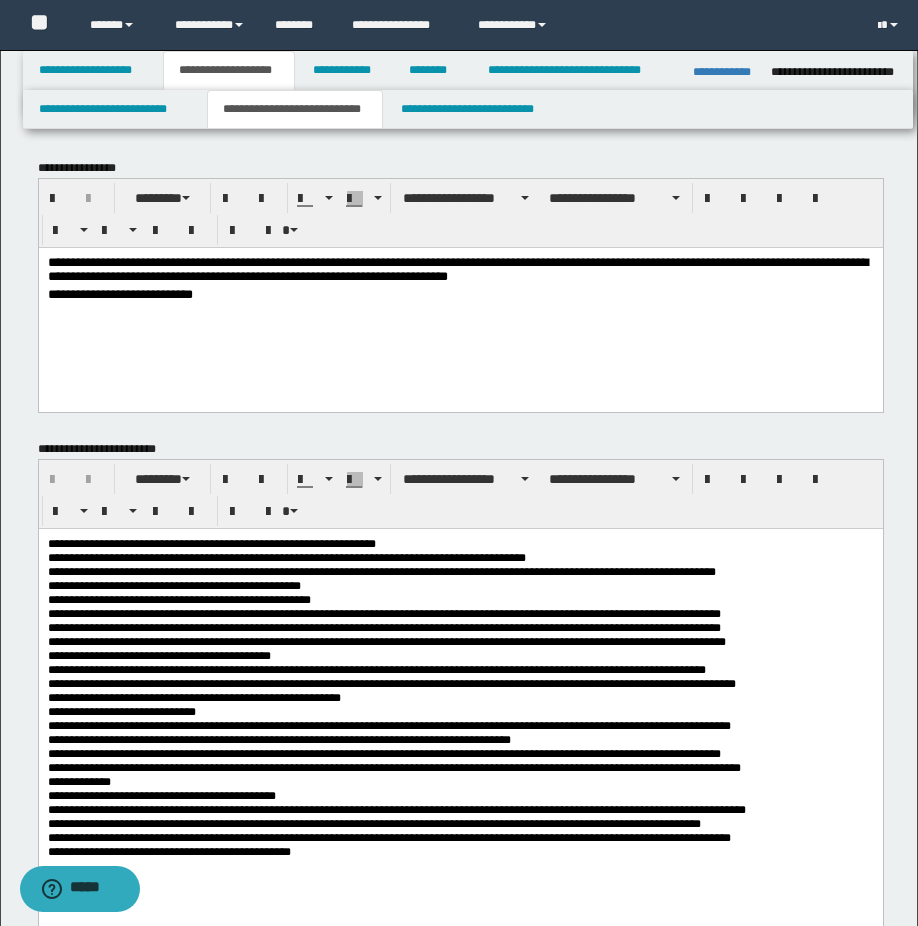 click on "**********" at bounding box center [460, 271] 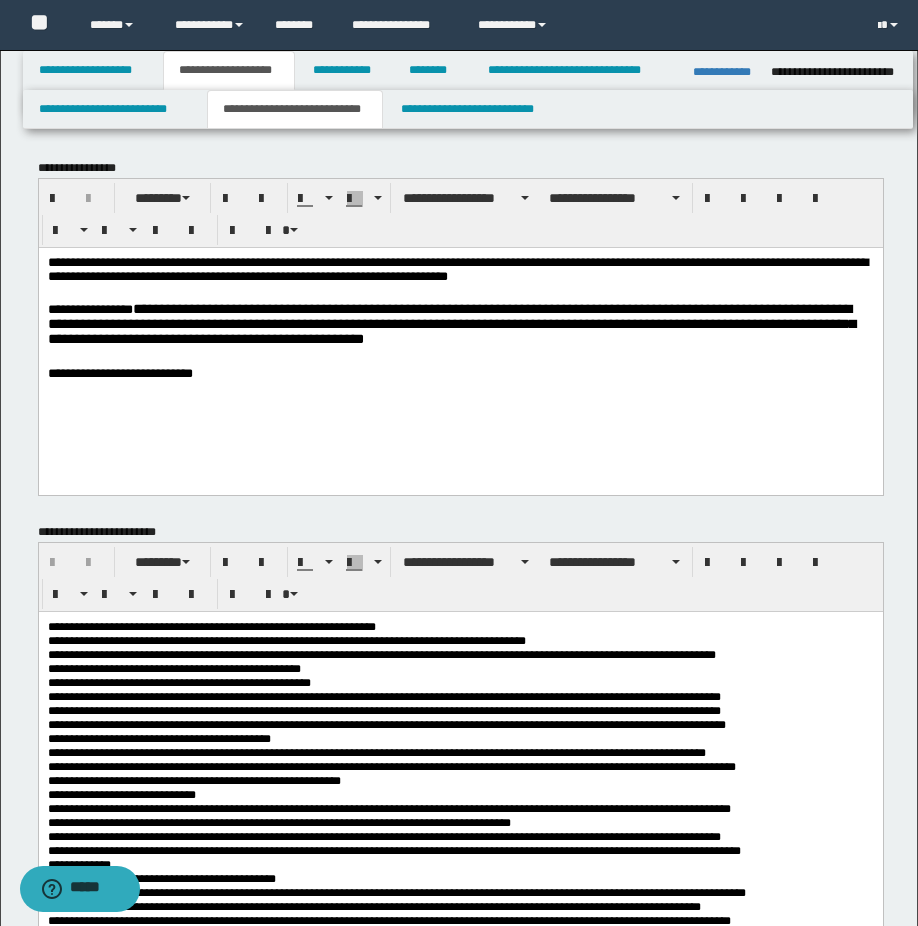 click on "**********" at bounding box center (460, 374) 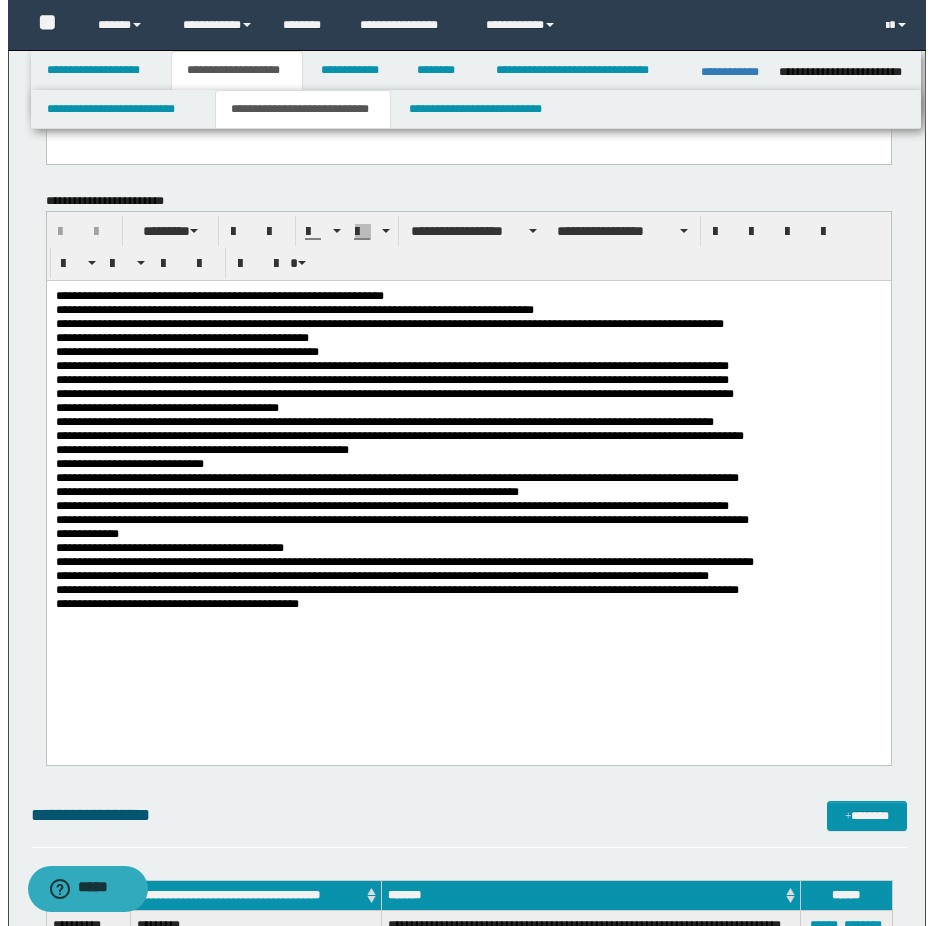 scroll, scrollTop: 900, scrollLeft: 0, axis: vertical 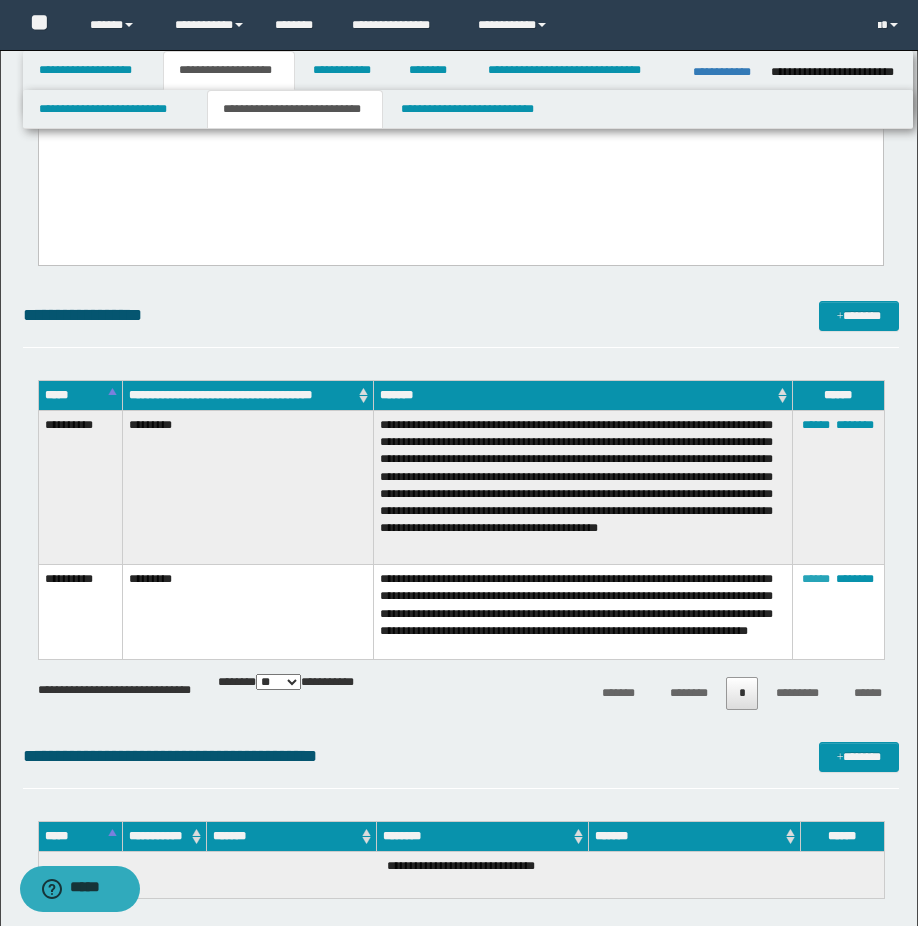 click on "******" at bounding box center [816, 579] 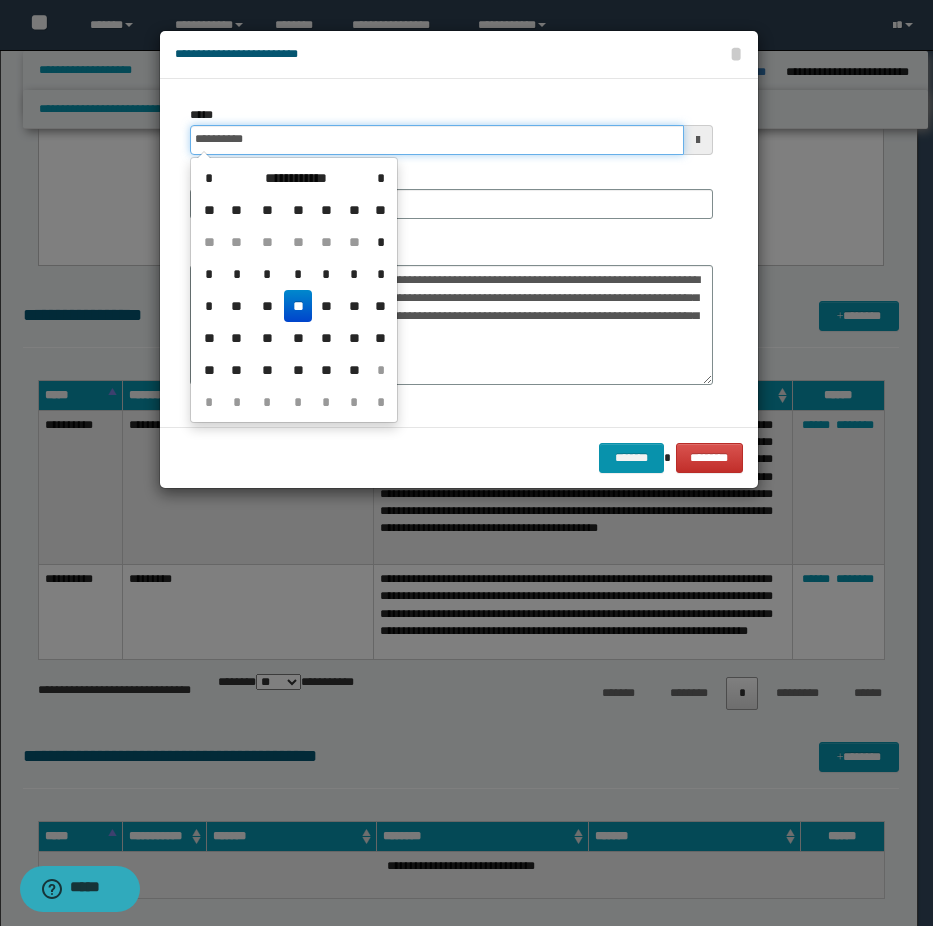 click on "**********" at bounding box center [437, 140] 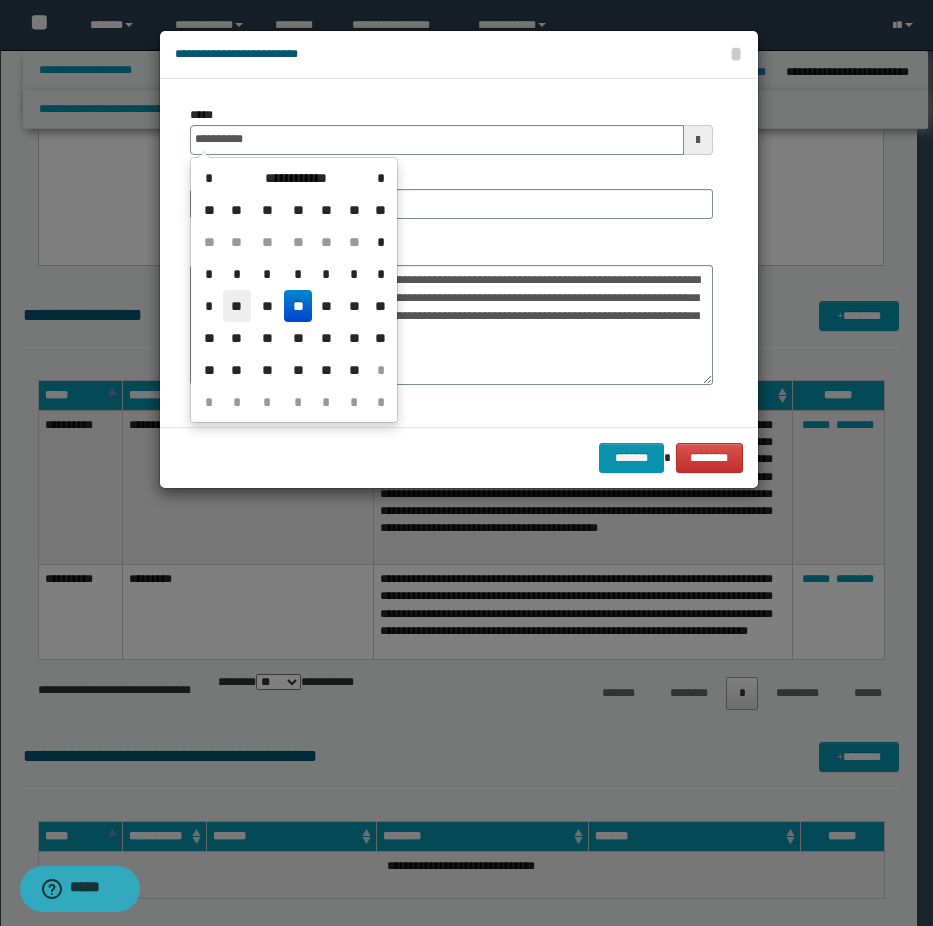 click on "**" at bounding box center (237, 306) 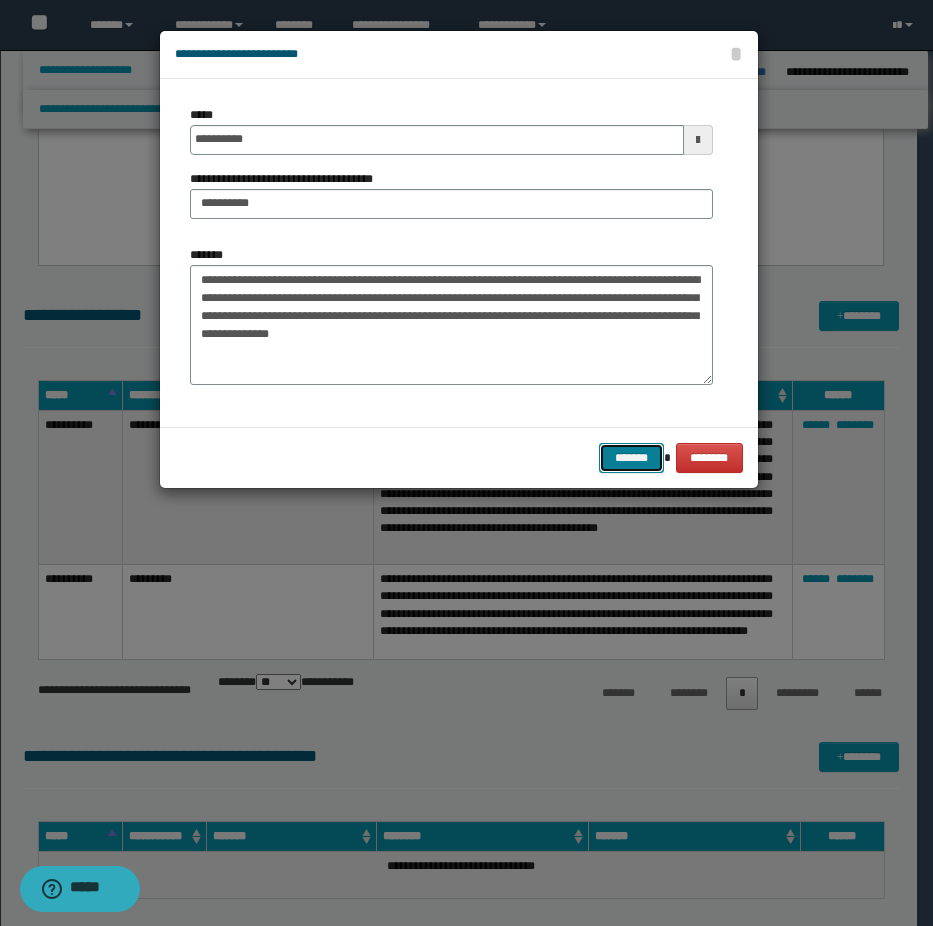 click on "*******" at bounding box center (631, 458) 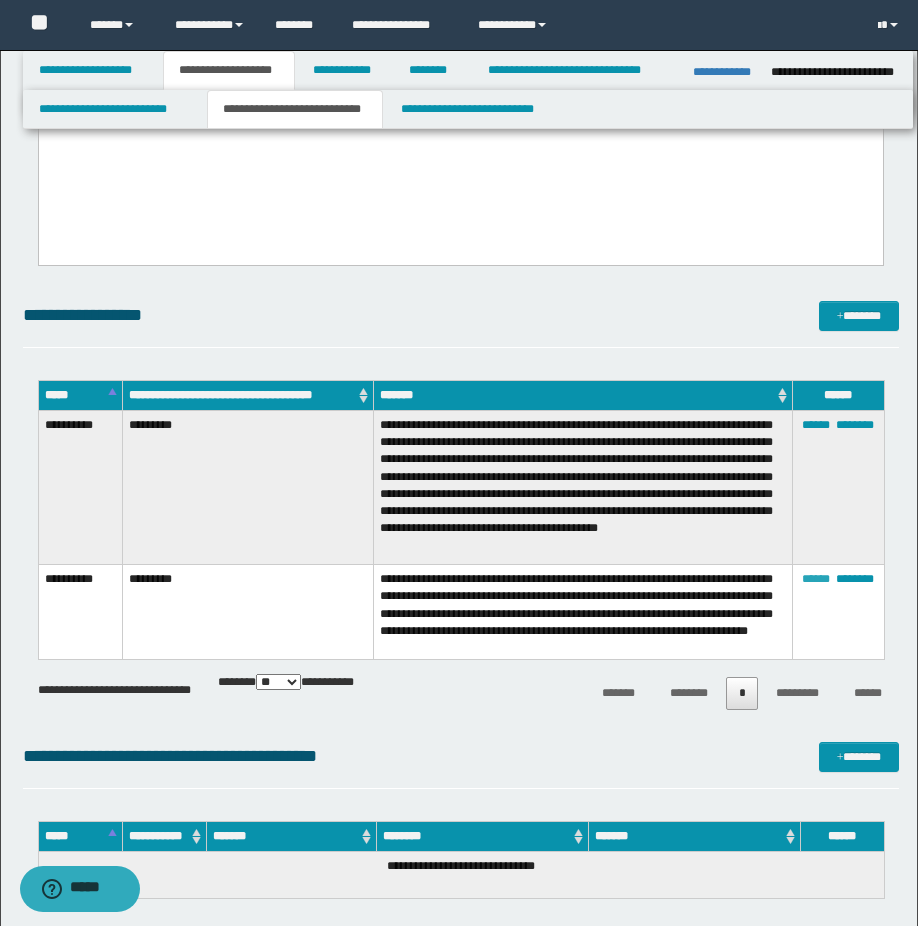 click on "******" at bounding box center [816, 579] 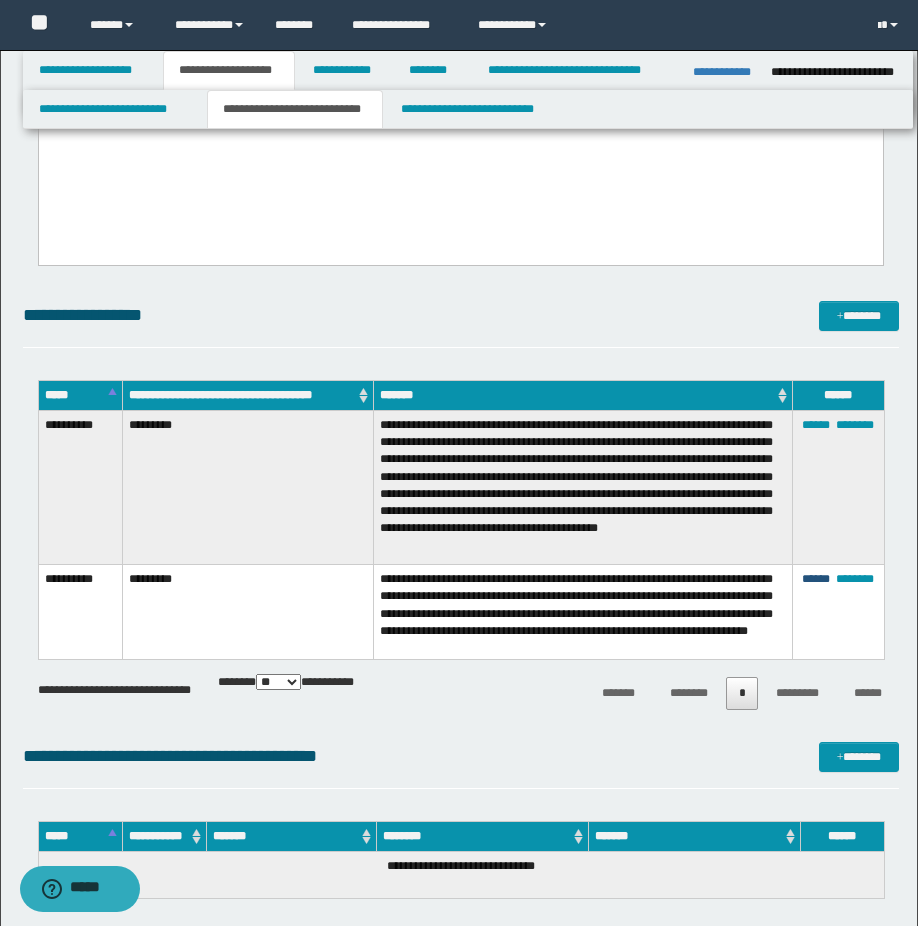 type on "**********" 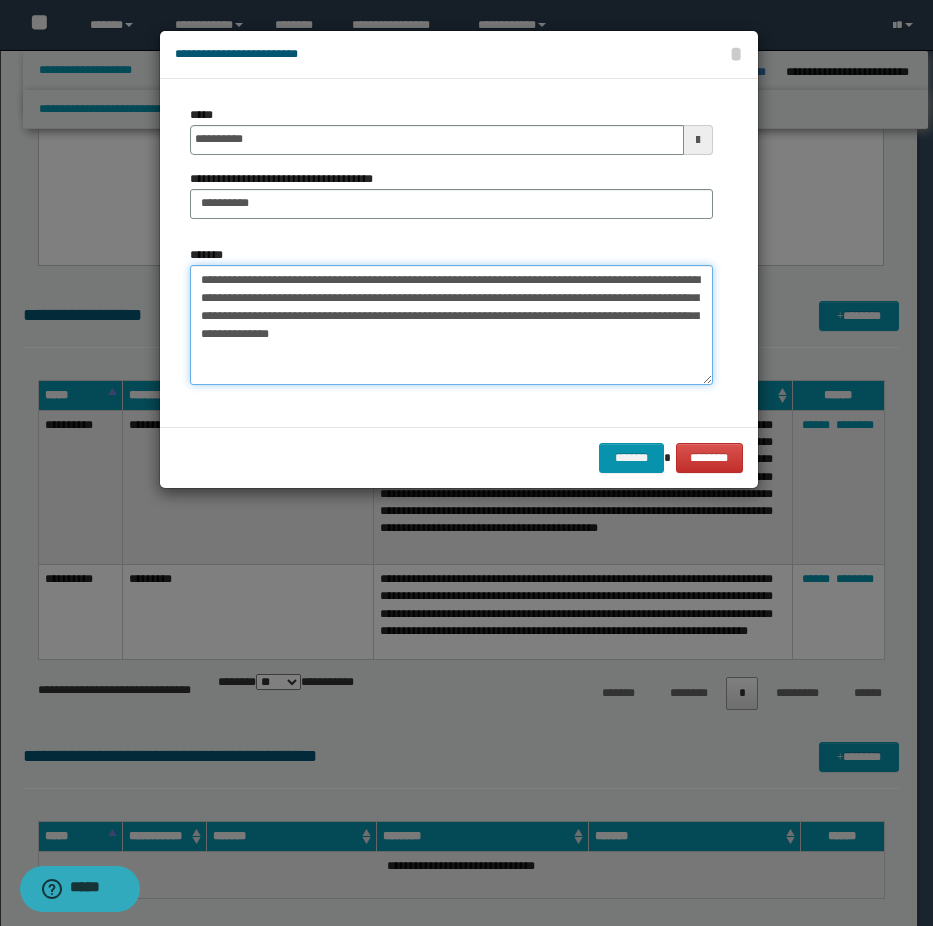 click on "**********" at bounding box center [451, 325] 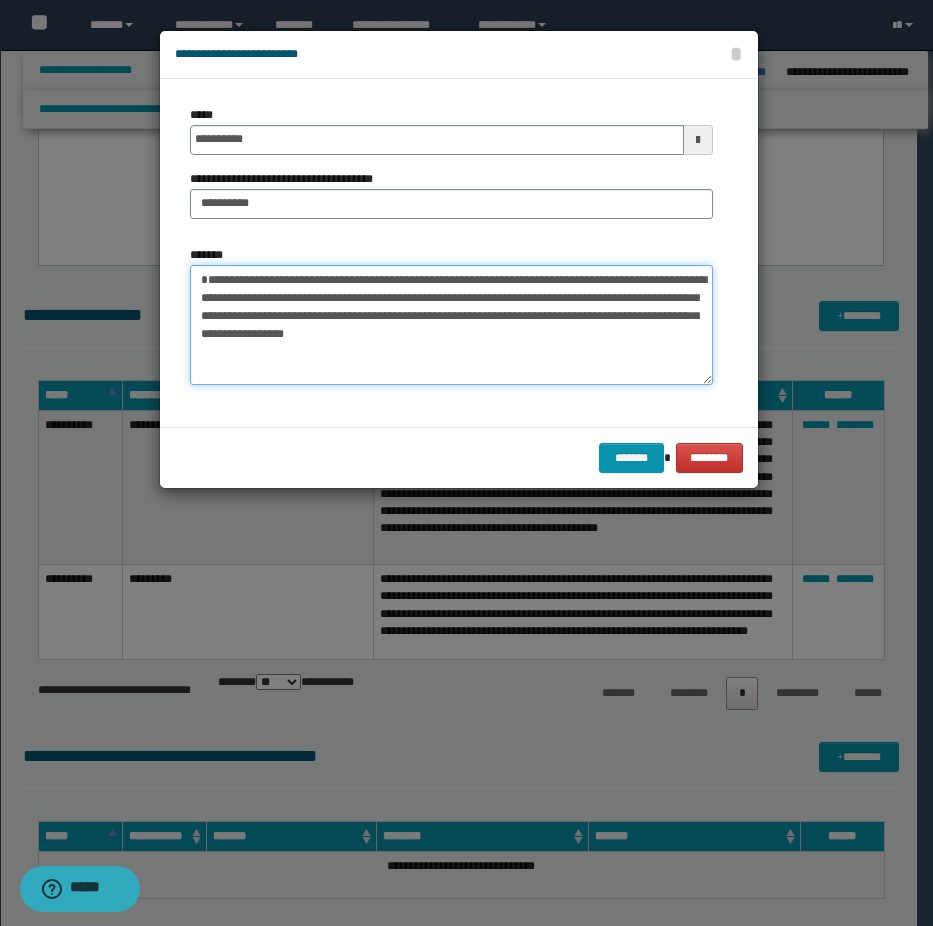 paste on "**********" 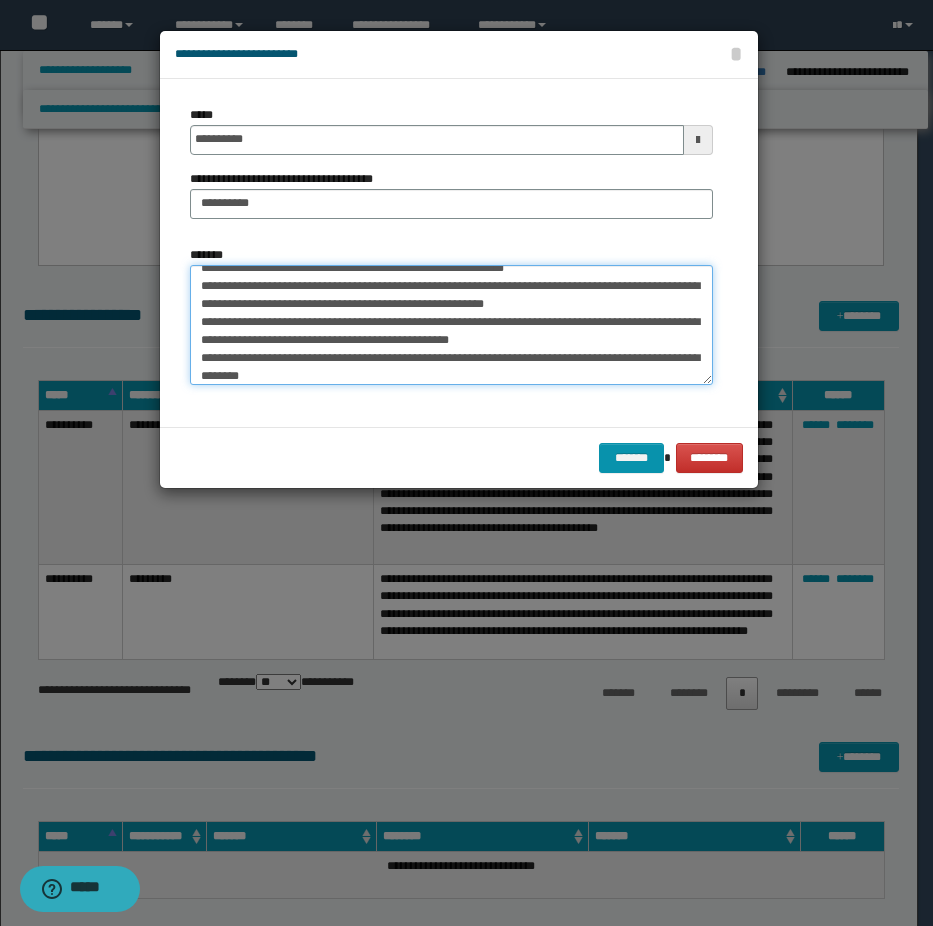 scroll, scrollTop: 0, scrollLeft: 0, axis: both 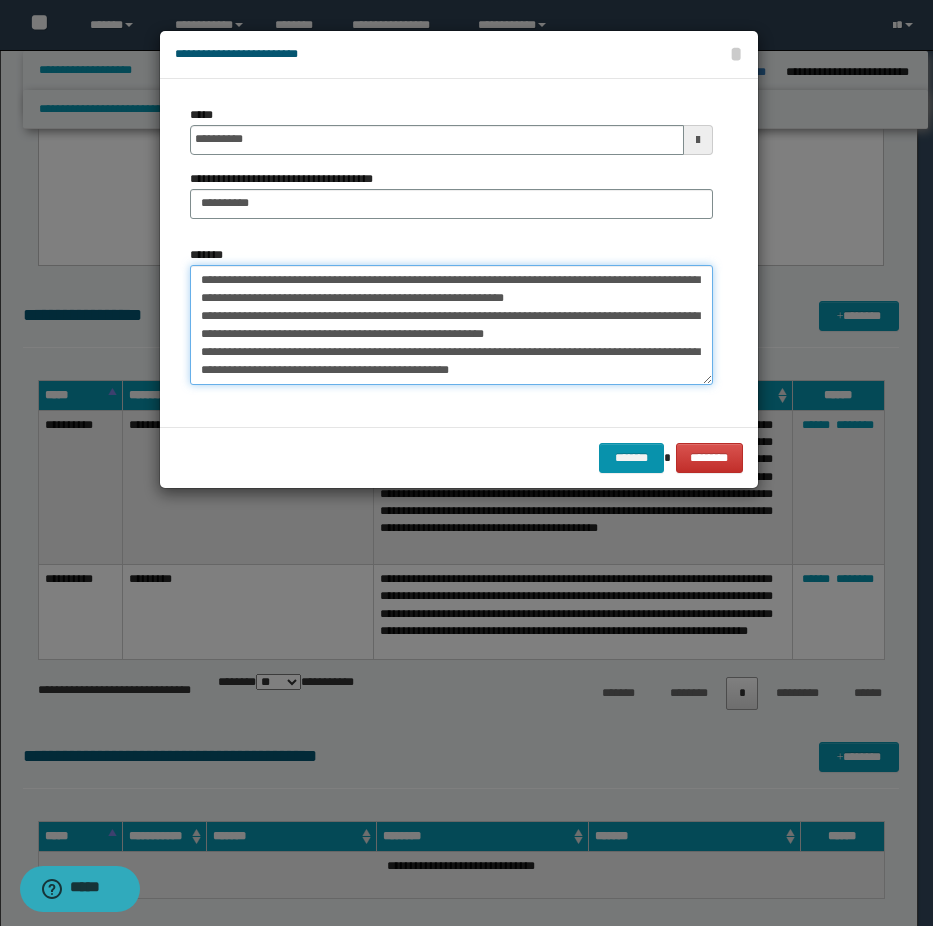 click on "**********" at bounding box center [451, 325] 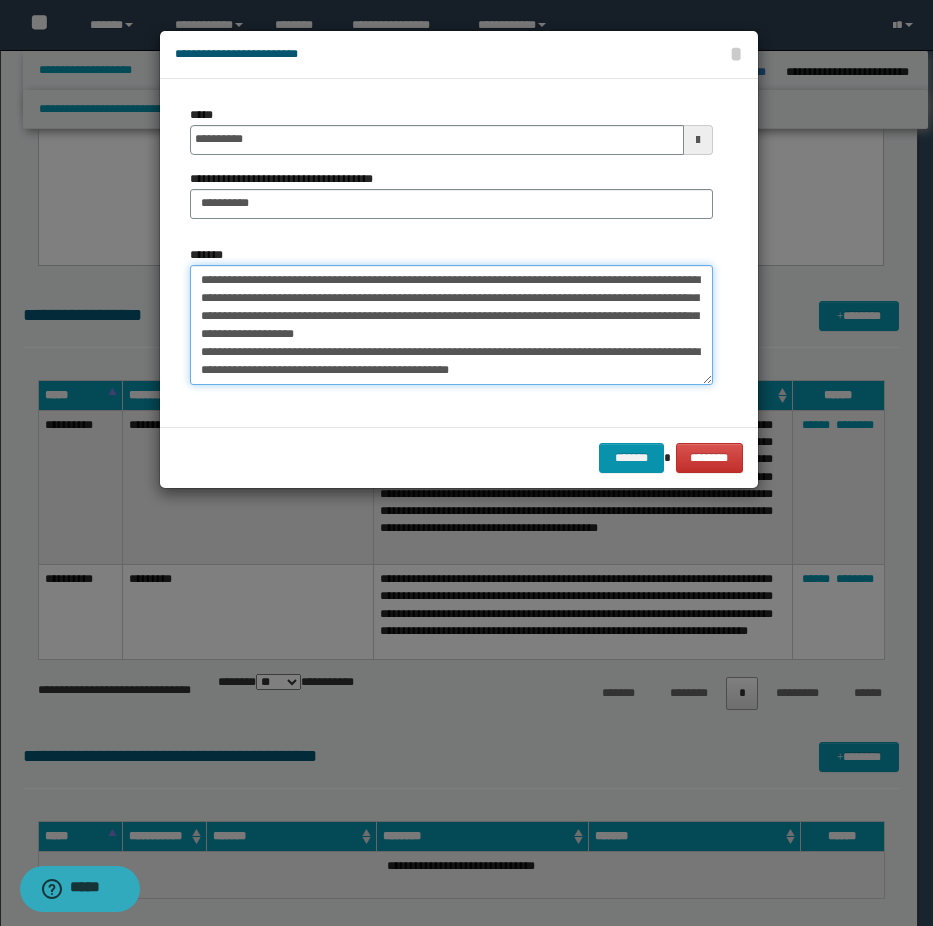 click on "**********" at bounding box center [451, 325] 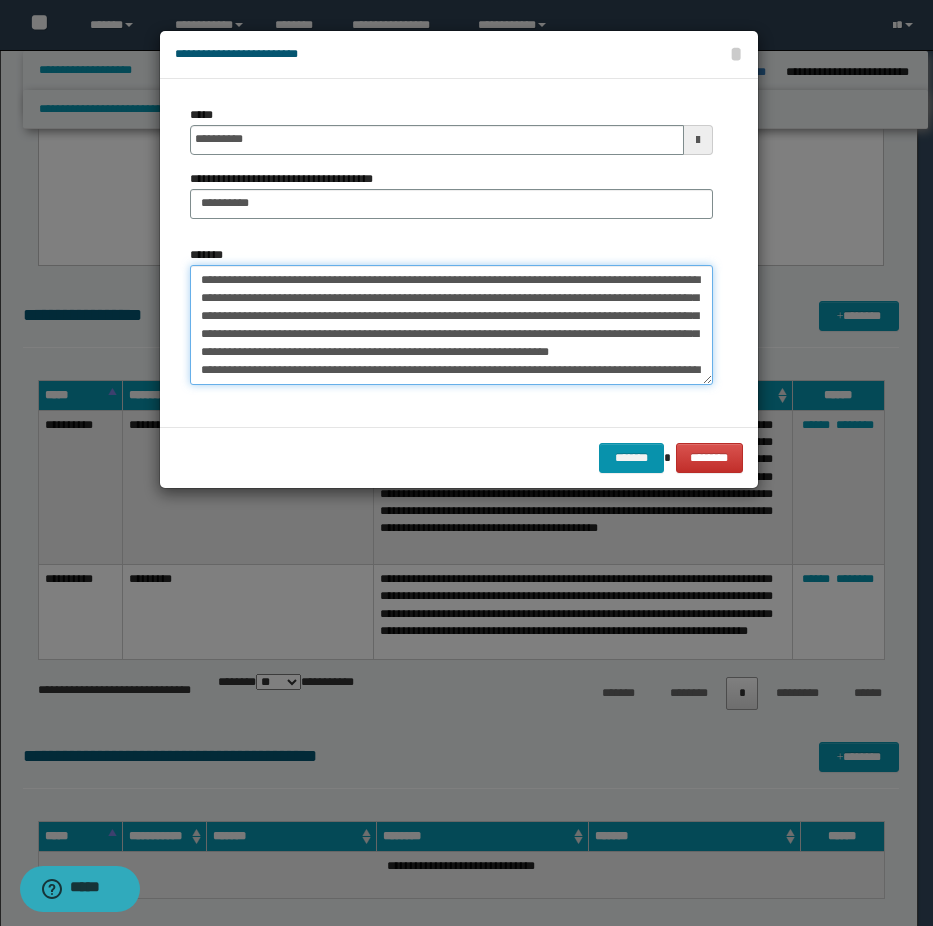 click on "**********" at bounding box center [451, 325] 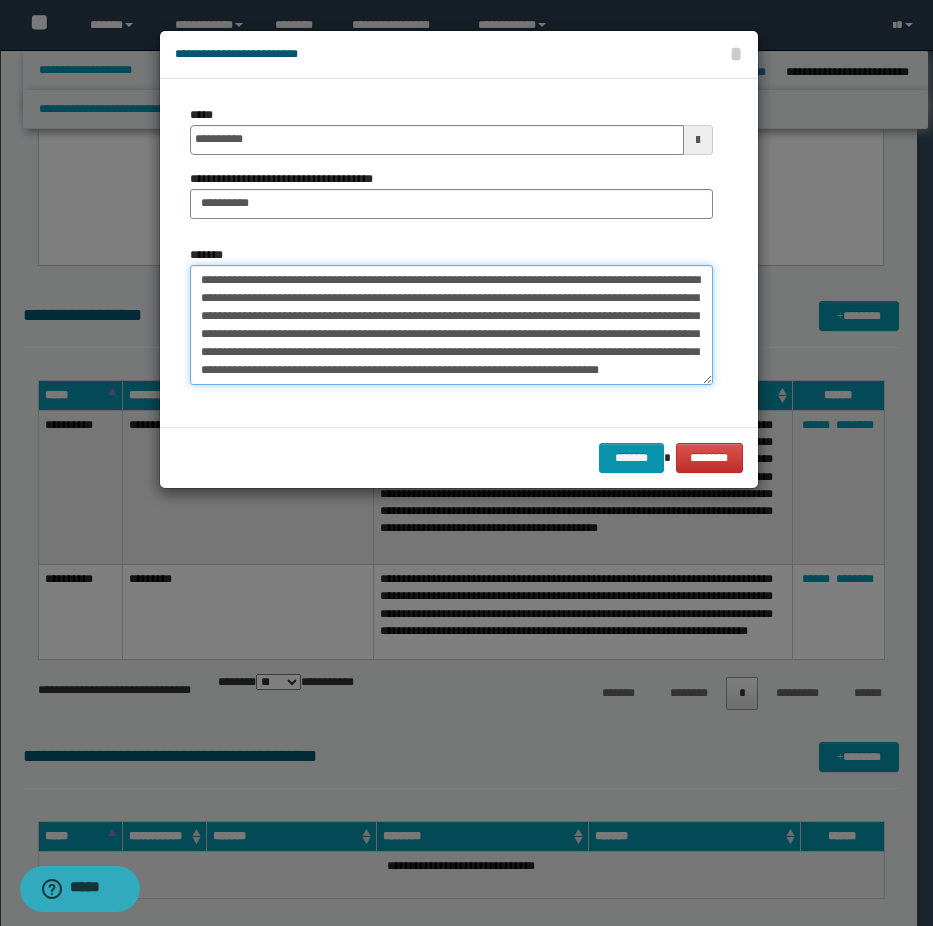 scroll, scrollTop: 90, scrollLeft: 0, axis: vertical 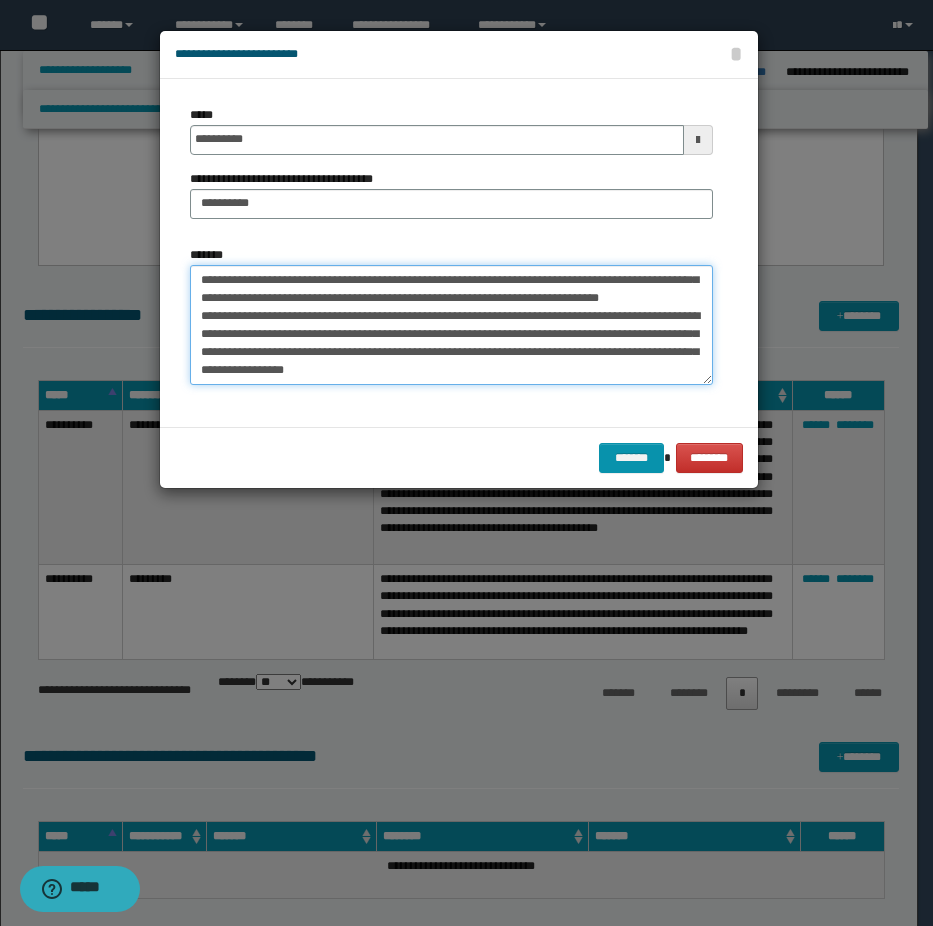 click on "**********" at bounding box center [451, 325] 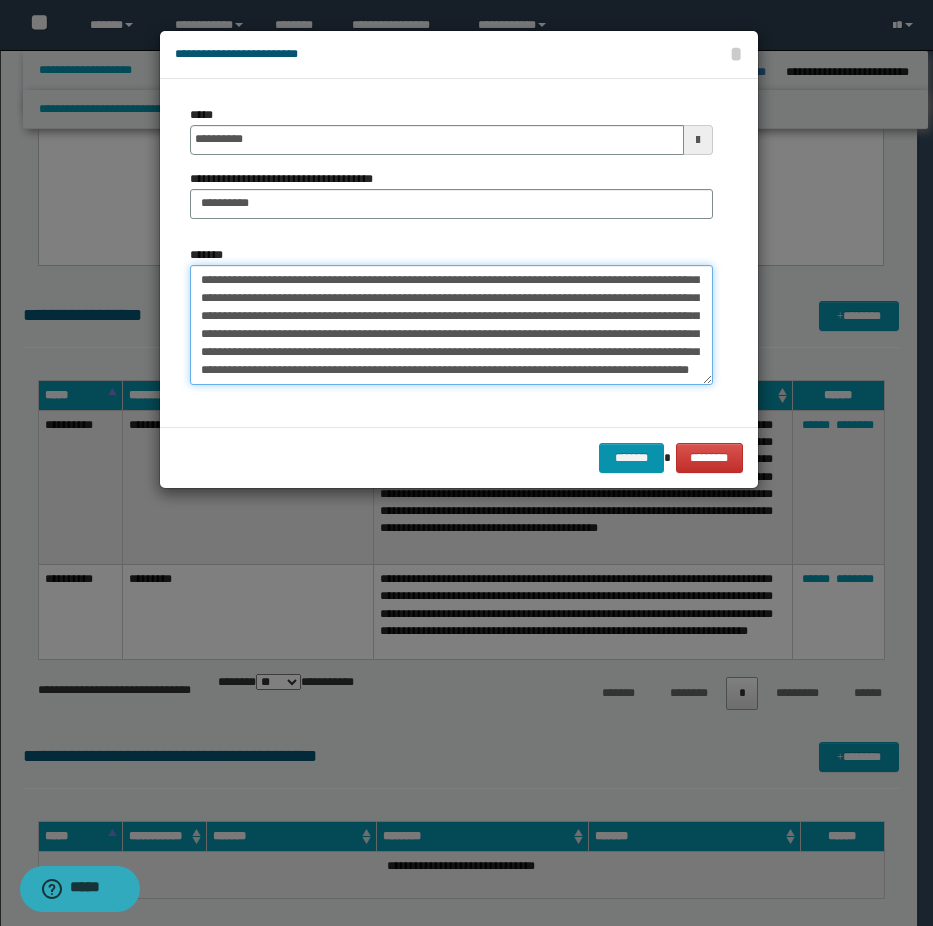 scroll, scrollTop: 90, scrollLeft: 0, axis: vertical 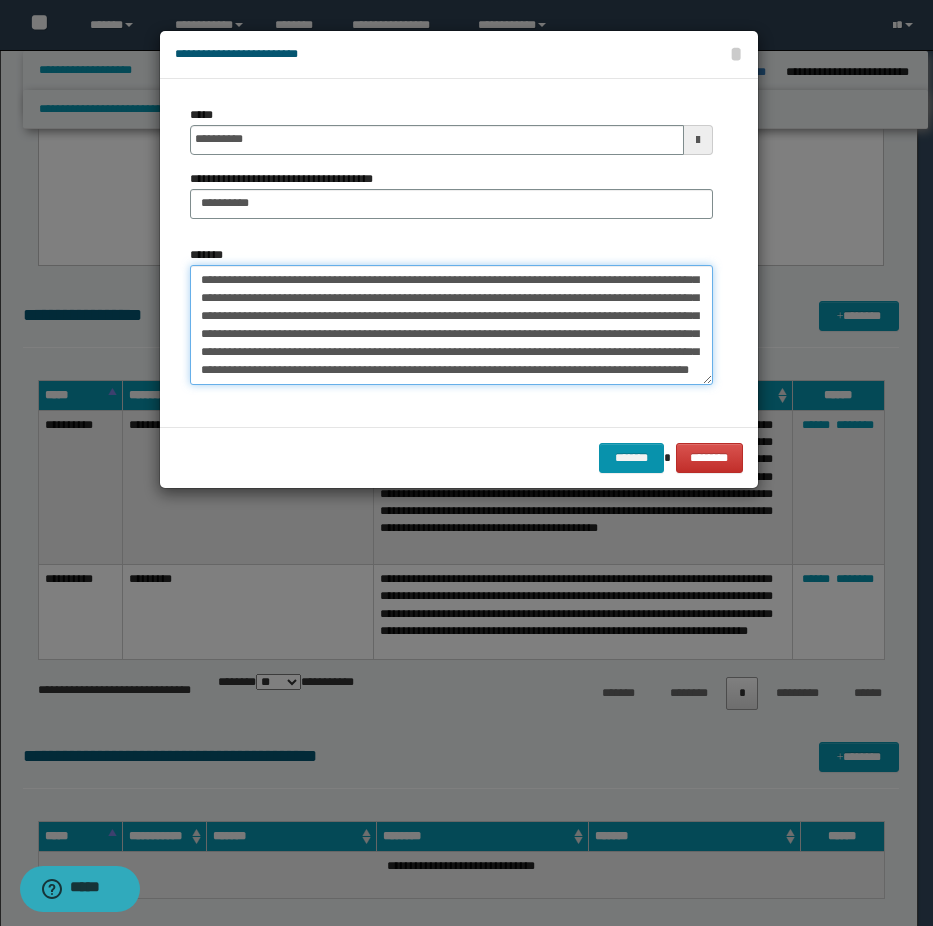 click on "**********" at bounding box center [451, 325] 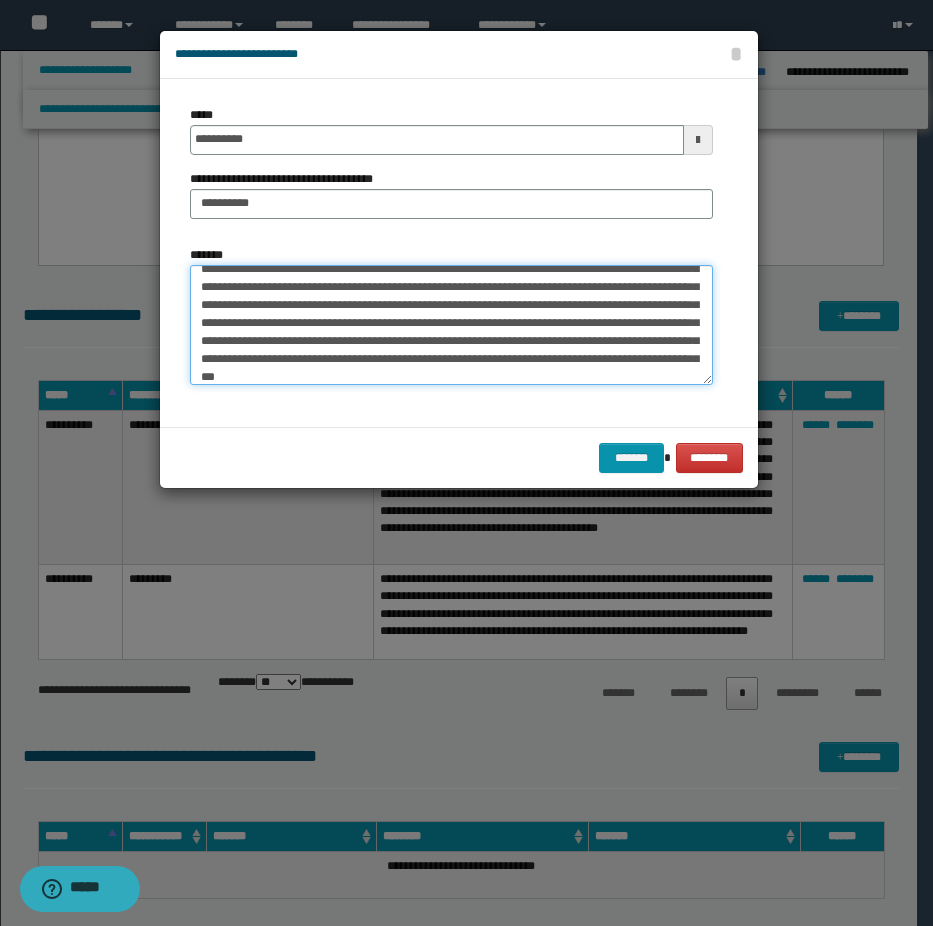 click on "**********" at bounding box center (451, 325) 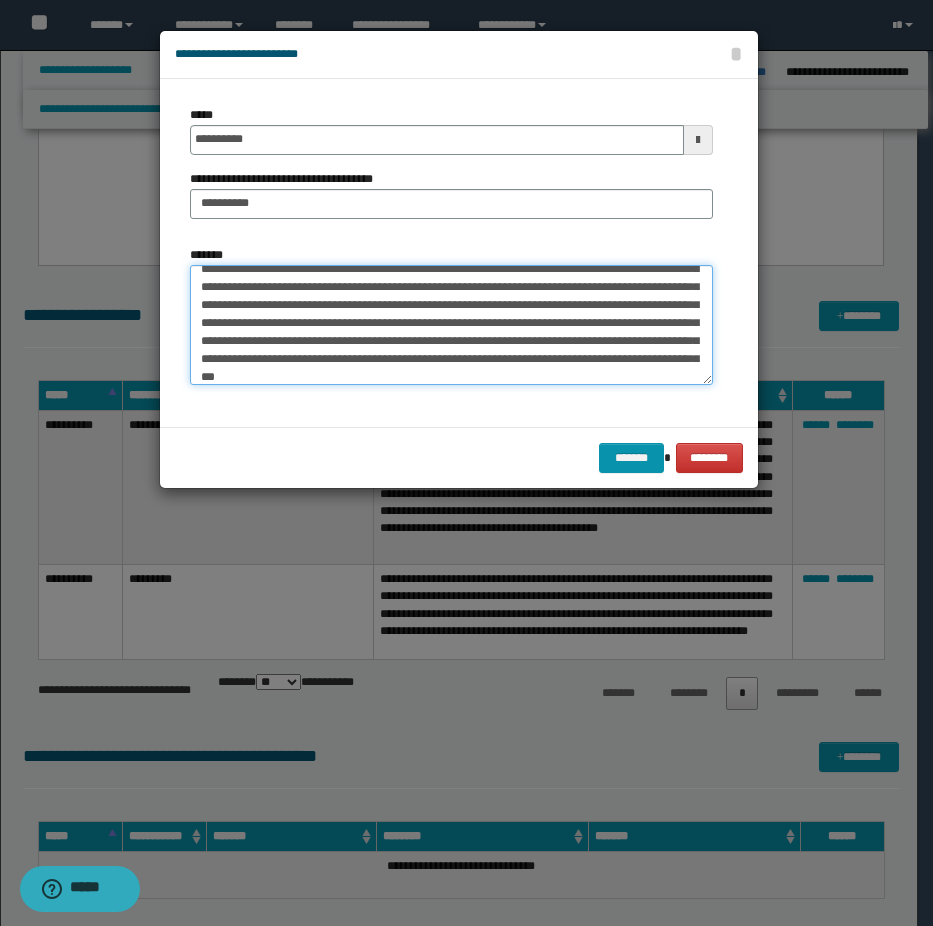 paste on "**********" 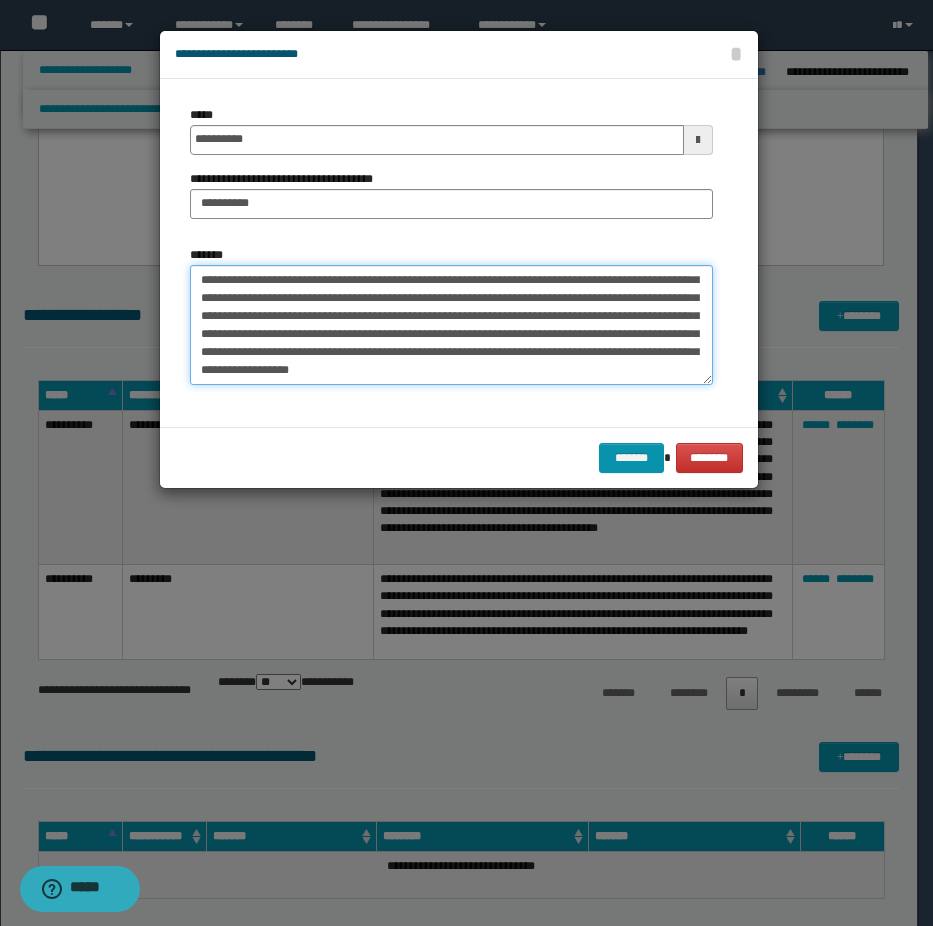 scroll, scrollTop: 108, scrollLeft: 0, axis: vertical 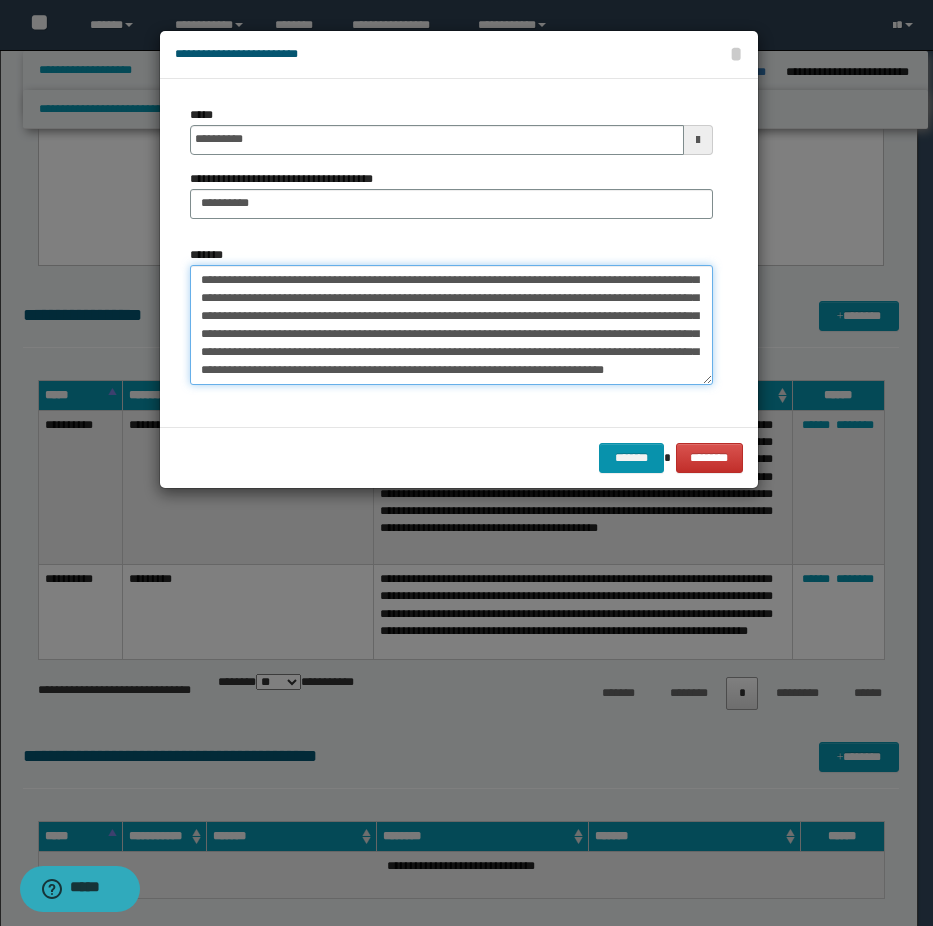 click on "*******" at bounding box center [451, 325] 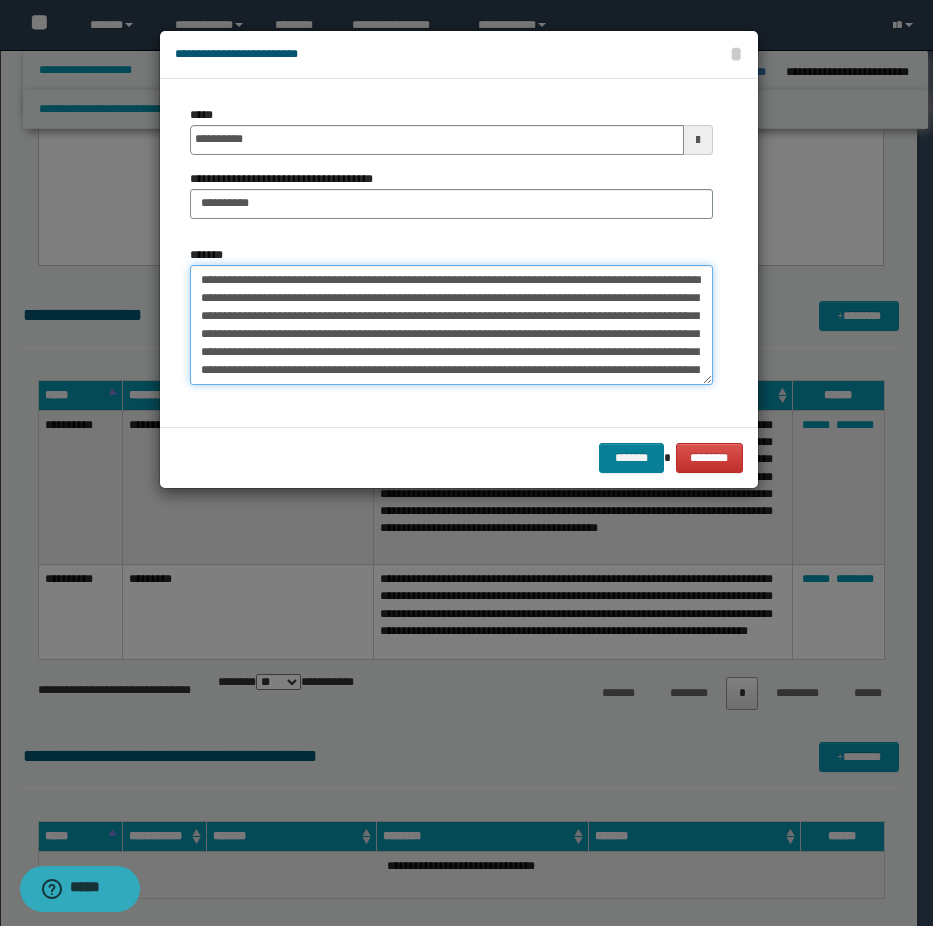 type on "**********" 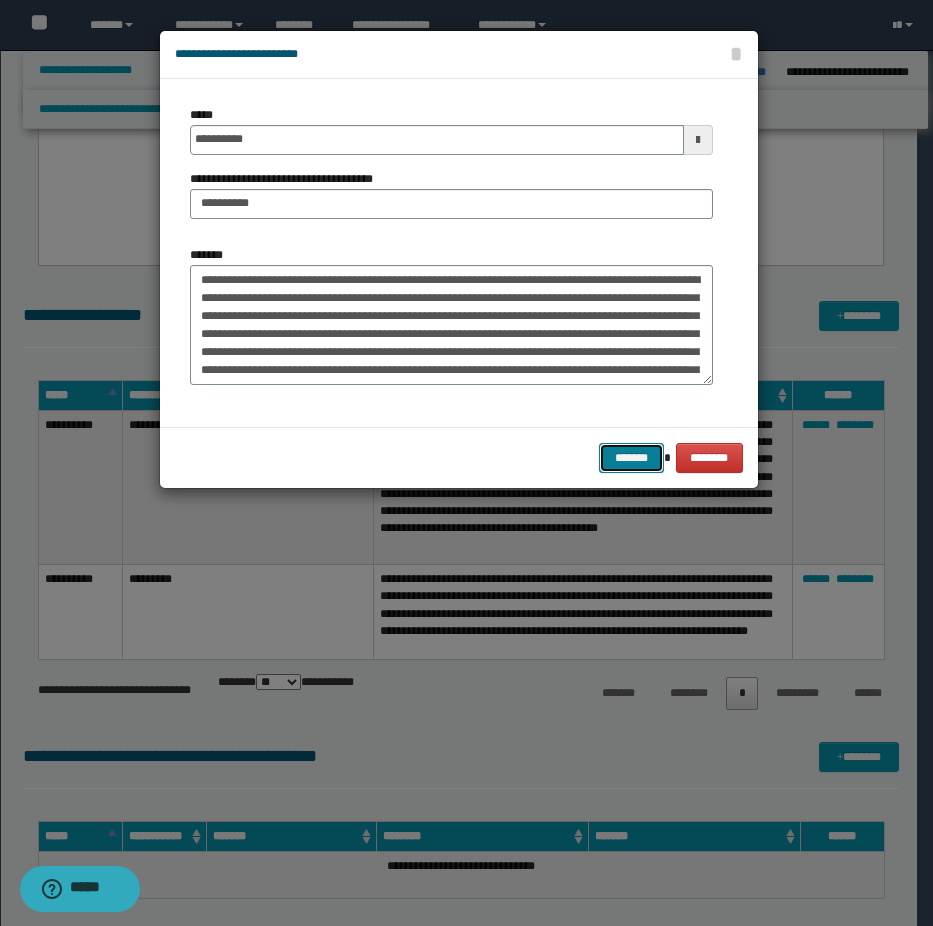 click on "*******" at bounding box center [631, 458] 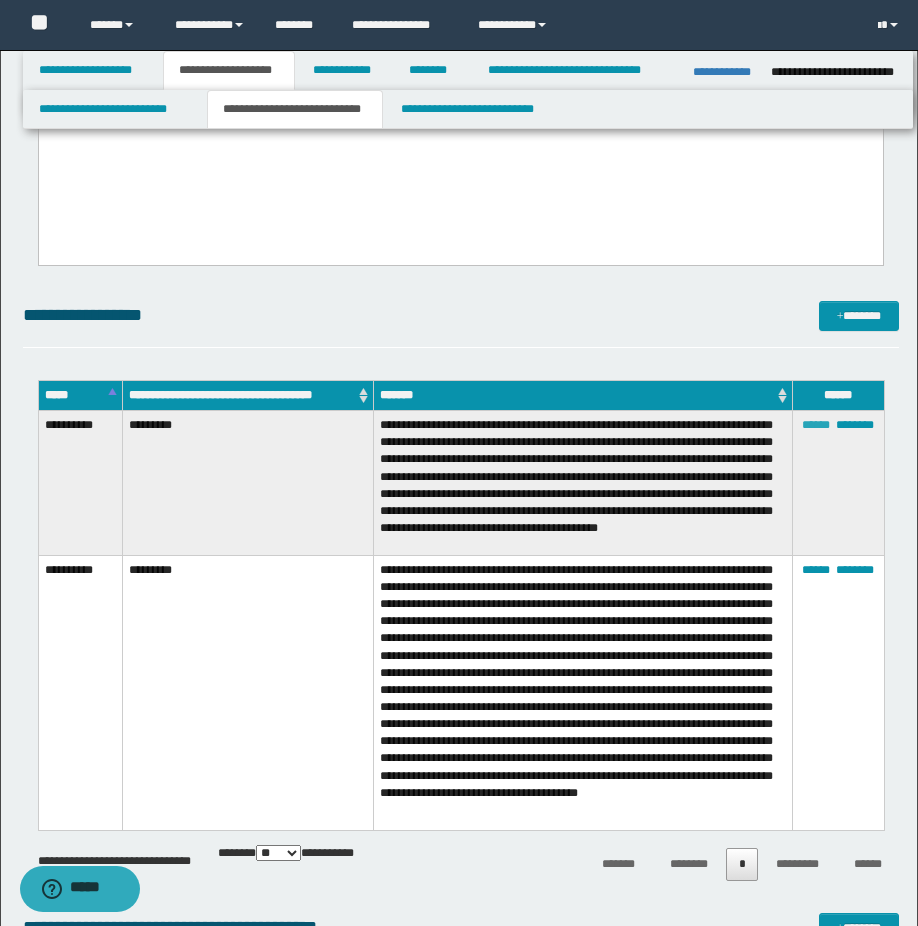 click on "******" at bounding box center (816, 425) 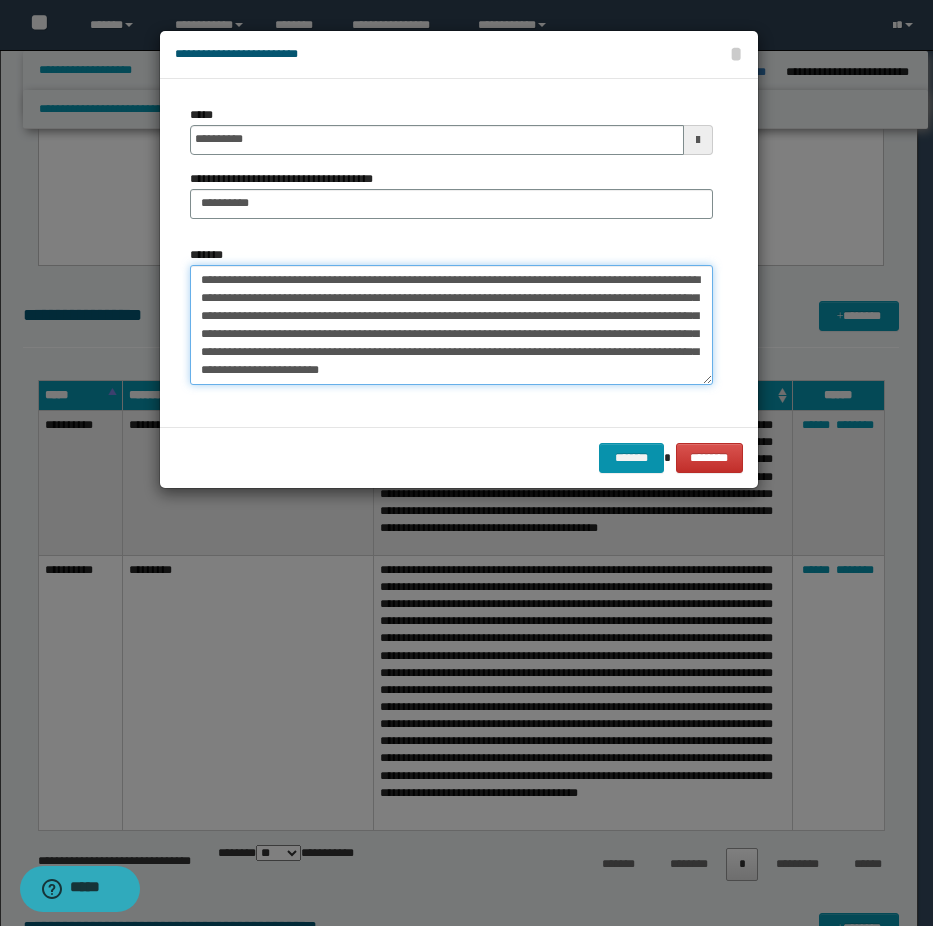 click on "**********" at bounding box center (451, 325) 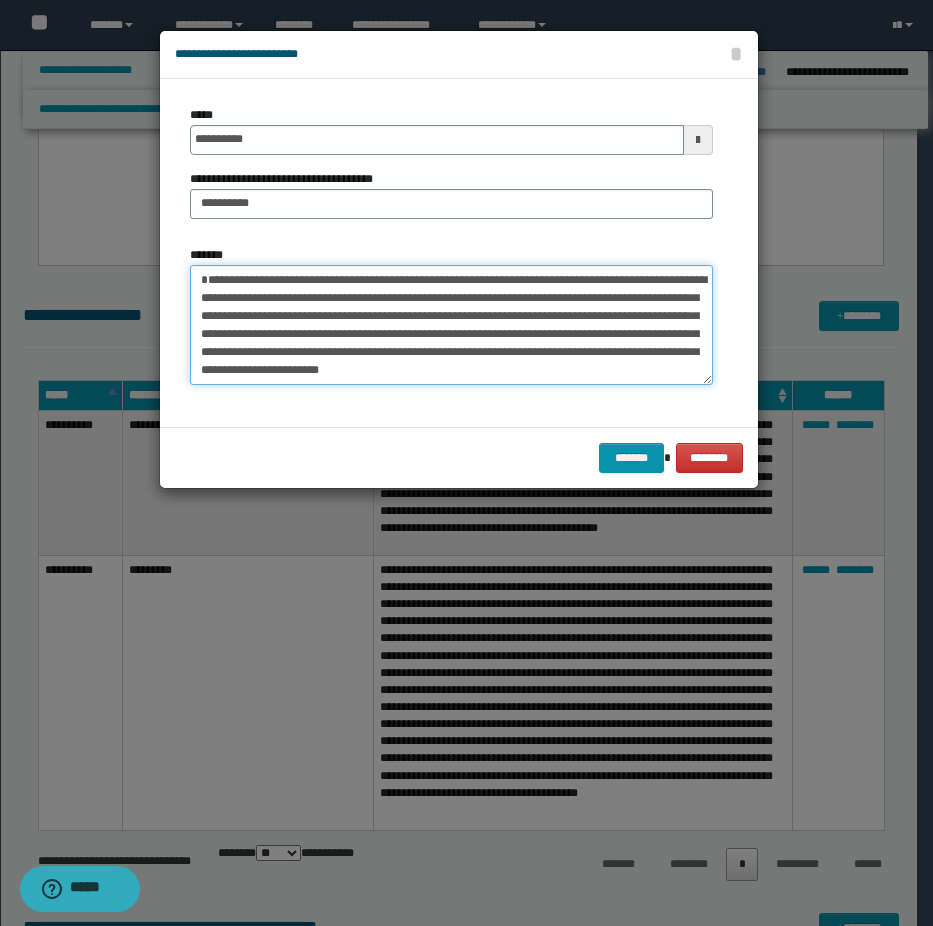 paste on "**********" 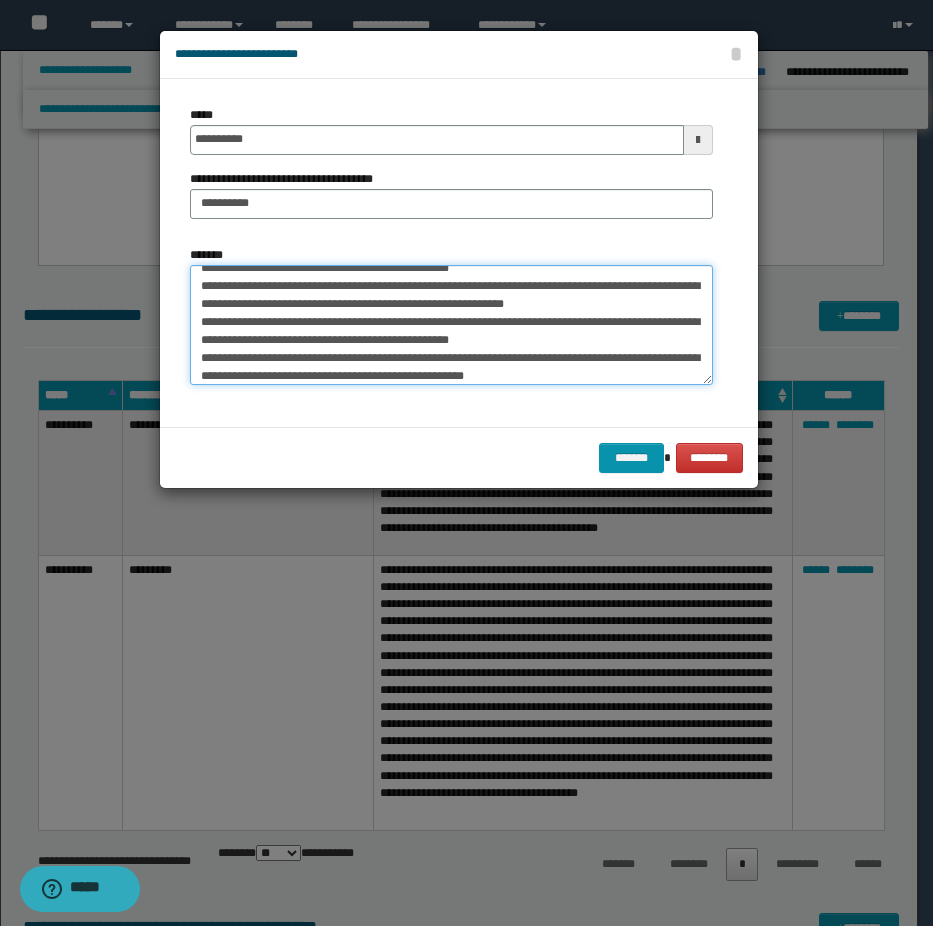 scroll, scrollTop: 0, scrollLeft: 0, axis: both 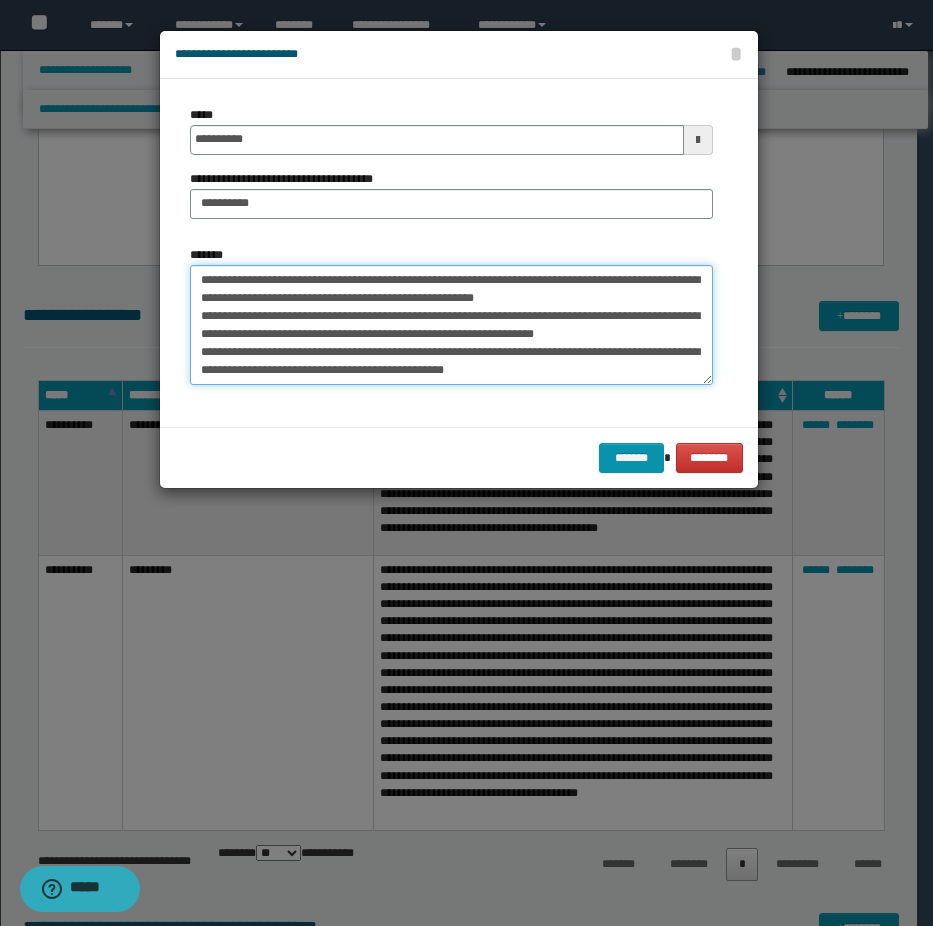 click on "*******" at bounding box center [451, 325] 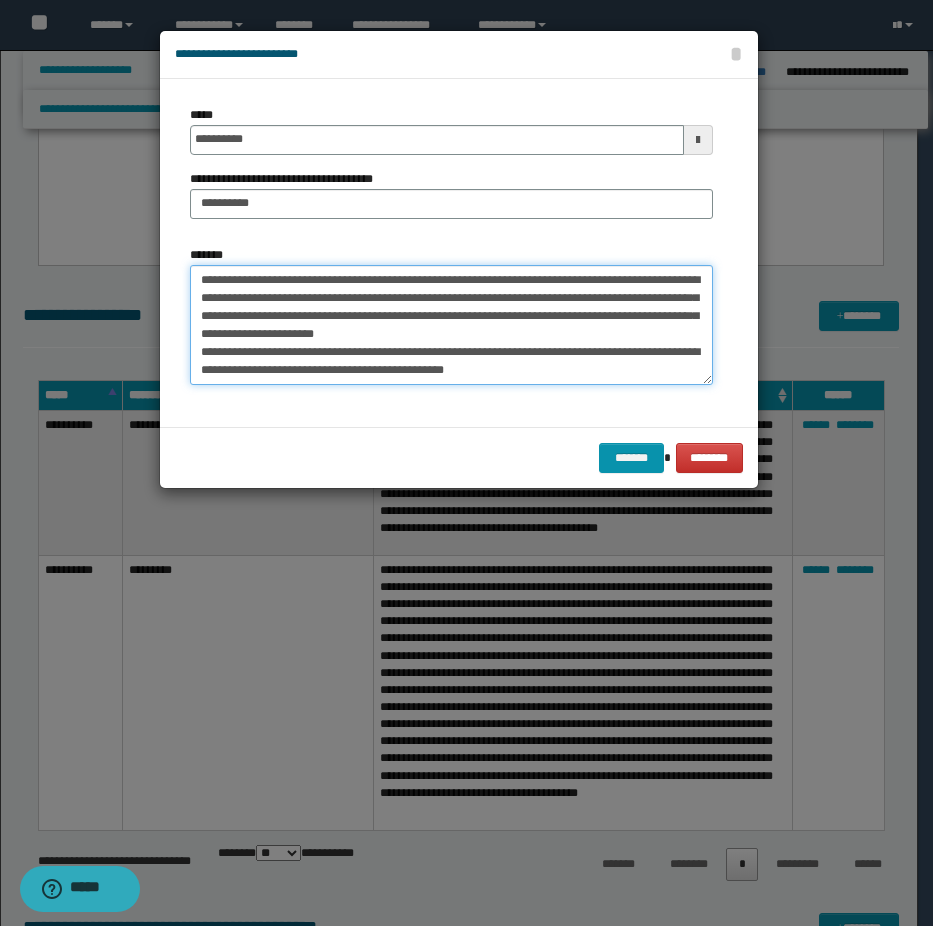 click on "*******" at bounding box center [451, 325] 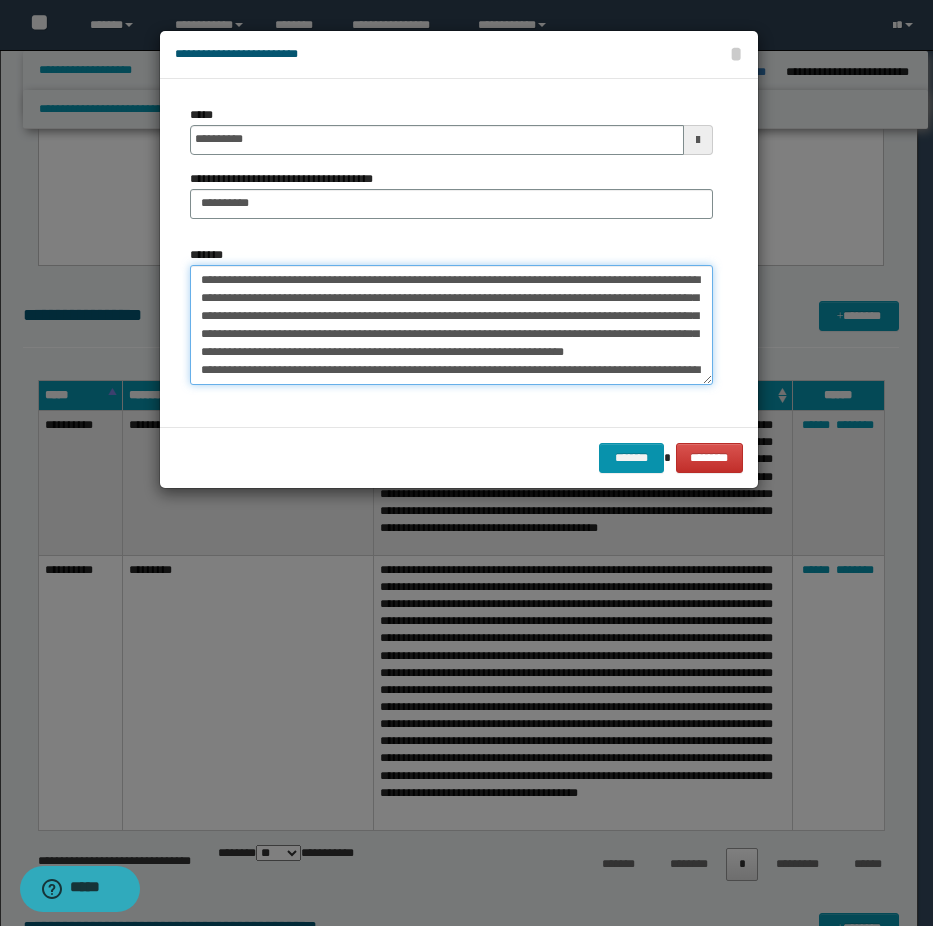 click on "*******" at bounding box center (451, 325) 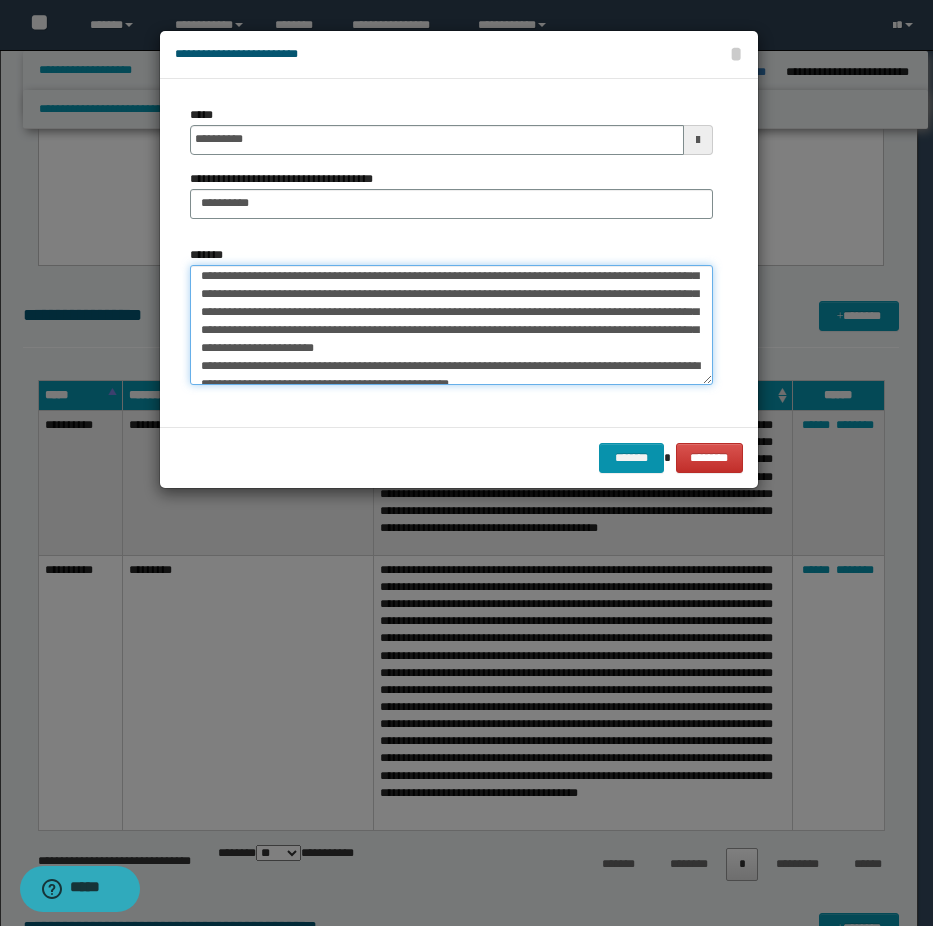 scroll, scrollTop: 80, scrollLeft: 0, axis: vertical 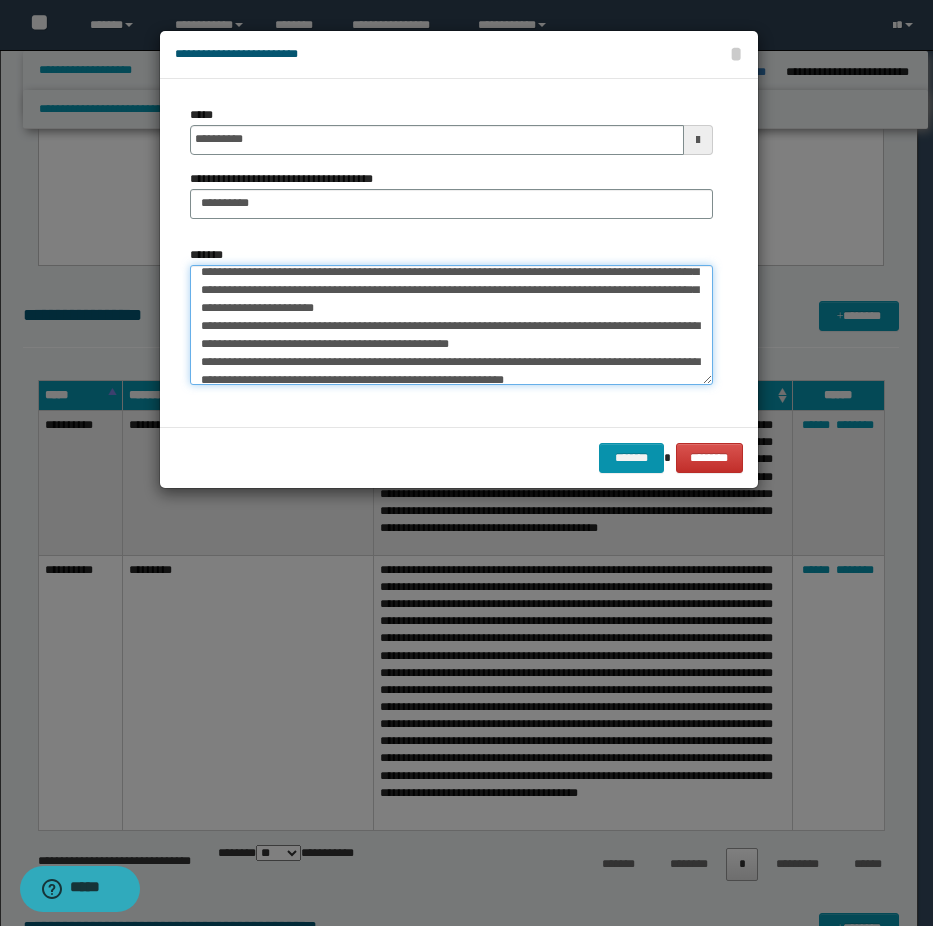 click on "*******" at bounding box center [451, 325] 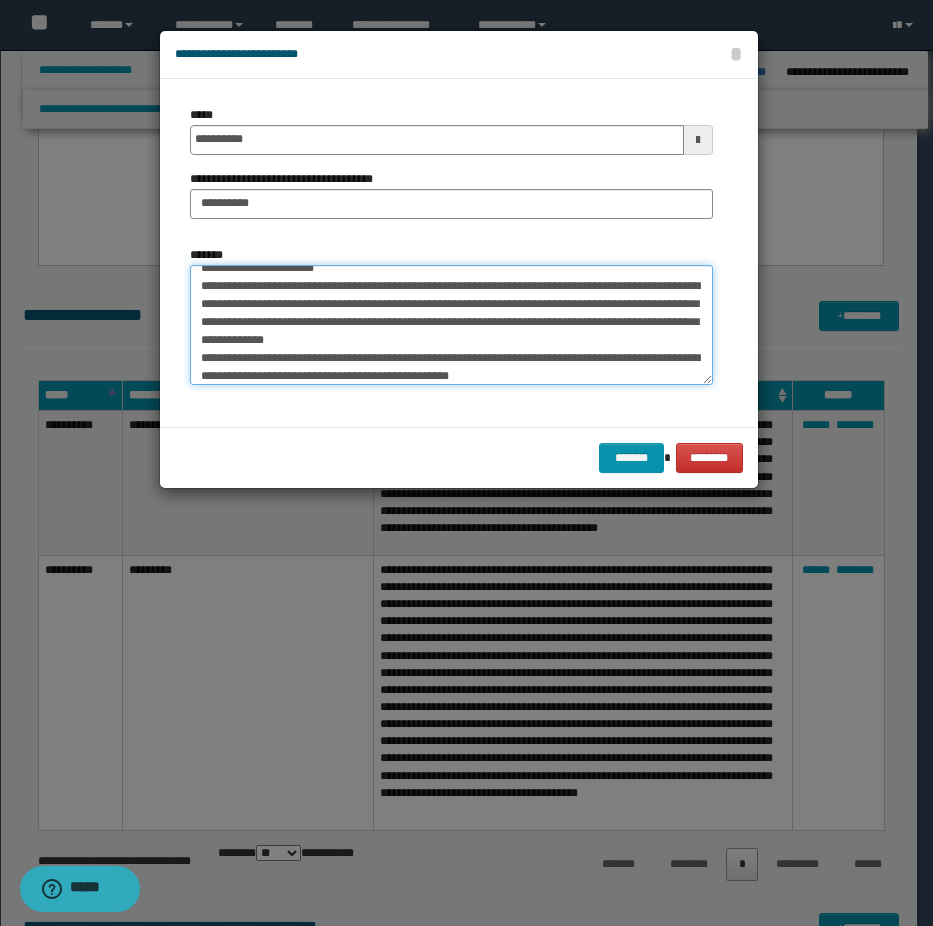 scroll, scrollTop: 160, scrollLeft: 0, axis: vertical 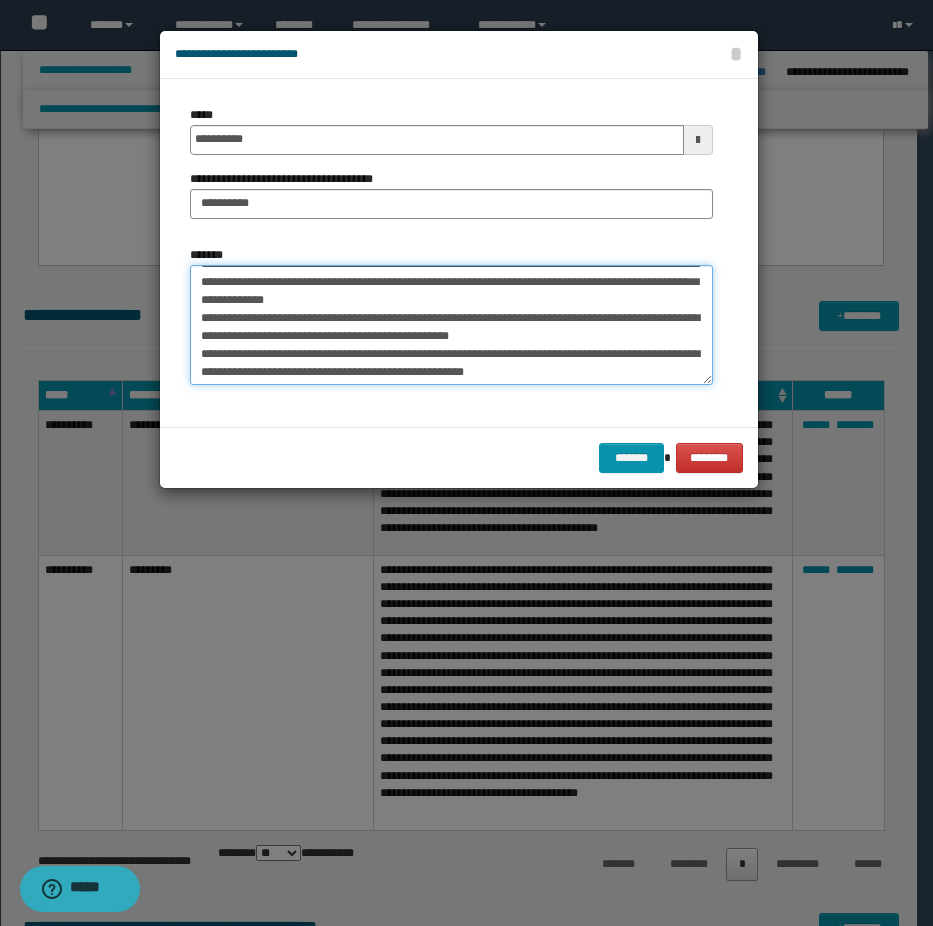 click on "*******" at bounding box center [451, 325] 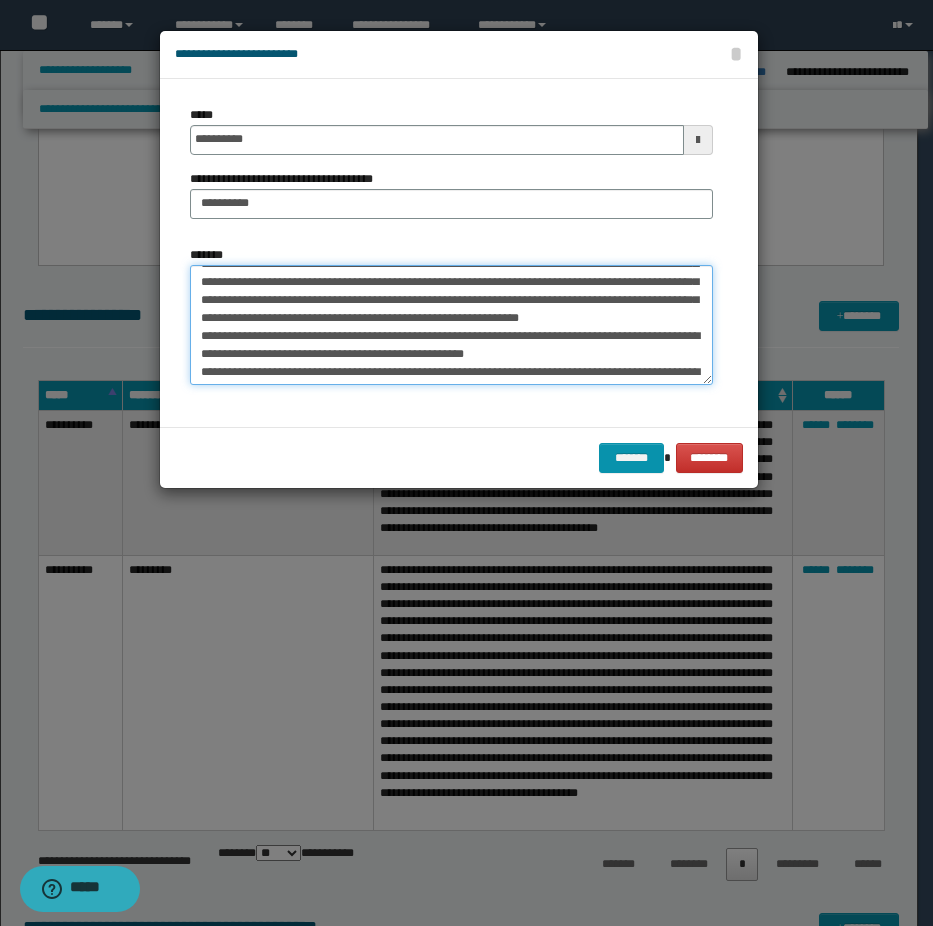 scroll, scrollTop: 142, scrollLeft: 0, axis: vertical 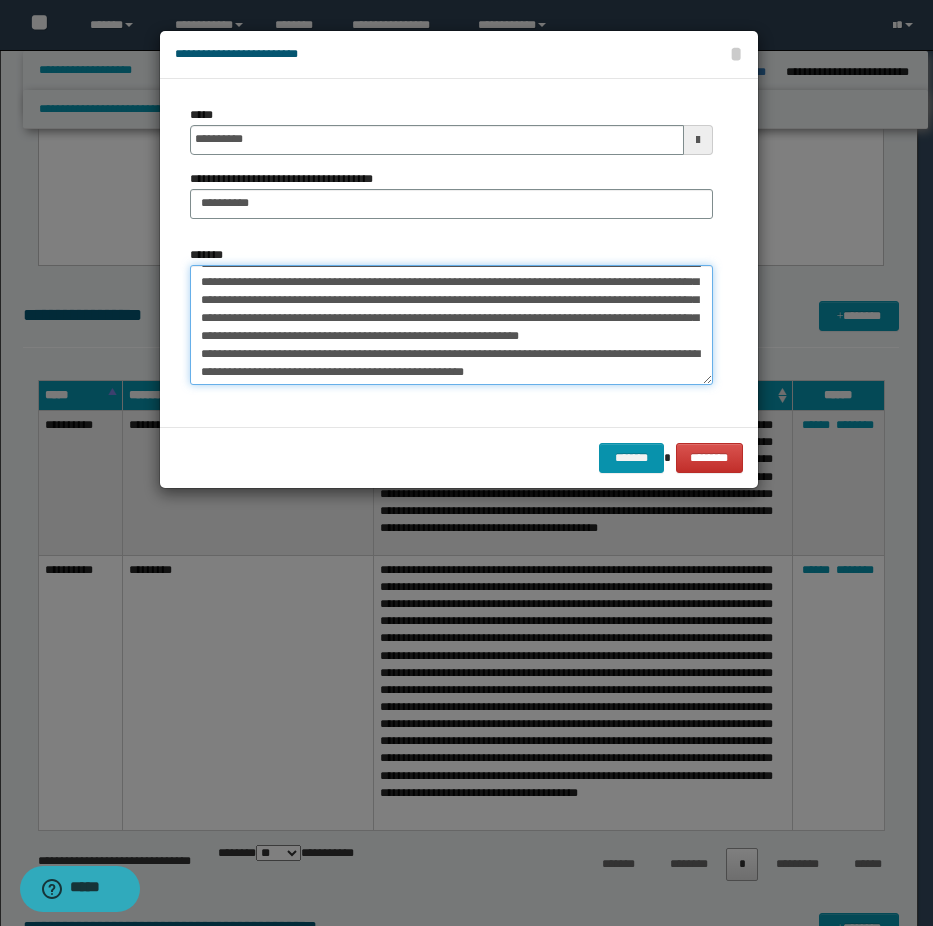 click on "*******" at bounding box center [451, 325] 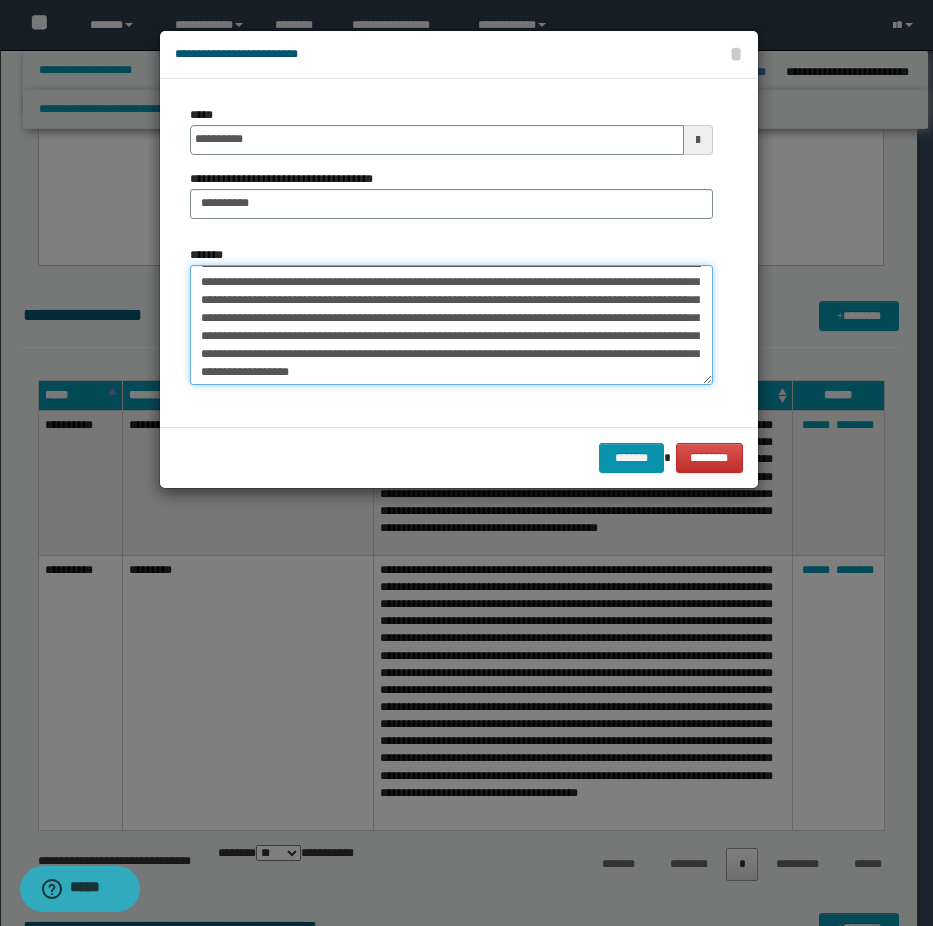 scroll, scrollTop: 124, scrollLeft: 0, axis: vertical 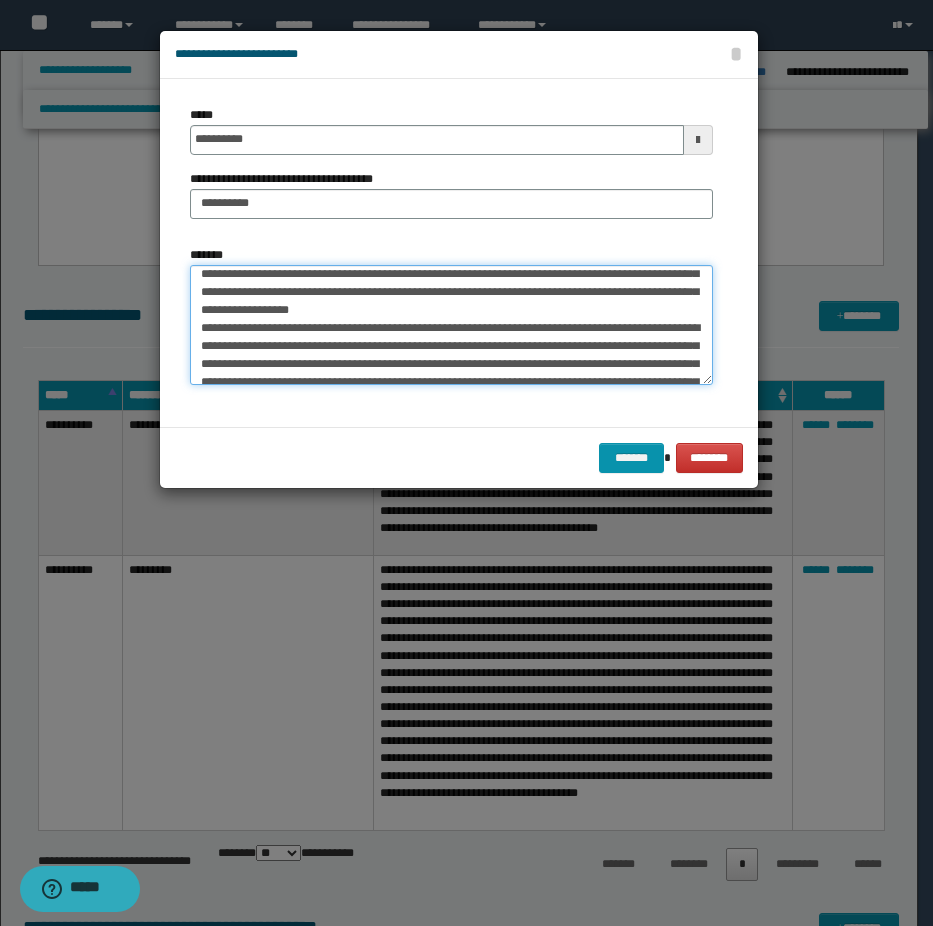 click on "*******" at bounding box center [451, 325] 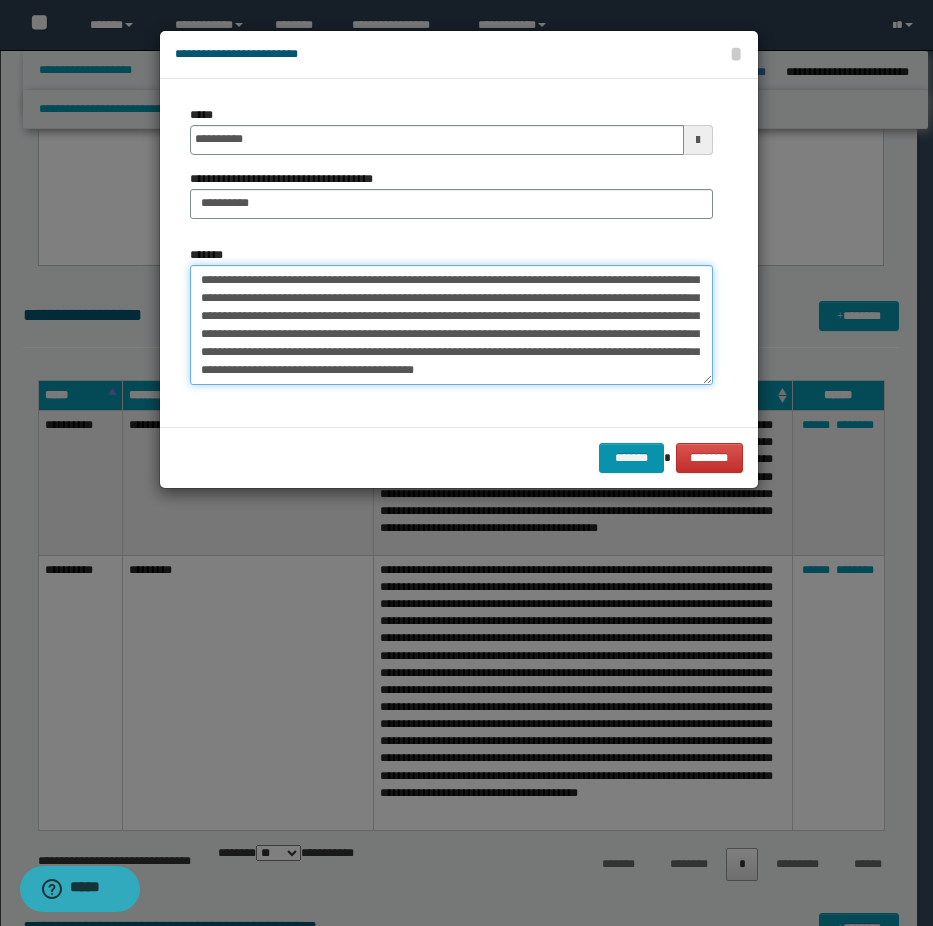 scroll, scrollTop: 252, scrollLeft: 0, axis: vertical 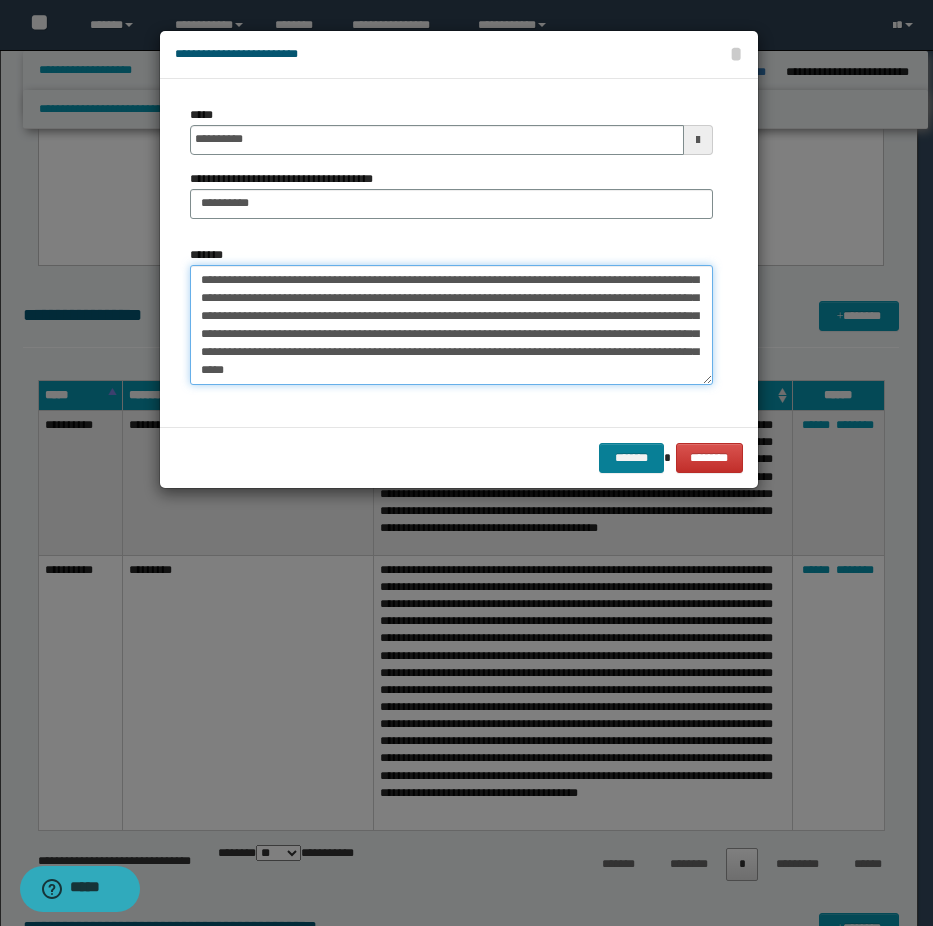 type on "**********" 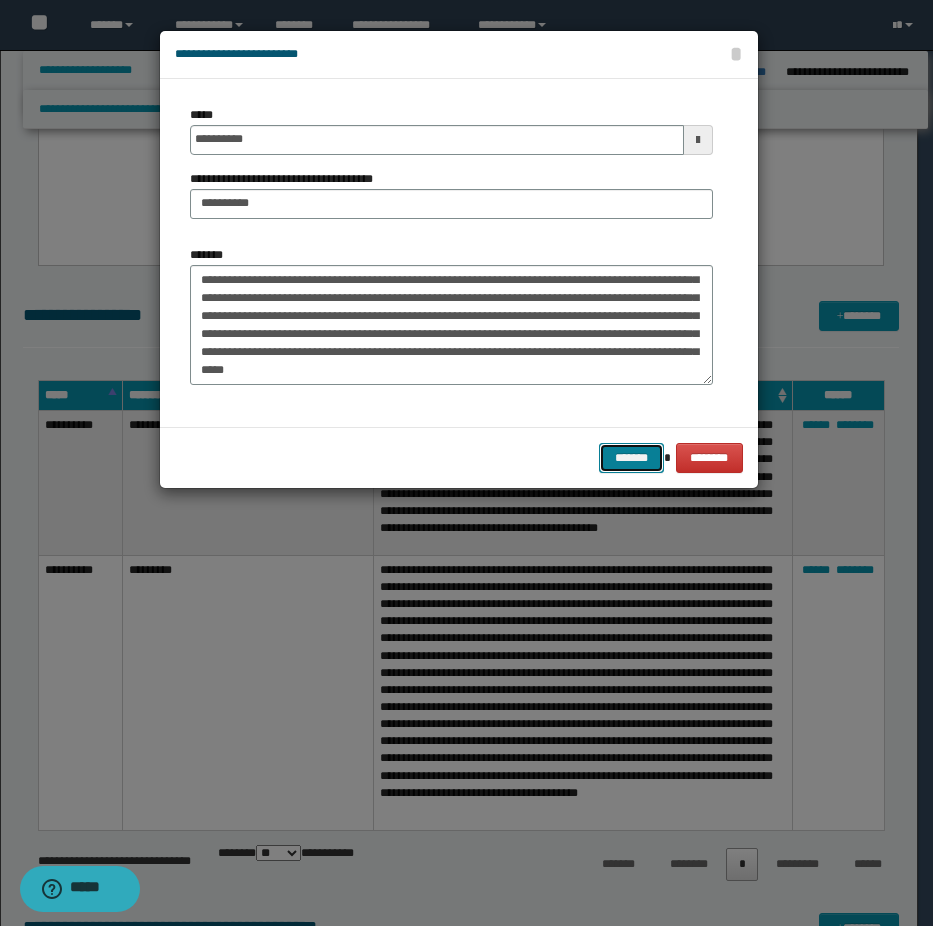 click on "*******" at bounding box center [631, 458] 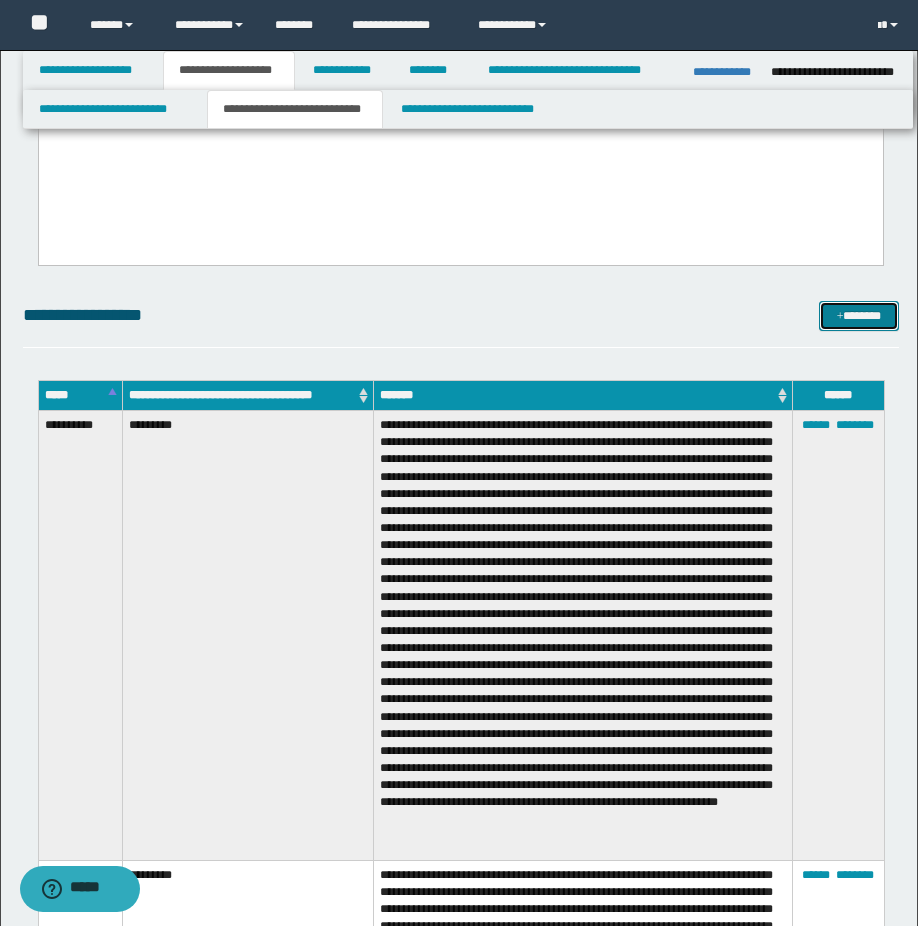 click on "*******" at bounding box center [859, 316] 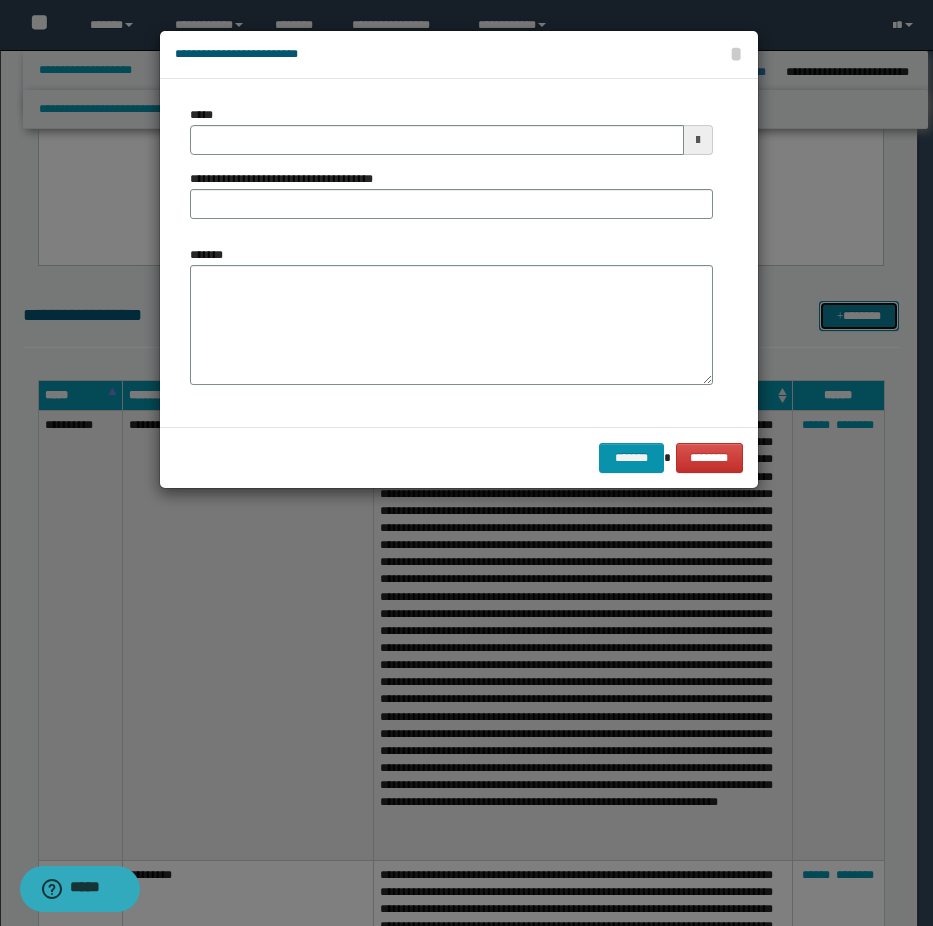 scroll, scrollTop: 0, scrollLeft: 0, axis: both 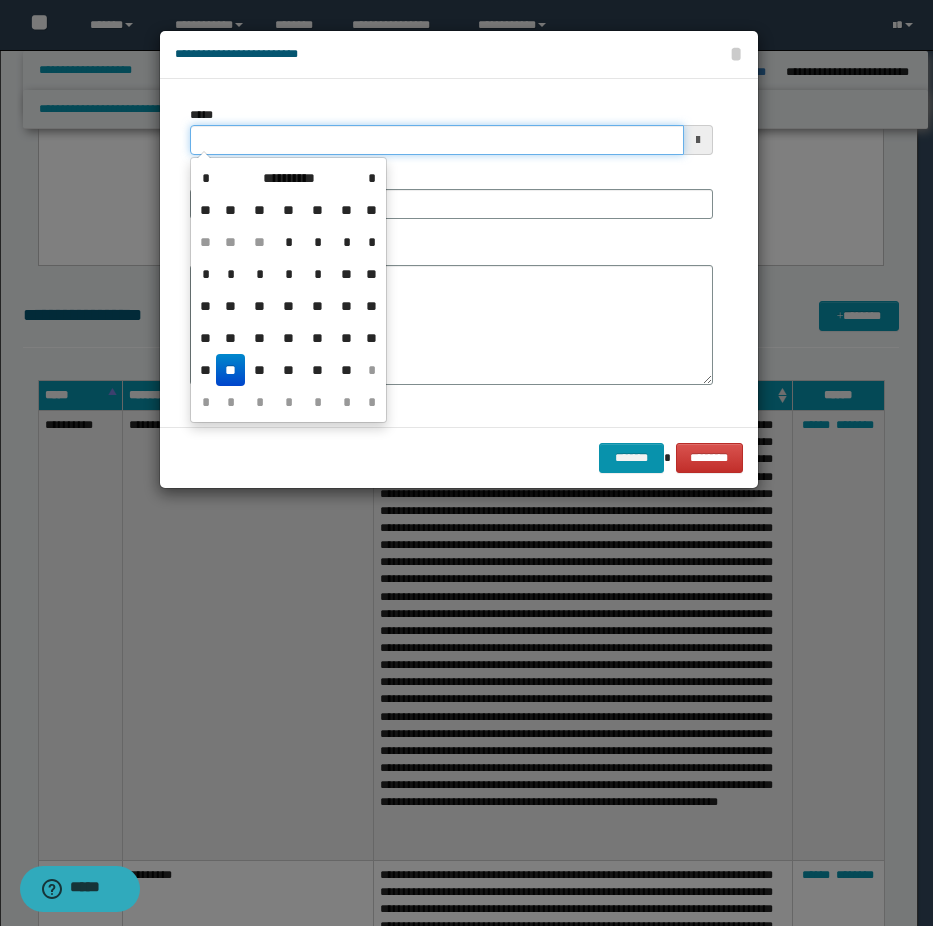 click on "*****" at bounding box center [437, 140] 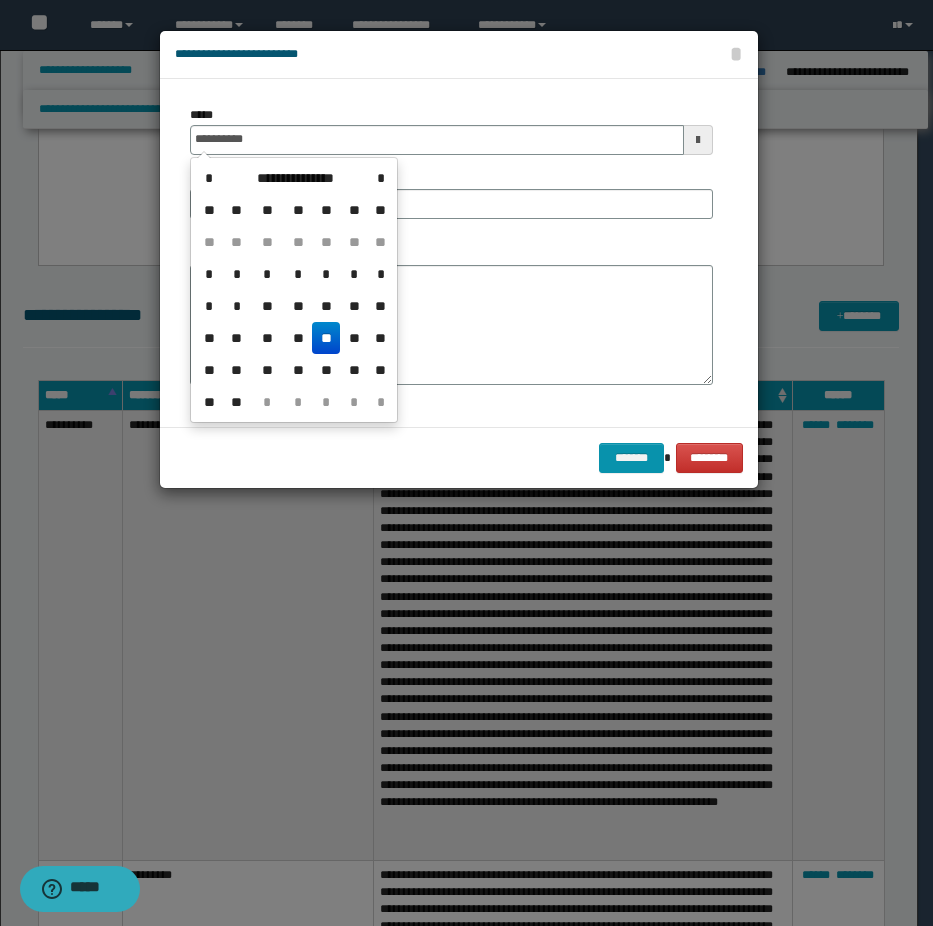 click on "**" at bounding box center [326, 338] 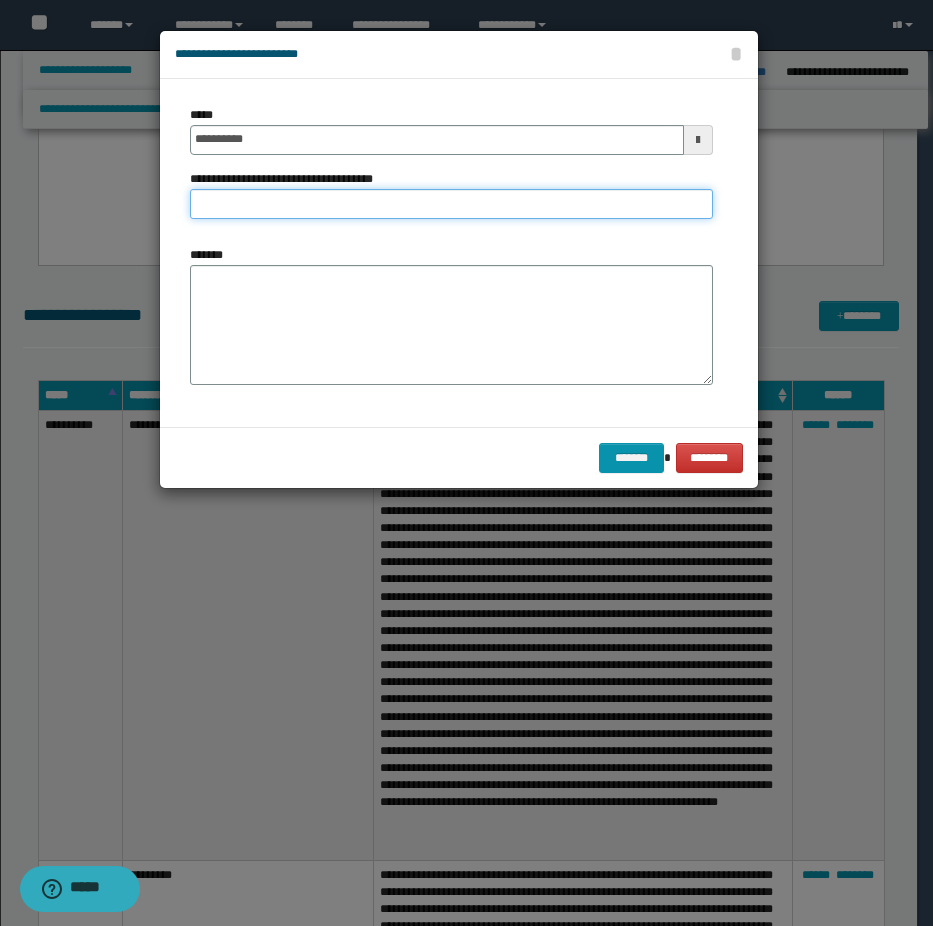 click on "**********" at bounding box center (451, 204) 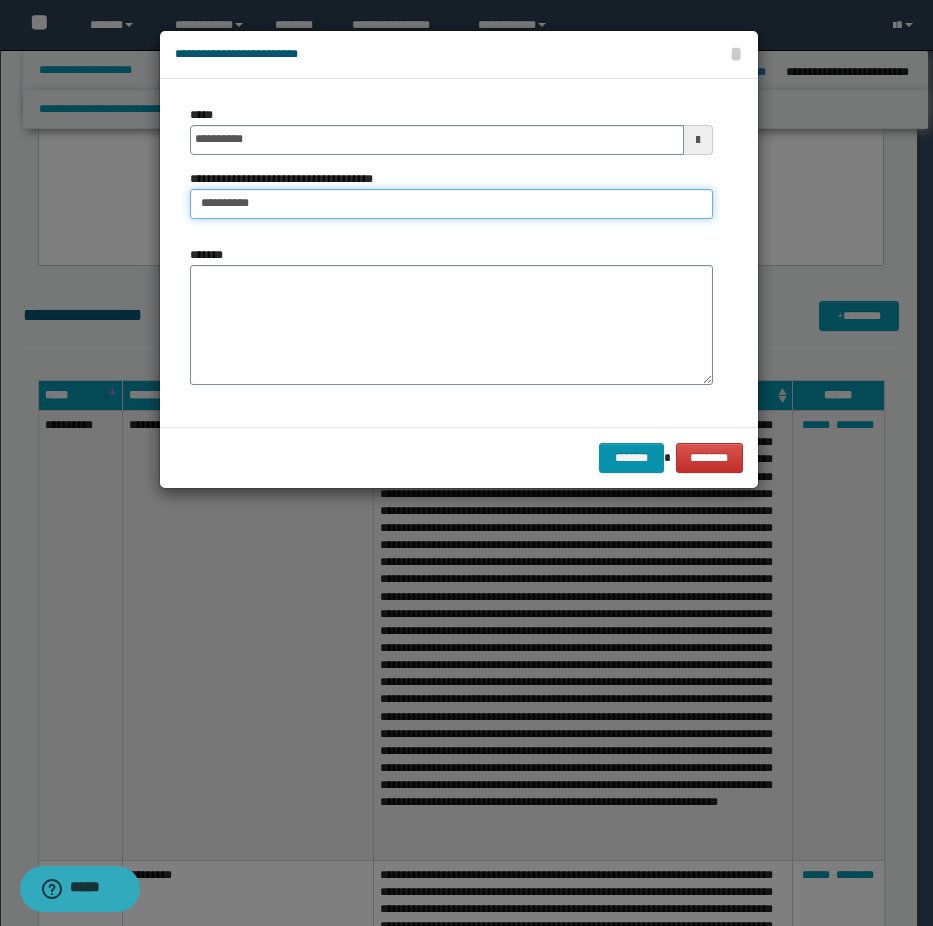 type on "*********" 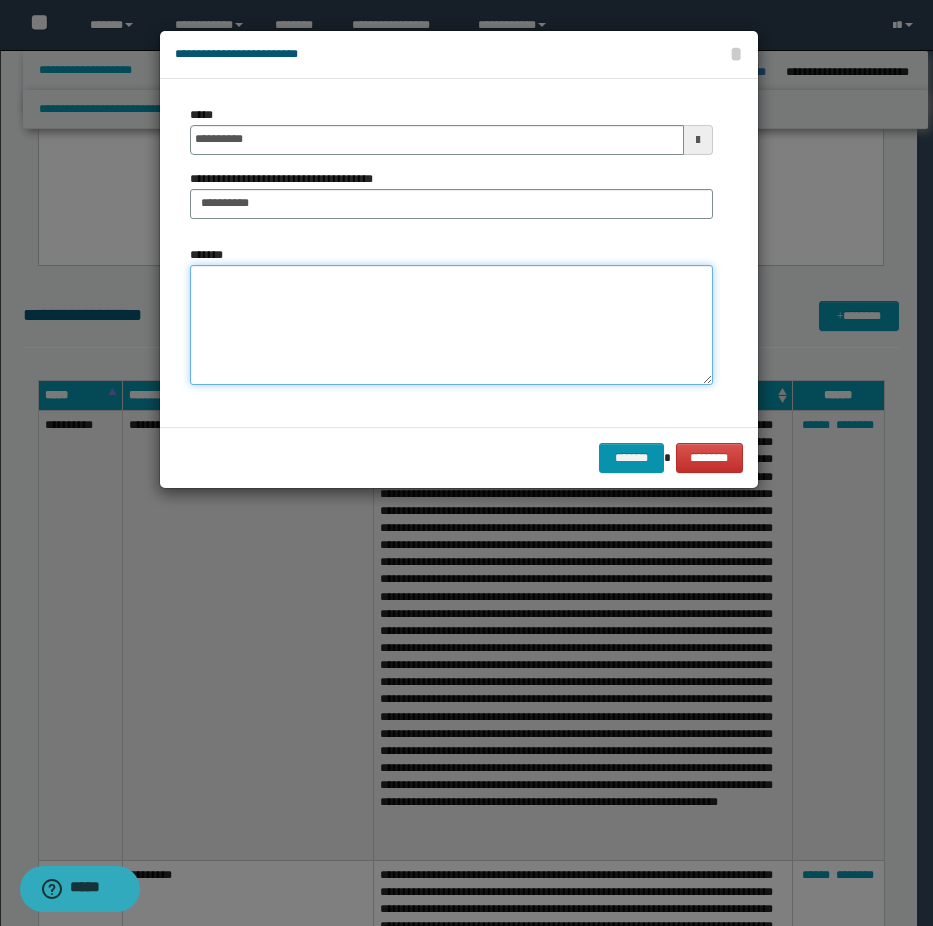 click on "*******" at bounding box center [451, 325] 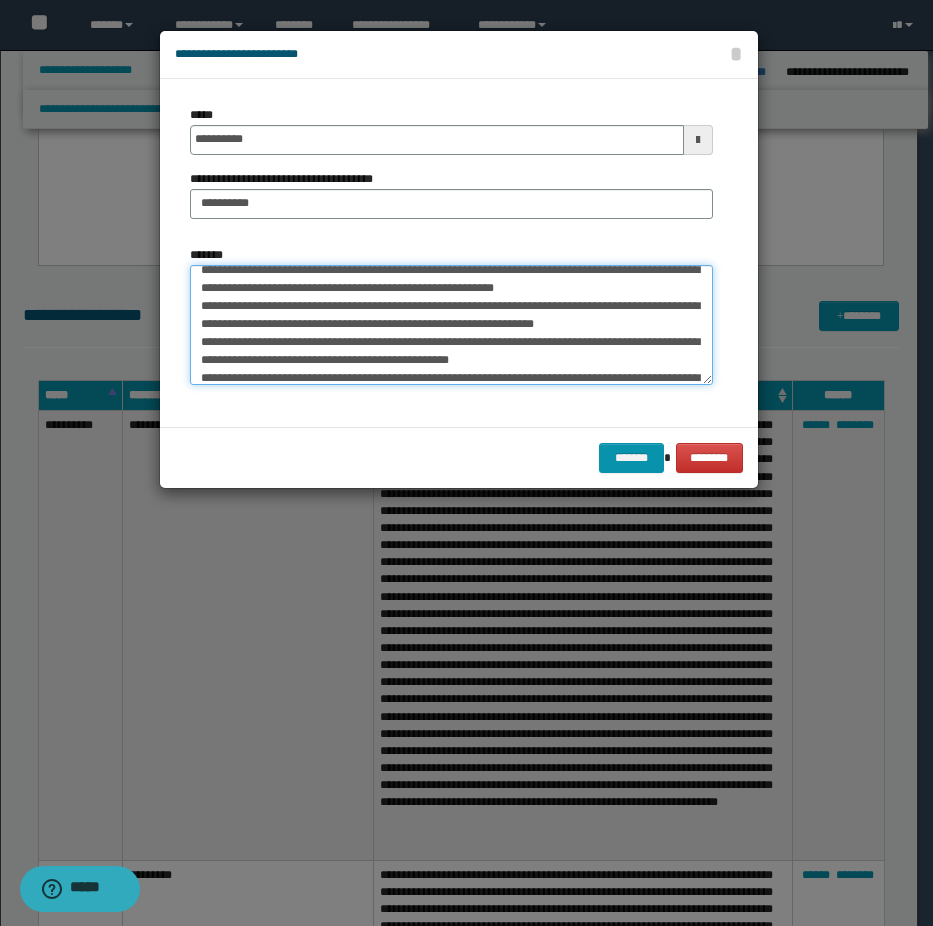 scroll, scrollTop: 0, scrollLeft: 0, axis: both 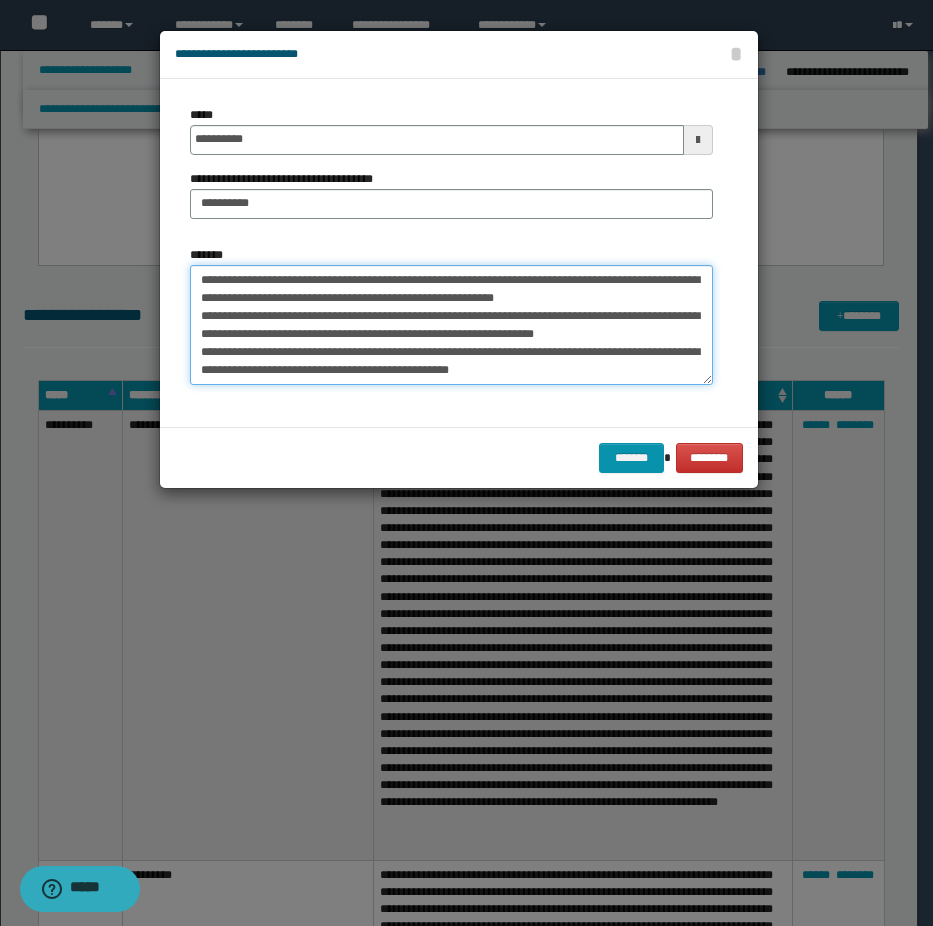 click on "*******" at bounding box center [451, 325] 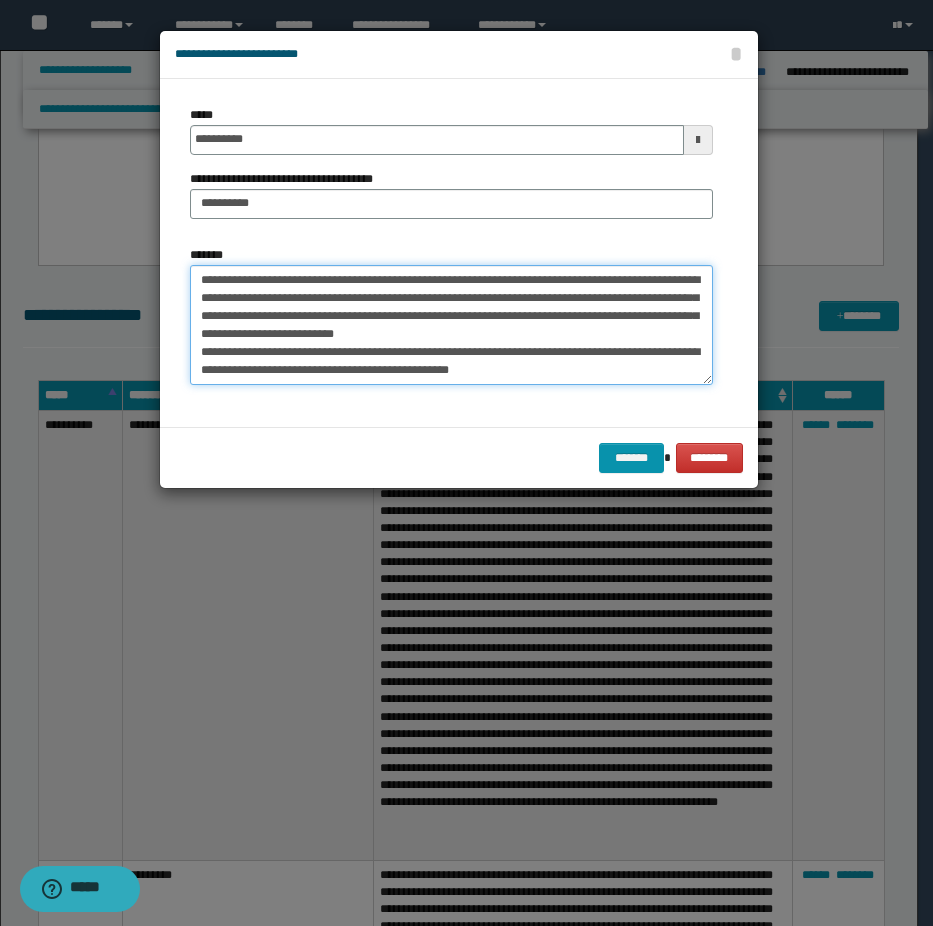 click on "*******" at bounding box center (451, 325) 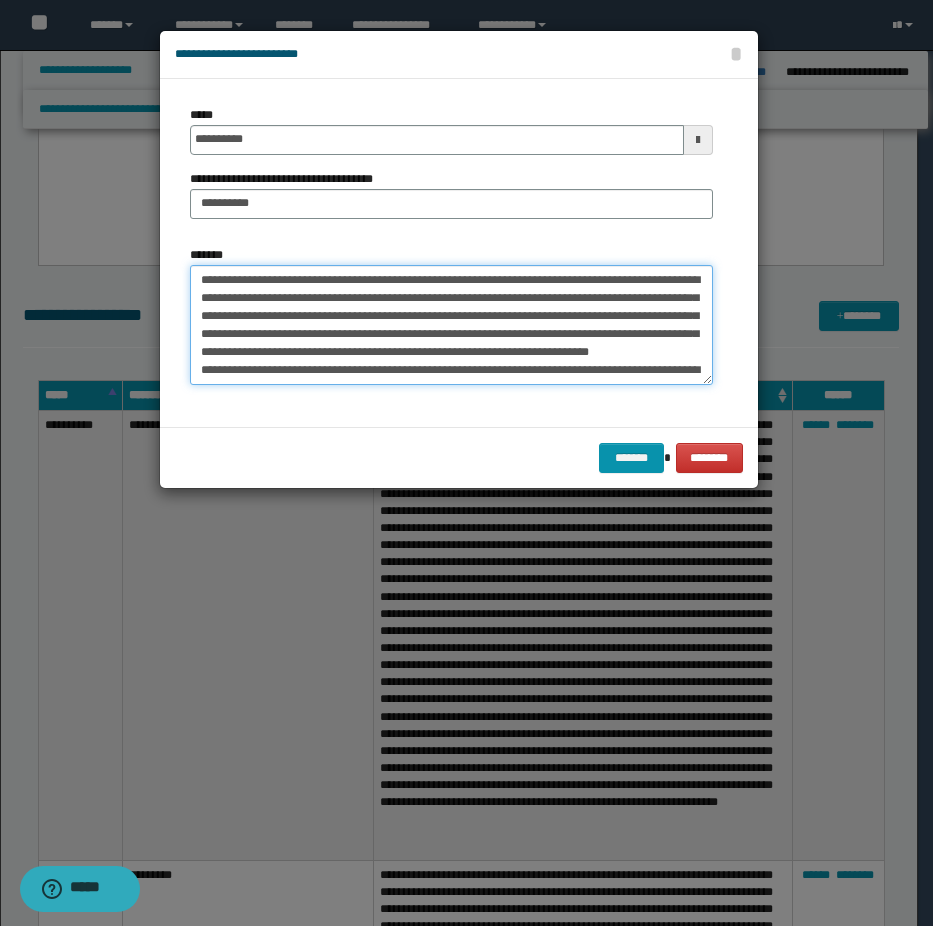 click on "*******" at bounding box center [451, 325] 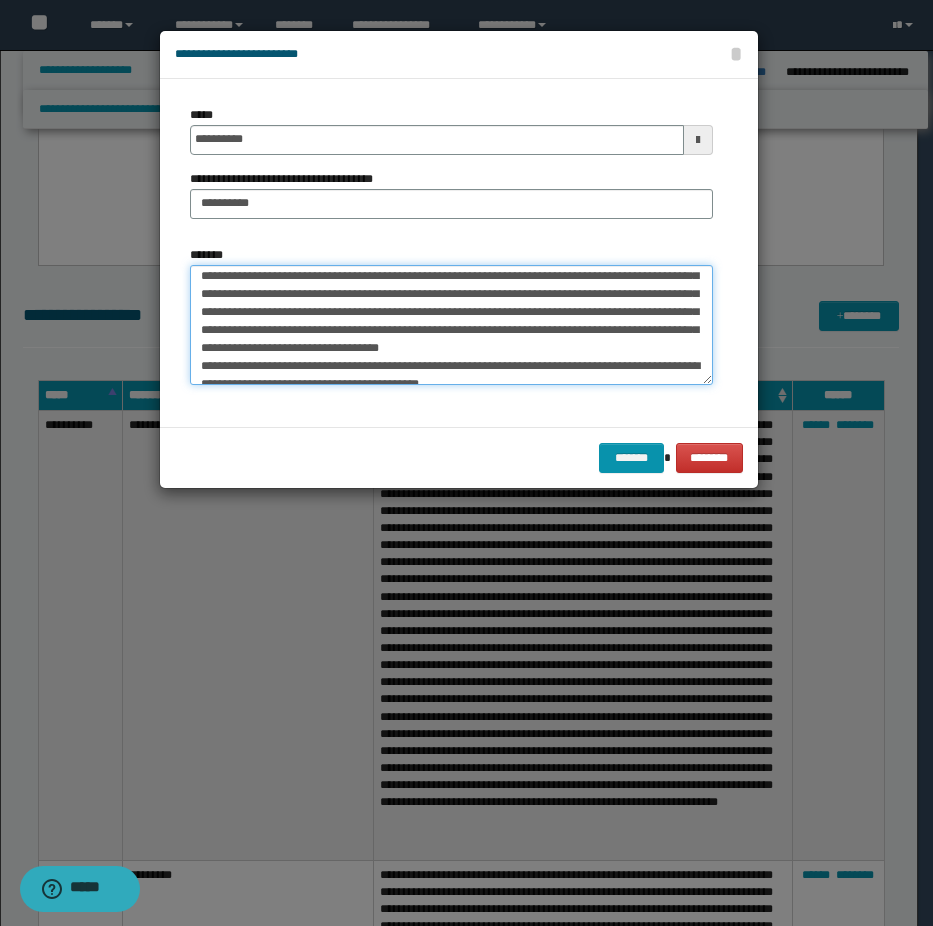 scroll, scrollTop: 80, scrollLeft: 0, axis: vertical 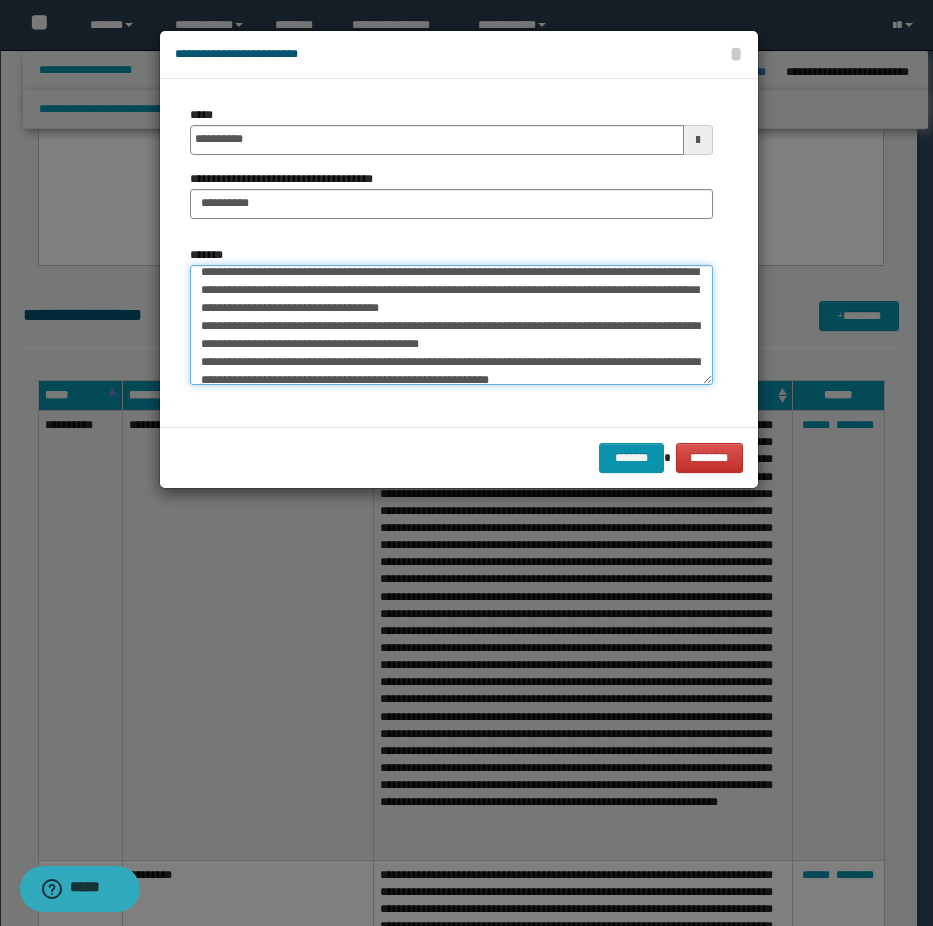 click on "*******" at bounding box center (451, 325) 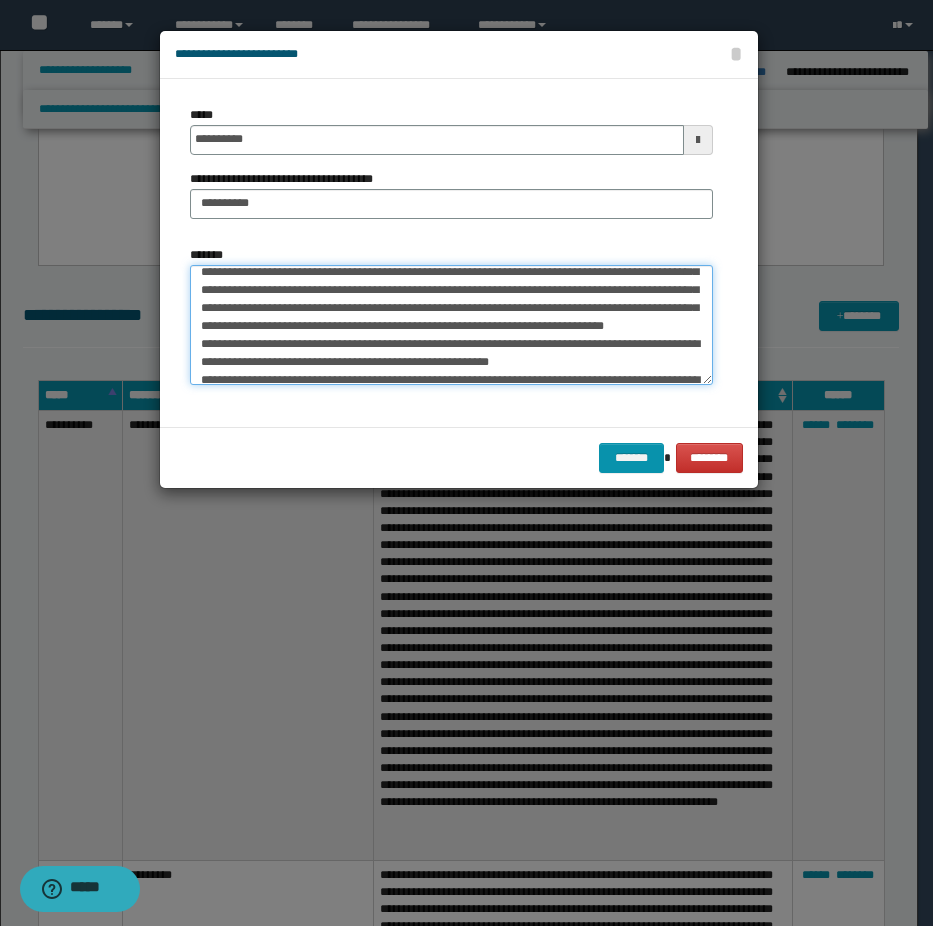 scroll, scrollTop: 62, scrollLeft: 0, axis: vertical 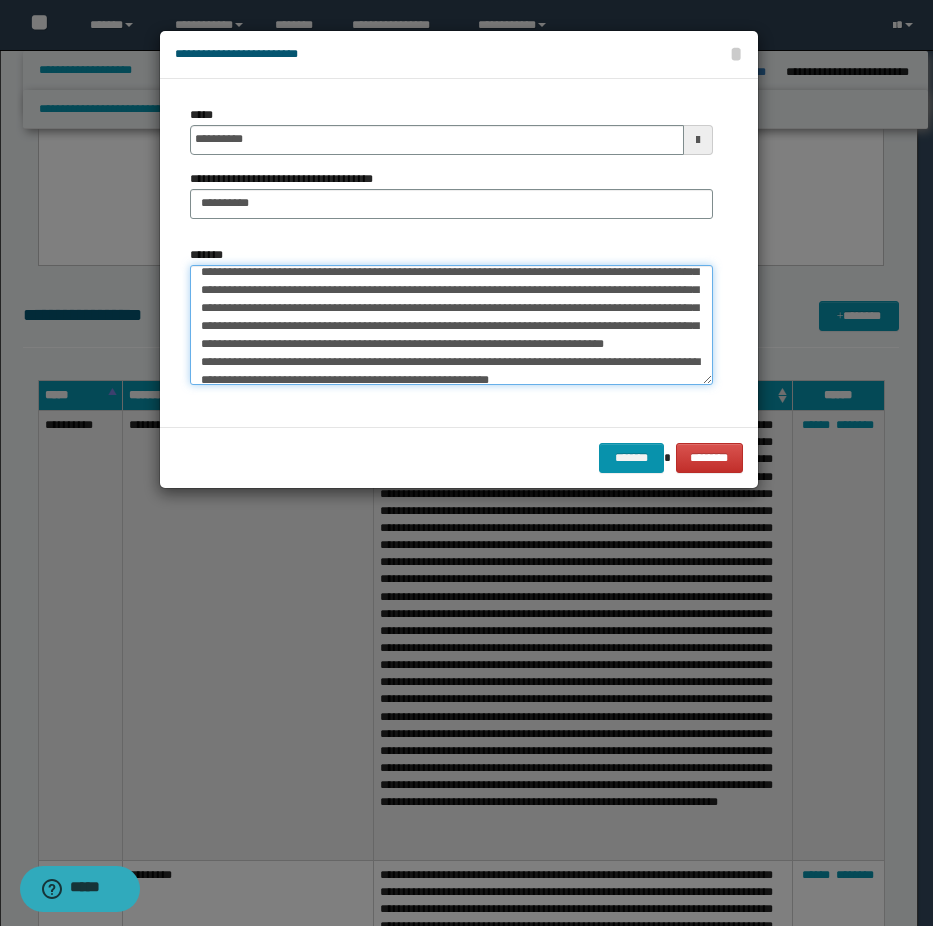 click on "*******" at bounding box center (451, 325) 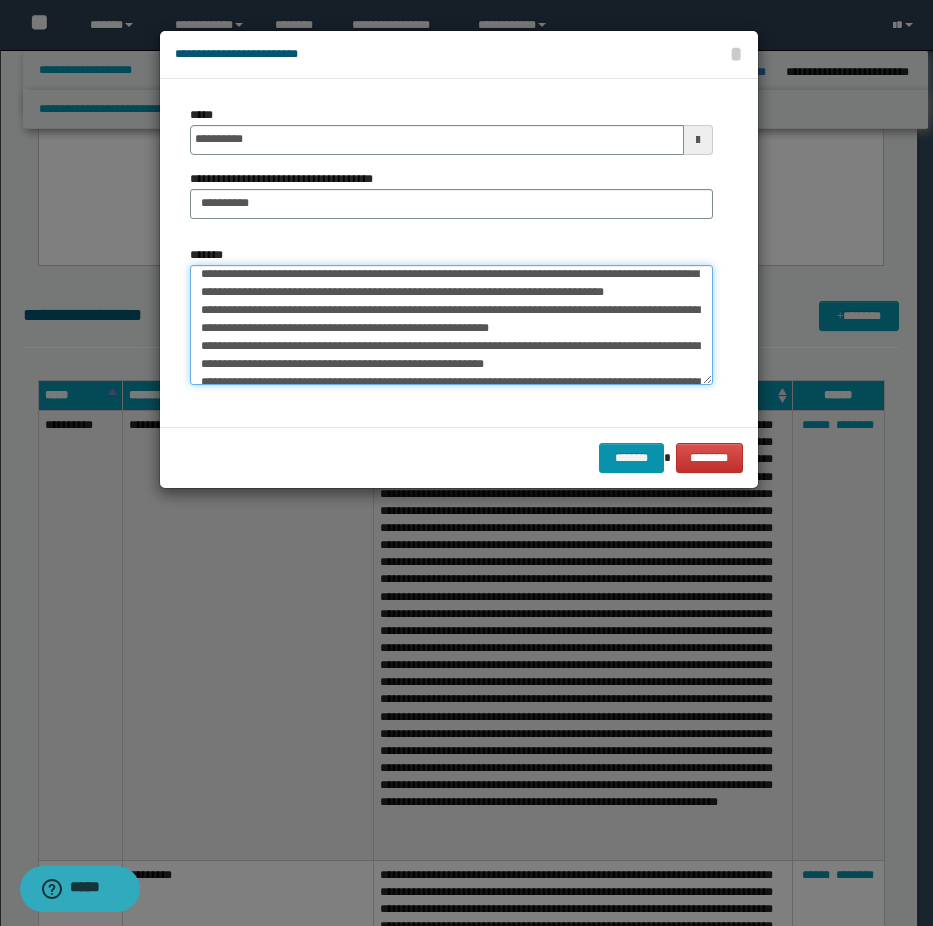 scroll, scrollTop: 137, scrollLeft: 0, axis: vertical 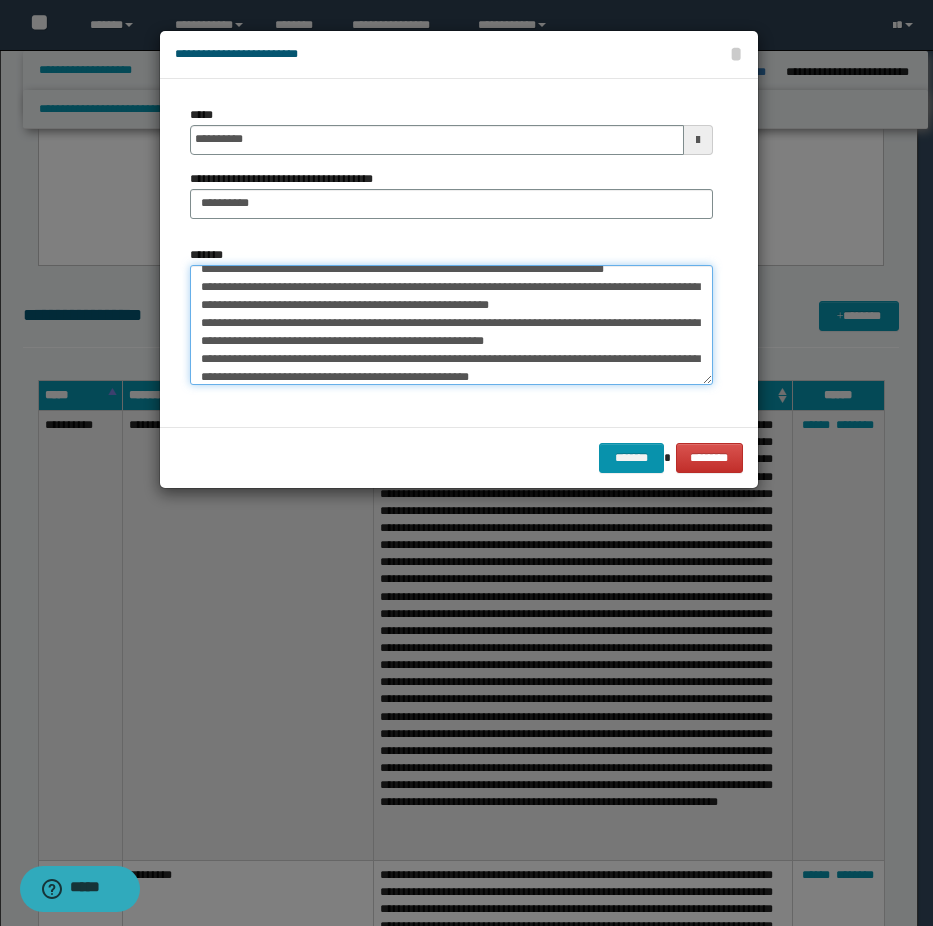 click on "*******" at bounding box center (451, 325) 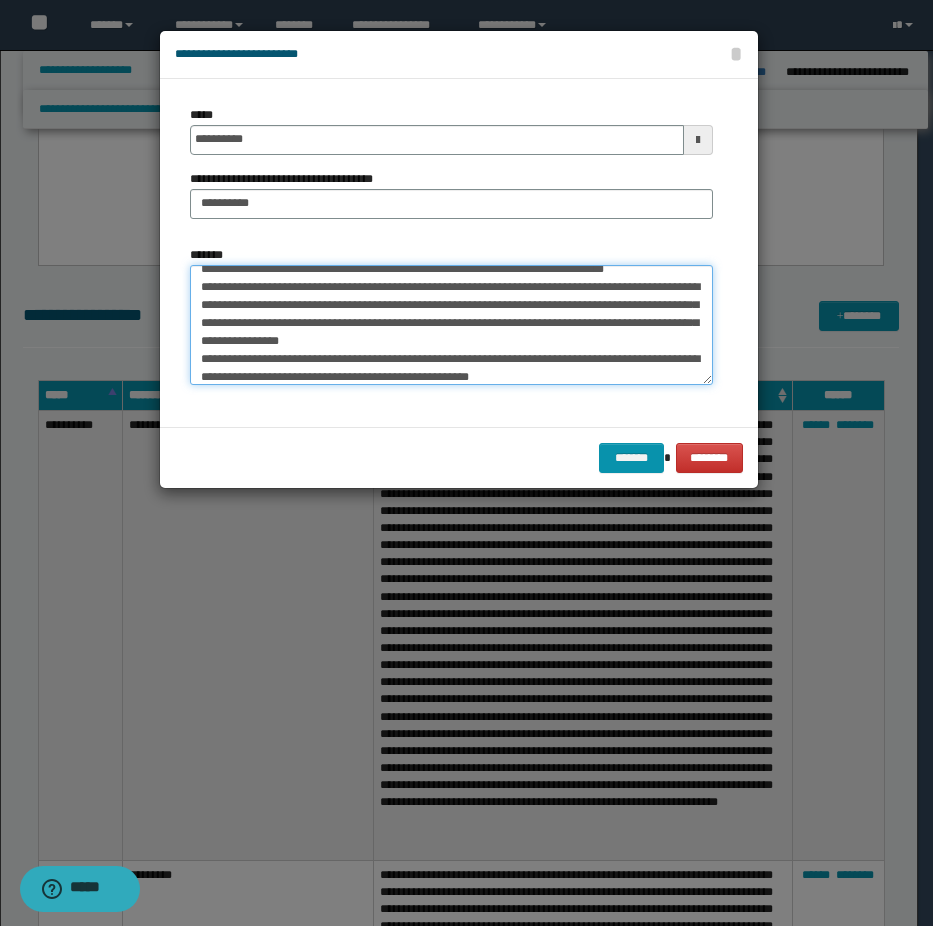 click on "*******" at bounding box center [451, 325] 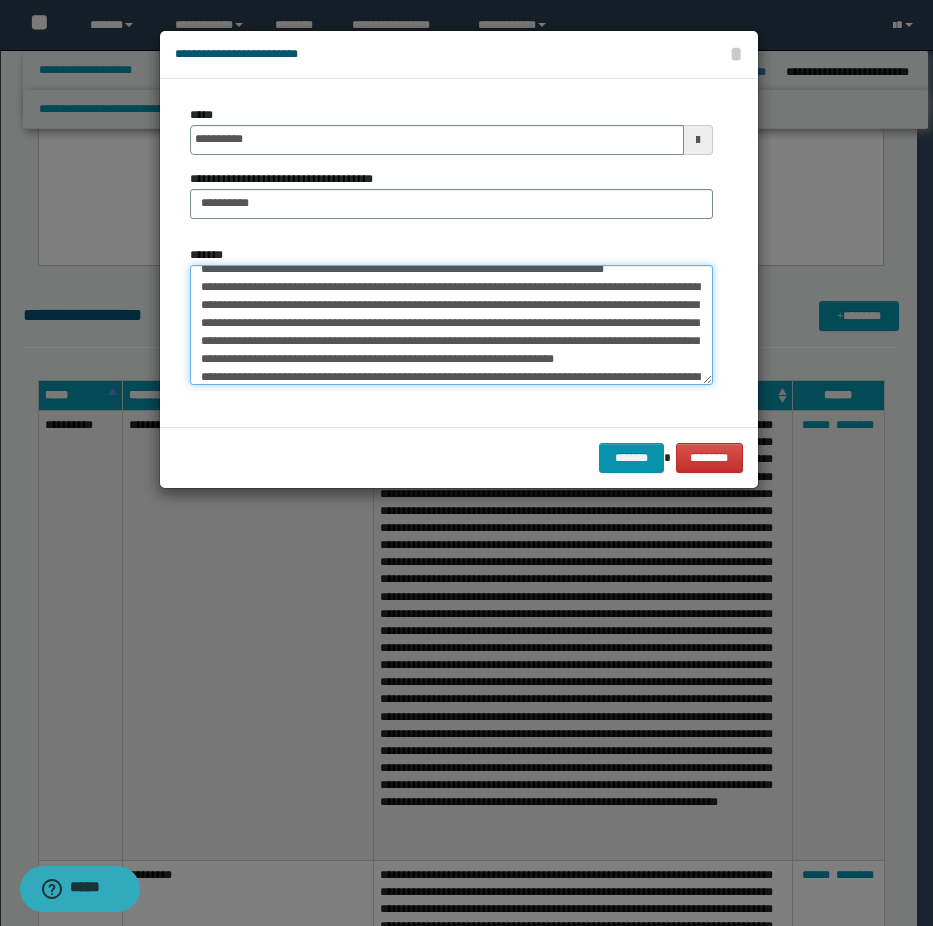 scroll, scrollTop: 198, scrollLeft: 0, axis: vertical 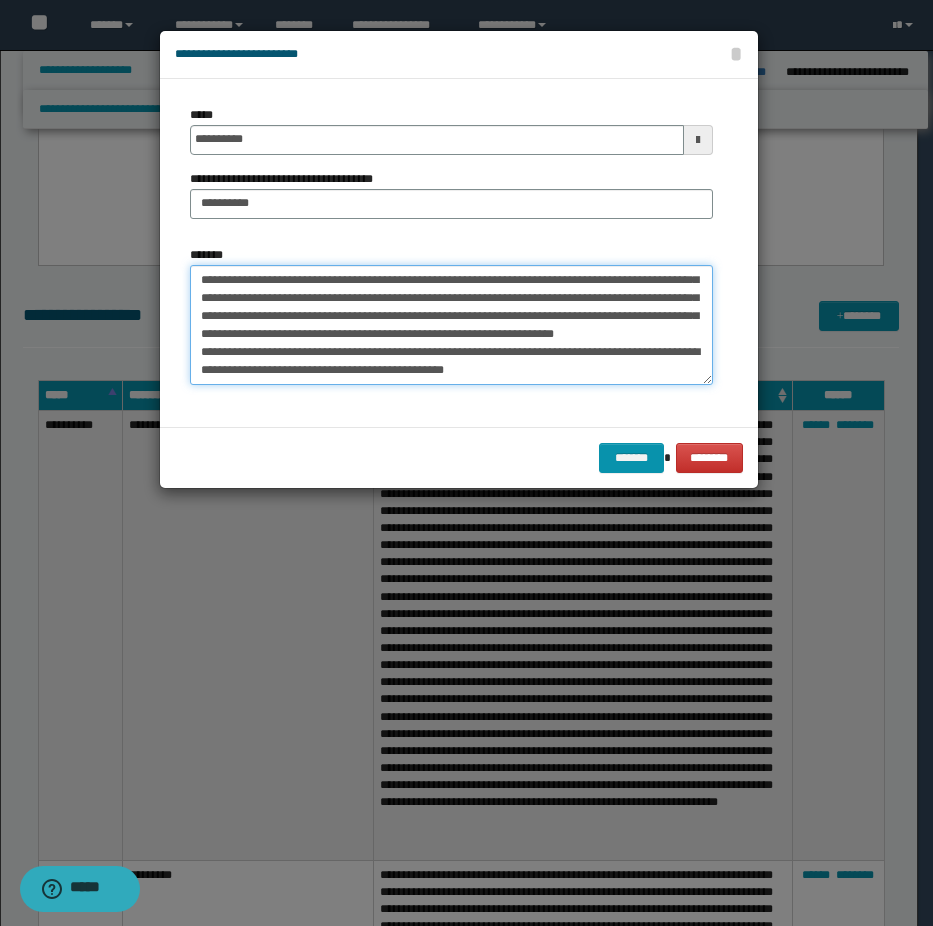 click on "*******" at bounding box center [451, 325] 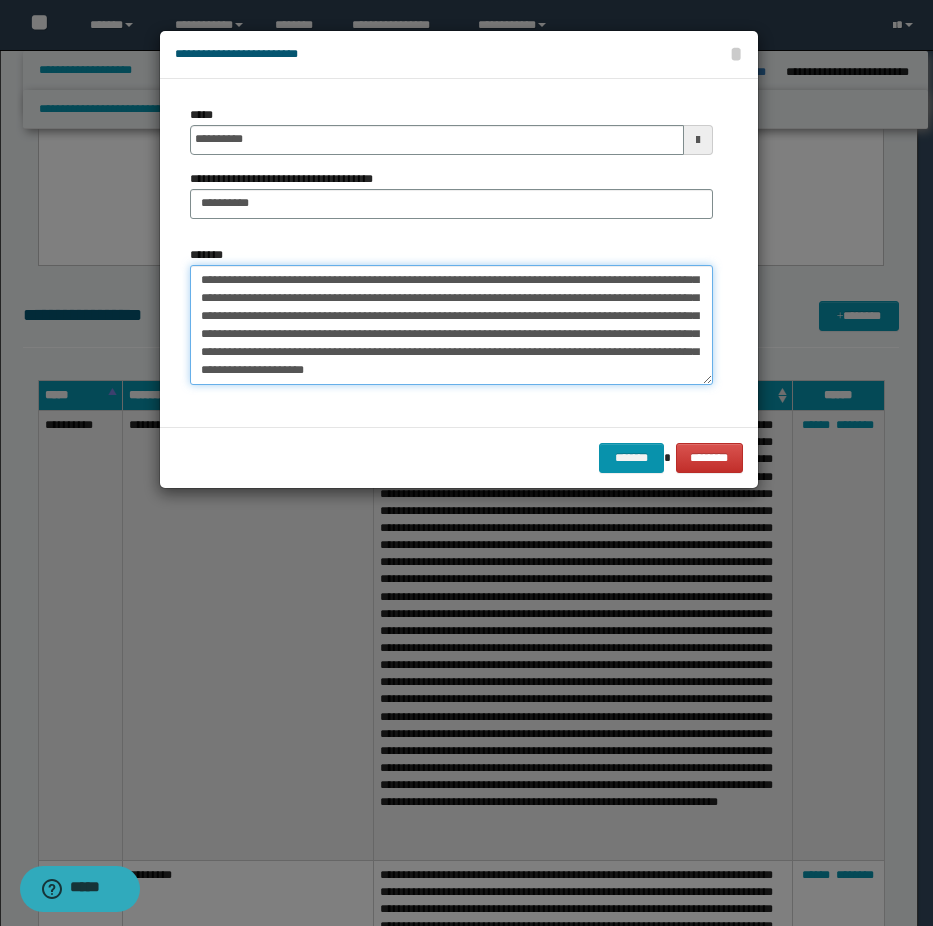 scroll, scrollTop: 180, scrollLeft: 0, axis: vertical 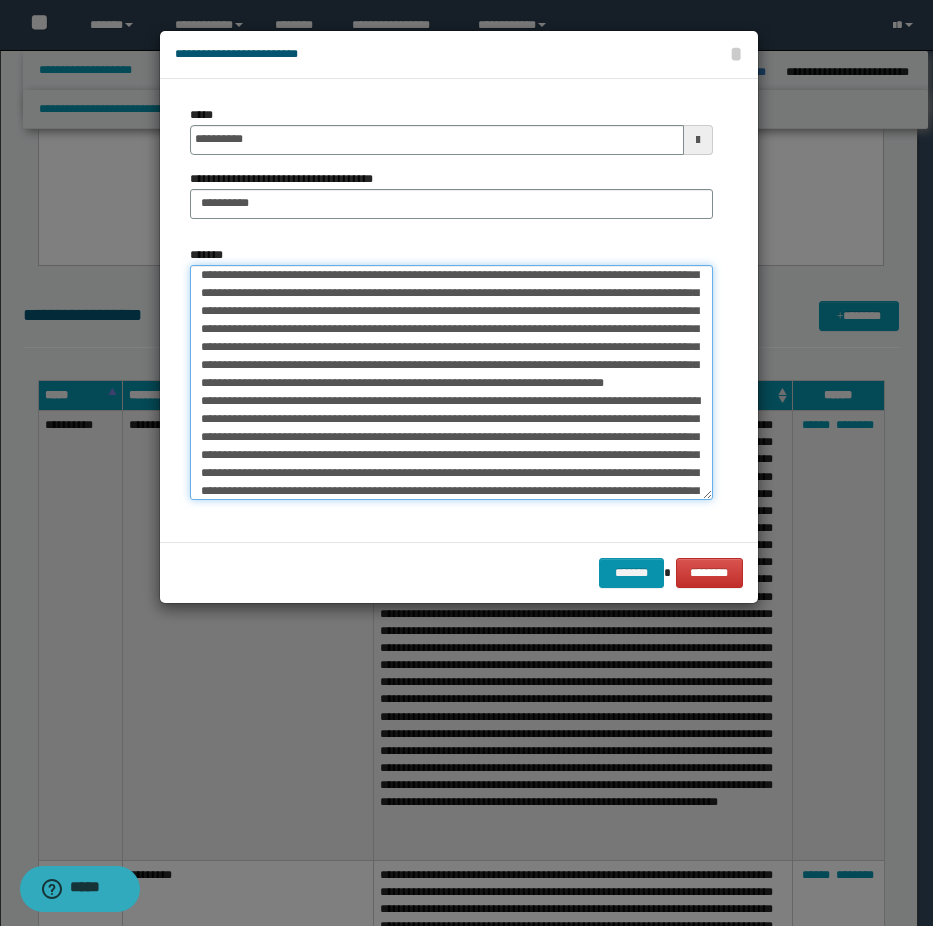 drag, startPoint x: 703, startPoint y: 377, endPoint x: 746, endPoint y: 534, distance: 162.78206 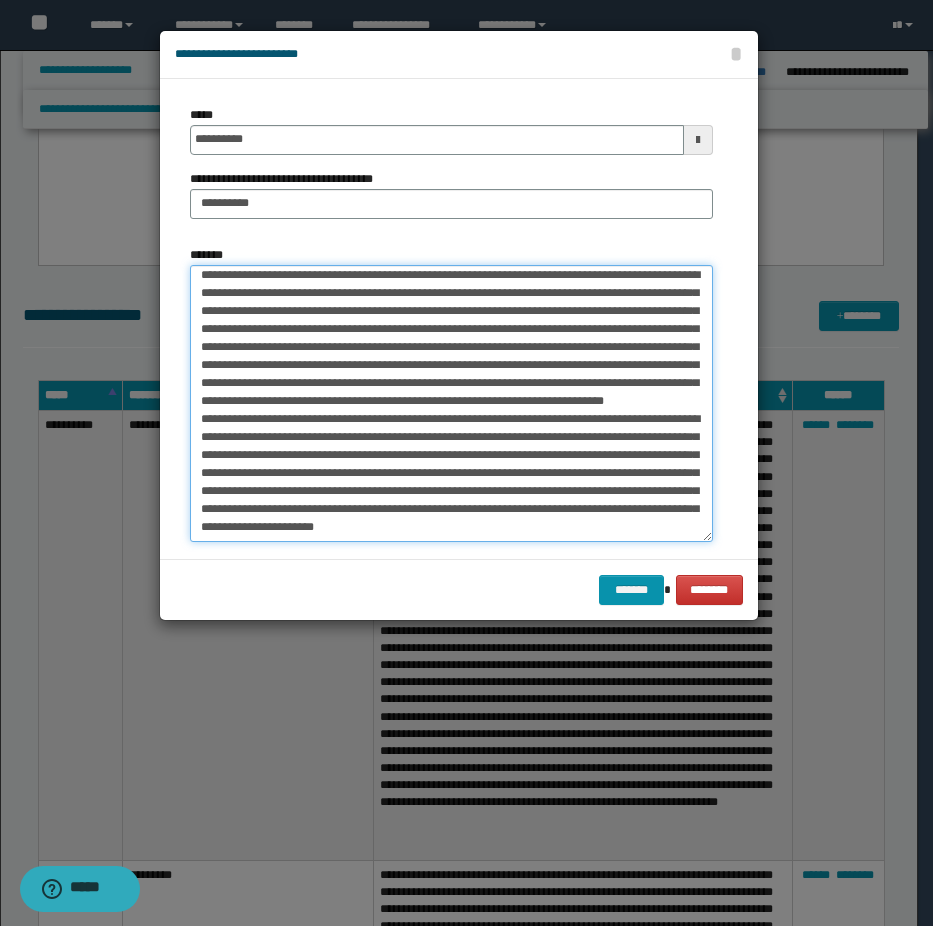 scroll, scrollTop: 53, scrollLeft: 0, axis: vertical 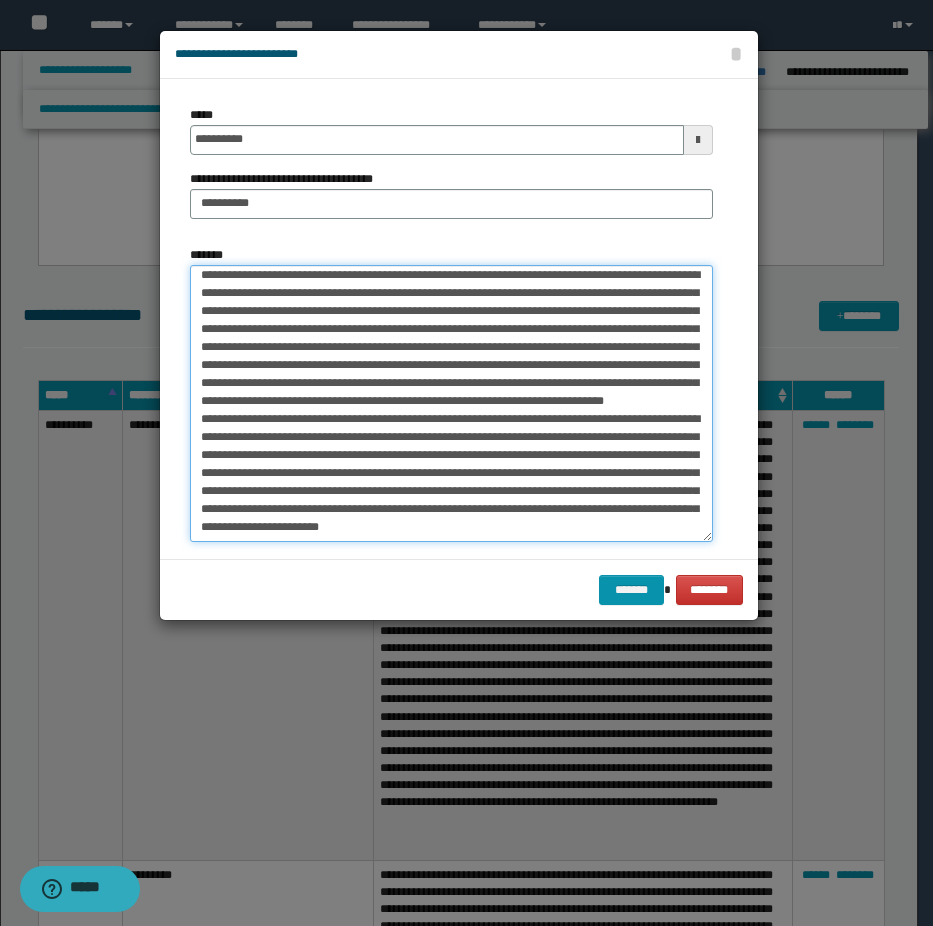 paste on "**********" 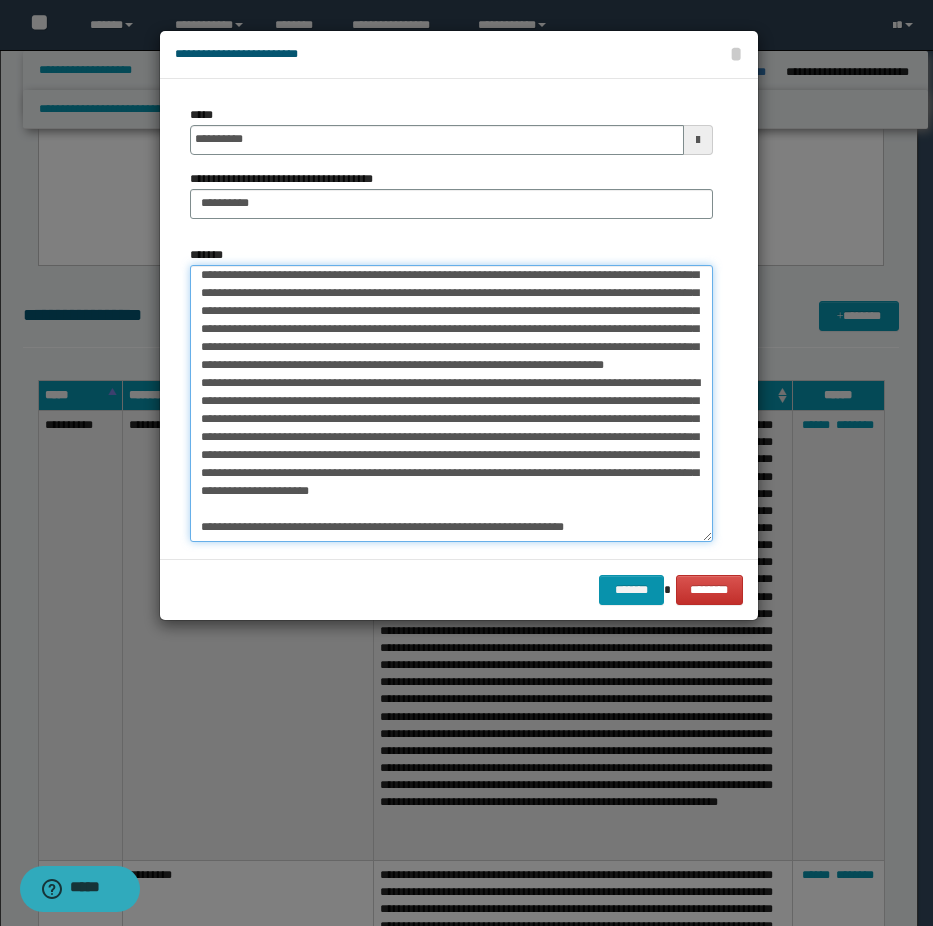 click on "*******" at bounding box center [451, 403] 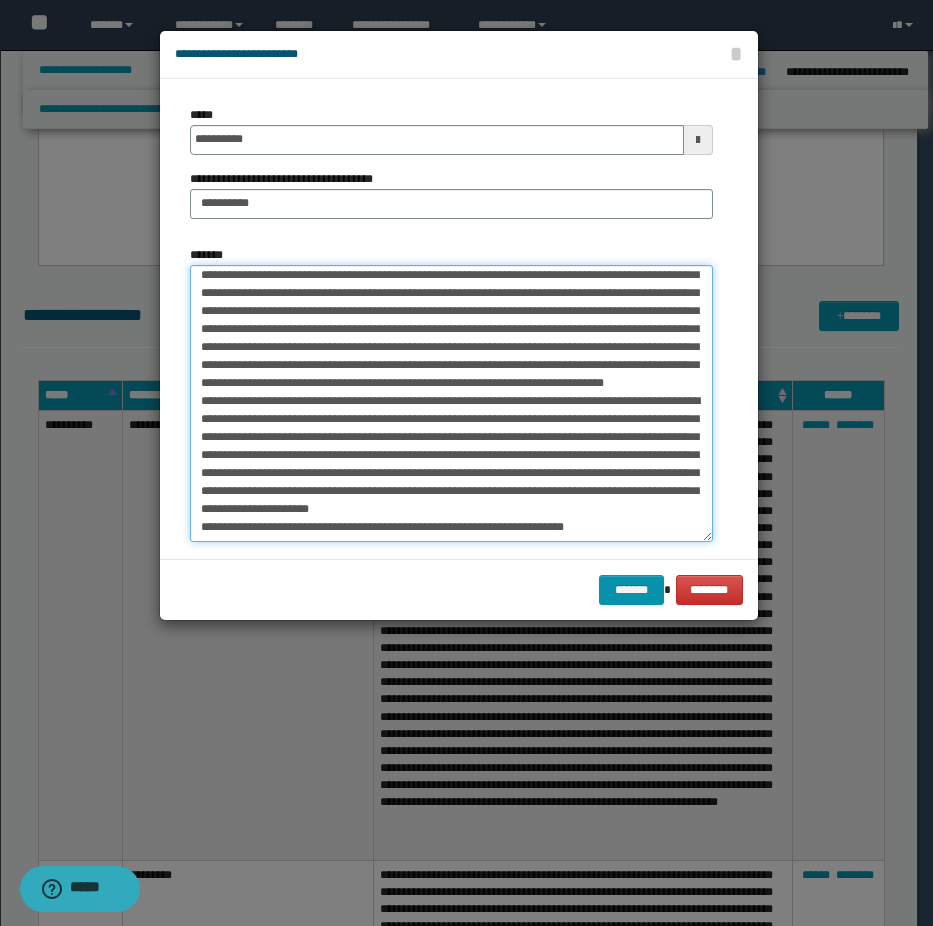 scroll, scrollTop: 41, scrollLeft: 0, axis: vertical 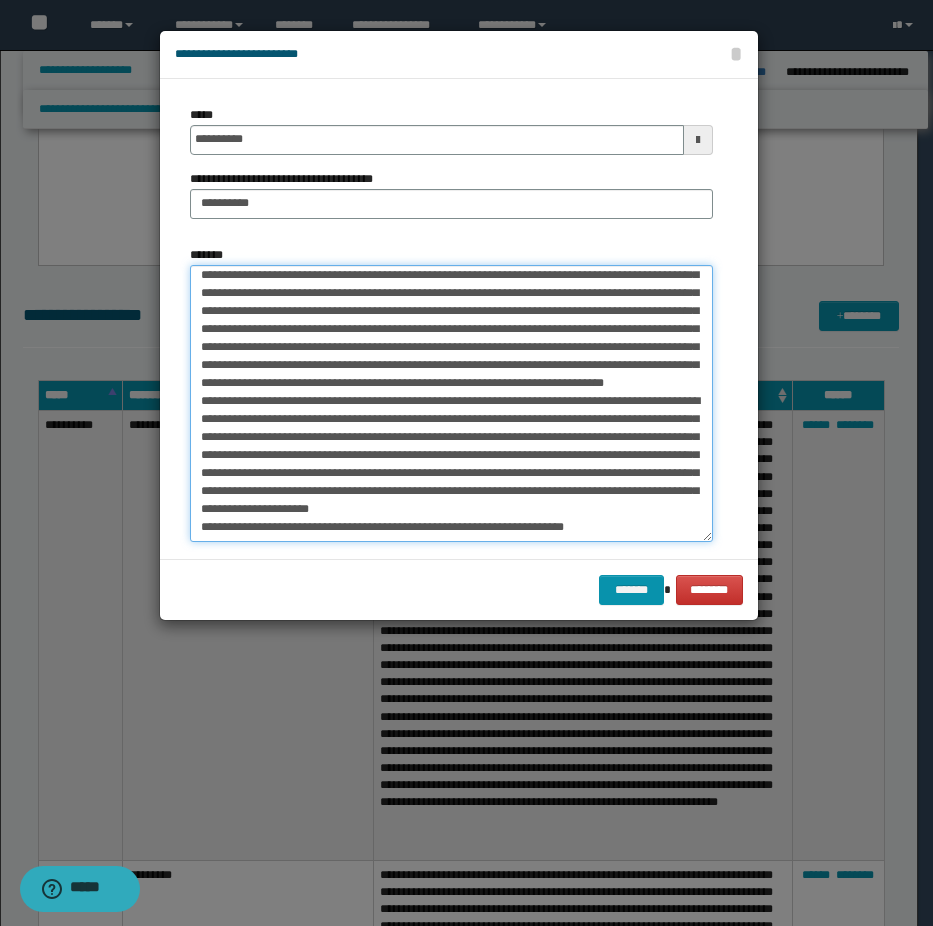 click on "*******" at bounding box center [451, 403] 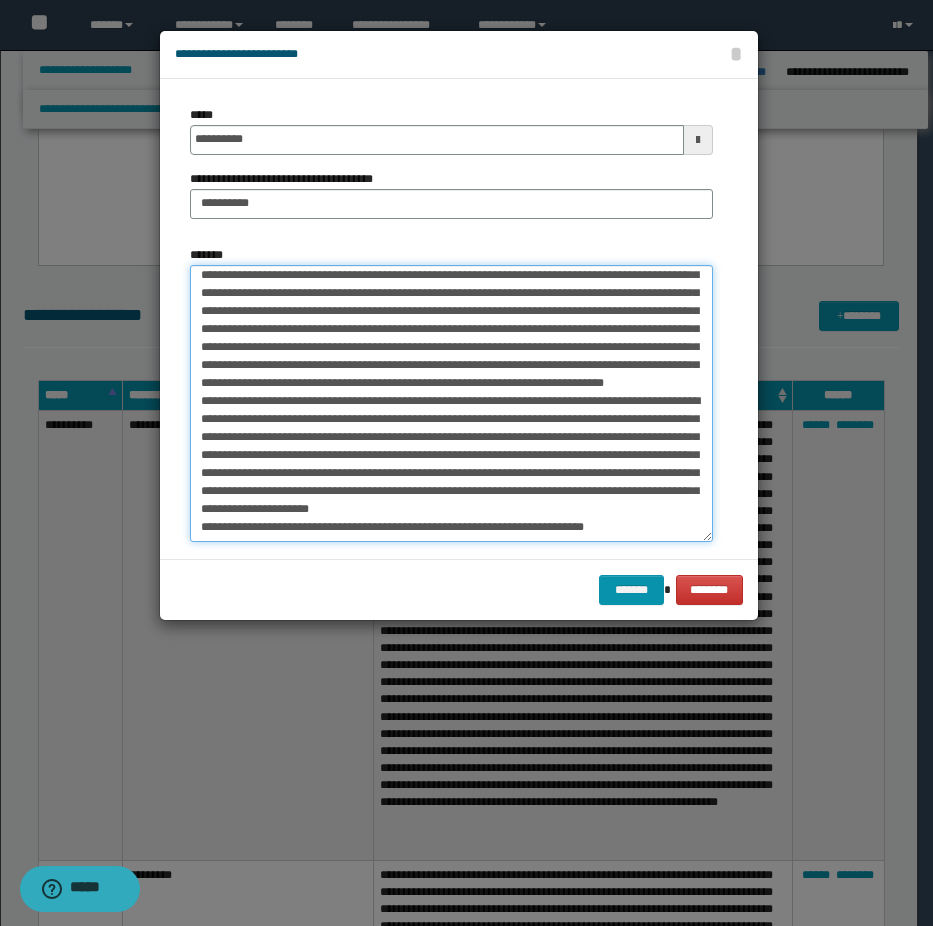click on "*******" at bounding box center [451, 403] 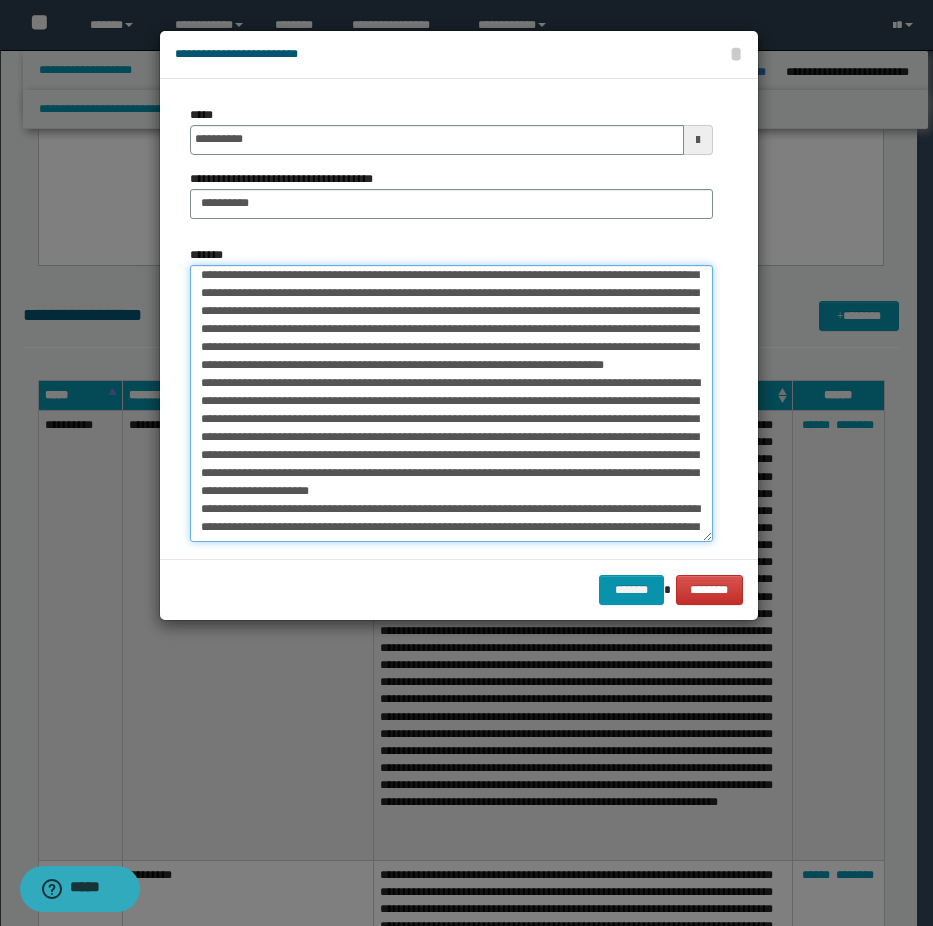 scroll, scrollTop: 89, scrollLeft: 0, axis: vertical 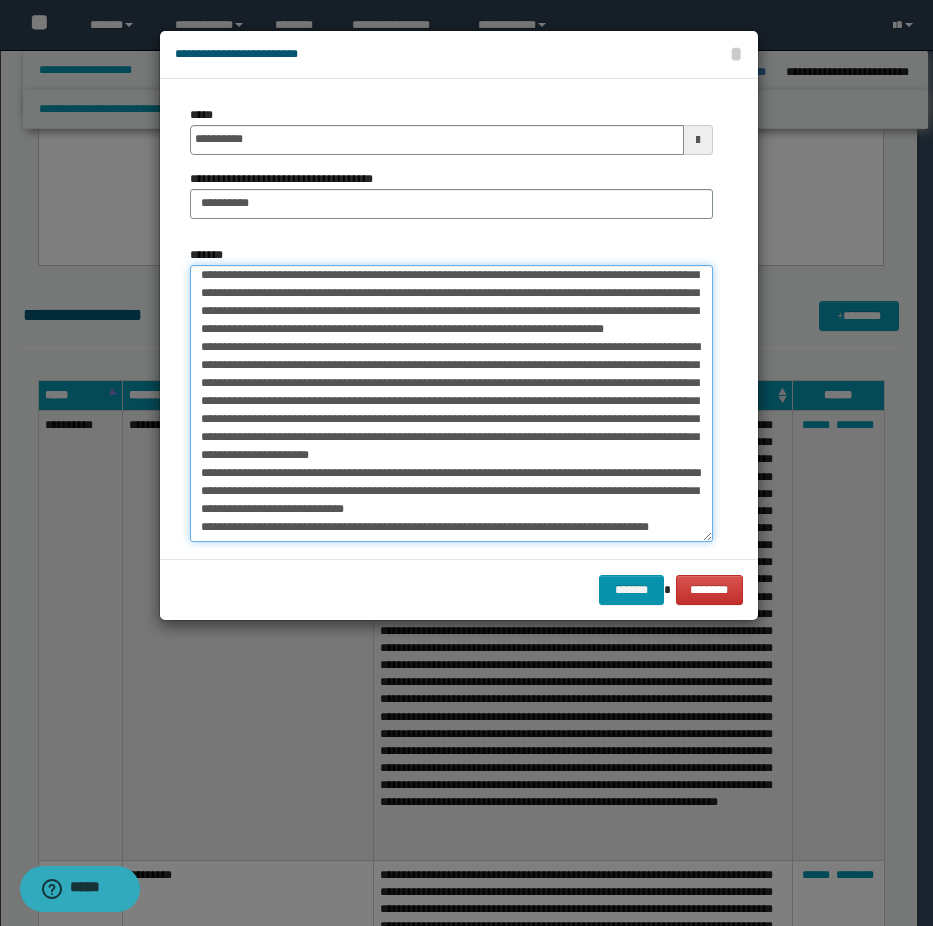 click on "*******" at bounding box center [451, 403] 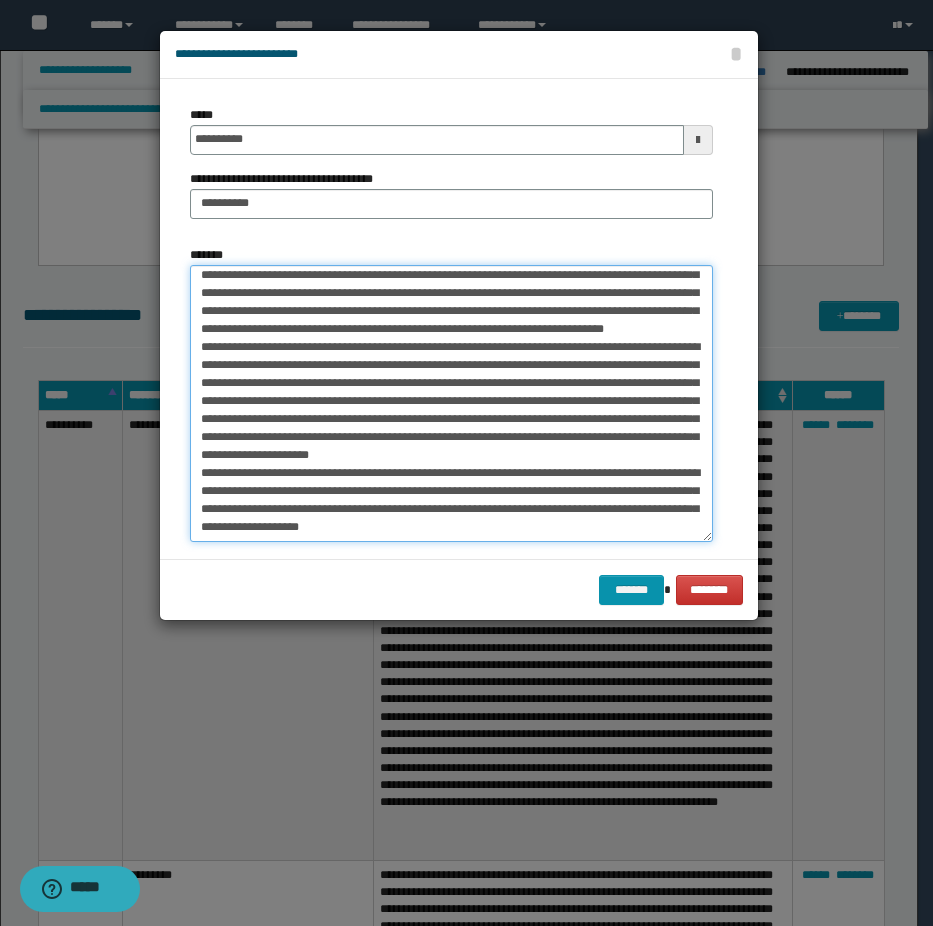 click on "*******" at bounding box center (451, 403) 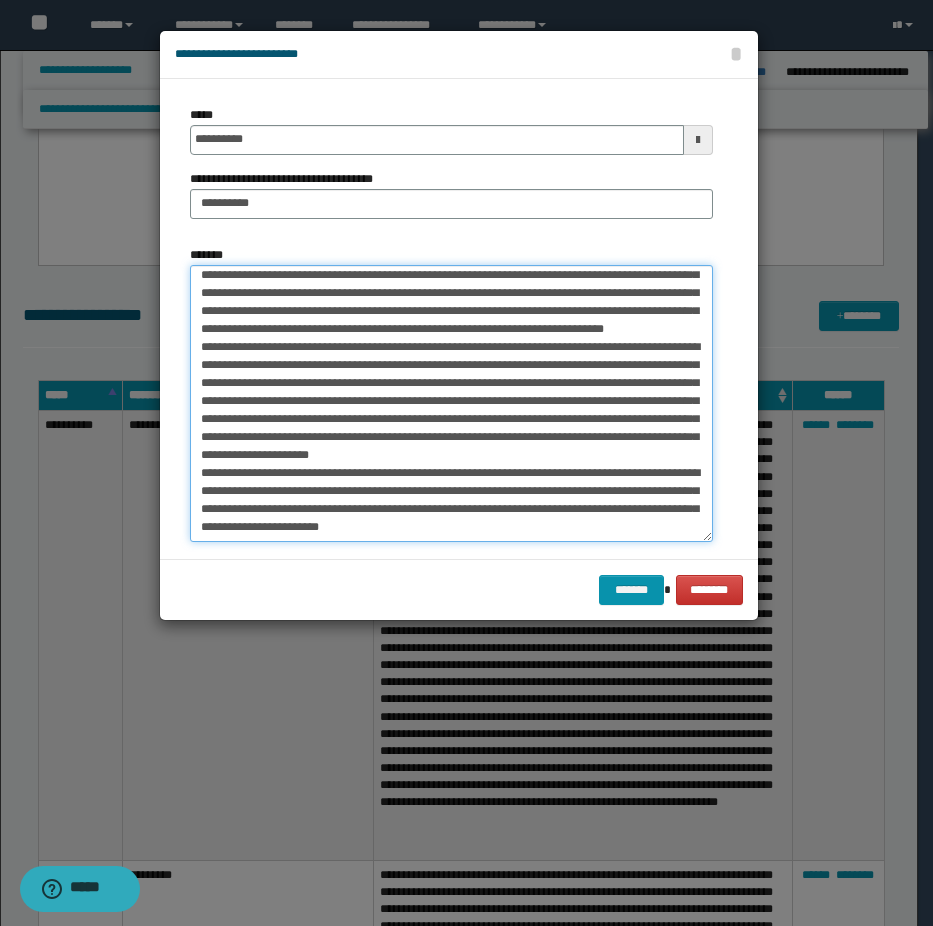 click on "*******" at bounding box center (451, 403) 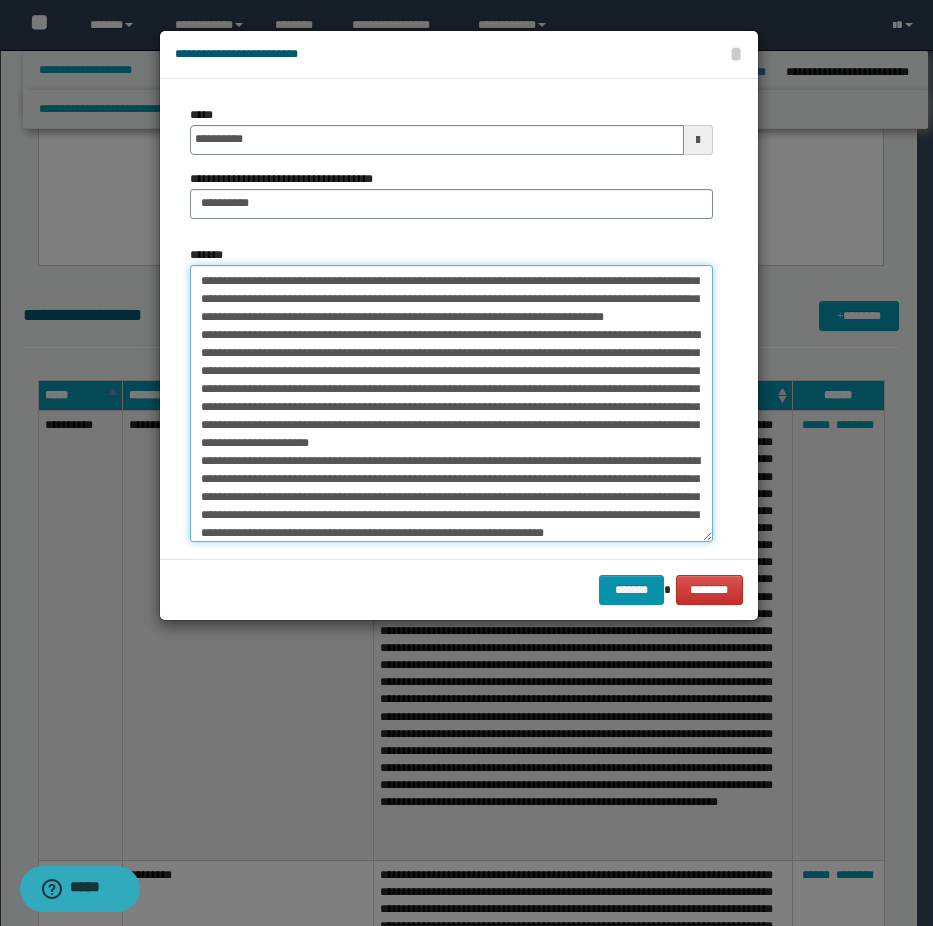 scroll, scrollTop: 233, scrollLeft: 0, axis: vertical 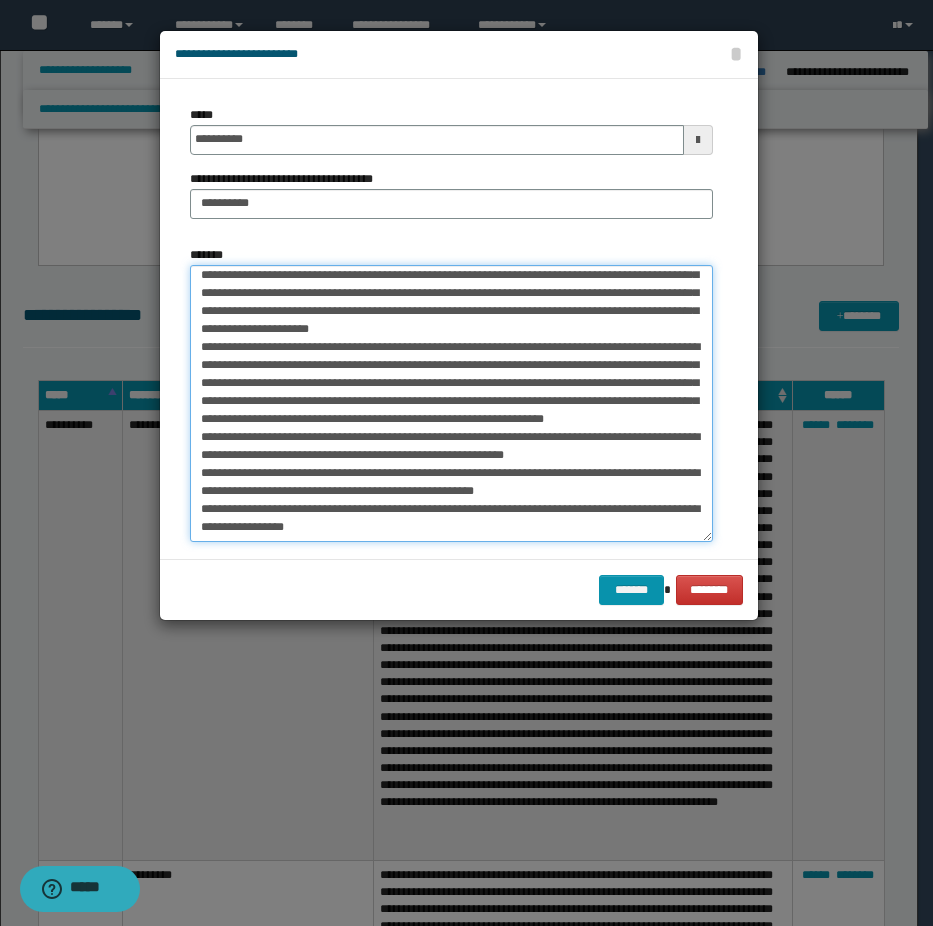 click on "*******" at bounding box center (451, 403) 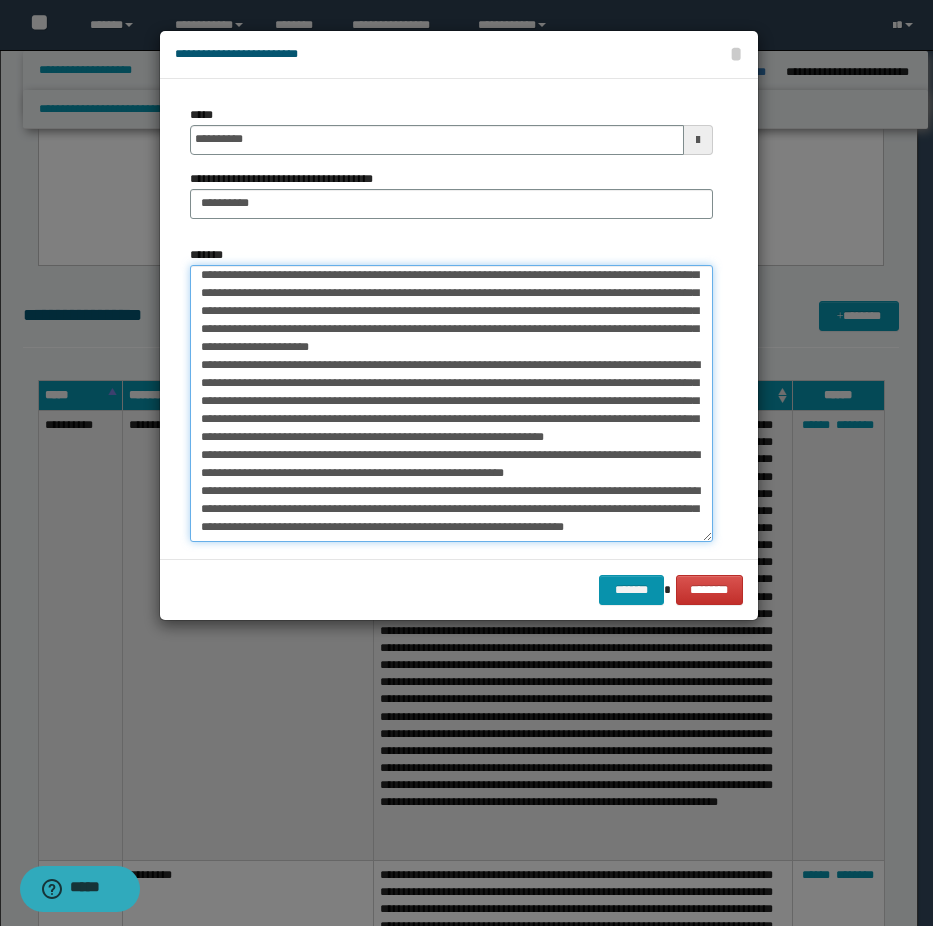 click on "*******" at bounding box center [451, 403] 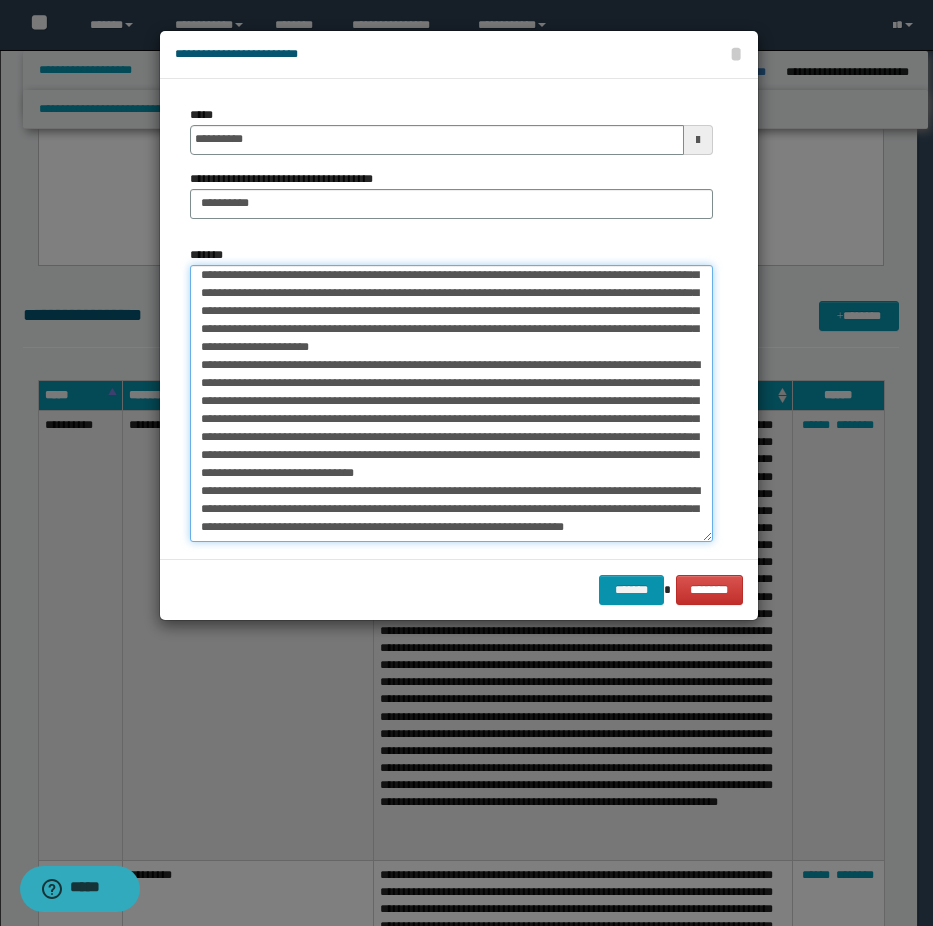 click on "*******" at bounding box center (451, 403) 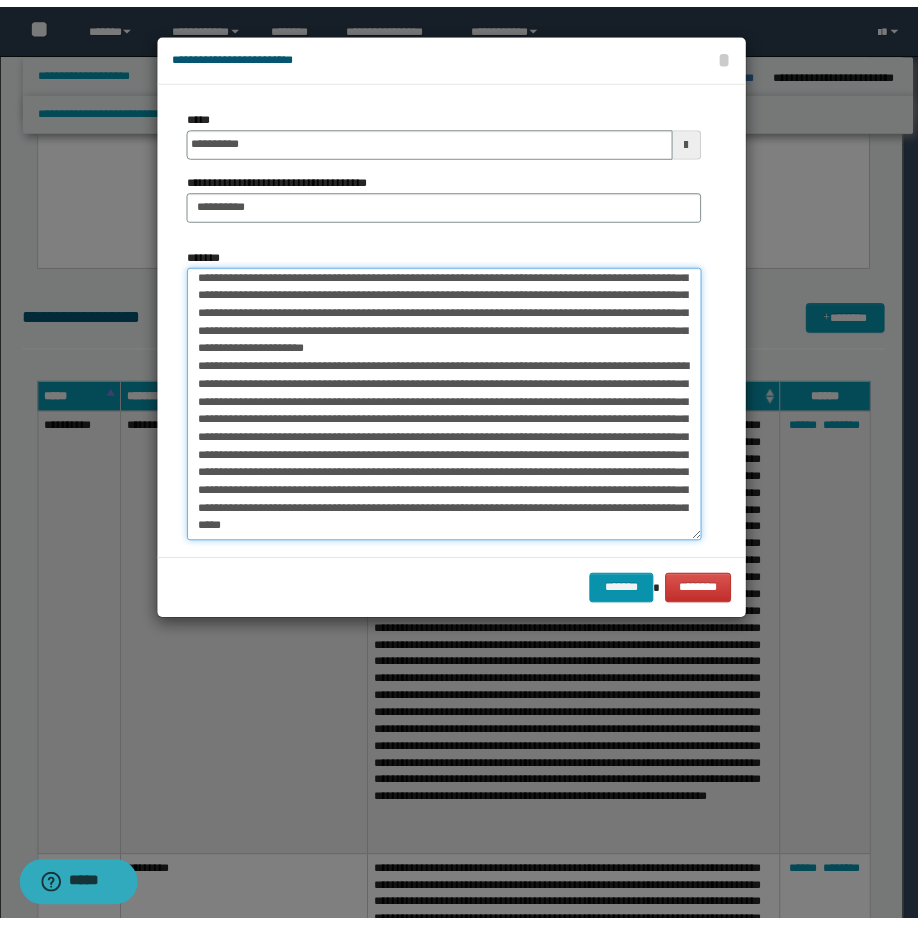 scroll, scrollTop: 221, scrollLeft: 0, axis: vertical 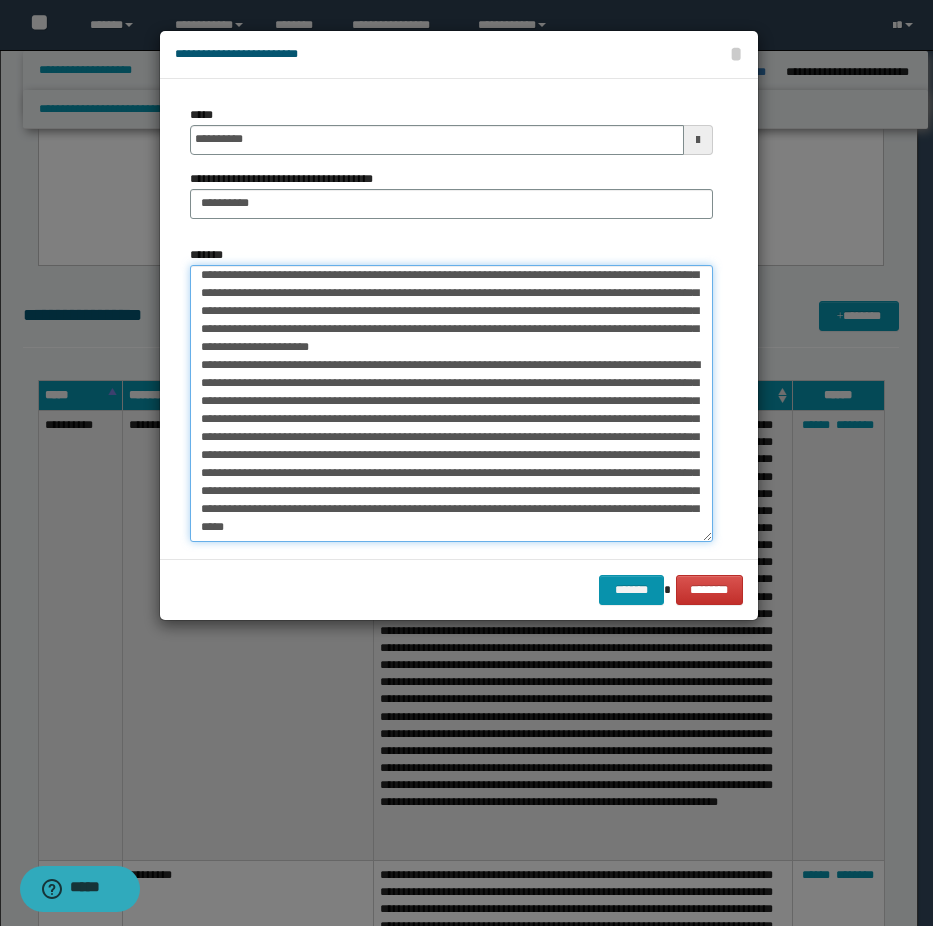 click on "*******" at bounding box center (451, 403) 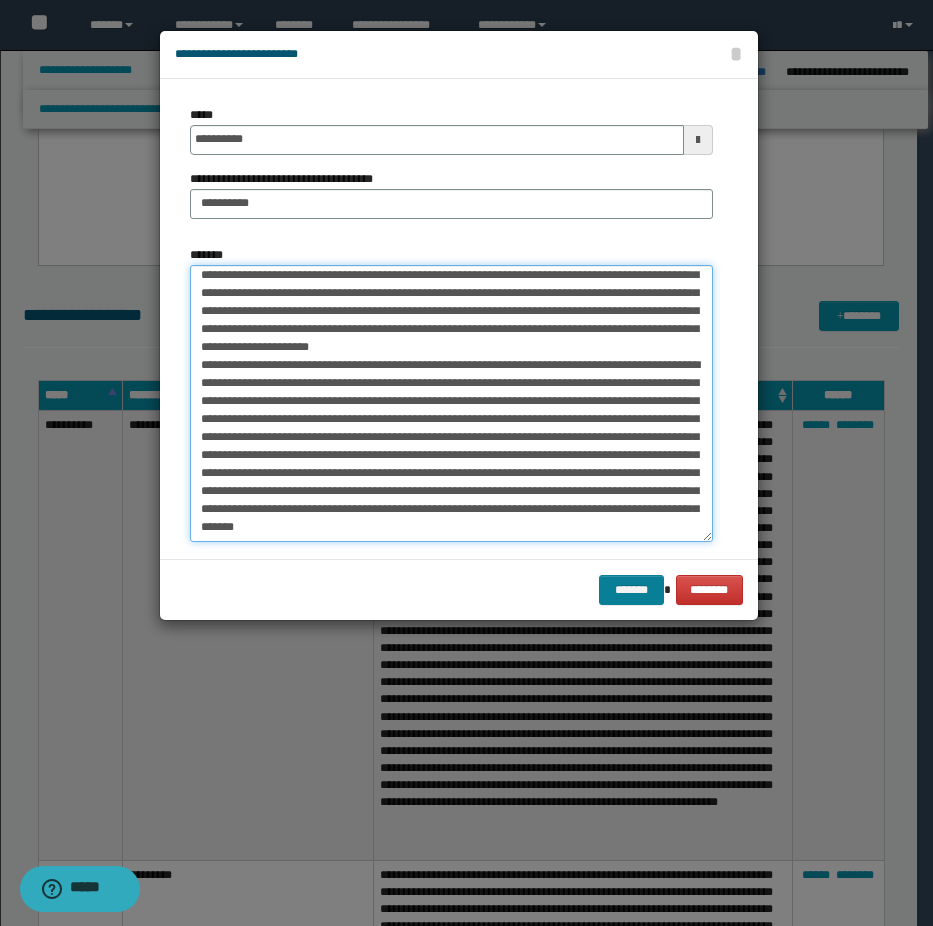 type on "**********" 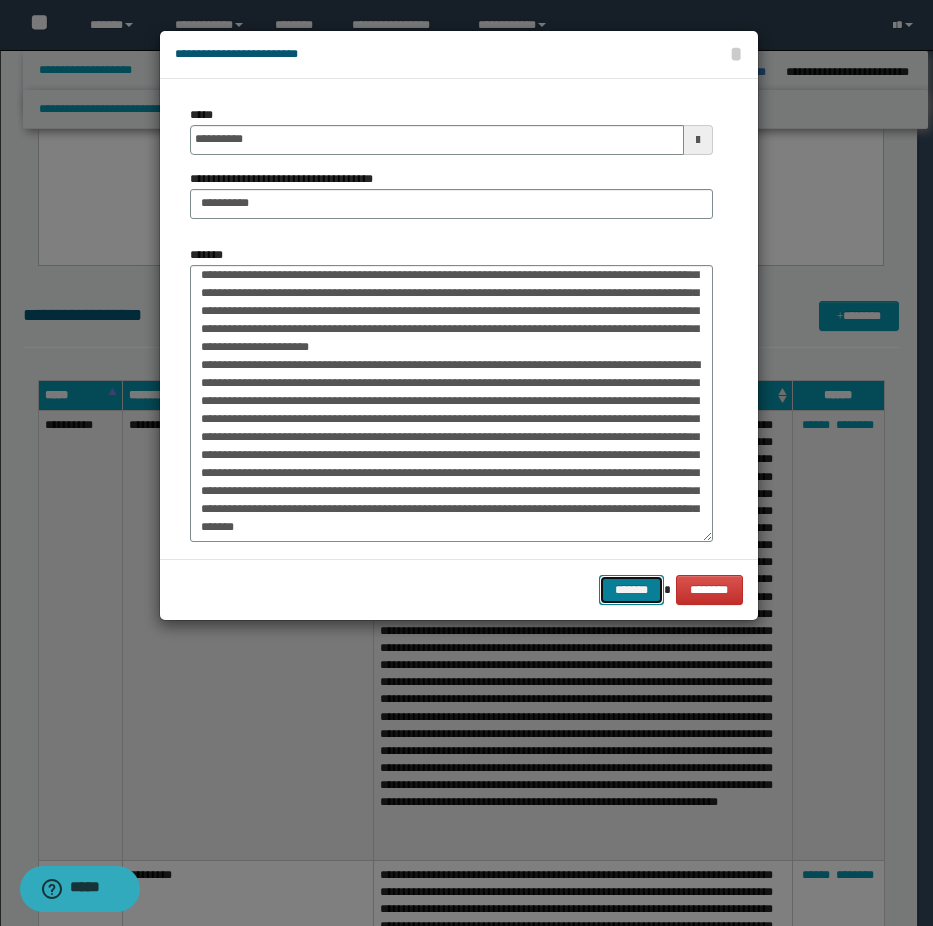 click on "*******" at bounding box center (631, 590) 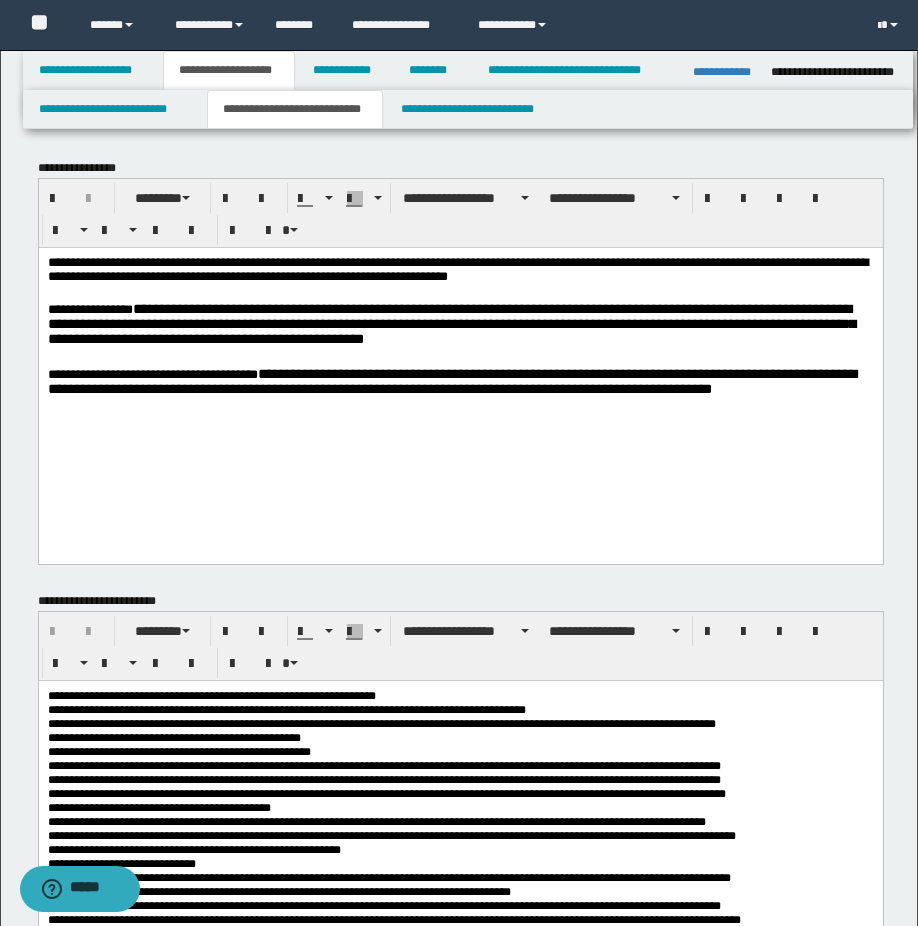 scroll, scrollTop: 400, scrollLeft: 0, axis: vertical 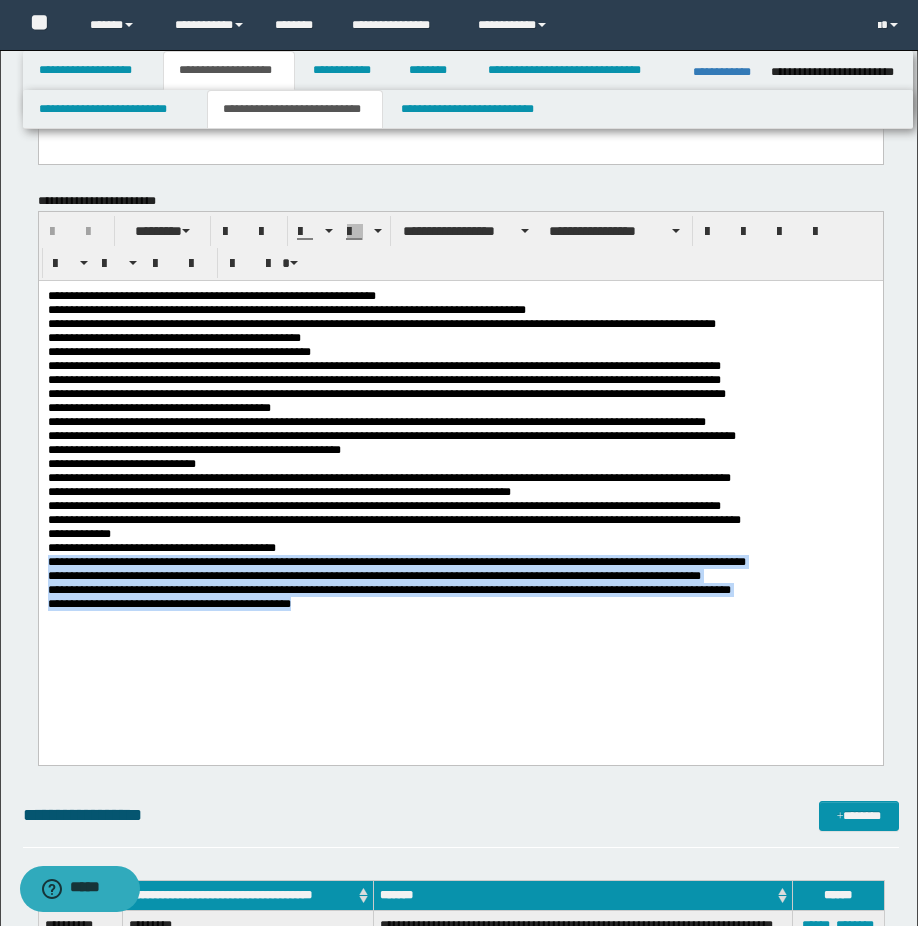 drag, startPoint x: 322, startPoint y: 650, endPoint x: 37, endPoint y: 604, distance: 288.68842 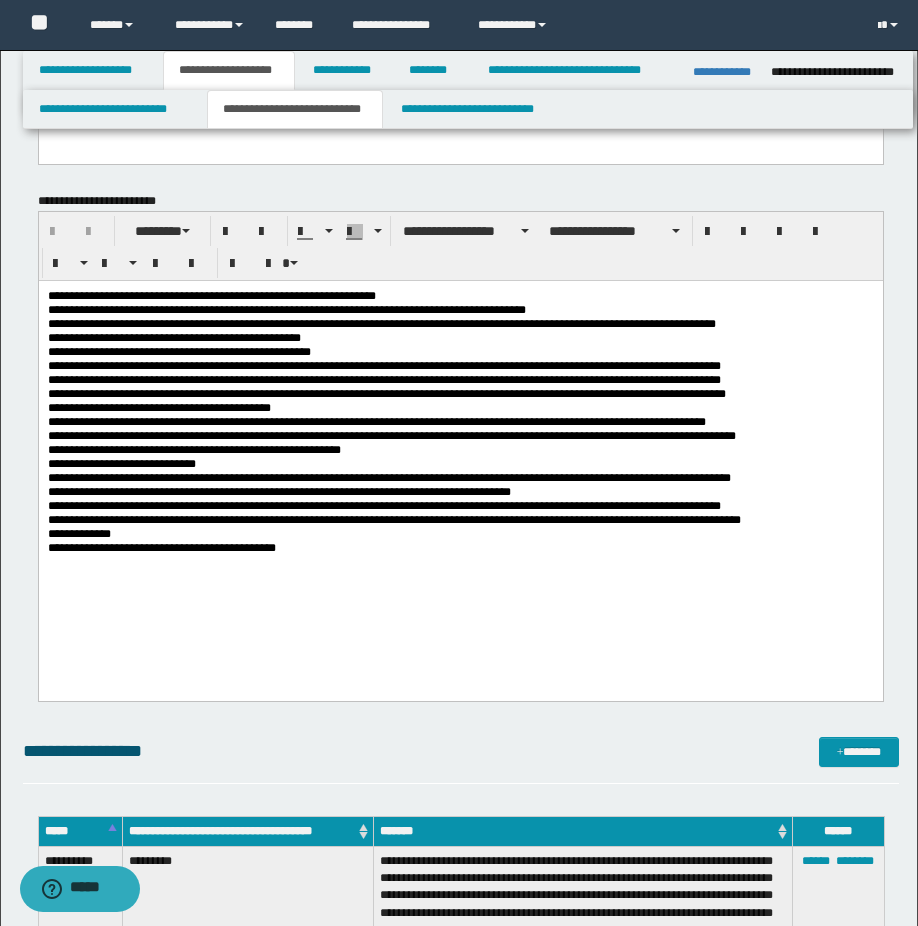 scroll, scrollTop: 100, scrollLeft: 0, axis: vertical 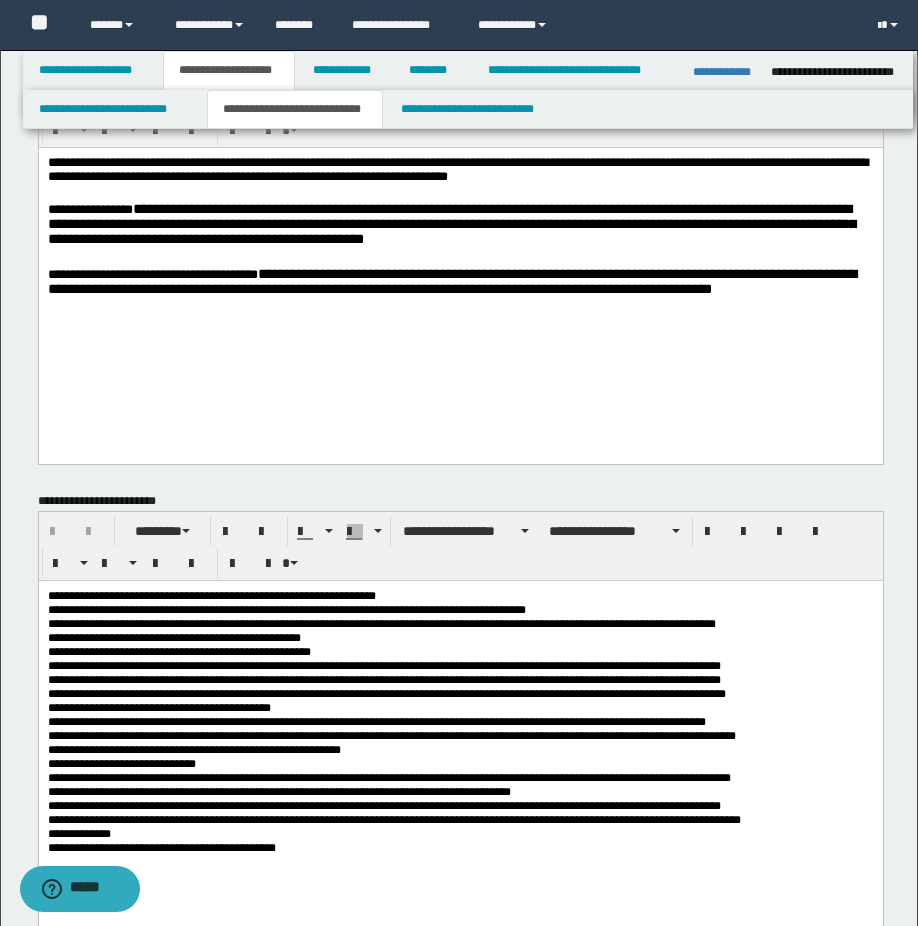 click at bounding box center (460, 339) 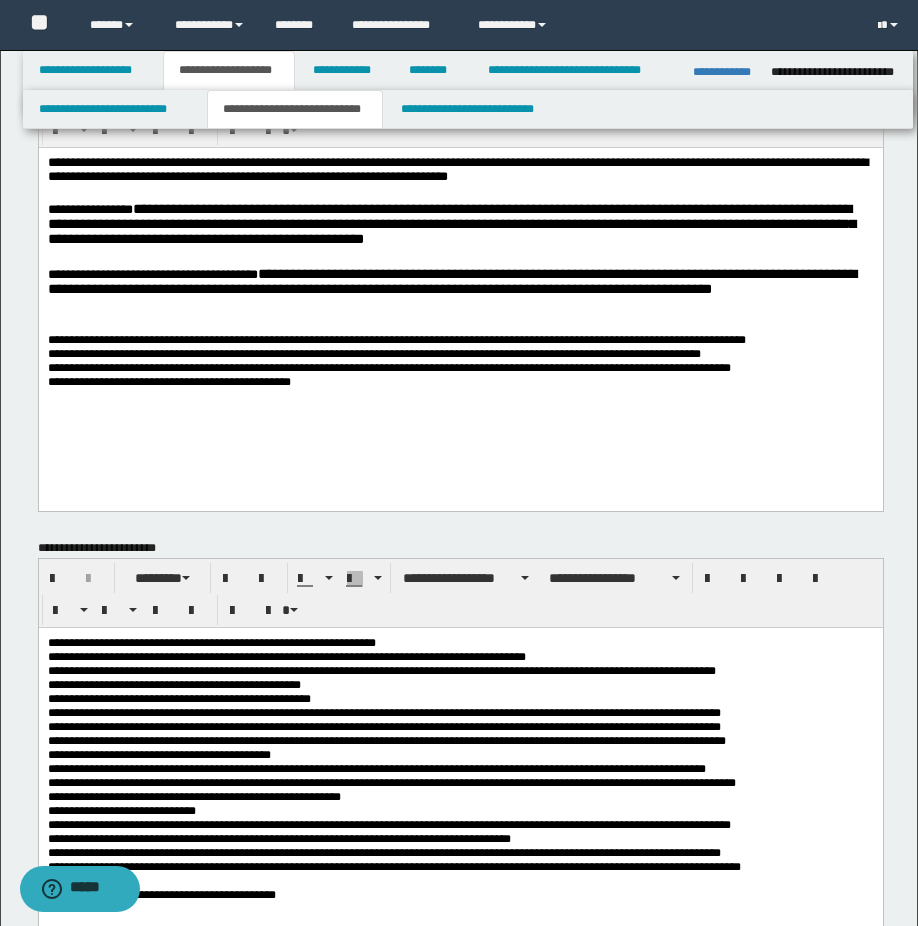 scroll, scrollTop: 300, scrollLeft: 0, axis: vertical 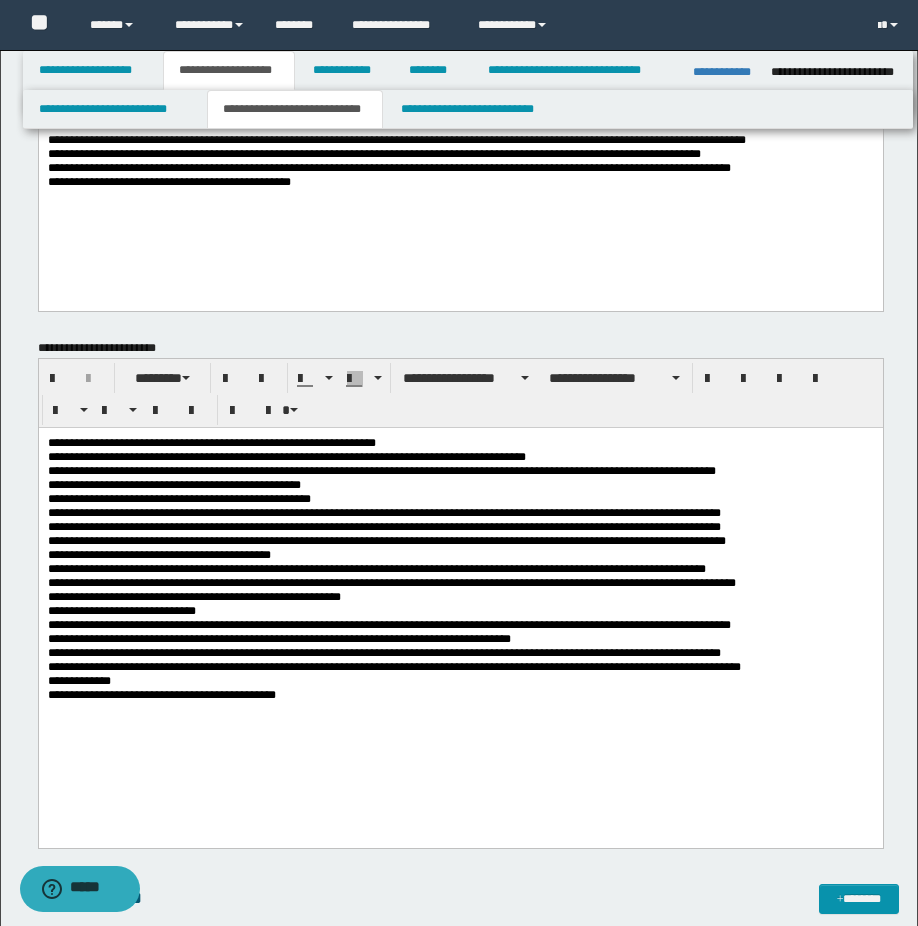 click on "**********" at bounding box center [460, 694] 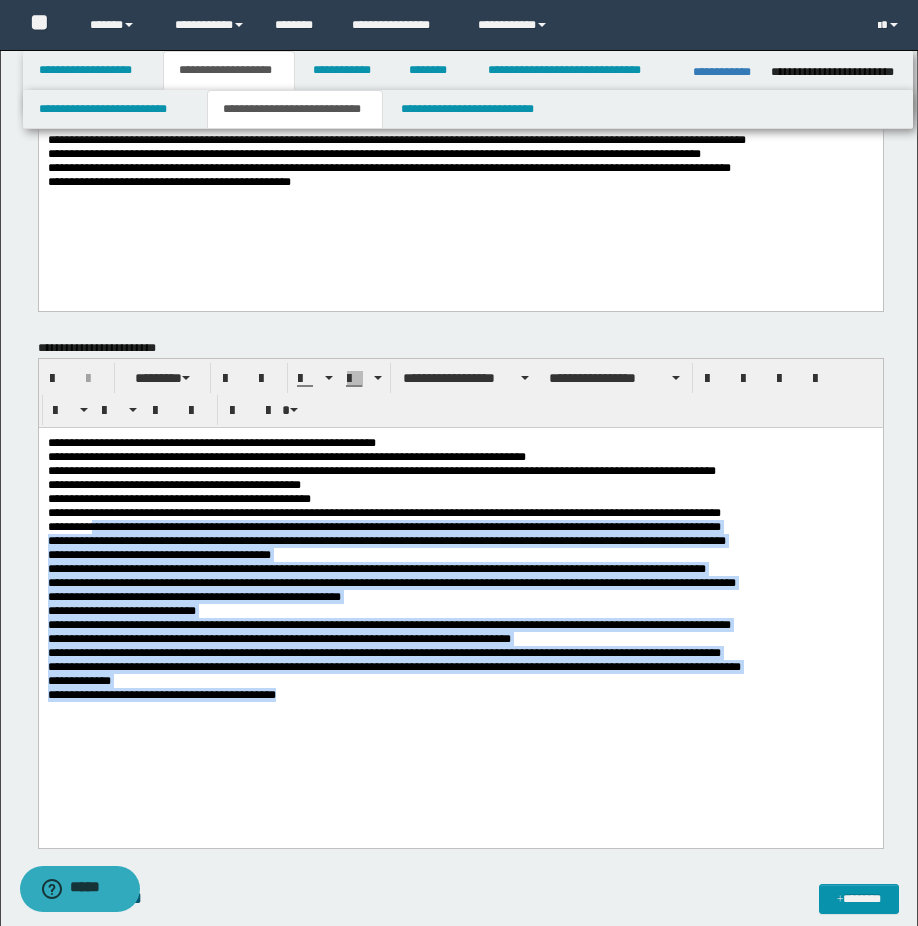 drag, startPoint x: 296, startPoint y: 729, endPoint x: 98, endPoint y: 534, distance: 277.90106 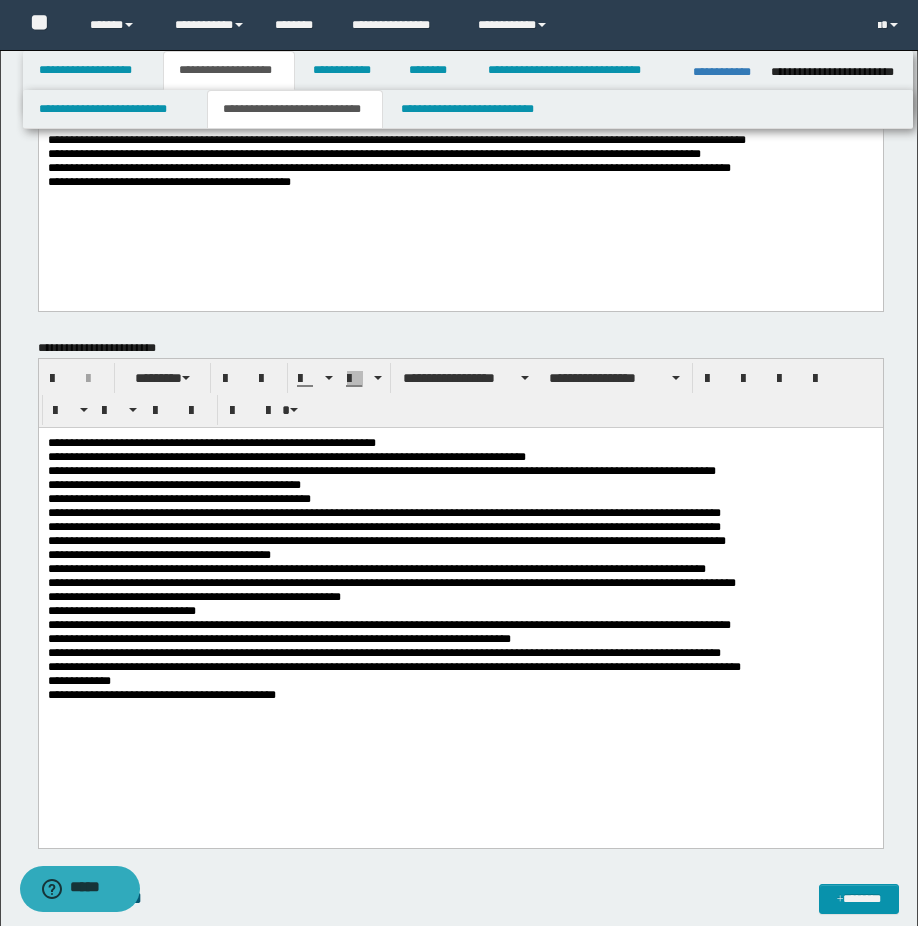 click on "**********" at bounding box center [460, 593] 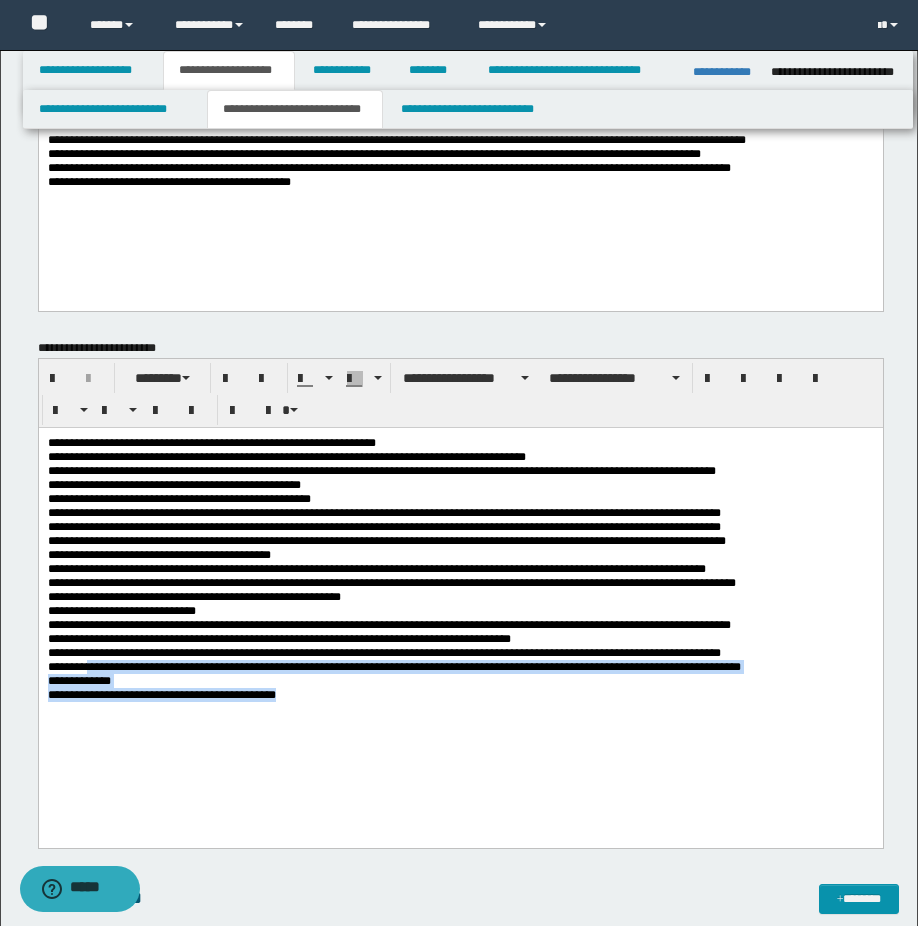 drag, startPoint x: 285, startPoint y: 725, endPoint x: 93, endPoint y: 691, distance: 194.98718 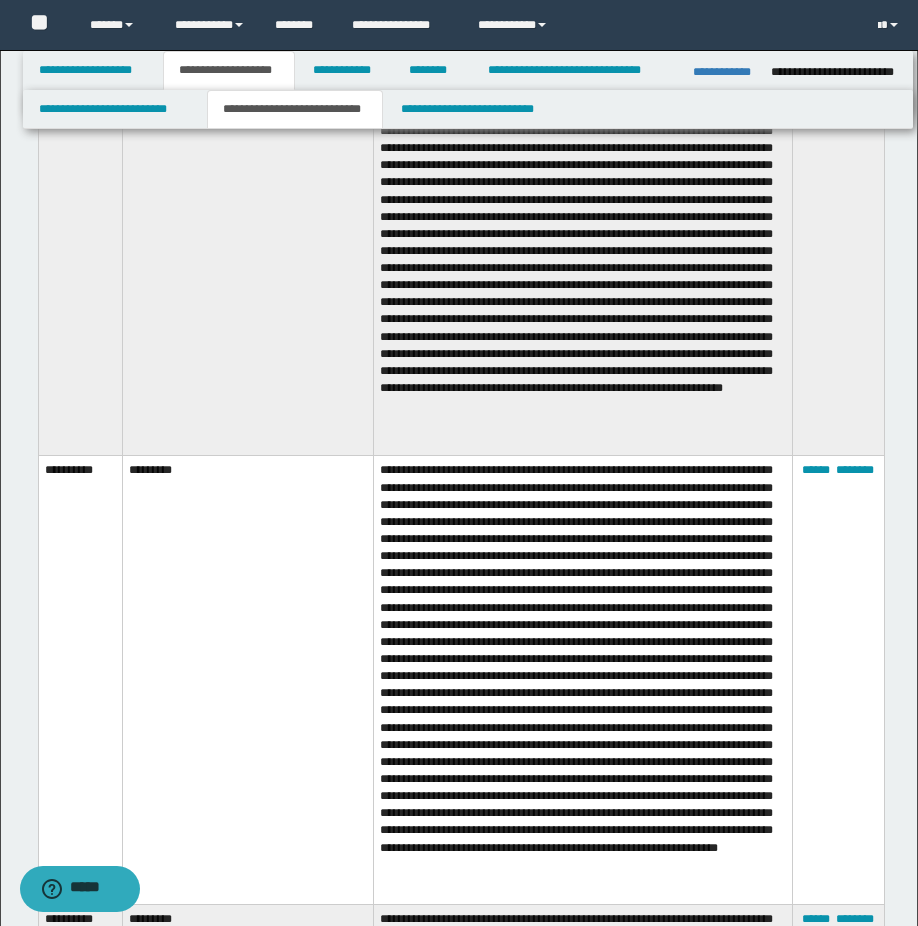 scroll, scrollTop: 800, scrollLeft: 0, axis: vertical 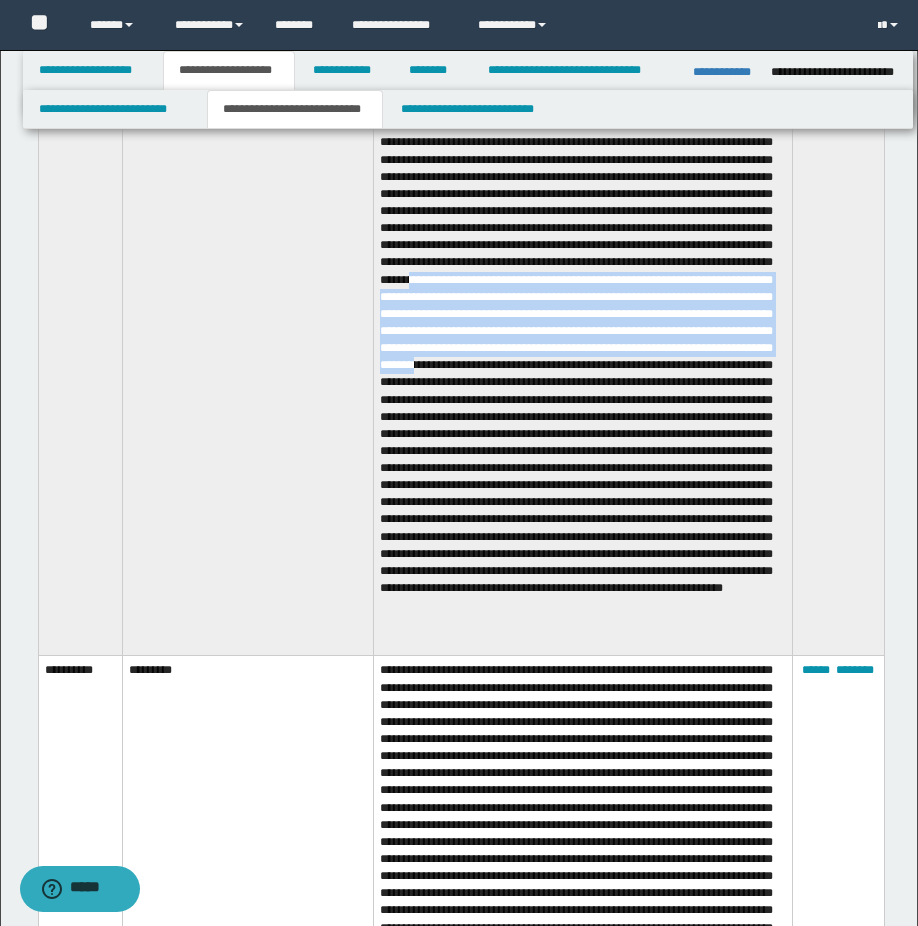 drag, startPoint x: 383, startPoint y: 296, endPoint x: 570, endPoint y: 375, distance: 203.00246 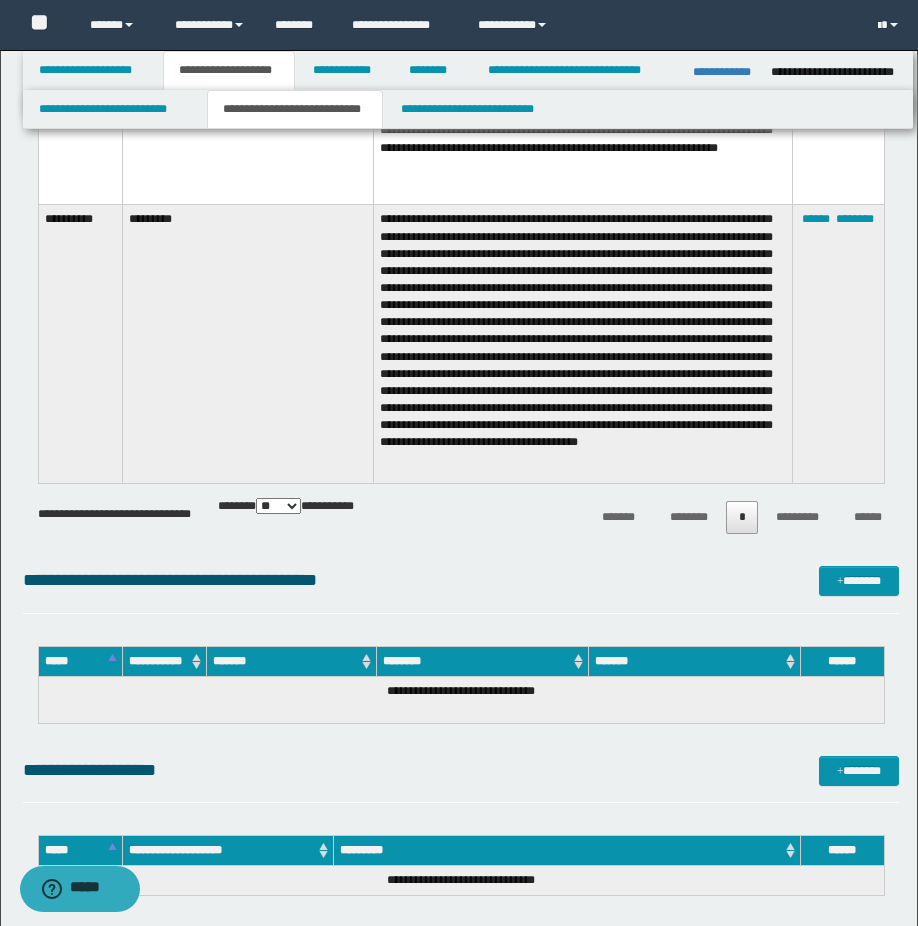 scroll, scrollTop: 2400, scrollLeft: 0, axis: vertical 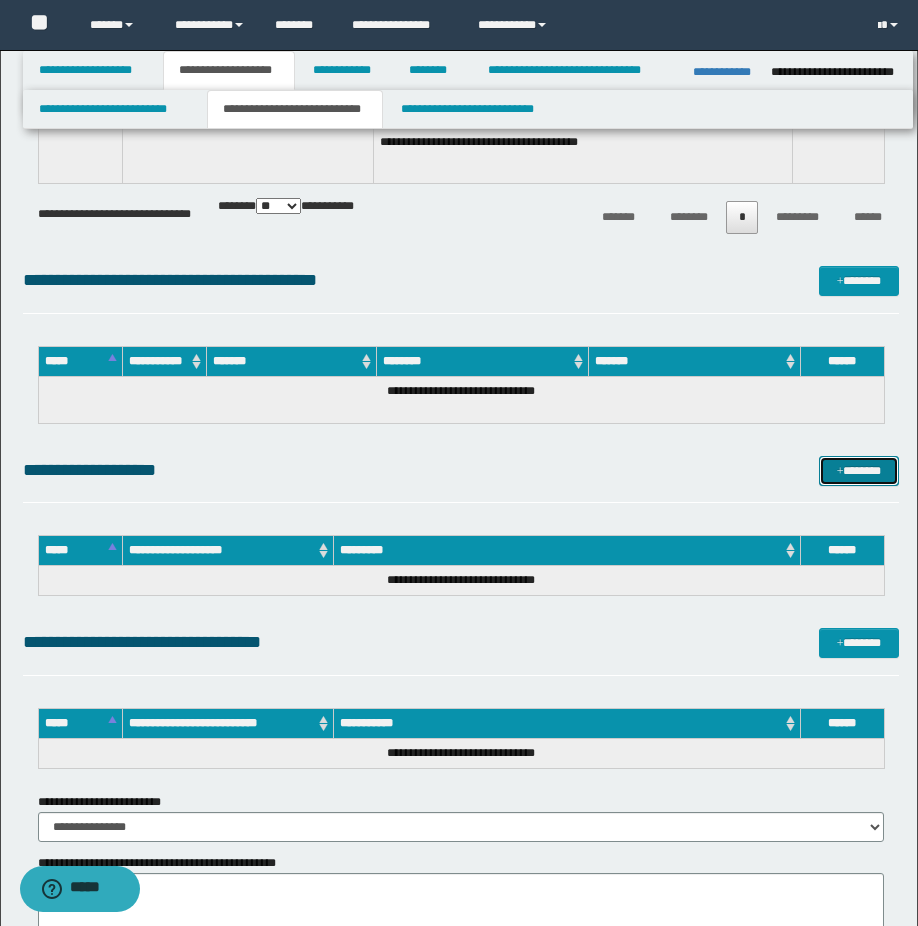 click on "*******" at bounding box center [859, 471] 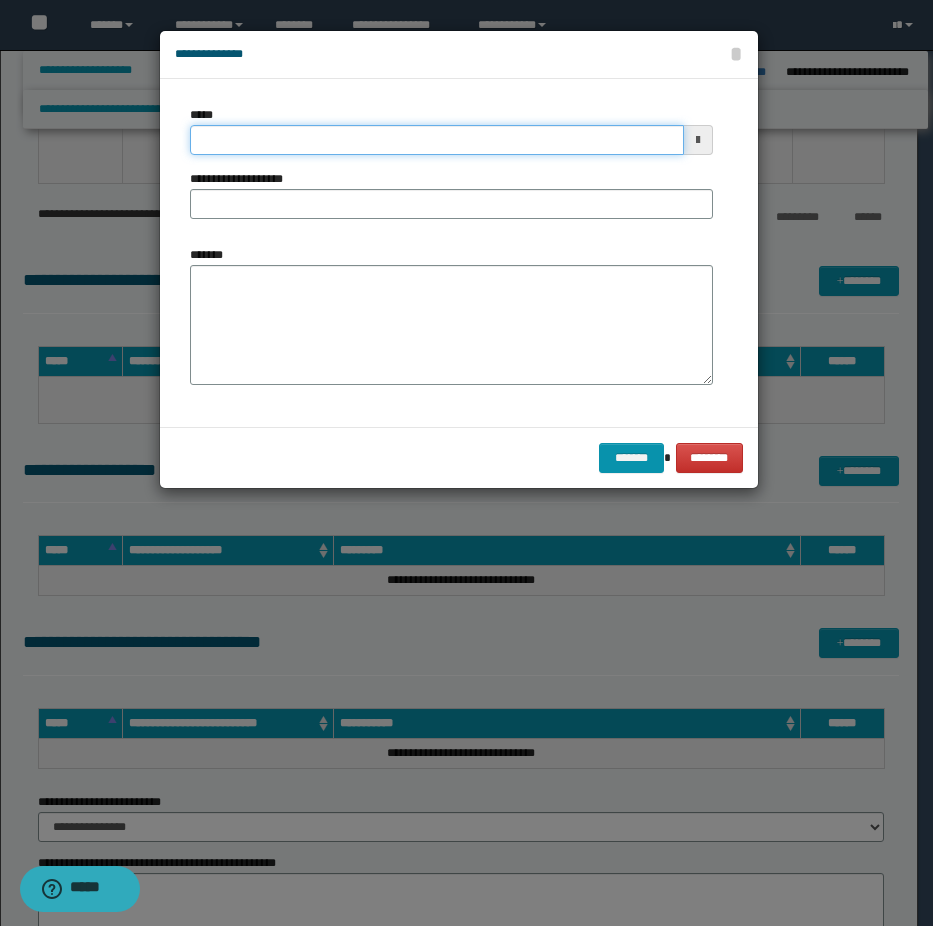 click on "*****" at bounding box center (437, 140) 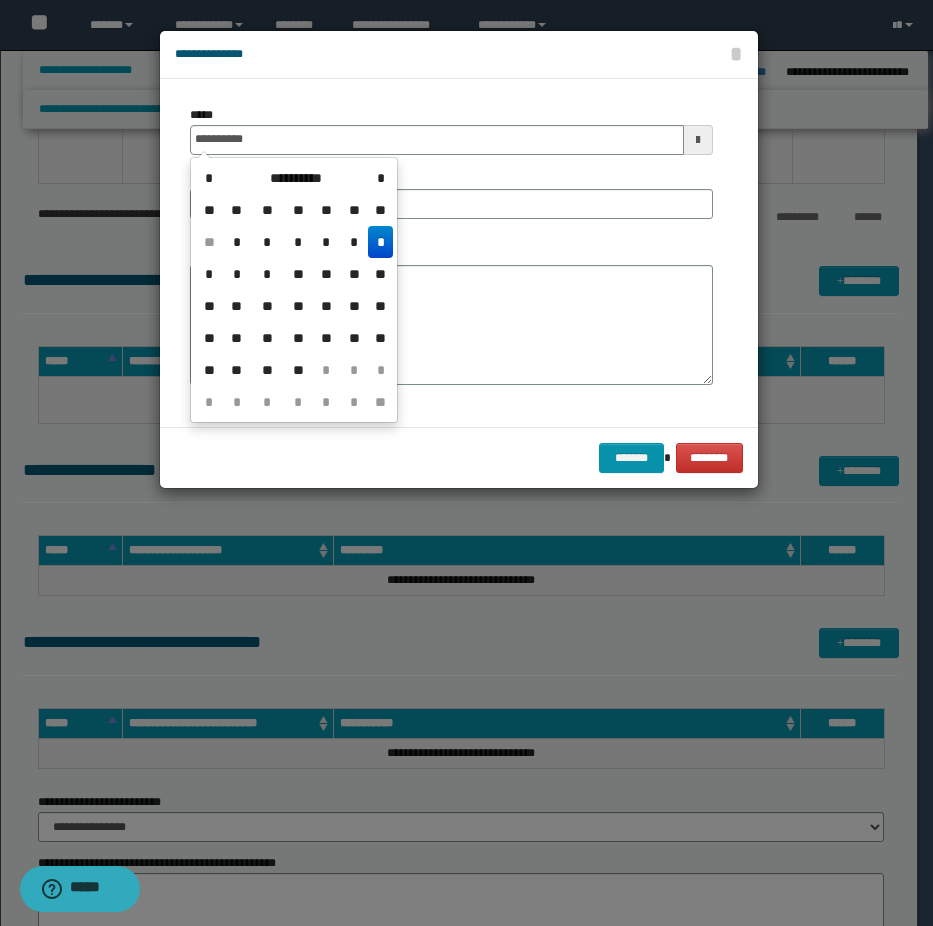 click on "*" at bounding box center (380, 242) 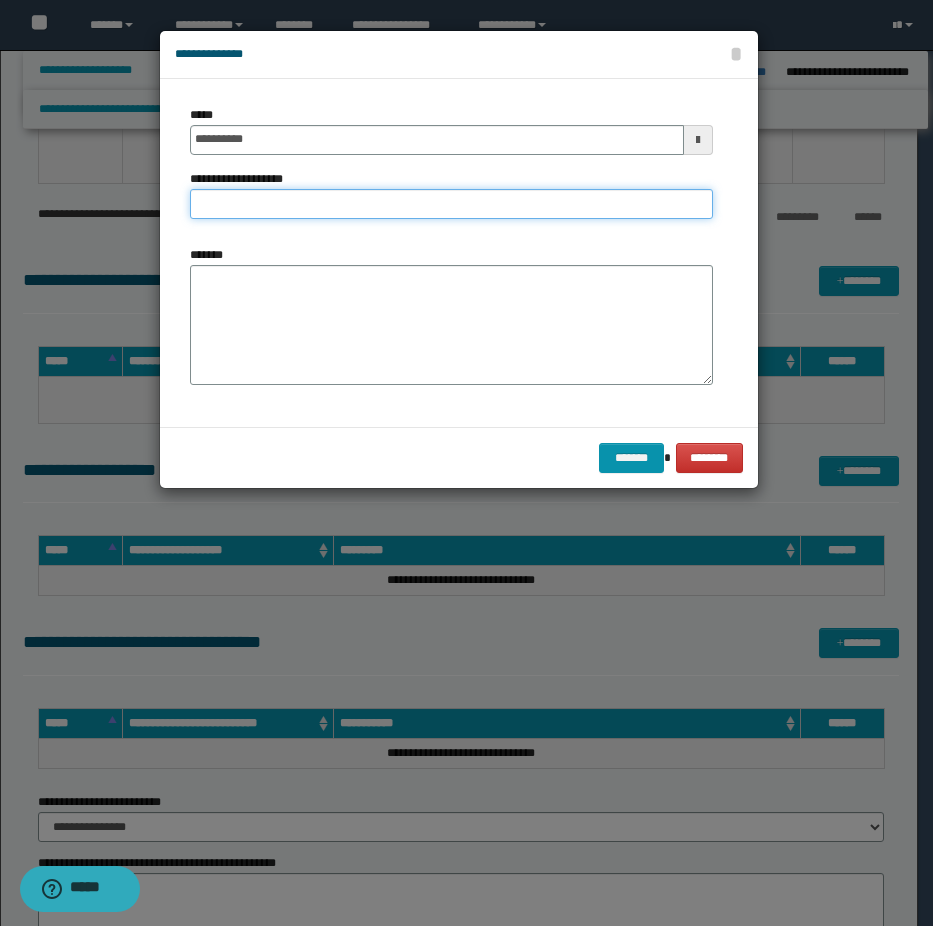 click on "**********" at bounding box center [451, 204] 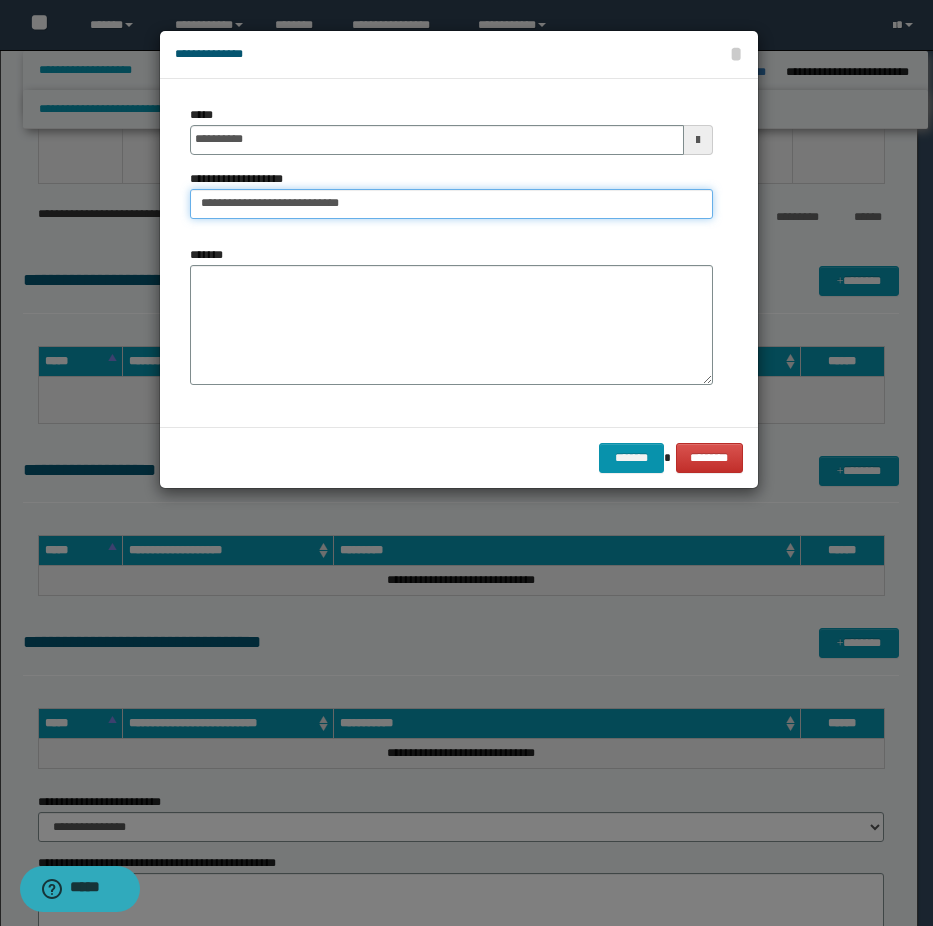 type on "**********" 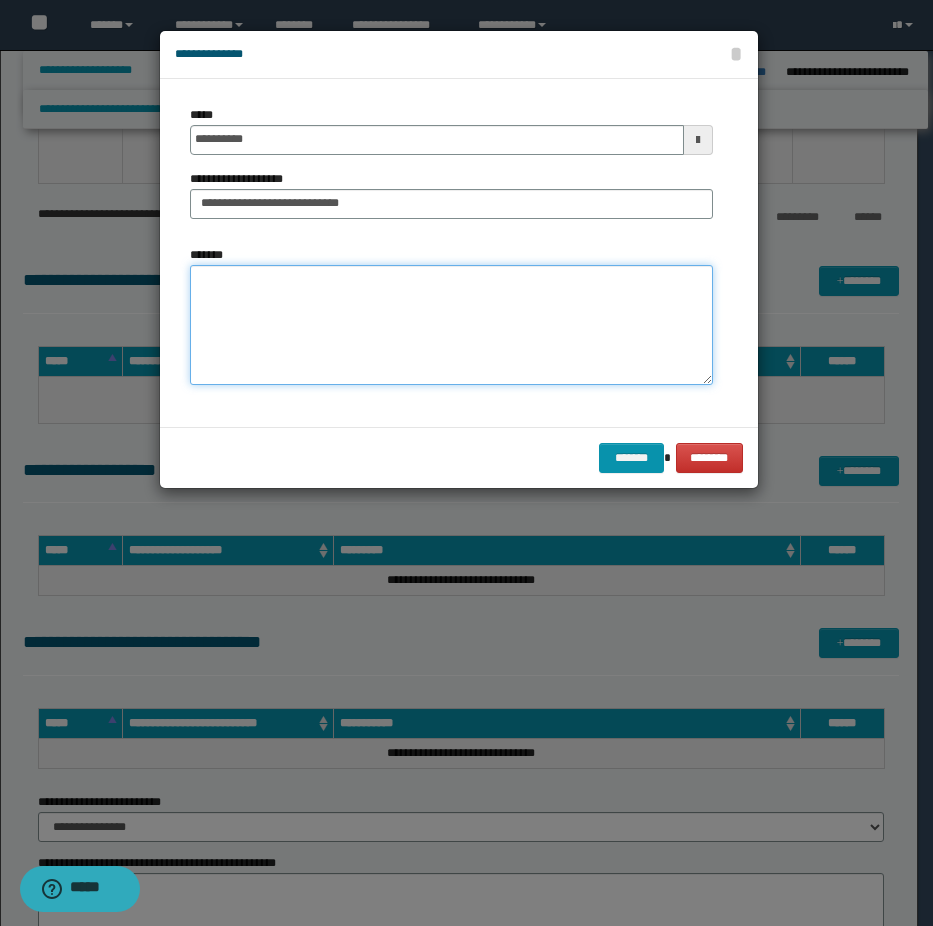 click on "*******" at bounding box center (451, 325) 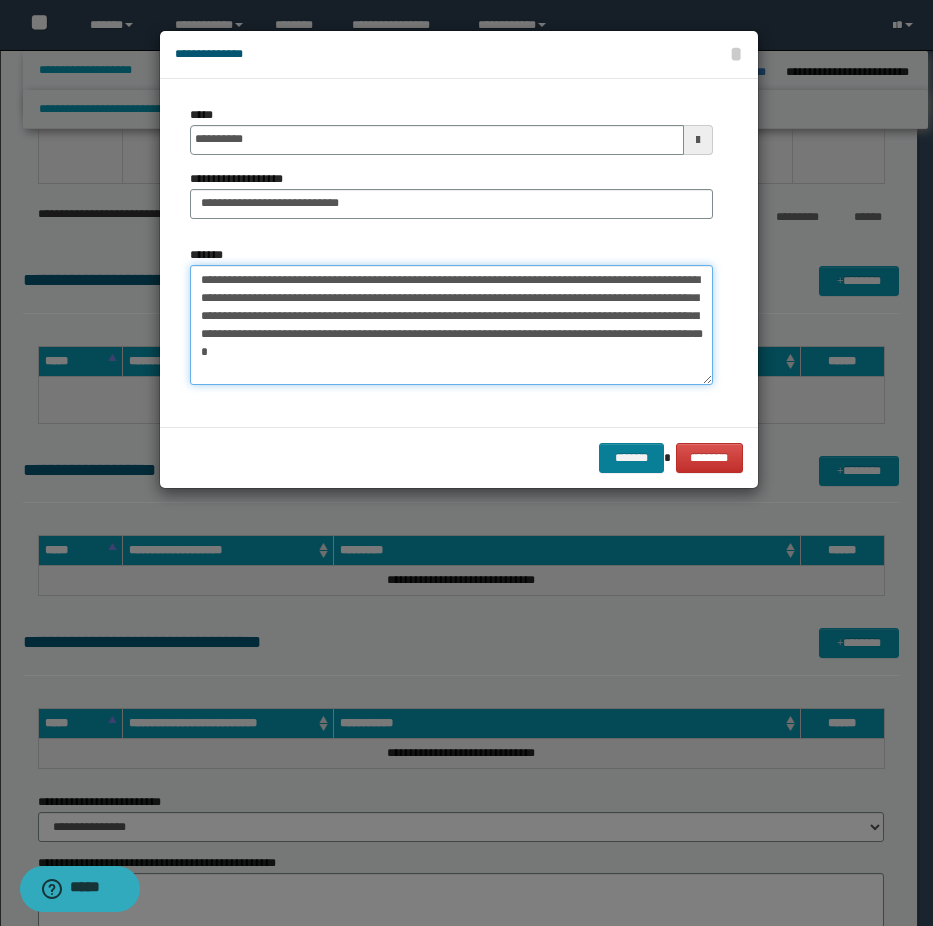 type on "**********" 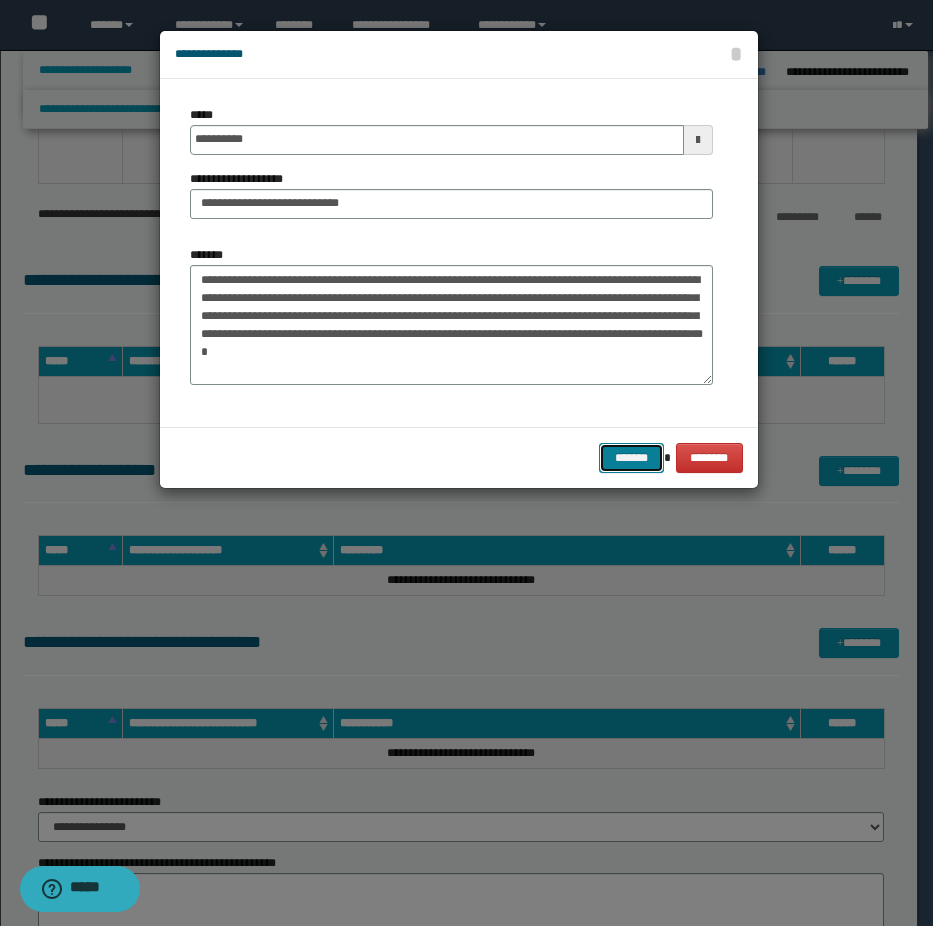 drag, startPoint x: 638, startPoint y: 453, endPoint x: 494, endPoint y: 477, distance: 145.9863 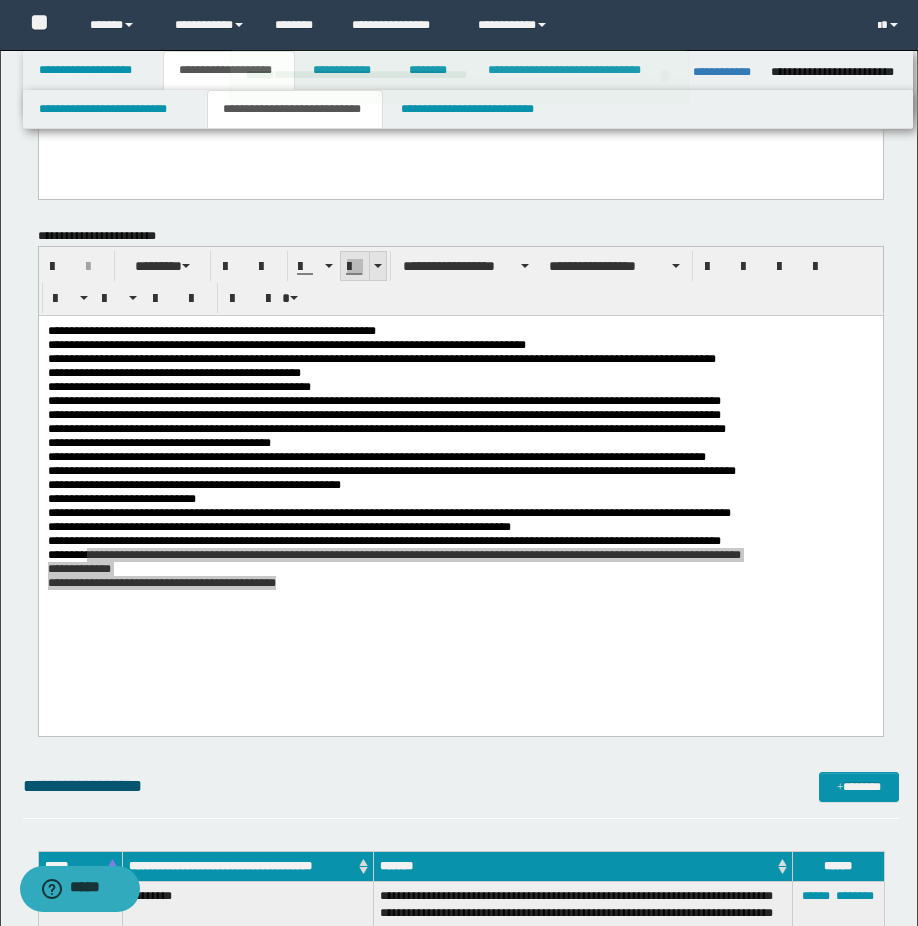 scroll, scrollTop: 0, scrollLeft: 0, axis: both 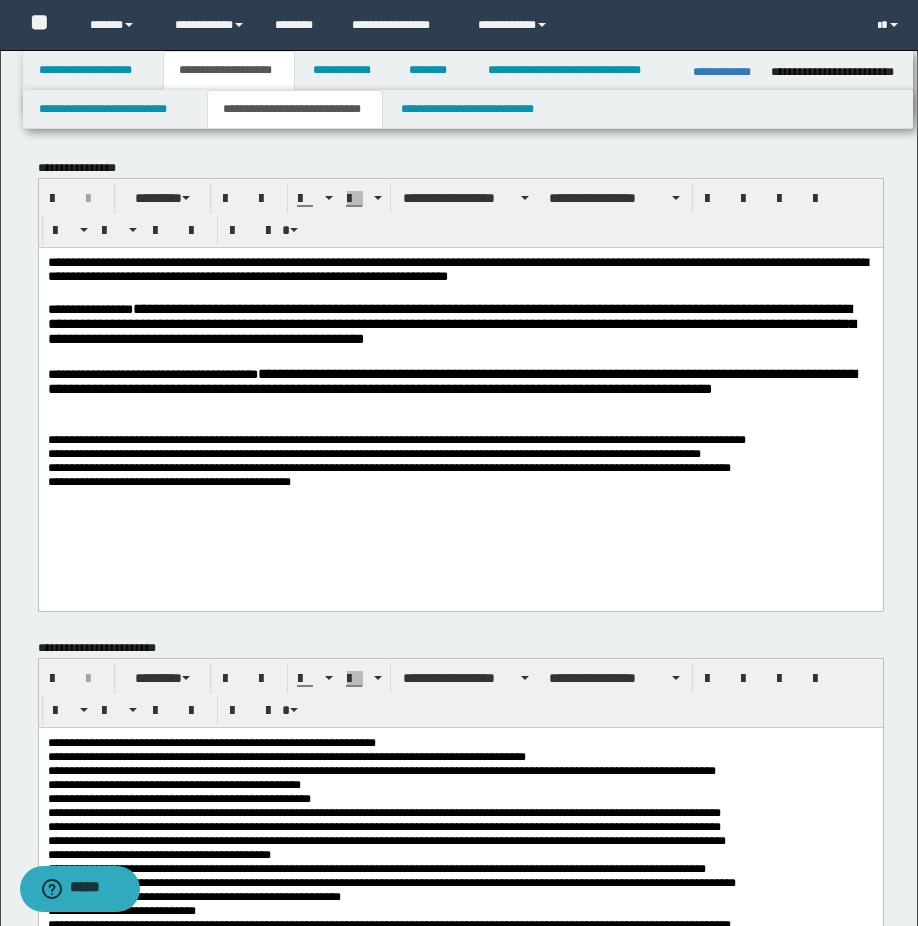 click on "**********" at bounding box center (460, 481) 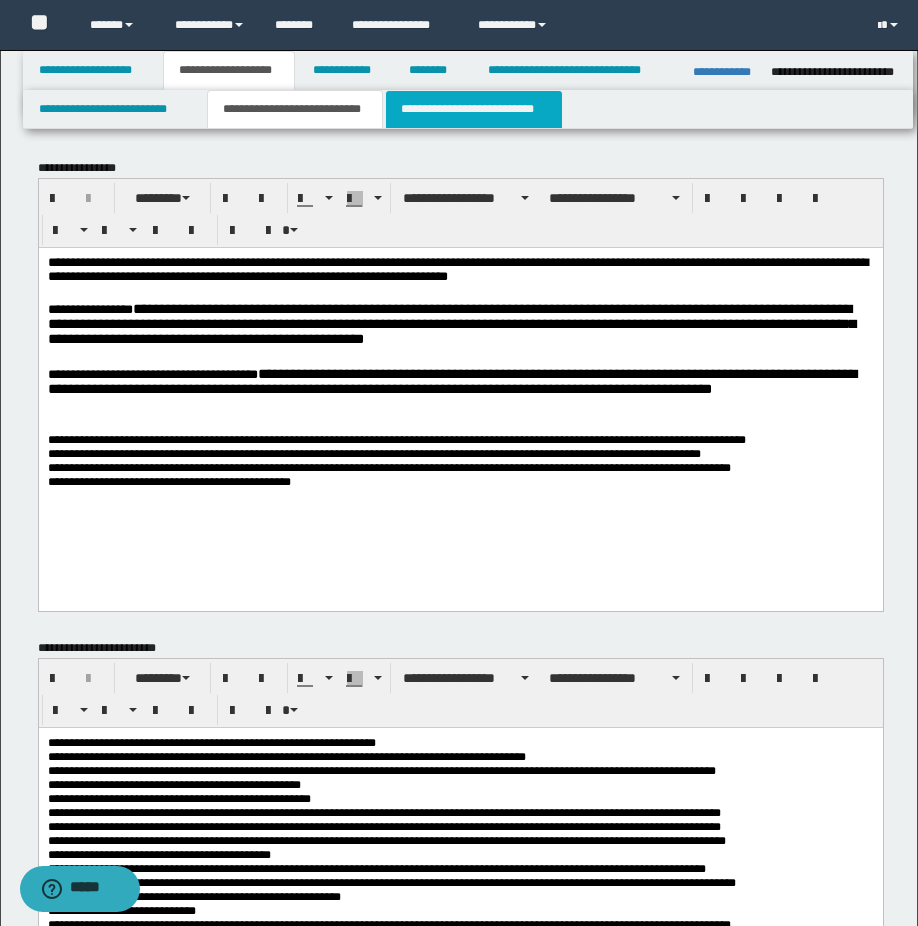 click on "**********" at bounding box center (474, 109) 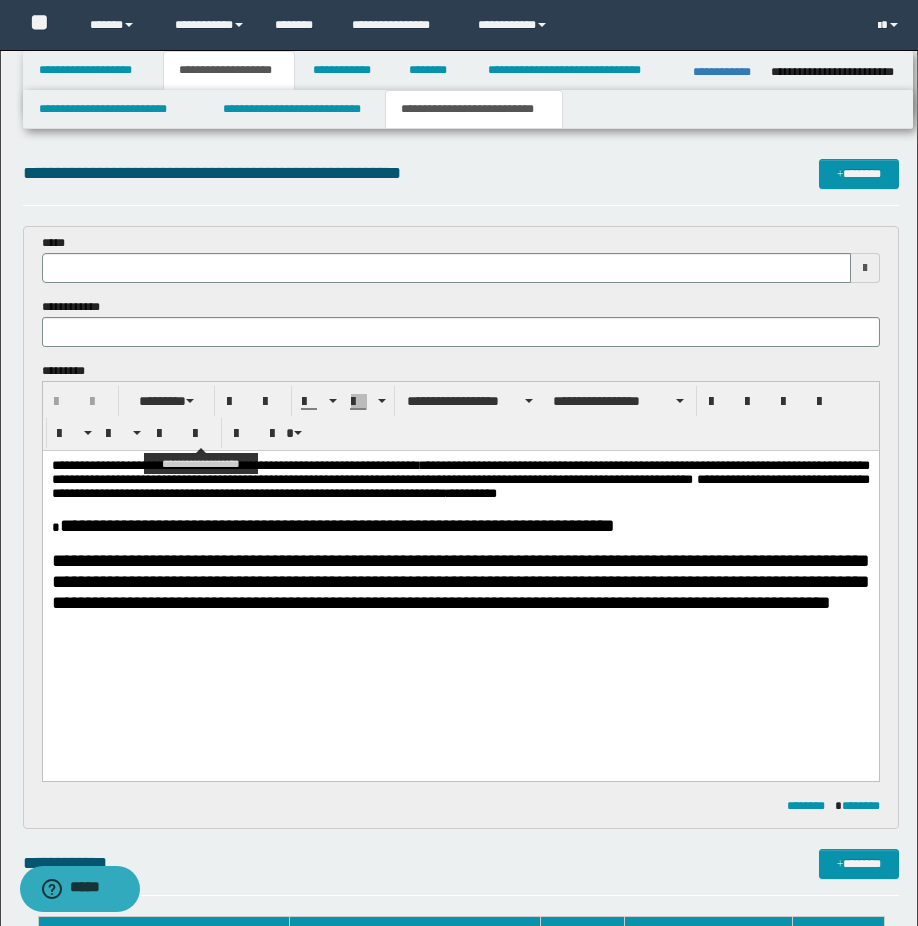 scroll, scrollTop: 0, scrollLeft: 0, axis: both 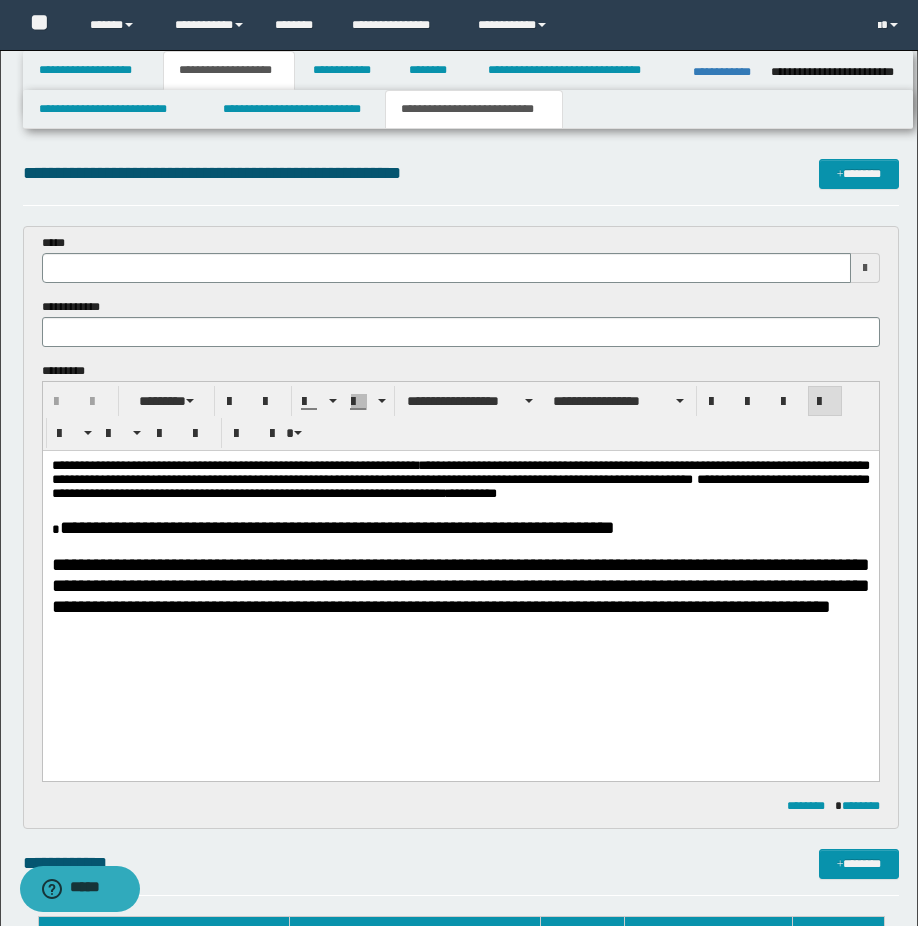 click on "**********" at bounding box center (460, 480) 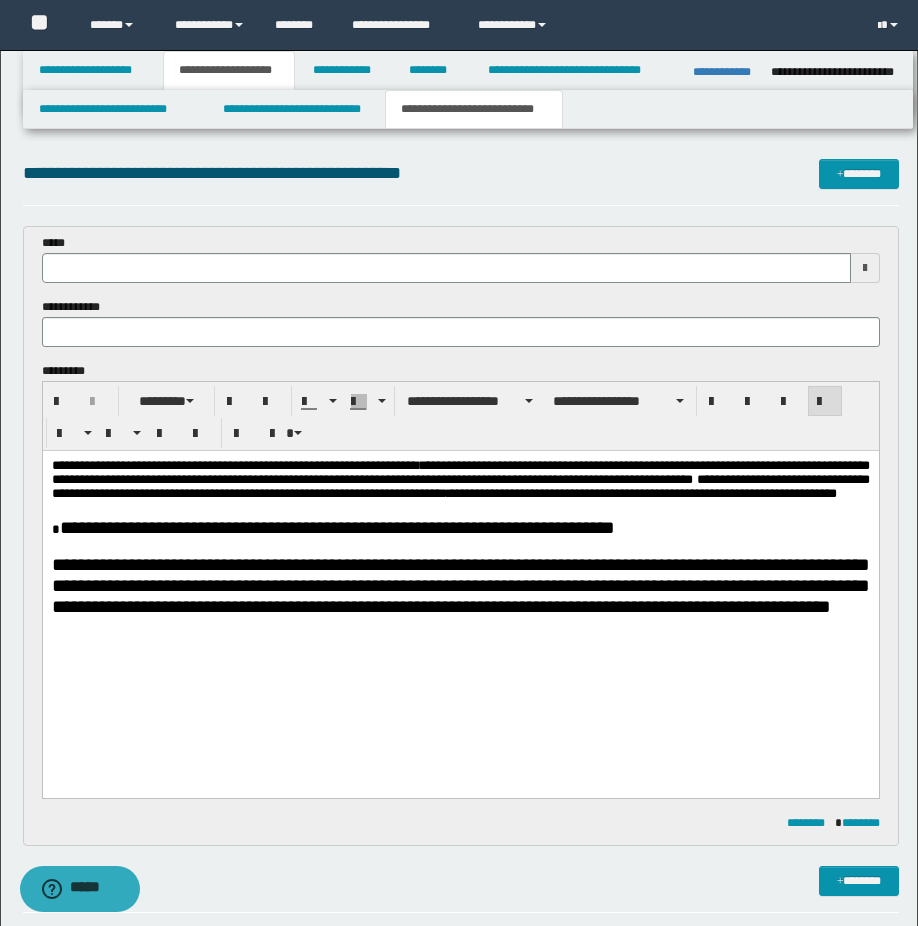 click at bounding box center (460, 509) 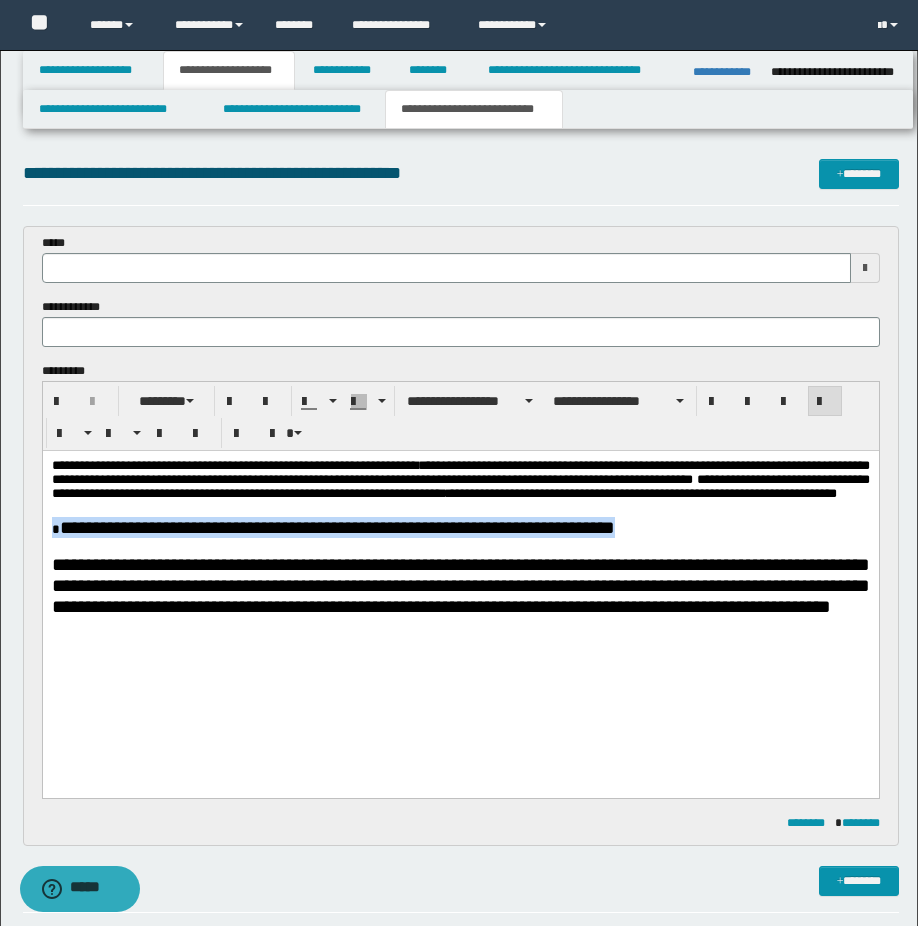 drag, startPoint x: 698, startPoint y: 561, endPoint x: 44, endPoint y: 553, distance: 654.04895 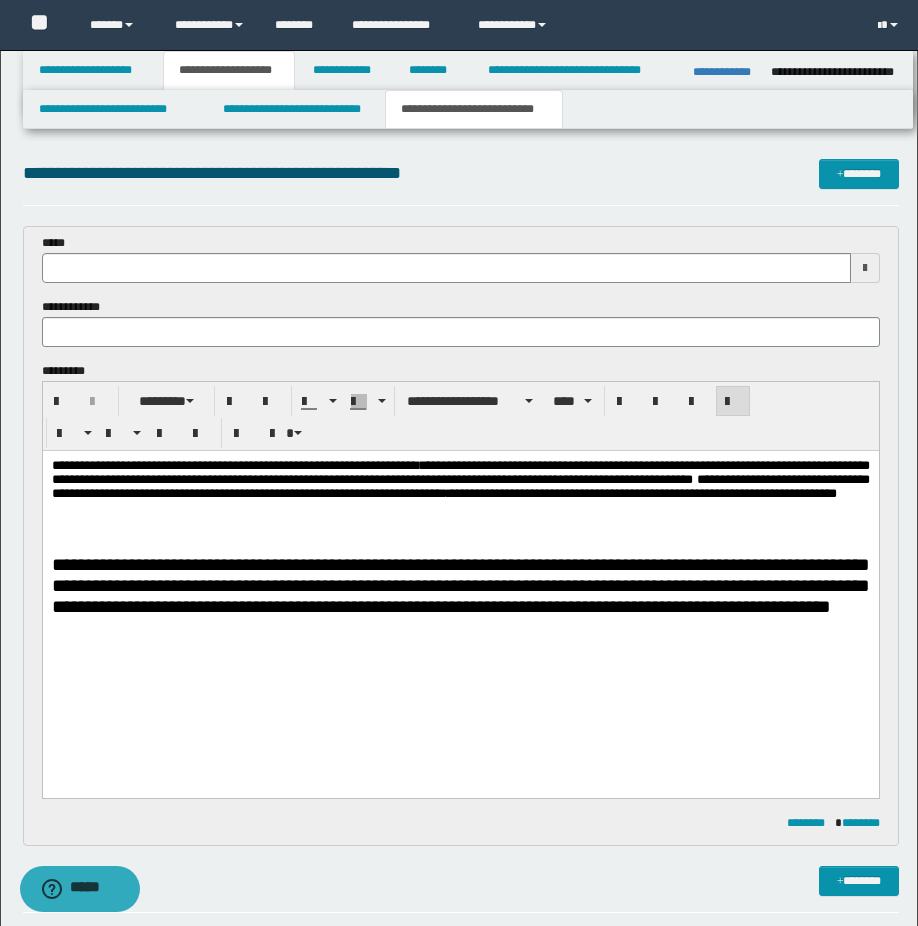 type 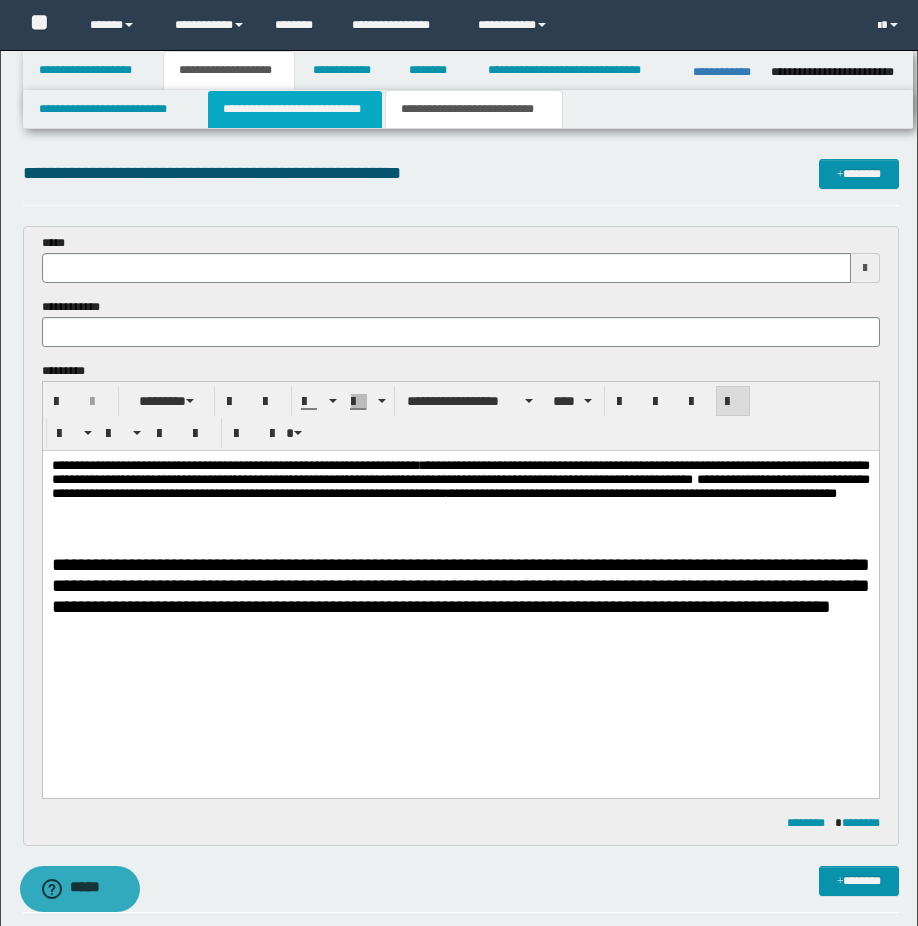 click on "**********" at bounding box center [295, 109] 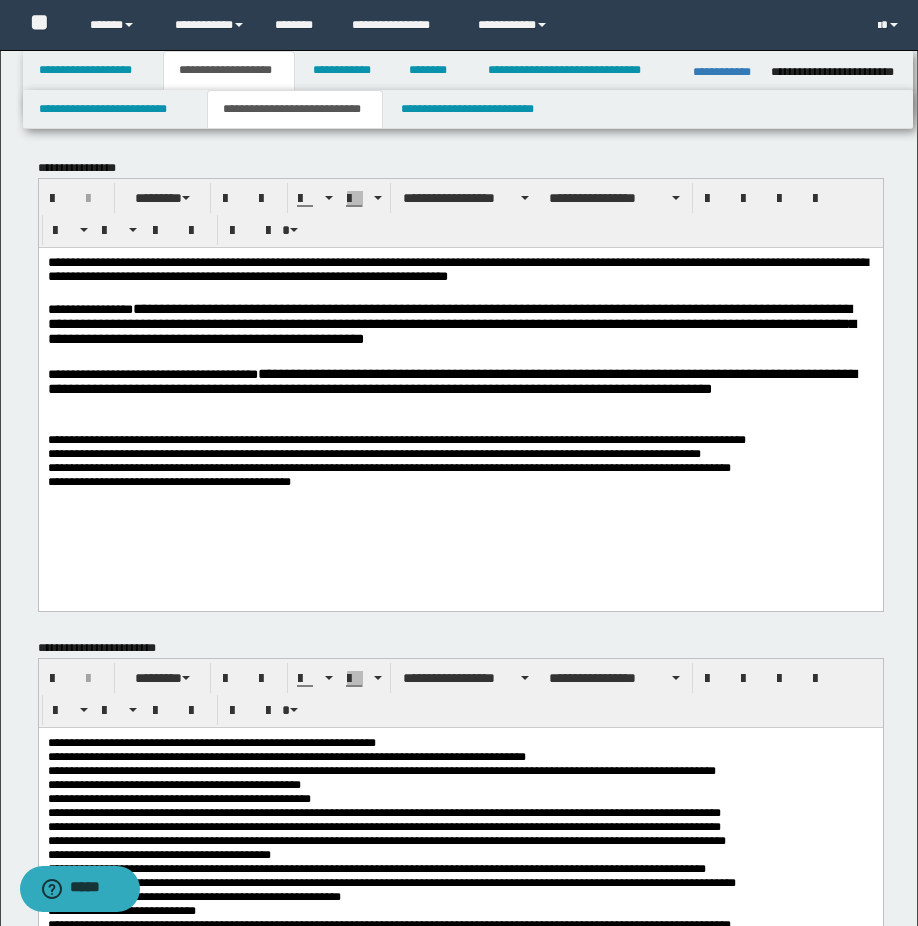 click on "**********" at bounding box center (460, 396) 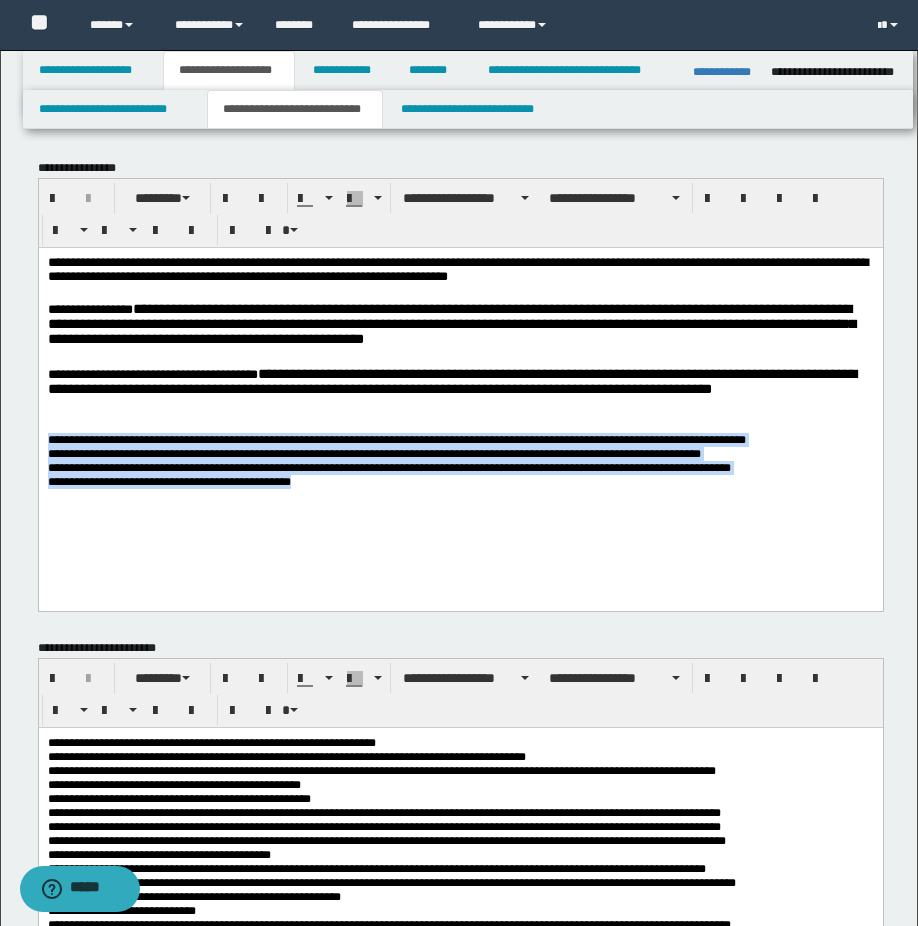 drag, startPoint x: 309, startPoint y: 500, endPoint x: 76, endPoint y: 691, distance: 301.2806 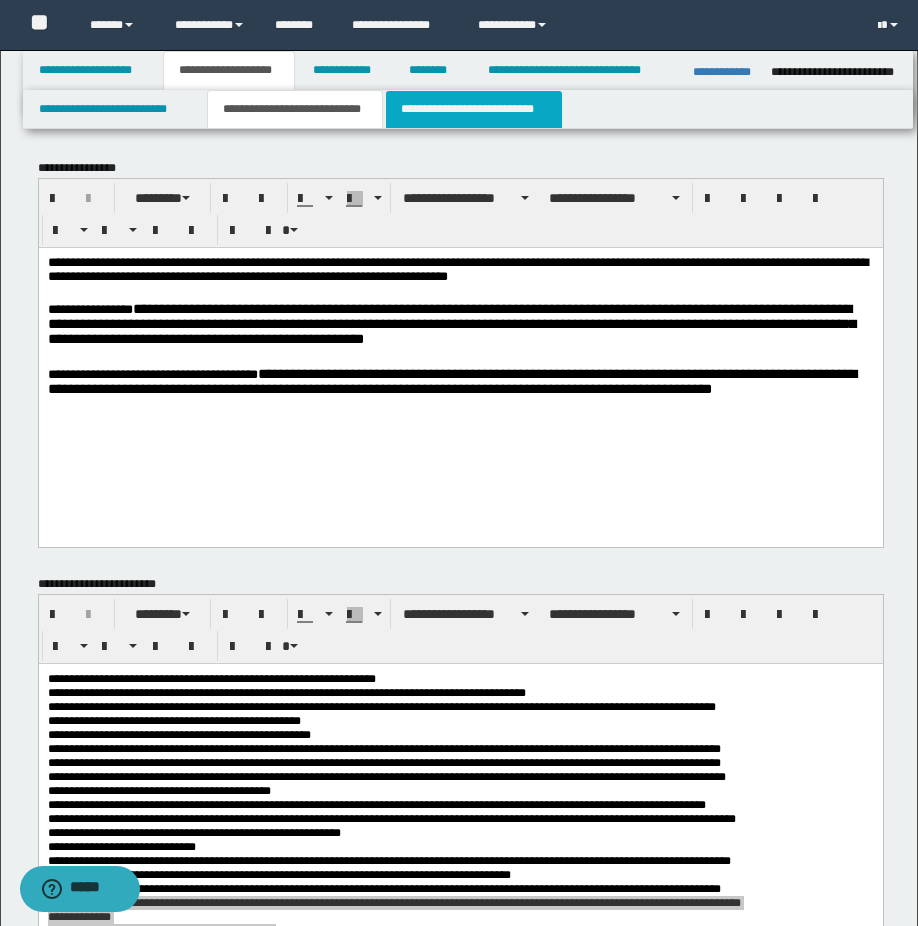 click on "**********" at bounding box center [474, 109] 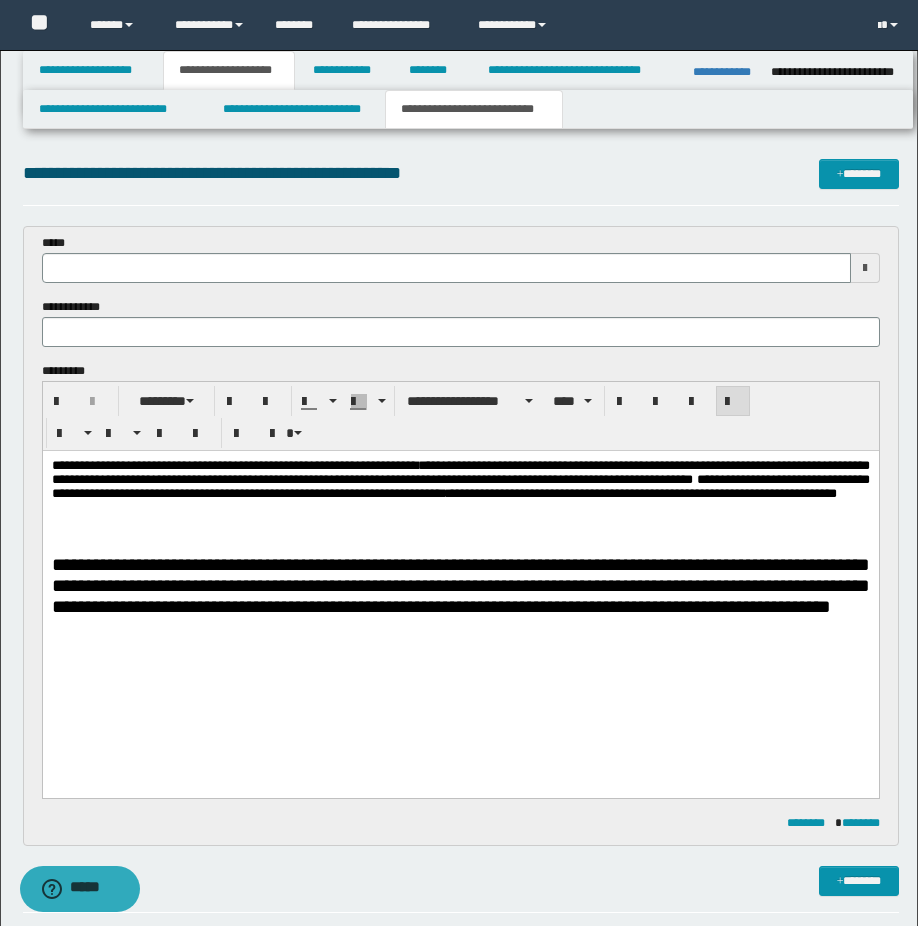 click at bounding box center [460, 527] 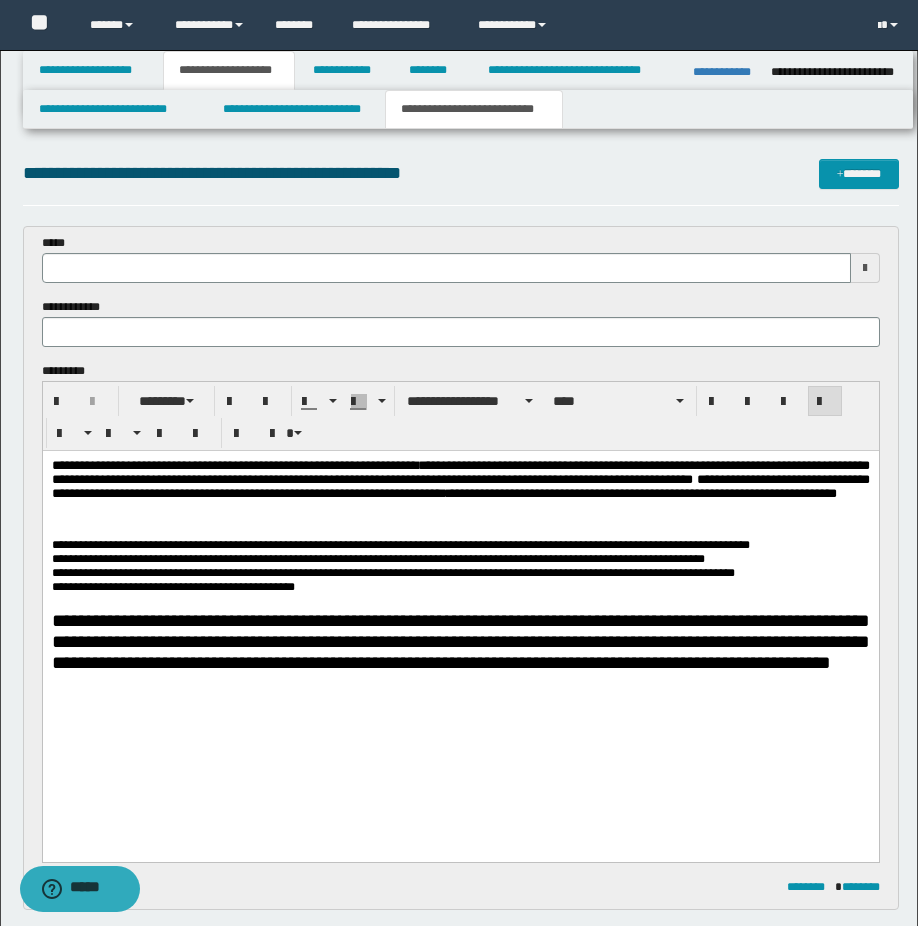 click at bounding box center [460, 527] 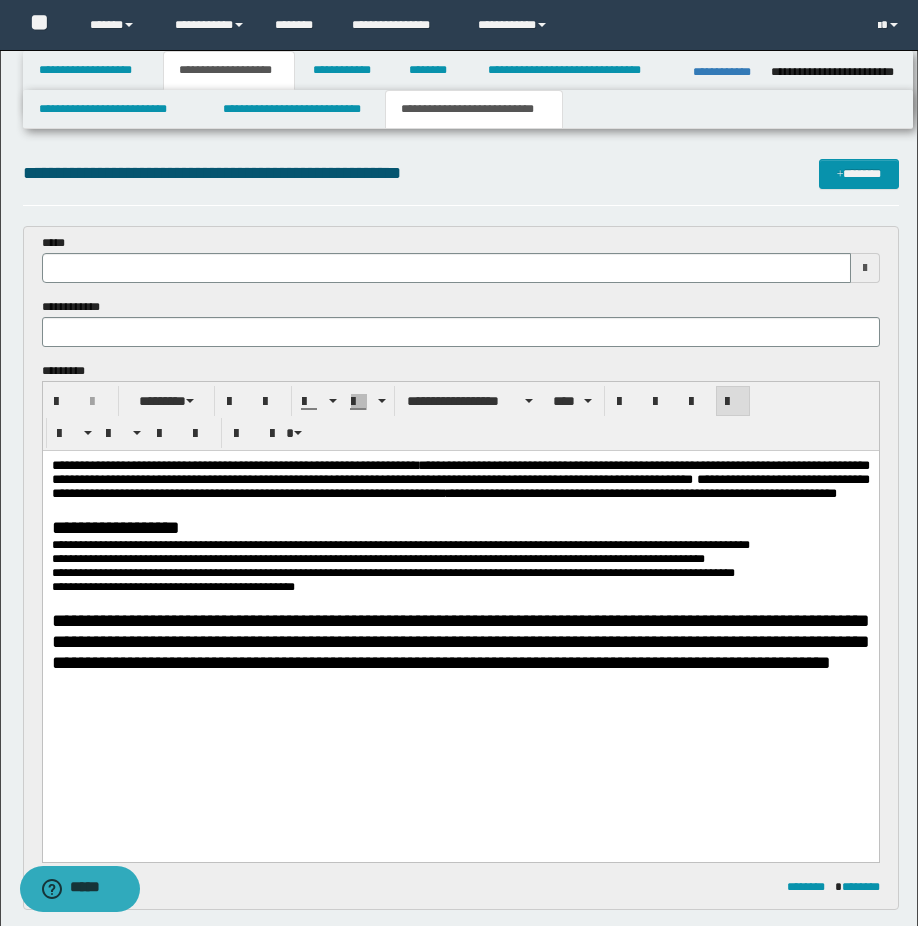 type 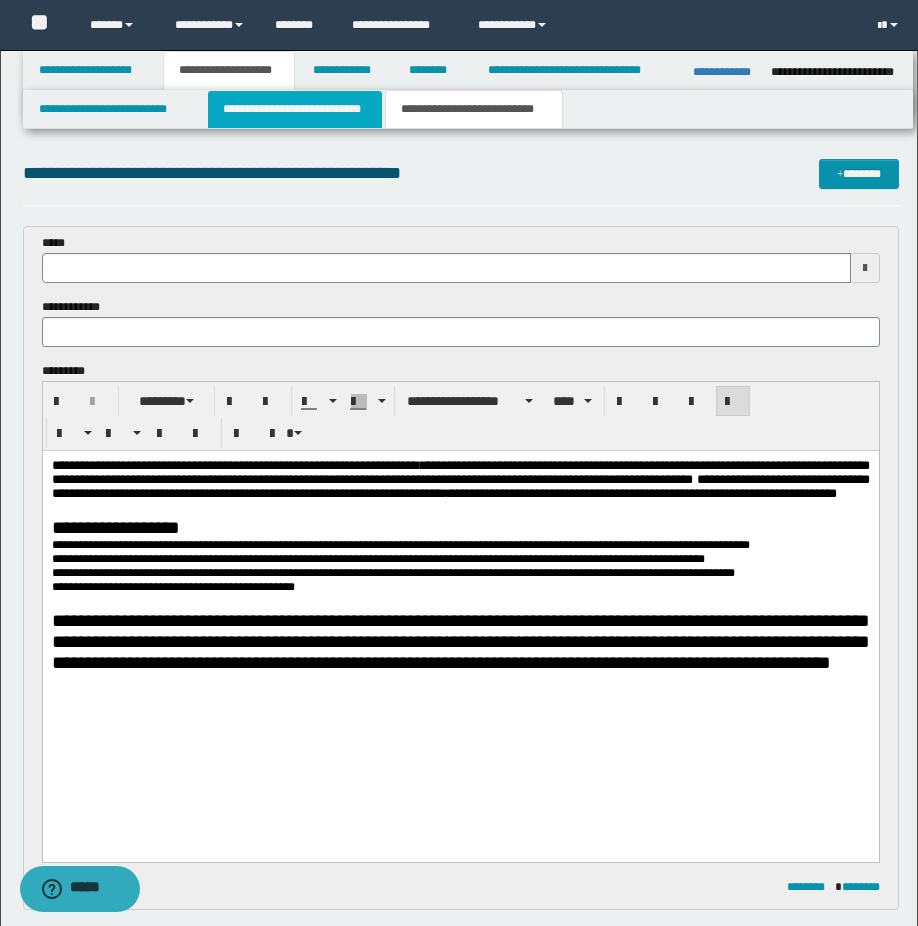 click on "**********" at bounding box center (295, 109) 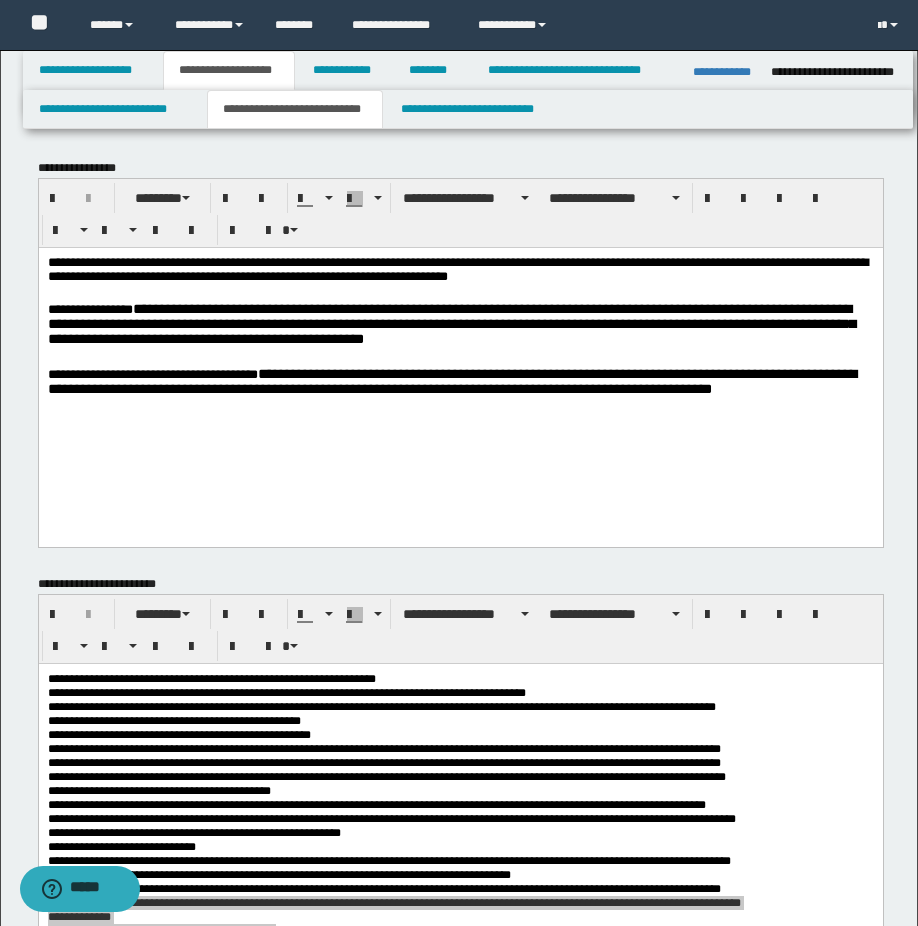 click on "**********" at bounding box center (460, 271) 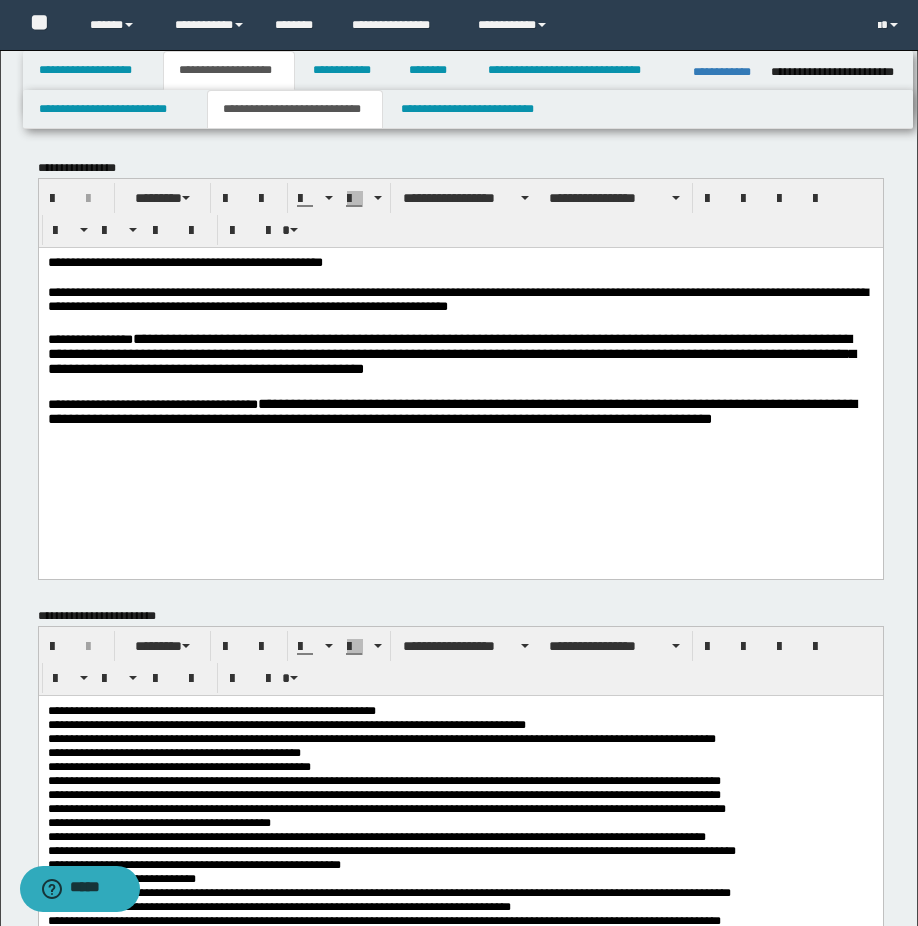 click on "**********" at bounding box center (460, 263) 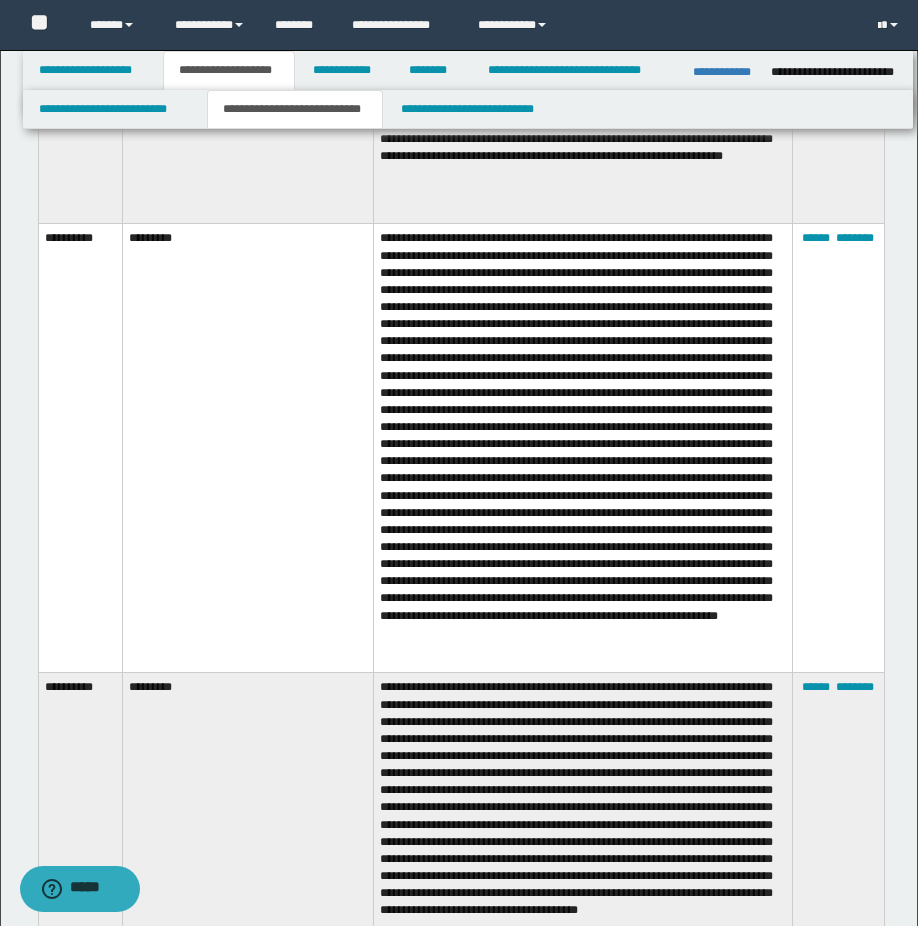 scroll, scrollTop: 1900, scrollLeft: 0, axis: vertical 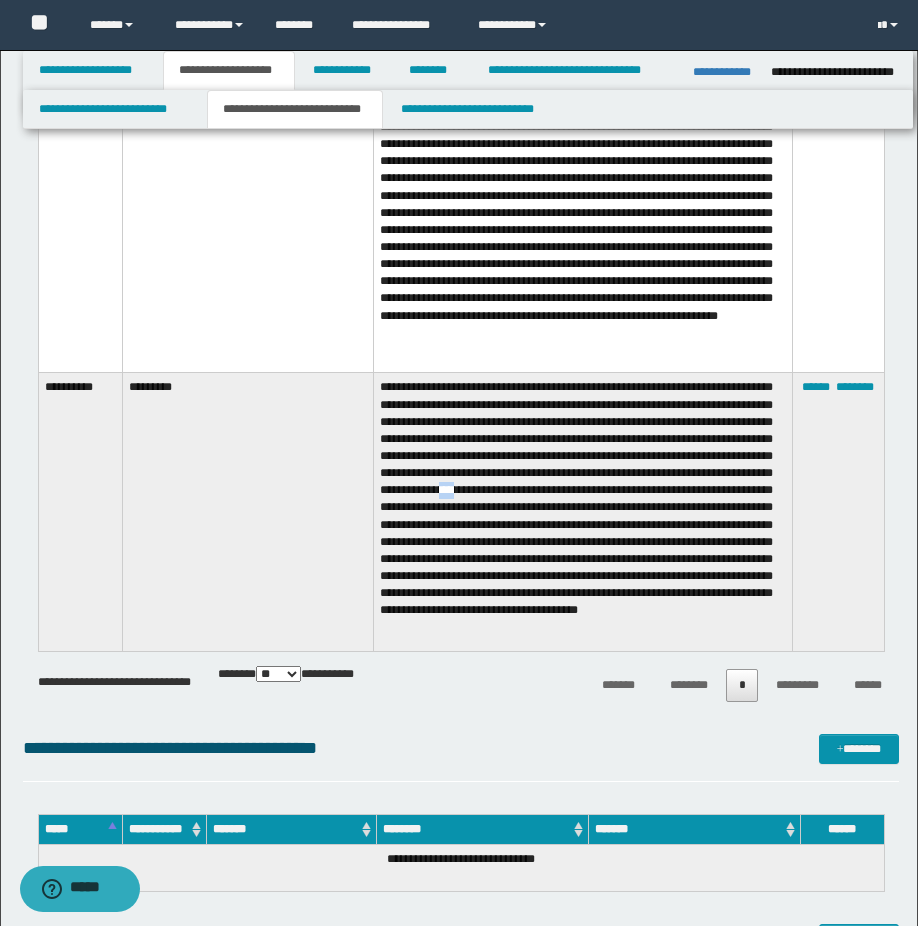 drag, startPoint x: 650, startPoint y: 497, endPoint x: 669, endPoint y: 497, distance: 19 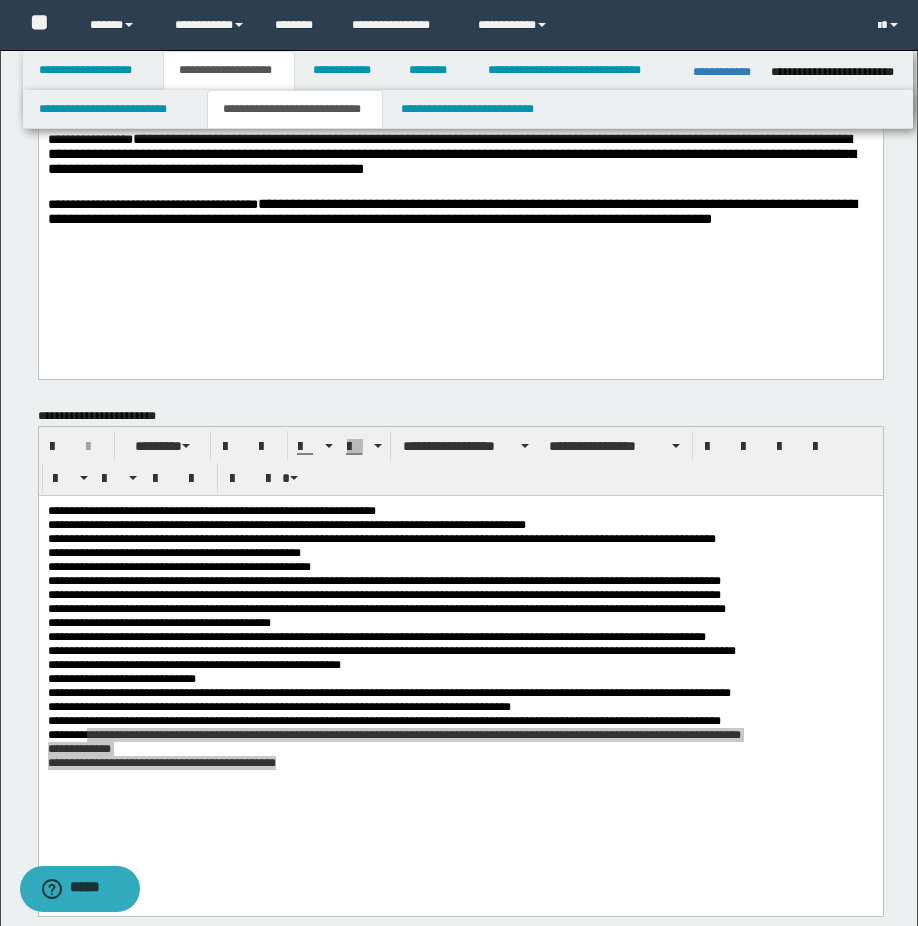 scroll, scrollTop: 0, scrollLeft: 0, axis: both 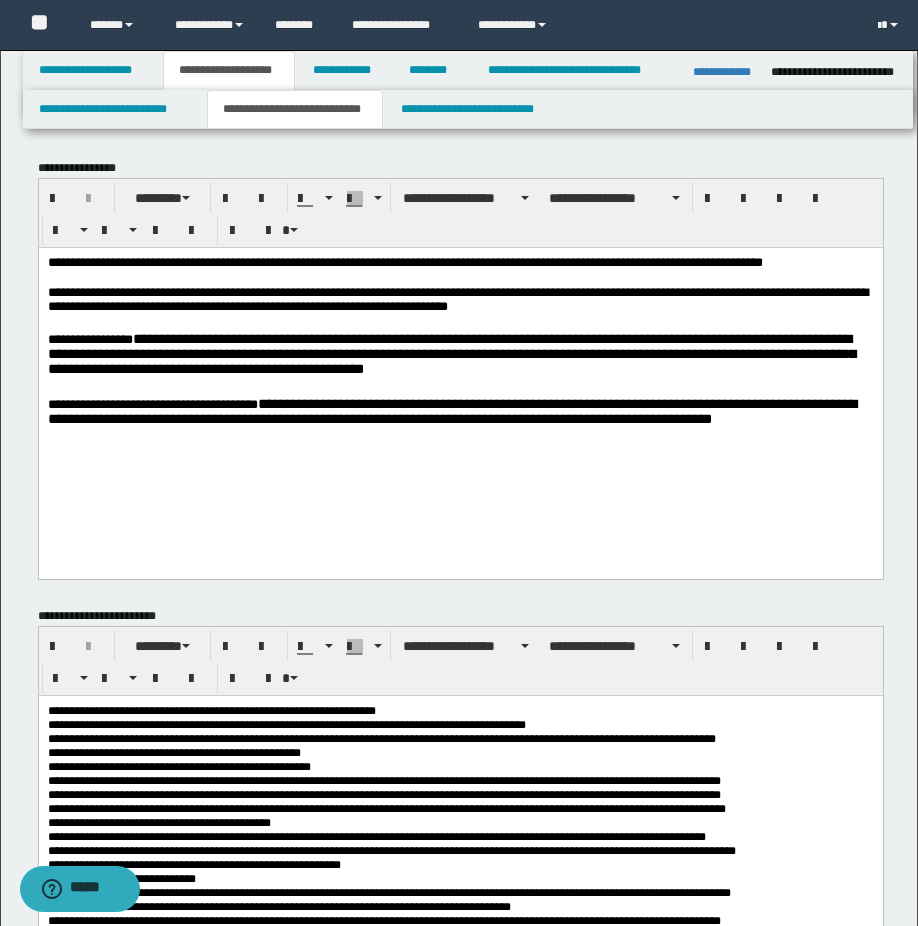 click on "**********" at bounding box center (460, 263) 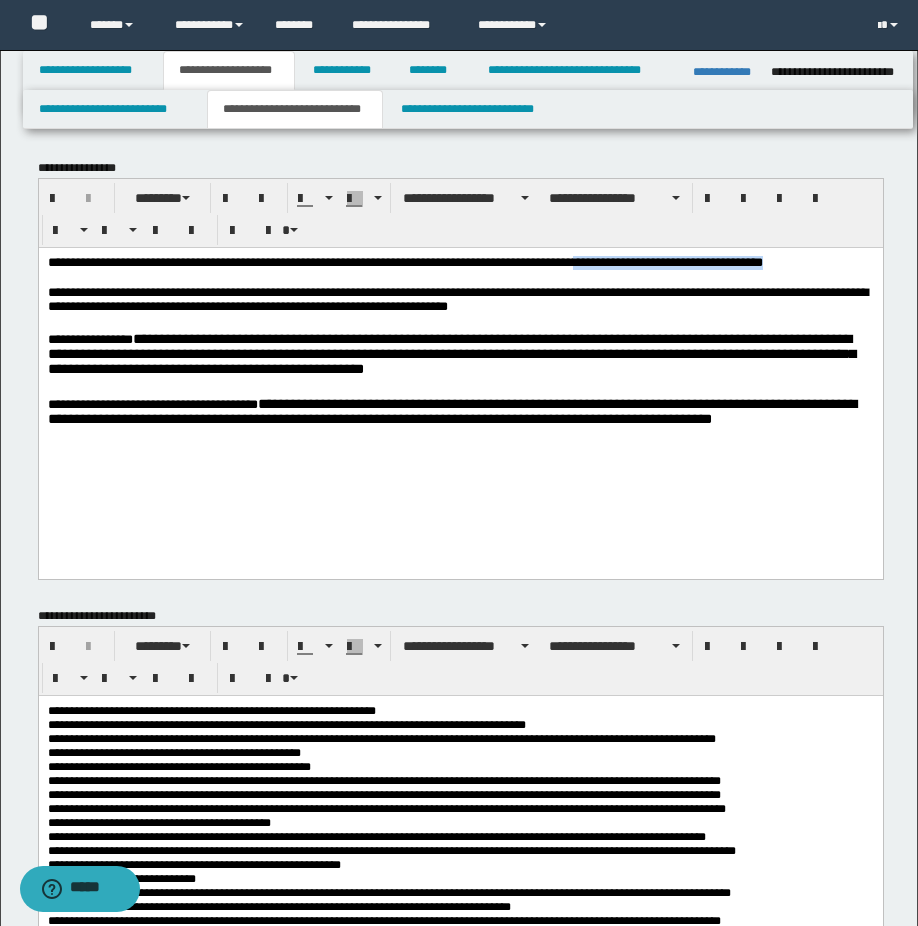 drag, startPoint x: 623, startPoint y: 264, endPoint x: 847, endPoint y: 268, distance: 224.0357 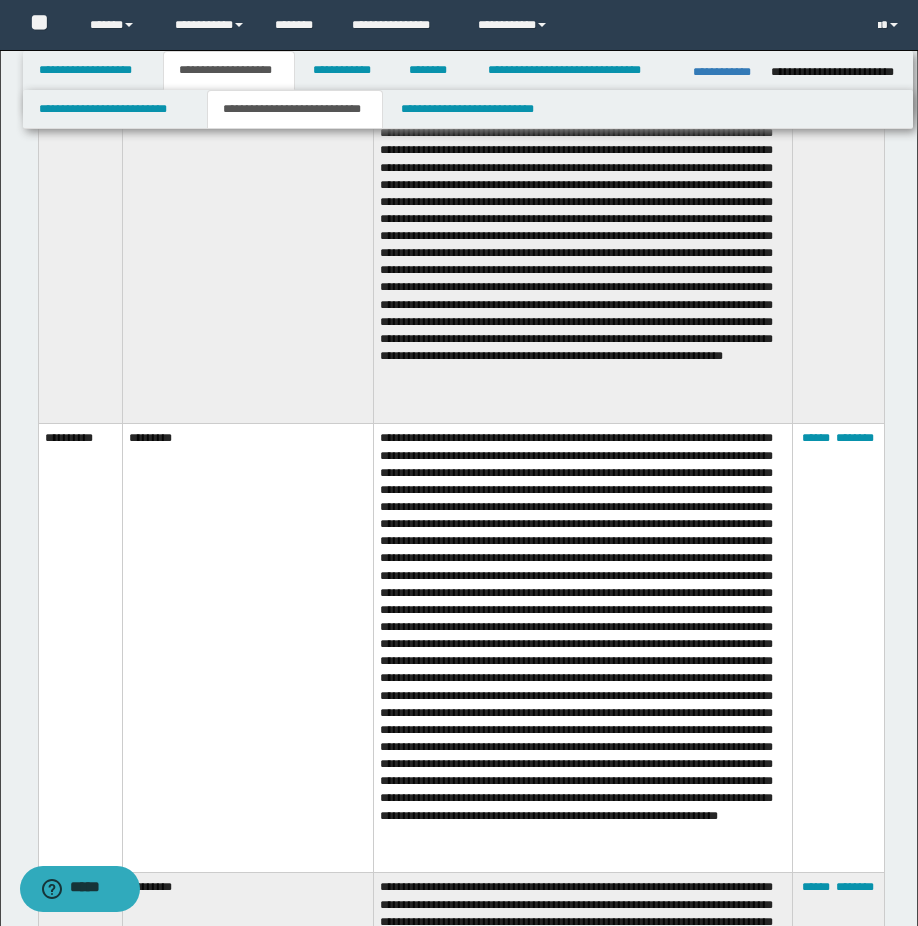 scroll, scrollTop: 1200, scrollLeft: 0, axis: vertical 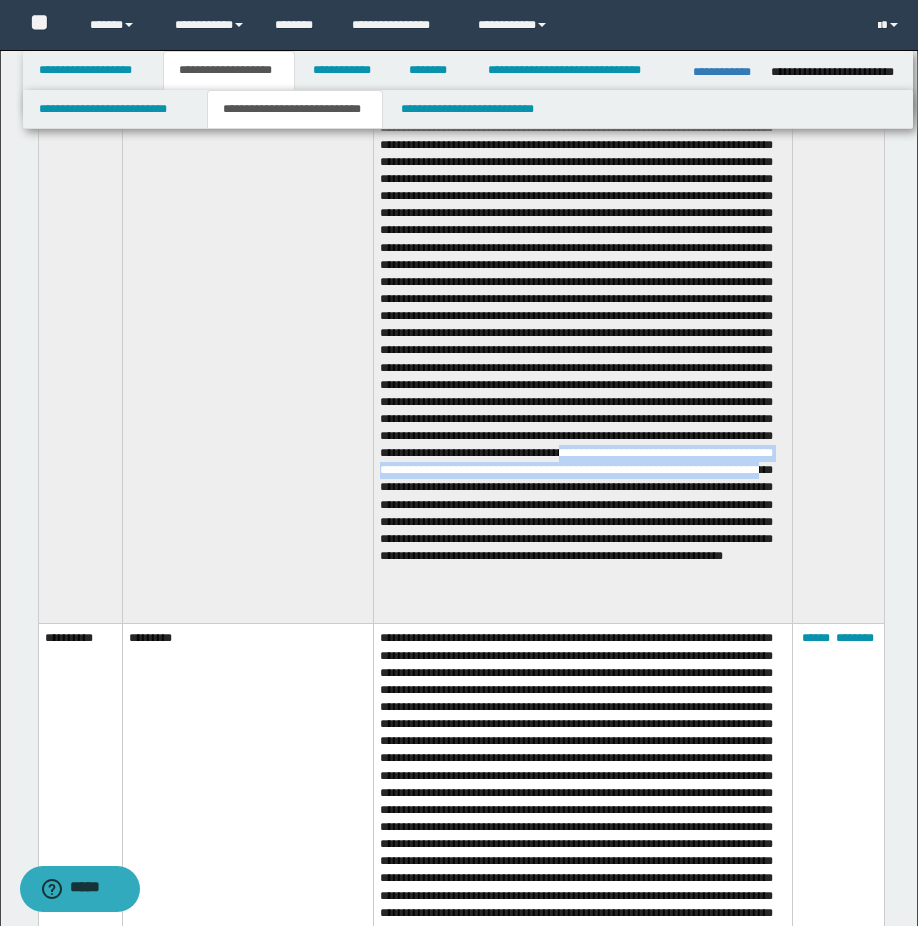drag, startPoint x: 685, startPoint y: 490, endPoint x: 562, endPoint y: 517, distance: 125.92855 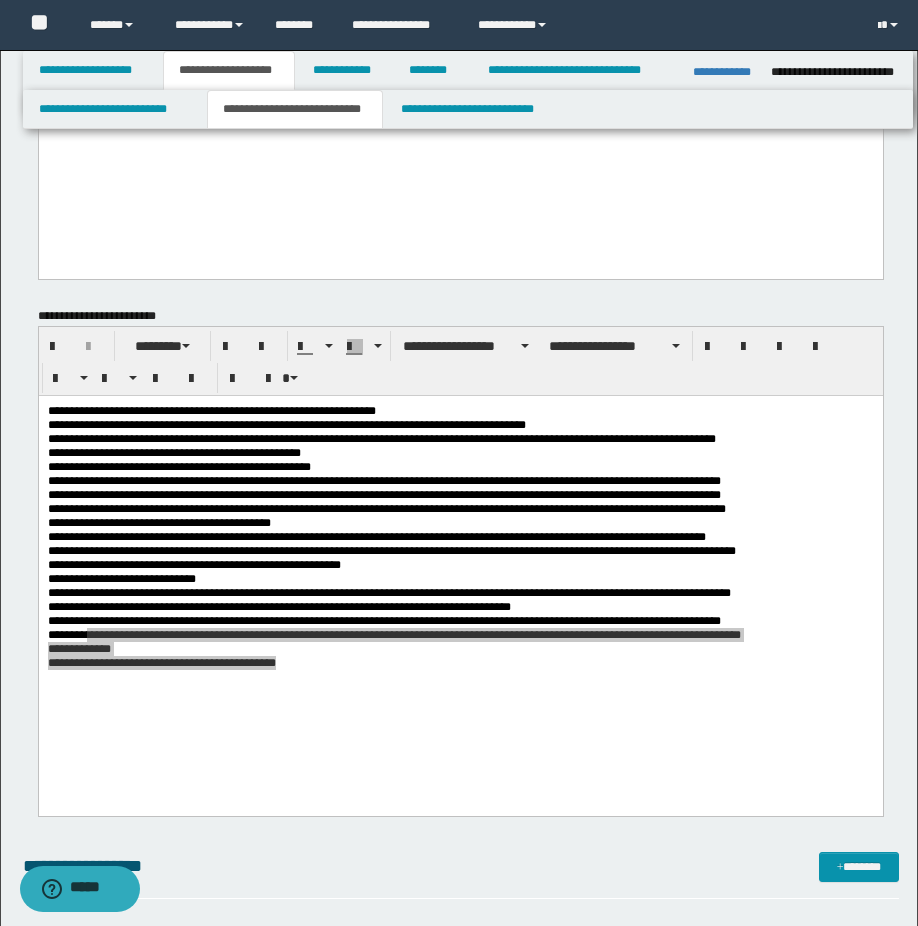 scroll, scrollTop: 0, scrollLeft: 0, axis: both 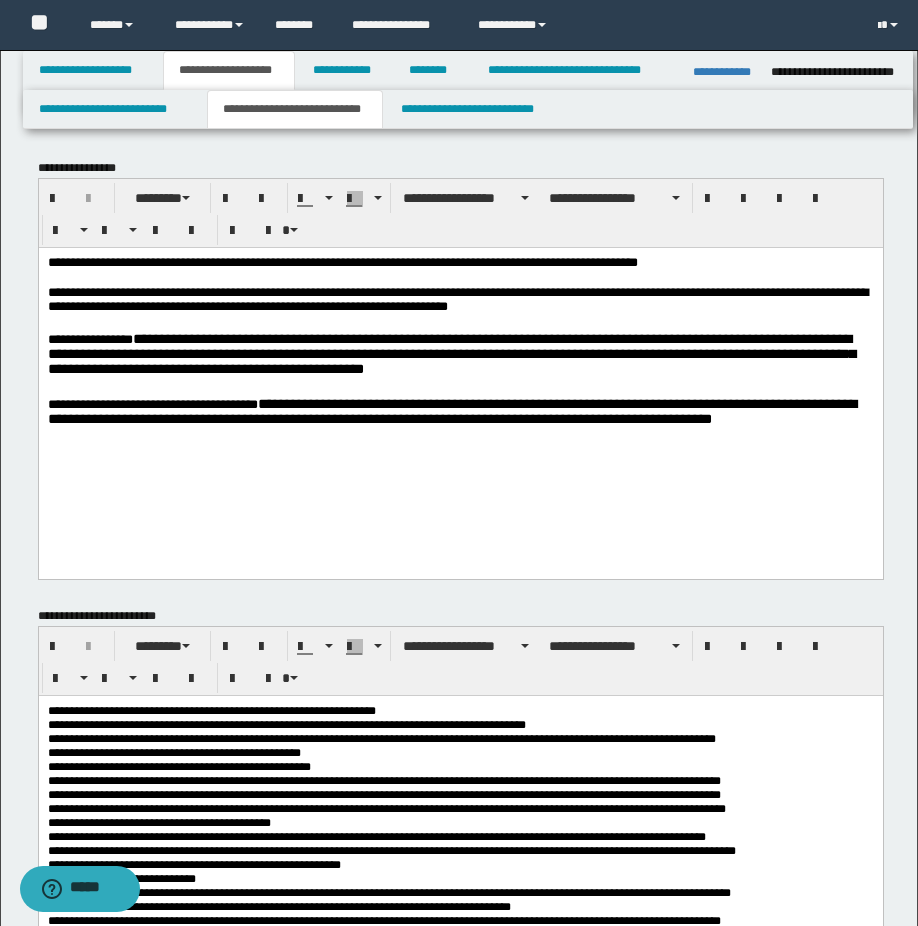 click on "**********" at bounding box center (460, 263) 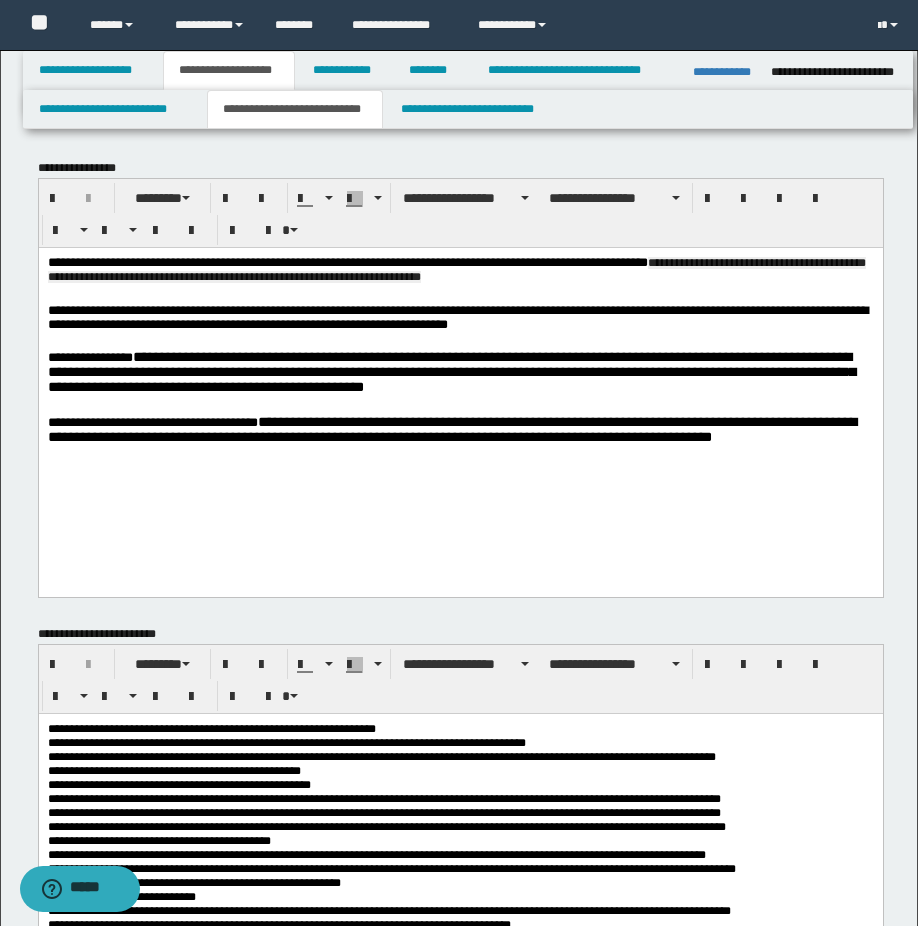 click on "**********" at bounding box center (460, 272) 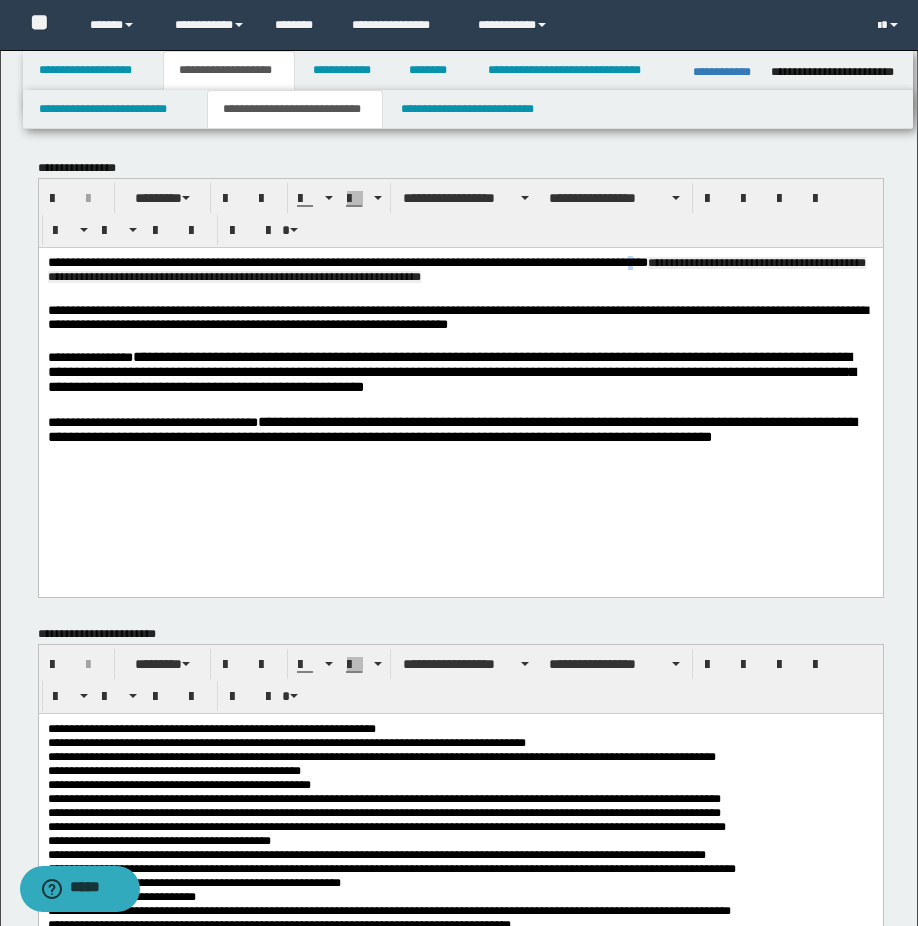 click on "**********" at bounding box center (460, 272) 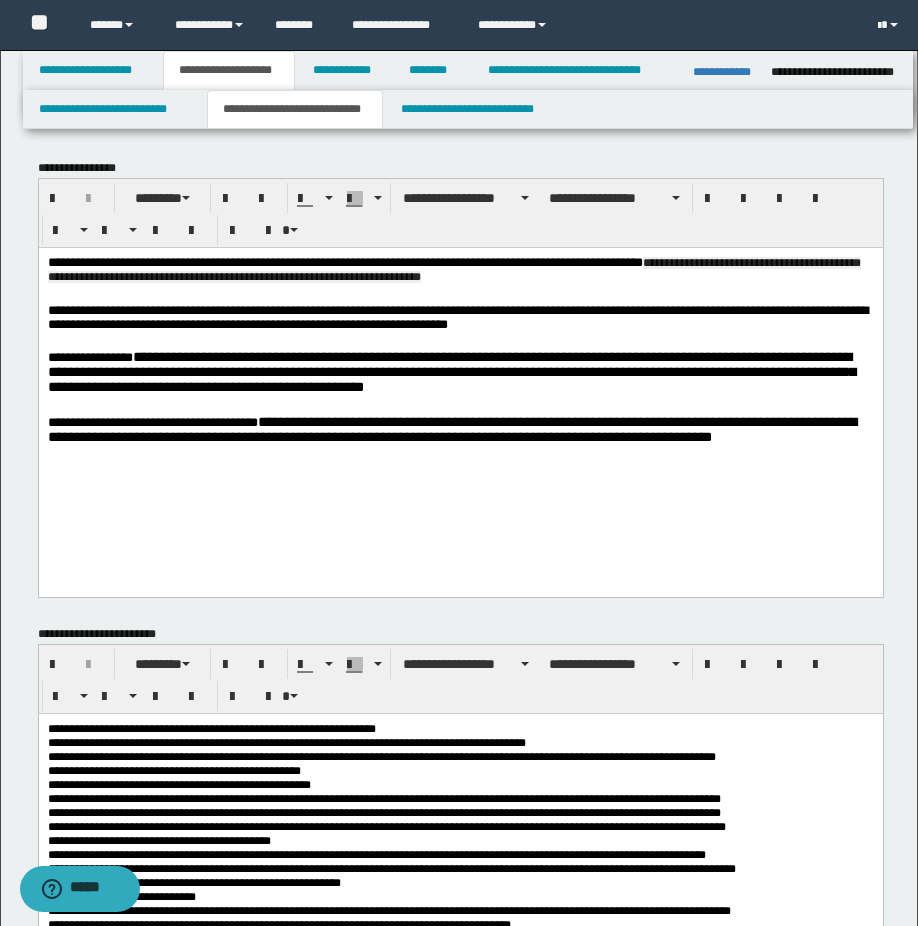 click on "**********" at bounding box center [453, 269] 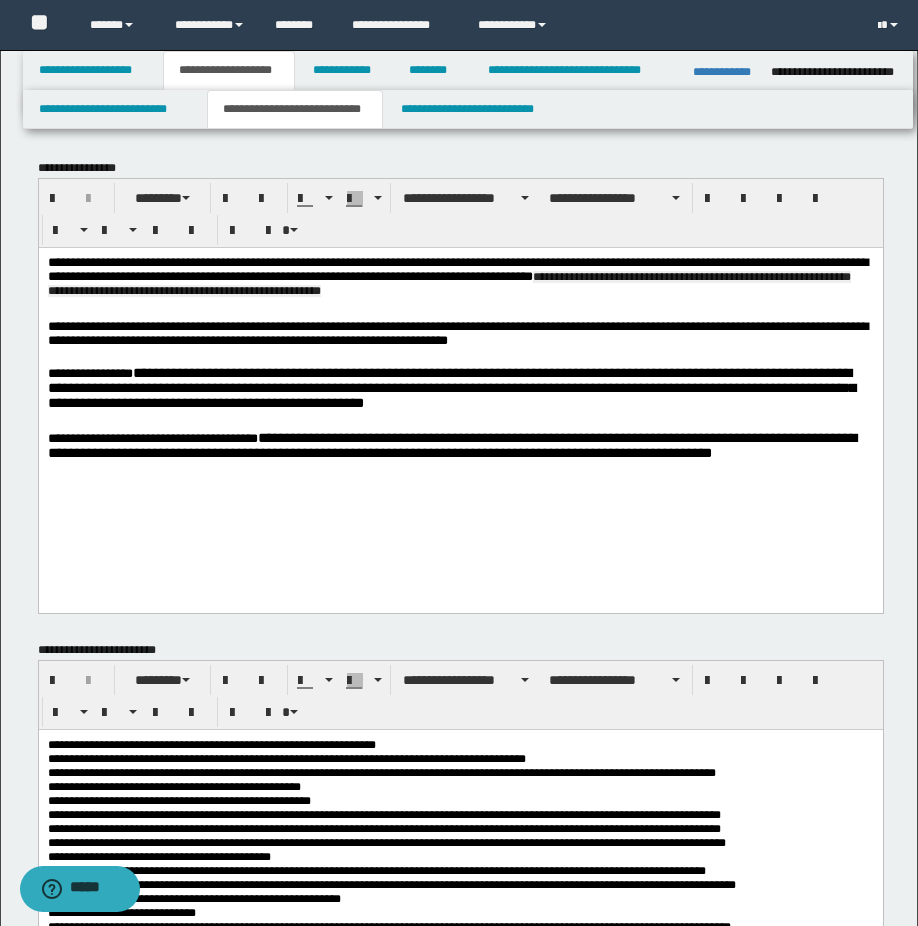 click on "**********" at bounding box center [460, 280] 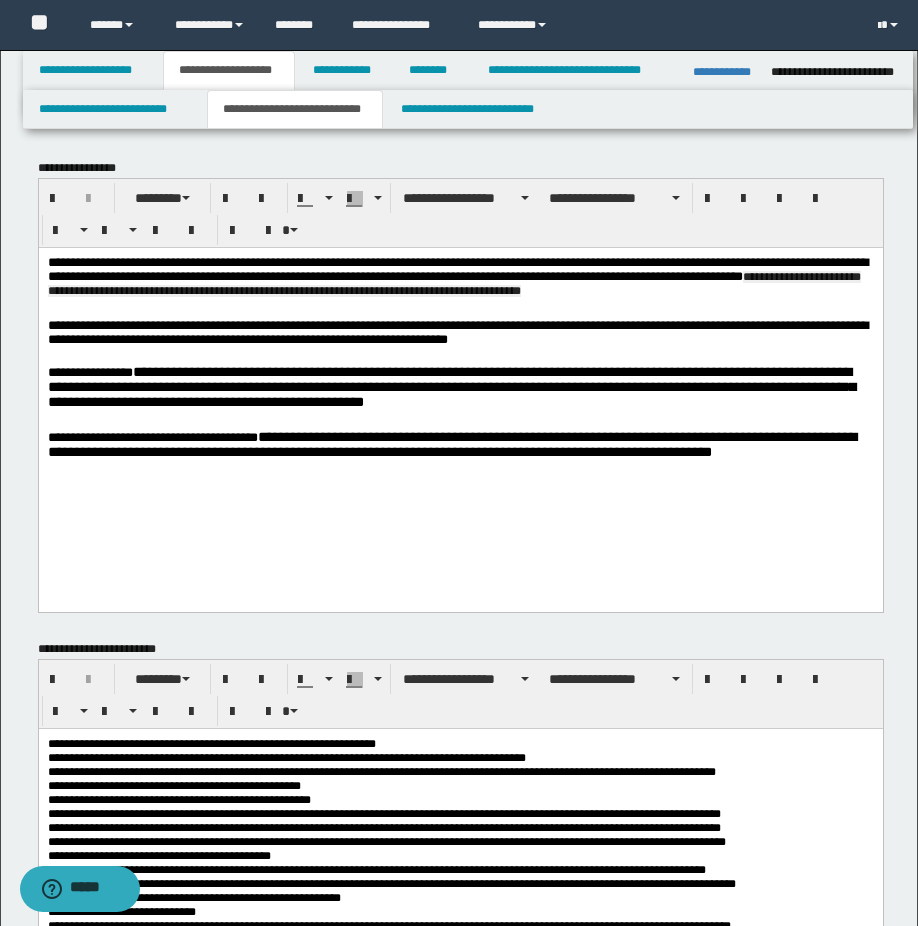 scroll, scrollTop: 400, scrollLeft: 0, axis: vertical 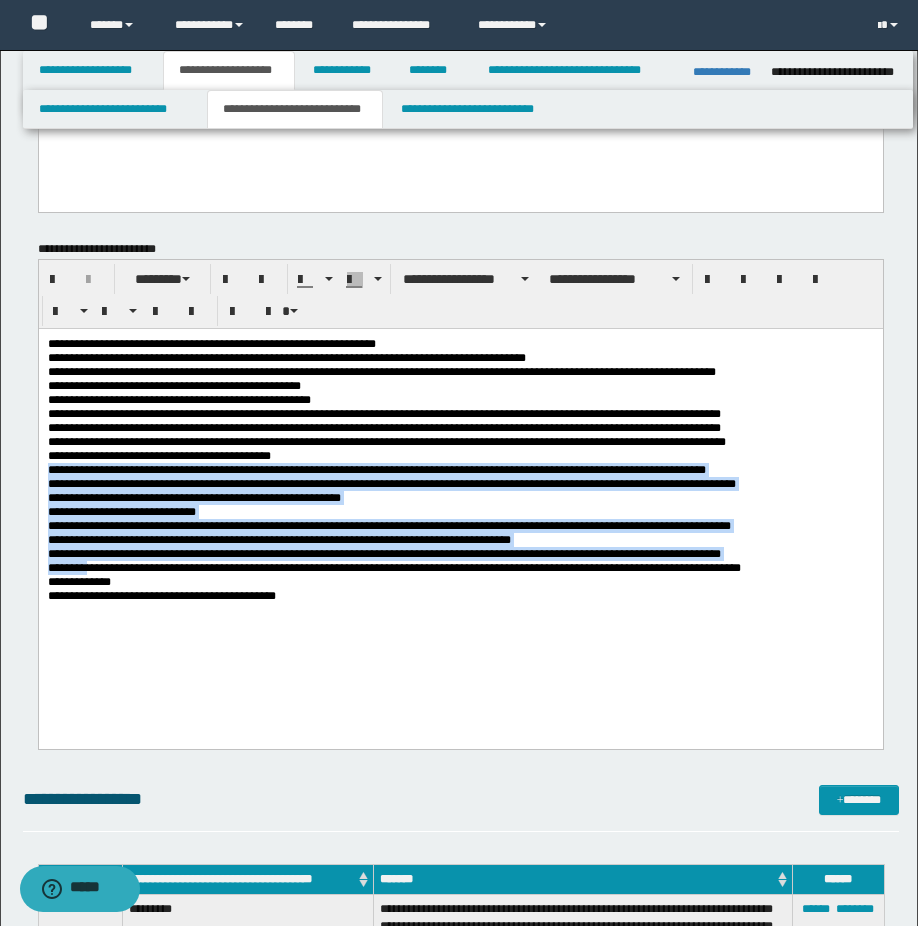 drag, startPoint x: 229, startPoint y: 421, endPoint x: 279, endPoint y: 456, distance: 61.03278 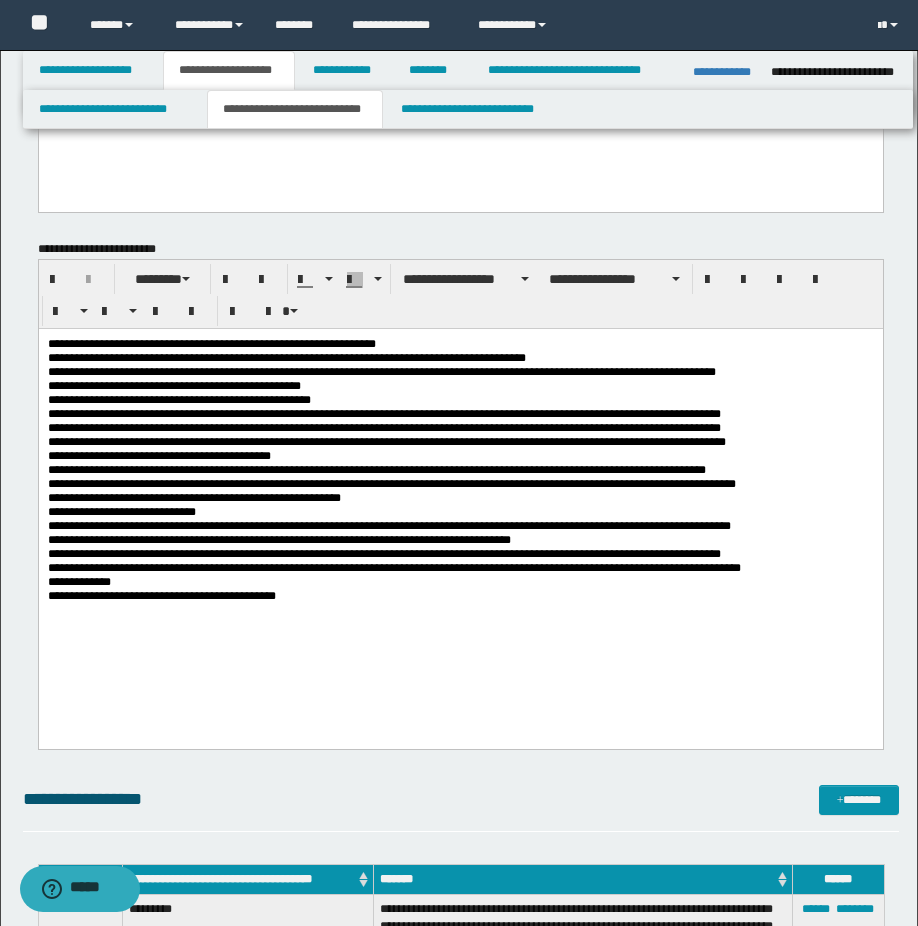 click on "**********" at bounding box center (383, 427) 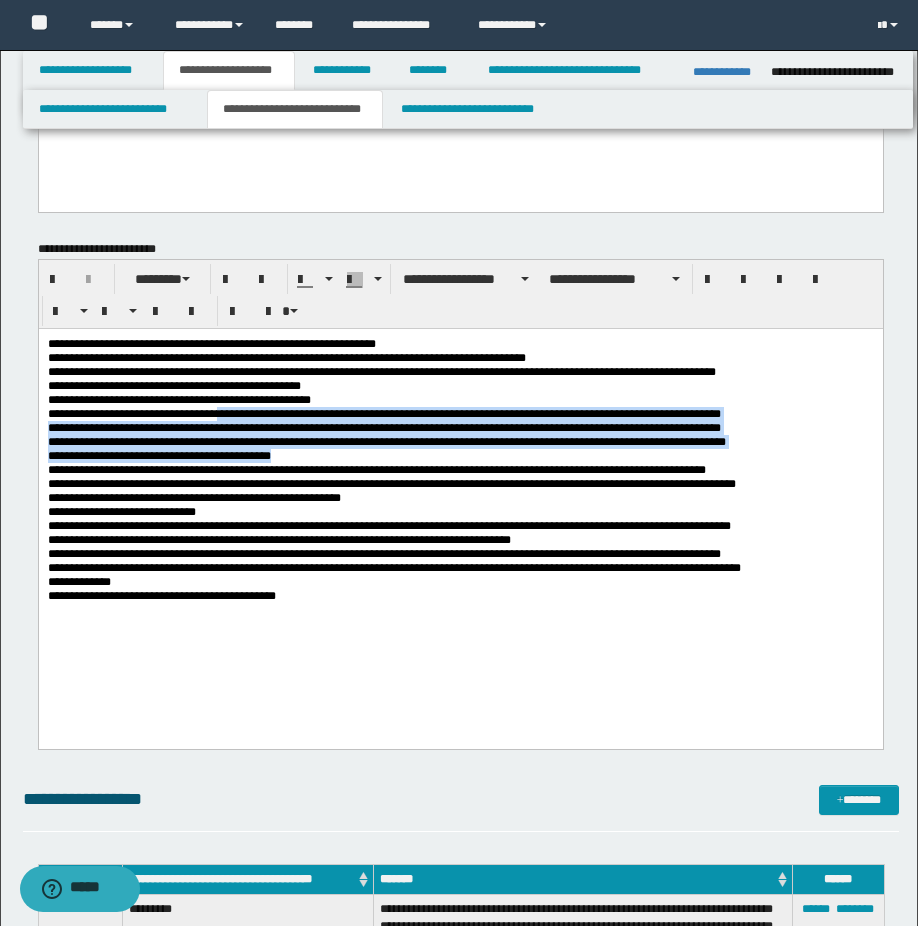 drag, startPoint x: 241, startPoint y: 423, endPoint x: 299, endPoint y: 470, distance: 74.65253 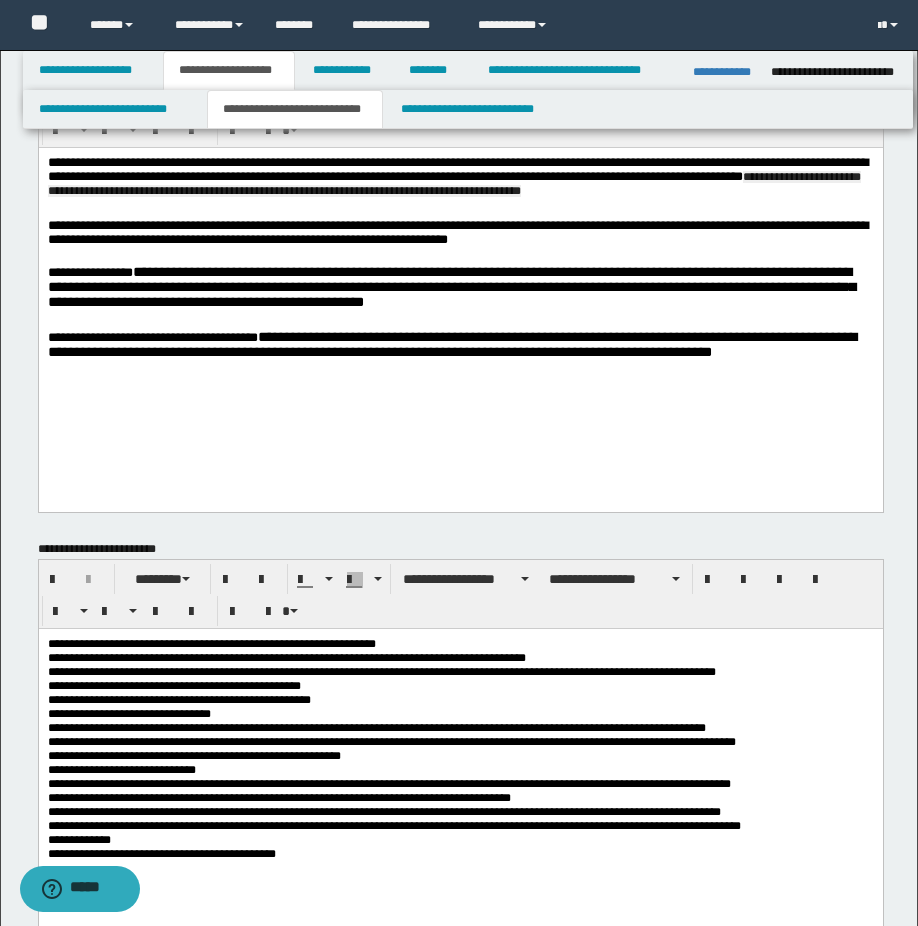 scroll, scrollTop: 0, scrollLeft: 0, axis: both 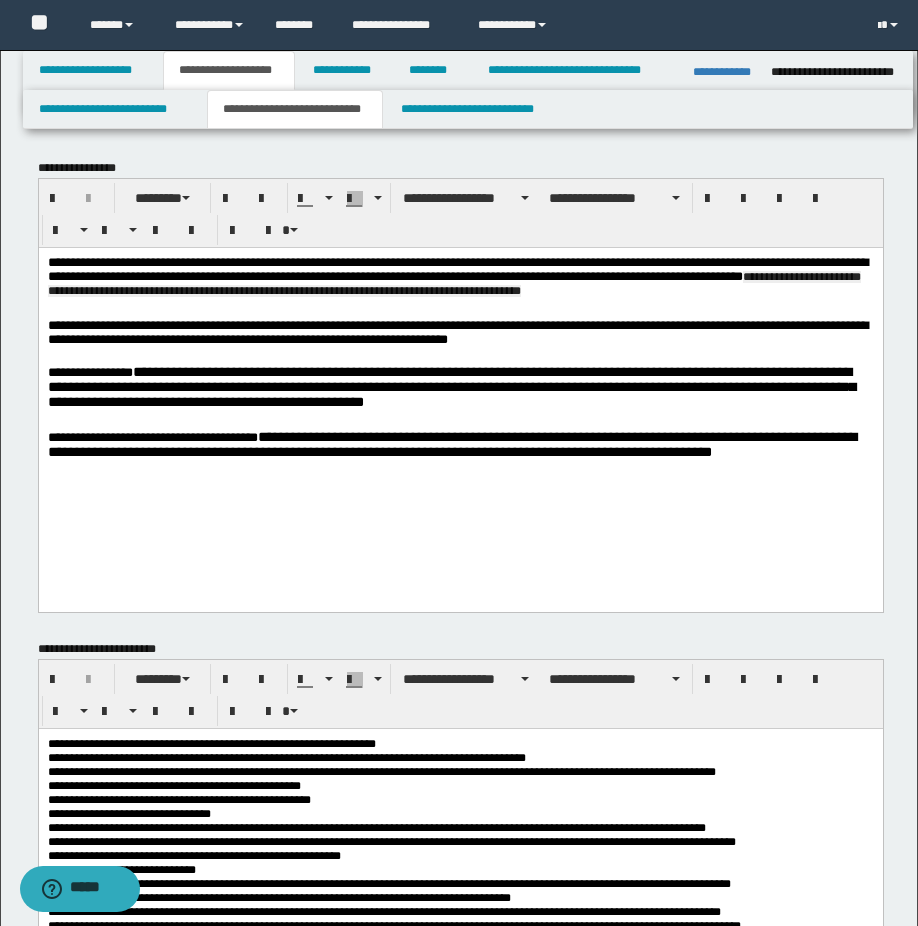 click on "**********" at bounding box center [460, 279] 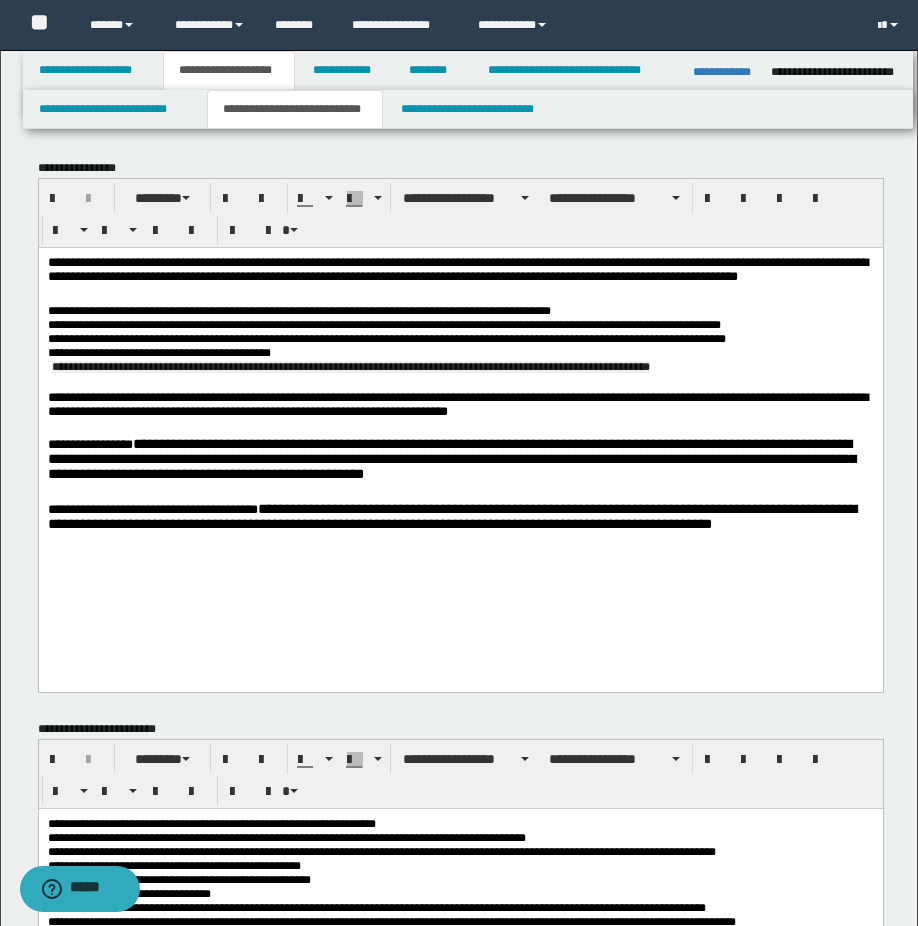click on "**********" at bounding box center [460, 279] 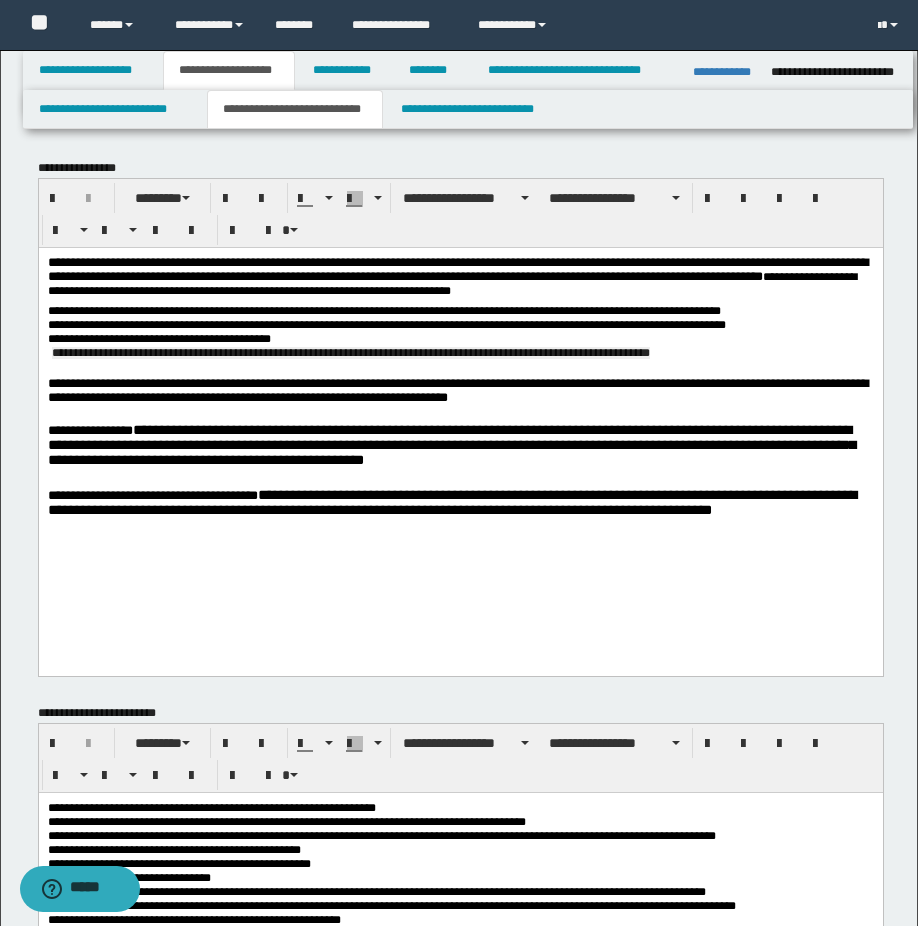 click on "**********" at bounding box center (460, 338) 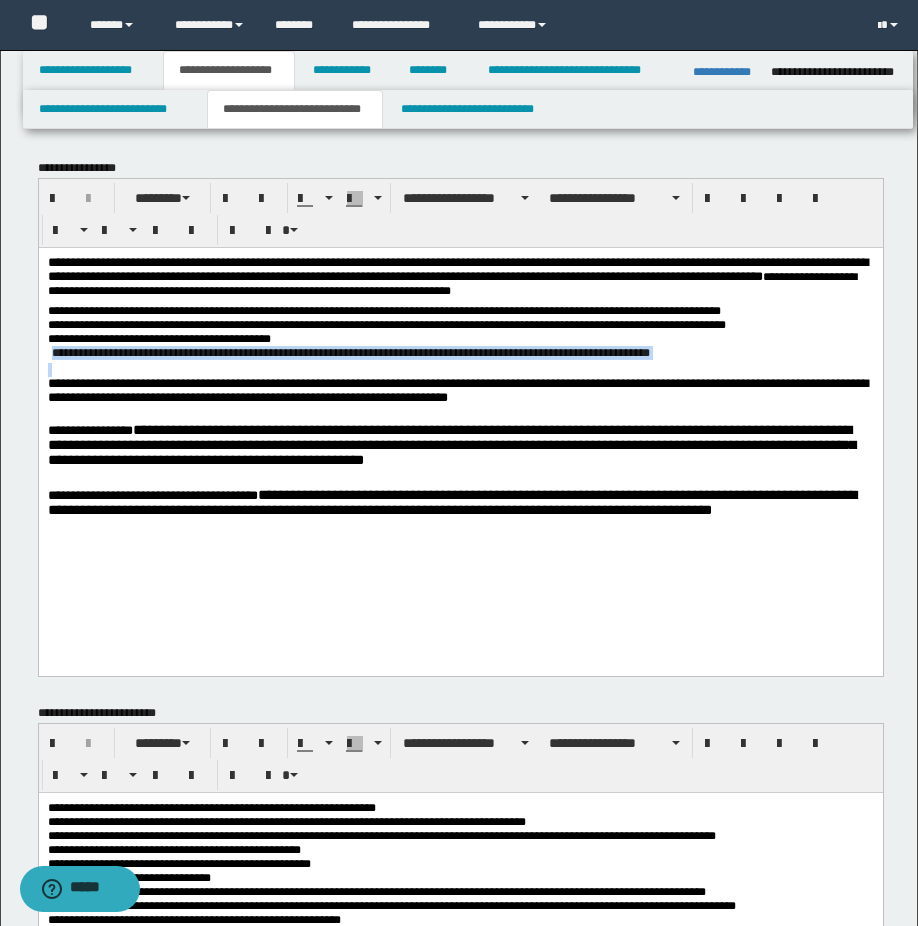 drag, startPoint x: 51, startPoint y: 359, endPoint x: 781, endPoint y: 369, distance: 730.0685 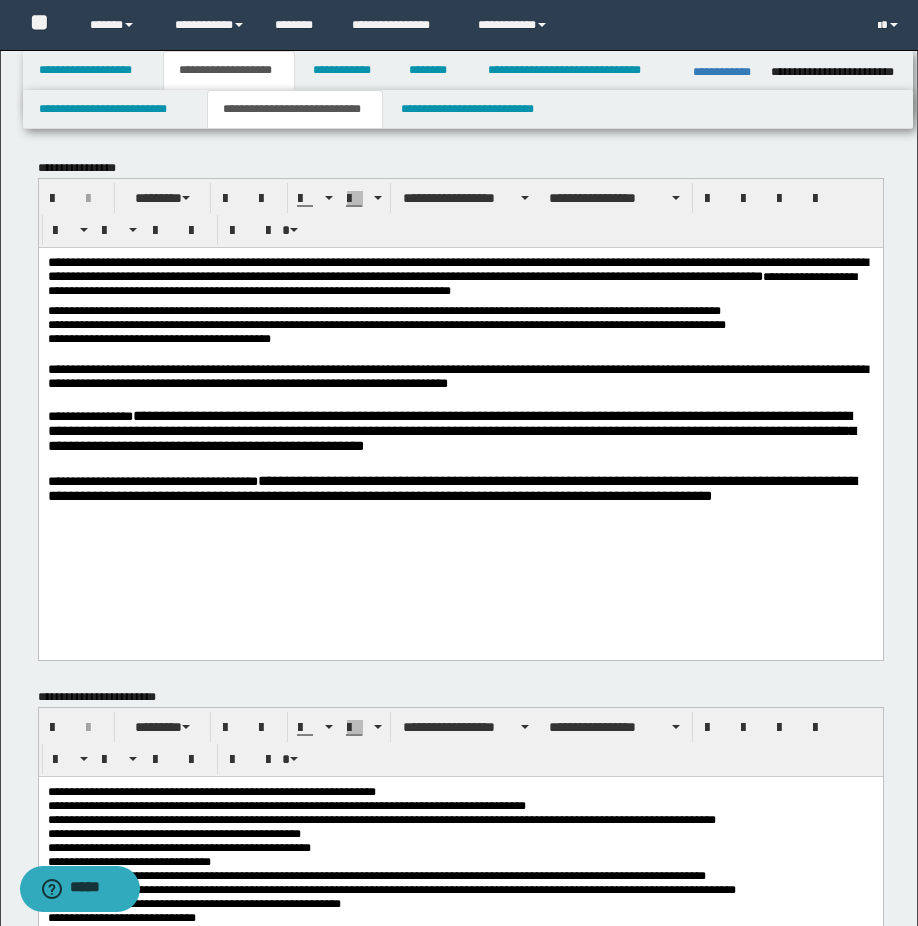 click on "**********" at bounding box center (460, 338) 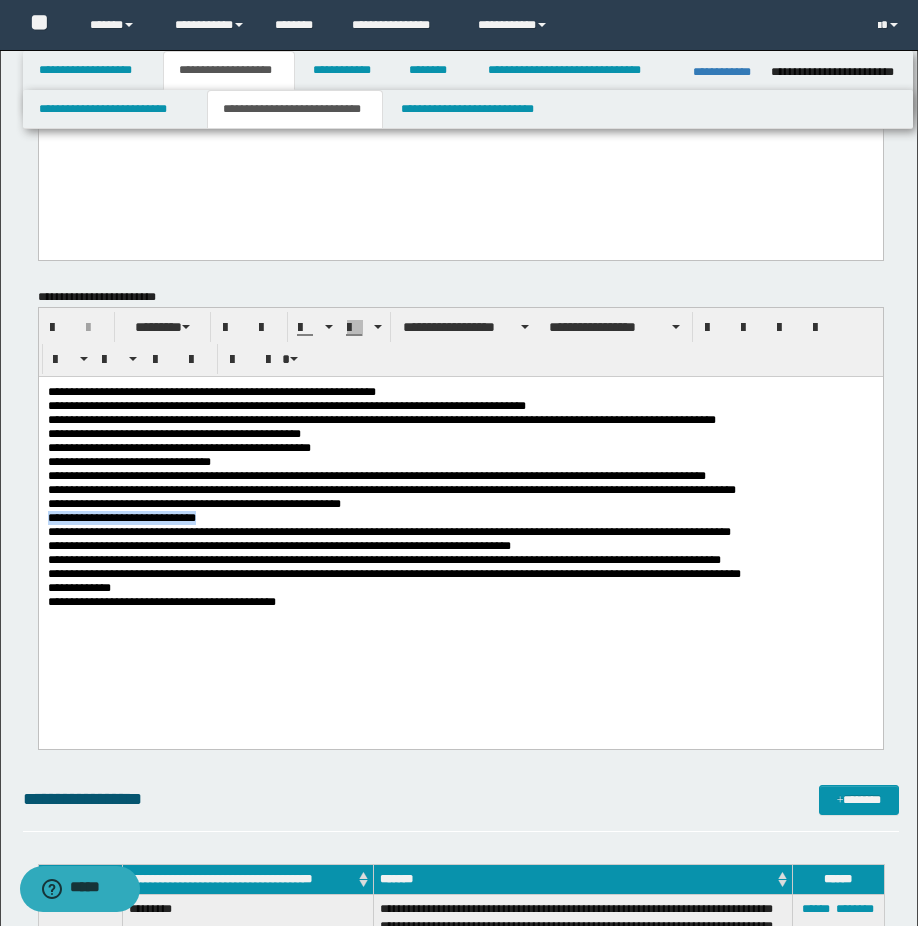 drag, startPoint x: 46, startPoint y: 539, endPoint x: 232, endPoint y: 539, distance: 186 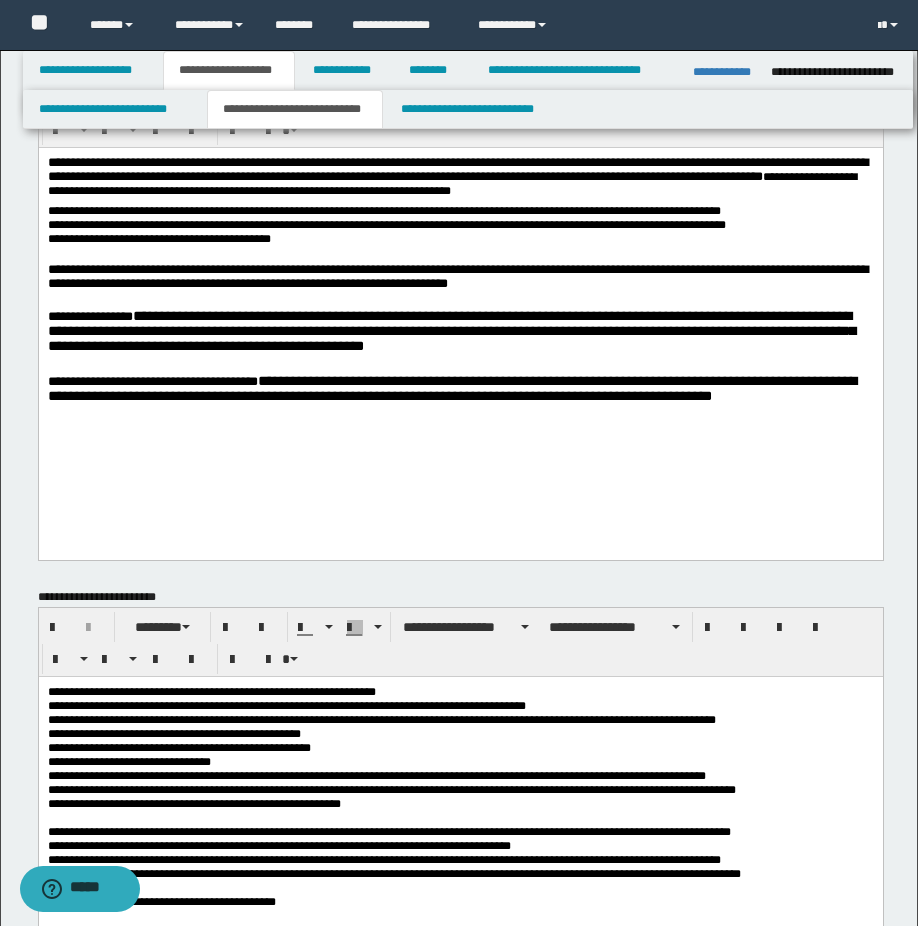 scroll, scrollTop: 0, scrollLeft: 0, axis: both 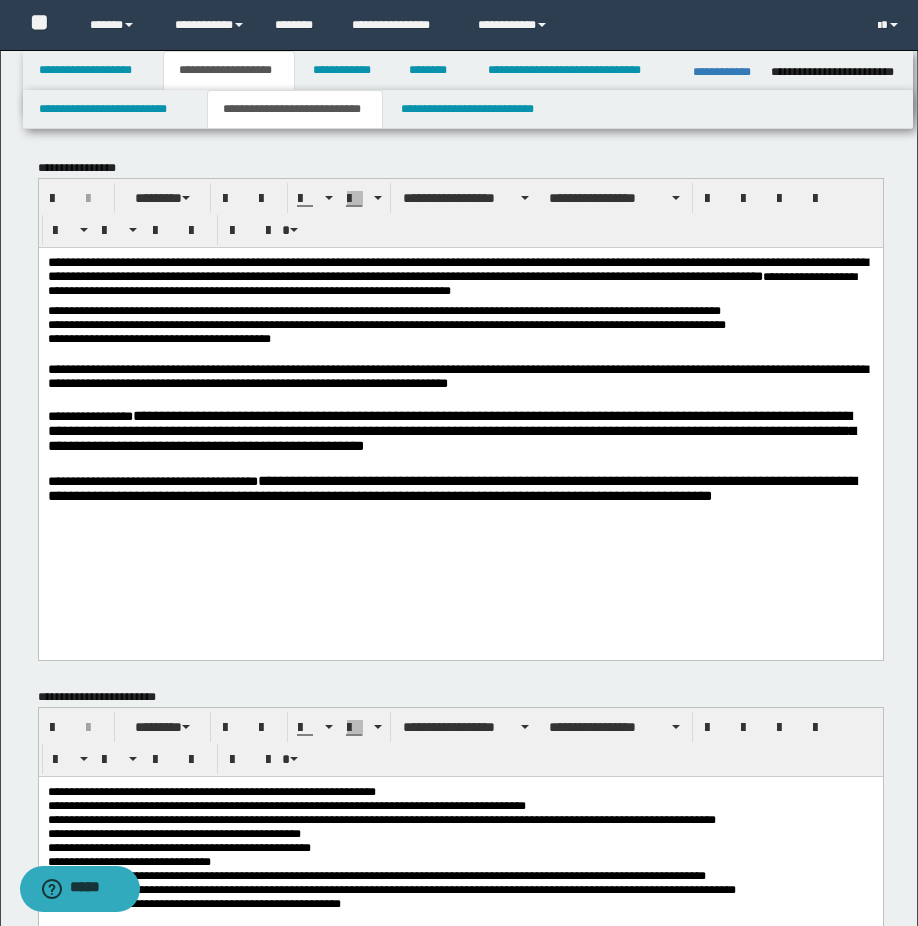 click on "**********" at bounding box center (460, 338) 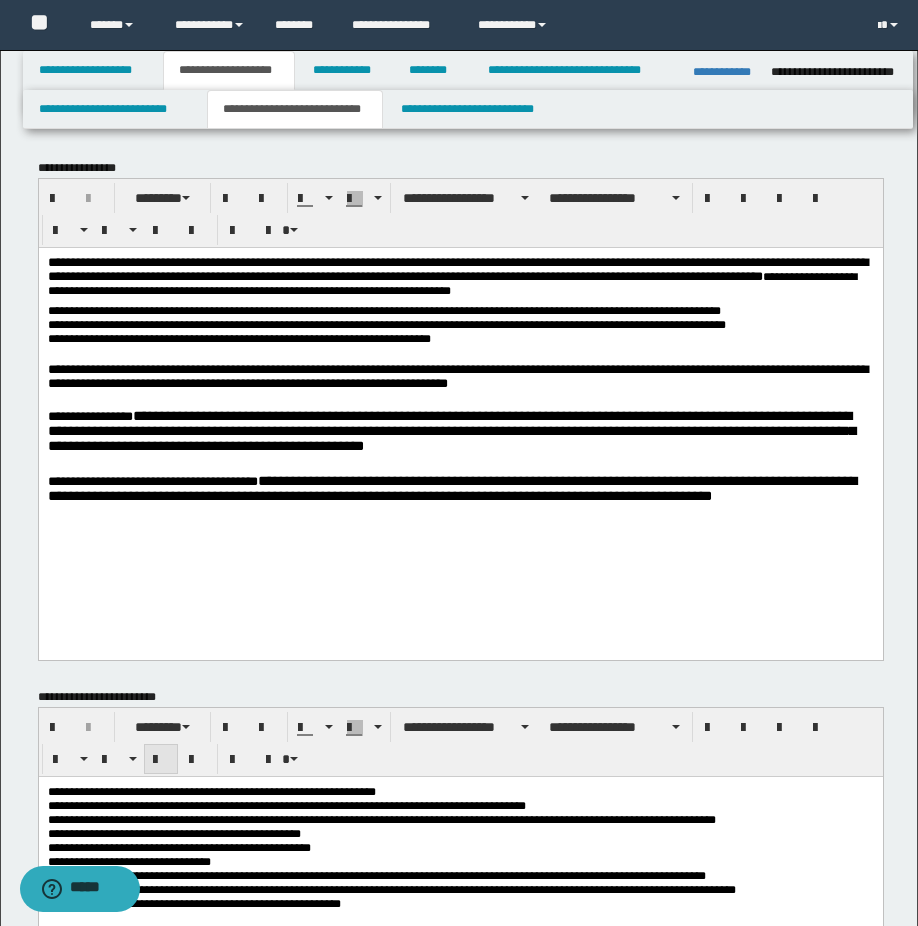 scroll, scrollTop: 300, scrollLeft: 0, axis: vertical 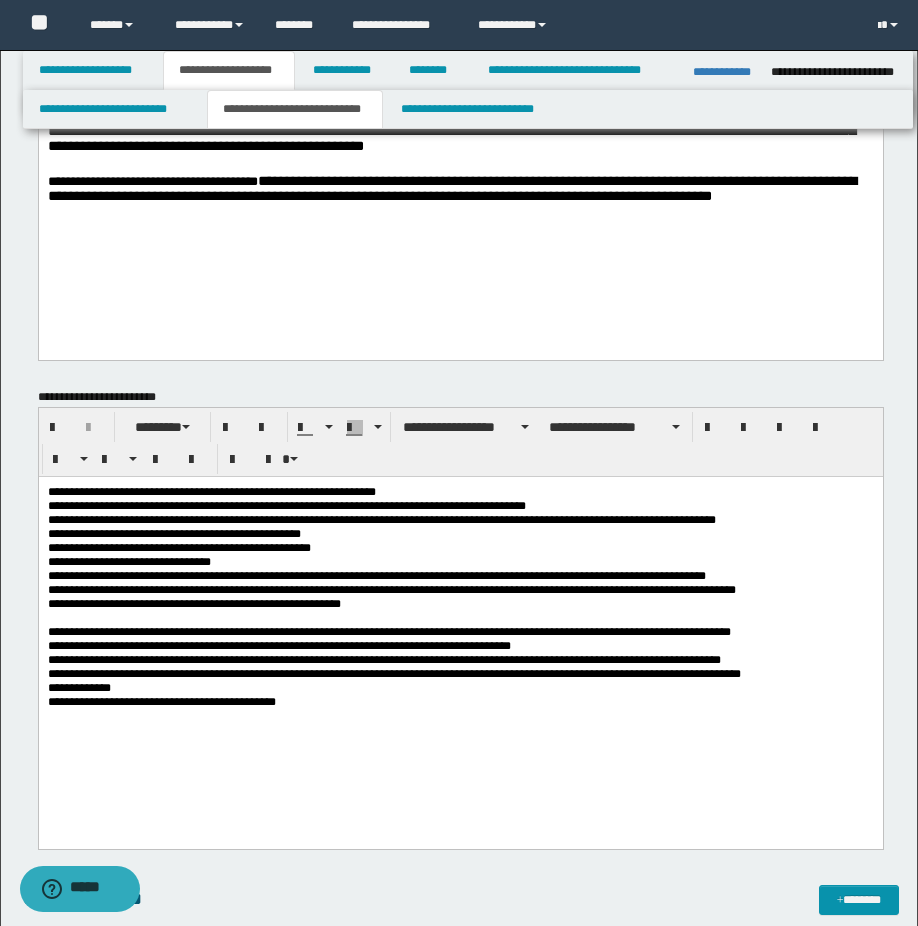 click at bounding box center (460, 617) 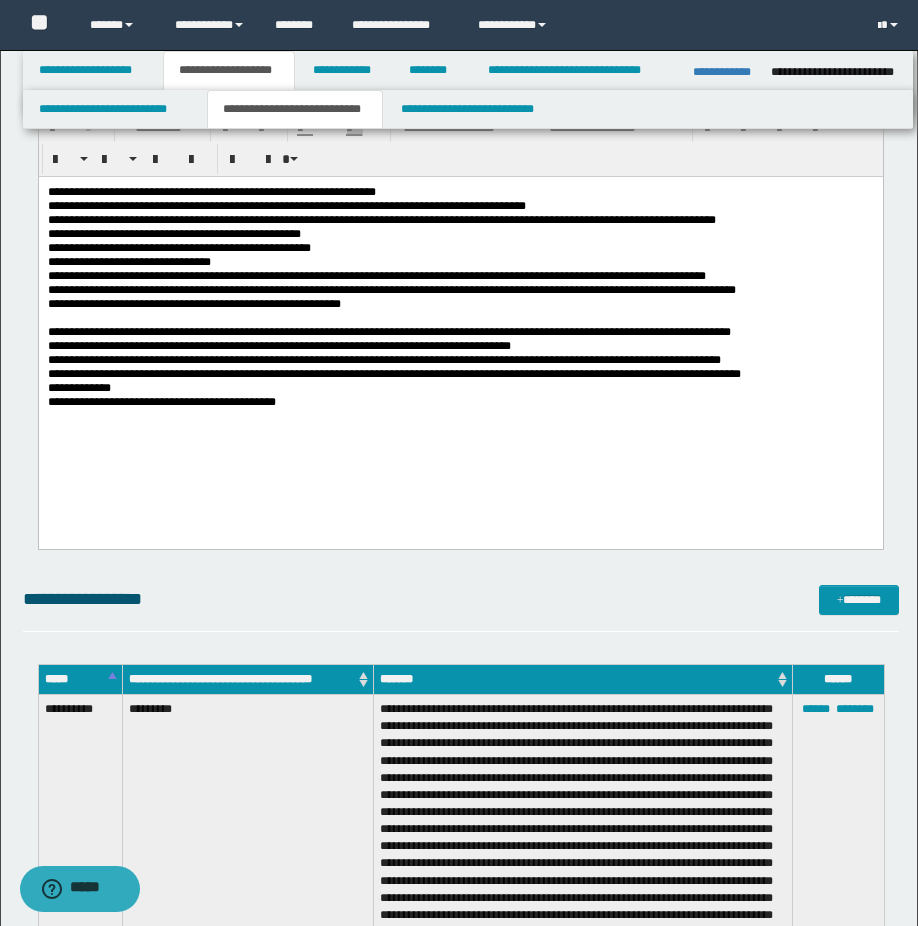 scroll, scrollTop: 500, scrollLeft: 0, axis: vertical 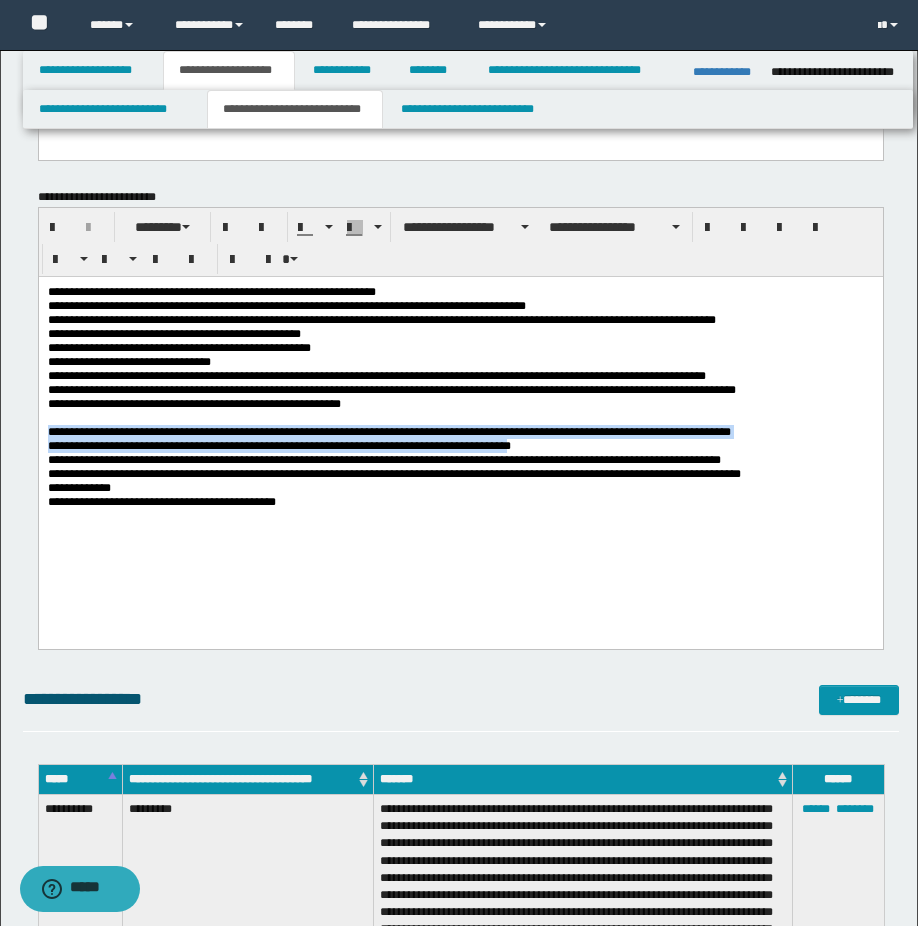 drag, startPoint x: 47, startPoint y: 452, endPoint x: 536, endPoint y: 470, distance: 489.33118 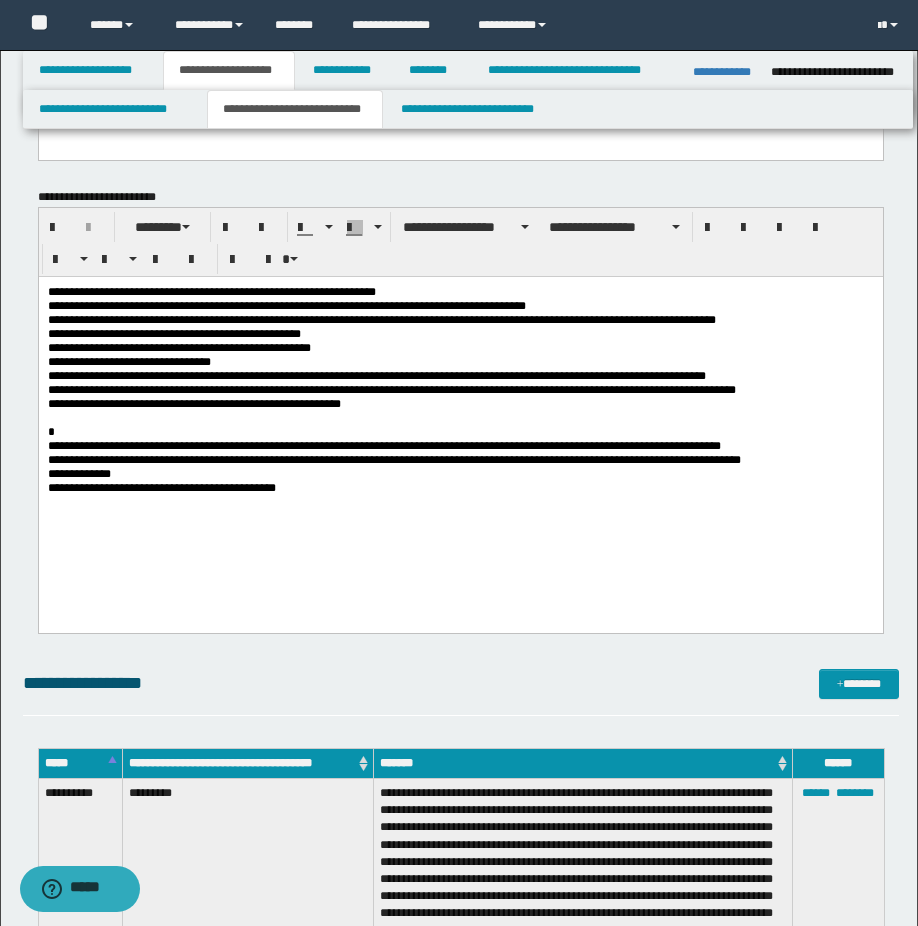 scroll, scrollTop: 0, scrollLeft: 0, axis: both 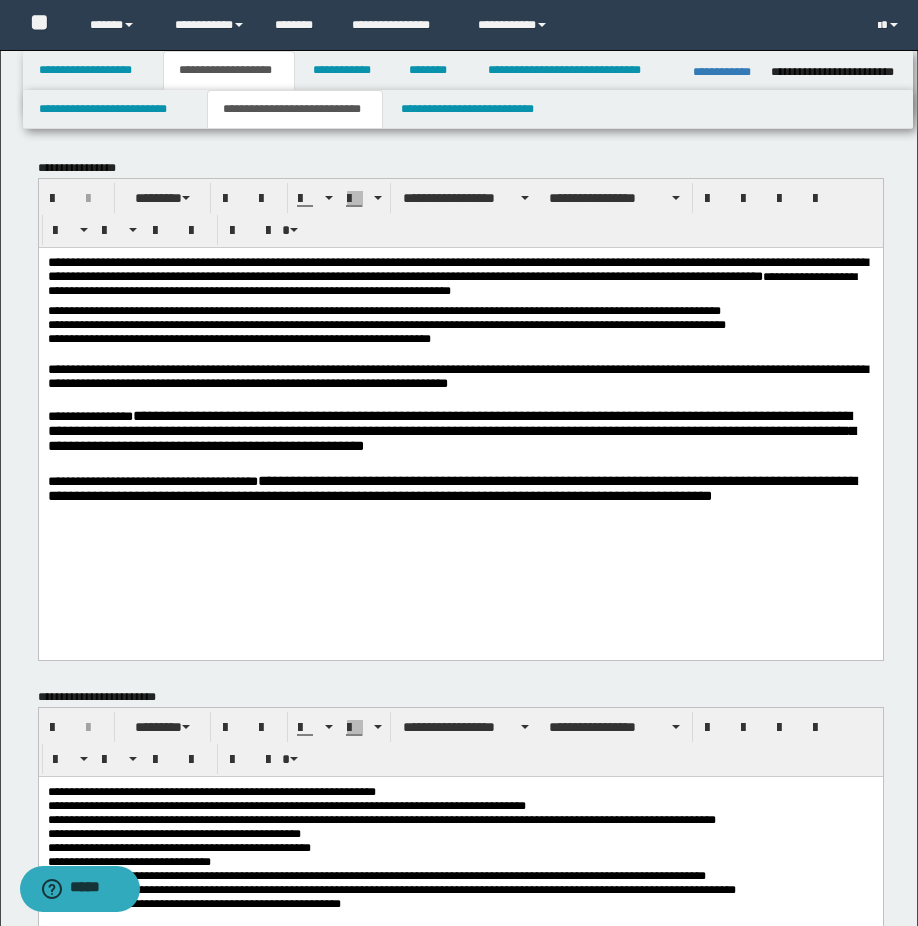 click on "**********" at bounding box center (460, 338) 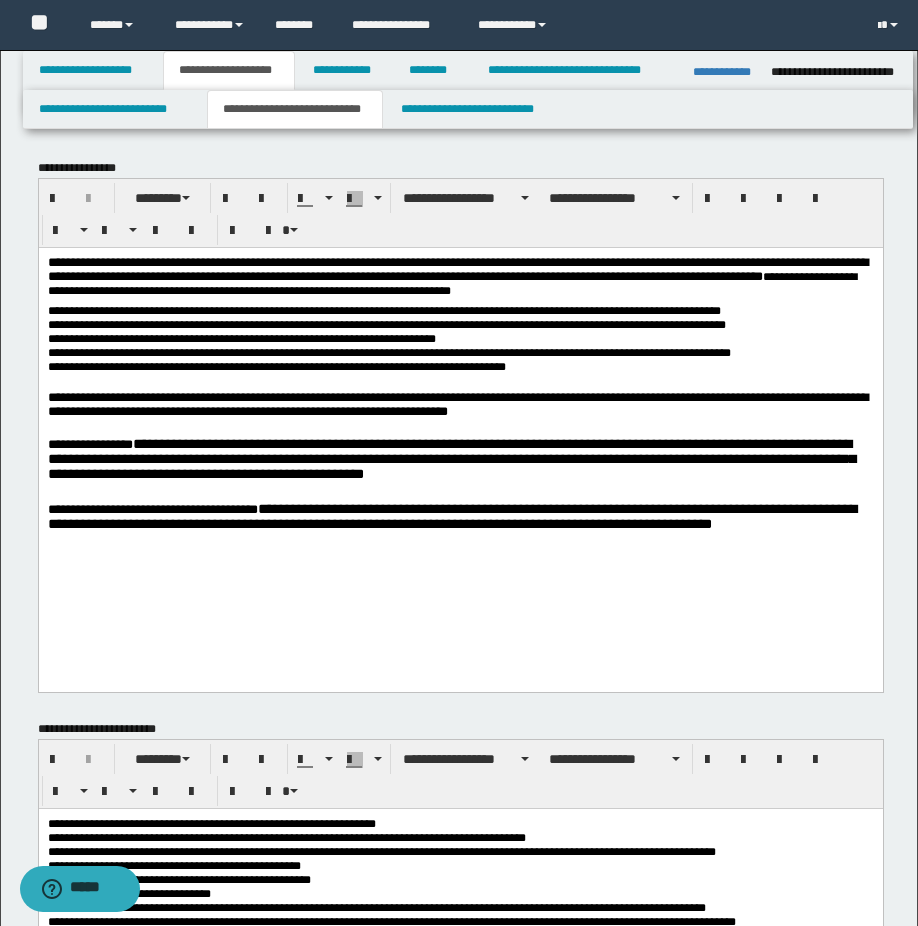 click on "**********" at bounding box center (460, 338) 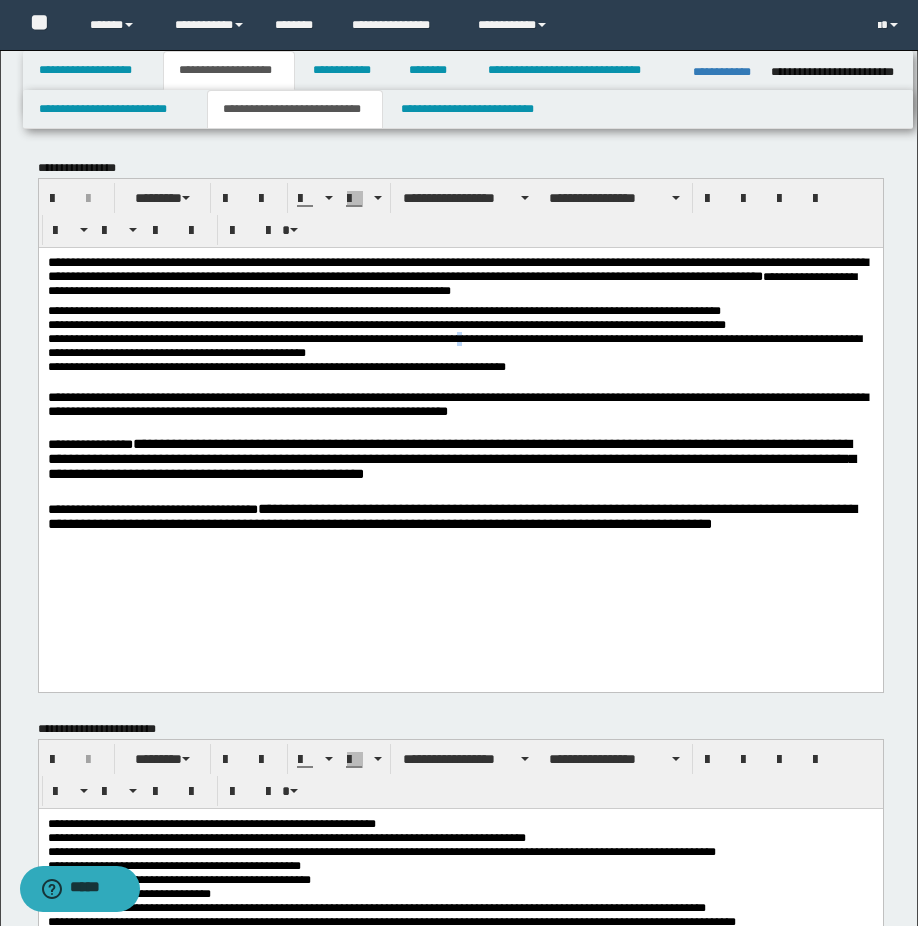 drag, startPoint x: 489, startPoint y: 343, endPoint x: 482, endPoint y: 352, distance: 11.401754 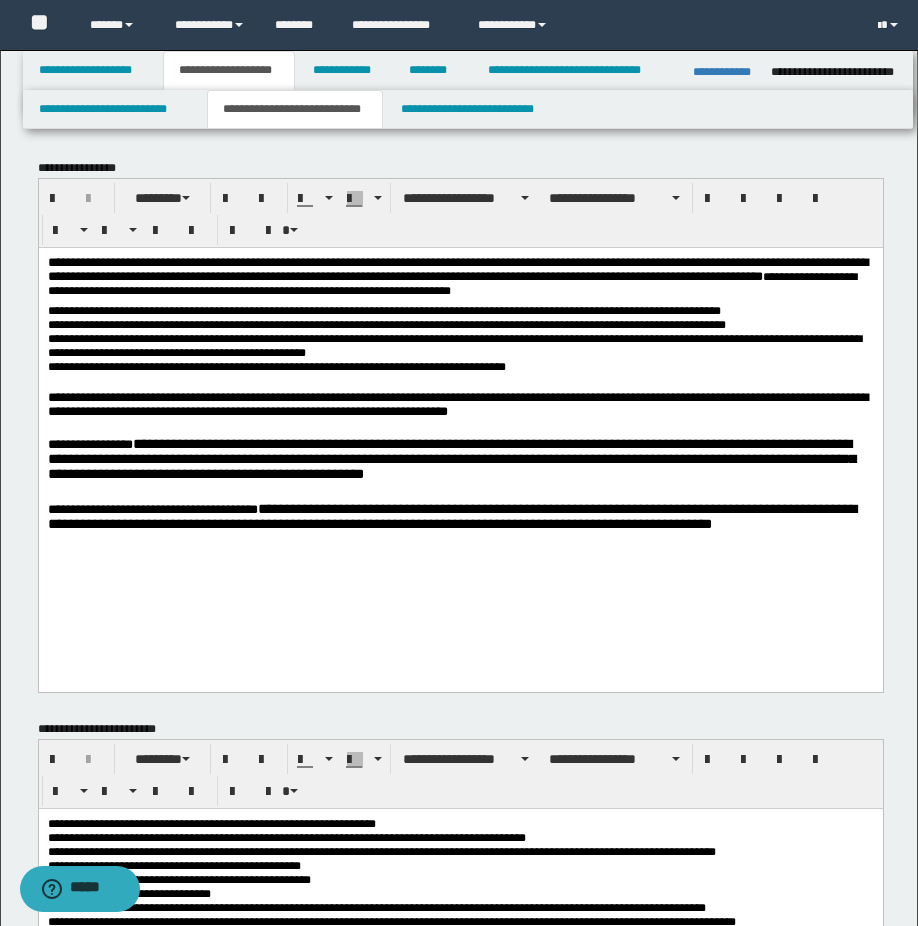 click on "**********" at bounding box center [460, 345] 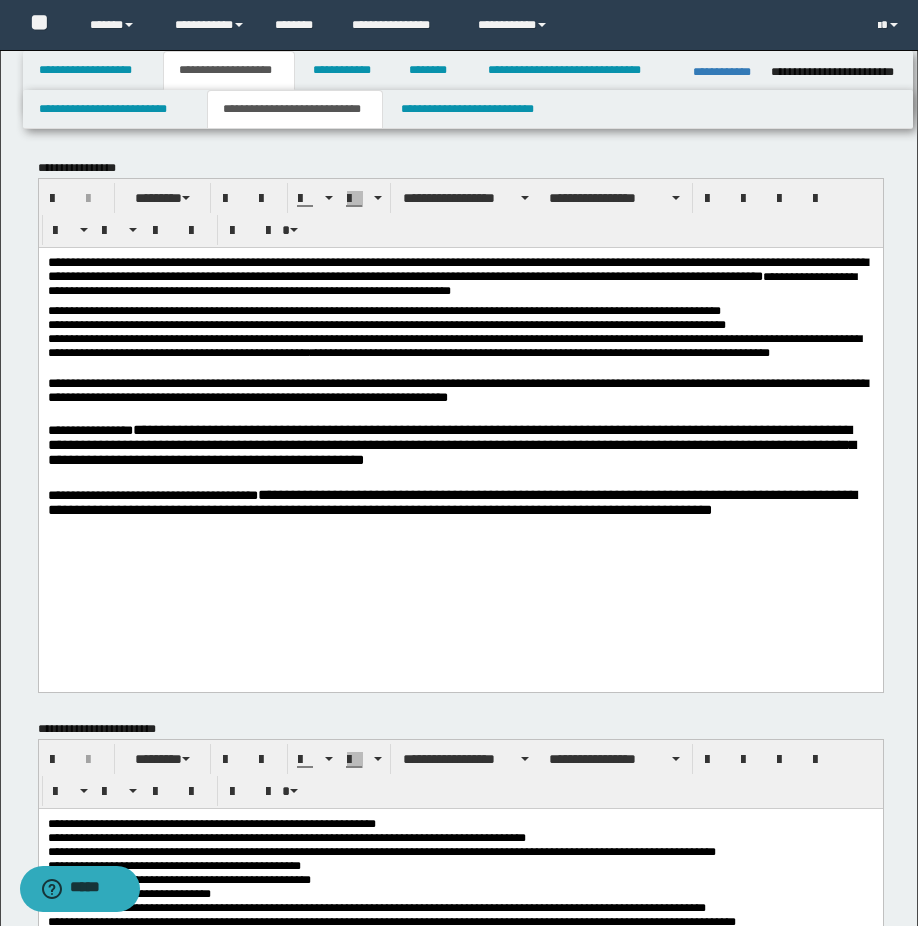 click on "**********" at bounding box center (460, 345) 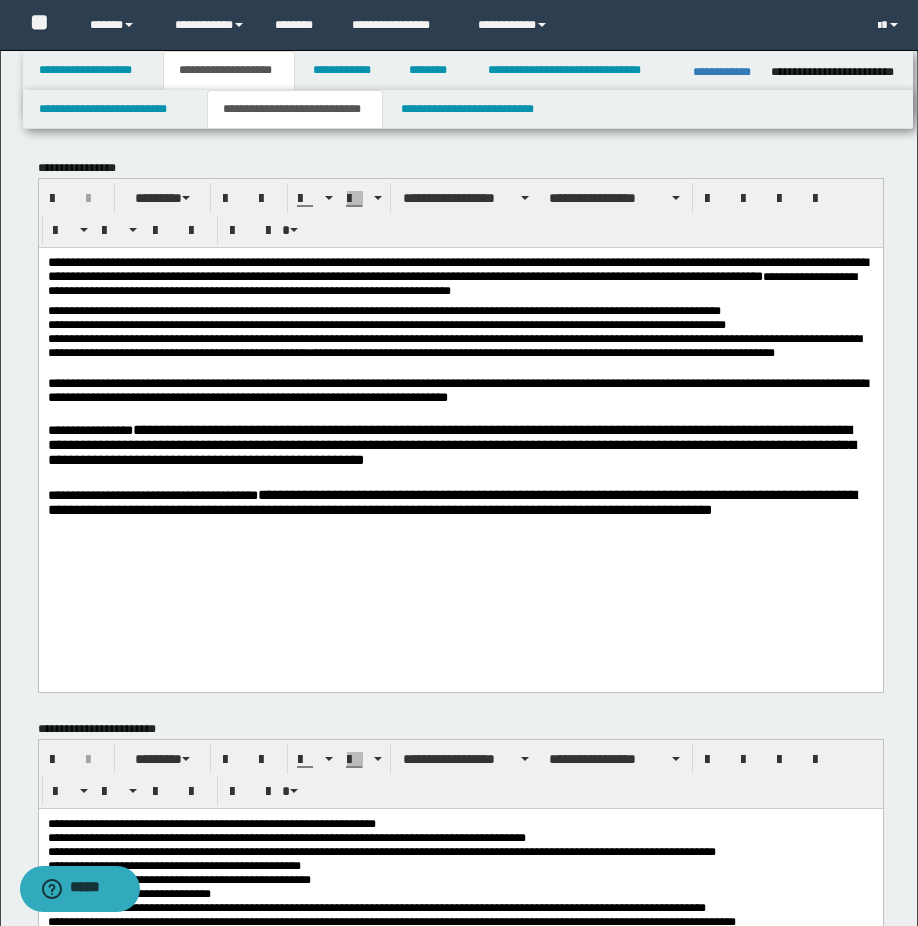 click on "**********" at bounding box center (451, 444) 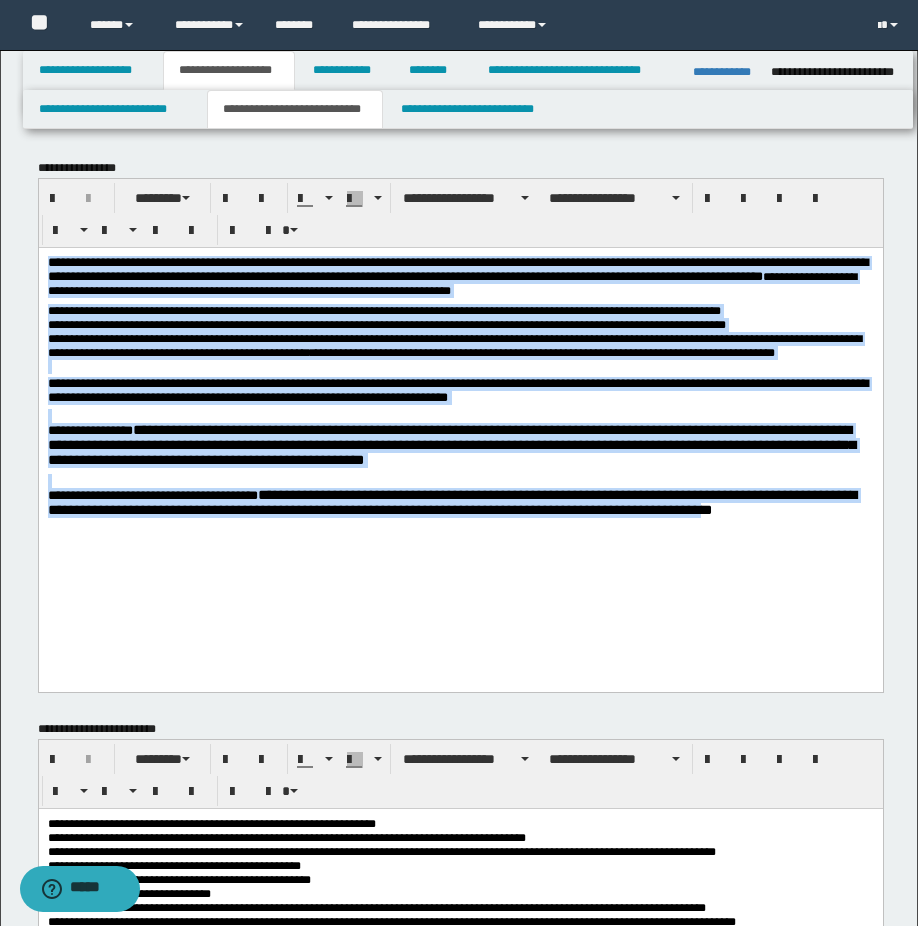drag, startPoint x: 116, startPoint y: 538, endPoint x: 210, endPoint y: 484, distance: 108.40664 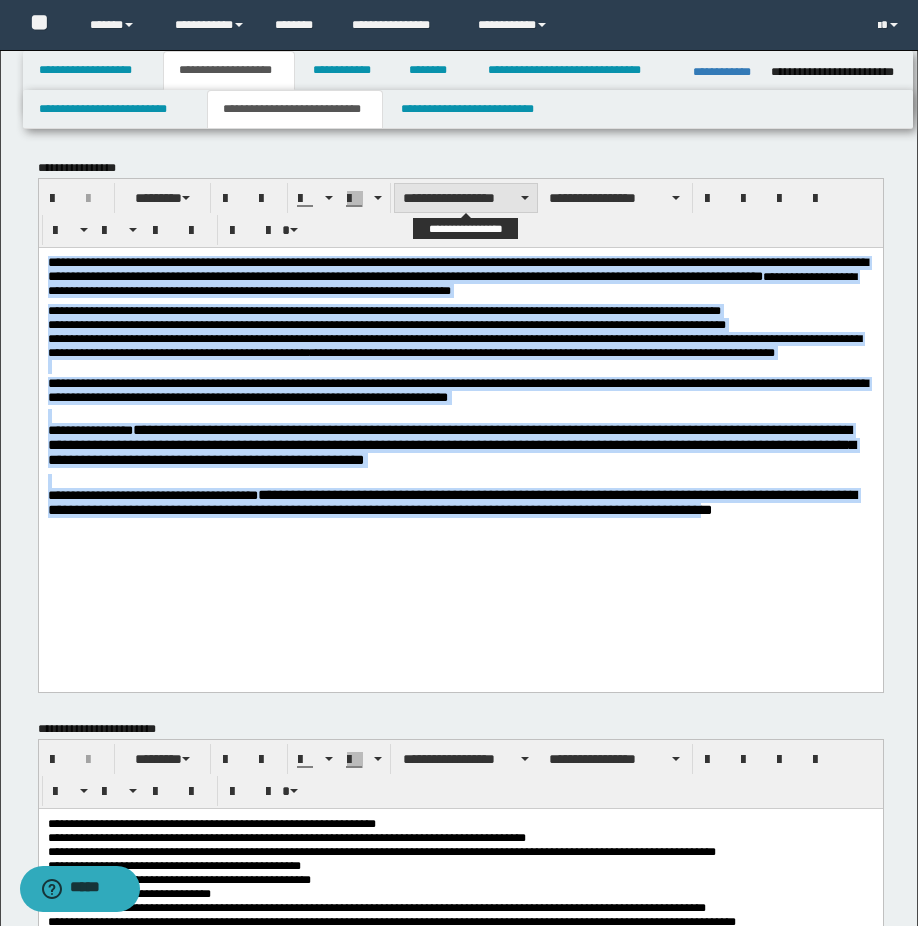 click on "**********" at bounding box center [466, 198] 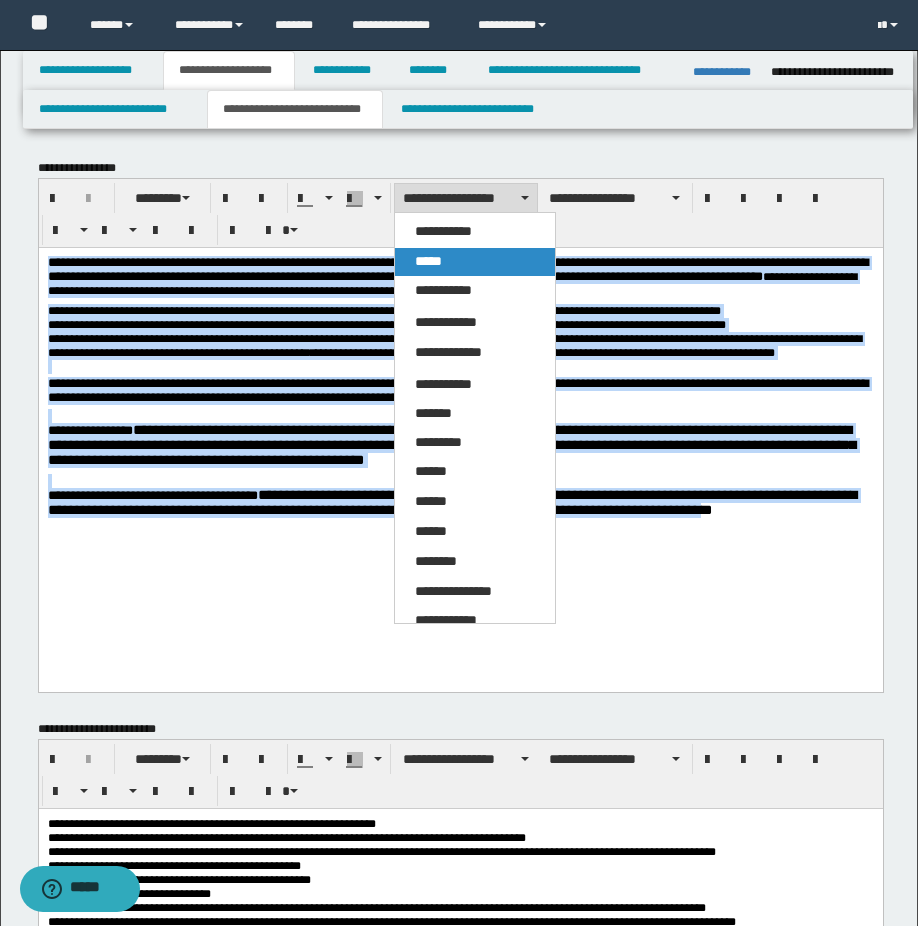 click on "*****" at bounding box center (428, 261) 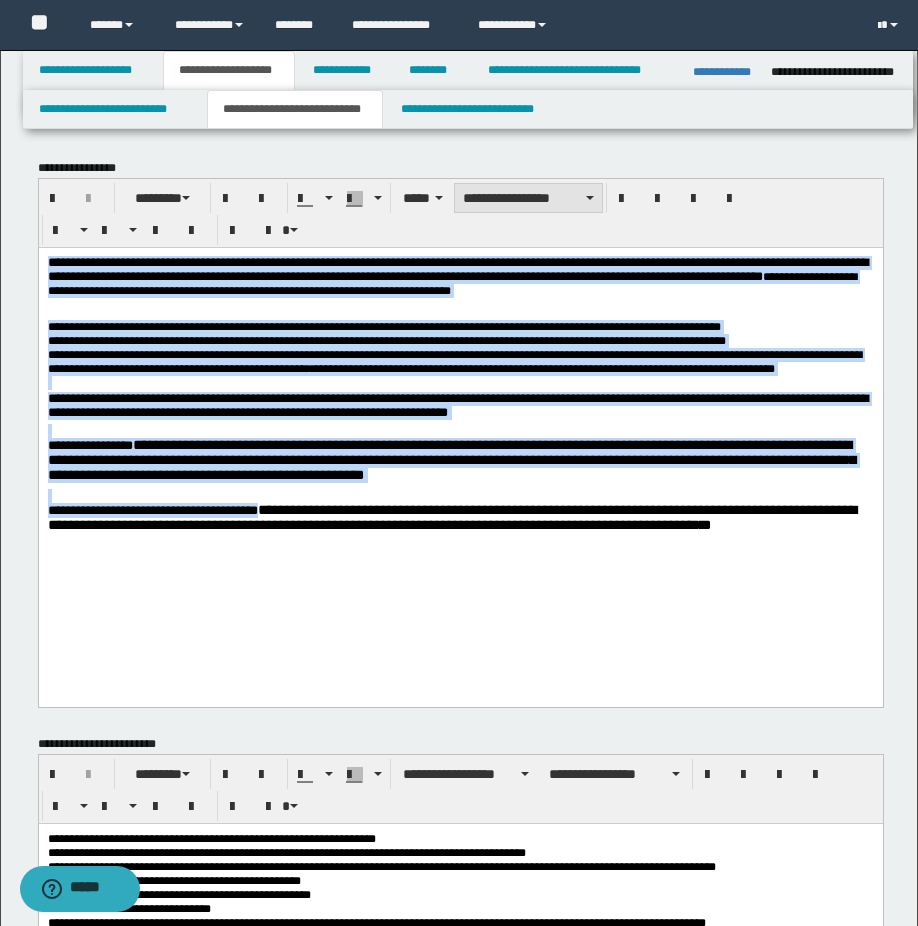 click on "**********" at bounding box center [528, 198] 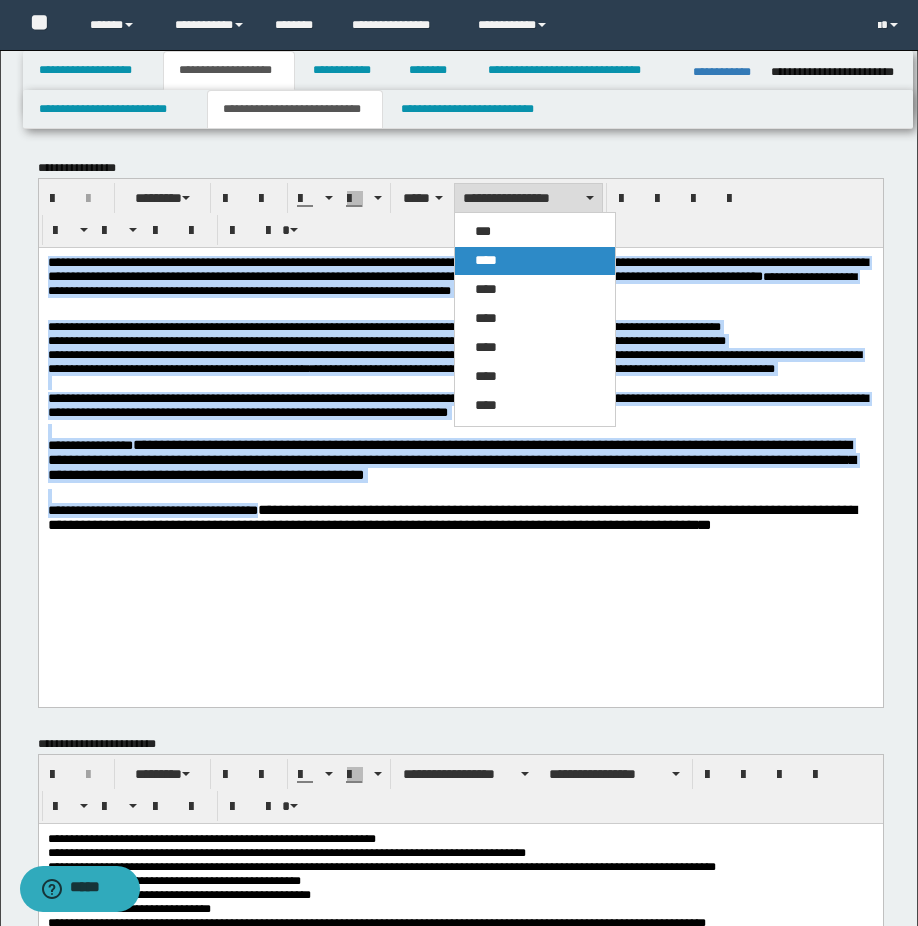 click on "****" at bounding box center [535, 261] 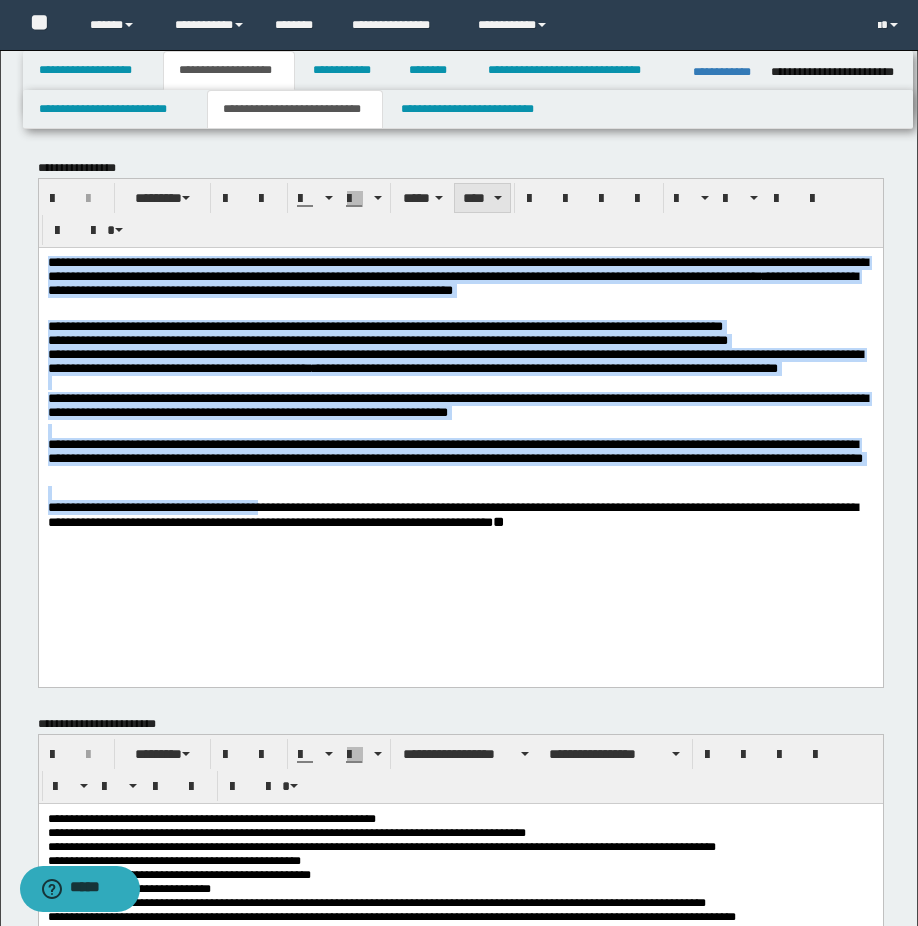 click at bounding box center [498, 198] 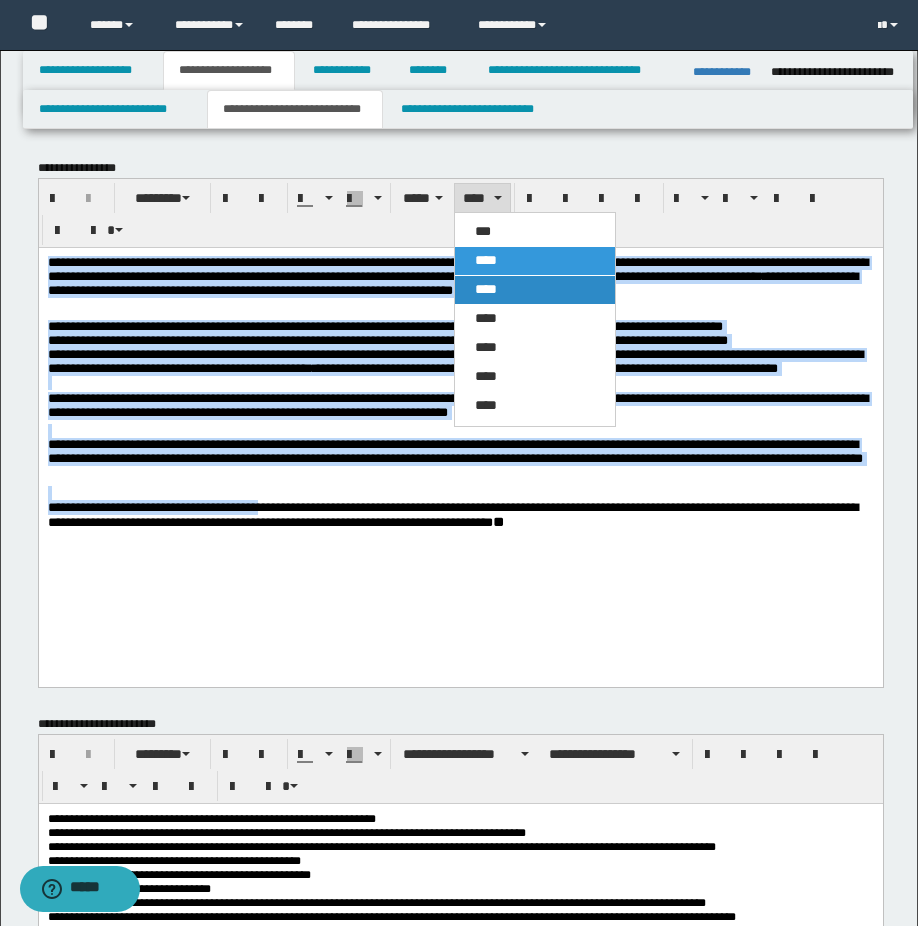 click on "****" at bounding box center (486, 289) 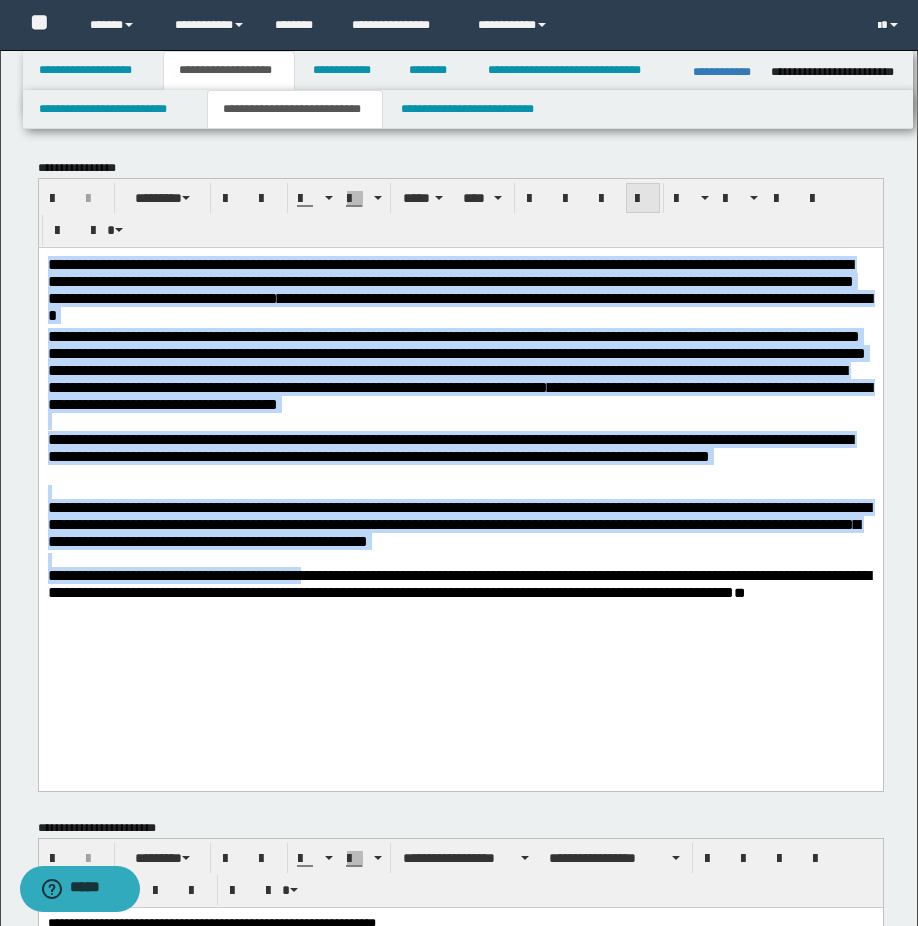 click at bounding box center [643, 198] 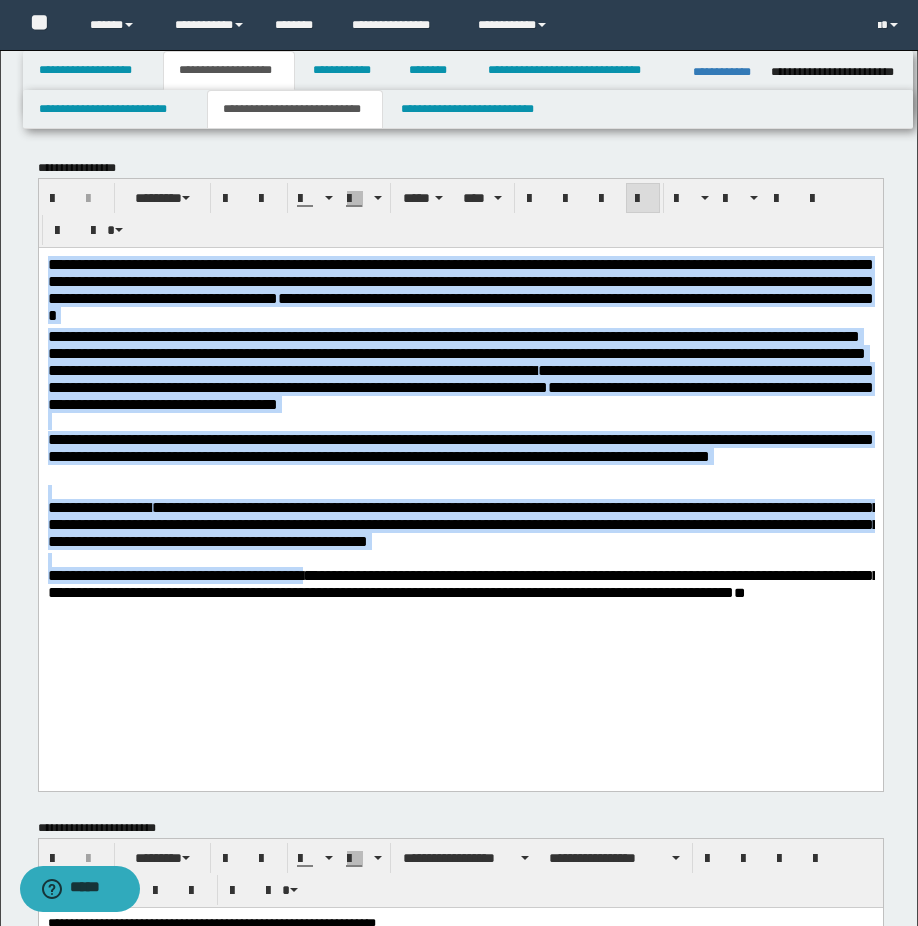 click at bounding box center [460, 421] 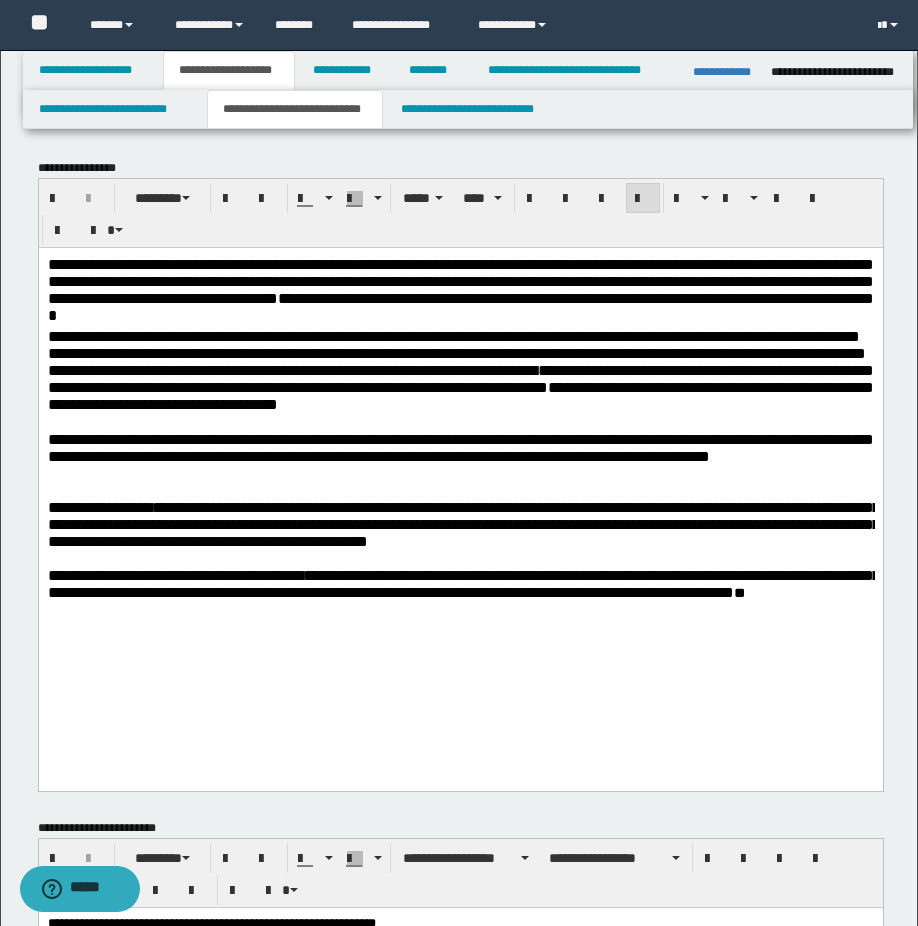 click at bounding box center [460, 421] 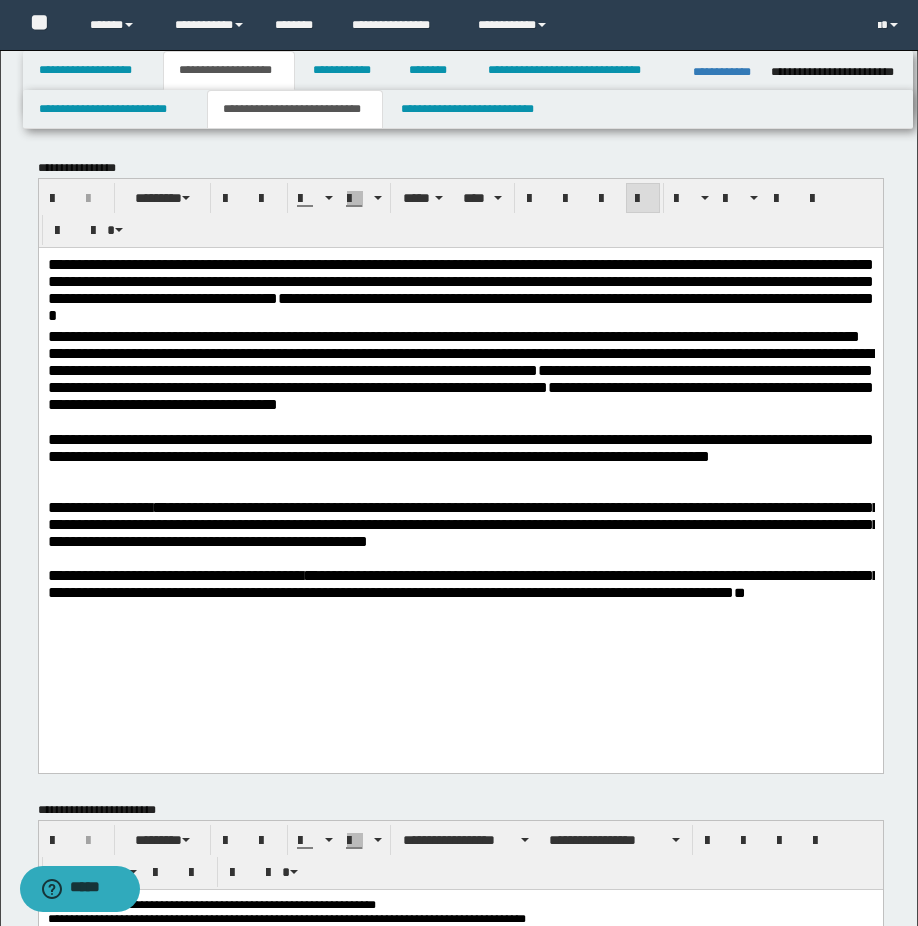 click on "**********" at bounding box center [460, 335] 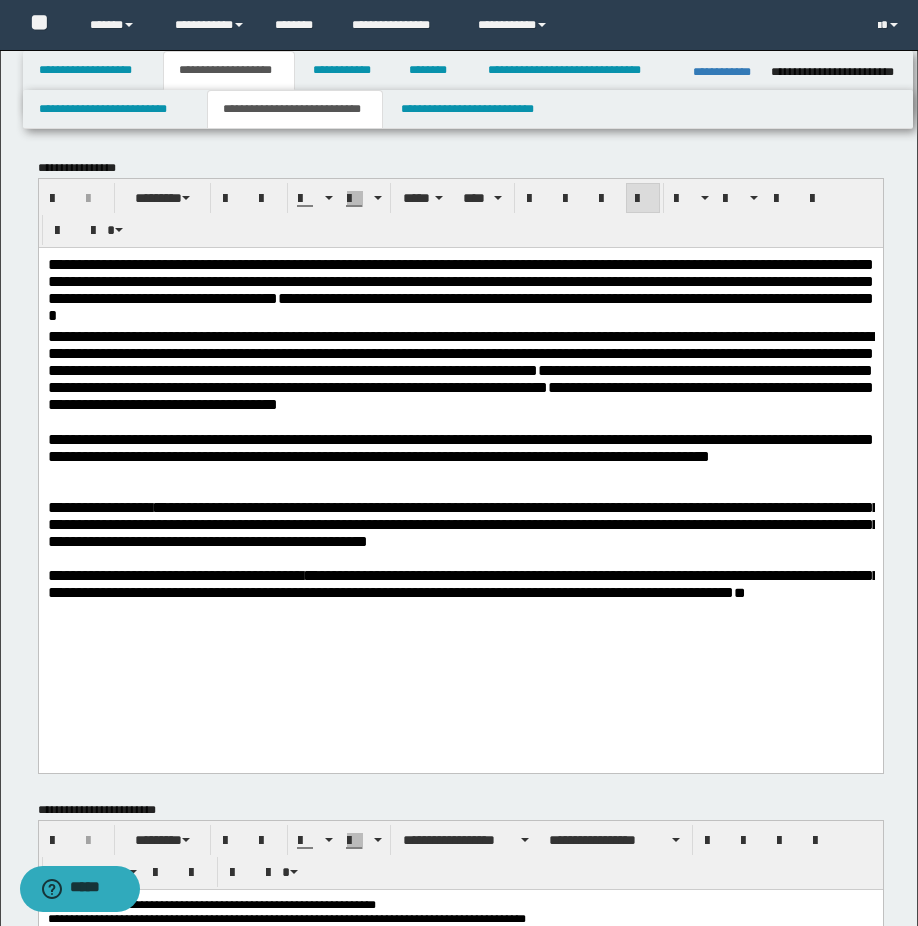 click on "**********" at bounding box center (460, 289) 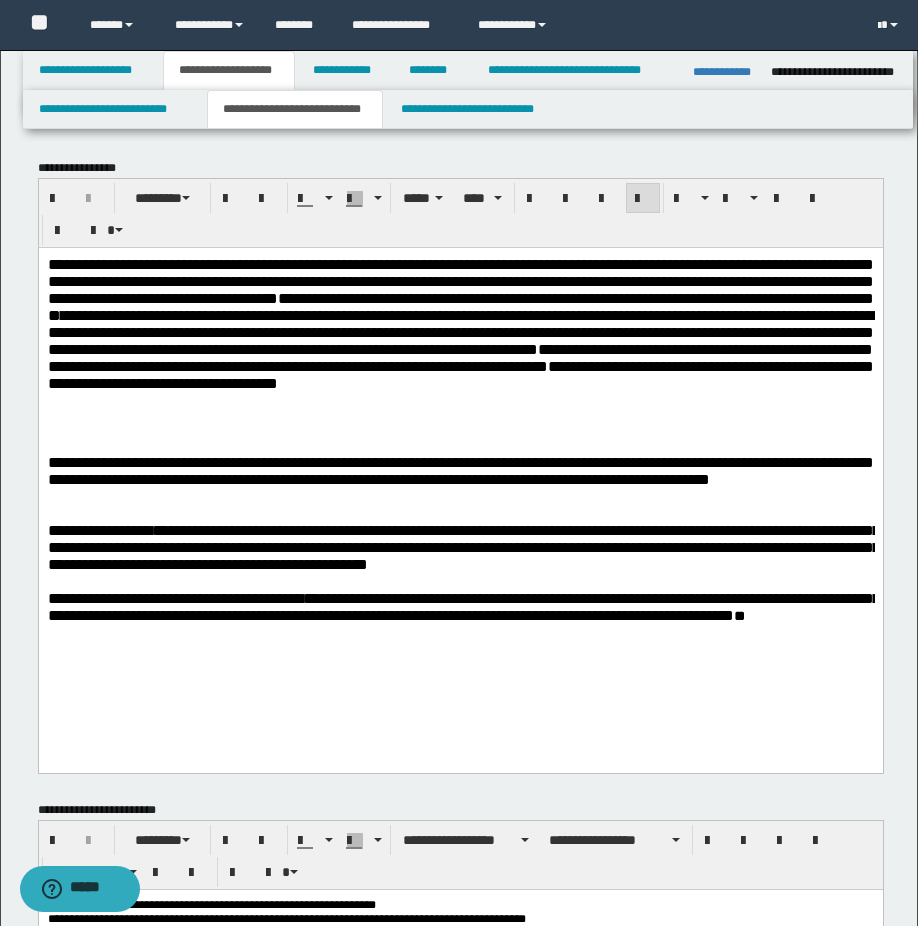 scroll, scrollTop: 100, scrollLeft: 0, axis: vertical 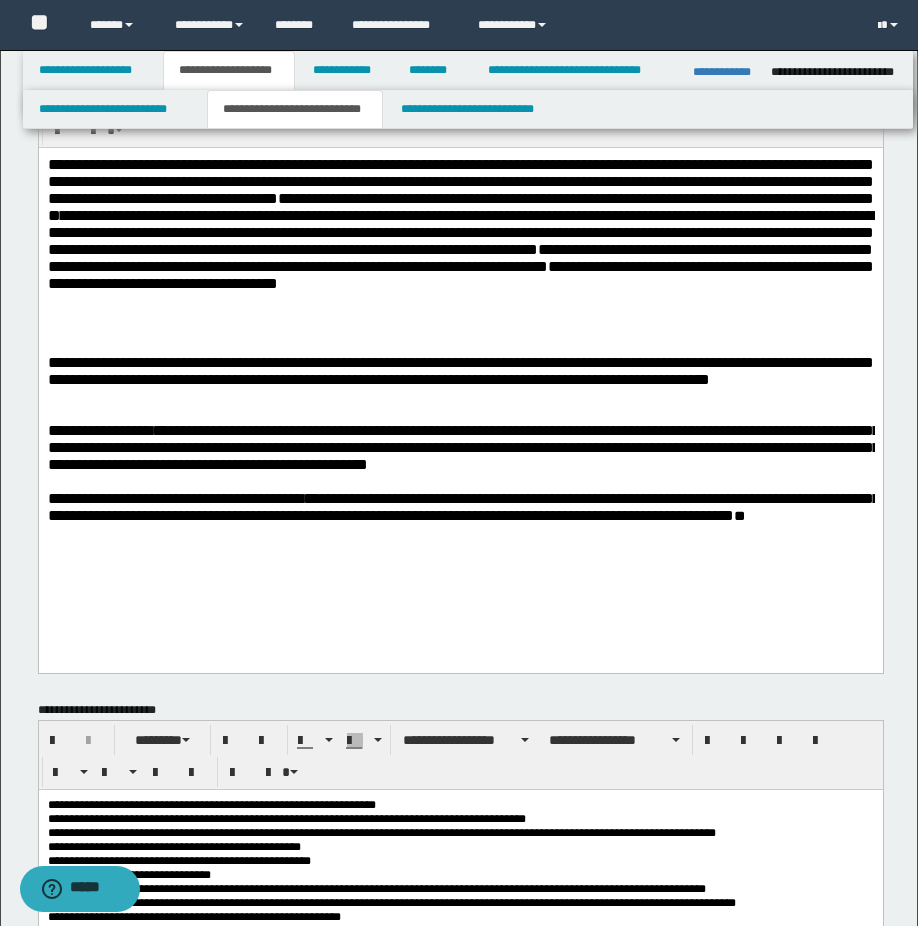 click on "**********" at bounding box center (460, 245) 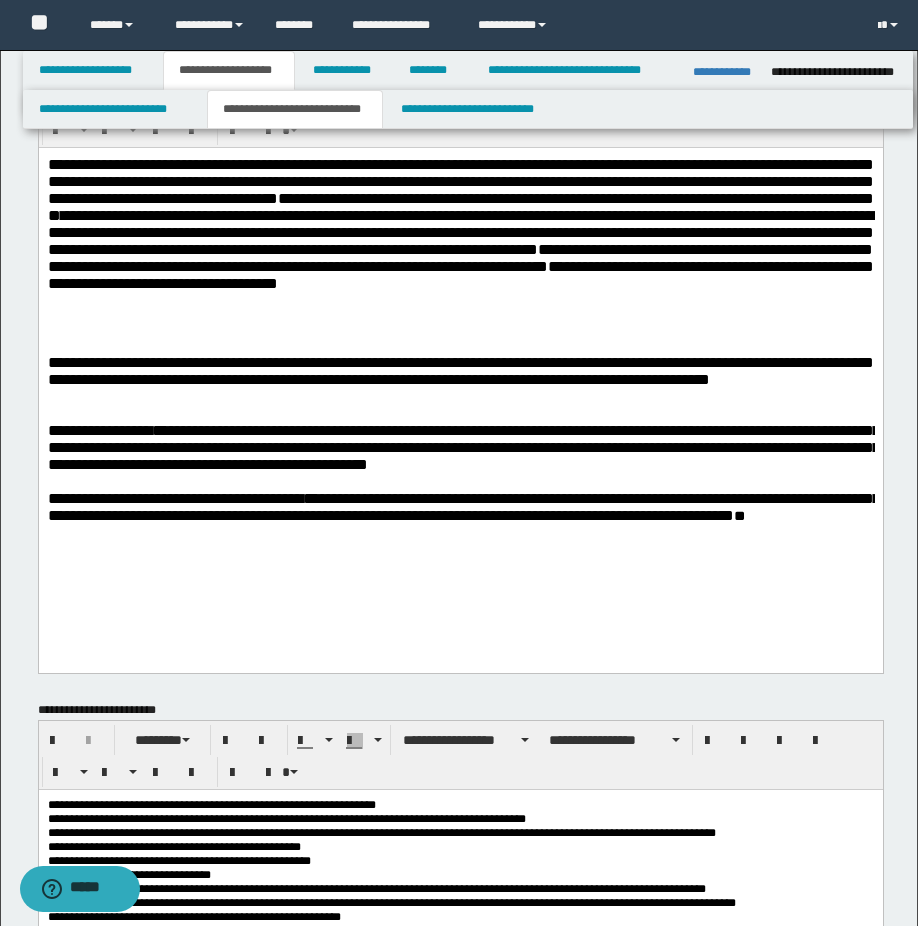 click on "**********" at bounding box center (460, 516) 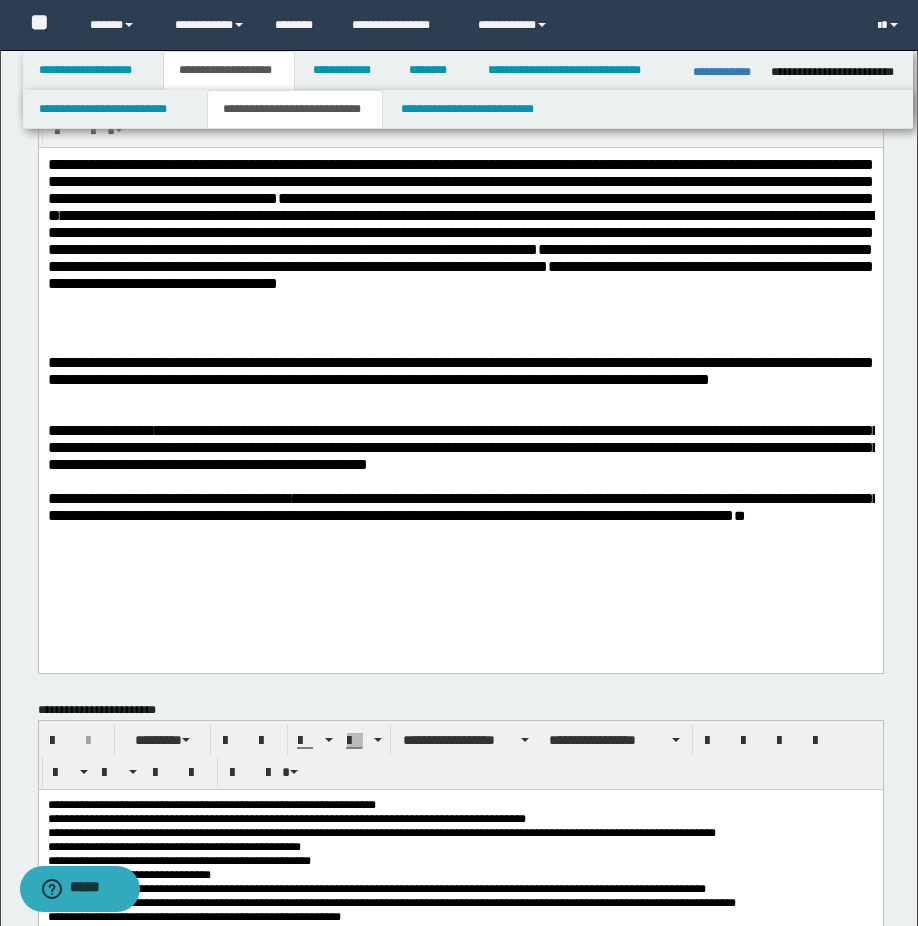 click on "**********" at bounding box center [460, 516] 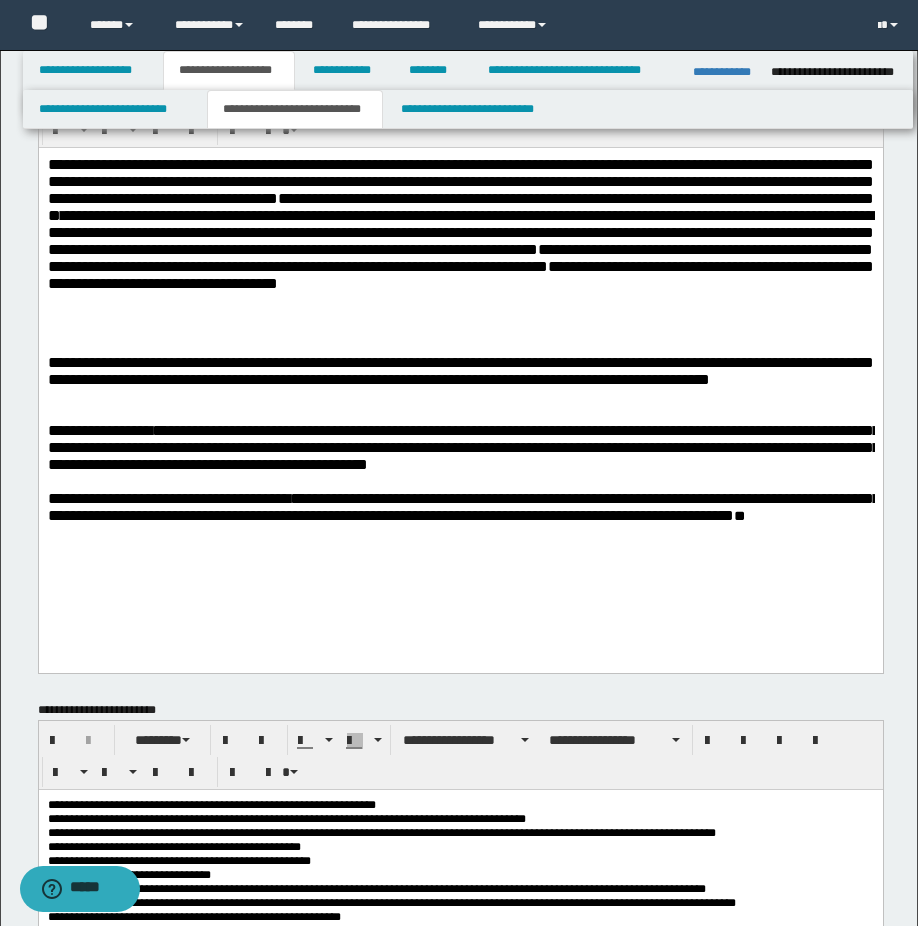 click on "**********" at bounding box center [168, 497] 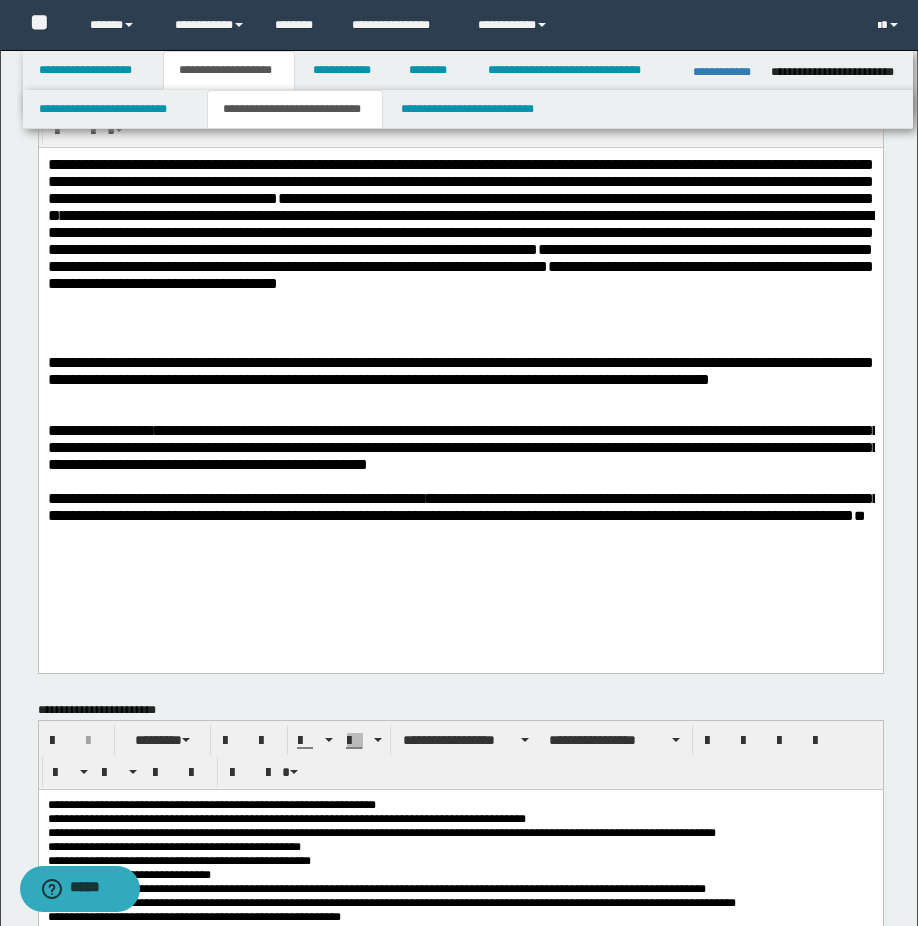 click on "**********" at bounding box center (460, 516) 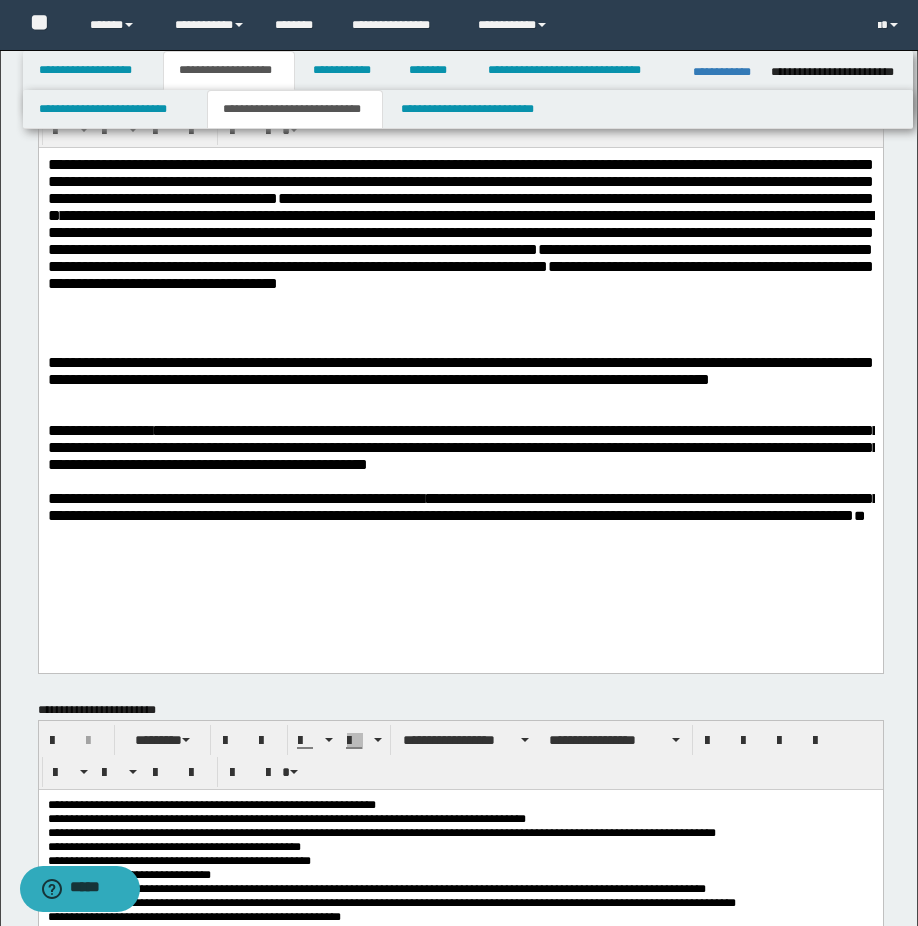 scroll, scrollTop: 400, scrollLeft: 0, axis: vertical 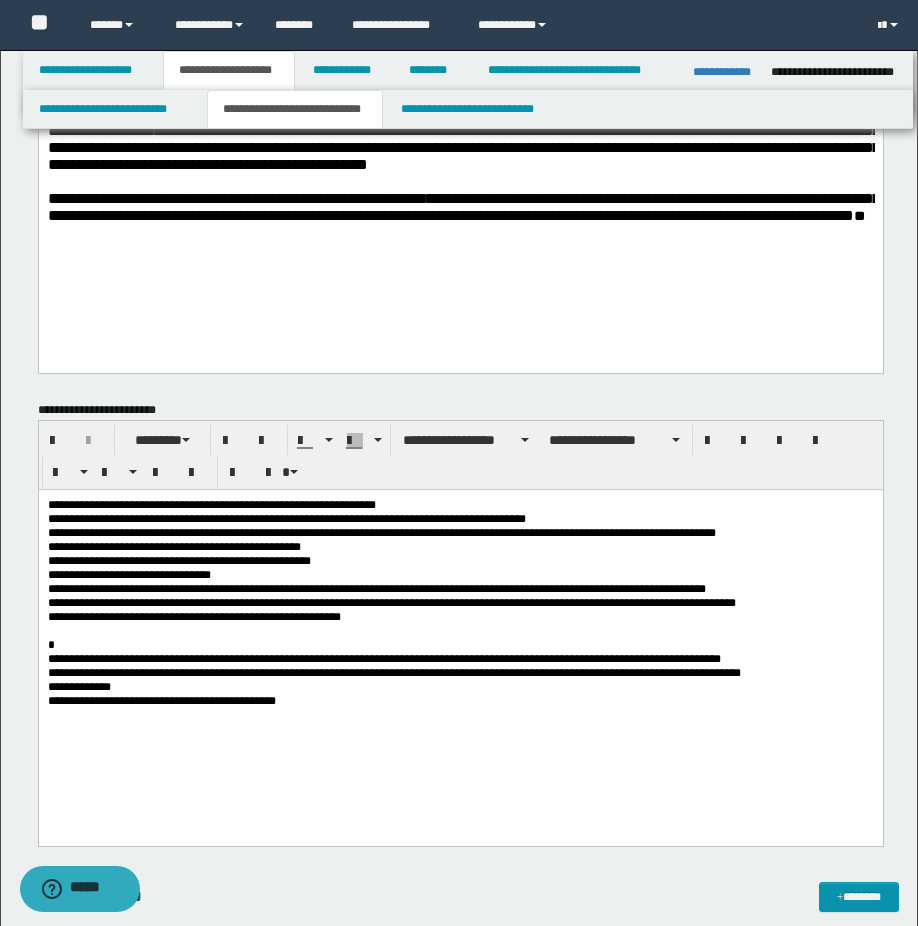 click on "**********" at bounding box center [460, 700] 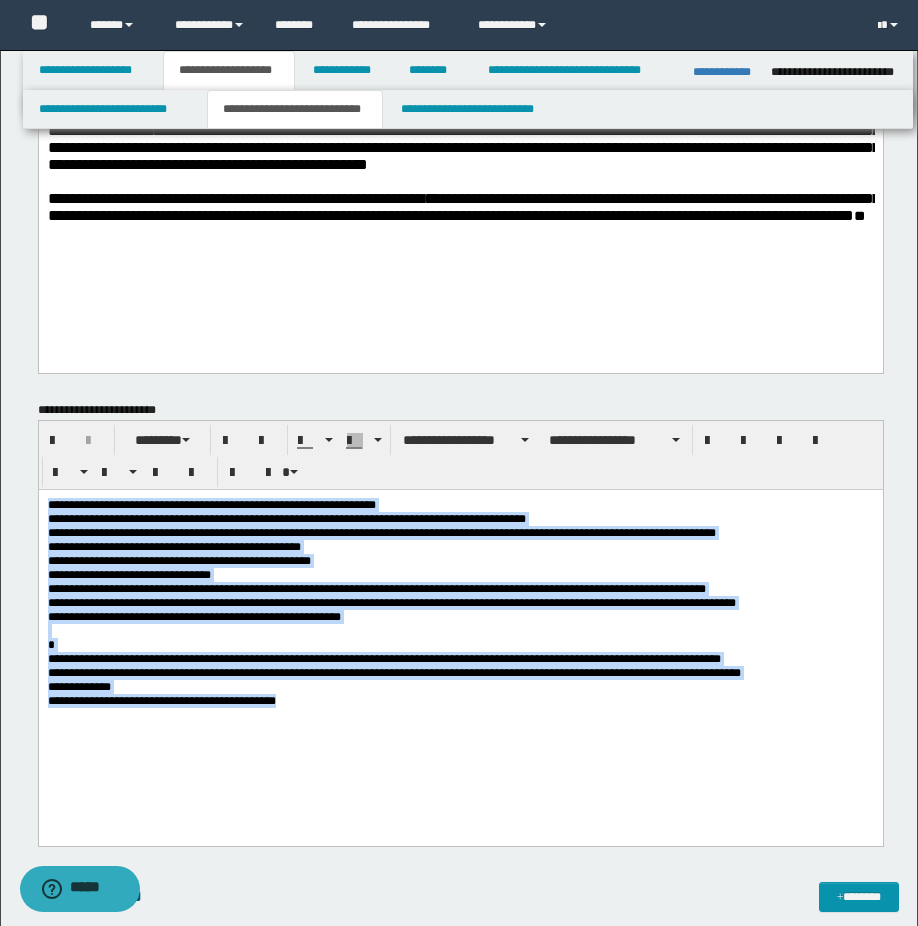 drag, startPoint x: 286, startPoint y: 734, endPoint x: 74, endPoint y: 997, distance: 337.80615 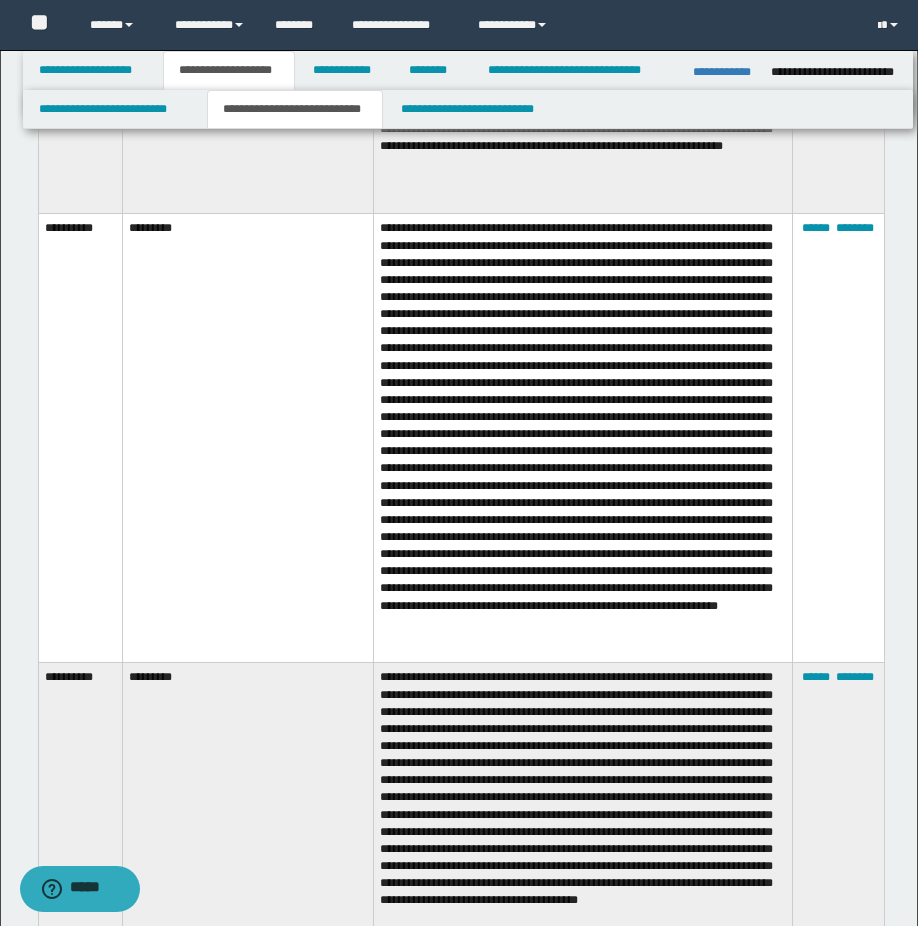 scroll, scrollTop: 1300, scrollLeft: 0, axis: vertical 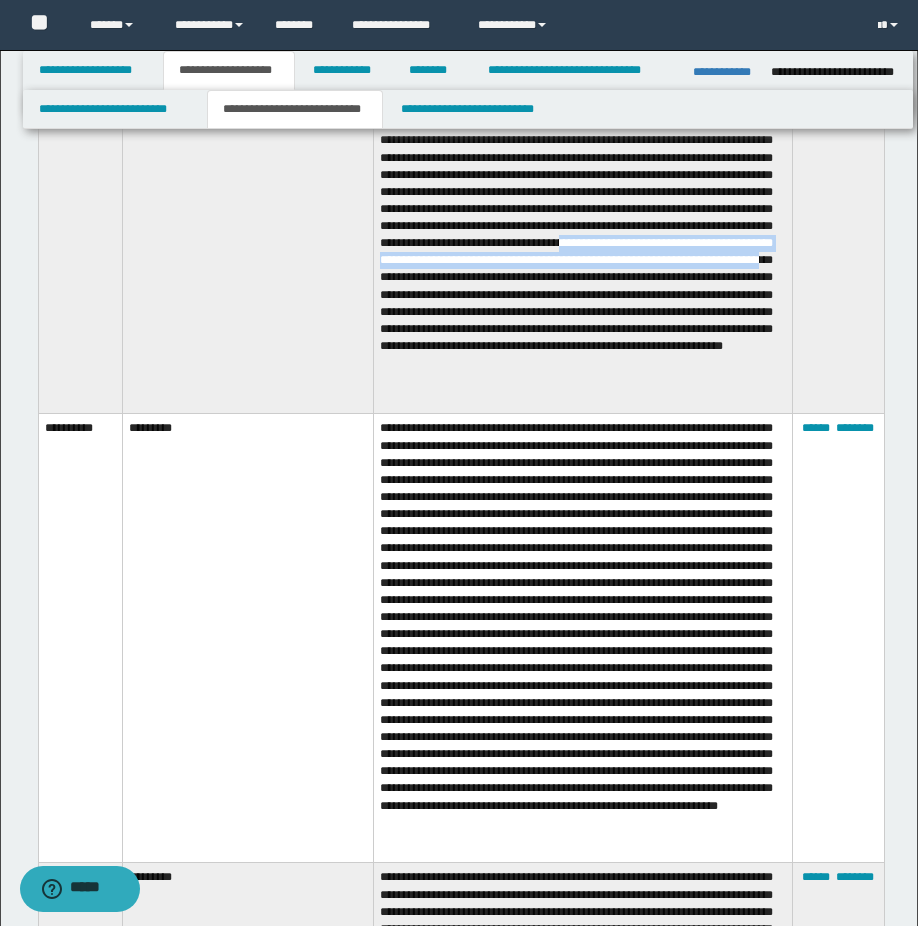 click at bounding box center (583, 133) 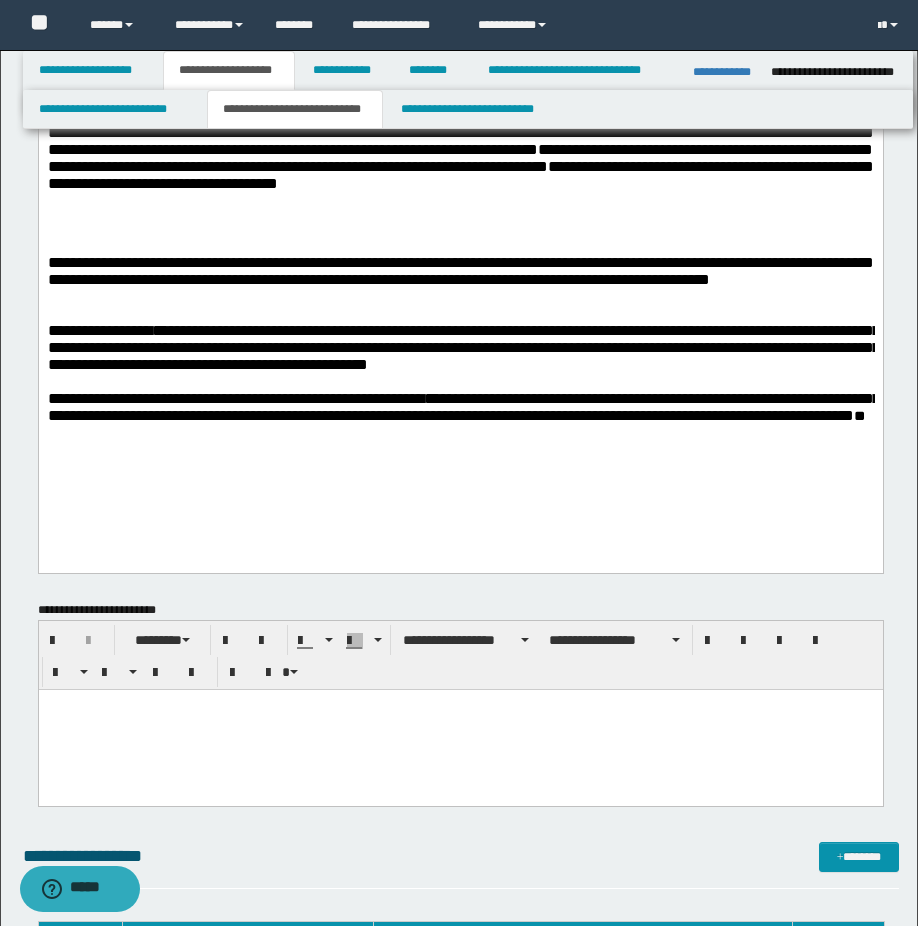 scroll, scrollTop: 0, scrollLeft: 0, axis: both 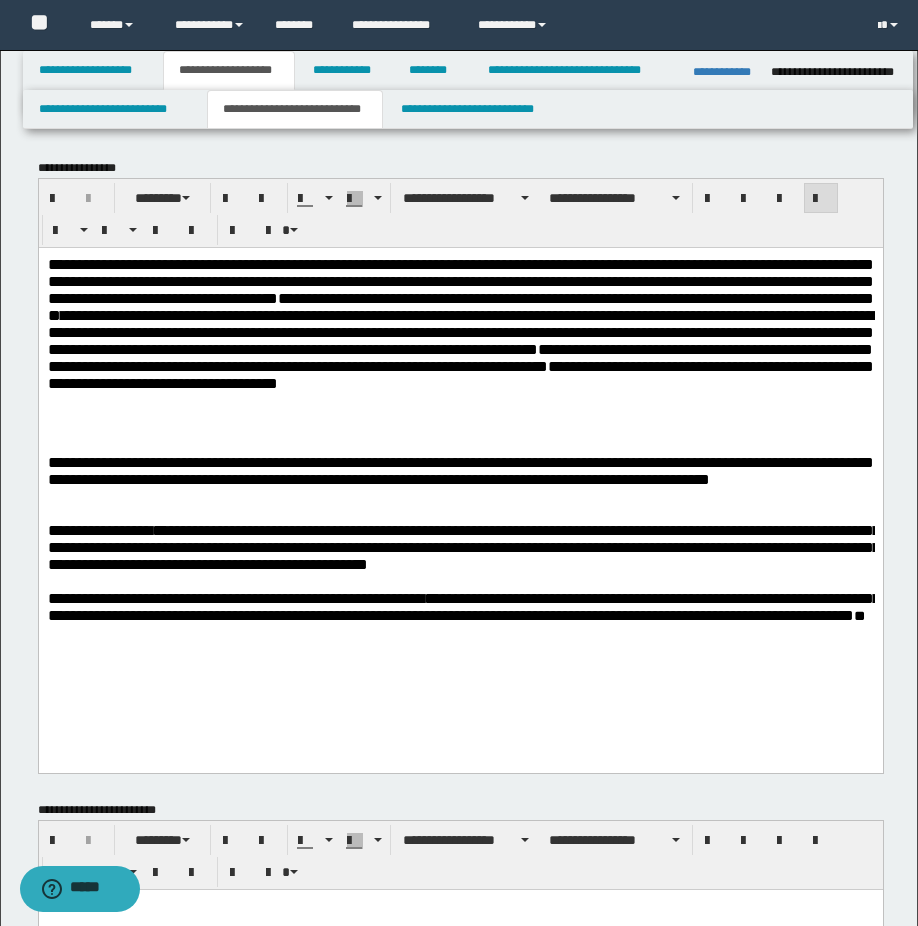 click at bounding box center (460, 650) 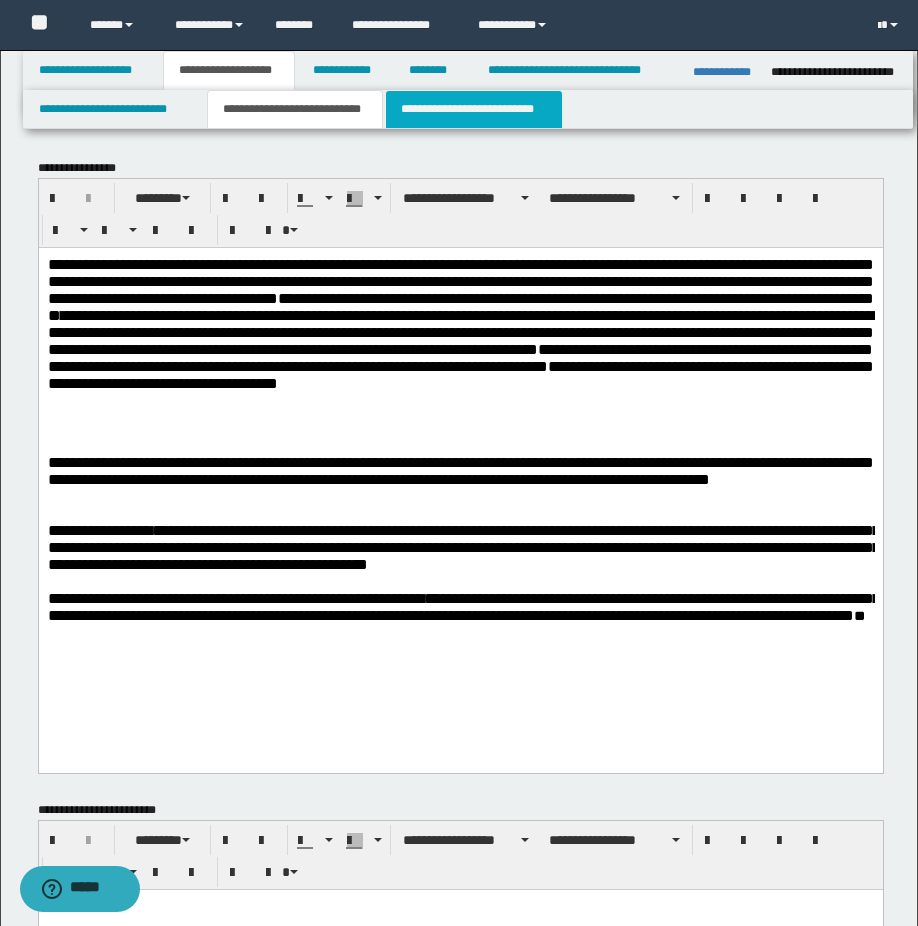 drag, startPoint x: 441, startPoint y: 110, endPoint x: 413, endPoint y: 121, distance: 30.083218 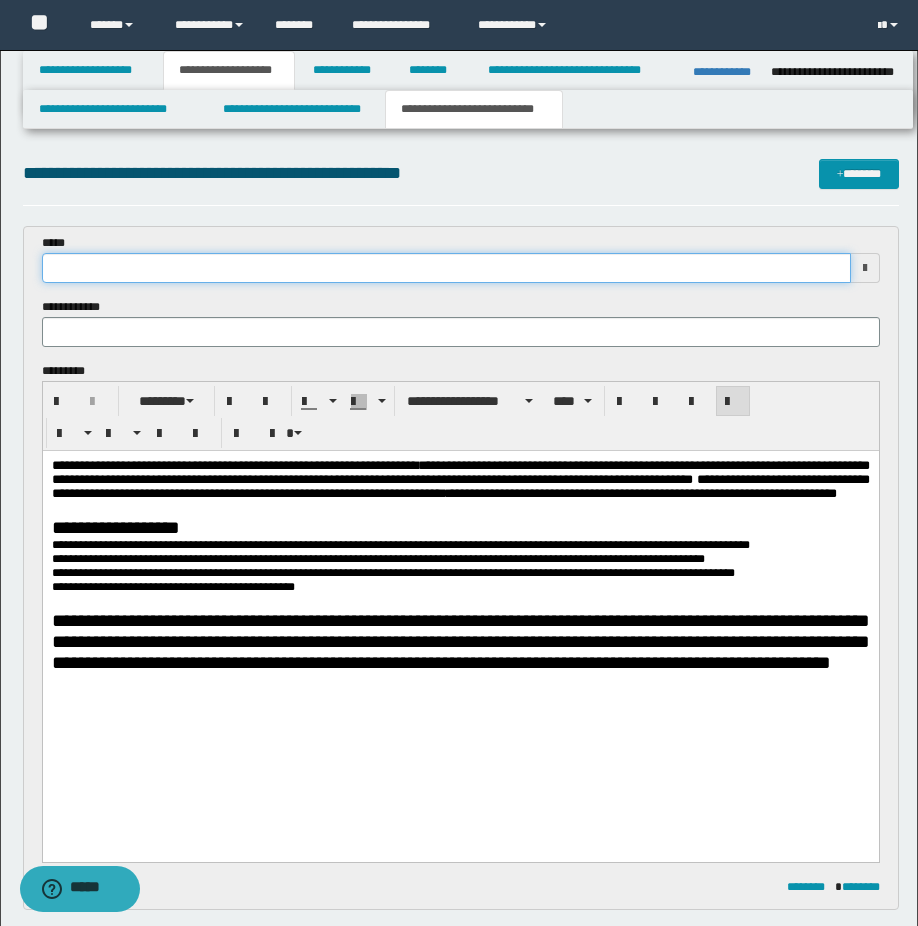 click at bounding box center [446, 268] 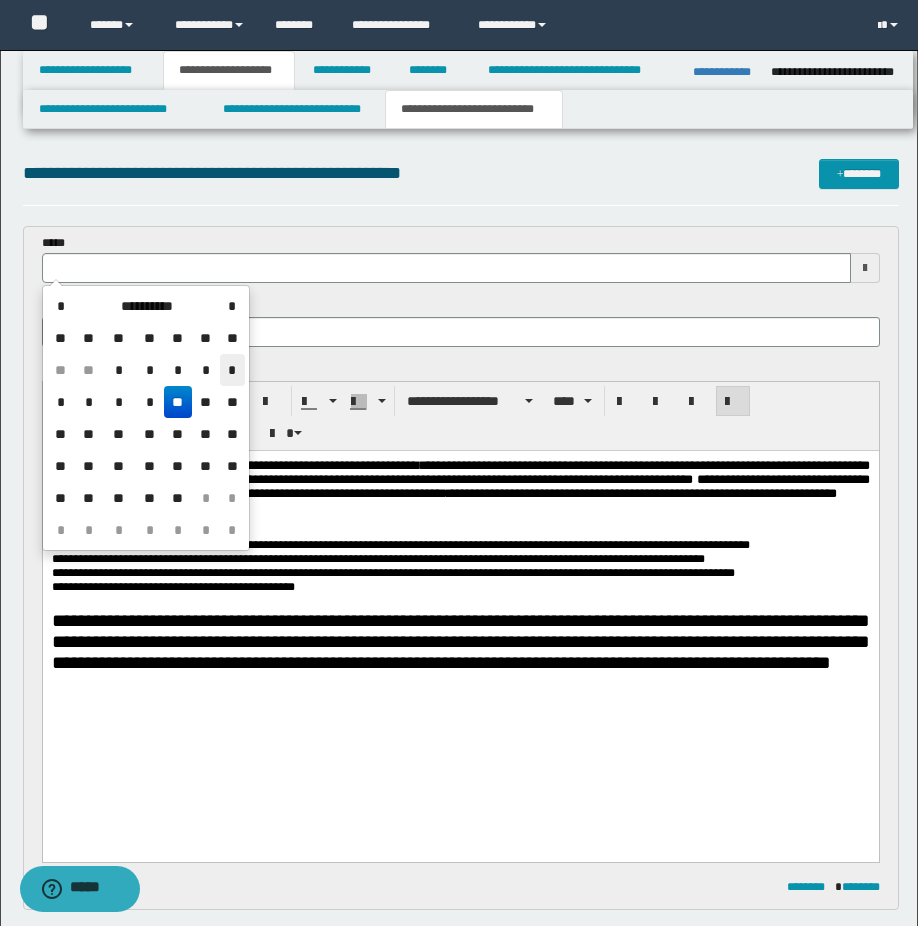 click on "*" at bounding box center (232, 370) 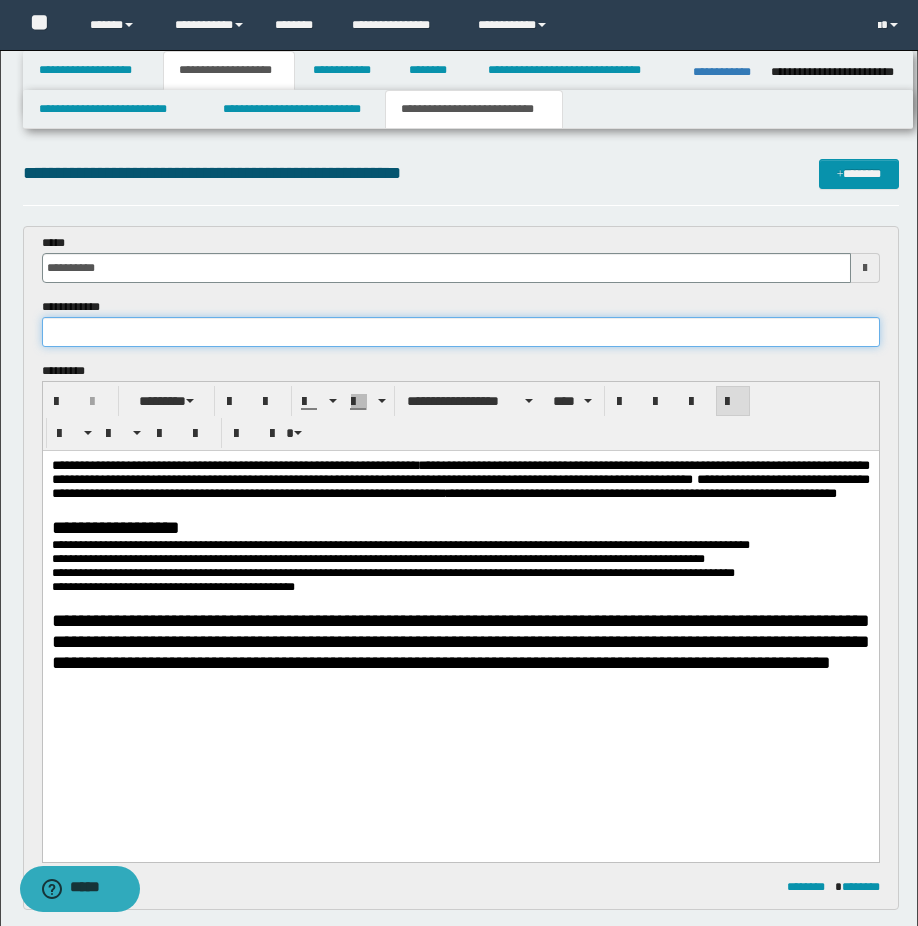 click at bounding box center [461, 332] 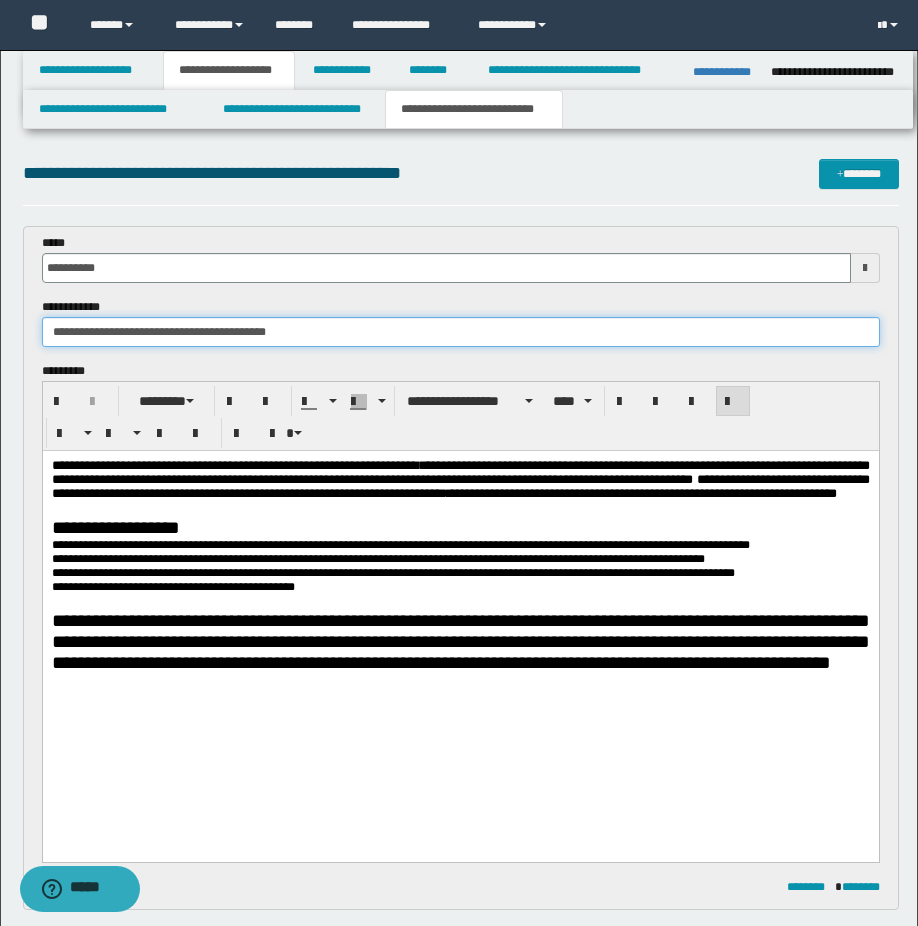 type on "**********" 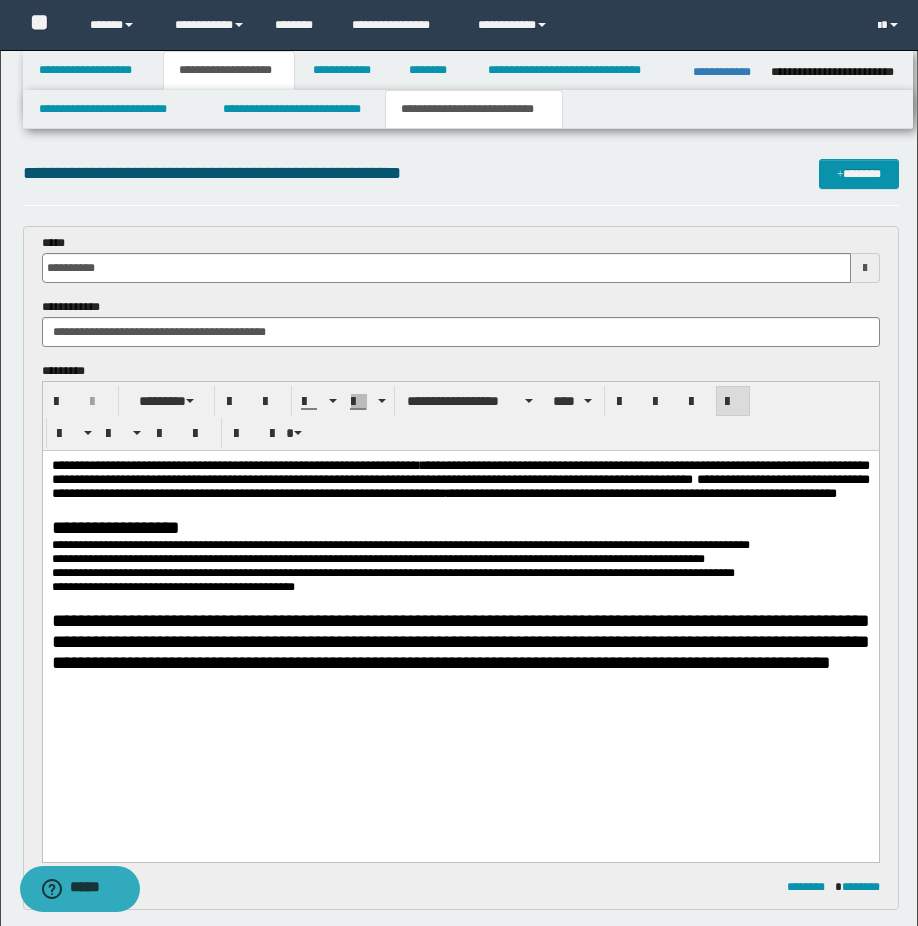 click on "**********" at bounding box center (460, 480) 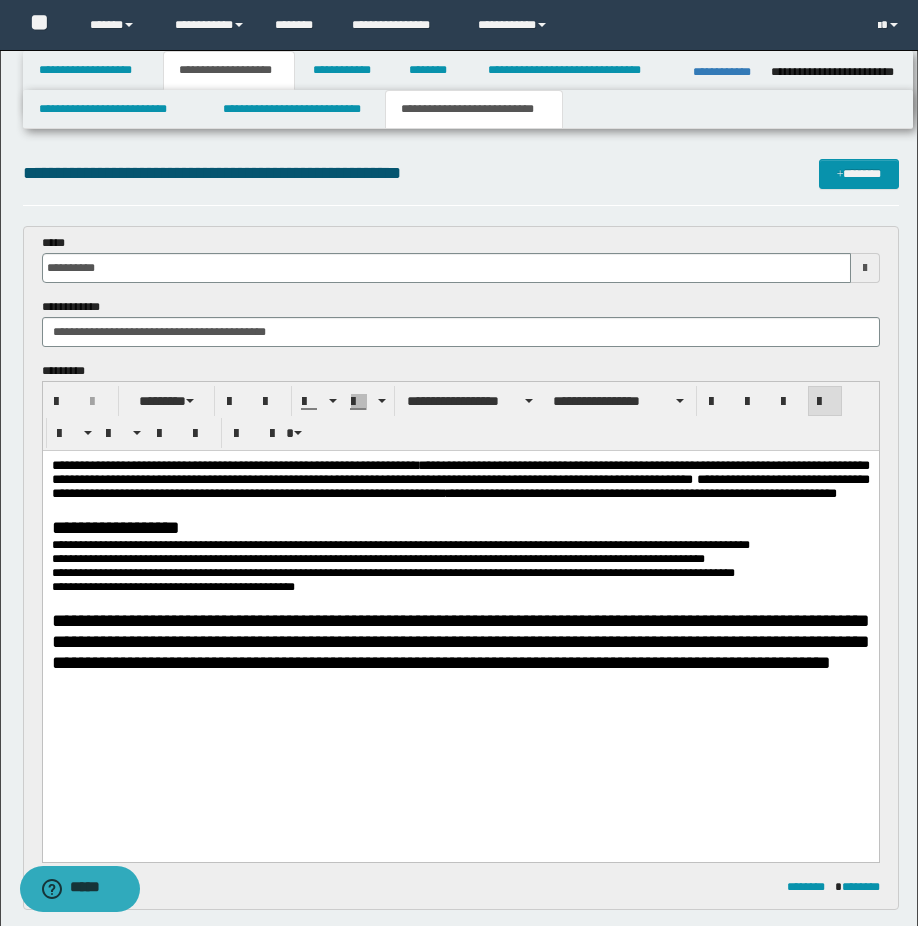click at bounding box center (460, 509) 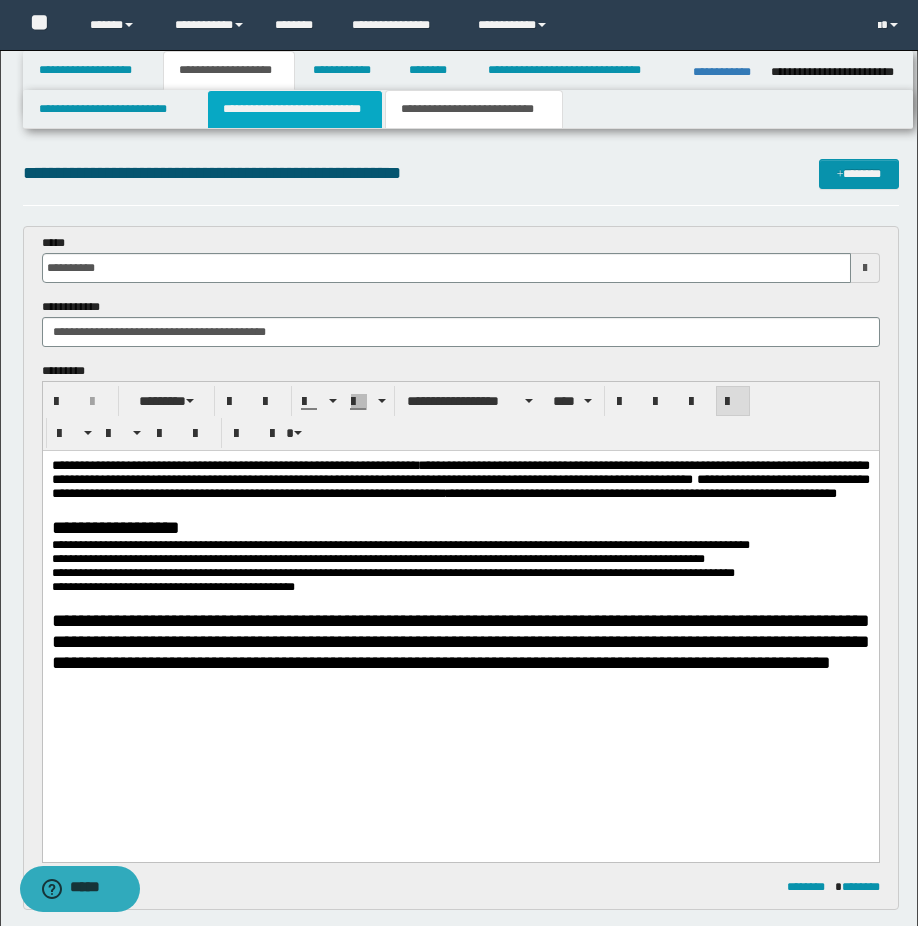 drag, startPoint x: 277, startPoint y: 111, endPoint x: 254, endPoint y: 120, distance: 24.698177 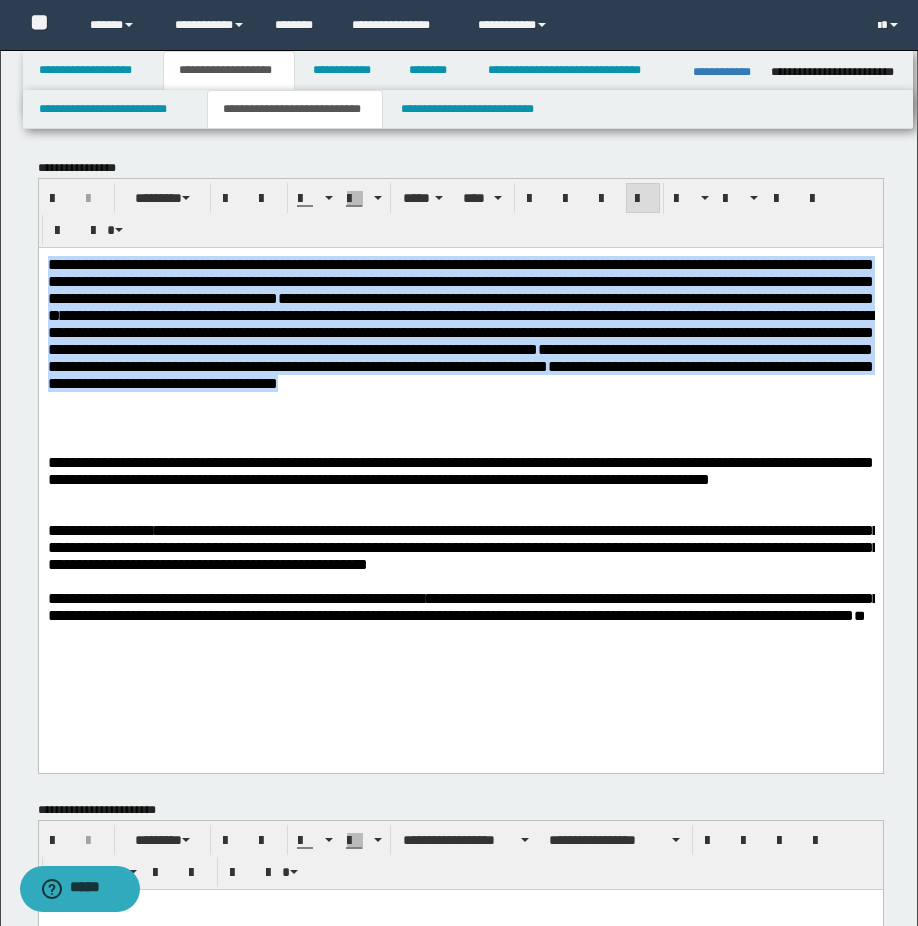 drag, startPoint x: 48, startPoint y: 257, endPoint x: 221, endPoint y: 423, distance: 239.7603 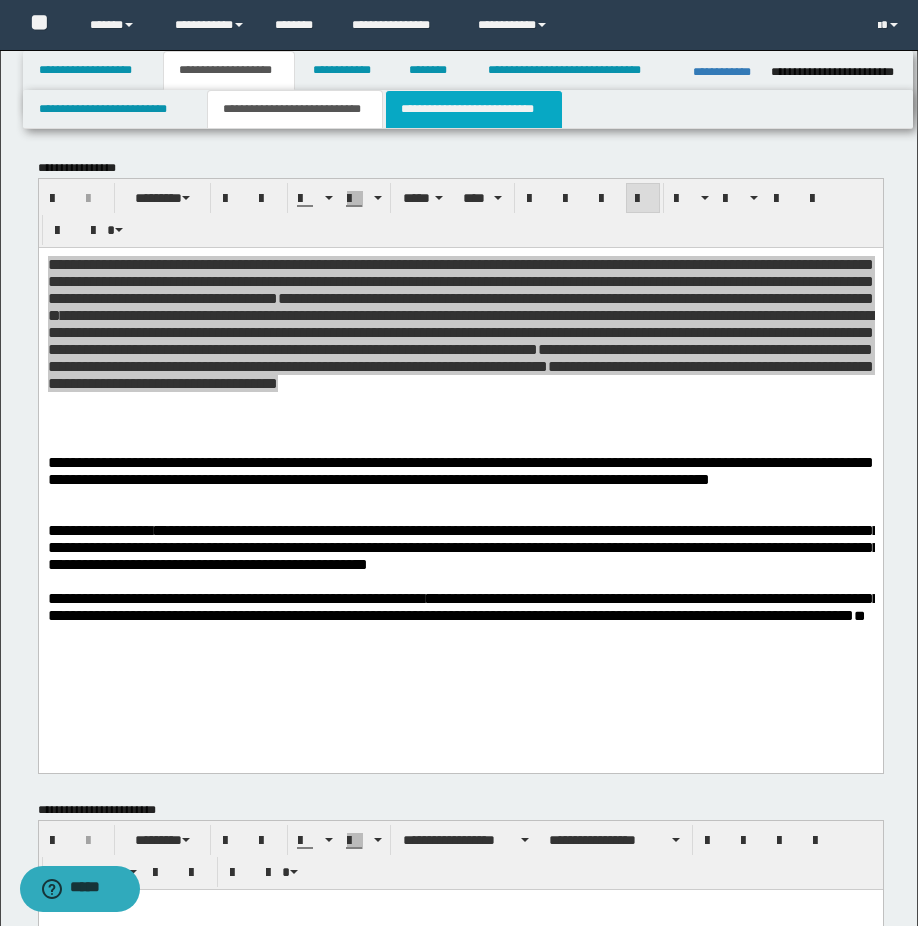 drag, startPoint x: 452, startPoint y: 109, endPoint x: 442, endPoint y: 126, distance: 19.723083 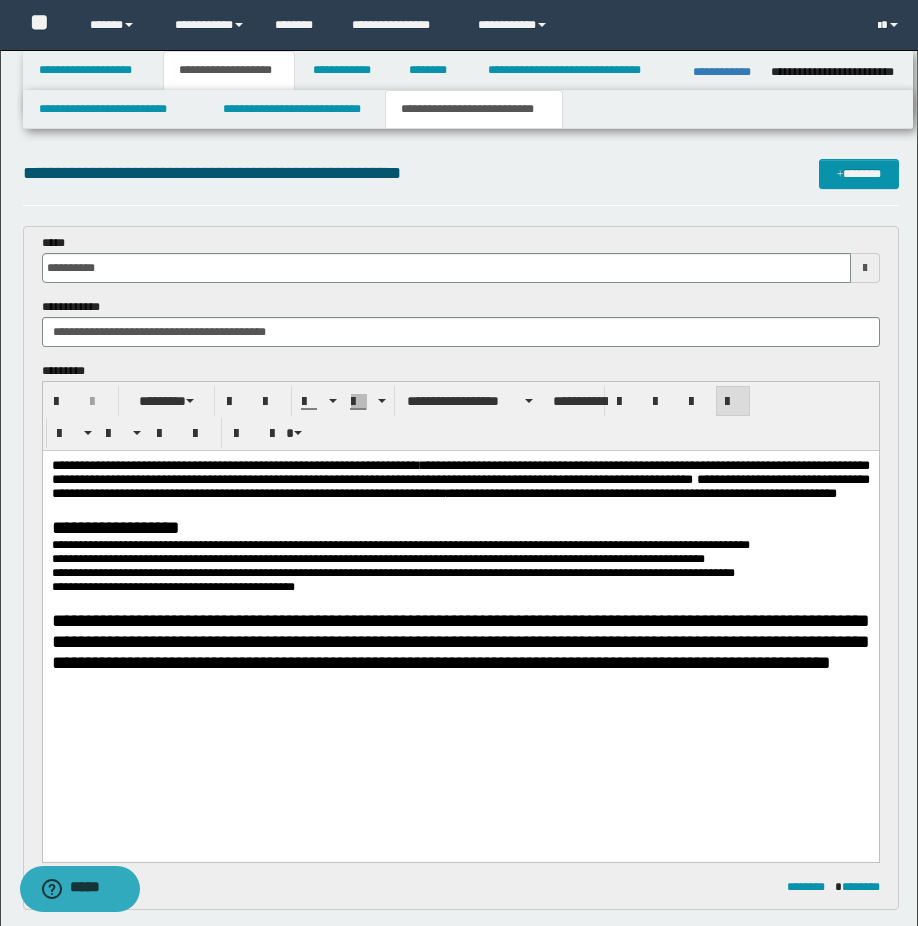 click at bounding box center (460, 509) 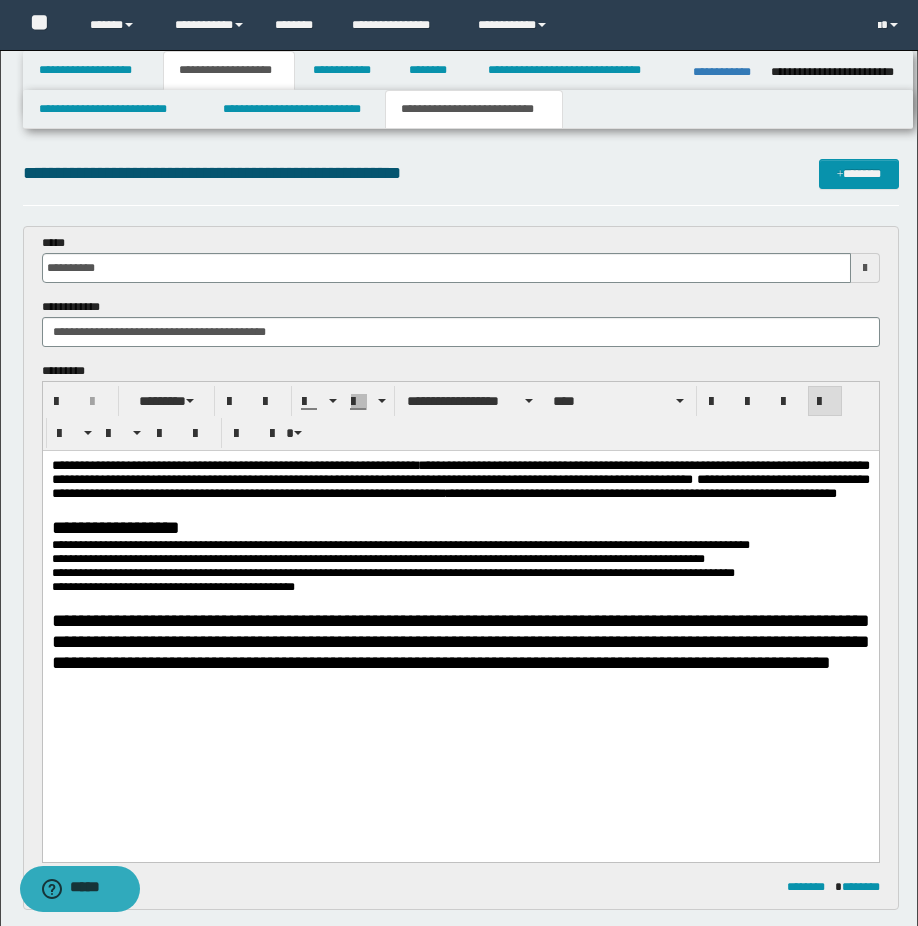 click on "**********" at bounding box center [460, 527] 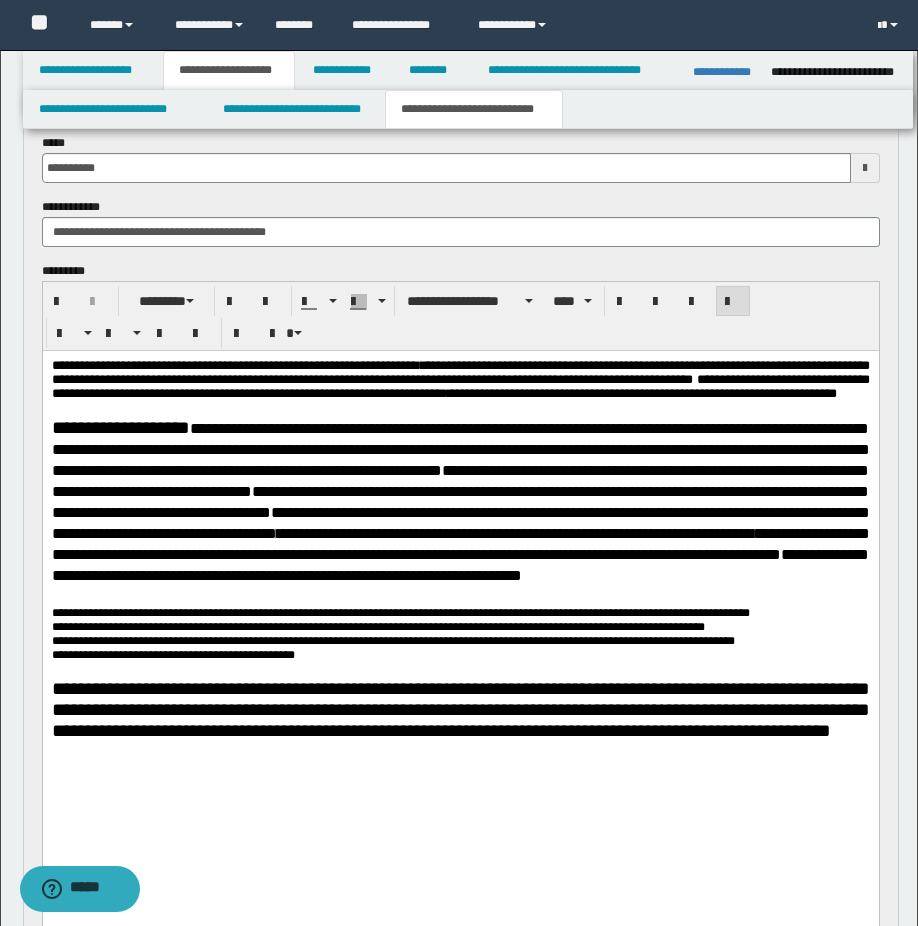 scroll, scrollTop: 300, scrollLeft: 0, axis: vertical 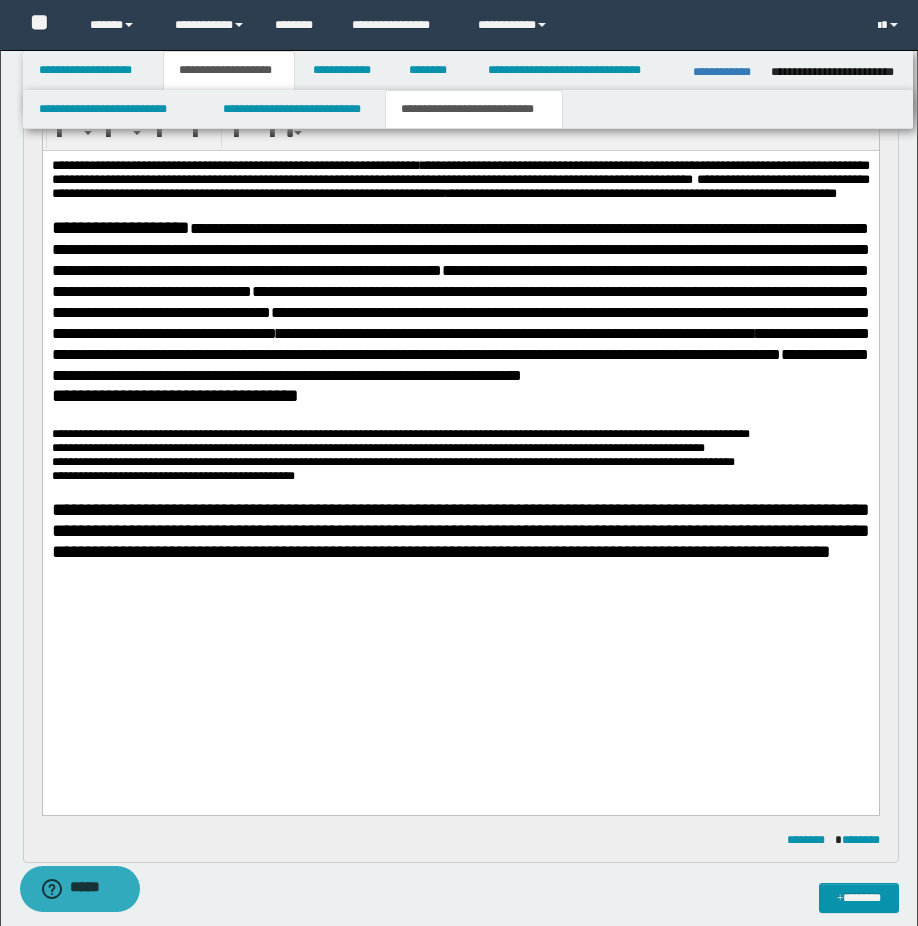 click on "**********" at bounding box center (460, 395) 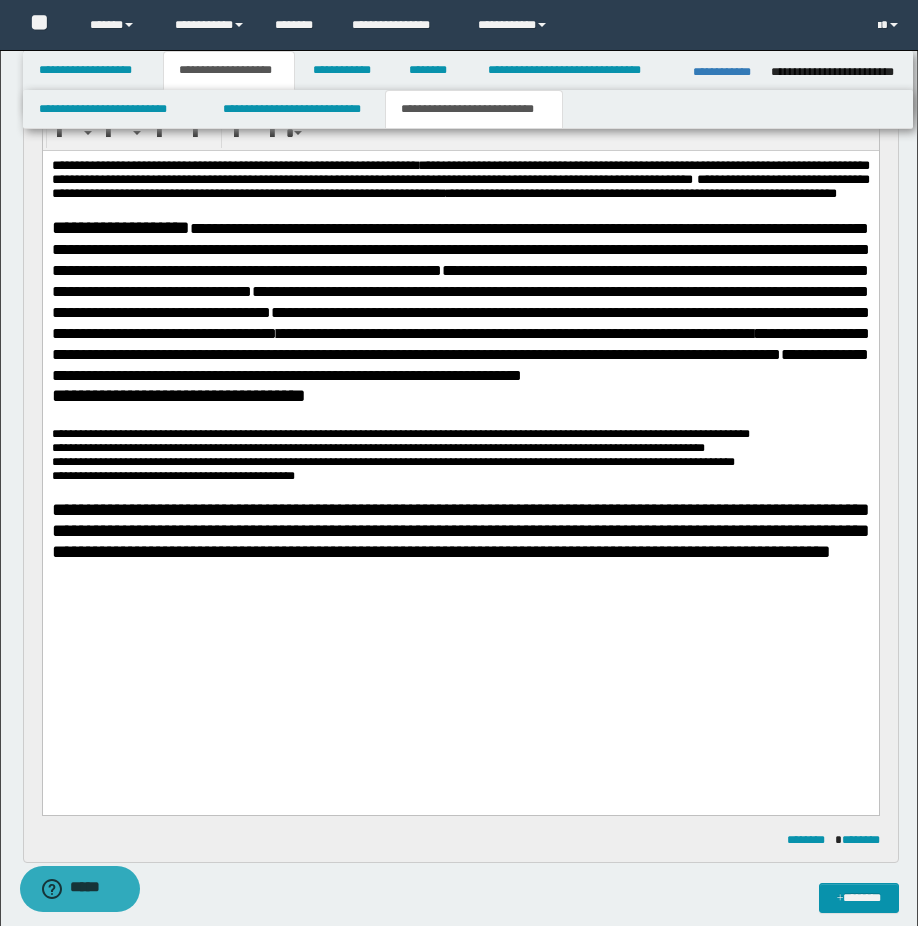 click on "**********" at bounding box center [460, 476] 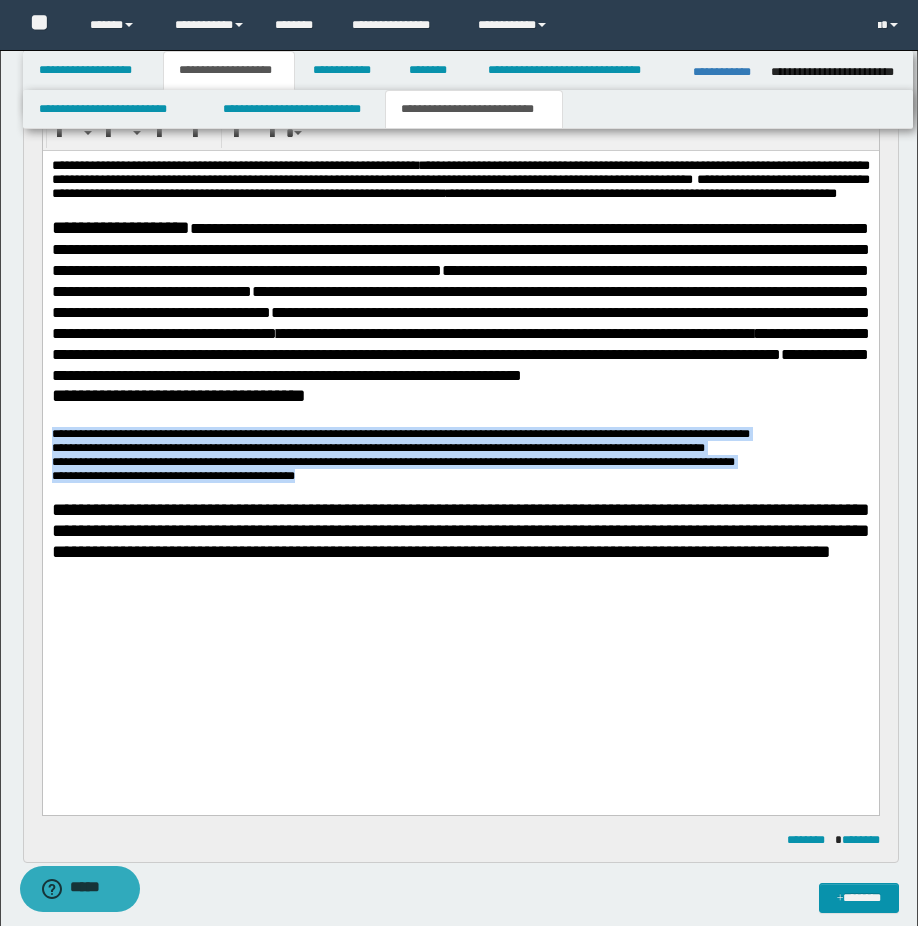 drag, startPoint x: 315, startPoint y: 577, endPoint x: 69, endPoint y: 514, distance: 253.93896 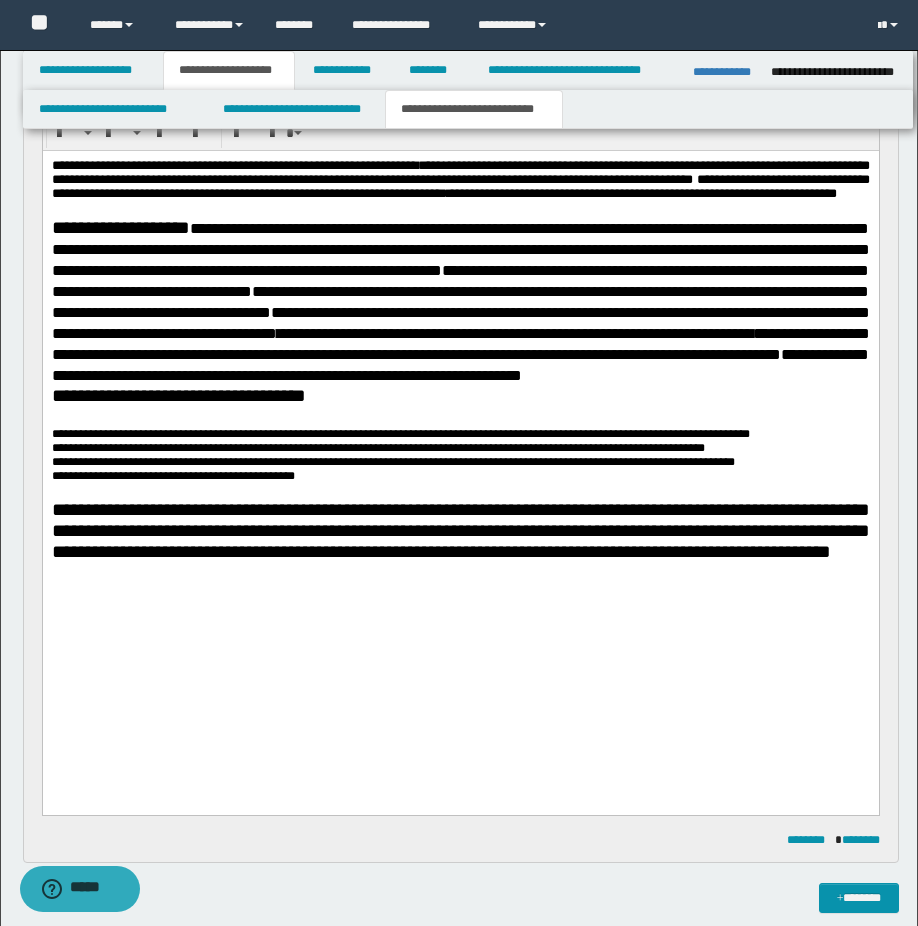 click on "**********" at bounding box center [460, 395] 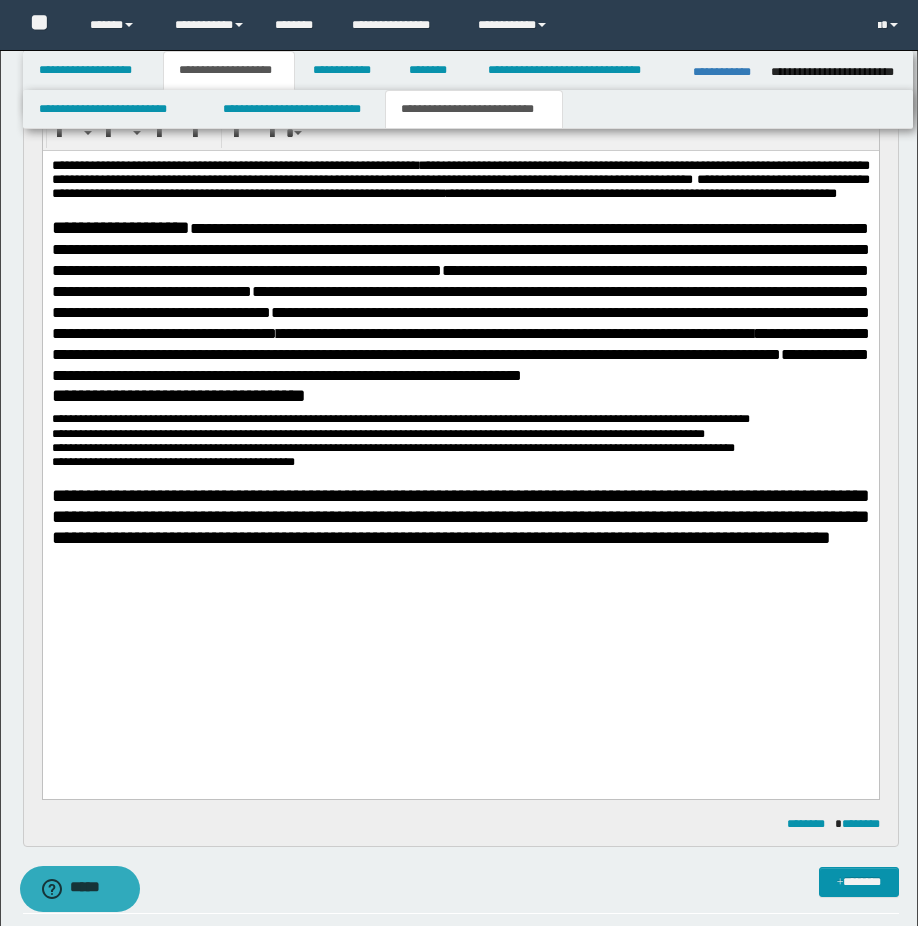 click on "**********" at bounding box center [460, 462] 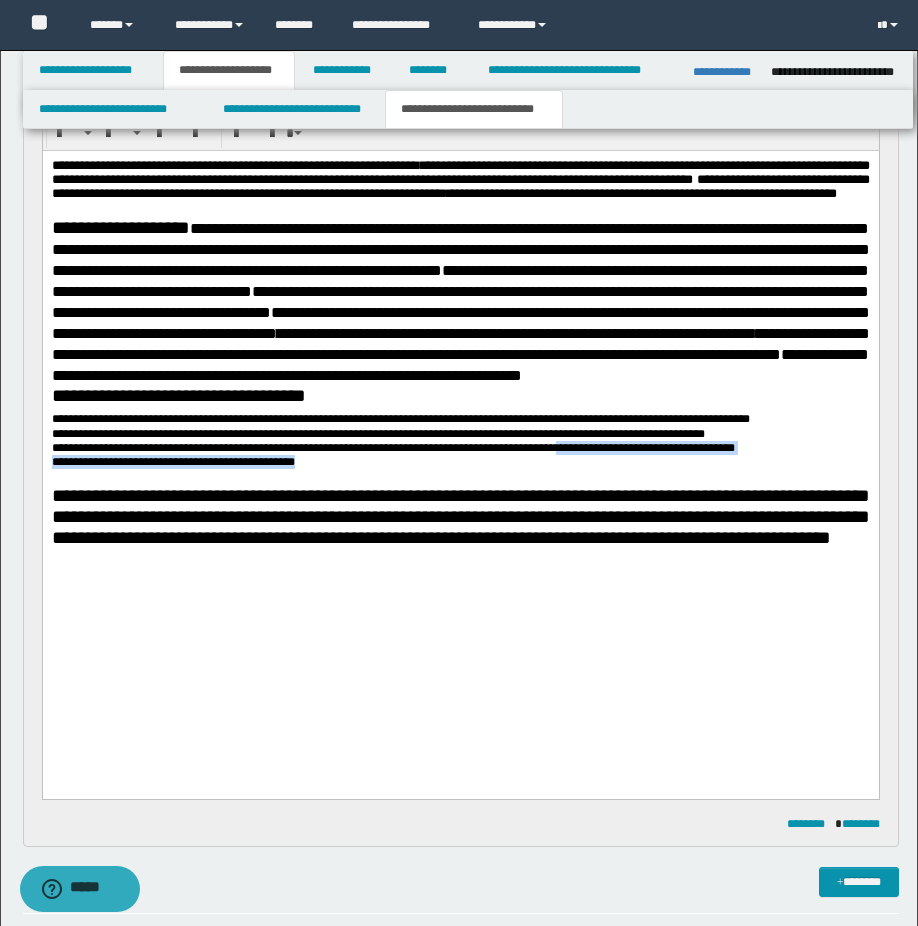 drag, startPoint x: 572, startPoint y: 541, endPoint x: 572, endPoint y: 552, distance: 11 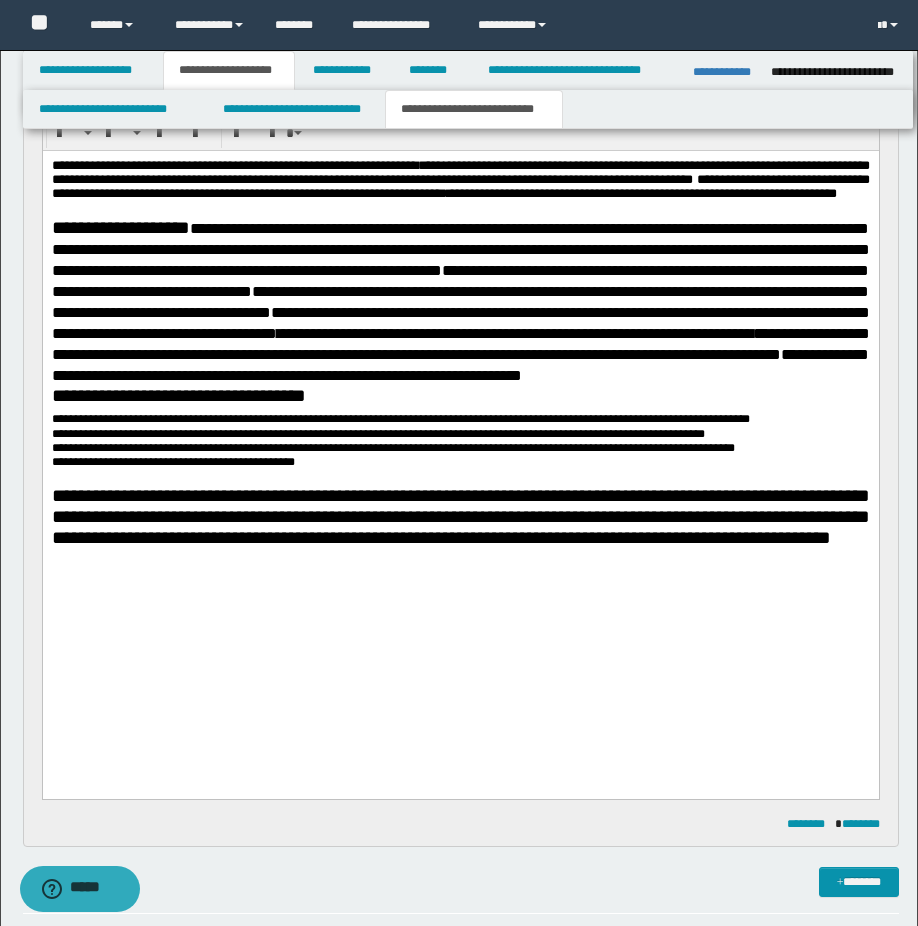 click on "**********" at bounding box center (460, 516) 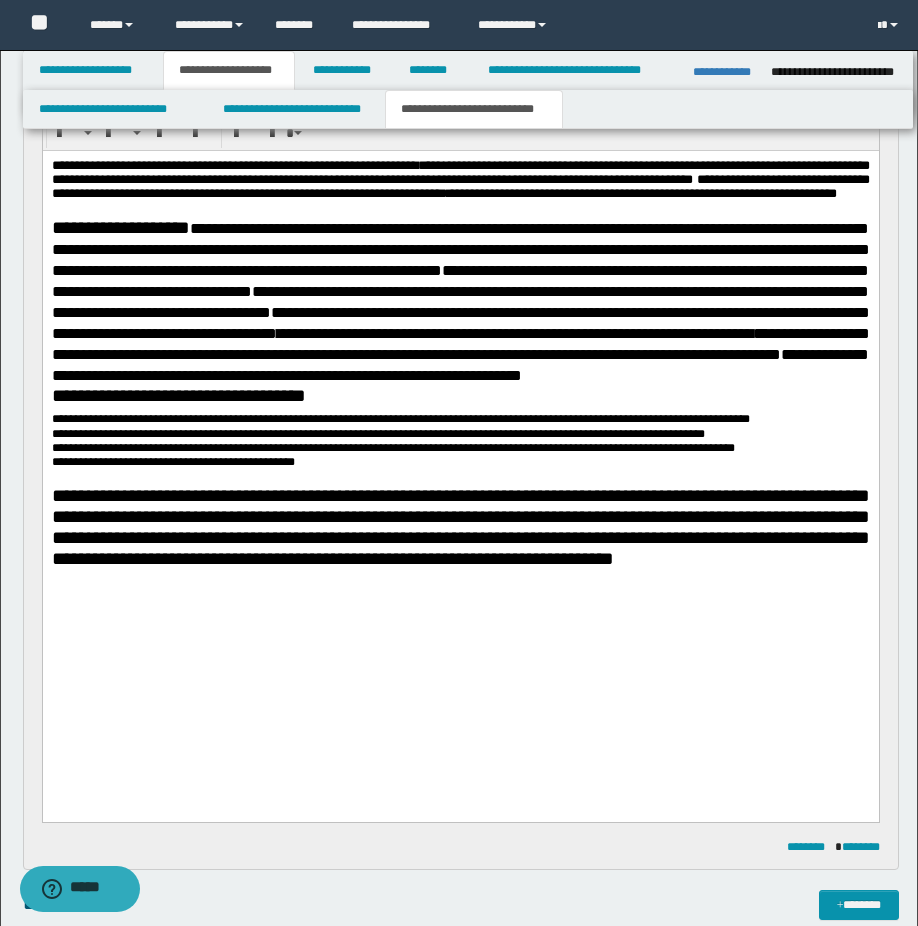 click at bounding box center [460, 577] 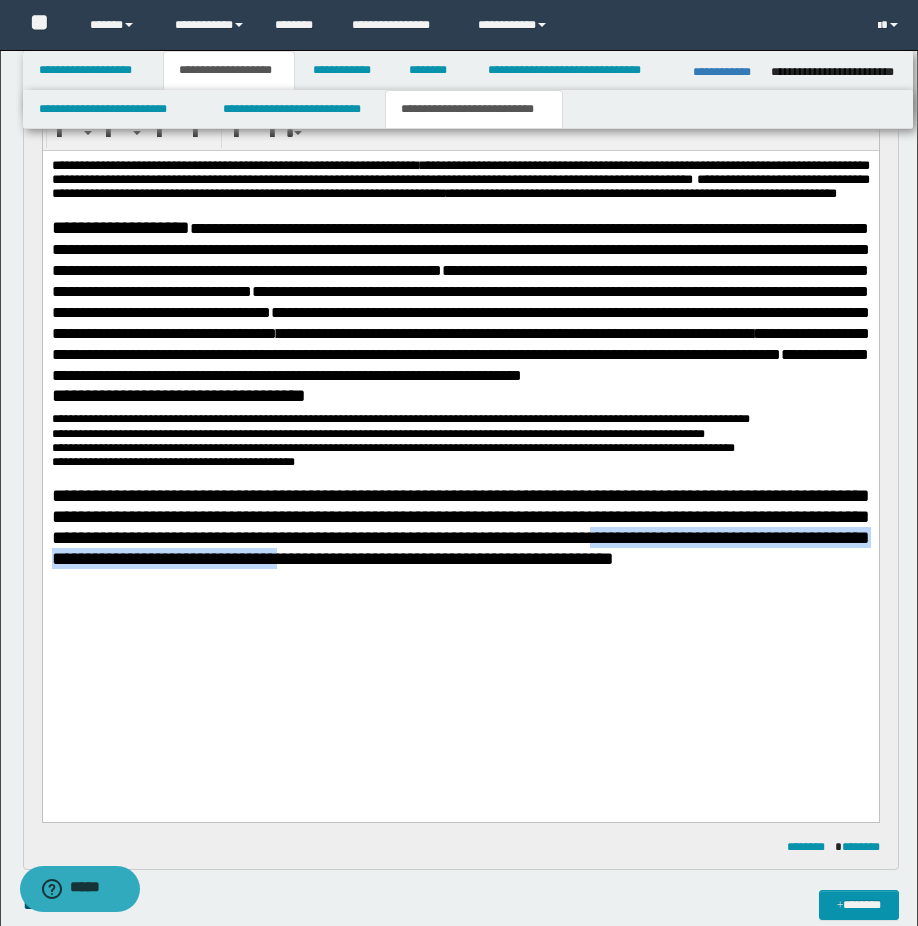 drag, startPoint x: 432, startPoint y: 658, endPoint x: 240, endPoint y: 683, distance: 193.62076 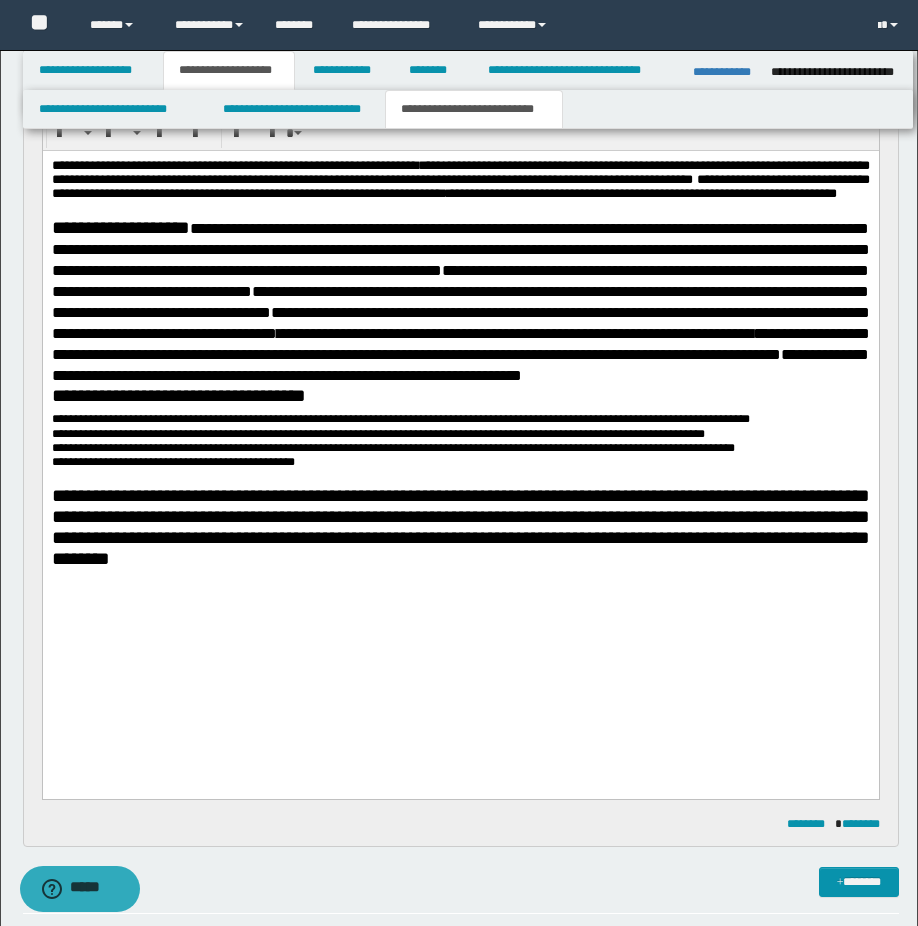 click on "**********" at bounding box center (460, 301) 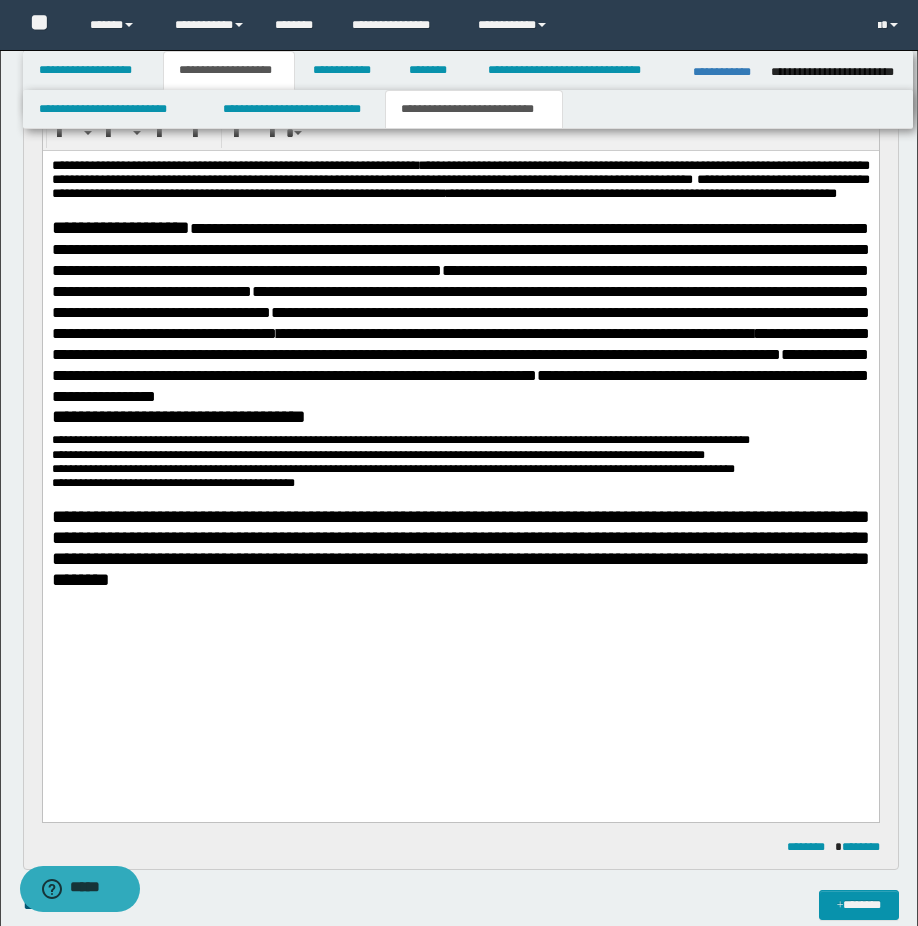 click on "**********" at bounding box center (460, 548) 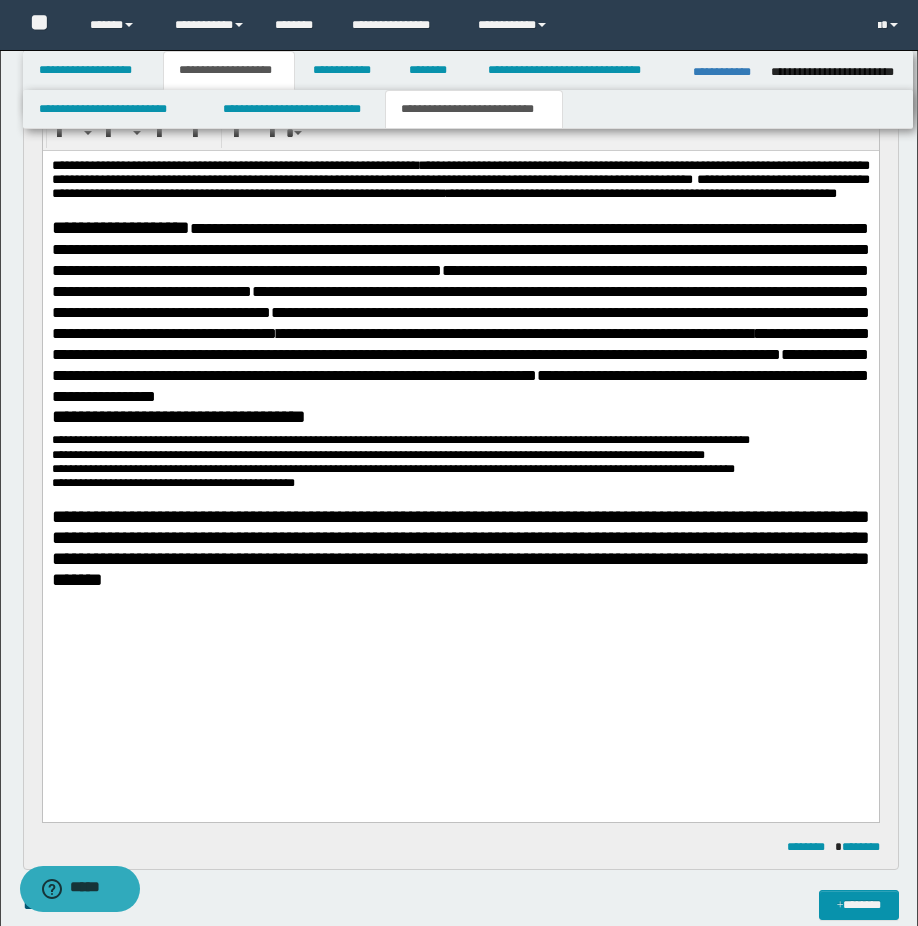 click at bounding box center [460, 598] 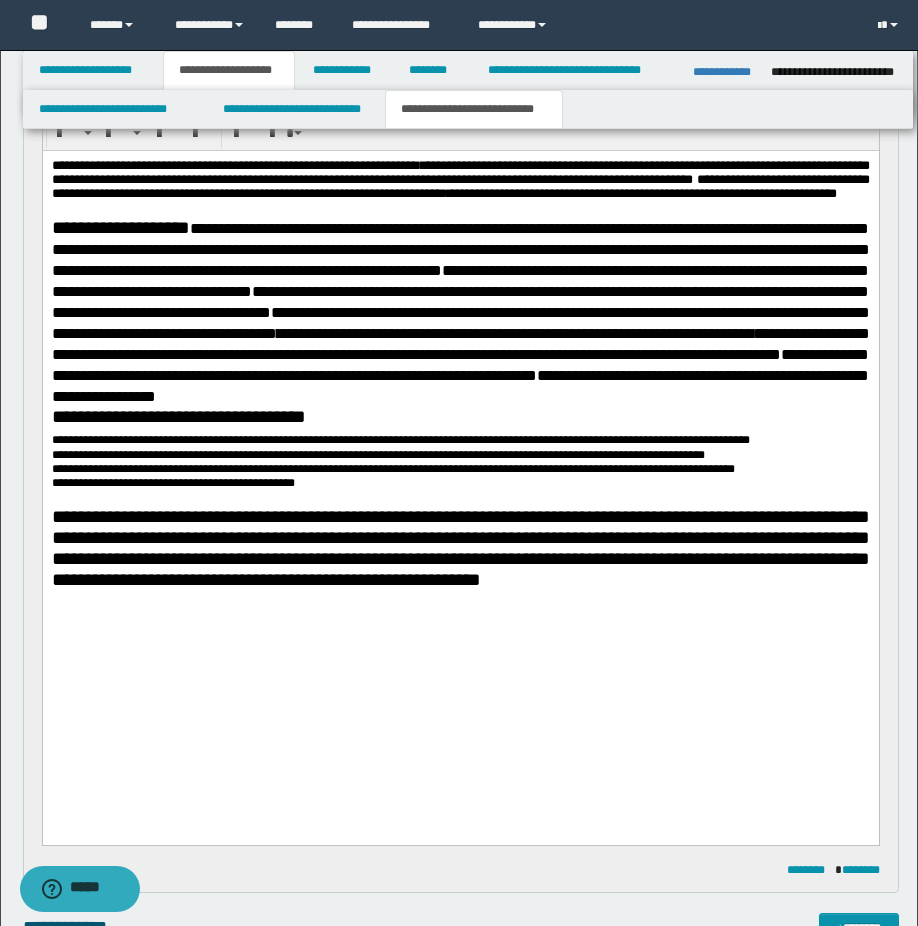 click on "**********" at bounding box center (460, 548) 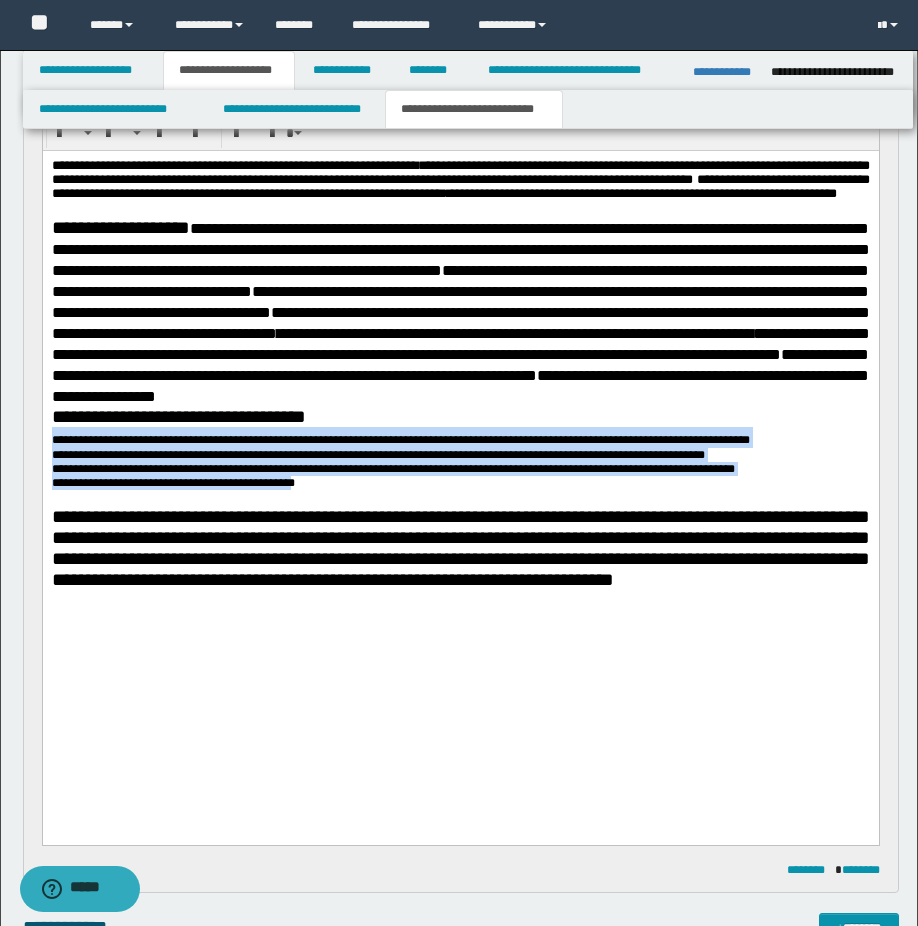drag, startPoint x: 308, startPoint y: 586, endPoint x: 48, endPoint y: 533, distance: 265.34695 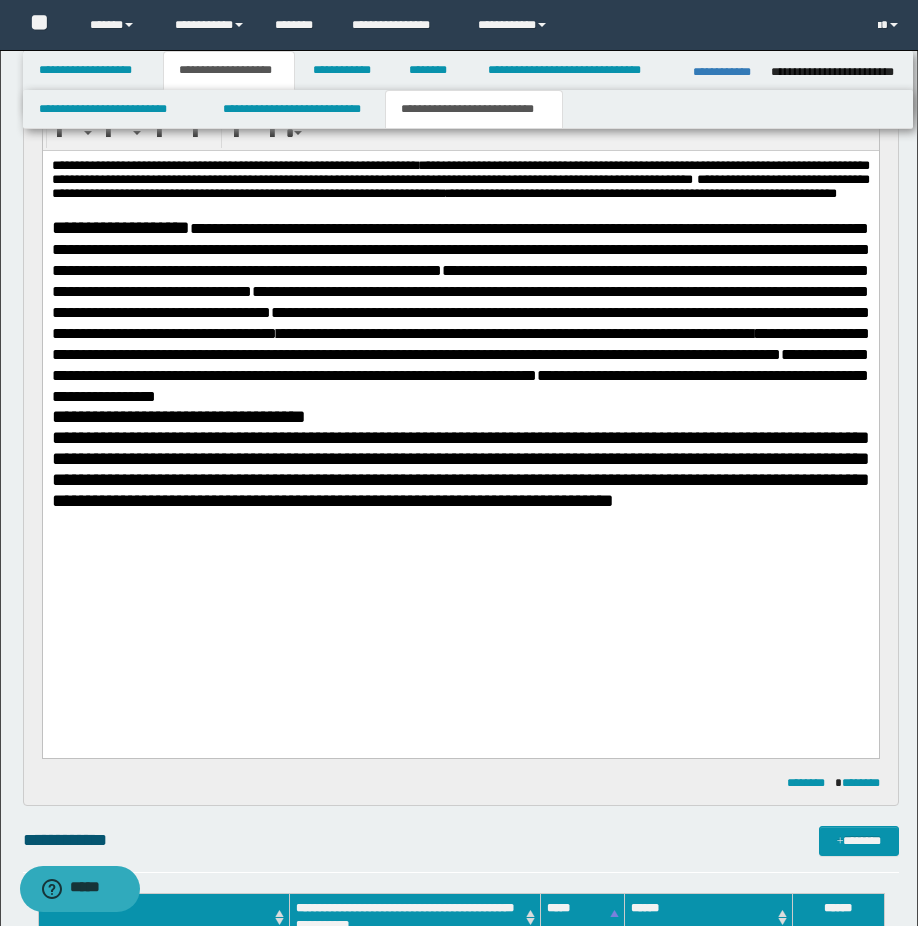 click at bounding box center [460, 550] 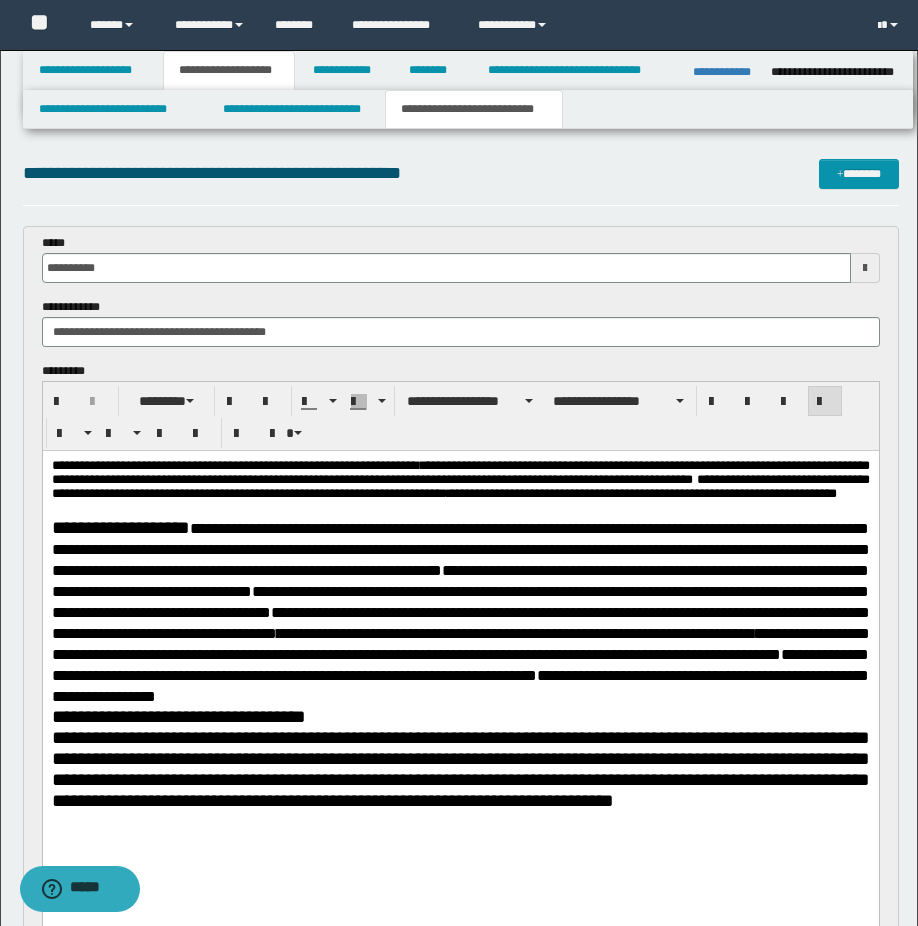 scroll, scrollTop: 200, scrollLeft: 0, axis: vertical 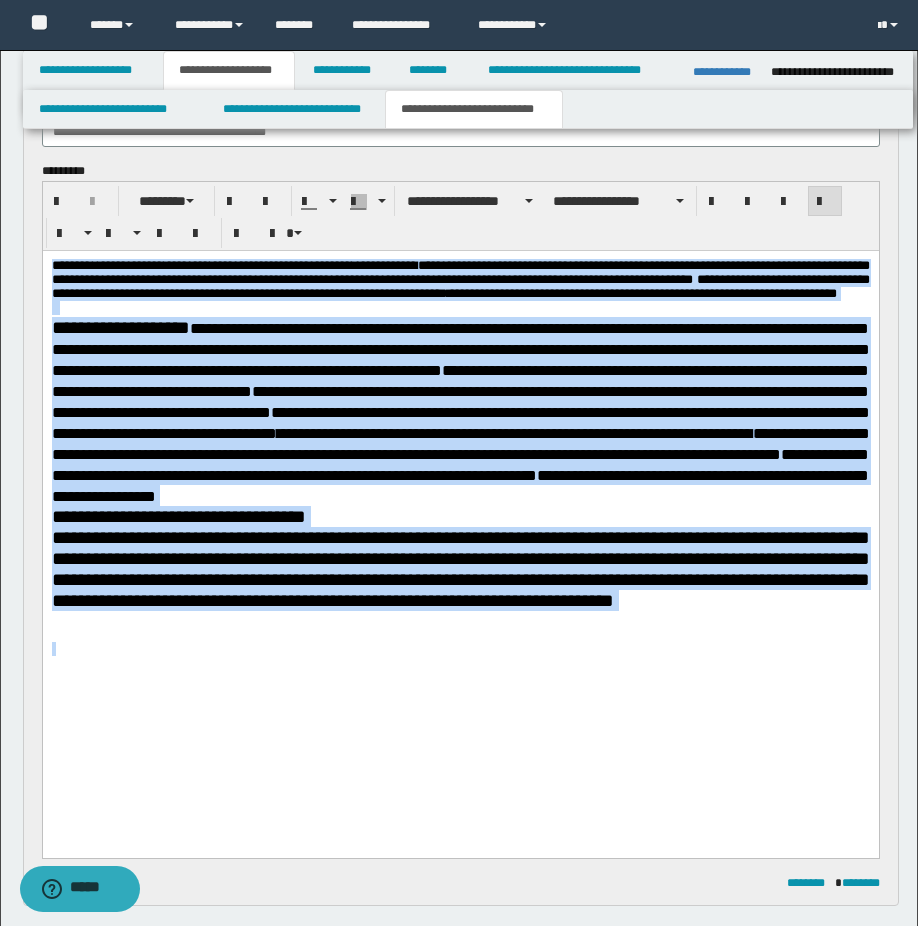 drag, startPoint x: 564, startPoint y: 734, endPoint x: 48, endPoint y: 274, distance: 691.2713 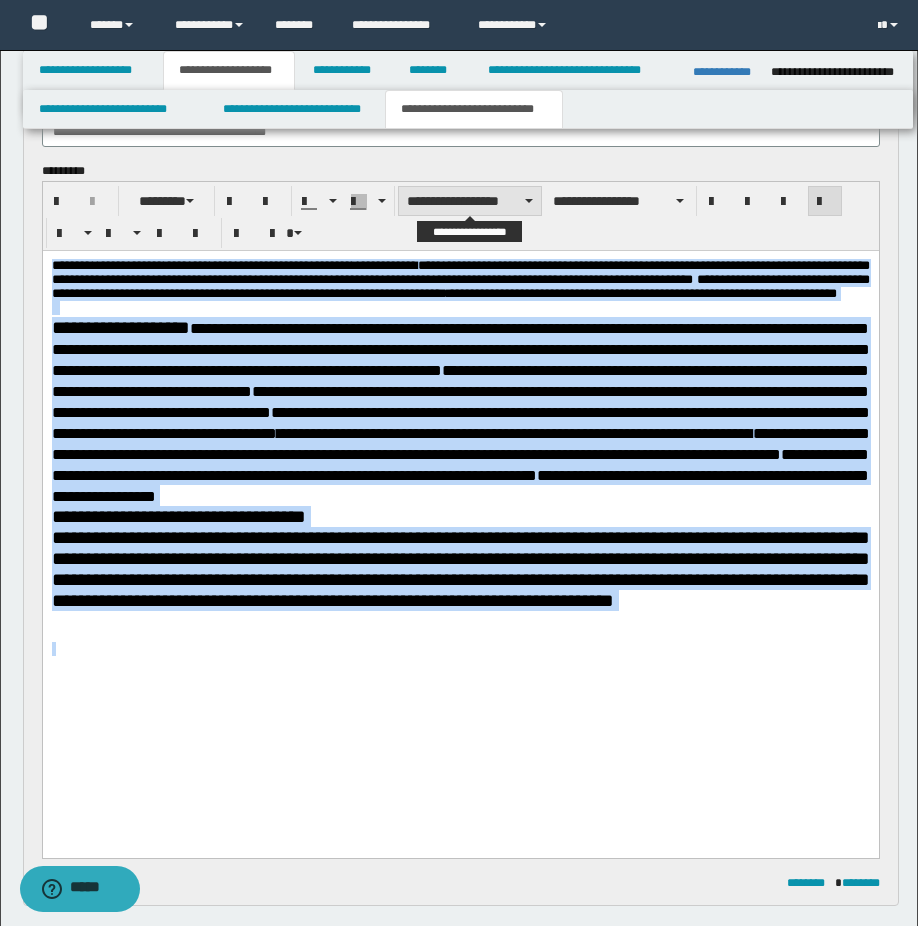 click on "**********" at bounding box center [470, 201] 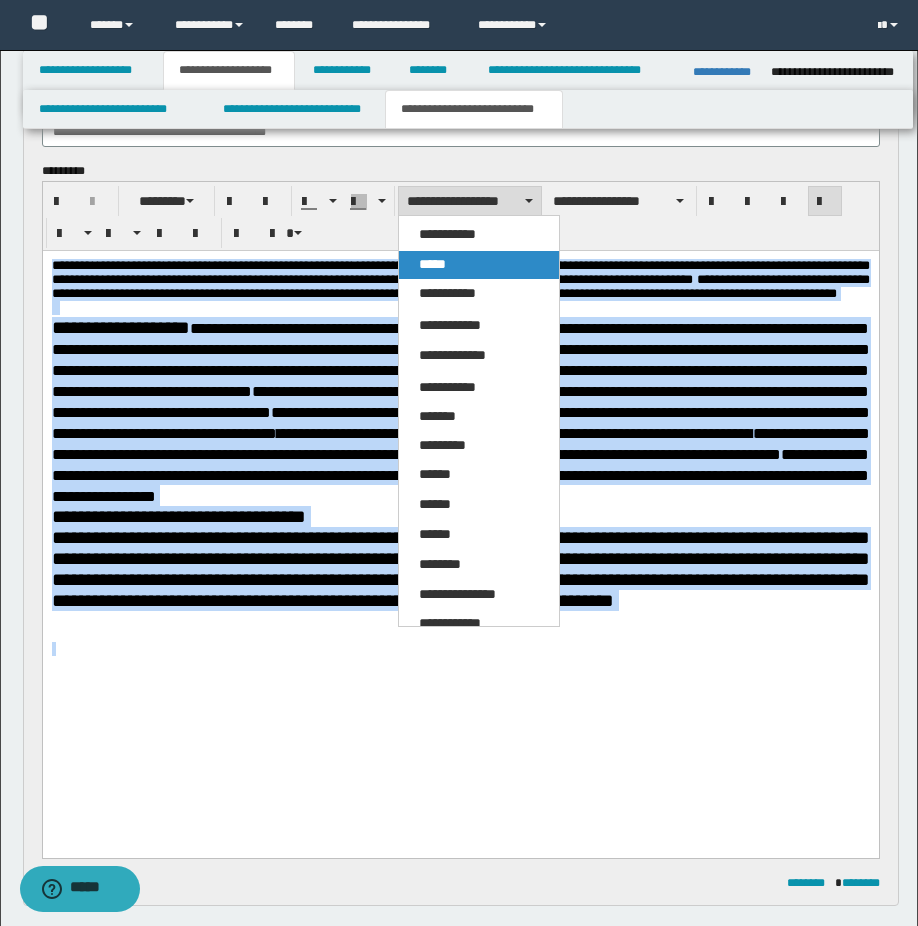click on "*****" at bounding box center [479, 265] 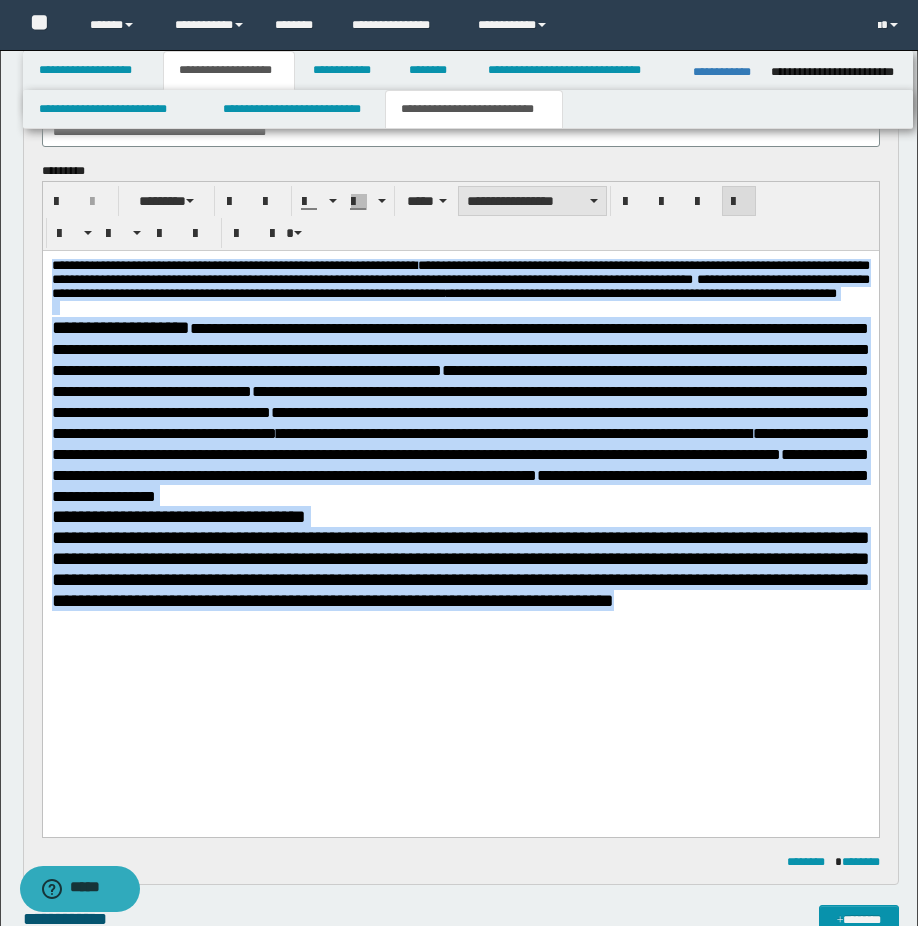 click on "**********" at bounding box center (532, 201) 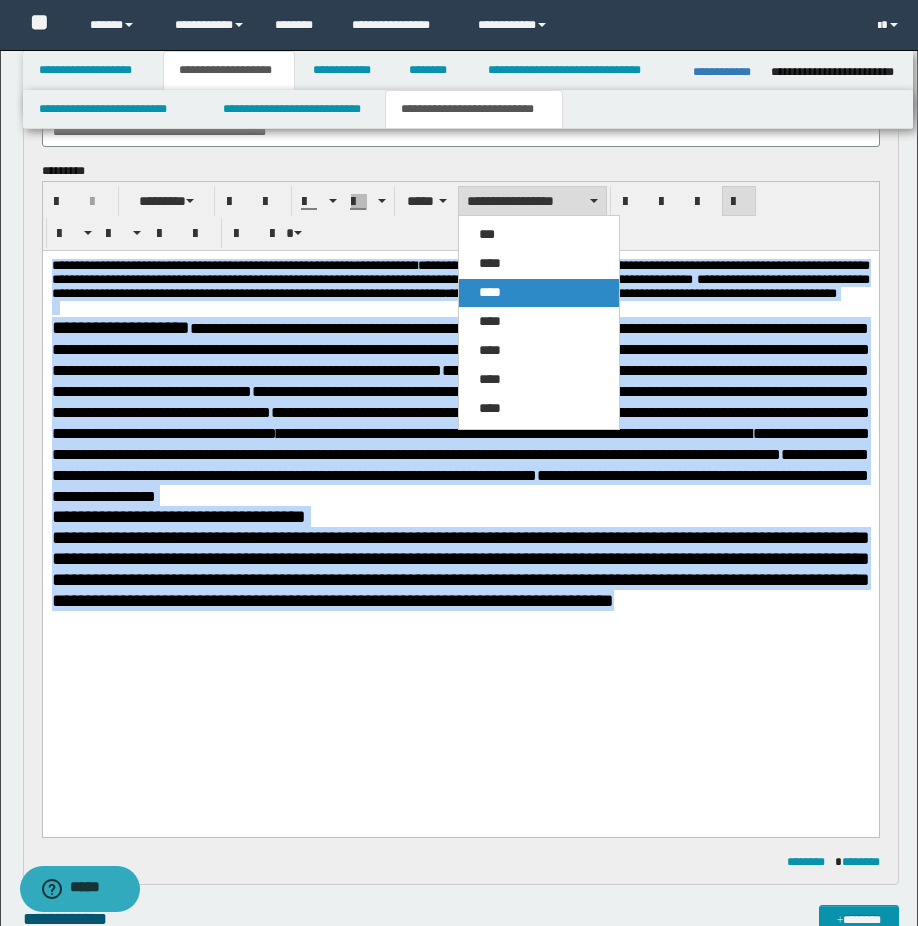 click on "****" at bounding box center (539, 293) 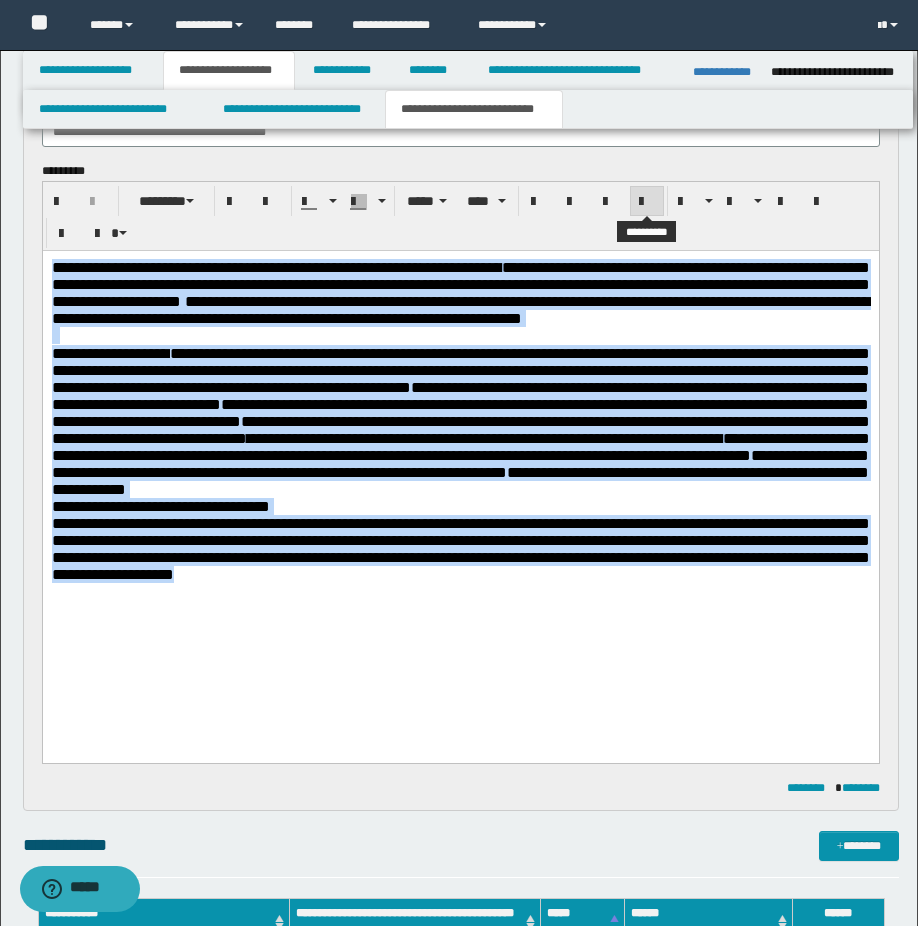 click at bounding box center (647, 202) 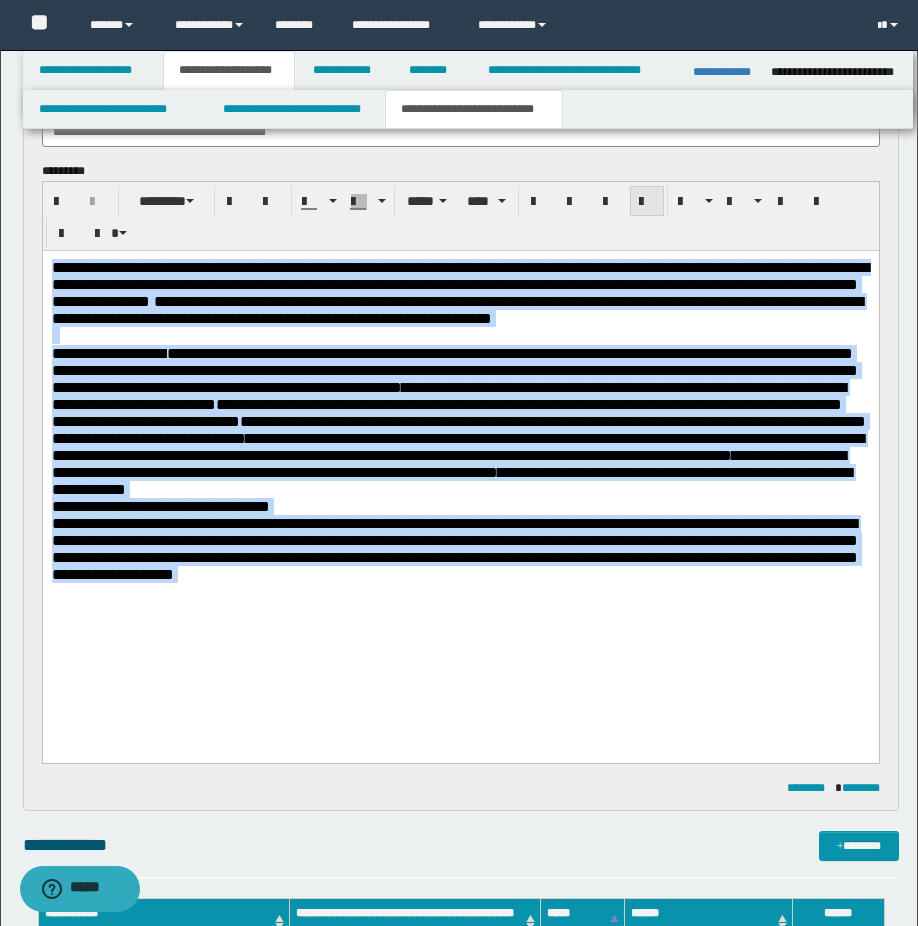 click at bounding box center (647, 202) 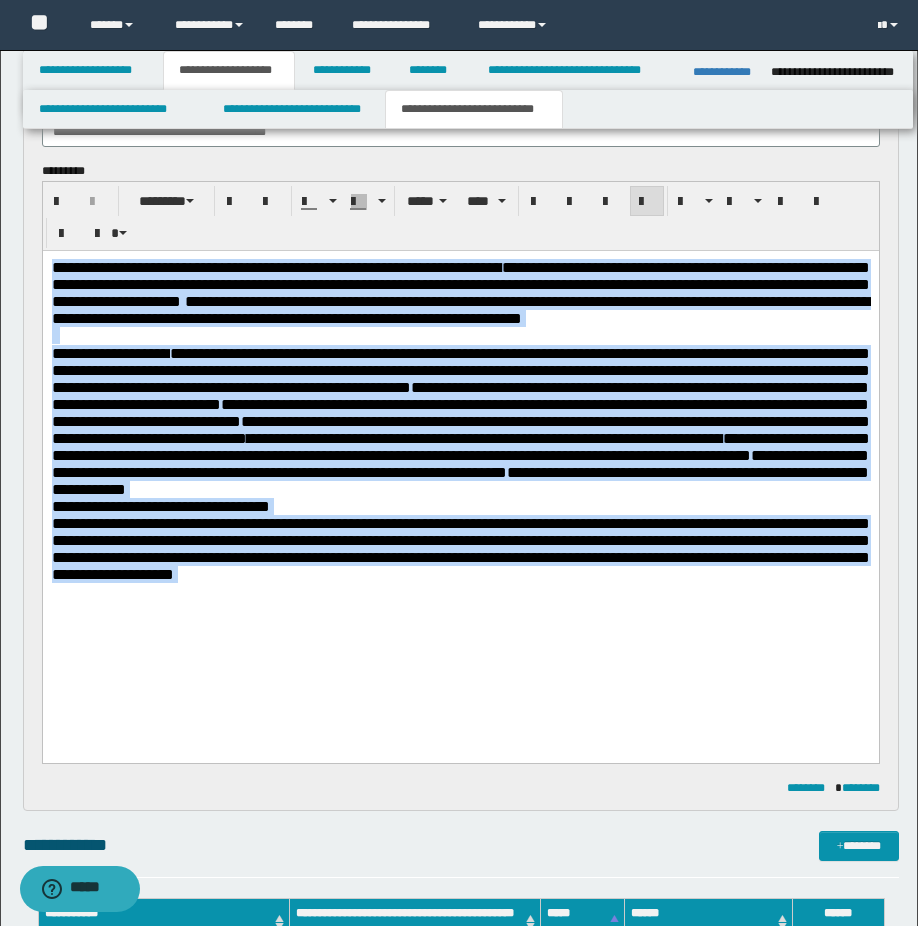 click at bounding box center [460, 336] 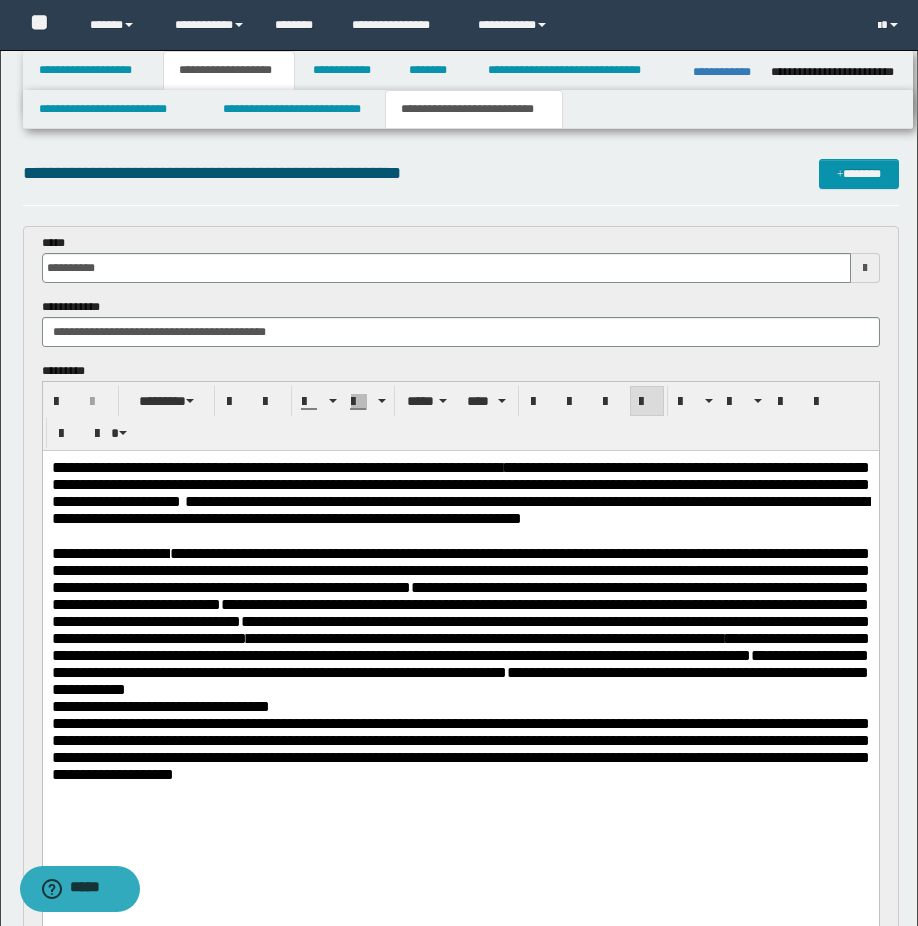 scroll, scrollTop: 200, scrollLeft: 0, axis: vertical 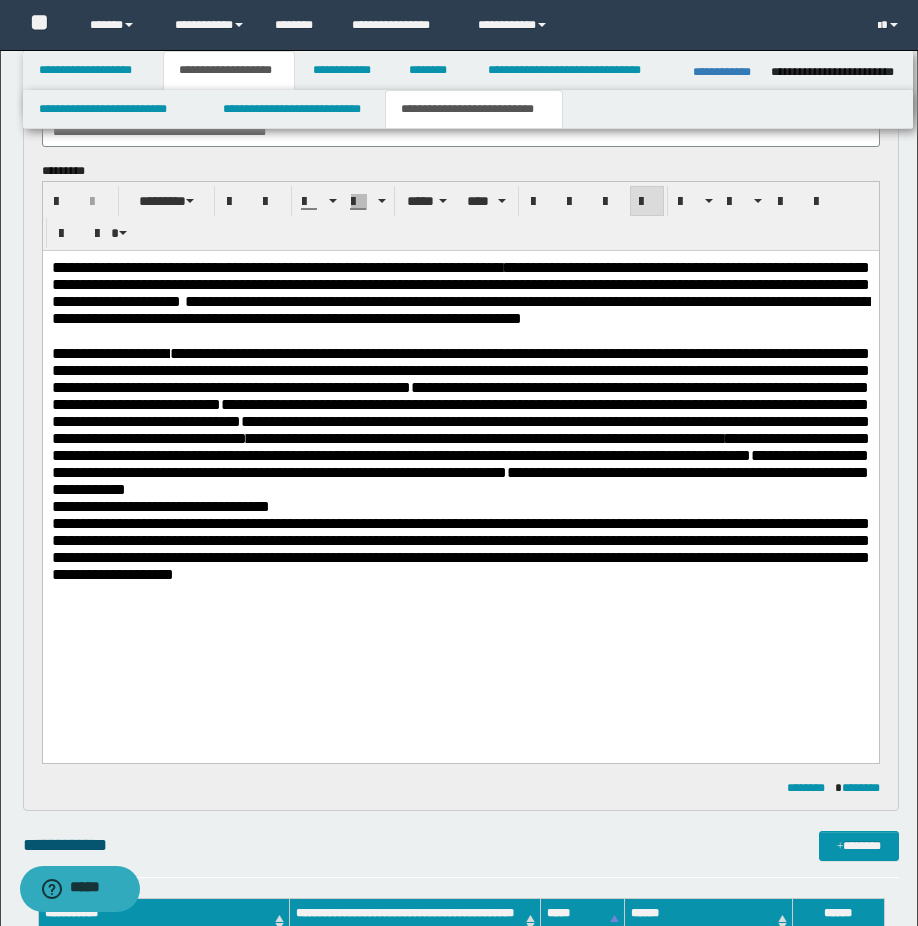 click on "**********" at bounding box center (460, 506) 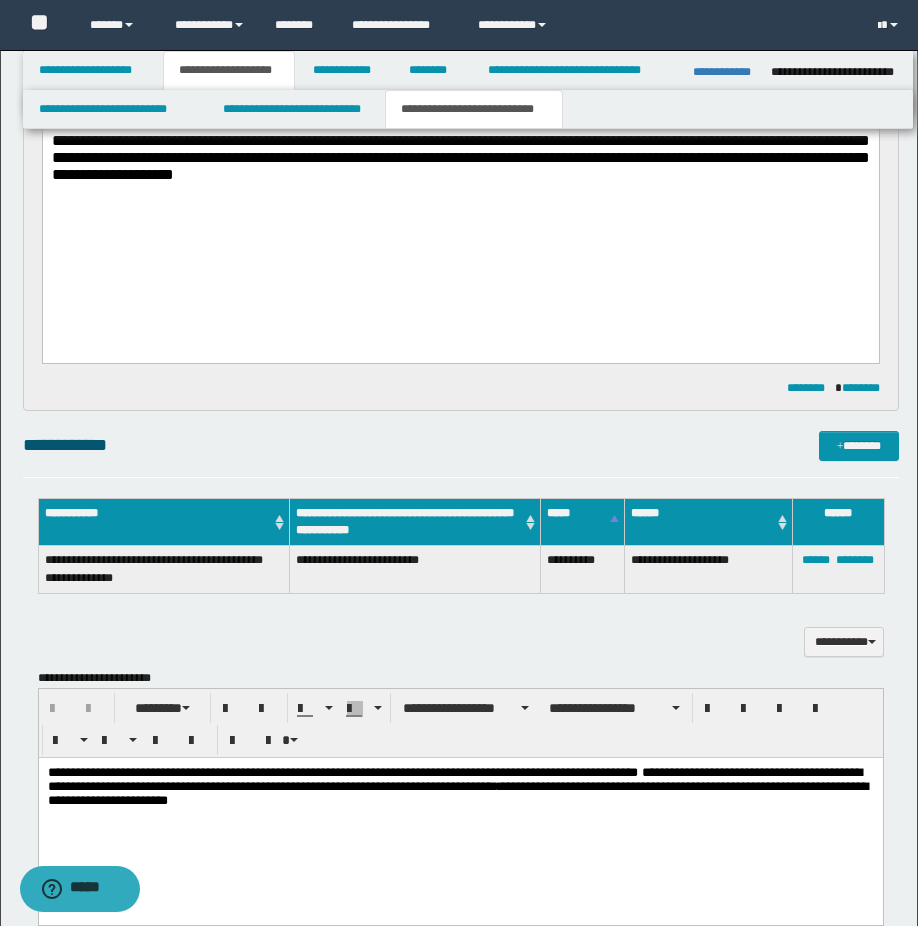 scroll, scrollTop: 800, scrollLeft: 0, axis: vertical 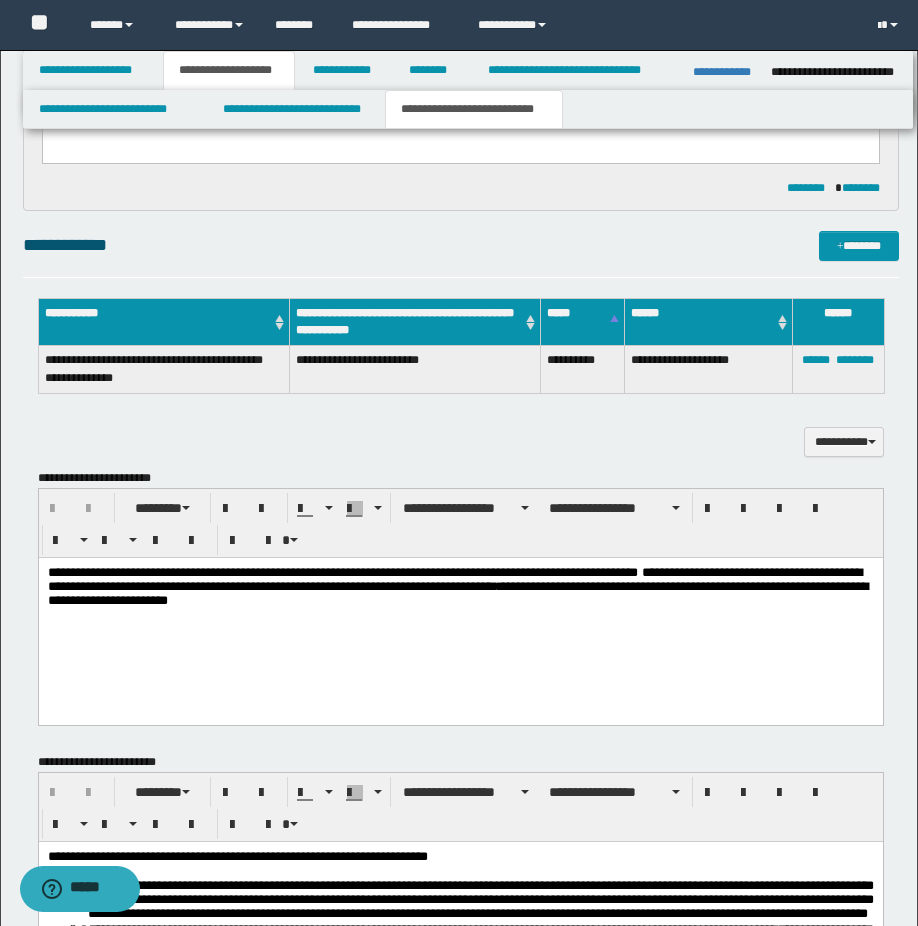 click on "**********" at bounding box center [460, 612] 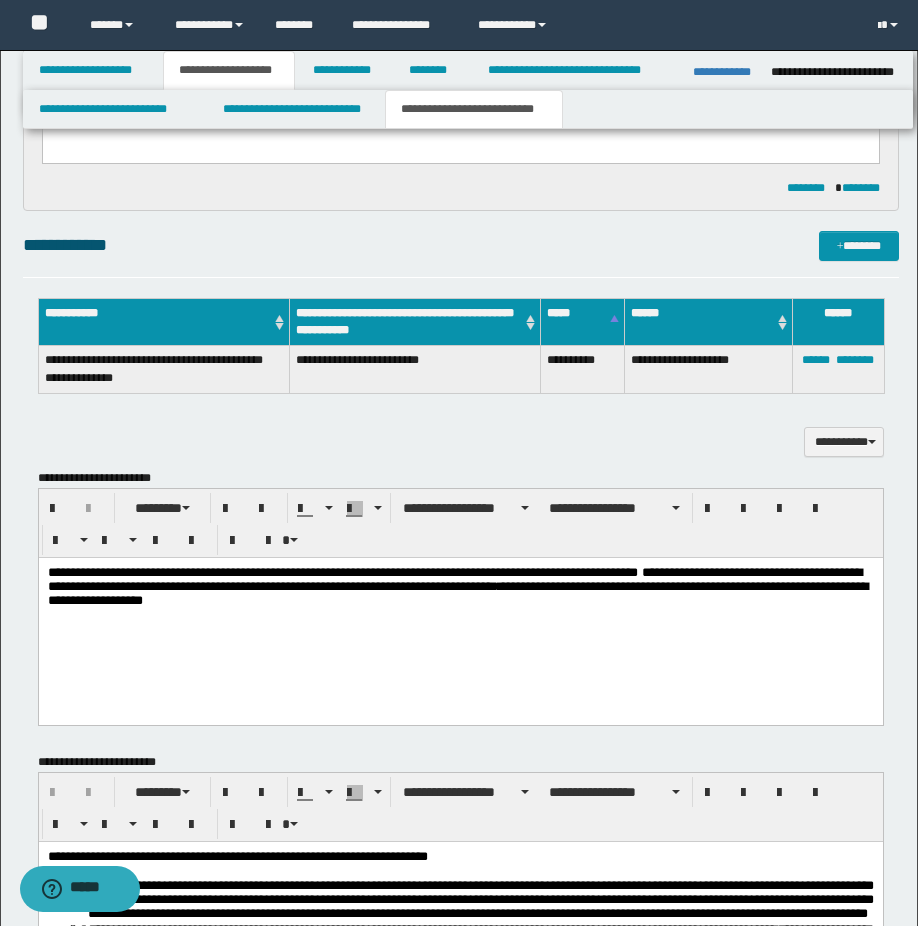 click on "**********" at bounding box center [457, 593] 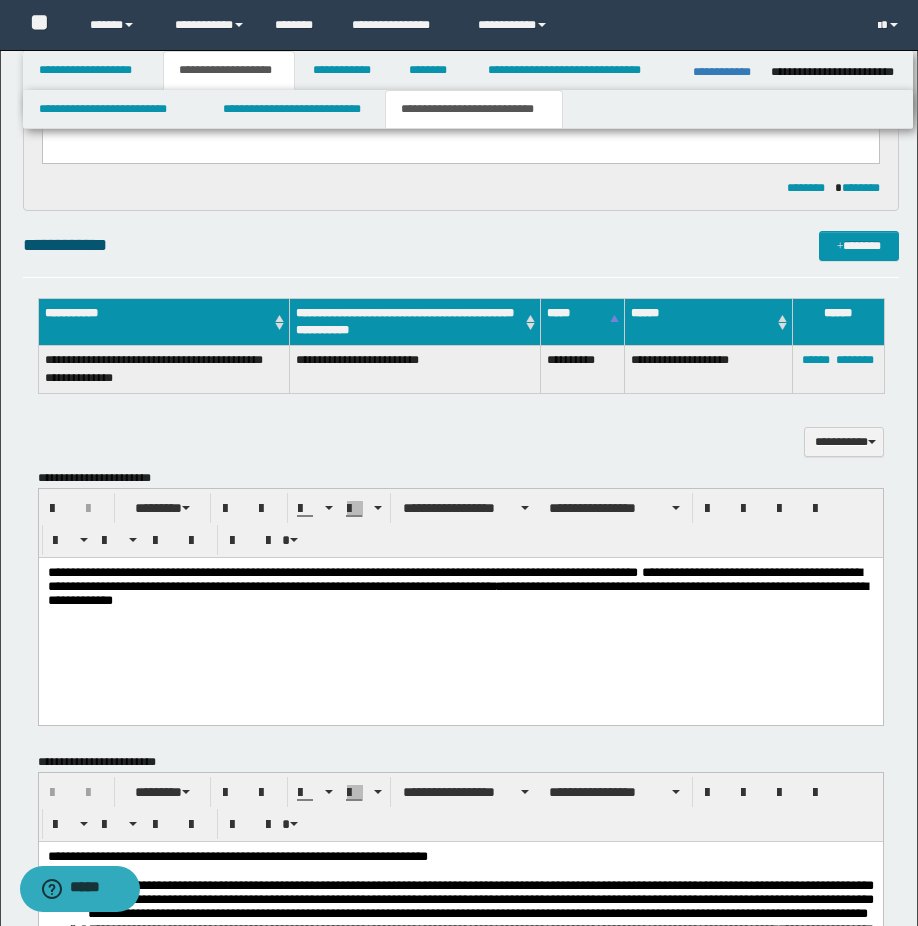 click on "**********" at bounding box center [460, 587] 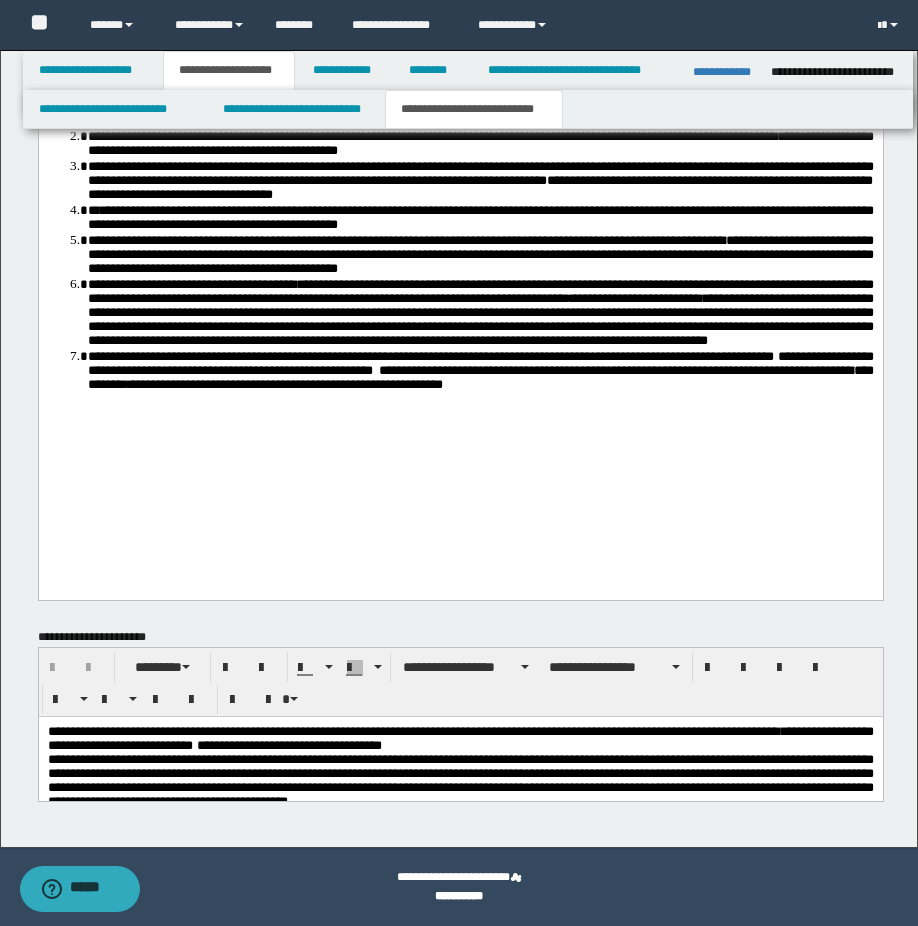 scroll, scrollTop: 1493, scrollLeft: 0, axis: vertical 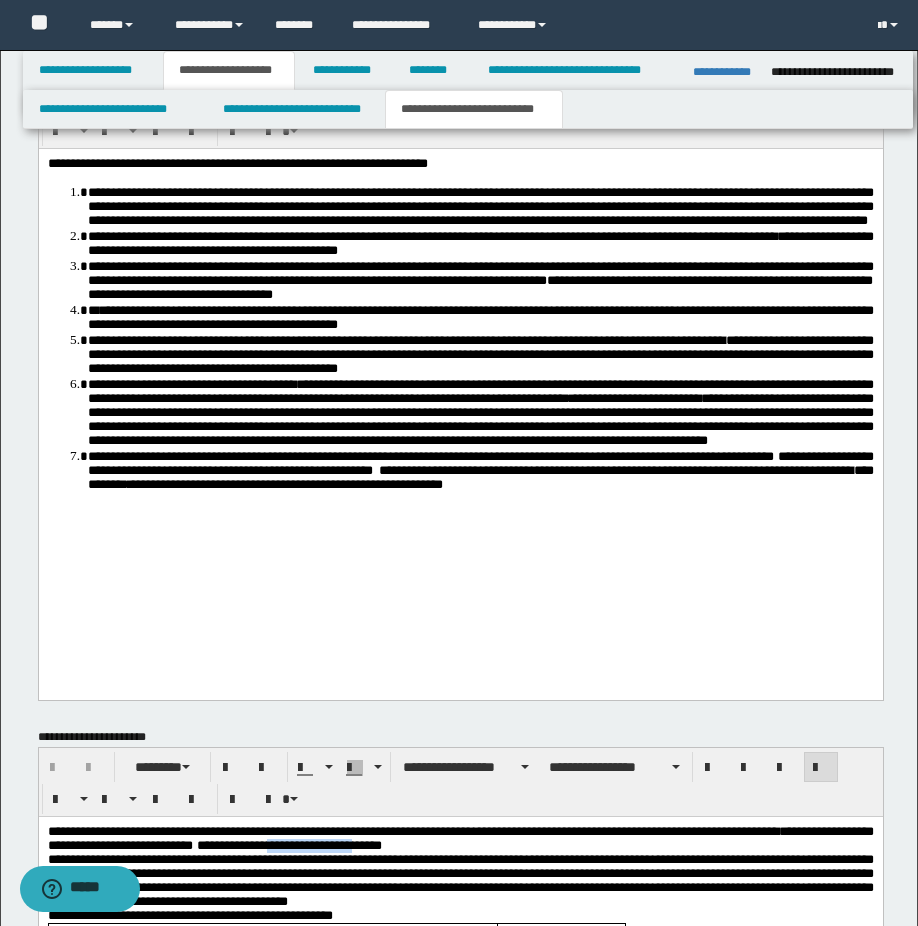 drag, startPoint x: 497, startPoint y: 847, endPoint x: 600, endPoint y: 848, distance: 103.00485 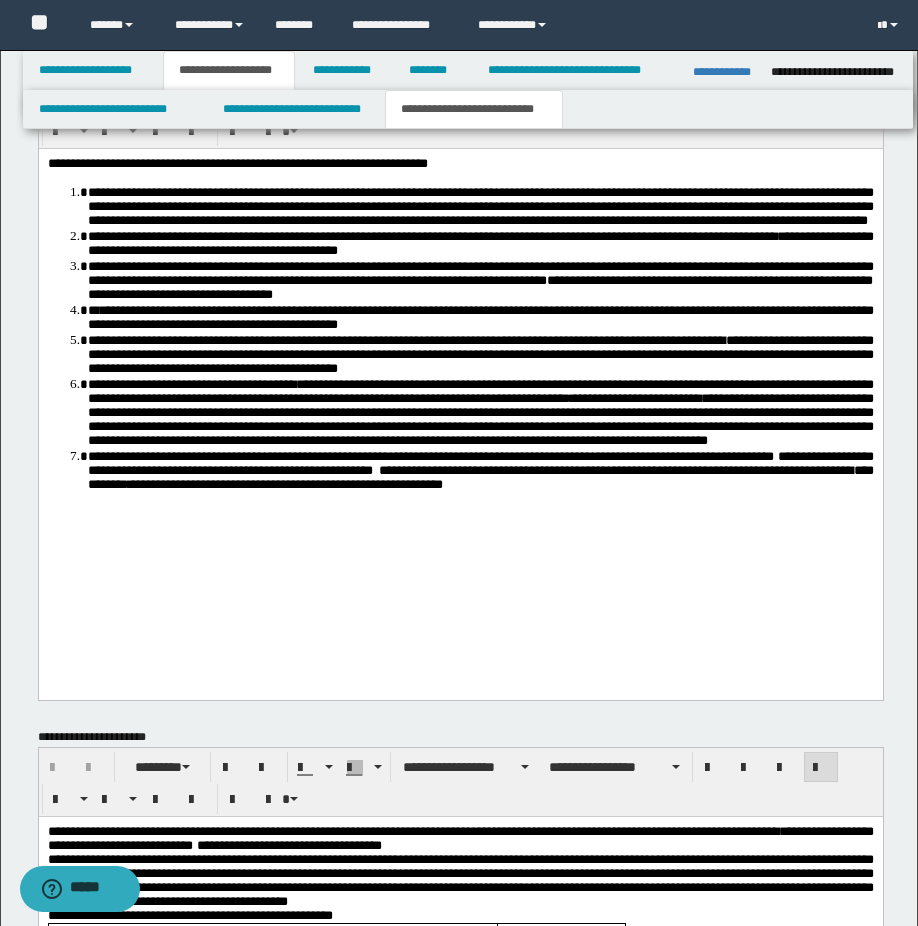 click on "**********" at bounding box center (316, 844) 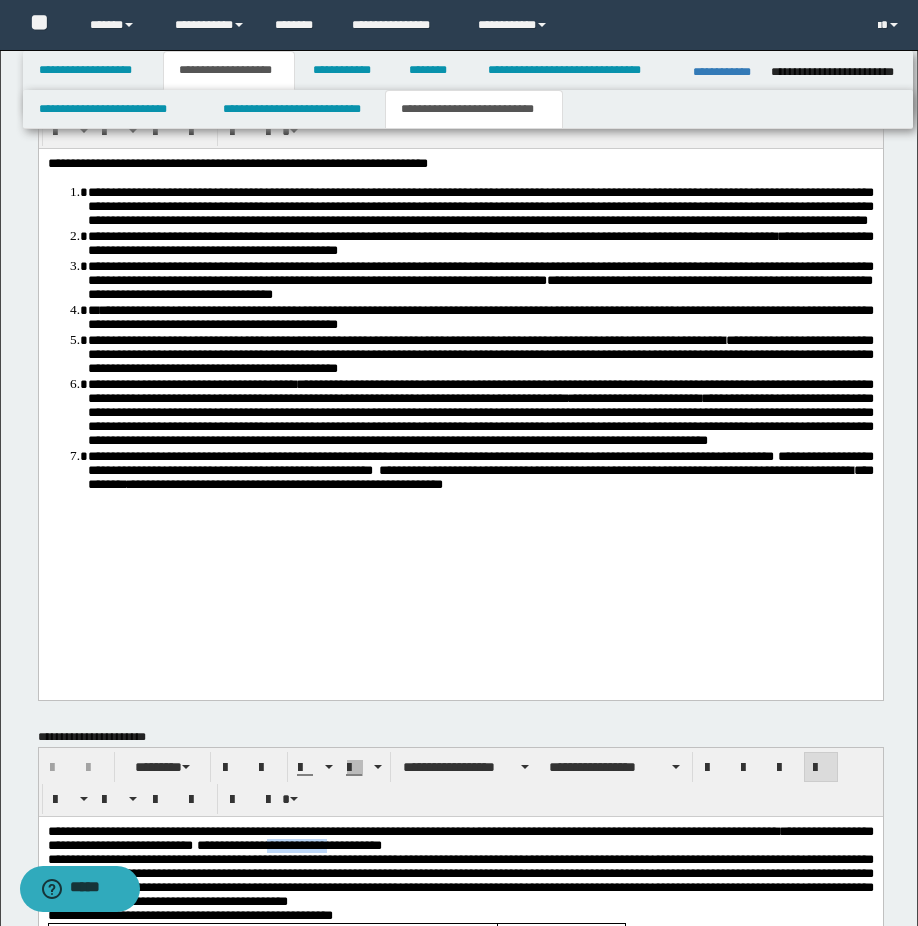 drag, startPoint x: 497, startPoint y: 845, endPoint x: 567, endPoint y: 846, distance: 70.00714 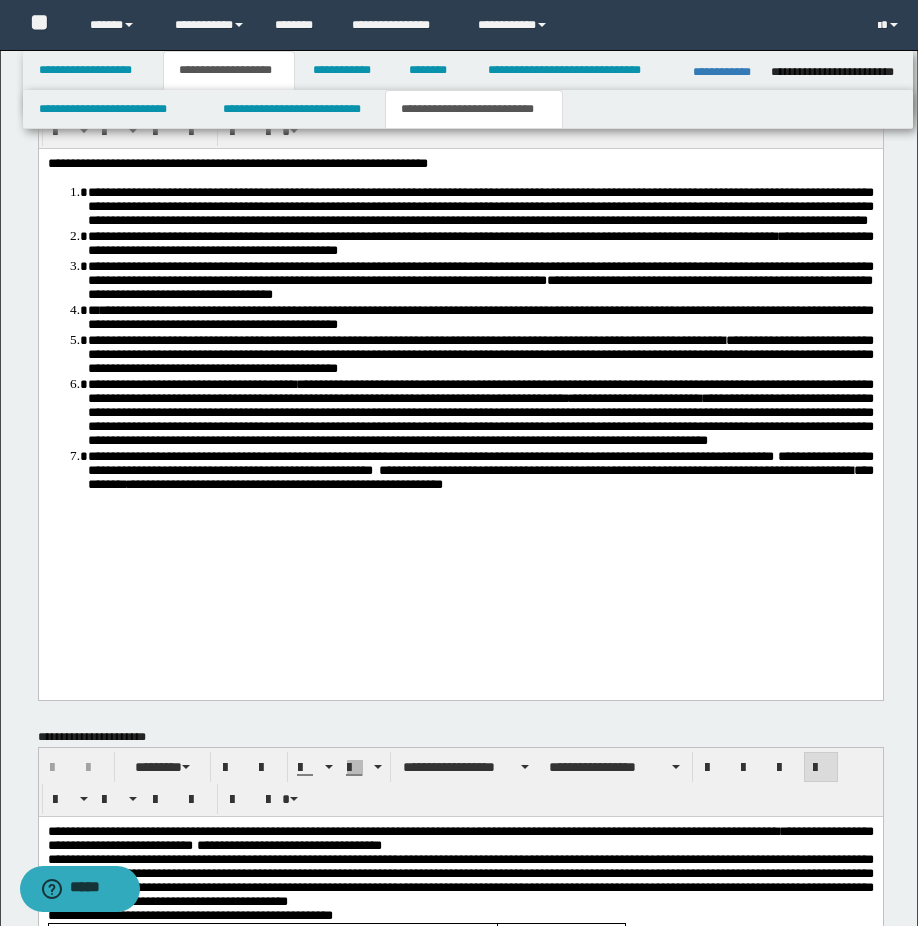 click on "**********" at bounding box center [460, 838] 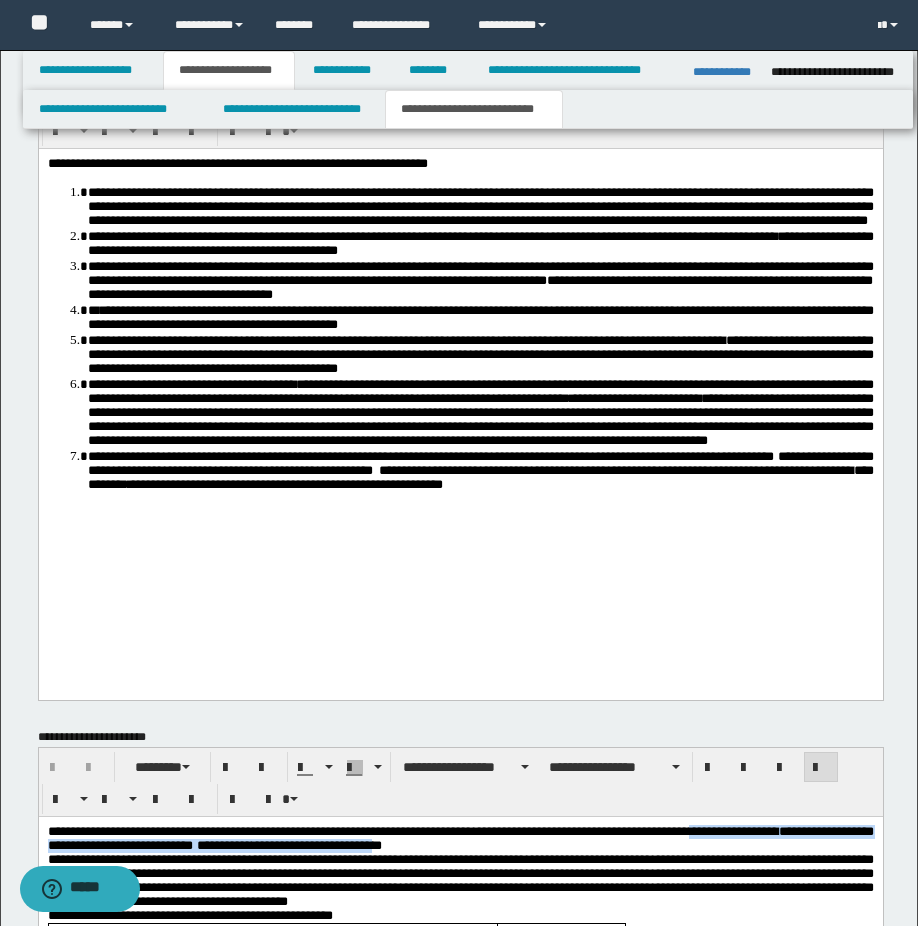 drag, startPoint x: 833, startPoint y: 835, endPoint x: 623, endPoint y: 848, distance: 210.402 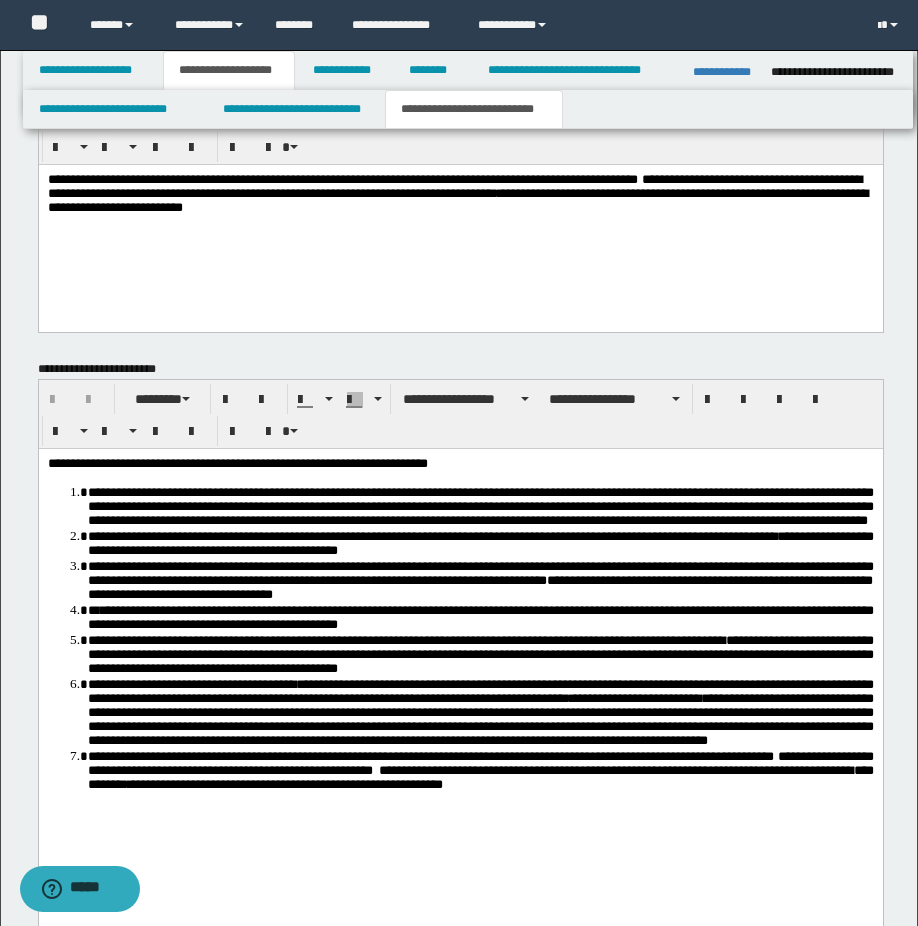 scroll, scrollTop: 793, scrollLeft: 0, axis: vertical 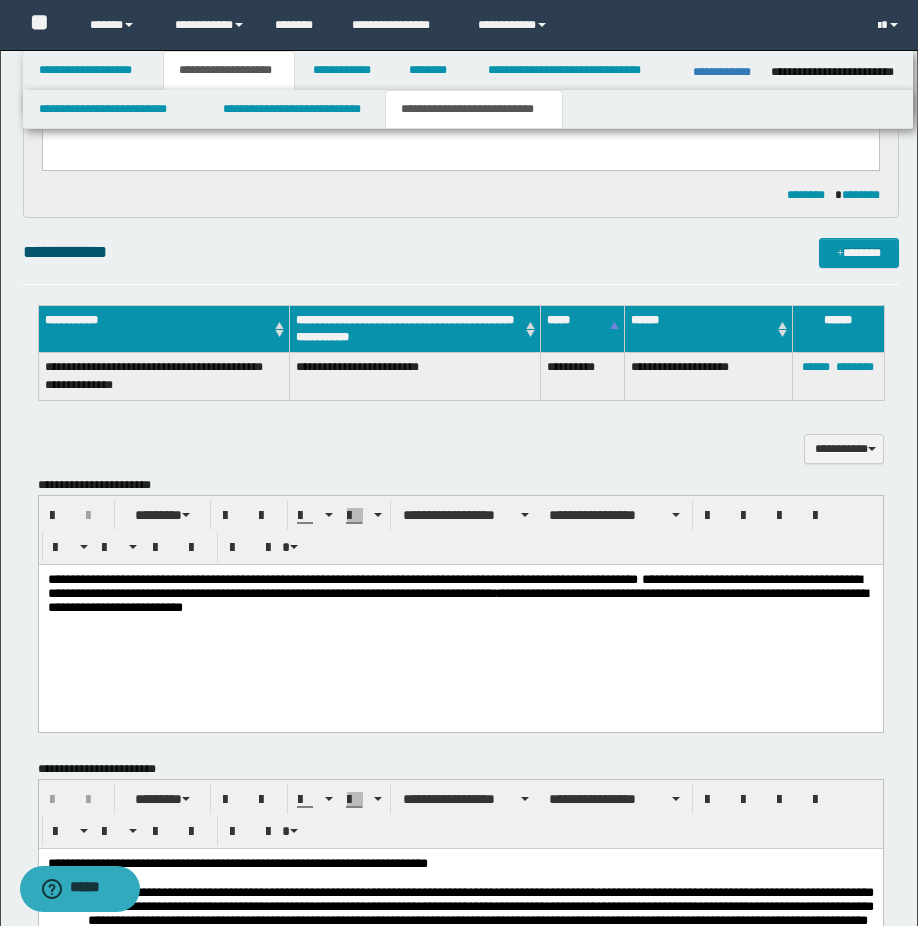 click on "**********" at bounding box center [460, 594] 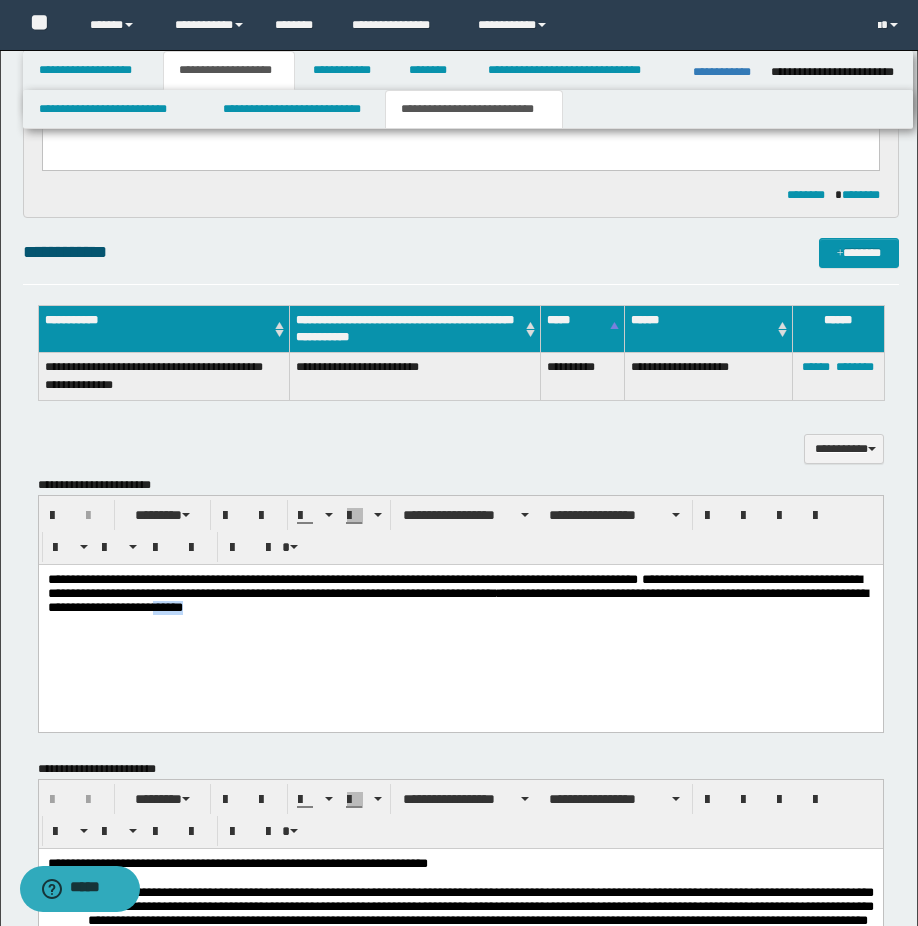 drag, startPoint x: 680, startPoint y: 615, endPoint x: 741, endPoint y: 615, distance: 61 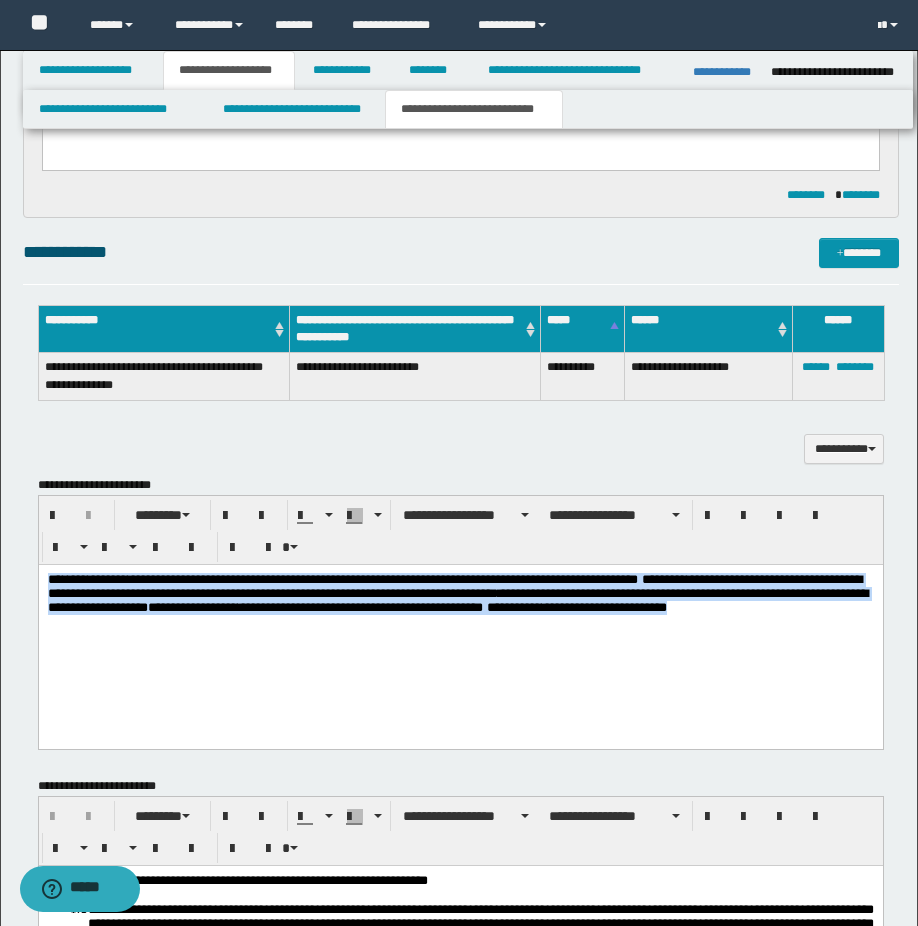 drag, startPoint x: 509, startPoint y: 654, endPoint x: 37, endPoint y: 572, distance: 479.06995 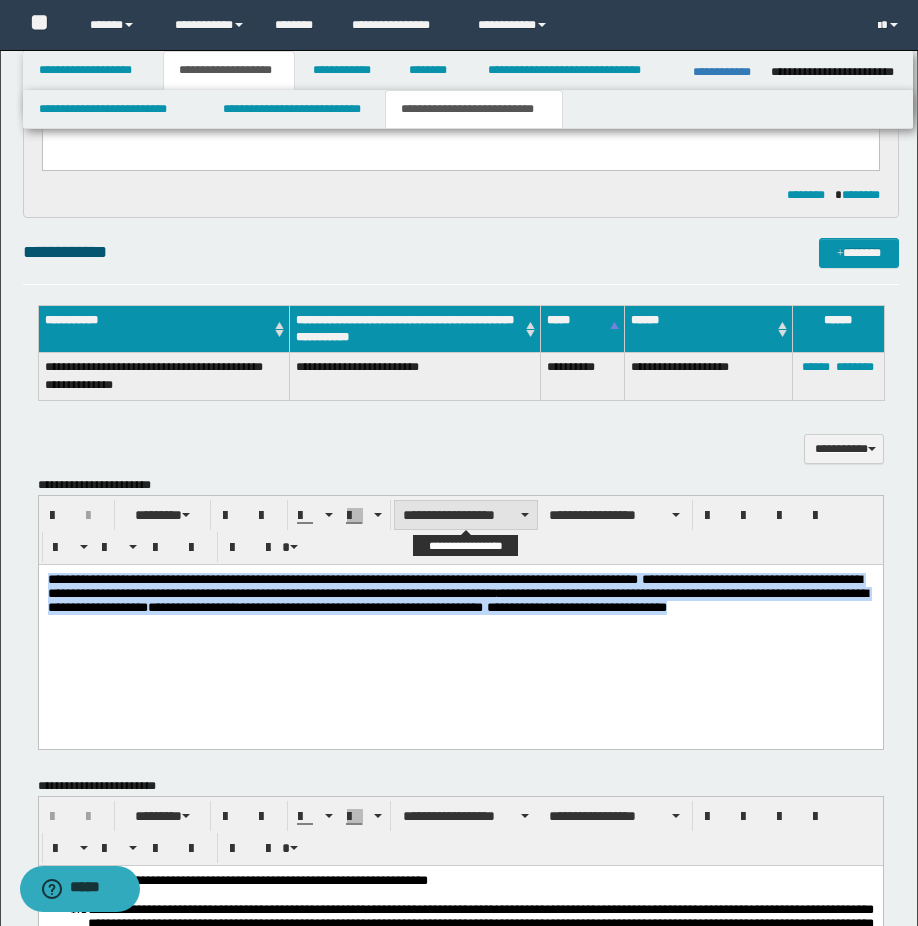 click on "**********" at bounding box center (466, 515) 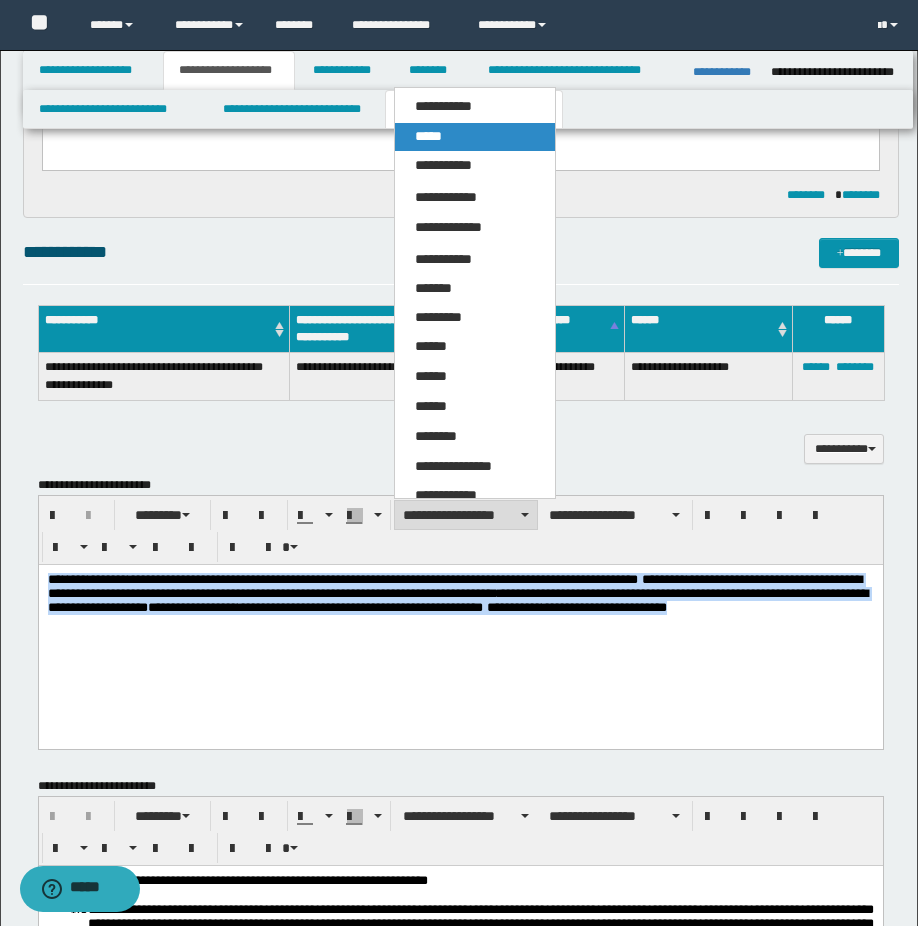 click on "*****" at bounding box center (475, 137) 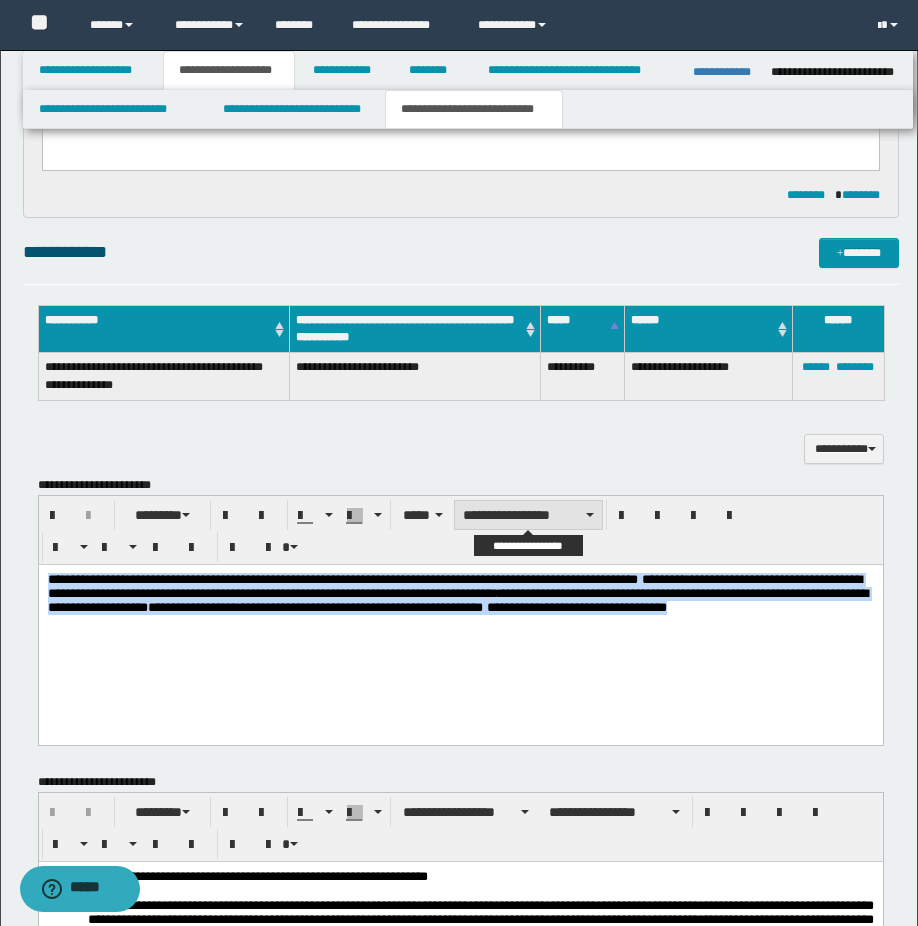 click on "**********" at bounding box center (528, 515) 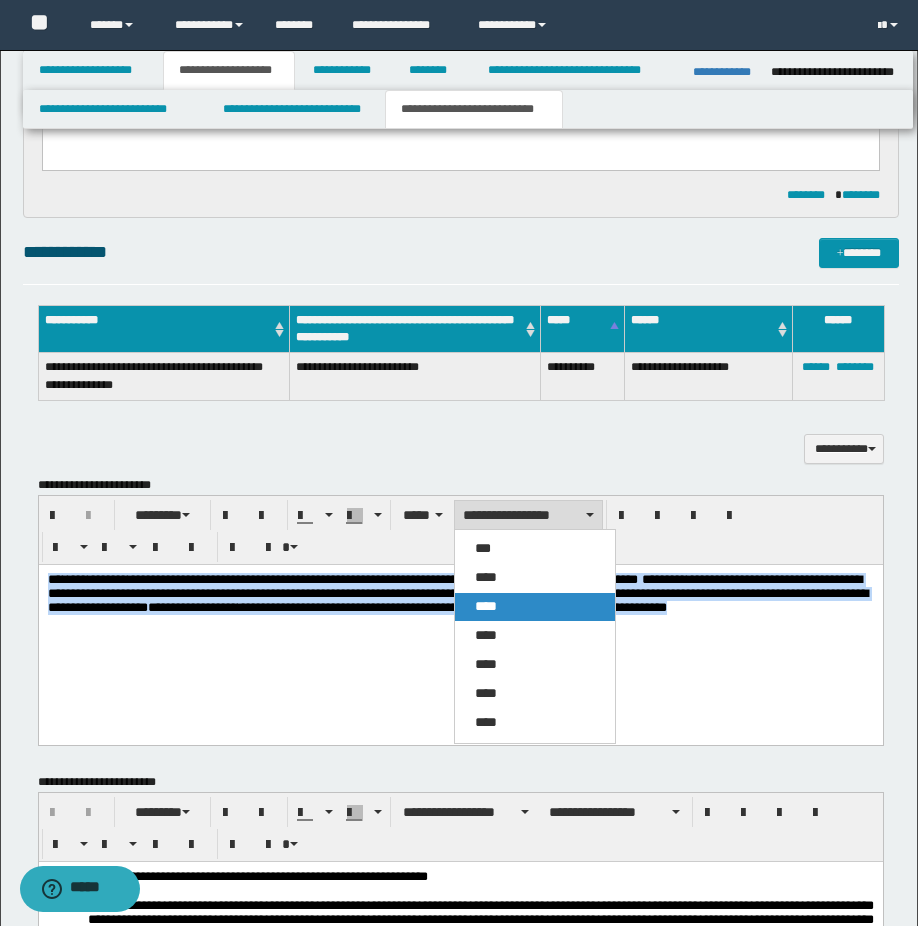 drag, startPoint x: 528, startPoint y: 605, endPoint x: 663, endPoint y: 1, distance: 618.9031 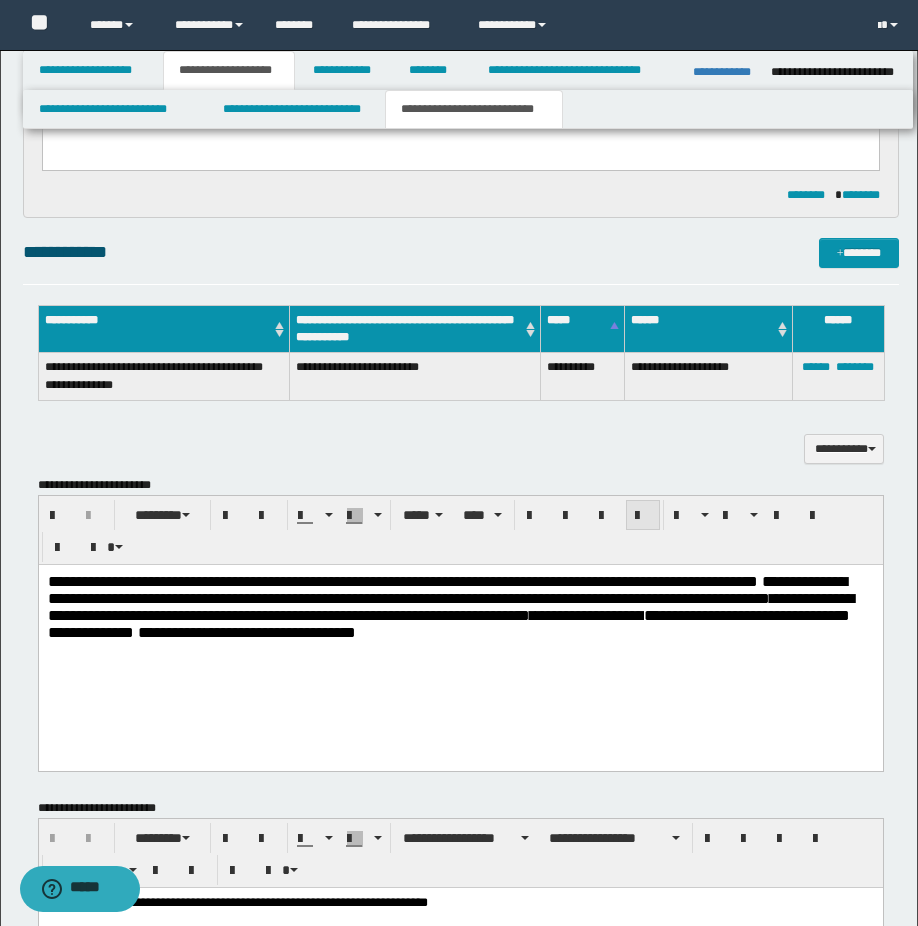 click at bounding box center (643, 516) 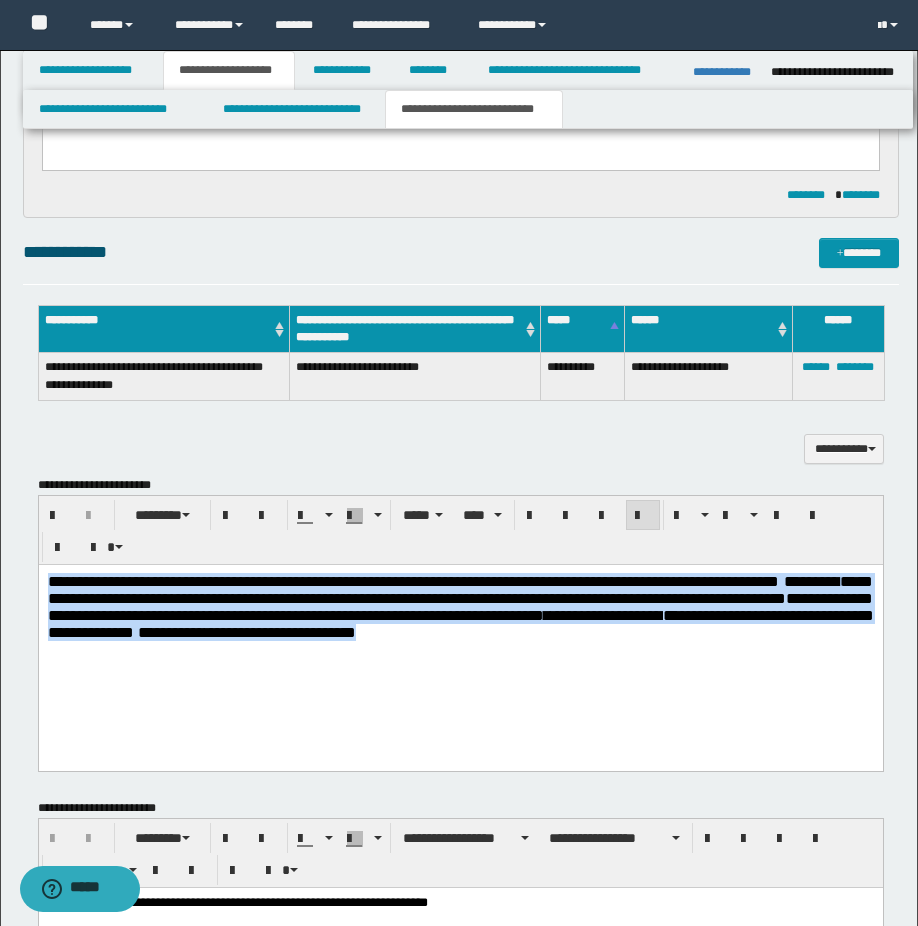 click on "**********" at bounding box center (460, 632) 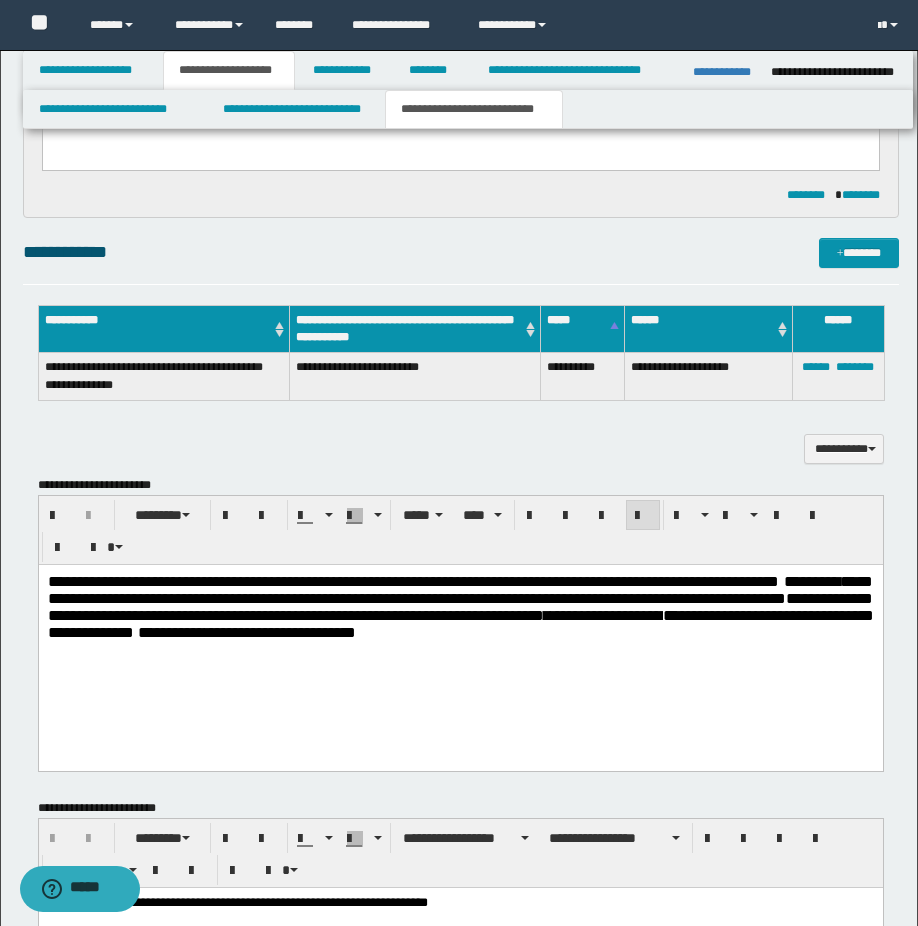 click on "**********" at bounding box center (460, 632) 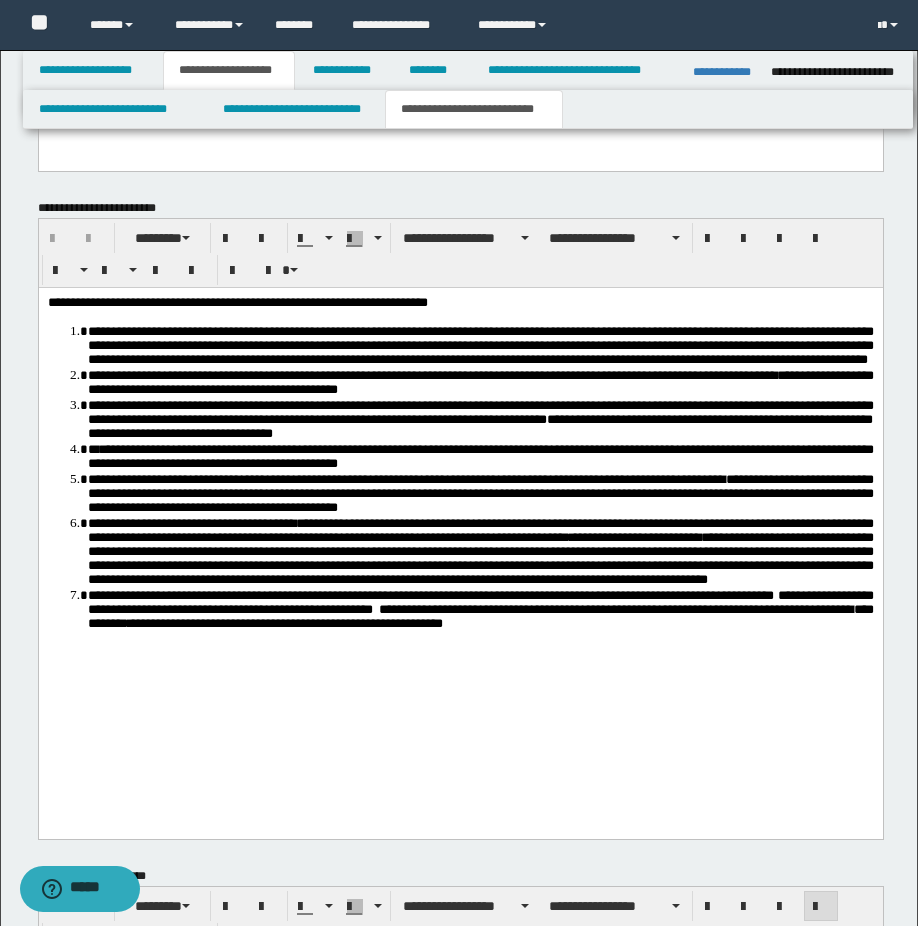 scroll, scrollTop: 993, scrollLeft: 0, axis: vertical 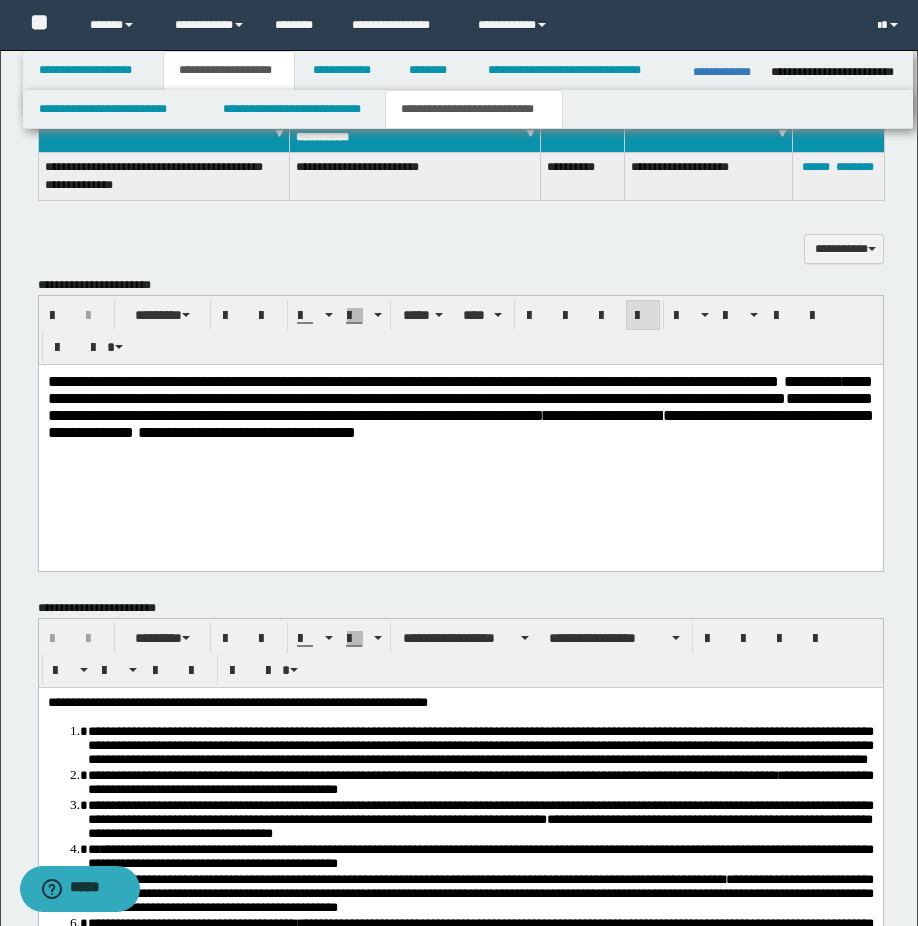 click on "**********" at bounding box center [460, 432] 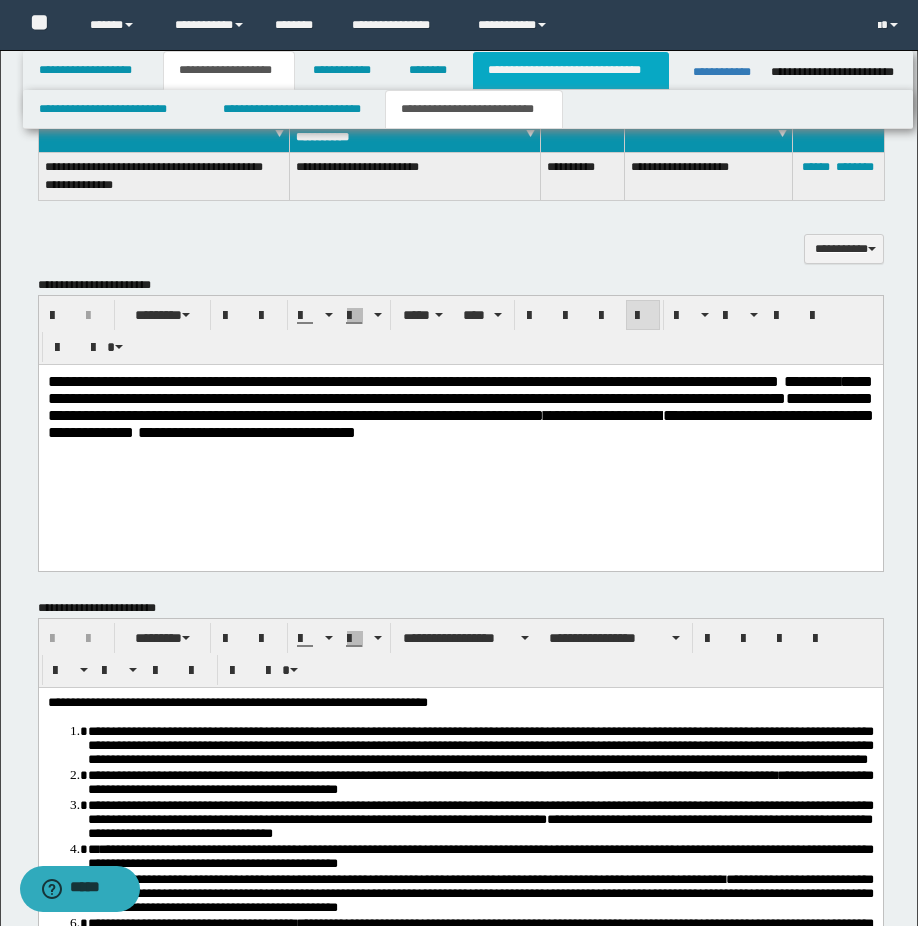 click on "**********" at bounding box center (570, 70) 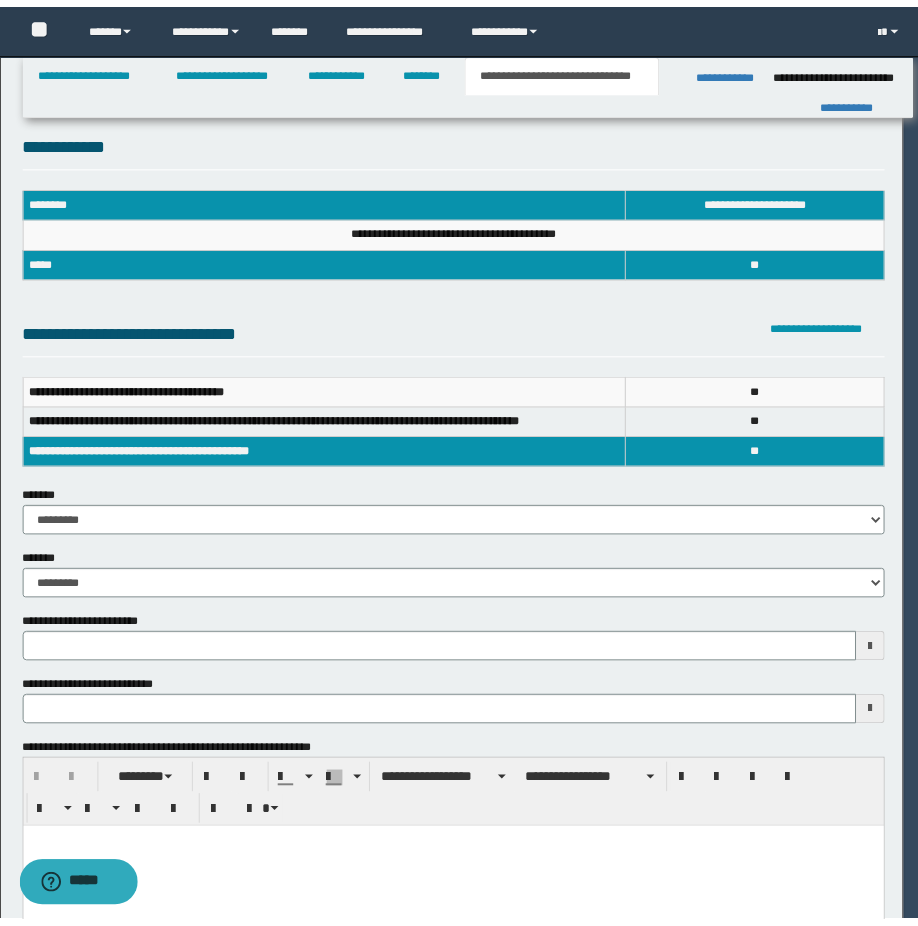 scroll, scrollTop: 0, scrollLeft: 0, axis: both 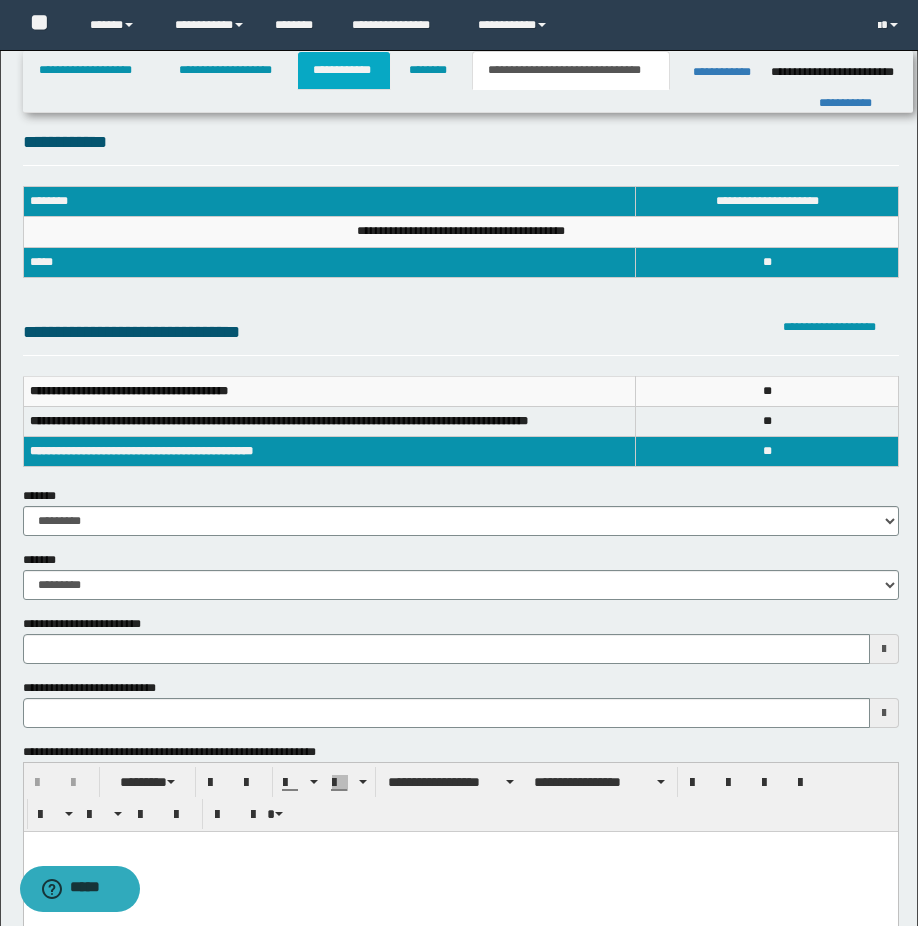 click on "**********" at bounding box center [344, 70] 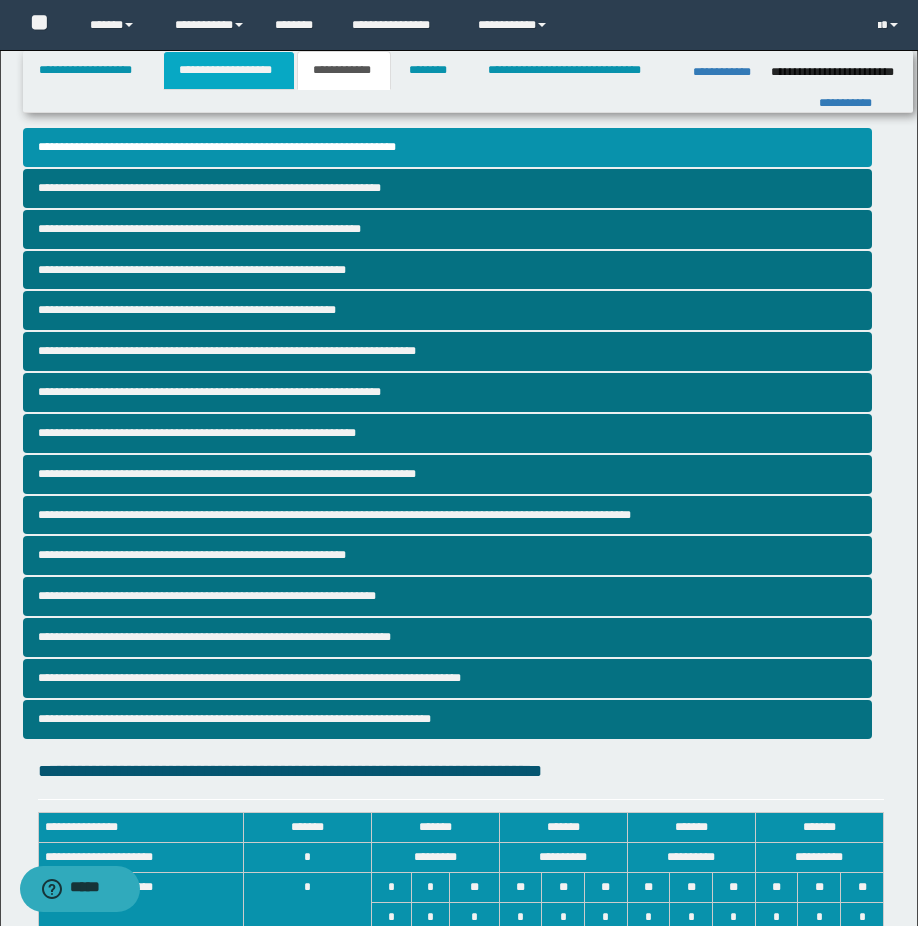 click on "**********" at bounding box center [229, 70] 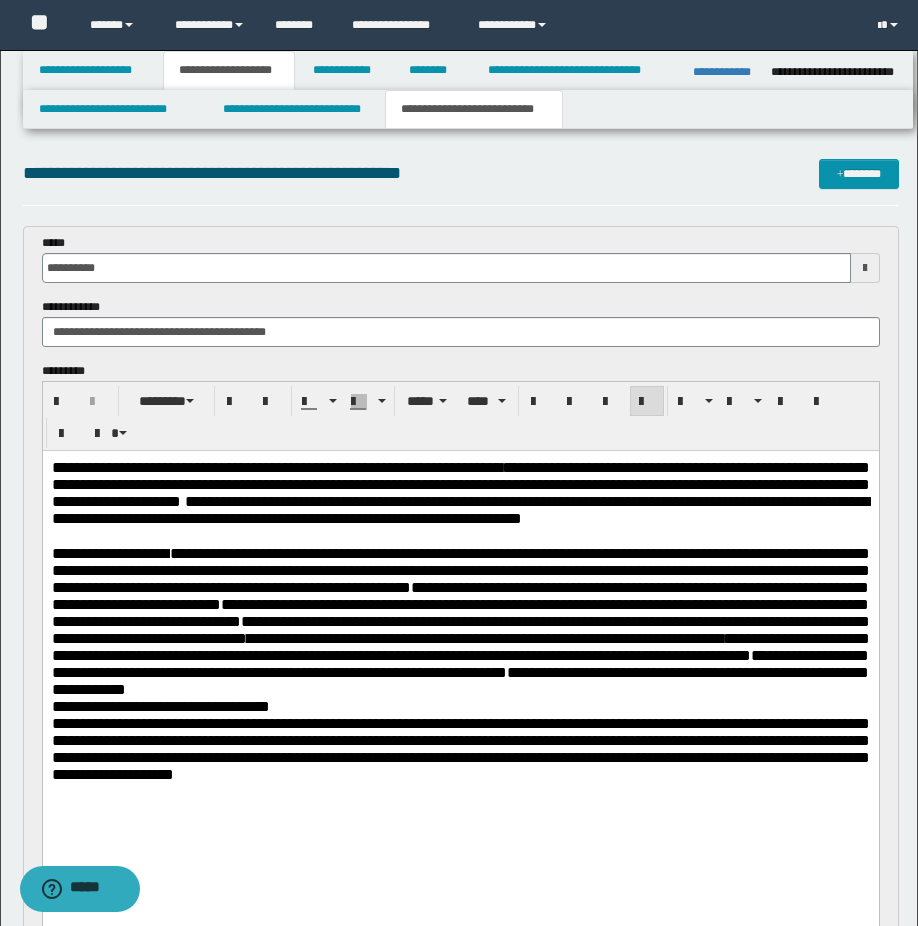 scroll, scrollTop: 200, scrollLeft: 0, axis: vertical 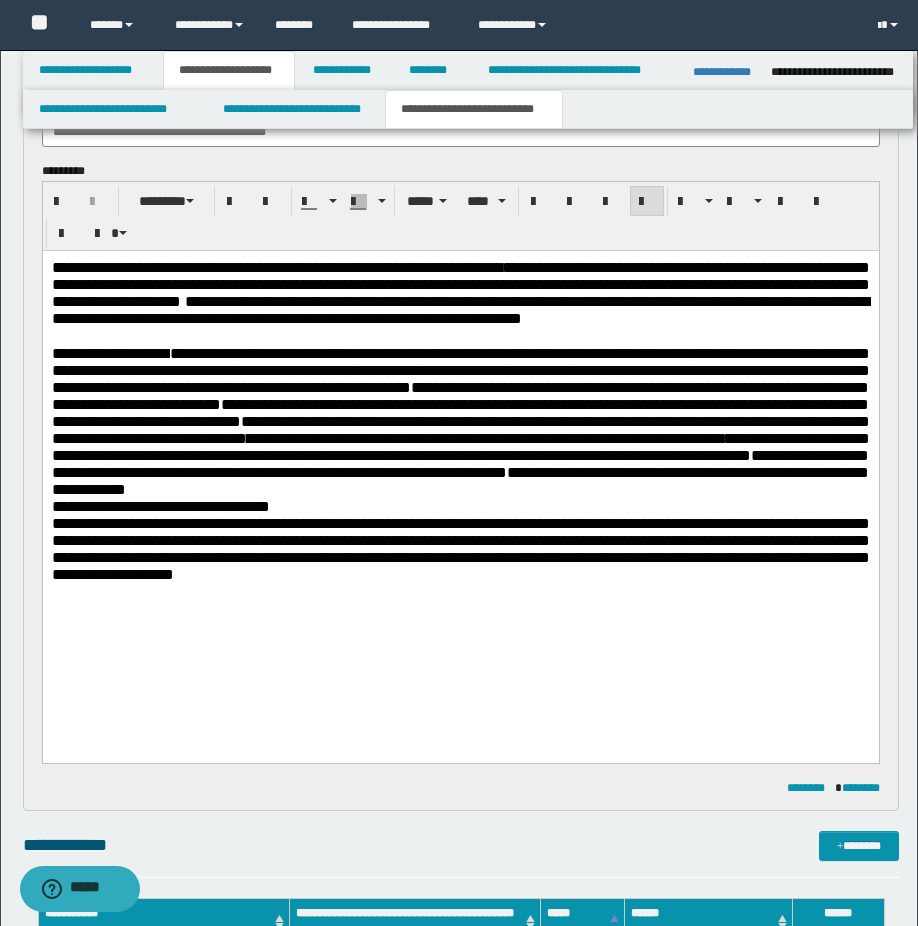 click on "**********" at bounding box center [460, 421] 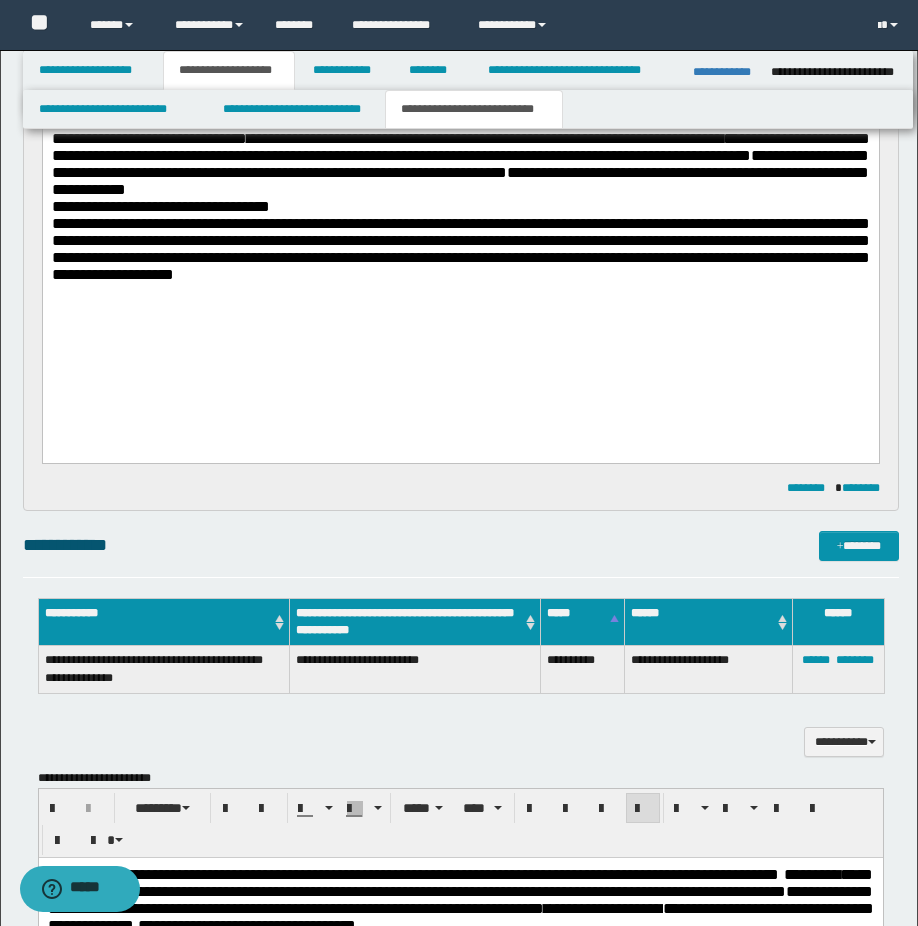 scroll, scrollTop: 700, scrollLeft: 0, axis: vertical 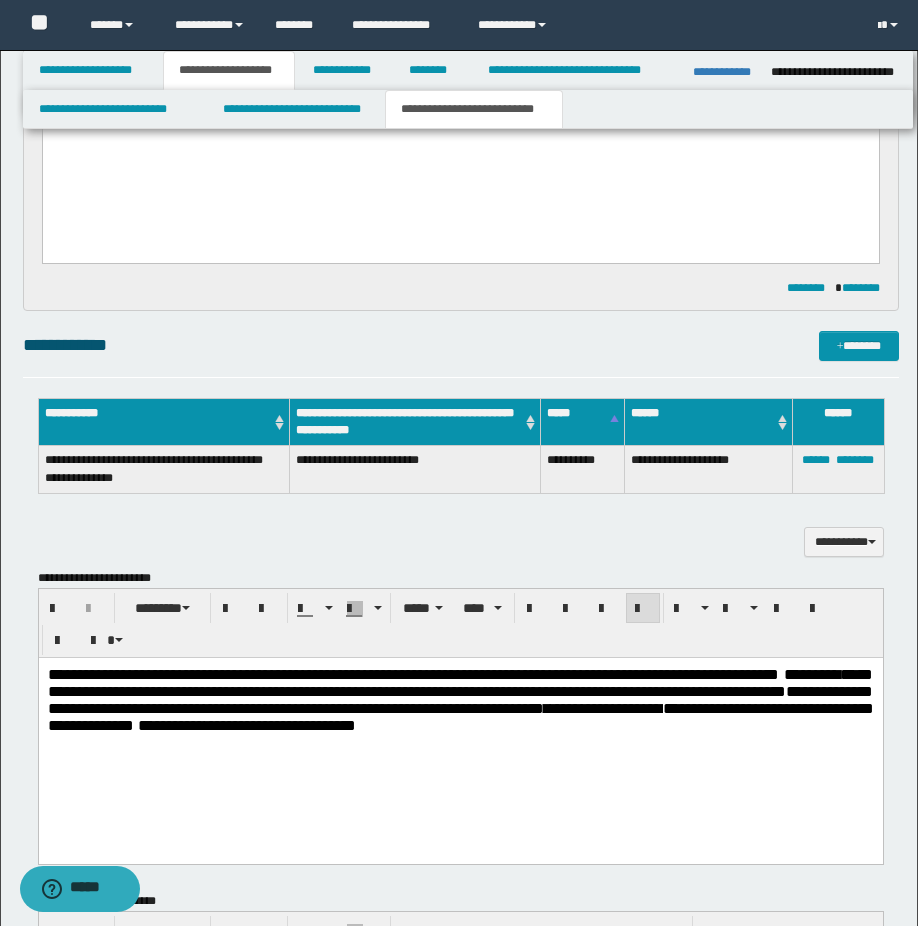 click on "**********" at bounding box center (460, 700) 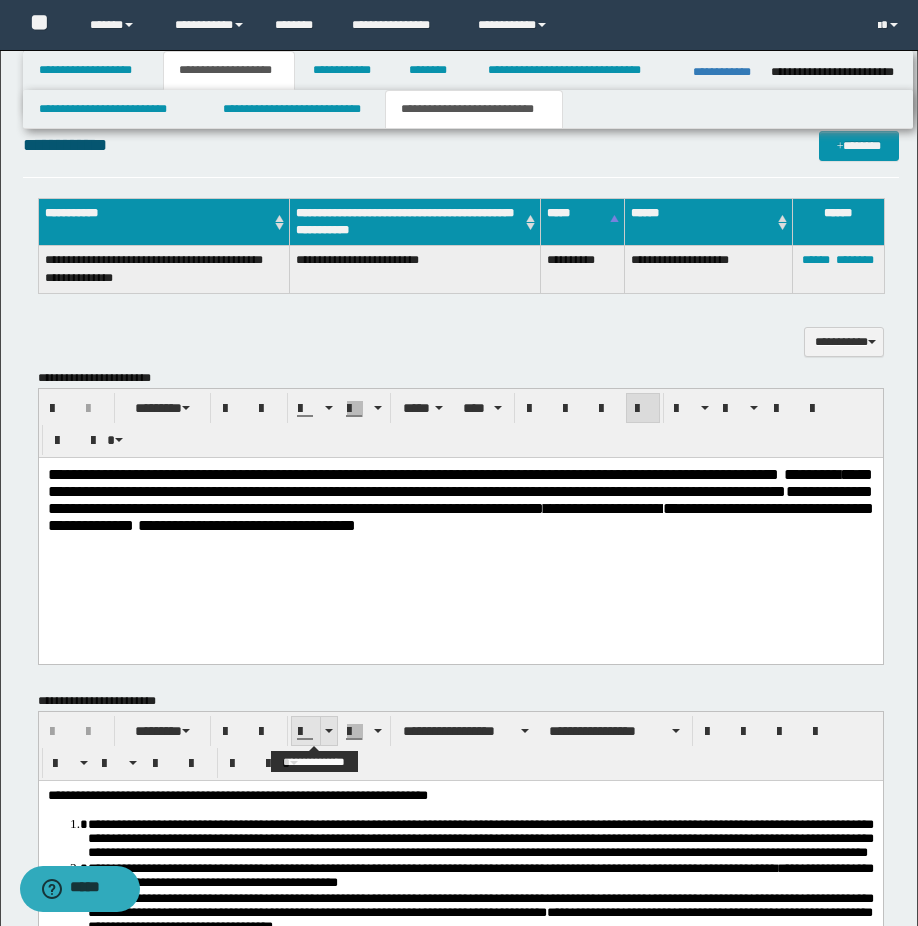 scroll, scrollTop: 500, scrollLeft: 0, axis: vertical 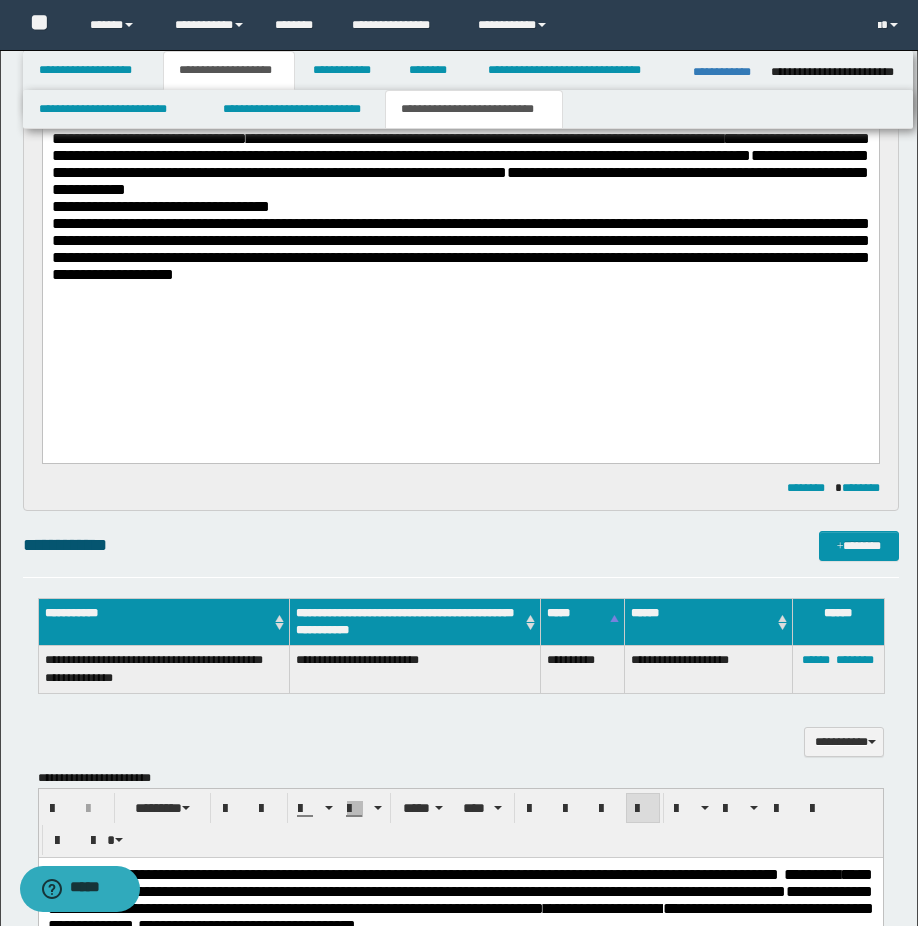 click on "**********" at bounding box center [460, 251] 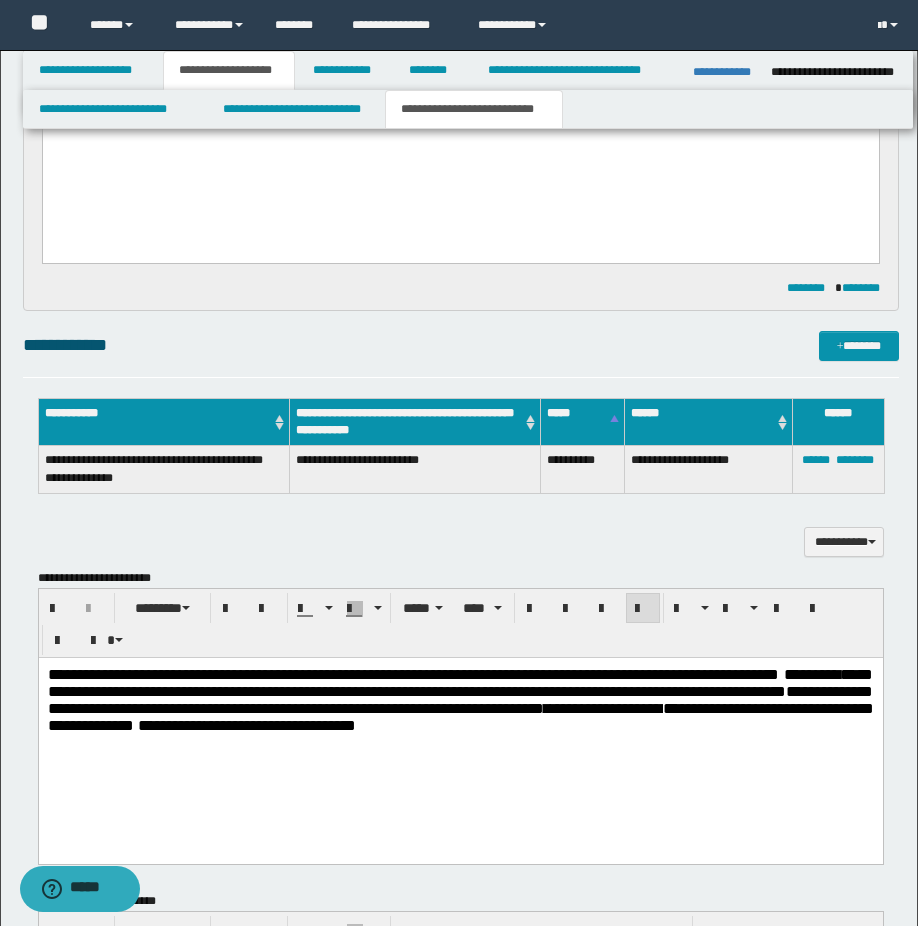 scroll, scrollTop: 800, scrollLeft: 0, axis: vertical 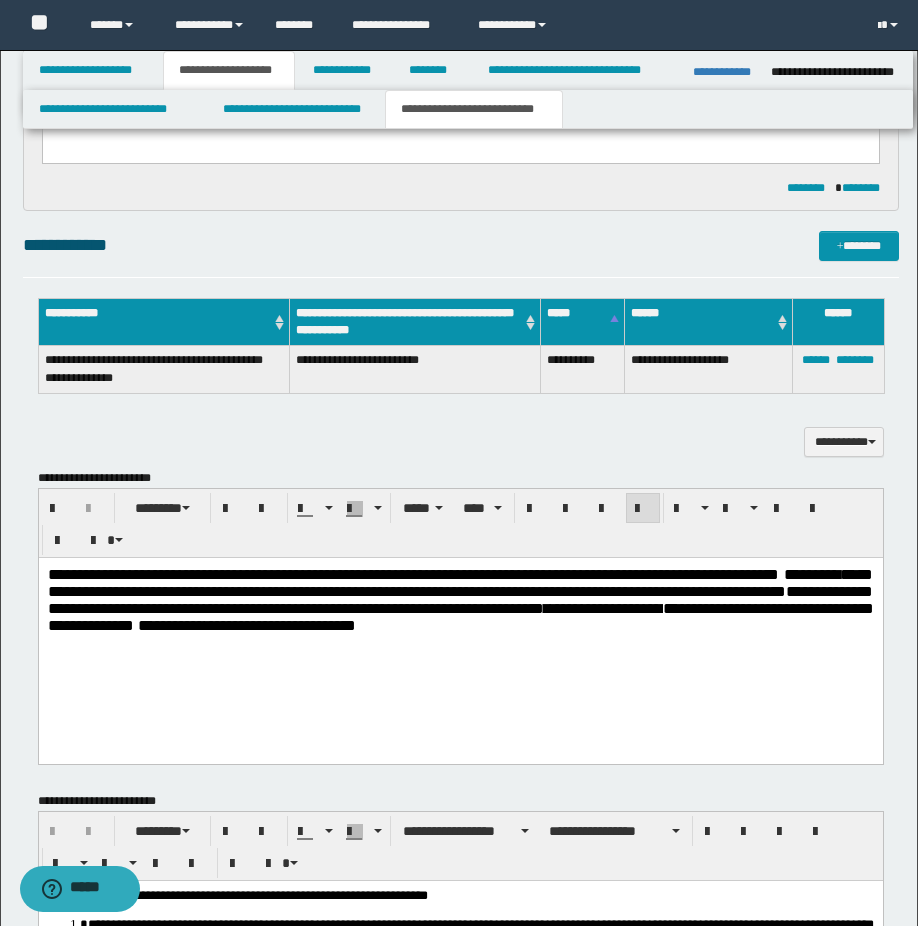 click on "**********" at bounding box center (460, 617) 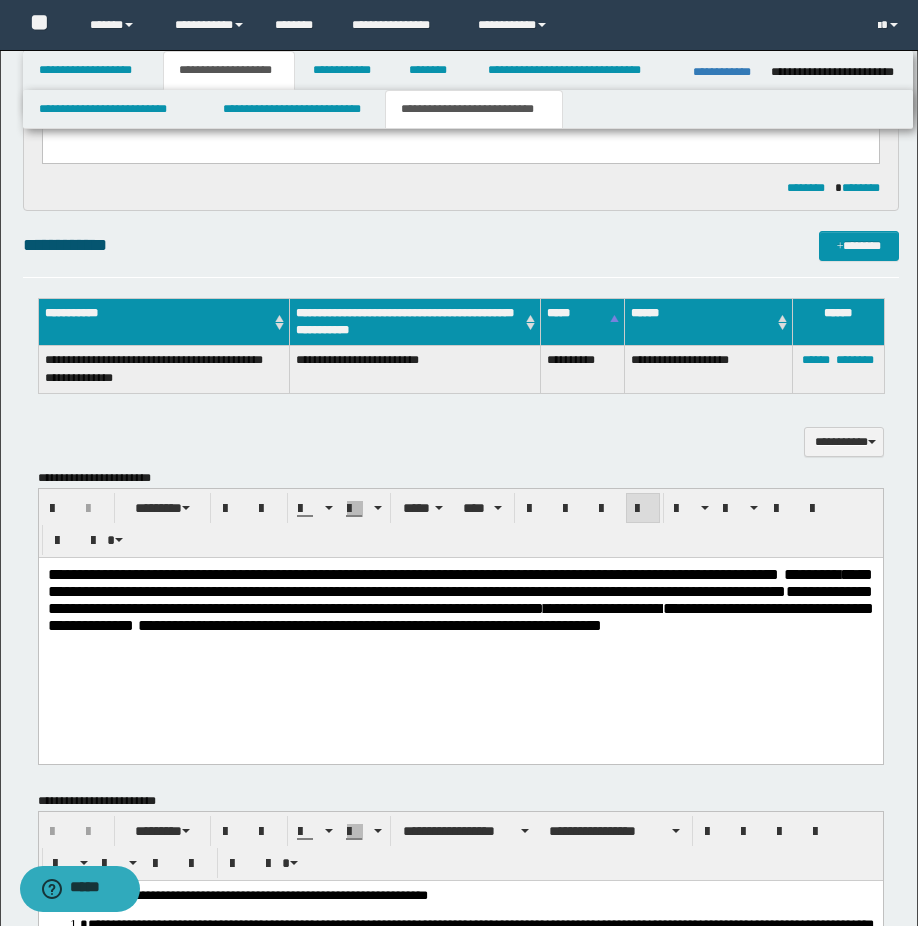 click on "**********" at bounding box center (460, 600) 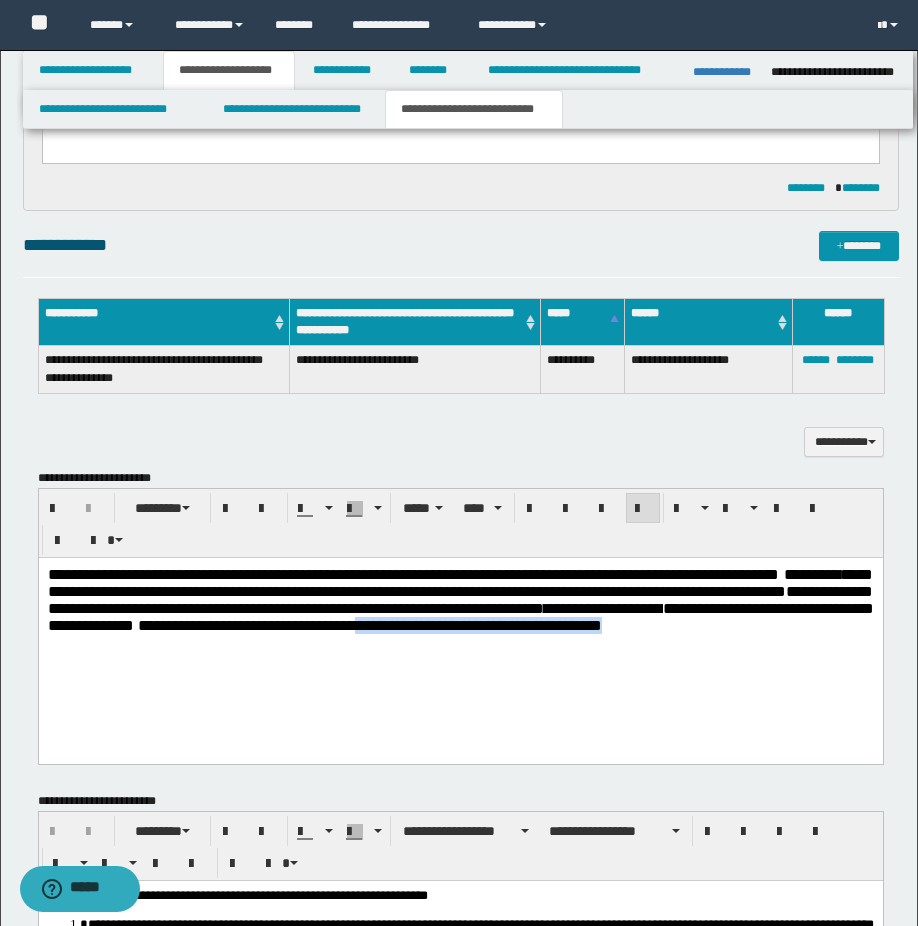 drag, startPoint x: 115, startPoint y: 651, endPoint x: 454, endPoint y: 666, distance: 339.3317 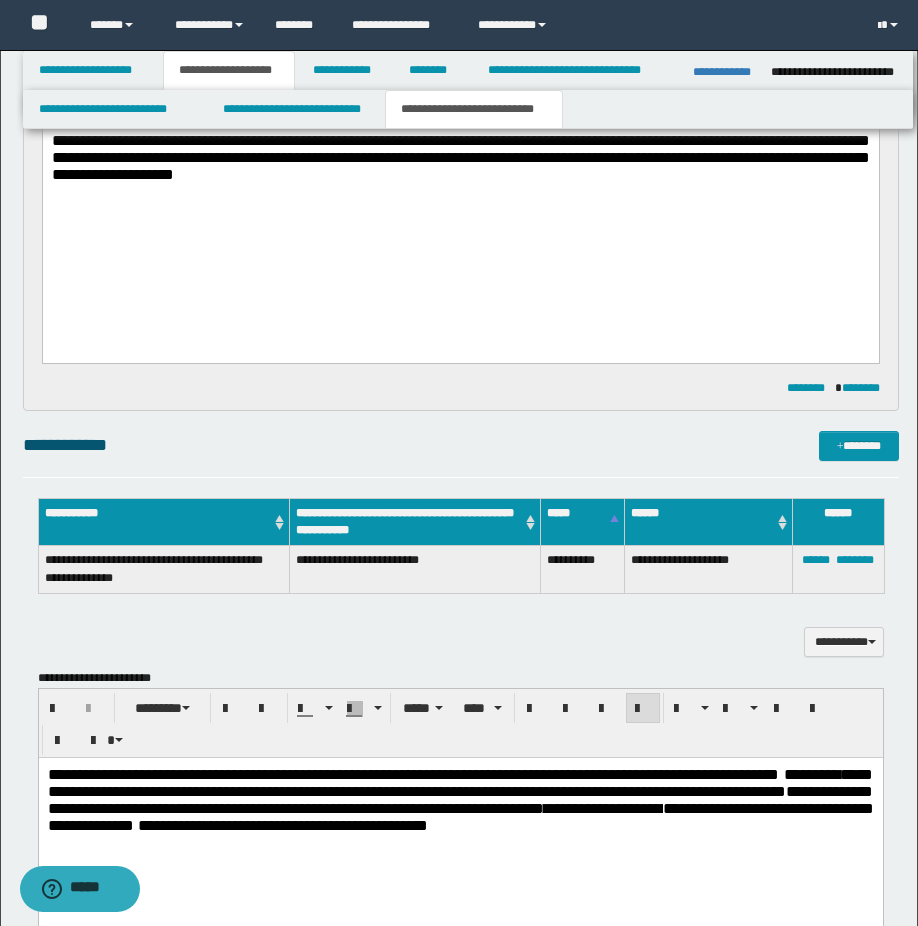 scroll, scrollTop: 300, scrollLeft: 0, axis: vertical 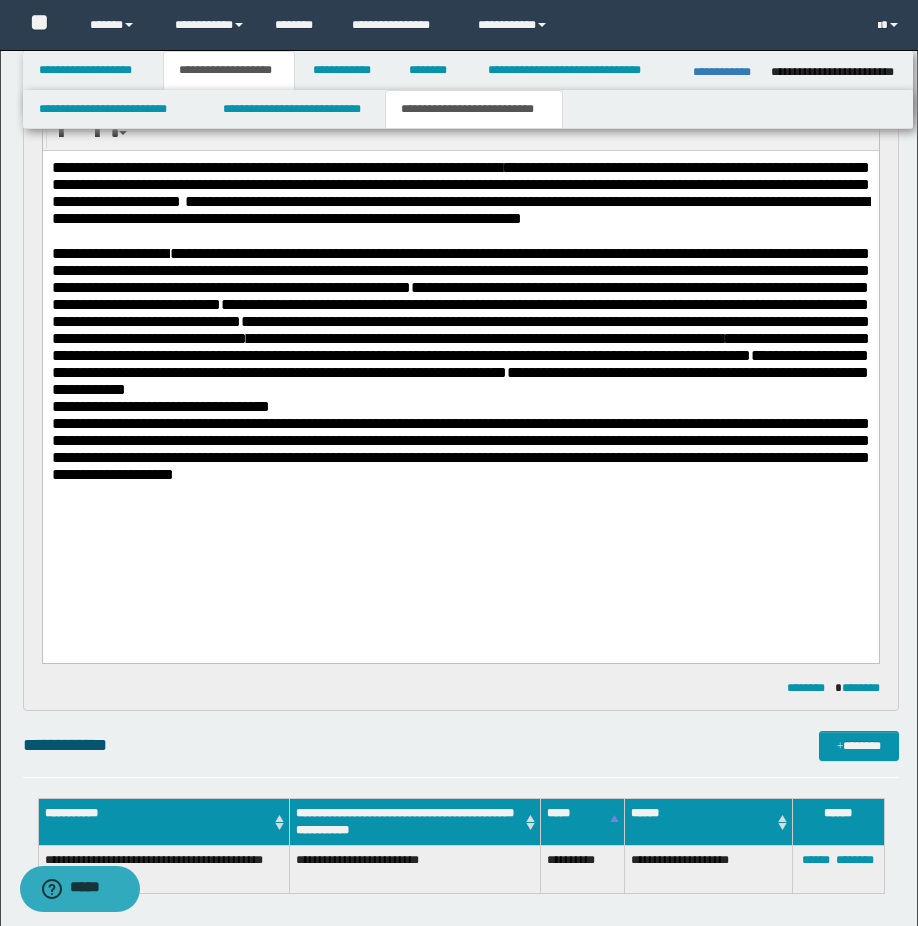 click at bounding box center [460, 496] 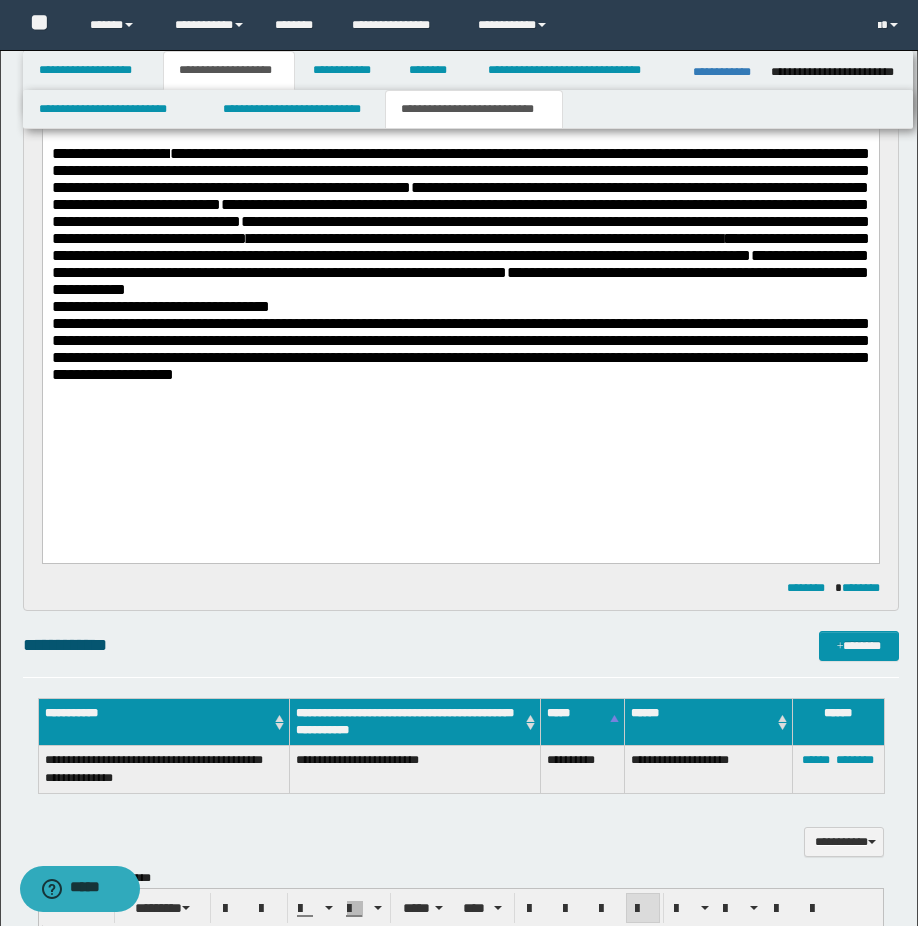 scroll, scrollTop: 800, scrollLeft: 0, axis: vertical 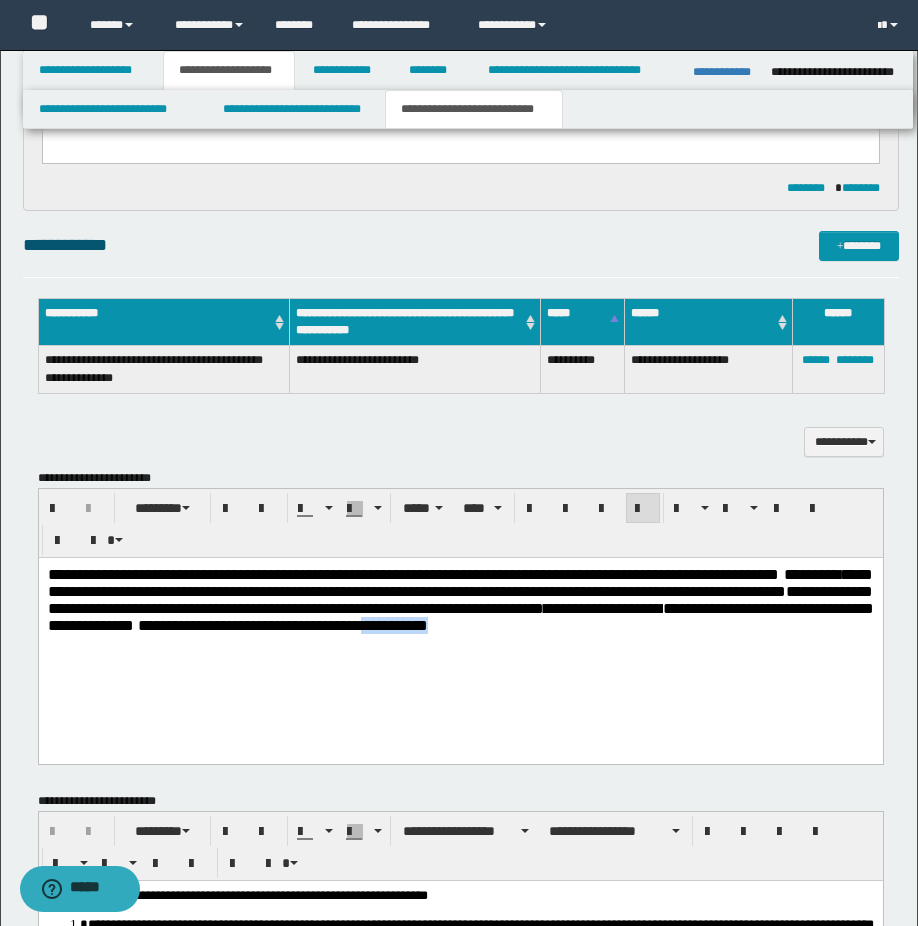 drag, startPoint x: 119, startPoint y: 648, endPoint x: 192, endPoint y: 640, distance: 73.43705 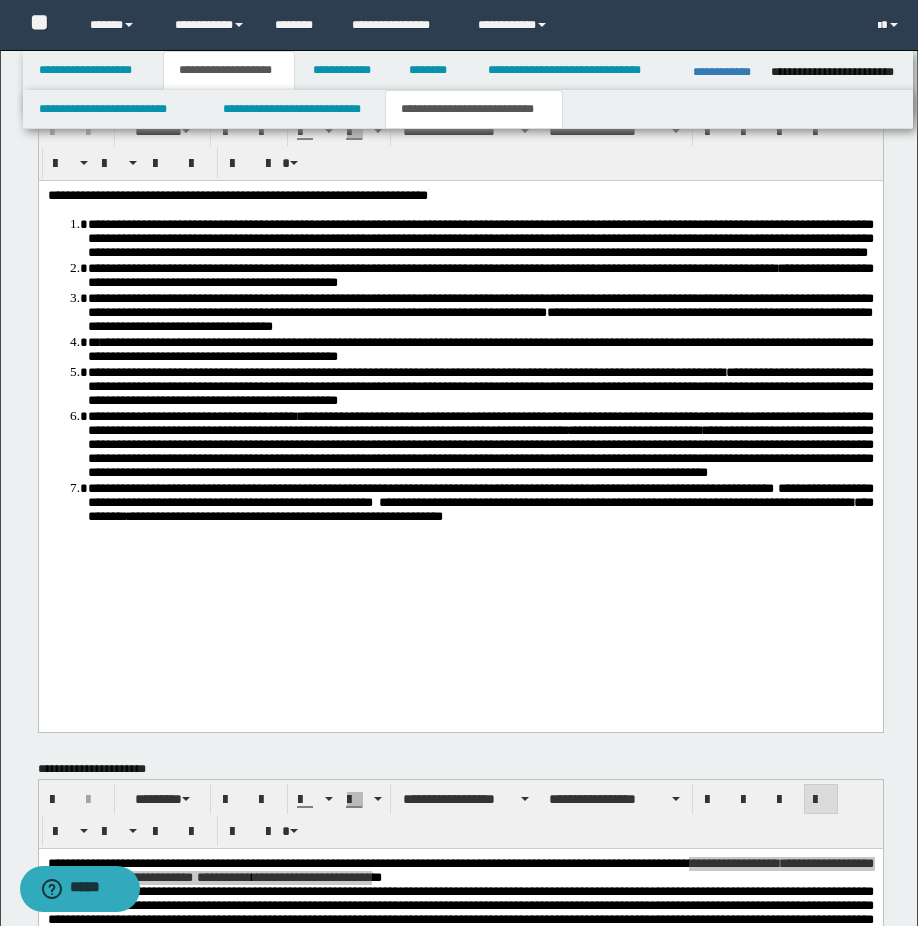 scroll, scrollTop: 2000, scrollLeft: 0, axis: vertical 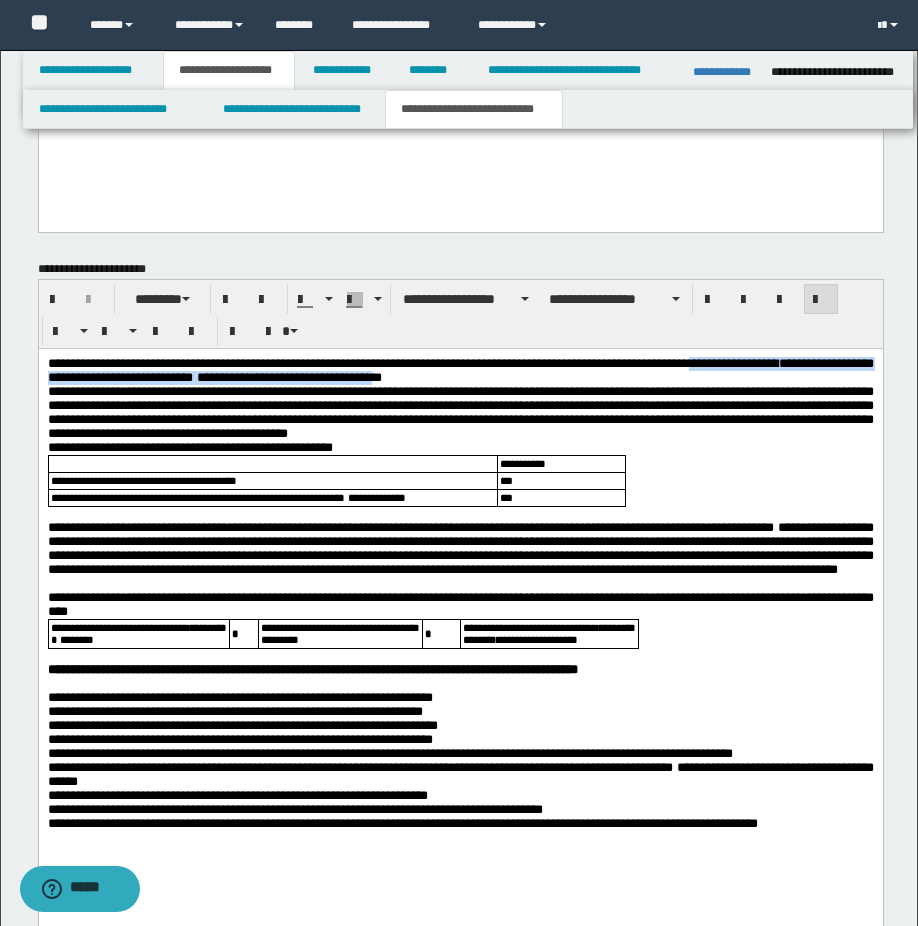click on "**********" at bounding box center [460, 411] 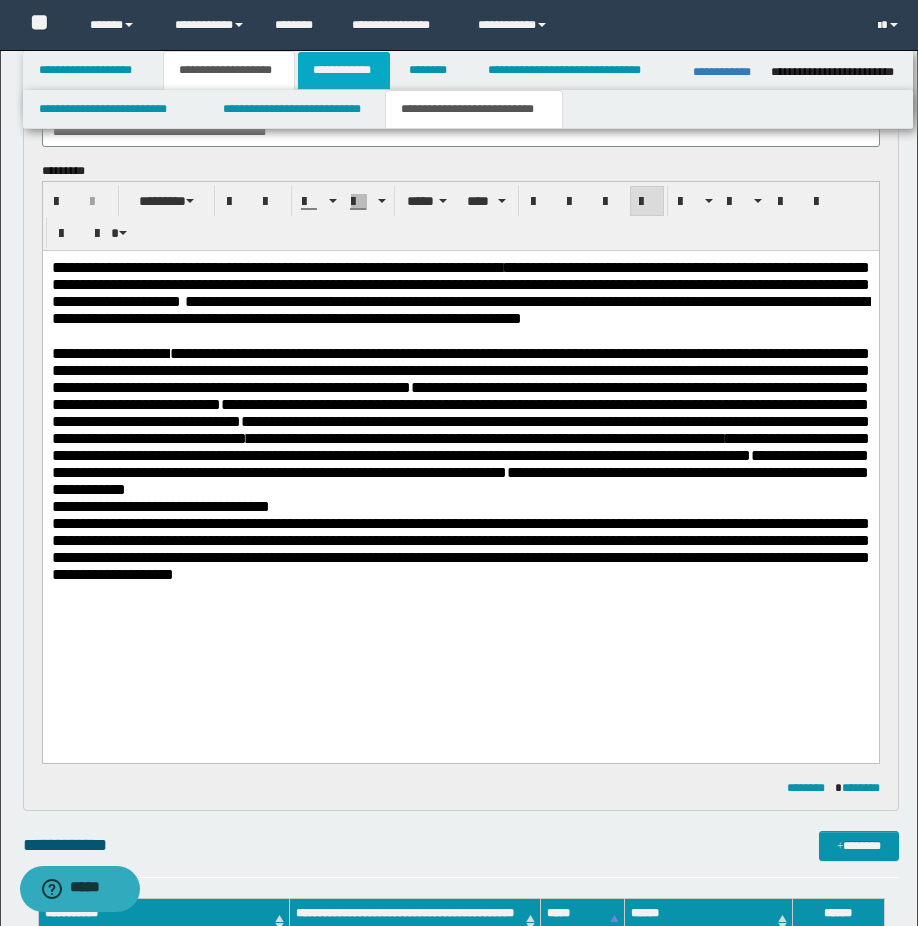 click on "**********" at bounding box center (344, 70) 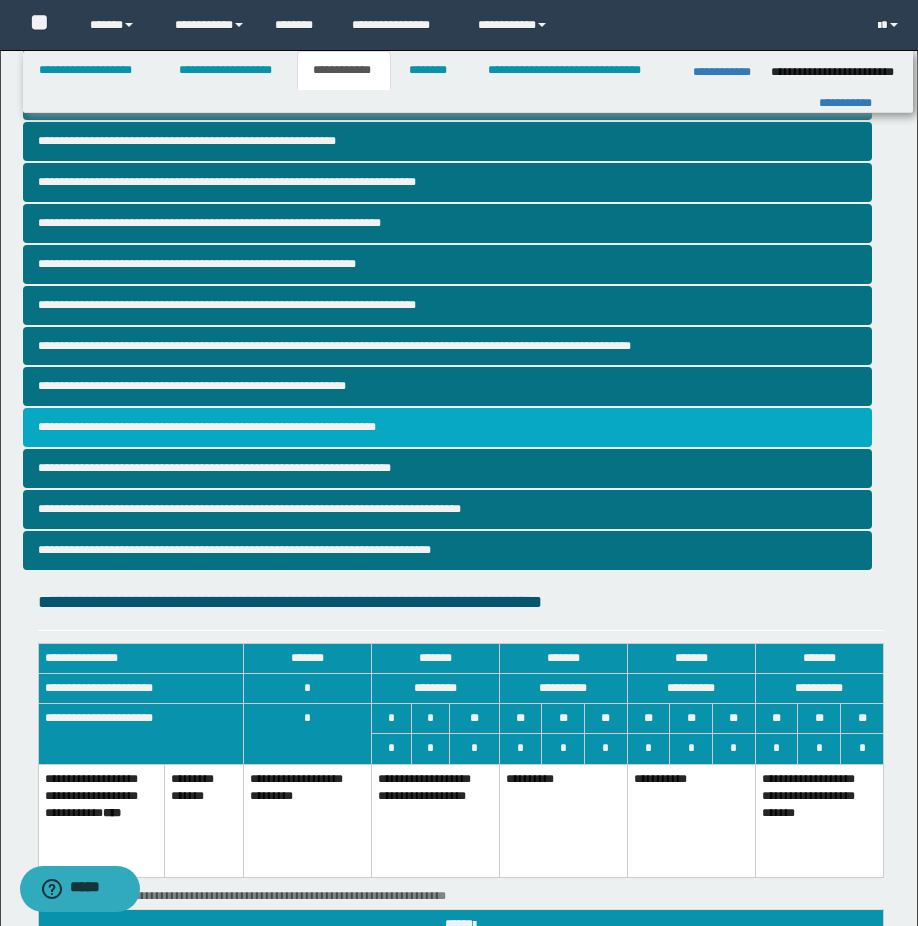 click on "**********" at bounding box center (447, 427) 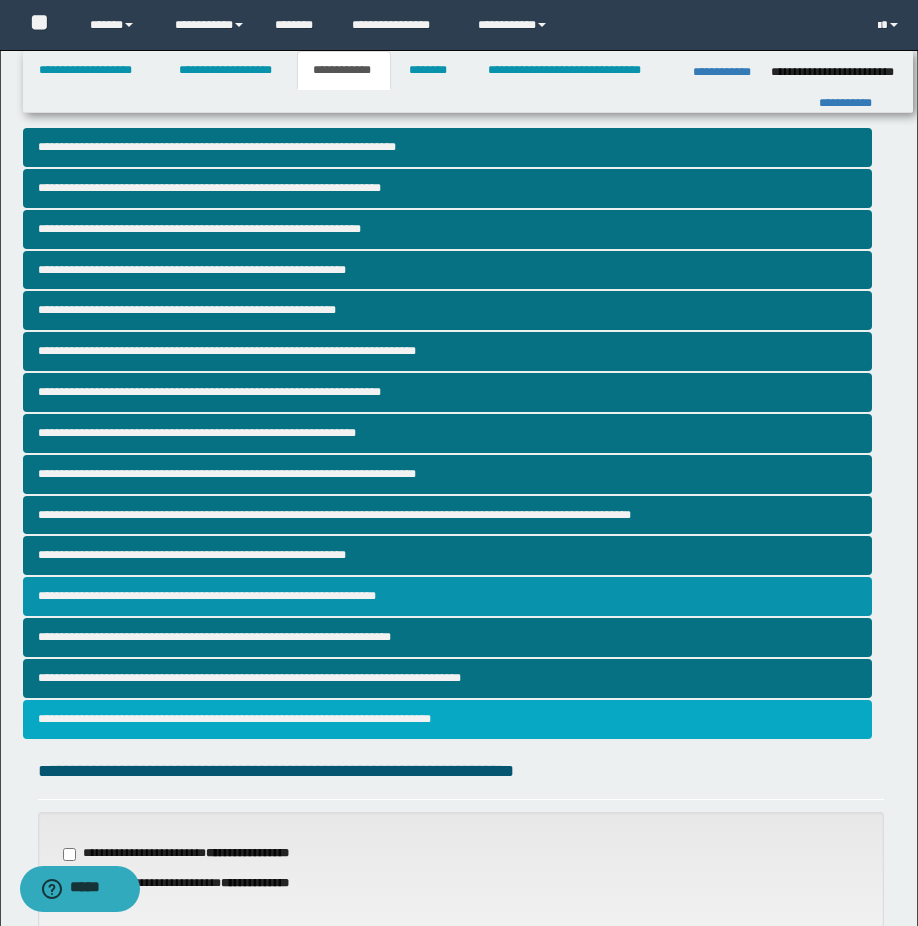 scroll, scrollTop: 300, scrollLeft: 0, axis: vertical 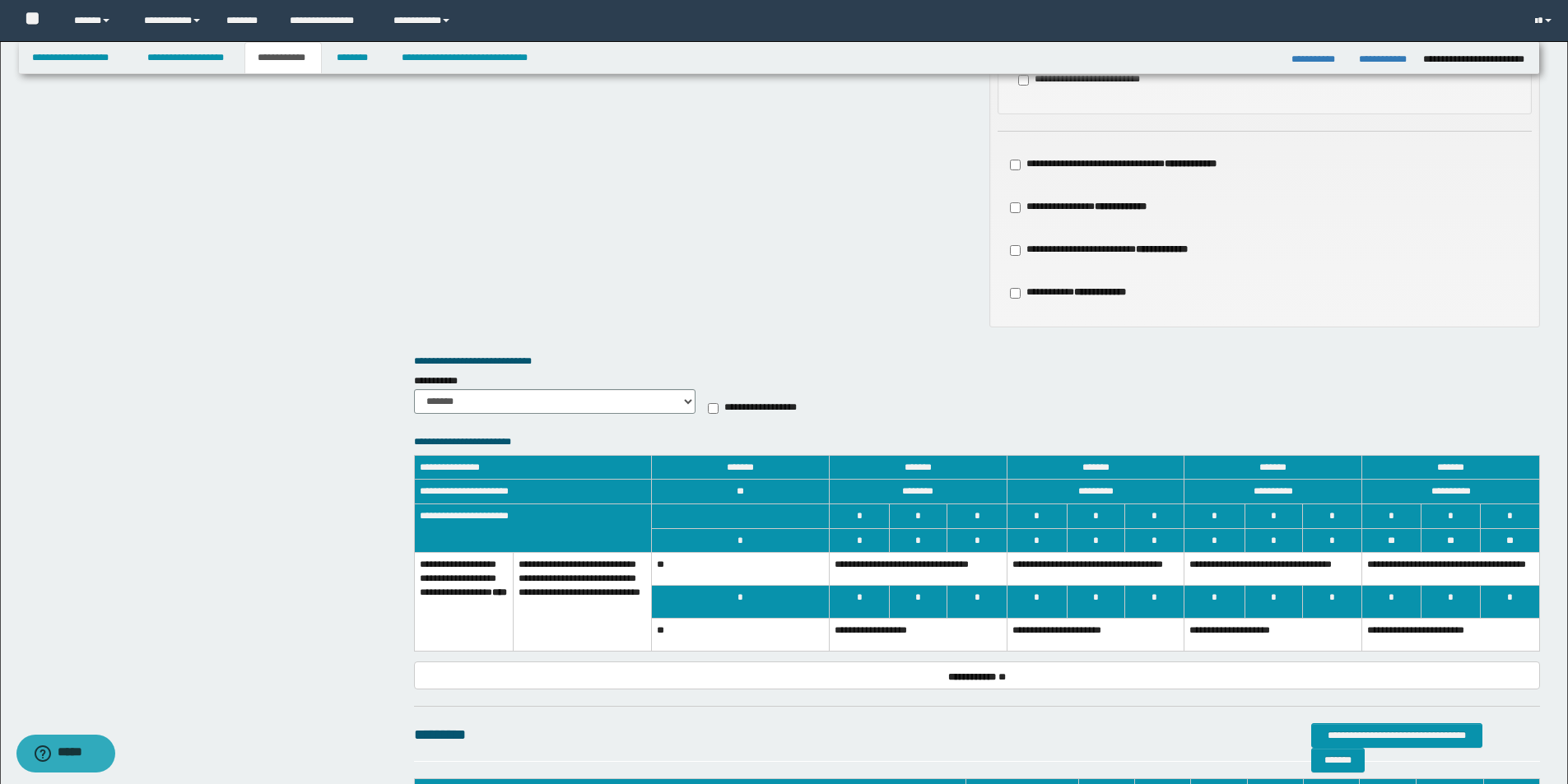 click on "**********" at bounding box center [918, 569] 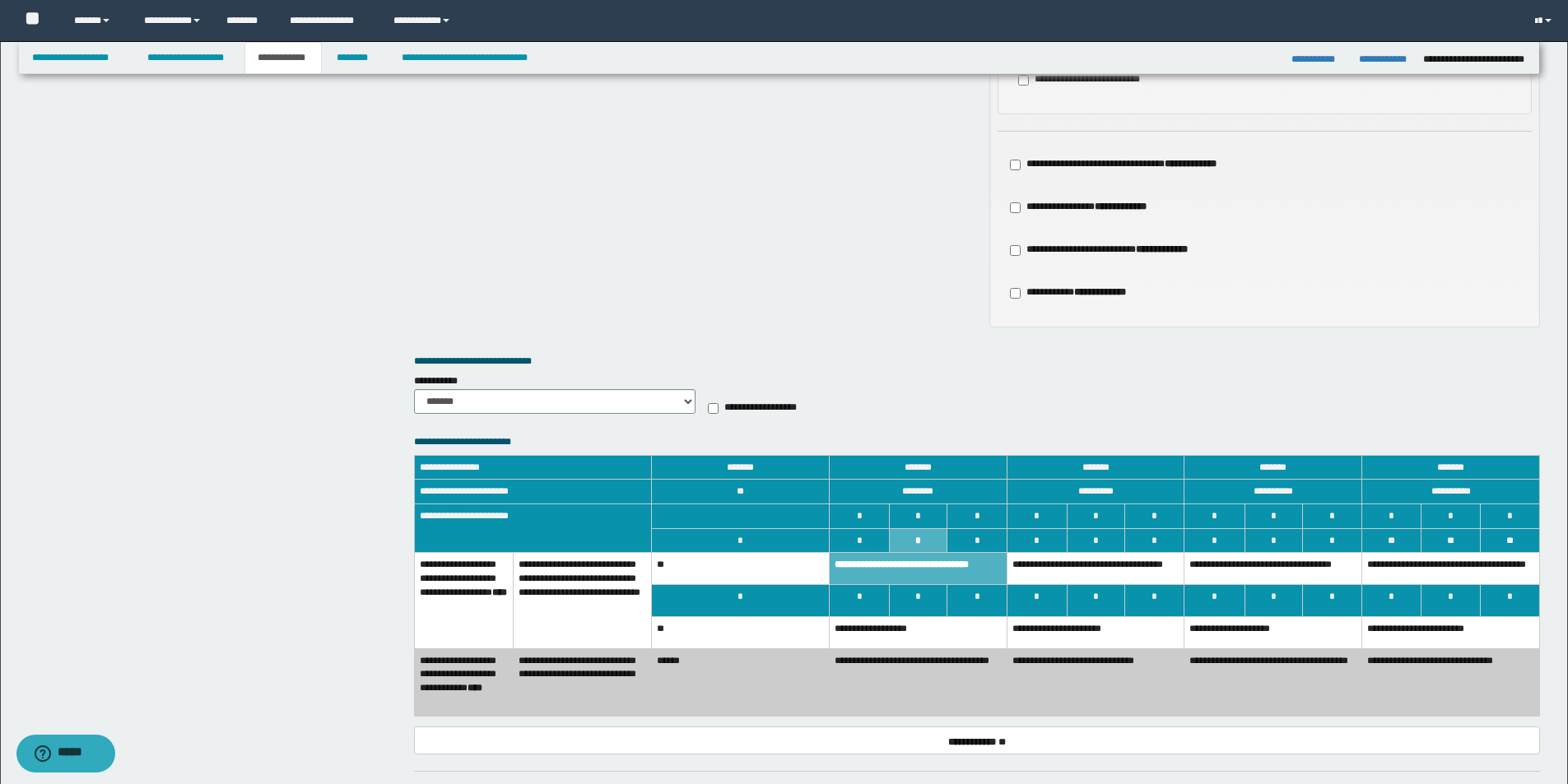 click on "*" at bounding box center (858, 540) 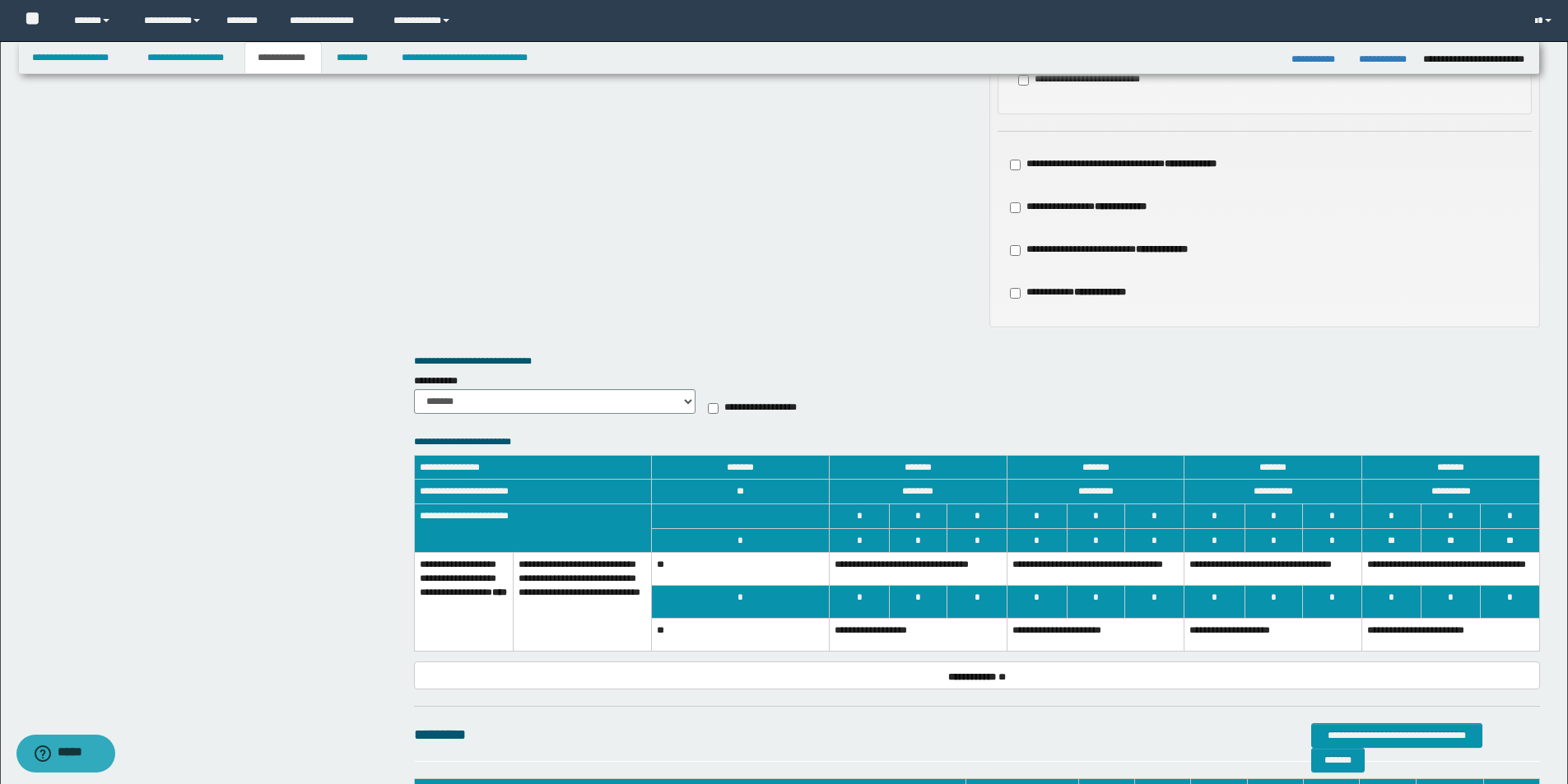 click on "**********" at bounding box center (918, 569) 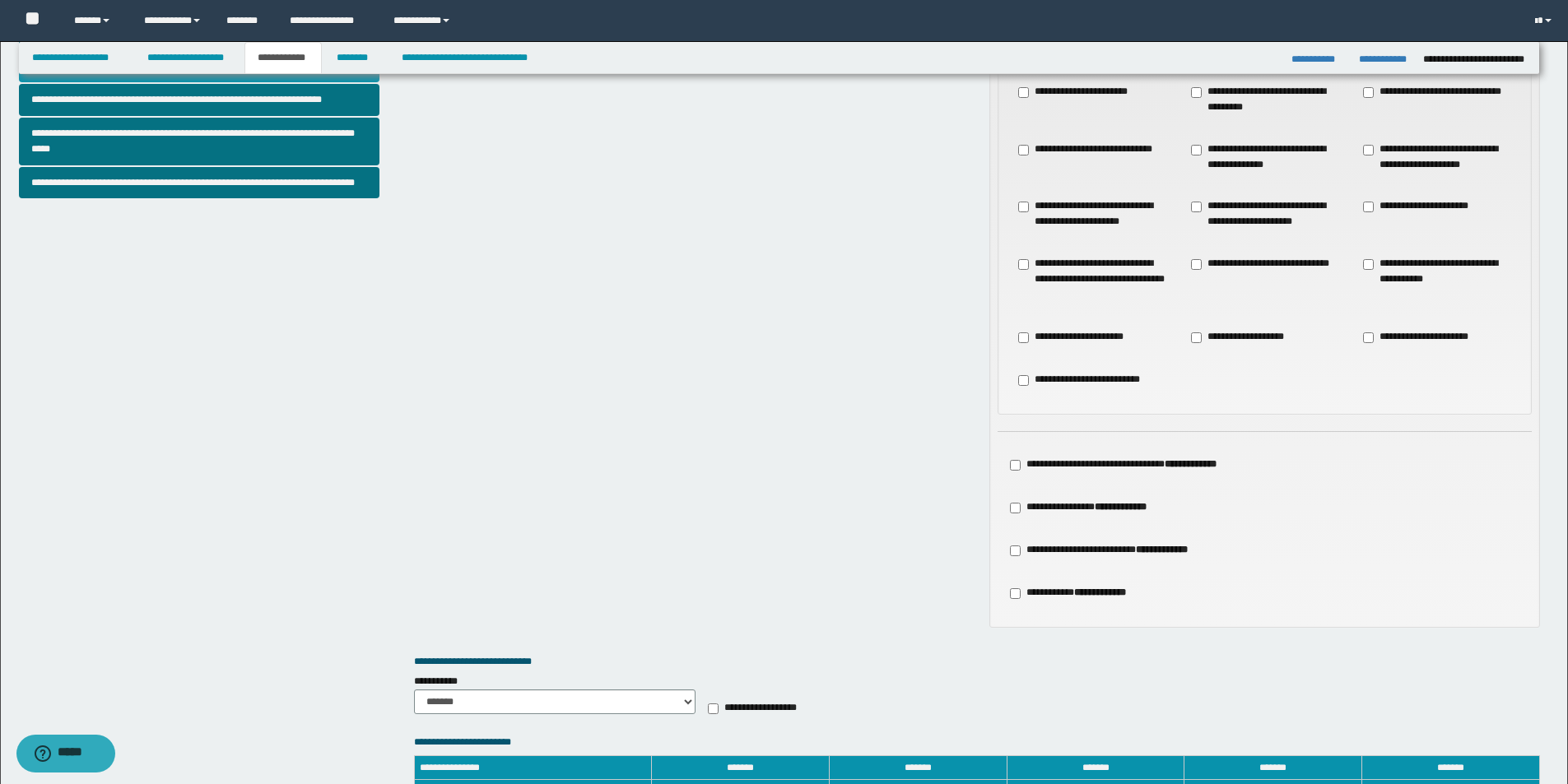 scroll, scrollTop: 769, scrollLeft: 0, axis: vertical 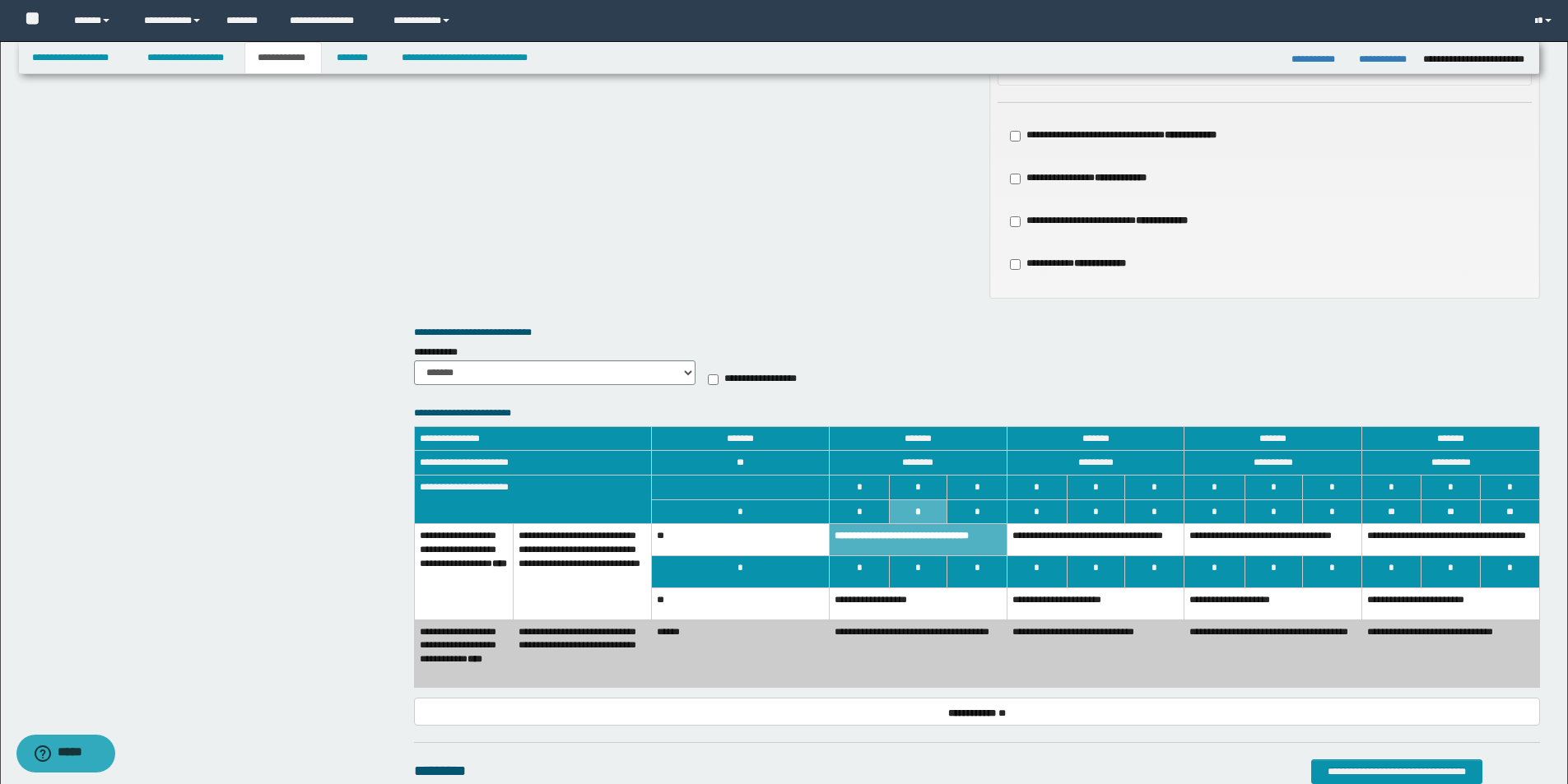 click on "**********" at bounding box center (918, 540) 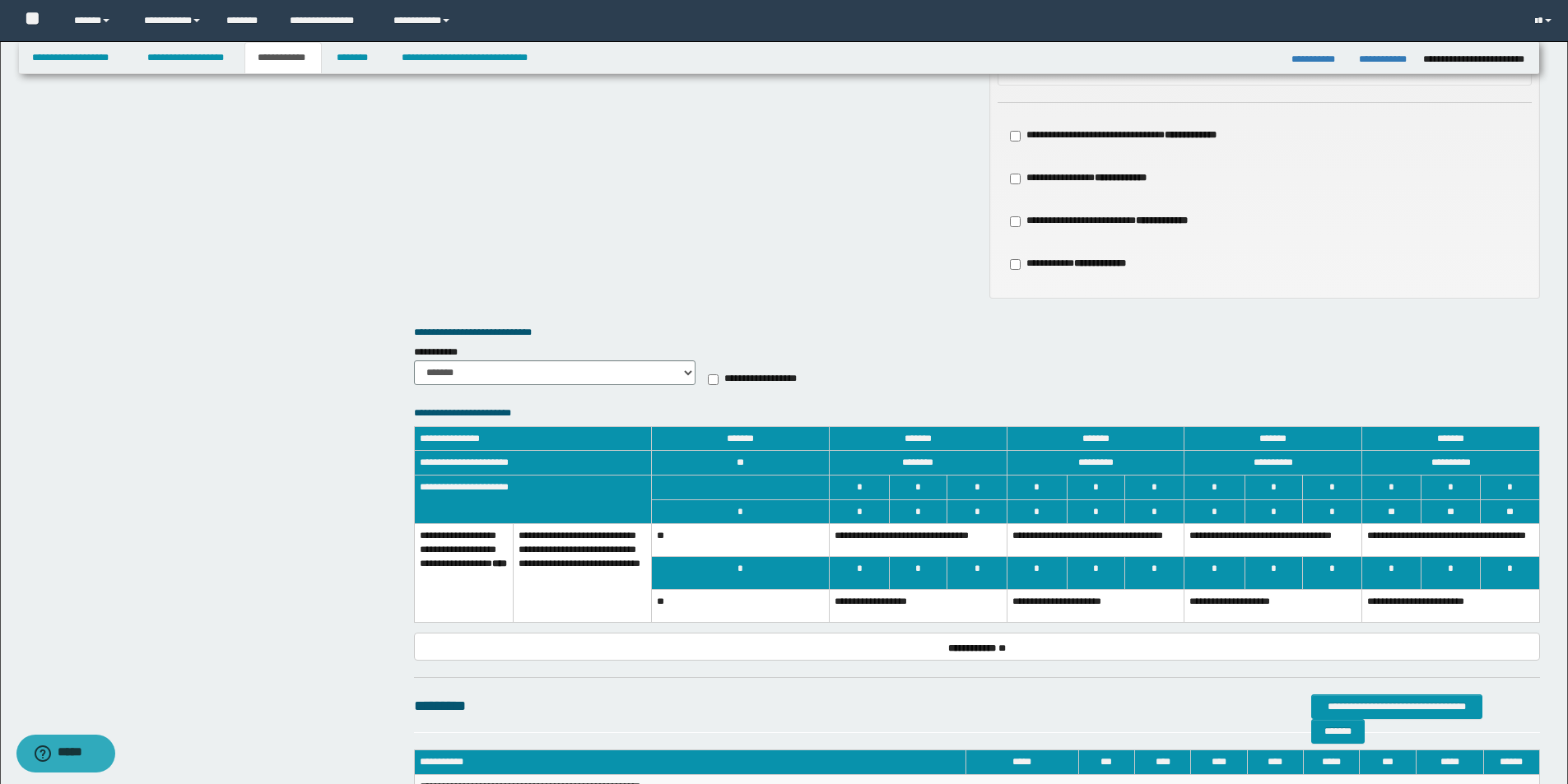 click on "**********" at bounding box center [918, 540] 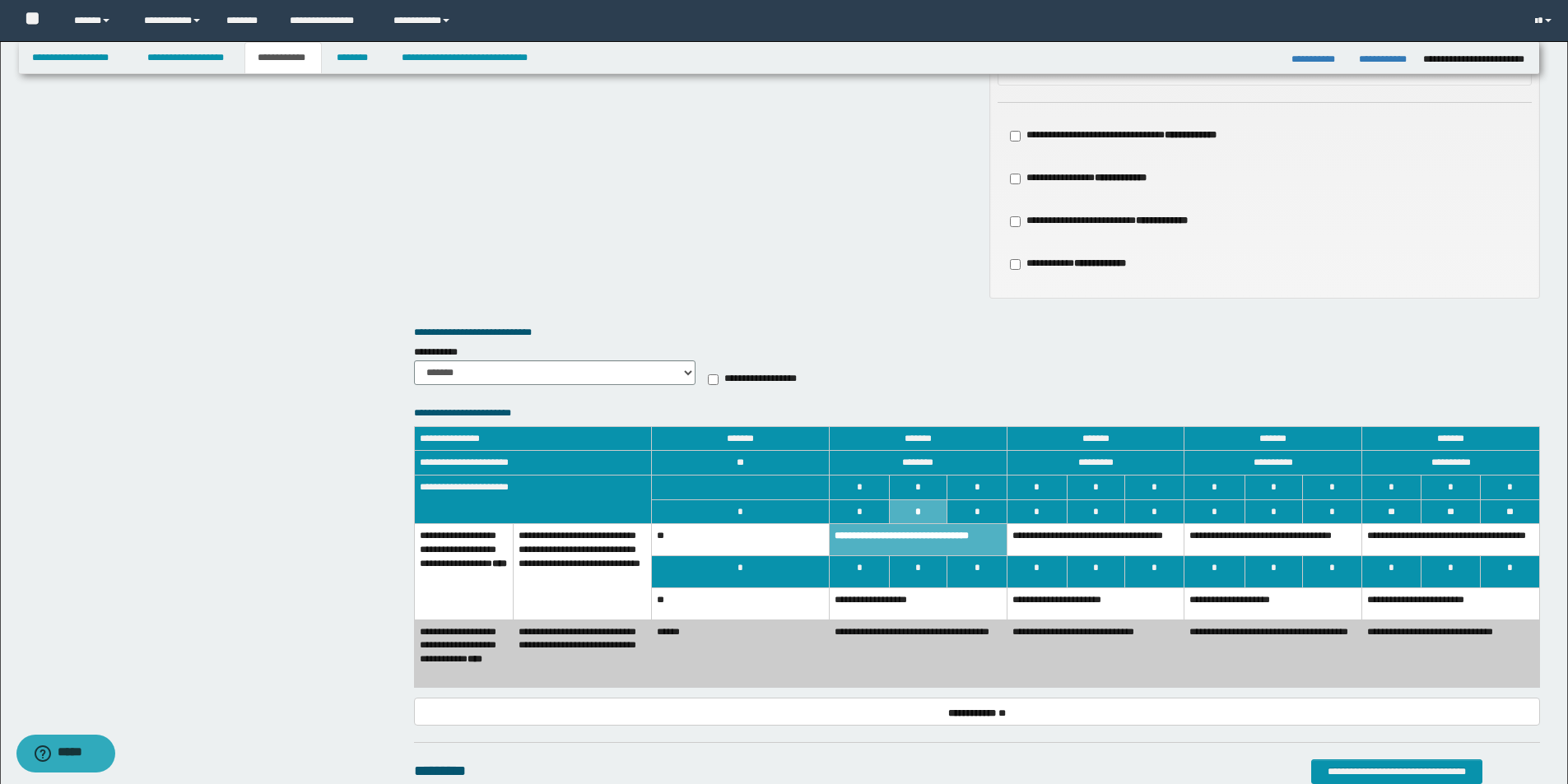 click on "*" at bounding box center (977, 512) 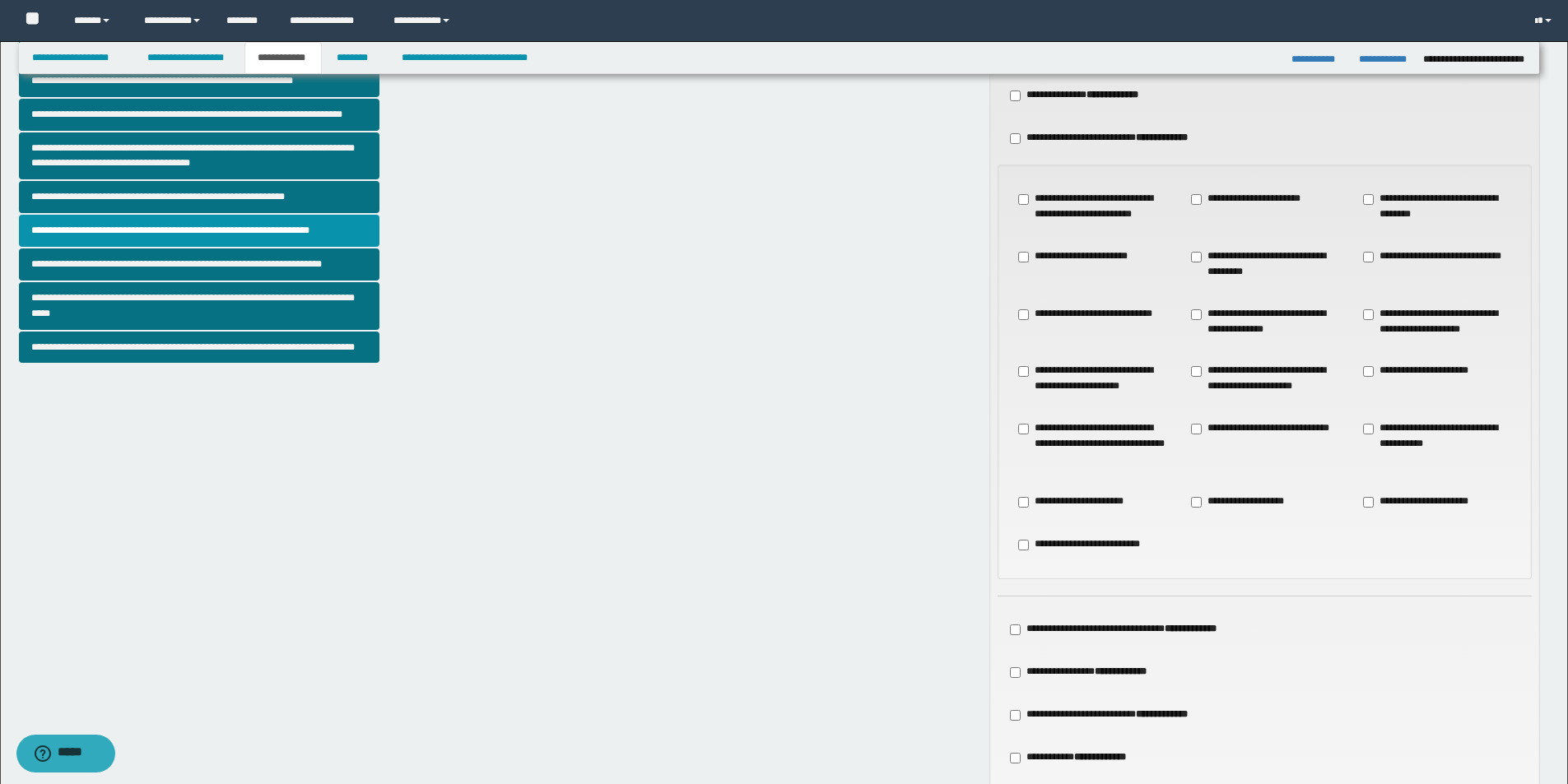 scroll, scrollTop: 0, scrollLeft: 0, axis: both 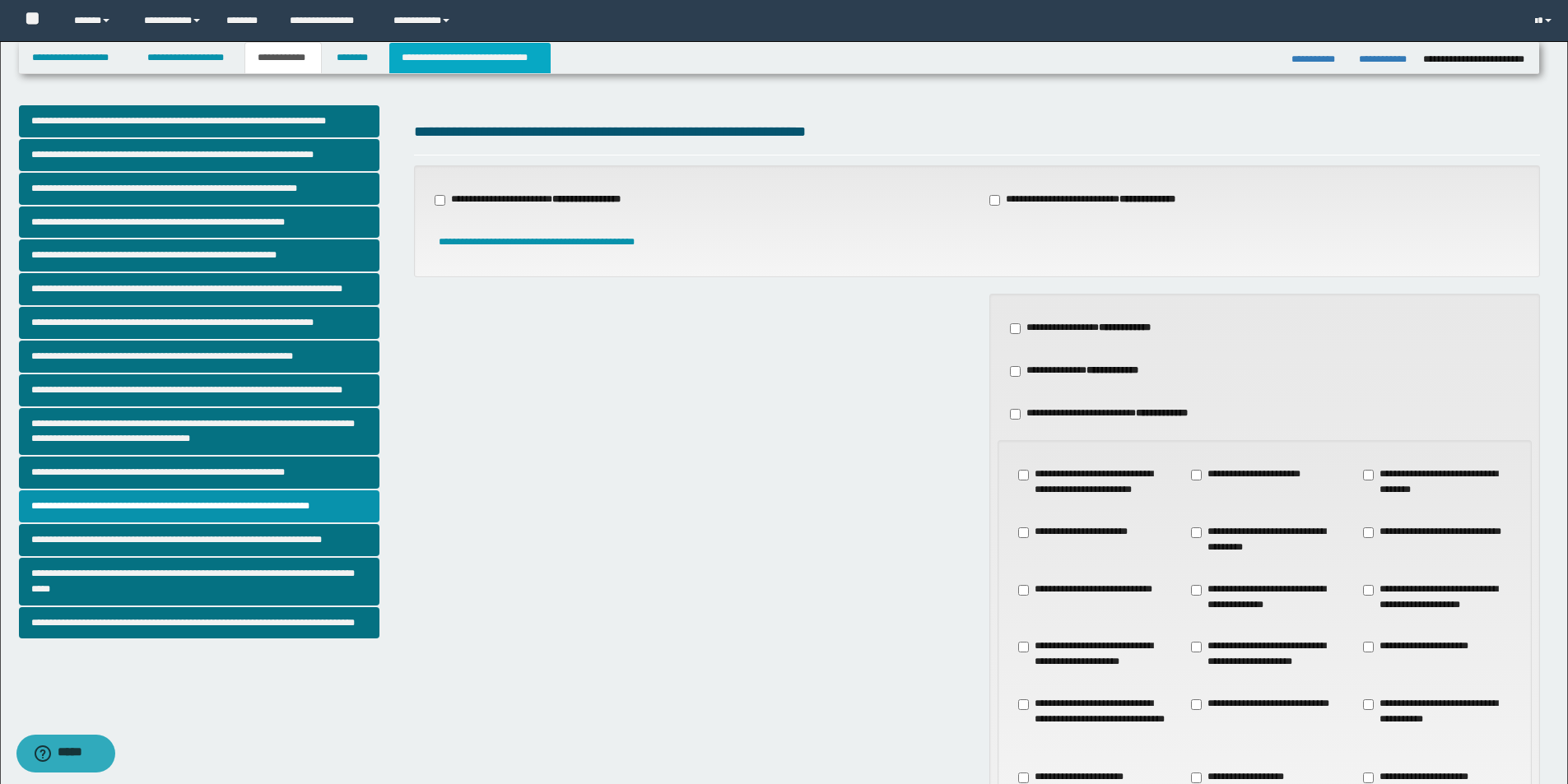 click on "**********" at bounding box center [469, 58] 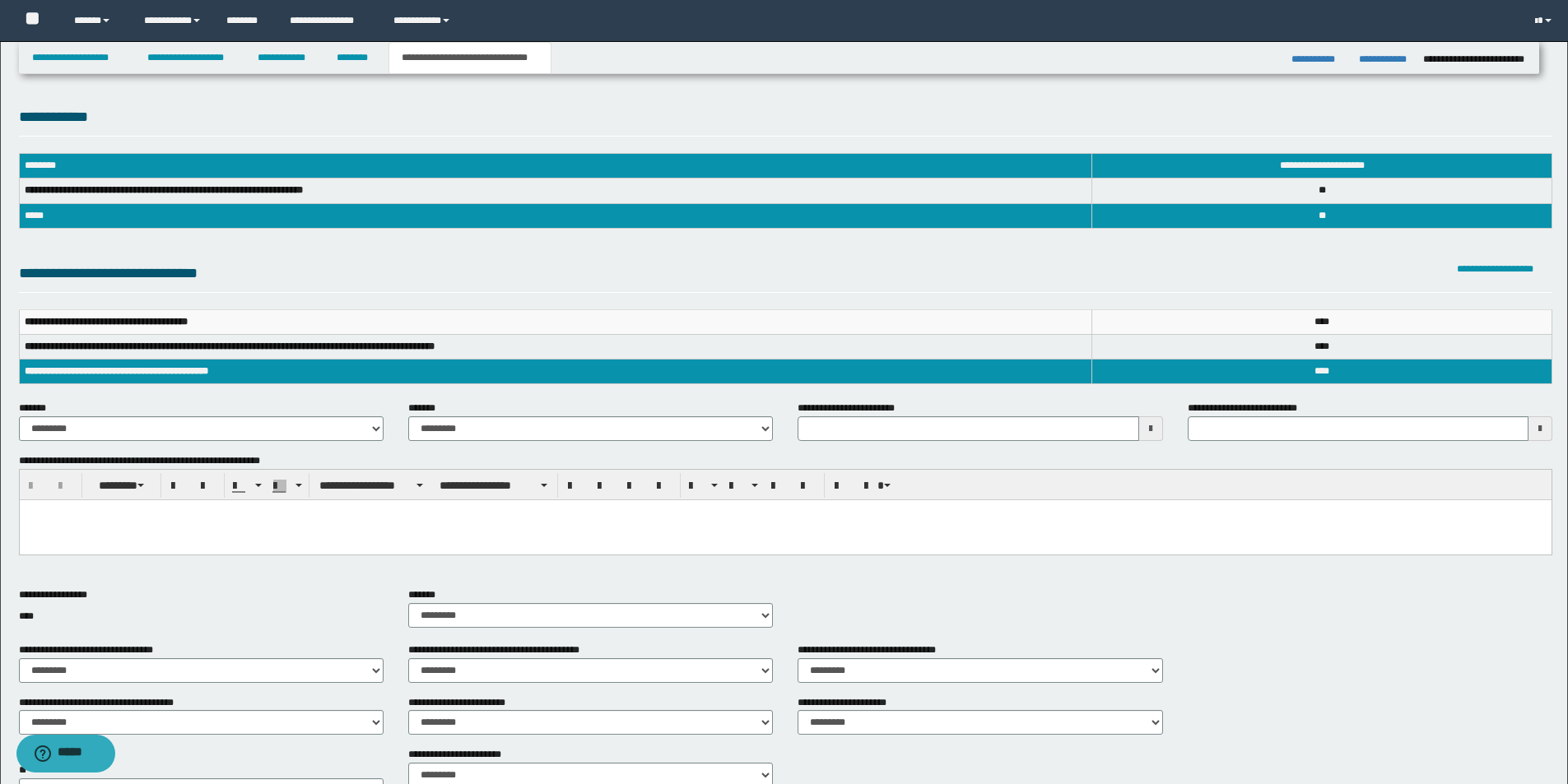 scroll, scrollTop: 165, scrollLeft: 0, axis: vertical 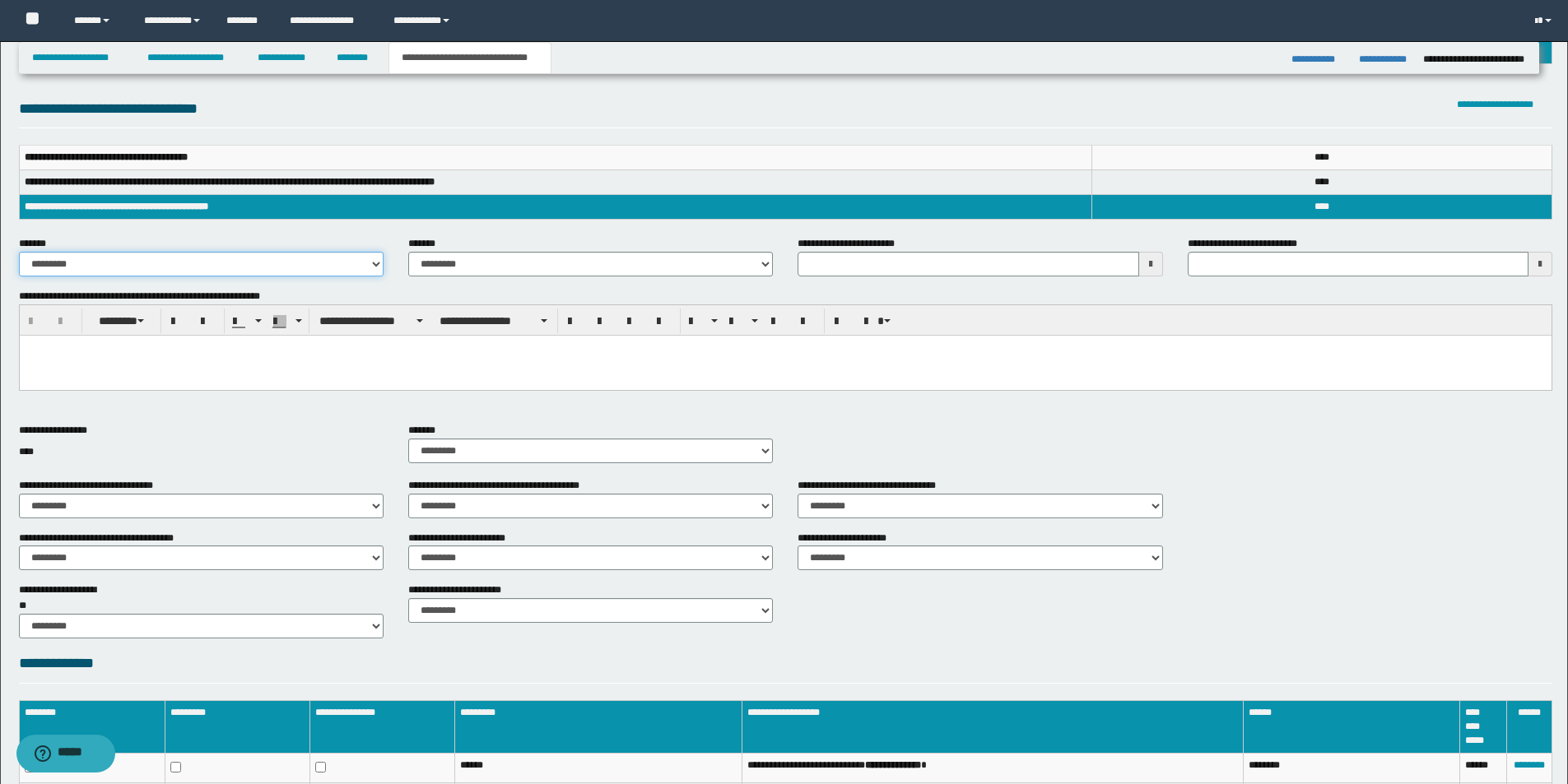 click on "**********" at bounding box center (201, 264) 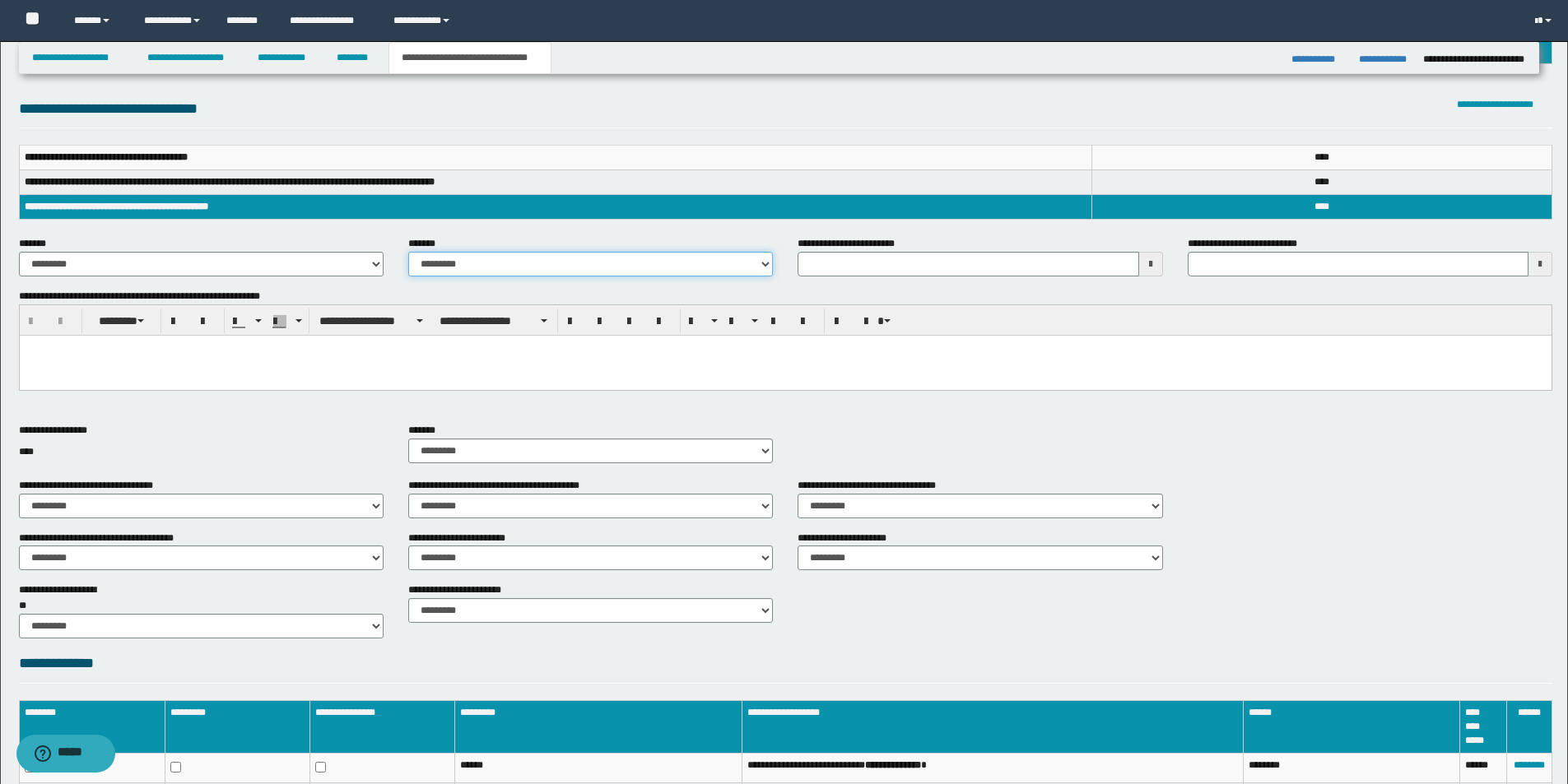 click on "**********" at bounding box center [590, 264] 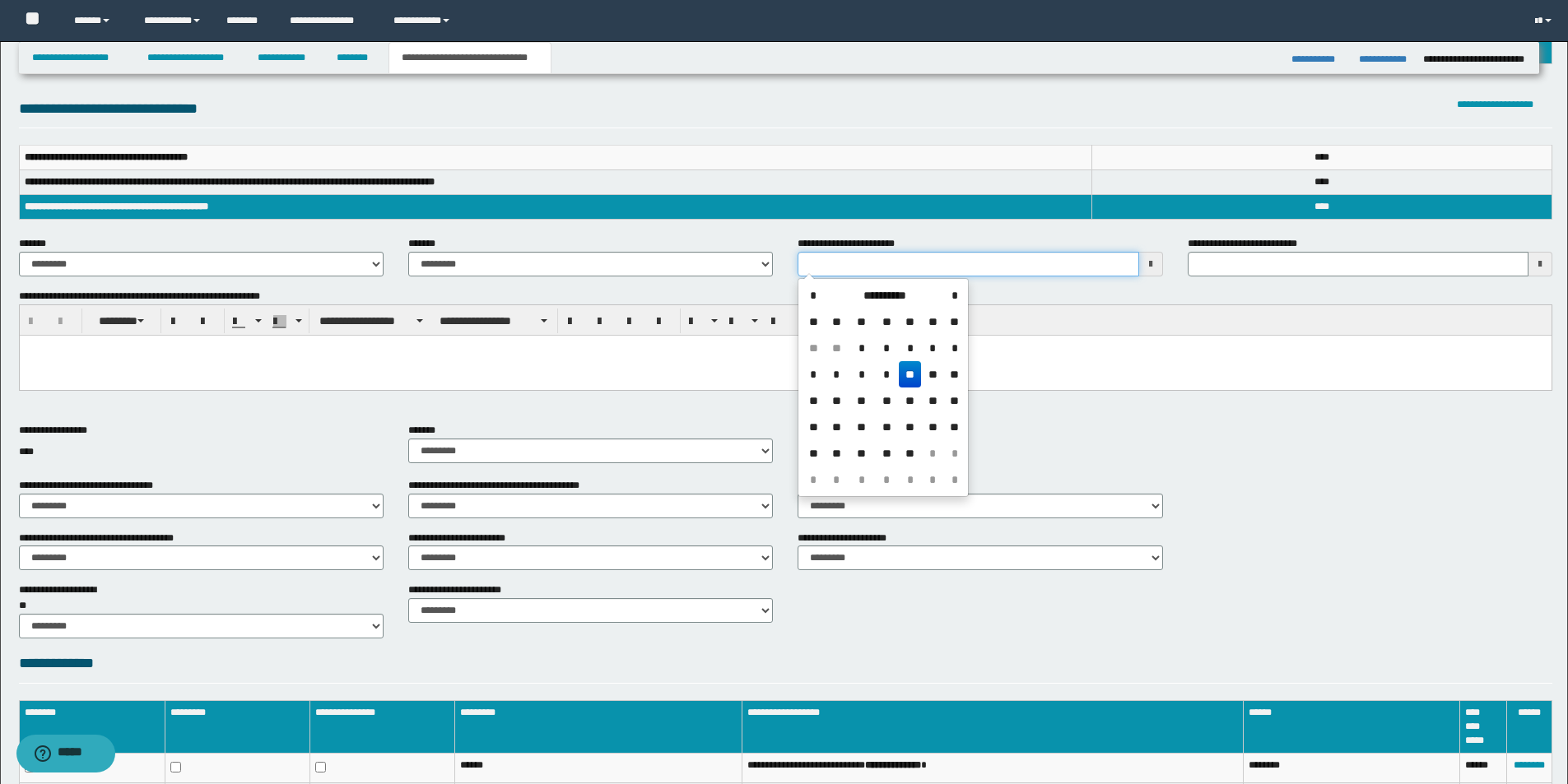 click on "**********" at bounding box center (968, 264) 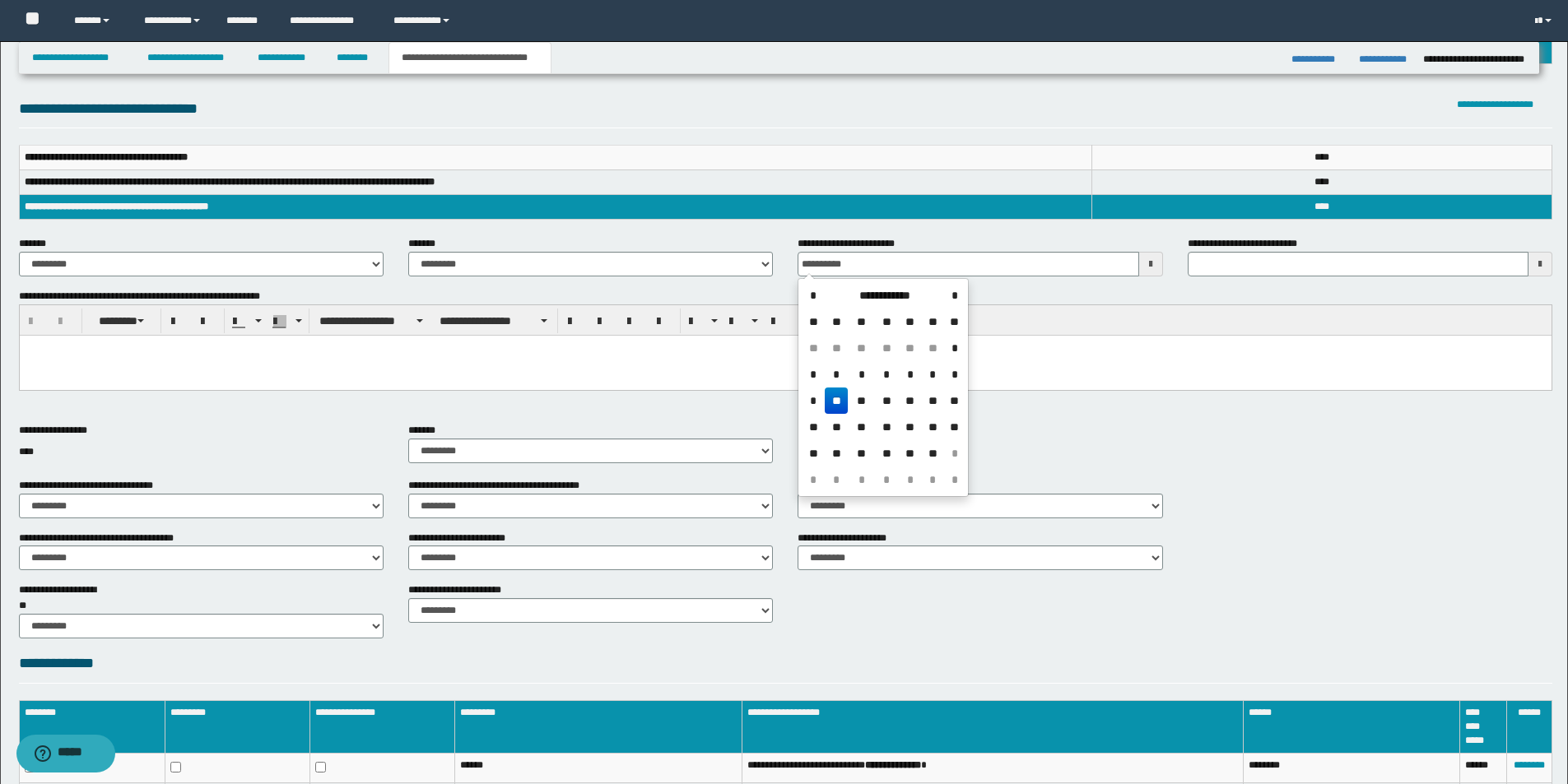 click on "**" at bounding box center [836, 401] 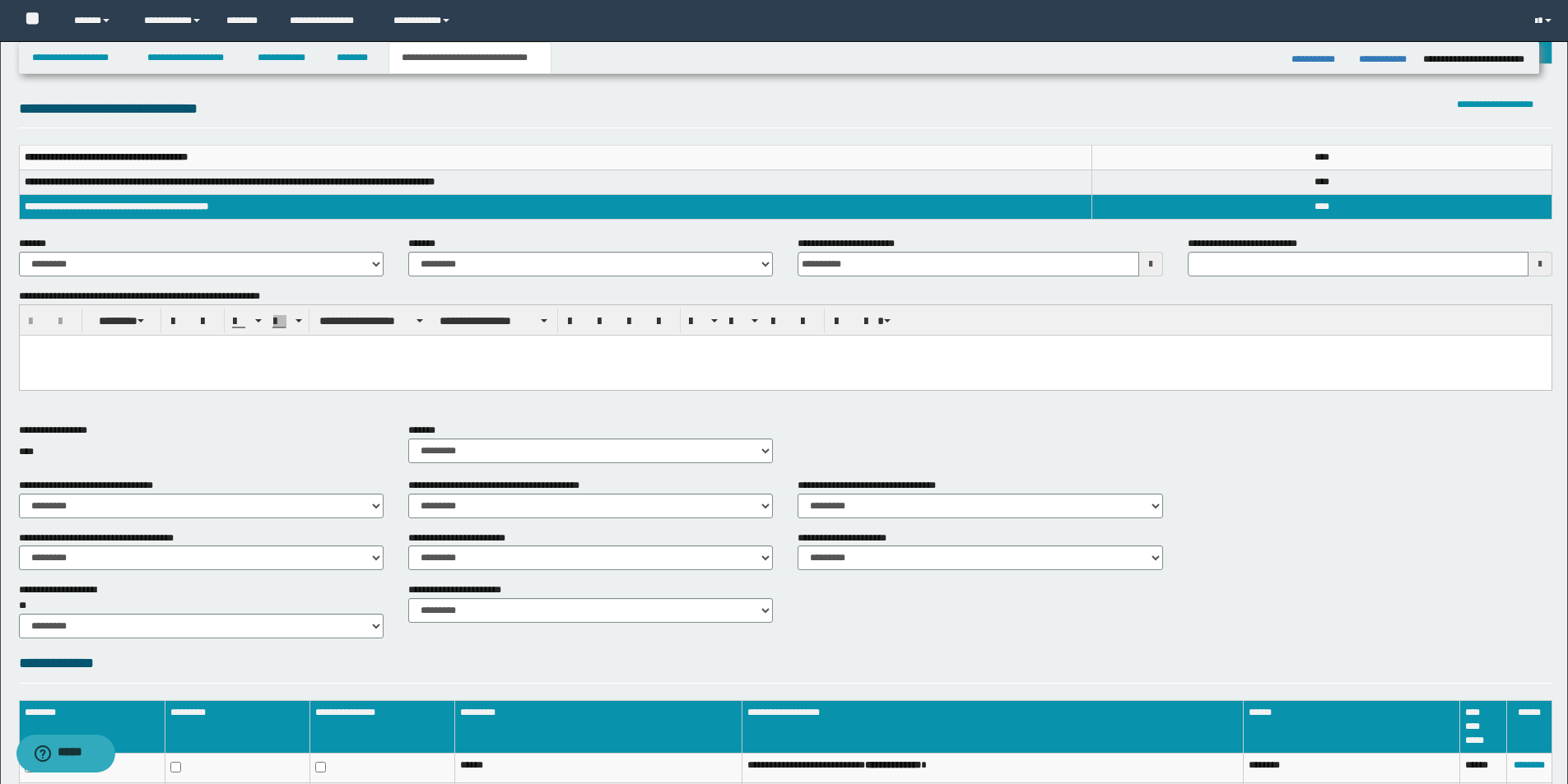 click at bounding box center (784, 348) 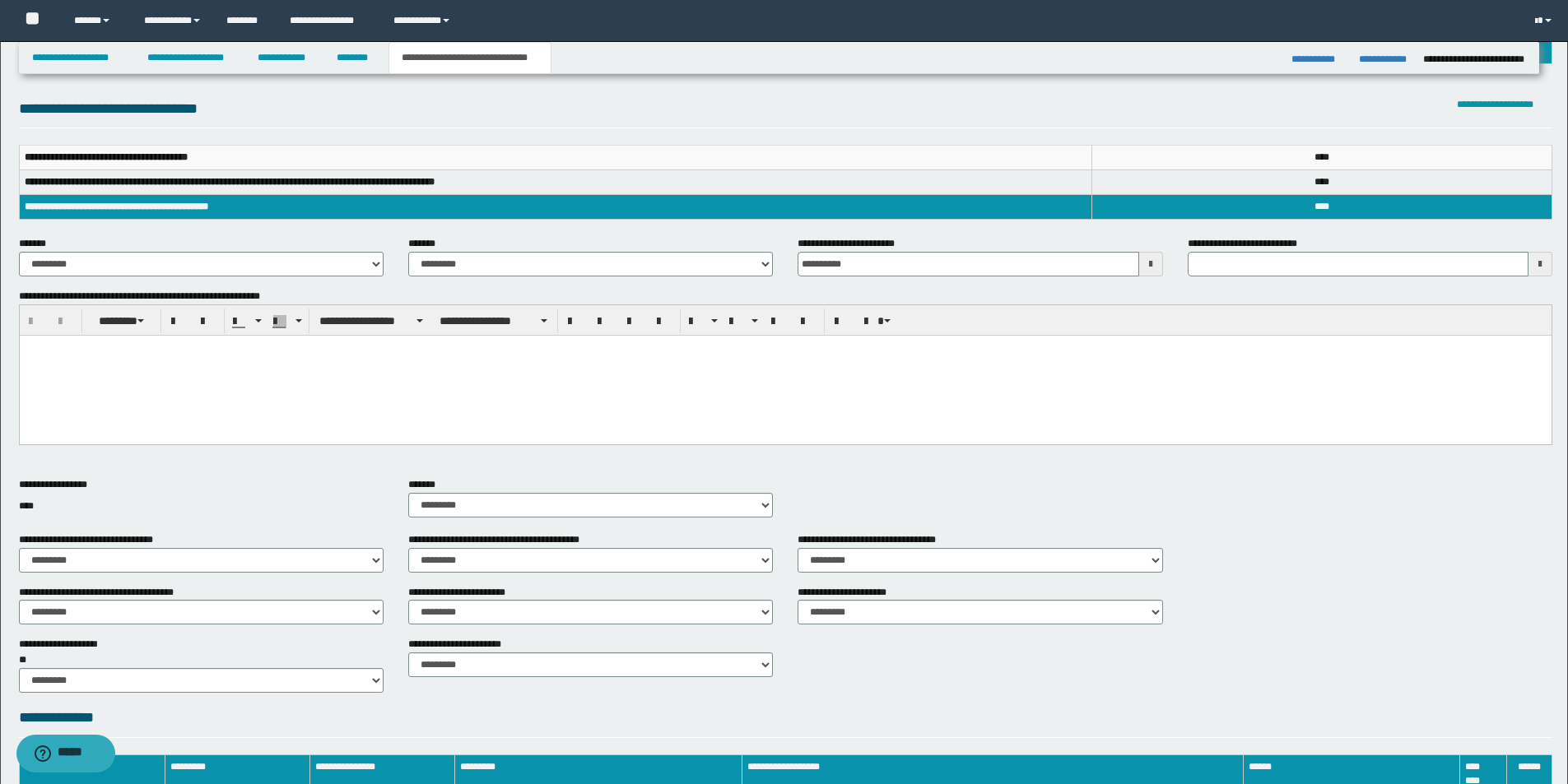 click at bounding box center [784, 348] 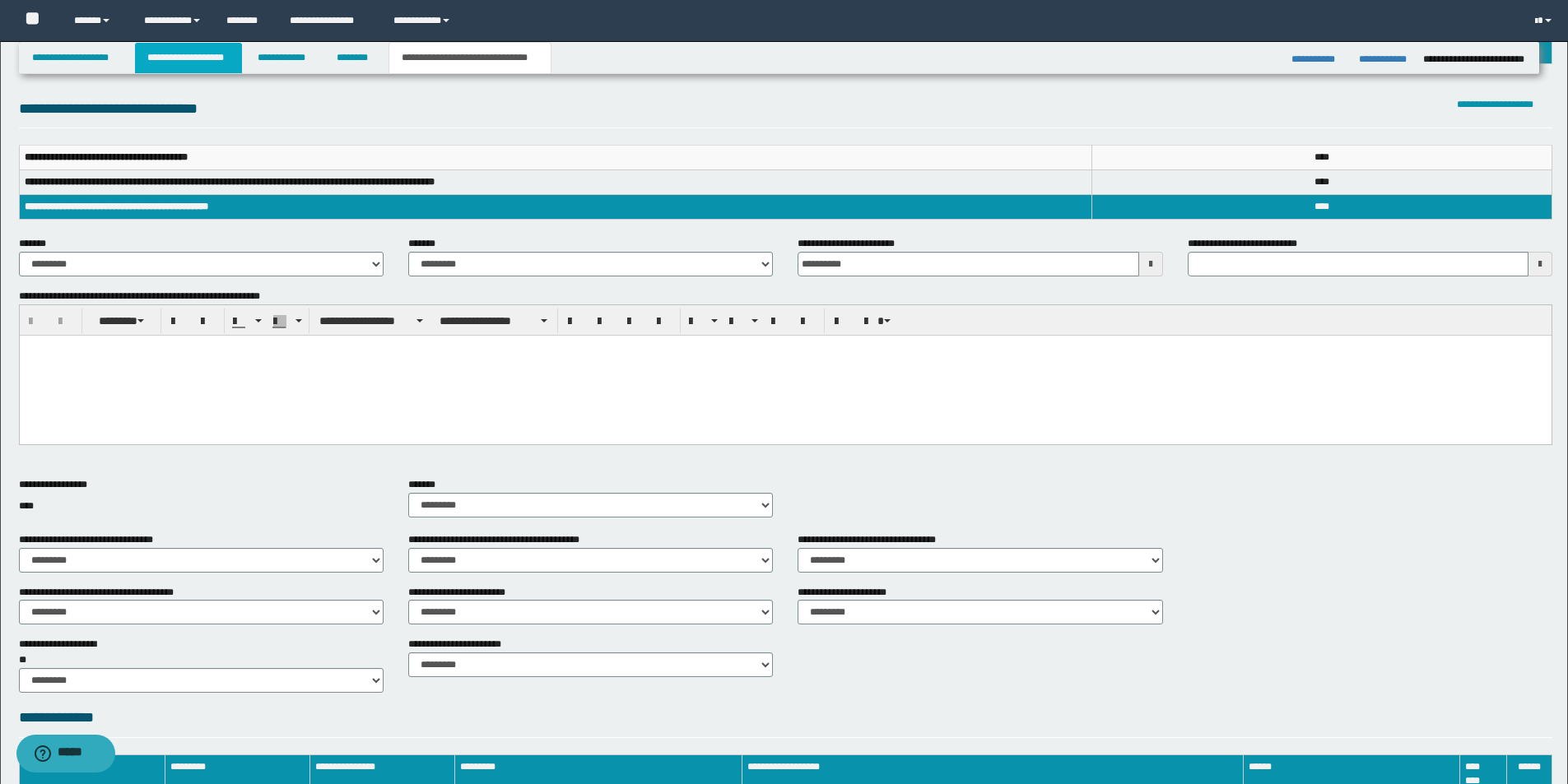 click on "**********" at bounding box center (188, 58) 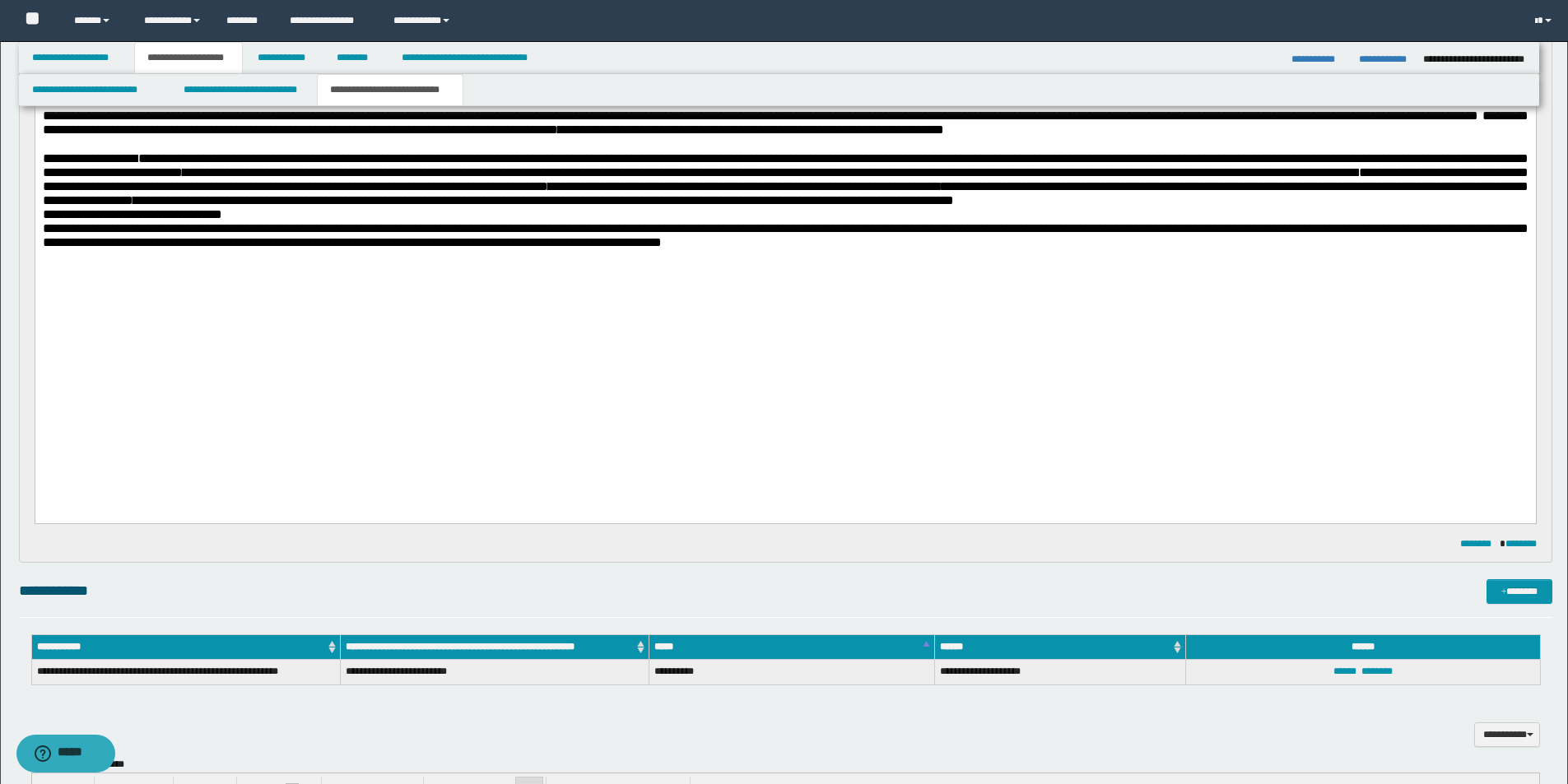 scroll, scrollTop: 519, scrollLeft: 0, axis: vertical 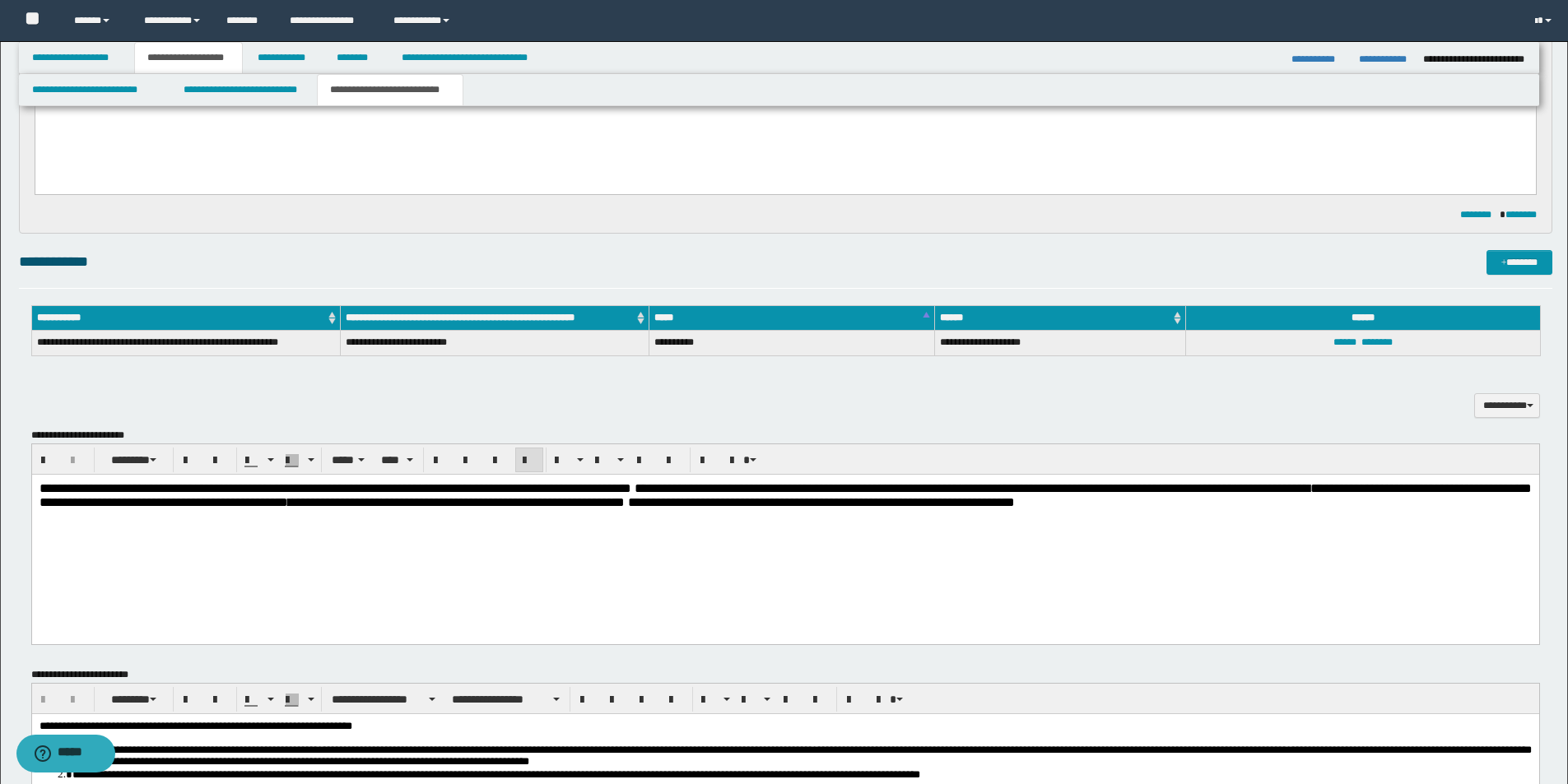 click on "**********" at bounding box center (784, 495) 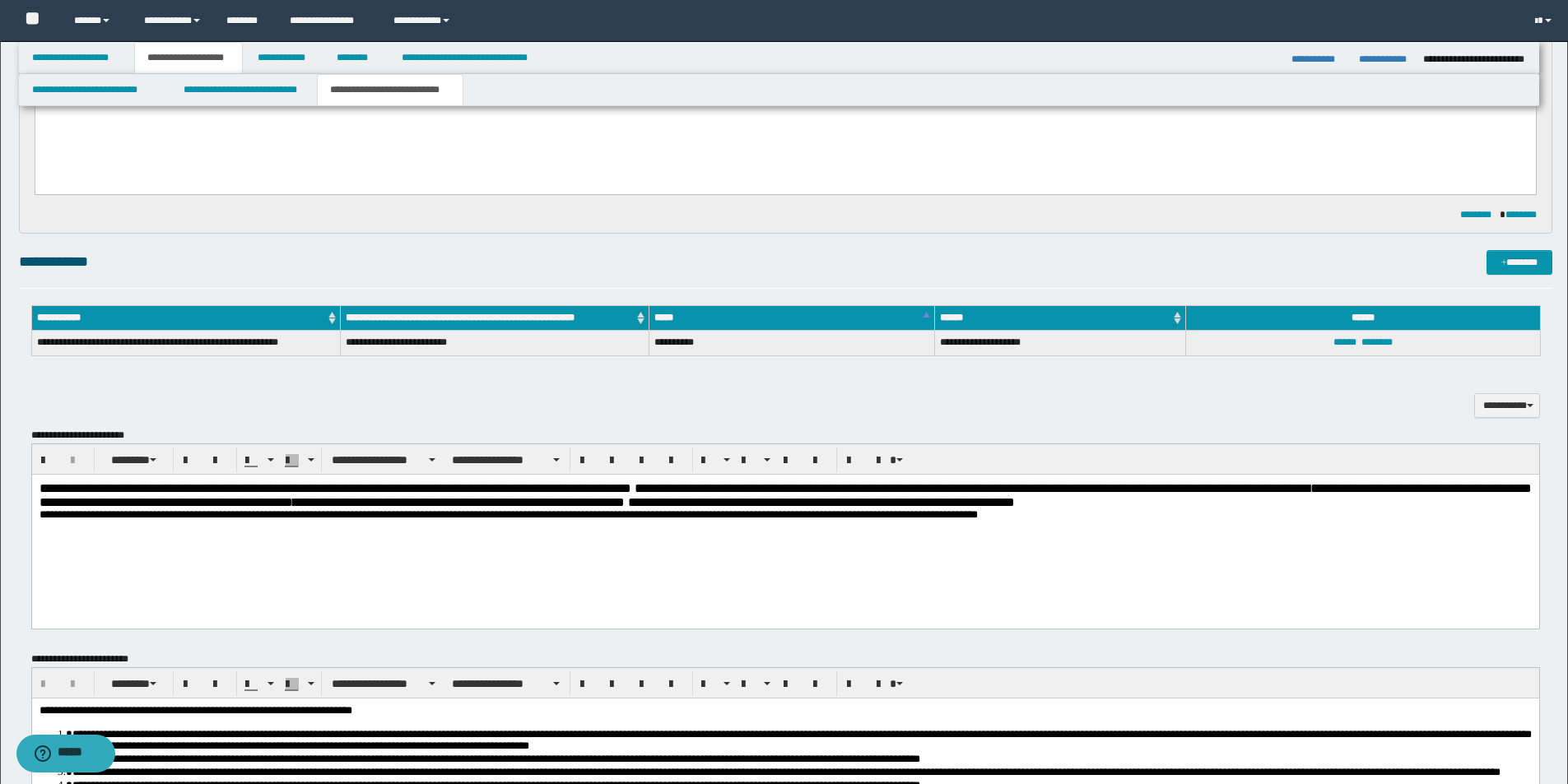 click on "**********" at bounding box center (784, 495) 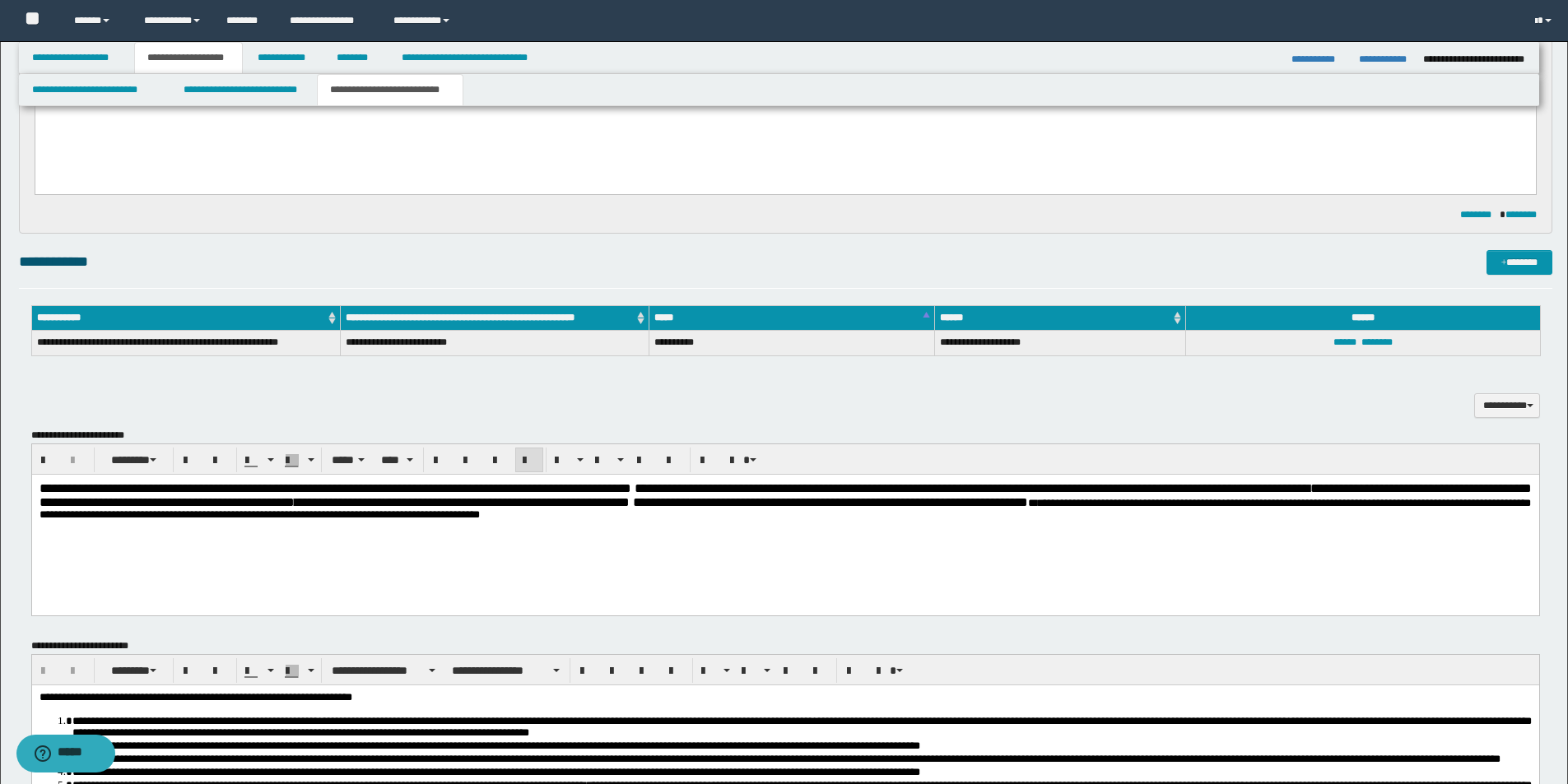 click on "**********" at bounding box center [784, 522] 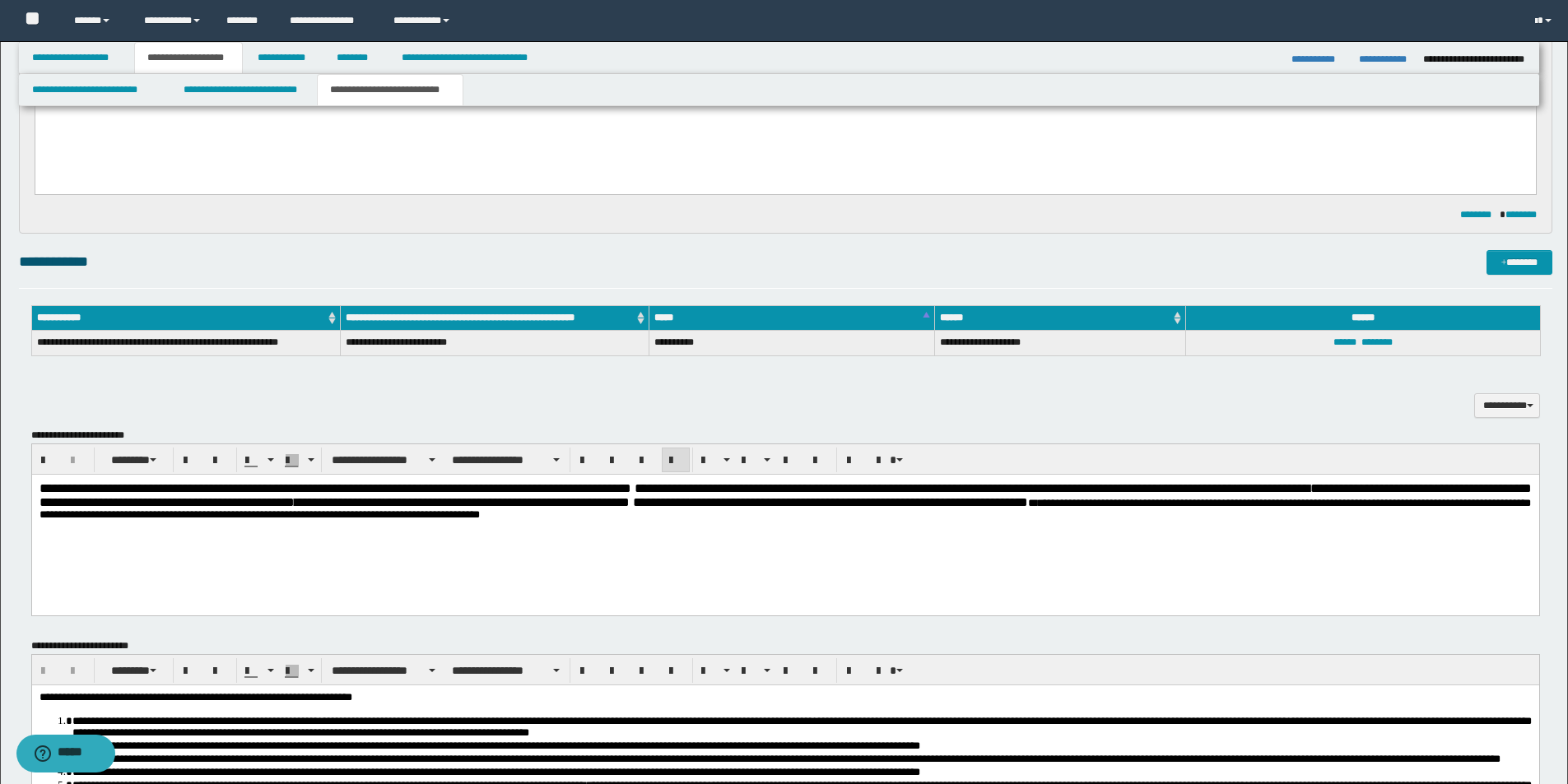 click on "**********" at bounding box center (784, 522) 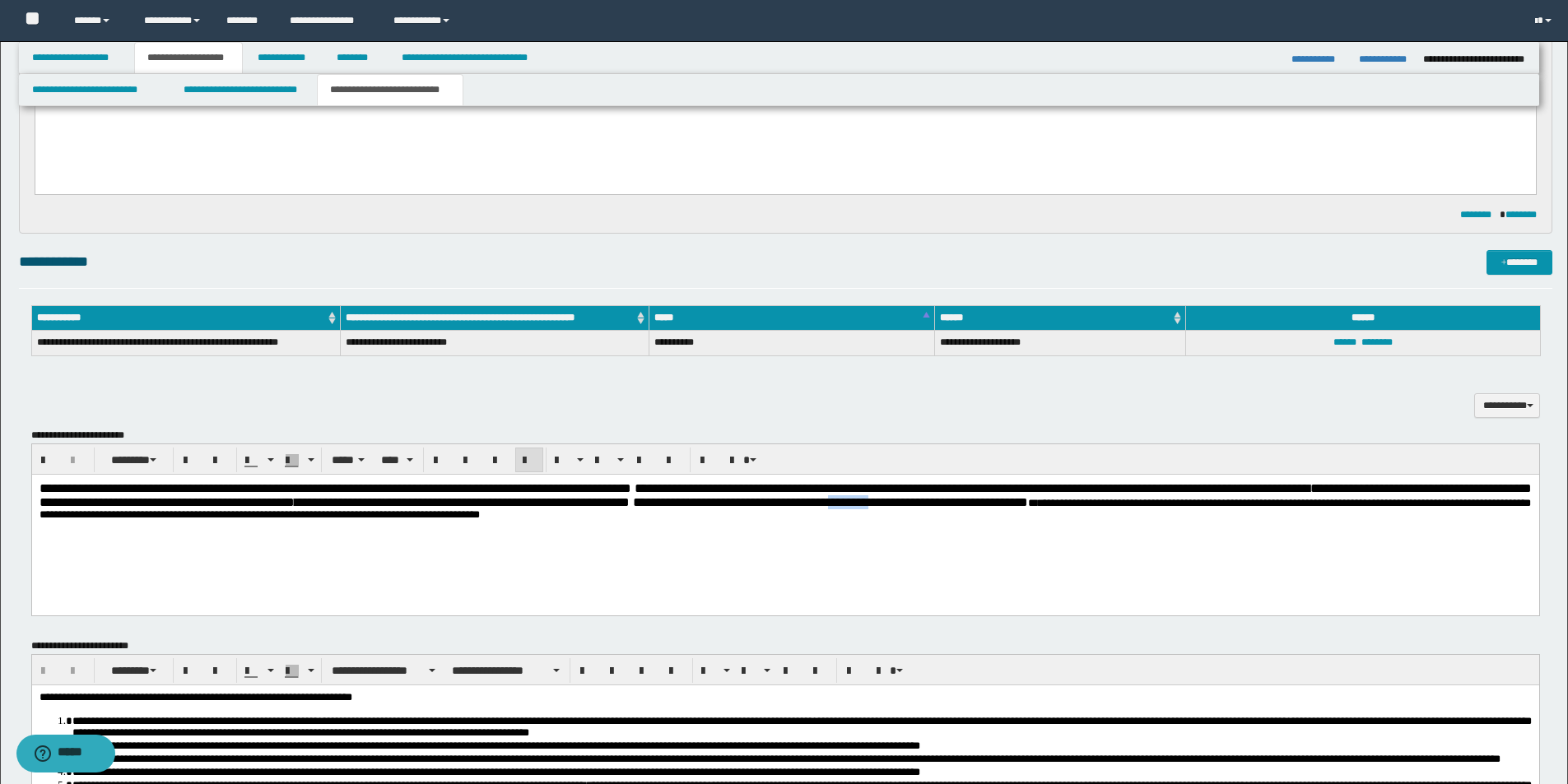 drag, startPoint x: 1323, startPoint y: 505, endPoint x: 1376, endPoint y: 504, distance: 53.00943 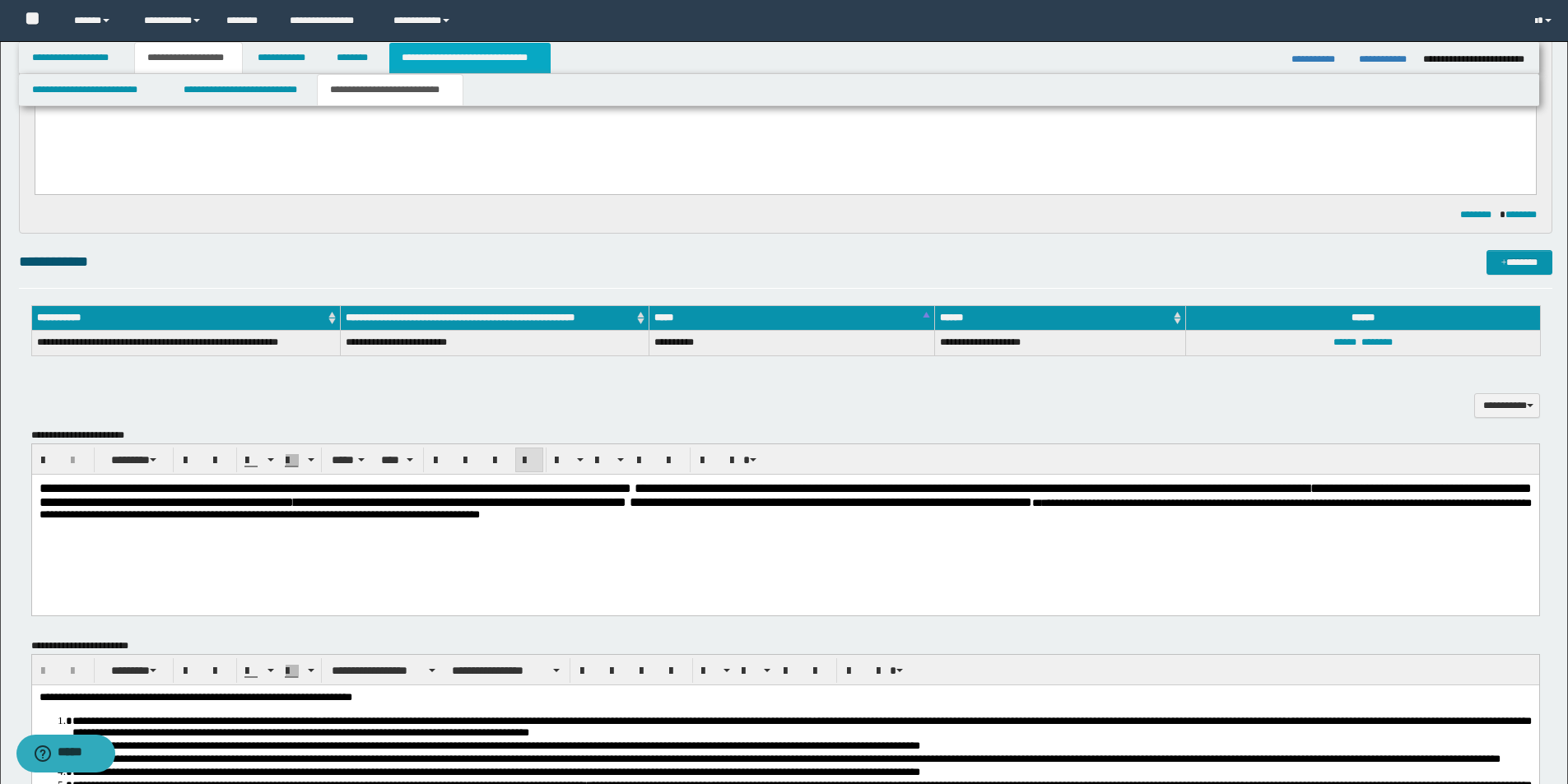 click on "**********" at bounding box center (469, 58) 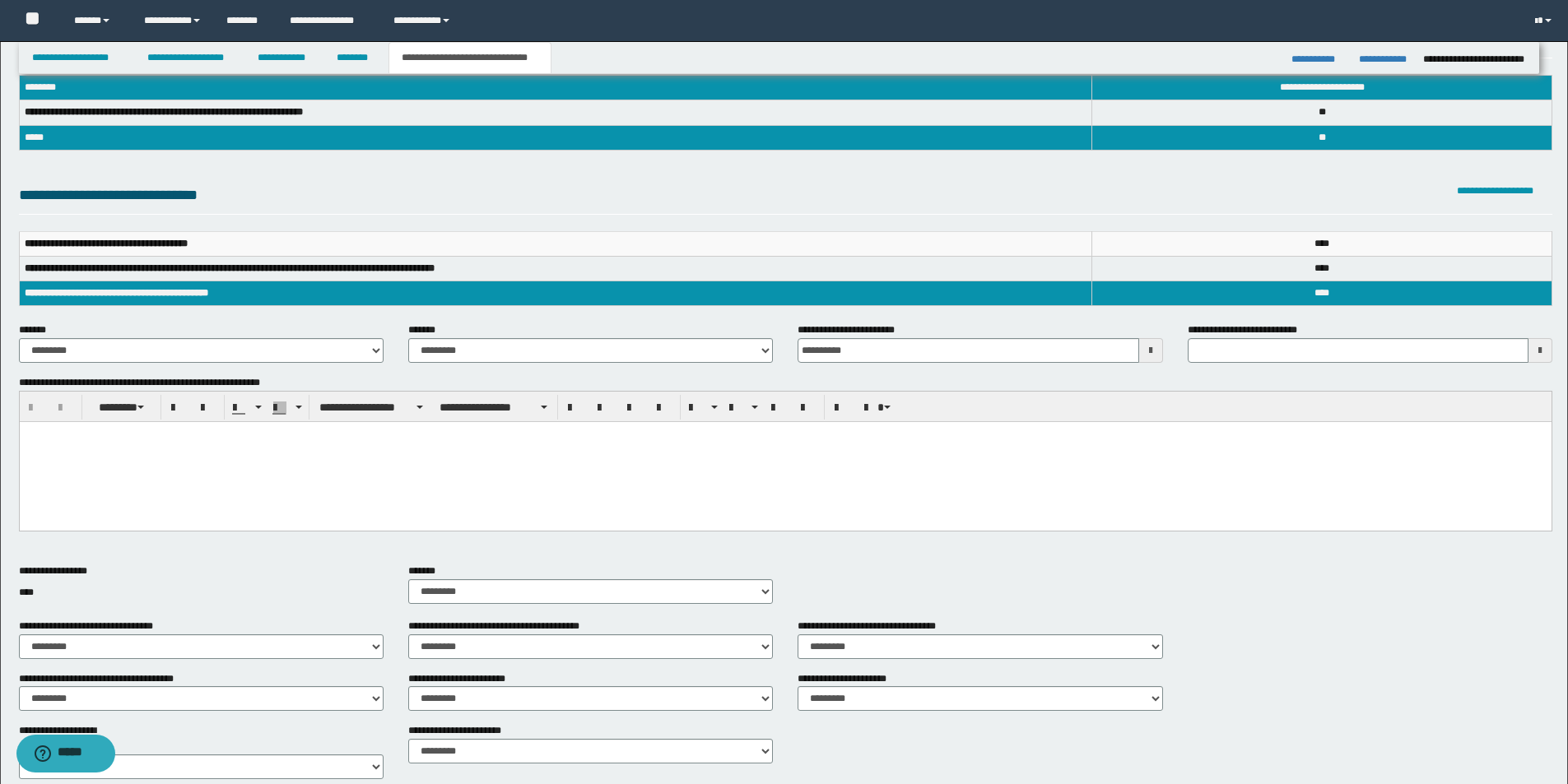 scroll, scrollTop: 0, scrollLeft: 0, axis: both 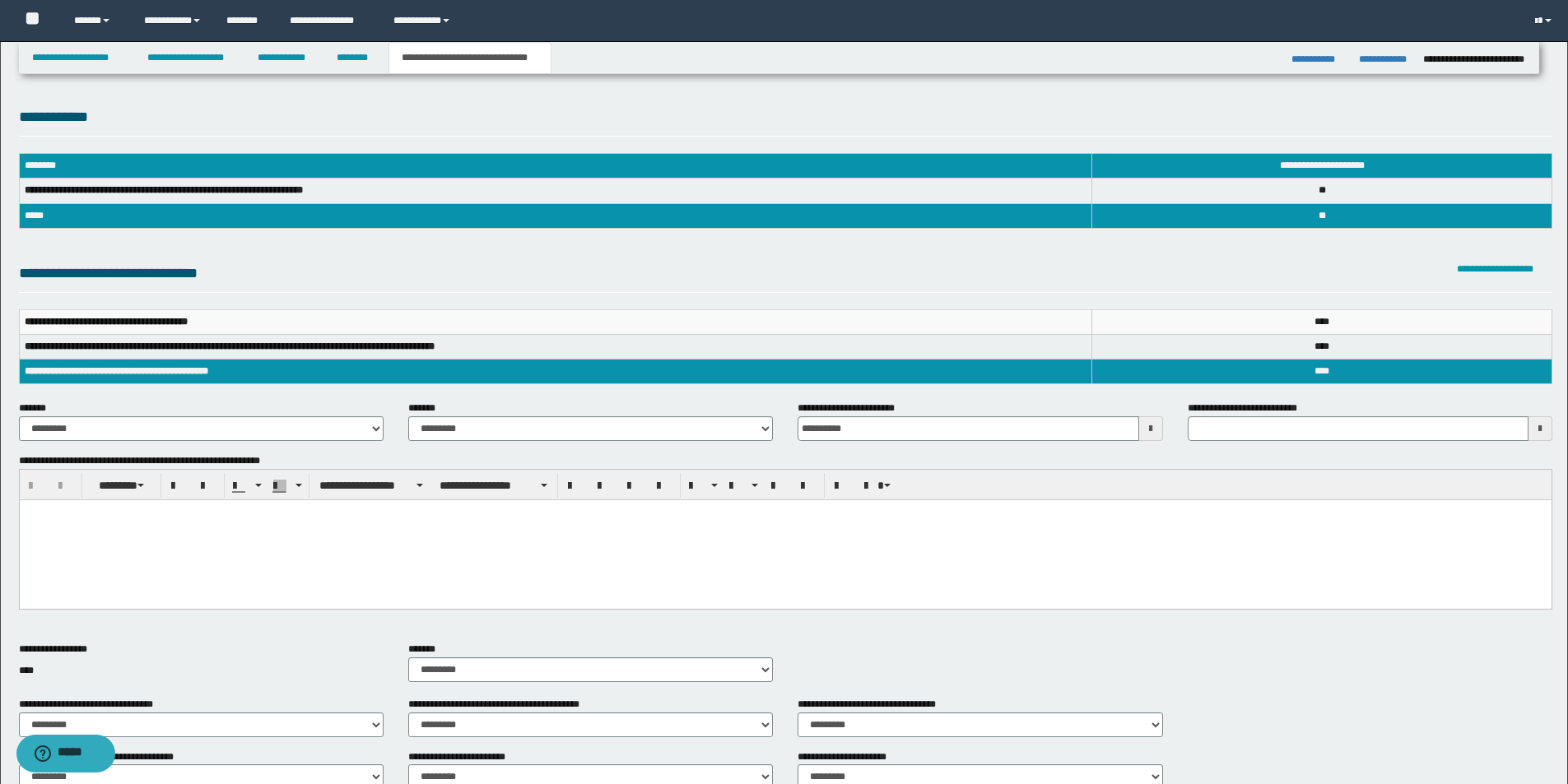 type 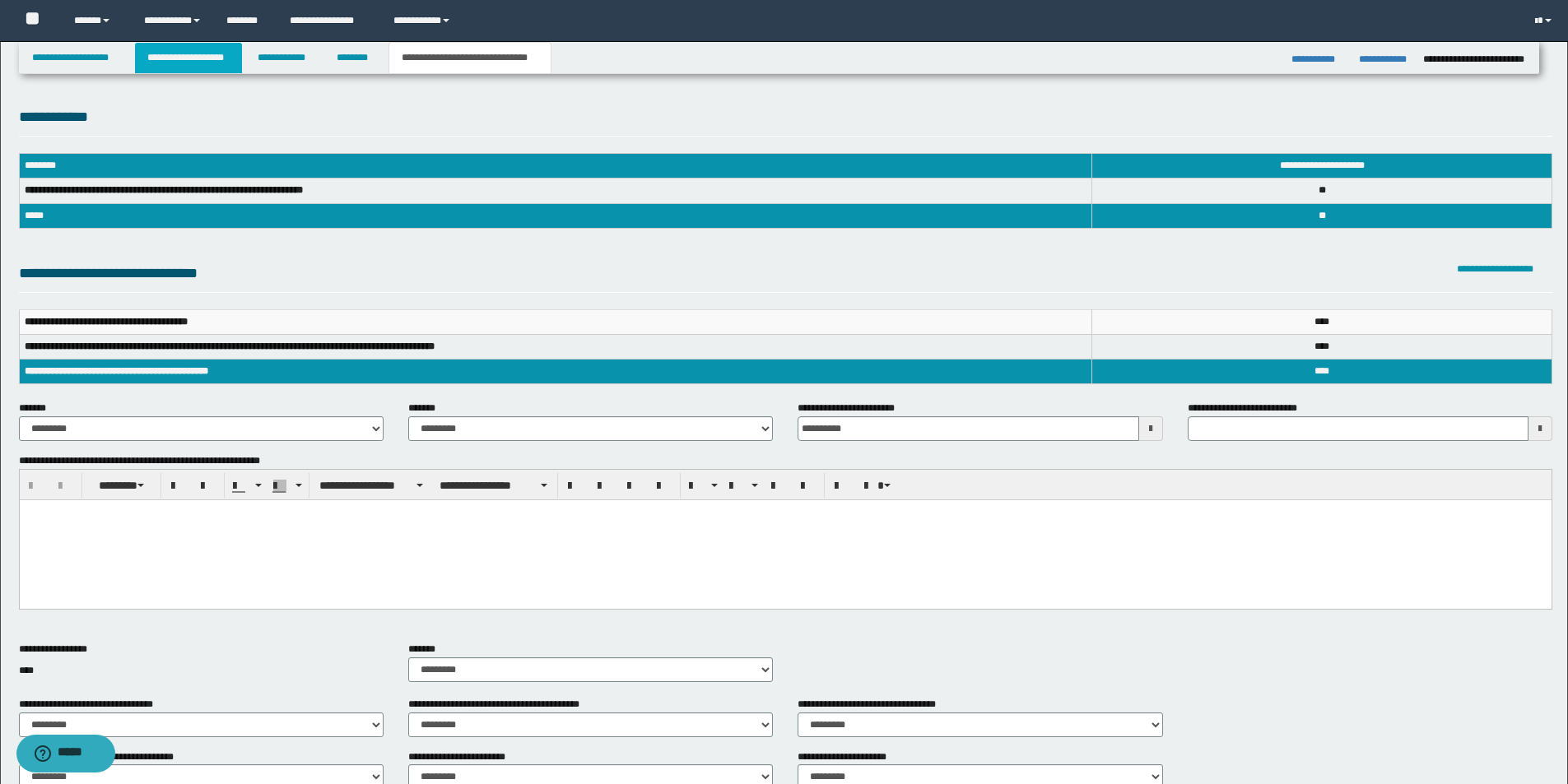 click on "**********" at bounding box center [188, 58] 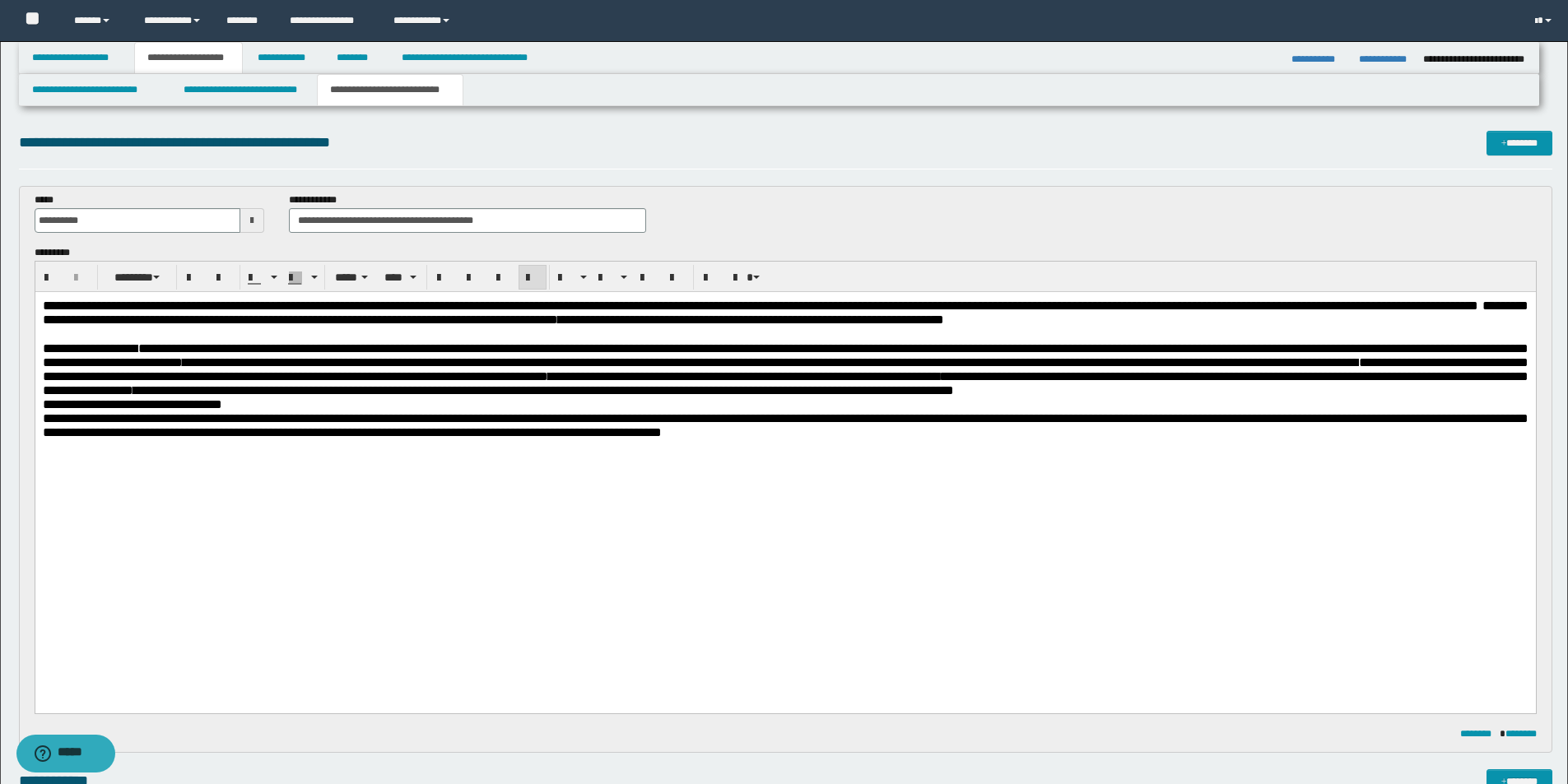 click on "**********" at bounding box center (784, 404) 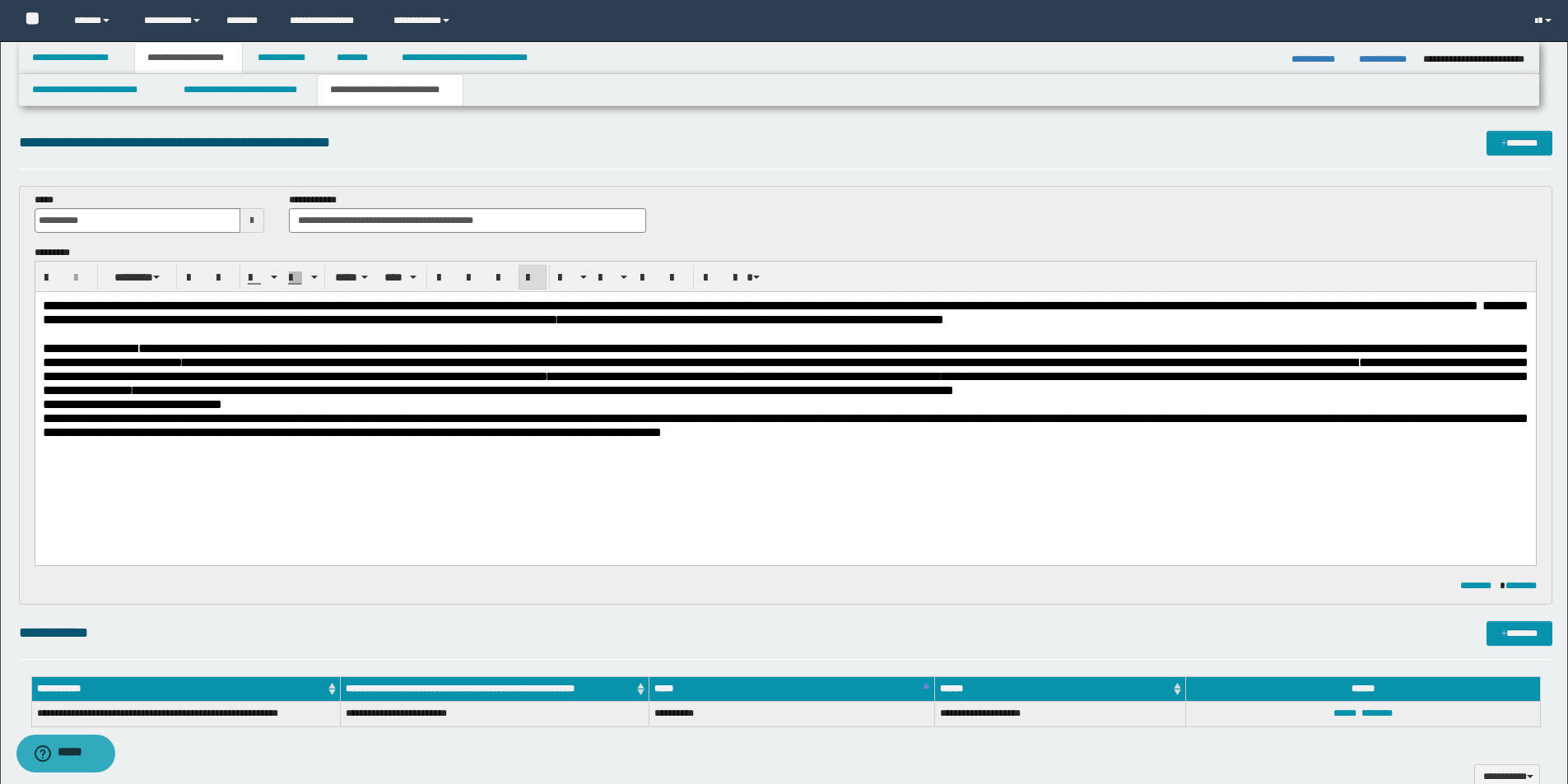 click on "**********" at bounding box center (784, 425) 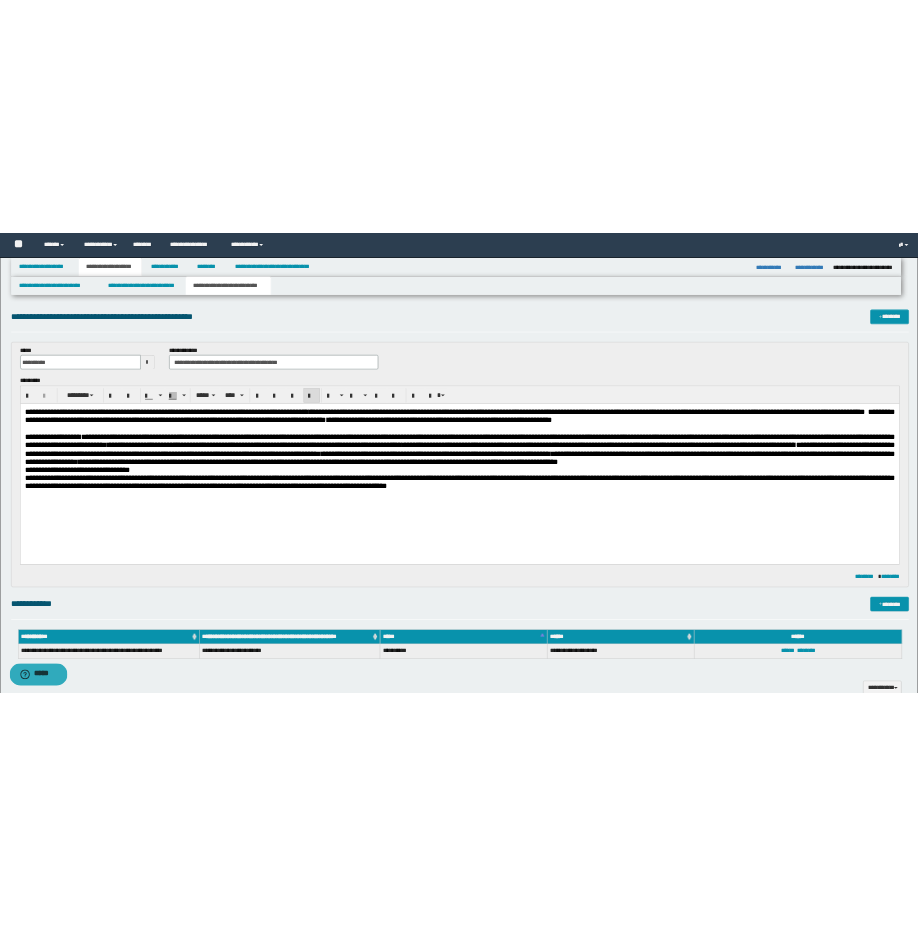 scroll, scrollTop: 400, scrollLeft: 0, axis: vertical 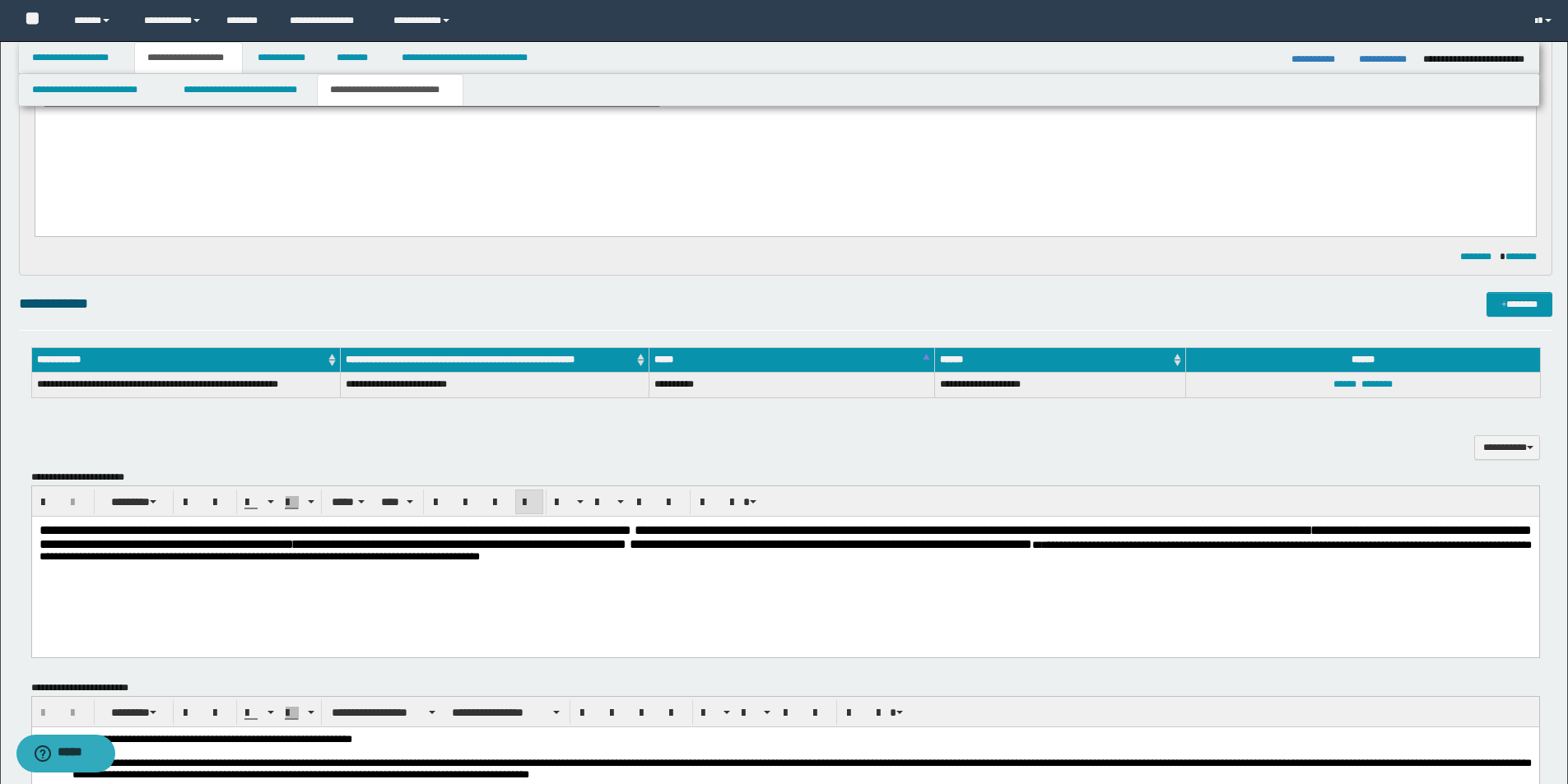 click on "**********" at bounding box center [858, 544] 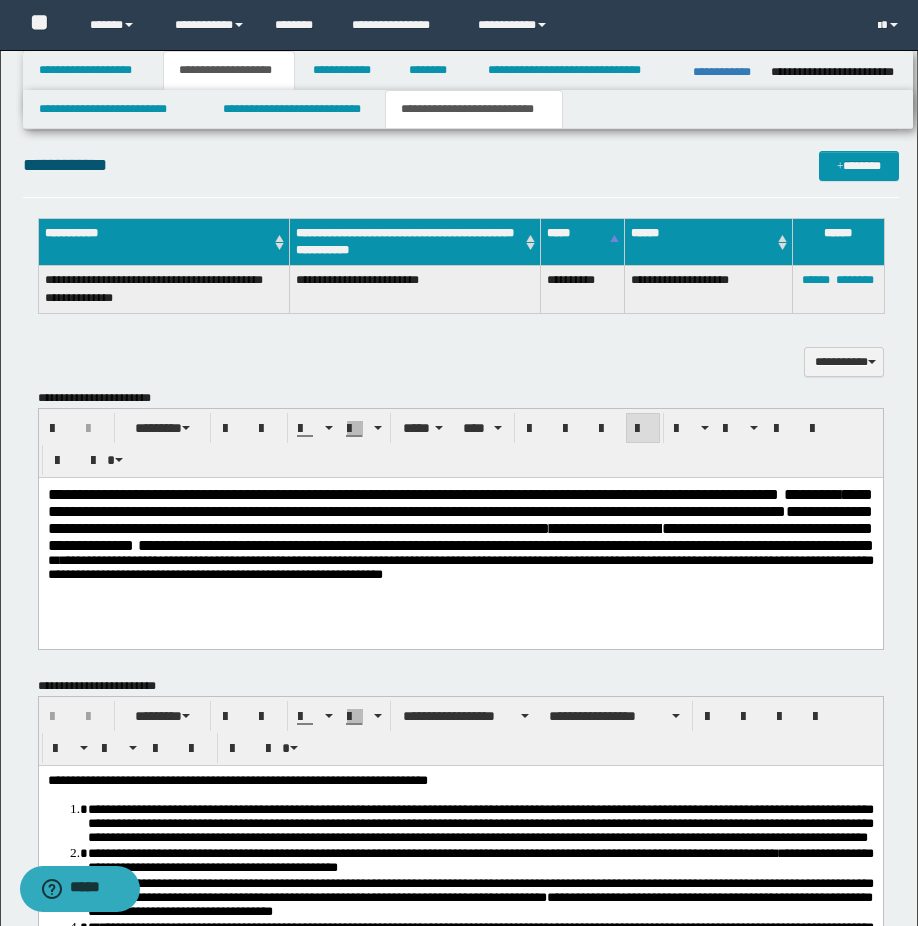 scroll, scrollTop: 800, scrollLeft: 0, axis: vertical 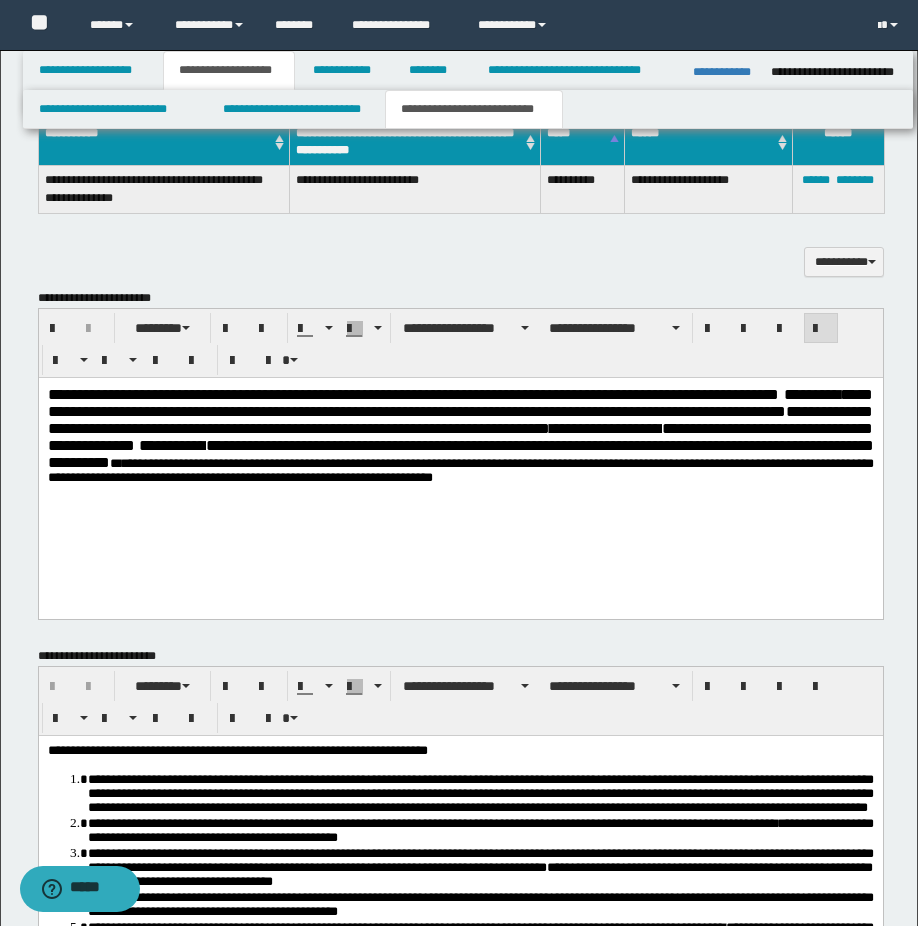 click on "**********" at bounding box center [460, 460] 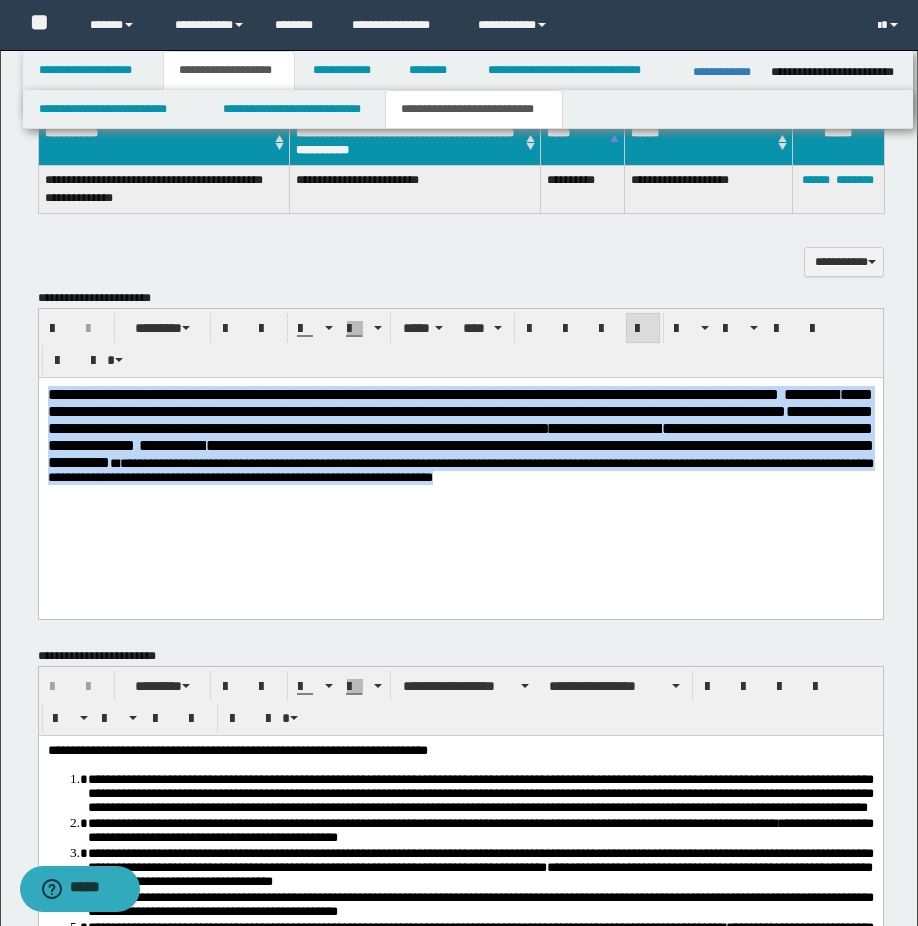 drag, startPoint x: 535, startPoint y: 509, endPoint x: 72, endPoint y: 759, distance: 526.1834 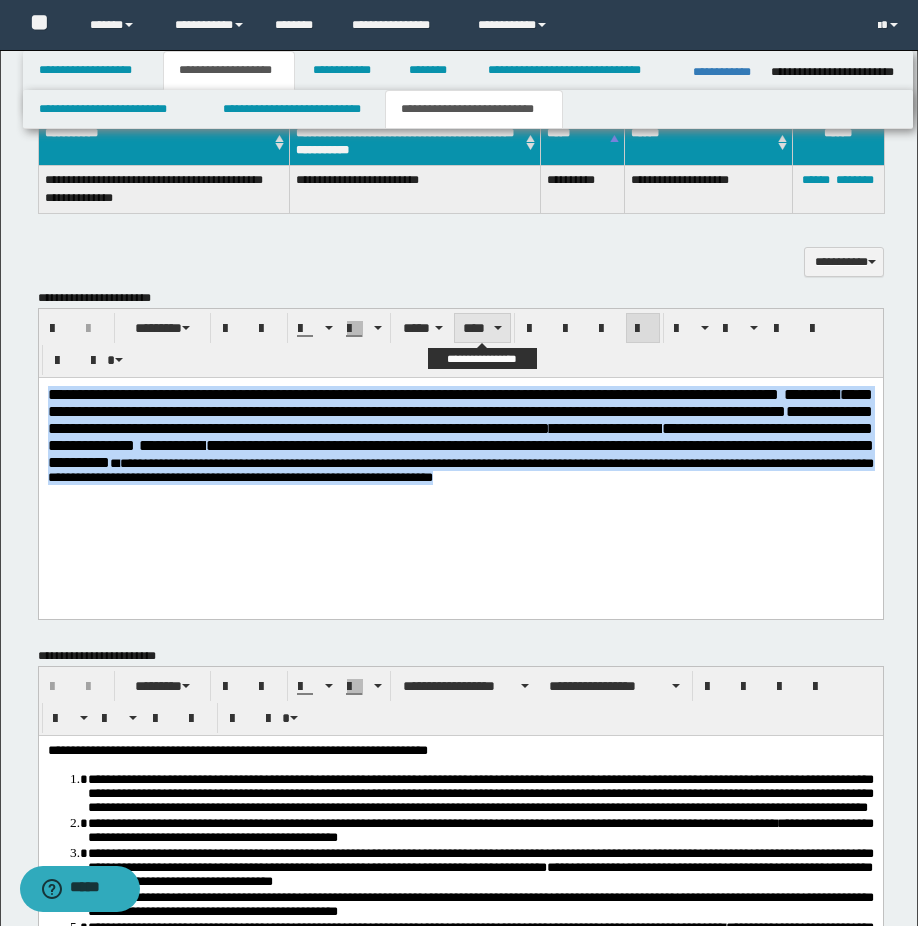 click on "****" at bounding box center (482, 328) 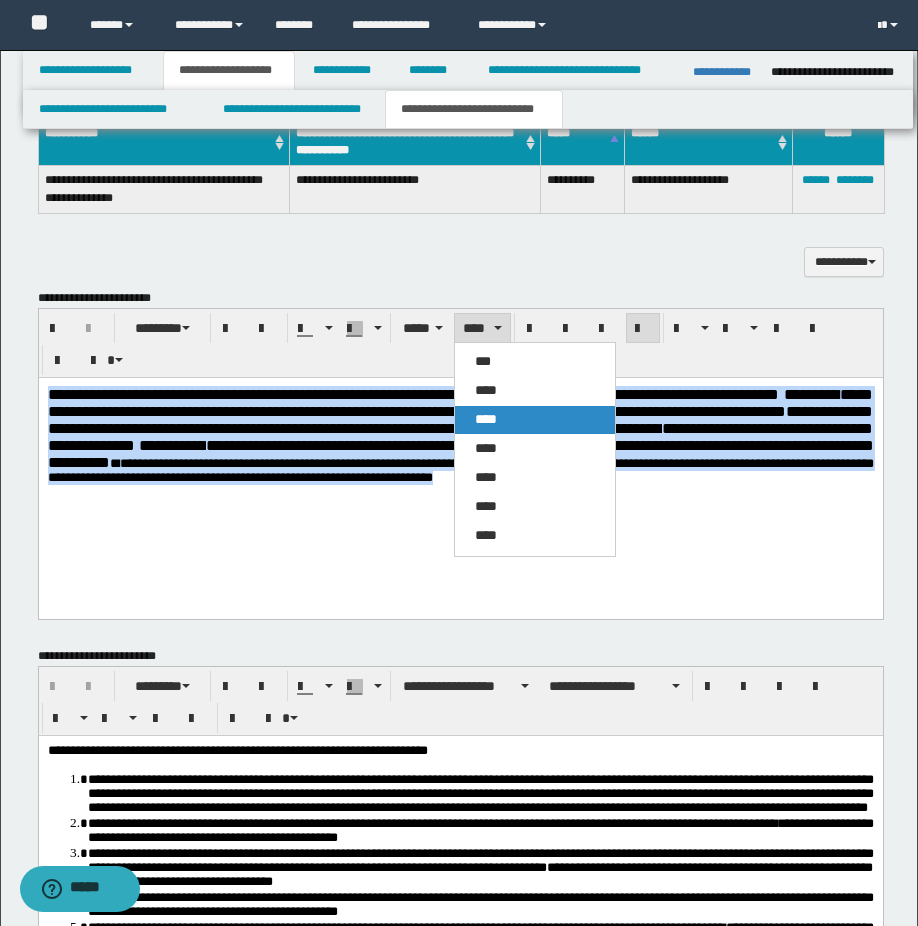 click on "****" at bounding box center [486, 419] 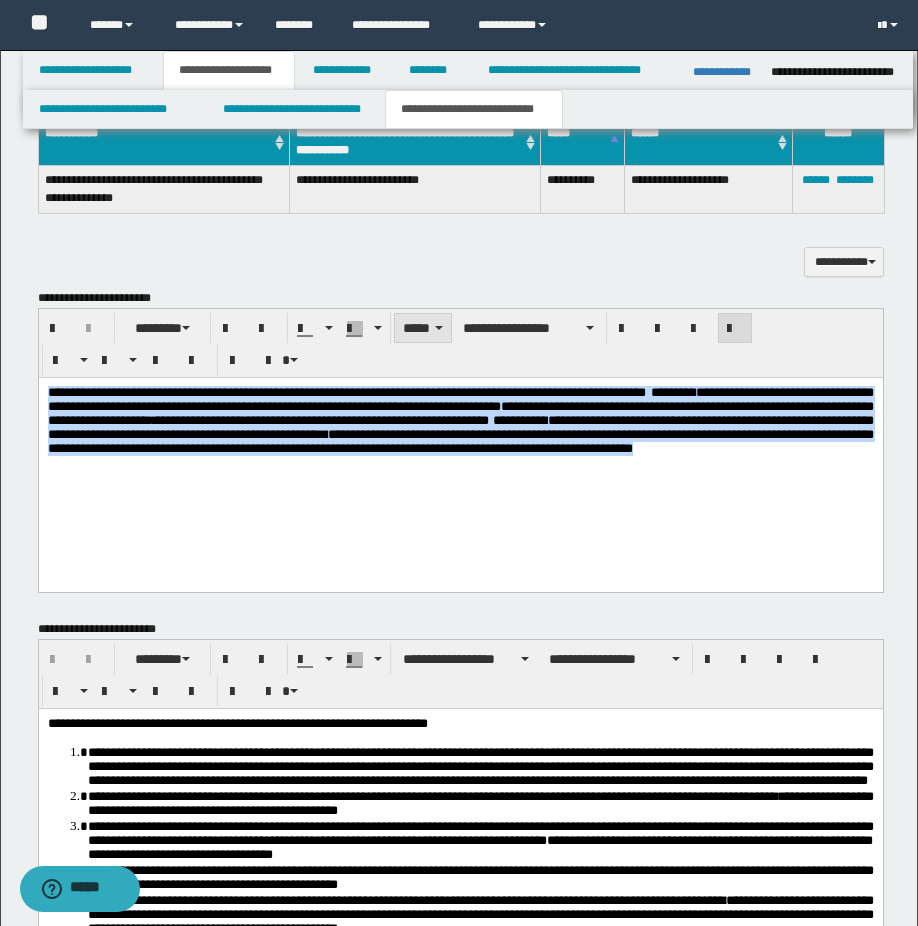 click on "*****" at bounding box center [423, 328] 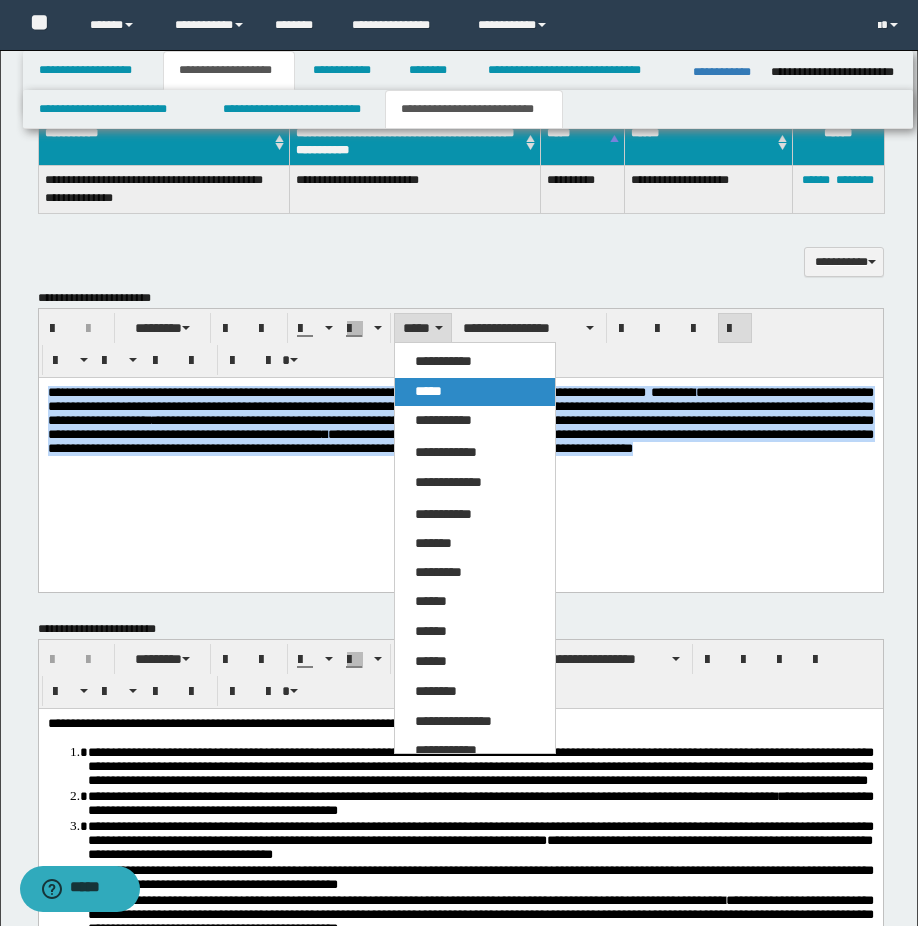 drag, startPoint x: 434, startPoint y: 400, endPoint x: 421, endPoint y: 14, distance: 386.21884 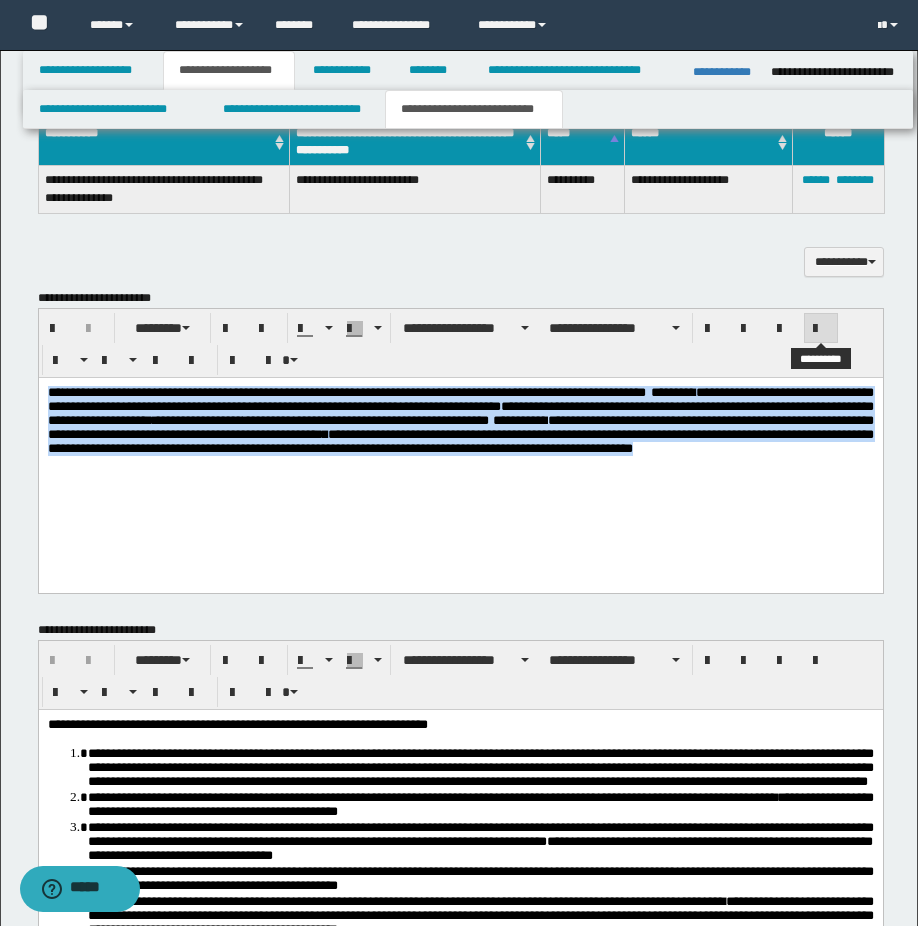click at bounding box center (821, 329) 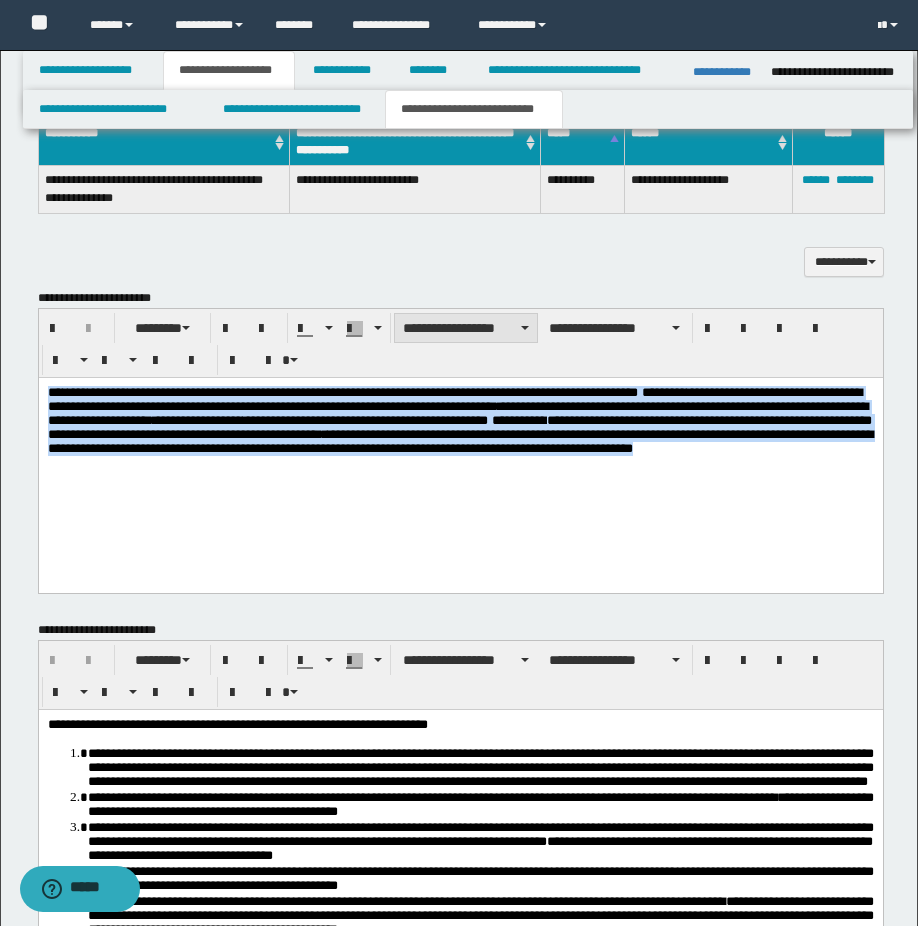 click on "**********" at bounding box center [466, 328] 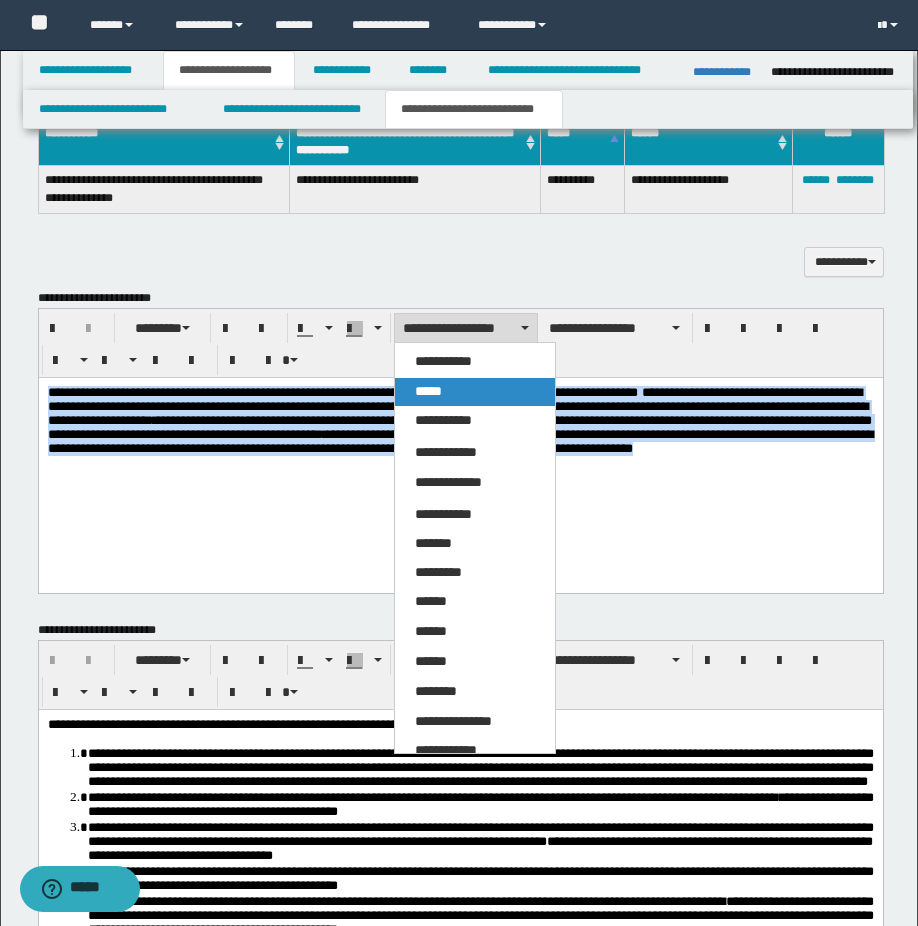 click on "*****" at bounding box center (475, 392) 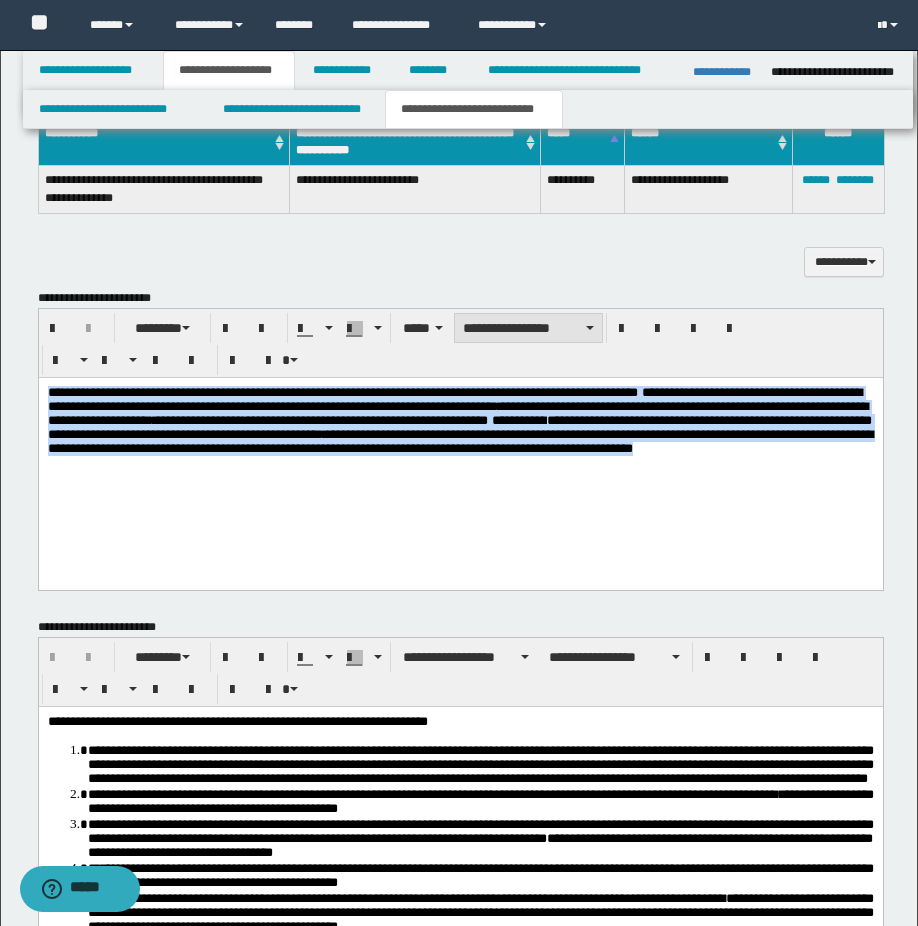 click on "**********" at bounding box center (528, 328) 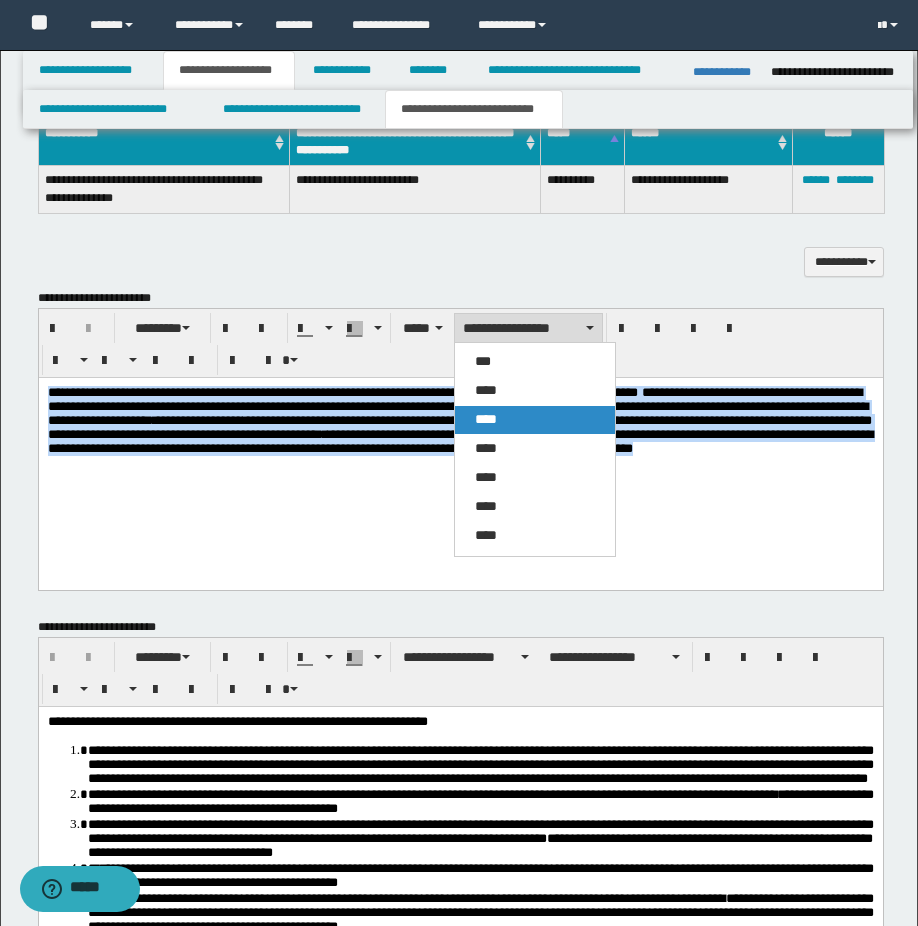 click on "****" at bounding box center [535, 420] 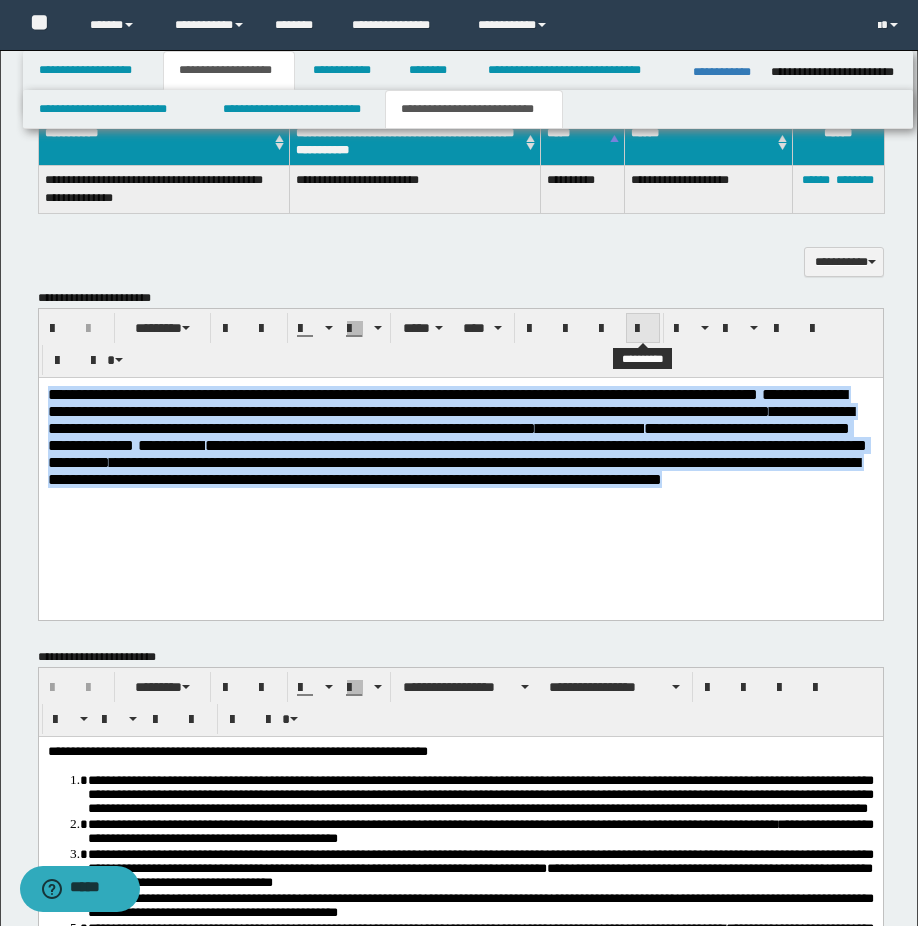 drag, startPoint x: 642, startPoint y: 325, endPoint x: 607, endPoint y: 65, distance: 262.34518 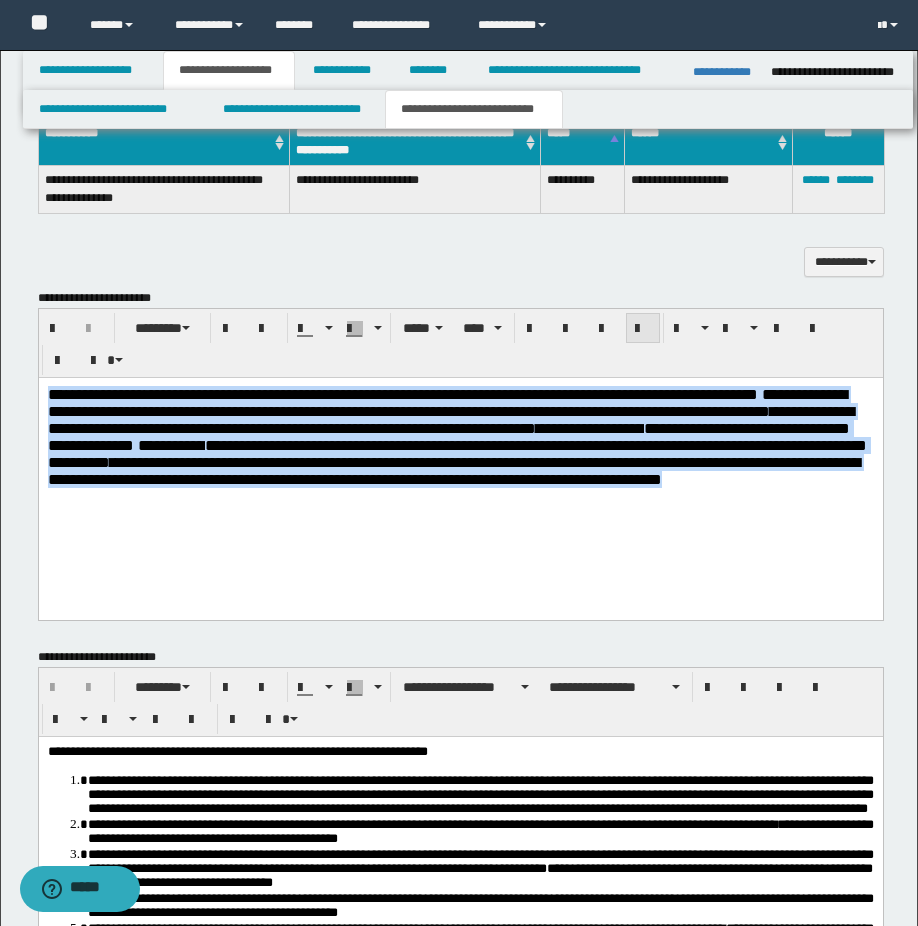 click at bounding box center (643, 329) 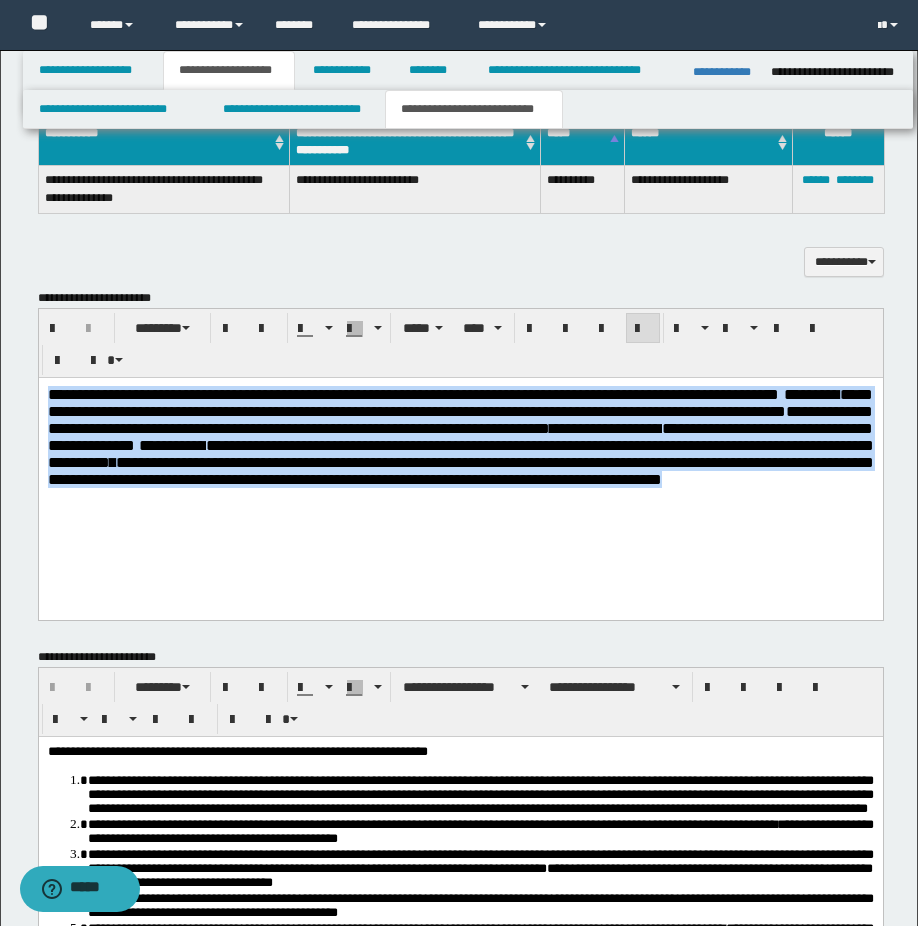 drag, startPoint x: 574, startPoint y: 539, endPoint x: 549, endPoint y: 539, distance: 25 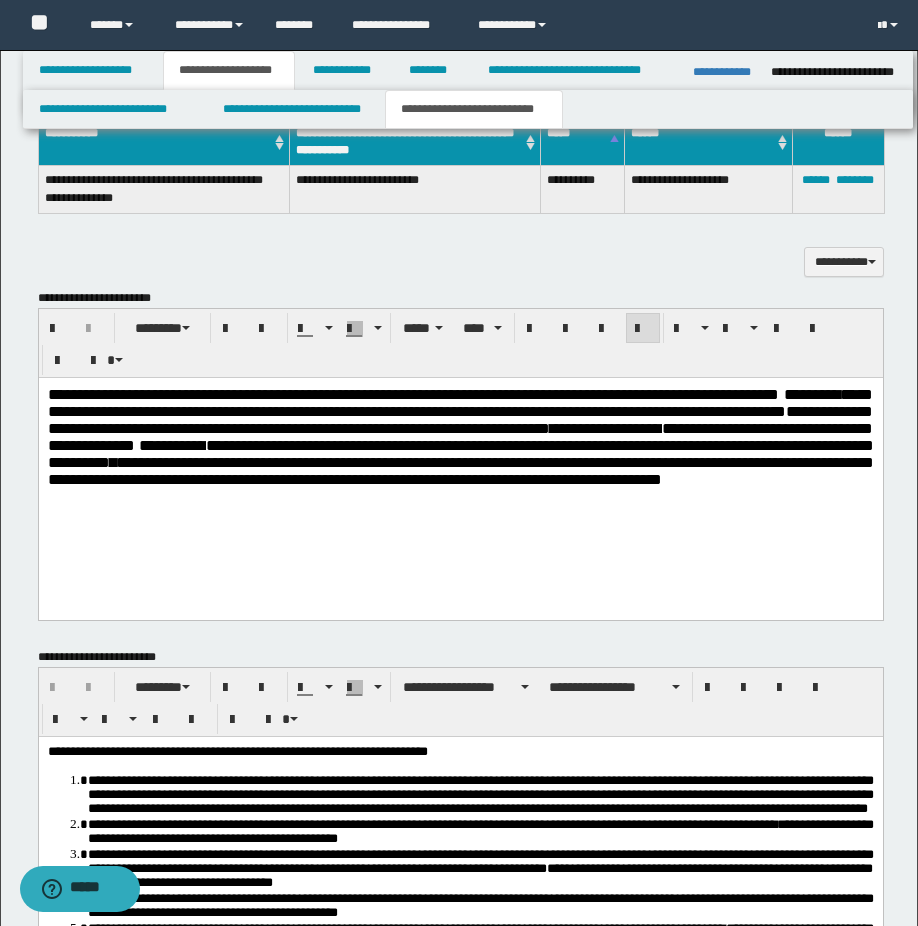 click on "**********" at bounding box center (460, 462) 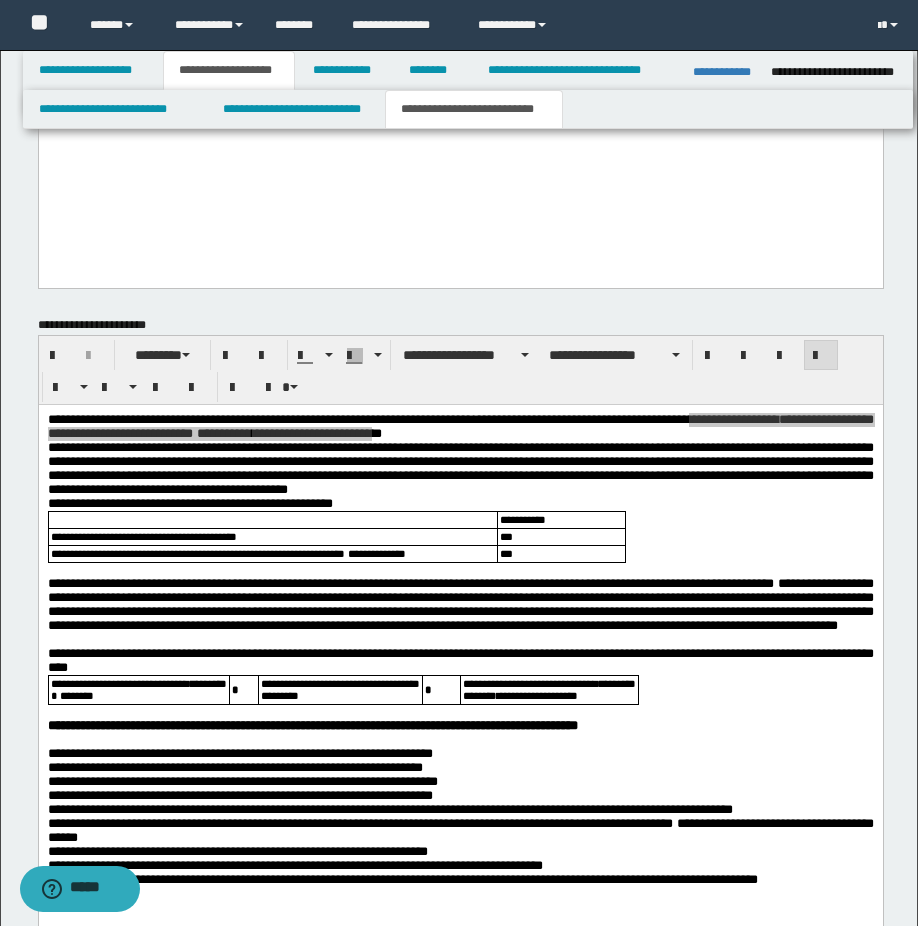 scroll, scrollTop: 1400, scrollLeft: 0, axis: vertical 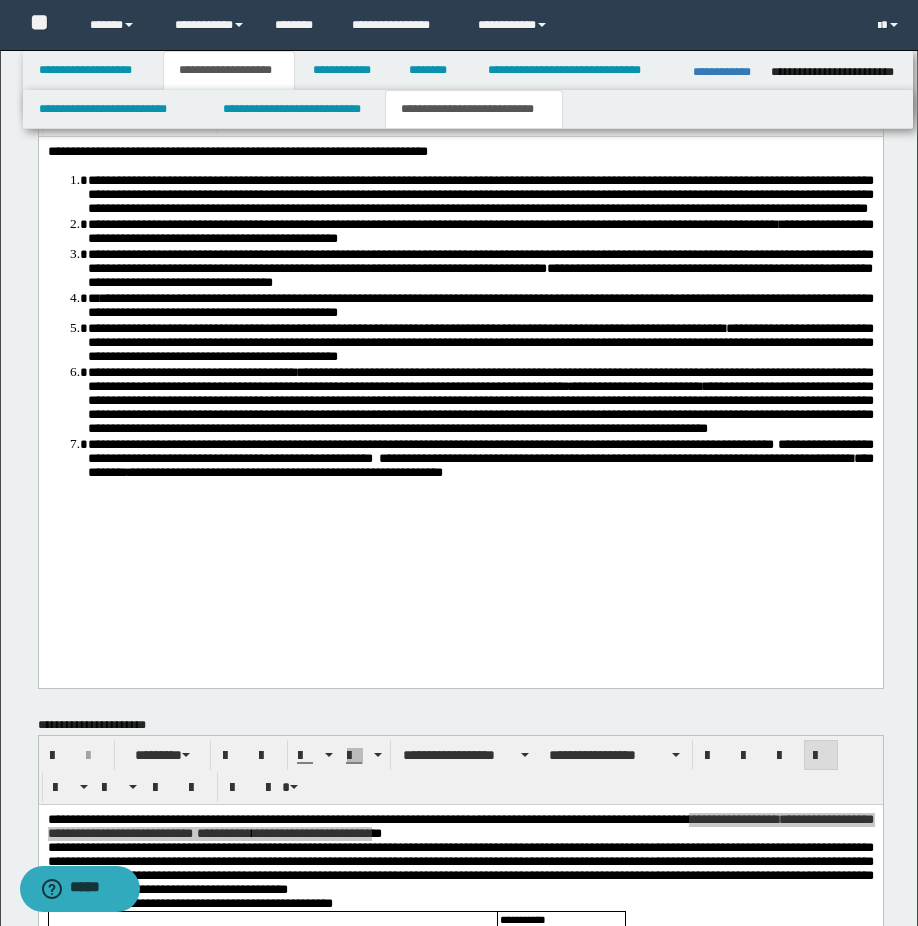 click on "**********" at bounding box center (480, 304) 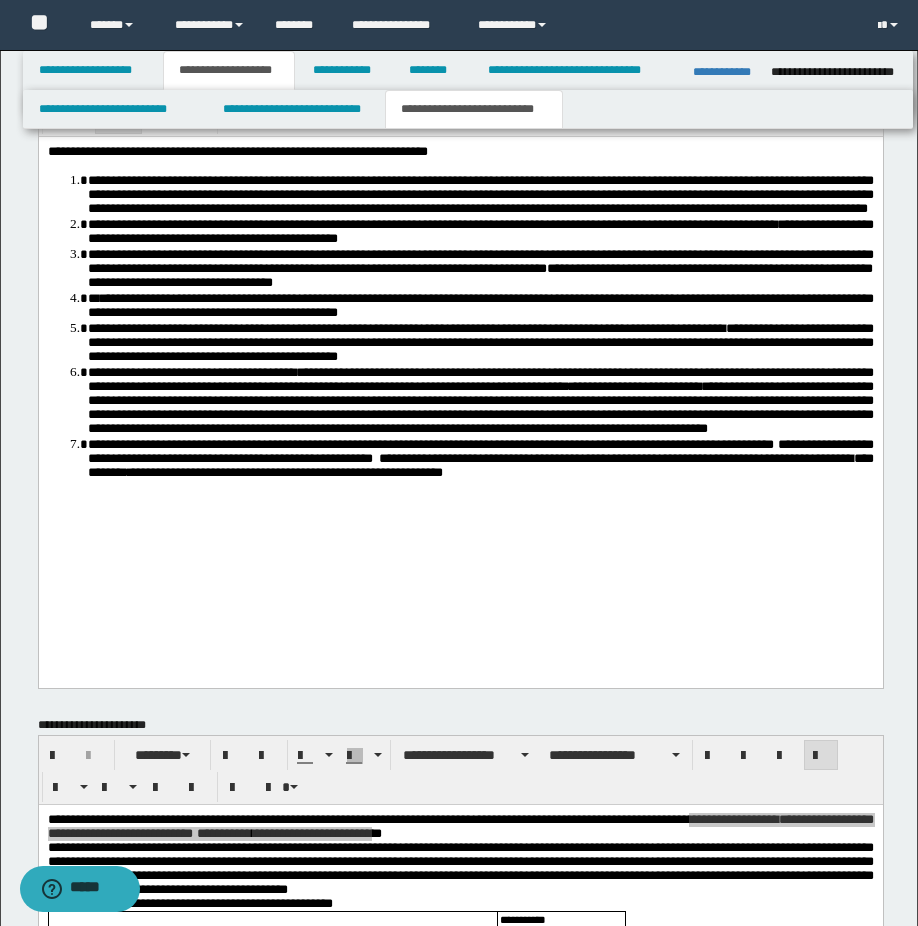 click on "**********" at bounding box center [480, 304] 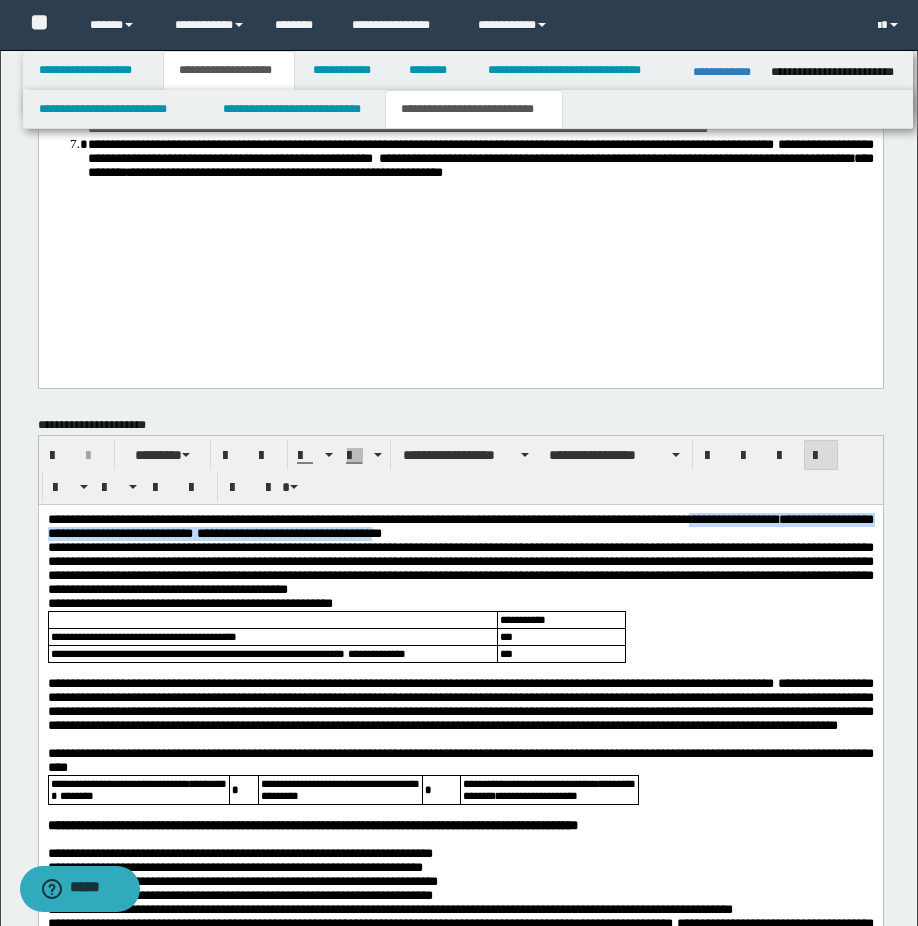 click on "**********" at bounding box center [460, 567] 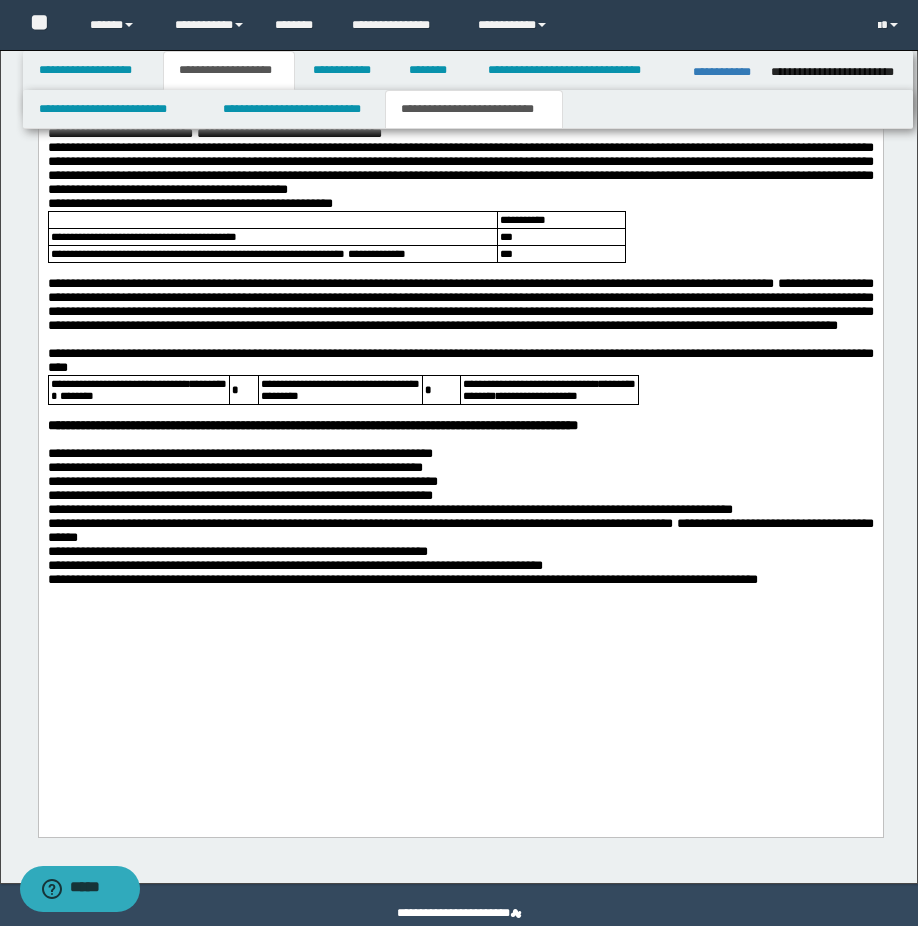 scroll, scrollTop: 2136, scrollLeft: 0, axis: vertical 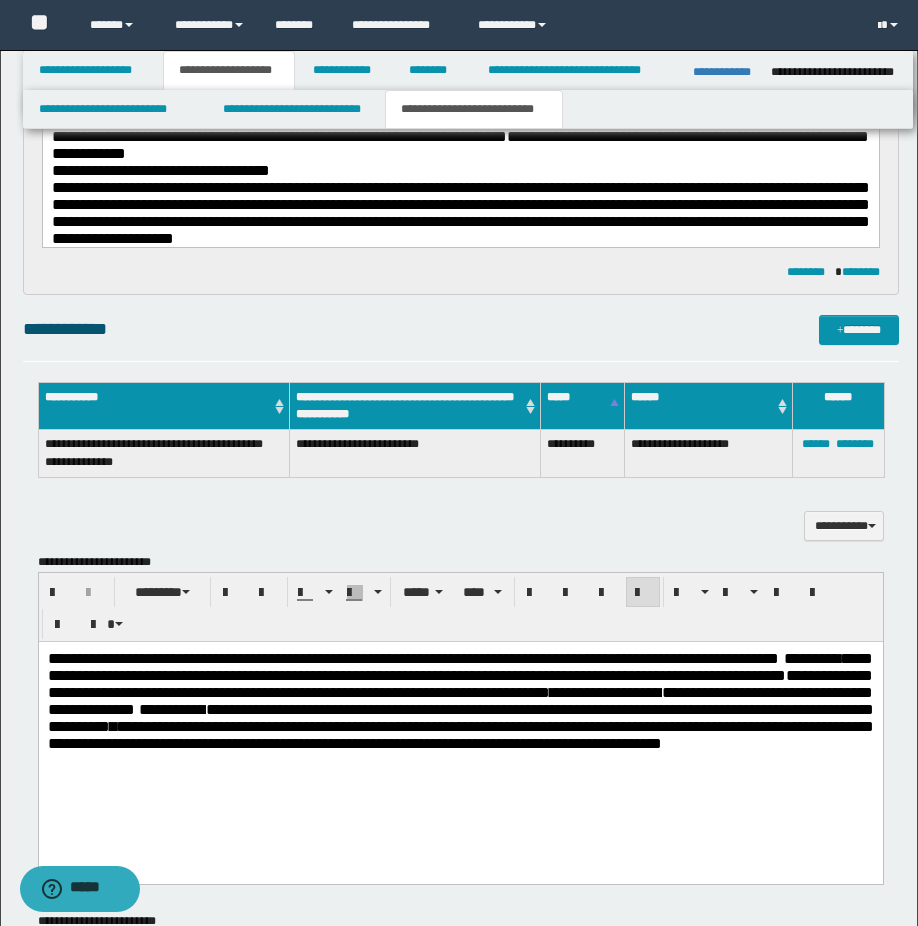 click on "**********" at bounding box center [460, 726] 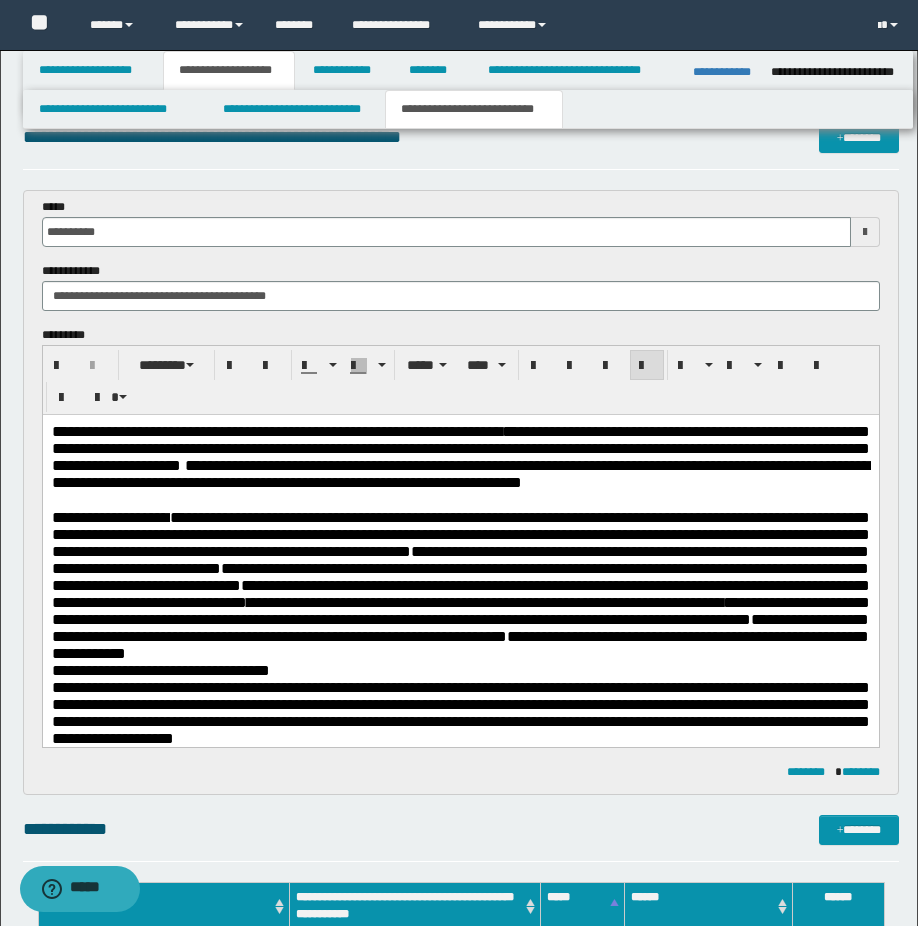 scroll, scrollTop: 0, scrollLeft: 0, axis: both 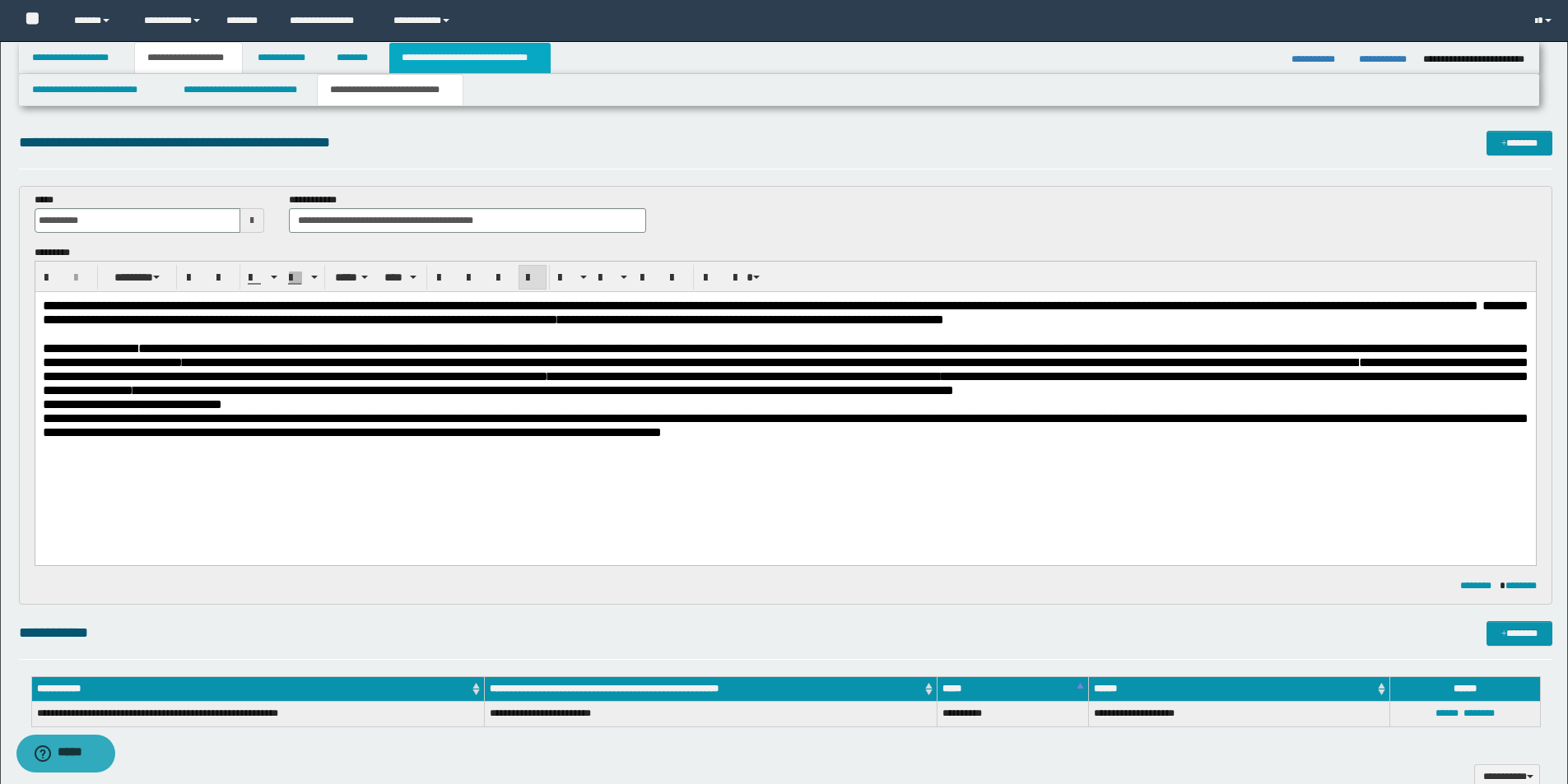 click on "**********" at bounding box center [469, 58] 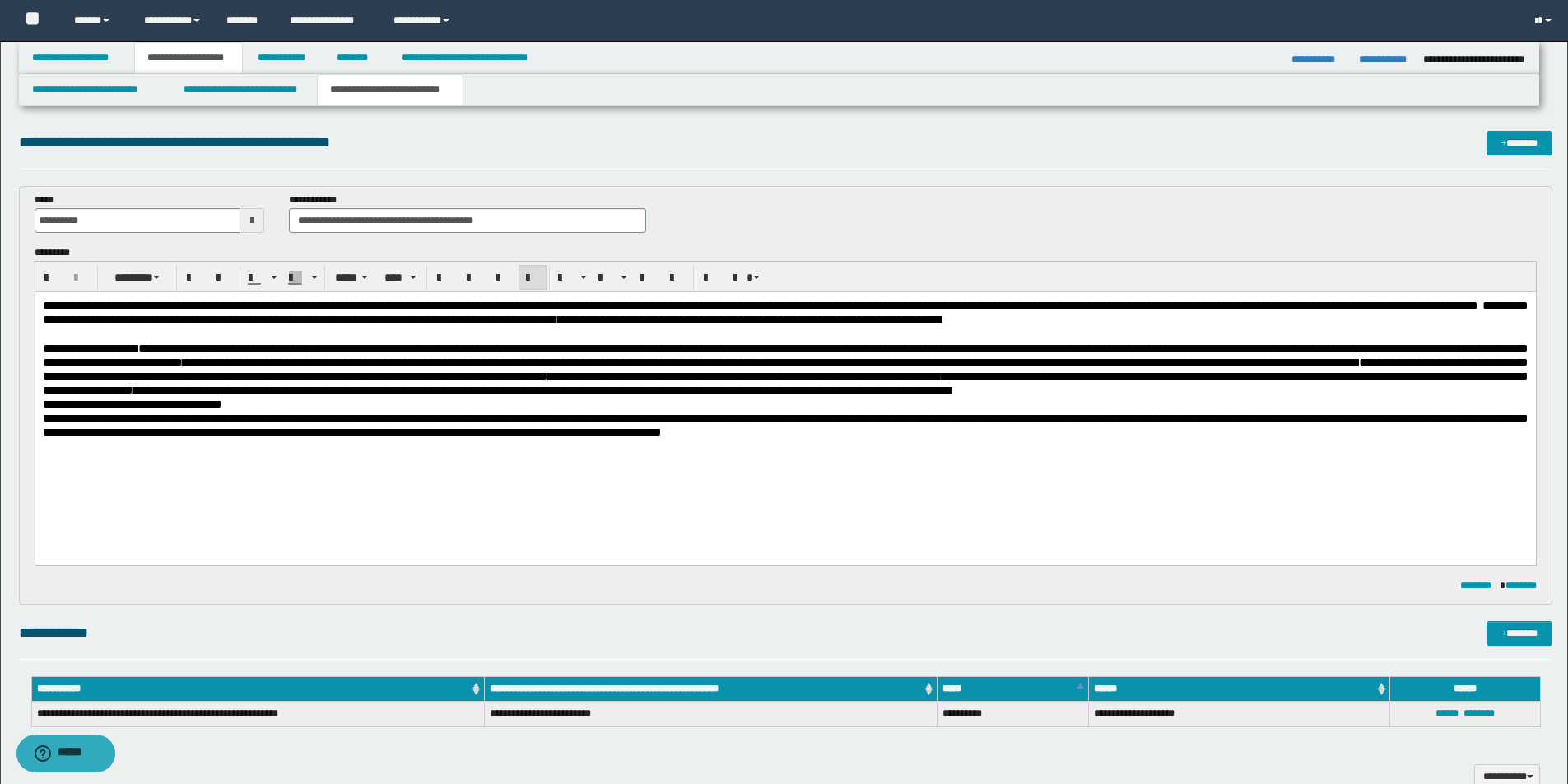 type on "**********" 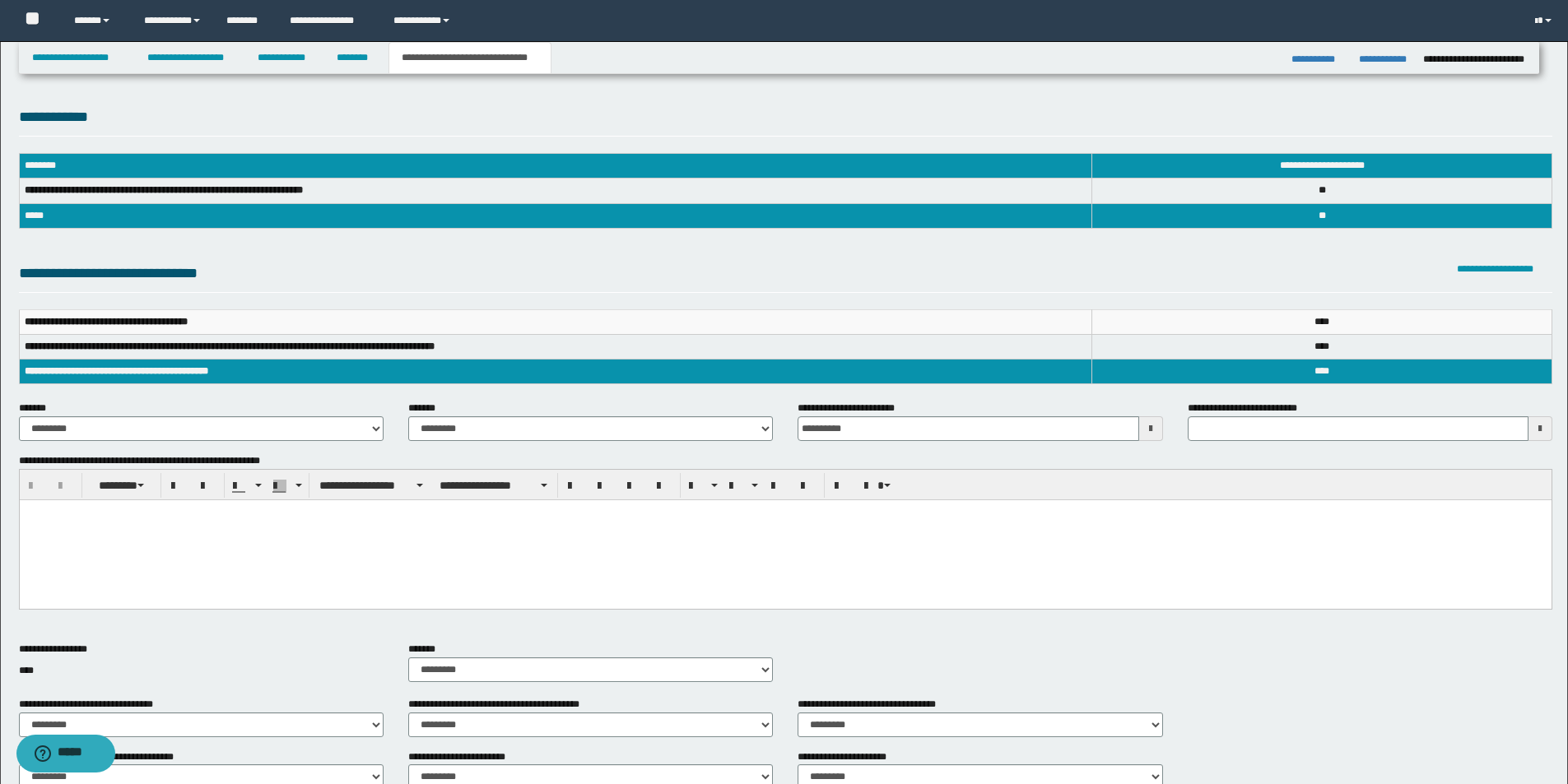click at bounding box center (784, 533) 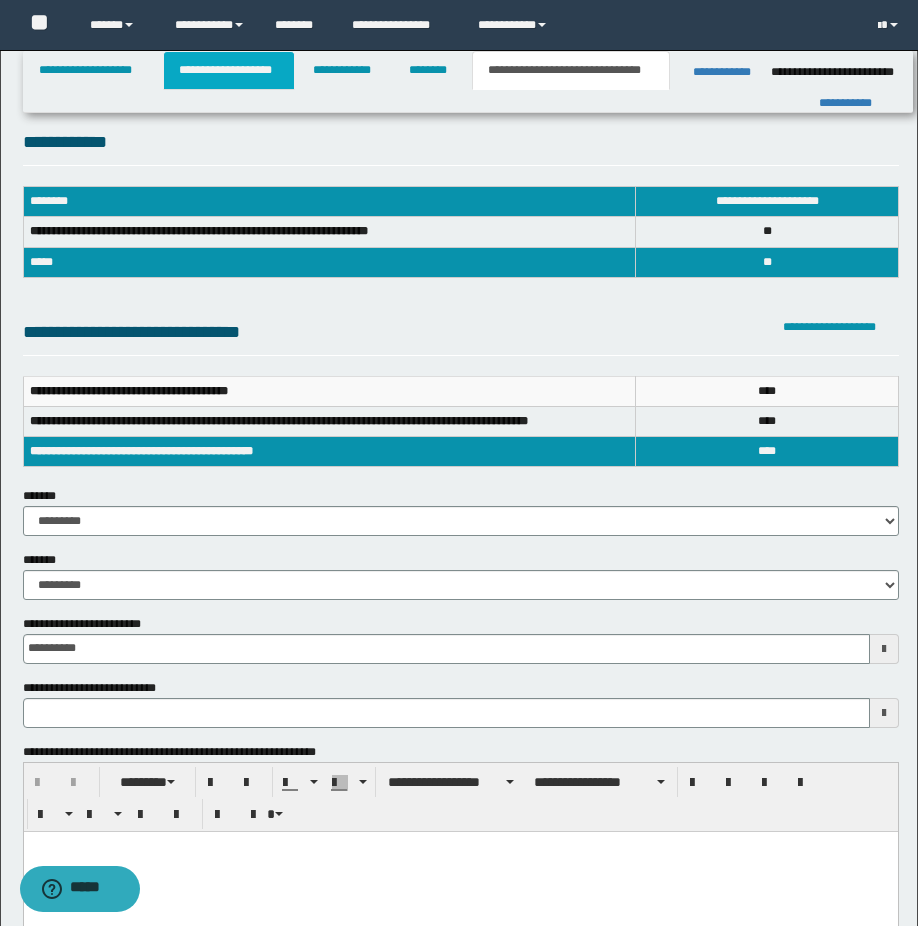 click on "**********" at bounding box center [229, 70] 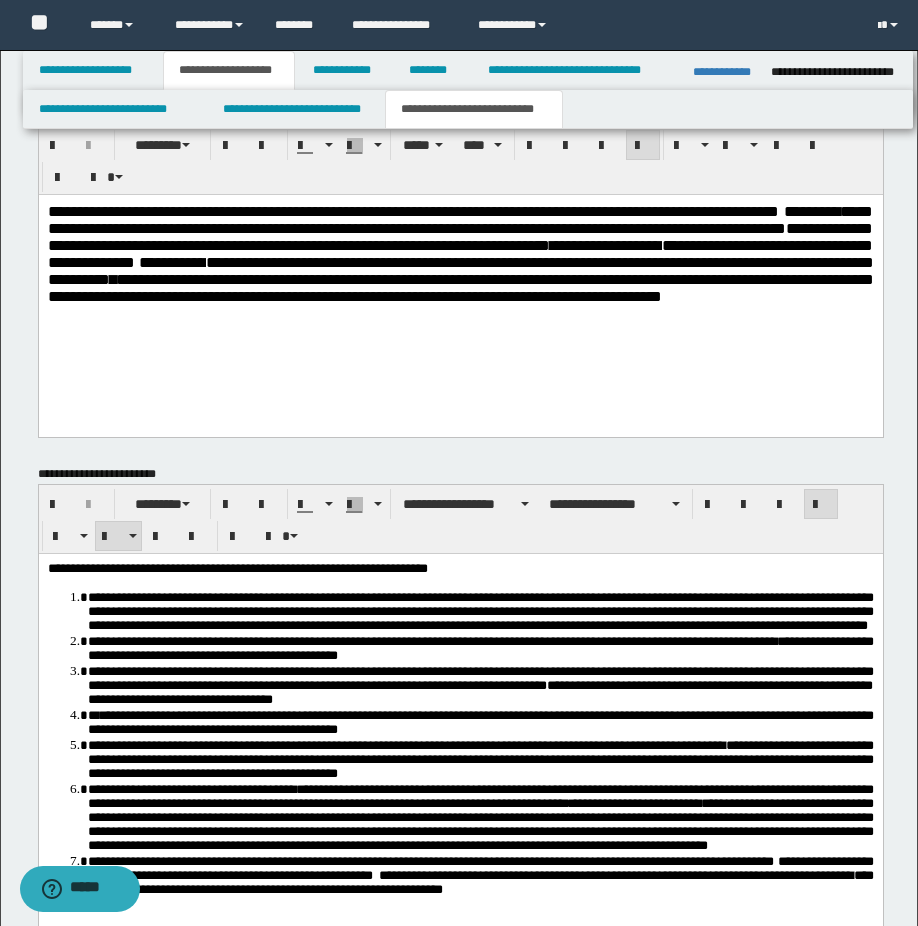 scroll, scrollTop: 600, scrollLeft: 0, axis: vertical 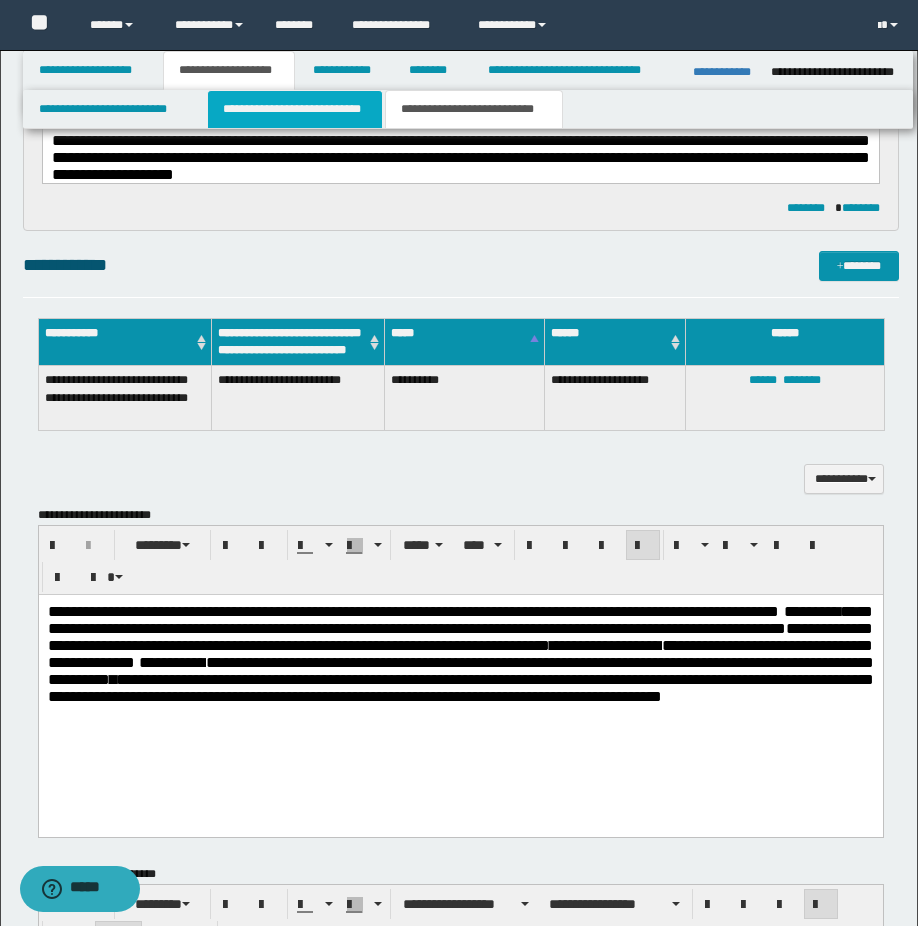 drag, startPoint x: 255, startPoint y: 115, endPoint x: 205, endPoint y: 505, distance: 393.19208 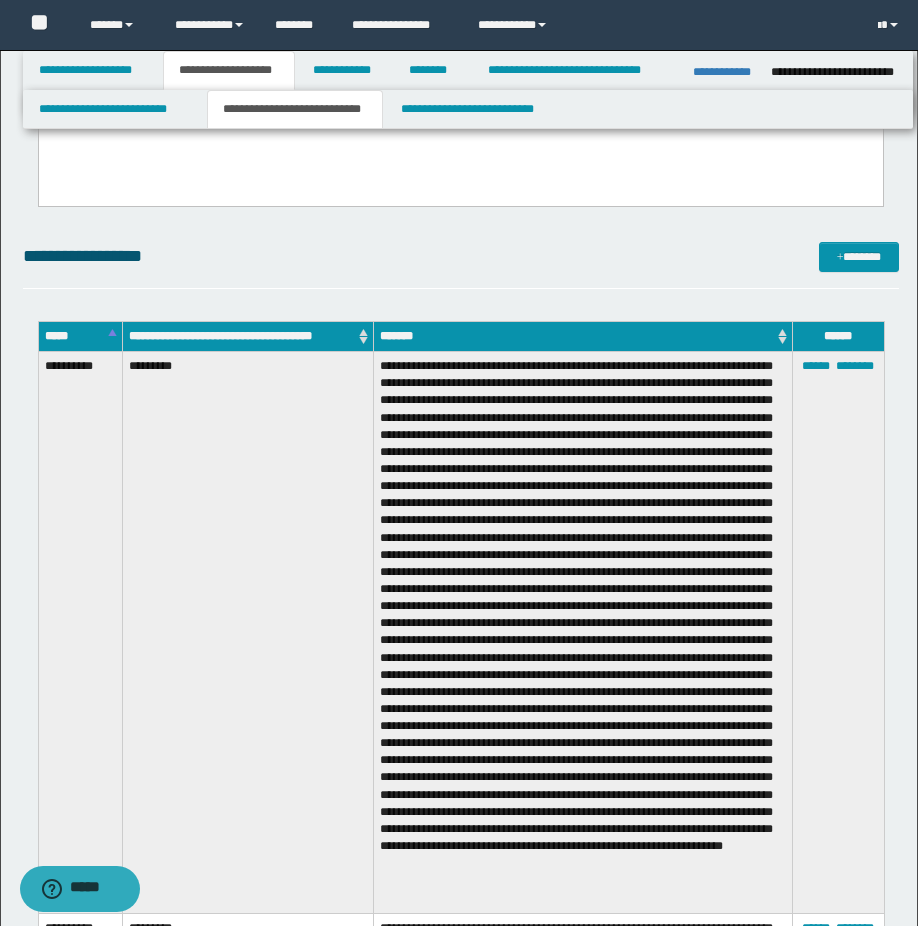 scroll, scrollTop: 500, scrollLeft: 0, axis: vertical 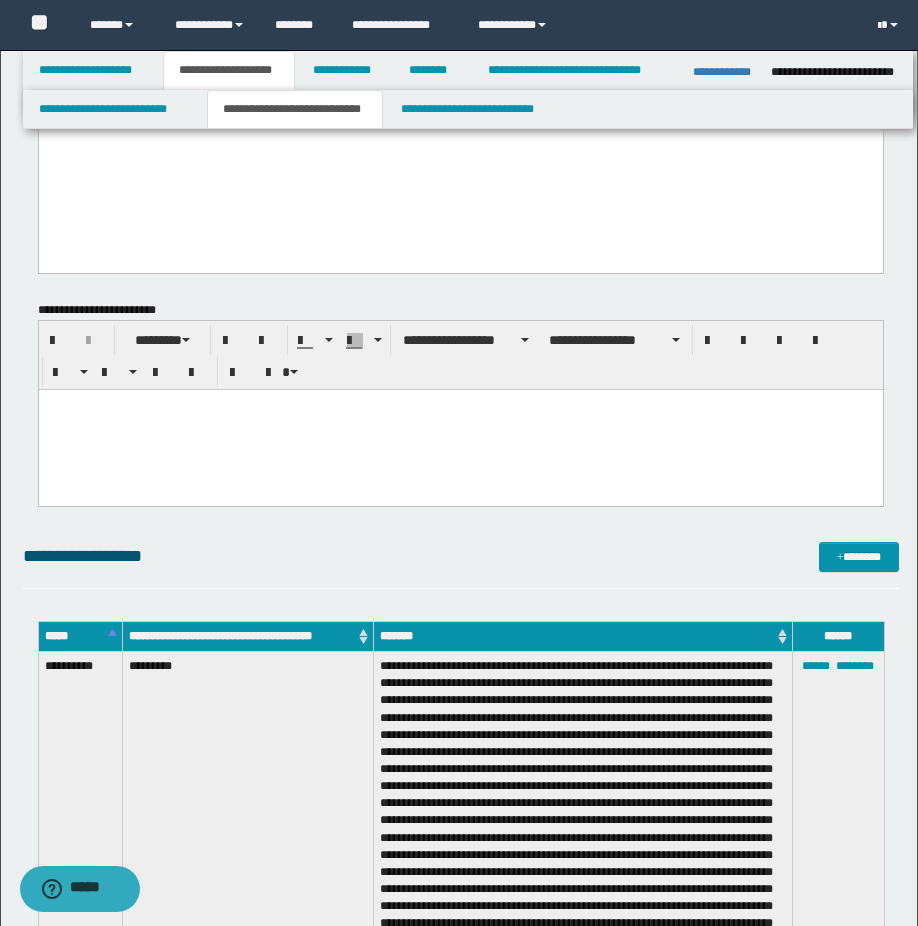 click at bounding box center (460, 422) 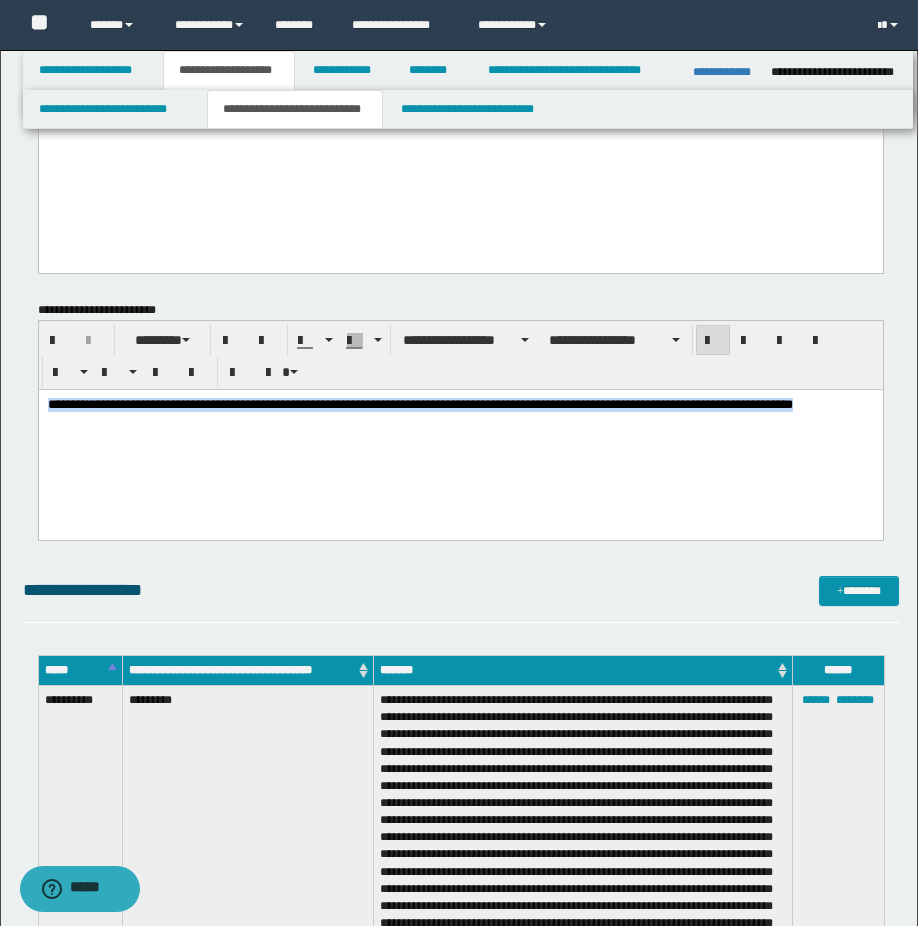 drag, startPoint x: 189, startPoint y: 439, endPoint x: 62, endPoint y: 793, distance: 376.09174 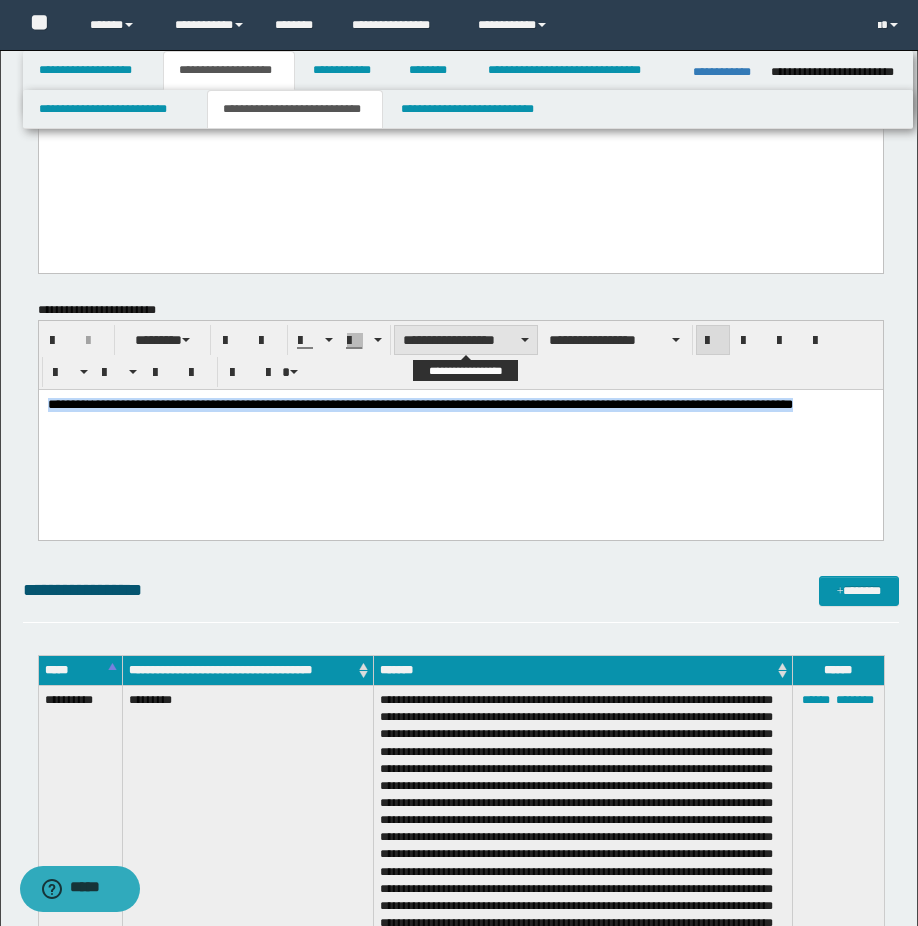 click on "**********" at bounding box center [466, 340] 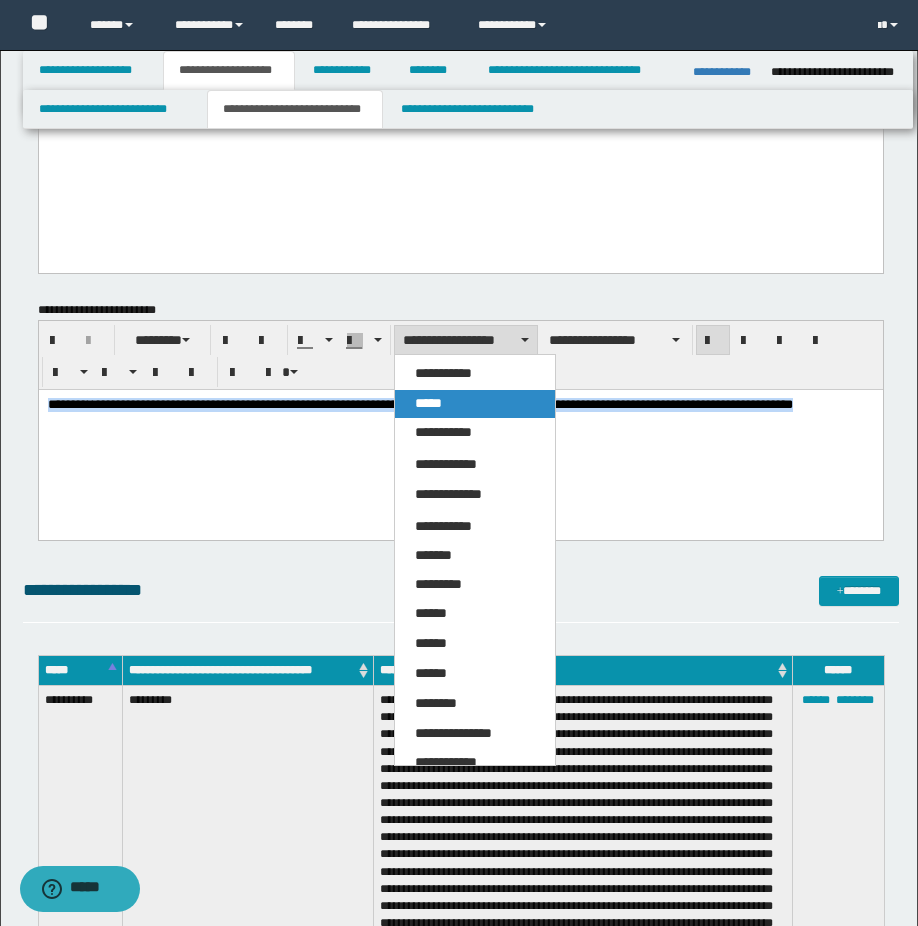 click on "*****" at bounding box center (475, 404) 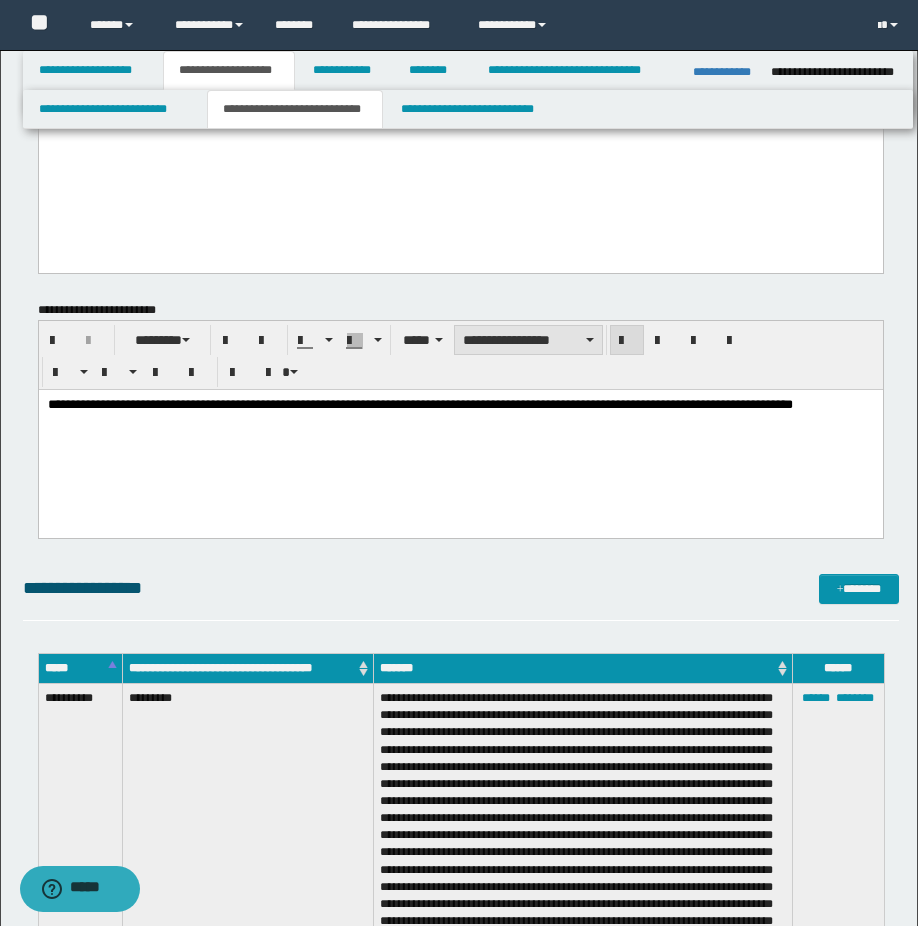 click on "**********" at bounding box center [528, 340] 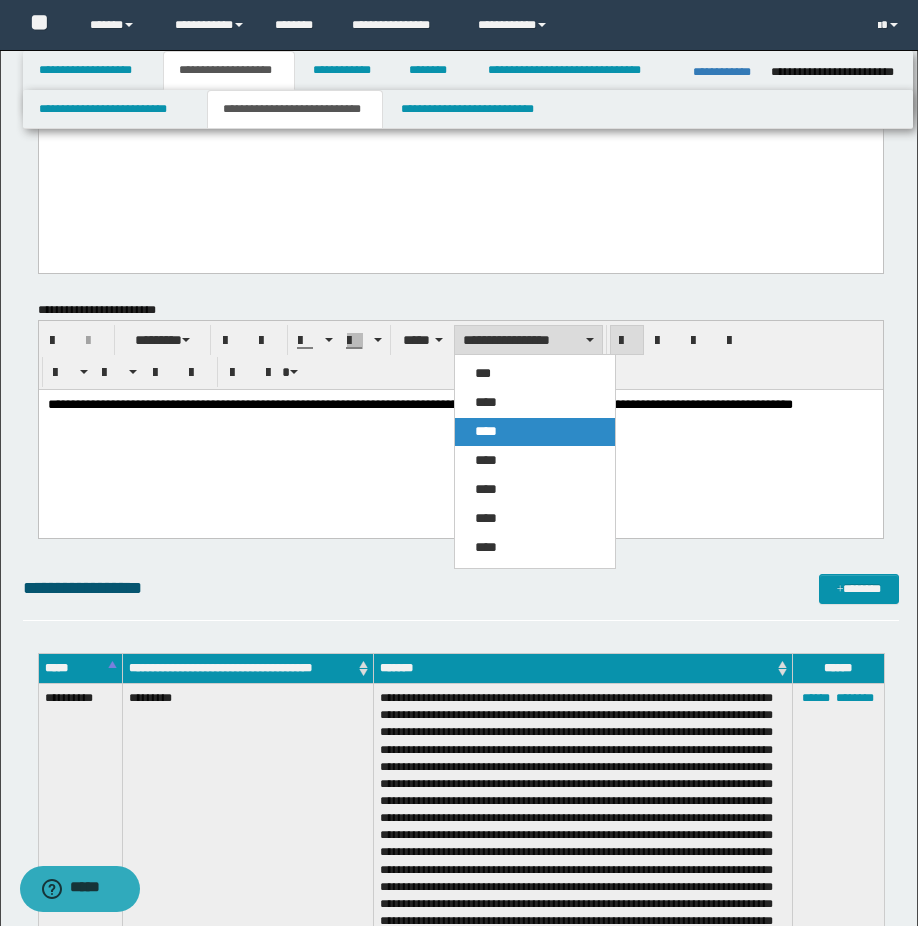 drag, startPoint x: 497, startPoint y: 432, endPoint x: 453, endPoint y: 56, distance: 378.5657 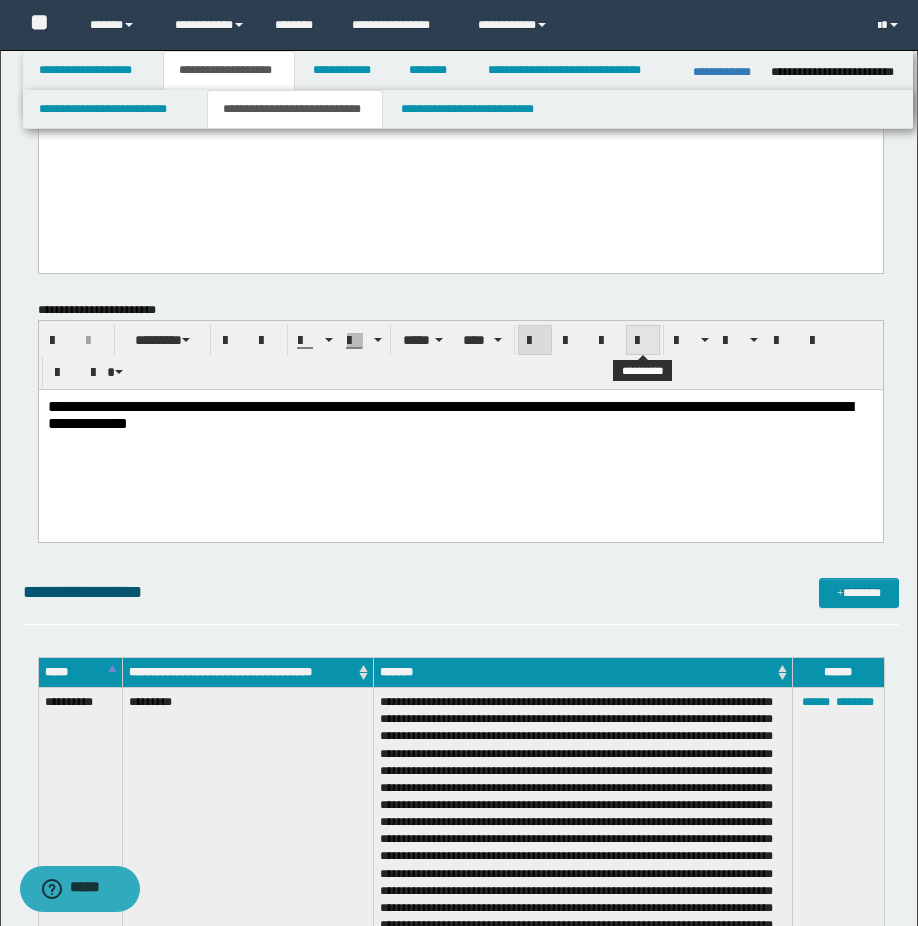 click at bounding box center (643, 341) 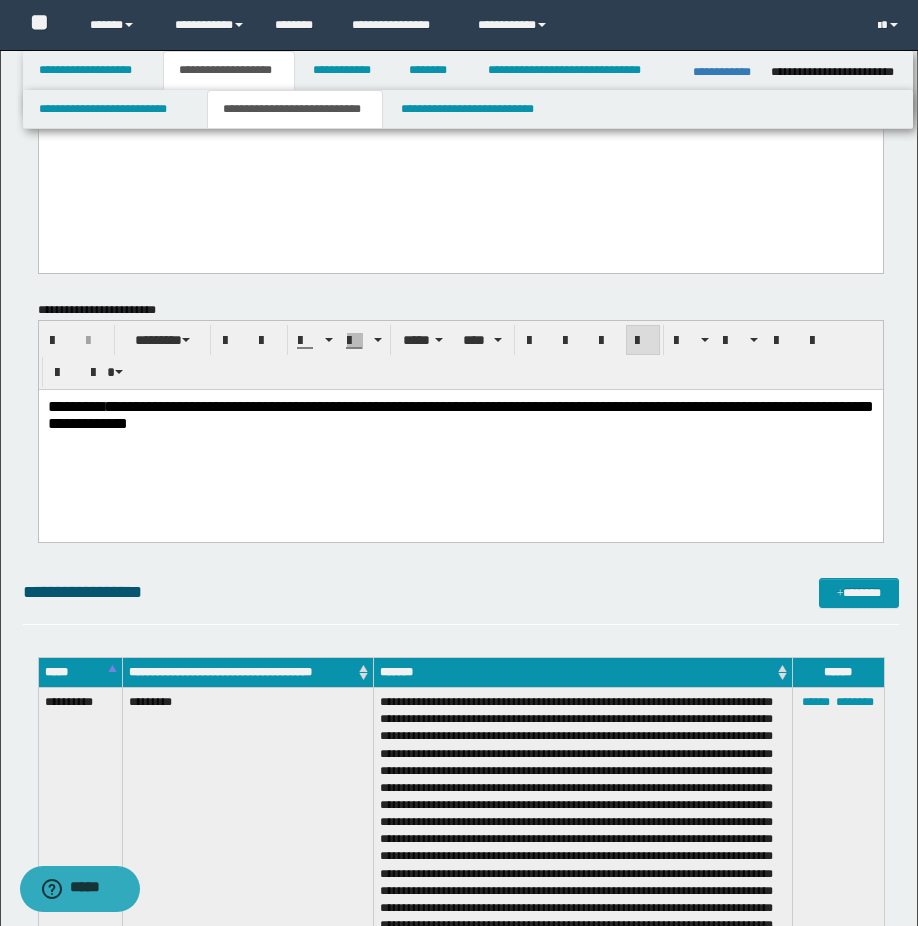 click on "**********" at bounding box center (460, 439) 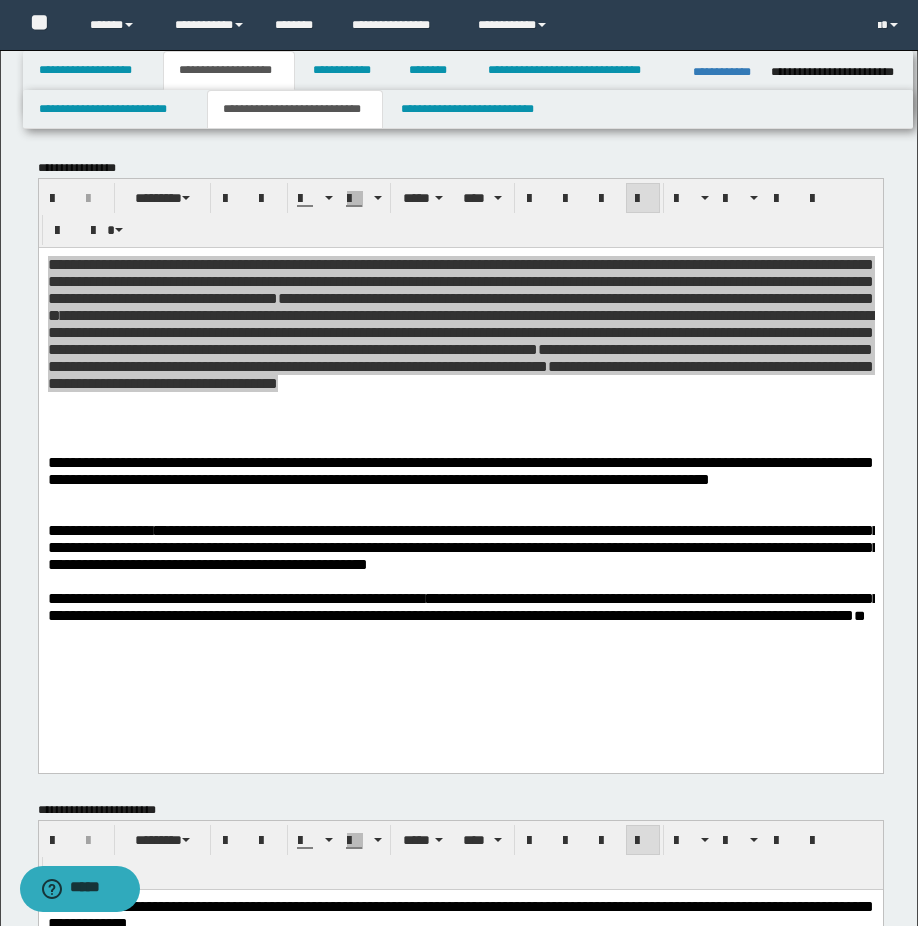 scroll, scrollTop: 100, scrollLeft: 0, axis: vertical 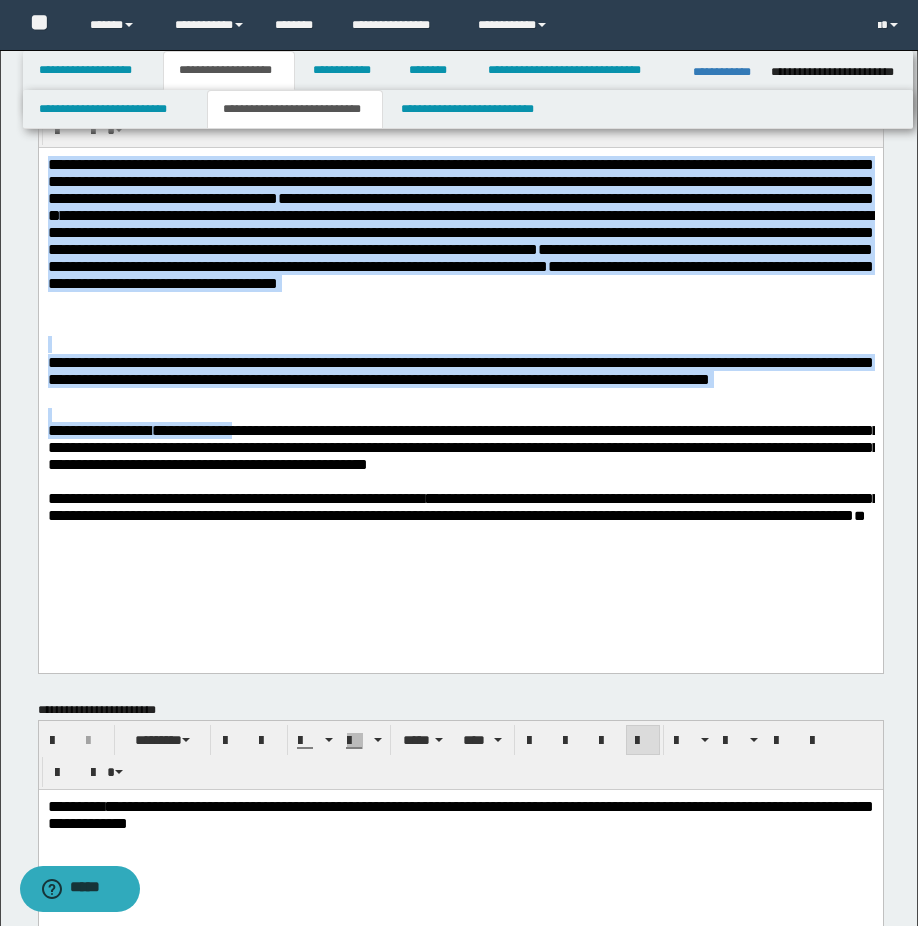 drag, startPoint x: 275, startPoint y: 428, endPoint x: 256, endPoint y: 372, distance: 59.135437 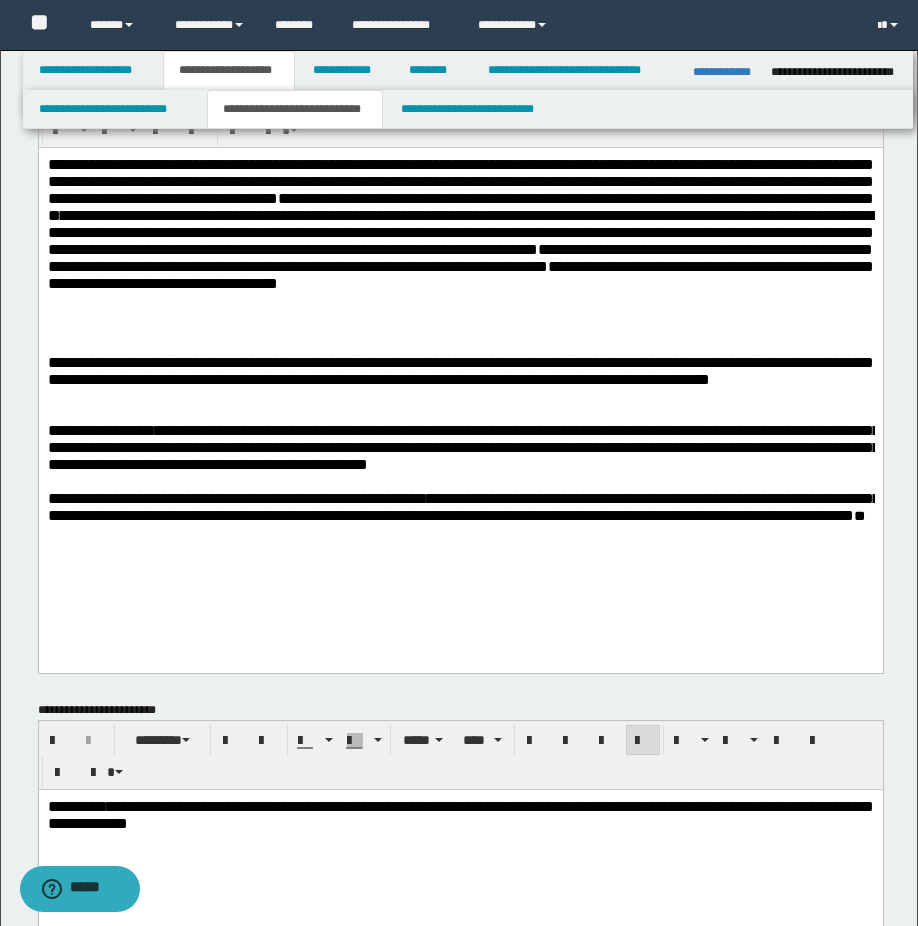 click at bounding box center (460, 482) 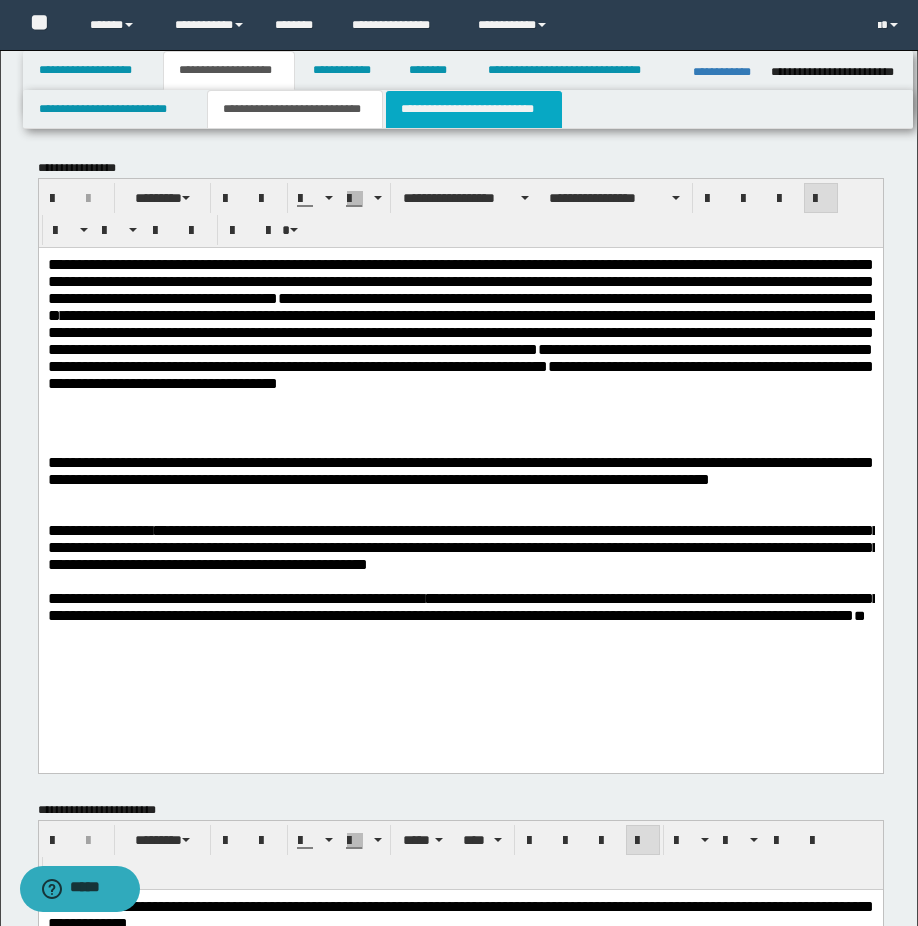 click on "**********" at bounding box center (474, 109) 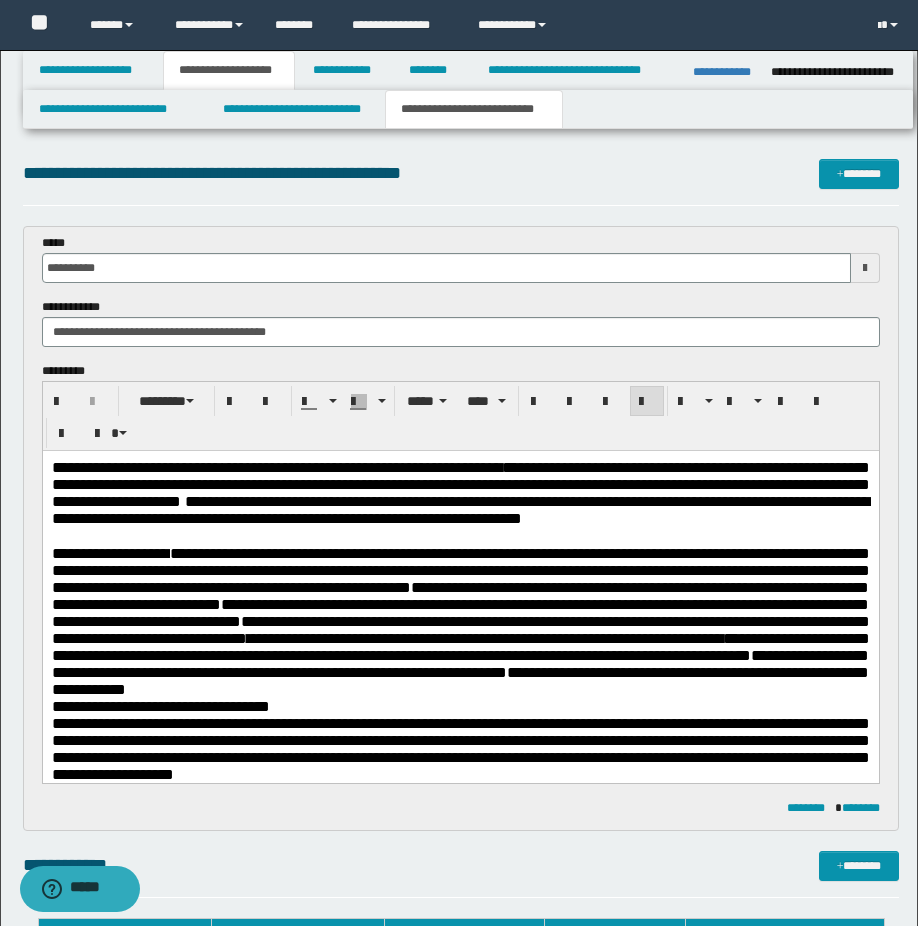 scroll, scrollTop: 300, scrollLeft: 0, axis: vertical 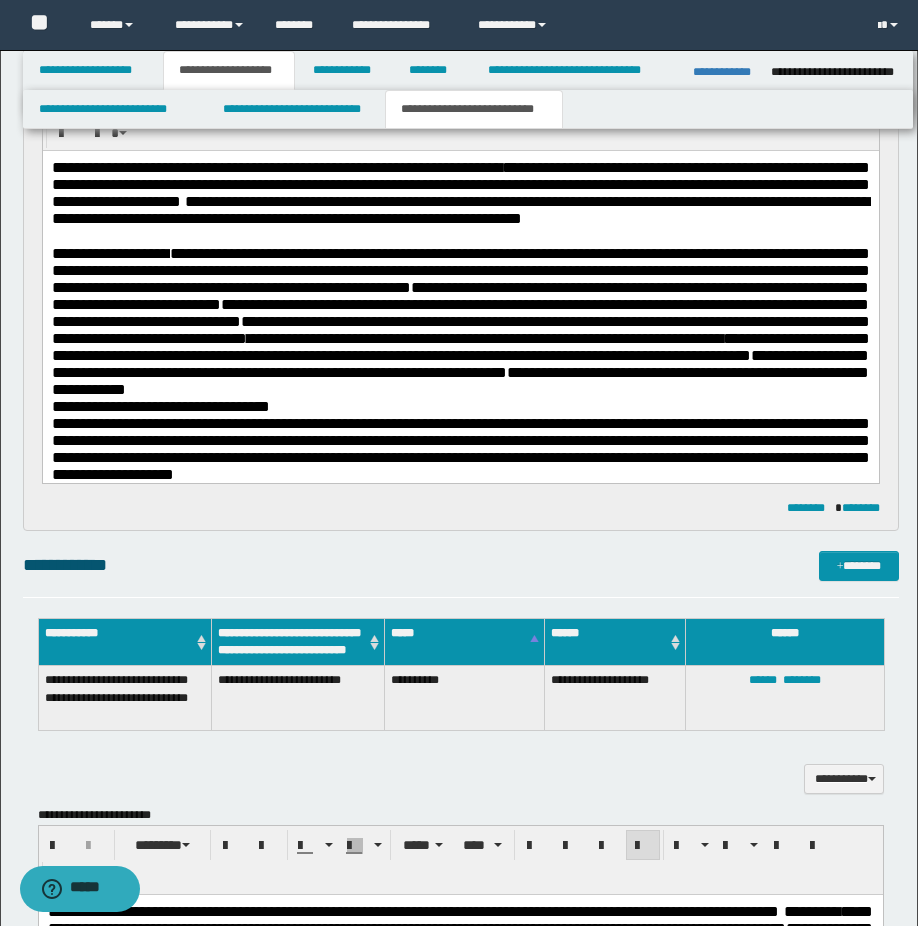 click on "**********" at bounding box center [460, 193] 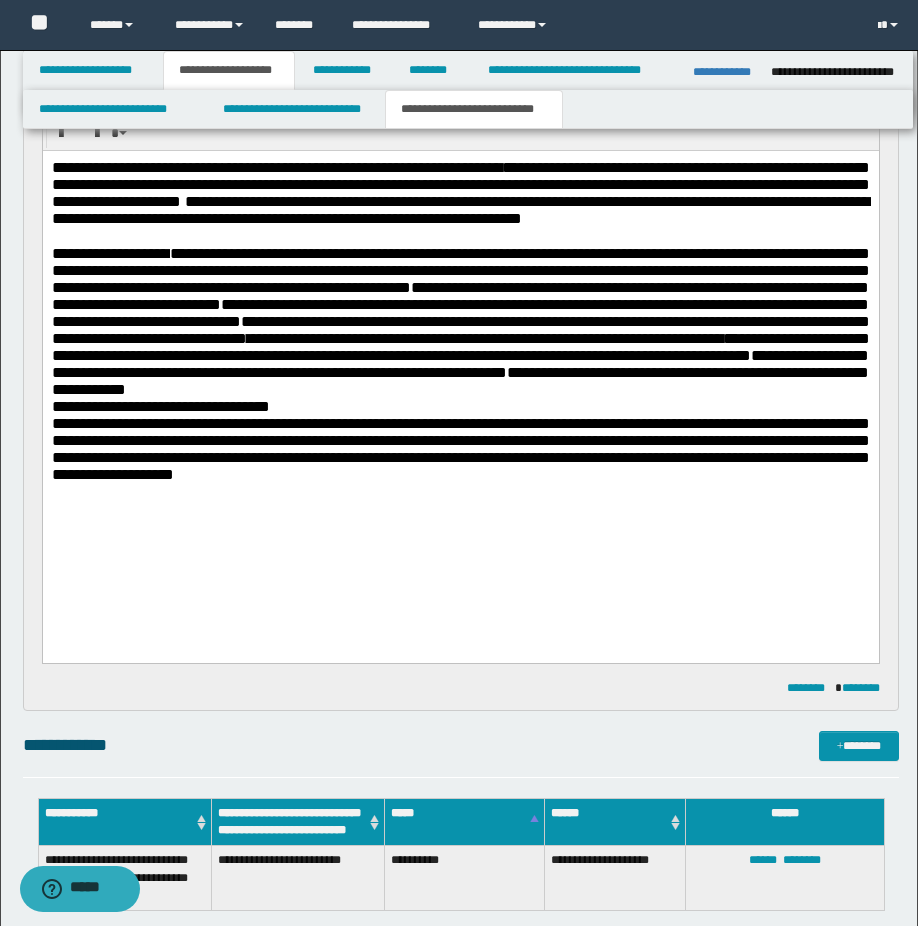 click on "**********" at bounding box center (460, 451) 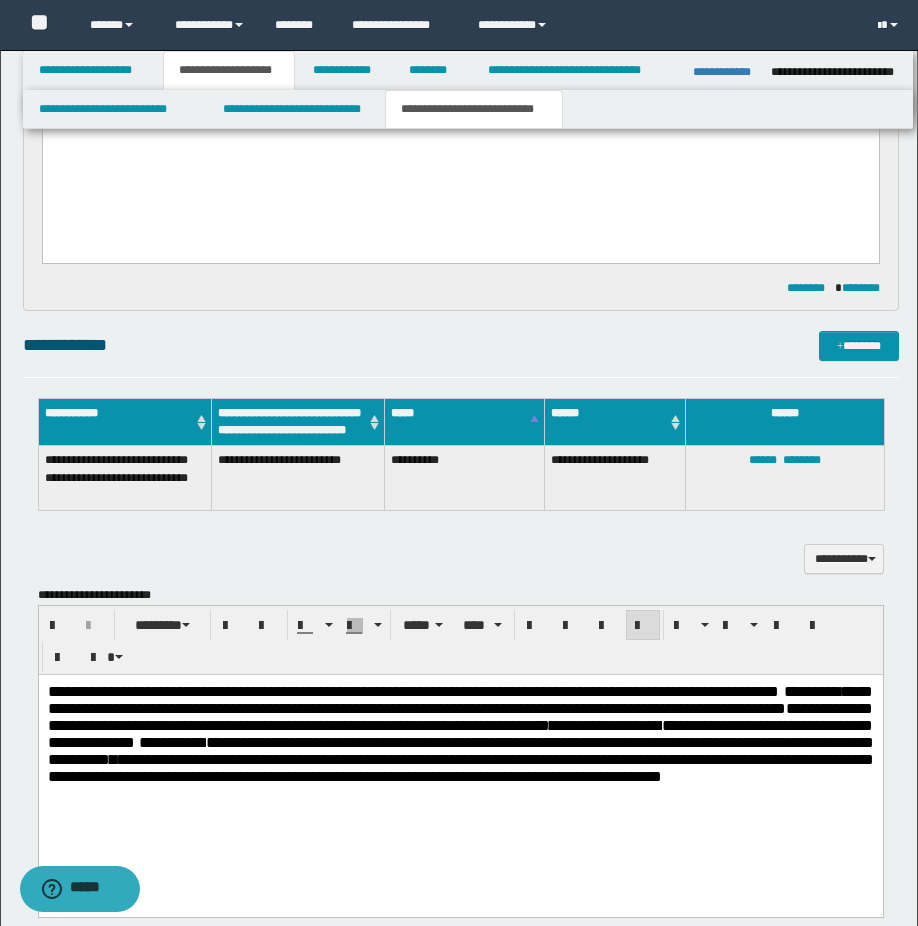 scroll, scrollTop: 800, scrollLeft: 0, axis: vertical 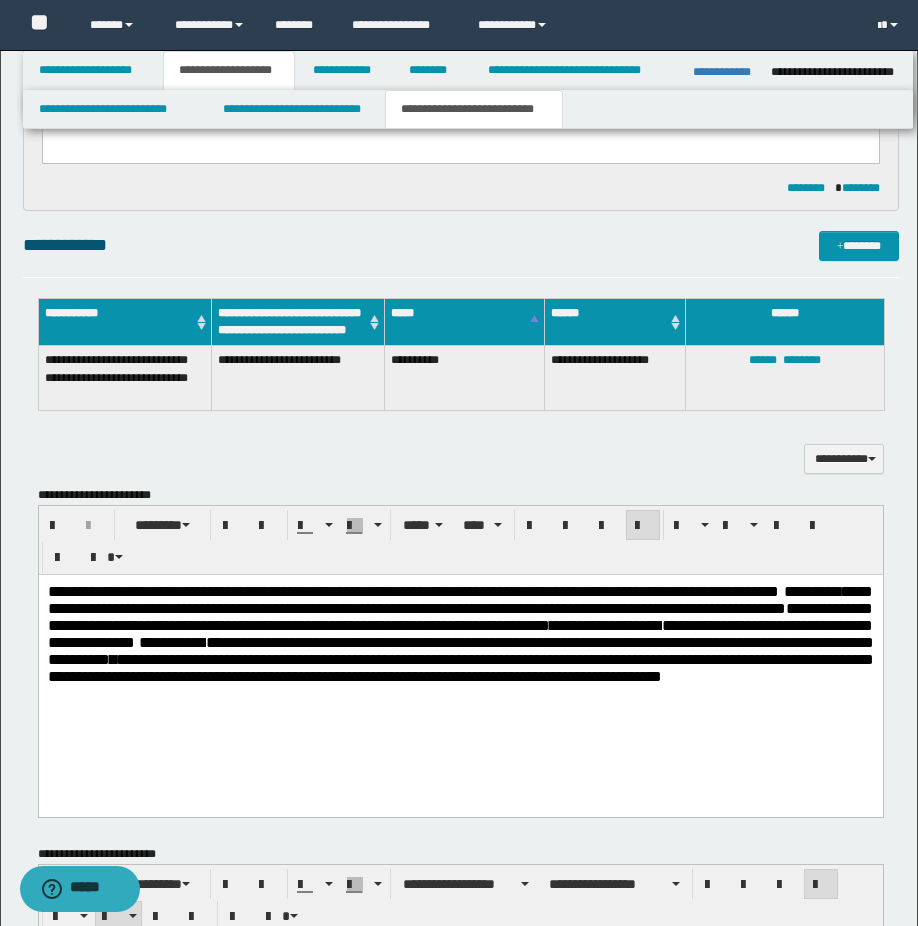 click on "**********" at bounding box center (460, 634) 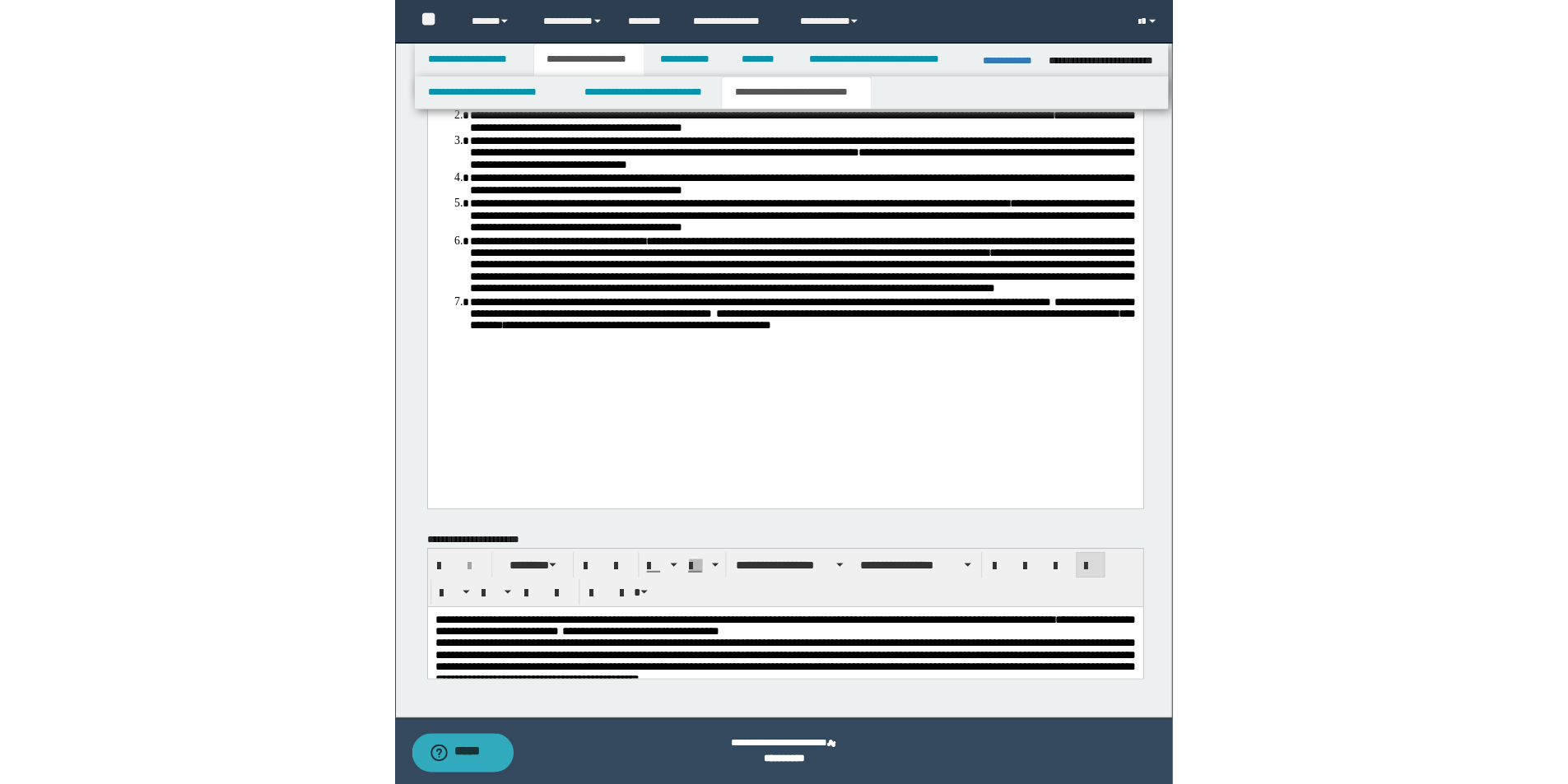 scroll, scrollTop: 1173, scrollLeft: 0, axis: vertical 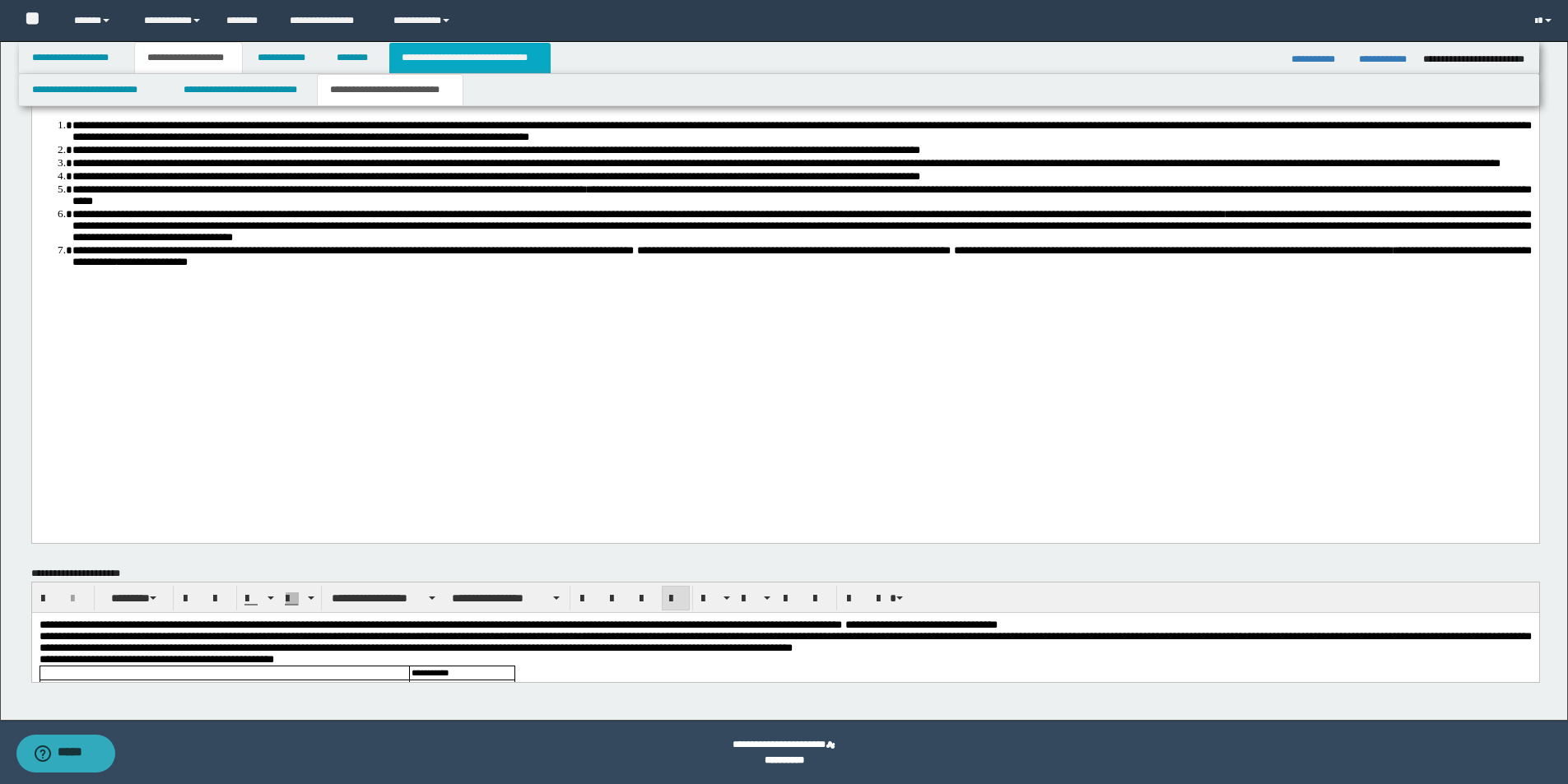 click on "**********" at bounding box center (469, 58) 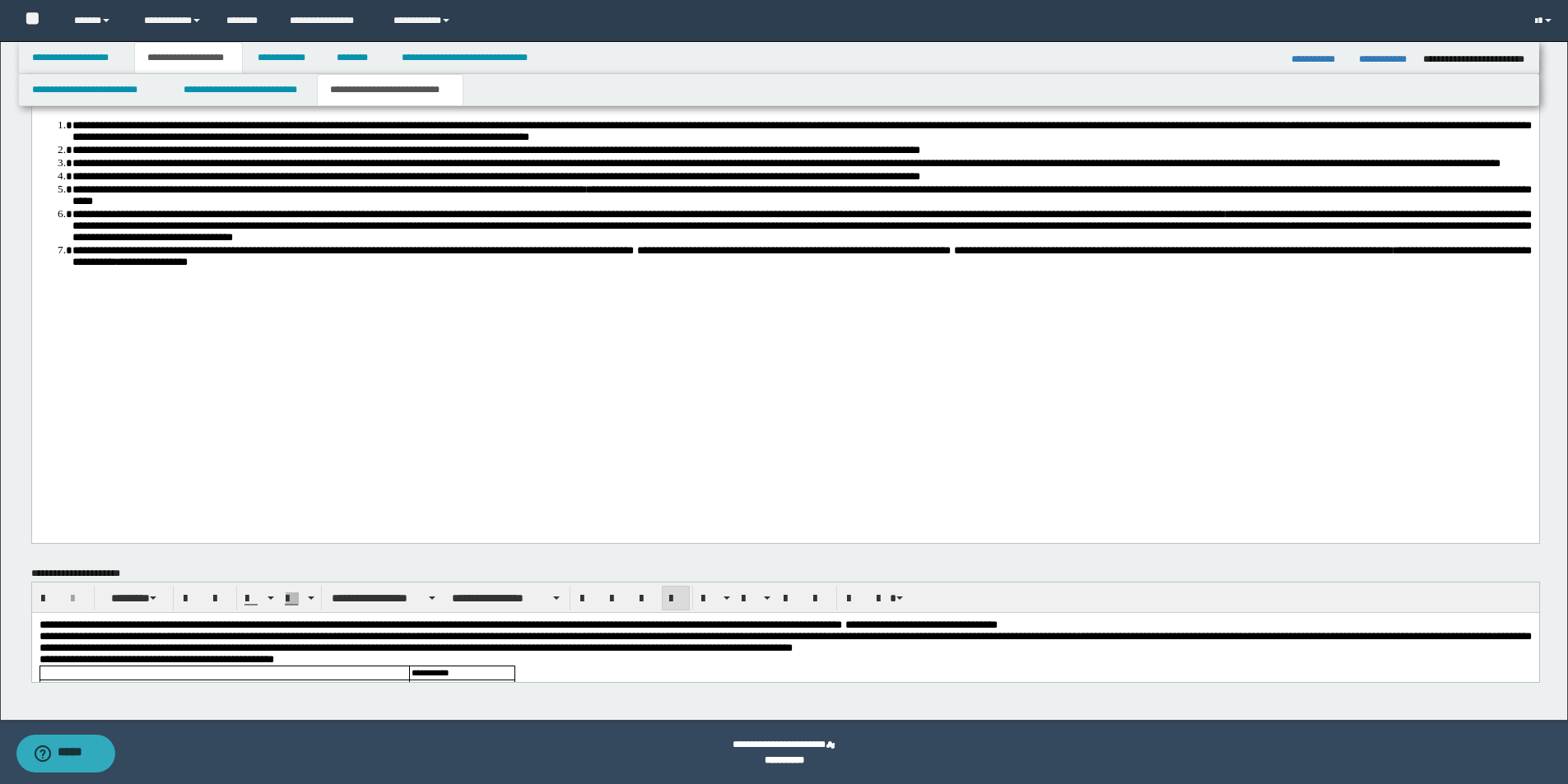 scroll, scrollTop: 407, scrollLeft: 0, axis: vertical 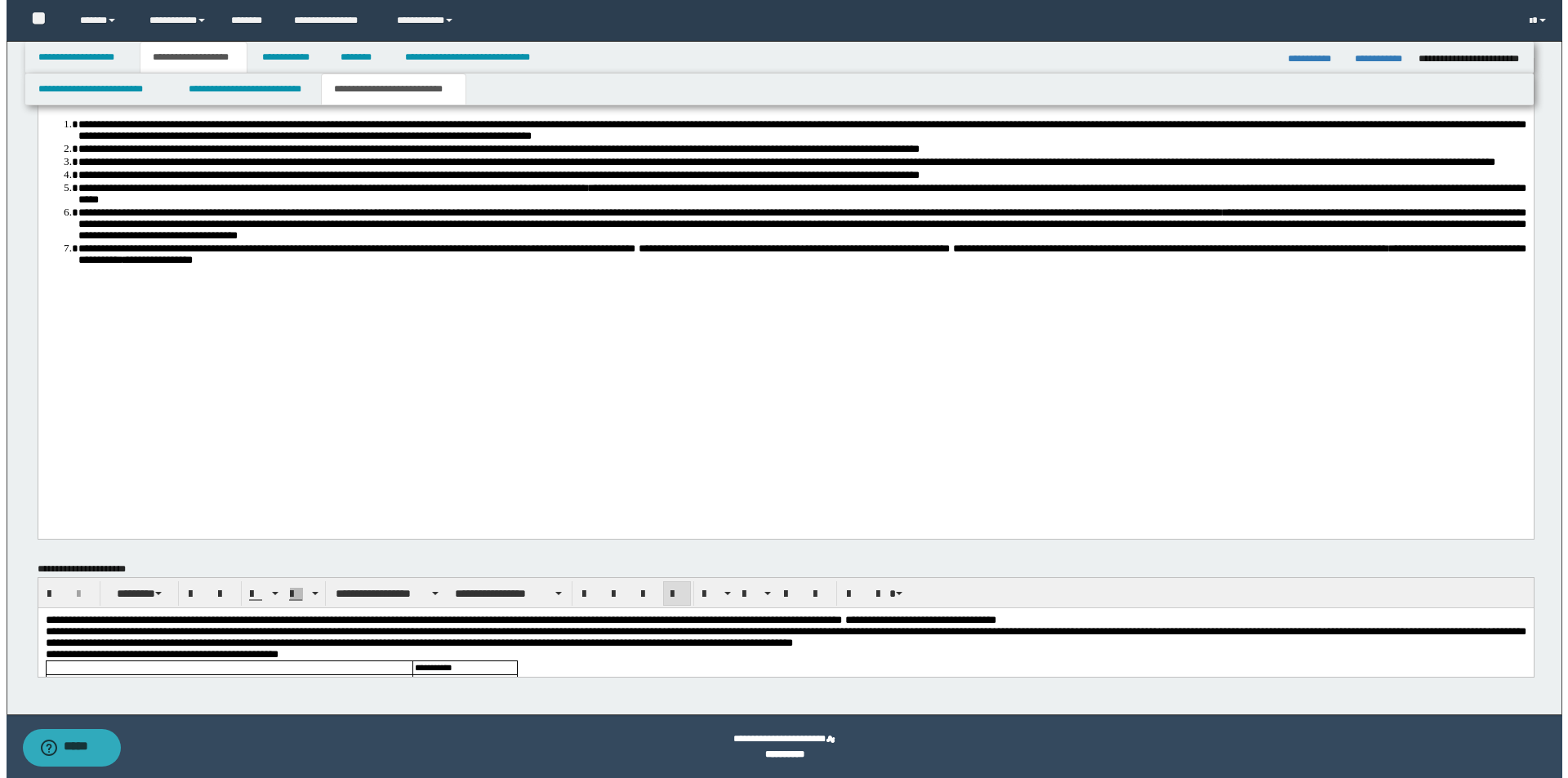 type on "**********" 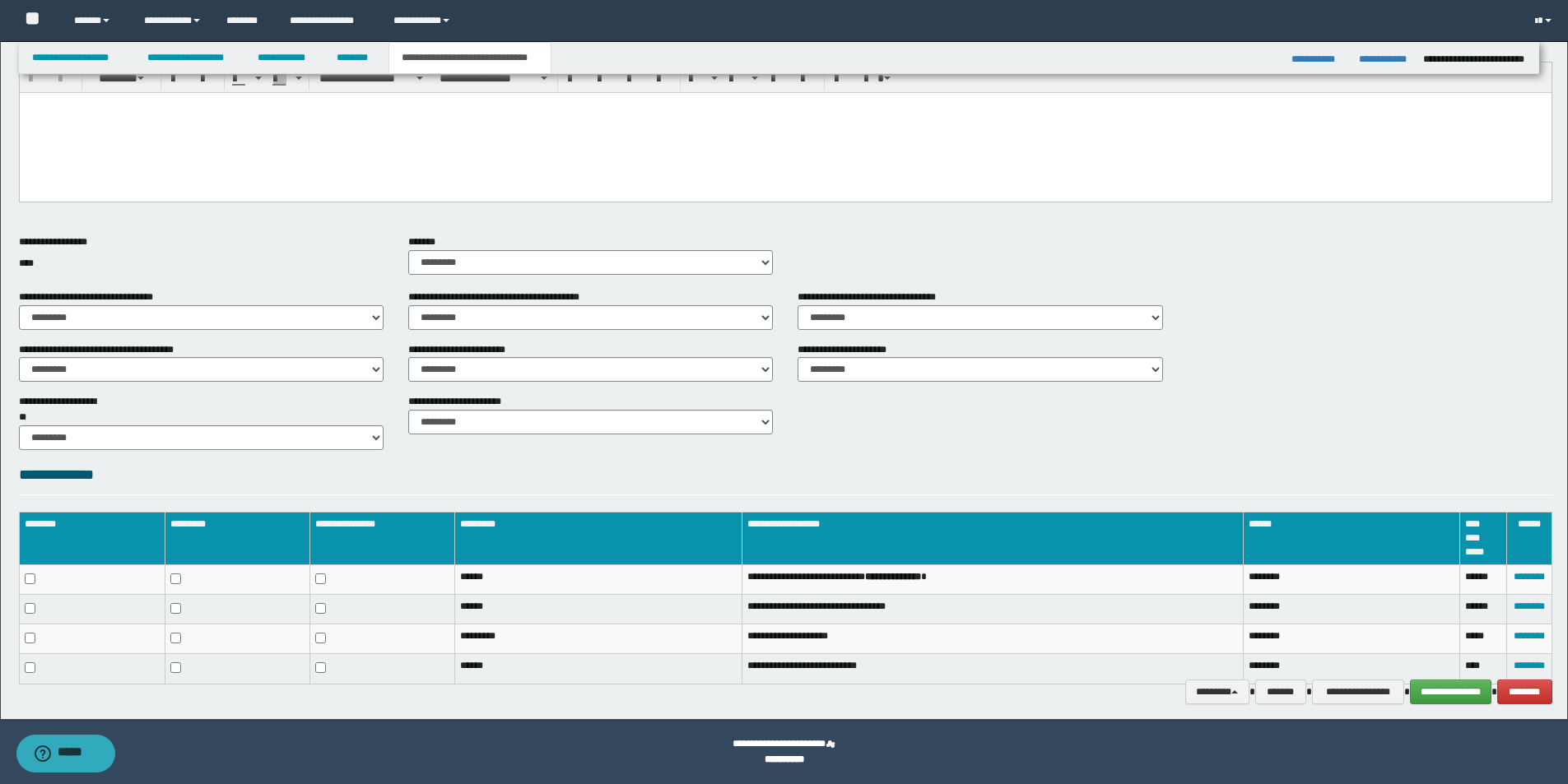 scroll, scrollTop: 0, scrollLeft: 0, axis: both 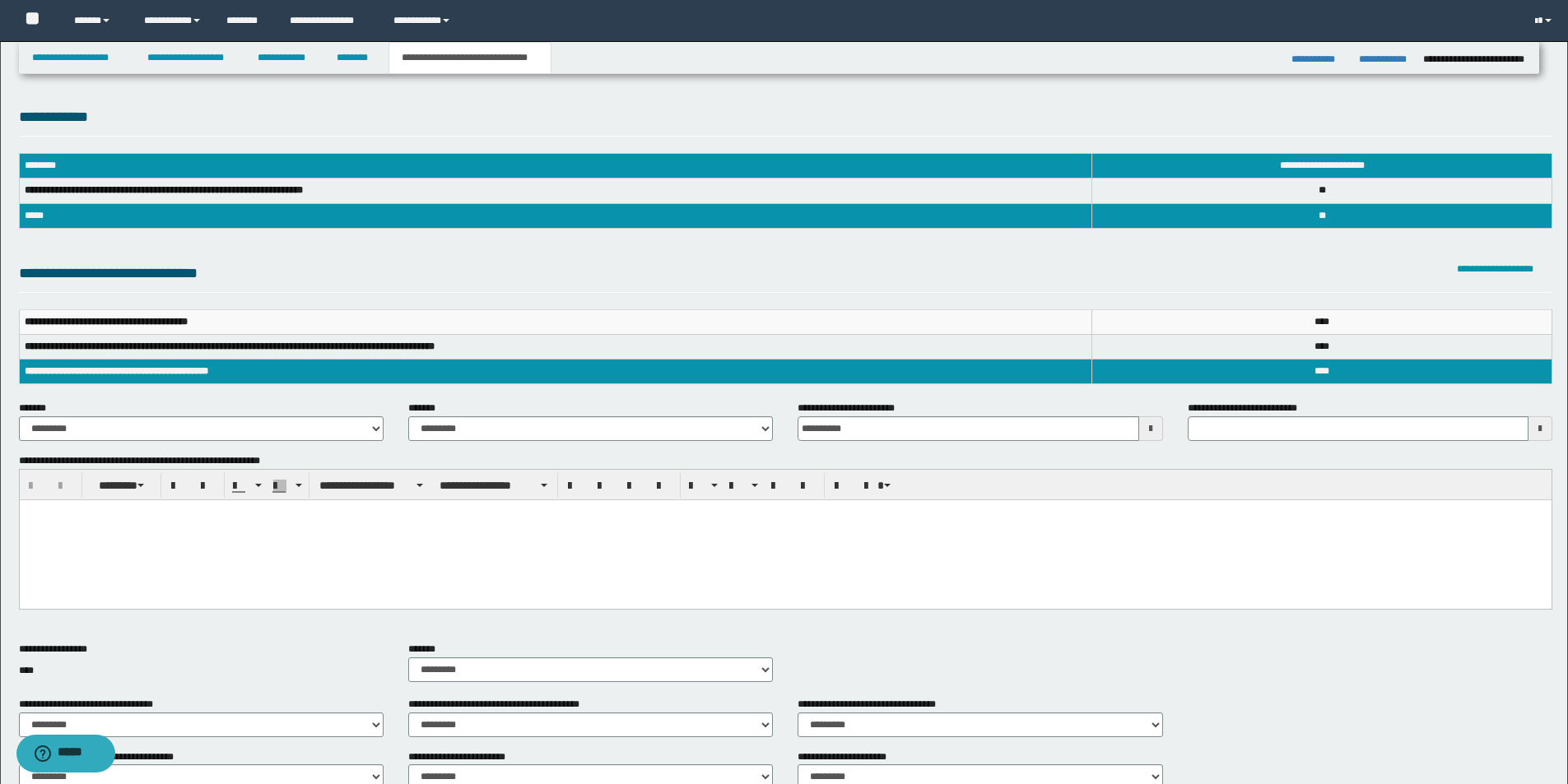 click at bounding box center (784, 533) 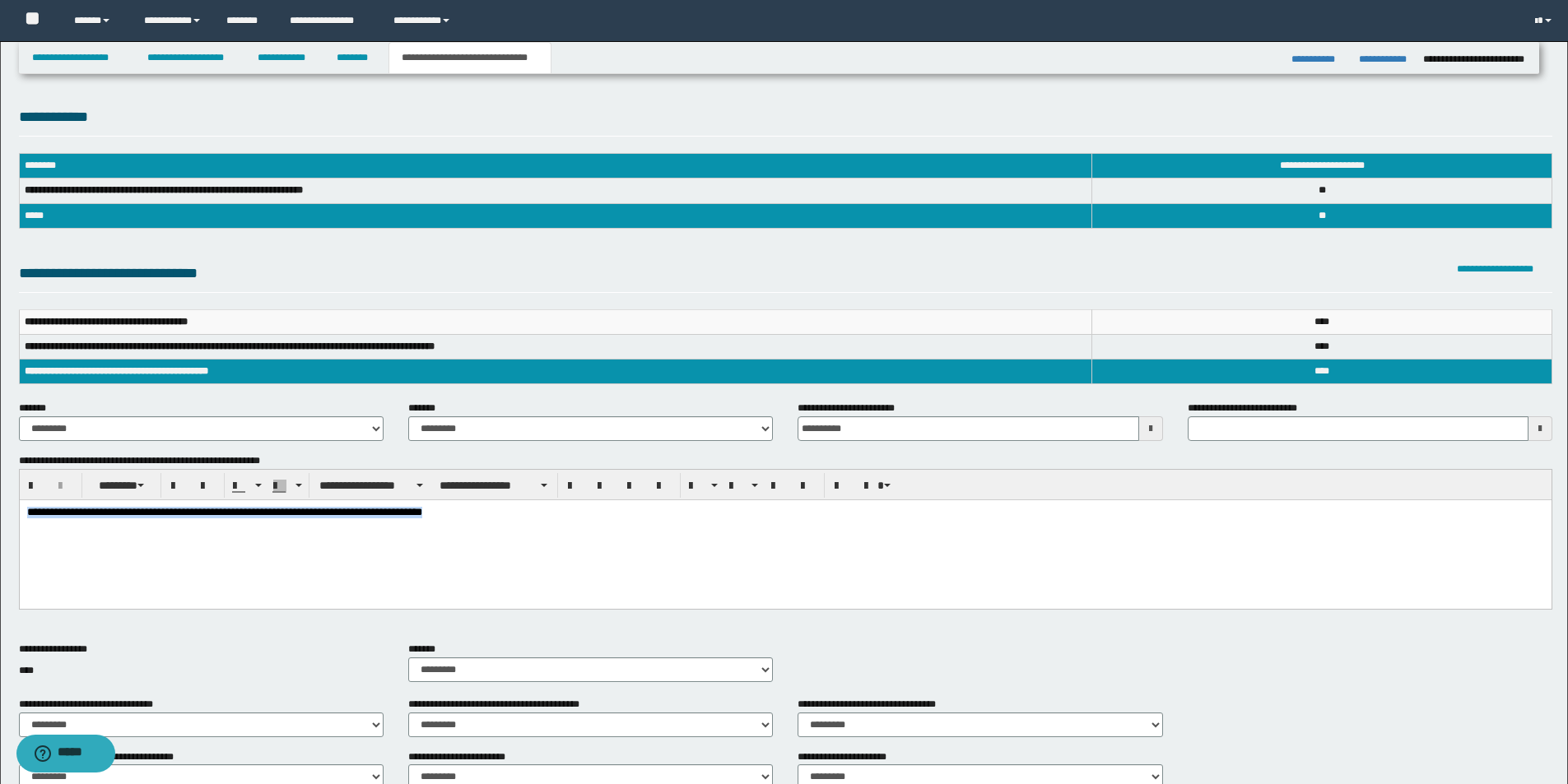 drag, startPoint x: 468, startPoint y: 517, endPoint x: 28, endPoint y: 1014, distance: 663.7839 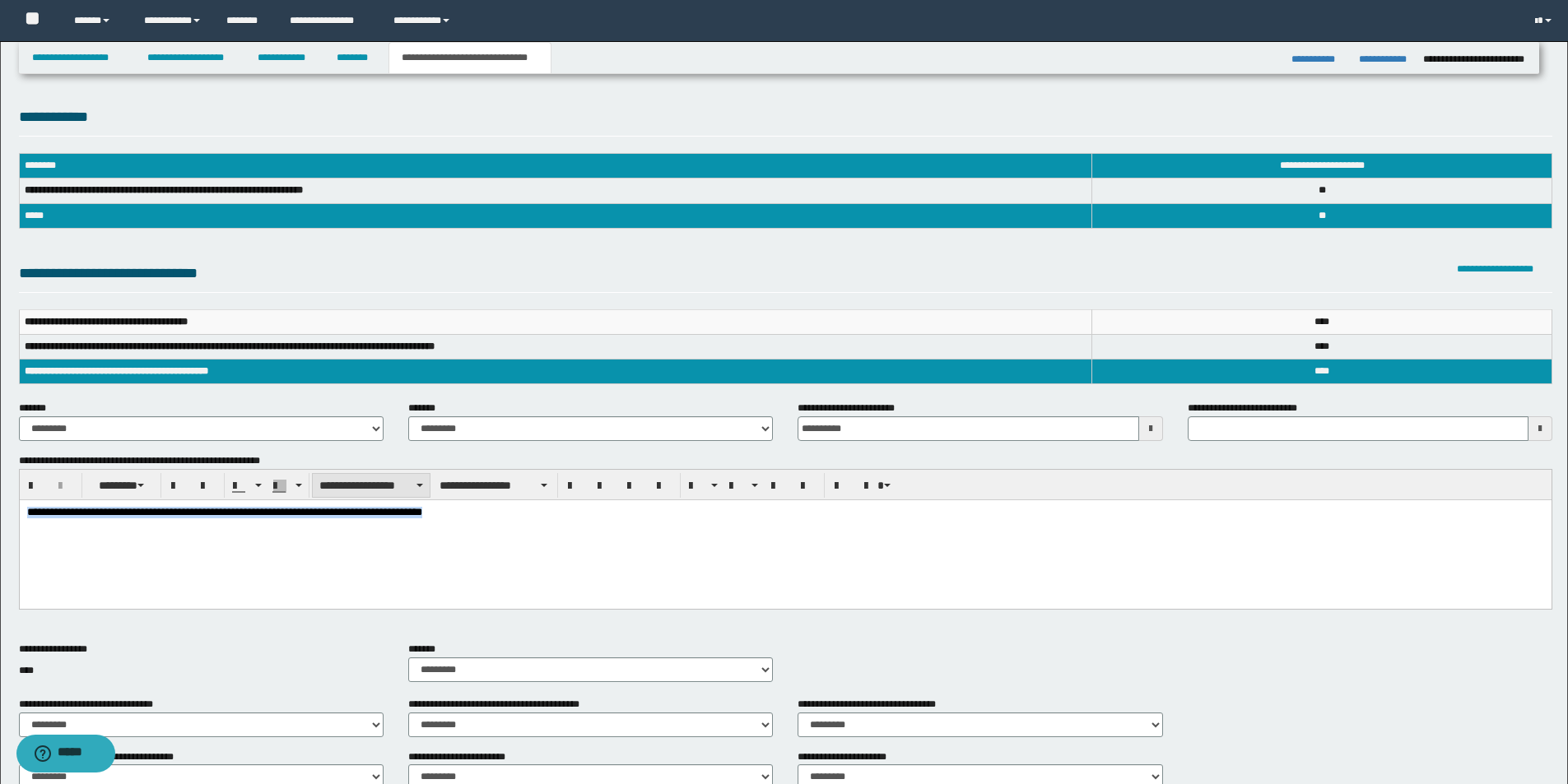 click on "**********" at bounding box center (371, 485) 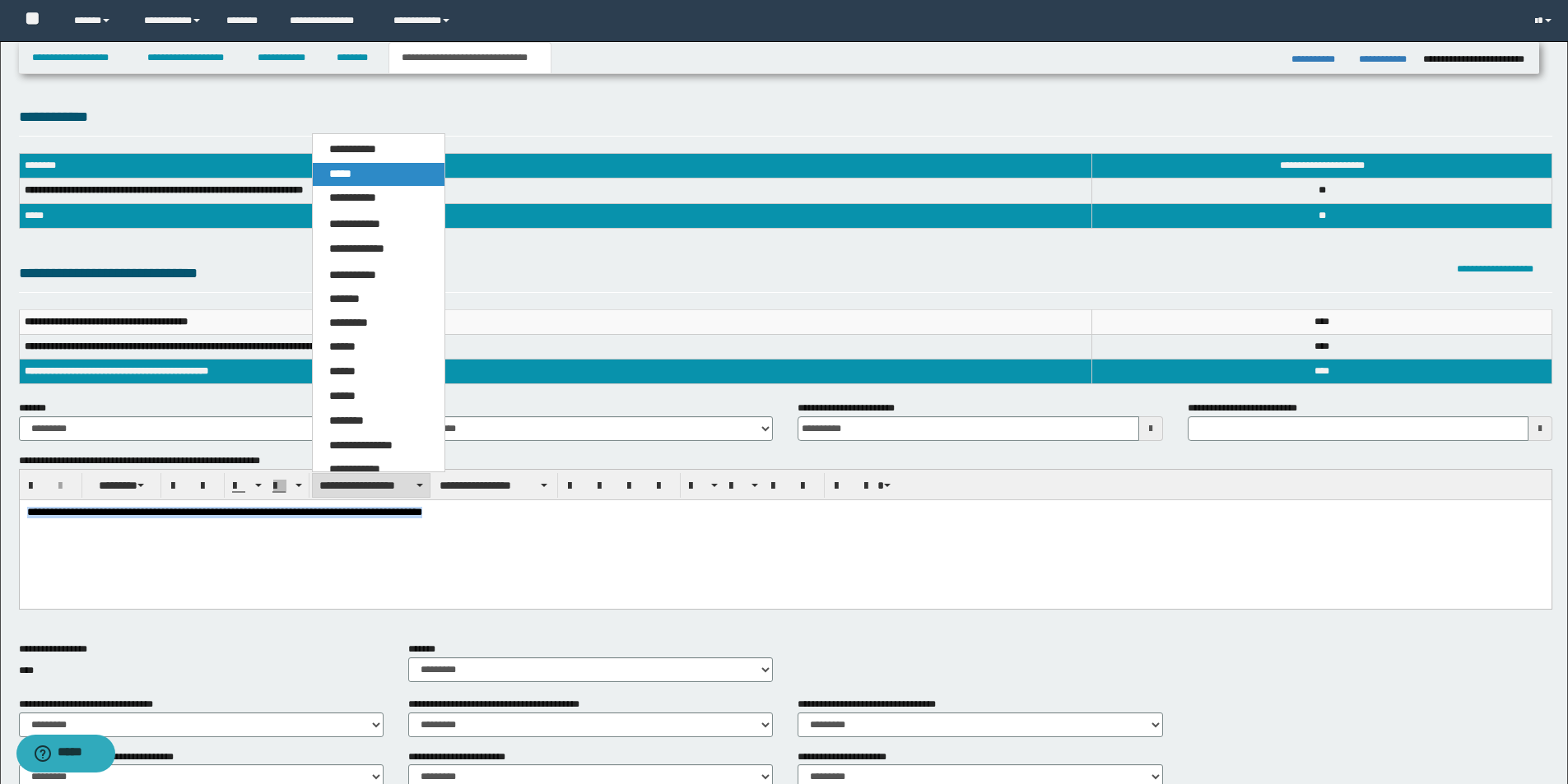 click on "*****" at bounding box center [340, 174] 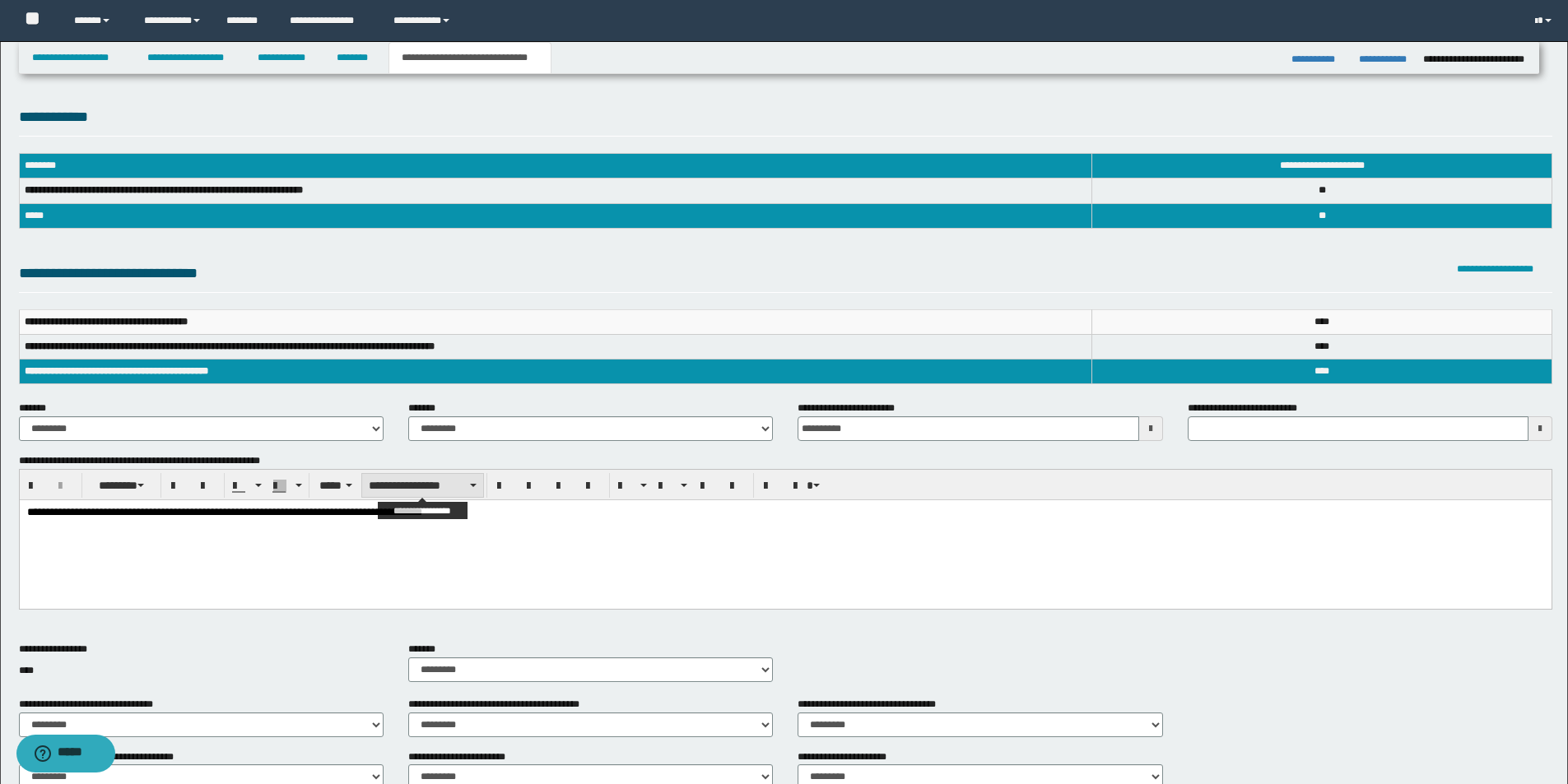 click on "**********" at bounding box center [422, 485] 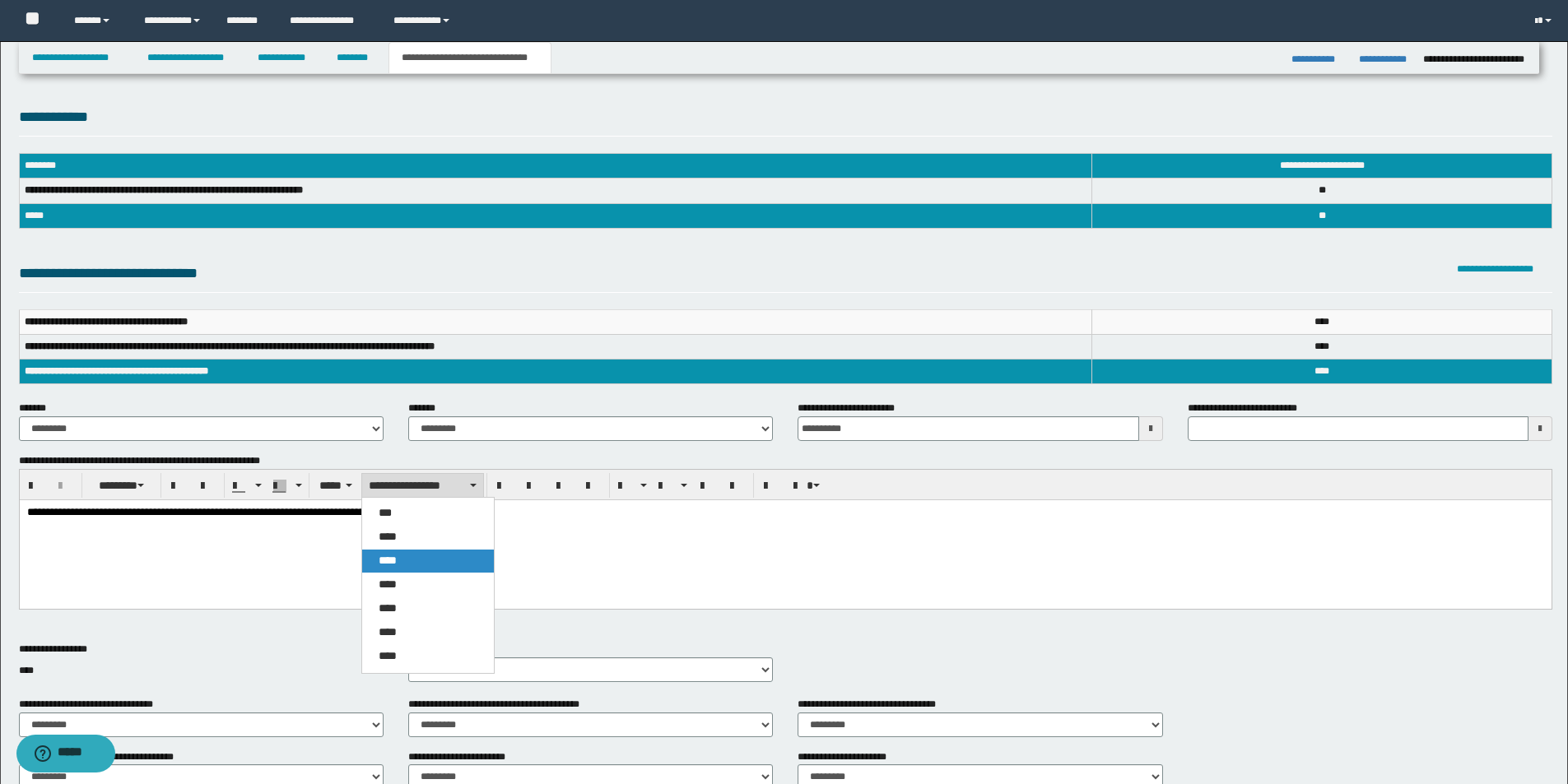 click on "****" at bounding box center (428, 561) 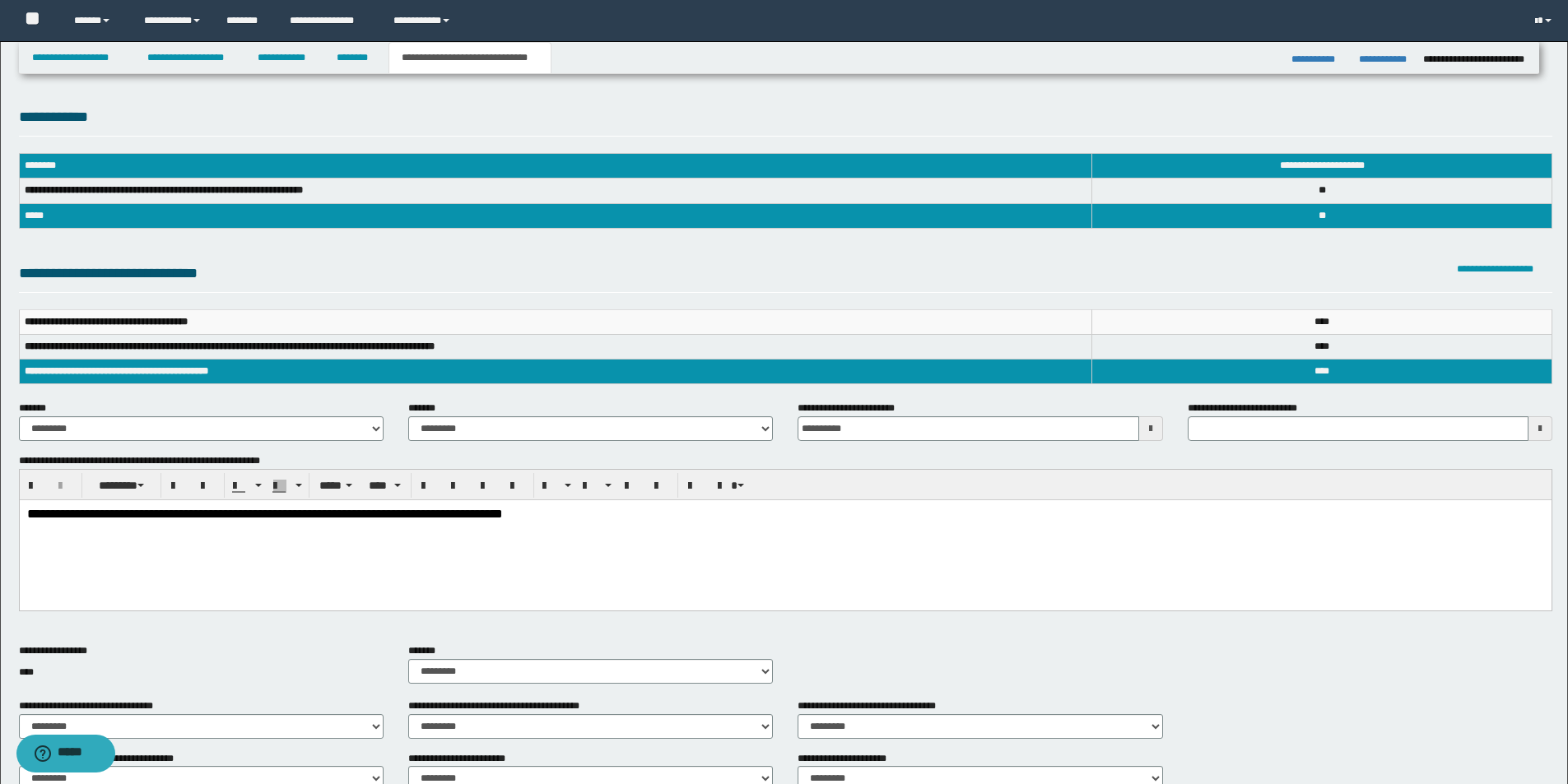 click on "**********" at bounding box center [784, 535] 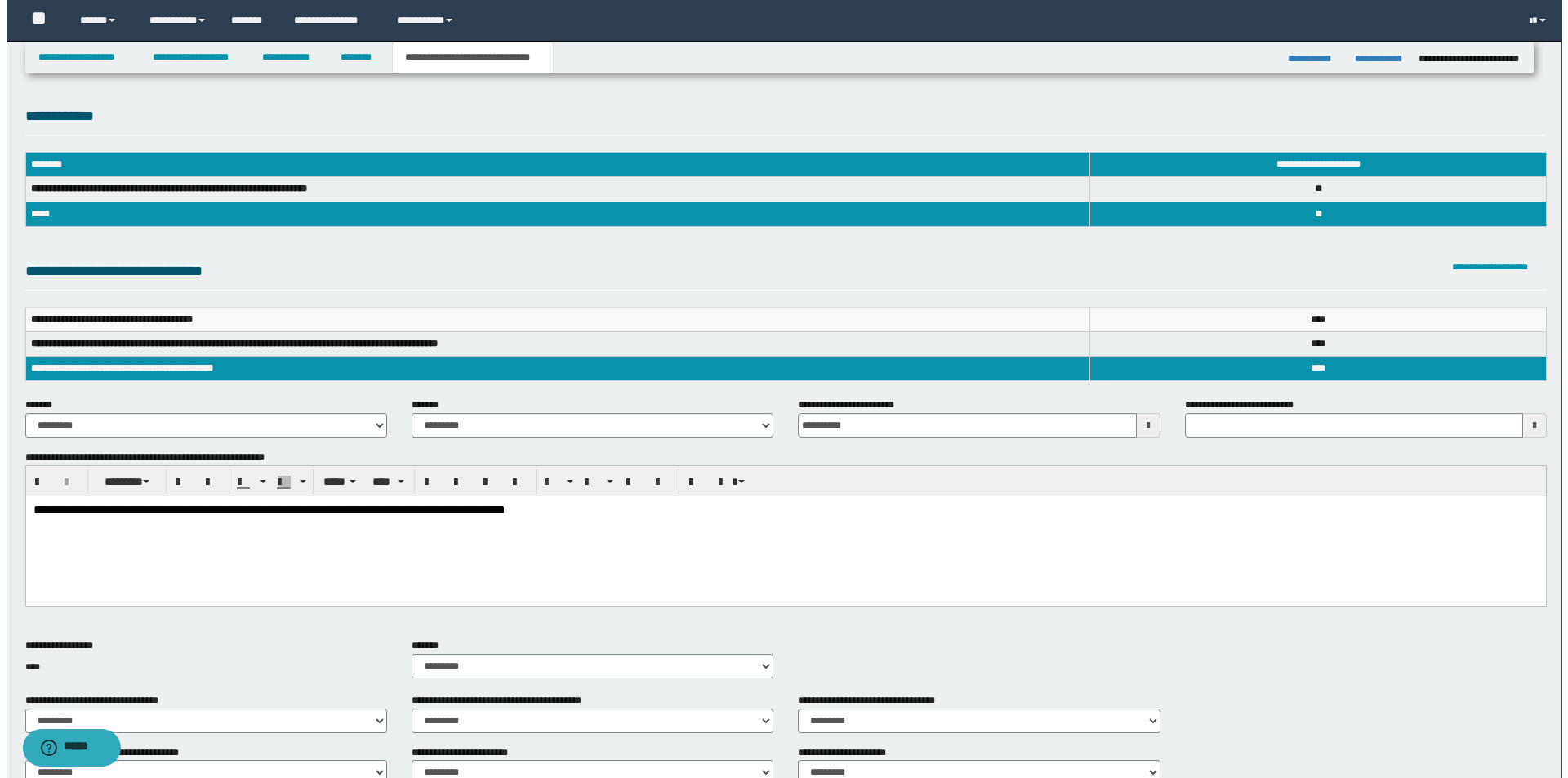 scroll, scrollTop: 406, scrollLeft: 0, axis: vertical 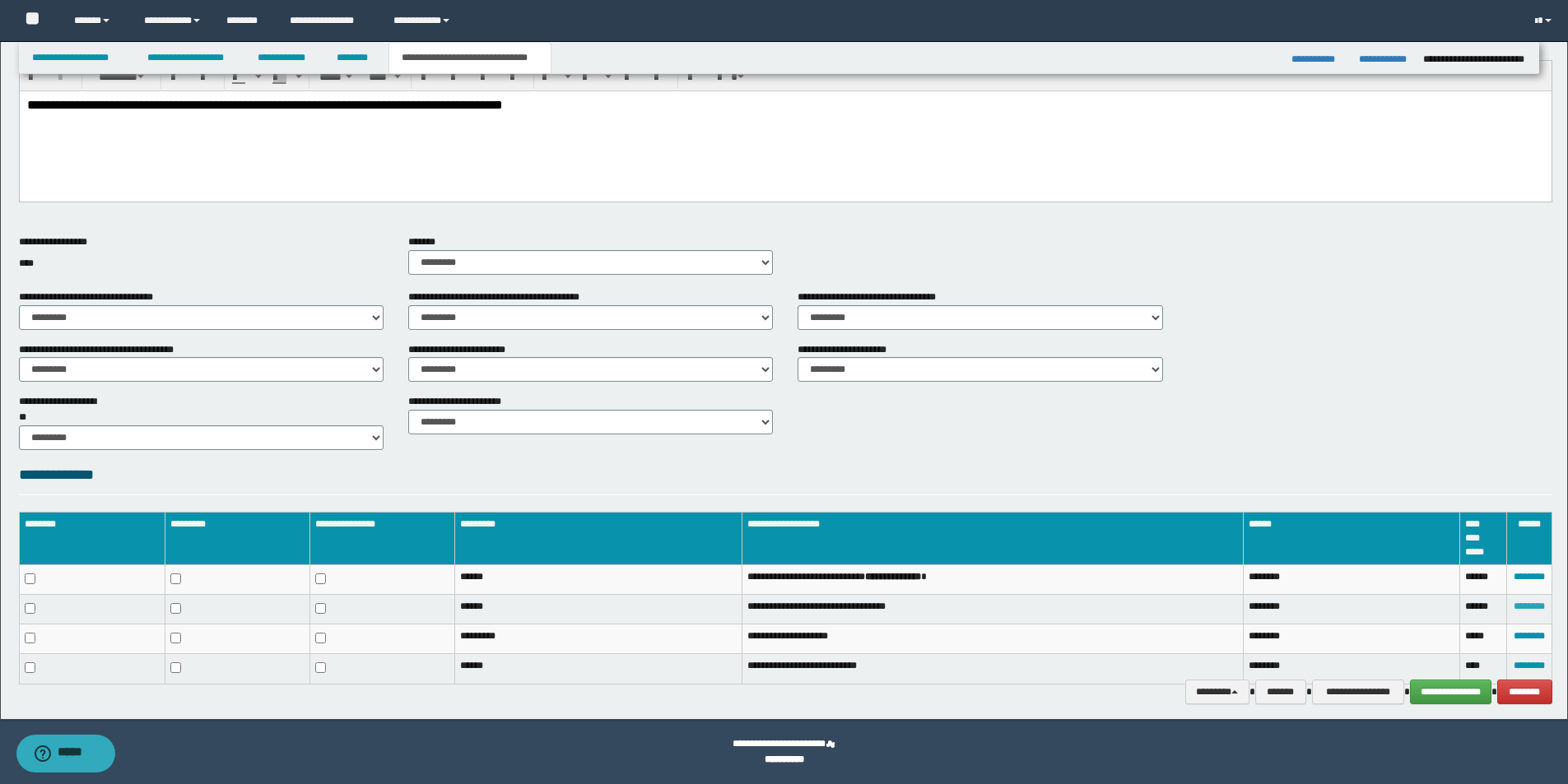 click on "********" at bounding box center (1529, 606) 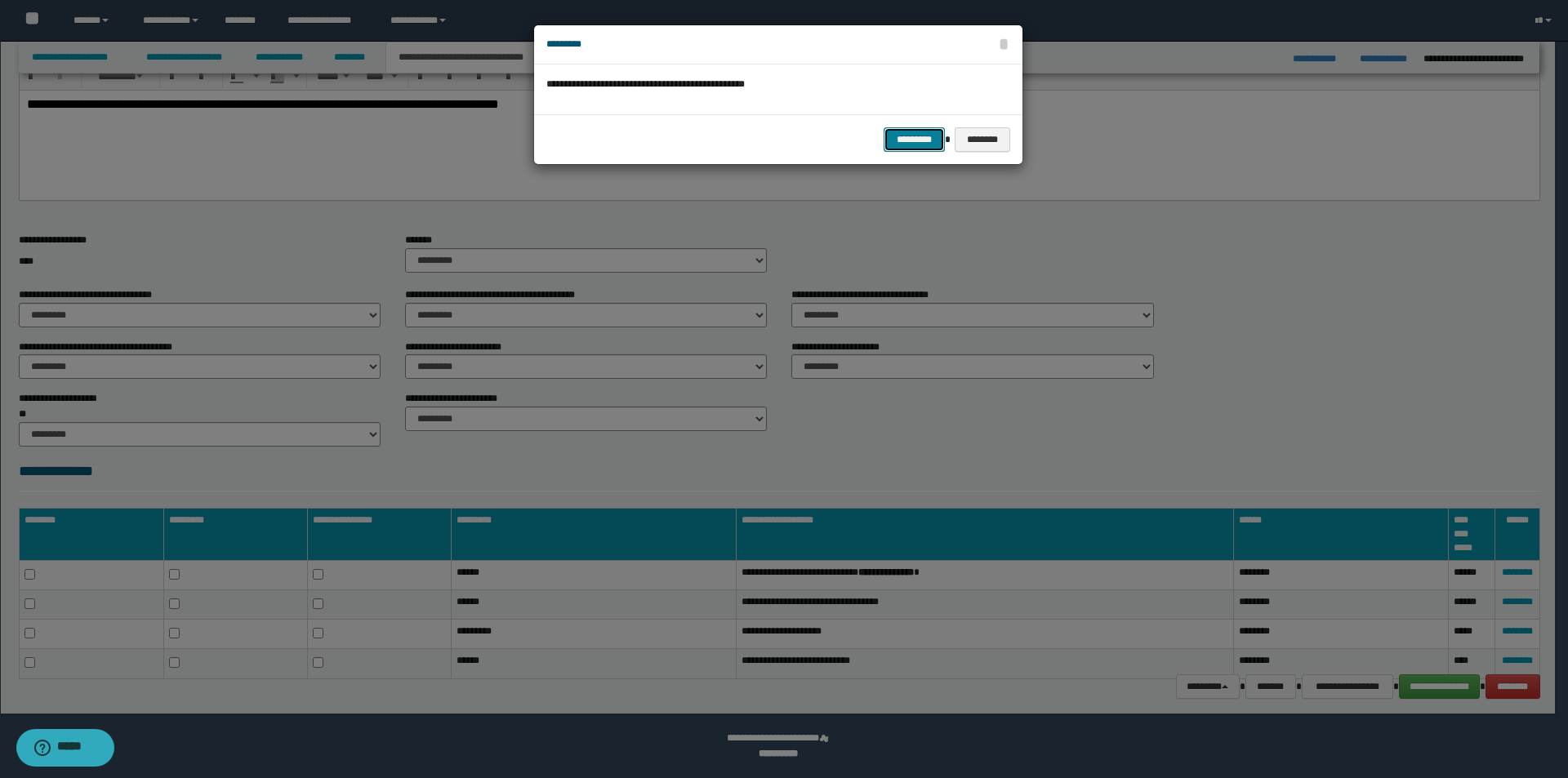 click on "*********" at bounding box center [914, 140] 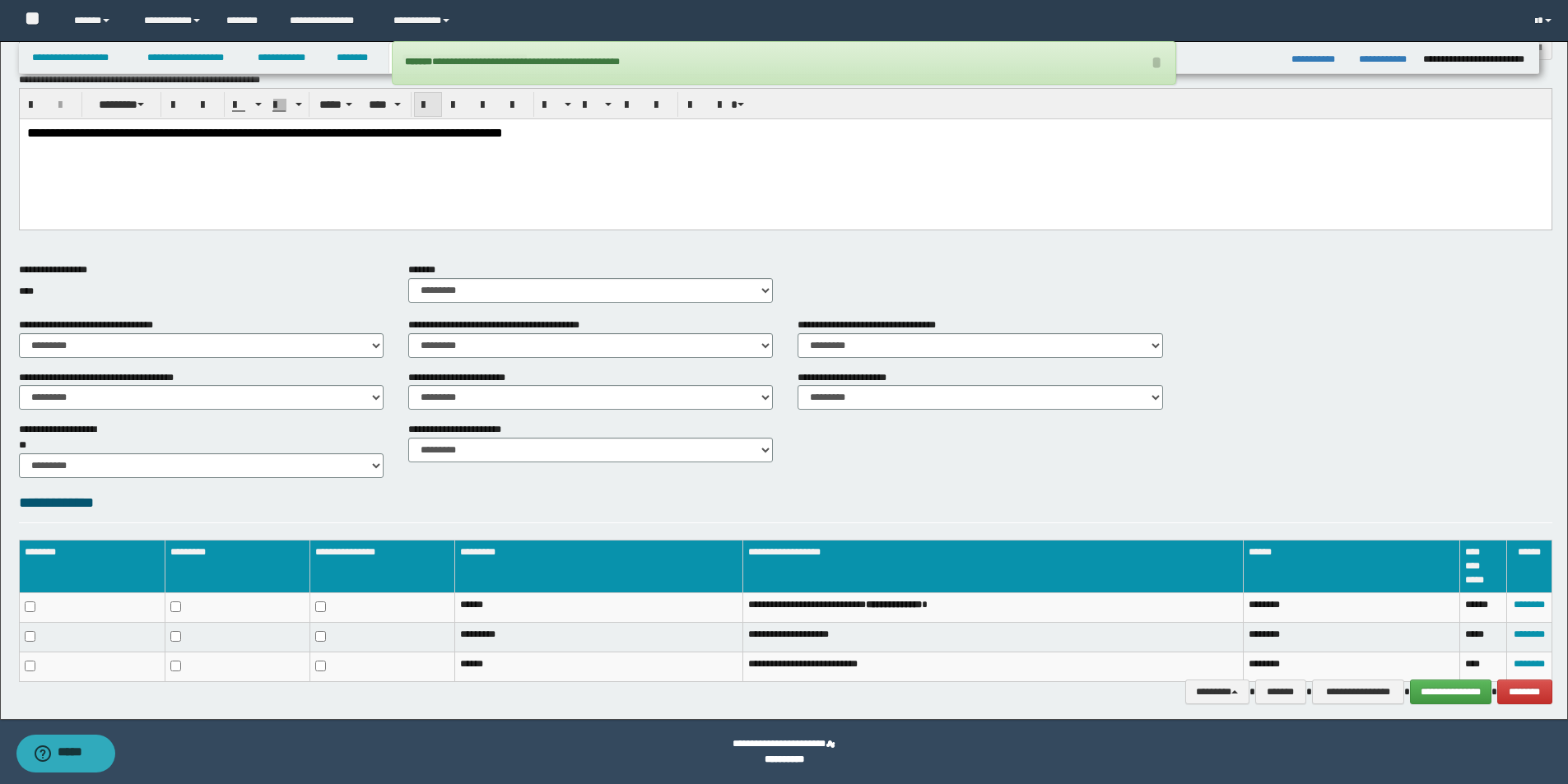 scroll, scrollTop: 0, scrollLeft: 0, axis: both 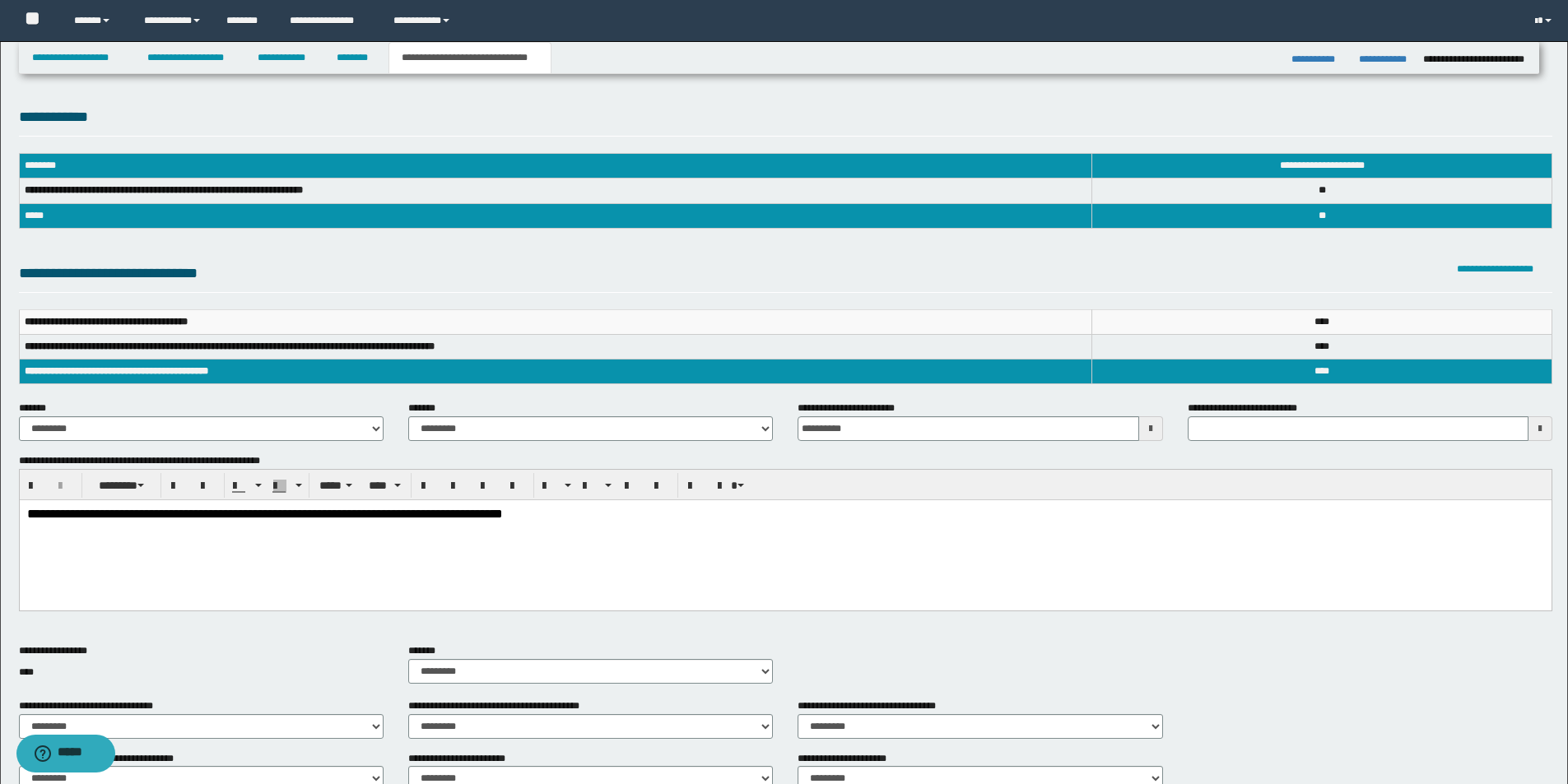 type 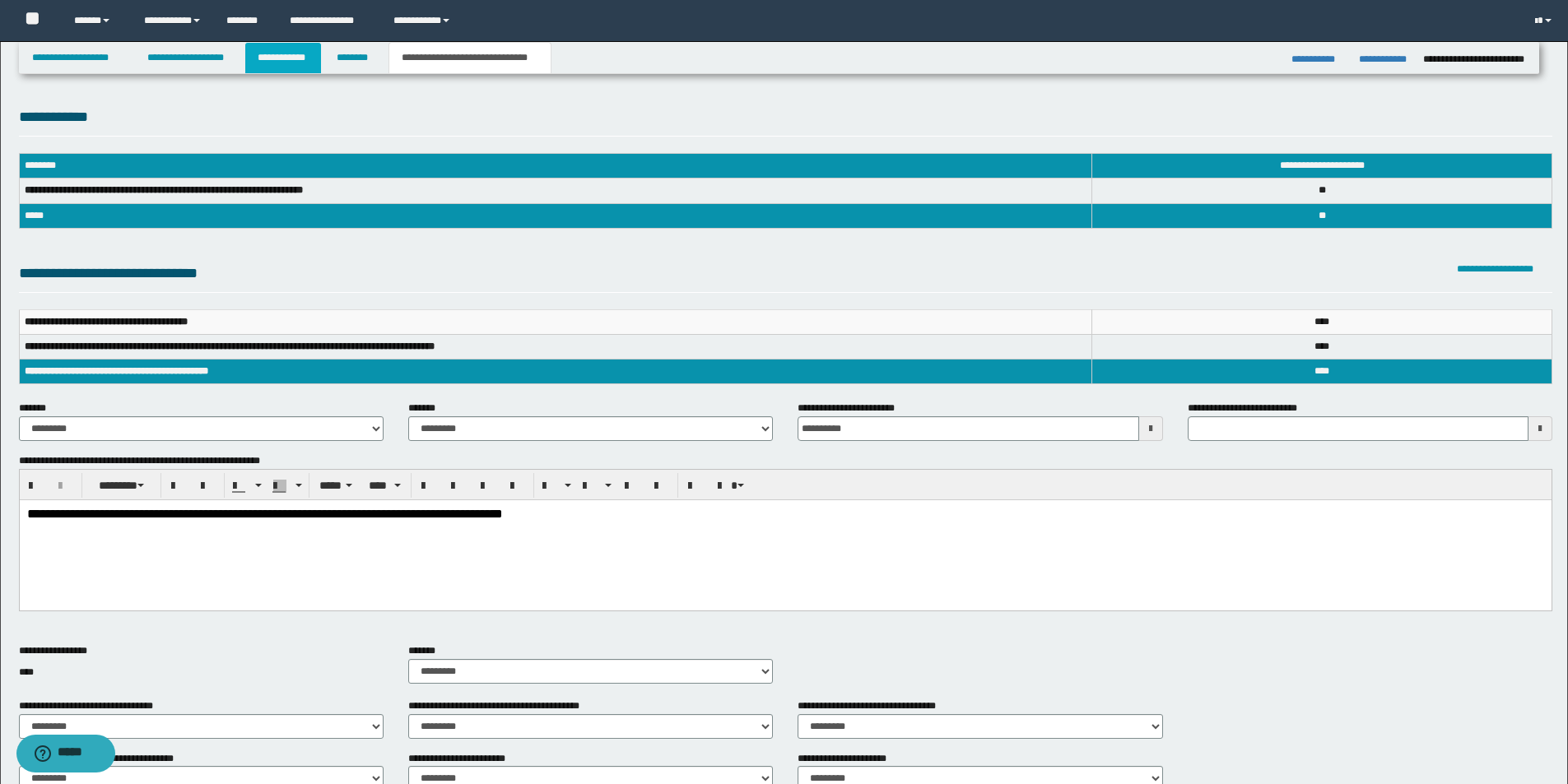 click on "**********" at bounding box center [283, 58] 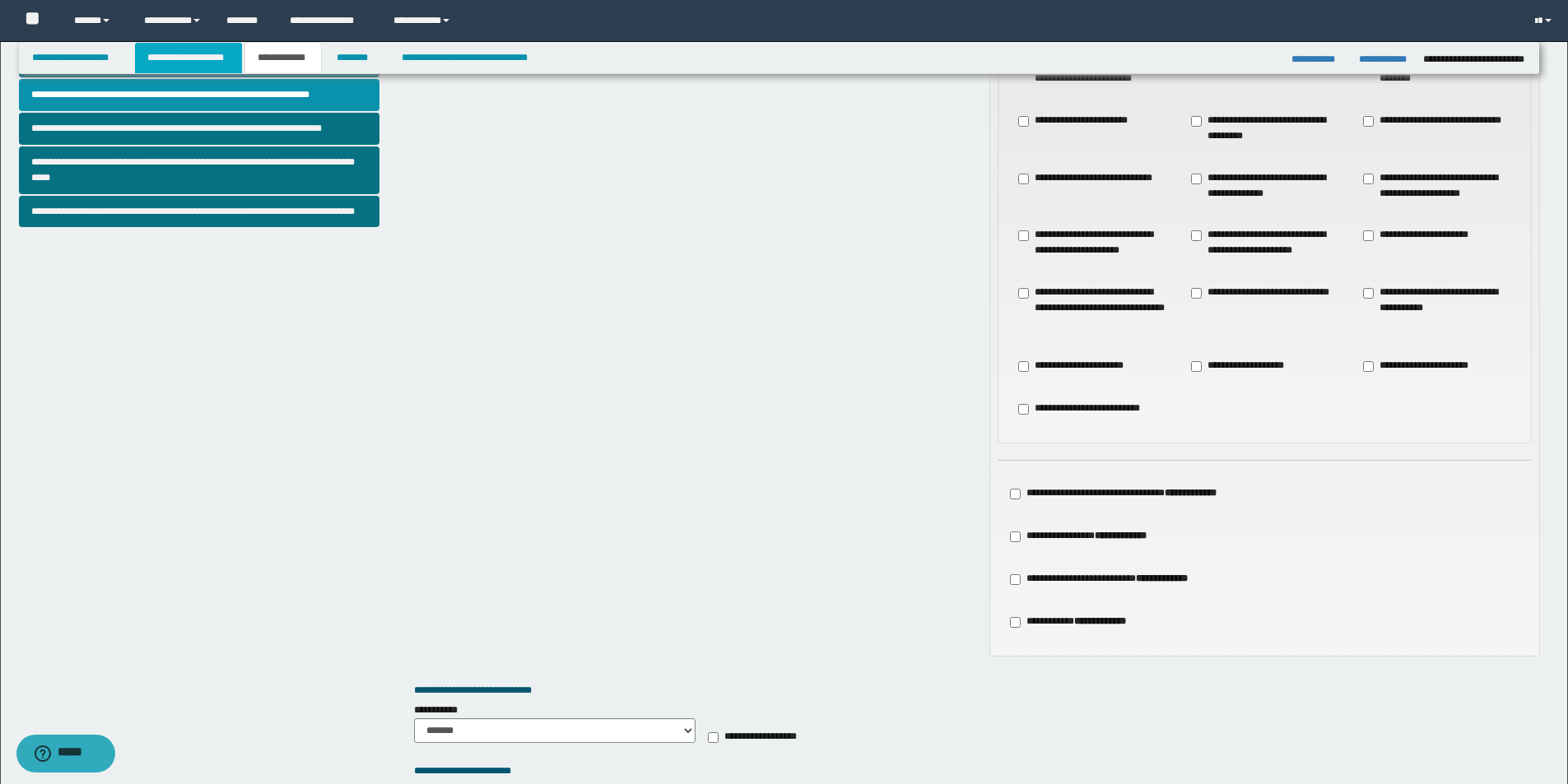 click on "**********" at bounding box center [188, 58] 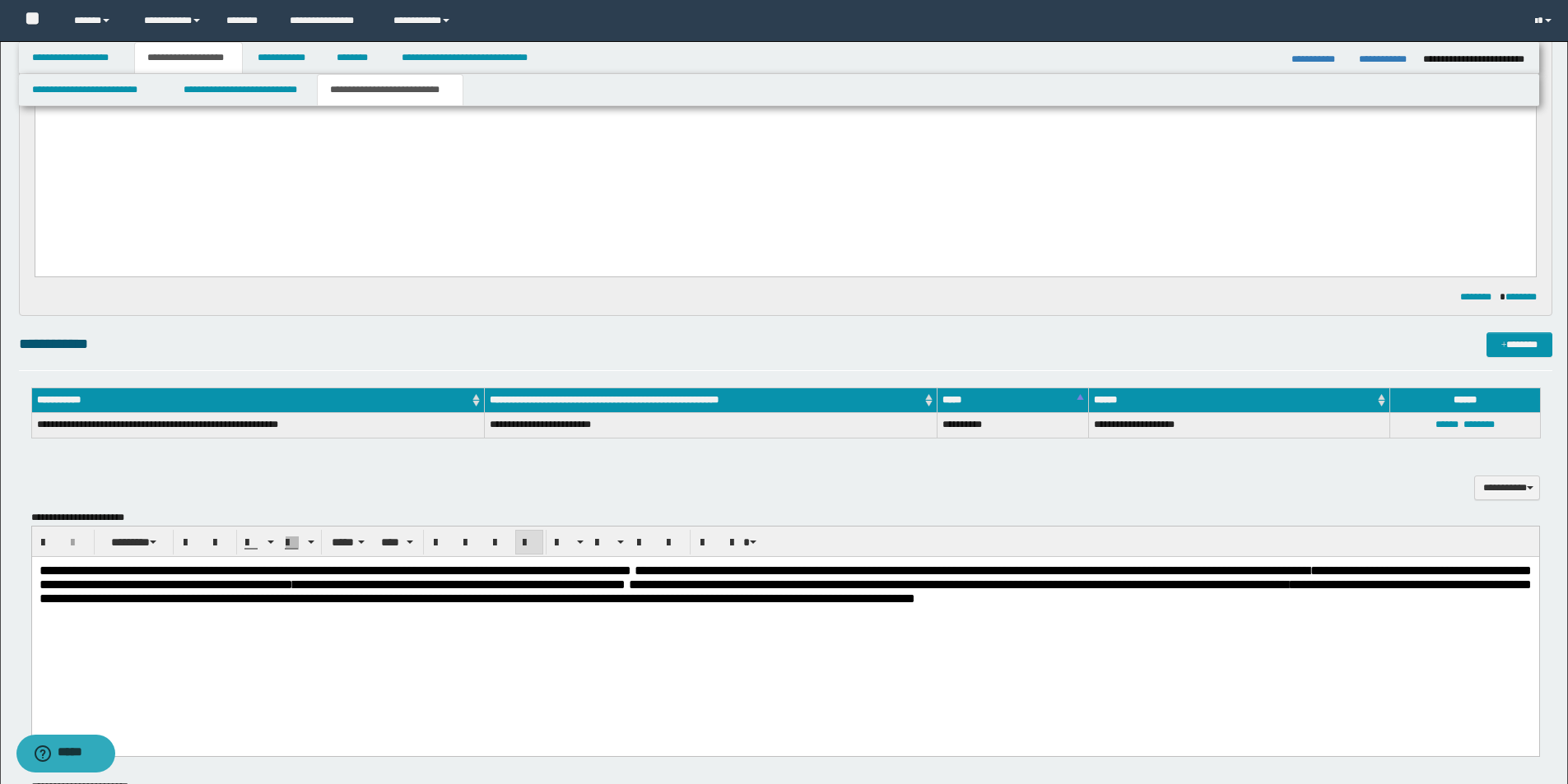 click on "**********" at bounding box center [784, 605] 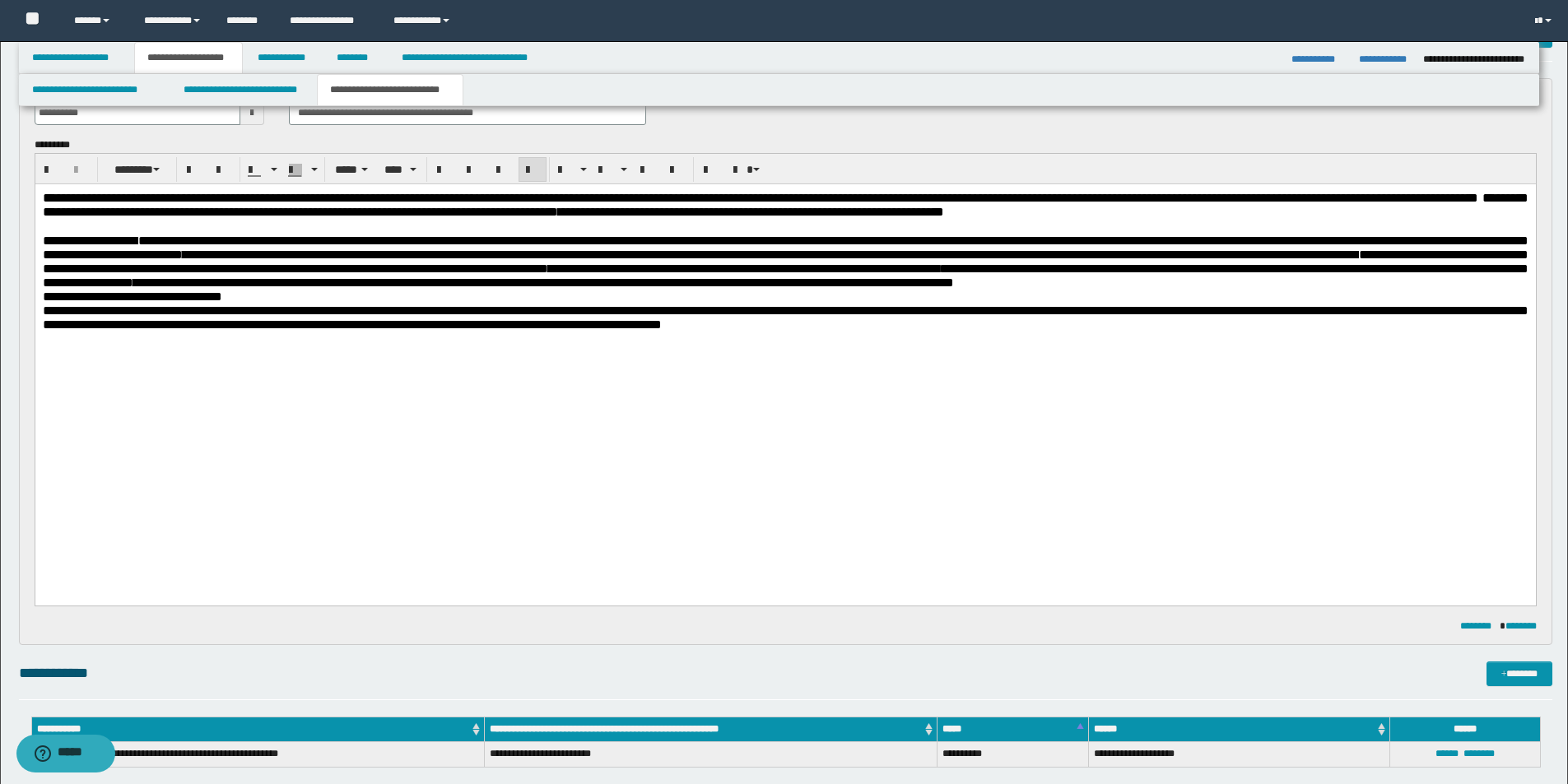 scroll, scrollTop: 0, scrollLeft: 0, axis: both 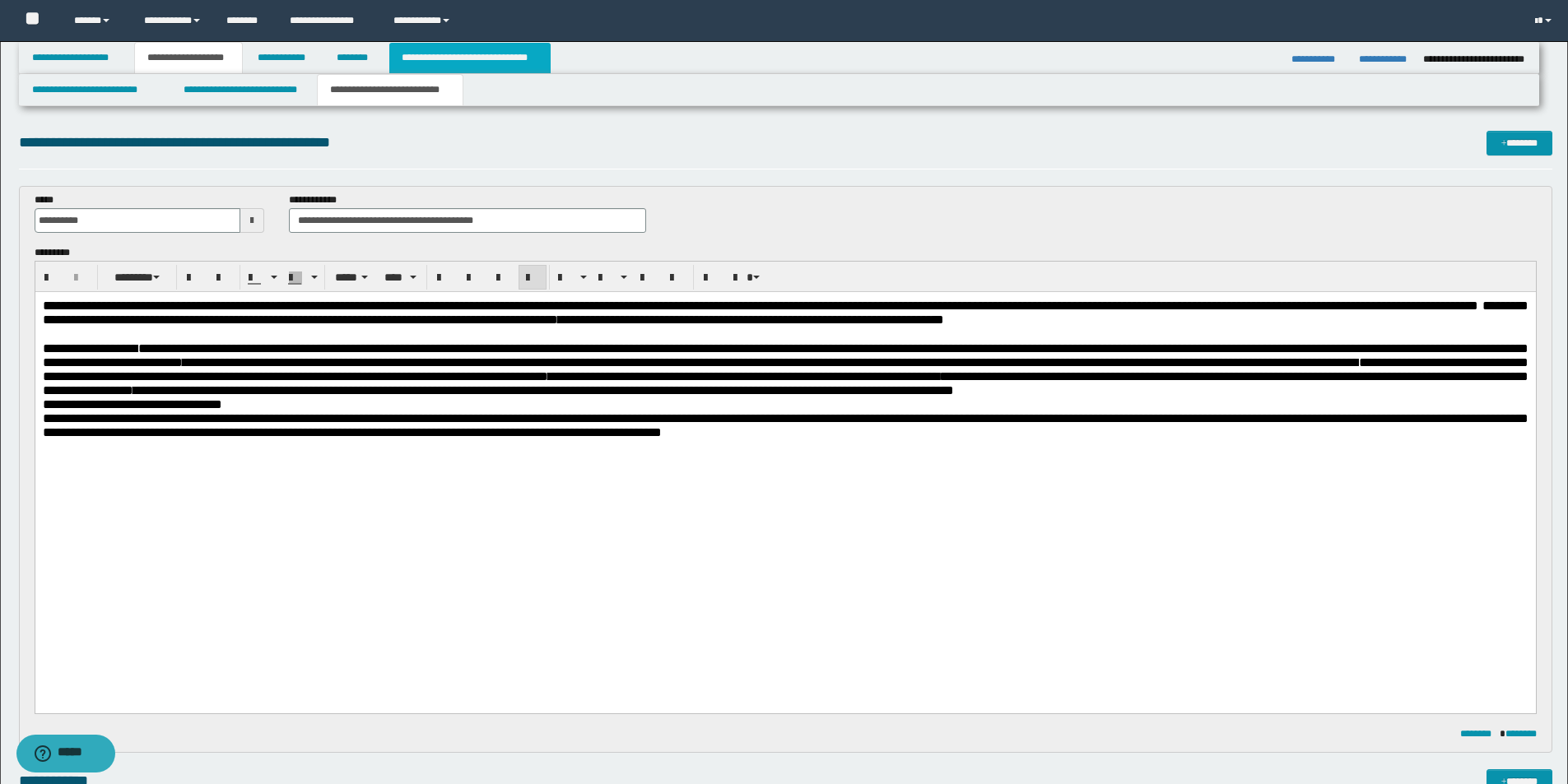 click on "**********" at bounding box center [469, 58] 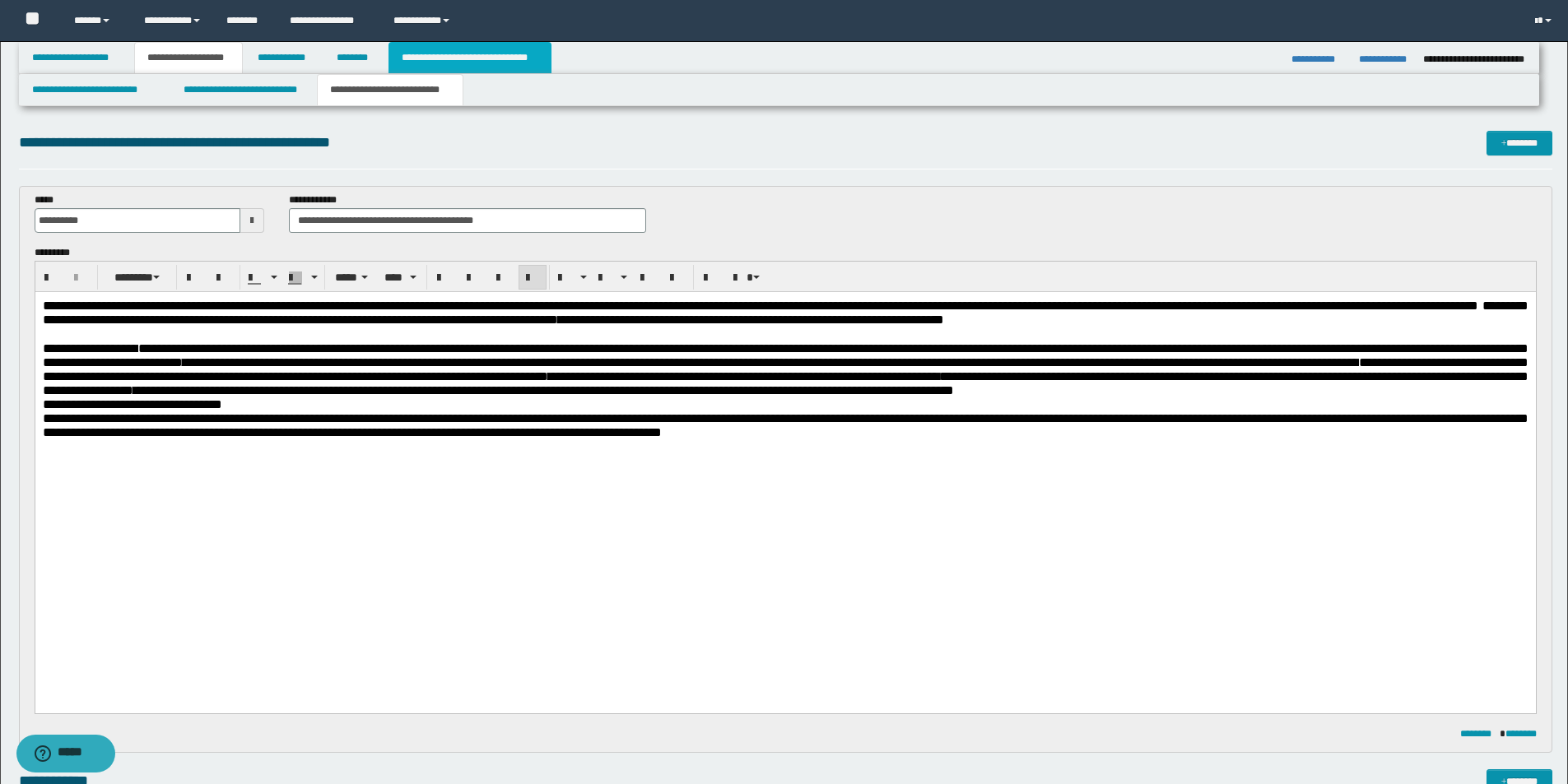 type on "**********" 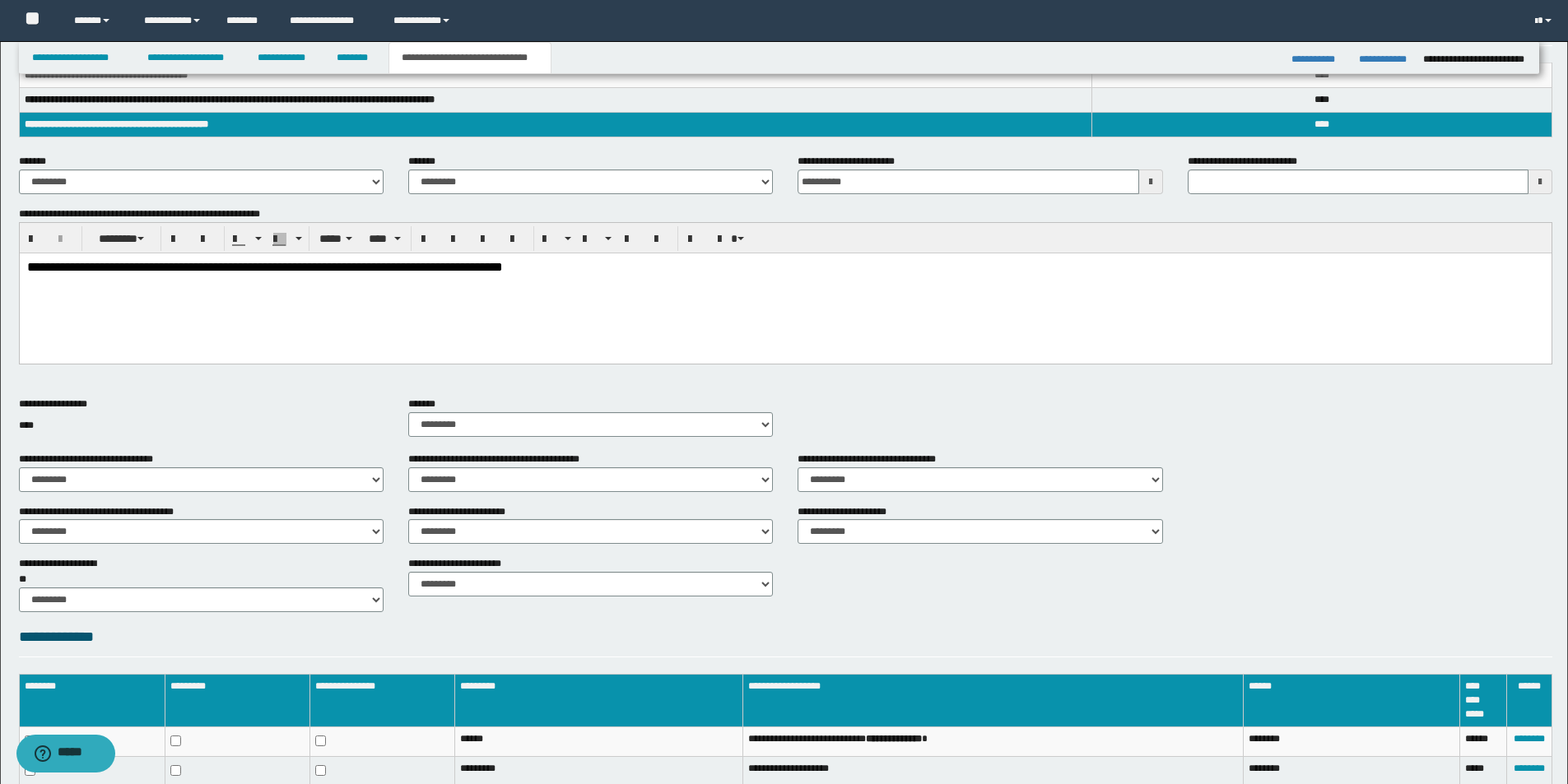 scroll, scrollTop: 381, scrollLeft: 0, axis: vertical 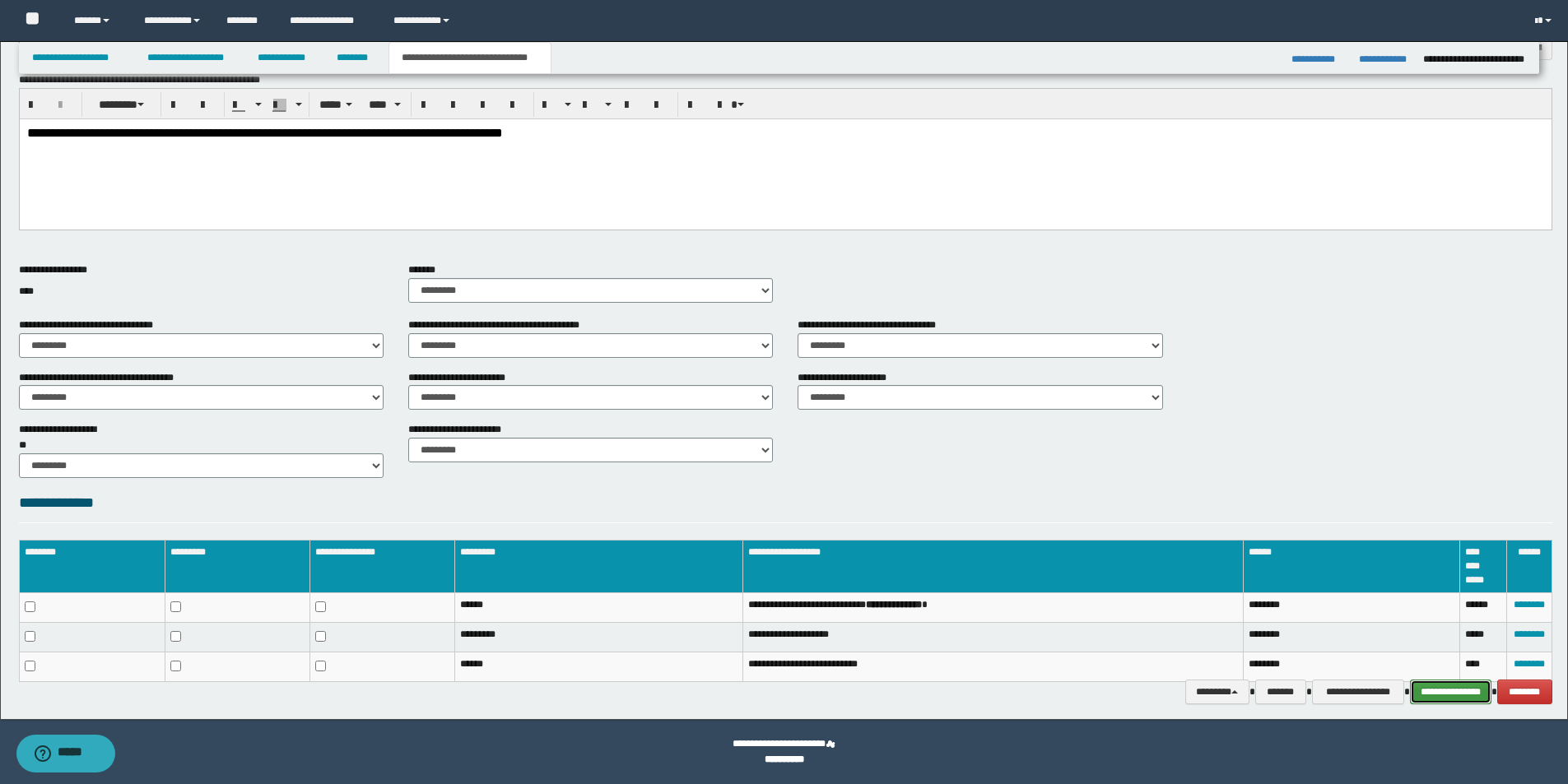 click on "**********" at bounding box center [1450, 692] 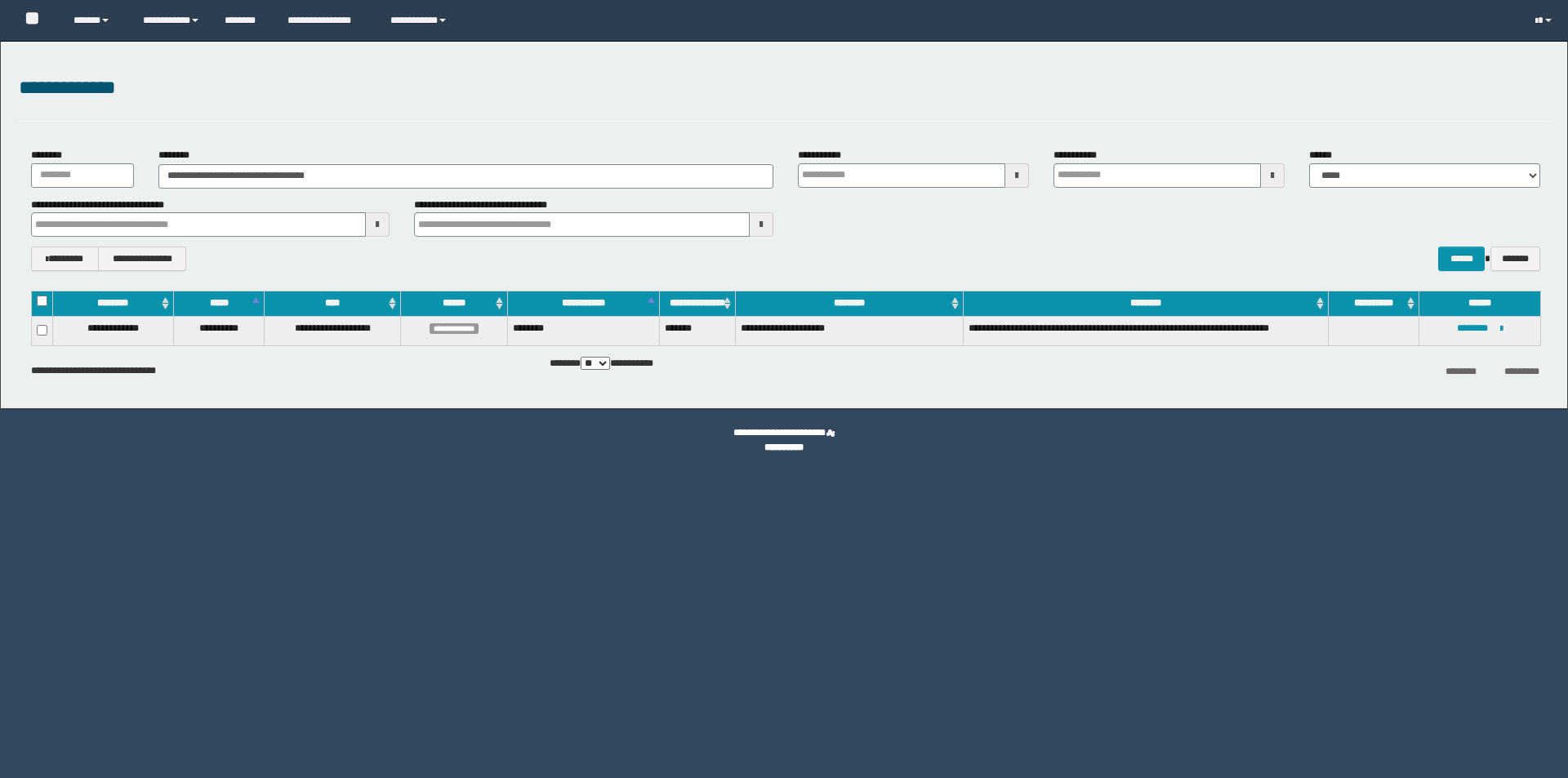 scroll, scrollTop: 0, scrollLeft: 0, axis: both 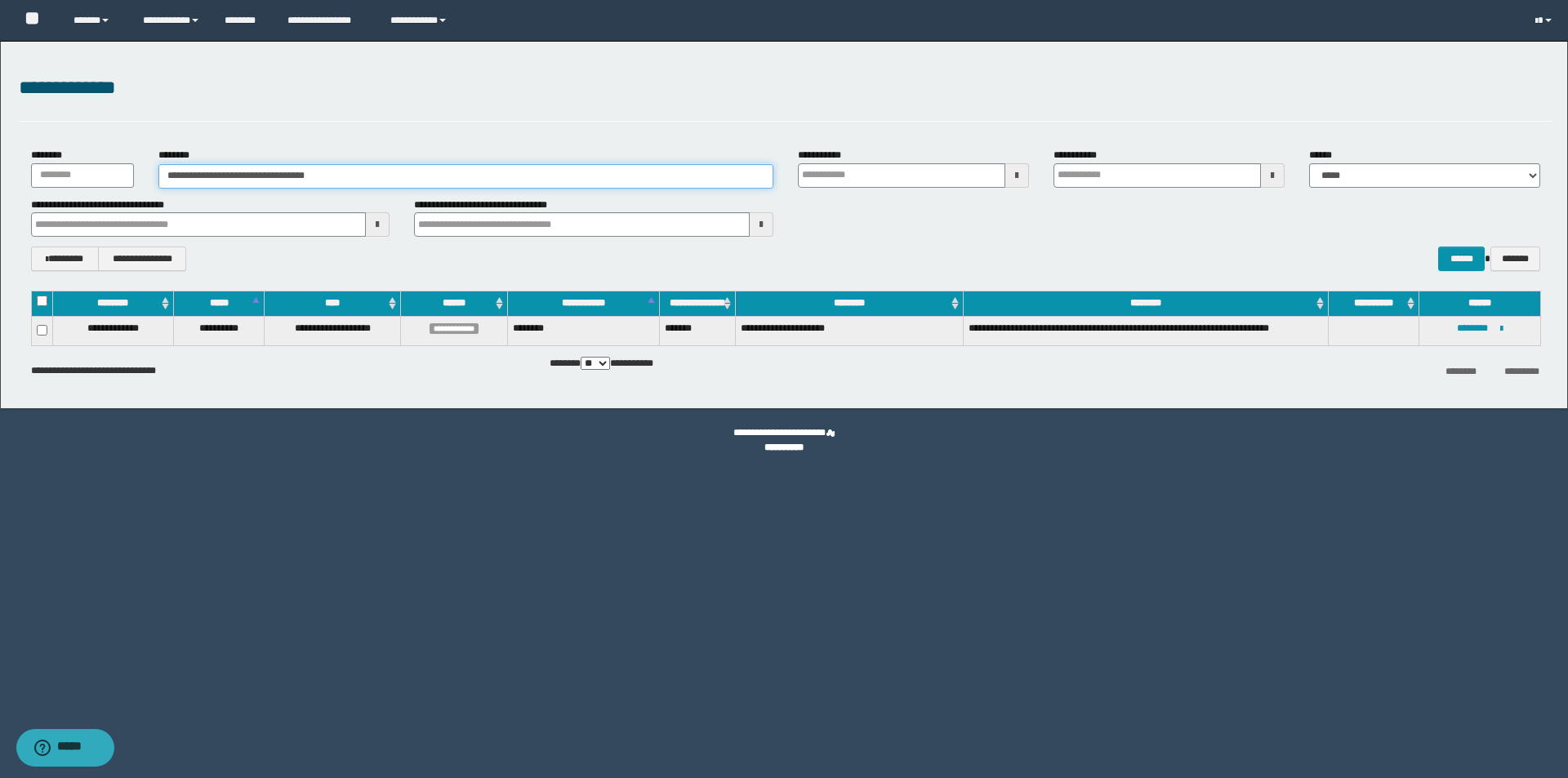 drag, startPoint x: 344, startPoint y: 172, endPoint x: 22, endPoint y: 175, distance: 322.014 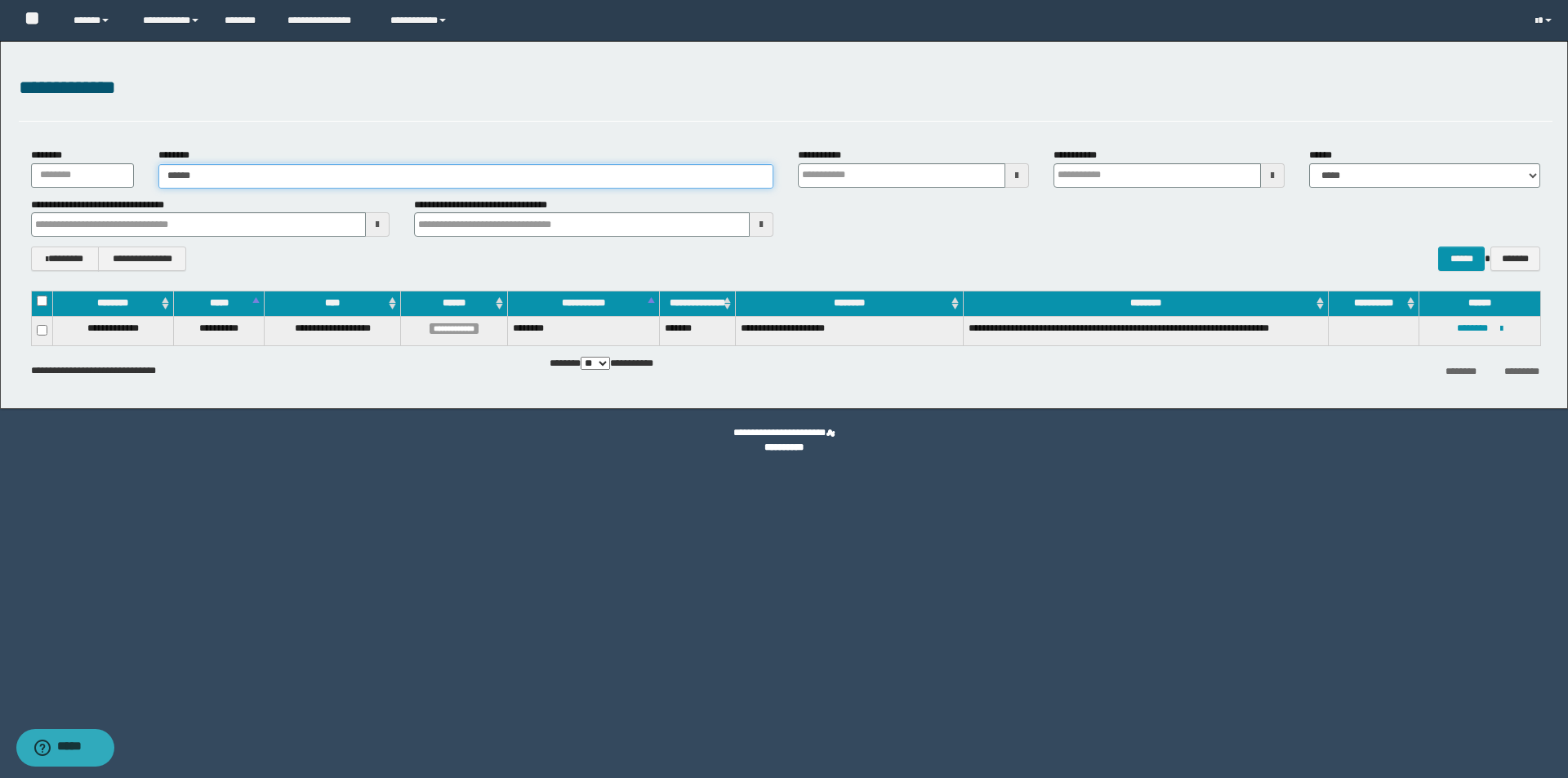 type on "*******" 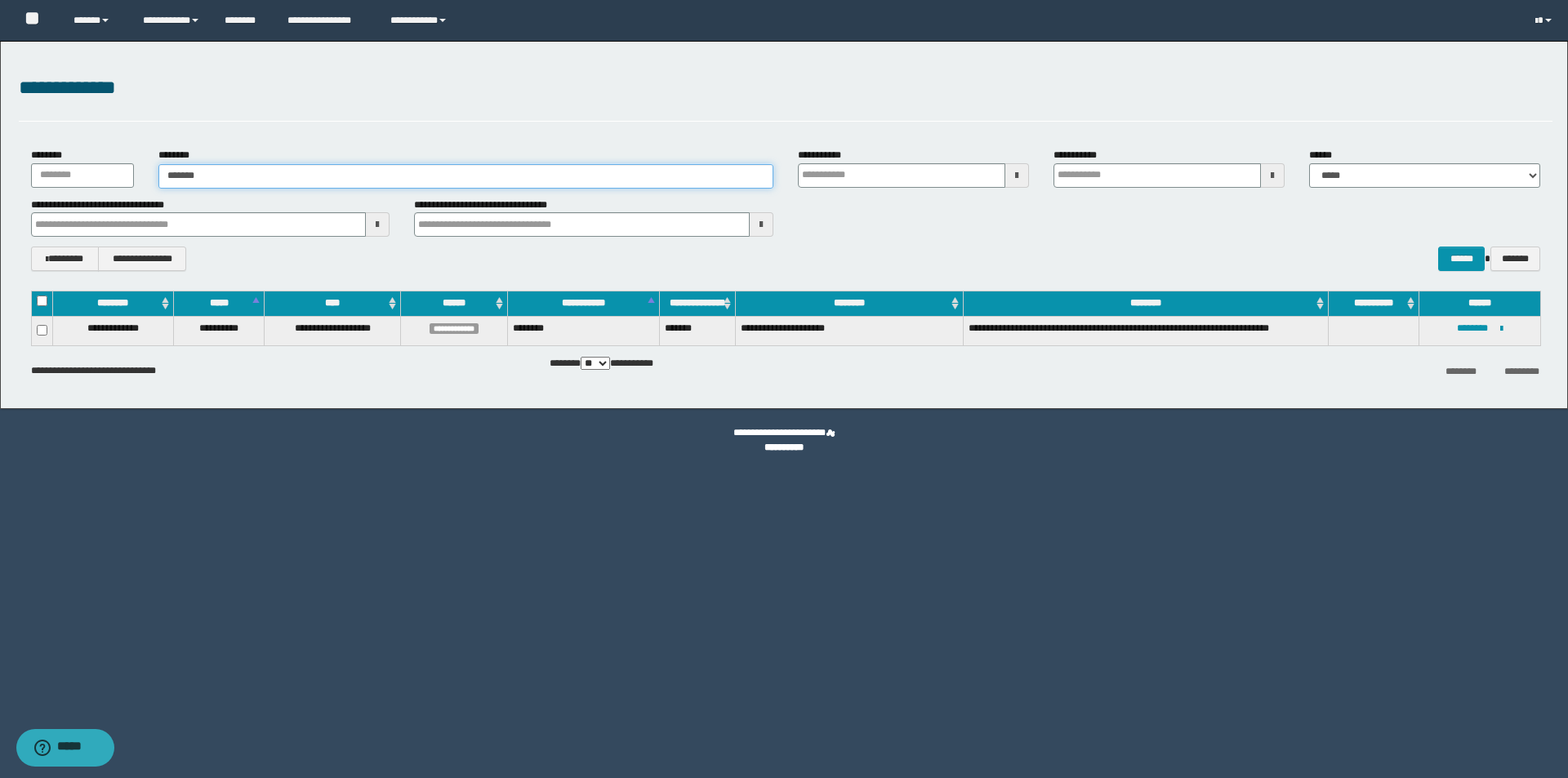type on "*******" 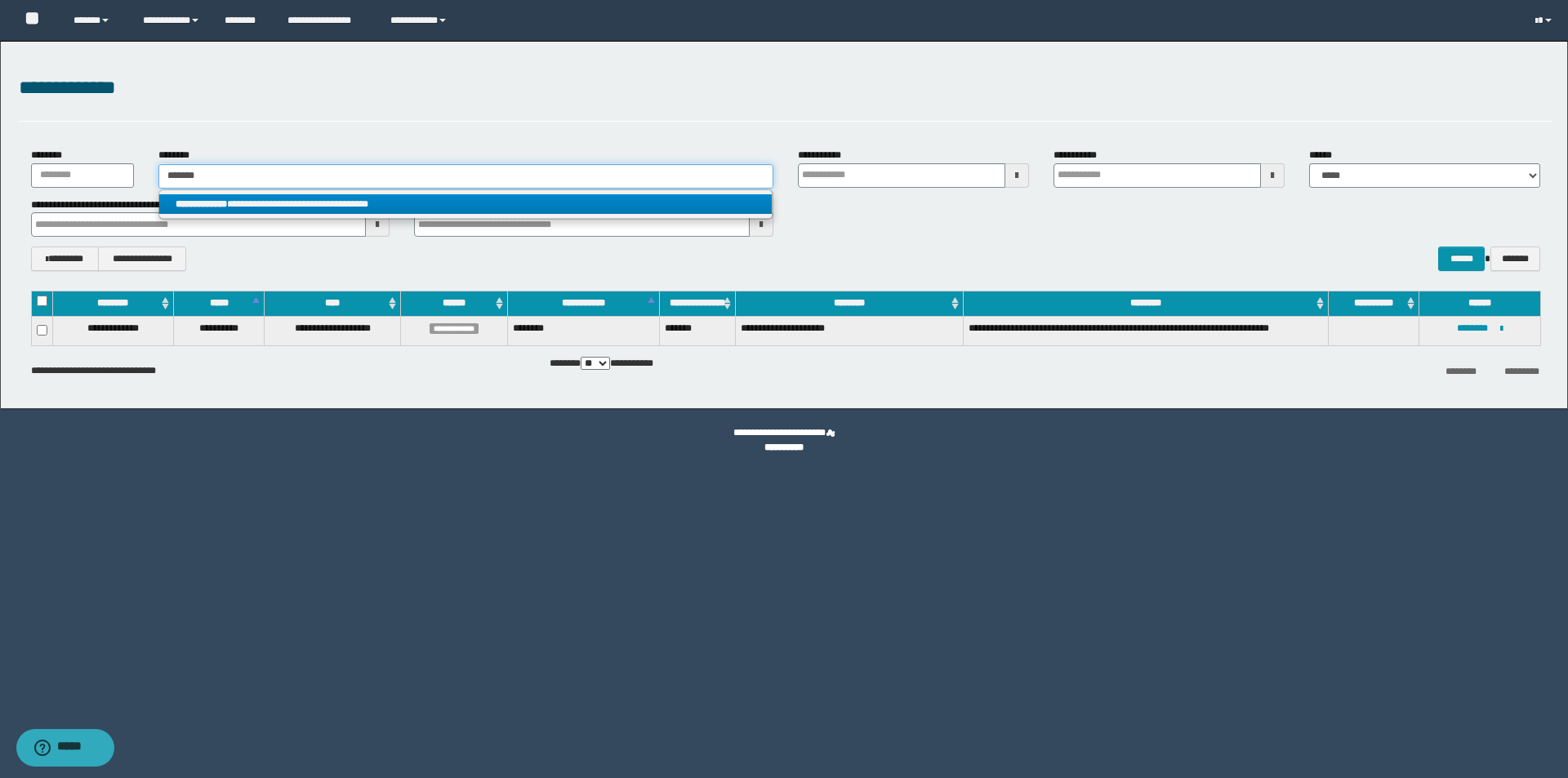 type on "*******" 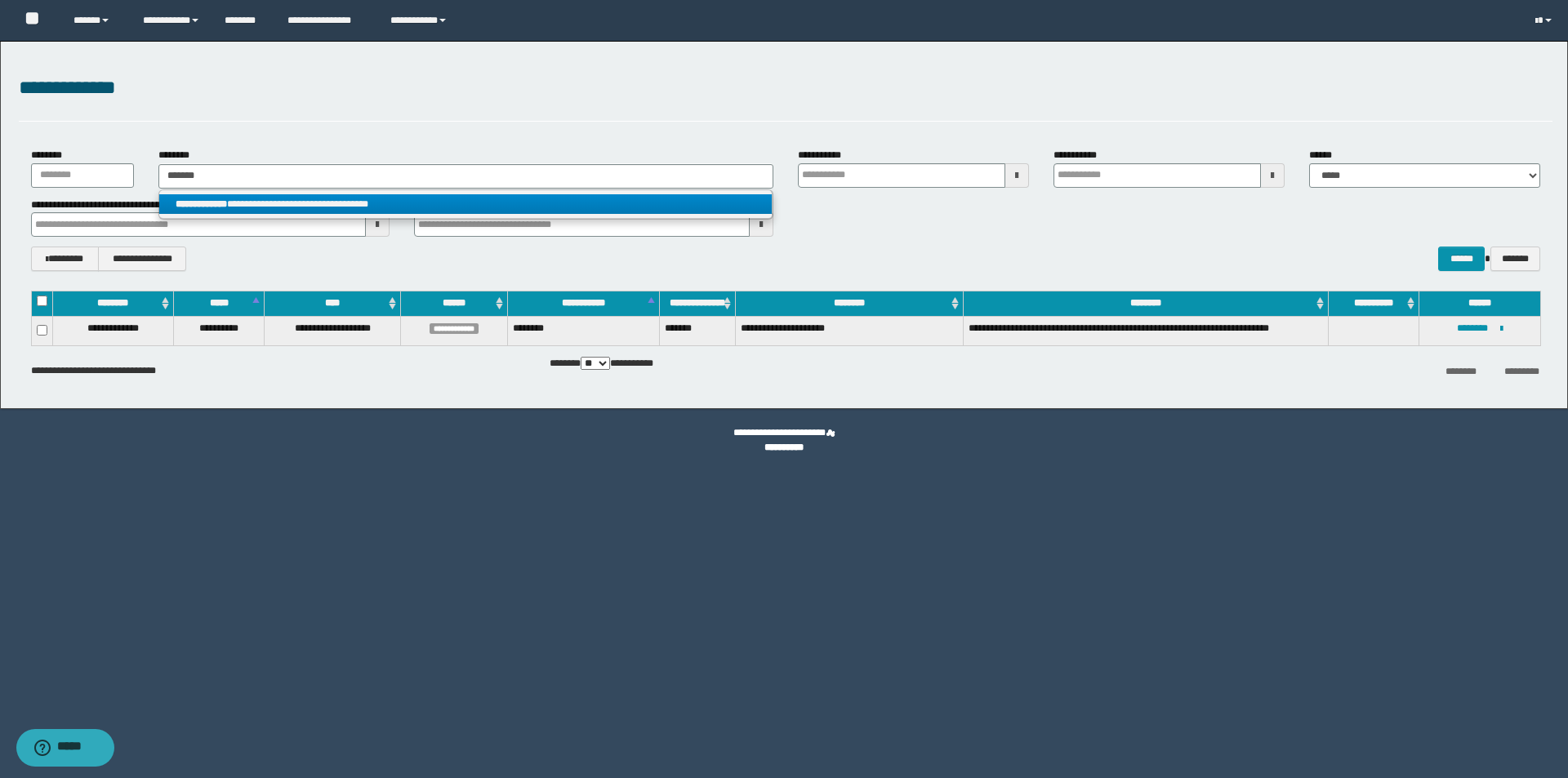click on "**********" at bounding box center (466, 204) 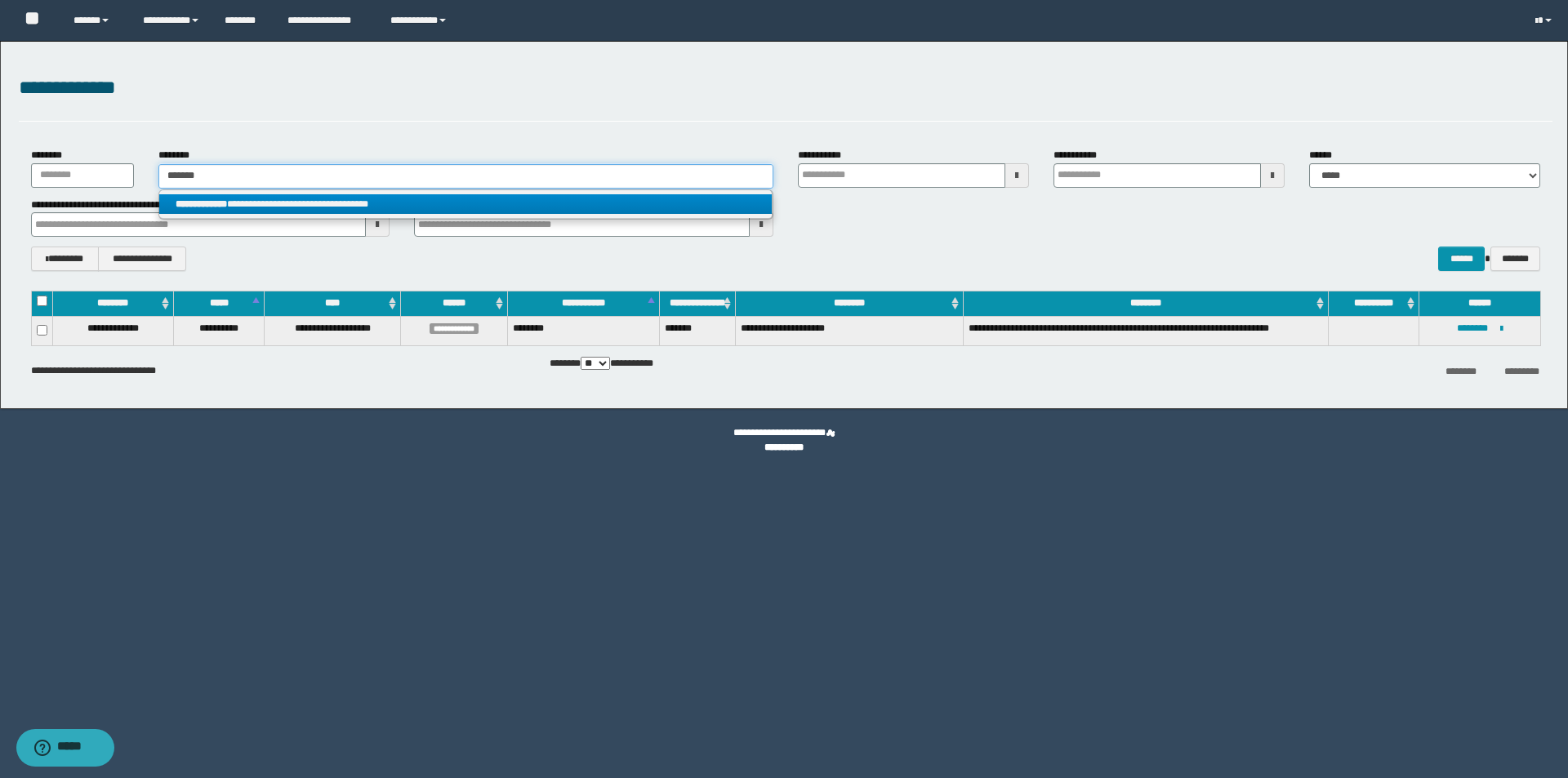 type 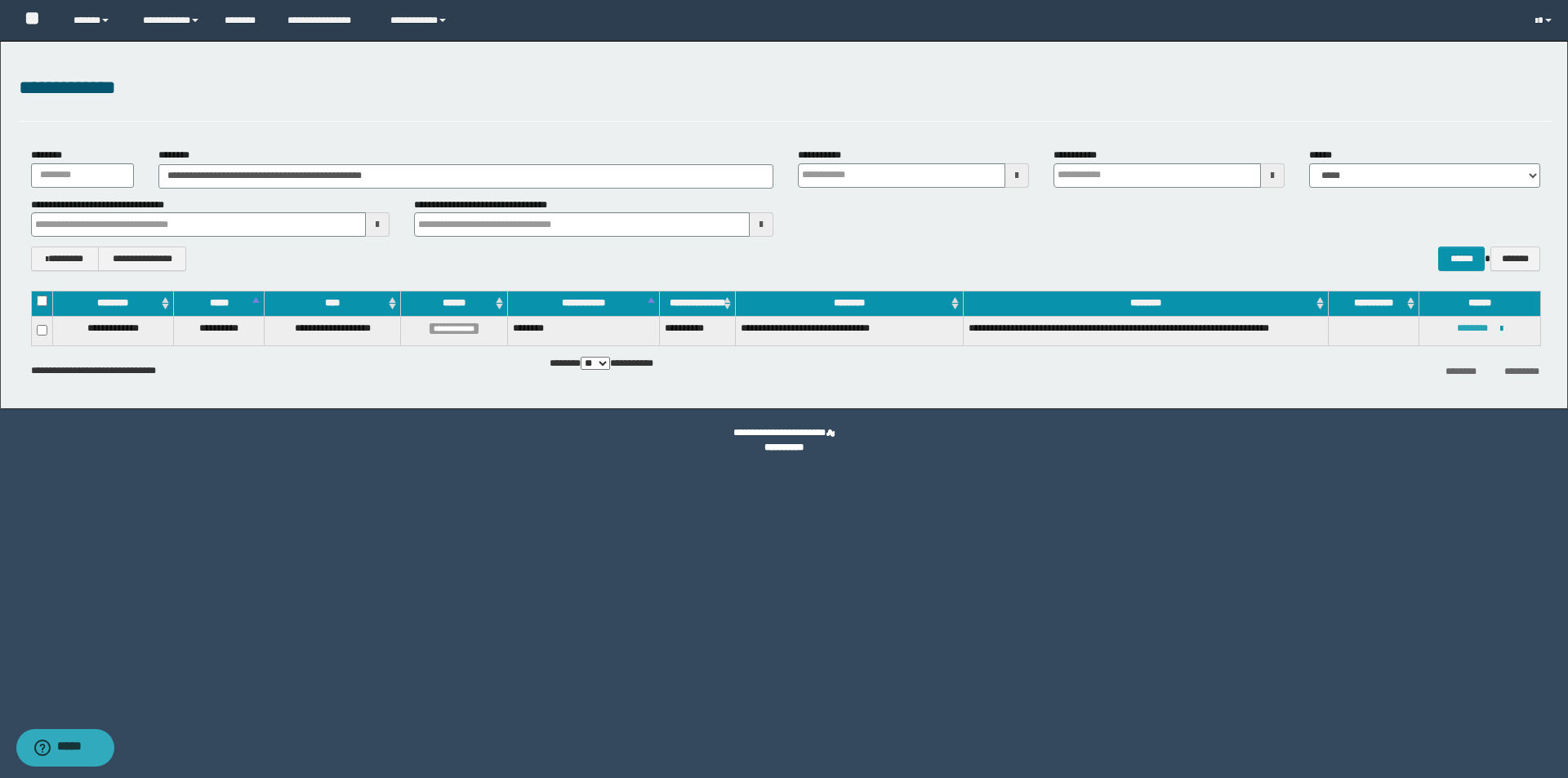 click on "********" at bounding box center (1472, 328) 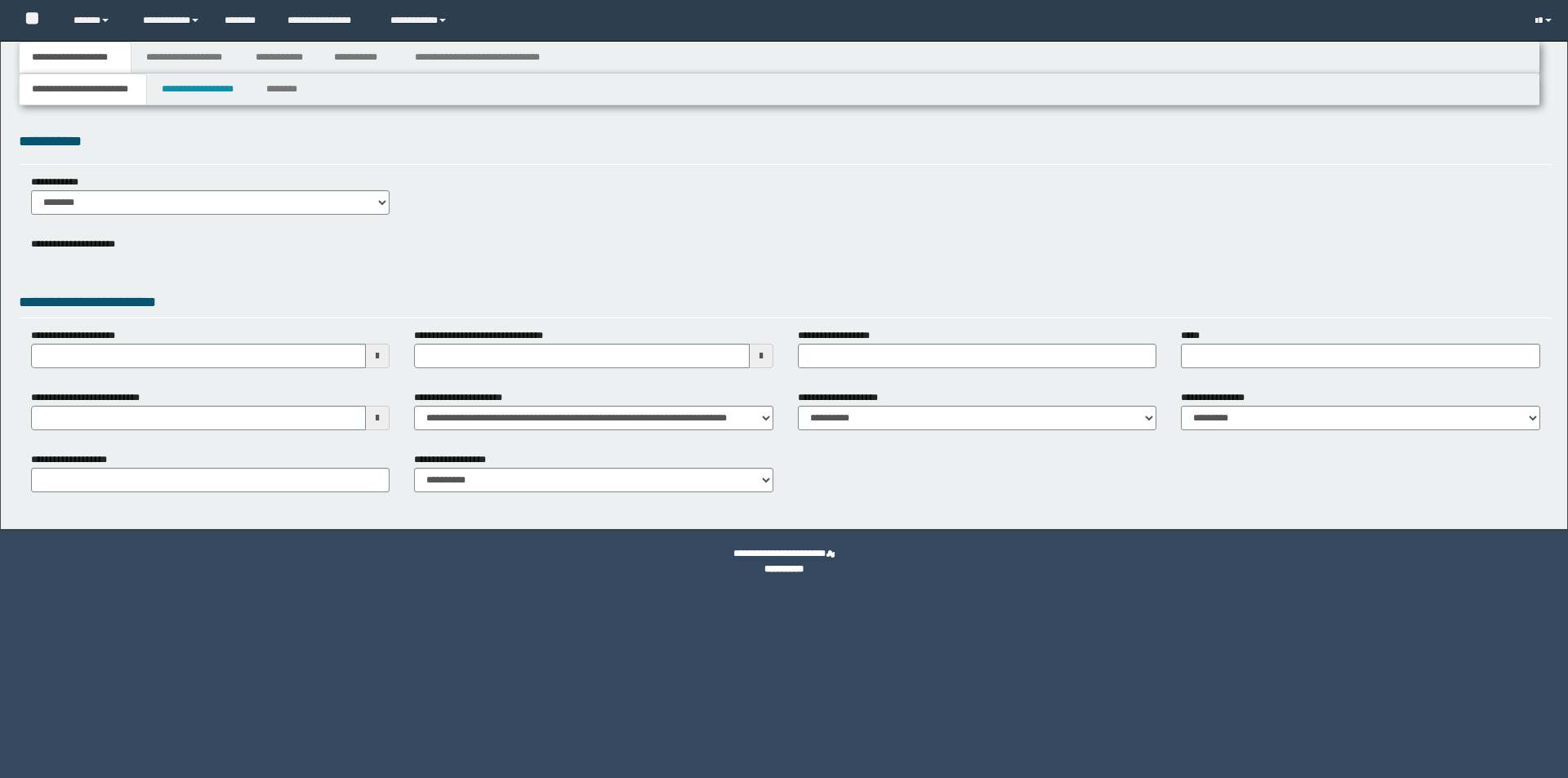 scroll, scrollTop: 0, scrollLeft: 0, axis: both 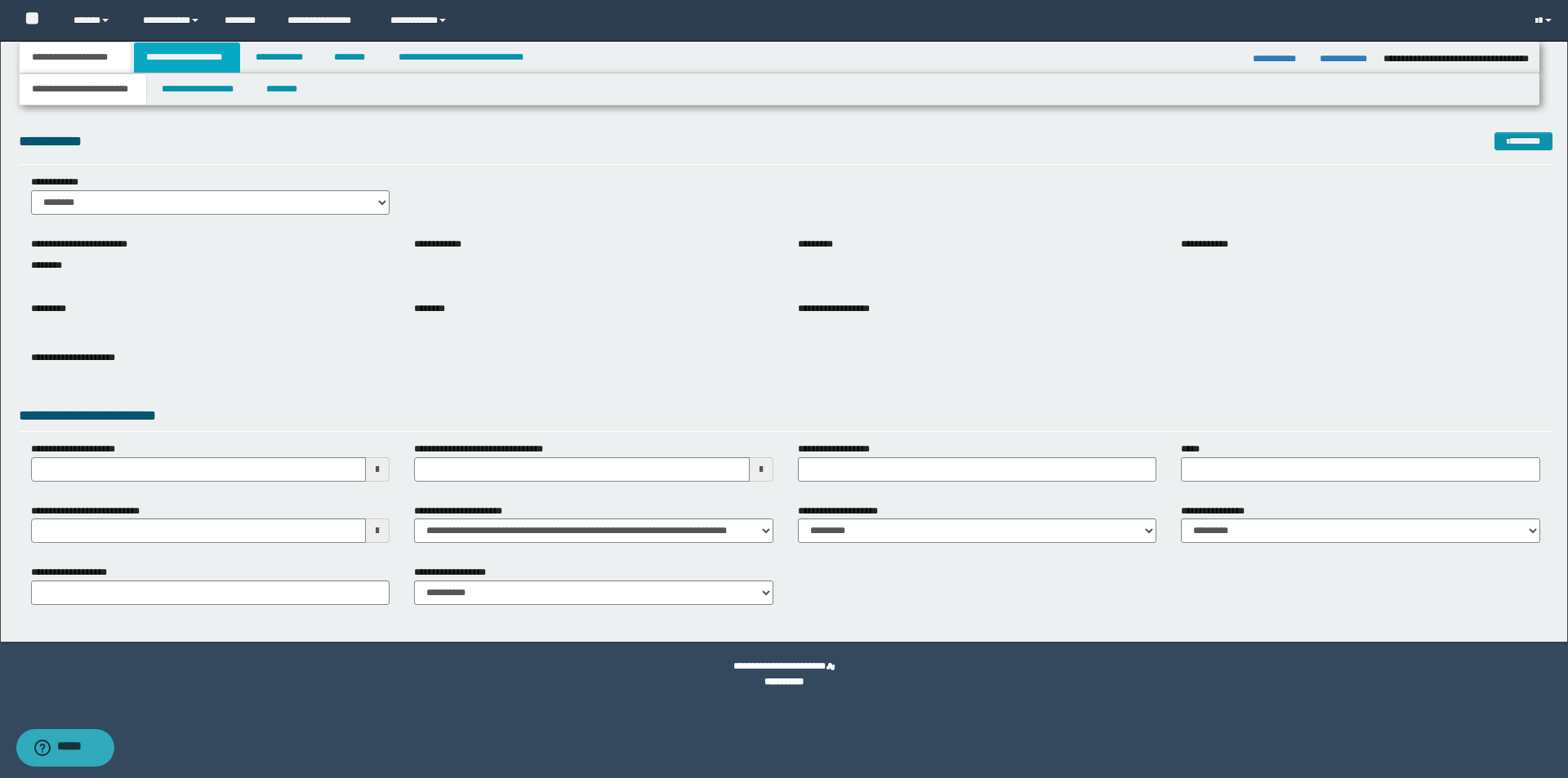click on "**********" at bounding box center [187, 57] 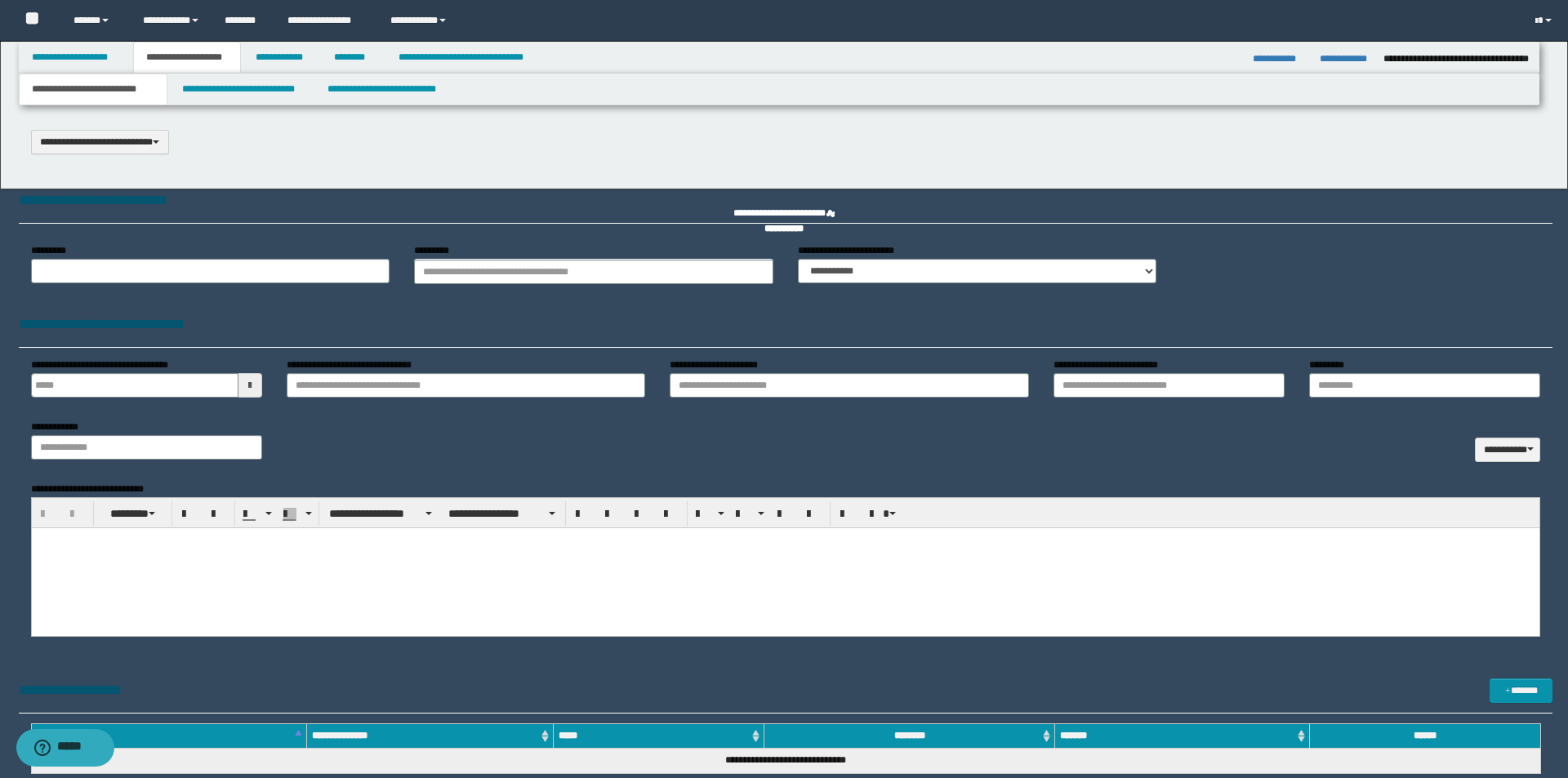 select on "*" 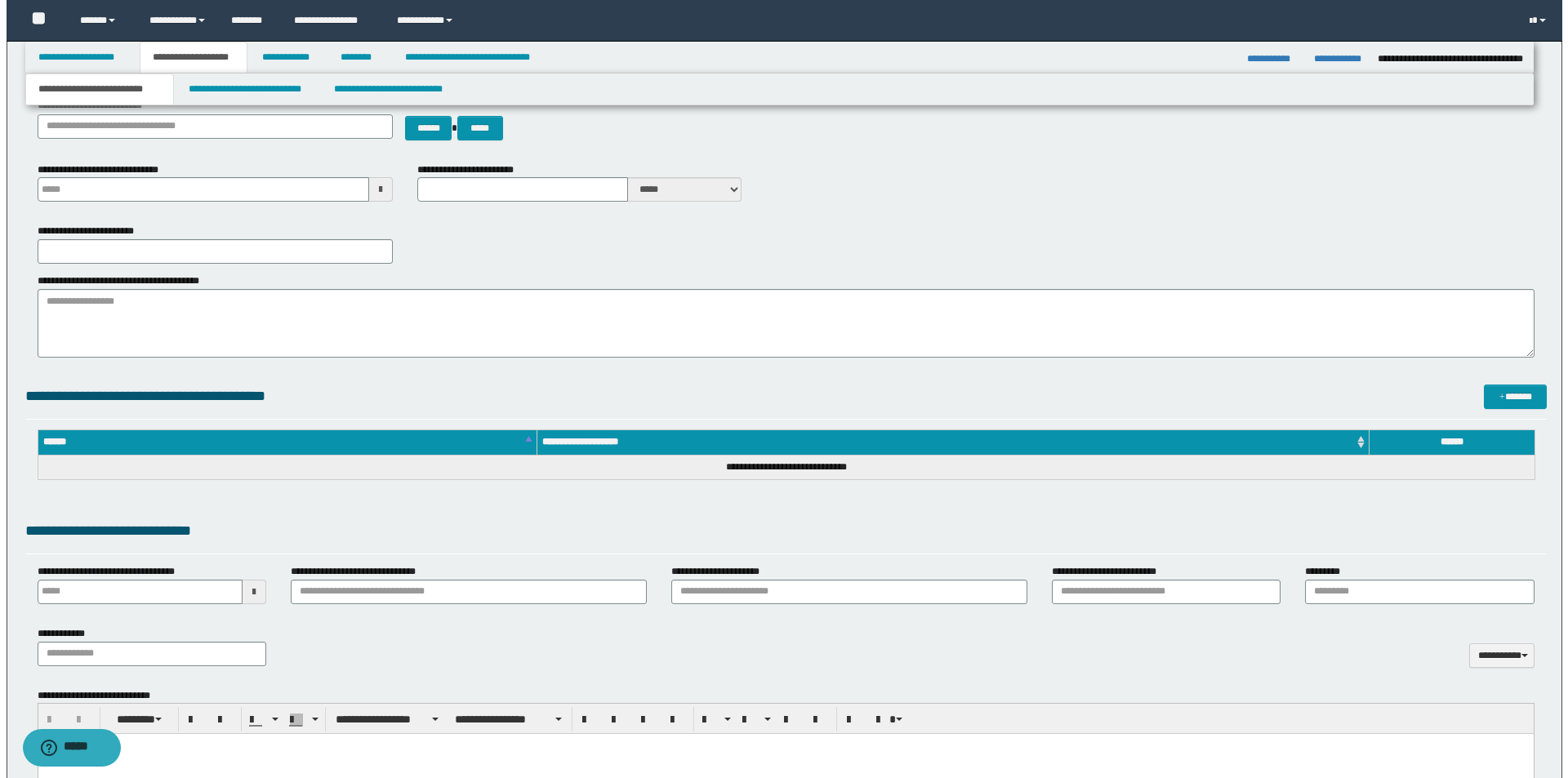 scroll, scrollTop: 0, scrollLeft: 0, axis: both 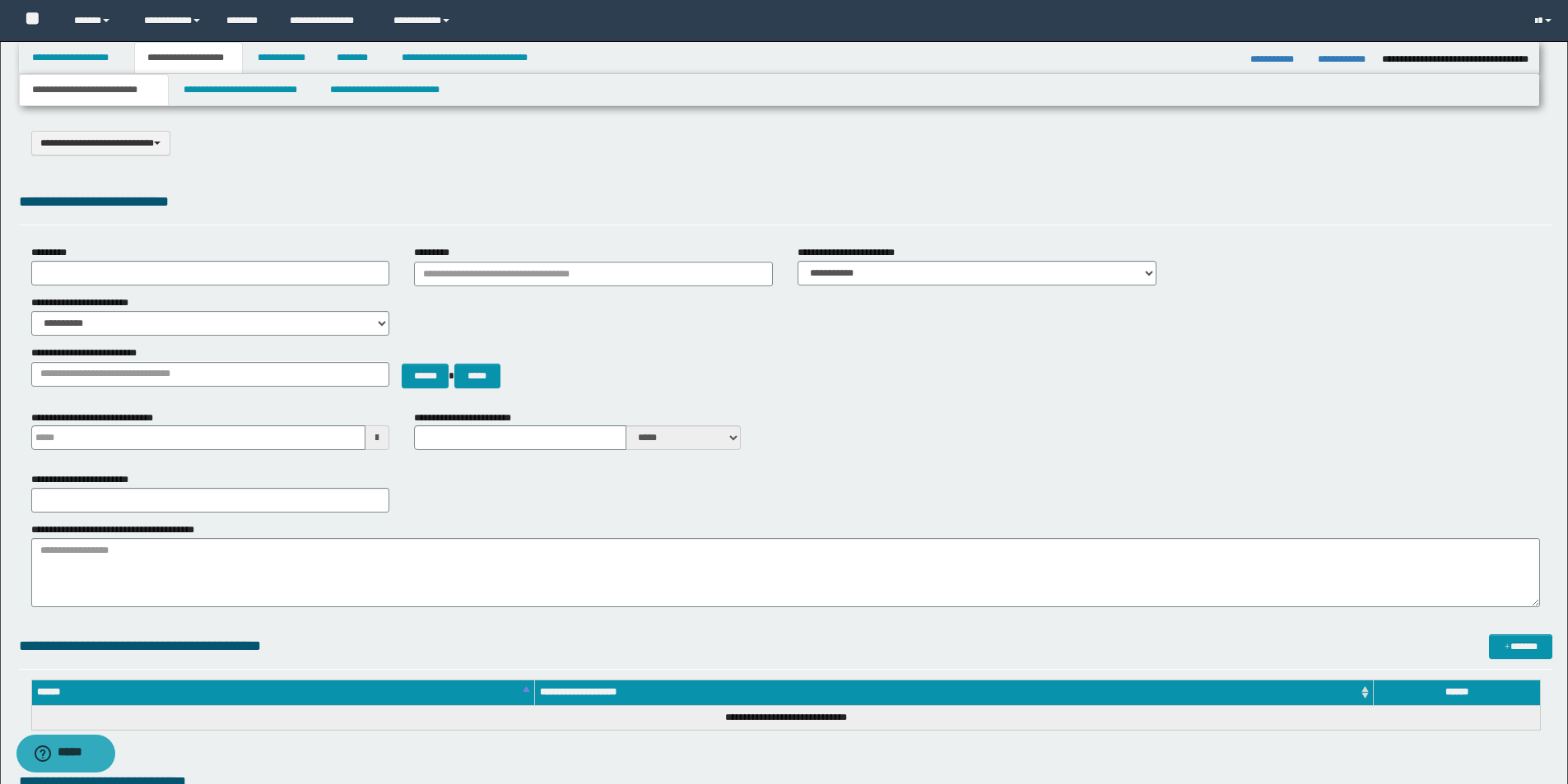 type 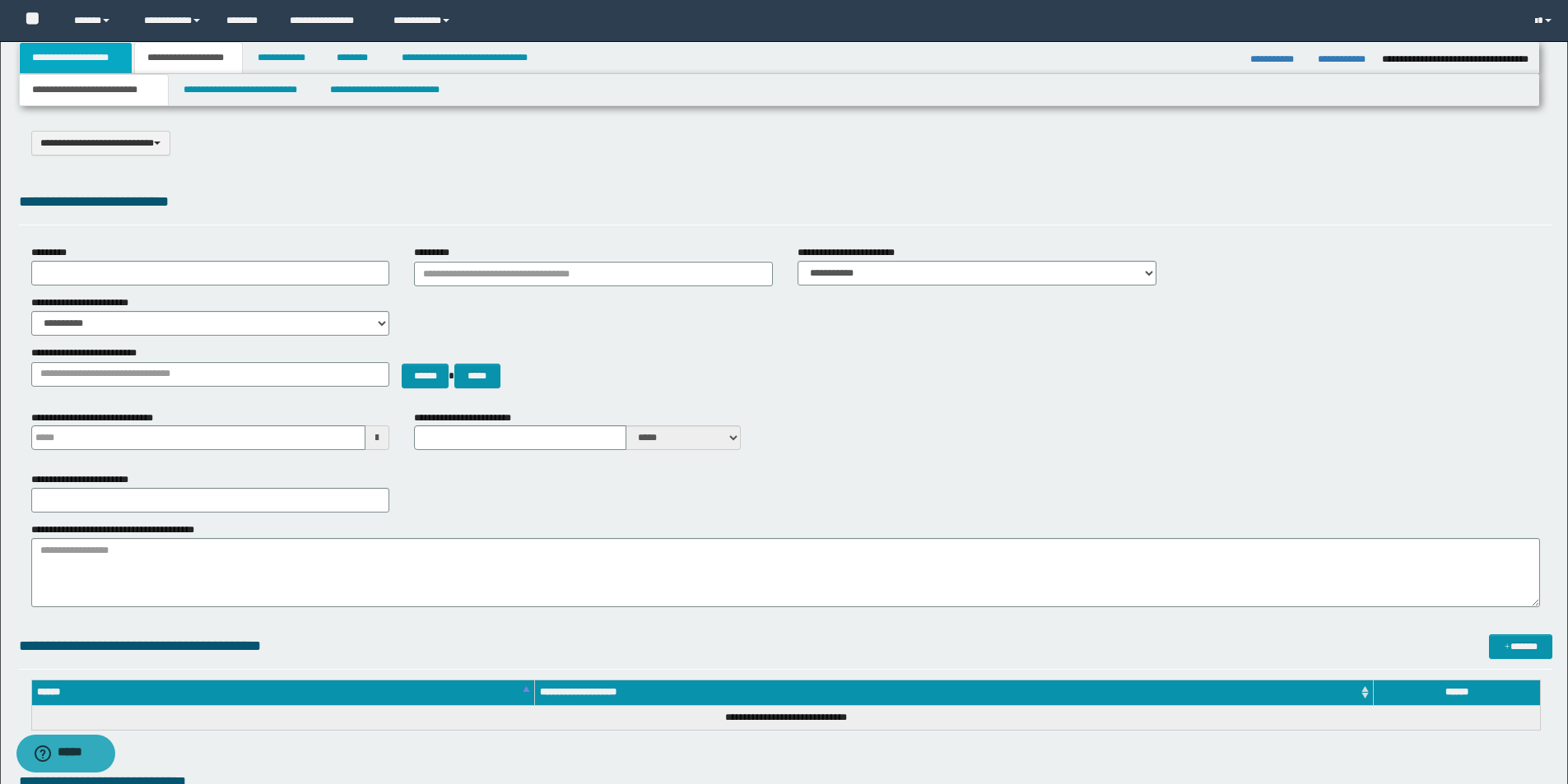 drag, startPoint x: 62, startPoint y: 59, endPoint x: 49, endPoint y: 69, distance: 16 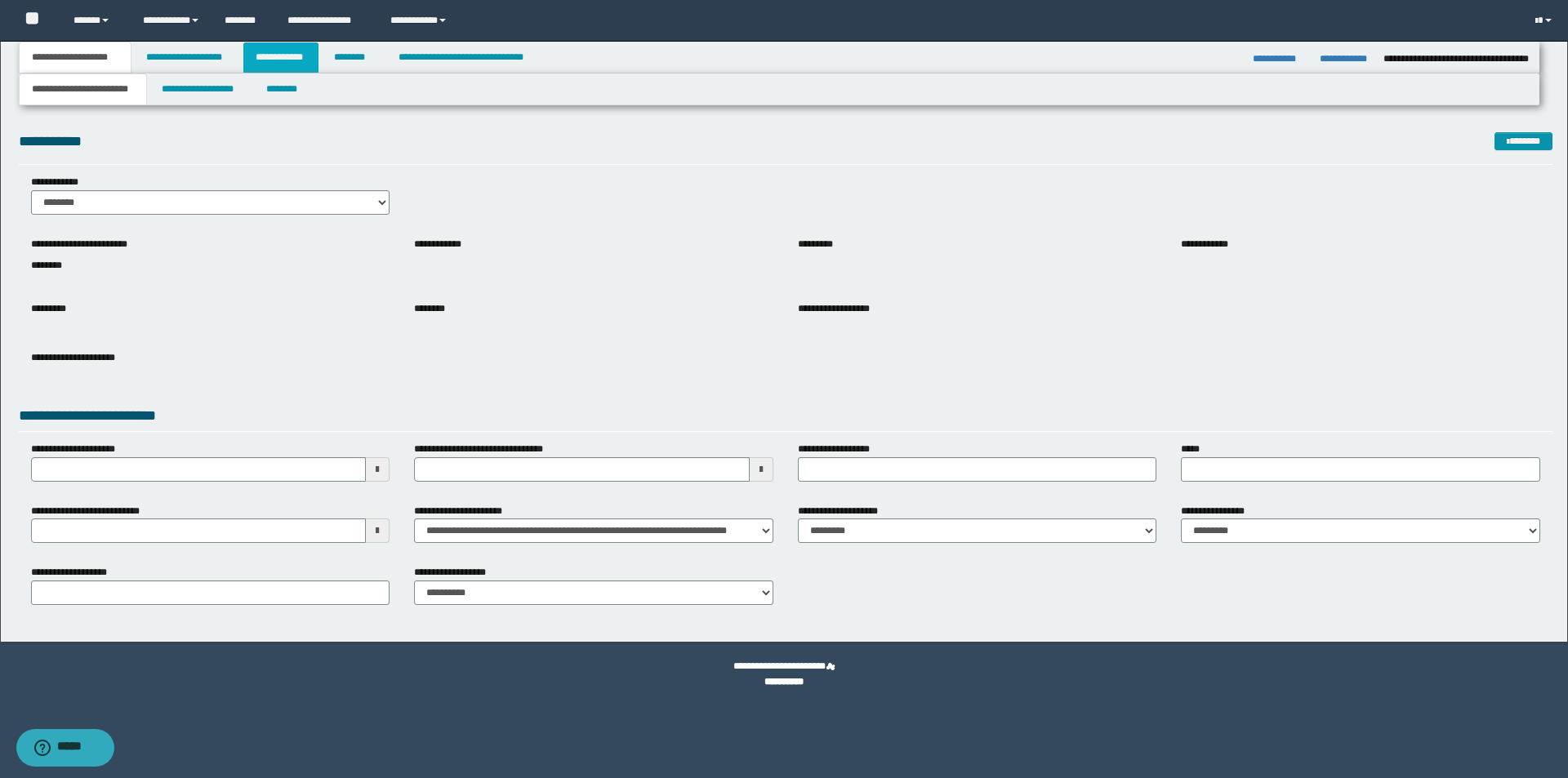 click on "**********" at bounding box center (281, 57) 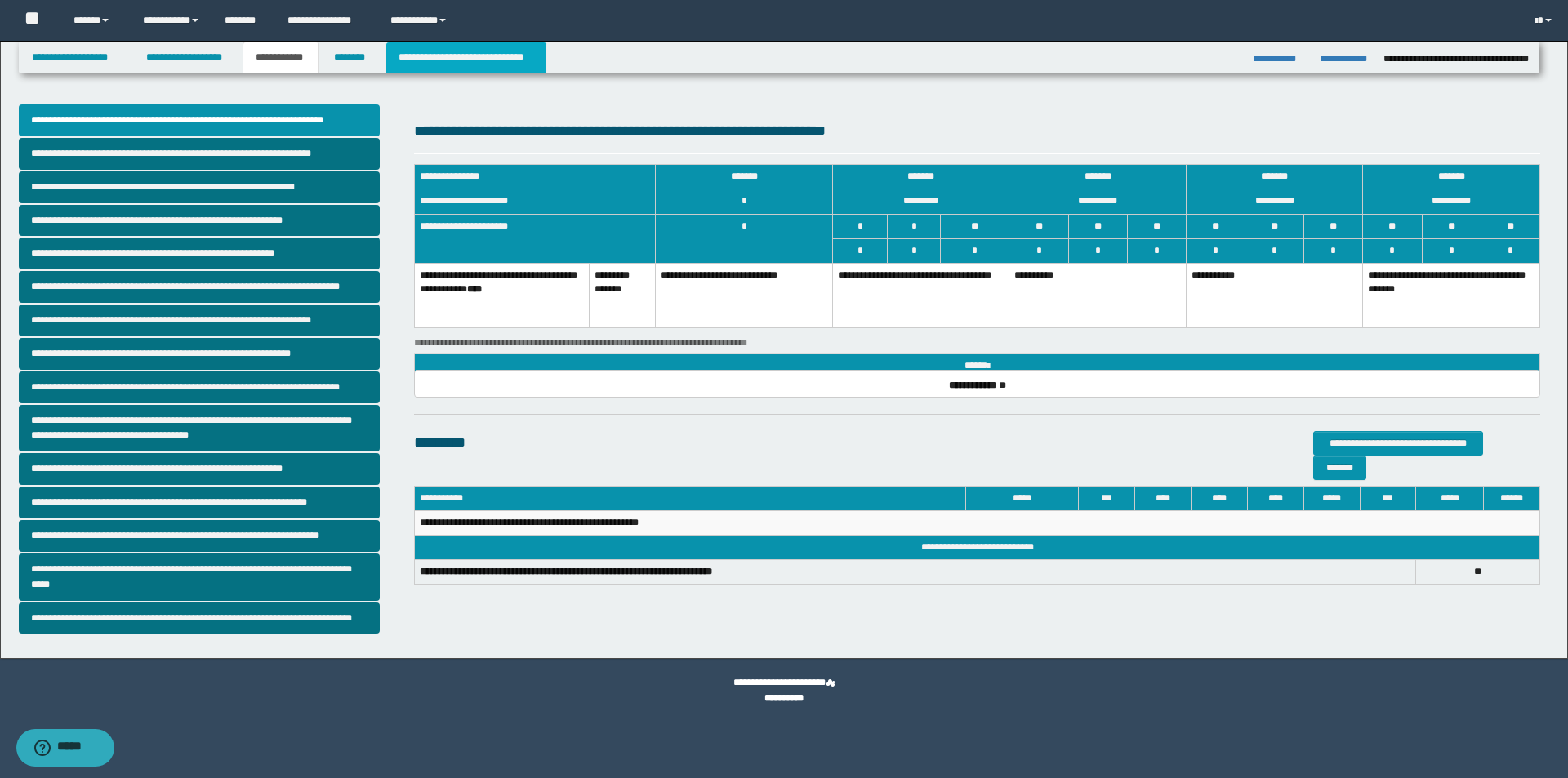 click on "**********" at bounding box center [466, 57] 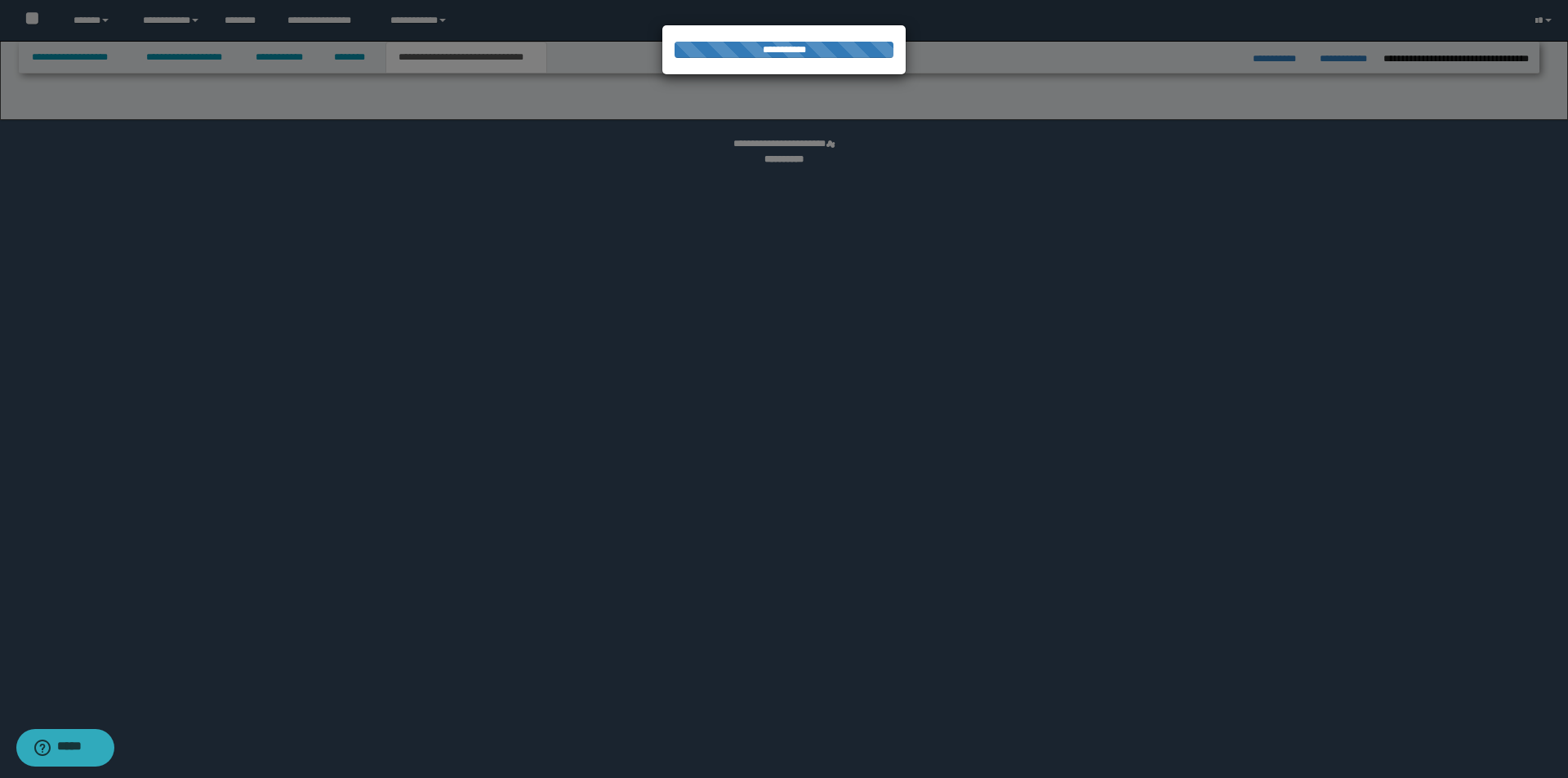 select on "*" 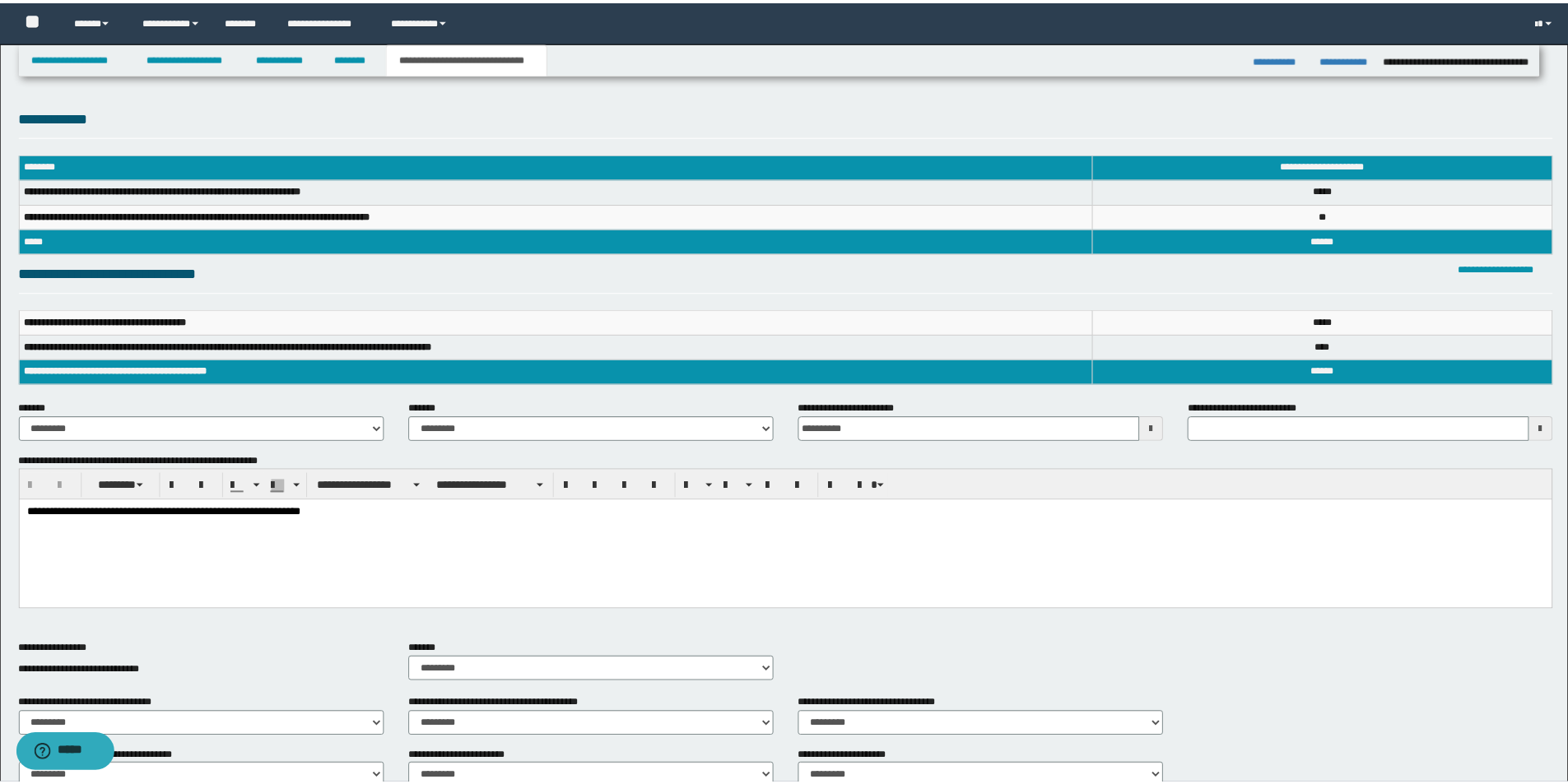 scroll, scrollTop: 0, scrollLeft: 0, axis: both 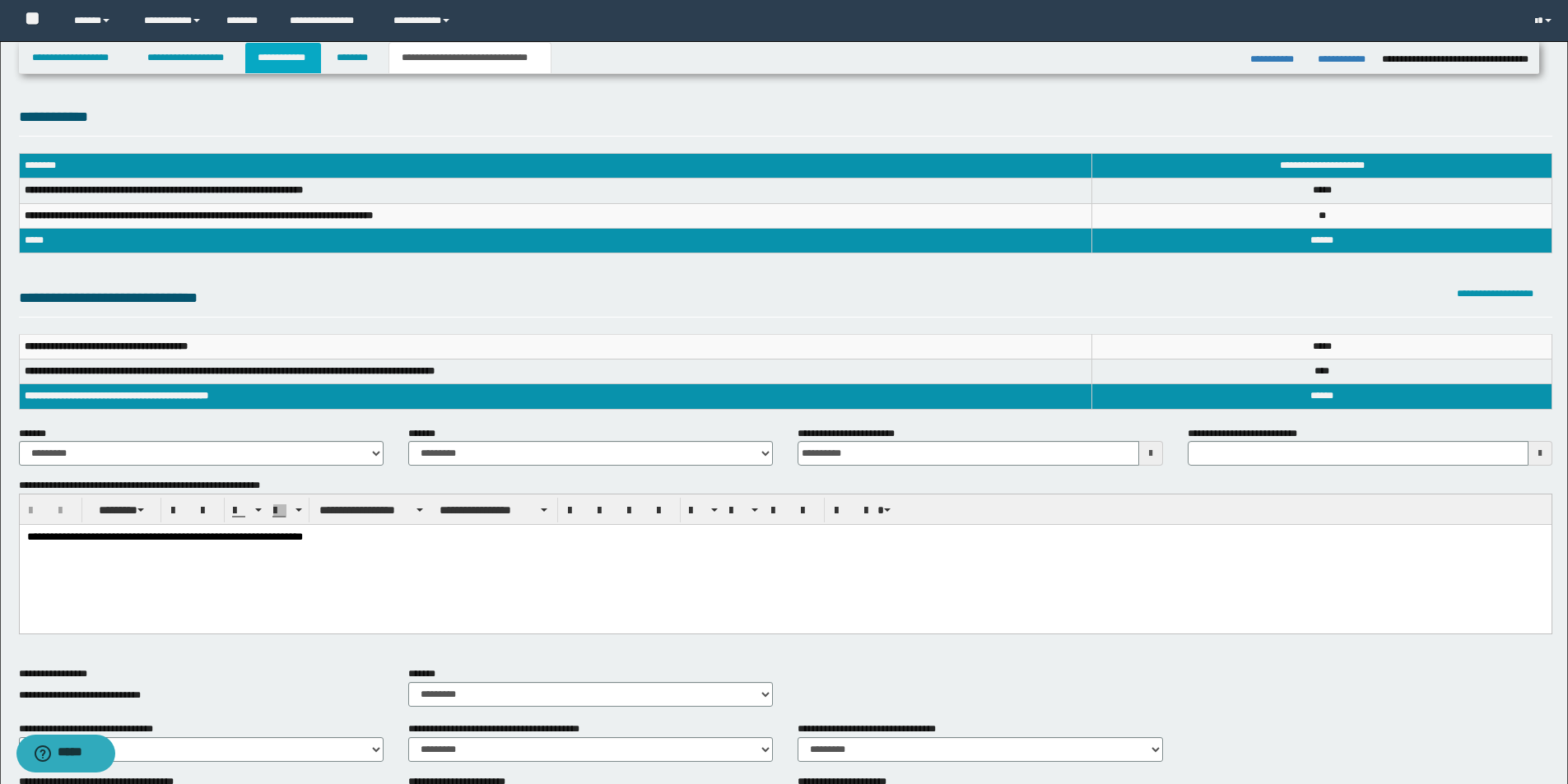 click on "**********" at bounding box center [283, 58] 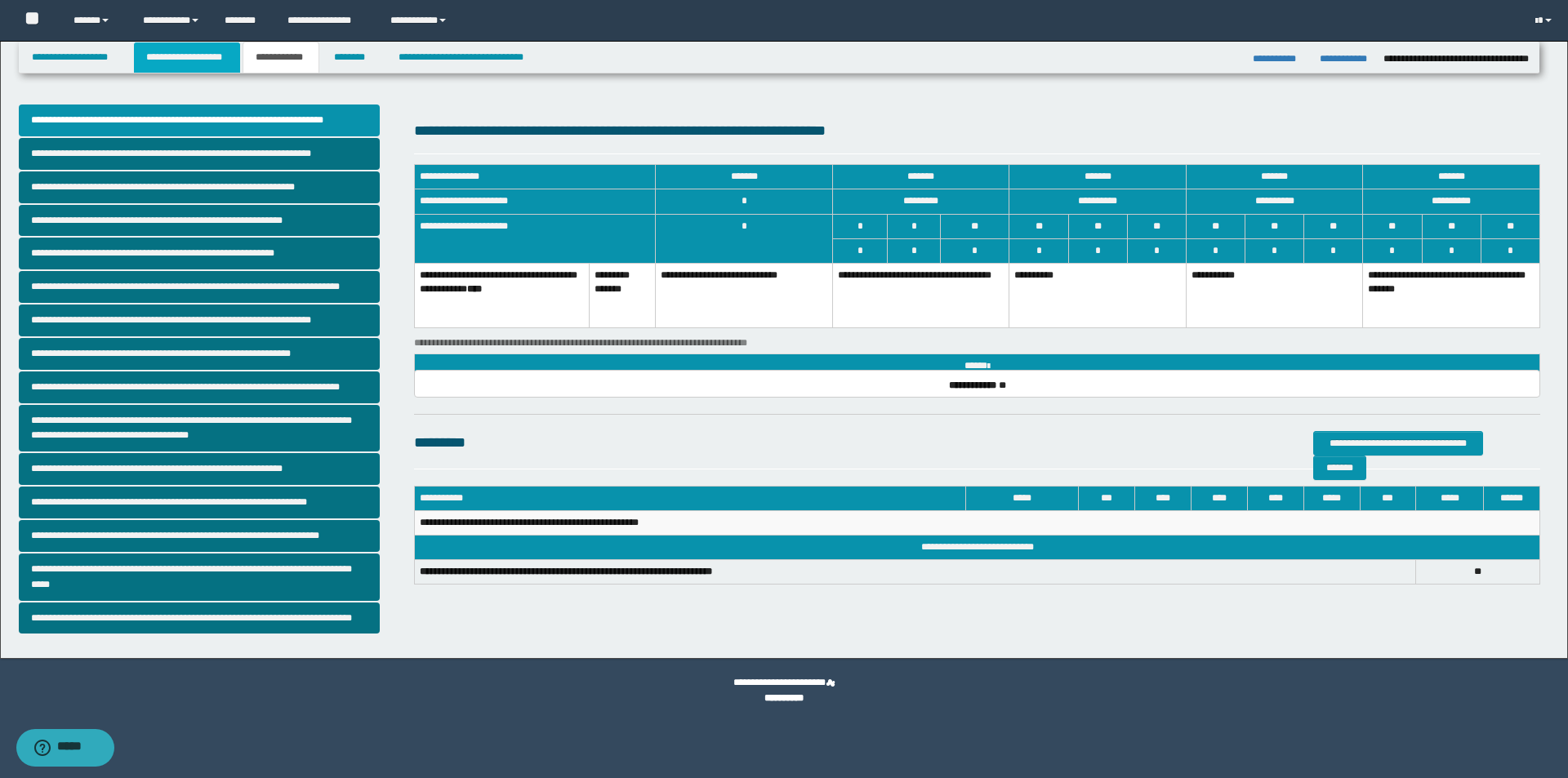 click on "**********" at bounding box center (187, 57) 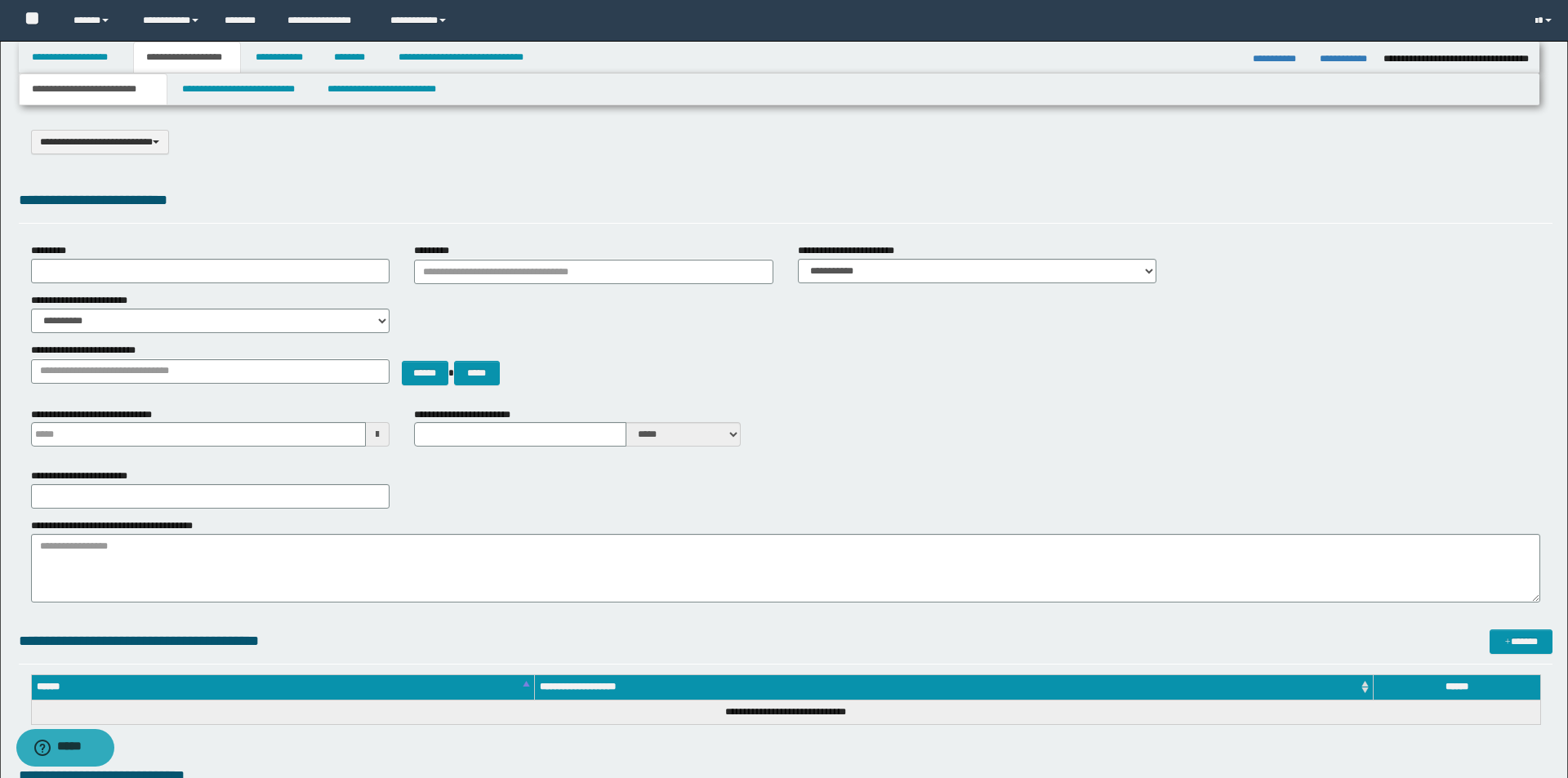 type 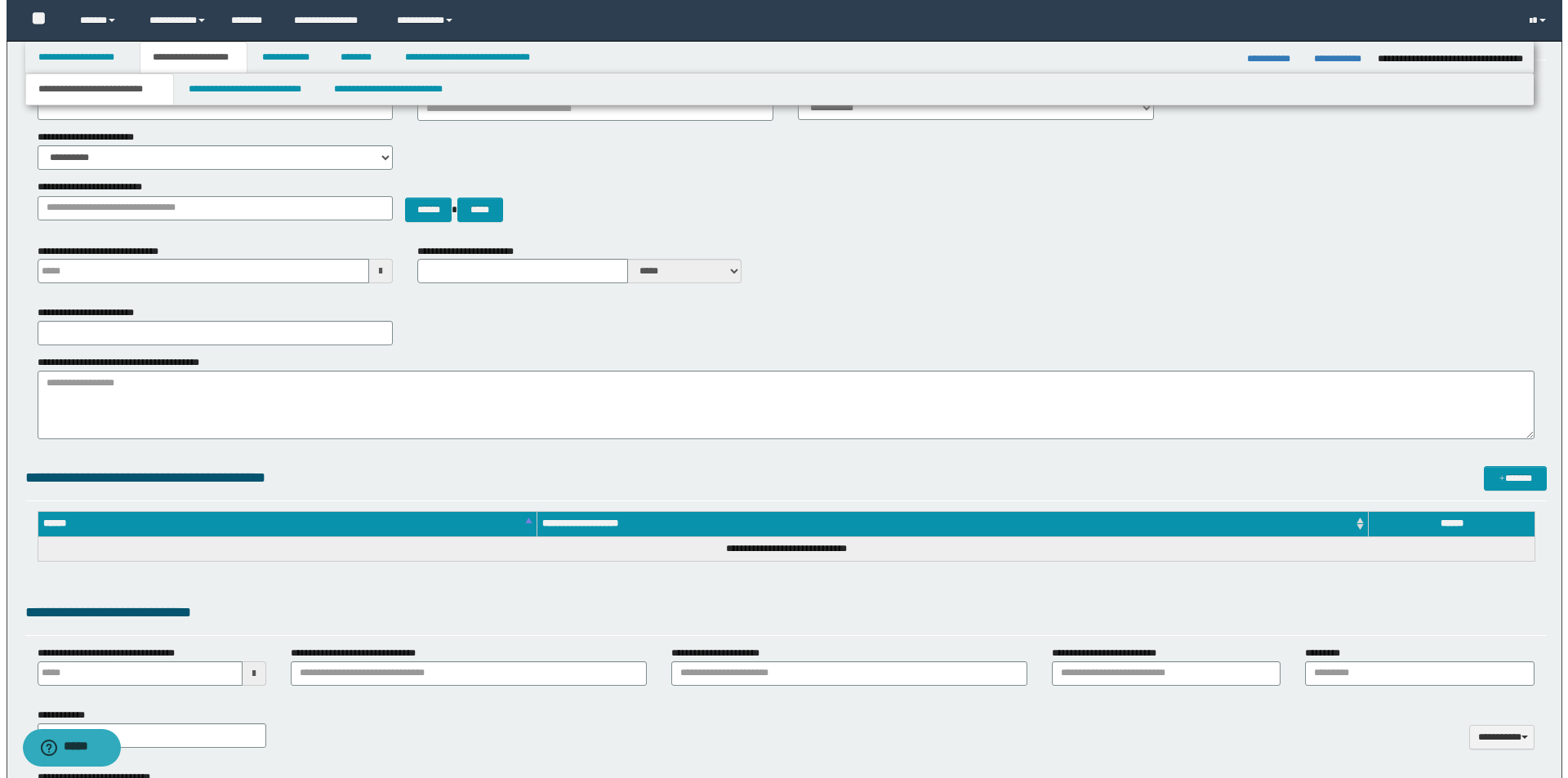 scroll, scrollTop: 0, scrollLeft: 0, axis: both 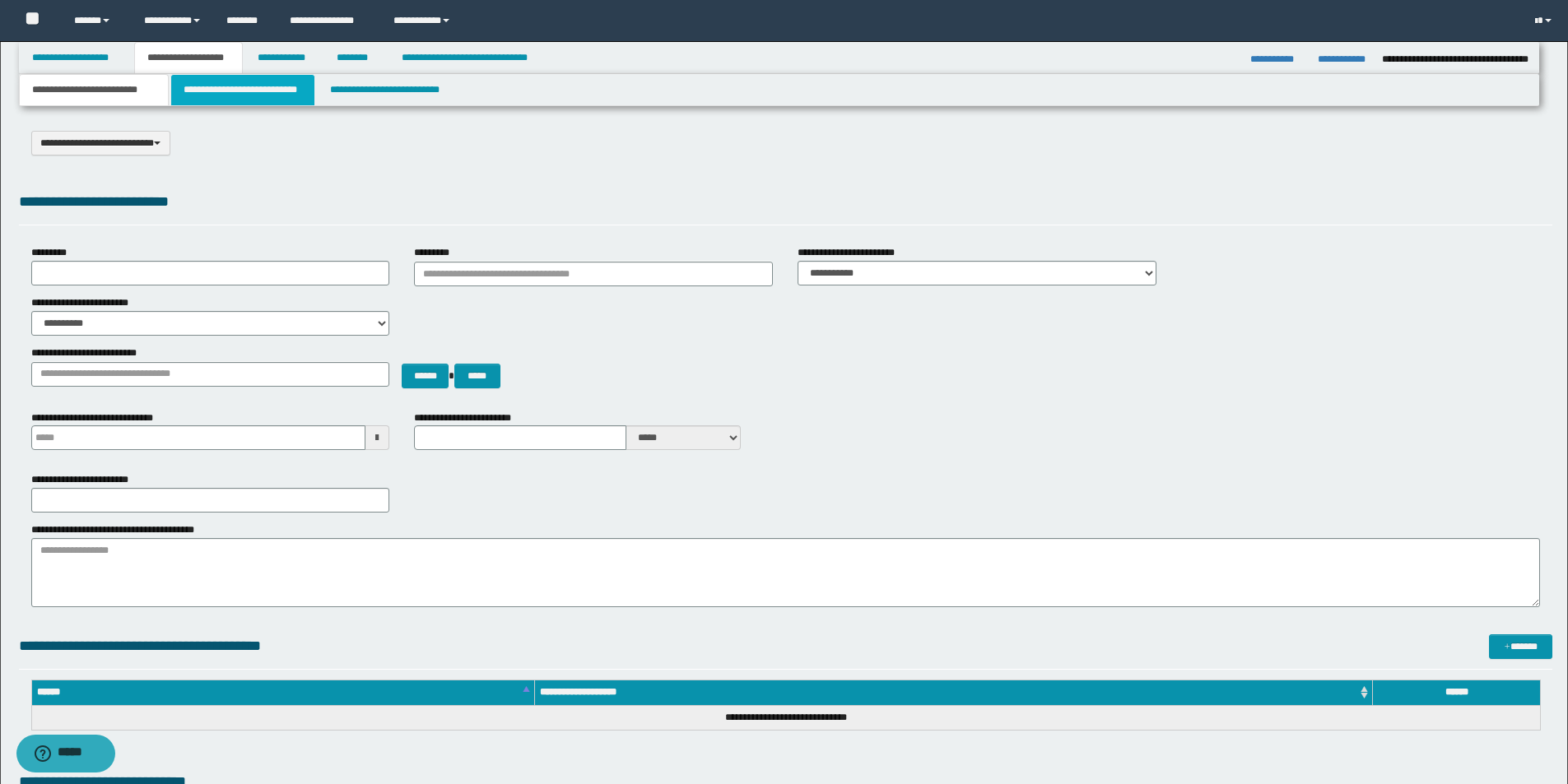 click on "**********" at bounding box center [243, 90] 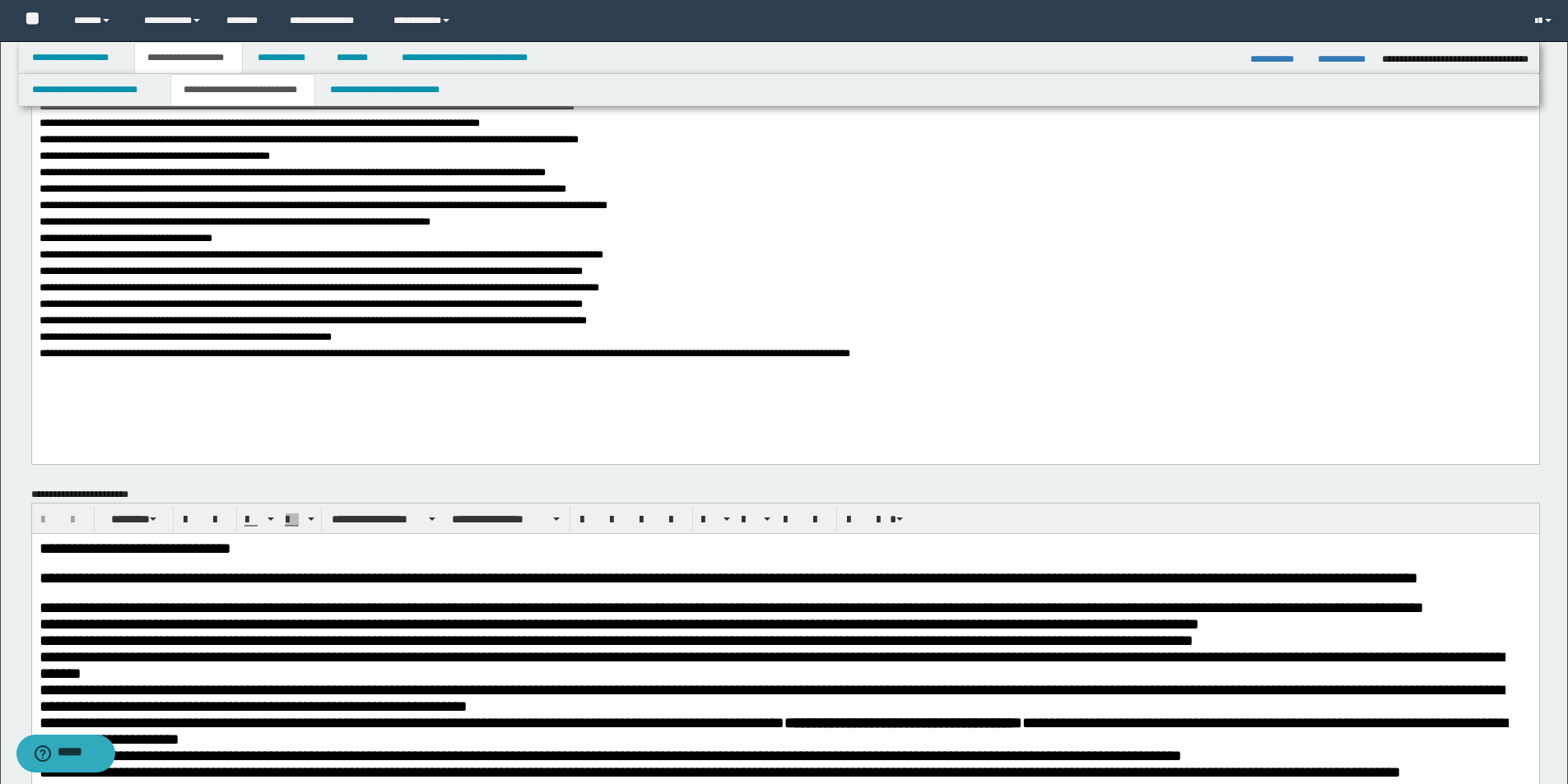 scroll, scrollTop: 740, scrollLeft: 0, axis: vertical 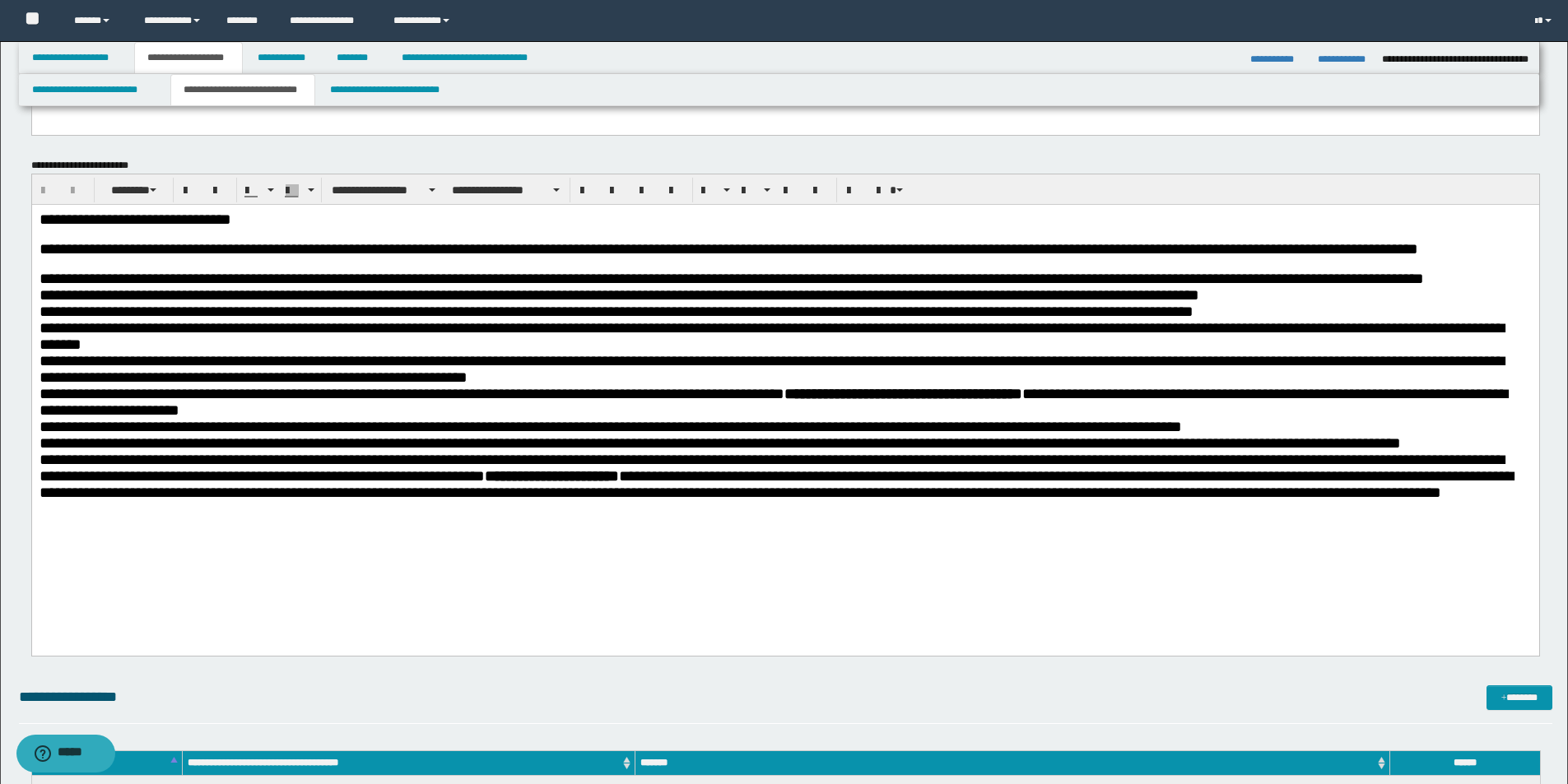 click on "**********" at bounding box center (784, 278) 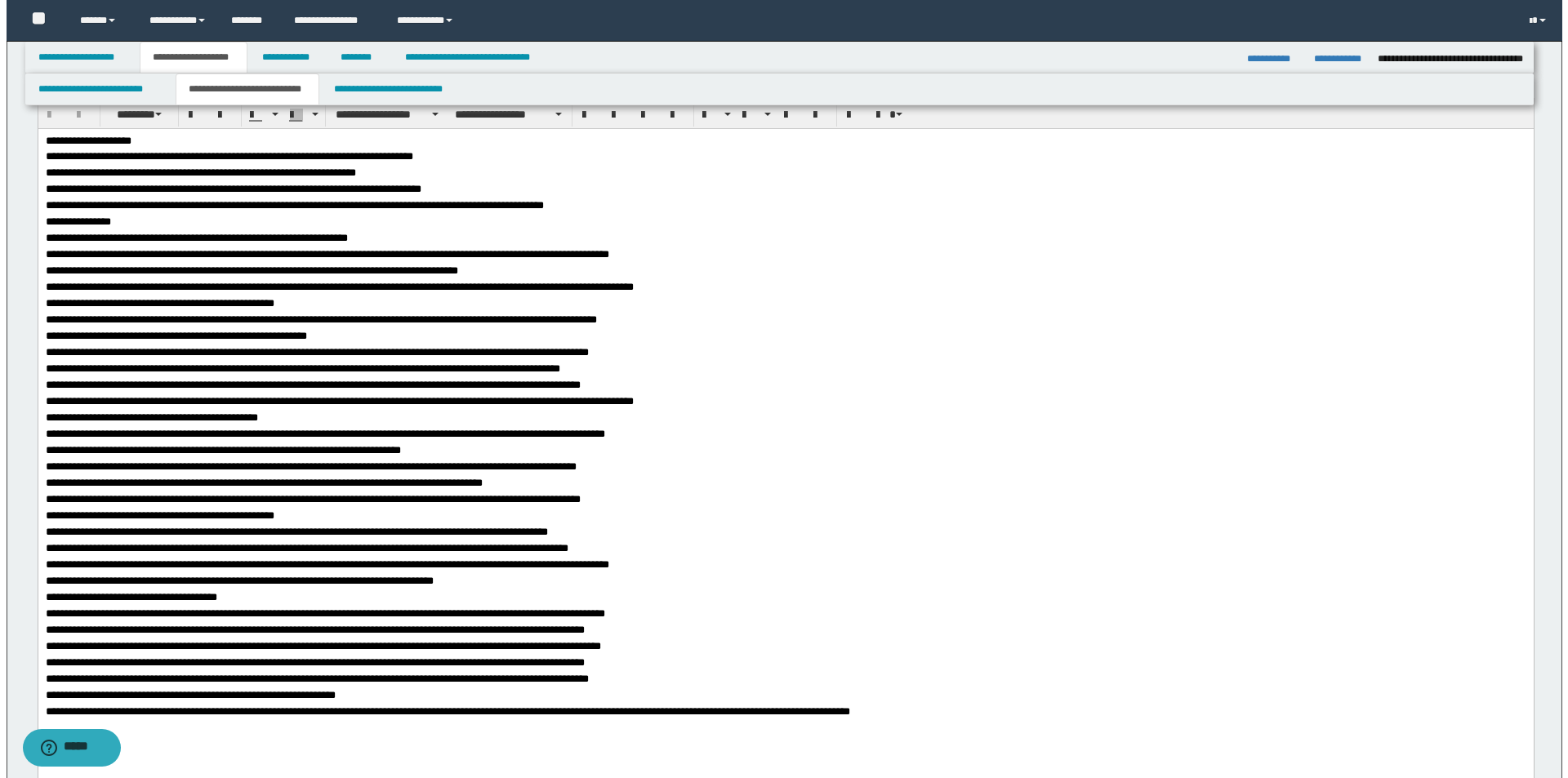 scroll, scrollTop: 0, scrollLeft: 0, axis: both 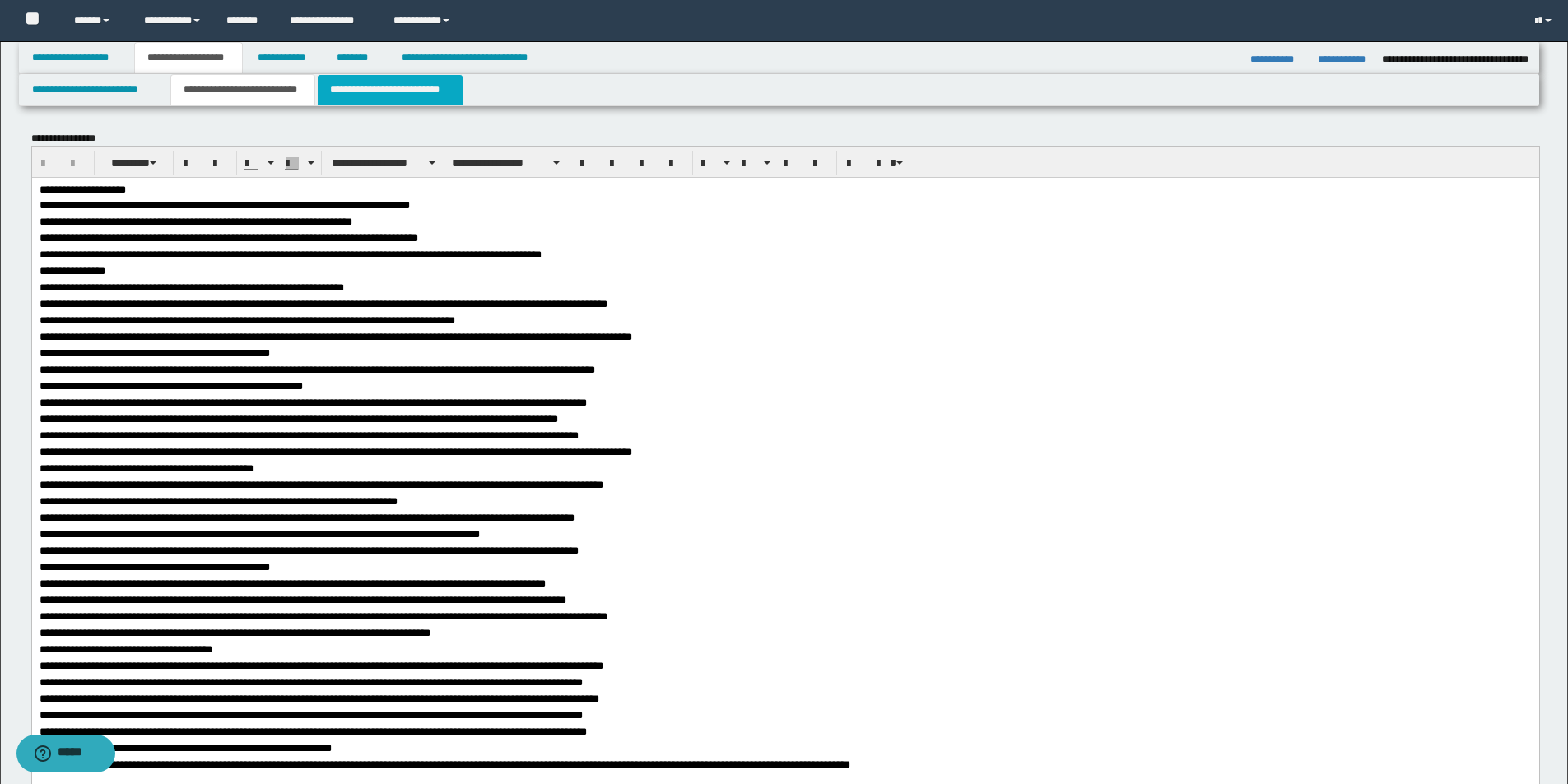 click on "**********" at bounding box center [390, 90] 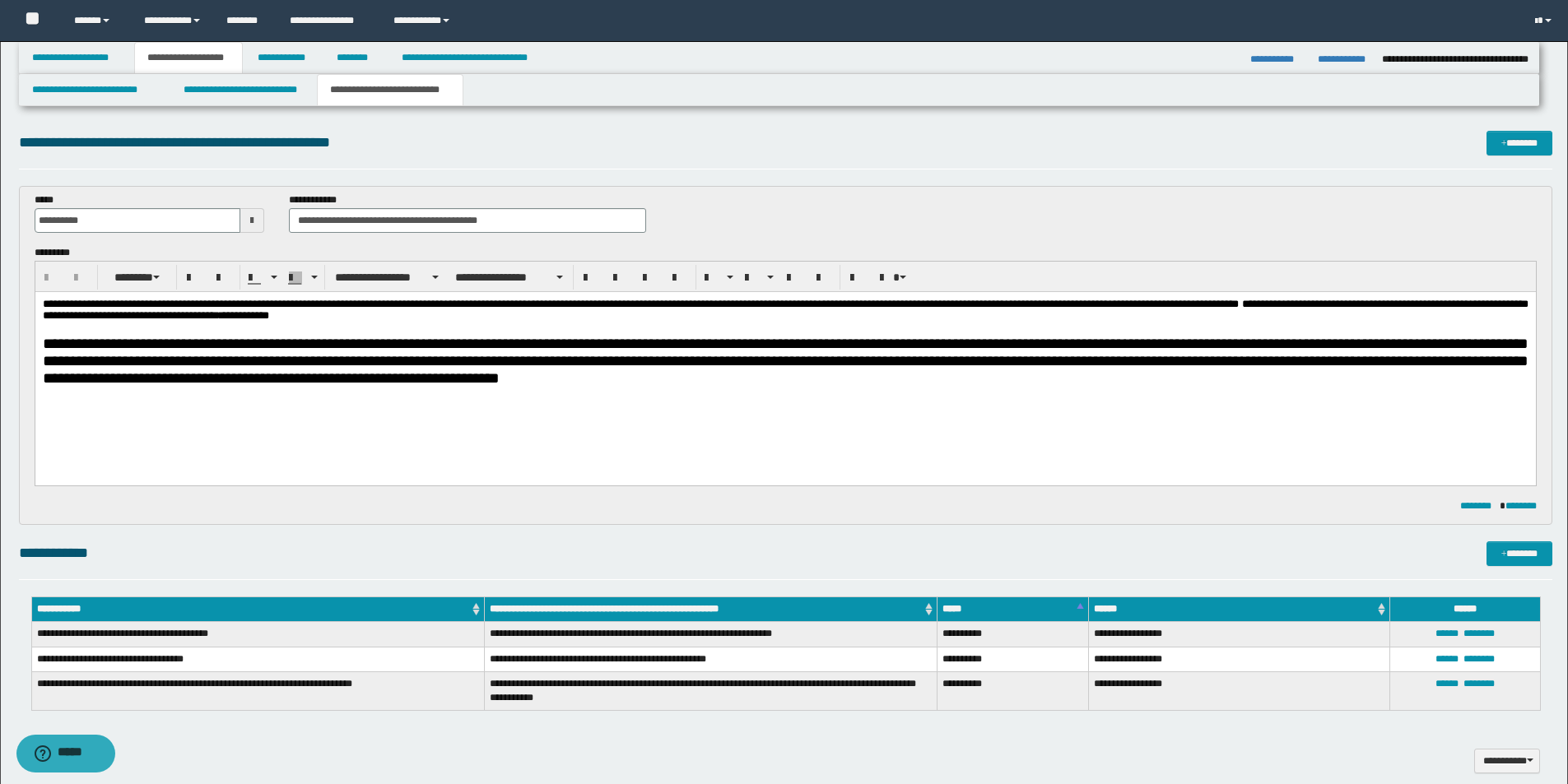 scroll, scrollTop: 247, scrollLeft: 0, axis: vertical 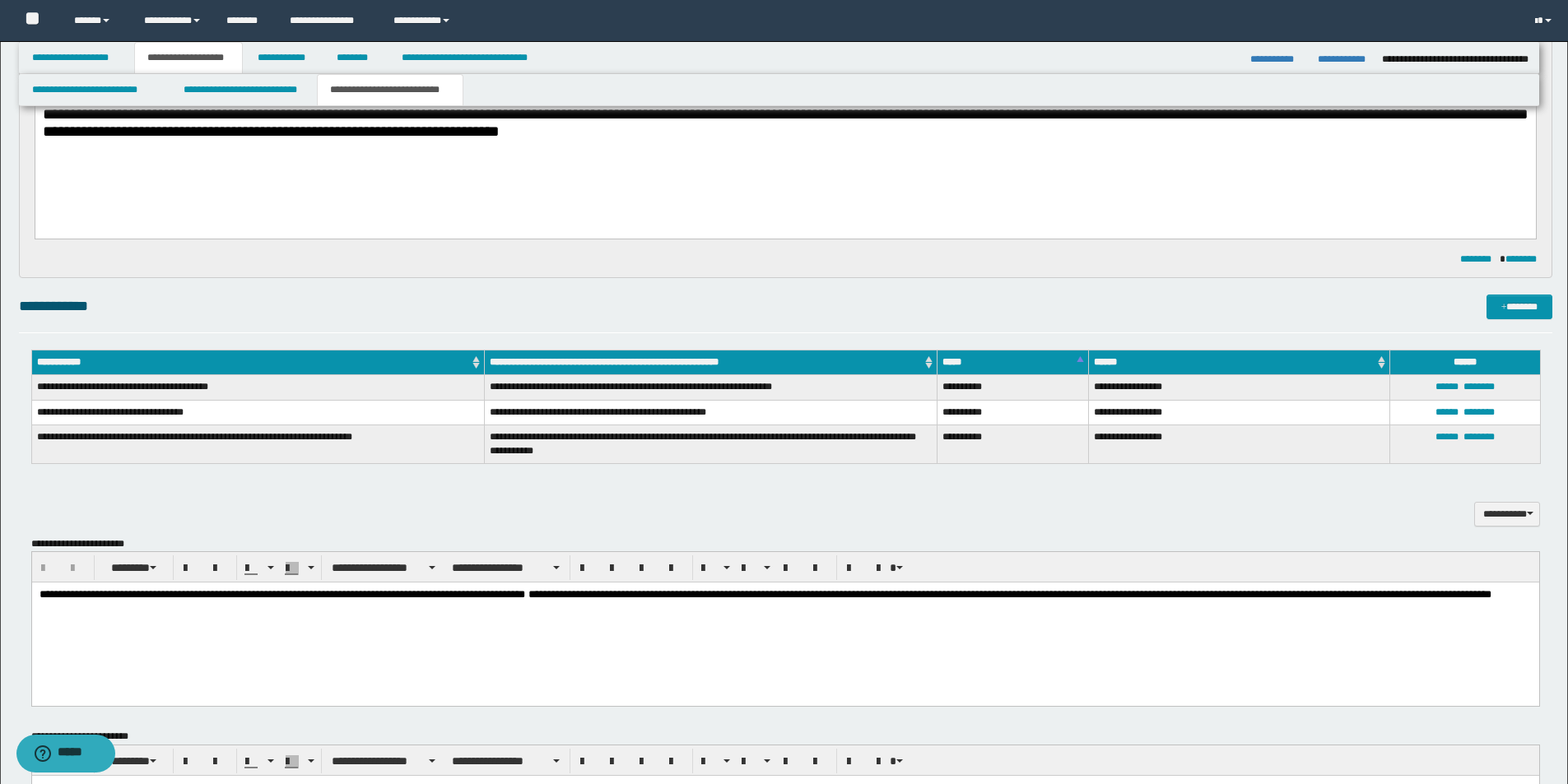 click on "**********" at bounding box center [784, 595] 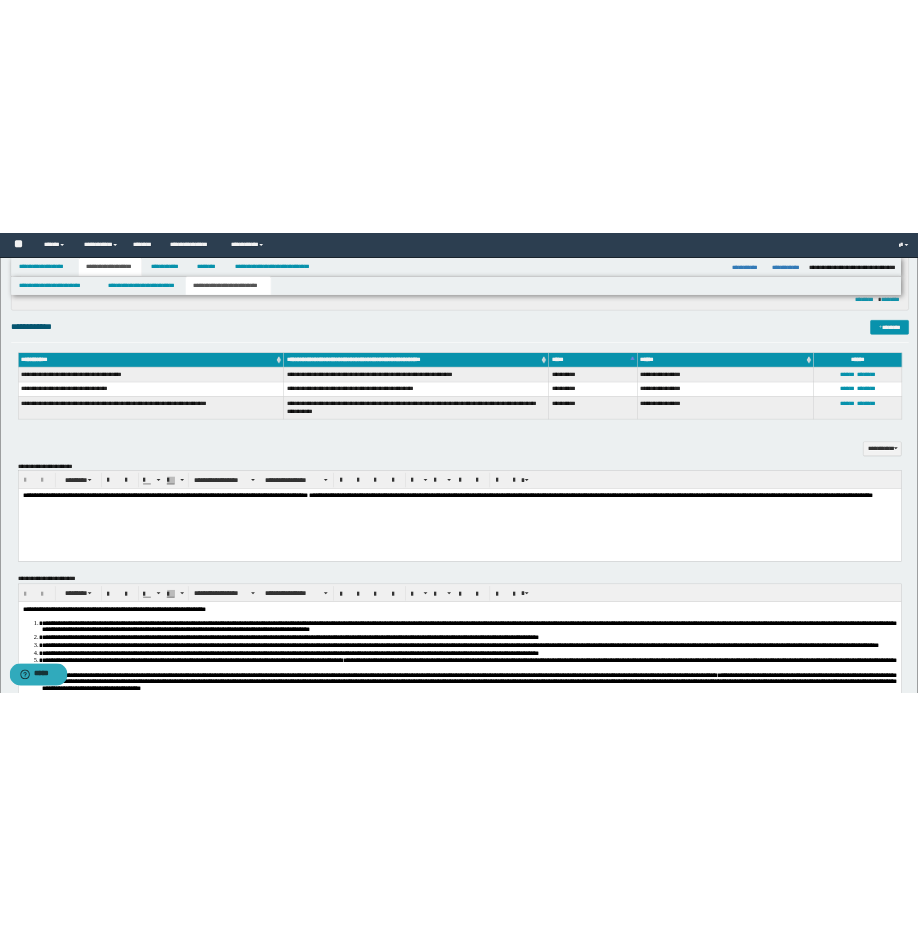 scroll, scrollTop: 0, scrollLeft: 0, axis: both 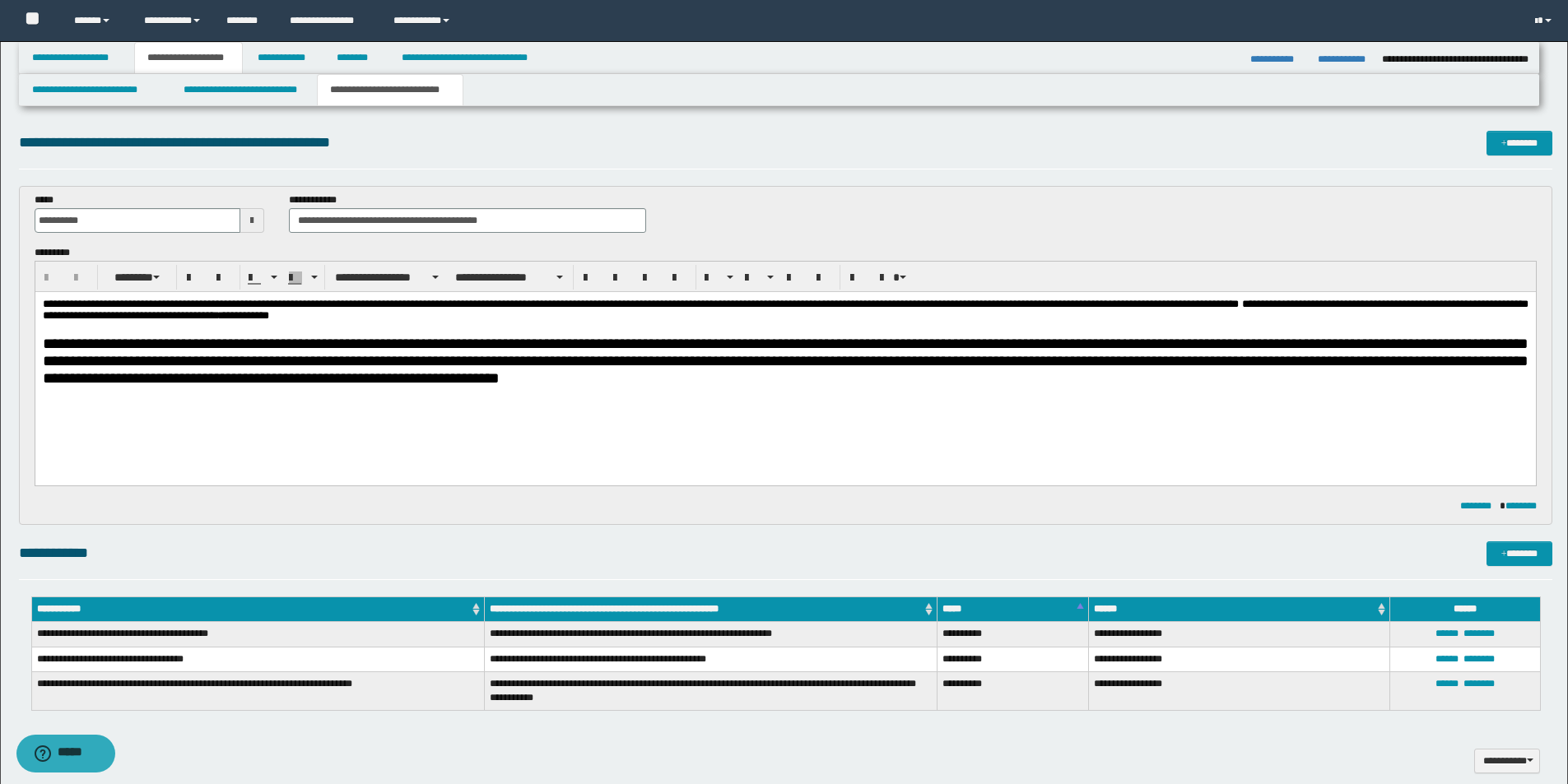 click on "**********" at bounding box center (784, 363) 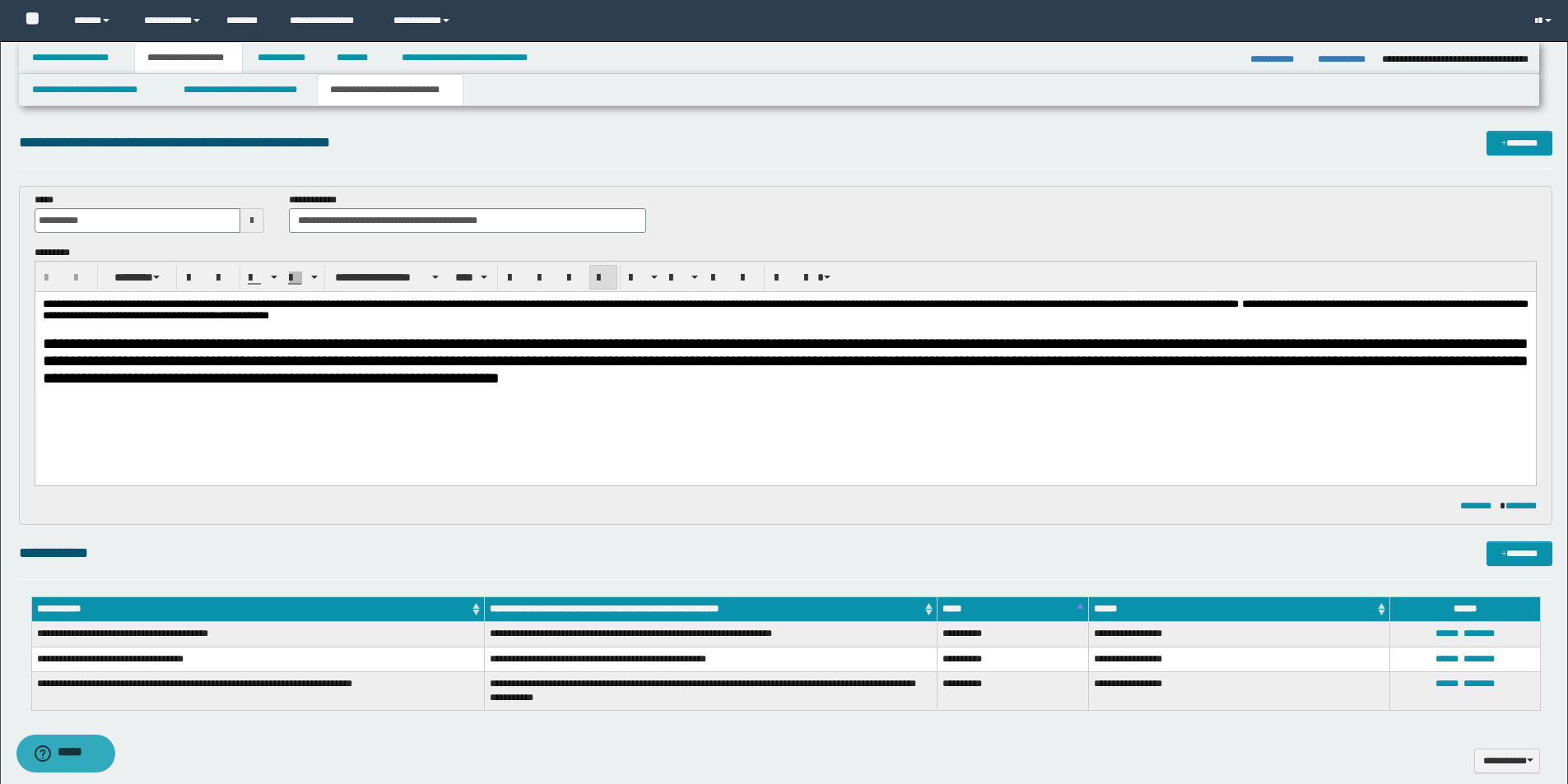 click at bounding box center (784, 328) 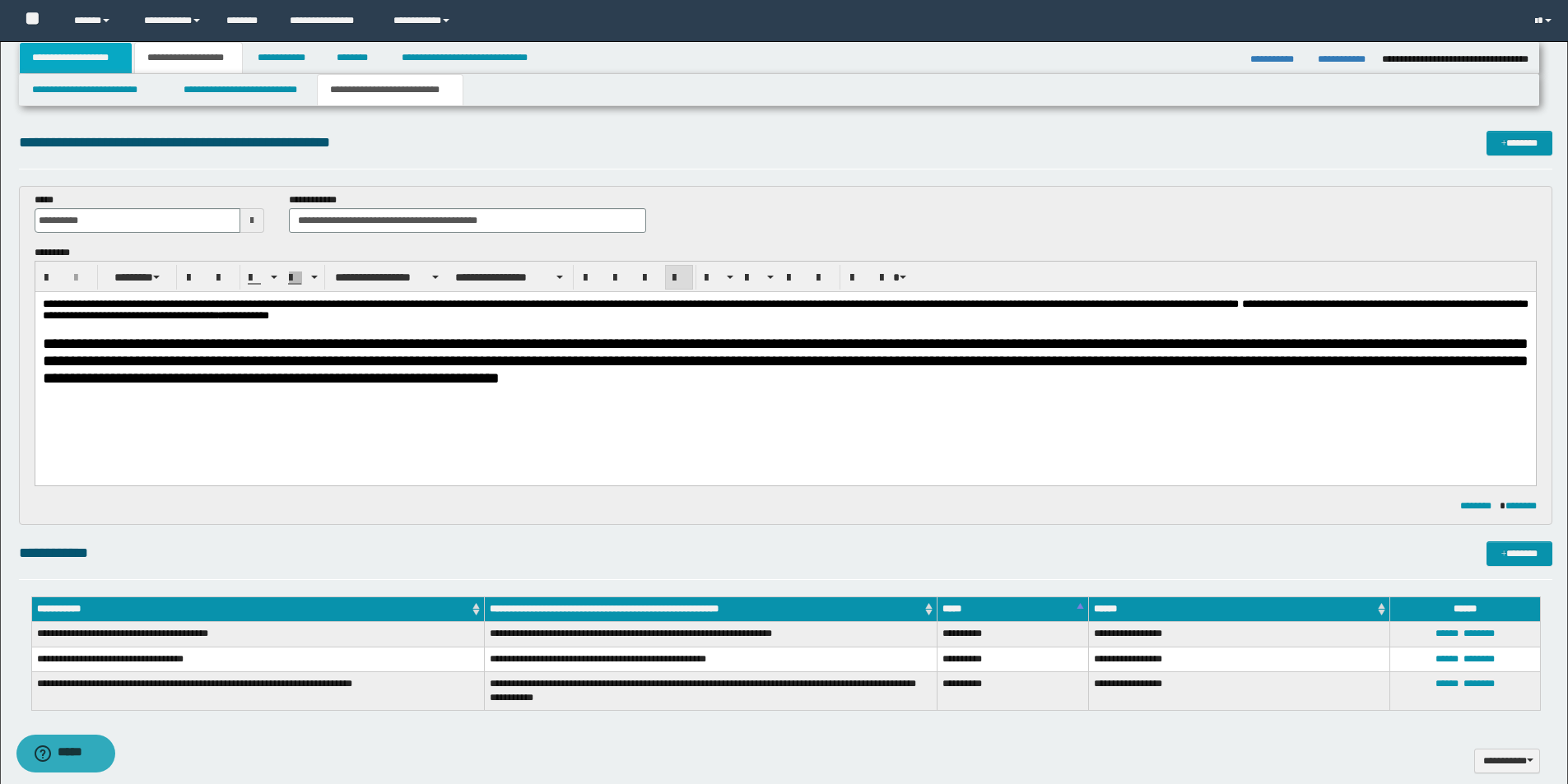 click on "**********" at bounding box center (76, 58) 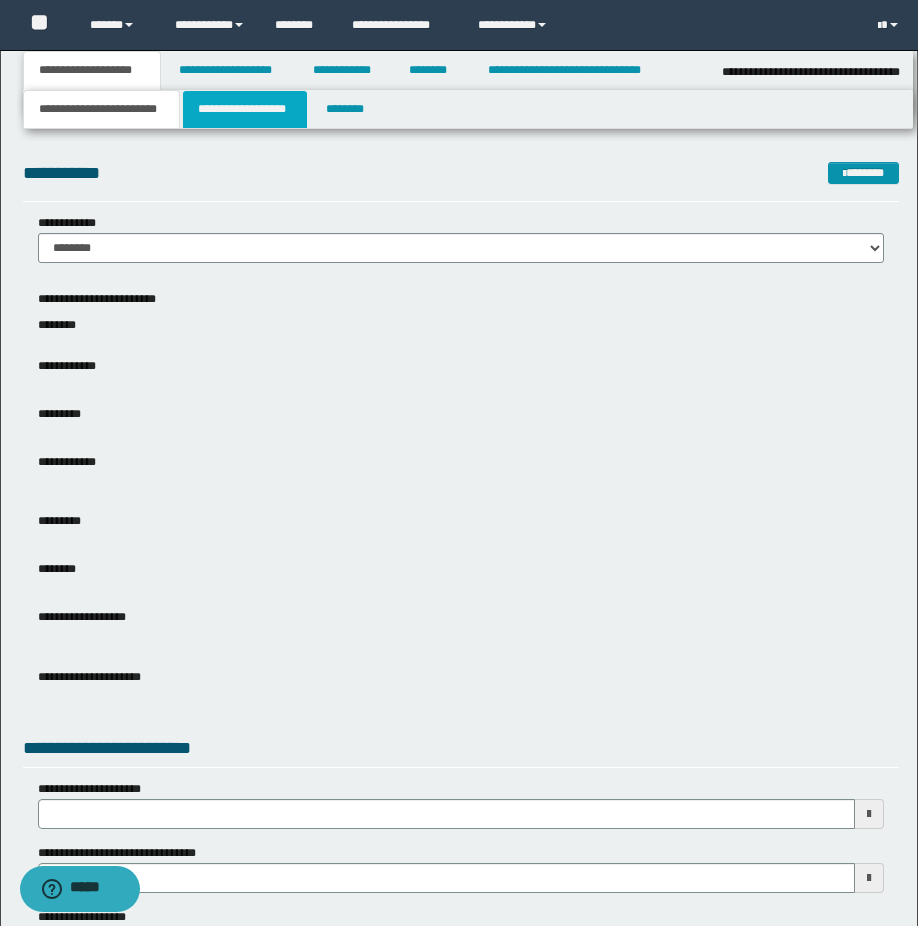 click on "**********" at bounding box center (245, 109) 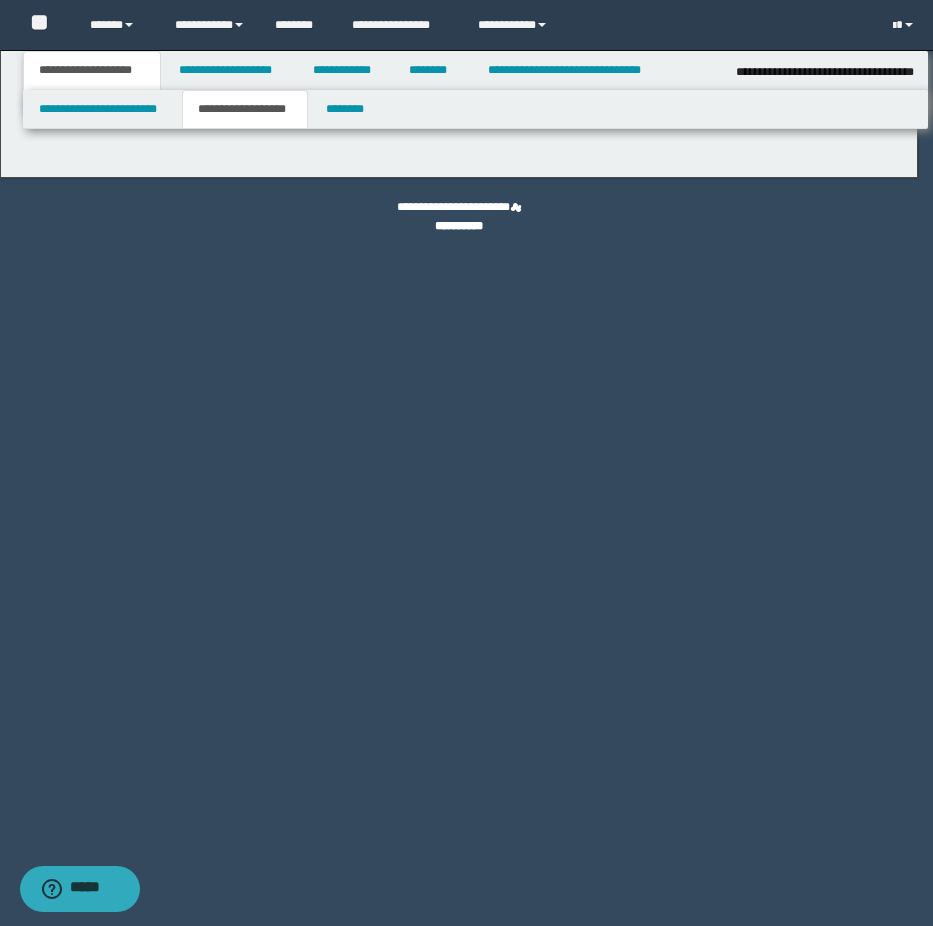 type on "**********" 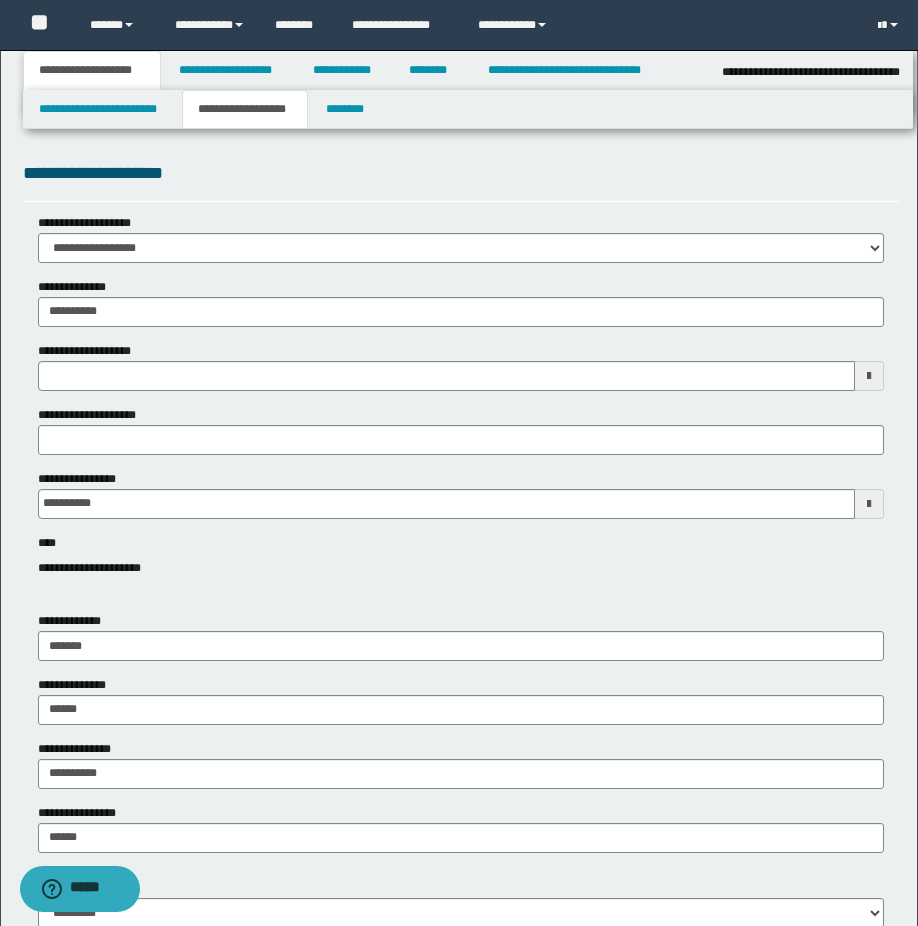 type 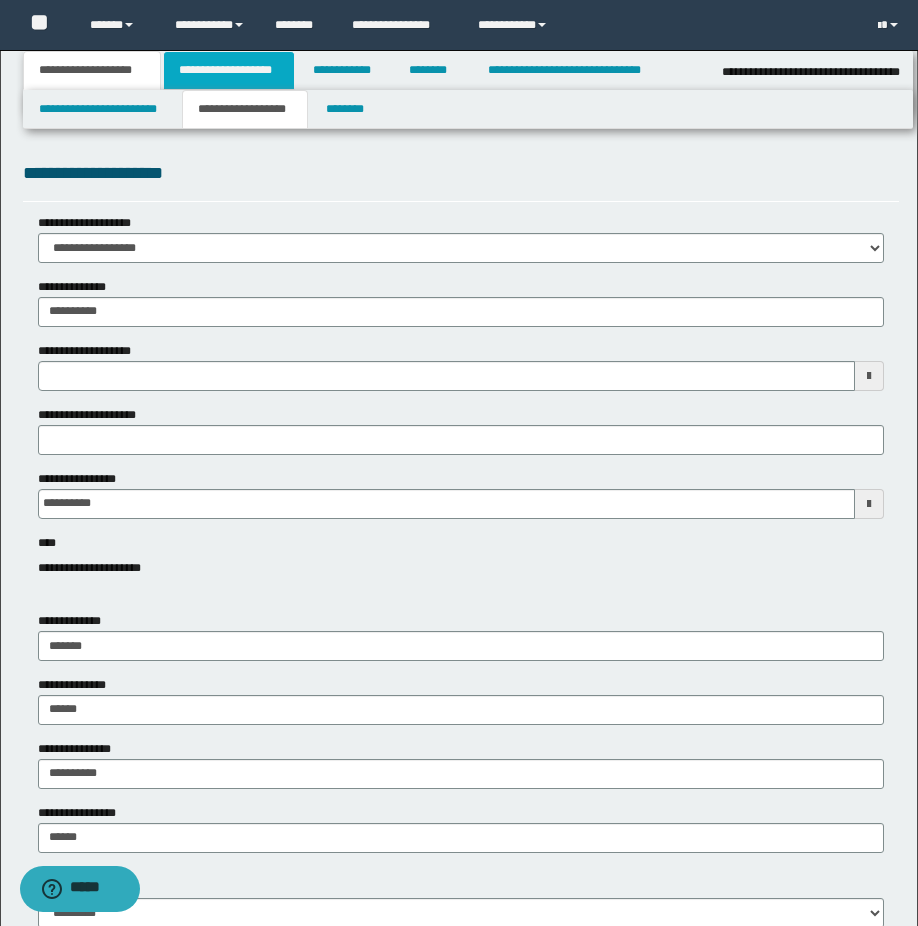 click on "**********" at bounding box center [229, 70] 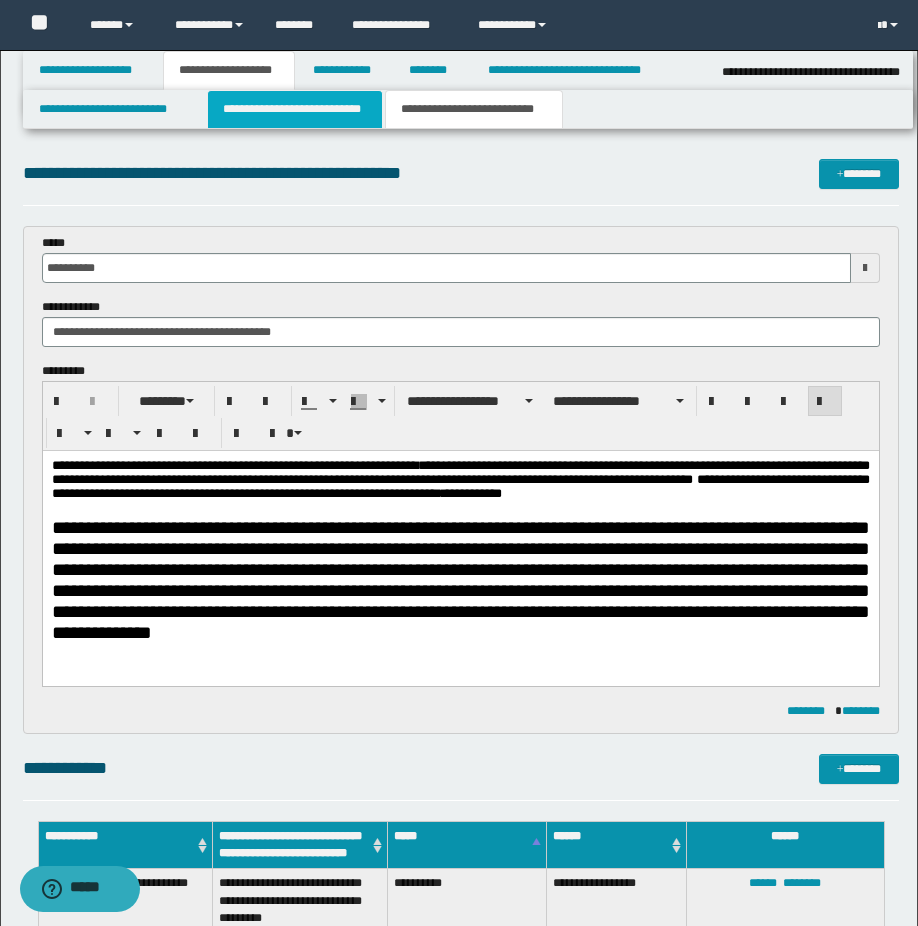 click on "**********" at bounding box center (295, 109) 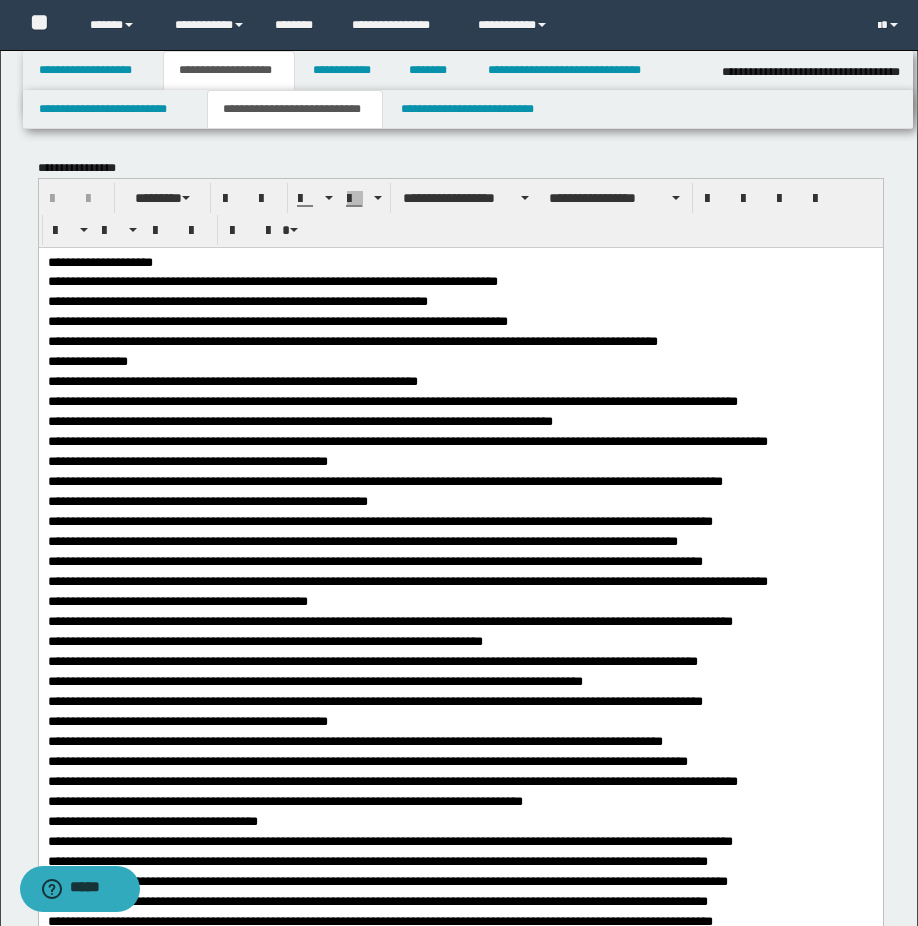 click on "**********" at bounding box center (460, 361) 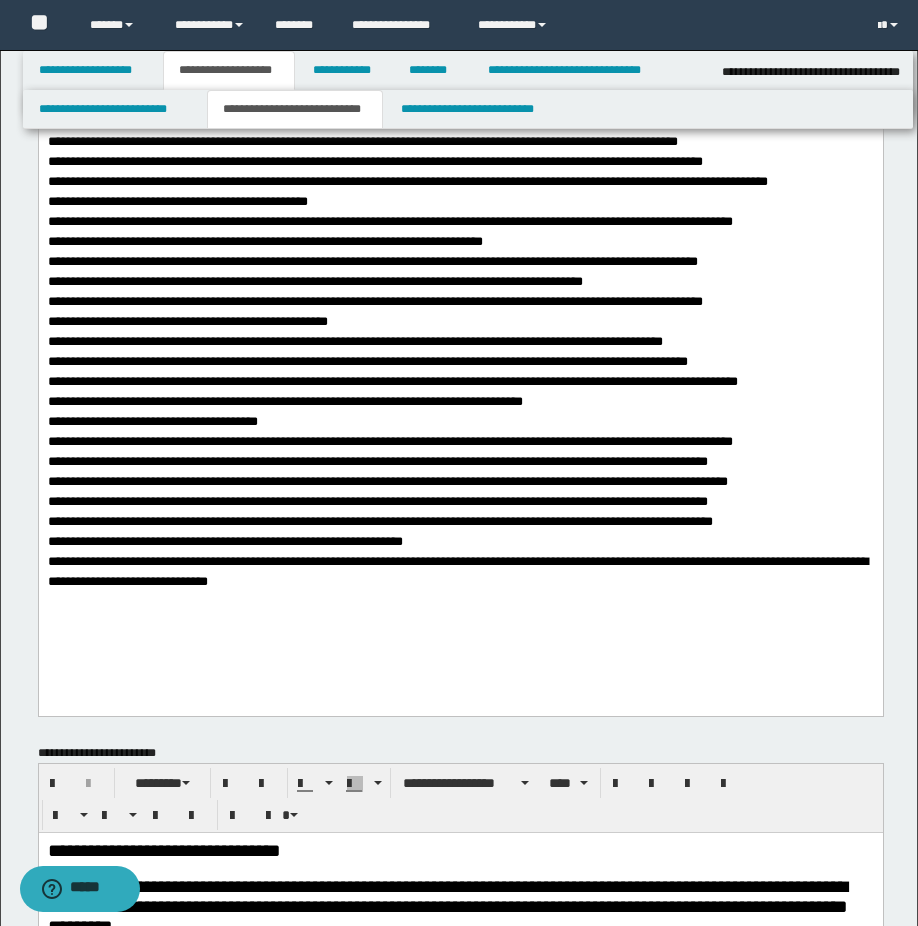 click on "**********" at bounding box center [460, 572] 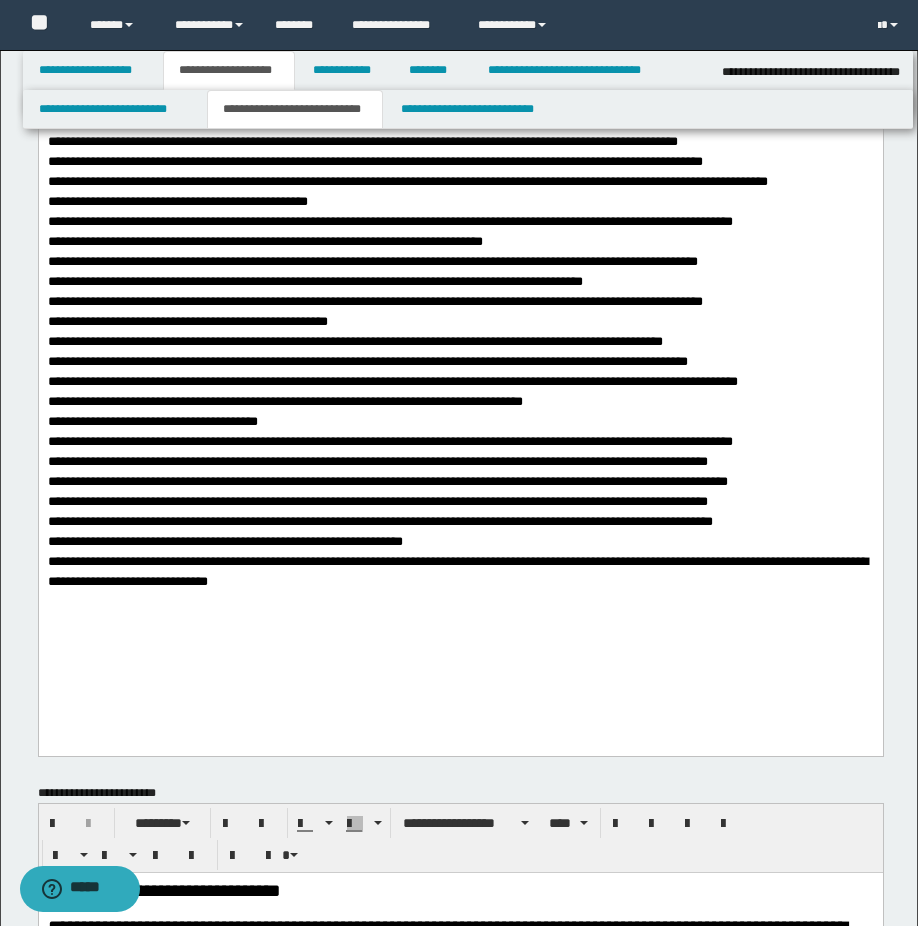 type 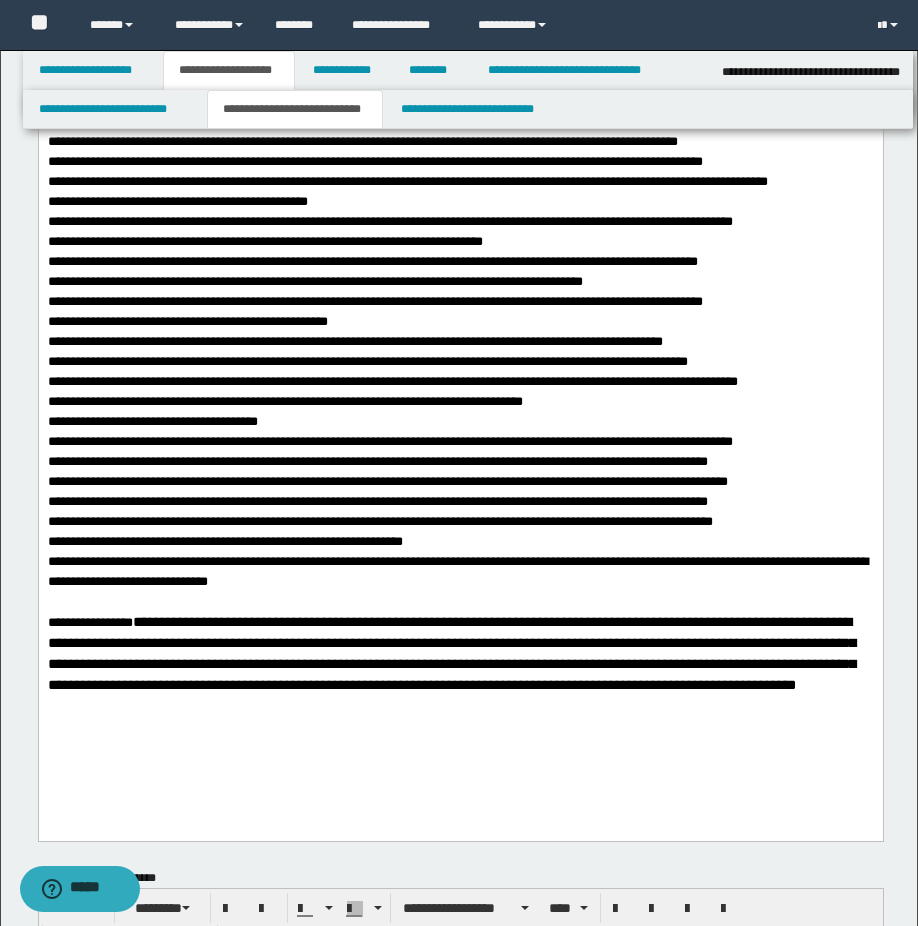 drag, startPoint x: 151, startPoint y: 620, endPoint x: 291, endPoint y: 671, distance: 149 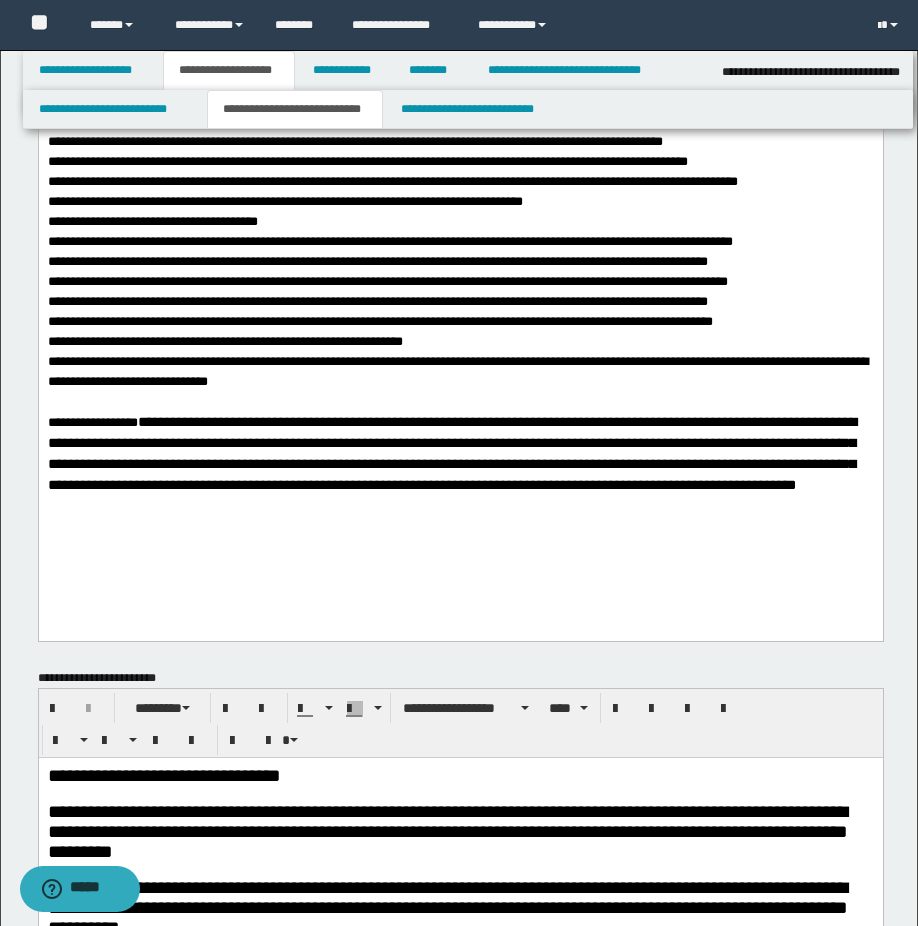 scroll, scrollTop: 800, scrollLeft: 0, axis: vertical 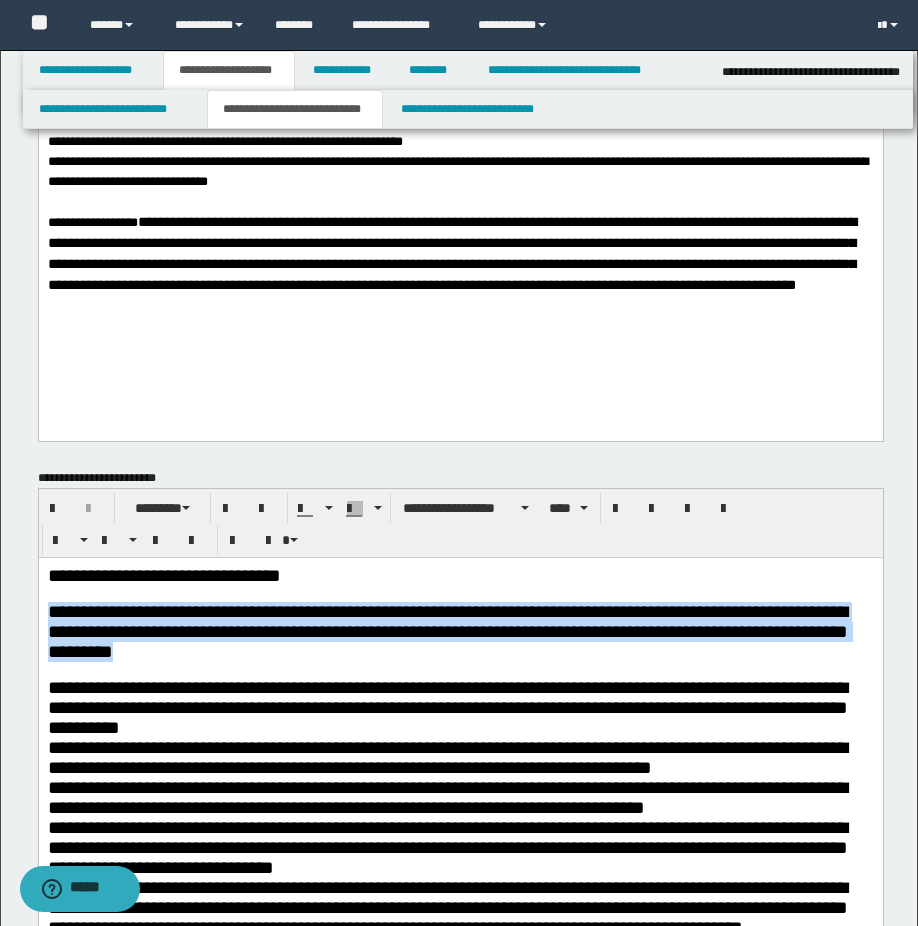 drag, startPoint x: 422, startPoint y: 658, endPoint x: 61, endPoint y: 1168, distance: 624.8368 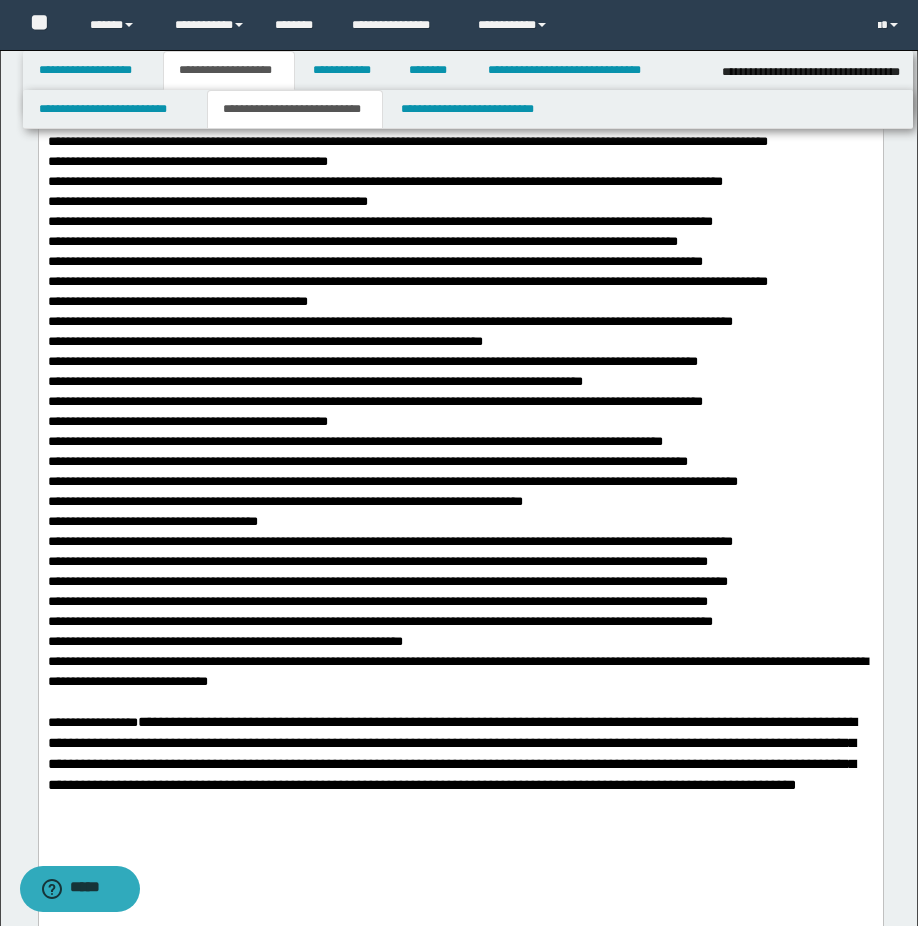 scroll, scrollTop: 0, scrollLeft: 0, axis: both 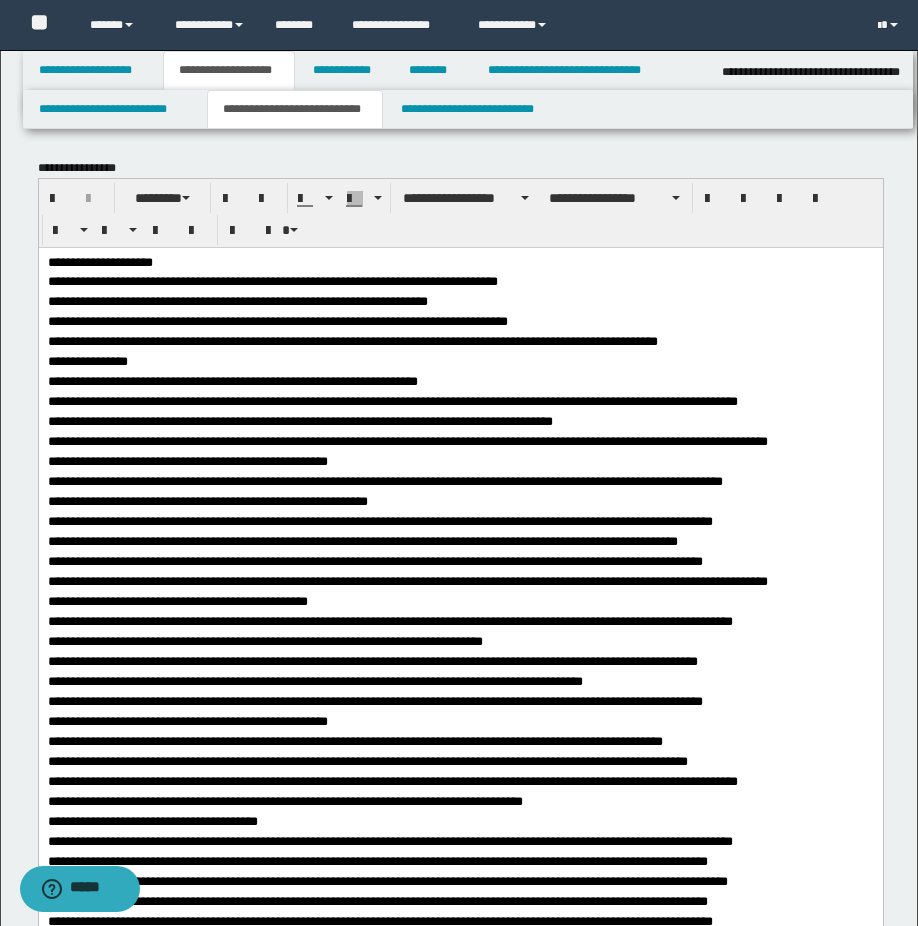 click on "**********" at bounding box center [460, 718] 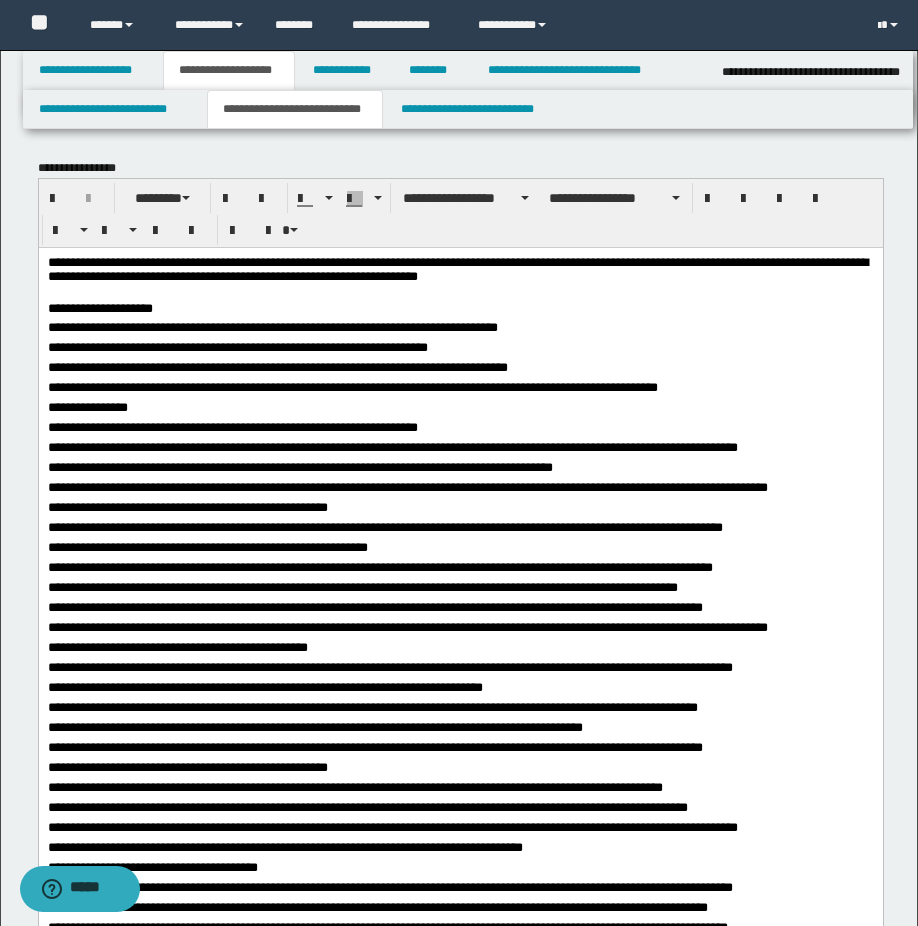 click on "**********" at bounding box center [460, 309] 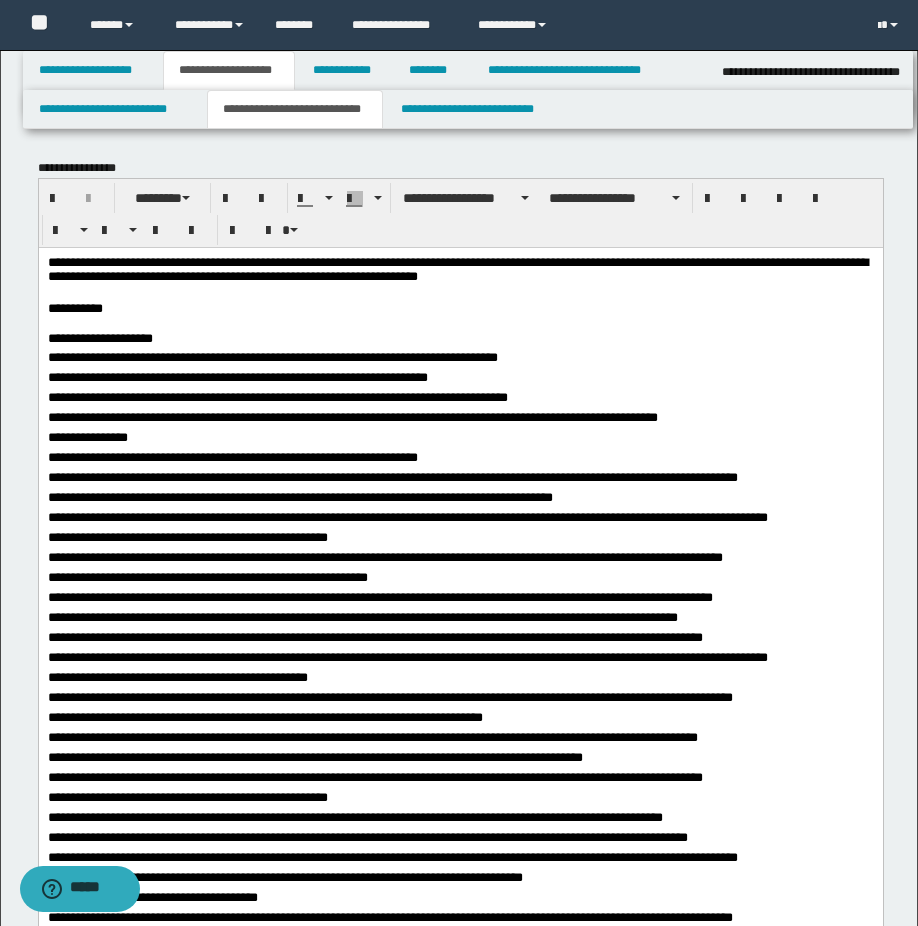 click on "**********" at bounding box center [460, 309] 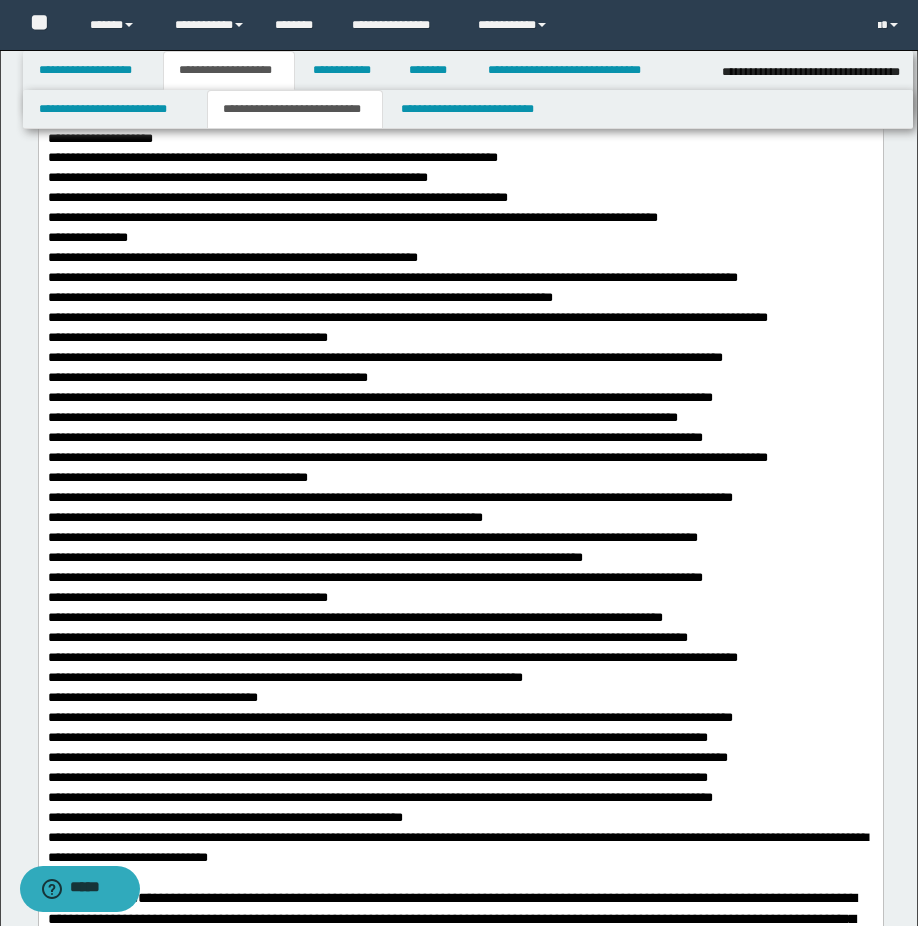 scroll, scrollTop: 0, scrollLeft: 0, axis: both 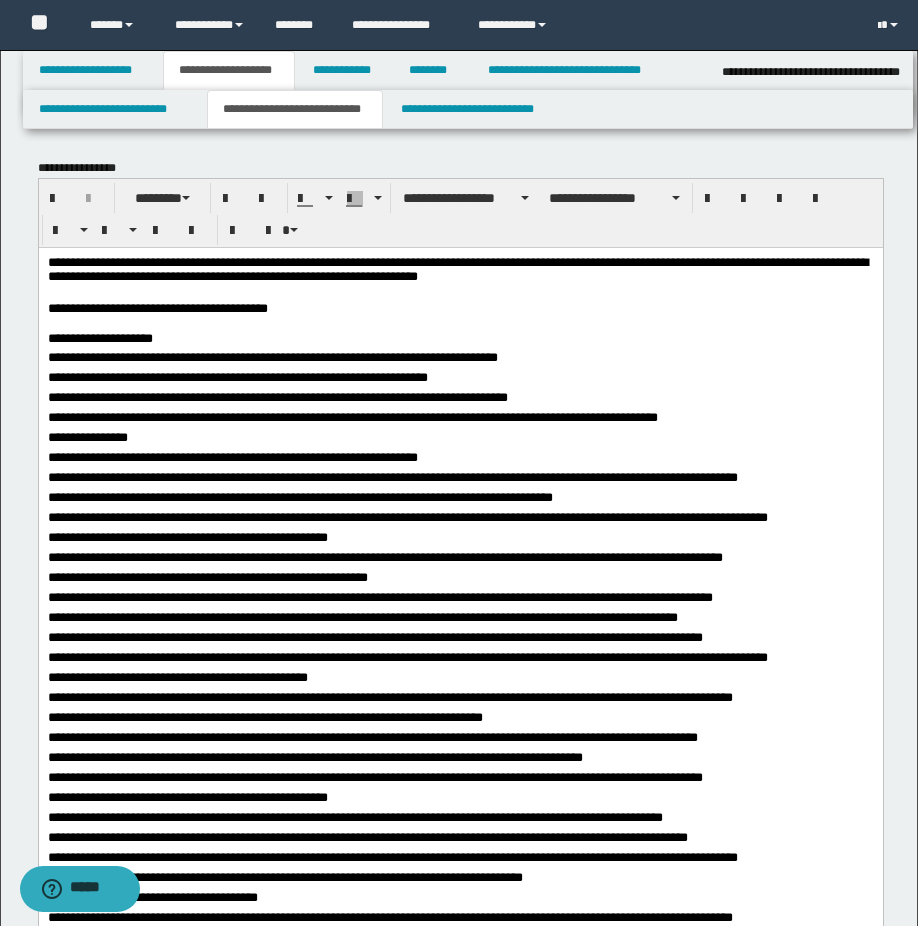 click on "**********" at bounding box center (460, 309) 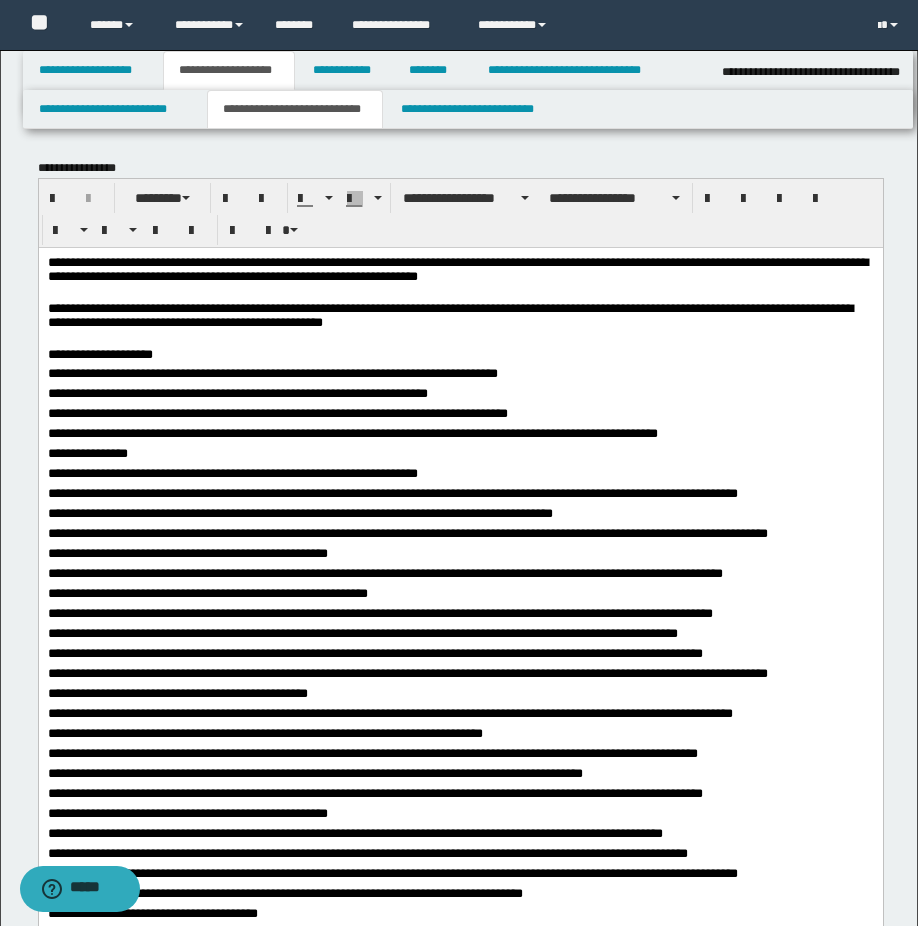 click on "**********" at bounding box center [460, 317] 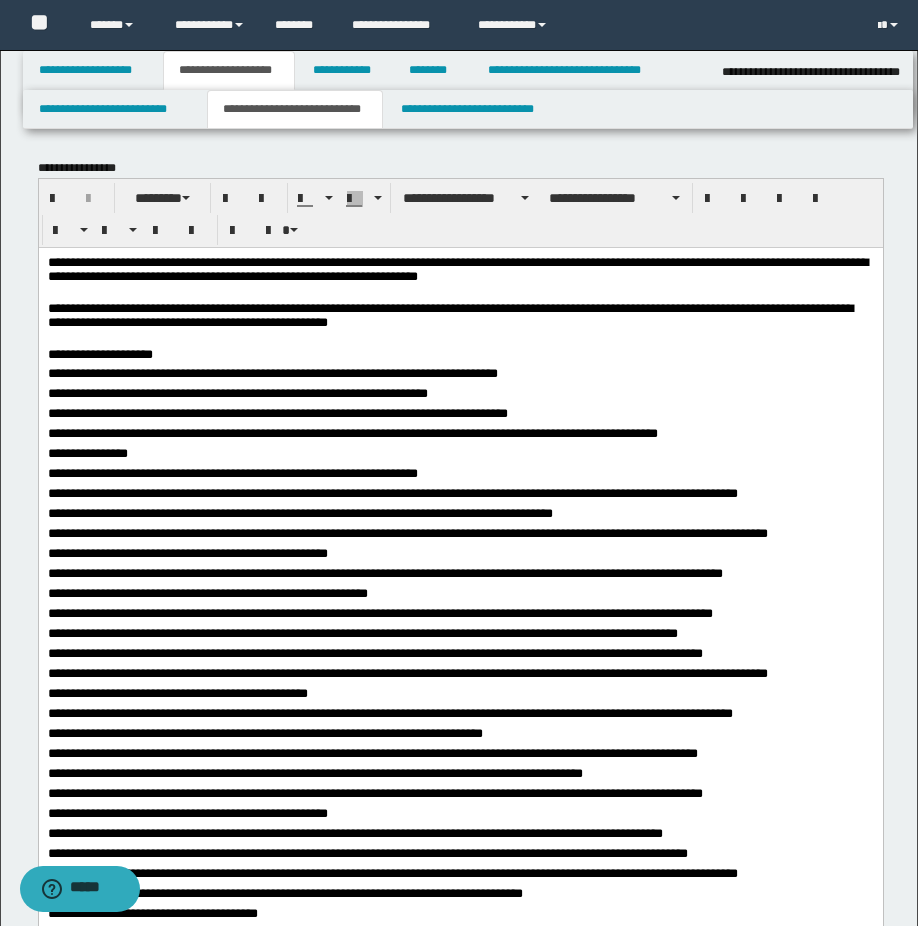 click at bounding box center [460, 340] 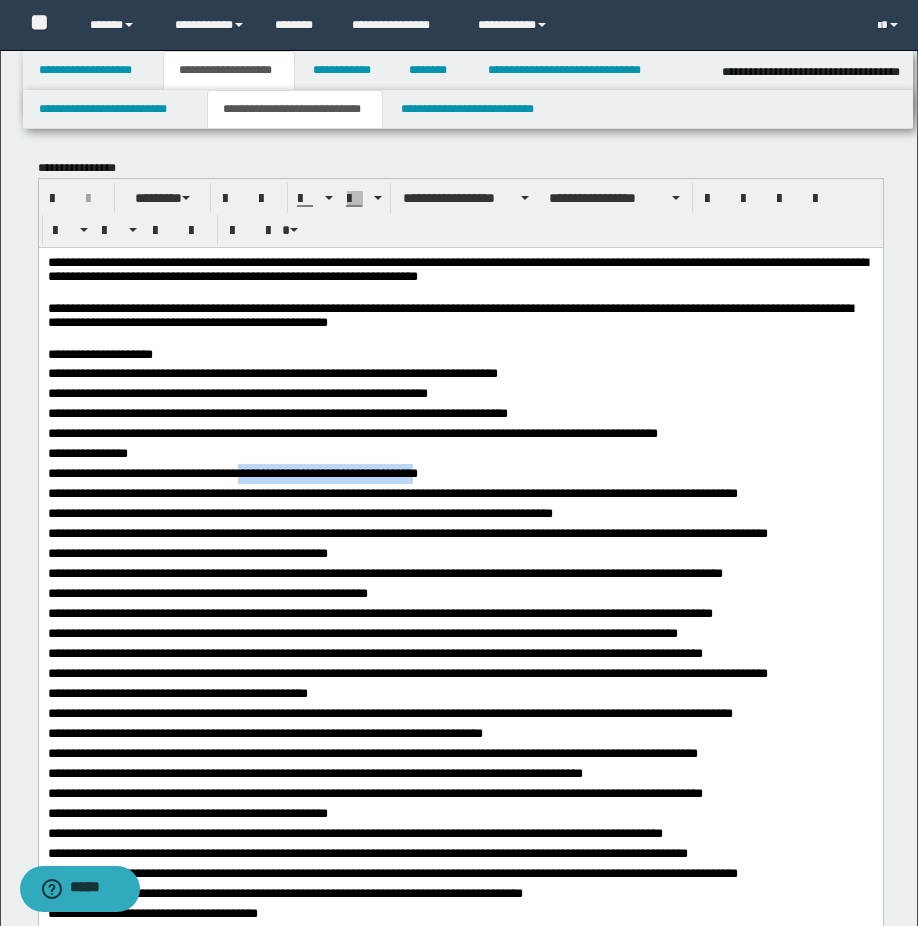 drag, startPoint x: 251, startPoint y: 473, endPoint x: 451, endPoint y: 474, distance: 200.0025 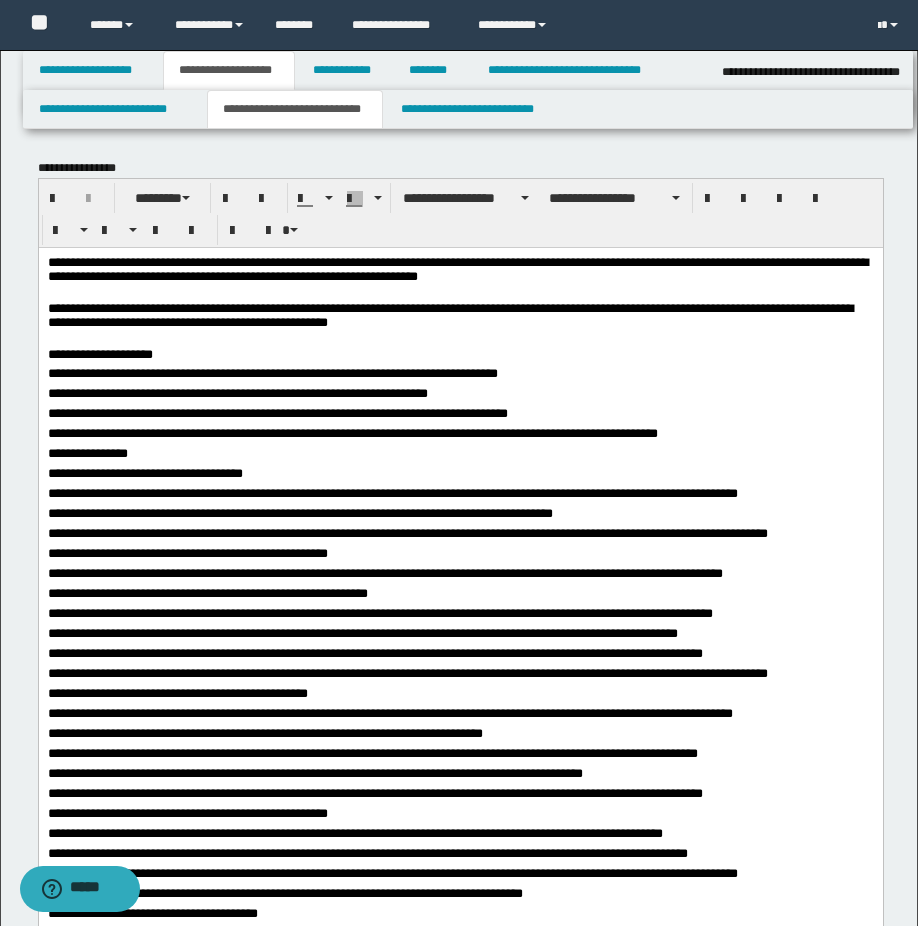 click on "**********" at bounding box center [460, 271] 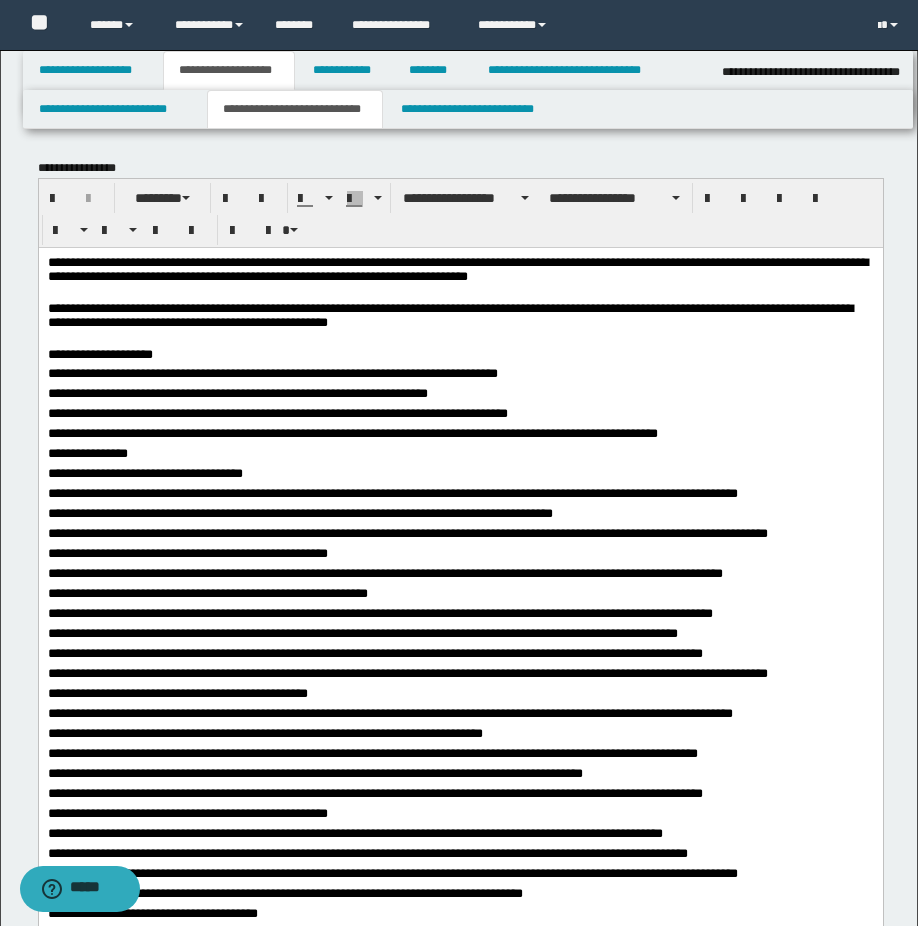 click on "**********" at bounding box center (460, 493) 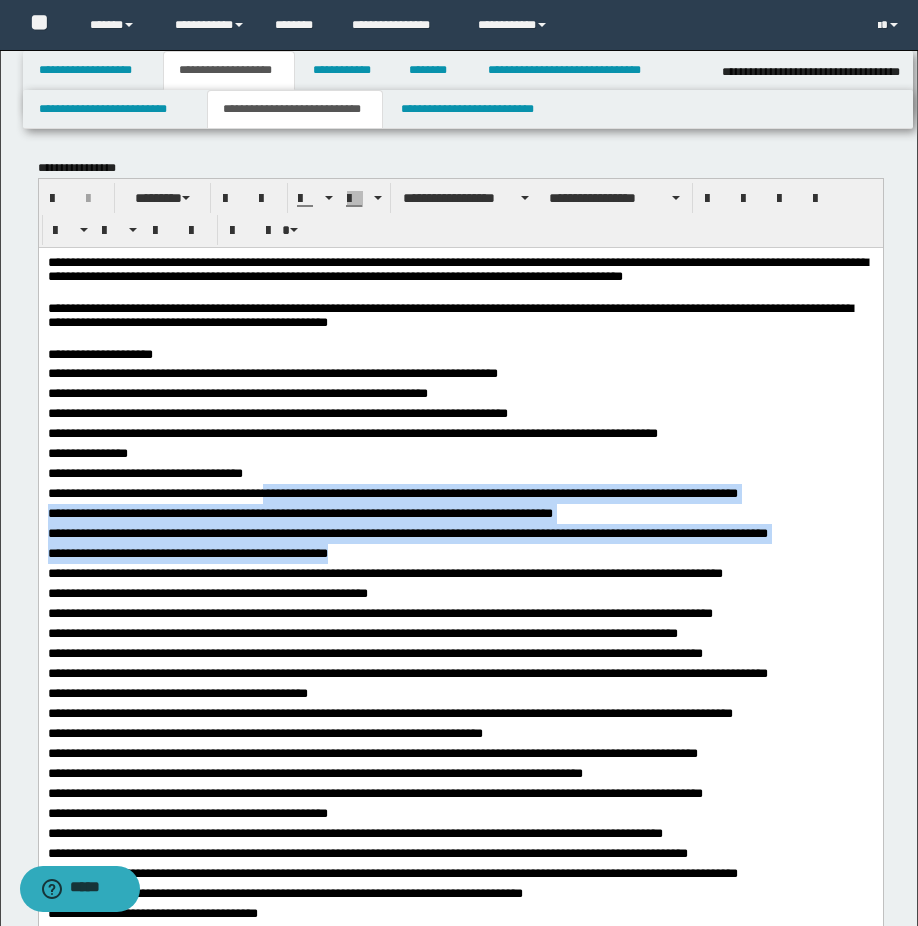drag, startPoint x: 278, startPoint y: 498, endPoint x: 359, endPoint y: 549, distance: 95.71834 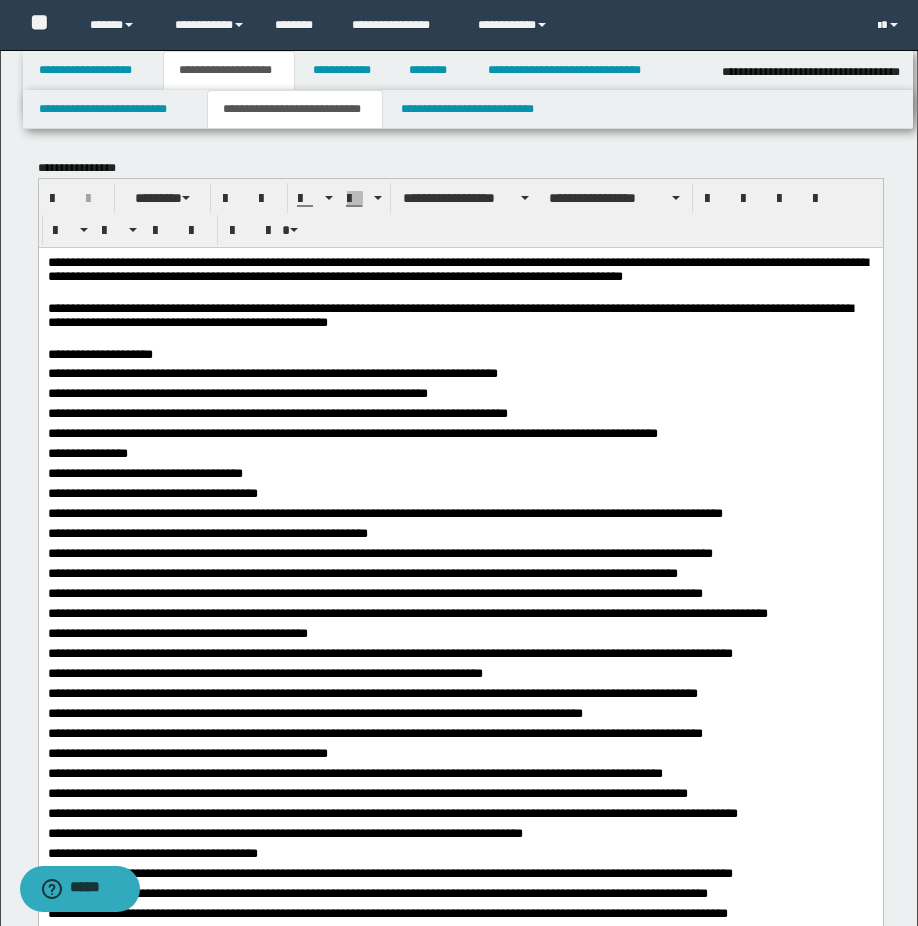 click on "**********" at bounding box center [460, 271] 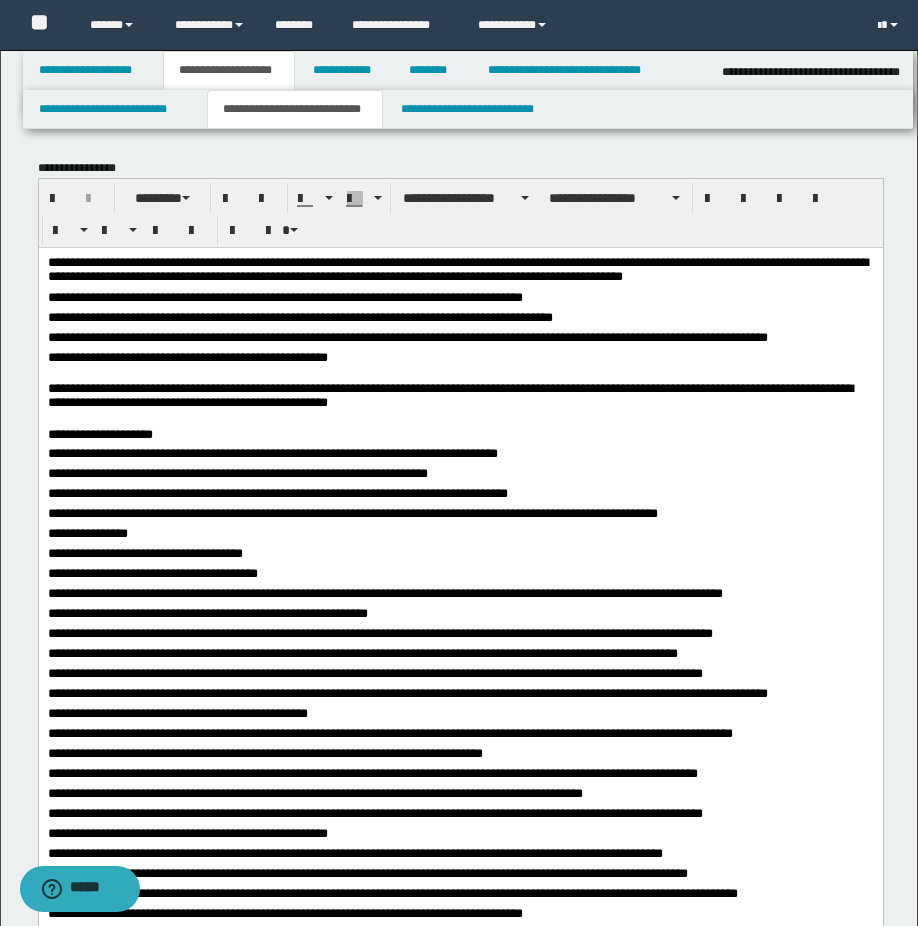 click on "**********" at bounding box center (460, 297) 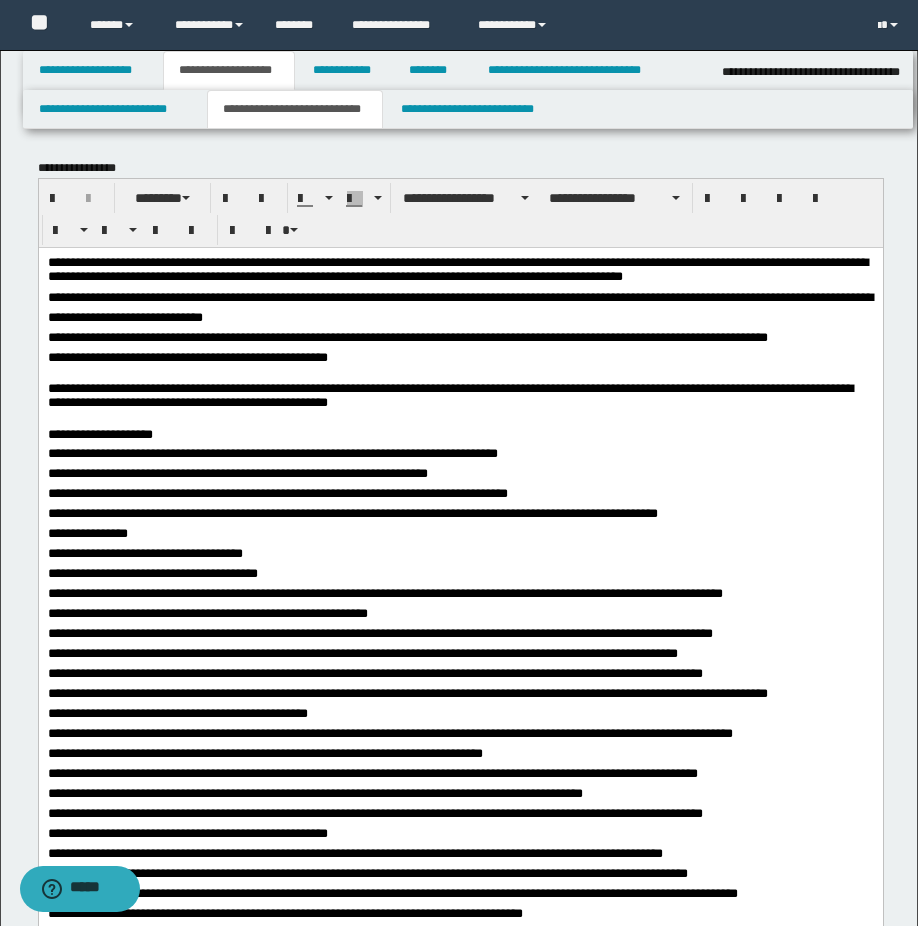 click on "**********" at bounding box center [460, 307] 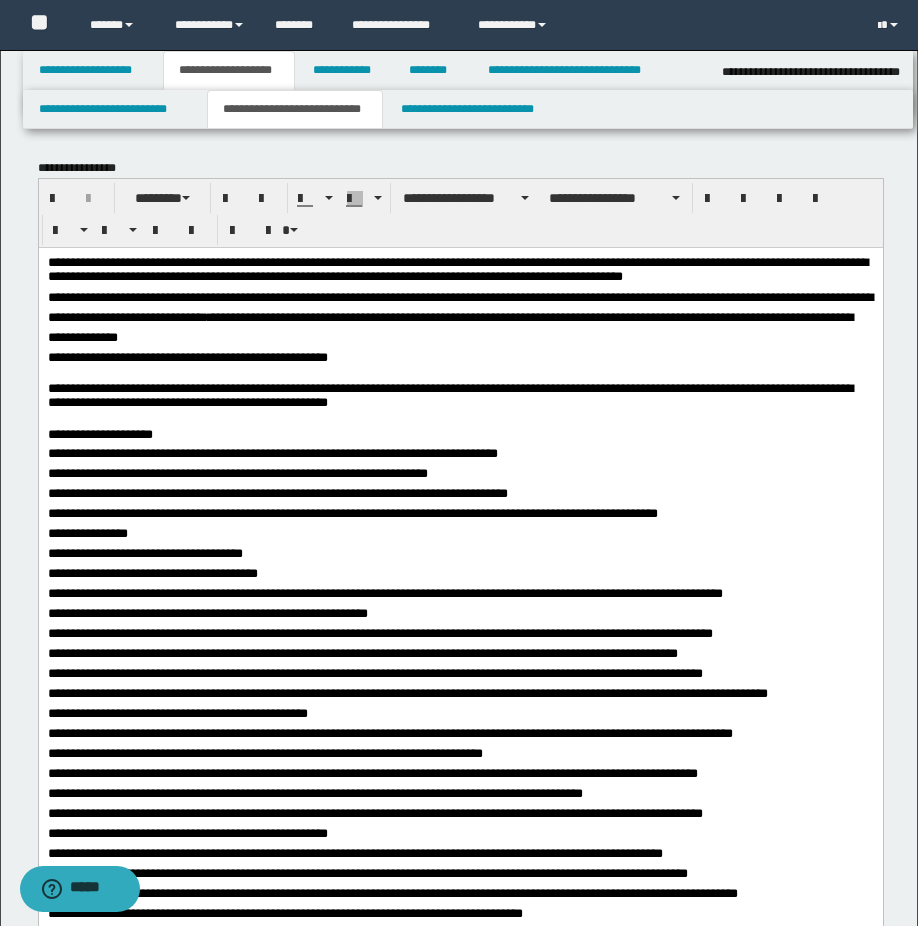 click on "**********" at bounding box center (460, 317) 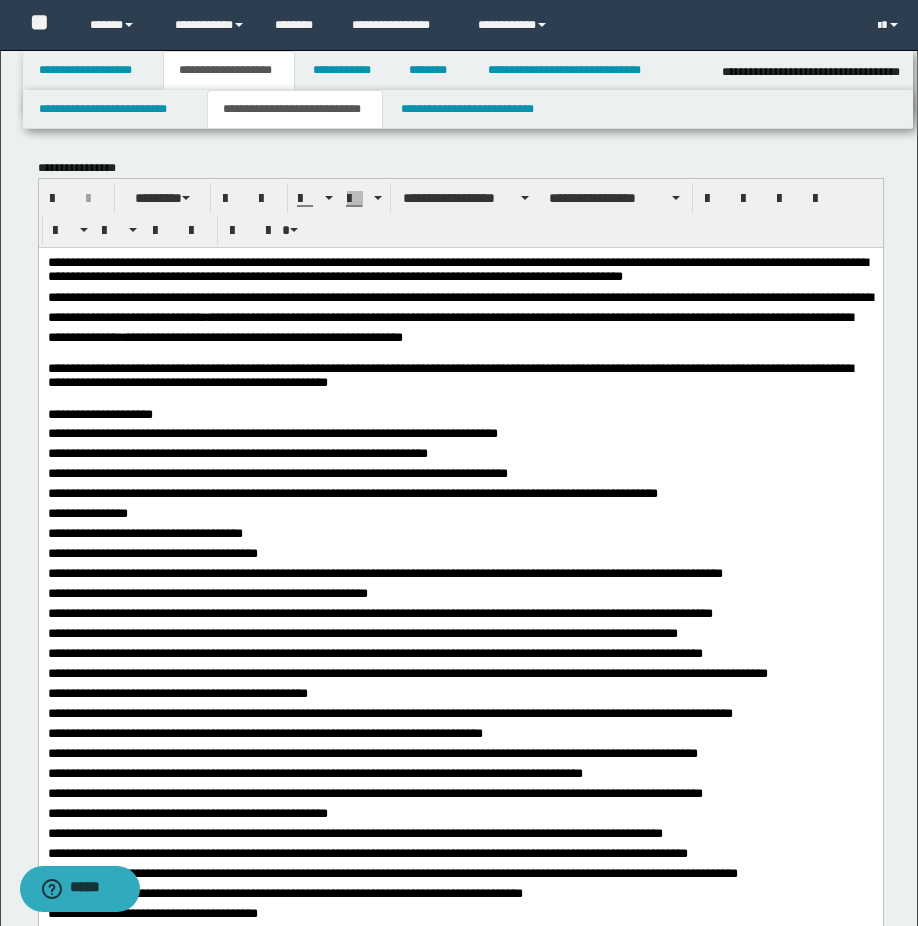 click on "**********" at bounding box center (460, 317) 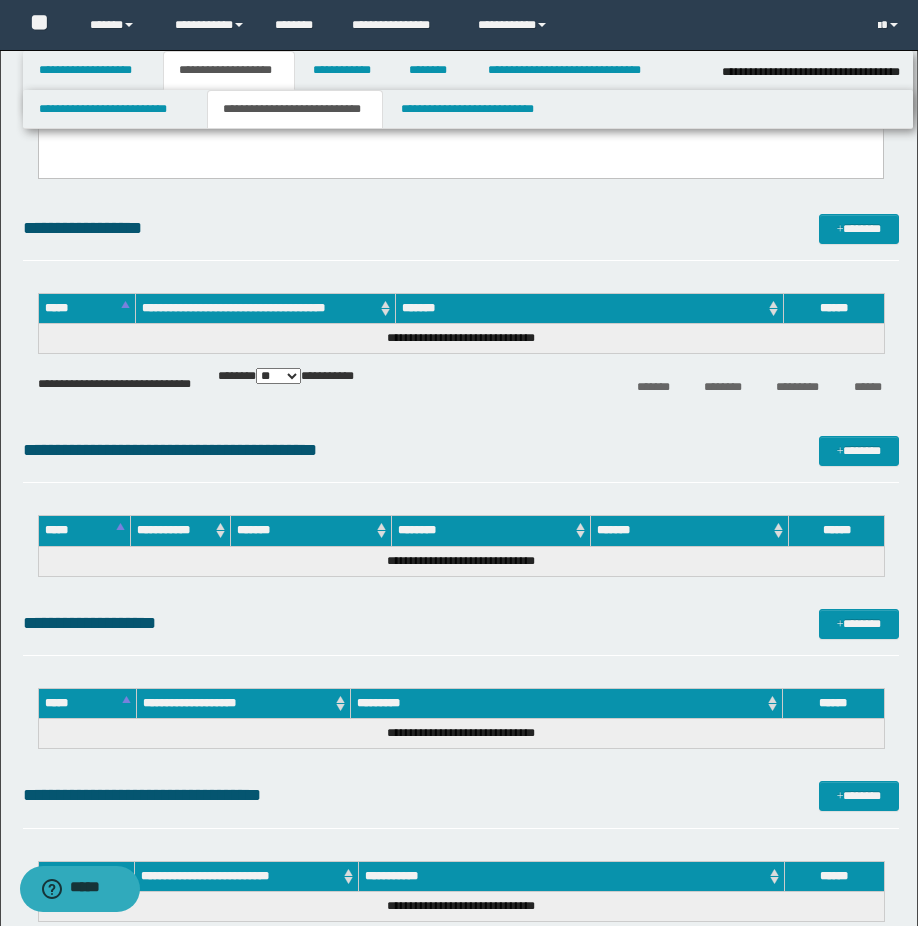 scroll, scrollTop: 2300, scrollLeft: 0, axis: vertical 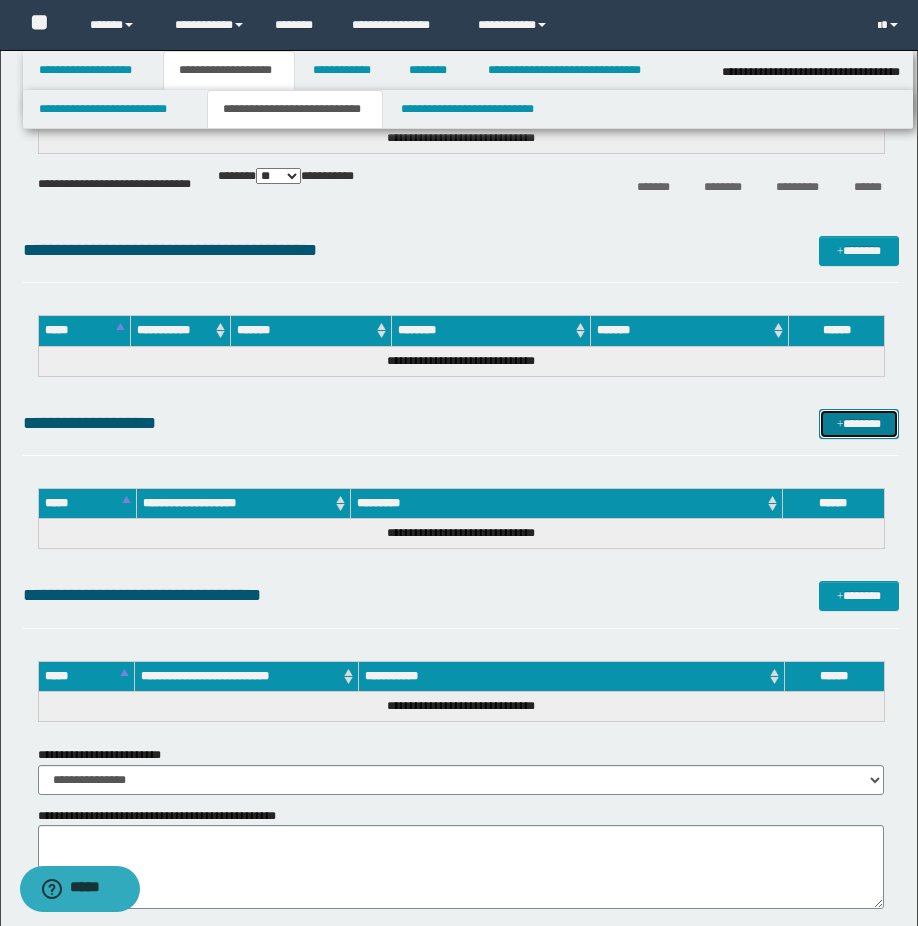 click on "*******" at bounding box center (859, 424) 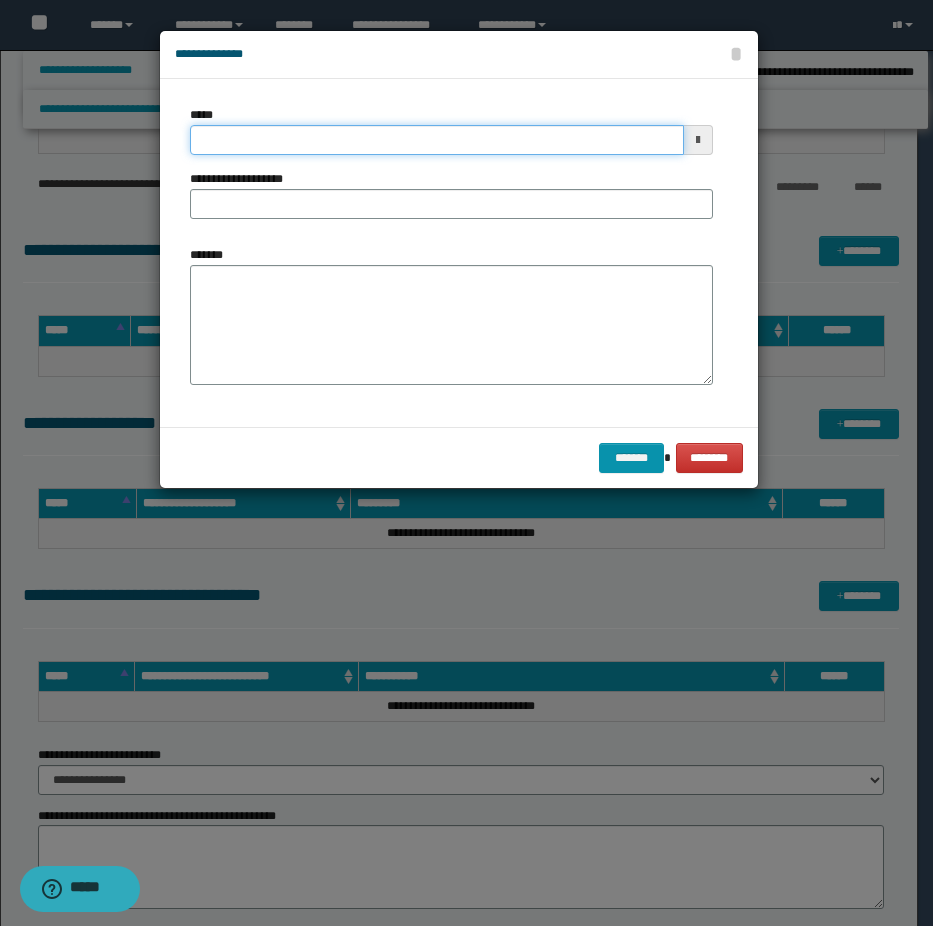 click on "*****" at bounding box center (437, 140) 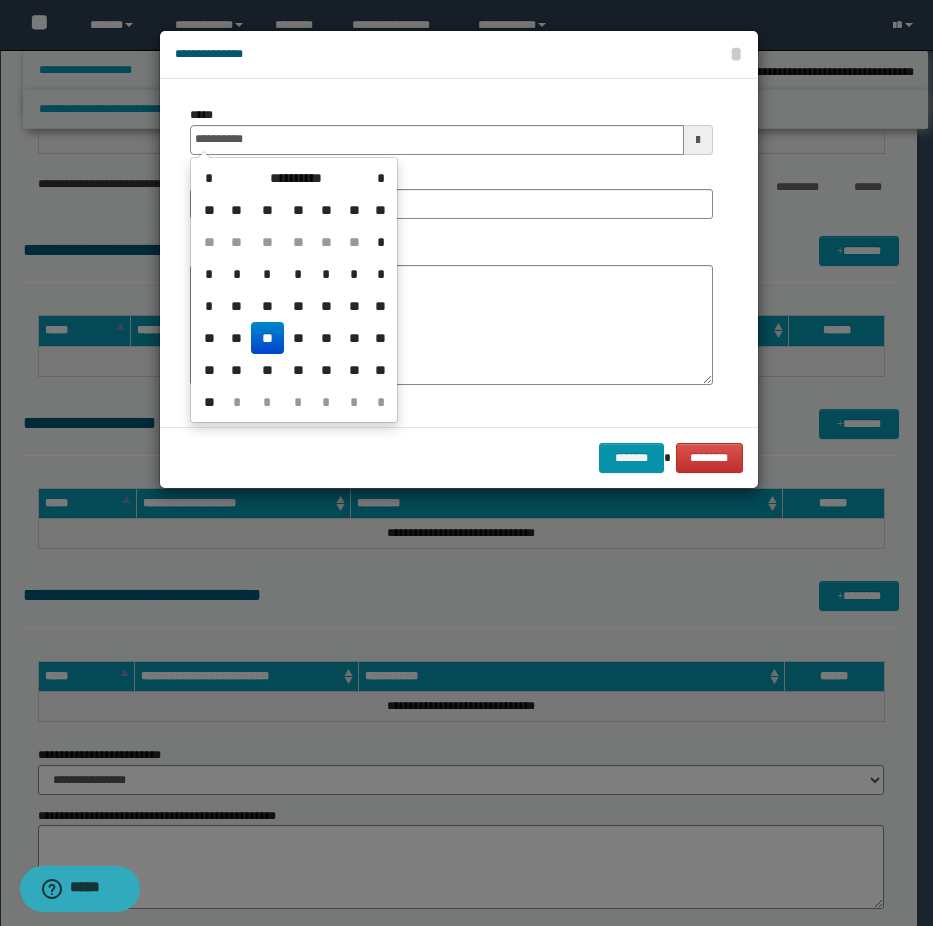 click on "**" at bounding box center (267, 338) 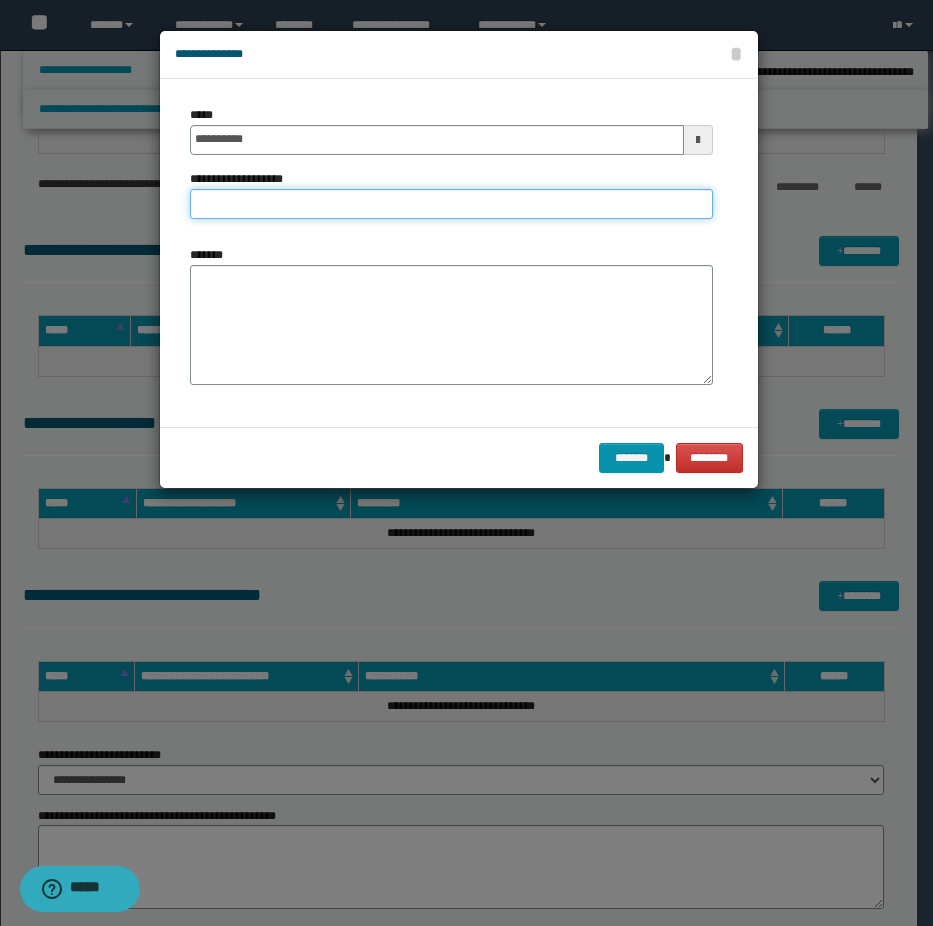 click on "**********" at bounding box center [451, 204] 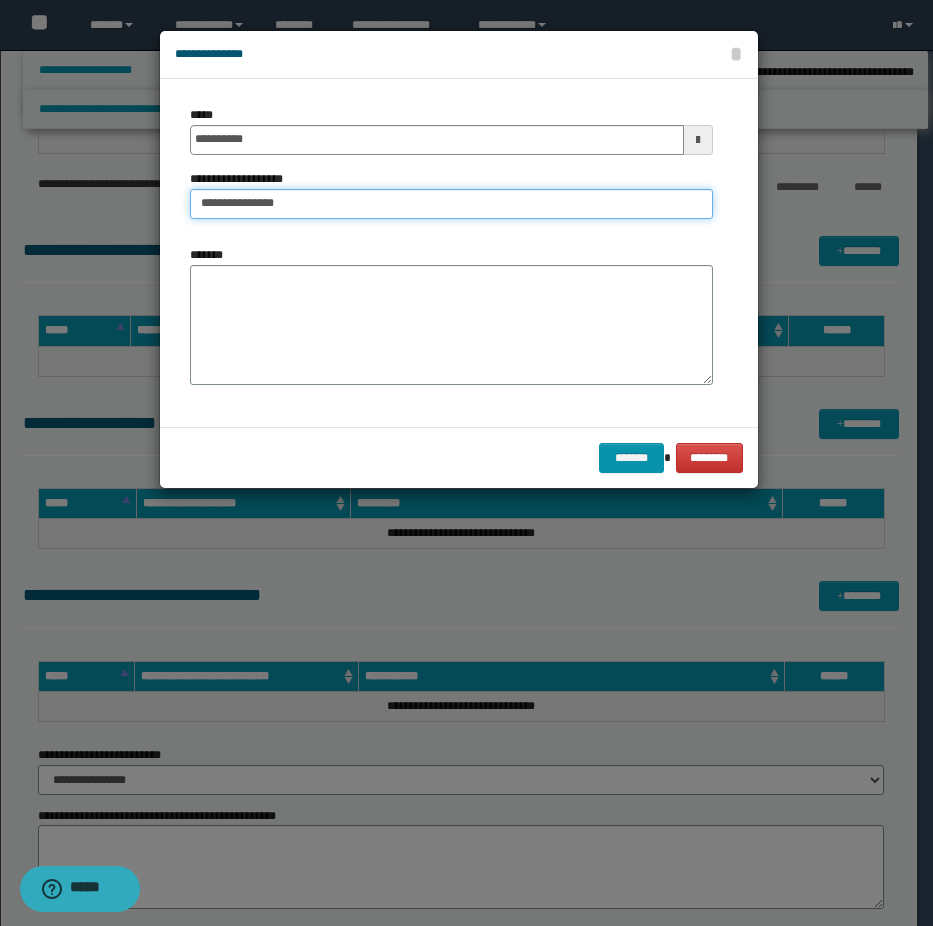 type on "**********" 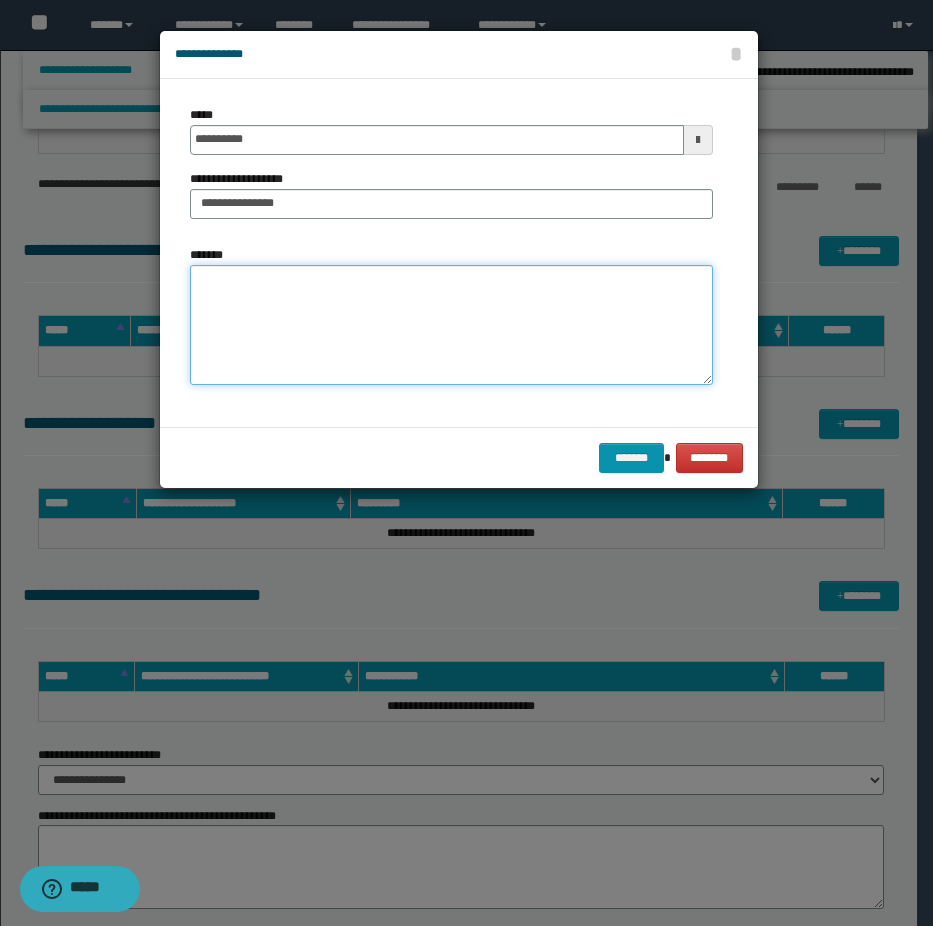 click on "*******" at bounding box center [451, 325] 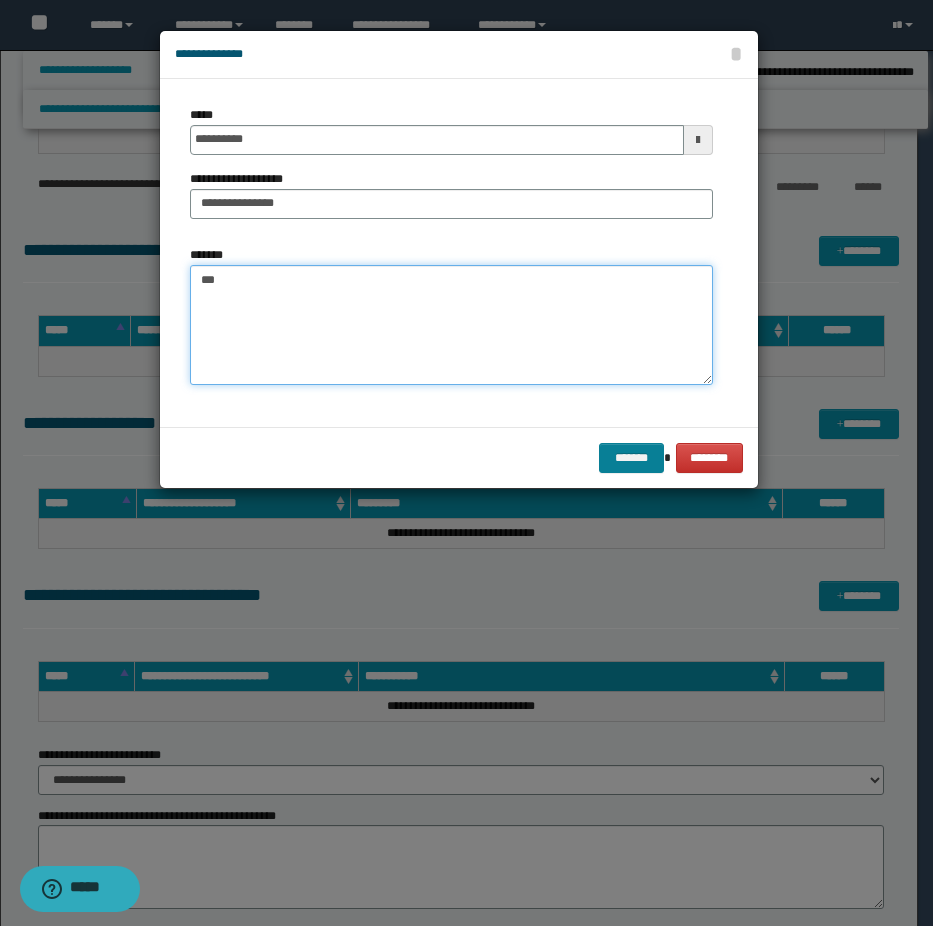 type on "***" 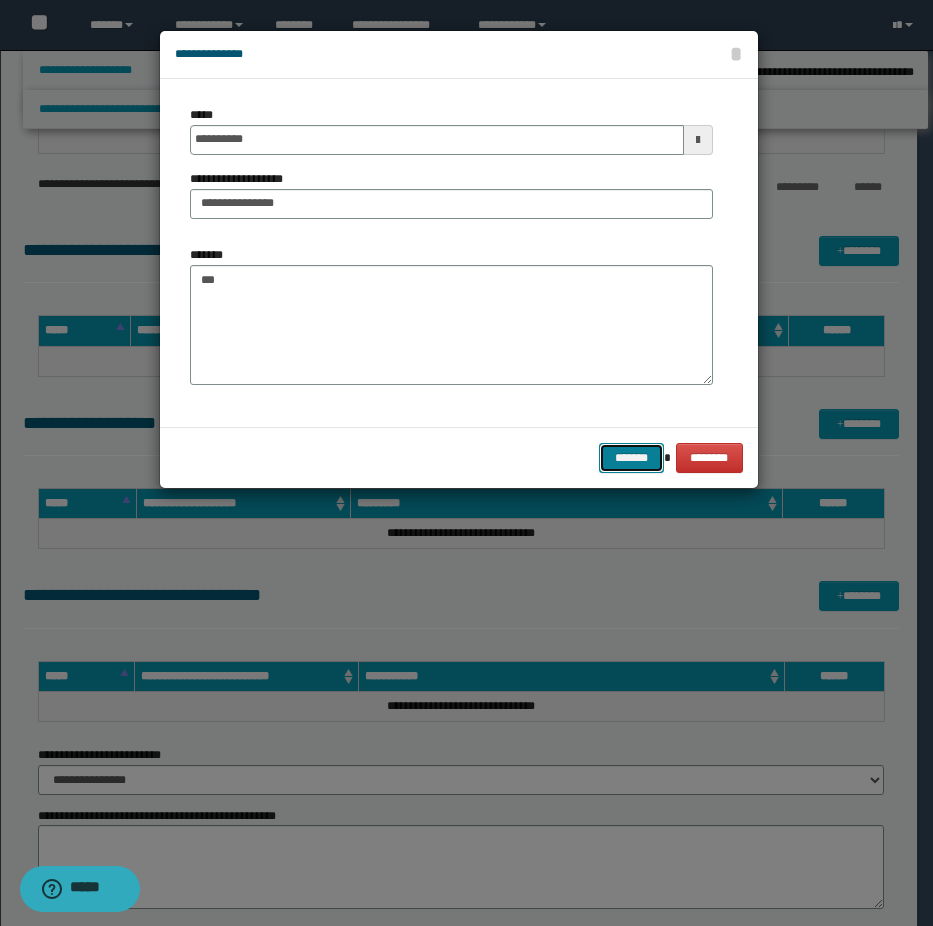 click on "*******" at bounding box center [631, 458] 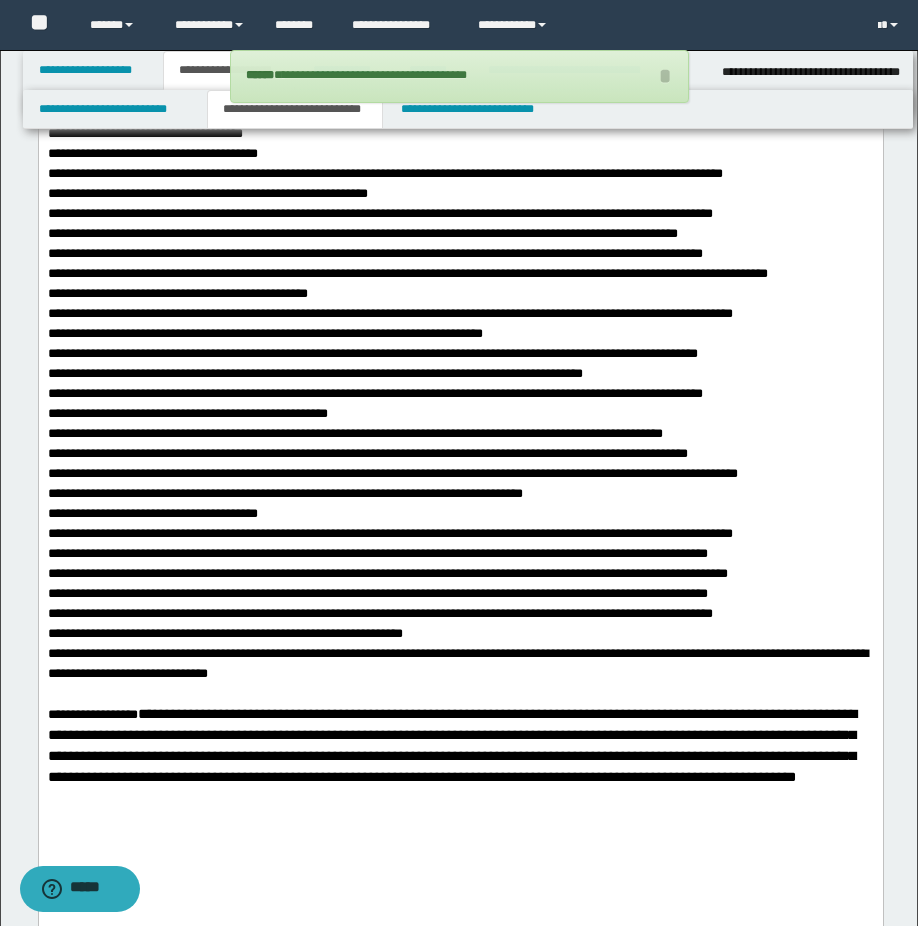 scroll, scrollTop: 300, scrollLeft: 0, axis: vertical 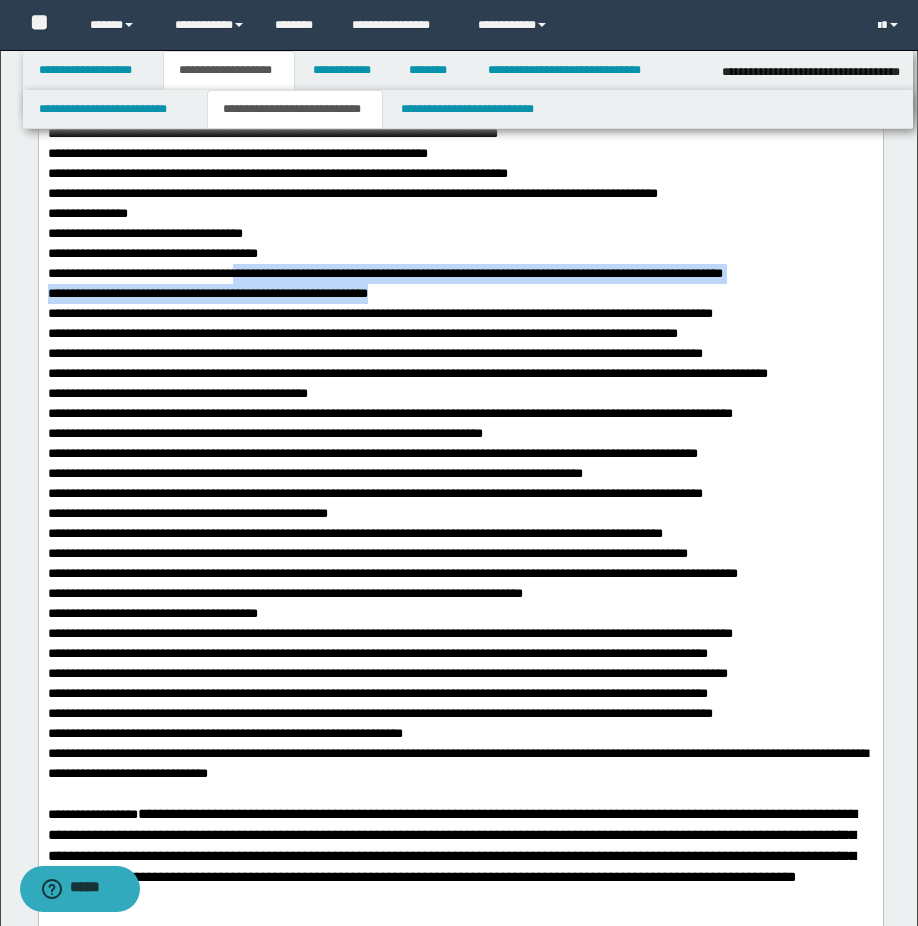 drag, startPoint x: 252, startPoint y: 280, endPoint x: 381, endPoint y: 298, distance: 130.24976 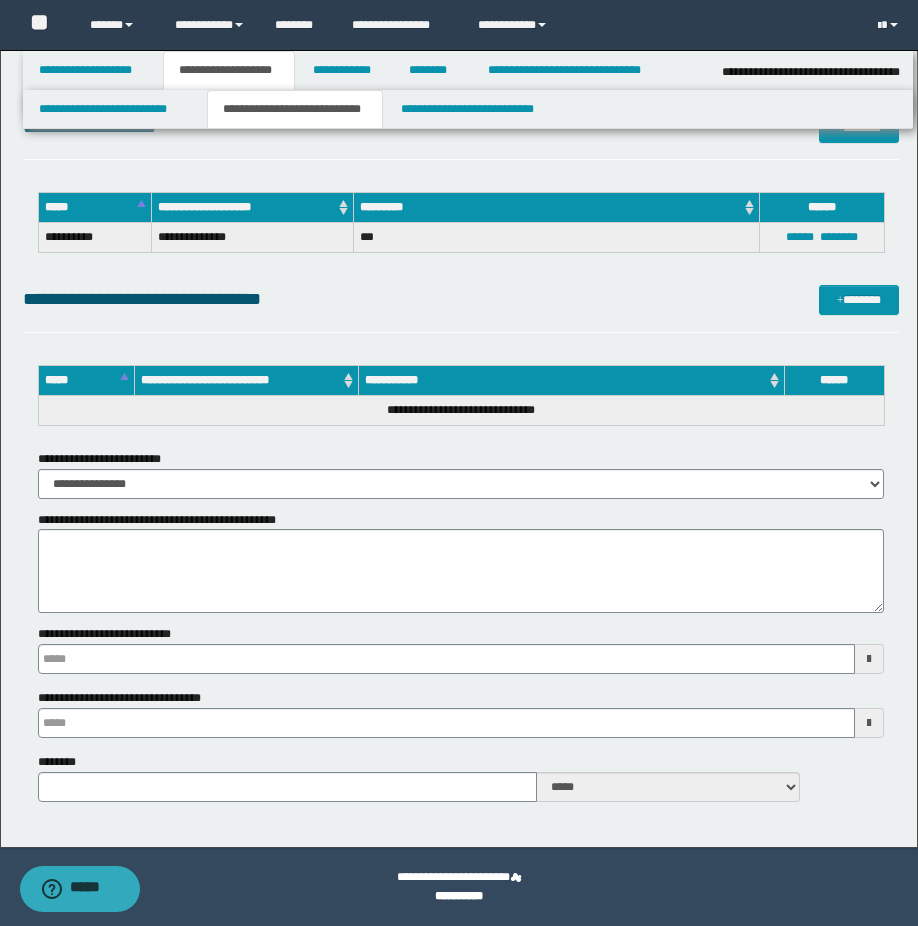 scroll, scrollTop: 2276, scrollLeft: 0, axis: vertical 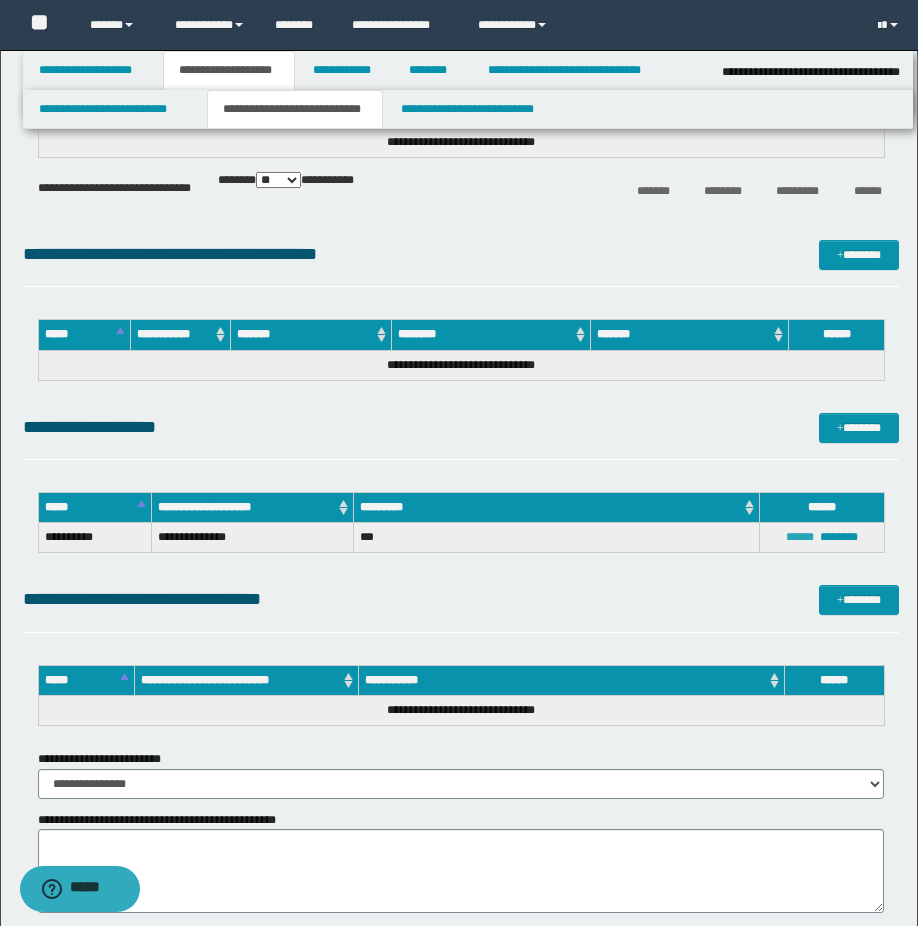 click on "******" at bounding box center (800, 537) 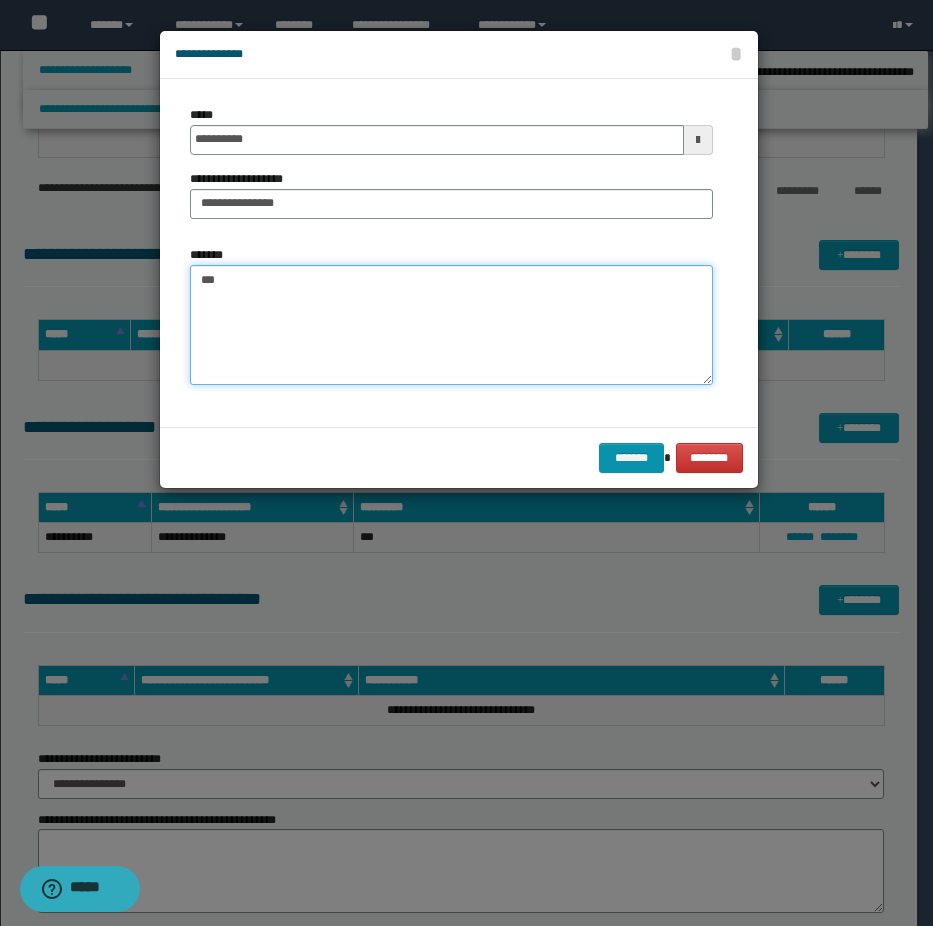click on "***" at bounding box center [451, 325] 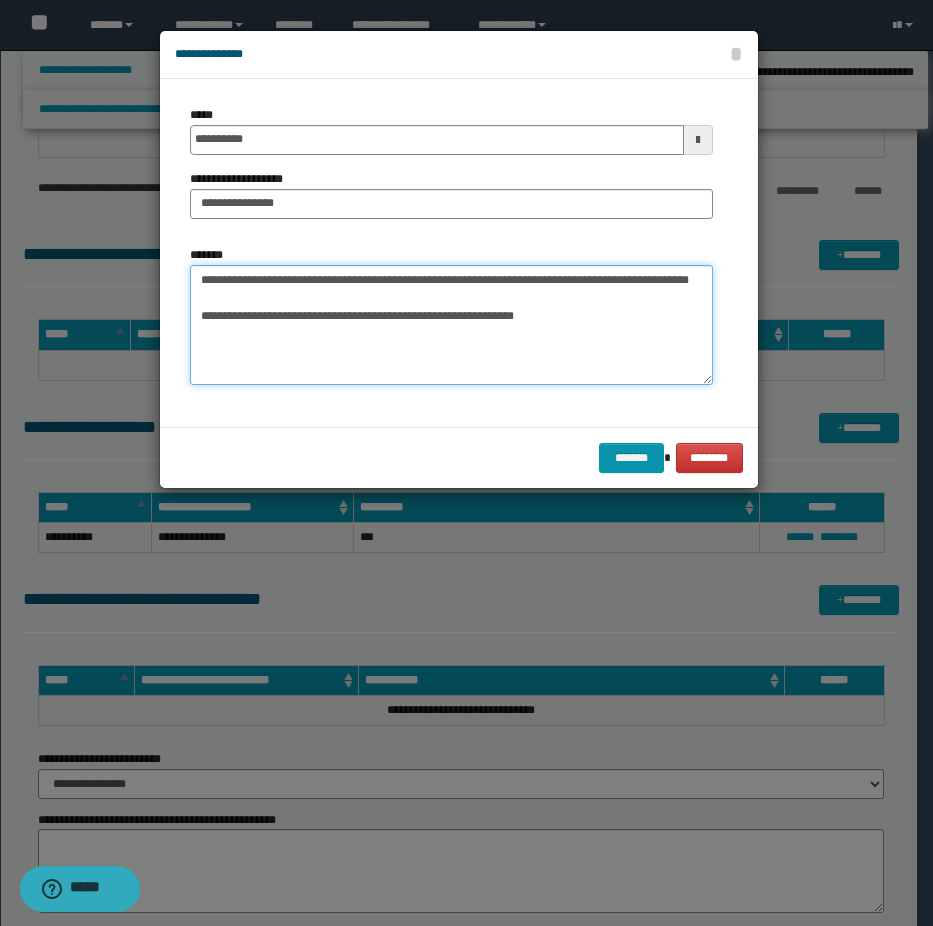 click on "**********" at bounding box center (451, 325) 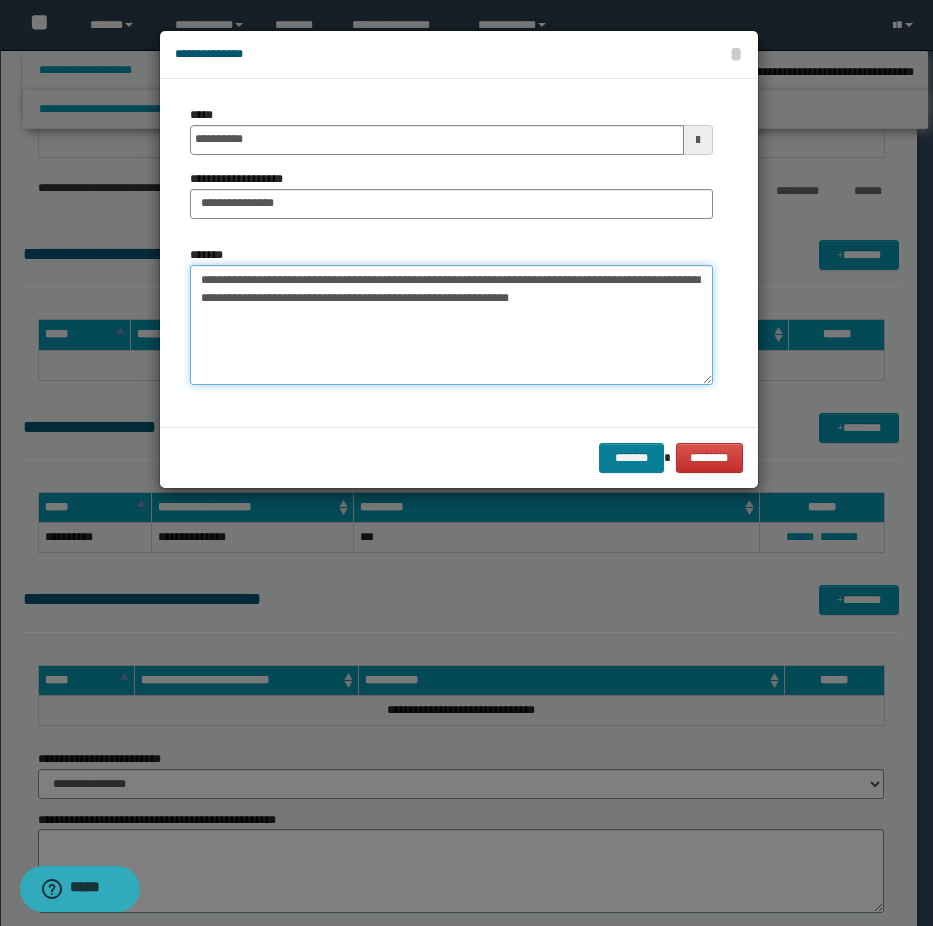 type on "**********" 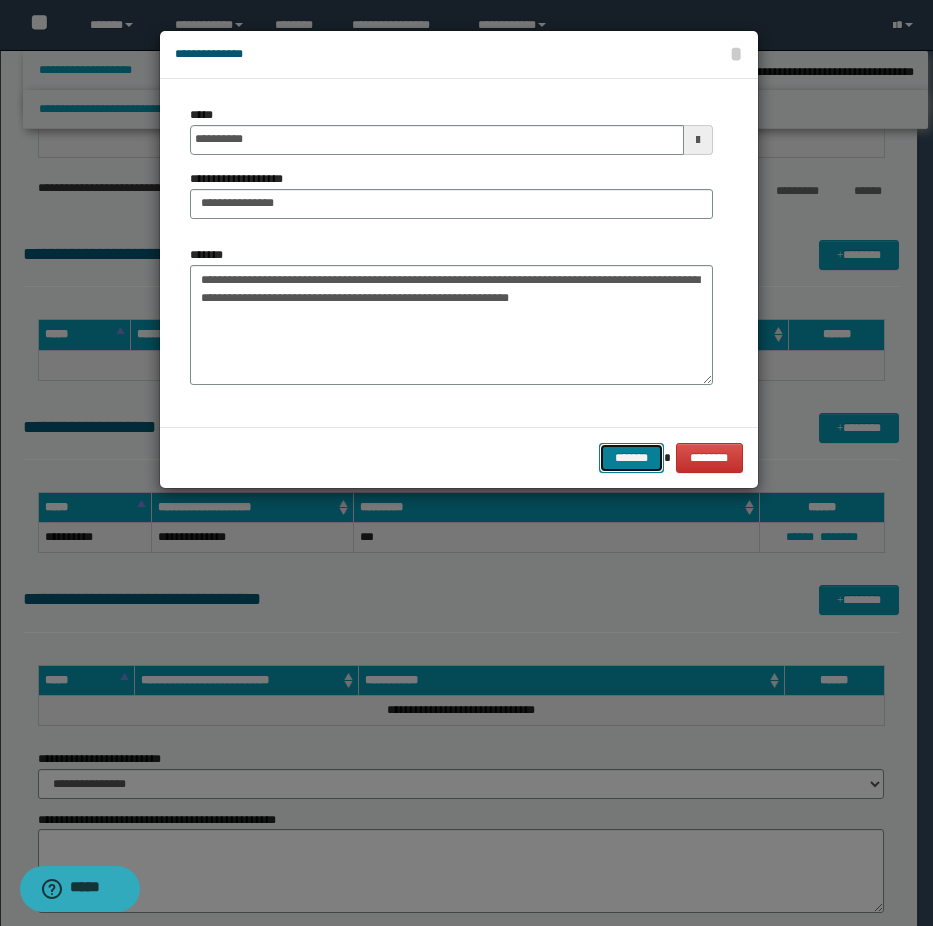 click on "*******" at bounding box center (631, 458) 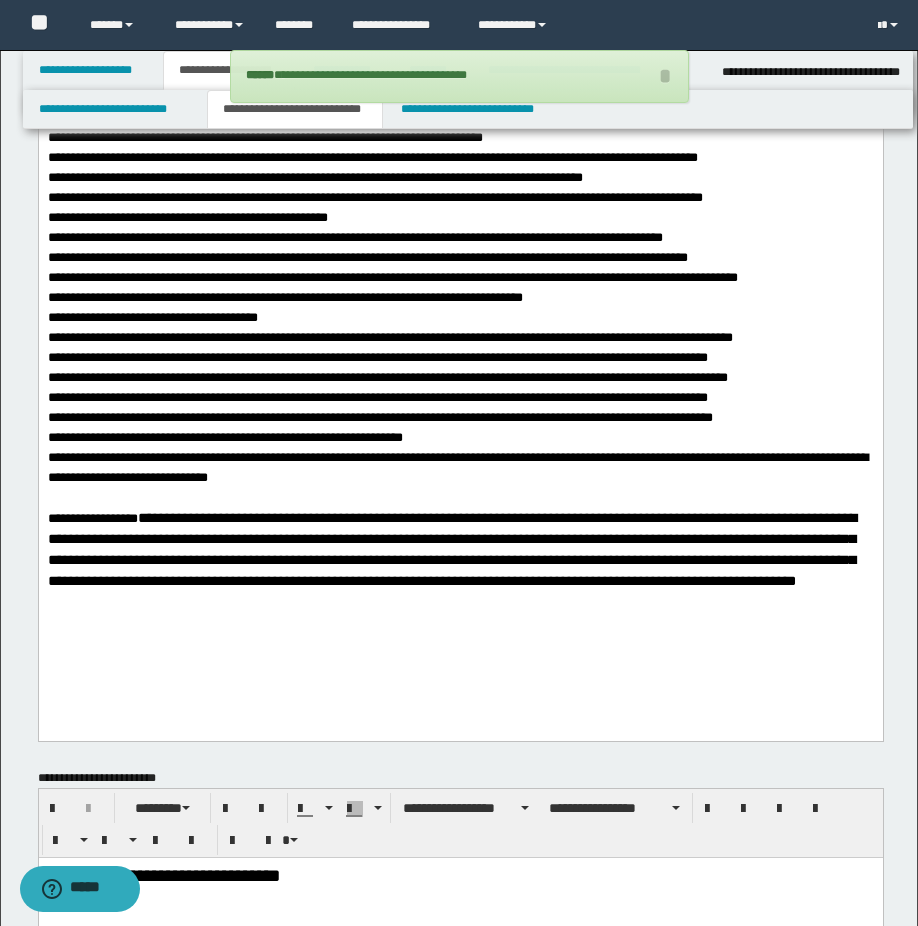 scroll, scrollTop: 176, scrollLeft: 0, axis: vertical 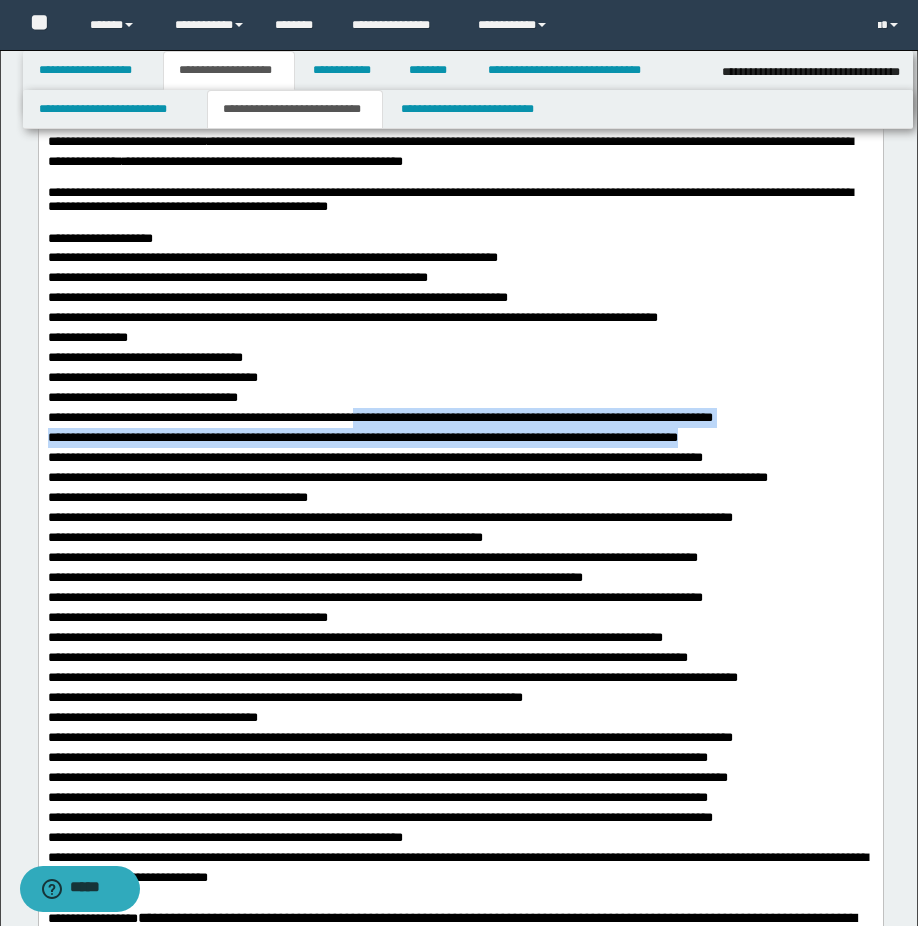 drag, startPoint x: 396, startPoint y: 423, endPoint x: 703, endPoint y: 443, distance: 307.6508 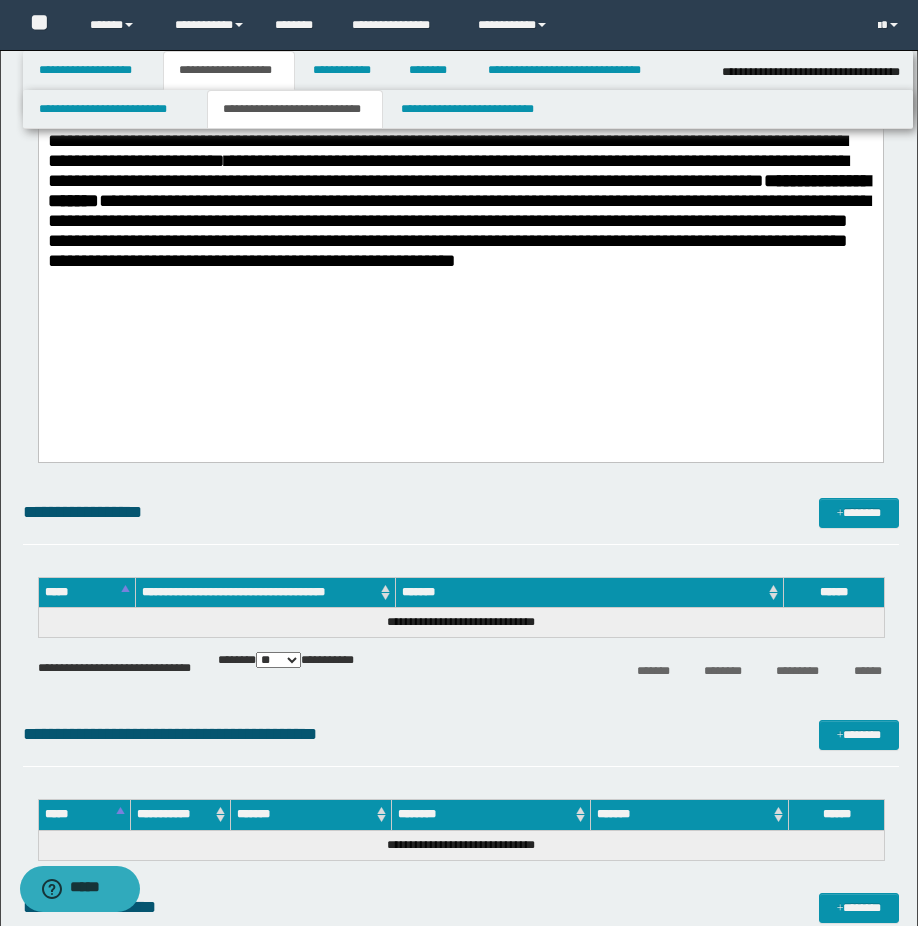 scroll, scrollTop: 2176, scrollLeft: 0, axis: vertical 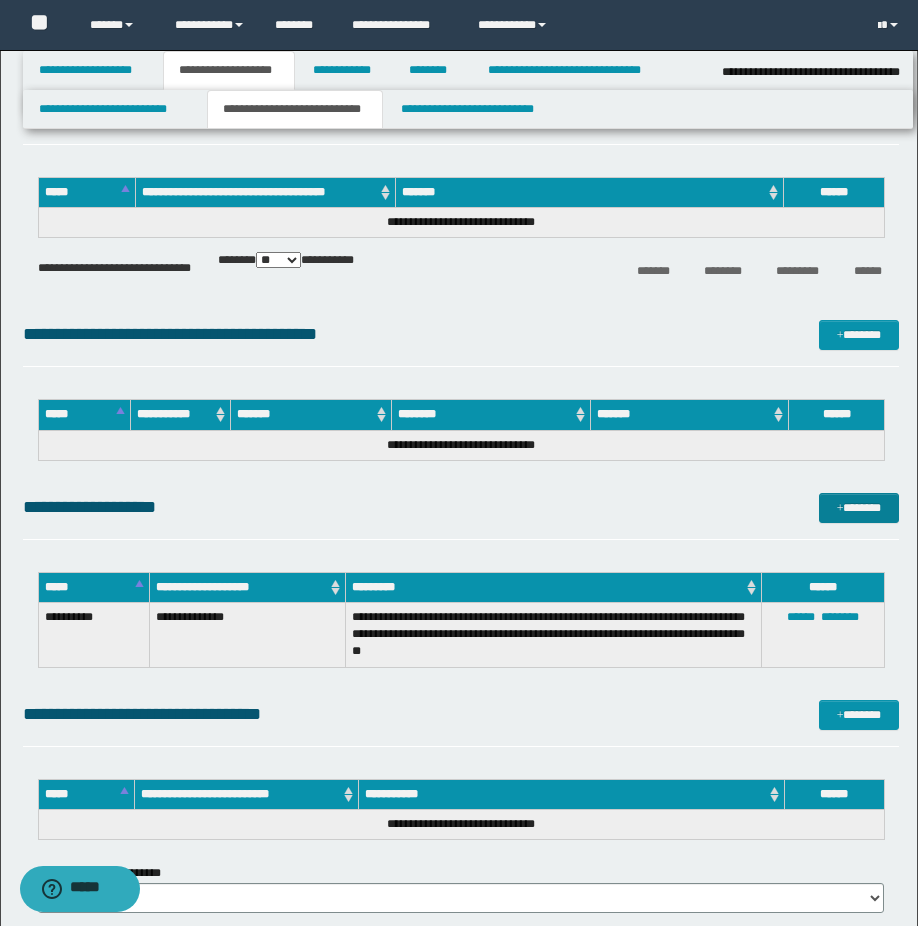 click on "*******" at bounding box center (859, 508) 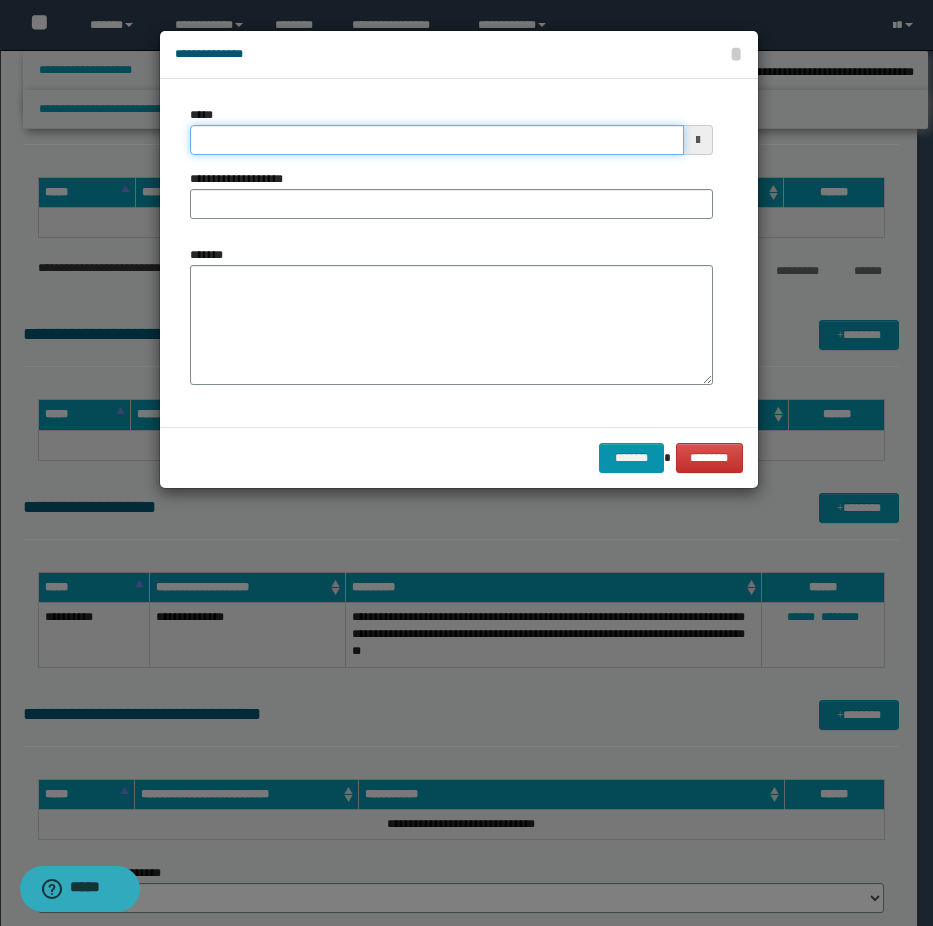 click on "*****" at bounding box center (437, 140) 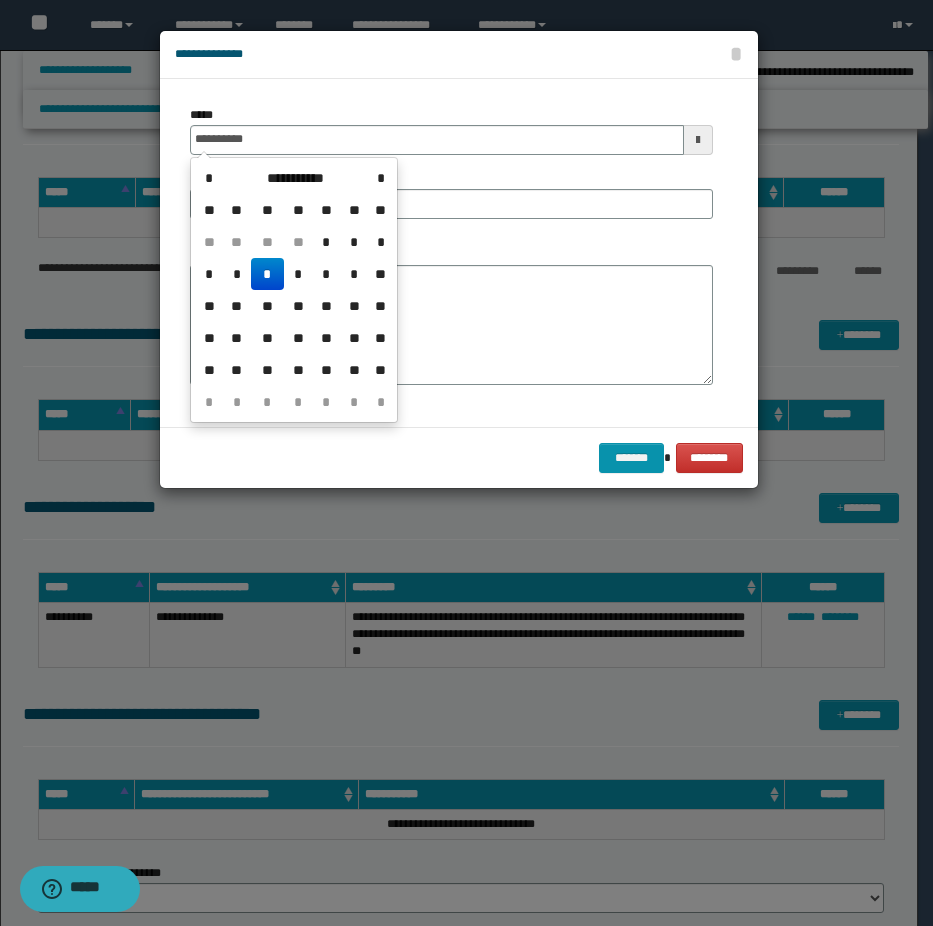 click on "*" at bounding box center [267, 274] 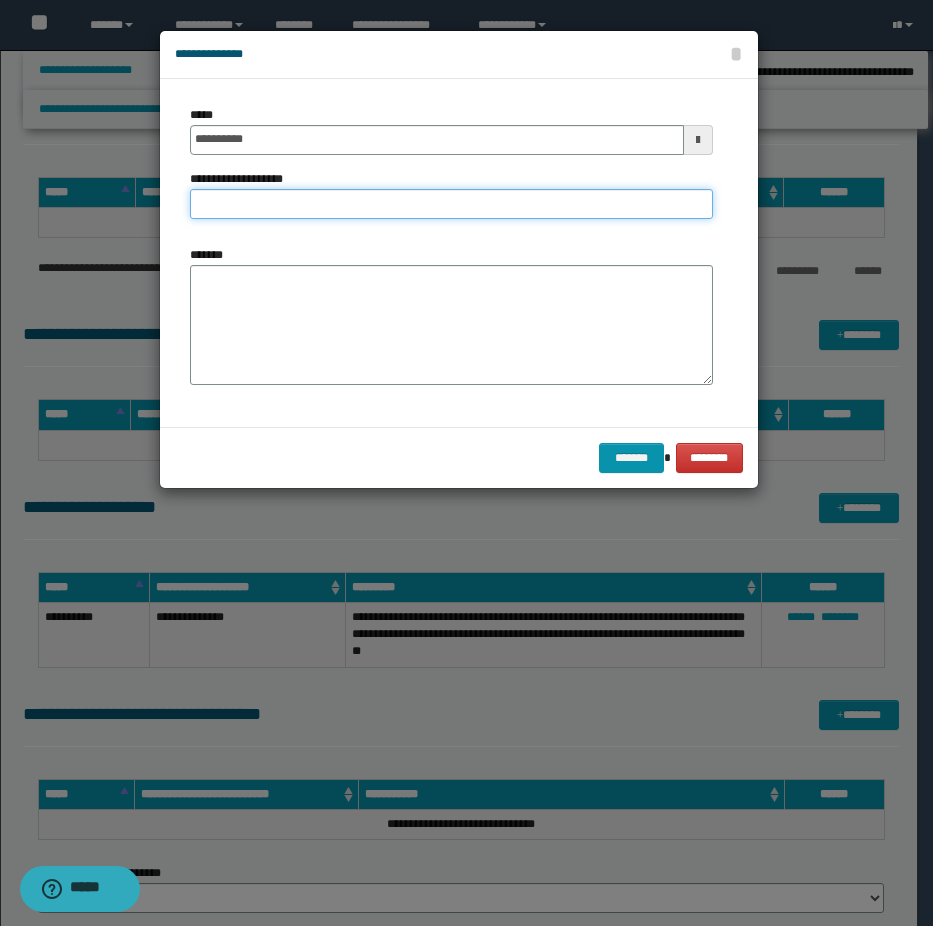 click on "**********" at bounding box center (451, 204) 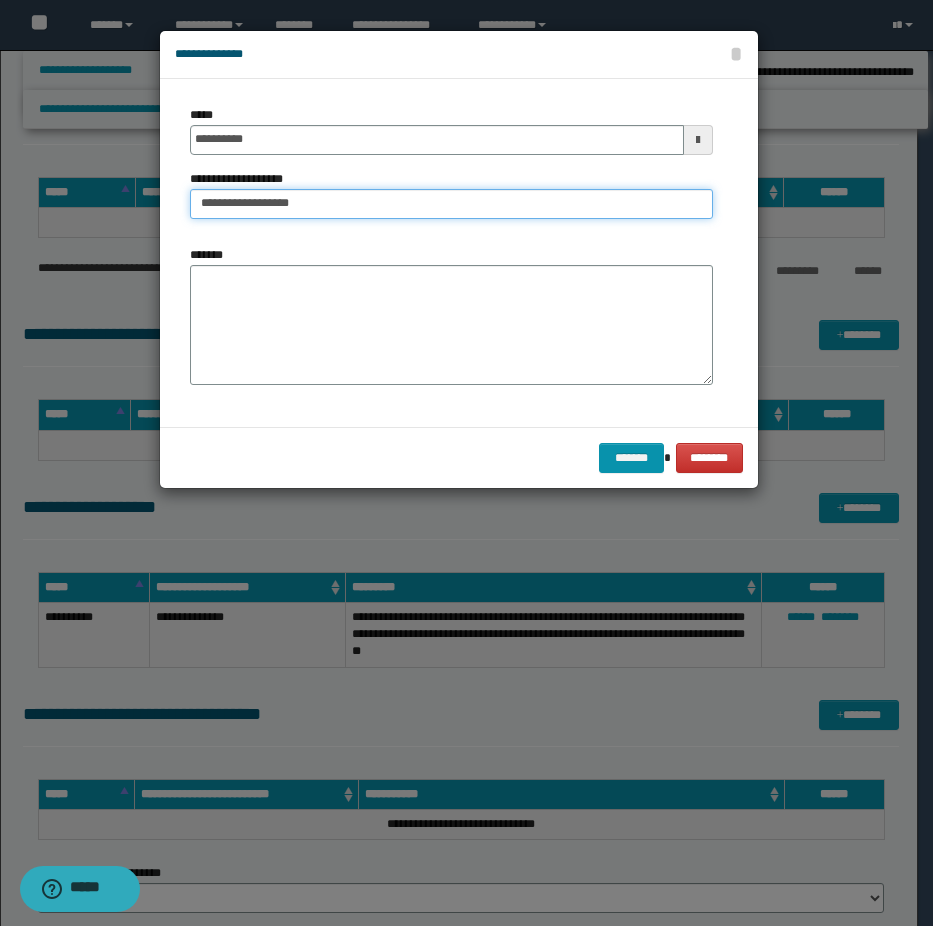 type on "**********" 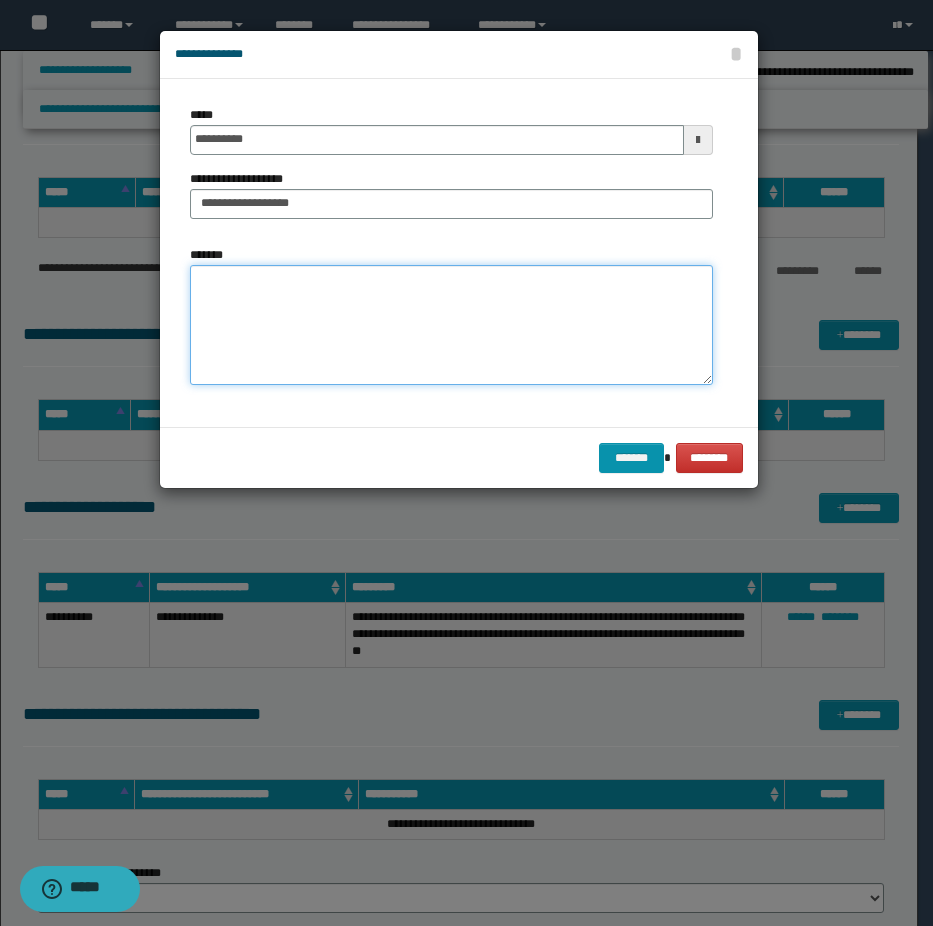 click on "*******" at bounding box center [451, 325] 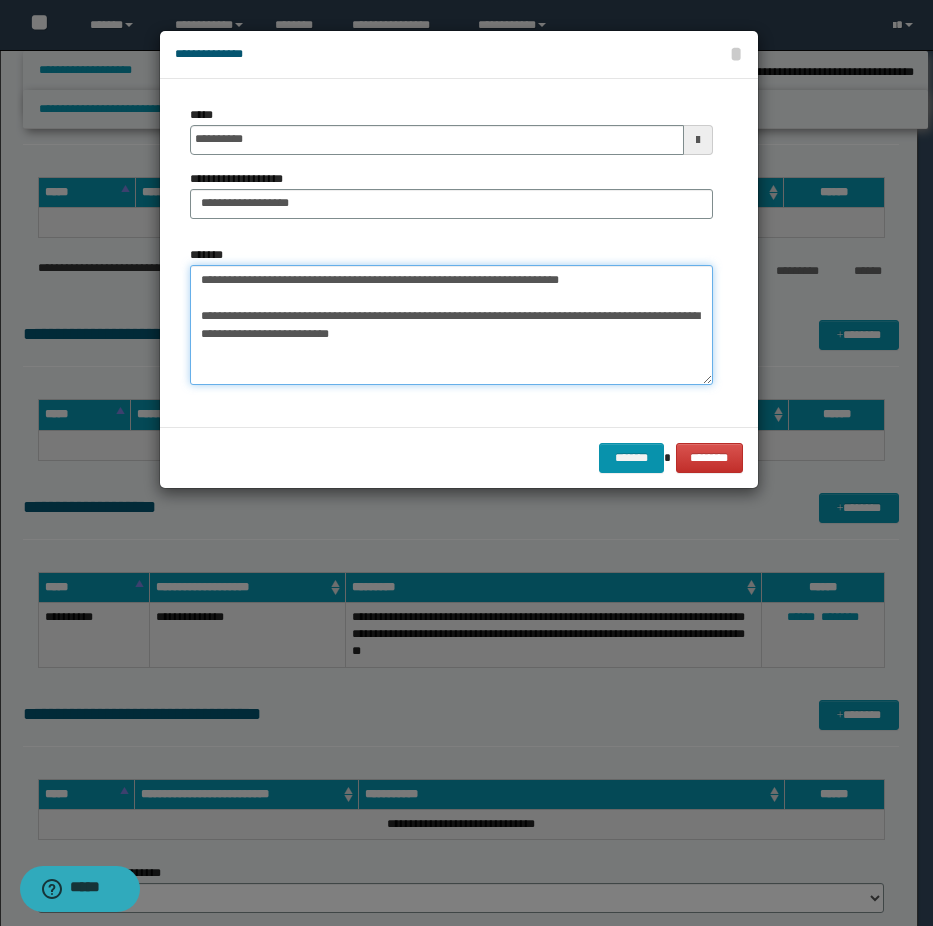click on "**********" at bounding box center [451, 325] 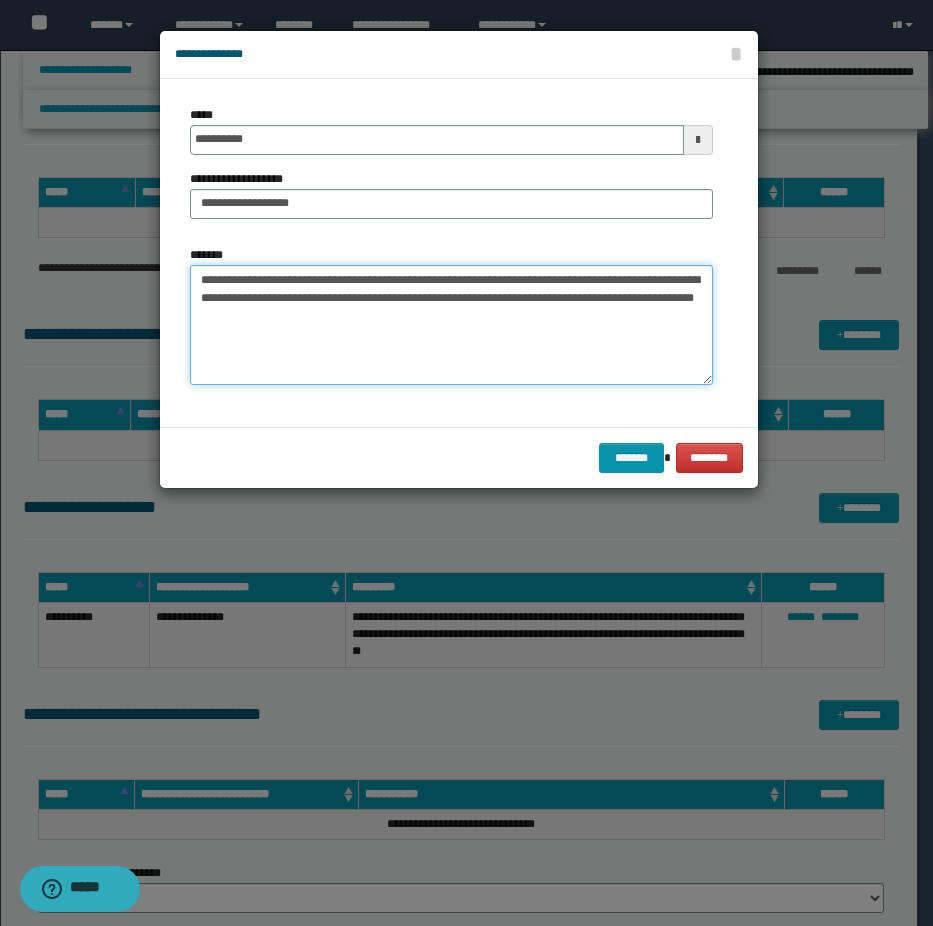 click on "**********" at bounding box center (451, 325) 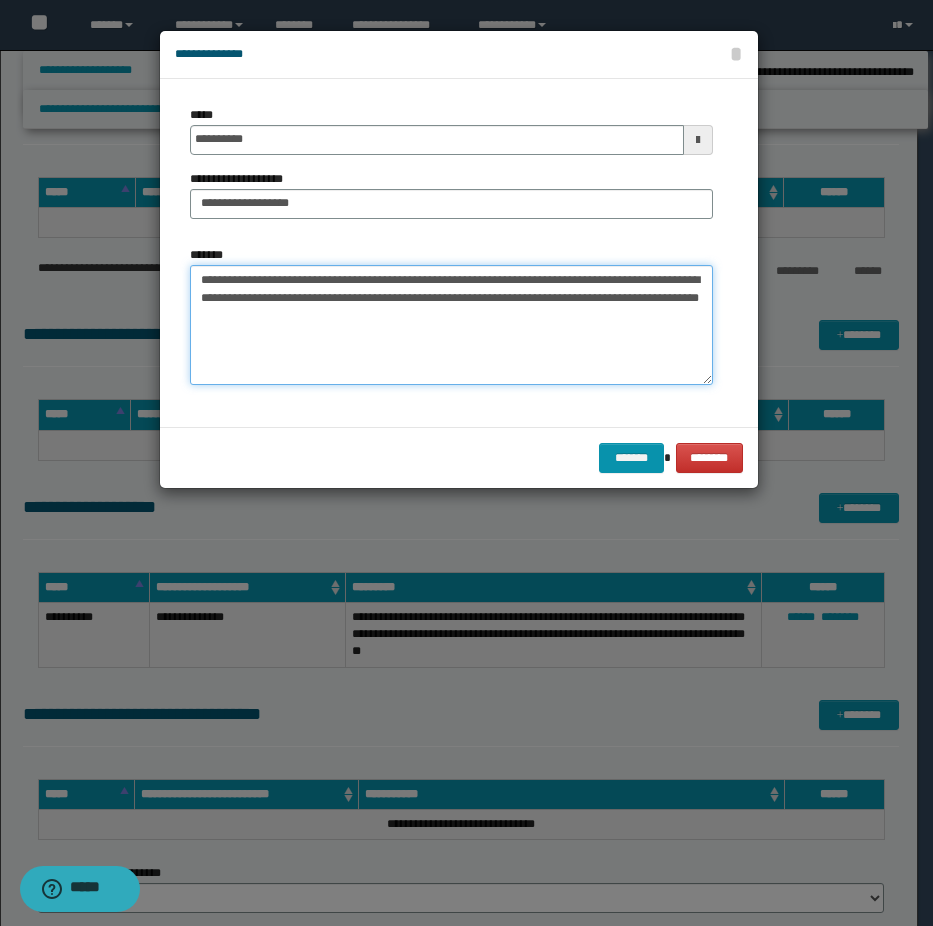 click on "**********" at bounding box center [451, 325] 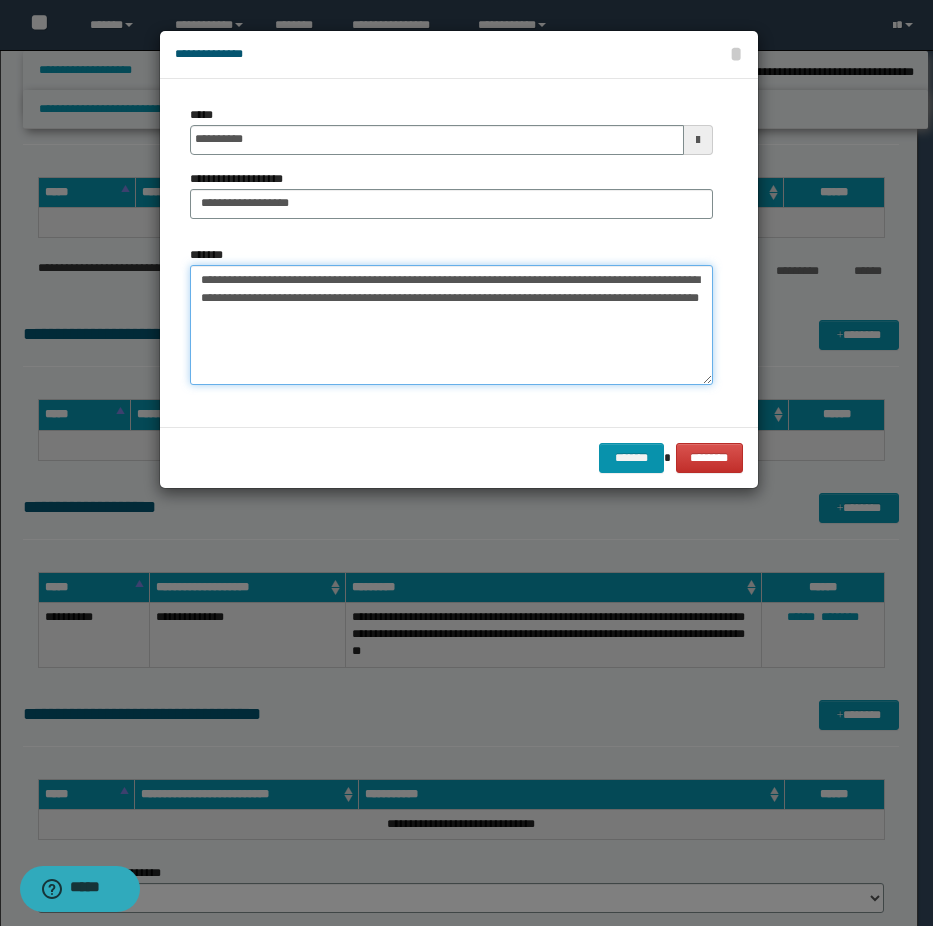 click on "**********" at bounding box center (451, 325) 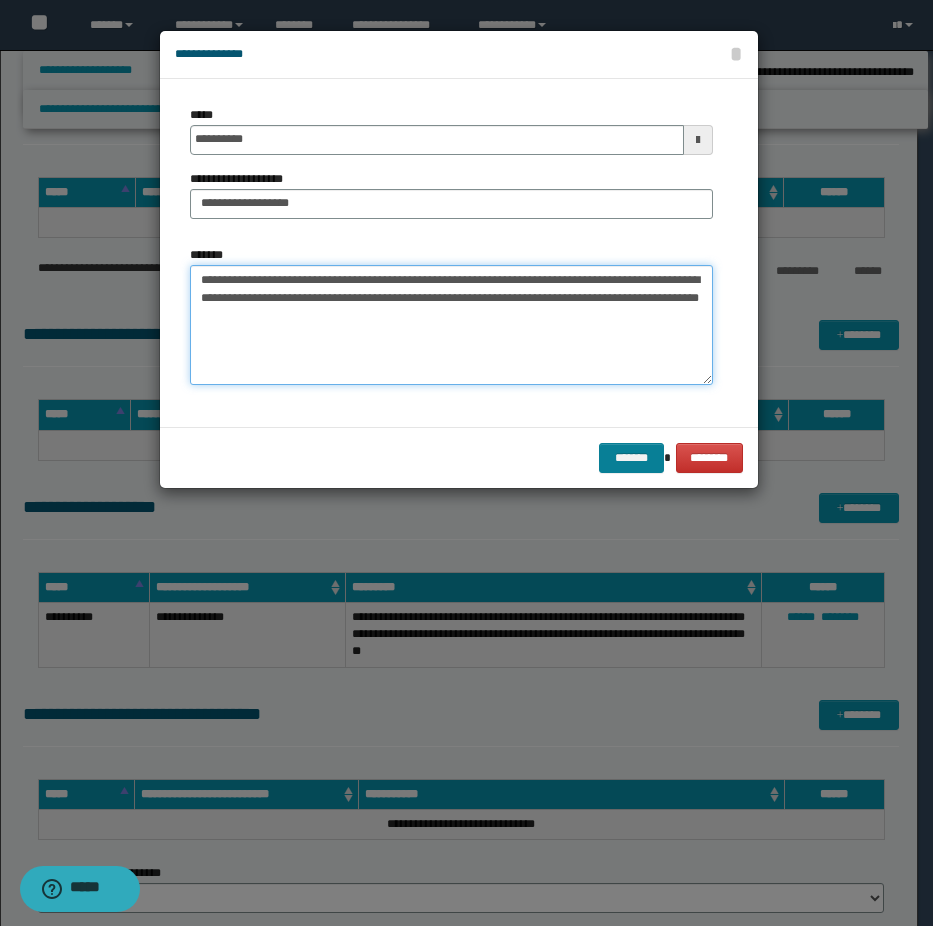 type on "**********" 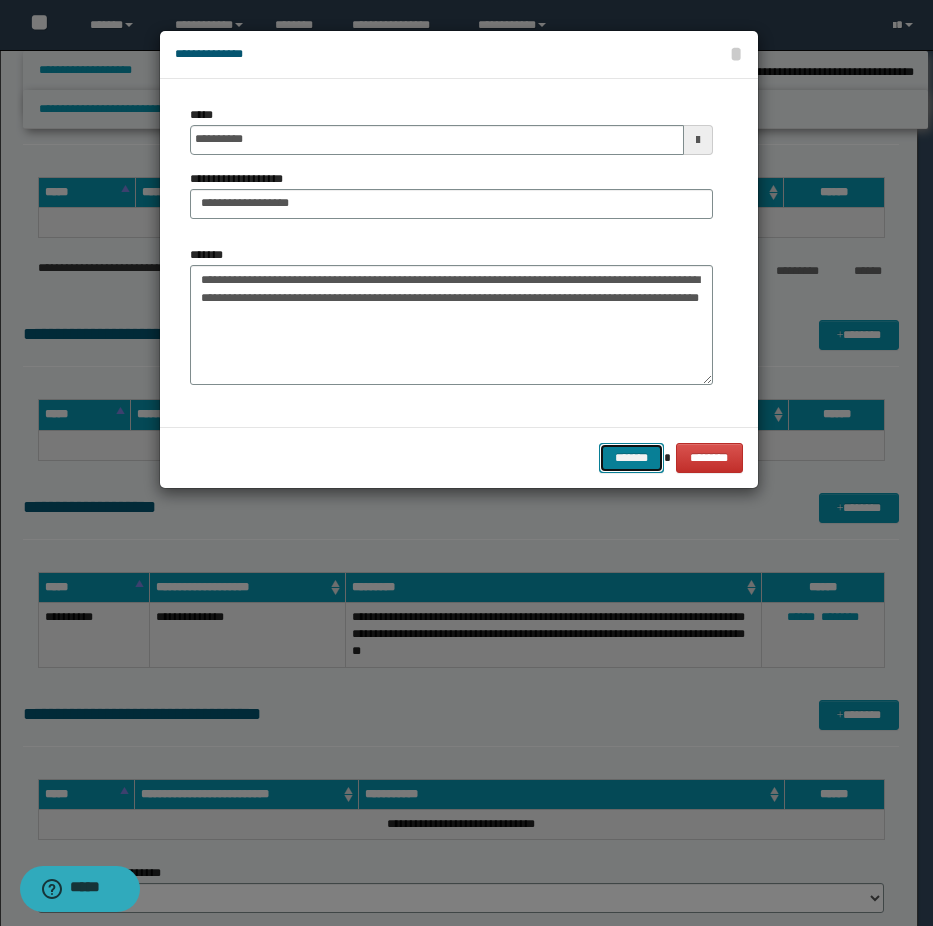 click on "*******" at bounding box center (631, 458) 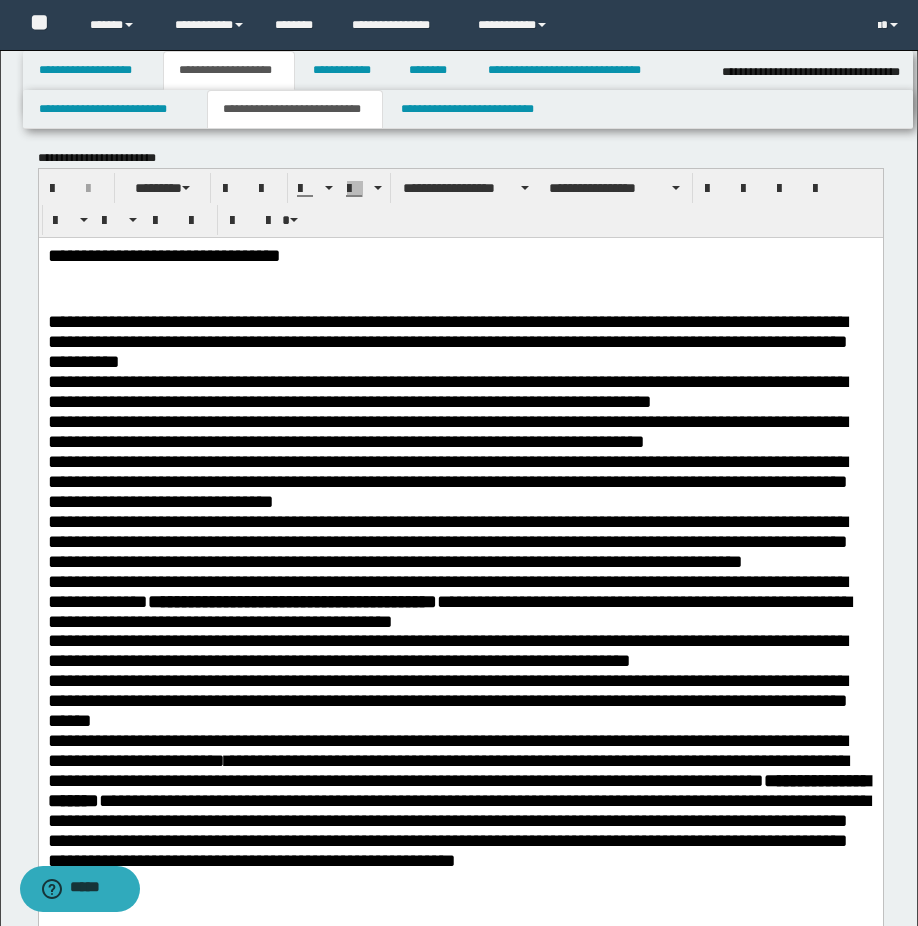 scroll, scrollTop: 1276, scrollLeft: 0, axis: vertical 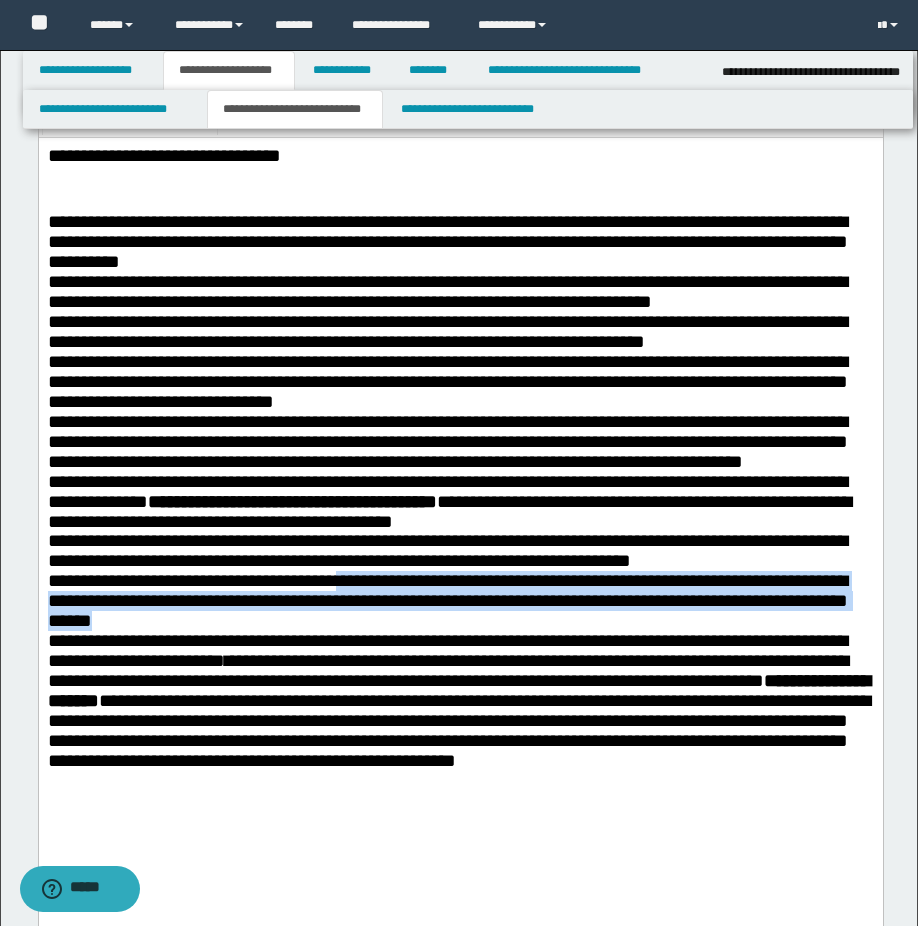 drag, startPoint x: 412, startPoint y: 642, endPoint x: 422, endPoint y: 676, distance: 35.44009 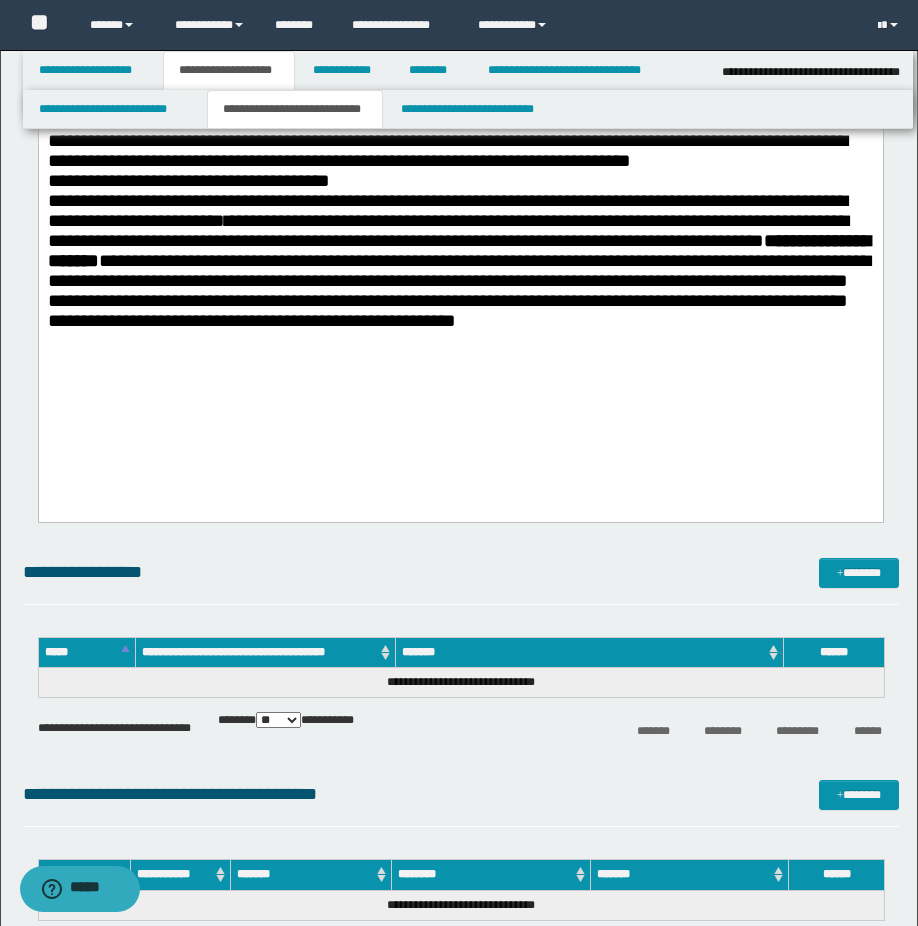 scroll, scrollTop: 2176, scrollLeft: 0, axis: vertical 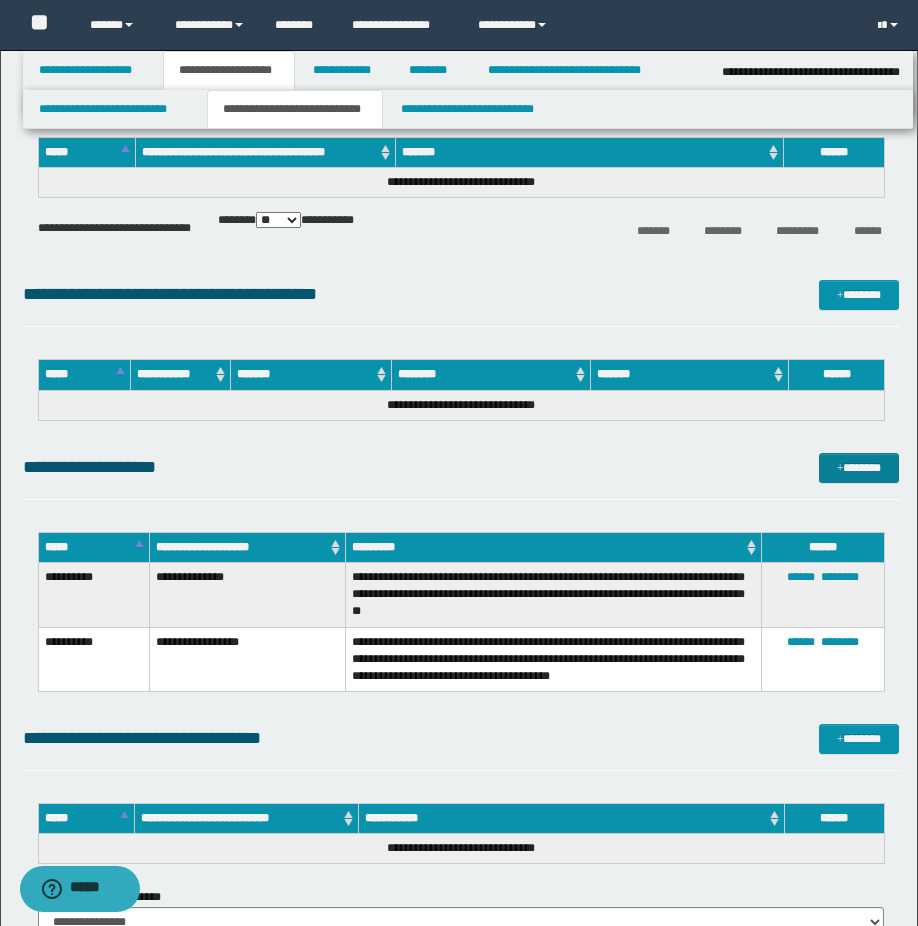 click on "*******" at bounding box center [859, 468] 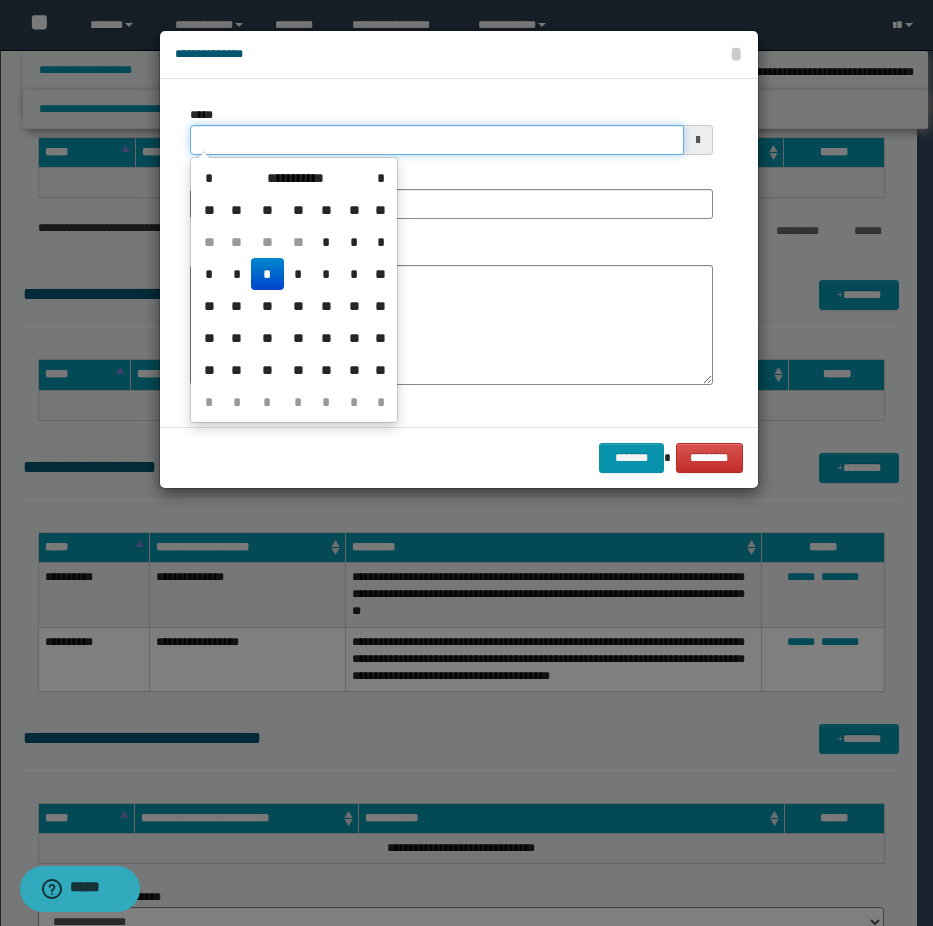 click on "*****" at bounding box center [437, 140] 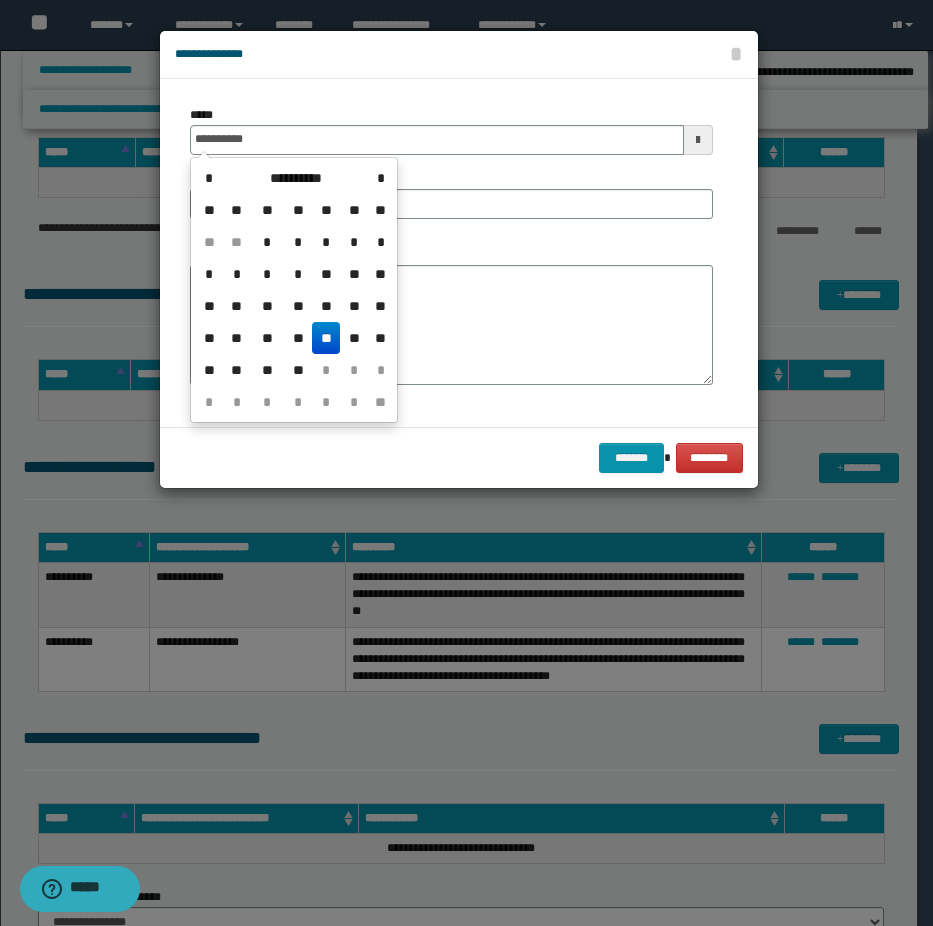 click on "**" at bounding box center [326, 338] 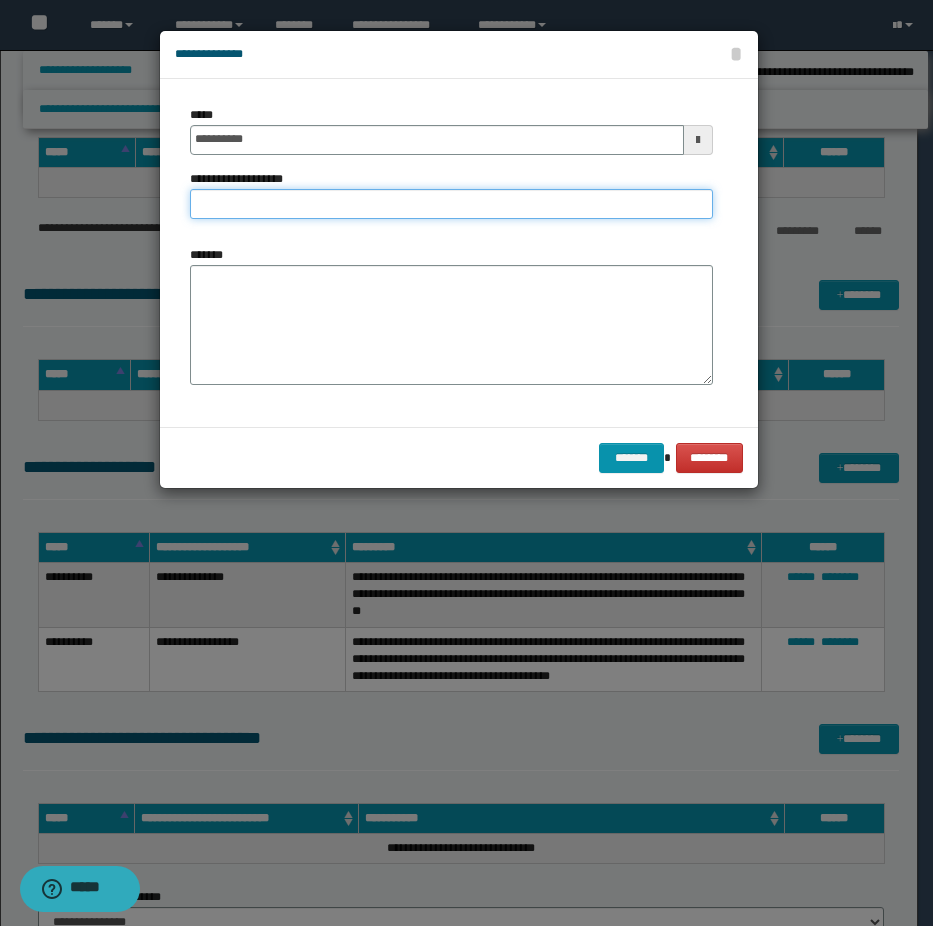 click on "**********" at bounding box center (451, 204) 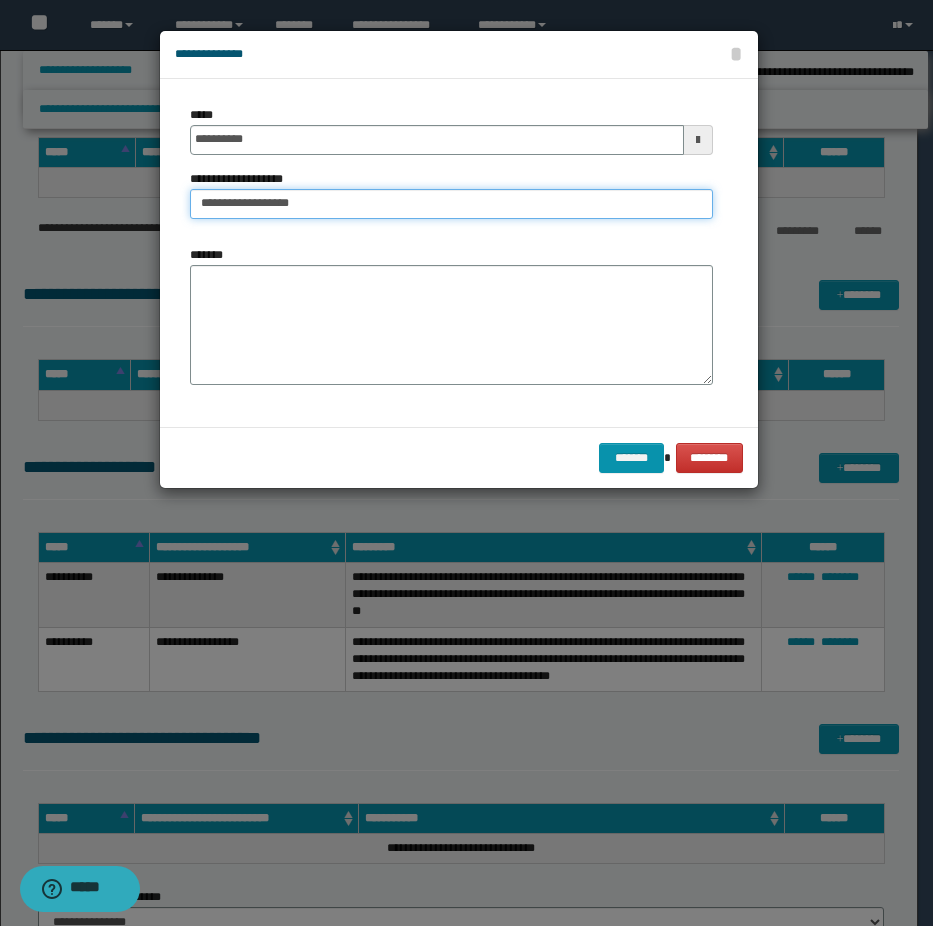 type on "**********" 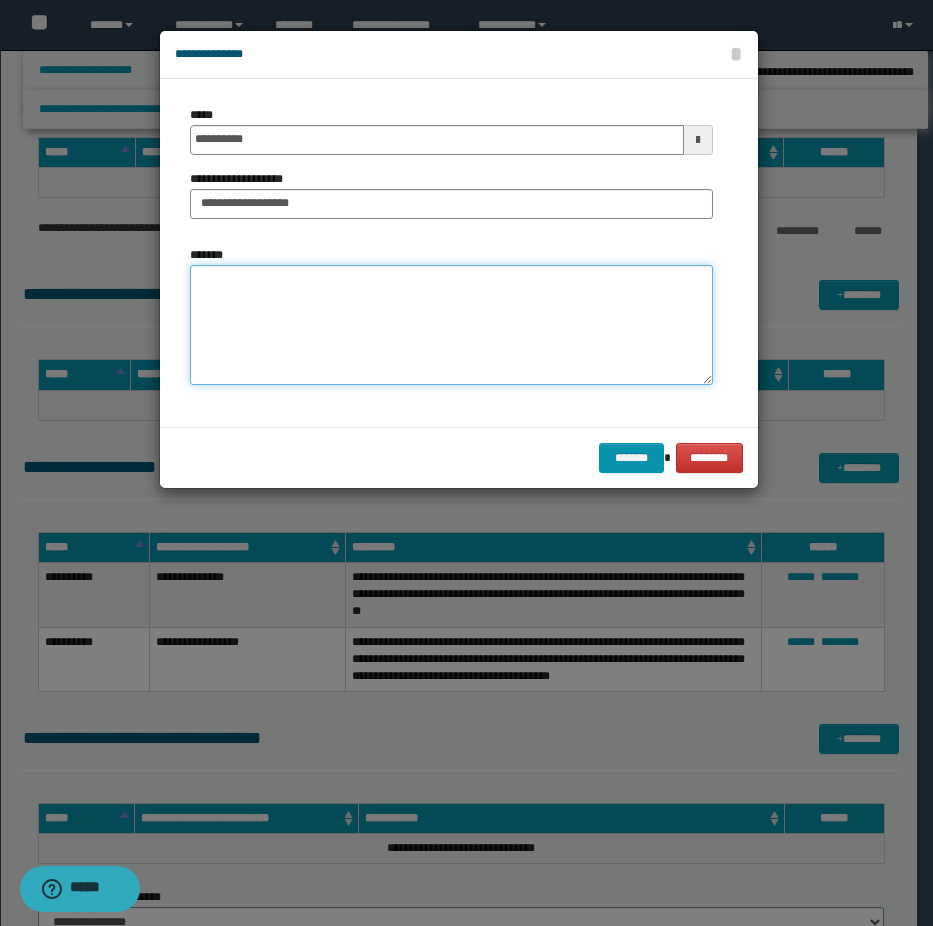 click on "*******" at bounding box center (451, 325) 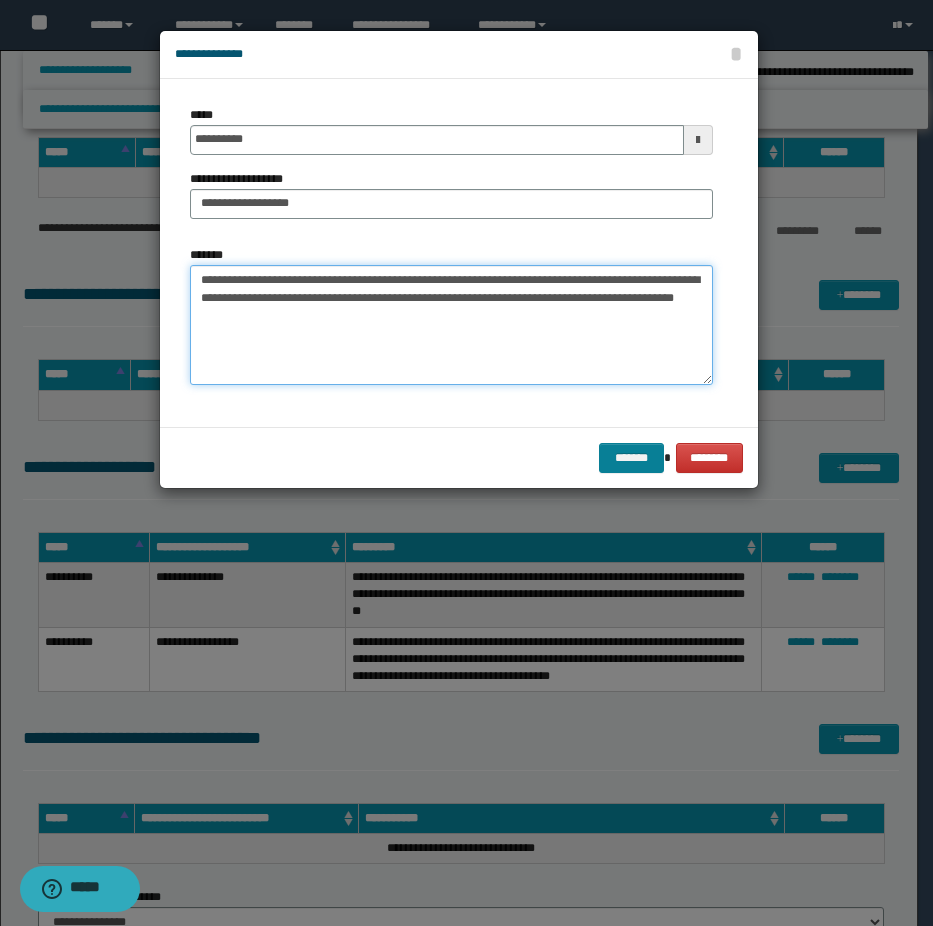 type on "**********" 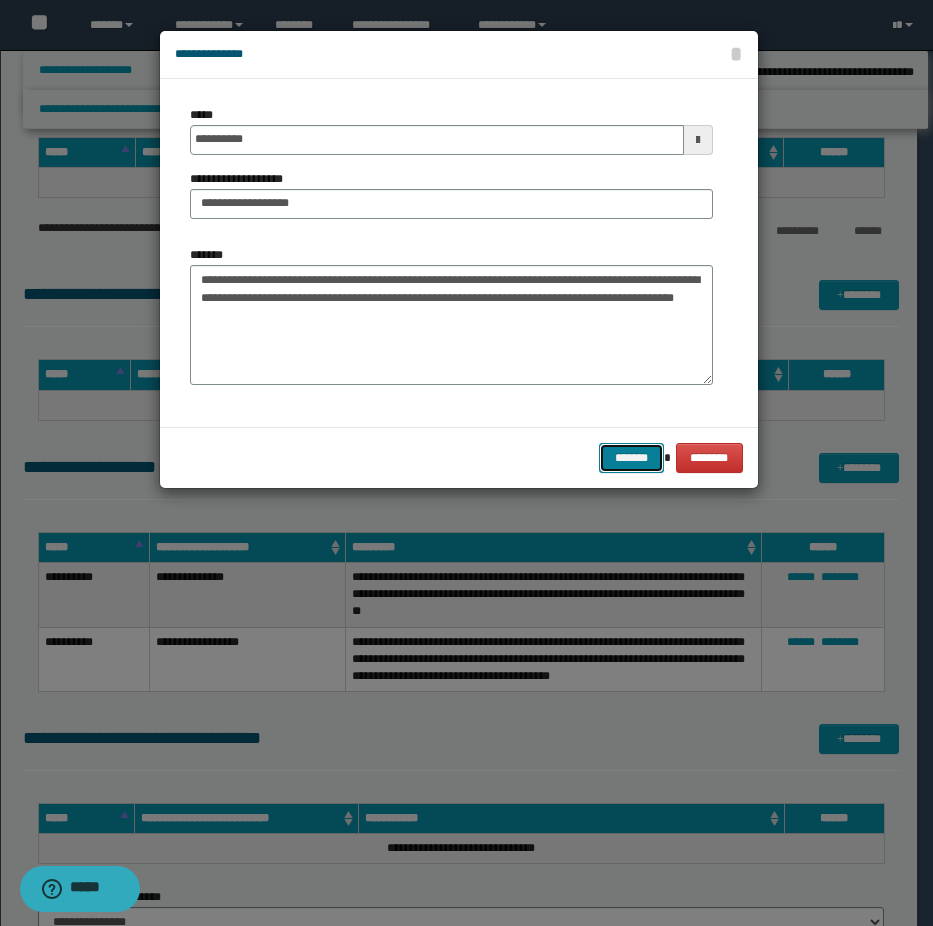 click on "*******" at bounding box center (631, 458) 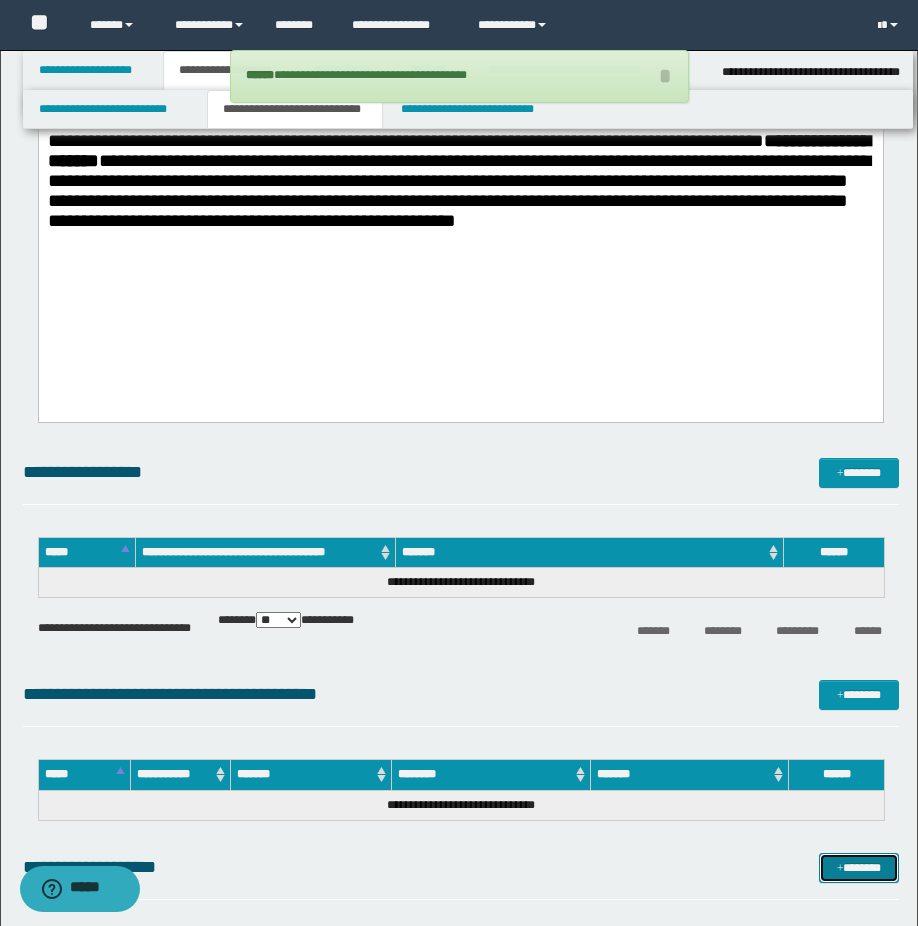 scroll, scrollTop: 1376, scrollLeft: 0, axis: vertical 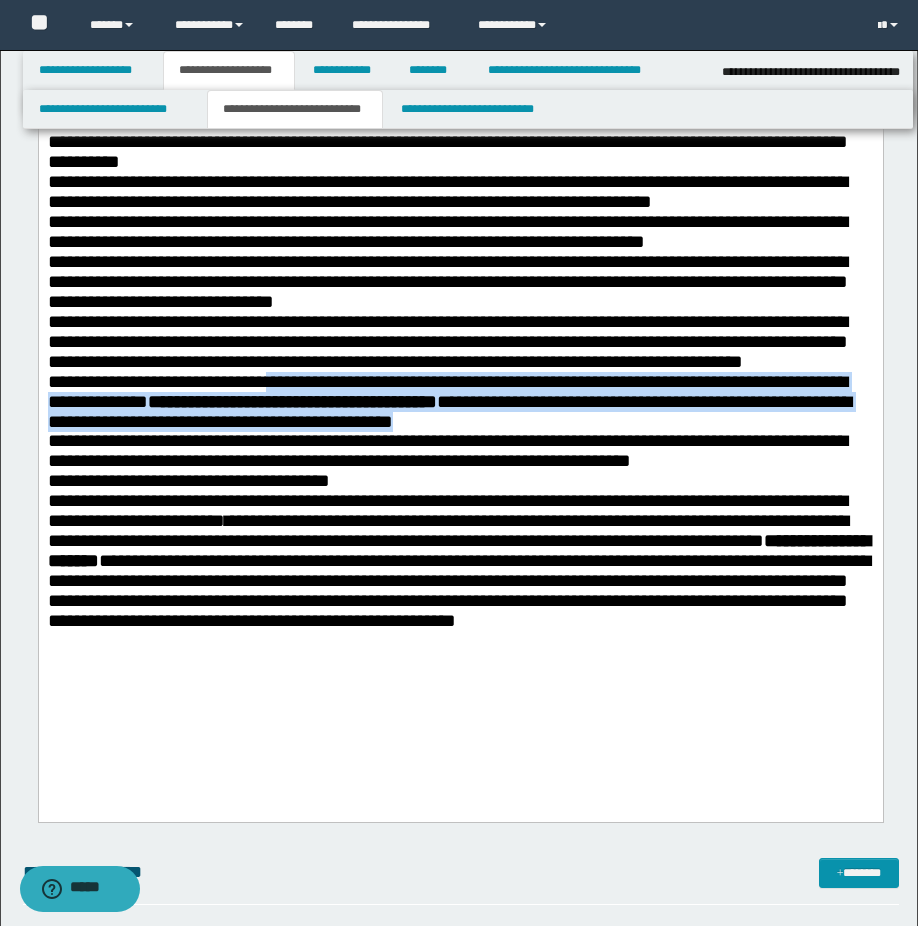 drag, startPoint x: 308, startPoint y: 418, endPoint x: 713, endPoint y: 472, distance: 408.58414 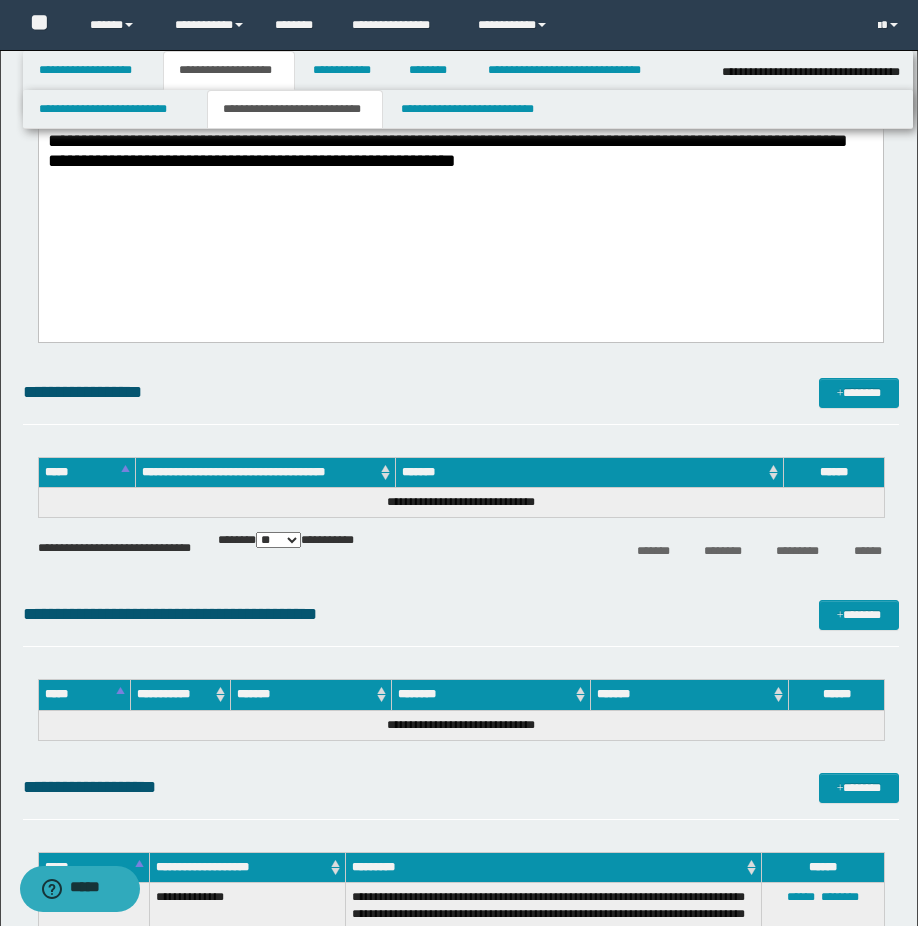 scroll, scrollTop: 2276, scrollLeft: 0, axis: vertical 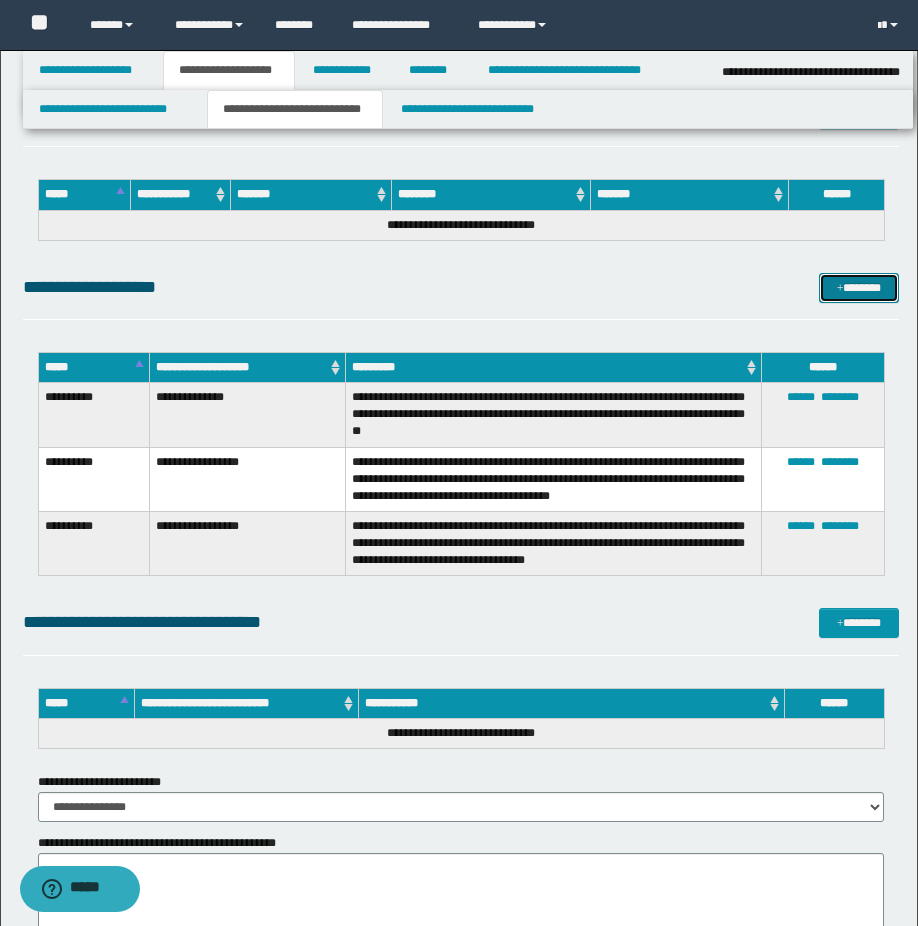click at bounding box center [840, 289] 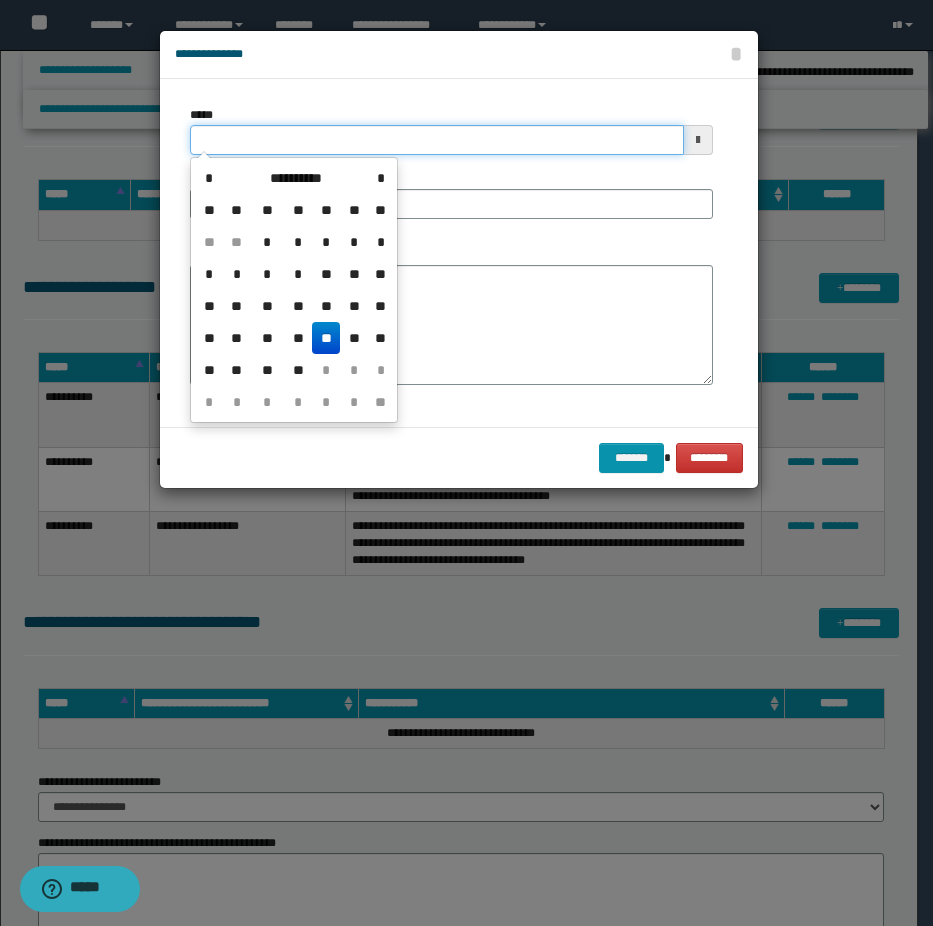 click on "*****" at bounding box center [437, 140] 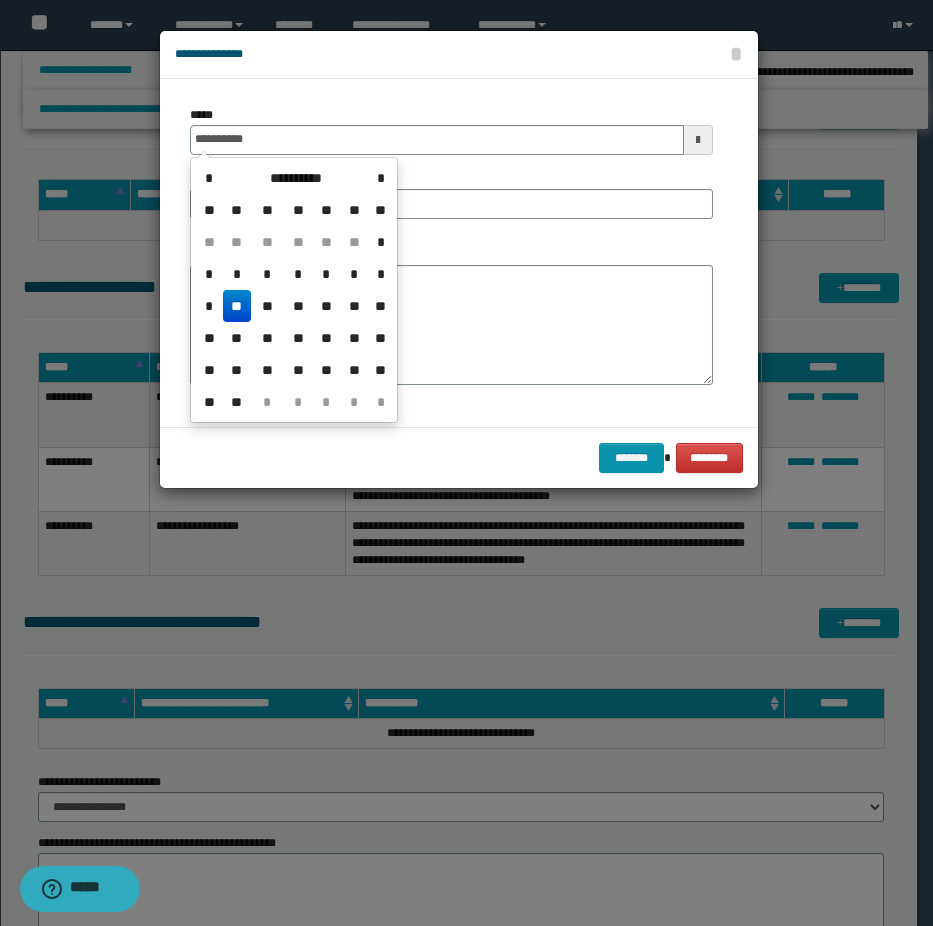 click on "**" at bounding box center (237, 306) 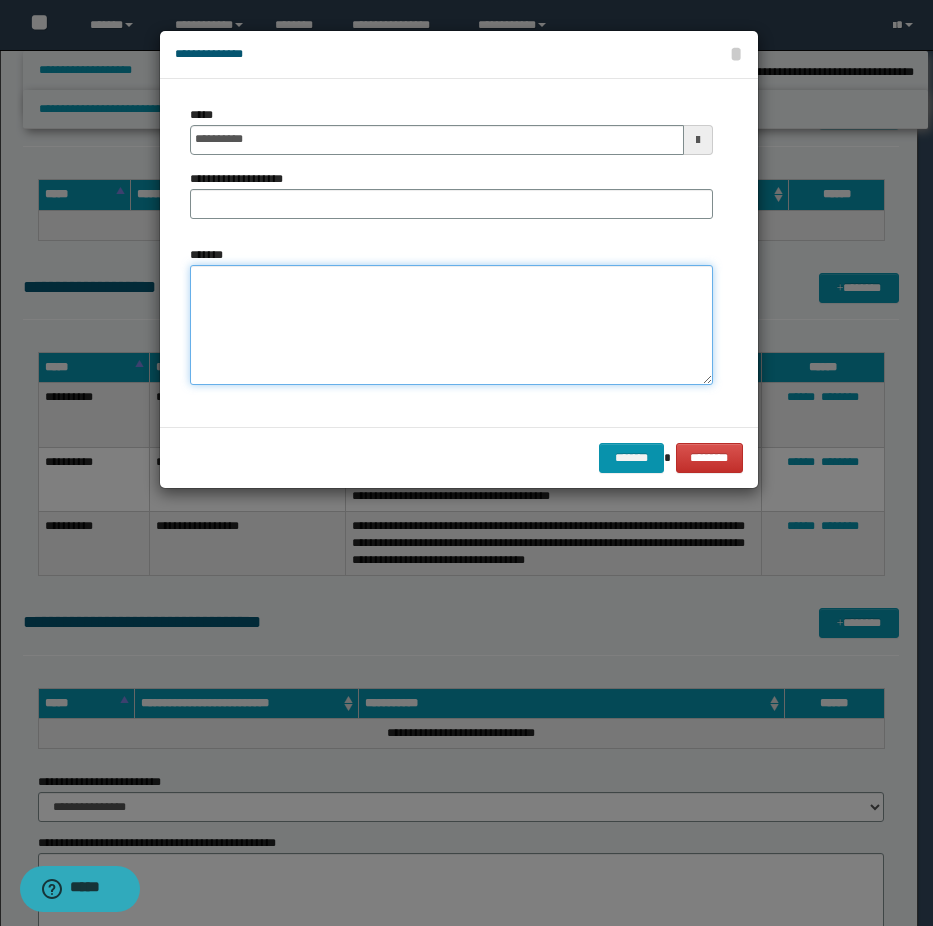 click on "*******" at bounding box center [451, 325] 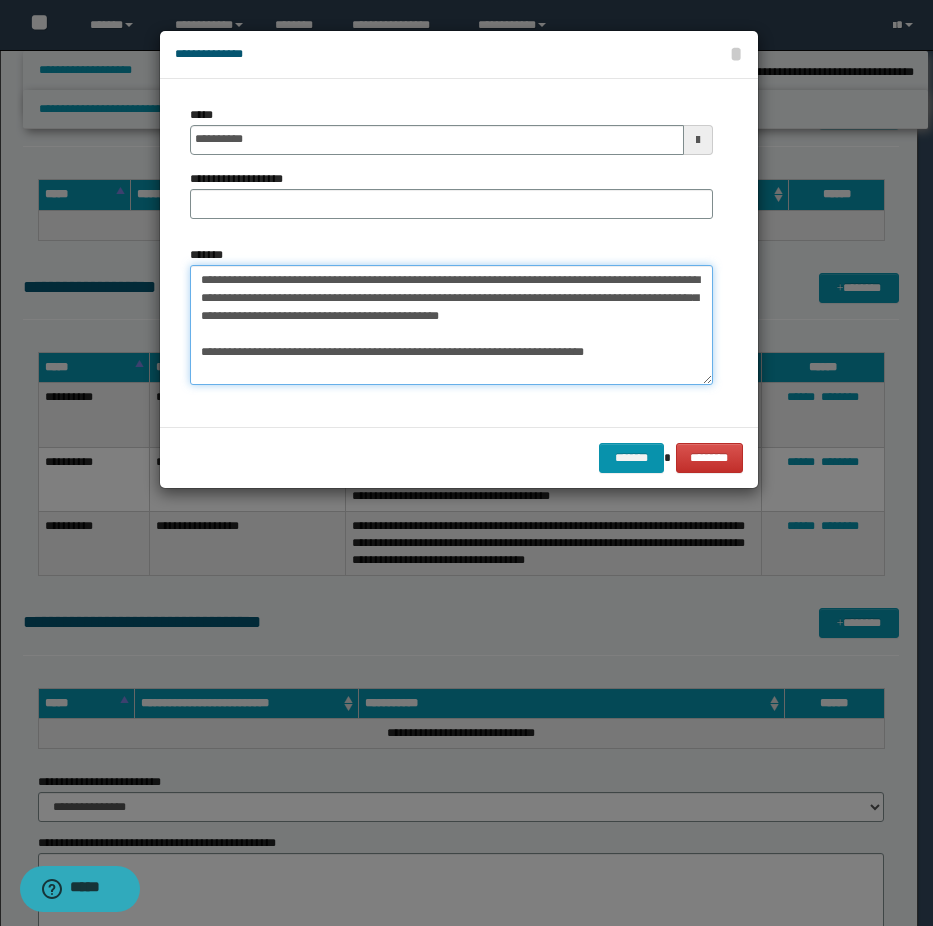 type on "**********" 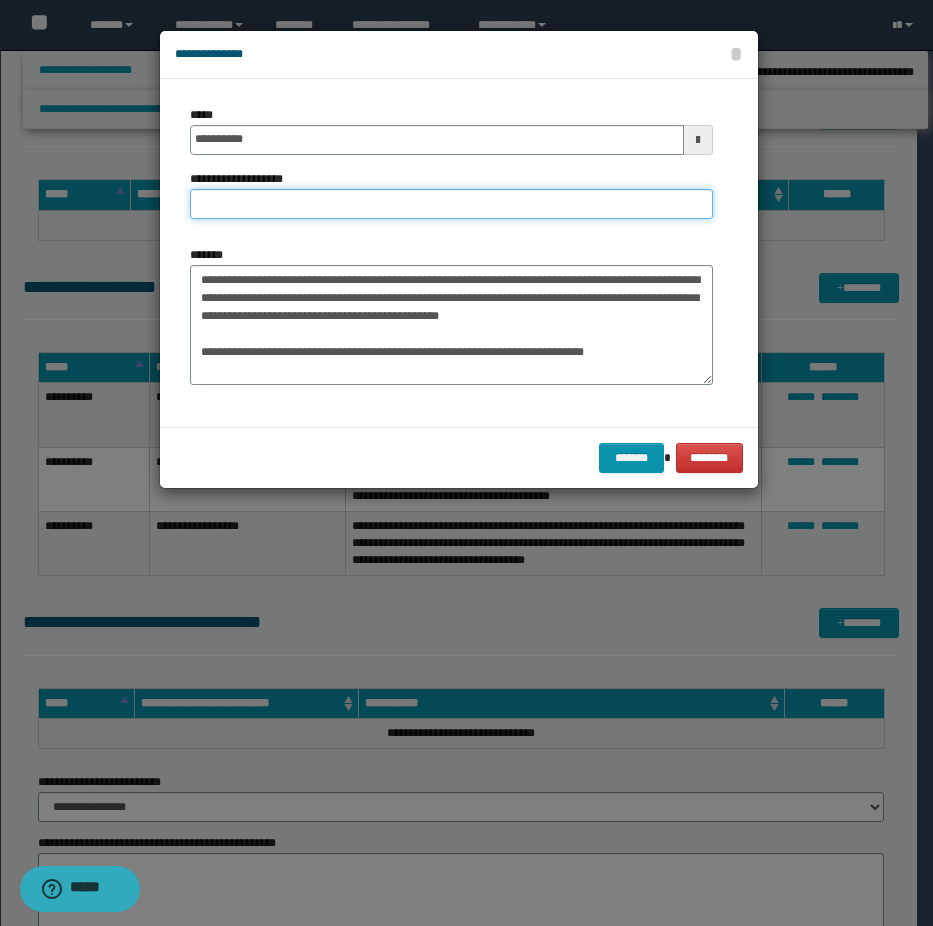 click on "**********" at bounding box center (451, 204) 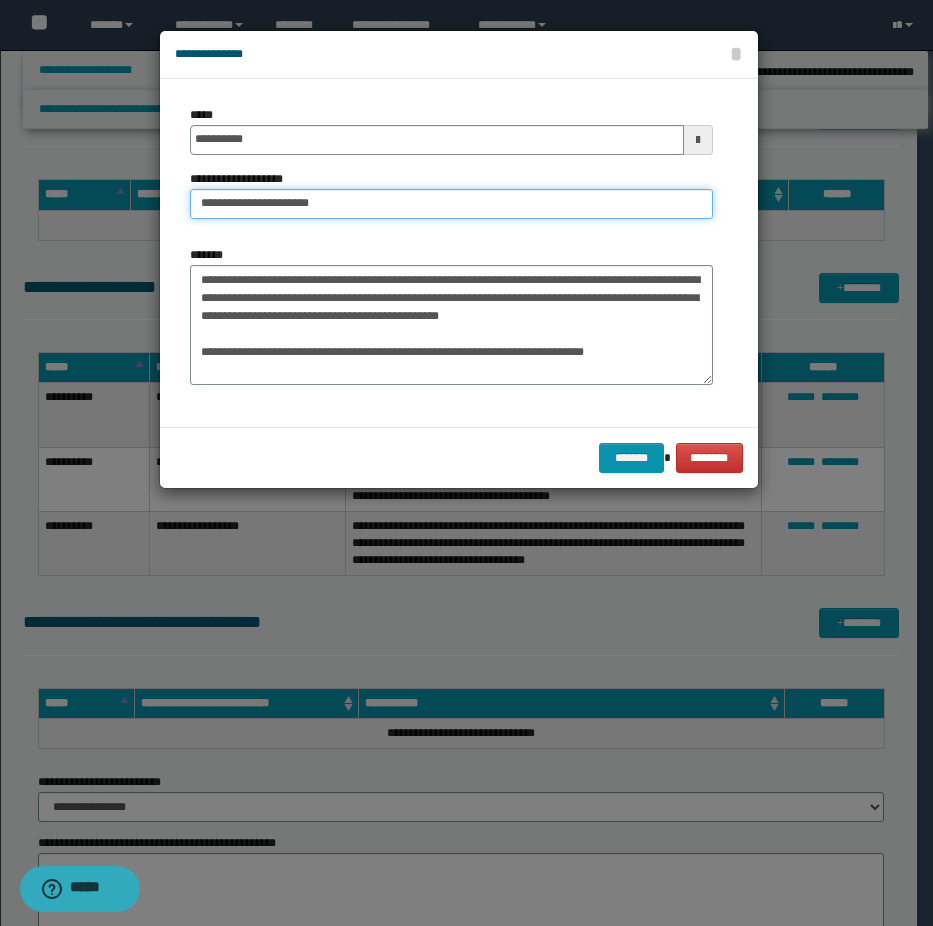 type on "**********" 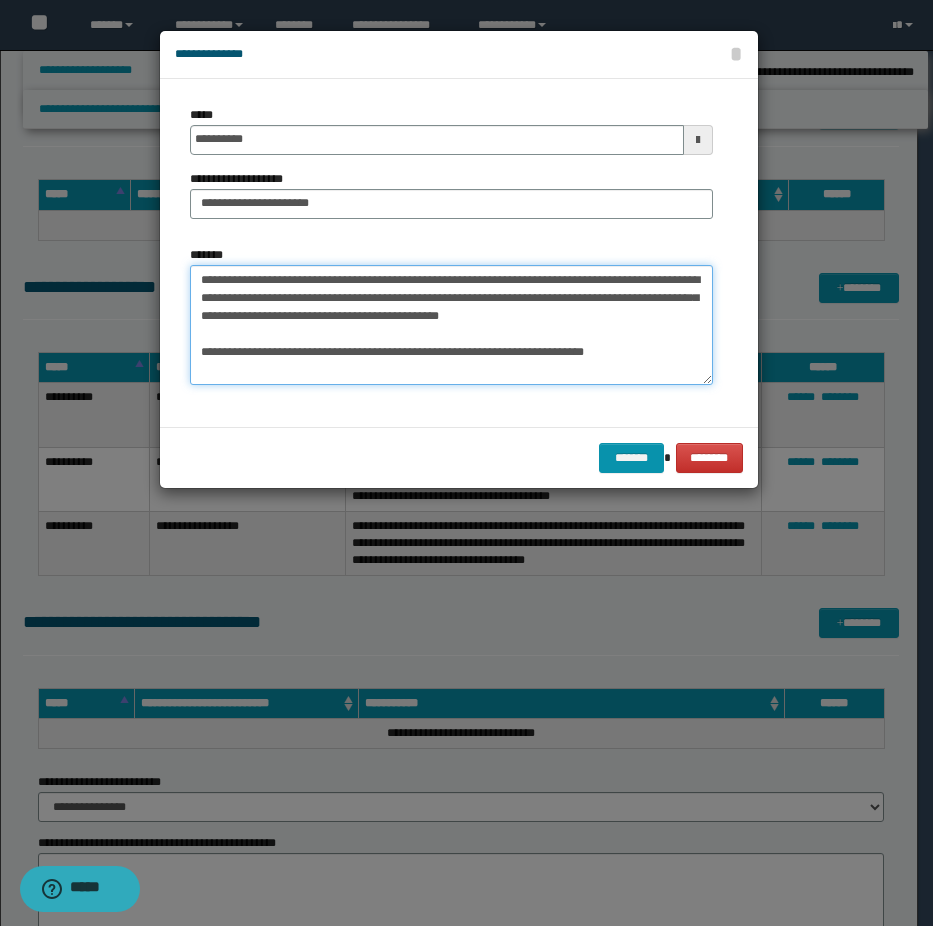 click on "**********" at bounding box center (451, 325) 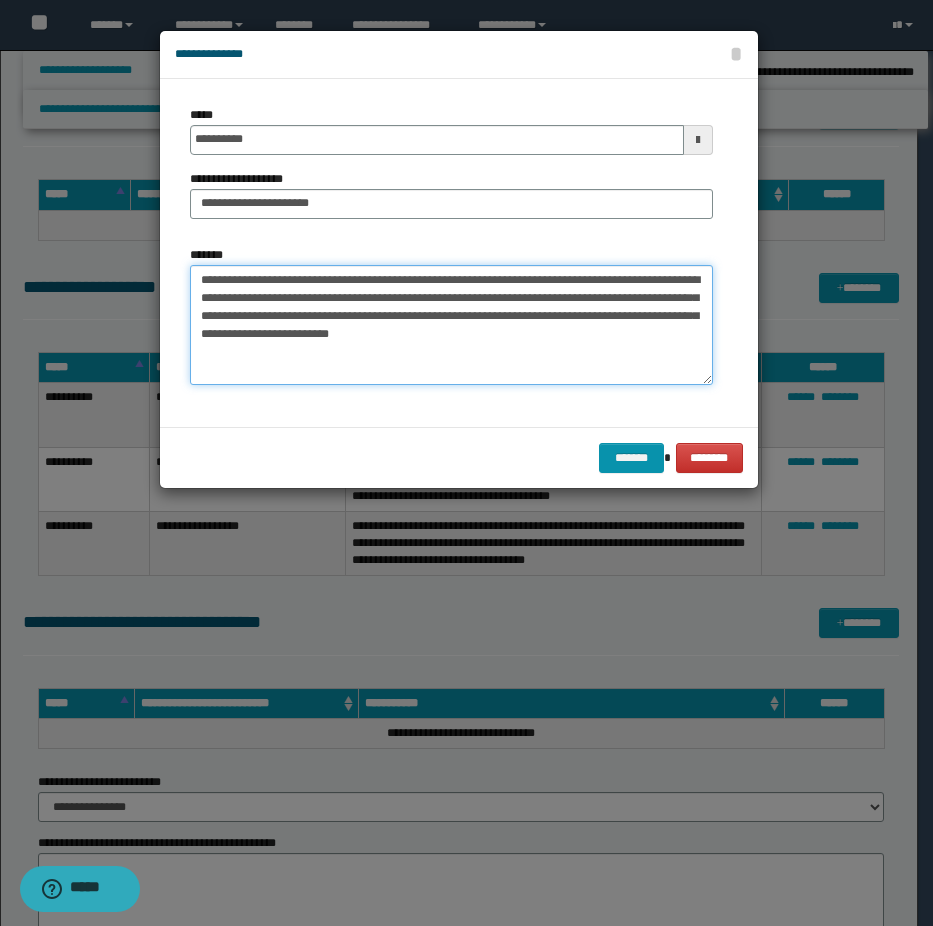 drag, startPoint x: 474, startPoint y: 317, endPoint x: 476, endPoint y: 329, distance: 12.165525 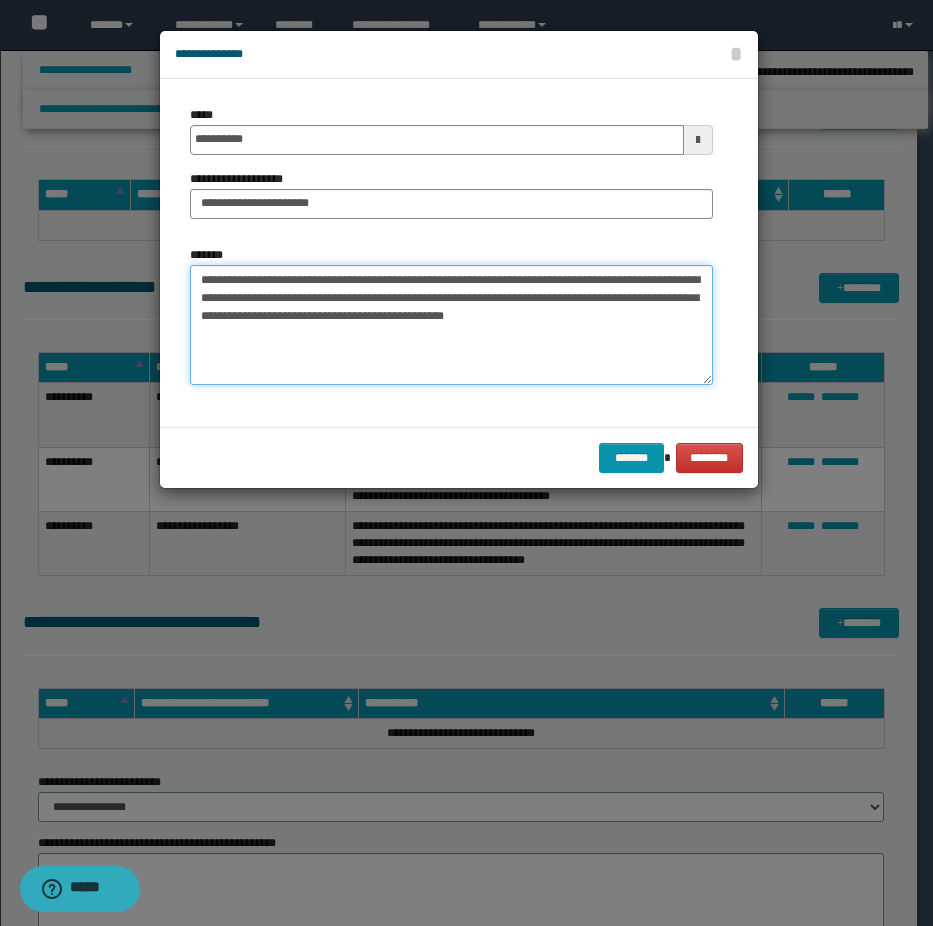 click on "**********" at bounding box center [451, 325] 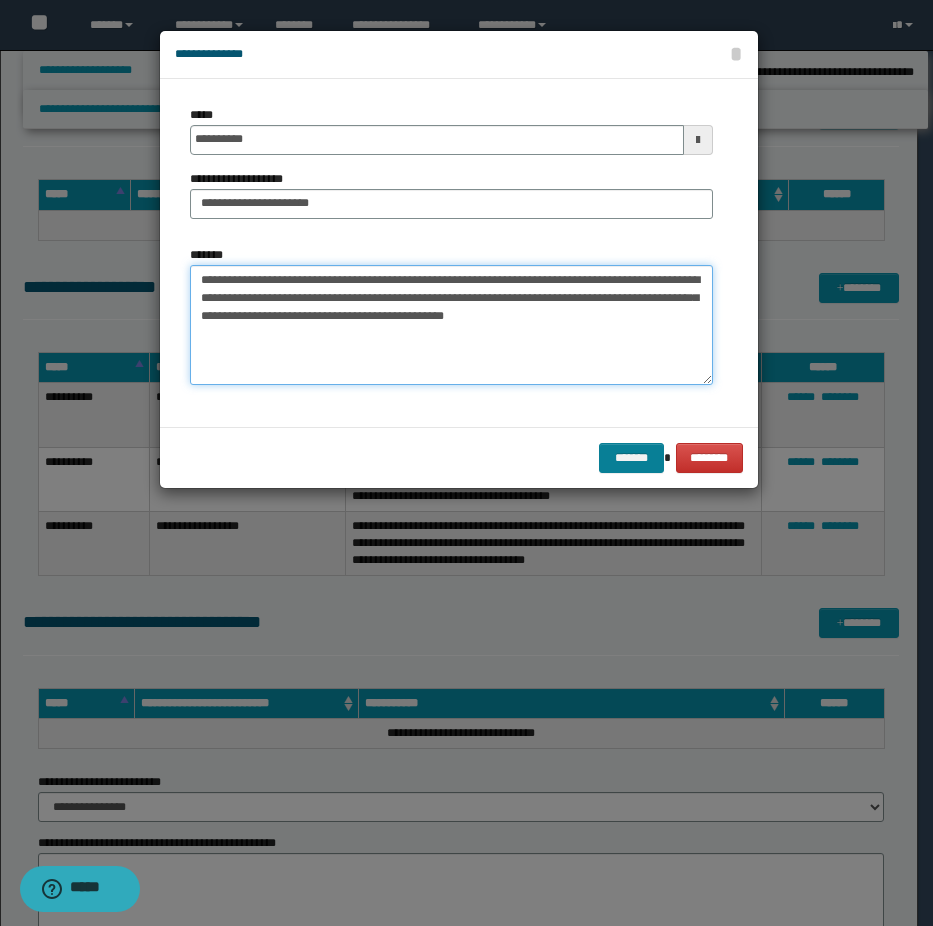 type on "**********" 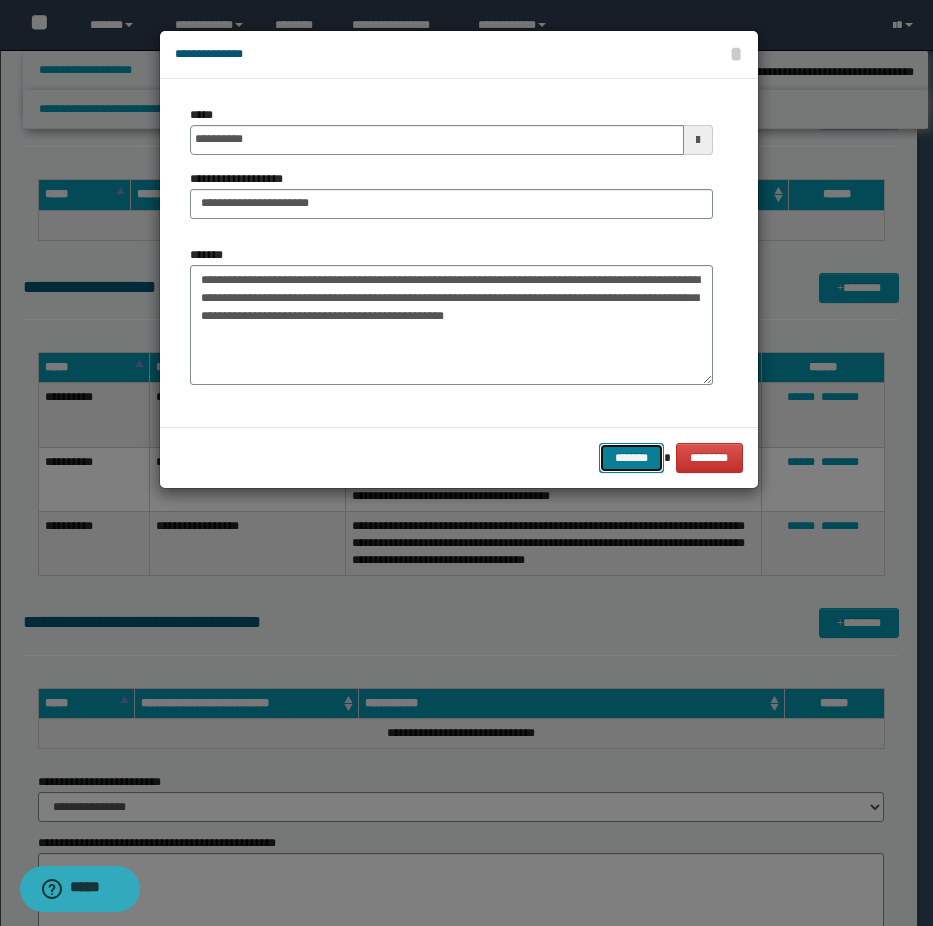 click on "*******" at bounding box center (631, 458) 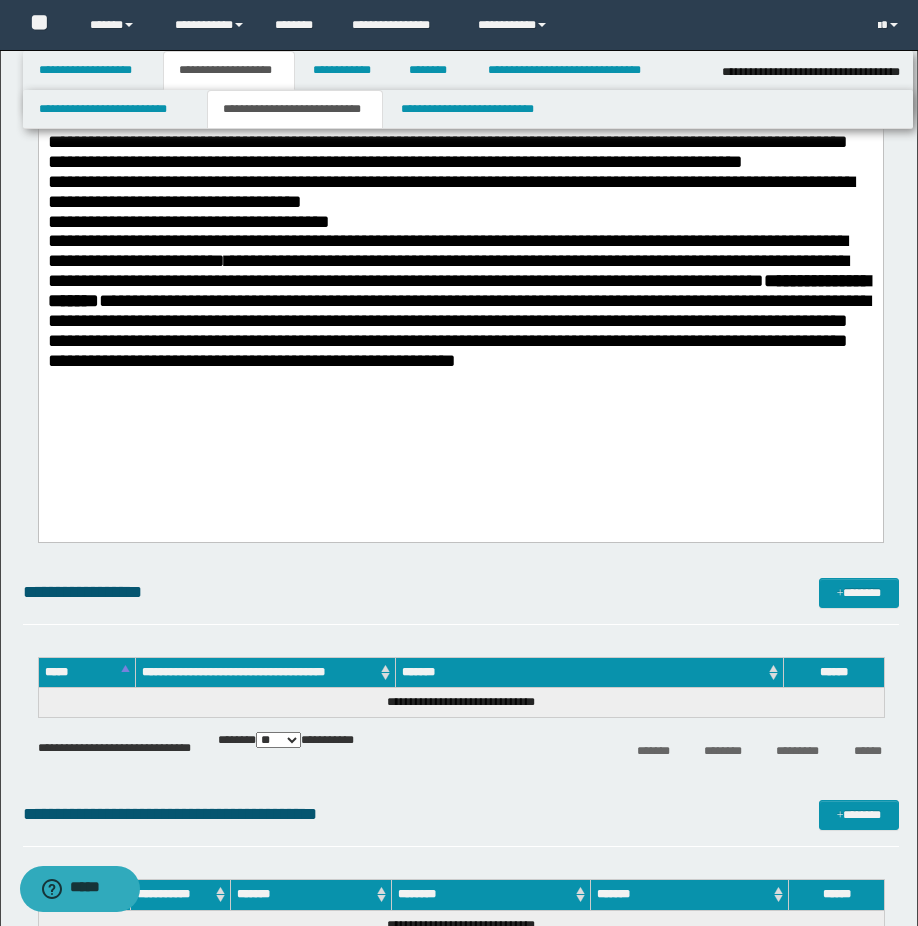scroll, scrollTop: 1376, scrollLeft: 0, axis: vertical 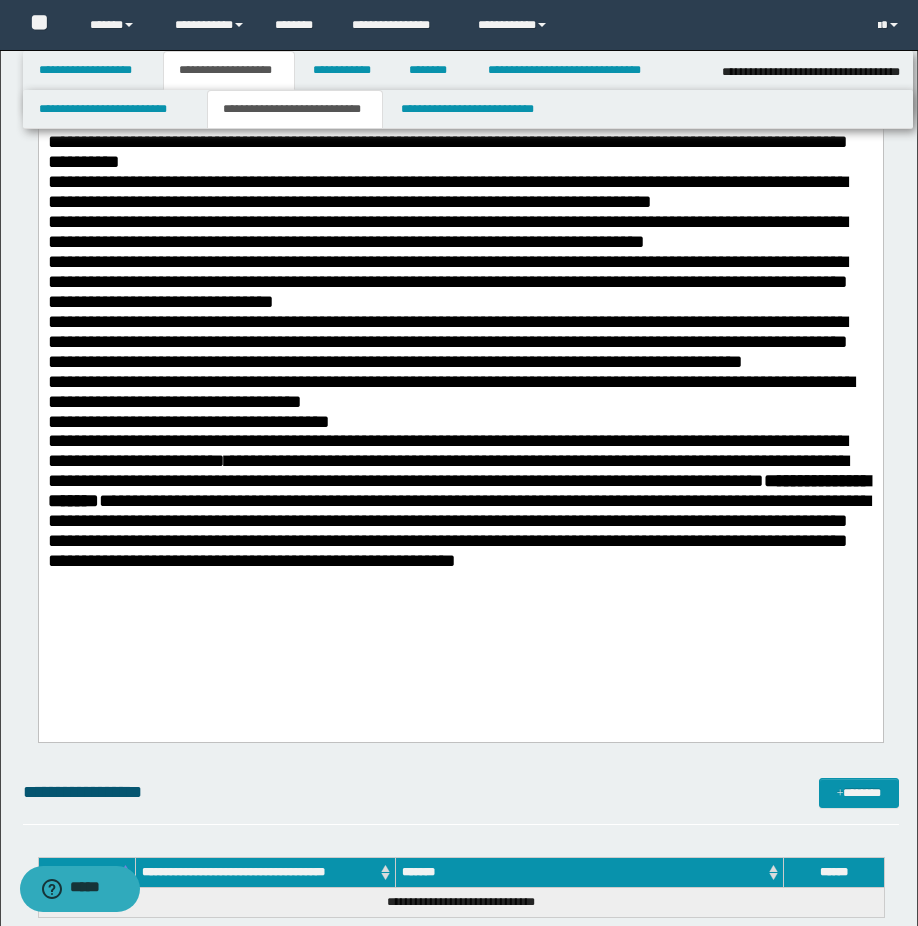 click on "**********" at bounding box center (450, 390) 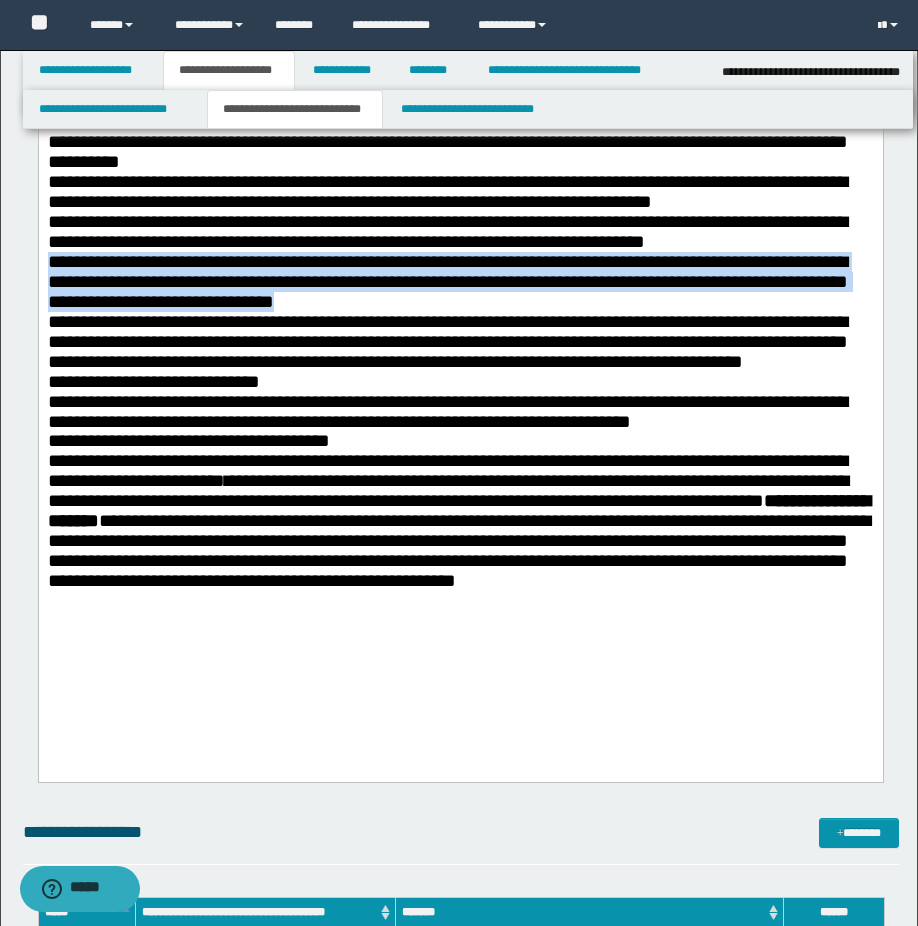 drag, startPoint x: 566, startPoint y: 326, endPoint x: 29, endPoint y: 282, distance: 538.7996 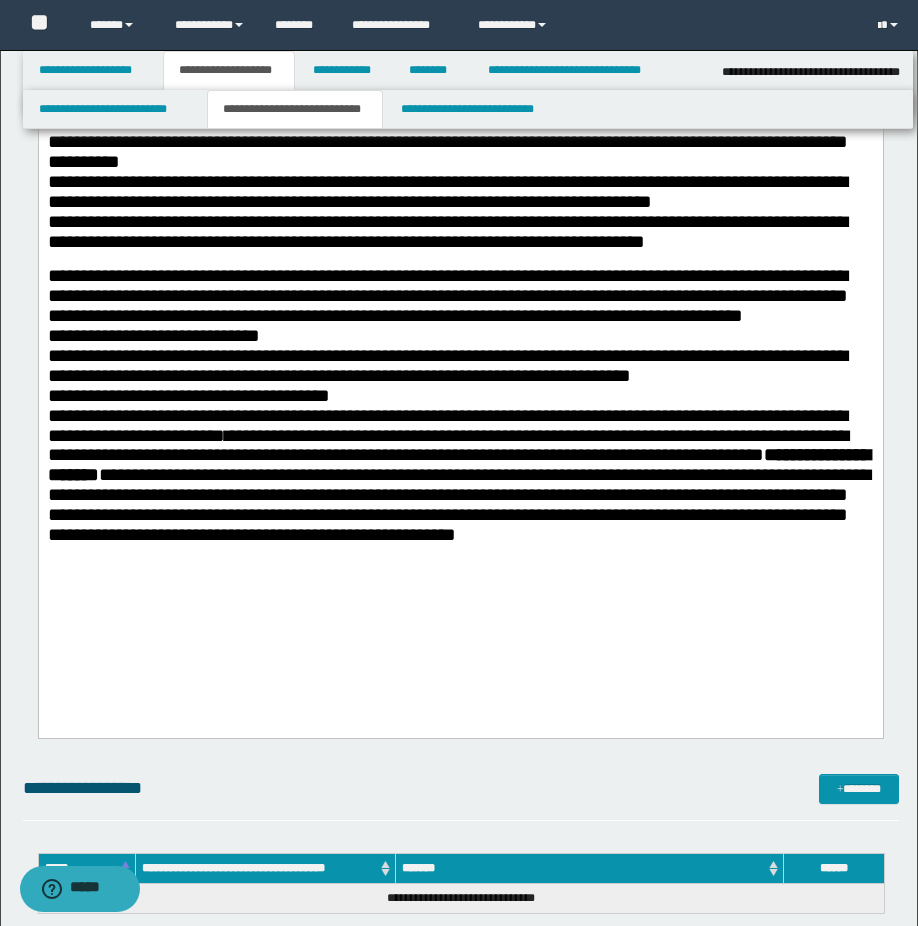 scroll, scrollTop: 1176, scrollLeft: 0, axis: vertical 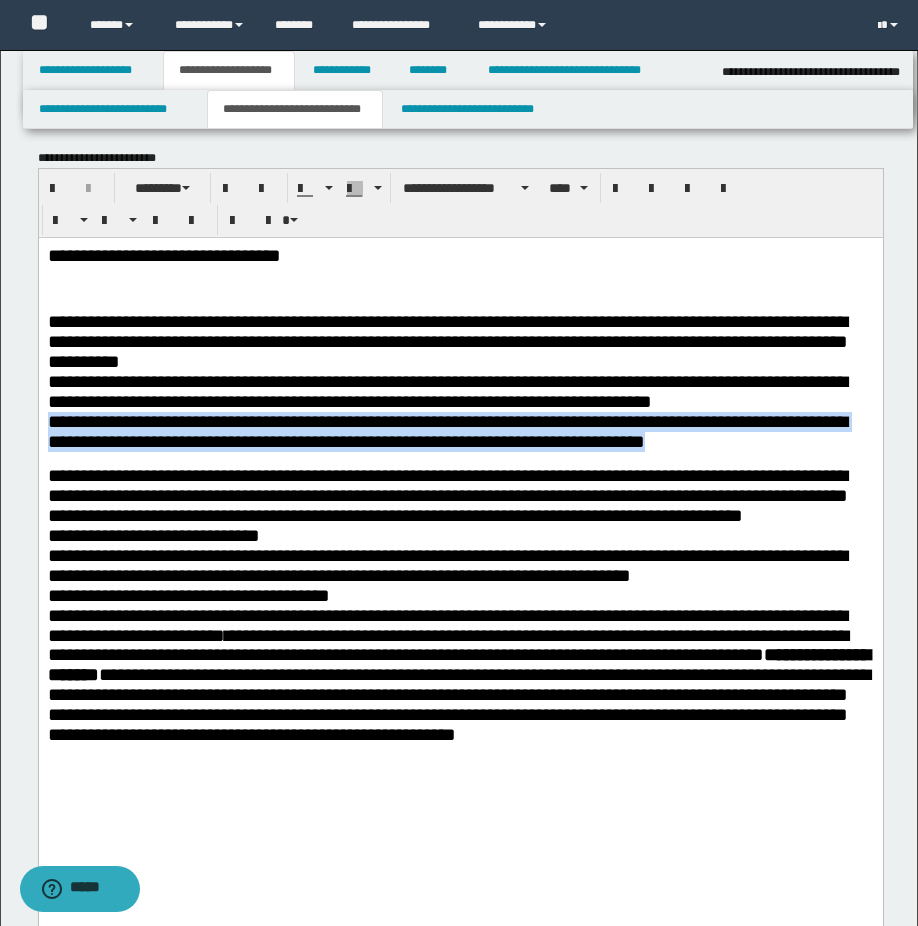 drag, startPoint x: 157, startPoint y: 466, endPoint x: 44, endPoint y: 428, distance: 119.218285 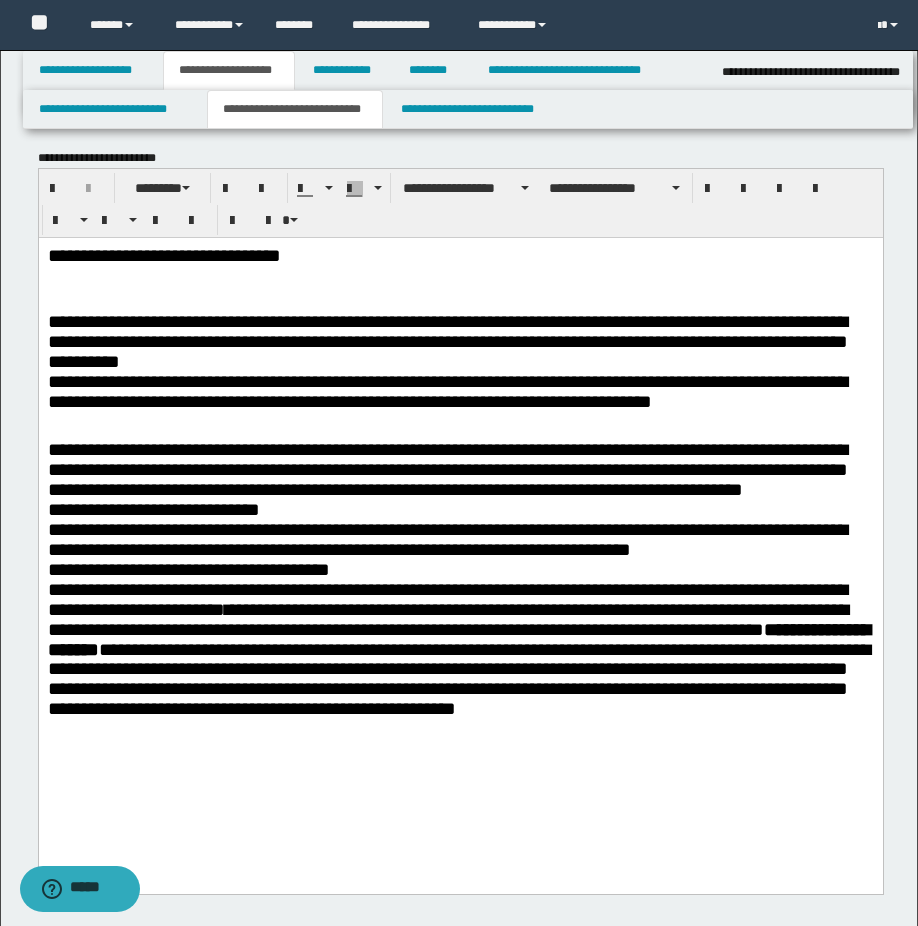 click on "**********" at bounding box center [446, 390] 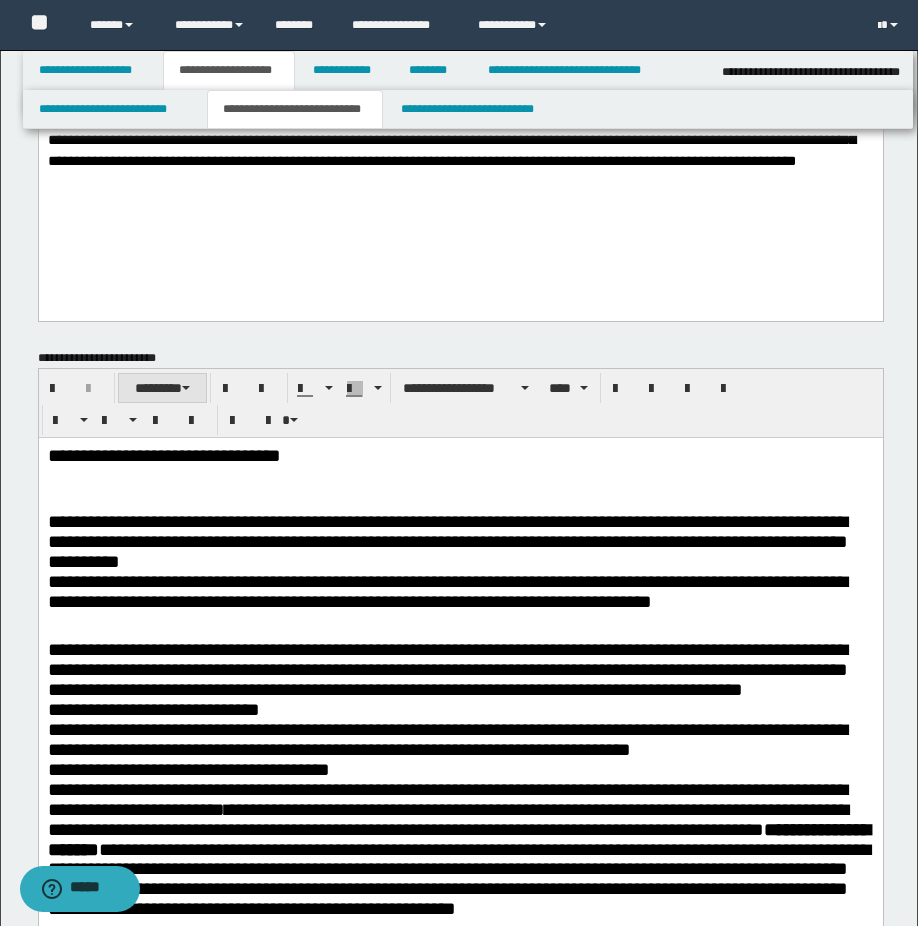 scroll, scrollTop: 1176, scrollLeft: 0, axis: vertical 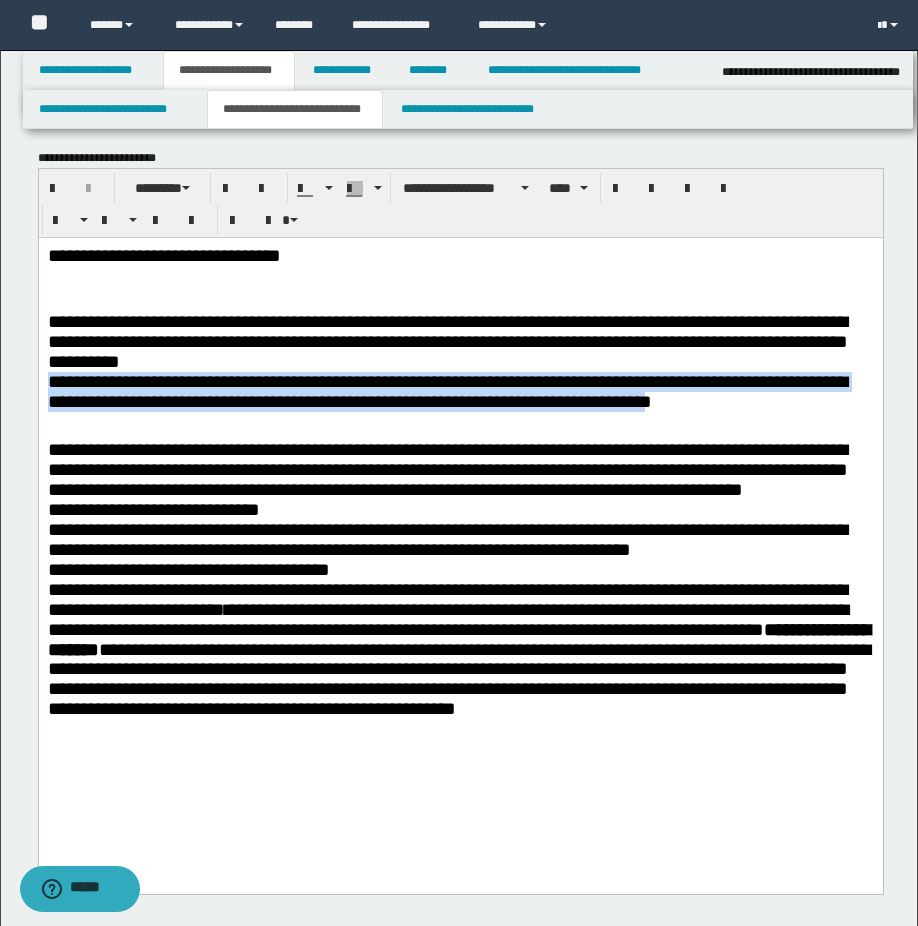 drag, startPoint x: 824, startPoint y: 407, endPoint x: 53, endPoint y: 376, distance: 771.623 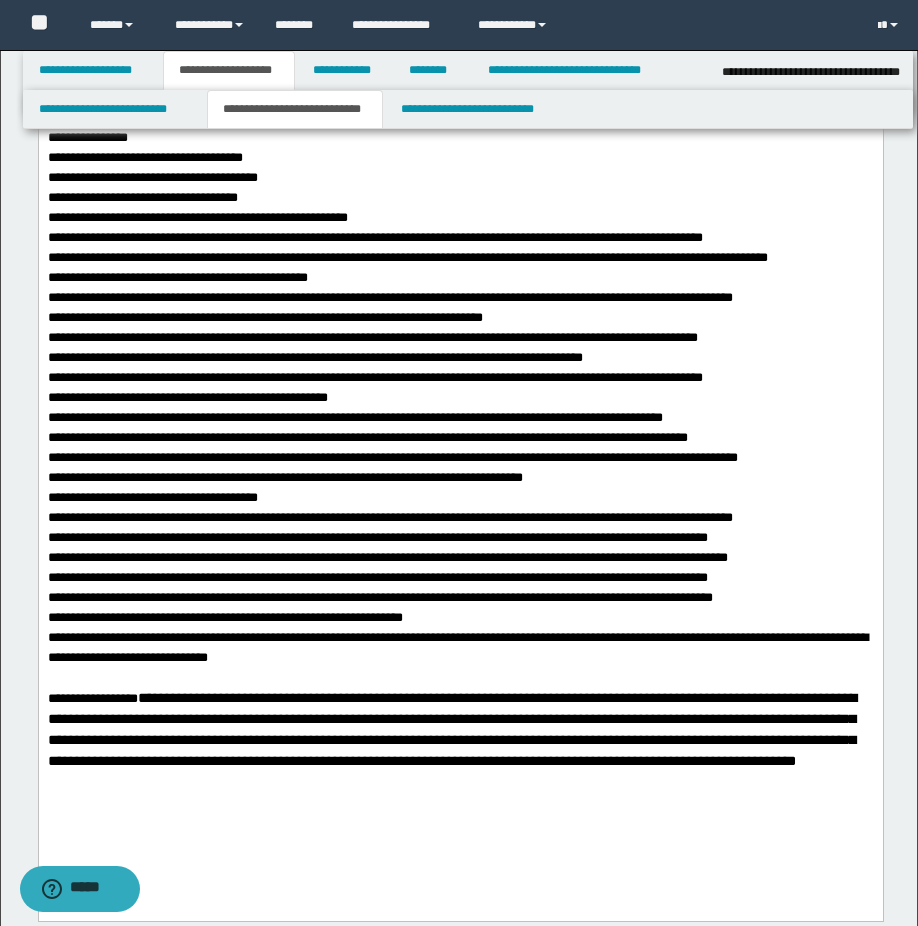 scroll, scrollTop: 0, scrollLeft: 0, axis: both 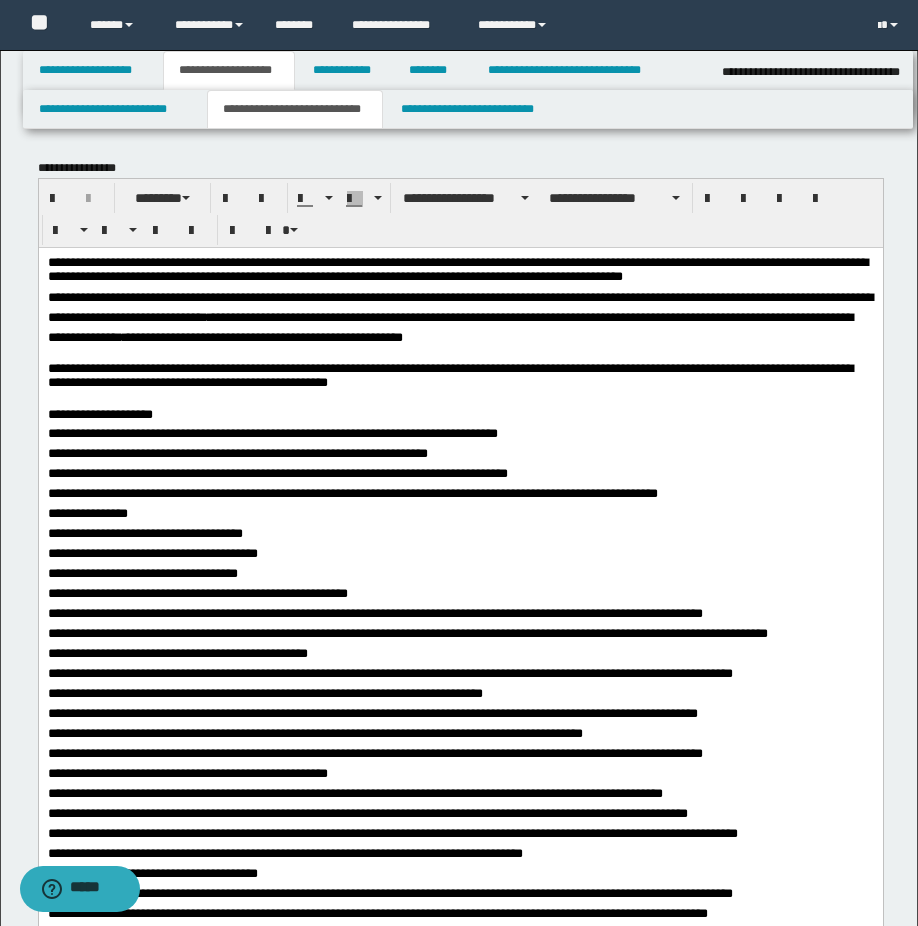 click on "**********" at bounding box center [460, 317] 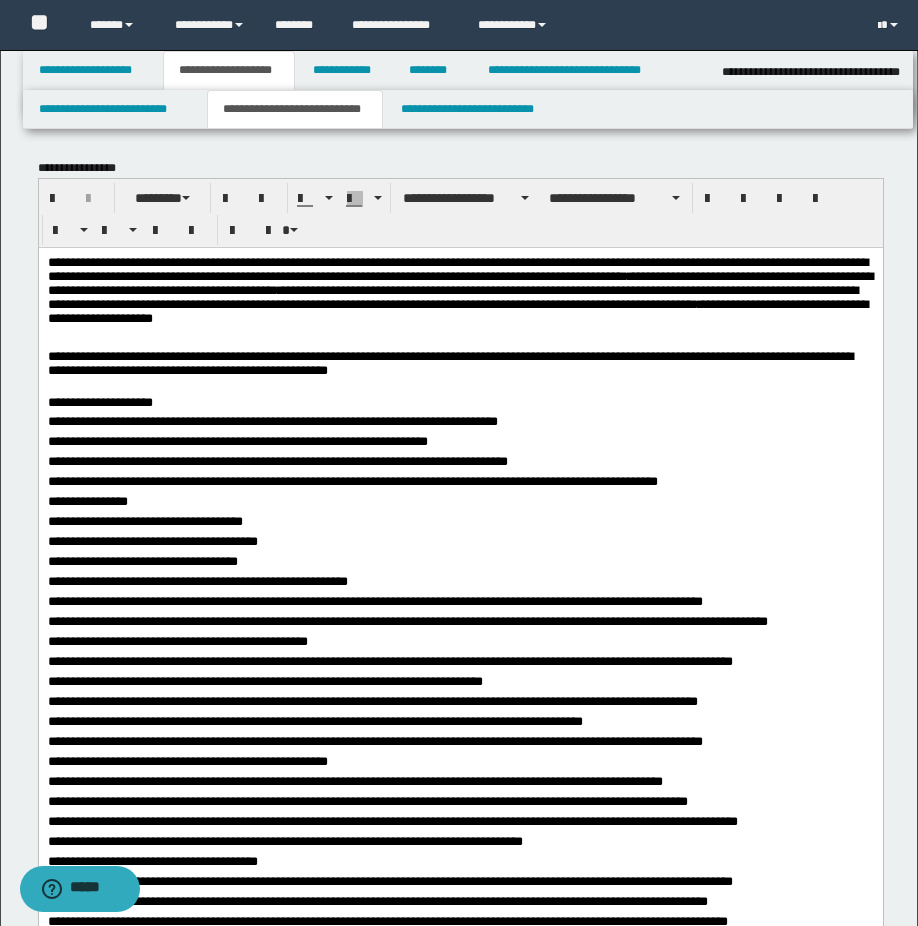 click on "**********" at bounding box center (460, 295) 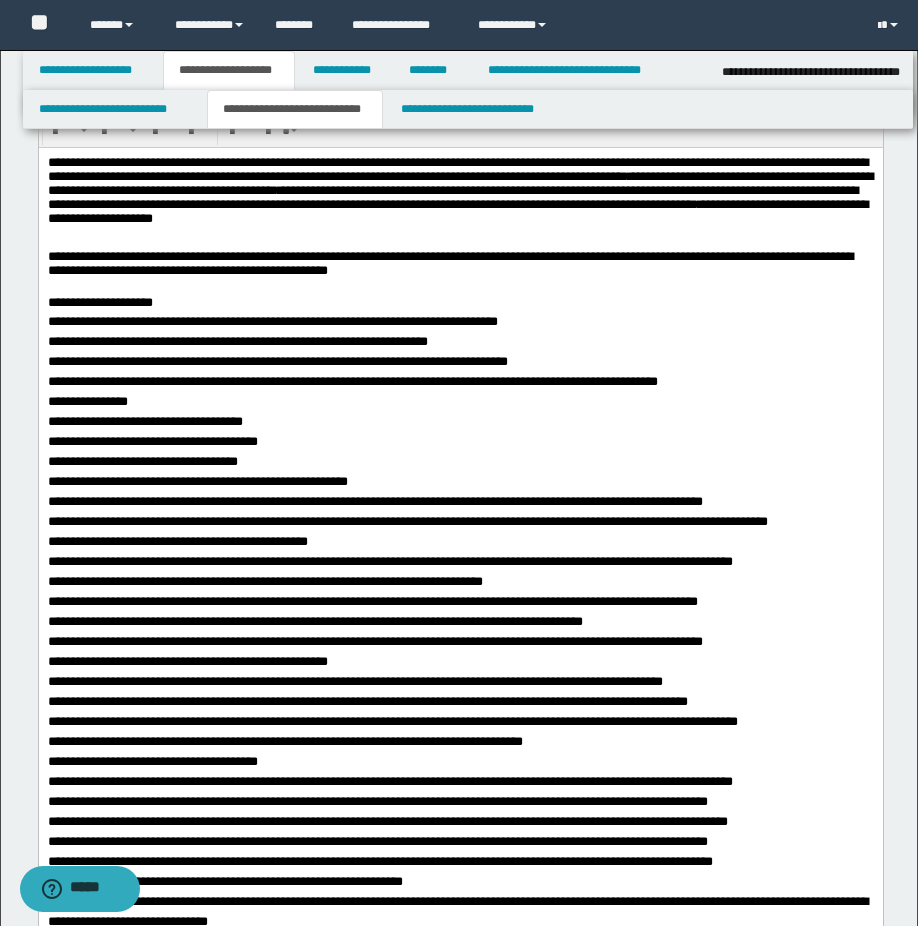 click on "**********" at bounding box center (460, 421) 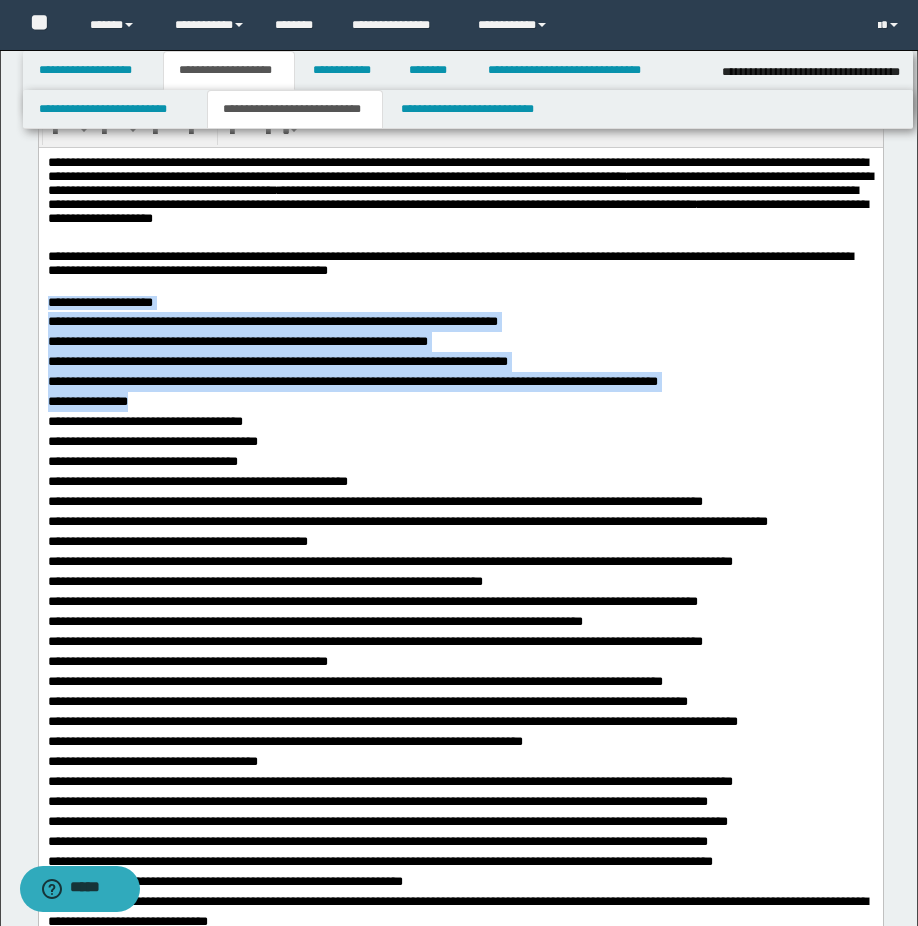 drag, startPoint x: 185, startPoint y: 404, endPoint x: 46, endPoint y: 302, distance: 172.4094 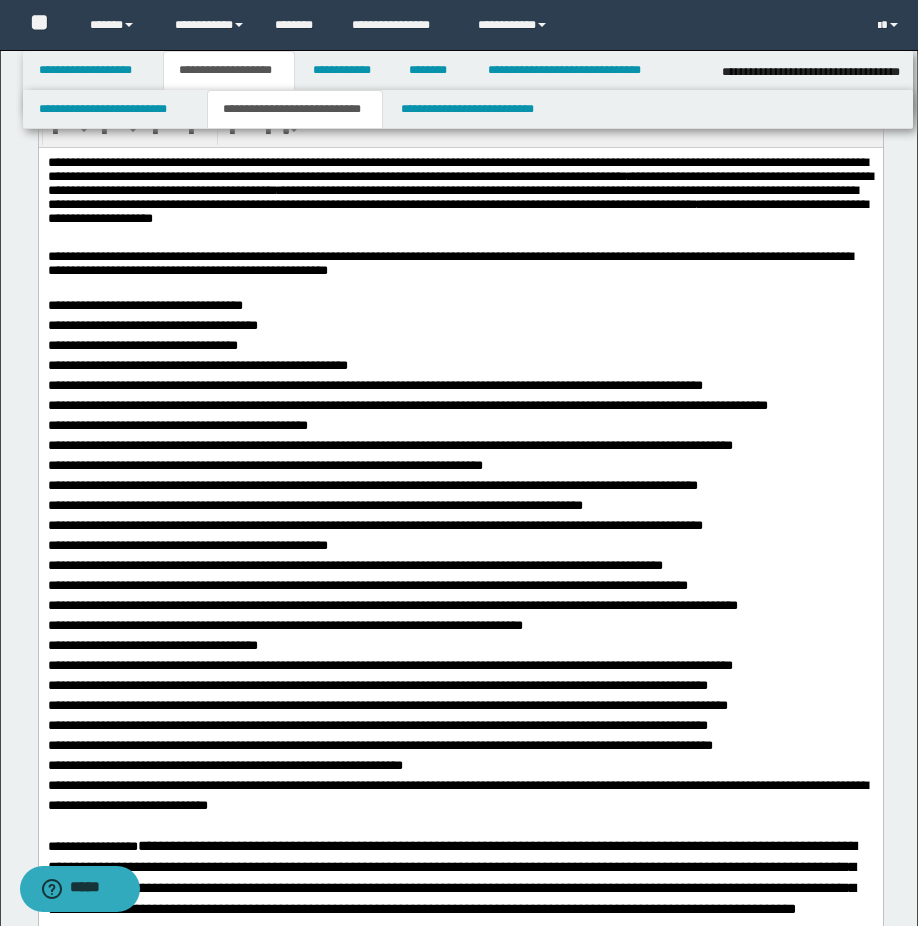 click on "**********" at bounding box center (460, 325) 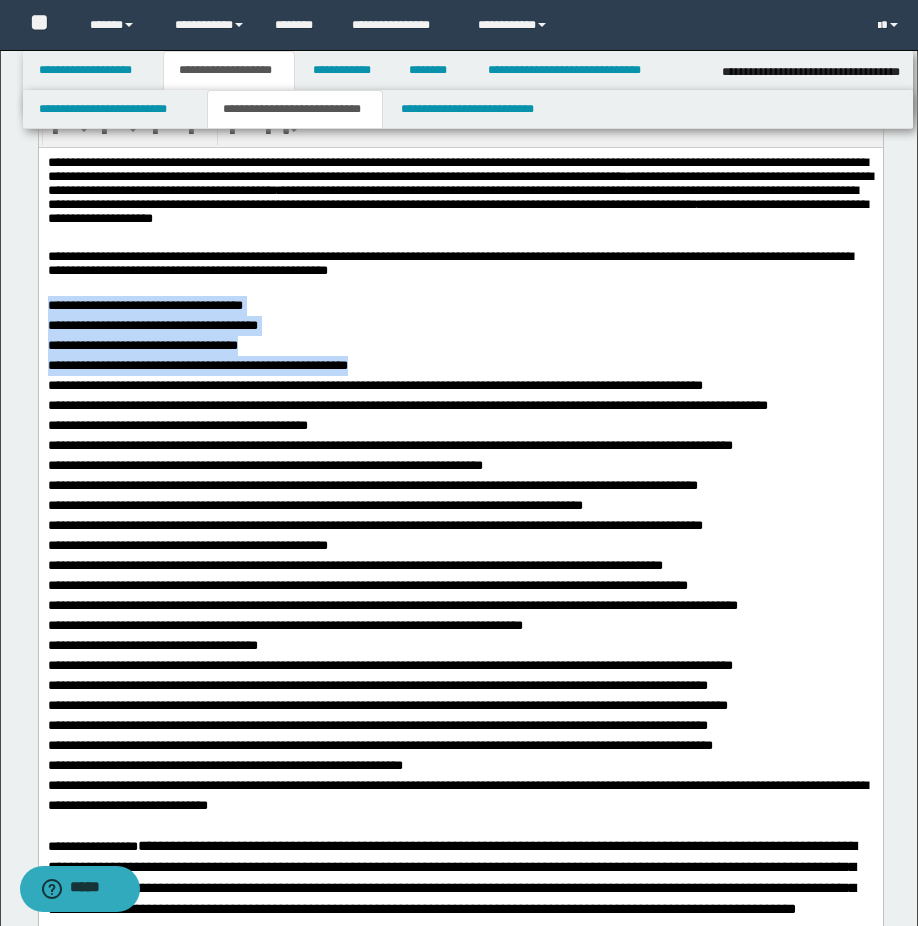 drag, startPoint x: 401, startPoint y: 374, endPoint x: 29, endPoint y: 299, distance: 379.48517 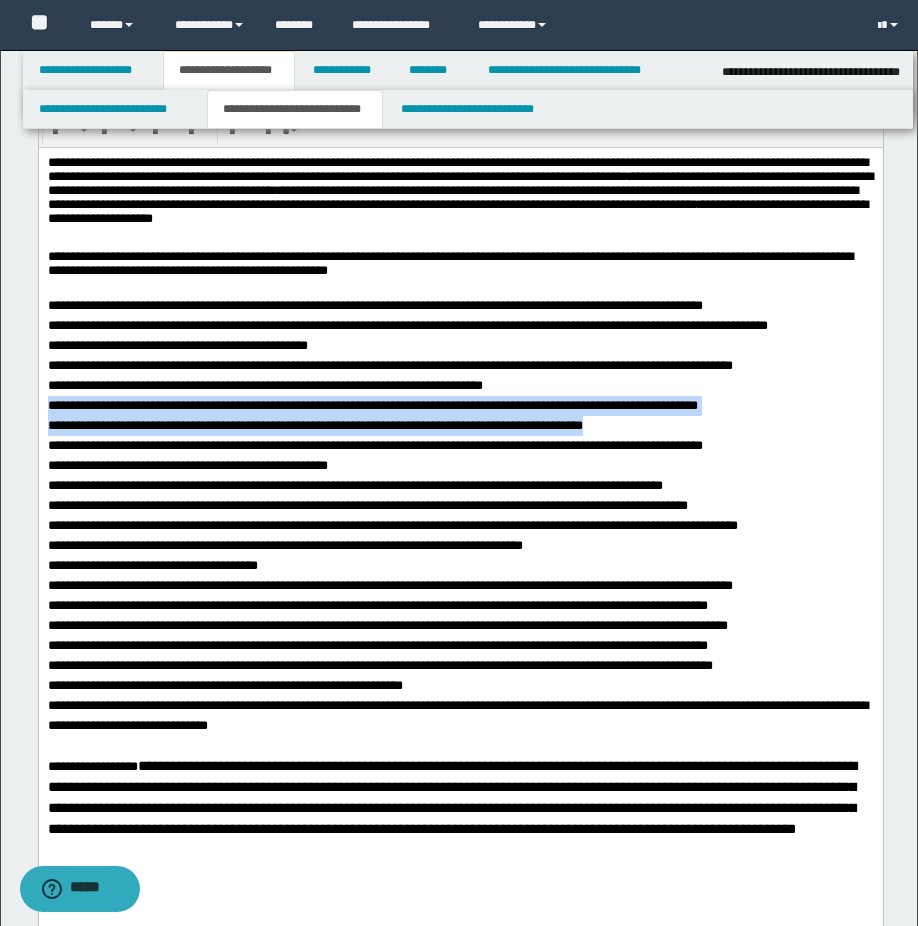 drag, startPoint x: 615, startPoint y: 433, endPoint x: 57, endPoint y: 552, distance: 570.548 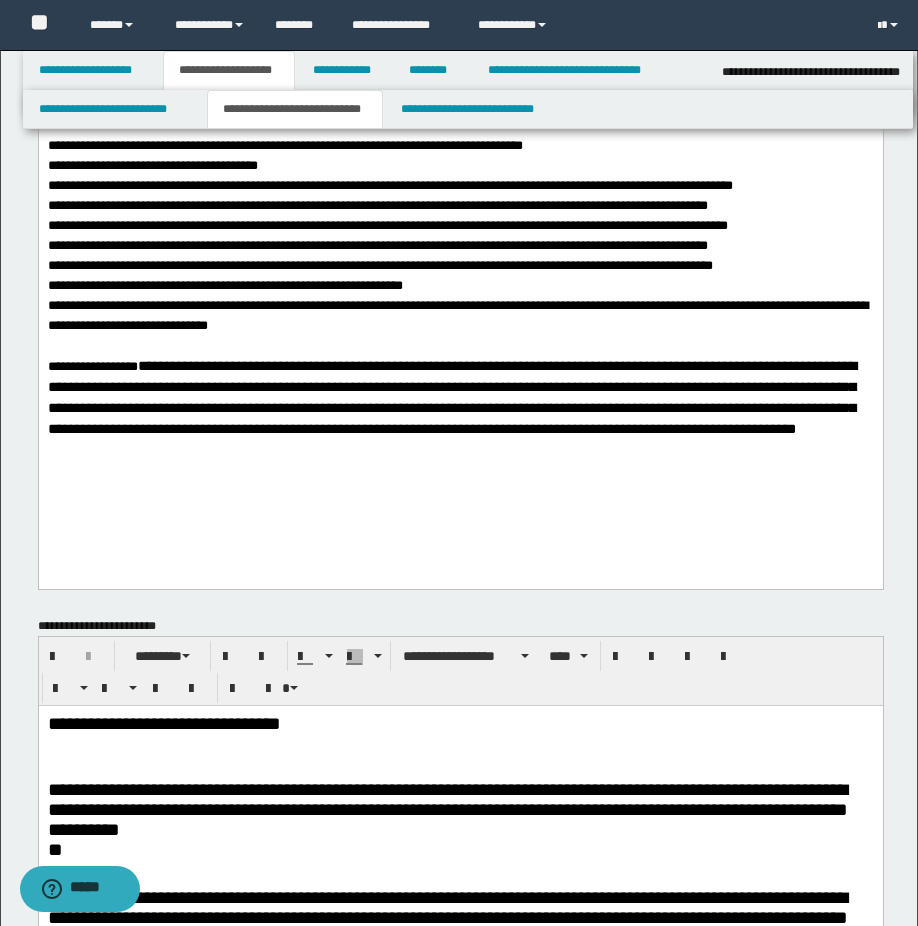 scroll, scrollTop: 200, scrollLeft: 0, axis: vertical 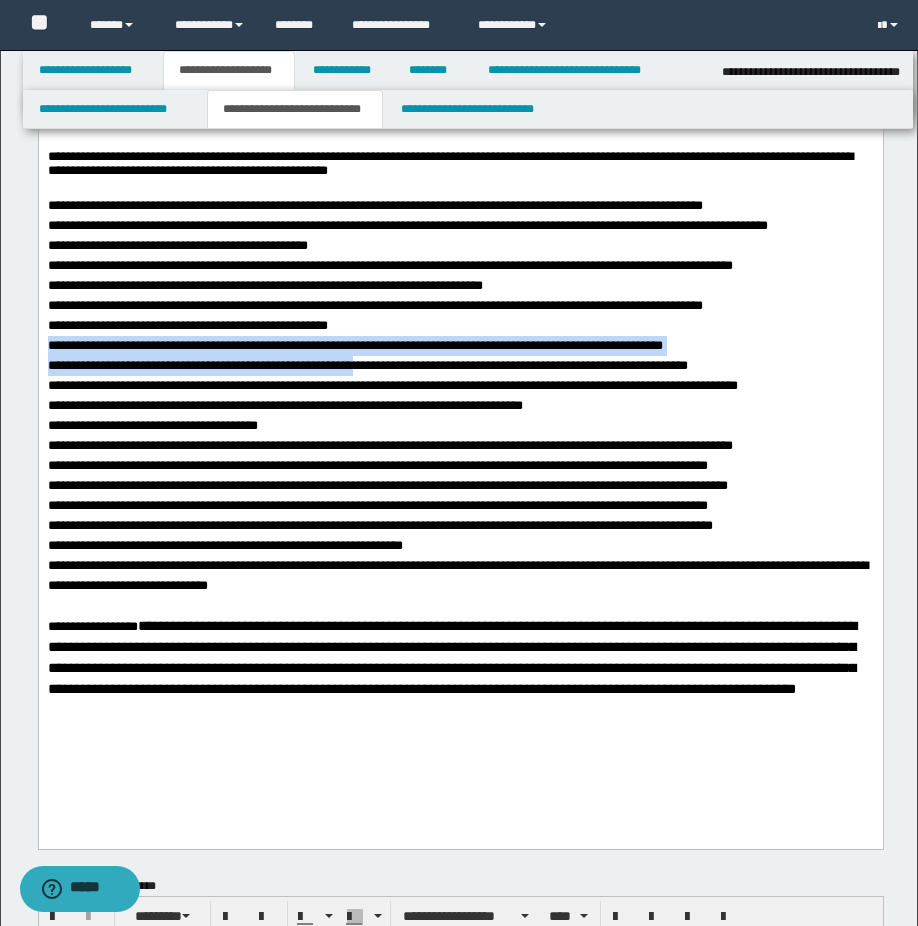 drag, startPoint x: 45, startPoint y: 347, endPoint x: 369, endPoint y: 367, distance: 324.6167 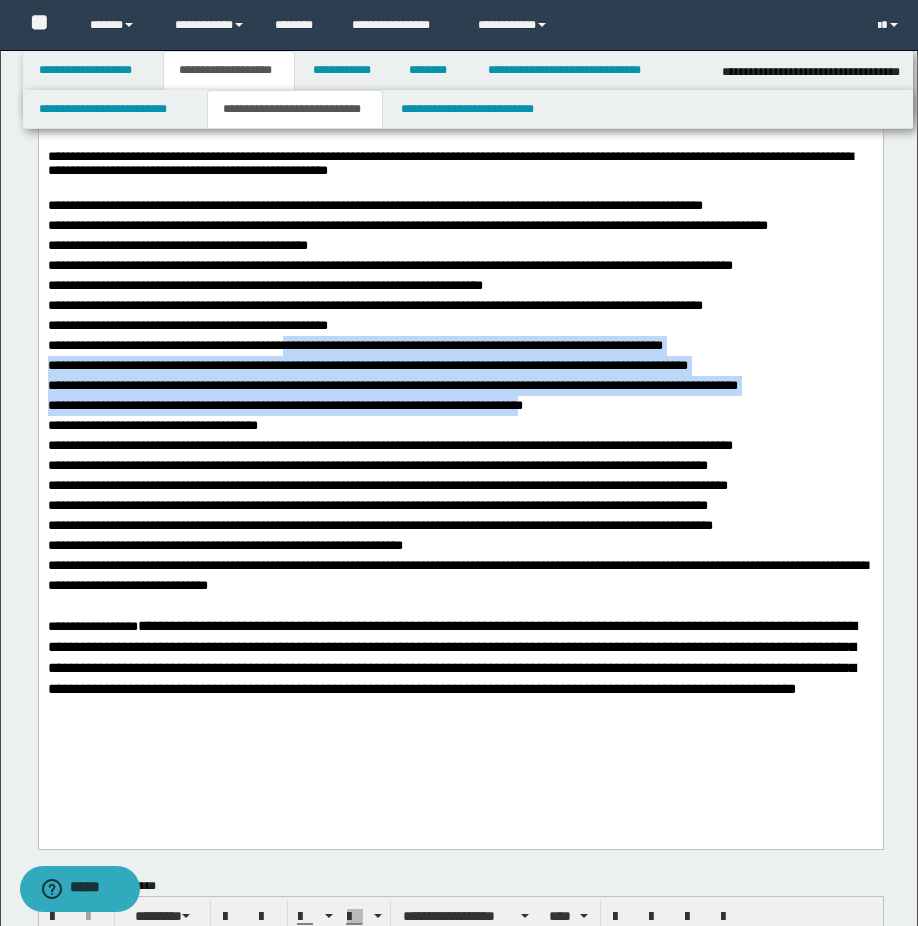 drag, startPoint x: 300, startPoint y: 350, endPoint x: 544, endPoint y: 406, distance: 250.34377 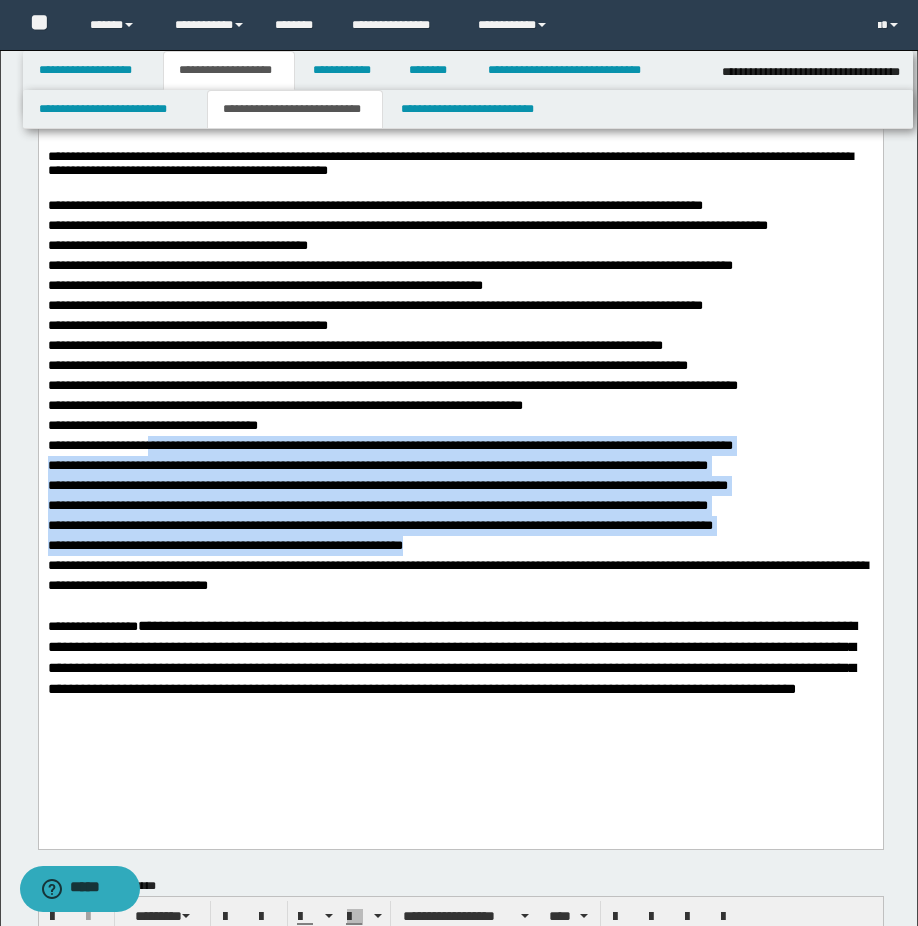 drag, startPoint x: 148, startPoint y: 449, endPoint x: 439, endPoint y: 541, distance: 305.19666 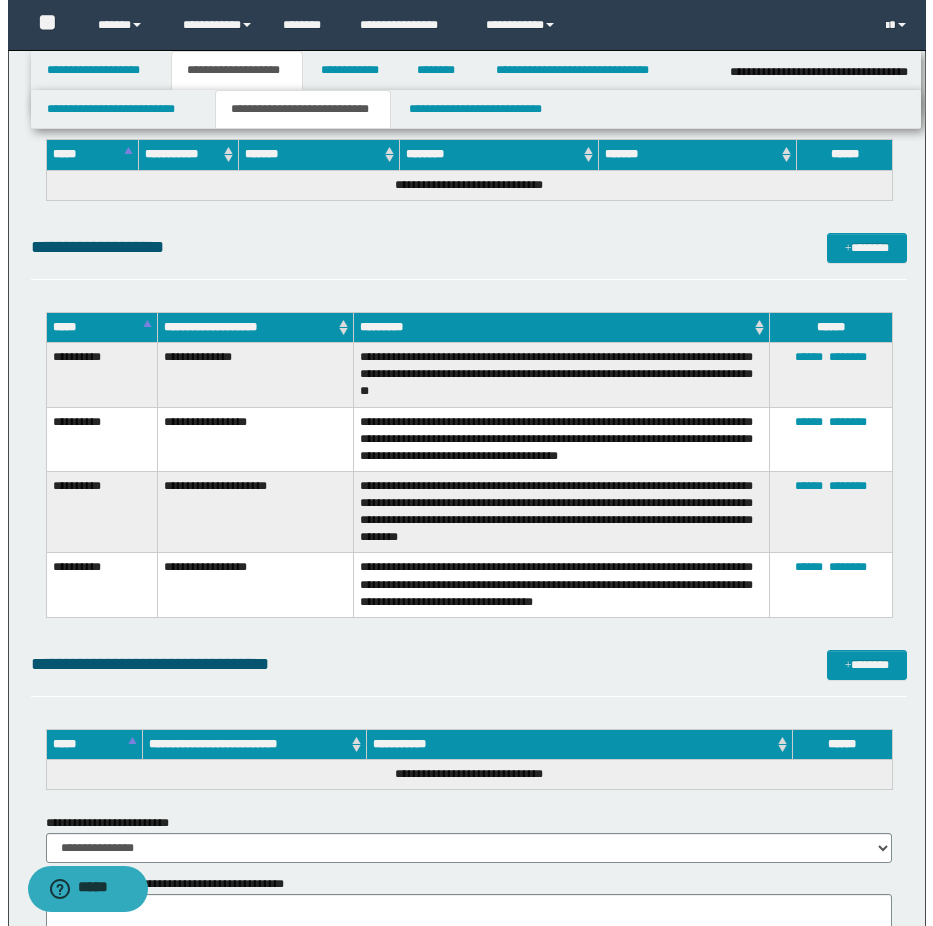 scroll, scrollTop: 1400, scrollLeft: 0, axis: vertical 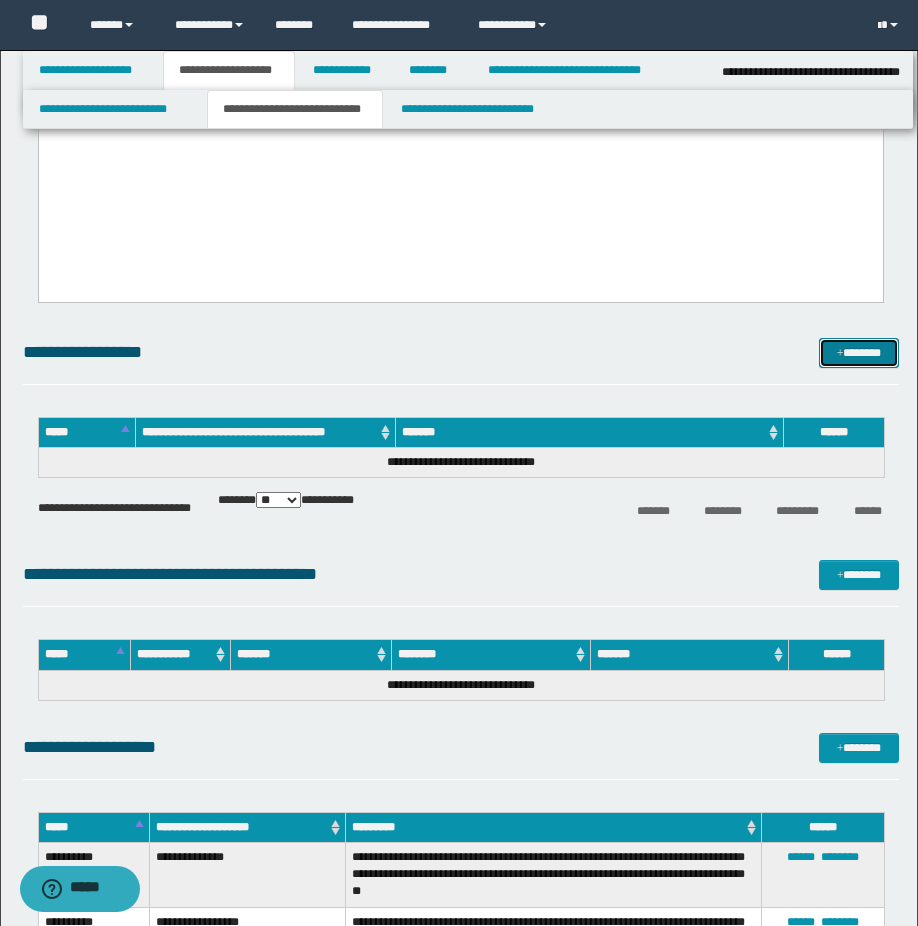click at bounding box center (840, 354) 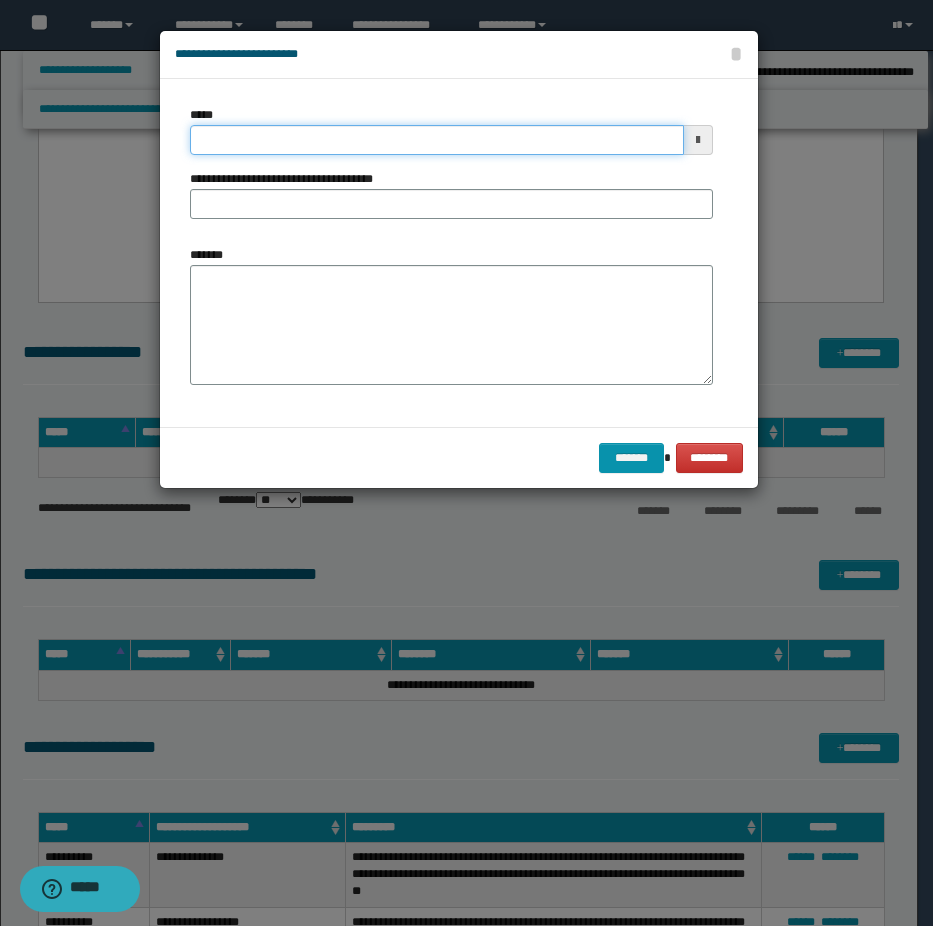 click on "*****" at bounding box center [437, 140] 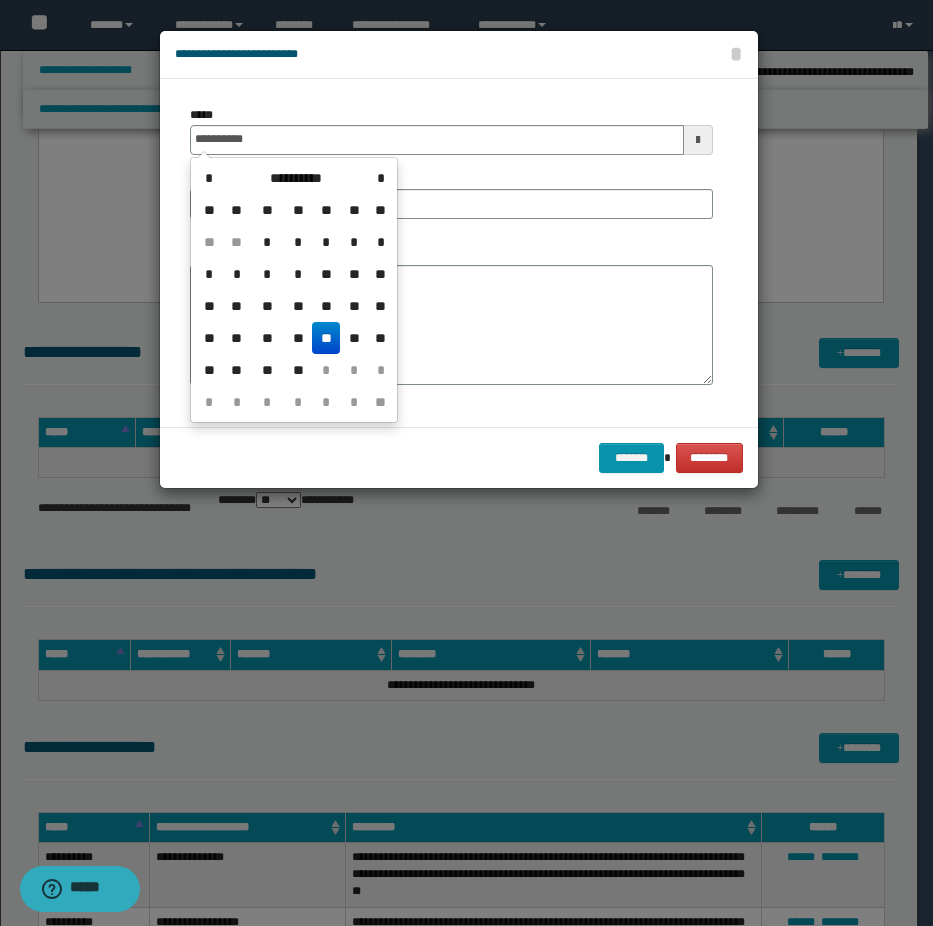 click on "**" at bounding box center (326, 338) 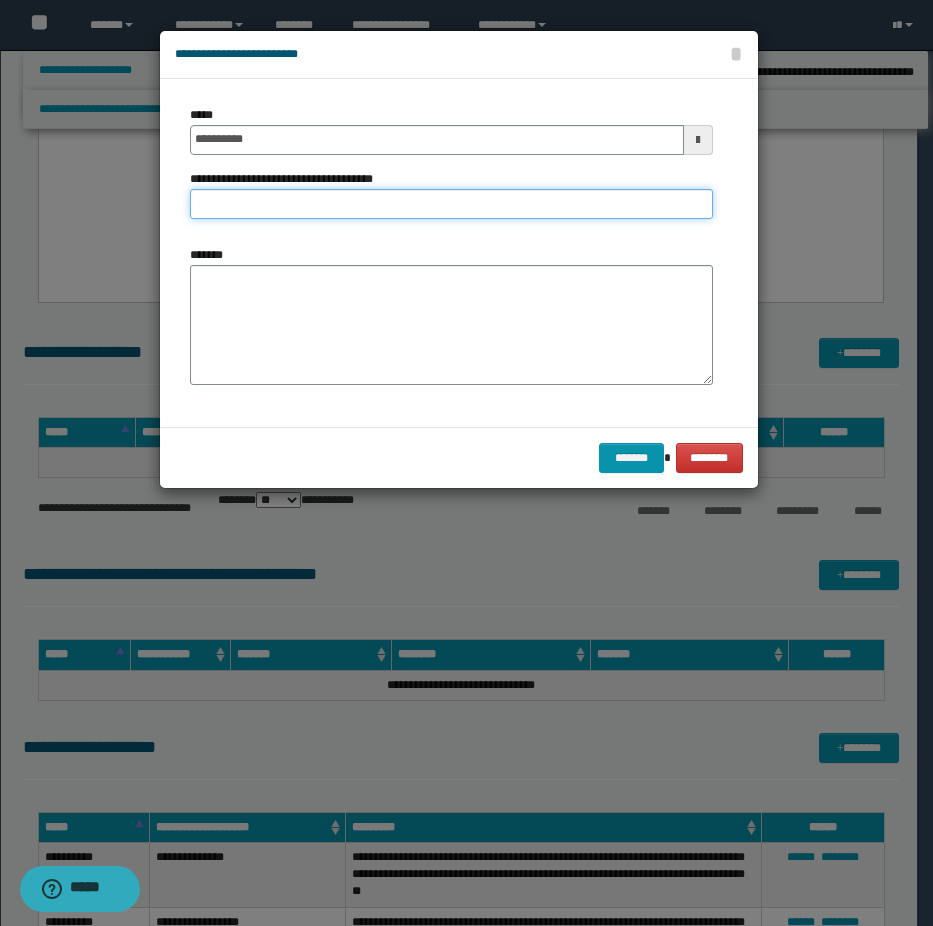 click on "**********" at bounding box center [451, 204] 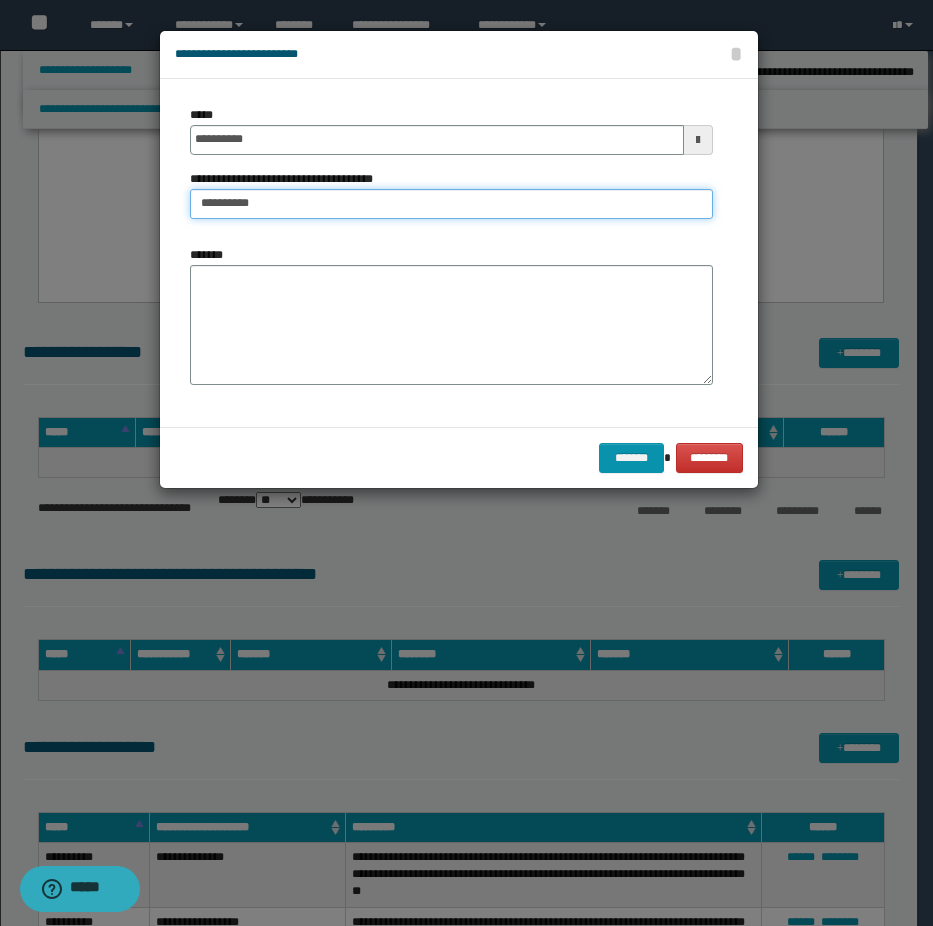 type on "*********" 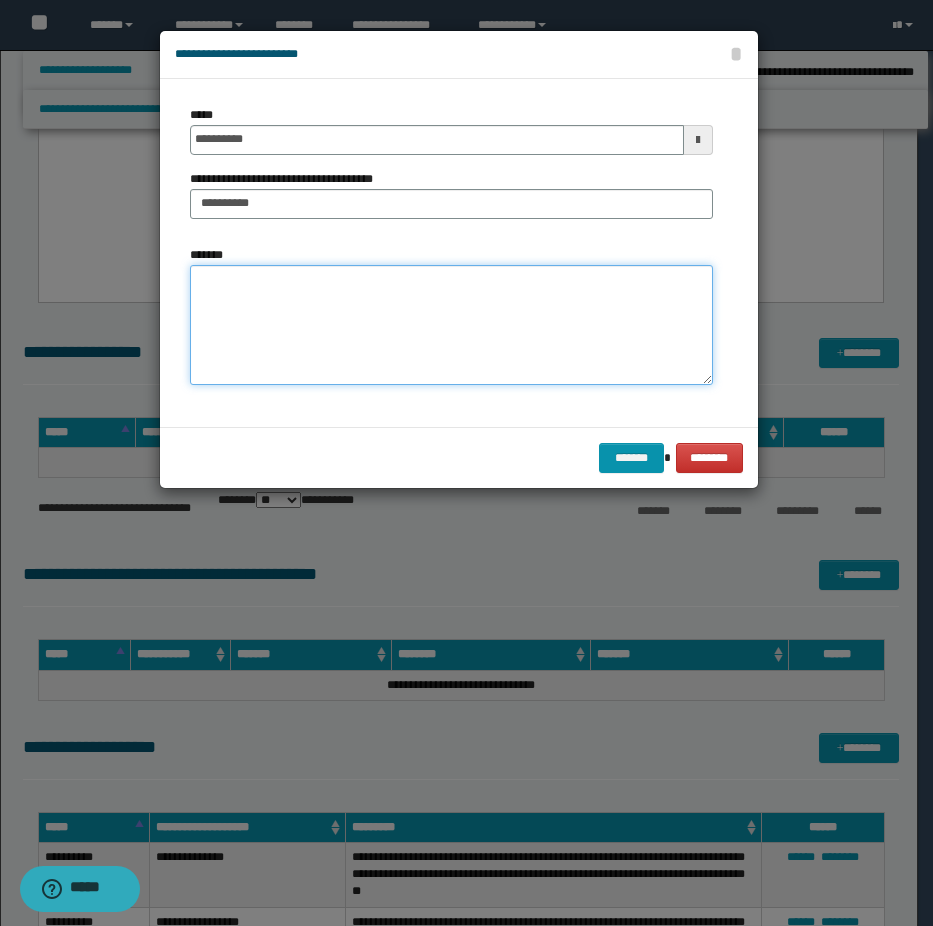 click on "*******" at bounding box center [451, 325] 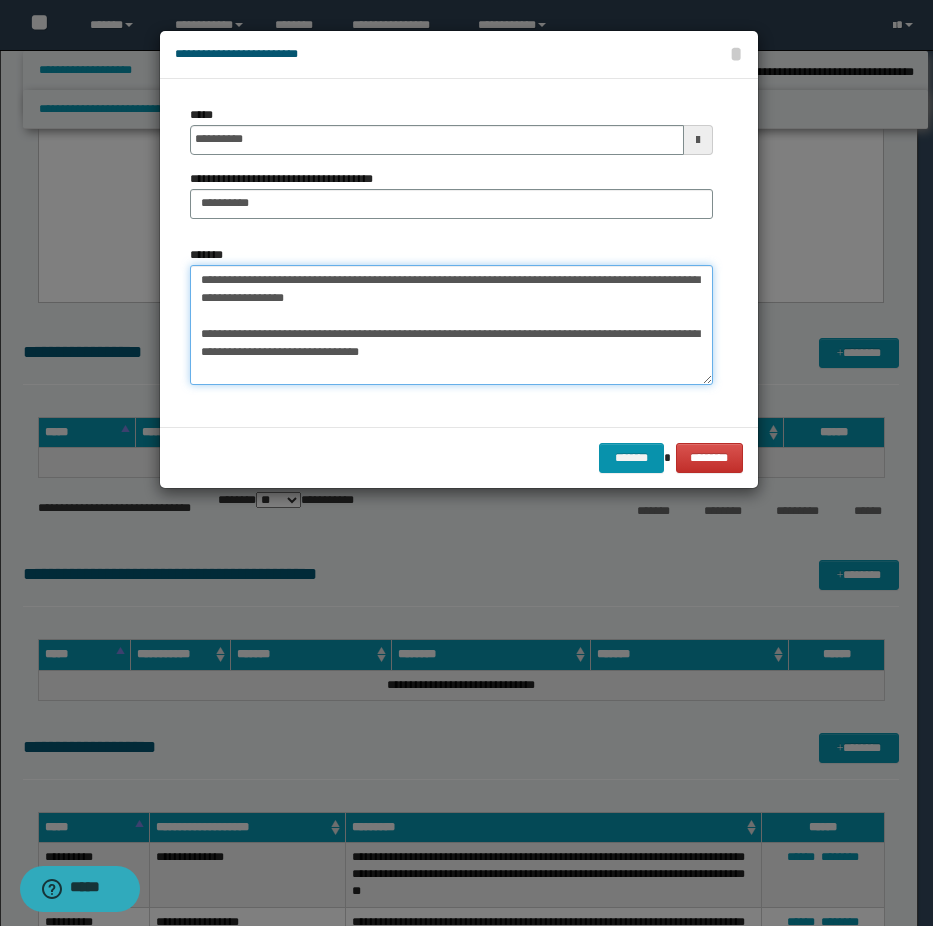 scroll, scrollTop: 174, scrollLeft: 0, axis: vertical 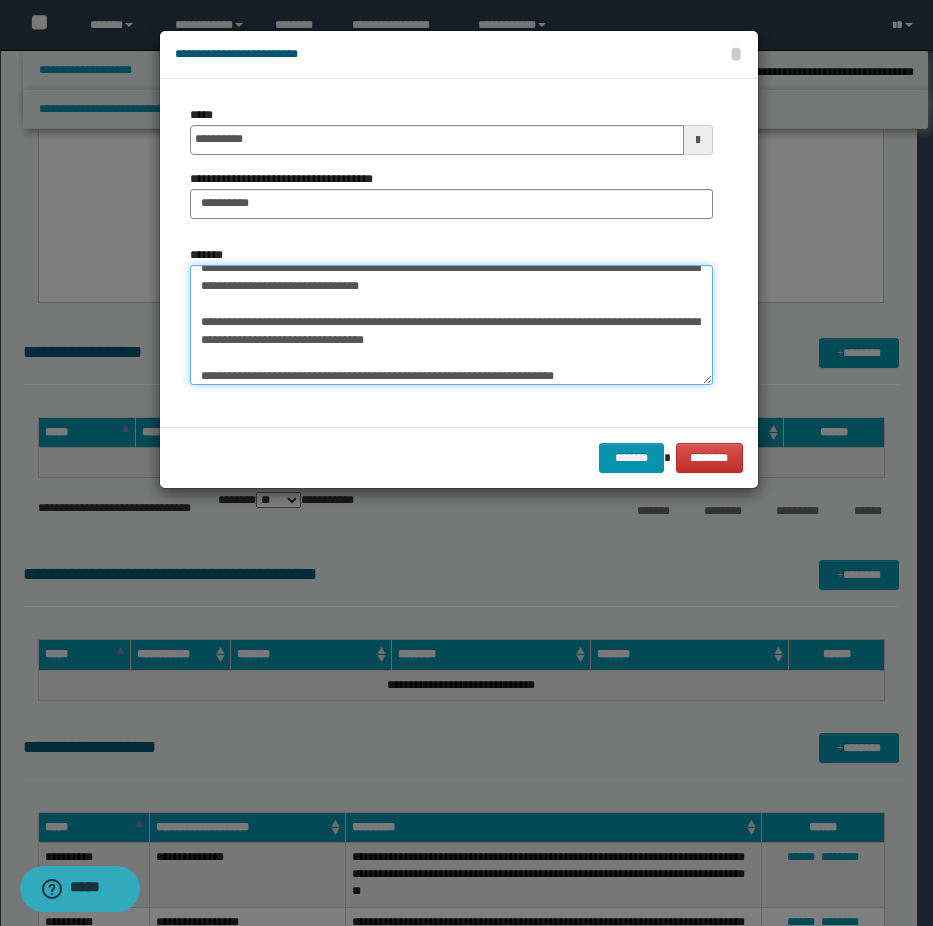 click on "**********" at bounding box center (451, 325) 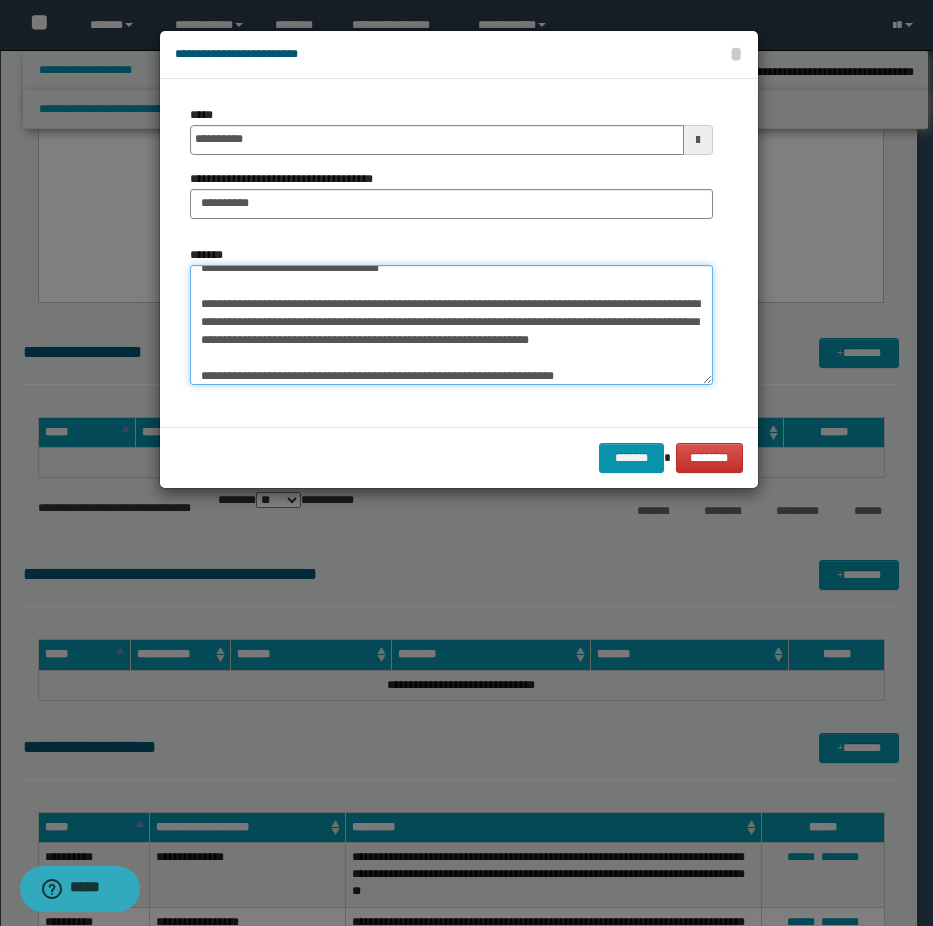 scroll, scrollTop: 0, scrollLeft: 0, axis: both 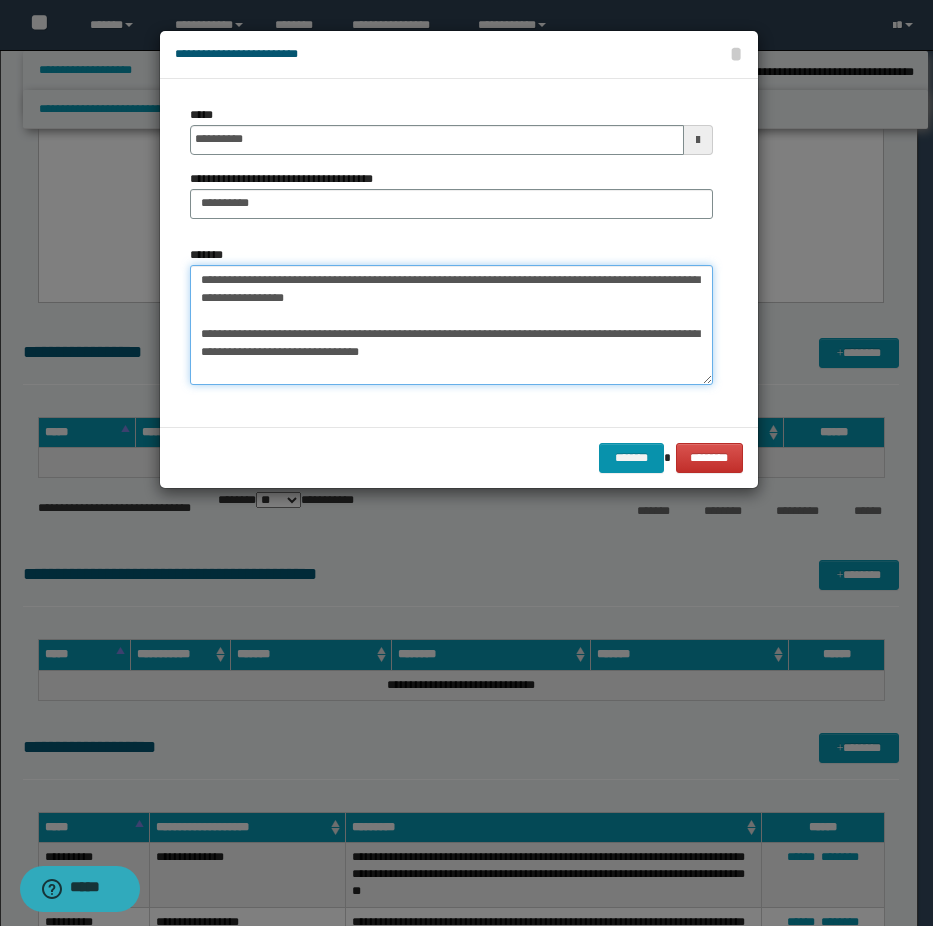 click on "**********" at bounding box center [451, 325] 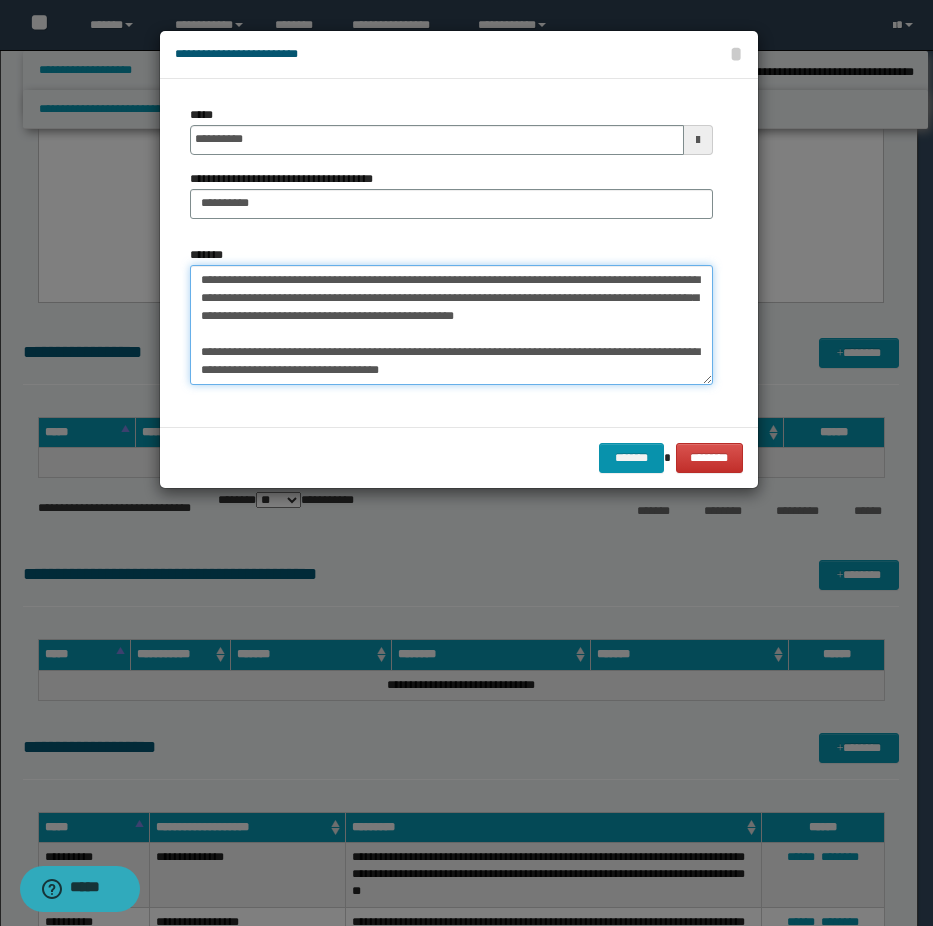 click on "**********" at bounding box center (451, 325) 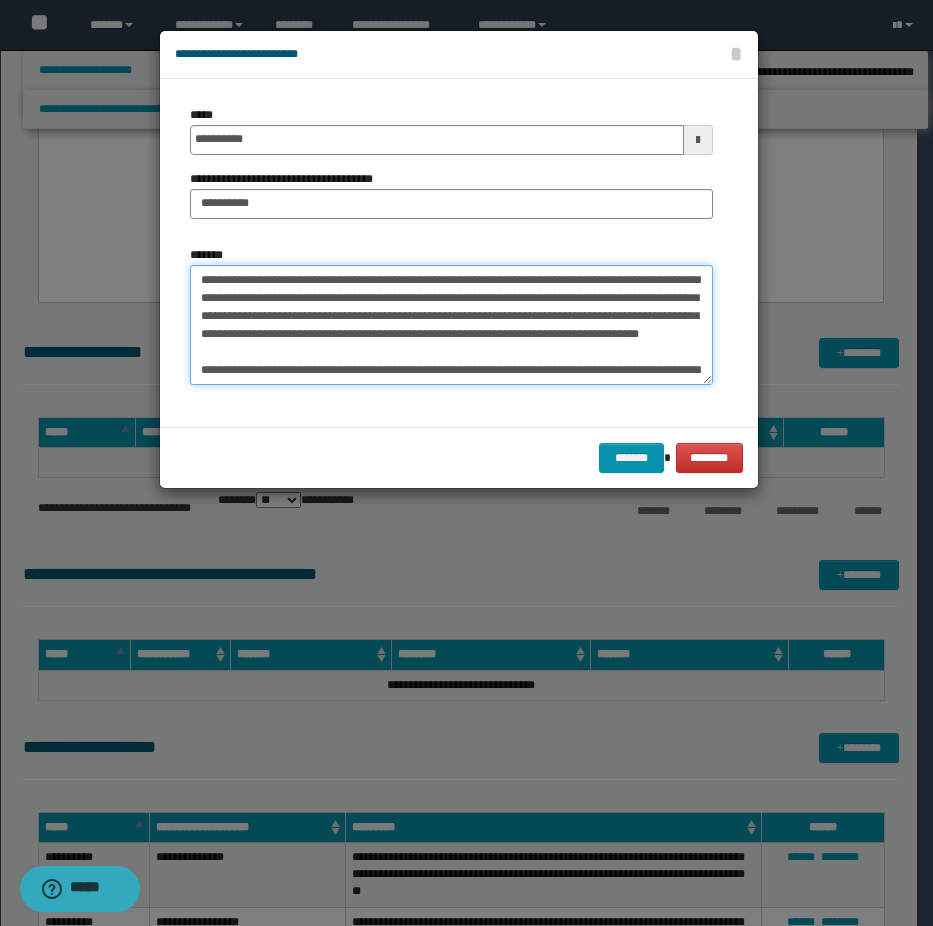 click on "**********" at bounding box center [451, 325] 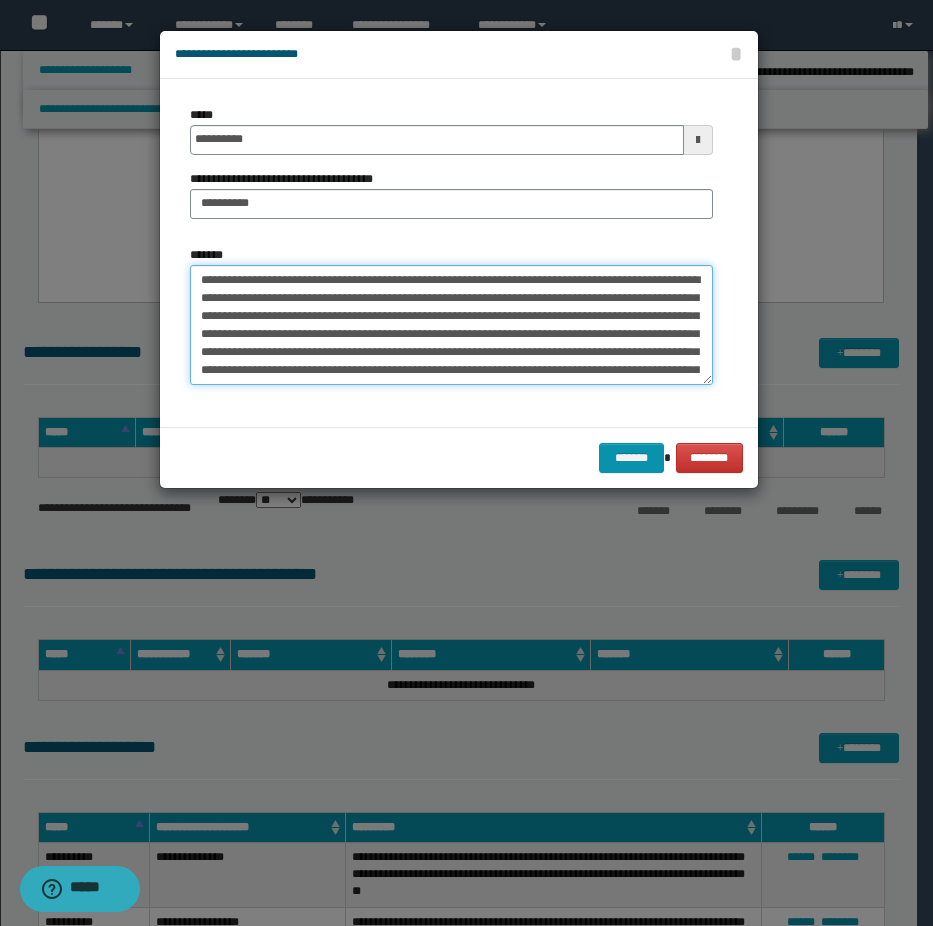 scroll, scrollTop: 72, scrollLeft: 0, axis: vertical 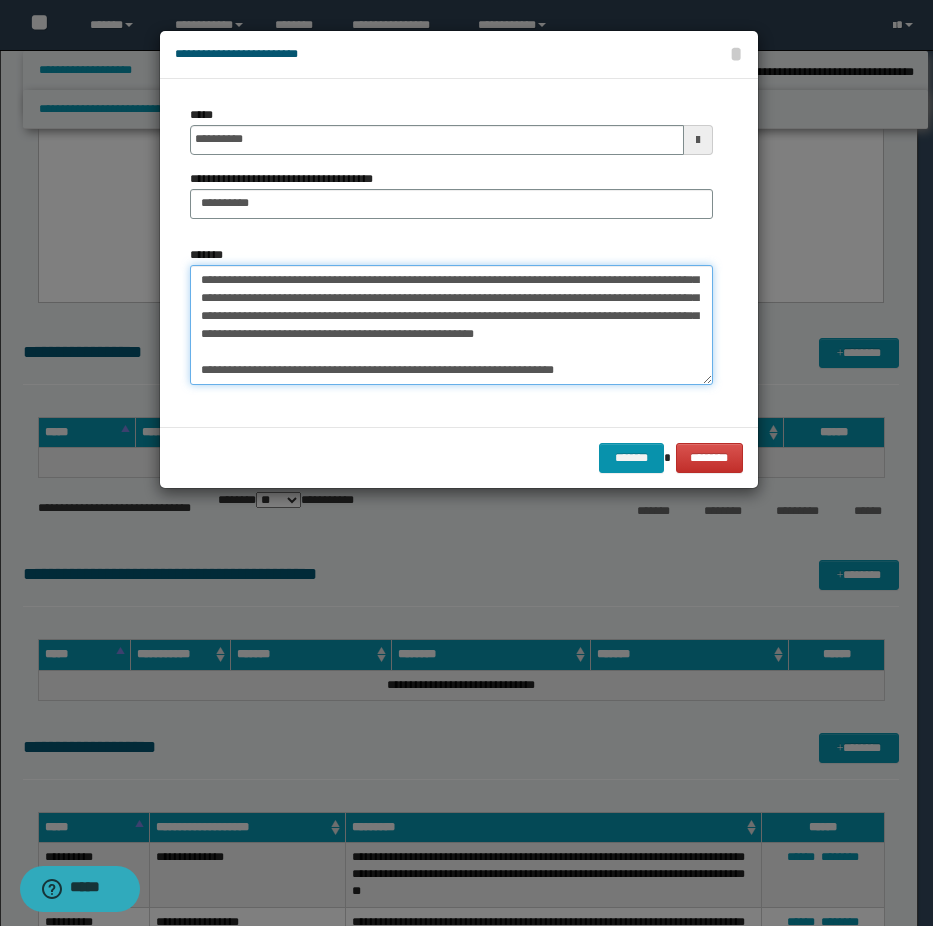 click on "**********" at bounding box center [451, 325] 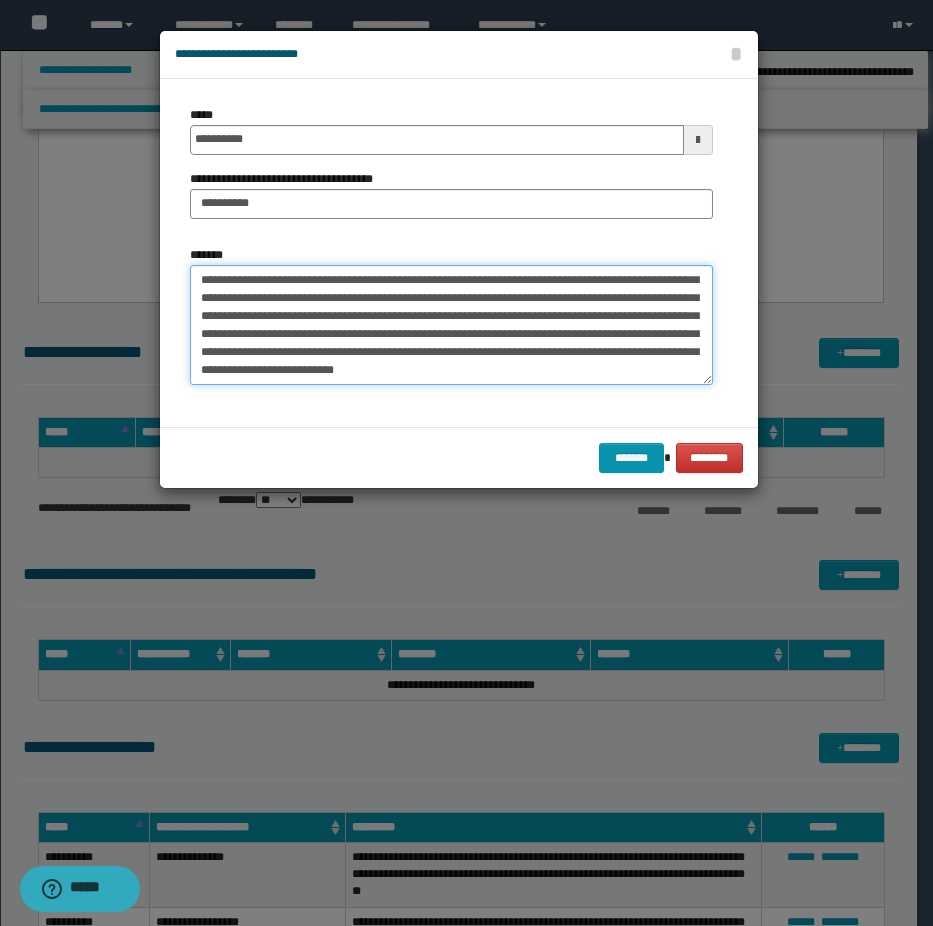 scroll, scrollTop: 54, scrollLeft: 0, axis: vertical 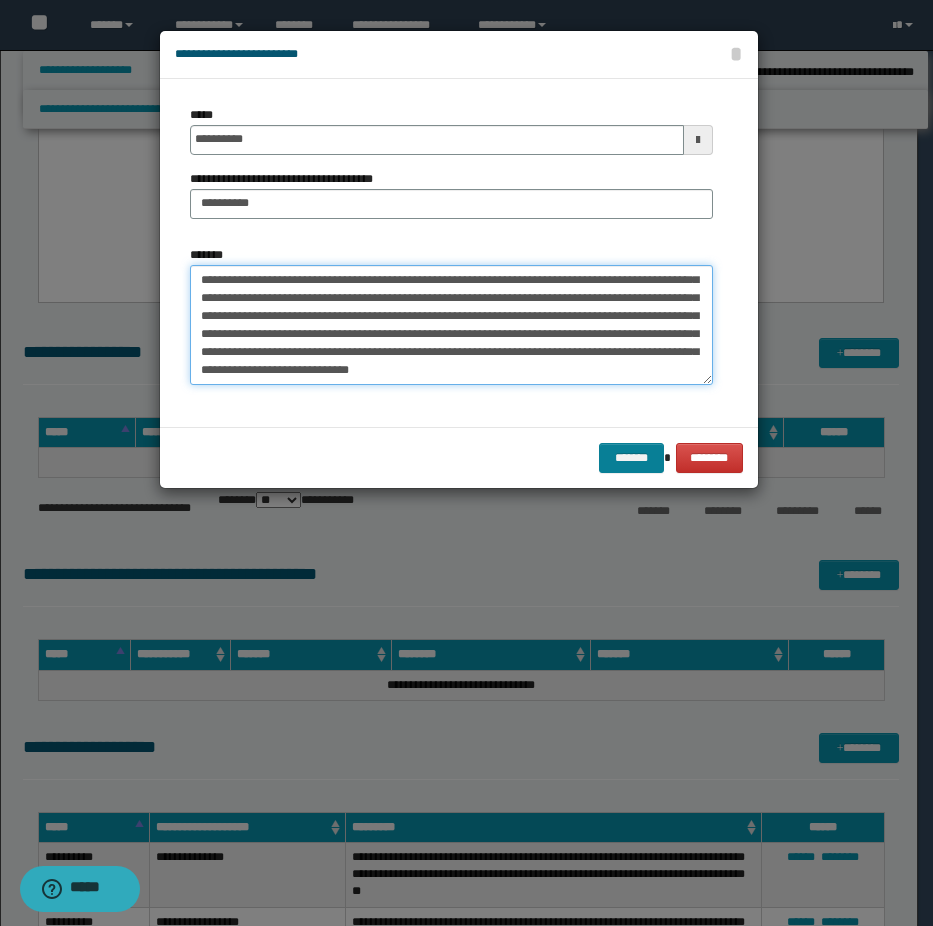 type on "**********" 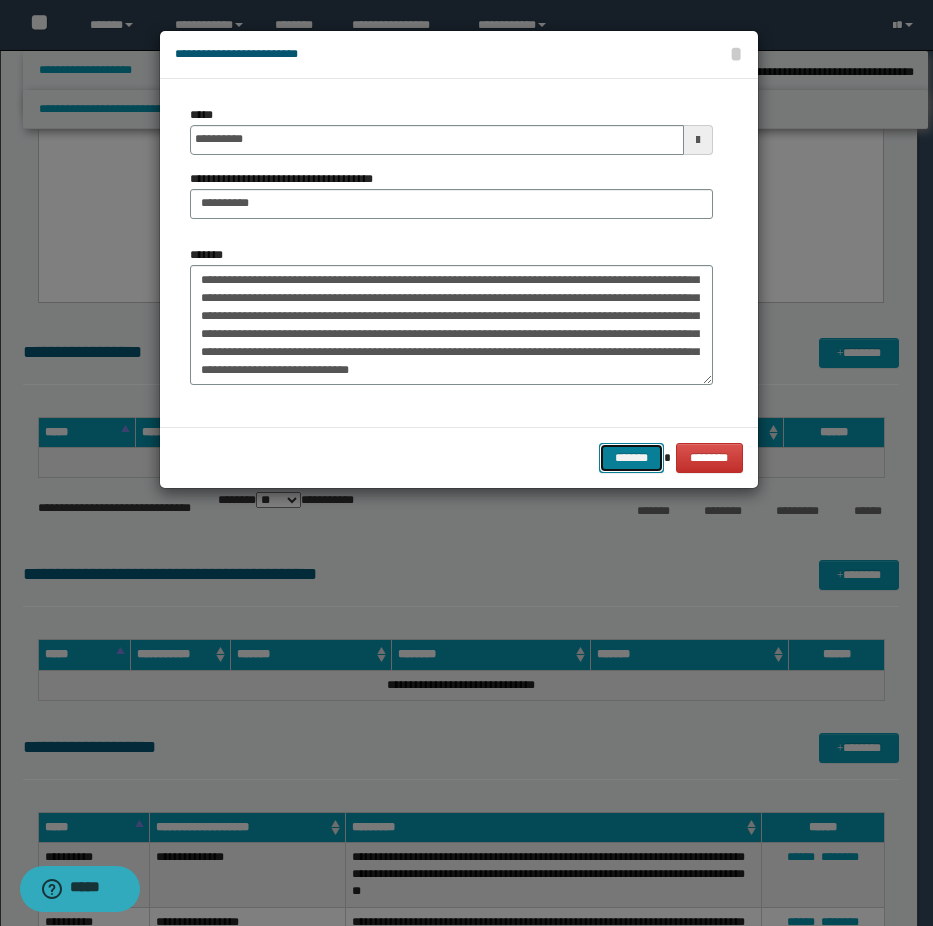 click on "*******" at bounding box center [631, 458] 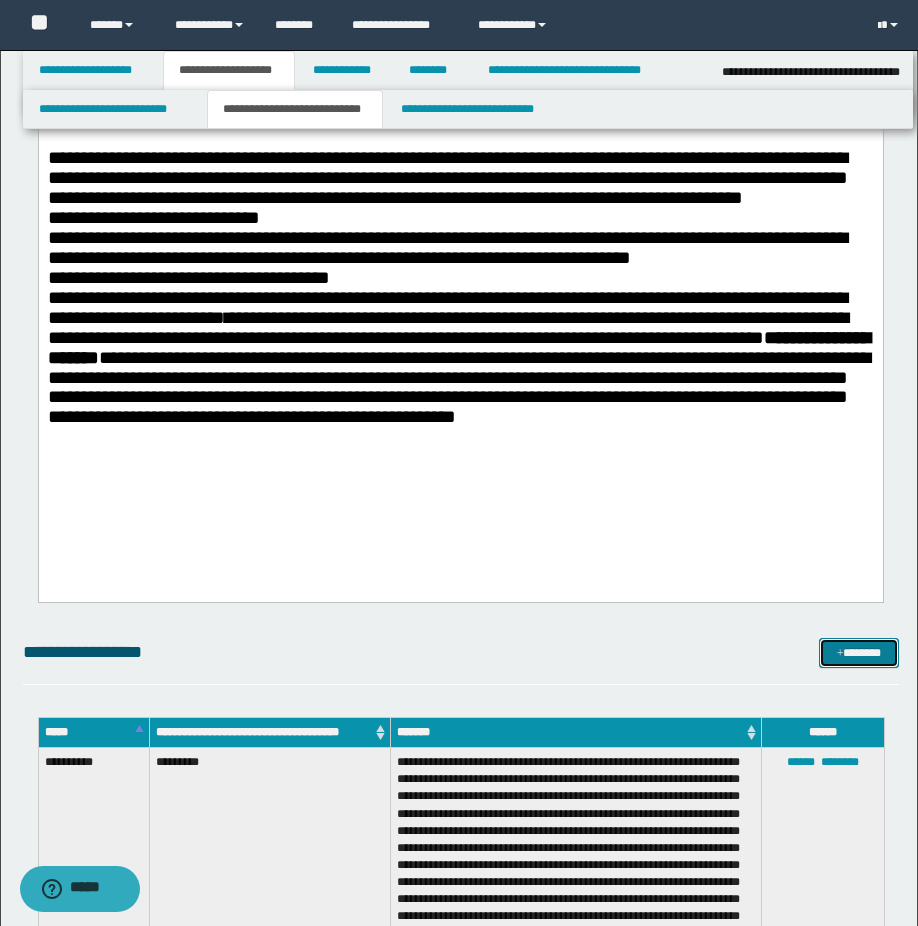 scroll, scrollTop: 900, scrollLeft: 0, axis: vertical 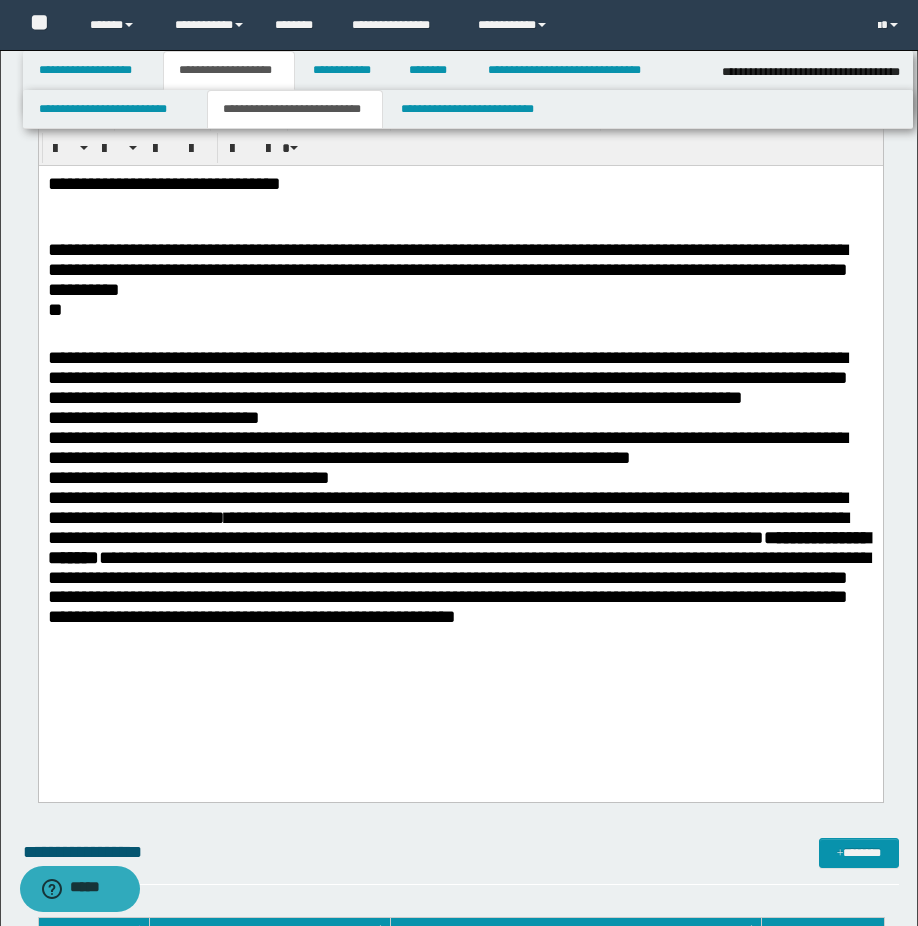 click on "**********" at bounding box center [458, 566] 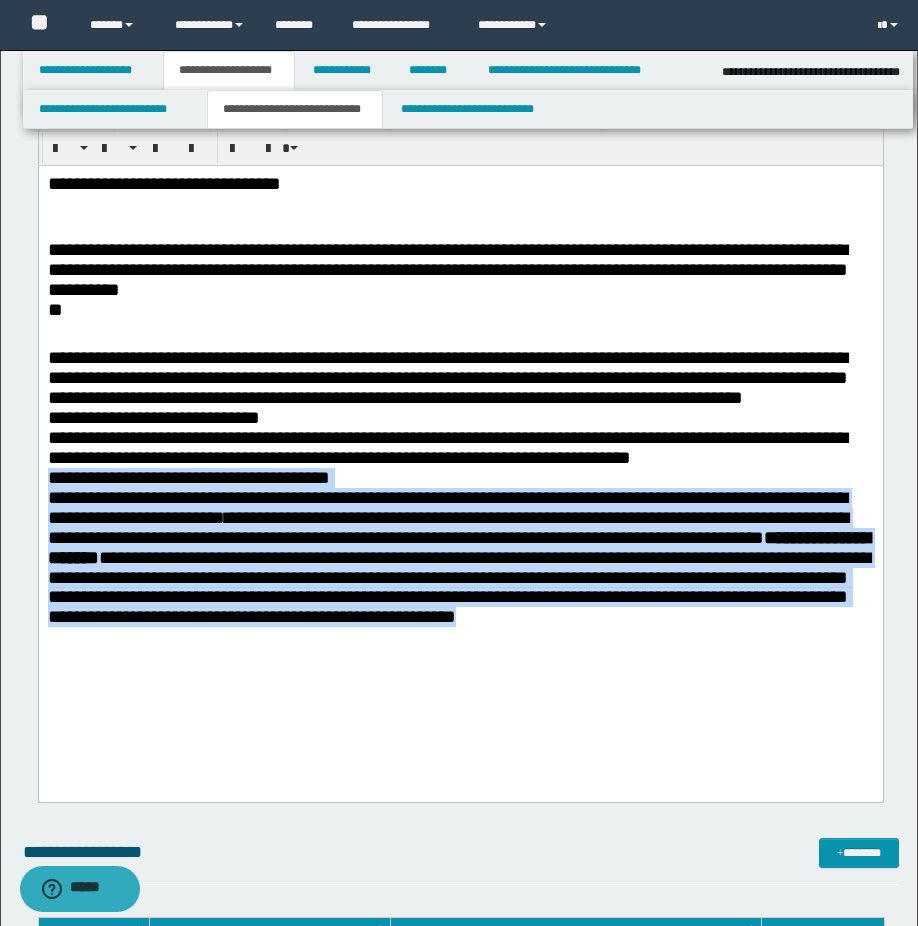 drag, startPoint x: 718, startPoint y: 689, endPoint x: 38, endPoint y: 522, distance: 700.2064 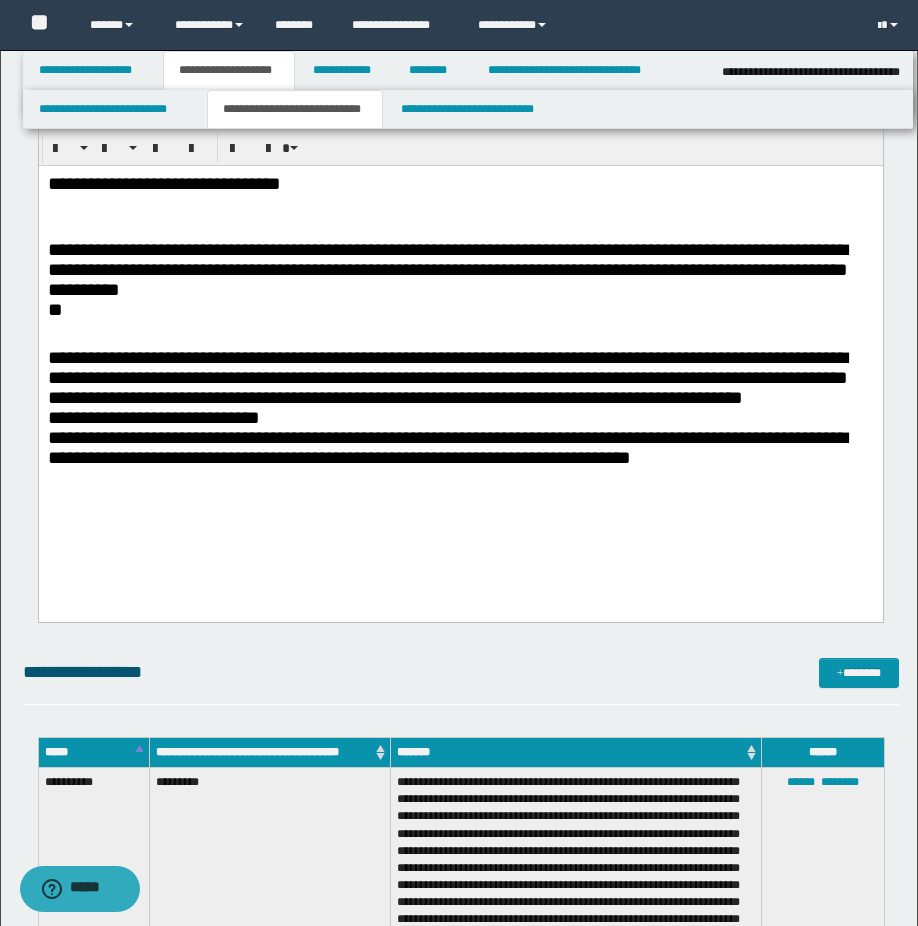 click on "**********" at bounding box center (447, 376) 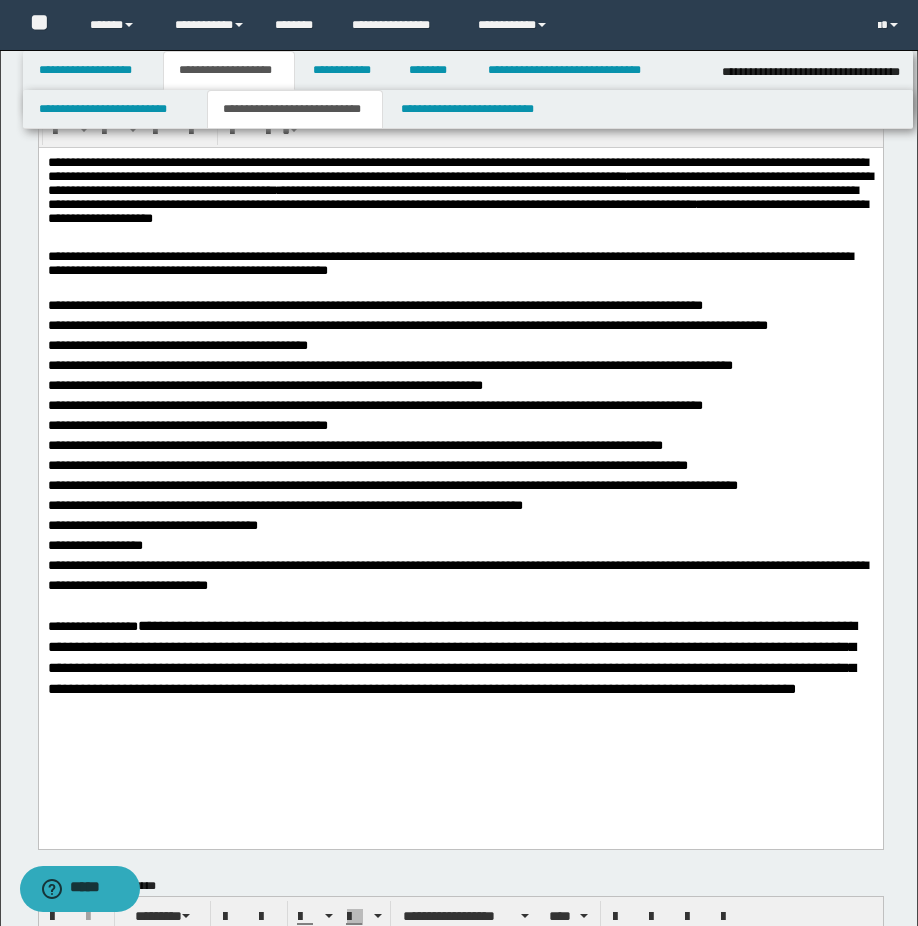 scroll, scrollTop: 0, scrollLeft: 0, axis: both 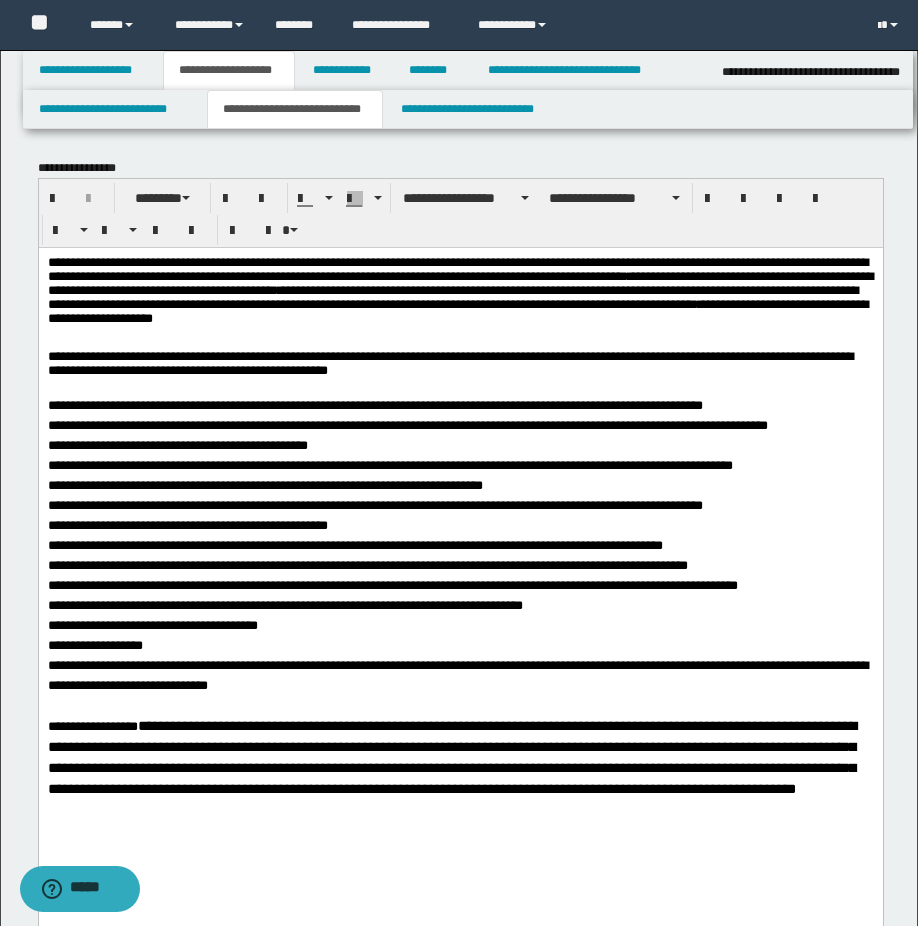 click on "**********" at bounding box center [460, 645] 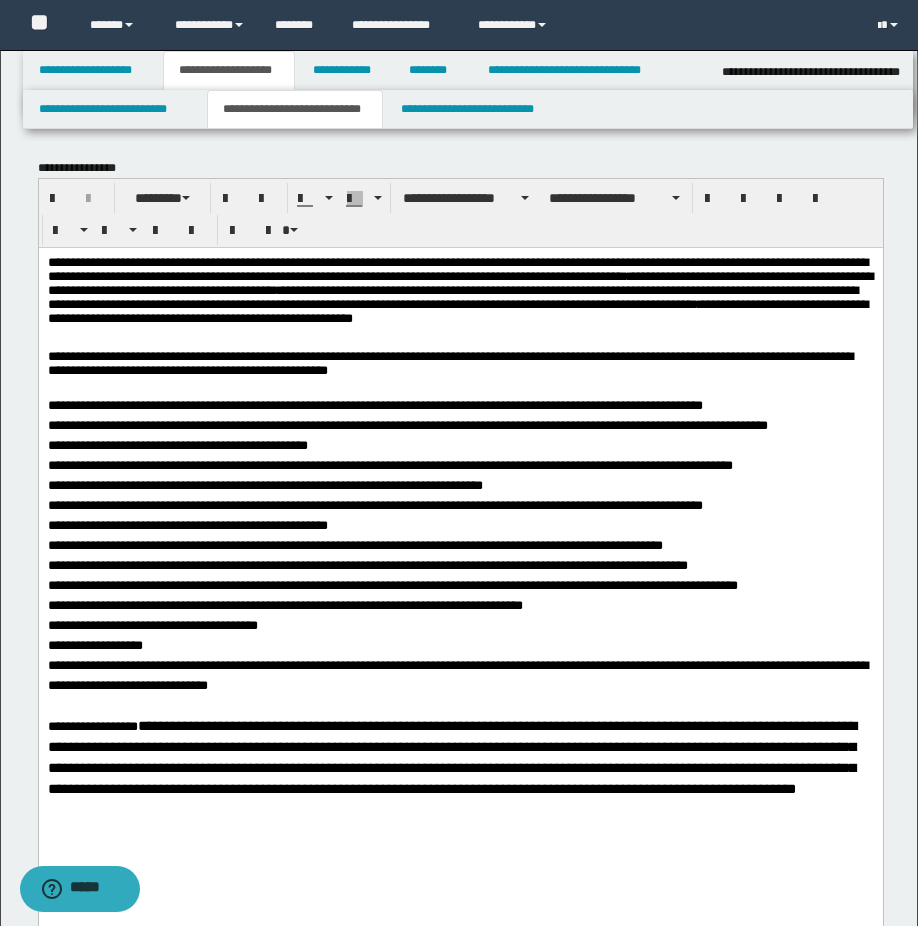 click on "**********" at bounding box center (460, 295) 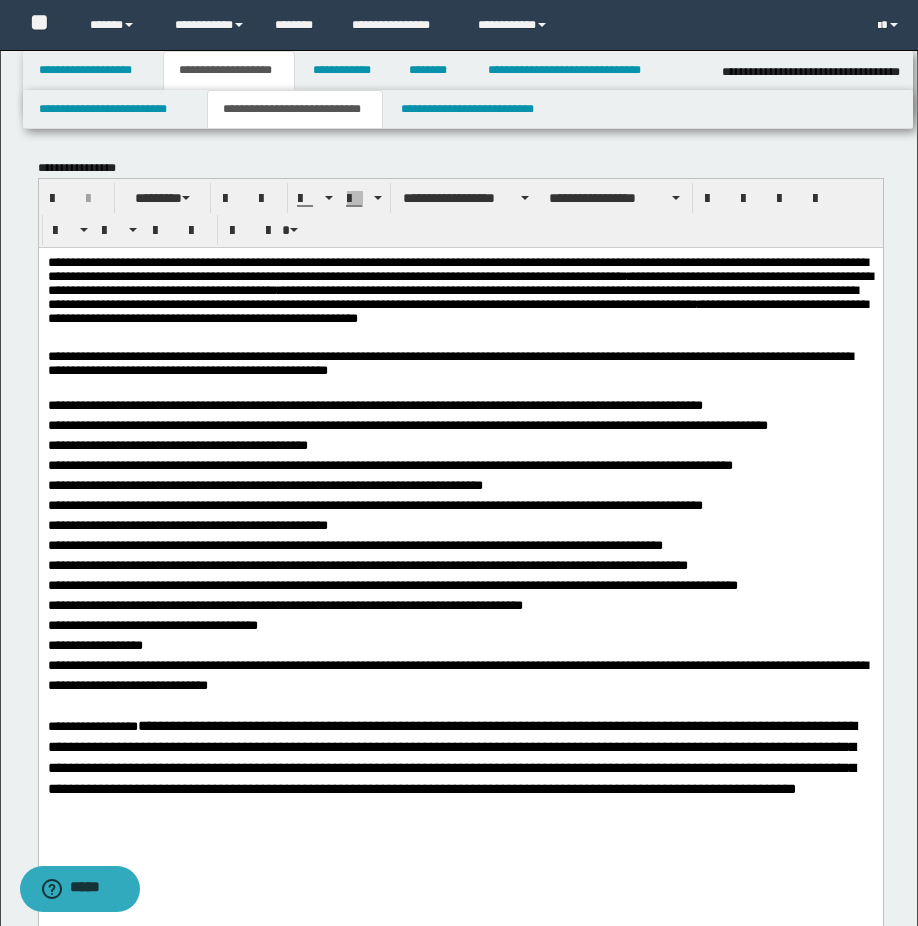 click at bounding box center (460, 342) 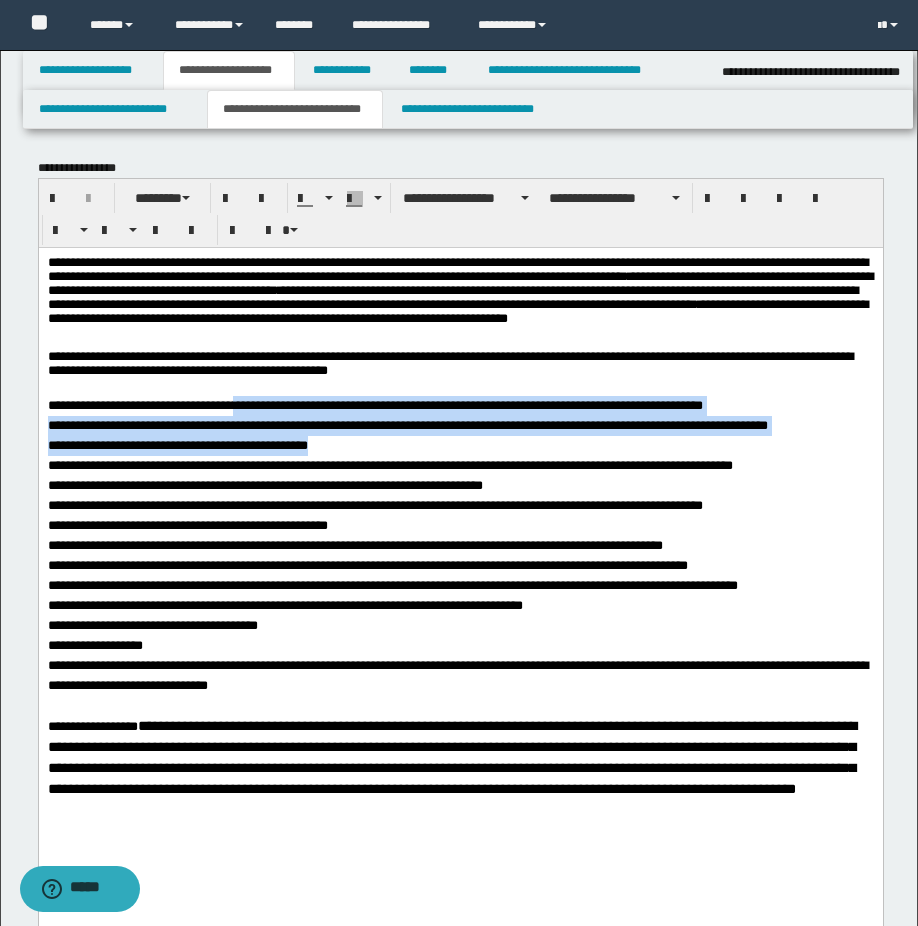 drag, startPoint x: 258, startPoint y: 411, endPoint x: 332, endPoint y: 447, distance: 82.29216 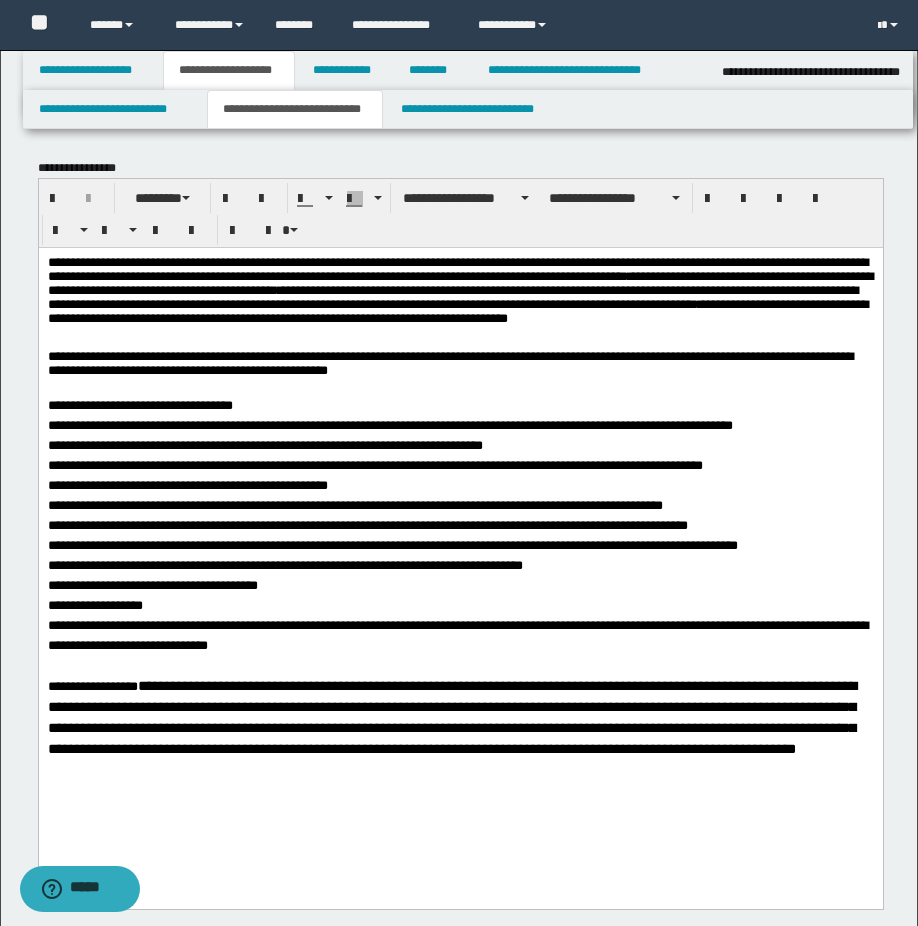 click on "**********" at bounding box center (460, 295) 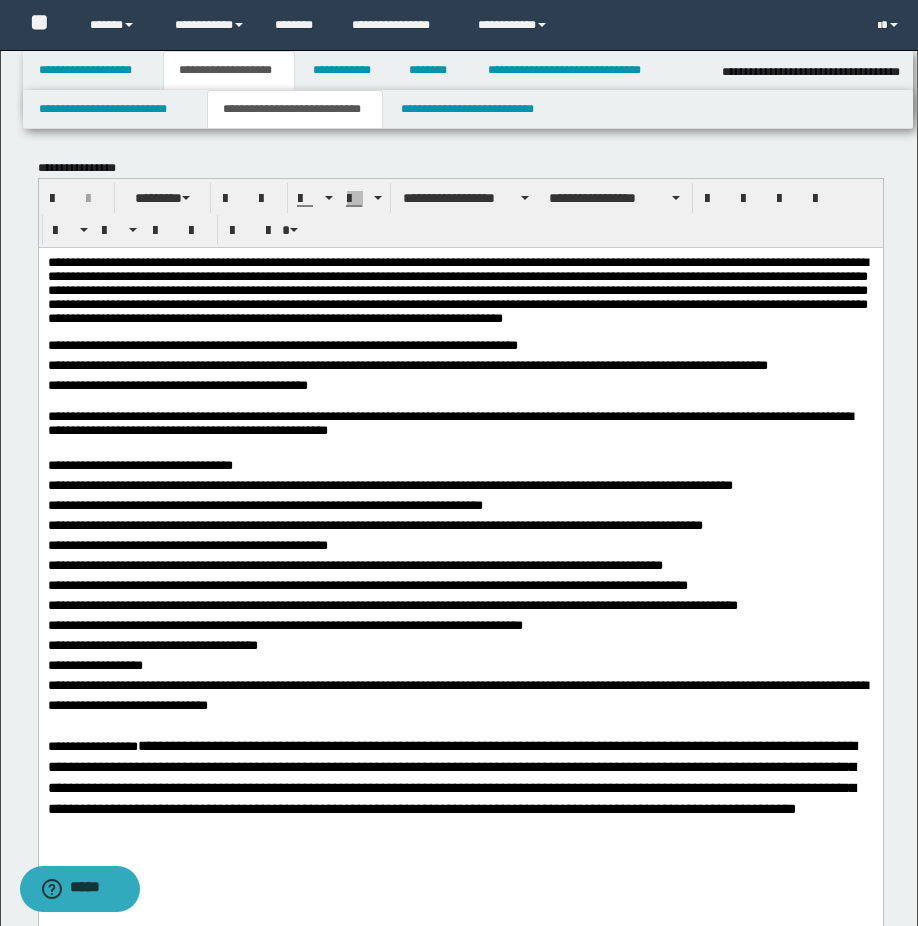 click on "**********" at bounding box center (460, 345) 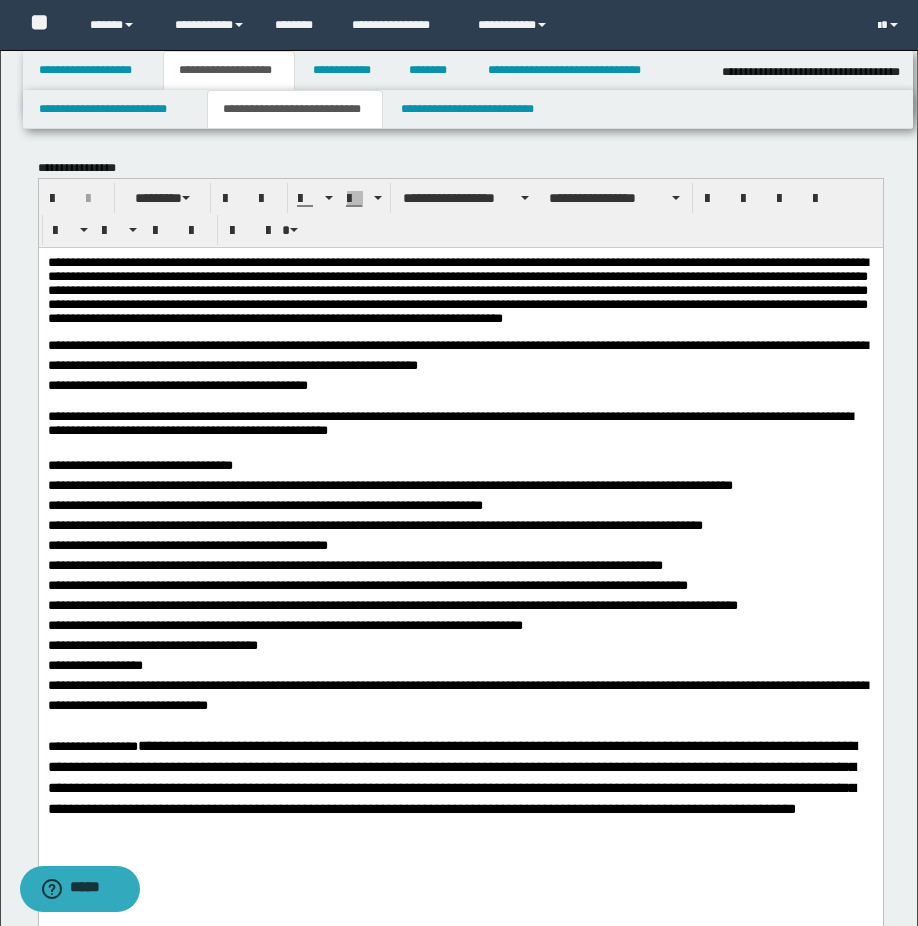 click on "**********" at bounding box center [460, 355] 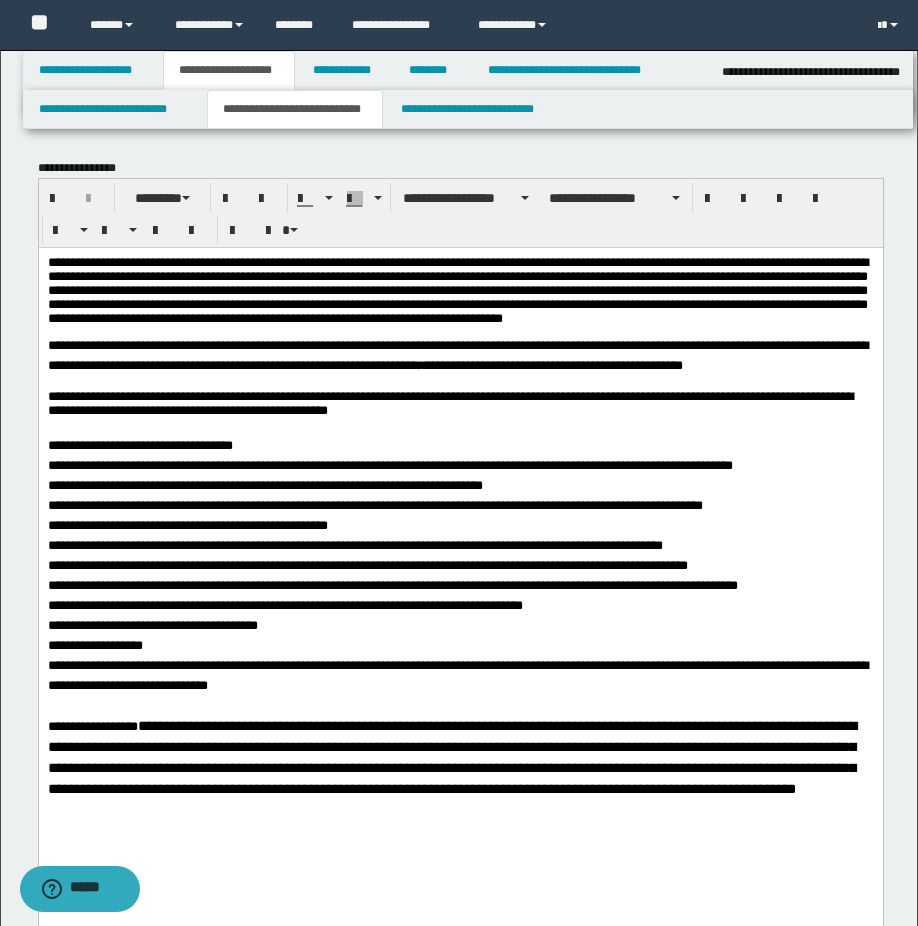 drag, startPoint x: 723, startPoint y: 365, endPoint x: 547, endPoint y: 365, distance: 176 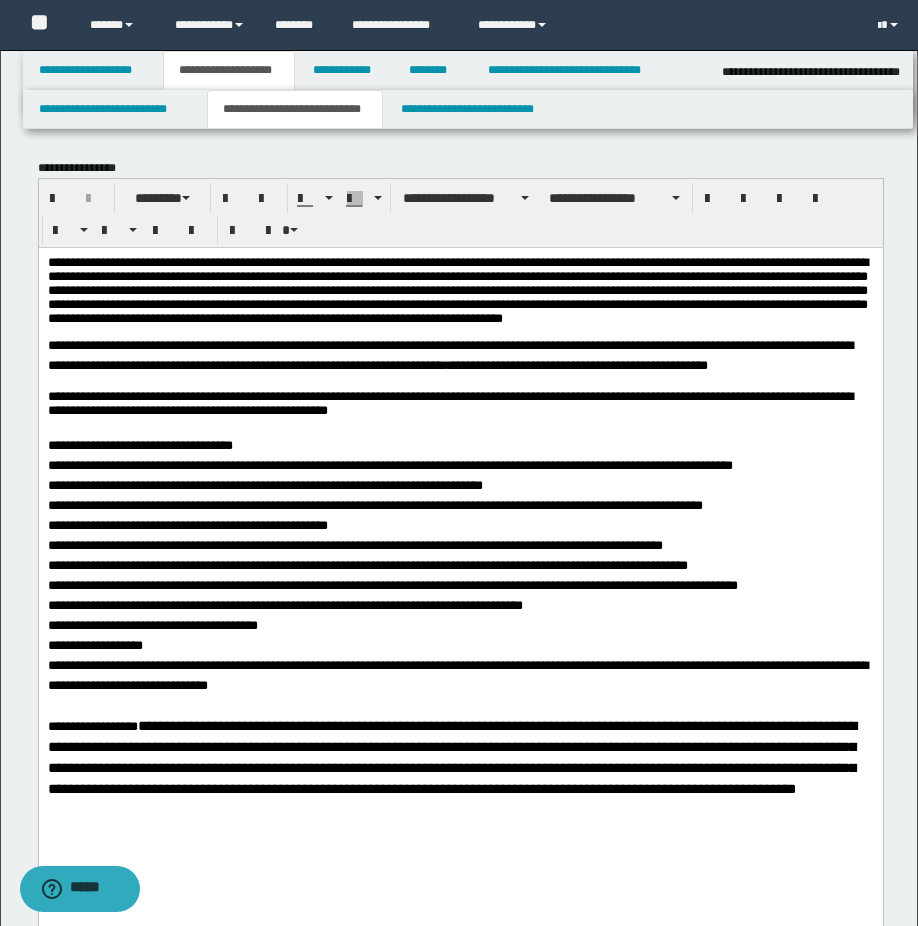 click on "**********" at bounding box center [460, 355] 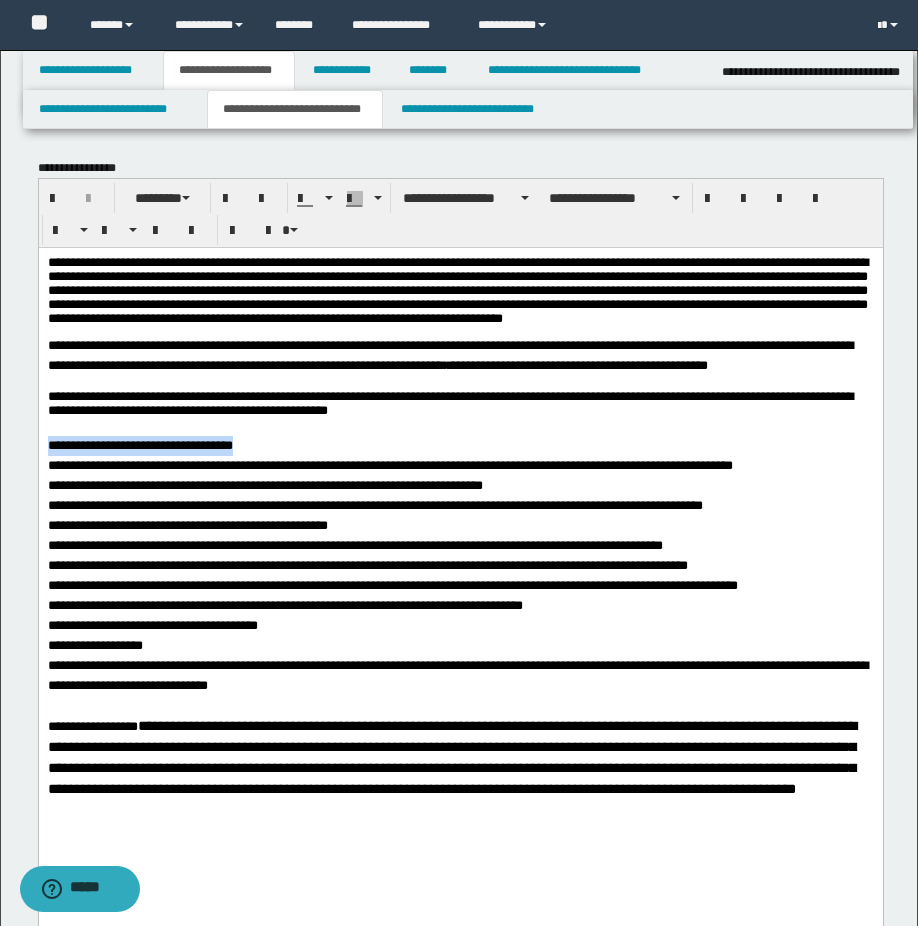 drag, startPoint x: 256, startPoint y: 446, endPoint x: 76, endPoint y: 695, distance: 307.24747 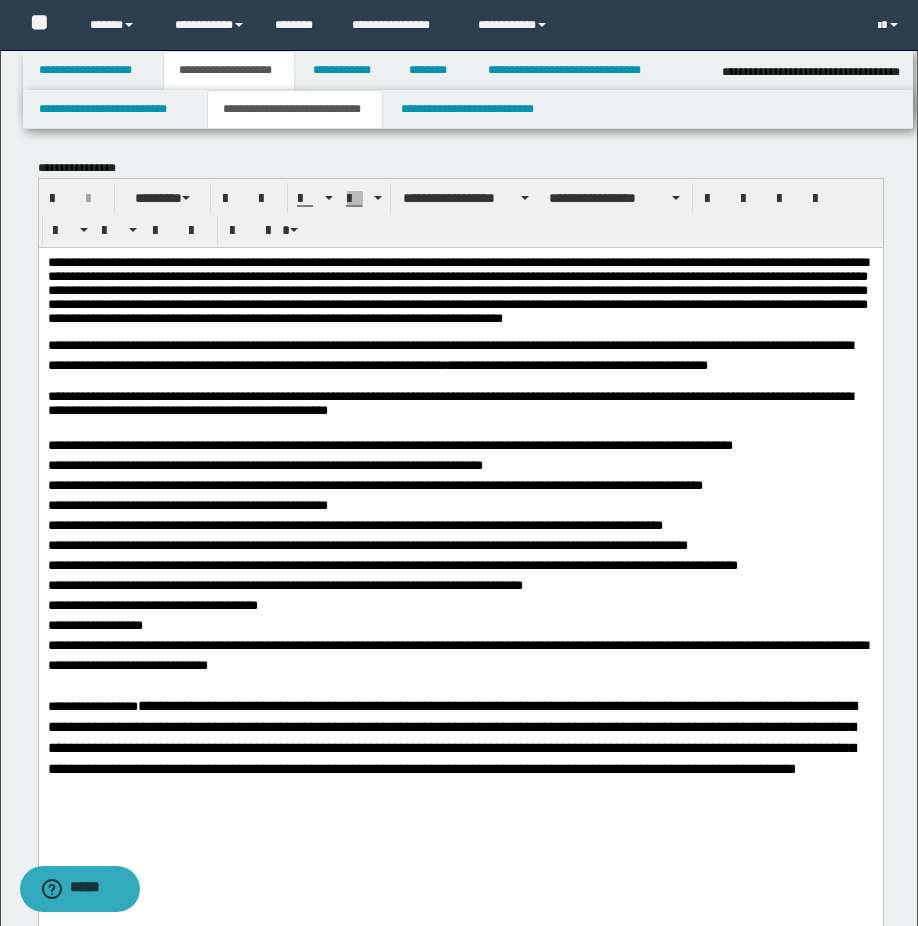click on "**********" at bounding box center (460, 465) 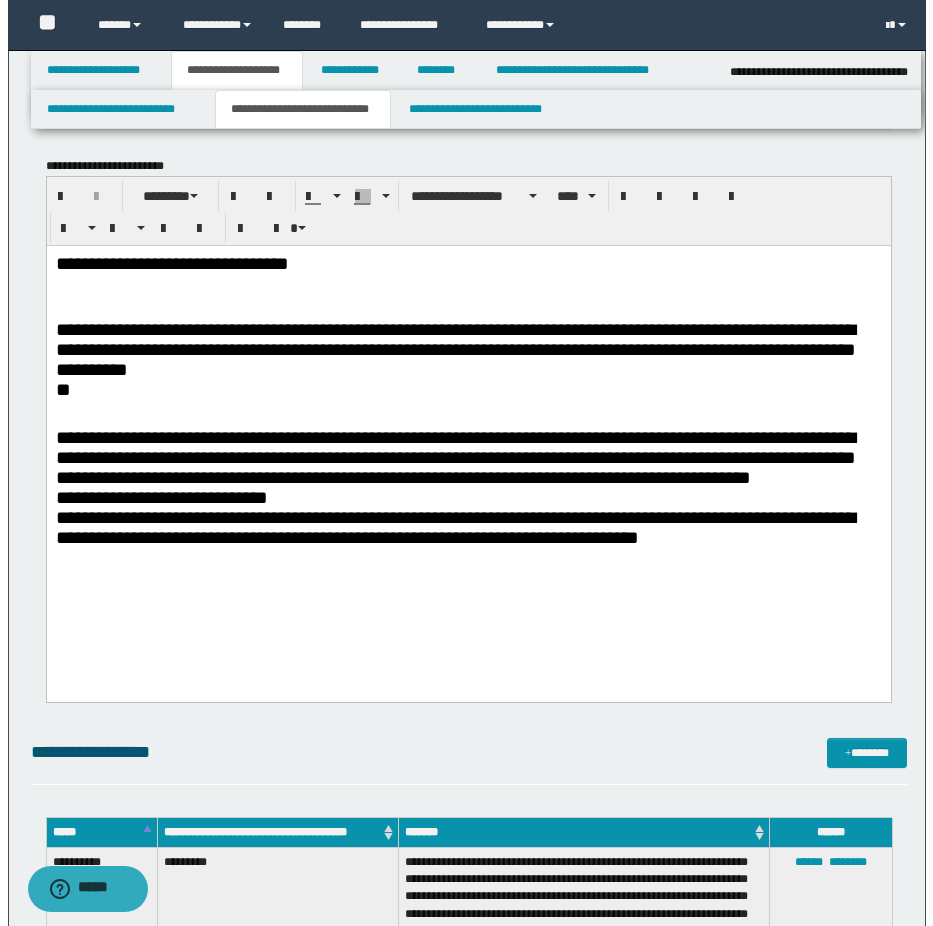 scroll, scrollTop: 1200, scrollLeft: 0, axis: vertical 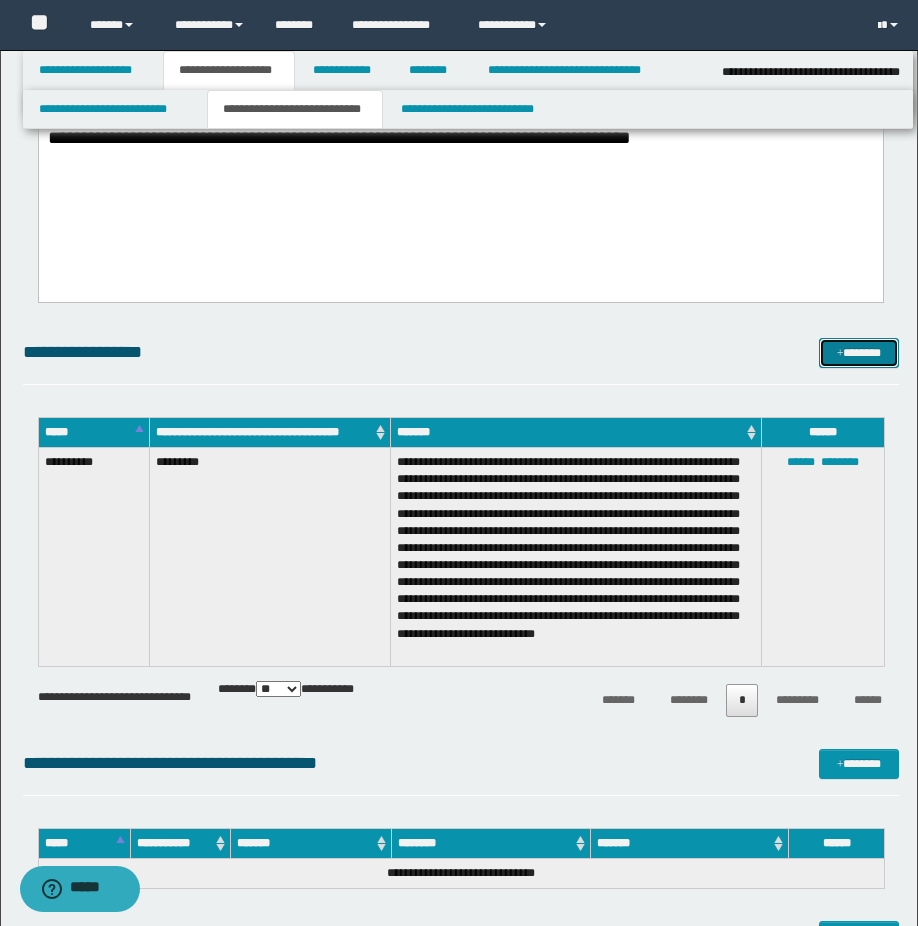 click on "*******" at bounding box center (859, 353) 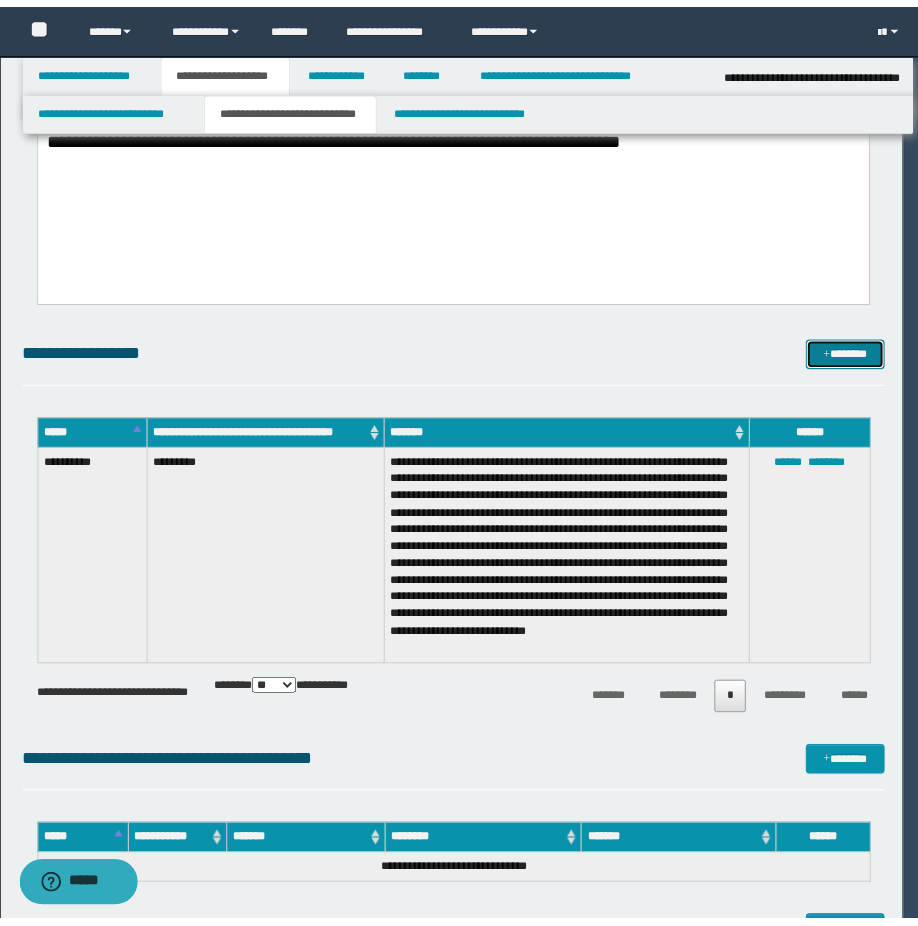 scroll, scrollTop: 0, scrollLeft: 0, axis: both 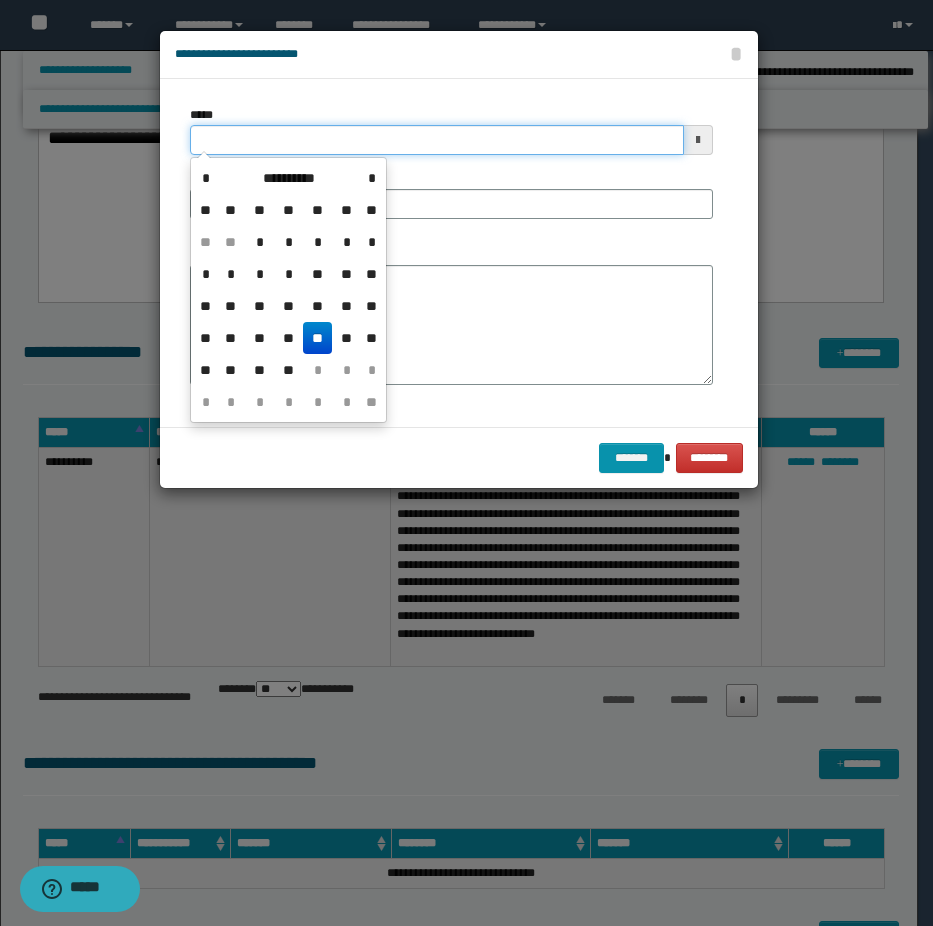 click on "*****" at bounding box center (437, 140) 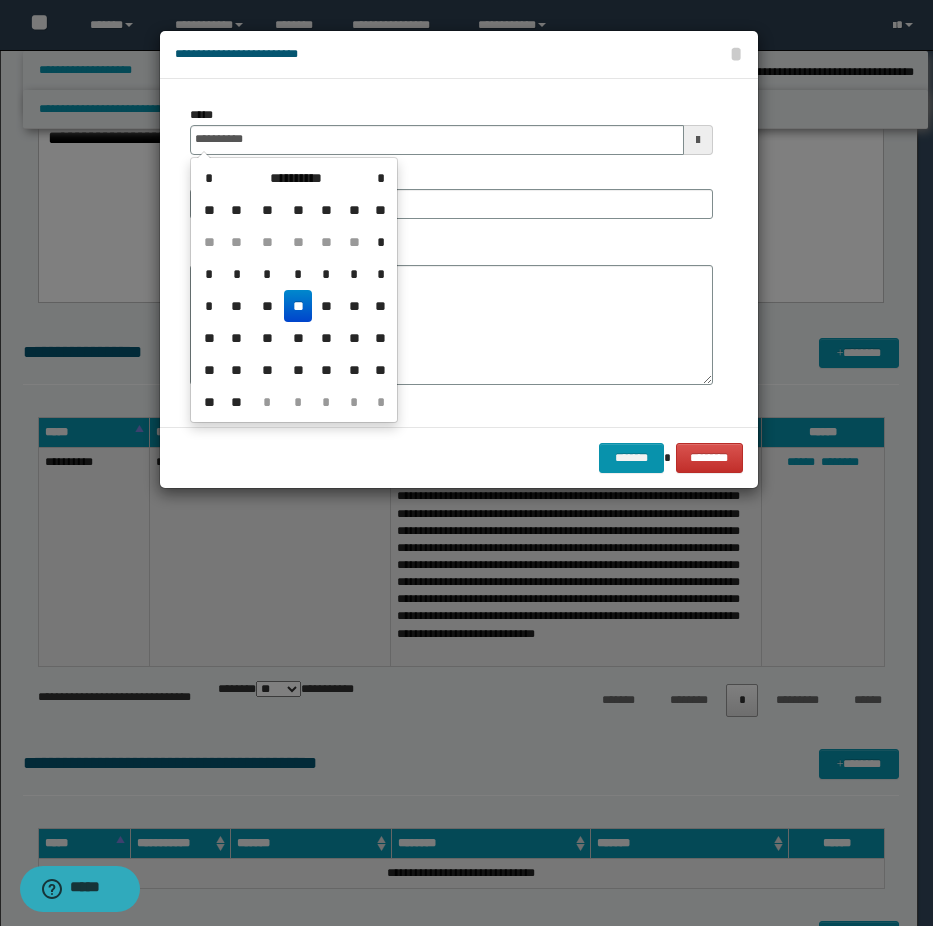 click on "**" at bounding box center (298, 306) 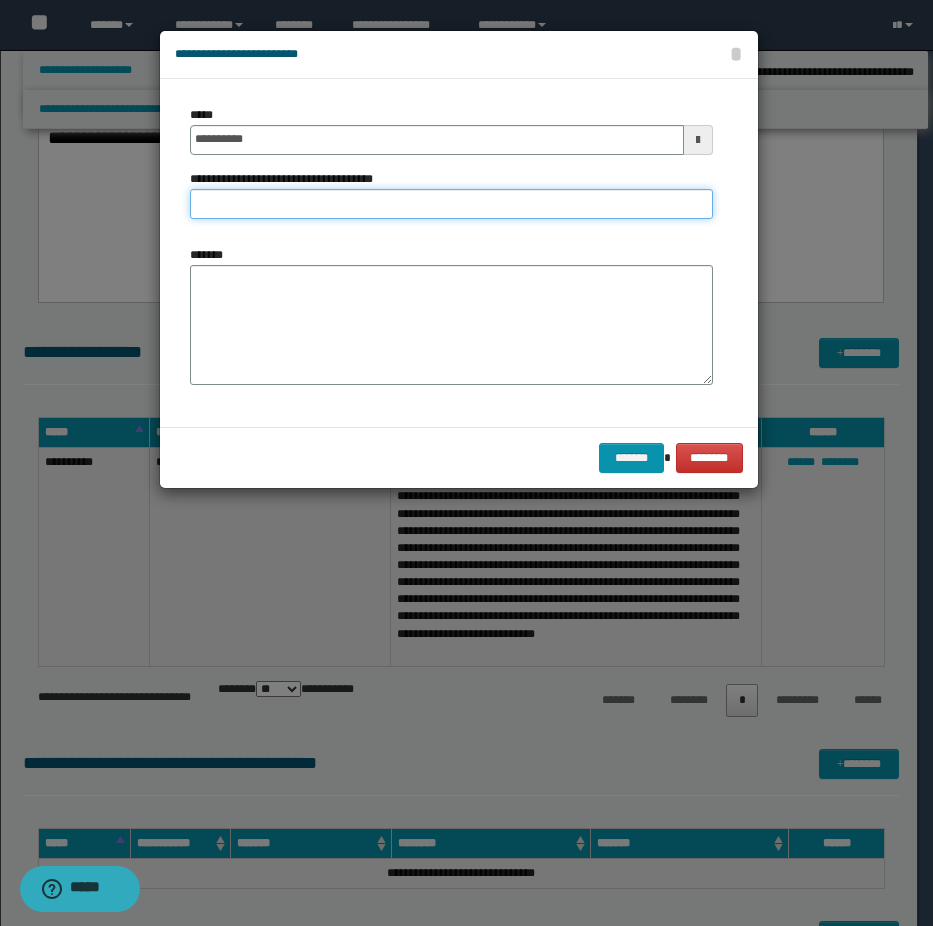 click on "**********" at bounding box center (451, 204) 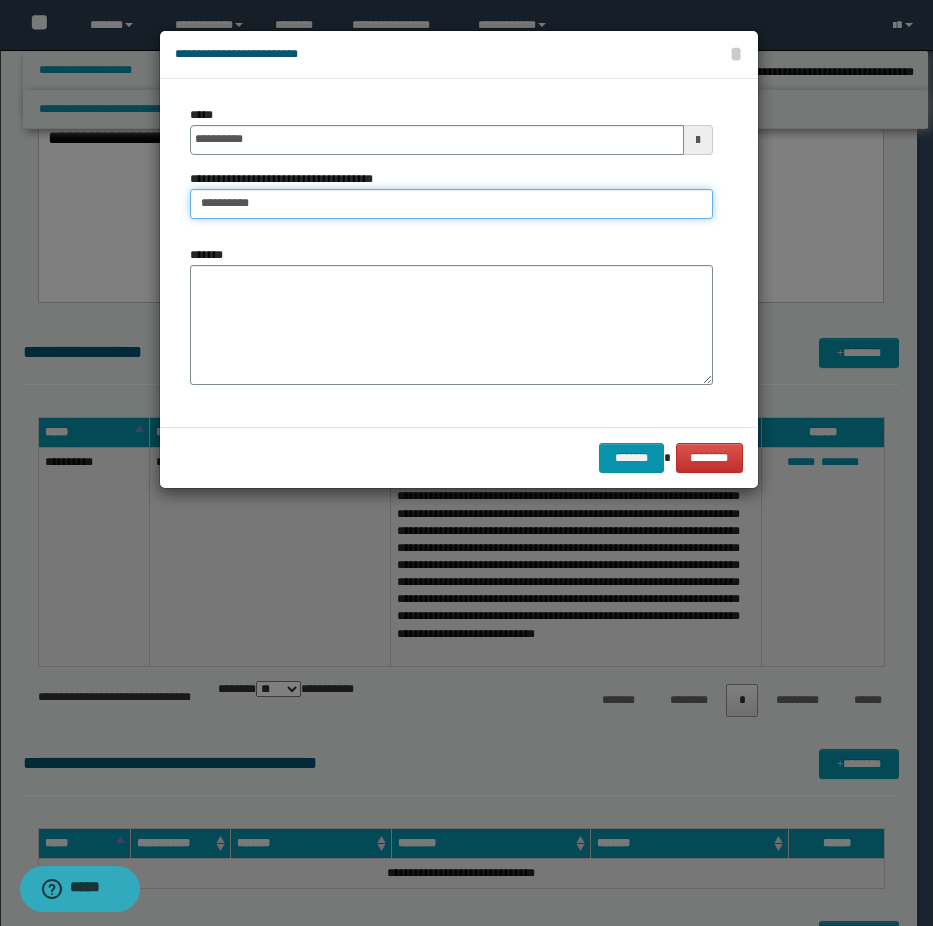 type on "*********" 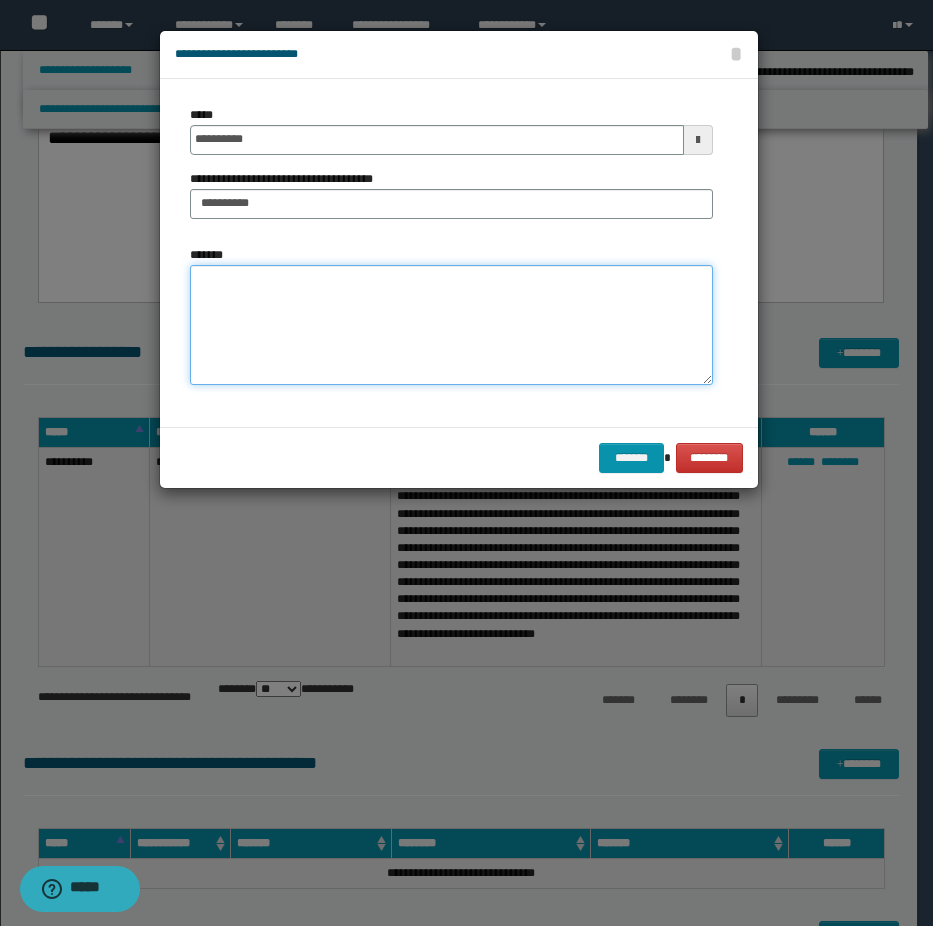 click on "*******" at bounding box center (451, 325) 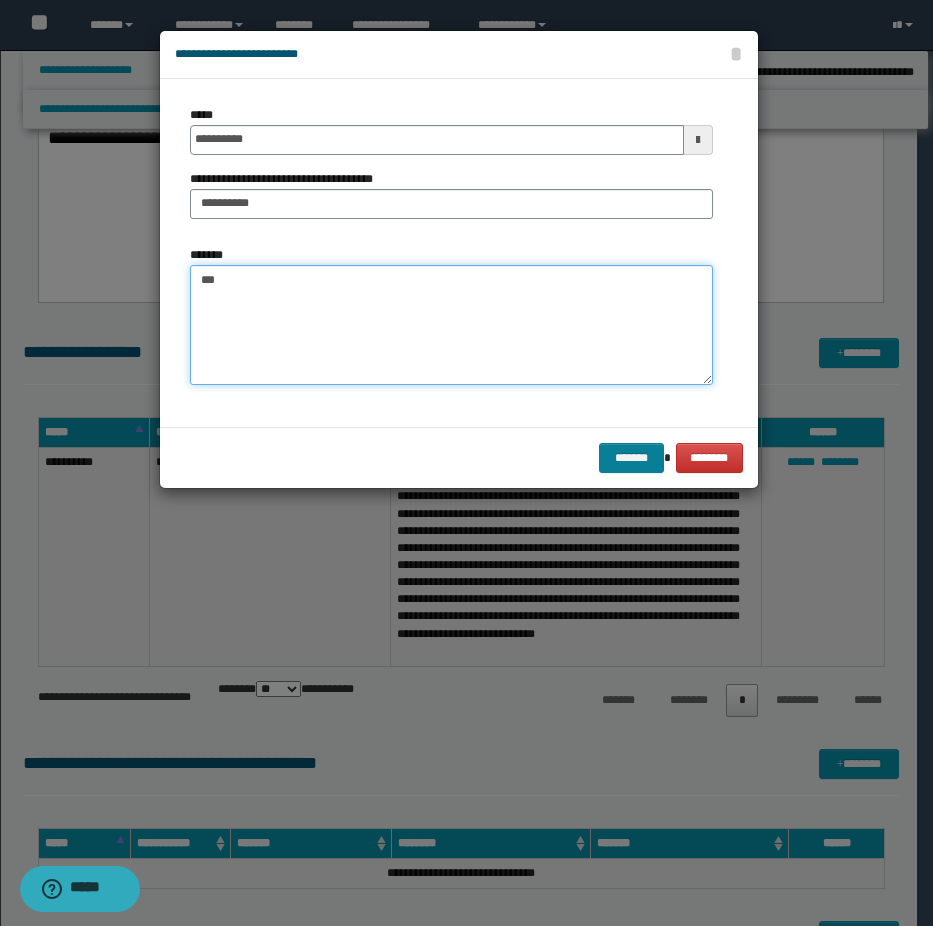 type on "***" 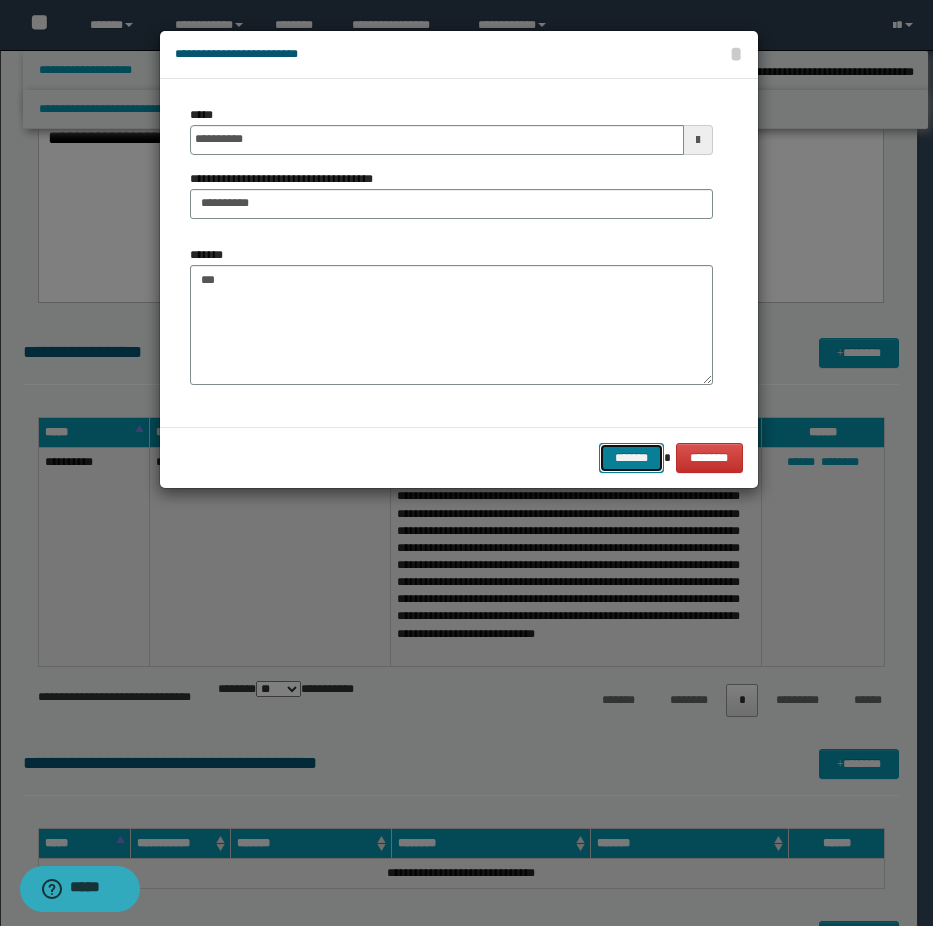 click on "*******" at bounding box center [631, 458] 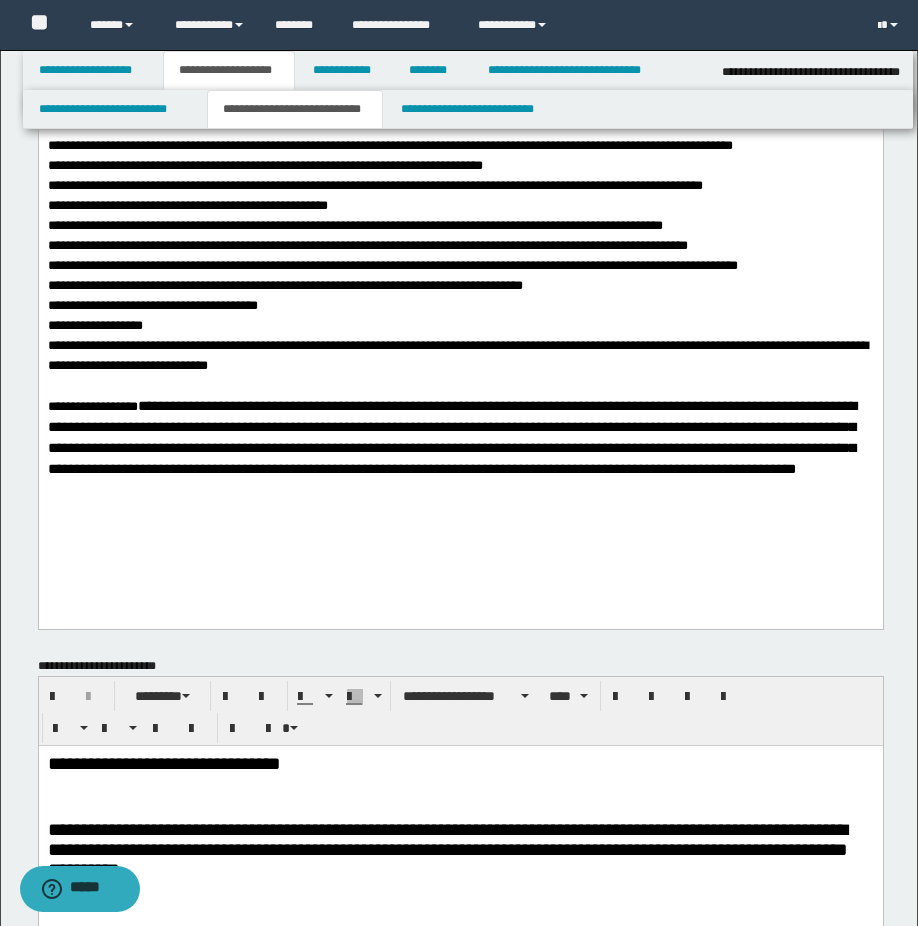 scroll, scrollTop: 0, scrollLeft: 0, axis: both 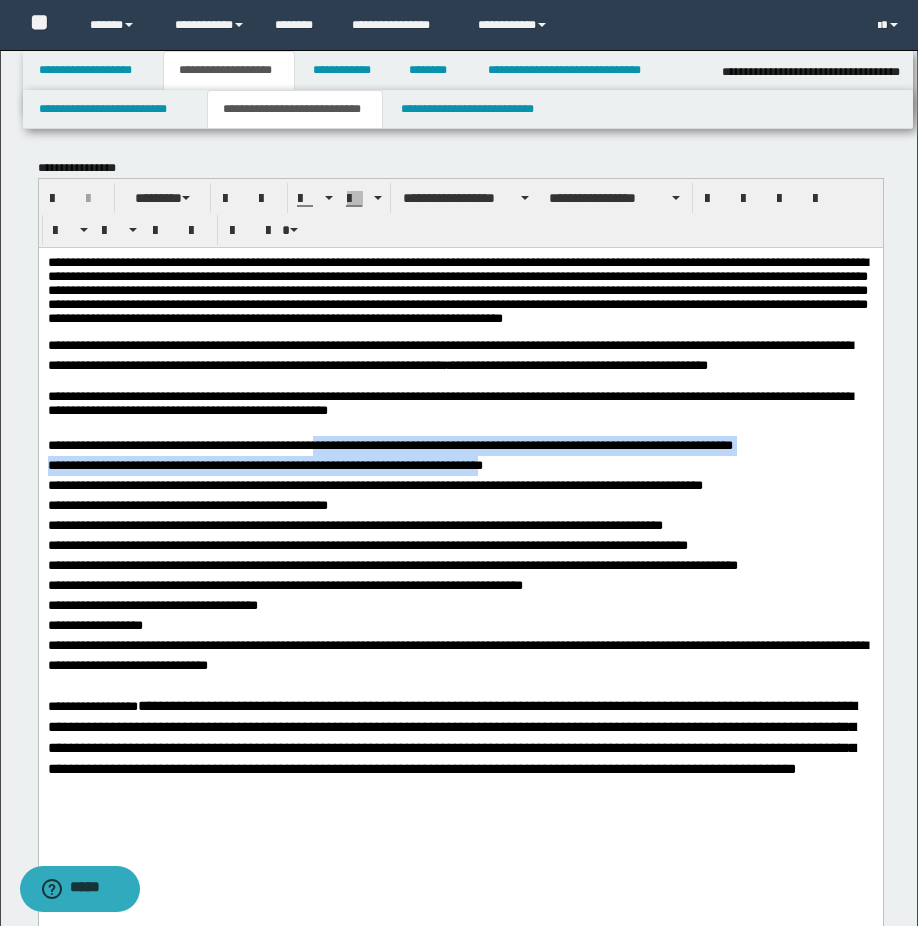 drag, startPoint x: 333, startPoint y: 445, endPoint x: 492, endPoint y: 464, distance: 160.1312 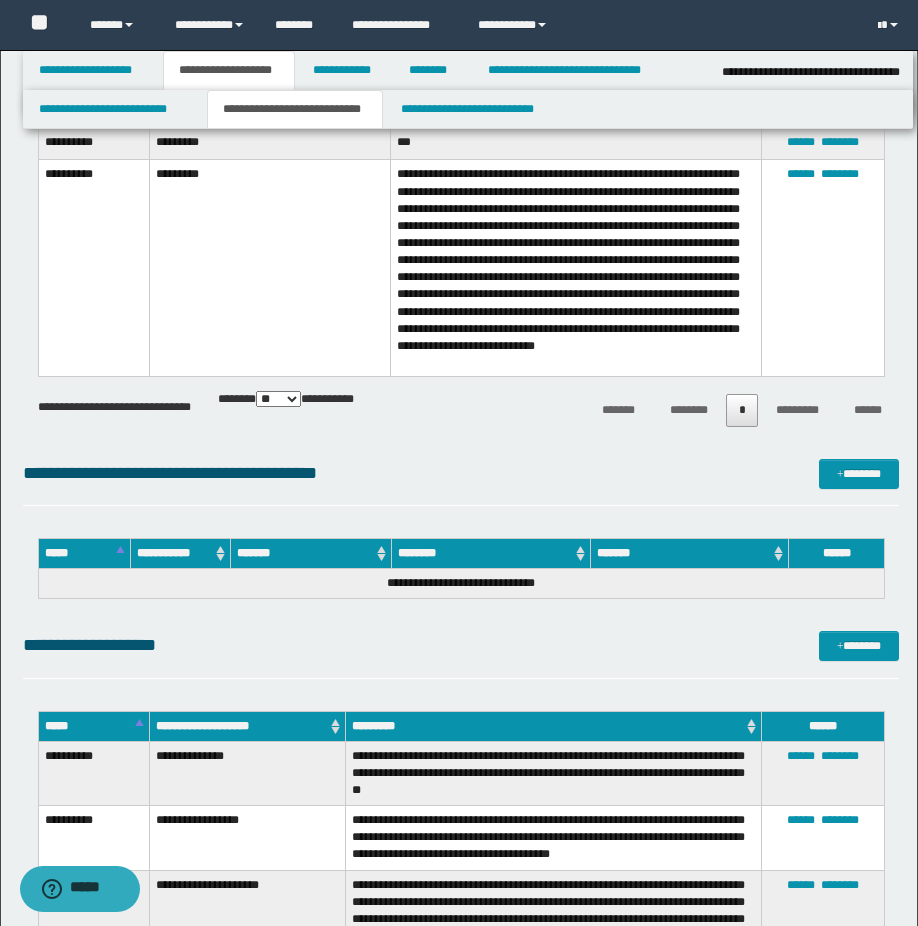 scroll, scrollTop: 1300, scrollLeft: 0, axis: vertical 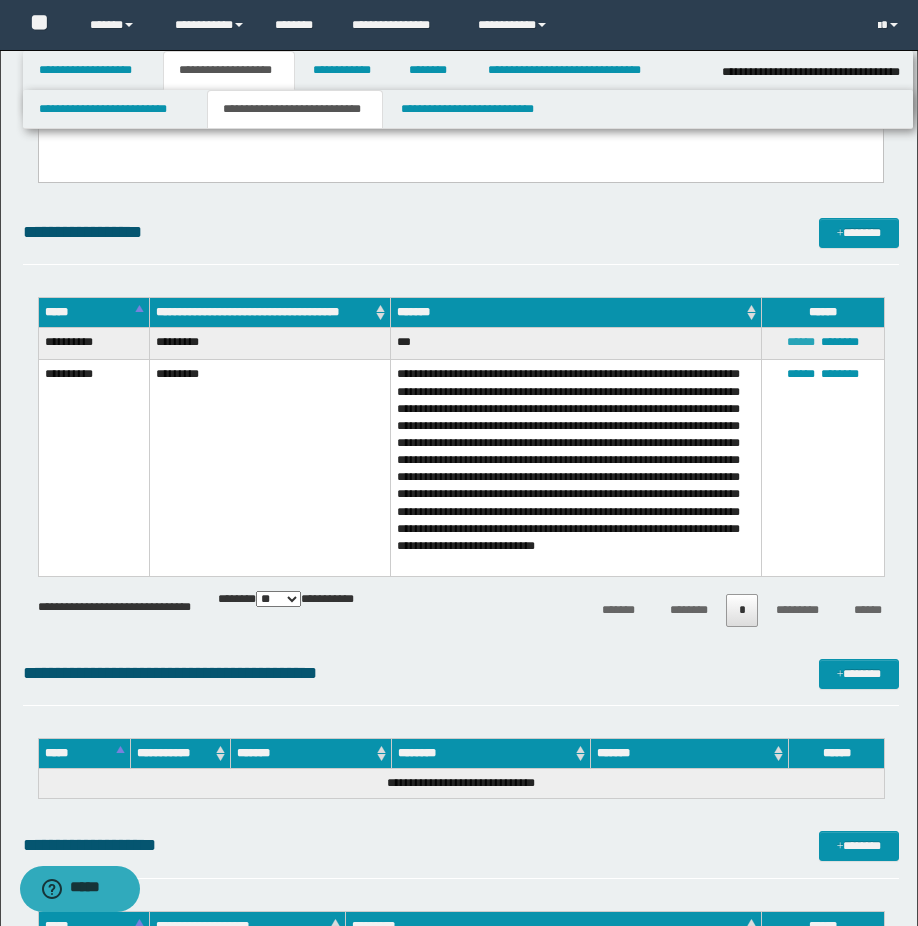 click on "******" at bounding box center [801, 342] 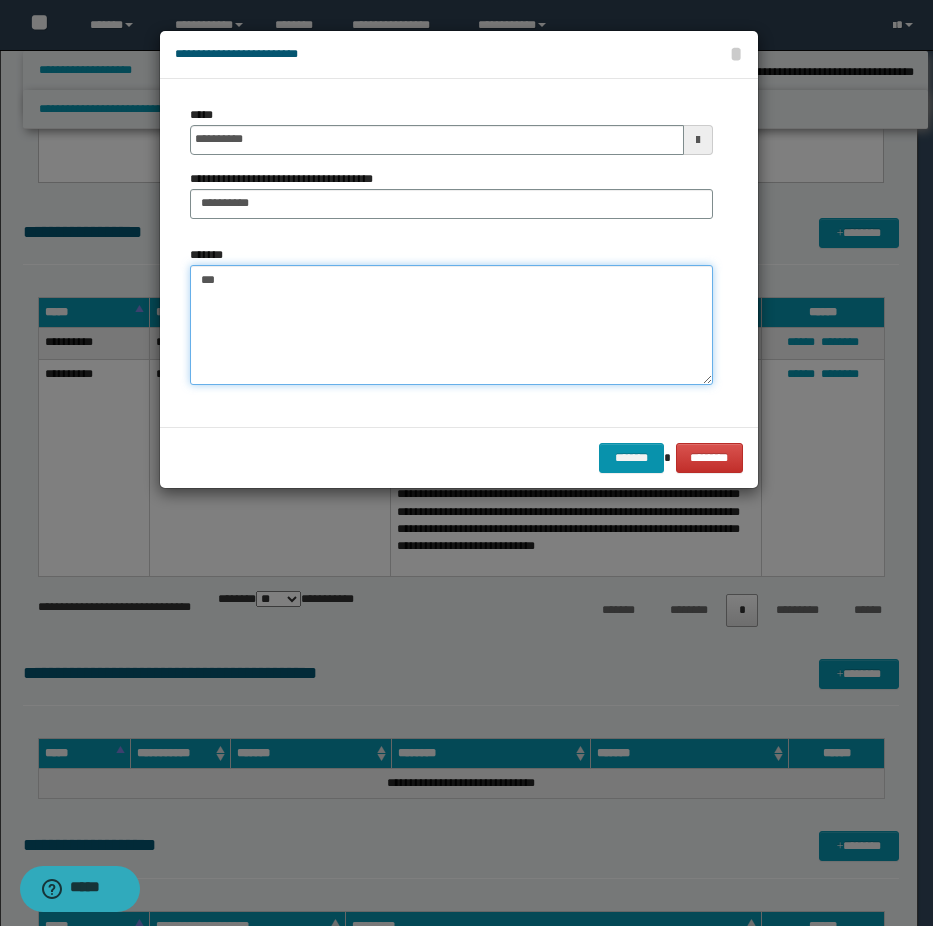drag, startPoint x: 217, startPoint y: 274, endPoint x: 145, endPoint y: 274, distance: 72 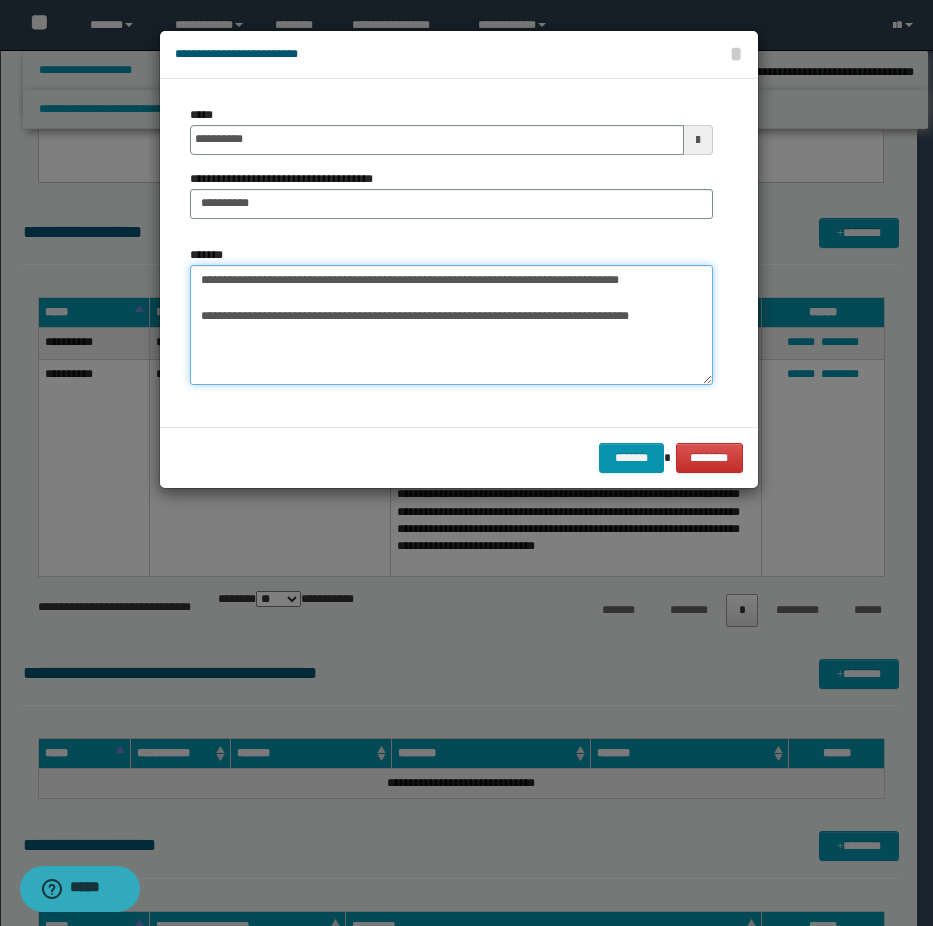 click on "**********" at bounding box center [451, 325] 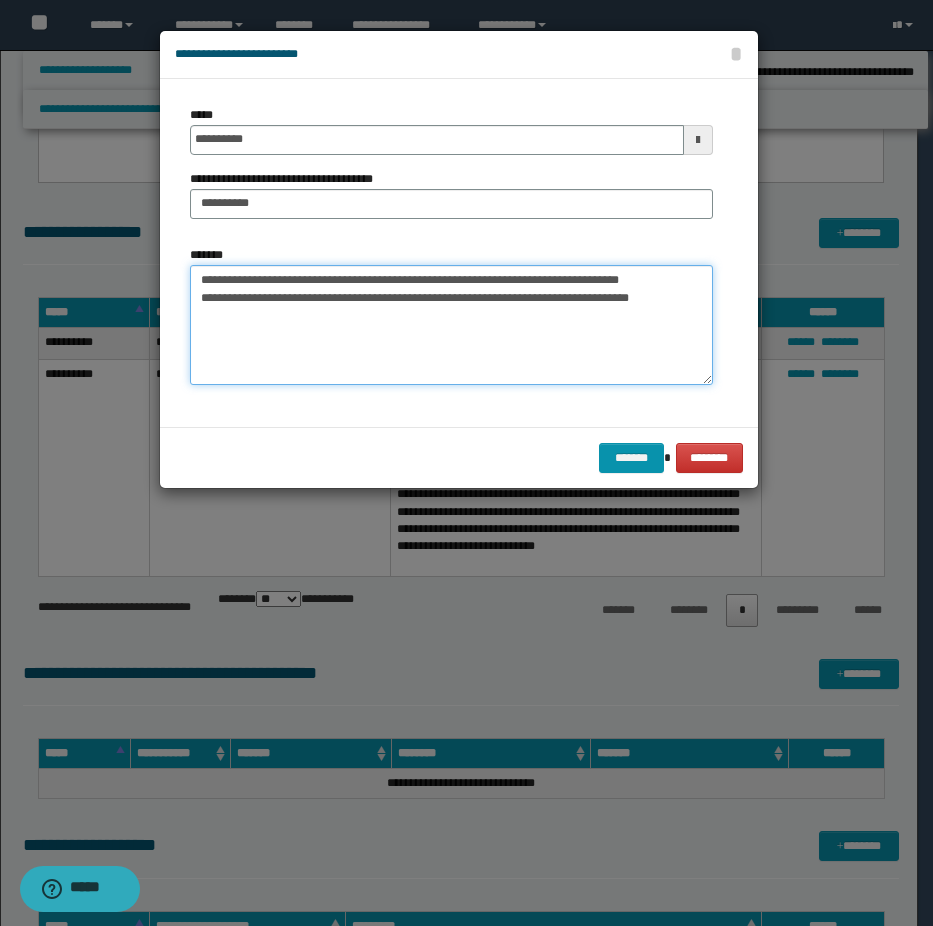 click on "**********" at bounding box center [451, 325] 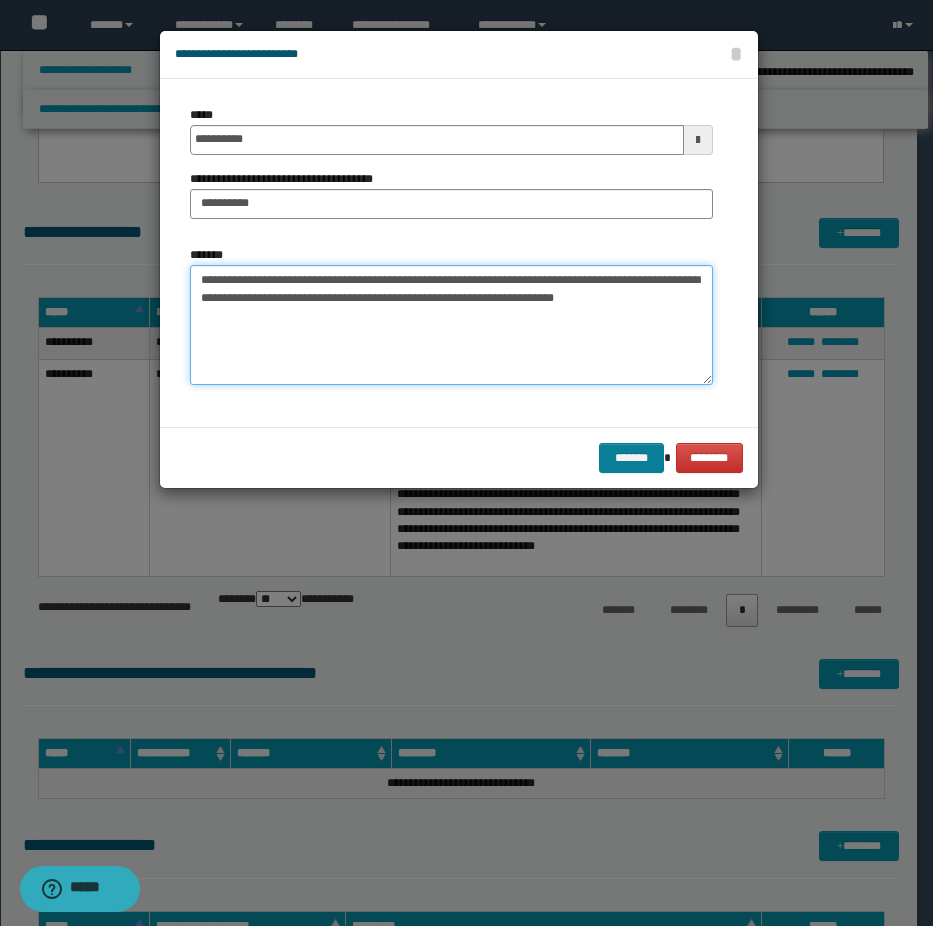 type on "**********" 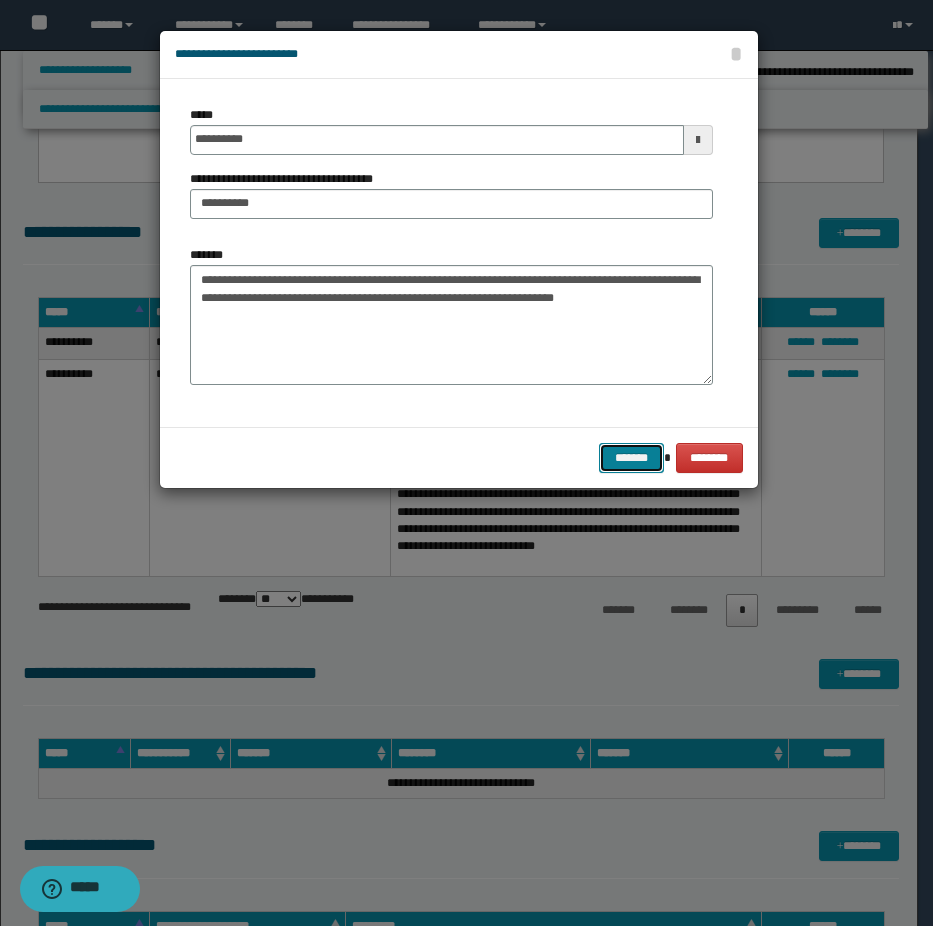 click on "*******" at bounding box center (631, 458) 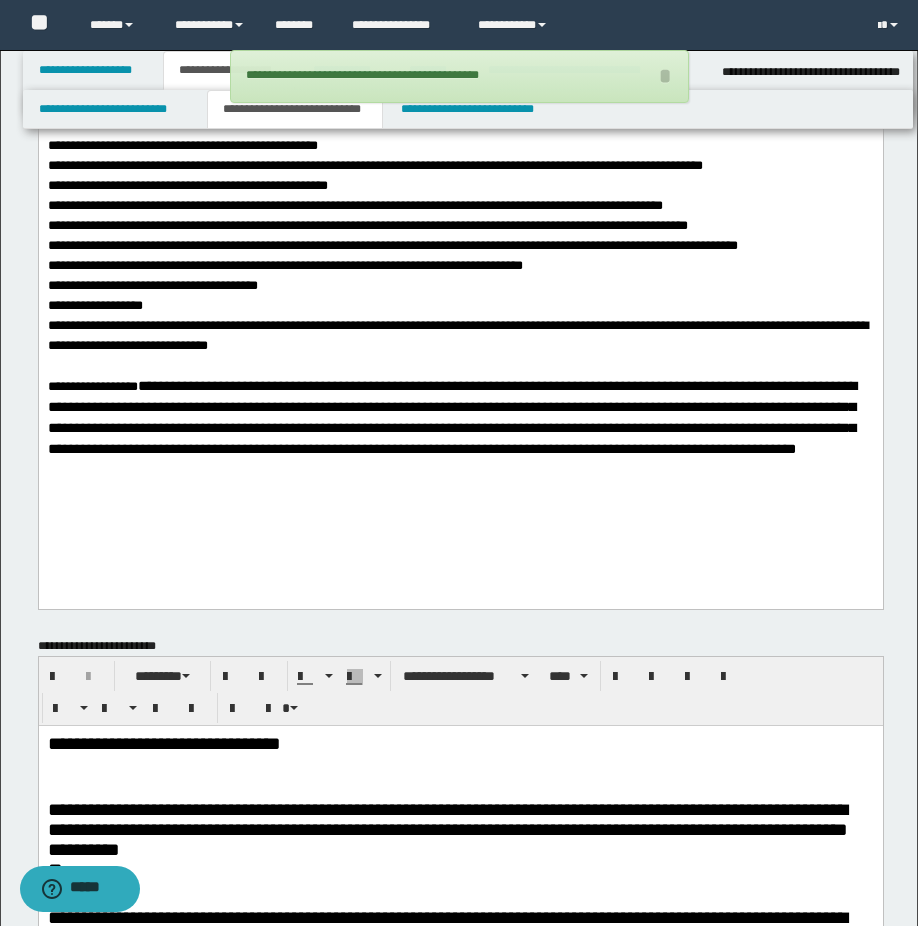 scroll, scrollTop: 0, scrollLeft: 0, axis: both 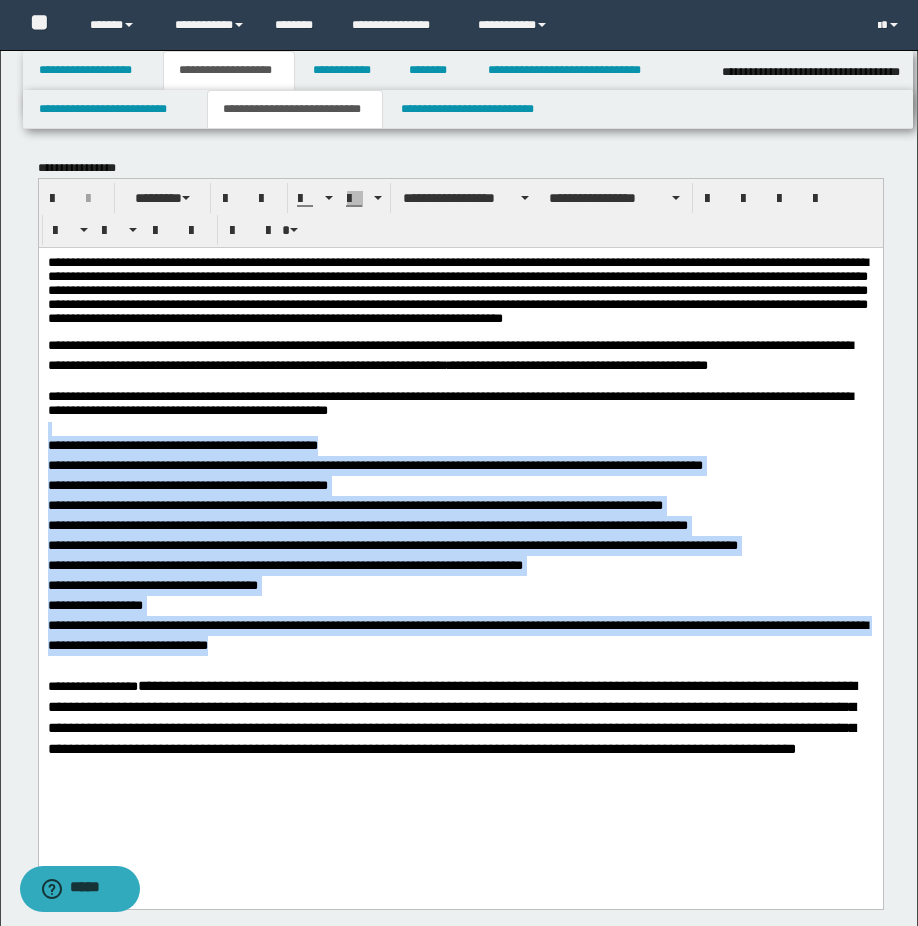 drag, startPoint x: 323, startPoint y: 656, endPoint x: 46, endPoint y: 434, distance: 354.9831 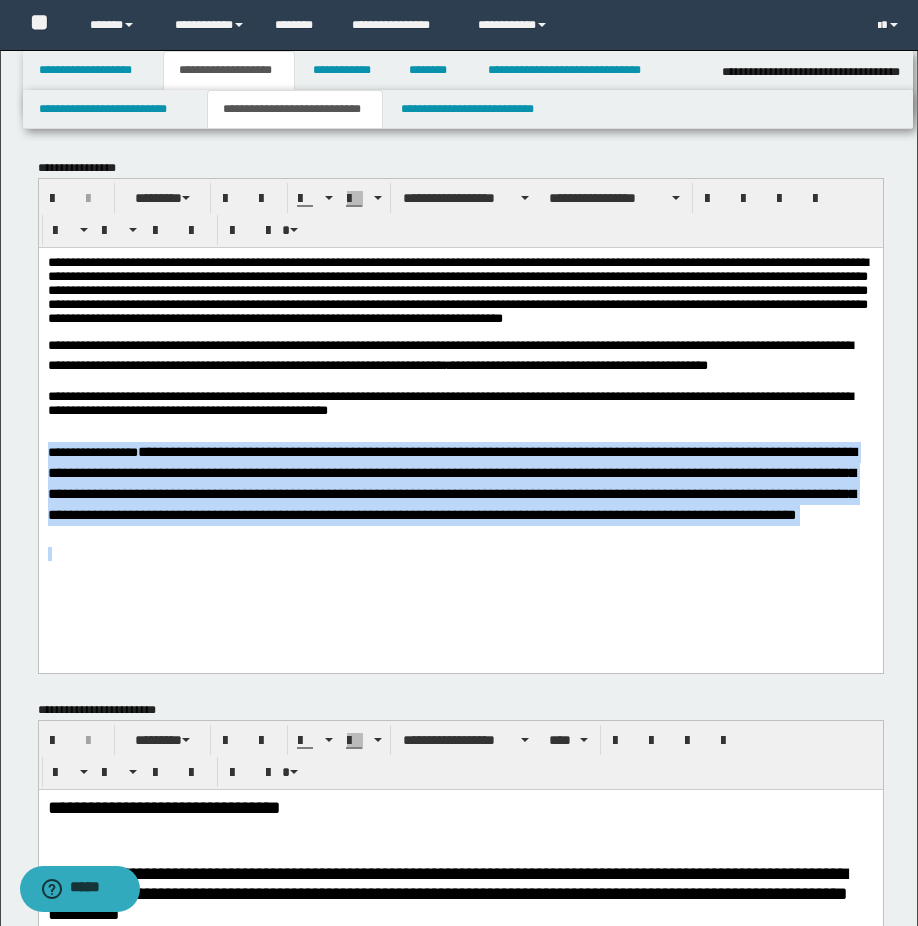 drag, startPoint x: 232, startPoint y: 554, endPoint x: 67, endPoint y: 692, distance: 215.1023 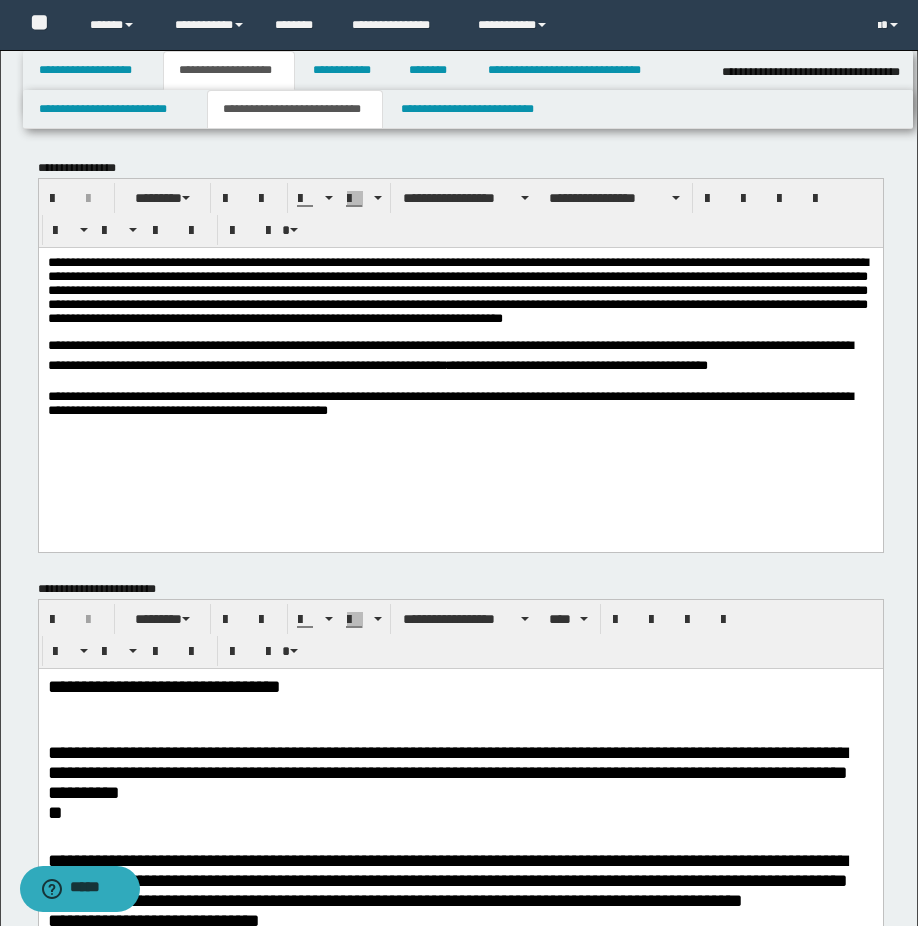 click on "**********" at bounding box center [460, 355] 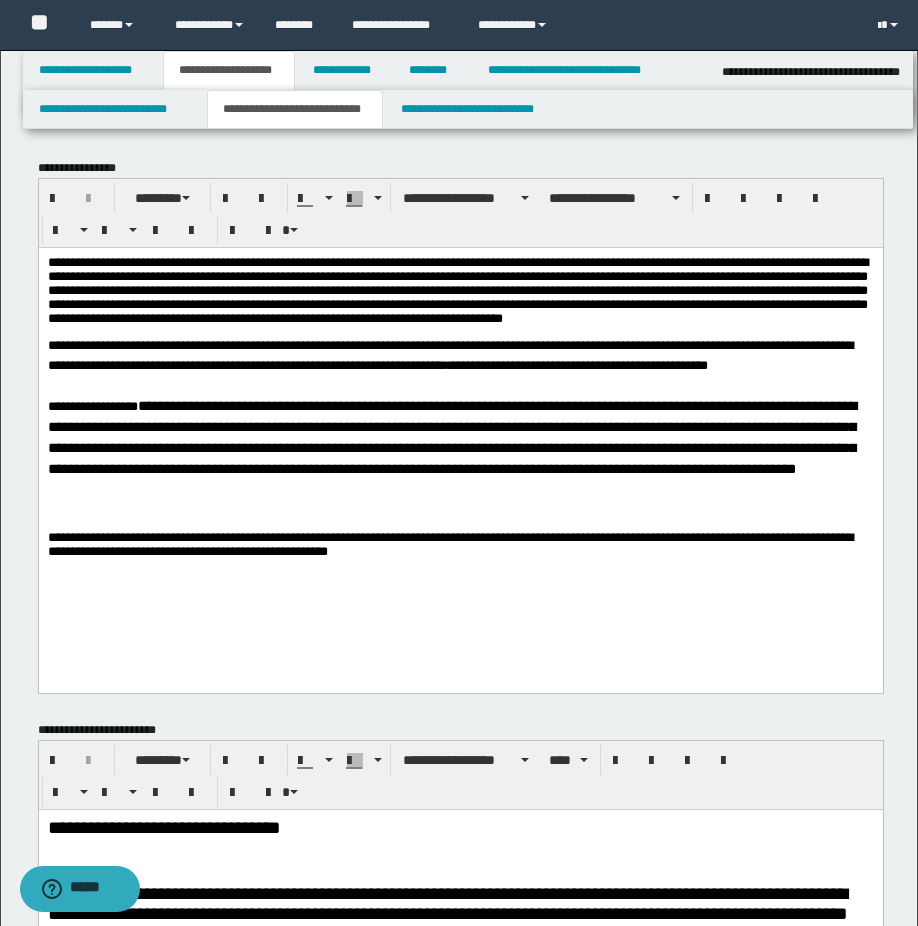 click at bounding box center (460, 523) 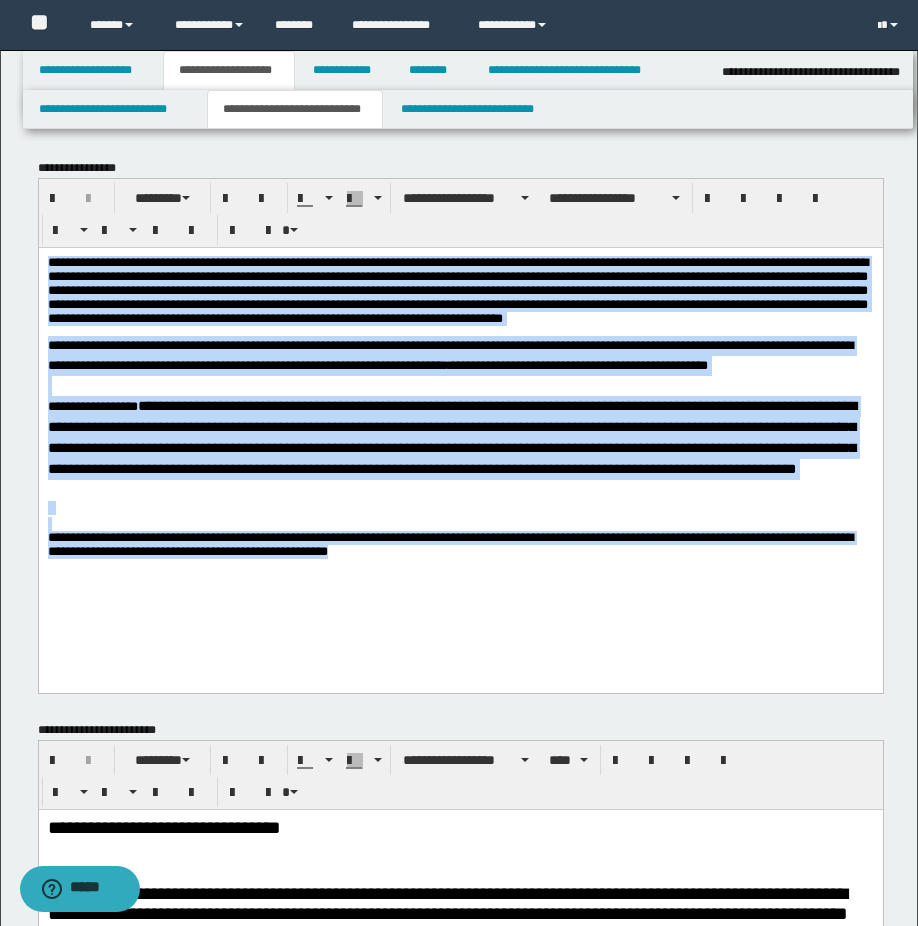 drag, startPoint x: 450, startPoint y: 563, endPoint x: 101, endPoint y: 461, distance: 363.60007 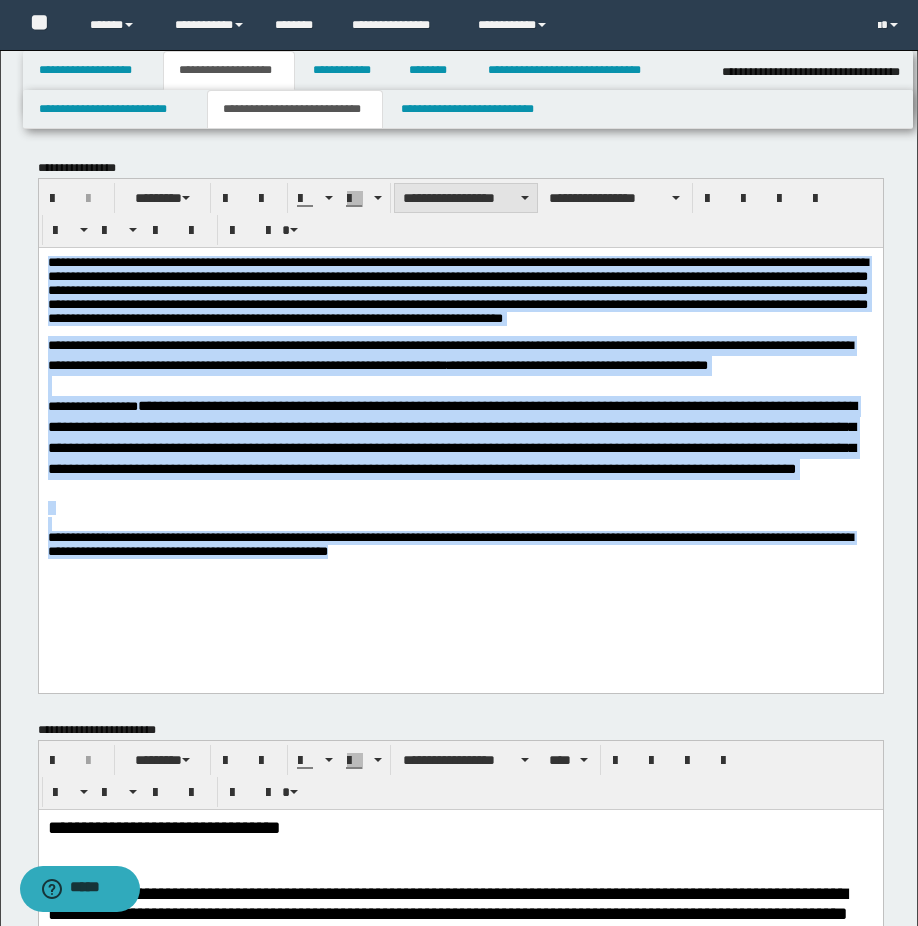 click on "**********" at bounding box center (466, 198) 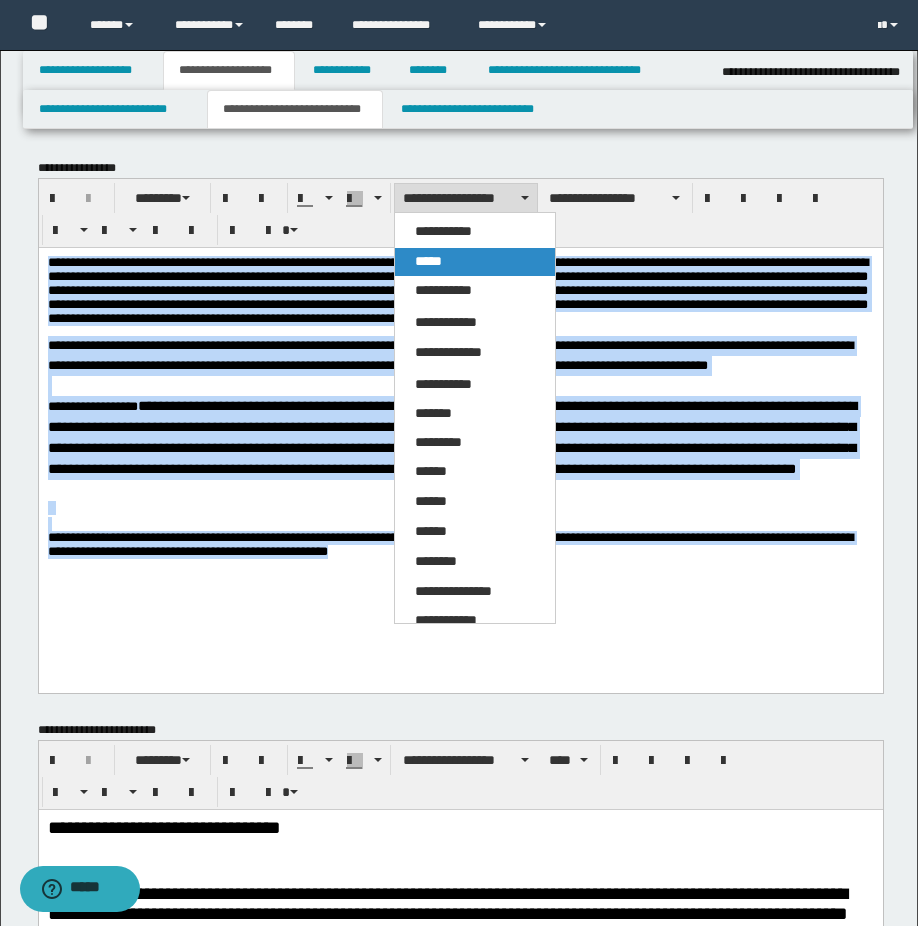 click on "*****" at bounding box center (428, 261) 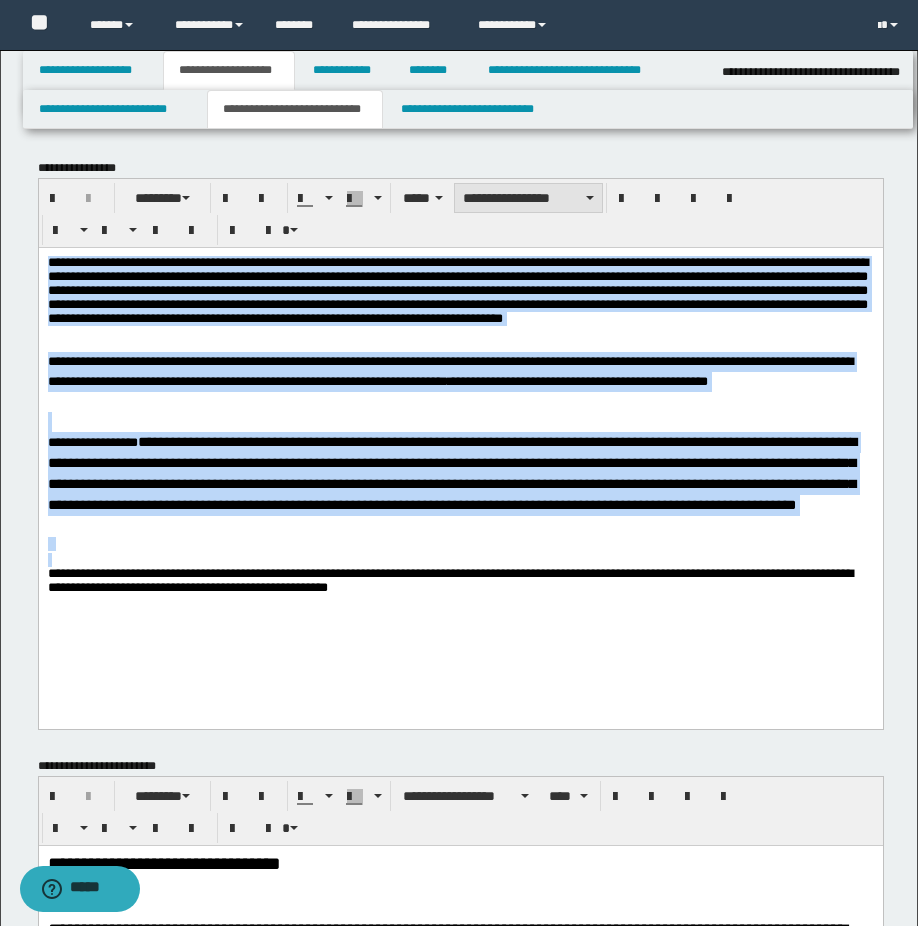 click on "**********" at bounding box center (528, 198) 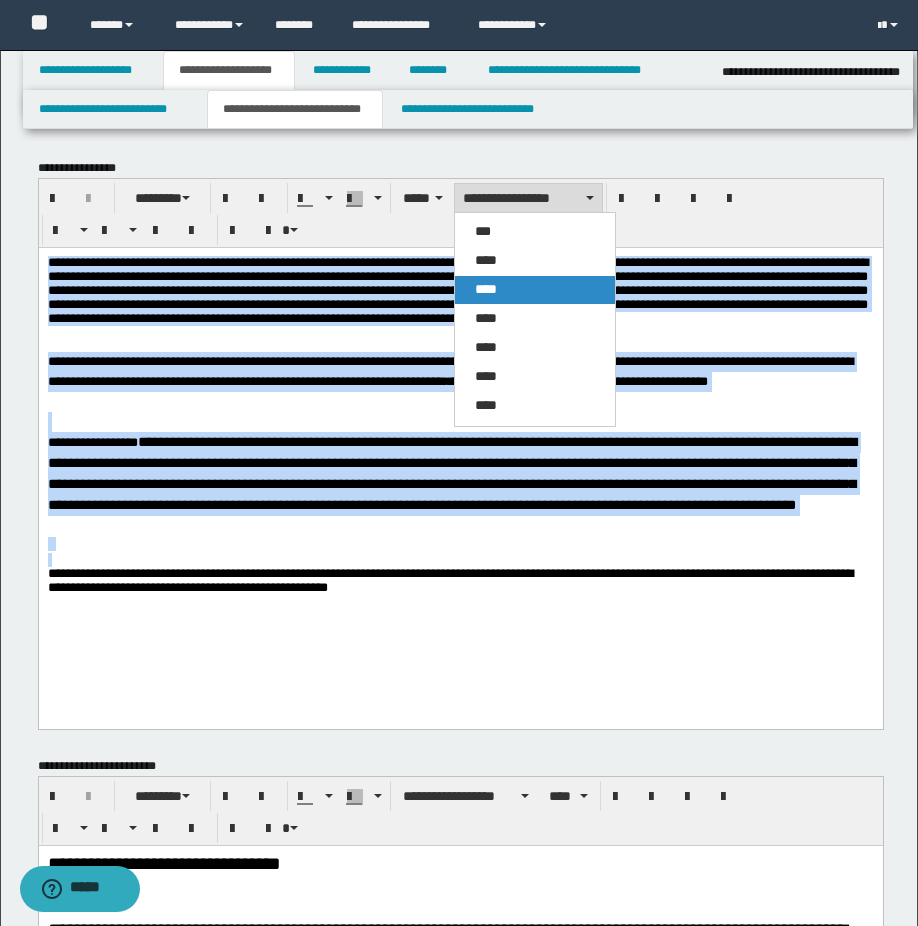 click on "****" at bounding box center (486, 289) 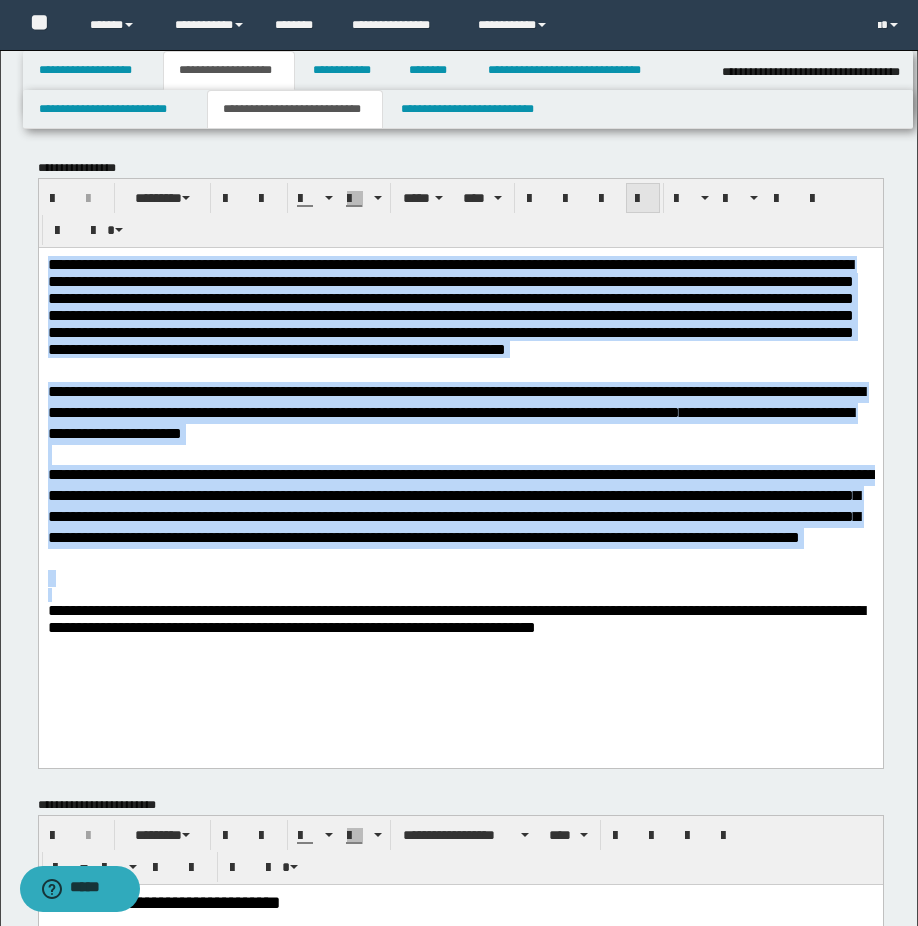 click at bounding box center [643, 198] 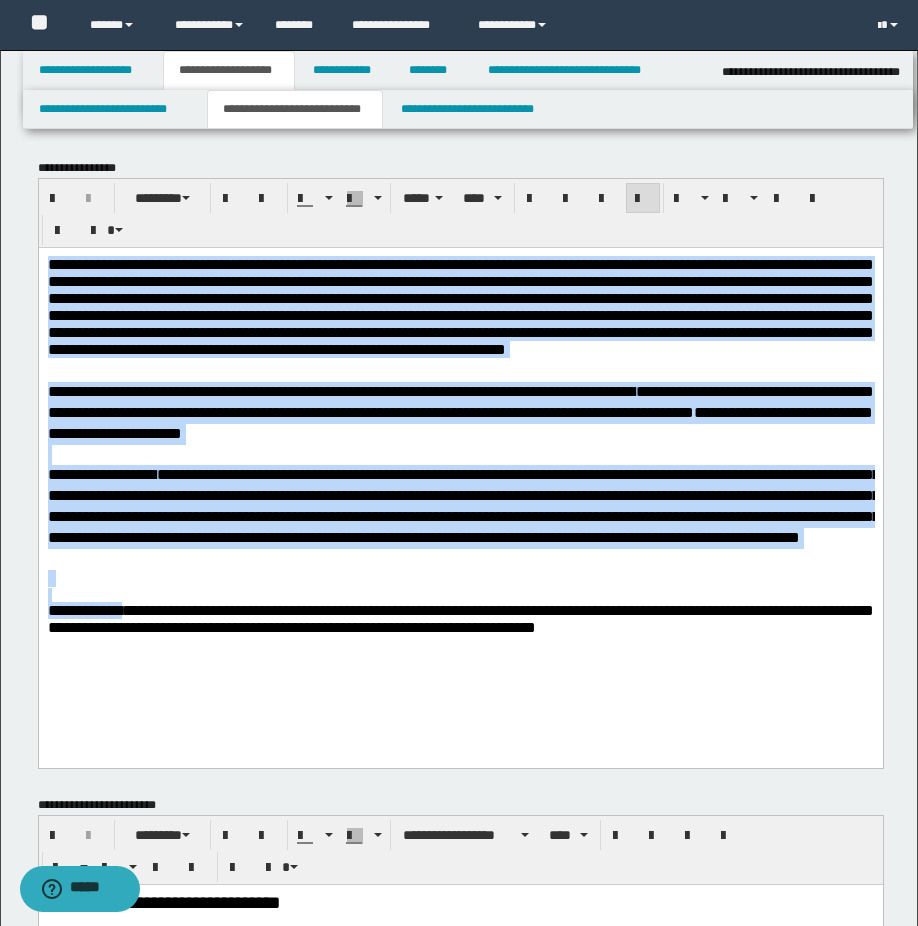 drag, startPoint x: 494, startPoint y: 470, endPoint x: 395, endPoint y: 462, distance: 99.32271 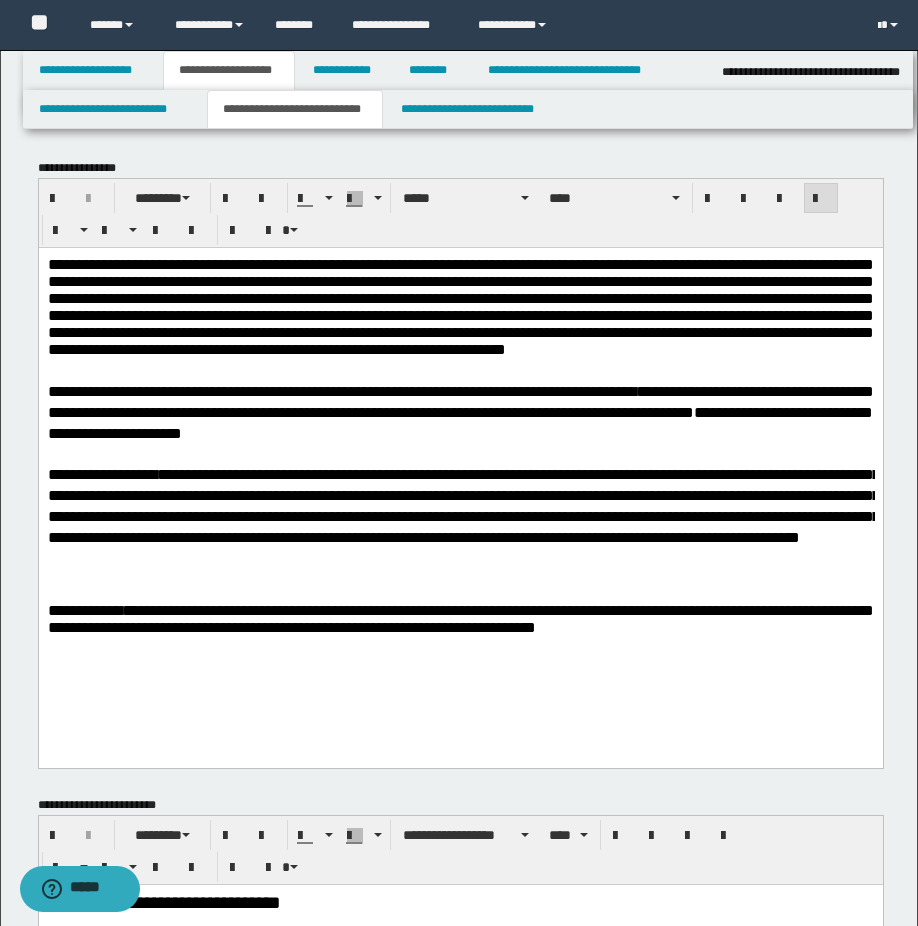 click on "**********" at bounding box center (460, 318) 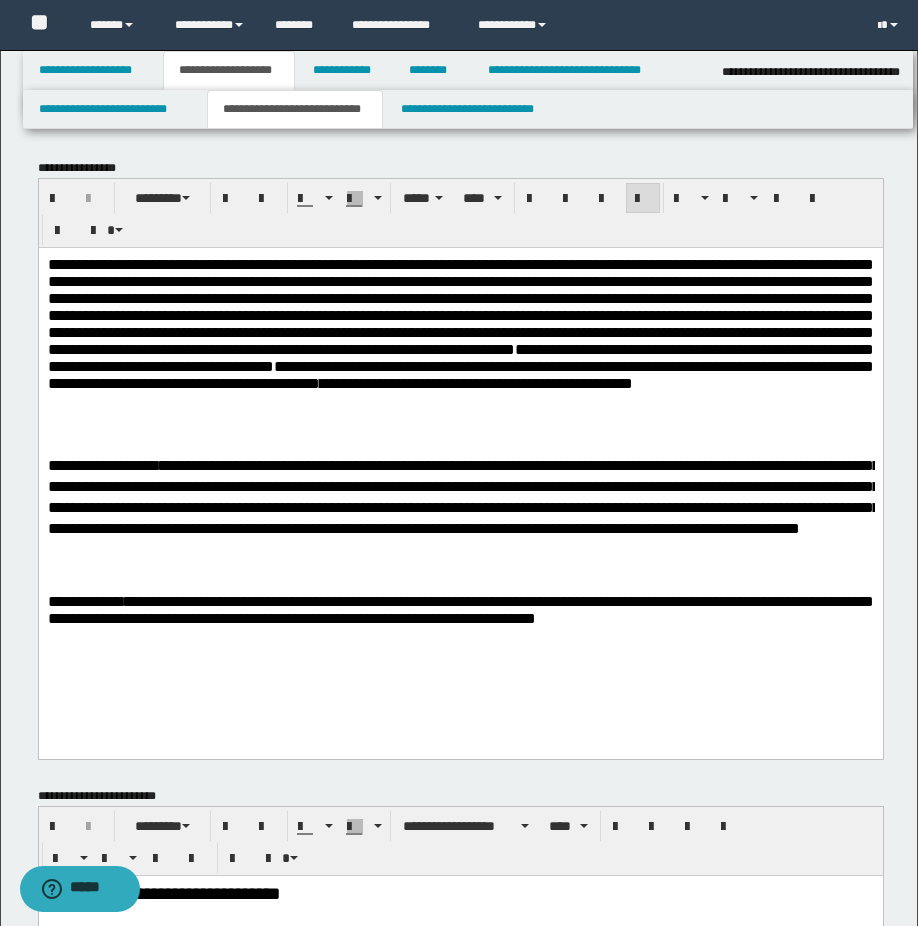 drag, startPoint x: 499, startPoint y: 431, endPoint x: 326, endPoint y: 413, distance: 173.9339 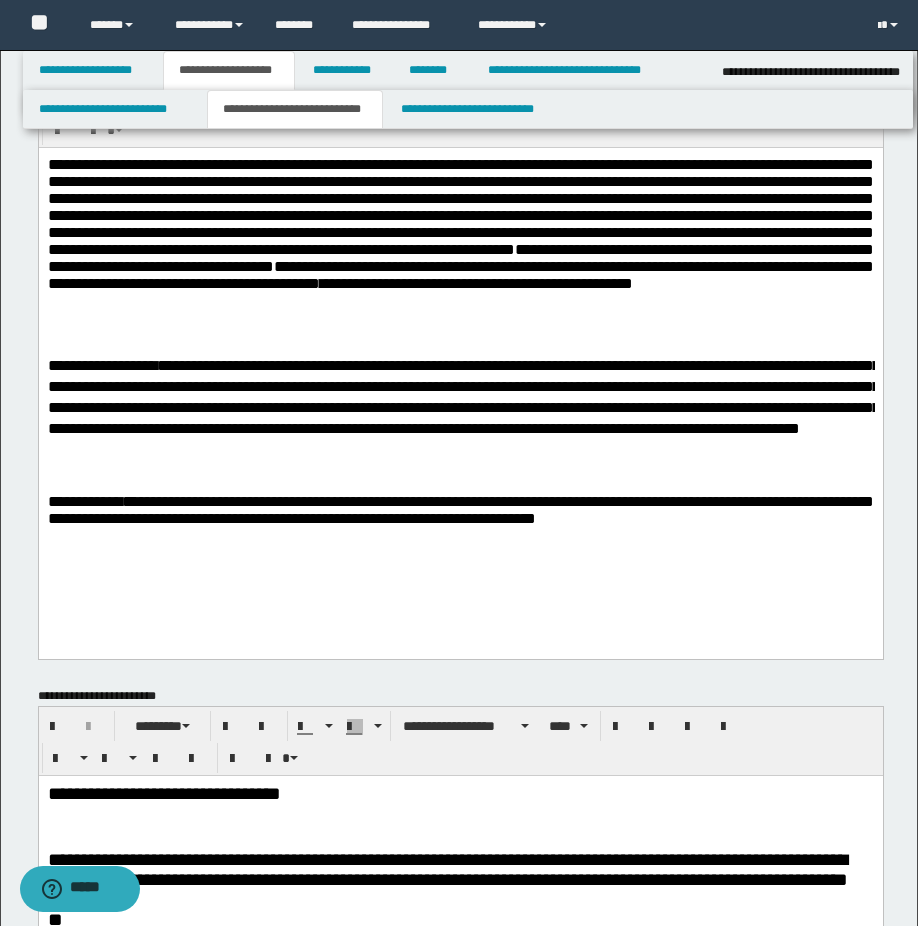 click at bounding box center (460, 469) 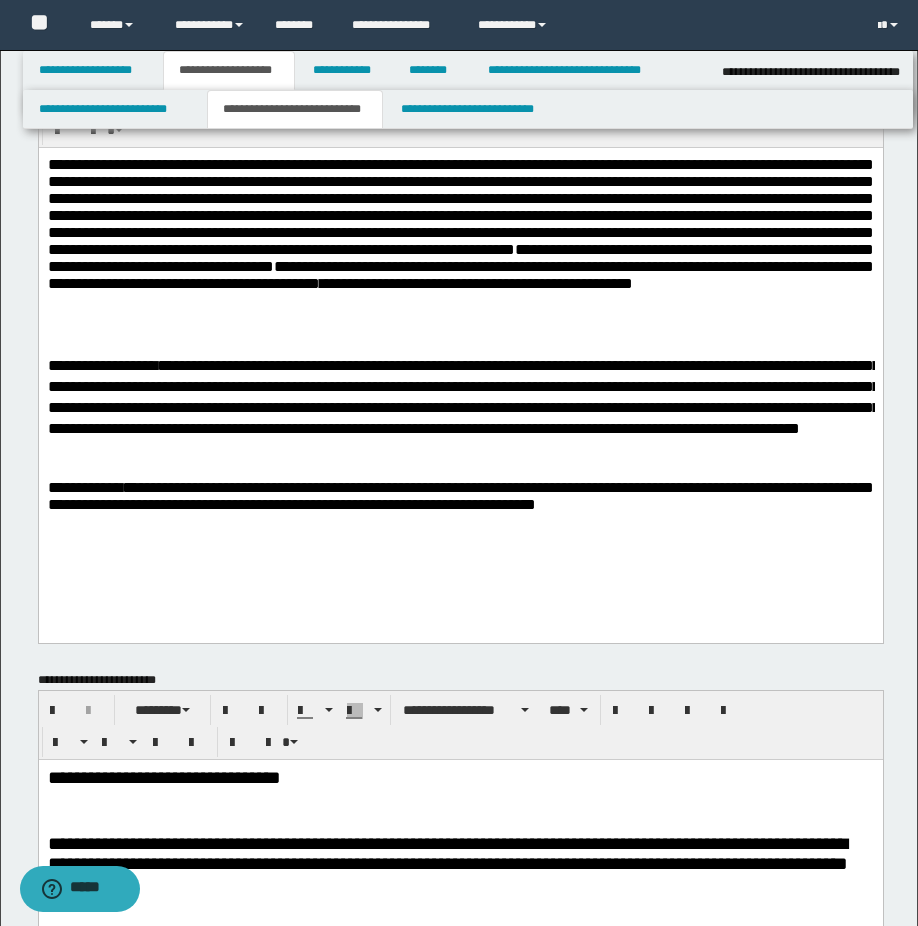 click on "**********" at bounding box center [460, 495] 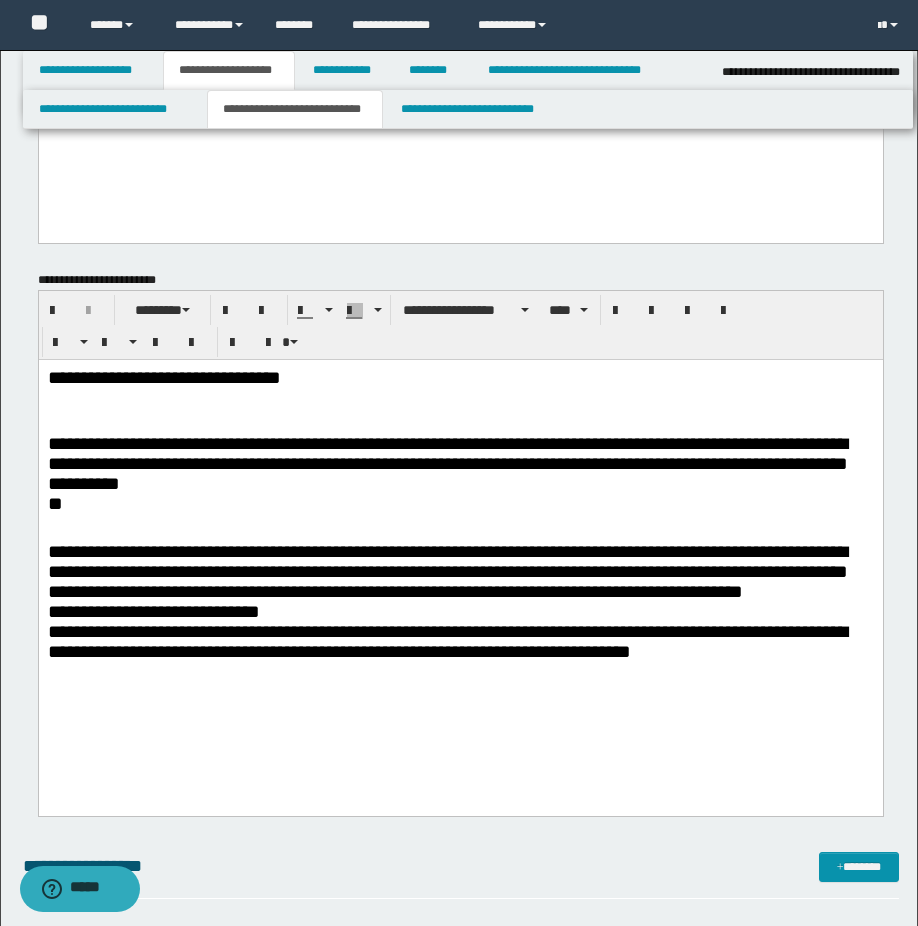 click at bounding box center (460, 520) 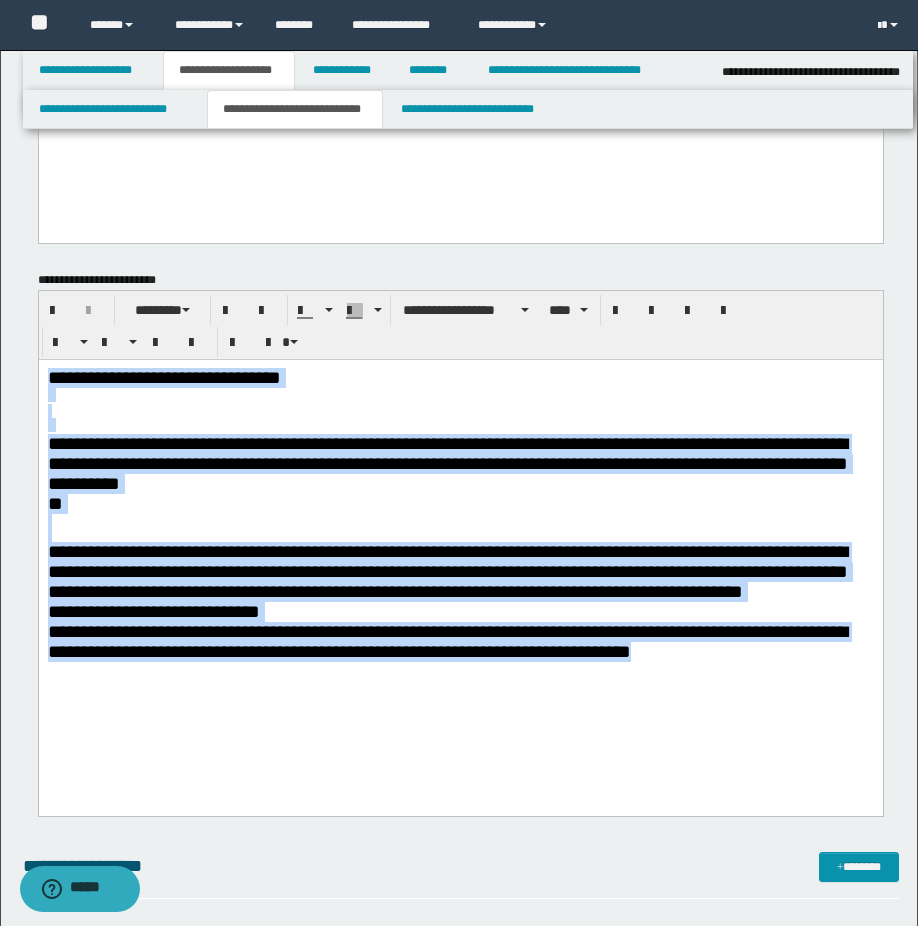 drag, startPoint x: 175, startPoint y: 688, endPoint x: 75, endPoint y: 738, distance: 111.8034 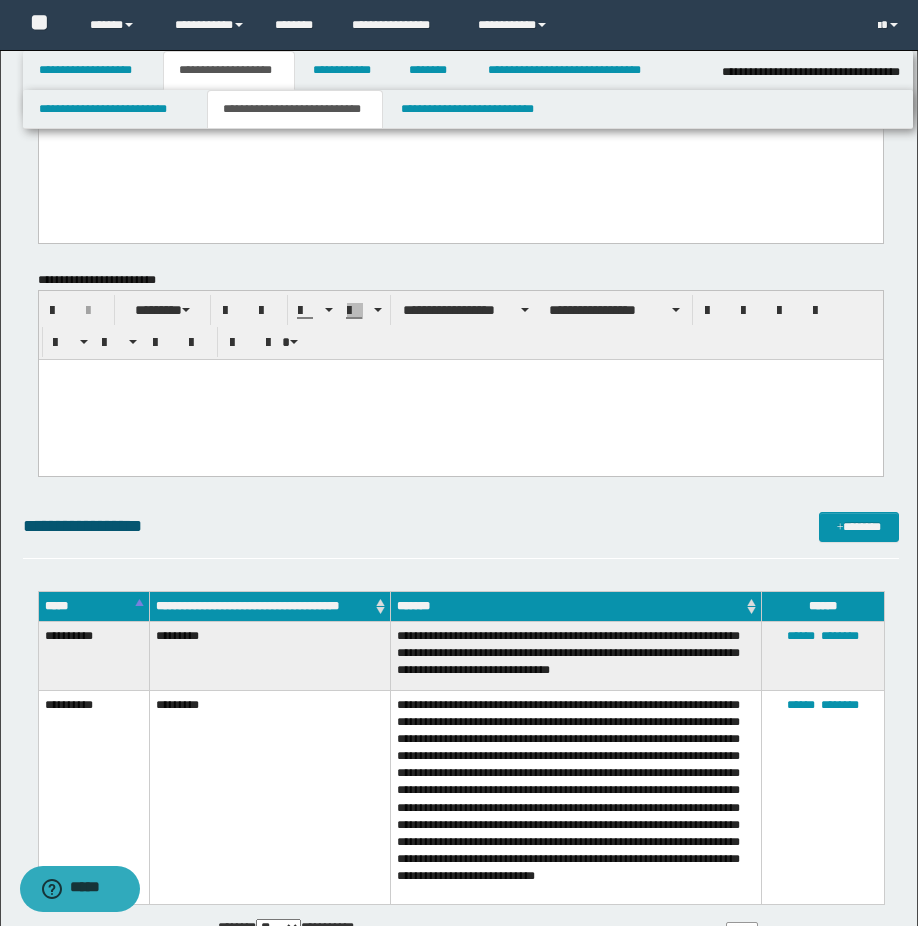click at bounding box center [460, 392] 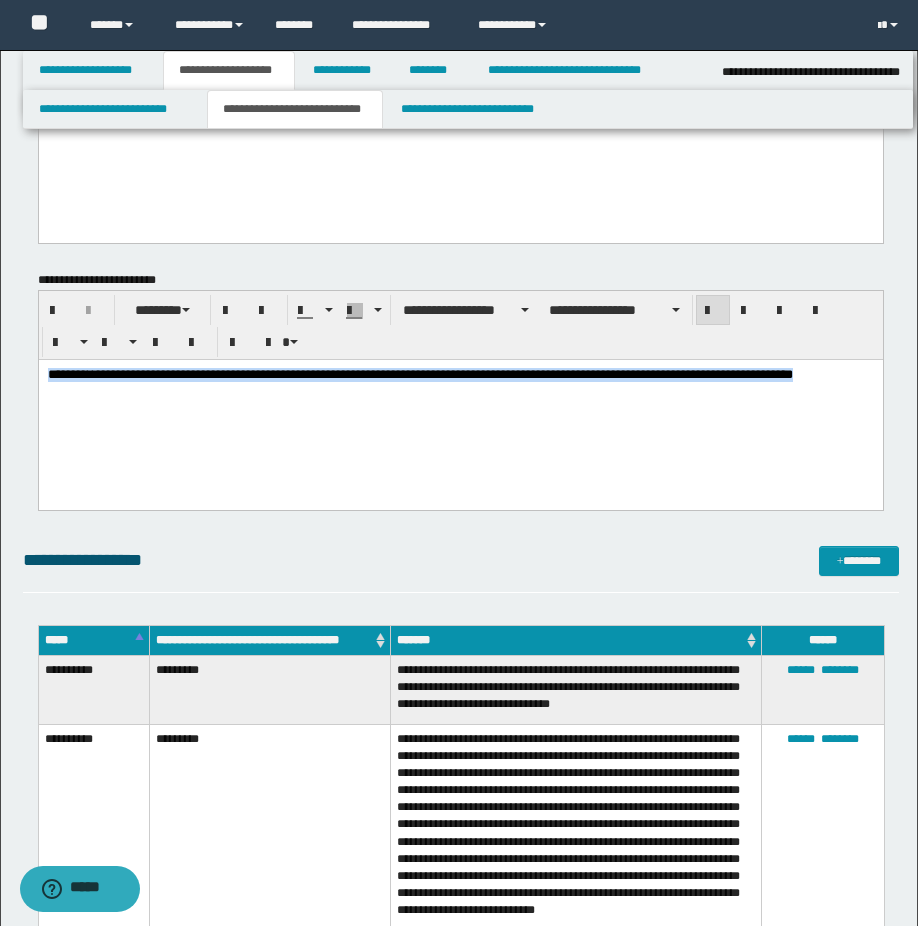 drag, startPoint x: 17, startPoint y: 371, endPoint x: 46, endPoint y: 722, distance: 352.19595 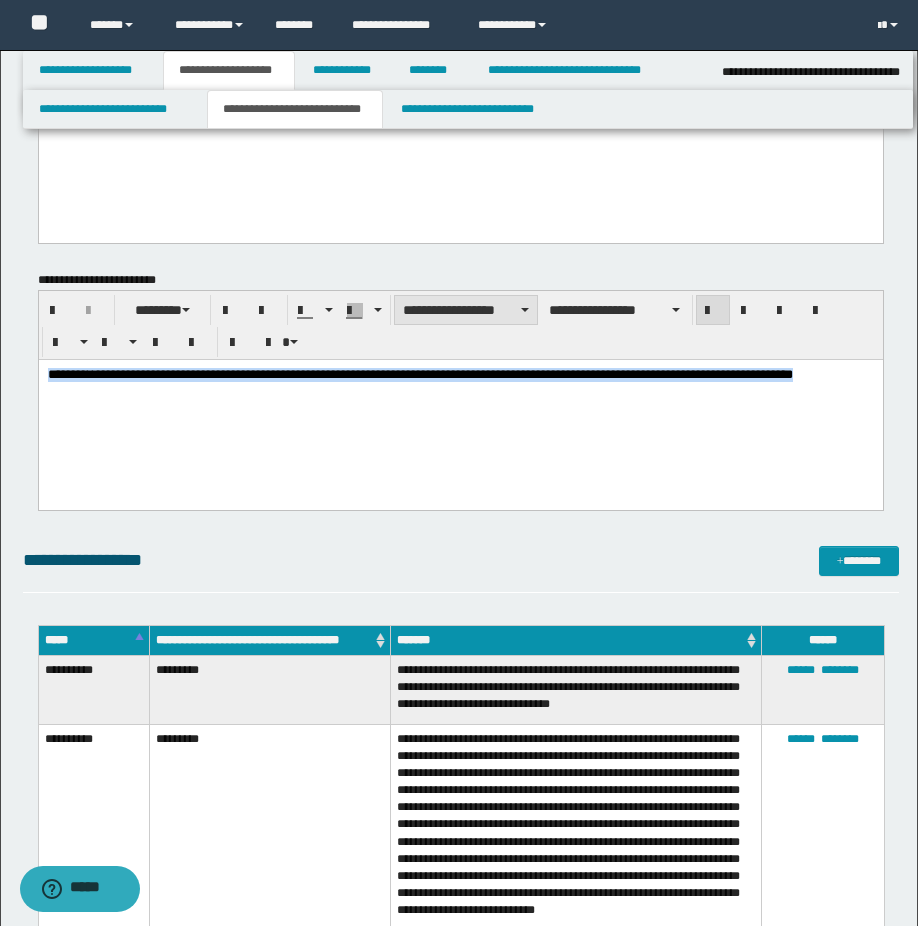drag, startPoint x: 434, startPoint y: 309, endPoint x: 455, endPoint y: 317, distance: 22.472204 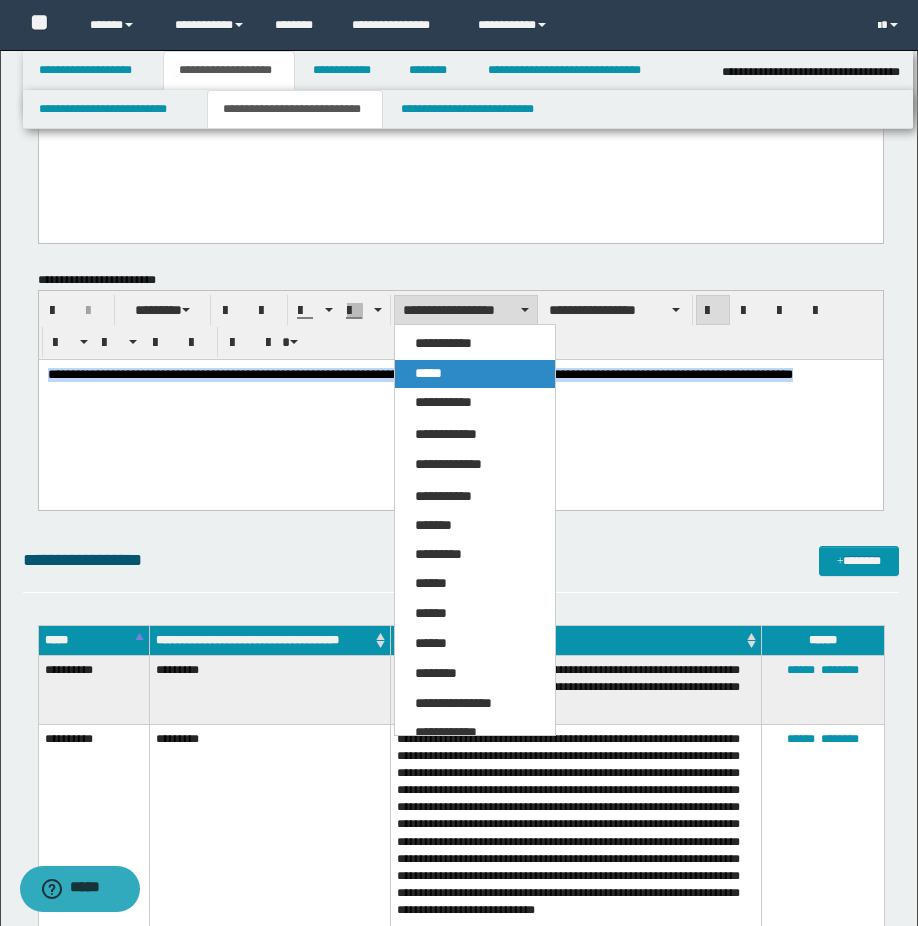 click on "*****" at bounding box center [475, 374] 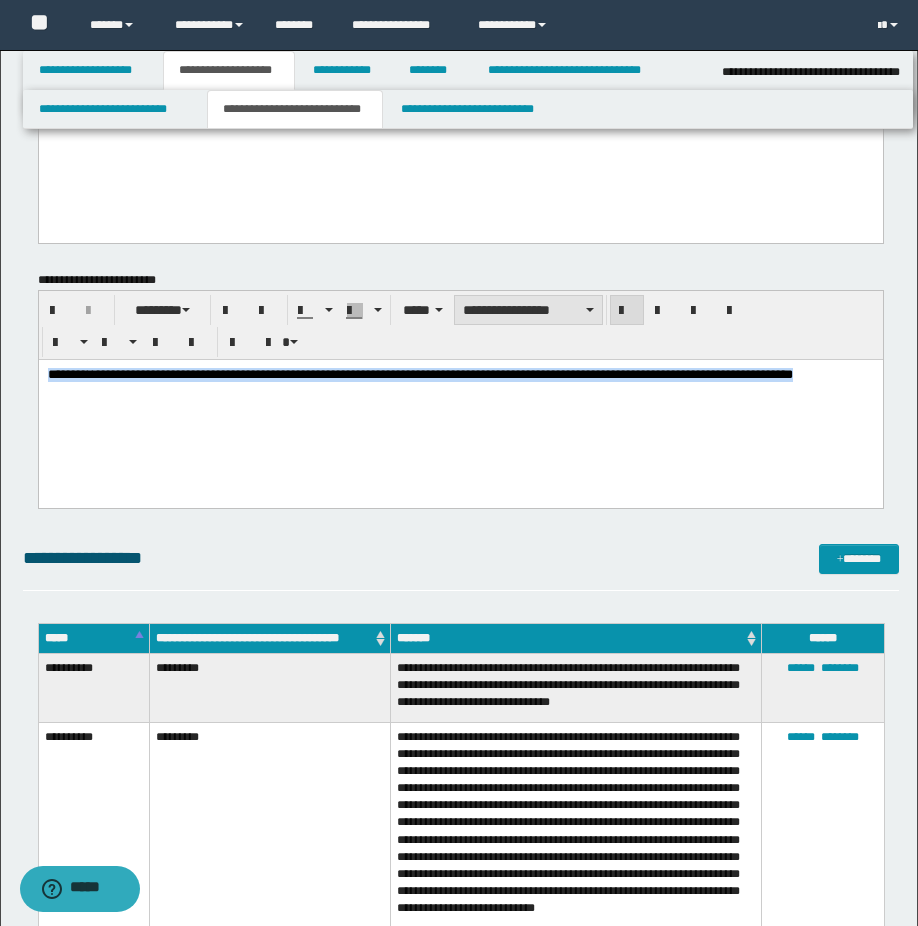 click on "**********" at bounding box center [528, 310] 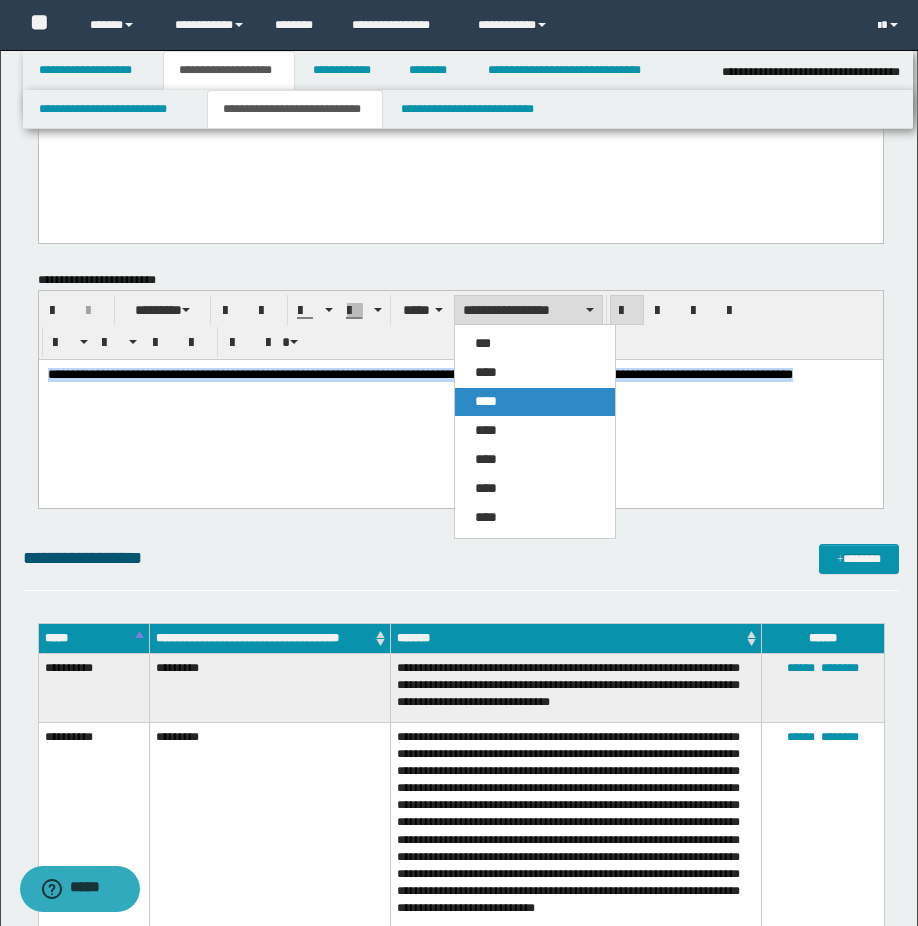 click on "****" at bounding box center [535, 402] 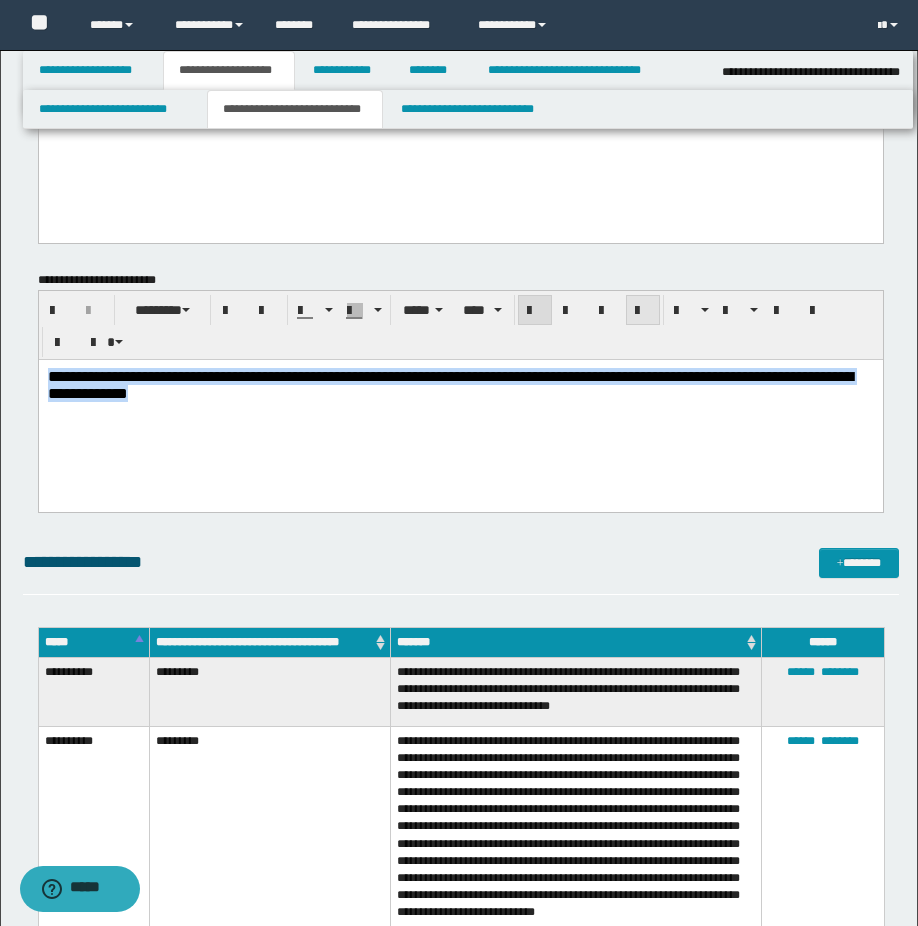 click at bounding box center [643, 310] 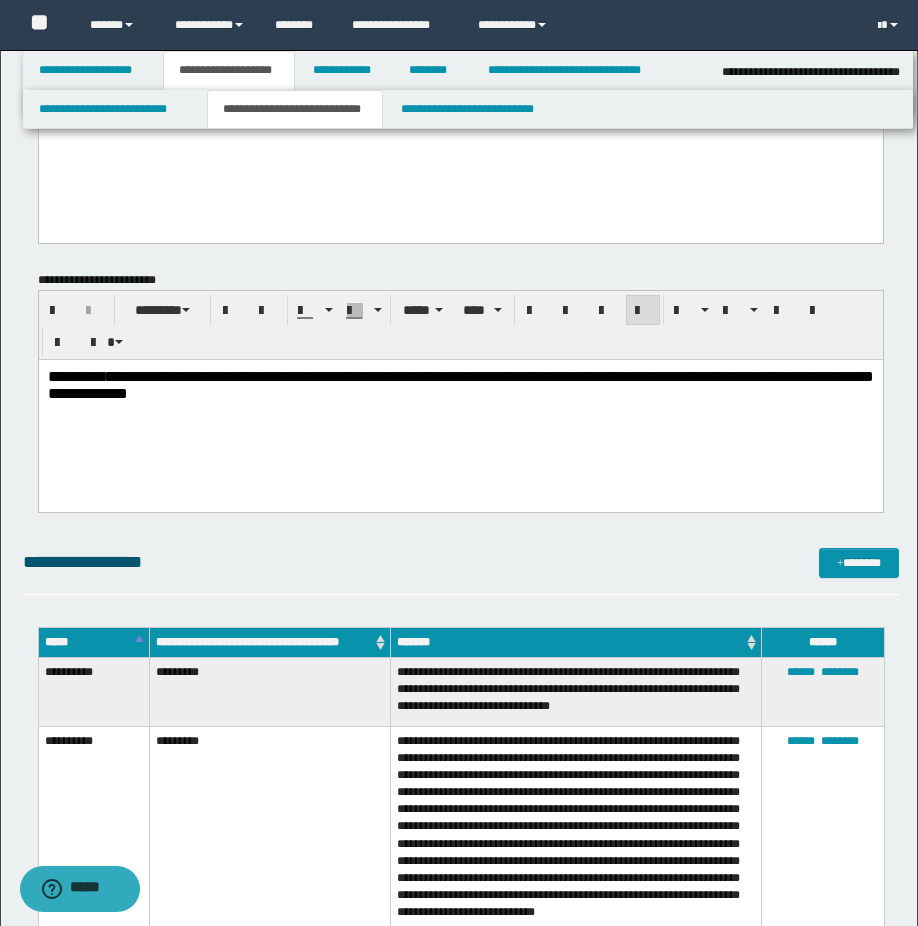click on "**********" at bounding box center (460, 409) 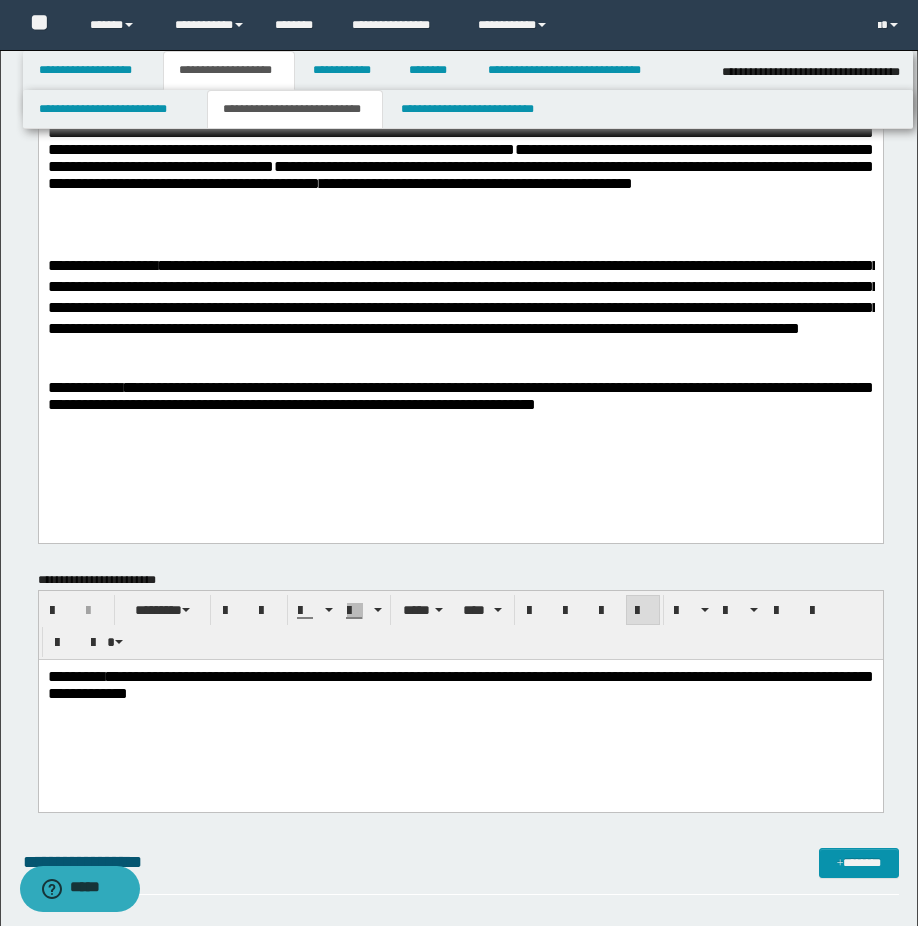 scroll, scrollTop: 0, scrollLeft: 0, axis: both 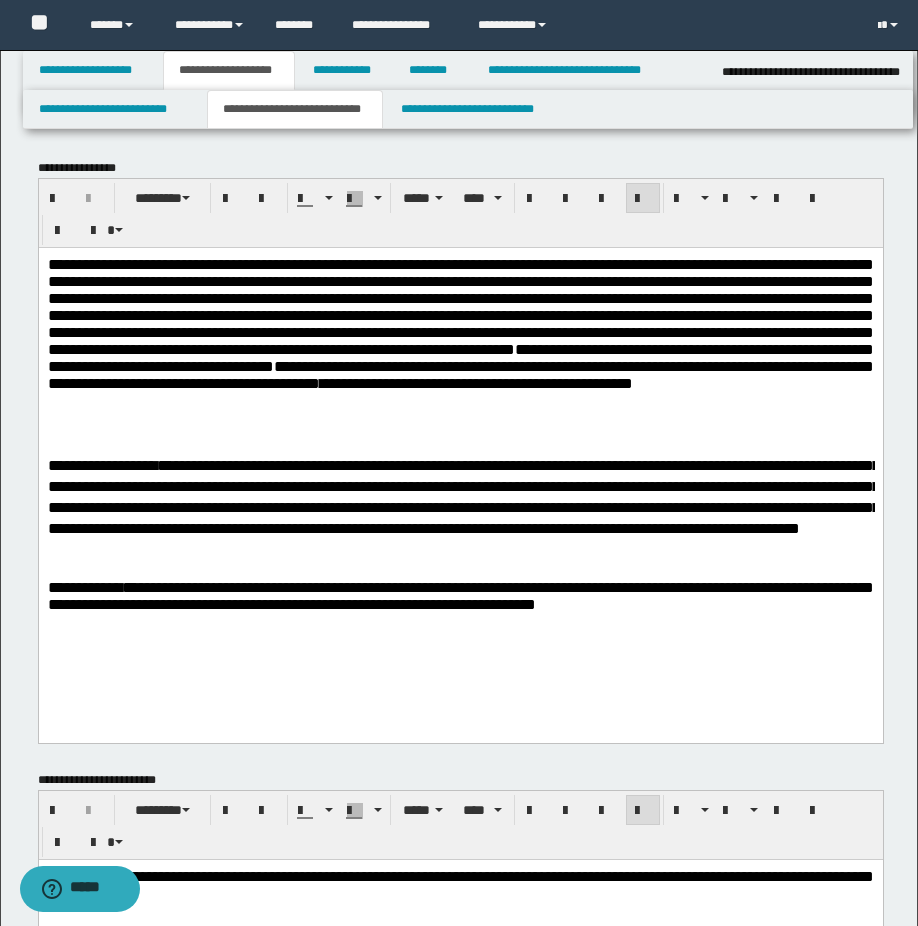click on "**********" at bounding box center [463, 496] 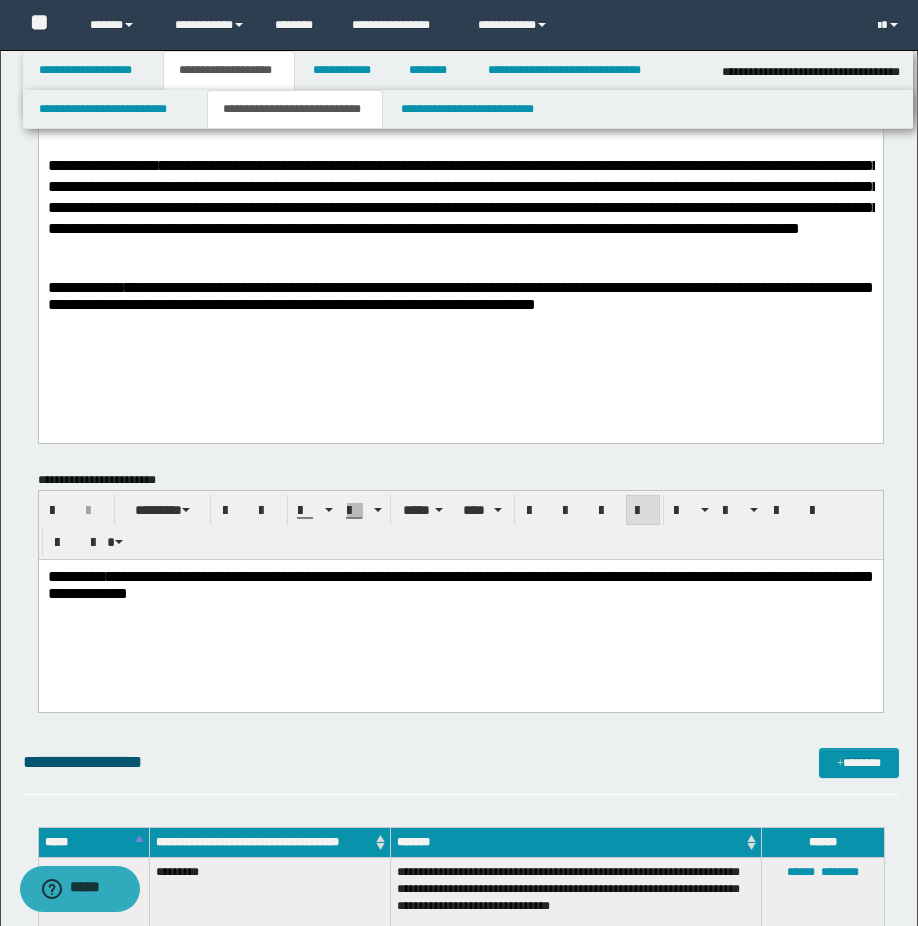 scroll, scrollTop: 700, scrollLeft: 0, axis: vertical 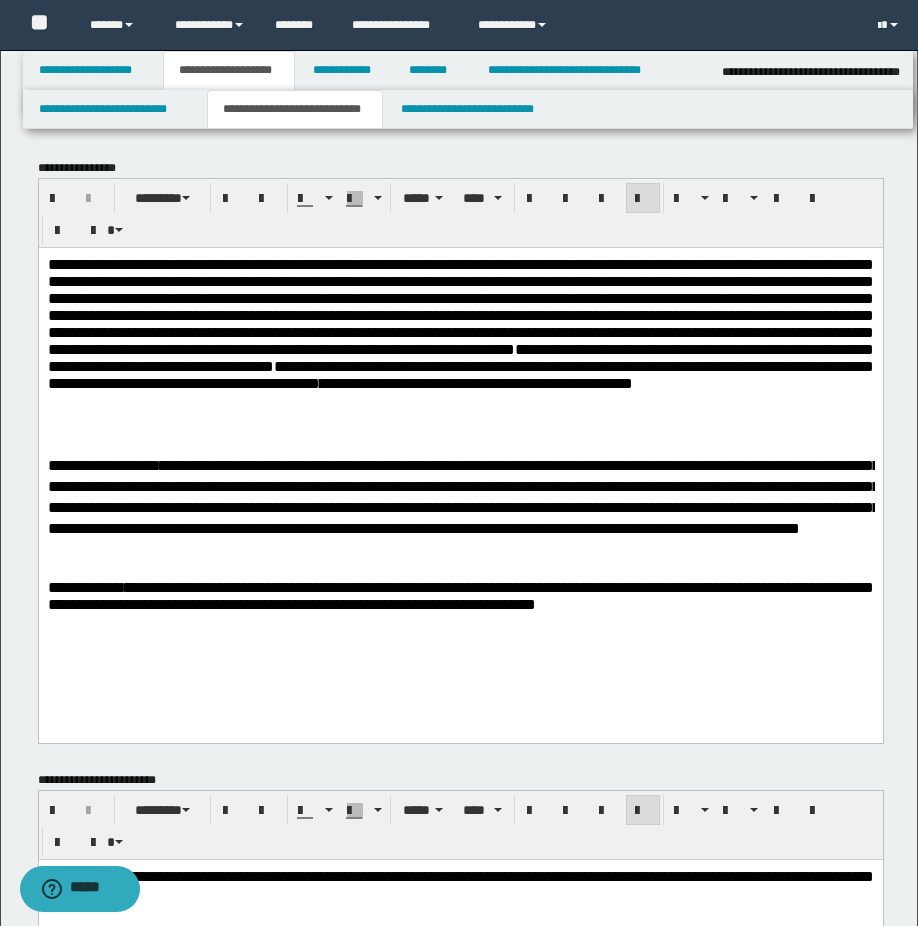 click on "**********" at bounding box center (460, 596) 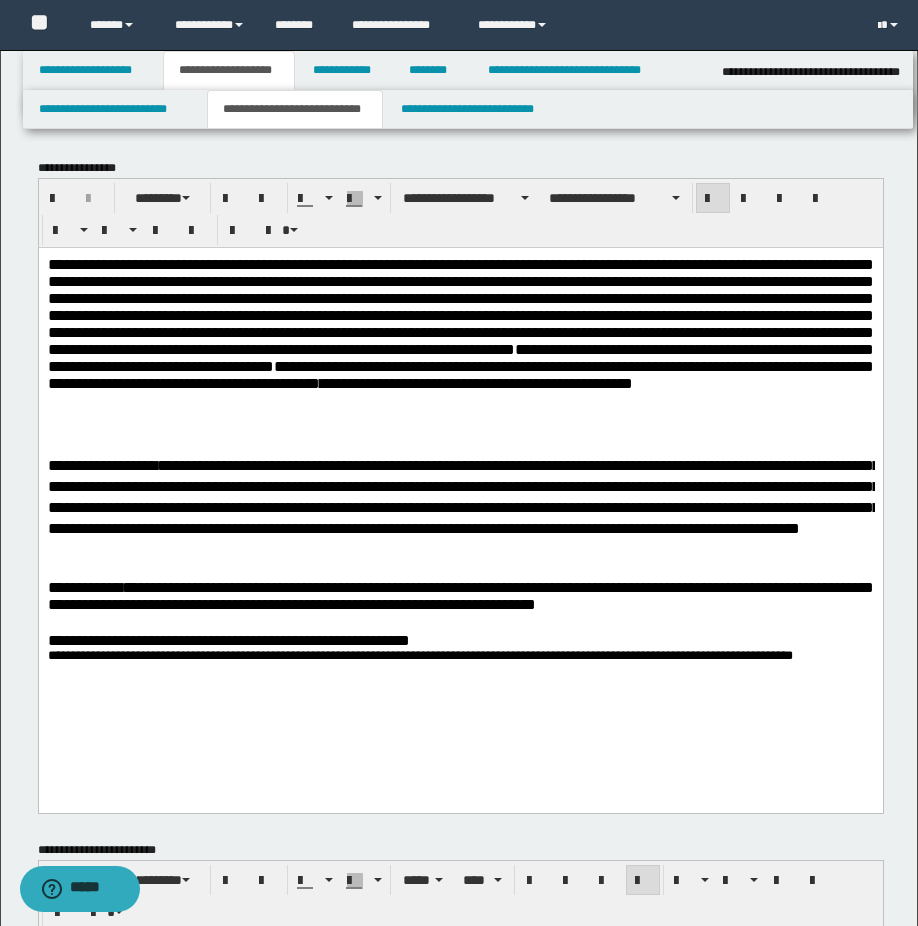 click on "**********" at bounding box center [460, 639] 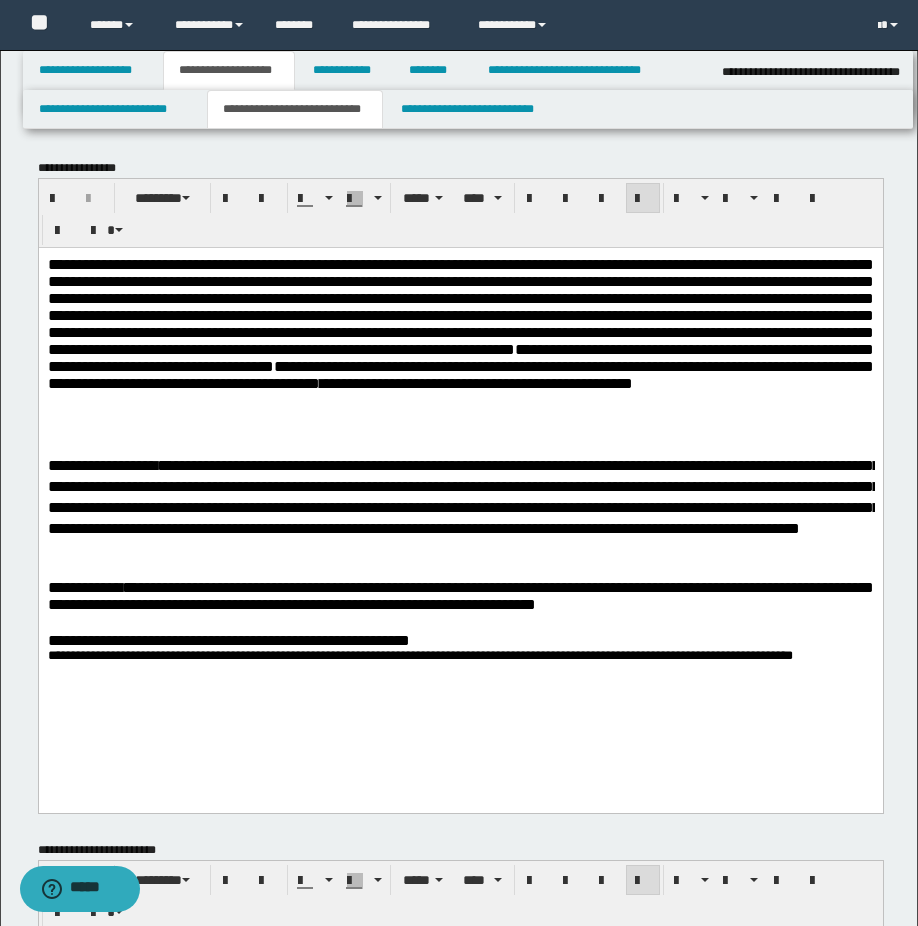 click on "**********" at bounding box center (460, 639) 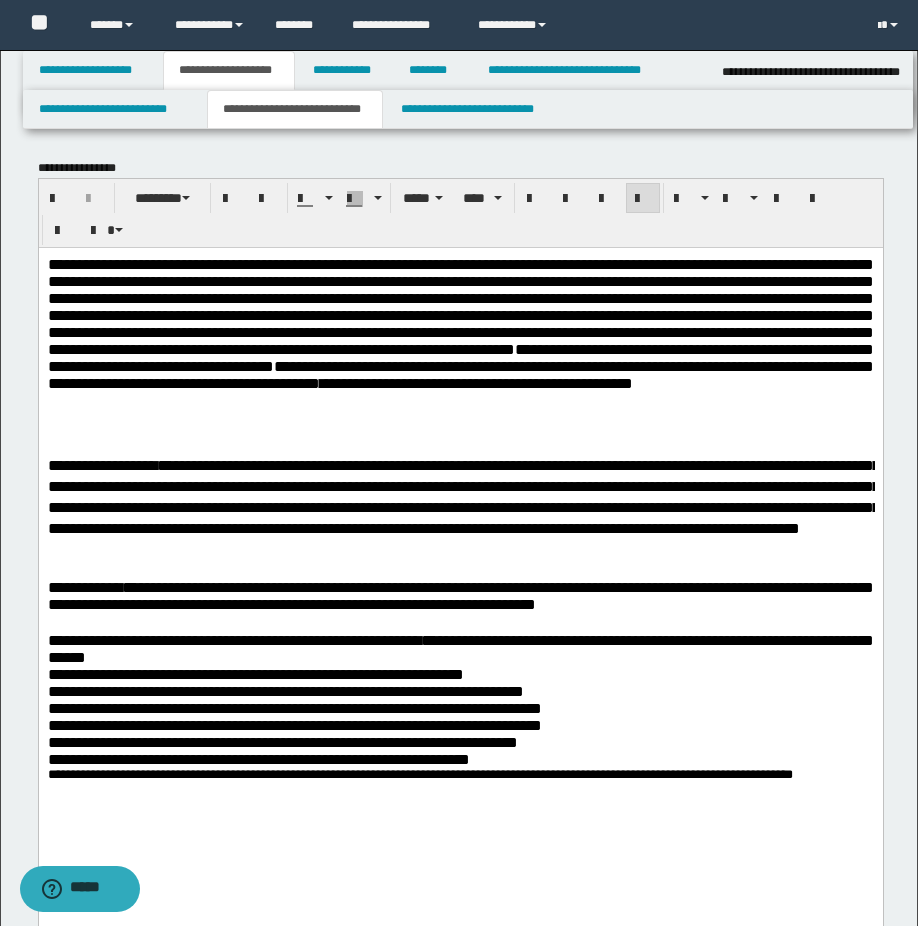 click on "**********" at bounding box center (460, 699) 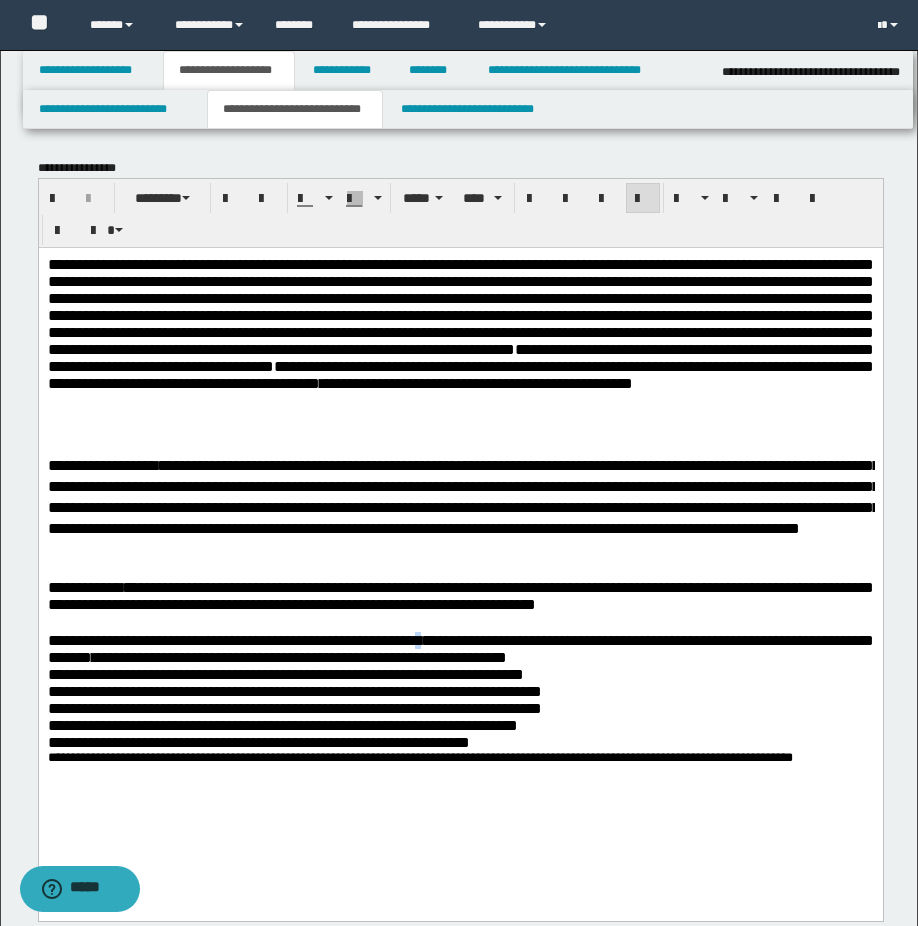 click on "**********" at bounding box center [460, 690] 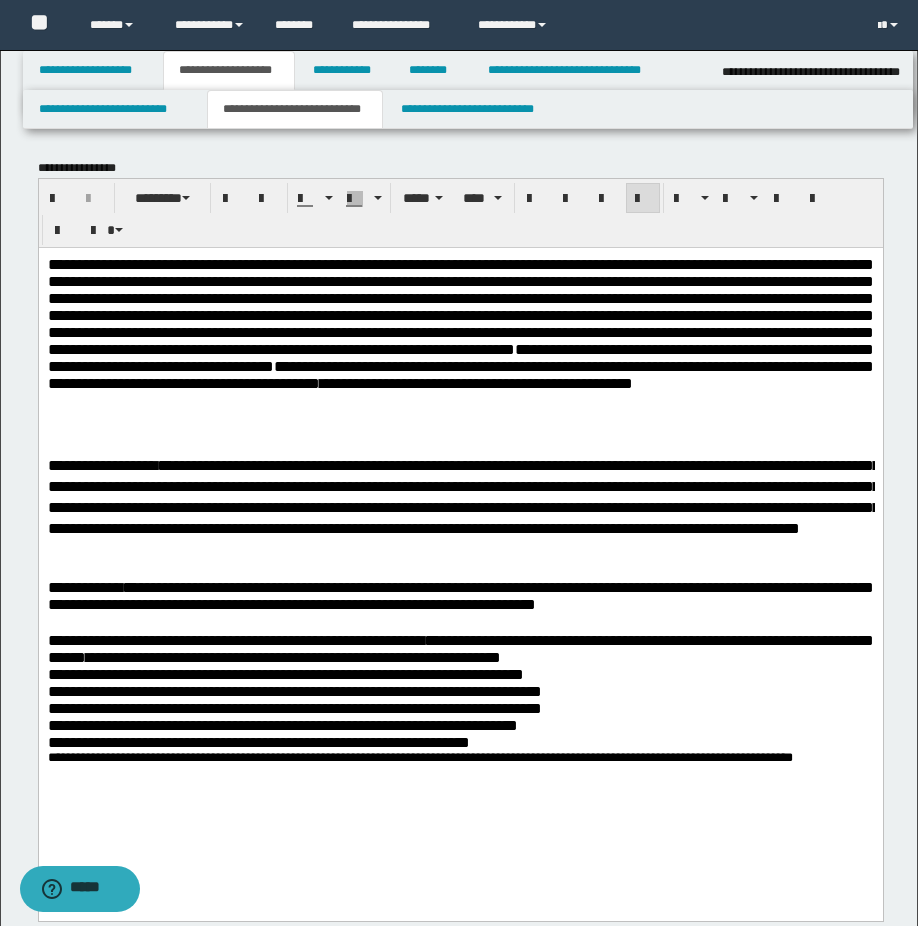 click on "**********" at bounding box center [460, 690] 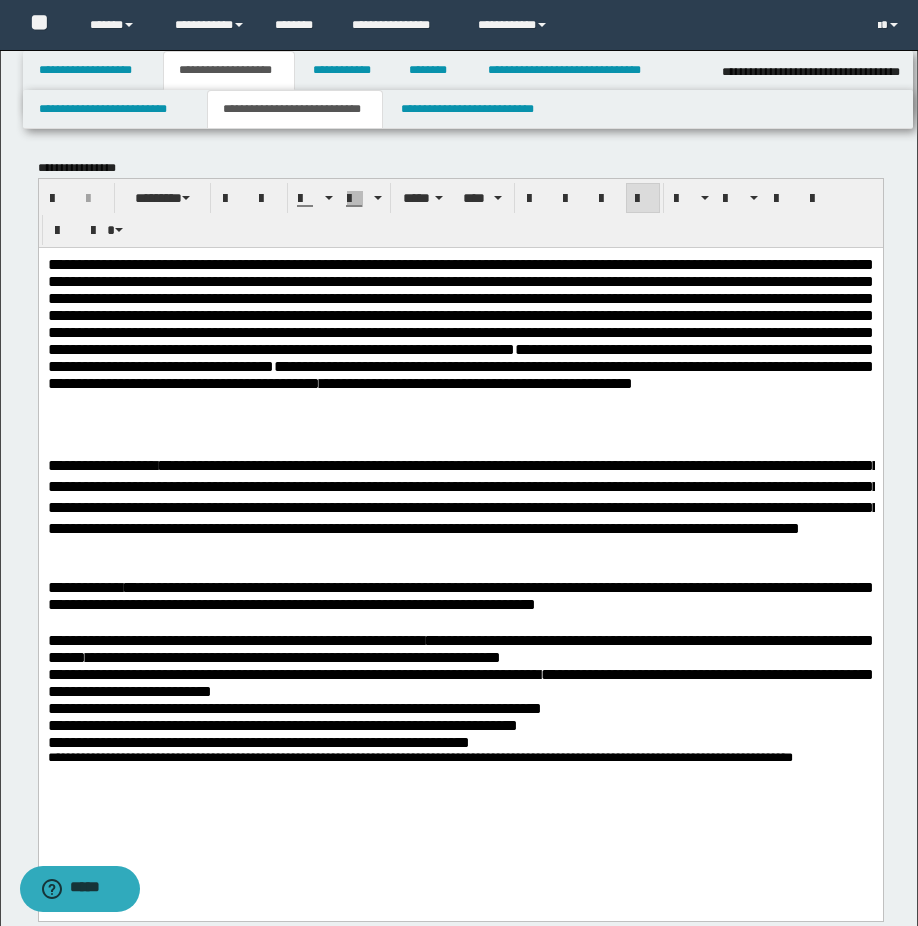click on "**********" at bounding box center [460, 690] 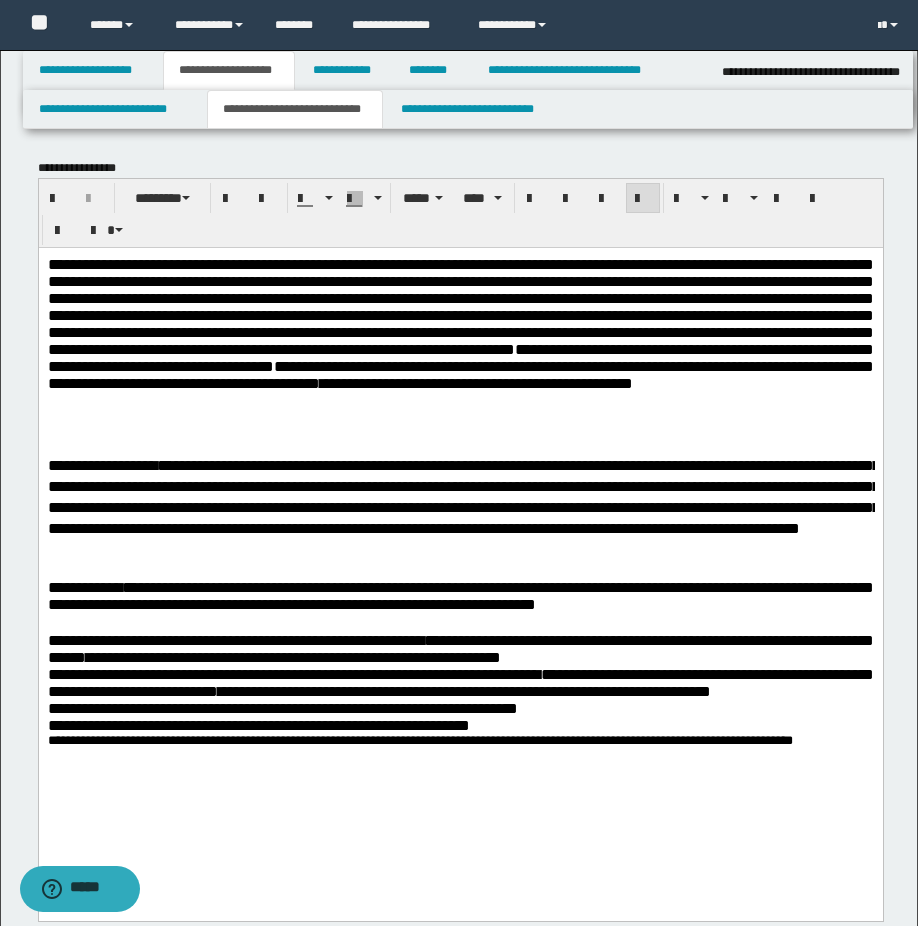 click on "**********" at bounding box center (460, 682) 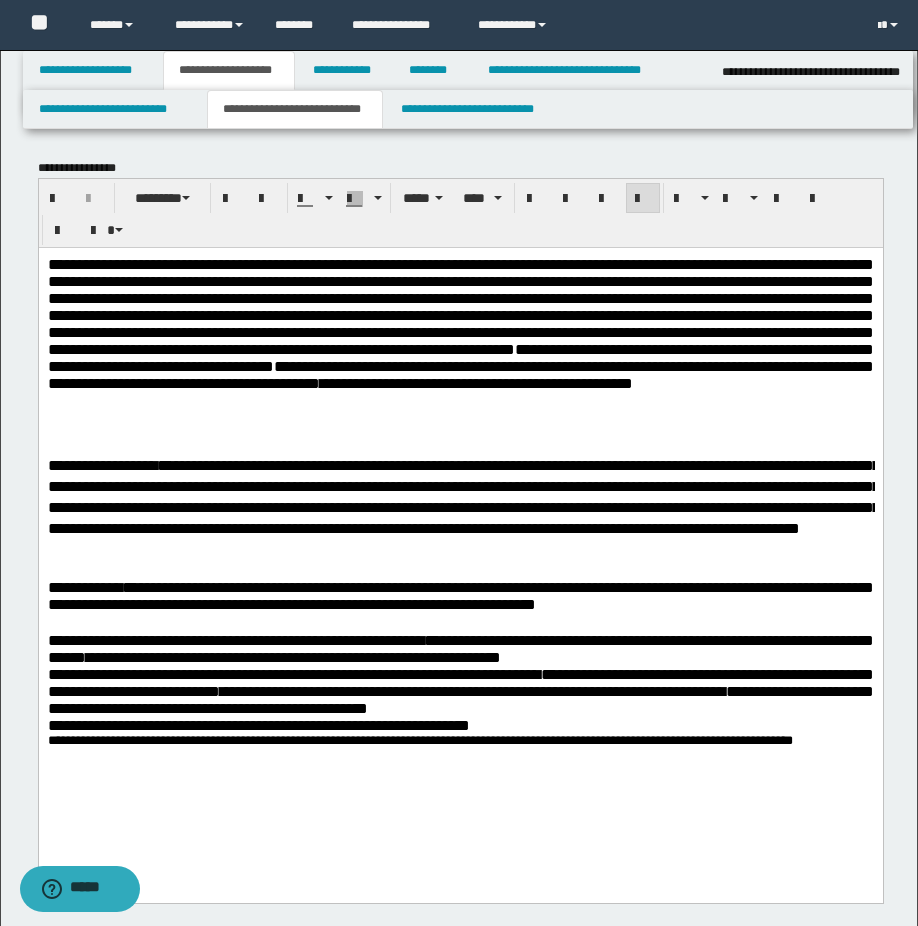 click on "**********" at bounding box center [460, 682] 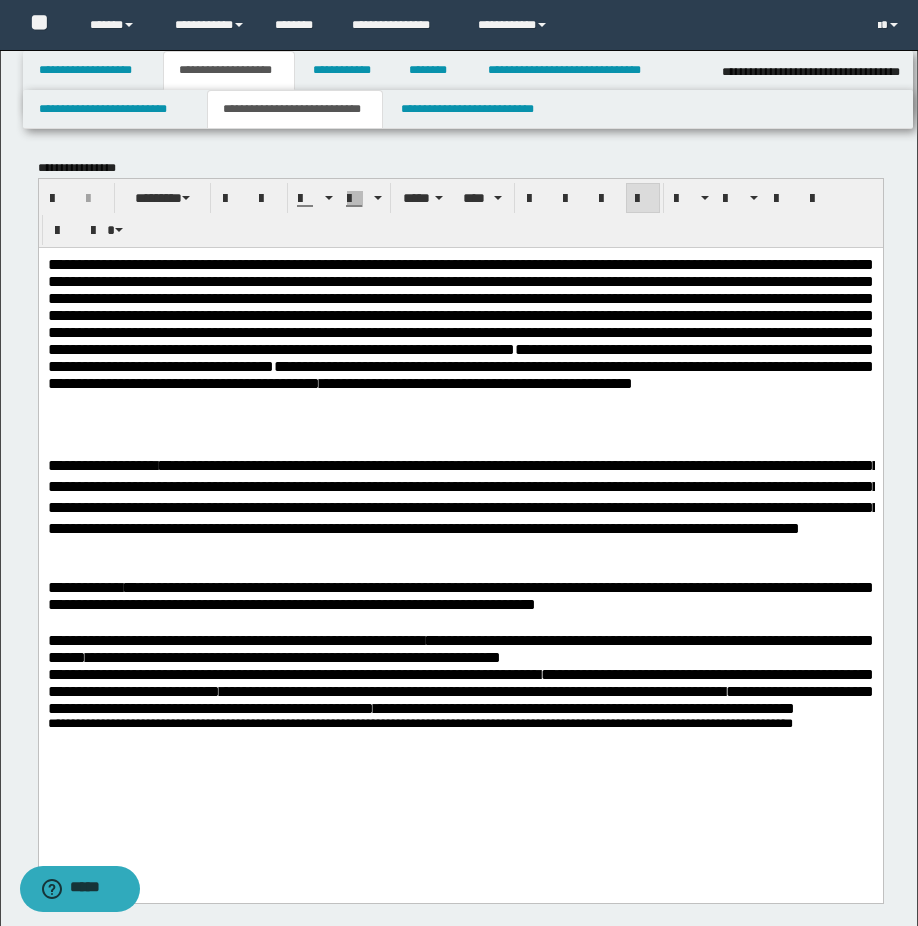 click on "**********" at bounding box center (460, 673) 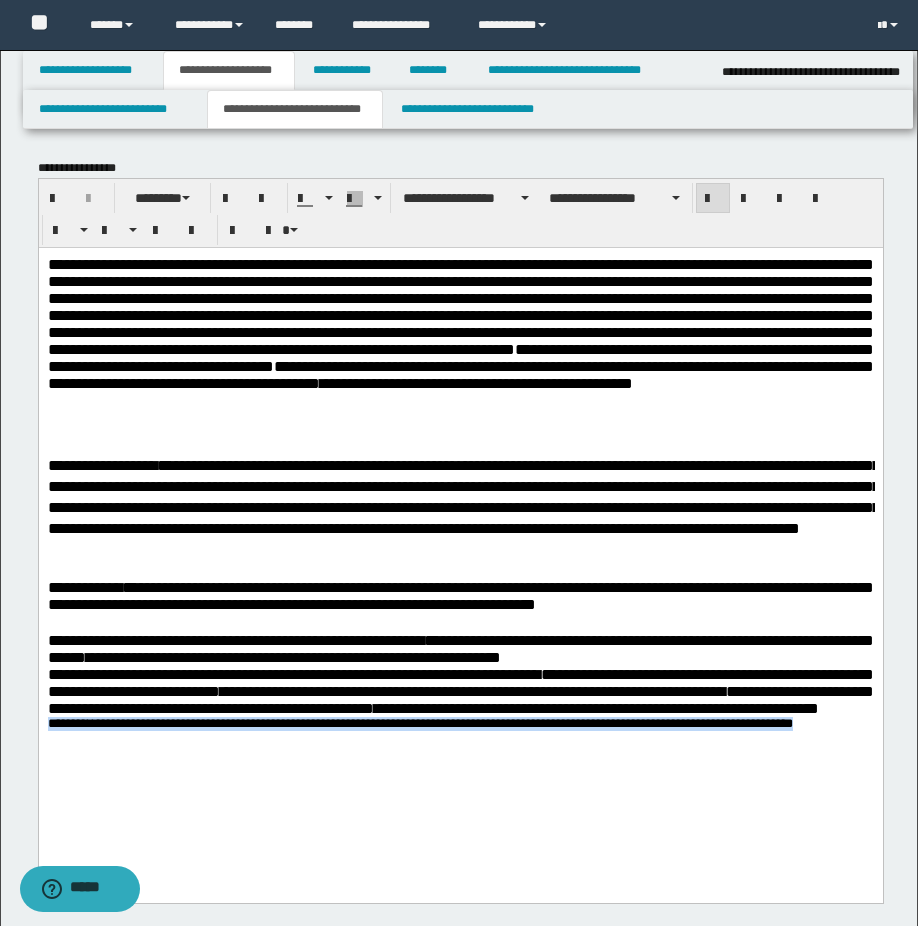 drag, startPoint x: 92, startPoint y: 764, endPoint x: 76, endPoint y: 994, distance: 230.55585 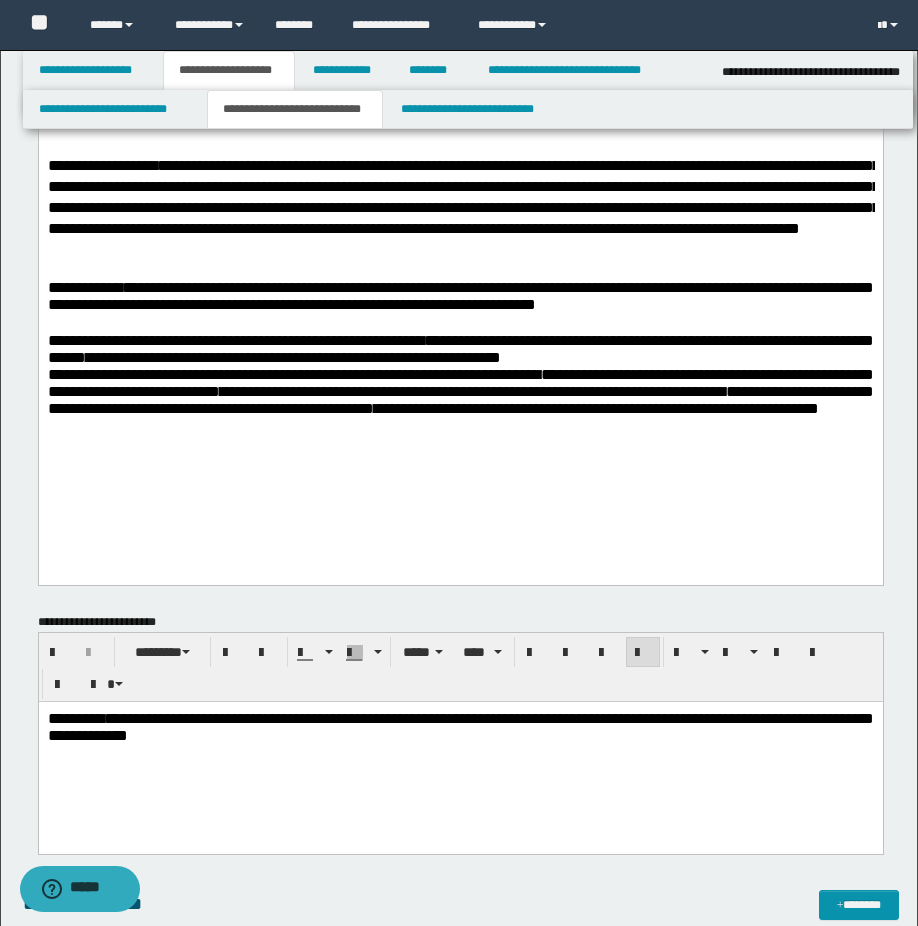scroll, scrollTop: 0, scrollLeft: 0, axis: both 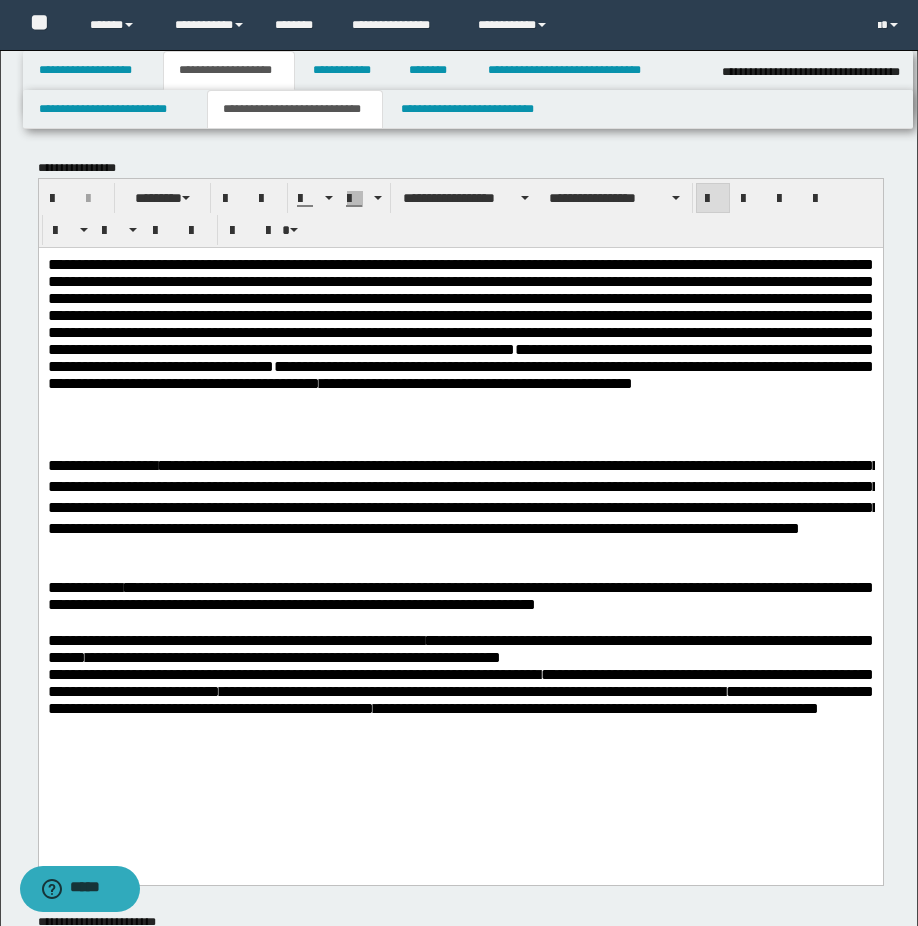 click at bounding box center [460, 723] 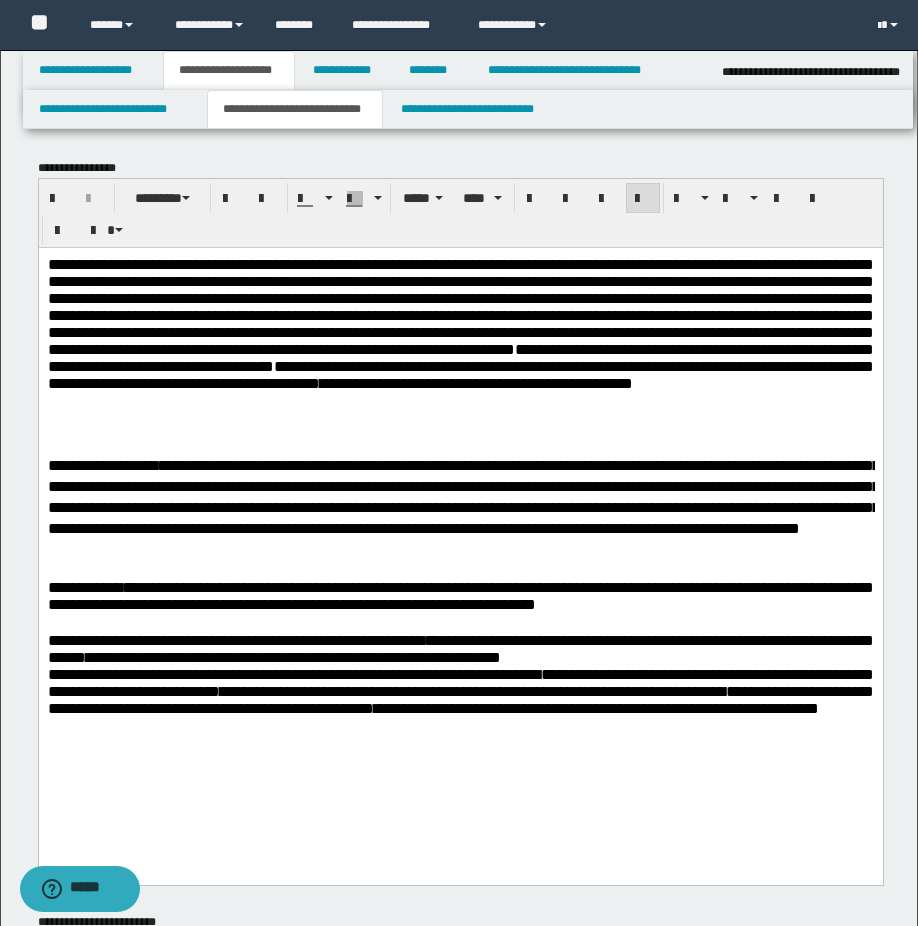drag, startPoint x: 457, startPoint y: 735, endPoint x: 630, endPoint y: 726, distance: 173.23395 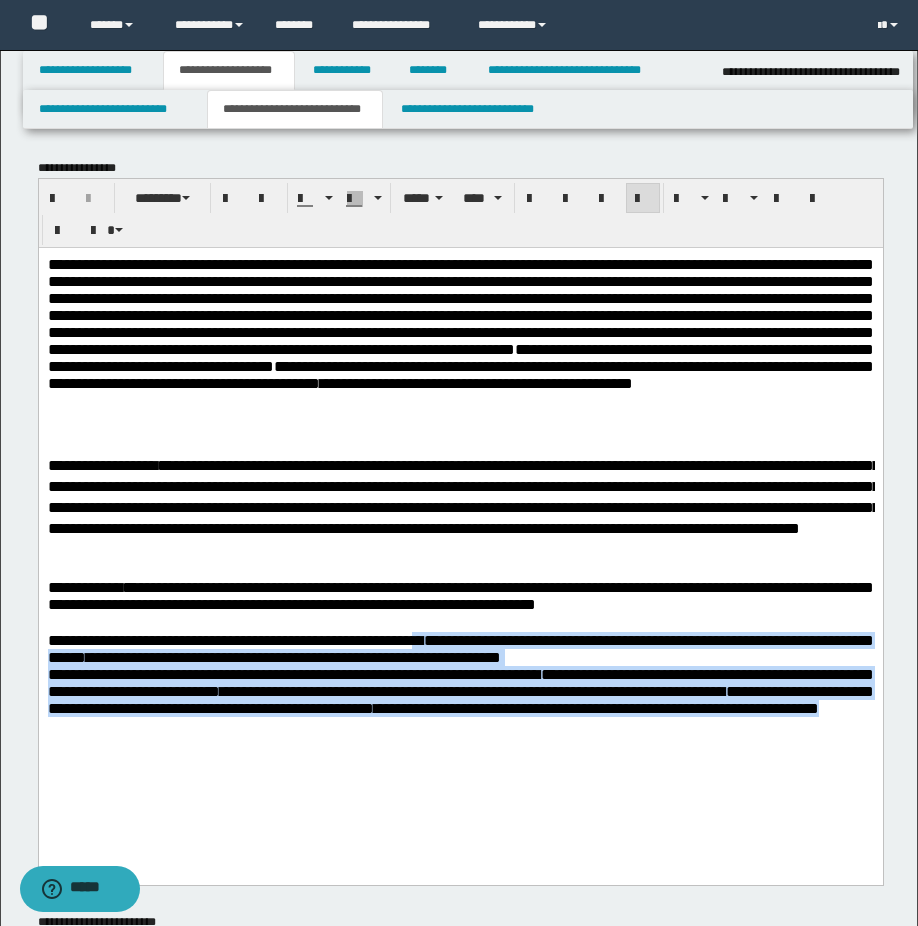 drag, startPoint x: 470, startPoint y: 651, endPoint x: 471, endPoint y: 731, distance: 80.00625 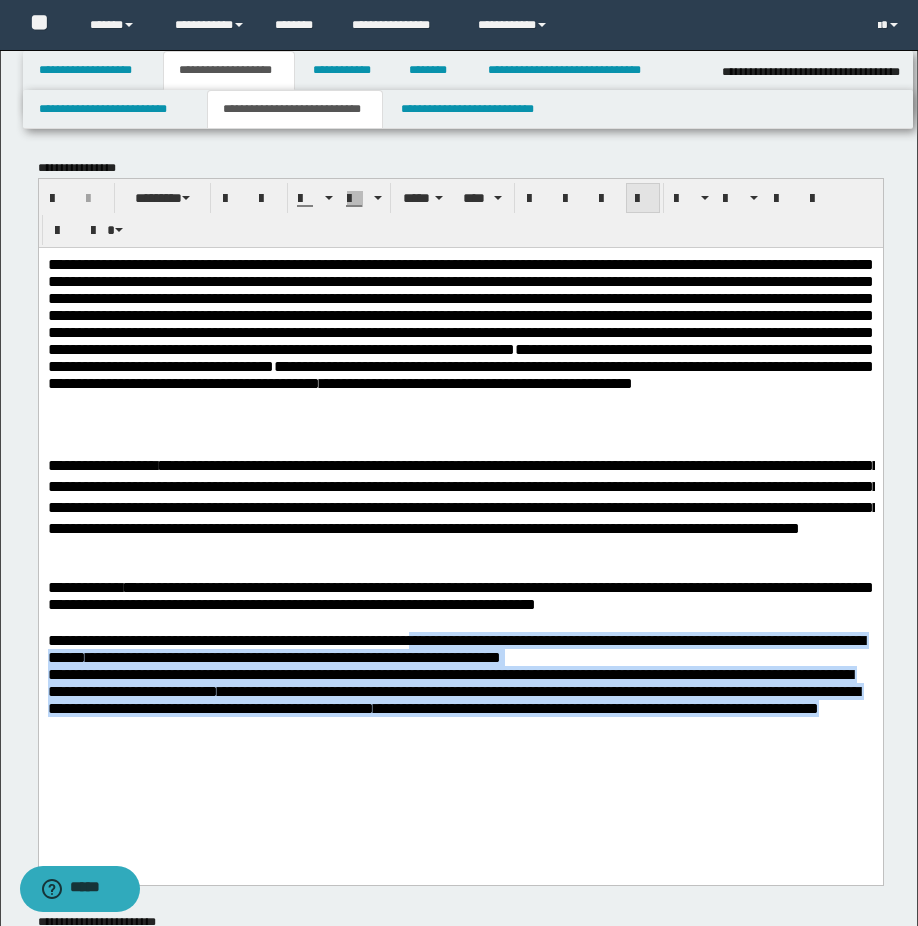 click at bounding box center (643, 199) 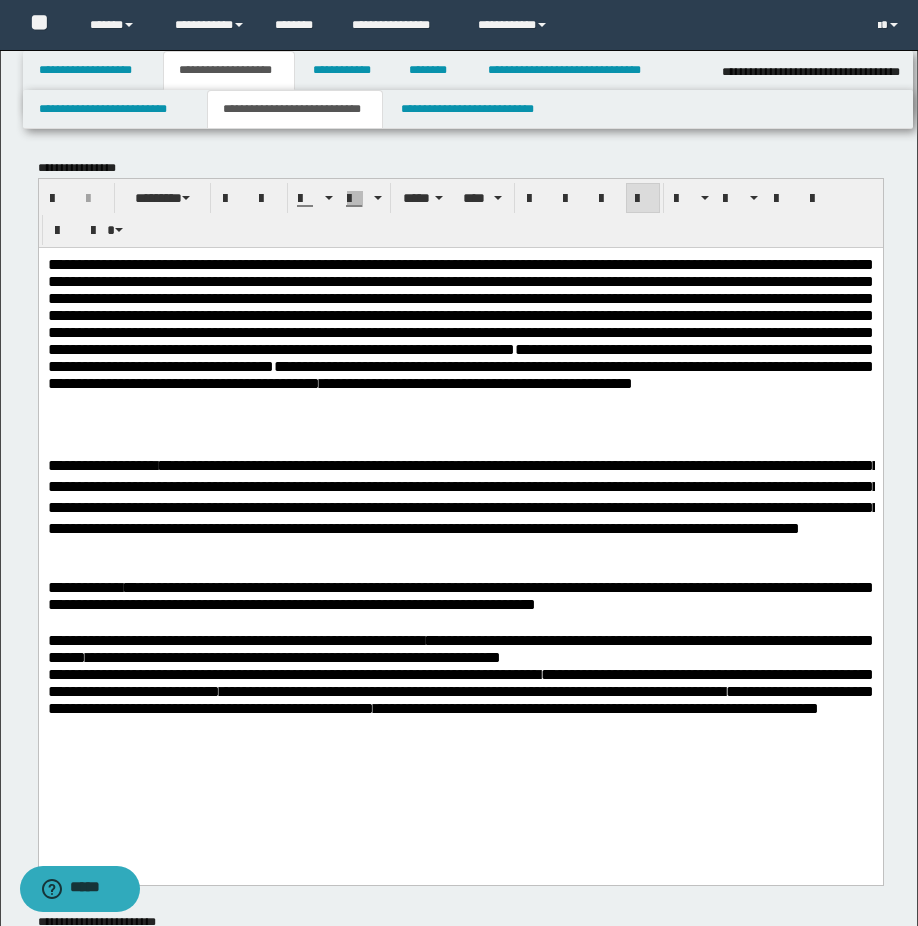 click at bounding box center [460, 740] 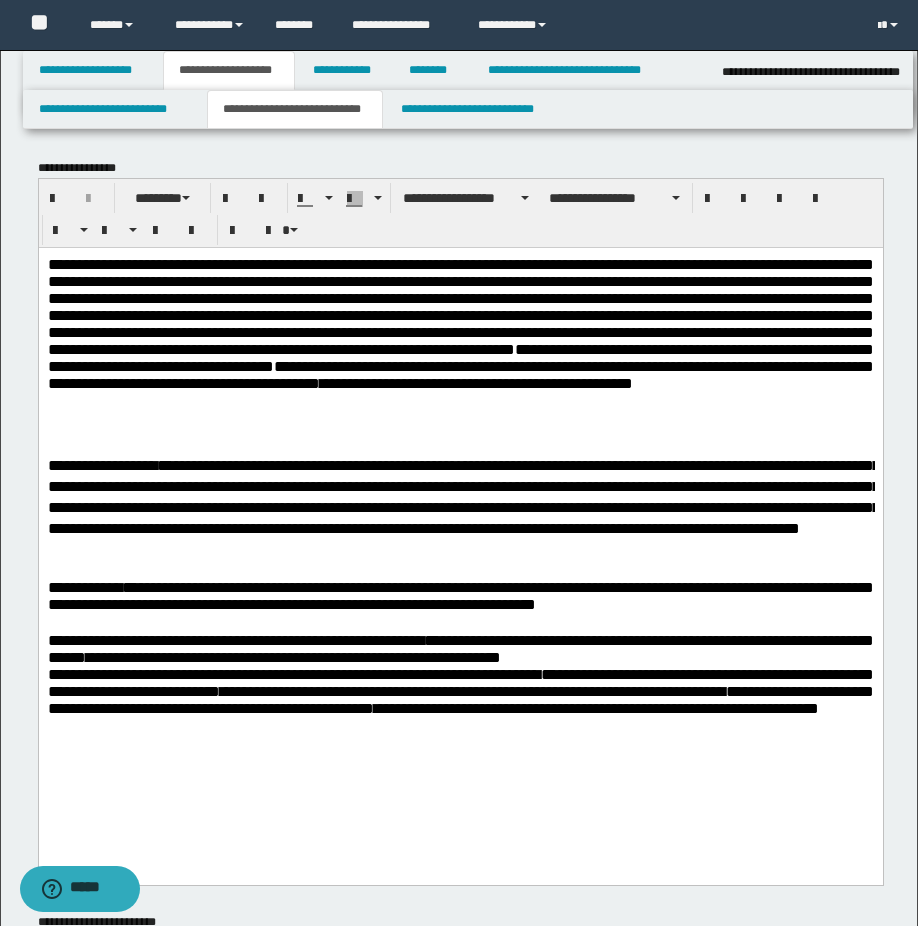 click at bounding box center [460, 723] 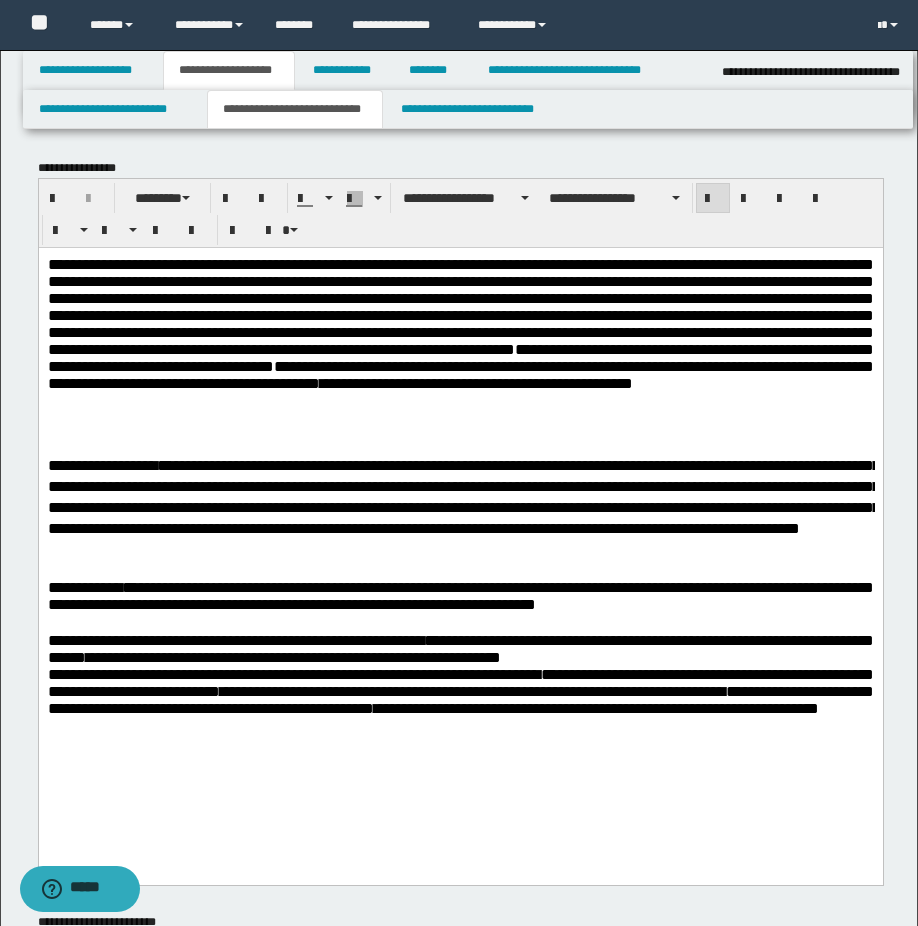click on "**********" at bounding box center [460, 673] 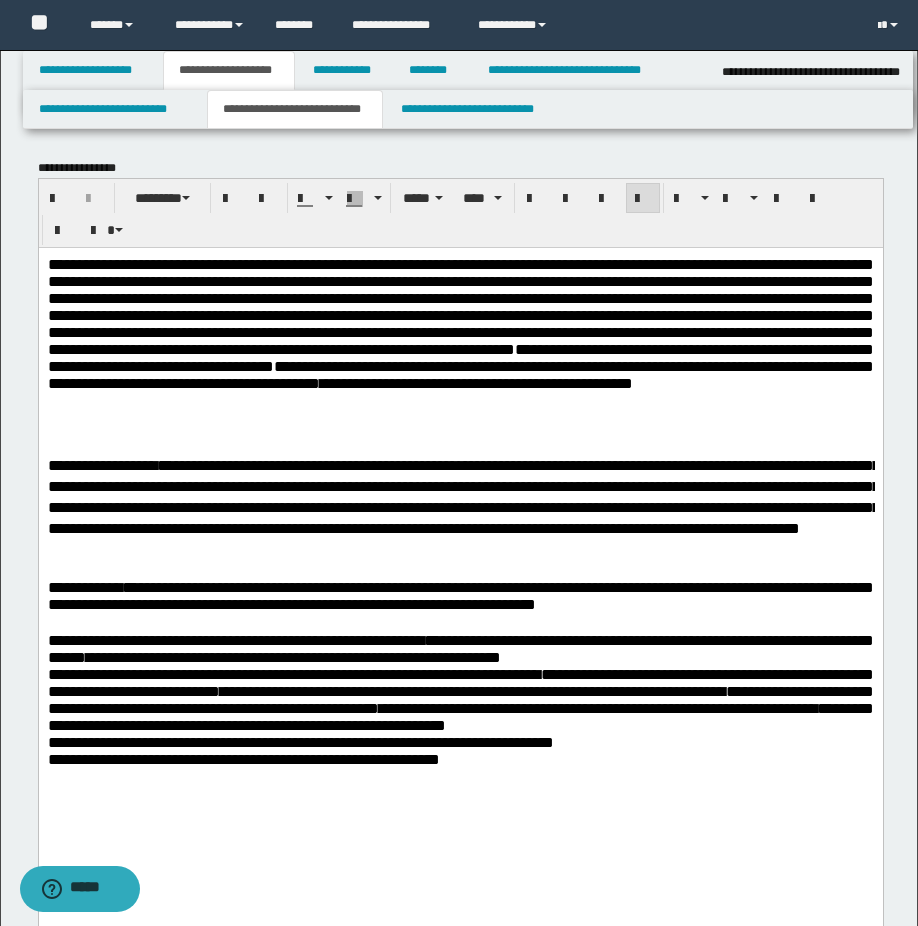 click on "**********" at bounding box center [460, 699] 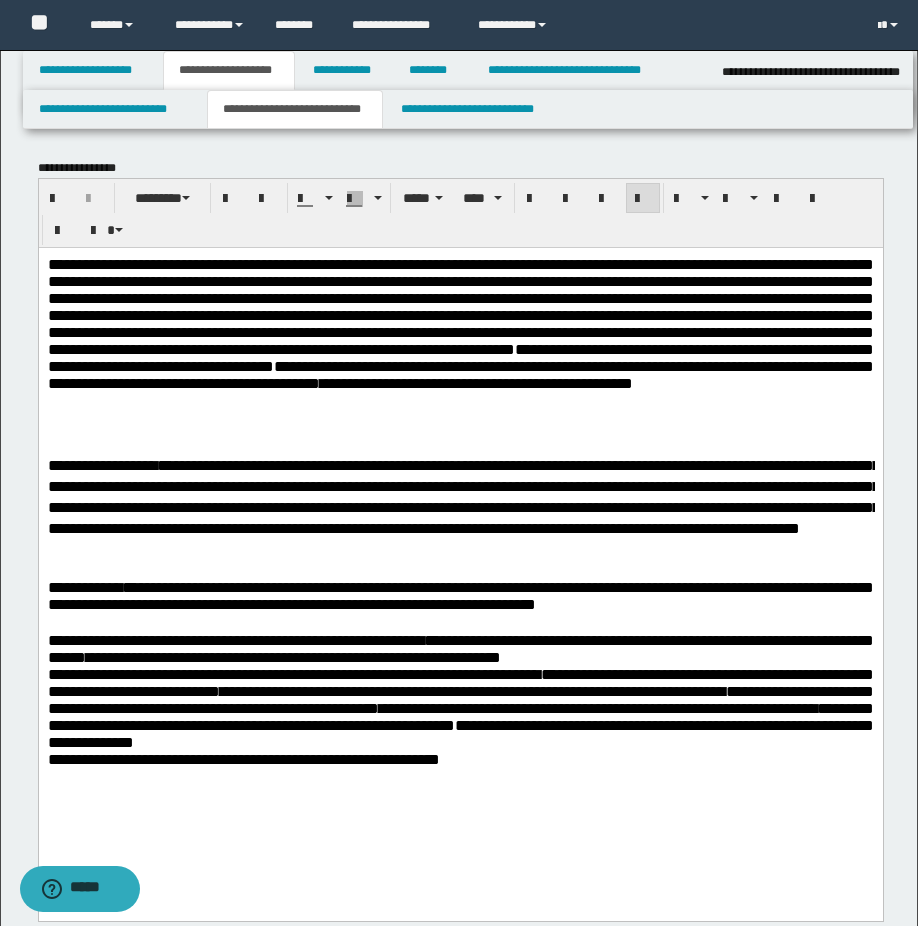 click on "**********" at bounding box center (460, 699) 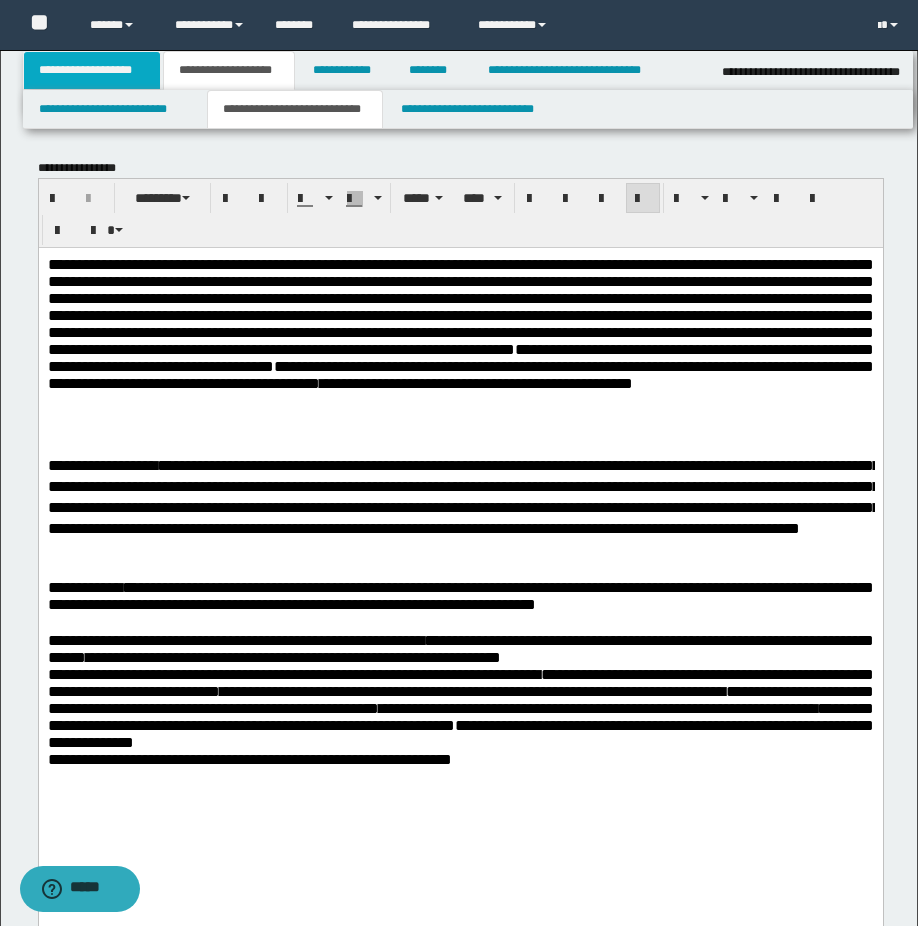 click on "**********" at bounding box center (92, 70) 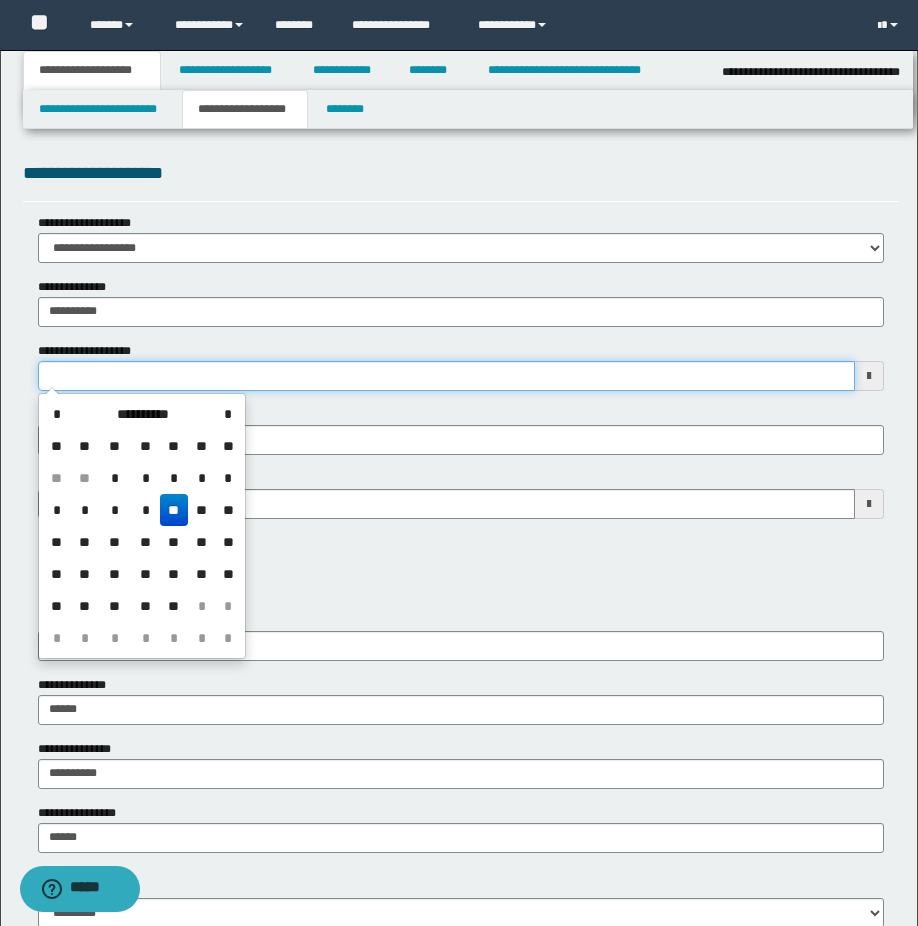 click on "**********" at bounding box center [446, 376] 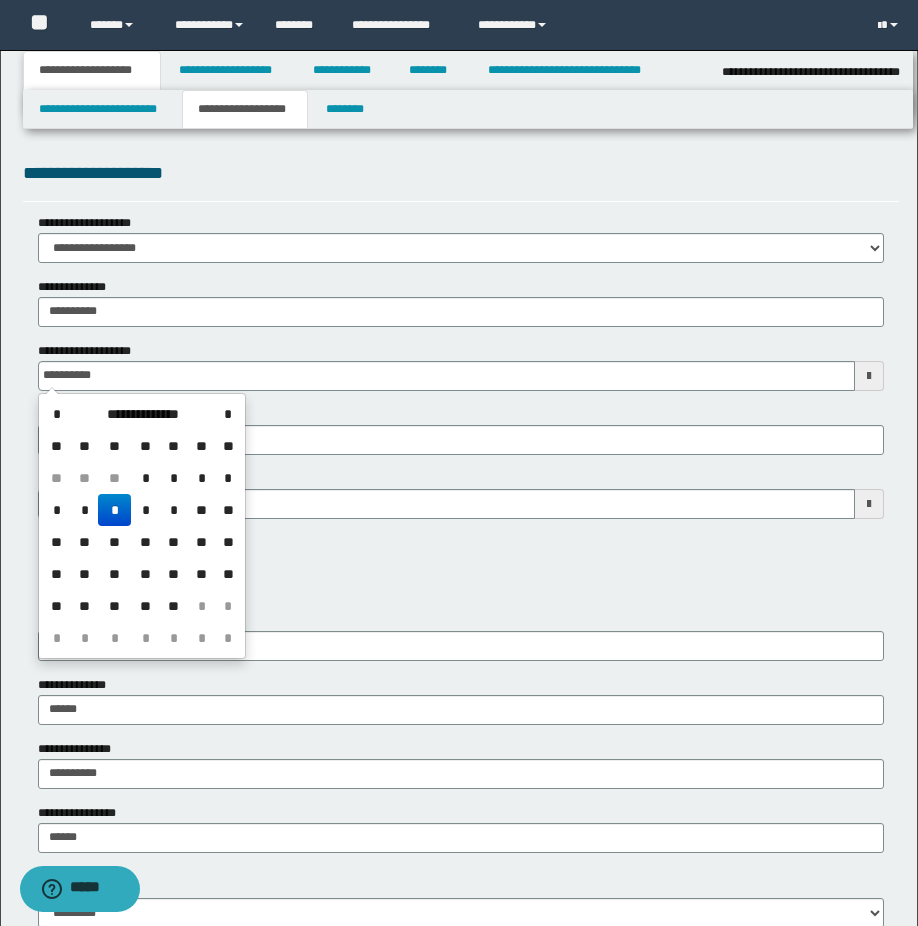 click on "*" at bounding box center (114, 510) 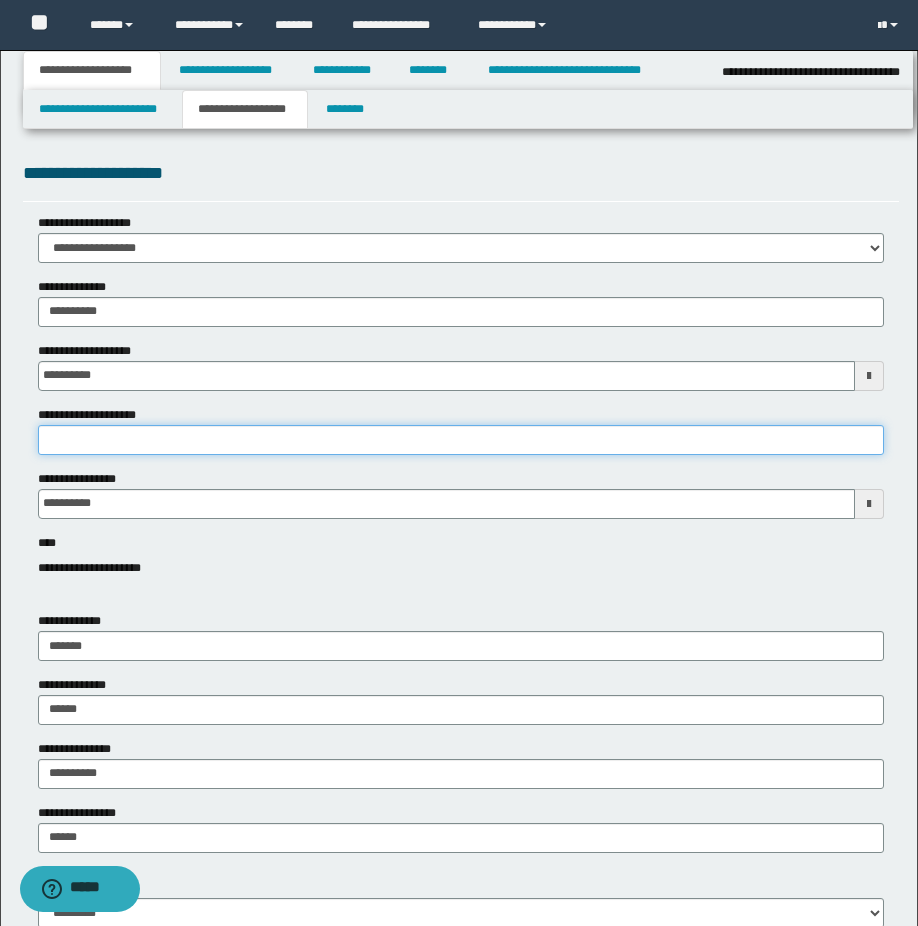 click on "**********" at bounding box center (461, 440) 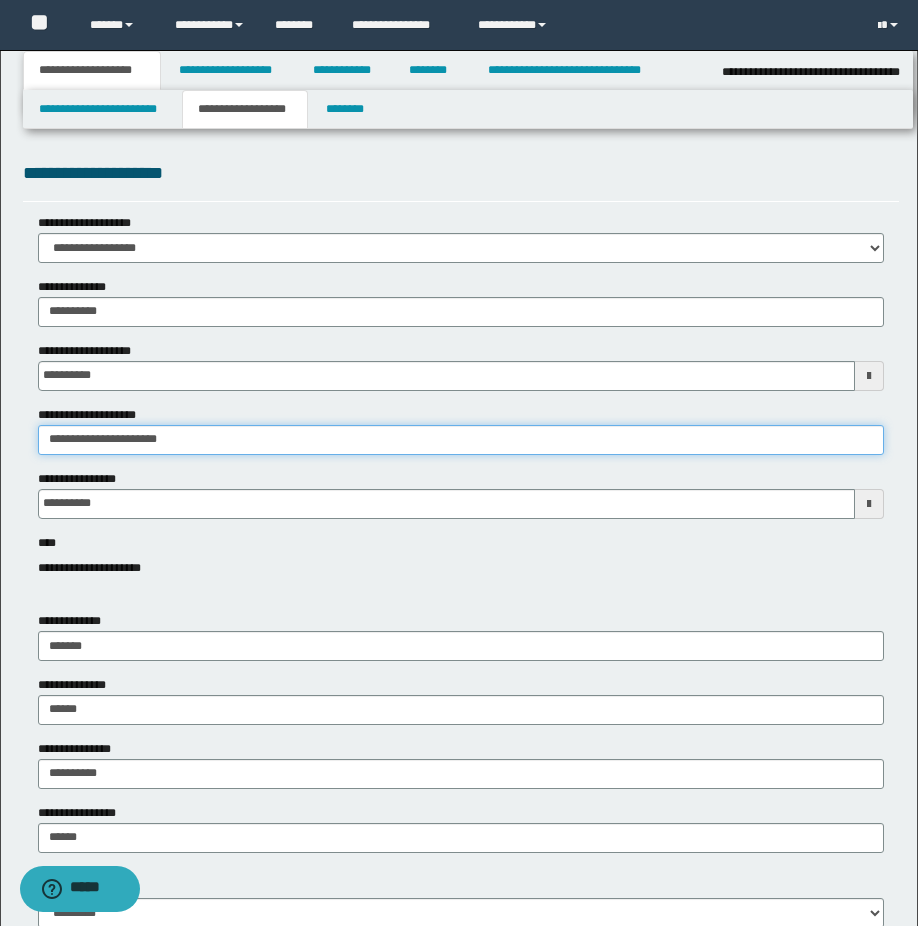 type on "**********" 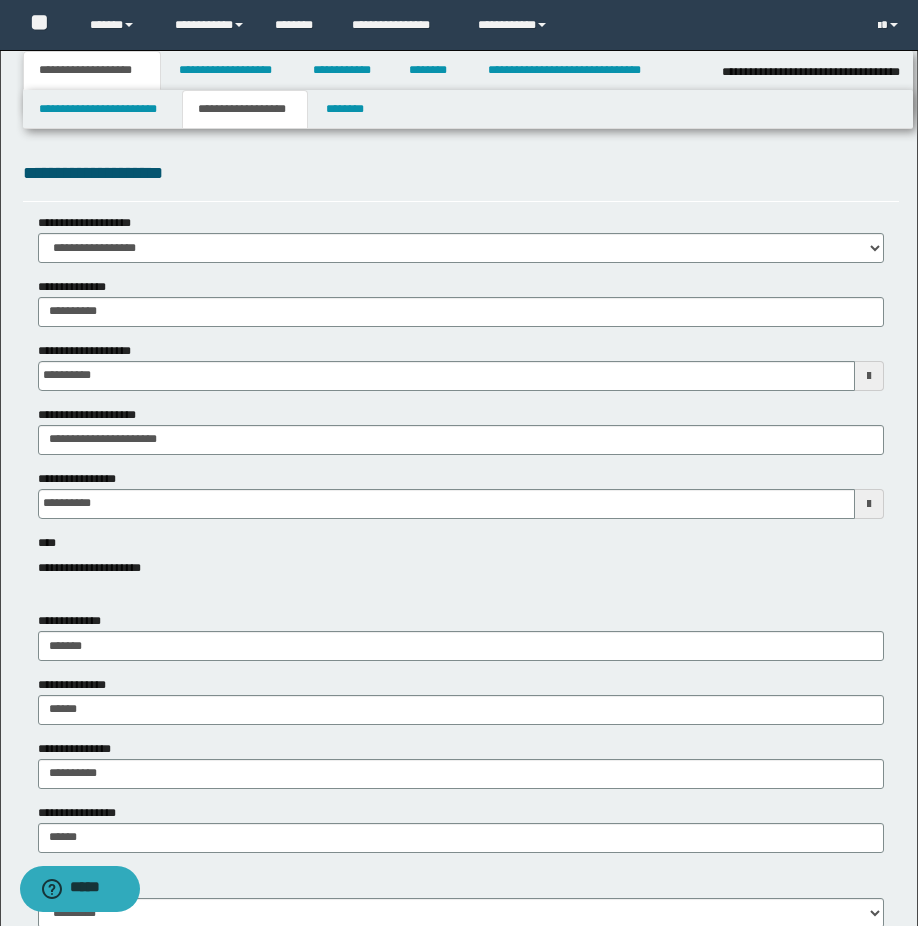 click on "**********" at bounding box center (461, 494) 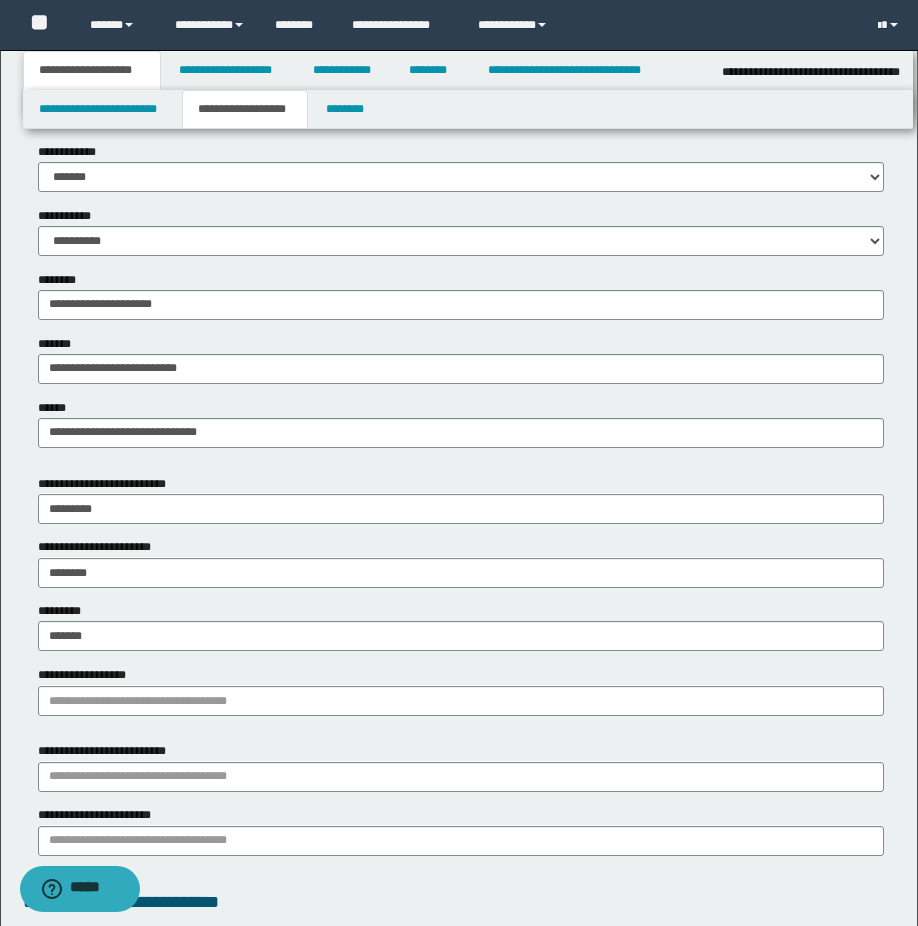 scroll, scrollTop: 1100, scrollLeft: 0, axis: vertical 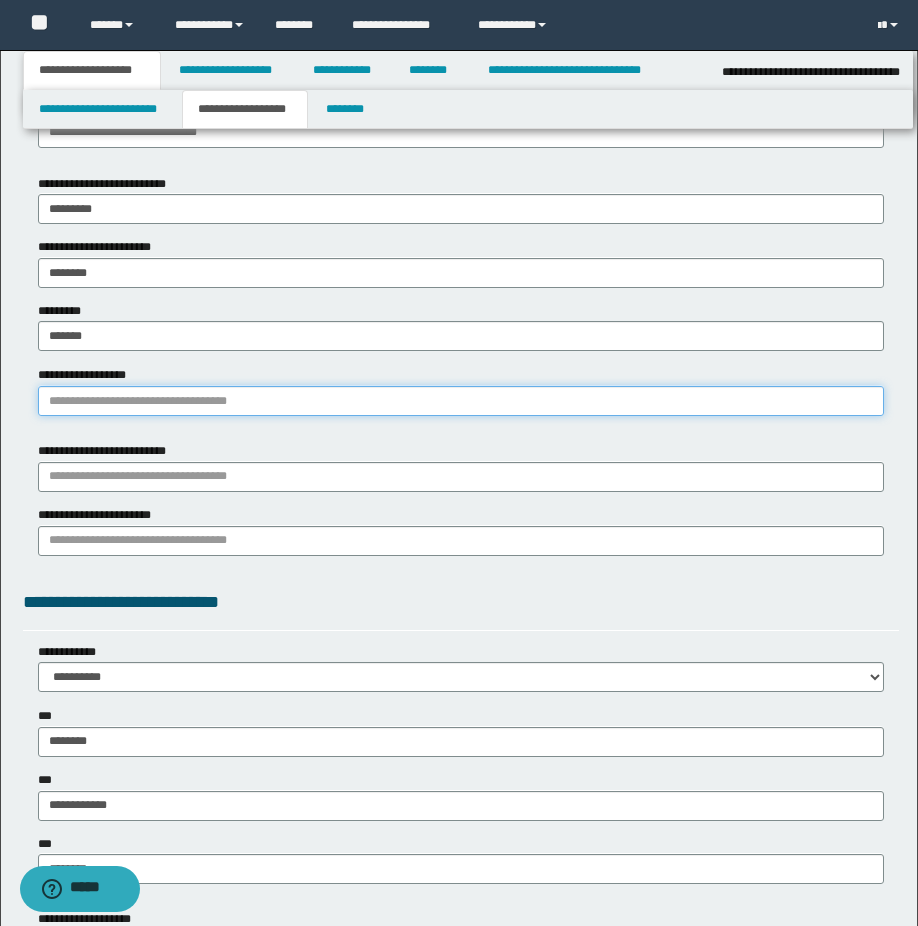 click on "**********" at bounding box center [461, 401] 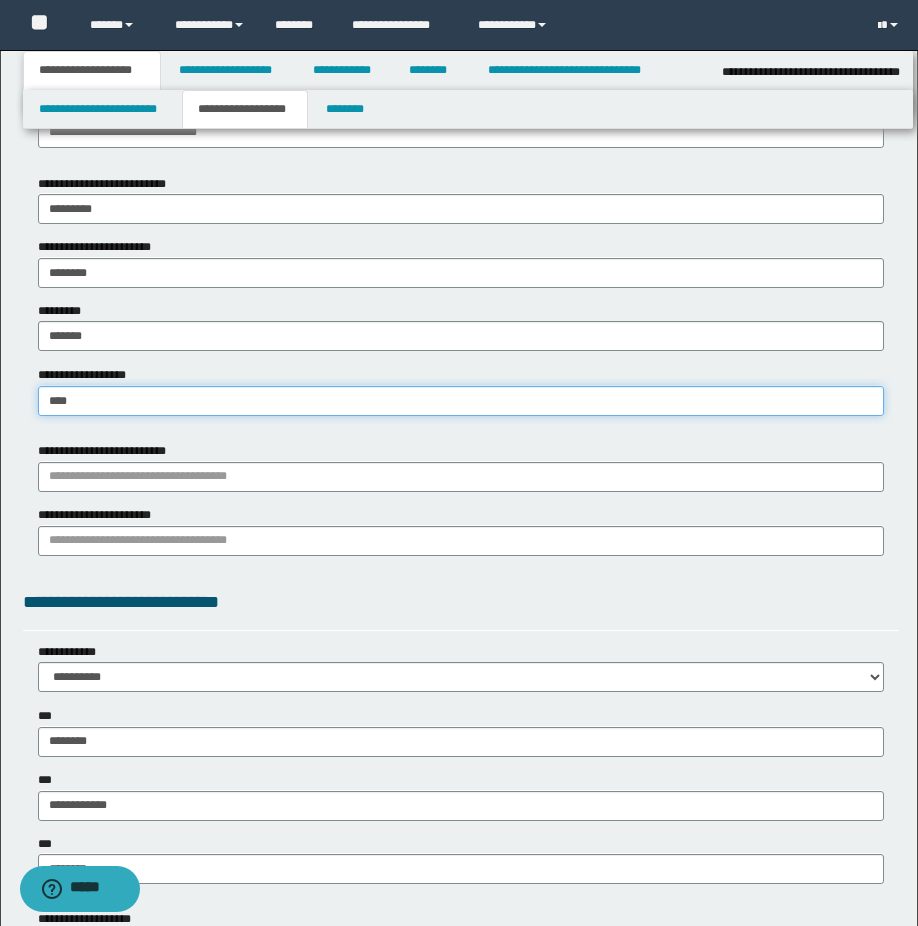 type on "*****" 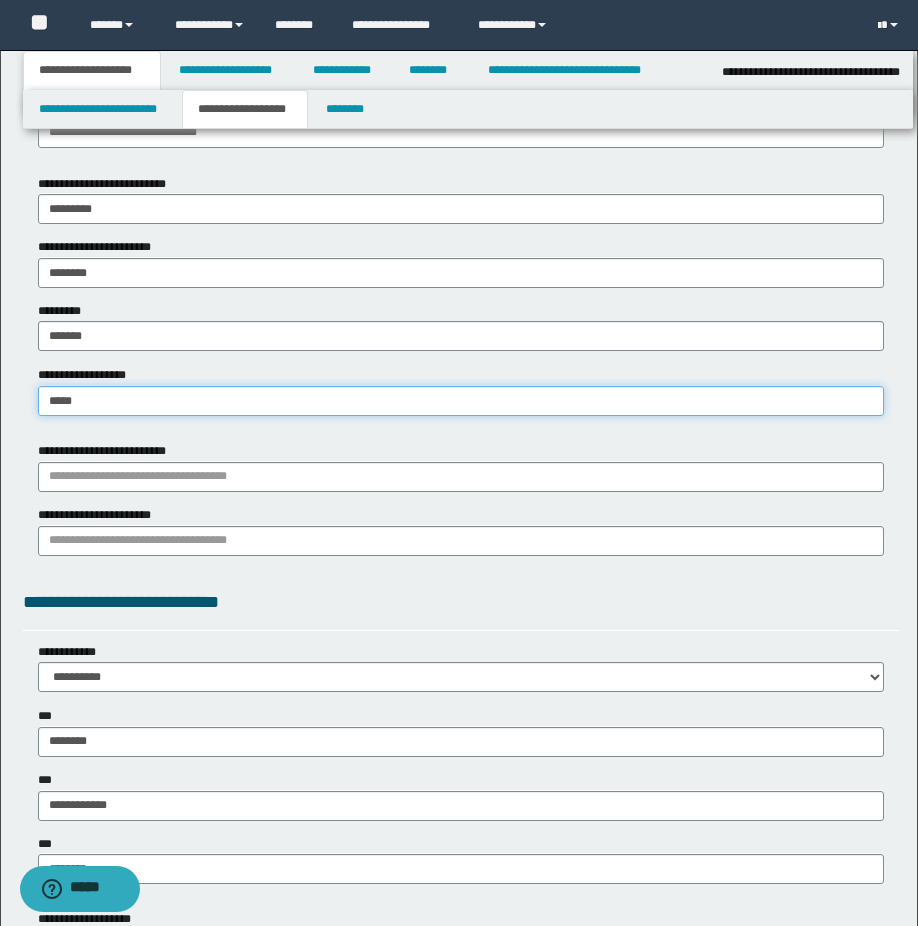 type on "********" 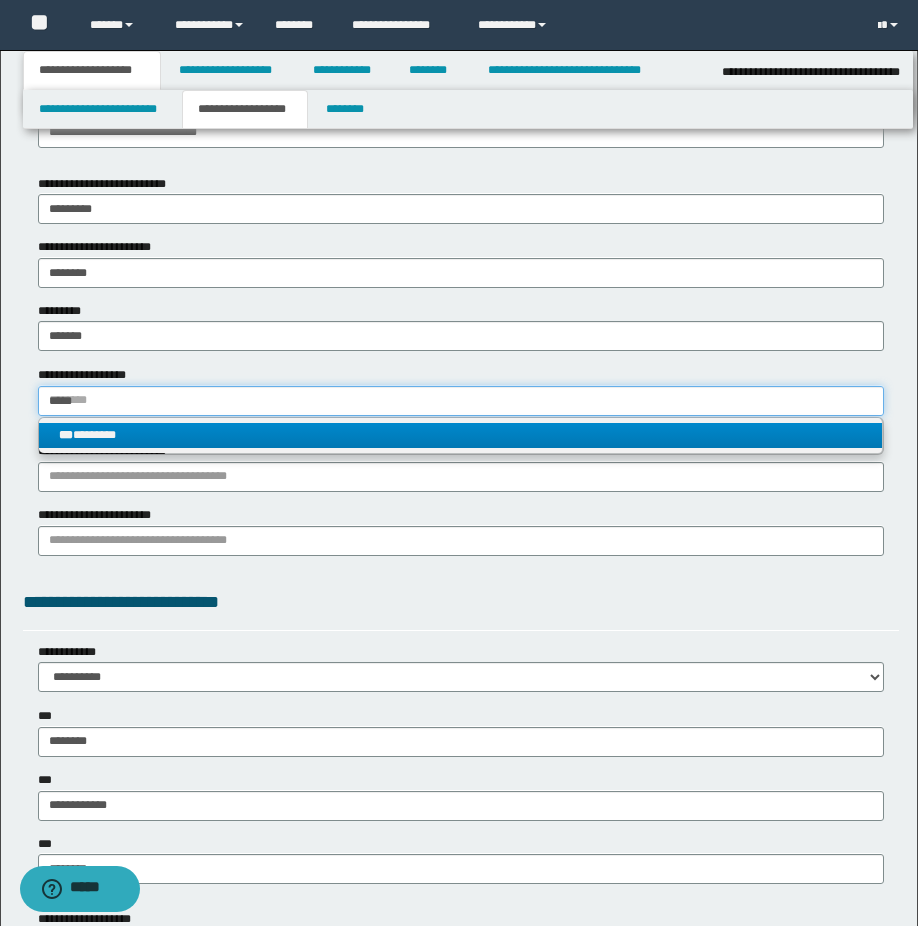 type on "*****" 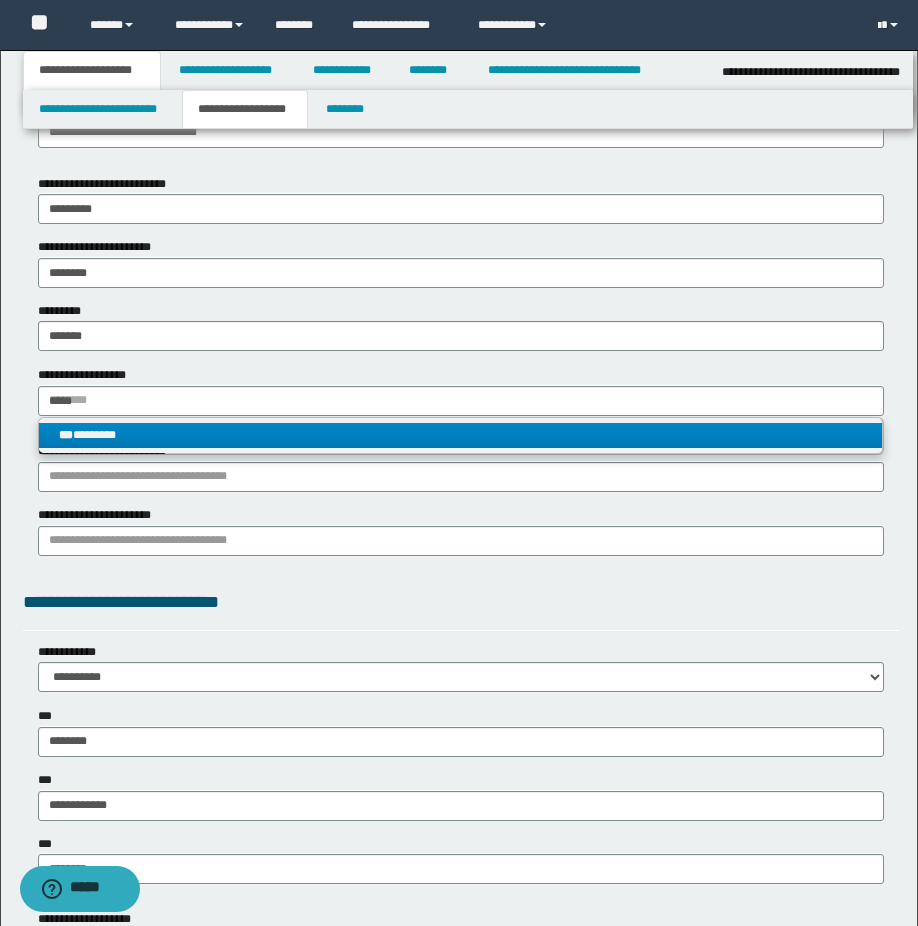 type 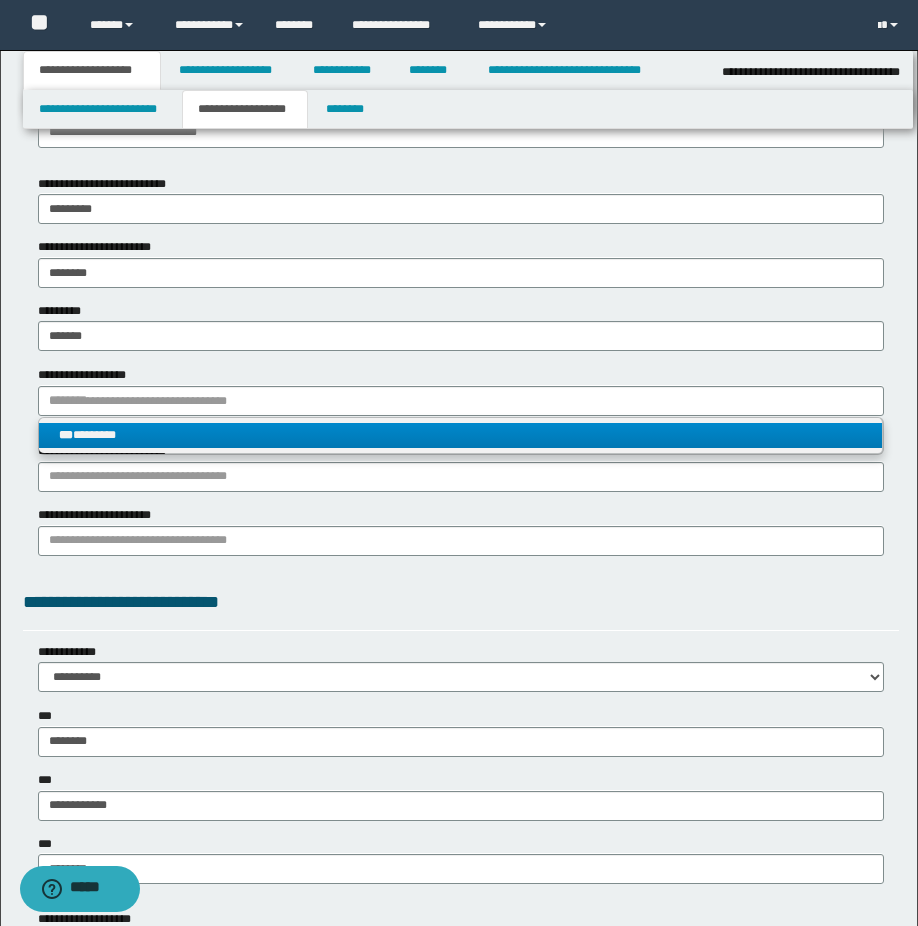 click on "*** ********" at bounding box center (460, 435) 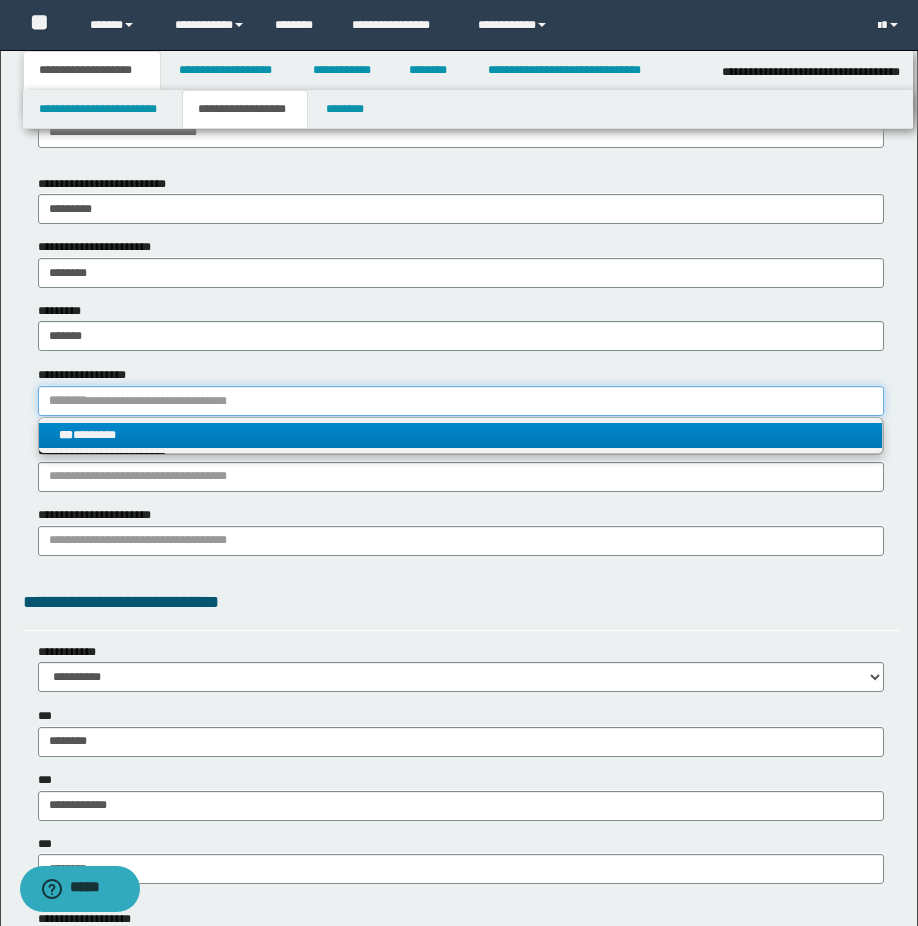 type 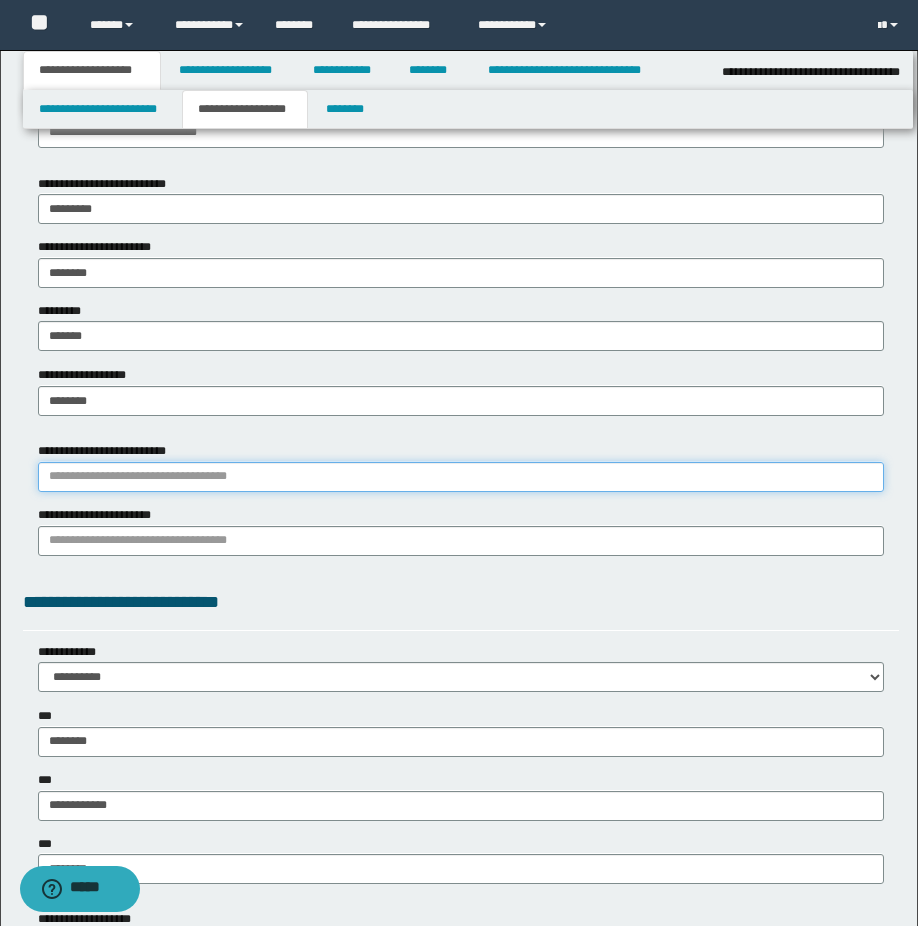 click on "**********" at bounding box center [461, 477] 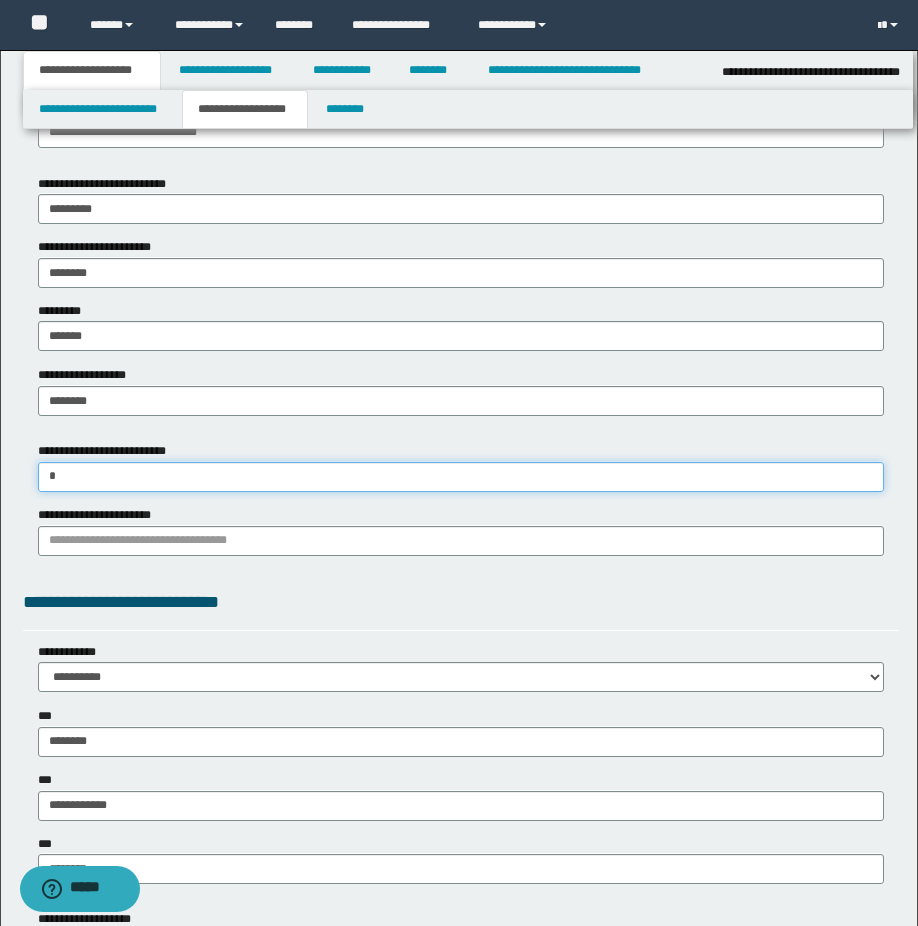 type on "**" 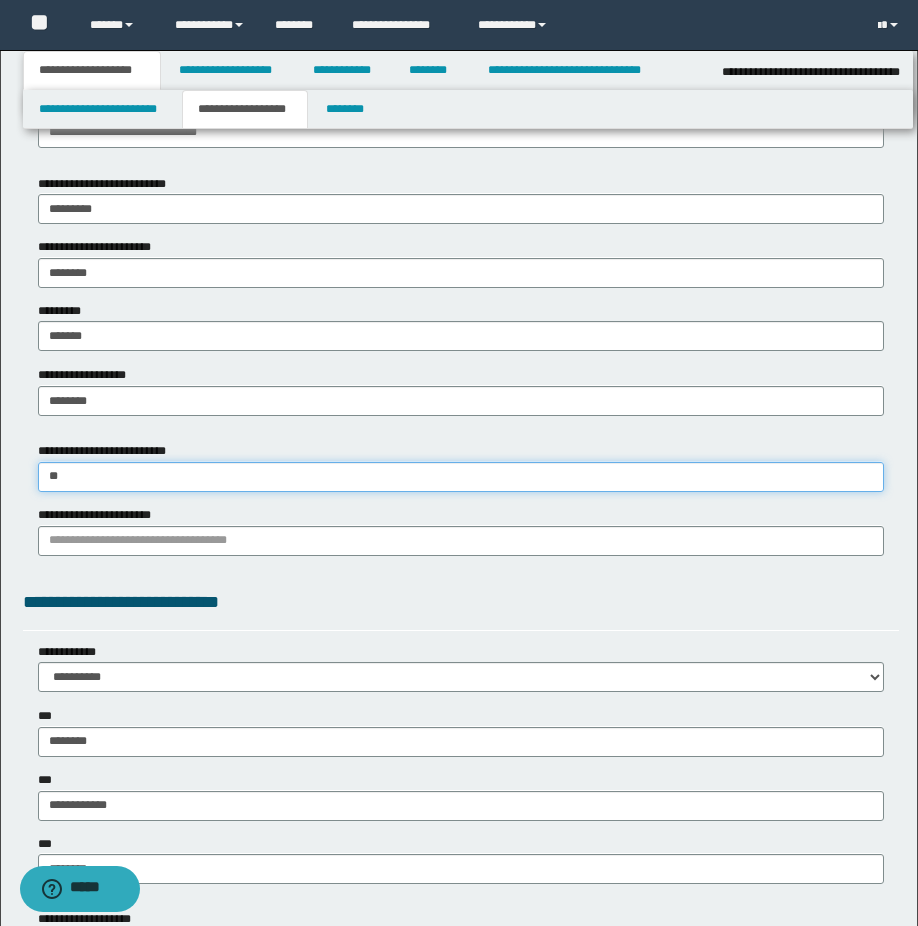 type on "**" 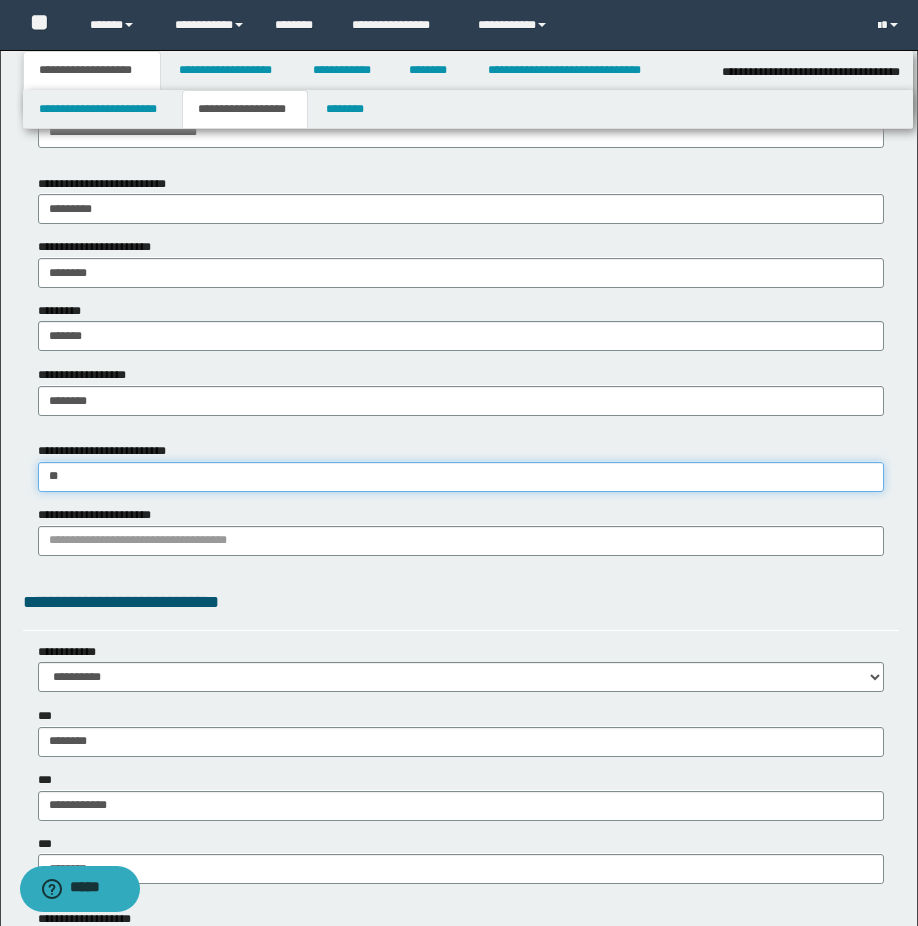 type 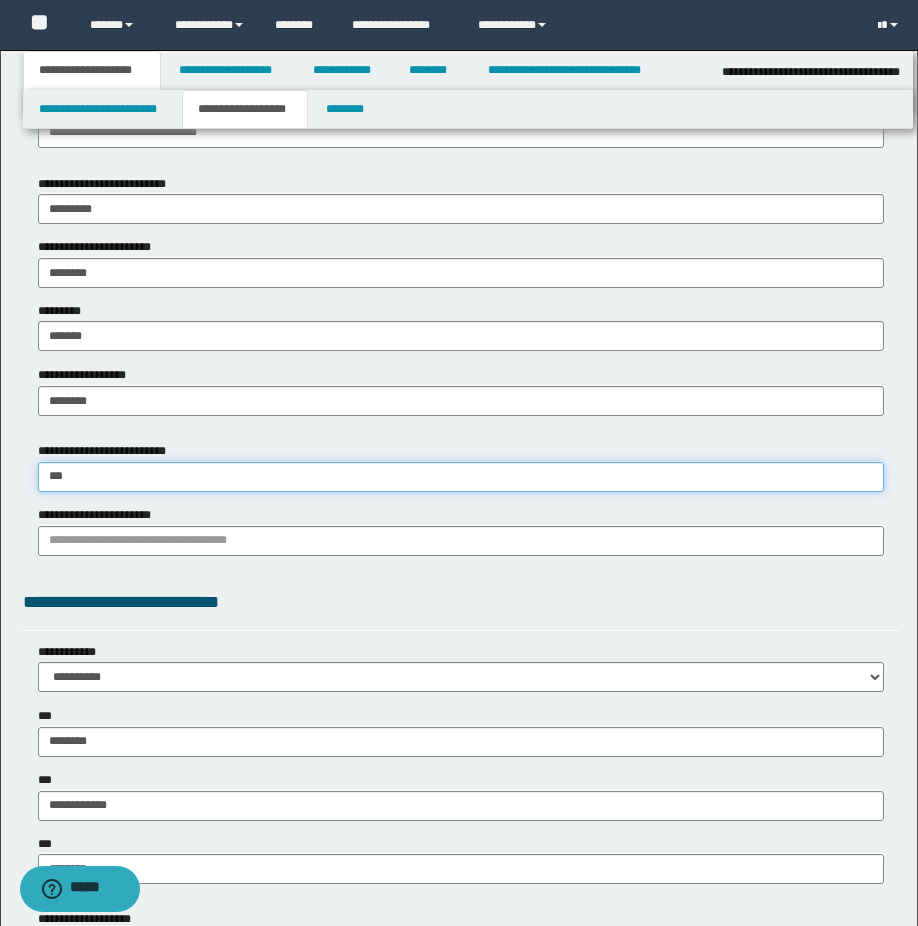 type on "**" 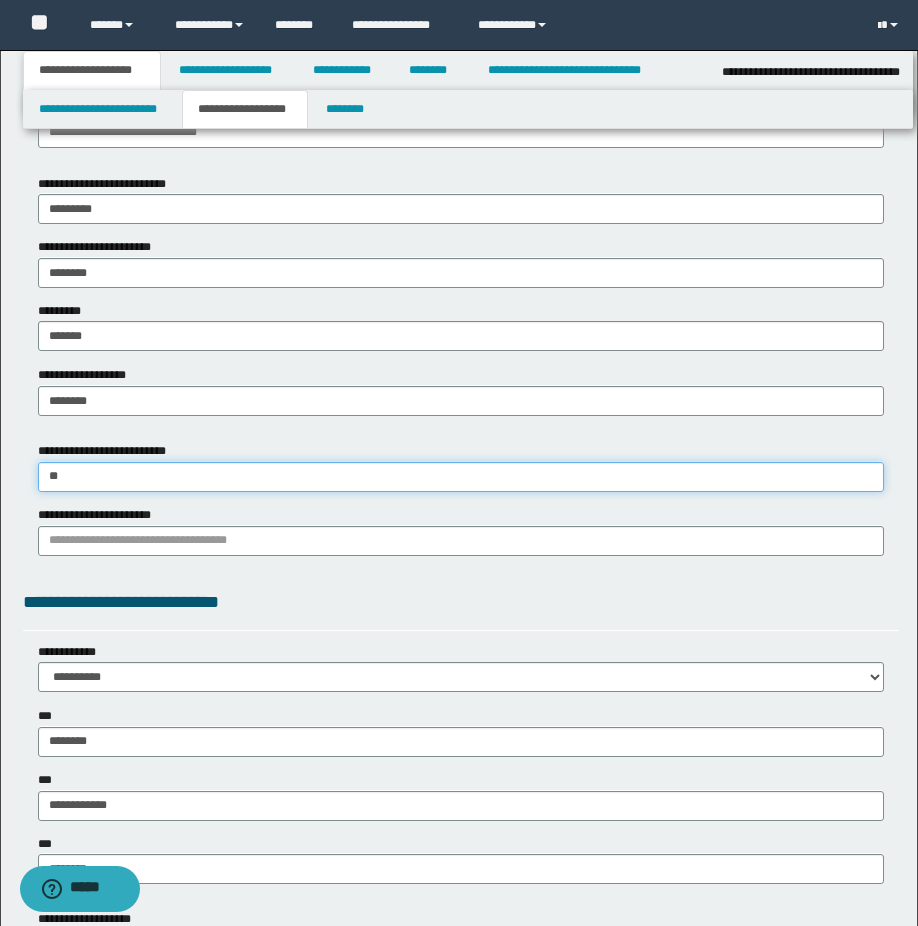 type on "**" 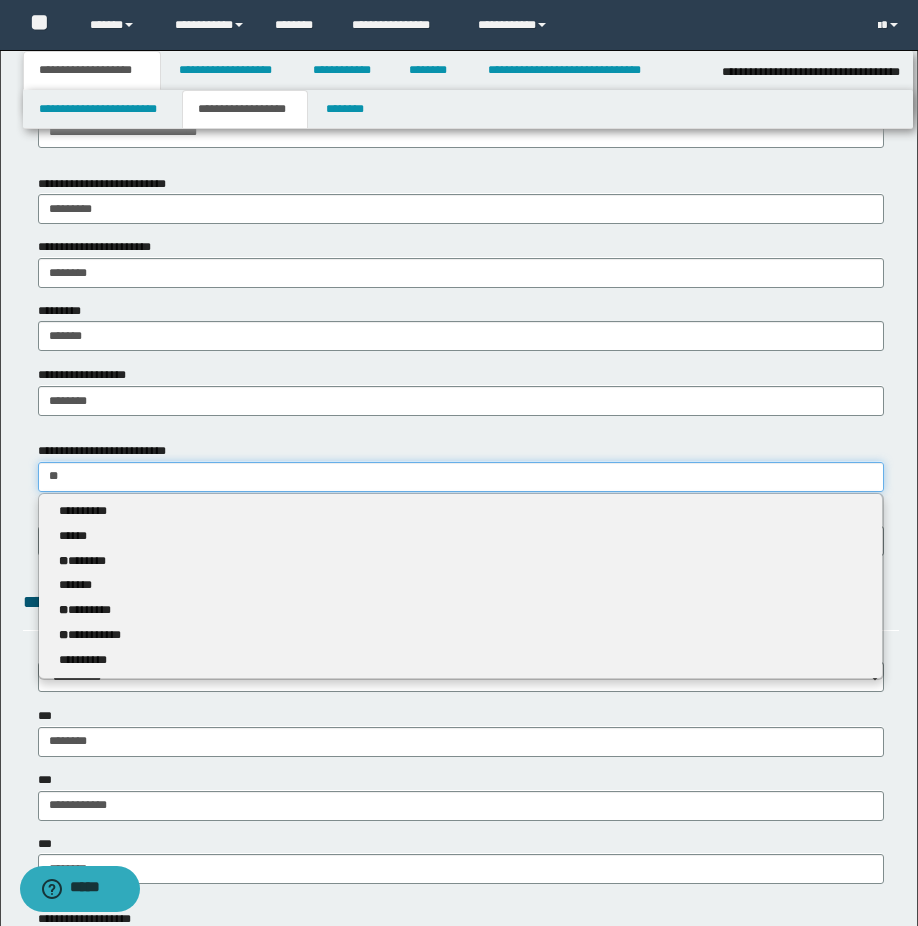 type 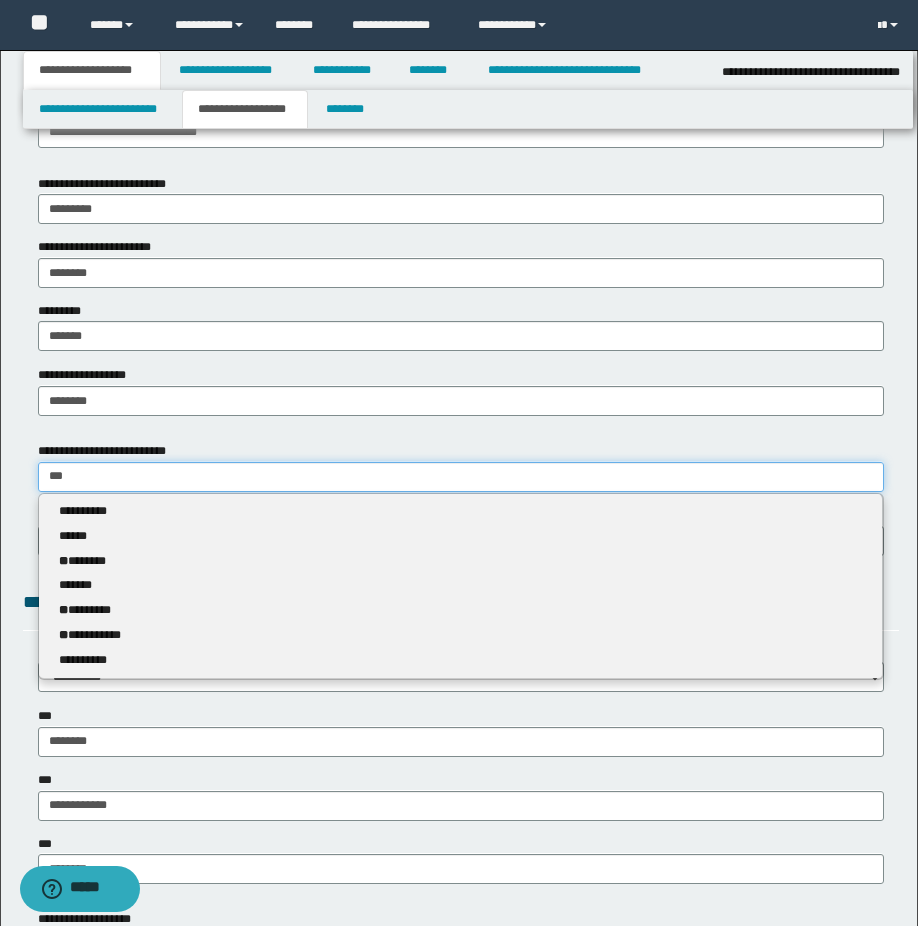 type on "***" 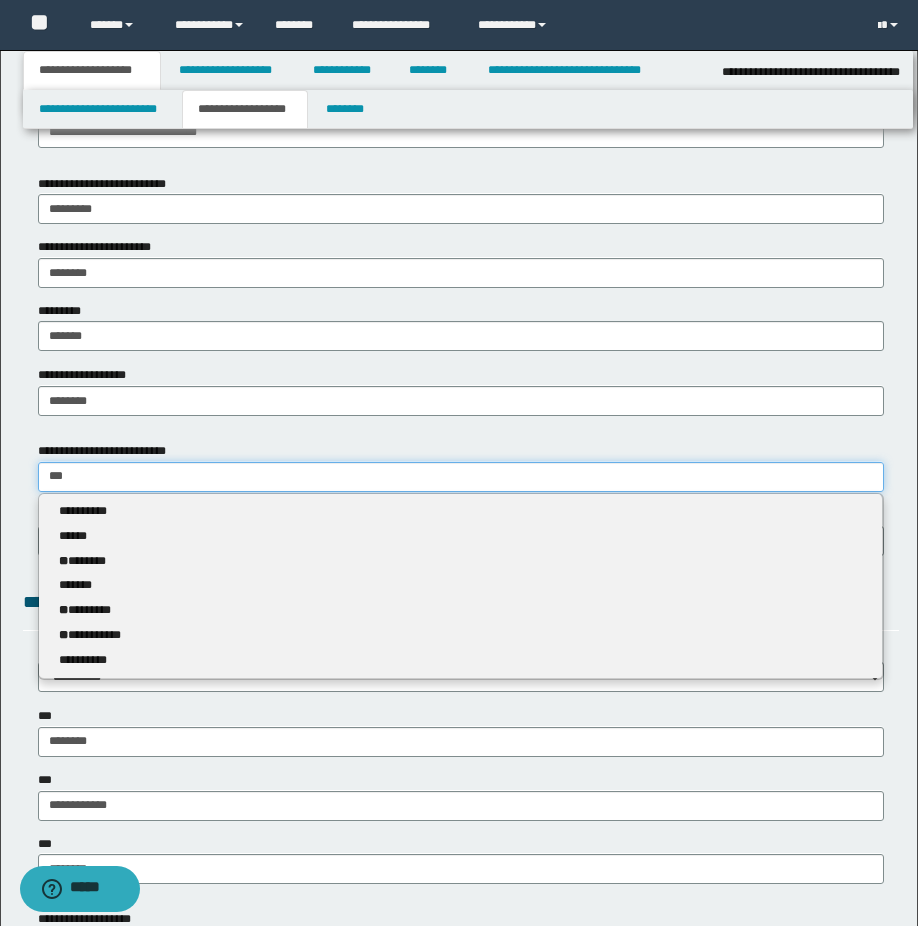 type 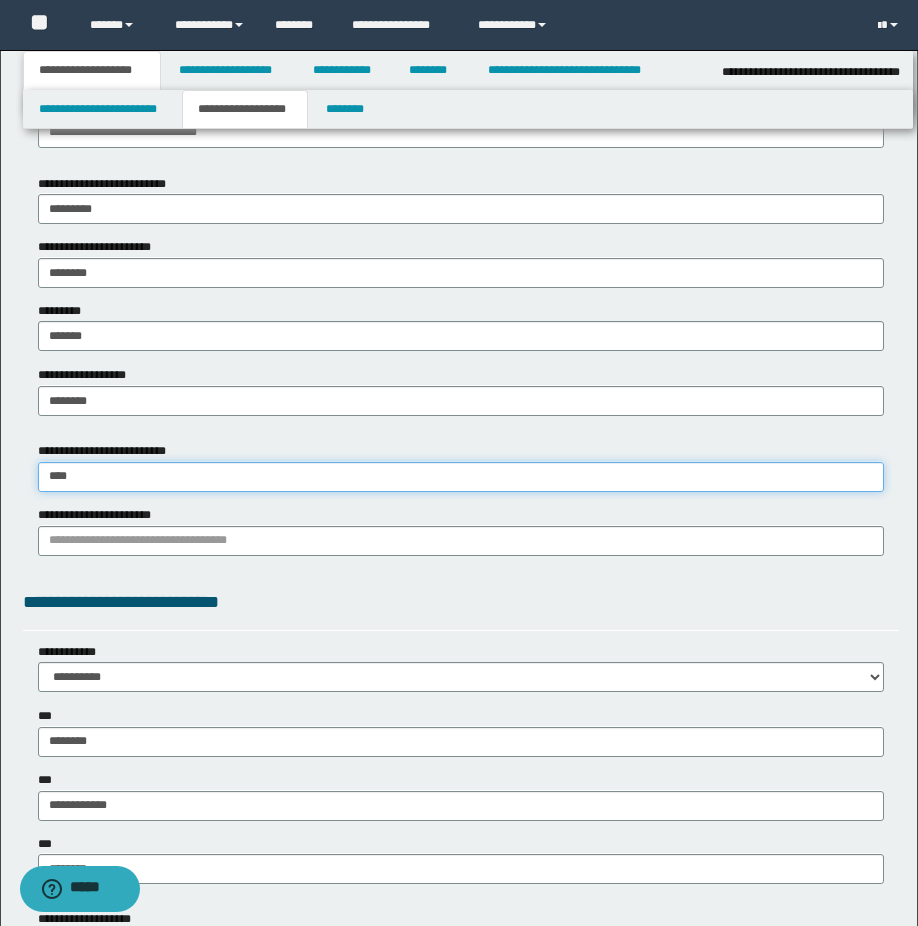 type on "*****" 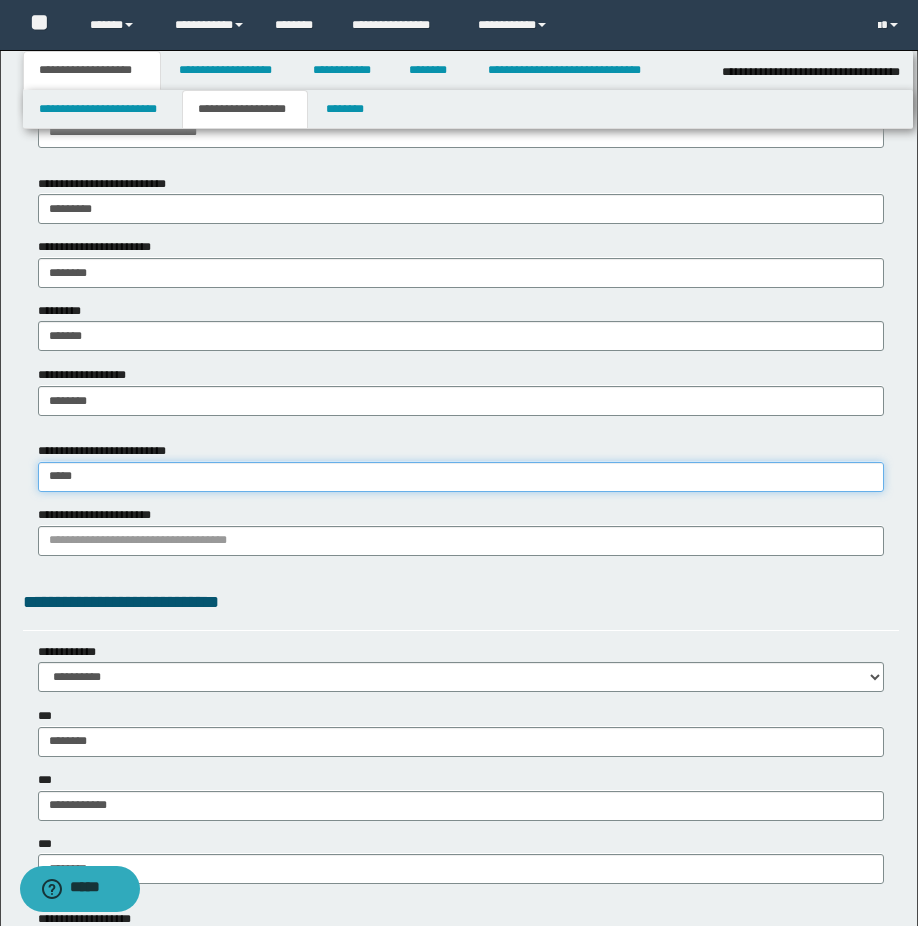 type on "********" 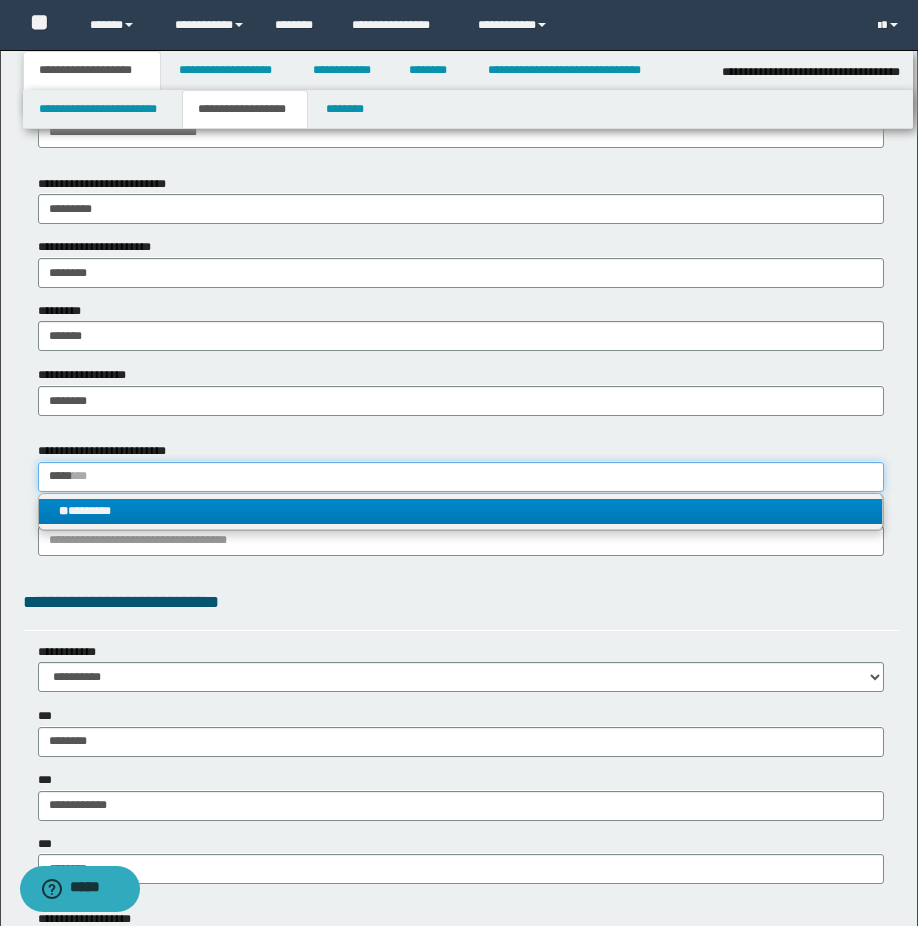 type on "*****" 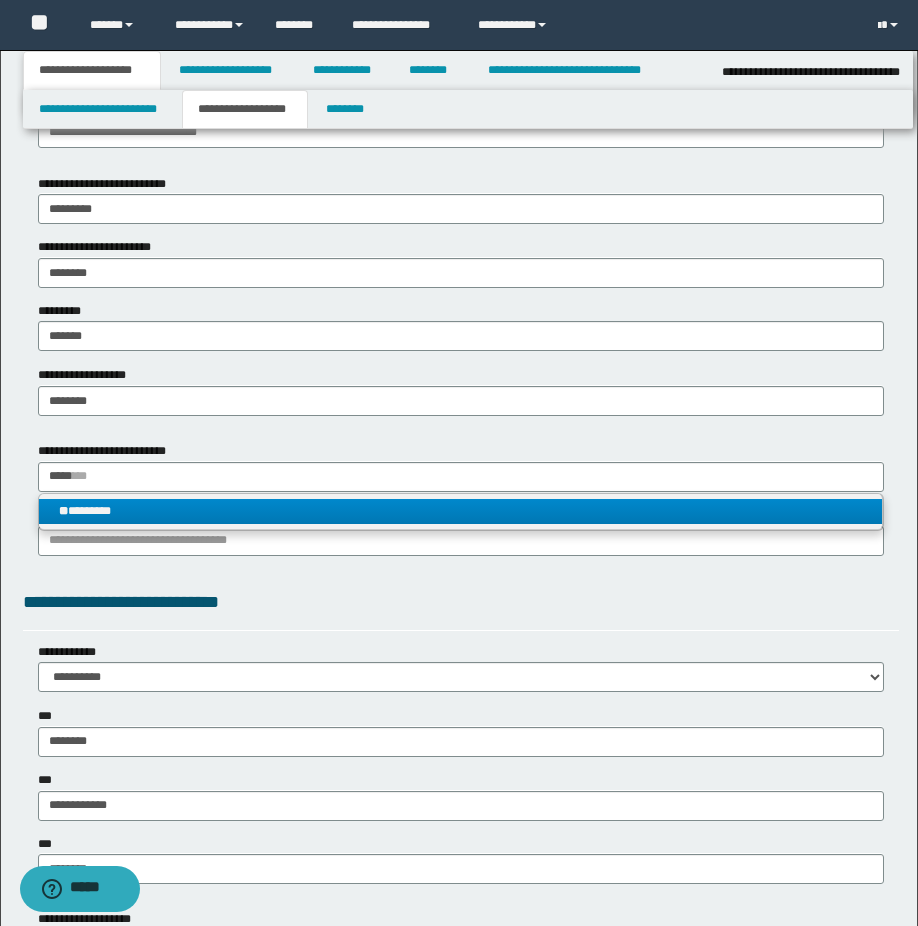 type 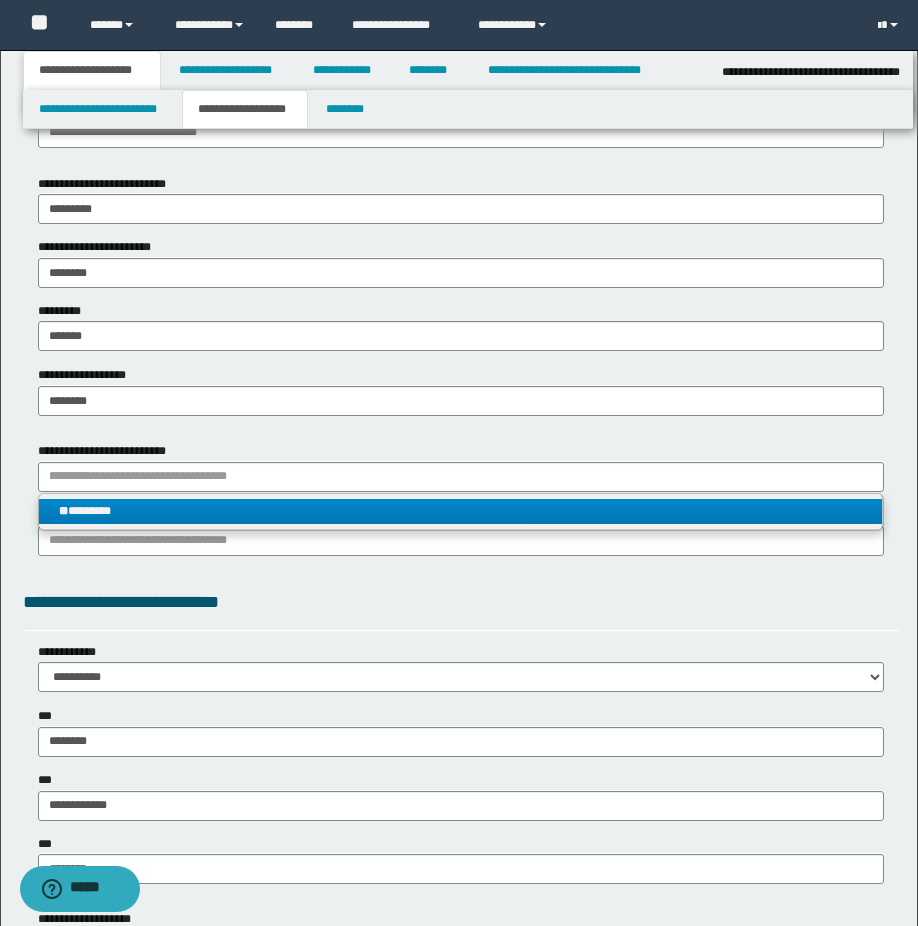 click on "** ********" at bounding box center [460, 511] 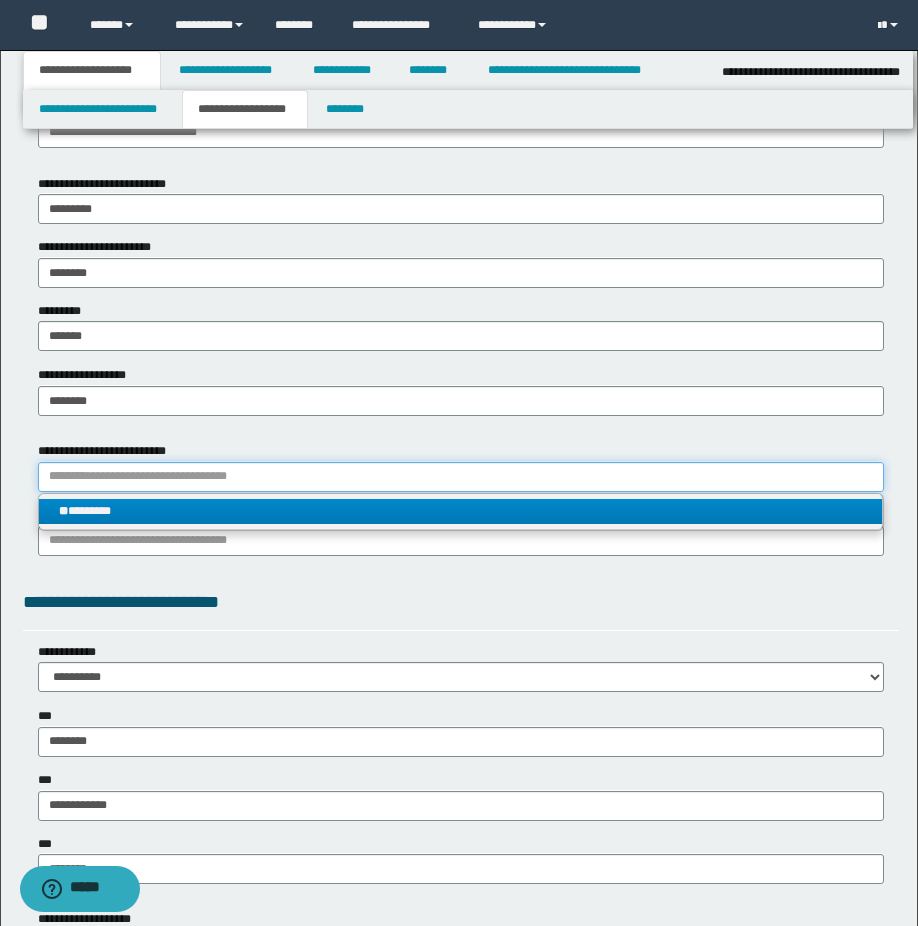 type 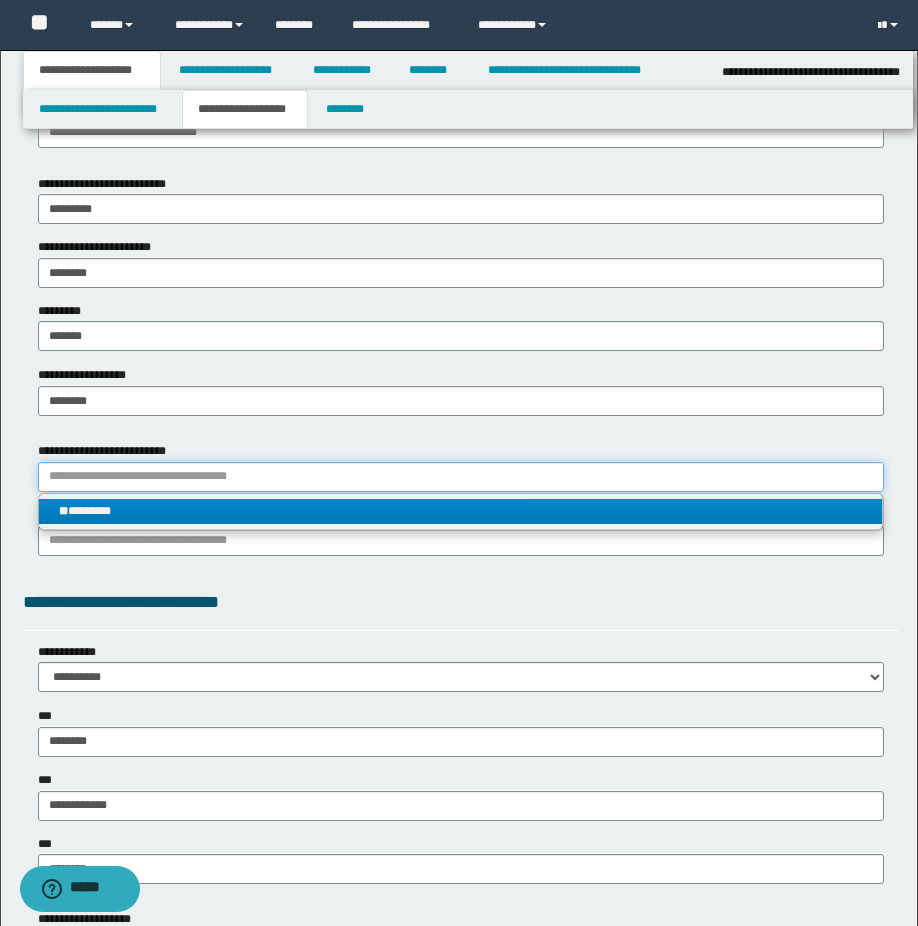 type on "********" 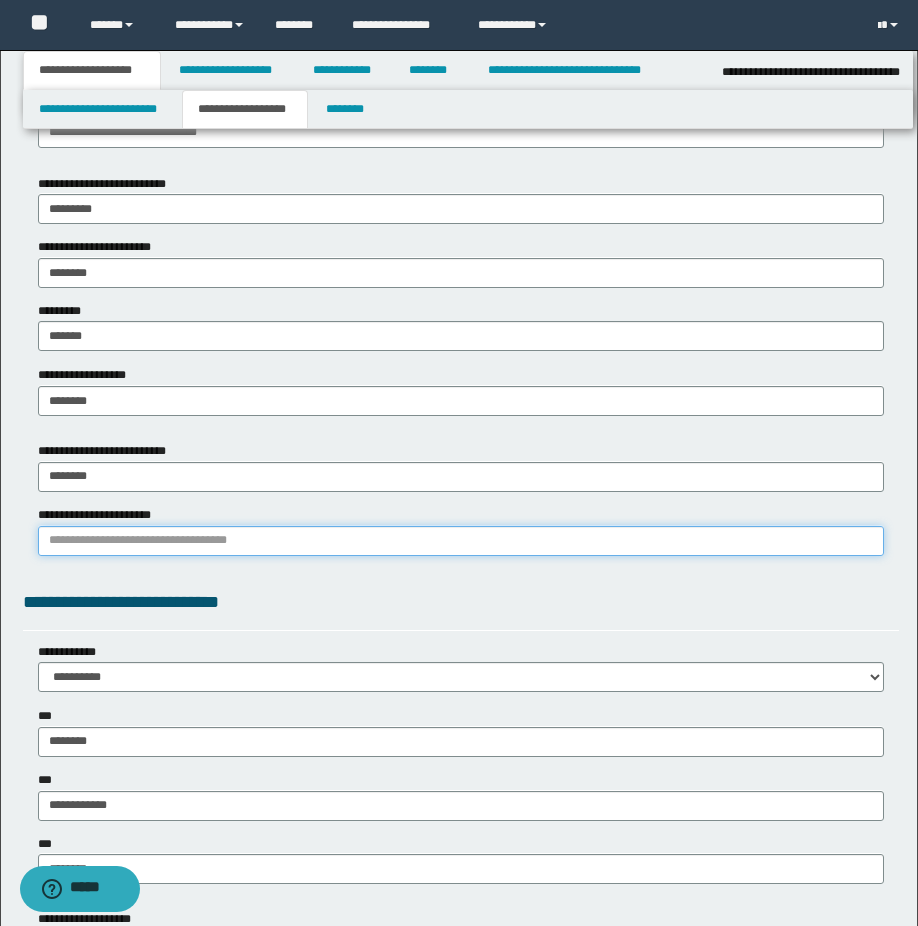 click on "**********" at bounding box center [461, 541] 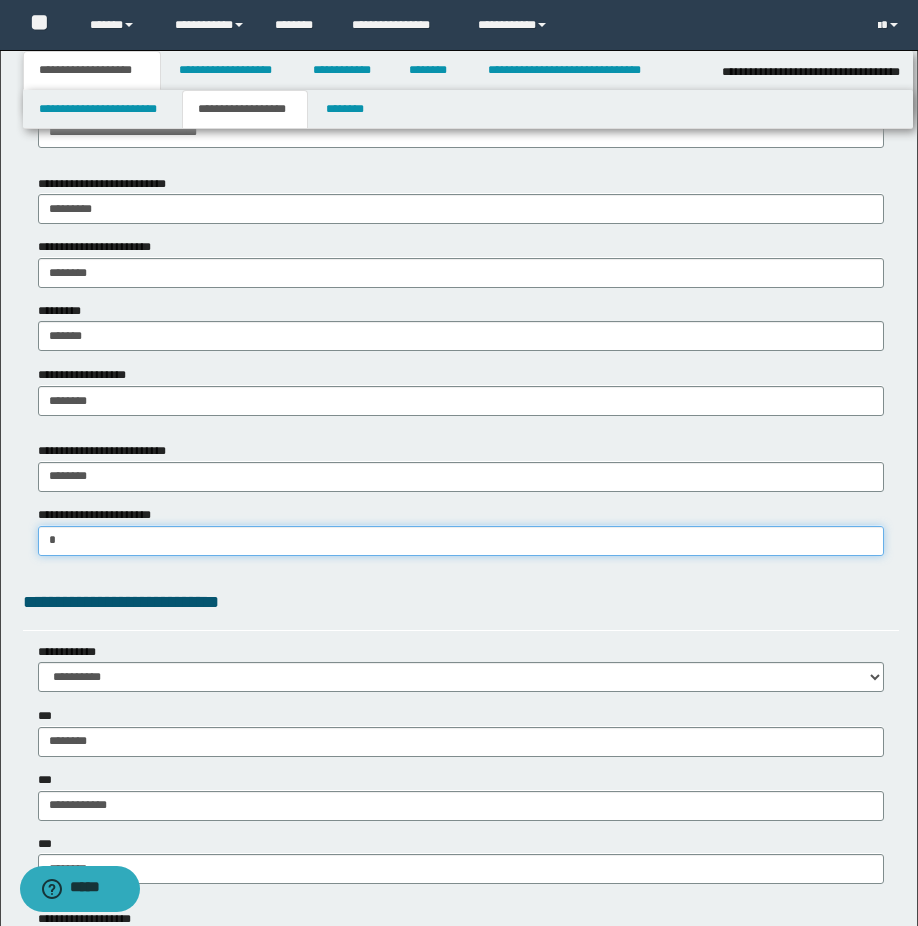 type on "**" 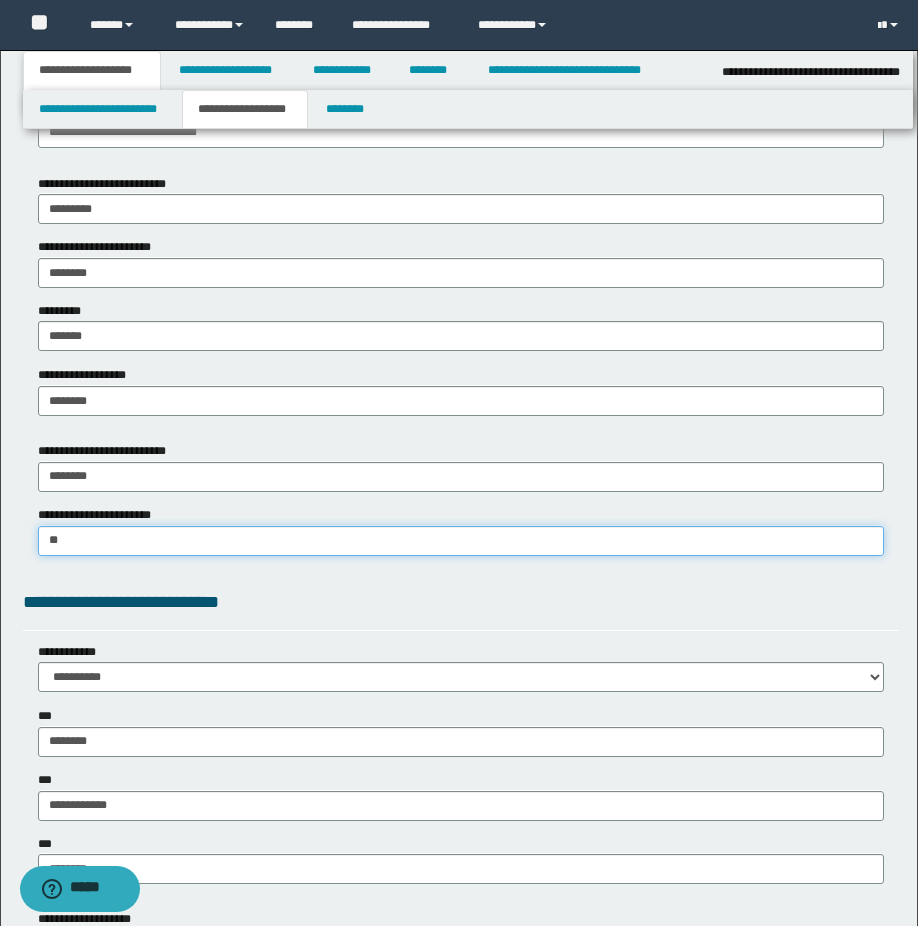 type 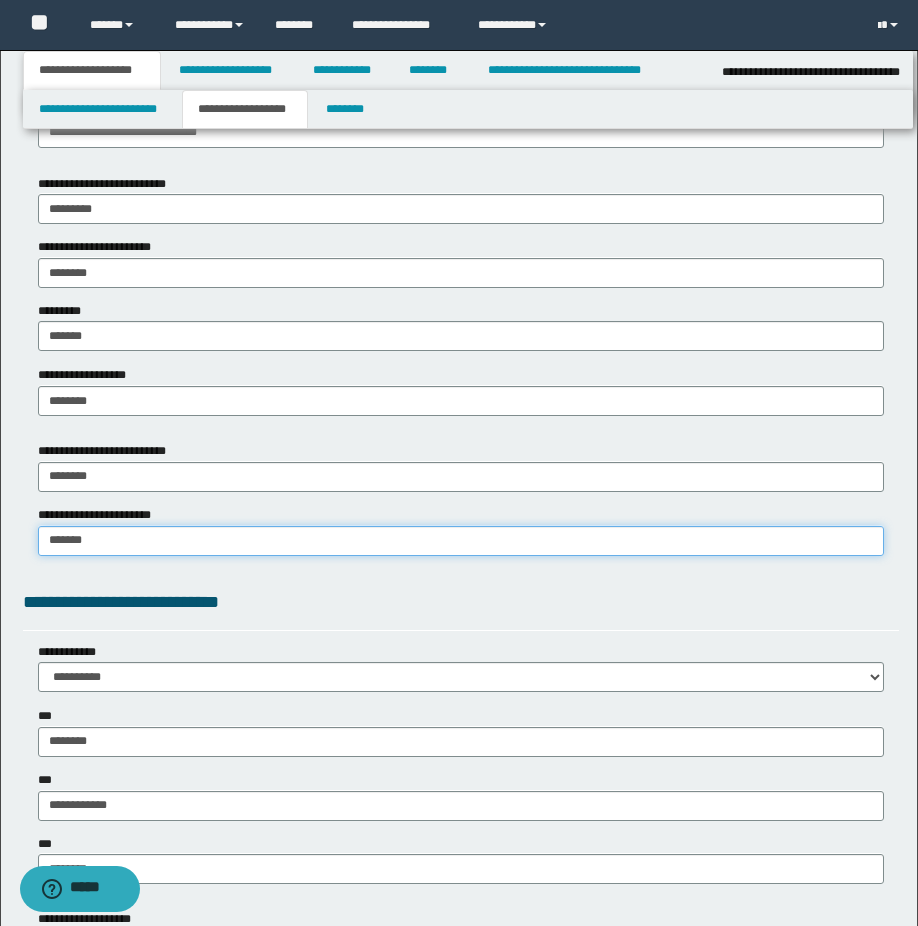 type on "********" 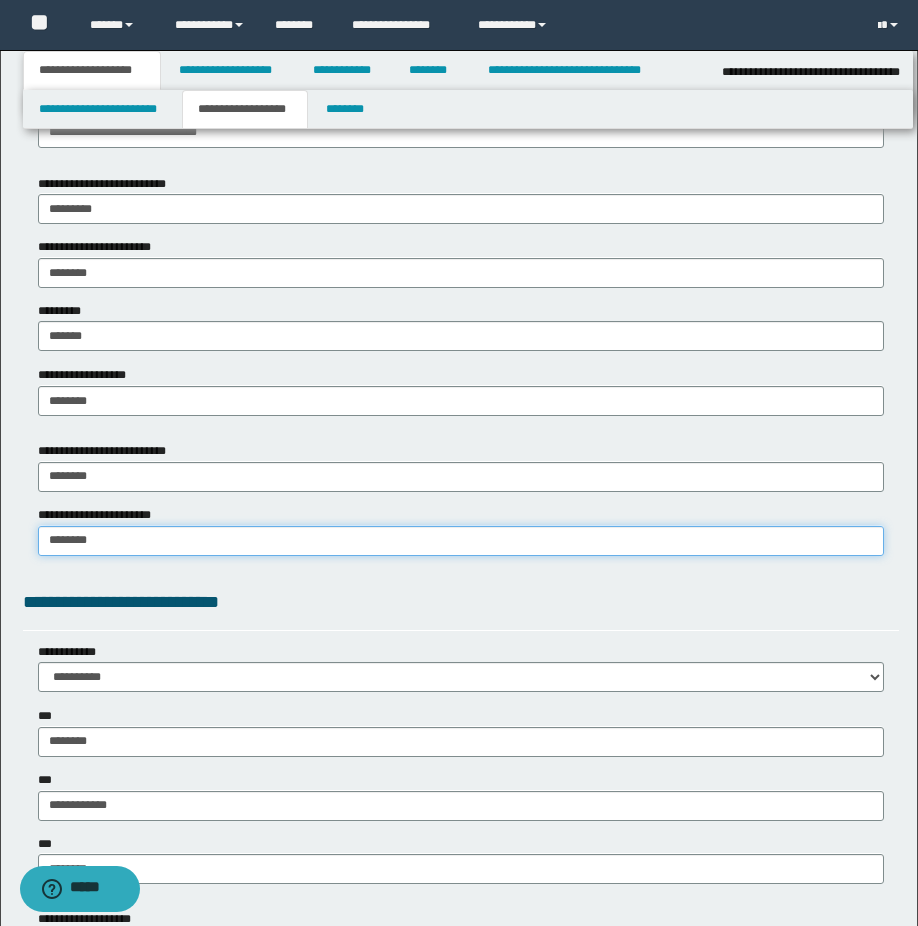 type on "********" 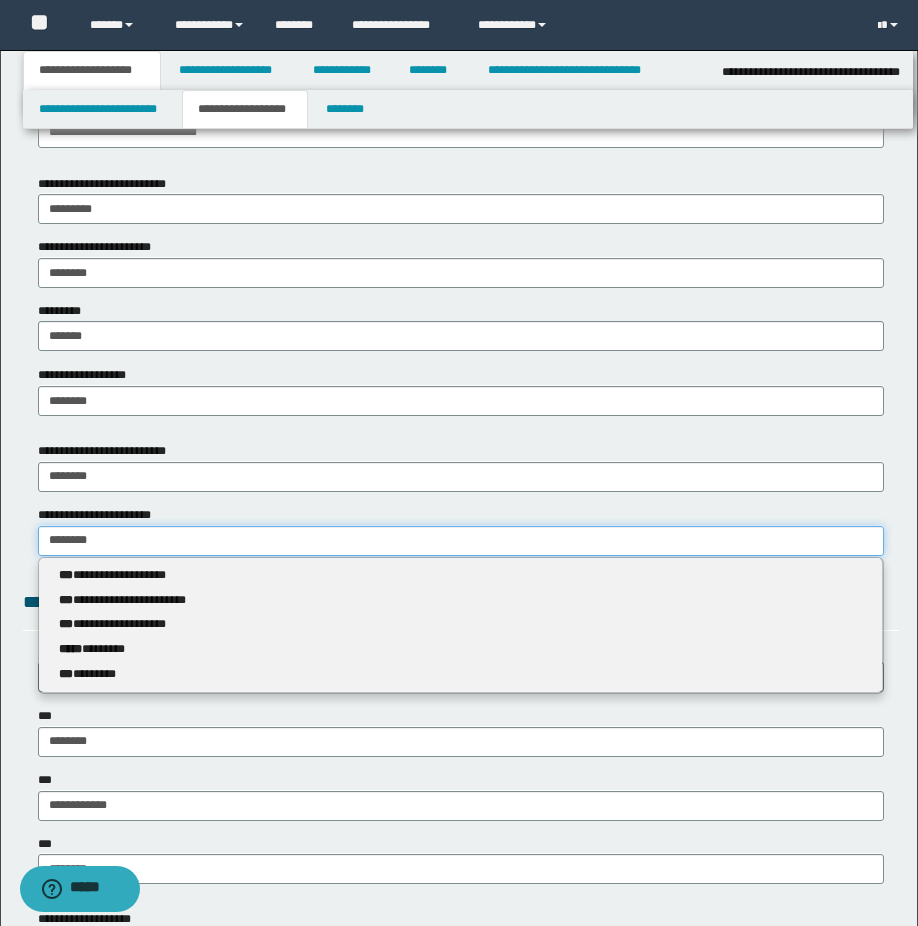 type 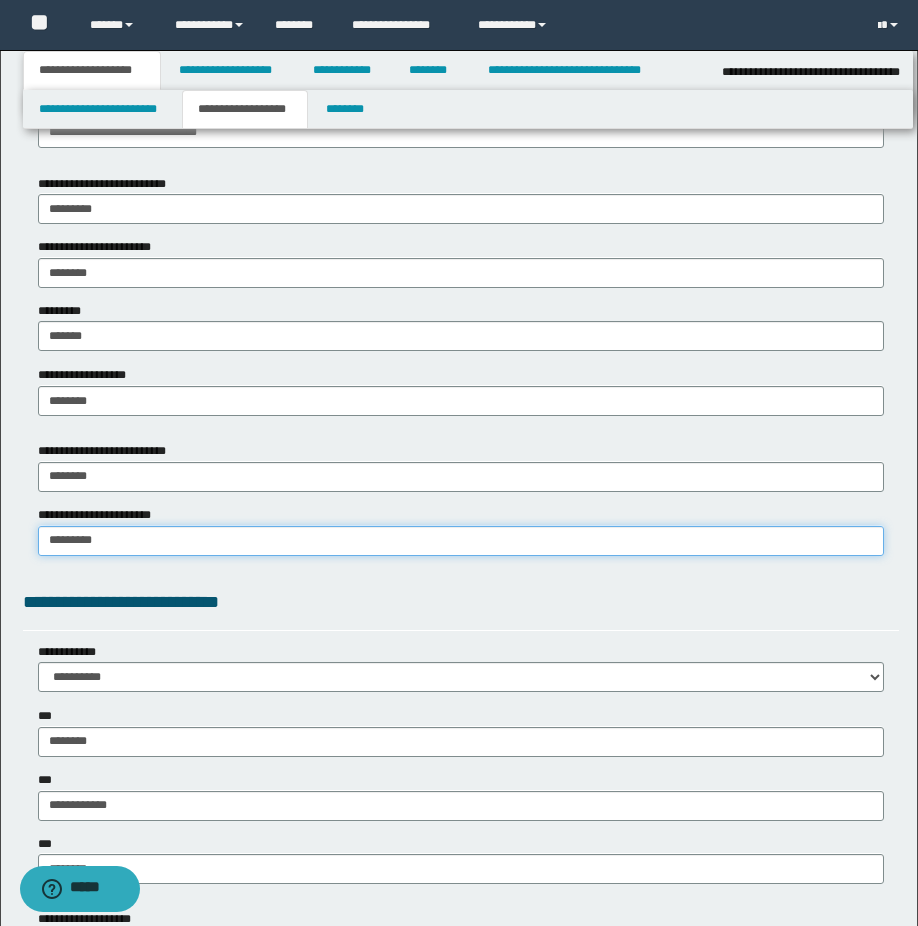 type on "********" 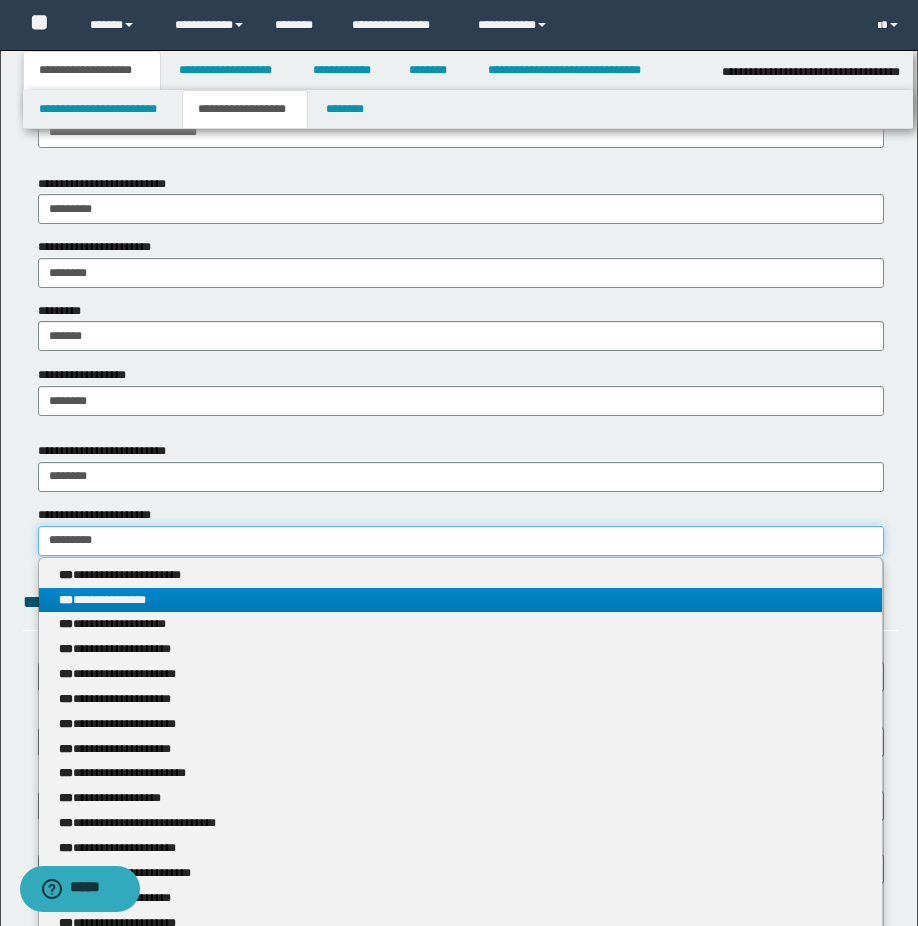 type 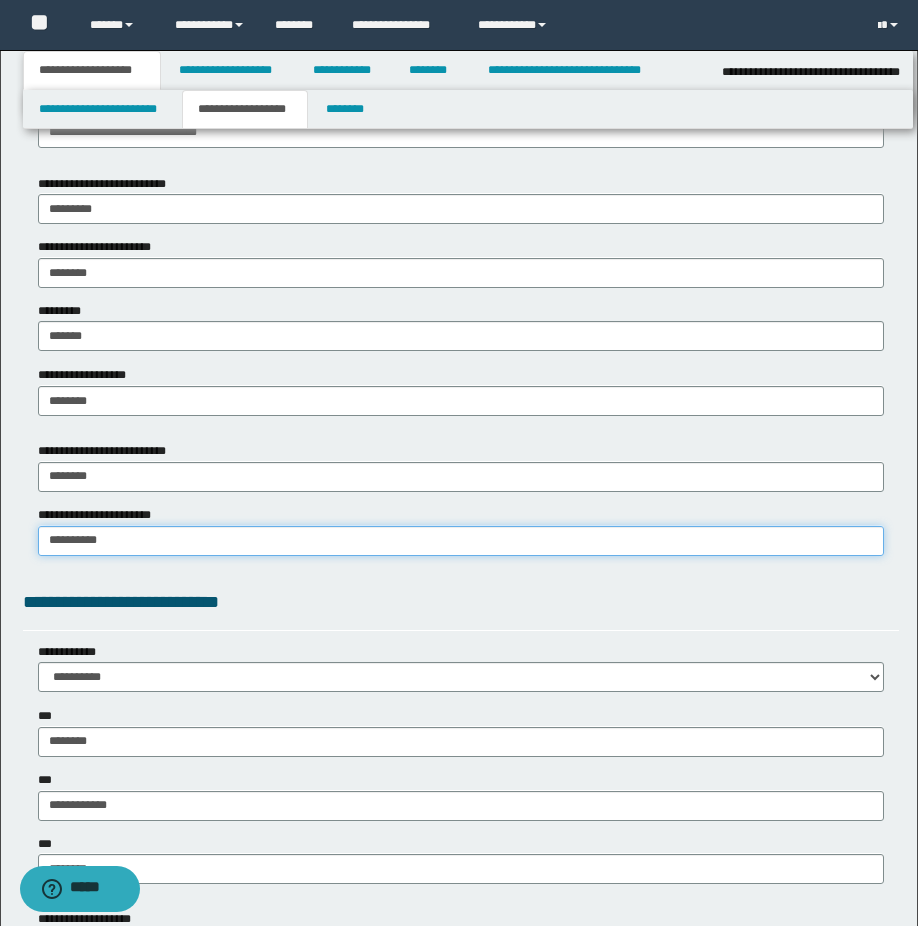 type on "********" 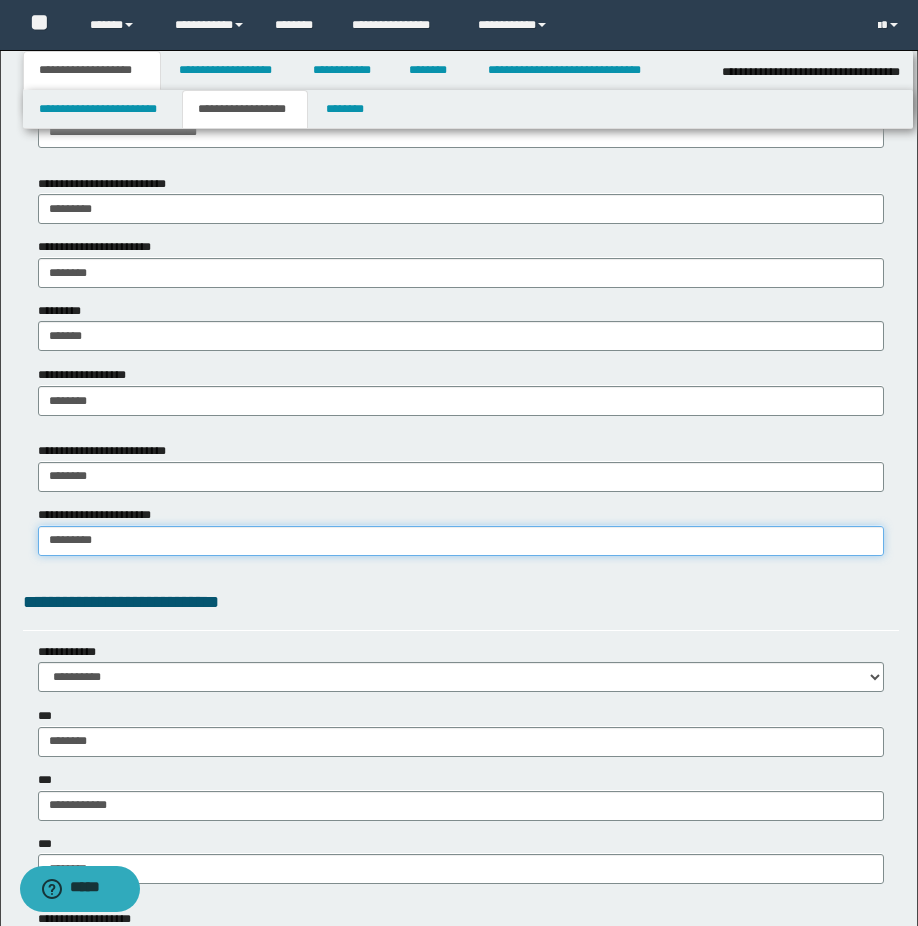 type on "********" 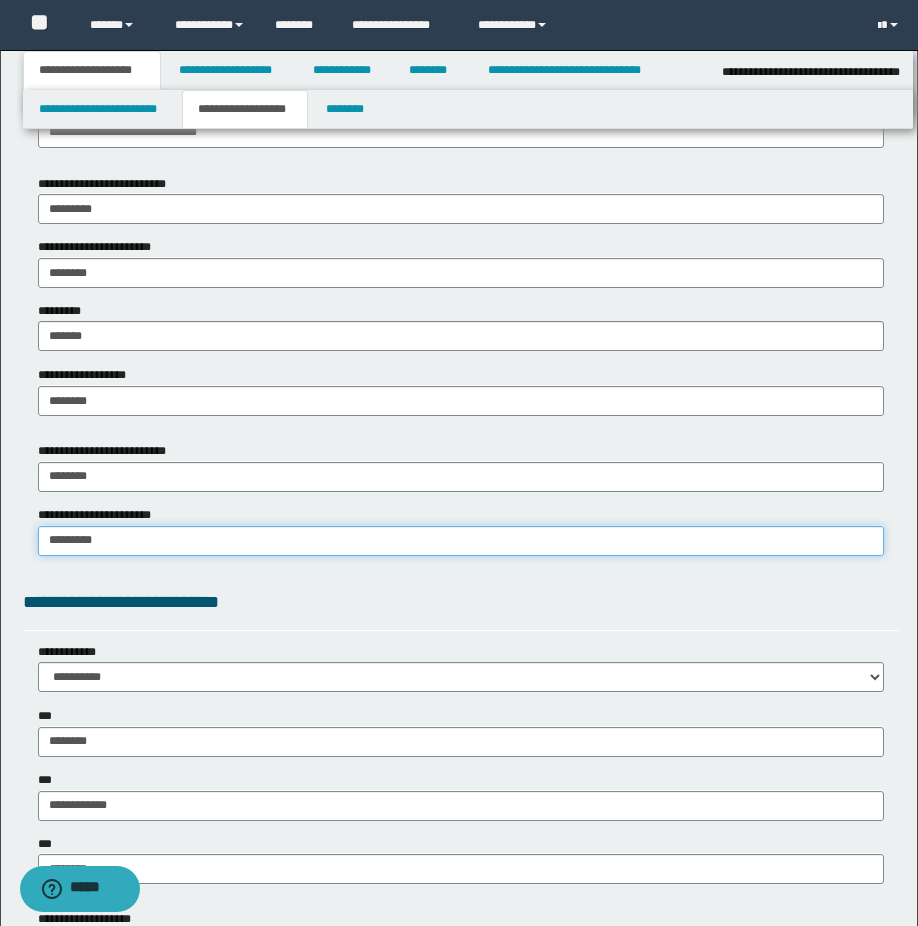 type 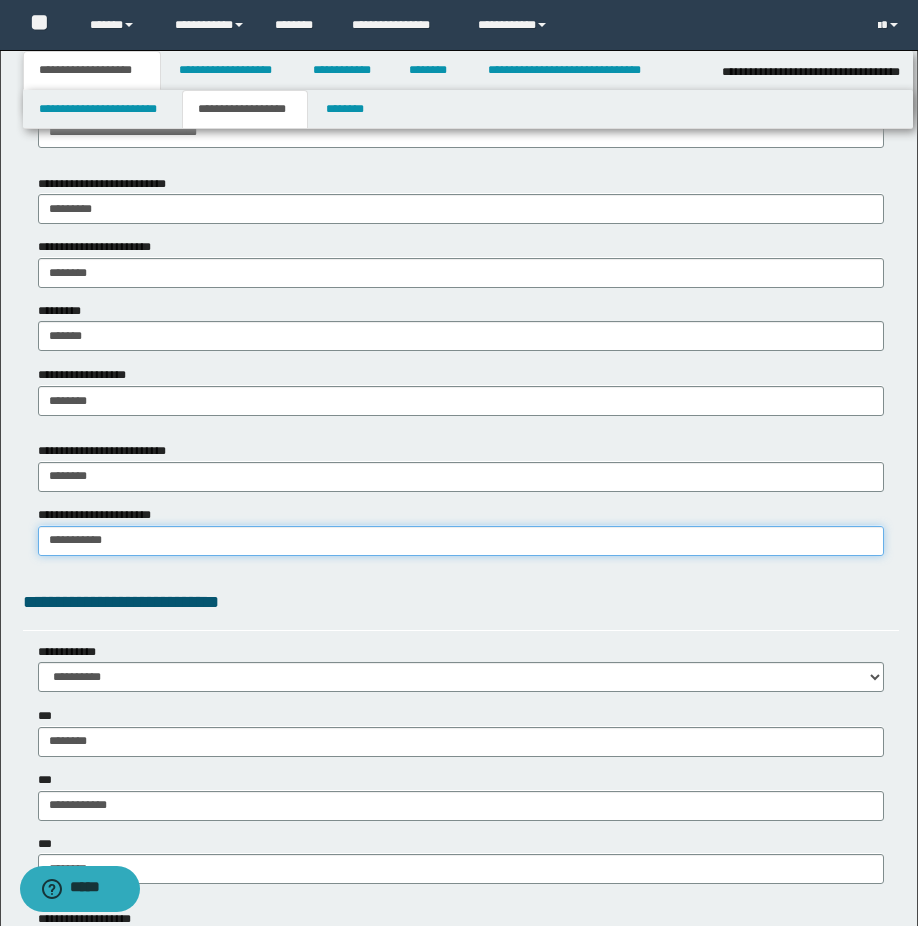 type on "**********" 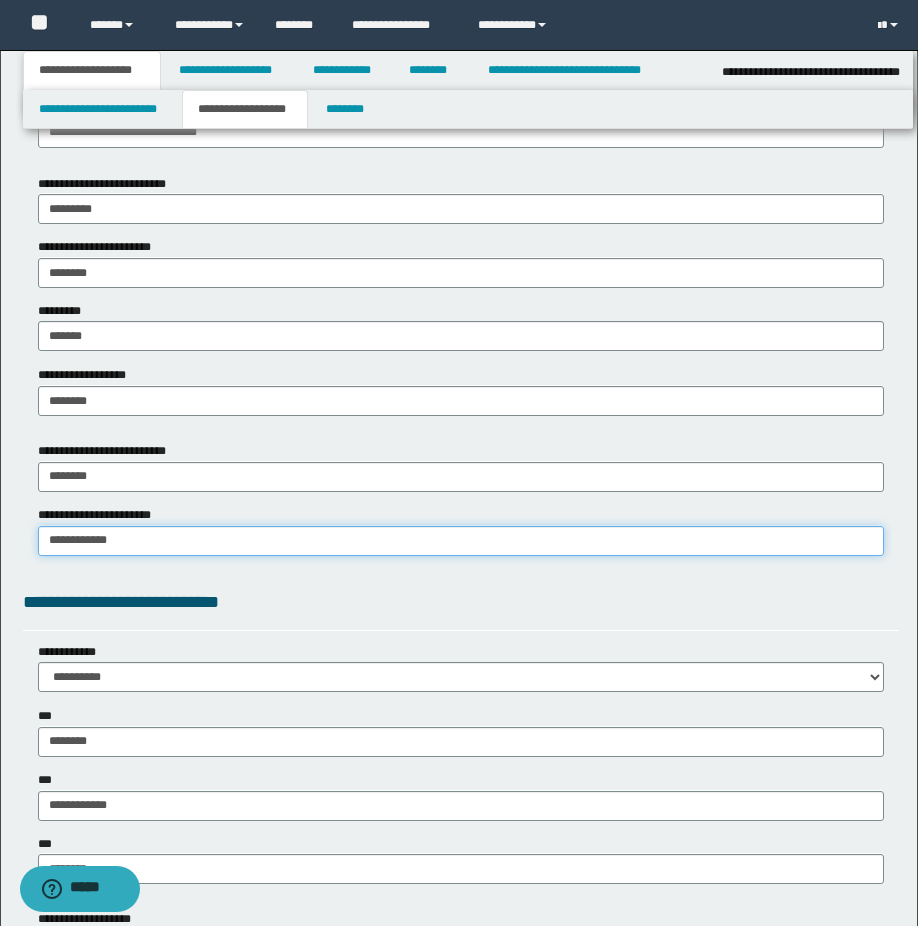 type on "**********" 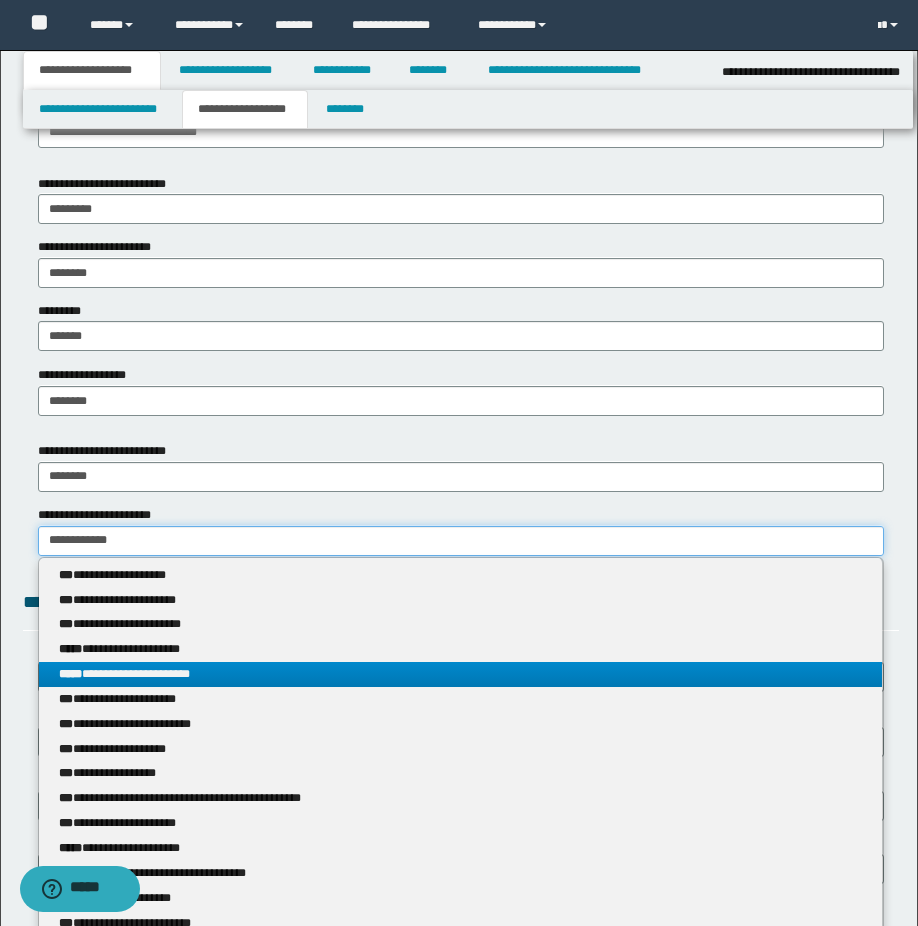 type on "**********" 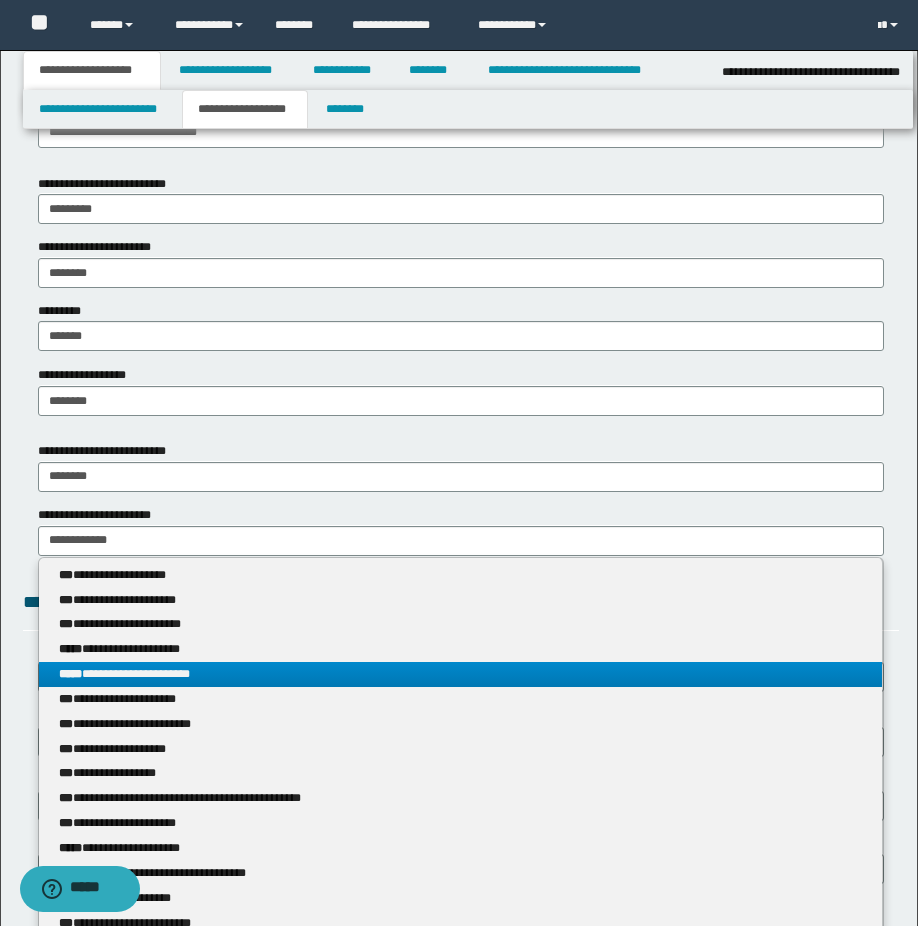 type 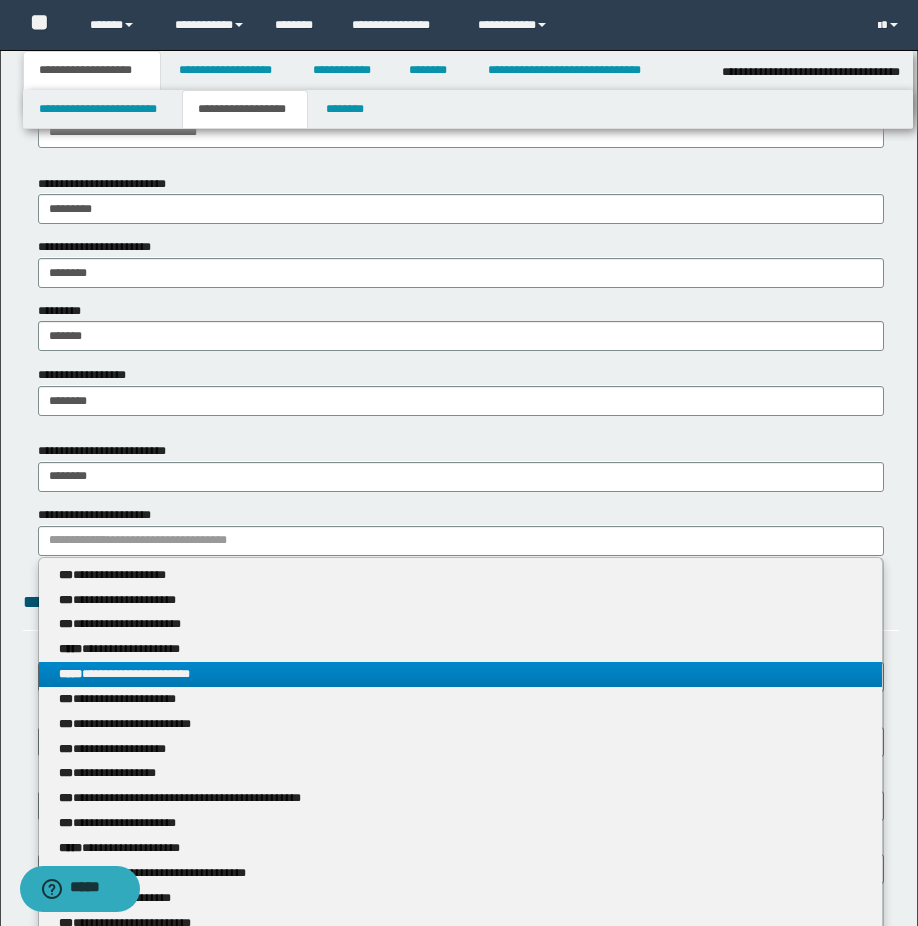 click on "**********" at bounding box center [460, 674] 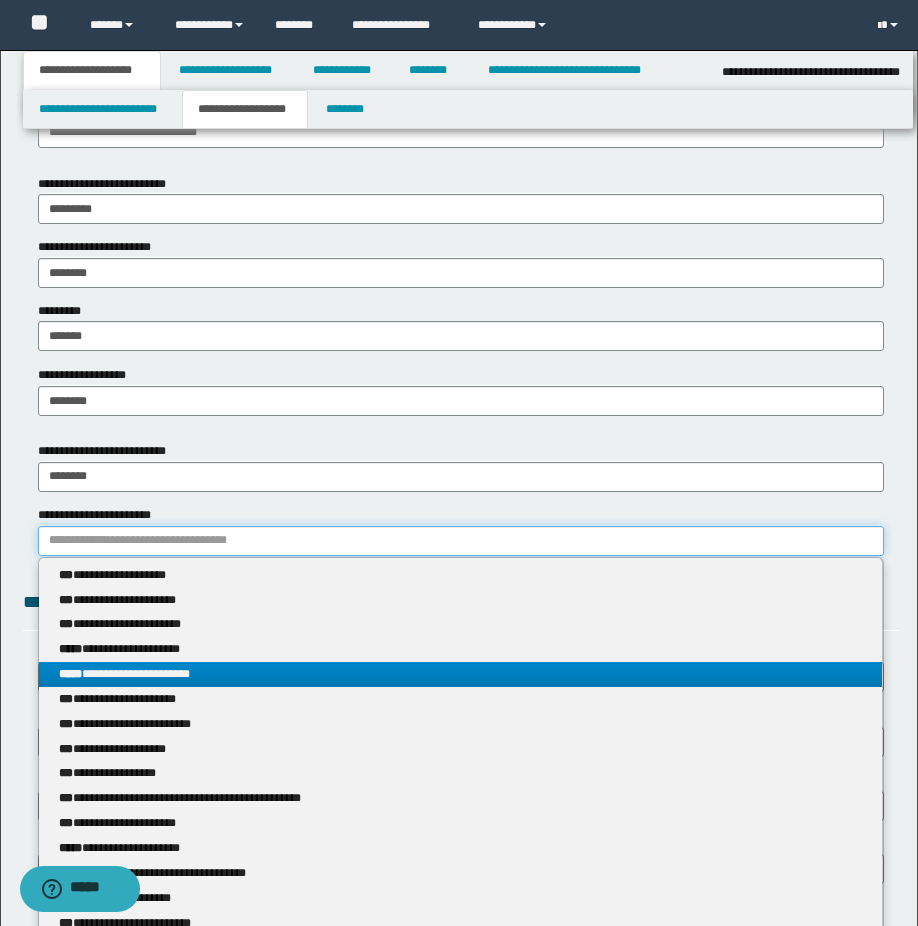 type 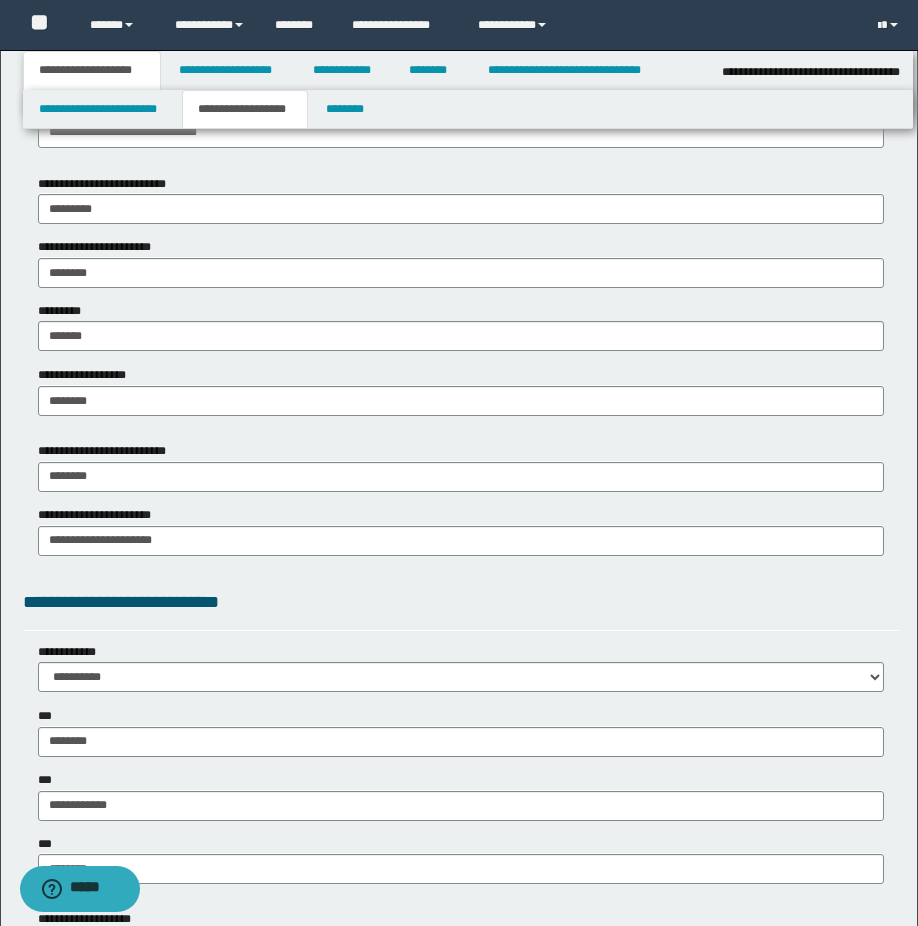 click on "**********" at bounding box center [461, 602] 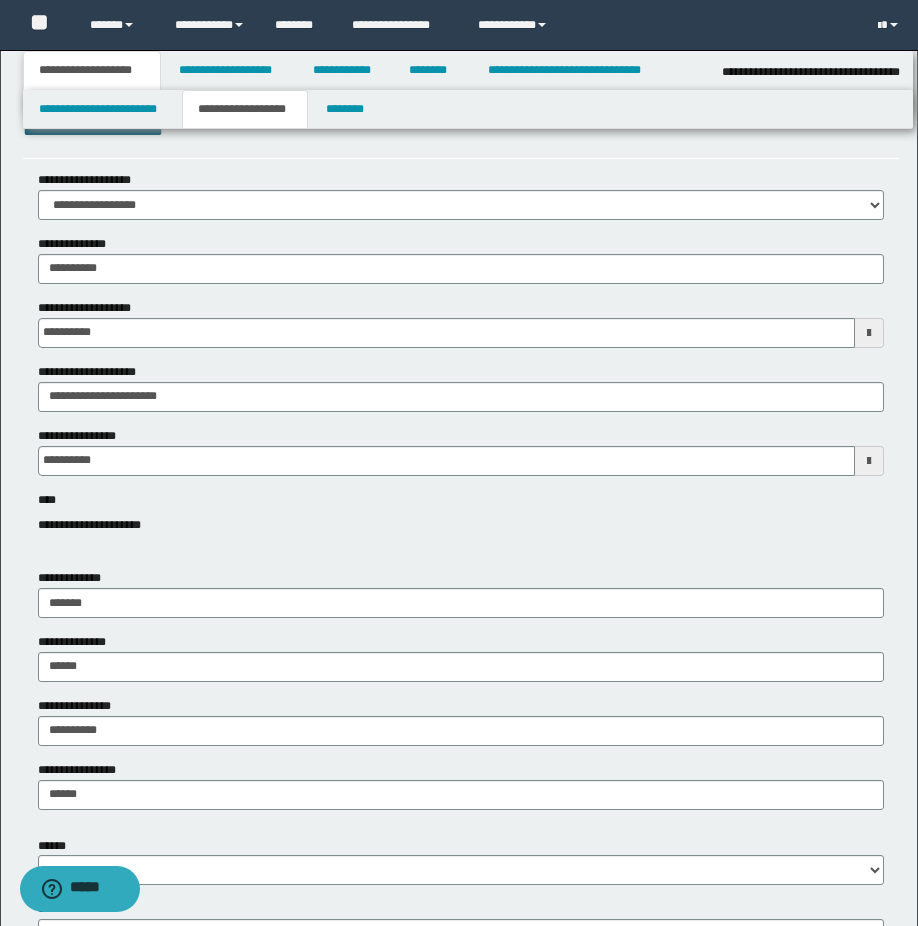 scroll, scrollTop: 0, scrollLeft: 0, axis: both 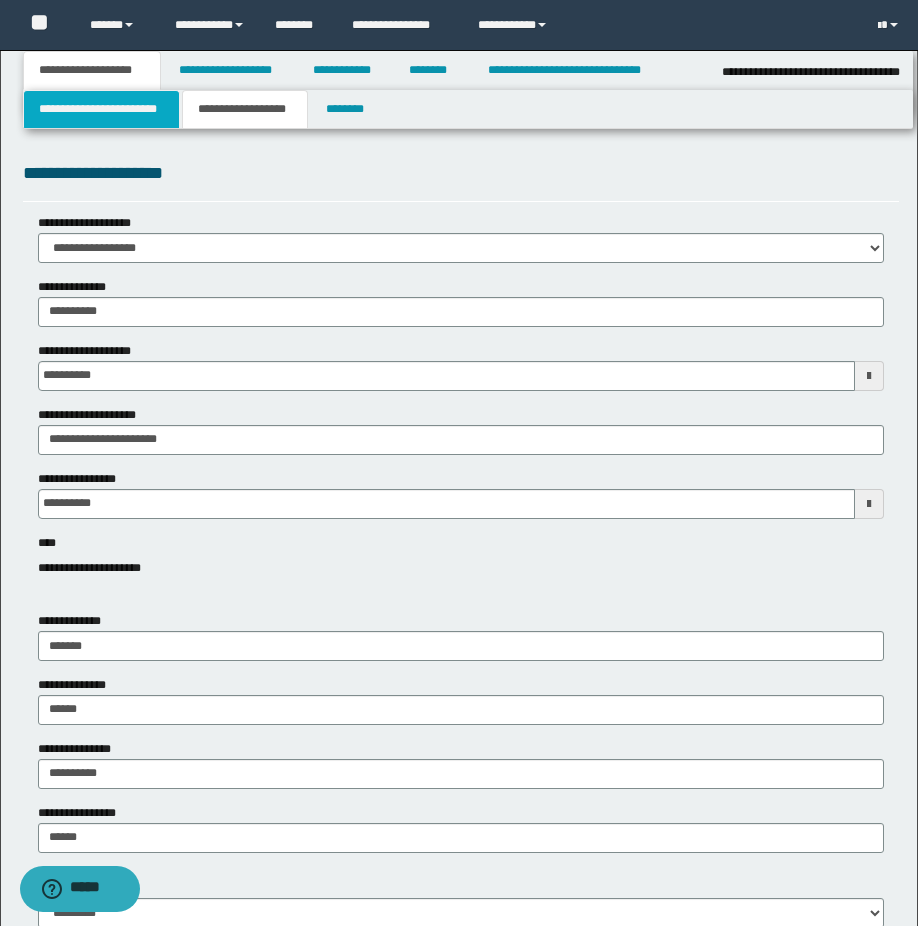 click on "**********" at bounding box center [101, 109] 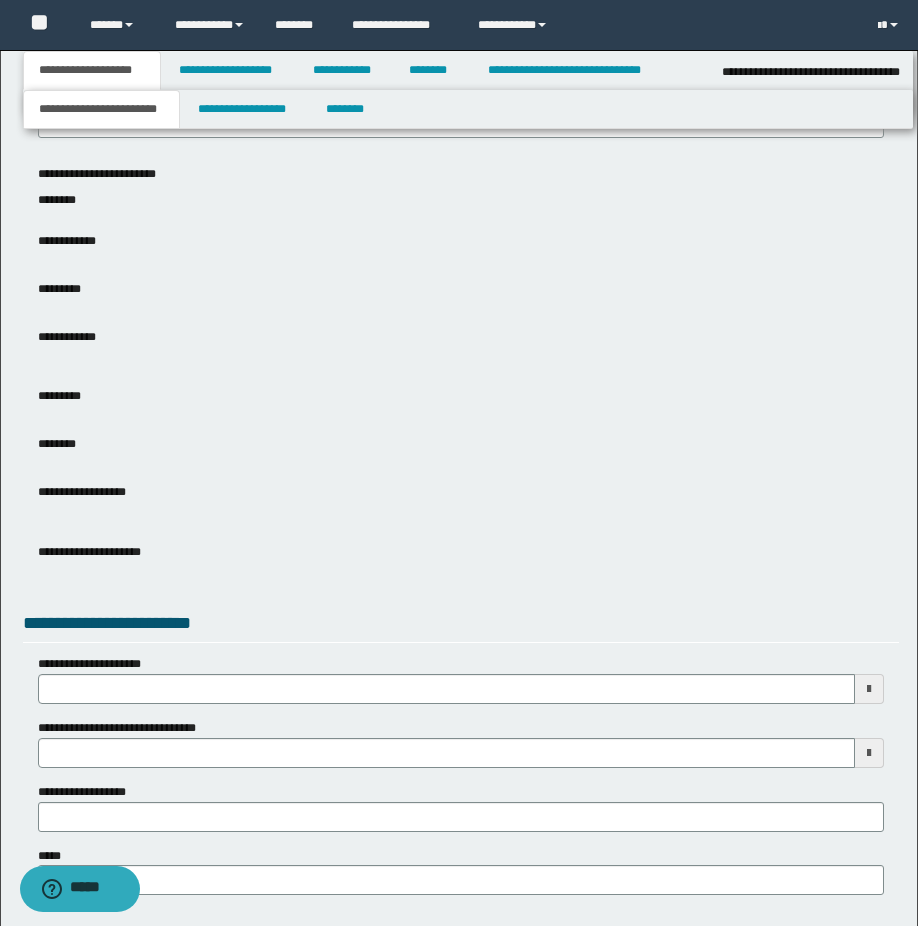 scroll, scrollTop: 0, scrollLeft: 0, axis: both 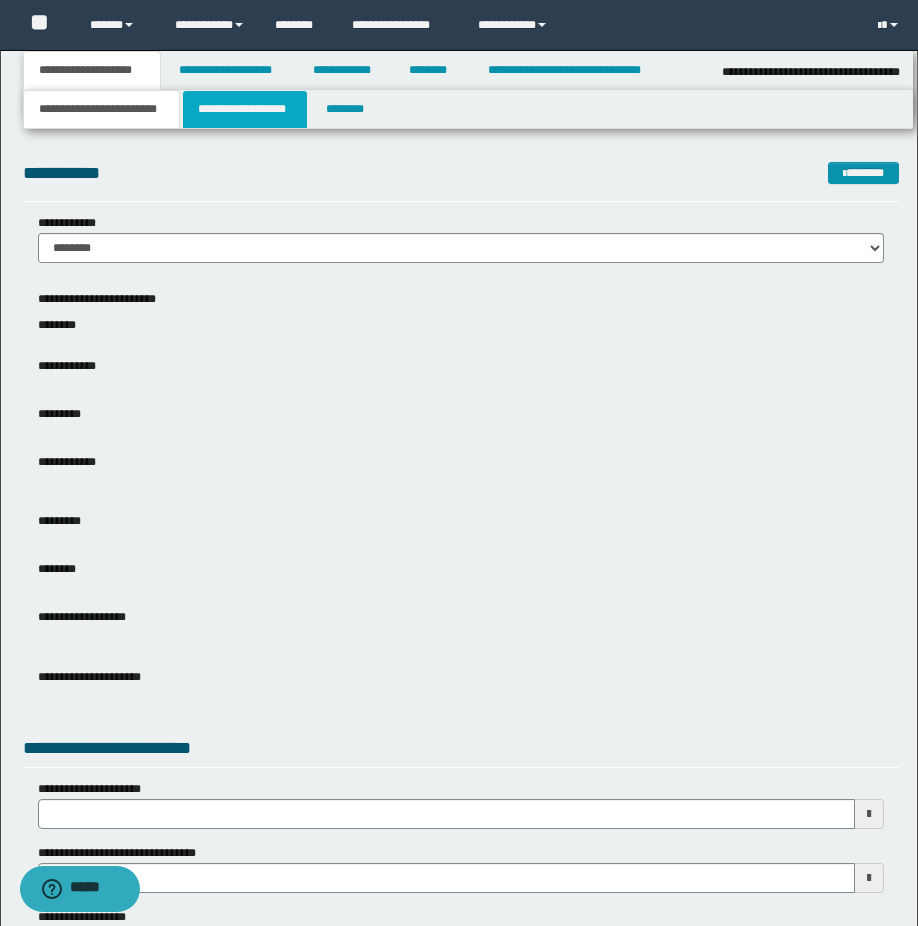 click on "**********" at bounding box center [245, 109] 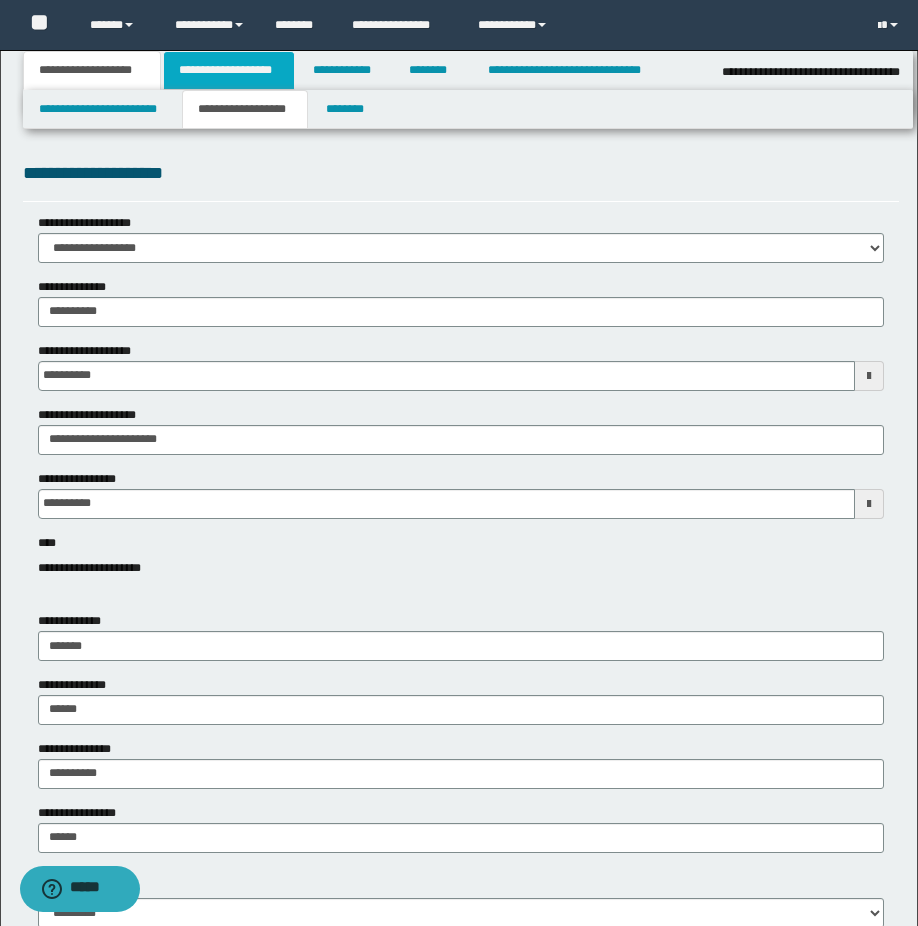 click on "**********" at bounding box center (229, 70) 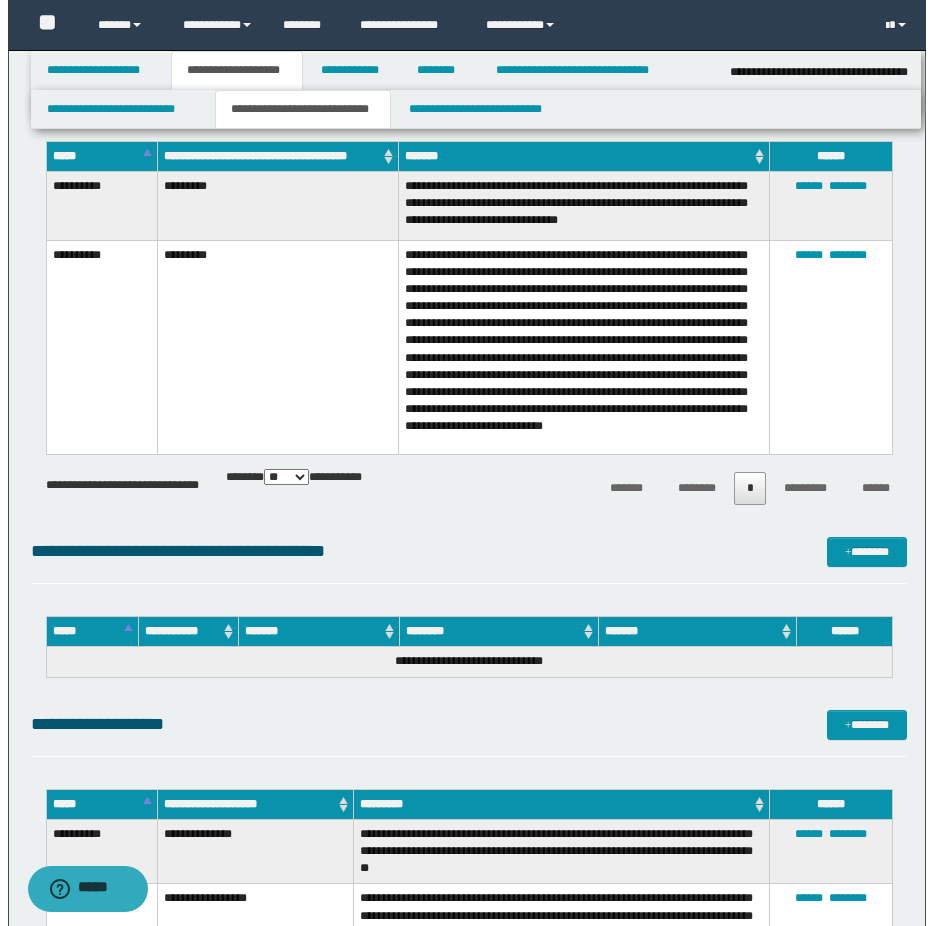 scroll, scrollTop: 1100, scrollLeft: 0, axis: vertical 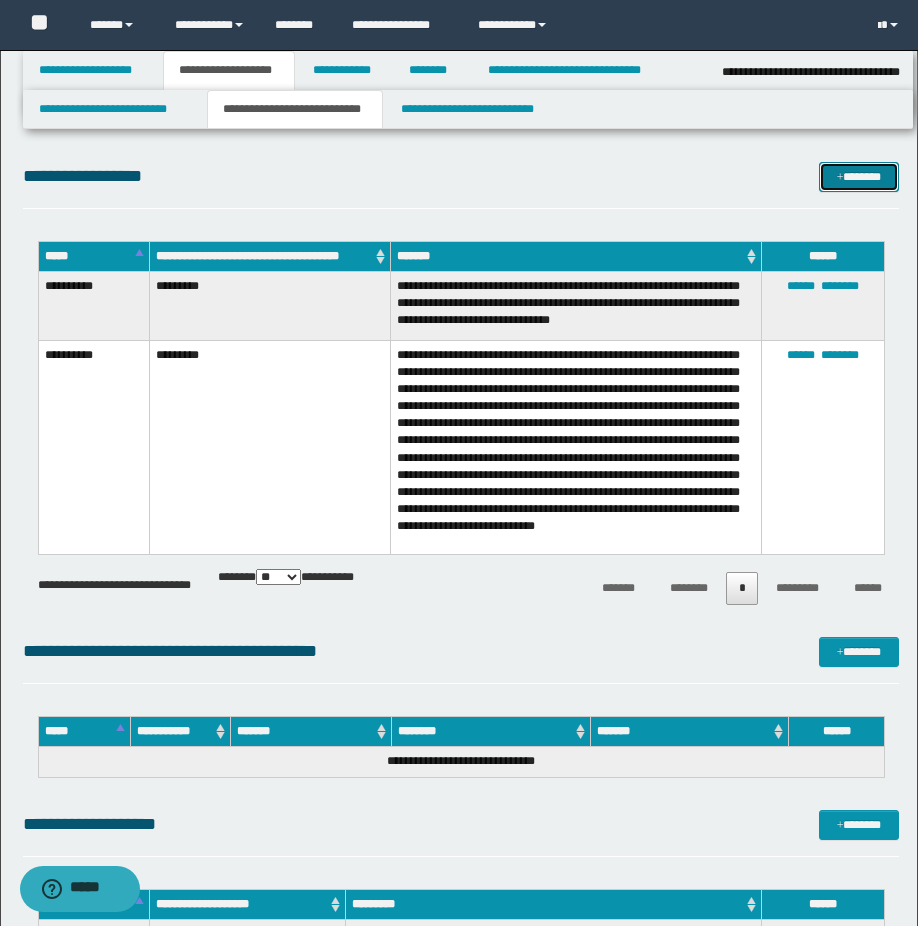 click on "*******" at bounding box center (859, 177) 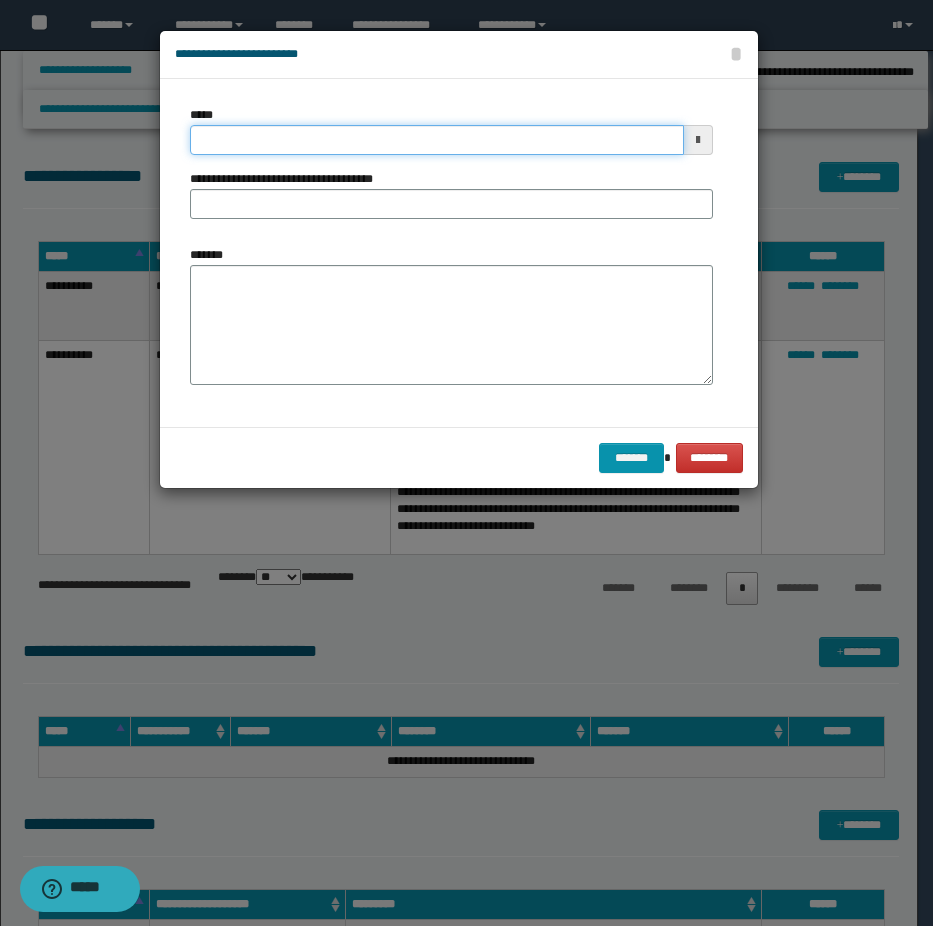click on "*****" at bounding box center [437, 140] 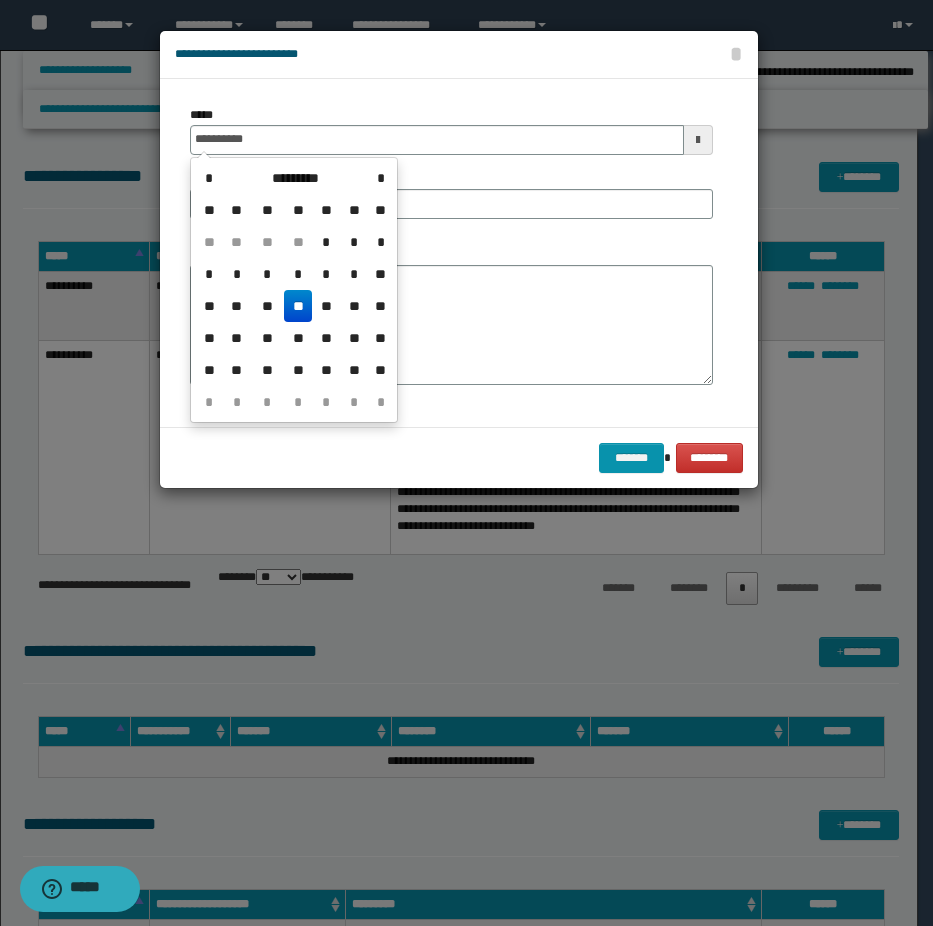 click on "**" at bounding box center (298, 306) 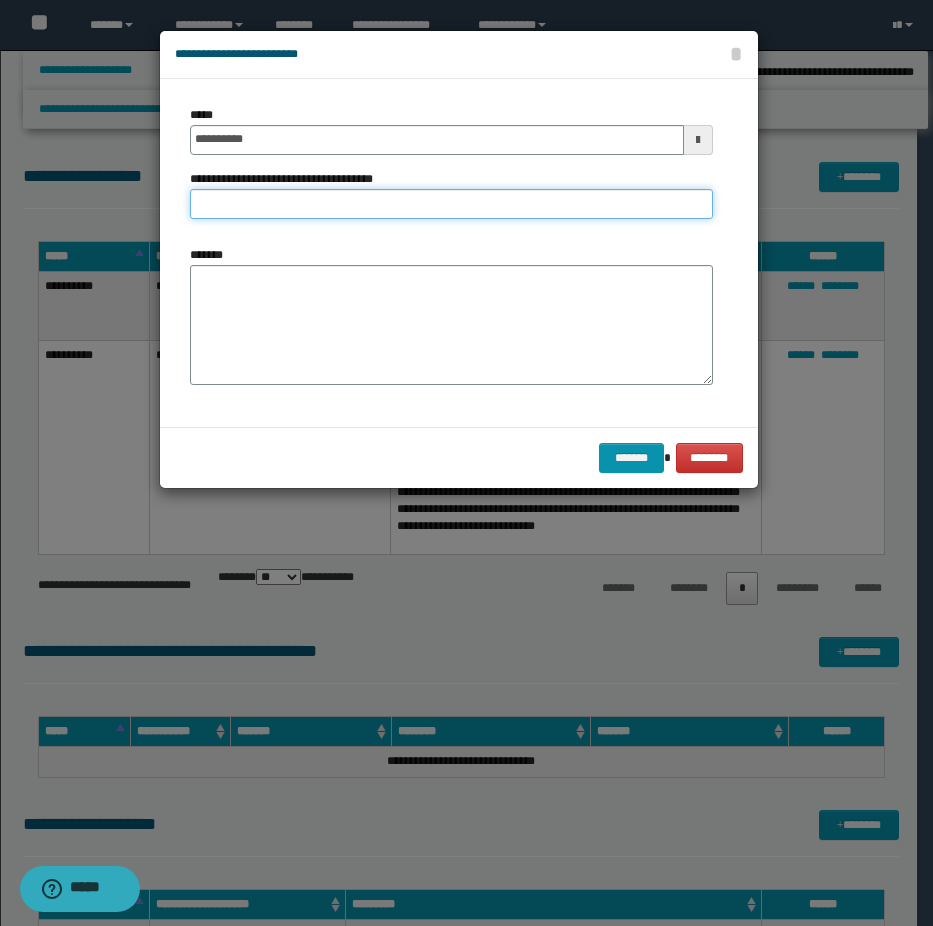 click on "**********" at bounding box center (451, 204) 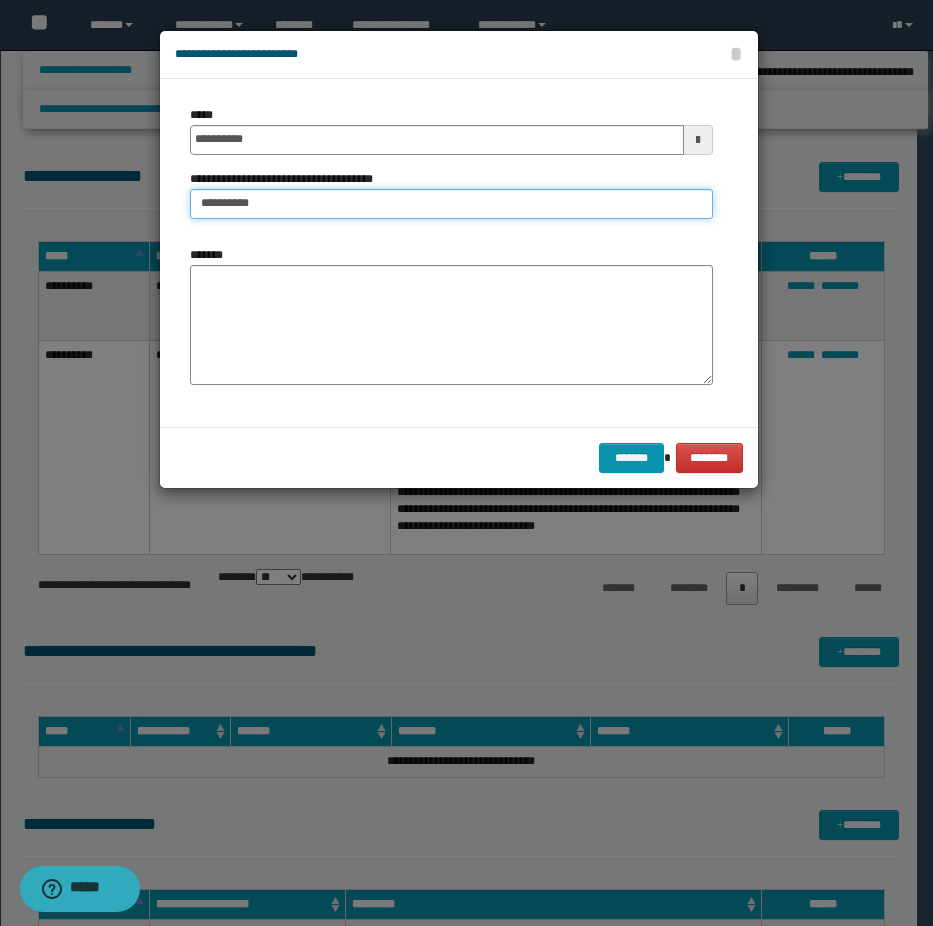 type on "*********" 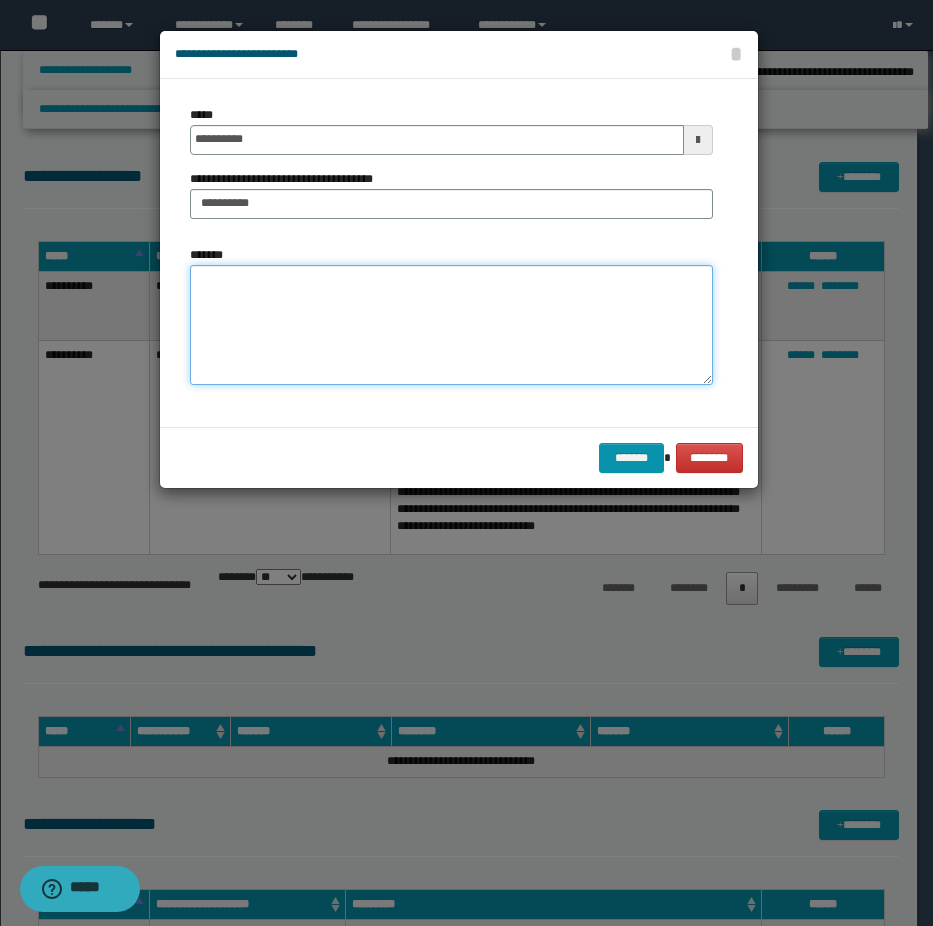 click on "*******" at bounding box center (451, 325) 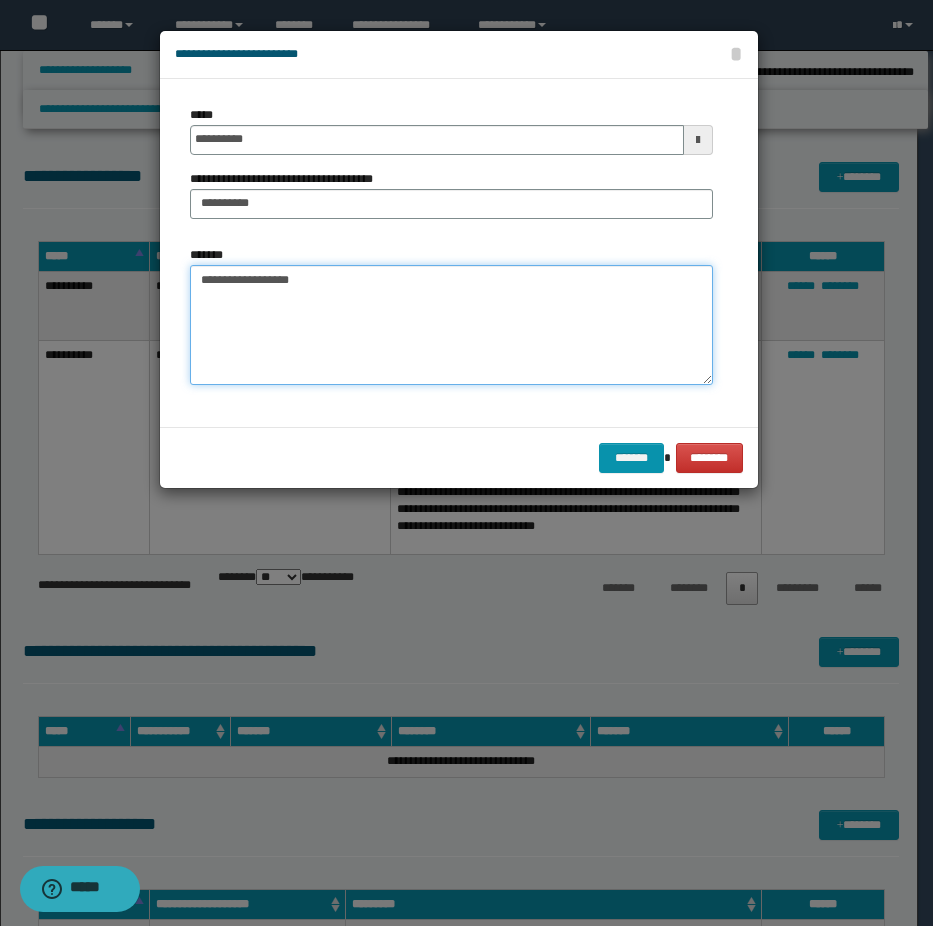 drag, startPoint x: 260, startPoint y: 279, endPoint x: 327, endPoint y: 288, distance: 67.601776 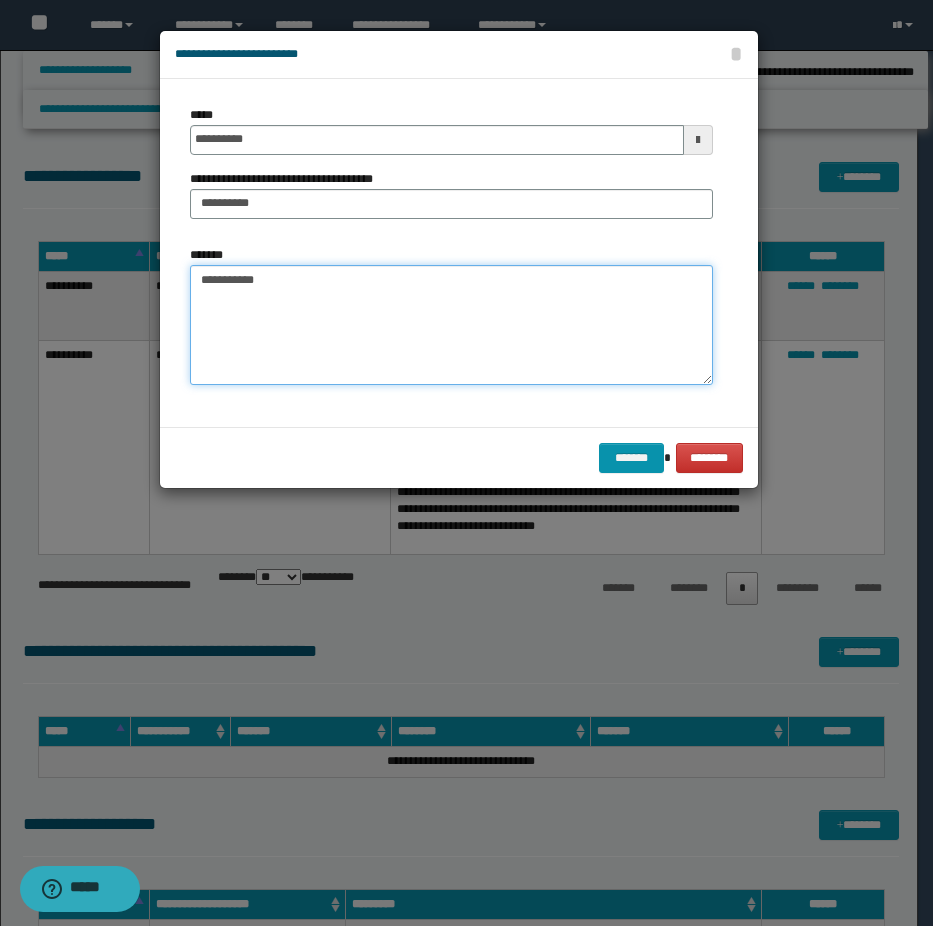 type on "**********" 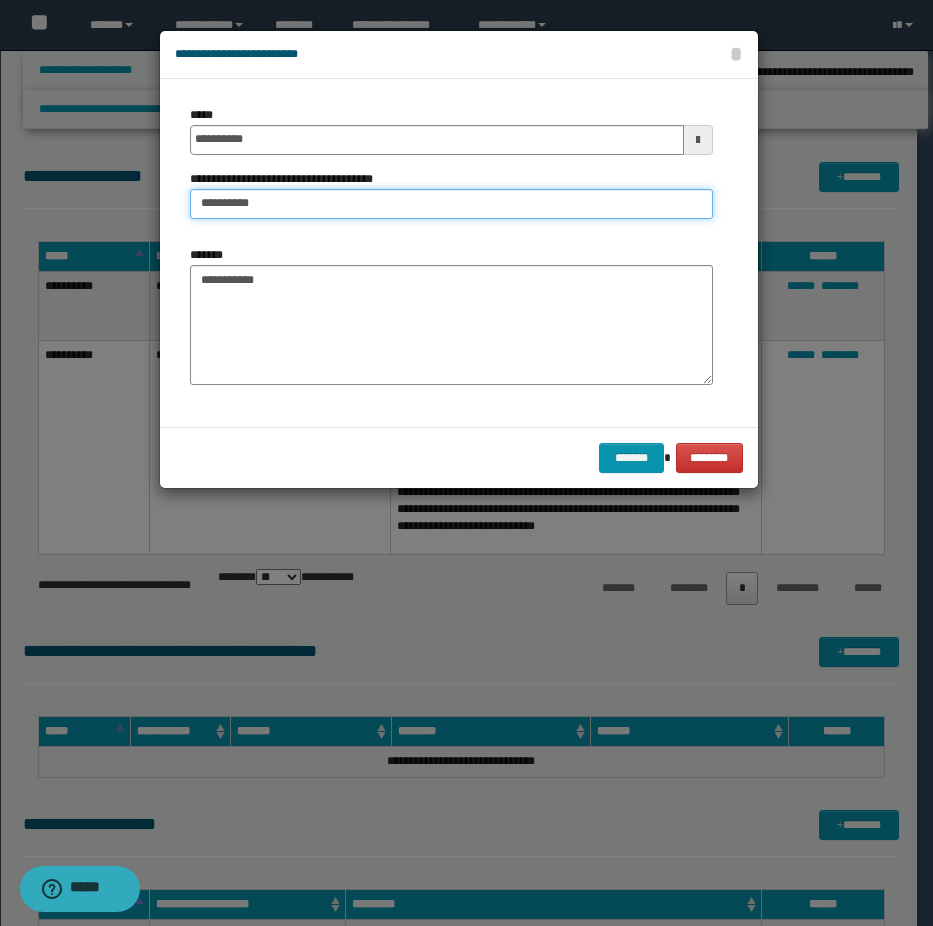click on "*********" at bounding box center [451, 204] 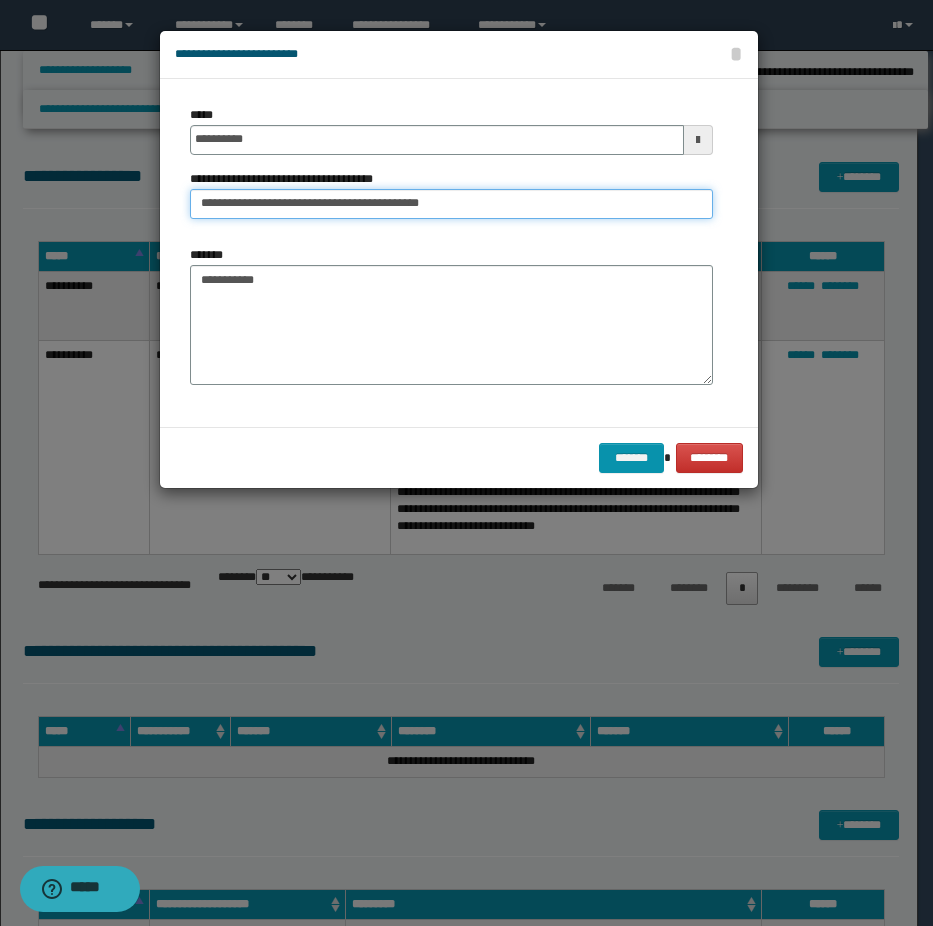 type on "**********" 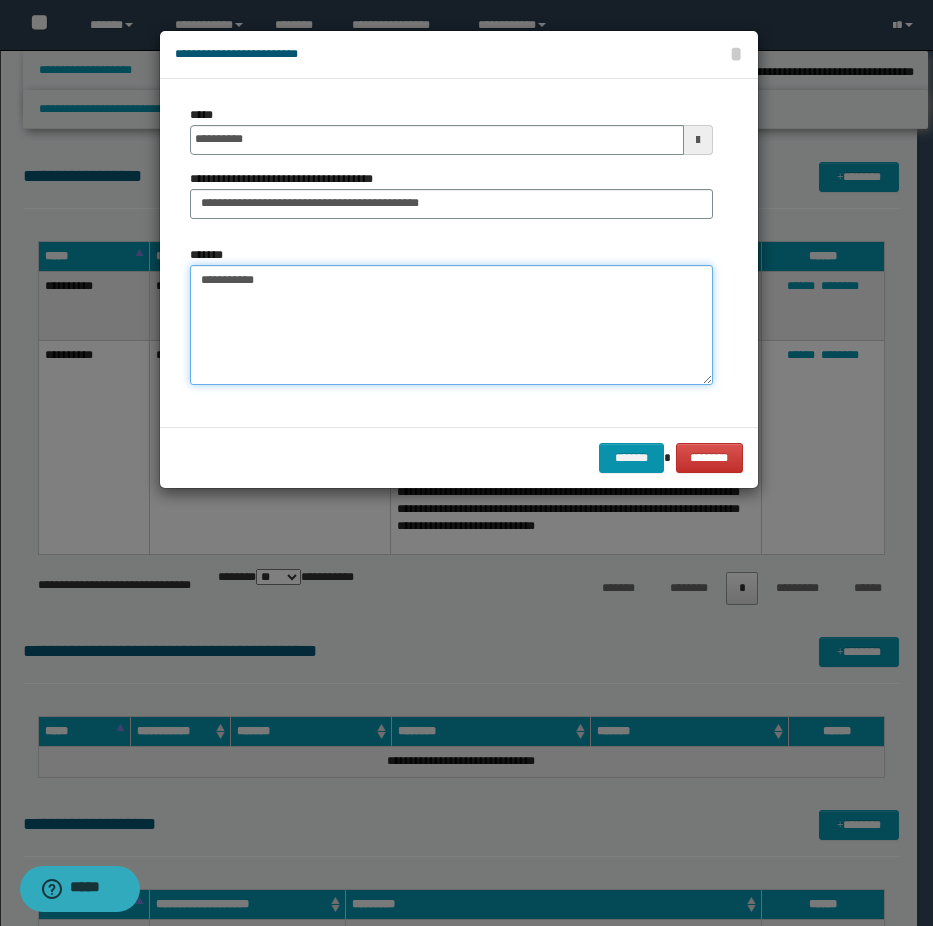 drag, startPoint x: 306, startPoint y: 301, endPoint x: 160, endPoint y: 291, distance: 146.34207 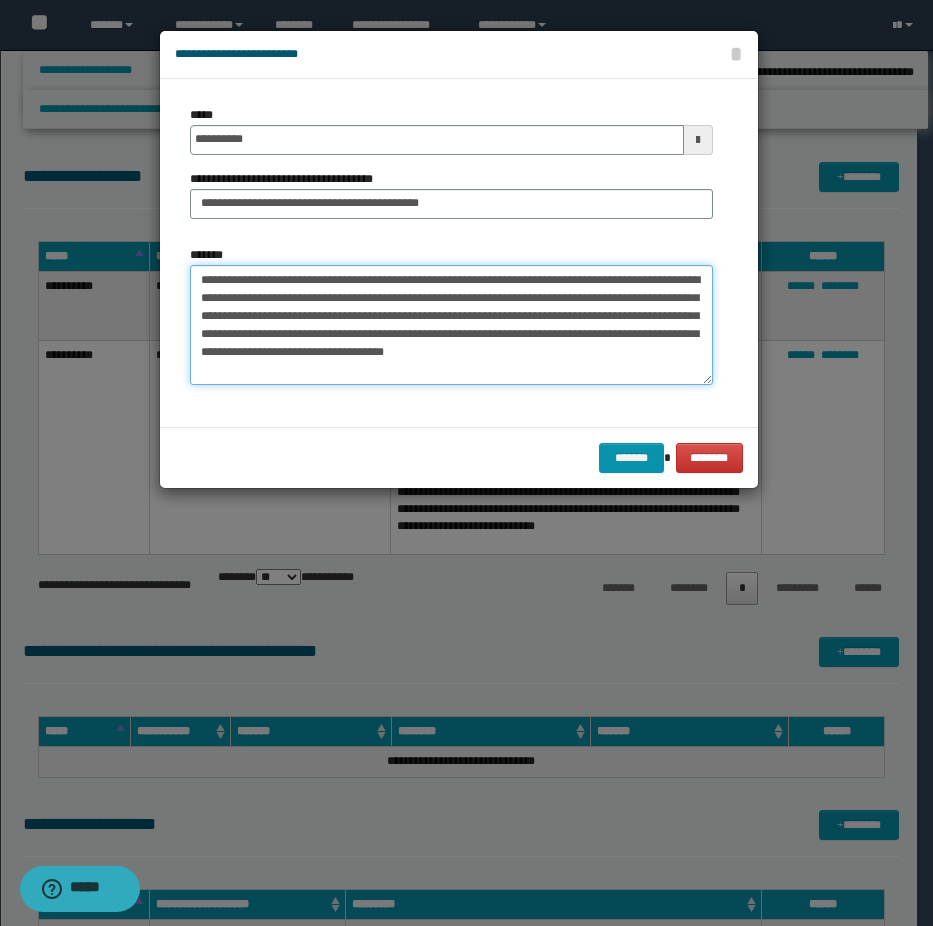 drag, startPoint x: 604, startPoint y: 304, endPoint x: 616, endPoint y: 311, distance: 13.892444 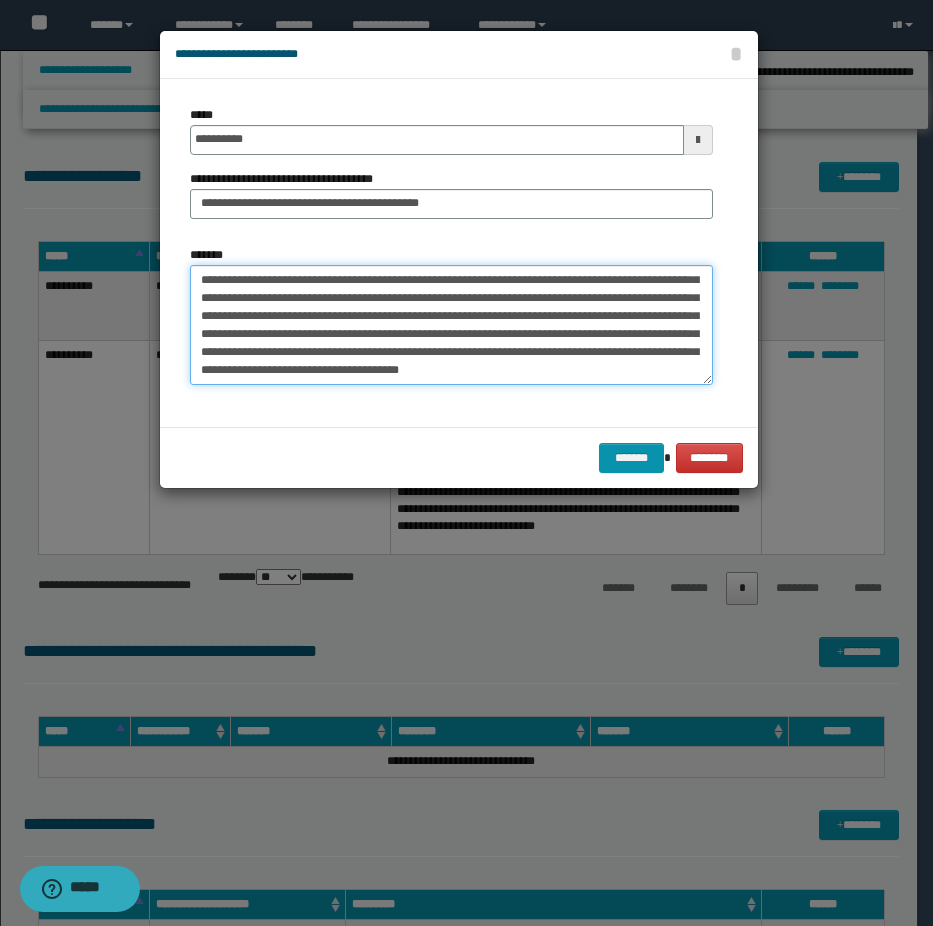 scroll, scrollTop: 30, scrollLeft: 0, axis: vertical 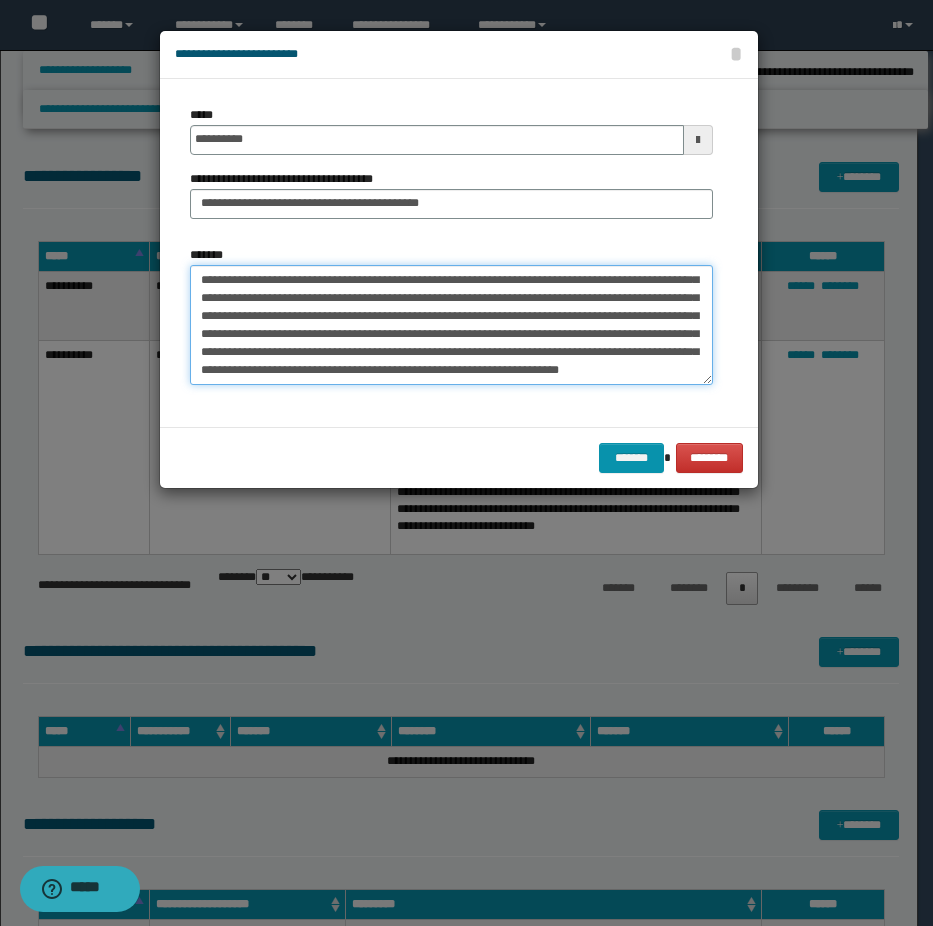 click on "**********" at bounding box center (451, 325) 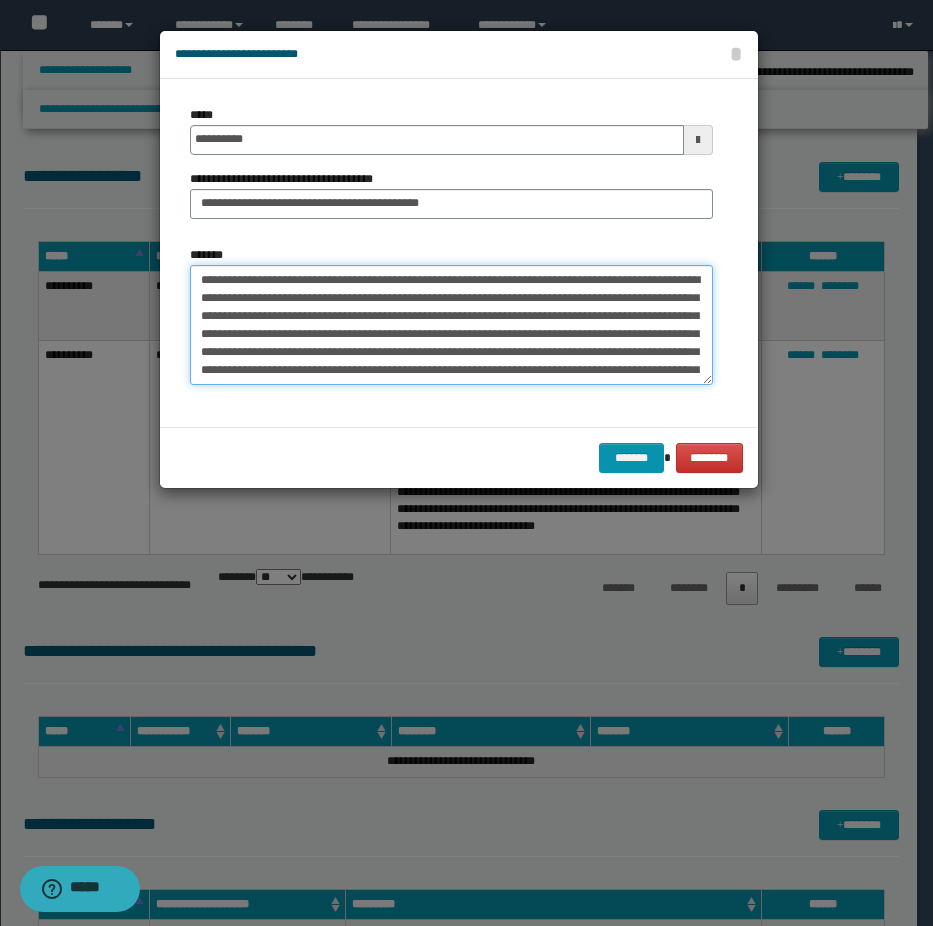 scroll, scrollTop: 36, scrollLeft: 0, axis: vertical 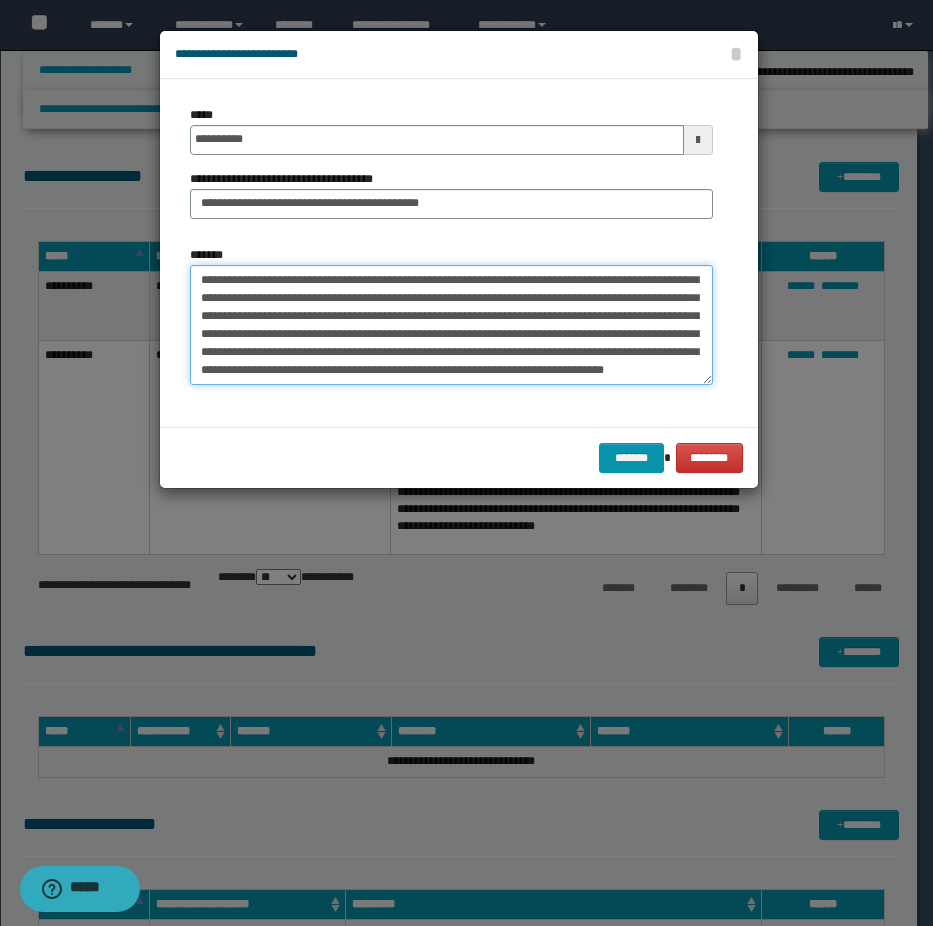 click on "**********" at bounding box center (451, 325) 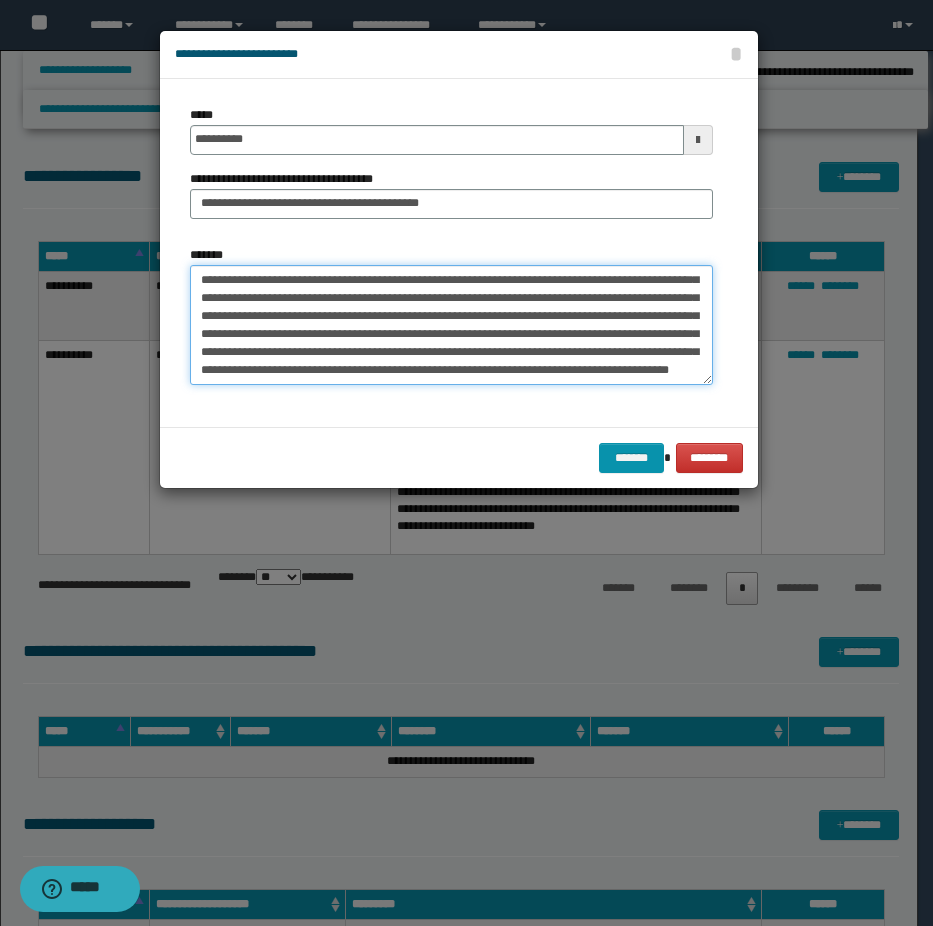 scroll, scrollTop: 102, scrollLeft: 0, axis: vertical 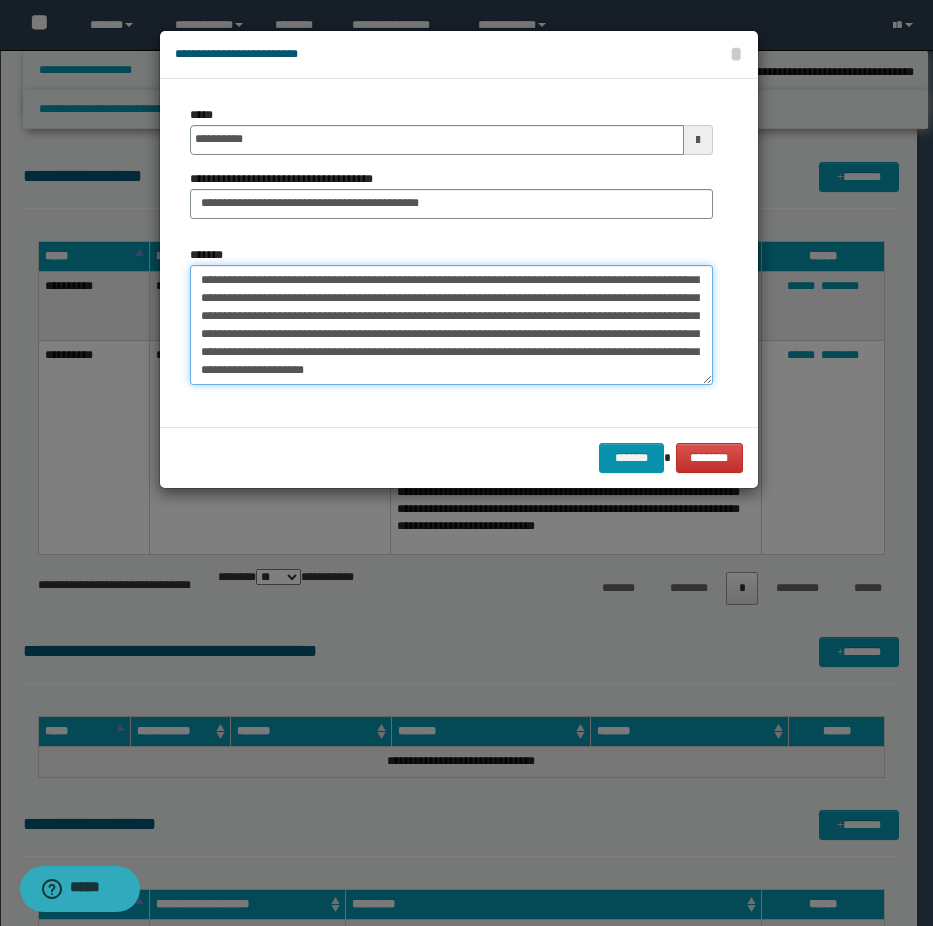 click on "**********" at bounding box center [451, 325] 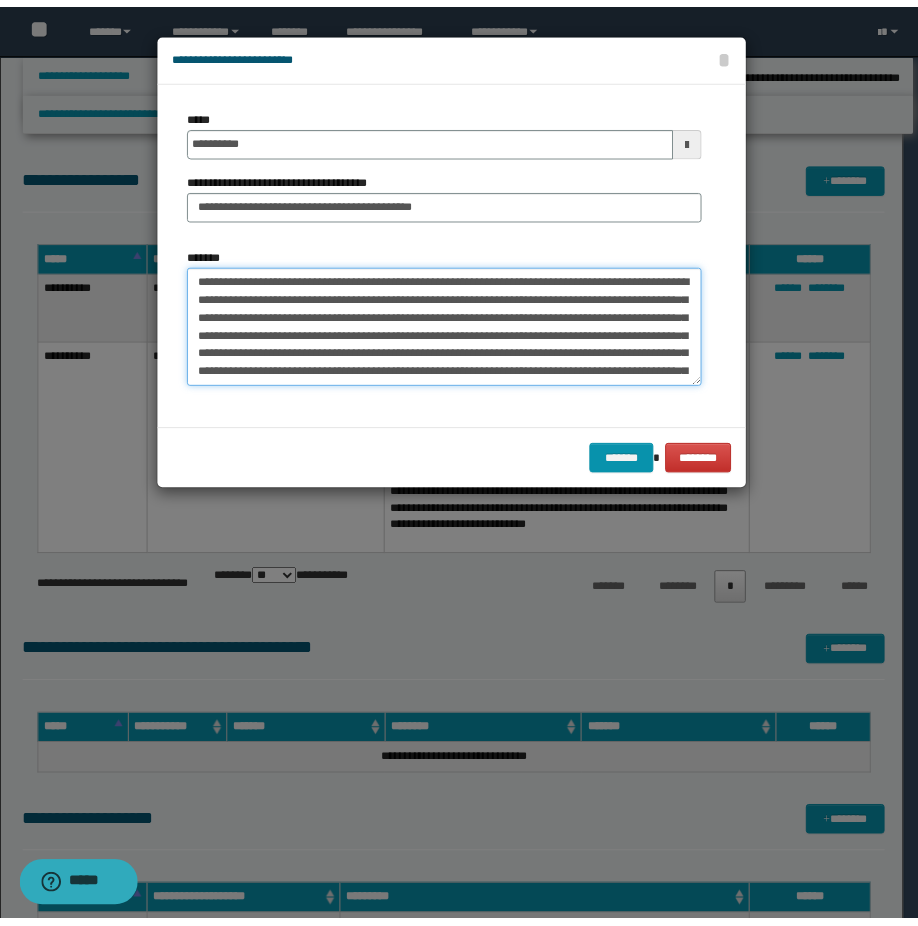 scroll, scrollTop: 108, scrollLeft: 0, axis: vertical 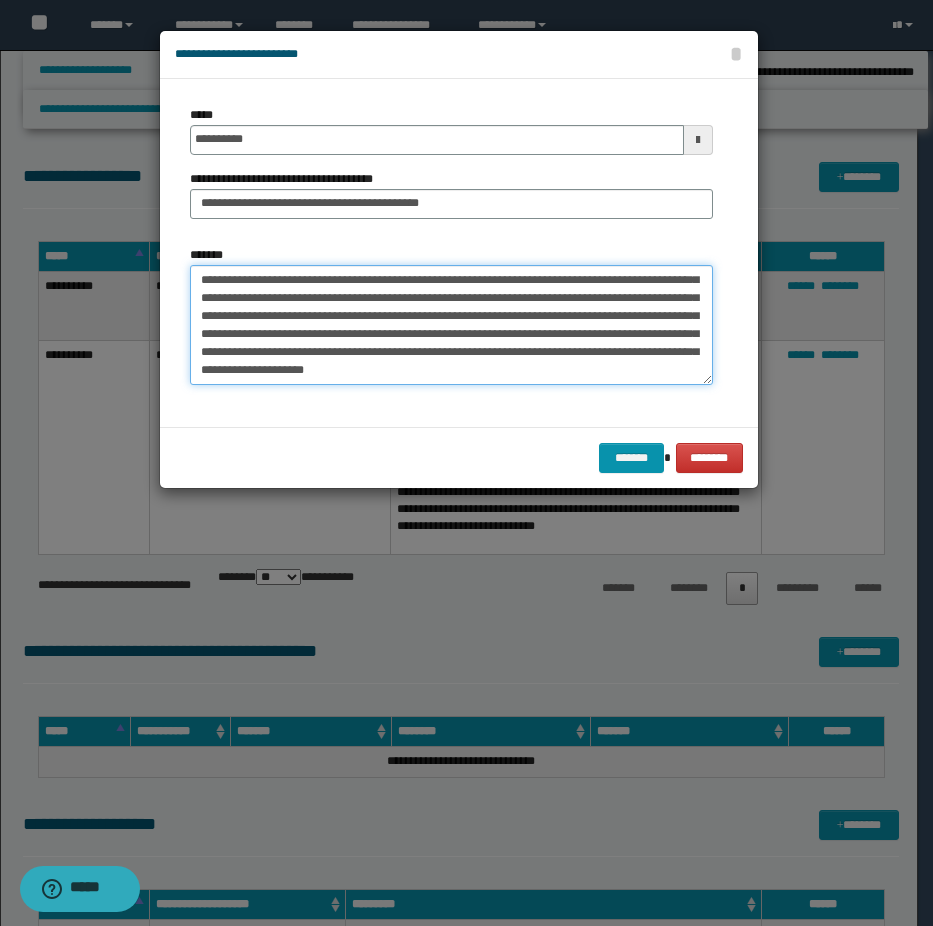 click on "**********" at bounding box center (451, 325) 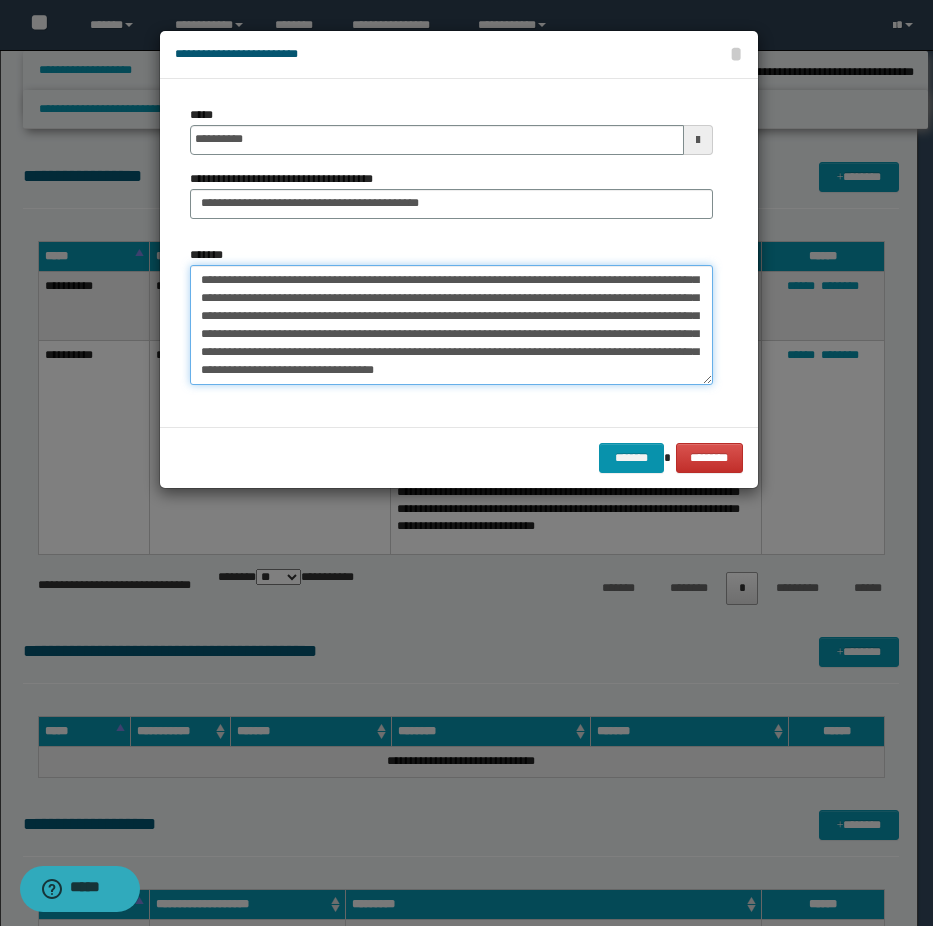 click on "*******" at bounding box center (451, 325) 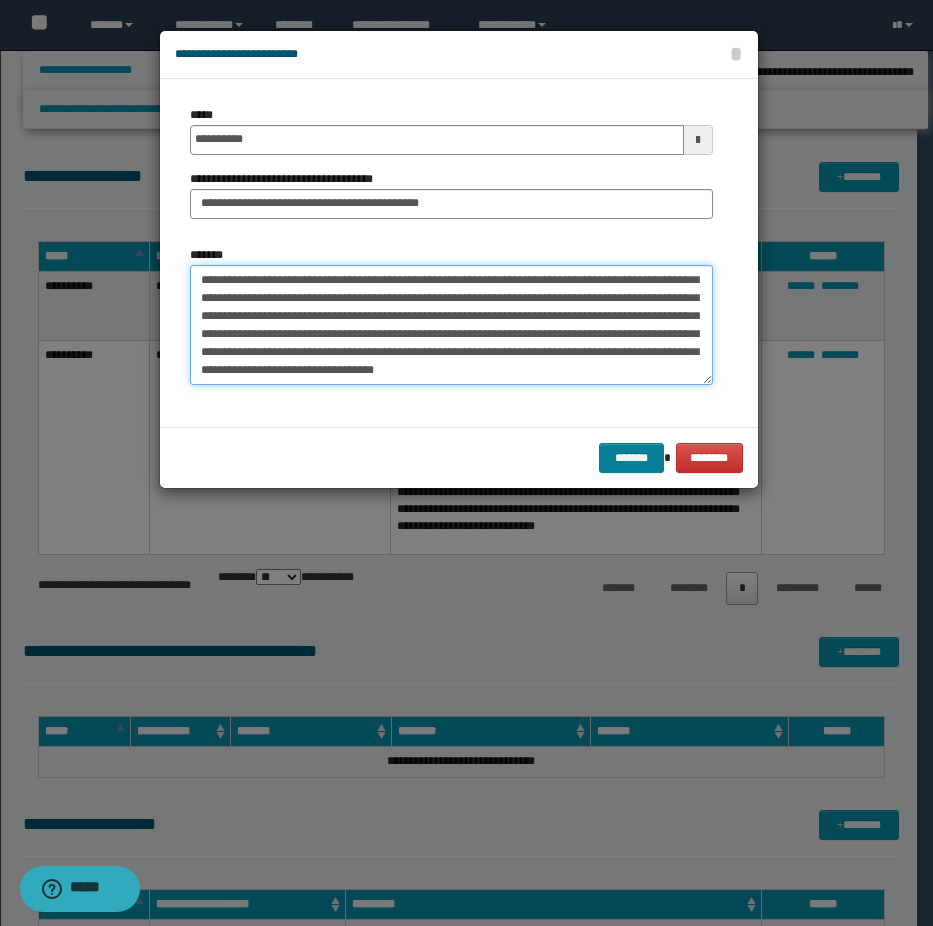 type on "**********" 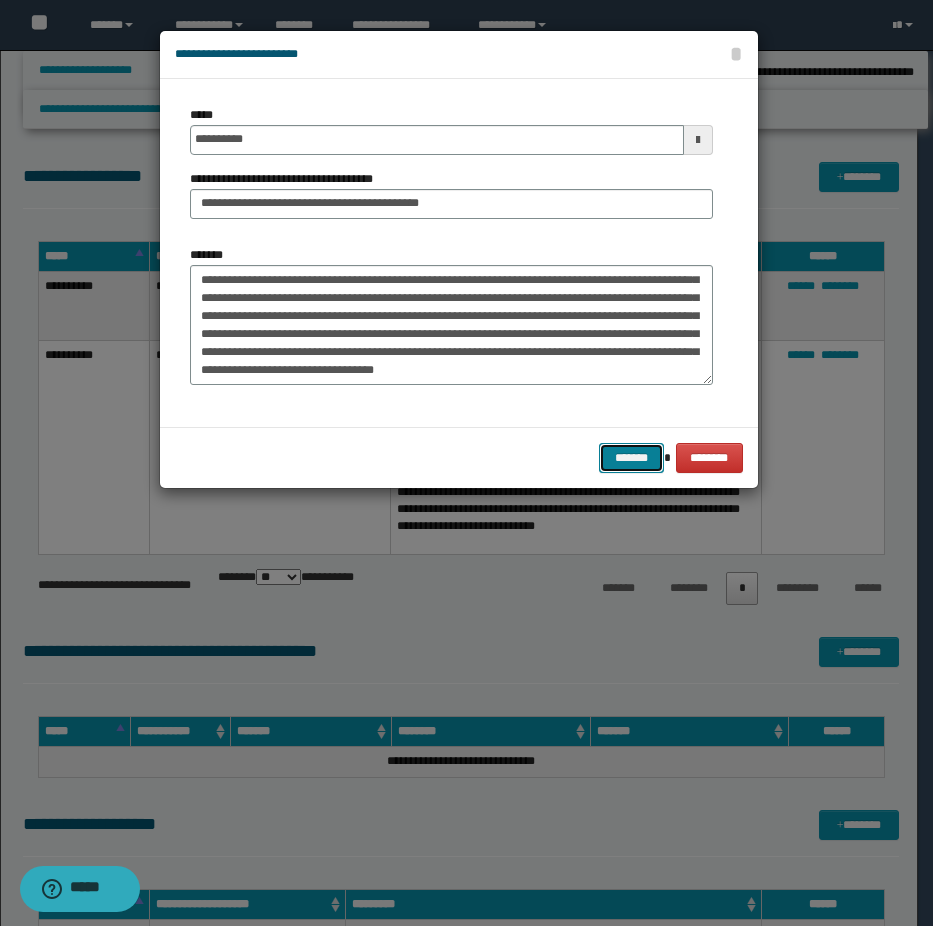 click on "*******" at bounding box center (631, 458) 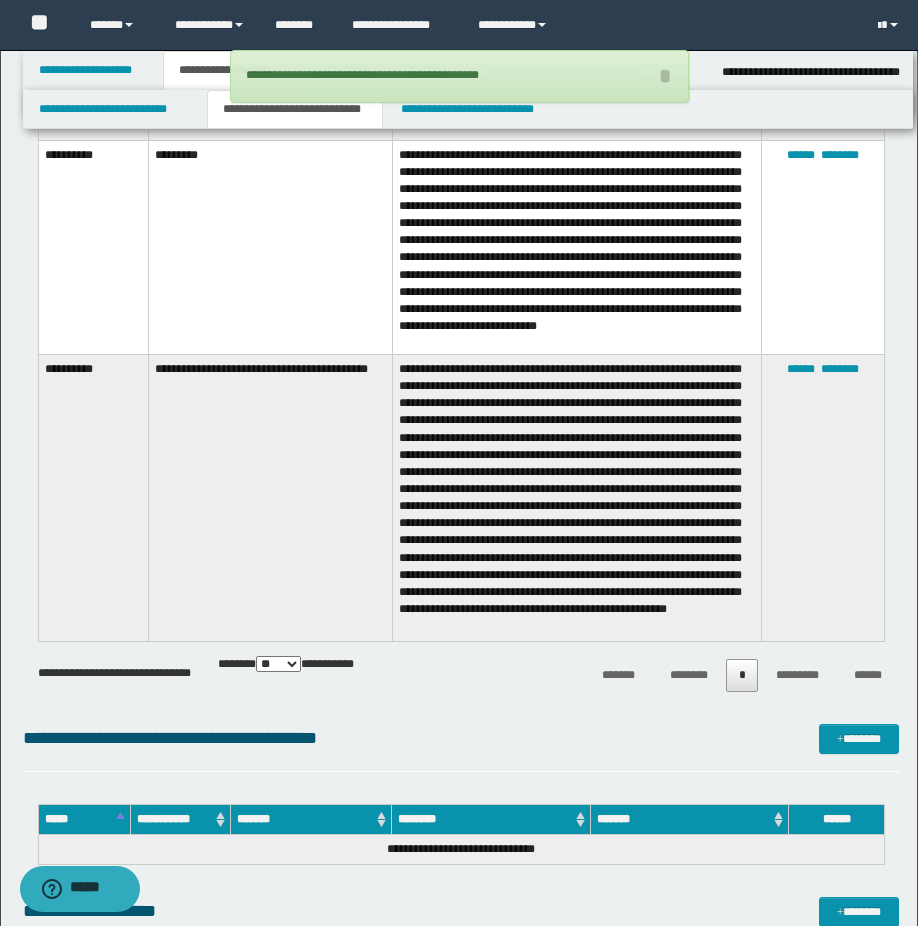 scroll, scrollTop: 1700, scrollLeft: 0, axis: vertical 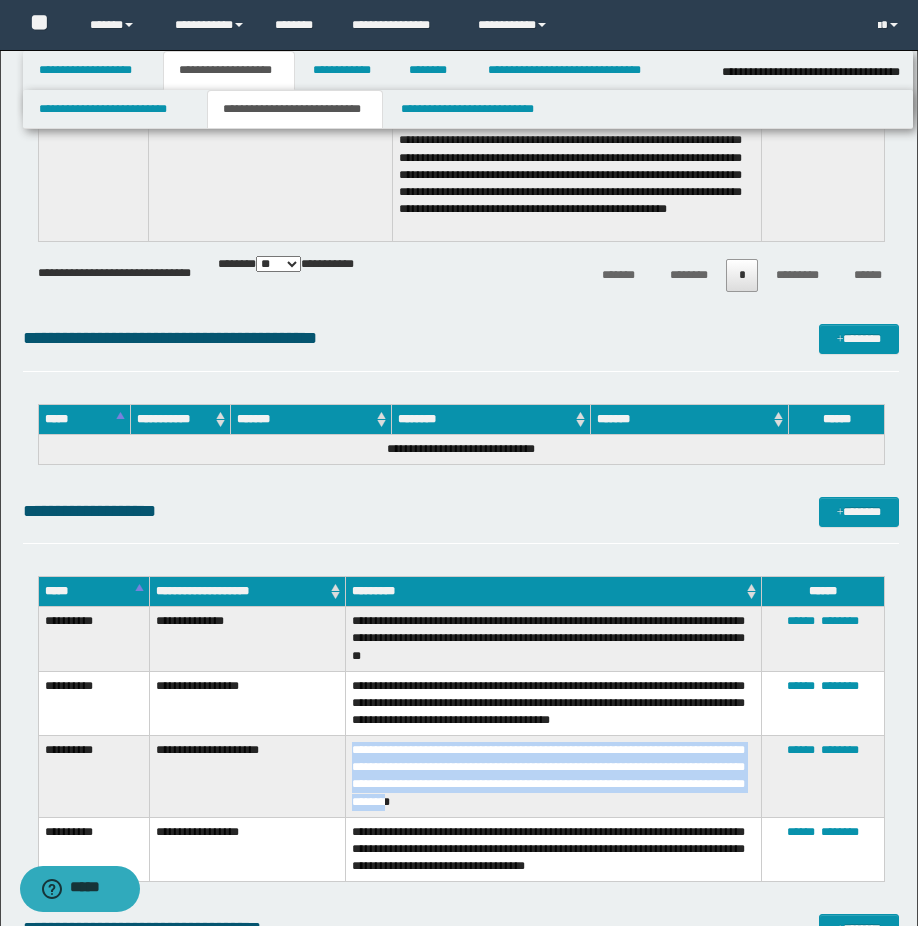 drag, startPoint x: 395, startPoint y: 807, endPoint x: 347, endPoint y: 752, distance: 73 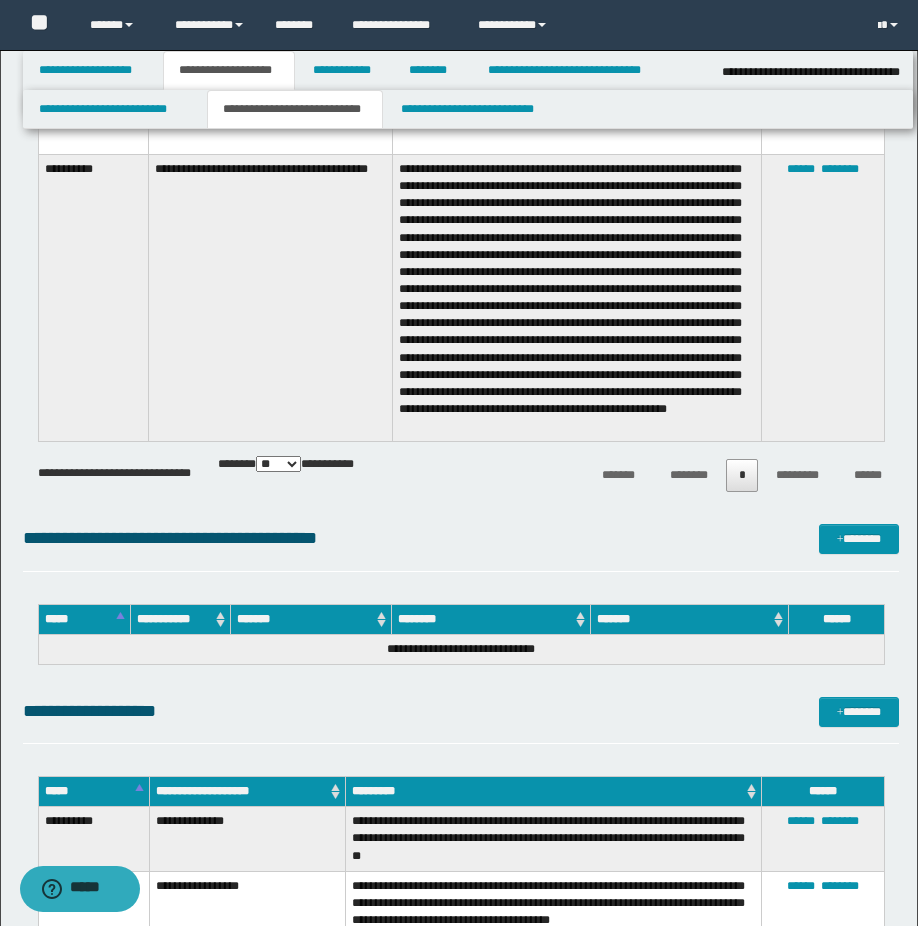 scroll, scrollTop: 1300, scrollLeft: 0, axis: vertical 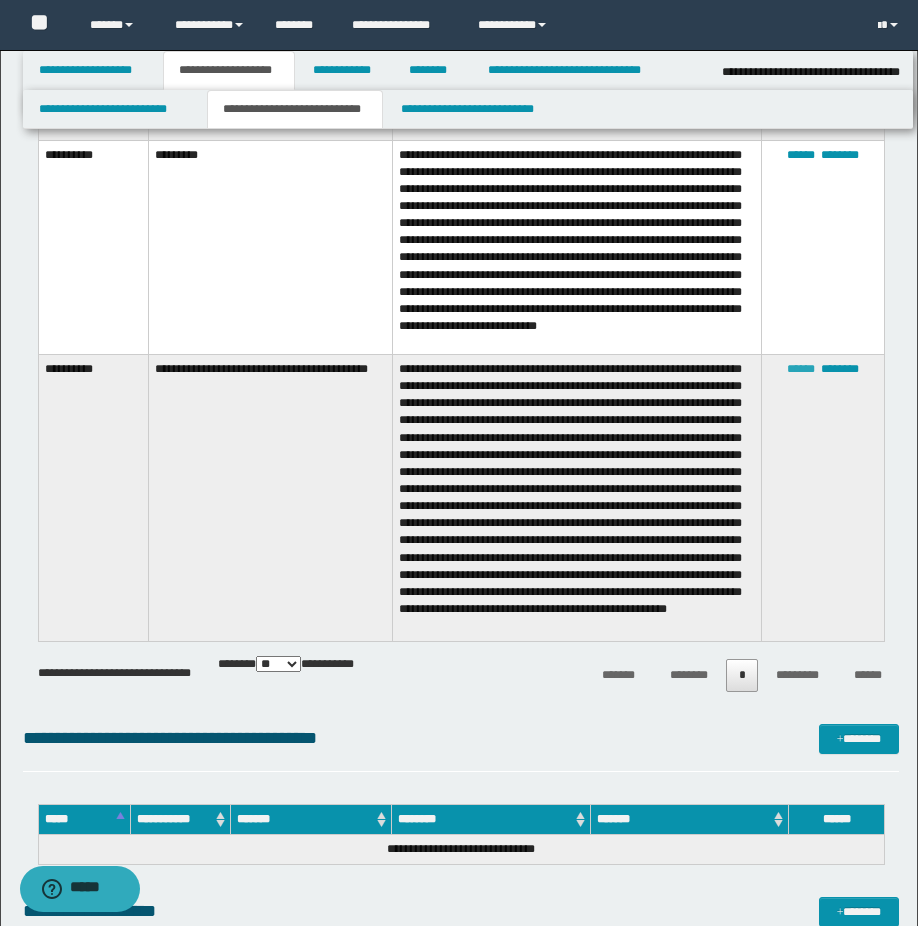 click on "******" at bounding box center (801, 369) 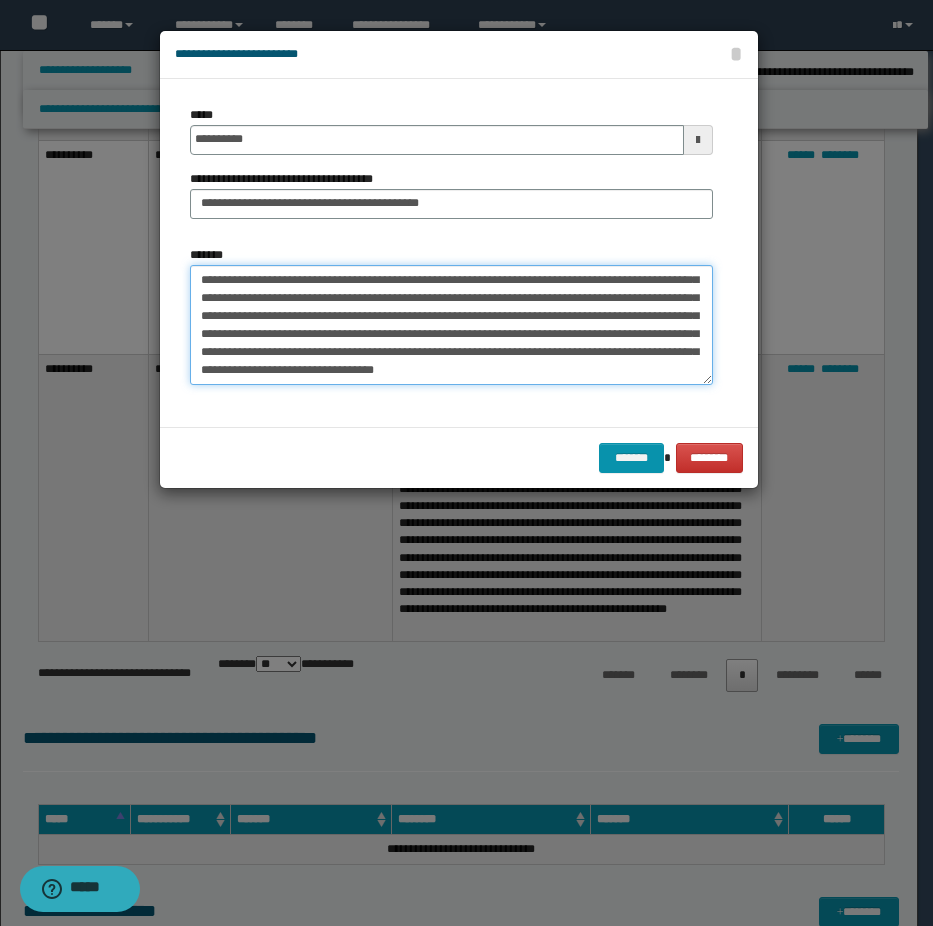 click on "*******" at bounding box center [451, 325] 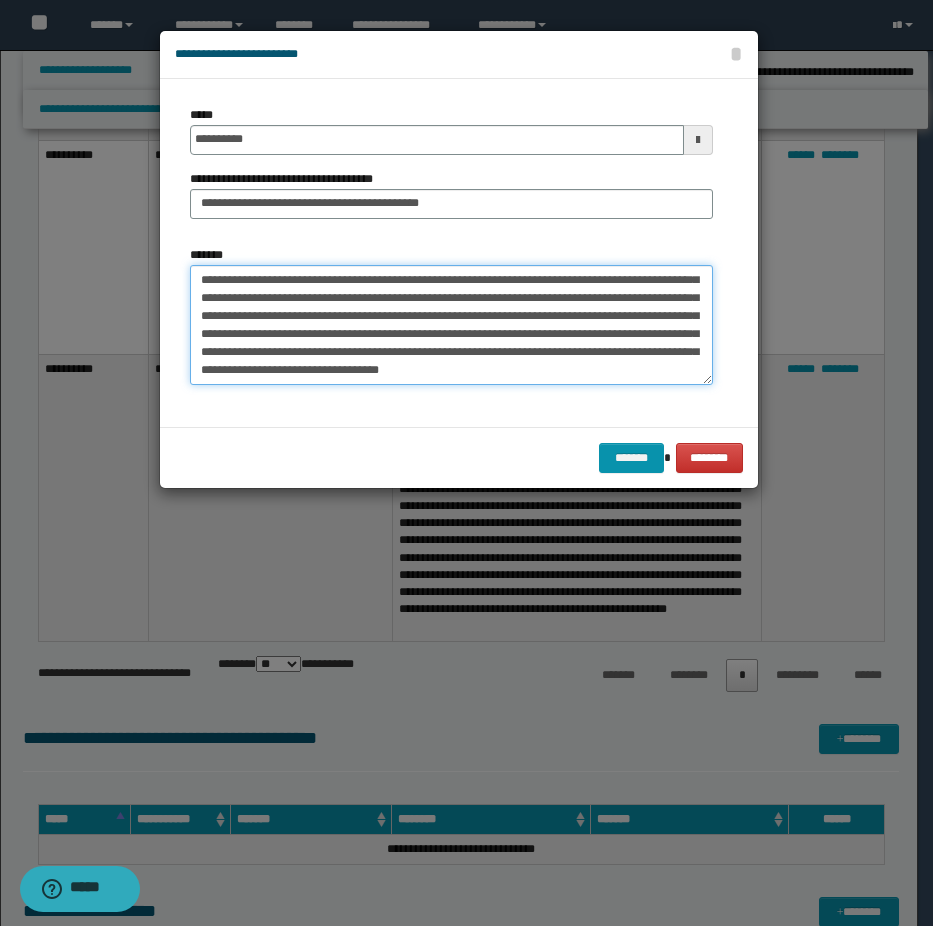 paste on "**********" 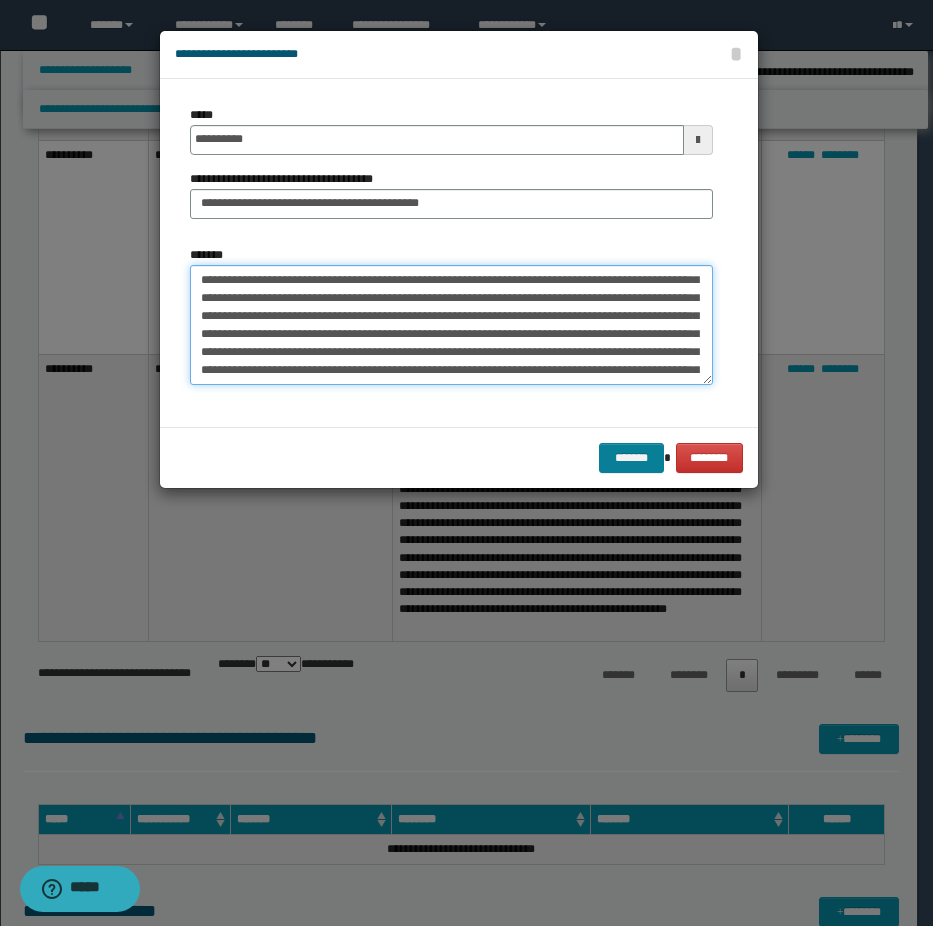 type on "**********" 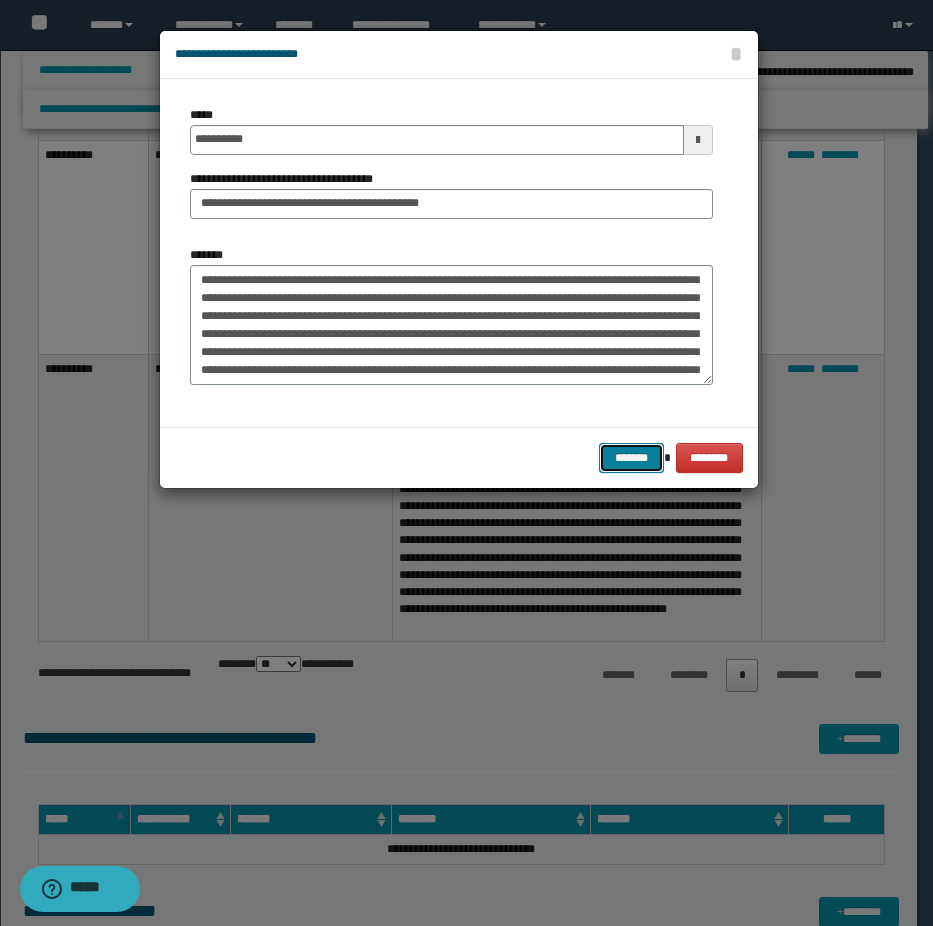 click on "*******" at bounding box center [631, 458] 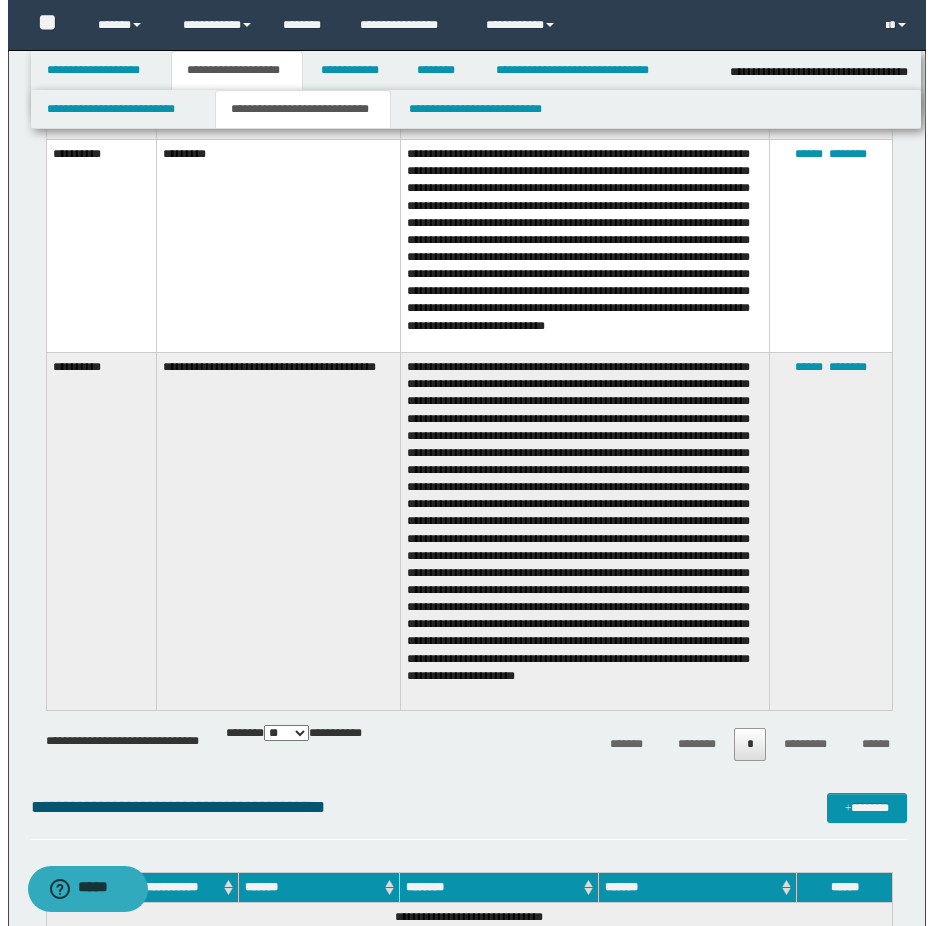 scroll, scrollTop: 1100, scrollLeft: 0, axis: vertical 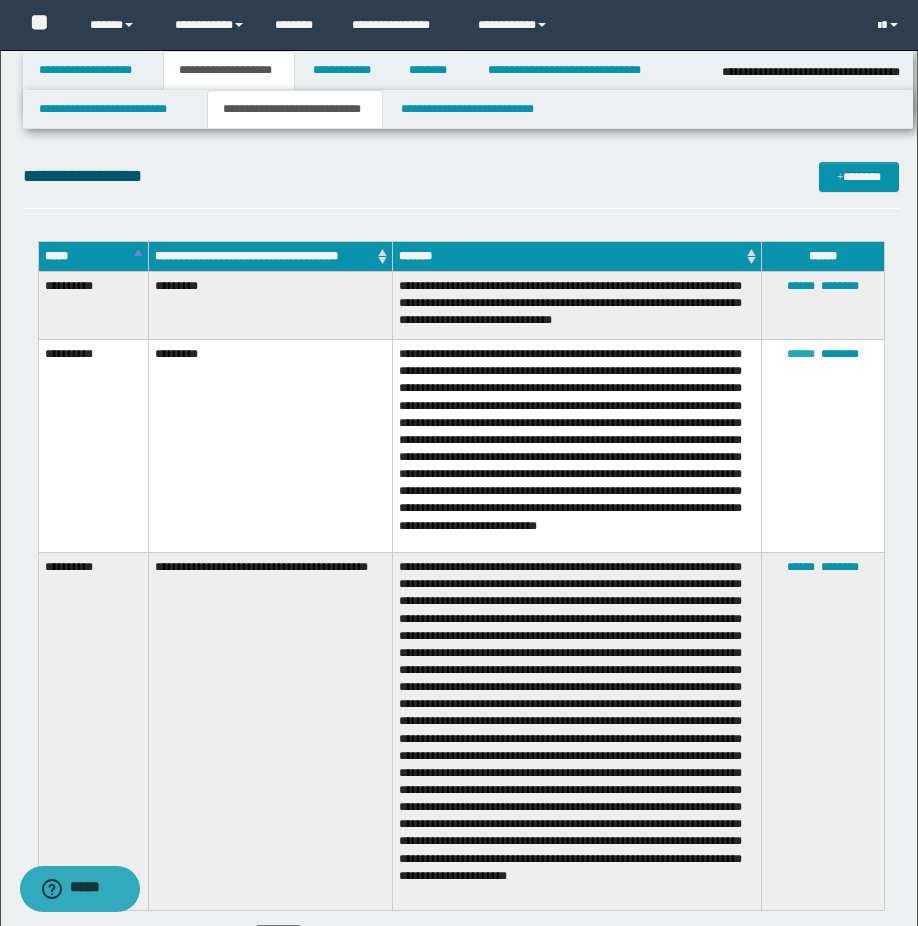 click on "******" at bounding box center [801, 354] 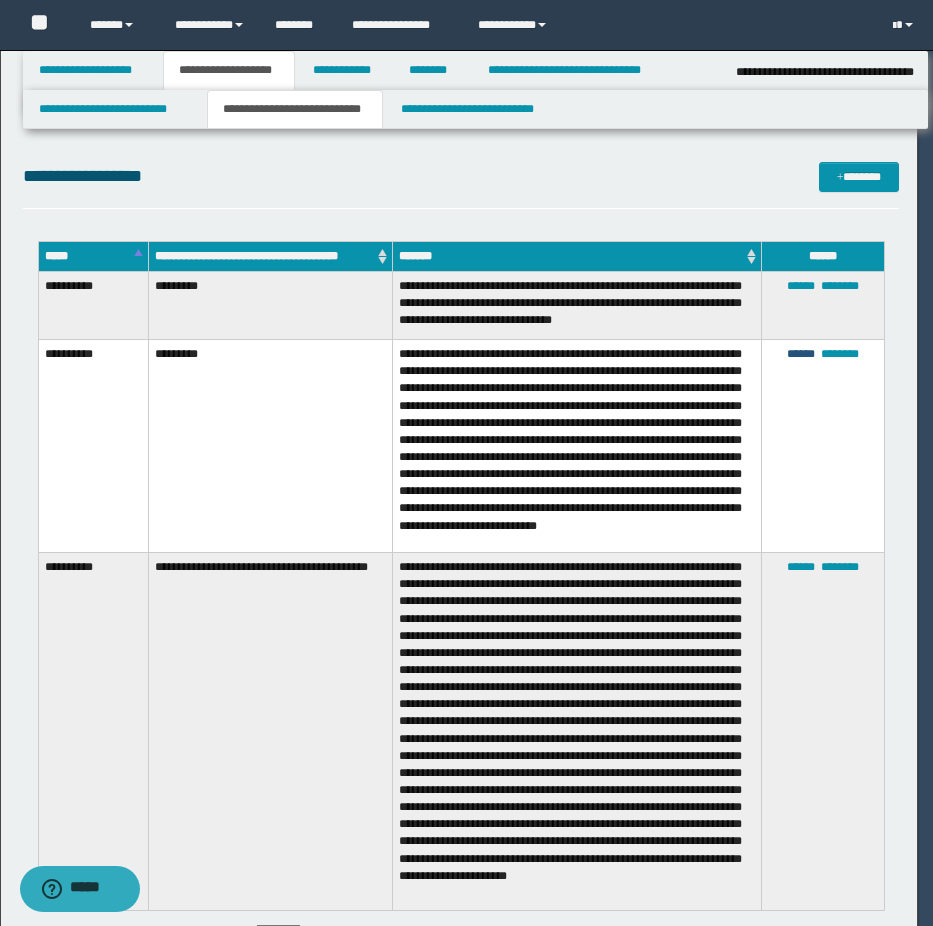scroll, scrollTop: 54, scrollLeft: 0, axis: vertical 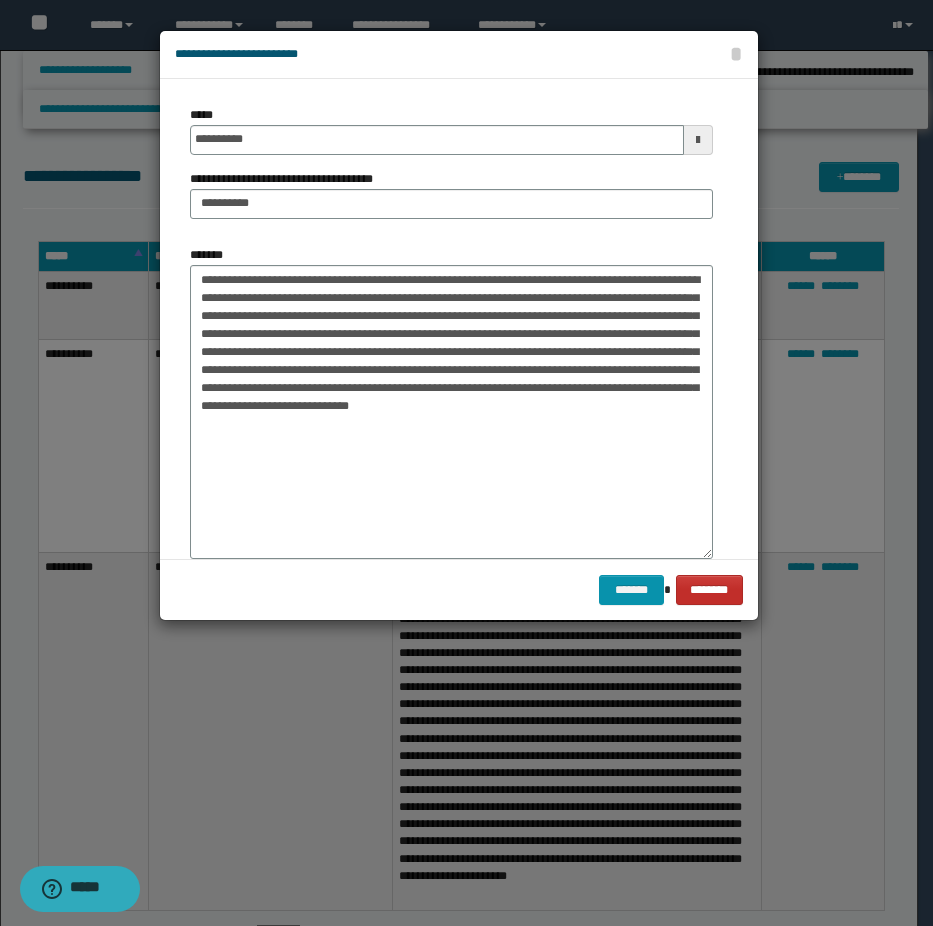 drag, startPoint x: 699, startPoint y: 381, endPoint x: 723, endPoint y: 586, distance: 206.4001 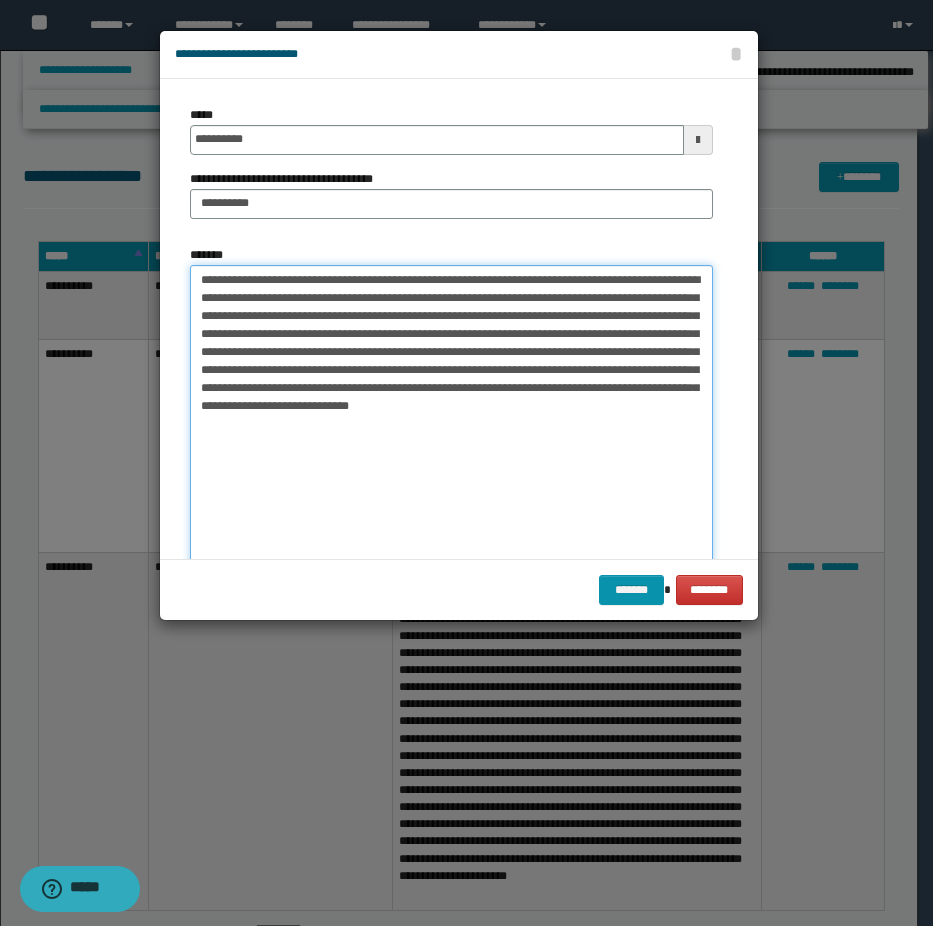 click on "**********" at bounding box center [451, 427] 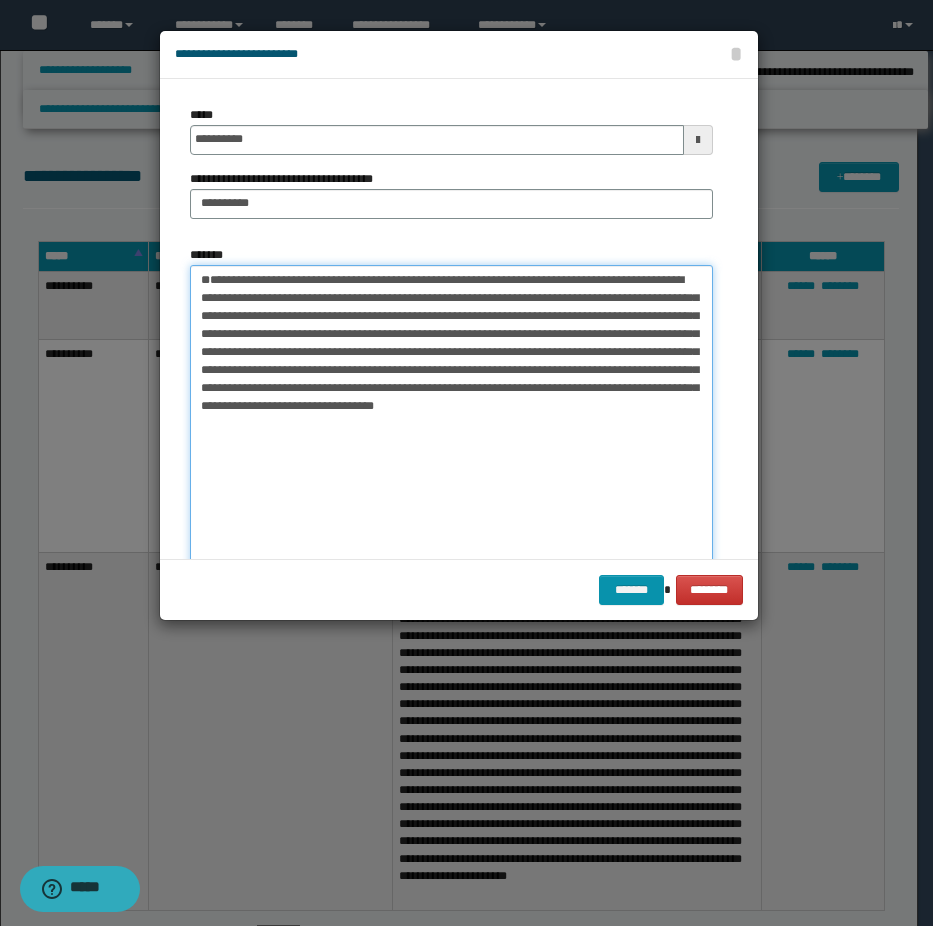paste on "**********" 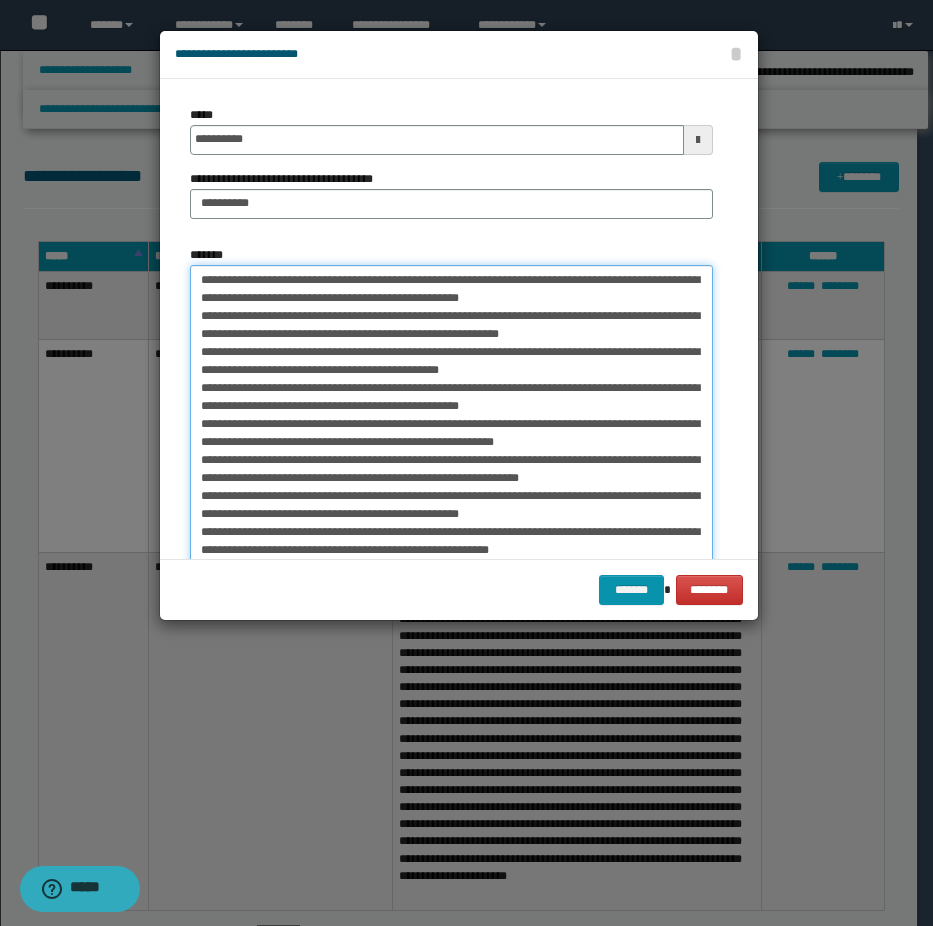scroll, scrollTop: 5, scrollLeft: 0, axis: vertical 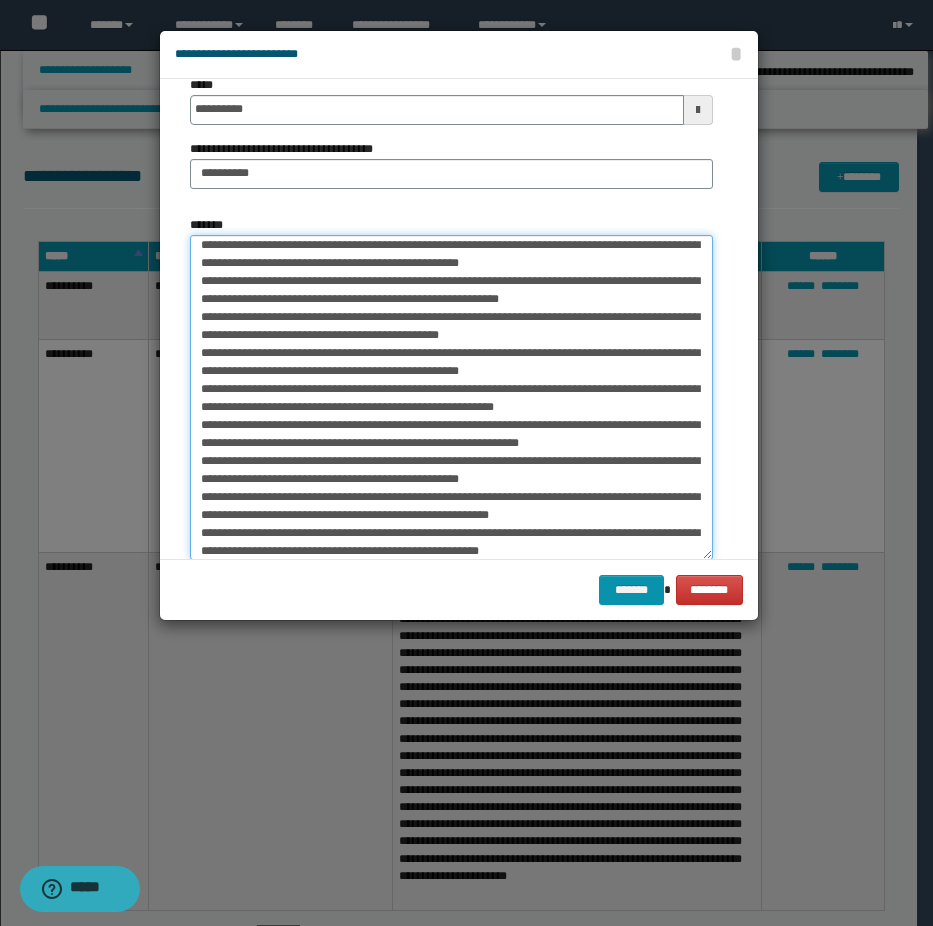 drag, startPoint x: 565, startPoint y: 260, endPoint x: 584, endPoint y: 263, distance: 19.235384 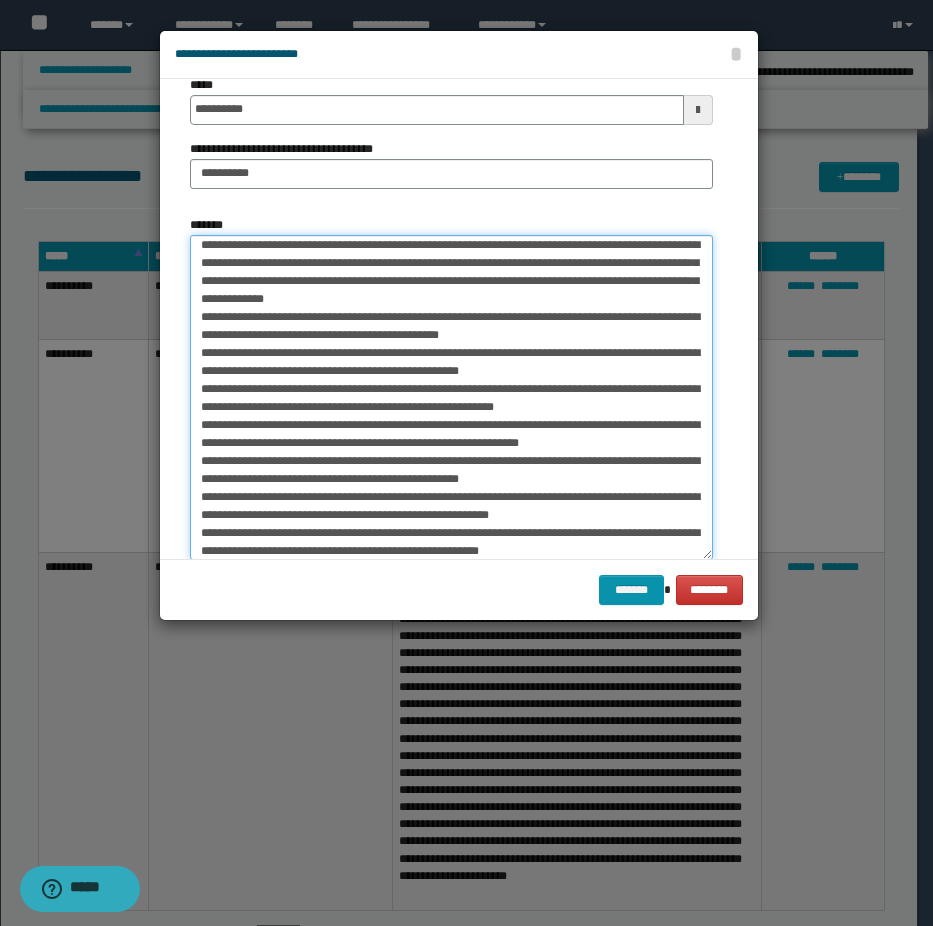 scroll, scrollTop: 0, scrollLeft: 0, axis: both 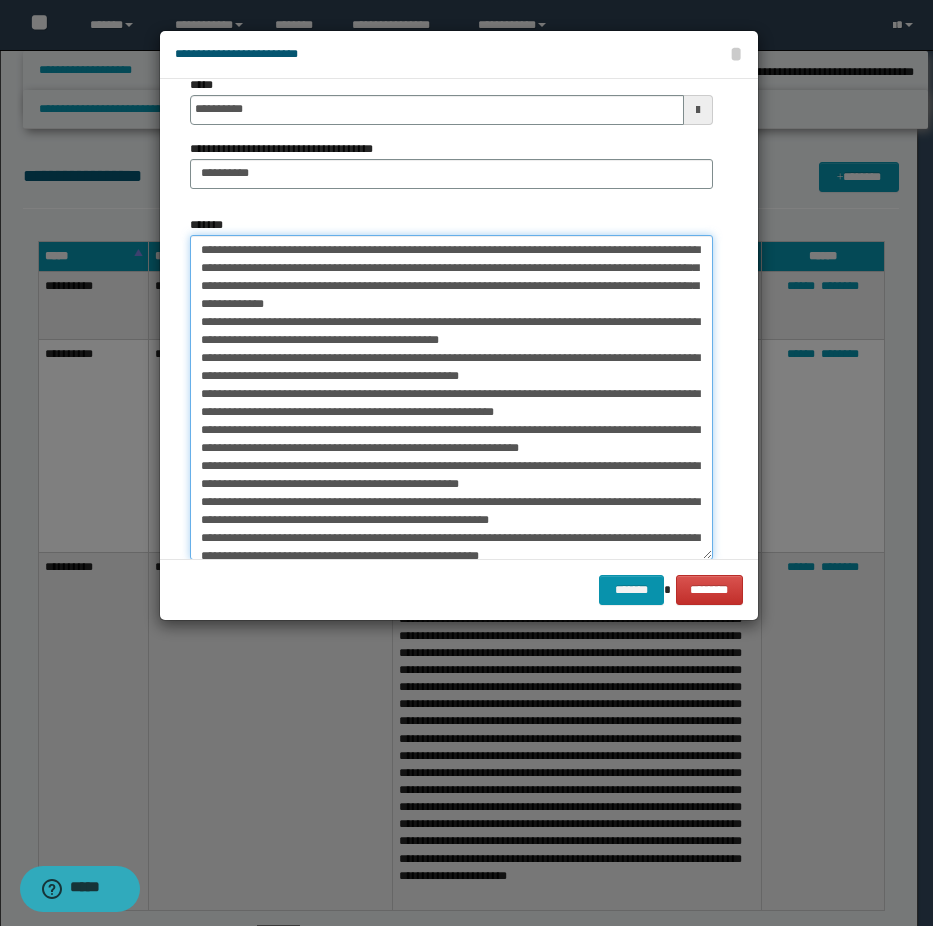click on "*******" at bounding box center (451, 397) 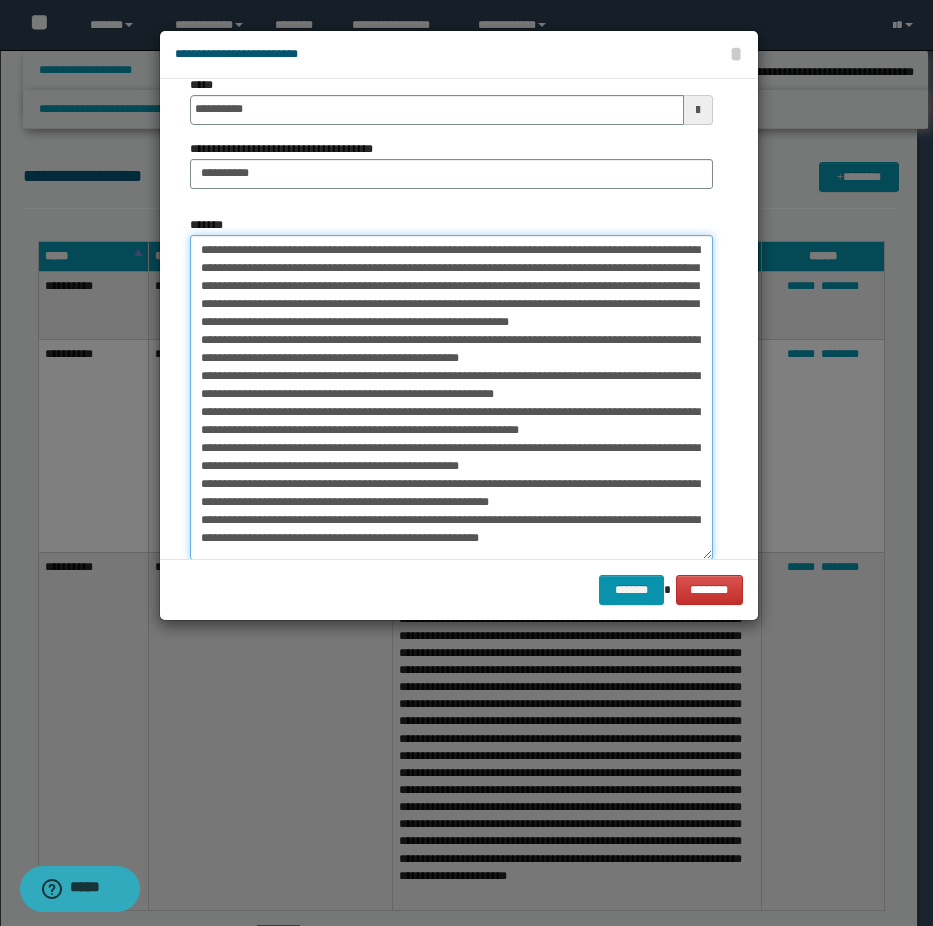 click on "*******" at bounding box center (451, 397) 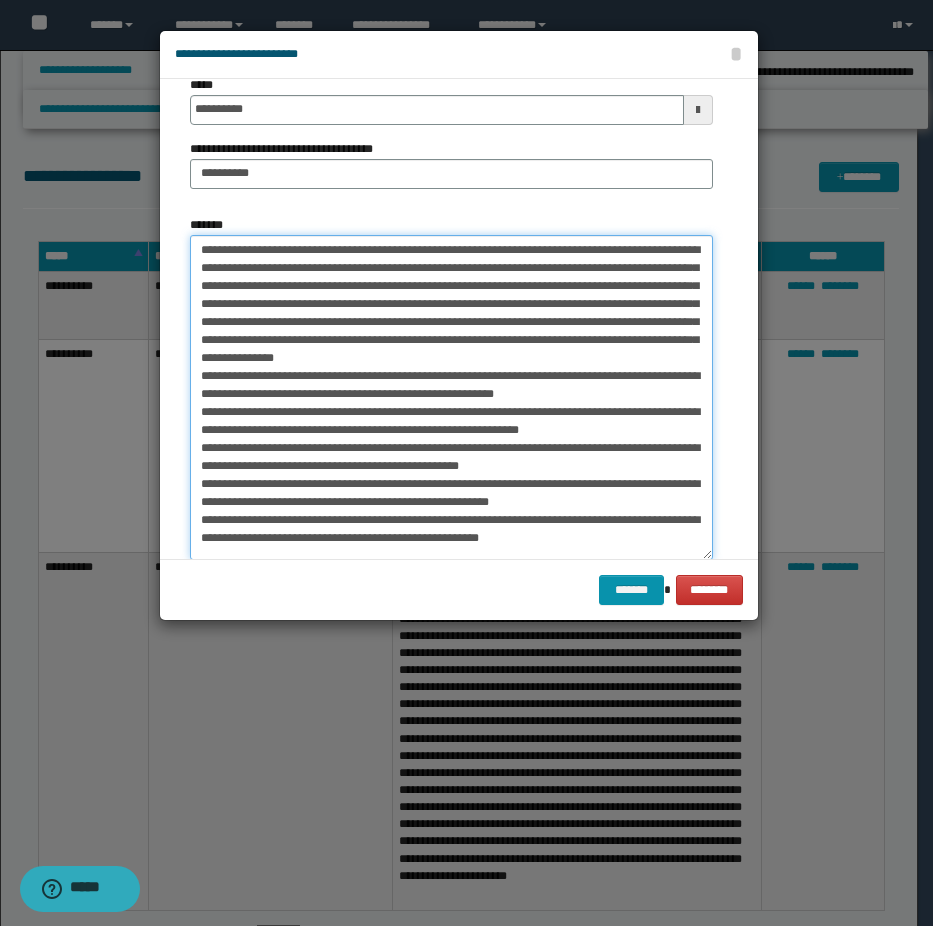 click on "*******" at bounding box center [451, 397] 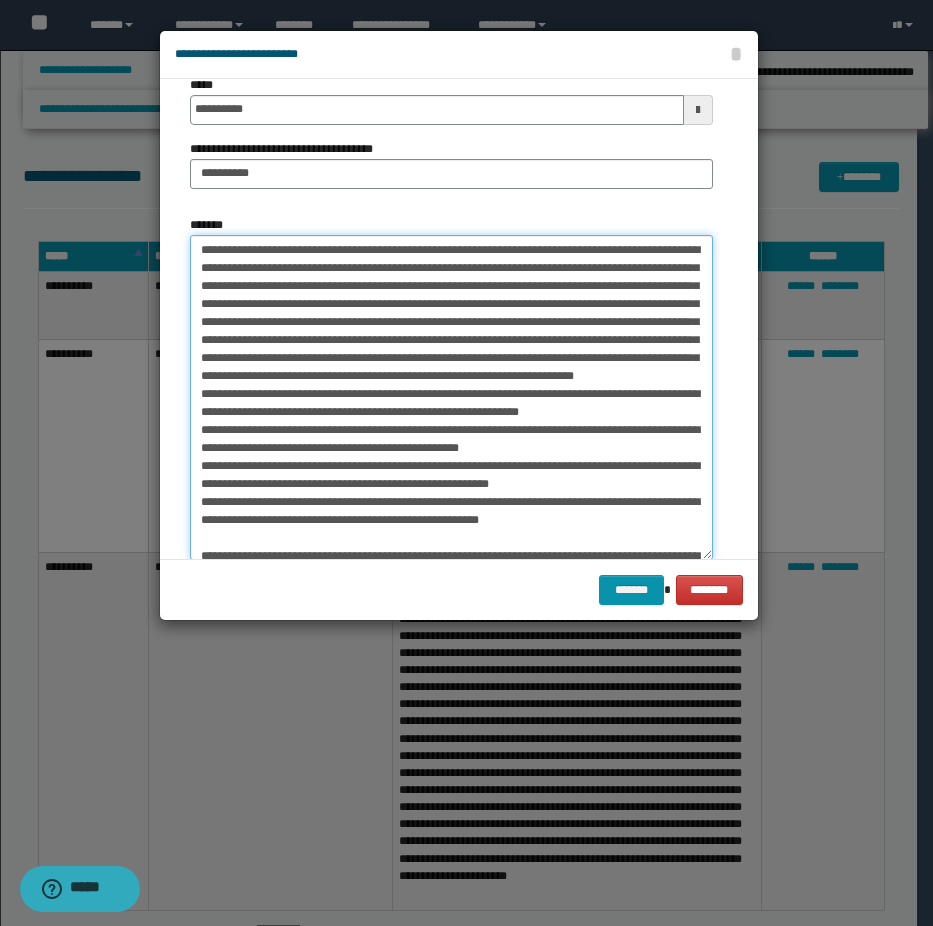 click on "*******" at bounding box center (451, 397) 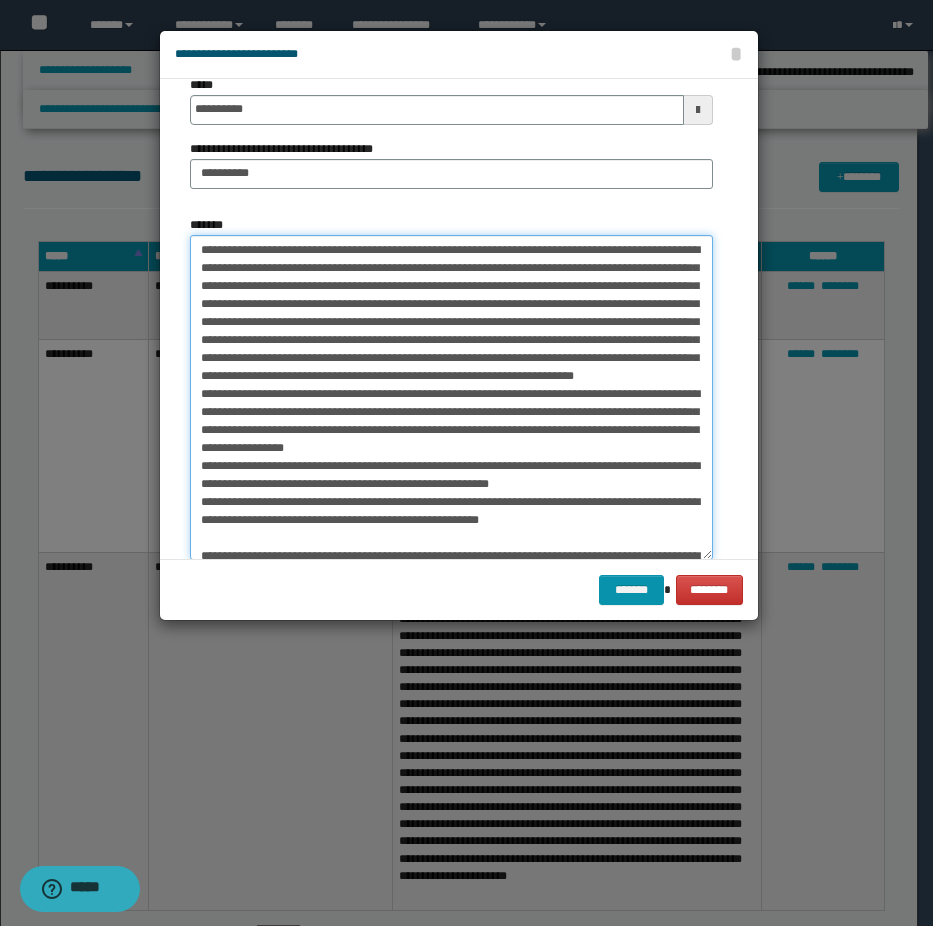 click on "*******" at bounding box center [451, 397] 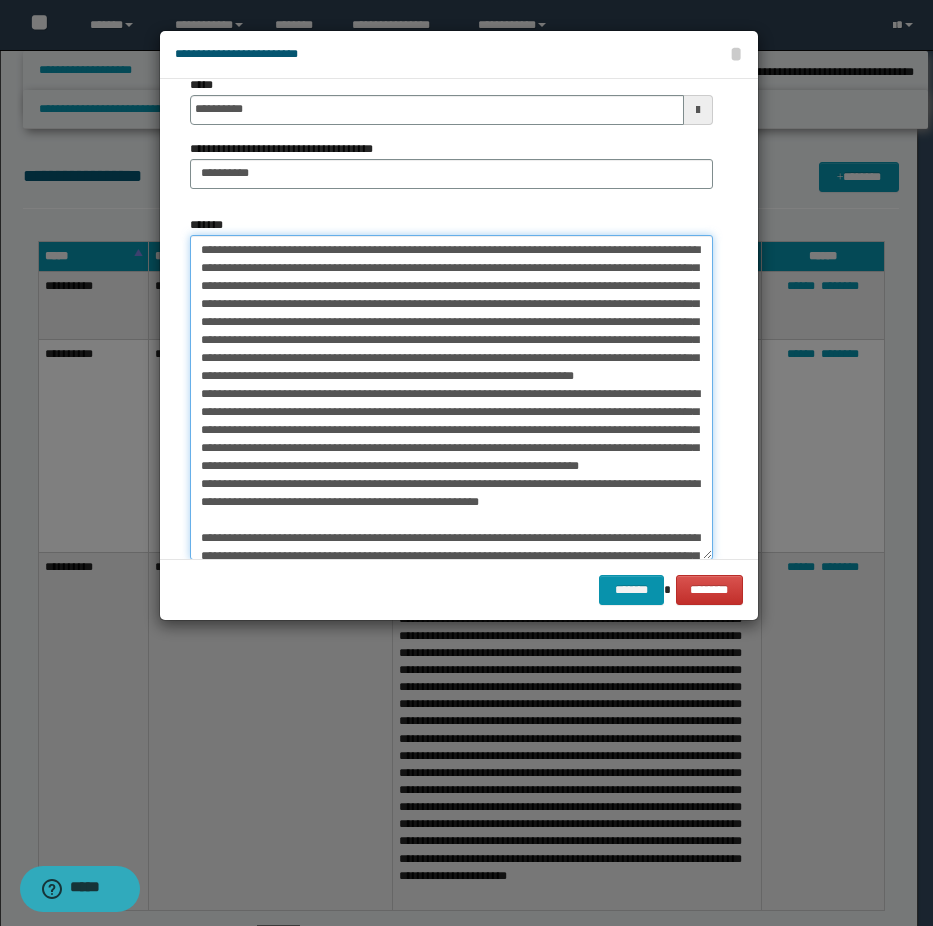 click on "*******" at bounding box center [451, 397] 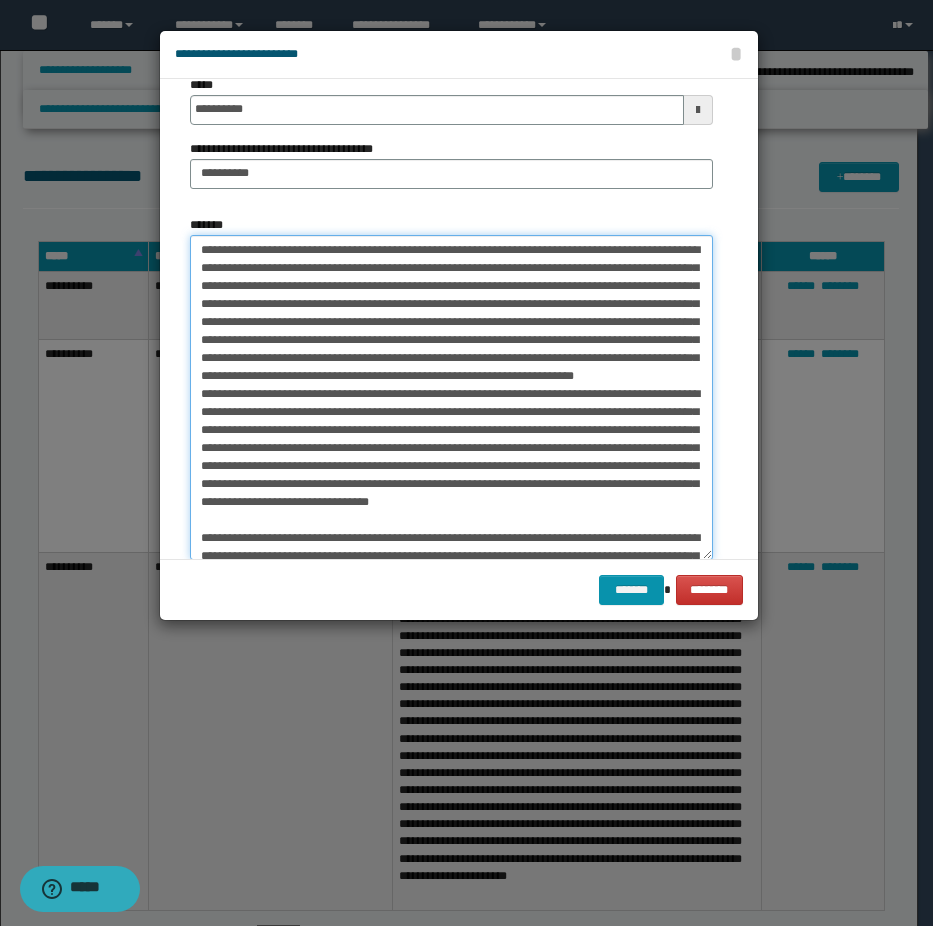 drag, startPoint x: 457, startPoint y: 360, endPoint x: 437, endPoint y: 396, distance: 41.18252 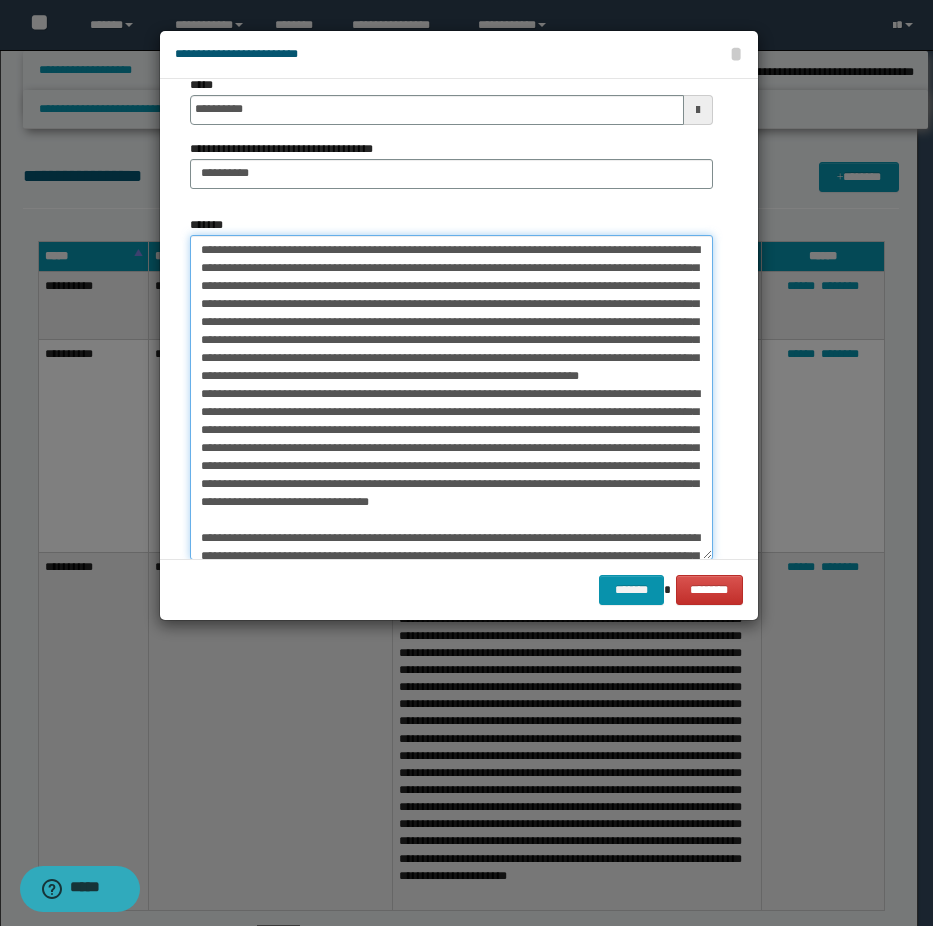 click on "*******" at bounding box center (451, 397) 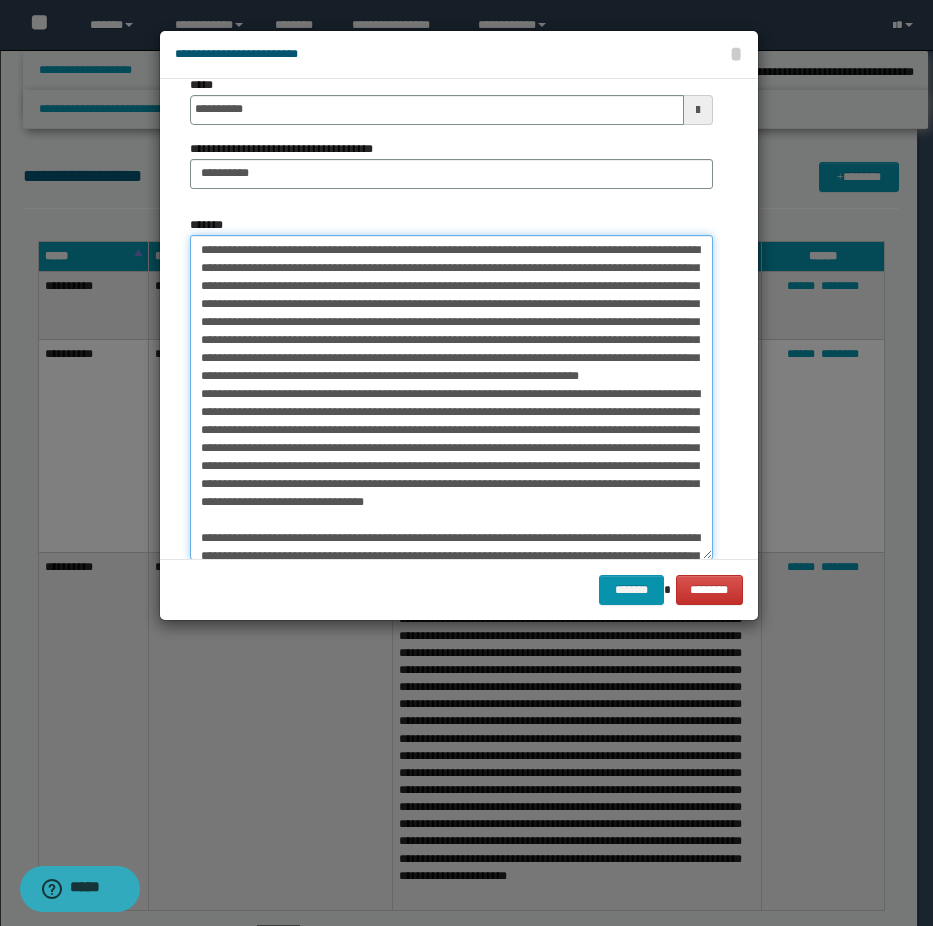 click on "*******" at bounding box center (451, 397) 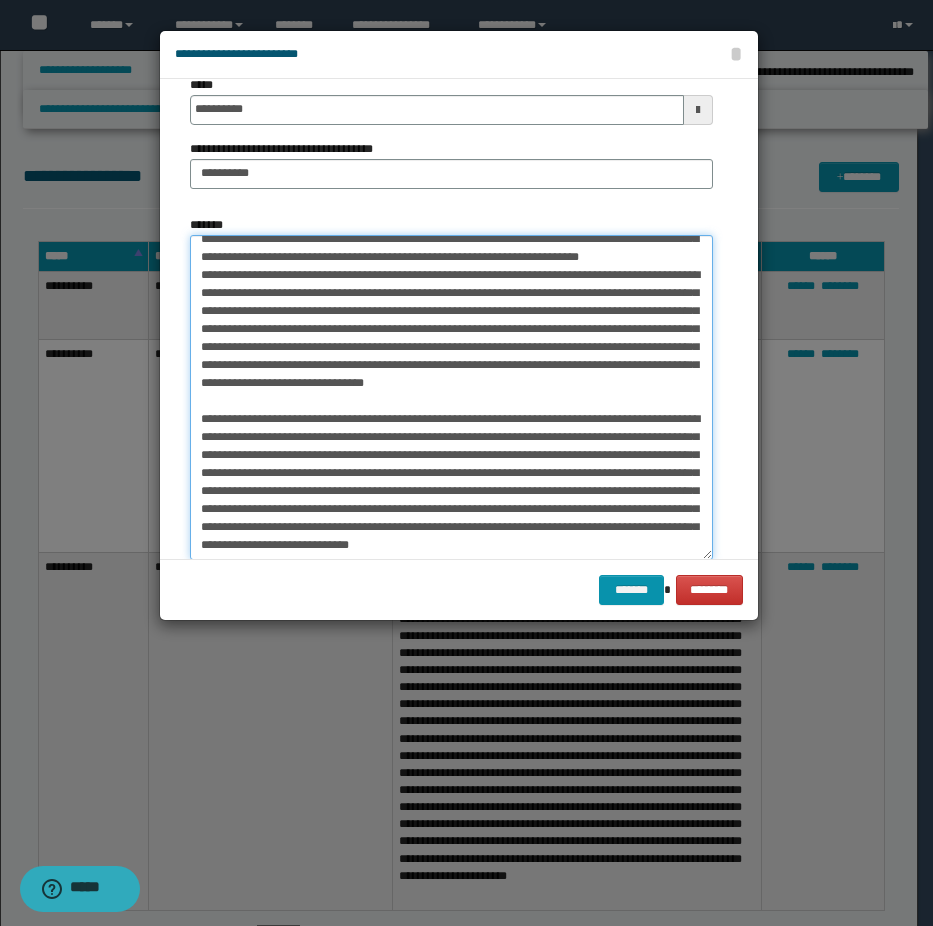 click on "*******" at bounding box center [451, 397] 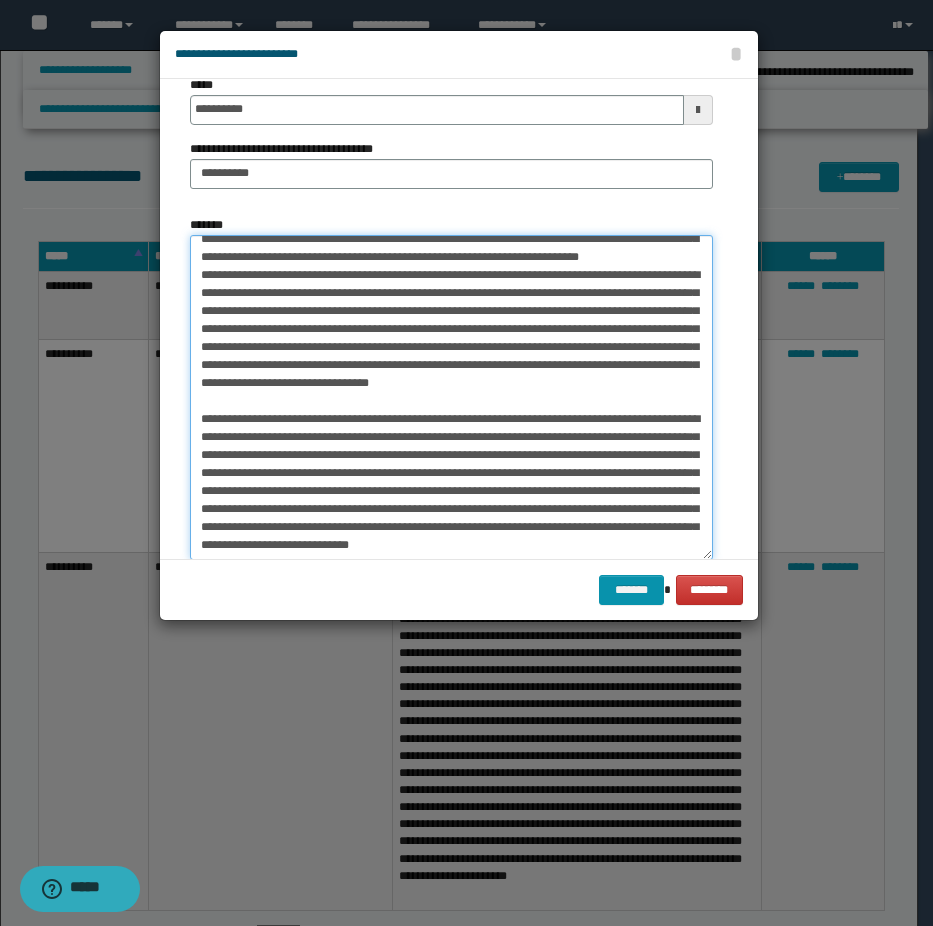 paste on "**********" 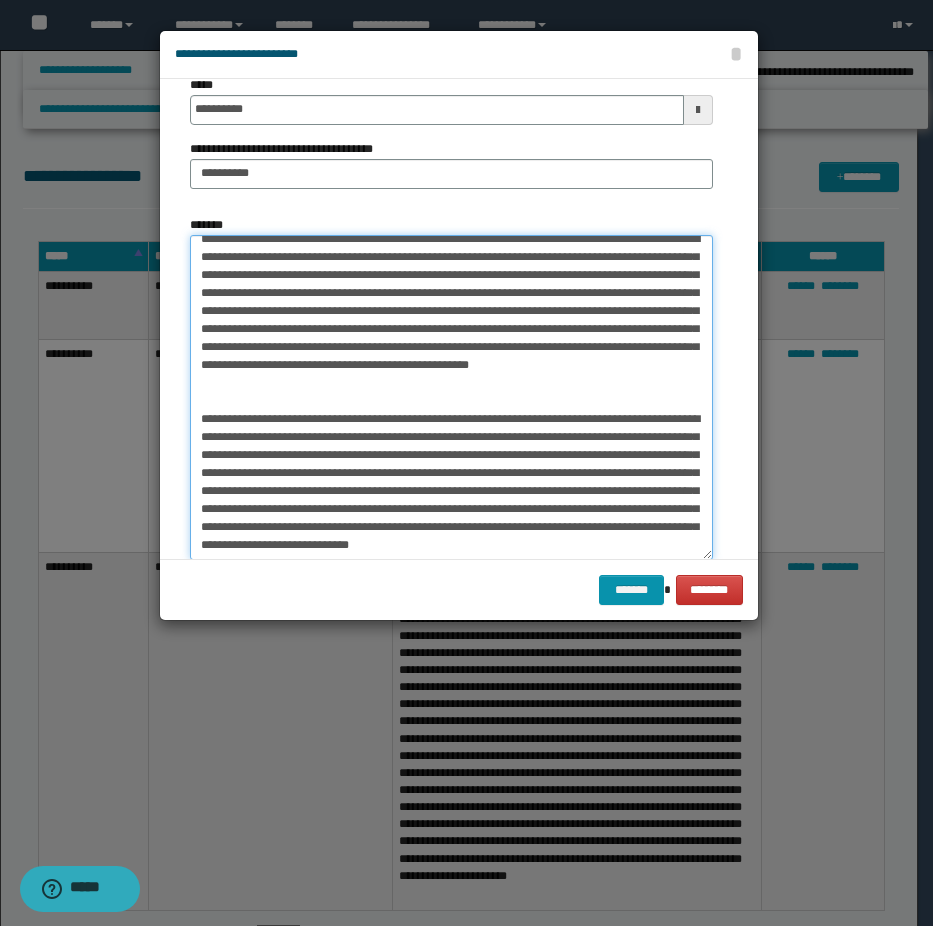 scroll, scrollTop: 191, scrollLeft: 0, axis: vertical 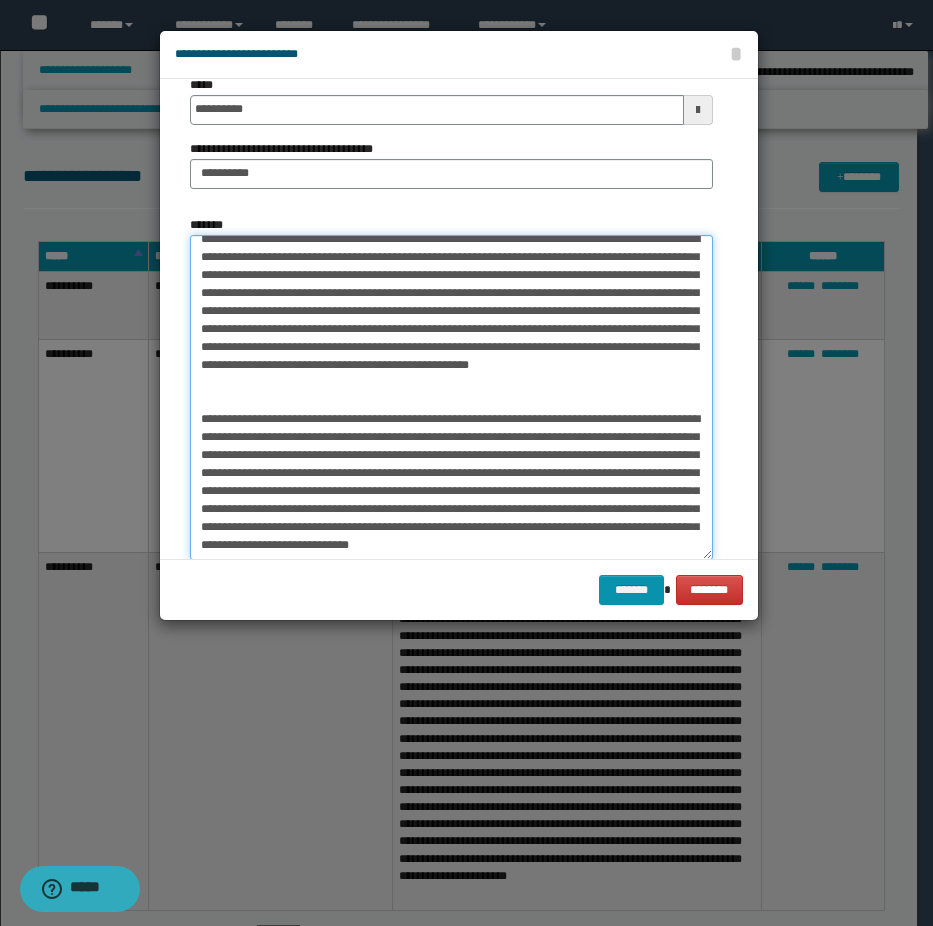 click on "*******" at bounding box center (451, 397) 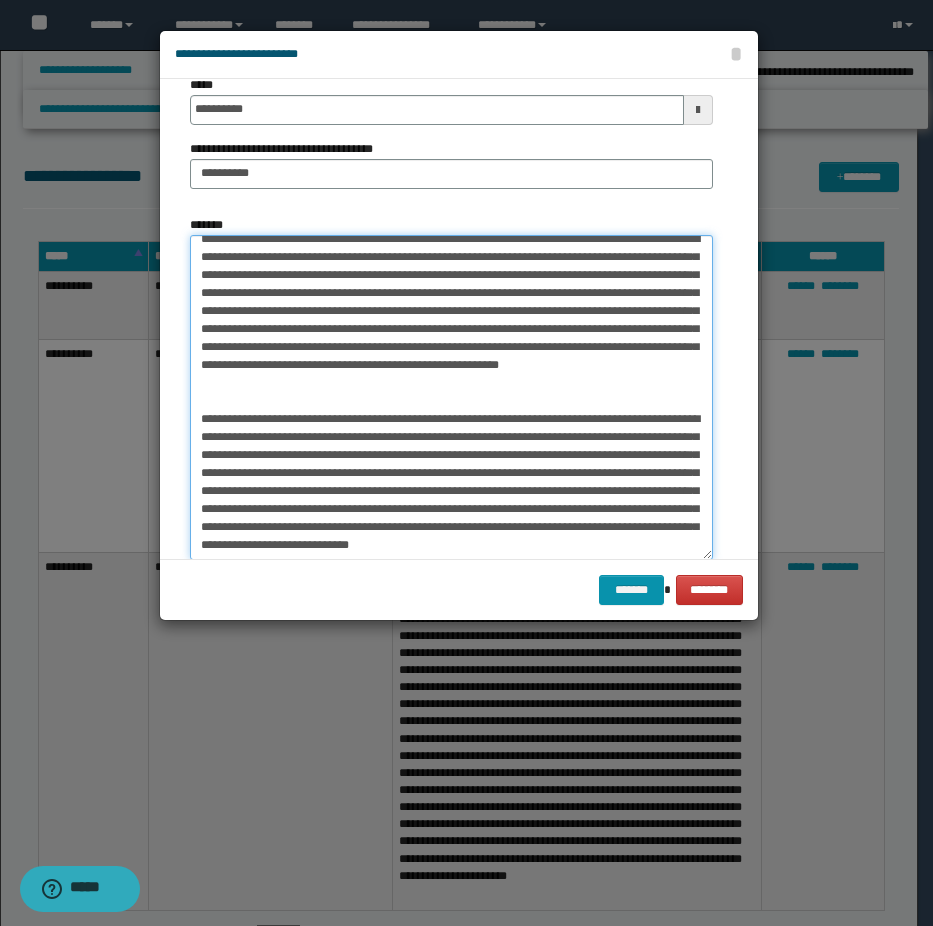 click on "*******" at bounding box center (451, 397) 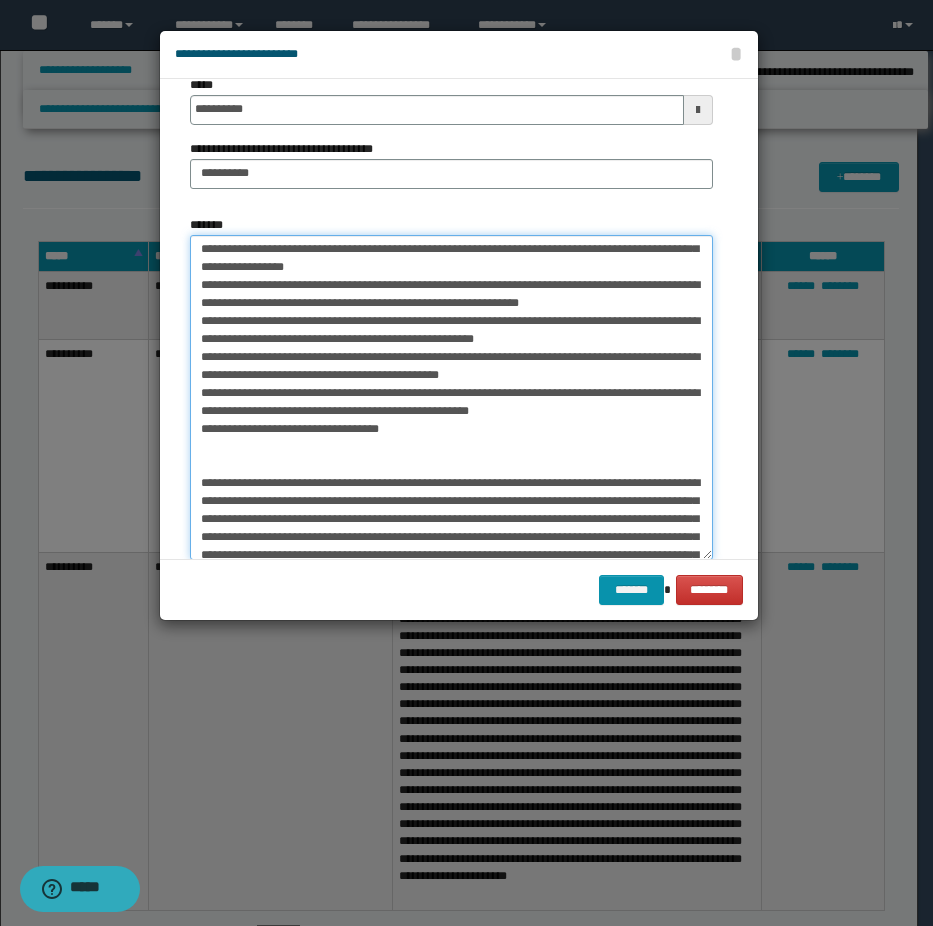 scroll, scrollTop: 189, scrollLeft: 0, axis: vertical 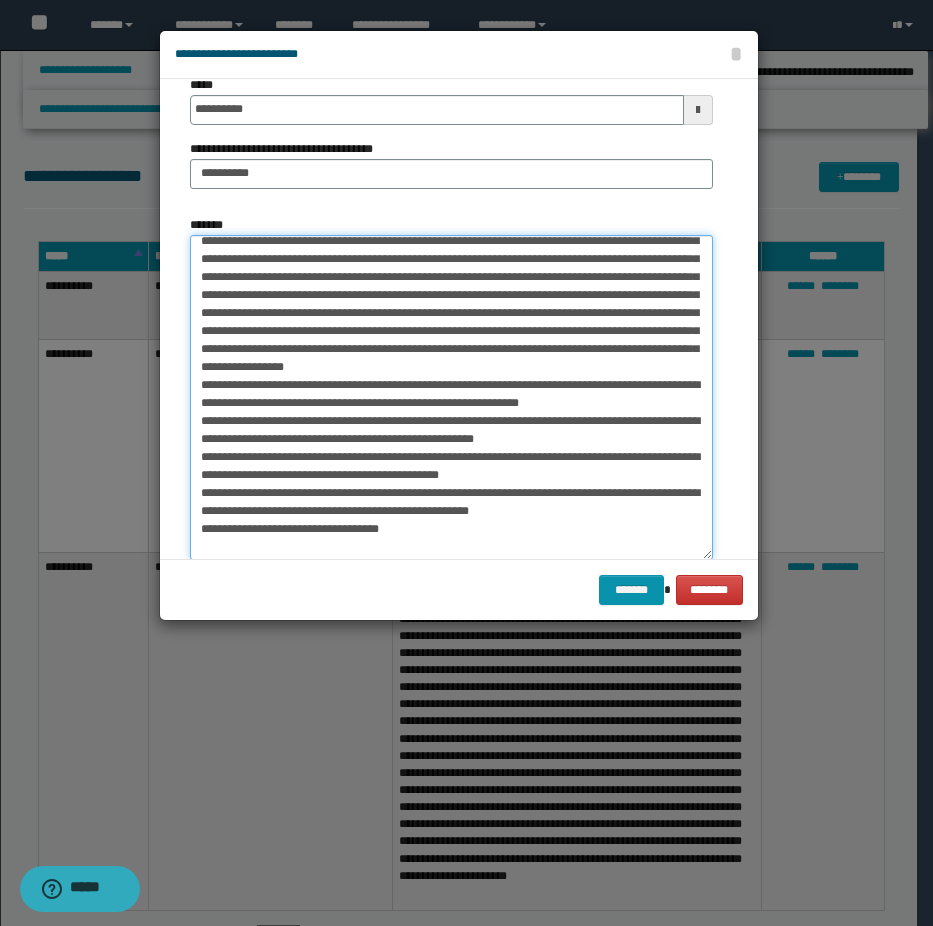 click on "*******" at bounding box center [451, 397] 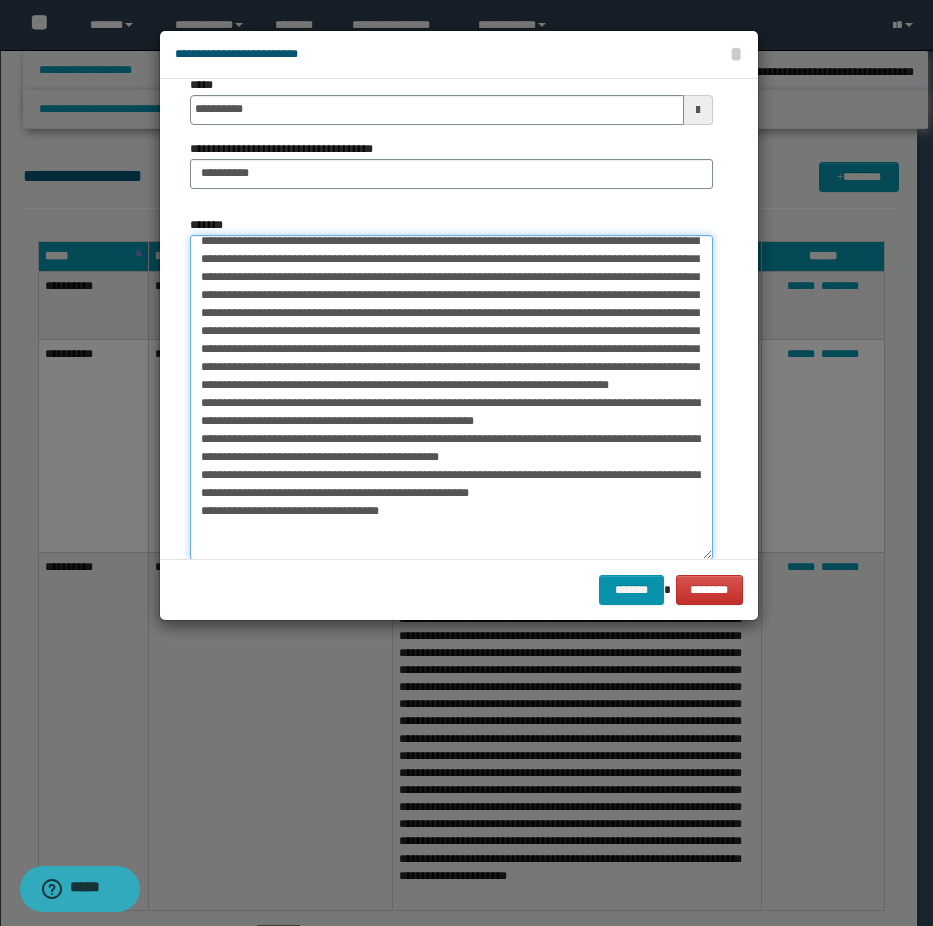 scroll, scrollTop: 171, scrollLeft: 0, axis: vertical 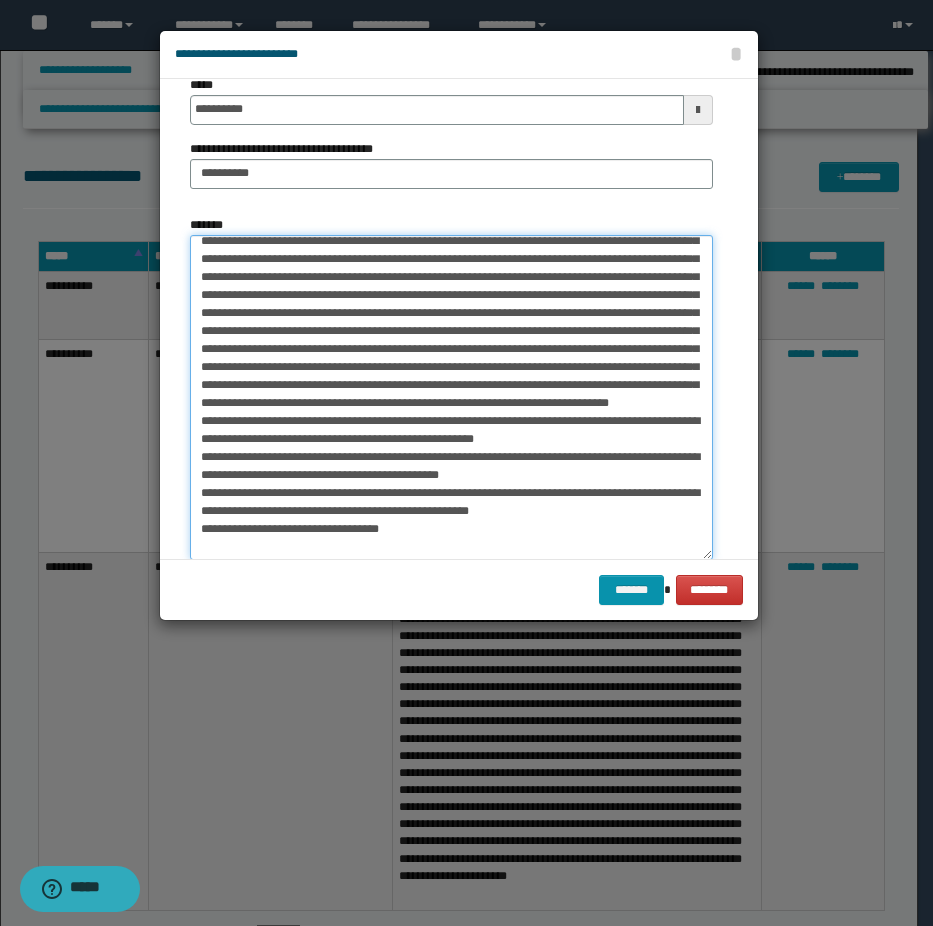 click on "*******" at bounding box center (451, 397) 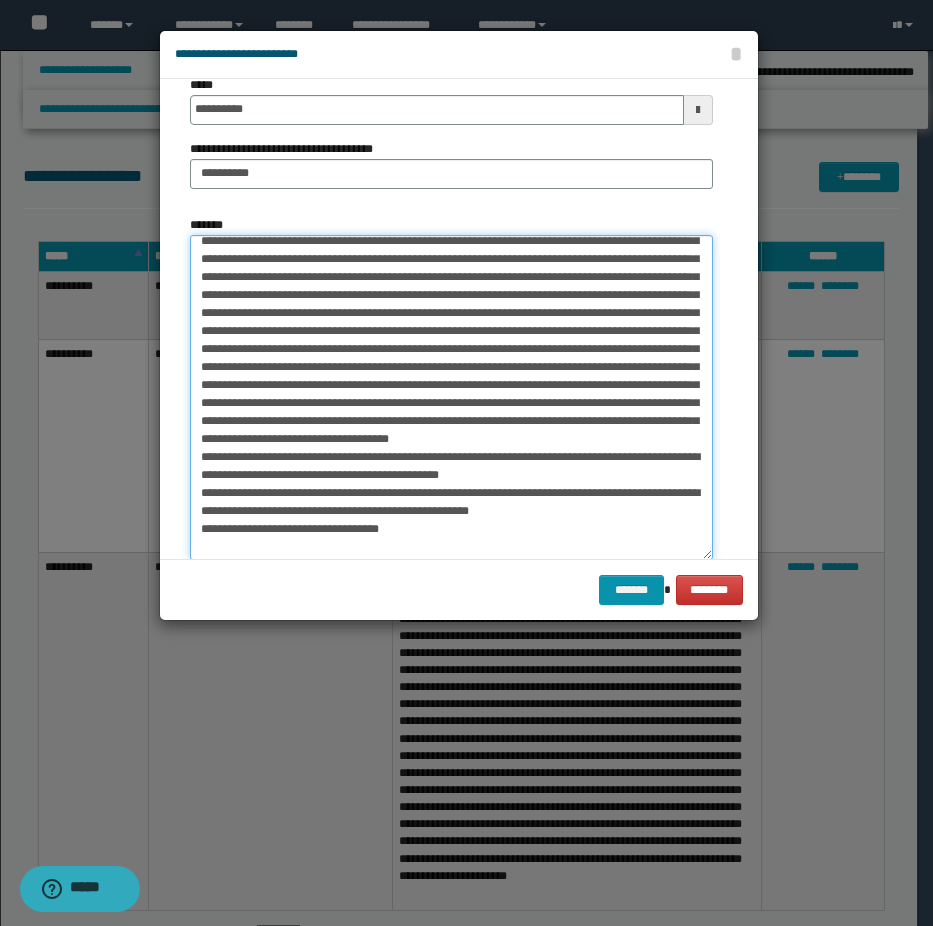 scroll, scrollTop: 153, scrollLeft: 0, axis: vertical 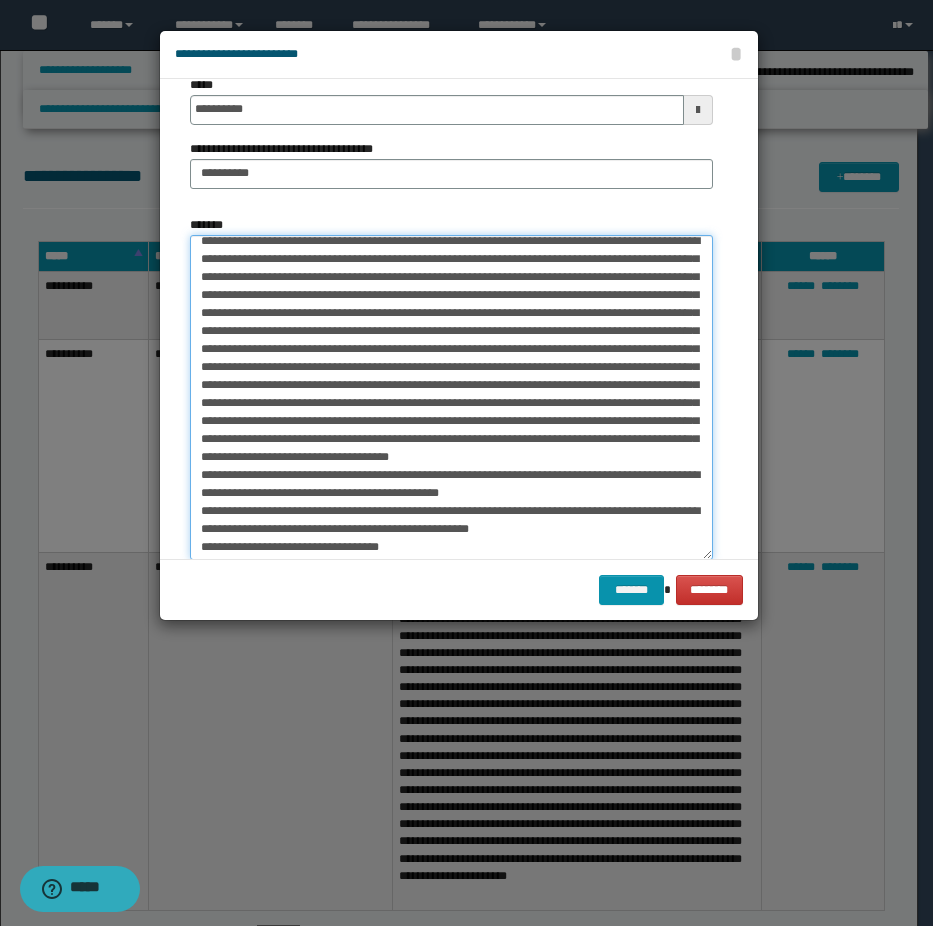click on "*******" at bounding box center (451, 397) 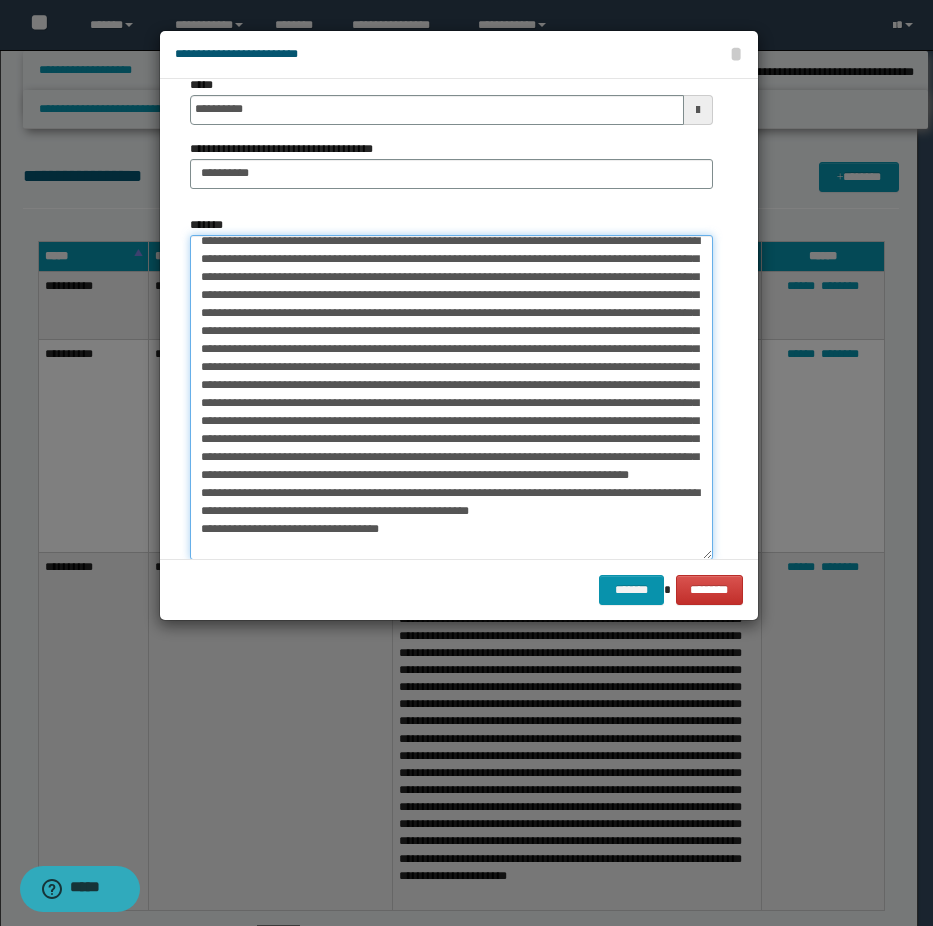 scroll, scrollTop: 253, scrollLeft: 0, axis: vertical 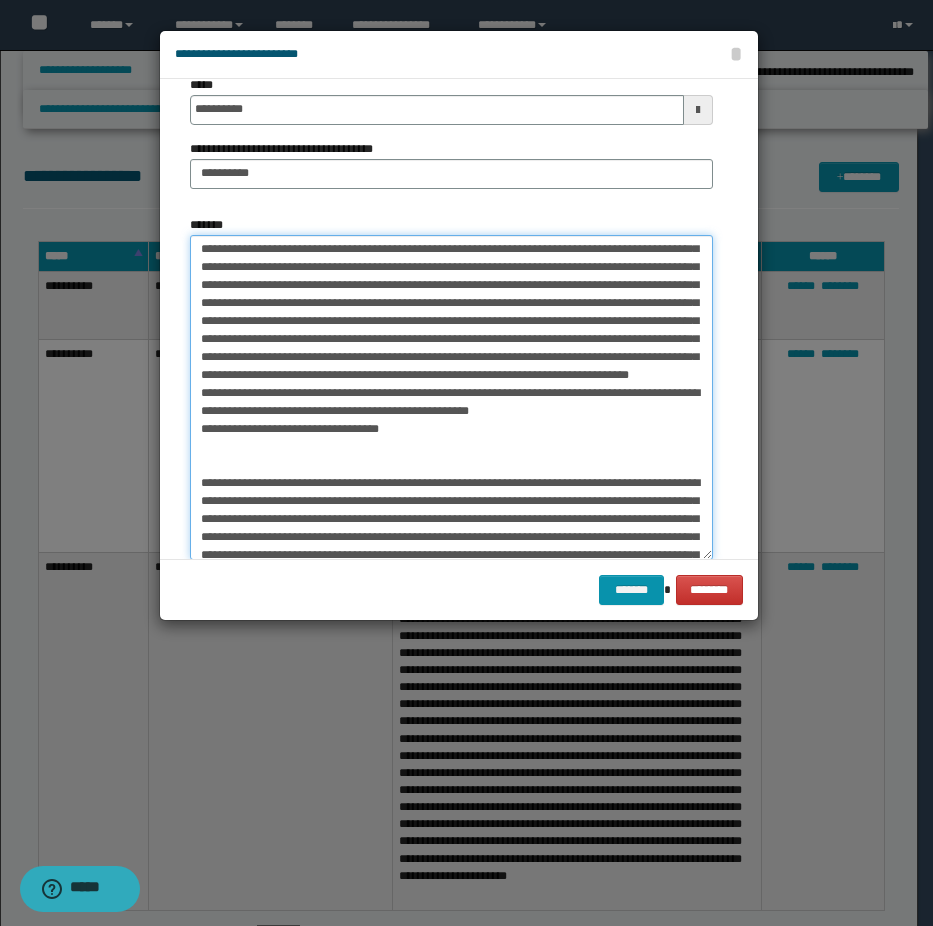 click on "*******" at bounding box center (451, 397) 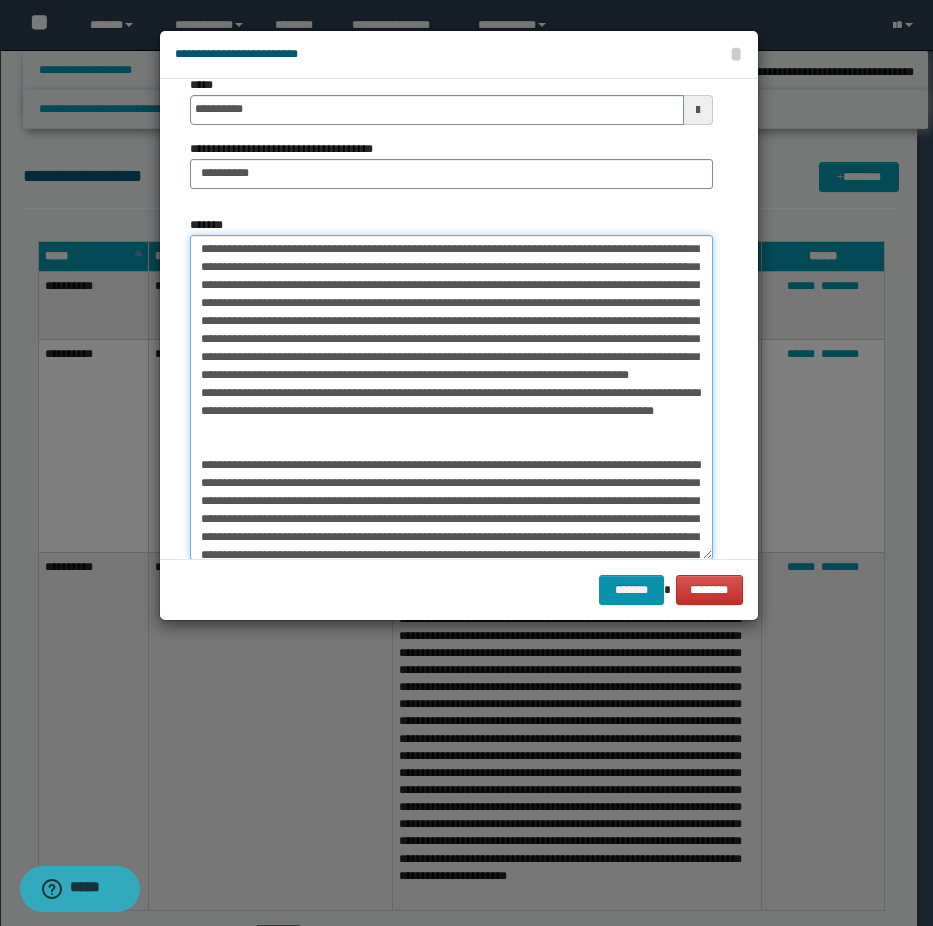 click on "*******" at bounding box center (451, 397) 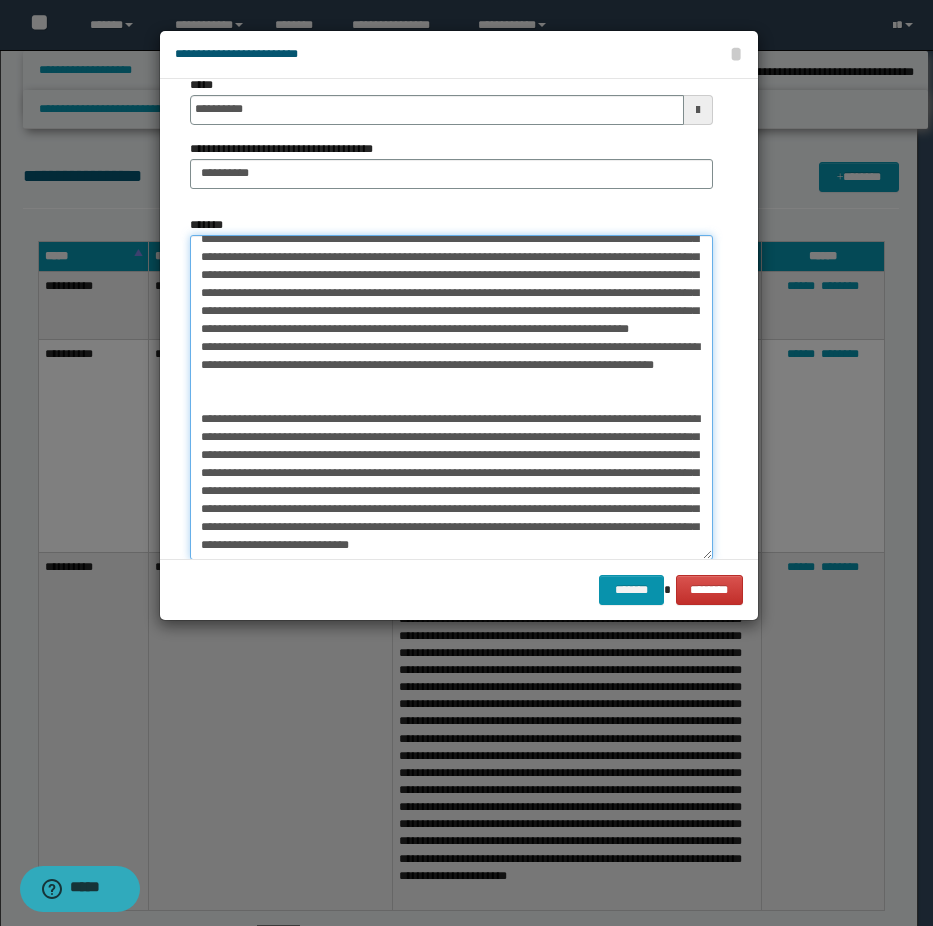 click on "*******" at bounding box center (451, 397) 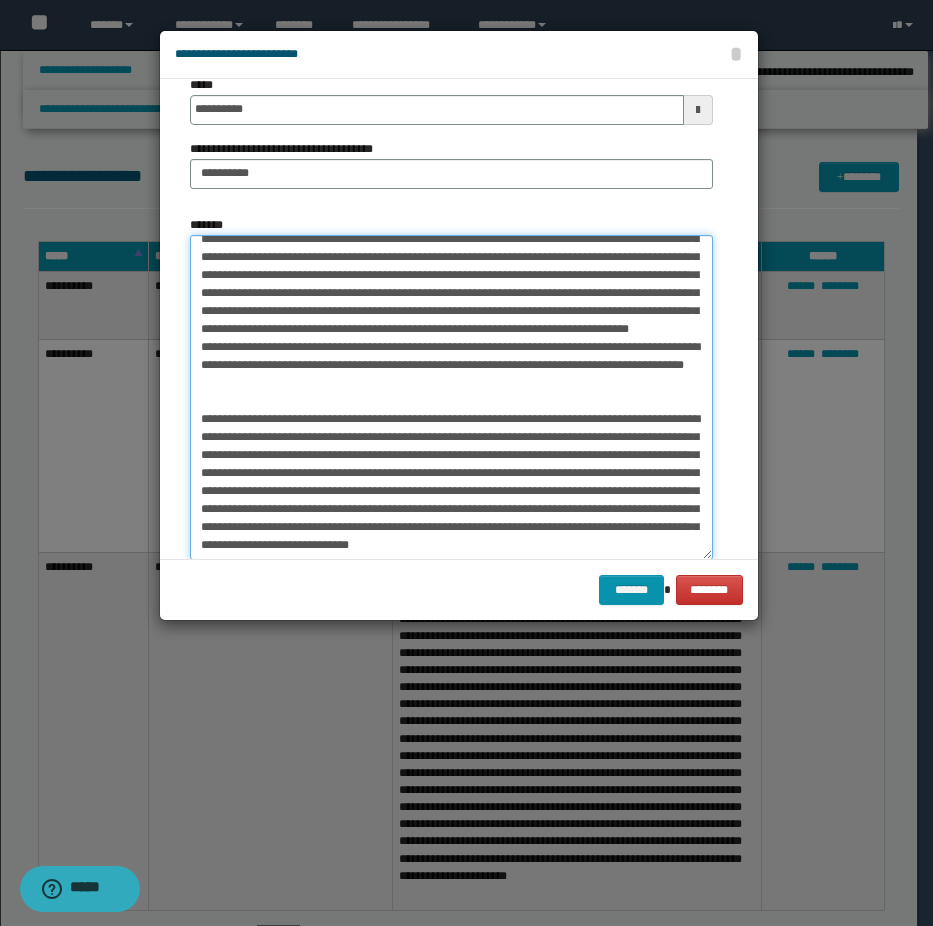 paste on "**********" 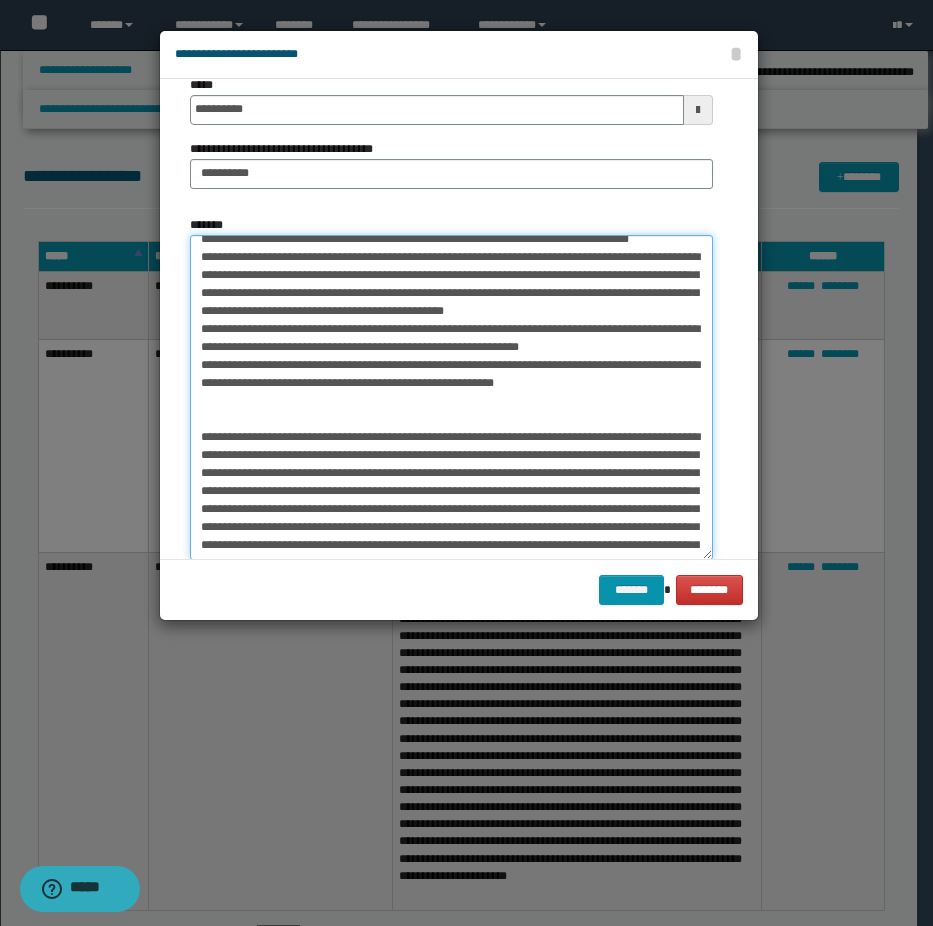 click on "*******" at bounding box center [451, 397] 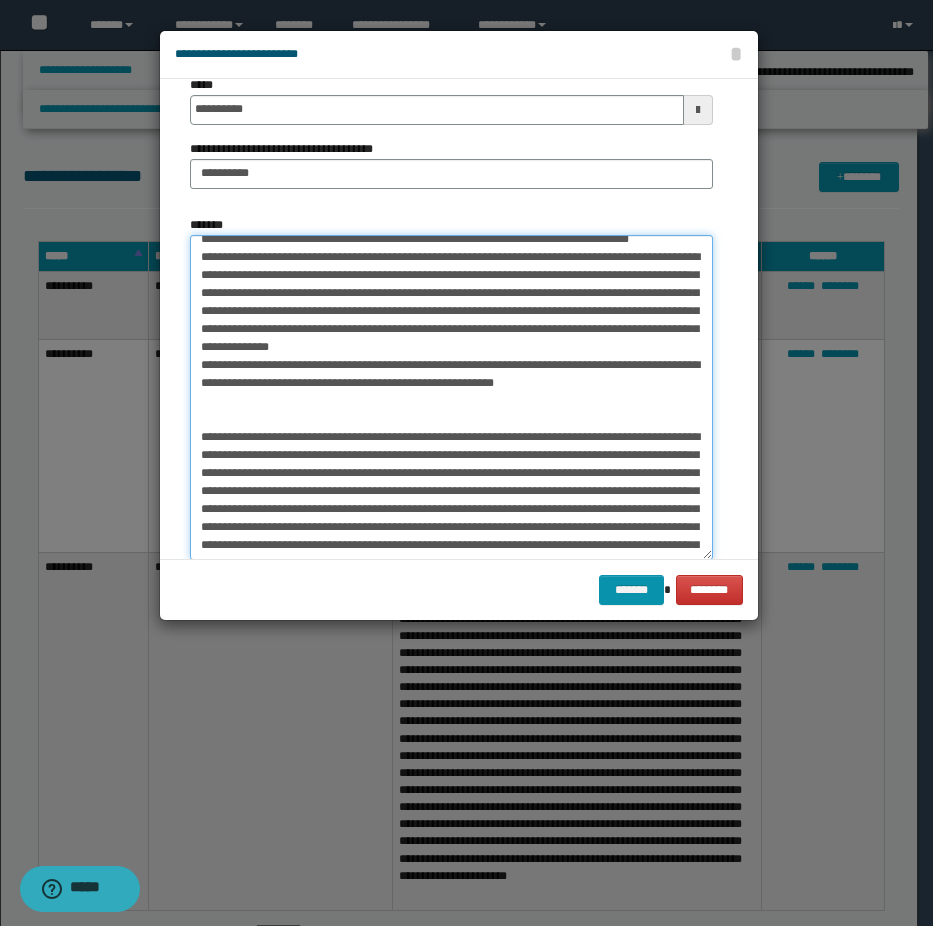 click on "*******" at bounding box center (451, 397) 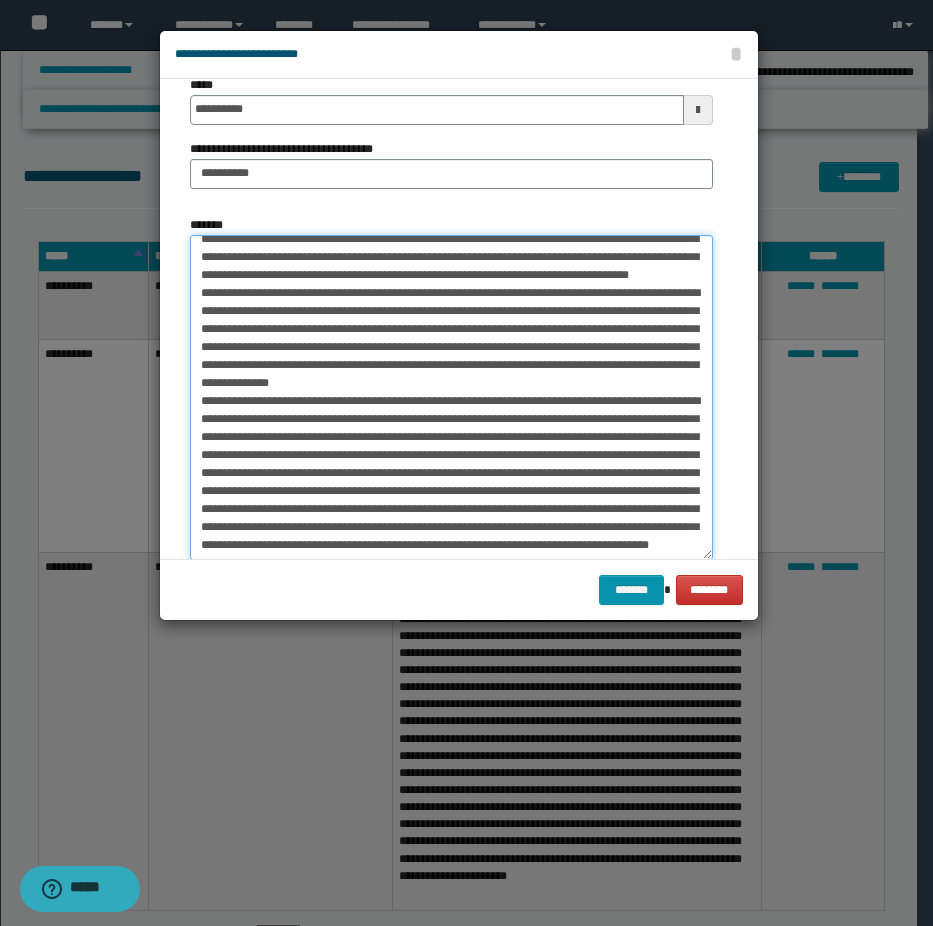 scroll, scrollTop: 443, scrollLeft: 0, axis: vertical 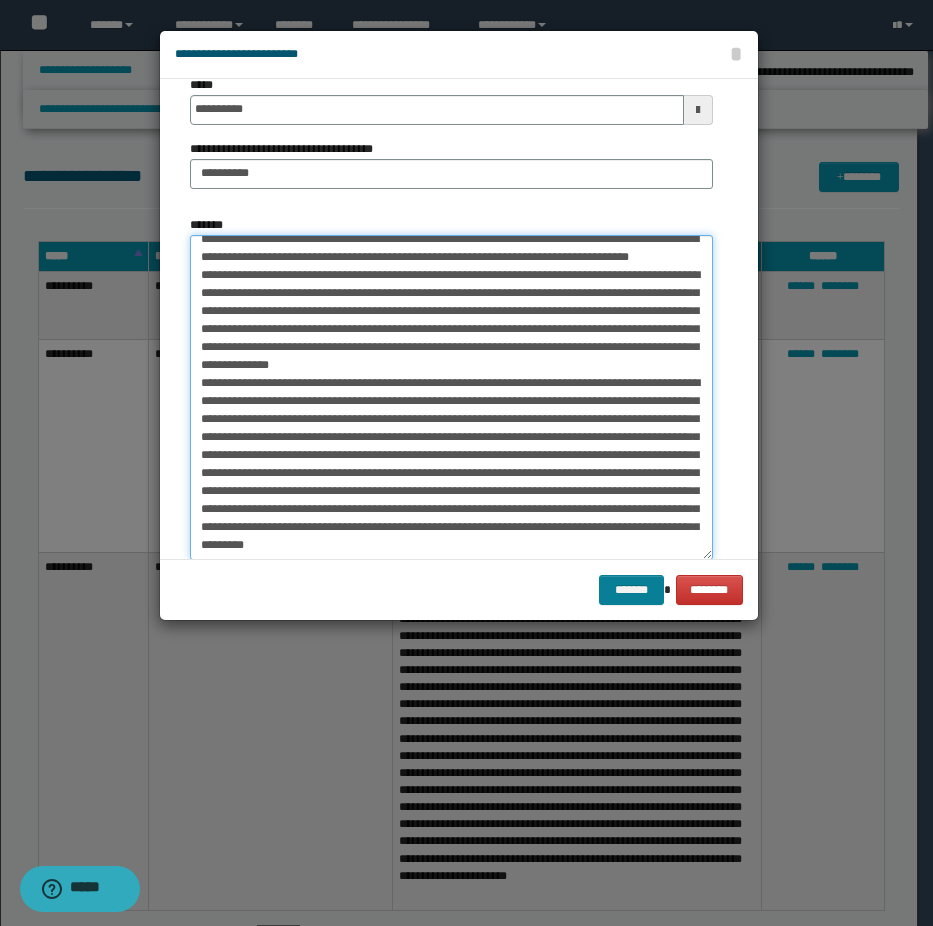 type on "**********" 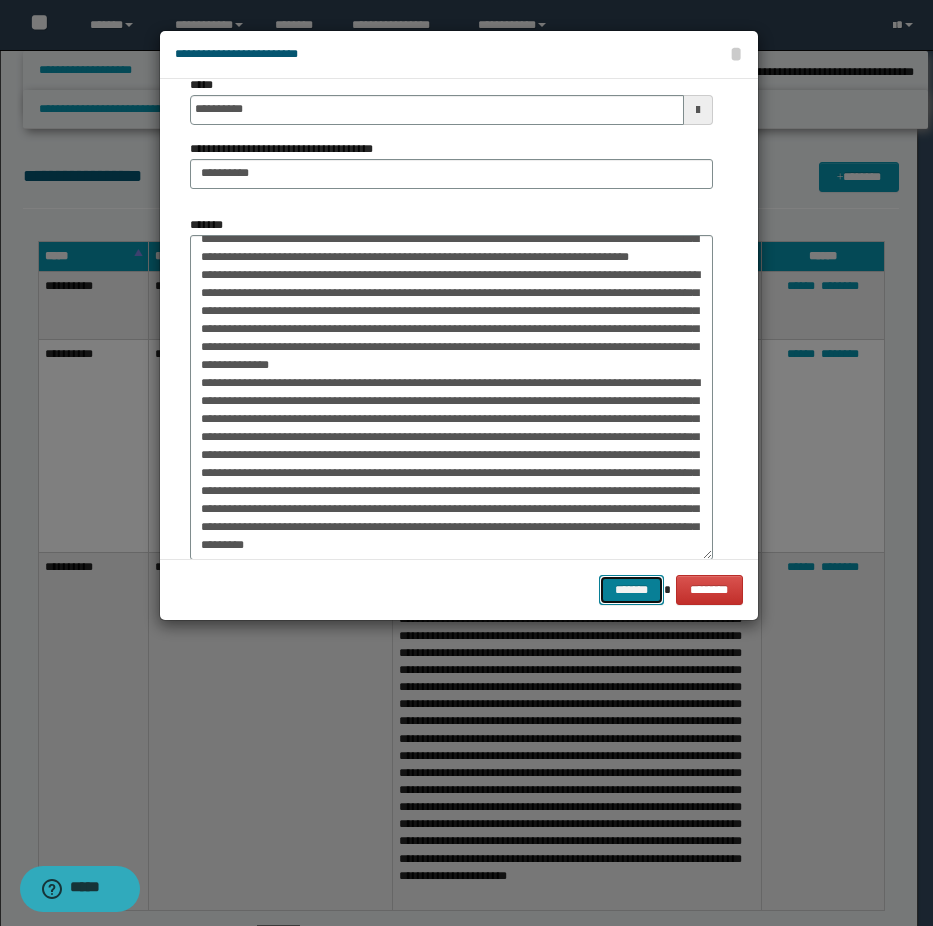 click on "*******" at bounding box center (631, 590) 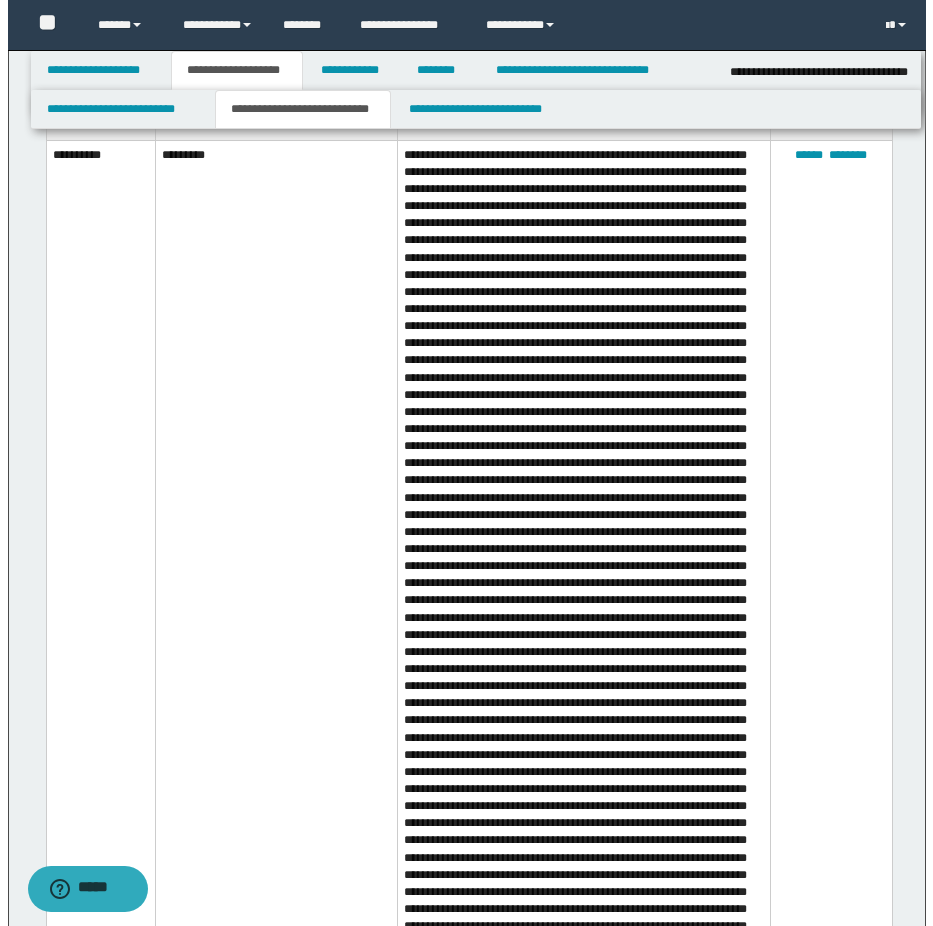 scroll, scrollTop: 1100, scrollLeft: 0, axis: vertical 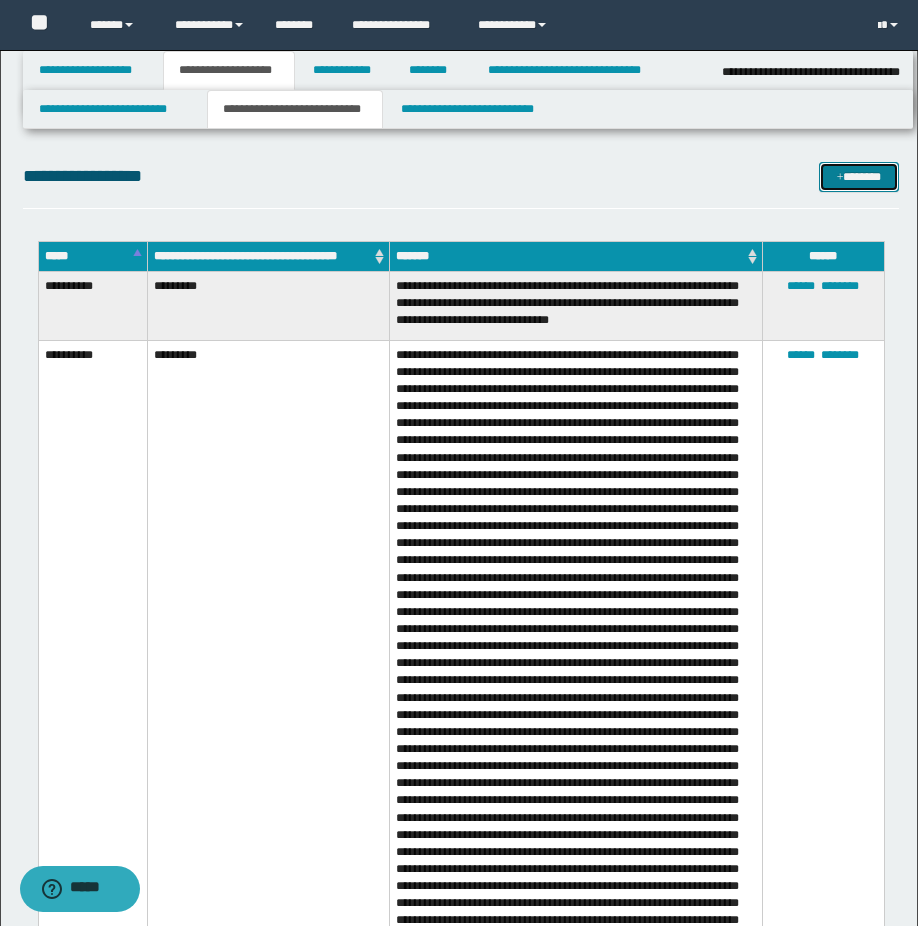 click on "*******" at bounding box center [859, 177] 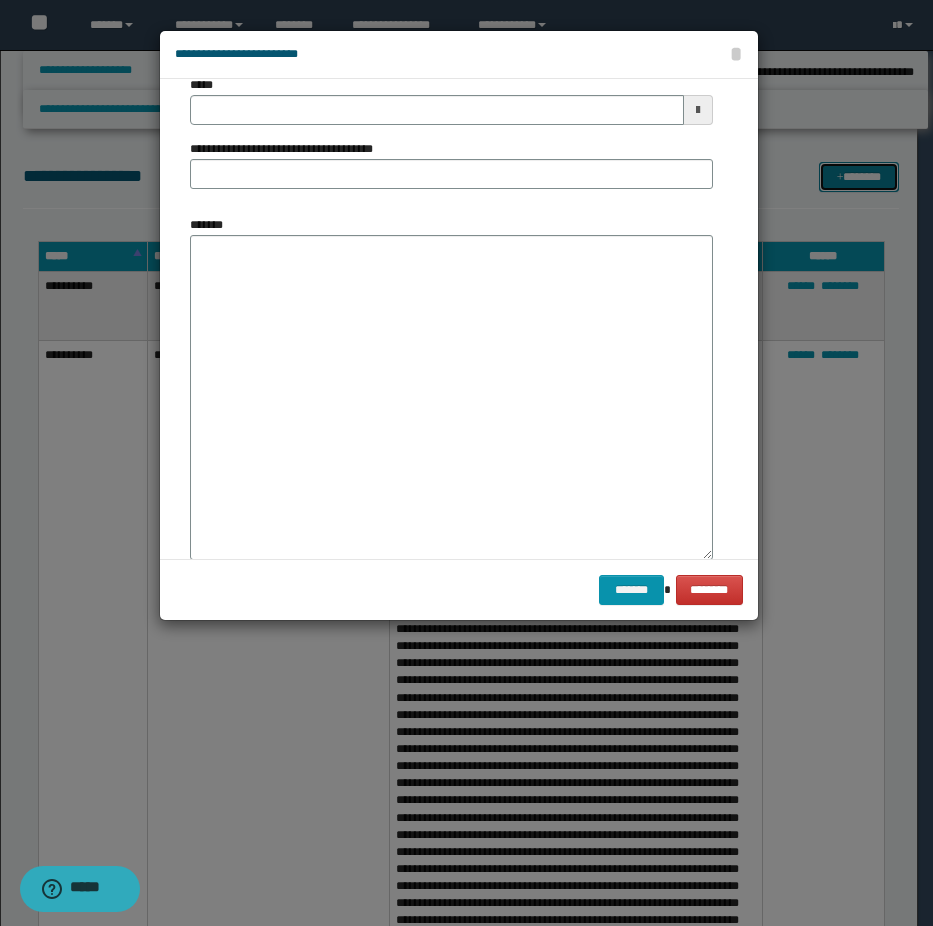 scroll, scrollTop: 0, scrollLeft: 0, axis: both 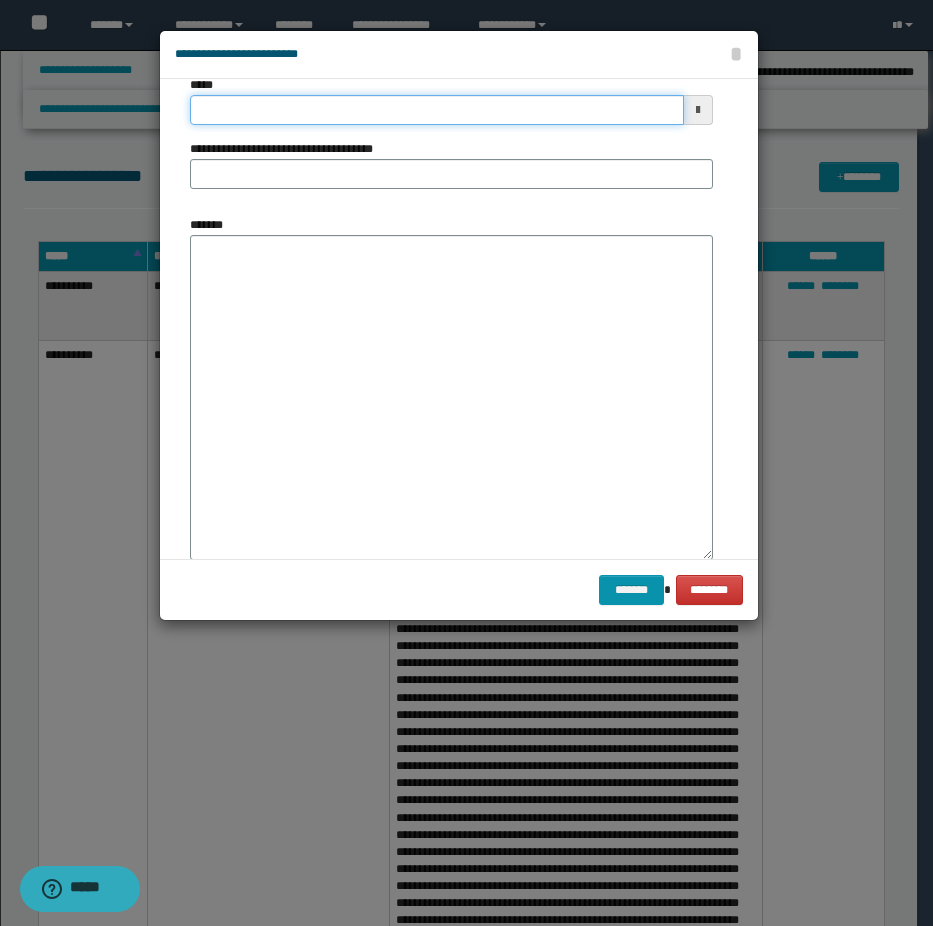 click on "*****" at bounding box center [437, 110] 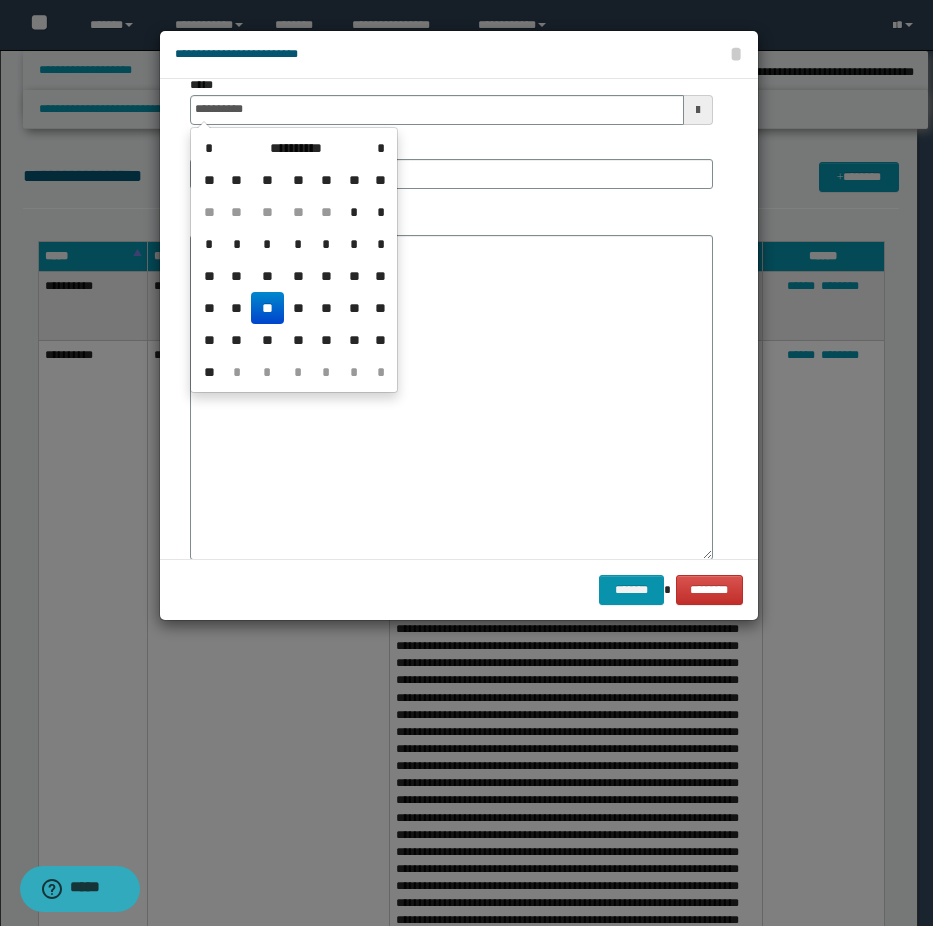 click on "**" at bounding box center [267, 308] 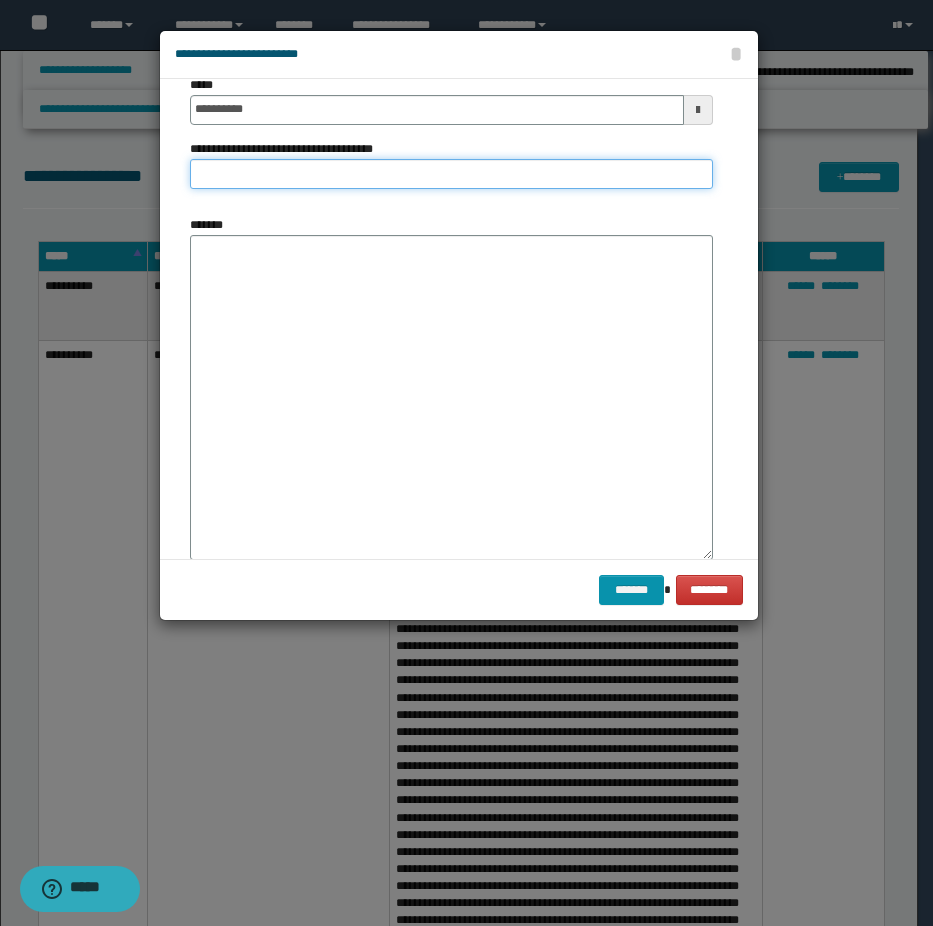 click on "**********" at bounding box center (451, 174) 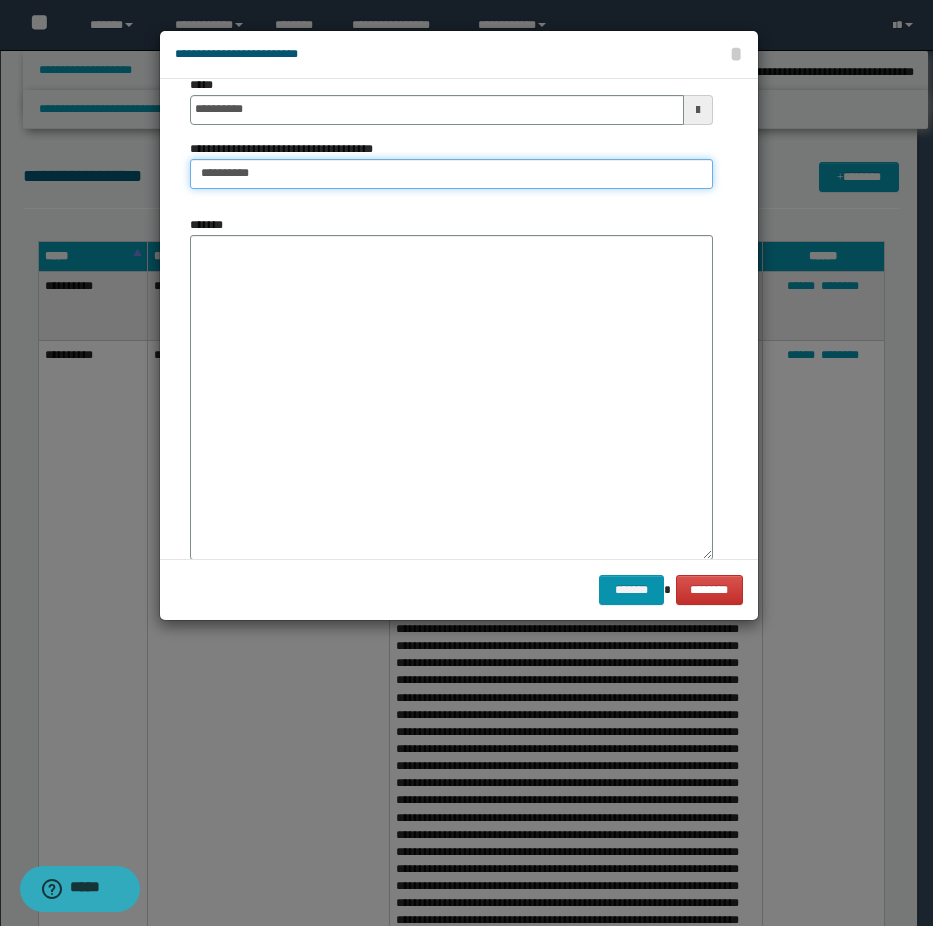 type on "*********" 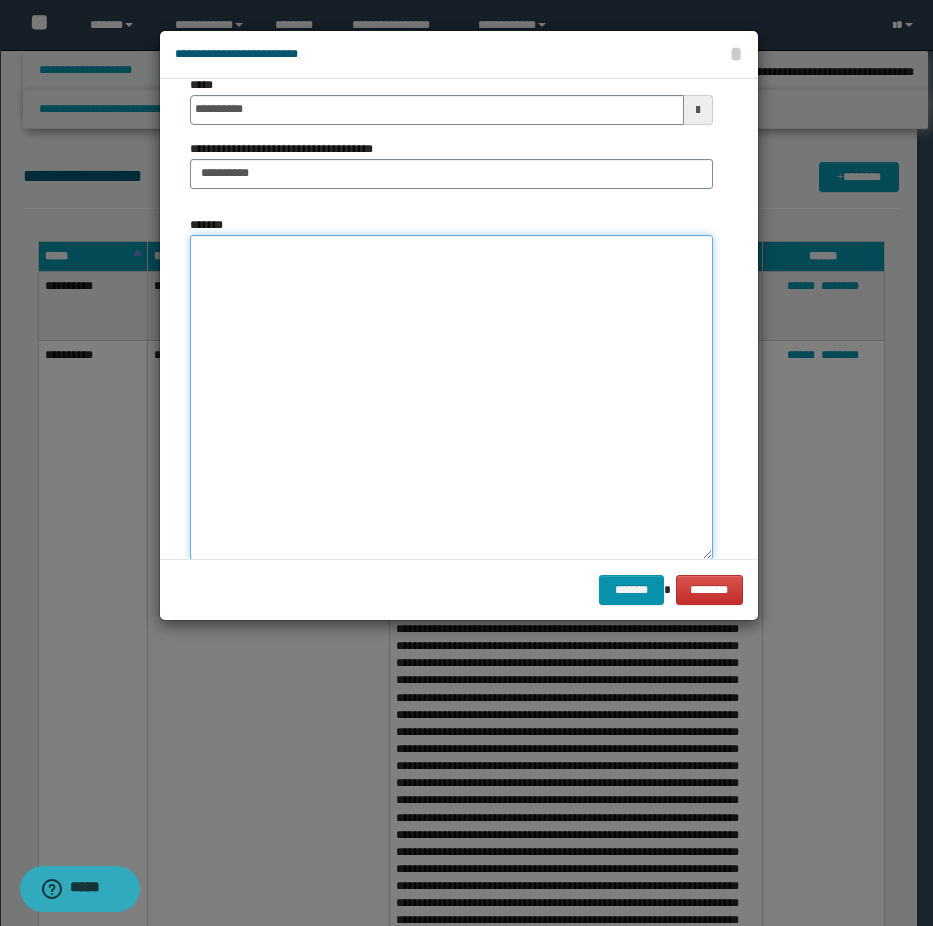 click on "*******" at bounding box center [451, 397] 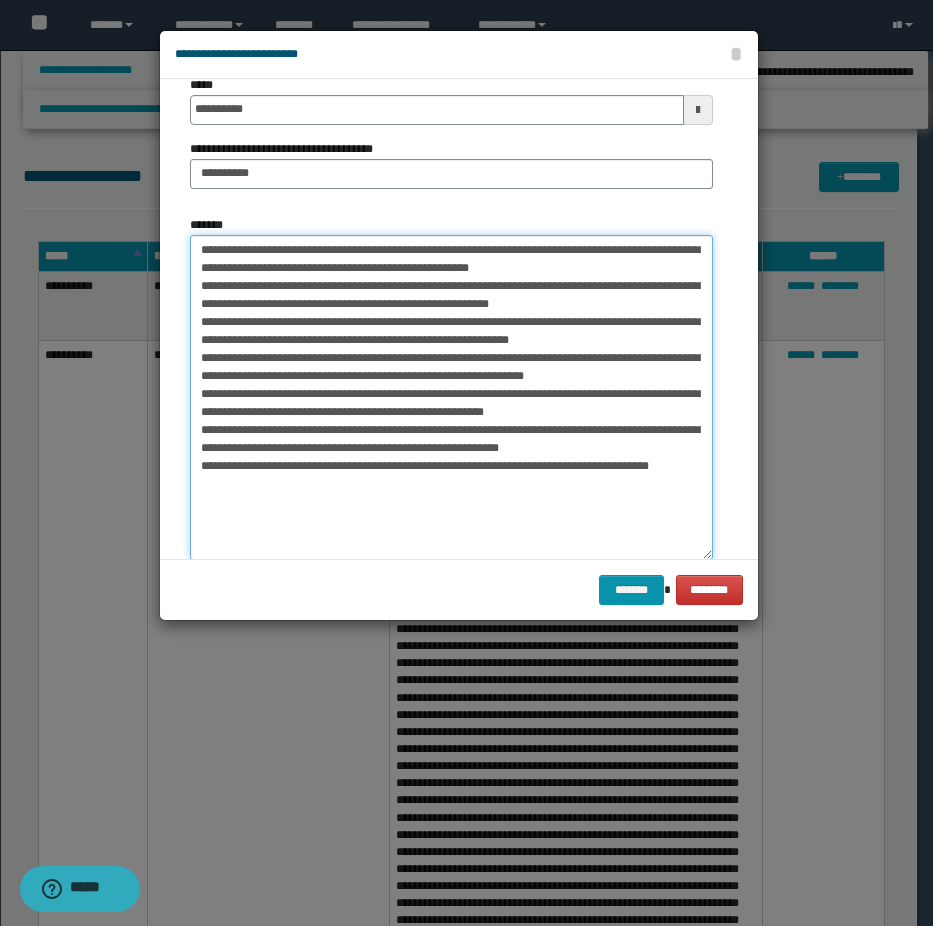 click on "*******" at bounding box center [451, 397] 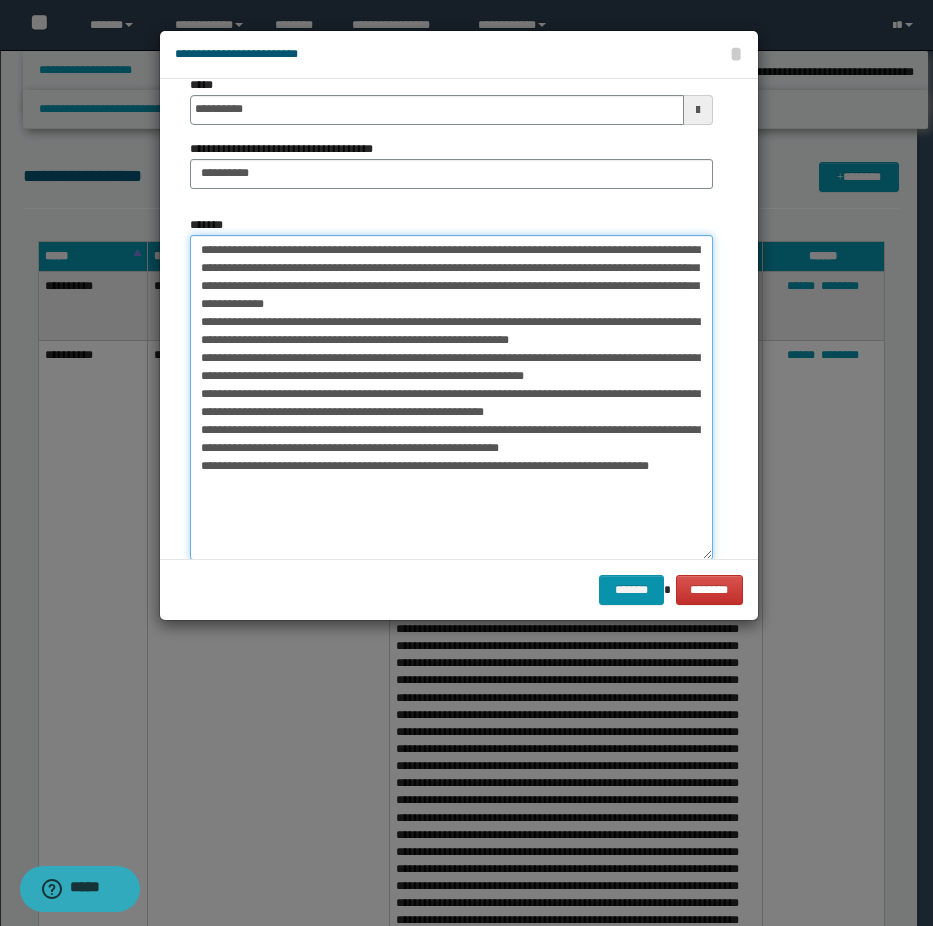 click on "*******" at bounding box center [451, 397] 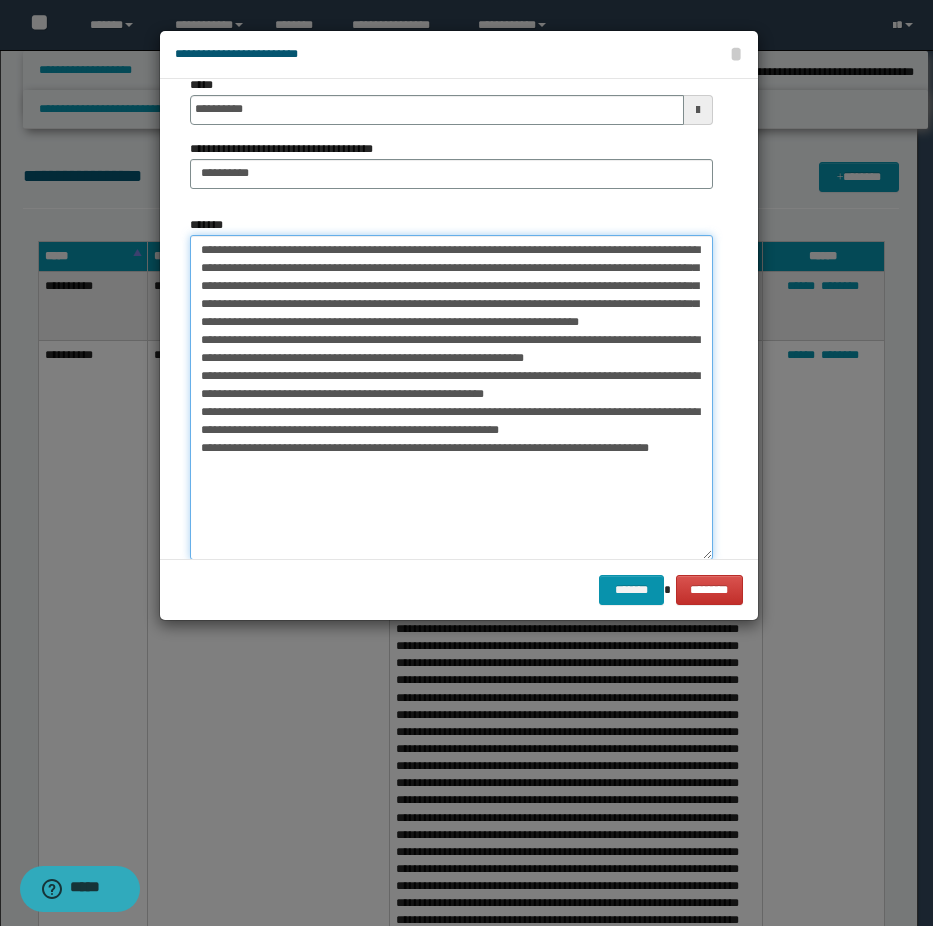click on "*******" at bounding box center (451, 397) 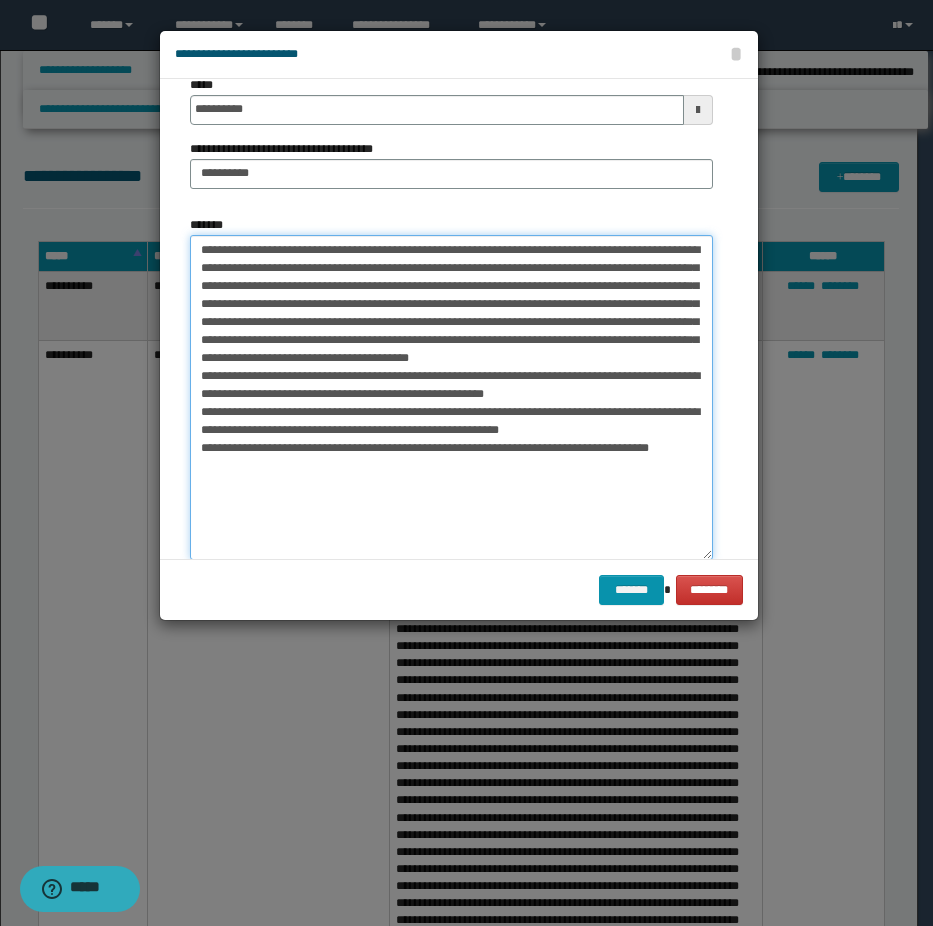 click on "*******" at bounding box center (451, 397) 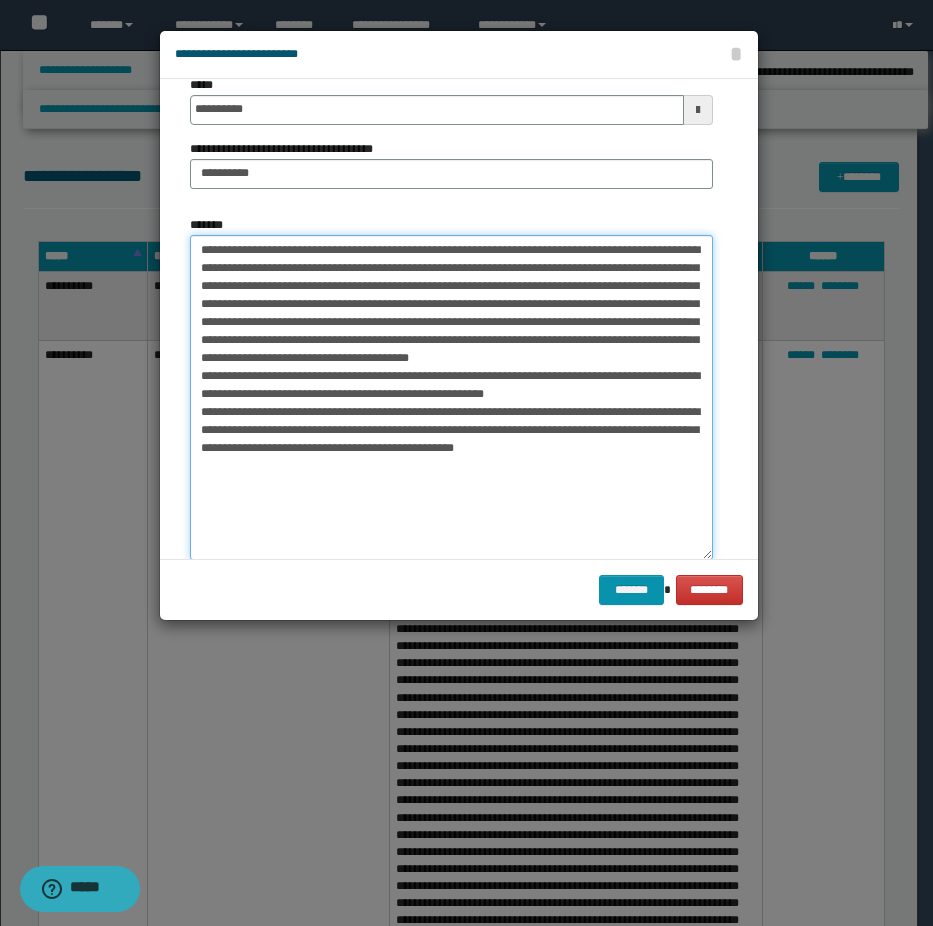 click on "*******" at bounding box center [451, 397] 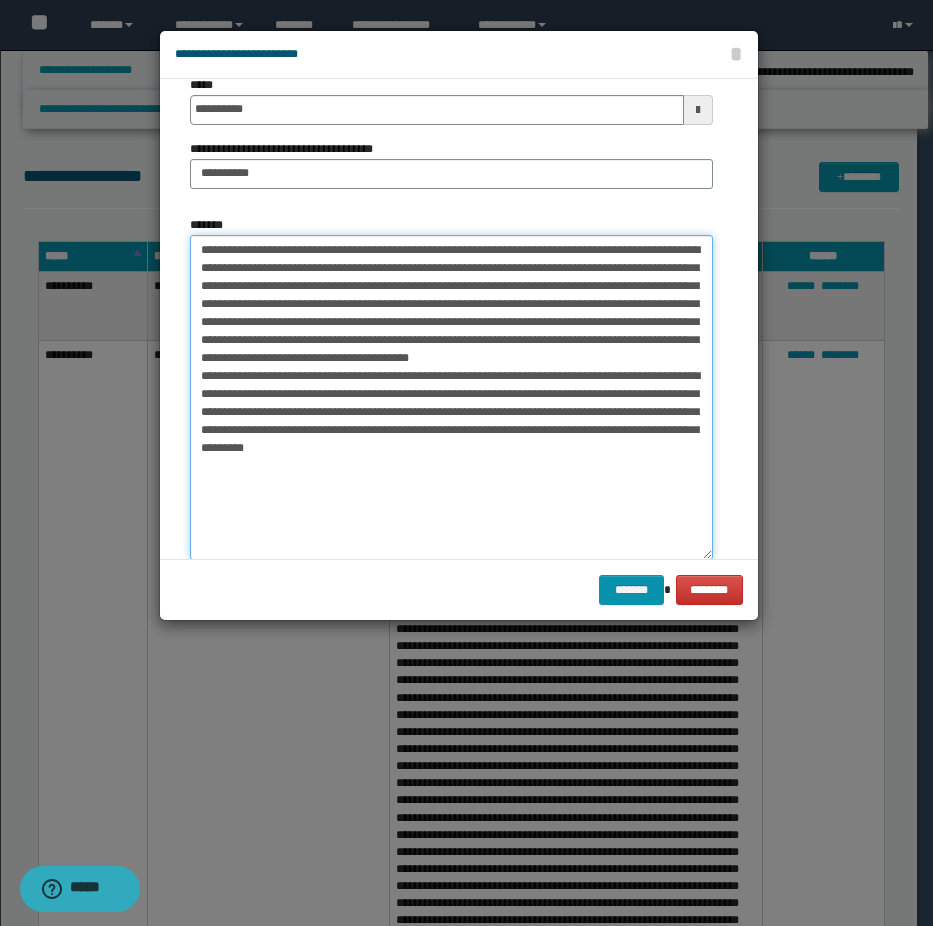 click on "*******" at bounding box center (451, 397) 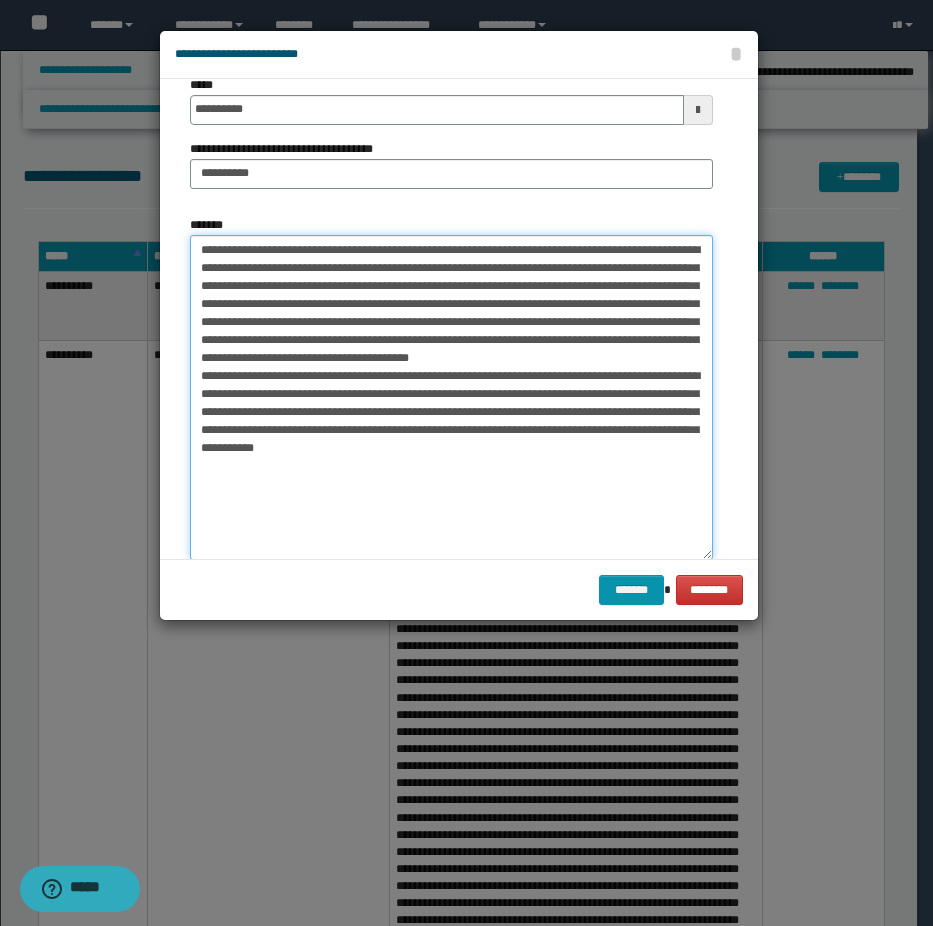 click on "*******" at bounding box center [451, 397] 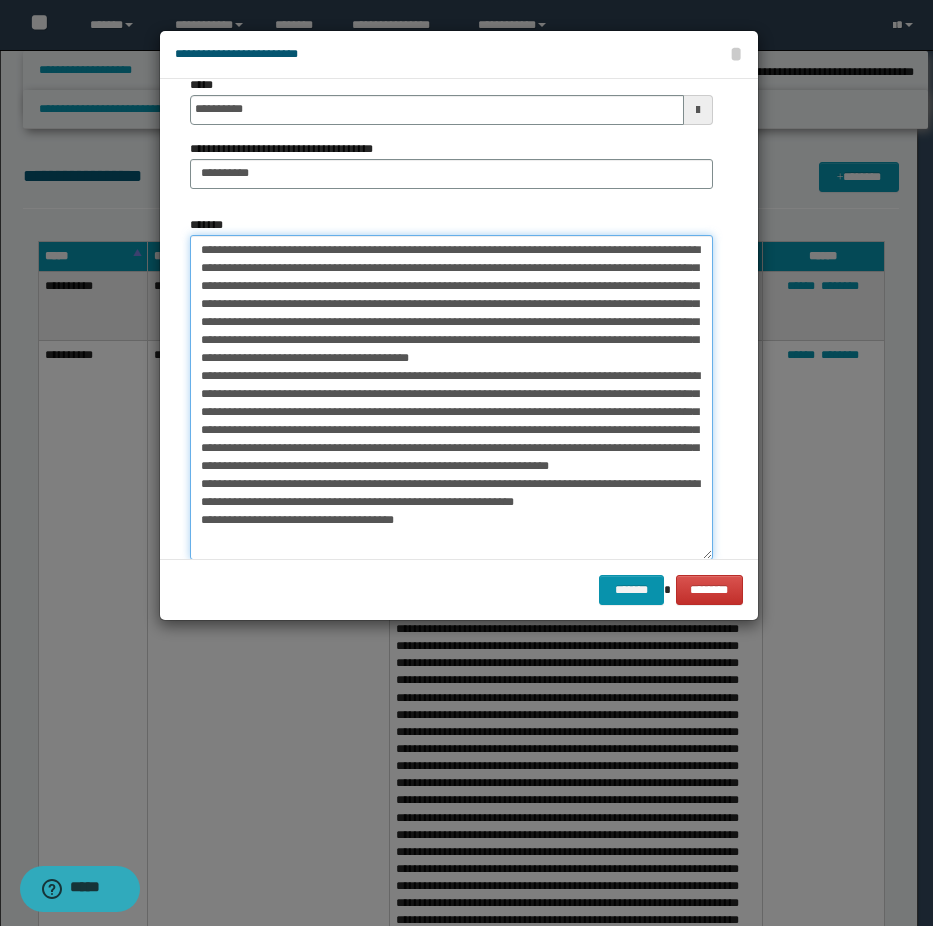scroll, scrollTop: 23, scrollLeft: 0, axis: vertical 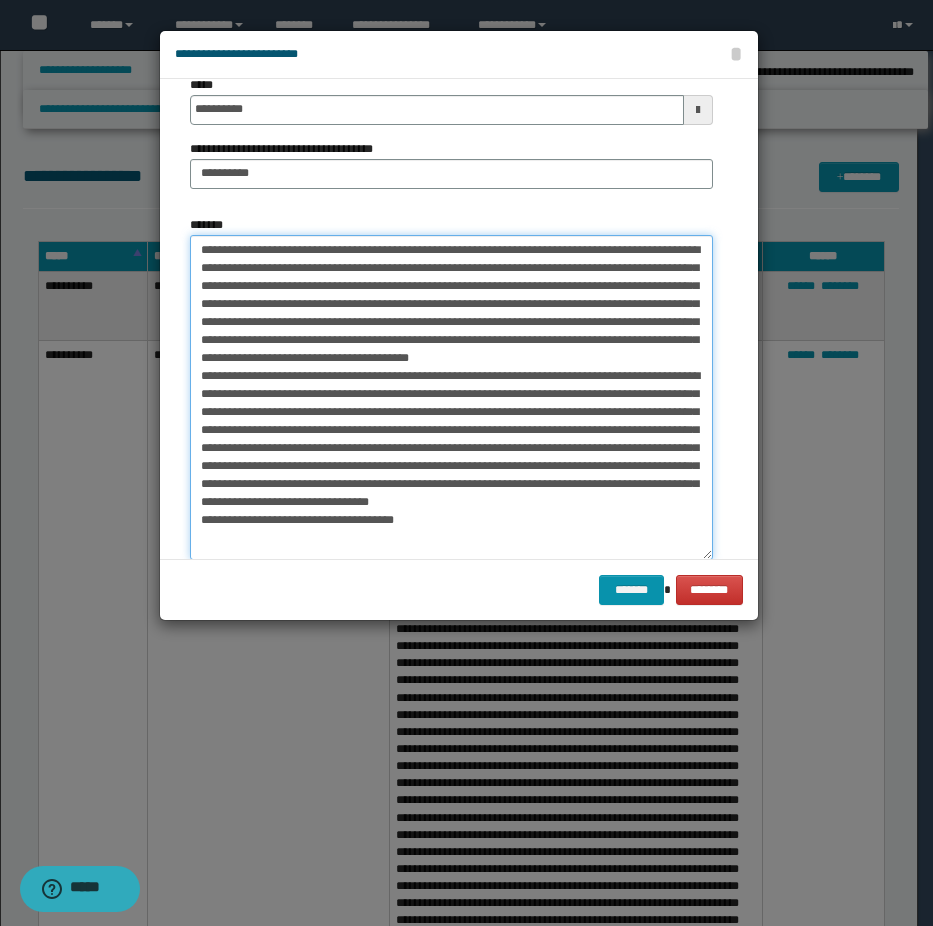 click on "*******" at bounding box center (451, 397) 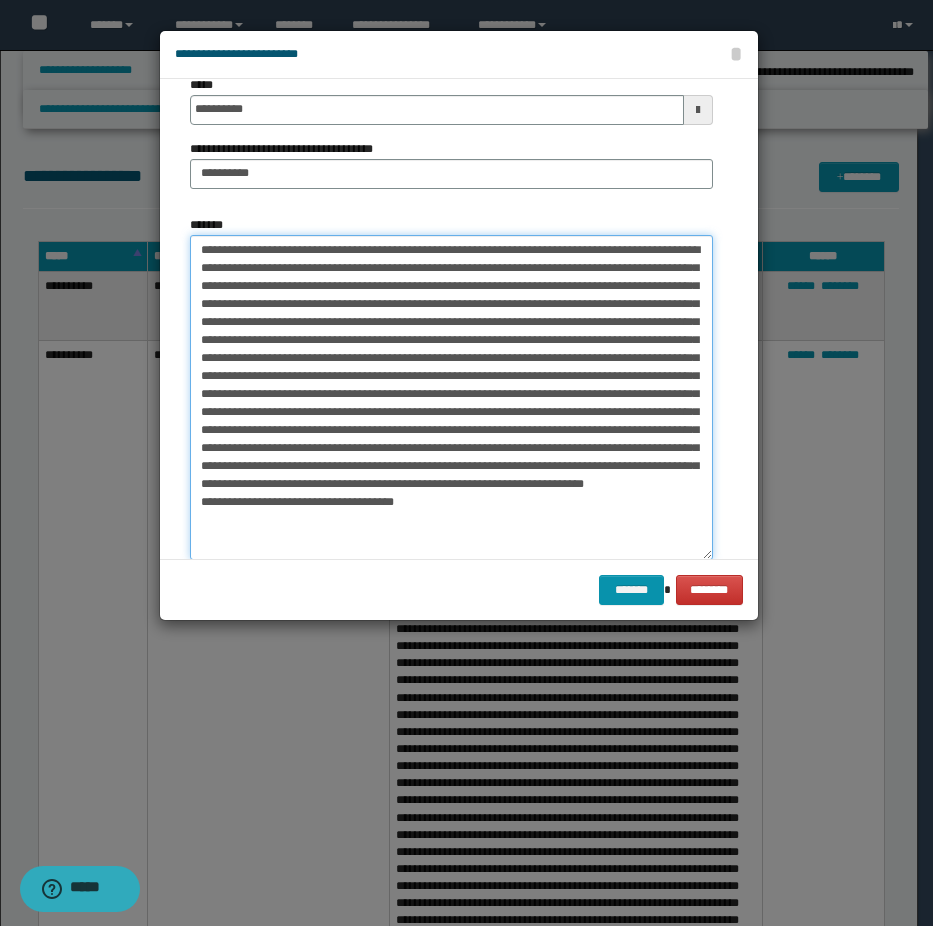 scroll, scrollTop: 0, scrollLeft: 0, axis: both 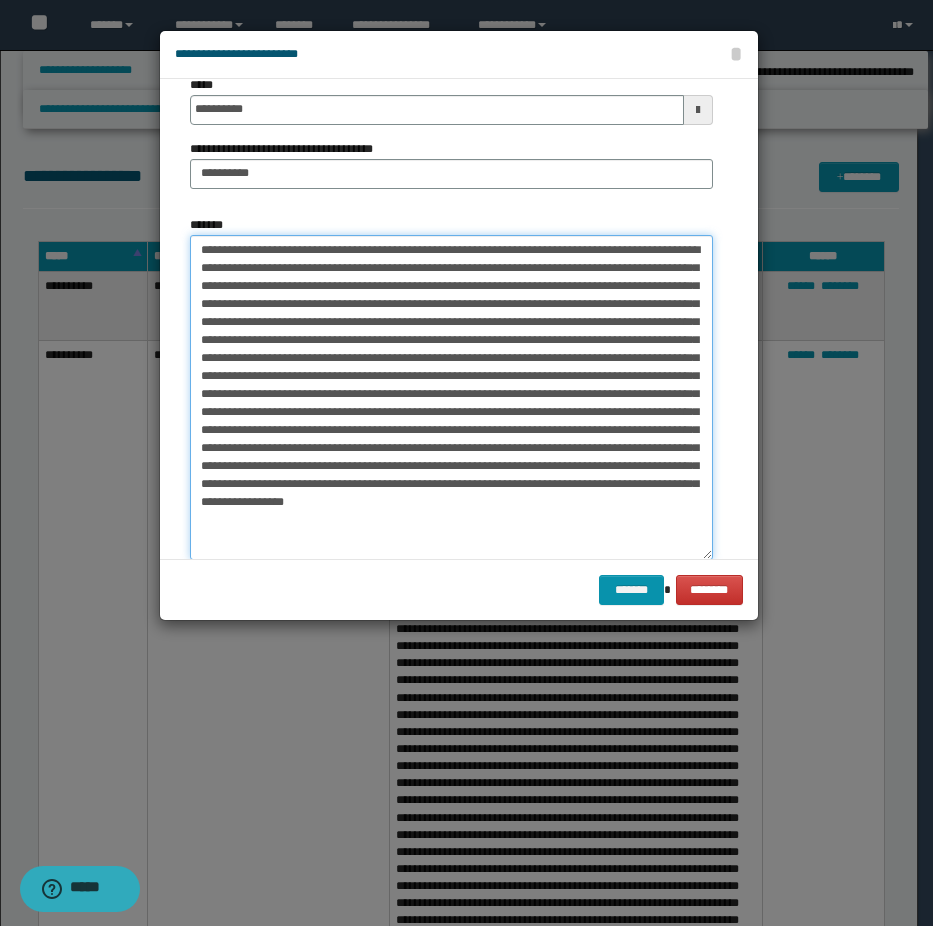click on "*******" at bounding box center [451, 397] 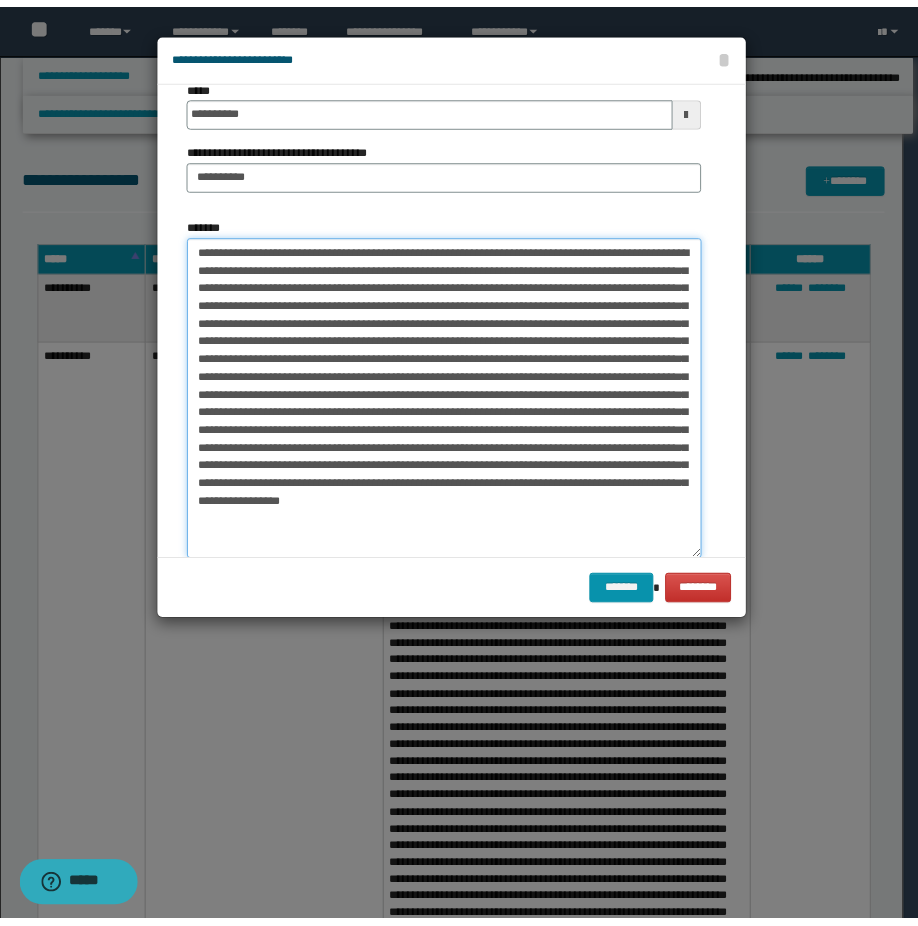 scroll, scrollTop: 73, scrollLeft: 0, axis: vertical 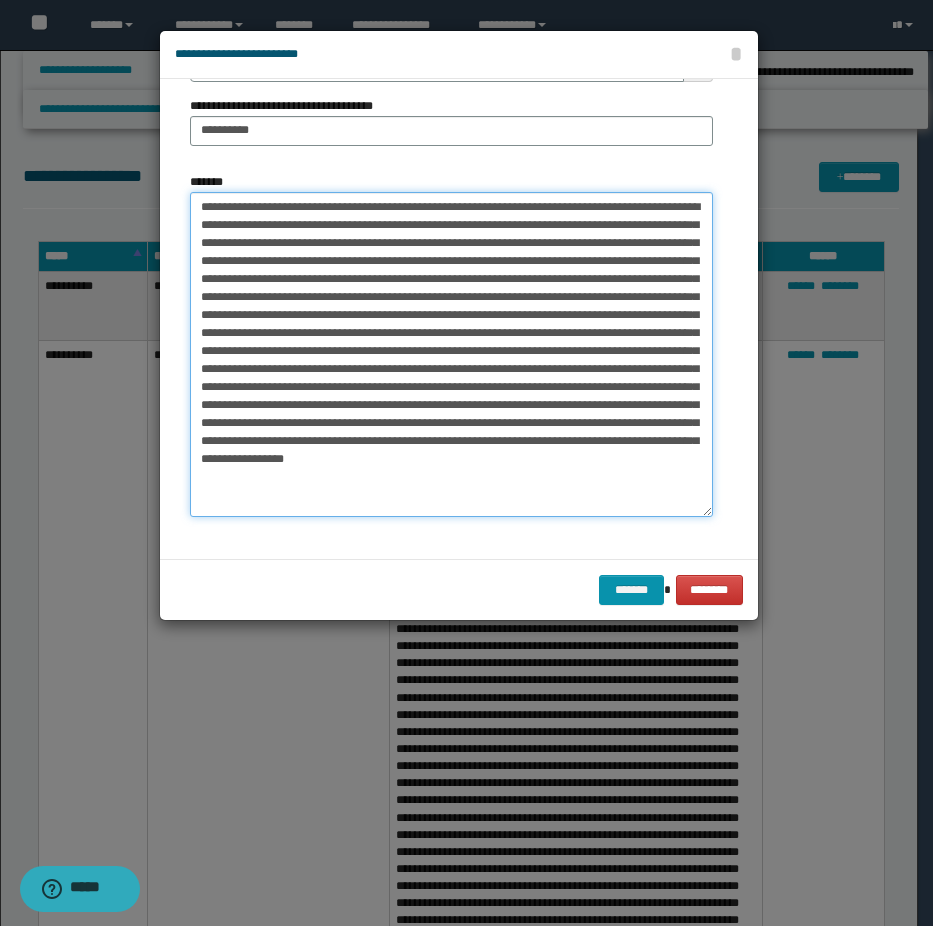 click on "*******" at bounding box center [451, 354] 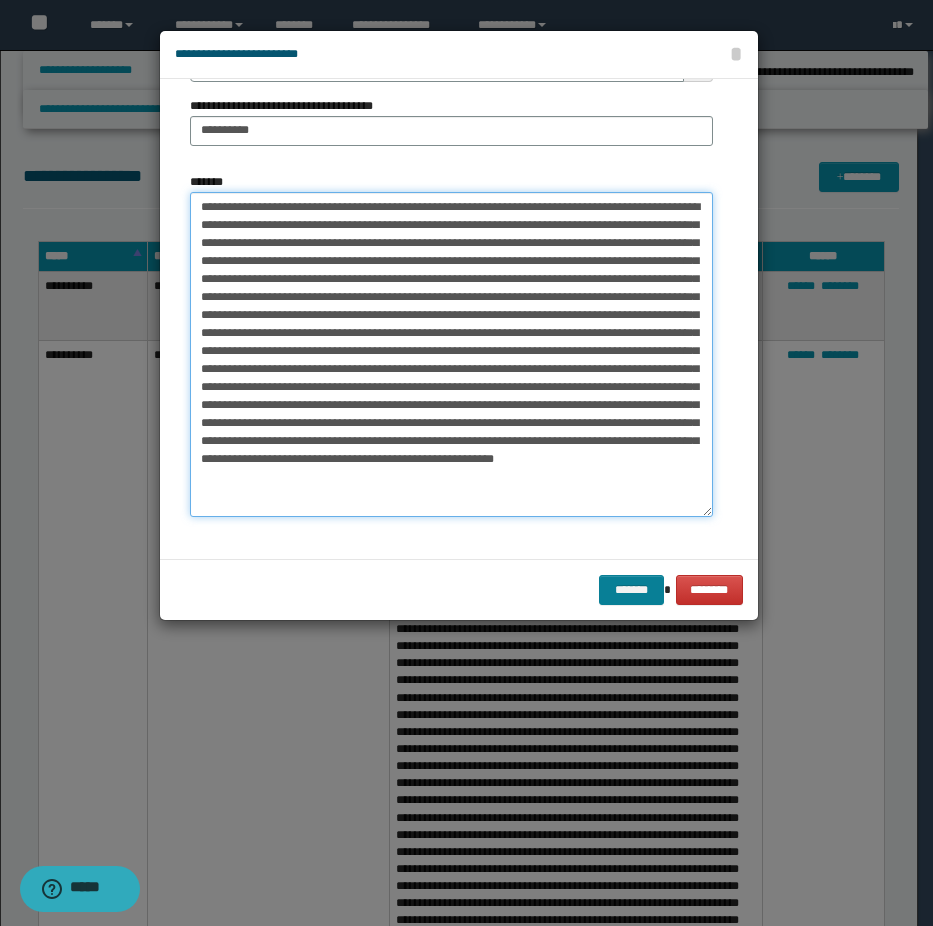 type on "**********" 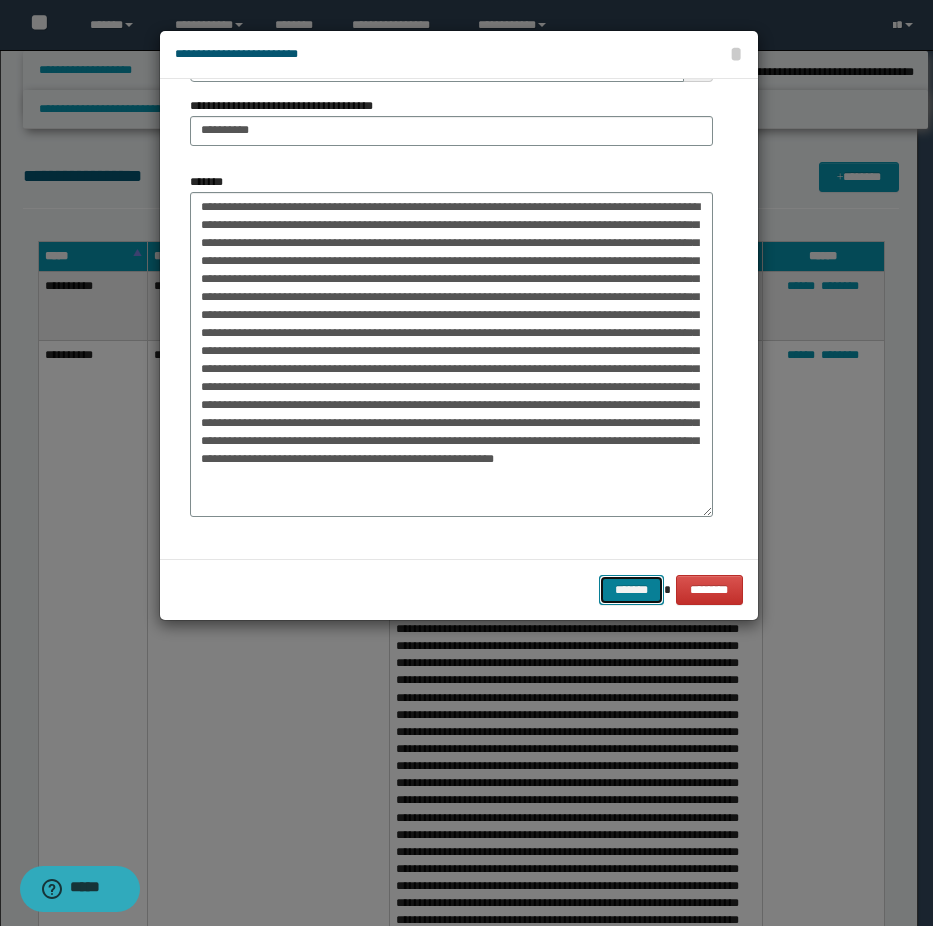 click on "*******" at bounding box center [631, 590] 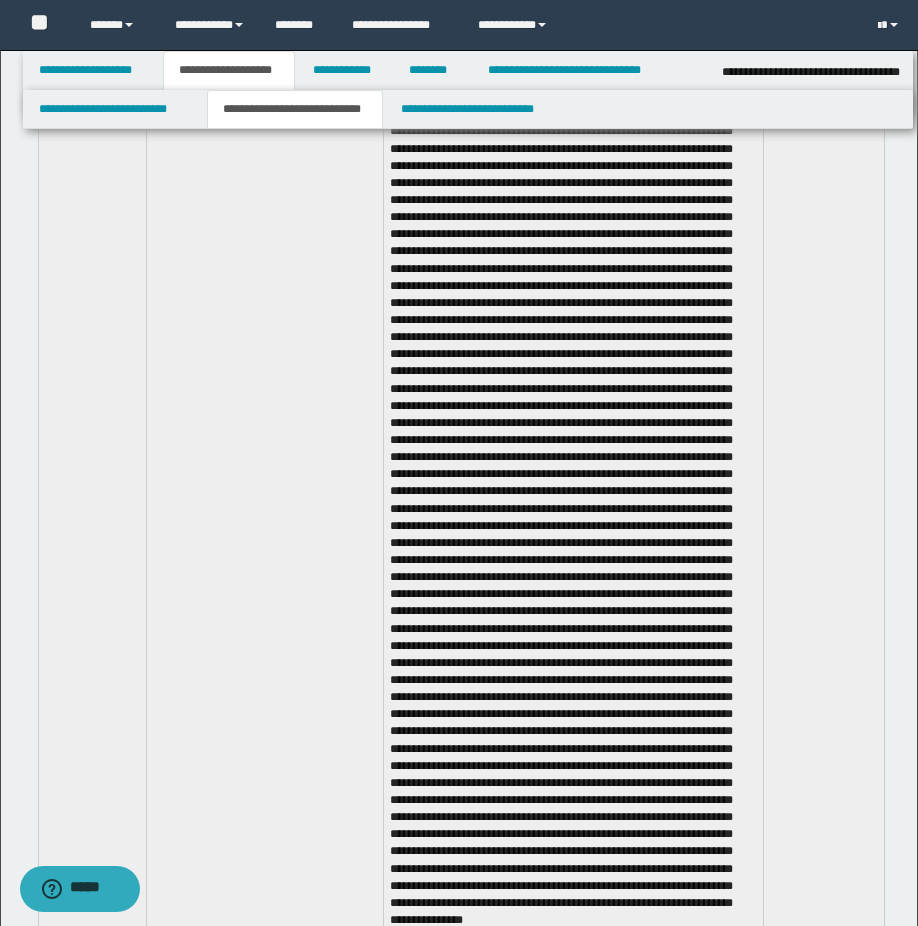 scroll, scrollTop: 1500, scrollLeft: 0, axis: vertical 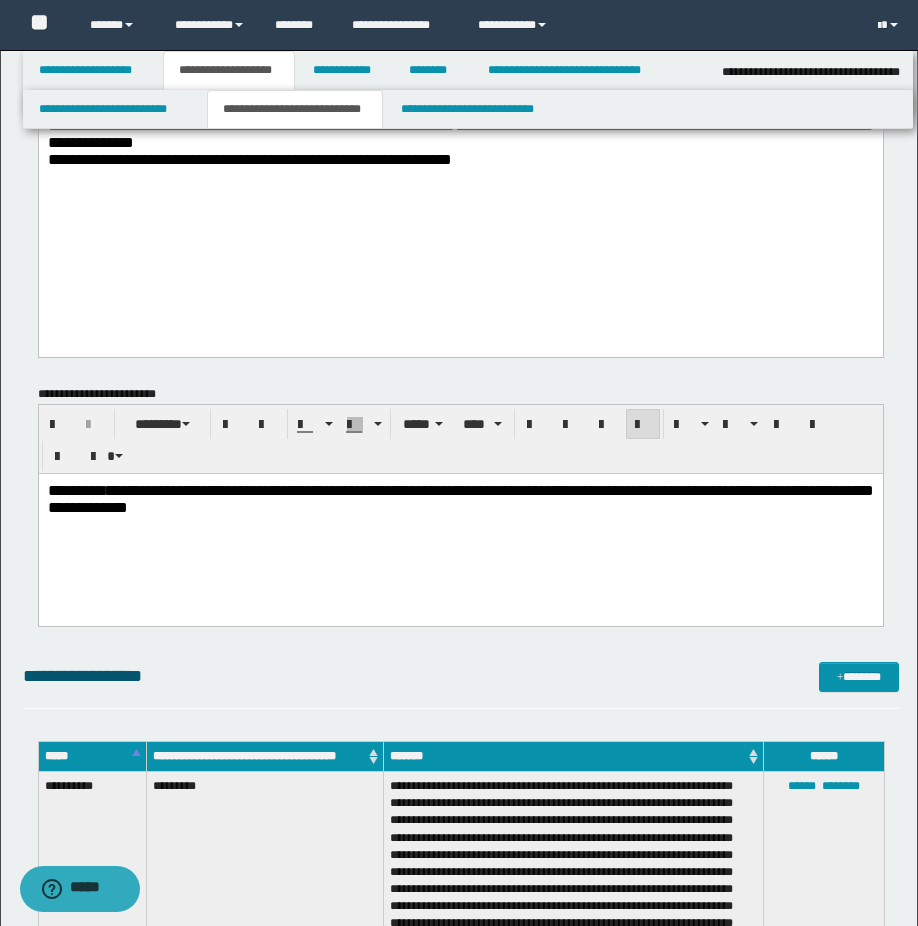click on "**********" at bounding box center [460, 498] 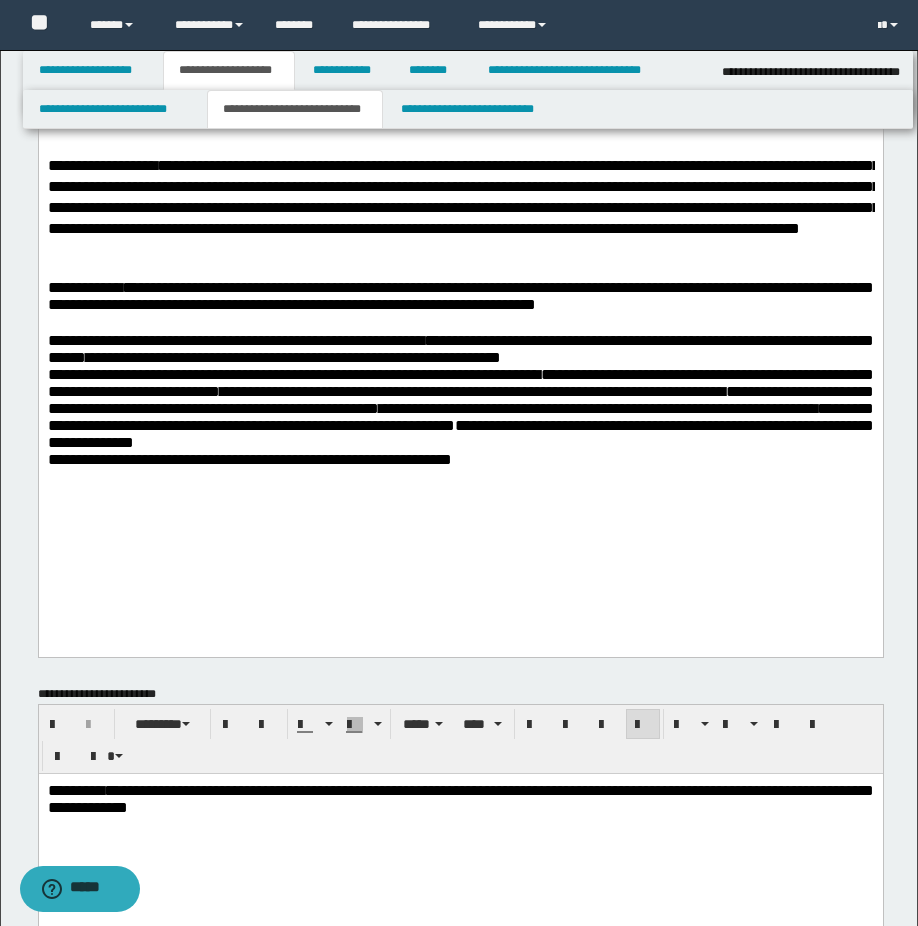 click on "**********" at bounding box center (460, 400) 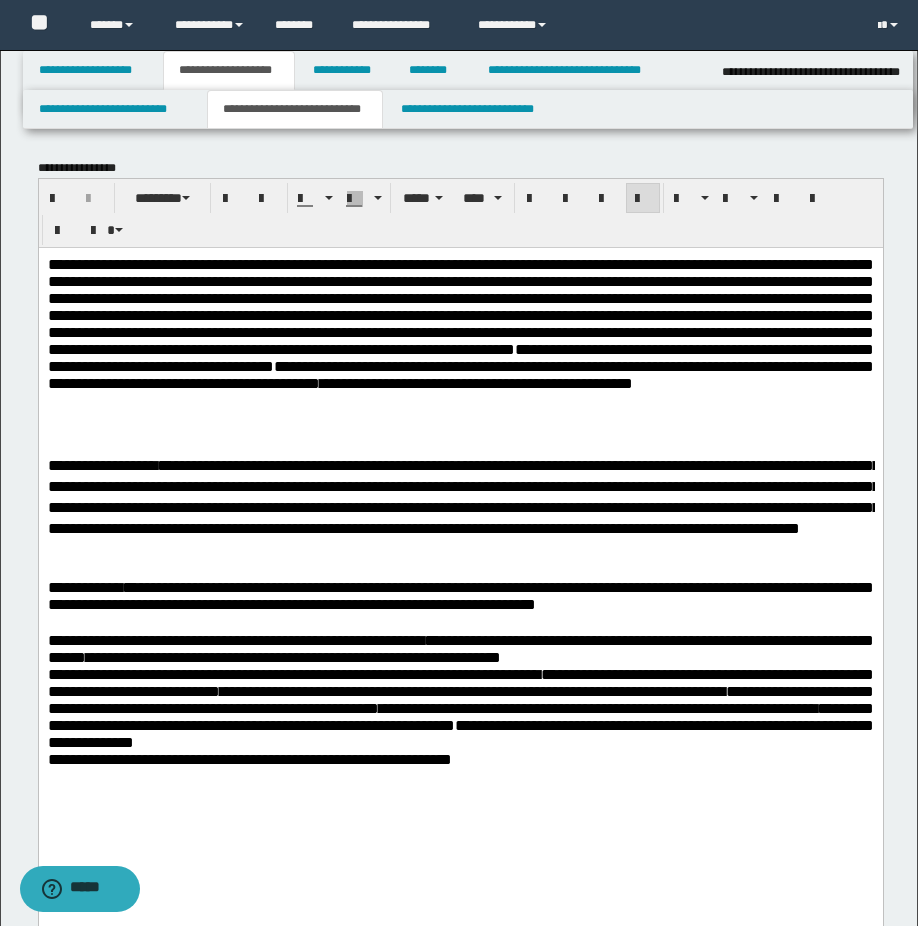 click on "**********" at bounding box center (460, 345) 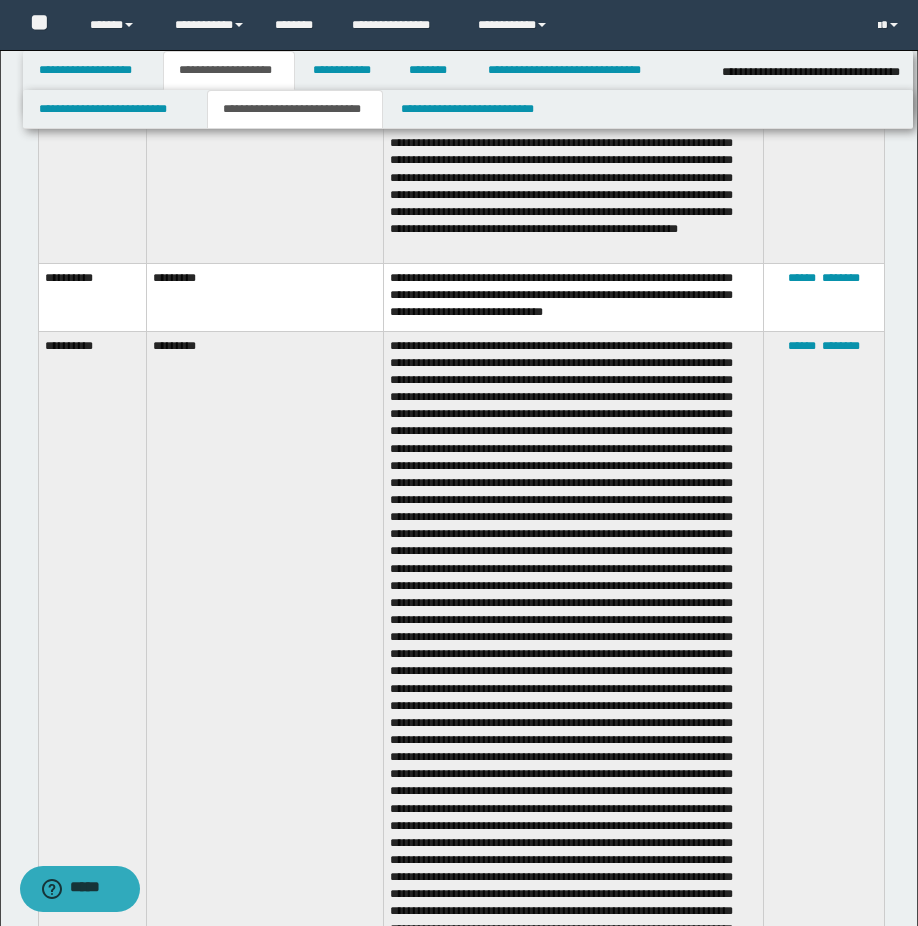 scroll, scrollTop: 2000, scrollLeft: 0, axis: vertical 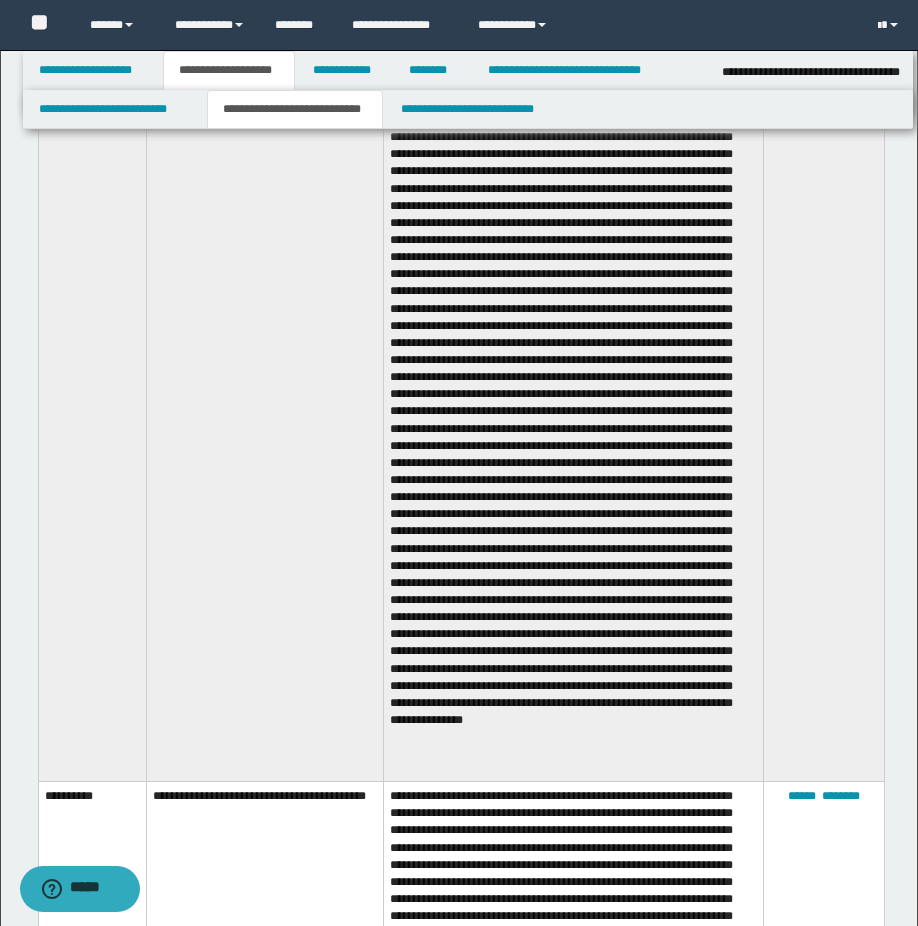 click at bounding box center [573, 306] 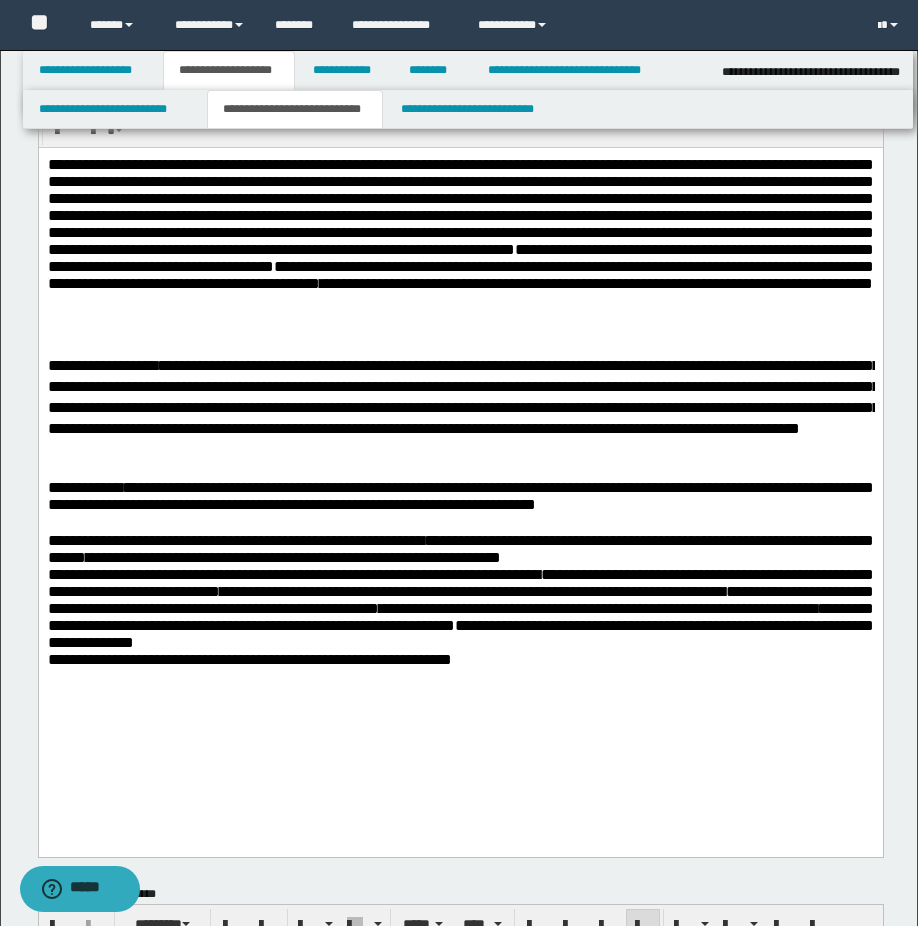 scroll, scrollTop: 0, scrollLeft: 0, axis: both 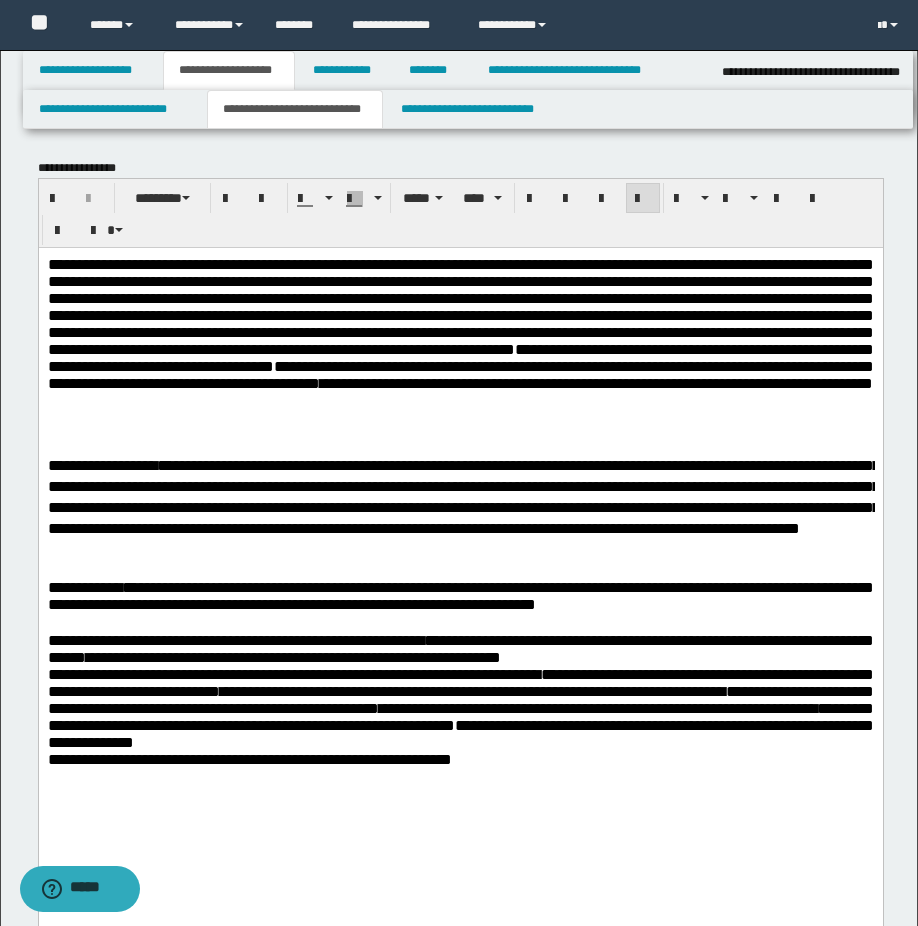click on "**********" at bounding box center (460, 345) 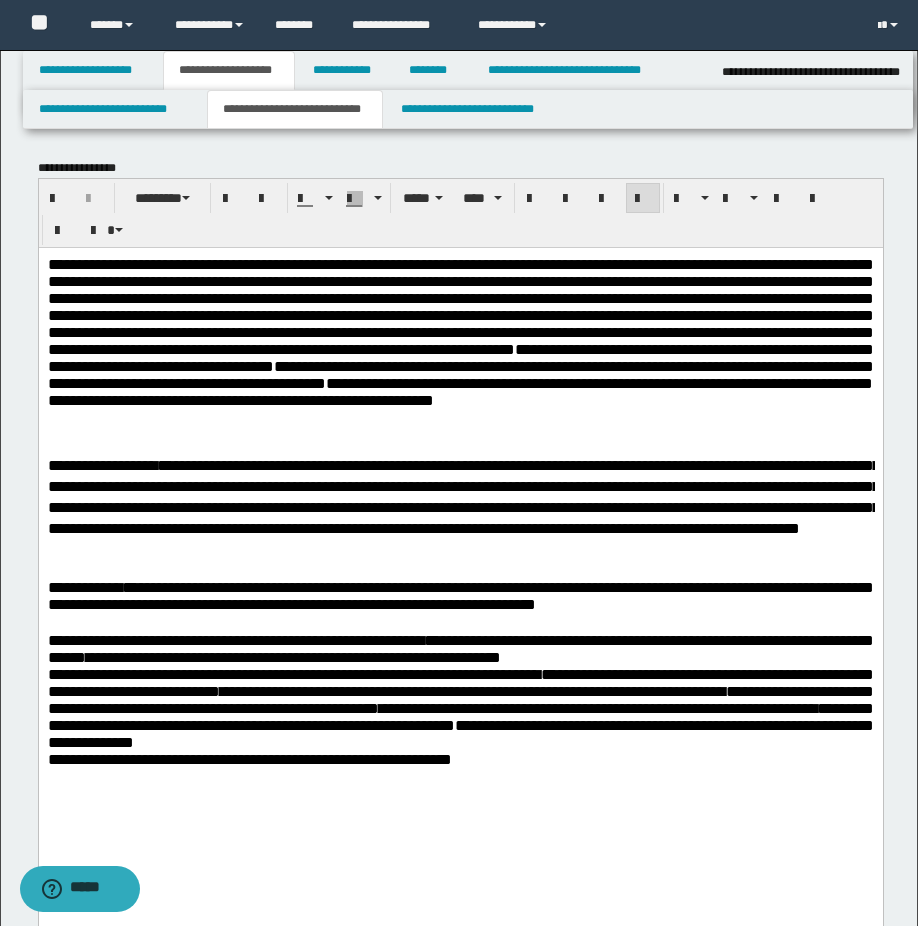 click on "**********" at bounding box center (460, 374) 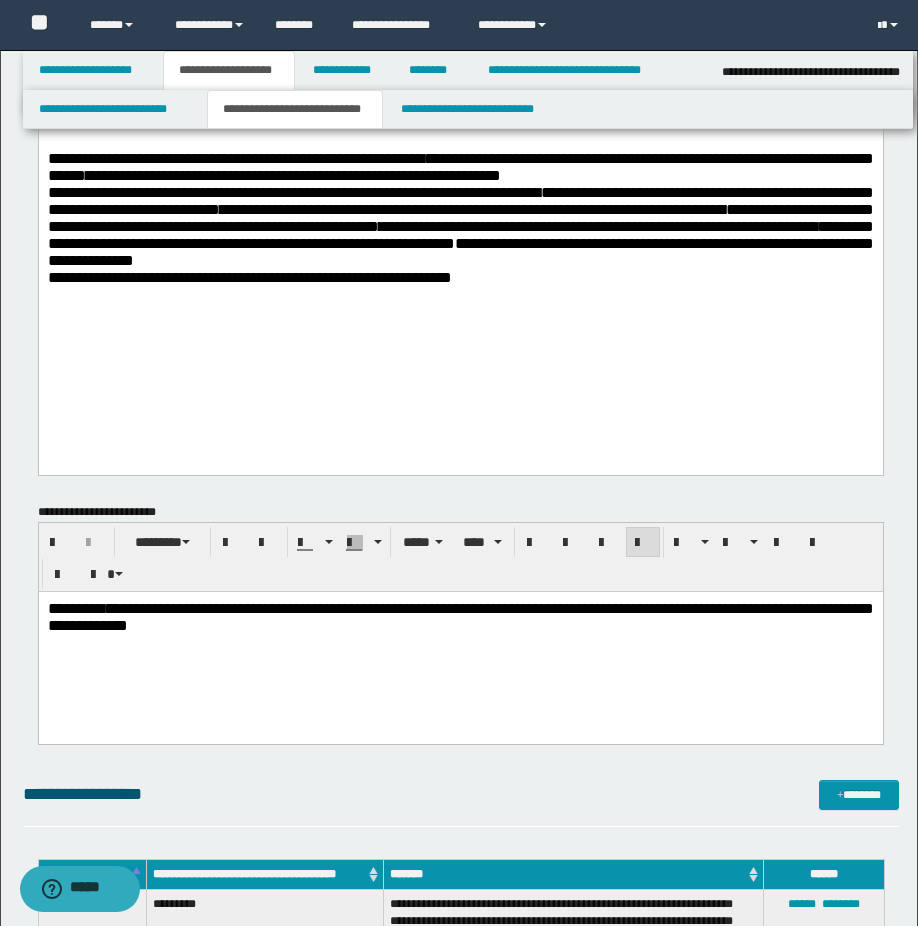 scroll, scrollTop: 0, scrollLeft: 0, axis: both 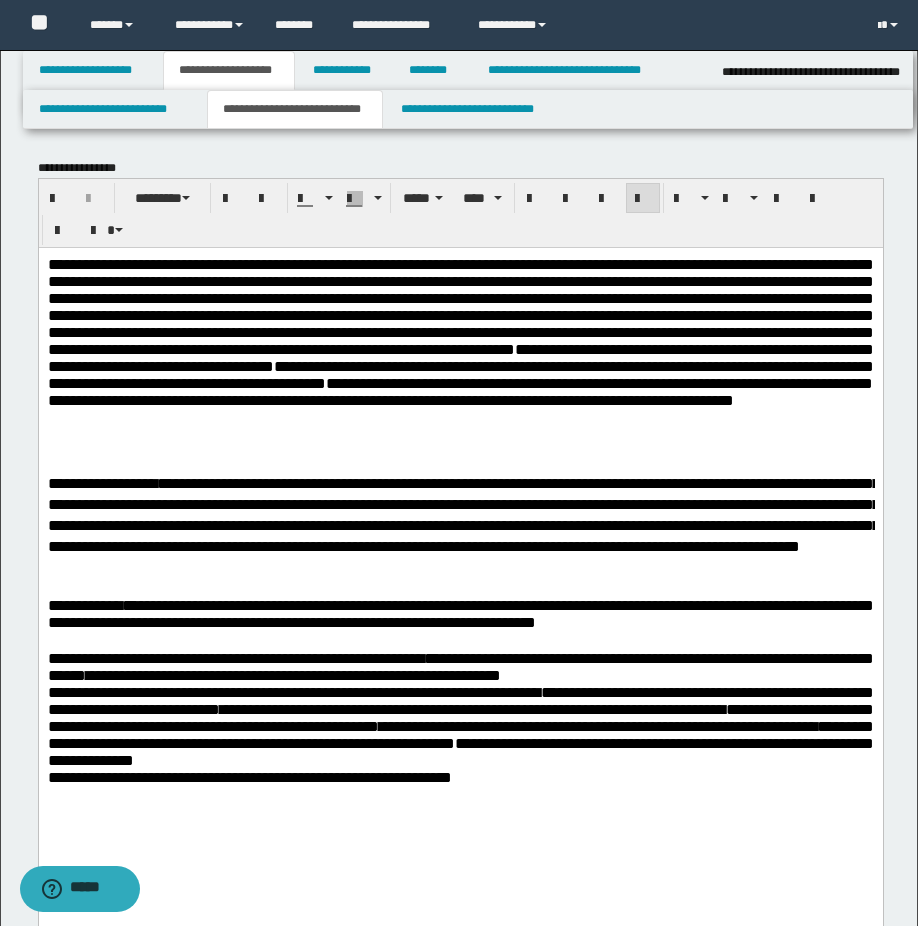 click on "**********" at bounding box center [463, 514] 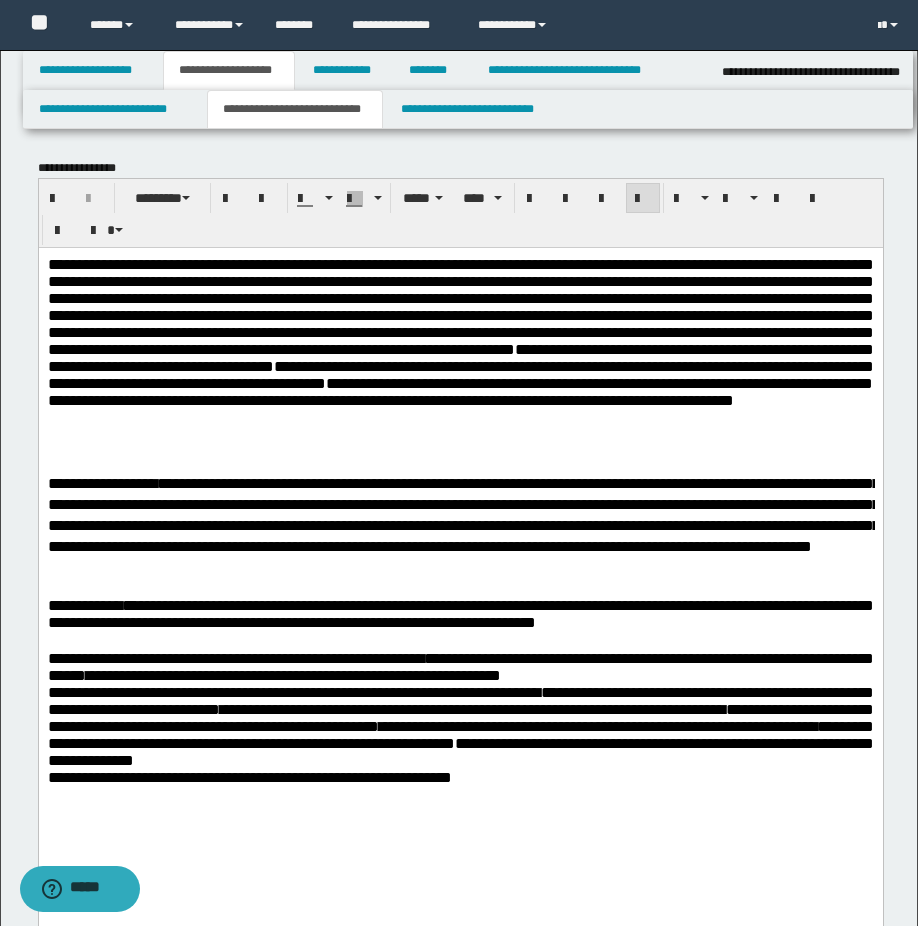 click on "**********" at bounding box center [463, 514] 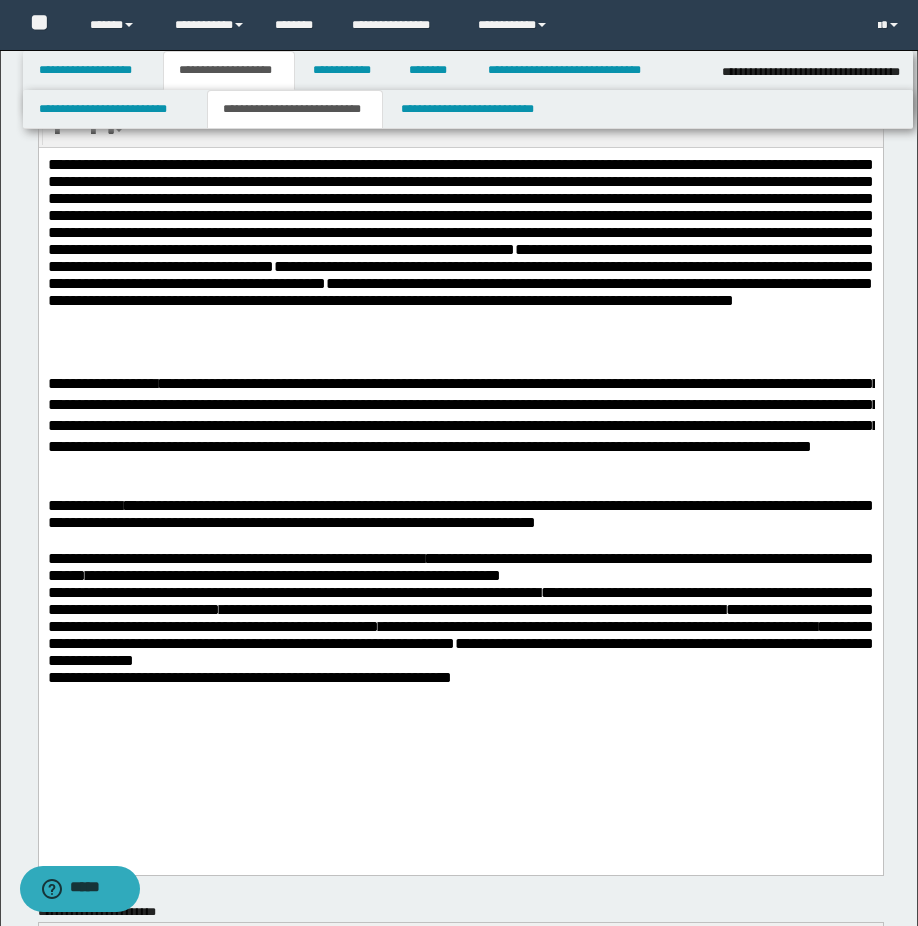 scroll, scrollTop: 0, scrollLeft: 0, axis: both 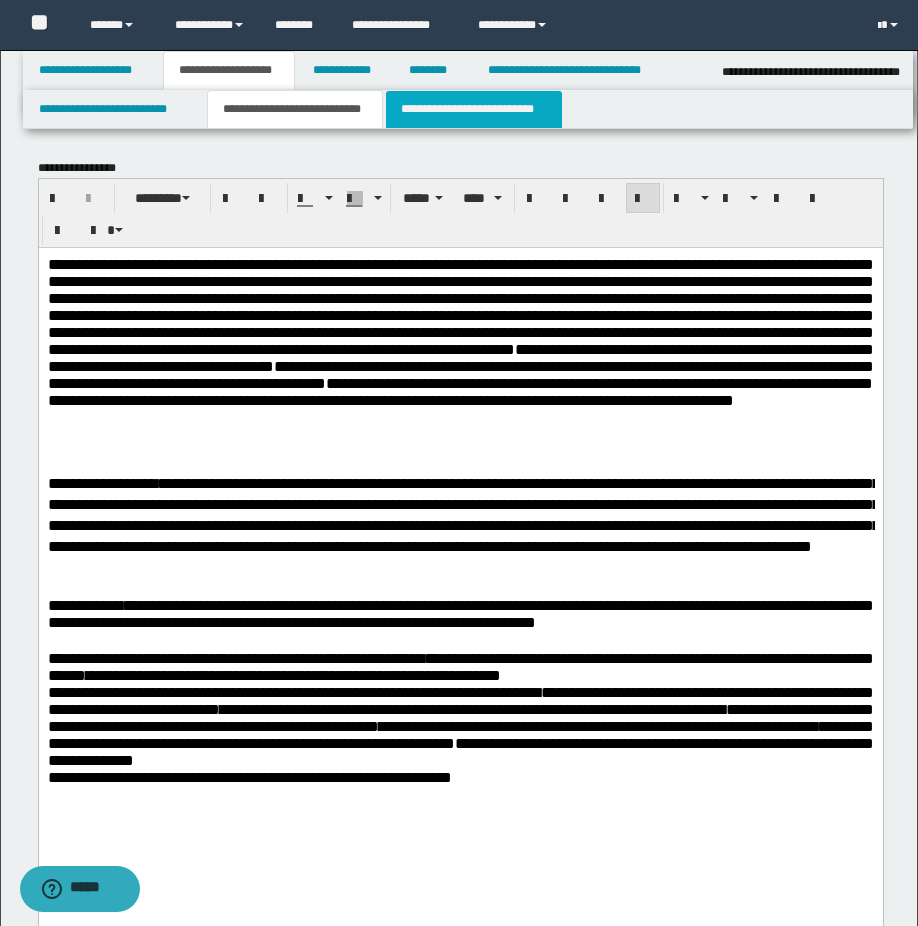 click on "**********" at bounding box center [474, 109] 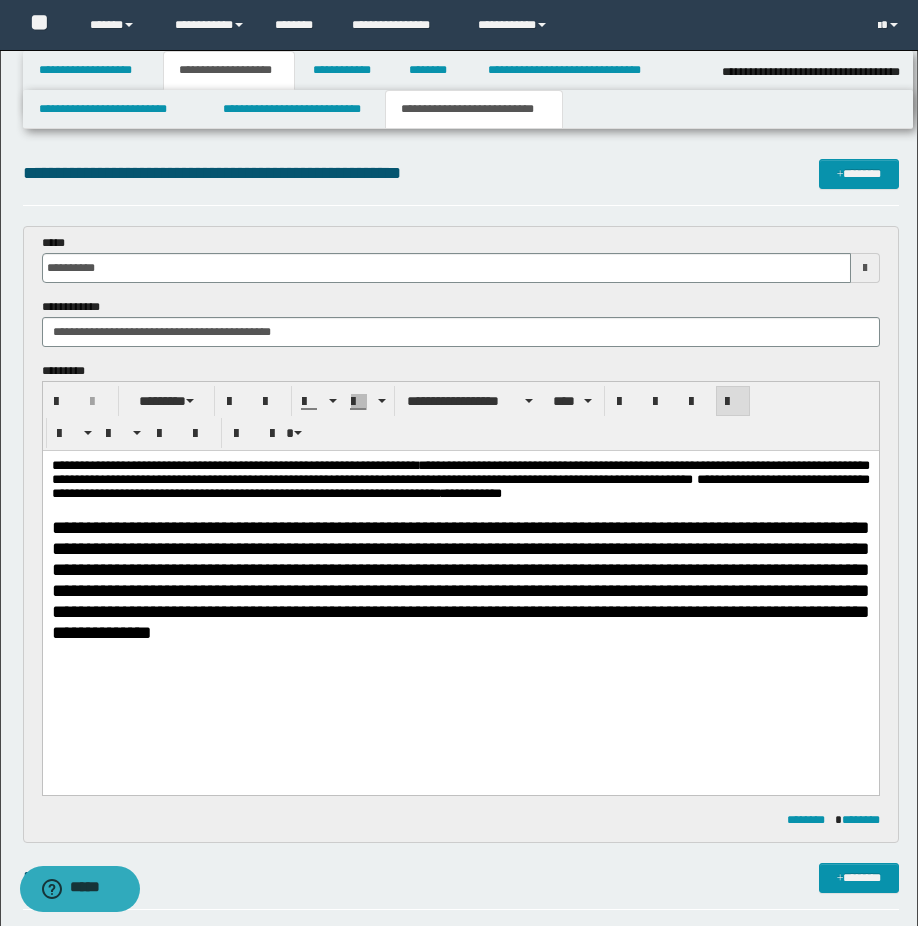 click on "**********" at bounding box center (460, 580) 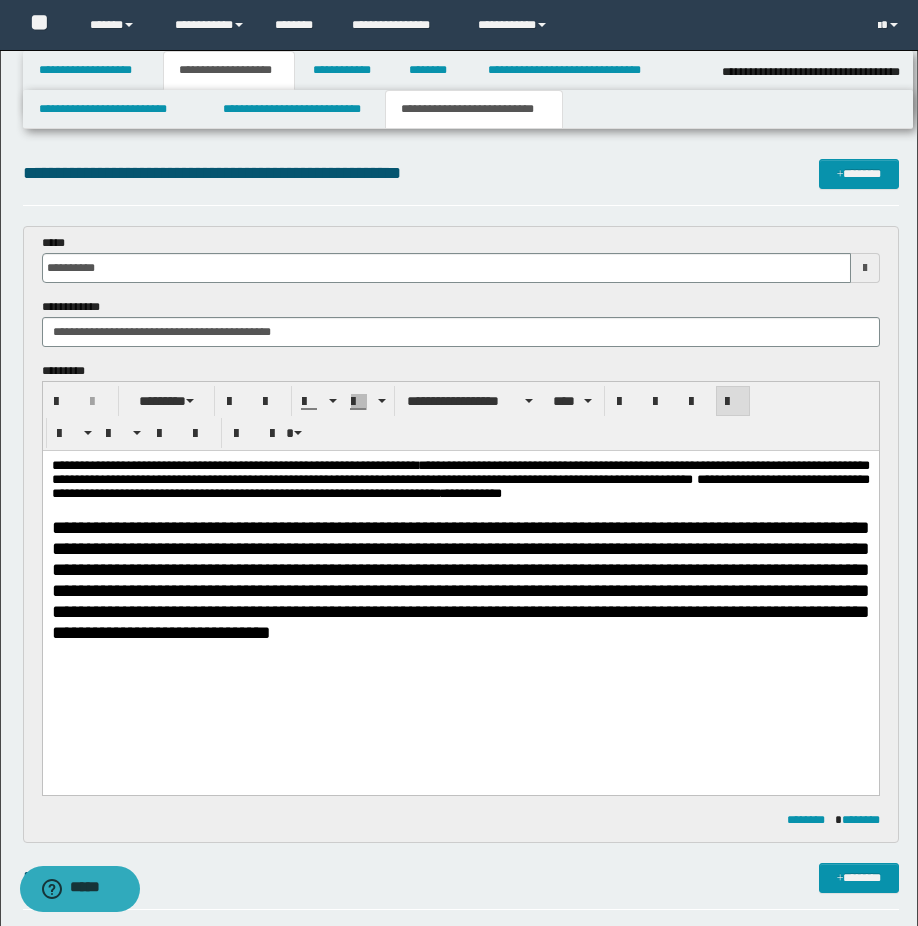 click on "**********" at bounding box center [460, 576] 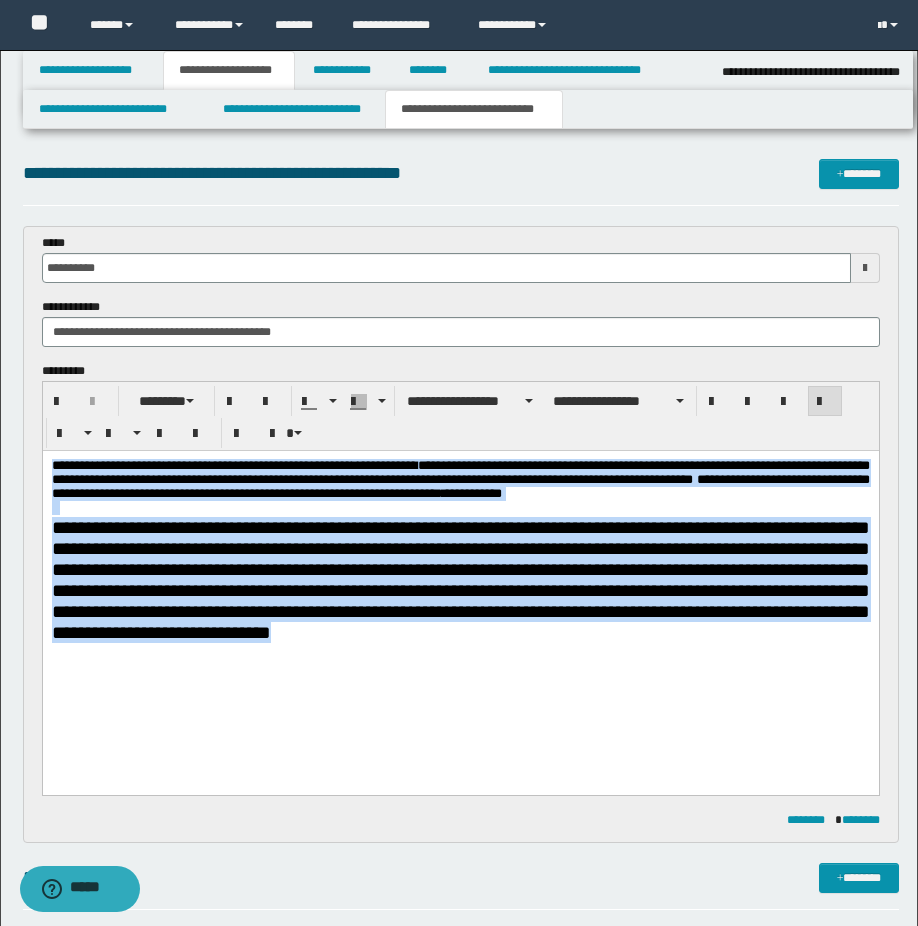 drag, startPoint x: 374, startPoint y: 698, endPoint x: 74, endPoint y: 920, distance: 373.2077 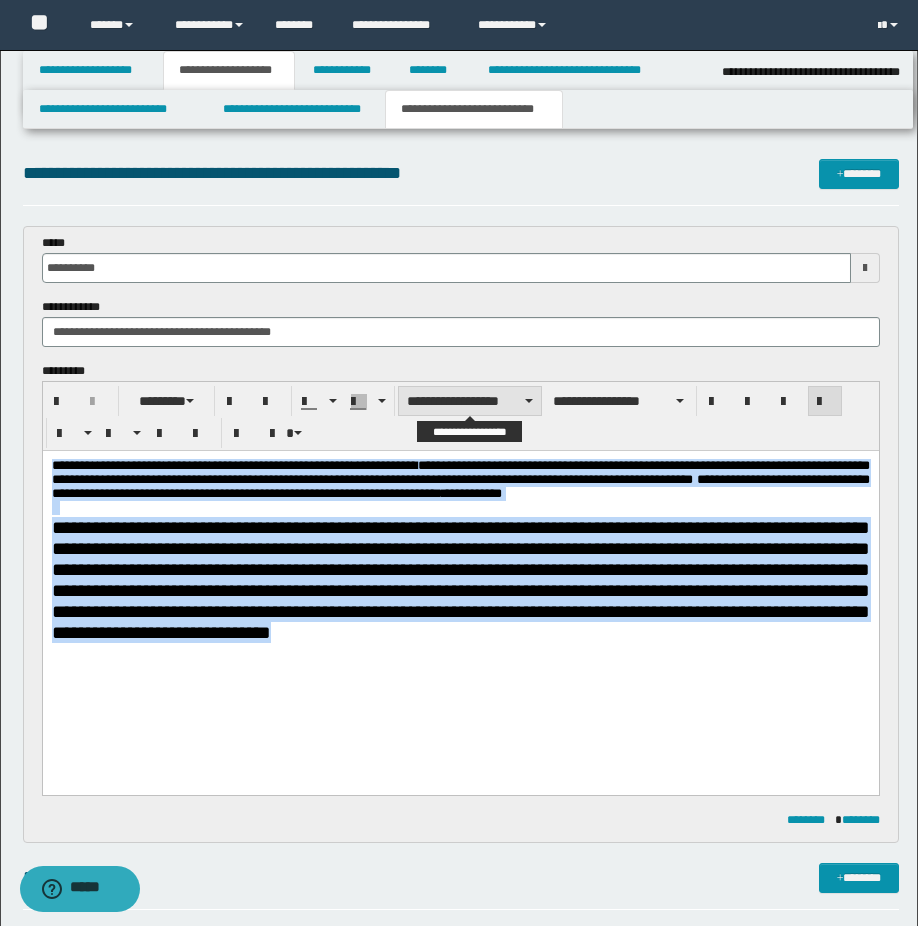click on "**********" at bounding box center [470, 401] 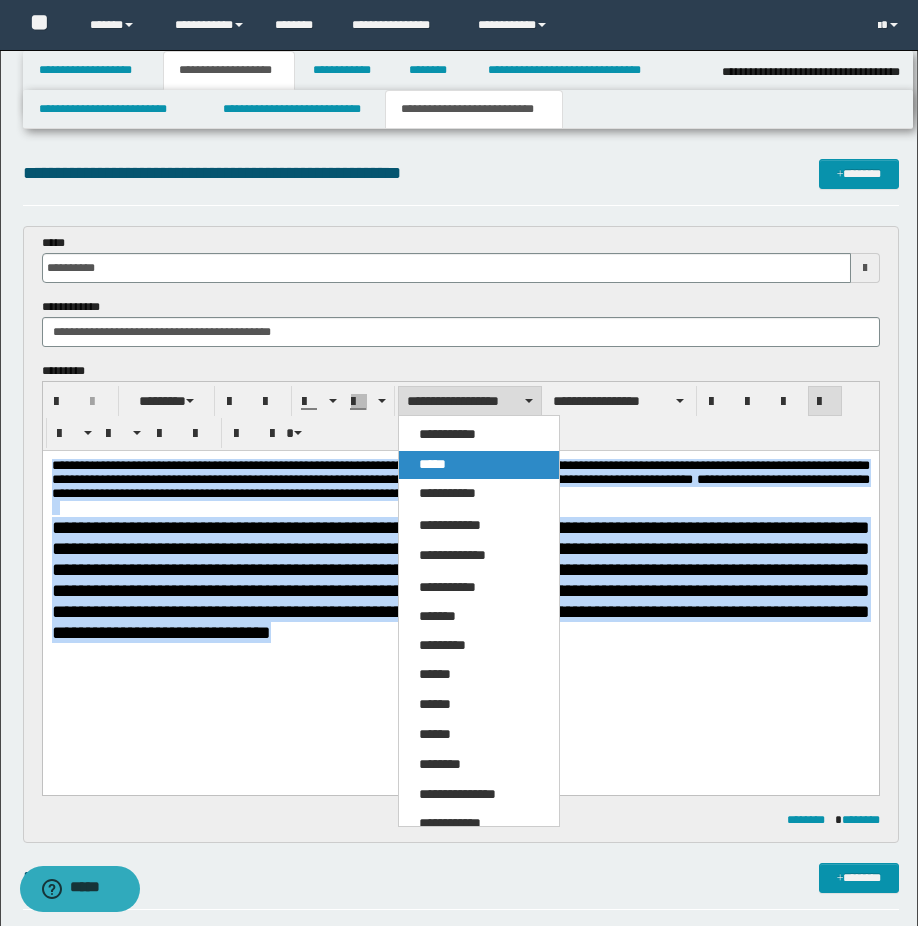 click on "*****" at bounding box center (479, 465) 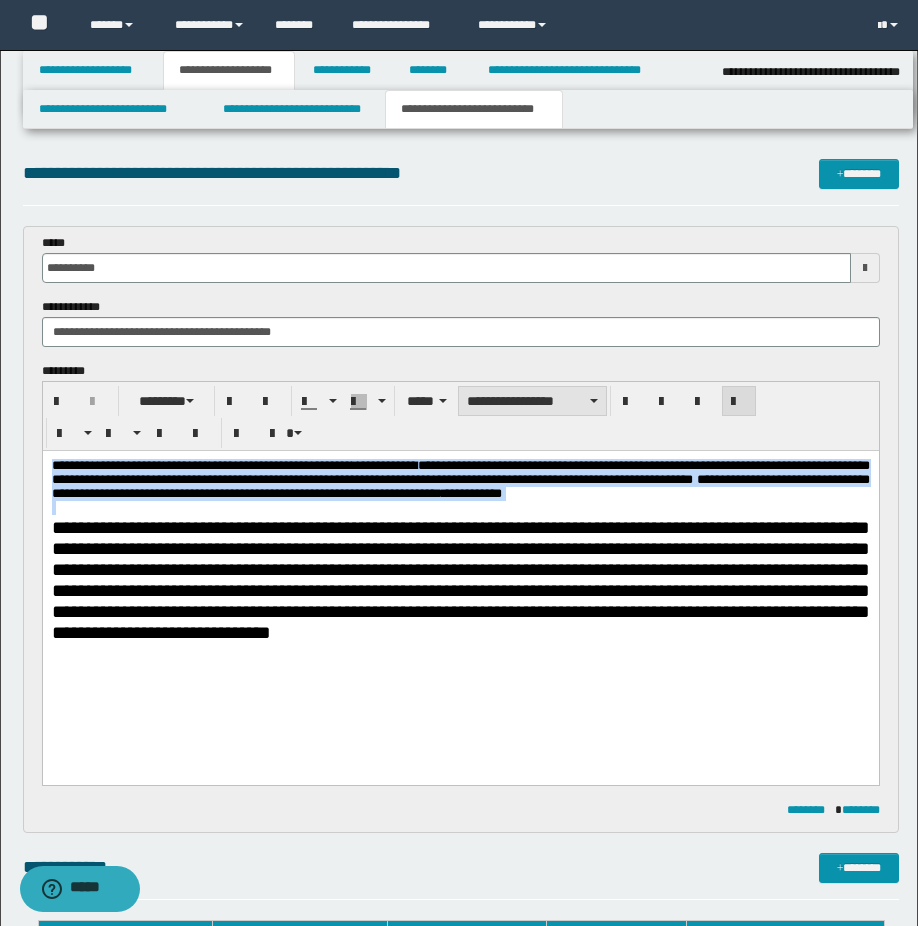 click on "**********" at bounding box center [532, 401] 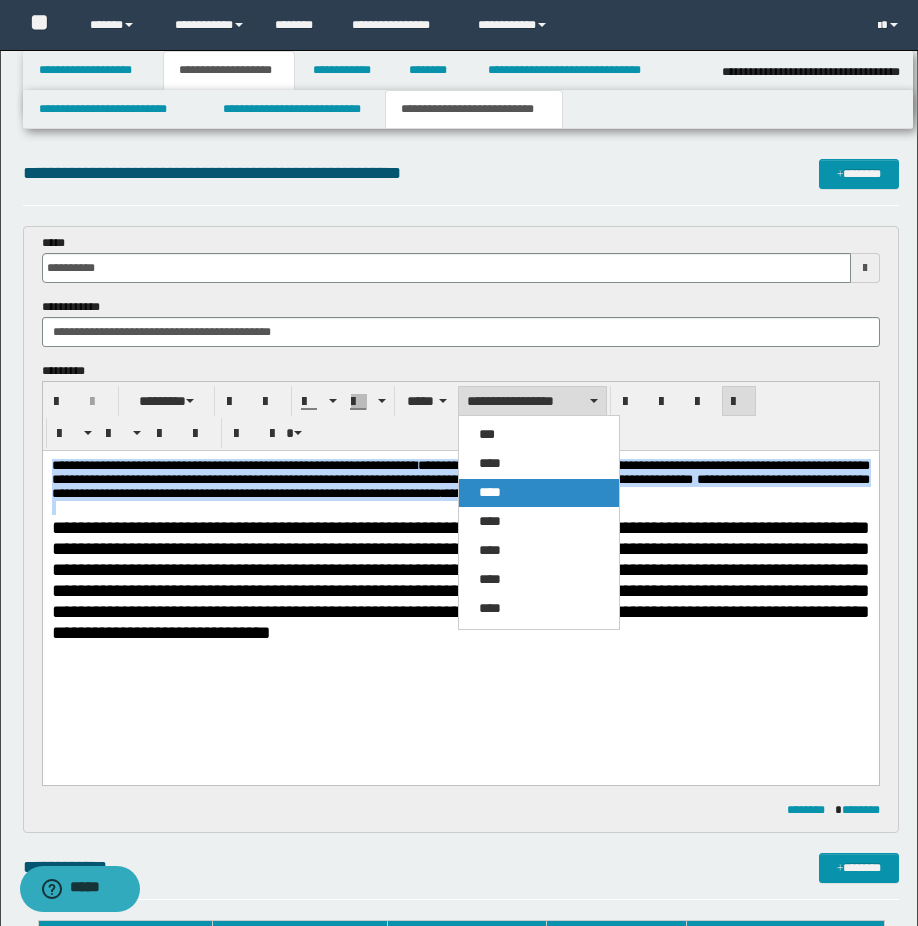 click on "****" at bounding box center [539, 493] 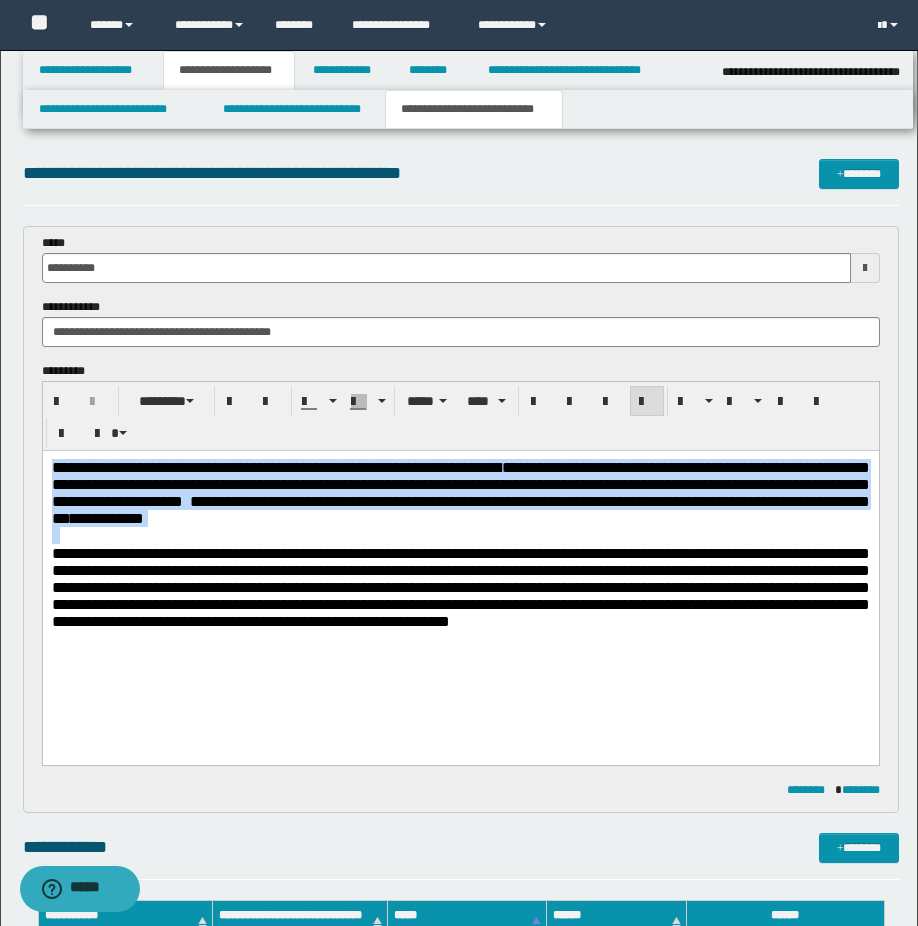 click on "**********" at bounding box center (460, 569) 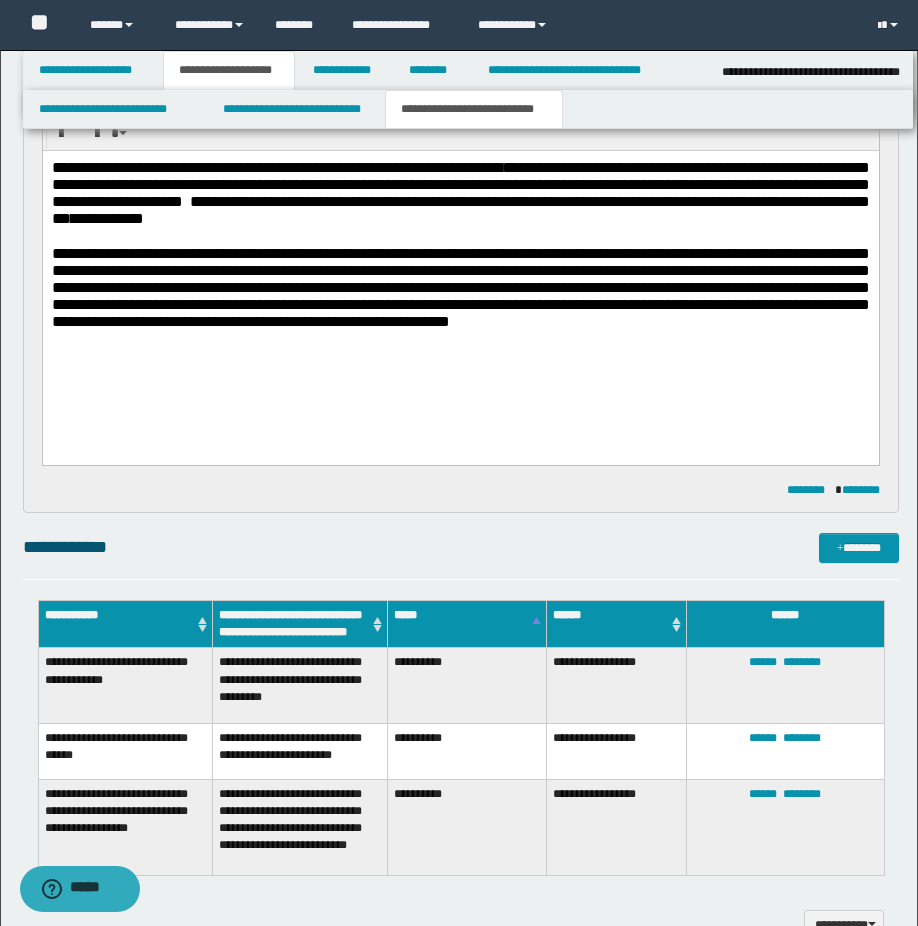 scroll, scrollTop: 700, scrollLeft: 0, axis: vertical 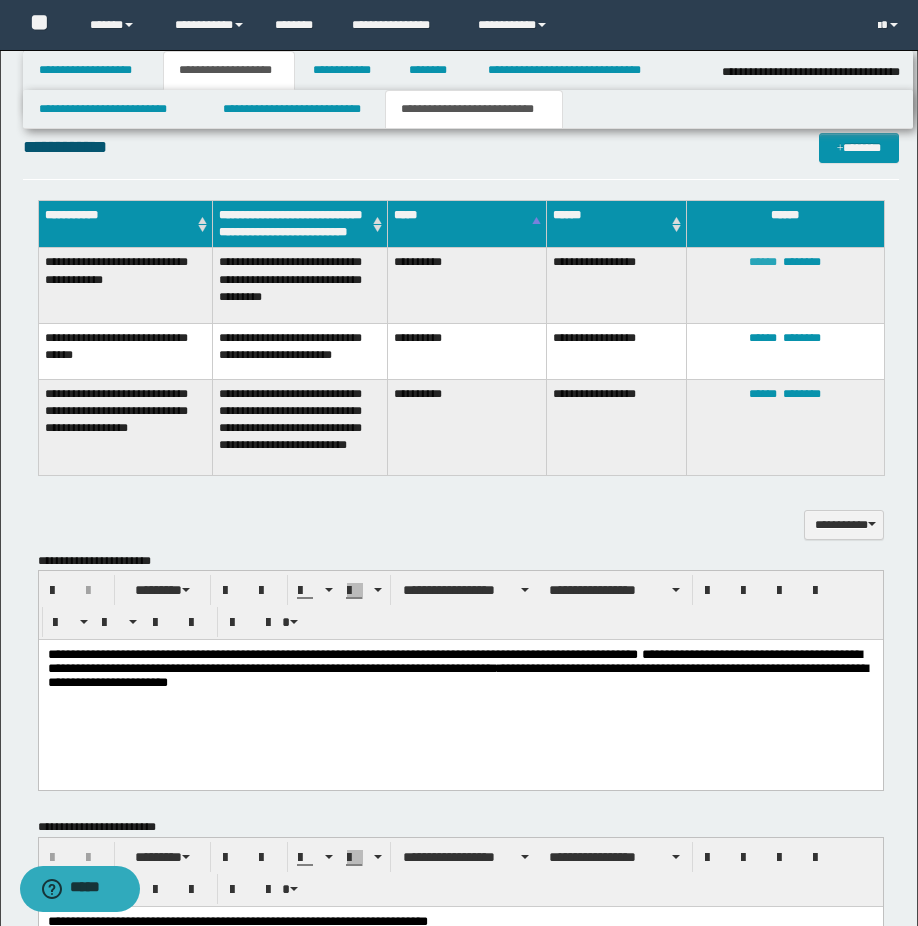 click on "******" at bounding box center (763, 262) 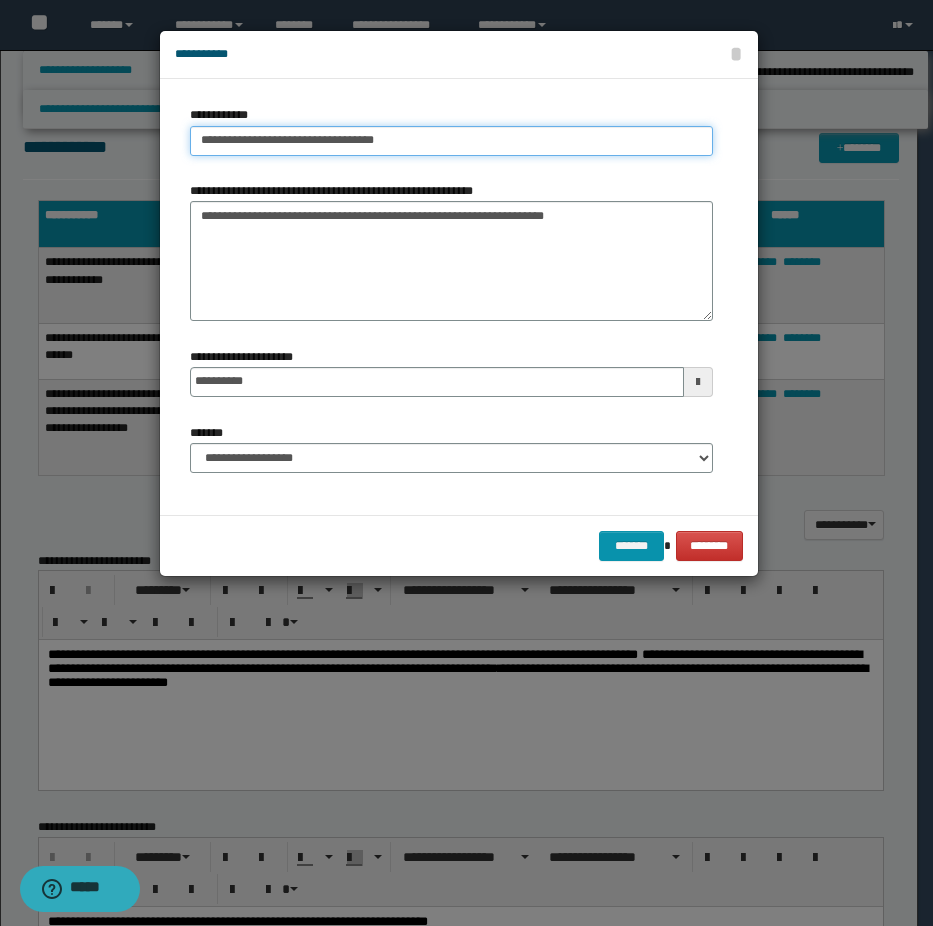 type on "**********" 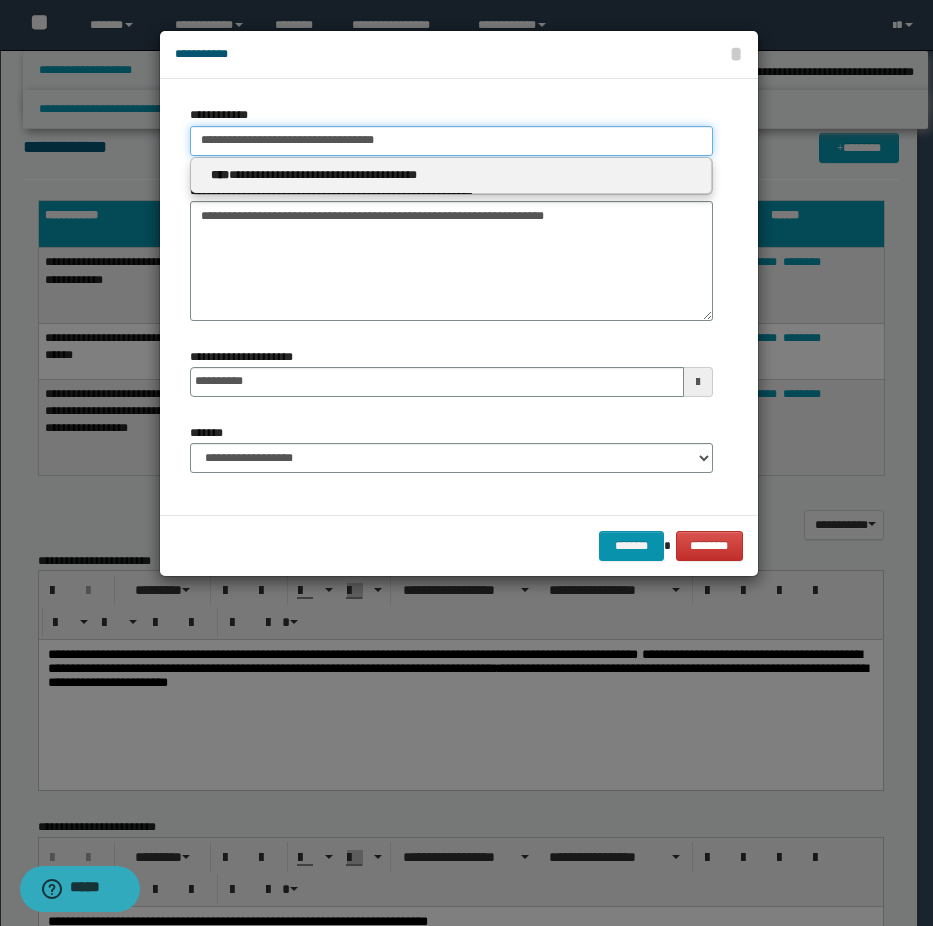 click on "**********" at bounding box center [451, 141] 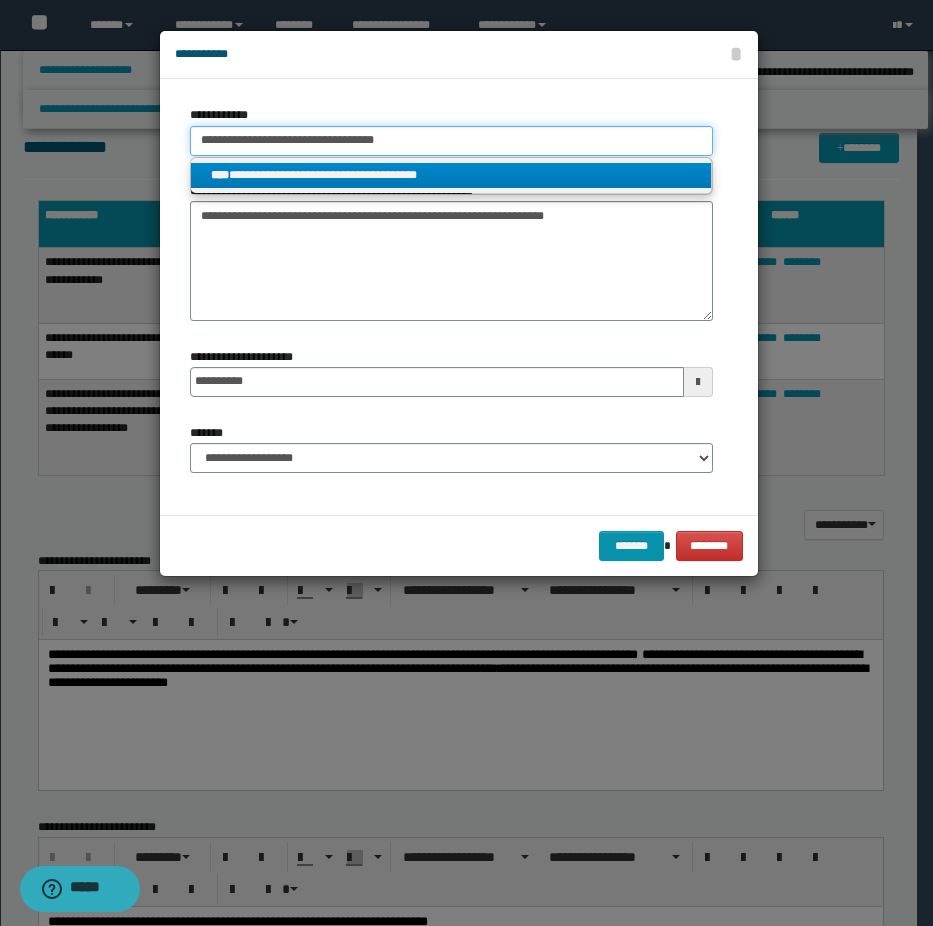 drag, startPoint x: 194, startPoint y: 141, endPoint x: 518, endPoint y: 138, distance: 324.0139 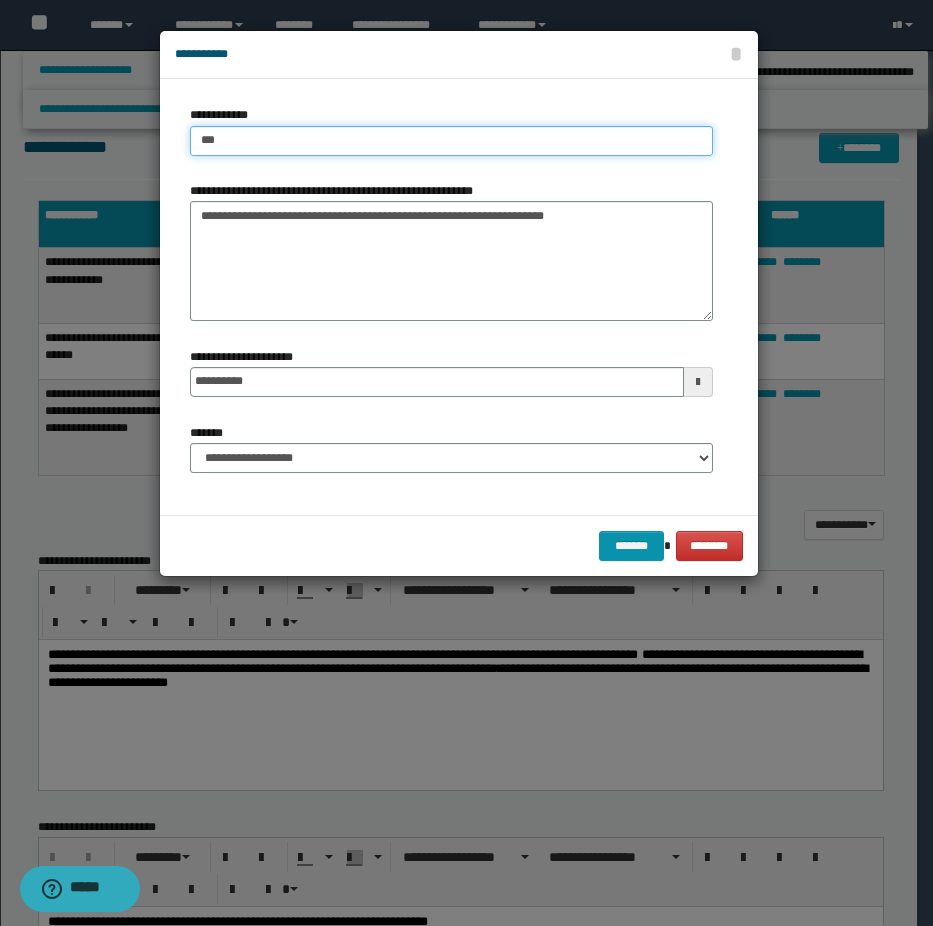 type on "****" 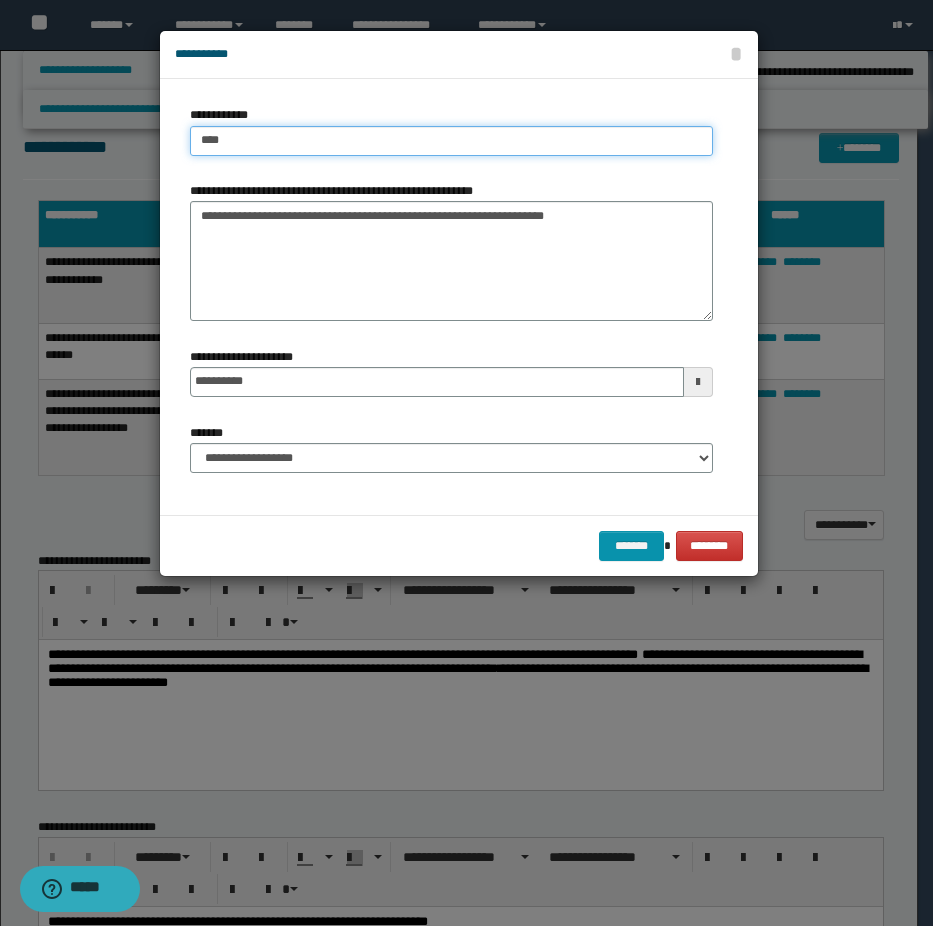 type on "****" 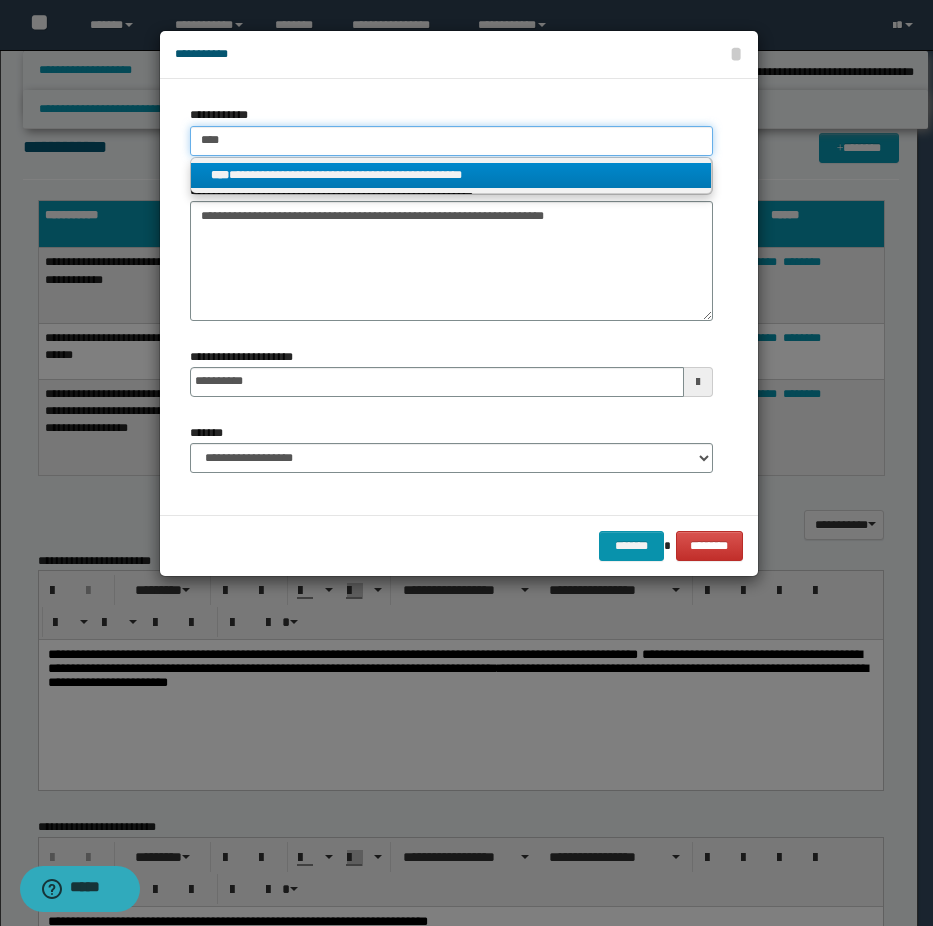 type on "****" 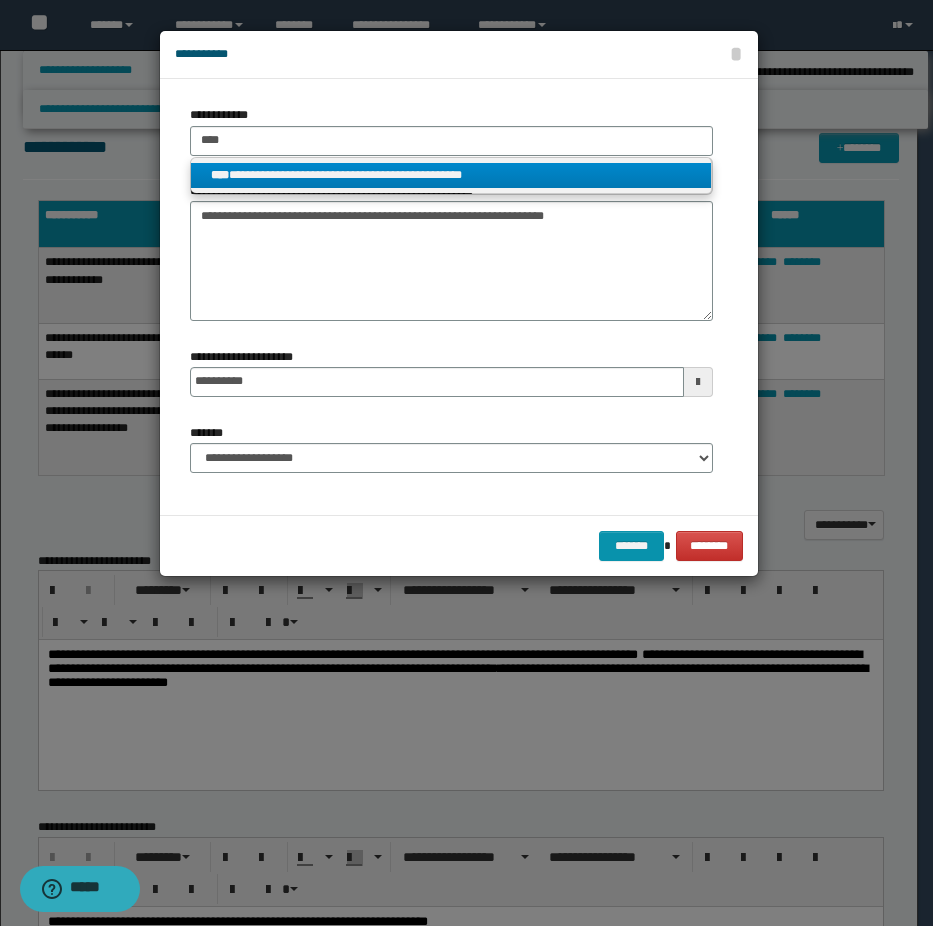 click on "**********" at bounding box center (451, 175) 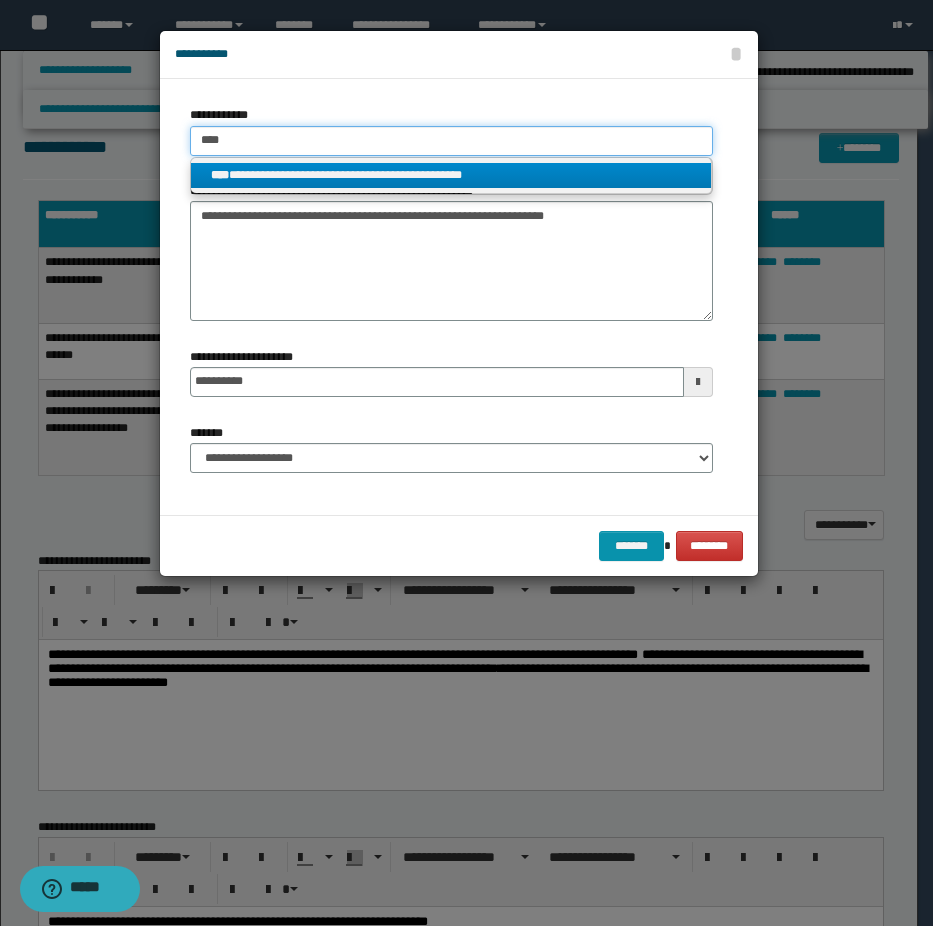 type 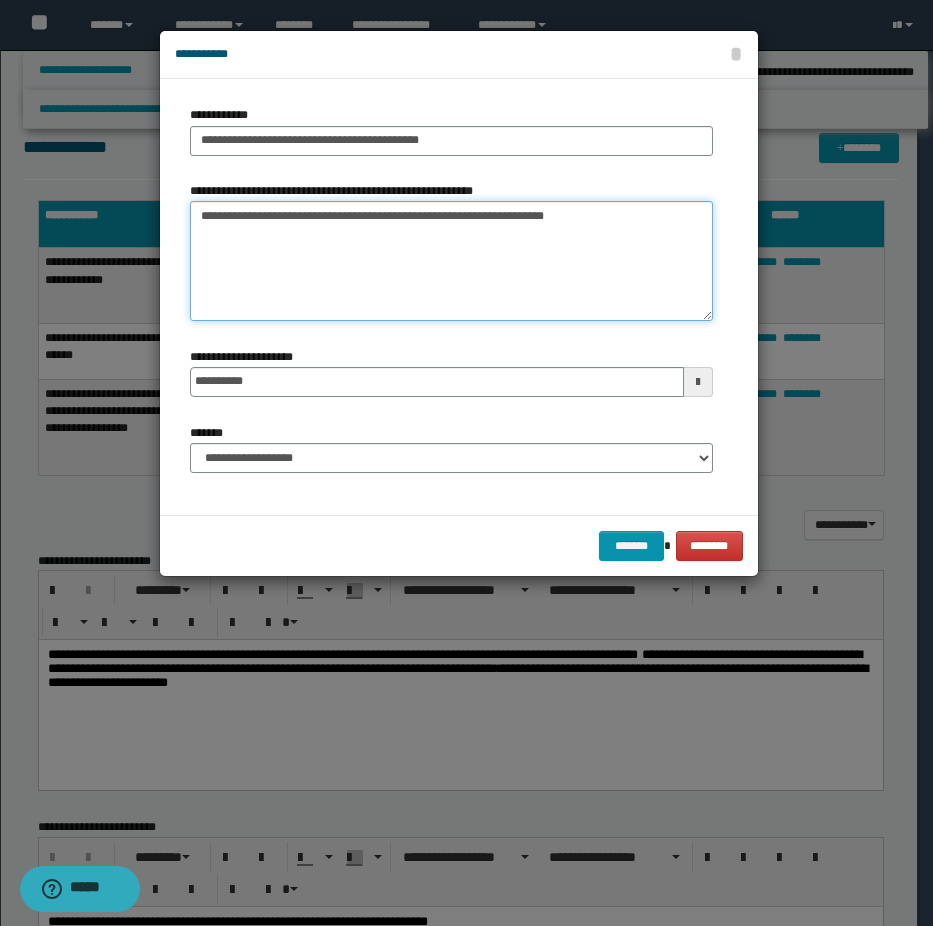 click on "**********" at bounding box center (451, 261) 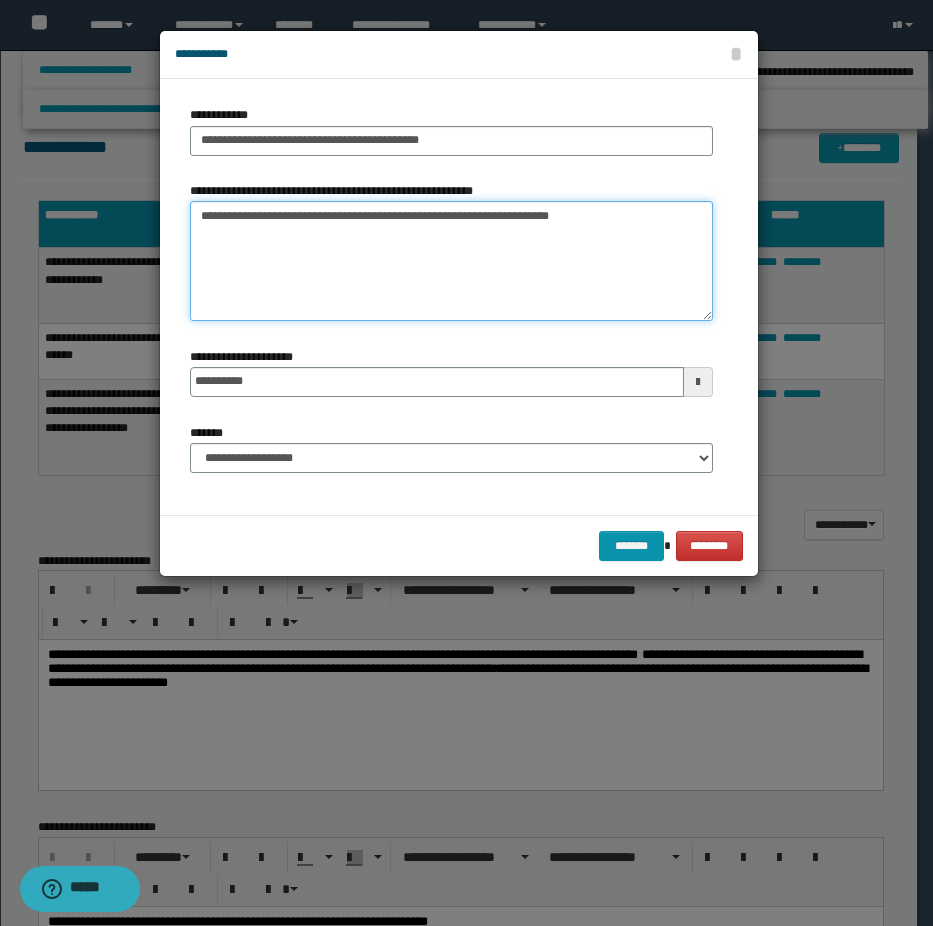 click on "**********" at bounding box center (451, 261) 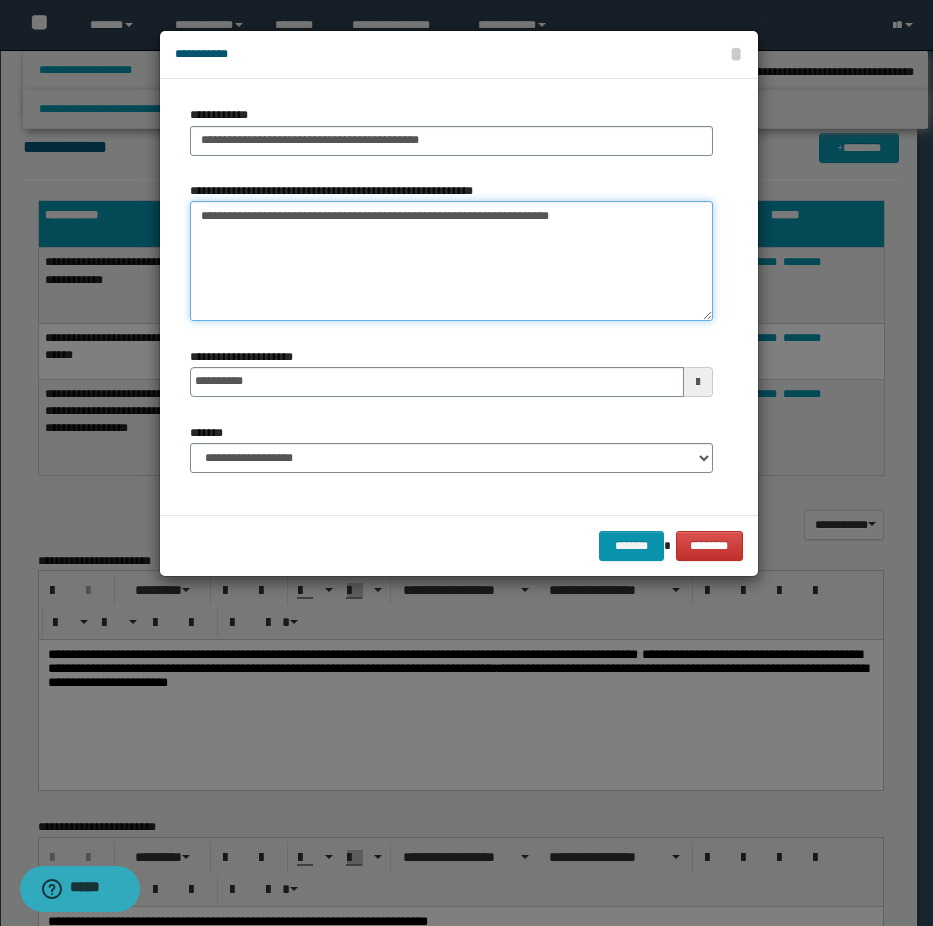 drag, startPoint x: 450, startPoint y: 213, endPoint x: 639, endPoint y: 227, distance: 189.5178 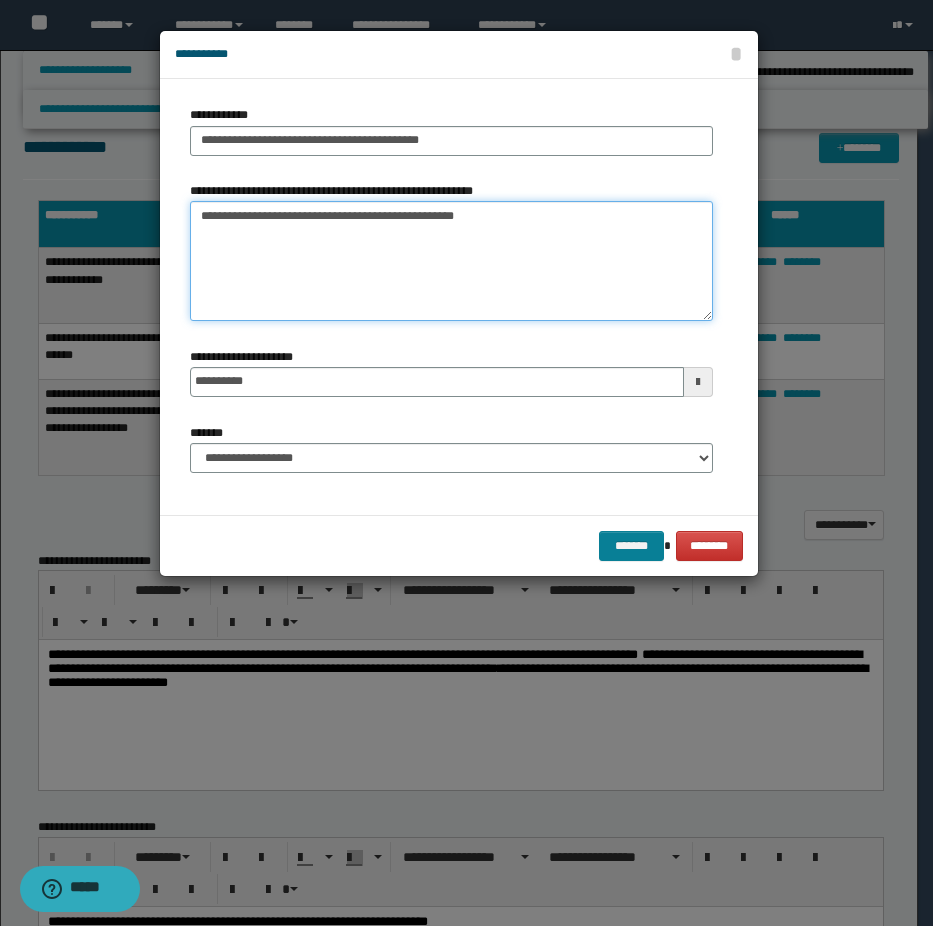 type on "**********" 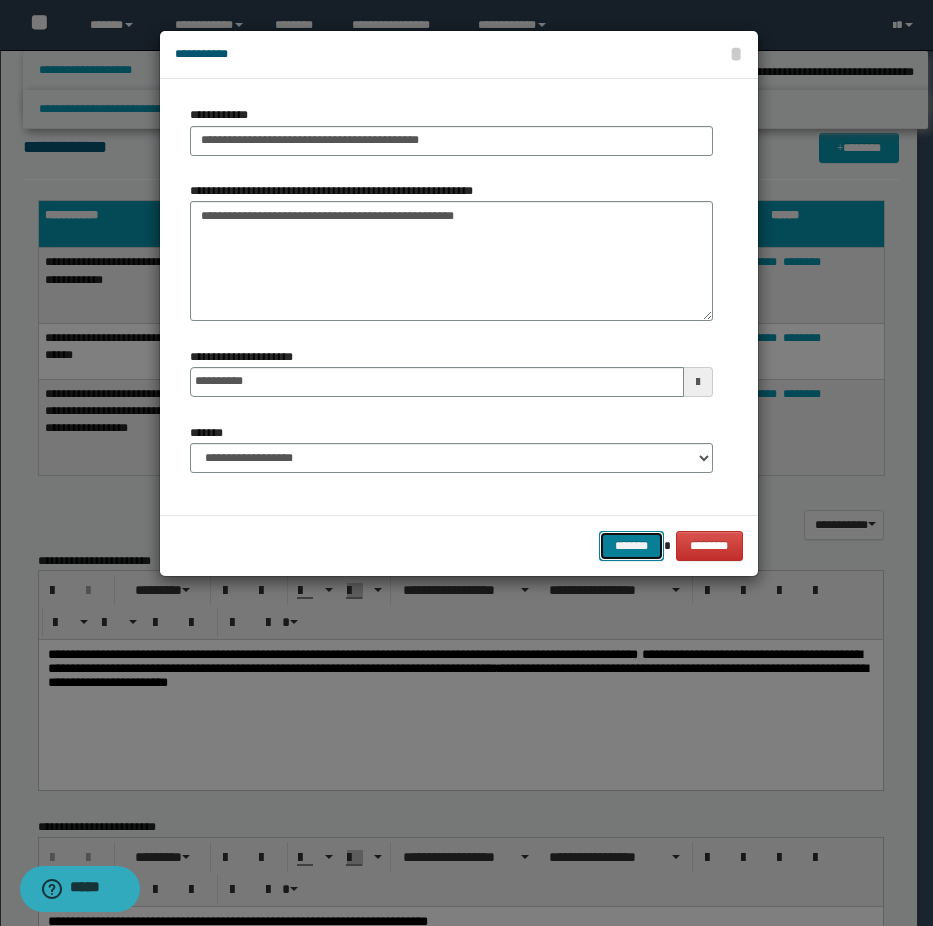 click on "*******" at bounding box center (631, 546) 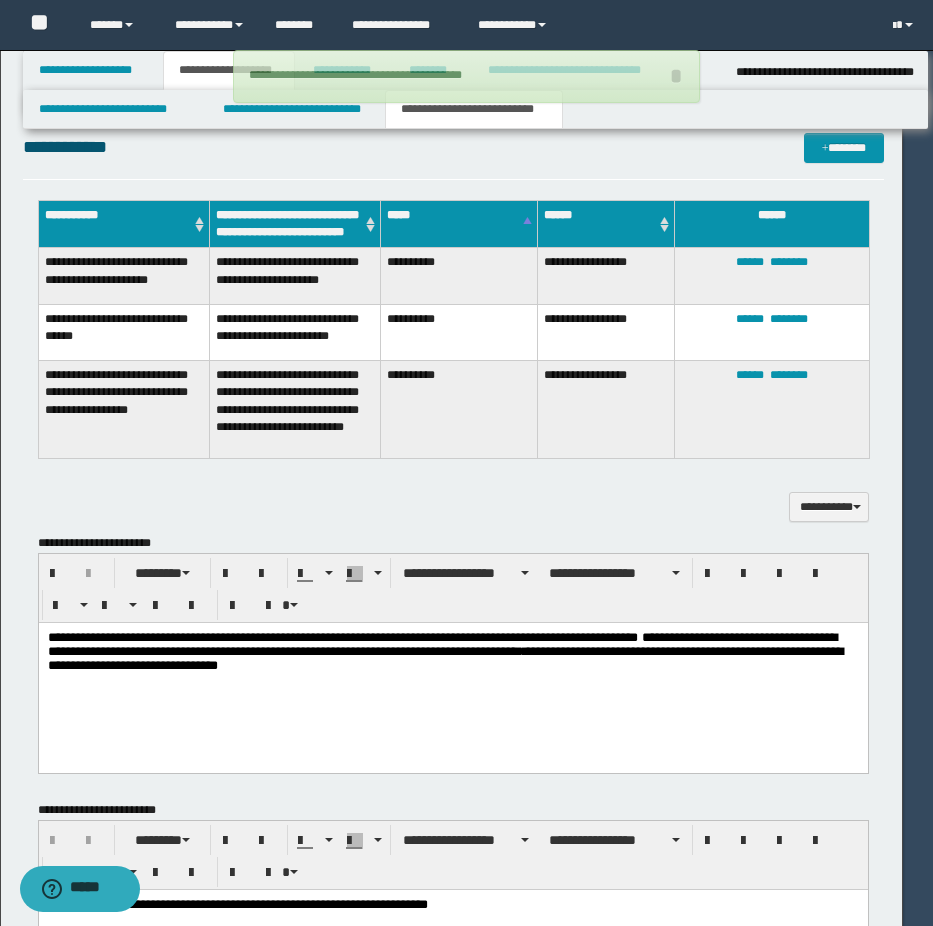 type 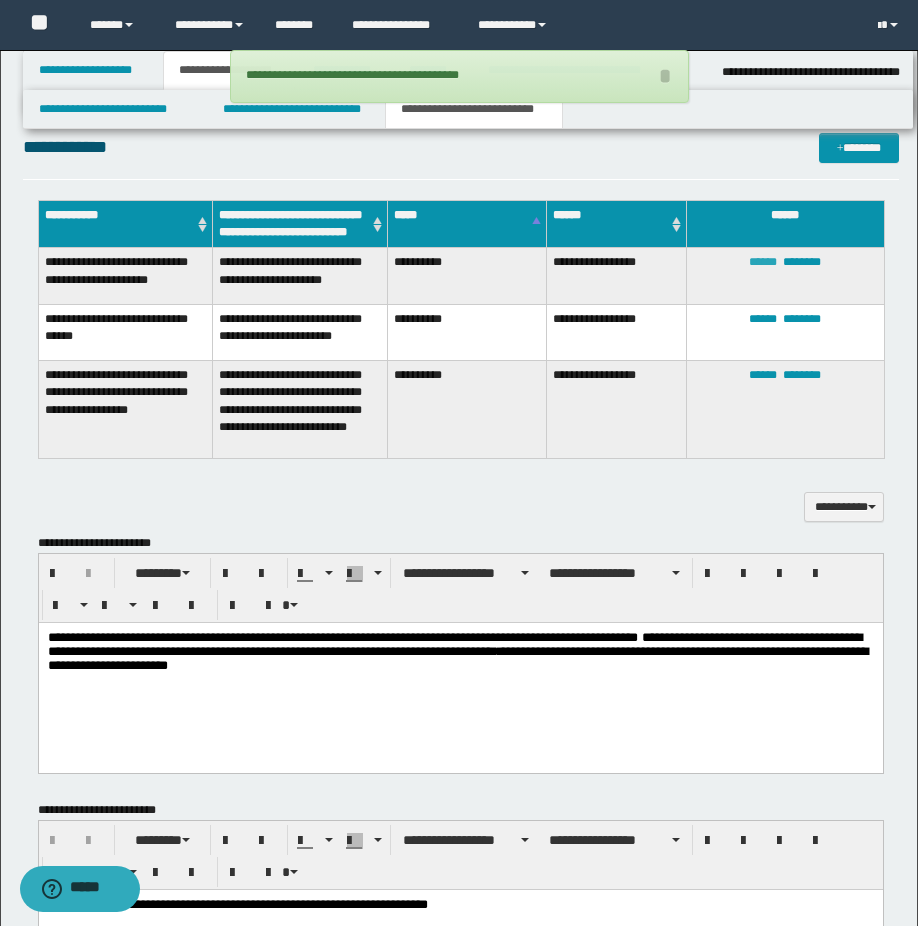 click on "******" at bounding box center [763, 262] 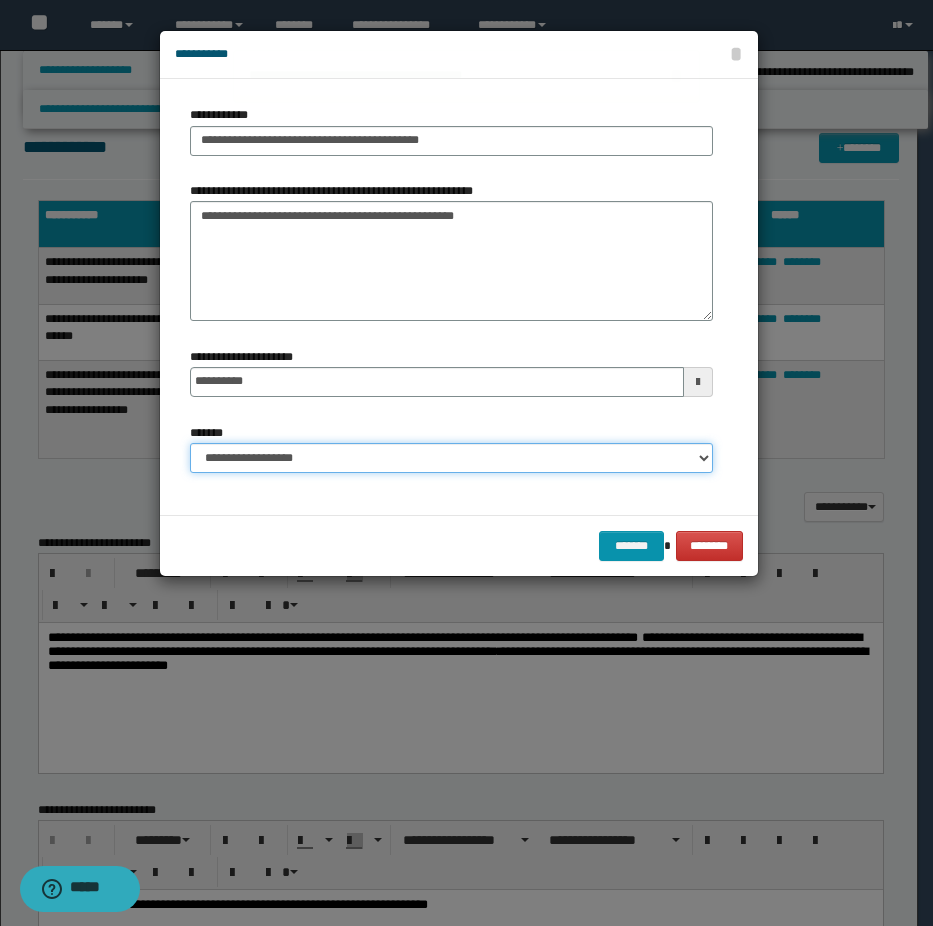 click on "**********" at bounding box center (451, 458) 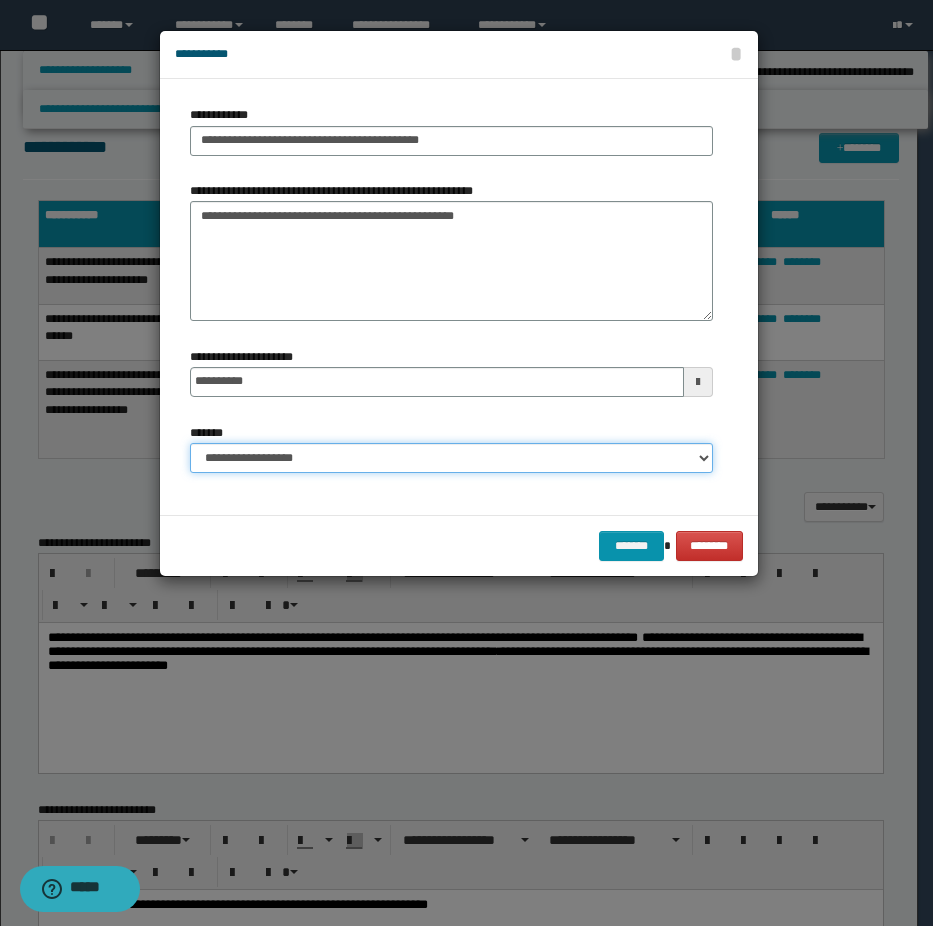 select on "*" 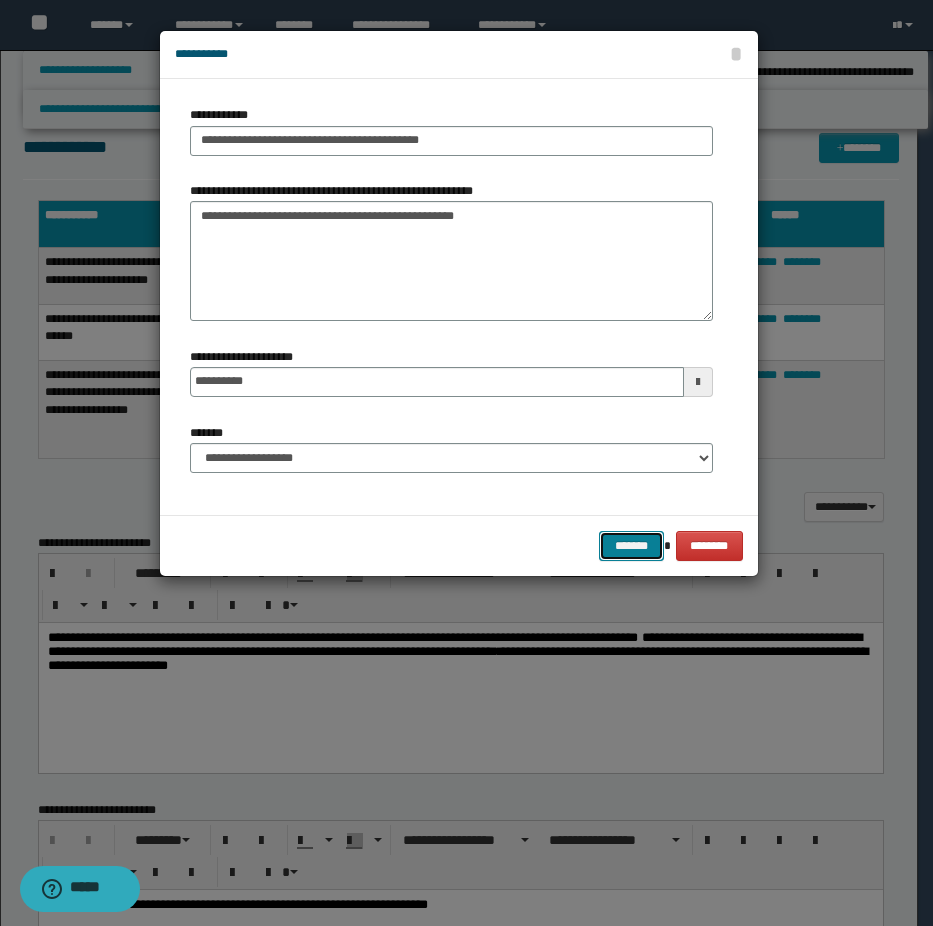 click on "*******" at bounding box center [631, 546] 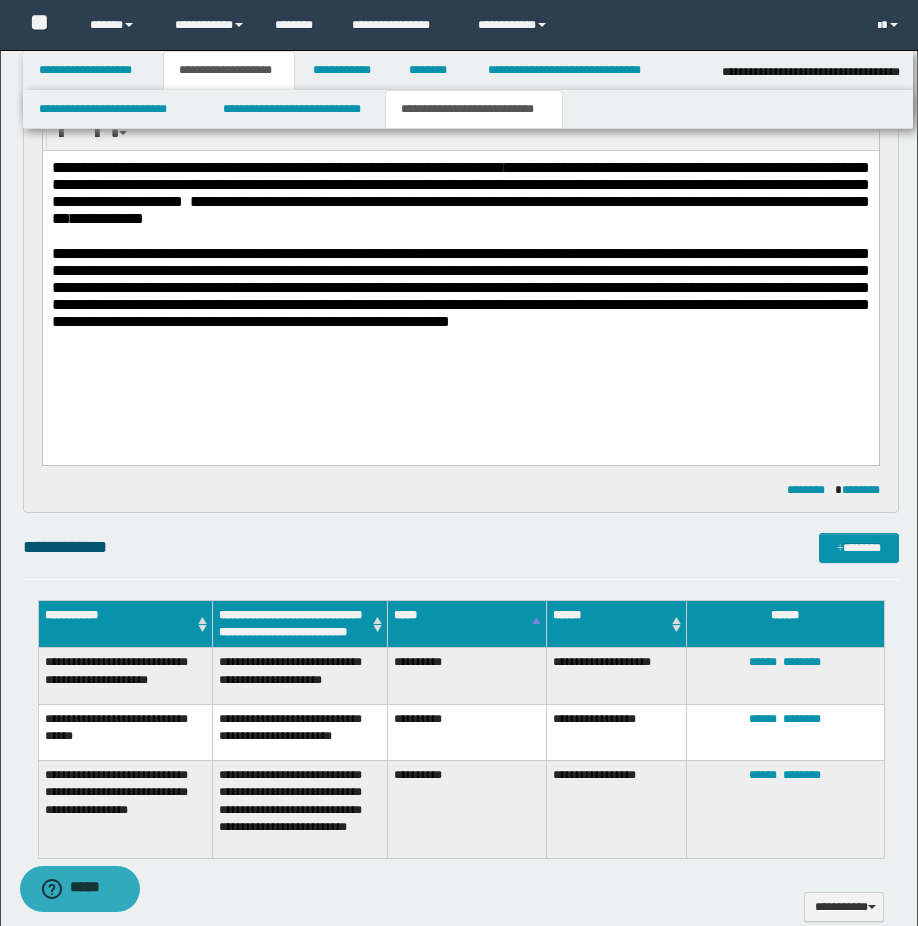 scroll, scrollTop: 0, scrollLeft: 0, axis: both 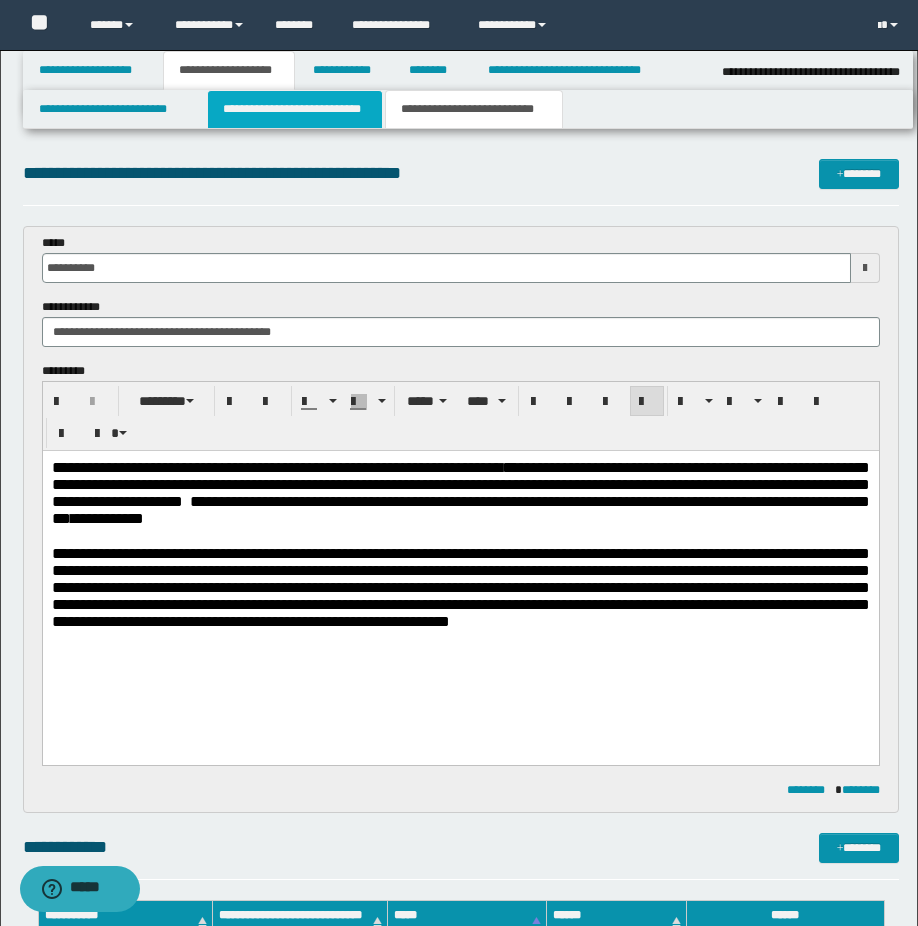 click on "**********" at bounding box center (295, 109) 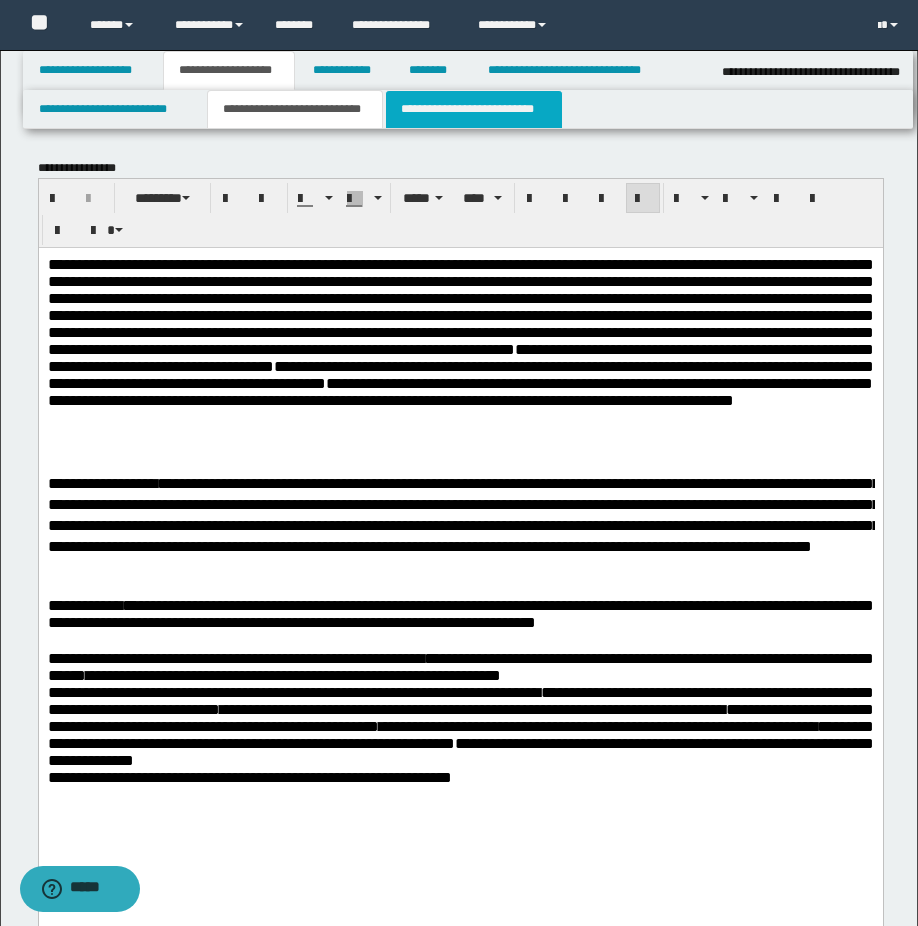 click on "**********" at bounding box center (474, 109) 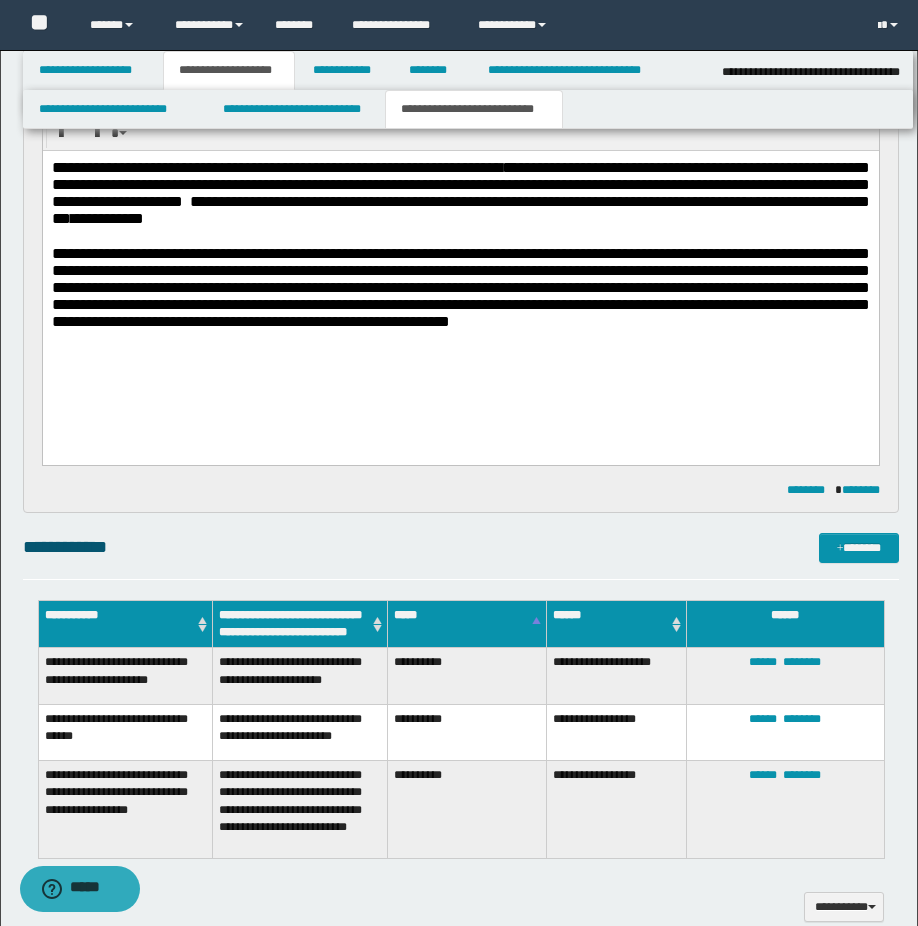 scroll, scrollTop: 600, scrollLeft: 0, axis: vertical 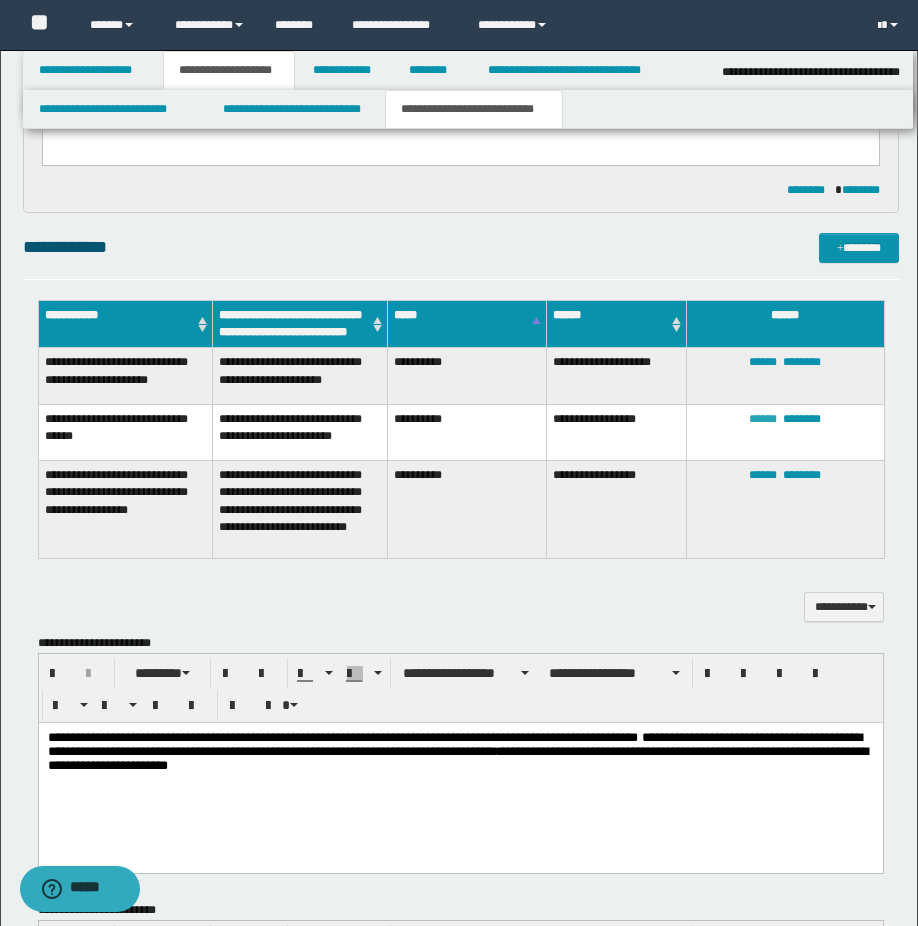 click on "******" at bounding box center [763, 419] 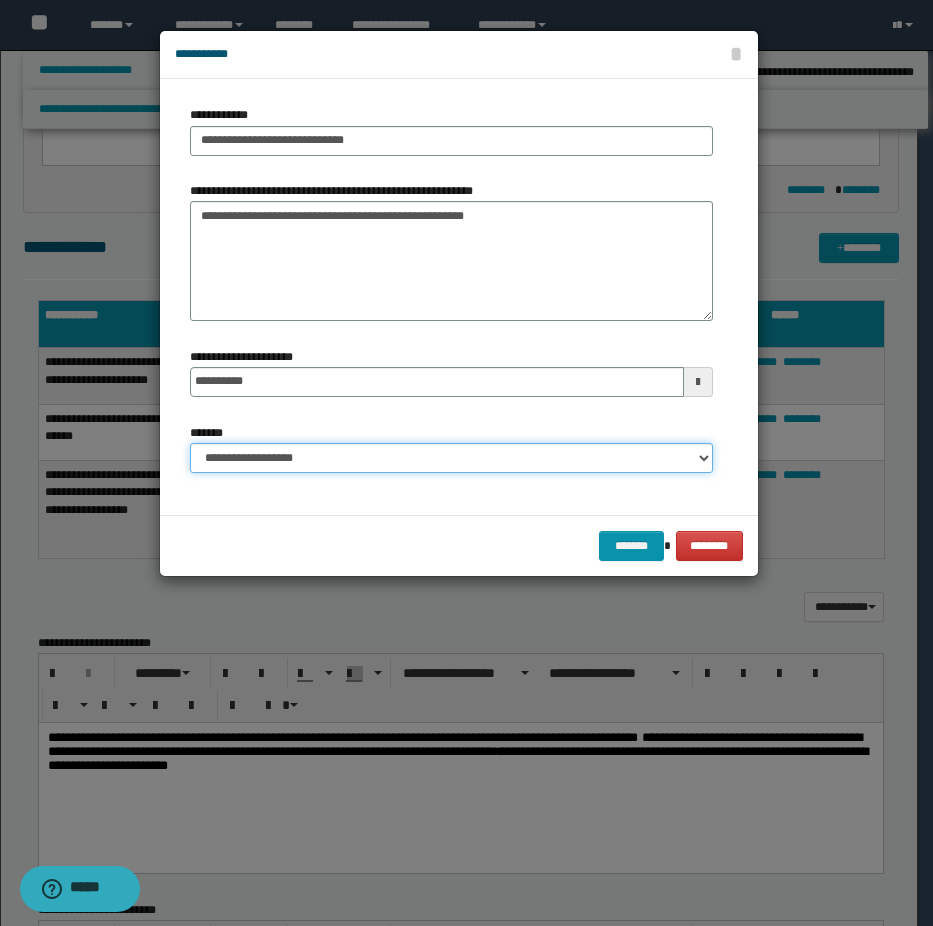 click on "**********" at bounding box center [451, 458] 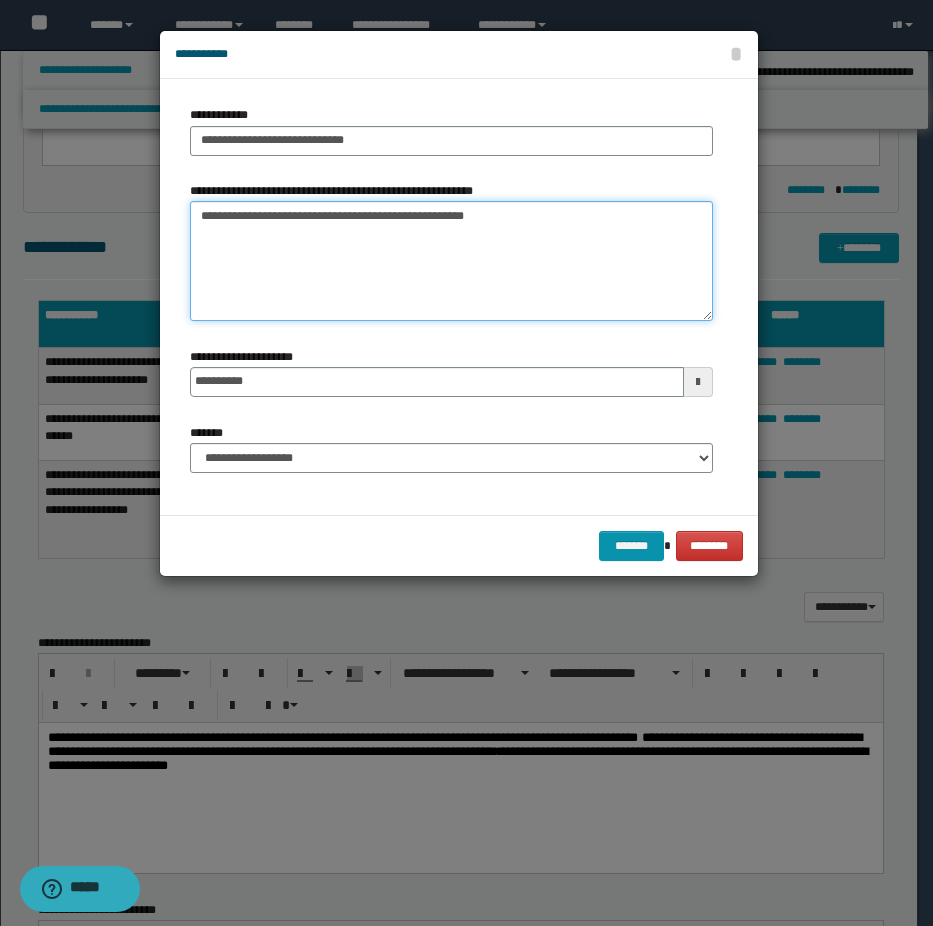 drag, startPoint x: 387, startPoint y: 220, endPoint x: 554, endPoint y: 226, distance: 167.10774 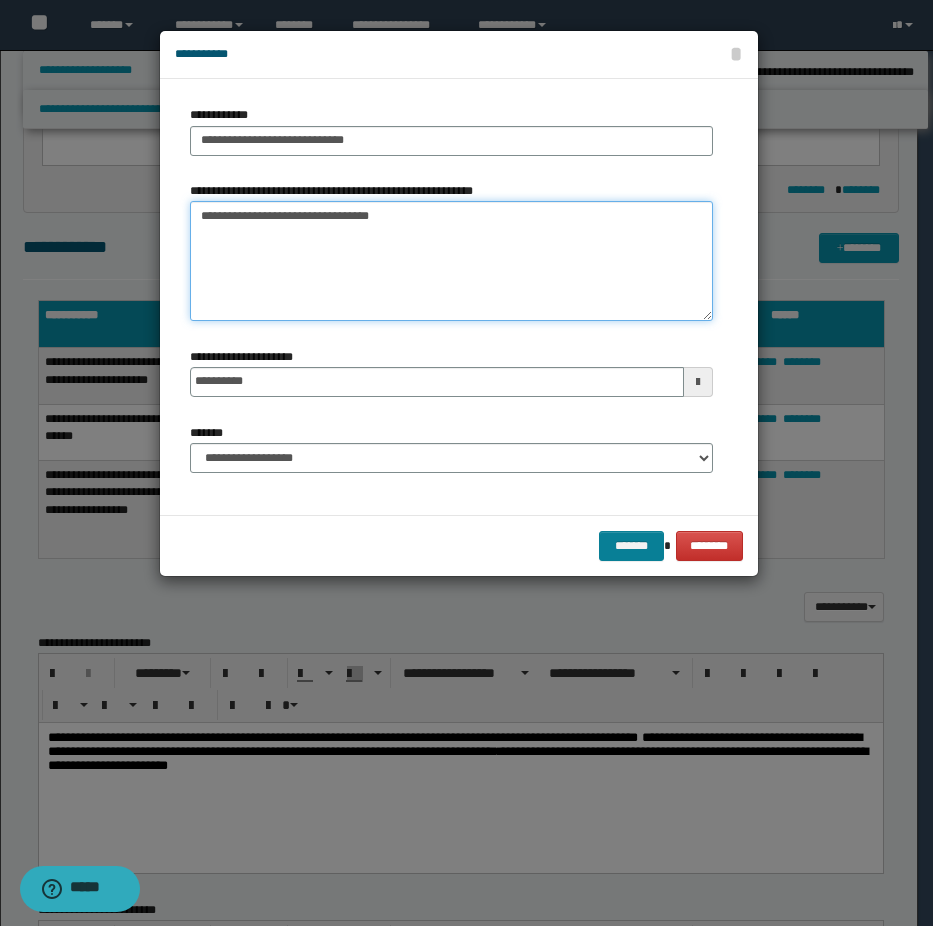 type on "**********" 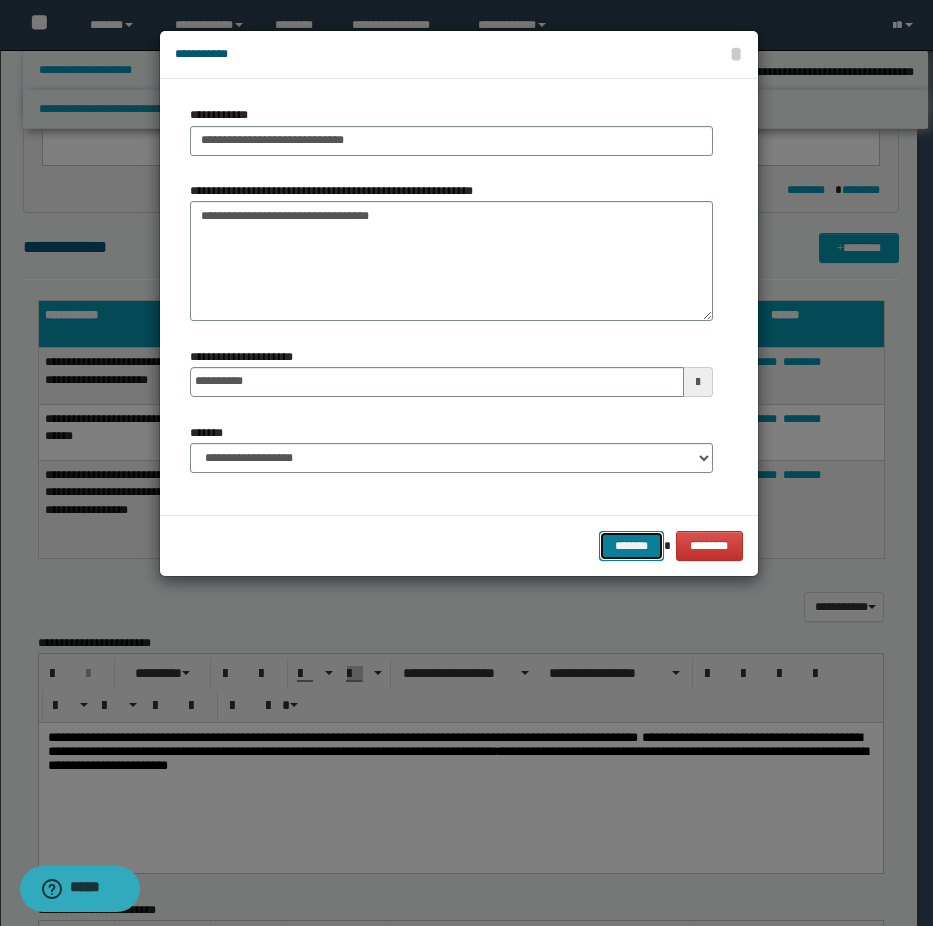 click on "*******" at bounding box center (631, 546) 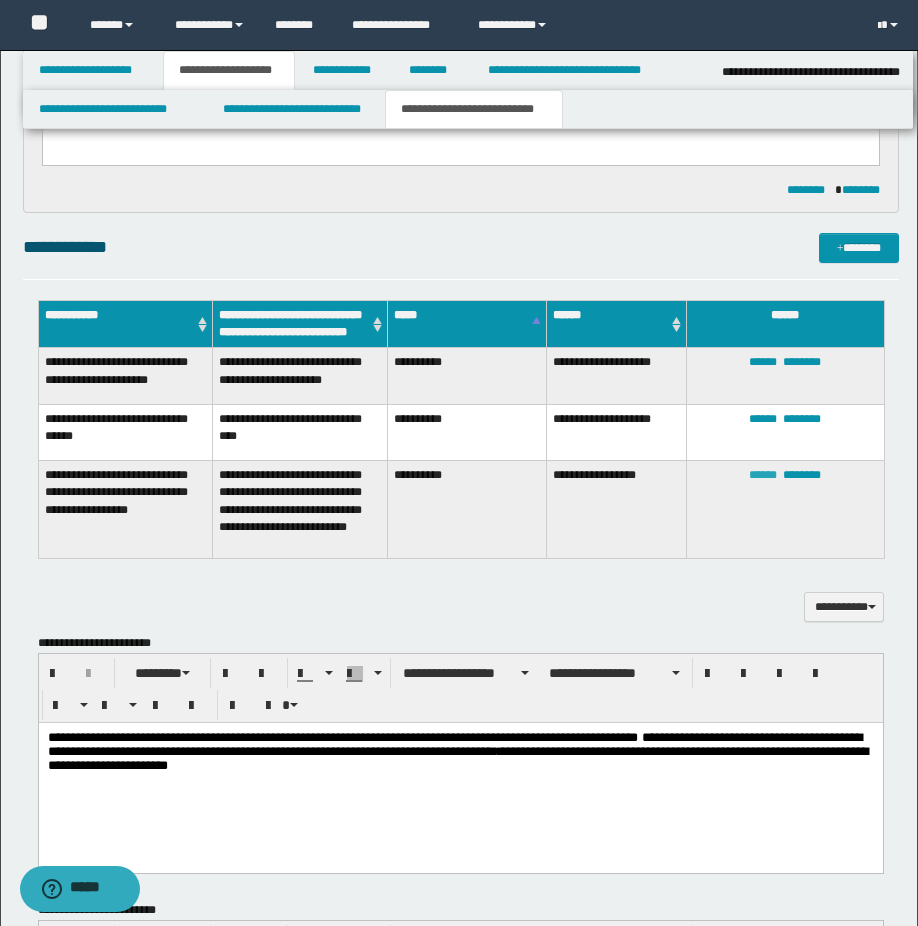 click on "******" at bounding box center (763, 475) 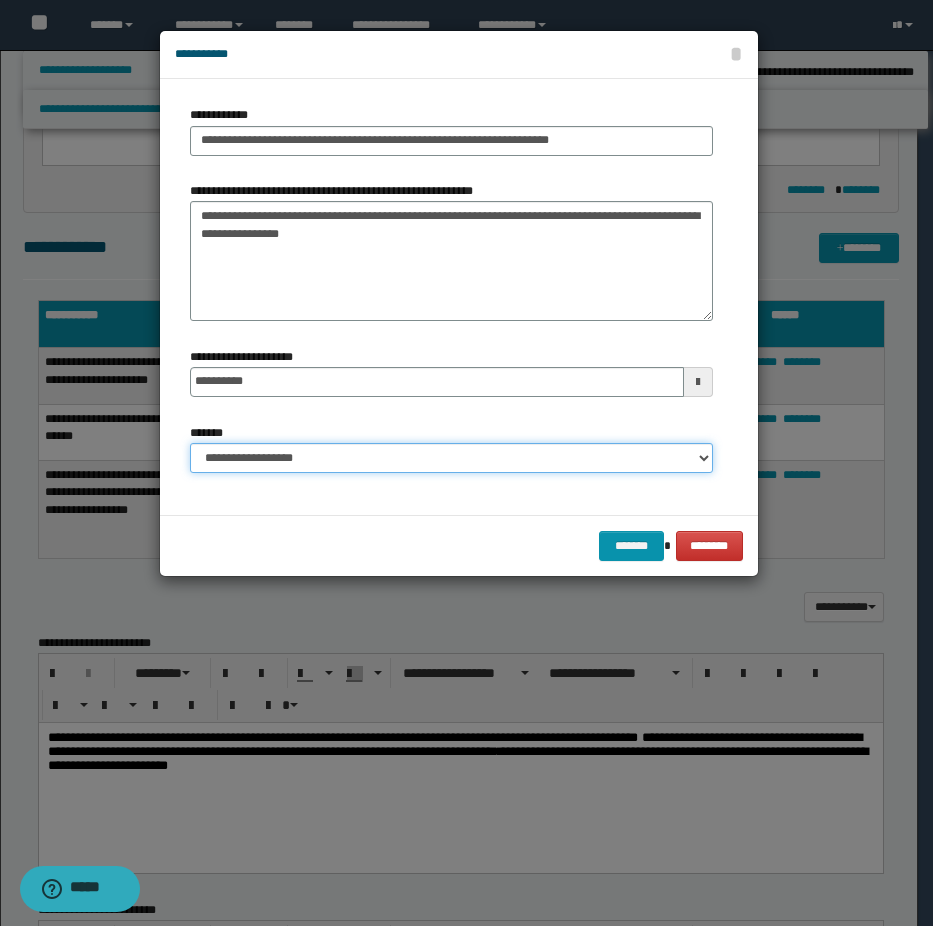 click on "**********" at bounding box center [451, 458] 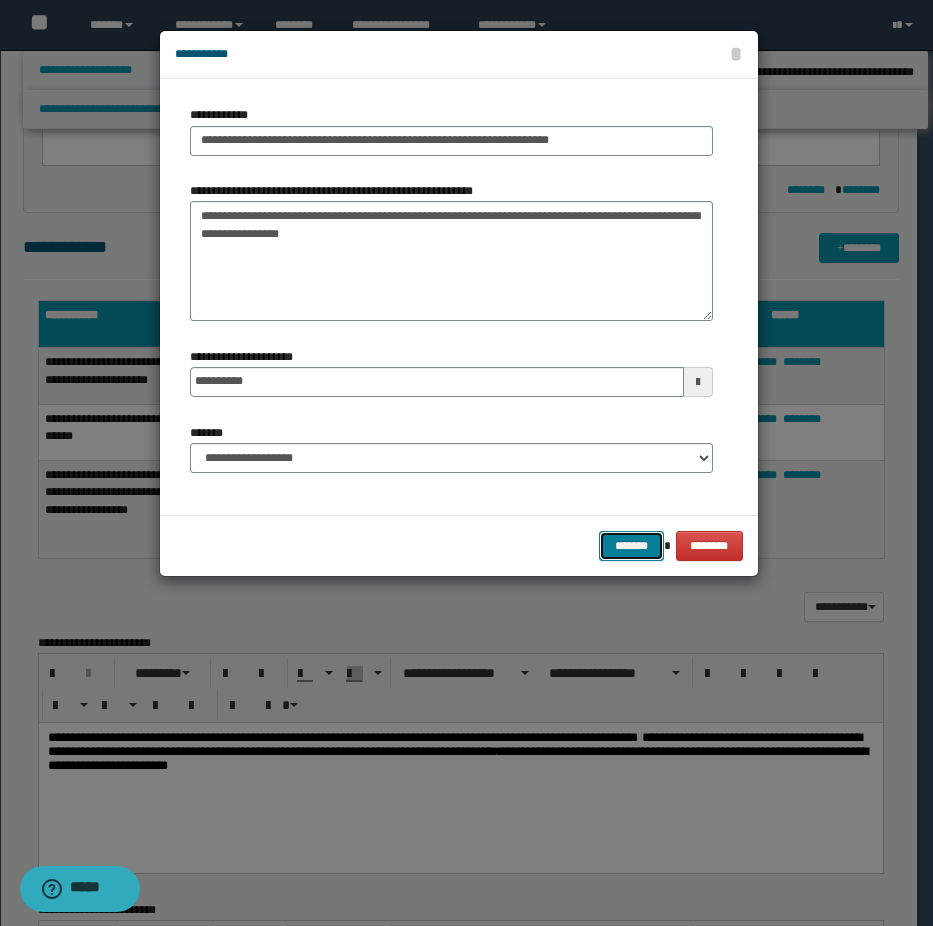 click on "*******" at bounding box center [631, 546] 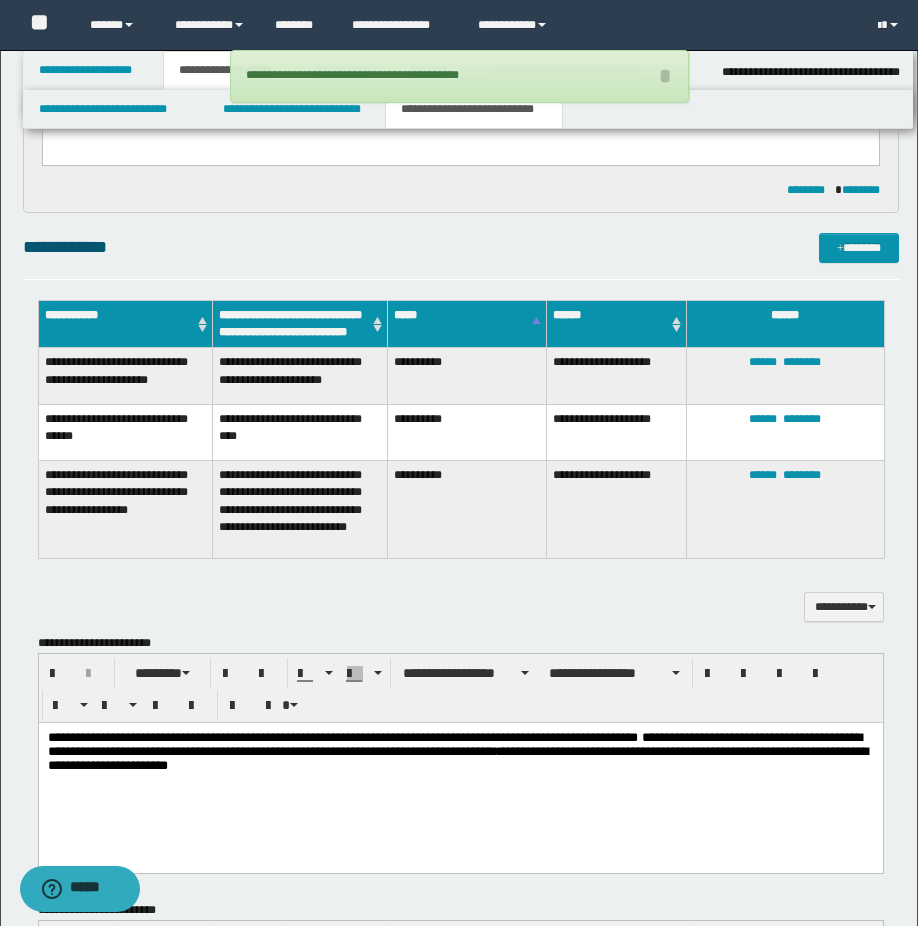 scroll, scrollTop: 800, scrollLeft: 0, axis: vertical 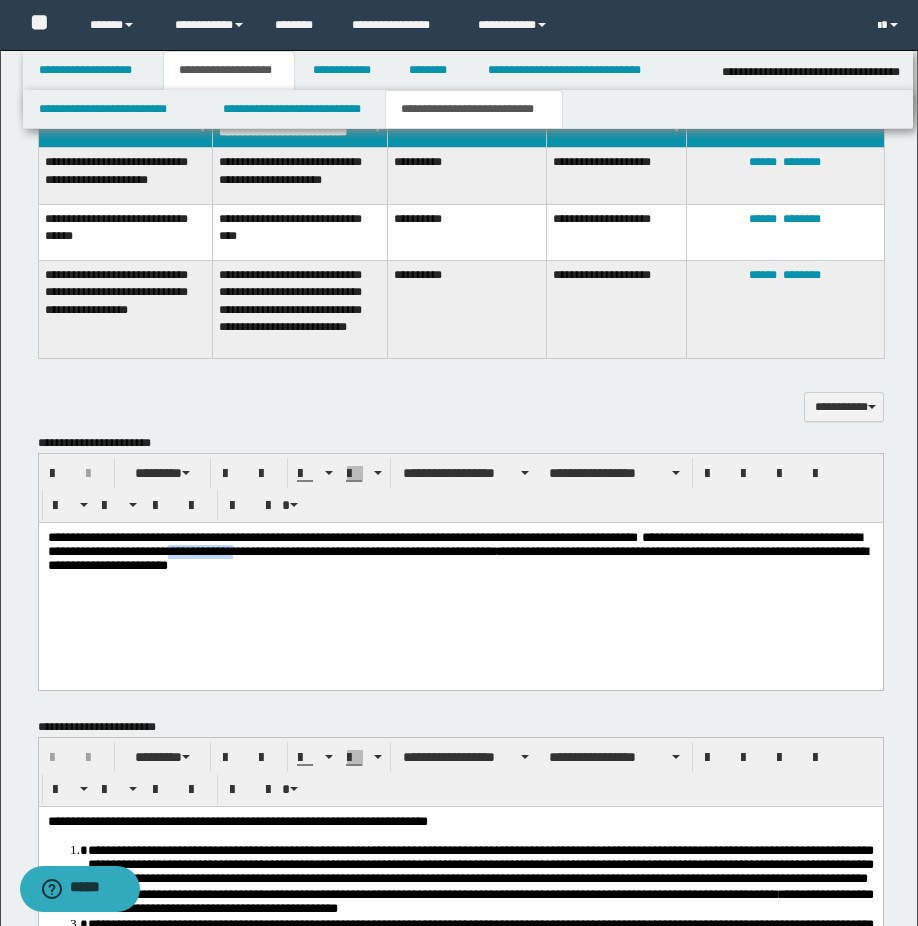 type 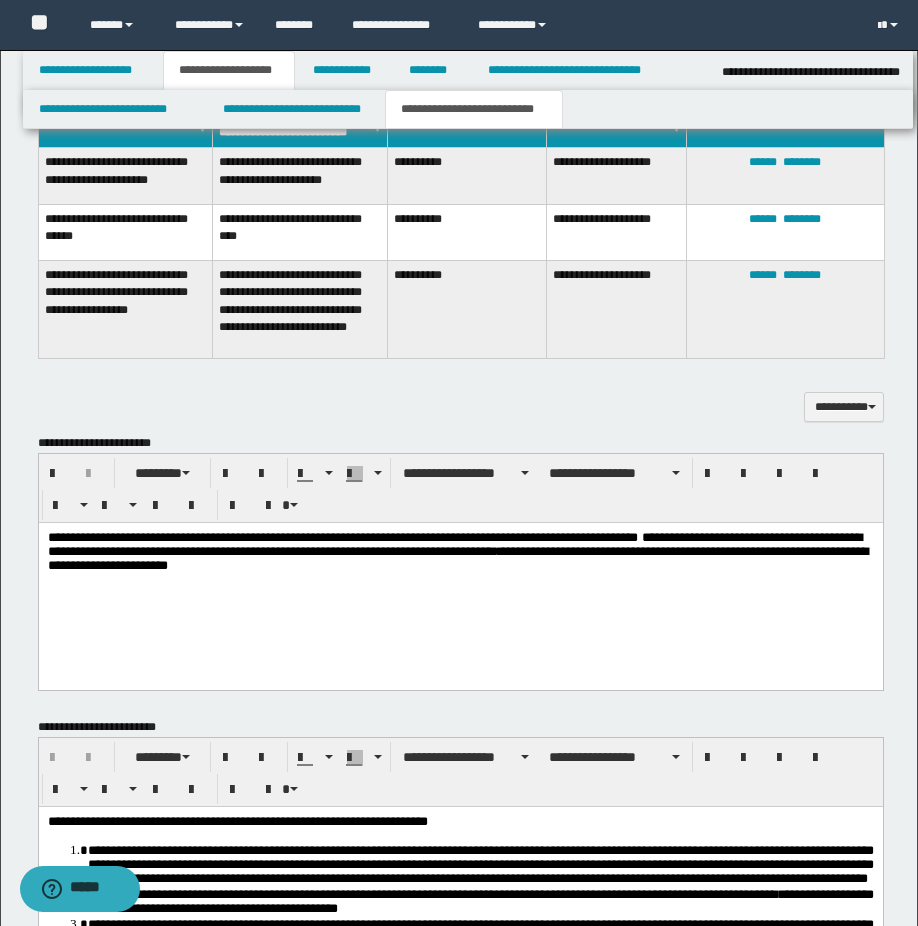 click on "**********" at bounding box center (460, 552) 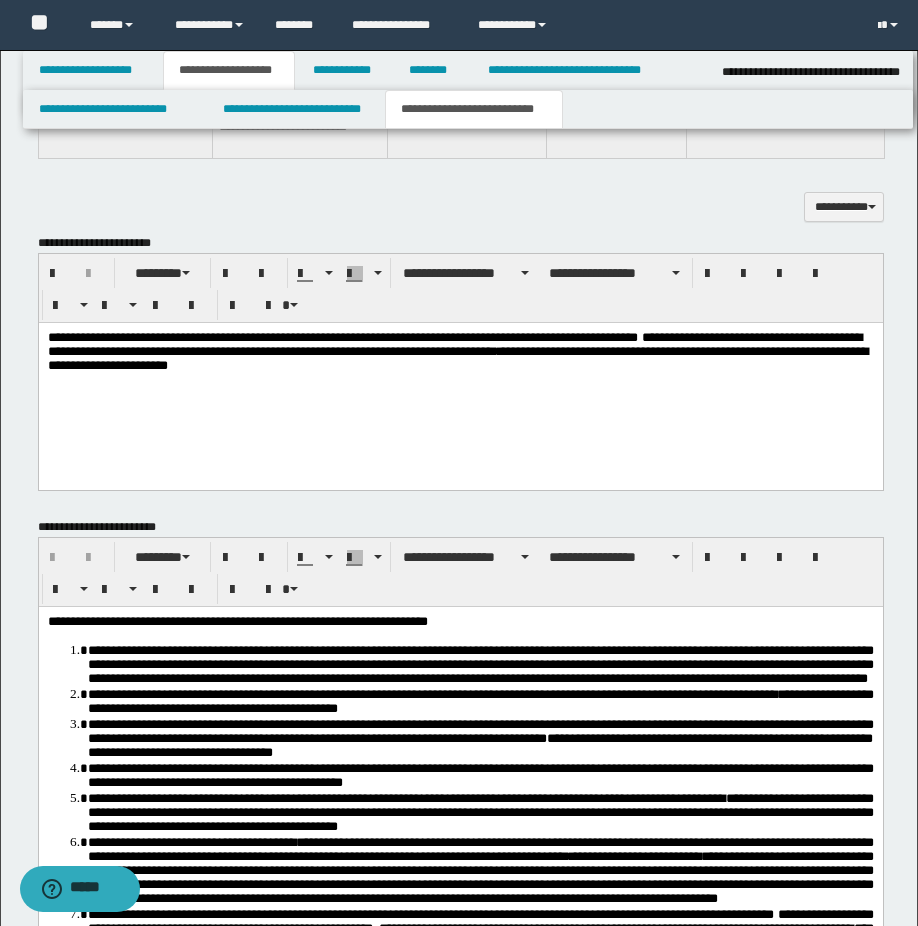 click on "**********" at bounding box center (460, 377) 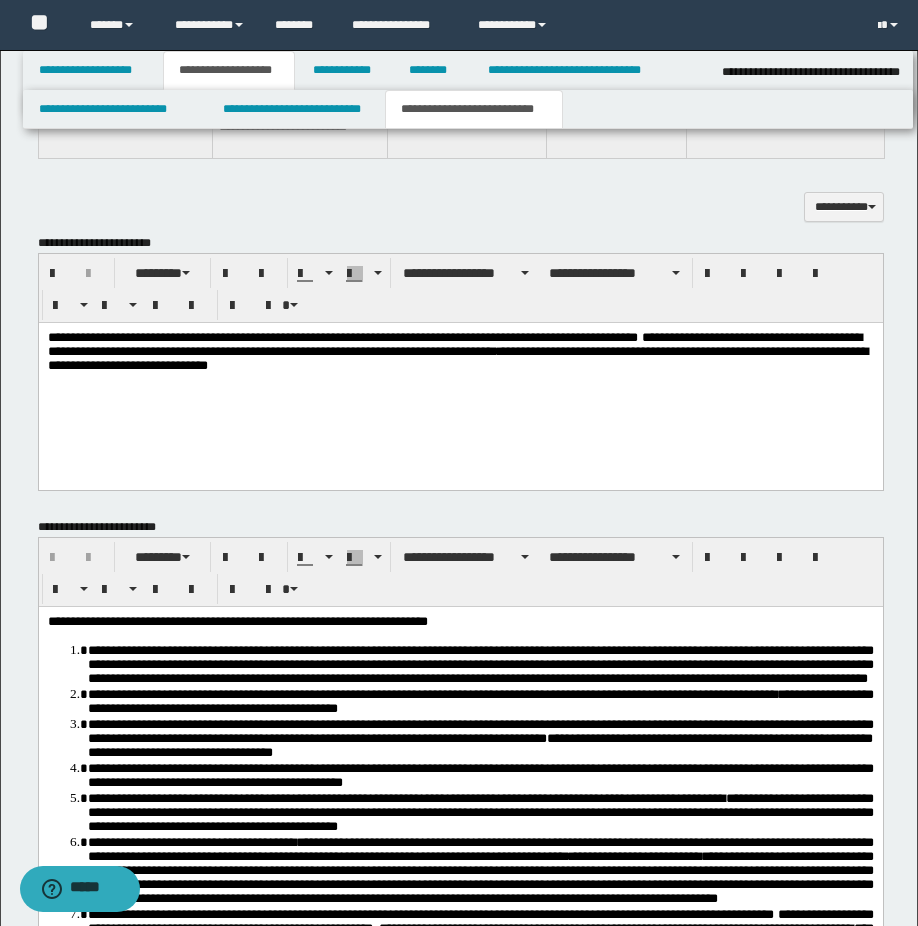 scroll, scrollTop: 1388, scrollLeft: 0, axis: vertical 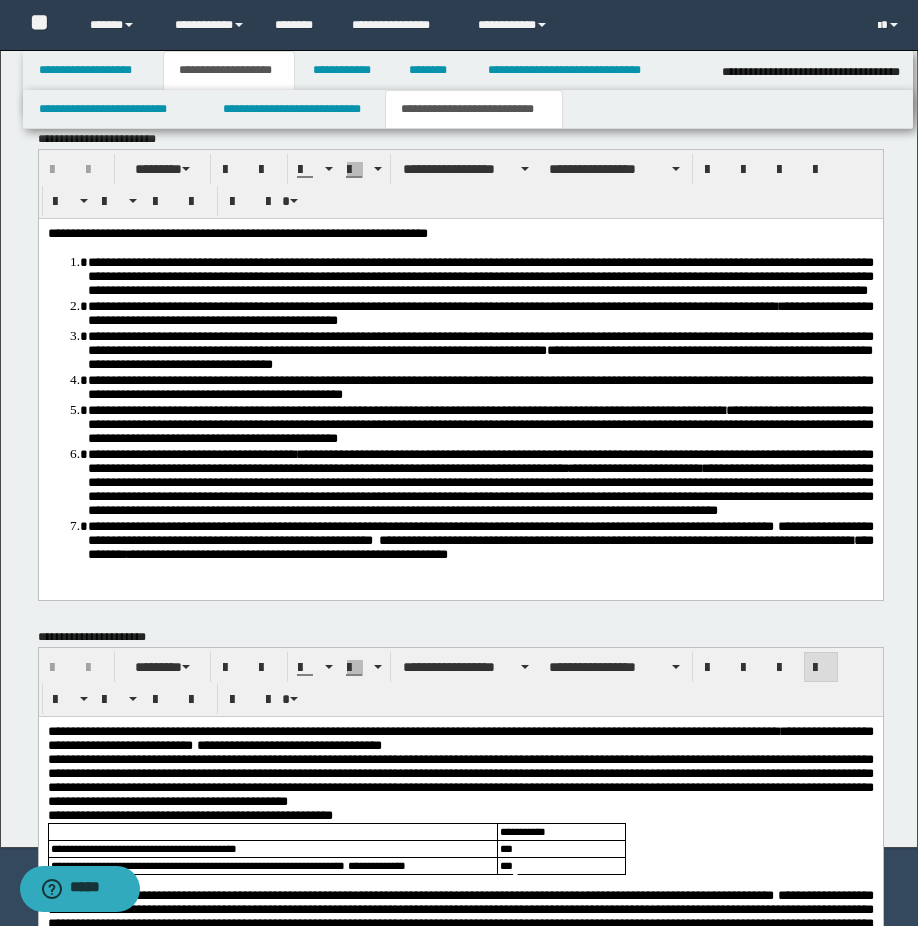click on "**********" at bounding box center (355, 730) 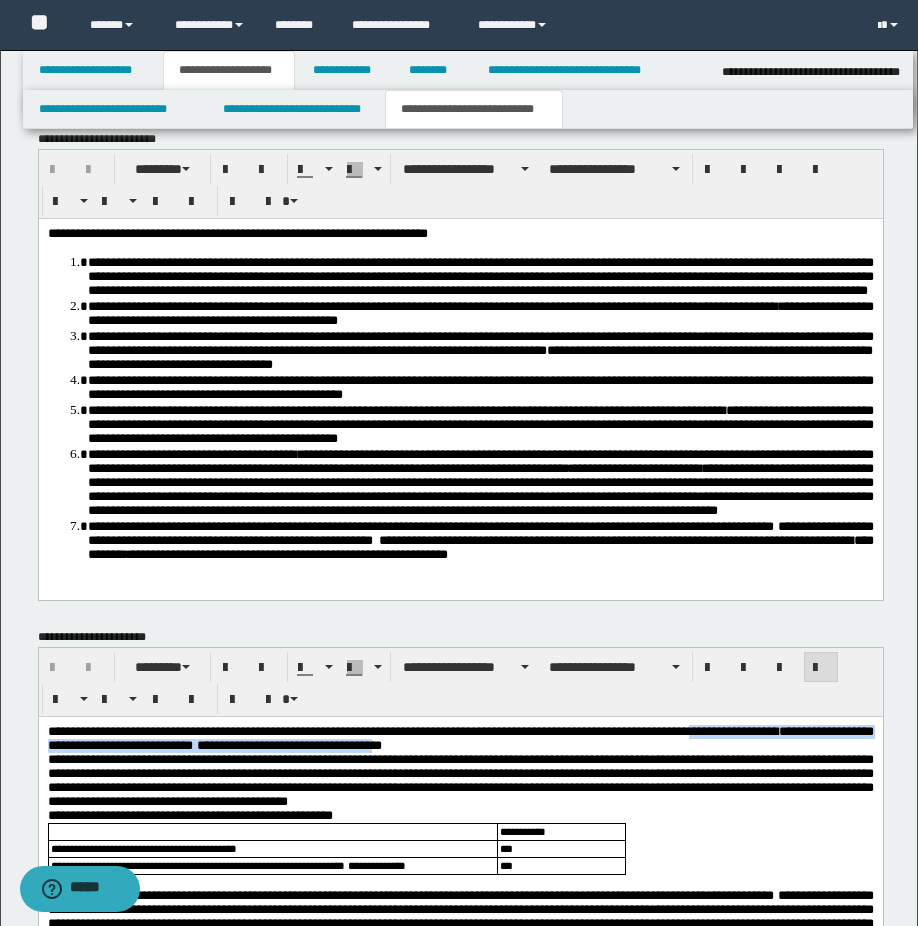 drag, startPoint x: 833, startPoint y: 735, endPoint x: 621, endPoint y: 752, distance: 212.68051 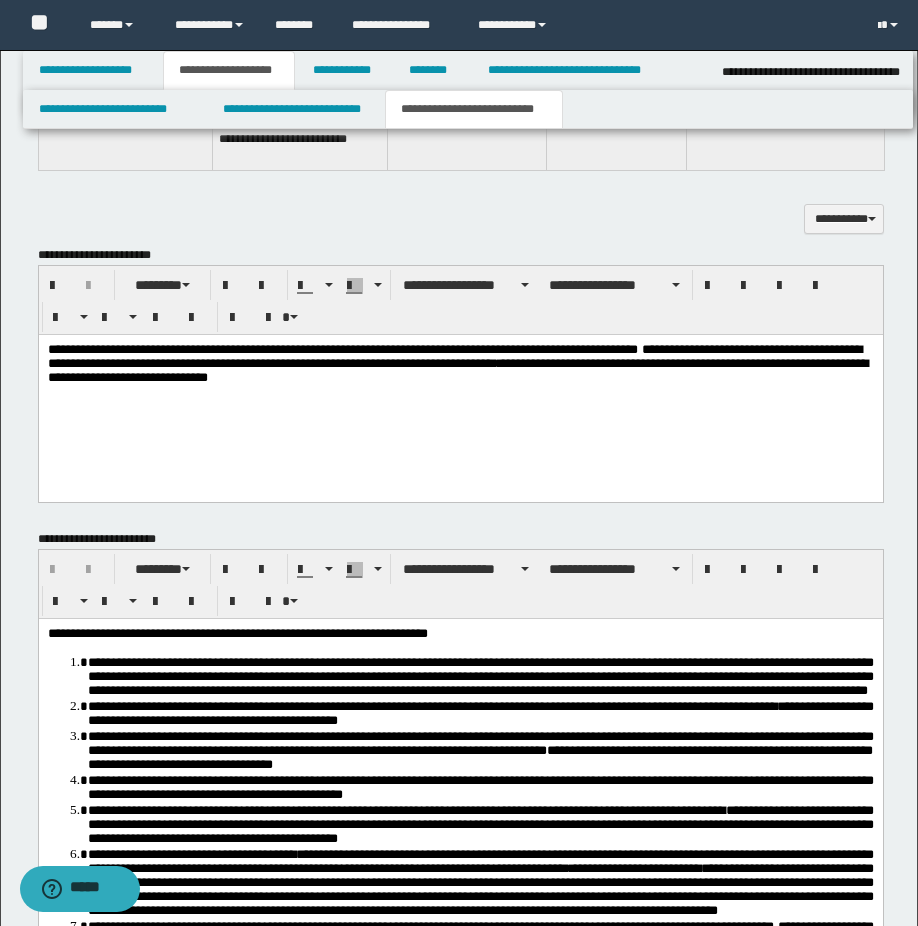 scroll, scrollTop: 688, scrollLeft: 0, axis: vertical 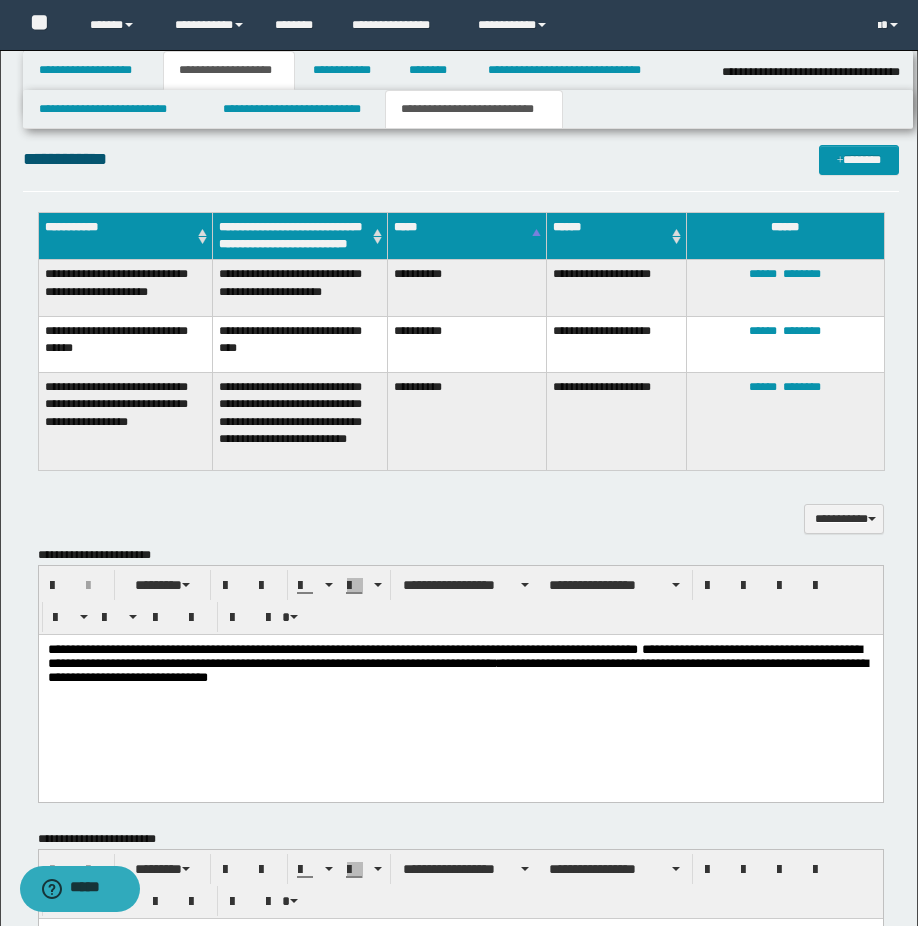click on "**********" at bounding box center (460, 664) 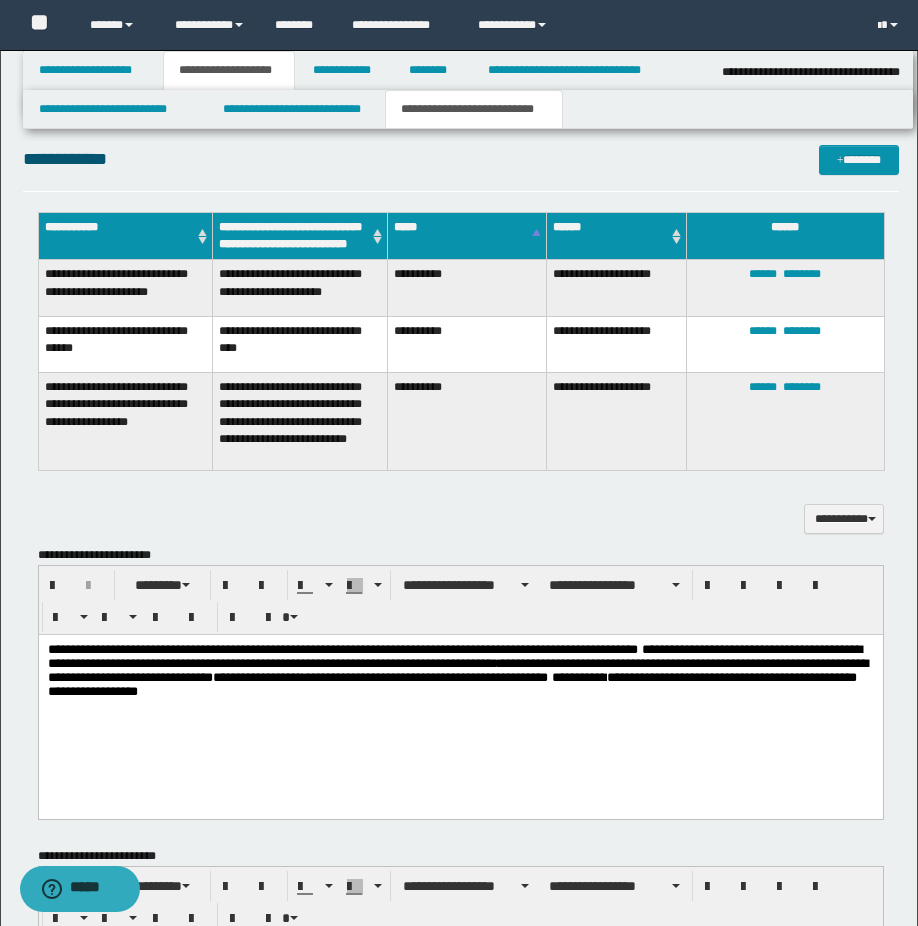 click on "**********" at bounding box center [460, 696] 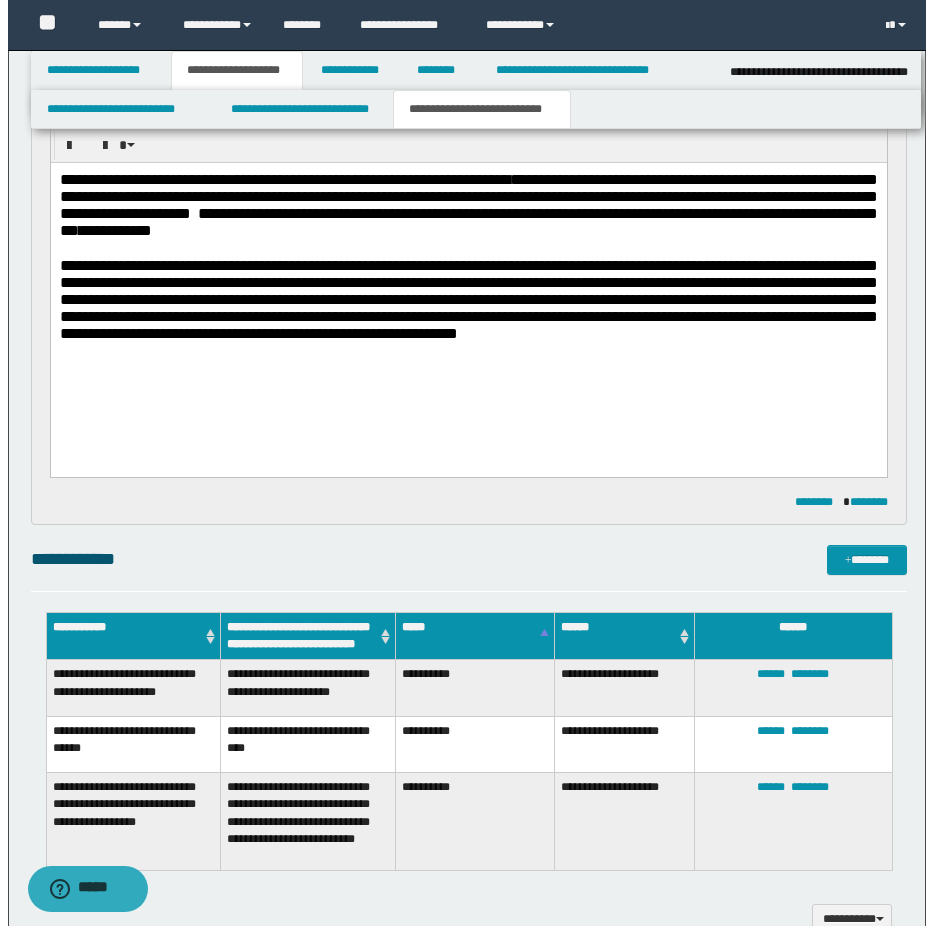 scroll, scrollTop: 0, scrollLeft: 0, axis: both 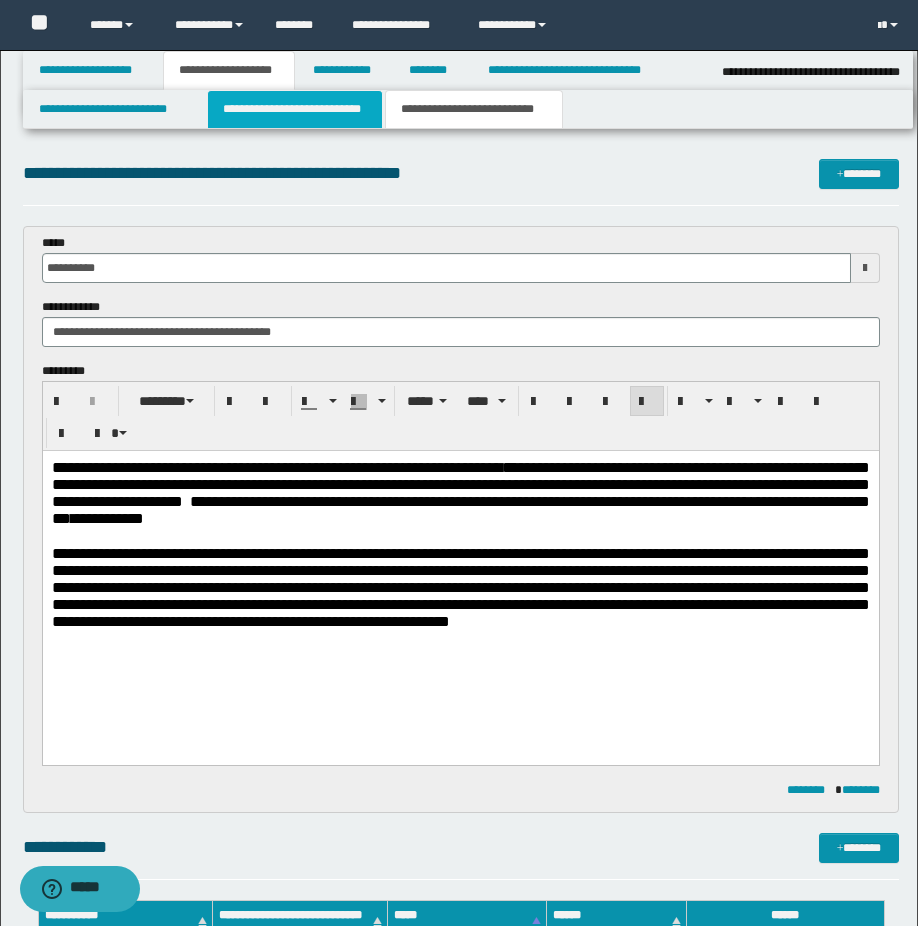 click on "**********" at bounding box center (295, 109) 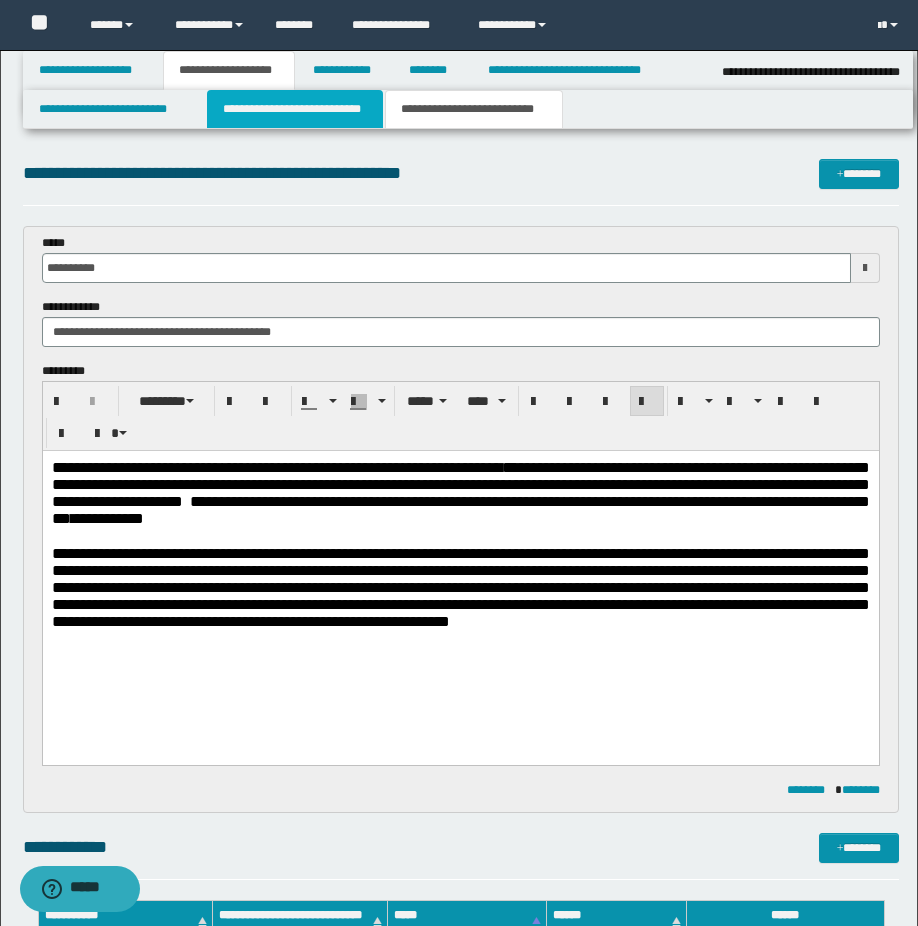 type 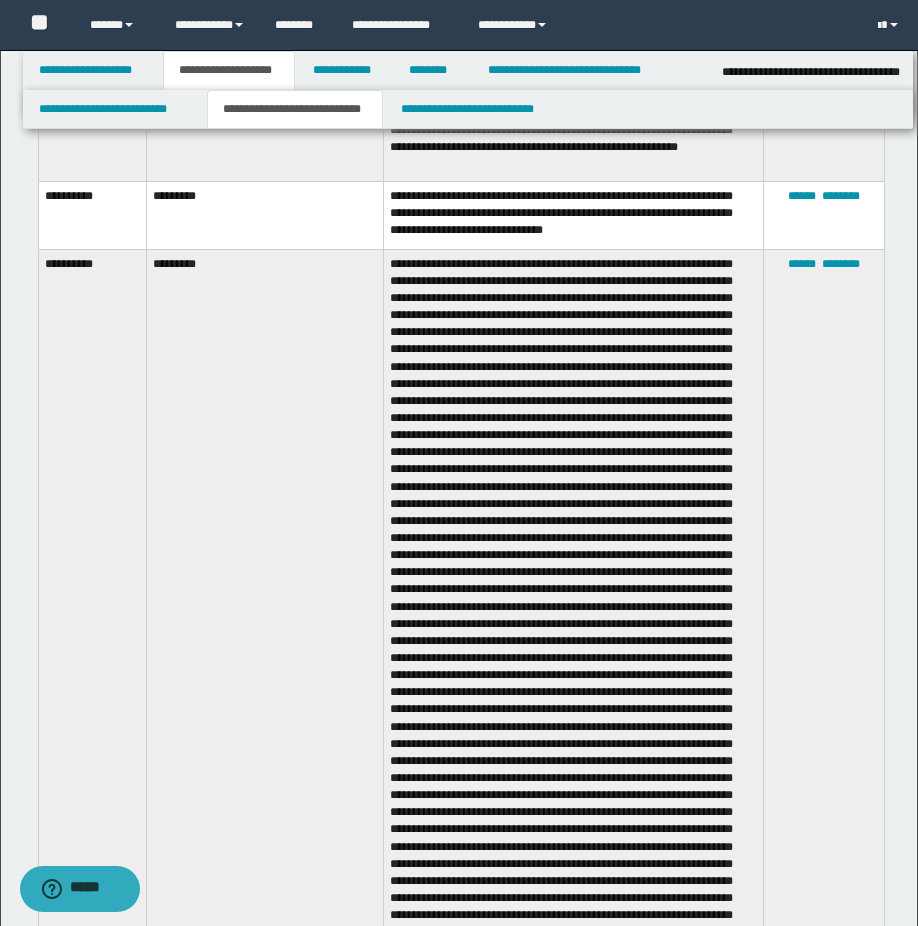 scroll, scrollTop: 1800, scrollLeft: 0, axis: vertical 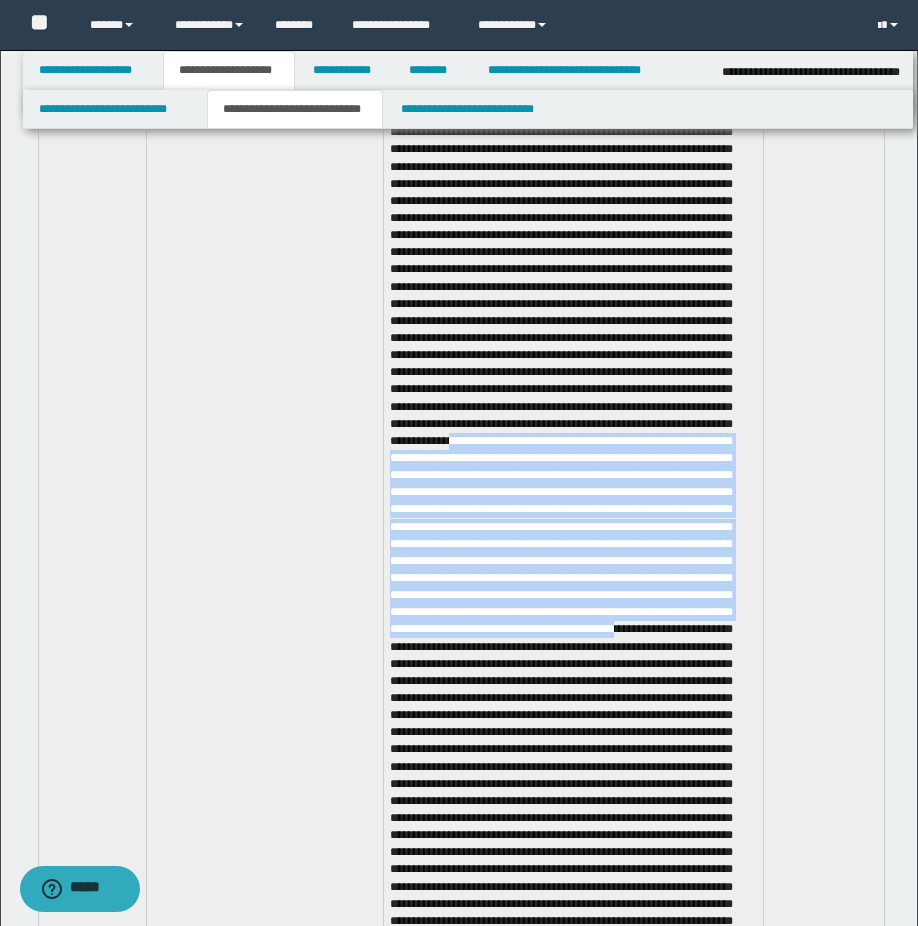 drag, startPoint x: 554, startPoint y: 451, endPoint x: 647, endPoint y: 655, distance: 224.19858 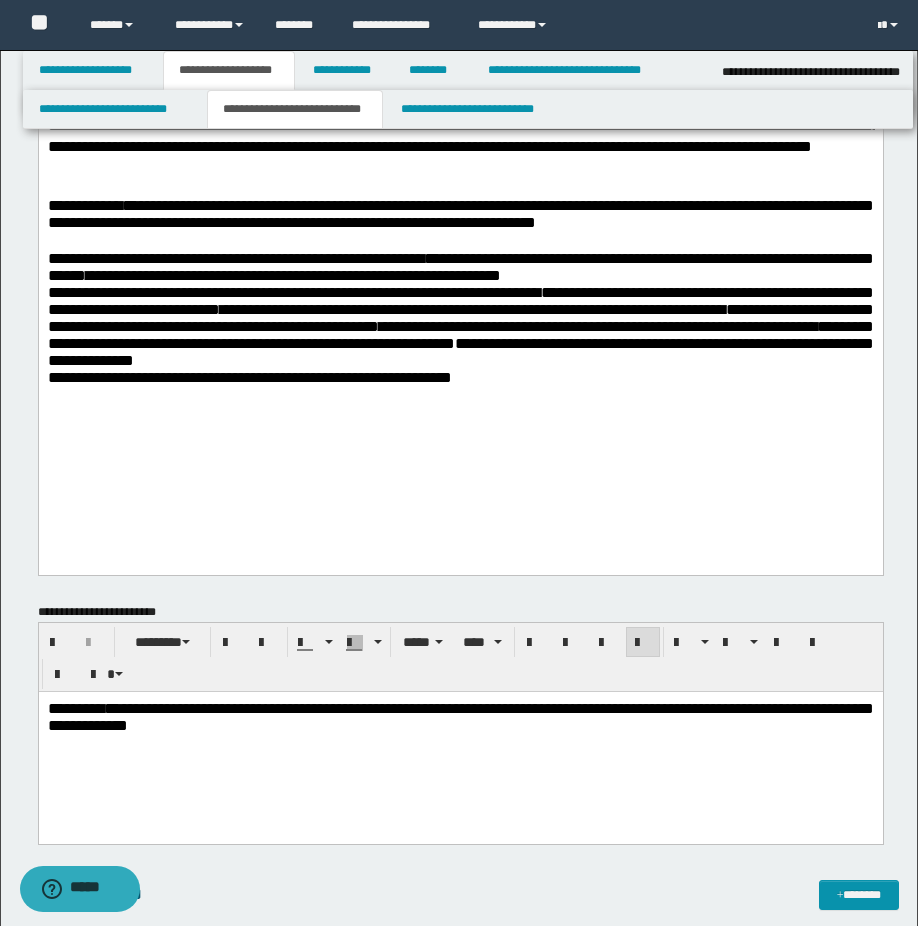 scroll, scrollTop: 0, scrollLeft: 0, axis: both 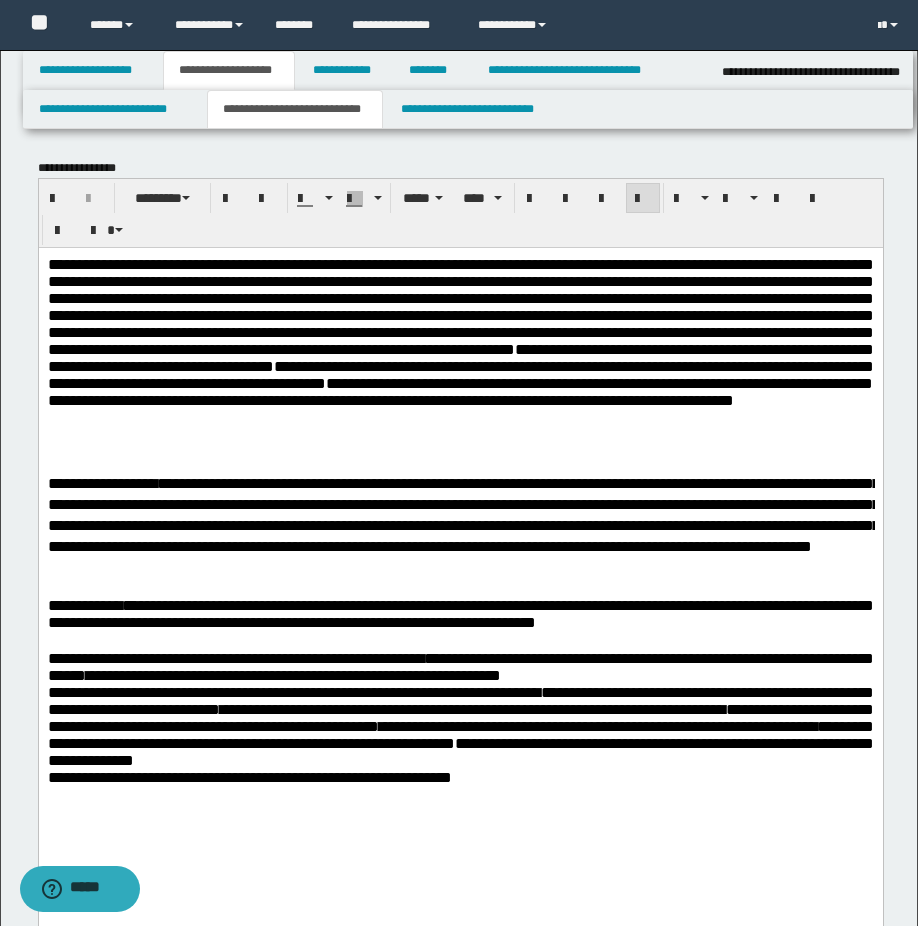 click on "**********" at bounding box center [460, 306] 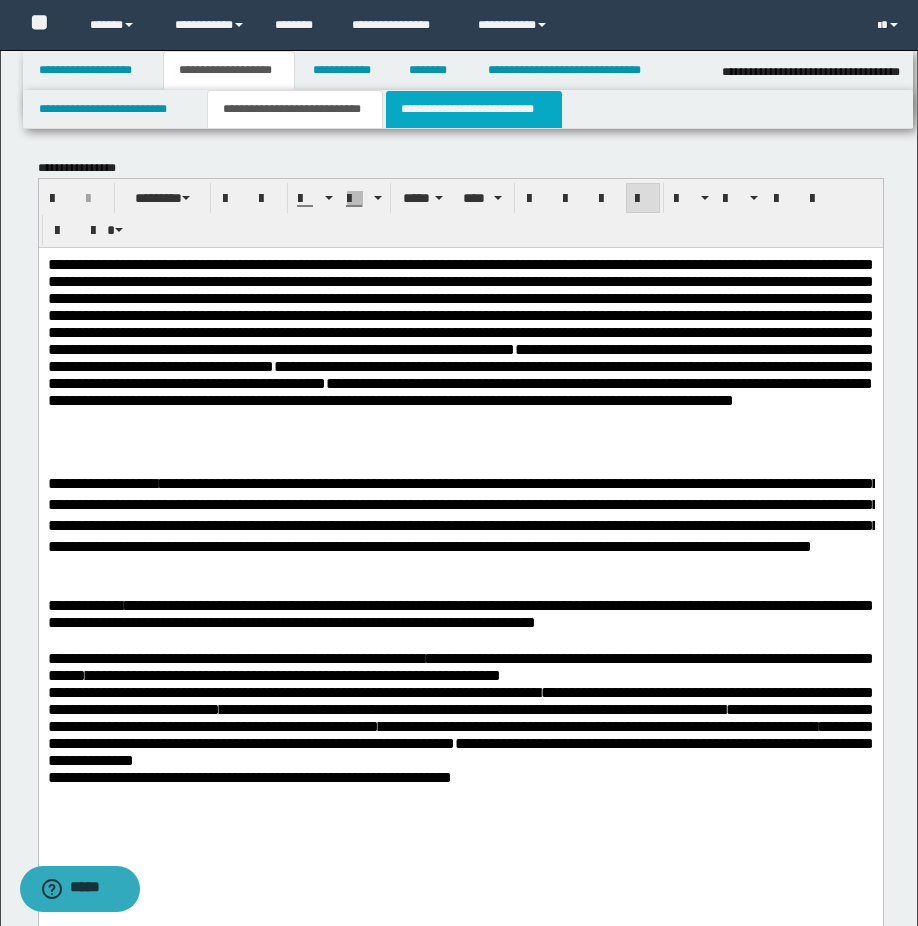 click on "**********" at bounding box center (474, 109) 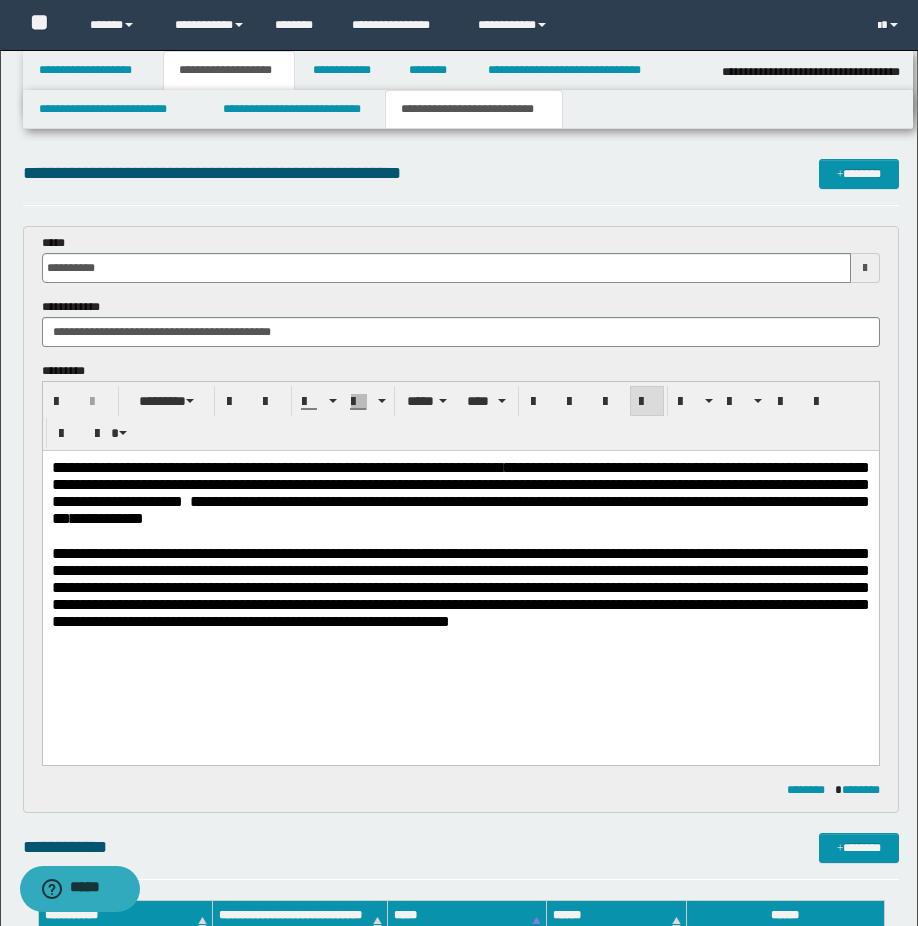 click at bounding box center [460, 536] 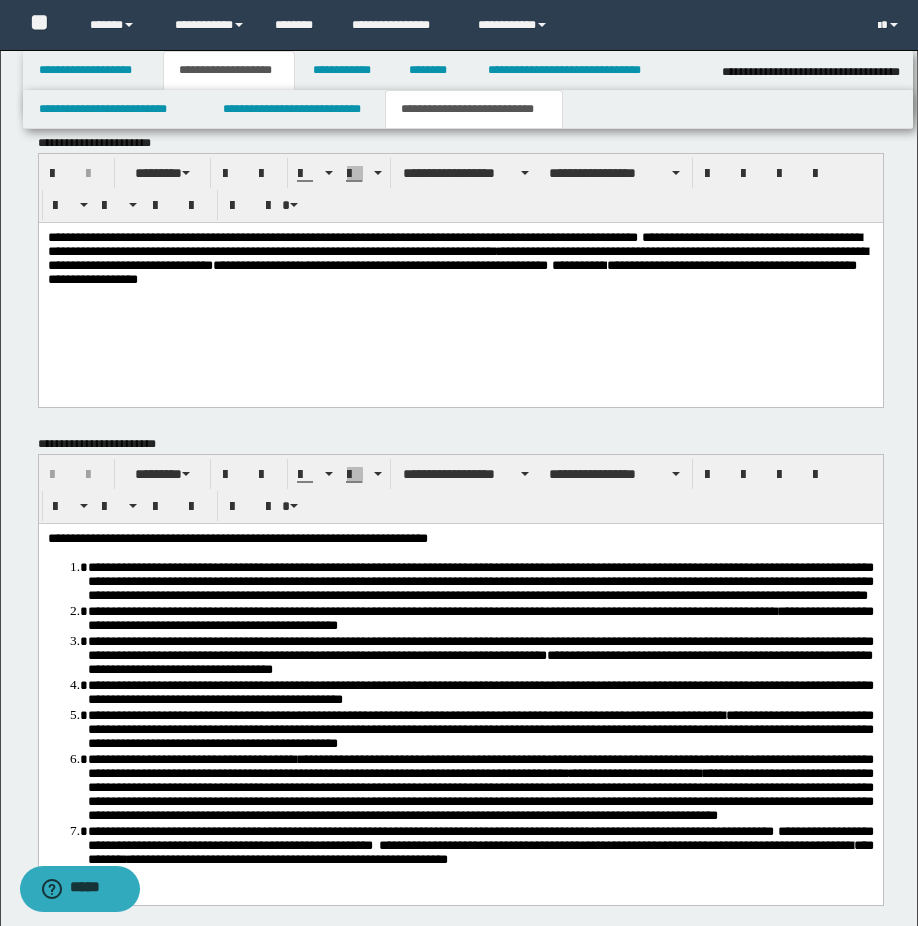 scroll, scrollTop: 1405, scrollLeft: 0, axis: vertical 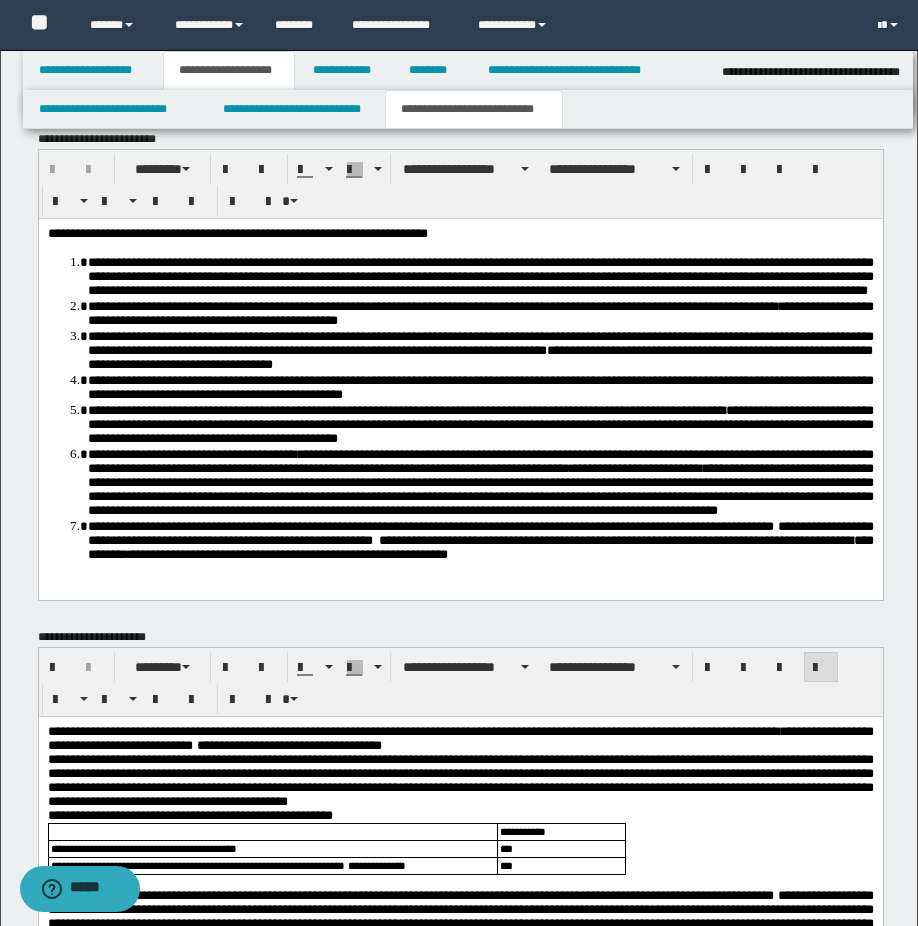 click on "**********" at bounding box center (460, 737) 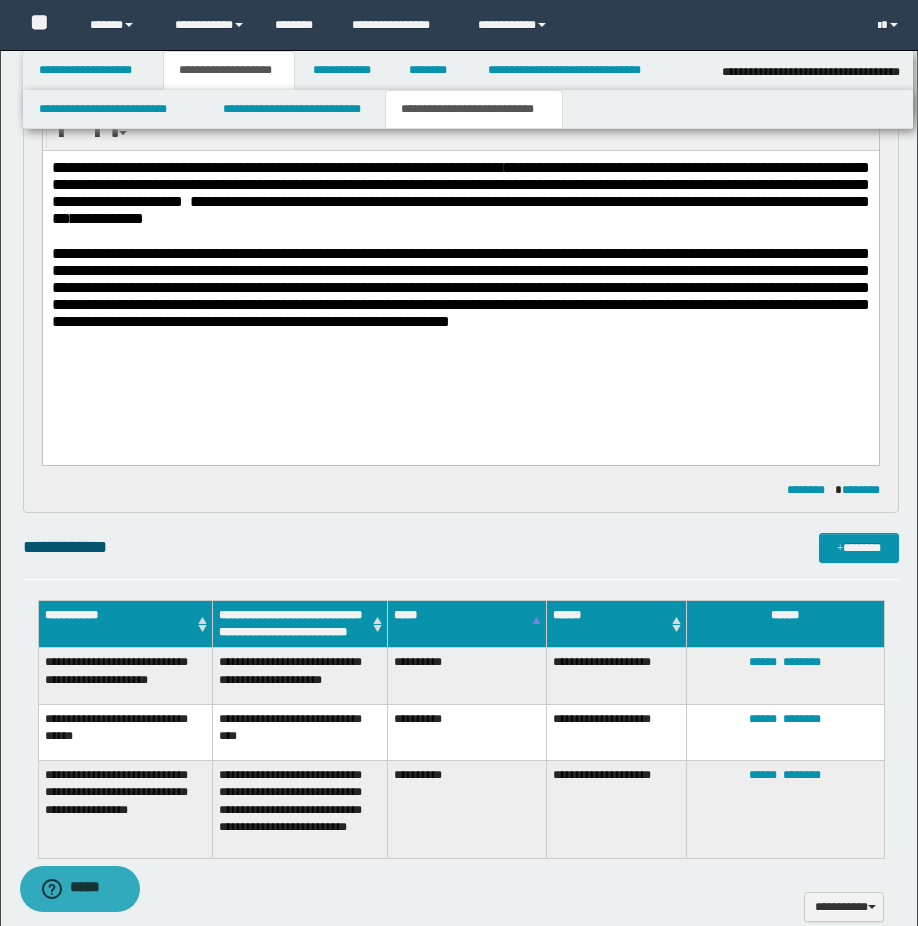 scroll, scrollTop: 500, scrollLeft: 0, axis: vertical 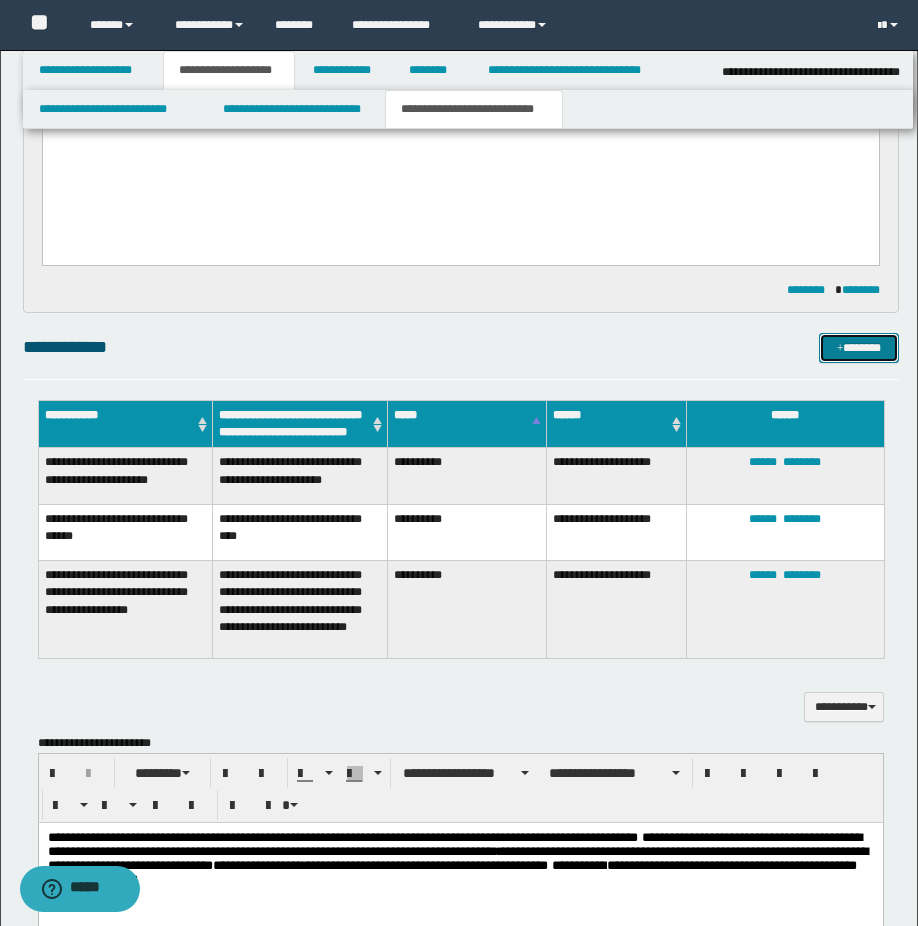click on "*******" at bounding box center (859, 348) 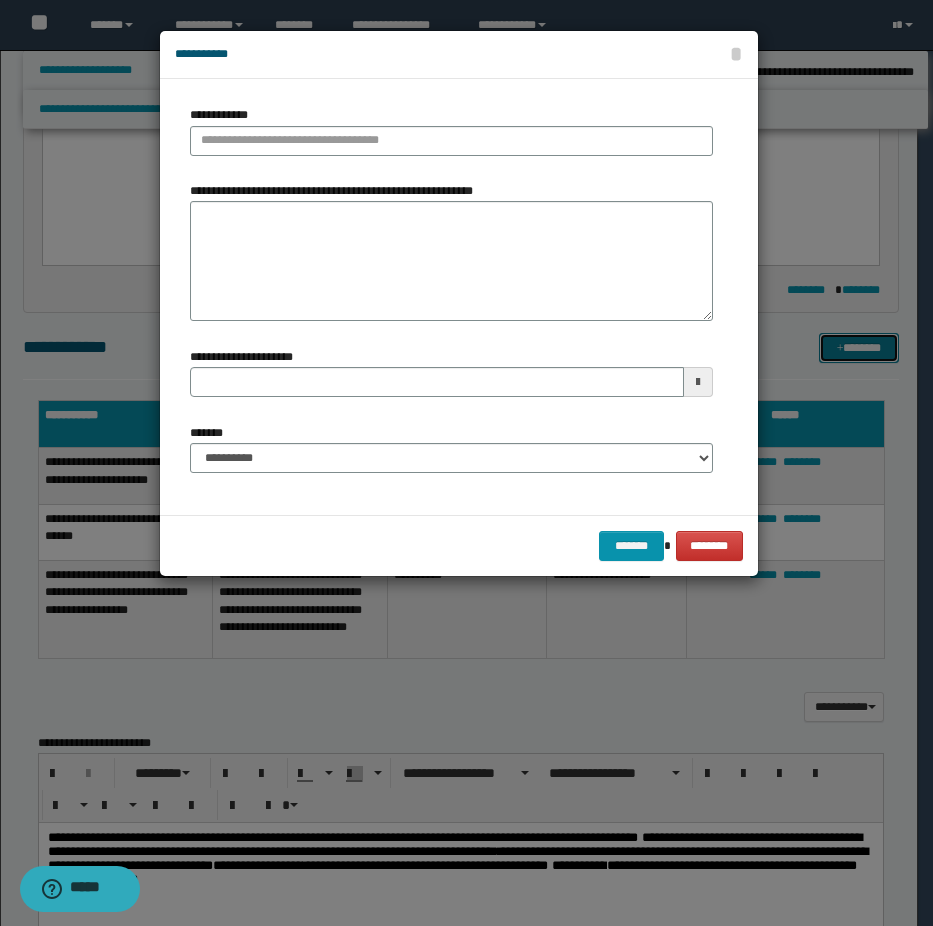 type 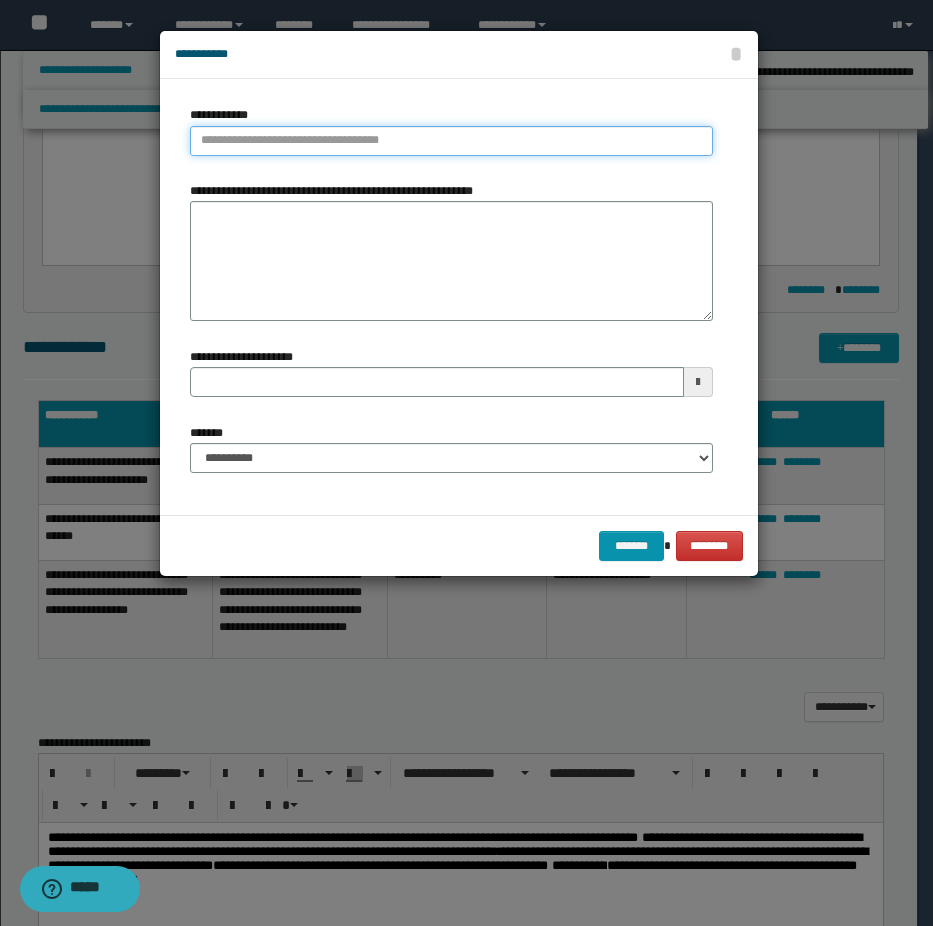 type on "**********" 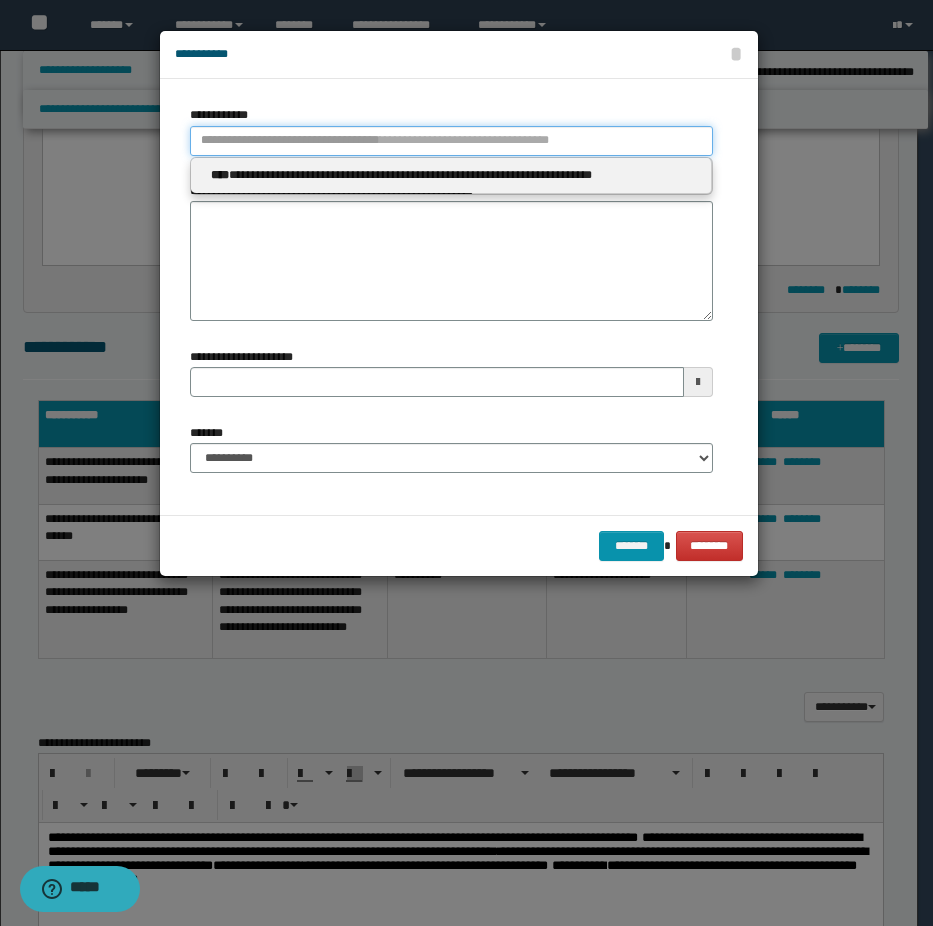 click on "**********" at bounding box center (451, 141) 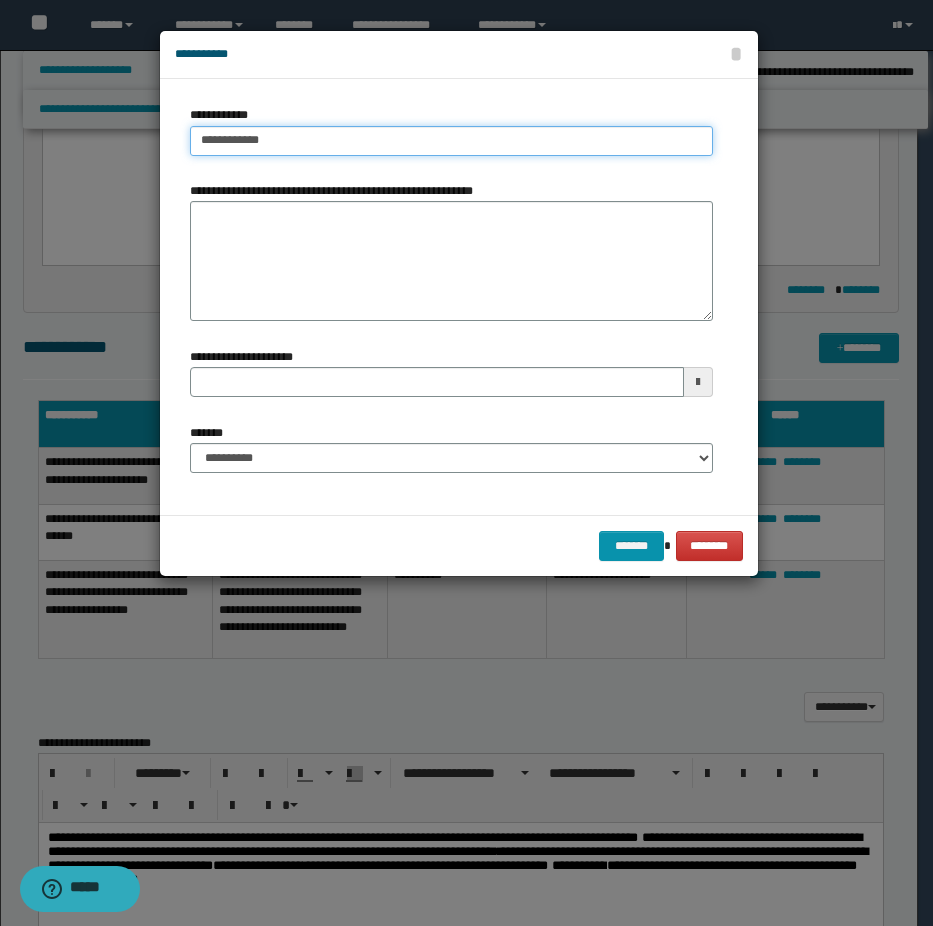 type on "**********" 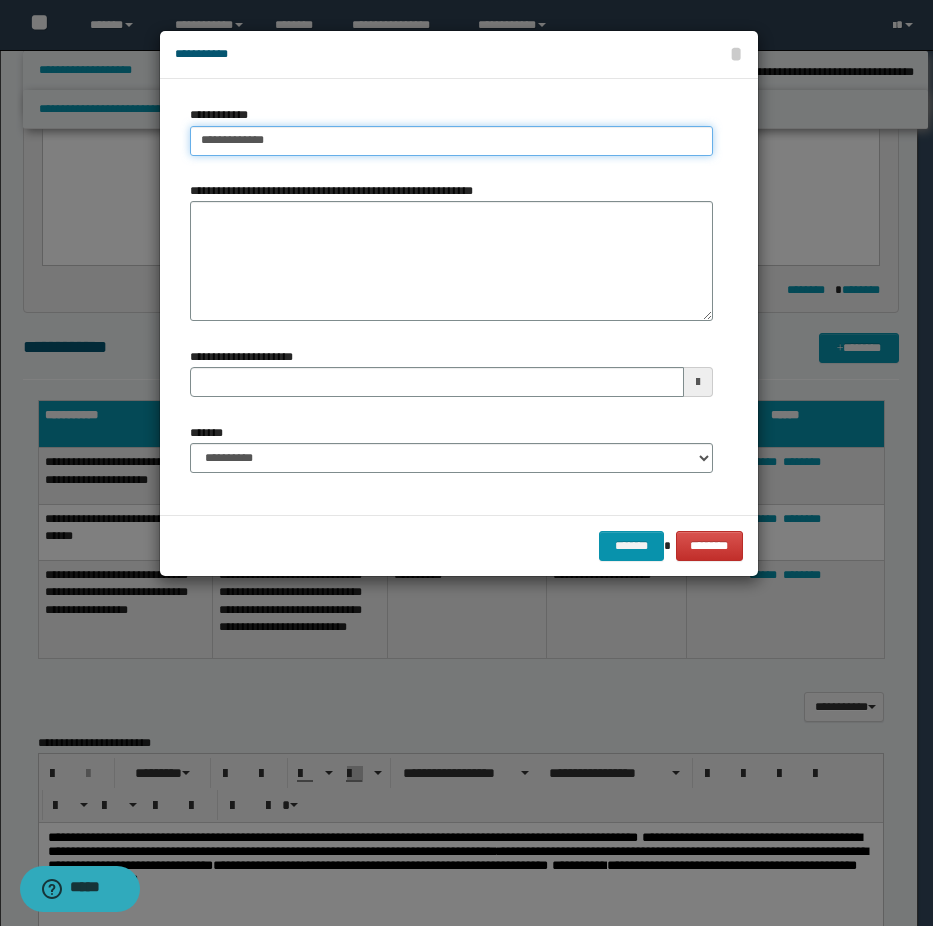 type on "**********" 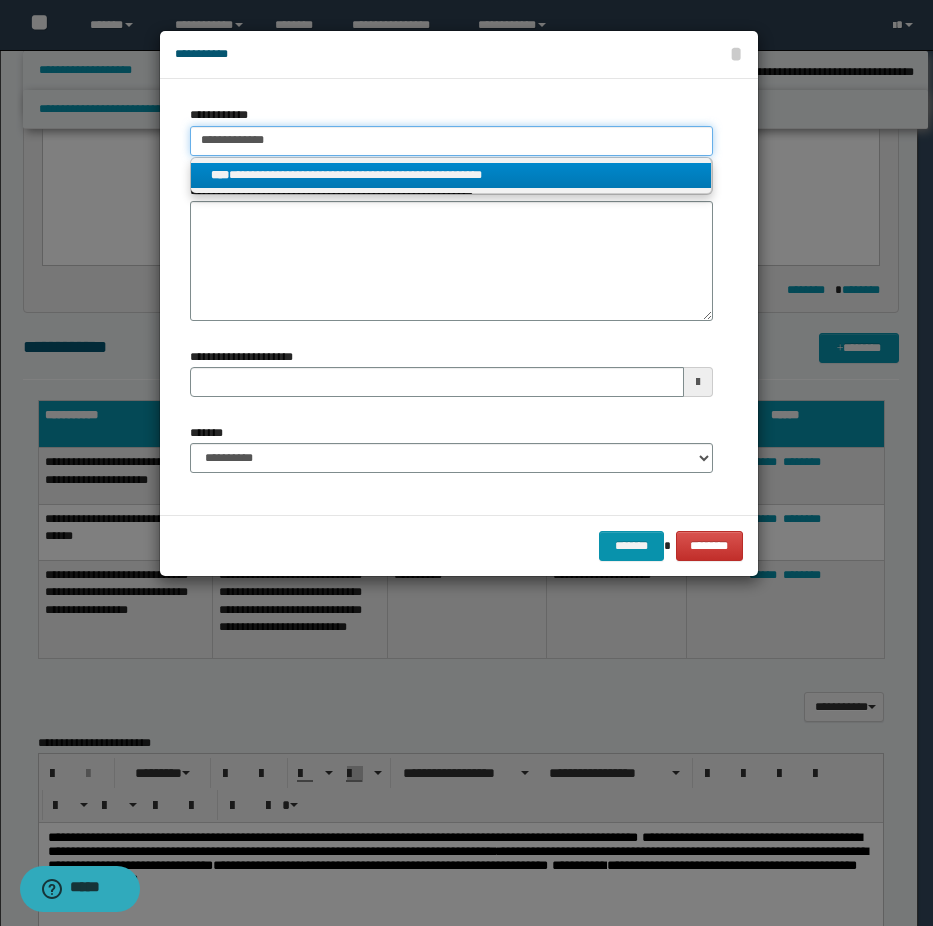 type on "**********" 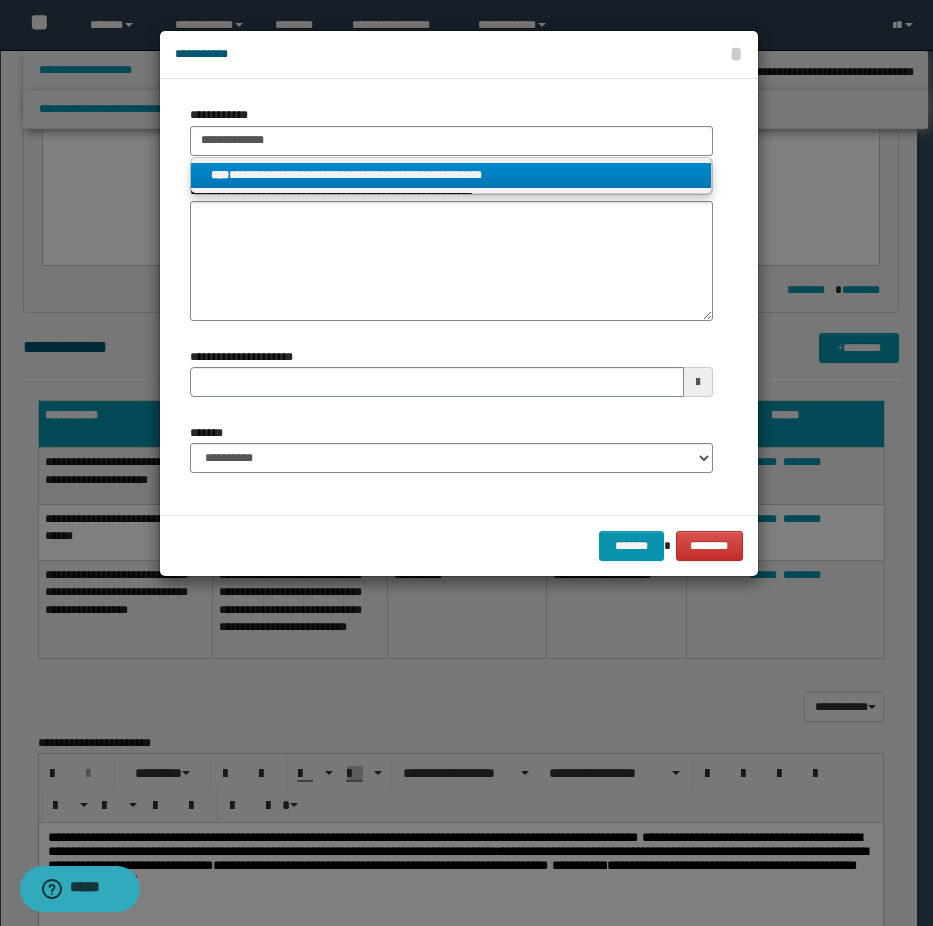 click on "**********" at bounding box center [451, 175] 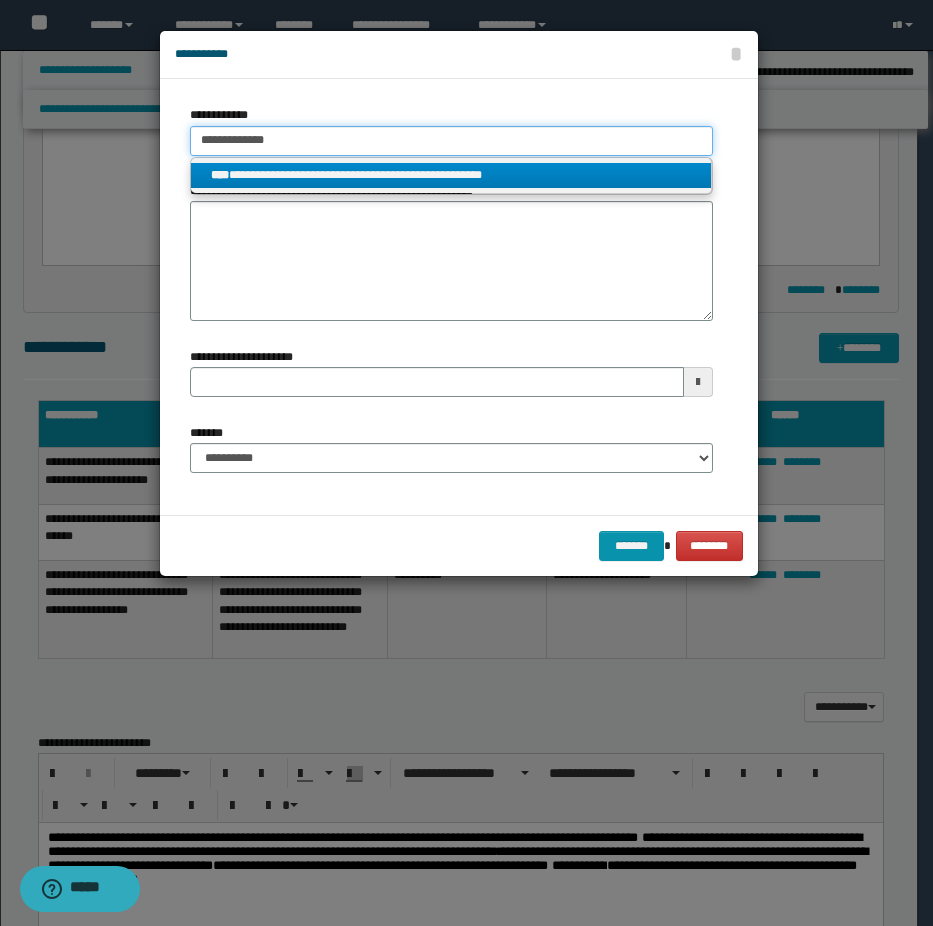 type 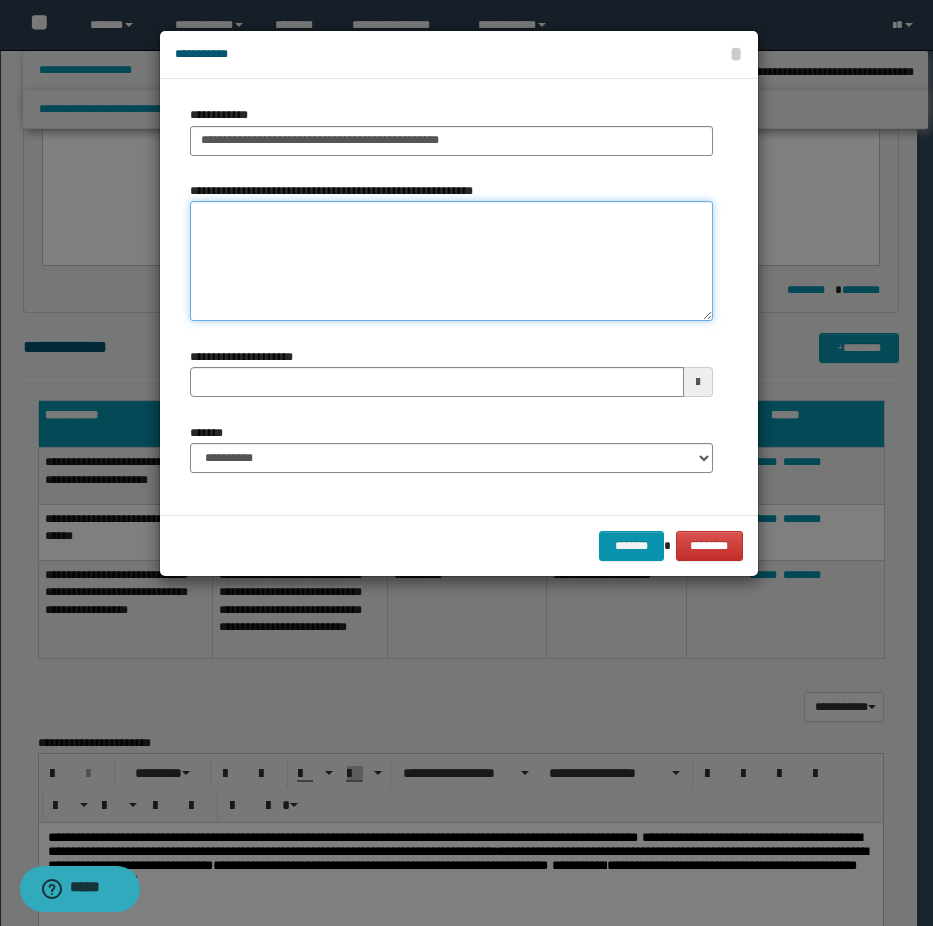 click on "**********" at bounding box center (451, 261) 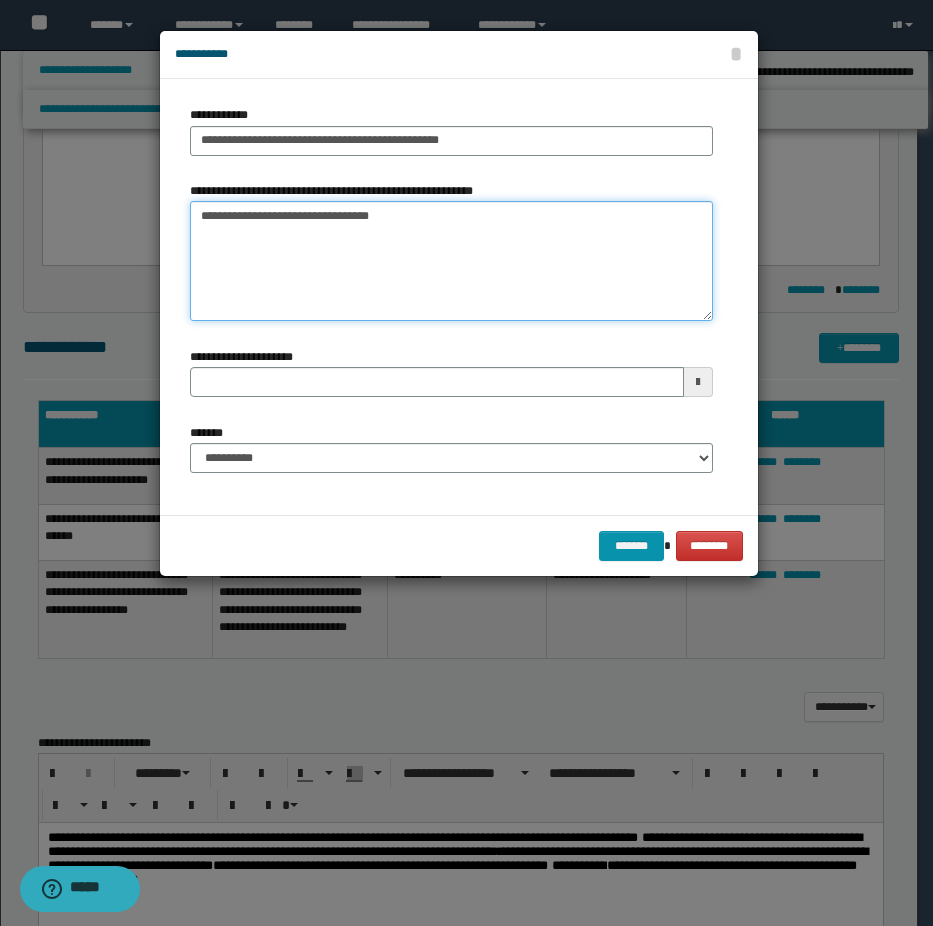 type on "**********" 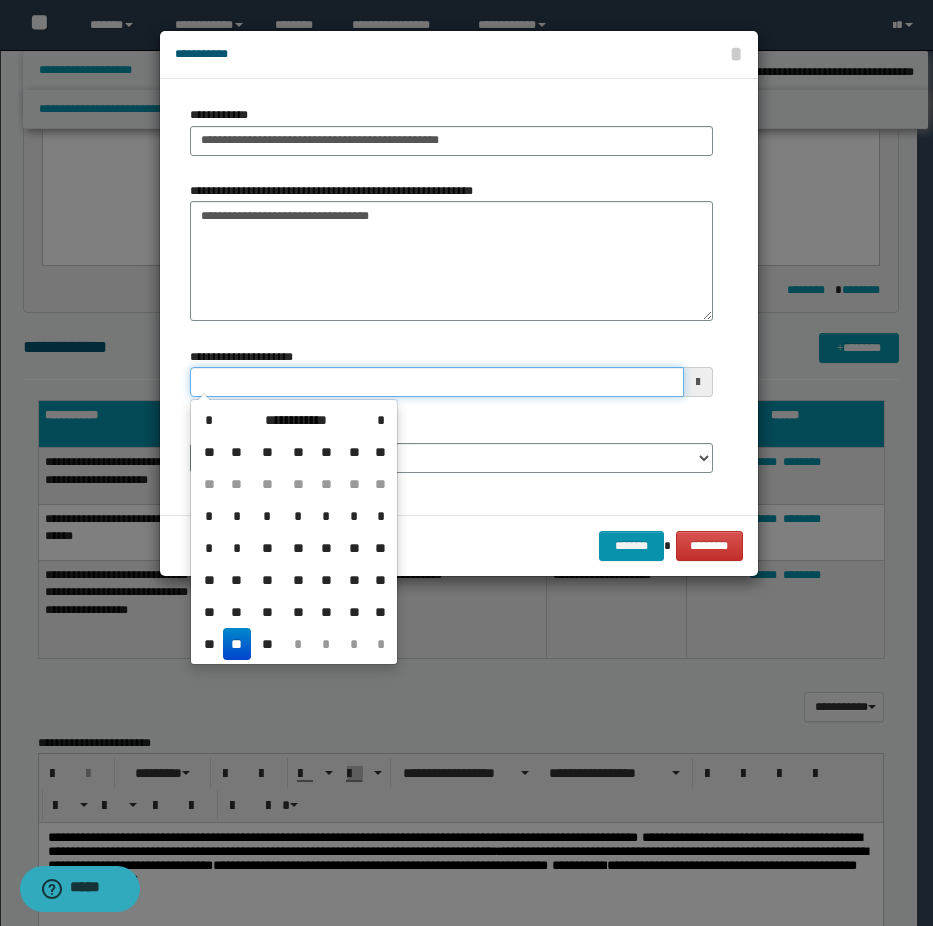 click on "**********" at bounding box center (437, 382) 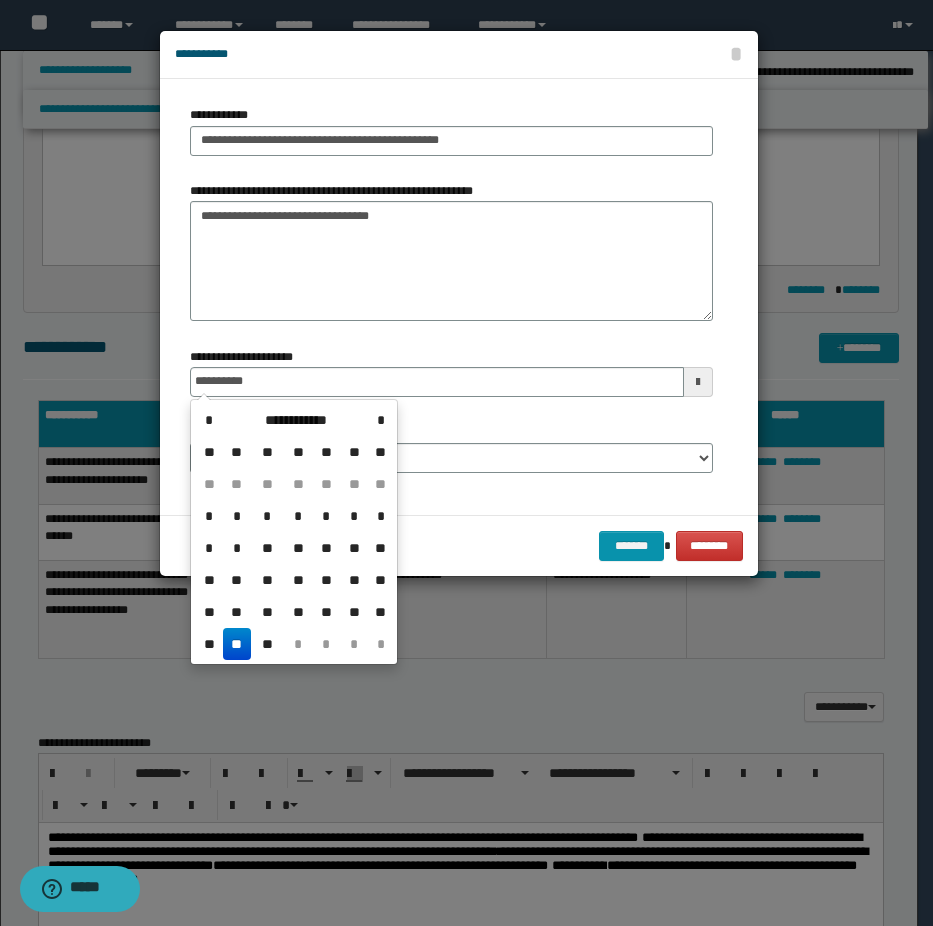 click on "**" at bounding box center [237, 644] 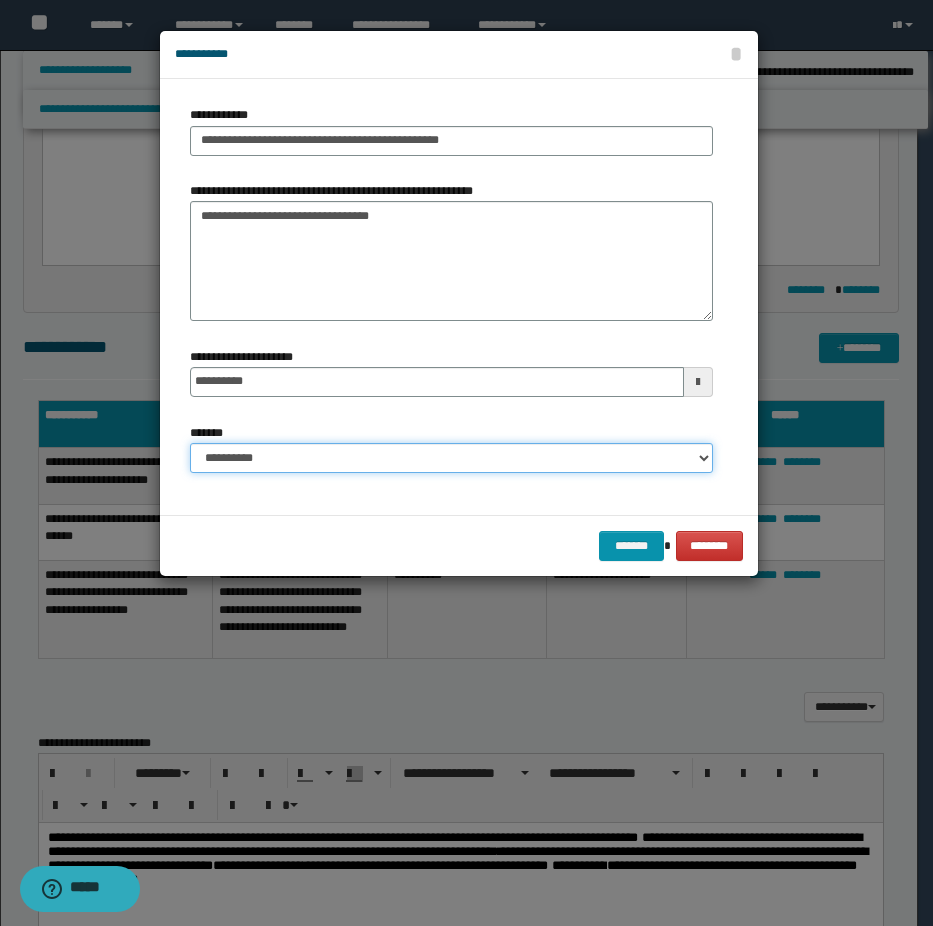 click on "**********" at bounding box center (451, 458) 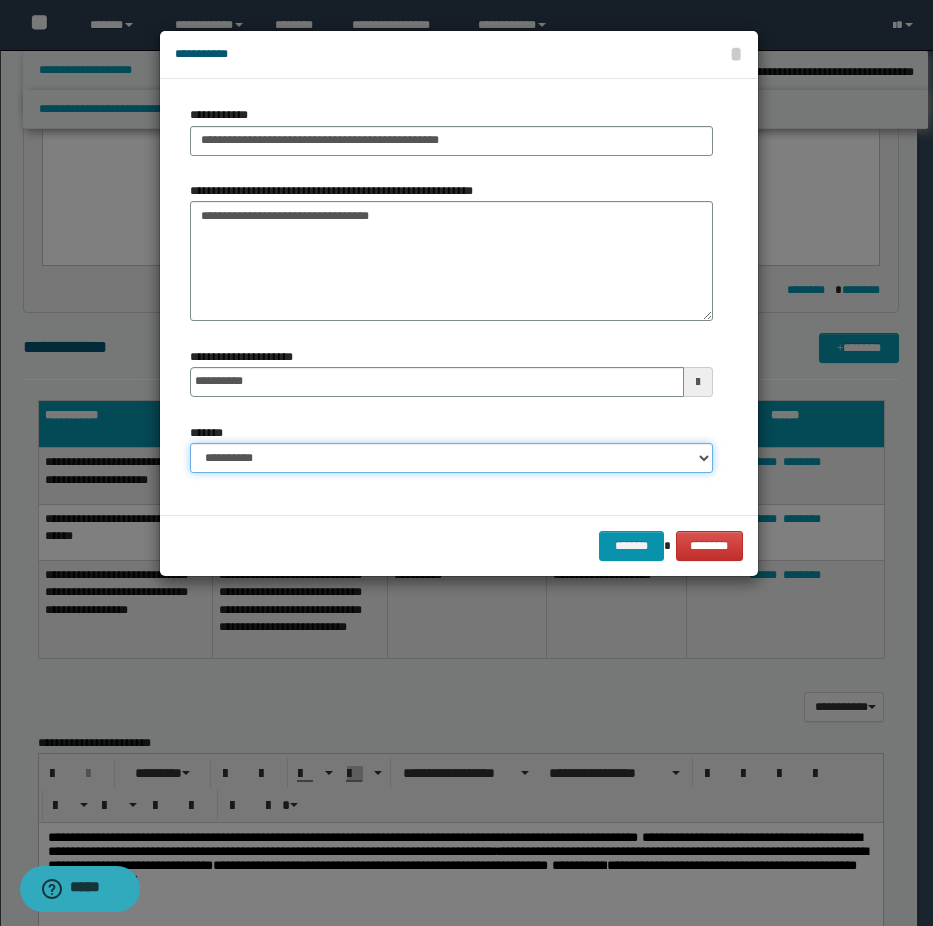 select on "*" 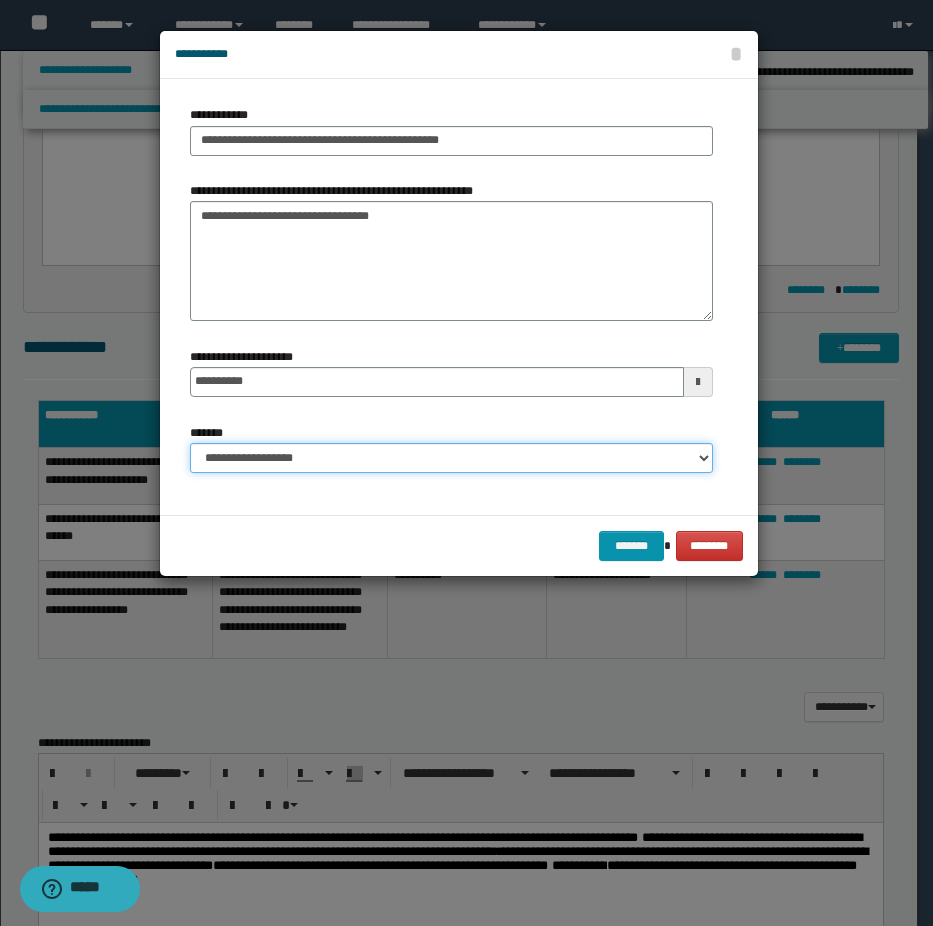 click on "**********" at bounding box center (451, 458) 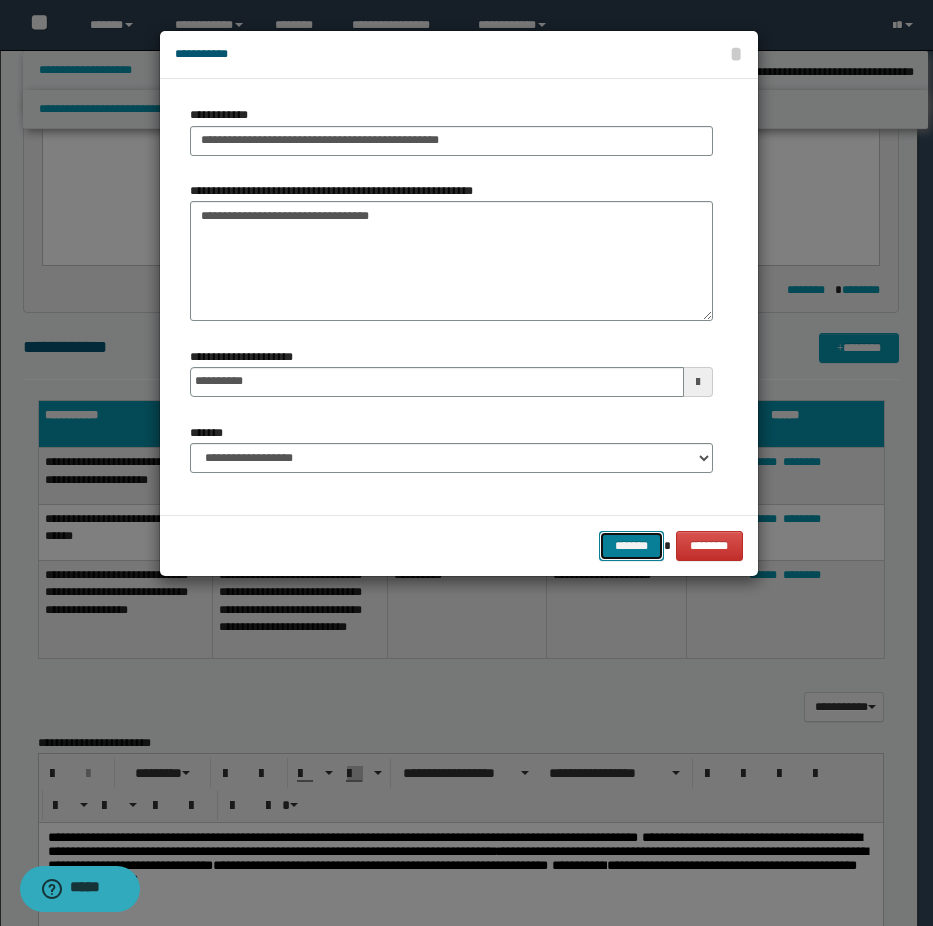 click on "*******" at bounding box center [631, 546] 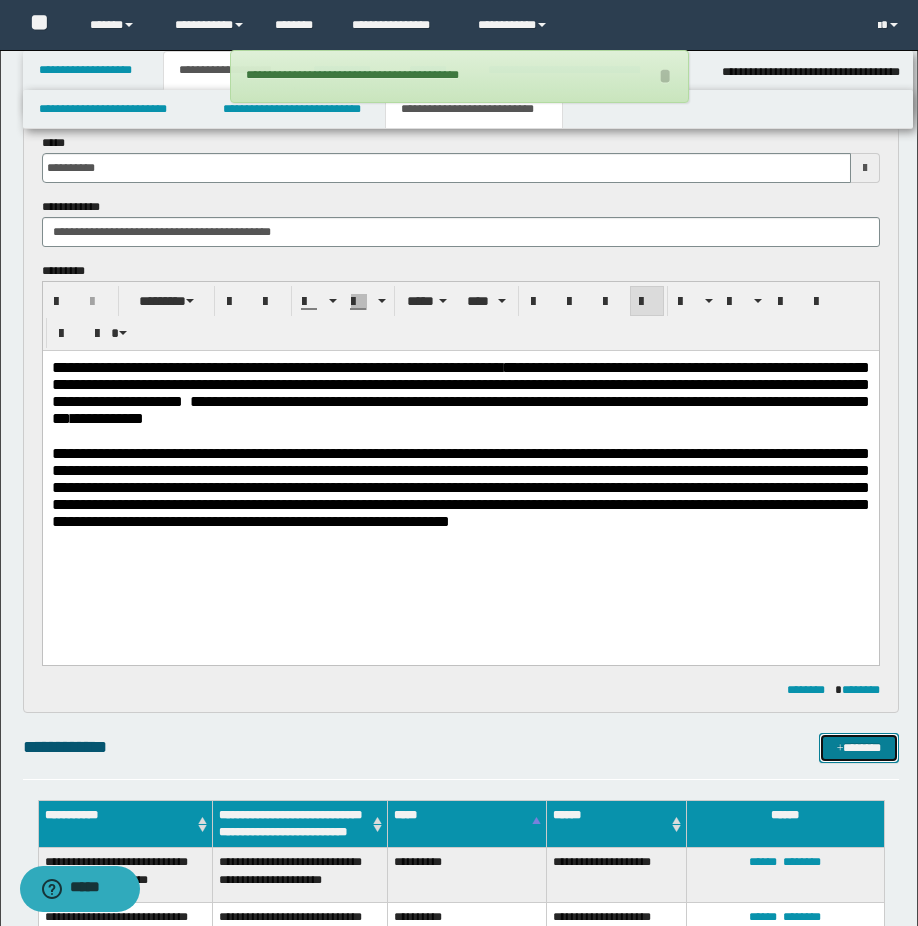 scroll, scrollTop: 0, scrollLeft: 0, axis: both 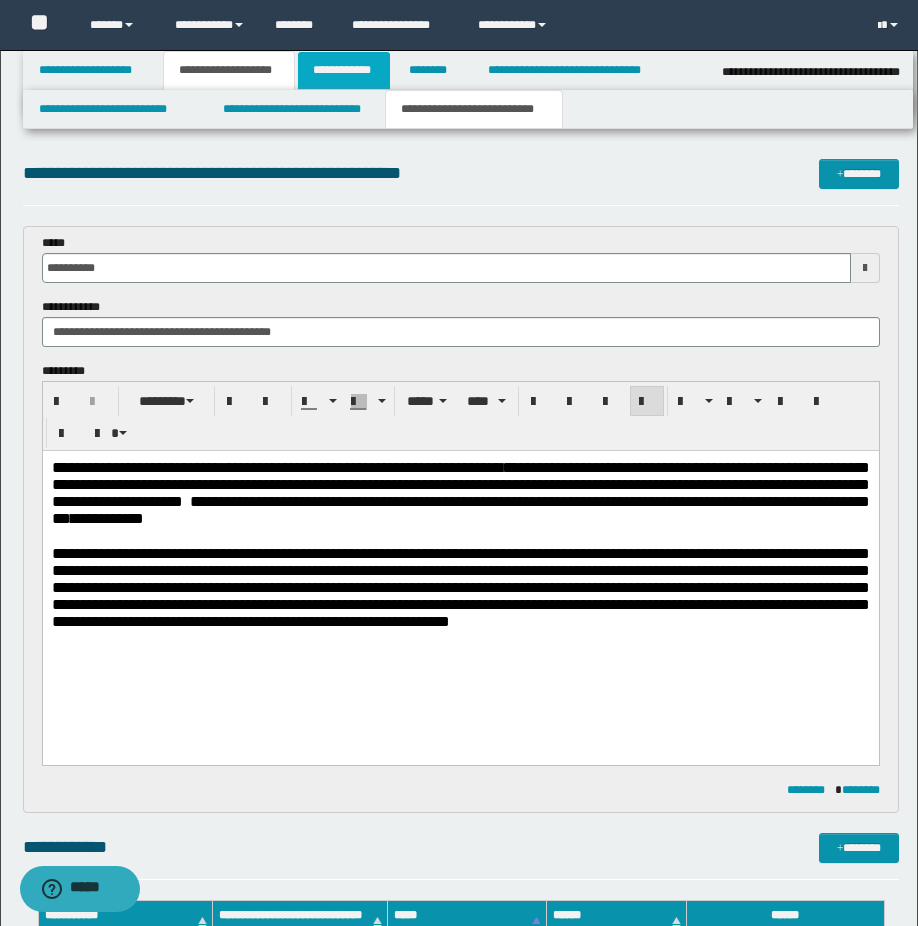 click on "**********" at bounding box center [344, 70] 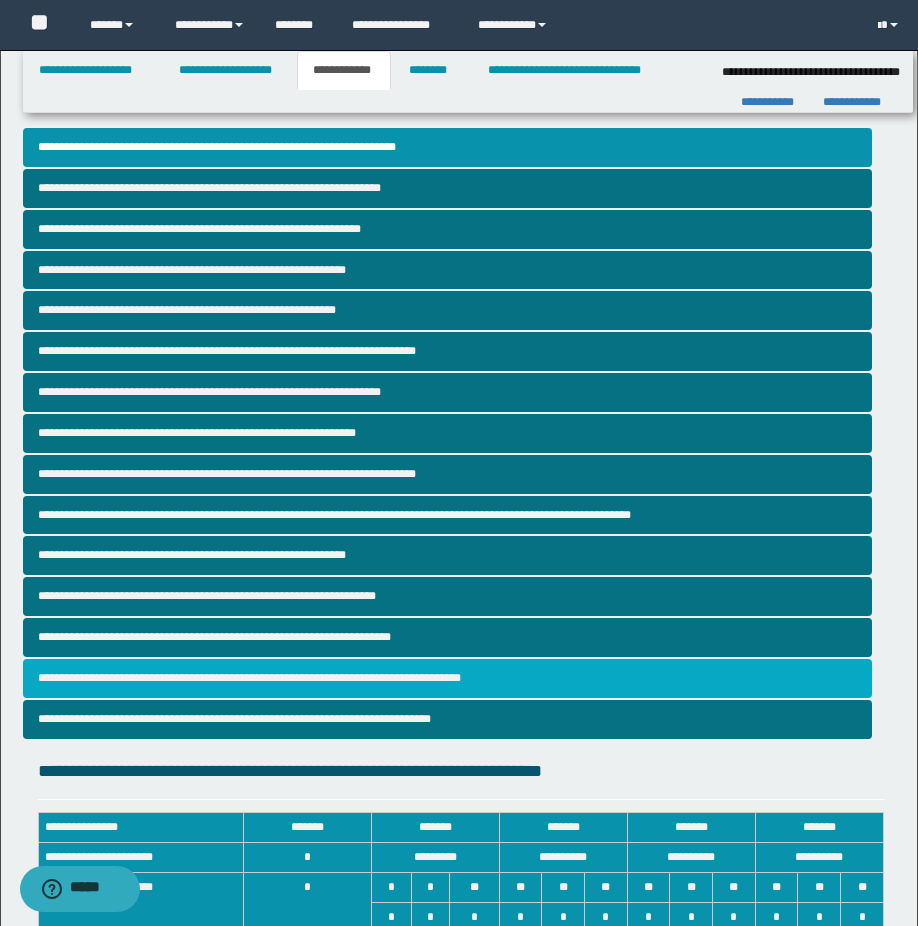 click on "**********" at bounding box center (447, 678) 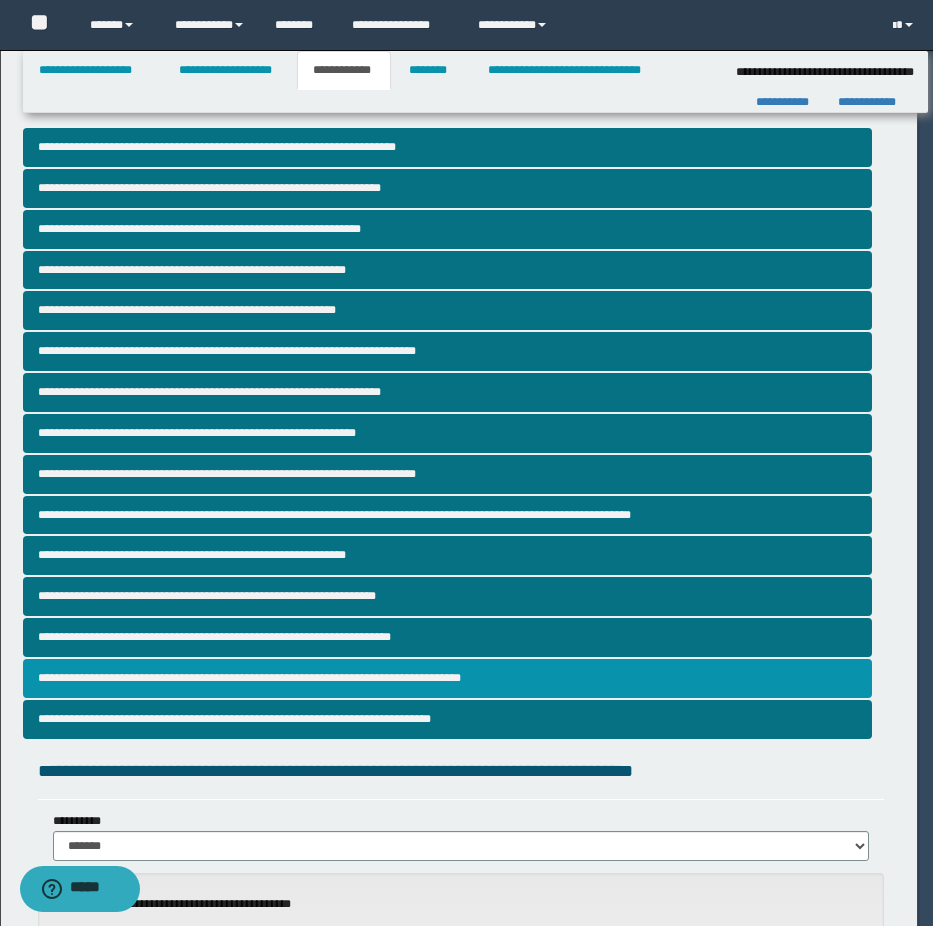 type on "*" 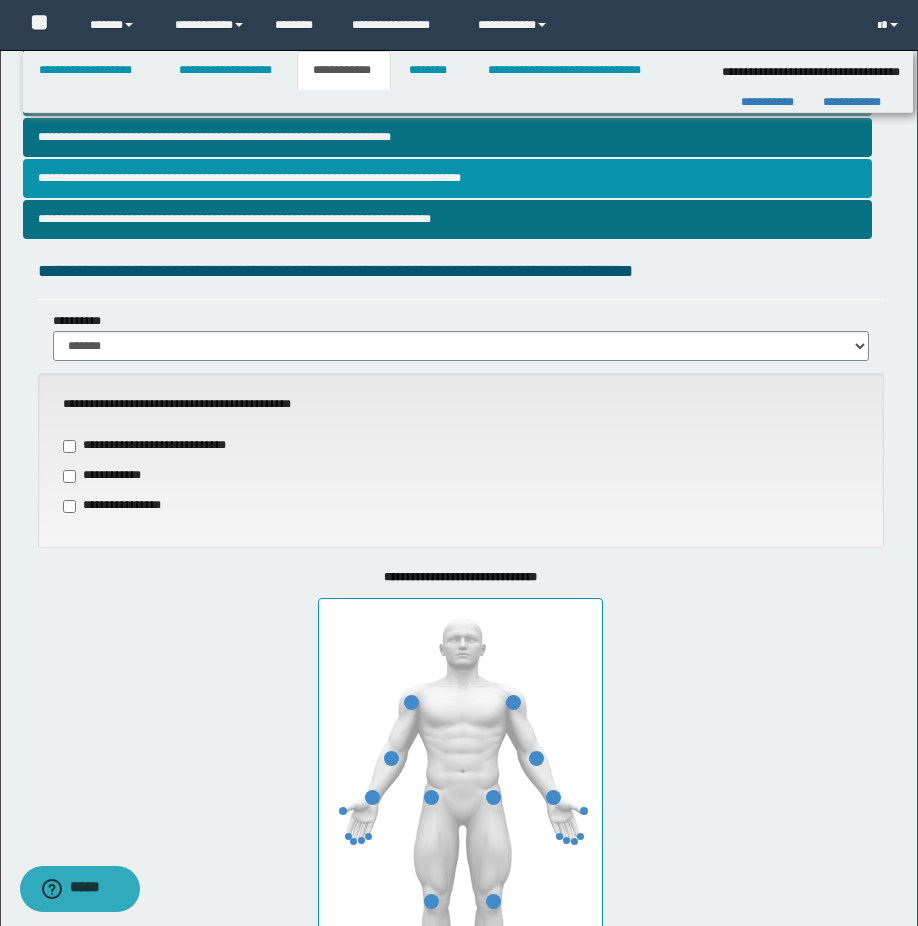 scroll, scrollTop: 700, scrollLeft: 0, axis: vertical 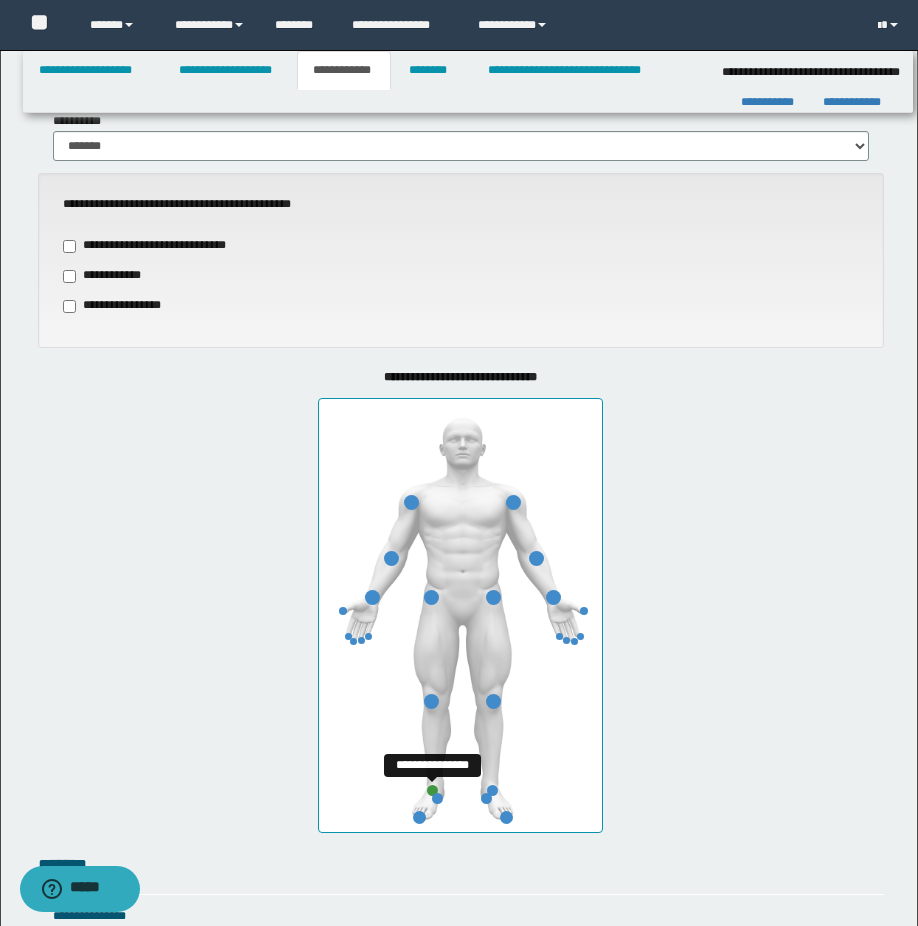 click at bounding box center (432, 790) 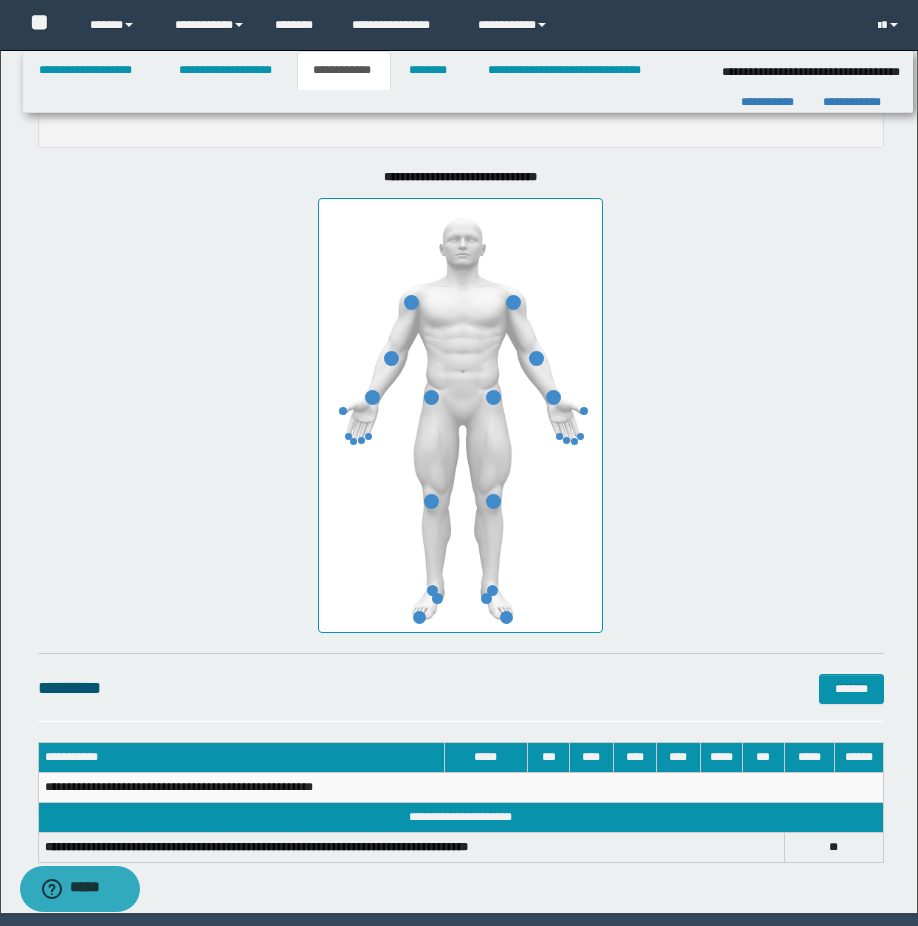 scroll, scrollTop: 966, scrollLeft: 0, axis: vertical 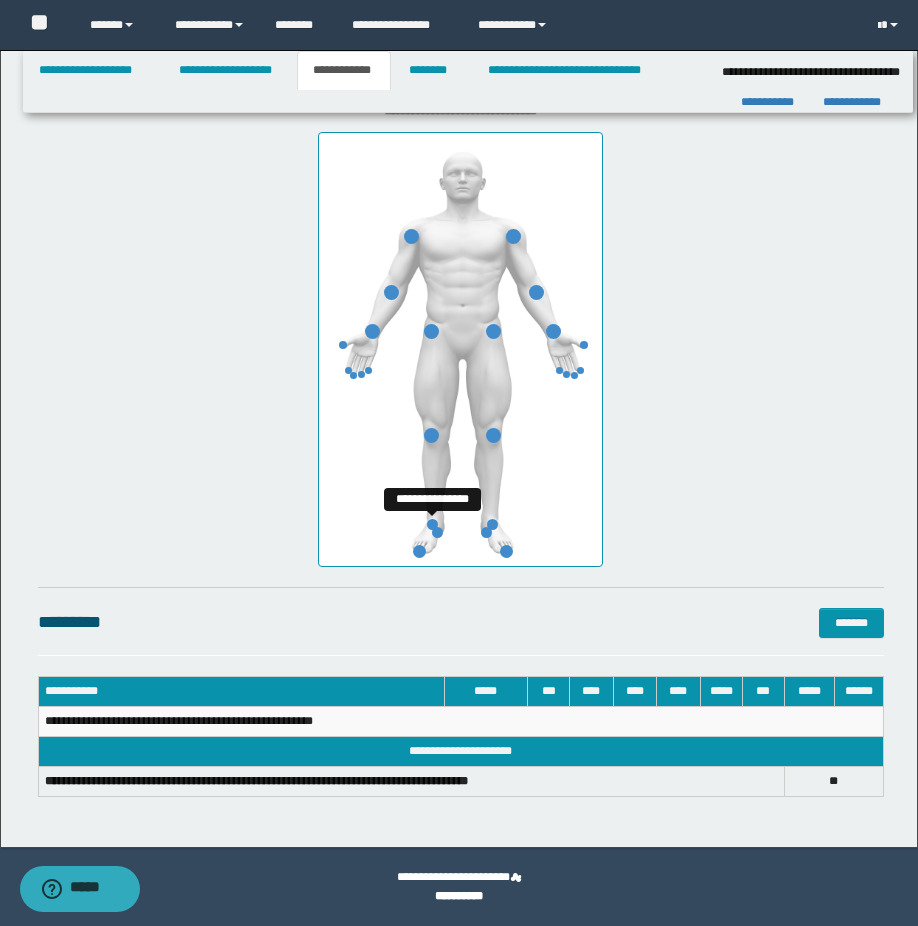 click at bounding box center (432, 524) 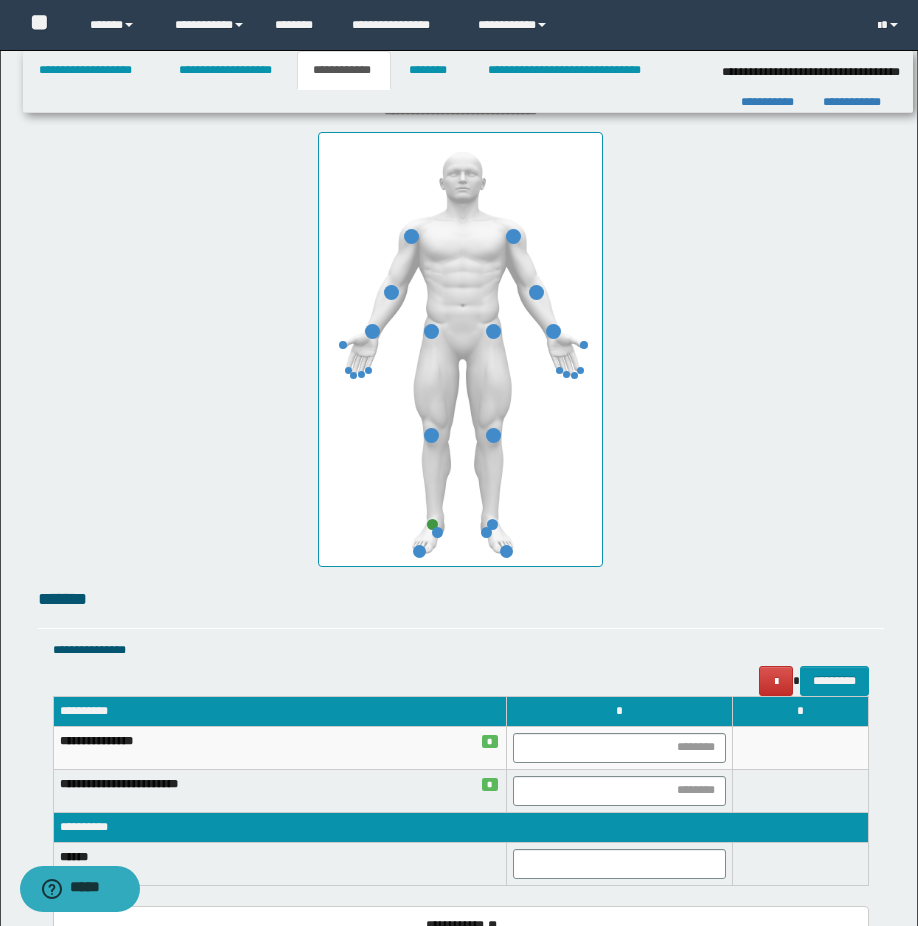 scroll, scrollTop: 1266, scrollLeft: 0, axis: vertical 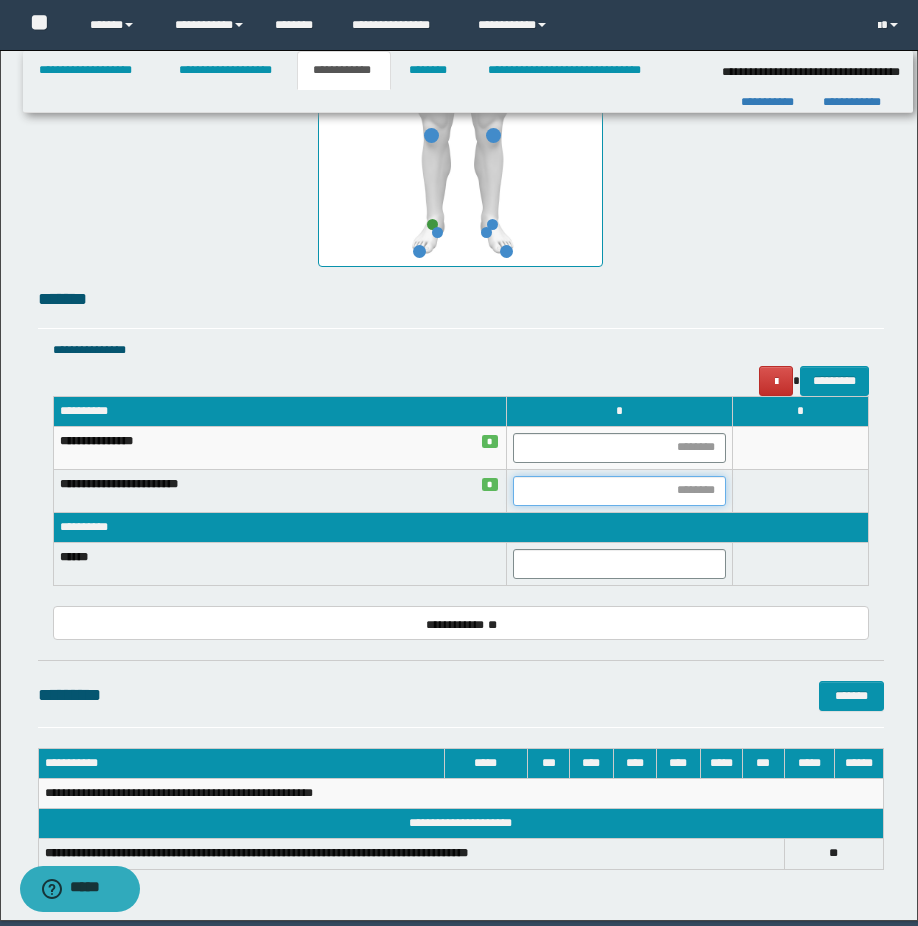 click at bounding box center (620, 491) 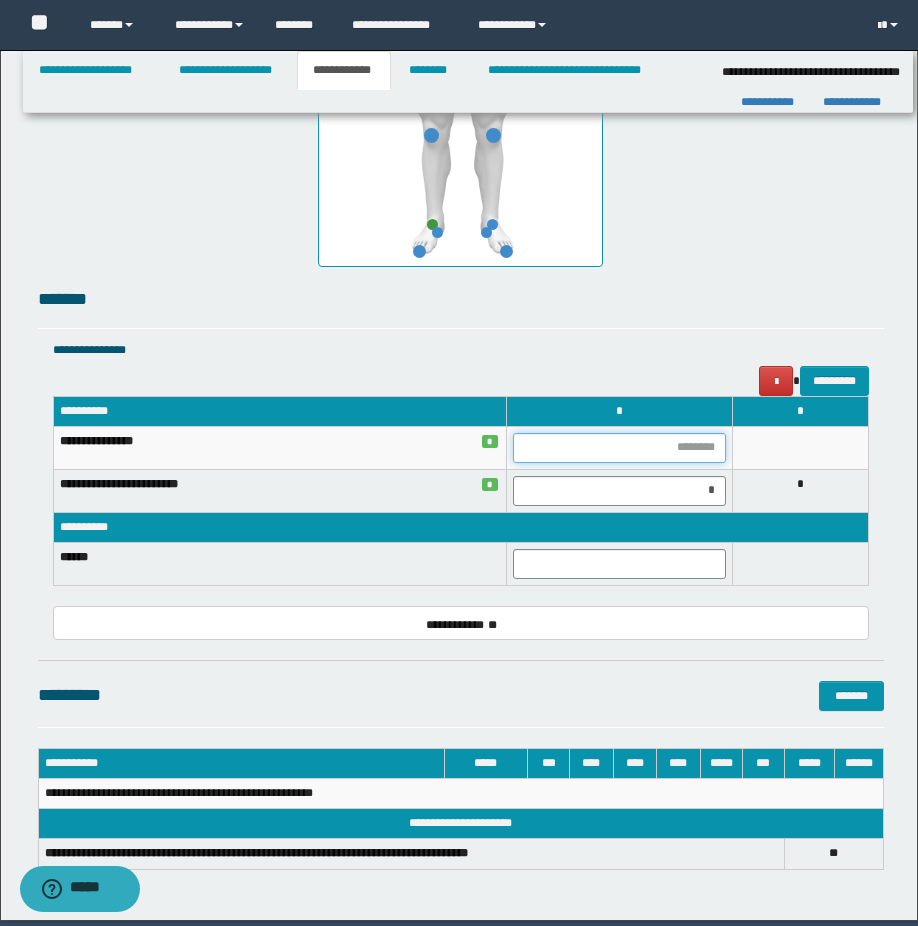 click at bounding box center [620, 448] 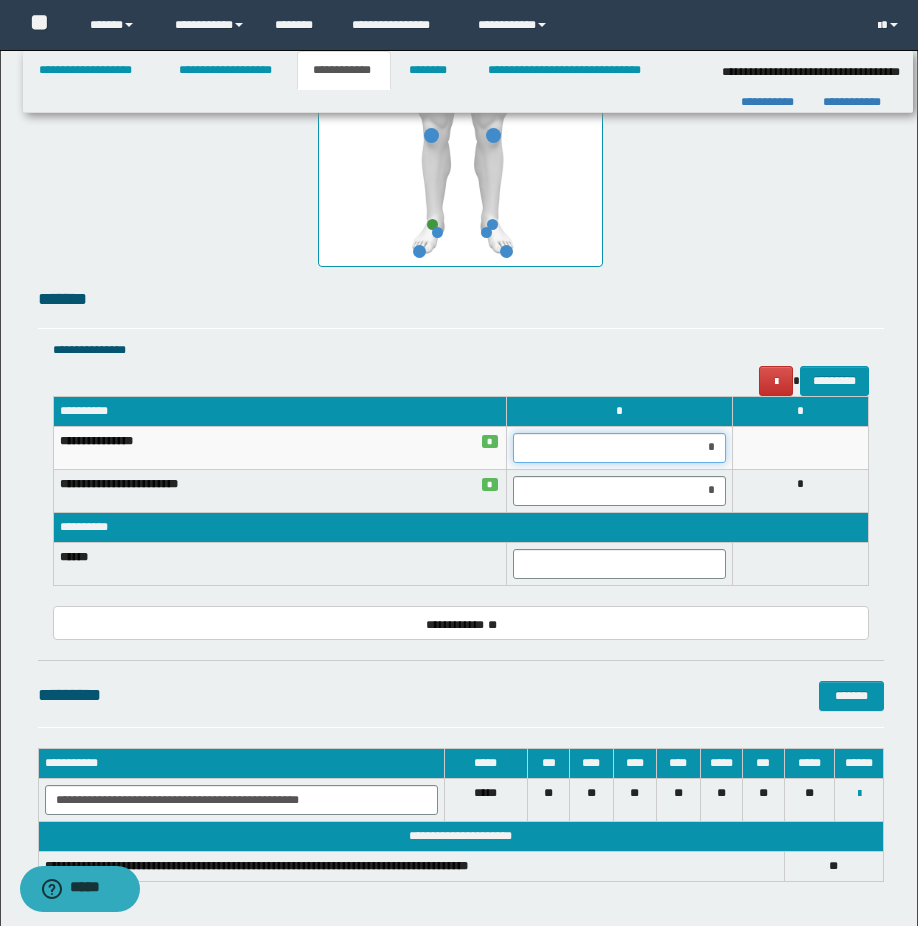 type on "**" 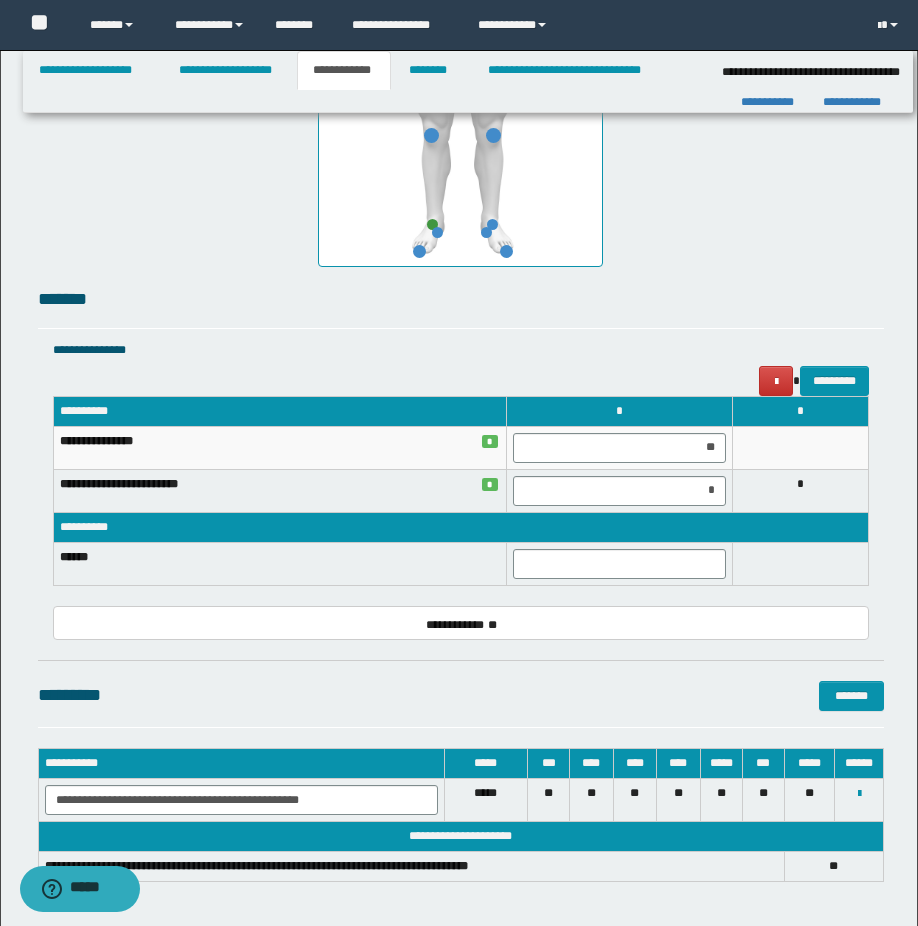 click on "*********" at bounding box center (461, 381) 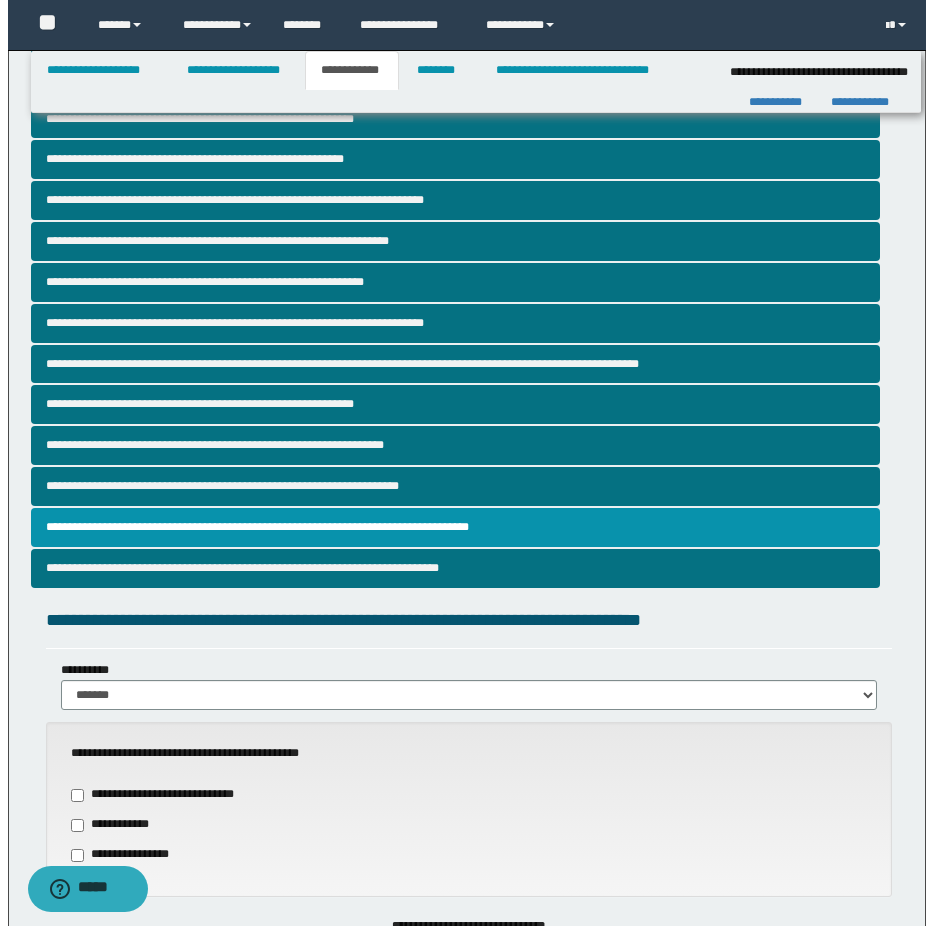 scroll, scrollTop: 0, scrollLeft: 0, axis: both 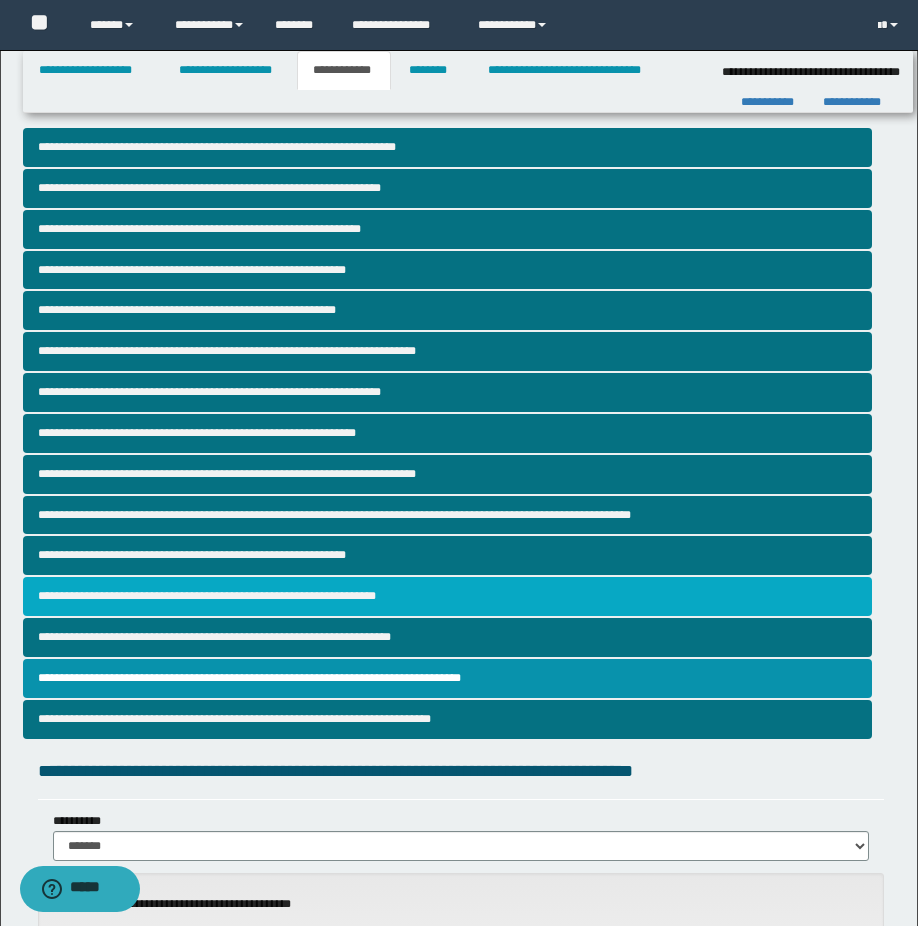 click on "**********" at bounding box center (447, 596) 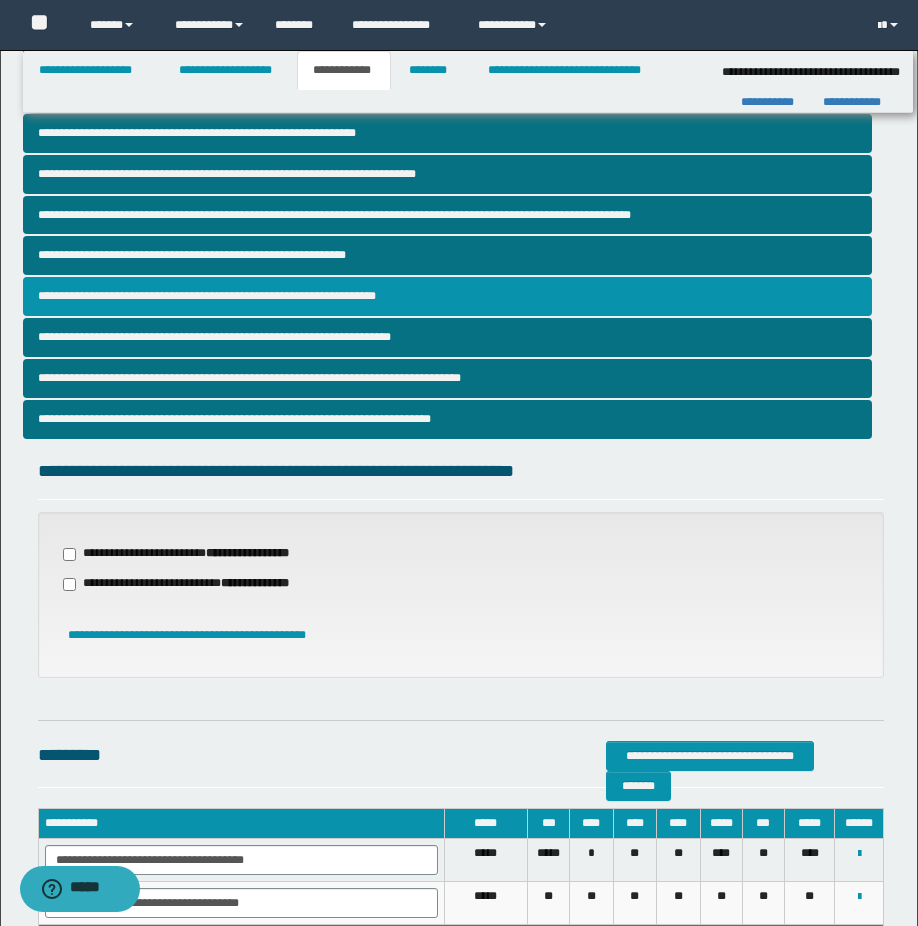 scroll, scrollTop: 488, scrollLeft: 0, axis: vertical 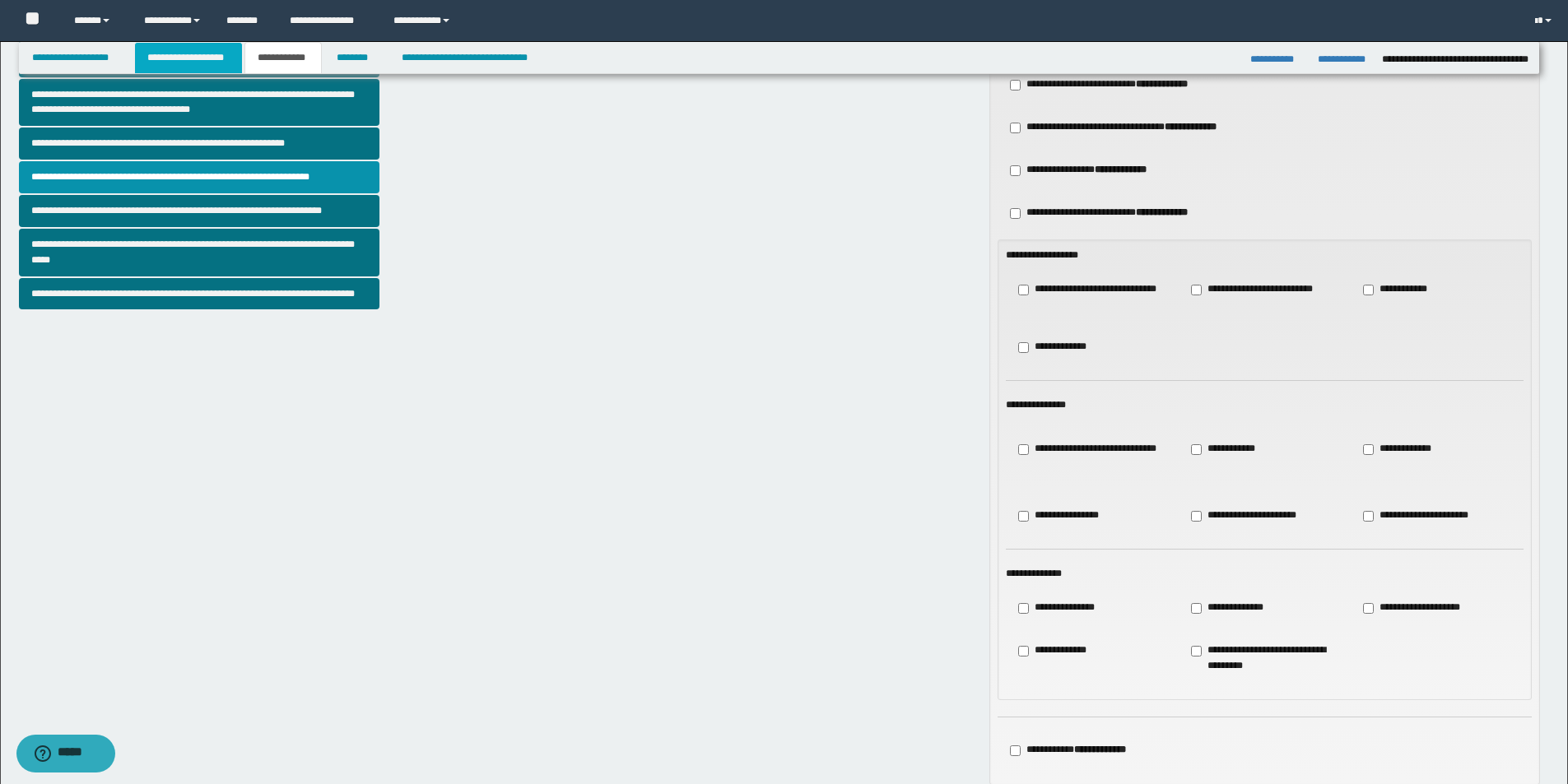 click on "**********" at bounding box center [188, 58] 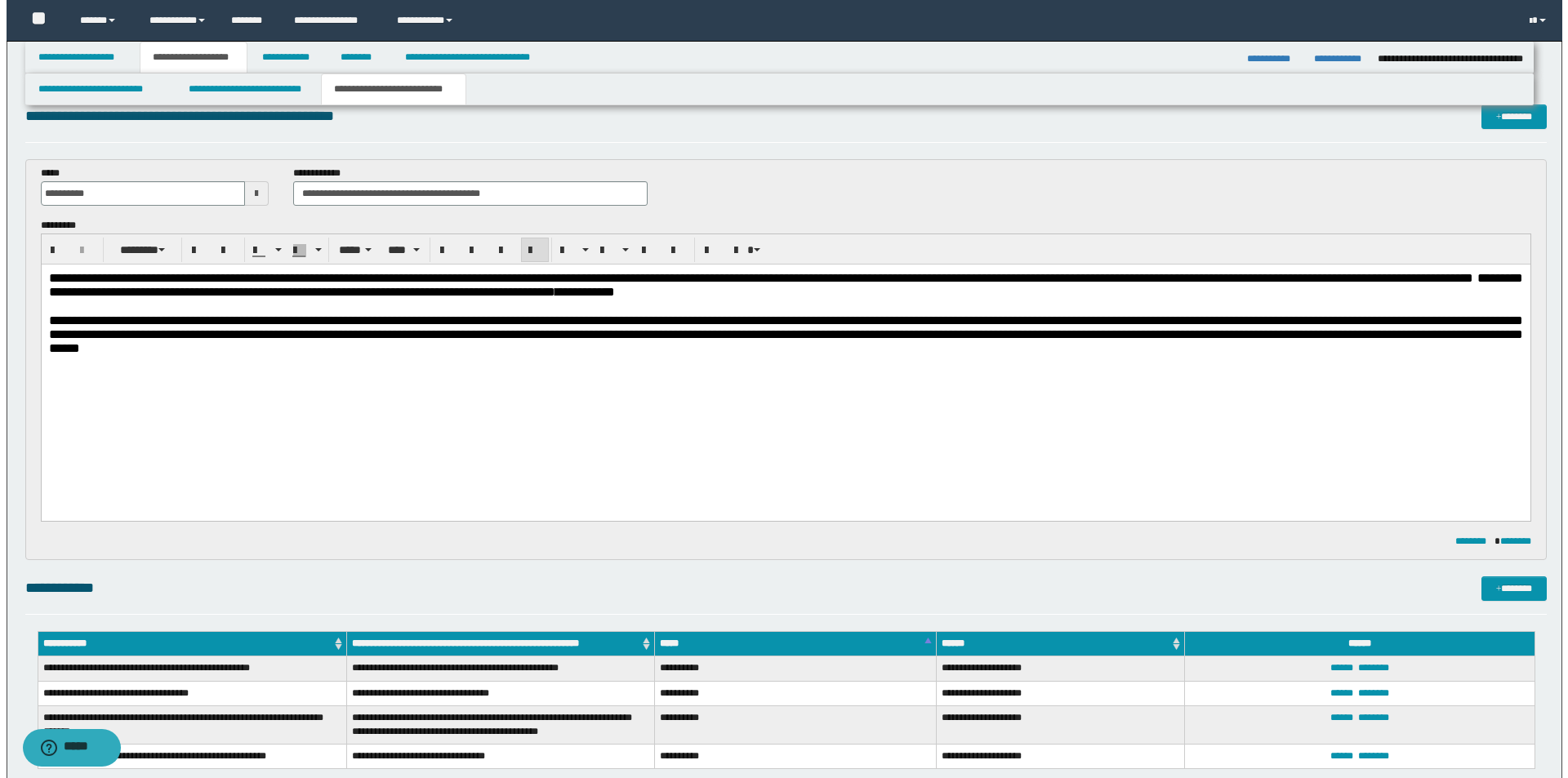 scroll, scrollTop: 0, scrollLeft: 0, axis: both 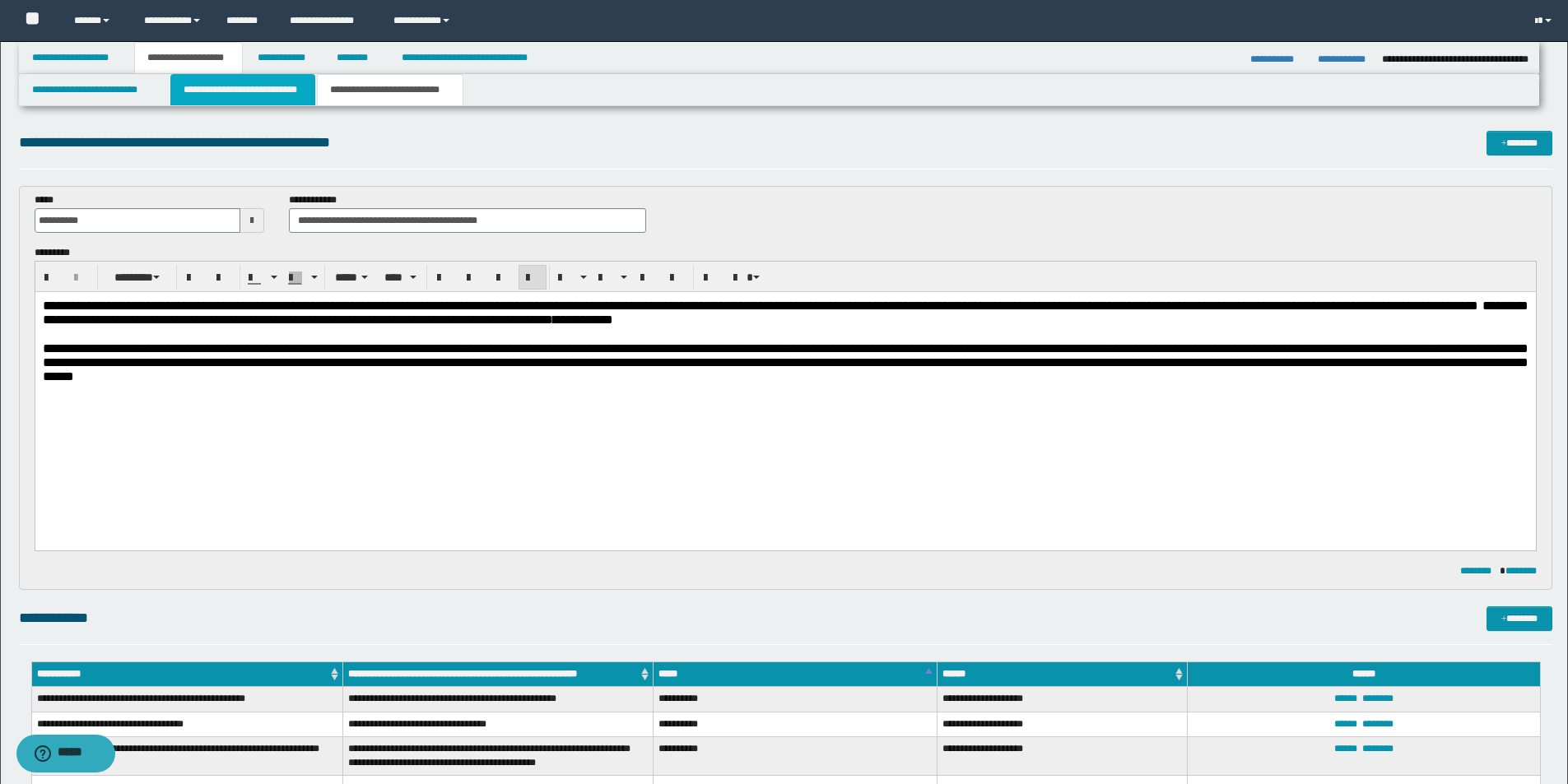 drag, startPoint x: 221, startPoint y: 89, endPoint x: 208, endPoint y: 138, distance: 50.695167 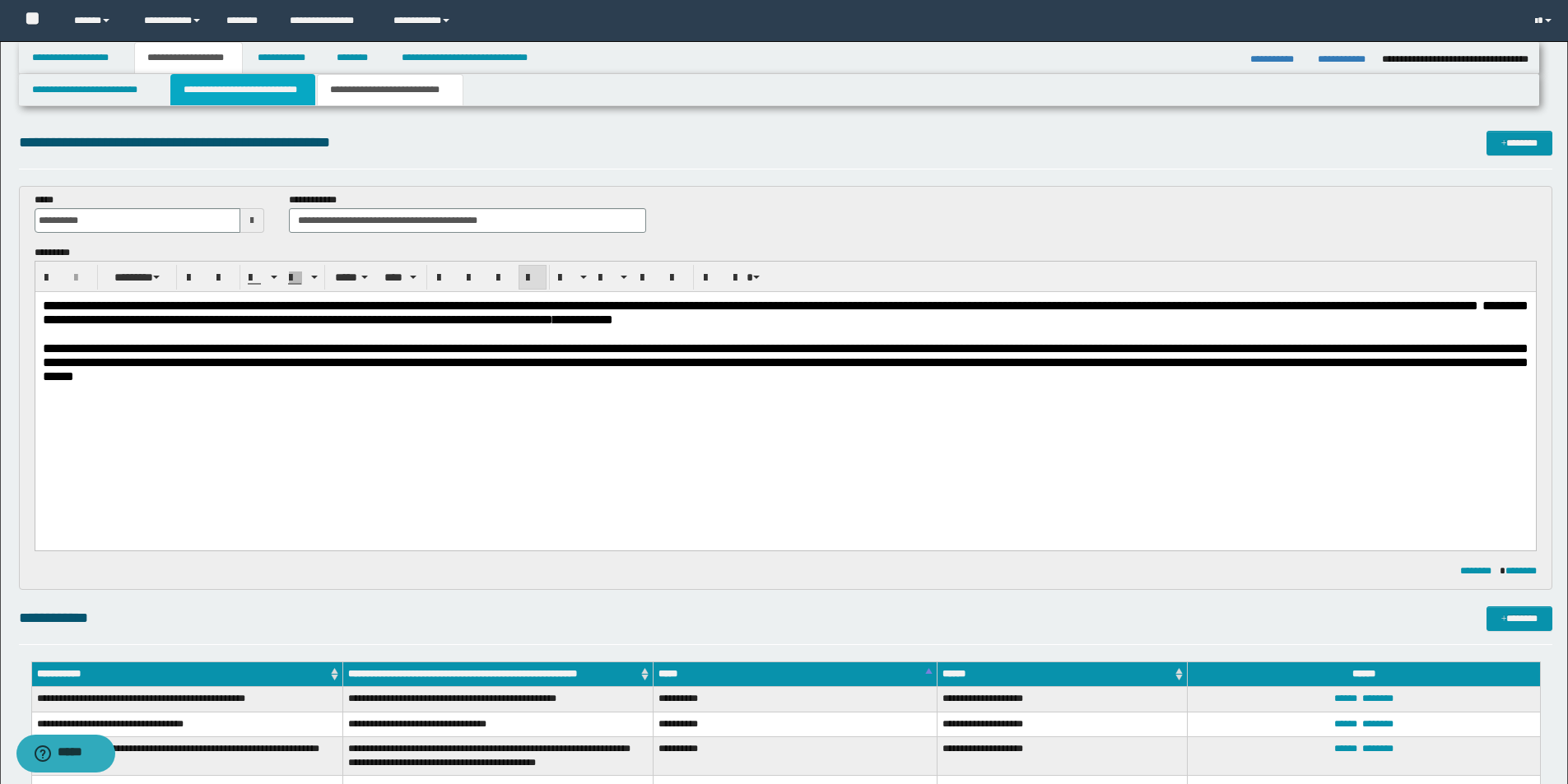 click on "**********" at bounding box center (243, 90) 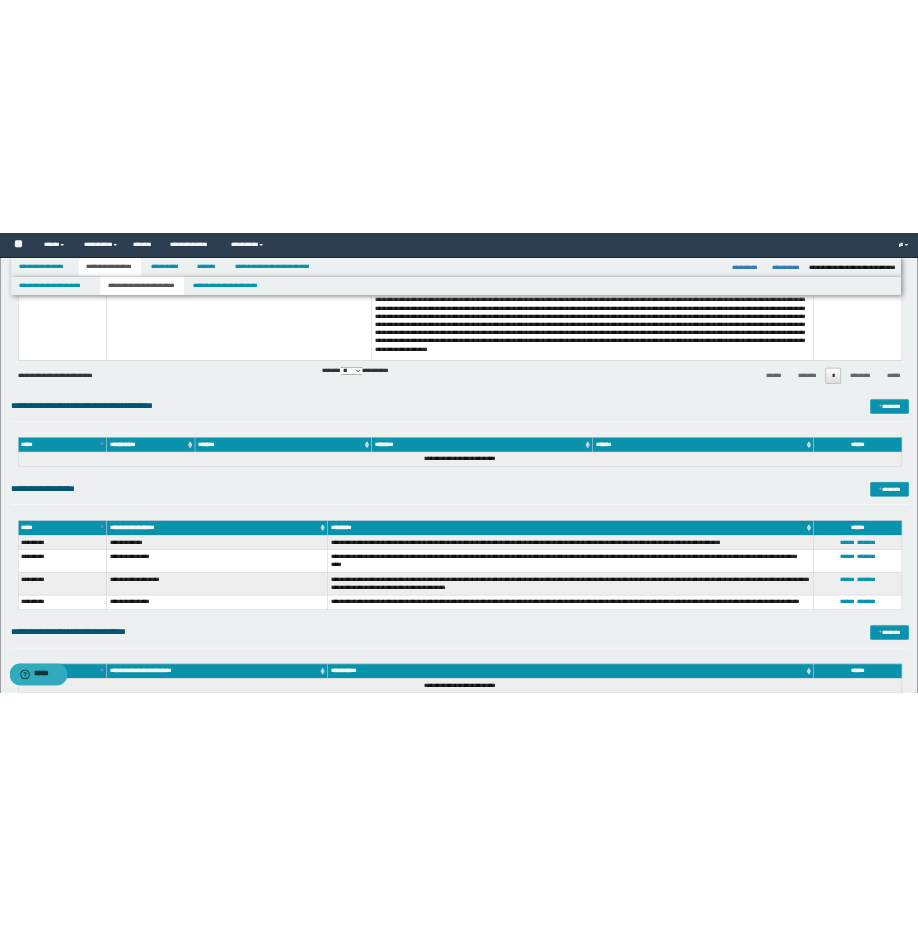 scroll, scrollTop: 2000, scrollLeft: 0, axis: vertical 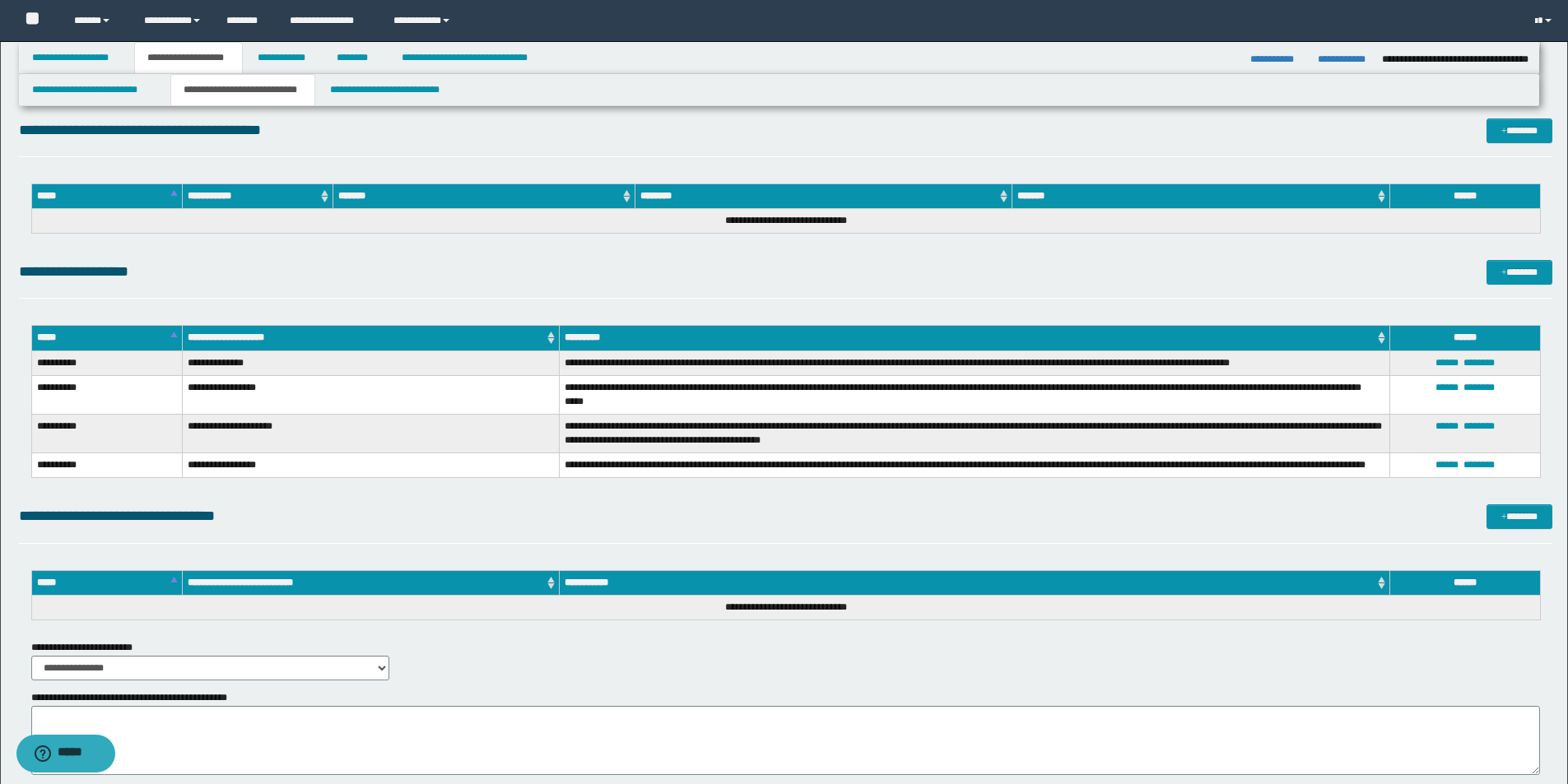 click on "**********" at bounding box center [975, 466] 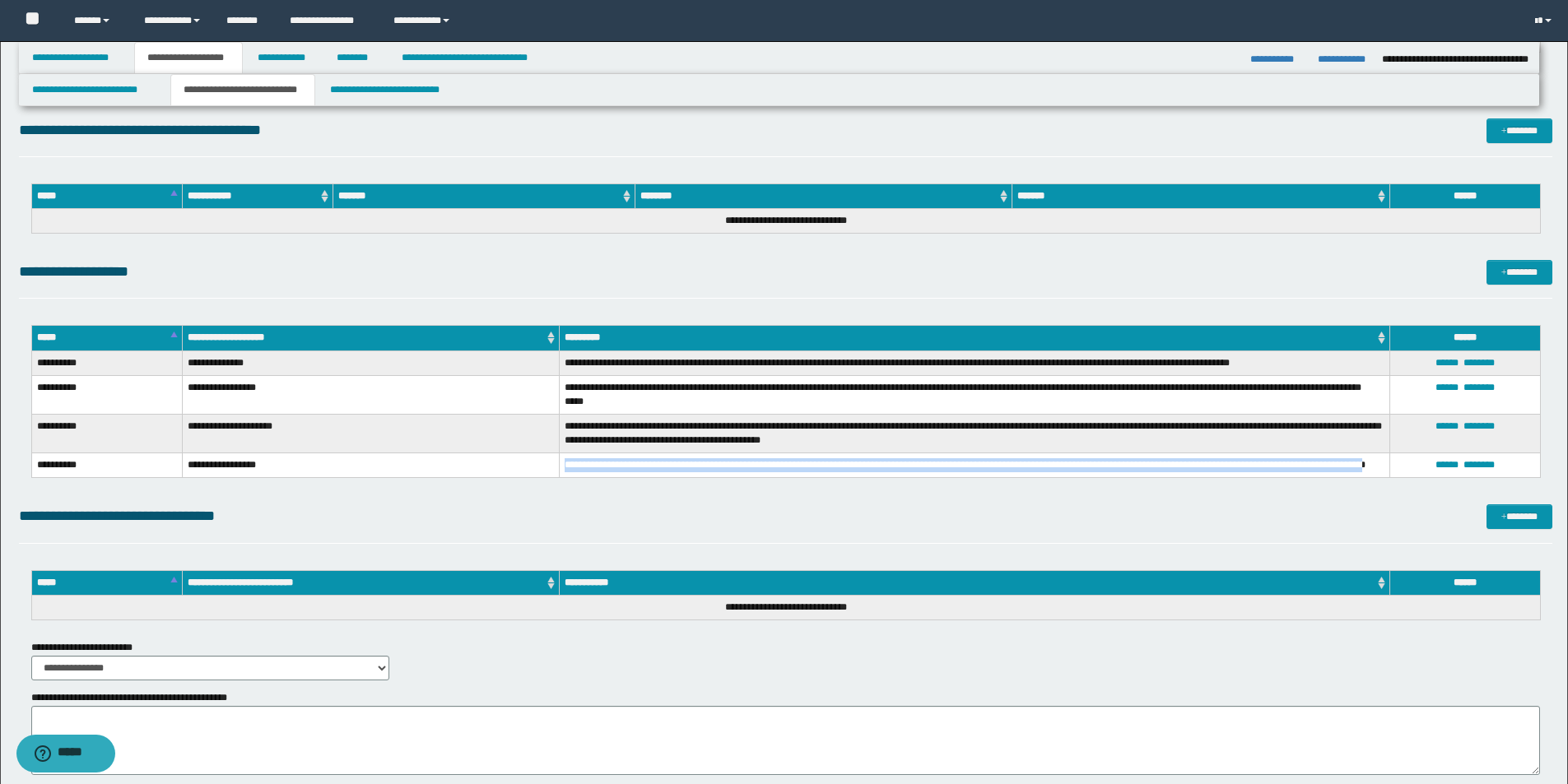 drag, startPoint x: 565, startPoint y: 467, endPoint x: 1380, endPoint y: 471, distance: 815.00982 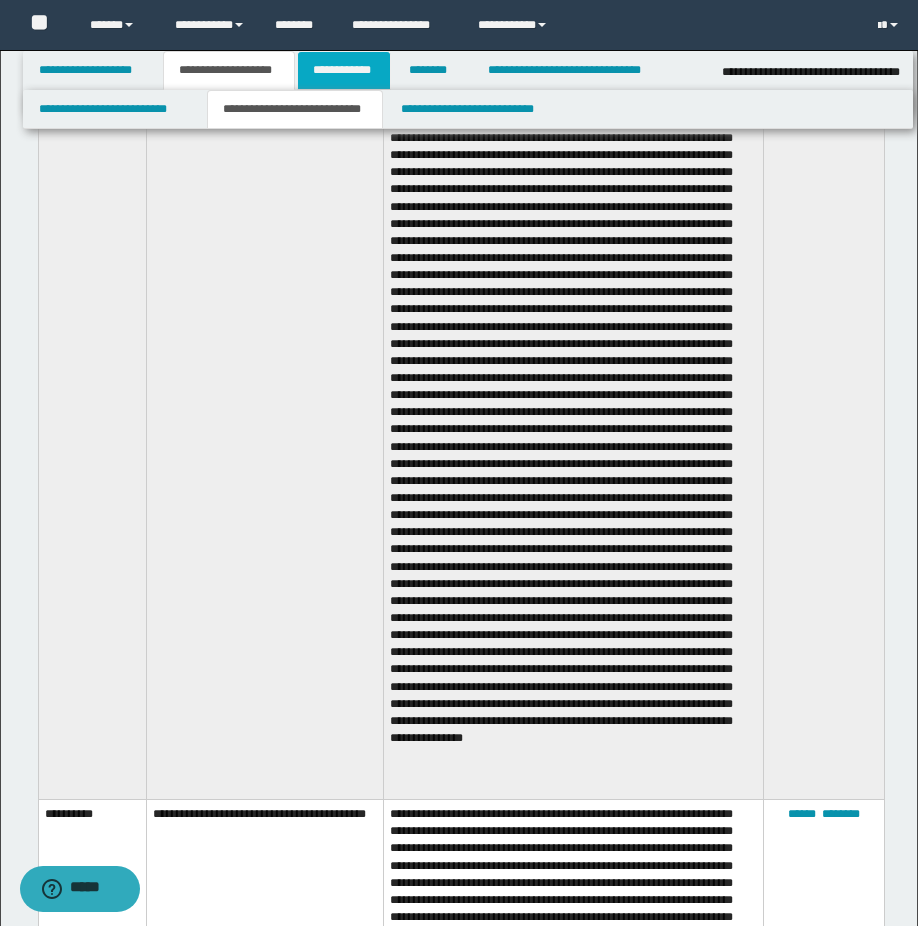 click on "**********" at bounding box center (344, 70) 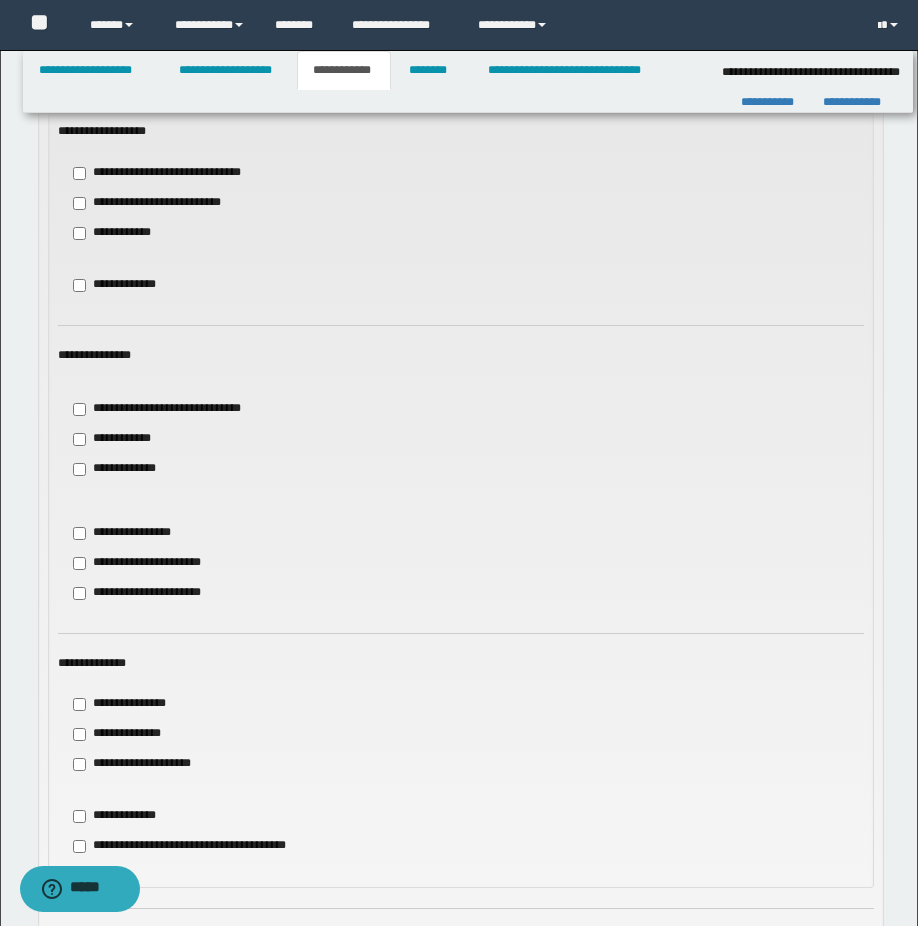 scroll, scrollTop: 1021, scrollLeft: 0, axis: vertical 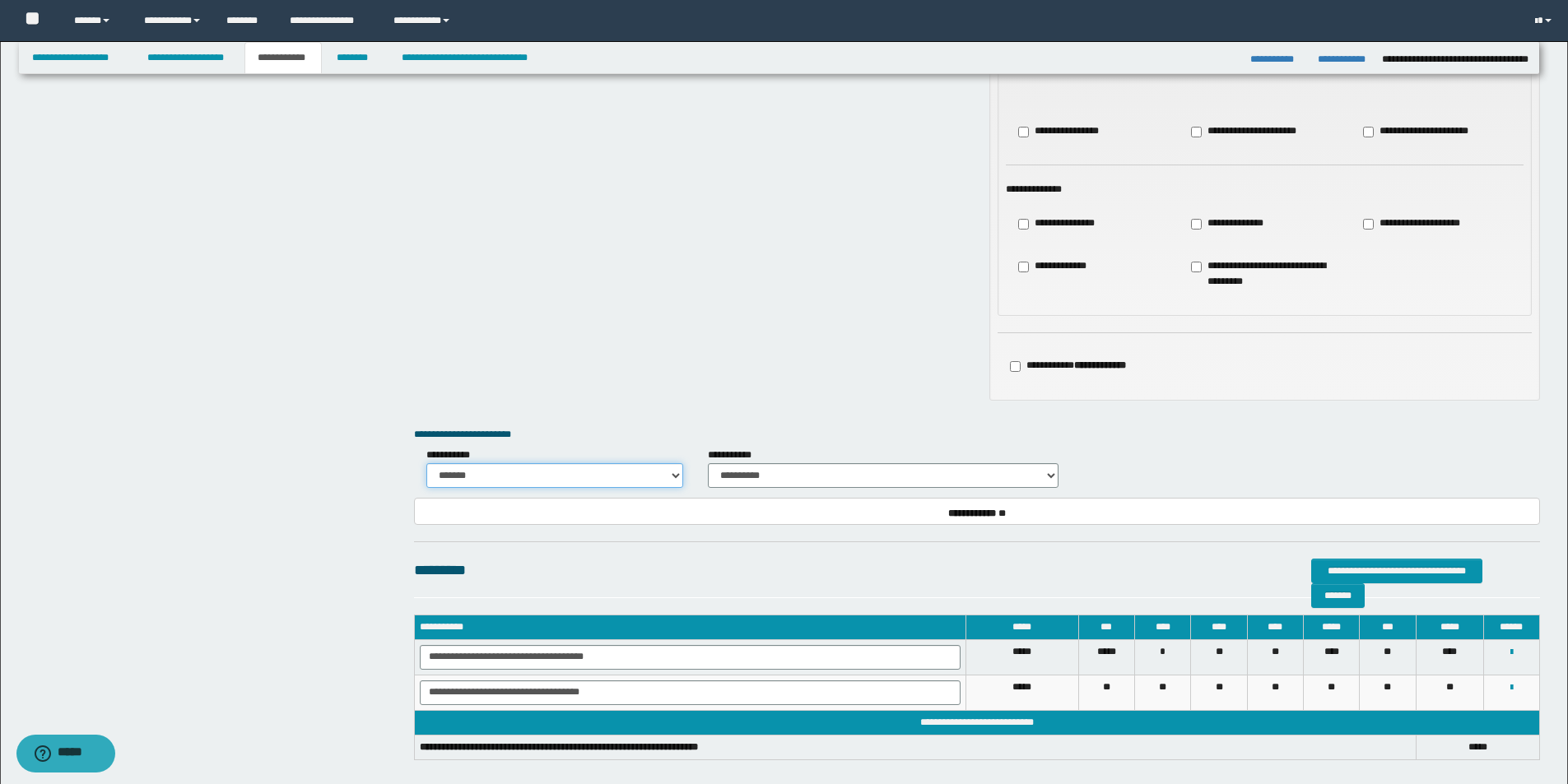 click on "*******
*********" at bounding box center (555, 476) 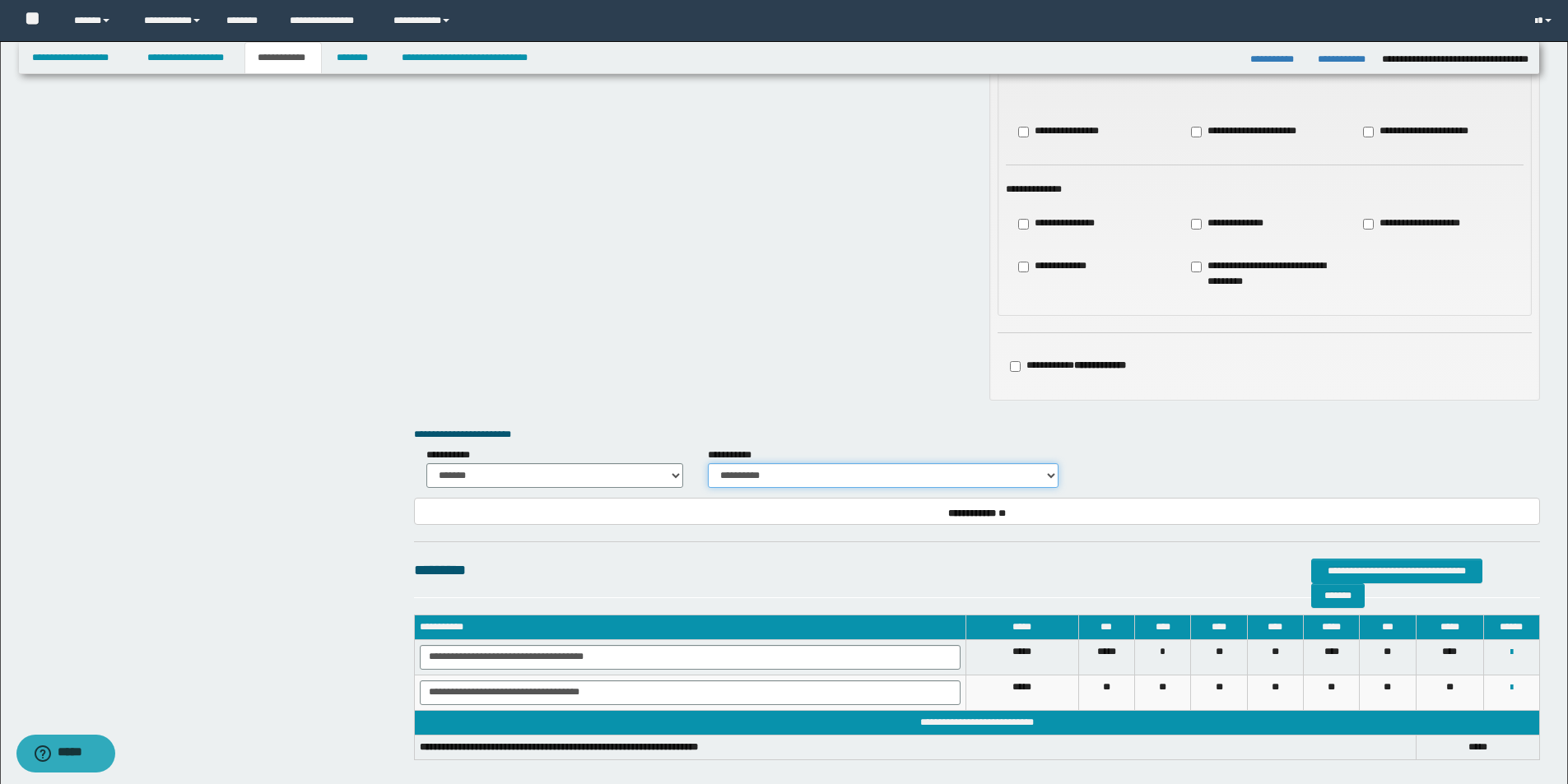 click on "**********" at bounding box center [883, 476] 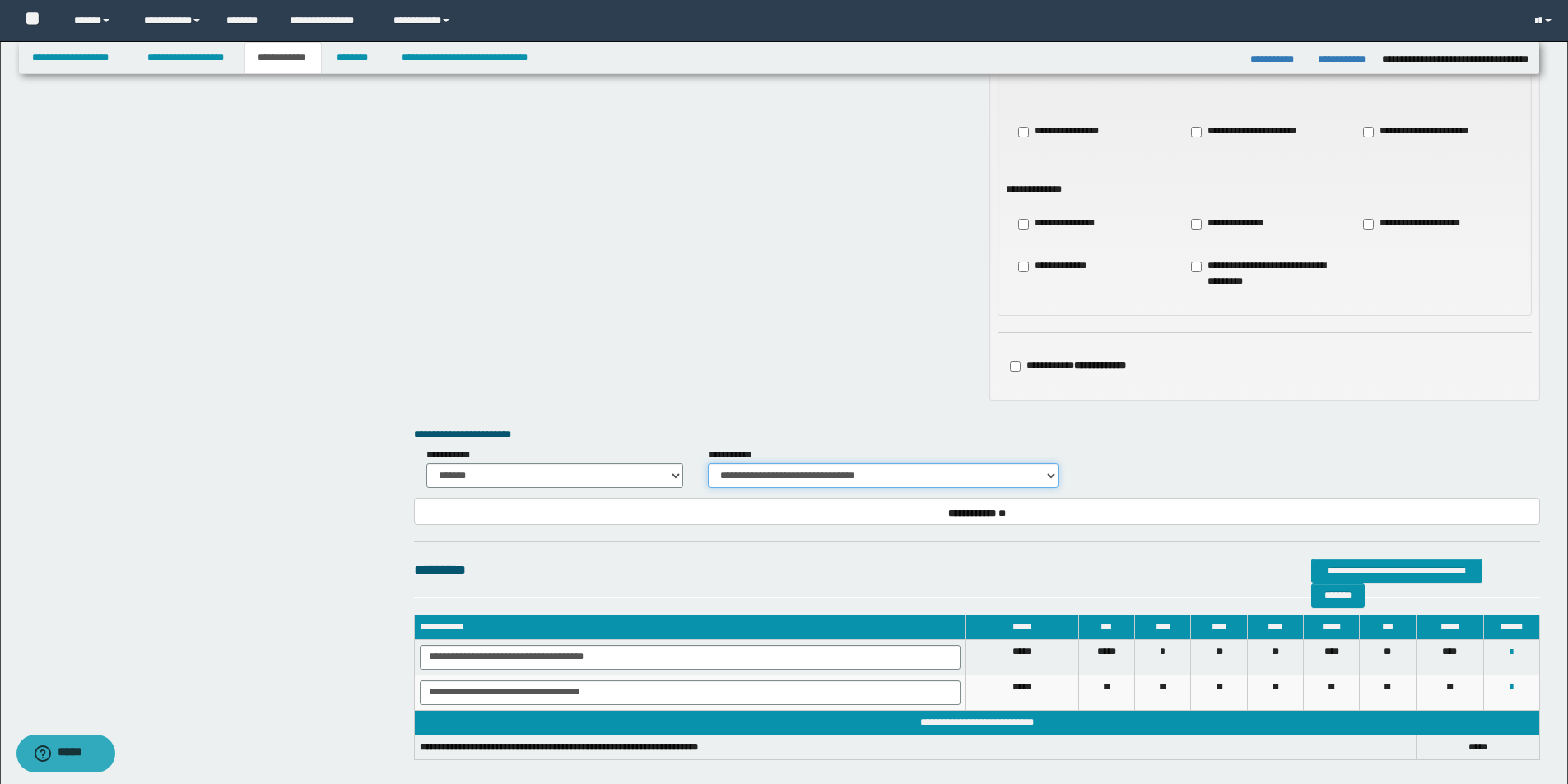 click on "**********" at bounding box center (883, 476) 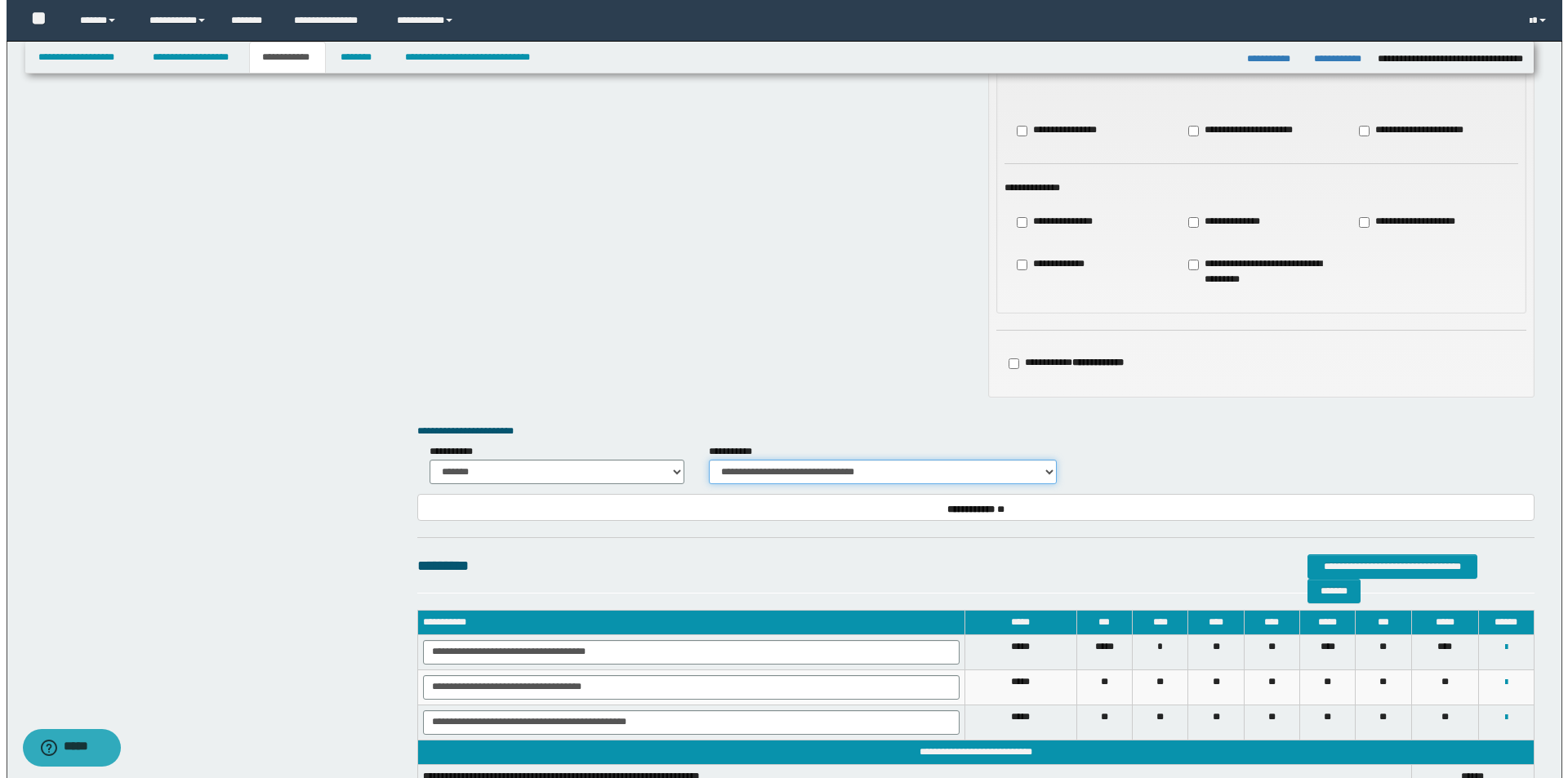 scroll, scrollTop: 789, scrollLeft: 0, axis: vertical 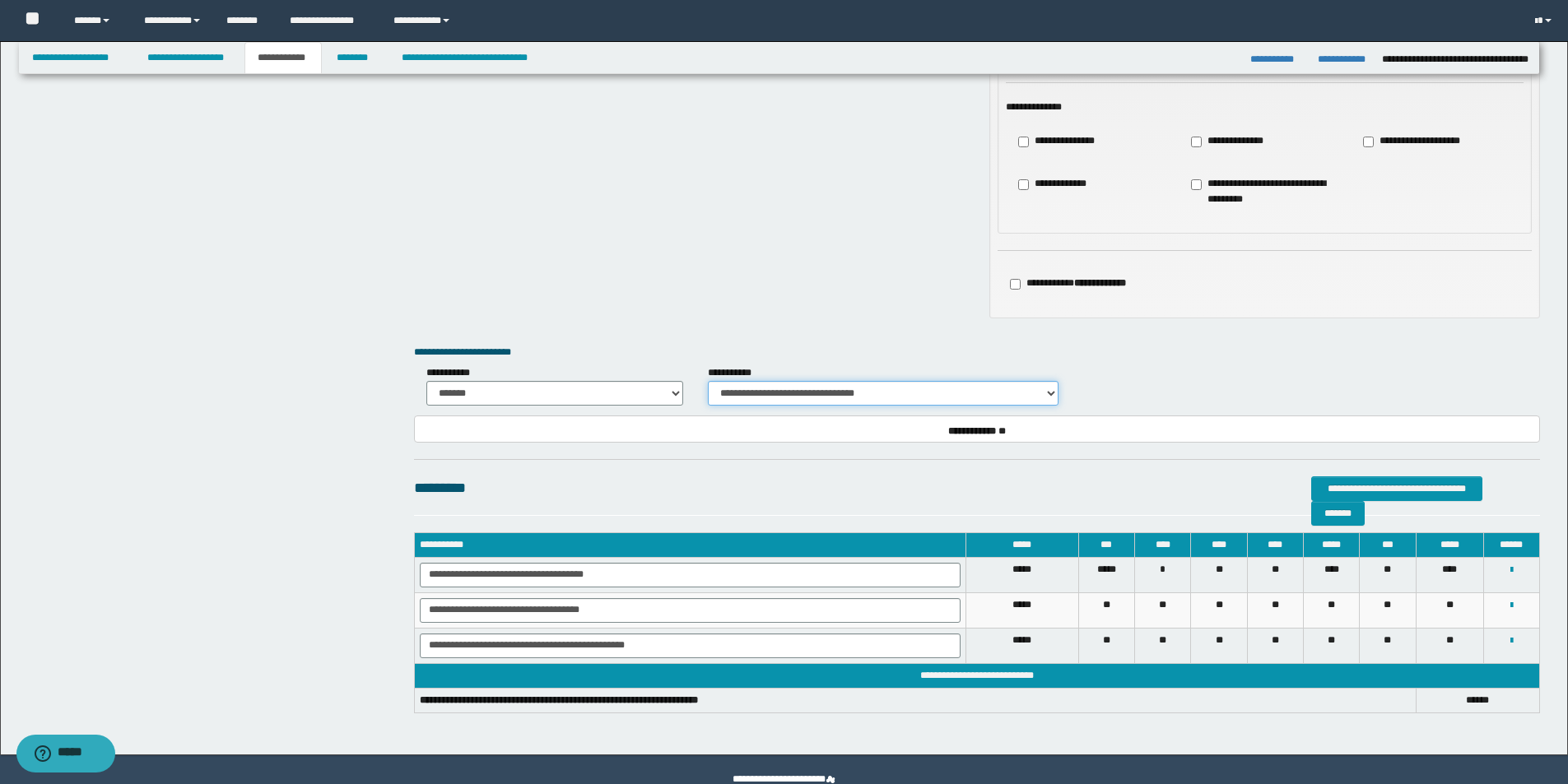 click on "**********" at bounding box center [883, 393] 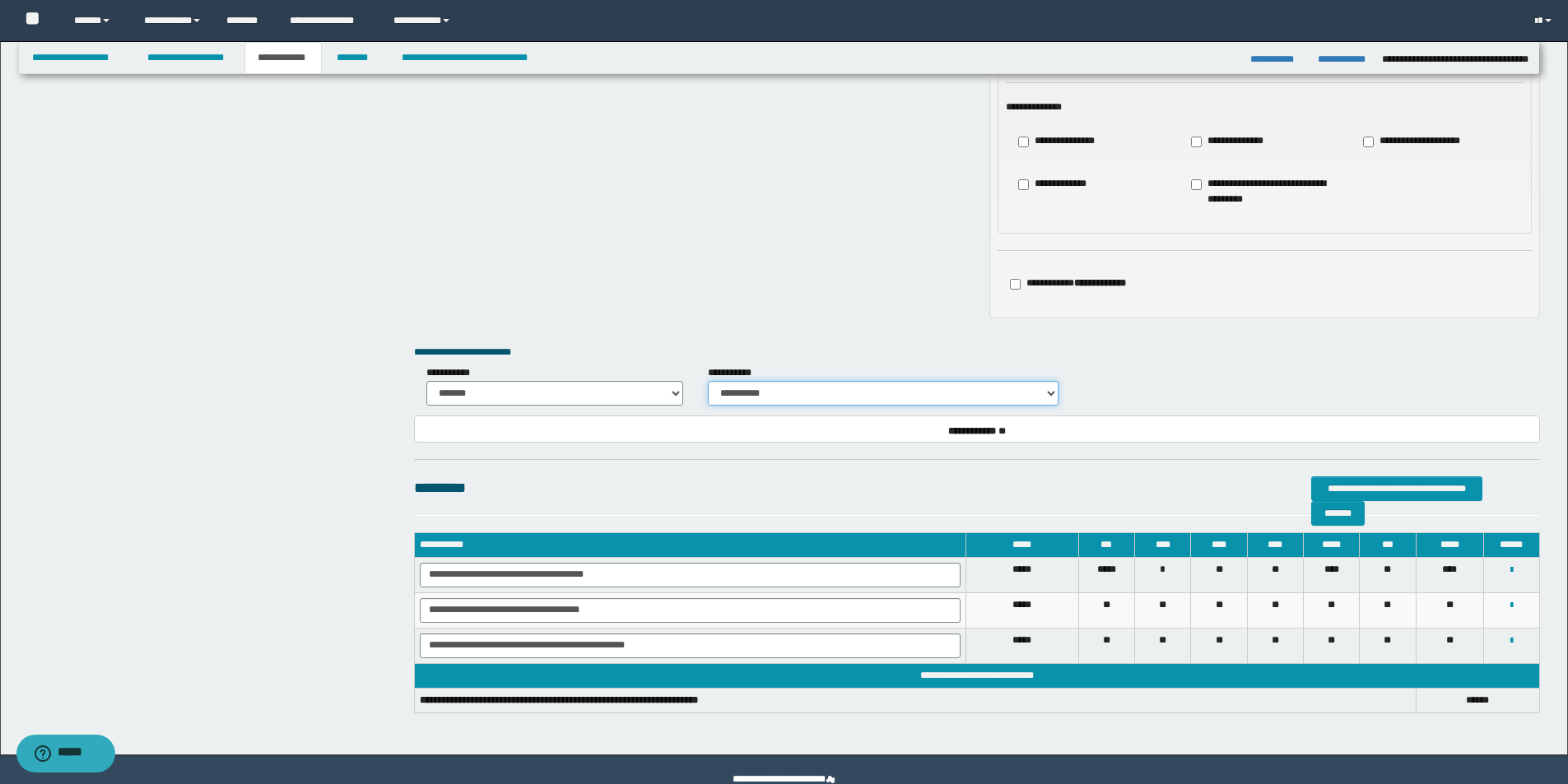 click on "**********" at bounding box center [883, 393] 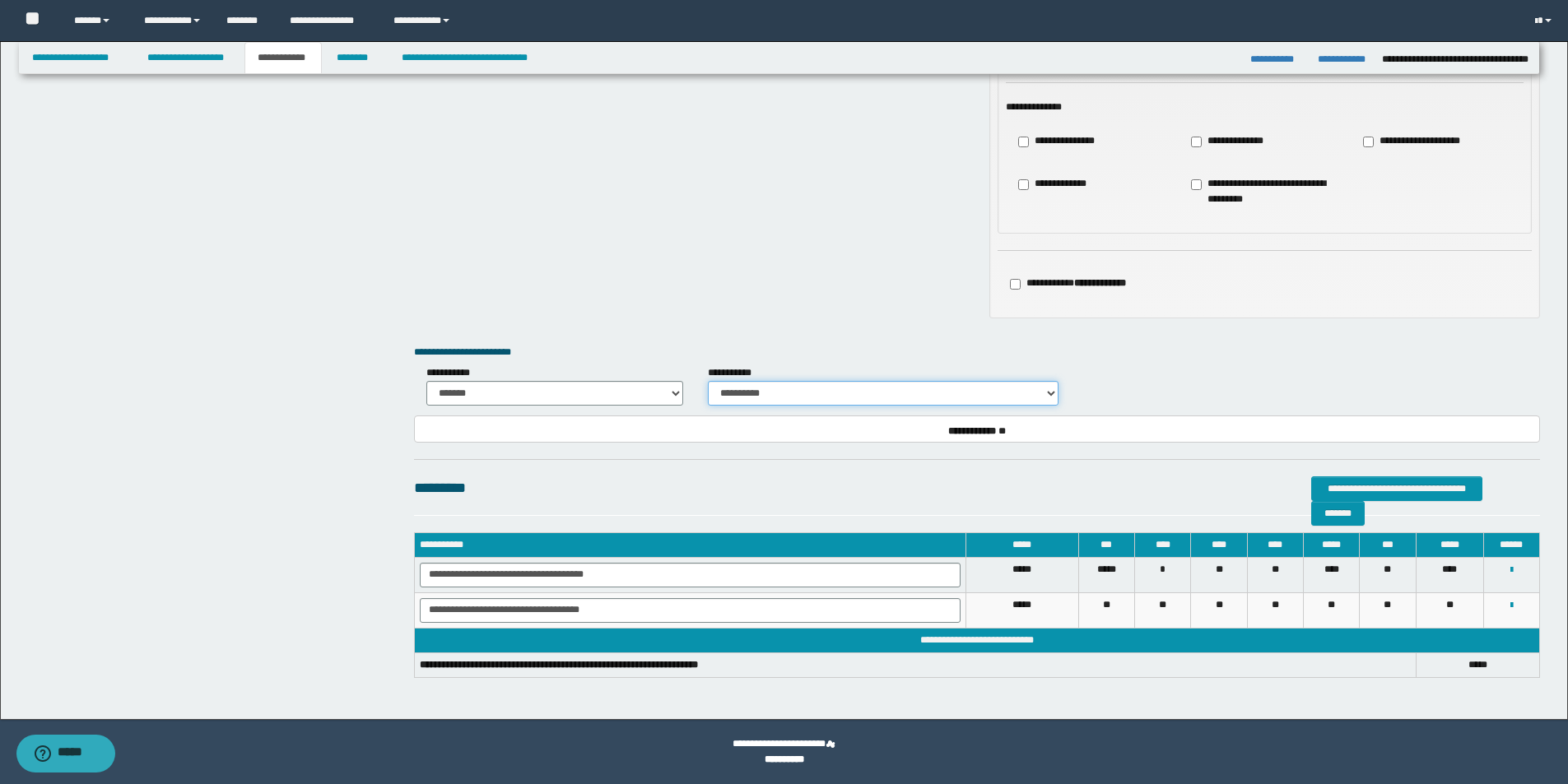 click on "**********" at bounding box center [883, 393] 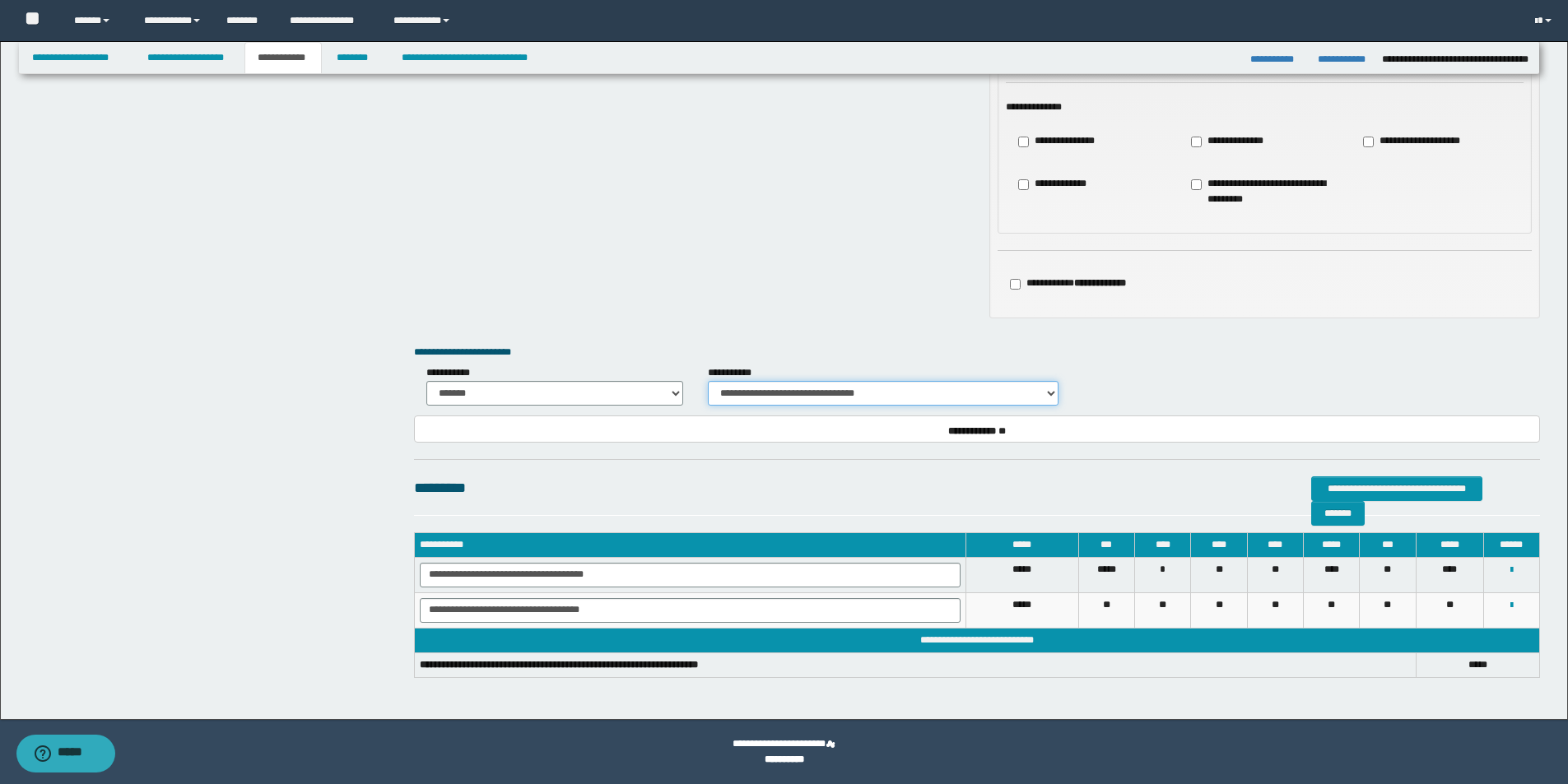 click on "**********" at bounding box center (883, 393) 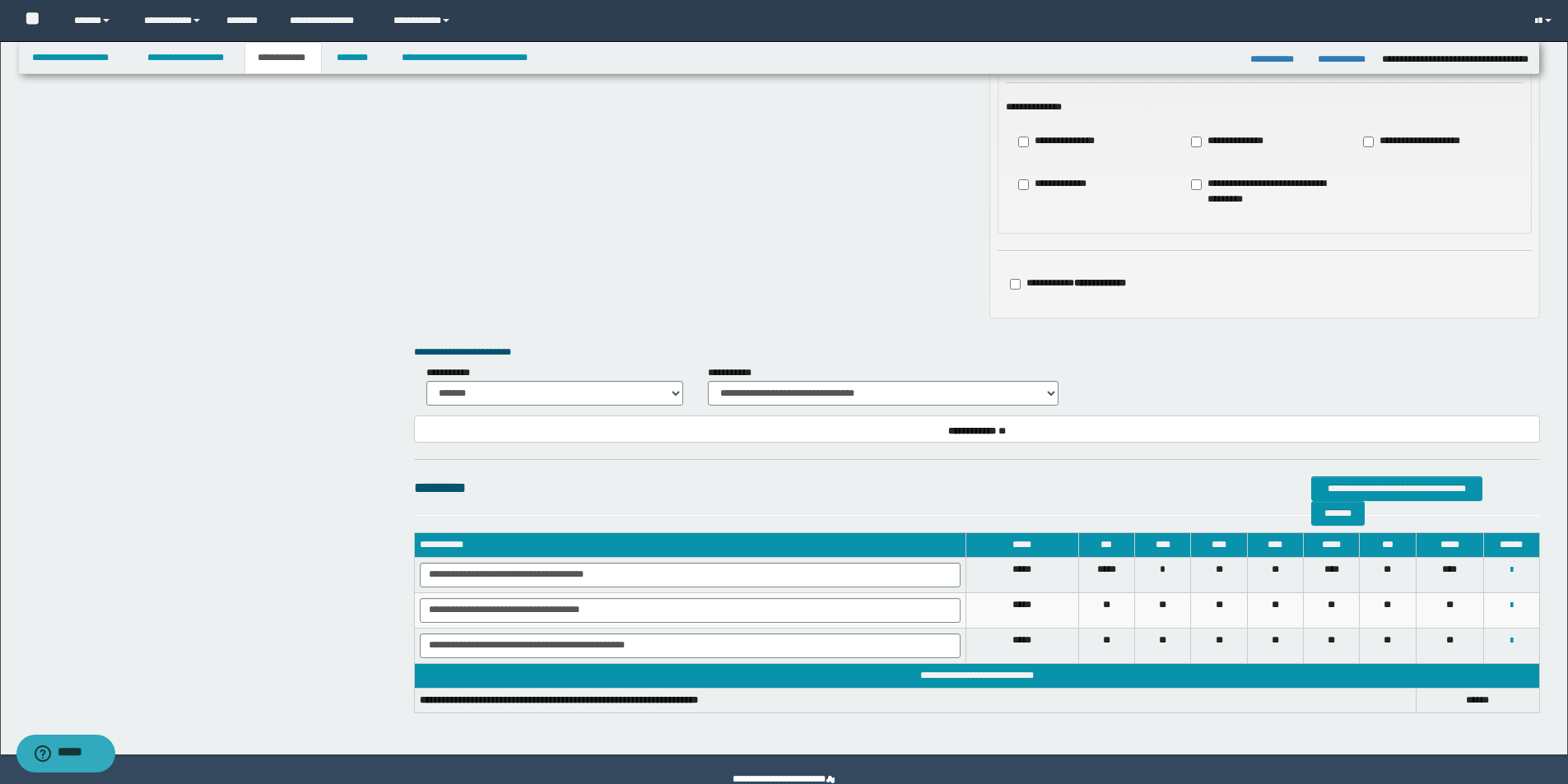 click on "**********" at bounding box center [977, 27] 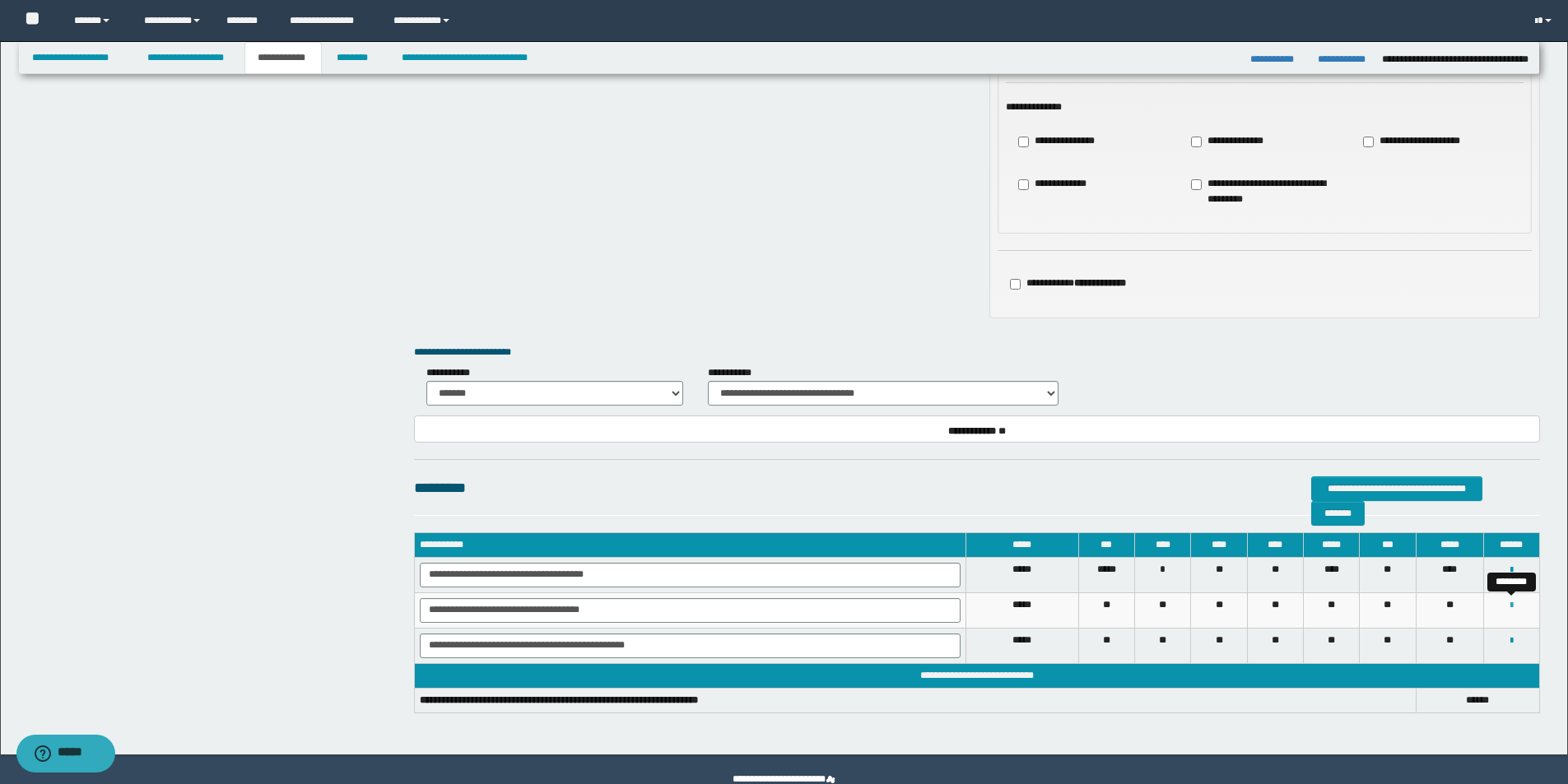click at bounding box center [1511, 605] 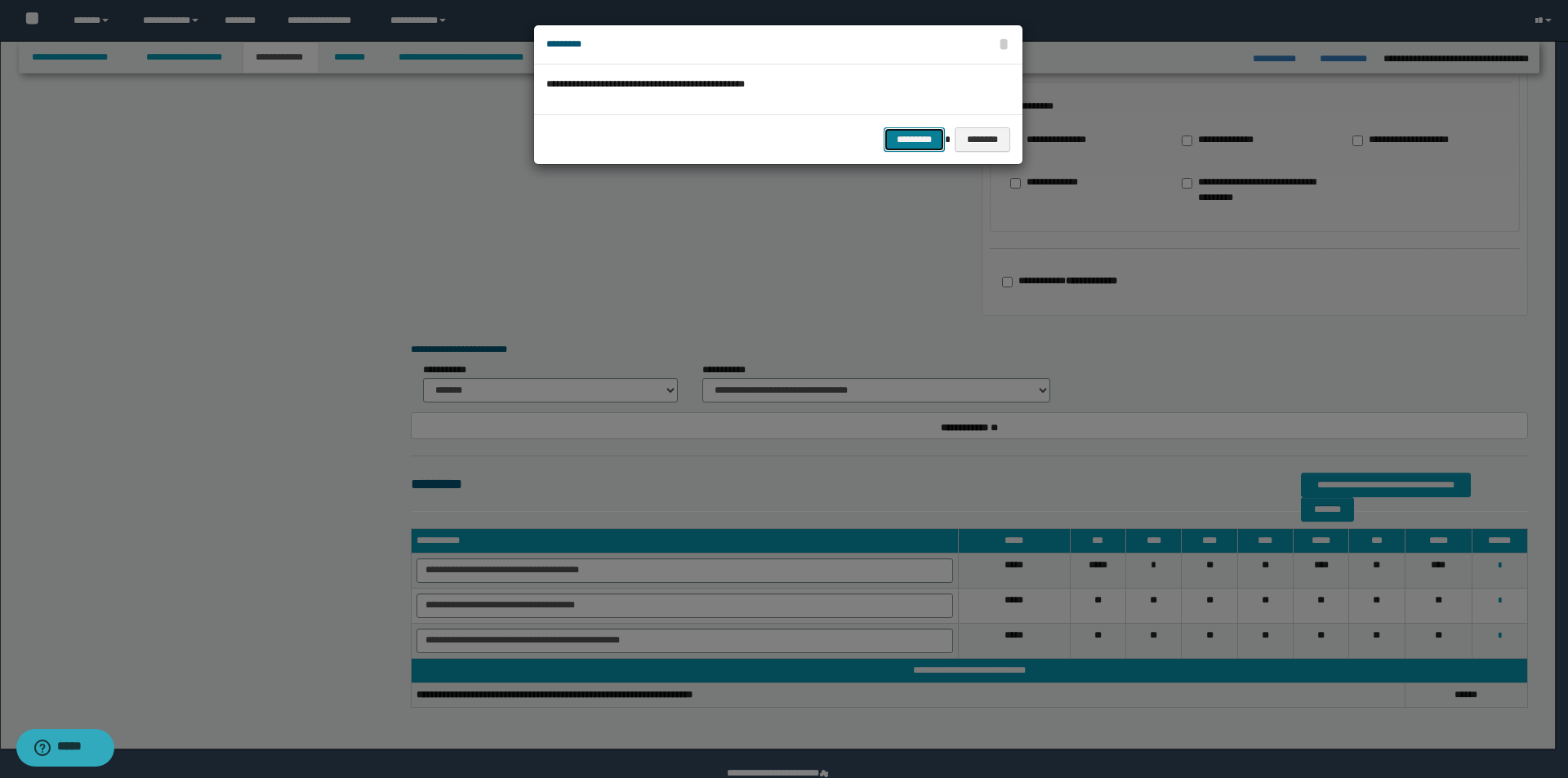 drag, startPoint x: 911, startPoint y: 147, endPoint x: 870, endPoint y: 167, distance: 45.617979 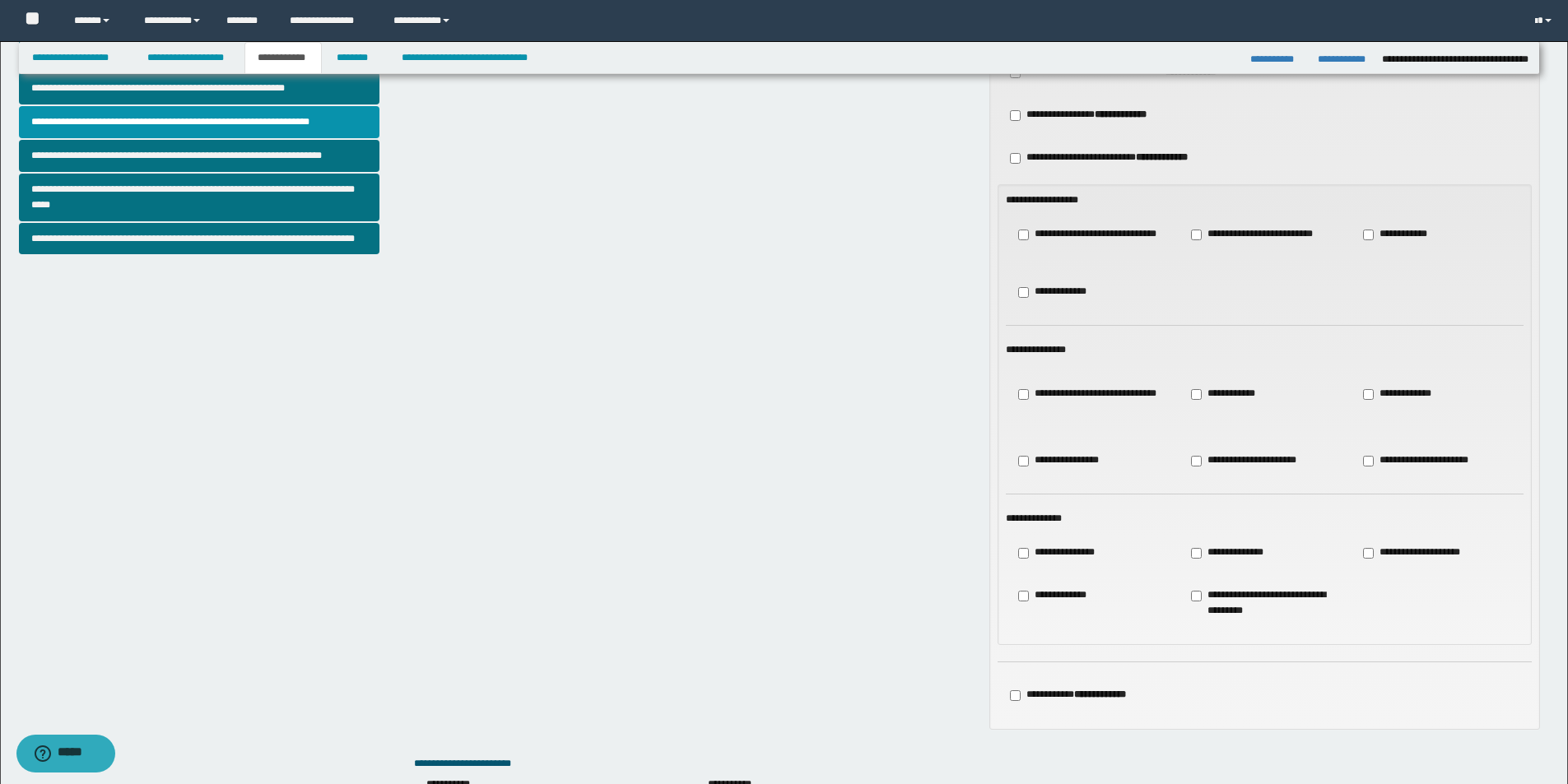 scroll, scrollTop: 55, scrollLeft: 0, axis: vertical 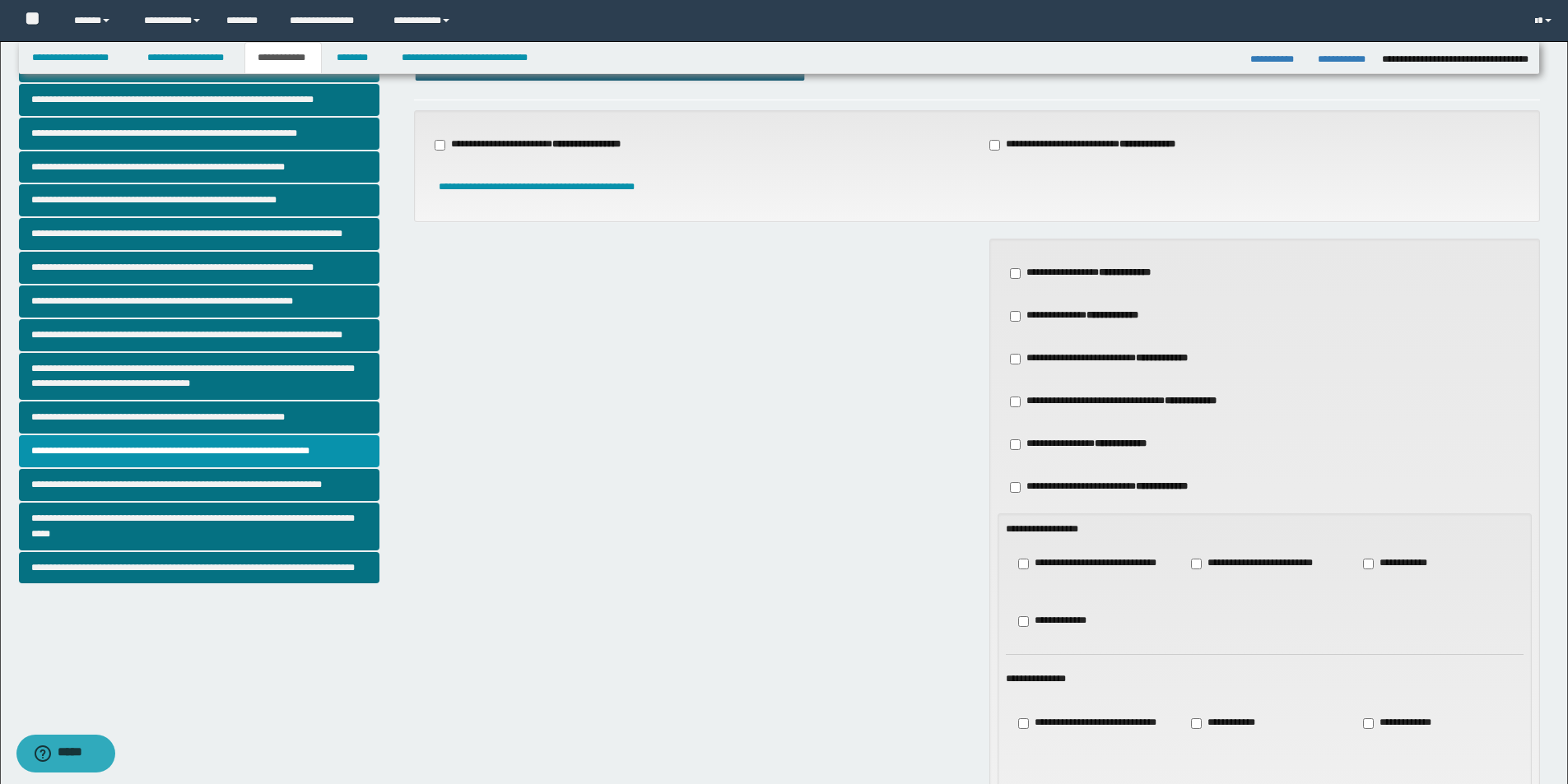 click on "**********" at bounding box center (977, 656) 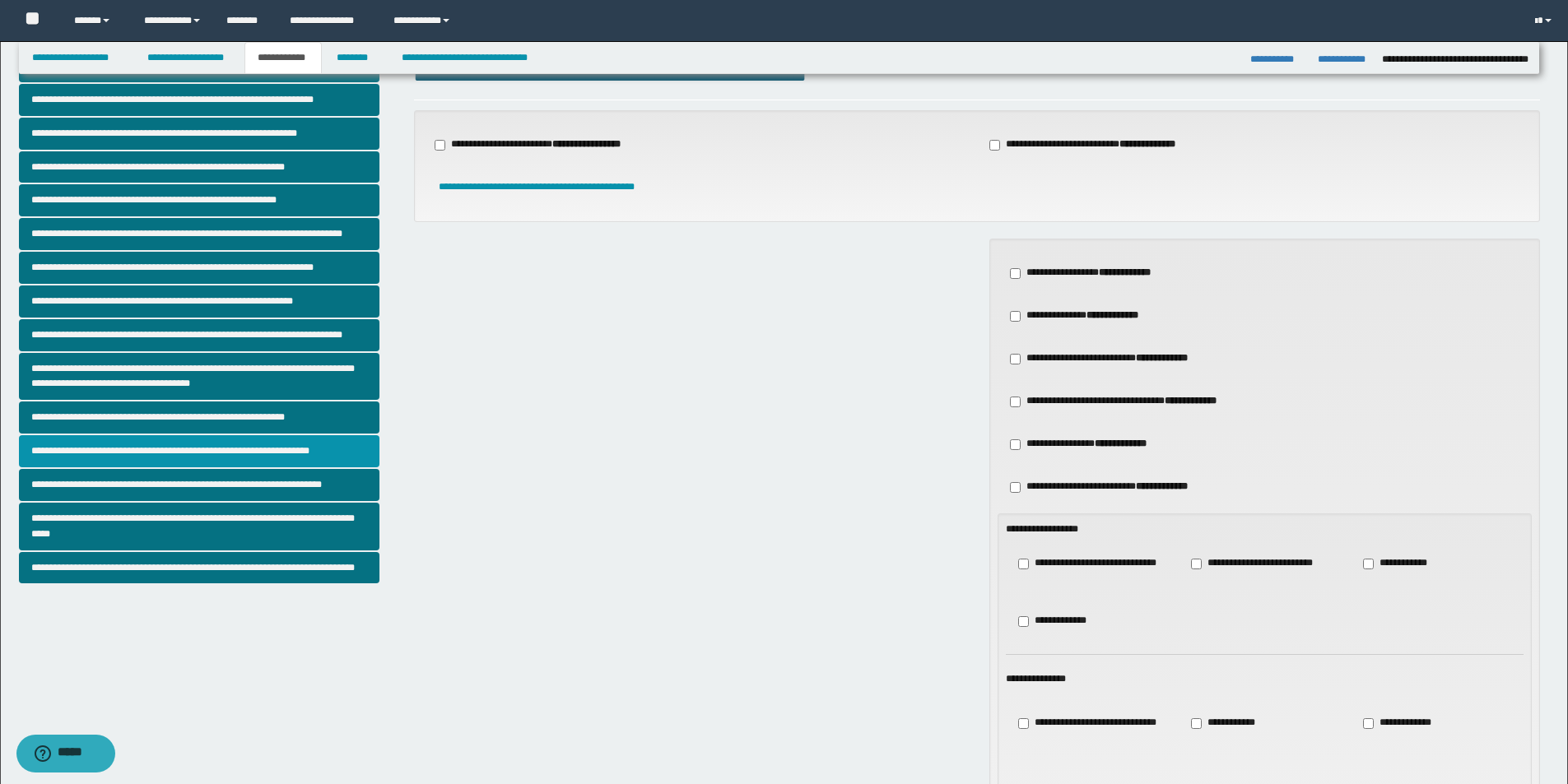 click on "**********" at bounding box center [199, 451] 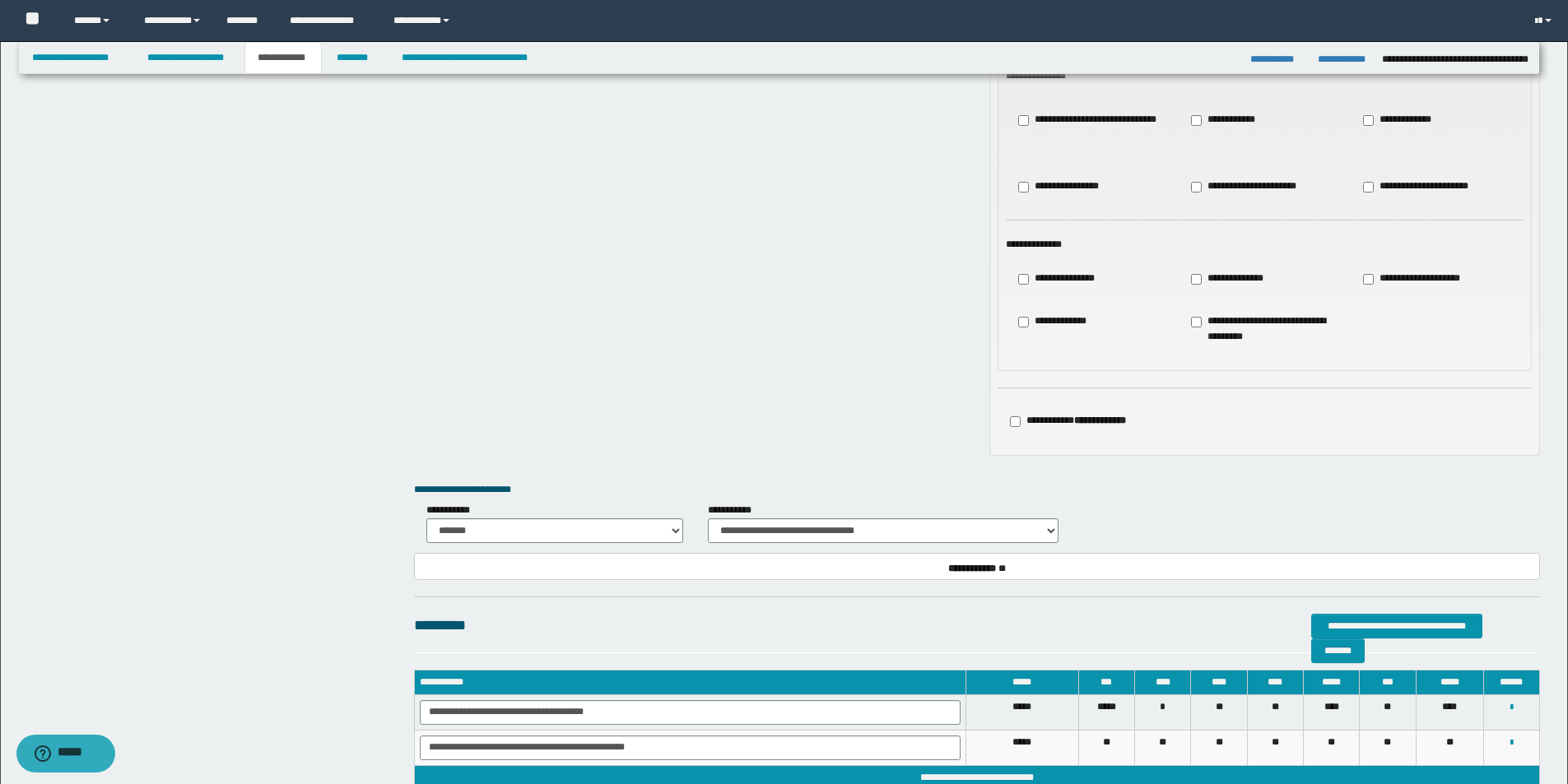 scroll, scrollTop: 796, scrollLeft: 0, axis: vertical 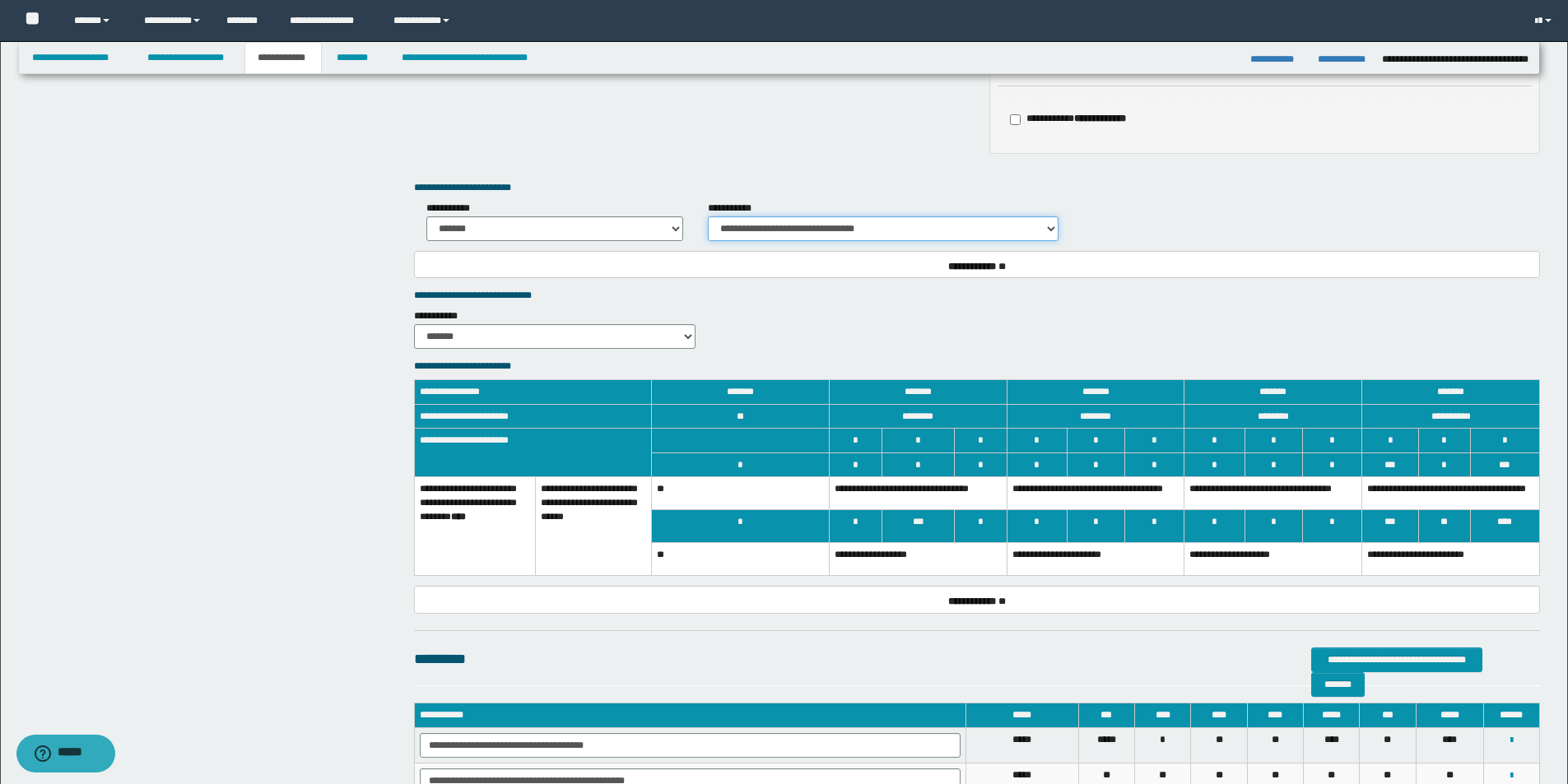 click on "**********" at bounding box center [883, 229] 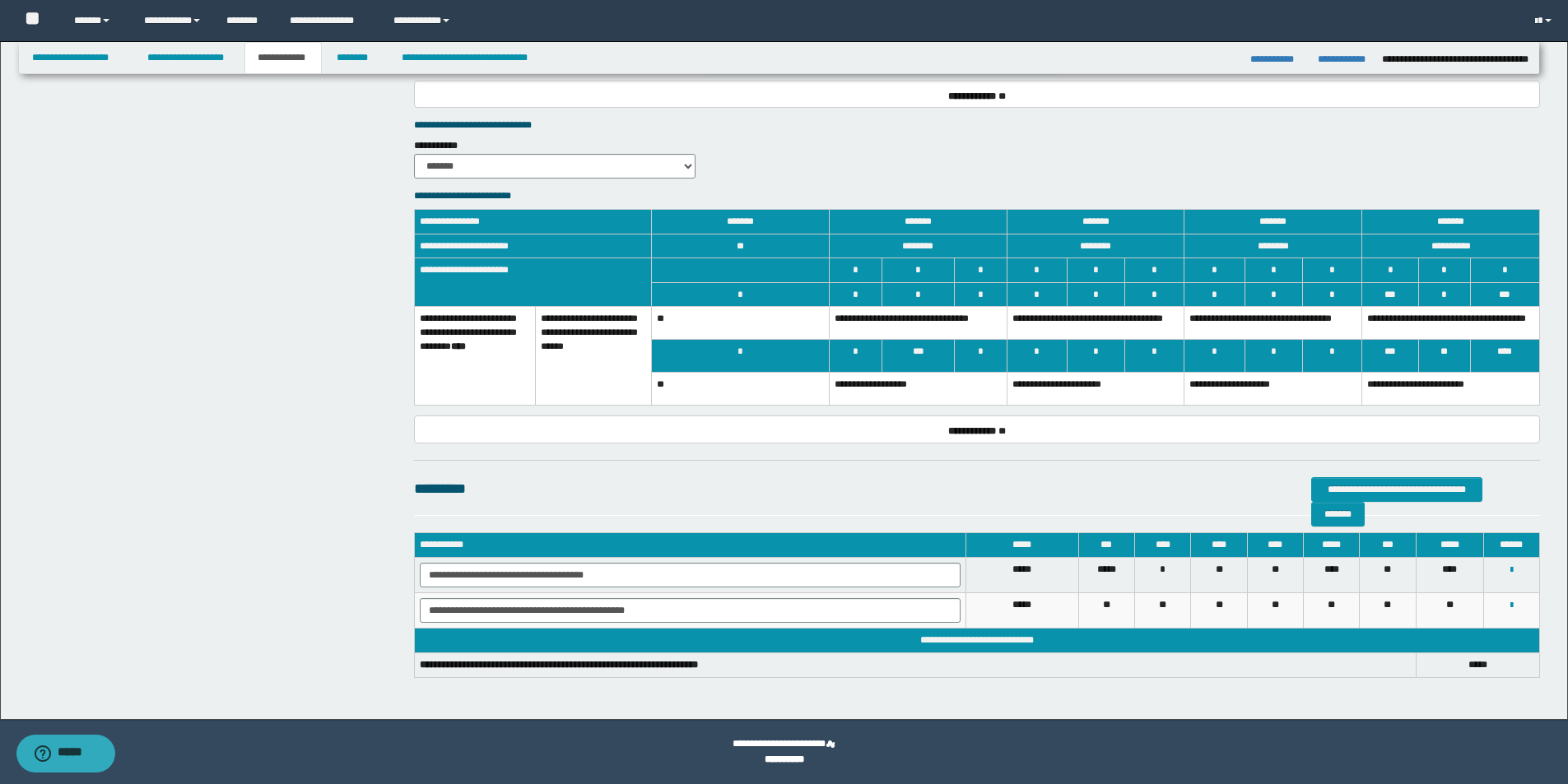 scroll, scrollTop: 966, scrollLeft: 0, axis: vertical 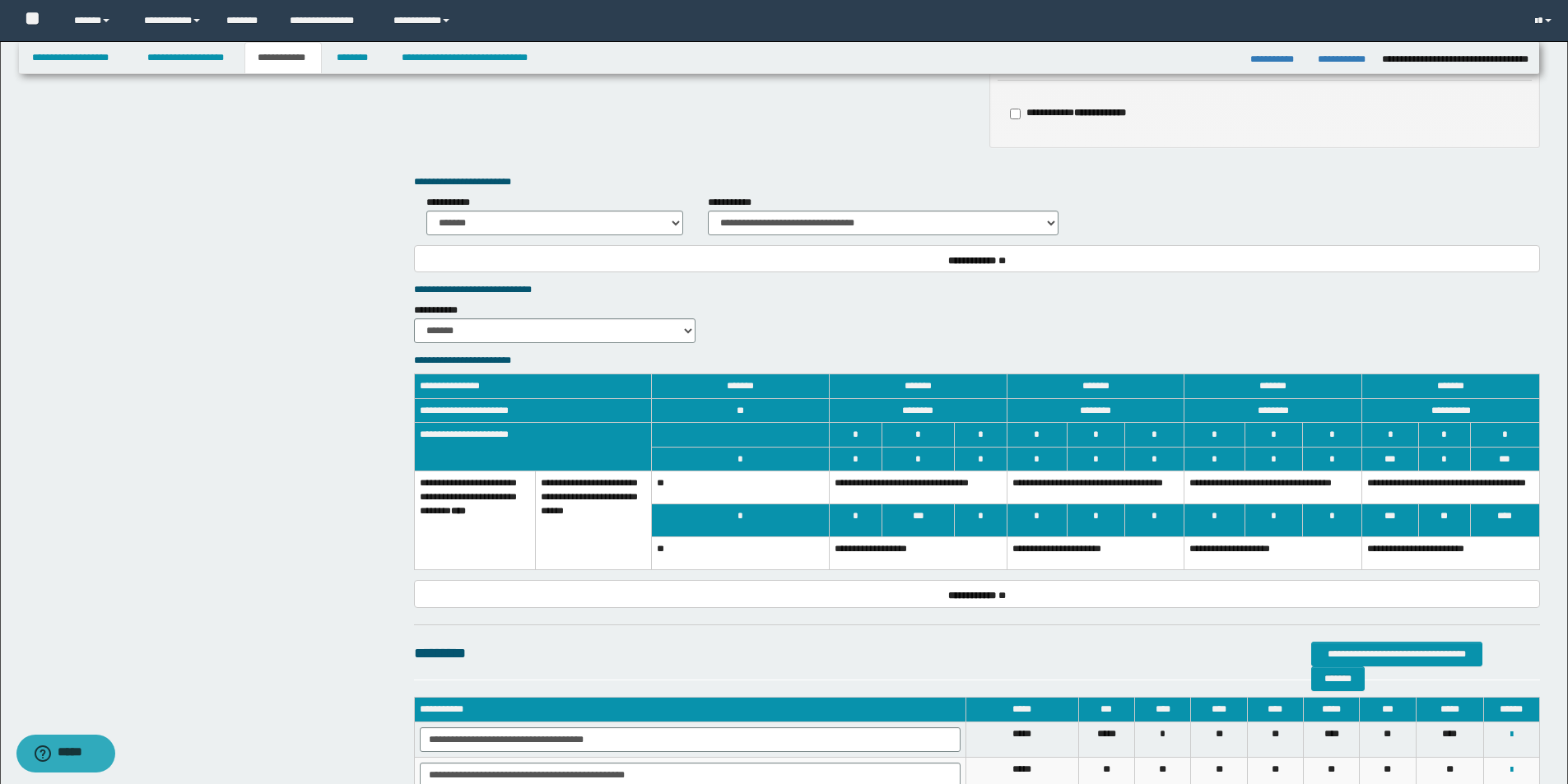 click on "**********" at bounding box center [1096, 488] 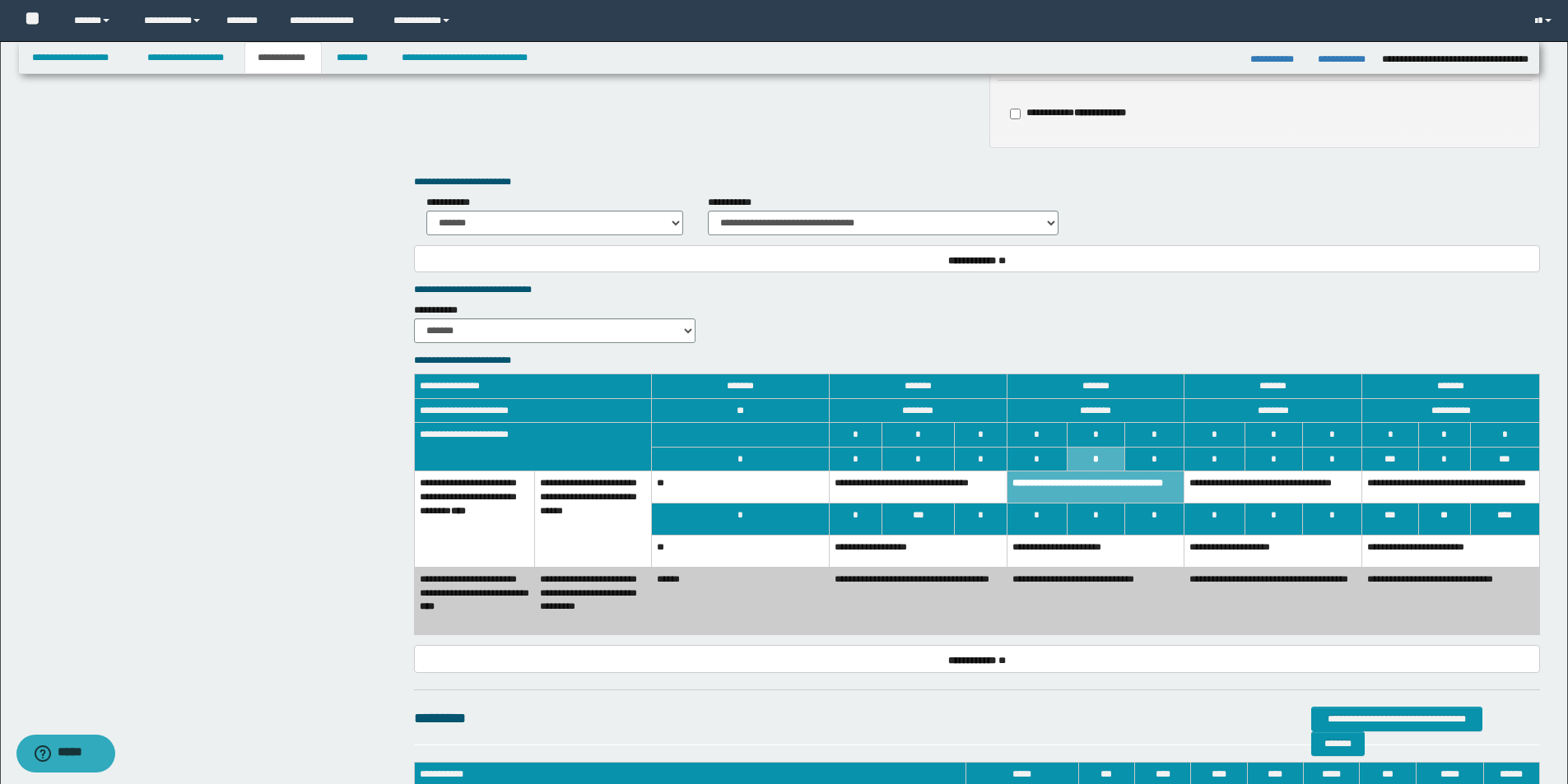 click on "**********" at bounding box center [1096, 551] 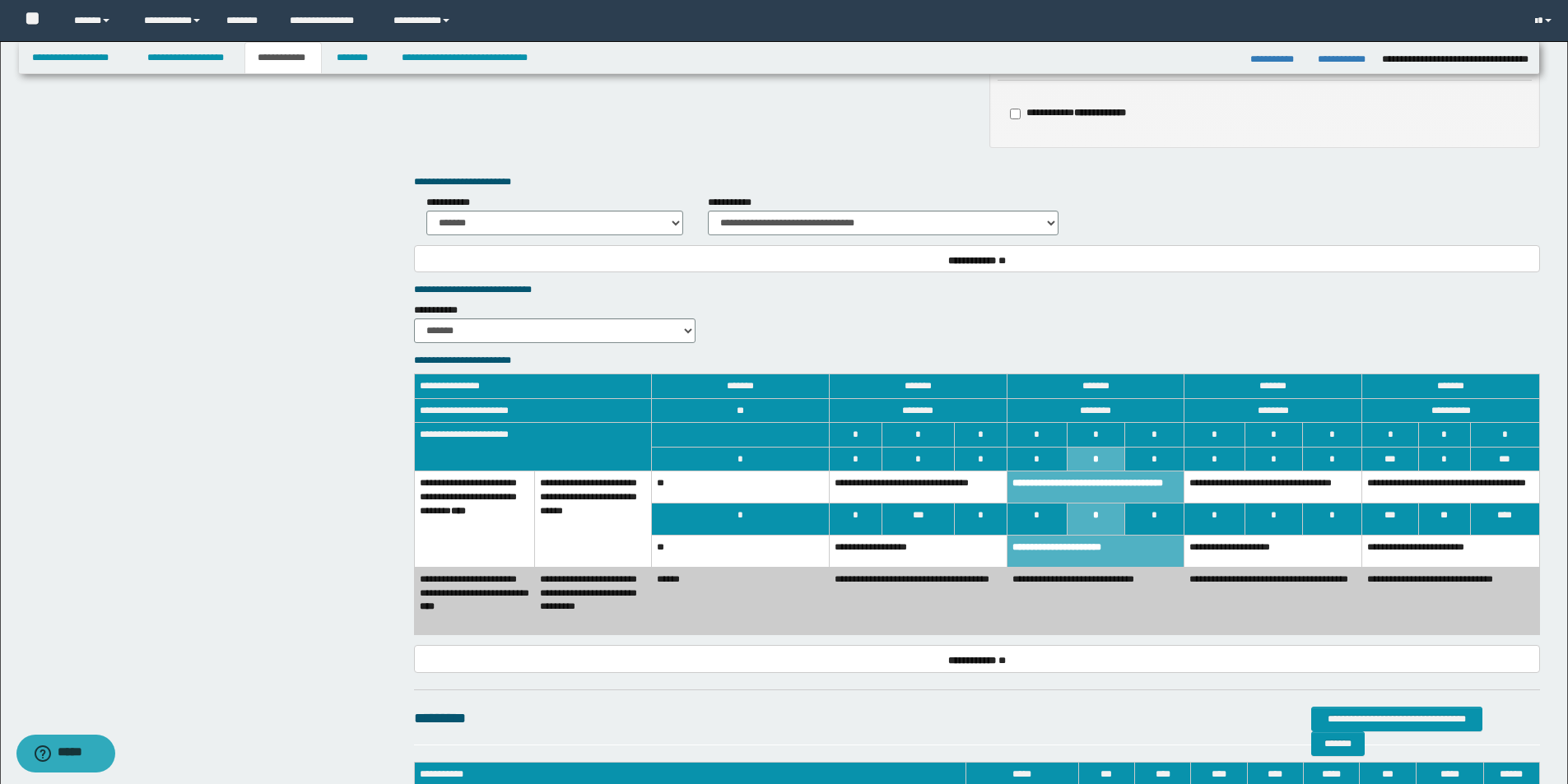 scroll, scrollTop: 1130, scrollLeft: 0, axis: vertical 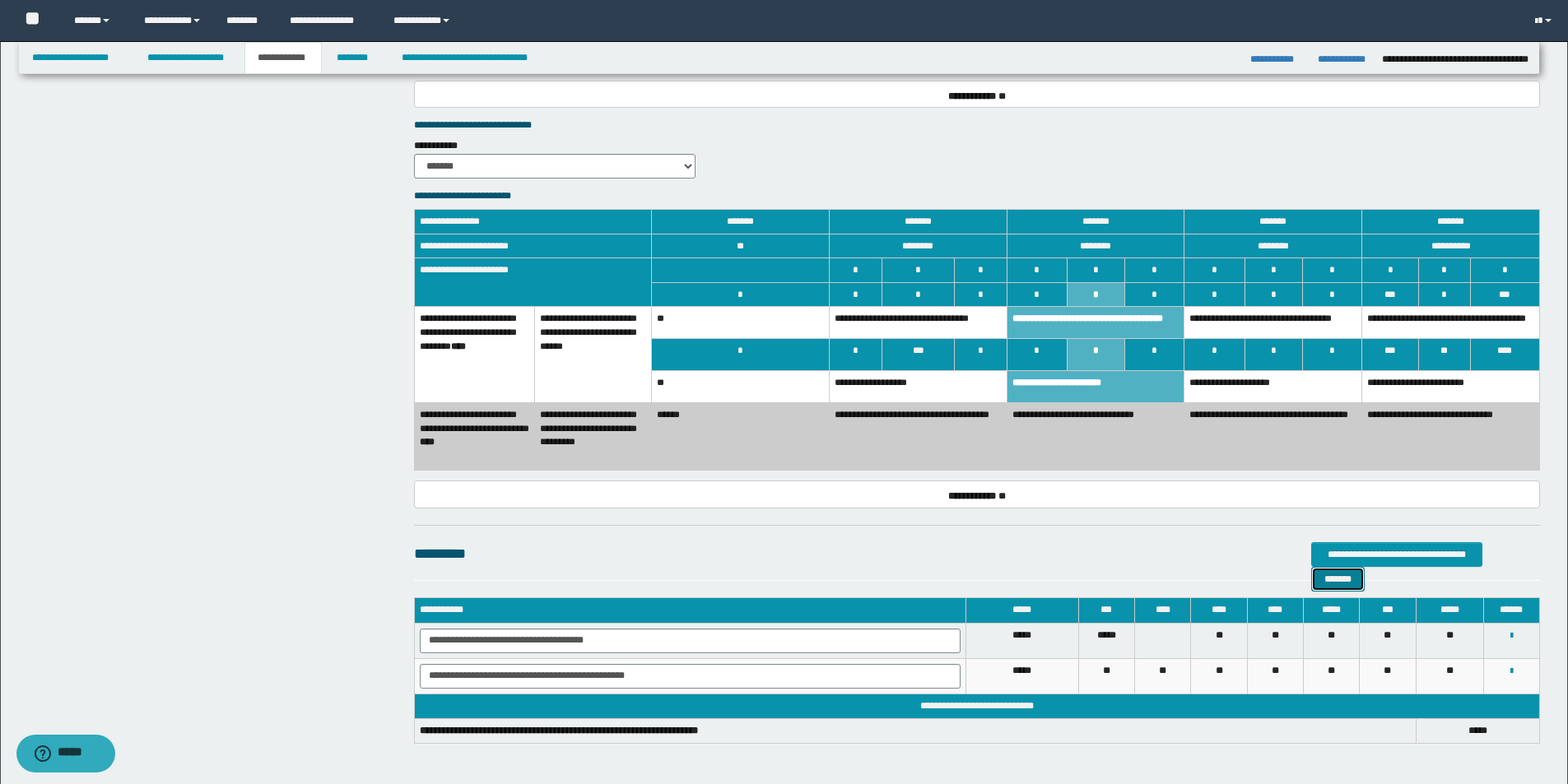 click on "*******" at bounding box center (1338, 579) 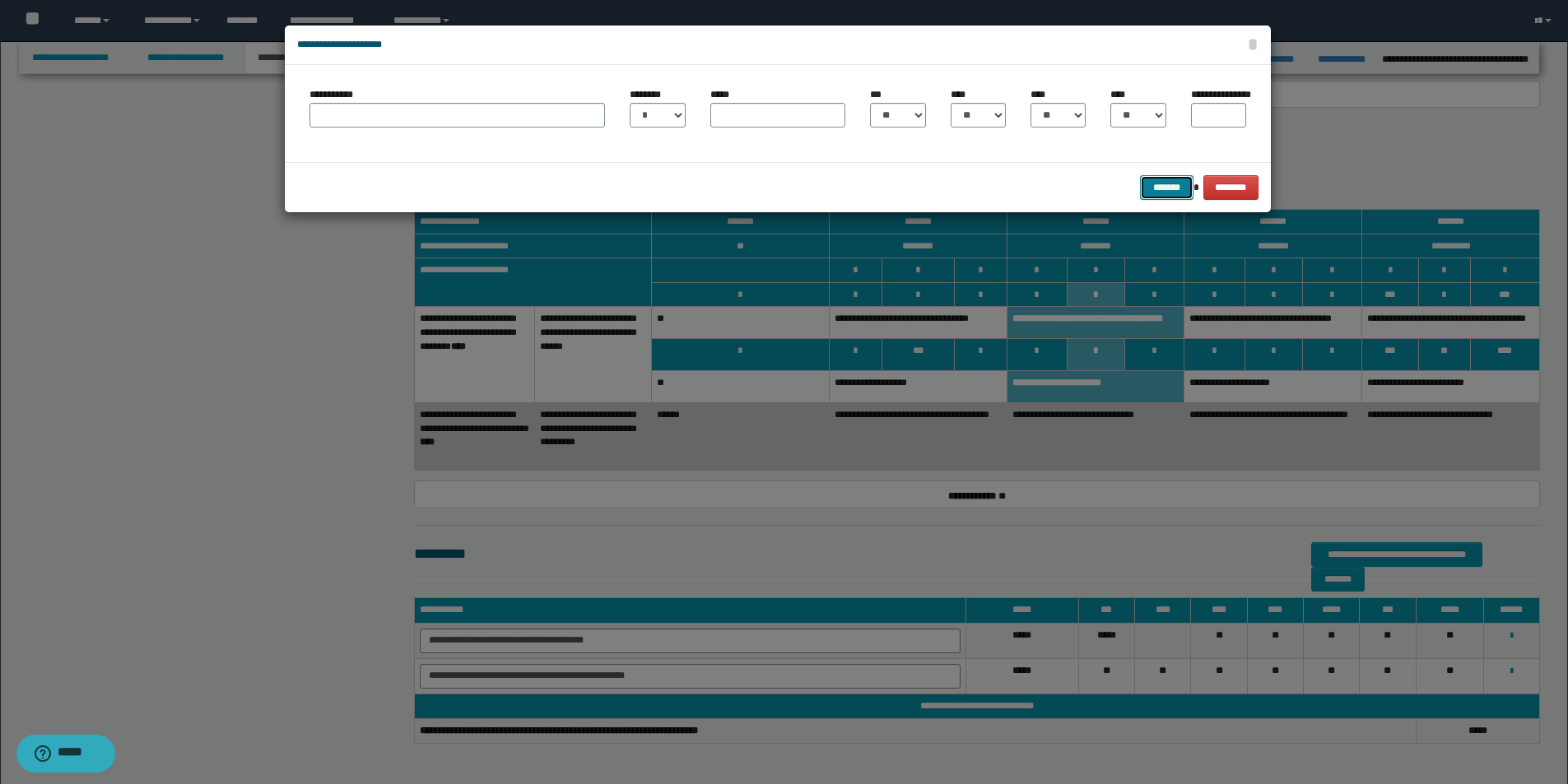 click on "*******" at bounding box center (1166, 188) 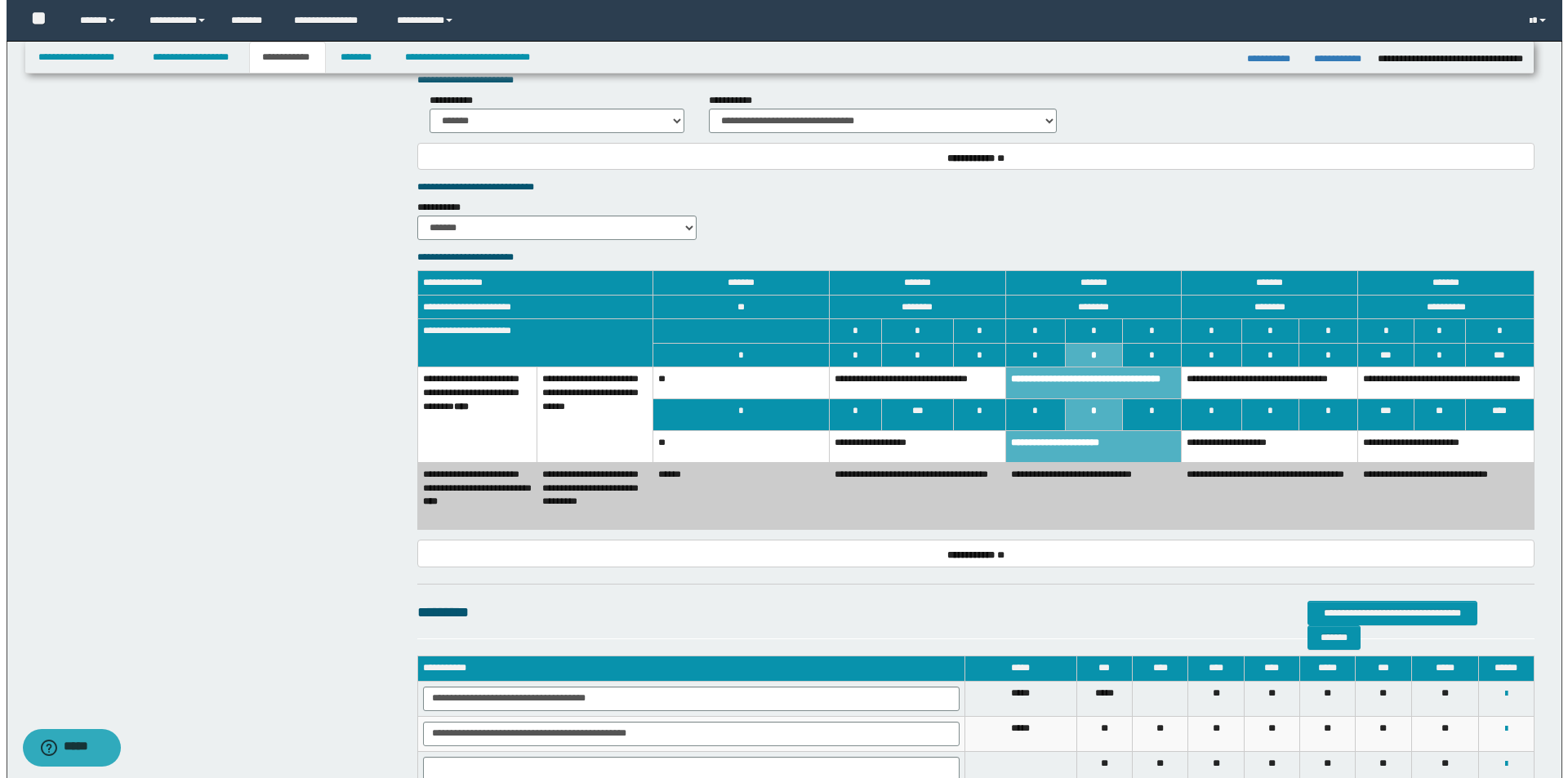 scroll, scrollTop: 1222, scrollLeft: 0, axis: vertical 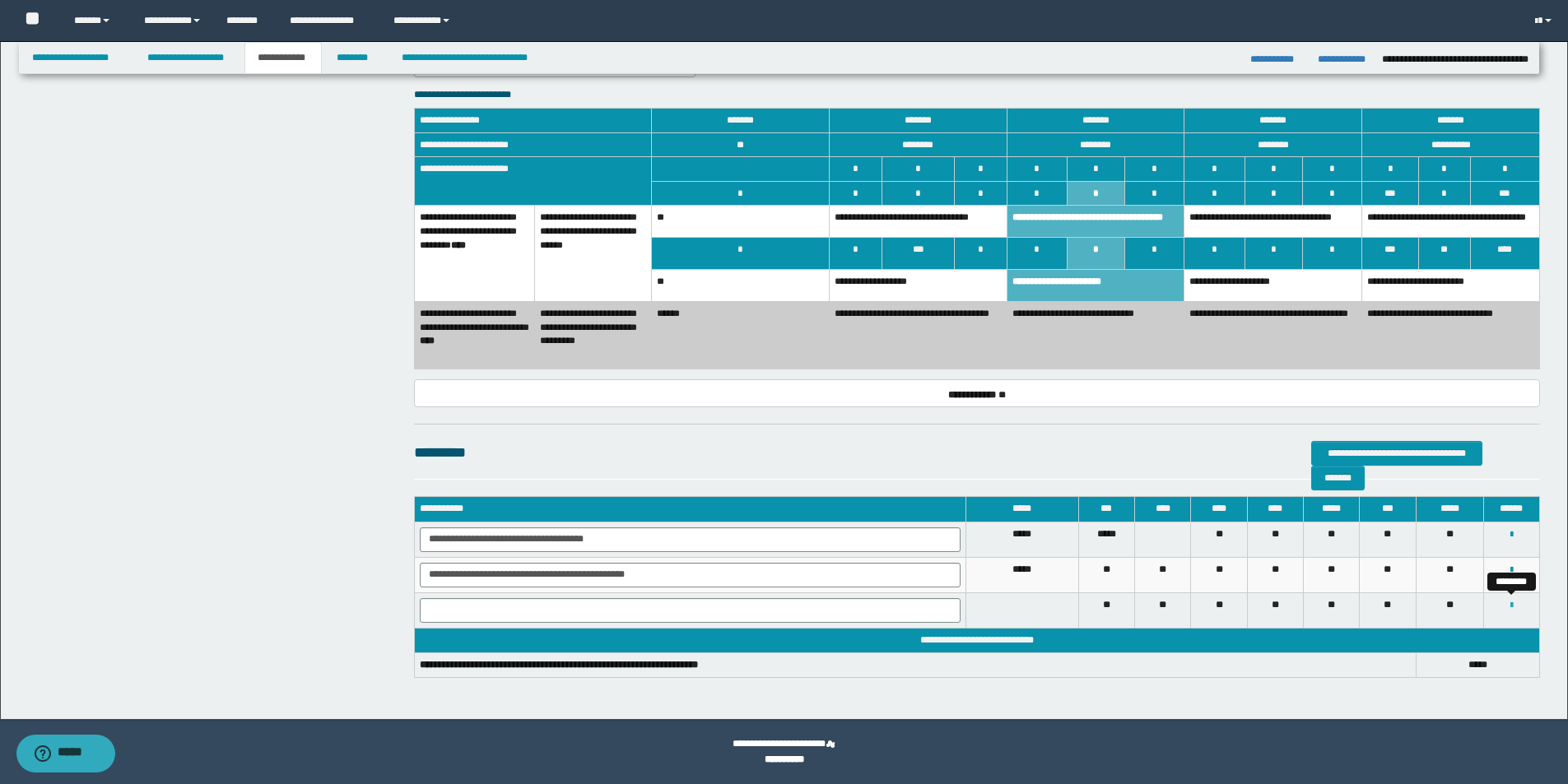 click at bounding box center (1511, 605) 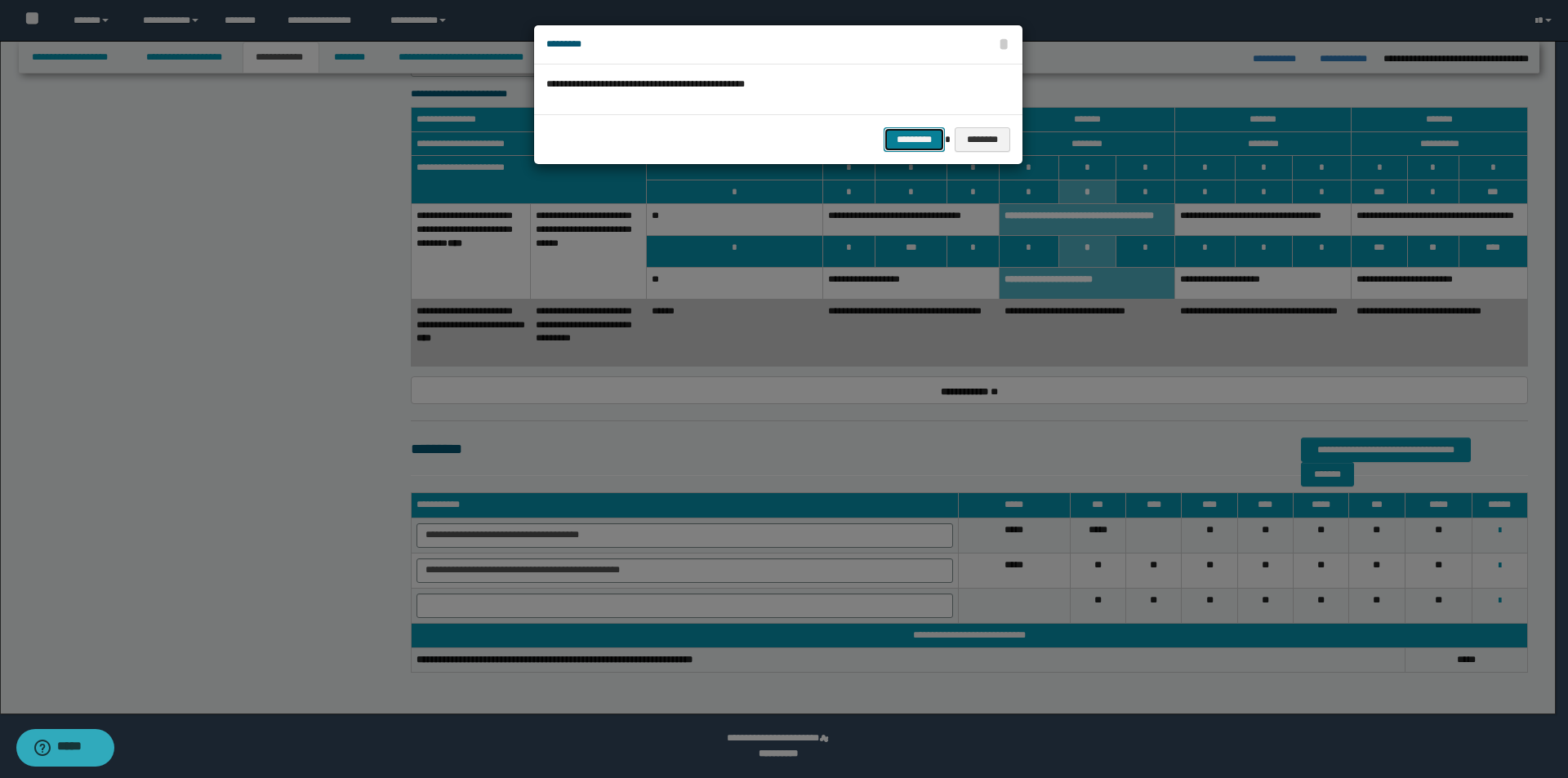 click on "*********" at bounding box center [914, 140] 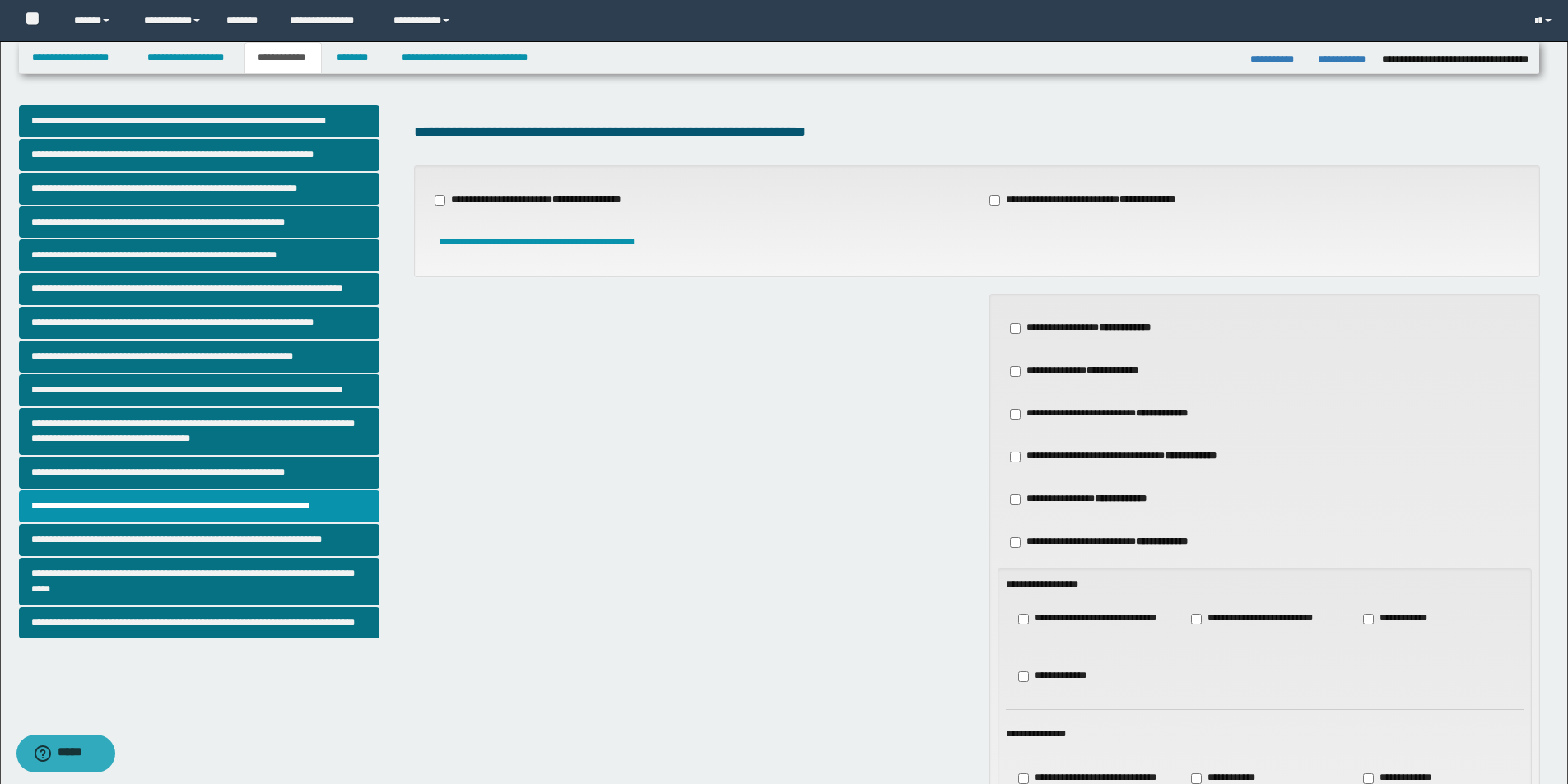 scroll, scrollTop: 165, scrollLeft: 0, axis: vertical 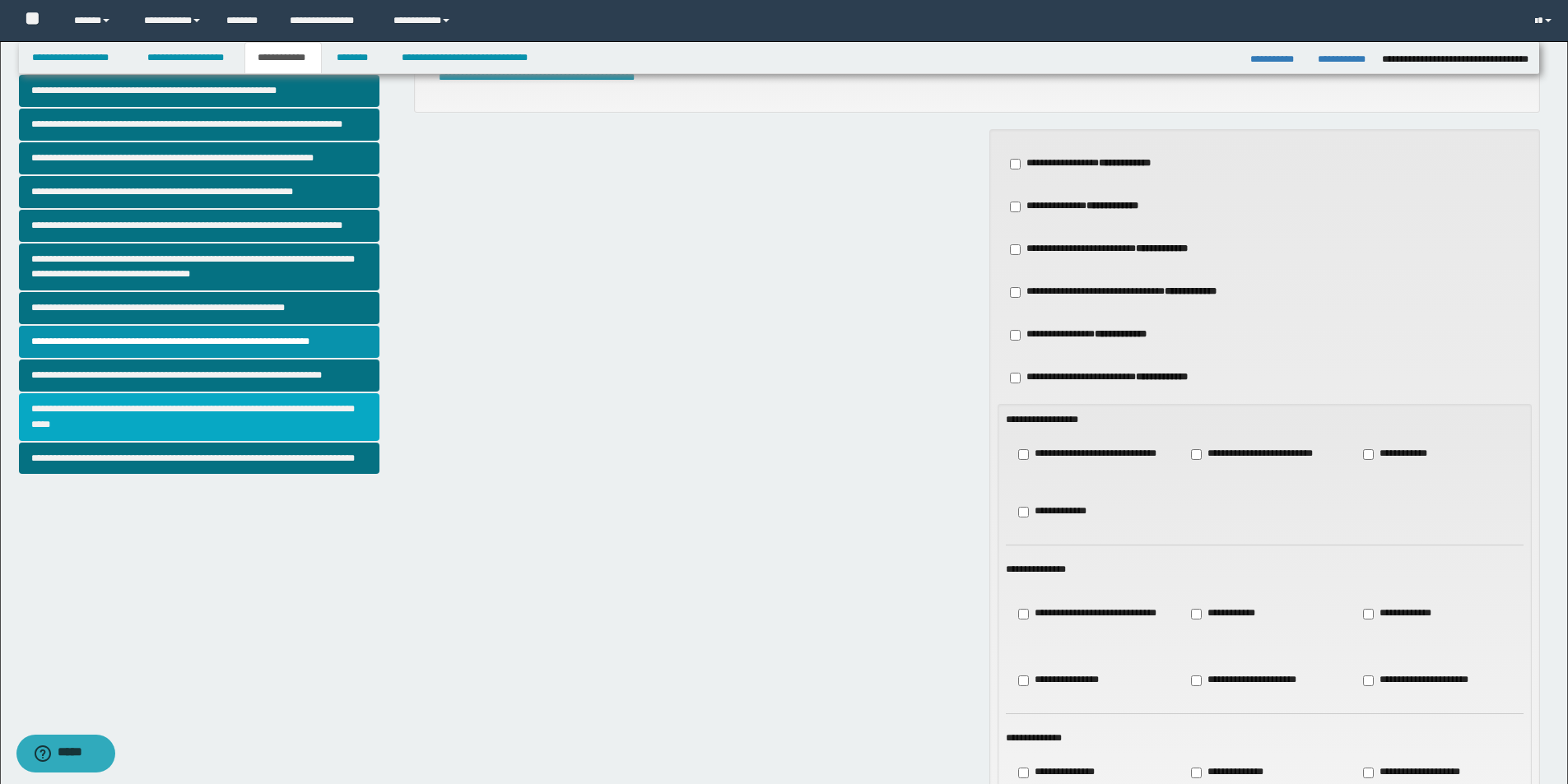 click on "**********" at bounding box center [199, 417] 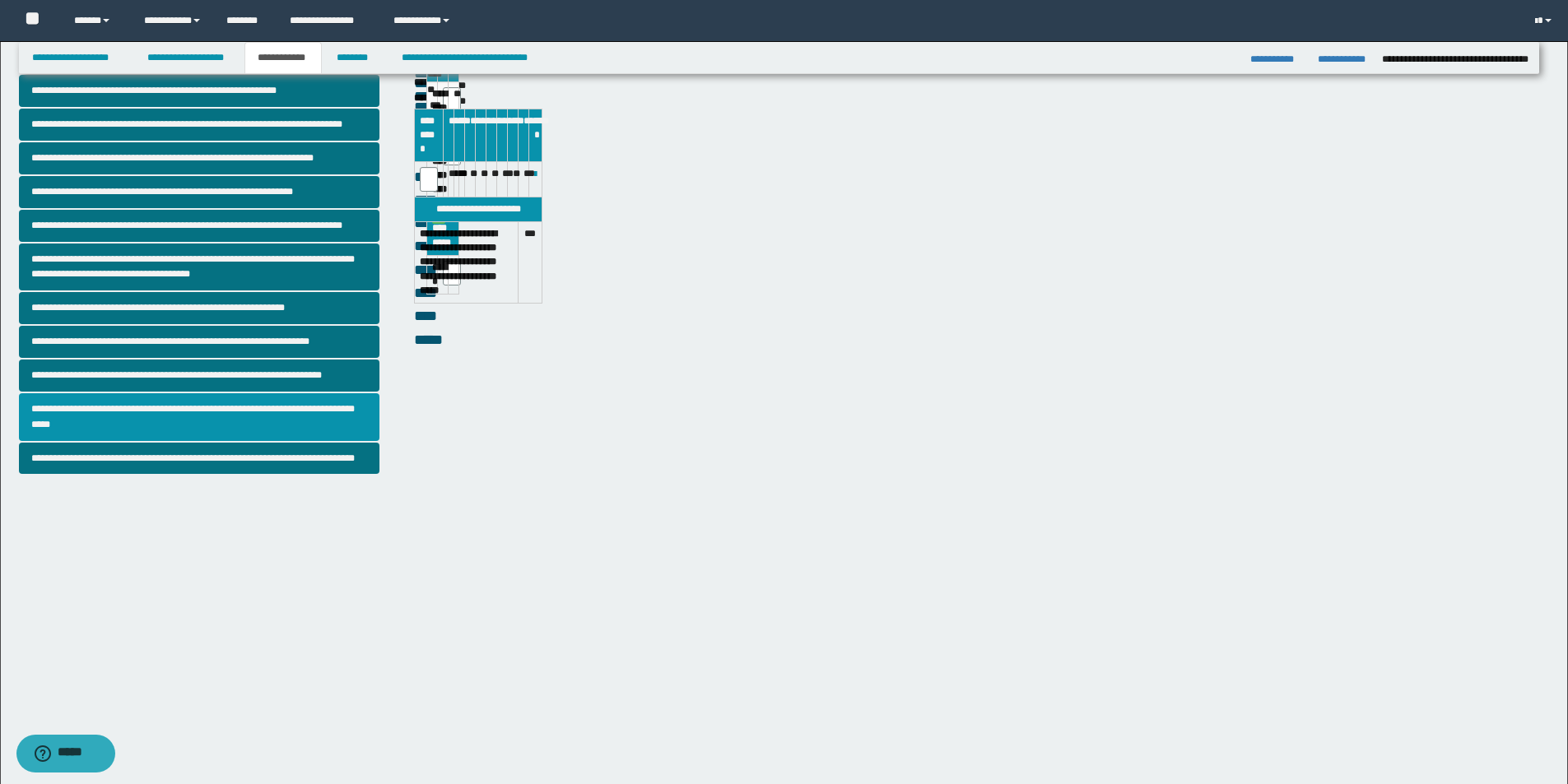 scroll, scrollTop: 0, scrollLeft: 0, axis: both 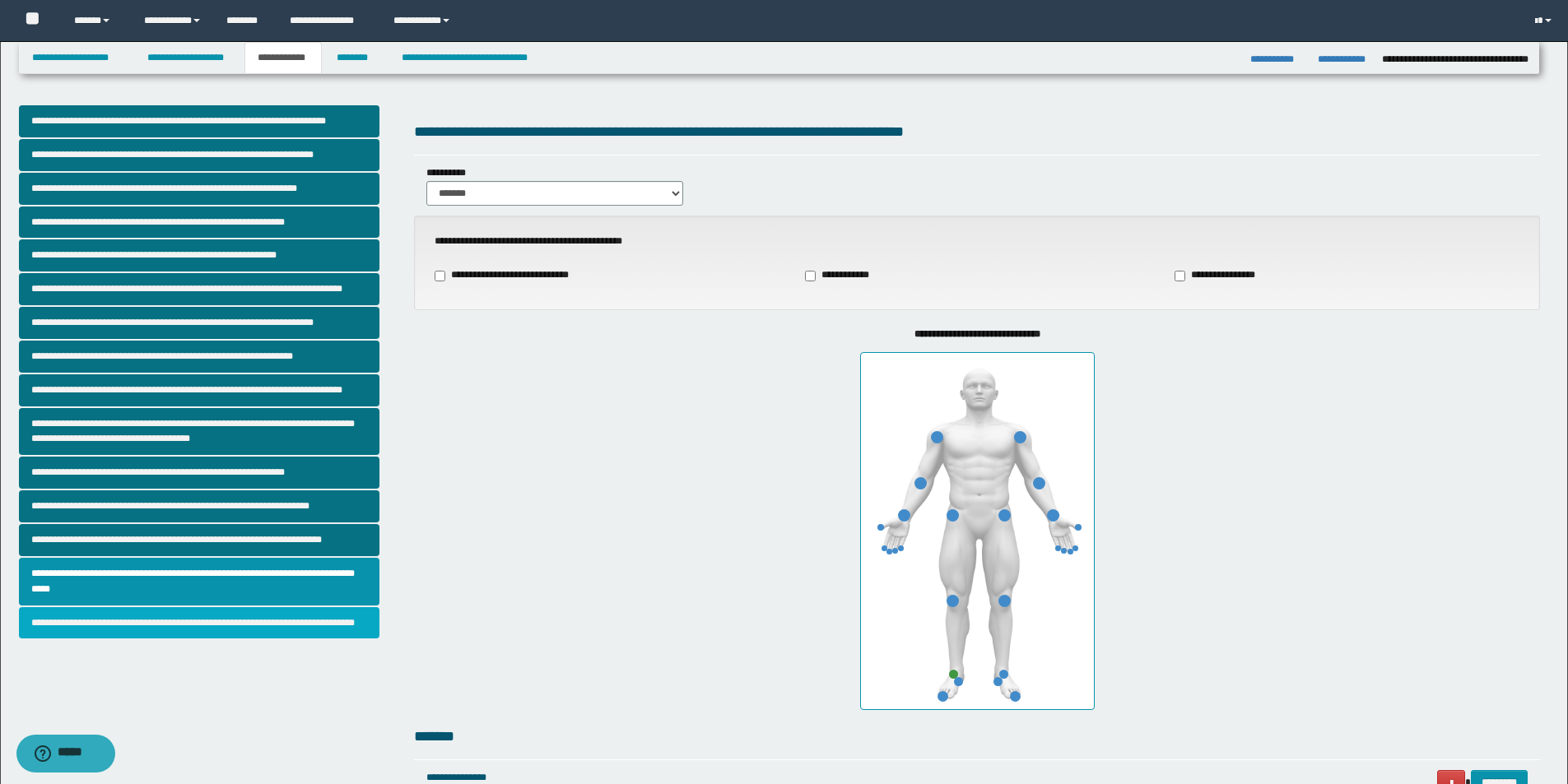 click on "**********" at bounding box center [199, 623] 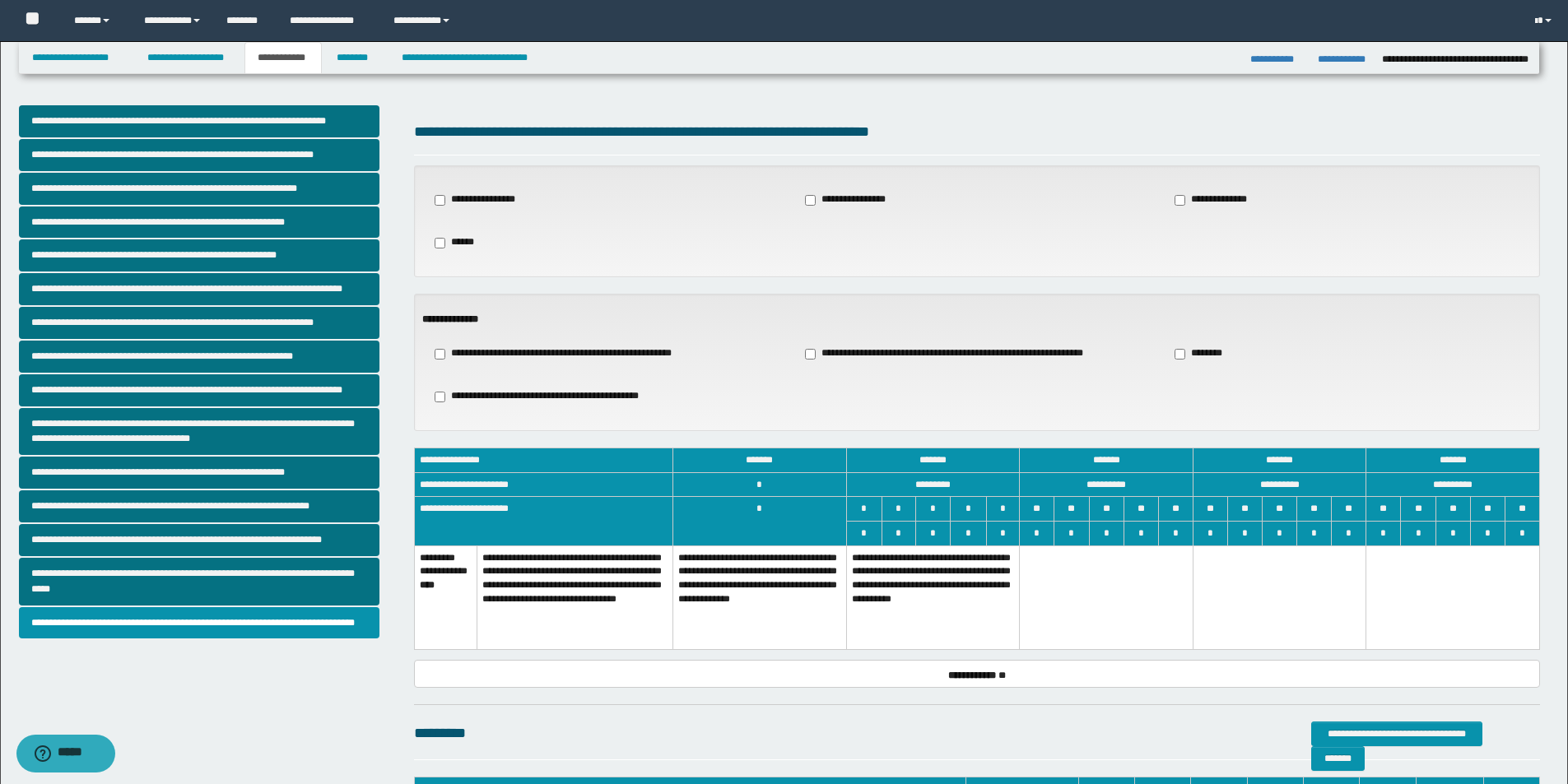 click on "**********" at bounding box center (760, 597) 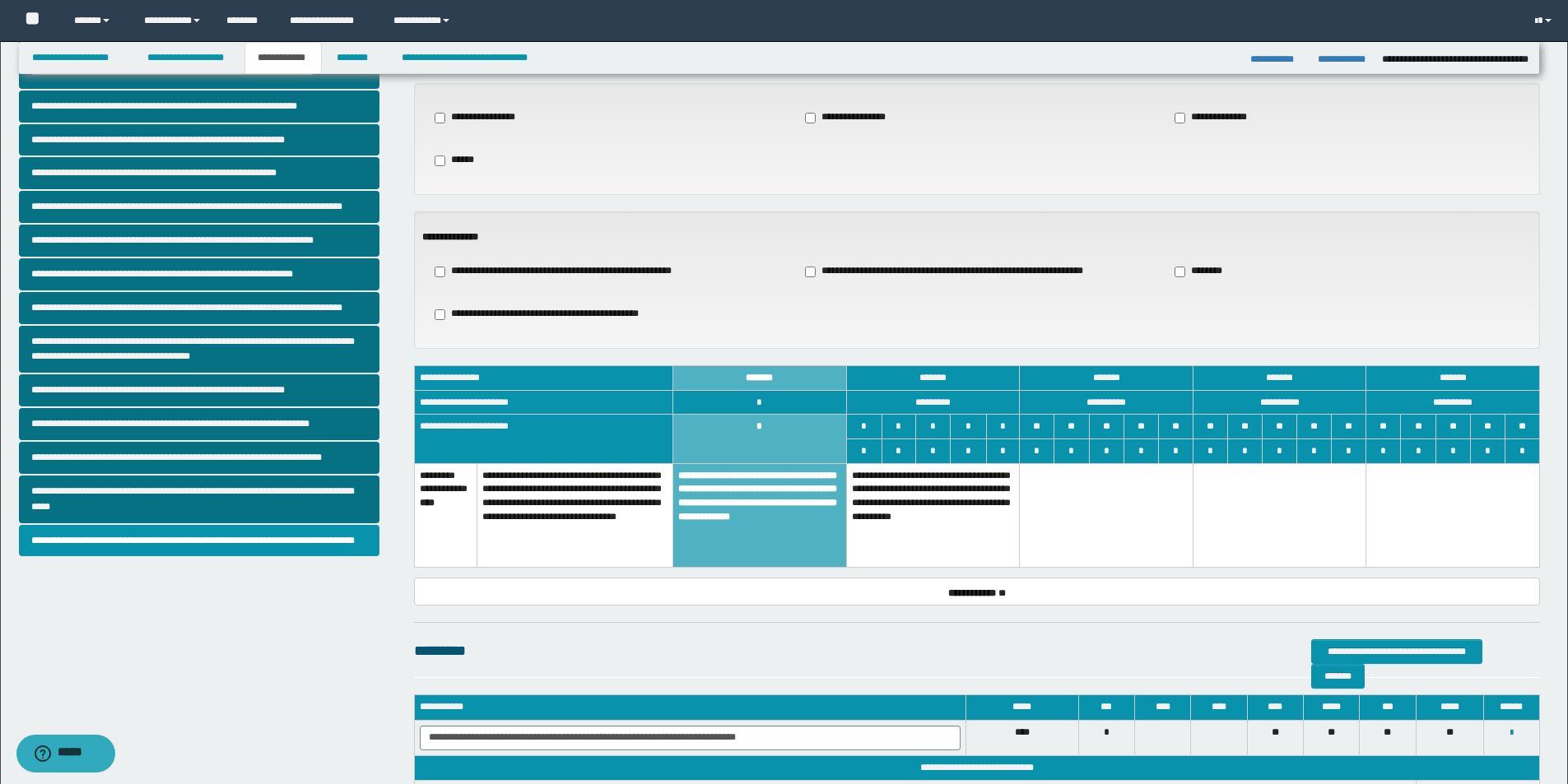 scroll, scrollTop: 209, scrollLeft: 0, axis: vertical 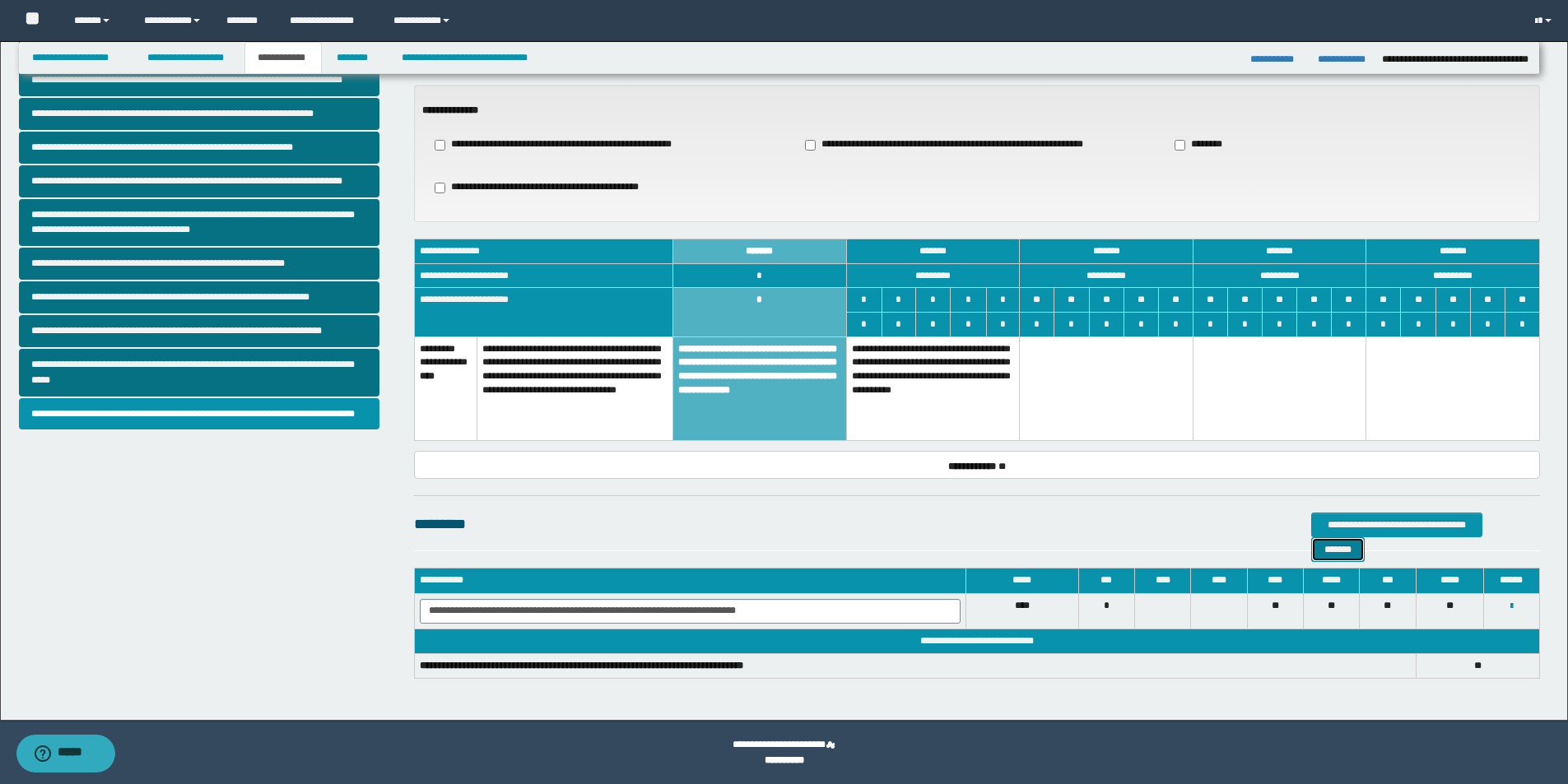 click on "*******" at bounding box center [1338, 550] 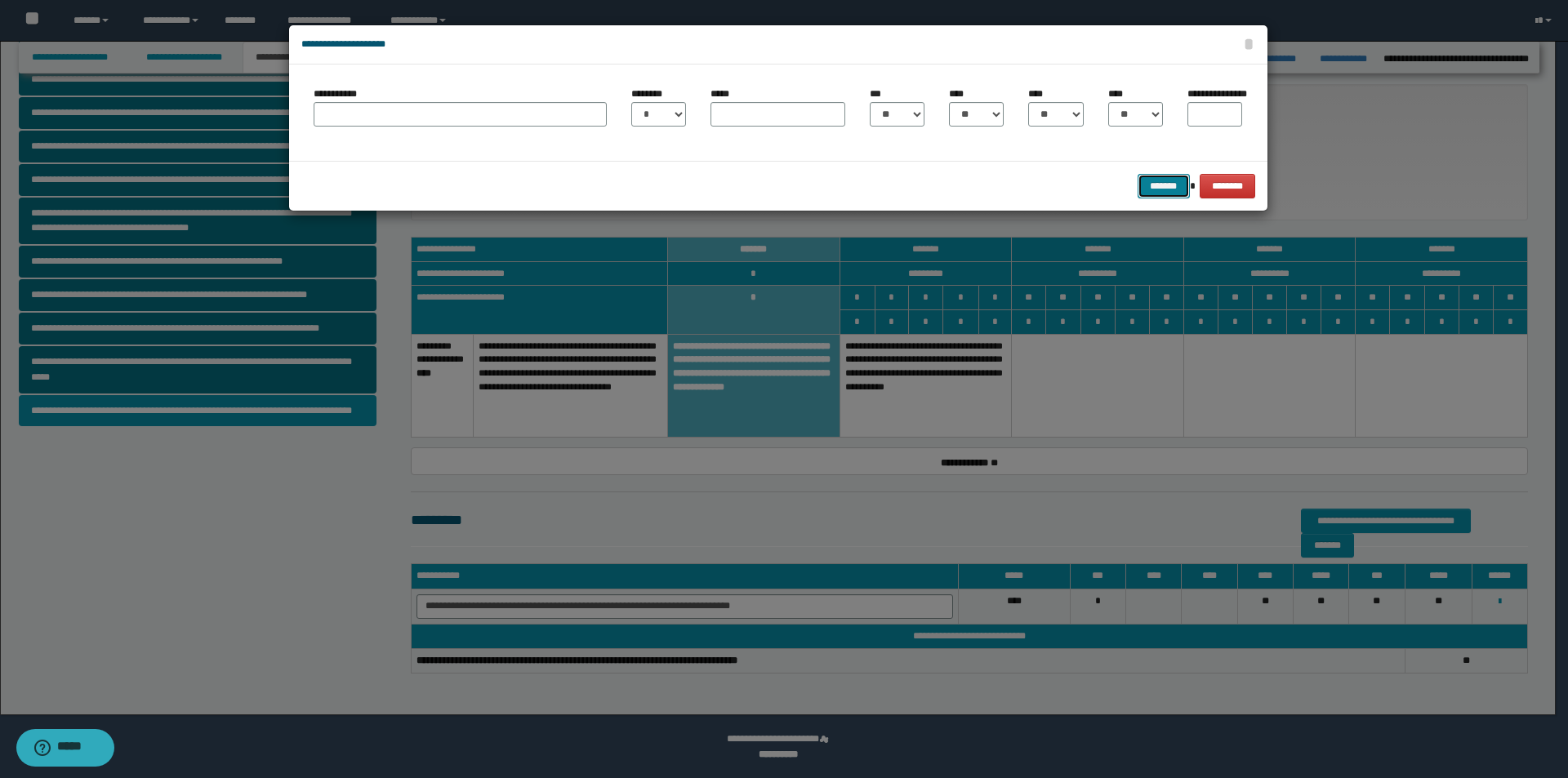 click on "*******" at bounding box center (1164, 186) 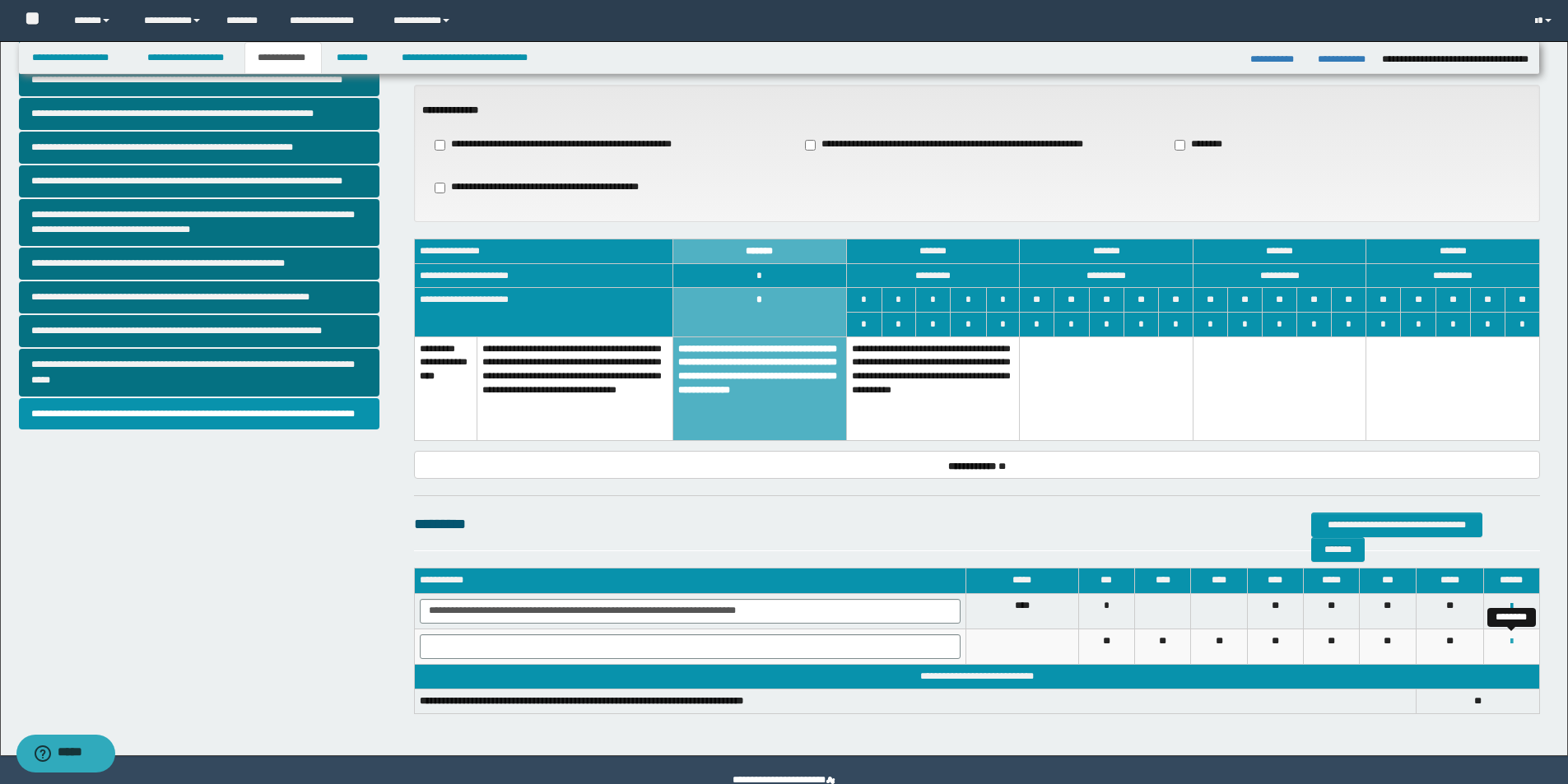 click at bounding box center (1511, 642) 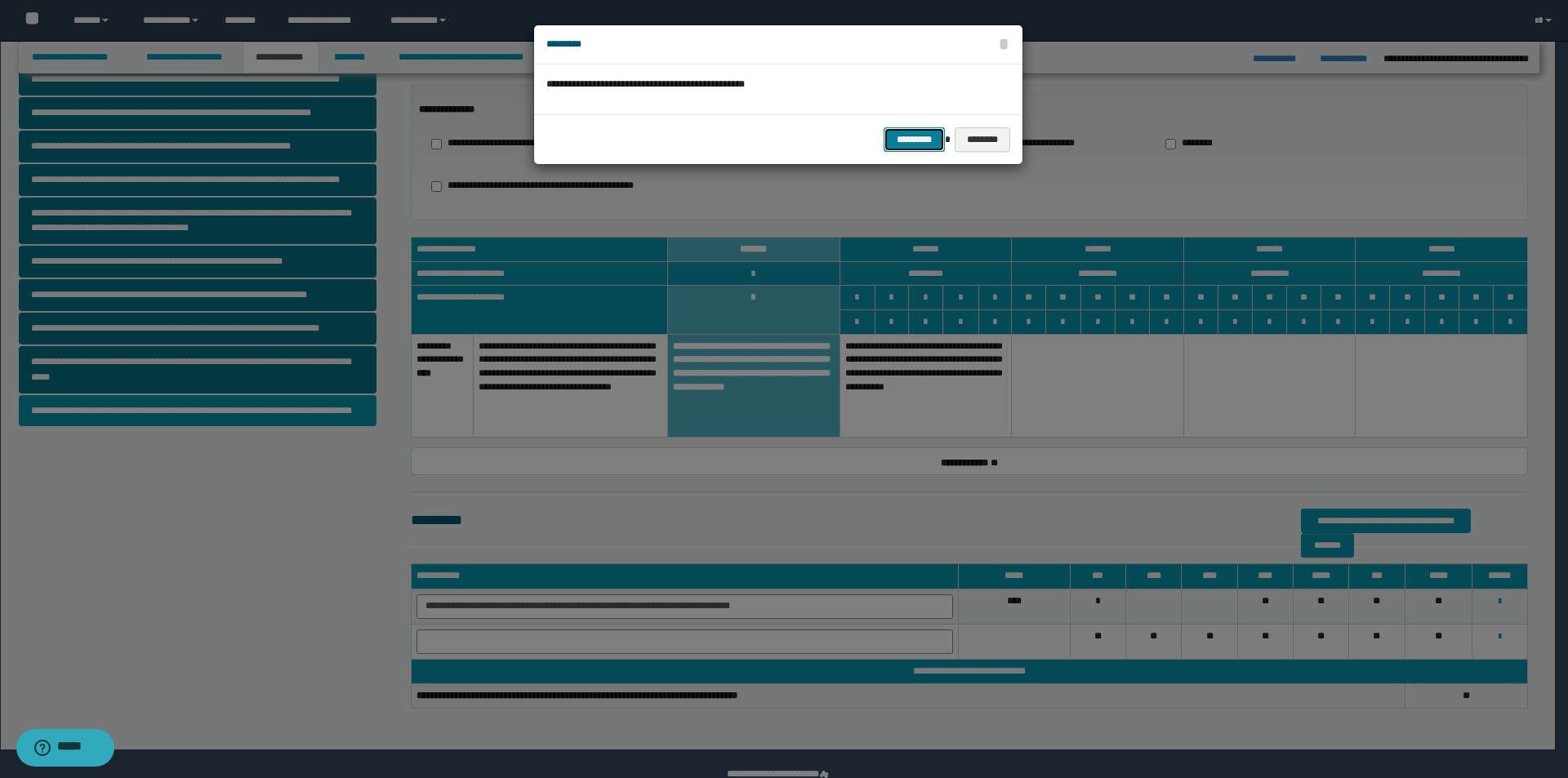 click on "*********" at bounding box center [914, 140] 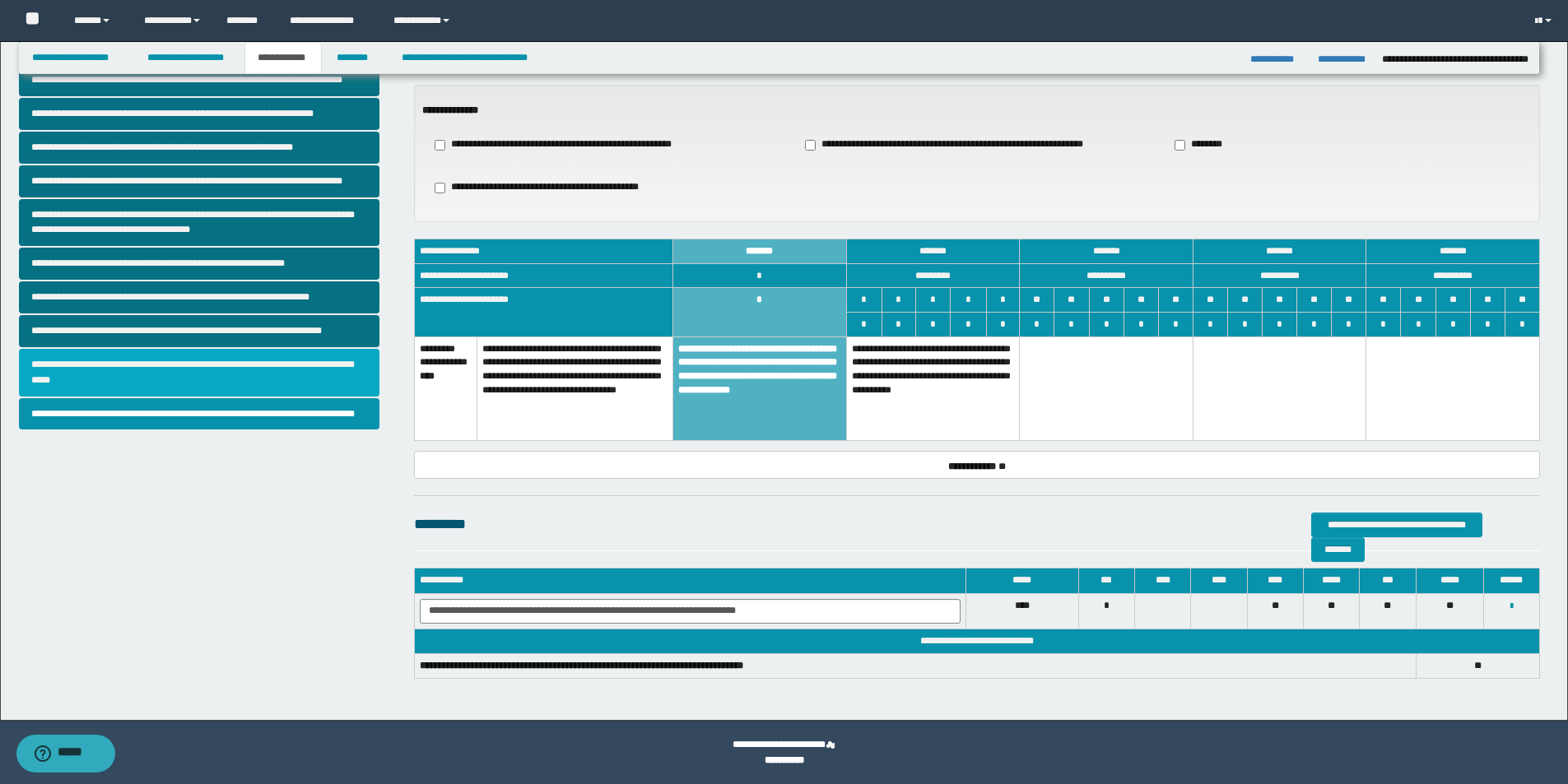 click on "**********" at bounding box center [199, 373] 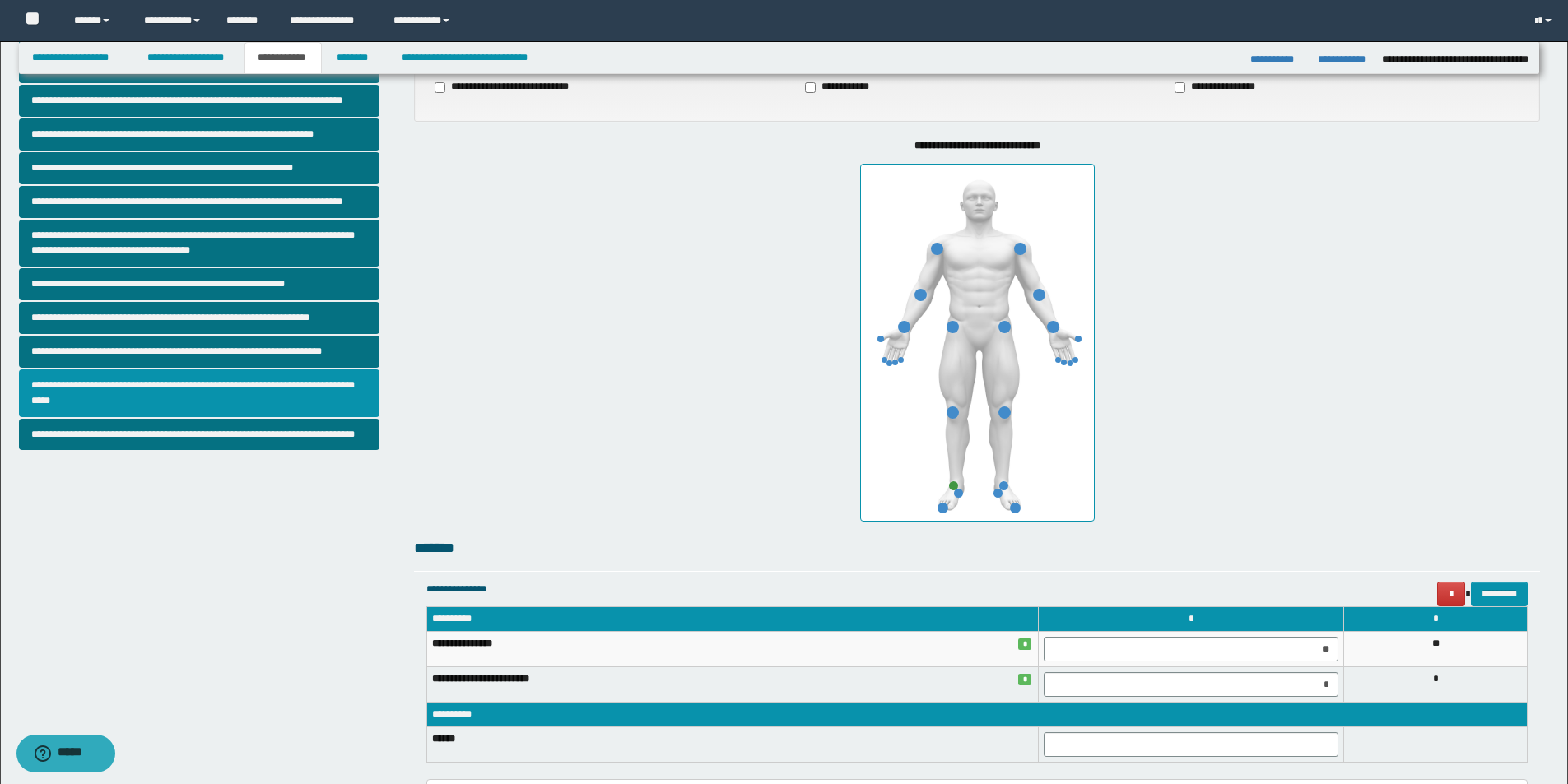 scroll, scrollTop: 0, scrollLeft: 0, axis: both 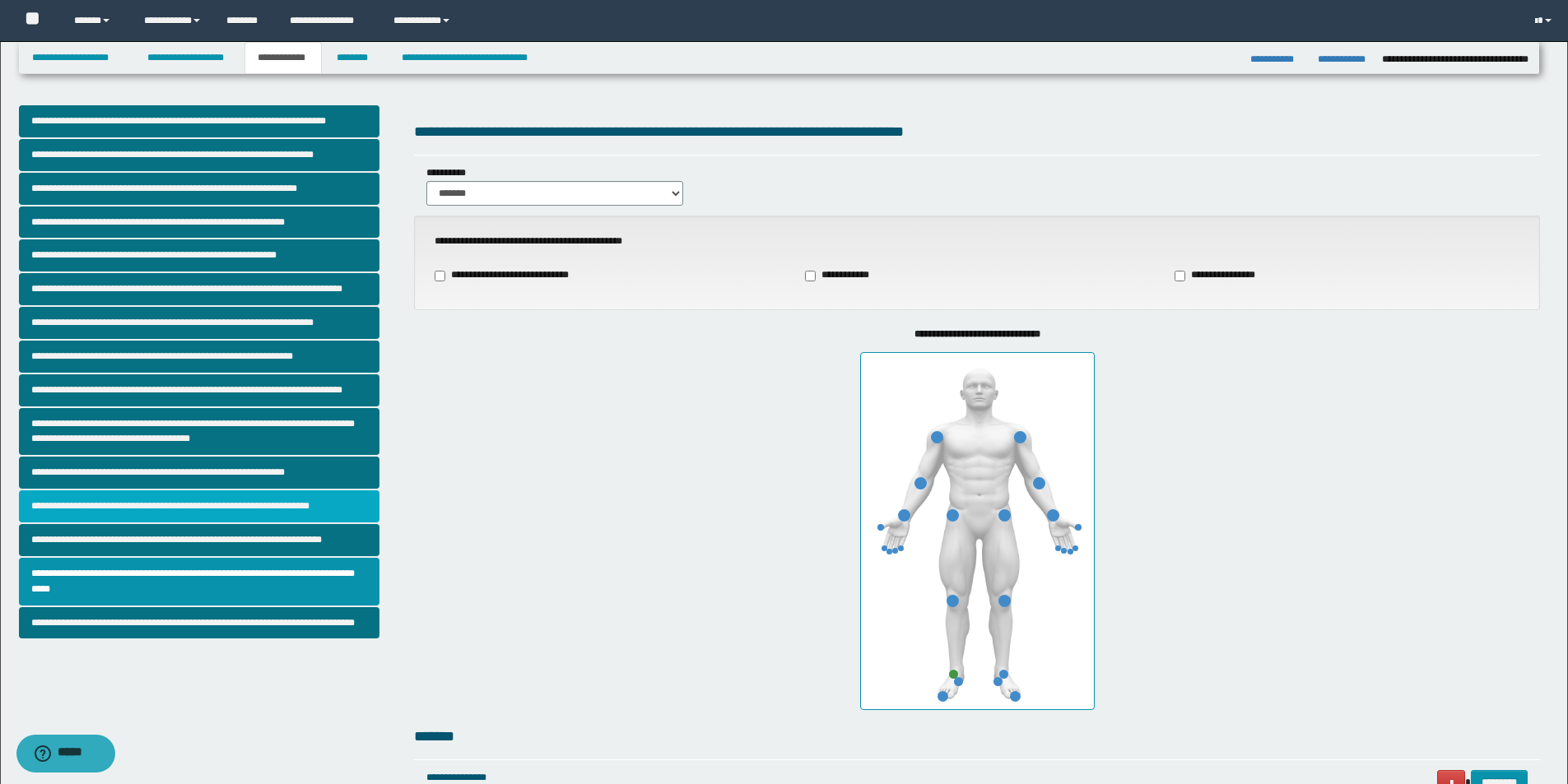 click on "**********" at bounding box center [199, 506] 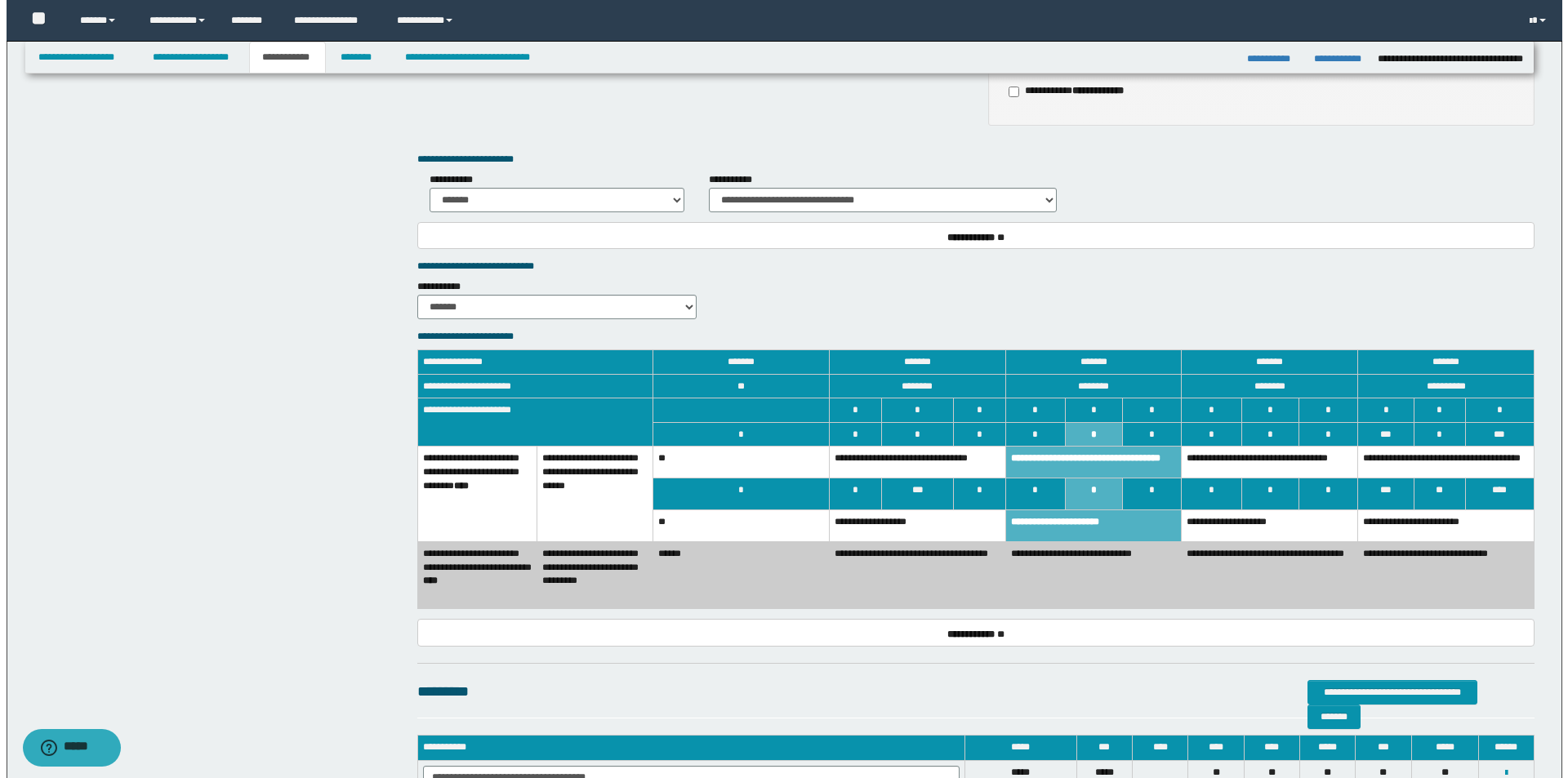 scroll, scrollTop: 1222, scrollLeft: 0, axis: vertical 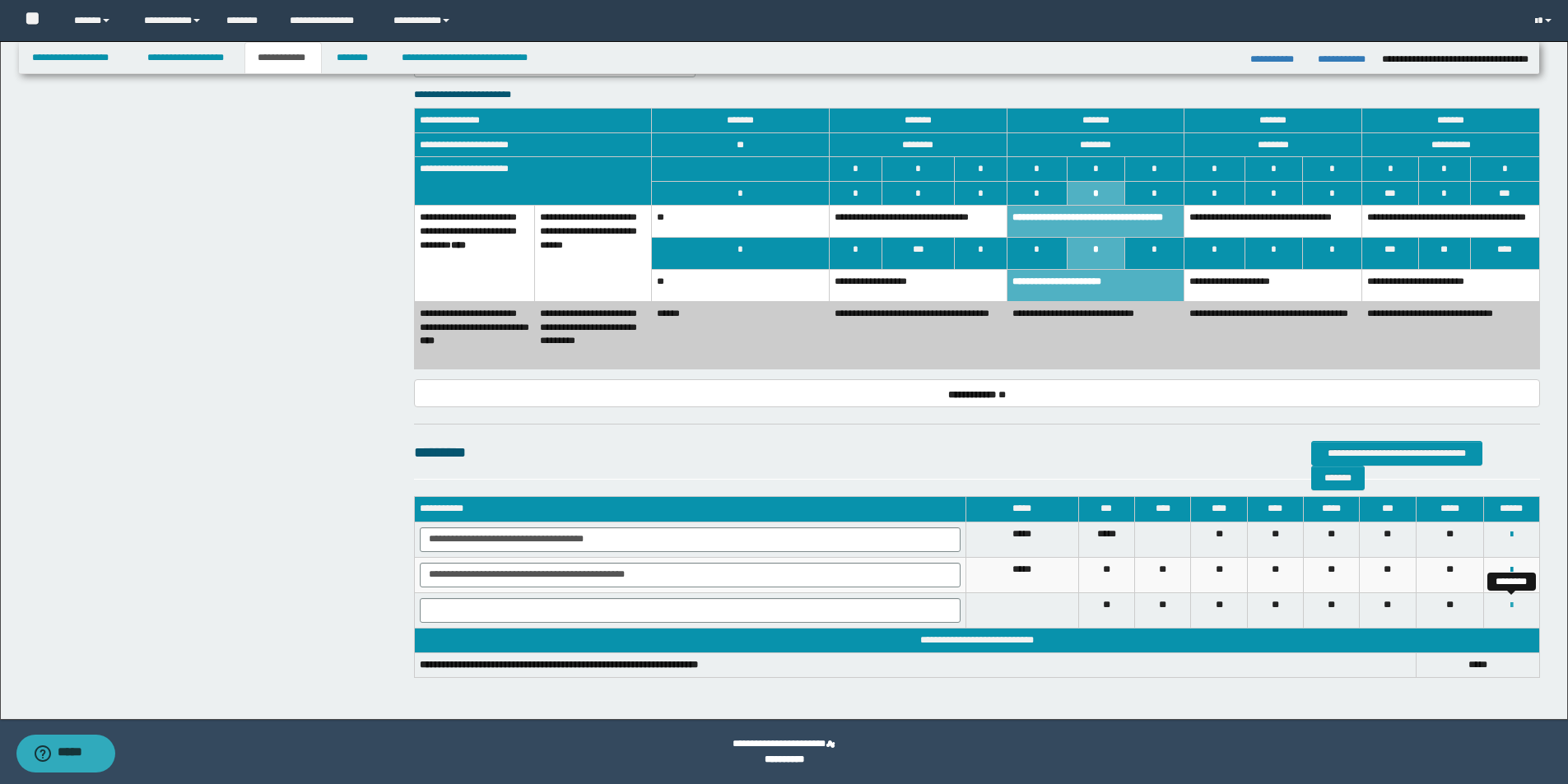 click at bounding box center [1511, 605] 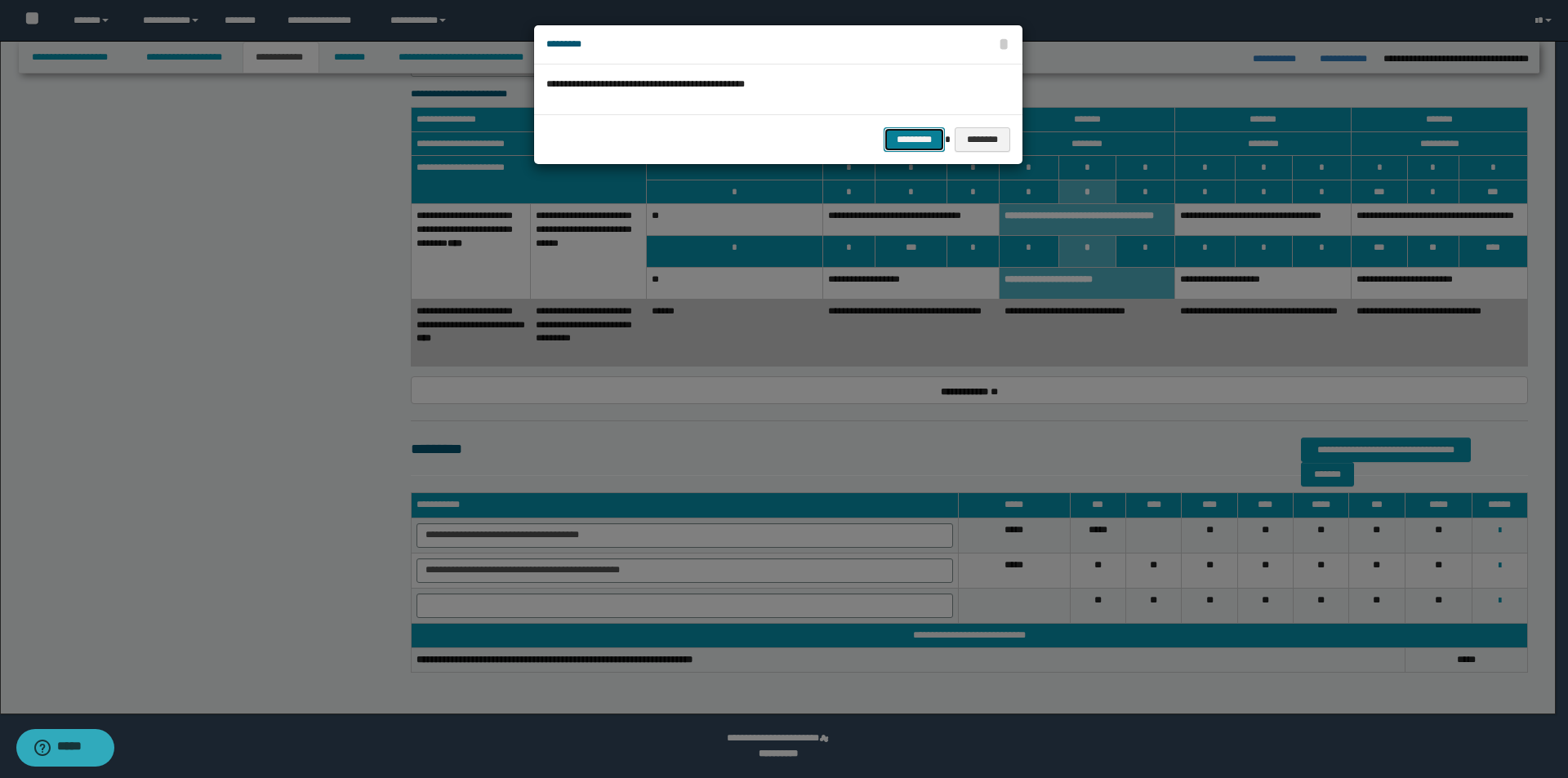 click on "*********" at bounding box center (914, 140) 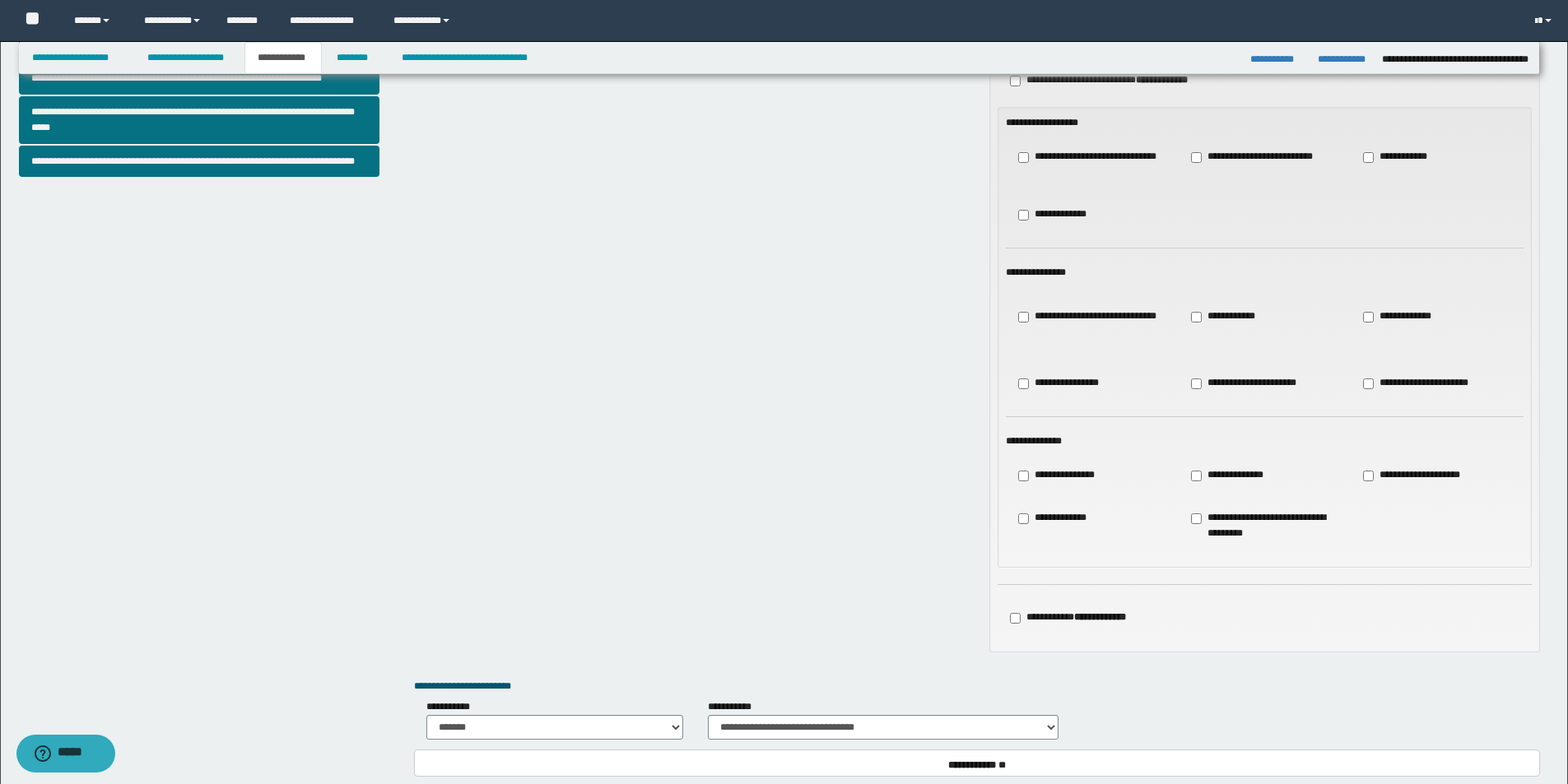 scroll, scrollTop: 379, scrollLeft: 0, axis: vertical 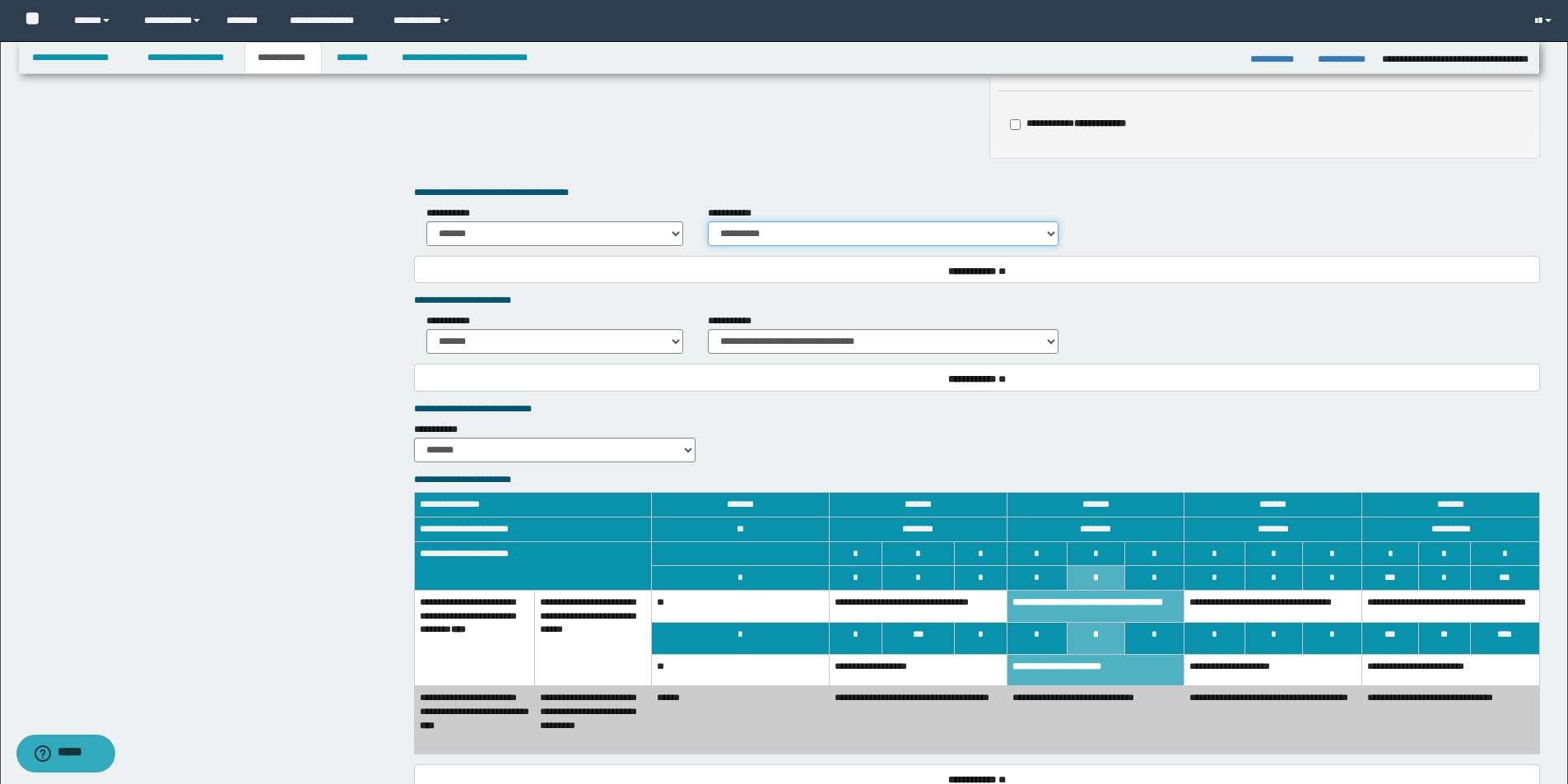 click on "**********" at bounding box center (883, 234) 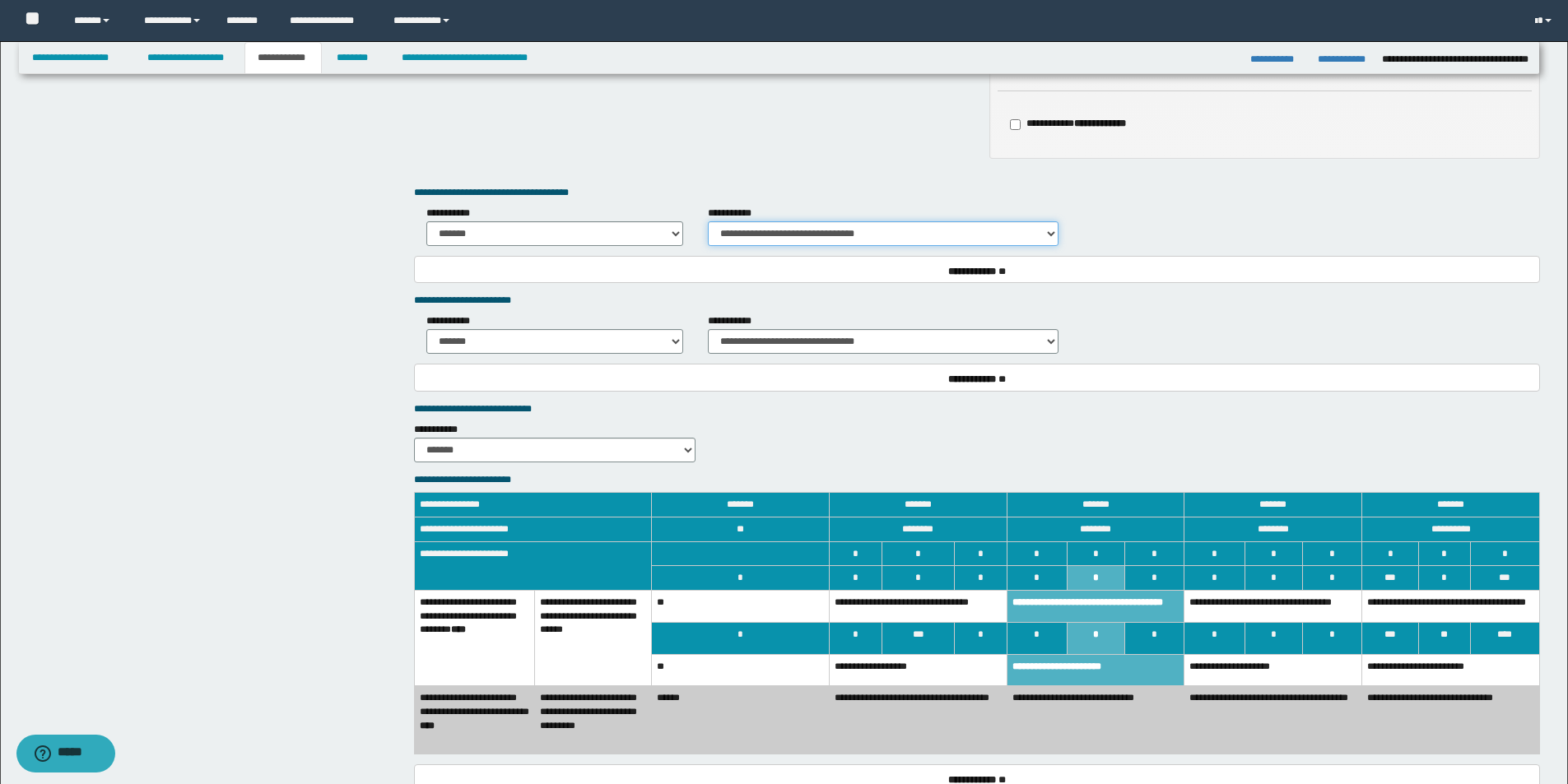 click on "**********" at bounding box center [883, 234] 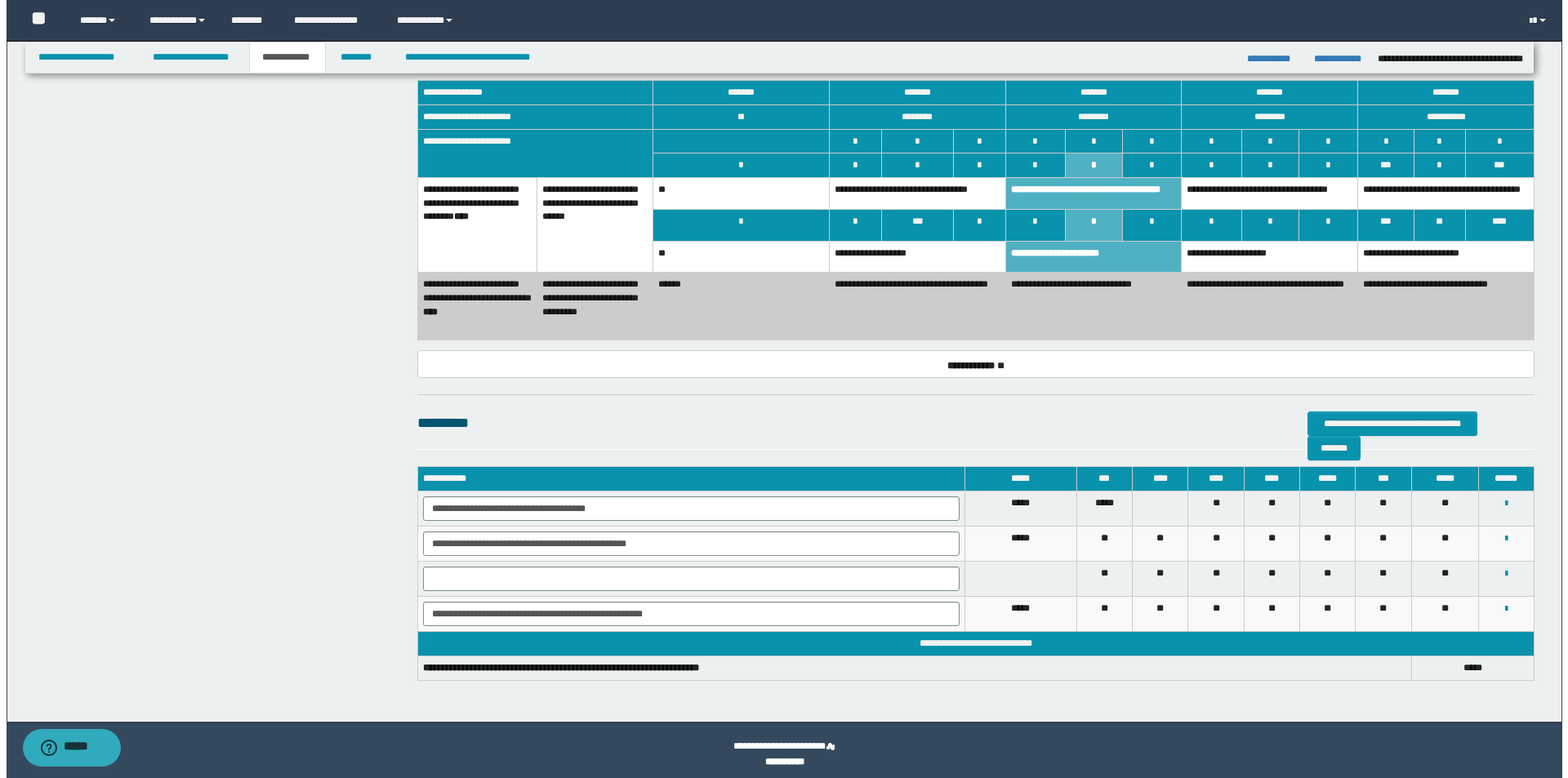 scroll, scrollTop: 1364, scrollLeft: 0, axis: vertical 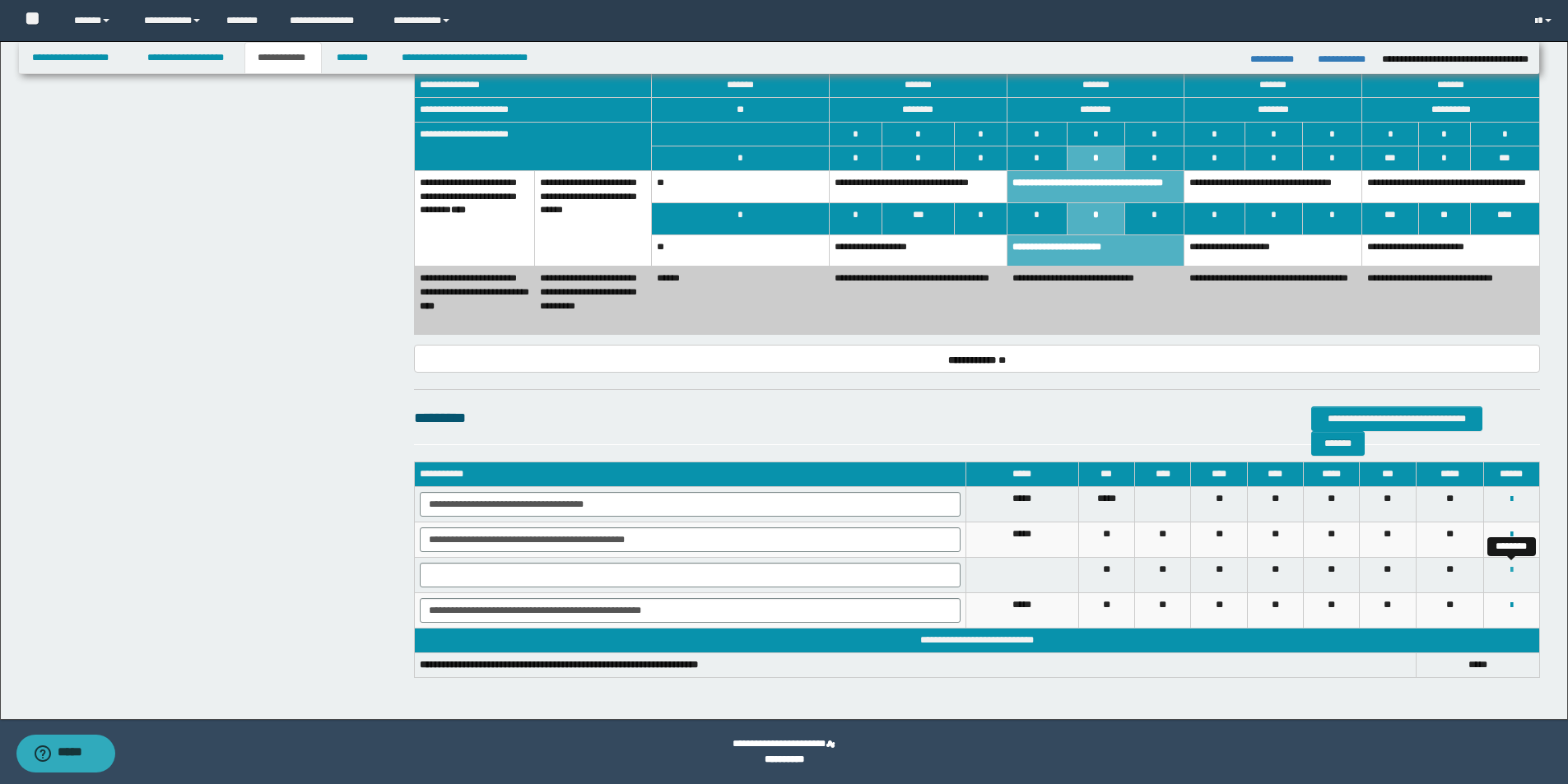 click at bounding box center (1511, 570) 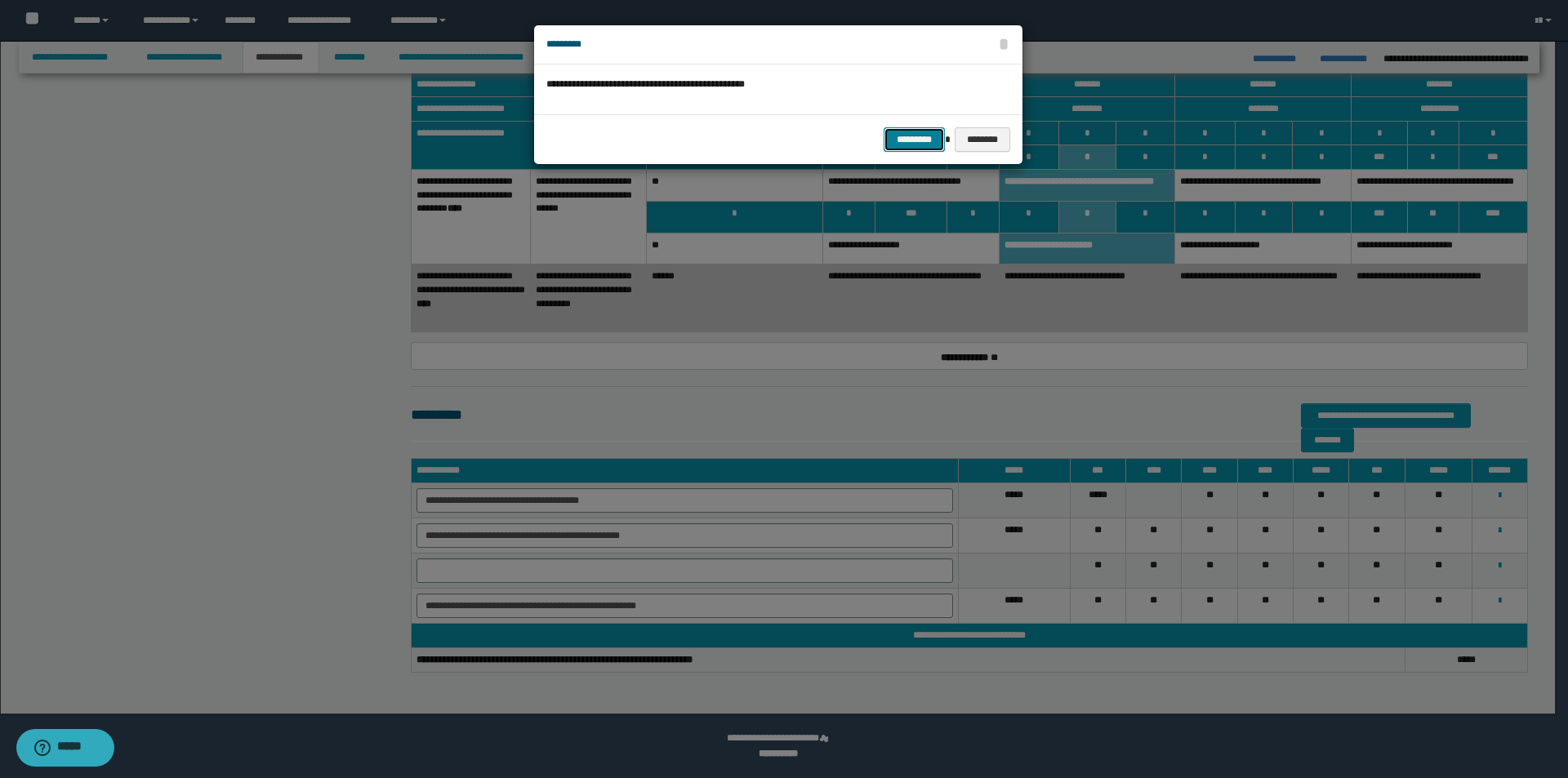 click on "*********" at bounding box center [914, 140] 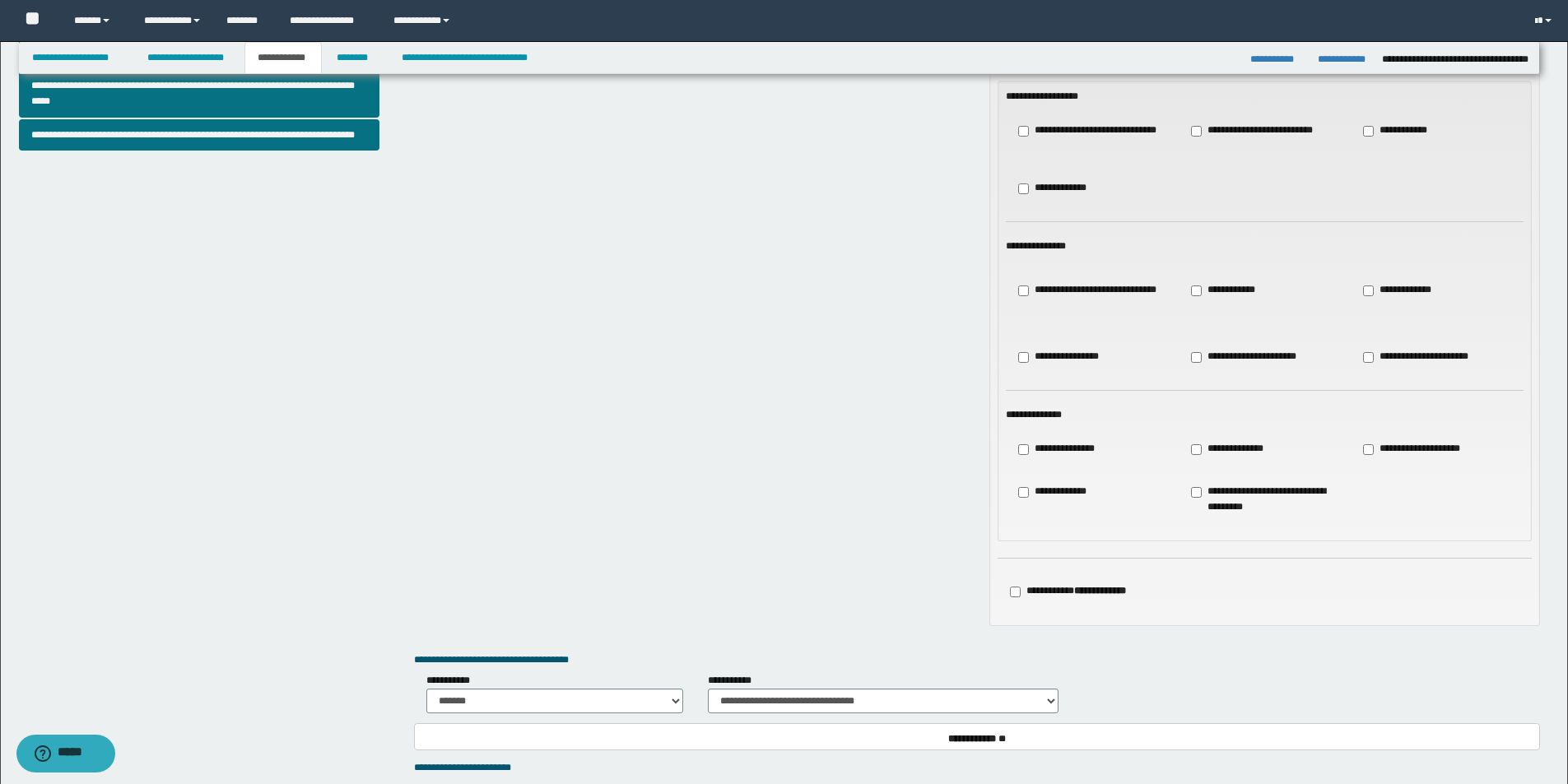 scroll, scrollTop: 0, scrollLeft: 0, axis: both 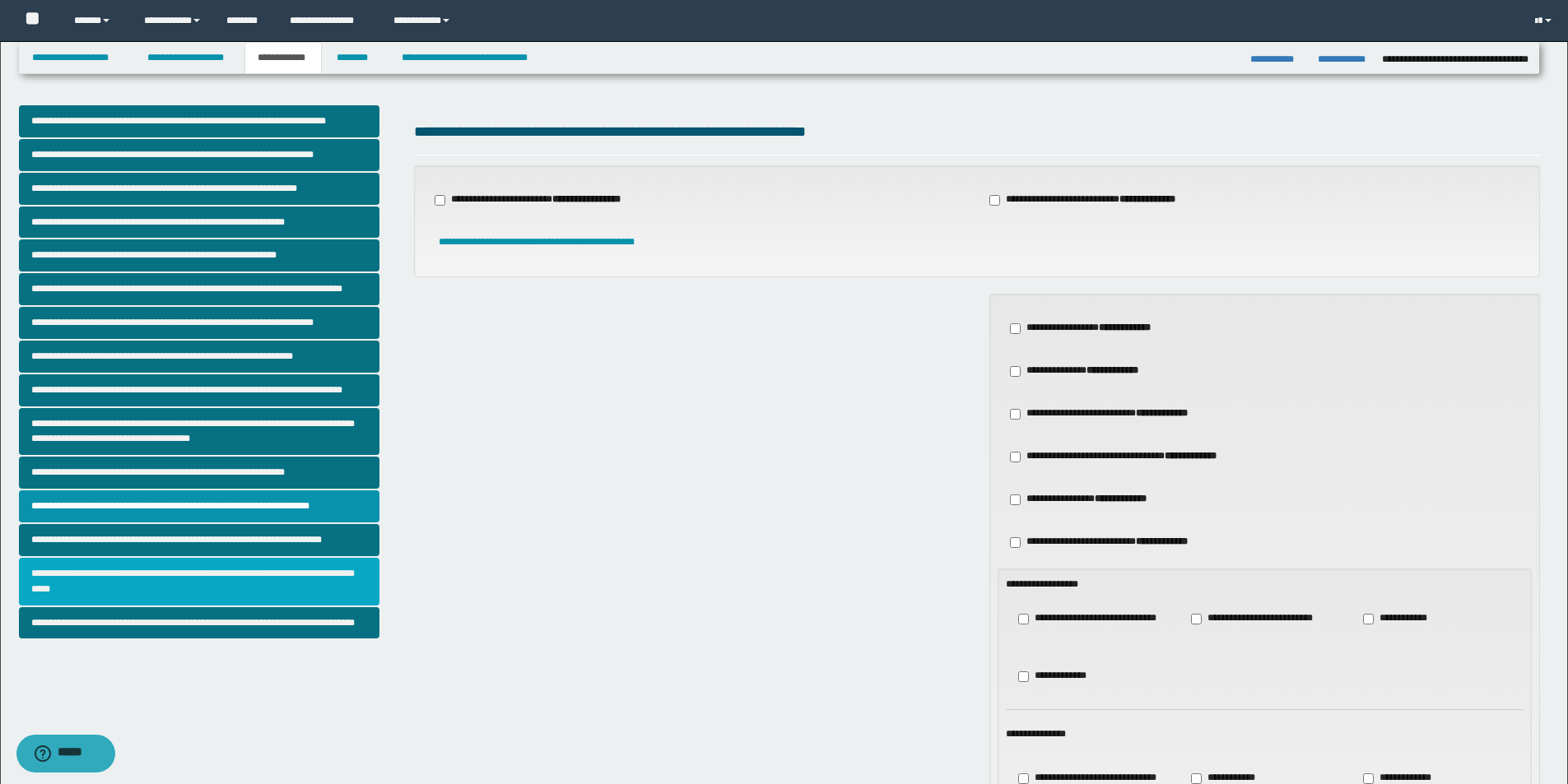click on "**********" at bounding box center (199, 582) 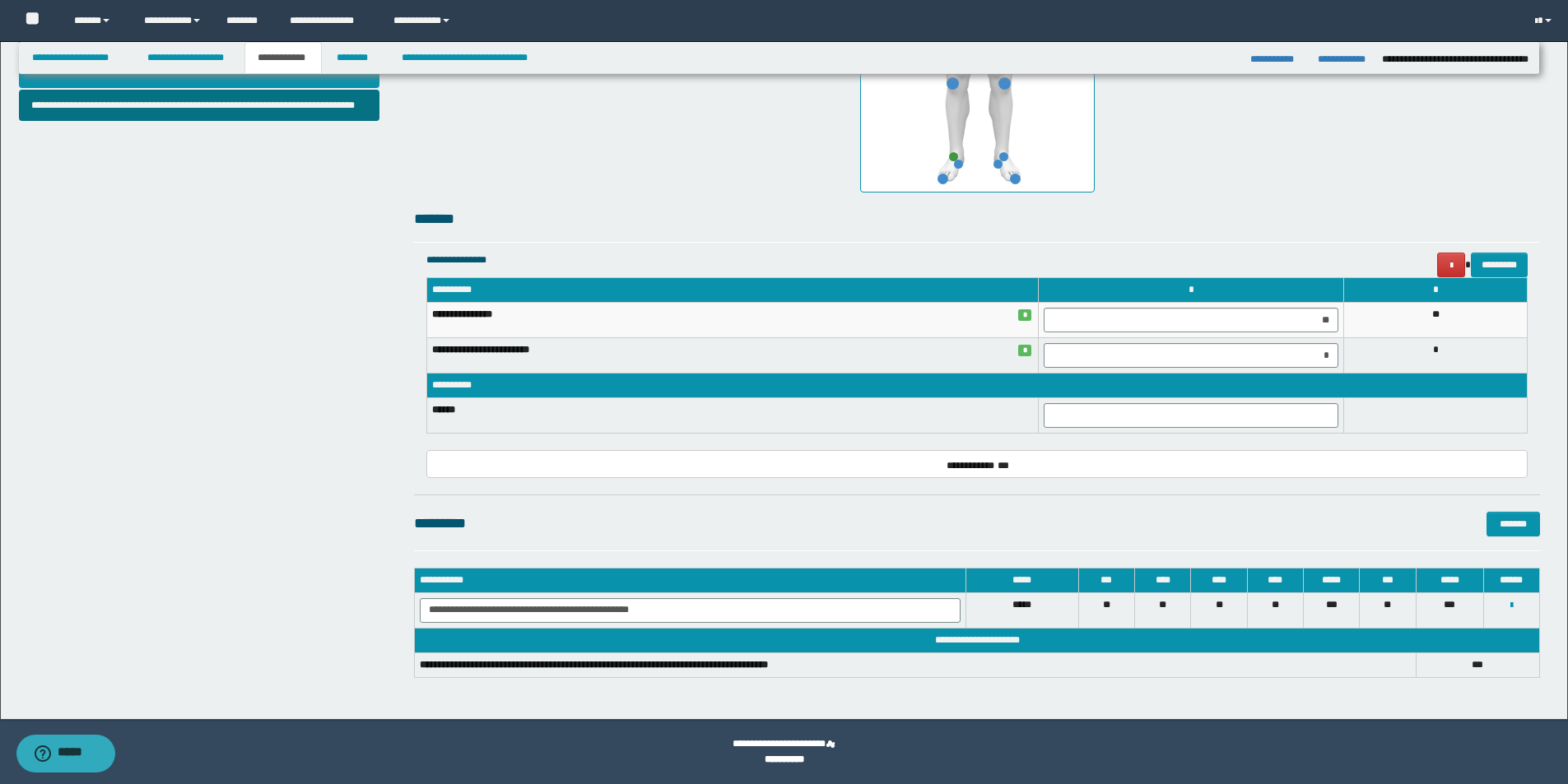scroll, scrollTop: 188, scrollLeft: 0, axis: vertical 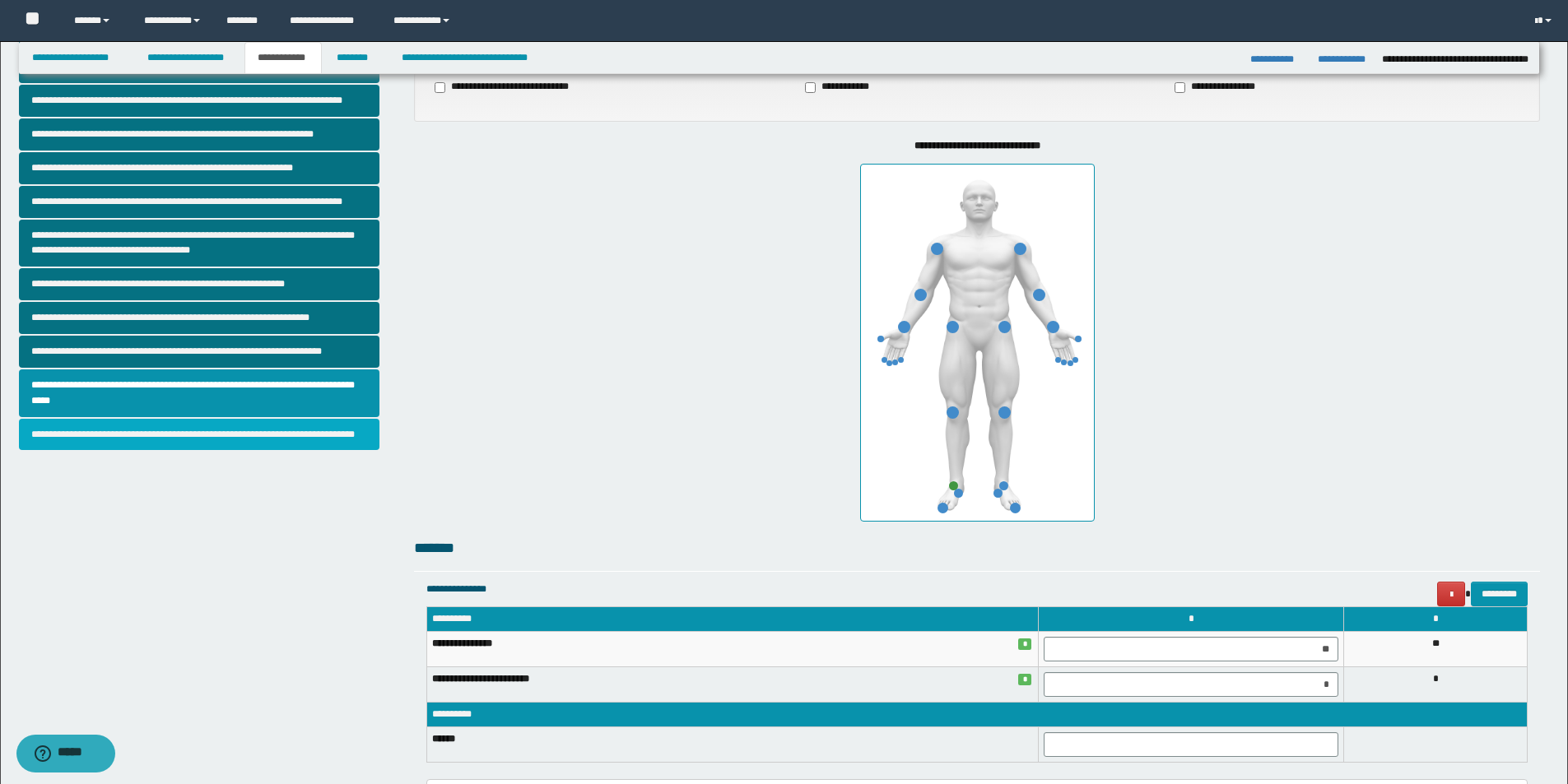click on "**********" at bounding box center [199, 434] 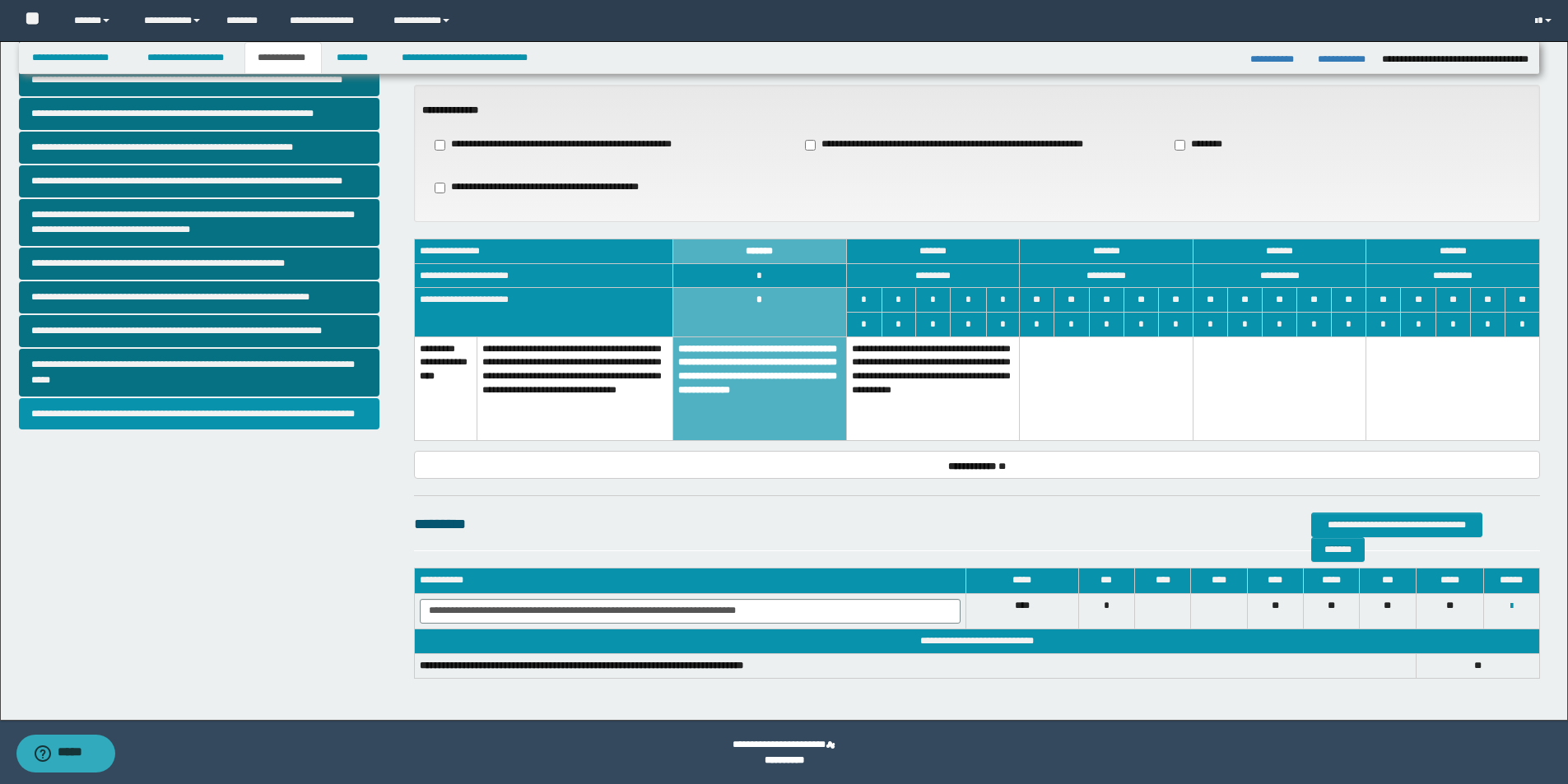 scroll, scrollTop: 0, scrollLeft: 0, axis: both 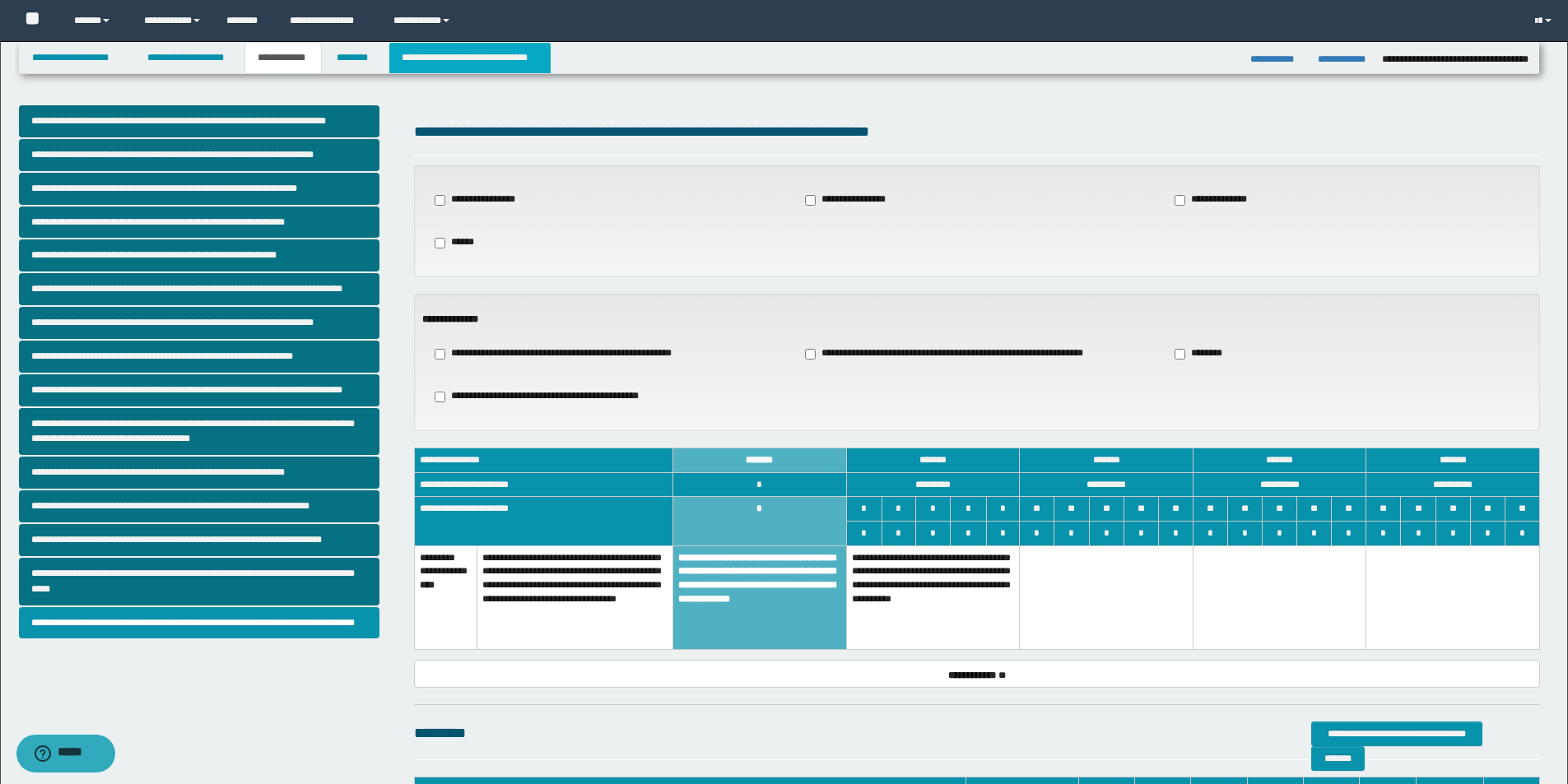 click on "**********" at bounding box center [469, 58] 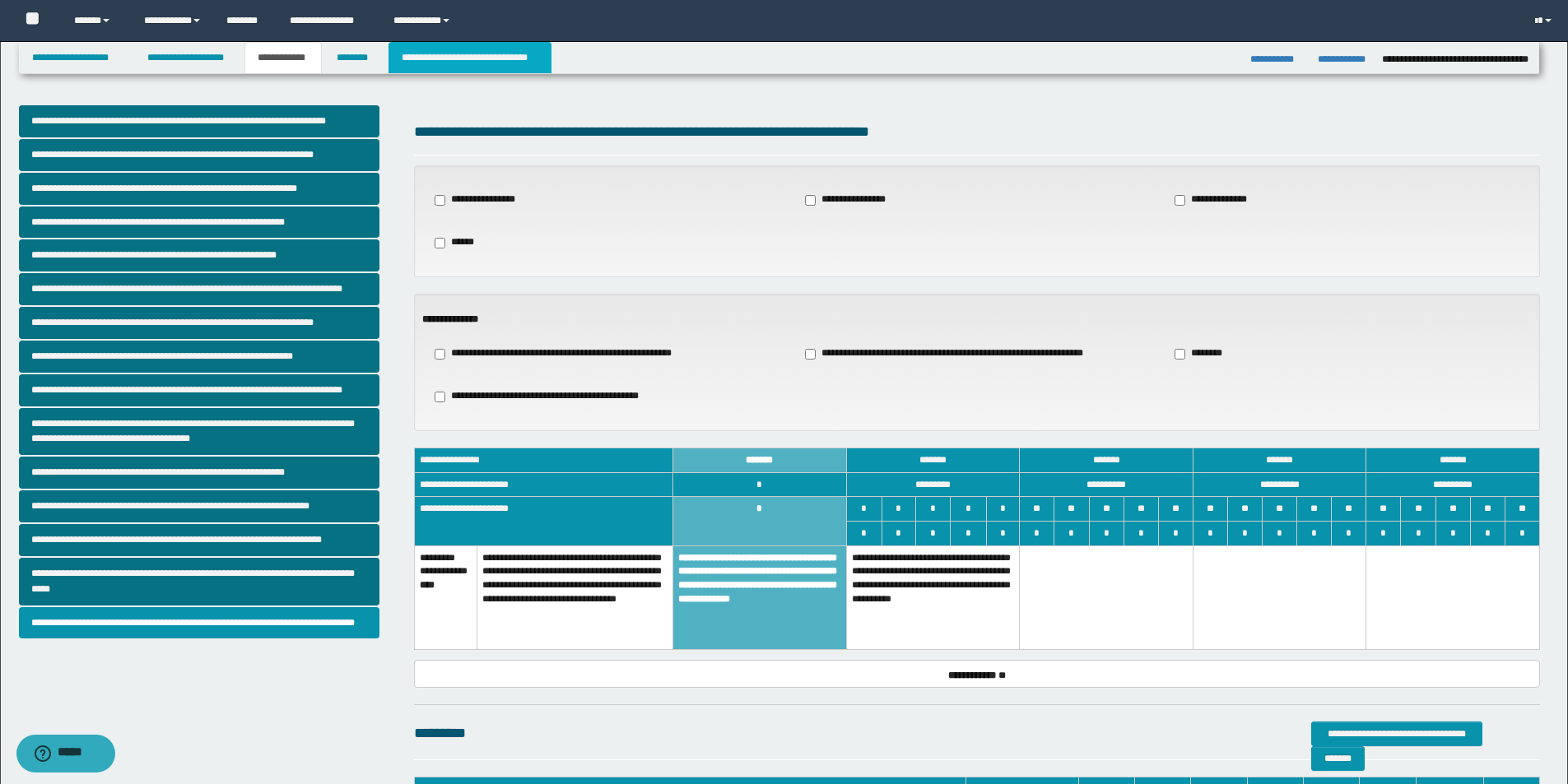 type on "**********" 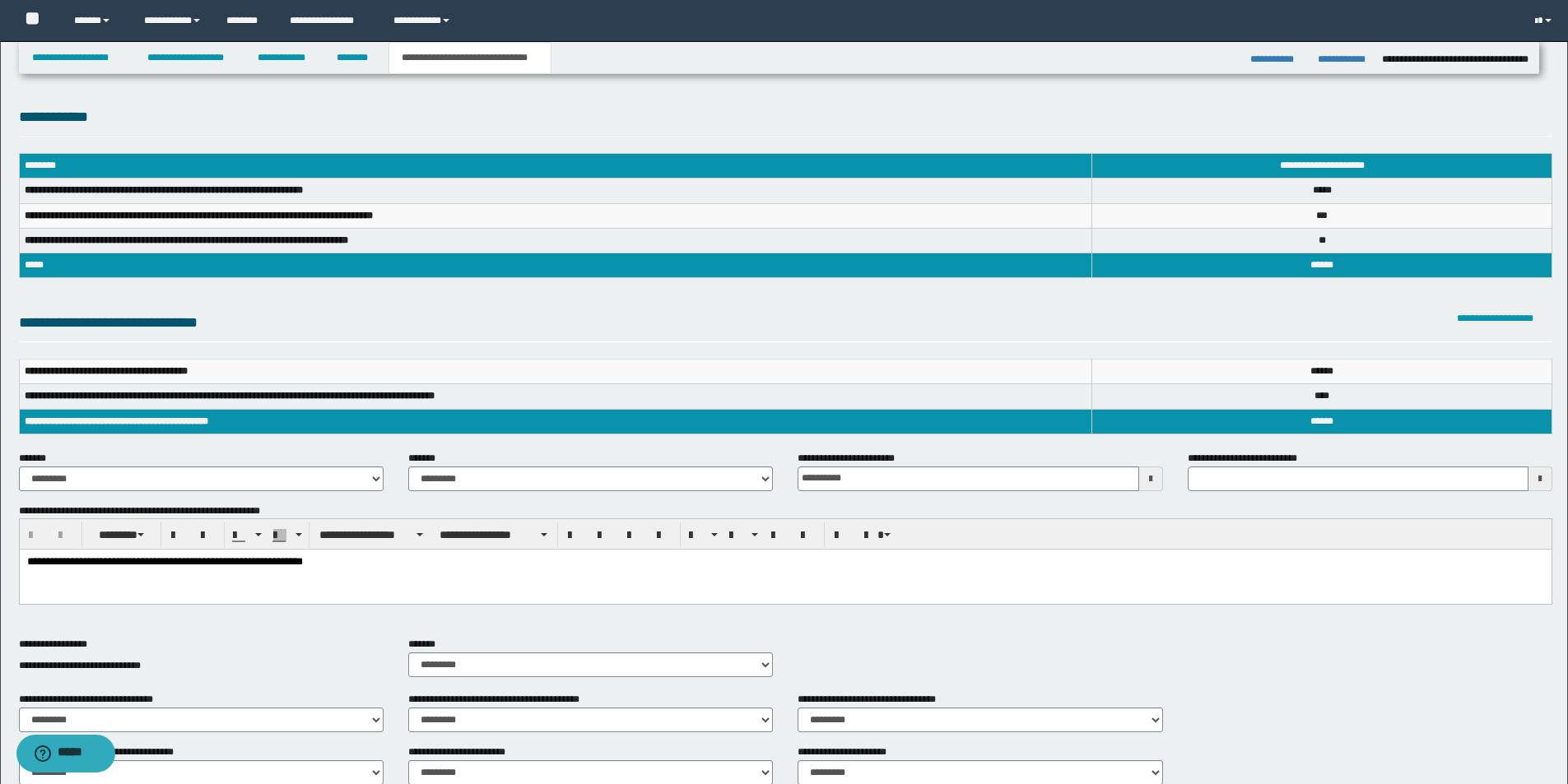 click on "**********" at bounding box center (230, 396) 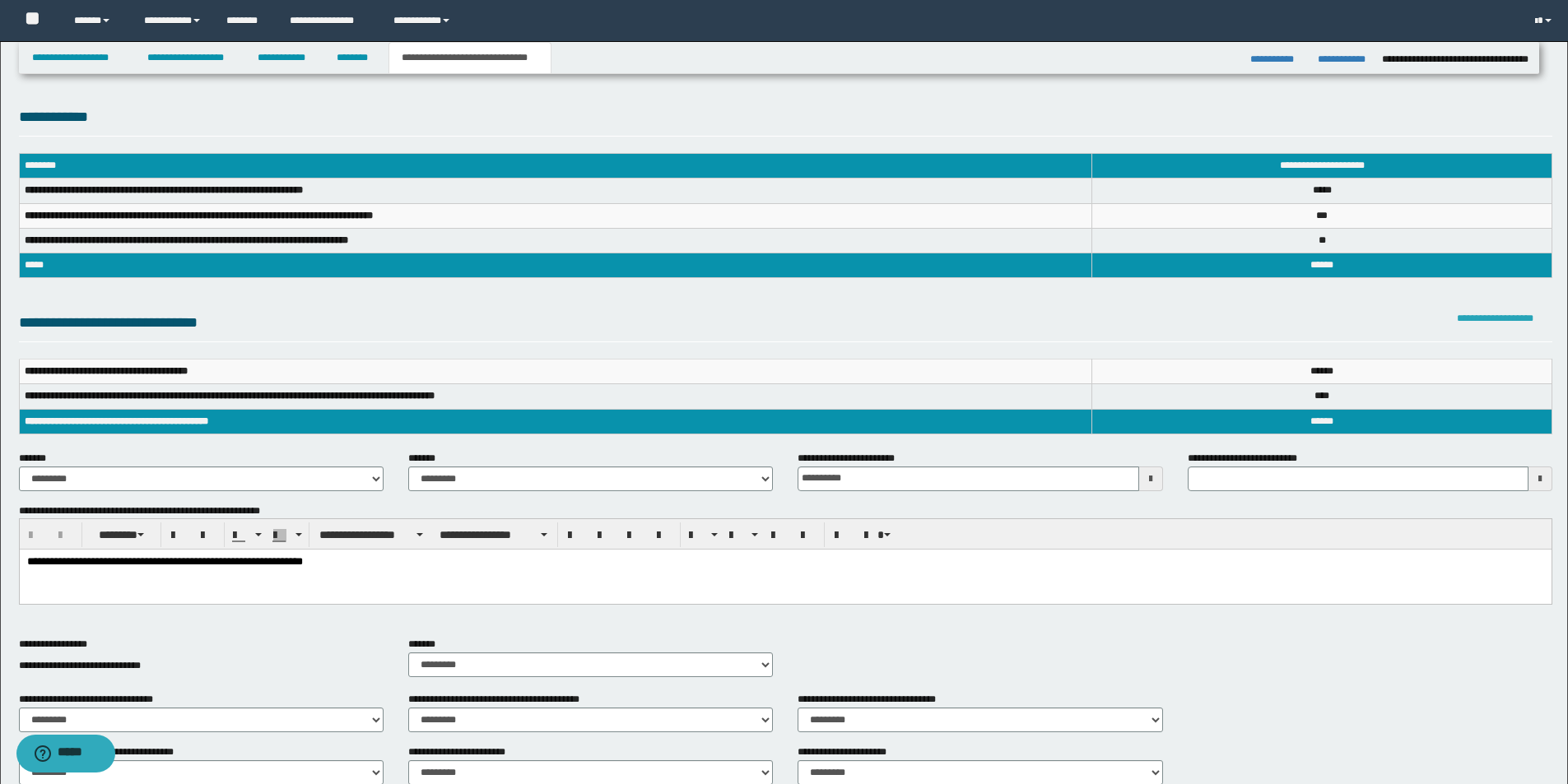 click on "**********" at bounding box center [1495, 318] 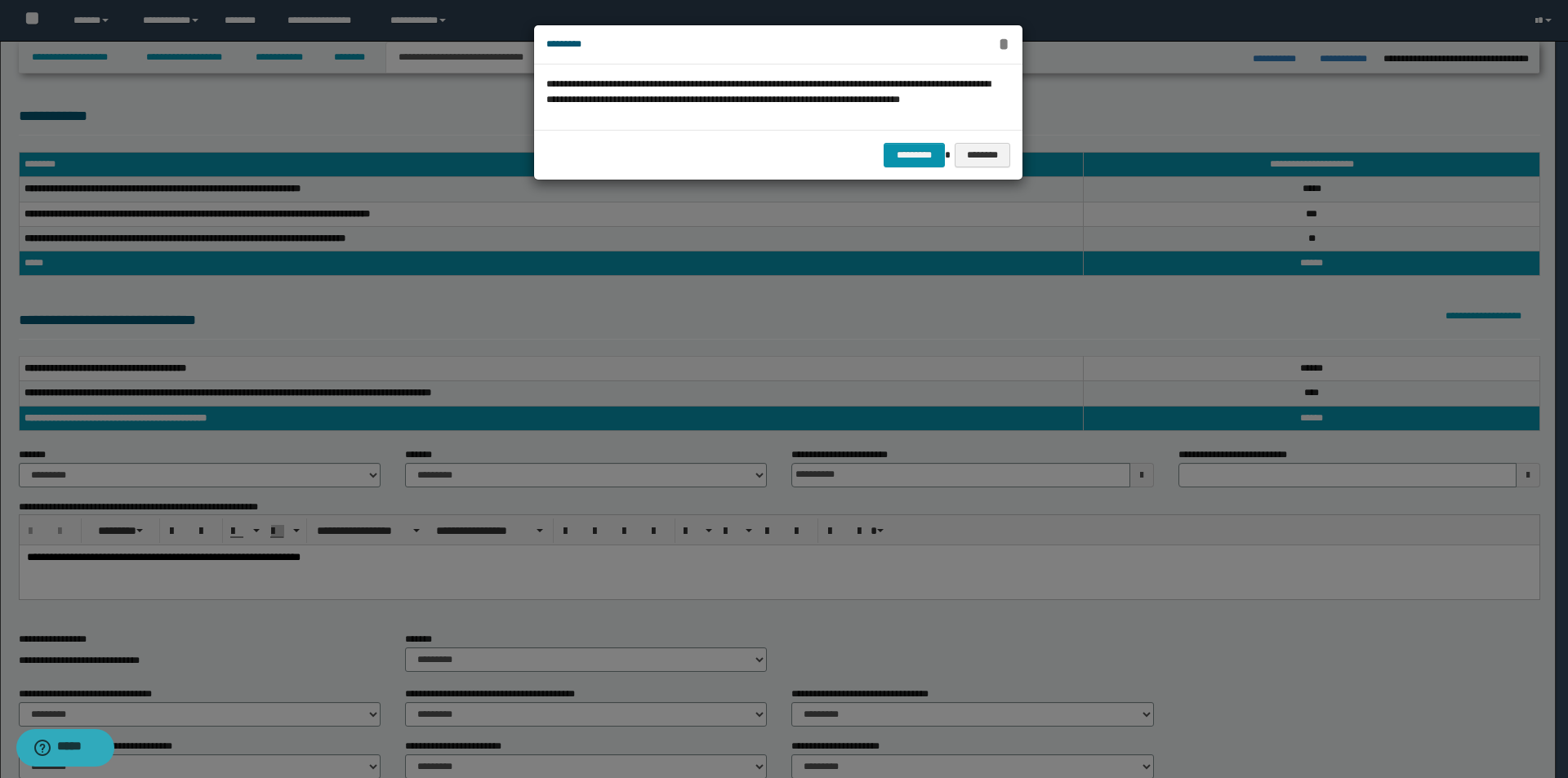 click on "*" at bounding box center (1004, 44) 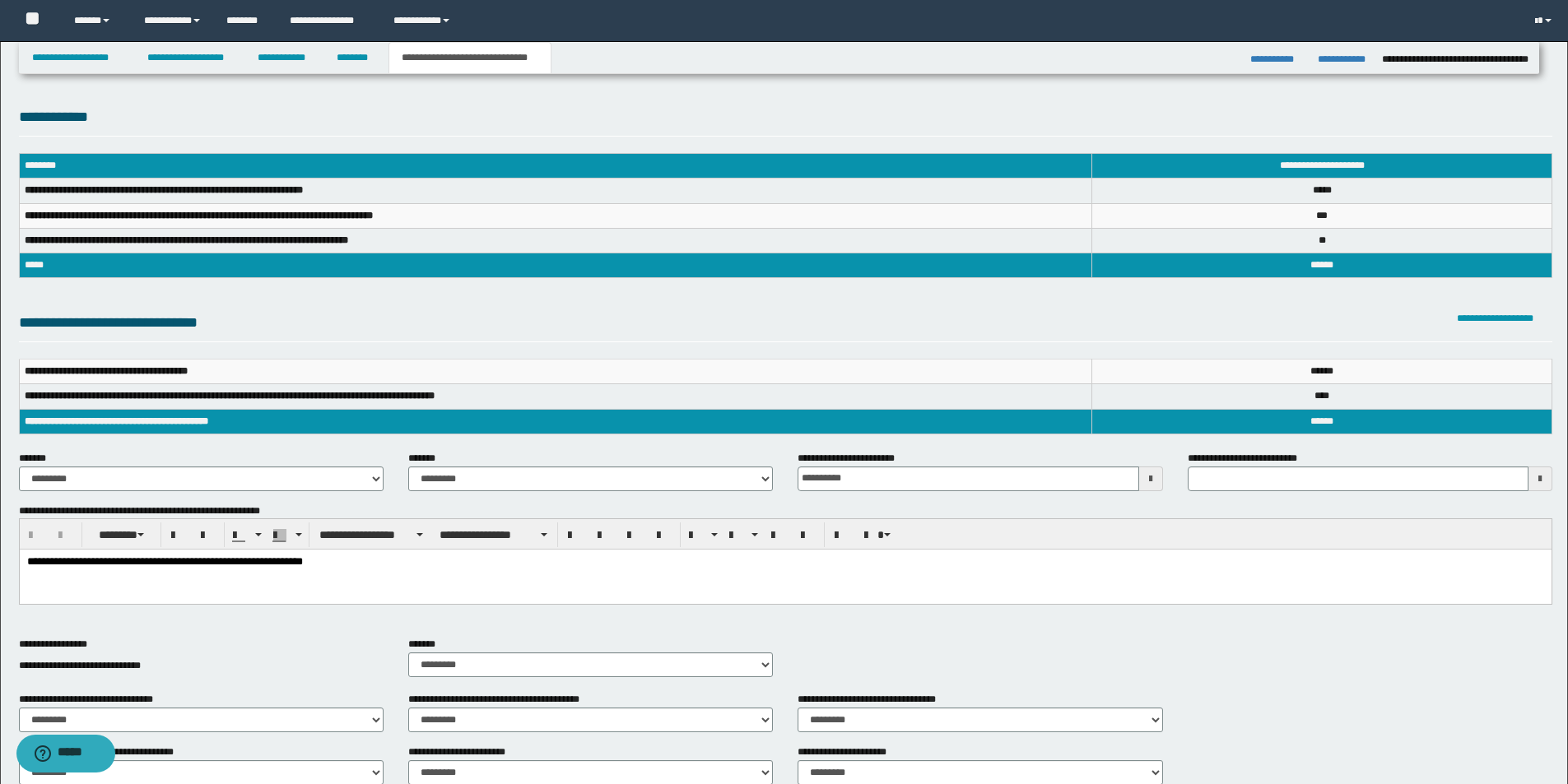 scroll, scrollTop: 82, scrollLeft: 0, axis: vertical 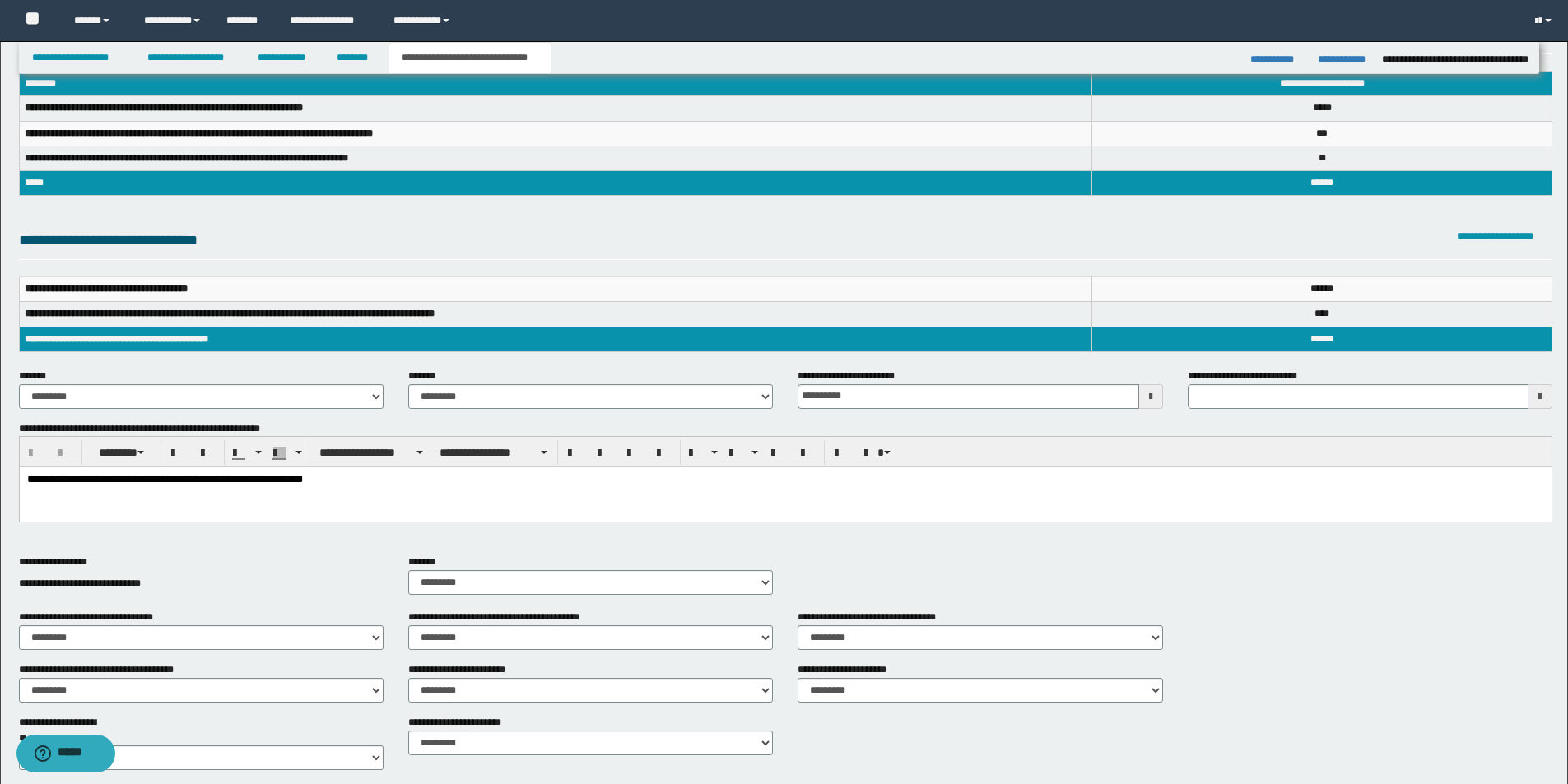 type 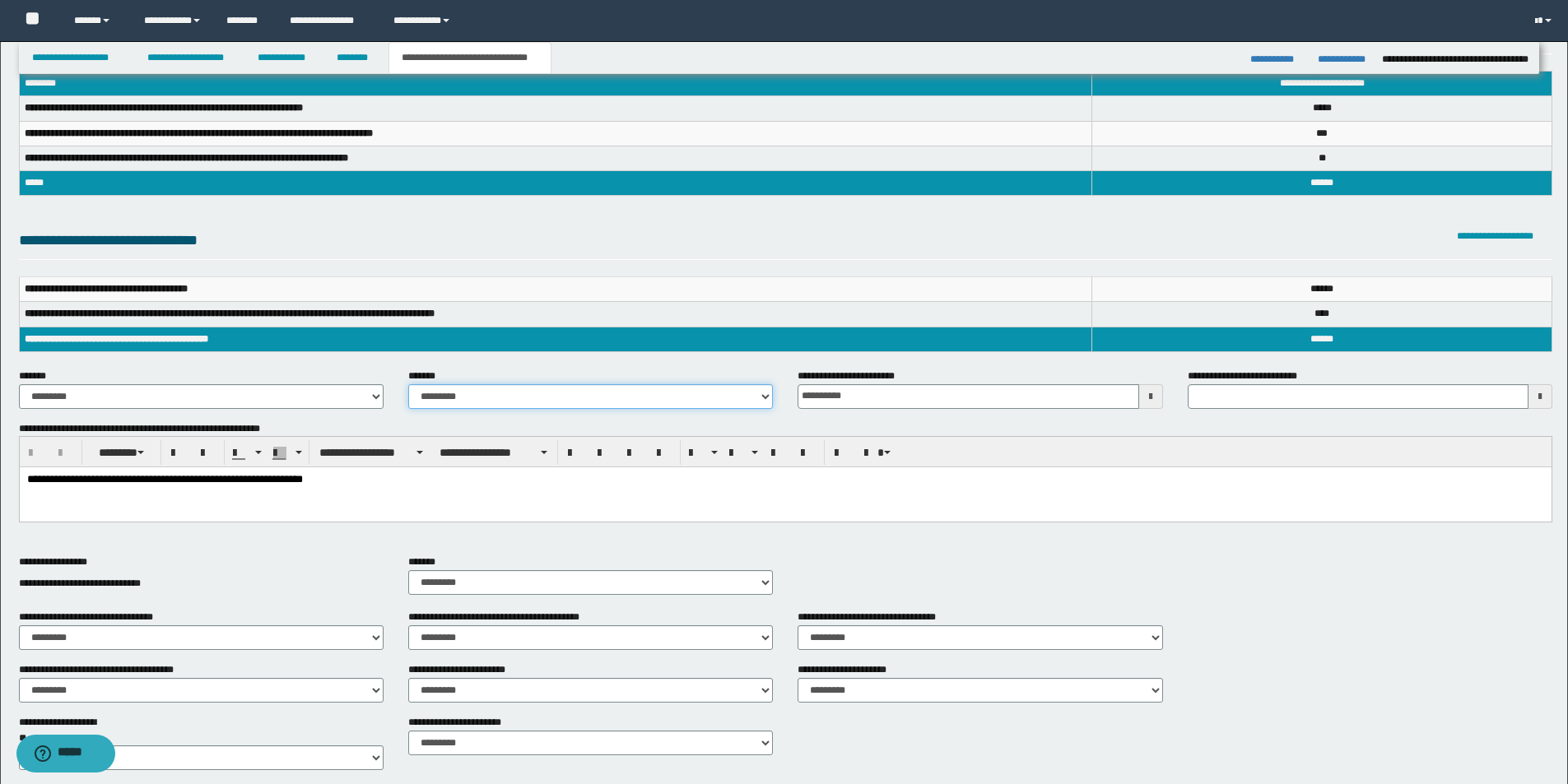 click on "**********" at bounding box center (590, 397) 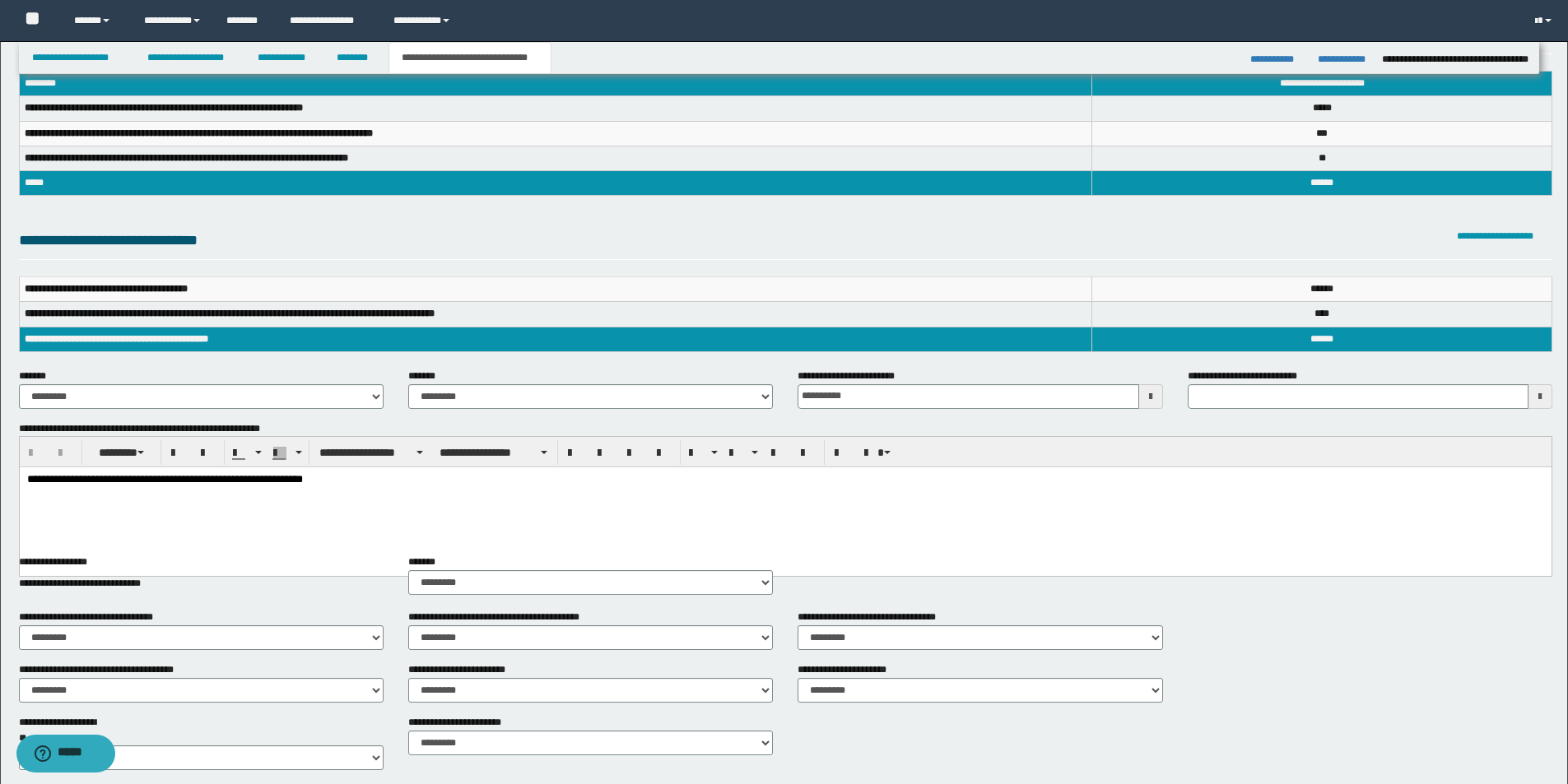 click on "**********" at bounding box center (784, 501) 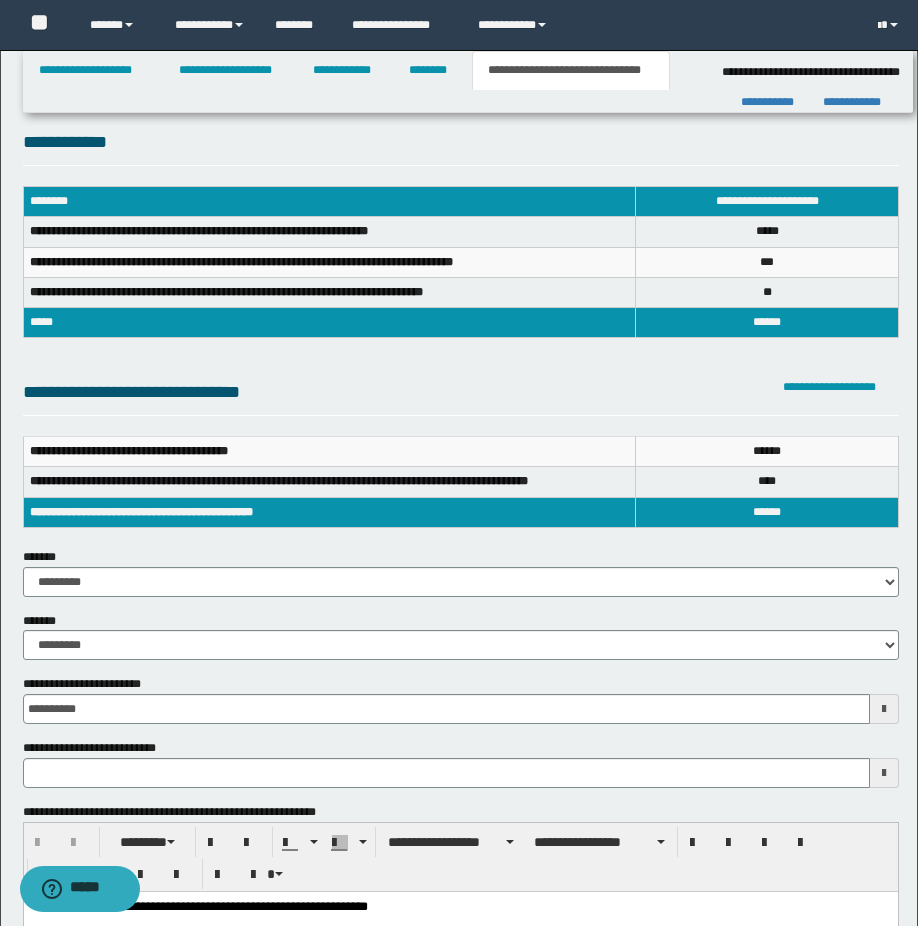 scroll, scrollTop: 600, scrollLeft: 0, axis: vertical 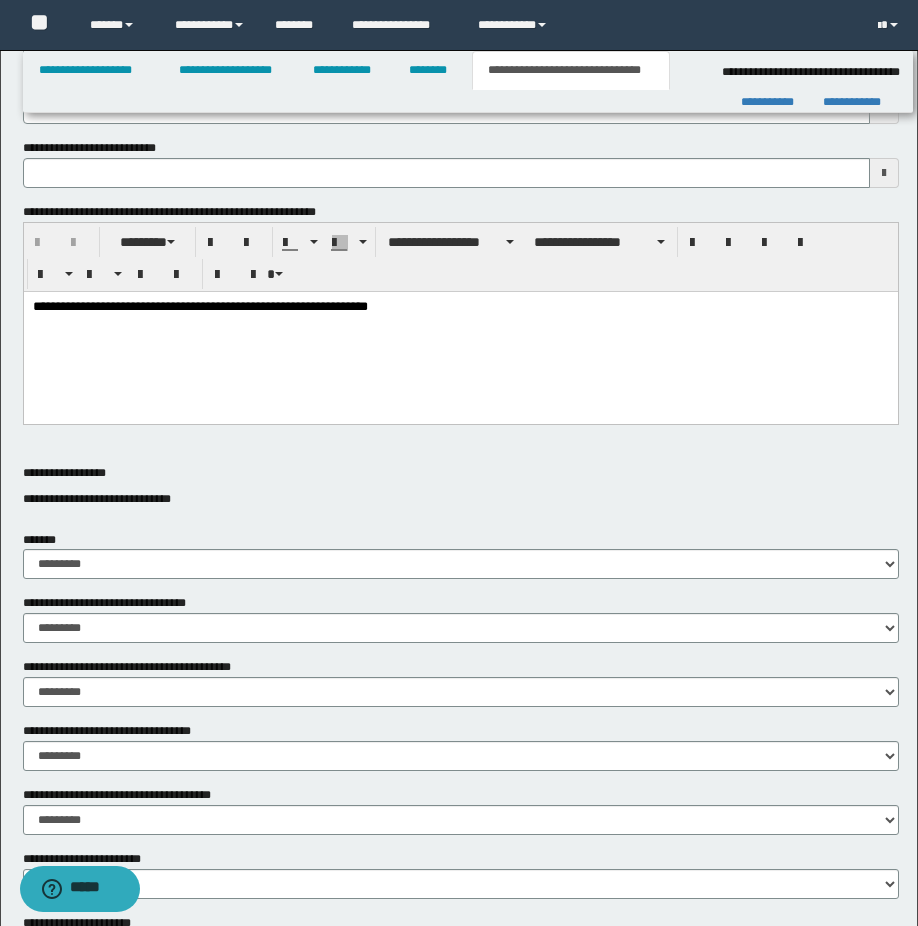 click on "**********" at bounding box center [460, 332] 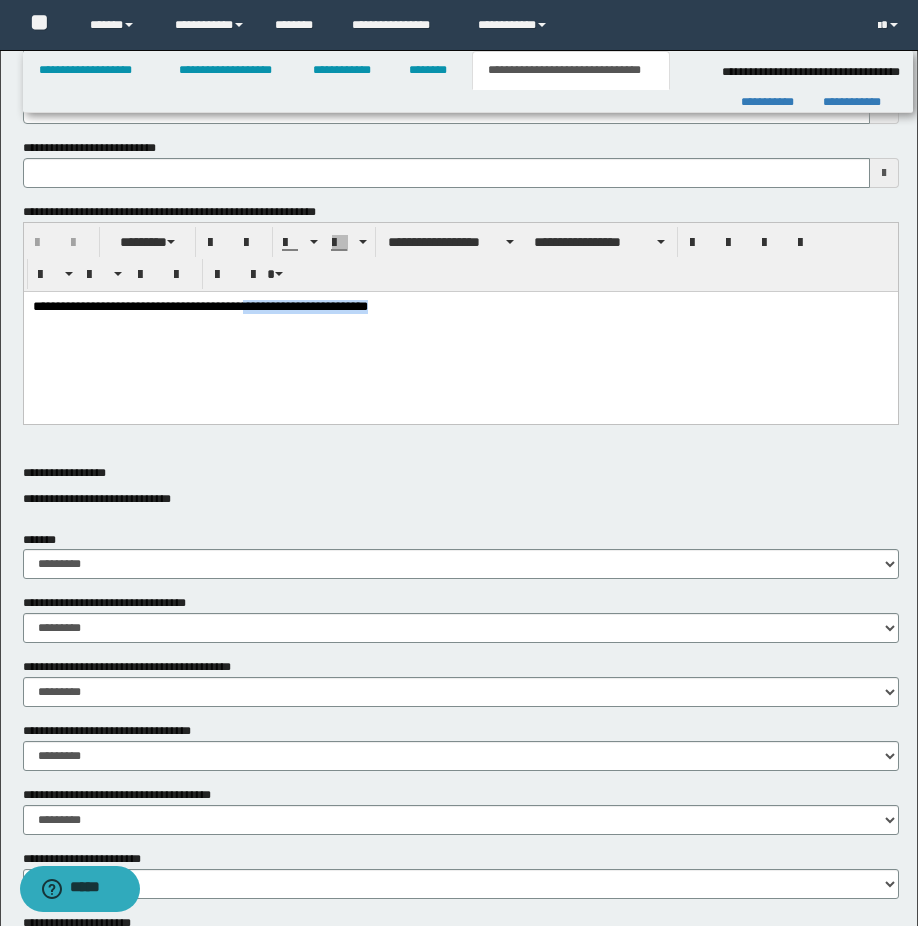 drag, startPoint x: 260, startPoint y: 309, endPoint x: 460, endPoint y: 310, distance: 200.0025 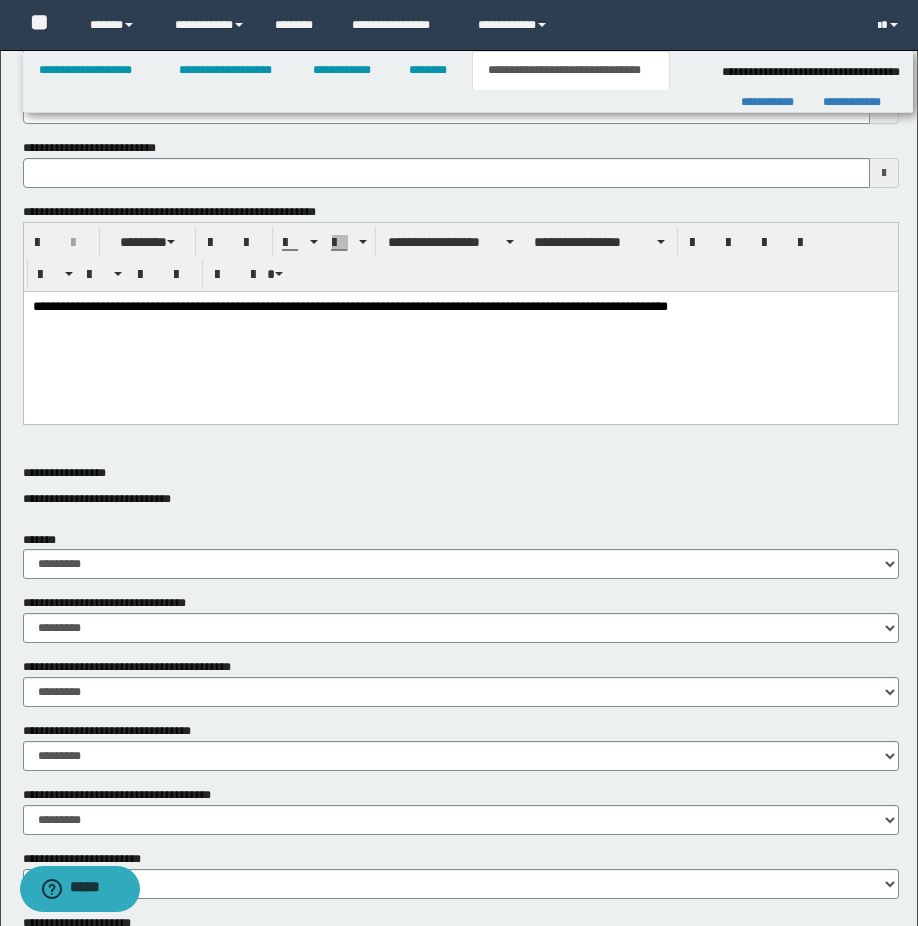 type 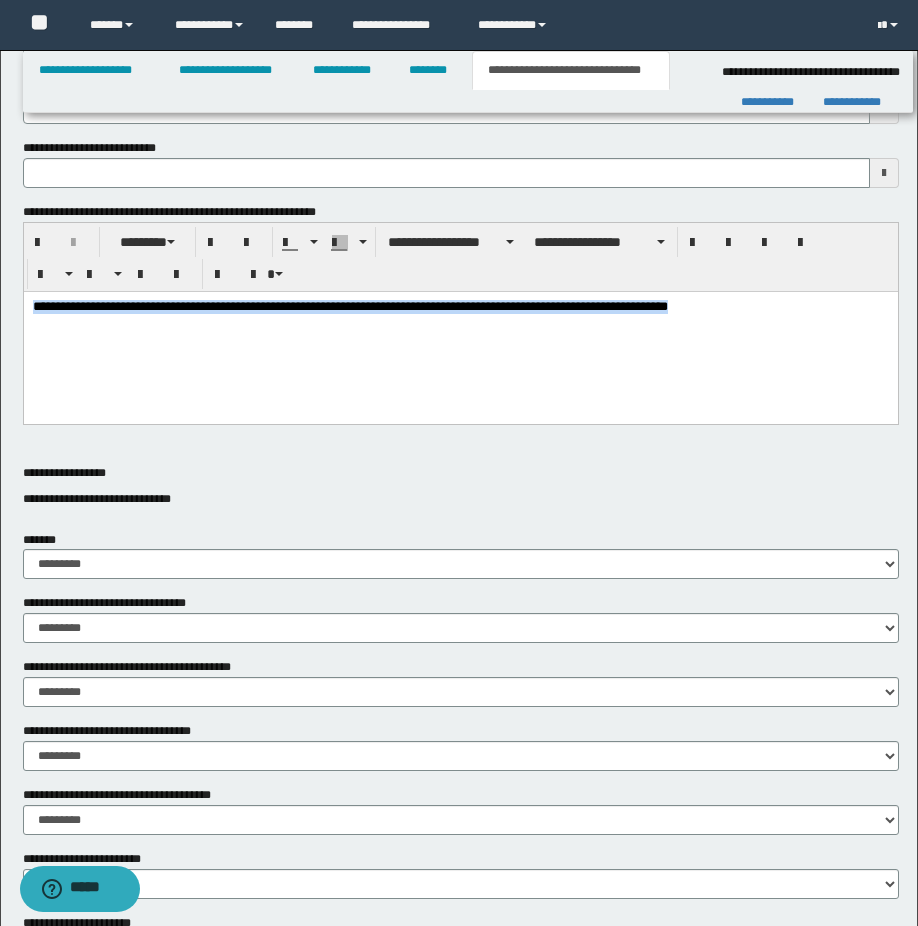 drag, startPoint x: 723, startPoint y: 316, endPoint x: -18, endPoint y: 317, distance: 741.0007 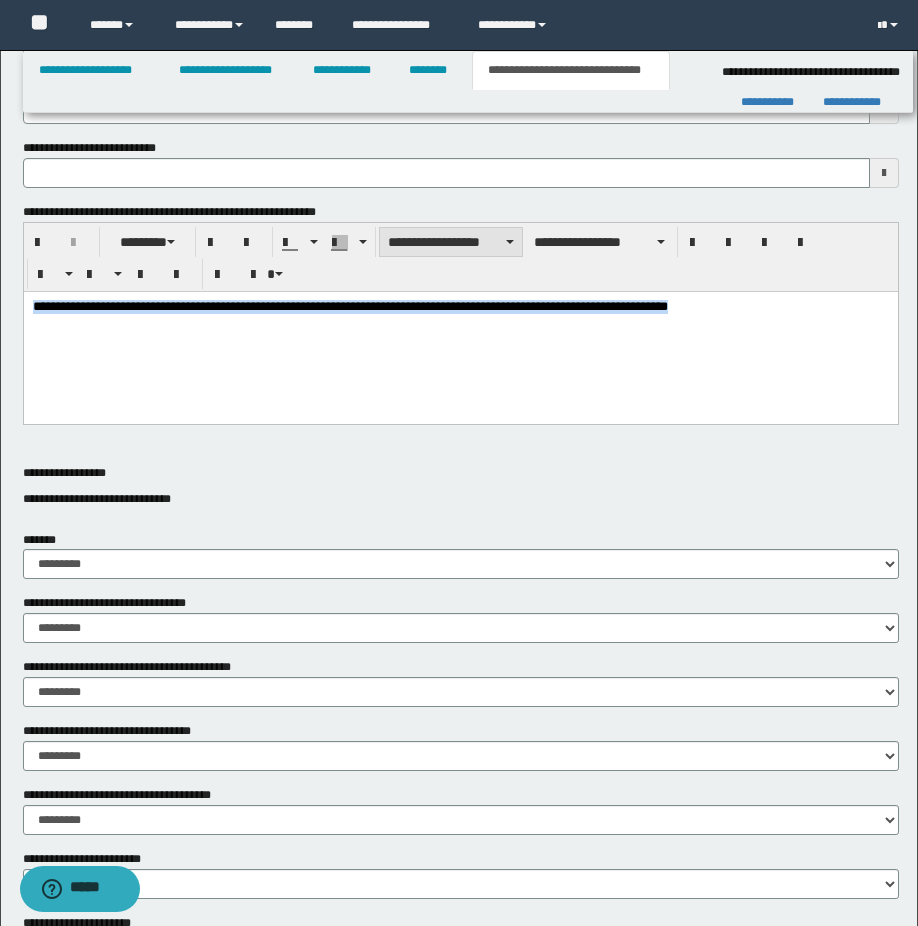 drag, startPoint x: 465, startPoint y: 236, endPoint x: 473, endPoint y: 243, distance: 10.630146 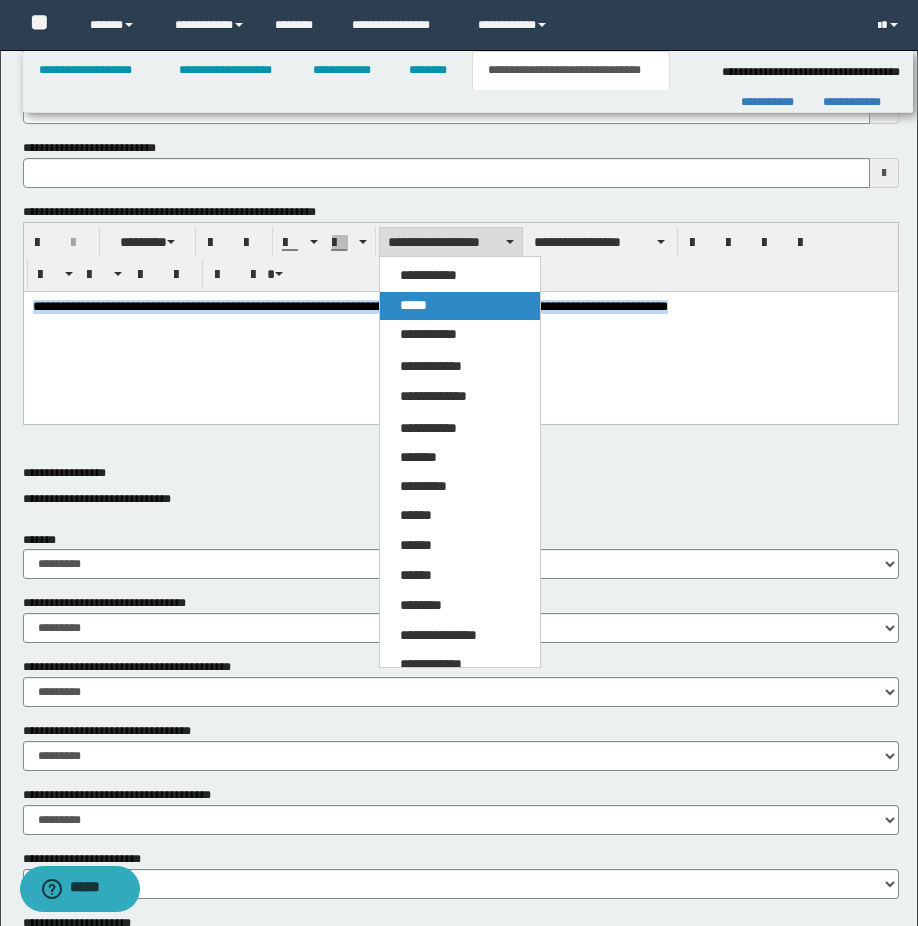 click on "*****" at bounding box center (460, 306) 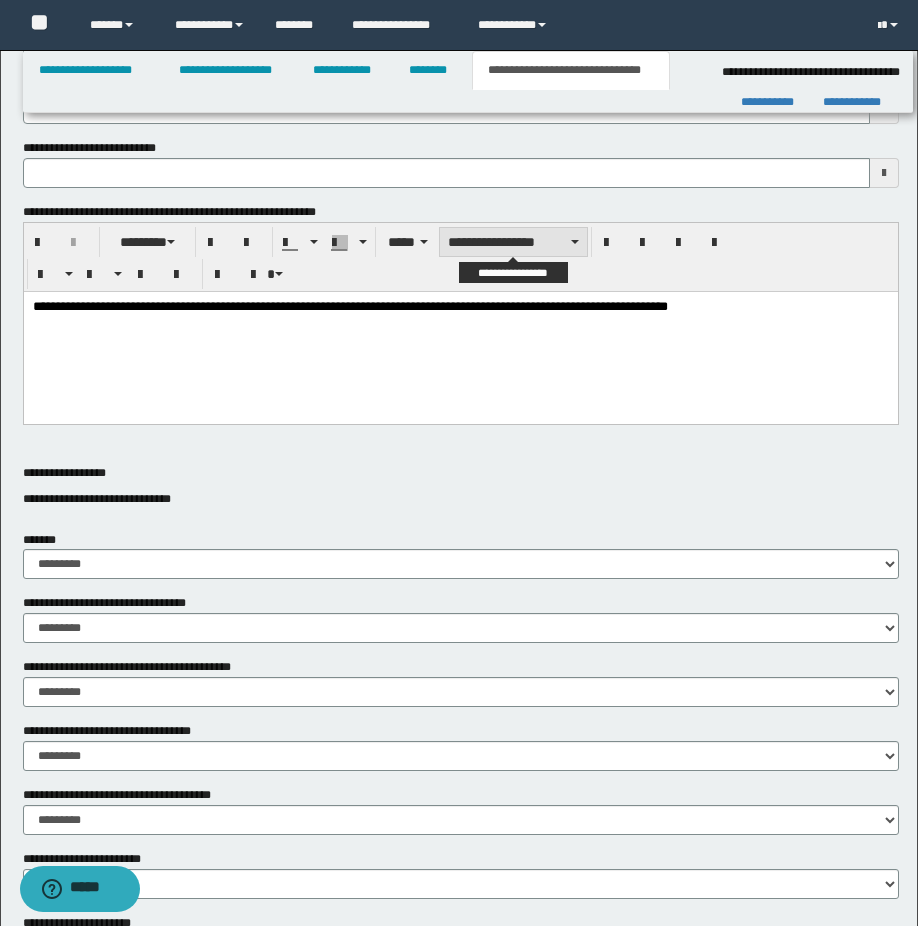 click on "**********" at bounding box center (513, 242) 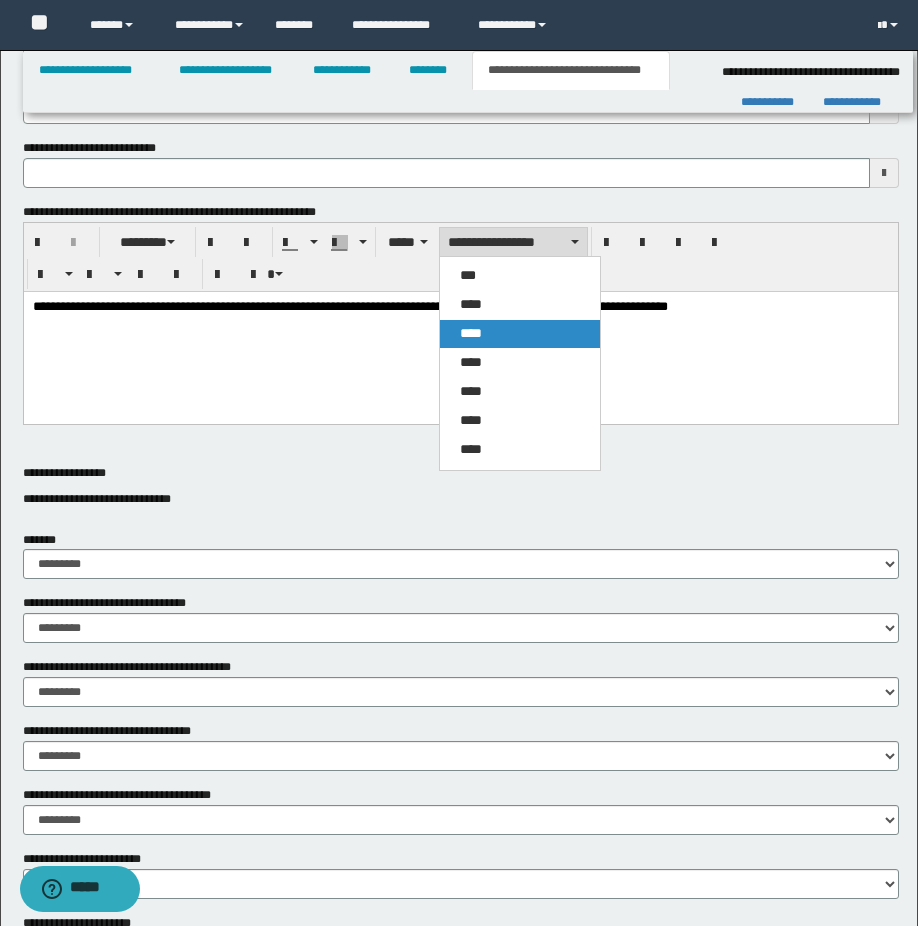 drag, startPoint x: 504, startPoint y: 333, endPoint x: 522, endPoint y: 70, distance: 263.61526 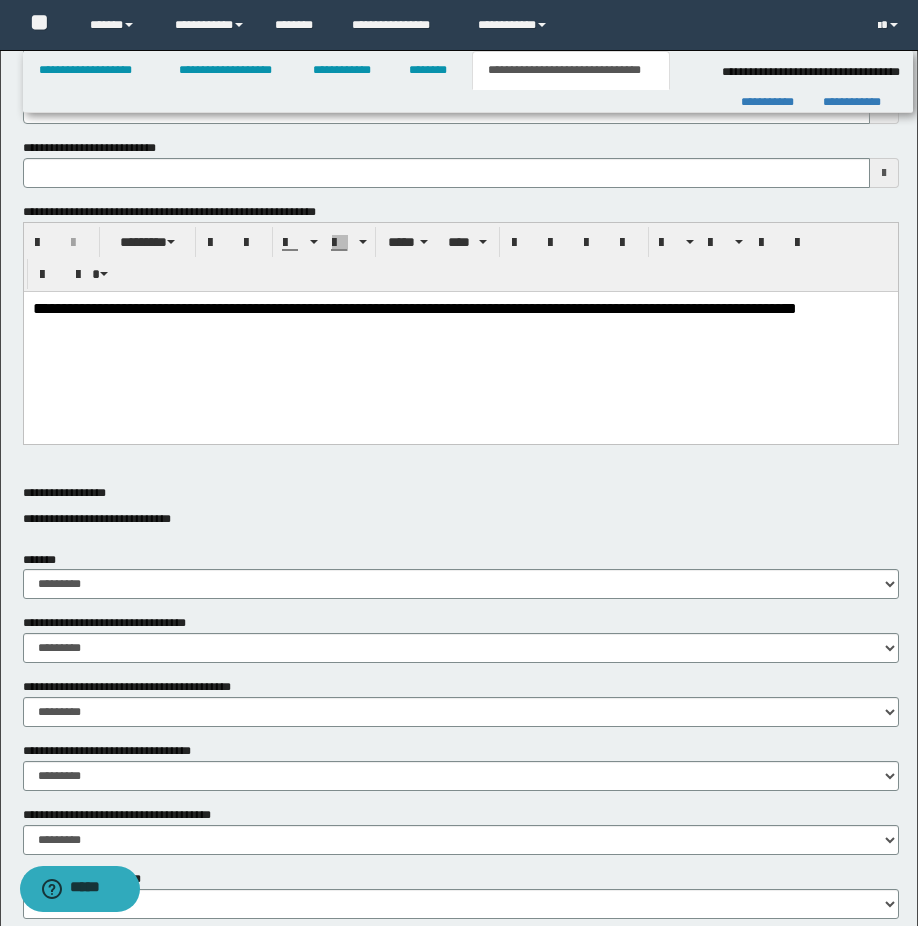 click on "**********" at bounding box center (460, 342) 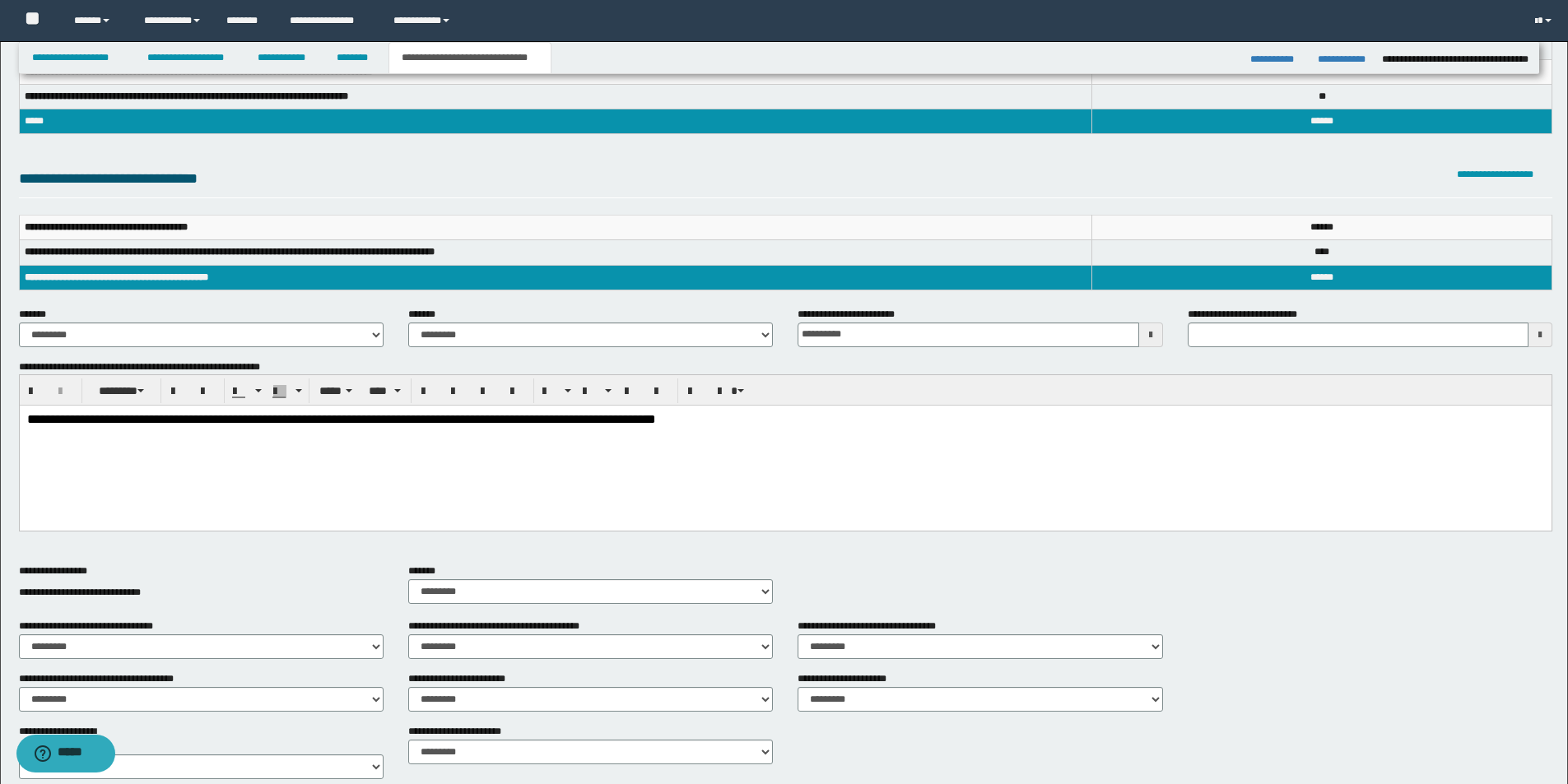 scroll, scrollTop: 0, scrollLeft: 0, axis: both 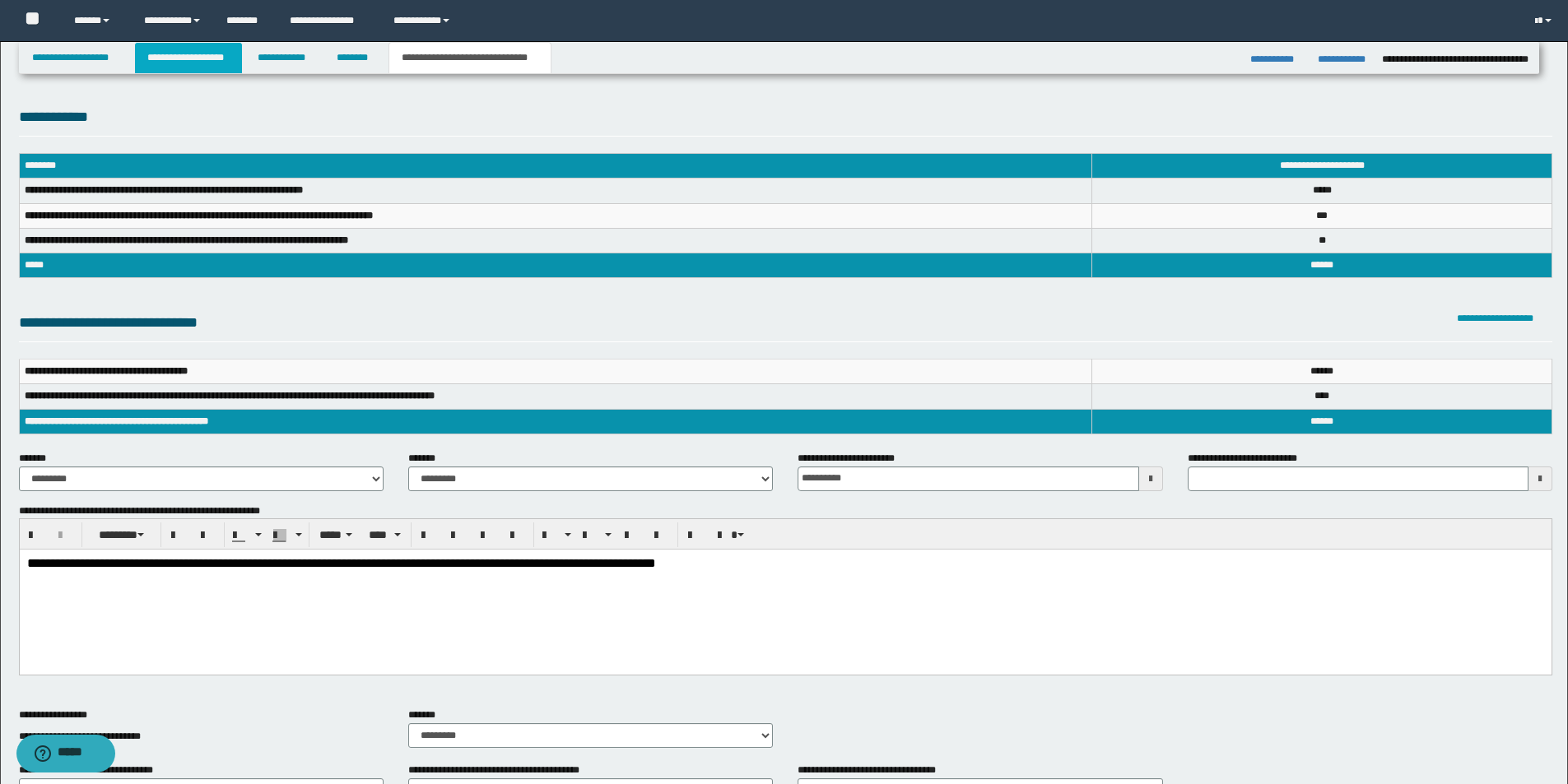 click on "**********" at bounding box center (188, 58) 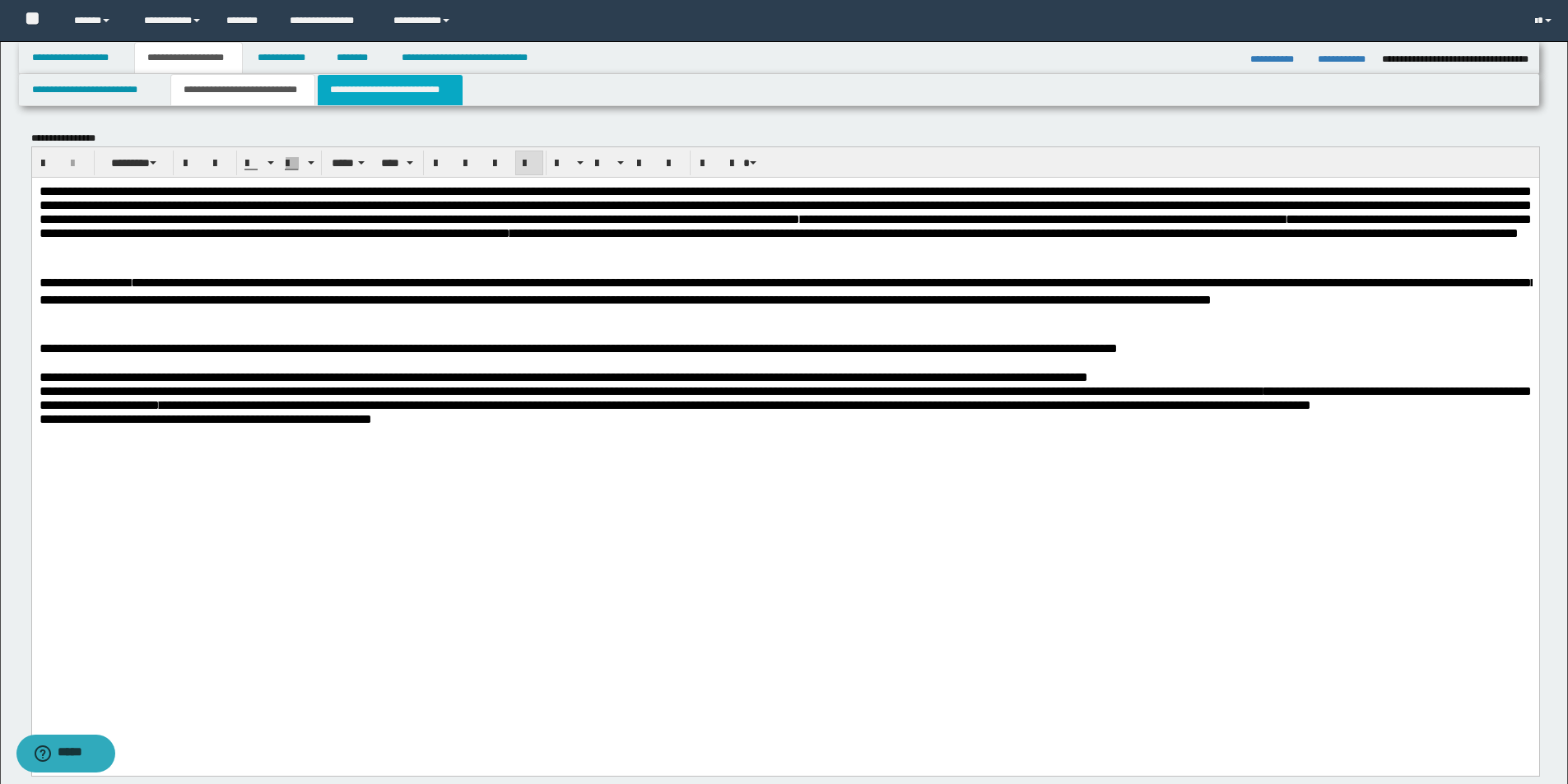 click on "**********" at bounding box center [390, 90] 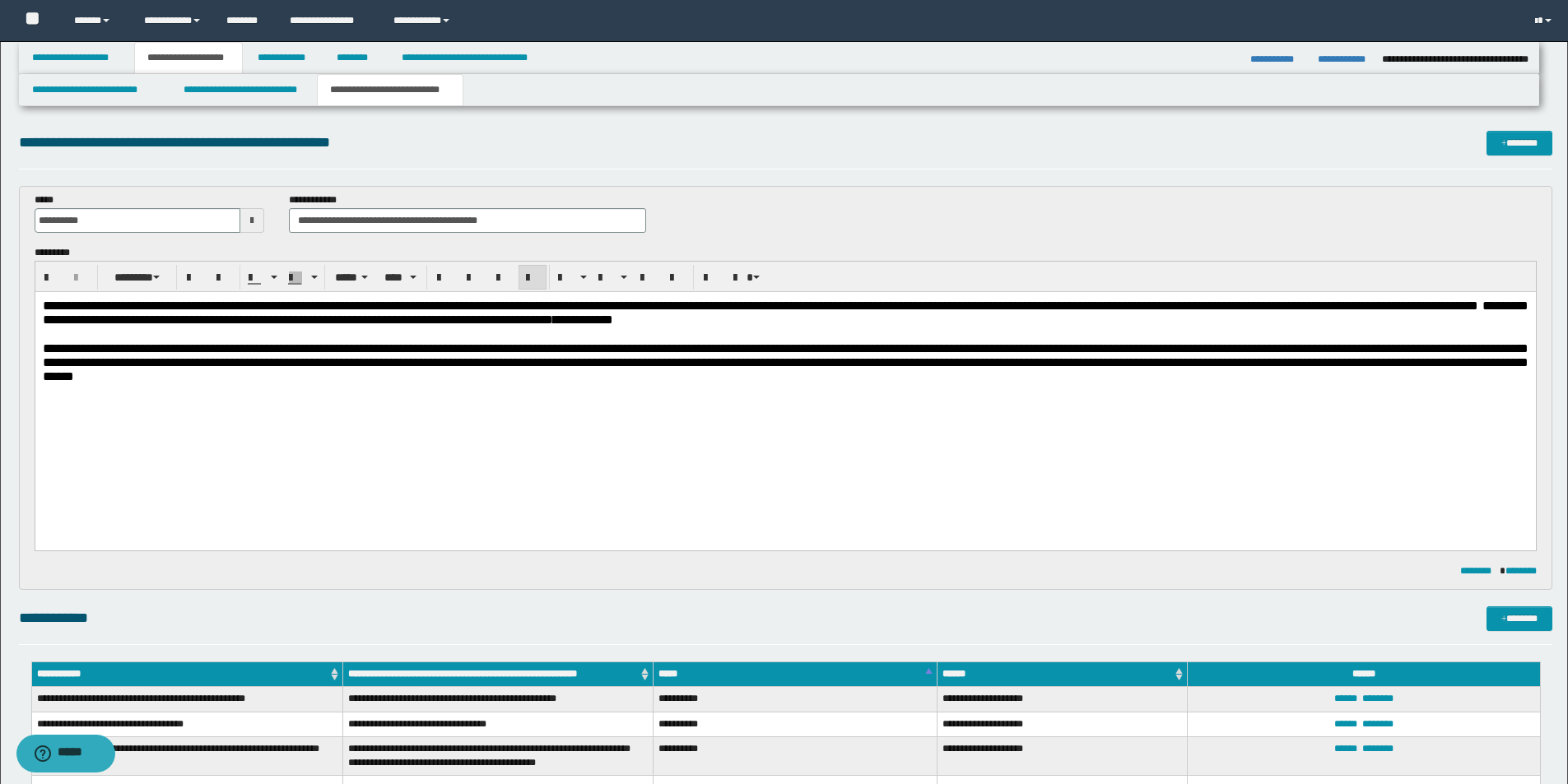 click on "**********" at bounding box center [784, 362] 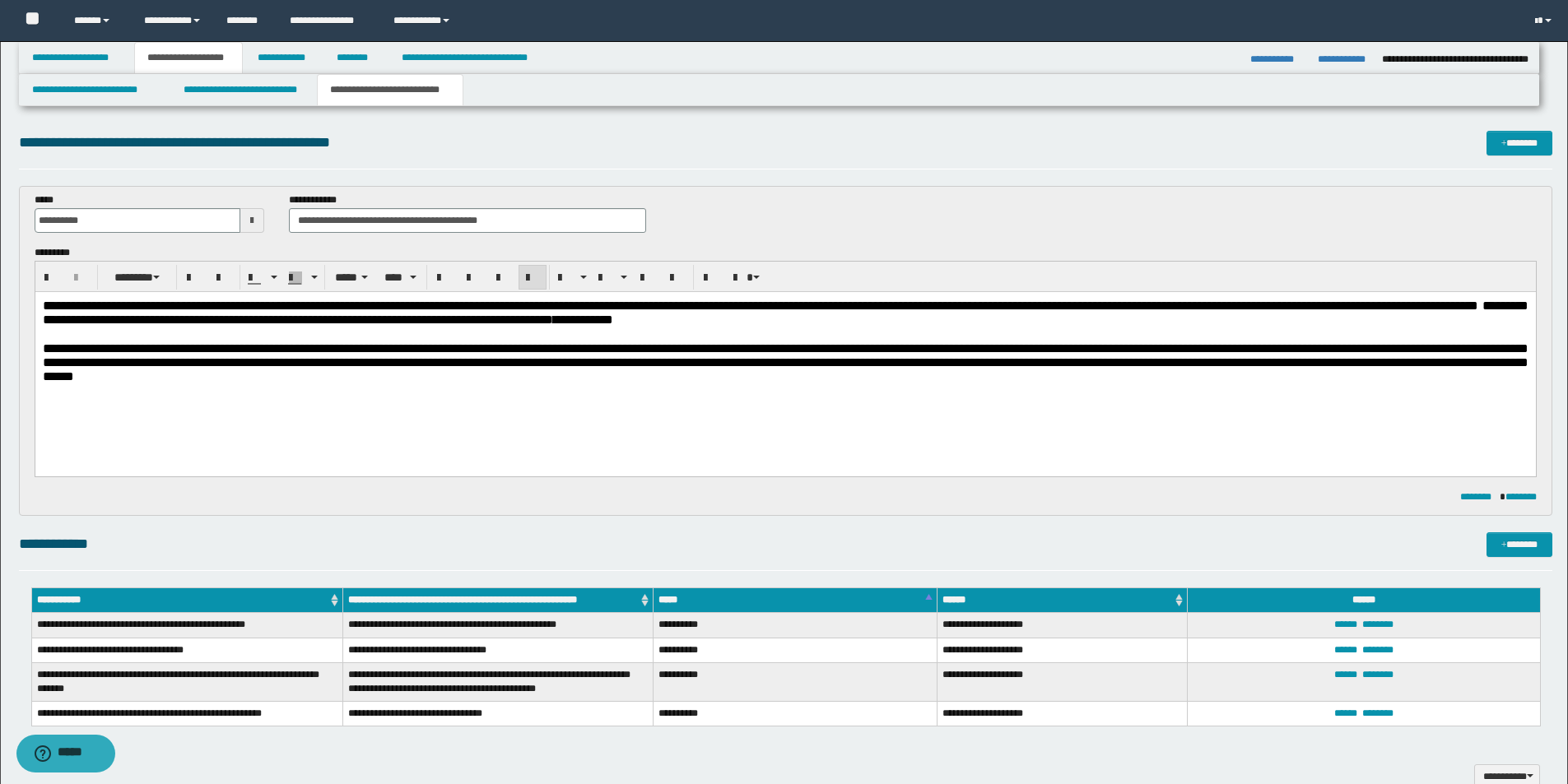 click on "**********" at bounding box center [784, 362] 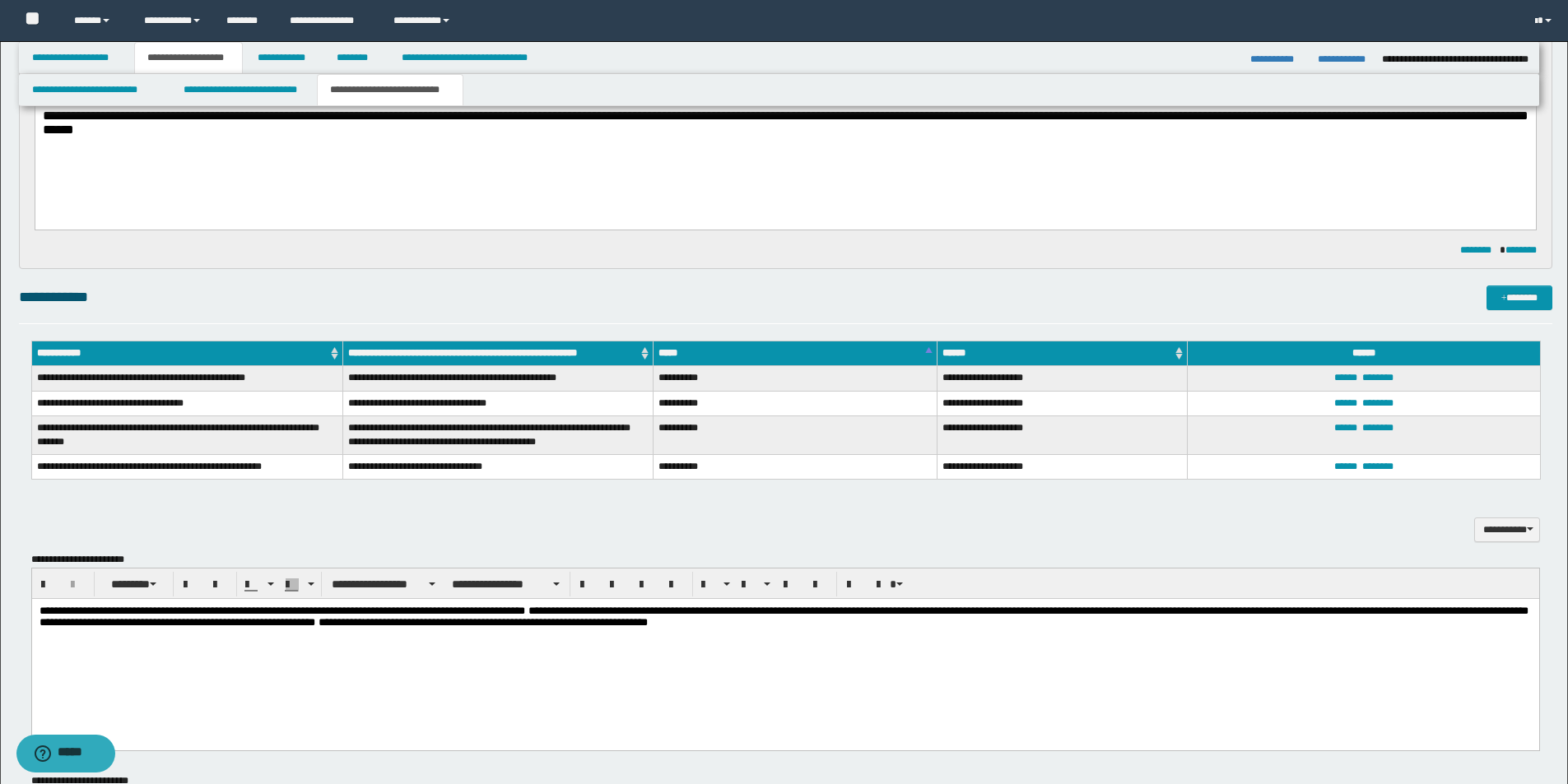 scroll, scrollTop: 329, scrollLeft: 0, axis: vertical 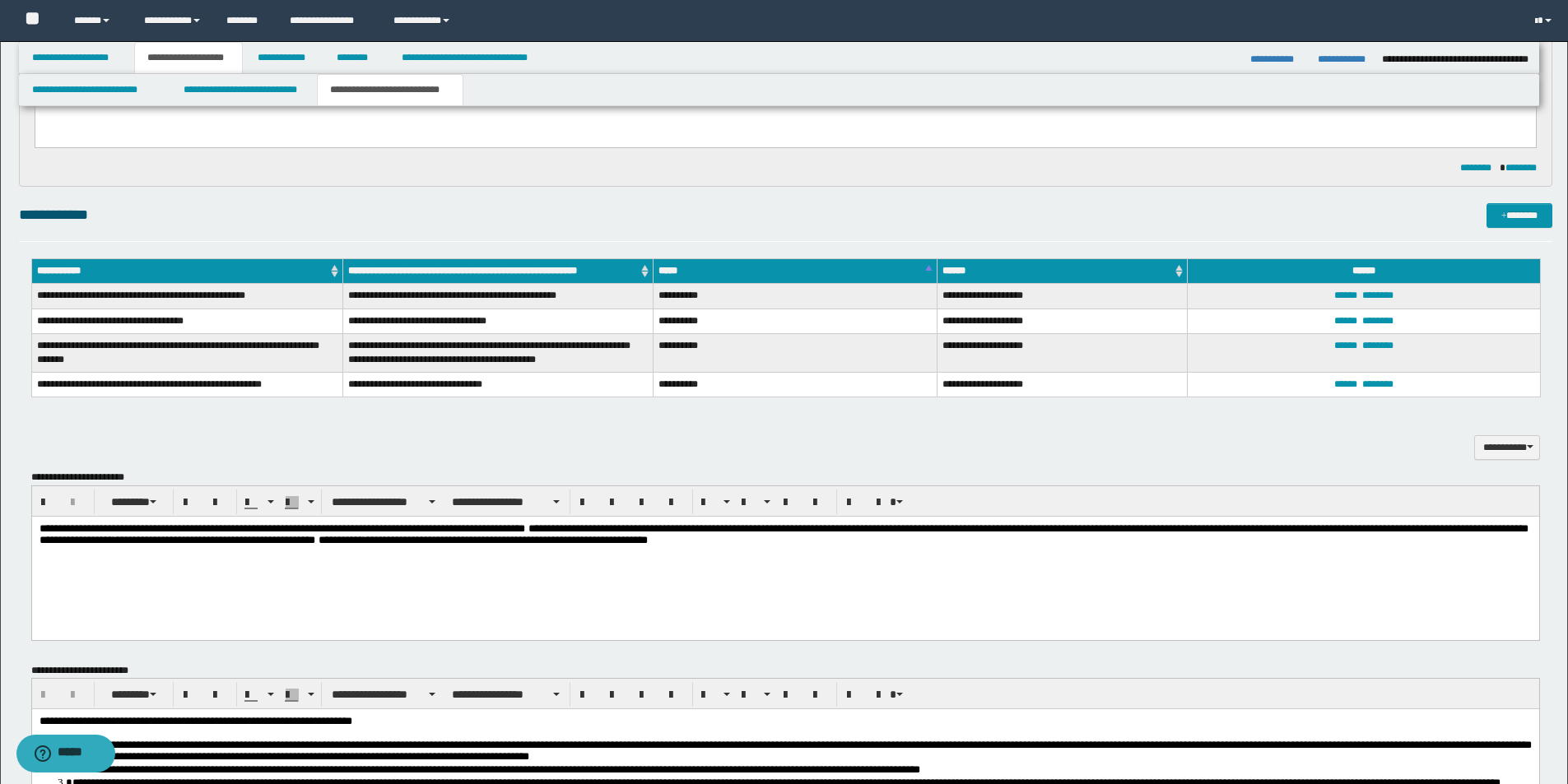 click on "**********" at bounding box center [505, 539] 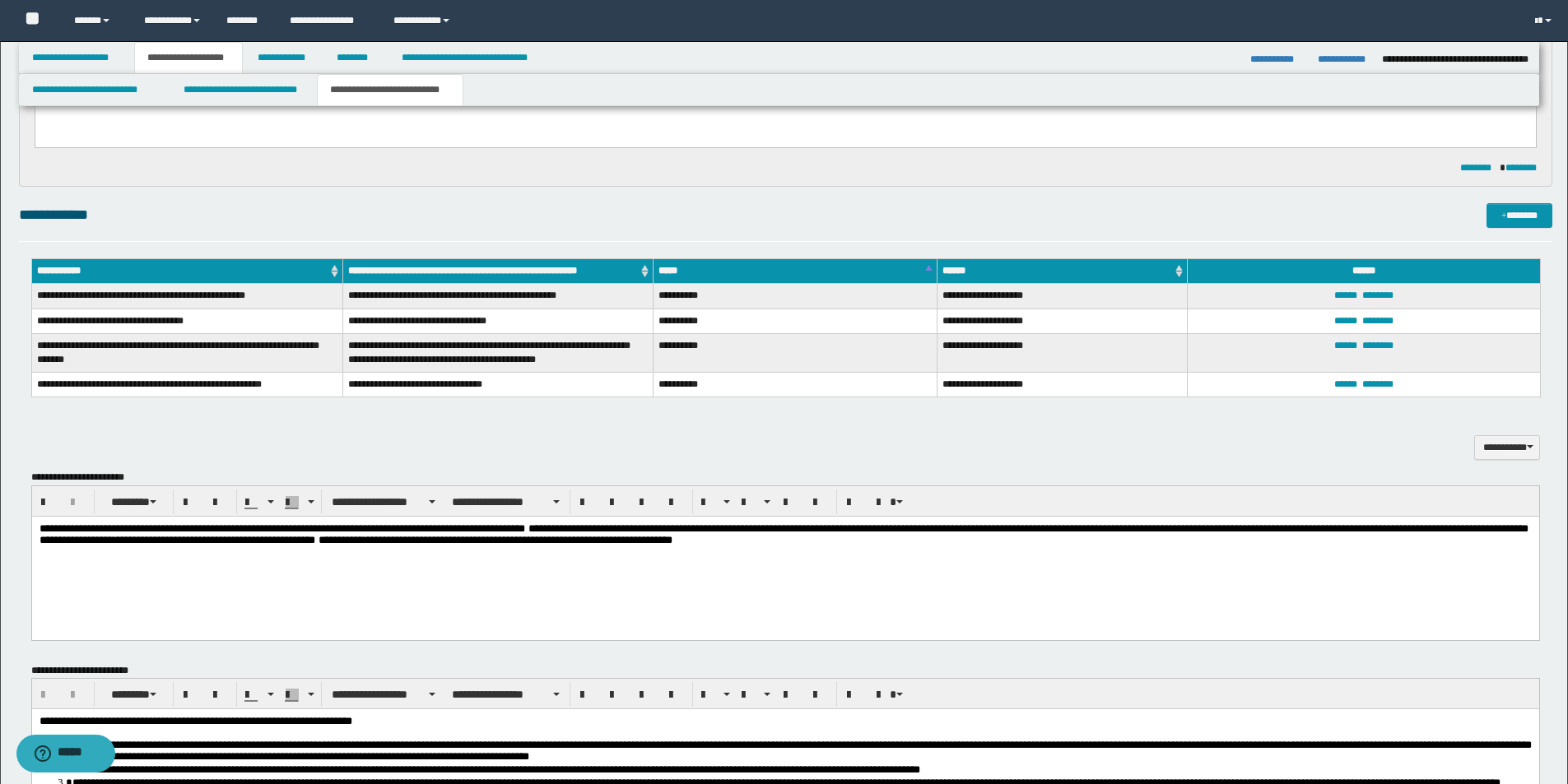click on "**********" at bounding box center (517, 539) 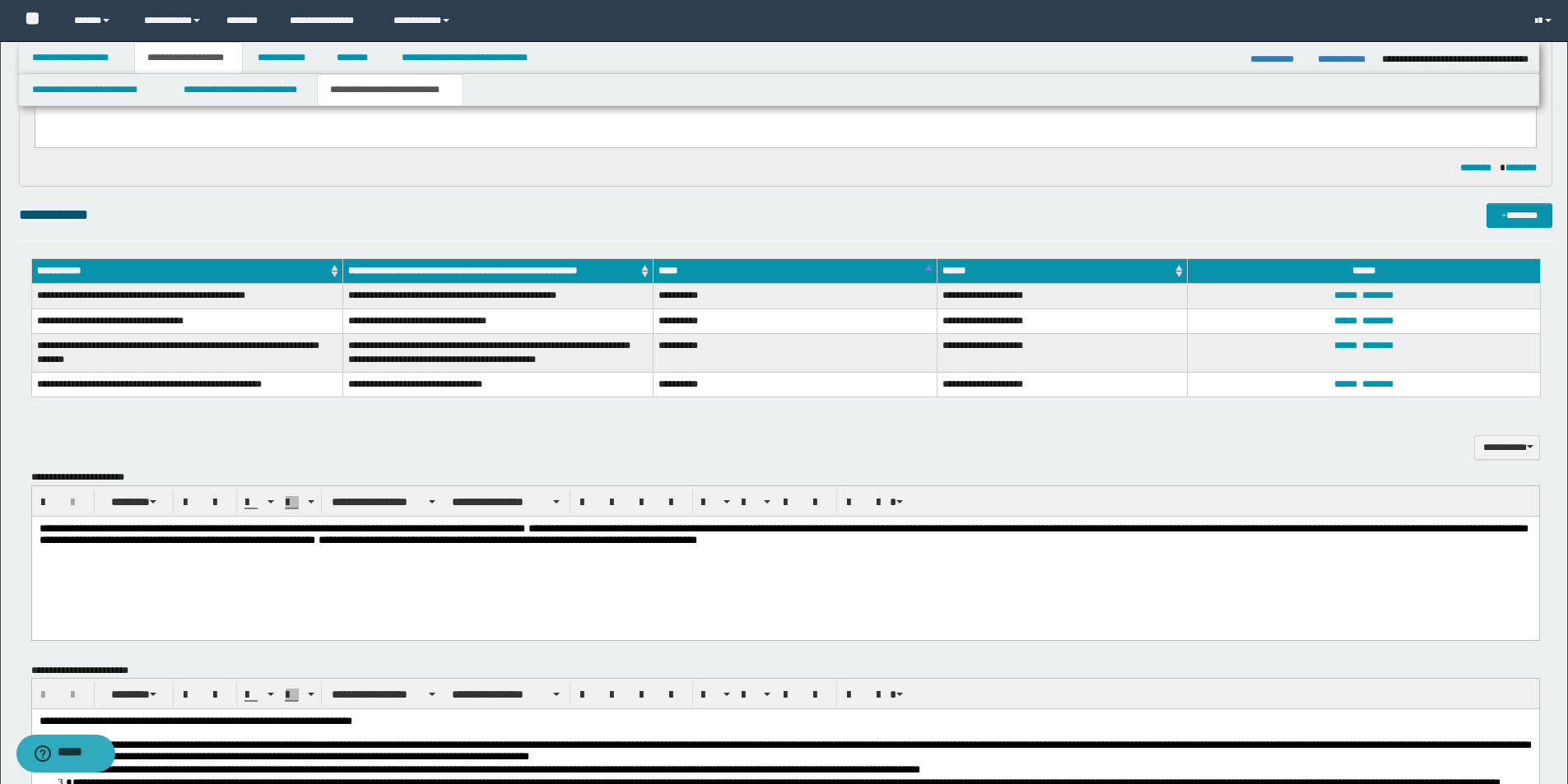 click on "**********" at bounding box center [529, 539] 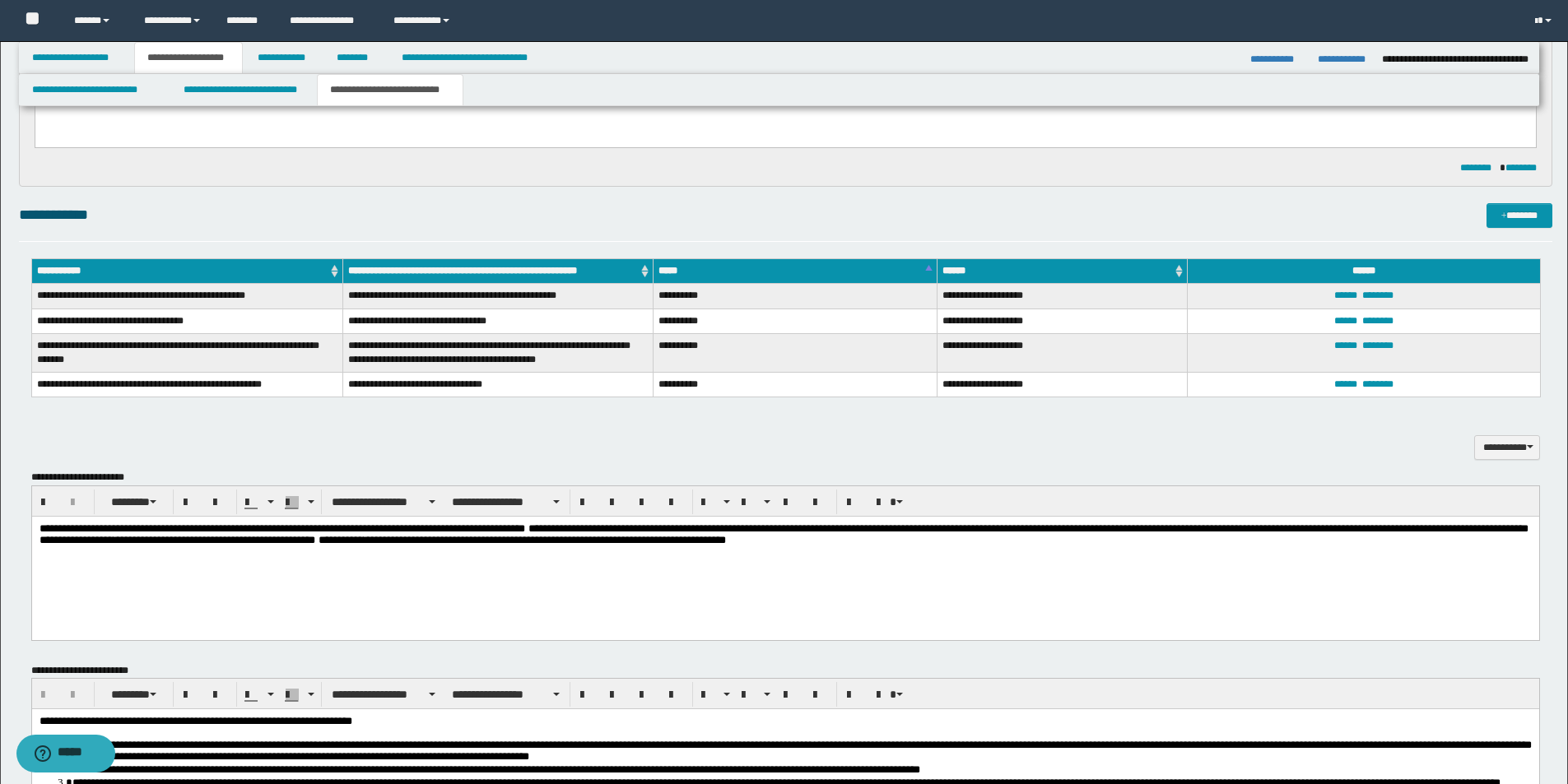 click on "**********" at bounding box center [784, 534] 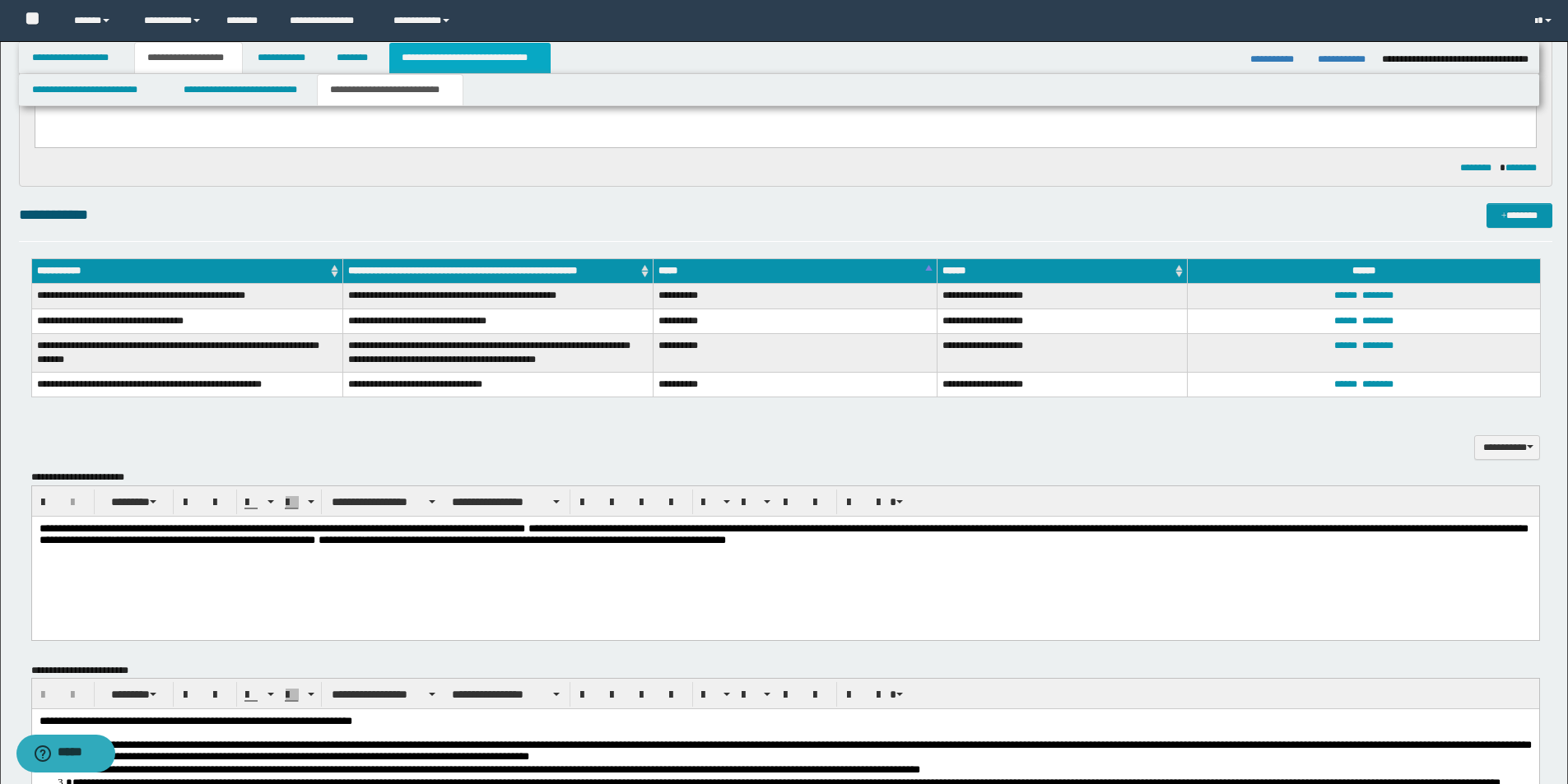 click on "**********" at bounding box center [469, 58] 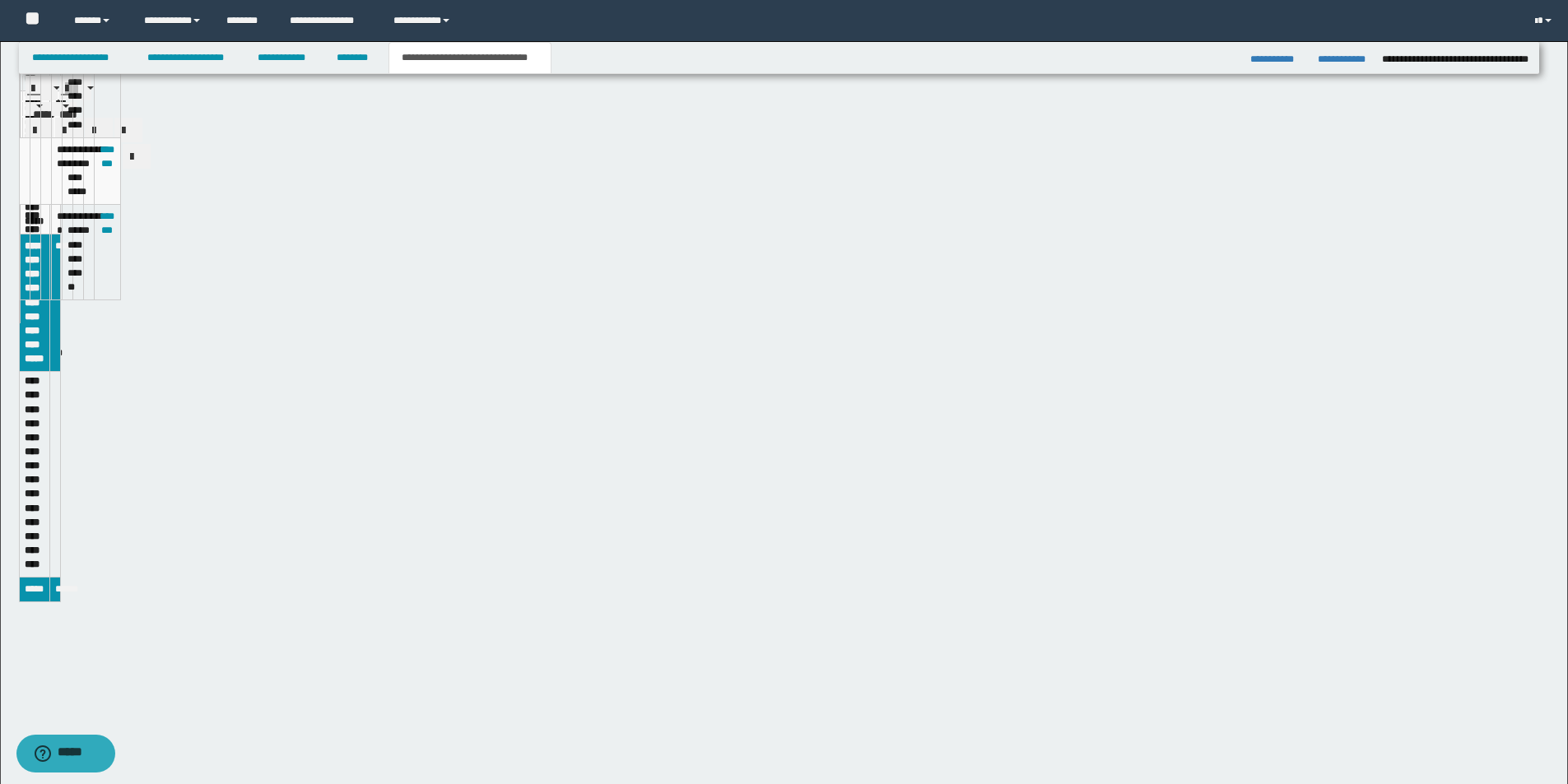 type on "**********" 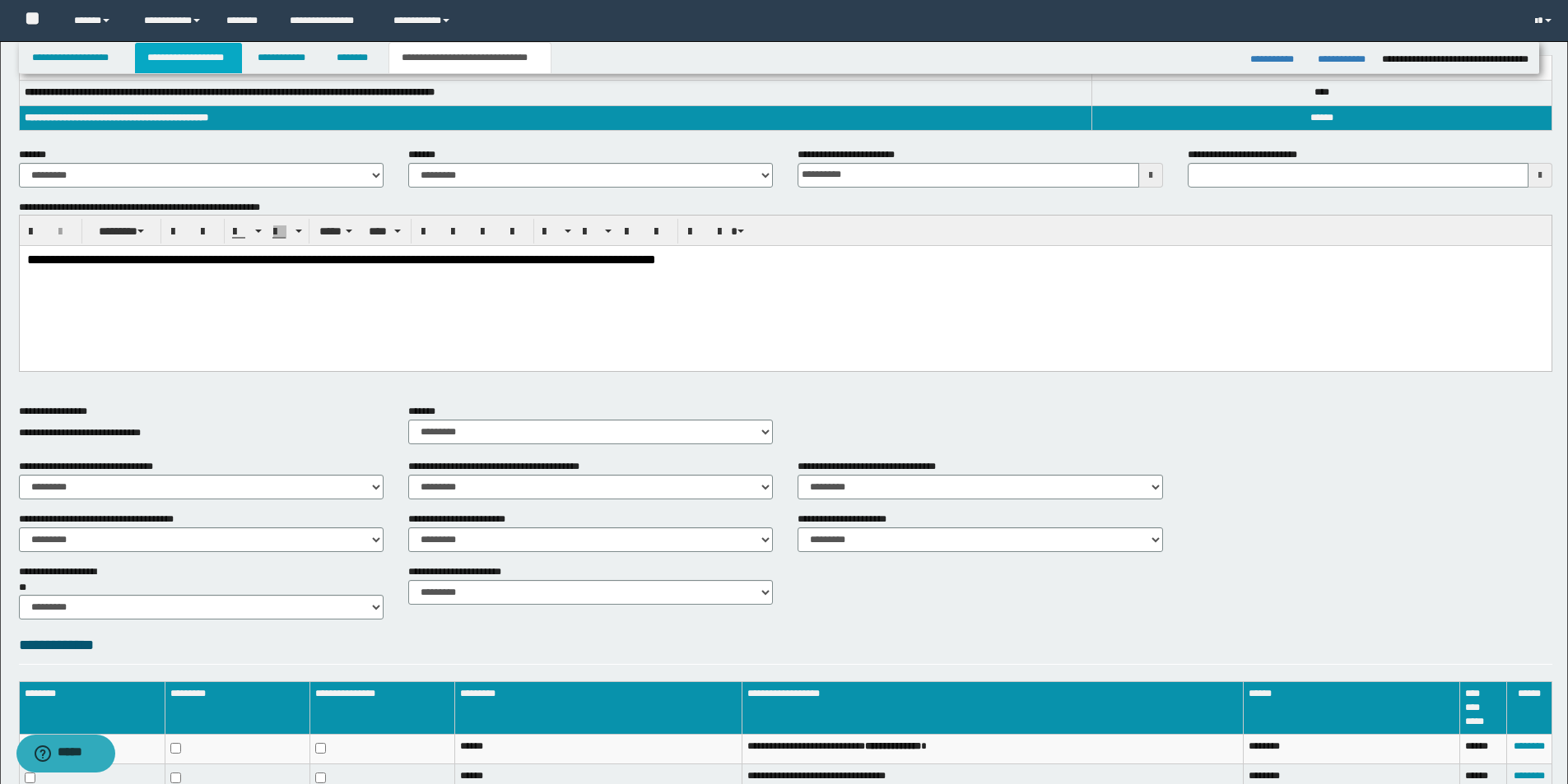drag, startPoint x: 207, startPoint y: 59, endPoint x: 143, endPoint y: 175, distance: 132.484 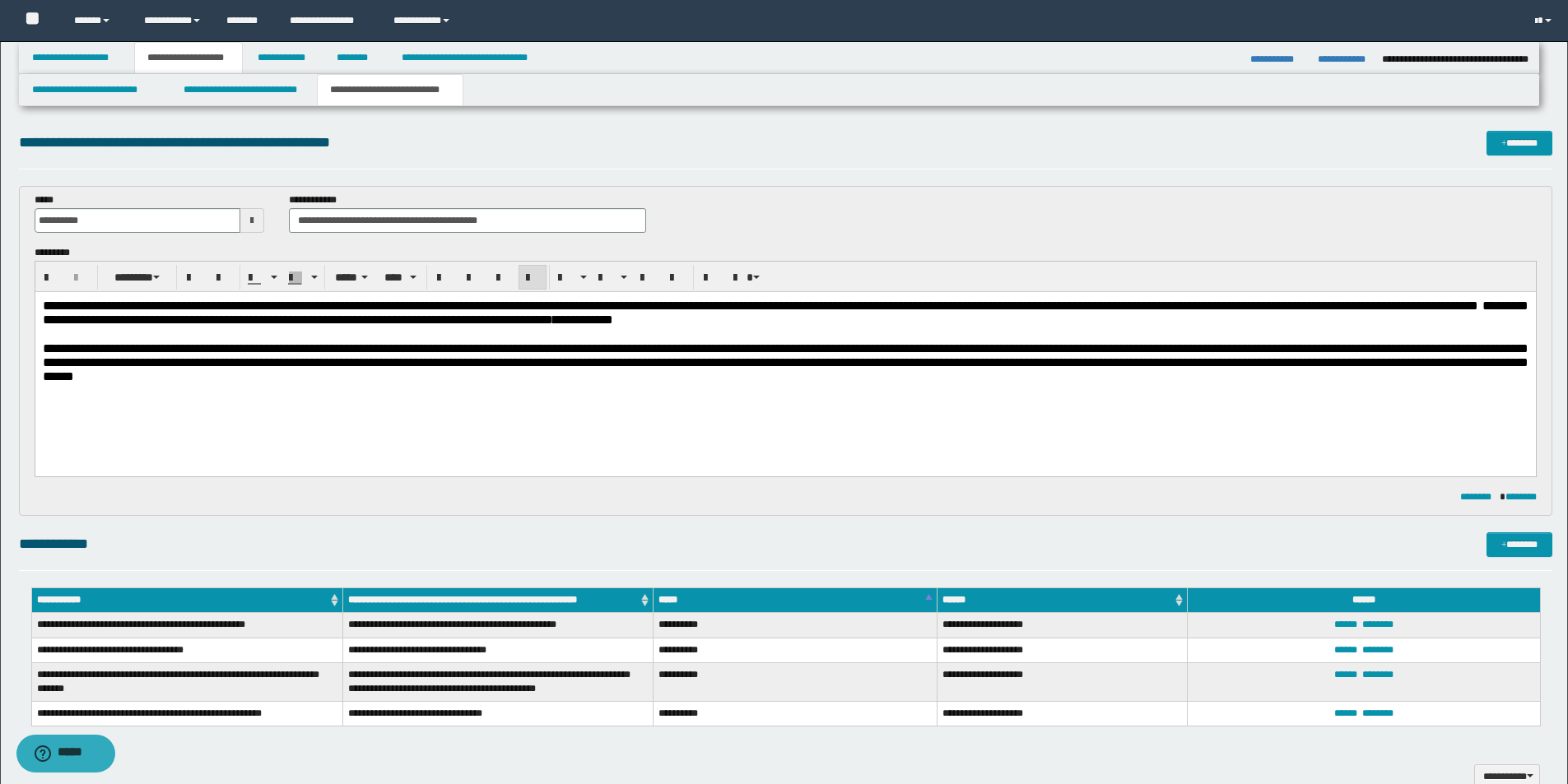 scroll, scrollTop: 329, scrollLeft: 0, axis: vertical 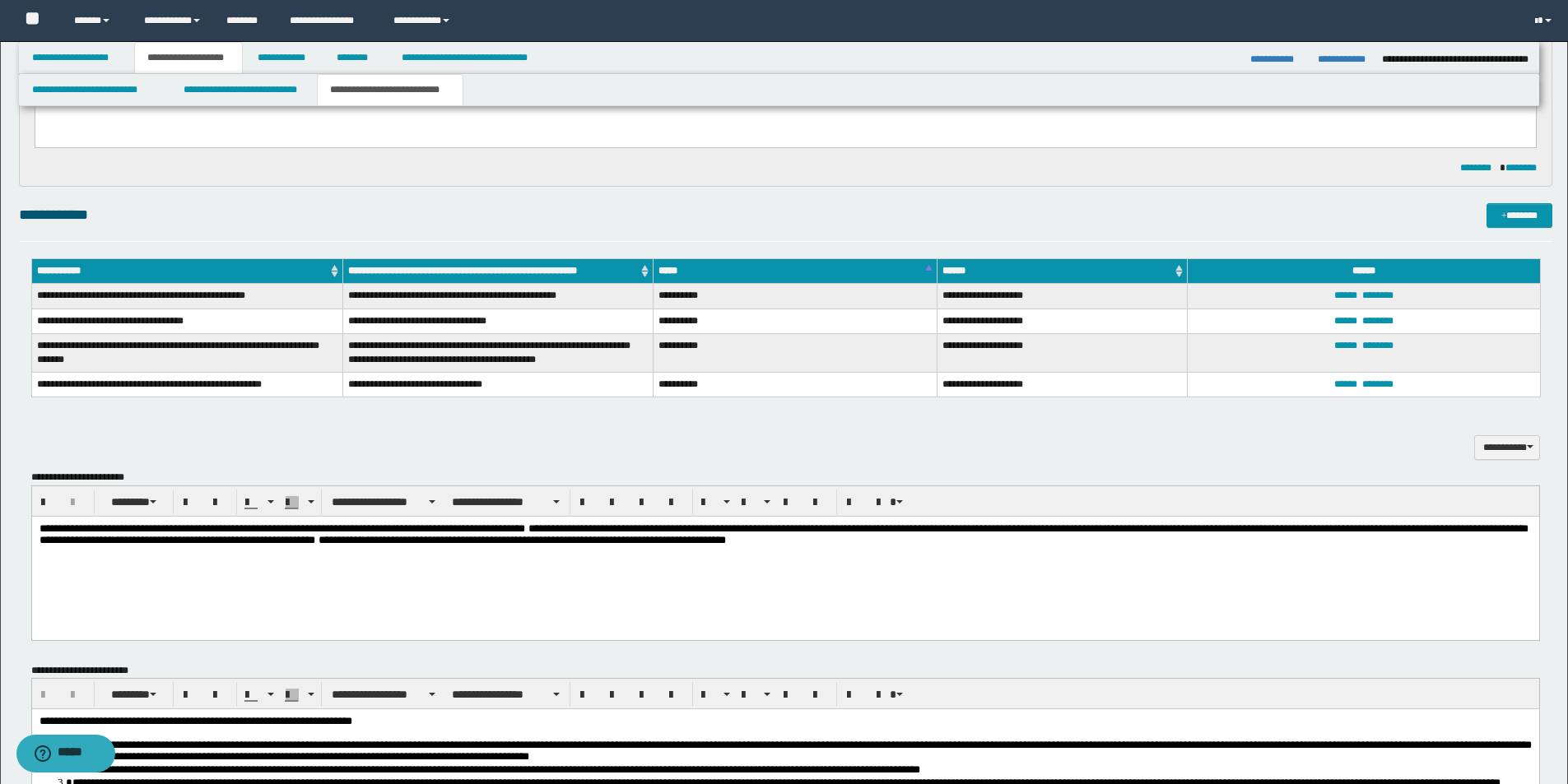 click on "**********" at bounding box center (784, 534) 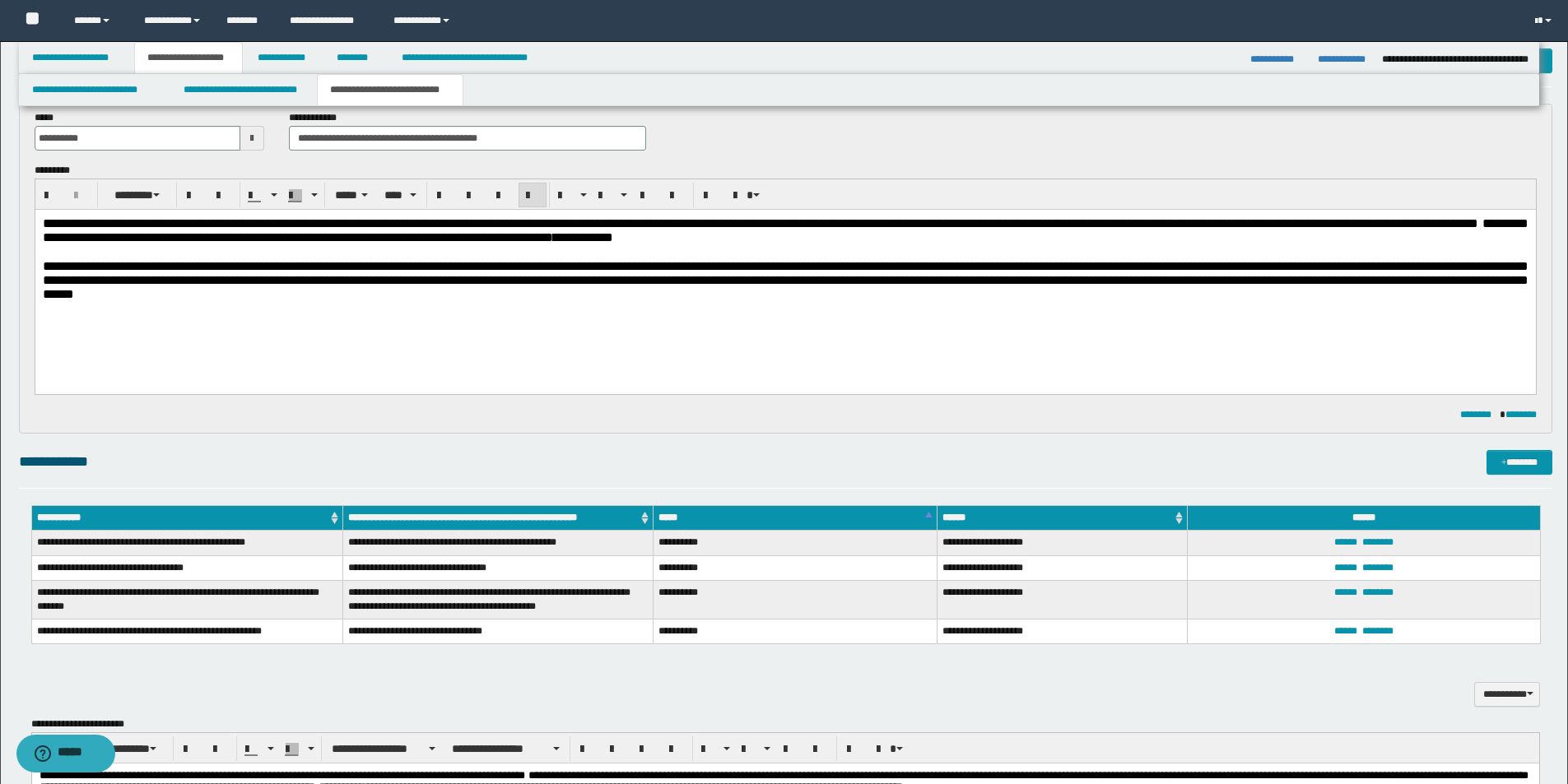 scroll, scrollTop: 0, scrollLeft: 0, axis: both 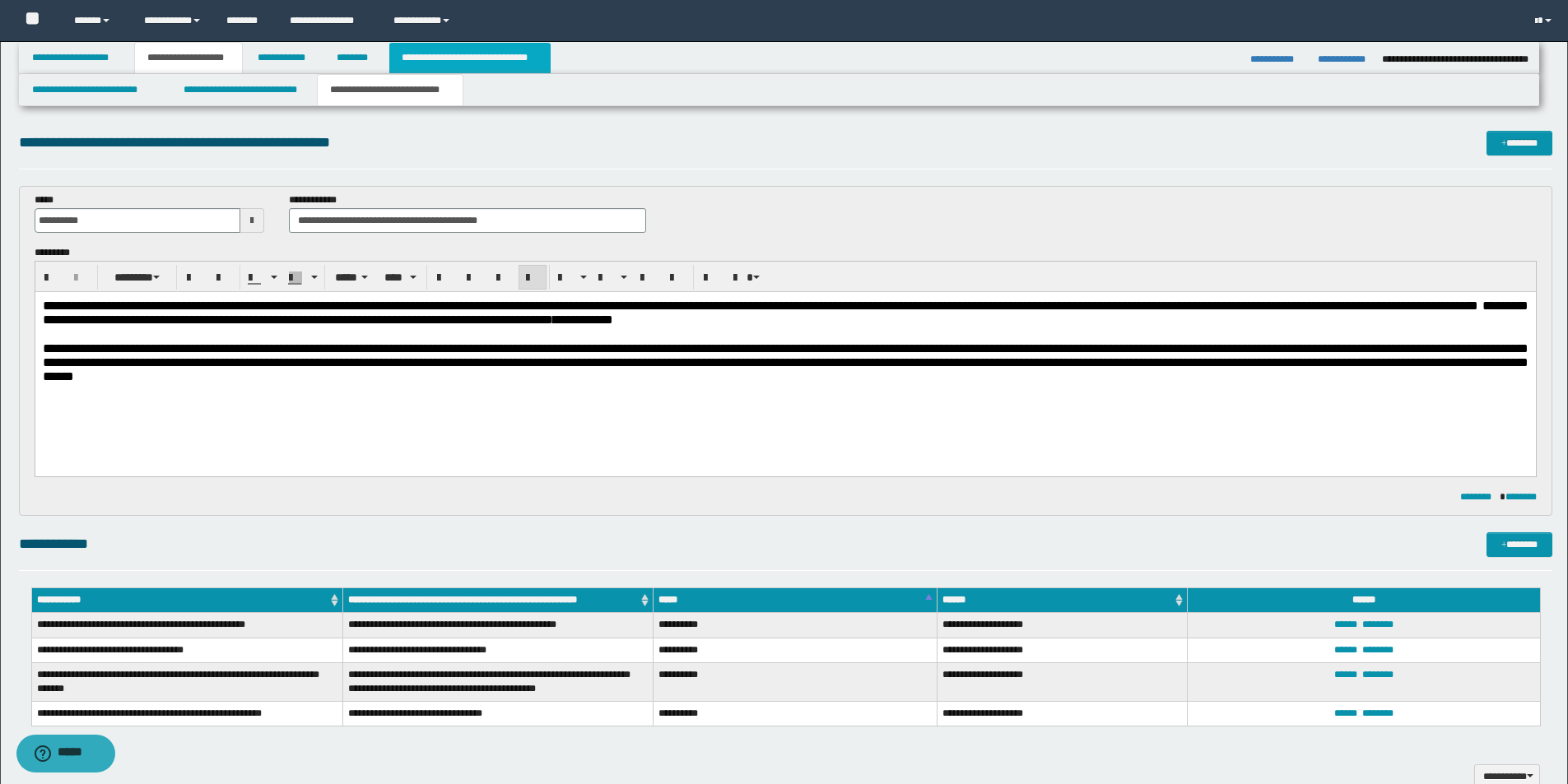 click on "**********" at bounding box center (469, 58) 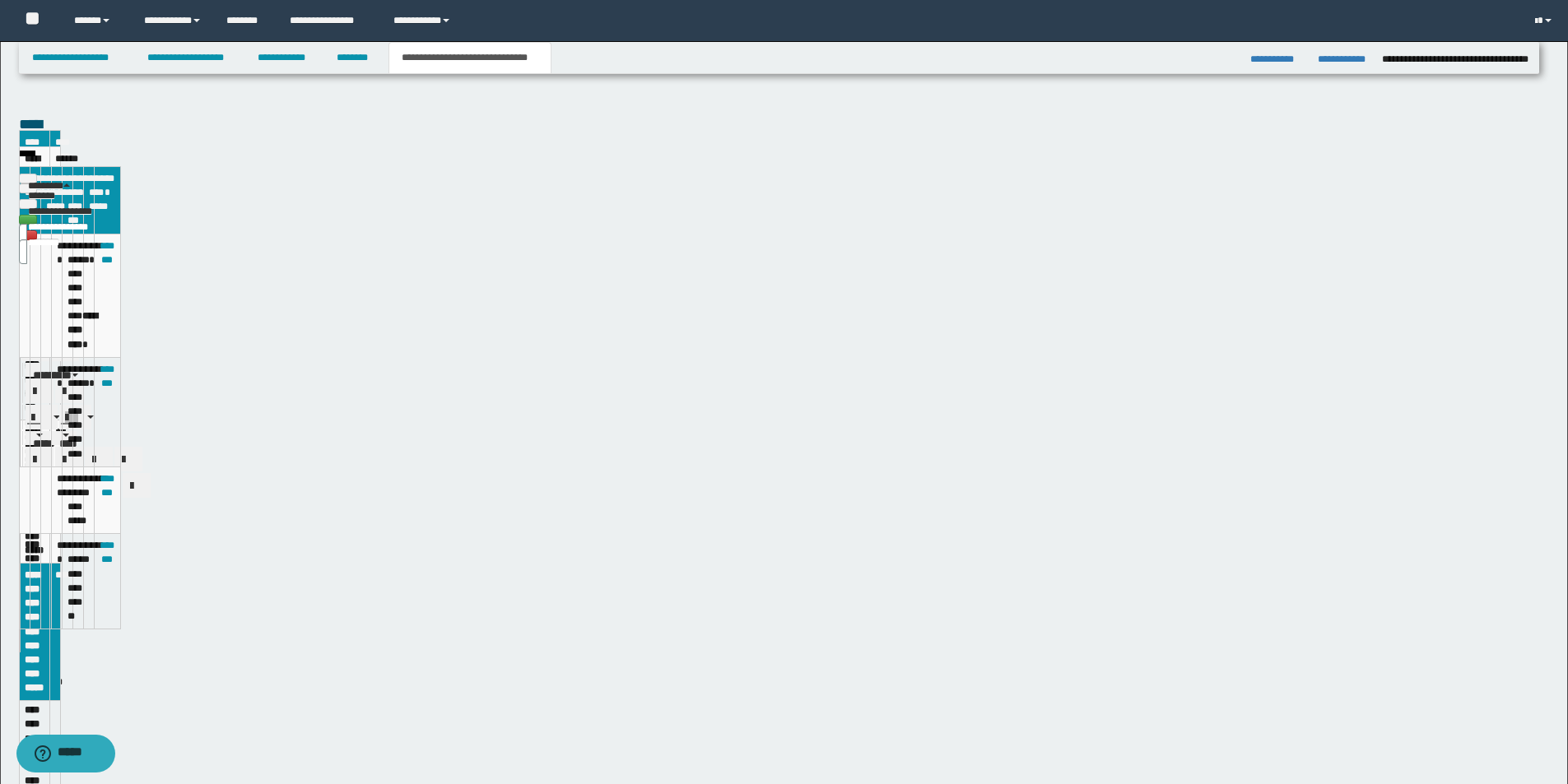 type on "**********" 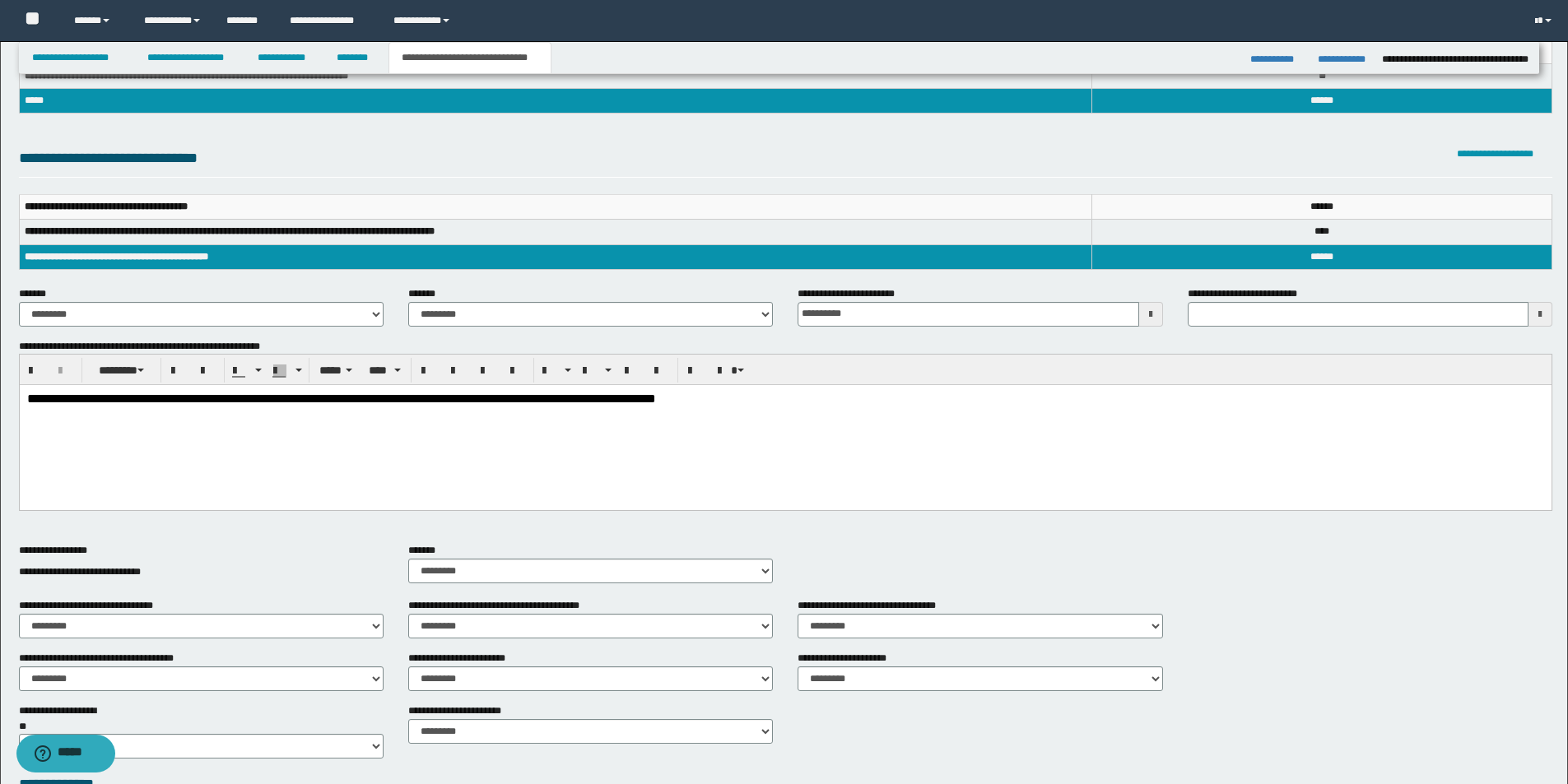 scroll, scrollTop: 411, scrollLeft: 0, axis: vertical 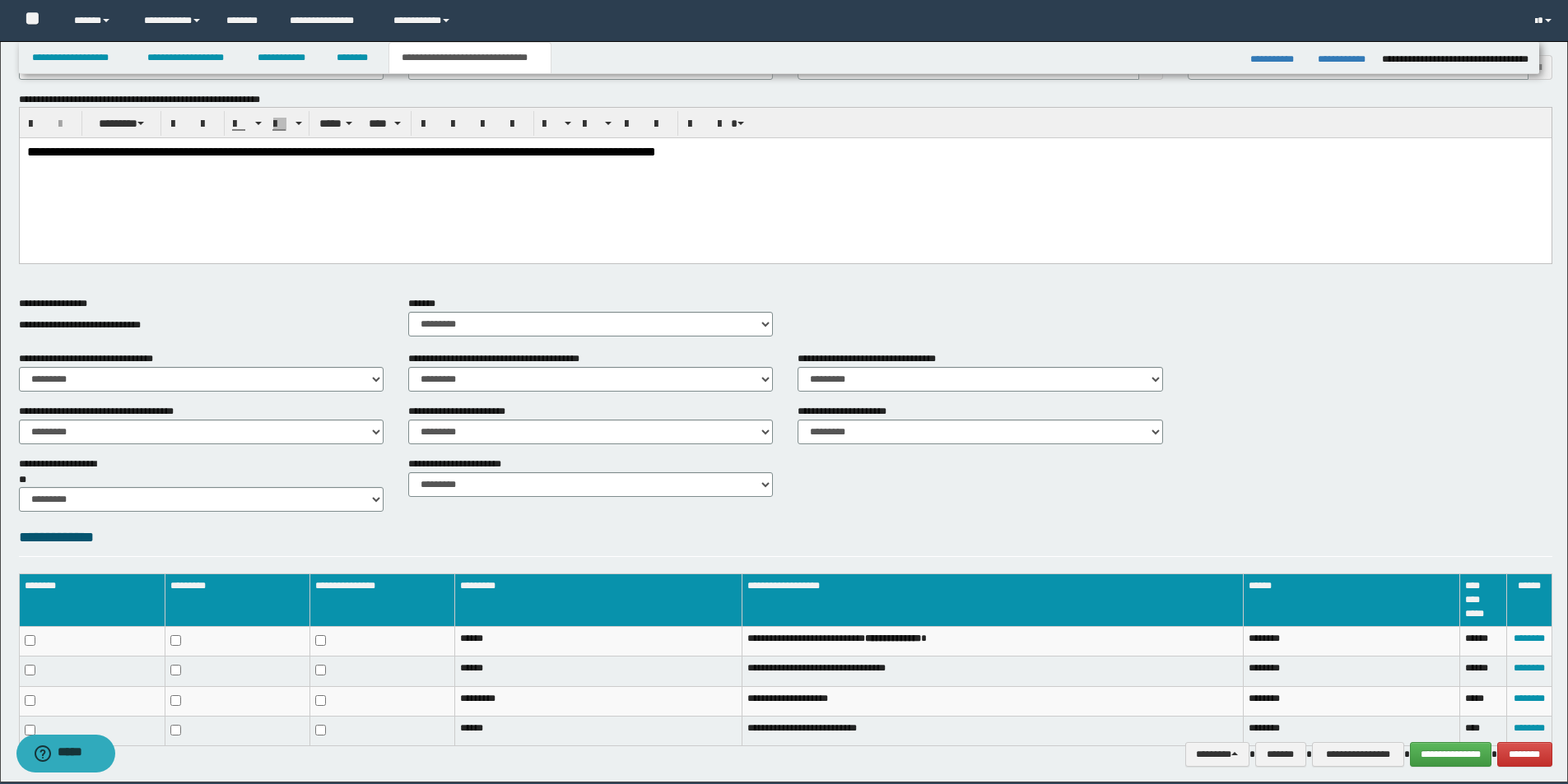 click on "**********" at bounding box center (341, 151) 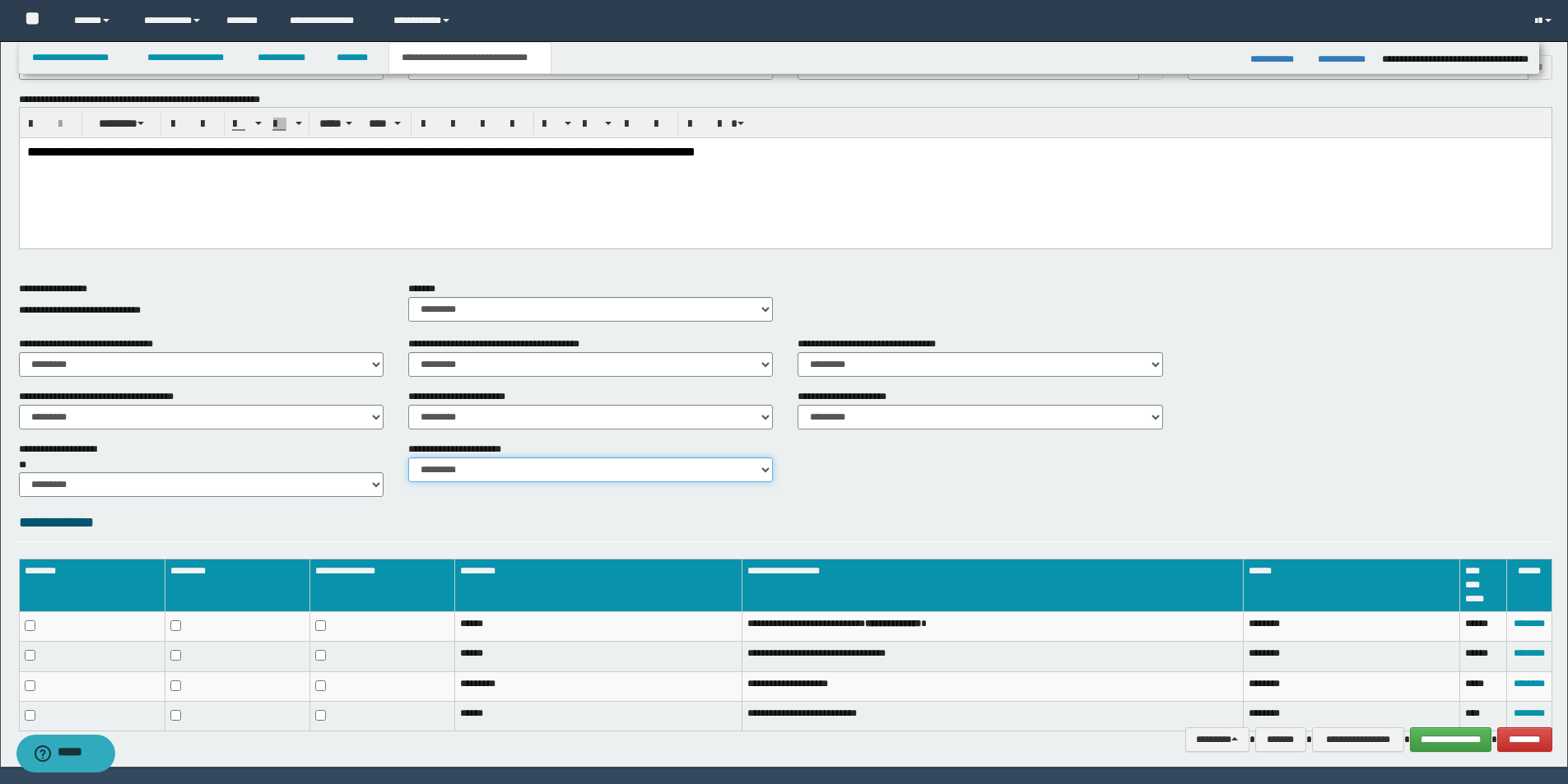 click on "*********
*********
*********" at bounding box center [590, 470] 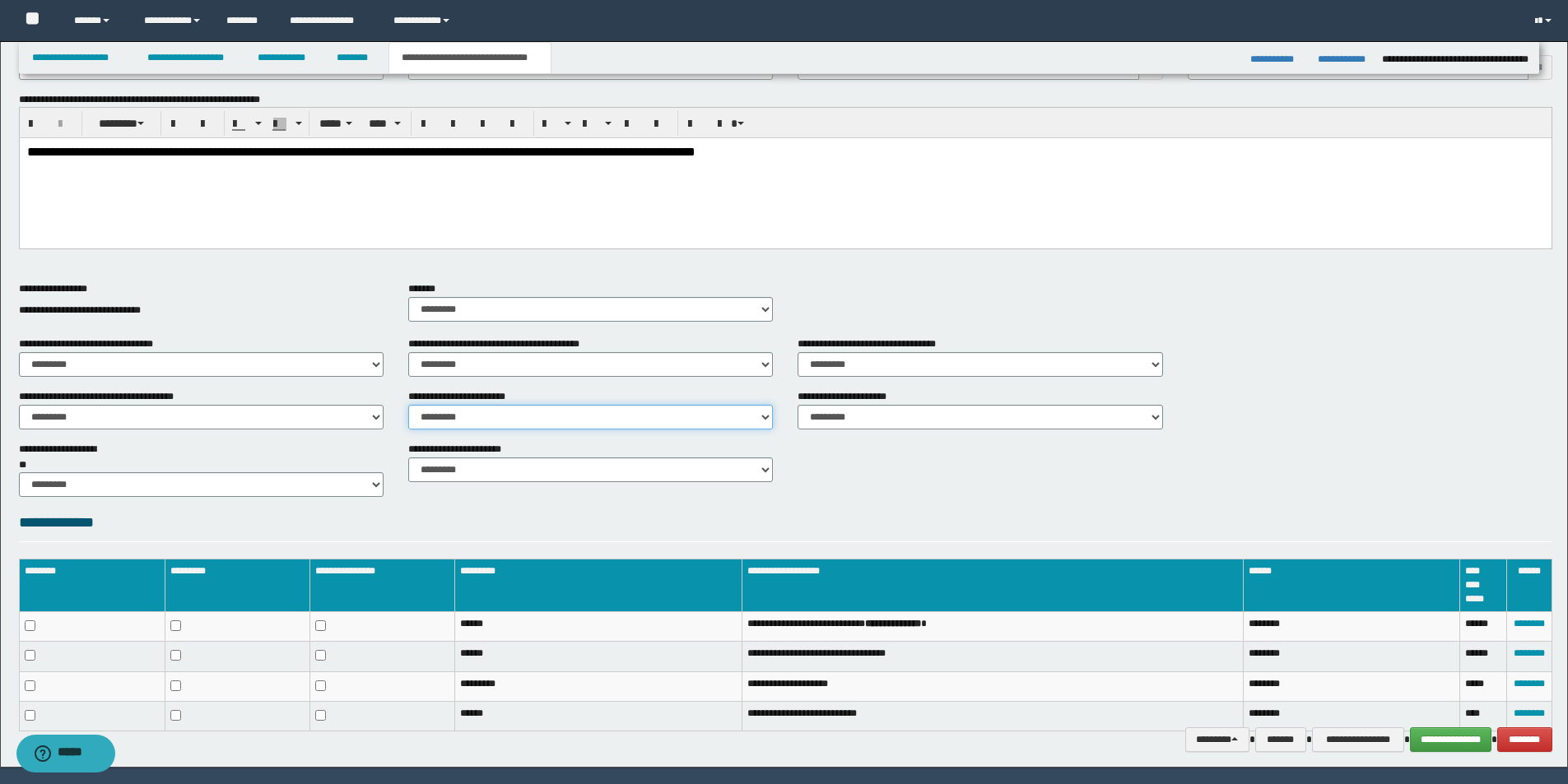 click on "*********
**
**" at bounding box center [590, 417] 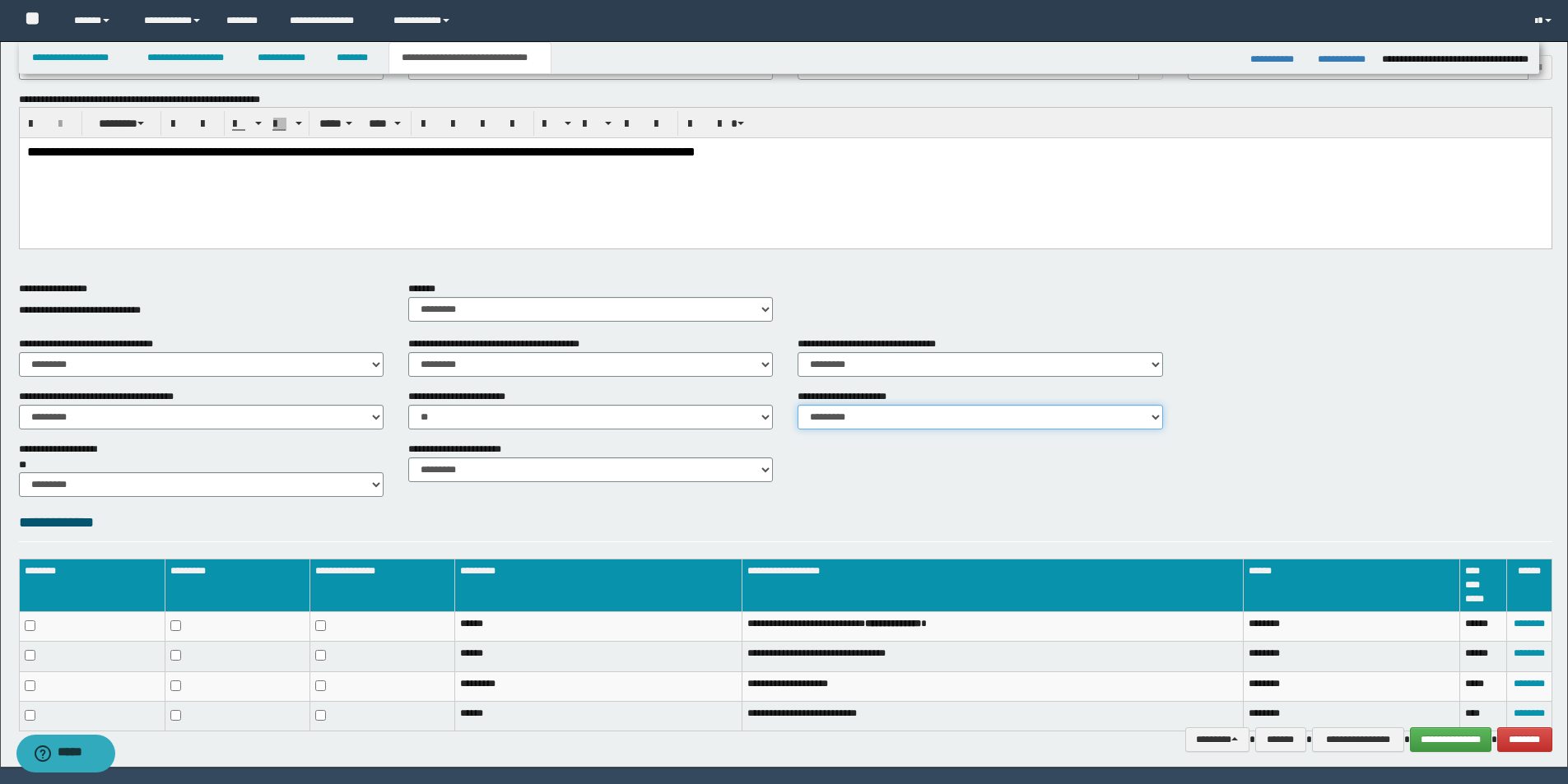 click on "*********
**
**" at bounding box center [979, 417] 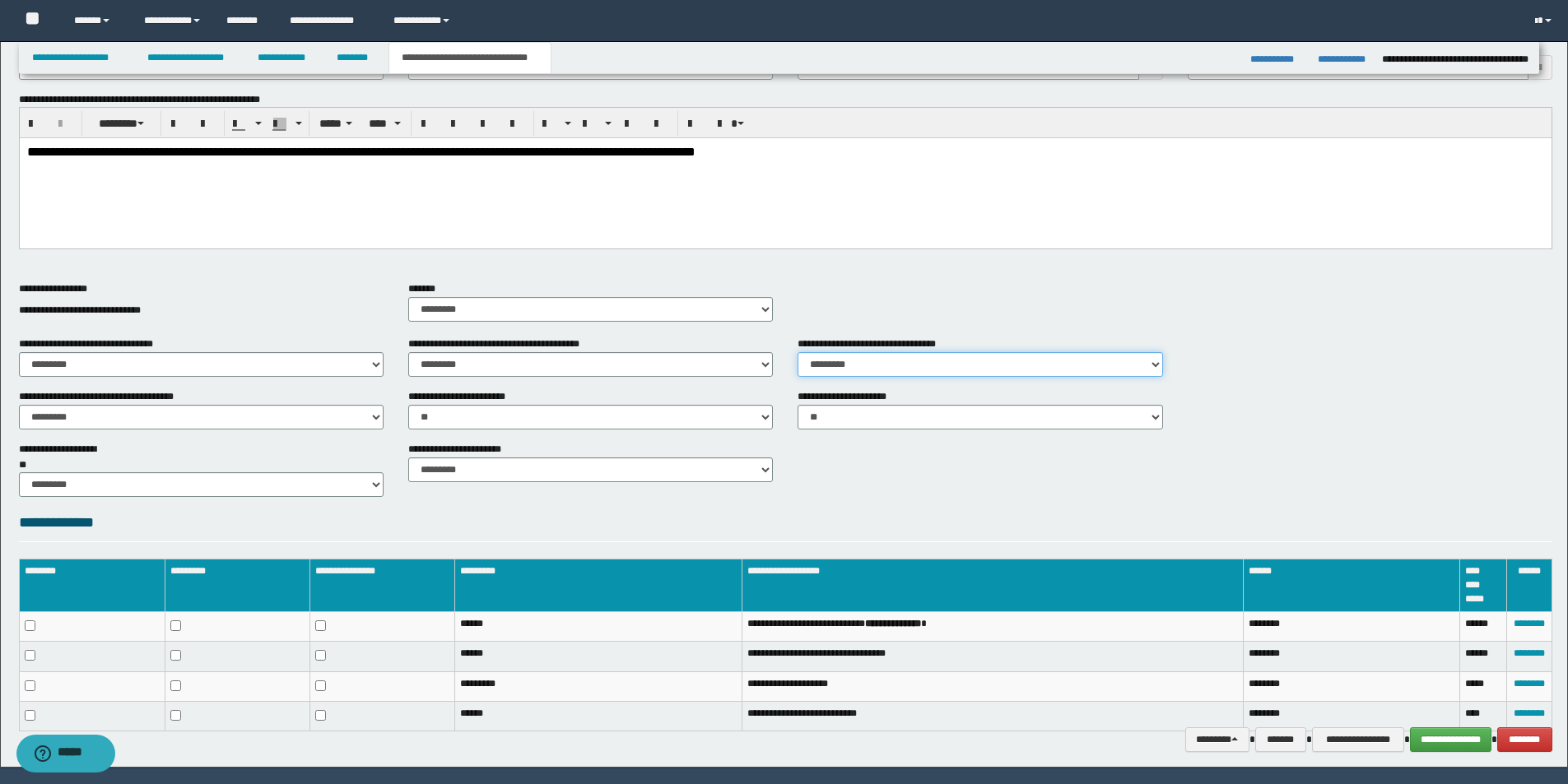 click on "*********
**
**" at bounding box center (979, 364) 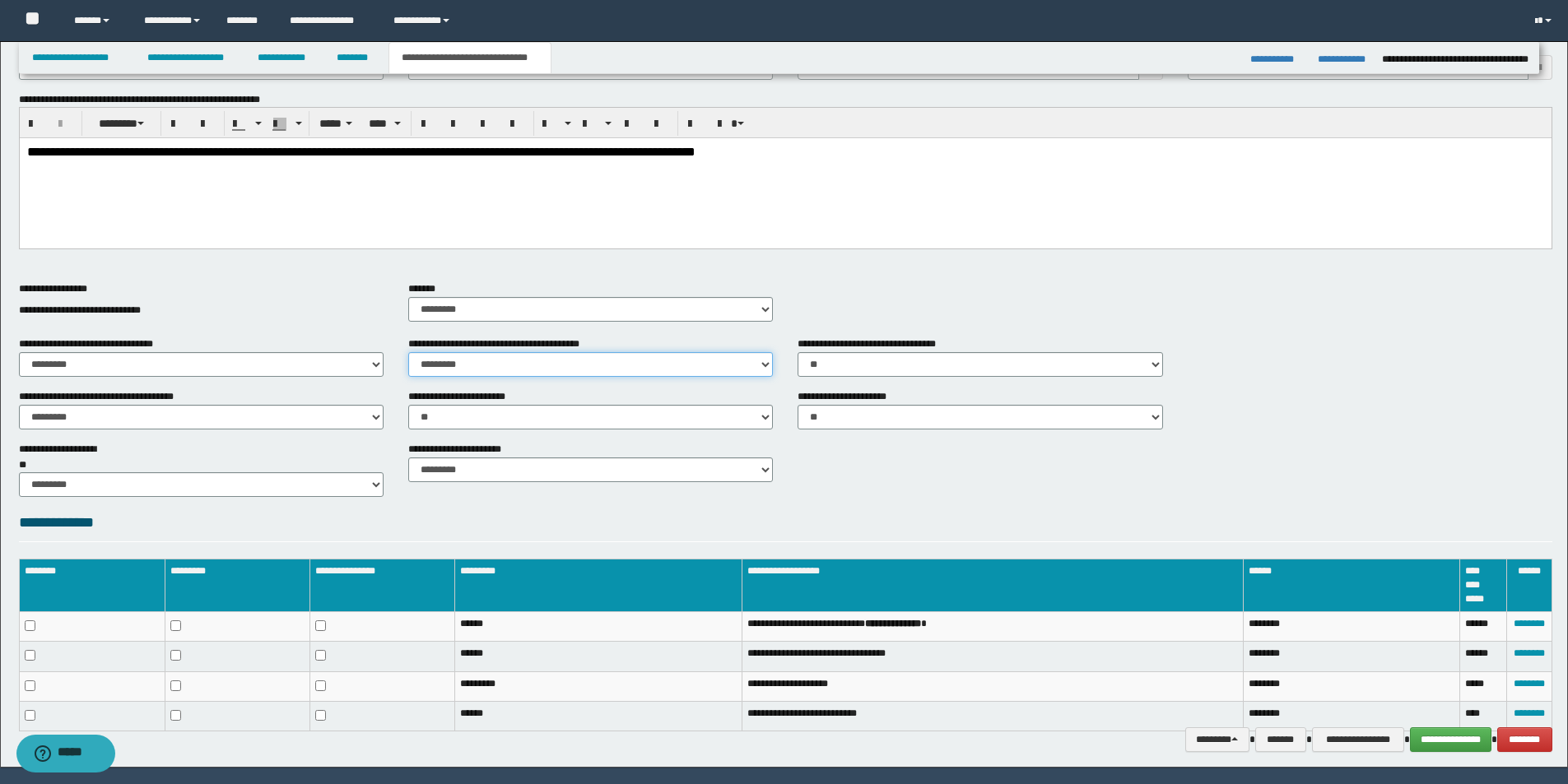 drag, startPoint x: 533, startPoint y: 367, endPoint x: 519, endPoint y: 374, distance: 15.652476 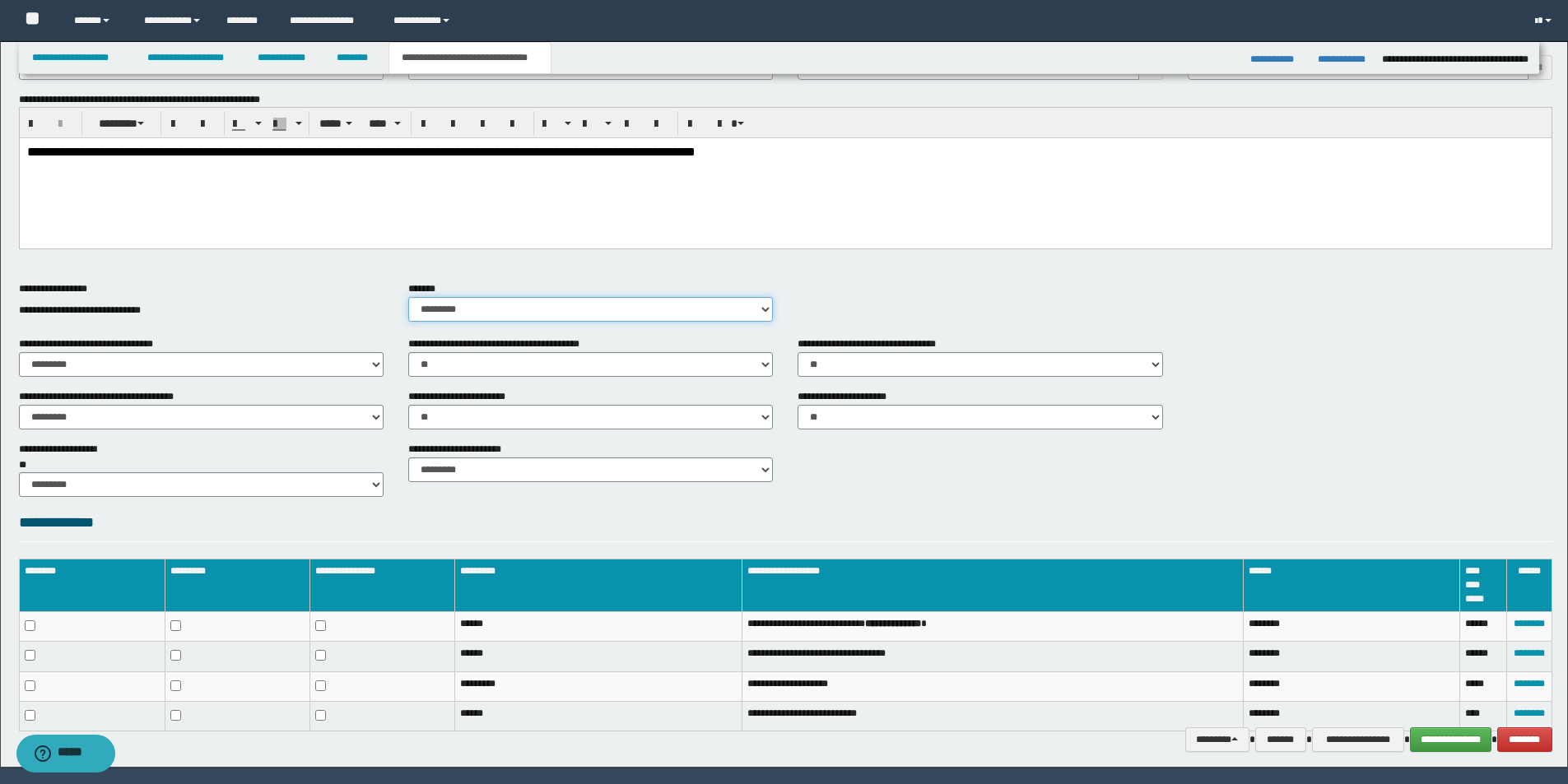 click on "*********
**
**" at bounding box center [590, 309] 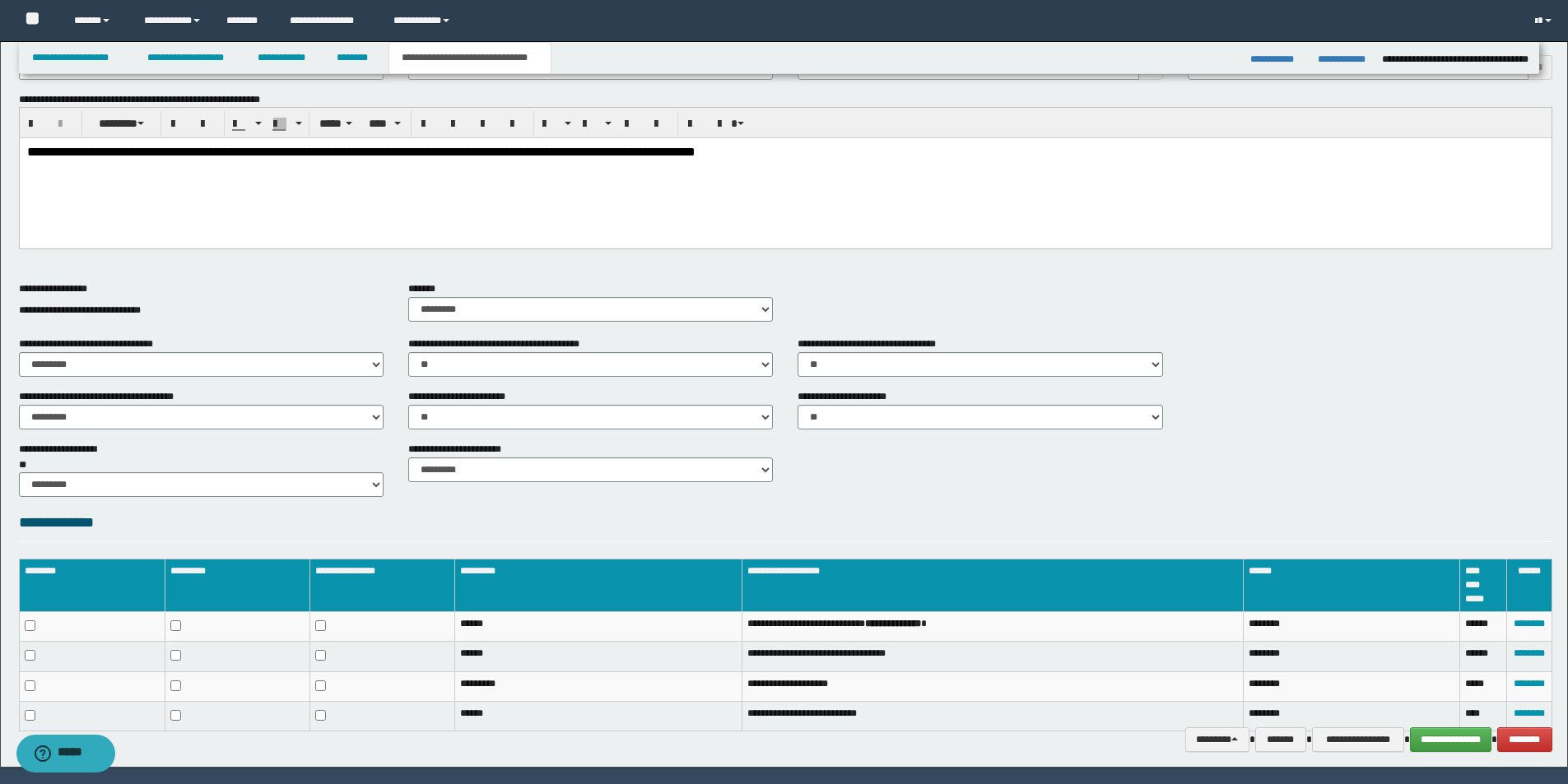 click on "**********" at bounding box center [201, 310] 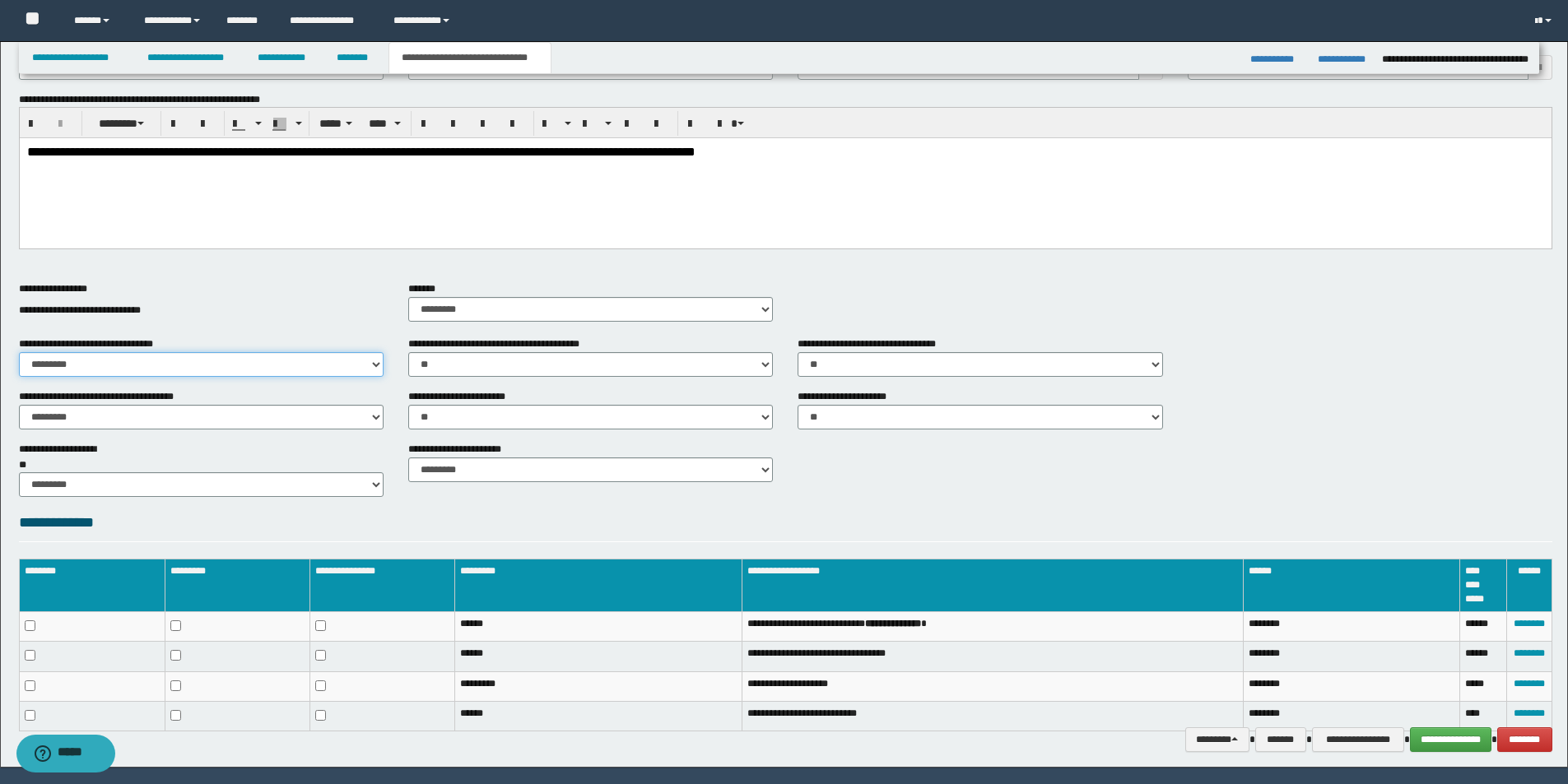 click on "*********
**
**" at bounding box center [201, 364] 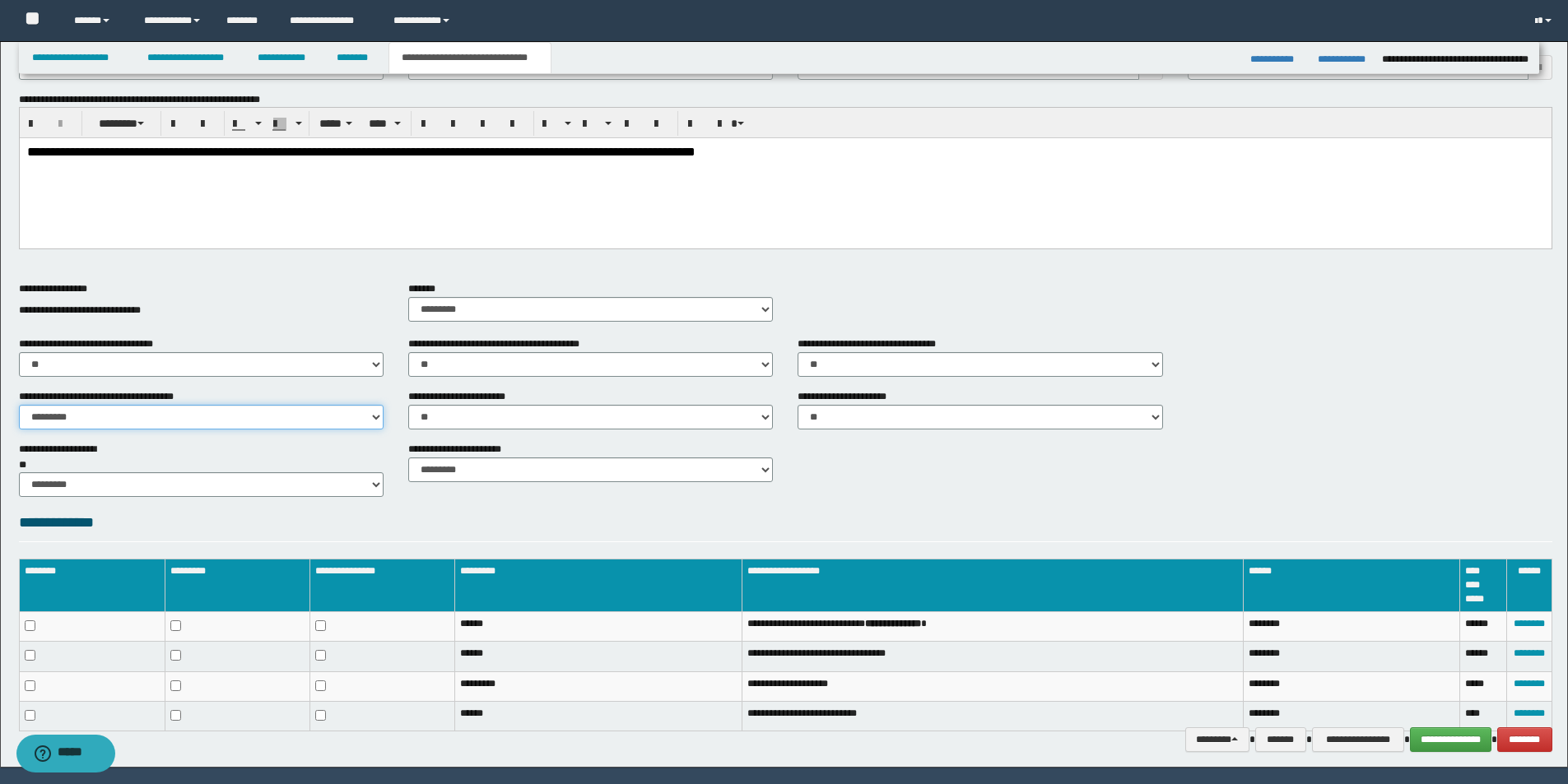 click on "*********
**
**" at bounding box center (201, 417) 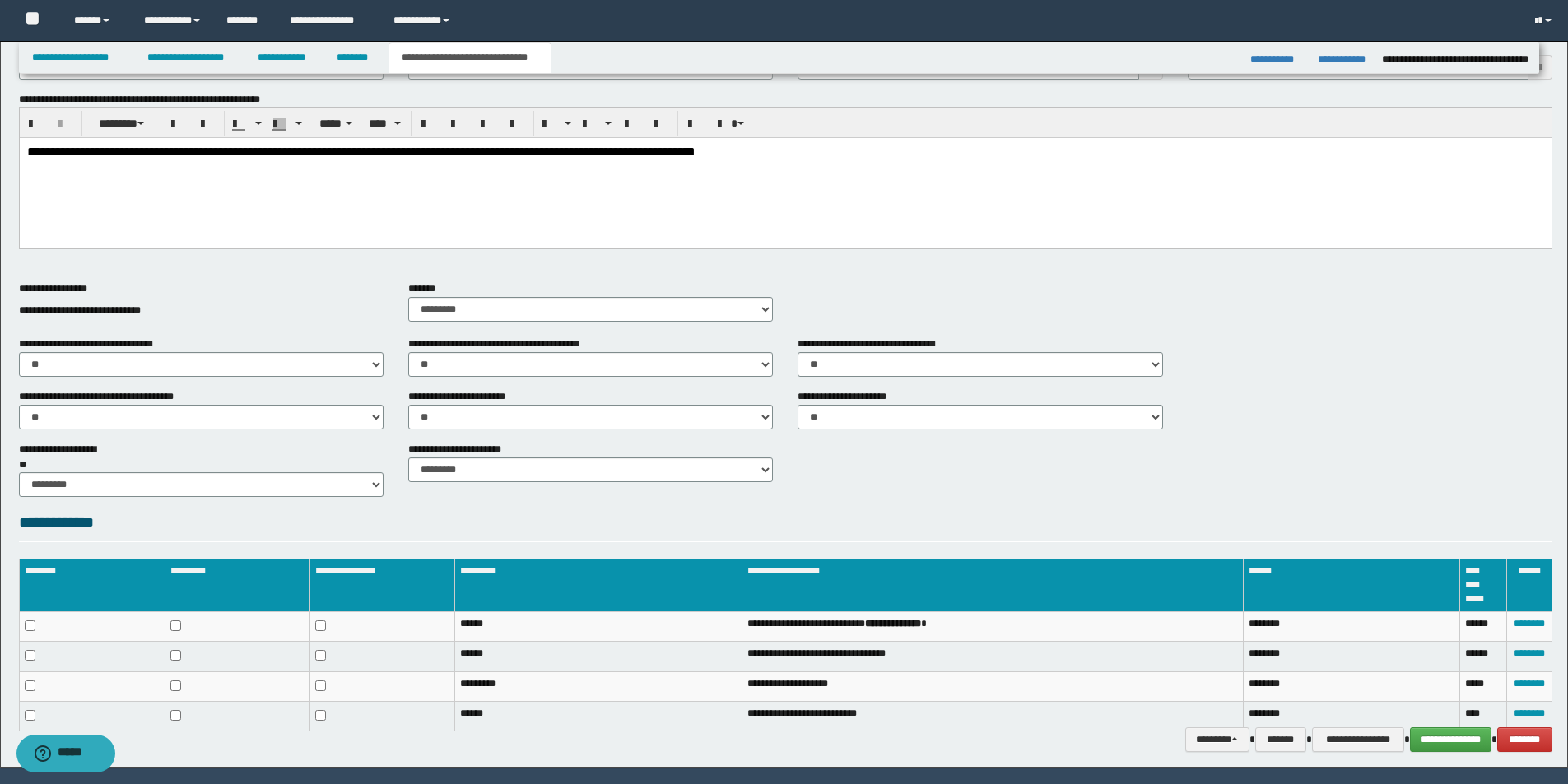 click on "**********" at bounding box center (785, 223) 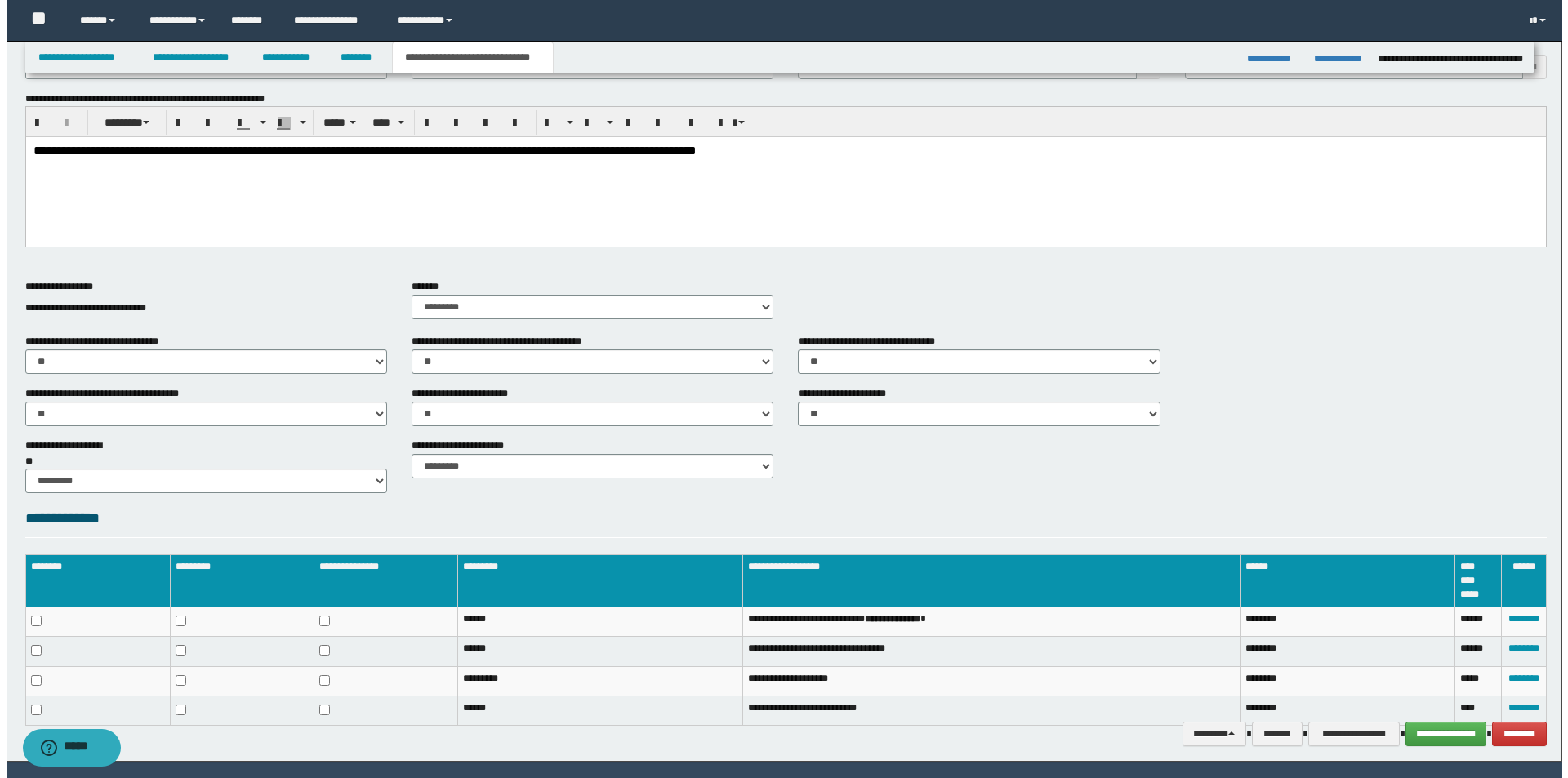 scroll, scrollTop: 455, scrollLeft: 0, axis: vertical 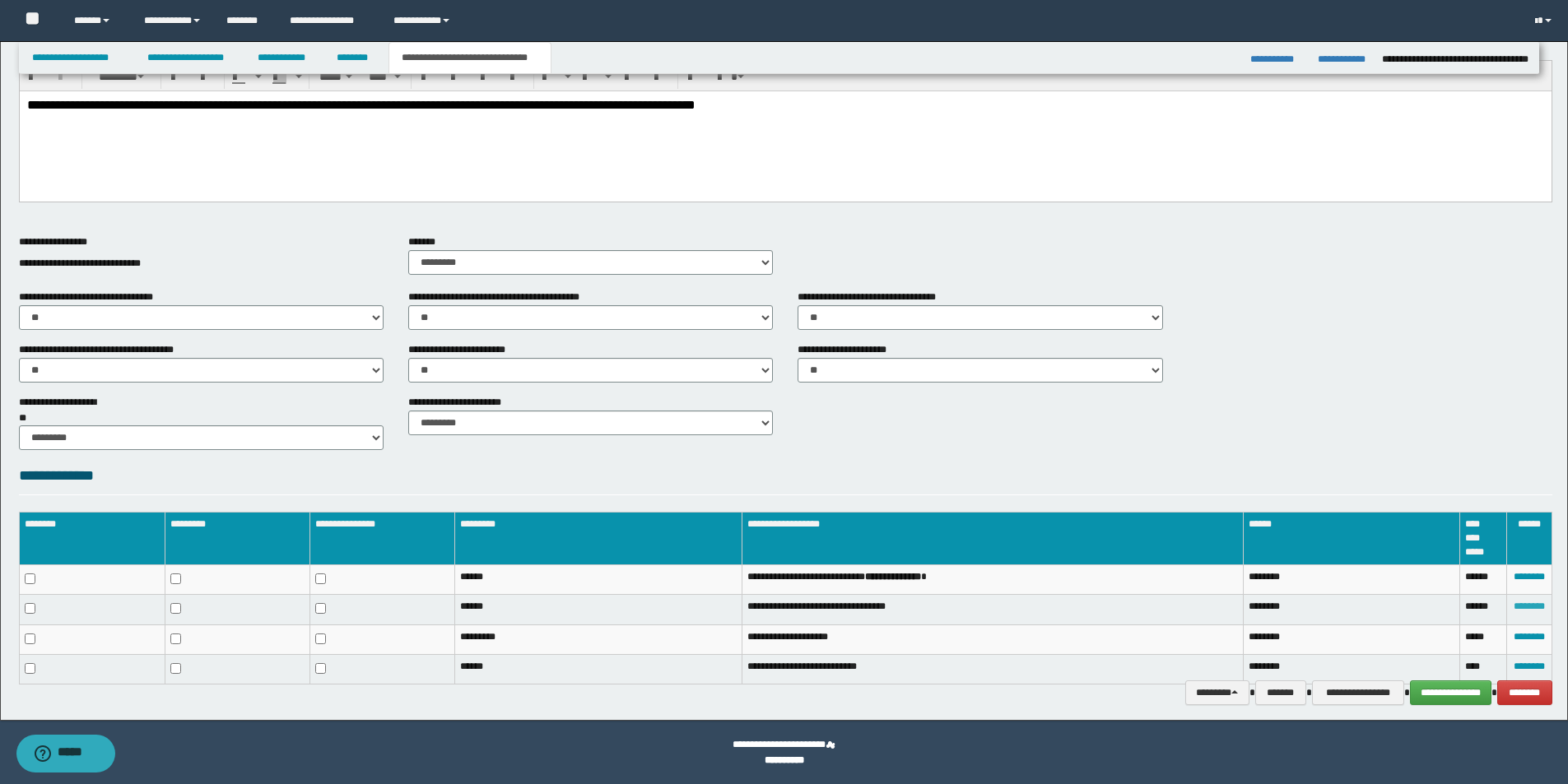 click on "********" at bounding box center (1529, 606) 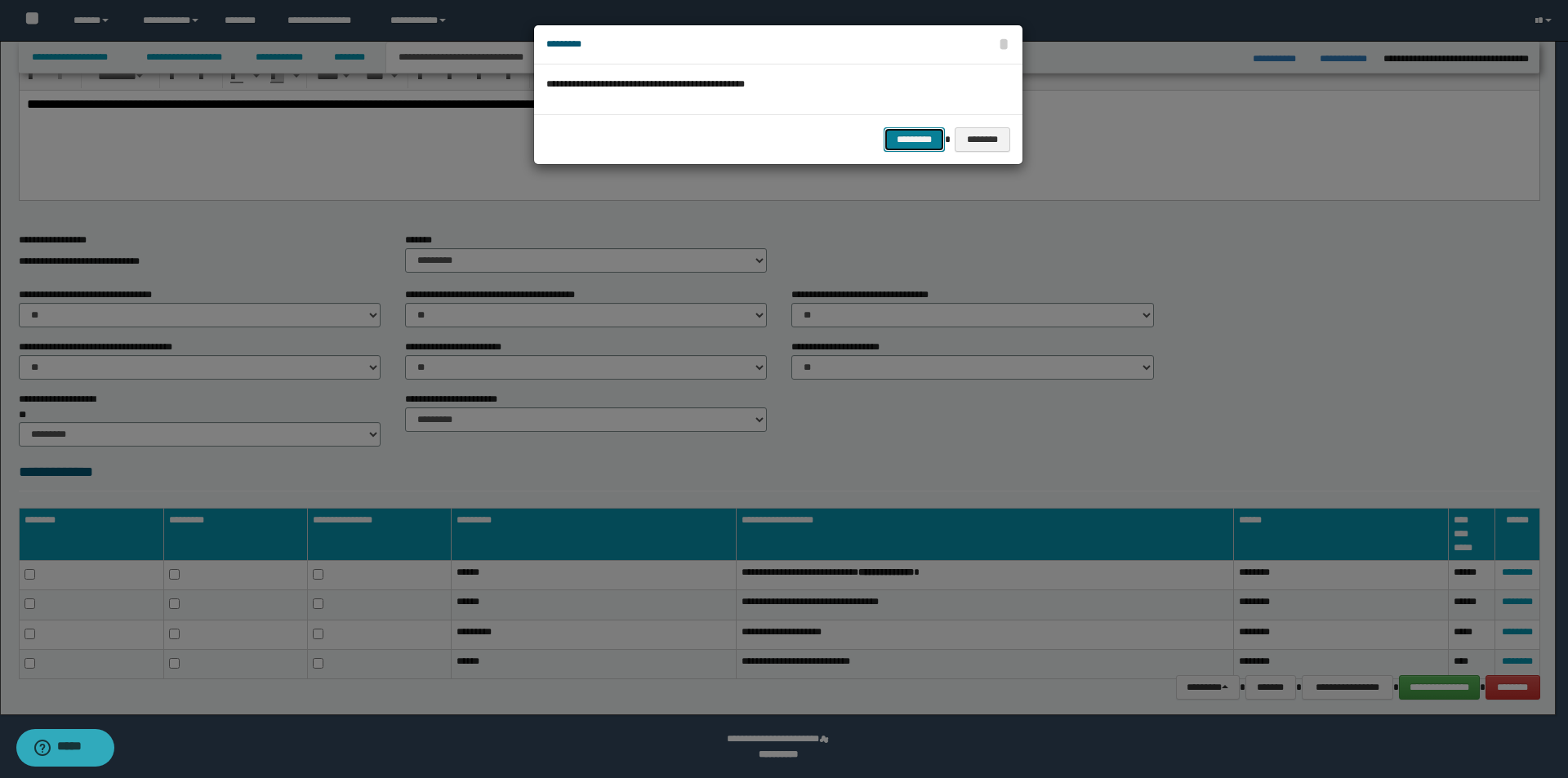 drag, startPoint x: 901, startPoint y: 139, endPoint x: 702, endPoint y: 221, distance: 215.23243 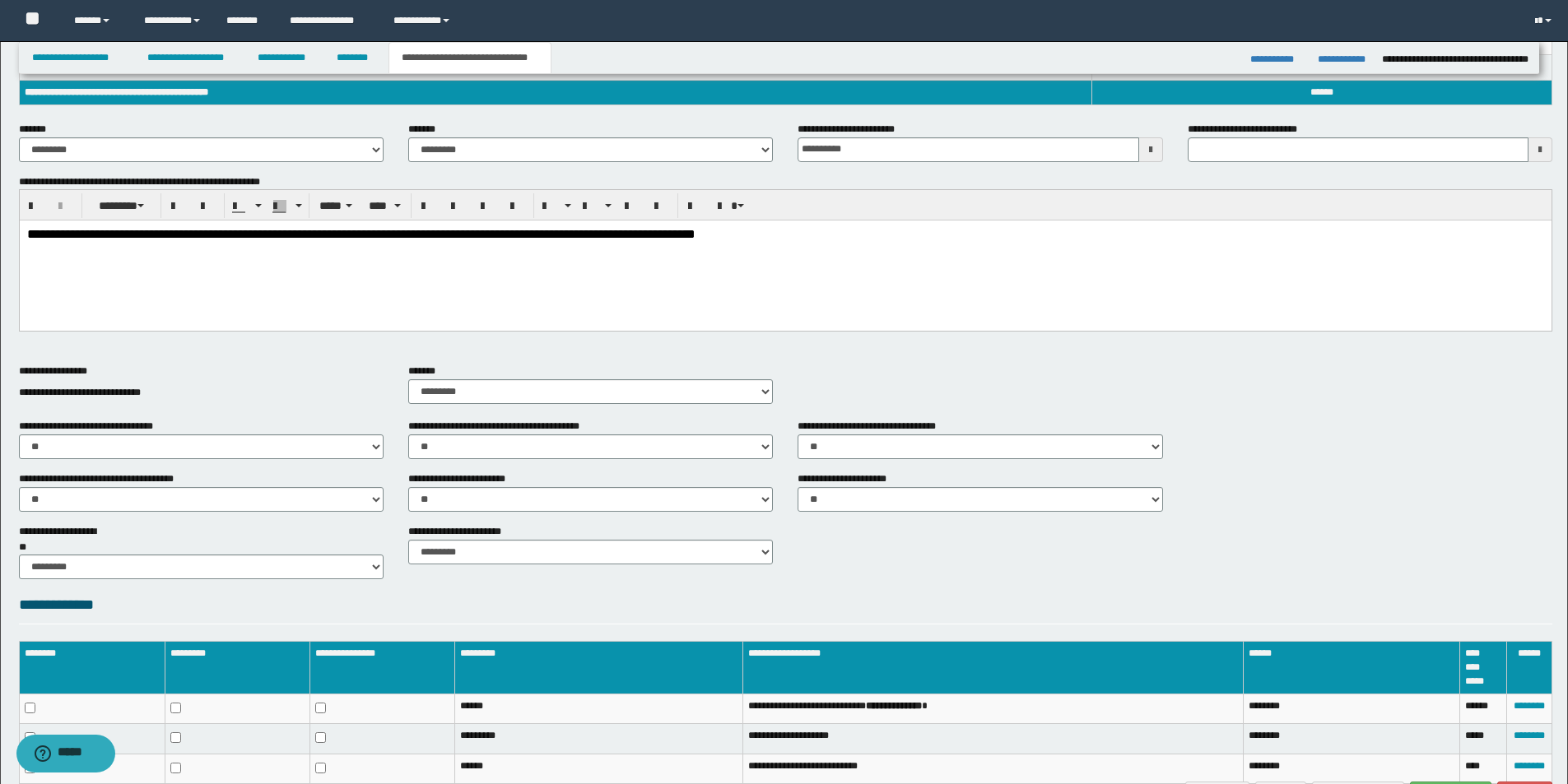 scroll, scrollTop: 430, scrollLeft: 0, axis: vertical 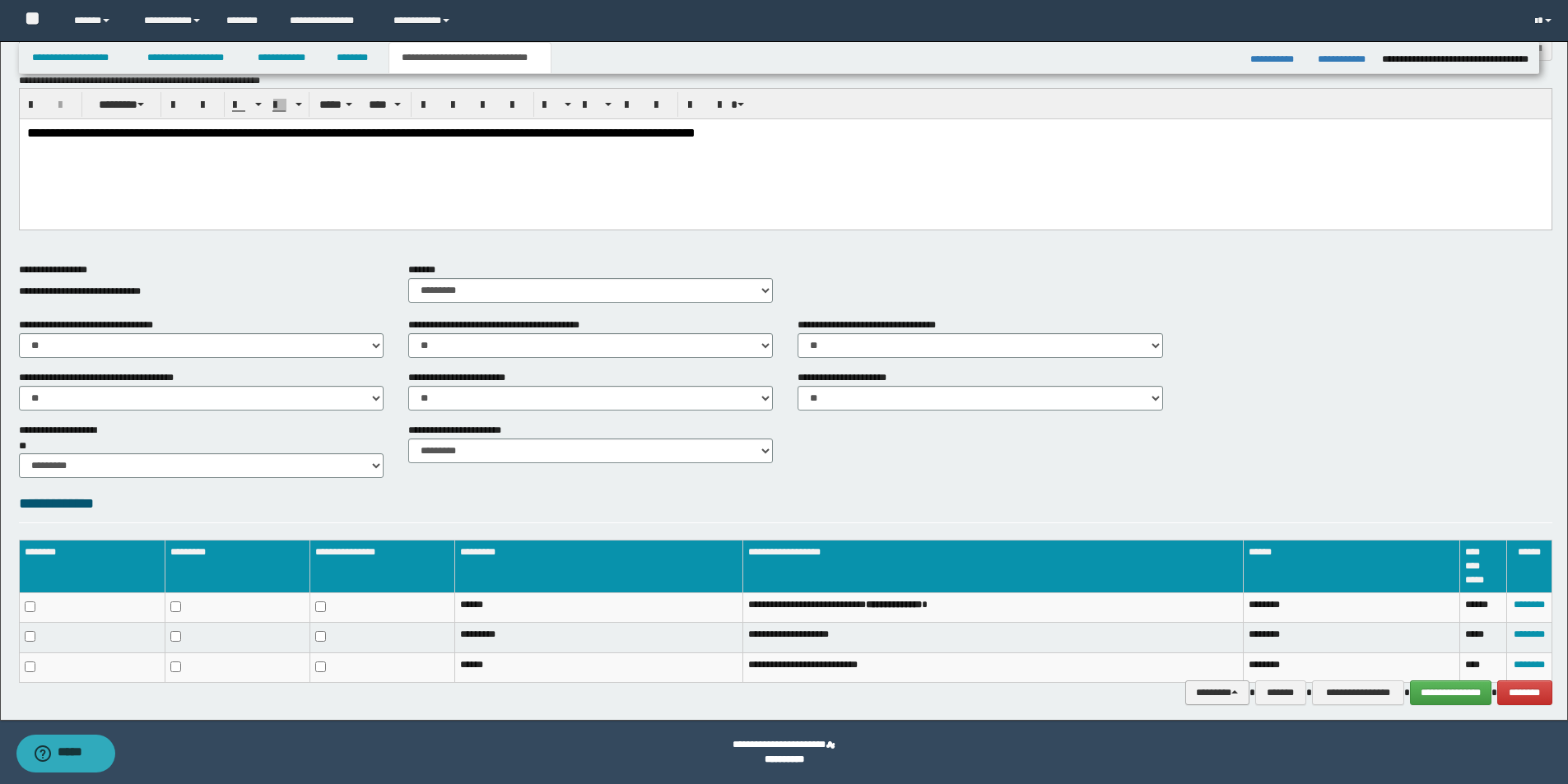 click on "********" at bounding box center (1217, 693) 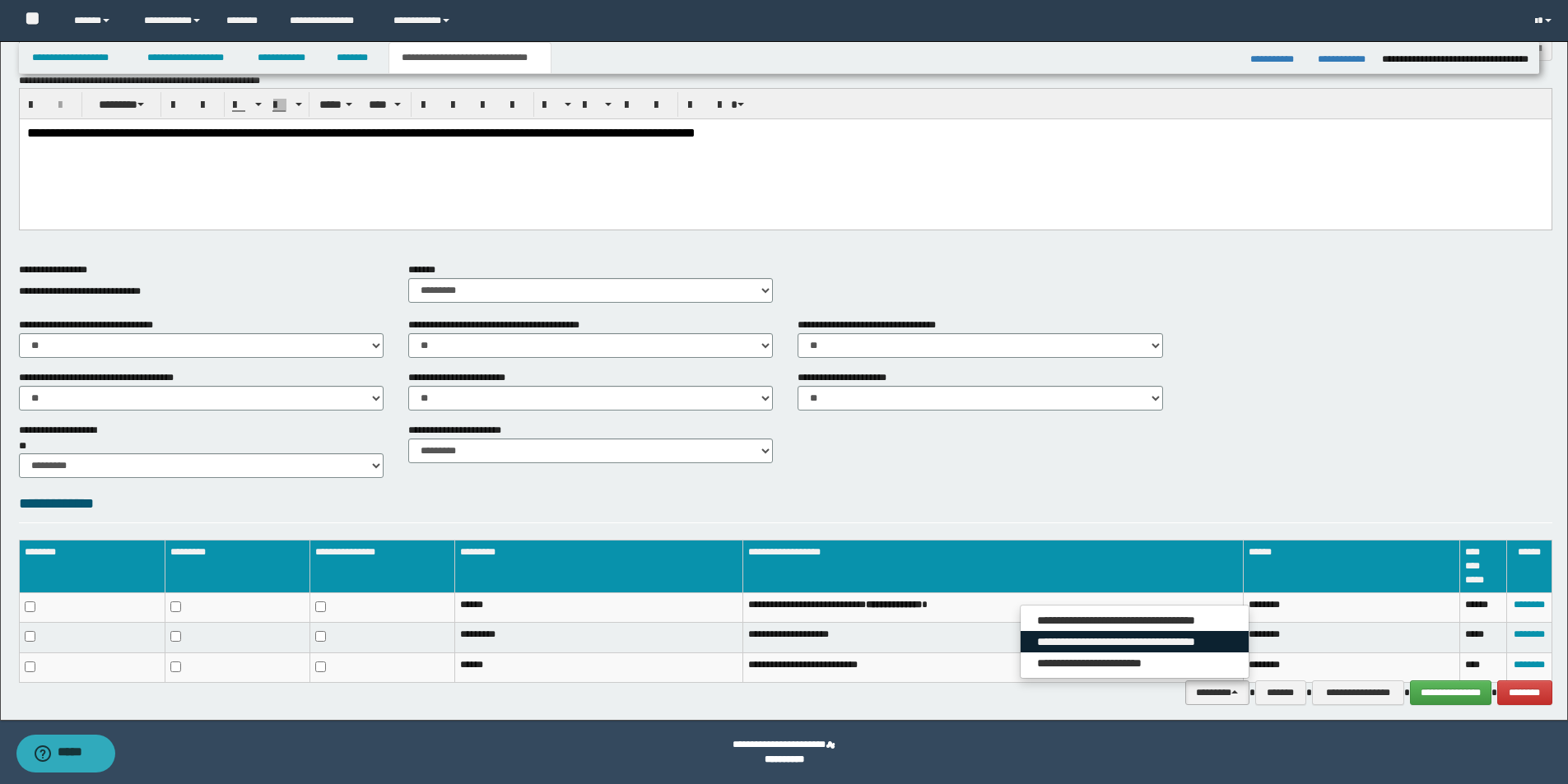 click on "**********" at bounding box center (1134, 642) 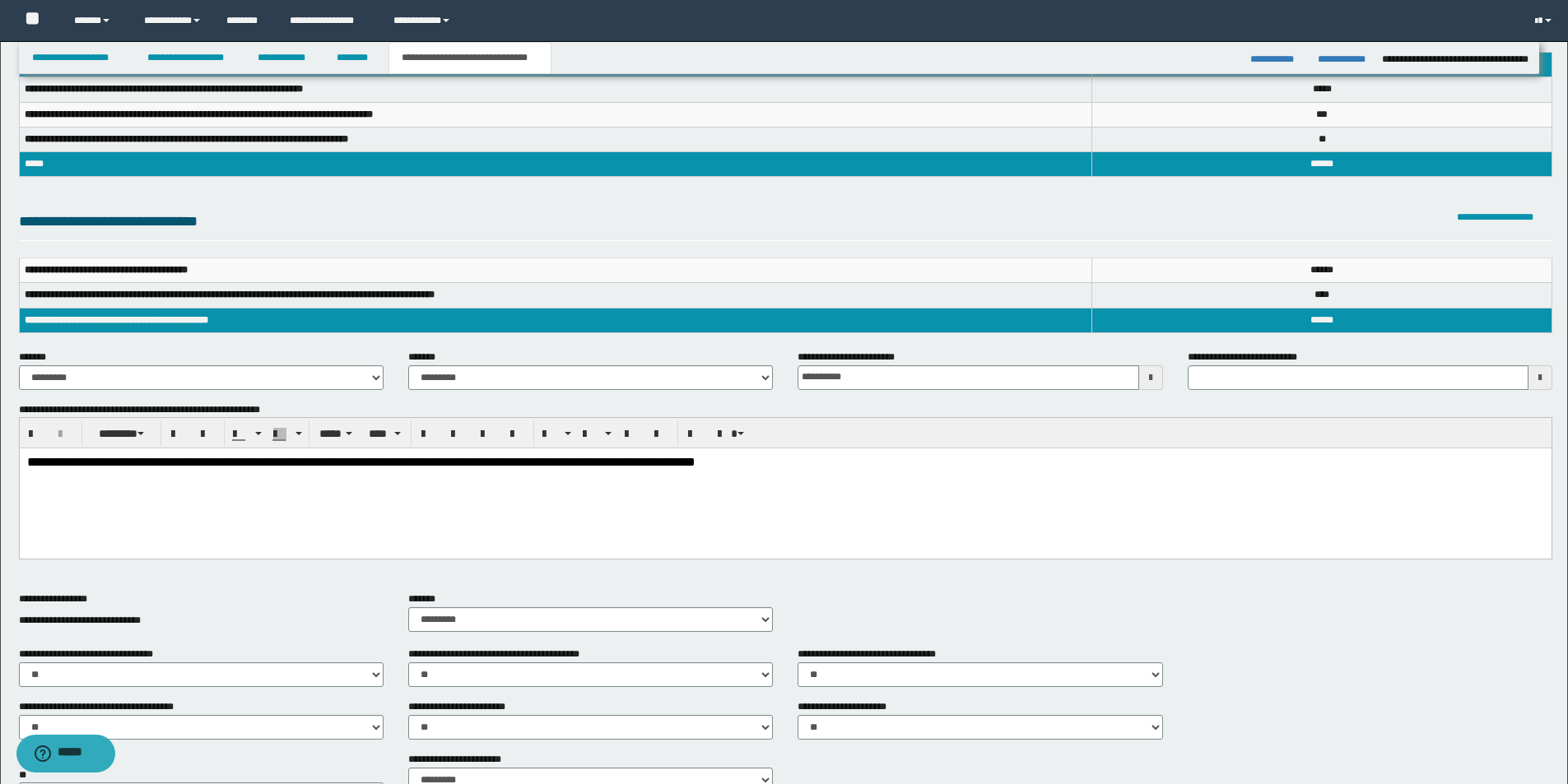 scroll, scrollTop: 0, scrollLeft: 0, axis: both 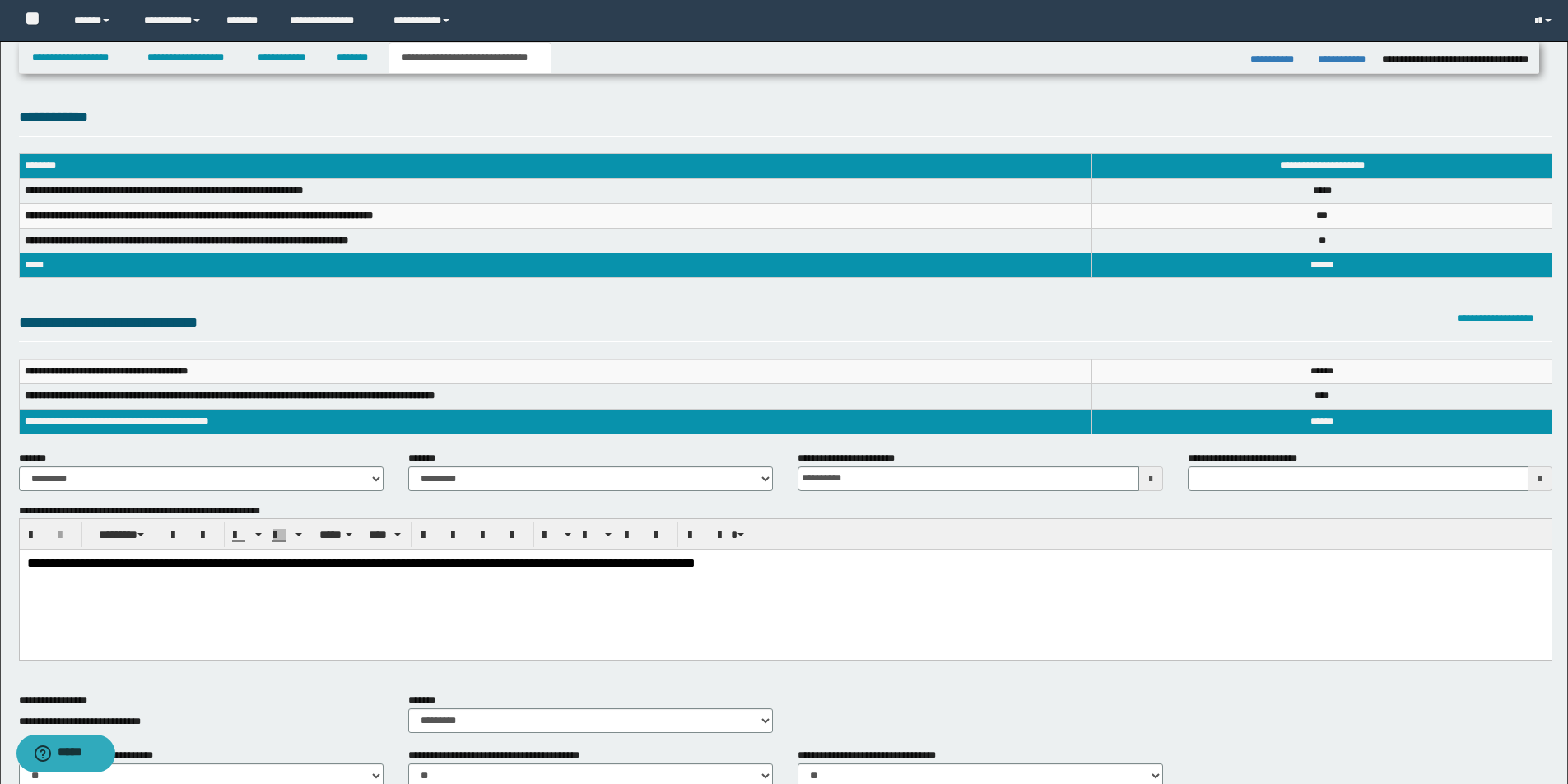type 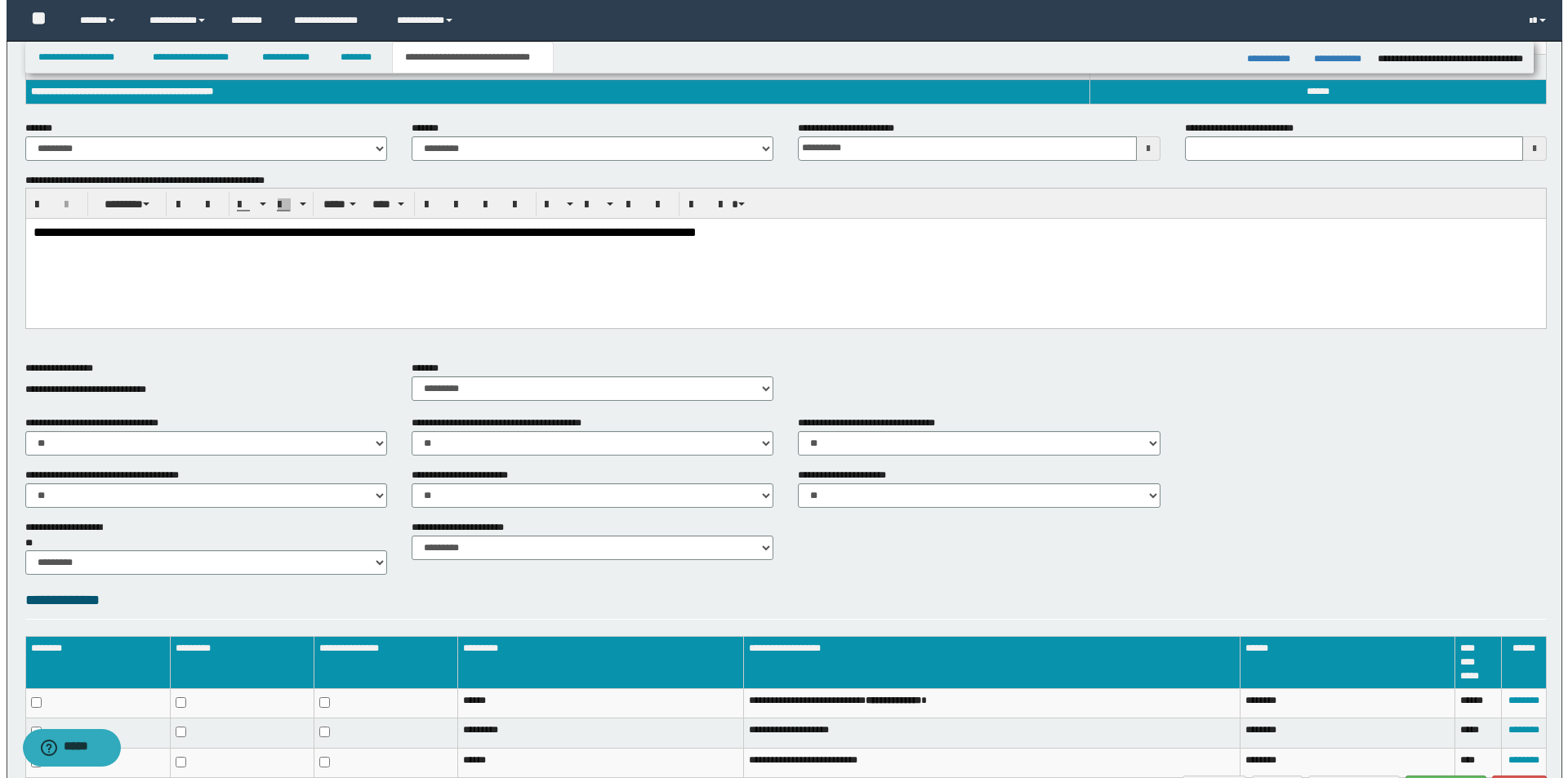 scroll, scrollTop: 427, scrollLeft: 0, axis: vertical 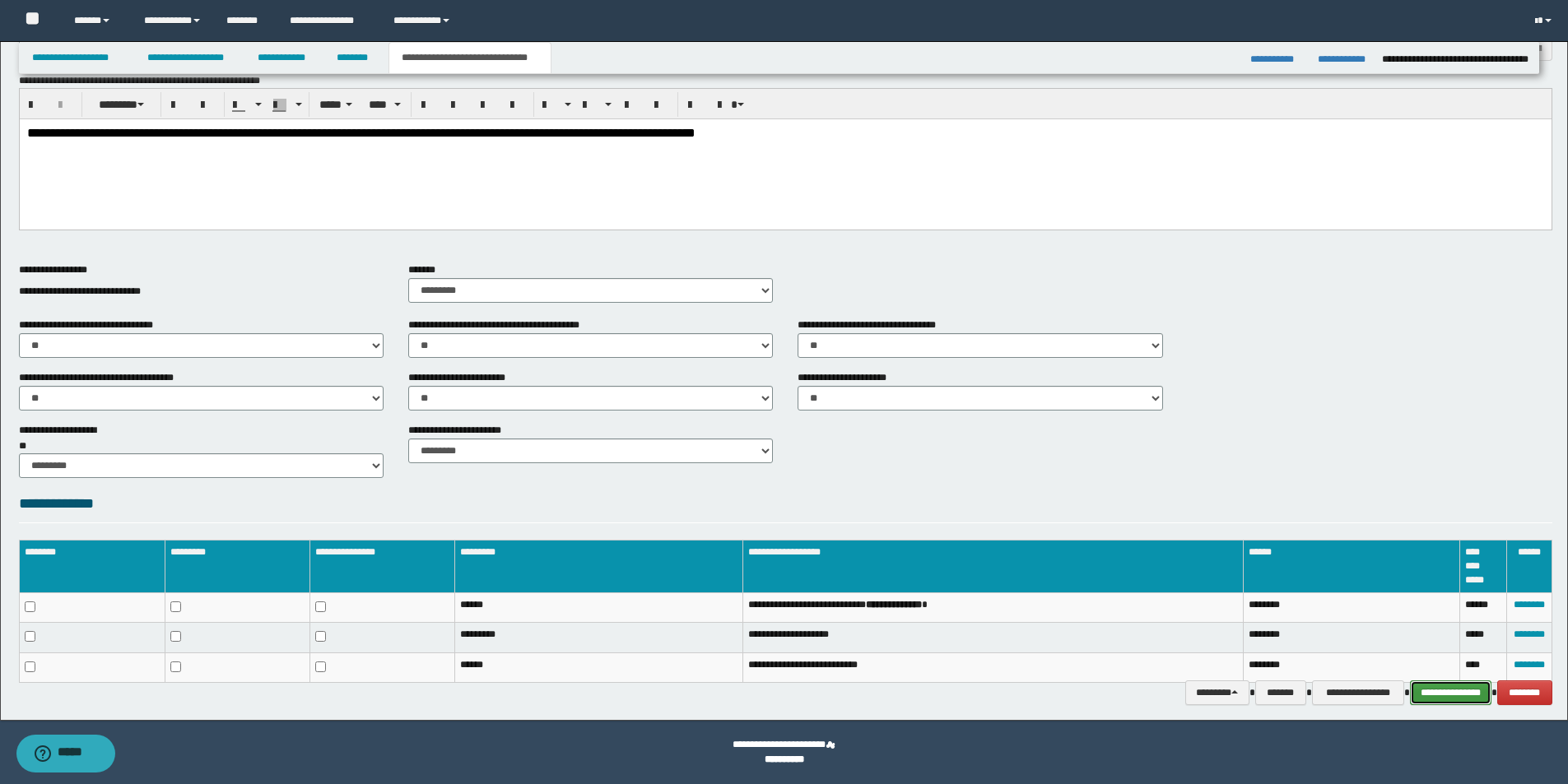 click on "**********" at bounding box center (1450, 693) 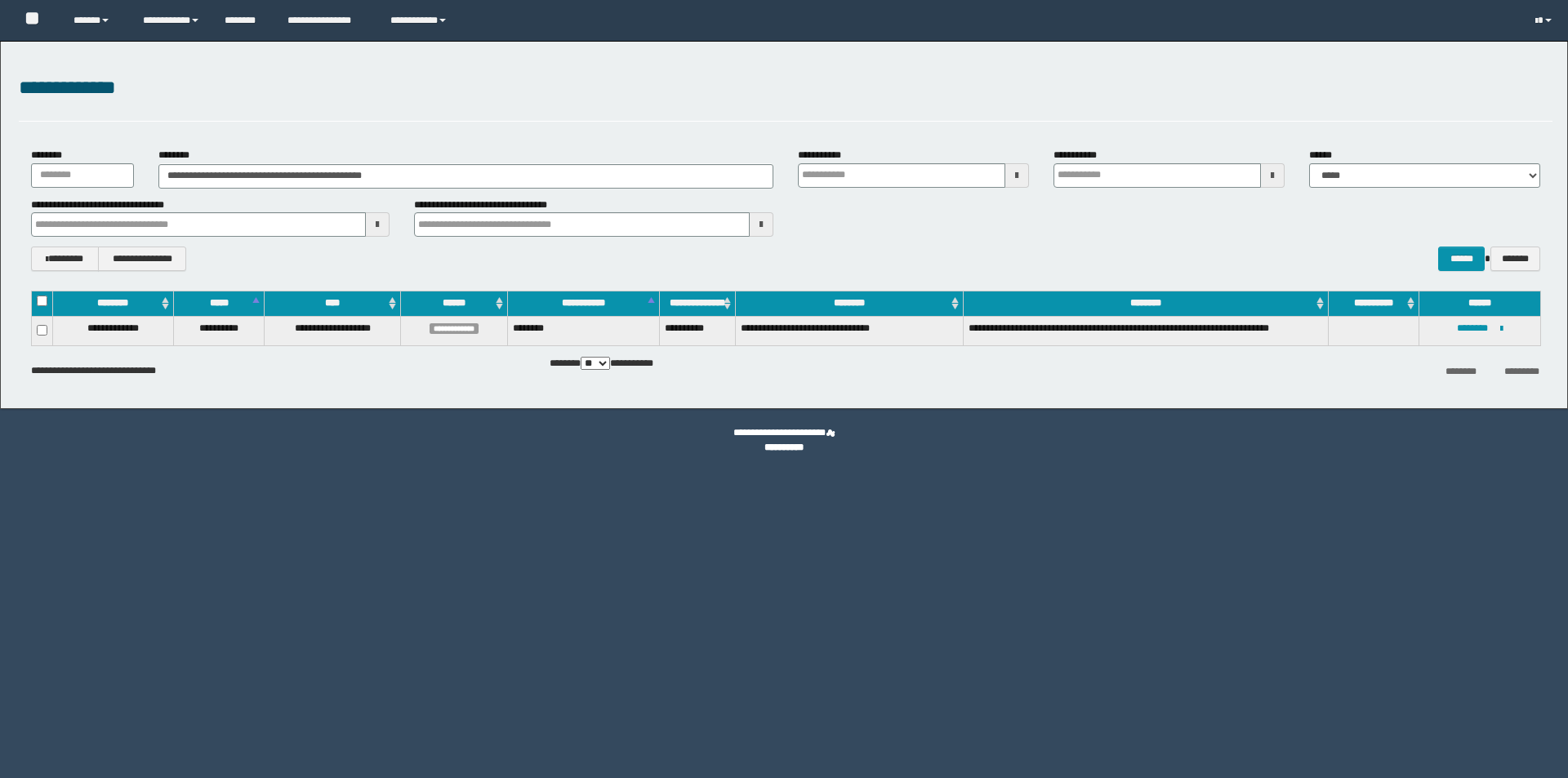 scroll, scrollTop: 0, scrollLeft: 0, axis: both 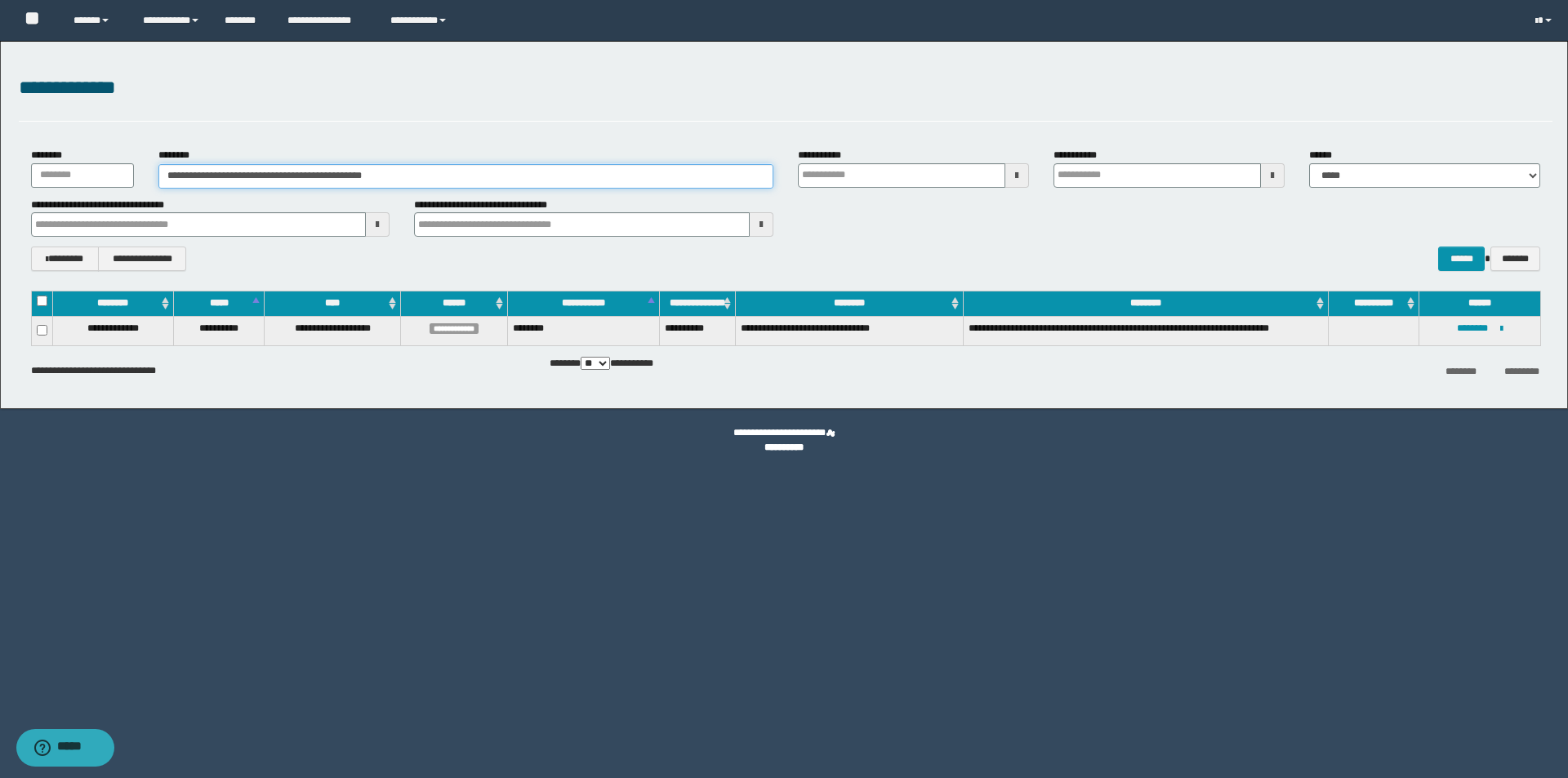 drag, startPoint x: 404, startPoint y: 184, endPoint x: 0, endPoint y: 207, distance: 404.6542 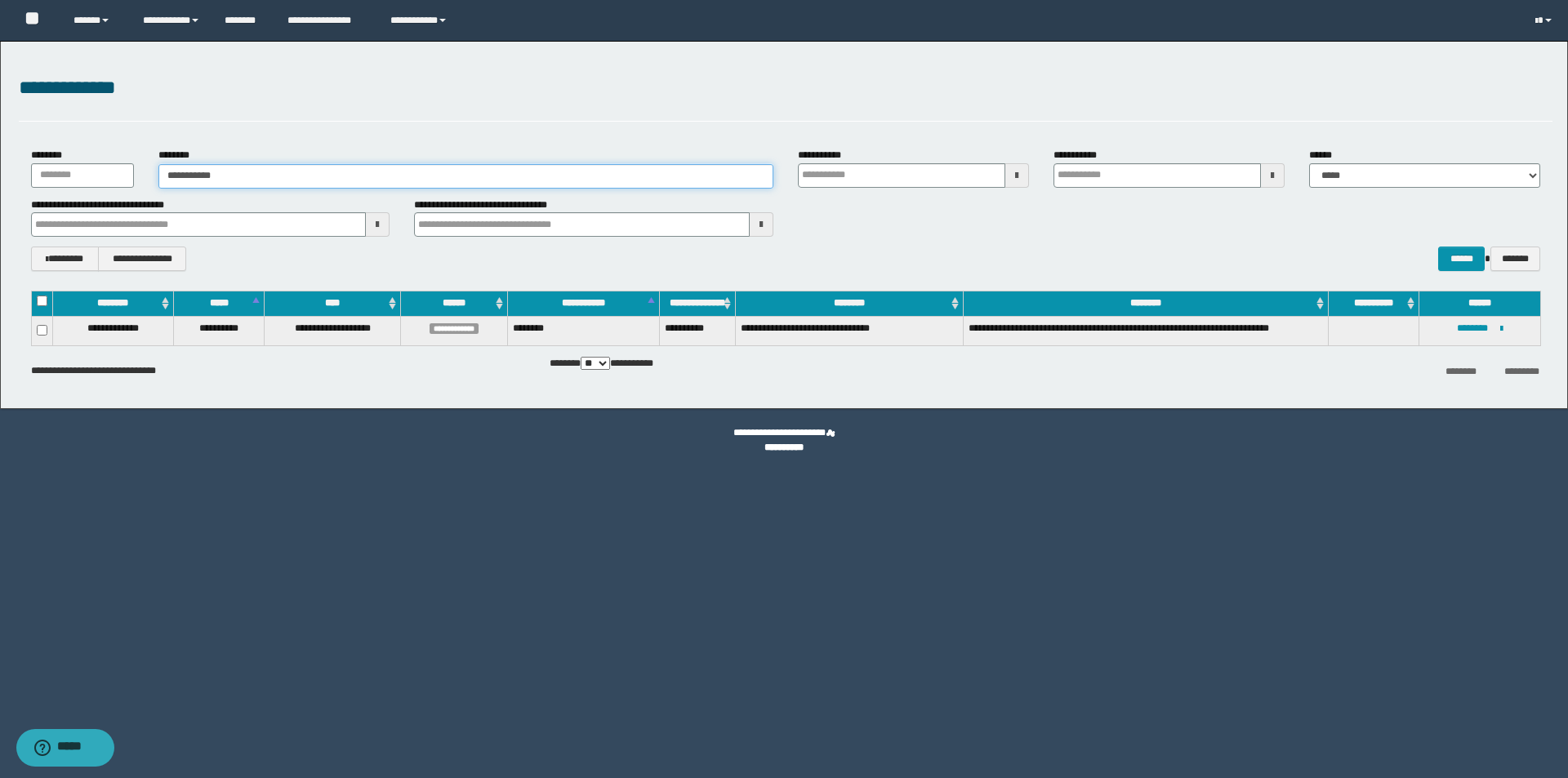 type on "**********" 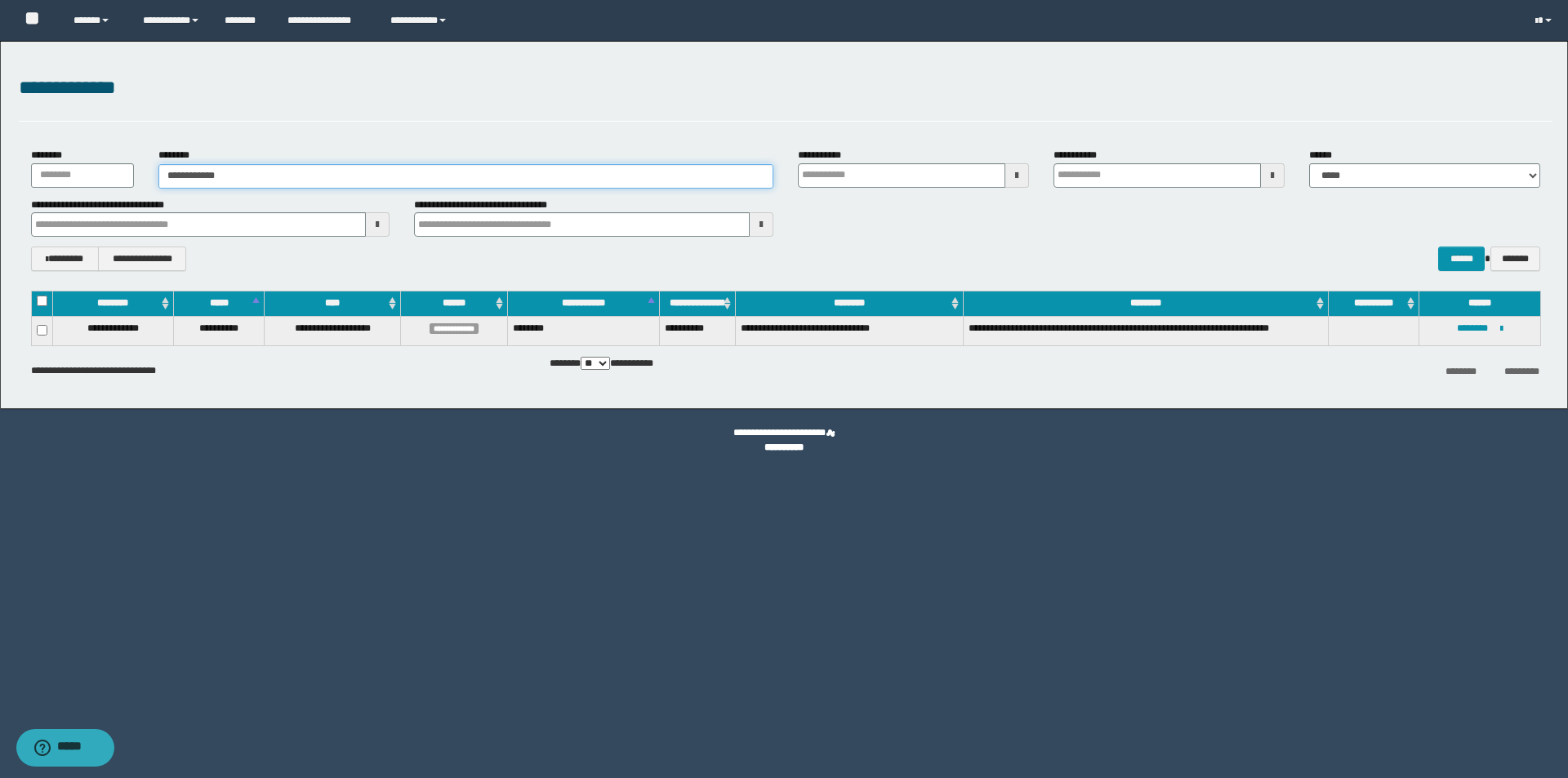 type on "**********" 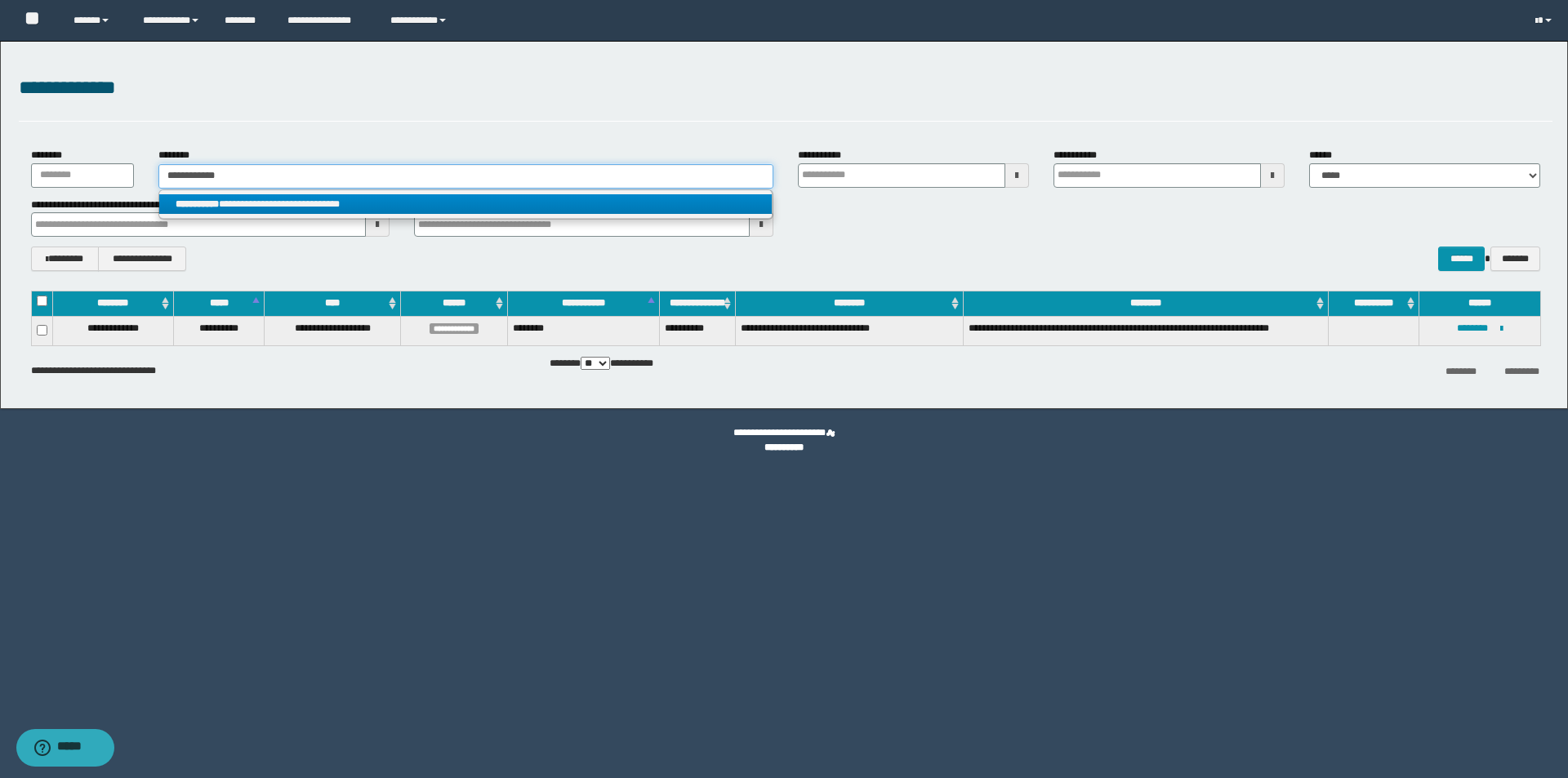 type on "**********" 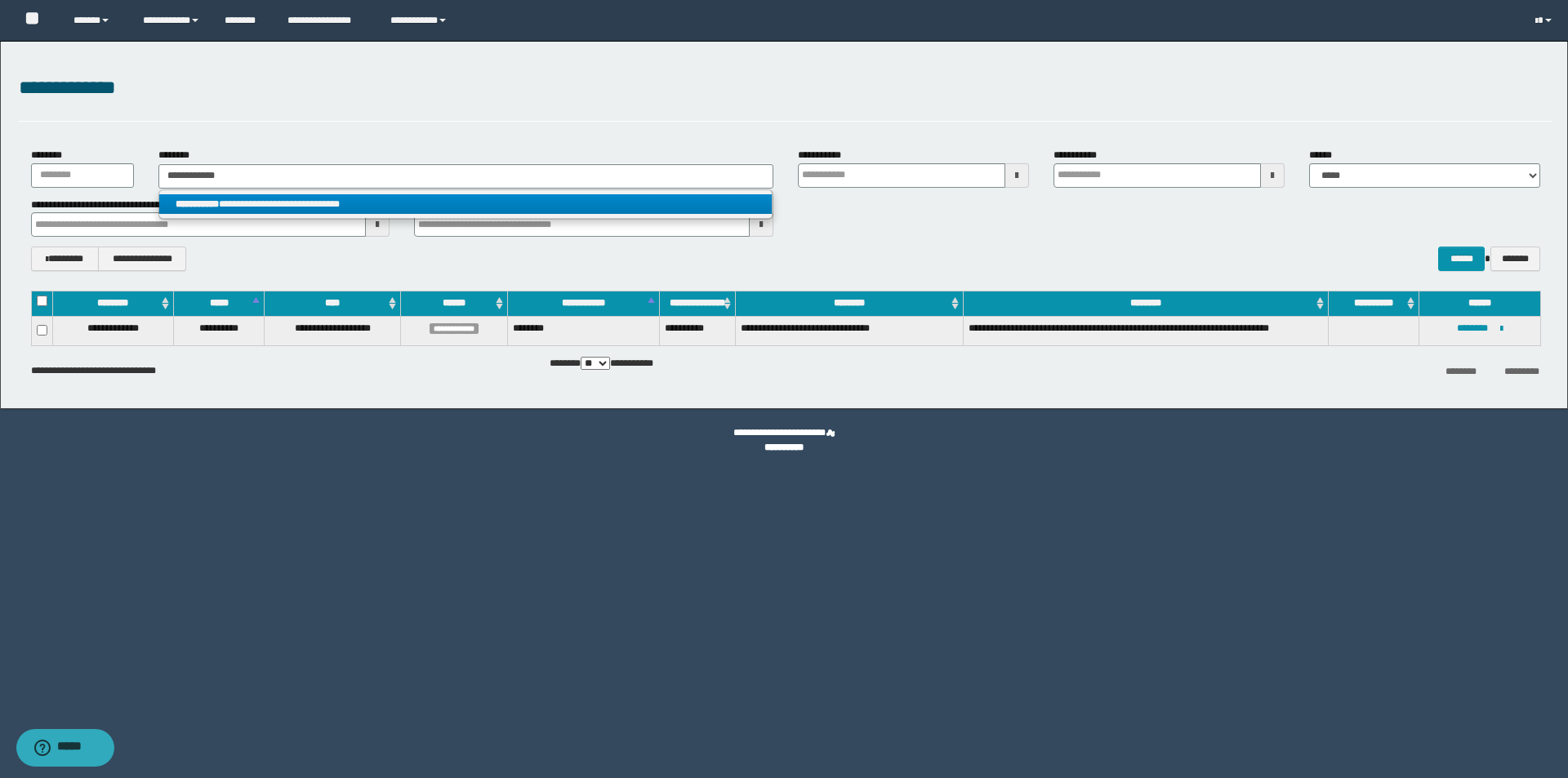 click on "**********" at bounding box center (466, 204) 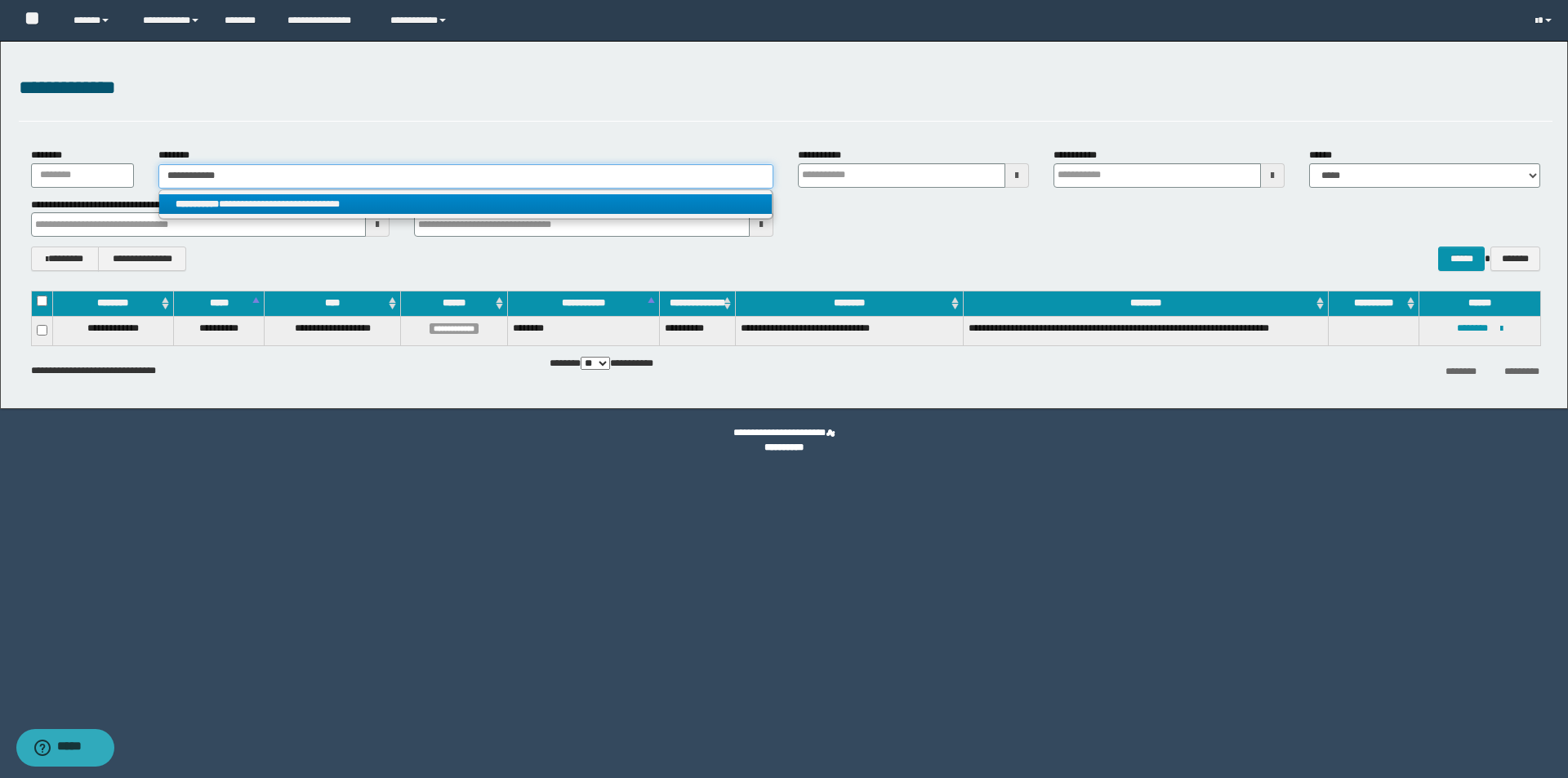 type 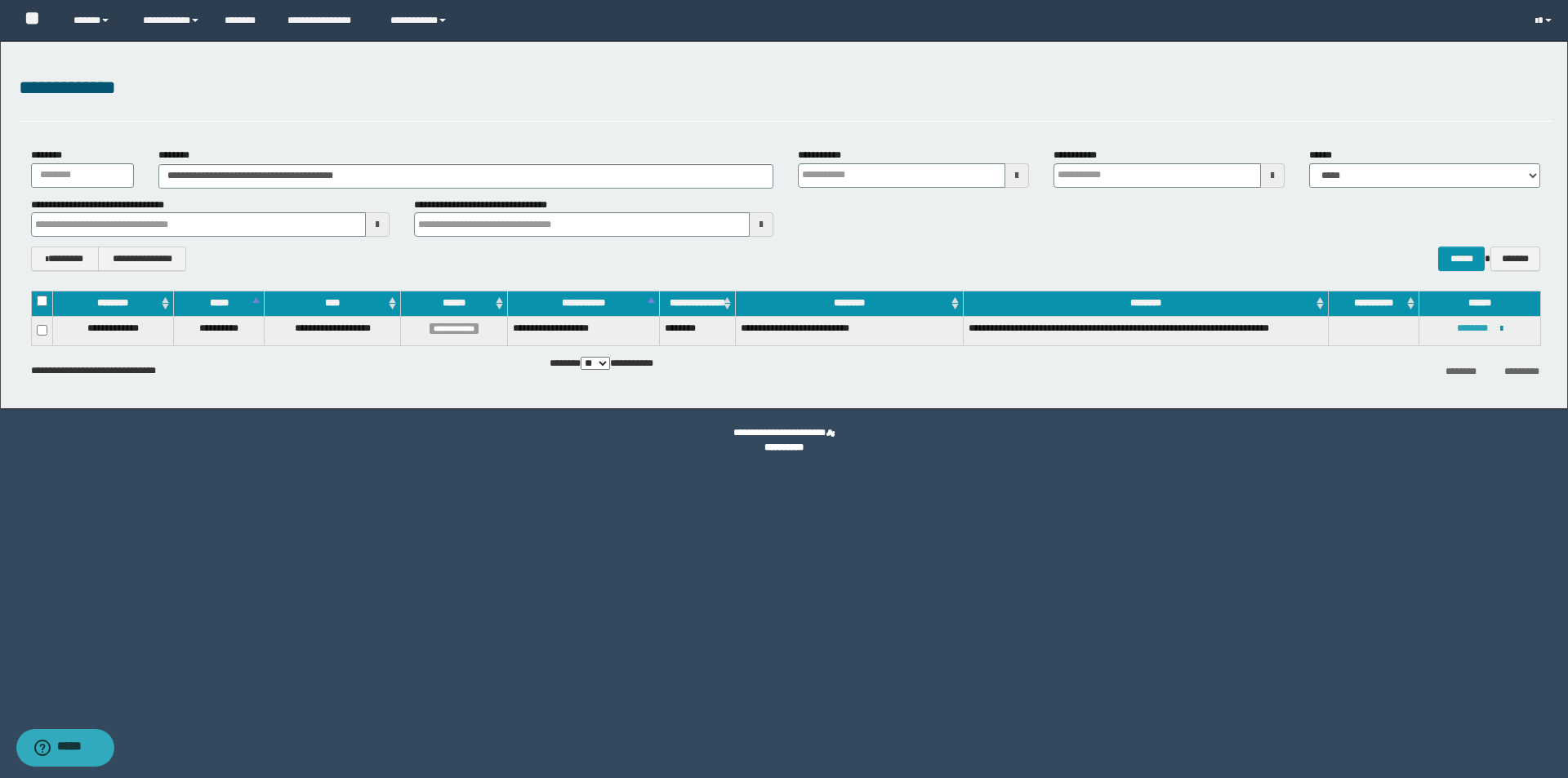 click on "********" at bounding box center [1472, 328] 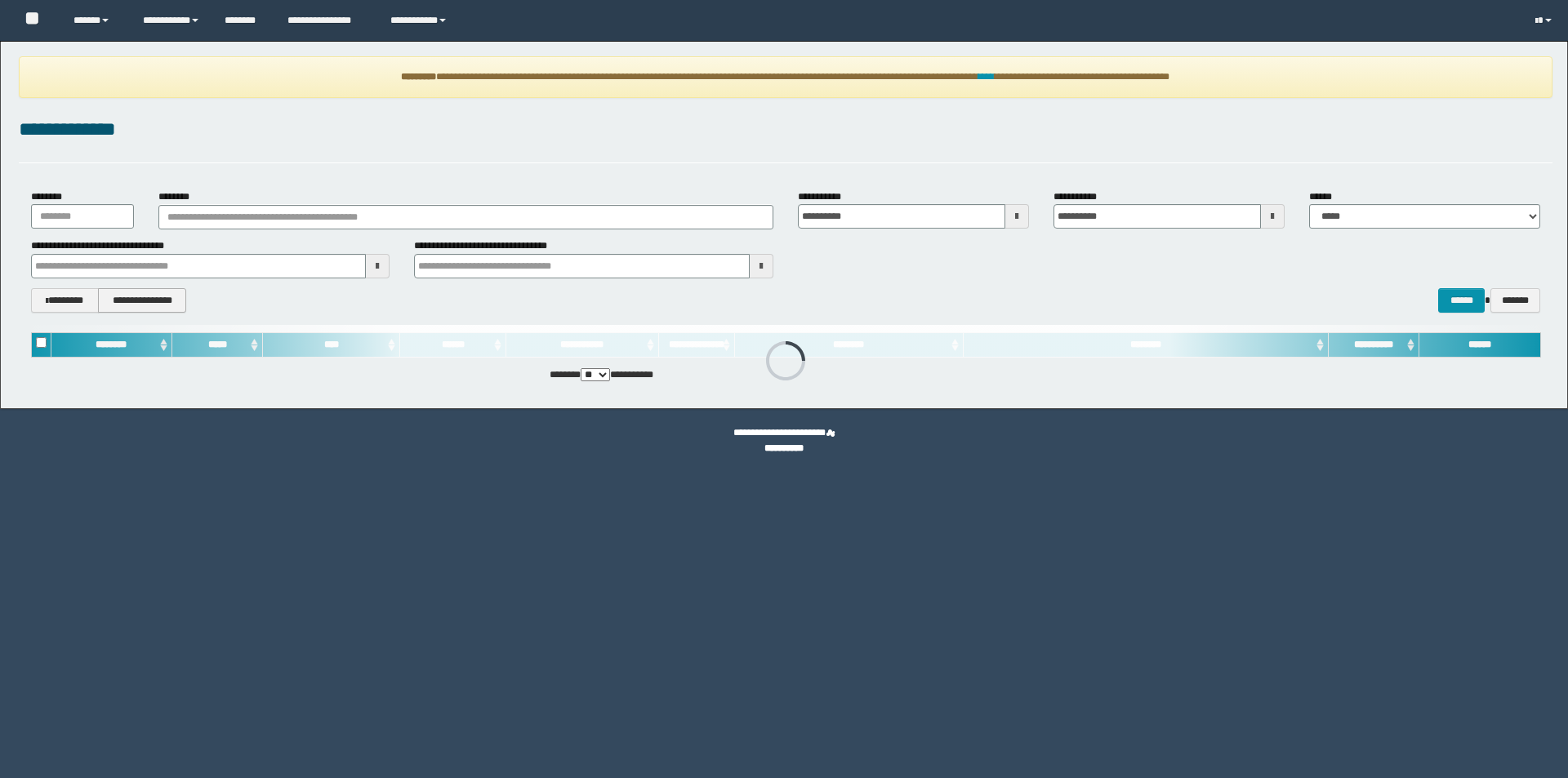 scroll, scrollTop: 0, scrollLeft: 0, axis: both 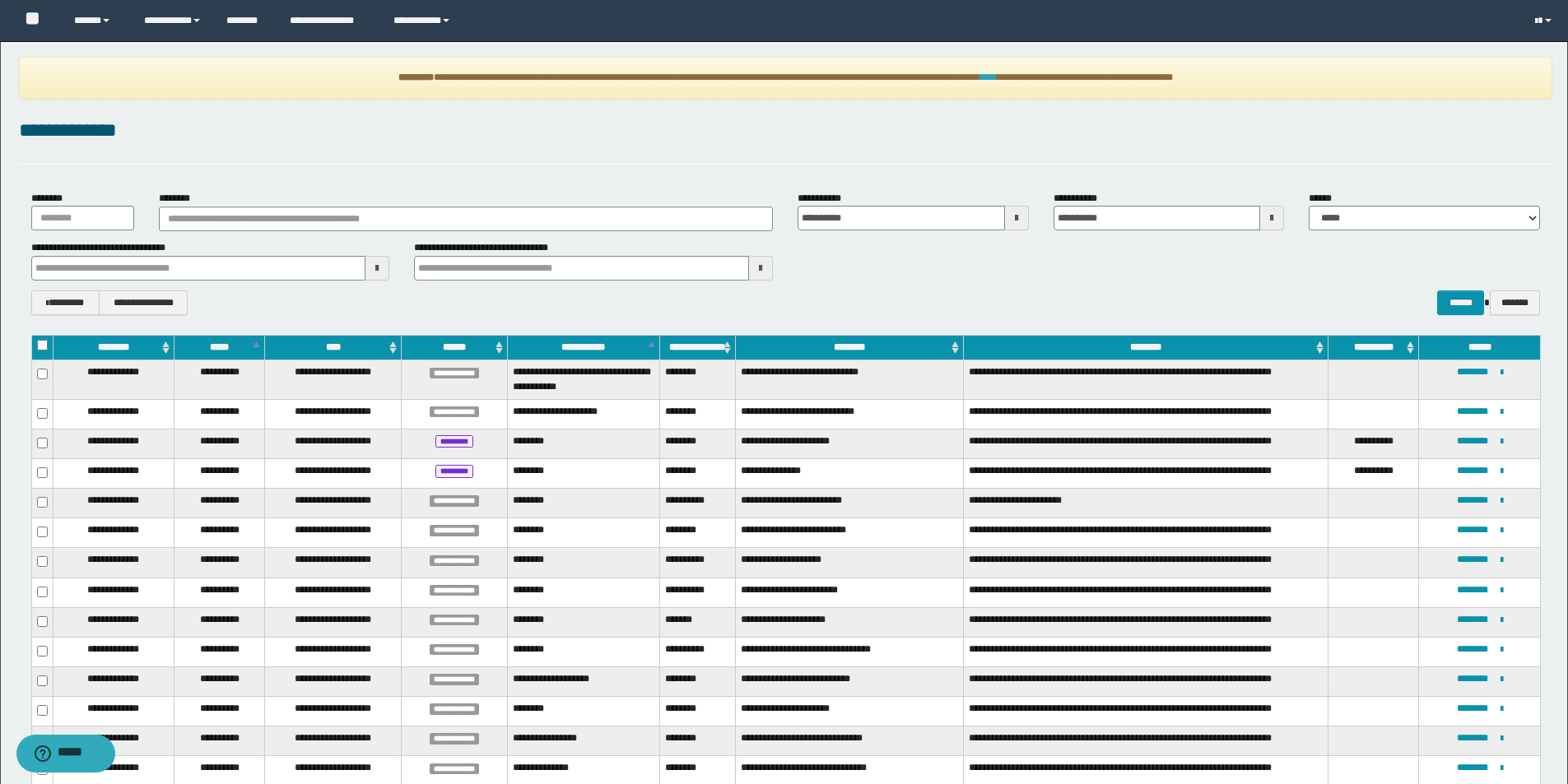 click on "****" at bounding box center [989, 77] 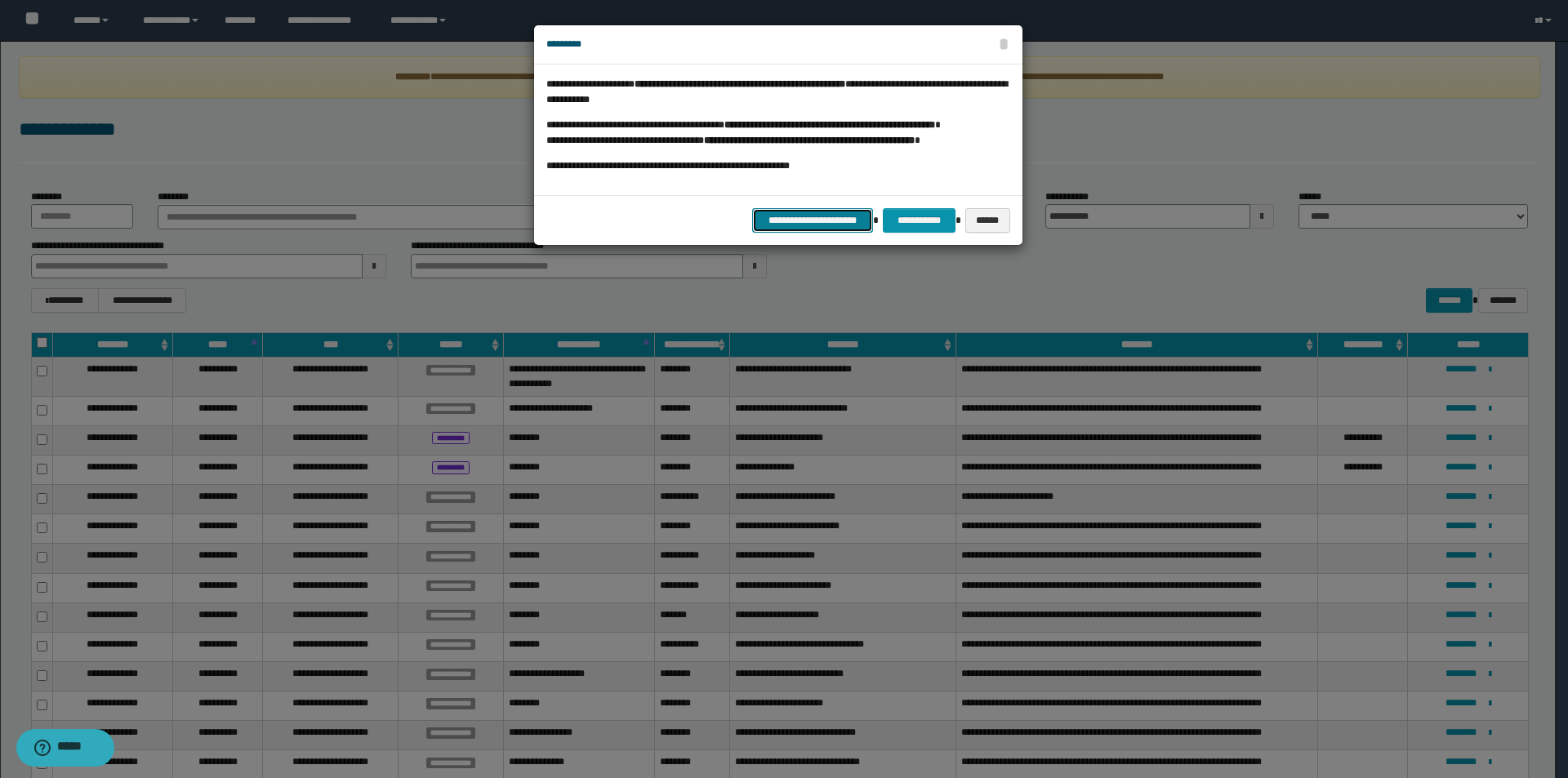 click on "**********" at bounding box center [813, 220] 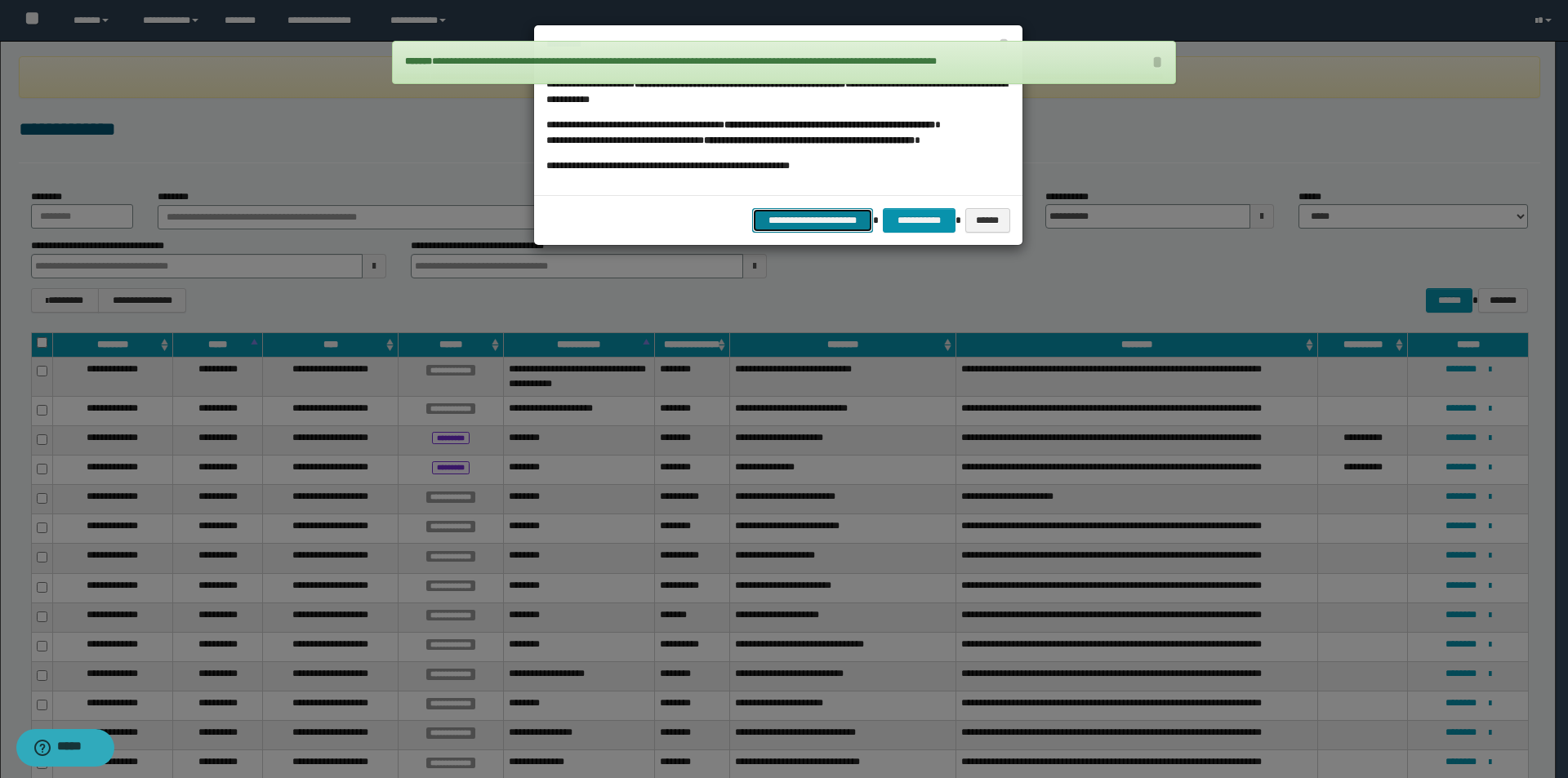 click on "**********" at bounding box center (813, 220) 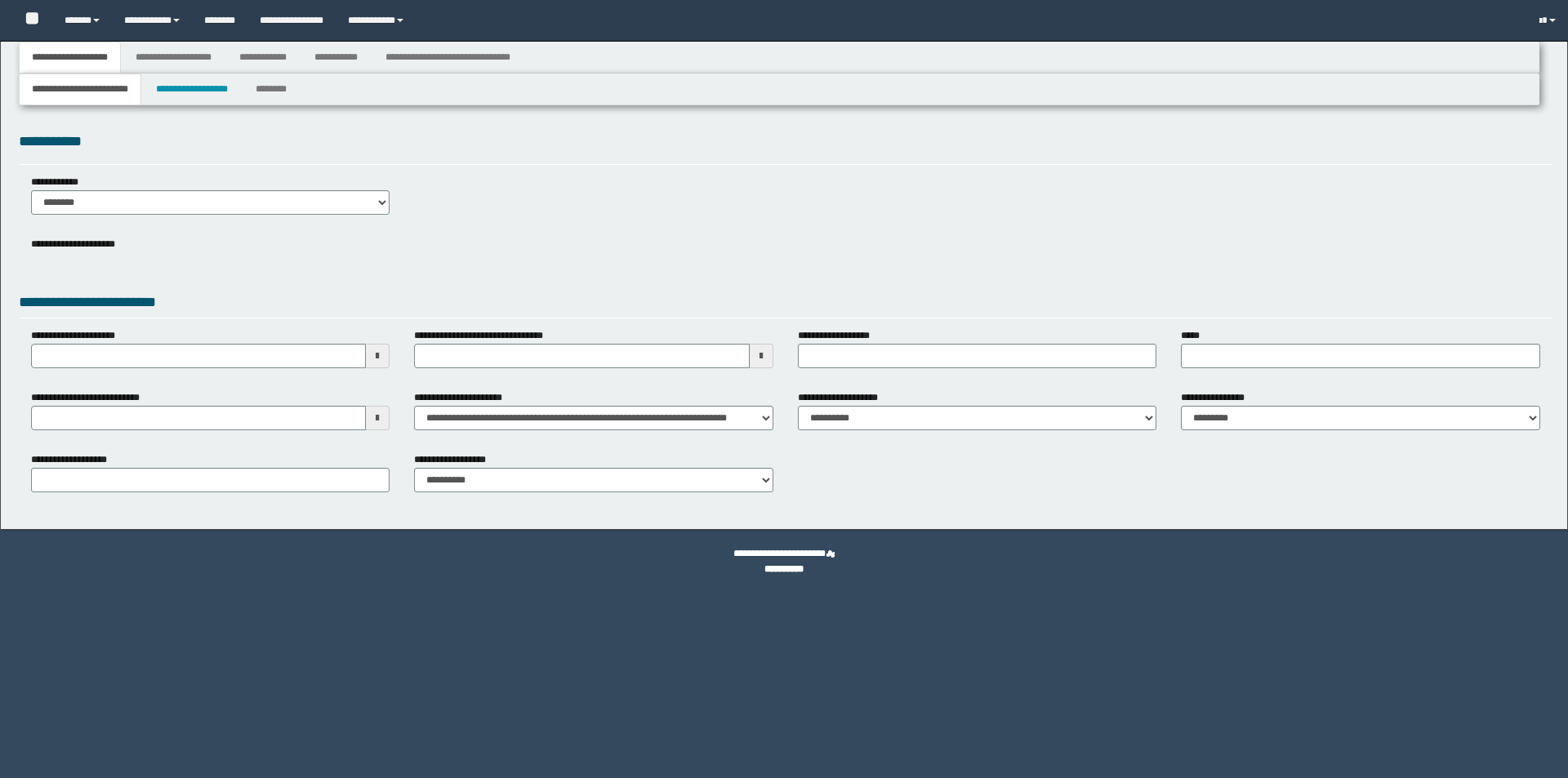 type 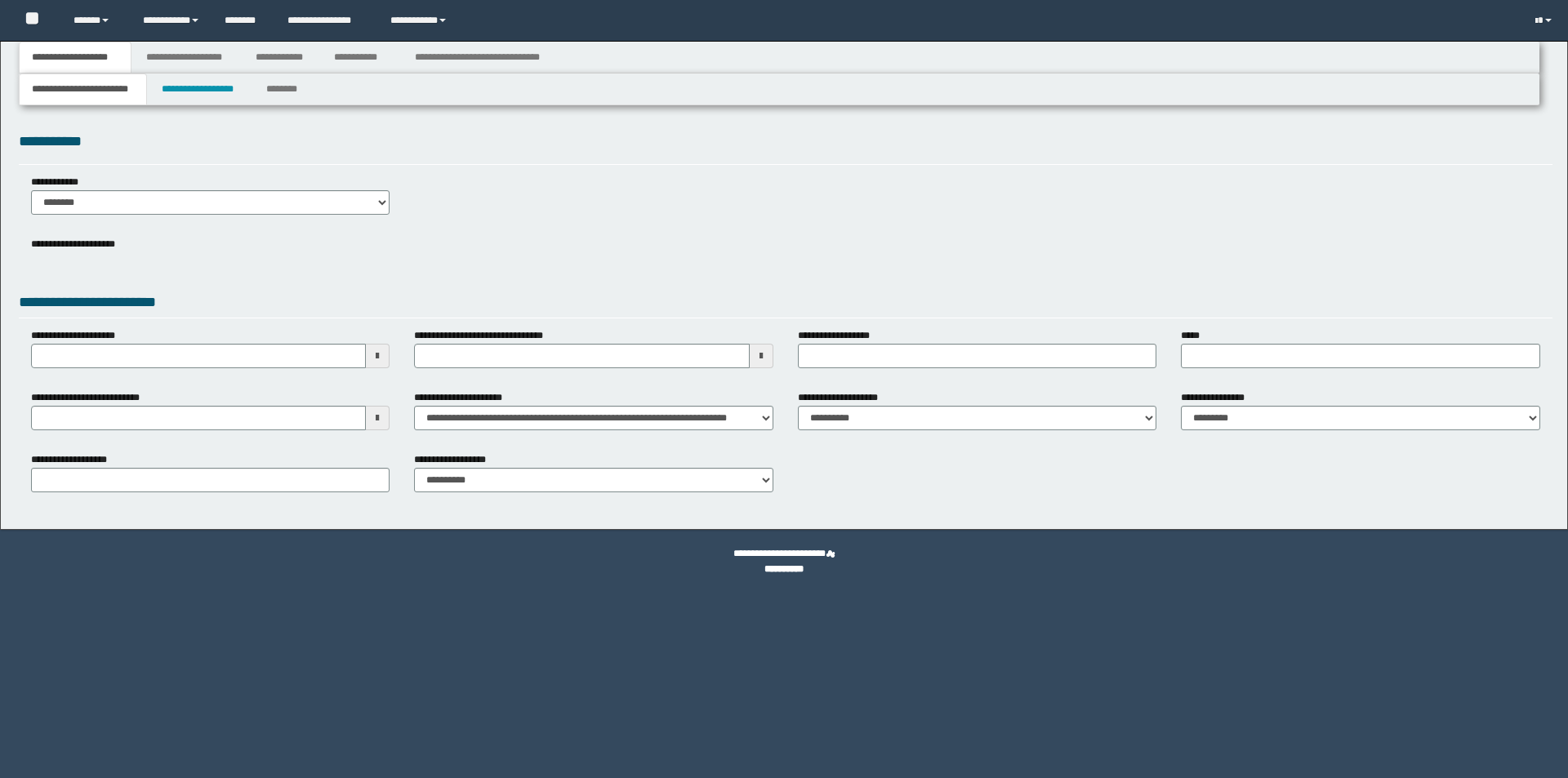 scroll, scrollTop: 0, scrollLeft: 0, axis: both 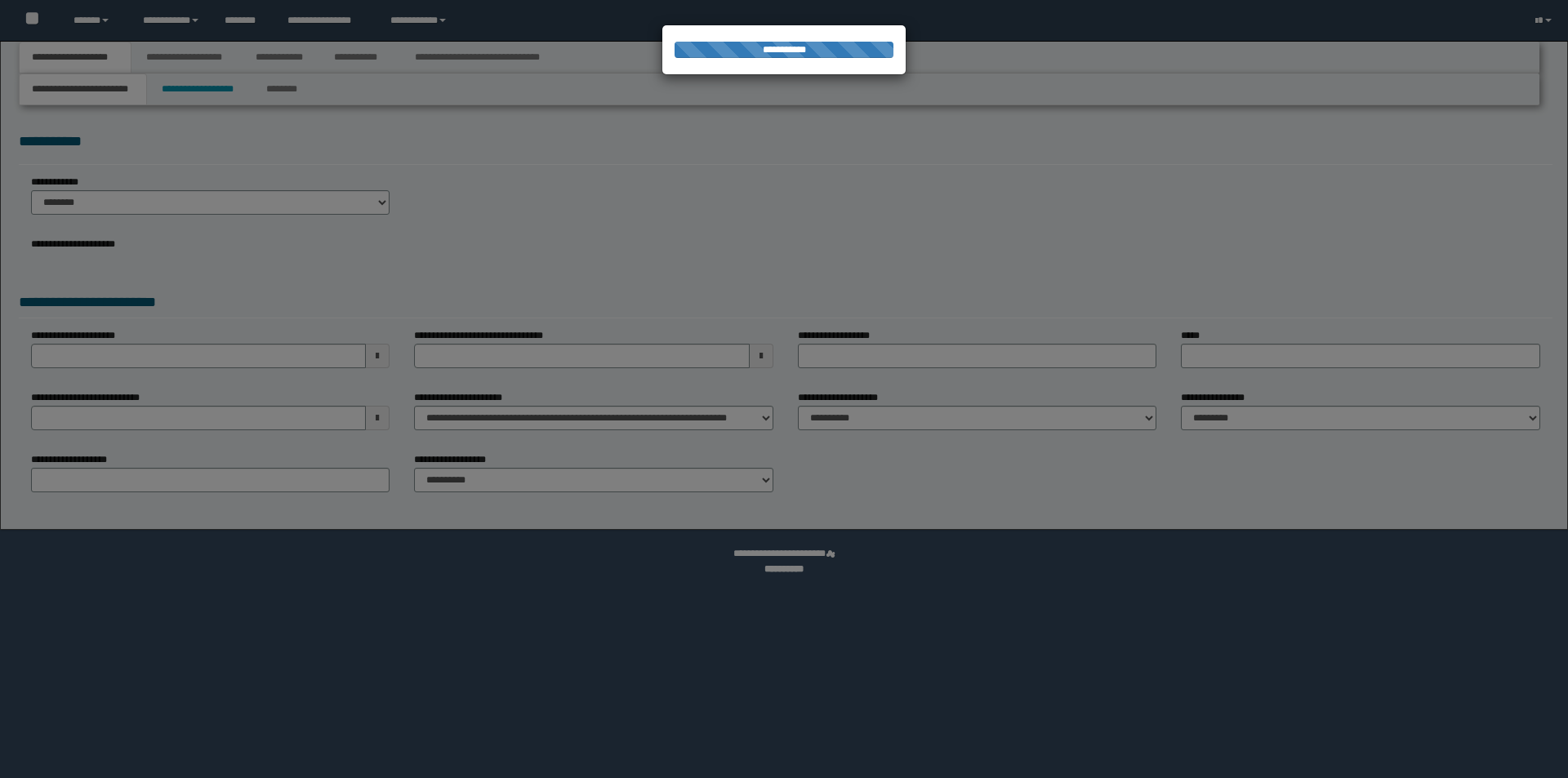 type on "**********" 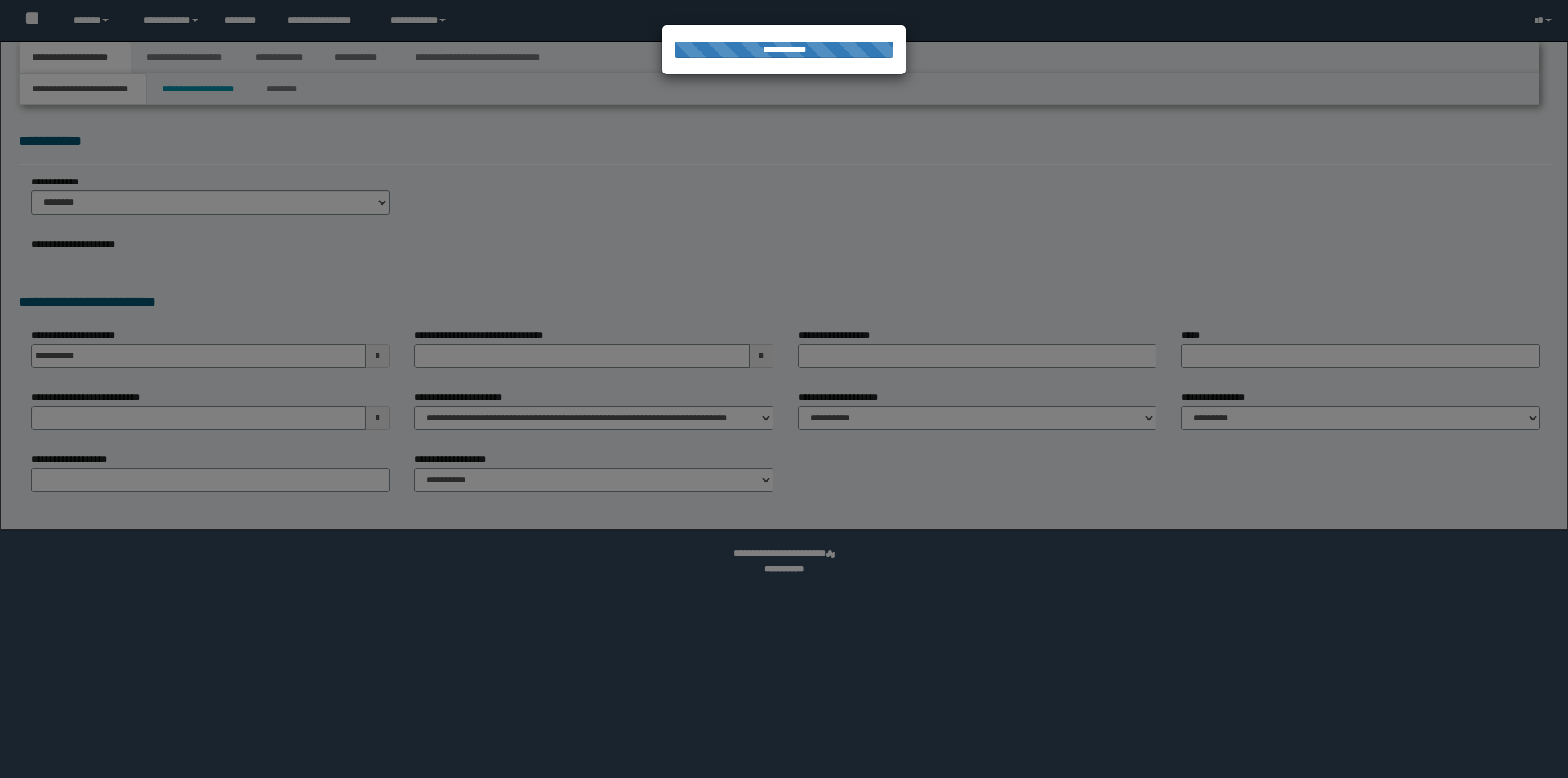 select on "*" 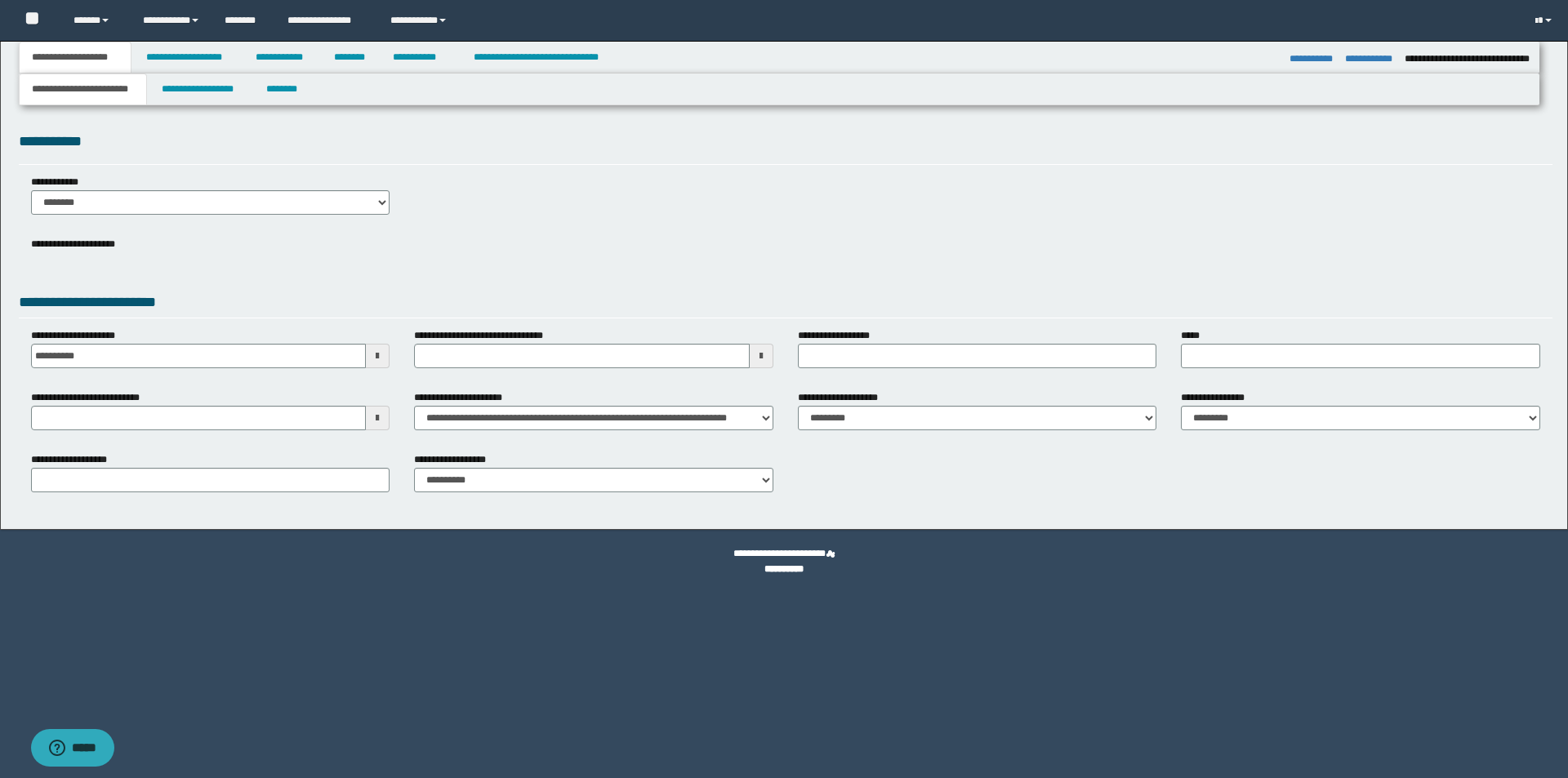 scroll, scrollTop: 0, scrollLeft: 0, axis: both 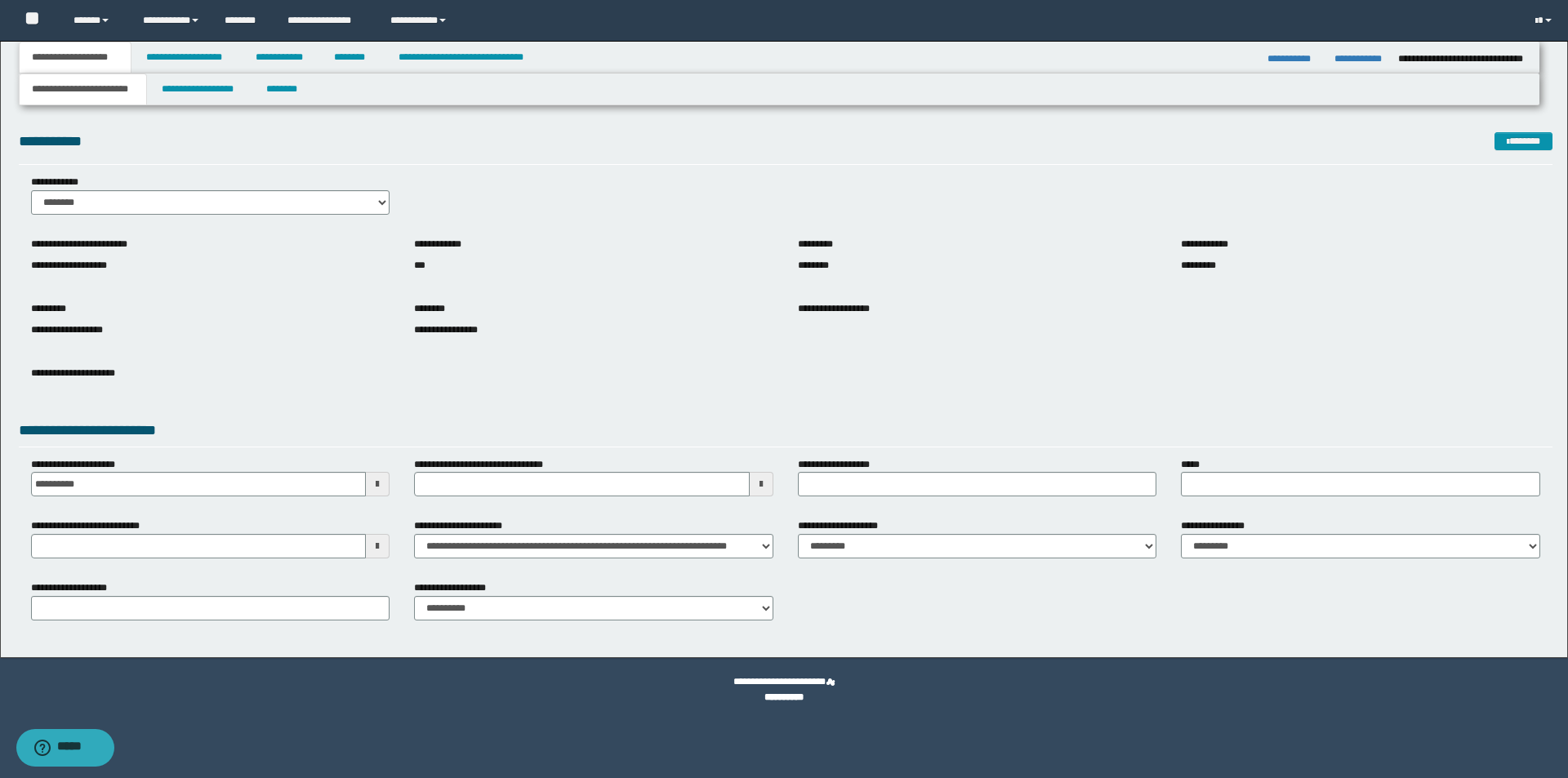 type 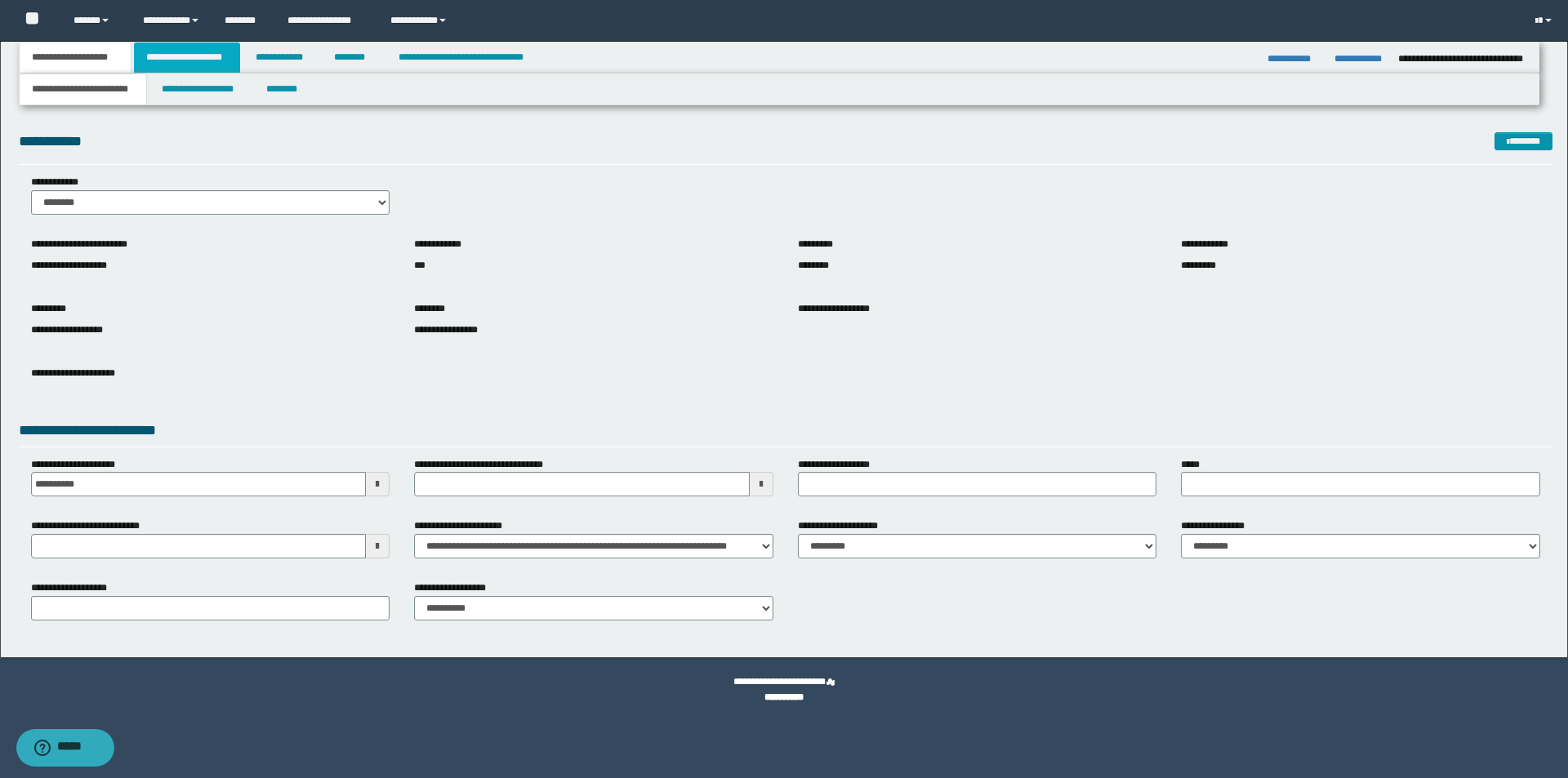 click on "**********" at bounding box center (187, 57) 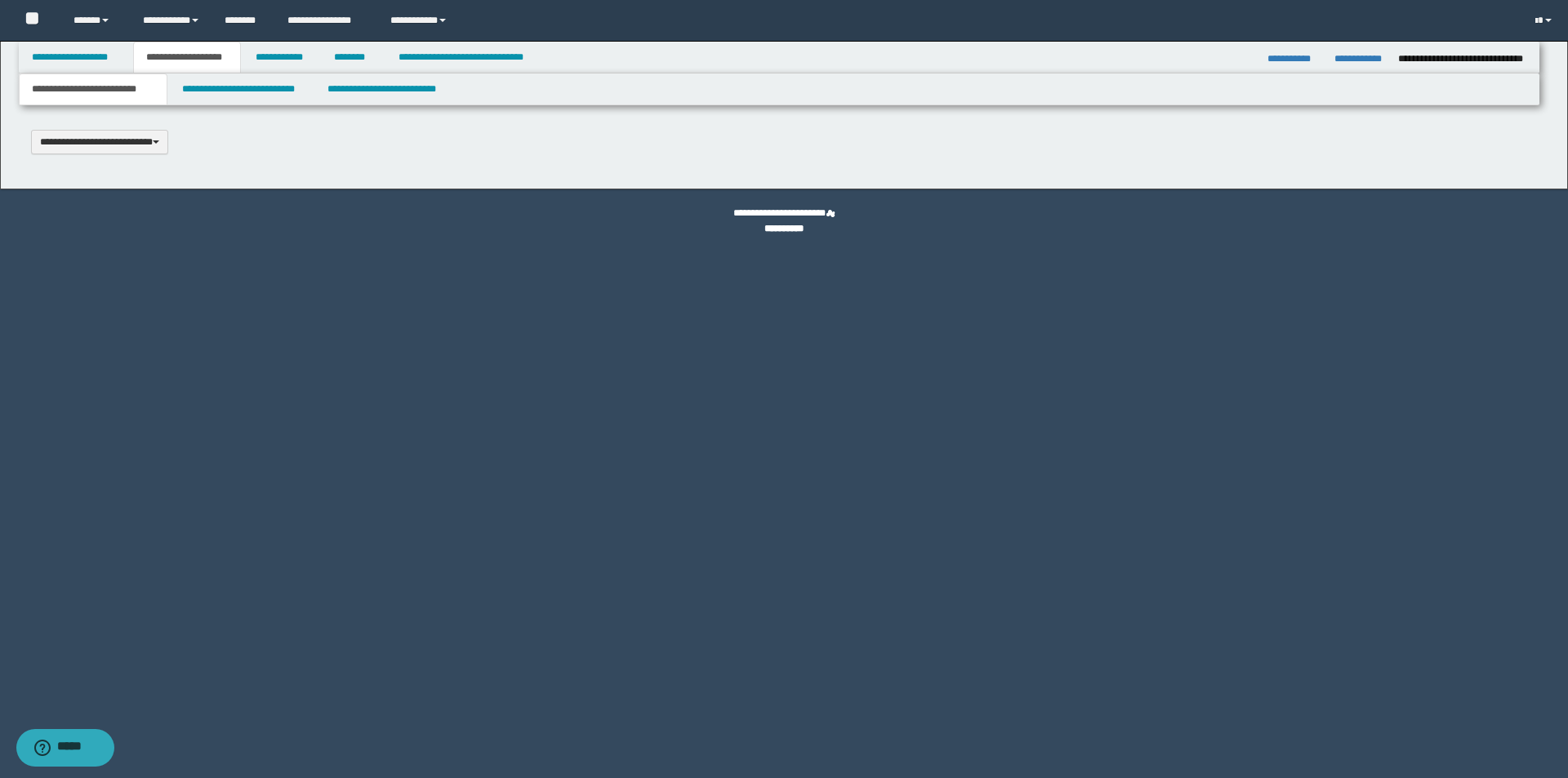 type 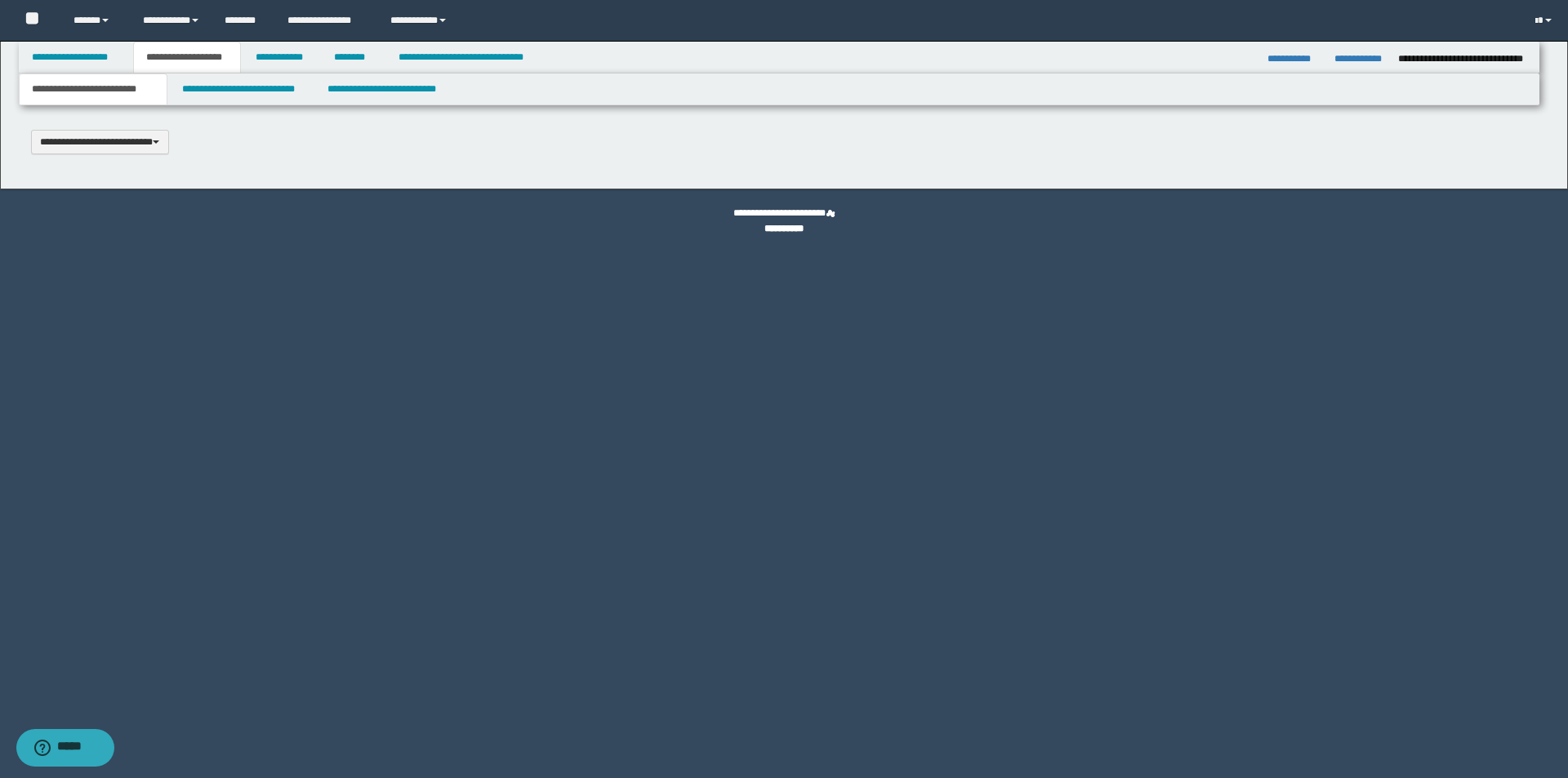 select on "*" 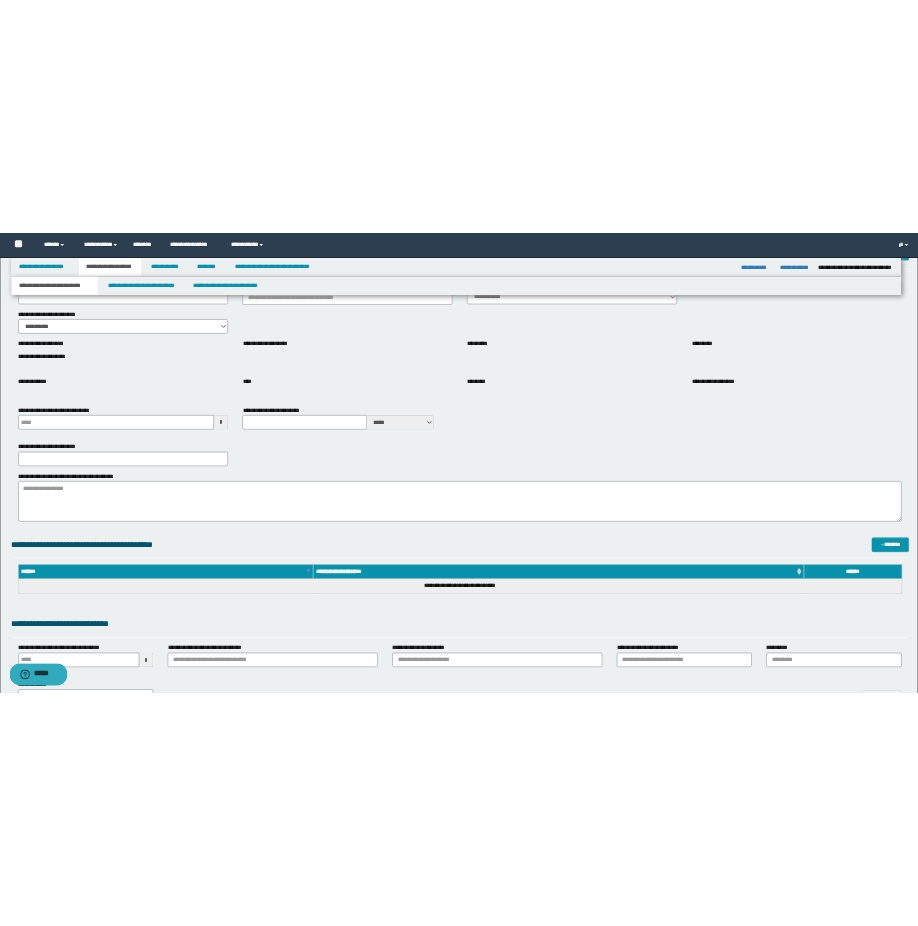 scroll, scrollTop: 0, scrollLeft: 0, axis: both 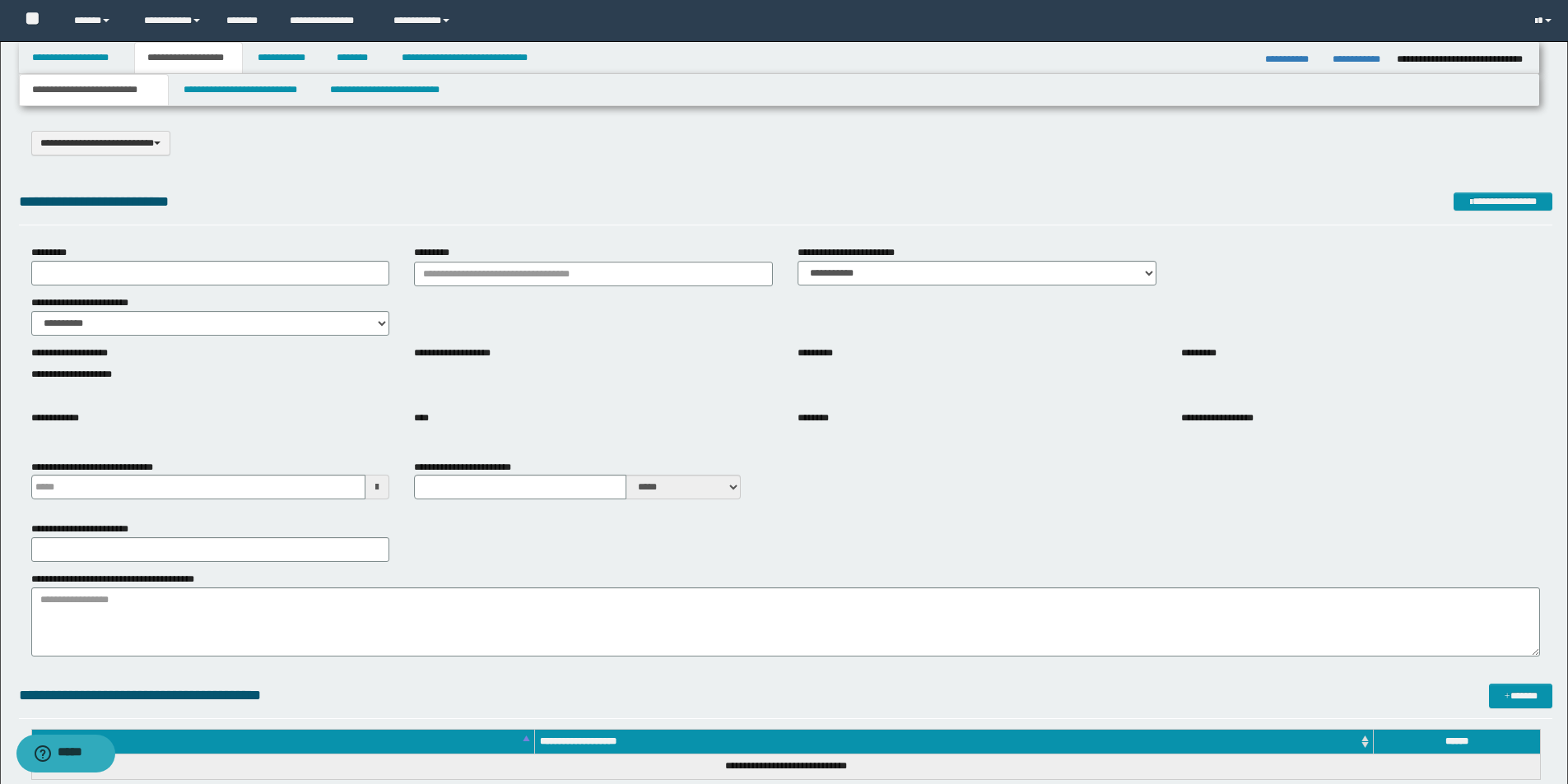 type 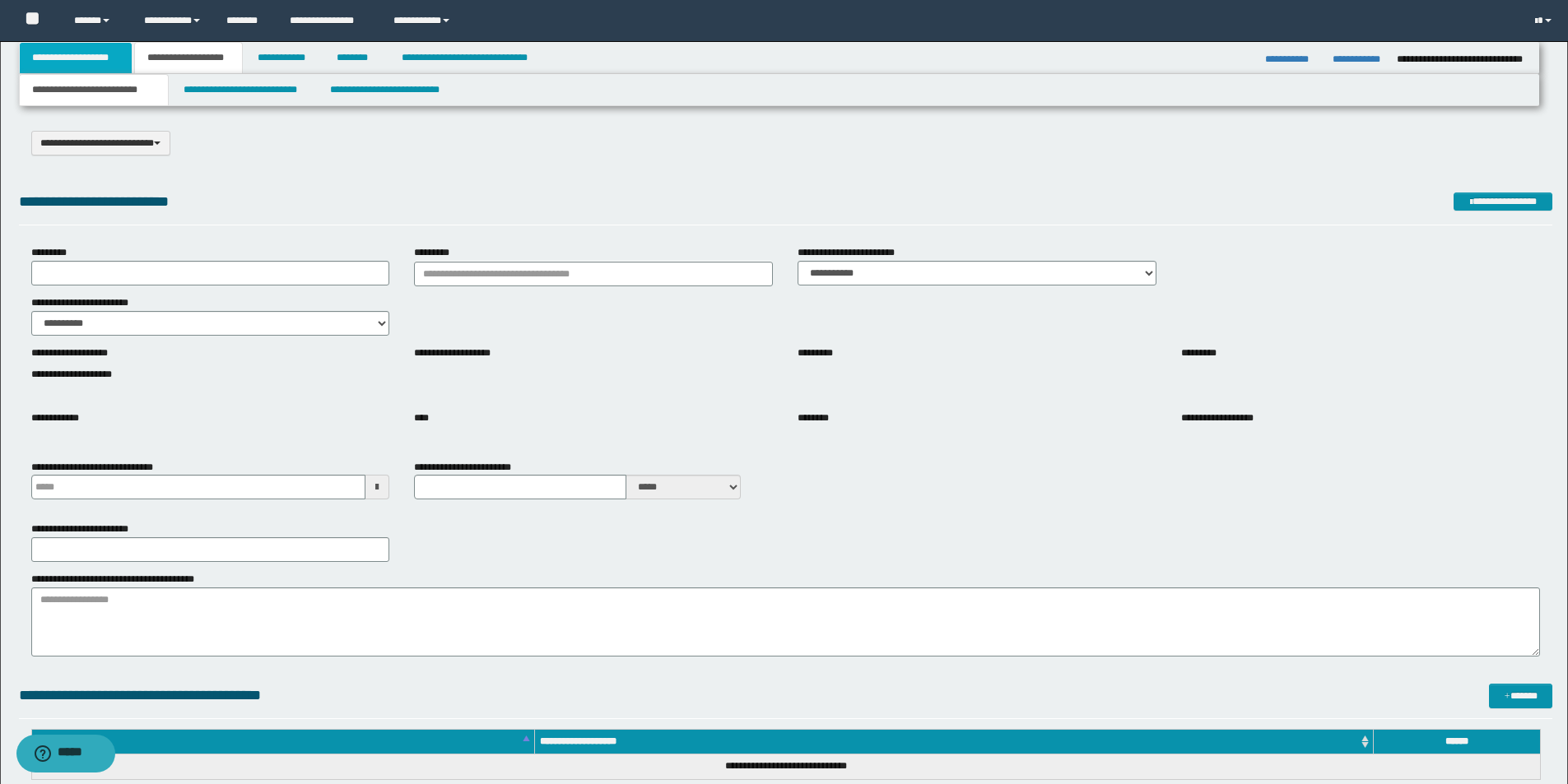 click on "**********" at bounding box center [76, 58] 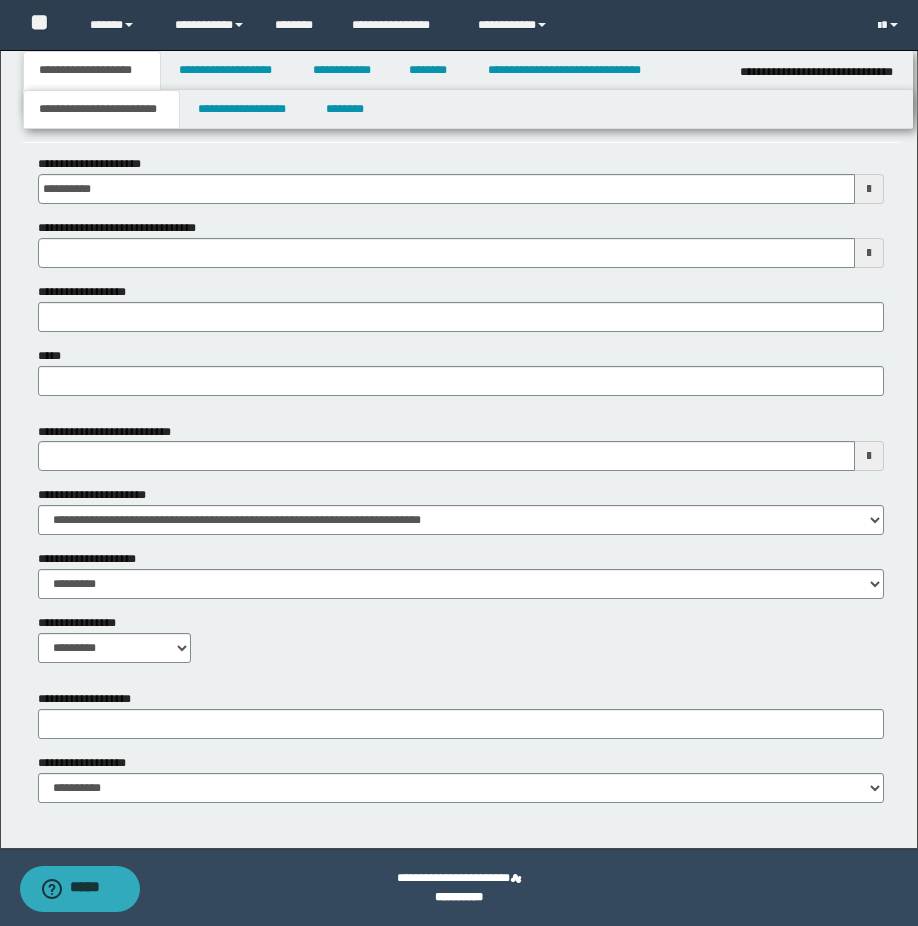 scroll, scrollTop: 519, scrollLeft: 0, axis: vertical 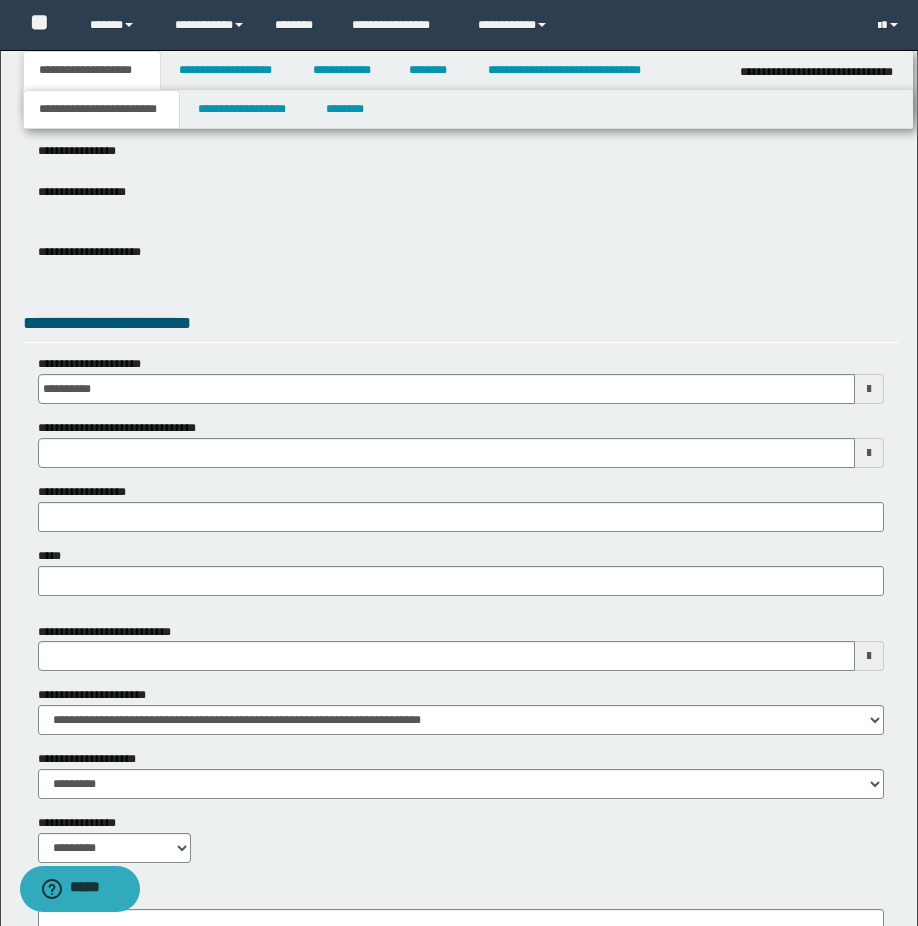 type 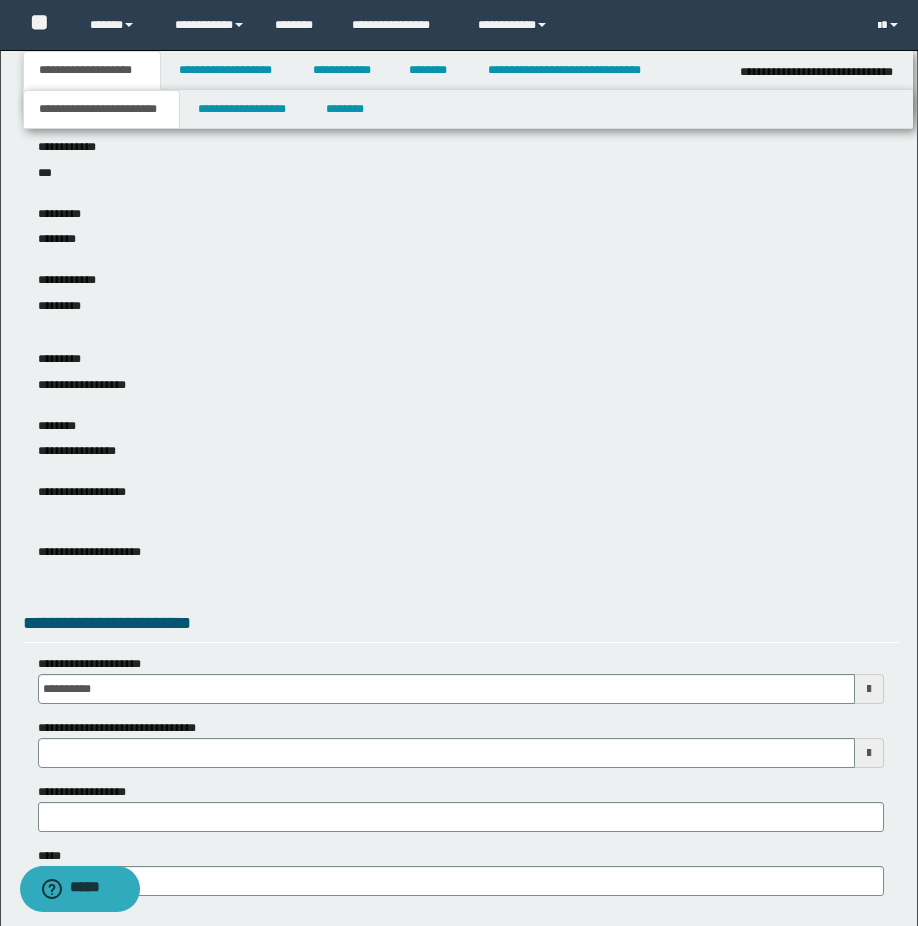 scroll, scrollTop: 0, scrollLeft: 0, axis: both 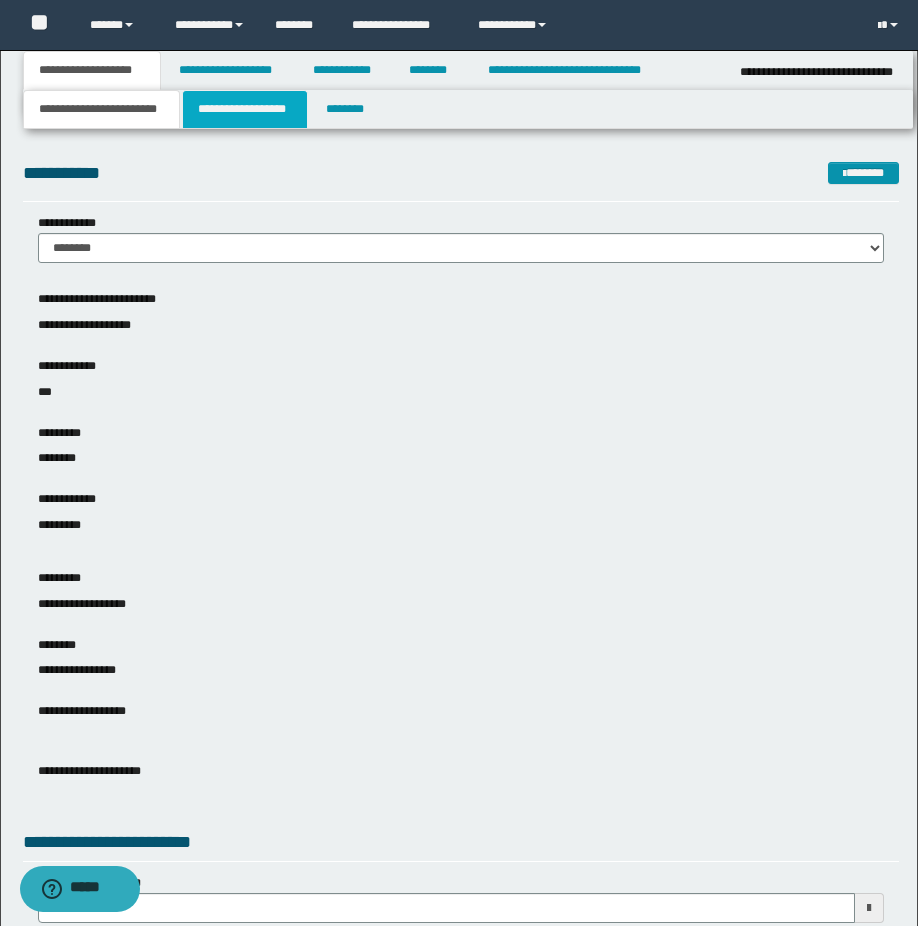 click on "**********" at bounding box center [245, 109] 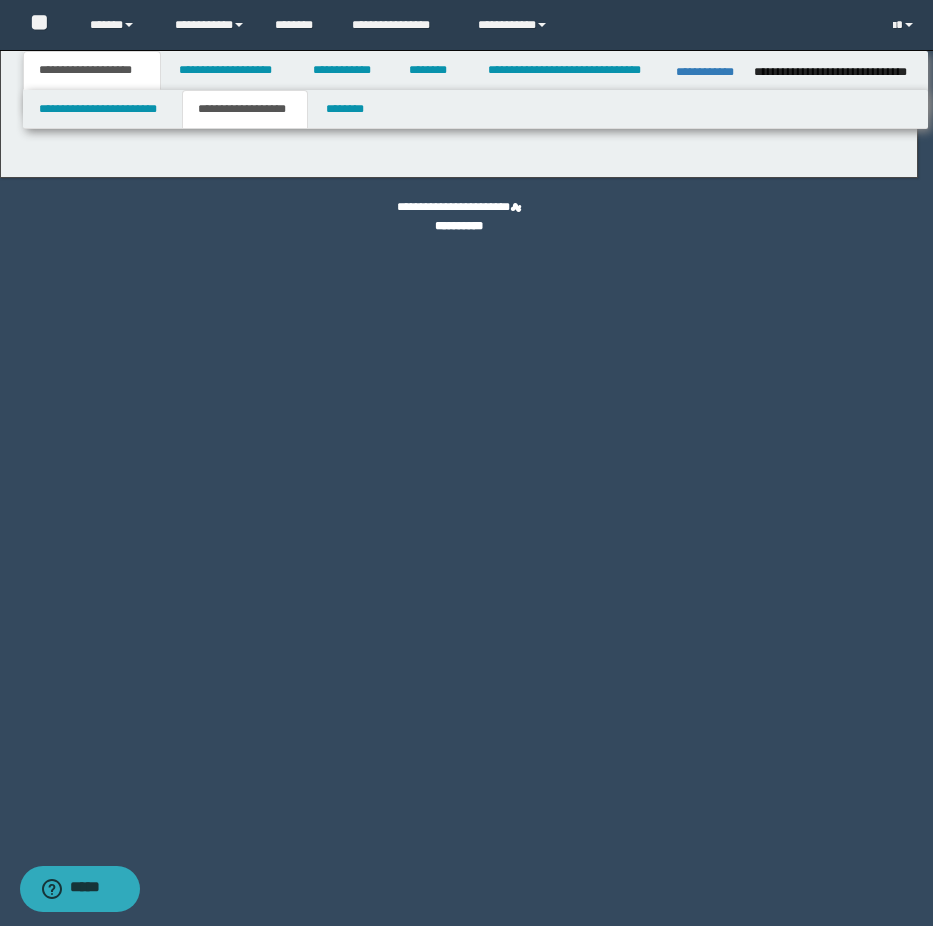type on "********" 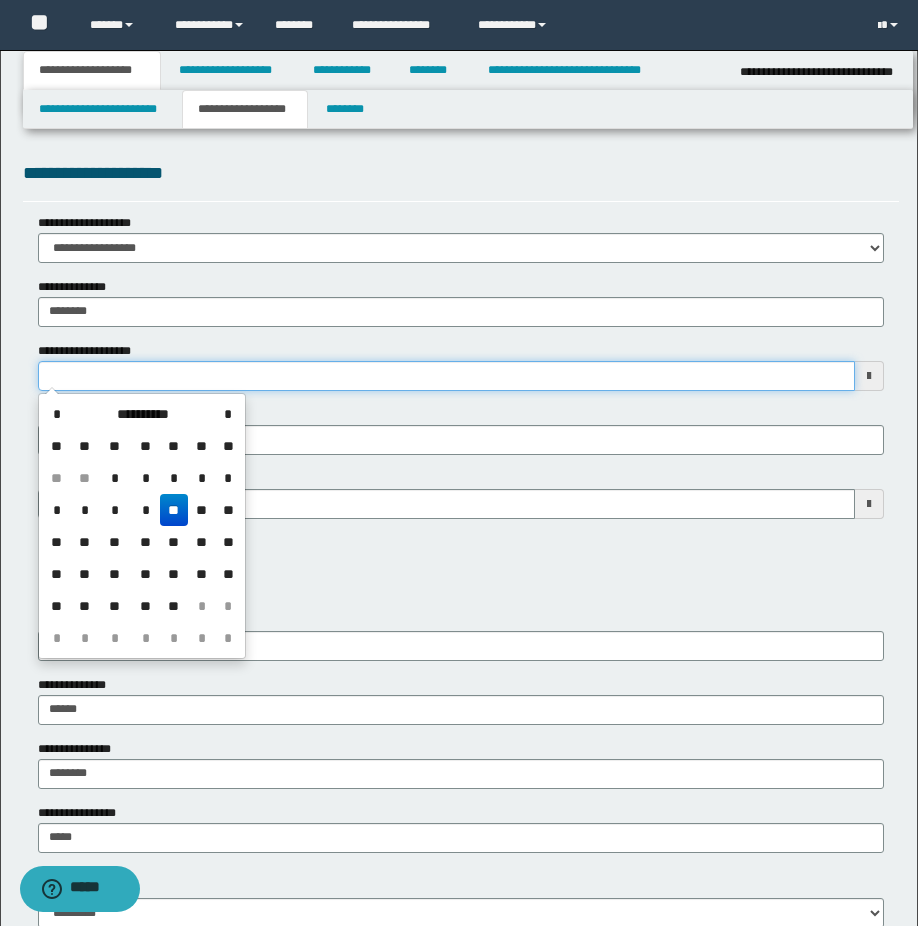 click on "**********" at bounding box center [446, 376] 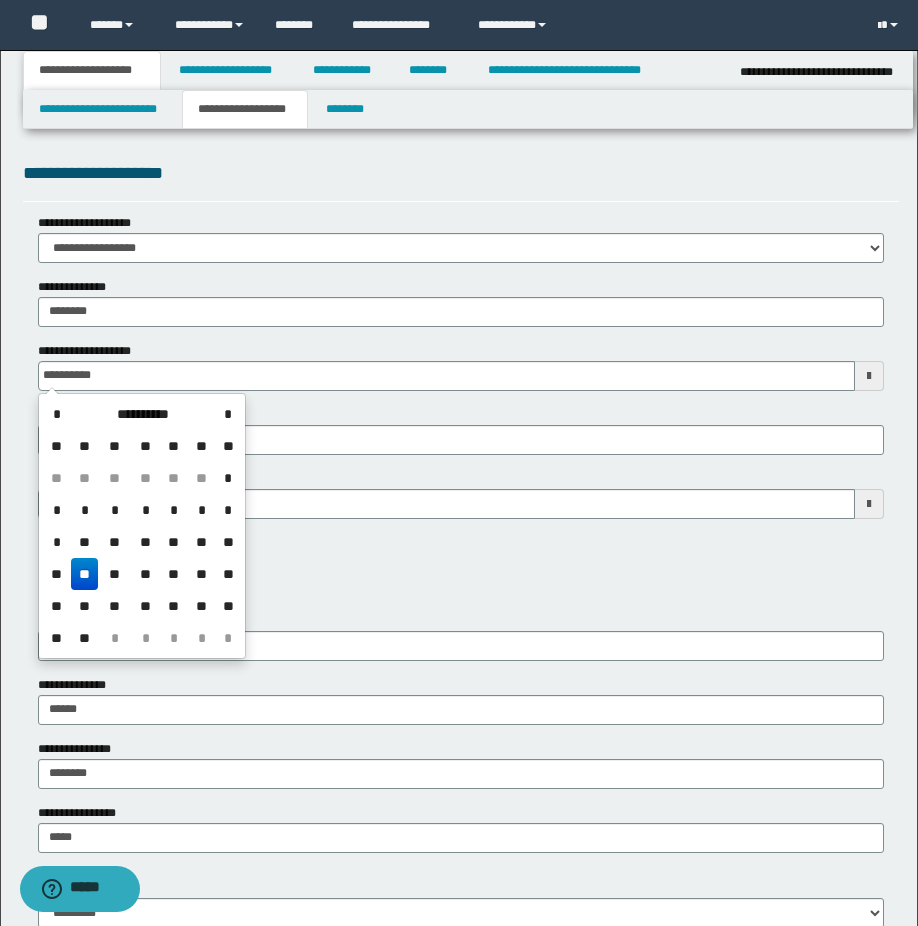 click on "**" at bounding box center [85, 574] 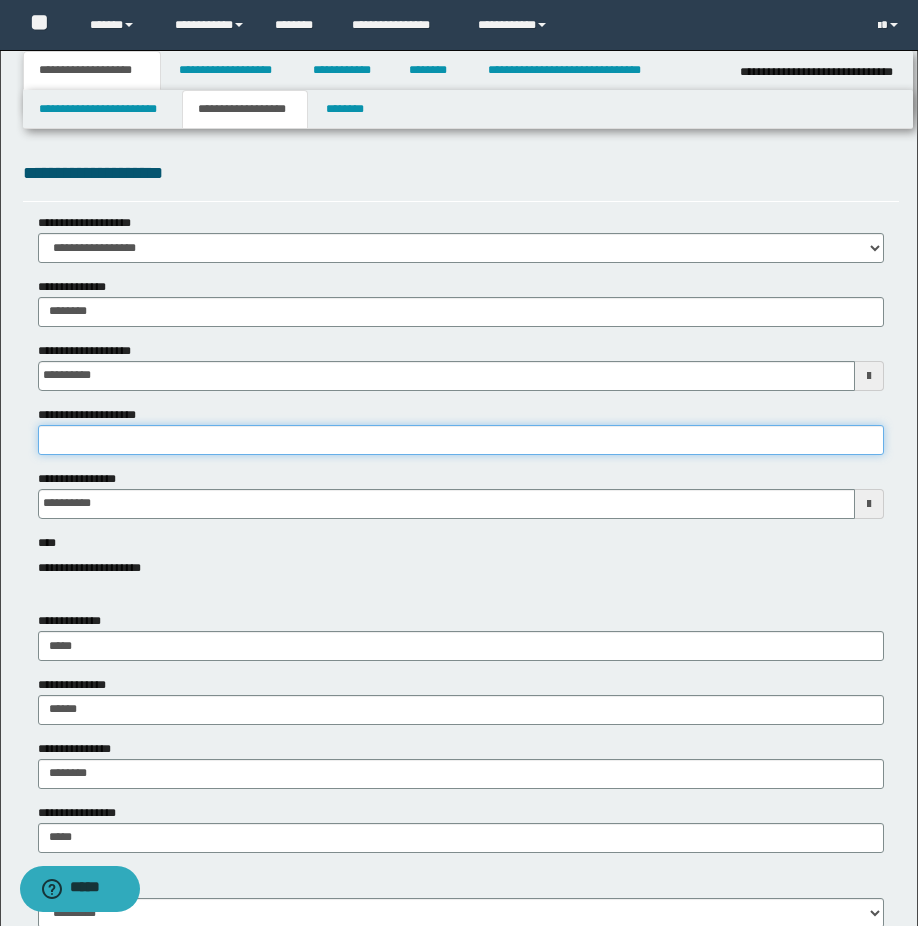 click on "**********" at bounding box center (461, 440) 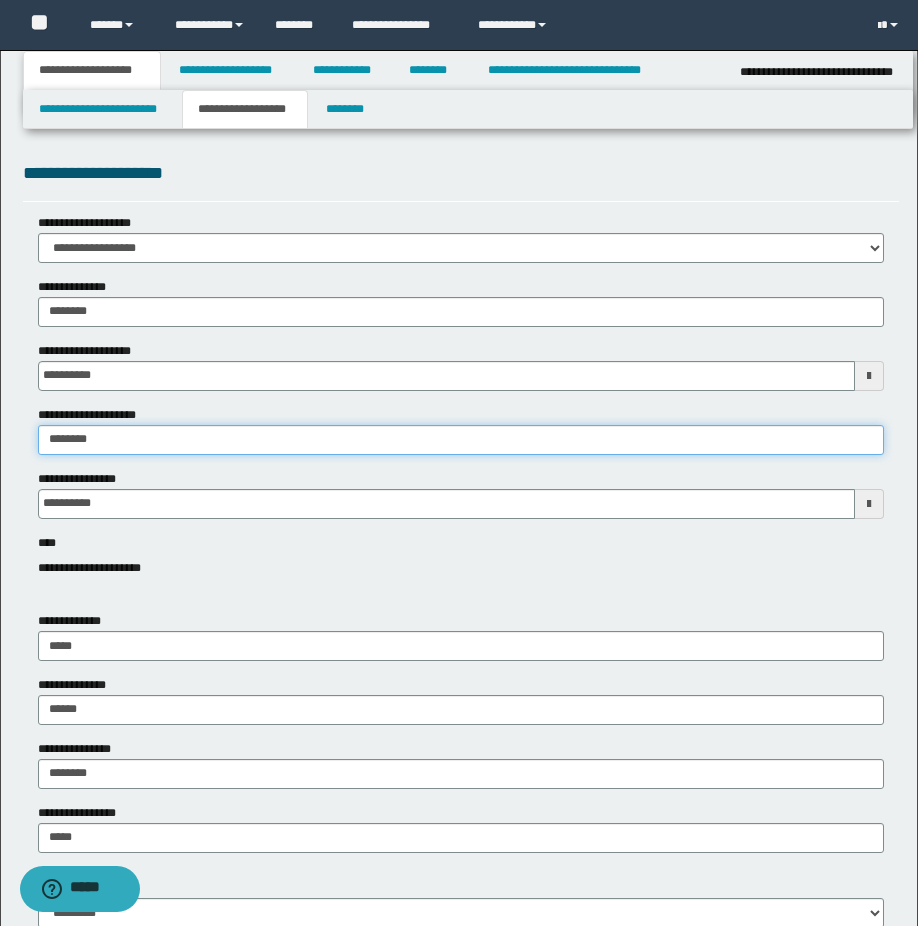 type on "*******" 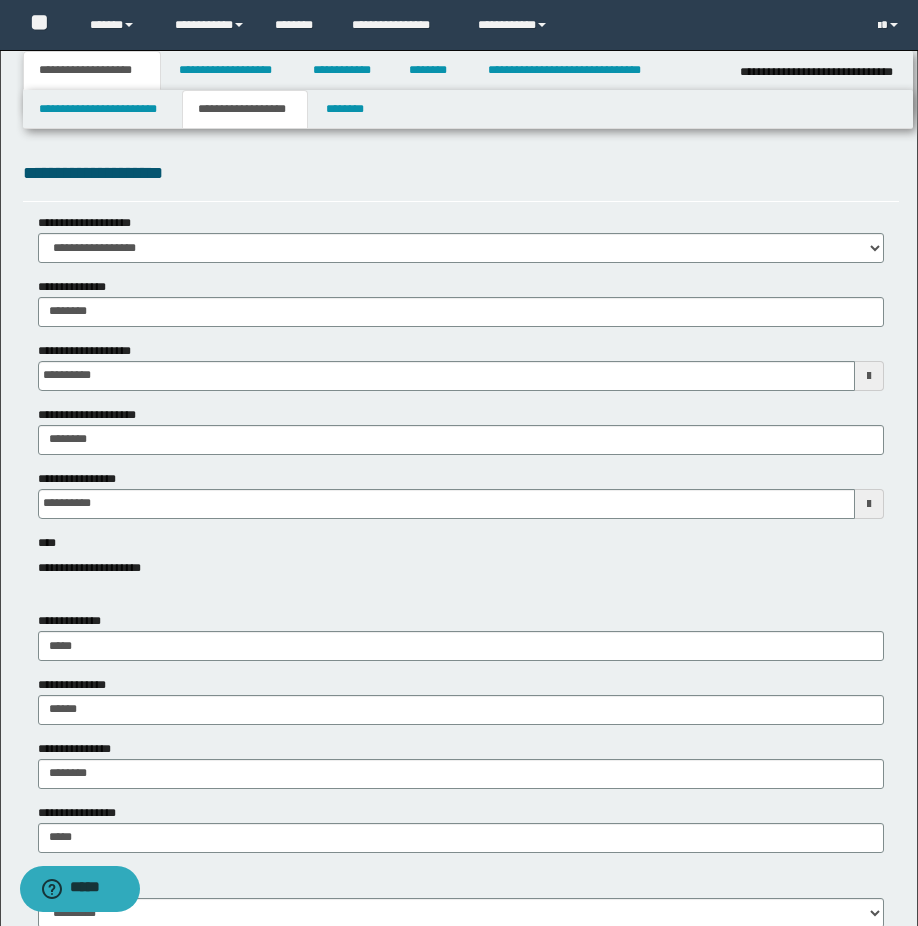 click on "**********" at bounding box center (461, 568) 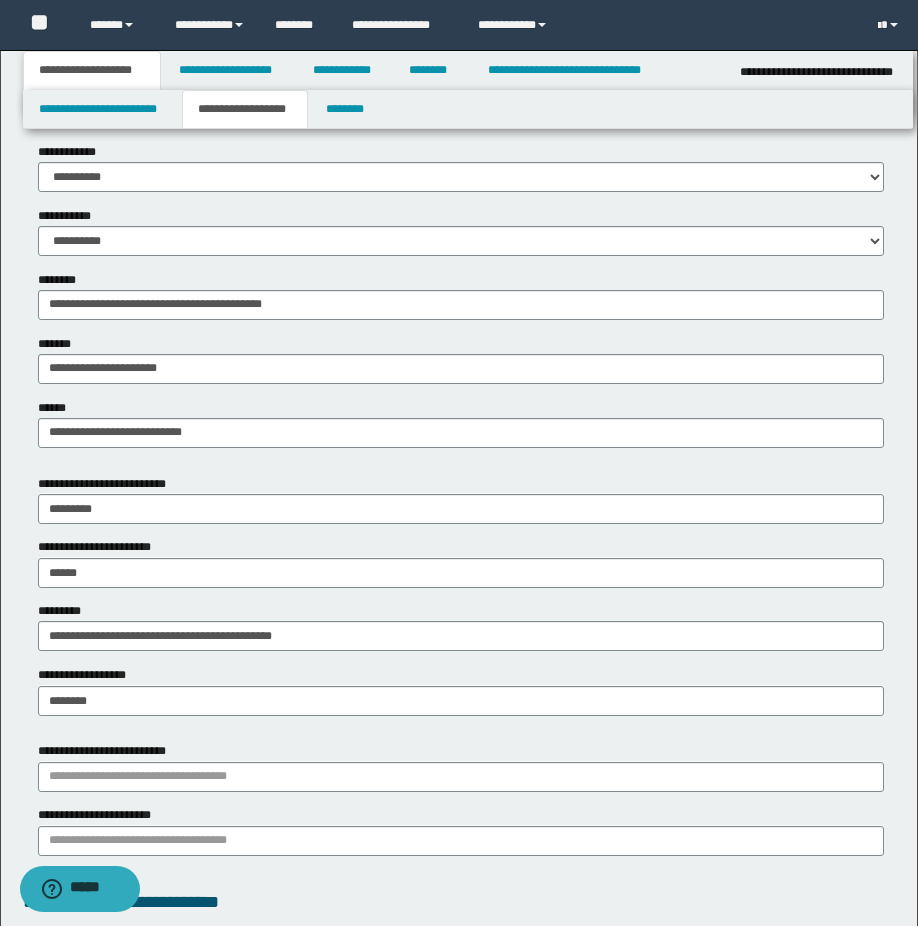 scroll, scrollTop: 1000, scrollLeft: 0, axis: vertical 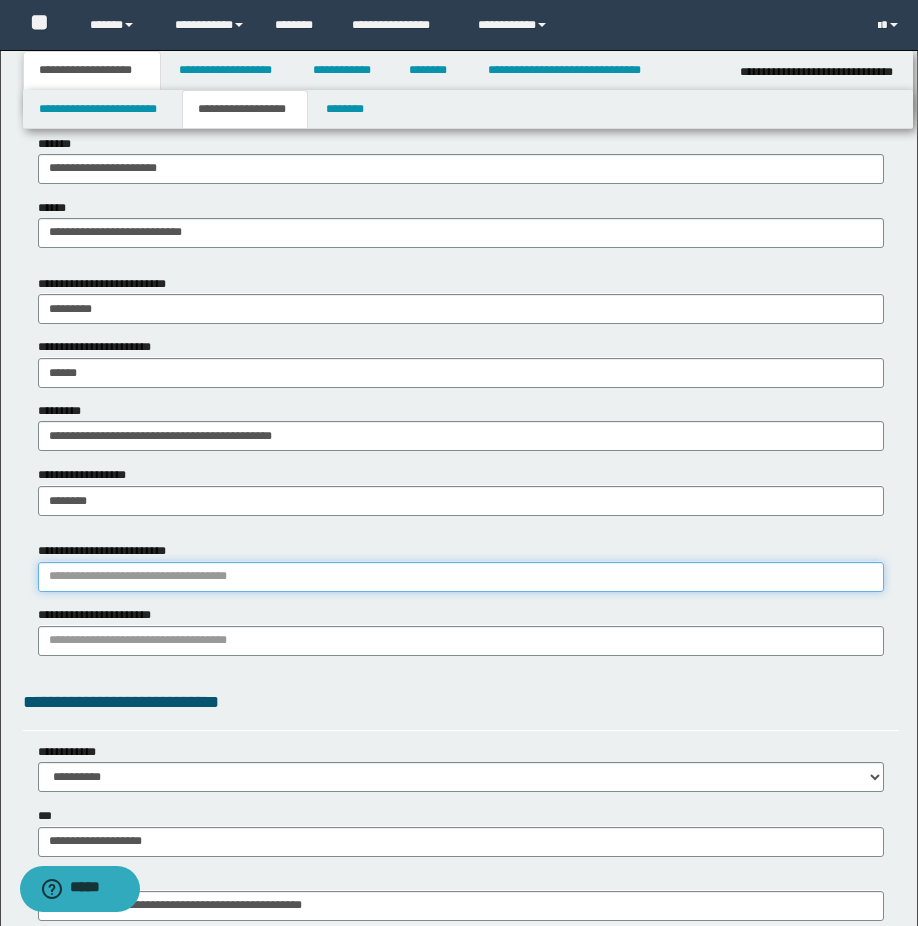 click on "**********" at bounding box center (461, 577) 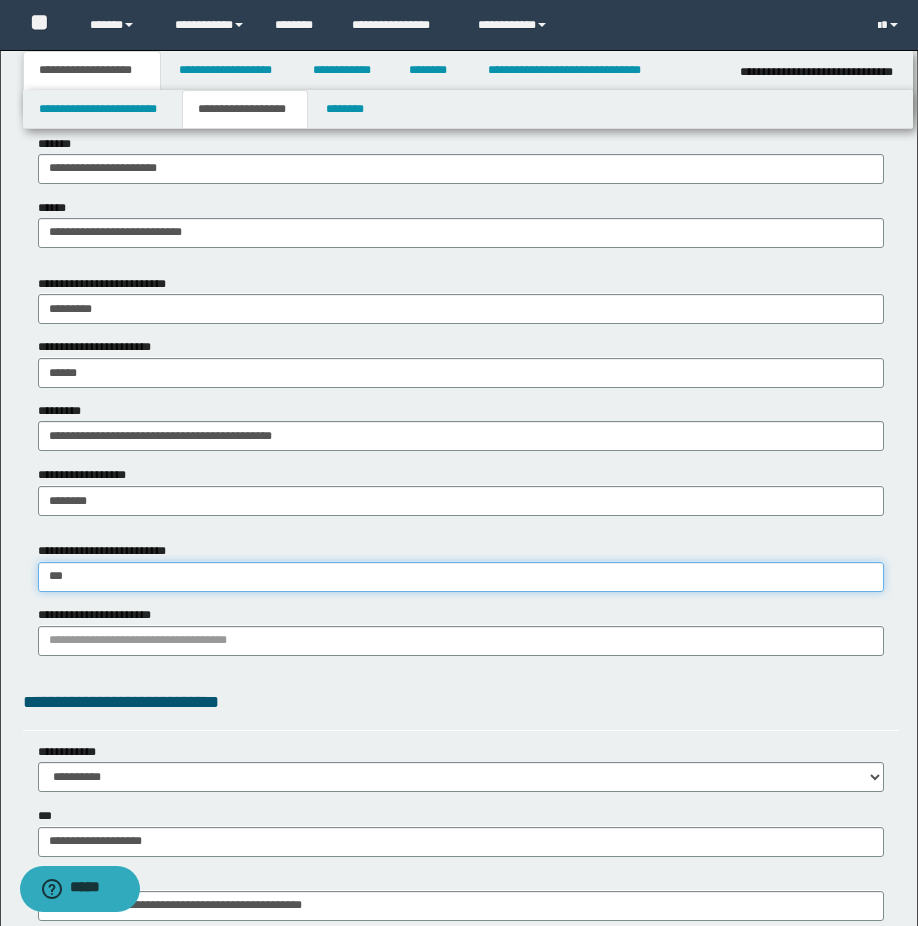 type on "****" 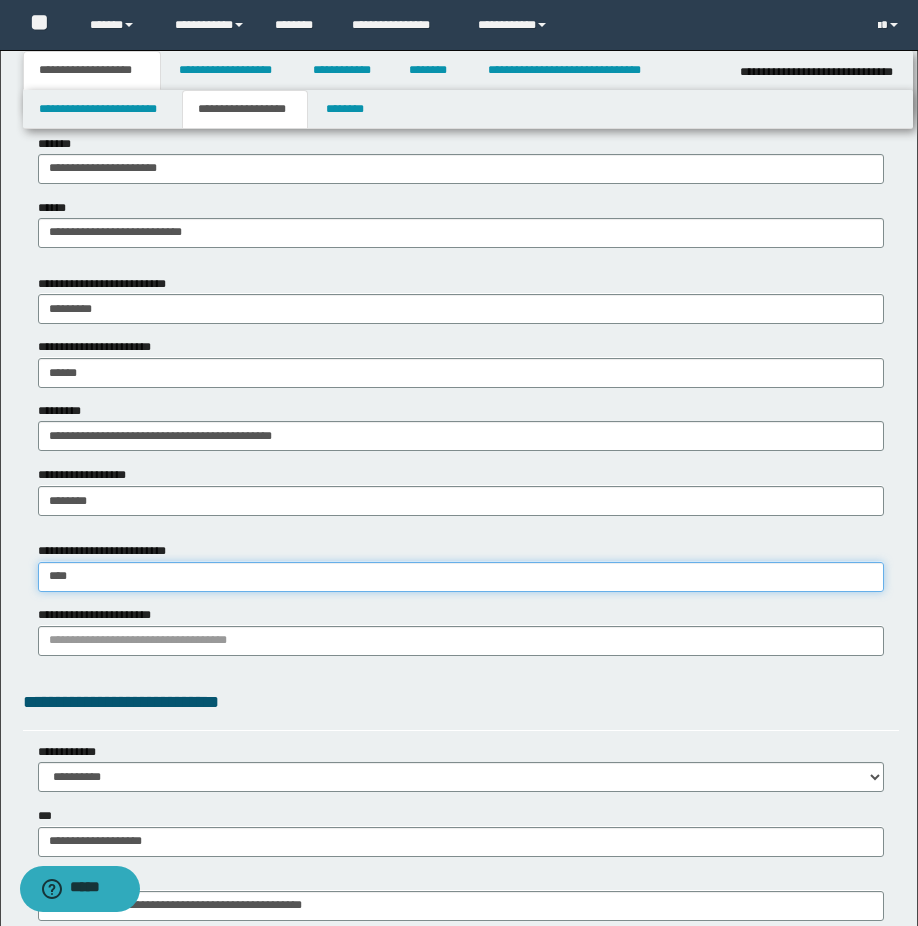 type on "*********" 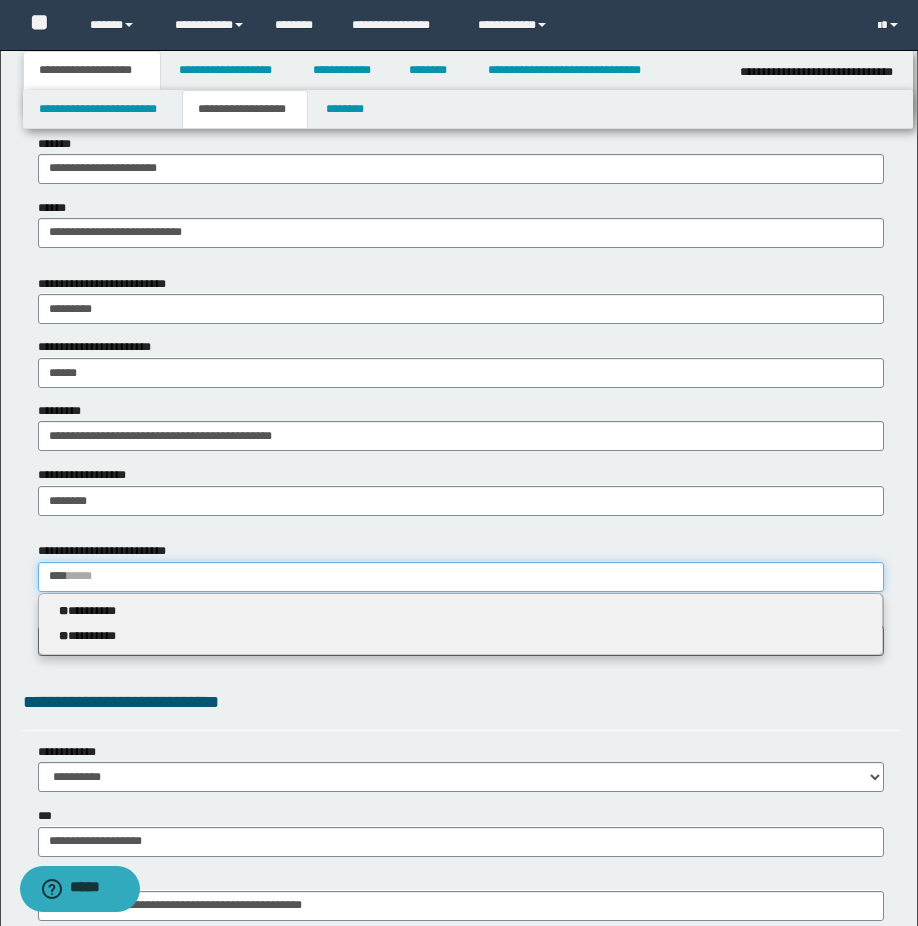 type 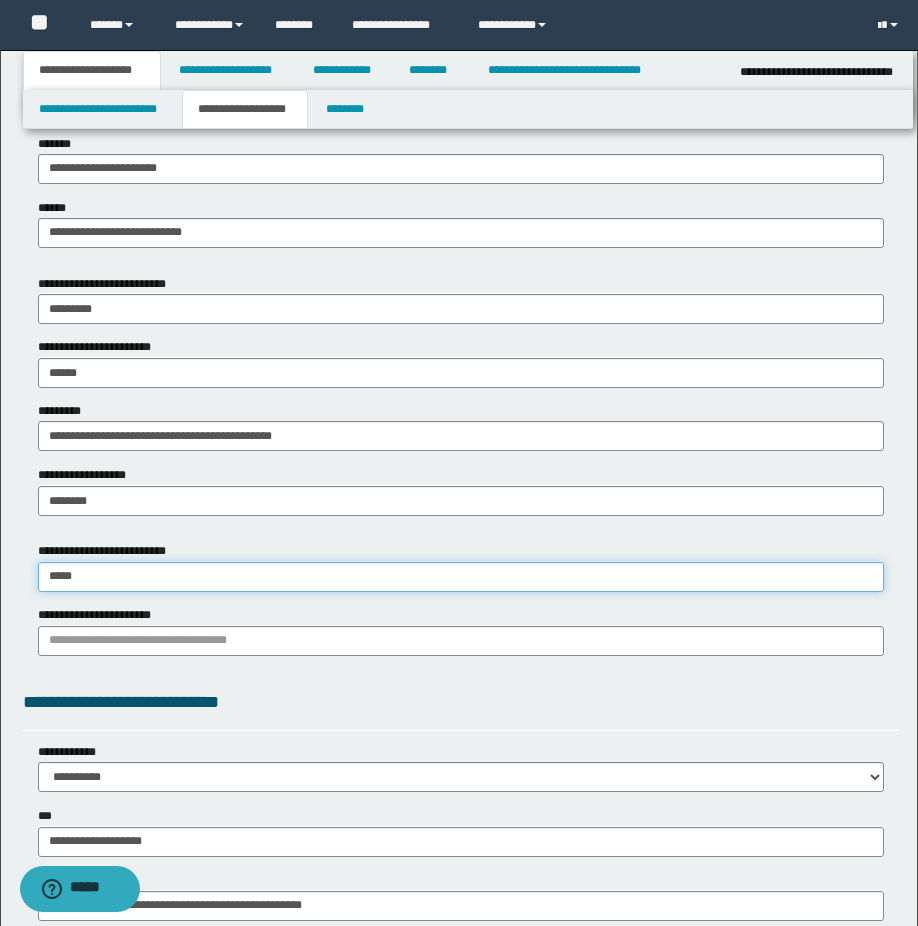 type on "*********" 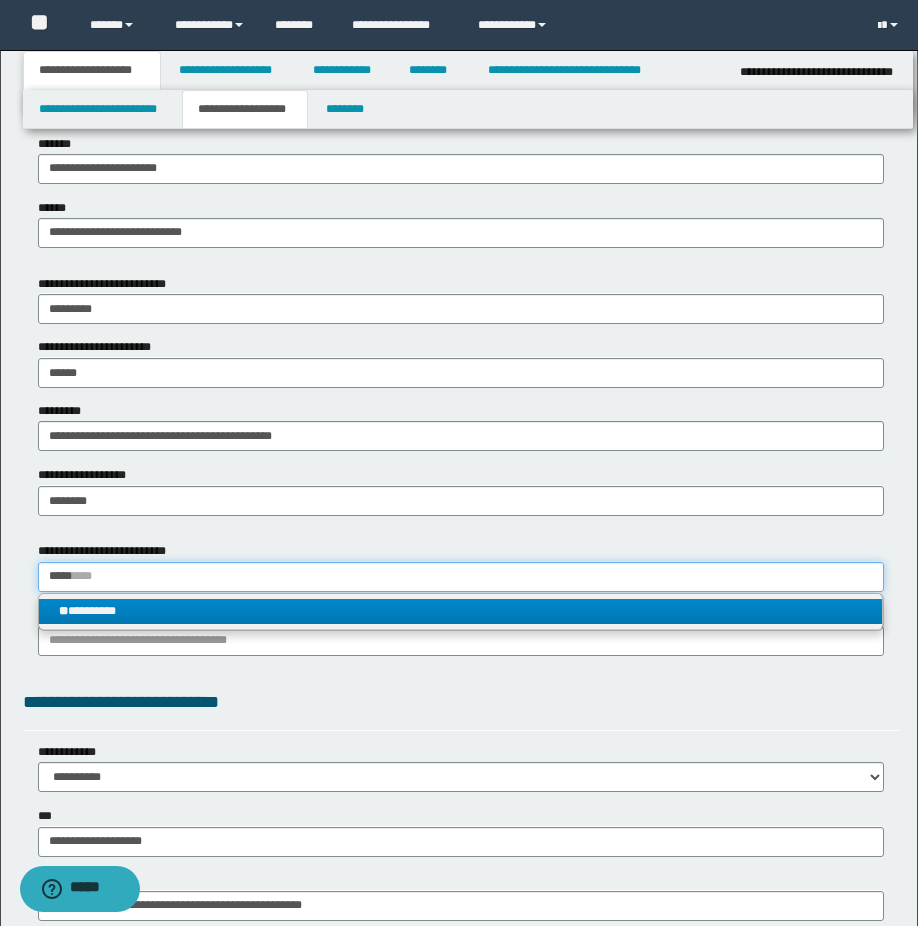 type on "*****" 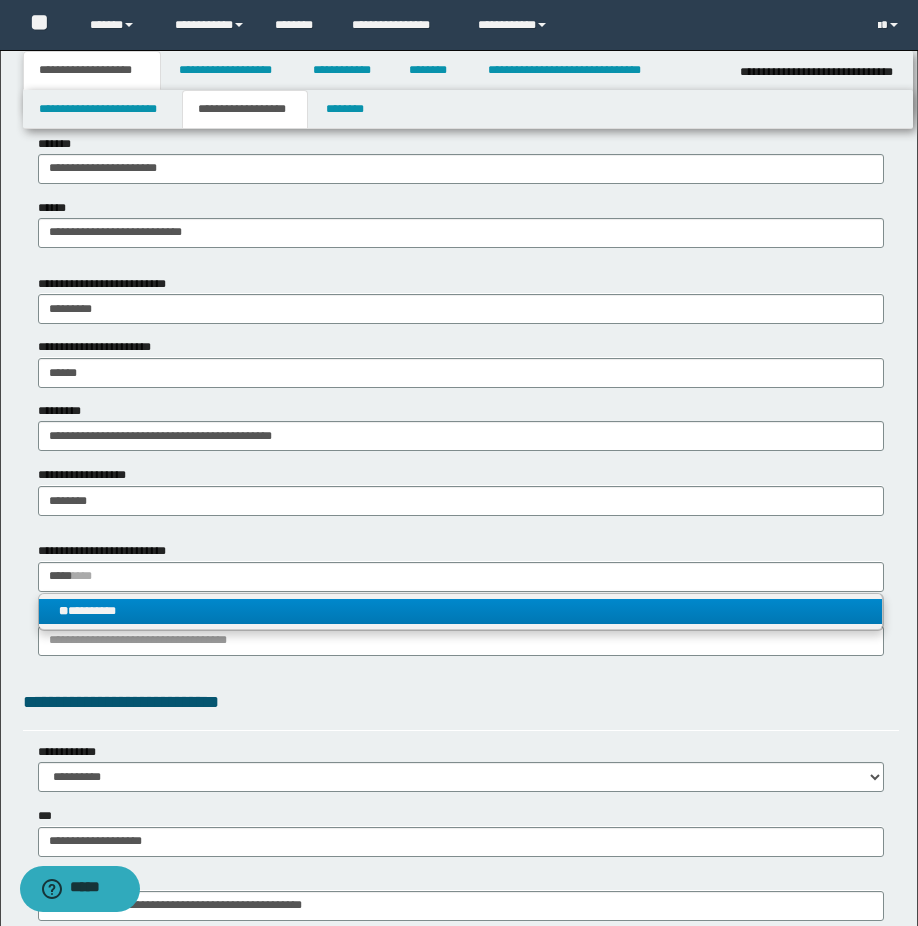 type 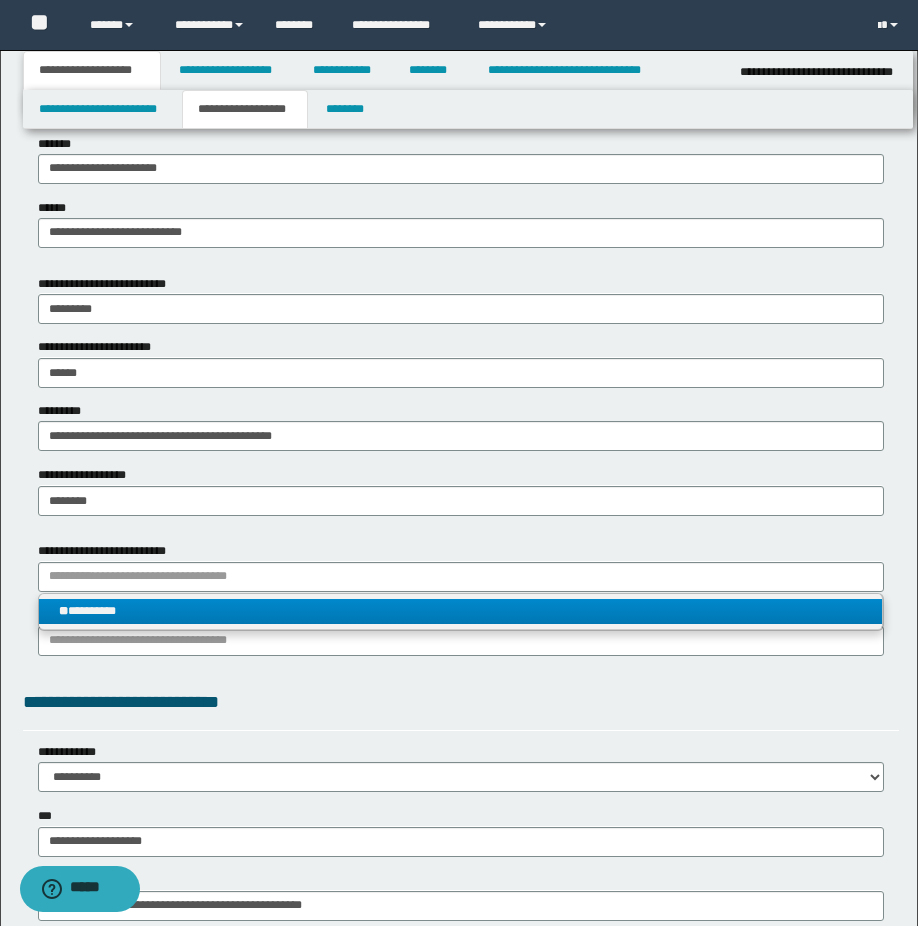 click on "** *********" at bounding box center (460, 611) 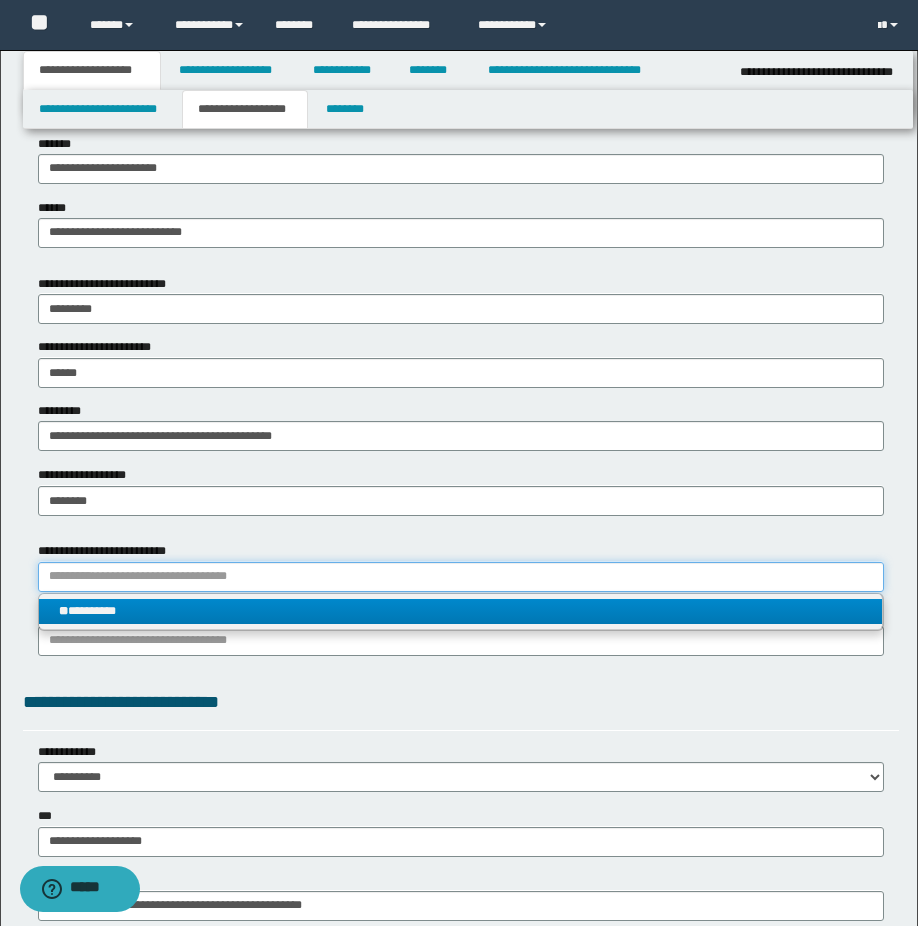type 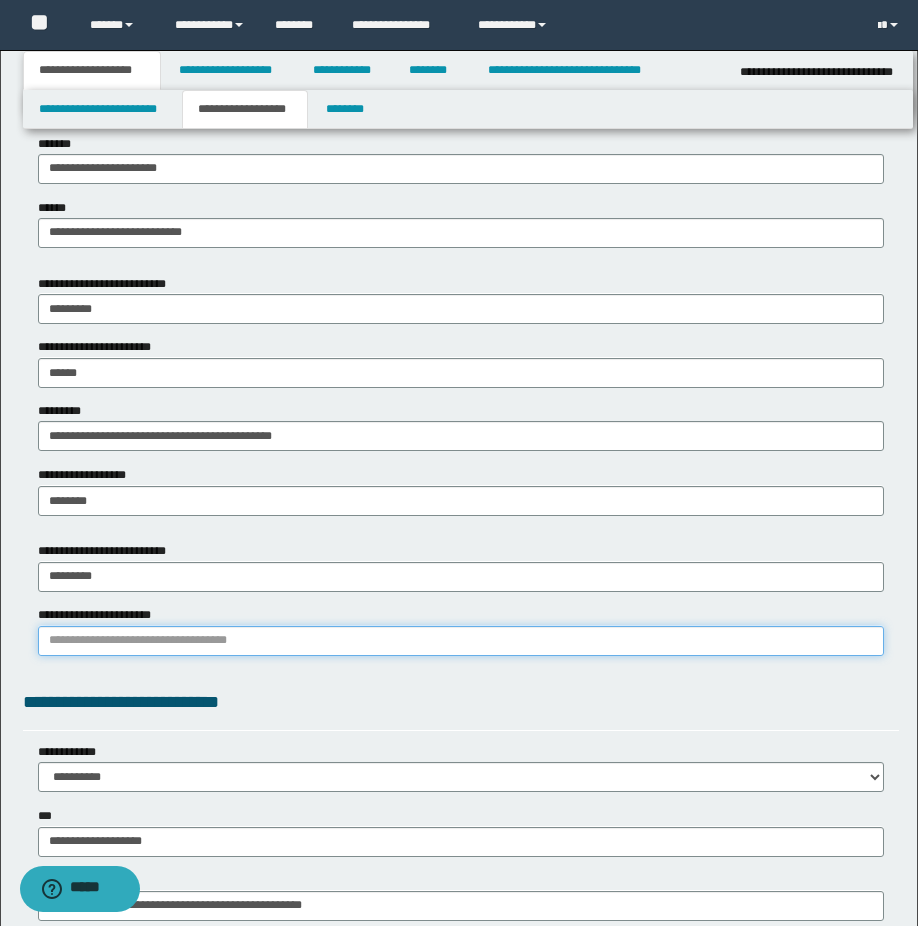 click on "**********" at bounding box center [461, 641] 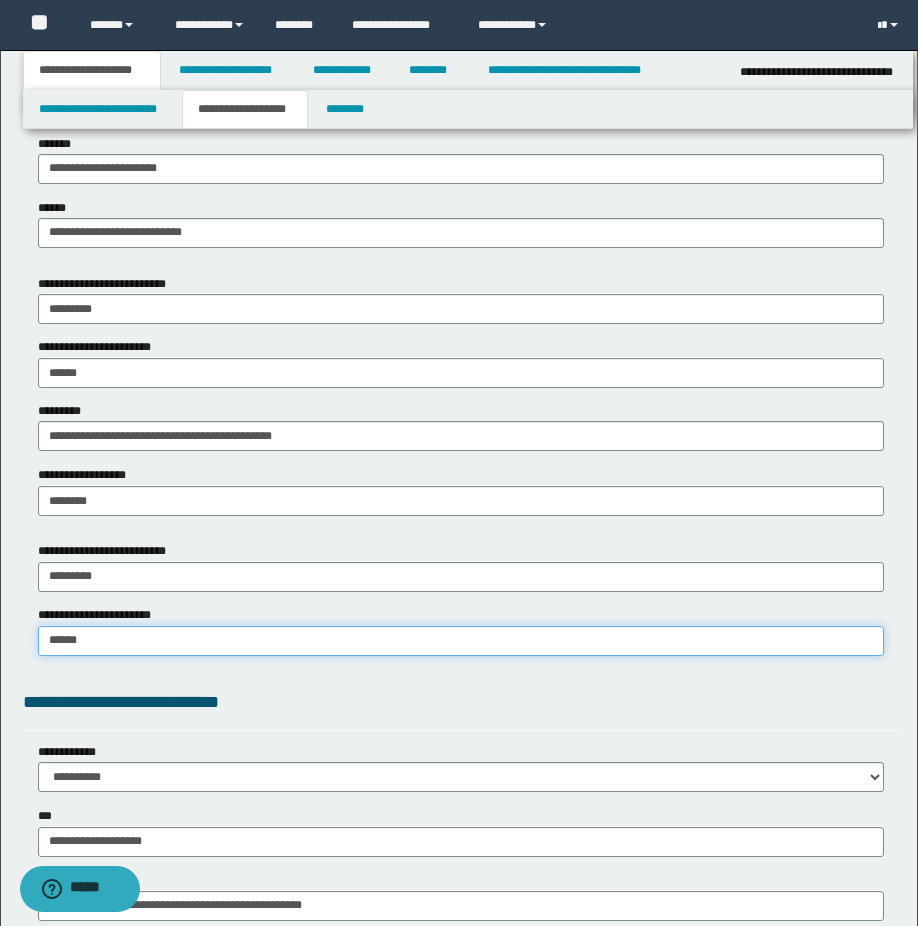 type on "*******" 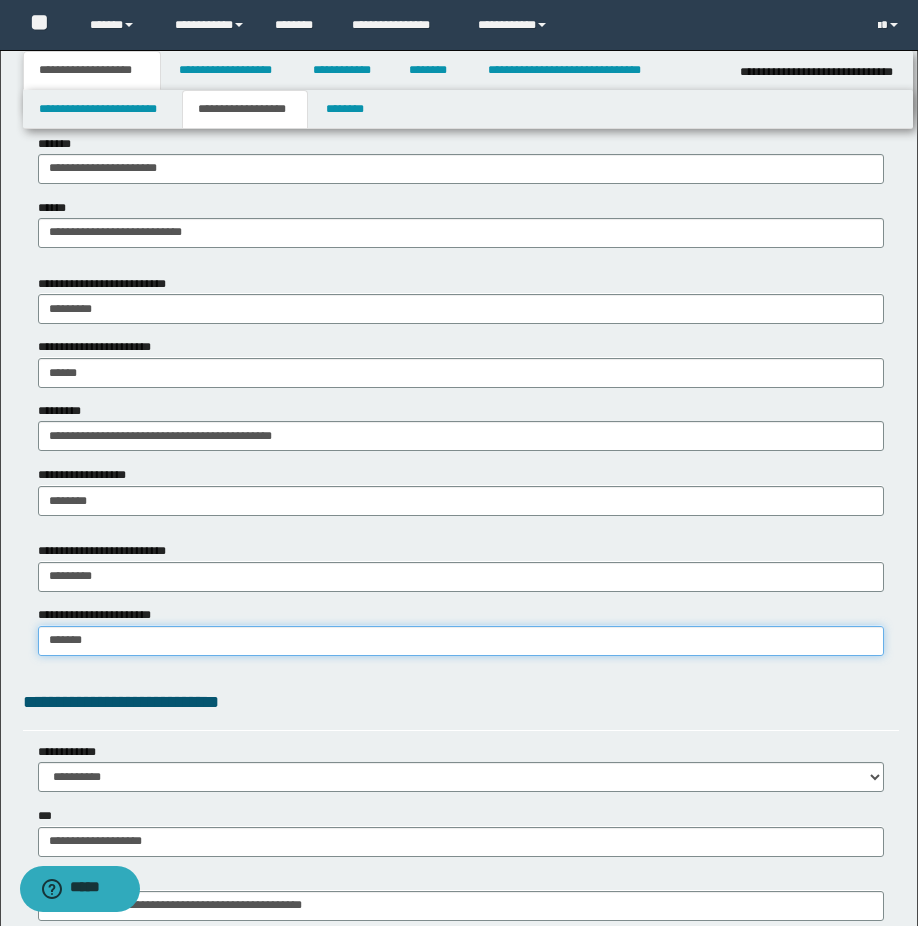 type on "*******" 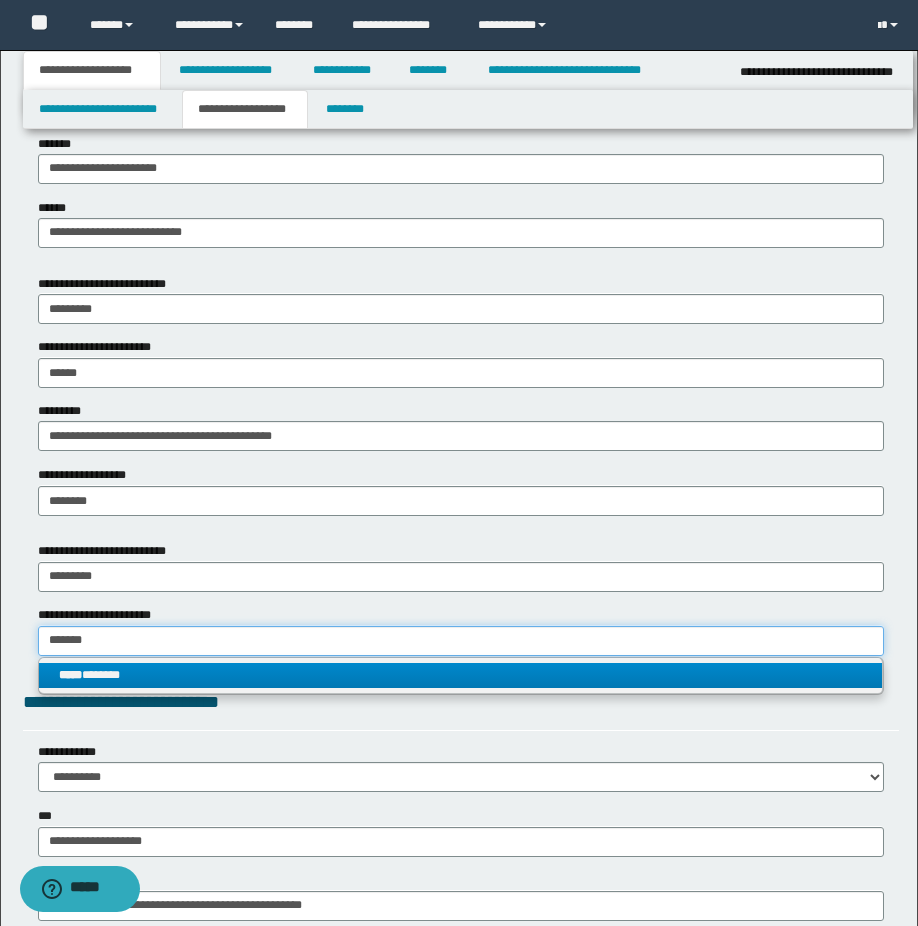 type on "*******" 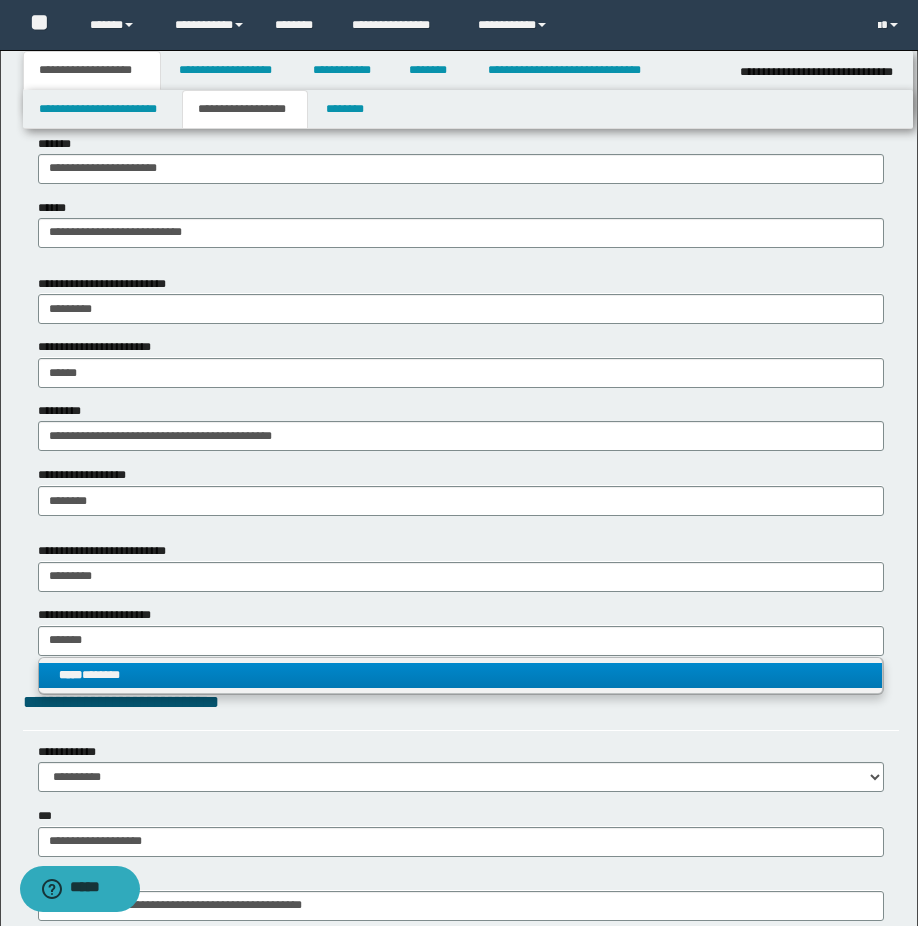 type 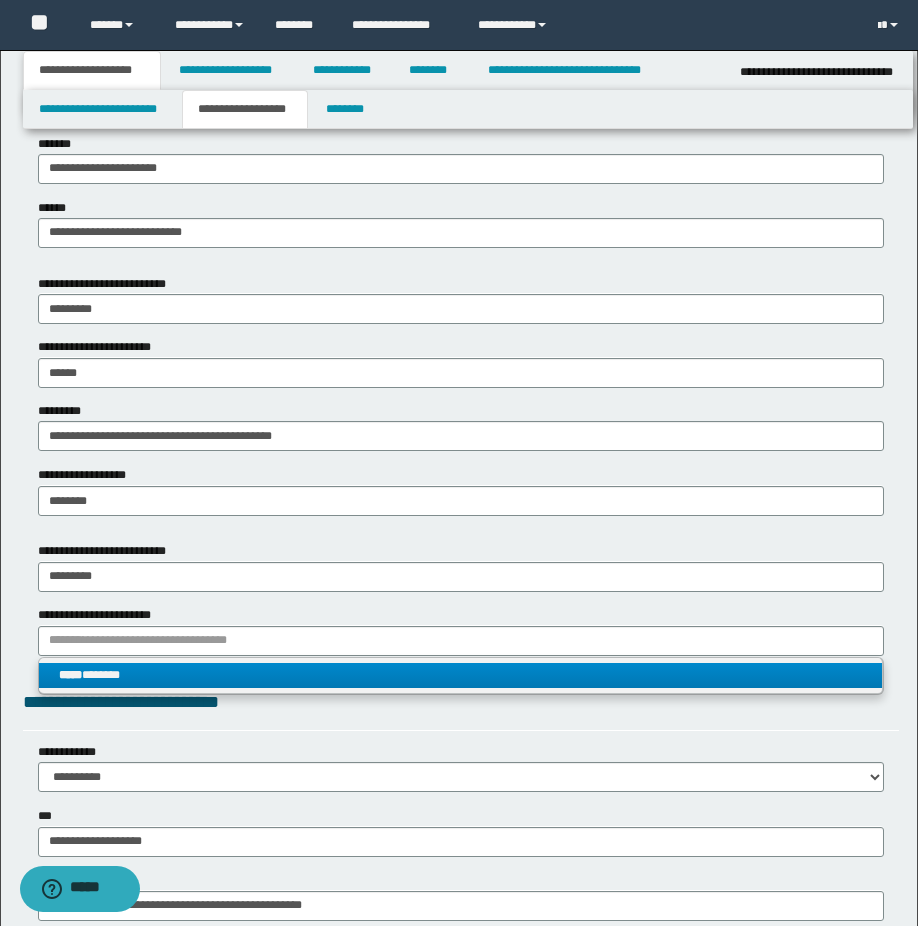 click on "***** *******" at bounding box center (460, 675) 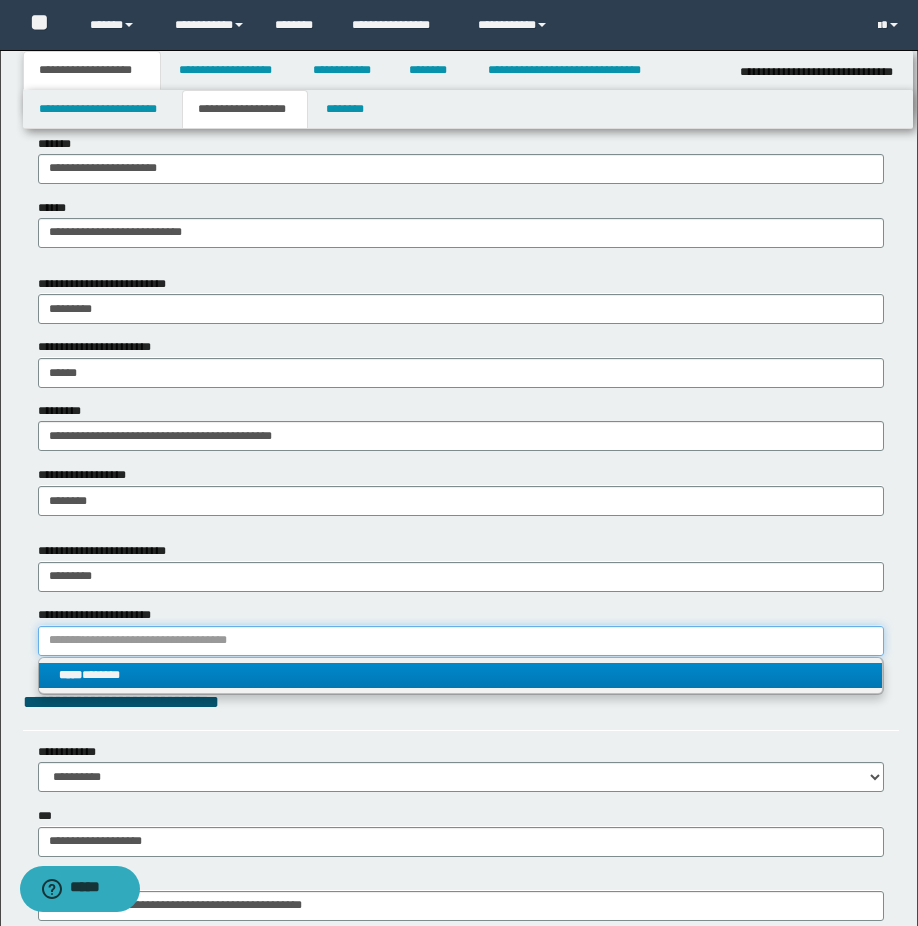 type 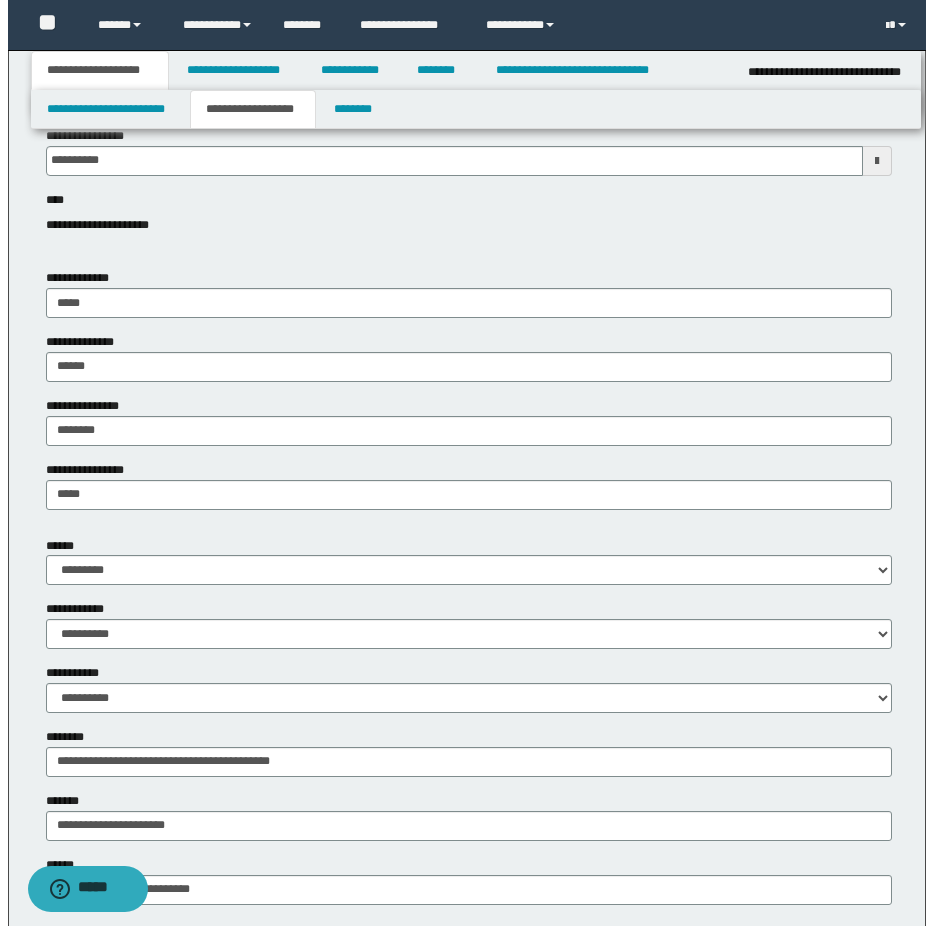 scroll, scrollTop: 0, scrollLeft: 0, axis: both 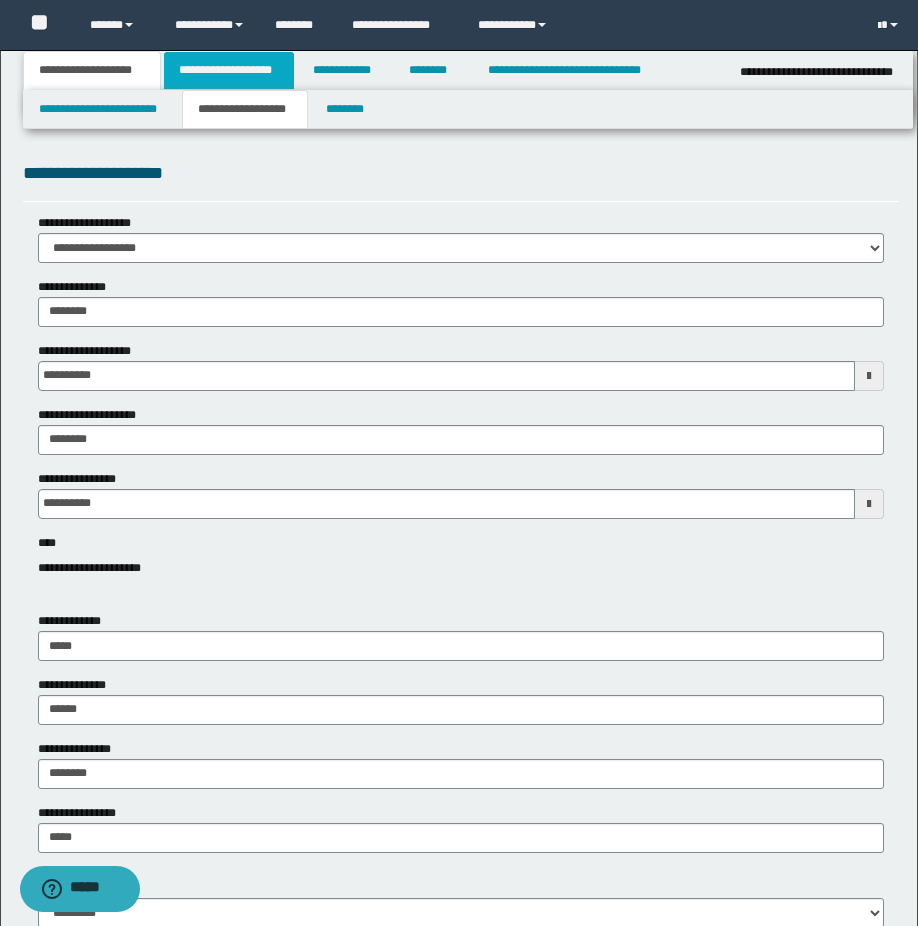 click on "**********" at bounding box center [229, 70] 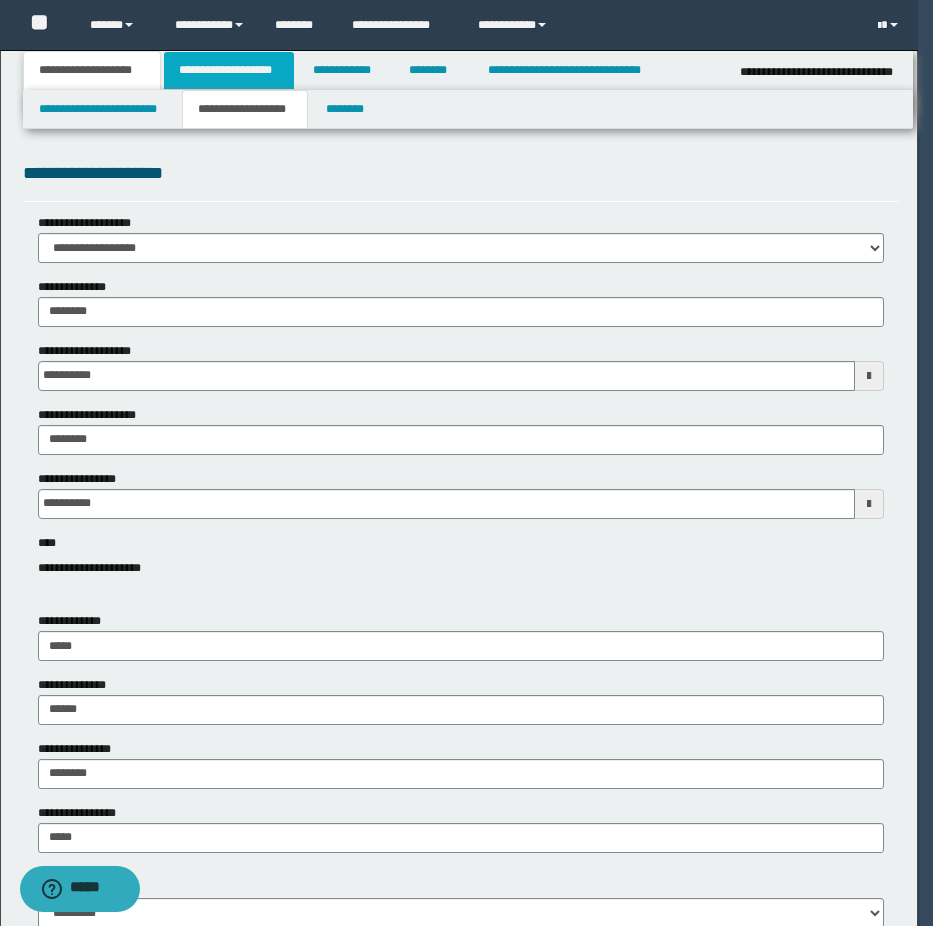 type 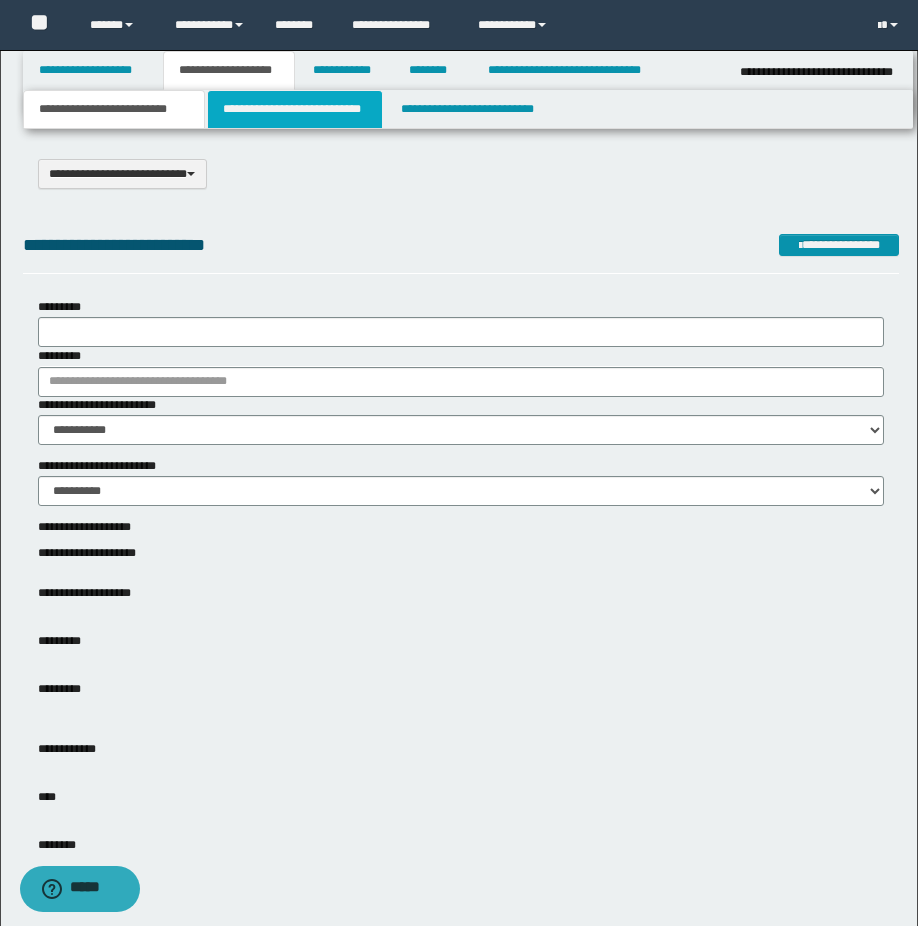 click on "**********" at bounding box center [295, 109] 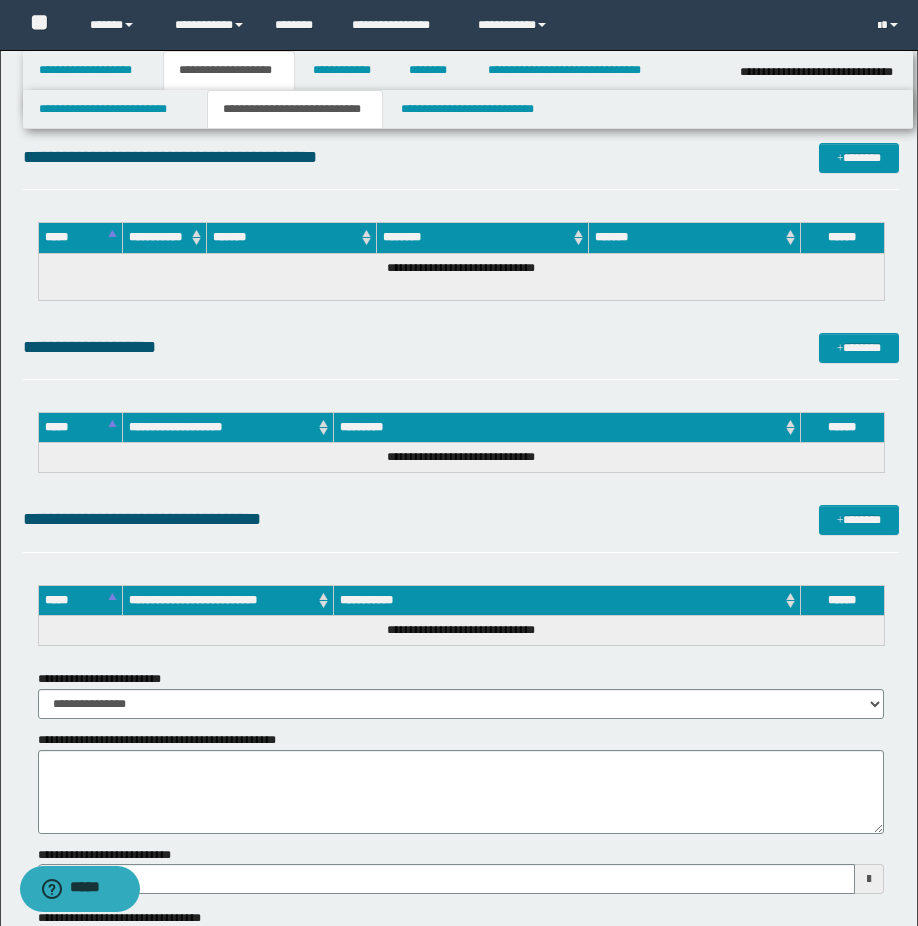 scroll, scrollTop: 1100, scrollLeft: 0, axis: vertical 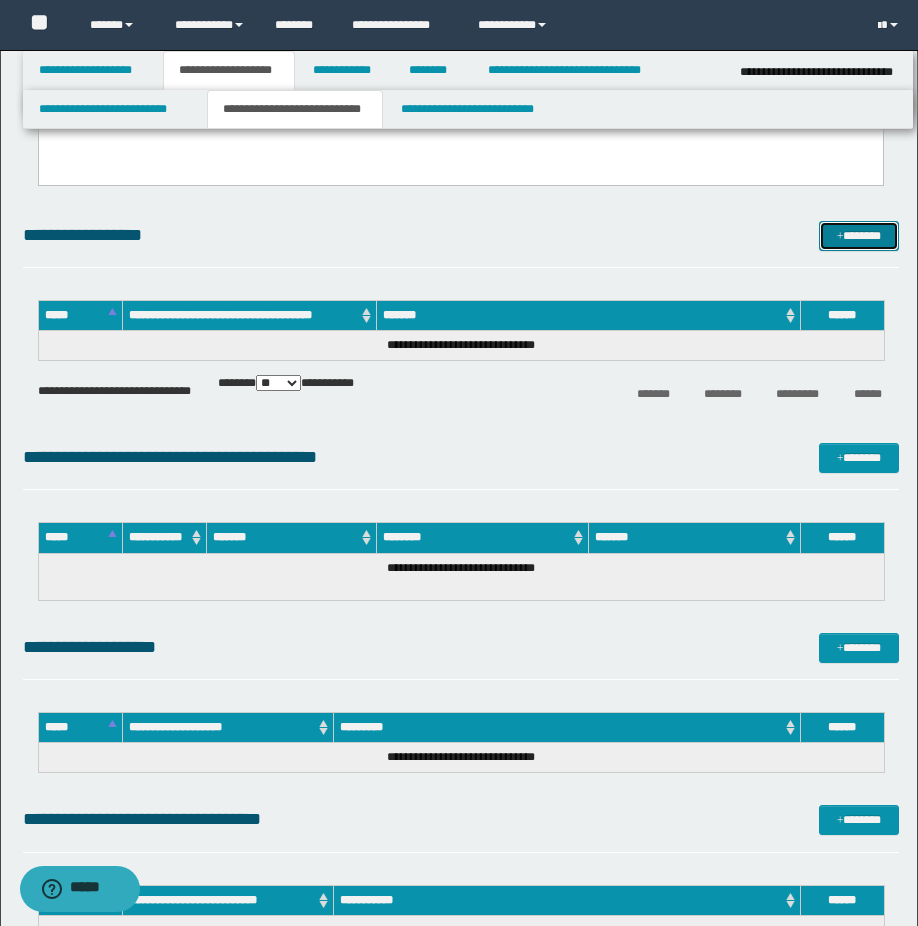 click on "*******" at bounding box center [859, 236] 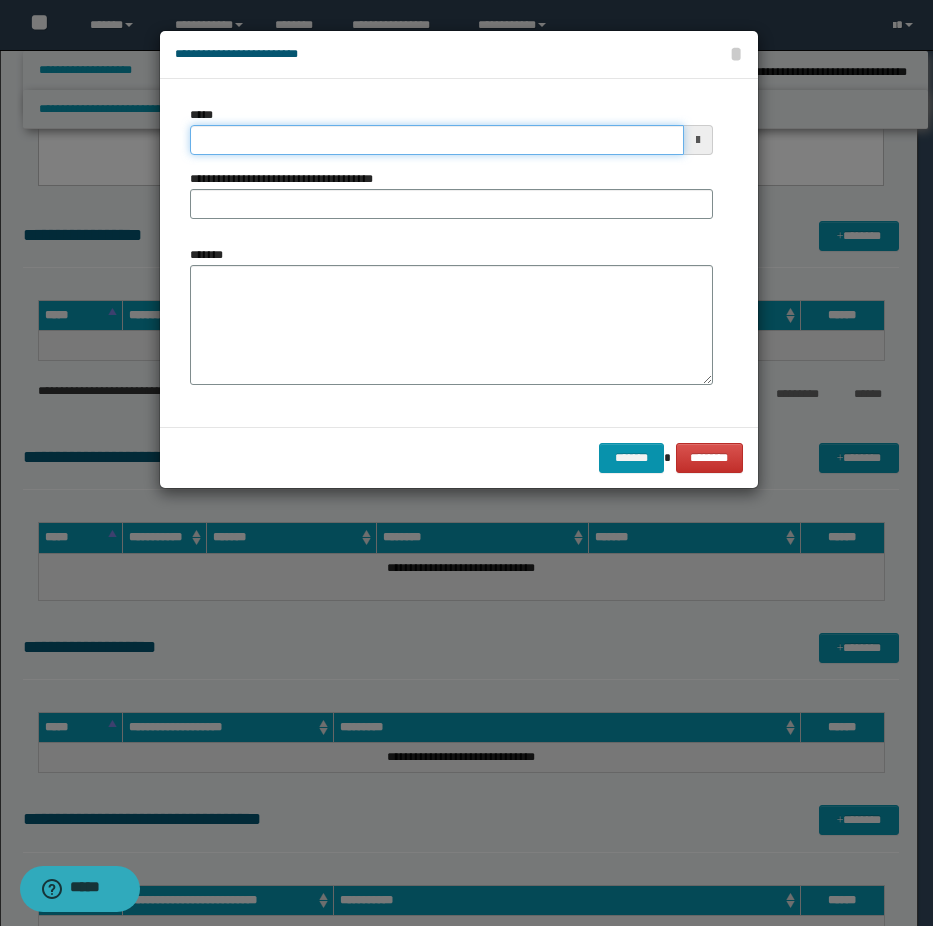 click on "*****" at bounding box center [437, 140] 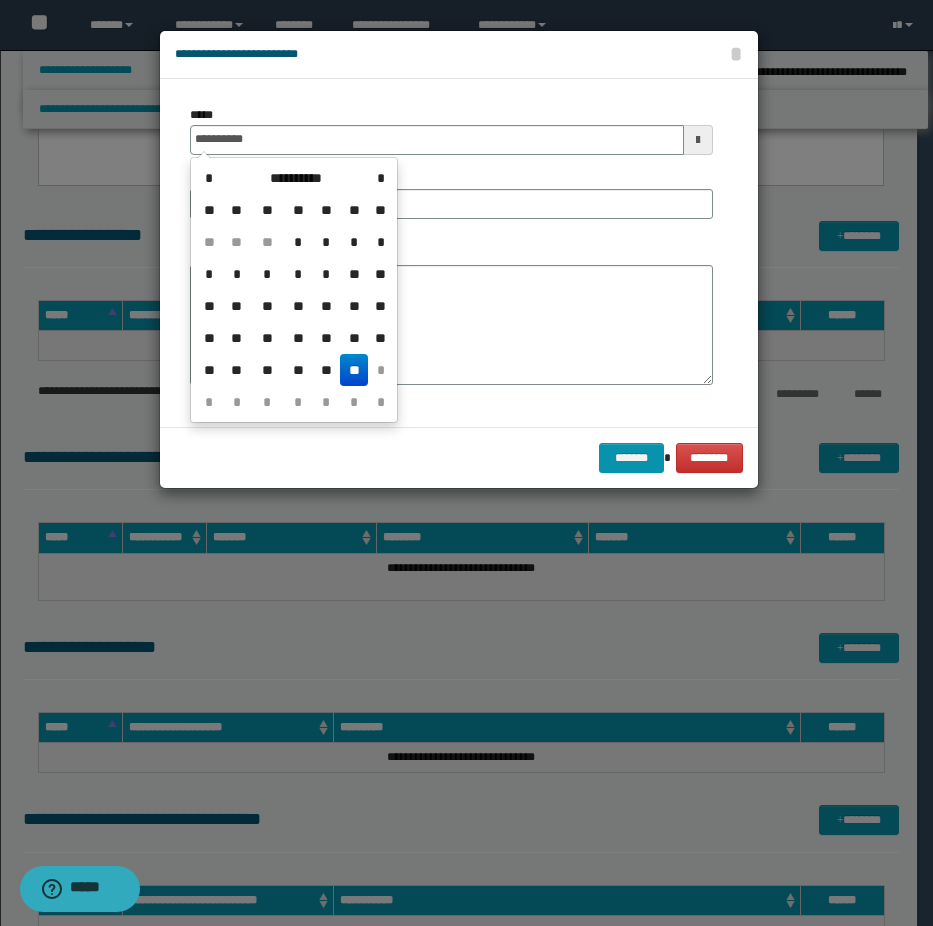 click on "**" at bounding box center (354, 370) 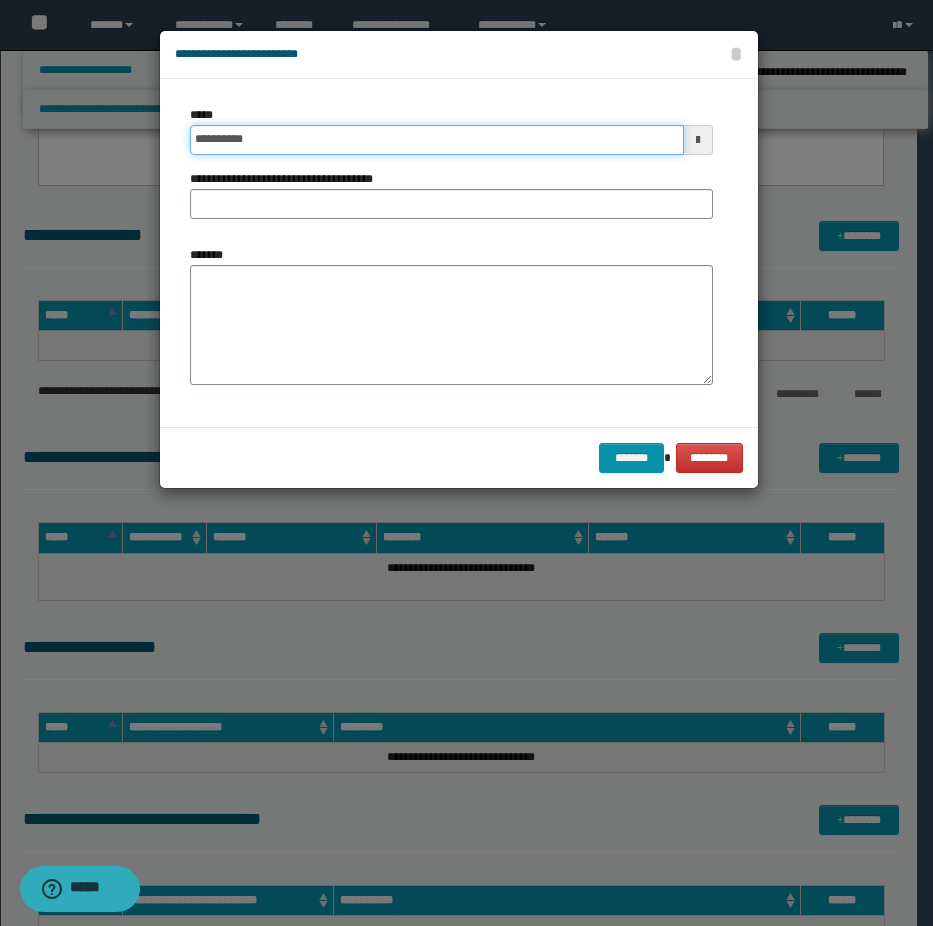 click on "**********" at bounding box center [437, 140] 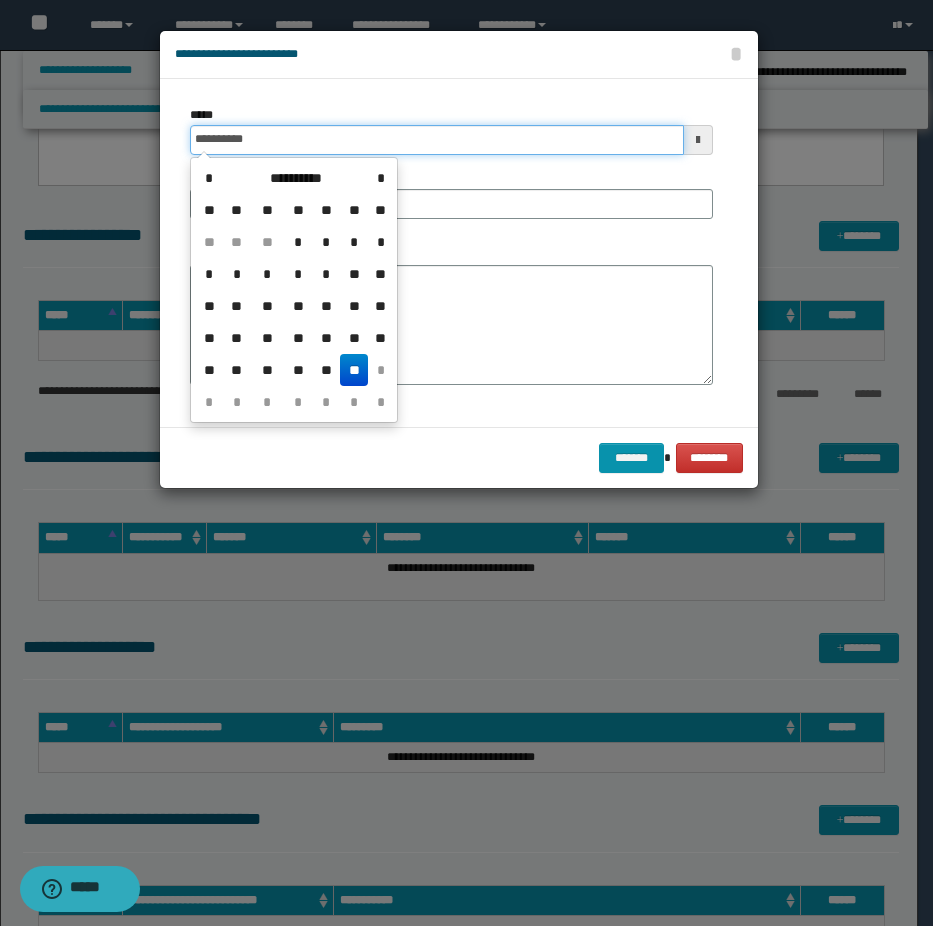 click on "**********" at bounding box center (437, 140) 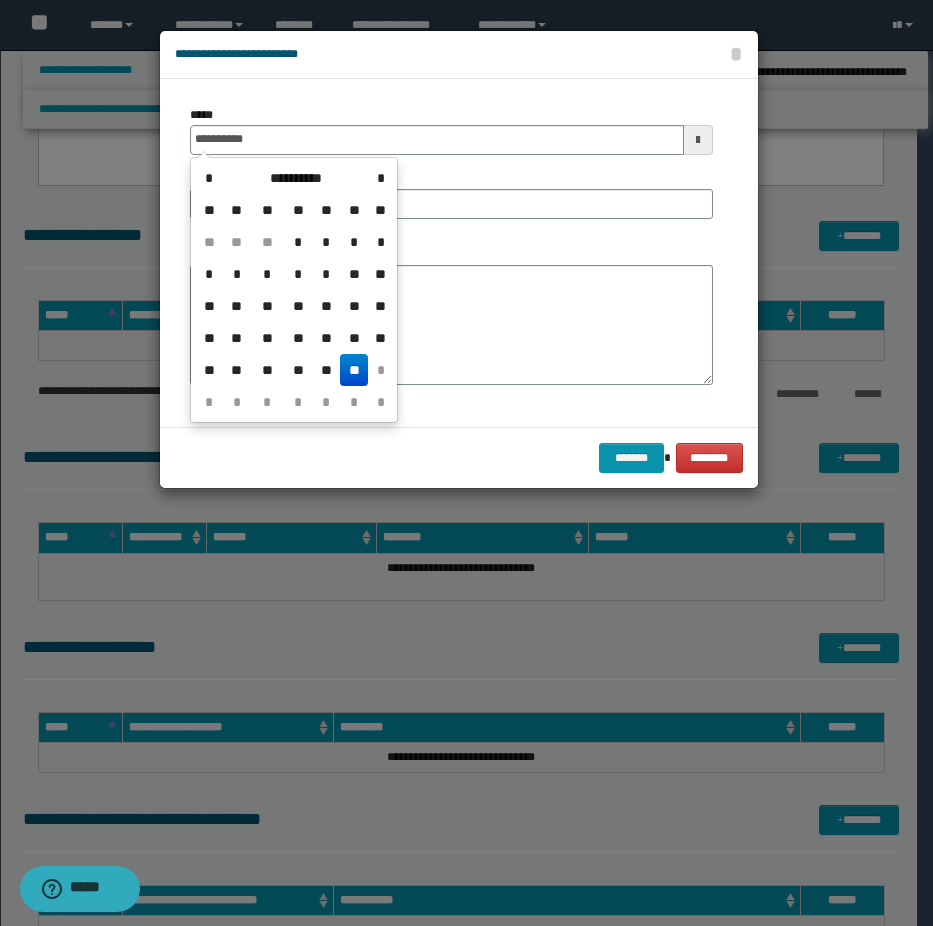 type on "**********" 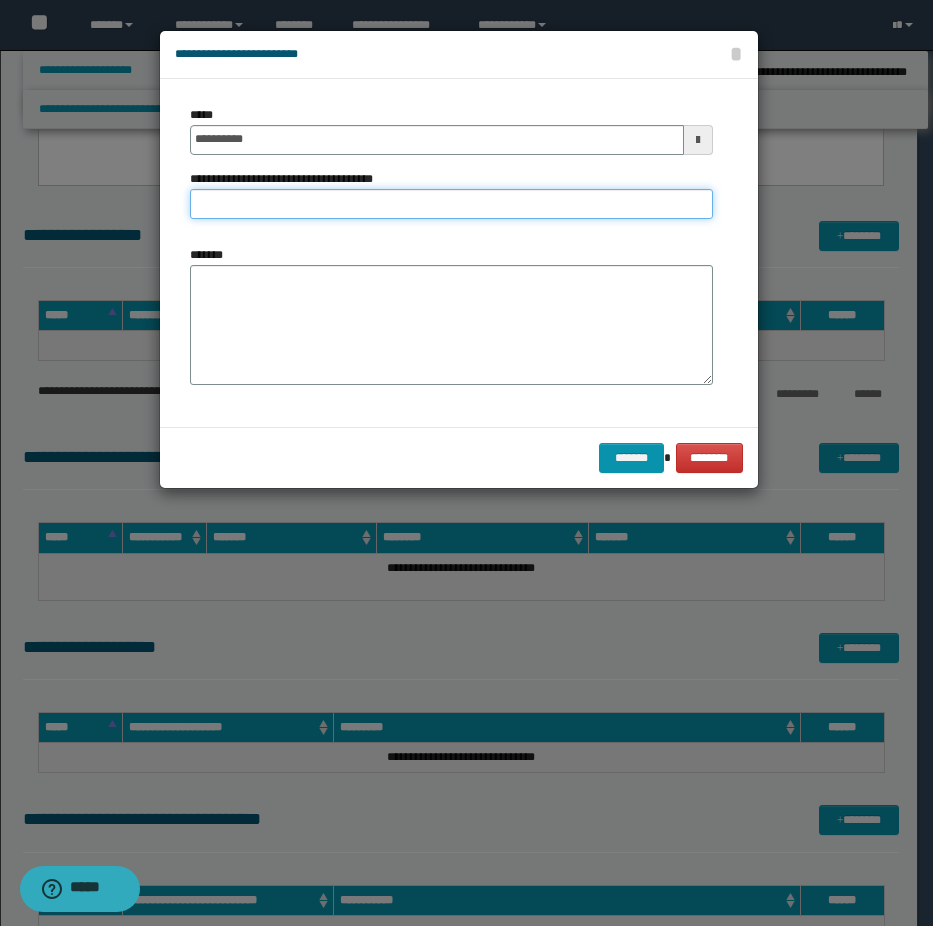 click on "**********" at bounding box center [451, 204] 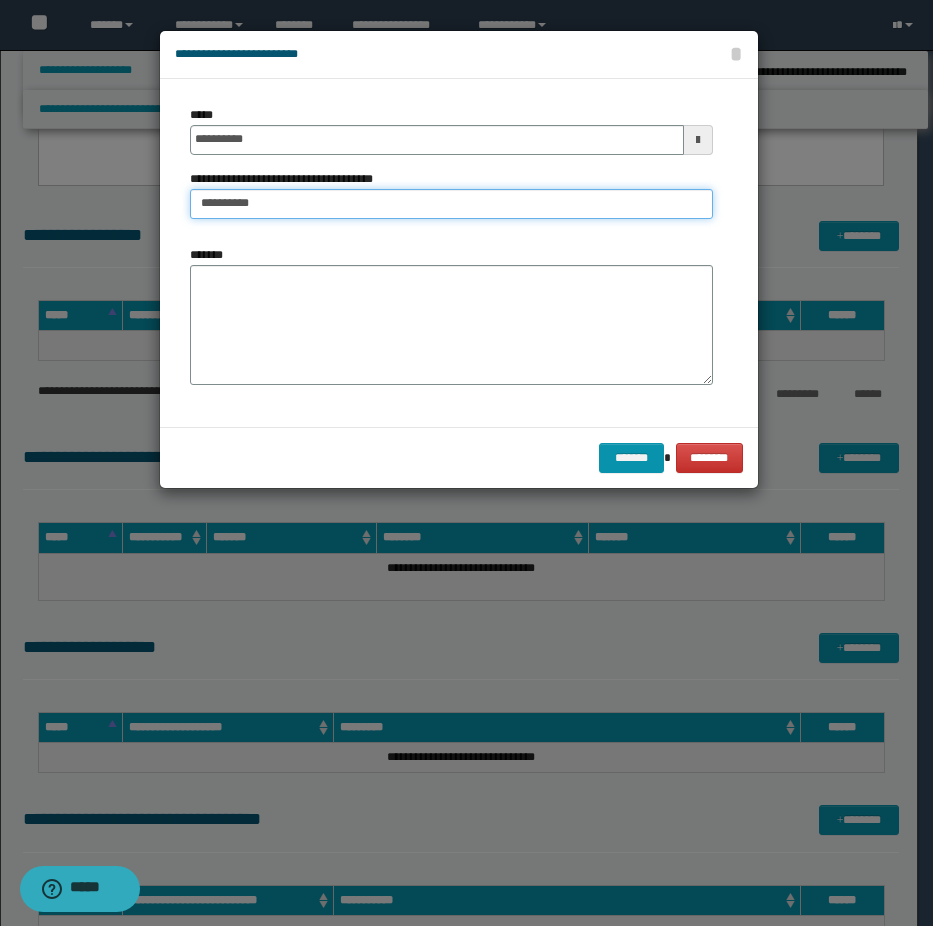 type on "*********" 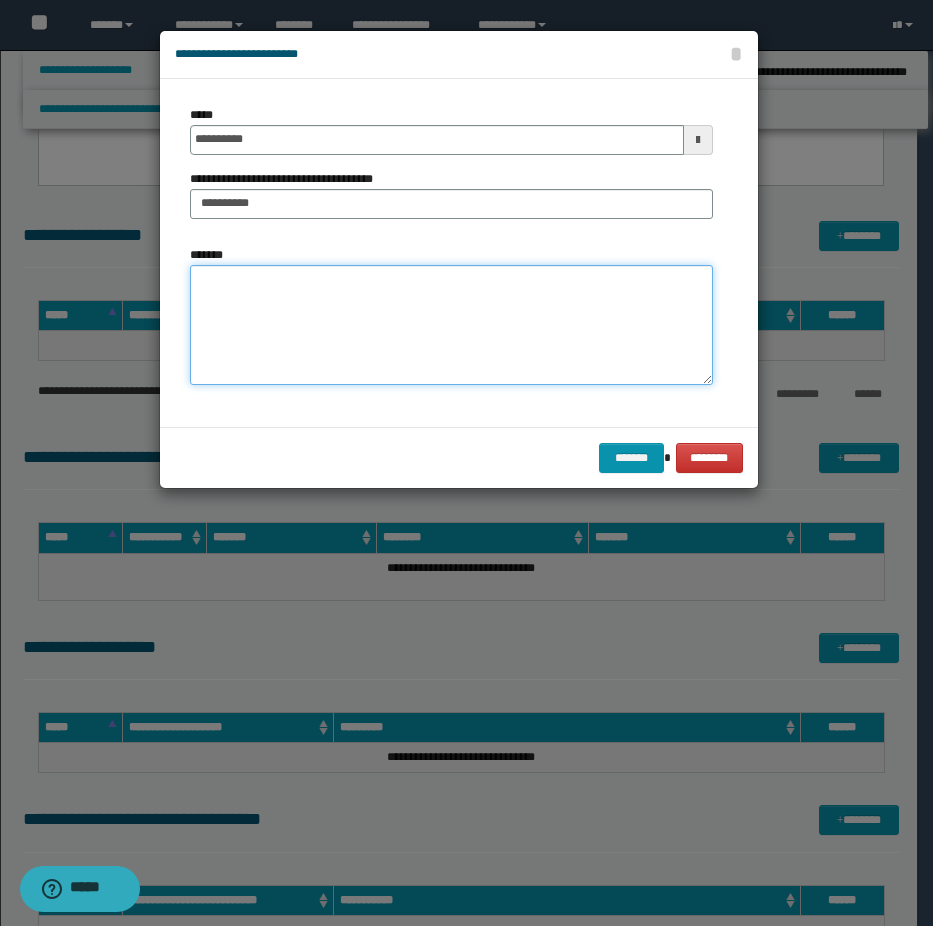 click on "*******" at bounding box center (451, 325) 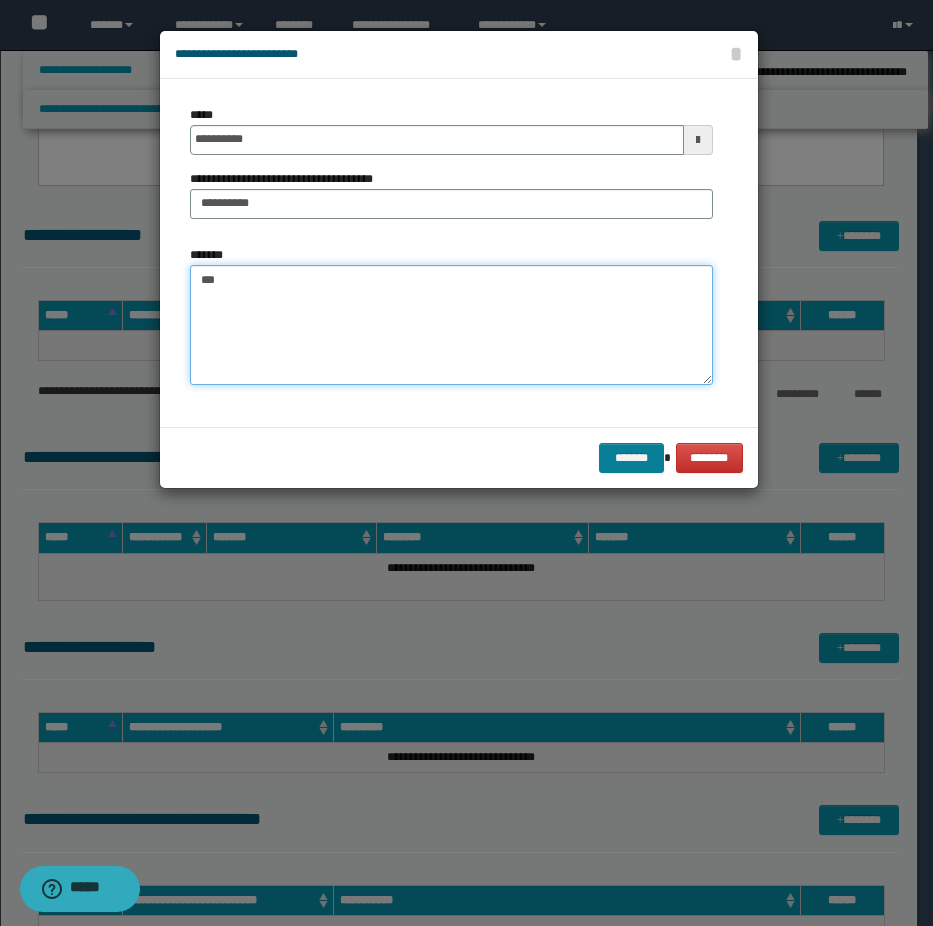 type on "***" 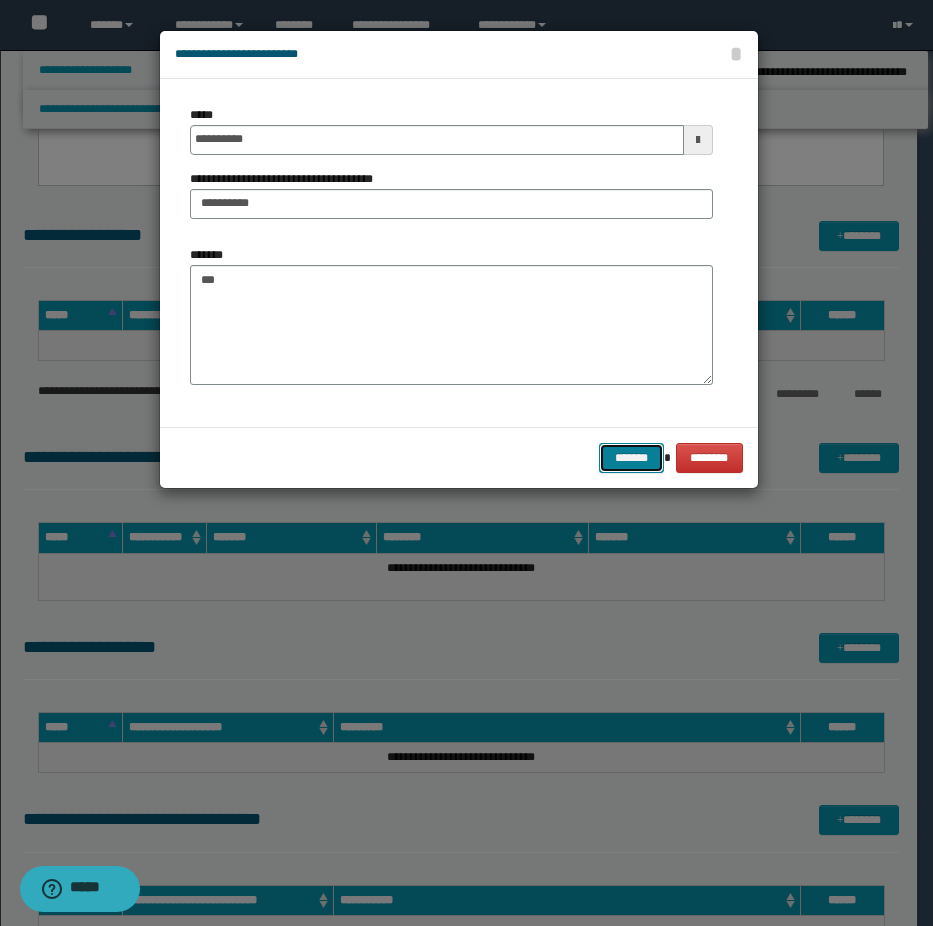 click on "*******" at bounding box center [631, 458] 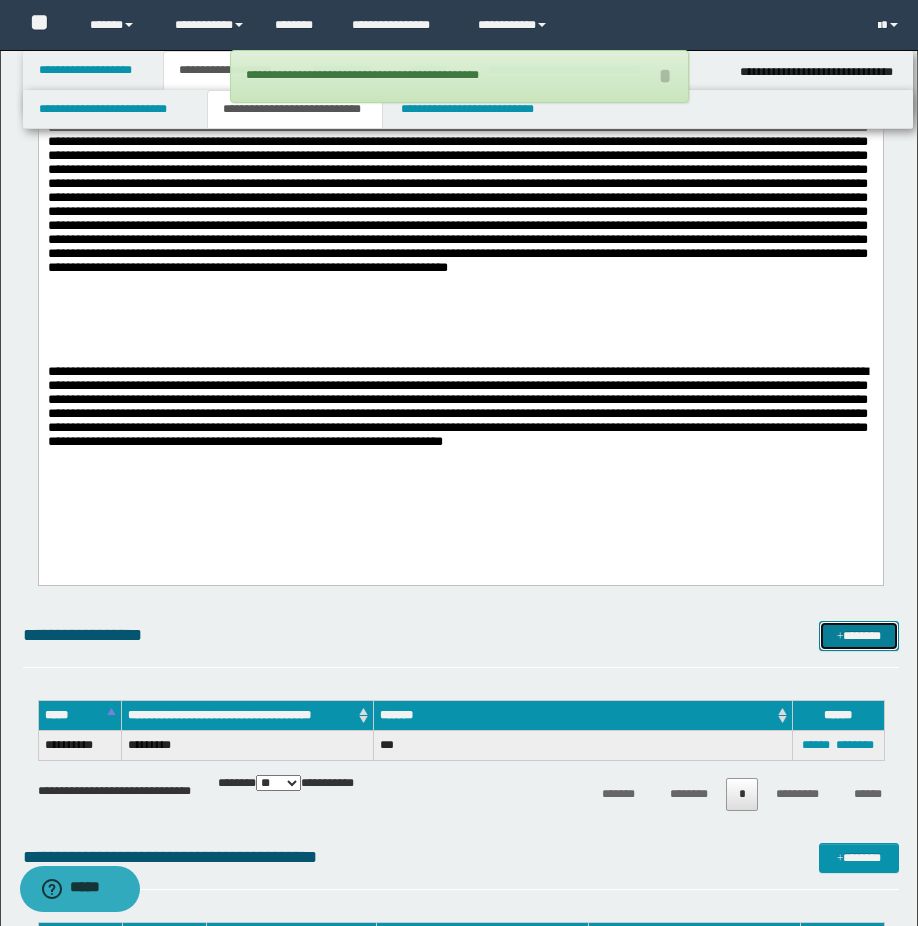 scroll, scrollTop: 600, scrollLeft: 0, axis: vertical 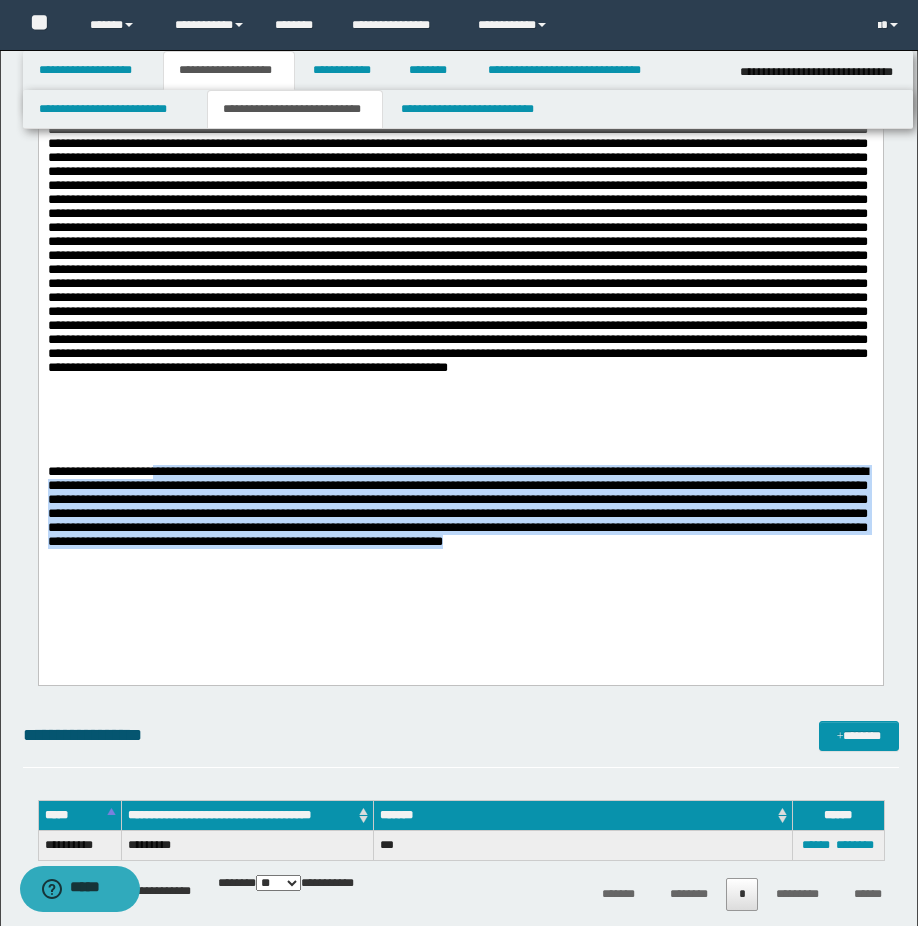 drag, startPoint x: 163, startPoint y: 473, endPoint x: 160, endPoint y: 579, distance: 106.04244 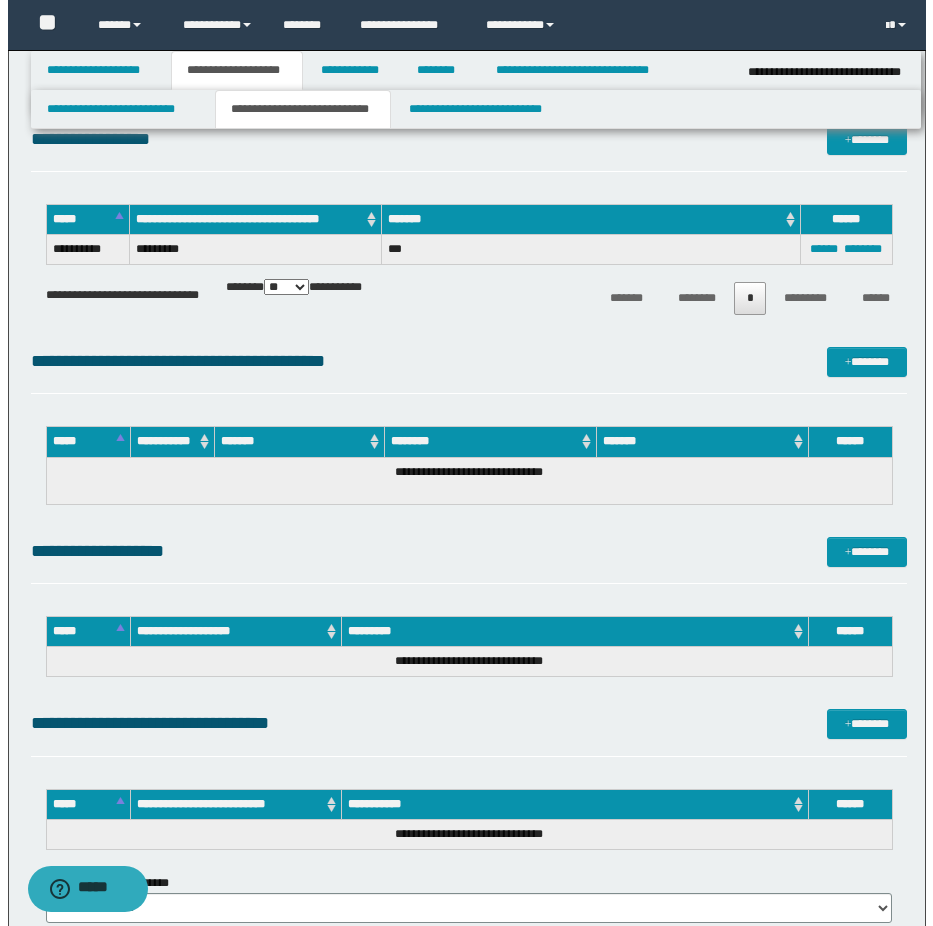 scroll, scrollTop: 1000, scrollLeft: 0, axis: vertical 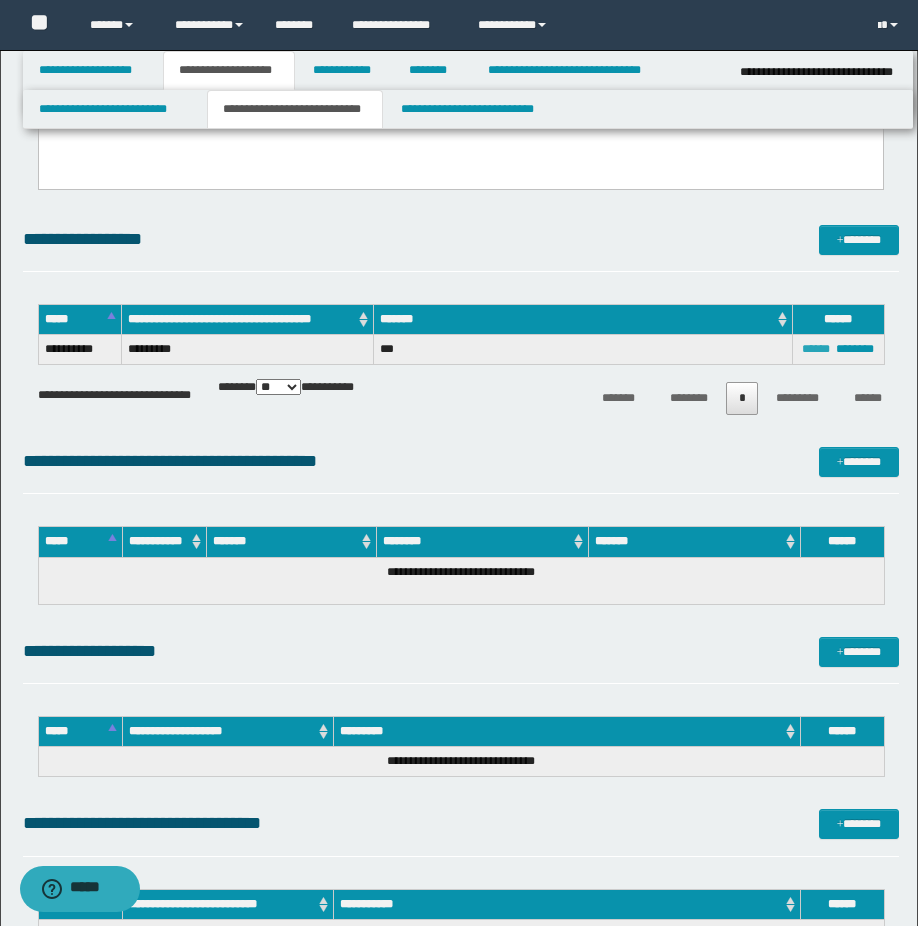 click on "******" at bounding box center [816, 349] 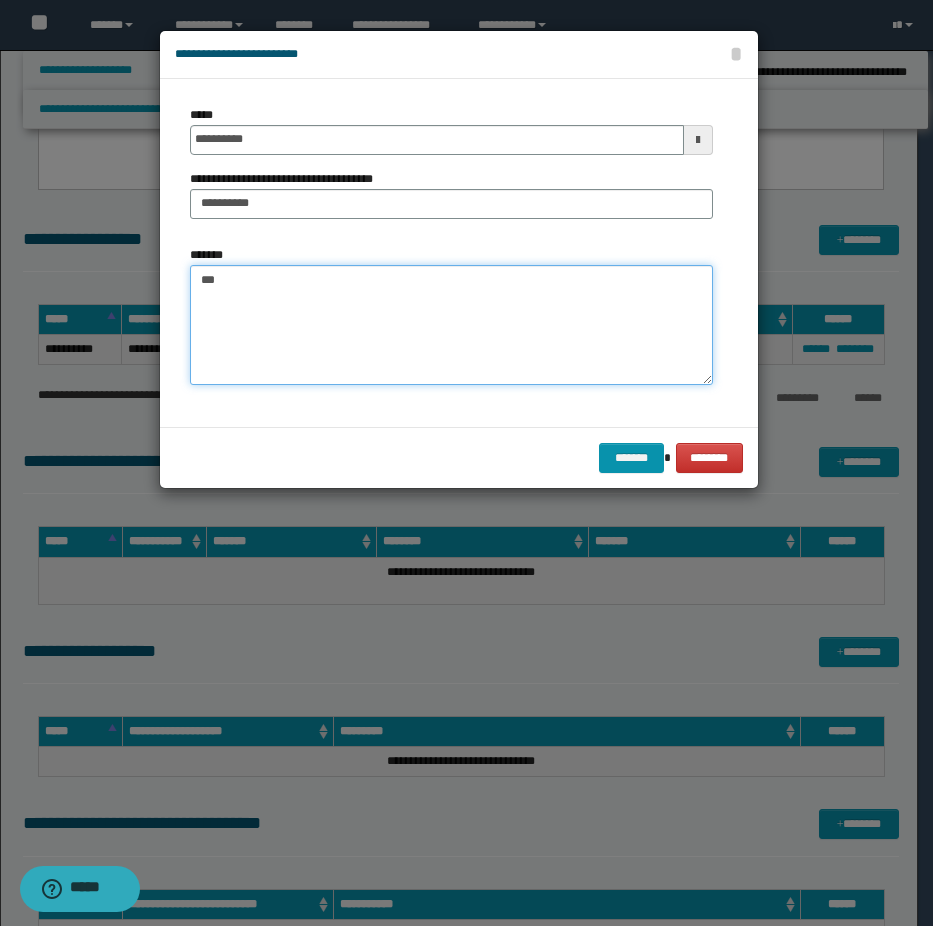 drag, startPoint x: 298, startPoint y: 291, endPoint x: 97, endPoint y: 272, distance: 201.89601 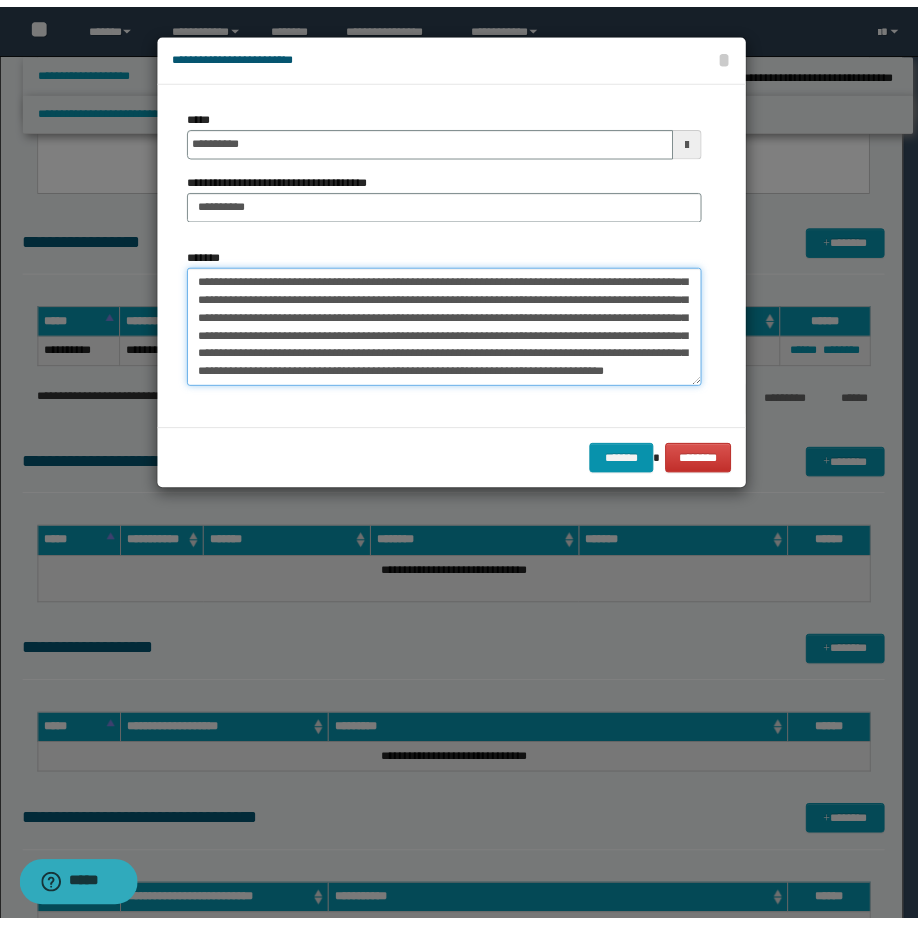 scroll, scrollTop: 0, scrollLeft: 0, axis: both 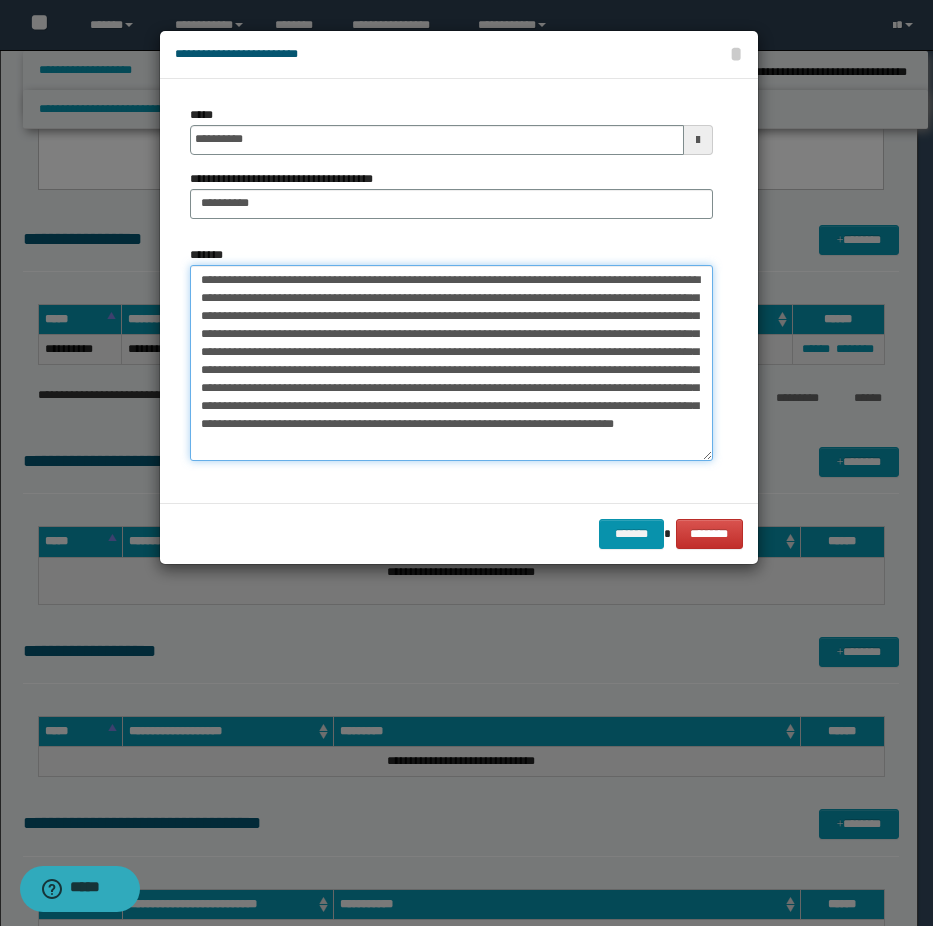 drag, startPoint x: 704, startPoint y: 382, endPoint x: 704, endPoint y: 481, distance: 99 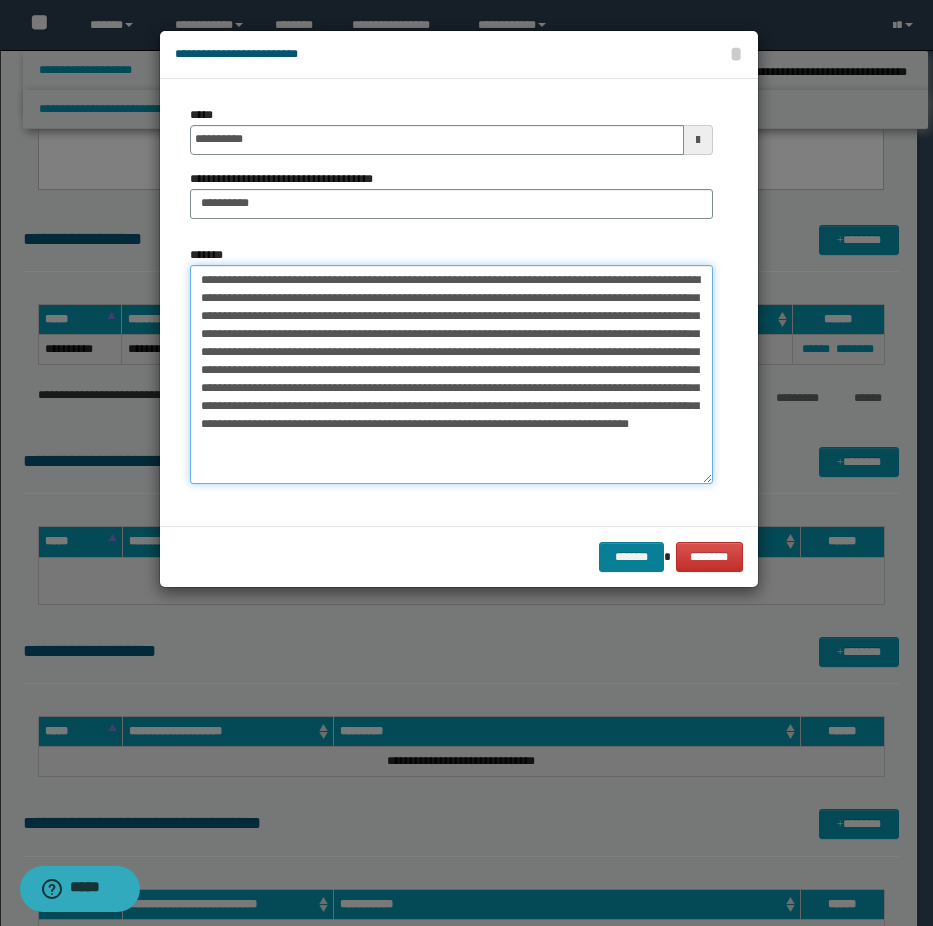 type on "**********" 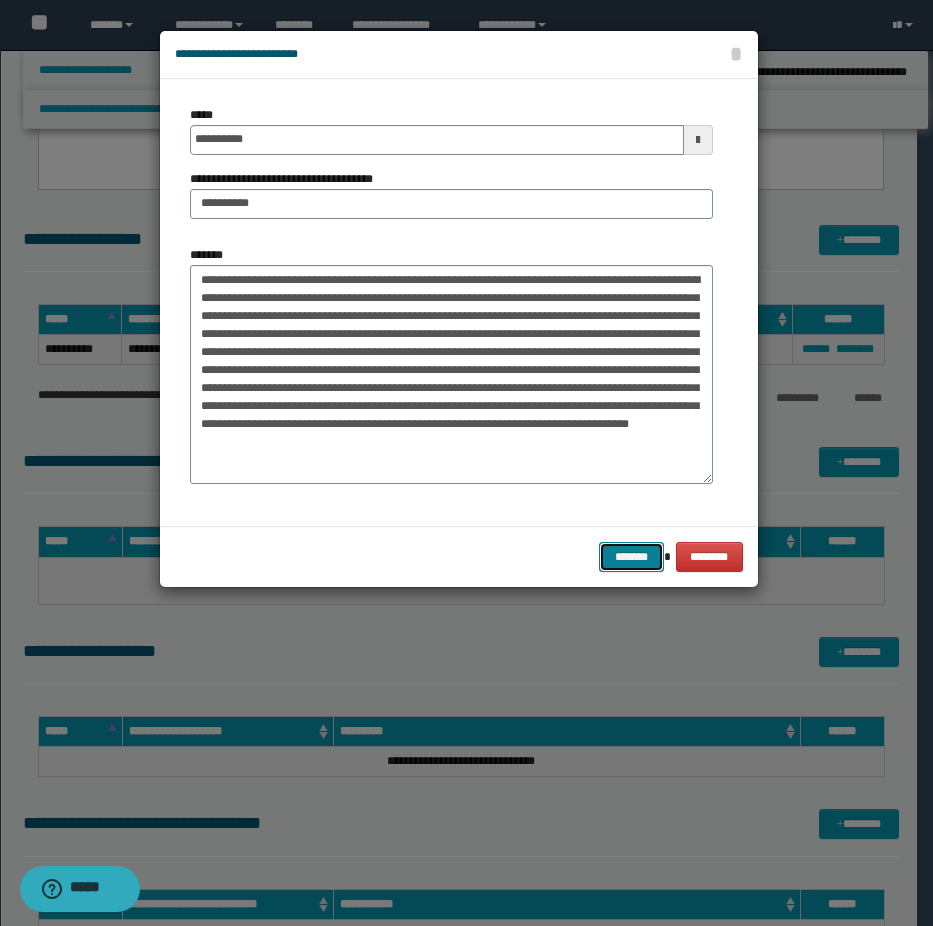 click on "*******" at bounding box center (631, 557) 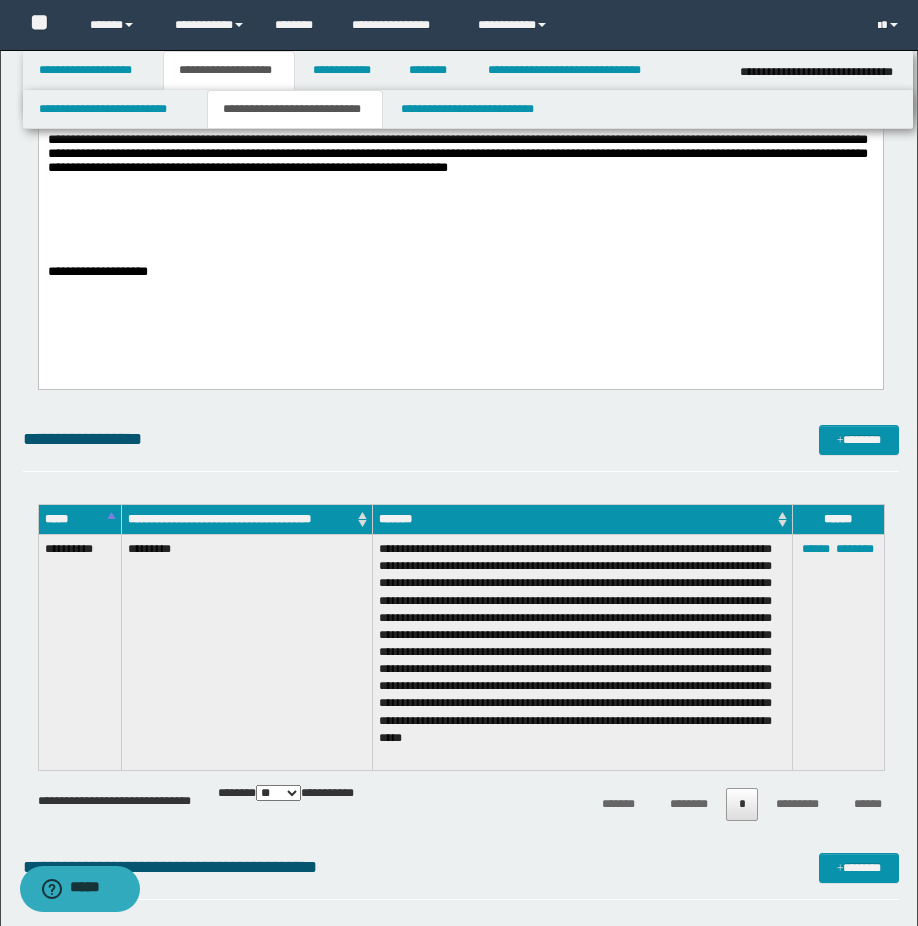 scroll, scrollTop: 400, scrollLeft: 0, axis: vertical 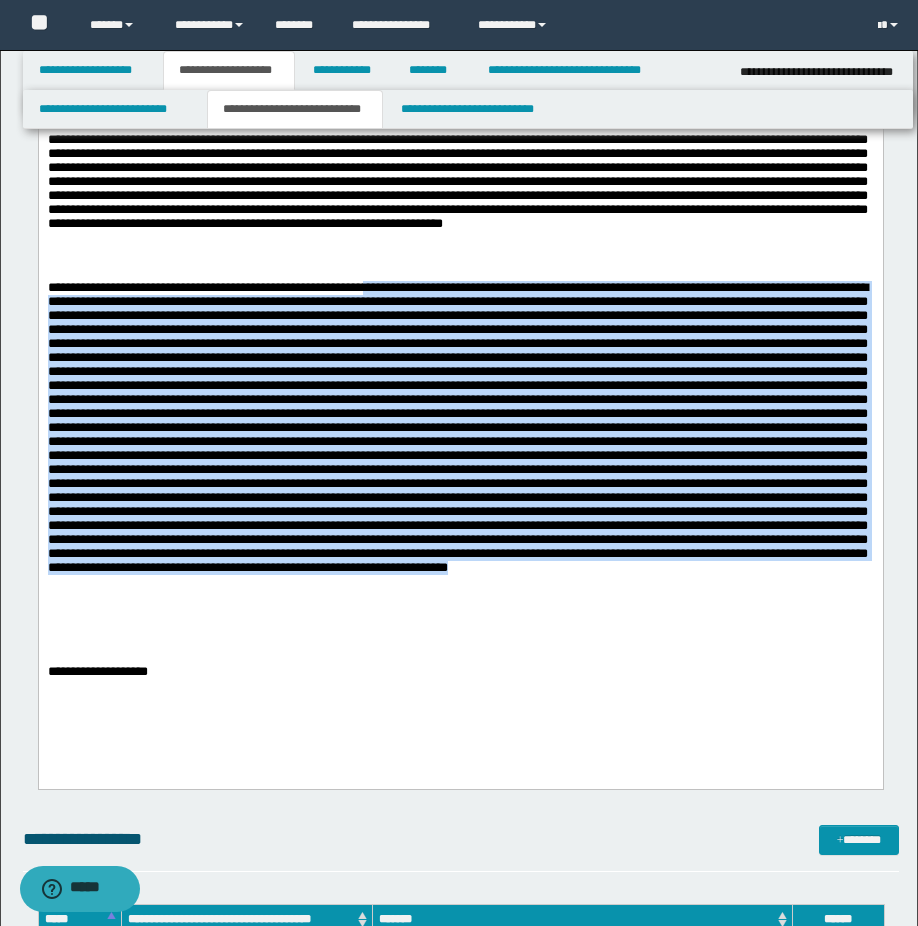 drag, startPoint x: 399, startPoint y: 292, endPoint x: 343, endPoint y: 638, distance: 350.5025 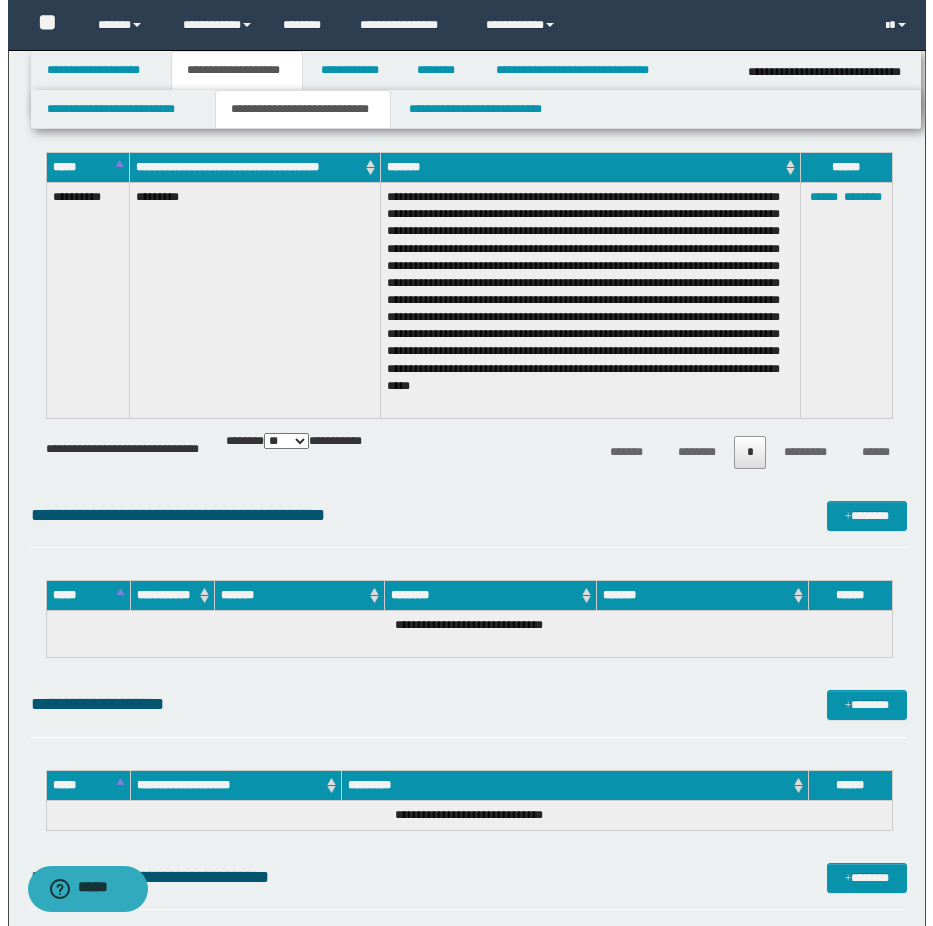 scroll, scrollTop: 600, scrollLeft: 0, axis: vertical 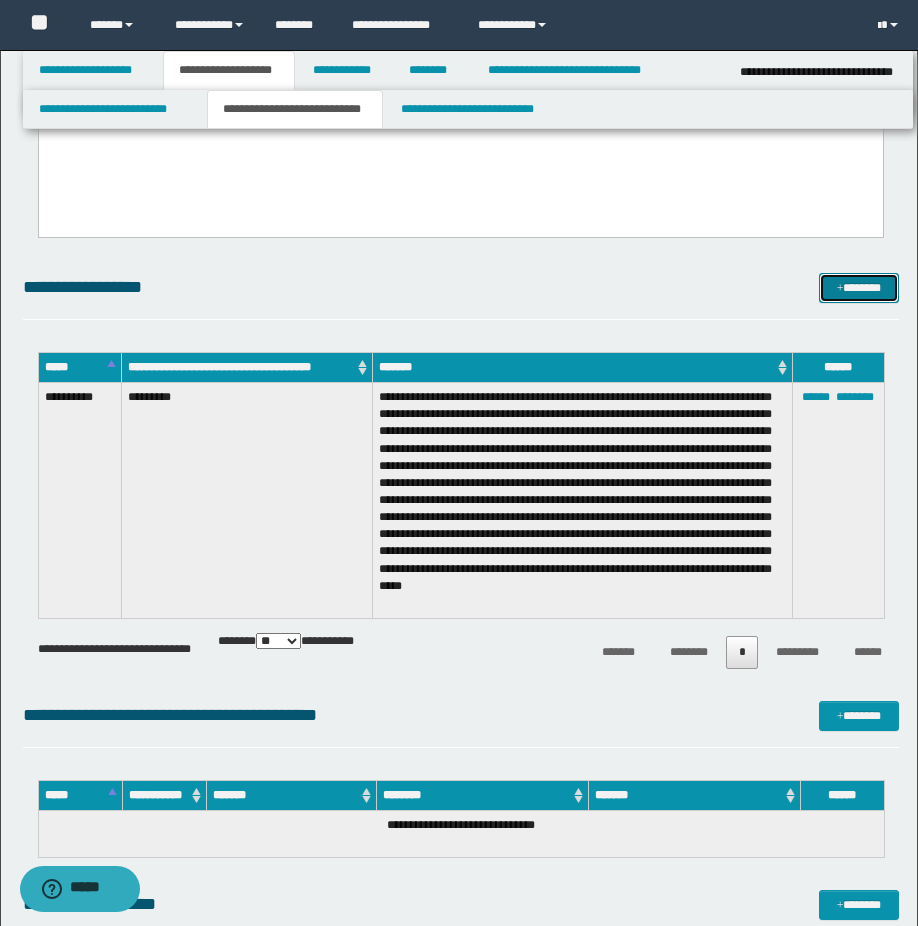 click on "*******" at bounding box center (859, 288) 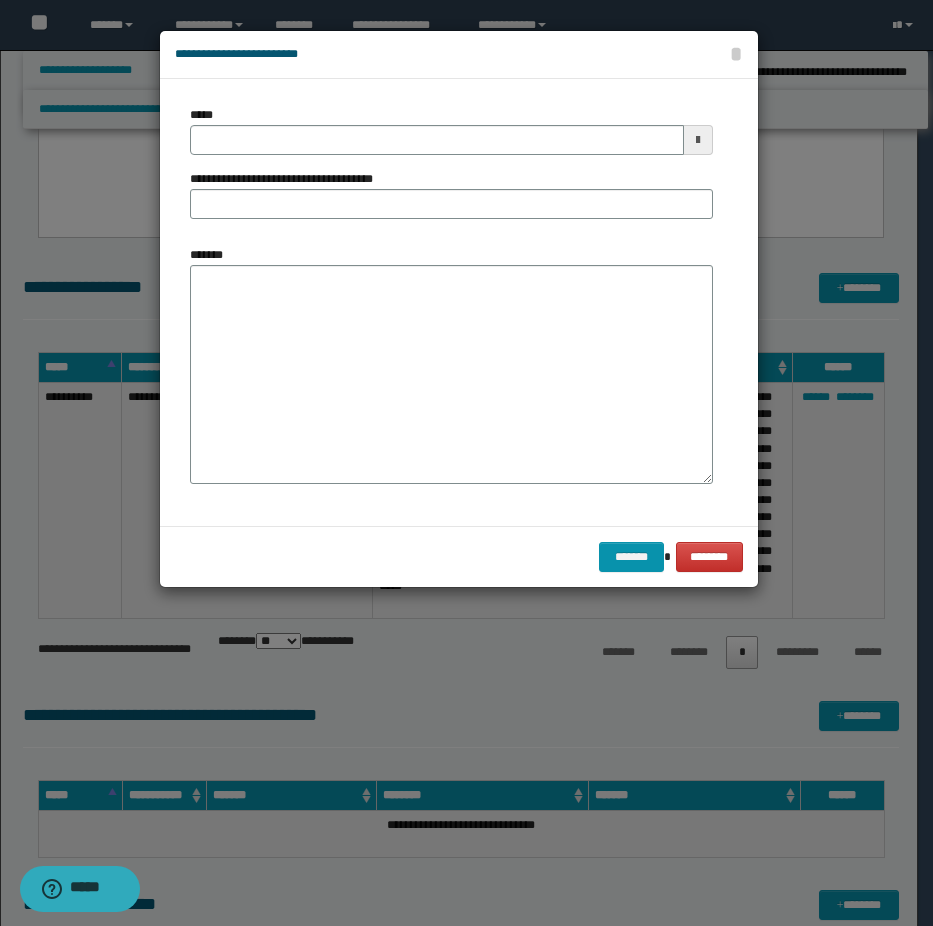 type 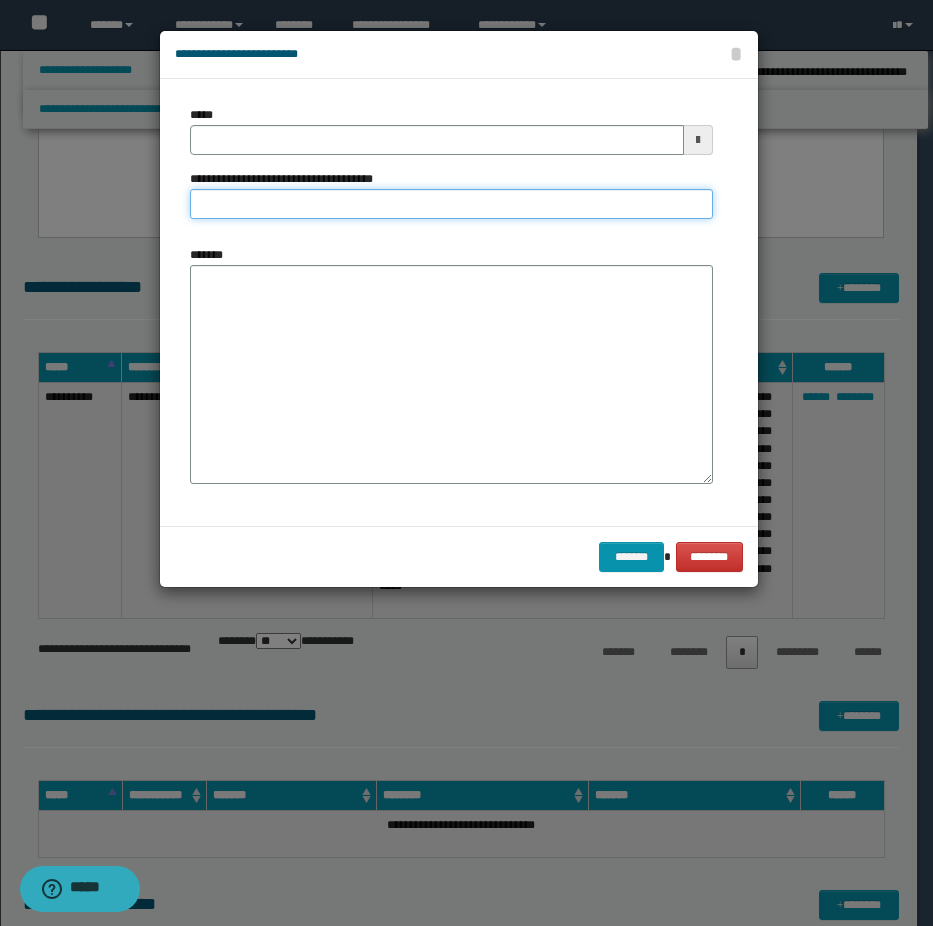 drag, startPoint x: 200, startPoint y: 205, endPoint x: 242, endPoint y: 198, distance: 42.579338 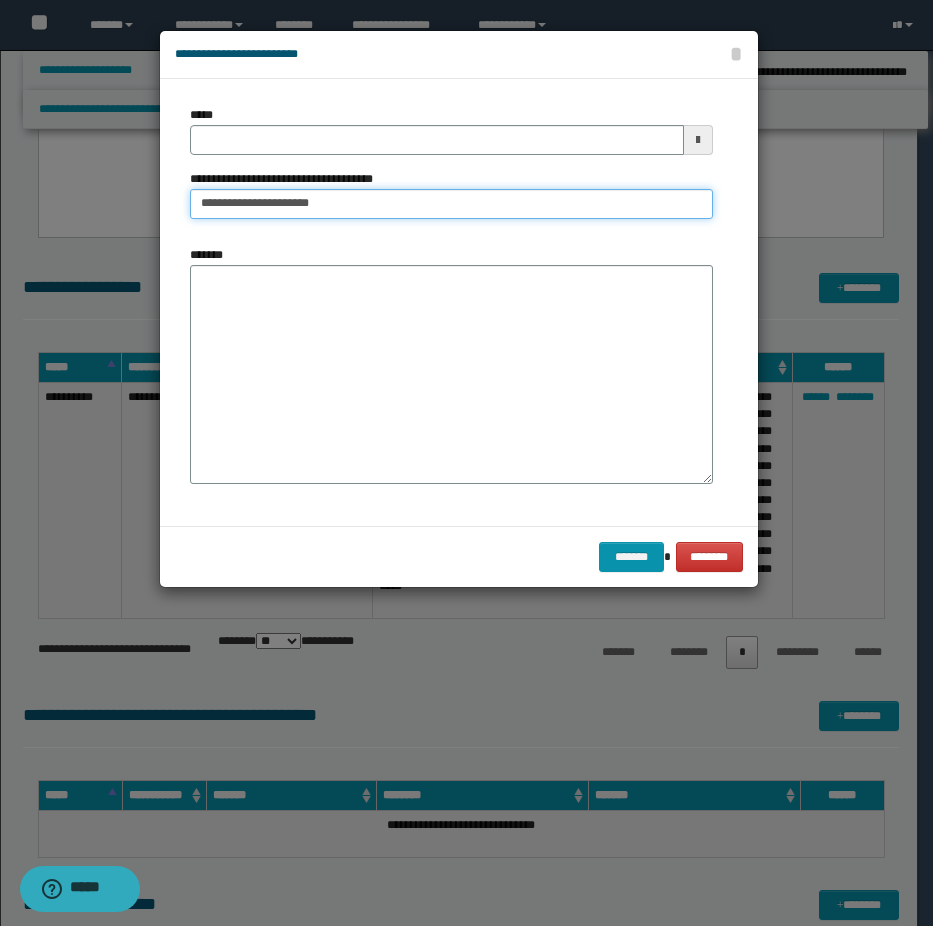 type on "**********" 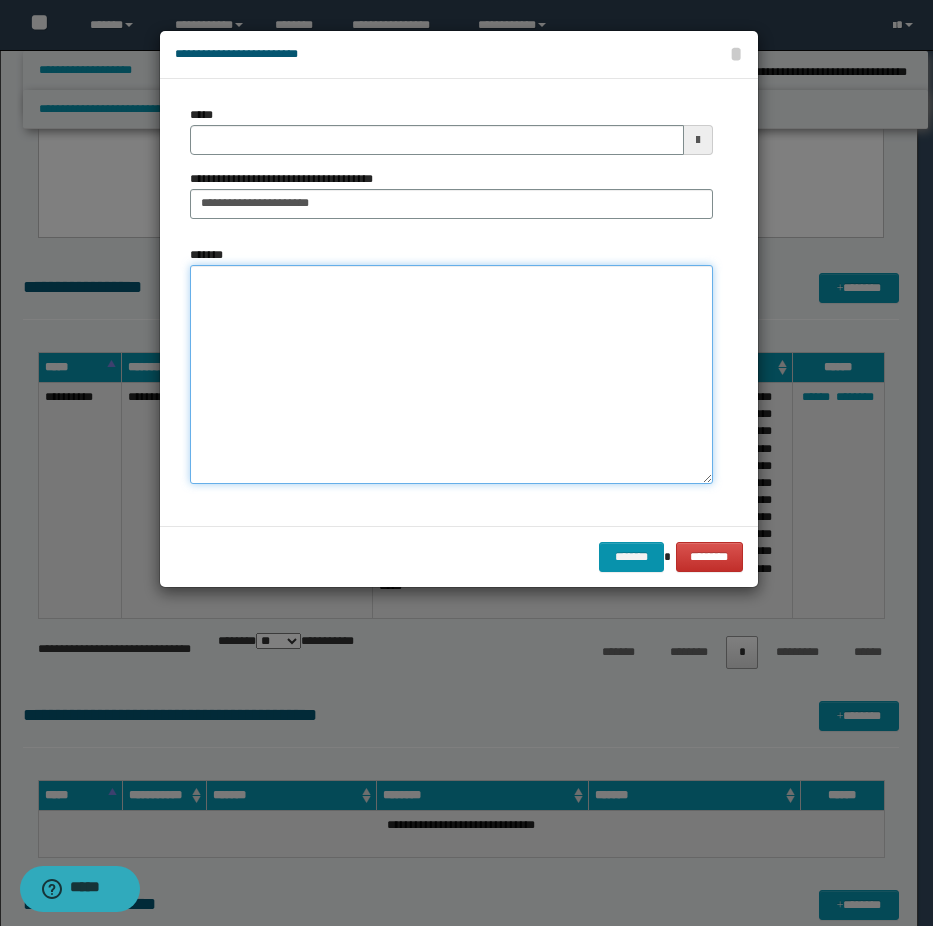 click on "*******" at bounding box center [451, 374] 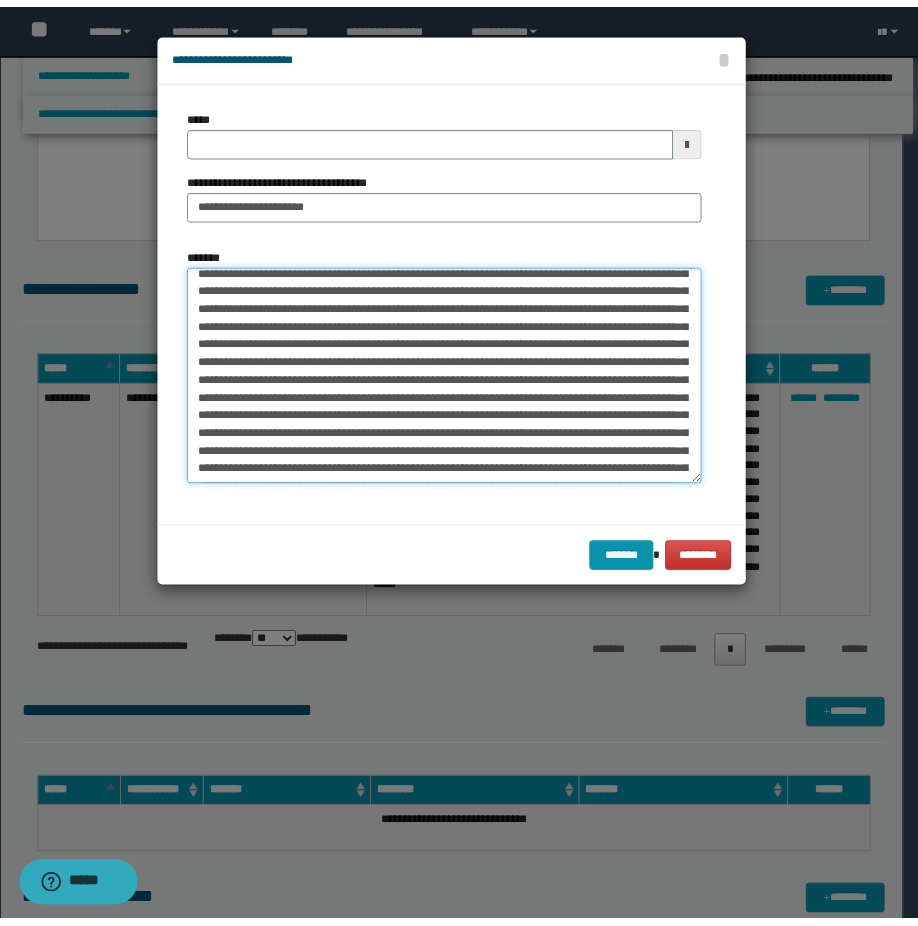 scroll, scrollTop: 0, scrollLeft: 0, axis: both 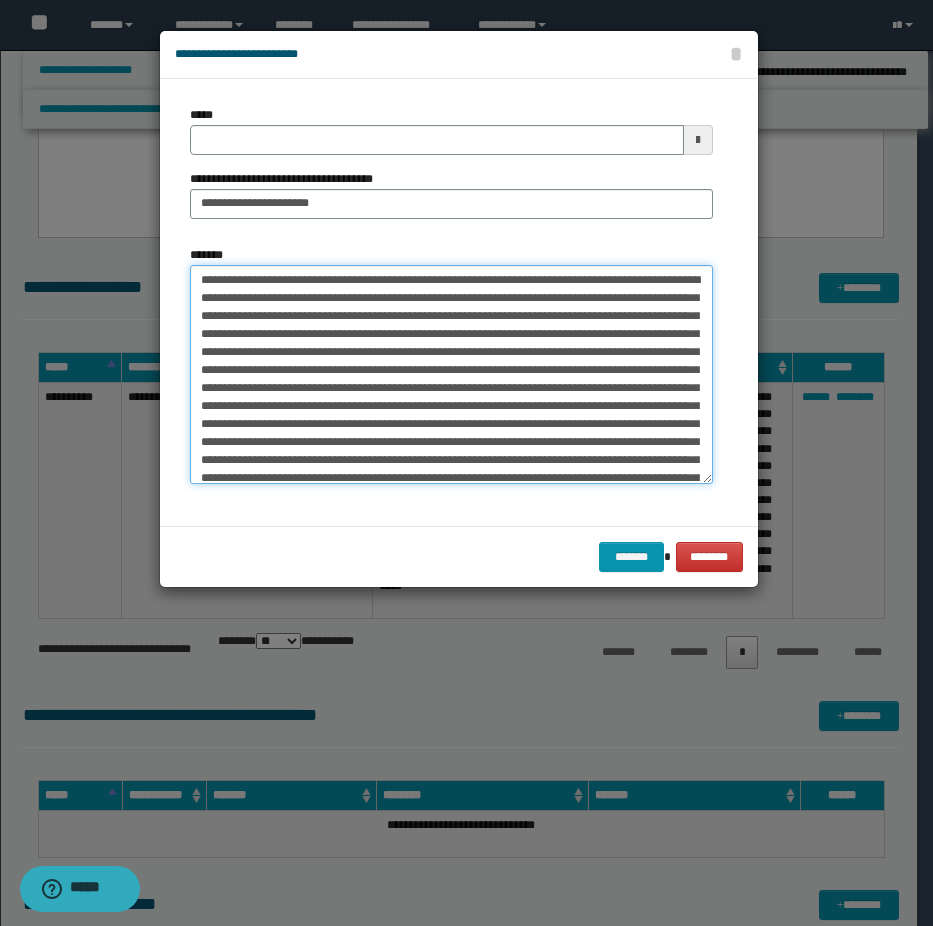 type 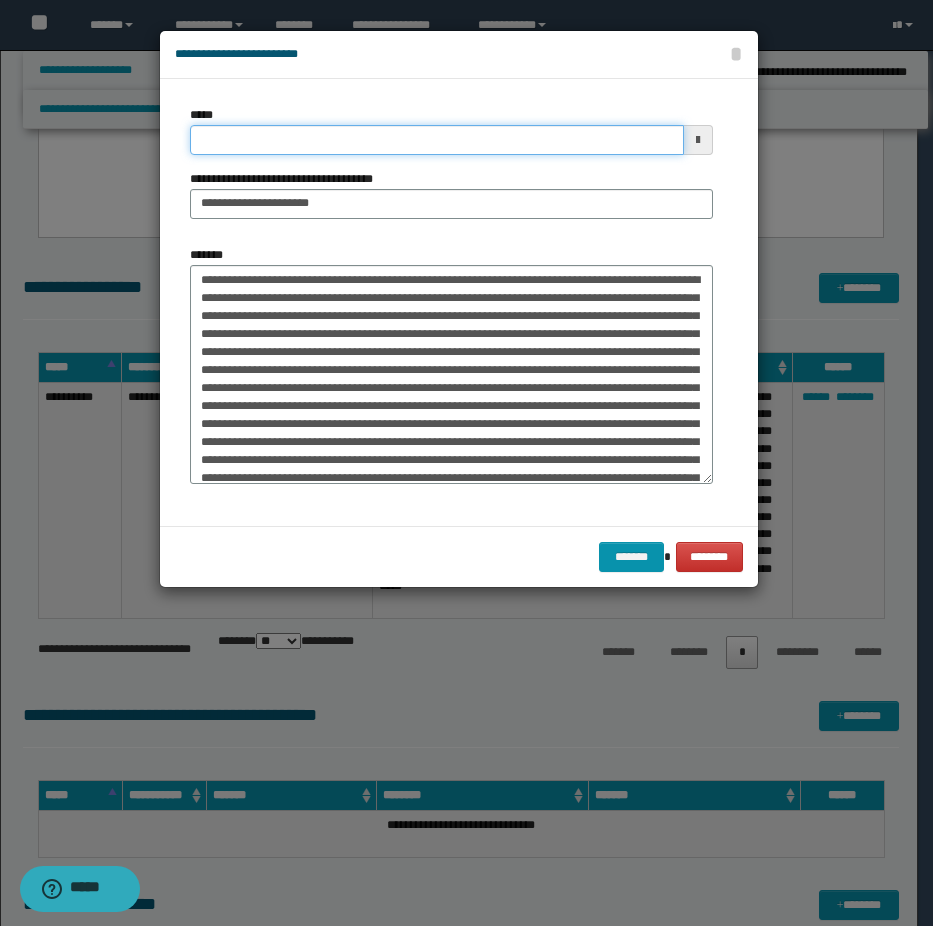 click on "*****" at bounding box center [437, 140] 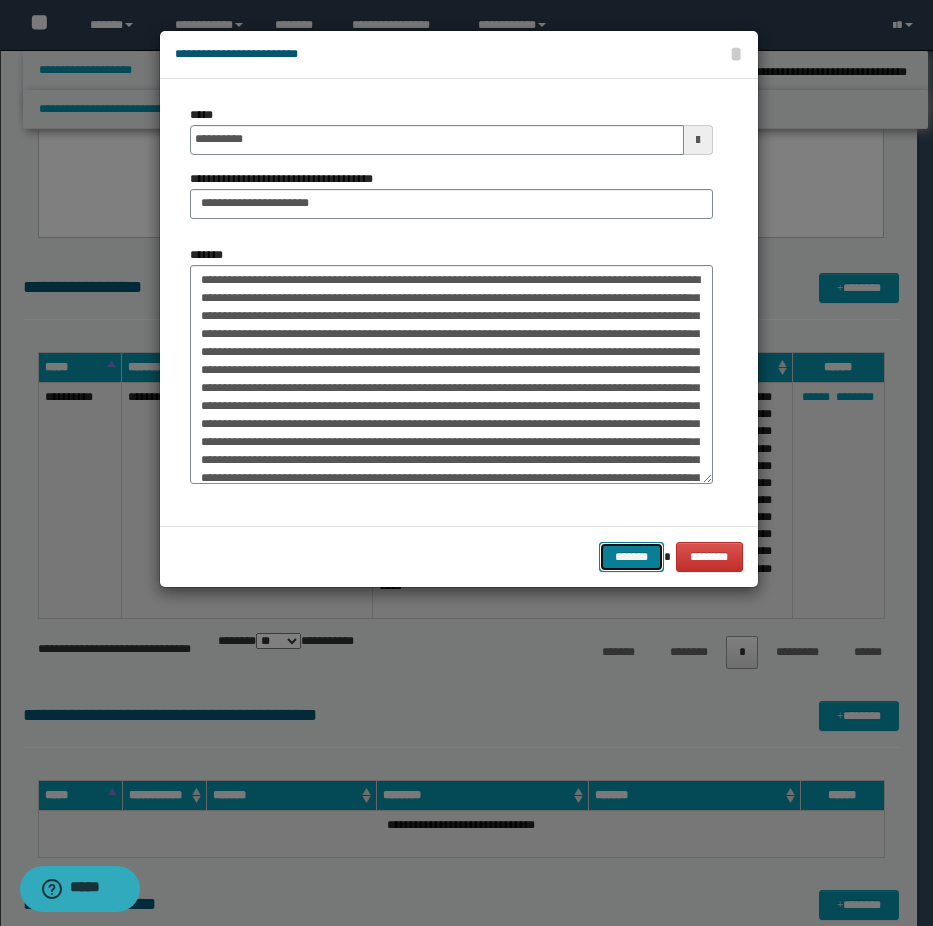 drag, startPoint x: 636, startPoint y: 556, endPoint x: 350, endPoint y: 428, distance: 313.33688 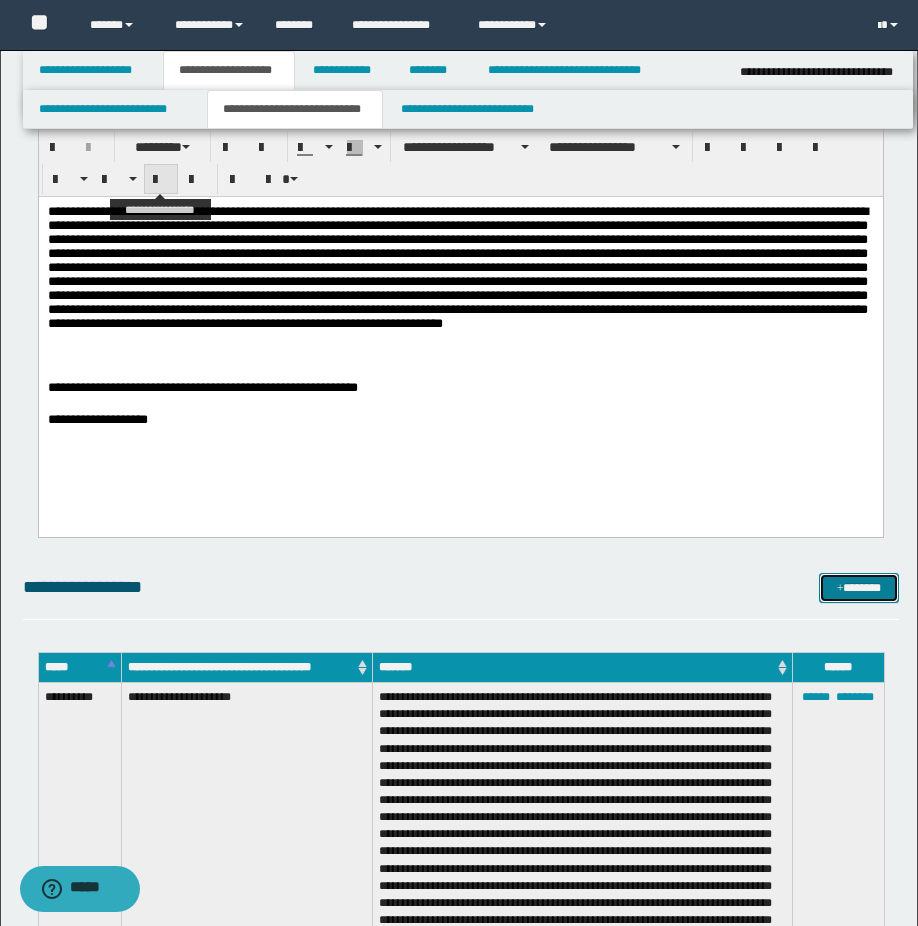 scroll, scrollTop: 700, scrollLeft: 0, axis: vertical 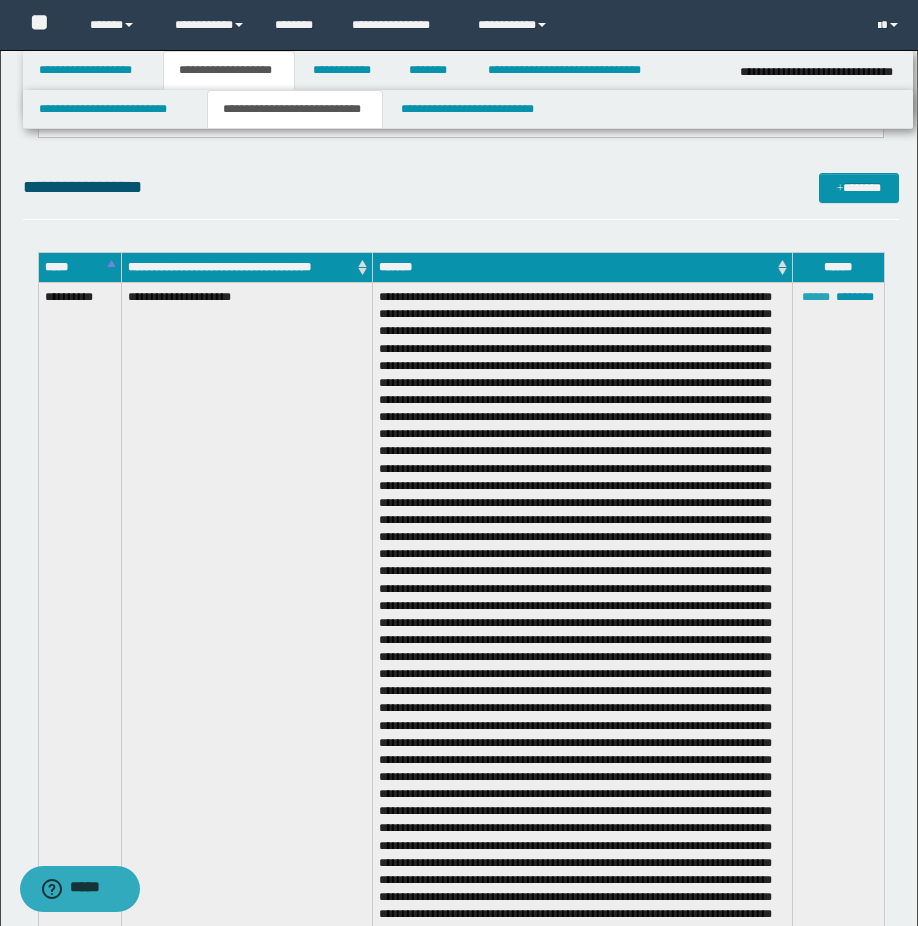 click on "******" at bounding box center (816, 297) 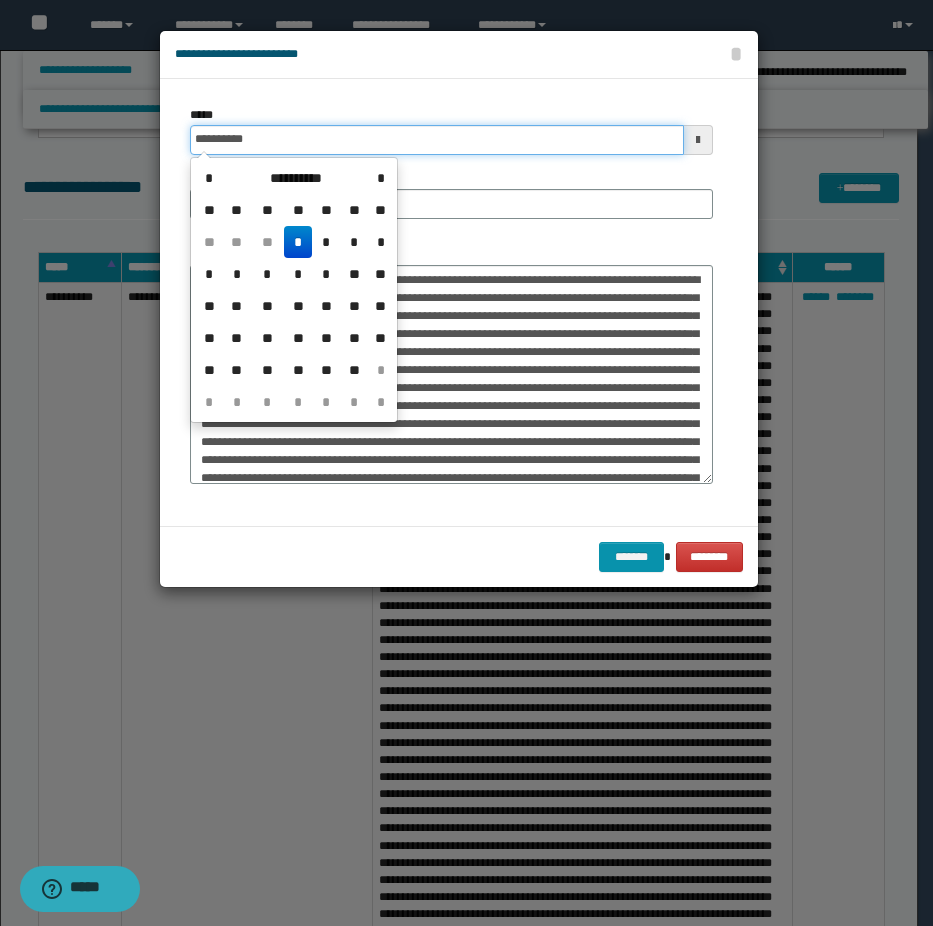 drag, startPoint x: 191, startPoint y: 141, endPoint x: 320, endPoint y: 146, distance: 129.09686 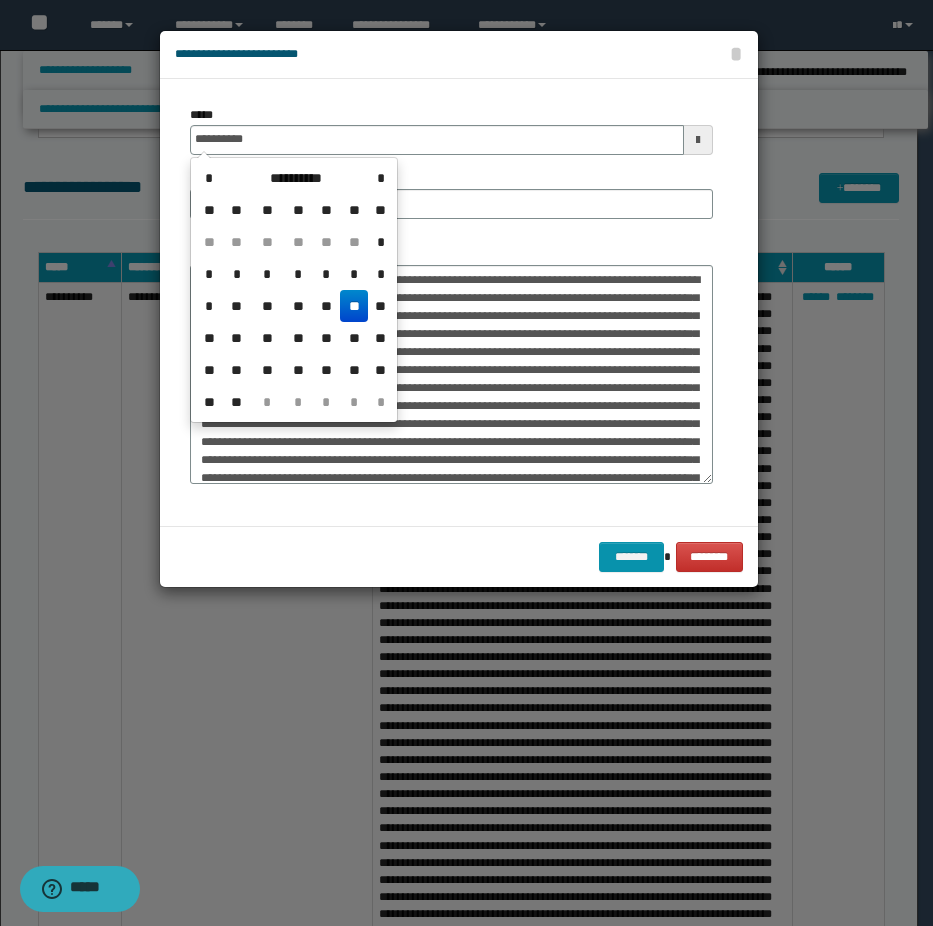 click on "**" at bounding box center [354, 306] 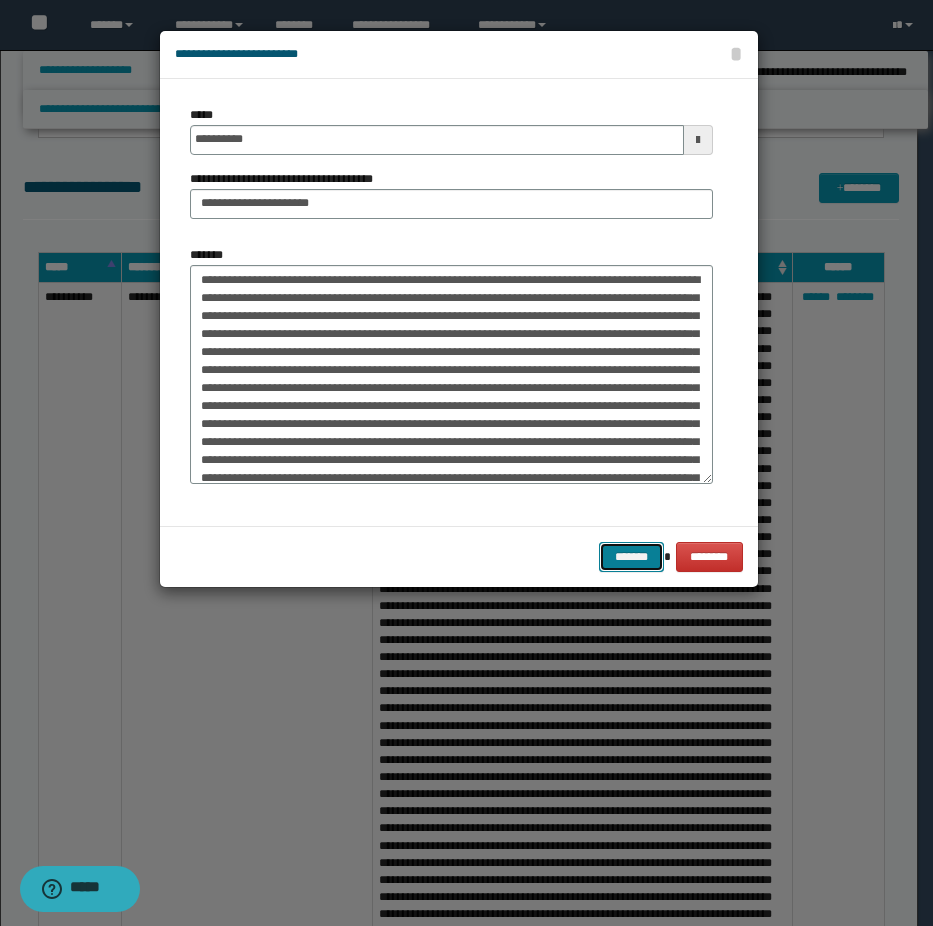 click on "*******" at bounding box center (631, 557) 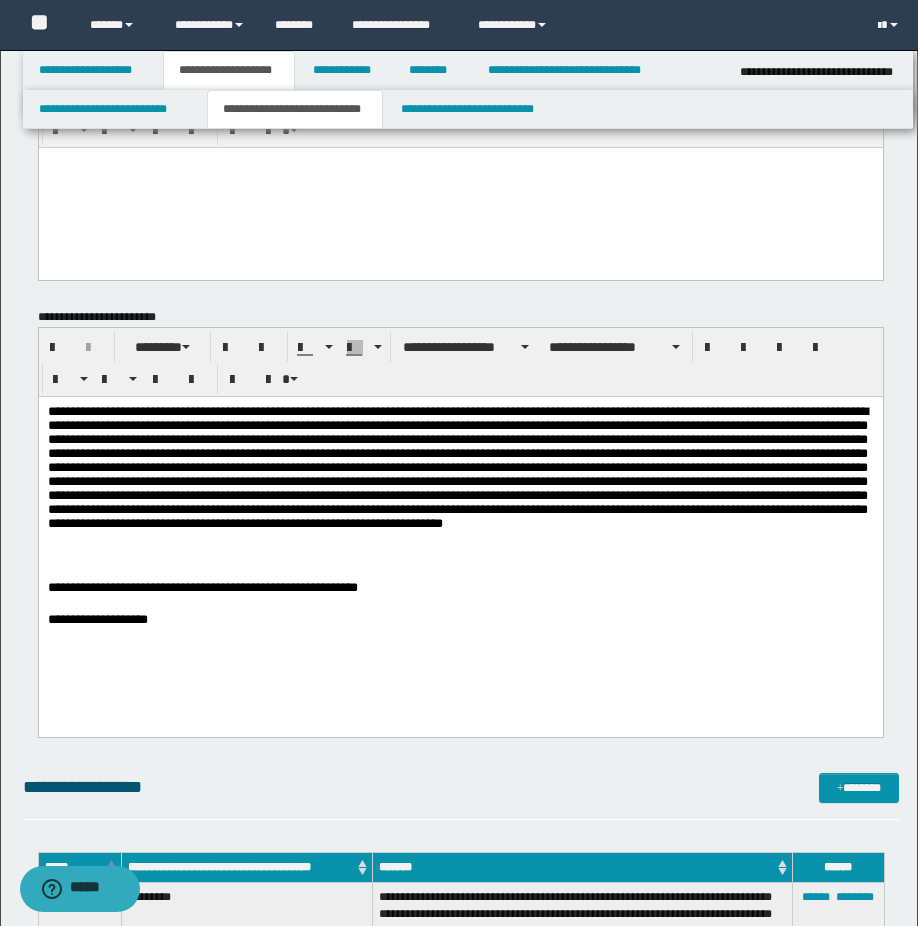 scroll, scrollTop: 0, scrollLeft: 0, axis: both 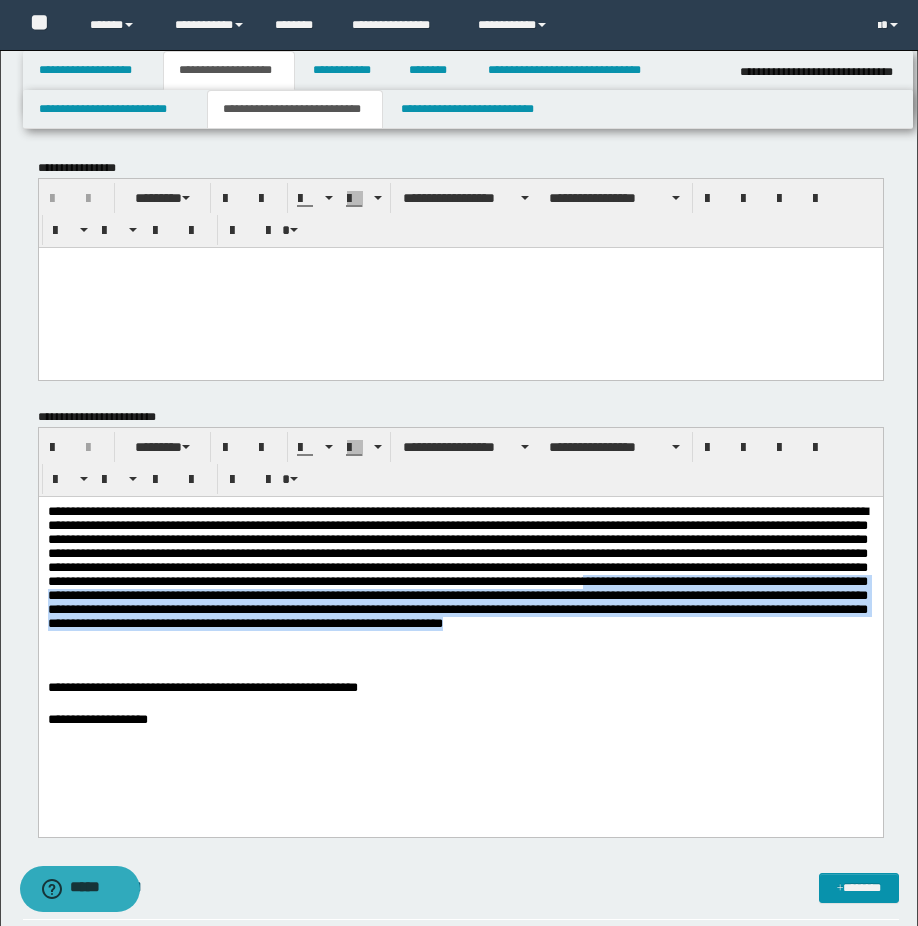 drag, startPoint x: 316, startPoint y: 652, endPoint x: 220, endPoint y: 611, distance: 104.388695 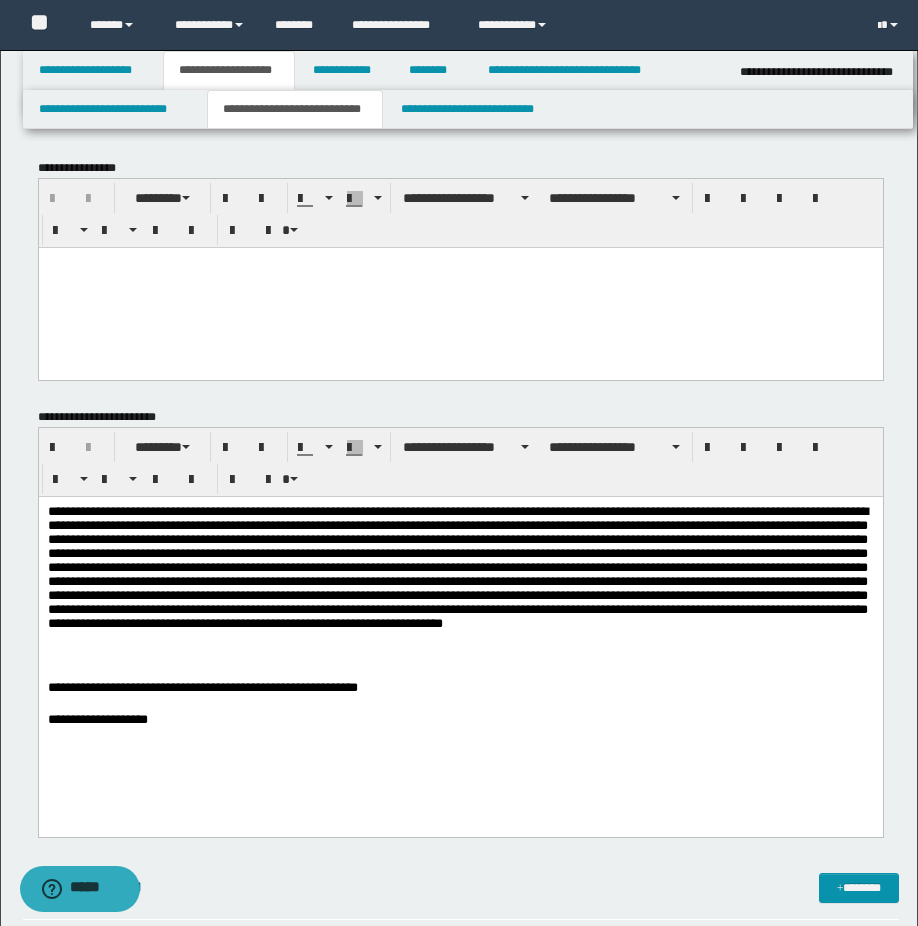 click at bounding box center [460, 584] 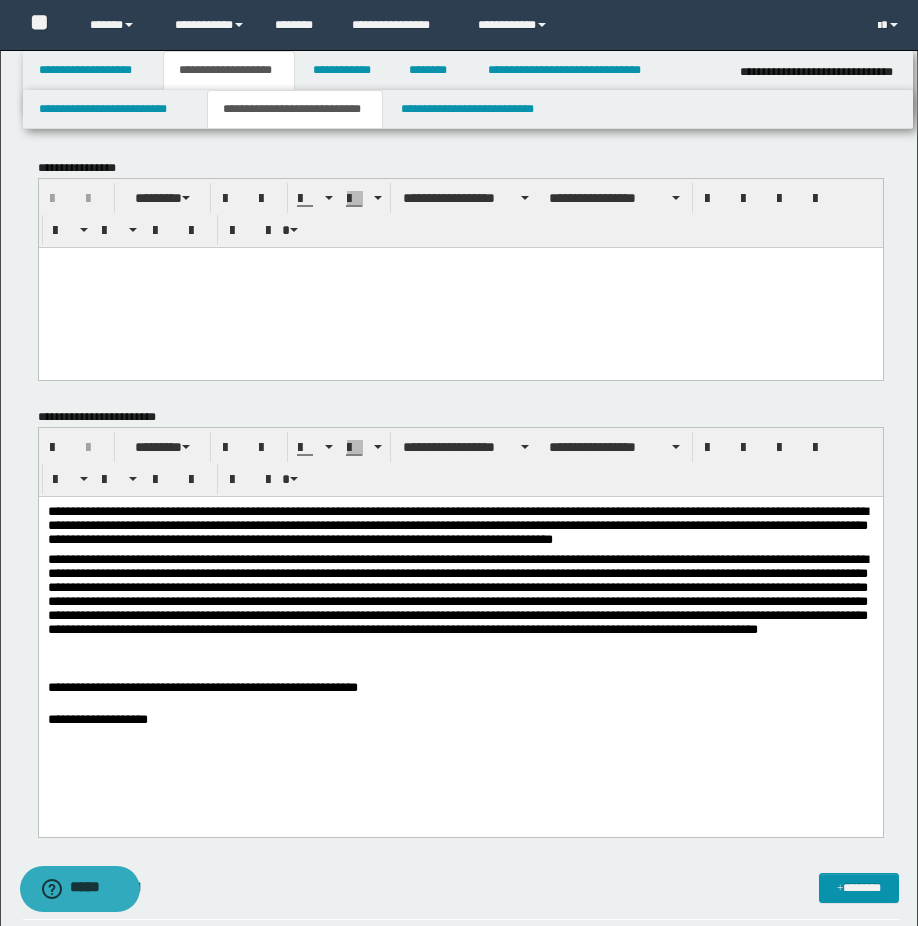 click on "**********" at bounding box center (460, 608) 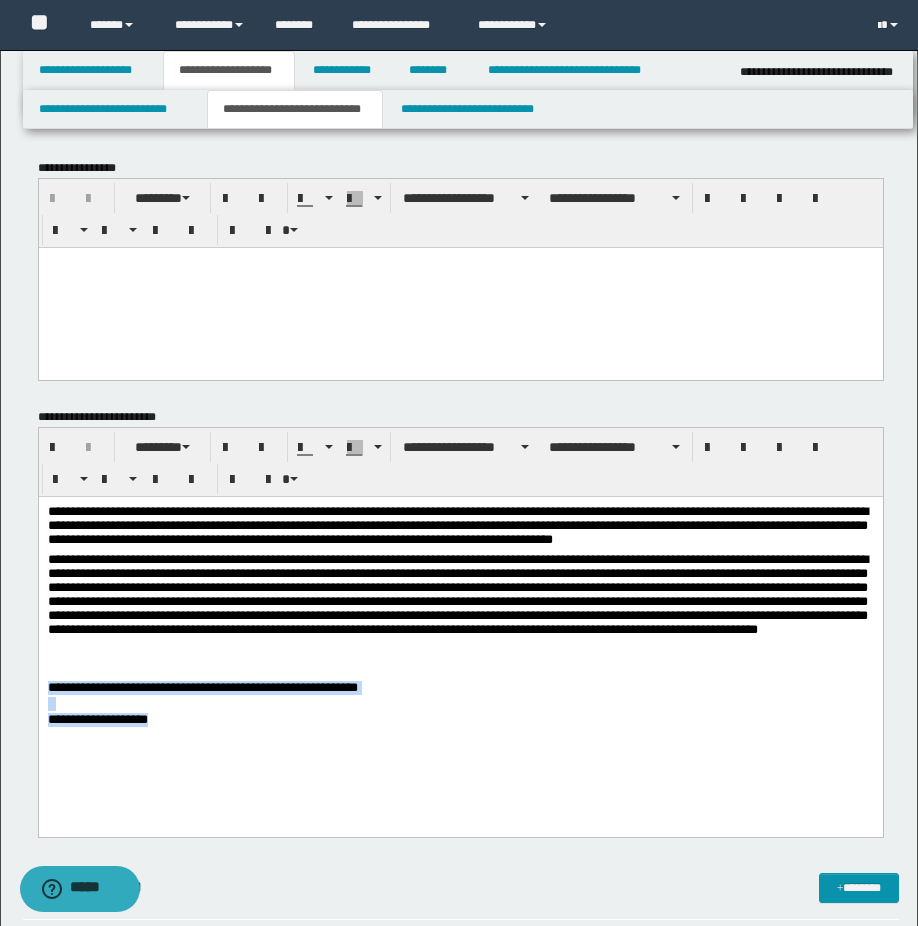 drag, startPoint x: 157, startPoint y: 721, endPoint x: 43, endPoint y: 680, distance: 121.14867 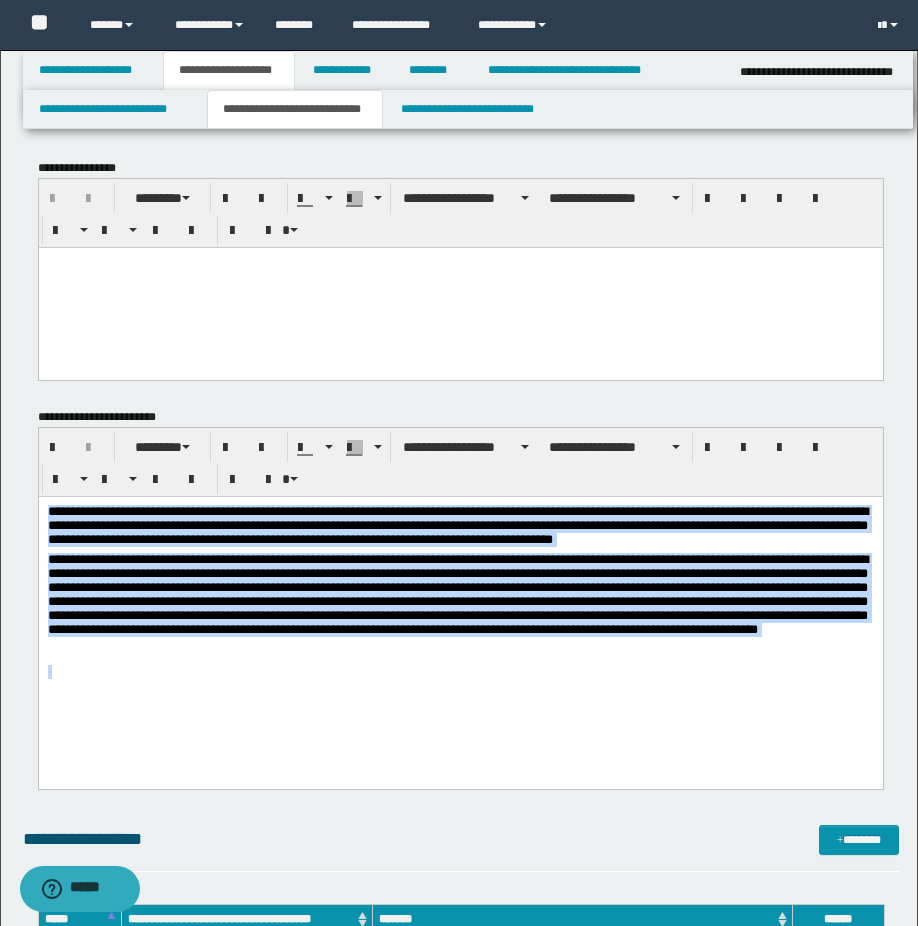 drag, startPoint x: 429, startPoint y: 663, endPoint x: 21, endPoint y: 513, distance: 434.6999 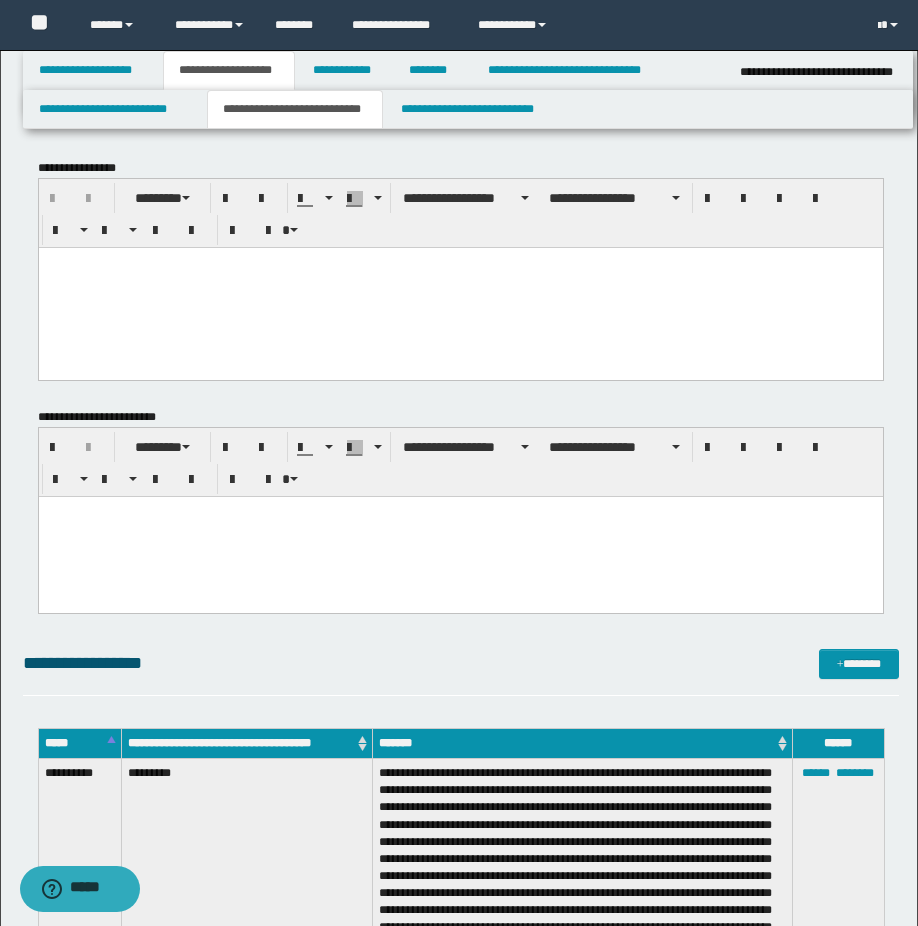 click at bounding box center (460, 287) 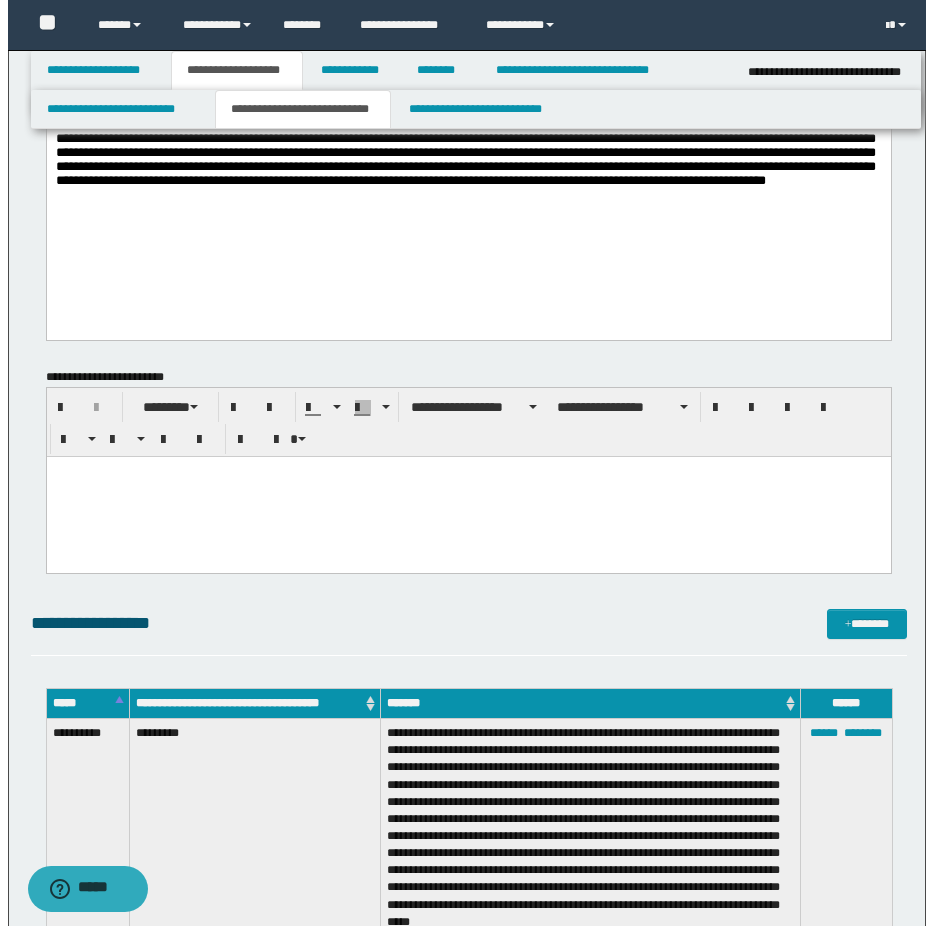 scroll, scrollTop: 600, scrollLeft: 0, axis: vertical 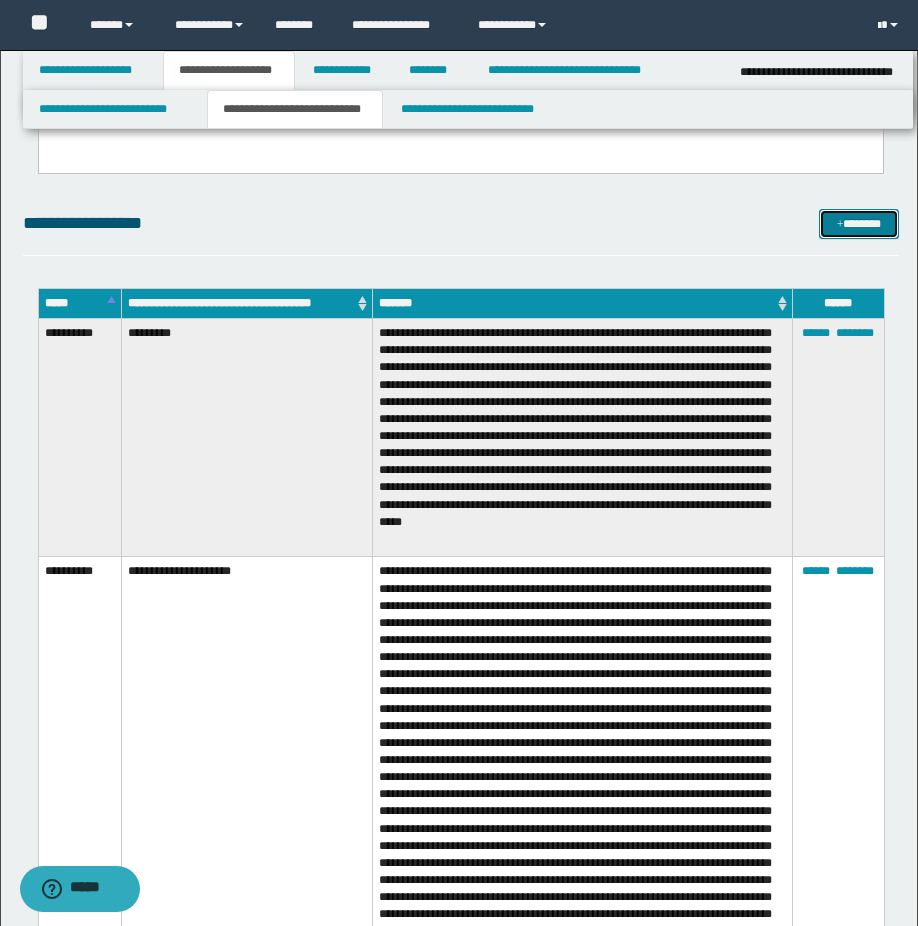 click on "*******" at bounding box center [859, 224] 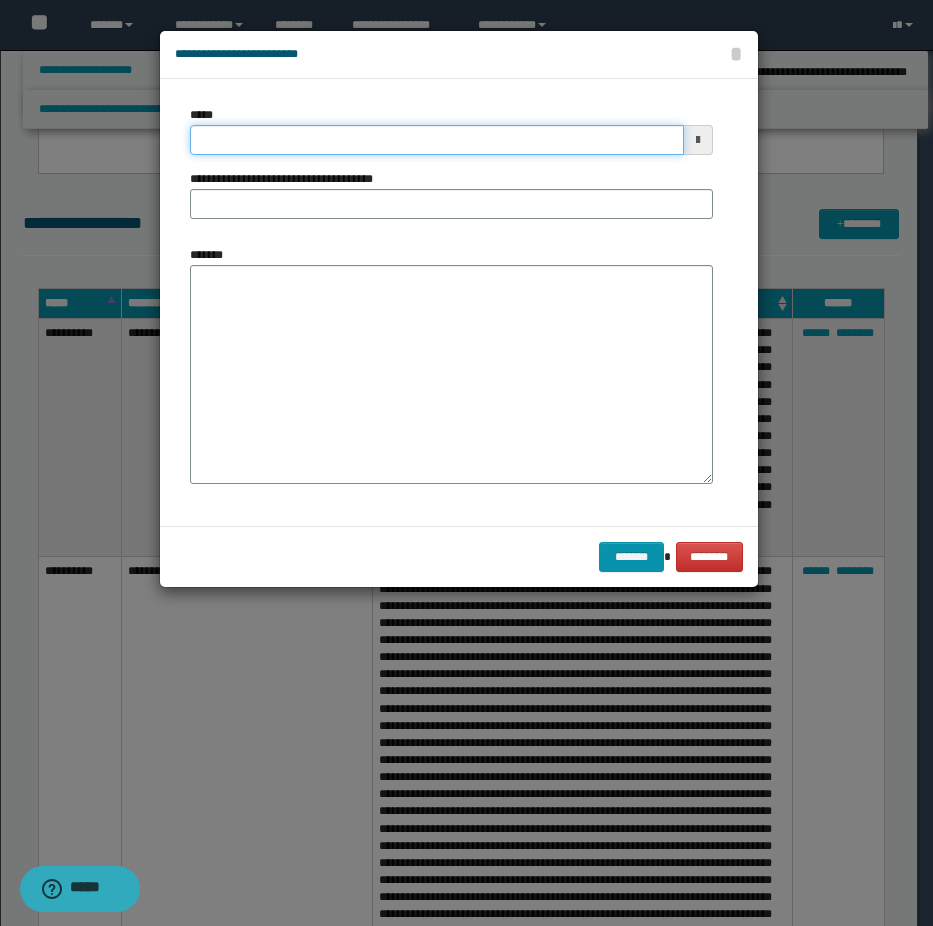click on "*****" at bounding box center (437, 140) 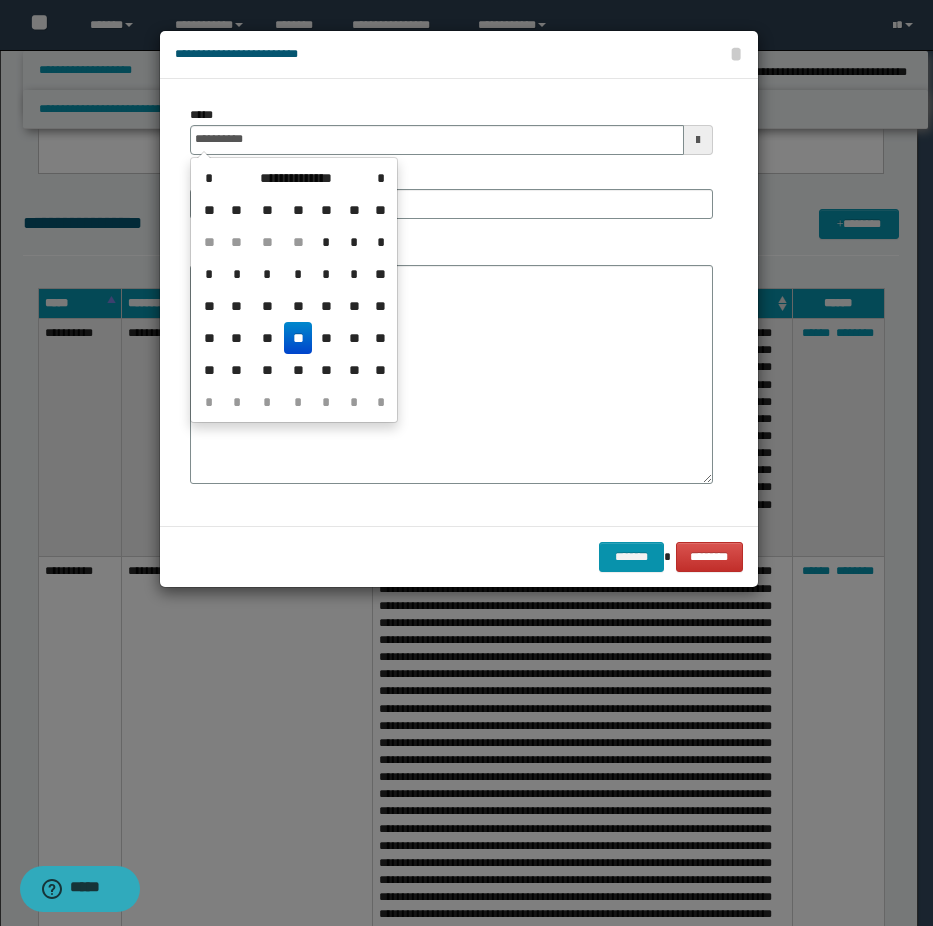 click on "**" at bounding box center (298, 338) 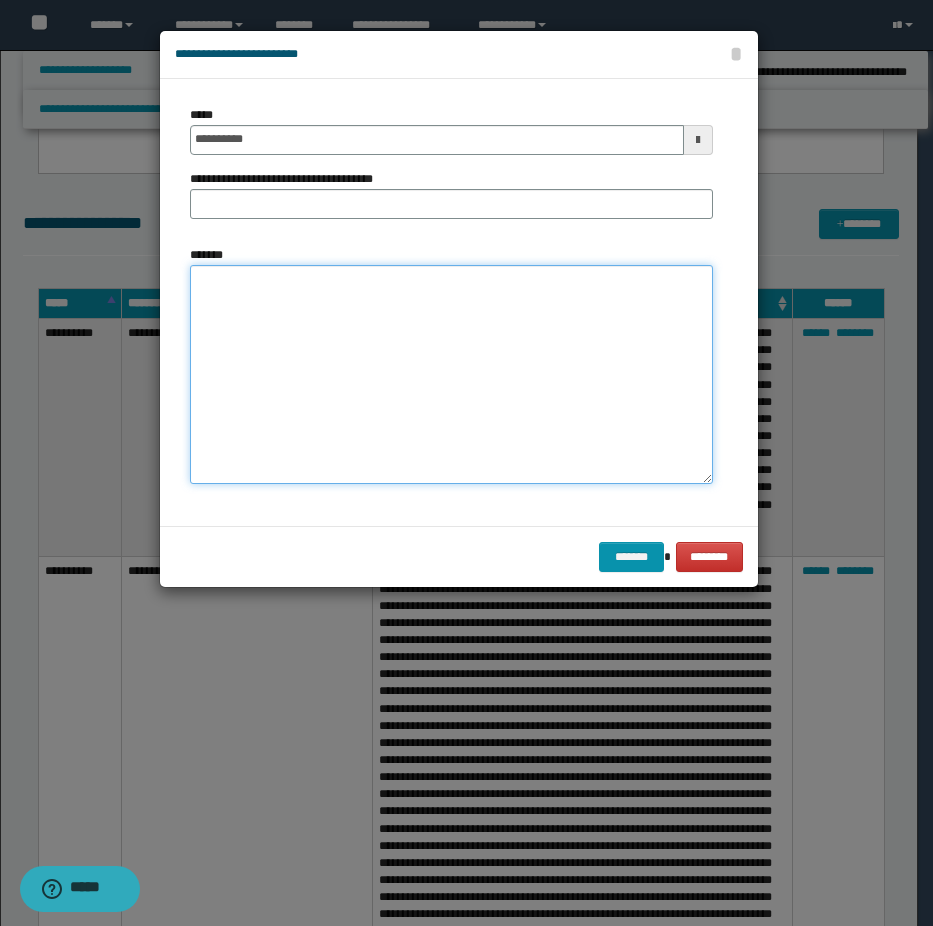 click on "*******" at bounding box center (451, 374) 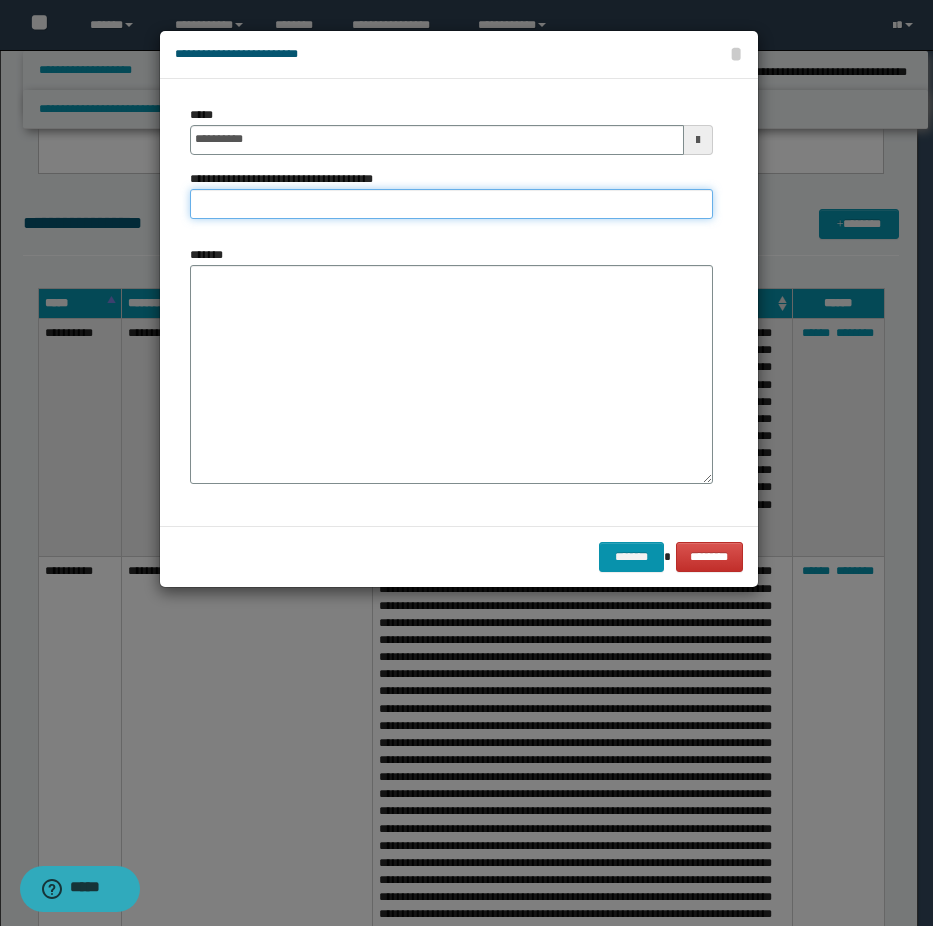 click on "**********" at bounding box center [451, 204] 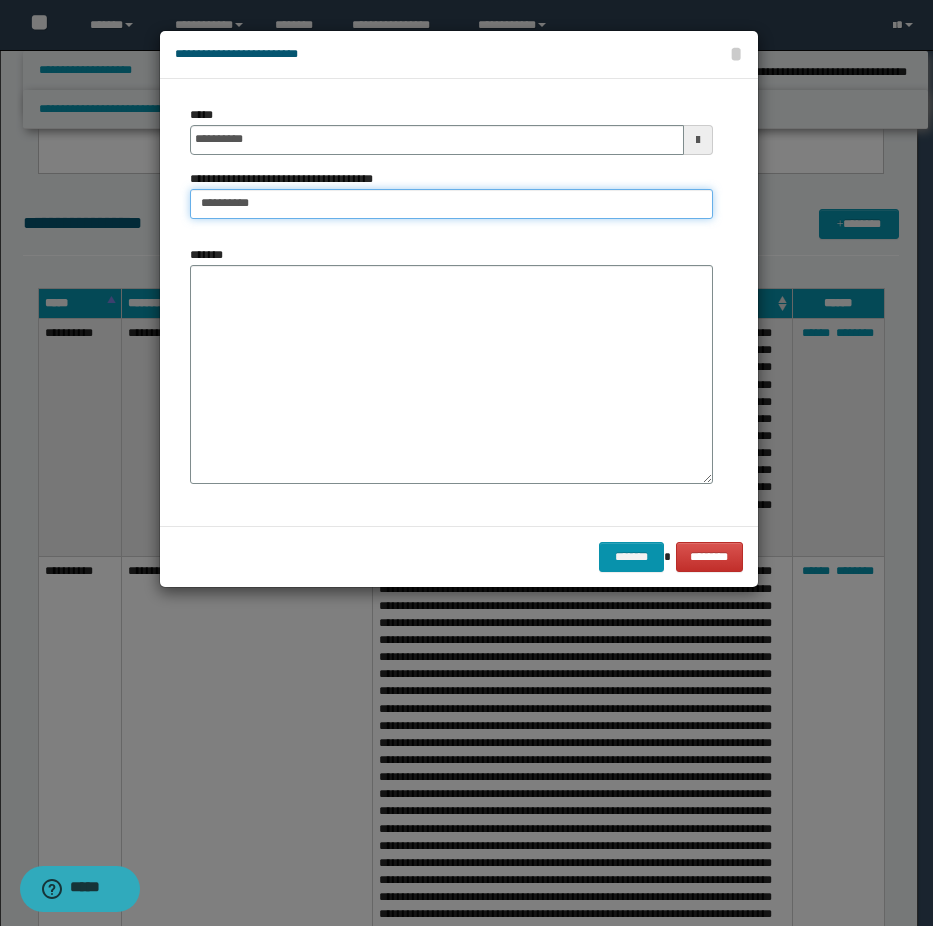 type on "*********" 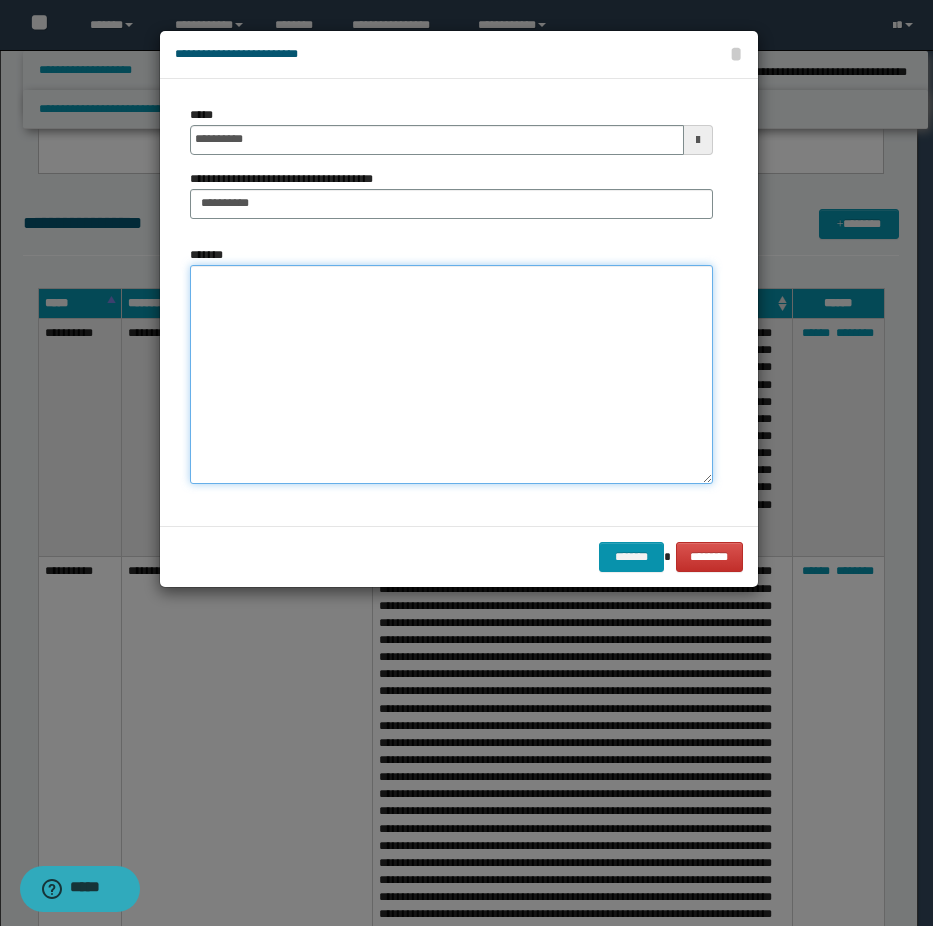 click on "*******" at bounding box center [451, 374] 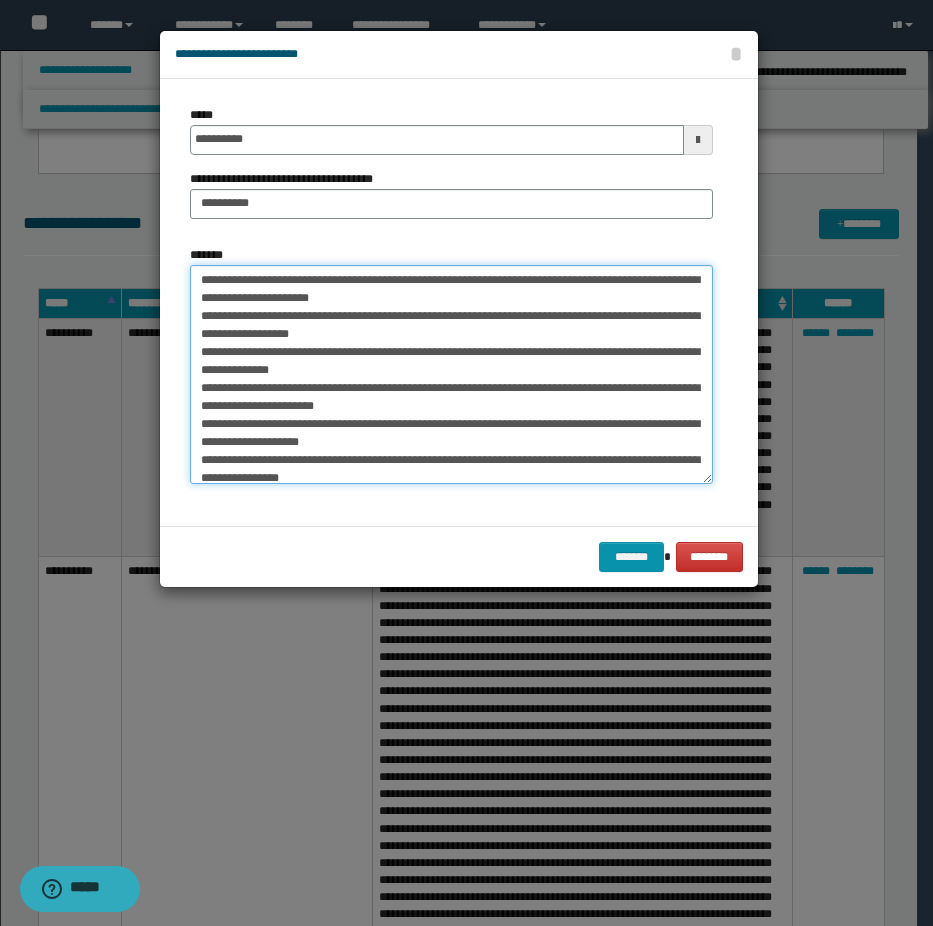 scroll, scrollTop: 39, scrollLeft: 0, axis: vertical 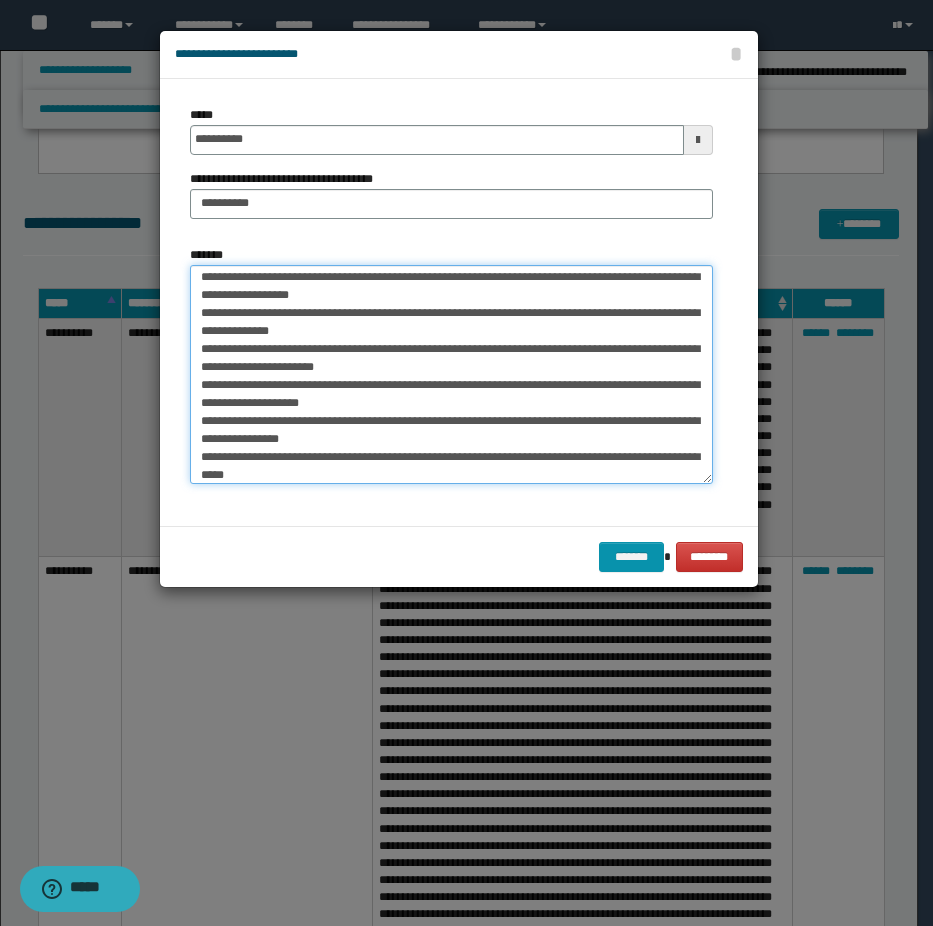 click on "**********" at bounding box center [451, 374] 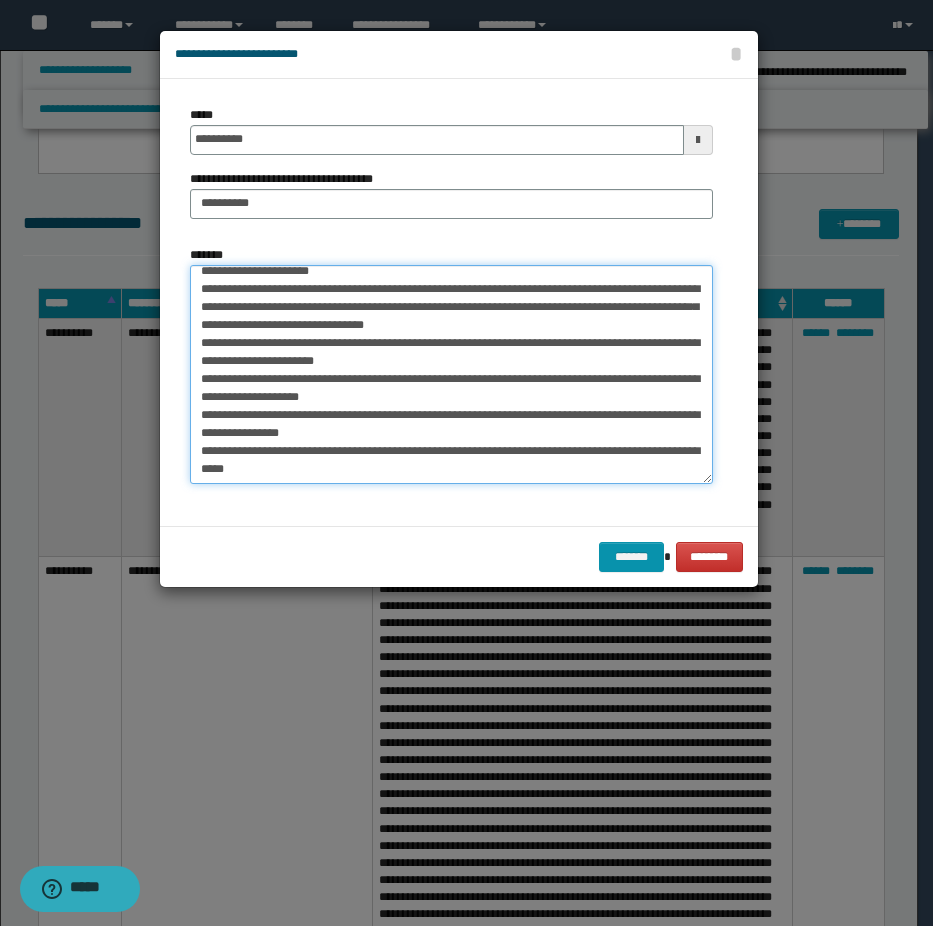 scroll, scrollTop: 27, scrollLeft: 0, axis: vertical 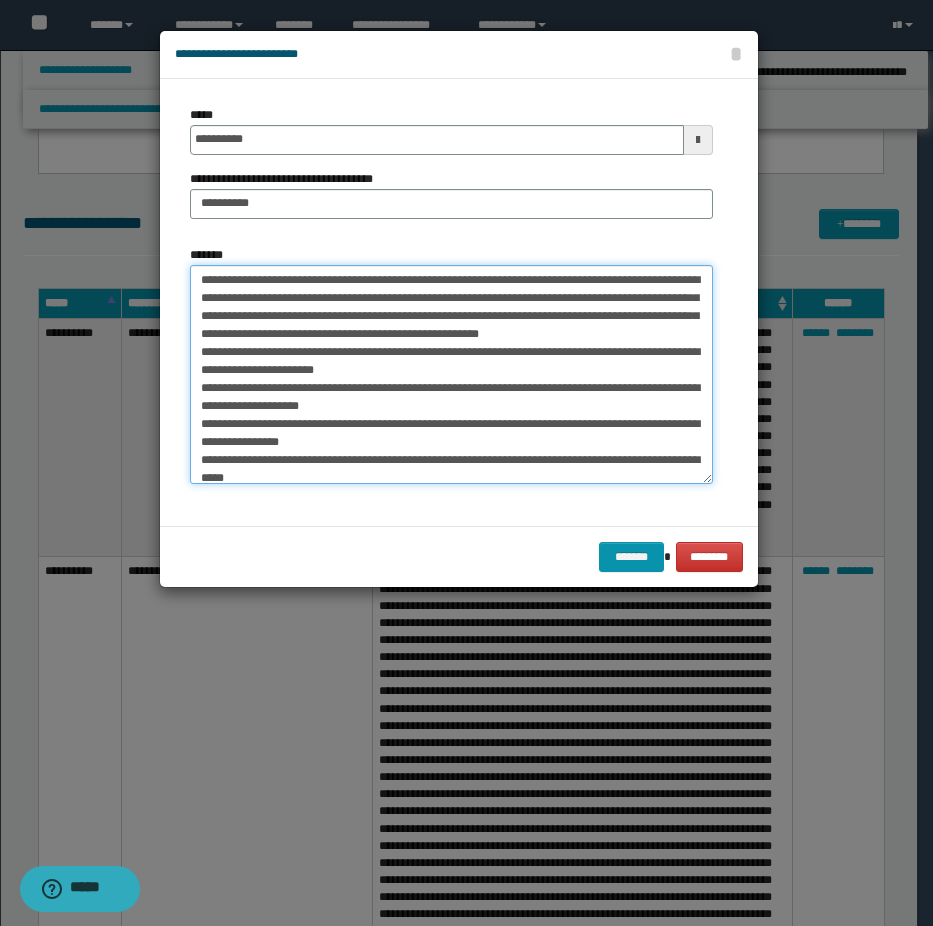 click on "**********" at bounding box center [451, 374] 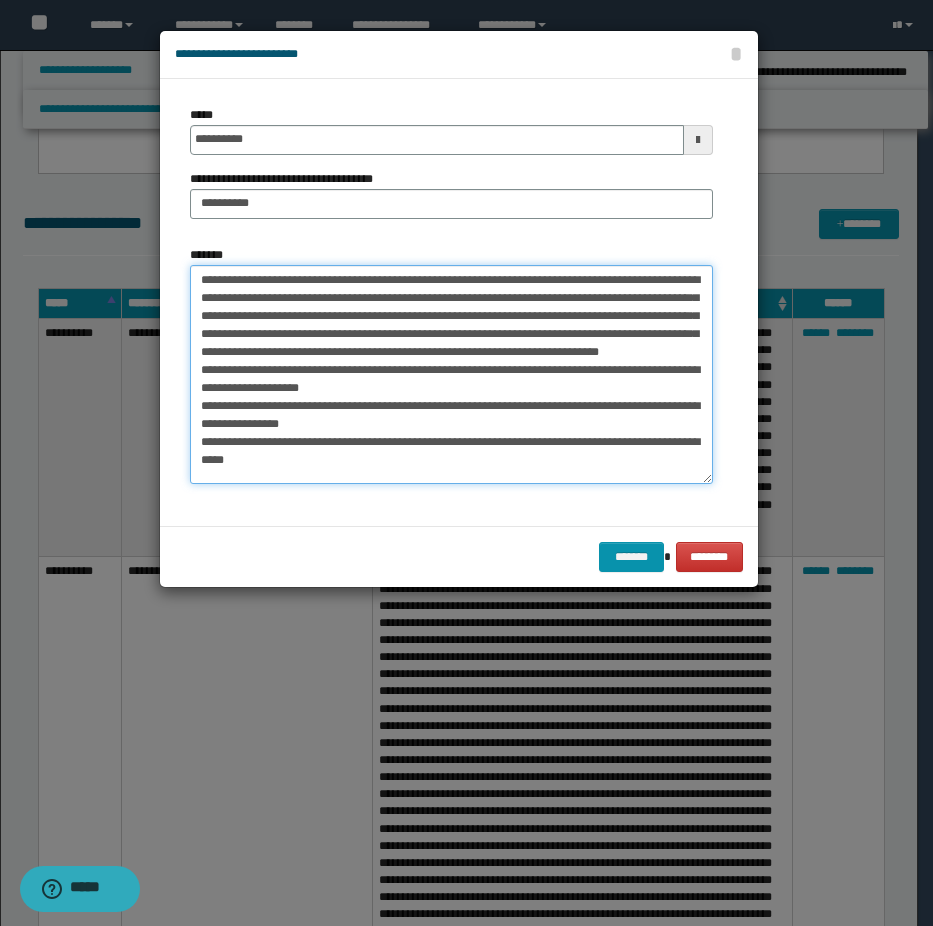 click on "**********" at bounding box center [451, 374] 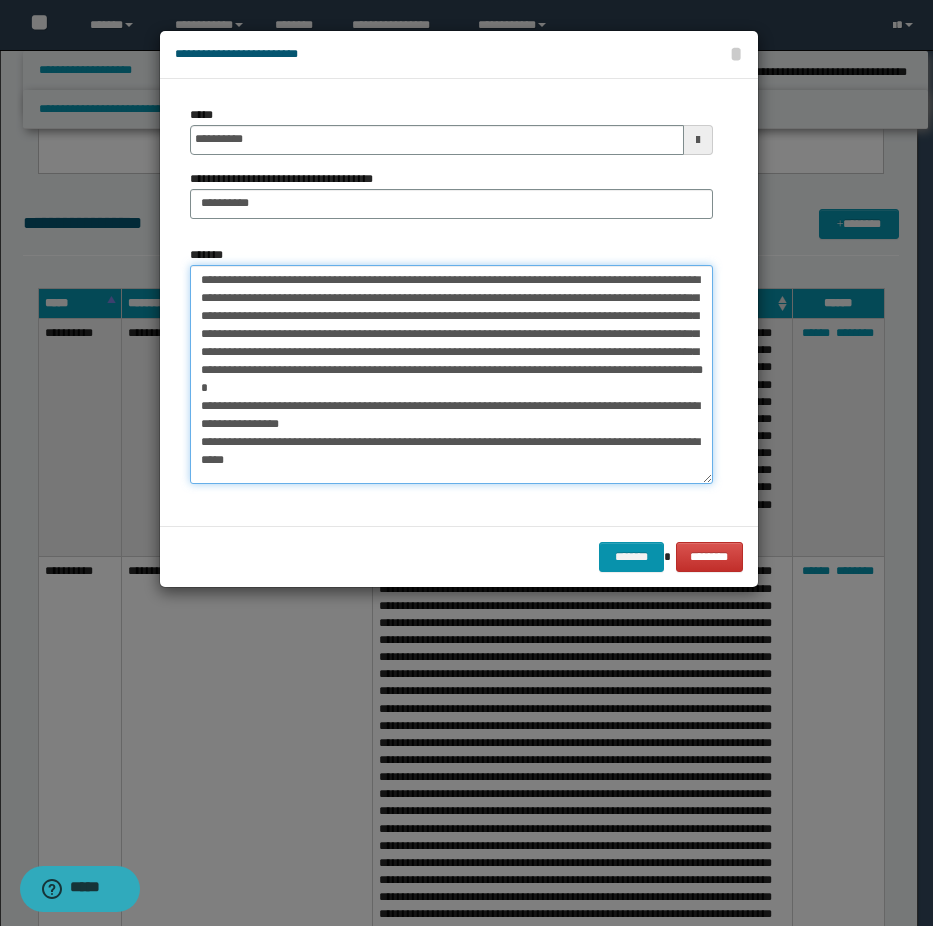 click on "**********" at bounding box center (451, 374) 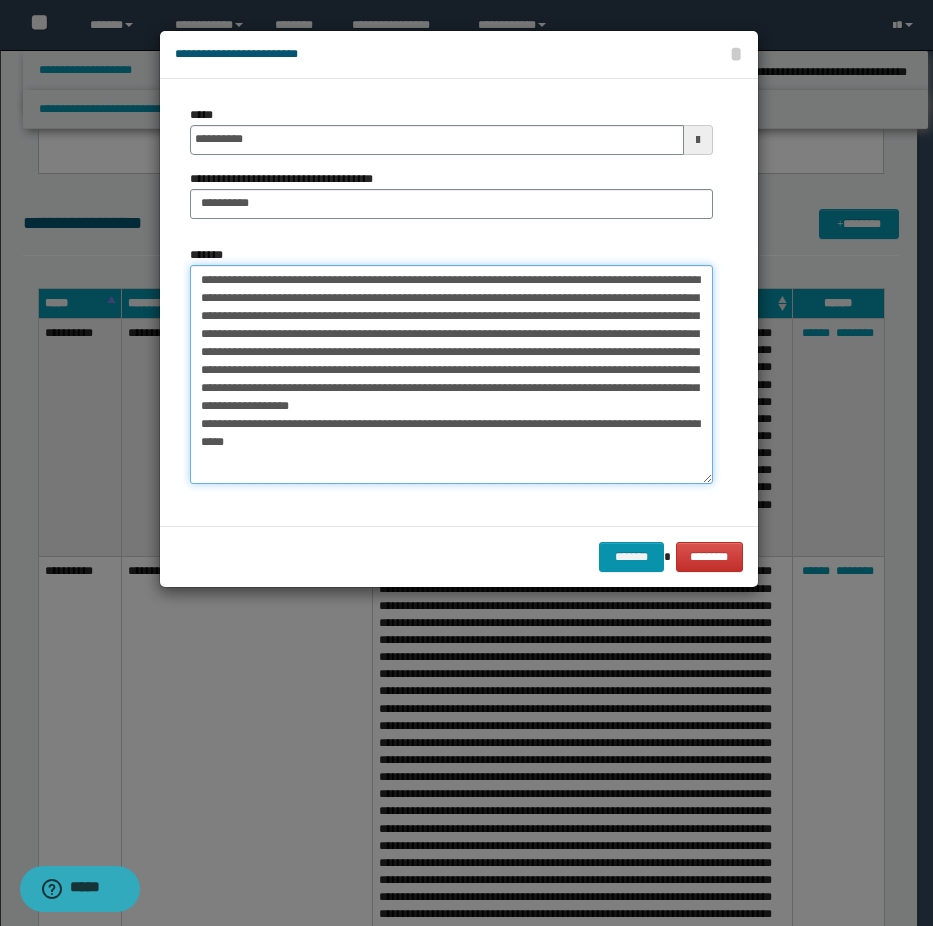 click on "**********" at bounding box center (451, 374) 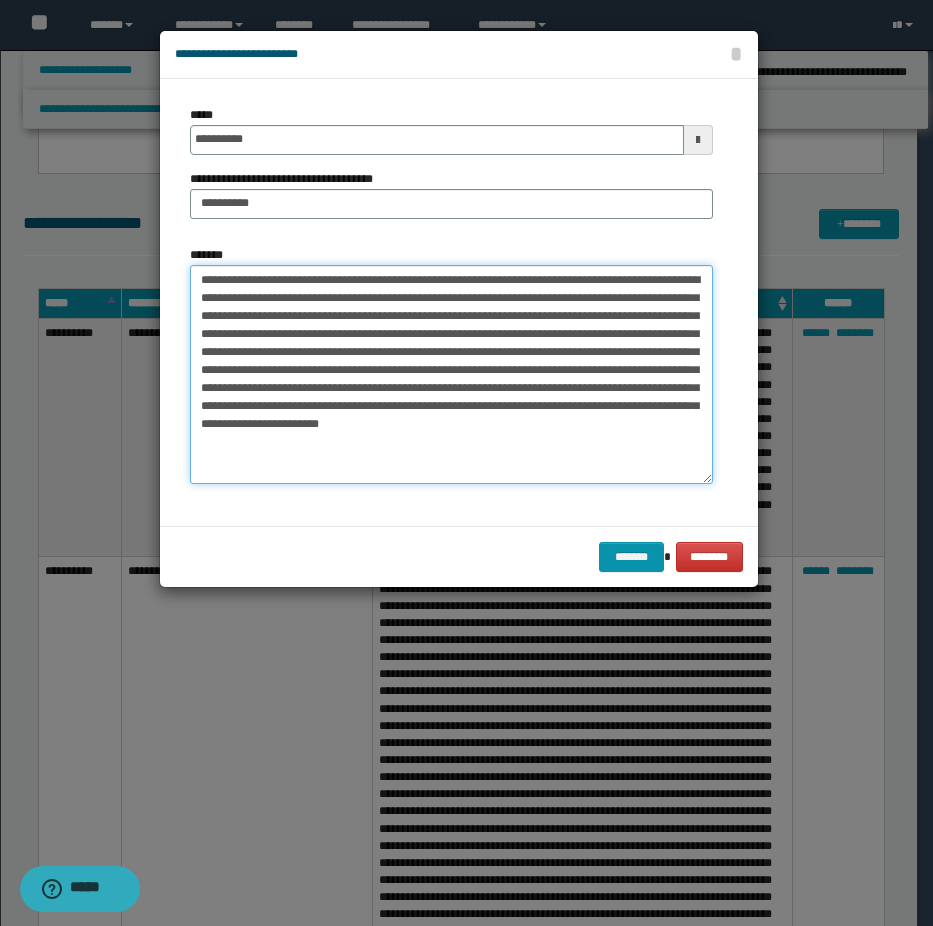 click on "**********" at bounding box center (451, 374) 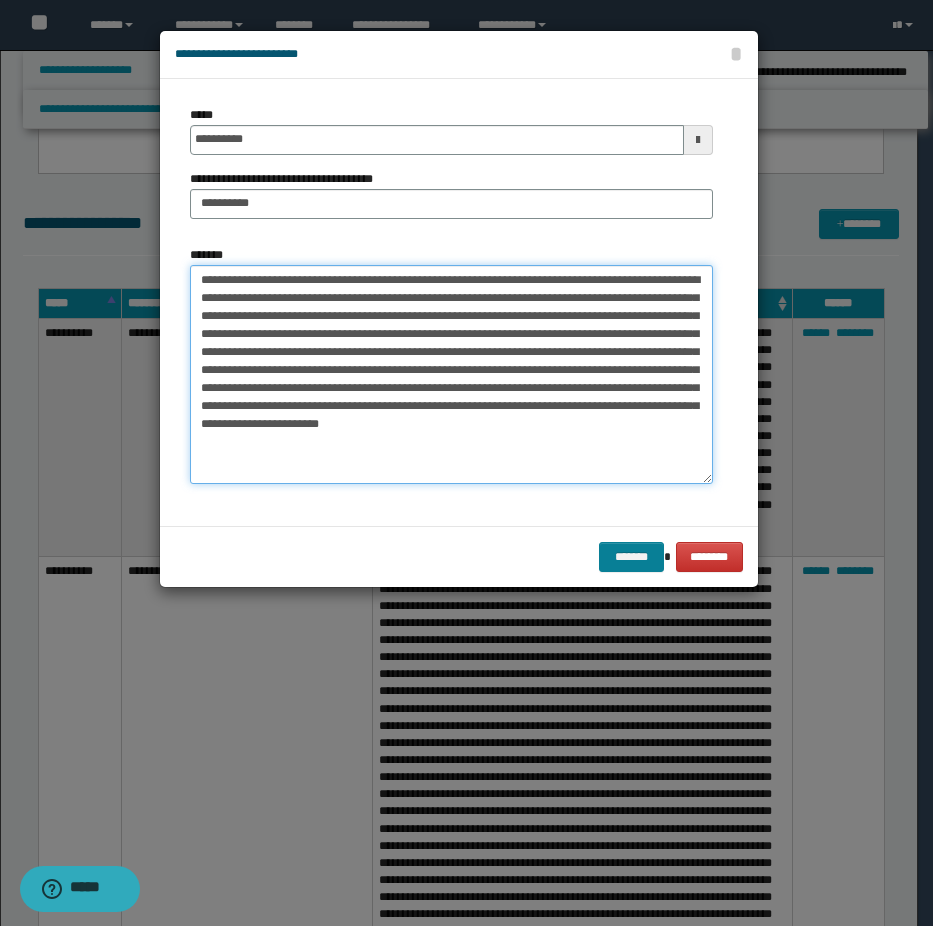 type on "**********" 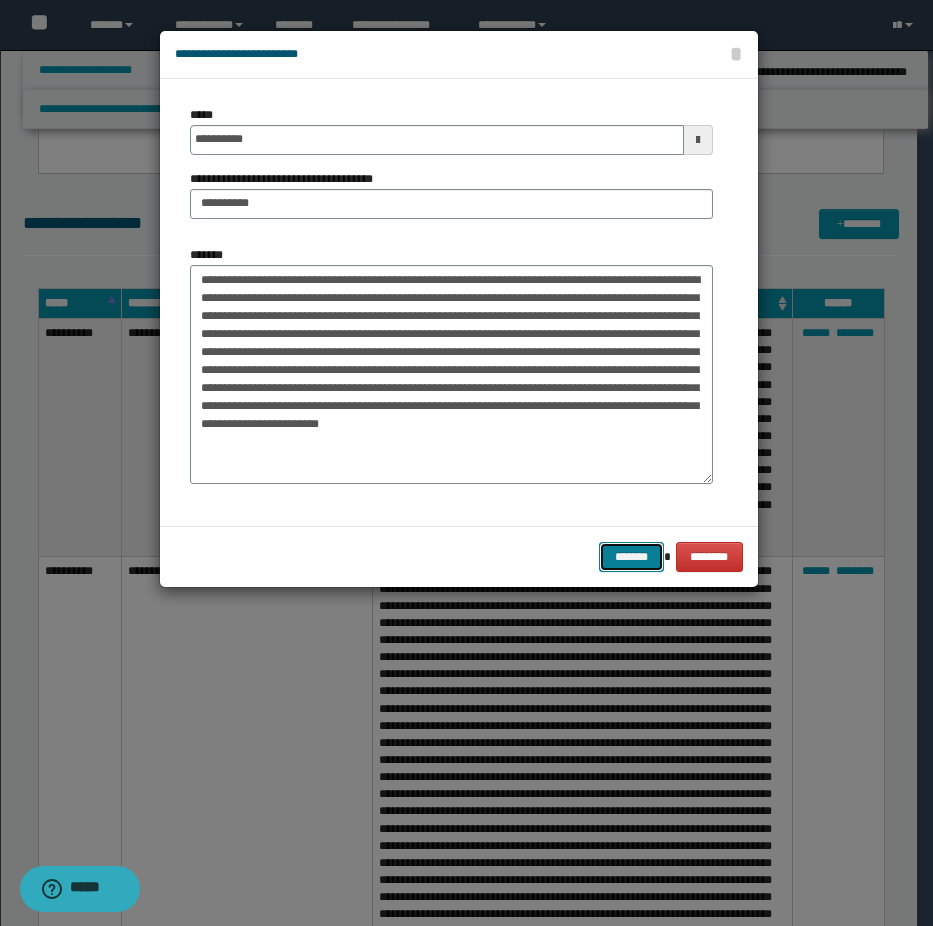 click on "*******" at bounding box center [631, 557] 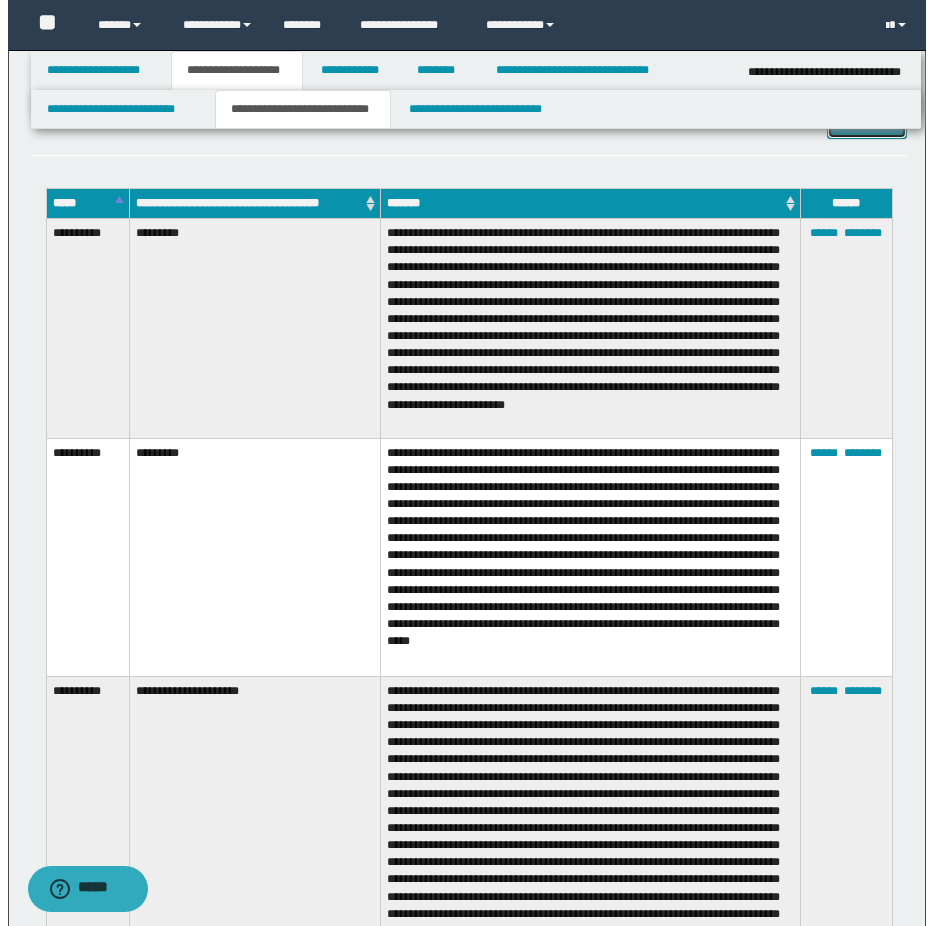 scroll, scrollTop: 300, scrollLeft: 0, axis: vertical 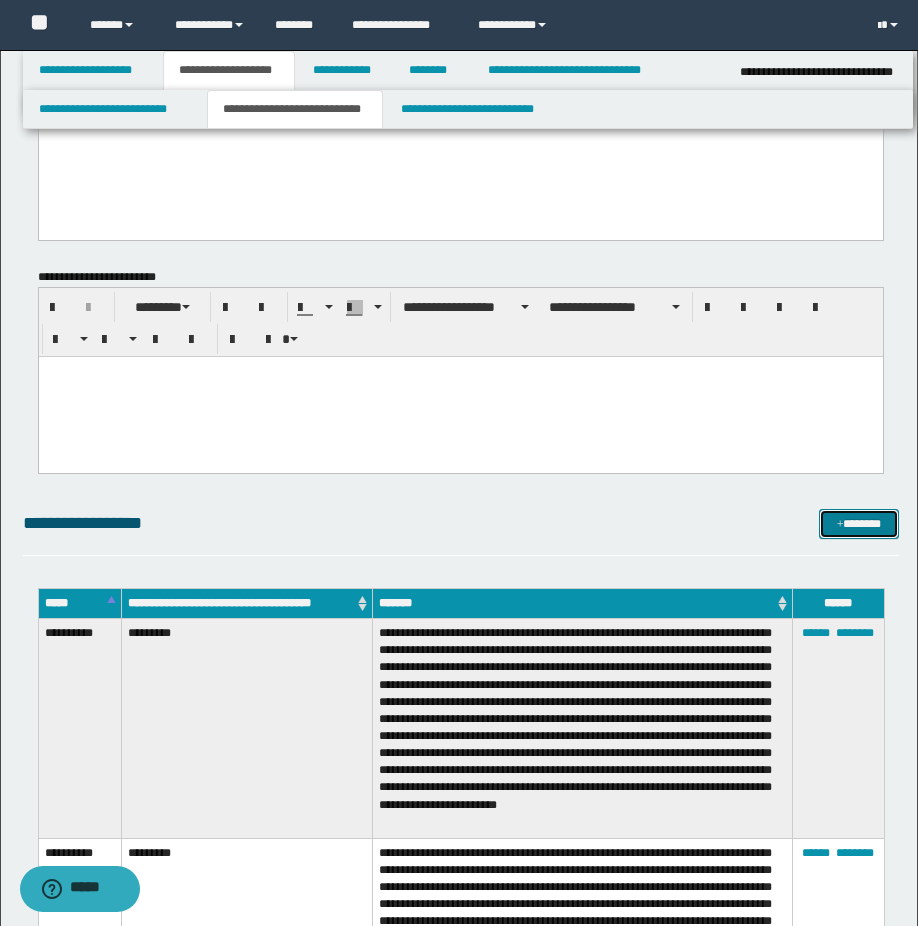 click at bounding box center [840, 525] 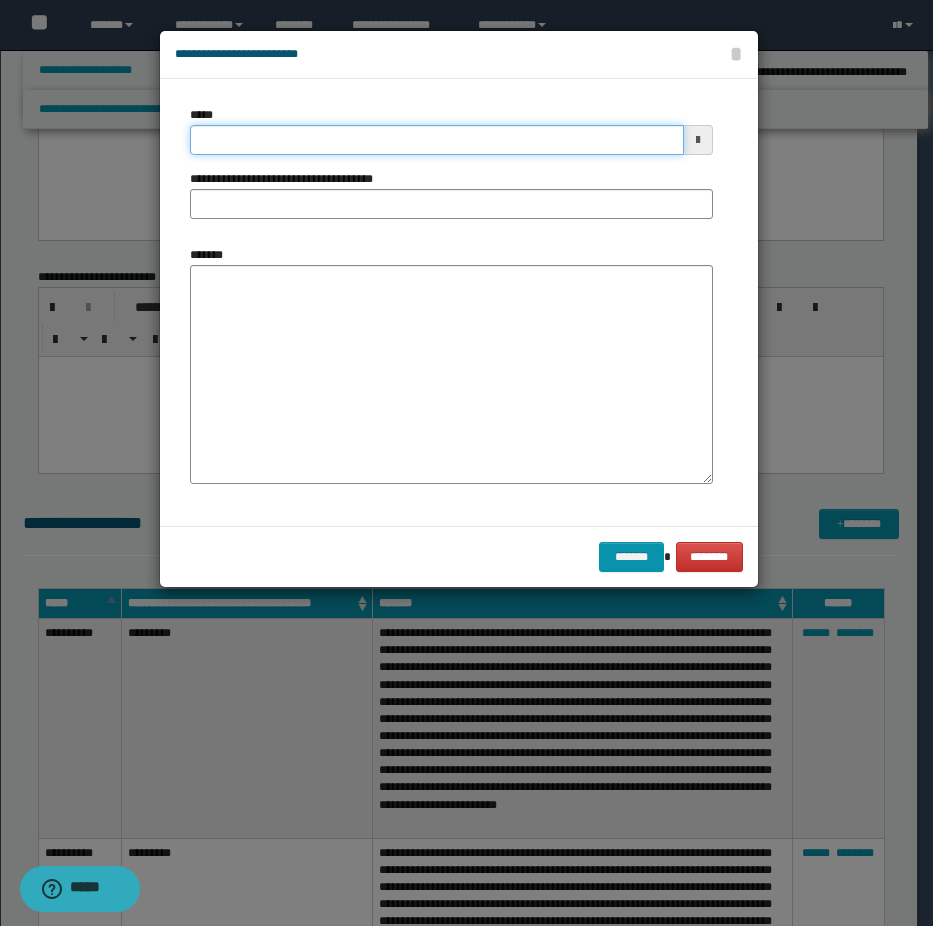 click on "*****" at bounding box center (437, 140) 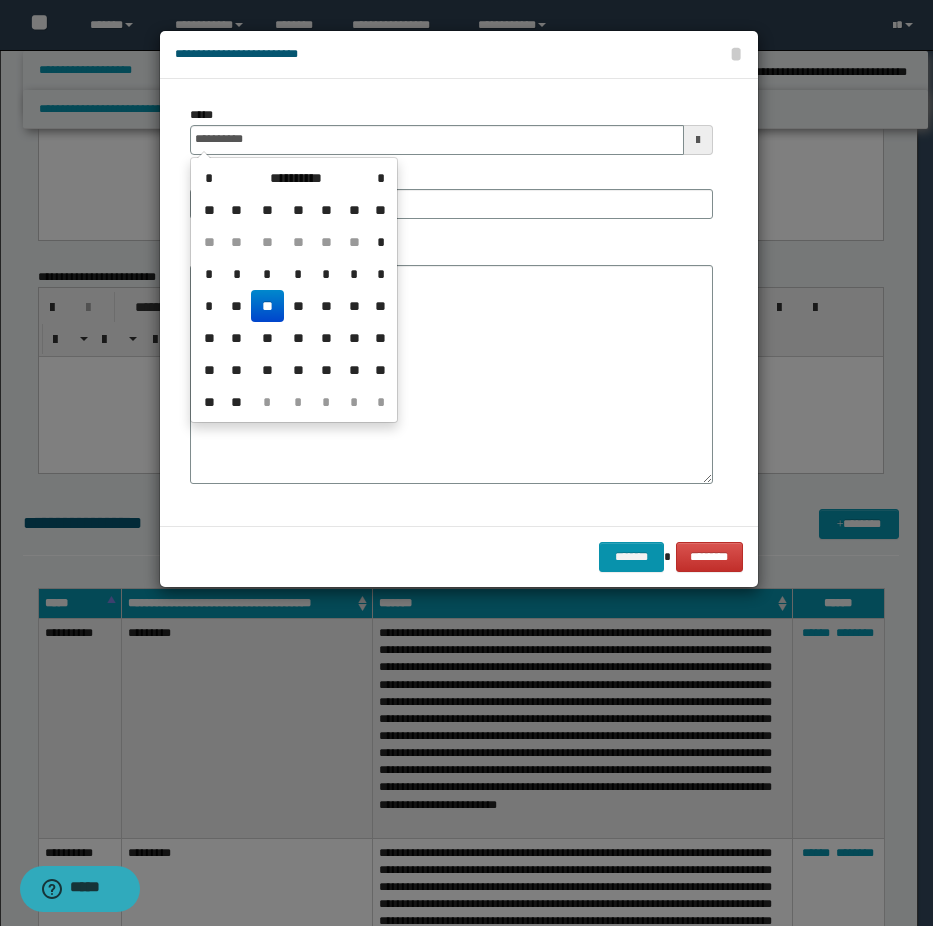 click on "**" at bounding box center (267, 306) 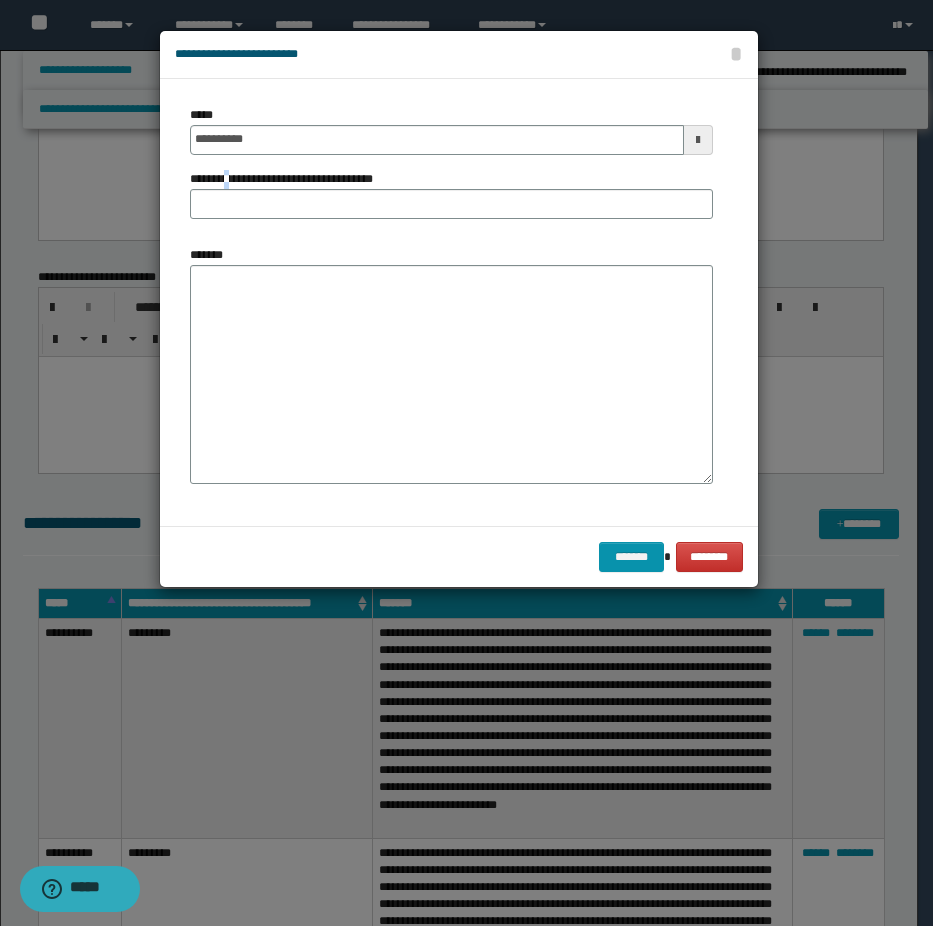 click on "**********" at bounding box center (289, 179) 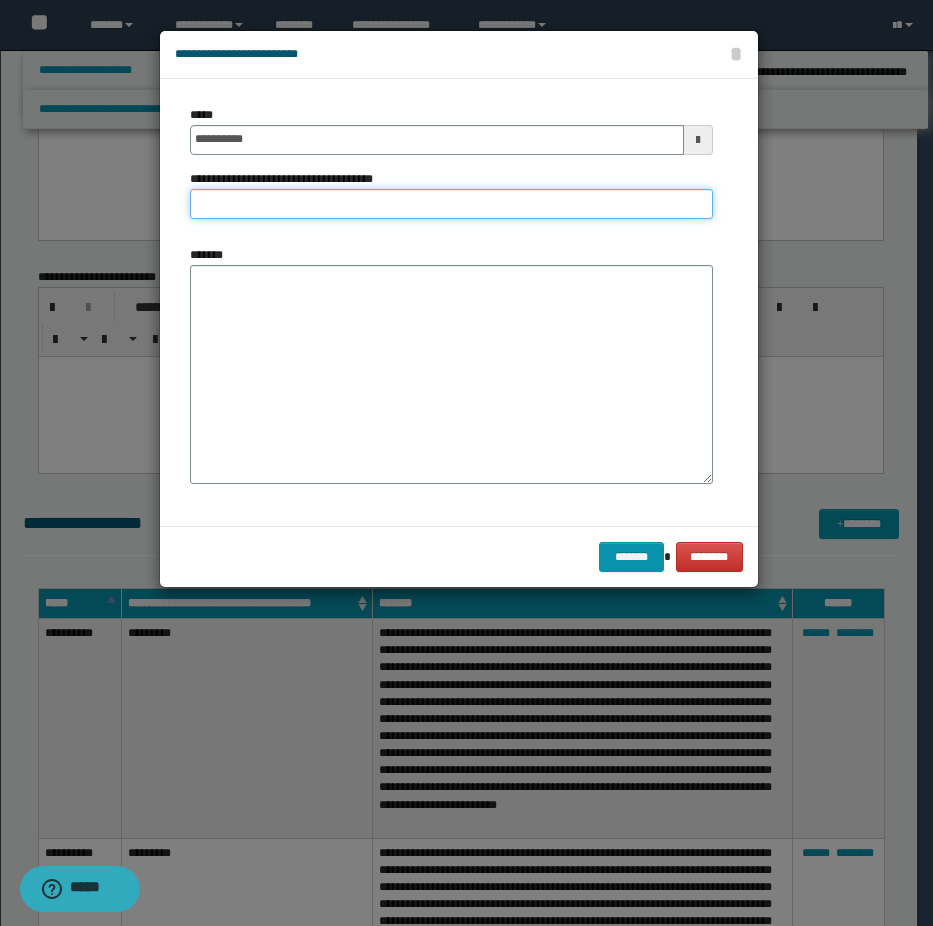 click on "**********" at bounding box center [451, 204] 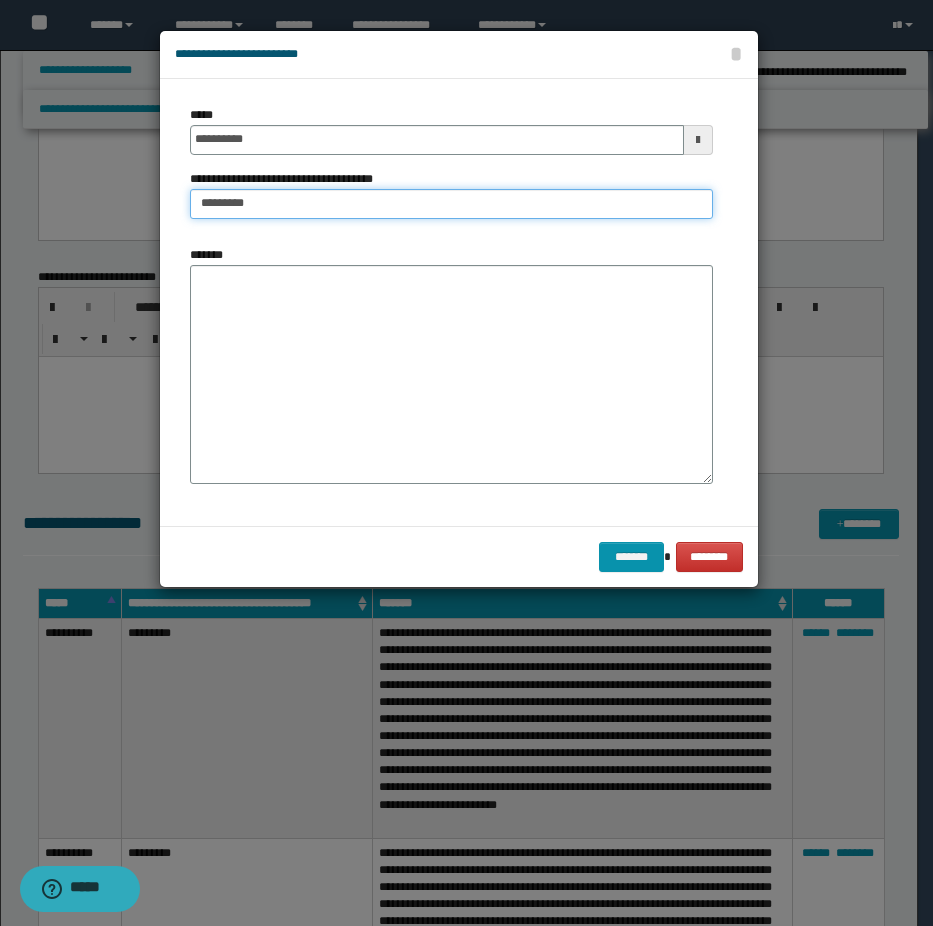 type on "*********" 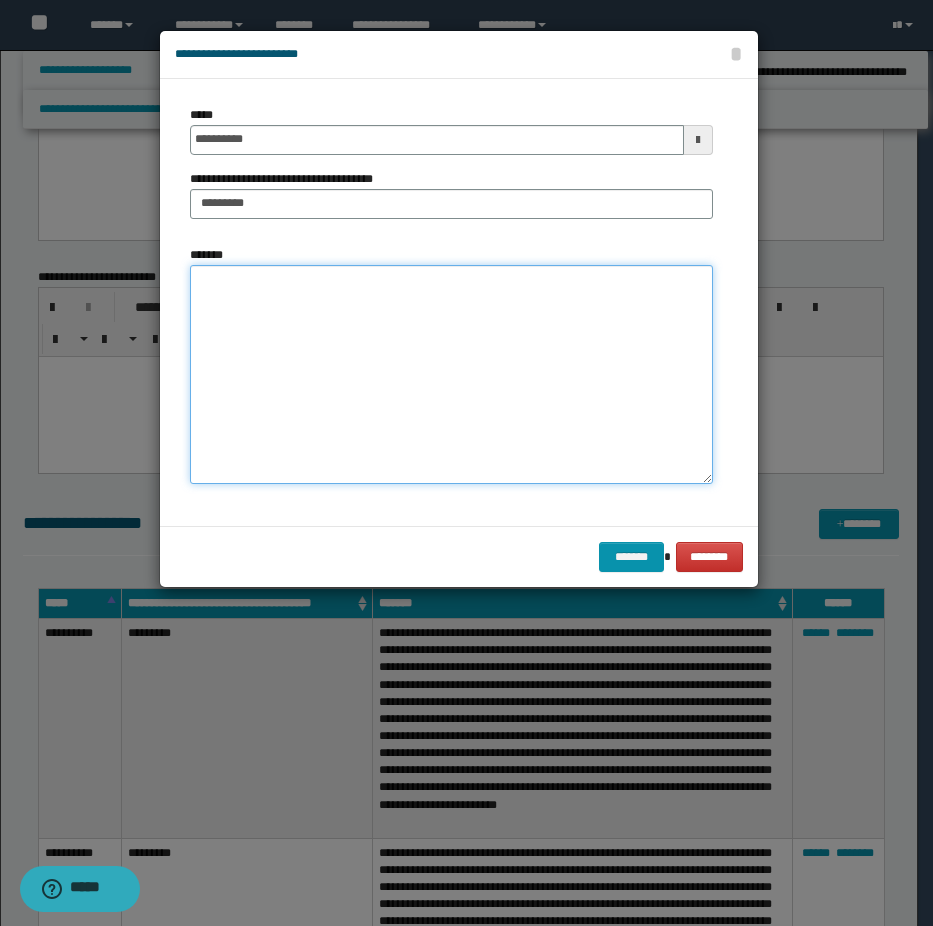 click on "*******" at bounding box center (451, 374) 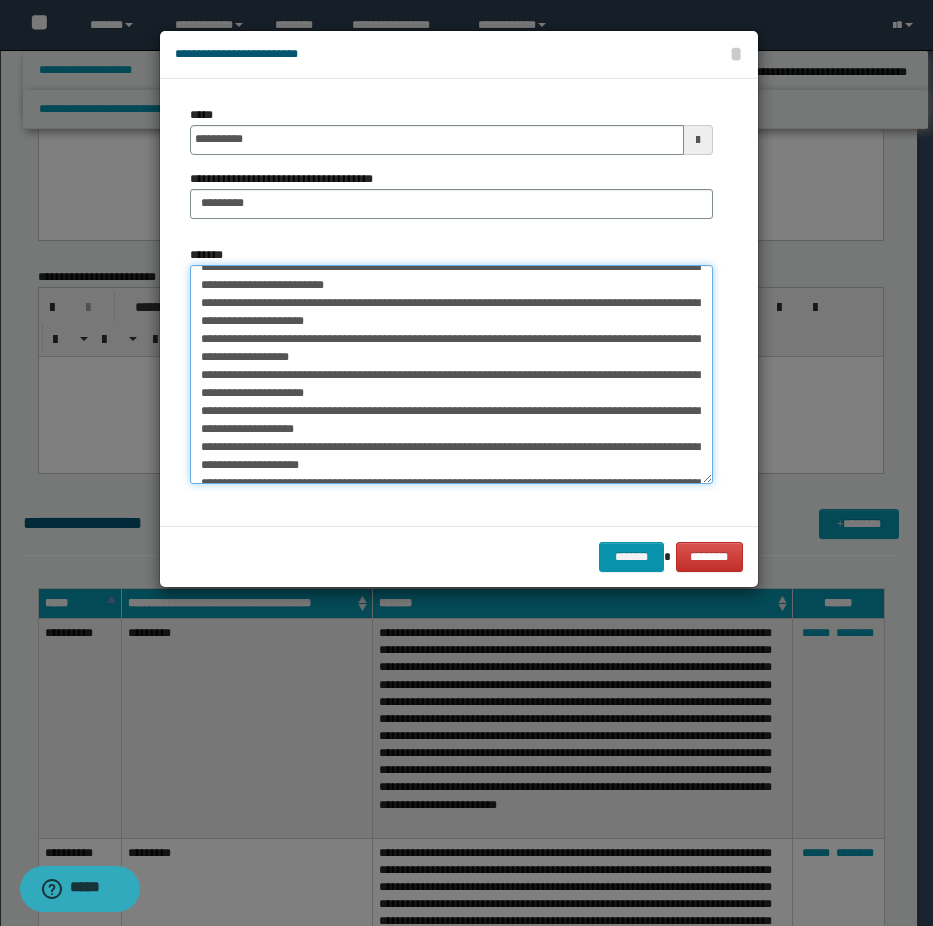 scroll, scrollTop: 0, scrollLeft: 0, axis: both 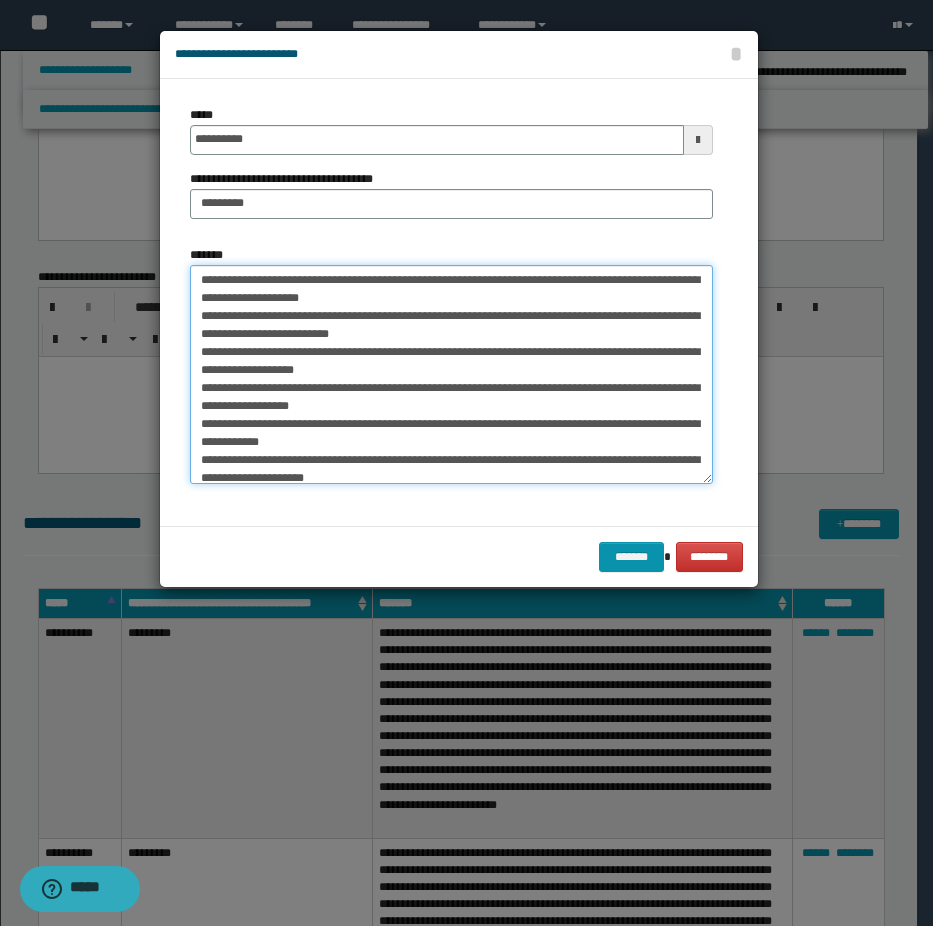 click on "*******" at bounding box center [451, 374] 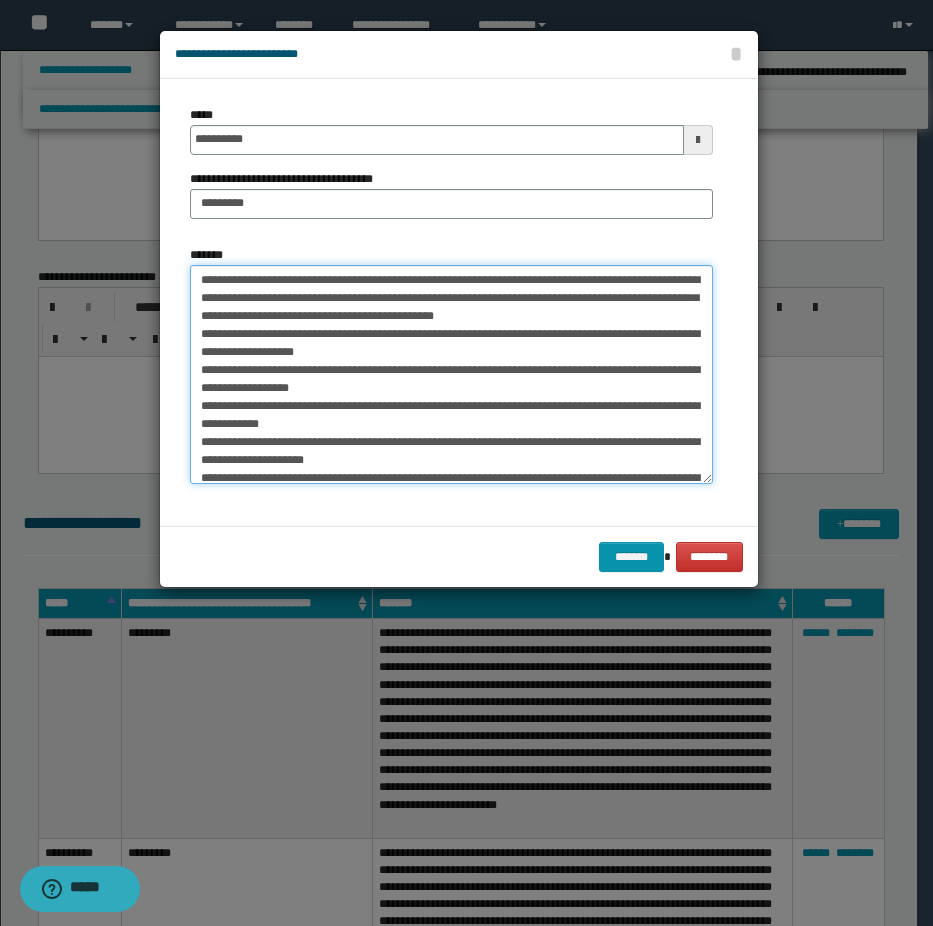 click on "*******" at bounding box center (451, 374) 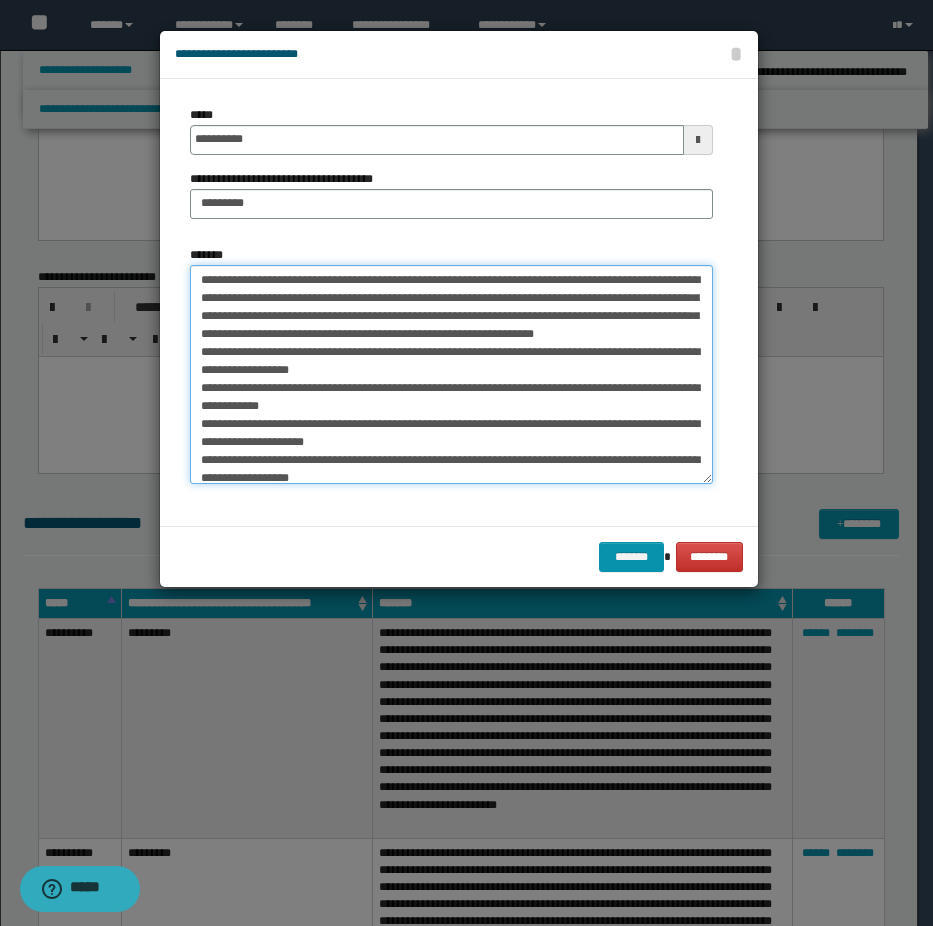 click on "*******" at bounding box center [451, 374] 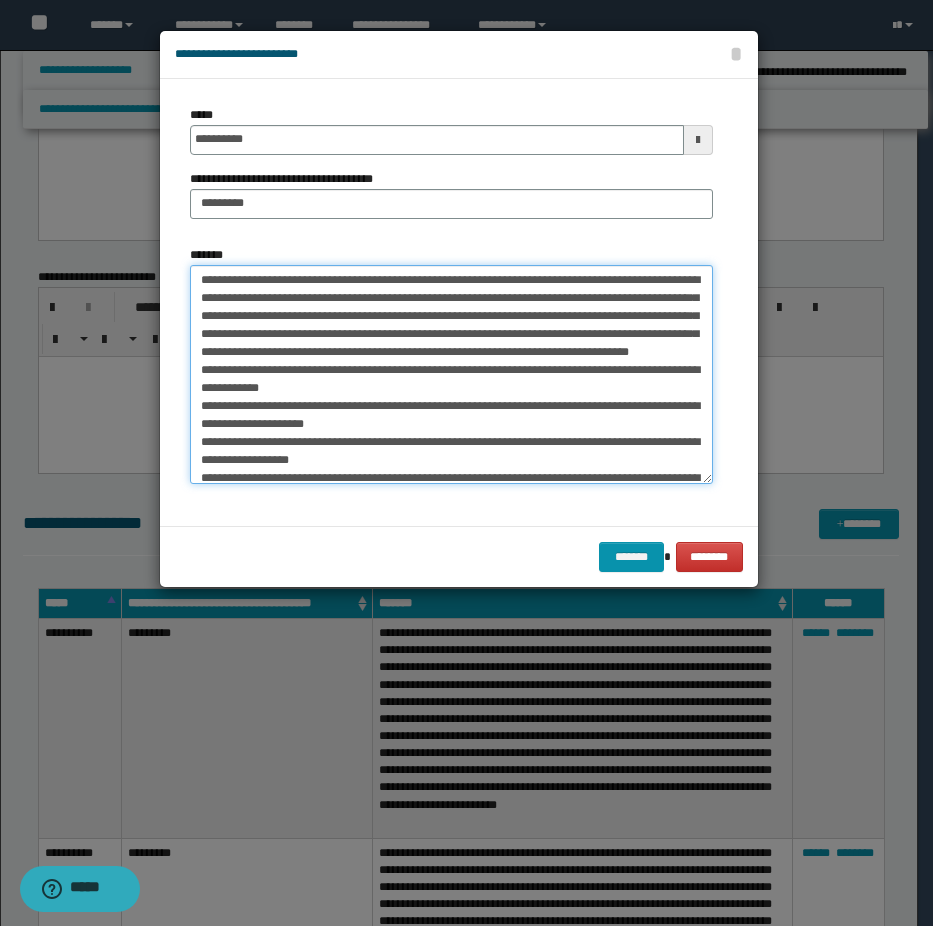 click on "*******" at bounding box center [451, 374] 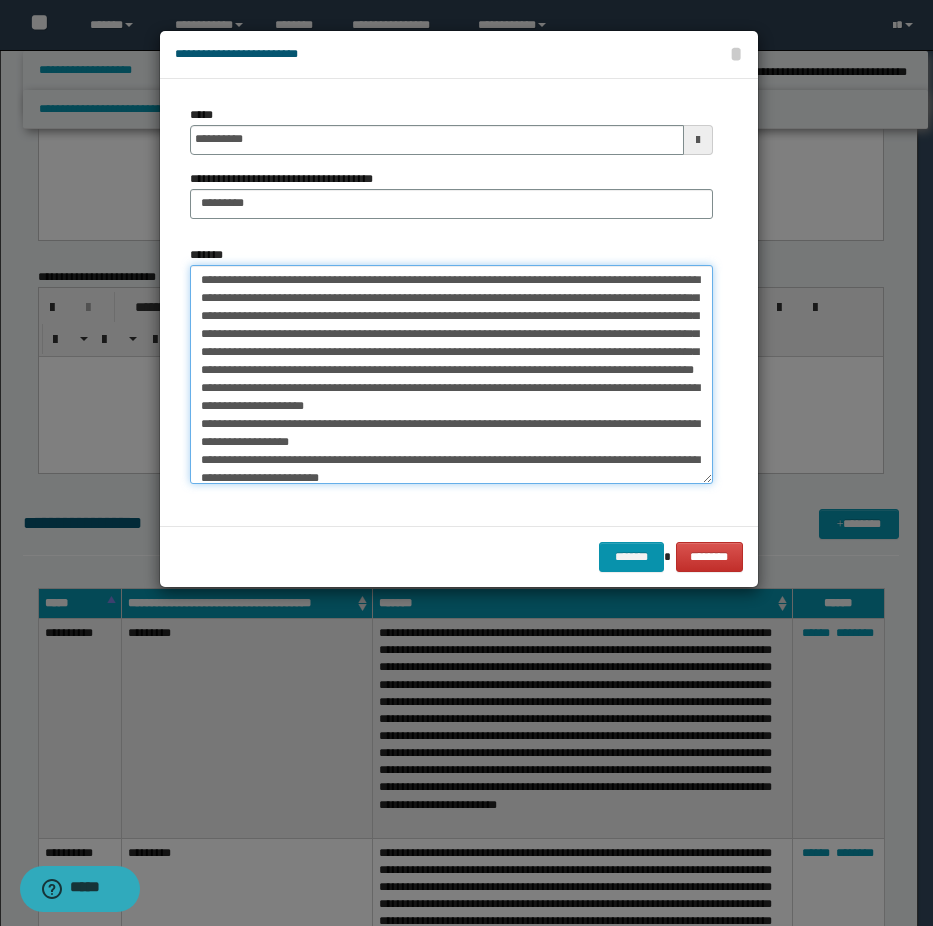 click on "*******" at bounding box center (451, 374) 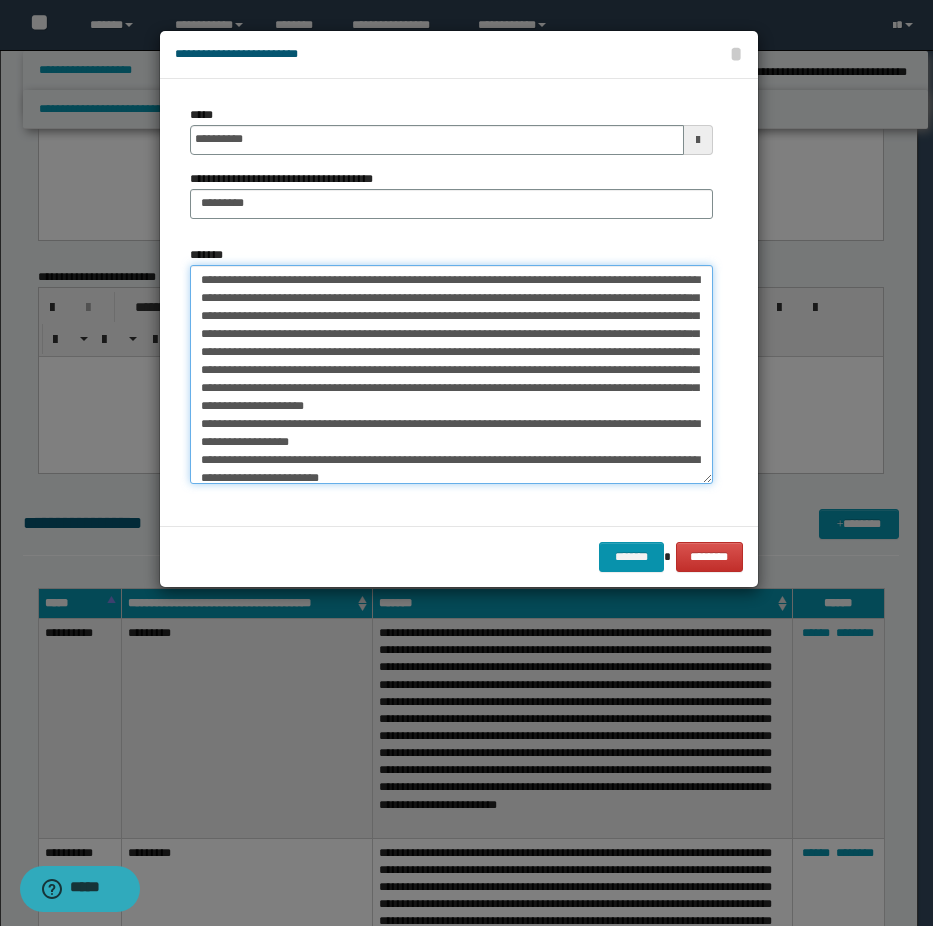 click on "*******" at bounding box center [451, 374] 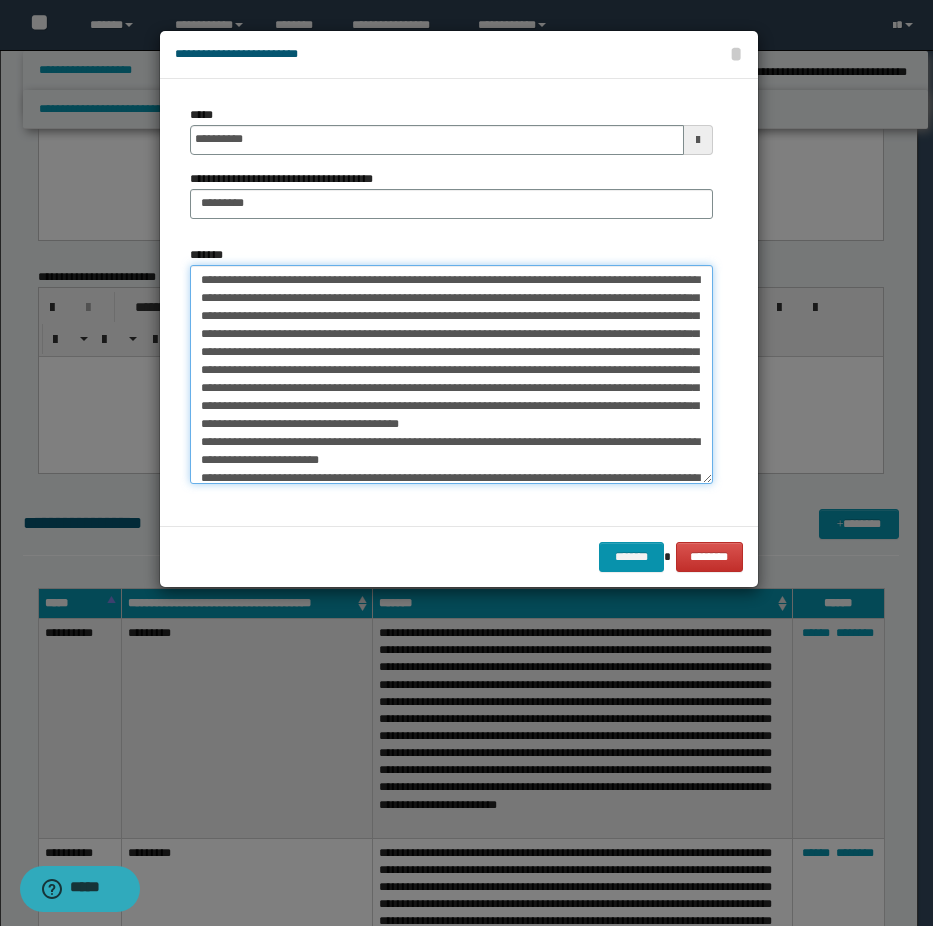 click on "*******" at bounding box center (451, 374) 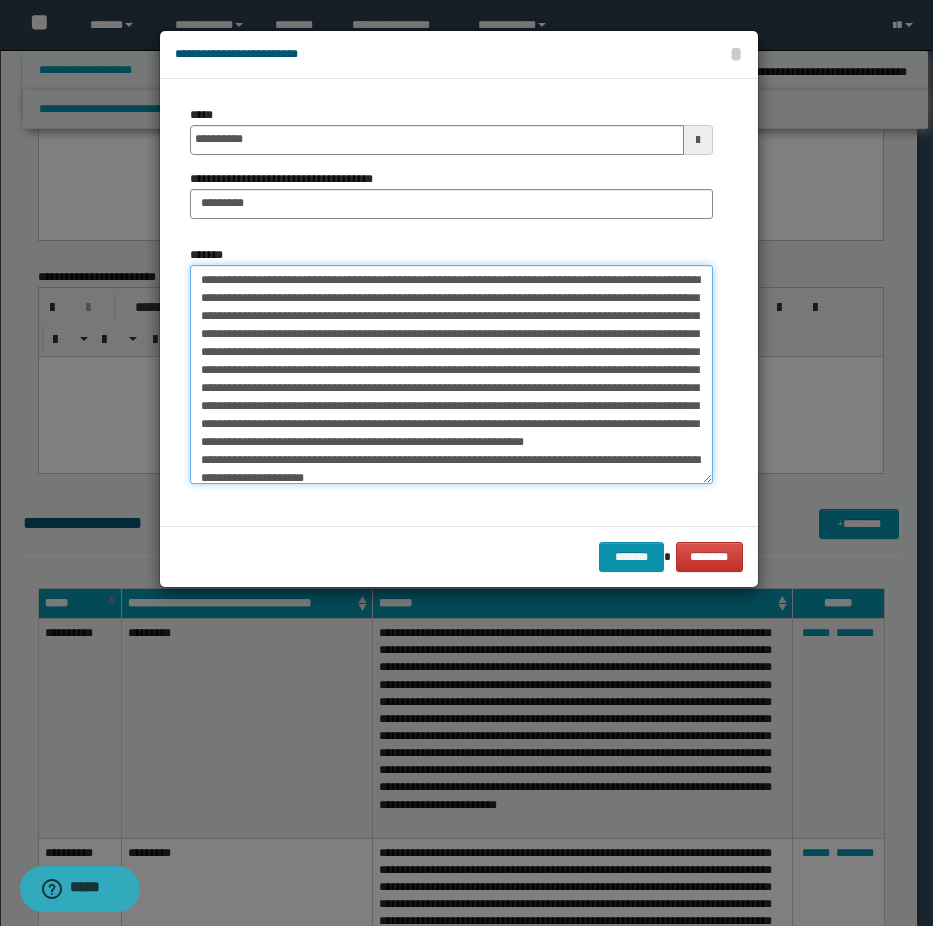 click on "*******" at bounding box center (451, 374) 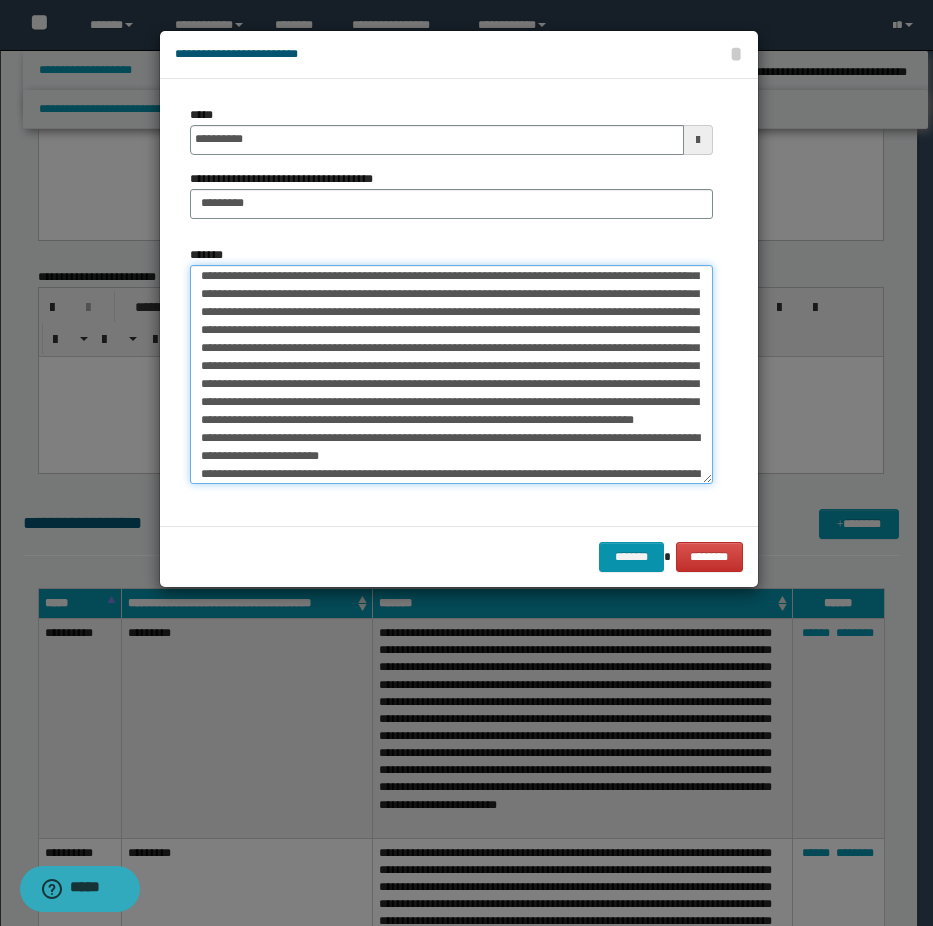 scroll, scrollTop: 22, scrollLeft: 0, axis: vertical 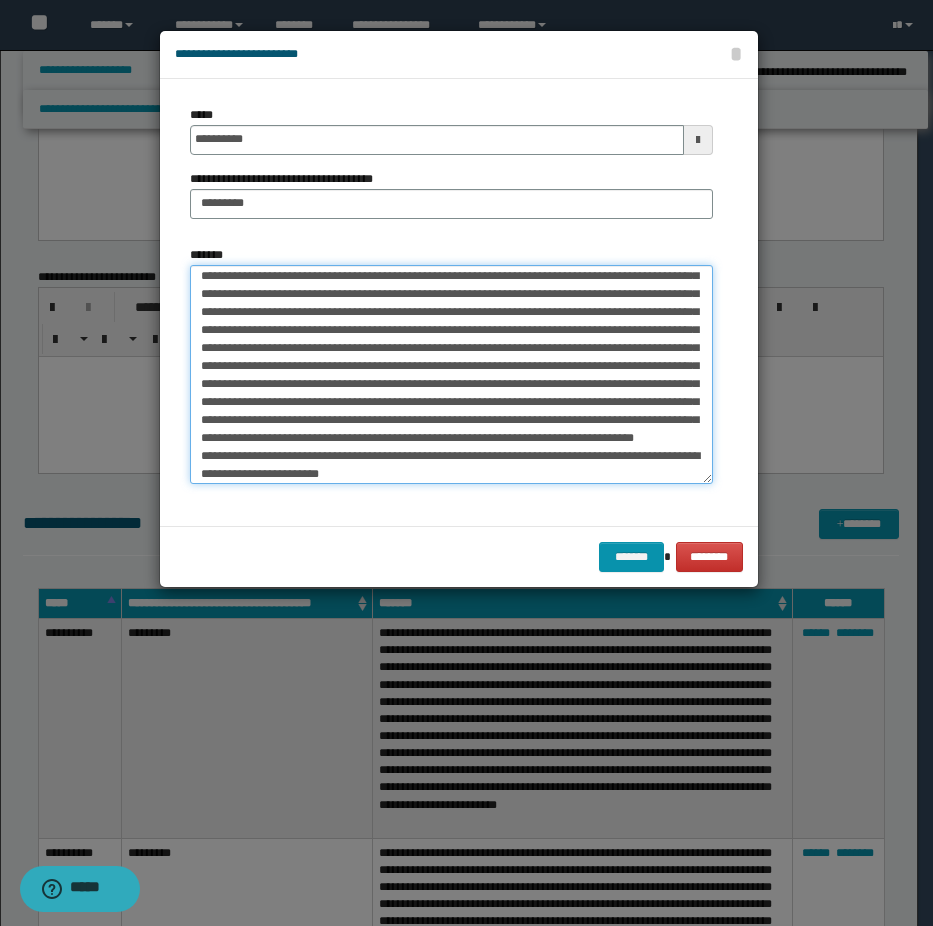 click on "*******" at bounding box center [451, 374] 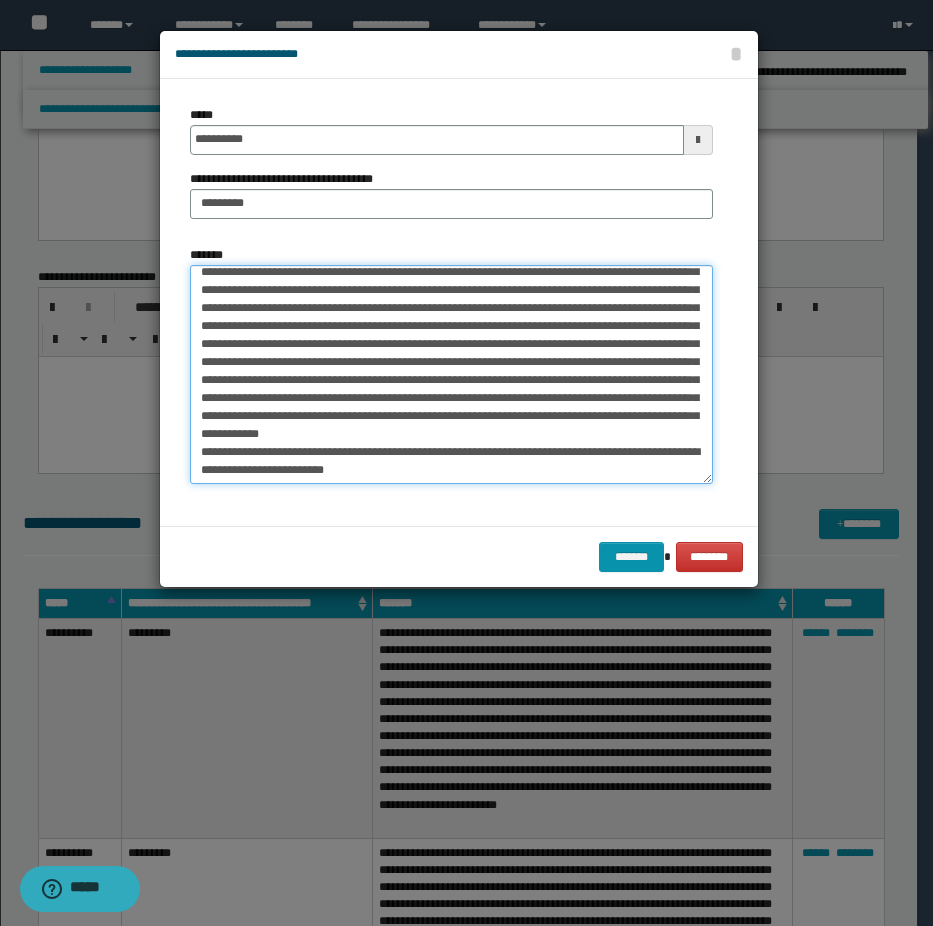 scroll, scrollTop: 102, scrollLeft: 0, axis: vertical 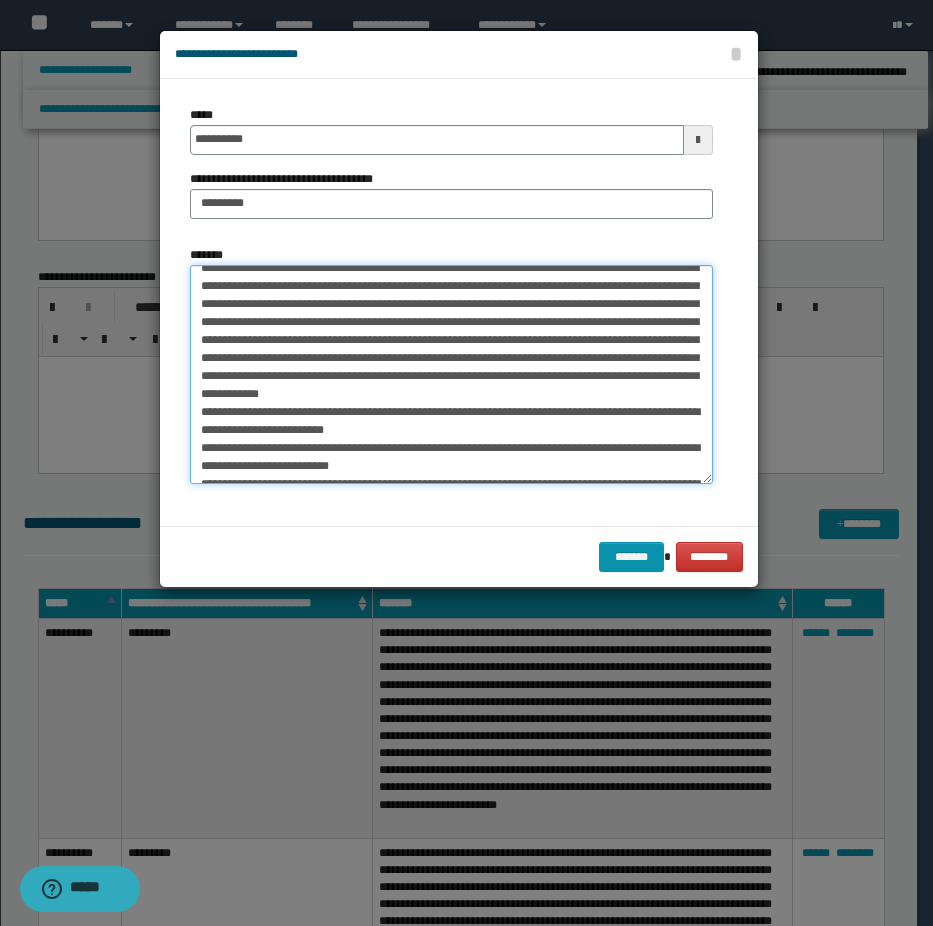 click on "*******" at bounding box center (451, 374) 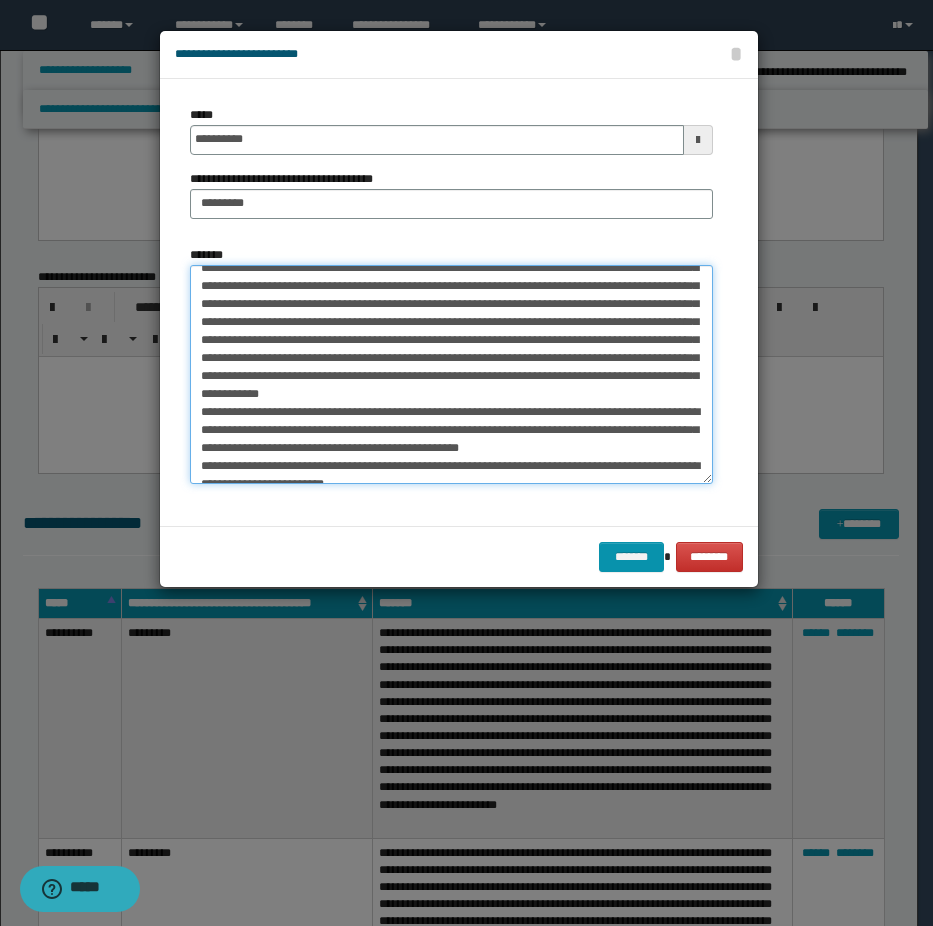 scroll, scrollTop: 202, scrollLeft: 0, axis: vertical 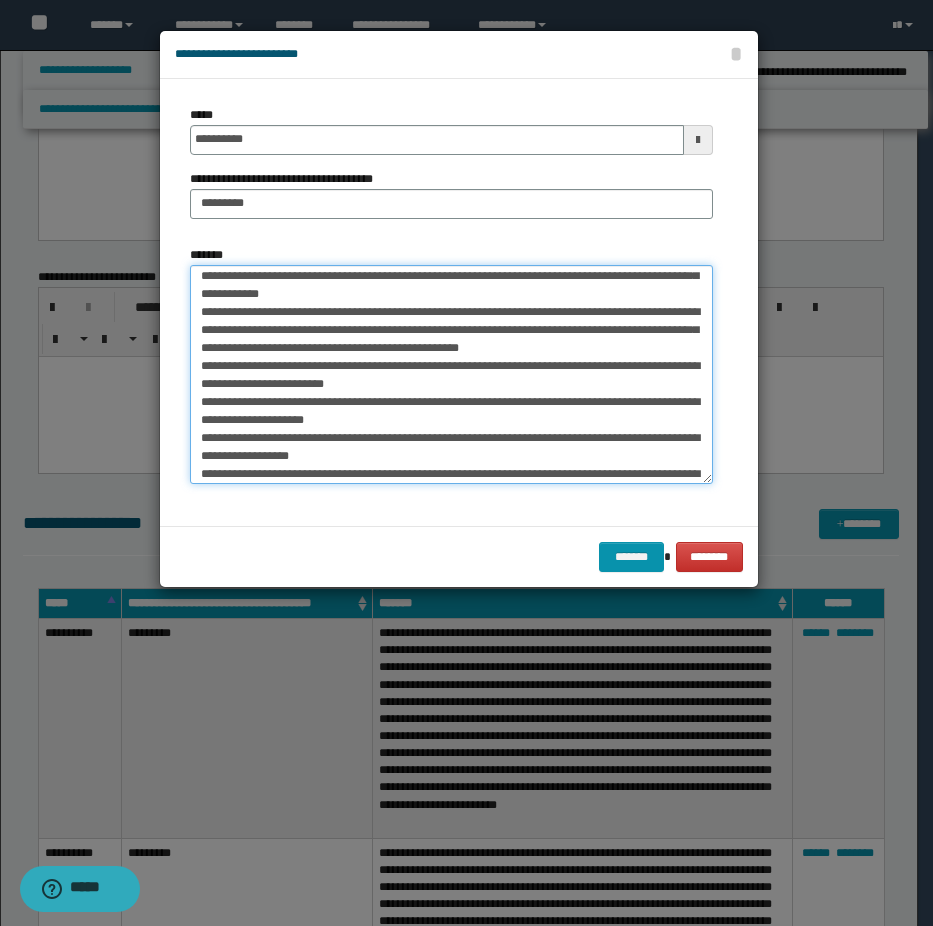 click on "*******" at bounding box center (451, 374) 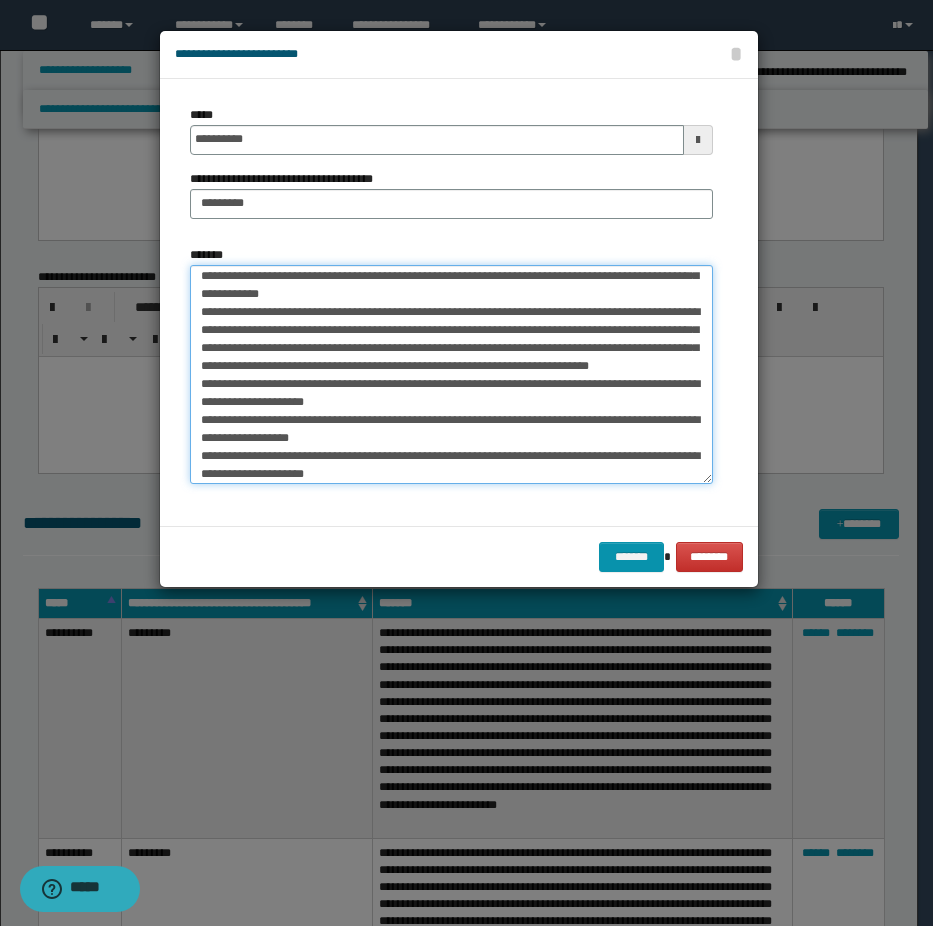 click on "*******" at bounding box center (451, 374) 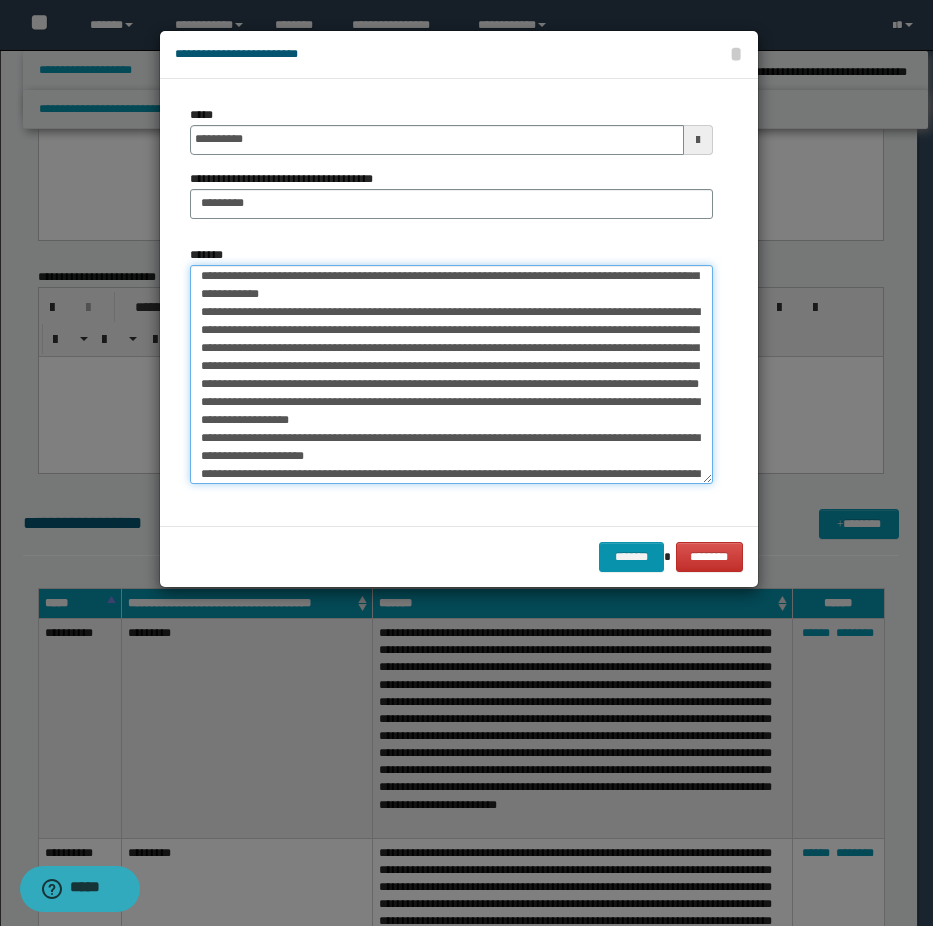click on "*******" at bounding box center [451, 374] 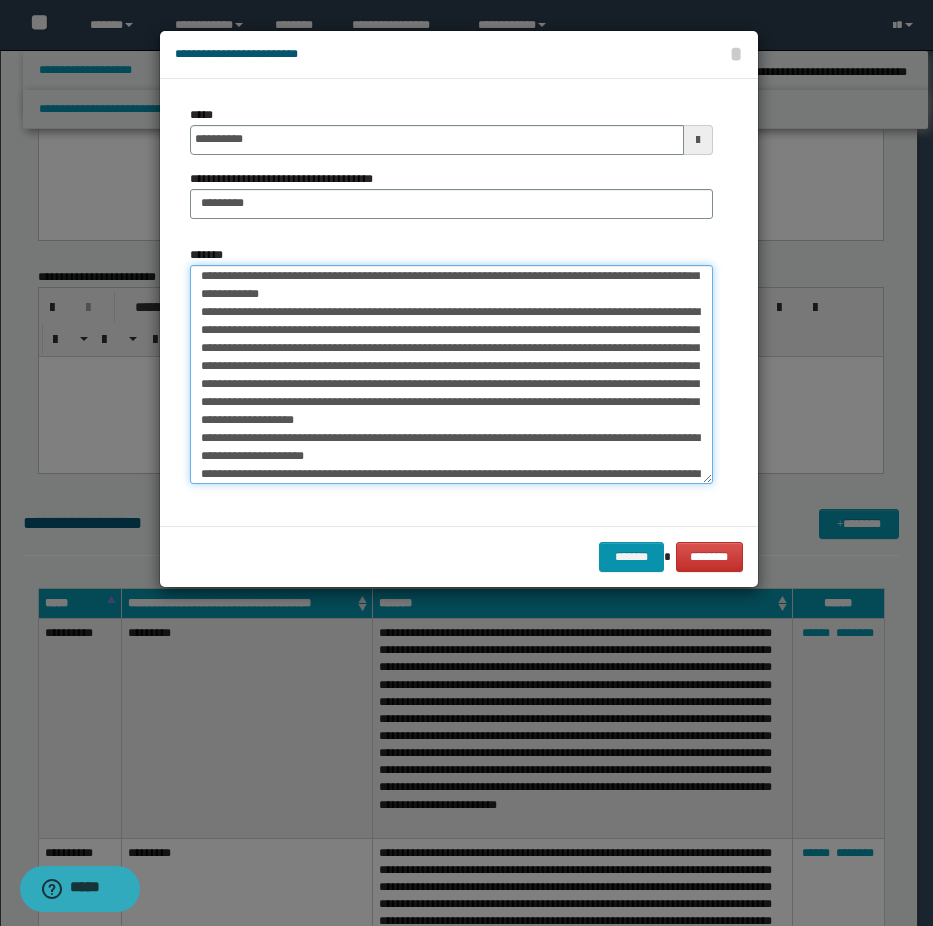 scroll, scrollTop: 302, scrollLeft: 0, axis: vertical 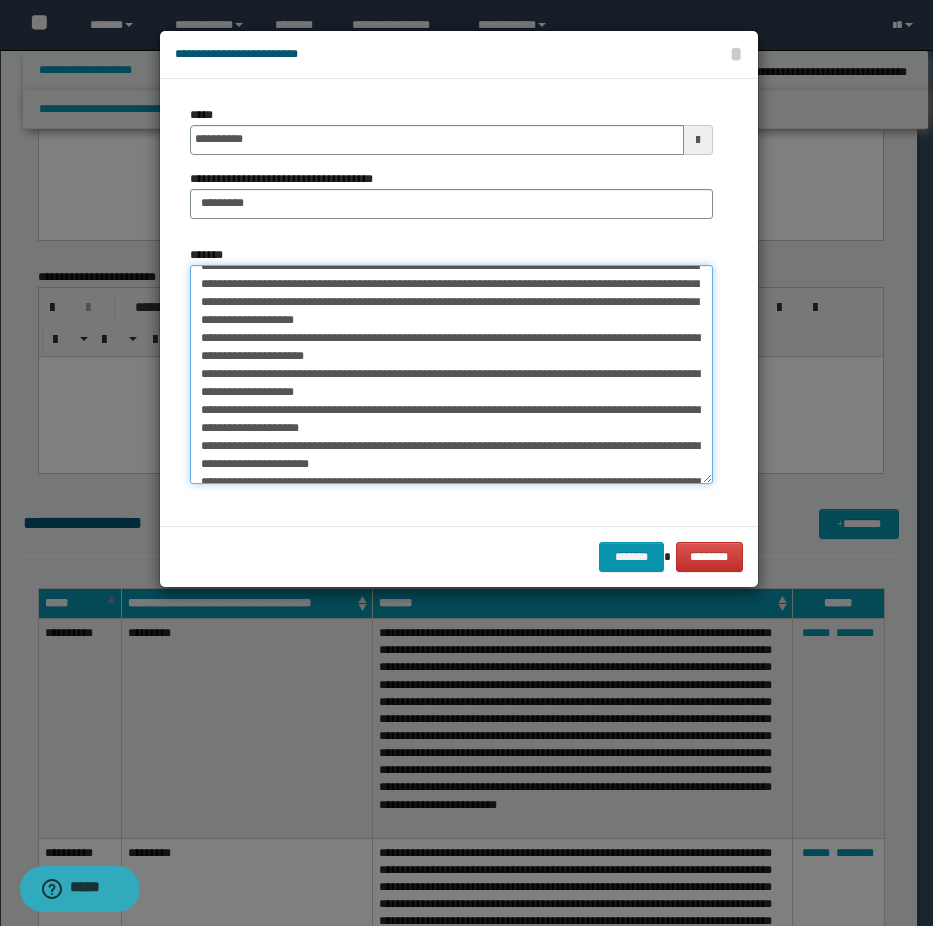 click on "*******" at bounding box center (451, 374) 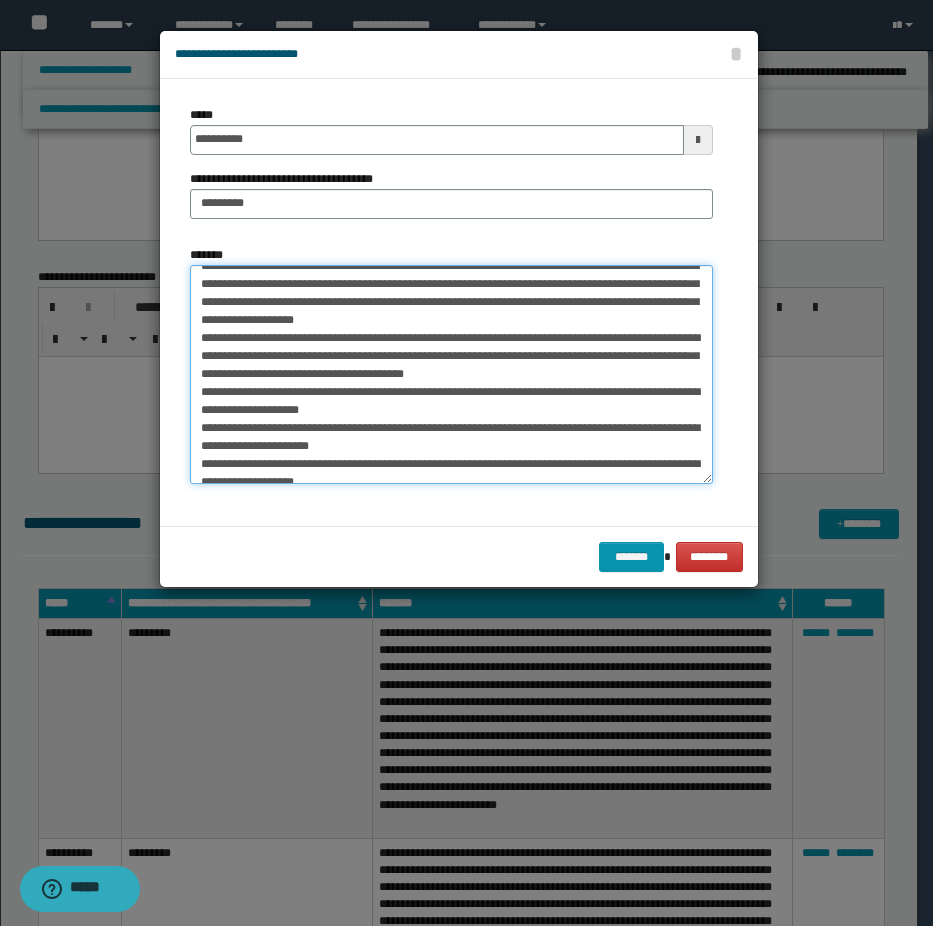 click on "*******" at bounding box center (451, 374) 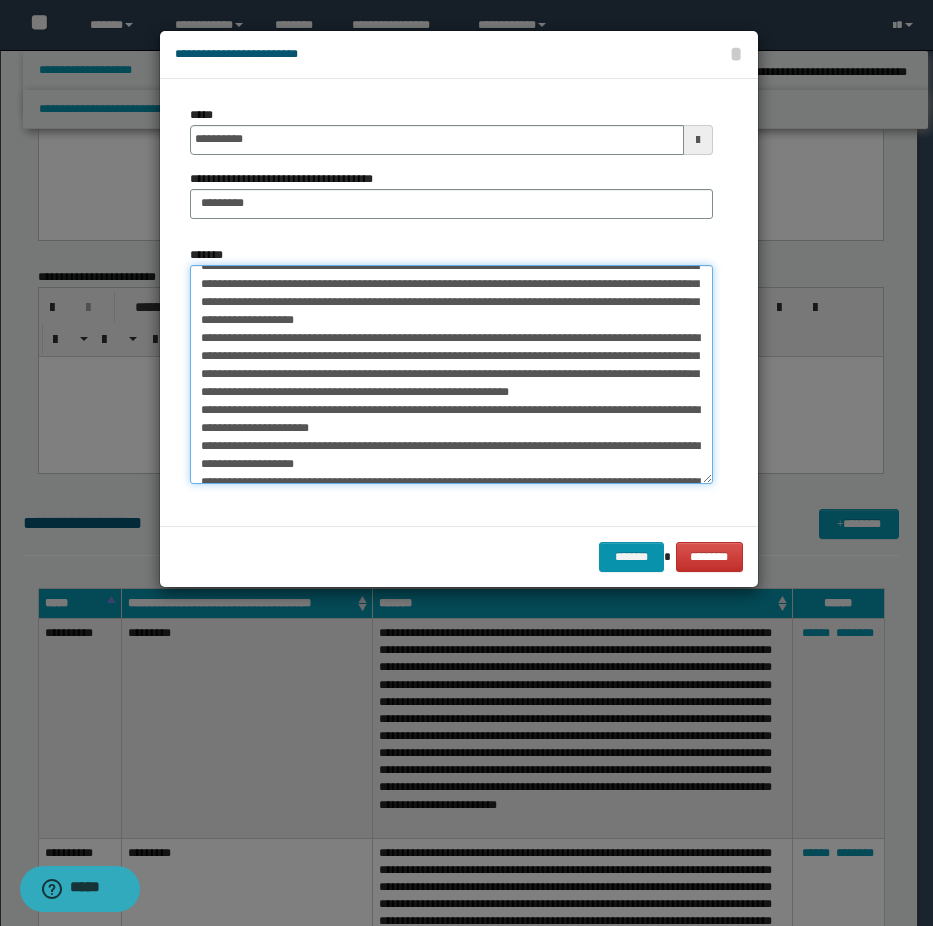 click on "*******" at bounding box center (451, 374) 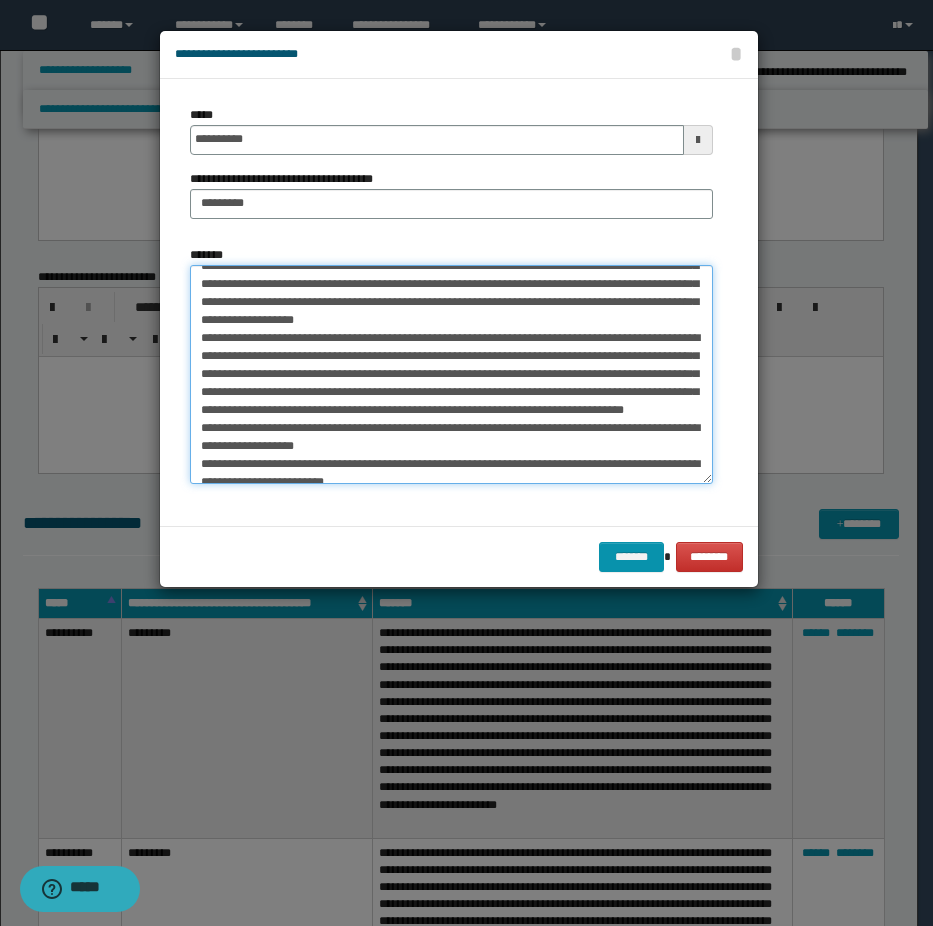 click on "*******" at bounding box center (451, 374) 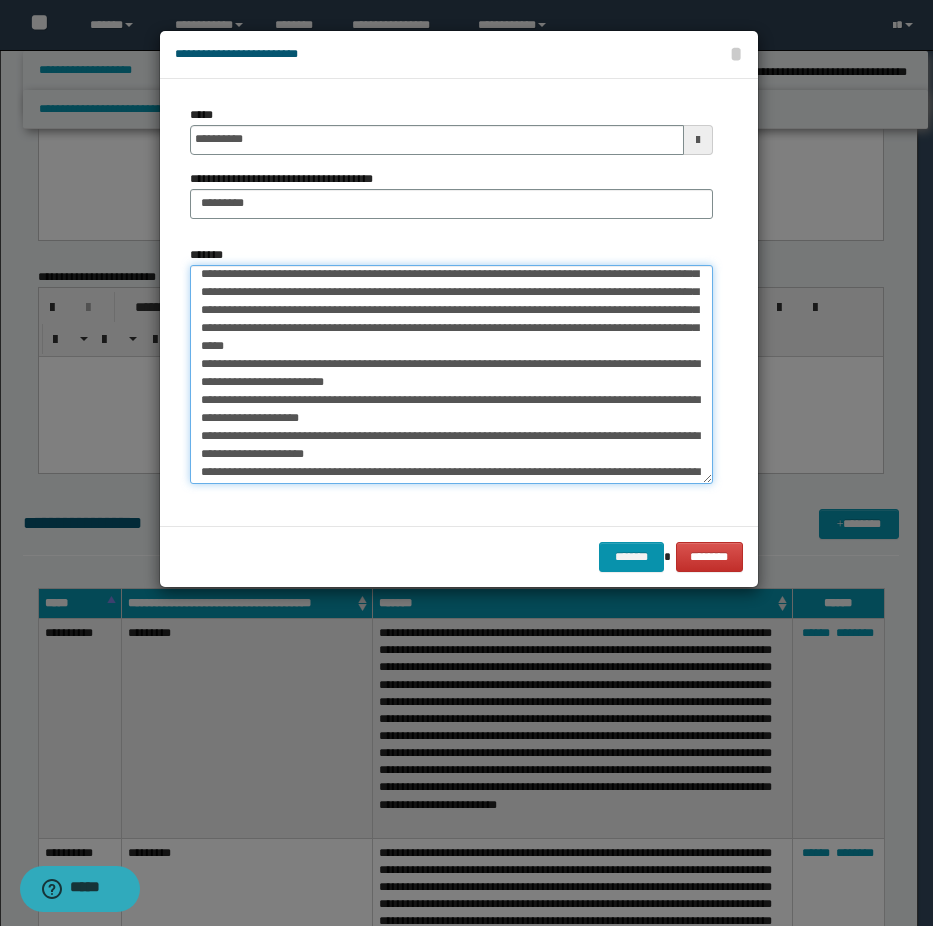 scroll, scrollTop: 502, scrollLeft: 0, axis: vertical 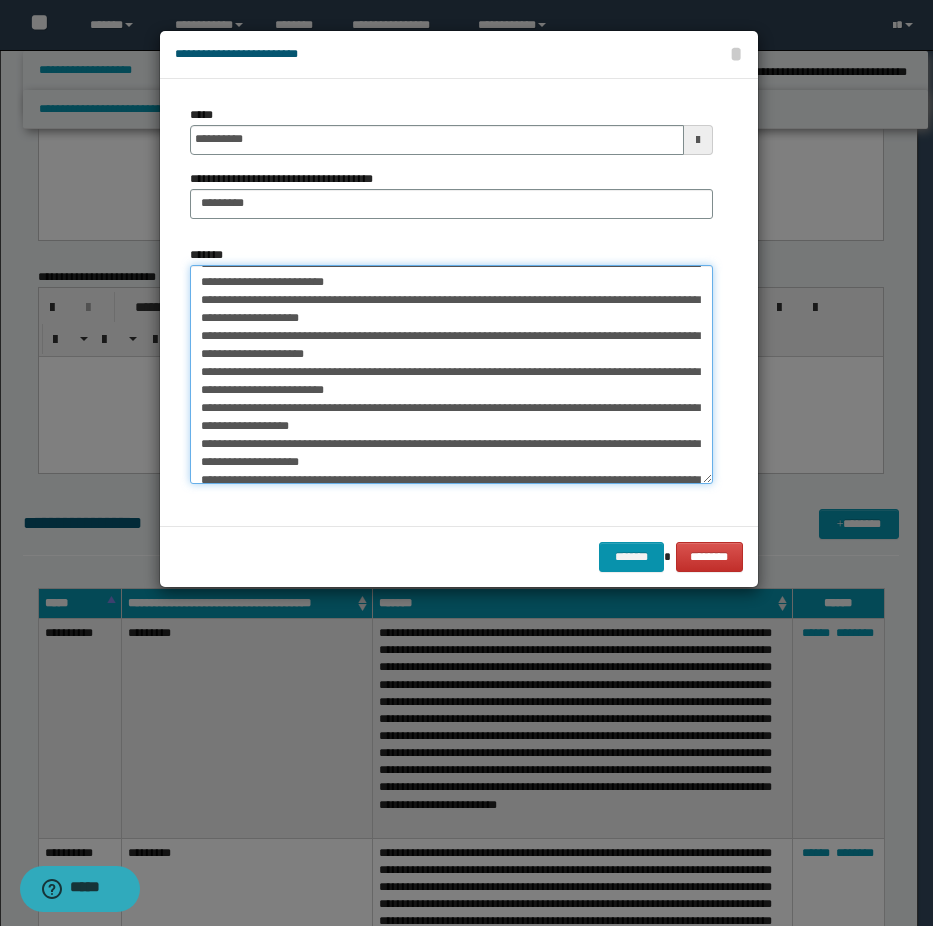 click on "*******" at bounding box center (451, 374) 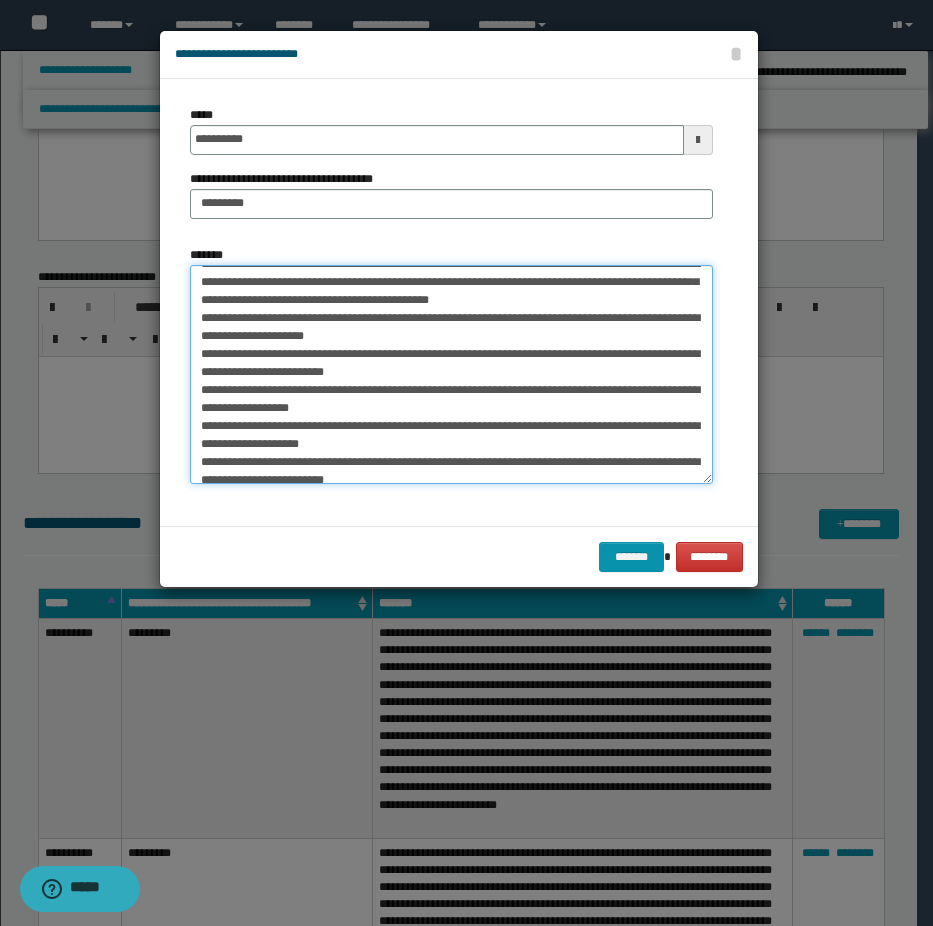 click on "*******" at bounding box center (451, 374) 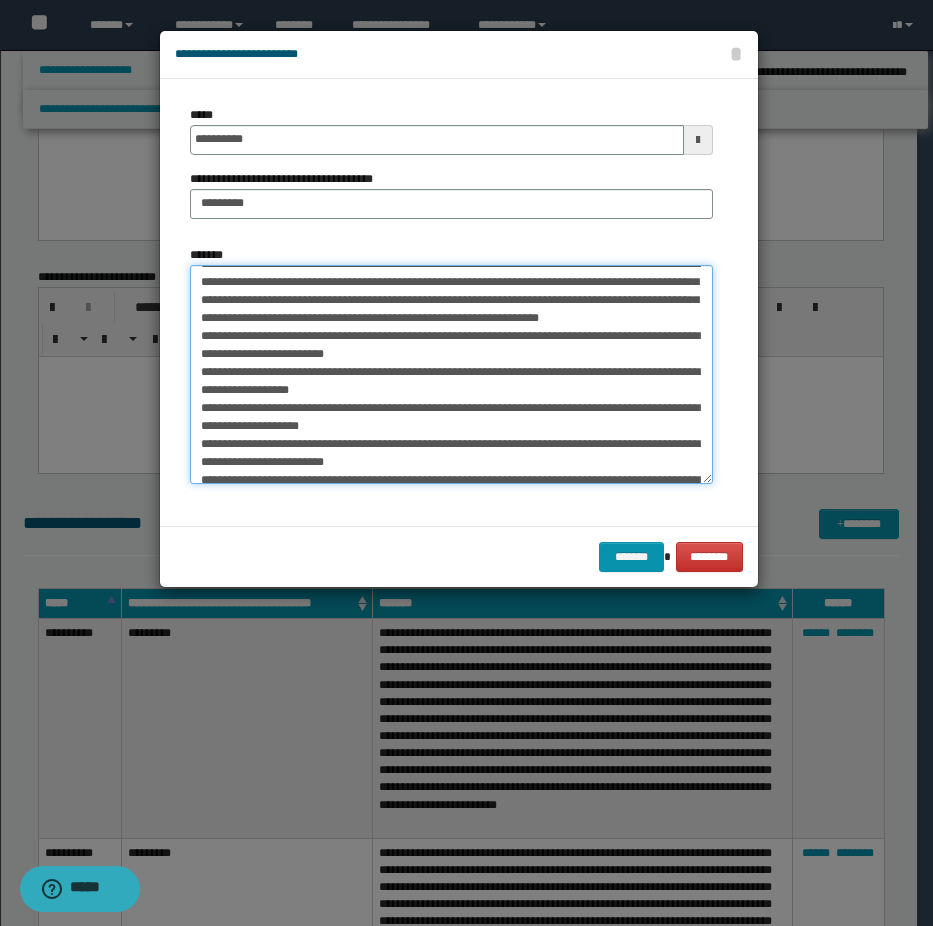click on "*******" at bounding box center [451, 374] 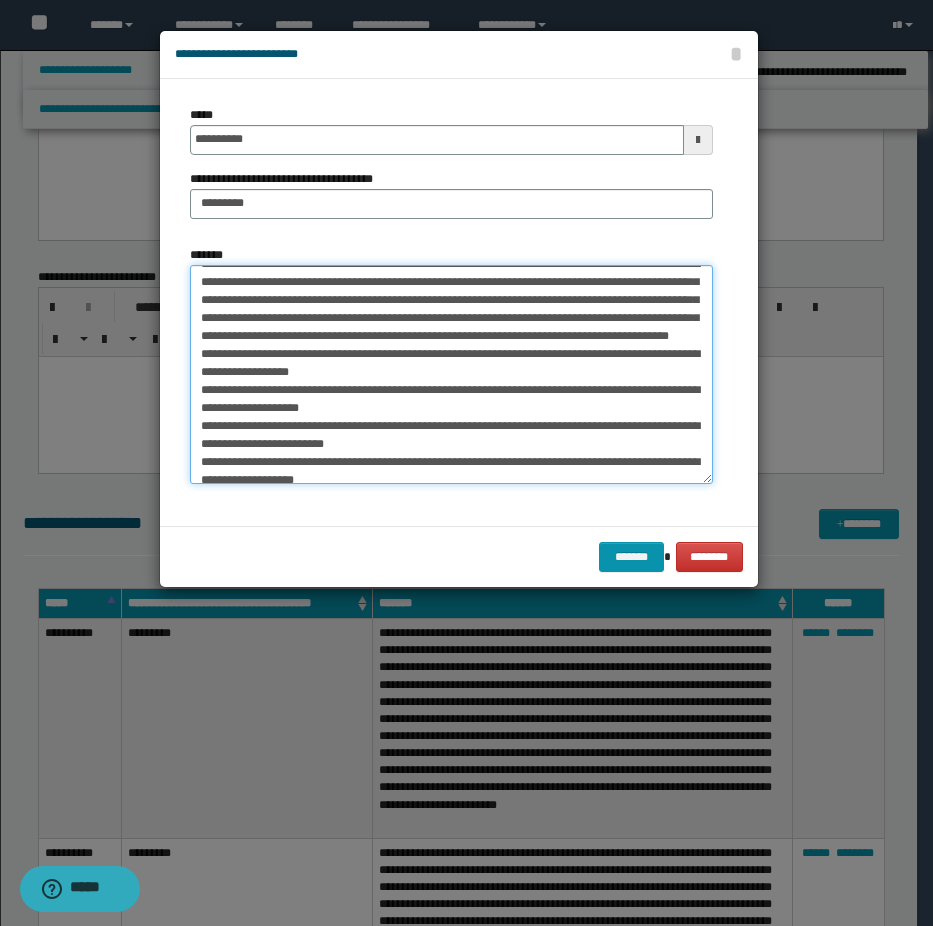 click on "*******" at bounding box center [451, 374] 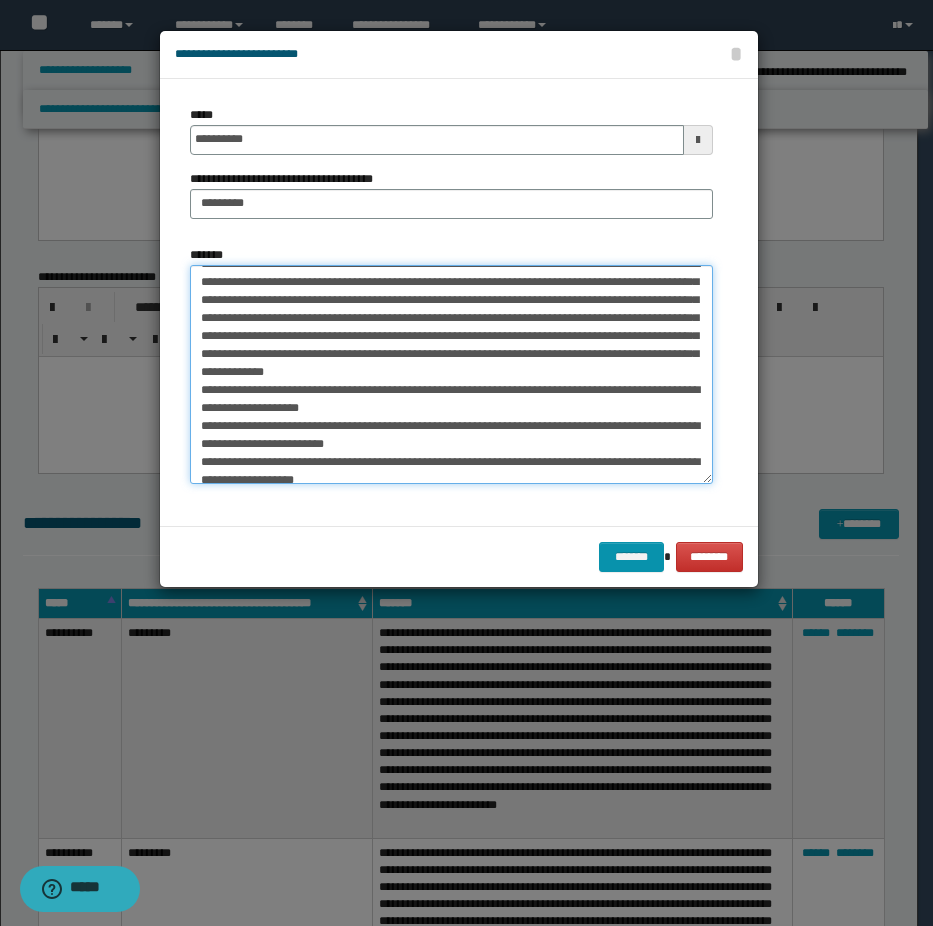 click on "*******" at bounding box center [451, 374] 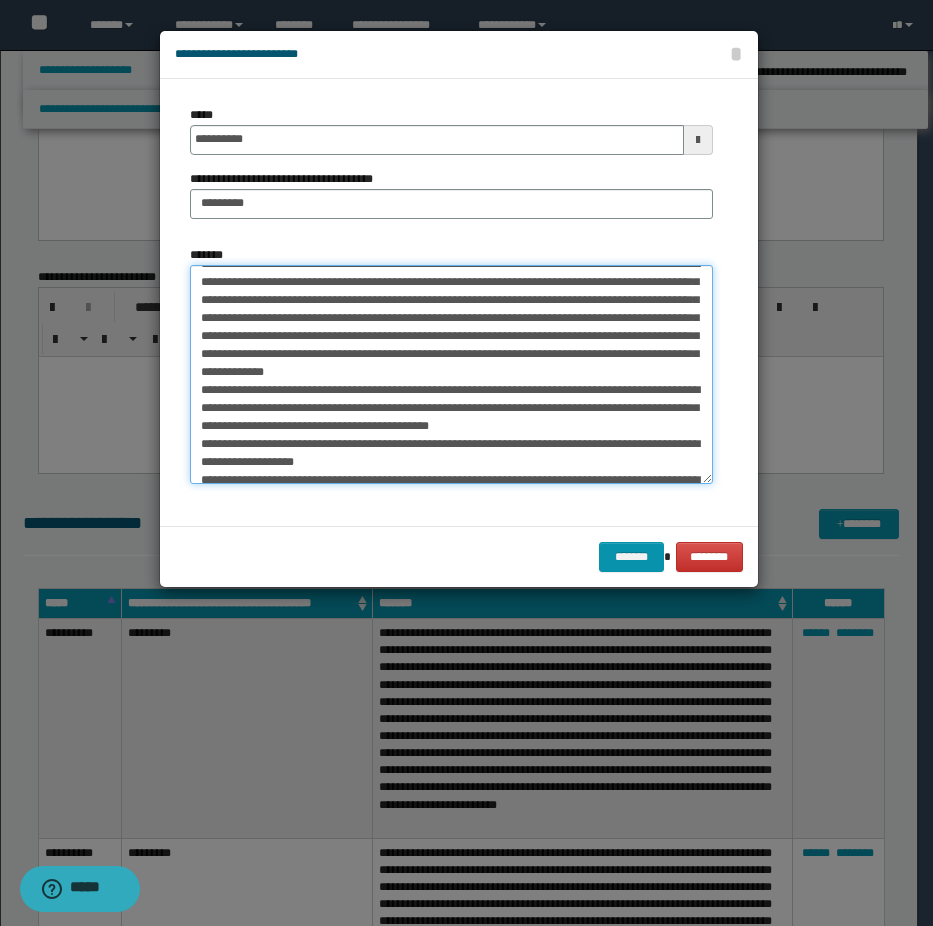 drag, startPoint x: 602, startPoint y: 428, endPoint x: 595, endPoint y: 436, distance: 10.630146 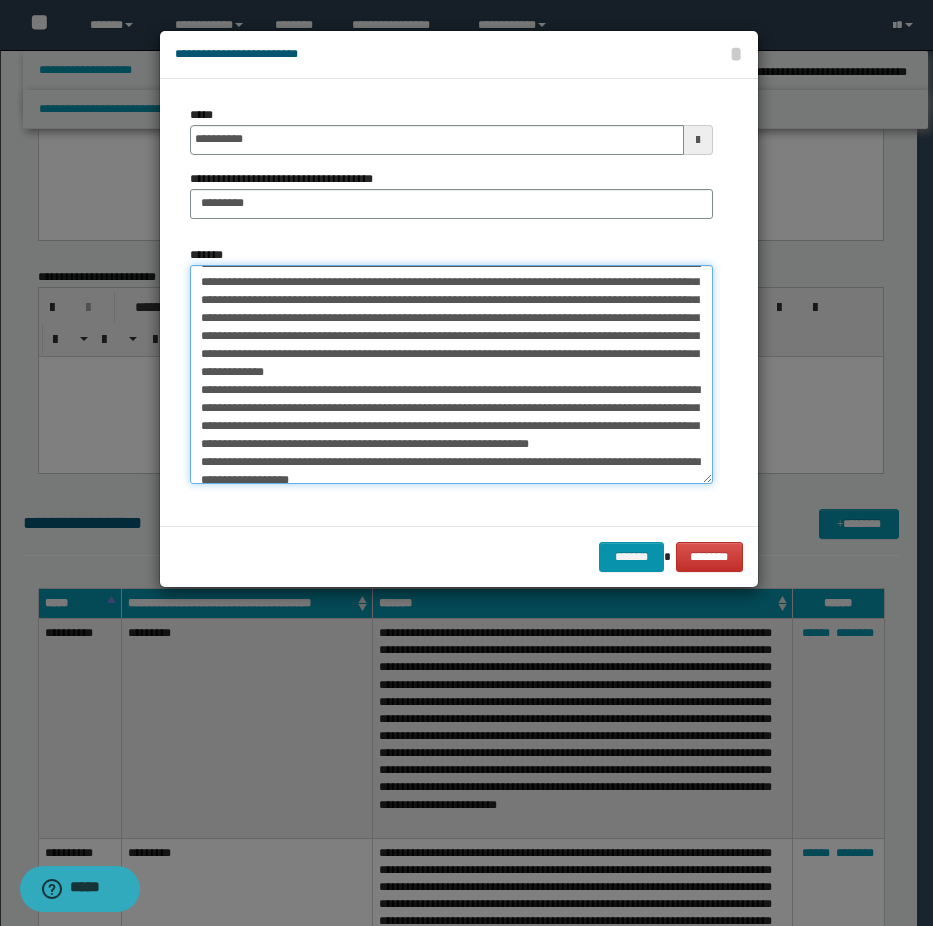 click on "*******" at bounding box center [451, 374] 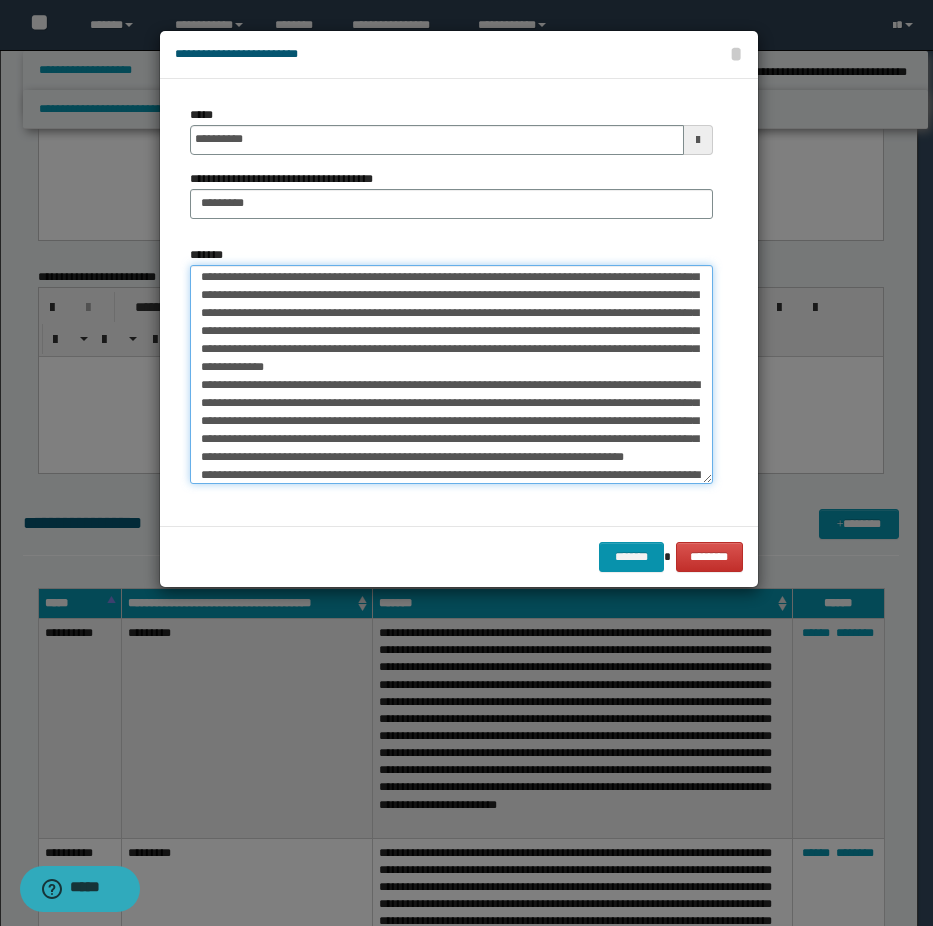 scroll, scrollTop: 707, scrollLeft: 0, axis: vertical 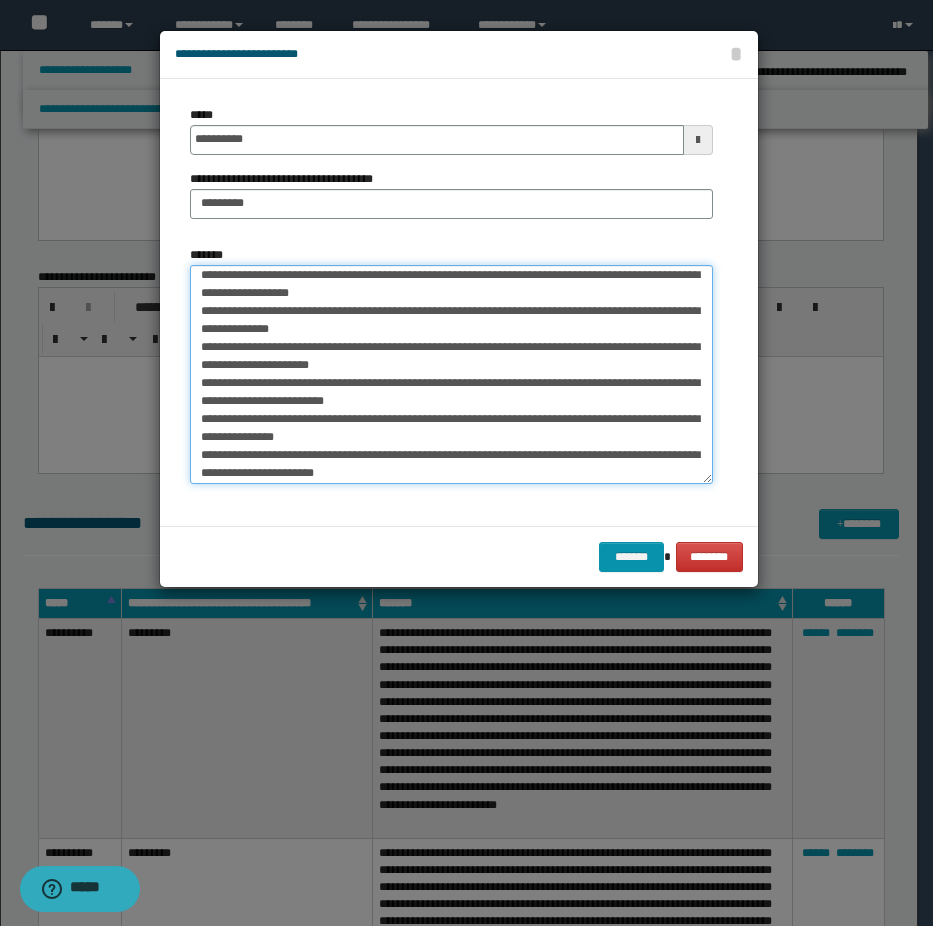 click on "*******" at bounding box center [451, 374] 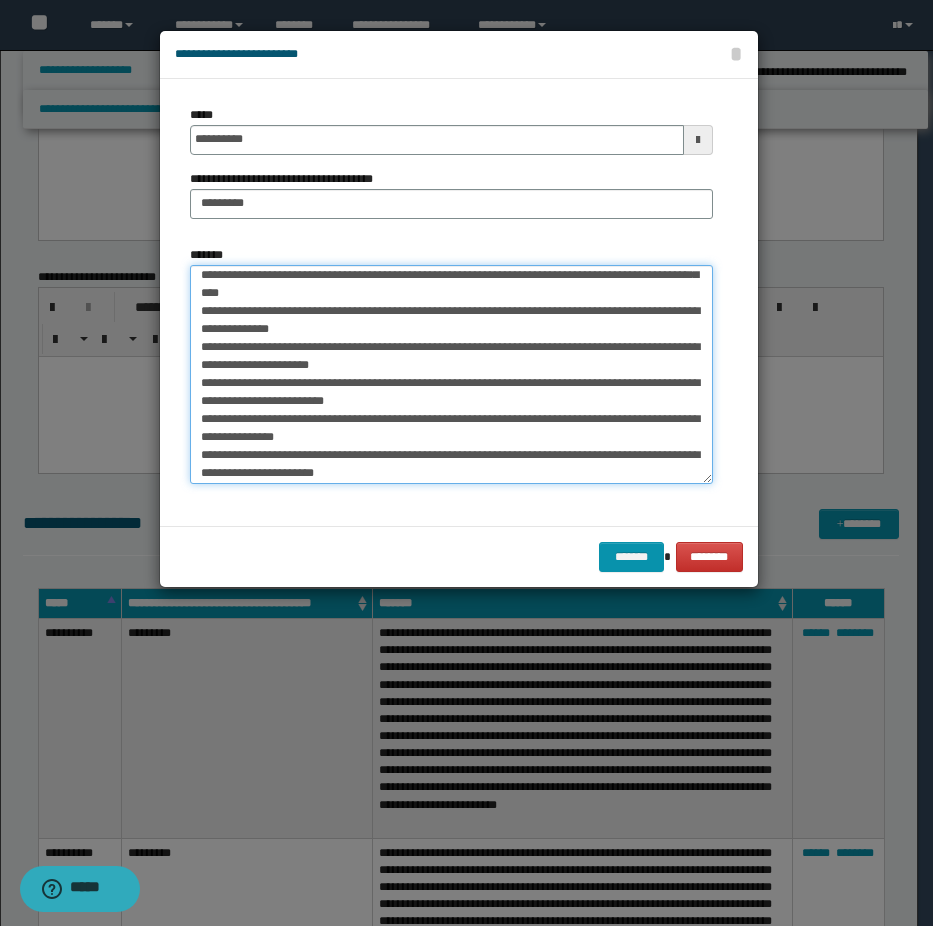 scroll, scrollTop: 689, scrollLeft: 0, axis: vertical 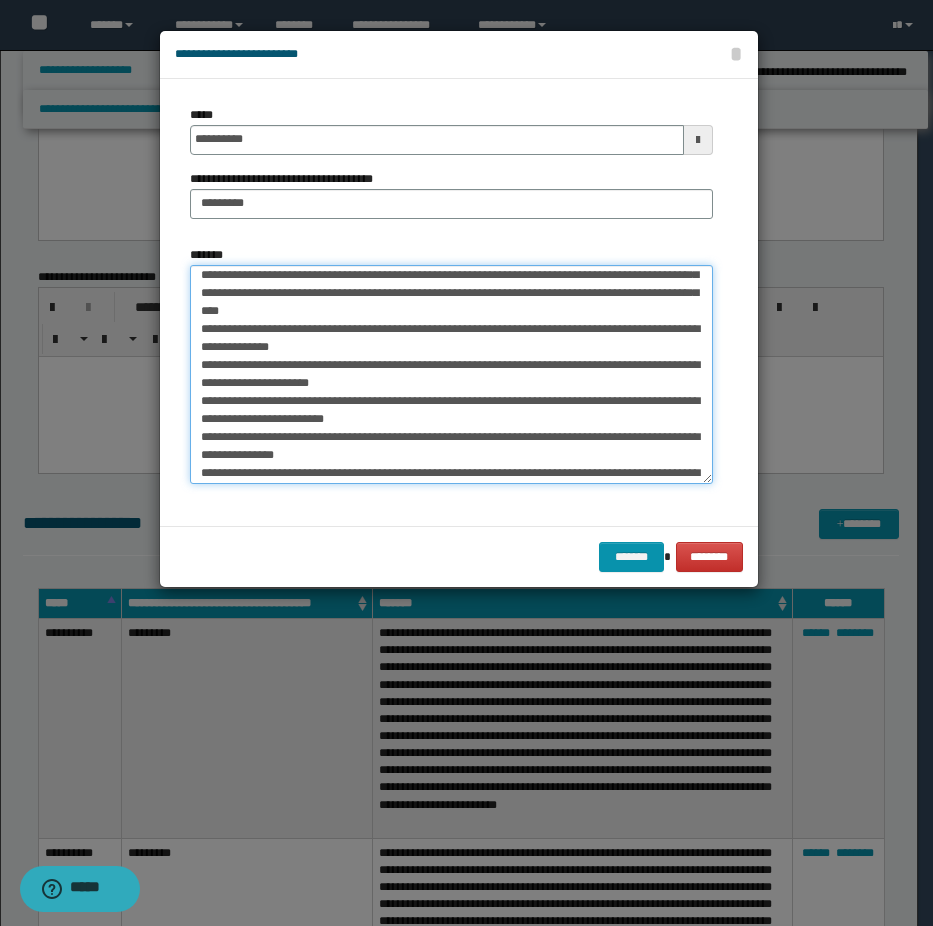 click on "*******" at bounding box center (451, 374) 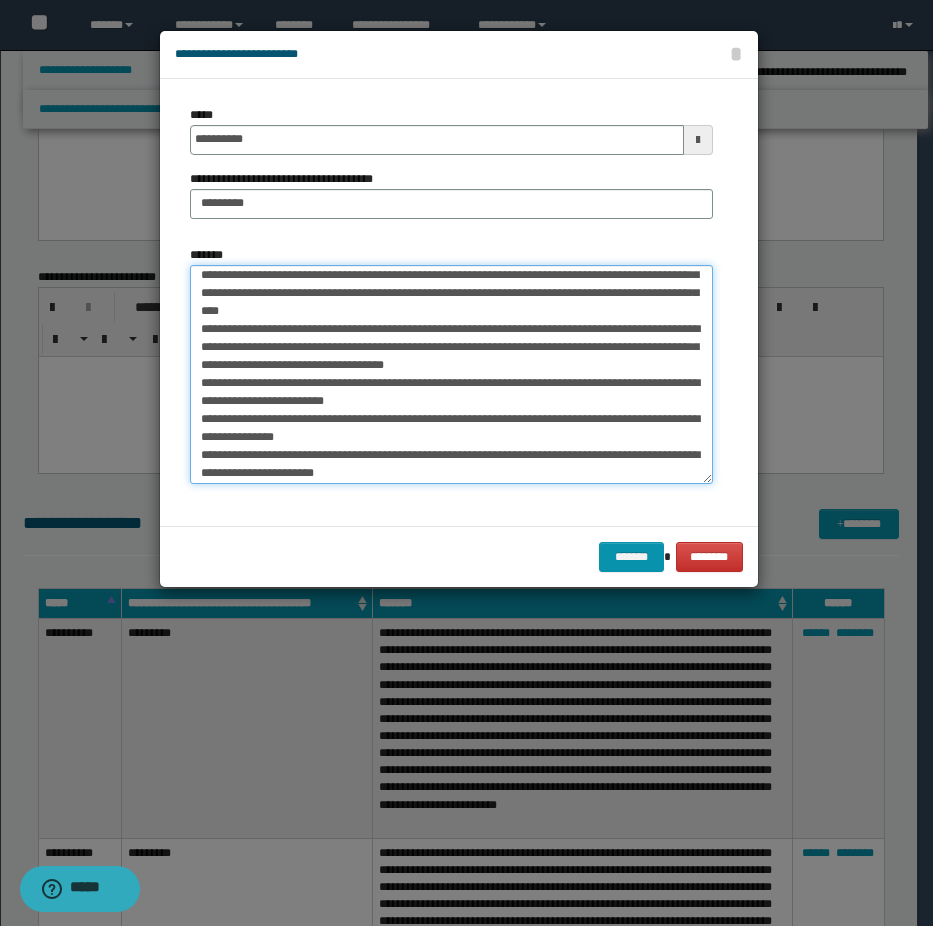 click on "*******" at bounding box center [451, 374] 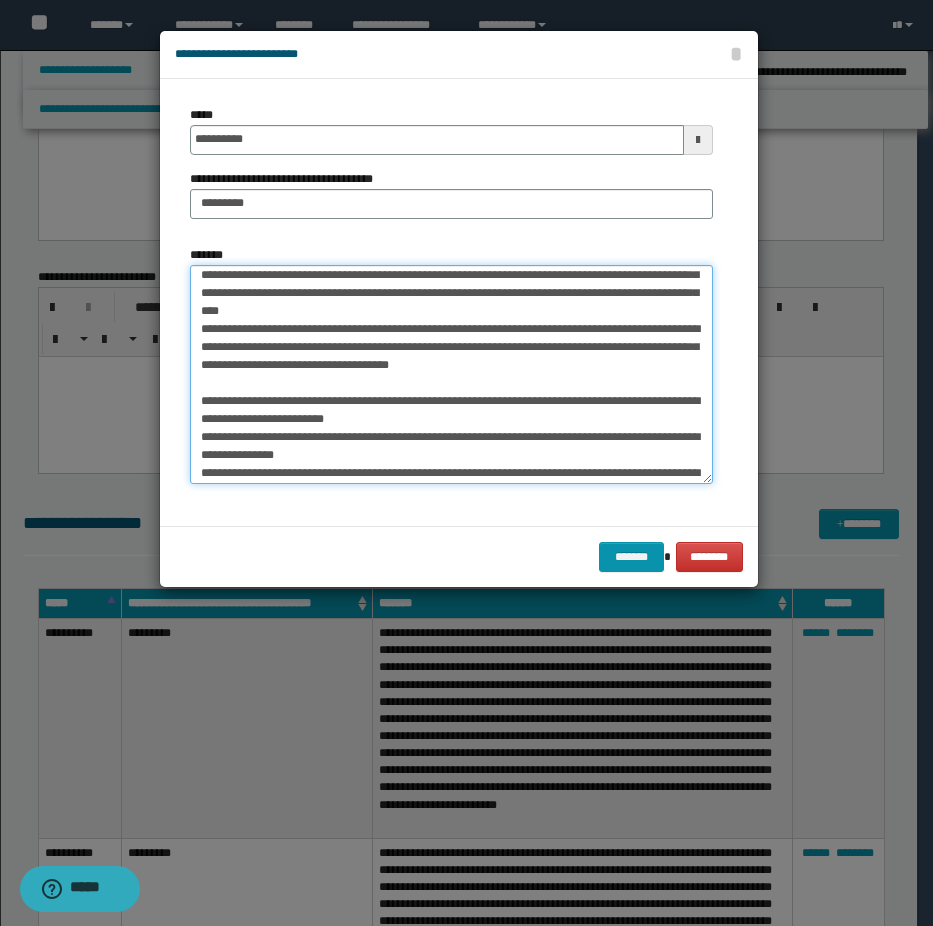click on "*******" at bounding box center [451, 374] 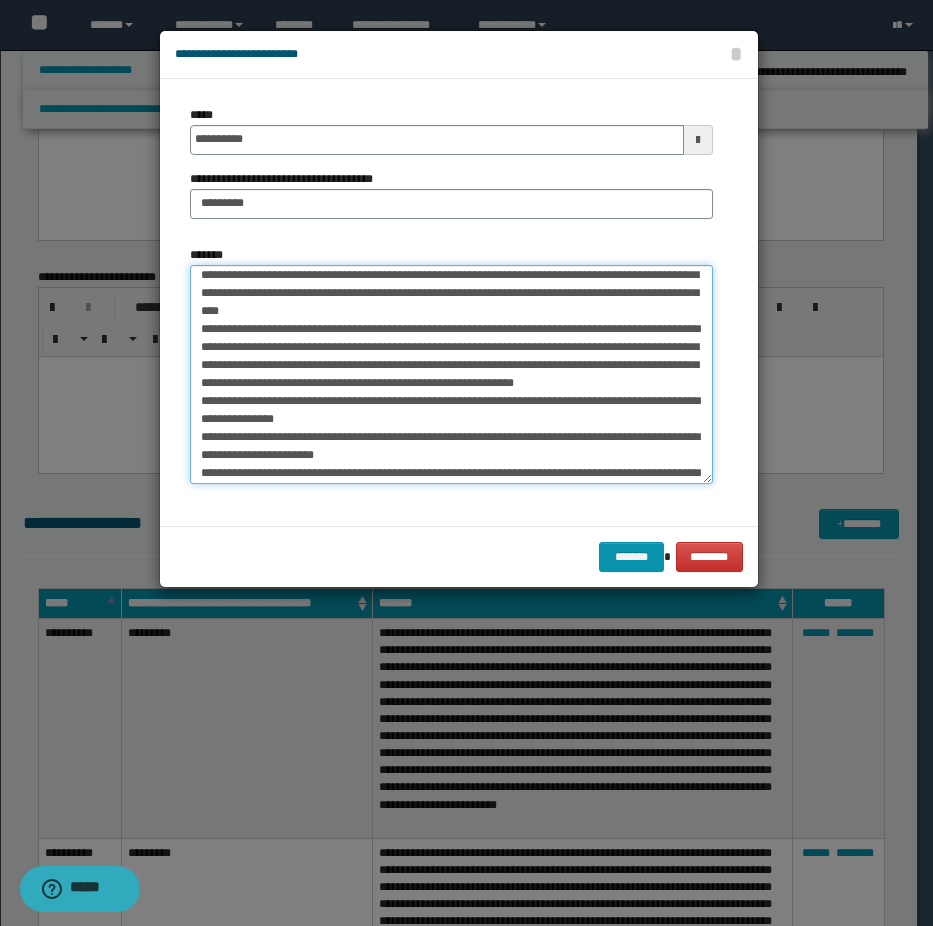 click on "*******" at bounding box center [451, 374] 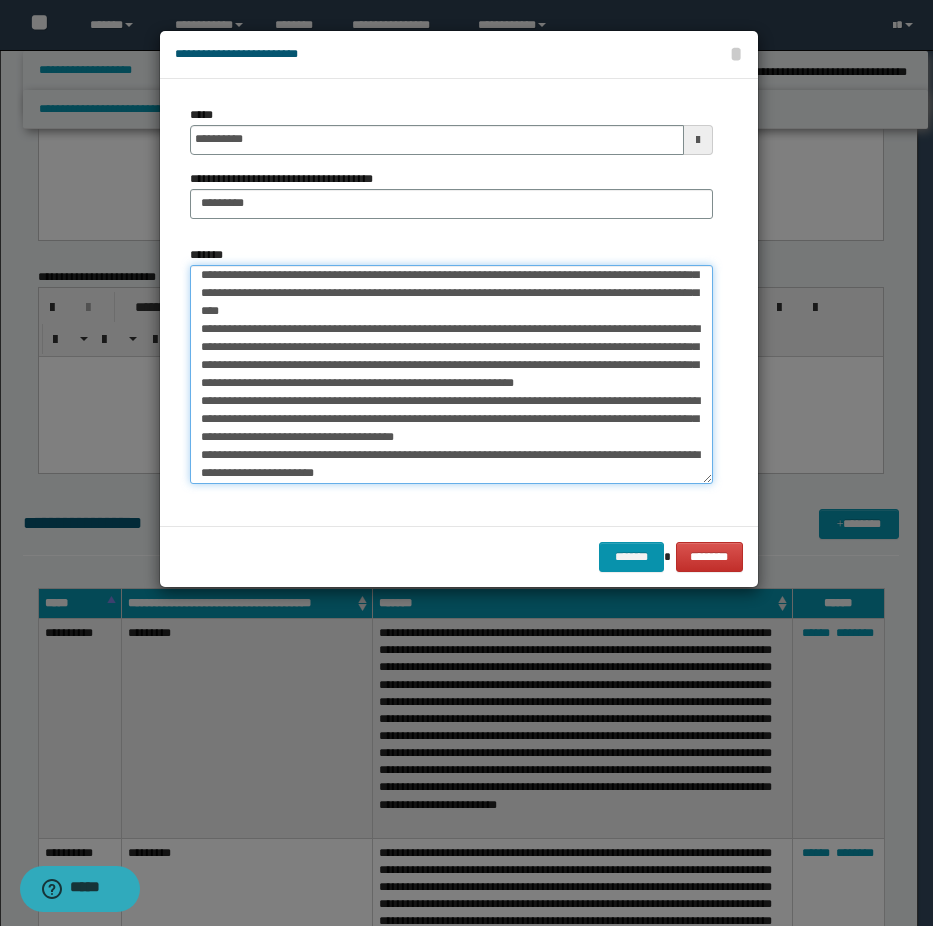 scroll, scrollTop: 873, scrollLeft: 0, axis: vertical 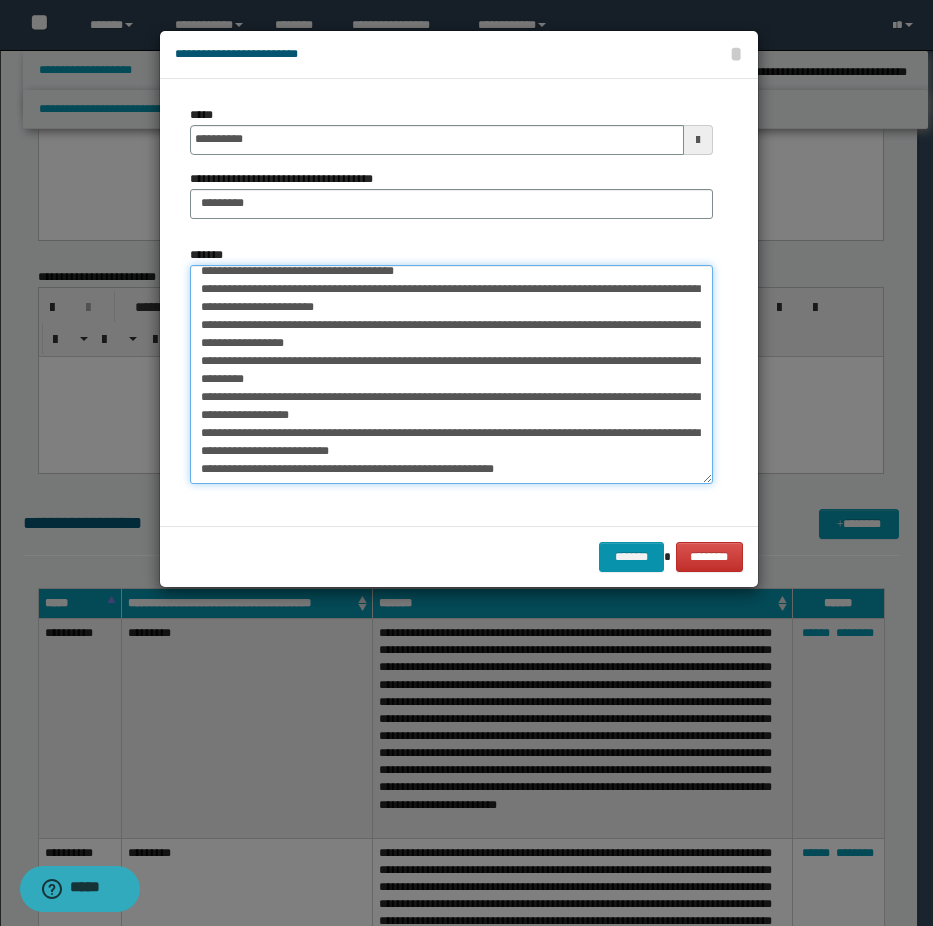 click on "*******" at bounding box center (451, 374) 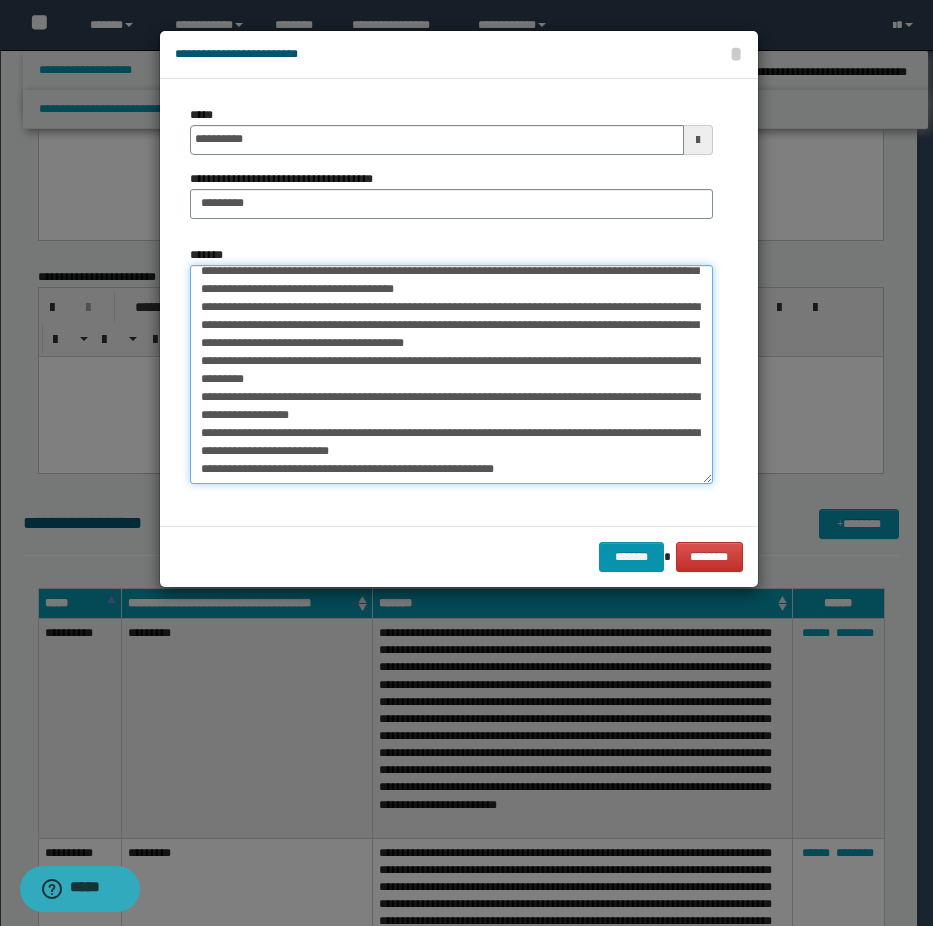 scroll, scrollTop: 855, scrollLeft: 0, axis: vertical 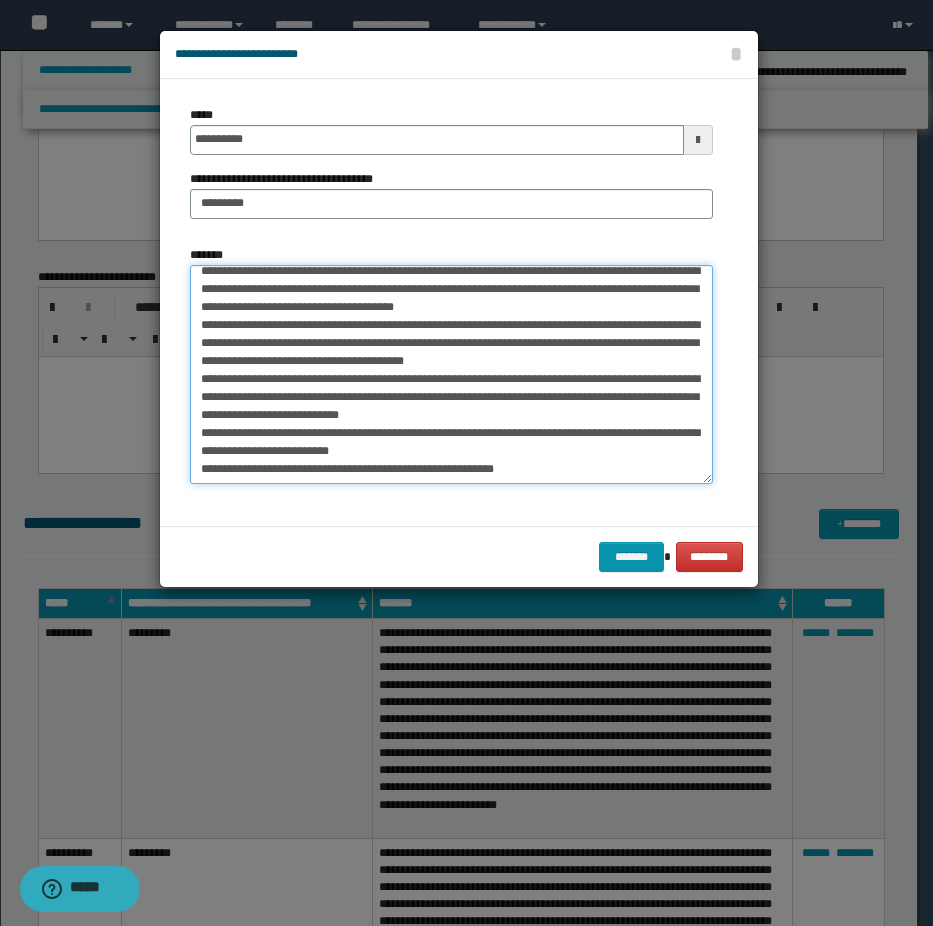 click on "*******" at bounding box center [451, 374] 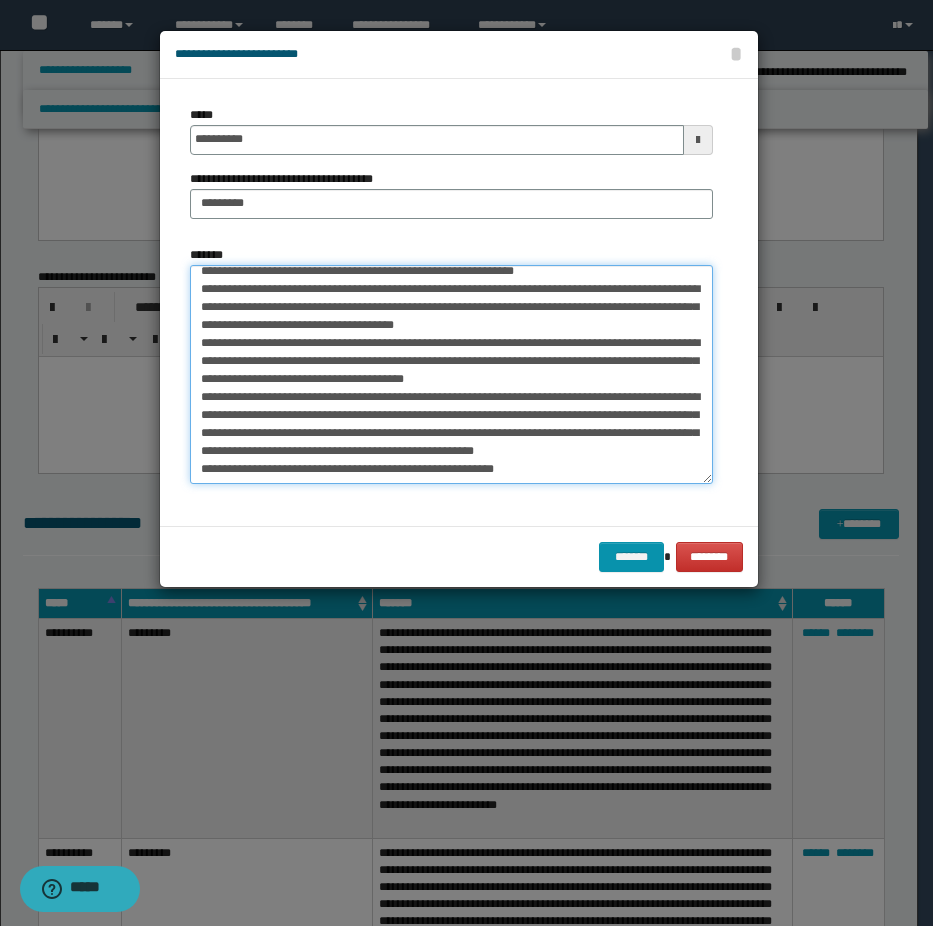 scroll, scrollTop: 819, scrollLeft: 0, axis: vertical 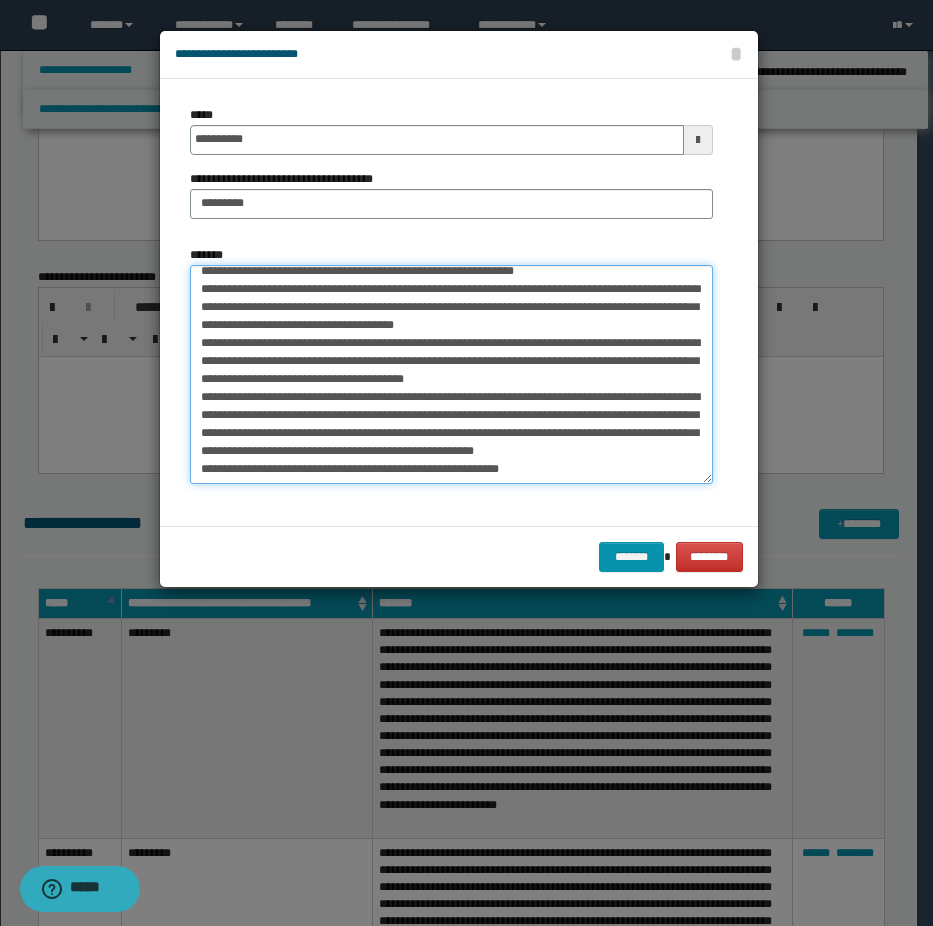 click on "*******" at bounding box center [451, 374] 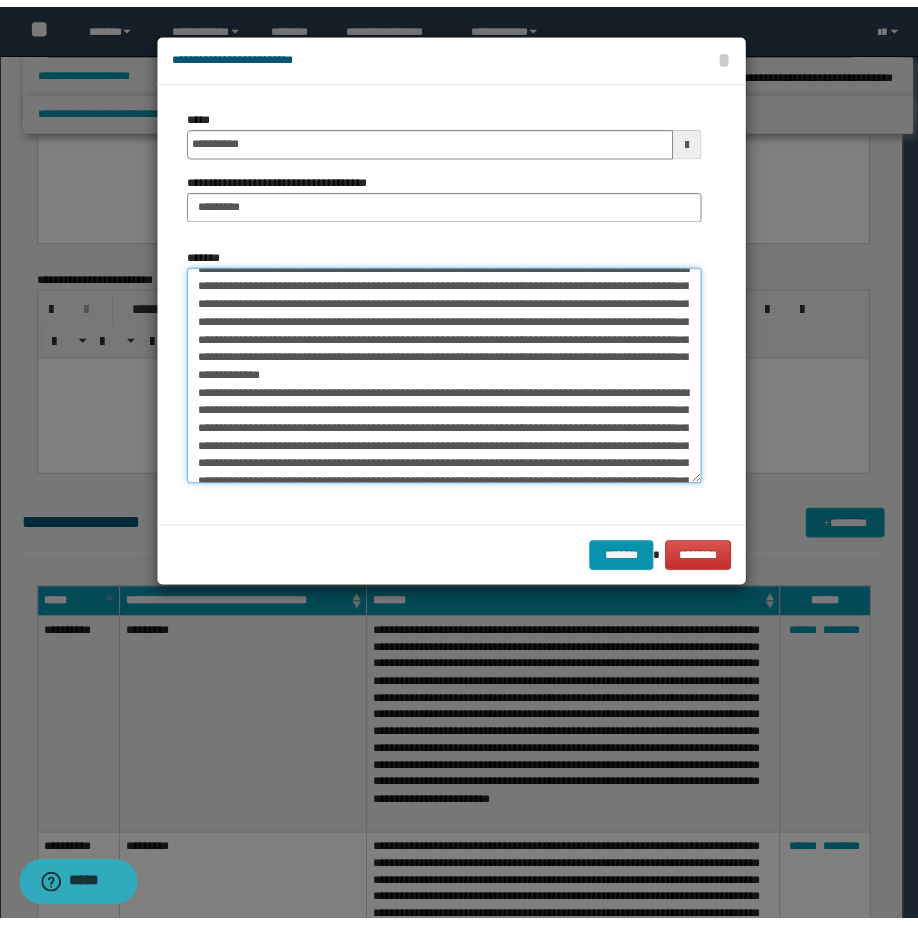 scroll, scrollTop: 819, scrollLeft: 0, axis: vertical 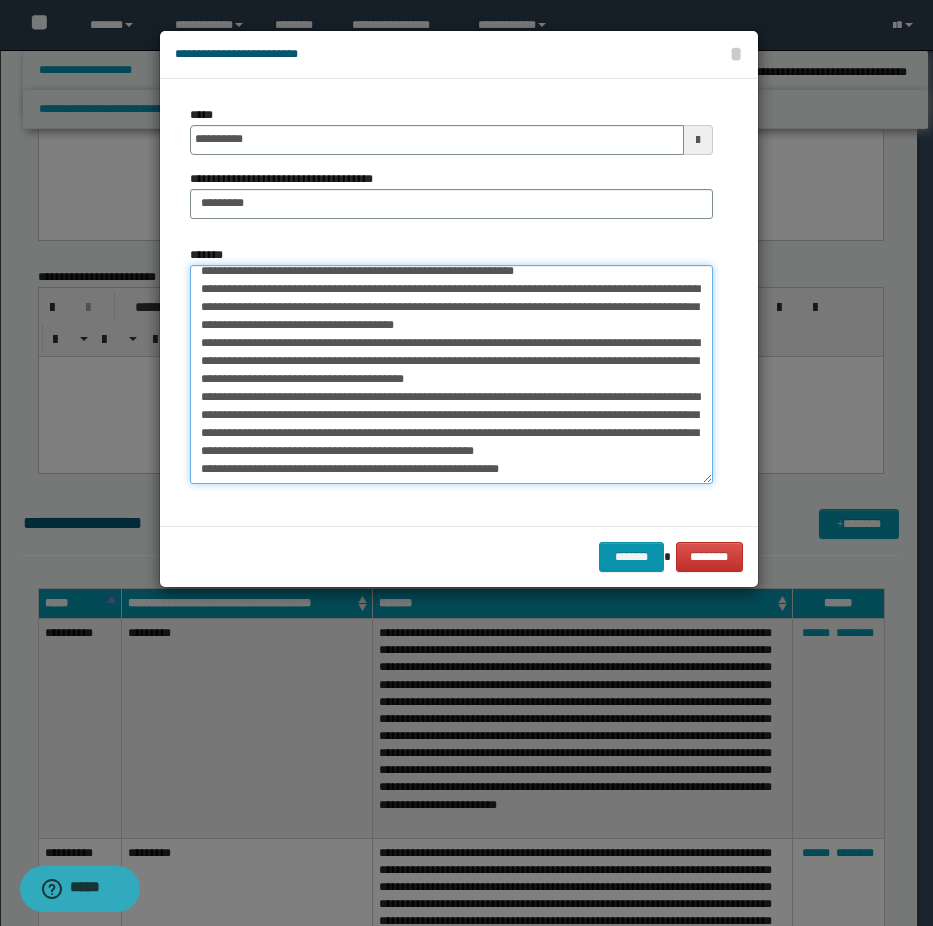 click on "*******" at bounding box center (451, 374) 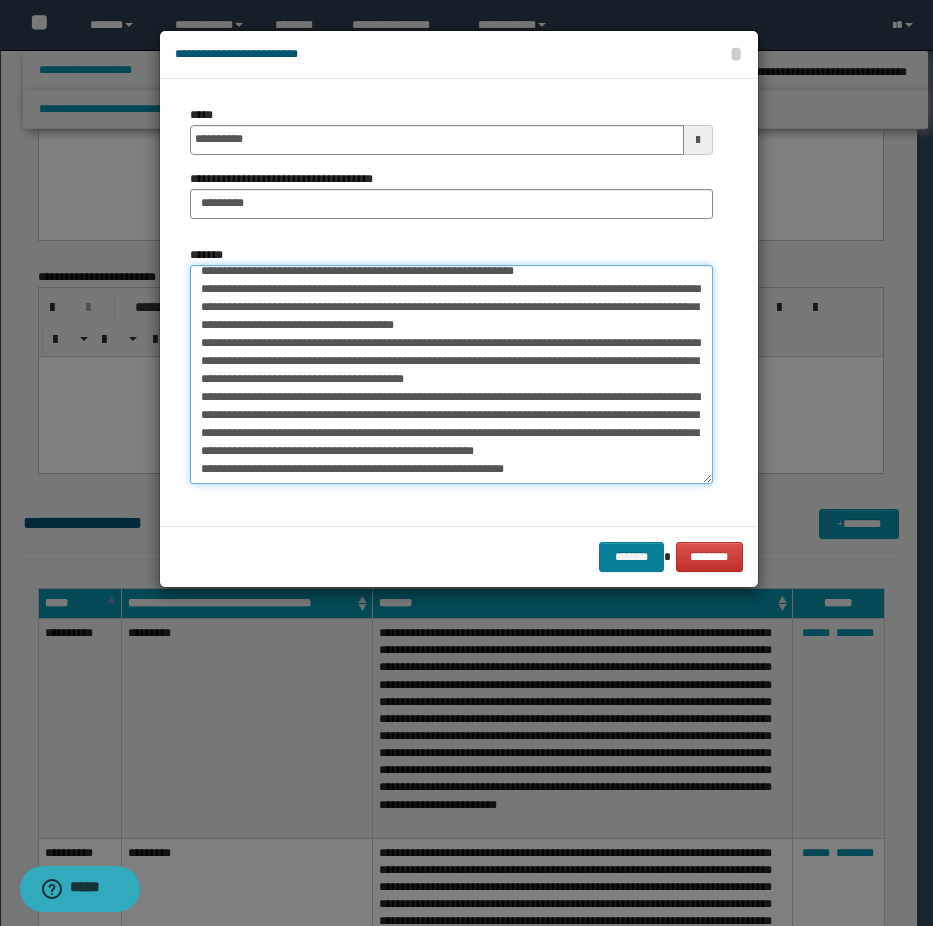 type on "**********" 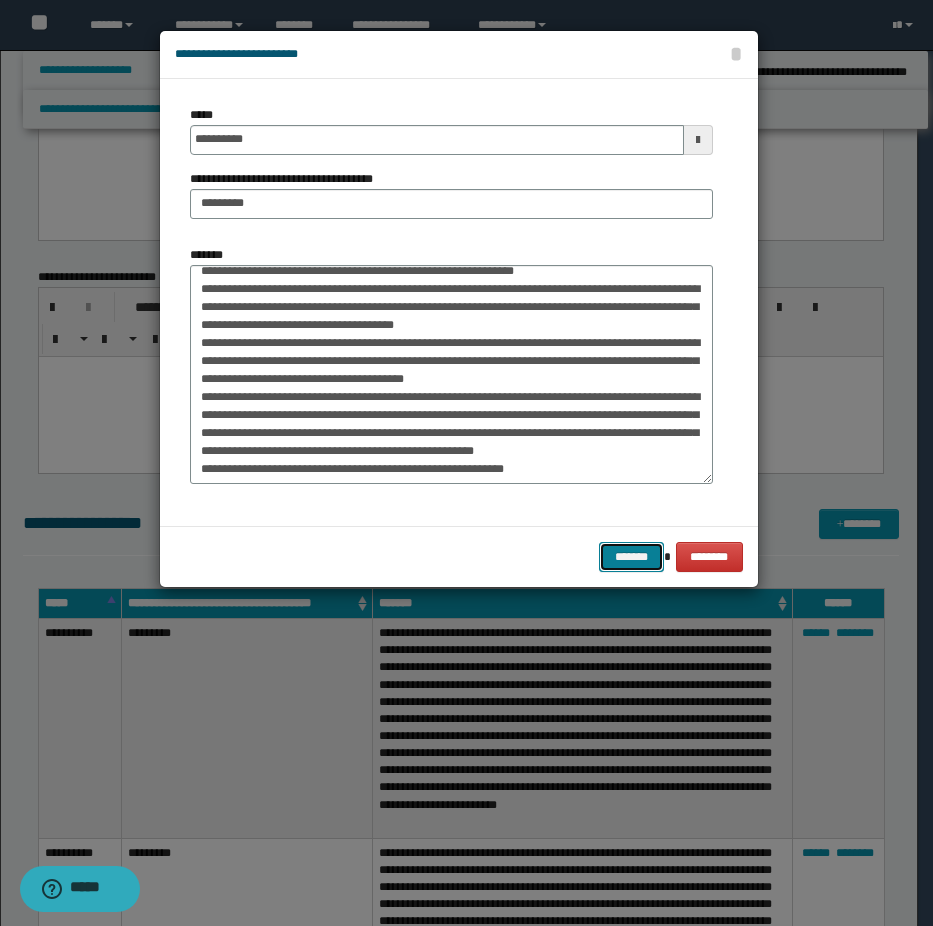 click on "*******" at bounding box center [631, 557] 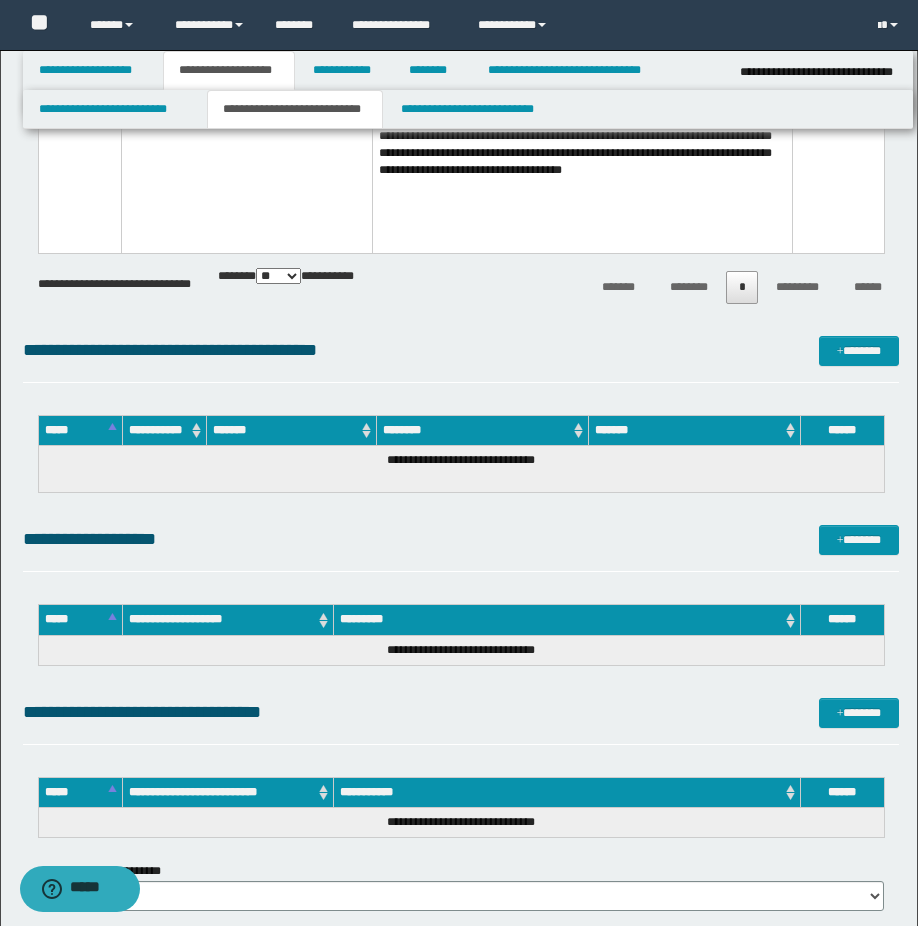 scroll, scrollTop: 3200, scrollLeft: 0, axis: vertical 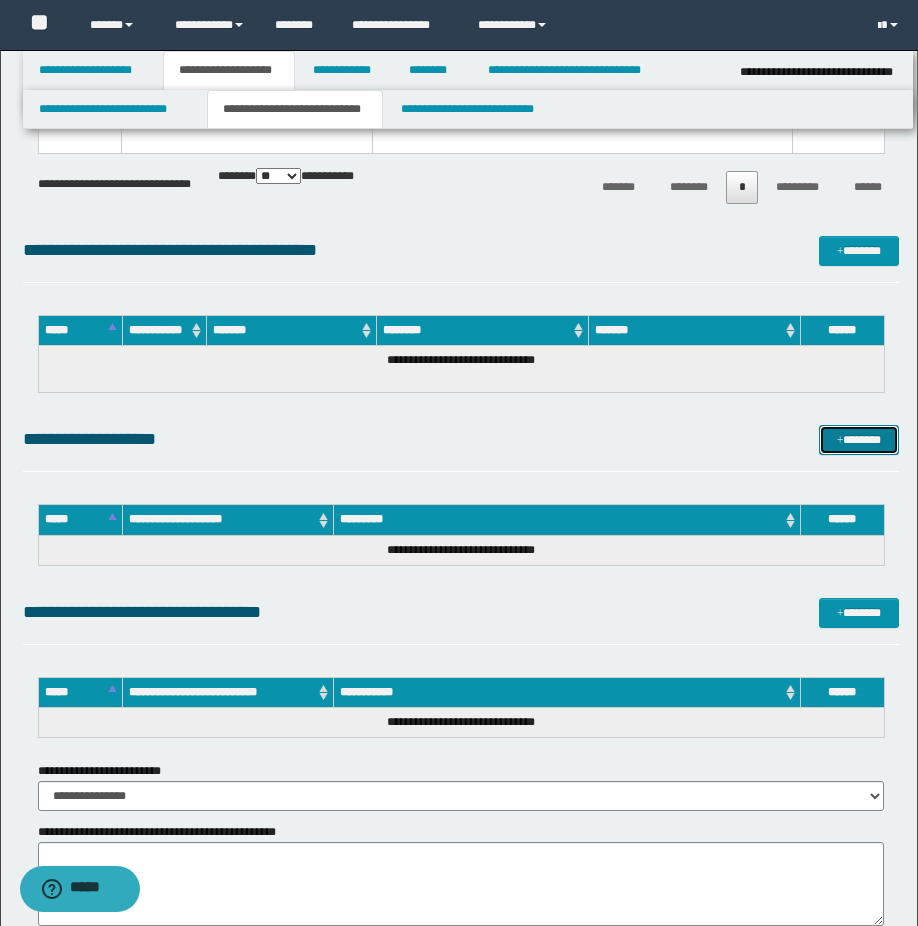 click at bounding box center (840, 441) 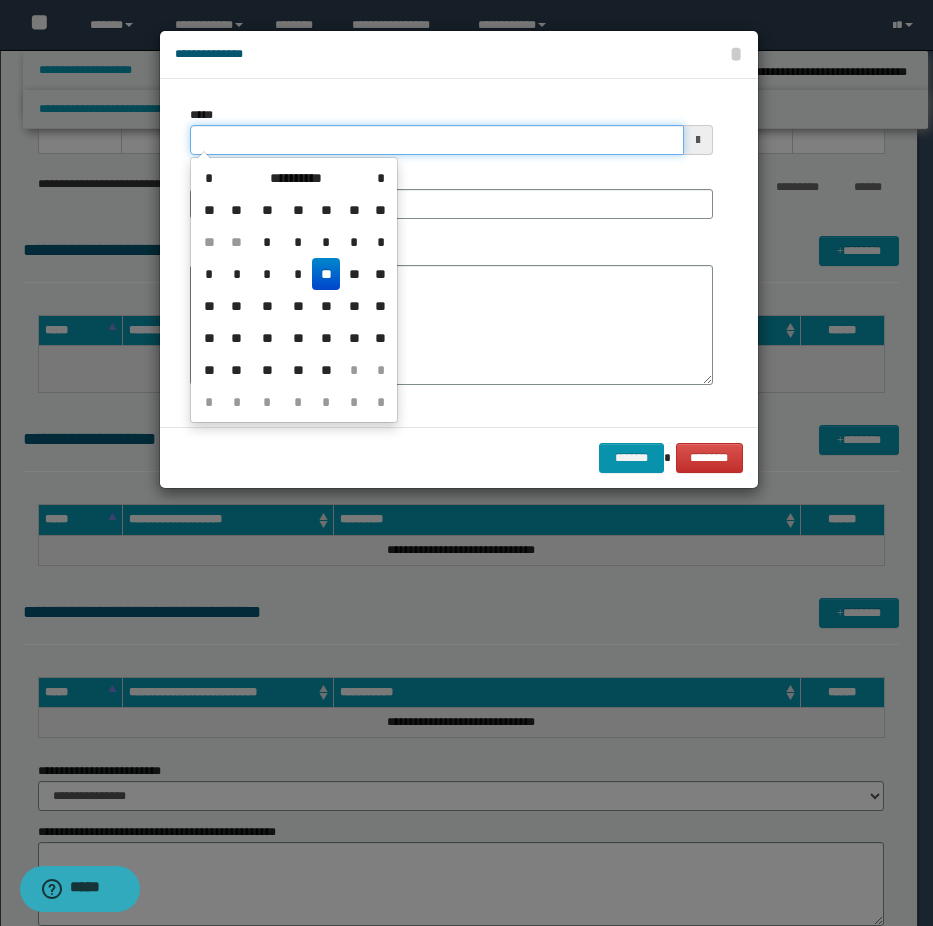 click on "*****" at bounding box center [437, 140] 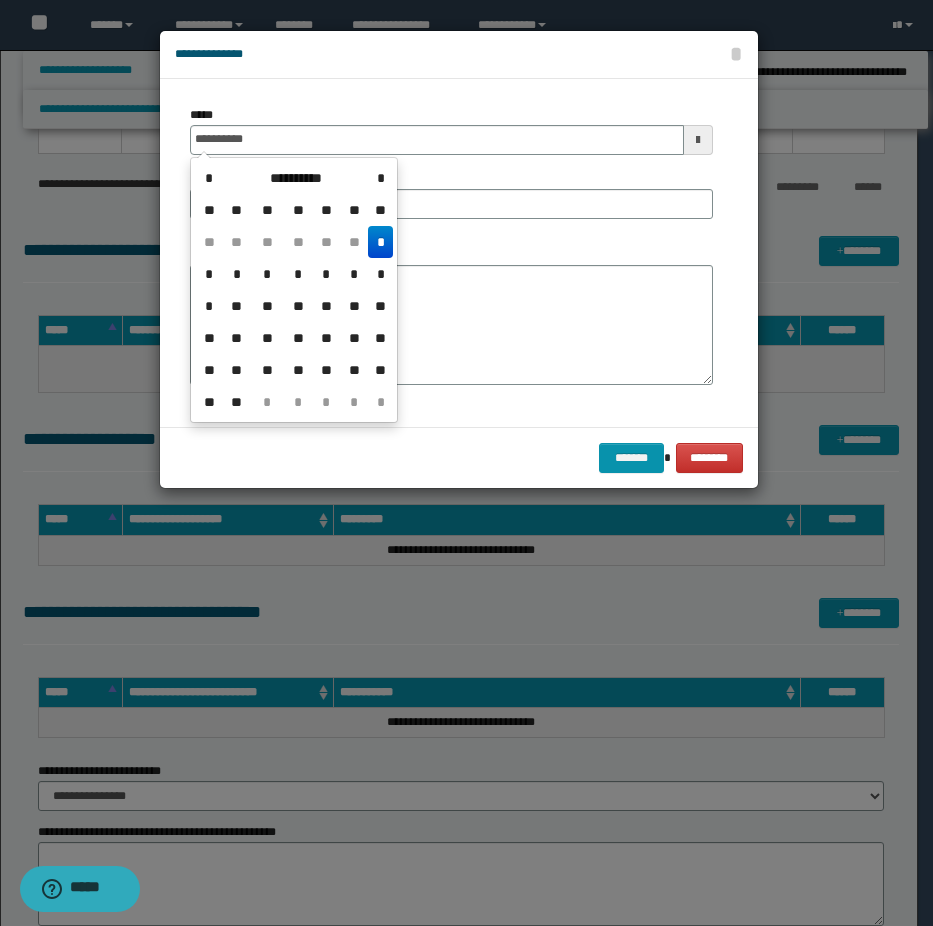 click on "*" at bounding box center [380, 242] 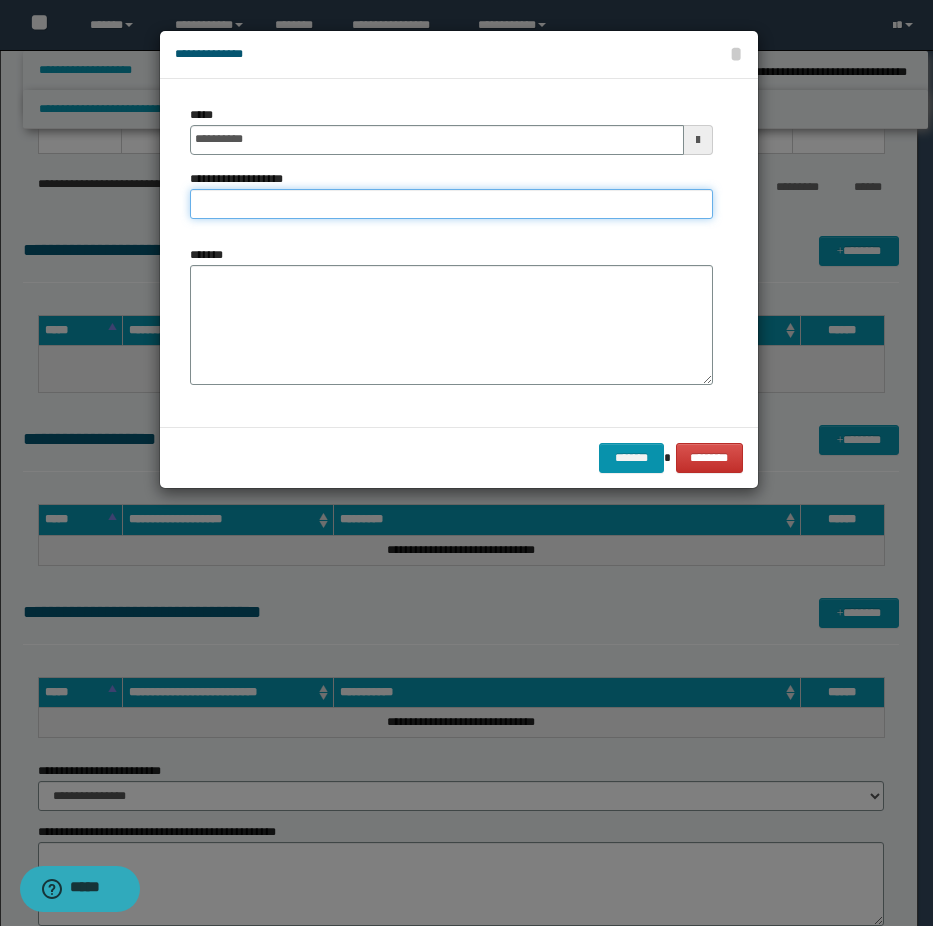 click on "**********" at bounding box center (451, 204) 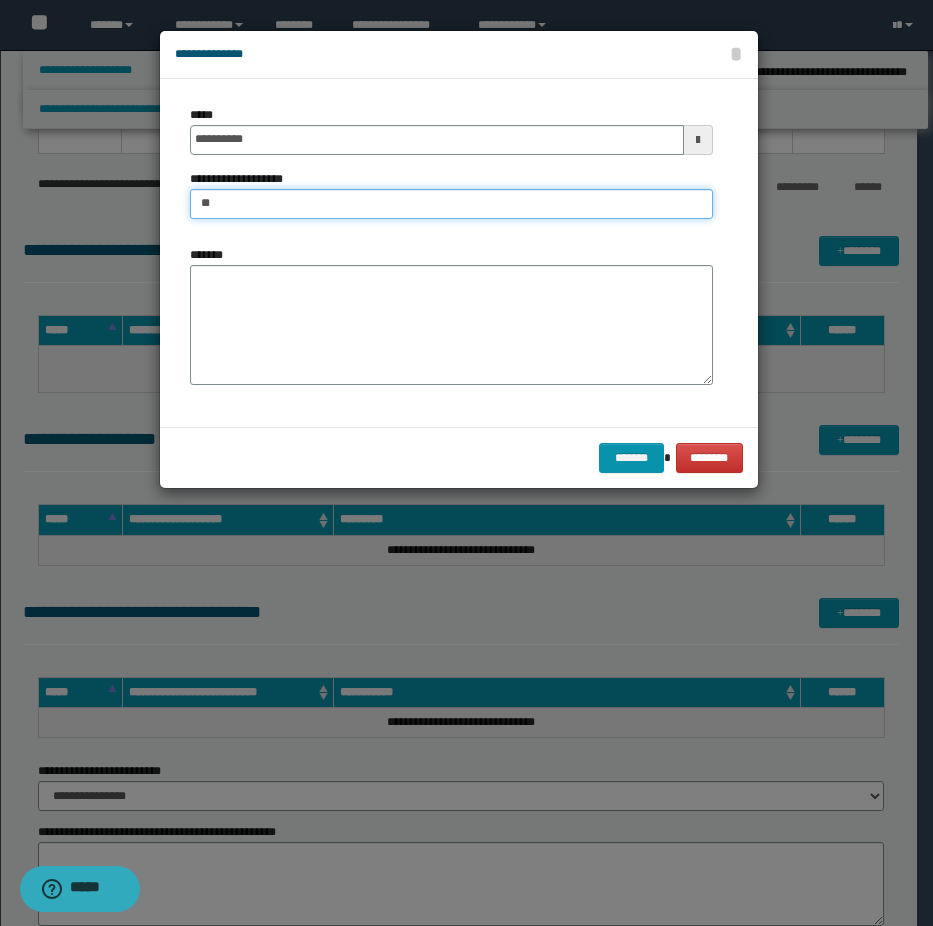 type on "*" 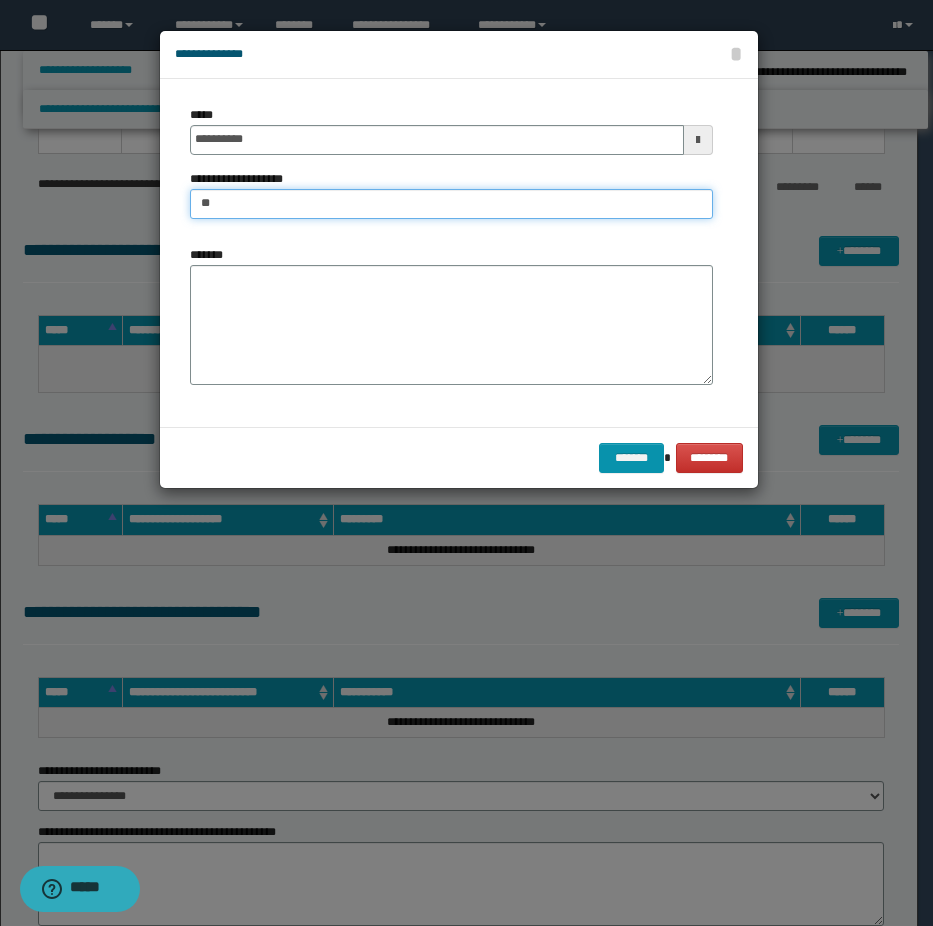 type on "*" 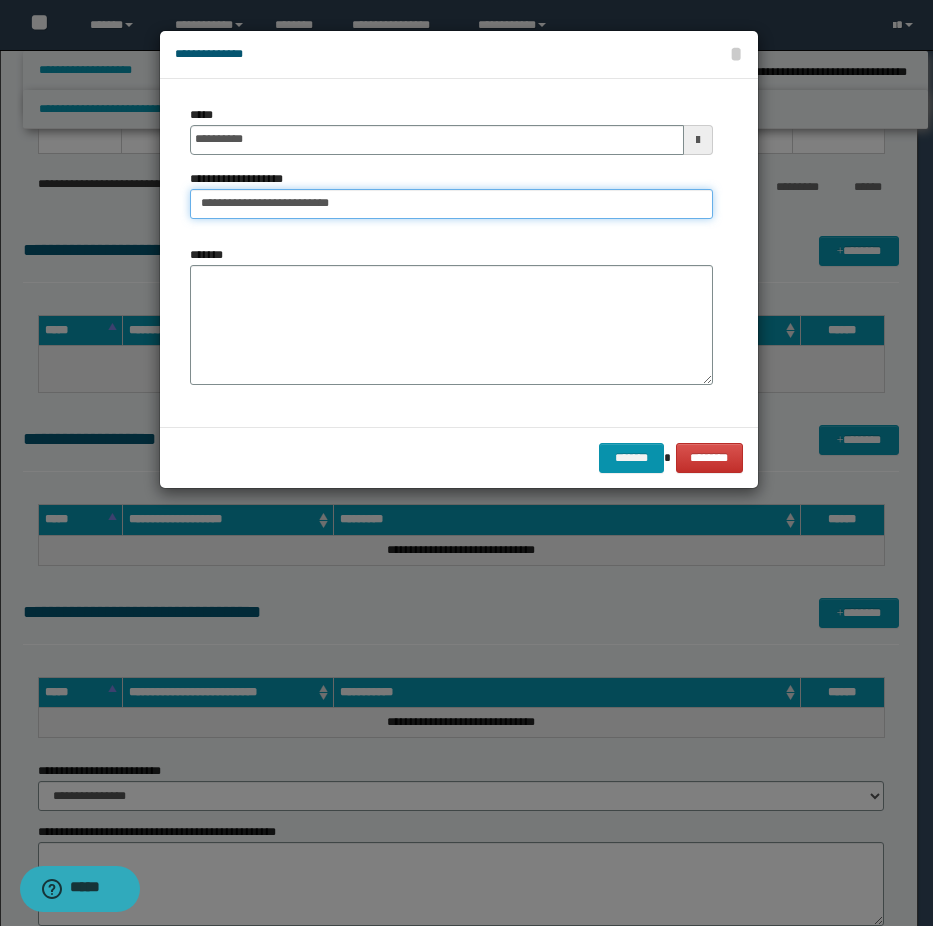 type on "**********" 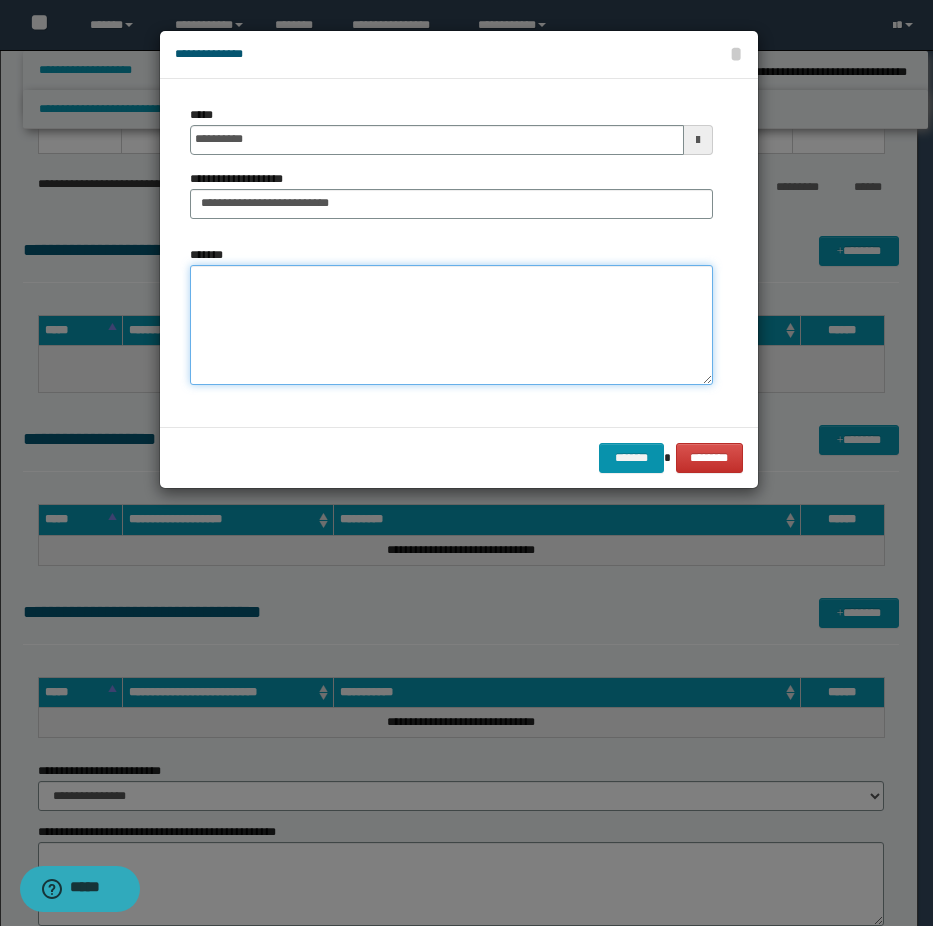 click on "*******" at bounding box center (451, 325) 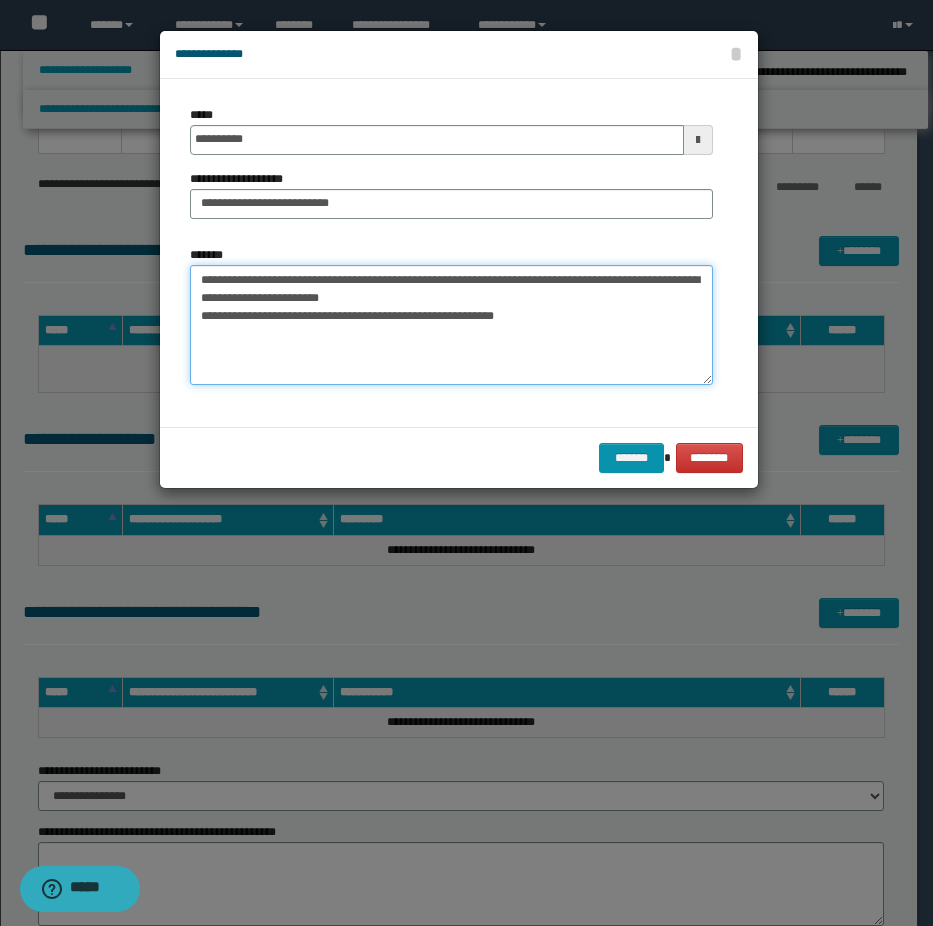 click on "**********" at bounding box center (451, 325) 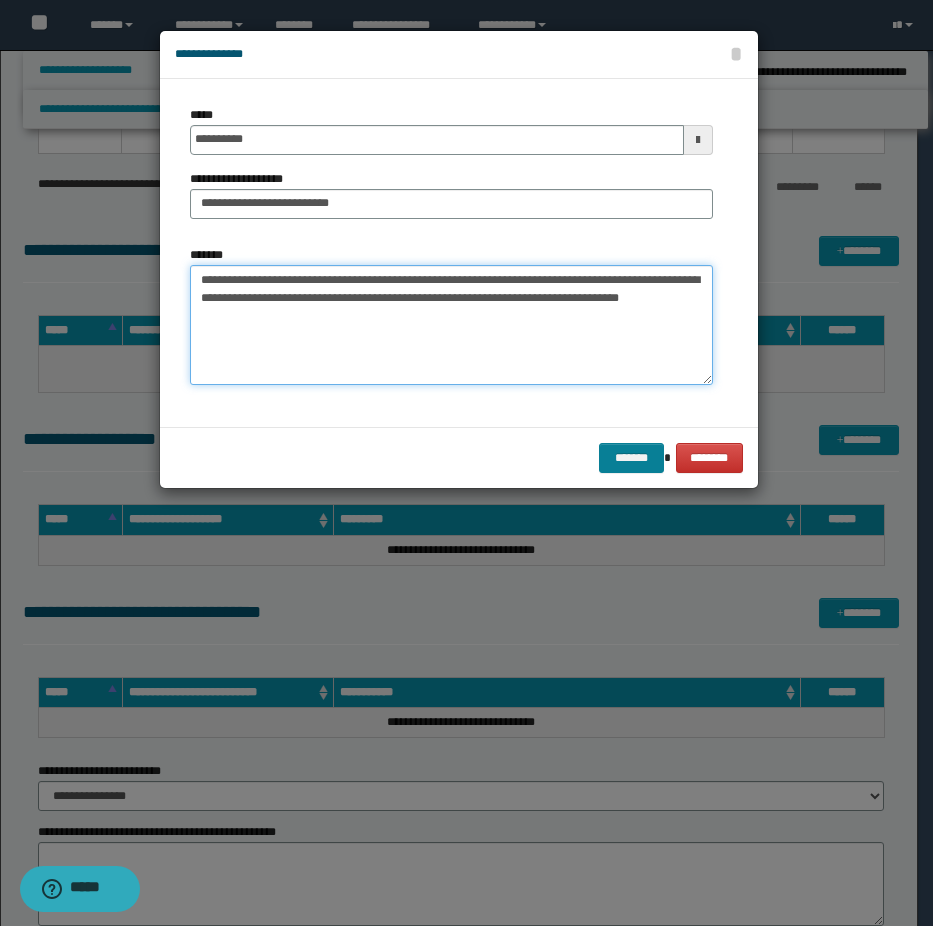 type on "**********" 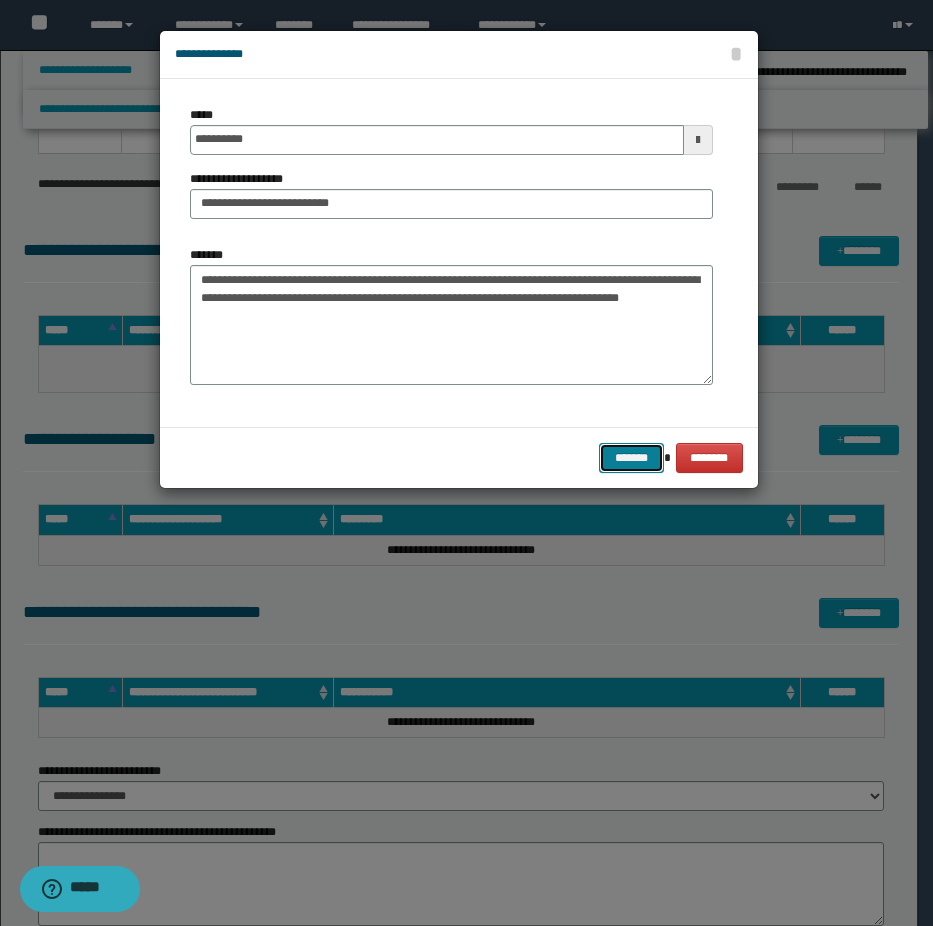 click on "*******" at bounding box center [631, 458] 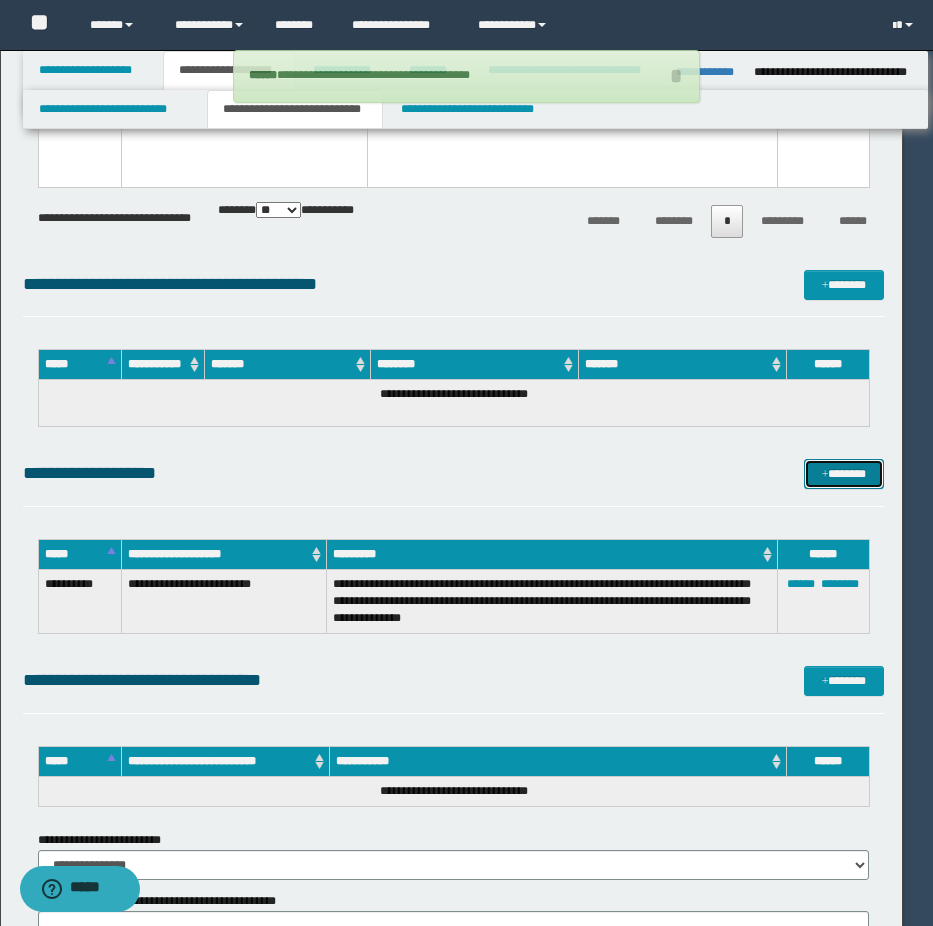 type 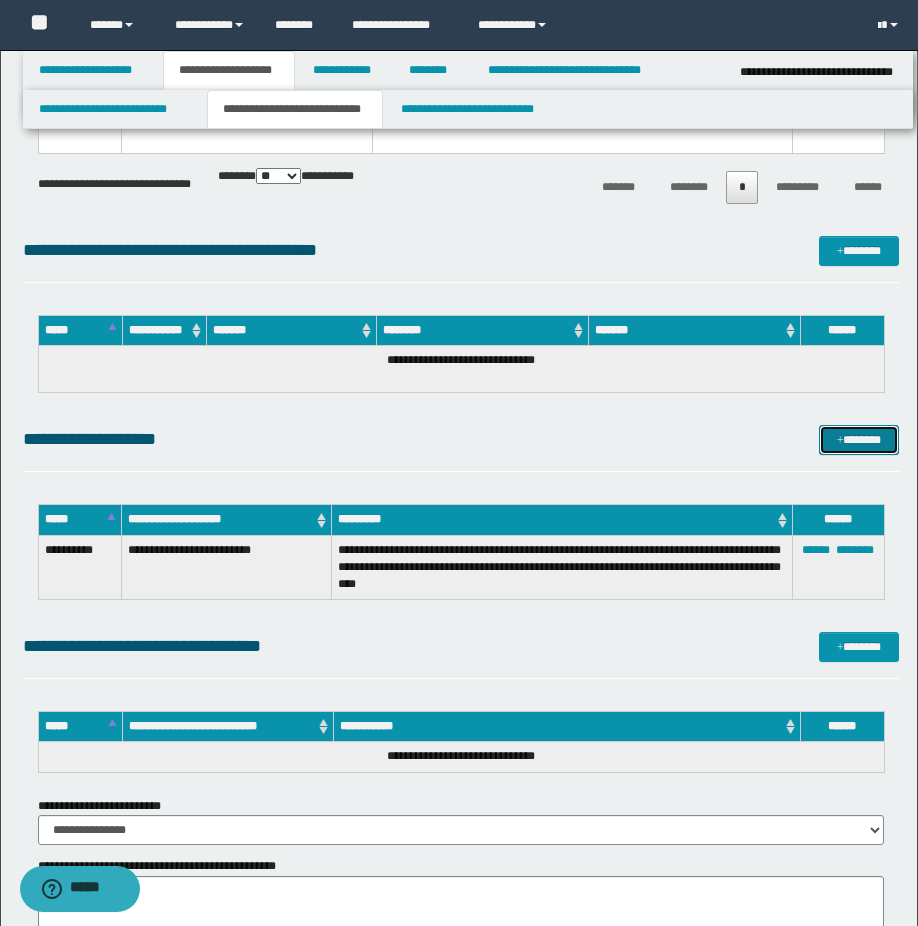 click on "*******" at bounding box center (859, 440) 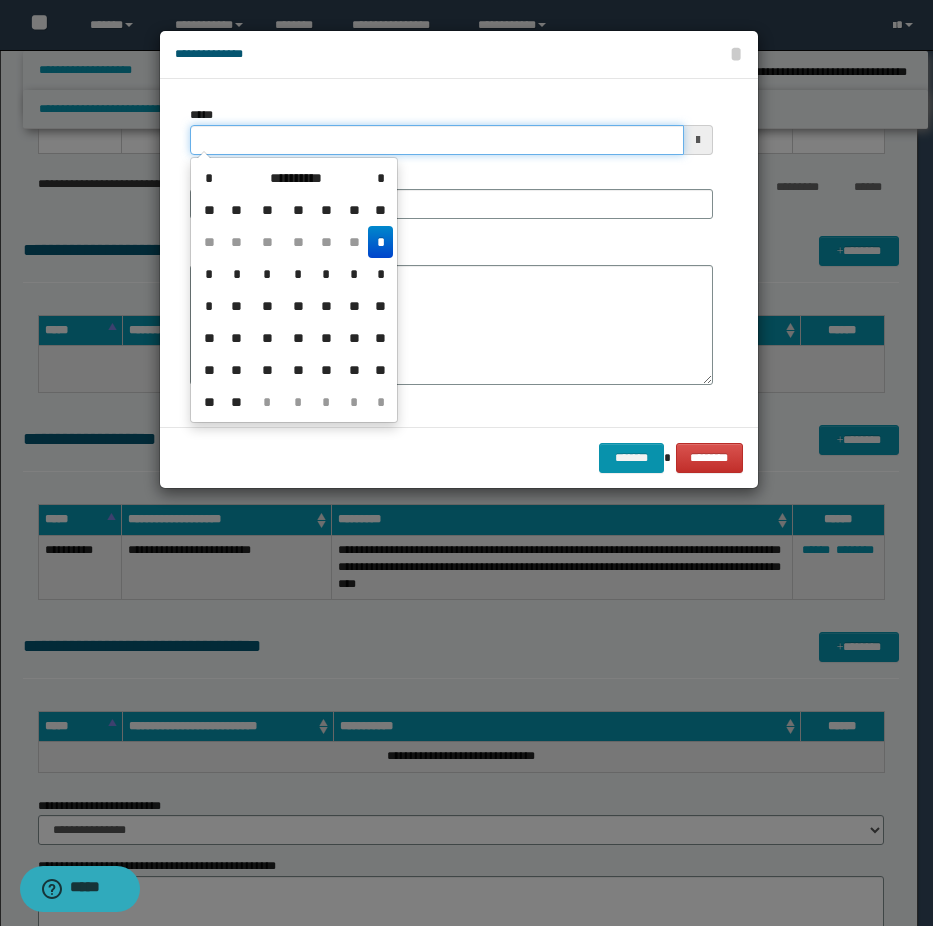 click on "*****" at bounding box center (437, 140) 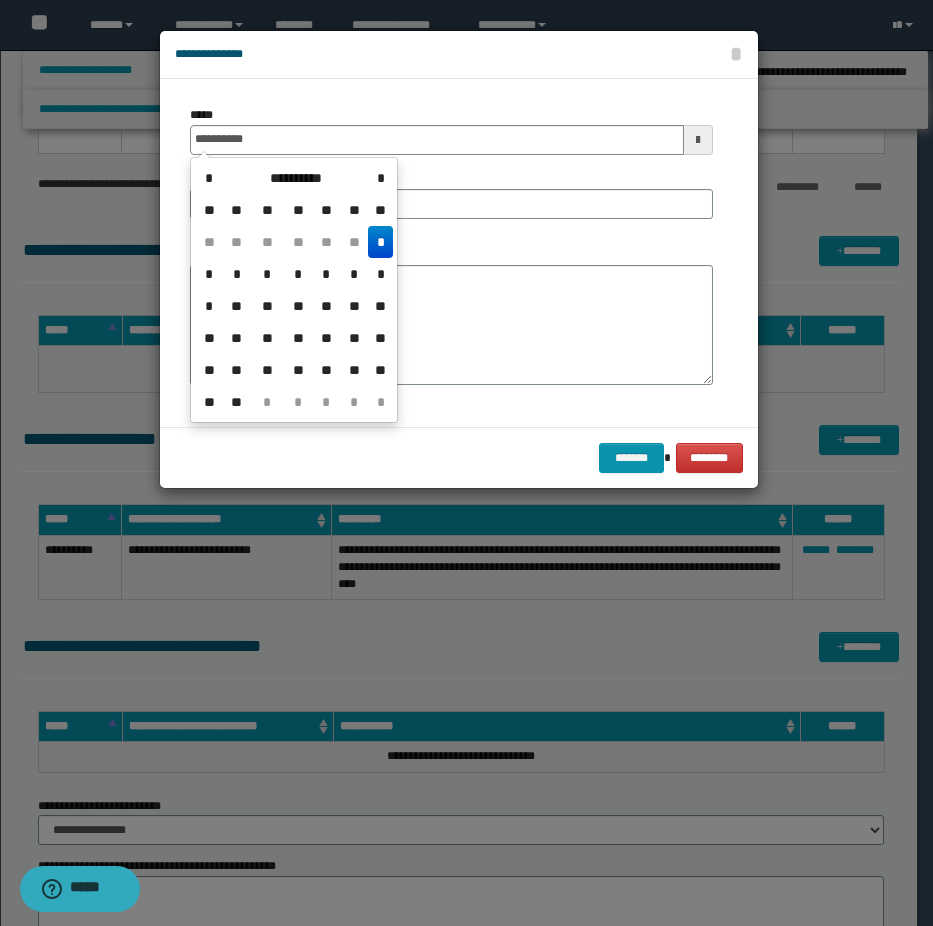 click on "*" at bounding box center [380, 242] 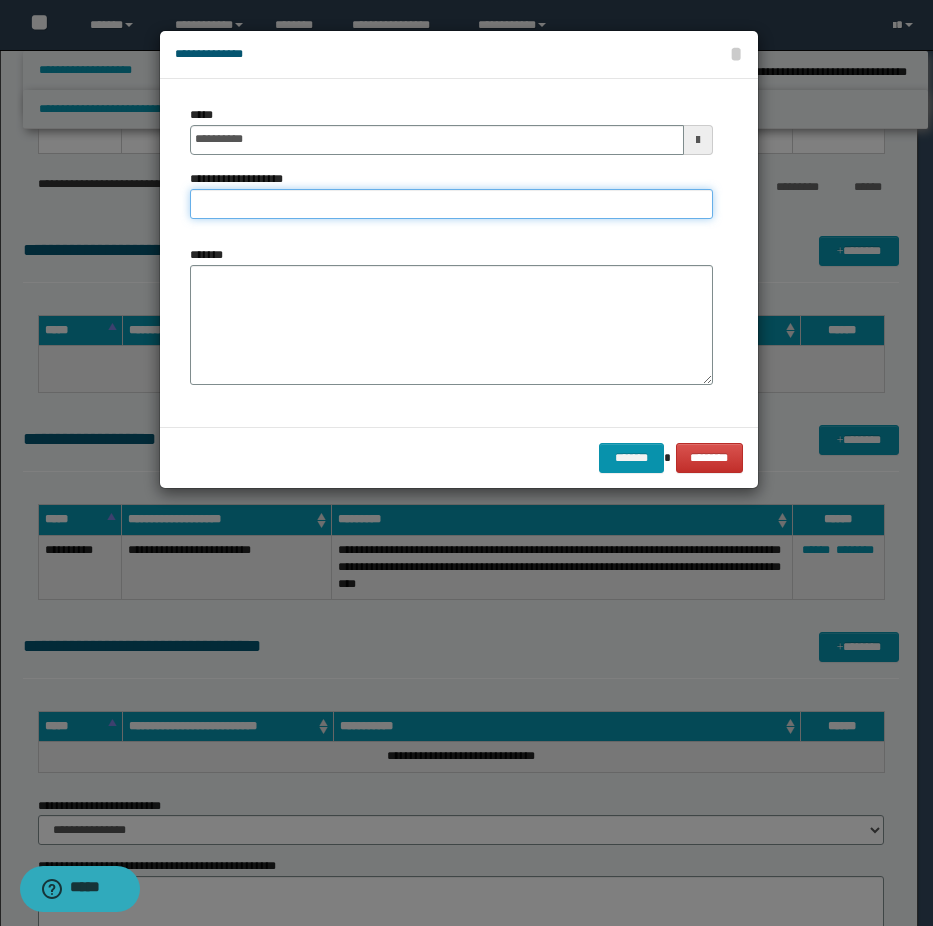 click on "**********" at bounding box center (451, 204) 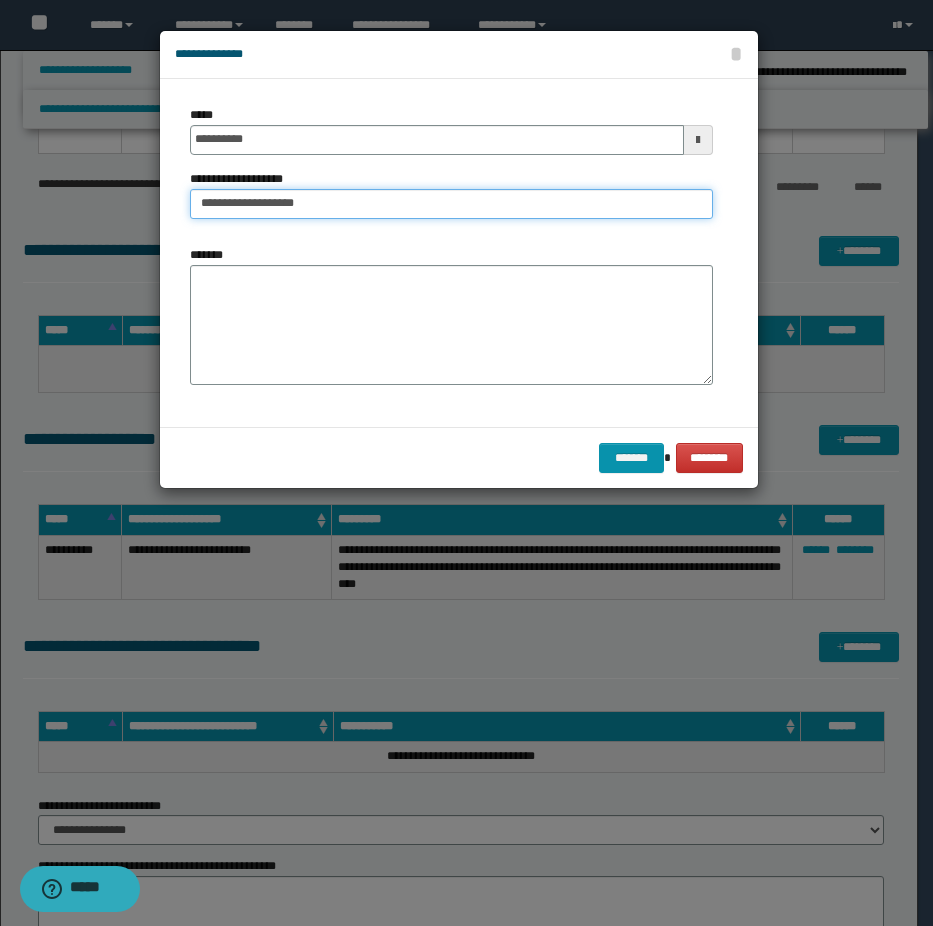 type on "**********" 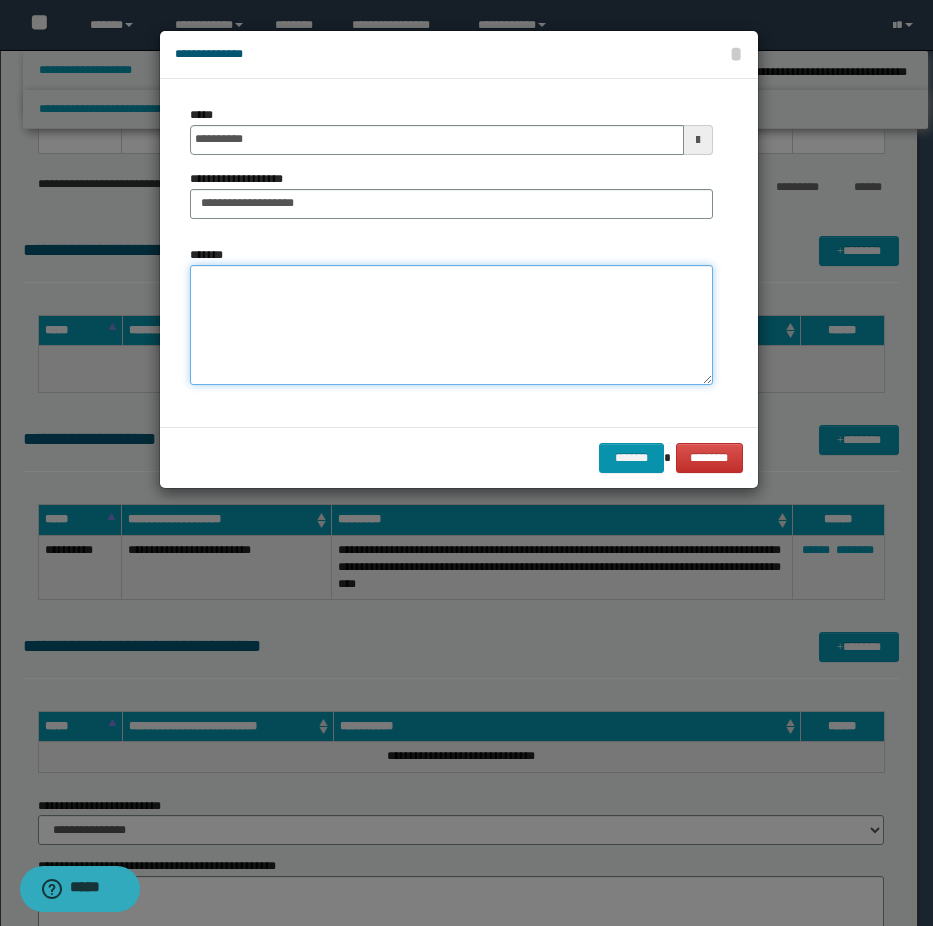 click on "*******" at bounding box center [451, 325] 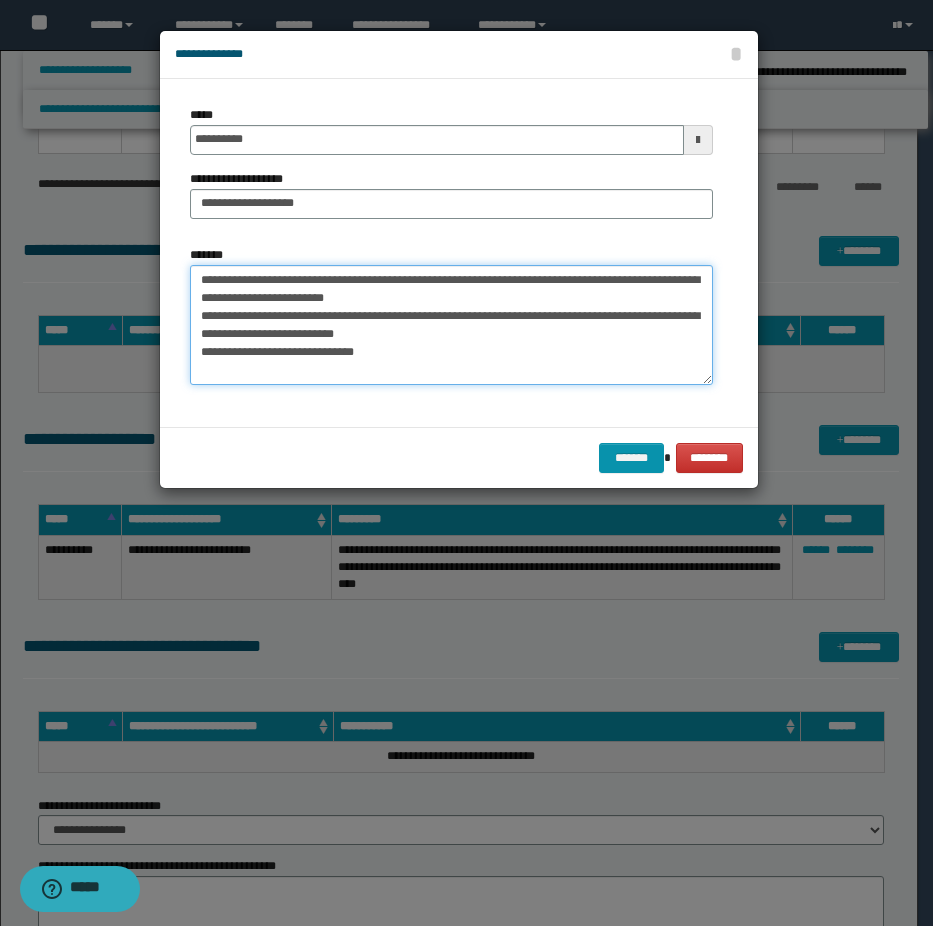 click on "**********" at bounding box center [451, 325] 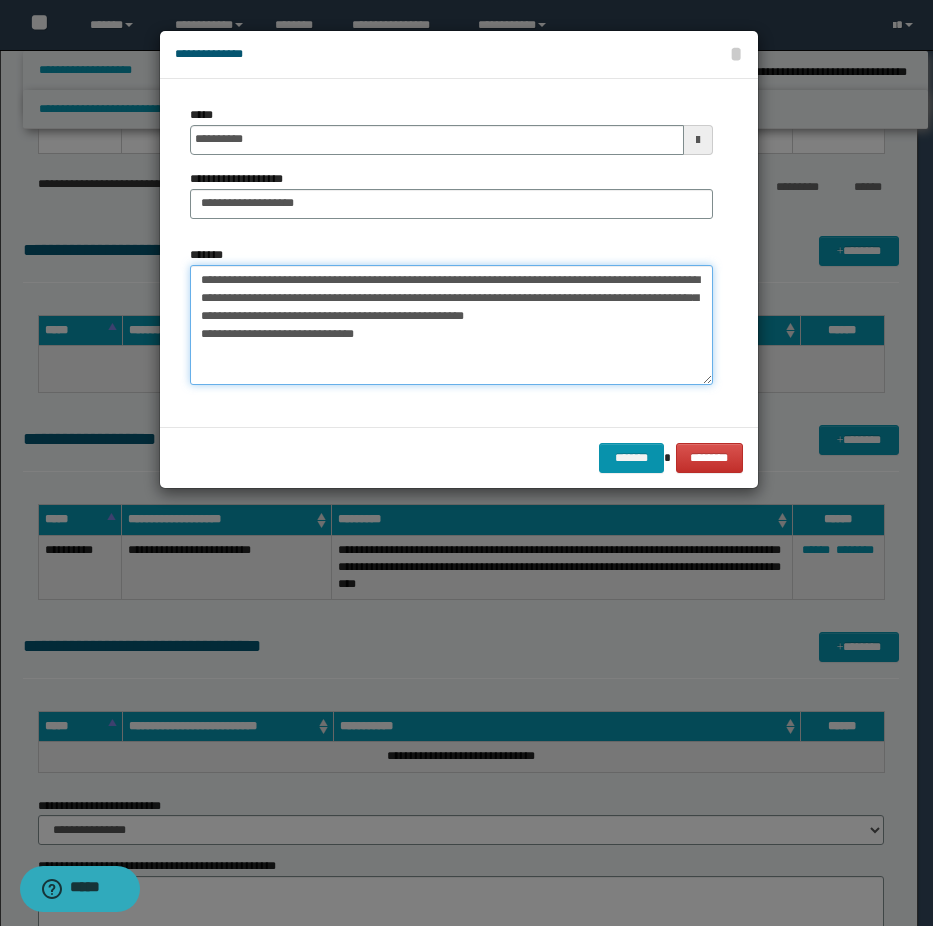 click on "**********" at bounding box center (451, 325) 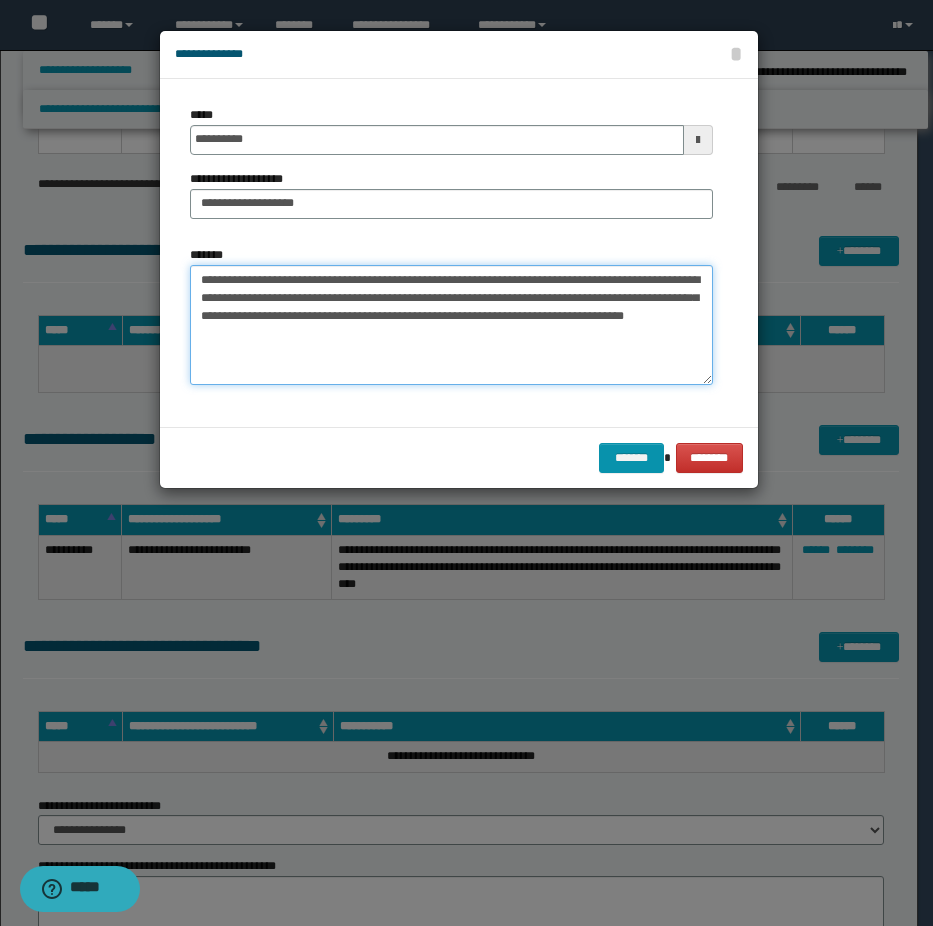 click on "**********" at bounding box center [451, 325] 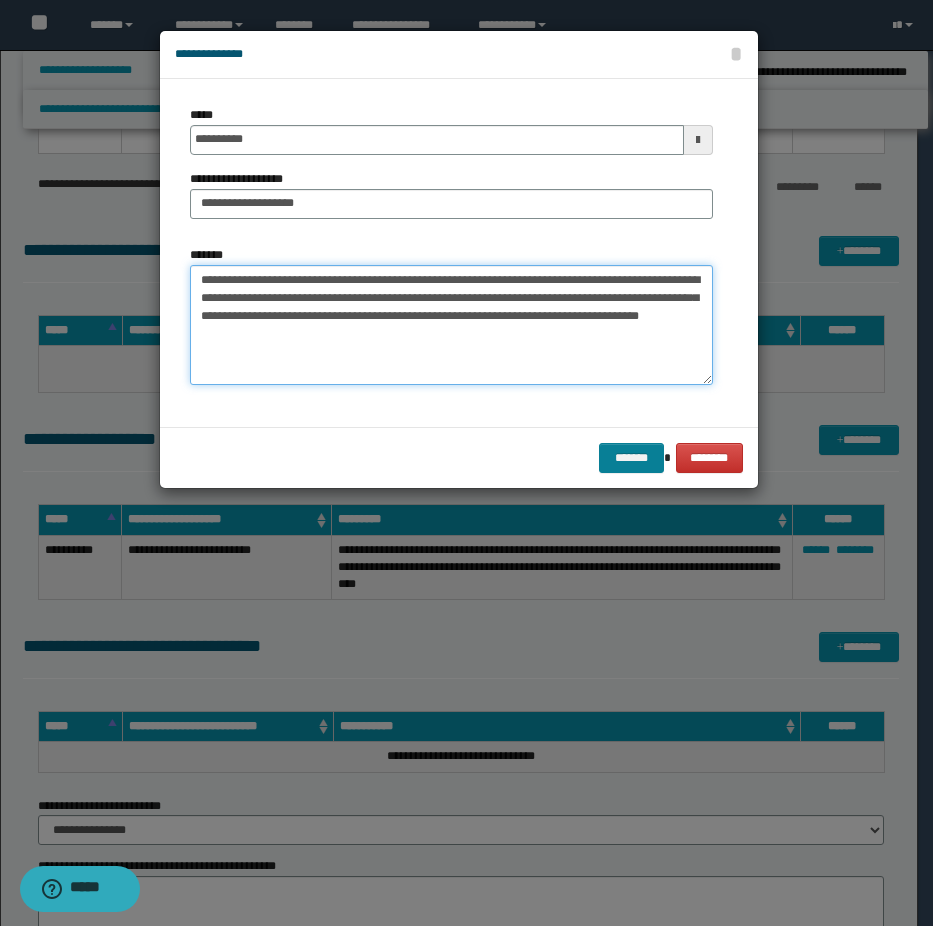 type on "**********" 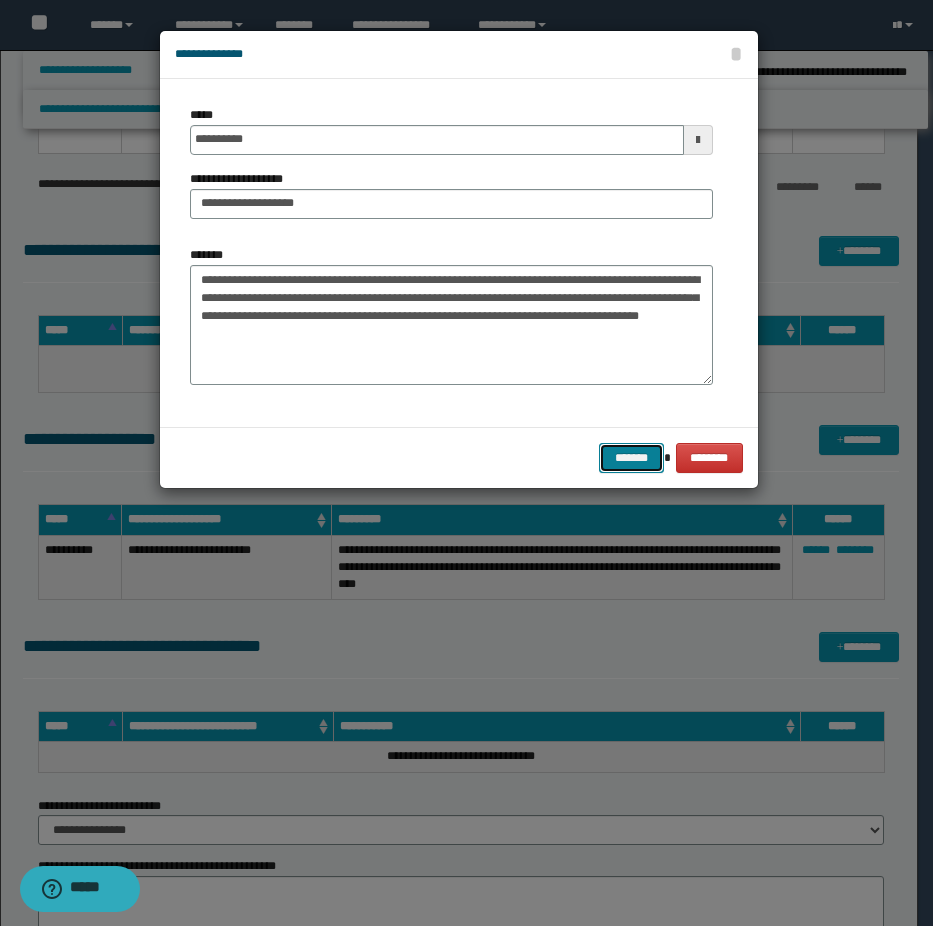 click on "*******" at bounding box center [631, 458] 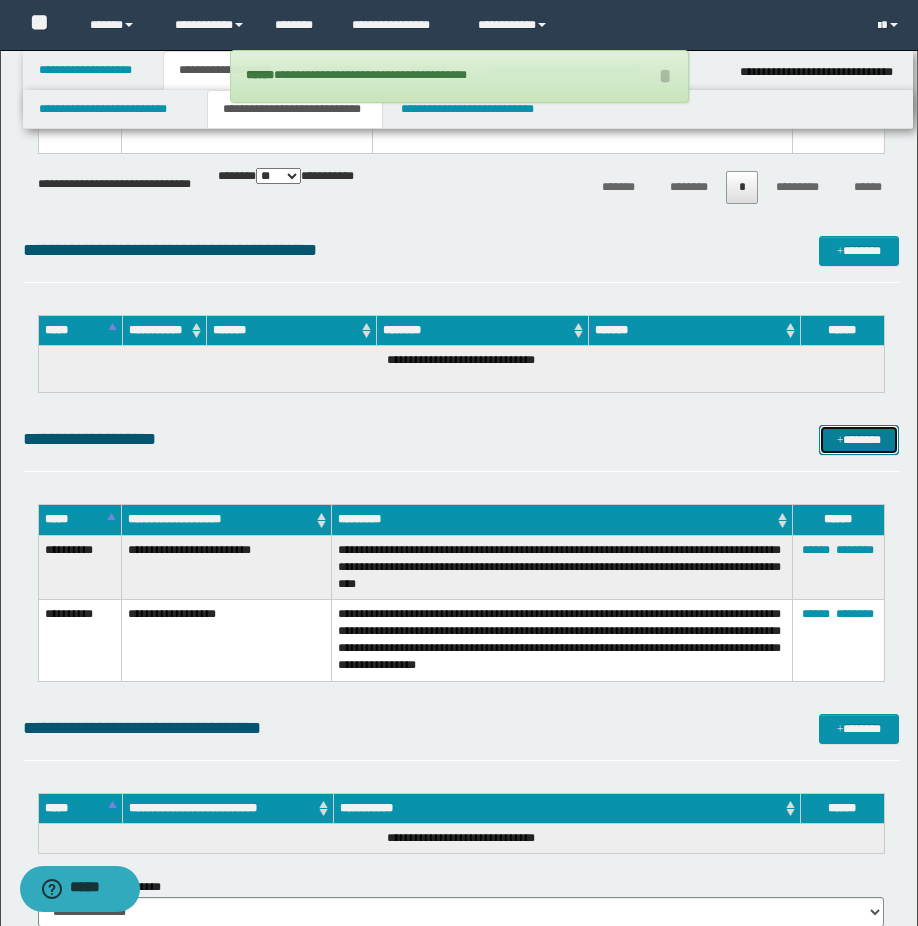 scroll, scrollTop: 3500, scrollLeft: 0, axis: vertical 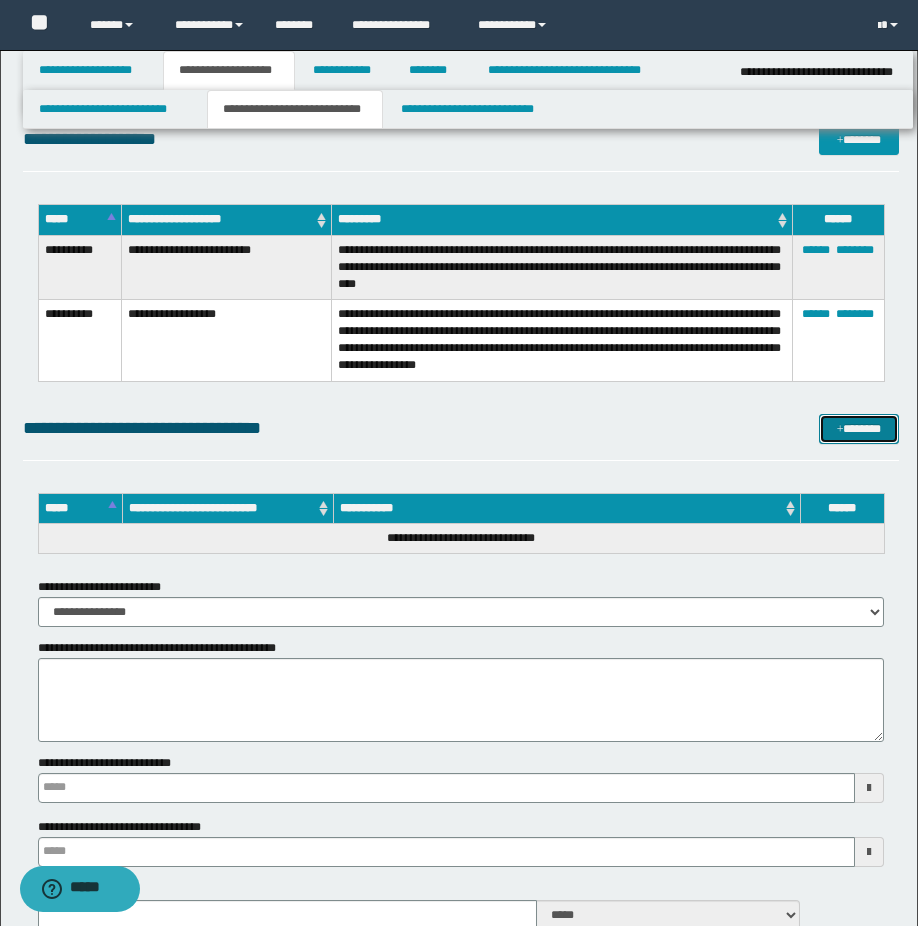 click on "*******" at bounding box center [859, 429] 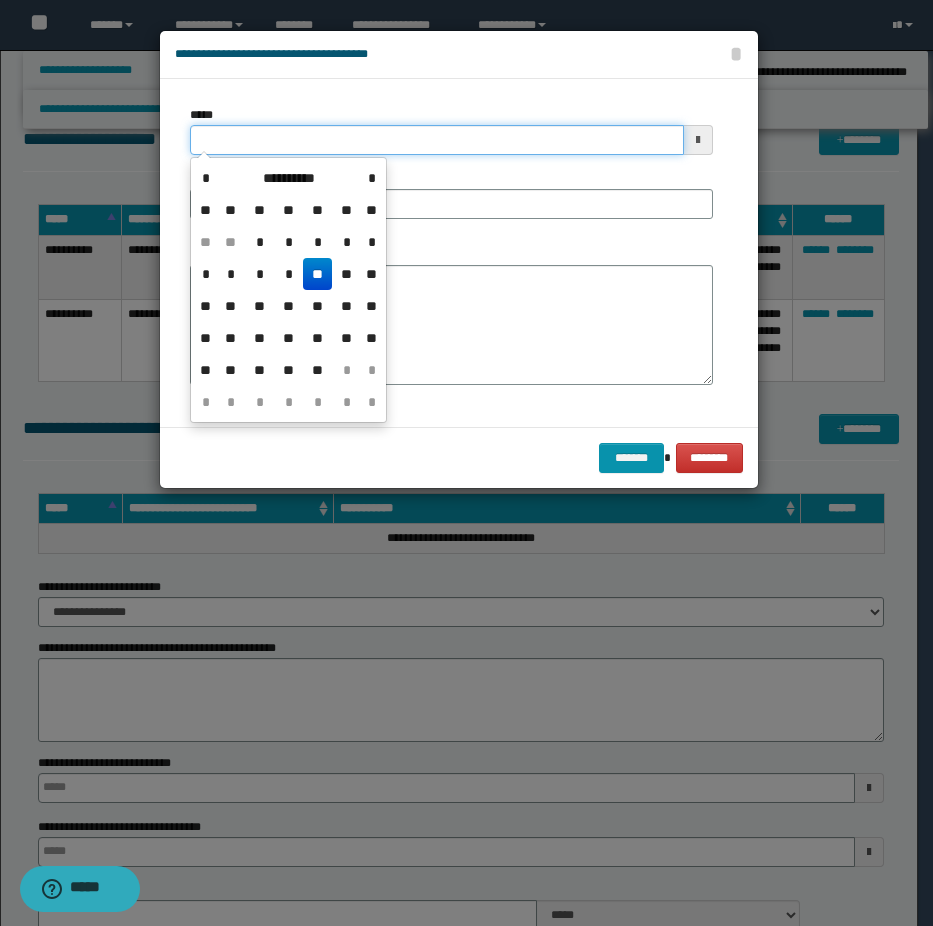 click on "*****" at bounding box center [437, 140] 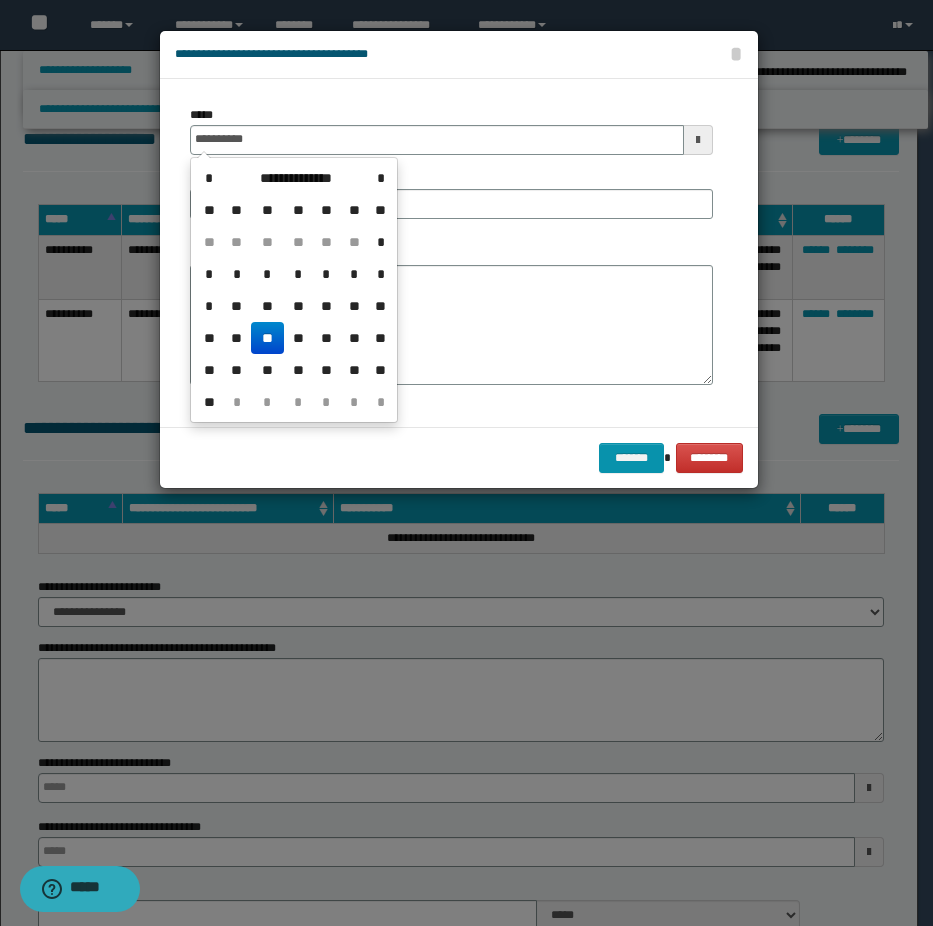 click on "**" at bounding box center (267, 338) 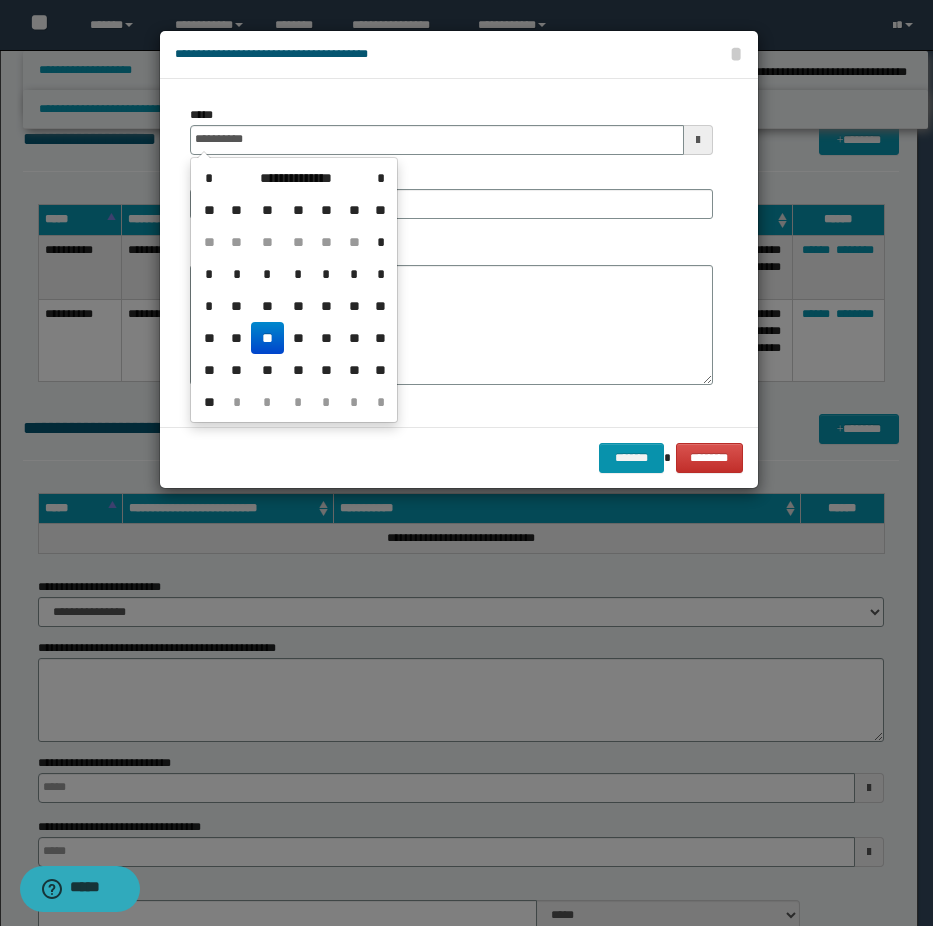 type on "**********" 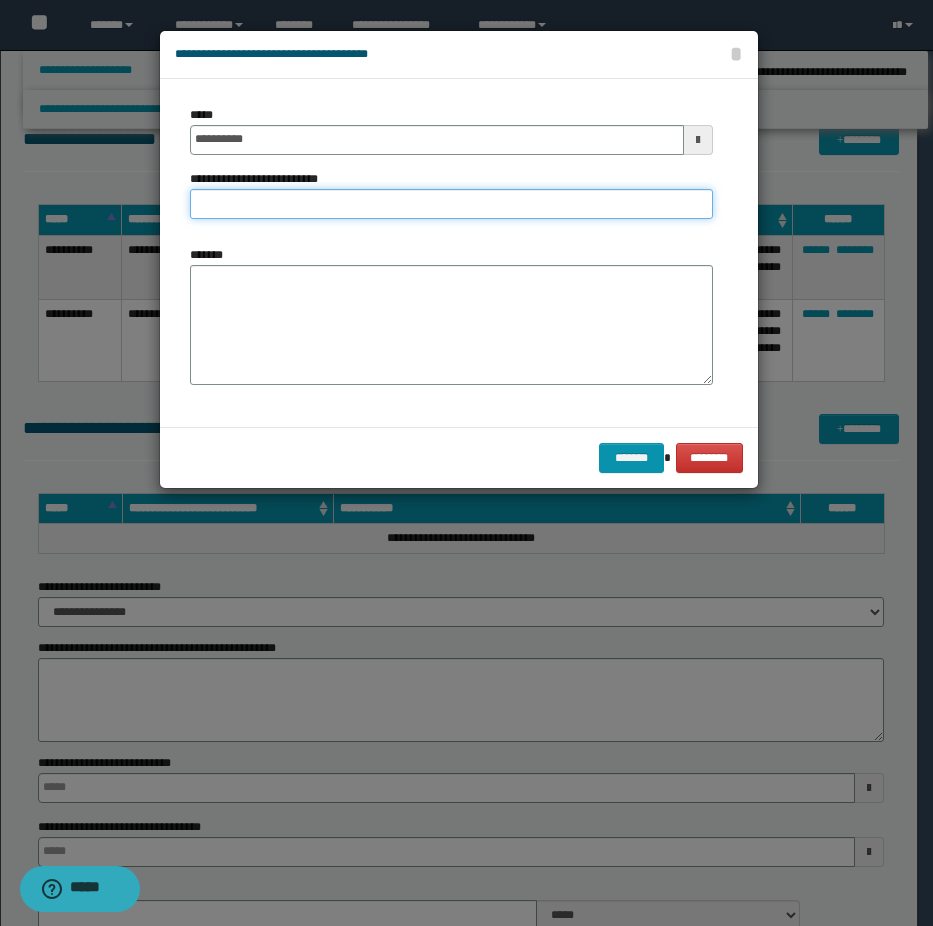 click on "**********" at bounding box center (451, 204) 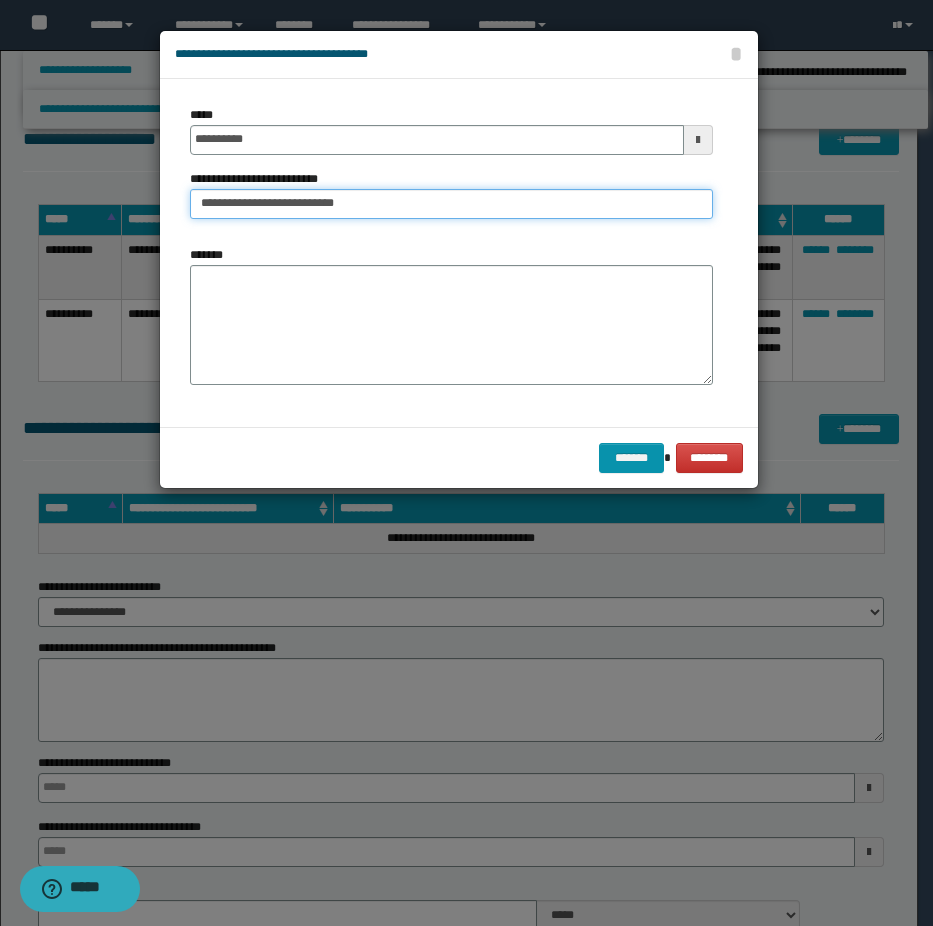 type on "**********" 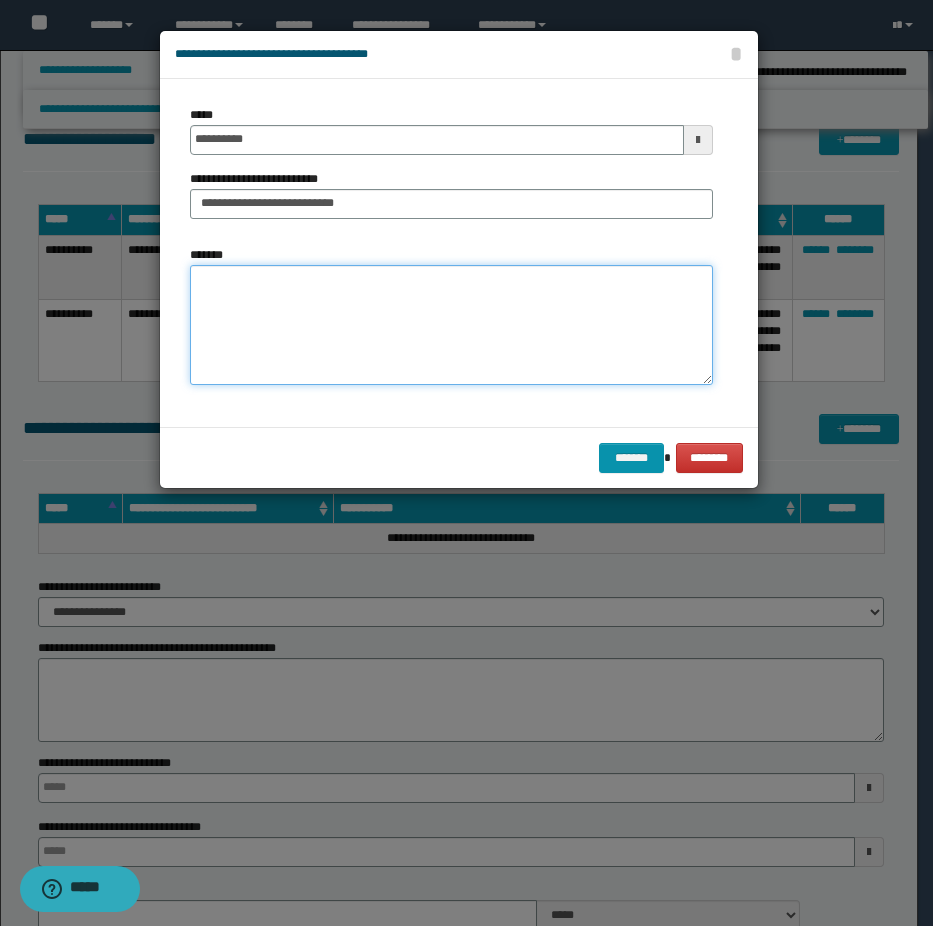 click on "*******" at bounding box center (451, 325) 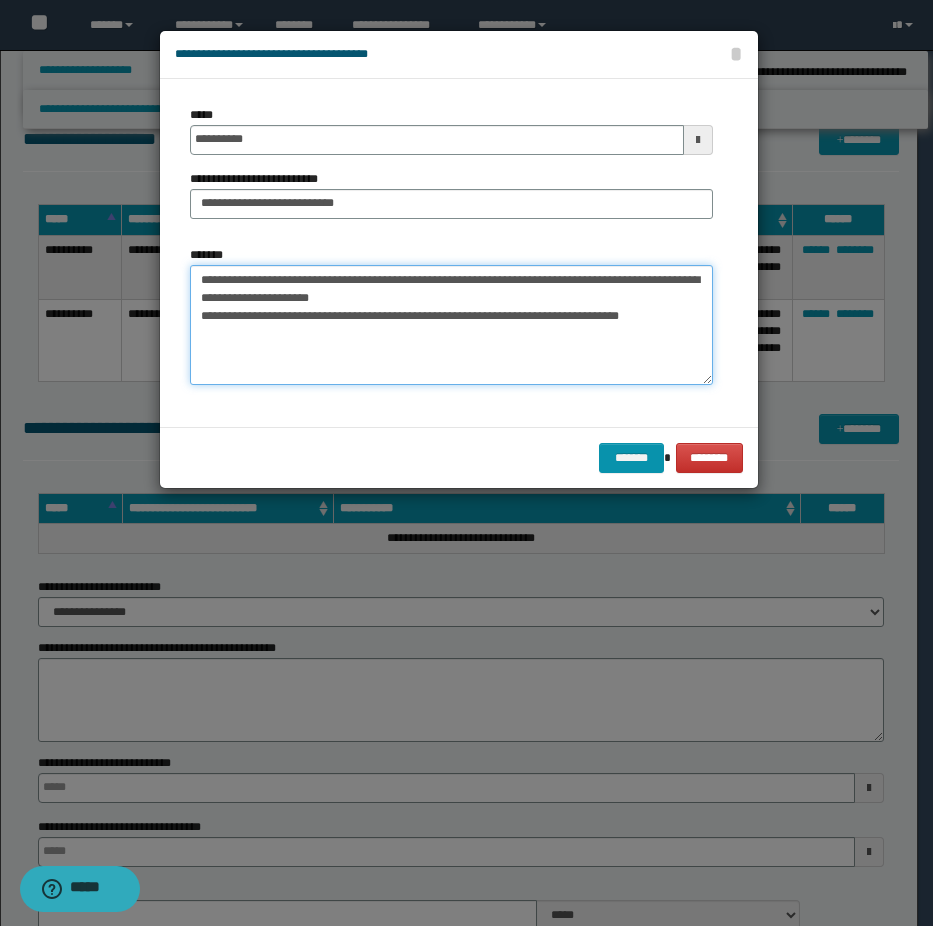 type on "**********" 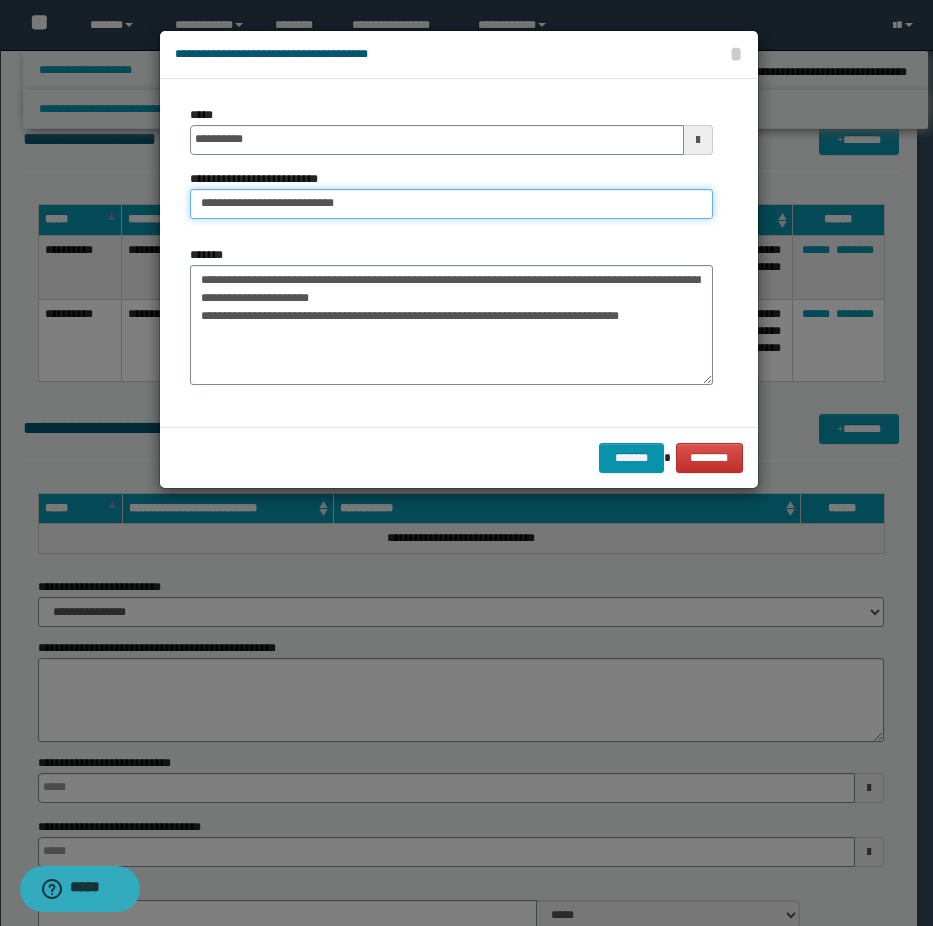 click on "**********" at bounding box center [451, 204] 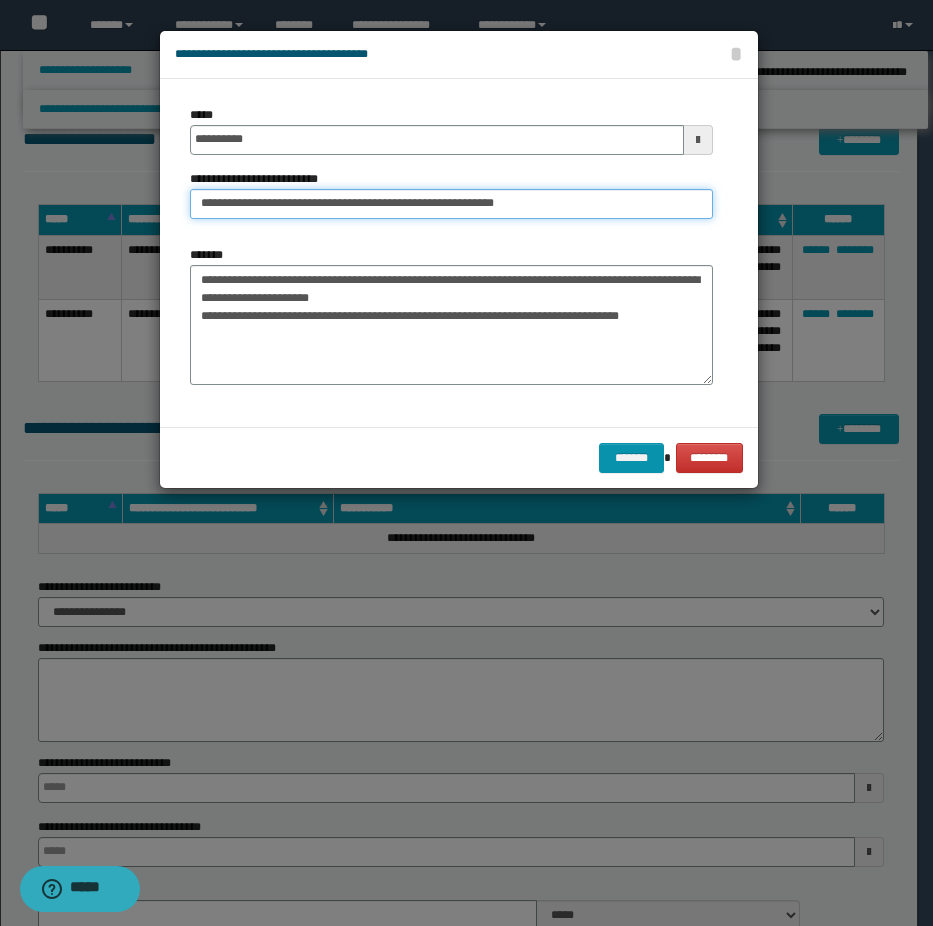 type on "**********" 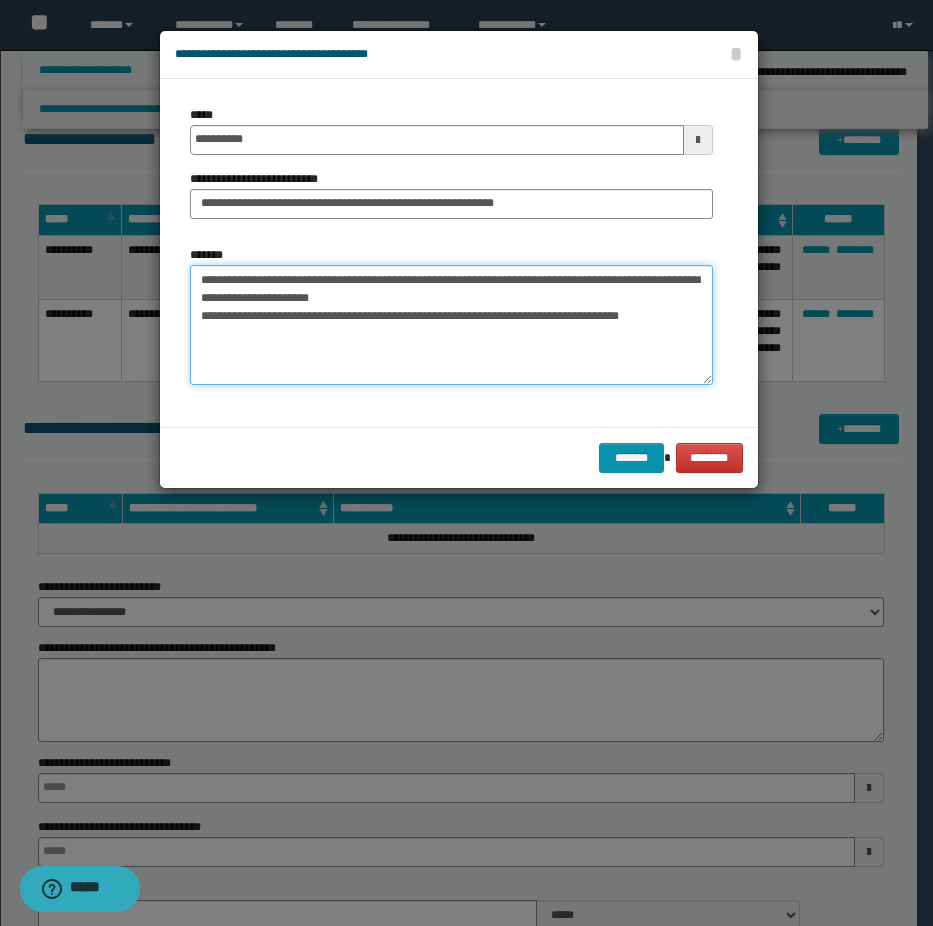 click on "**********" at bounding box center [451, 325] 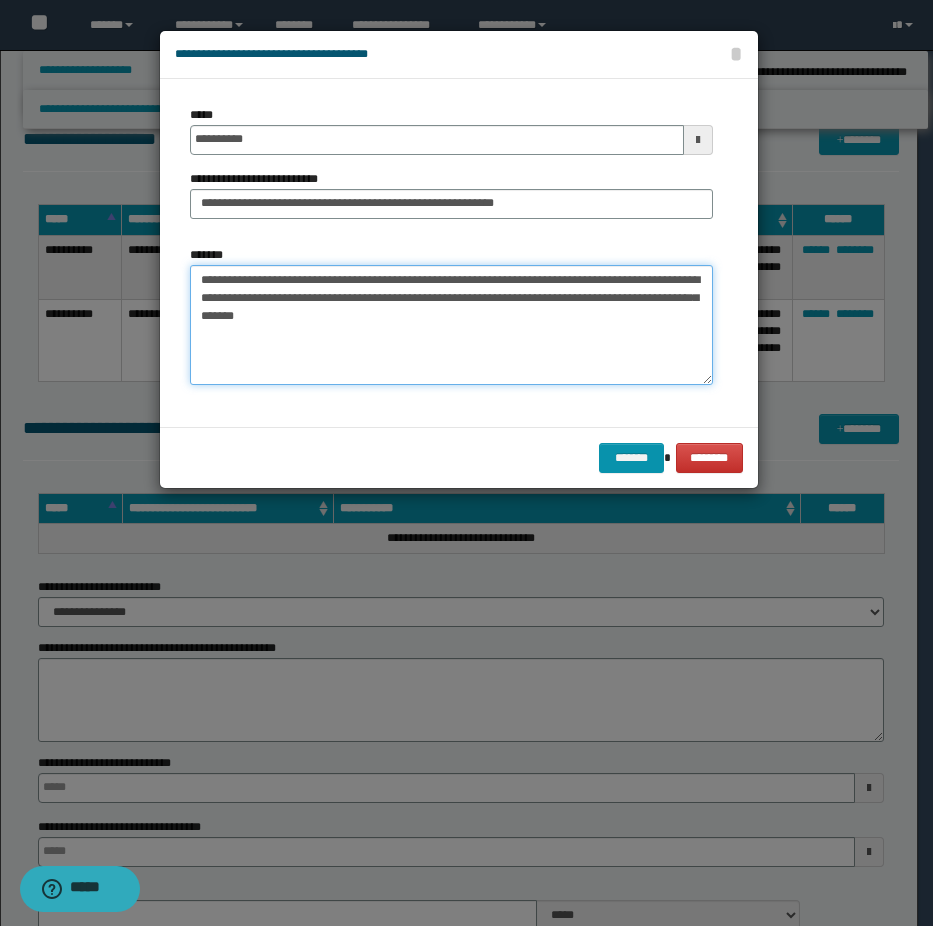 click on "**********" at bounding box center [451, 325] 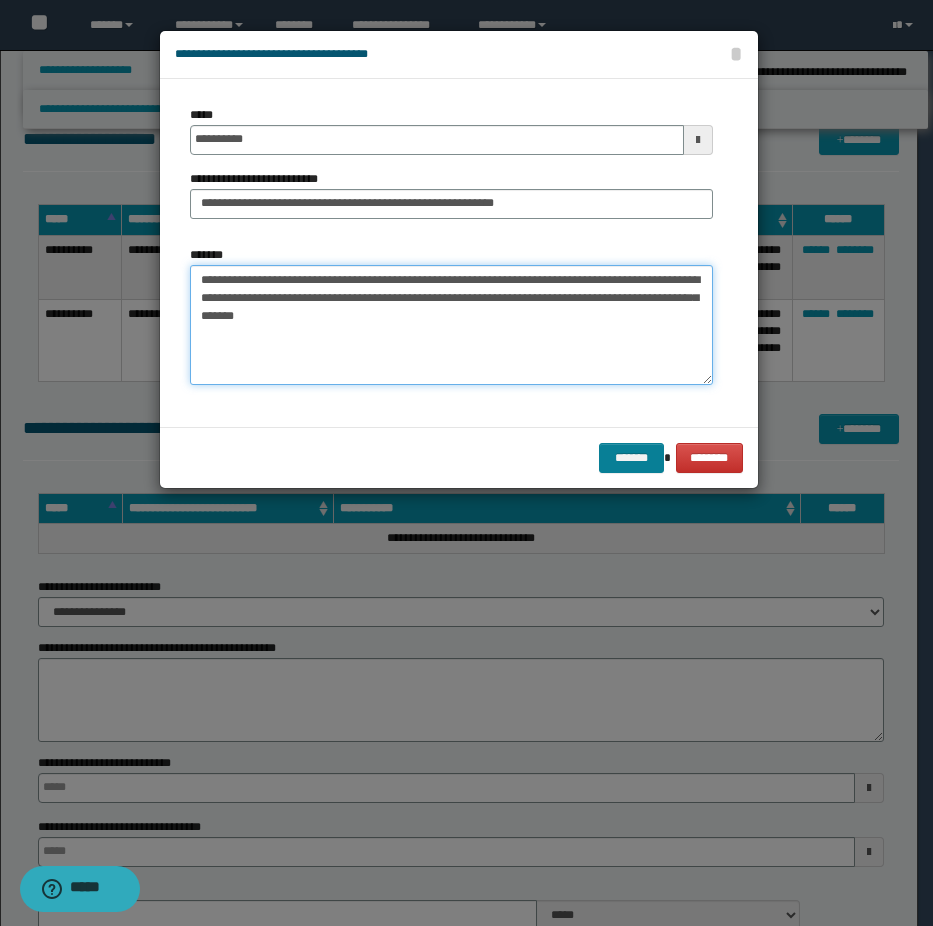 type on "**********" 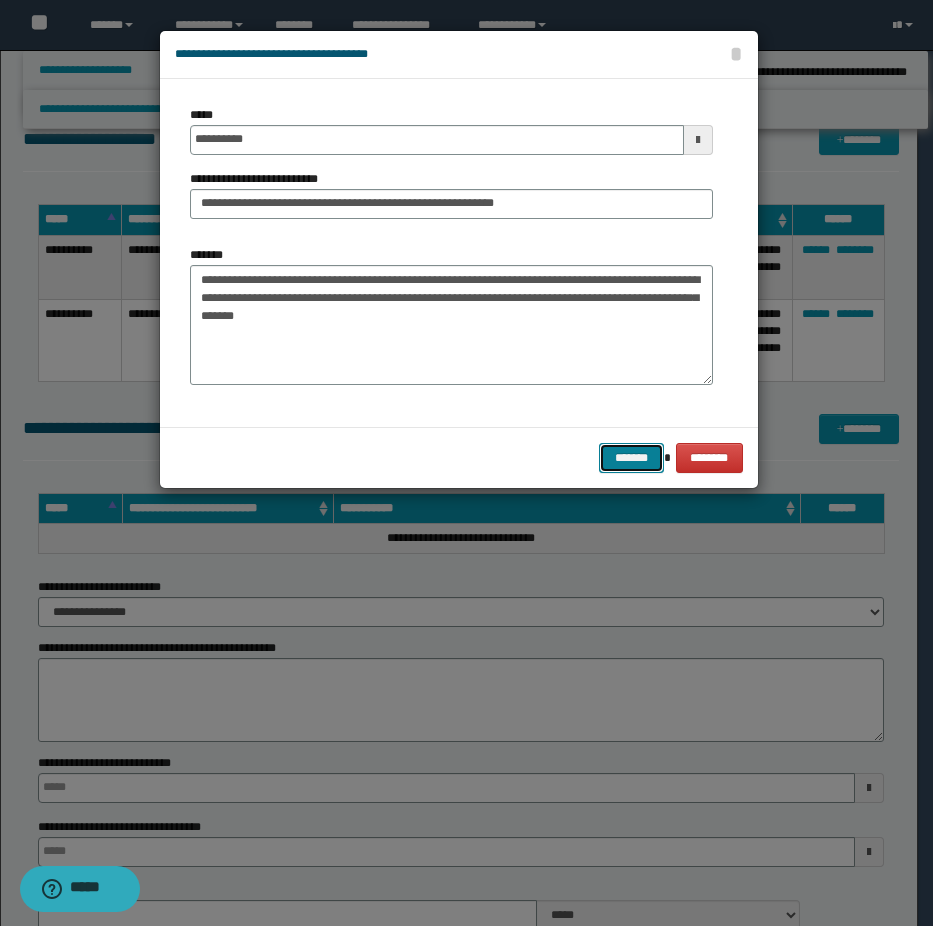 click on "*******" at bounding box center (631, 458) 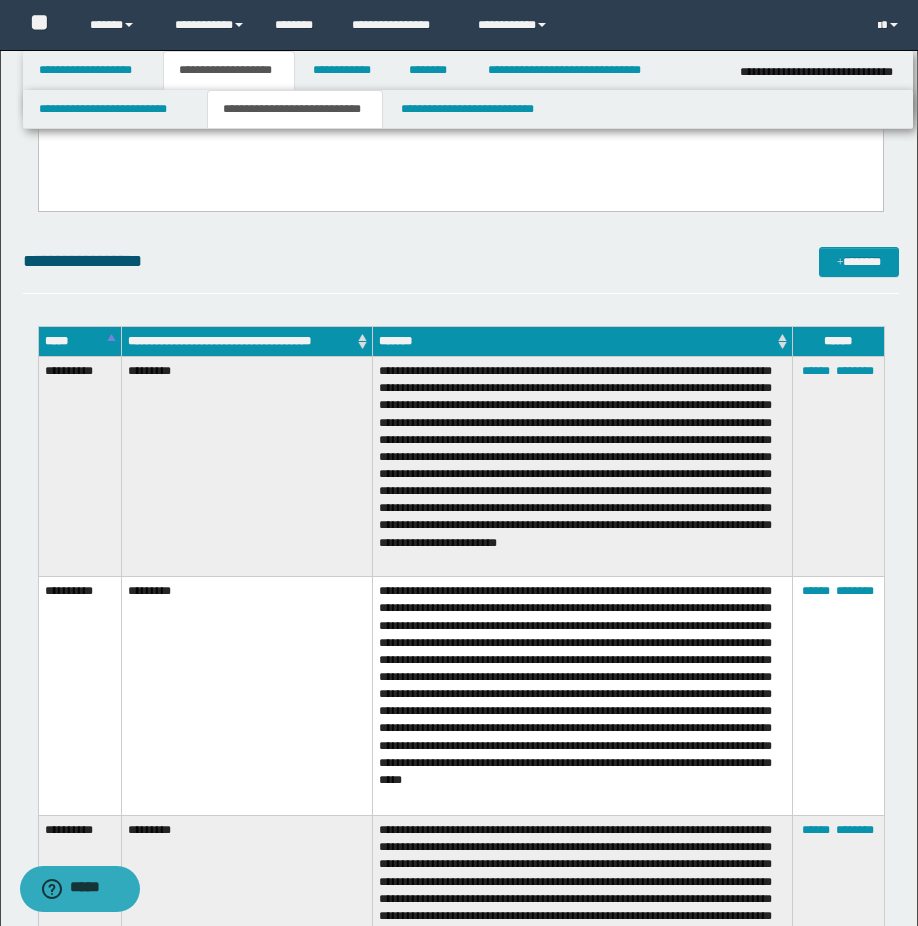 scroll, scrollTop: 0, scrollLeft: 0, axis: both 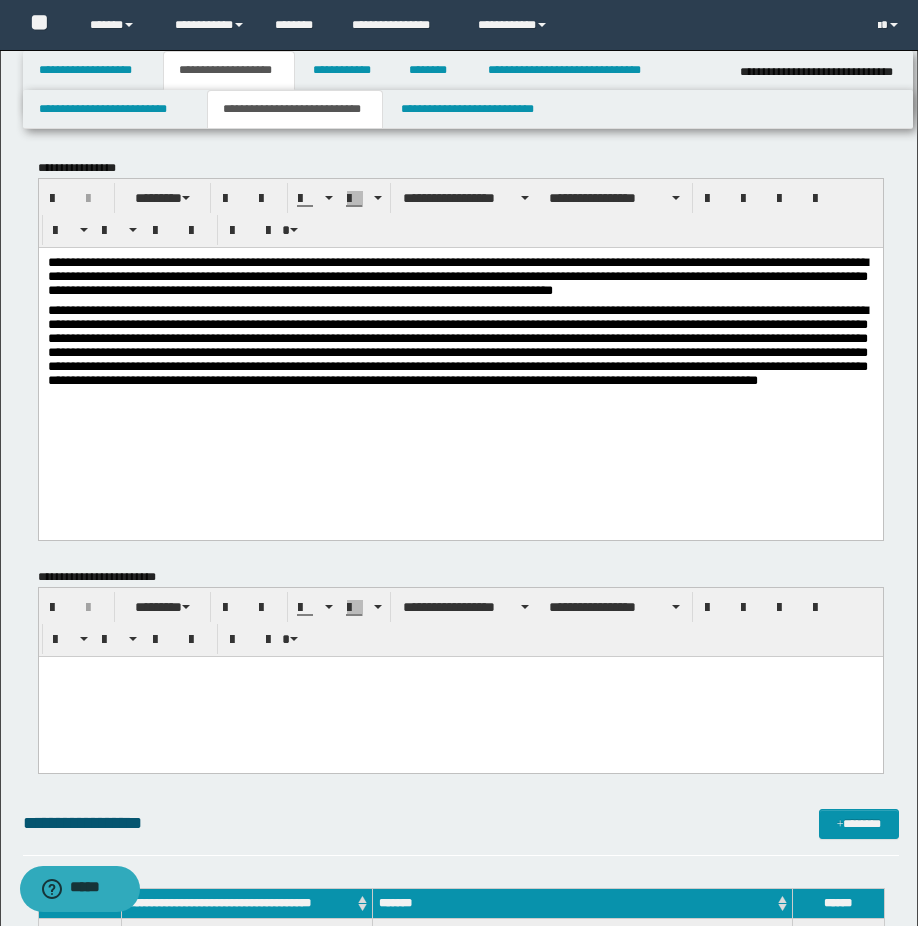 click at bounding box center [460, 423] 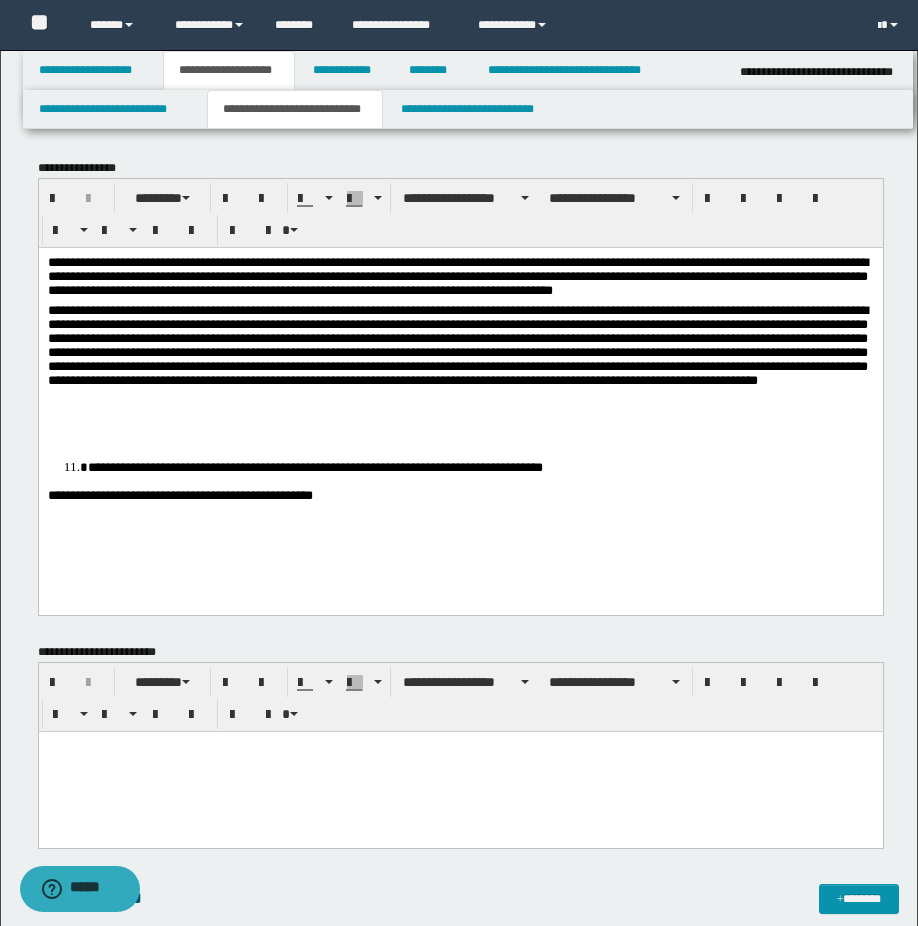 click on "**********" at bounding box center (460, 403) 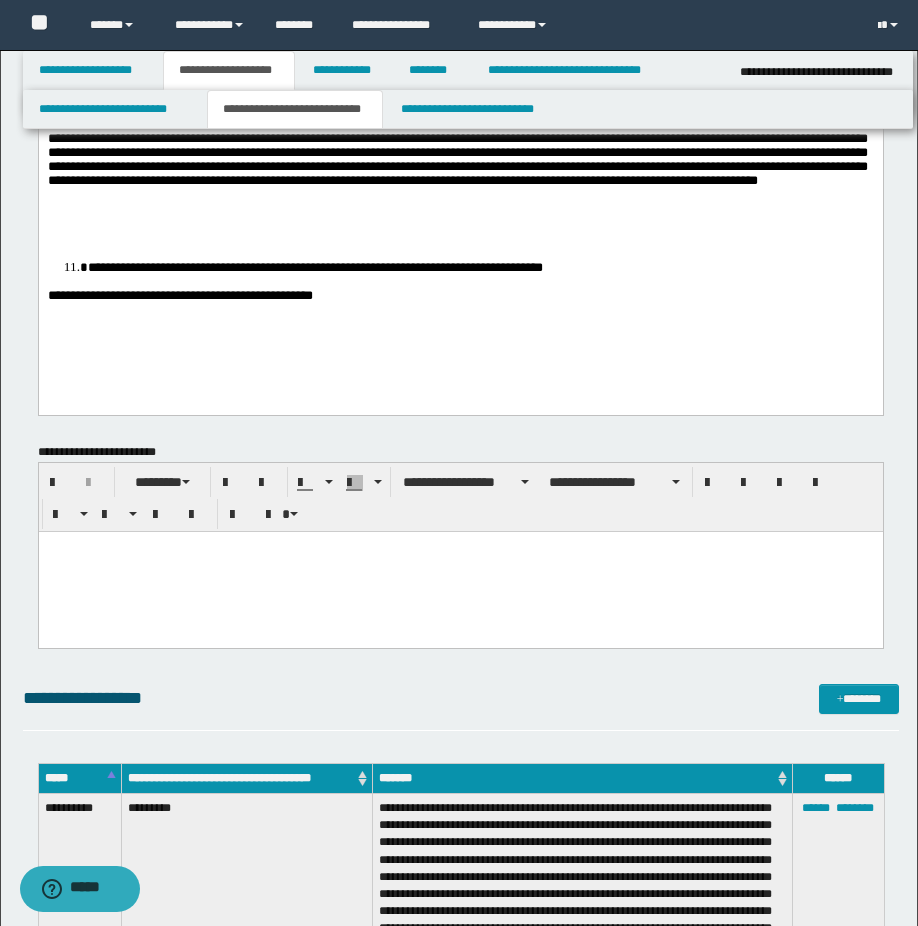 click on "**********" at bounding box center [480, 266] 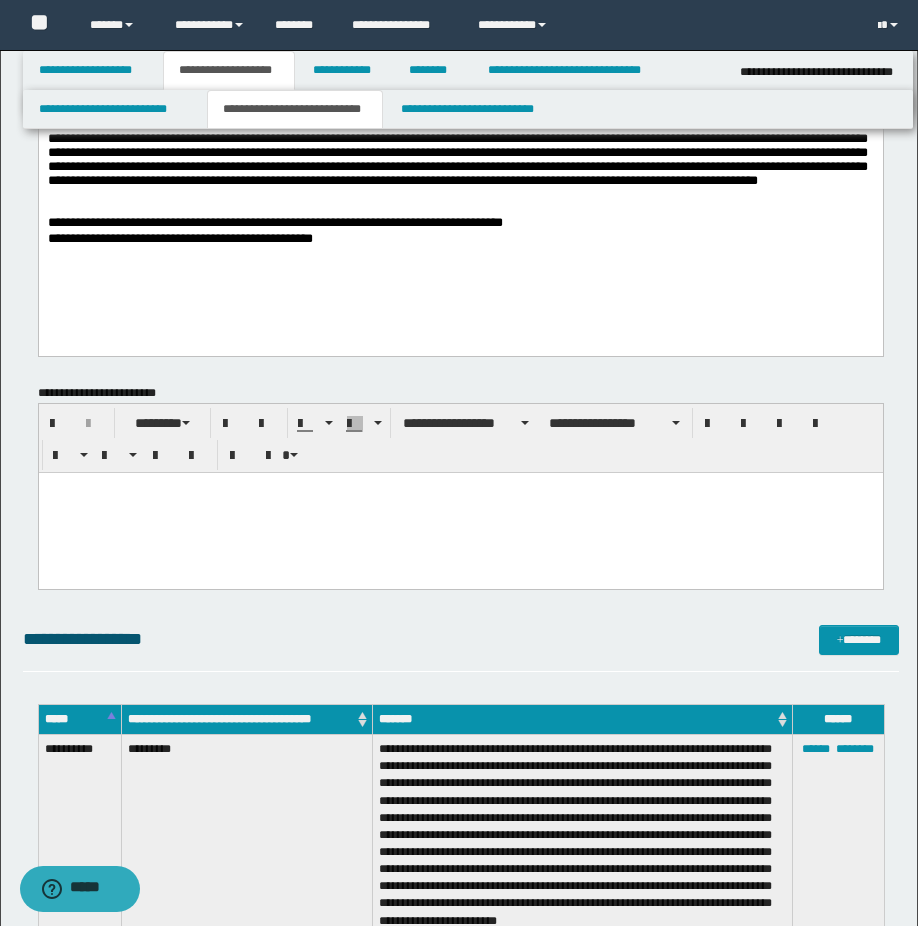 click on "**********" at bounding box center [460, 238] 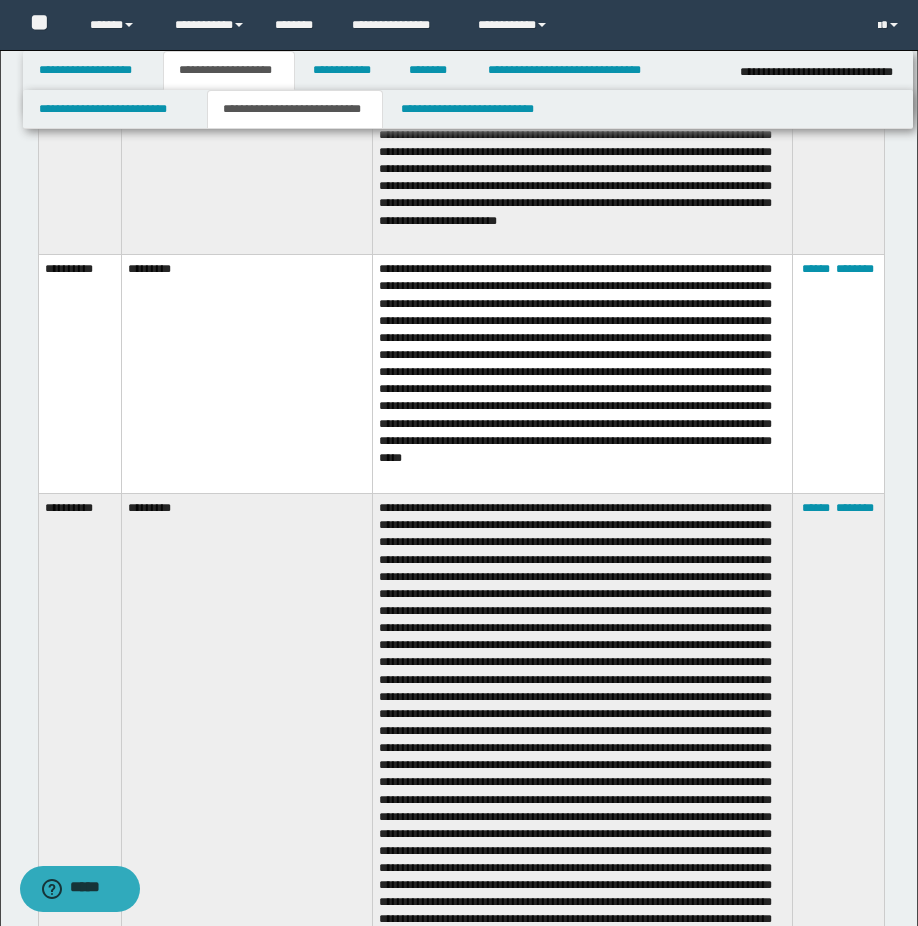 scroll, scrollTop: 200, scrollLeft: 0, axis: vertical 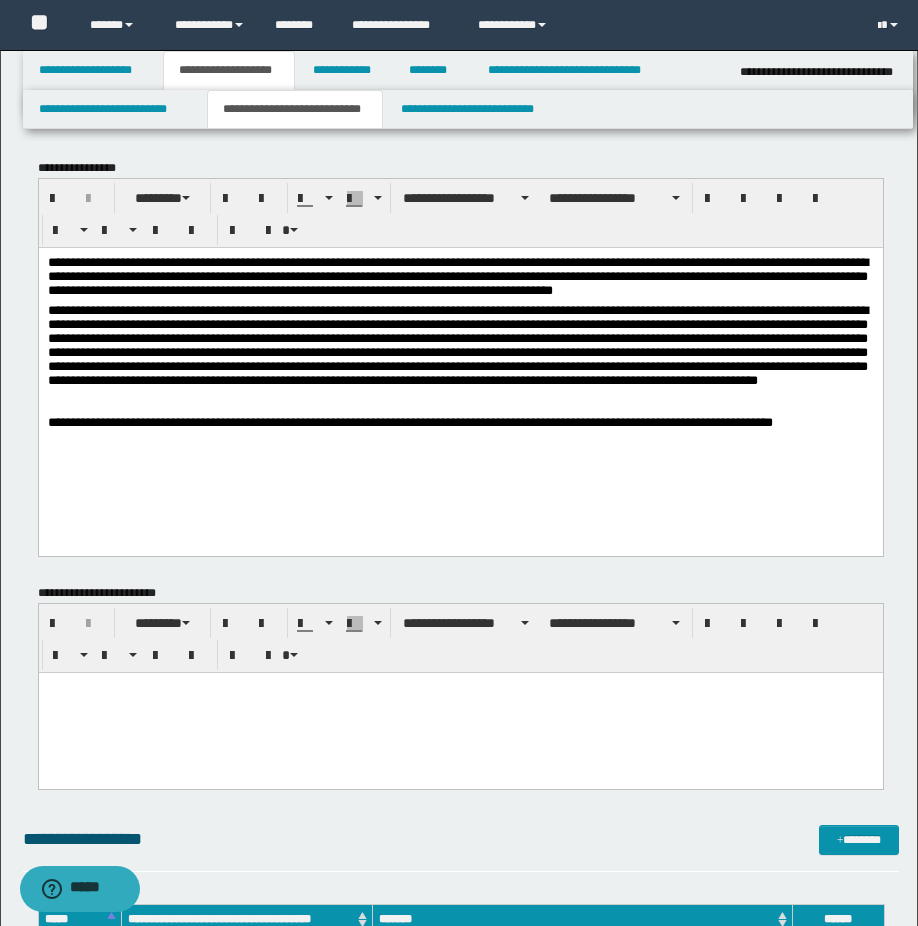 click on "**********" at bounding box center (460, 376) 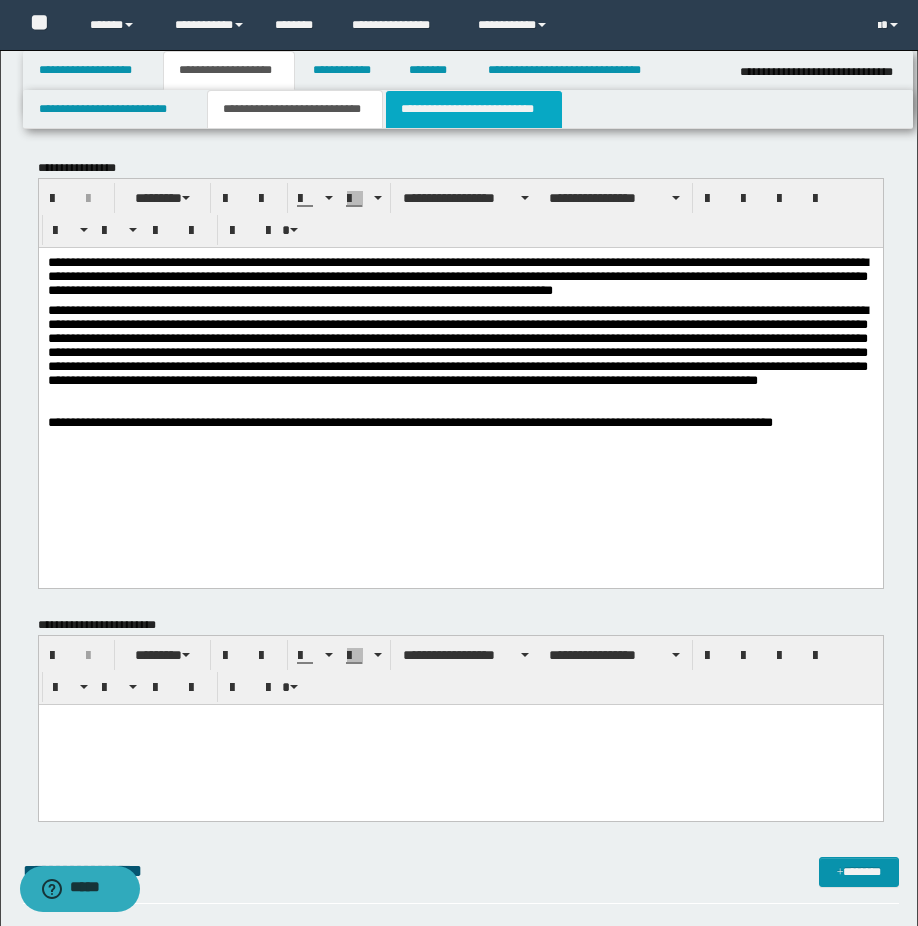 click on "**********" at bounding box center [474, 109] 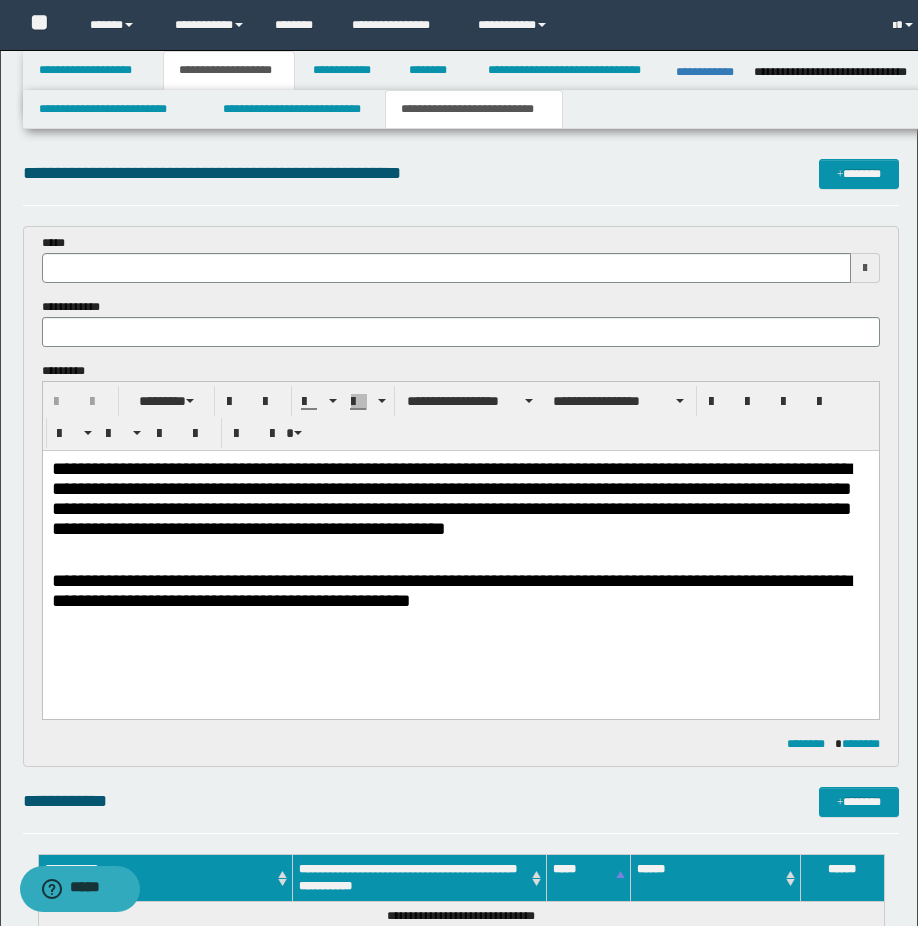 scroll, scrollTop: 0, scrollLeft: 0, axis: both 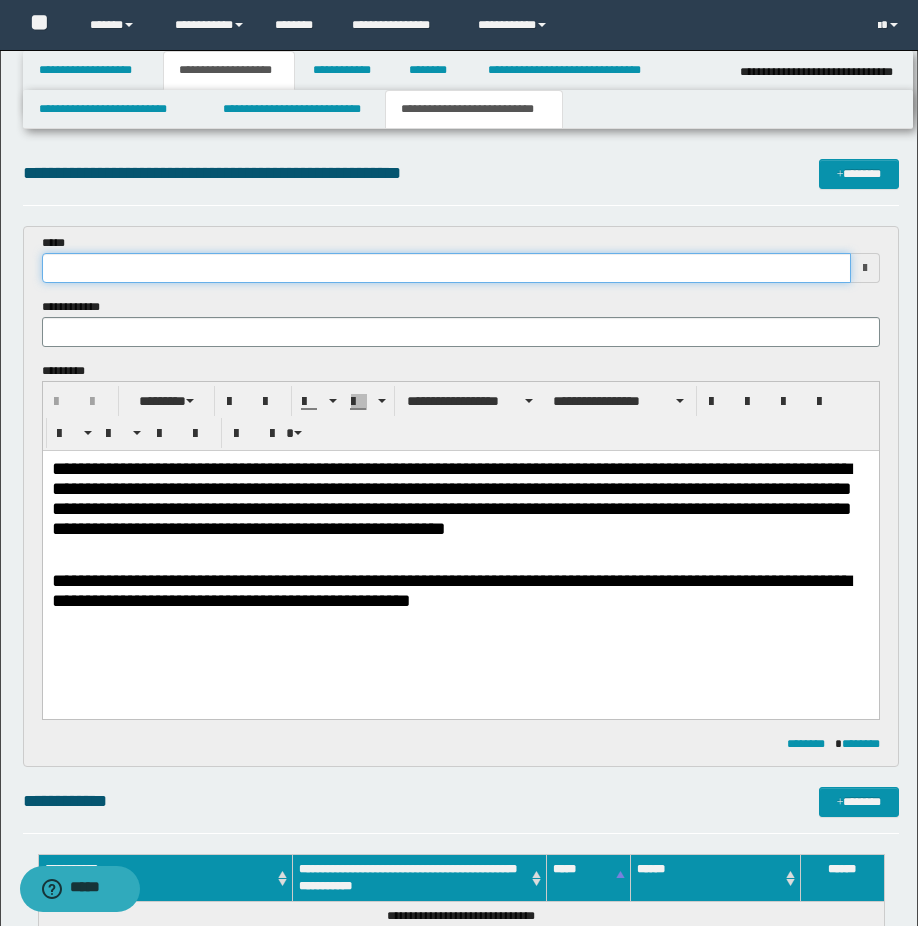 click at bounding box center (446, 268) 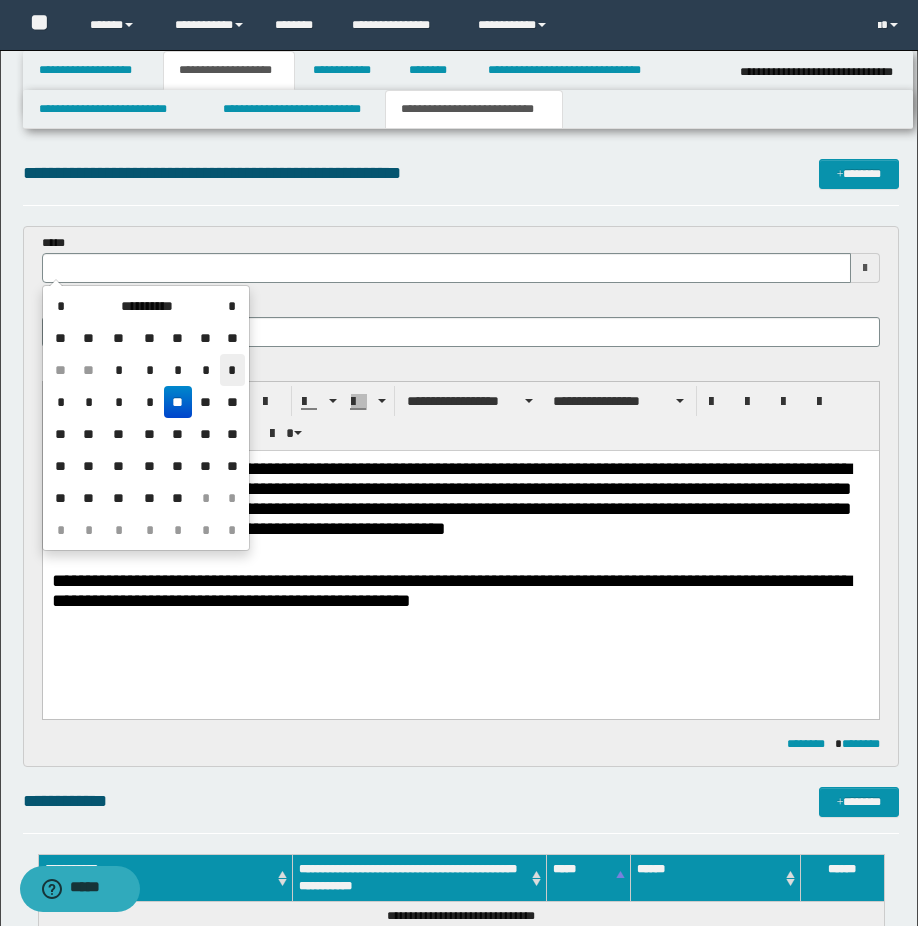 click on "*" at bounding box center (232, 370) 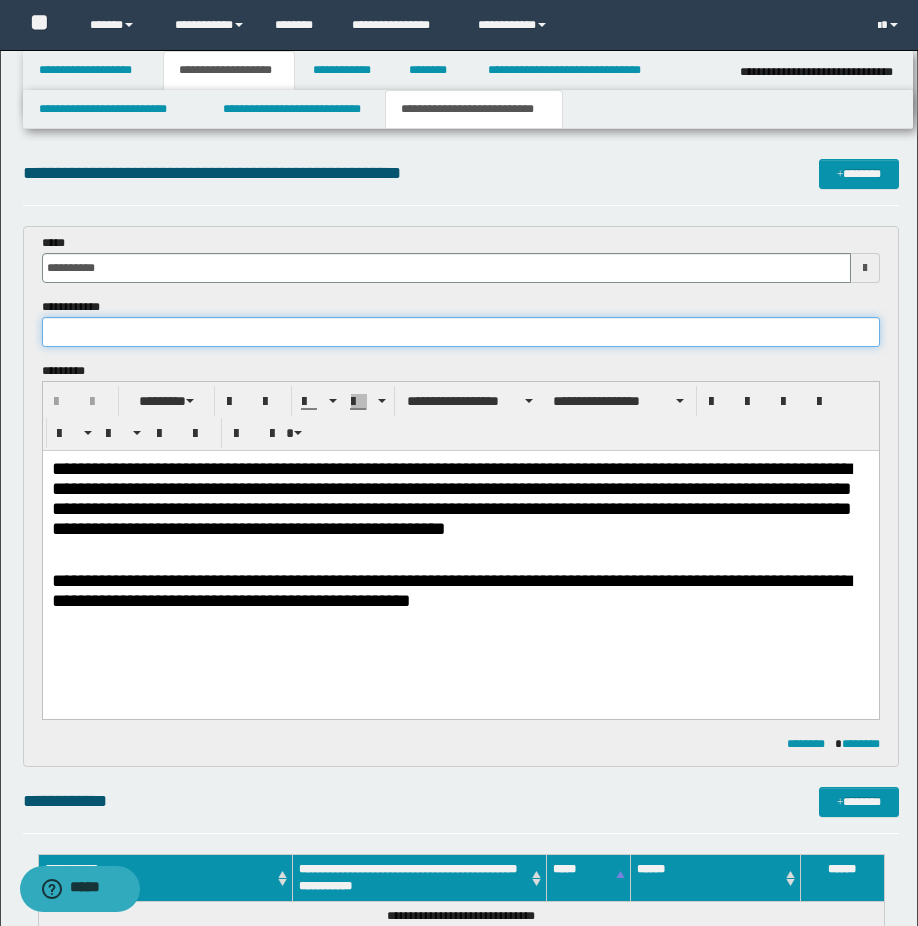 click at bounding box center (461, 332) 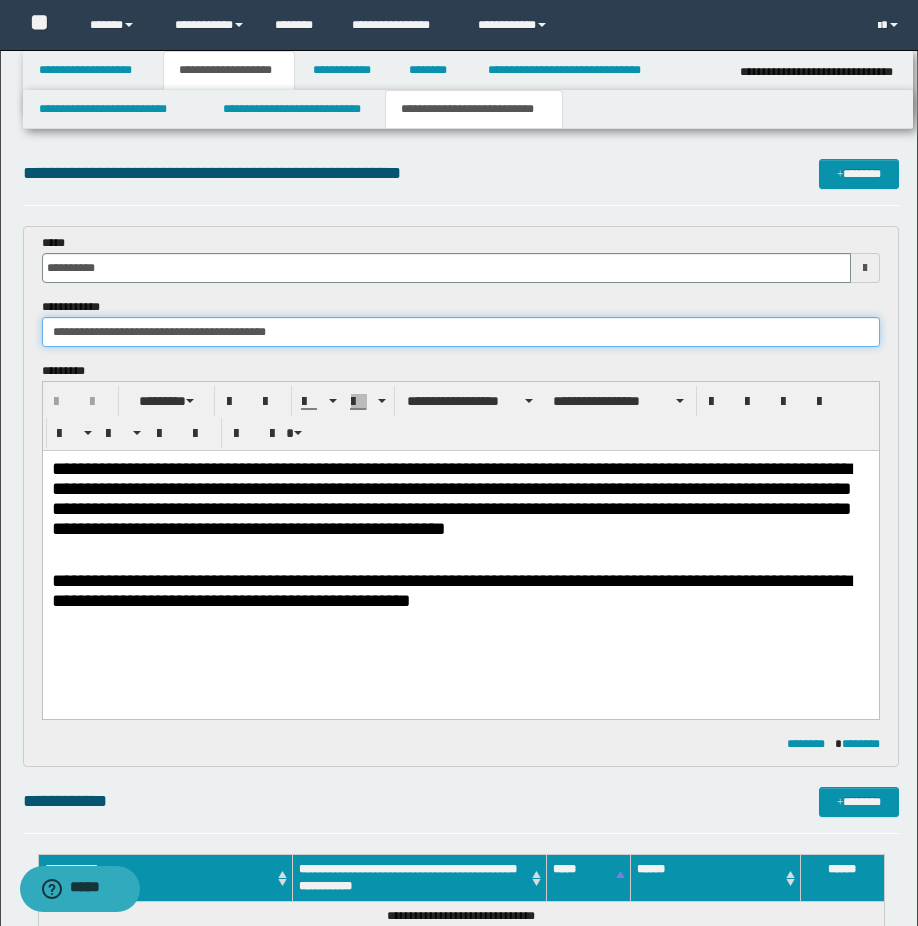 drag, startPoint x: 308, startPoint y: 325, endPoint x: 305, endPoint y: 345, distance: 20.22375 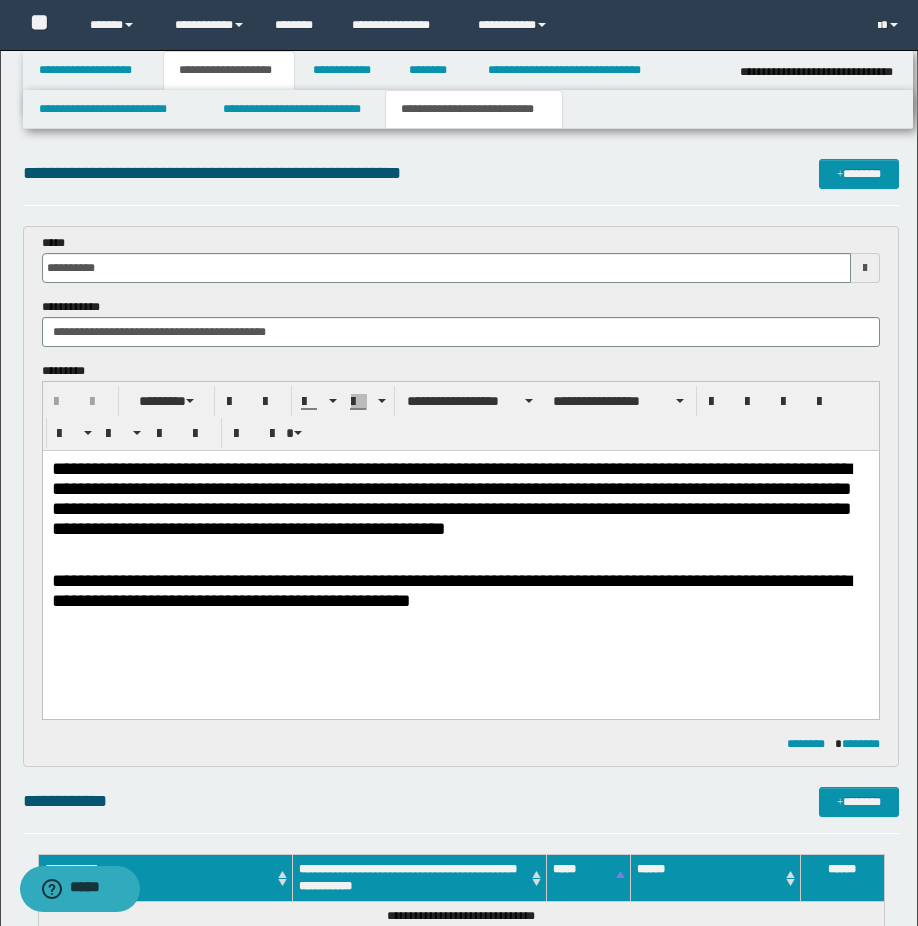 click on "**********" at bounding box center [451, 498] 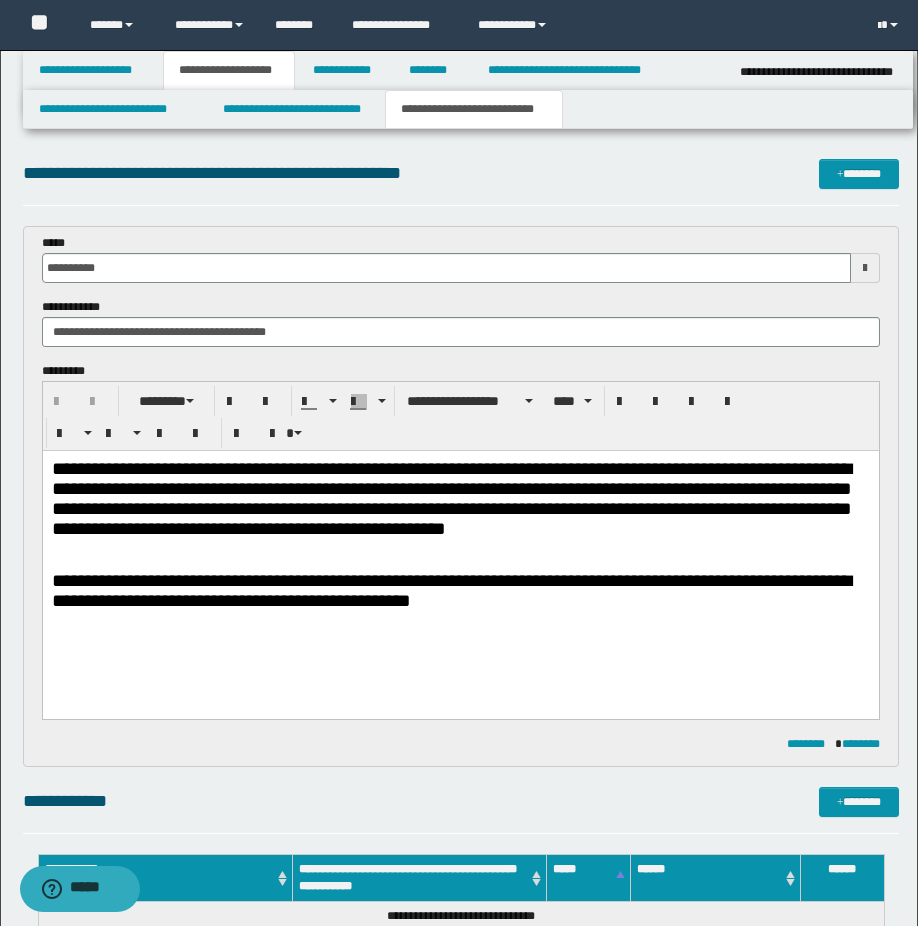 click on "**********" at bounding box center [460, 499] 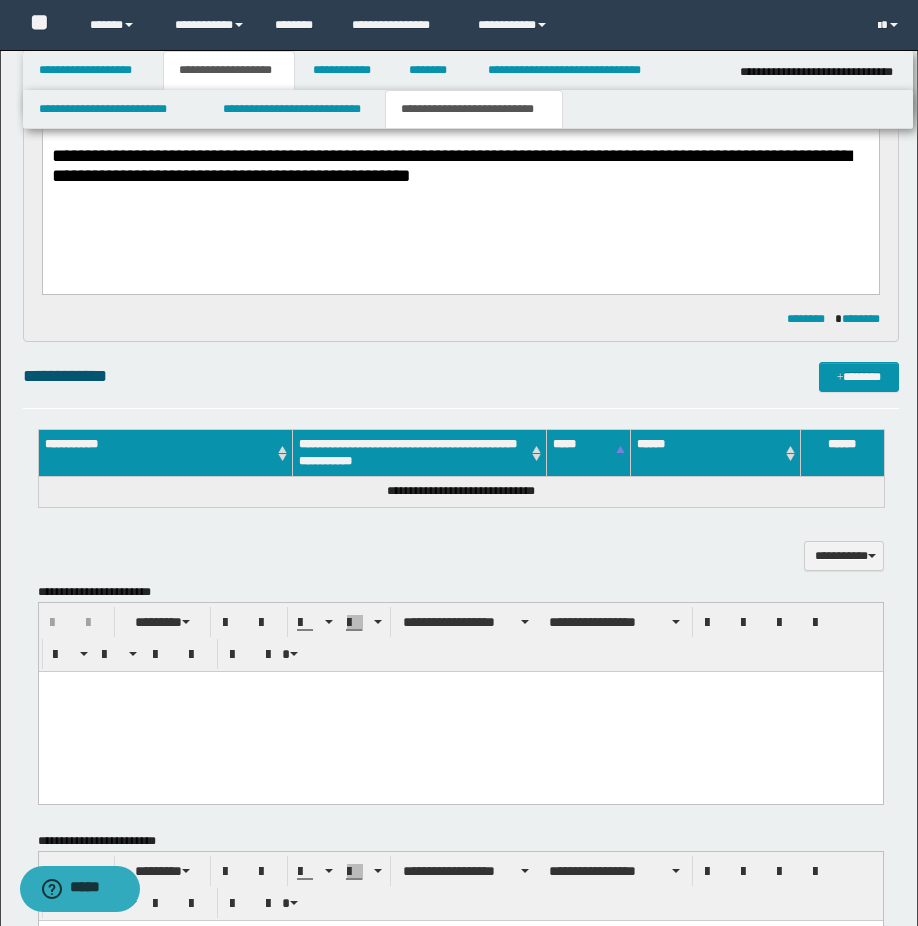 scroll, scrollTop: 0, scrollLeft: 0, axis: both 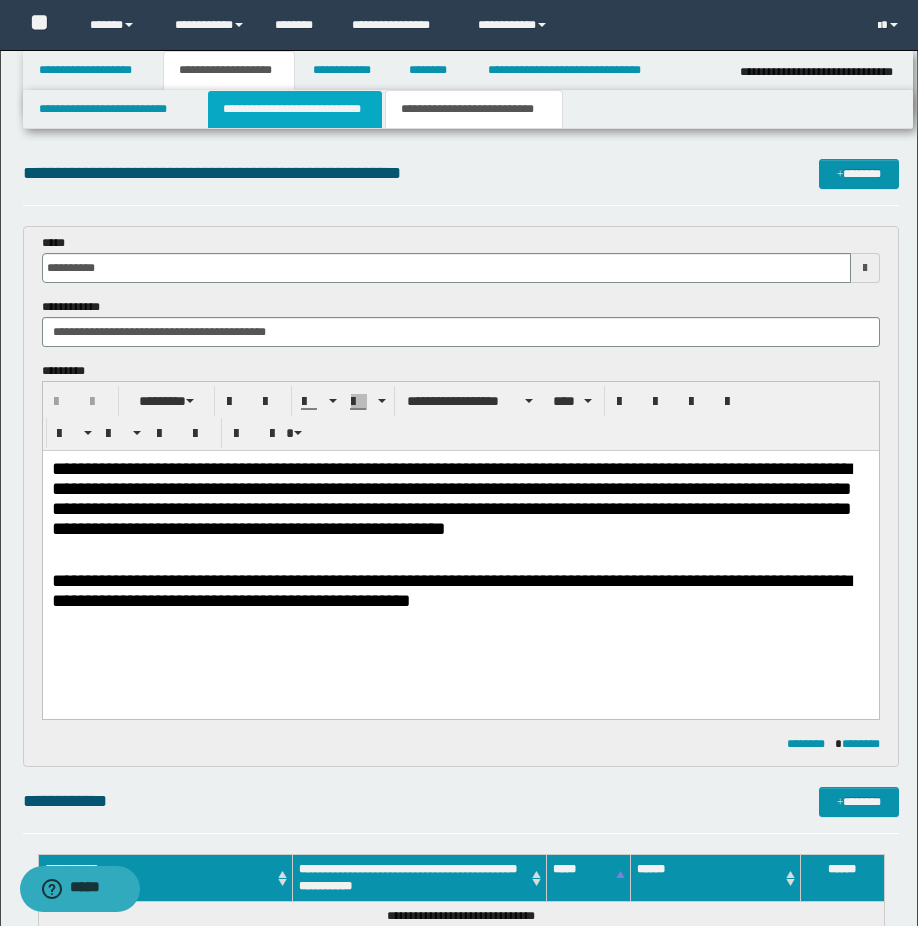 click on "**********" at bounding box center (295, 109) 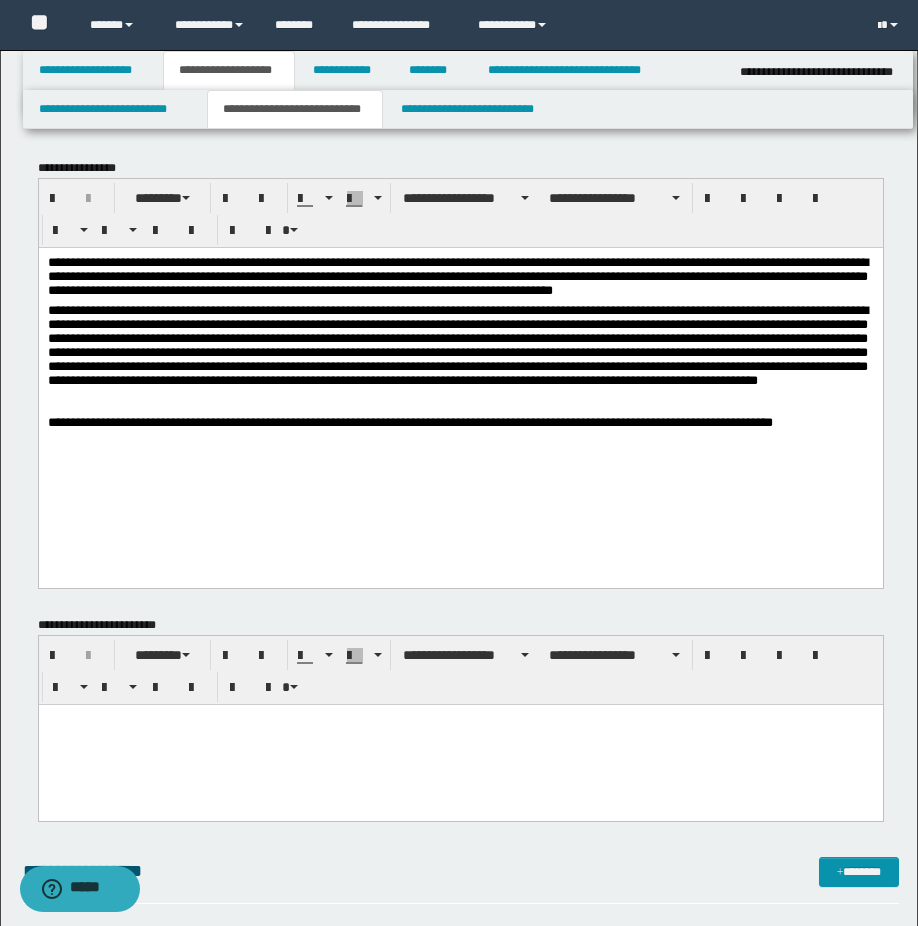 click at bounding box center [460, 454] 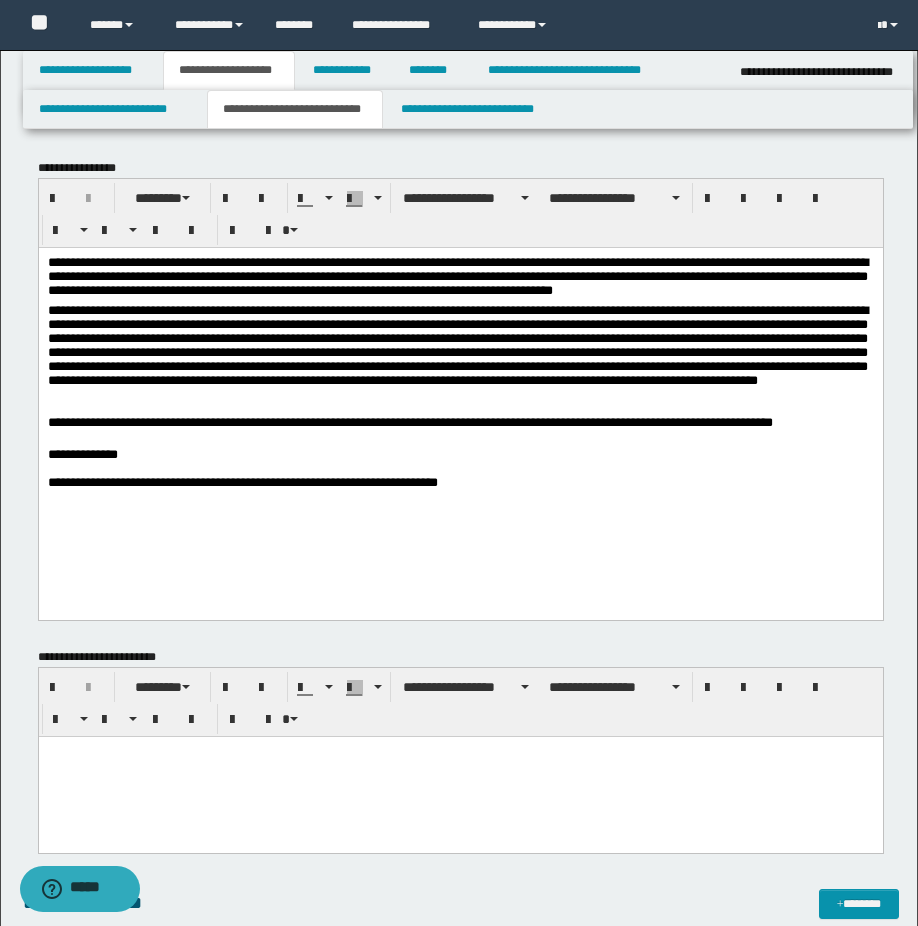 click on "**********" at bounding box center (242, 481) 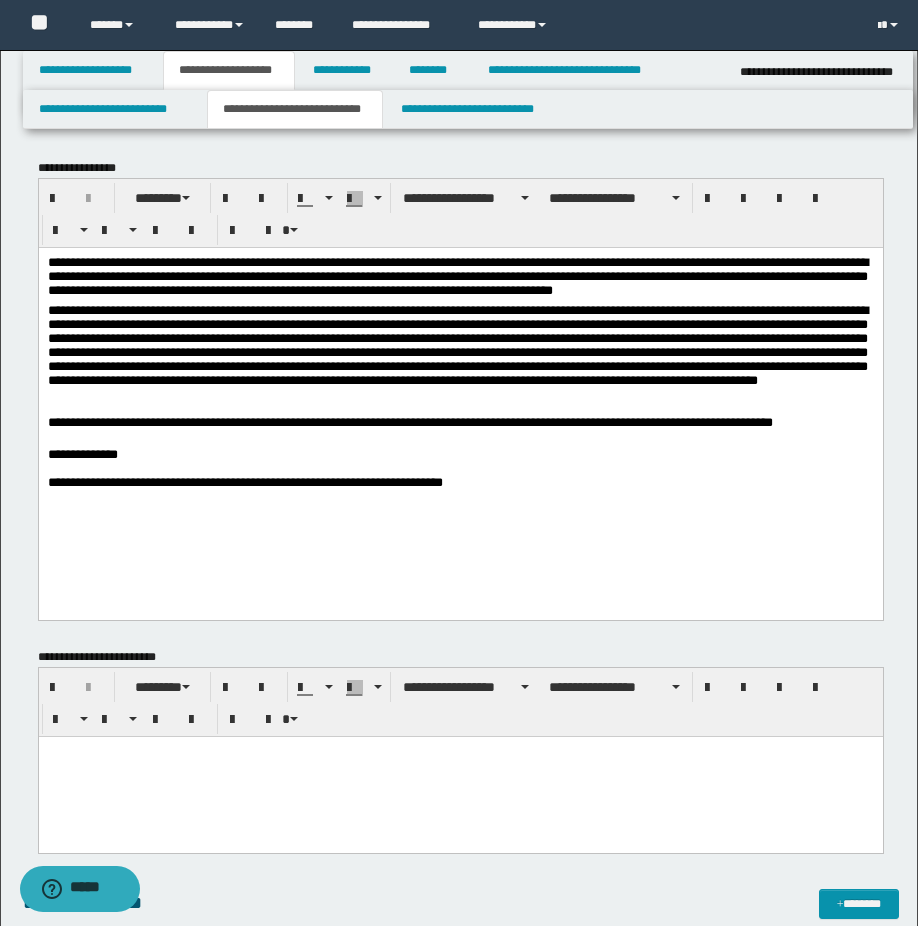click on "**********" at bounding box center (244, 481) 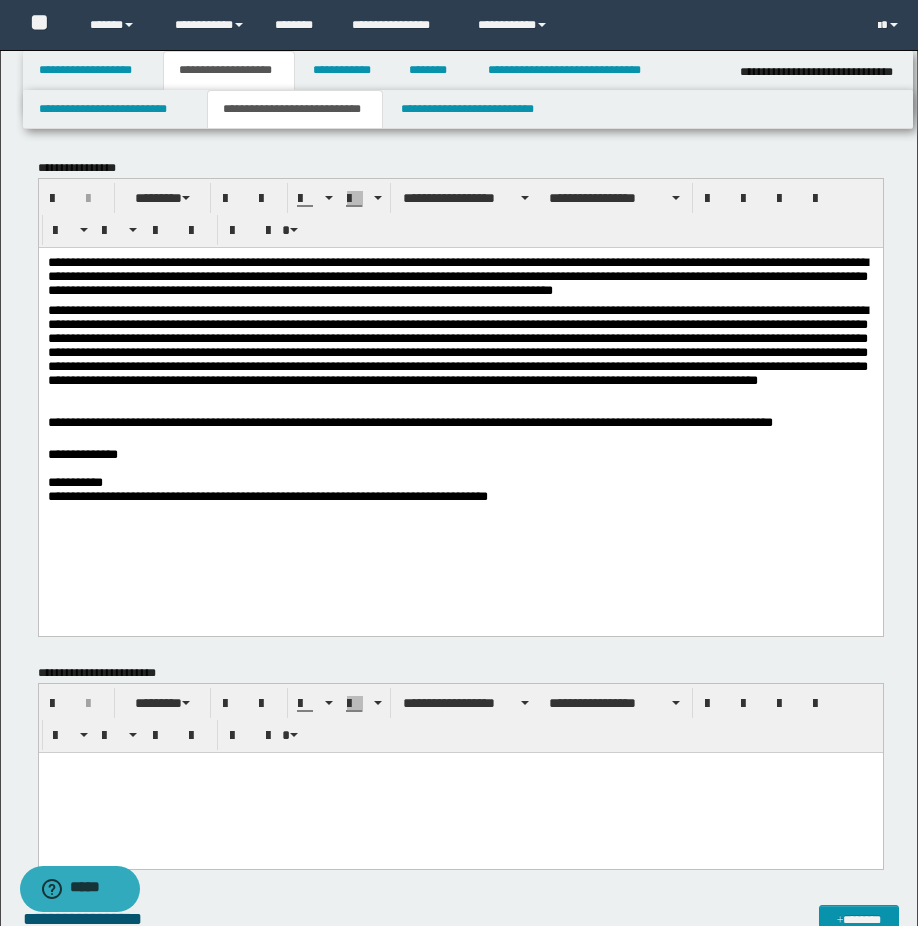 click on "**********" at bounding box center [460, 482] 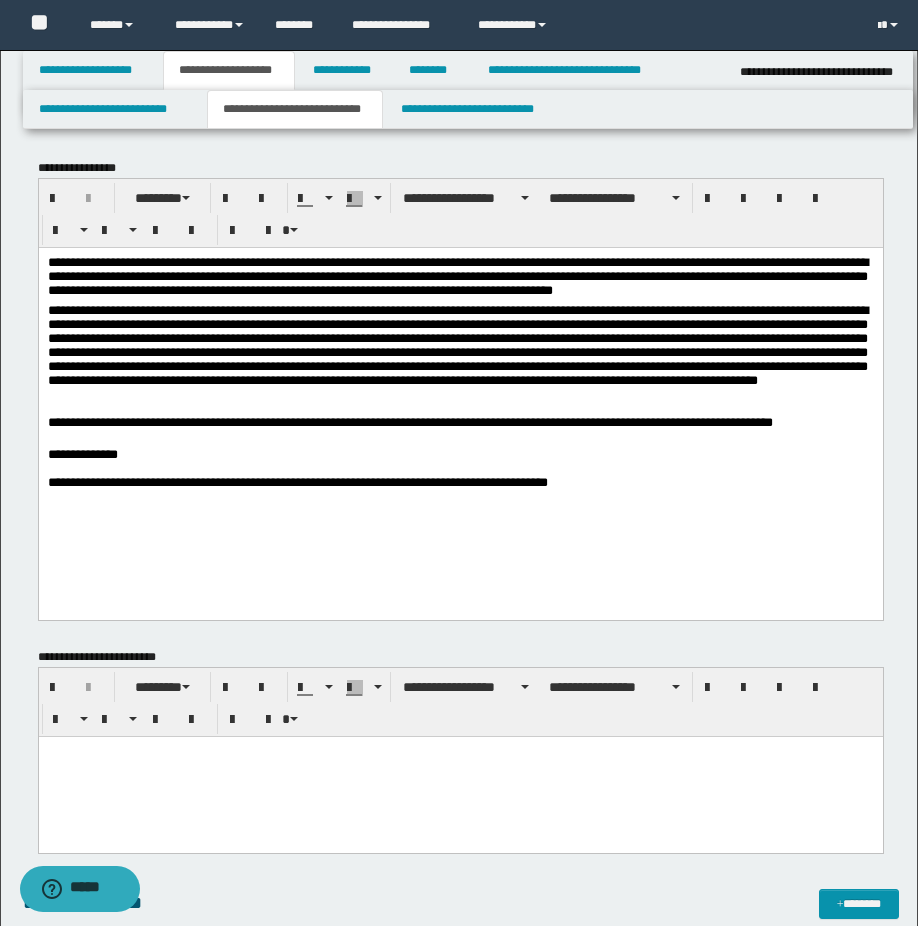 click on "**********" at bounding box center (379, 481) 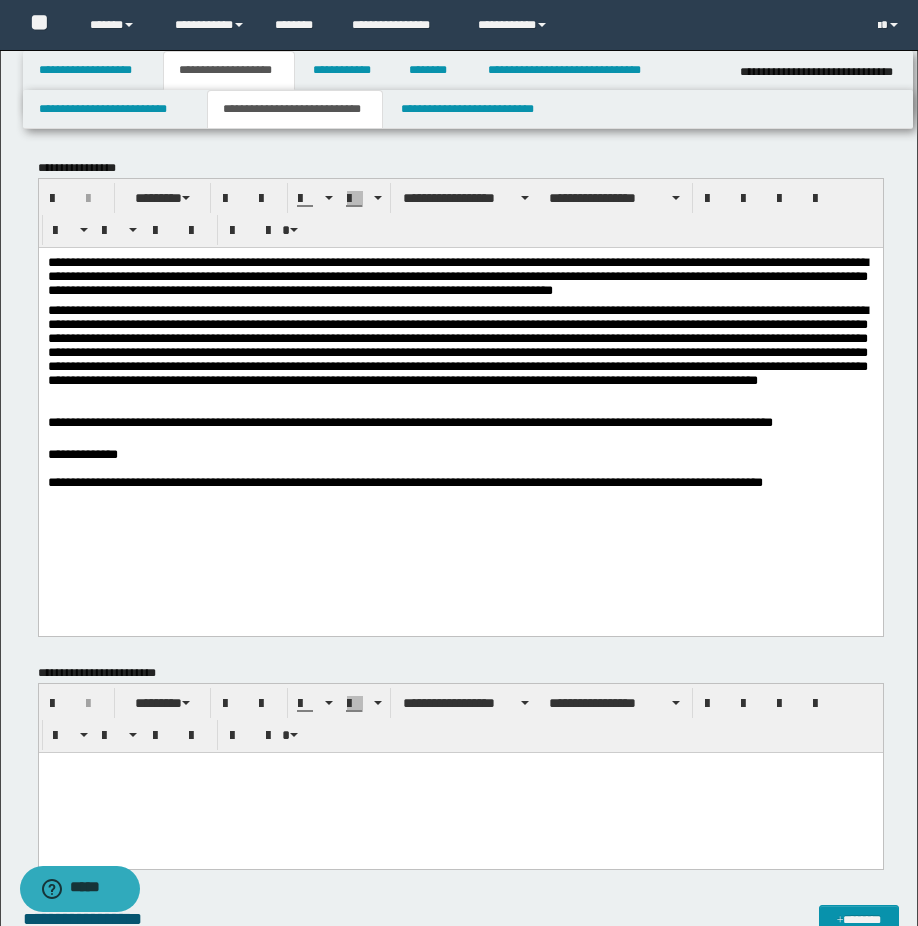 click on "**********" at bounding box center (487, 481) 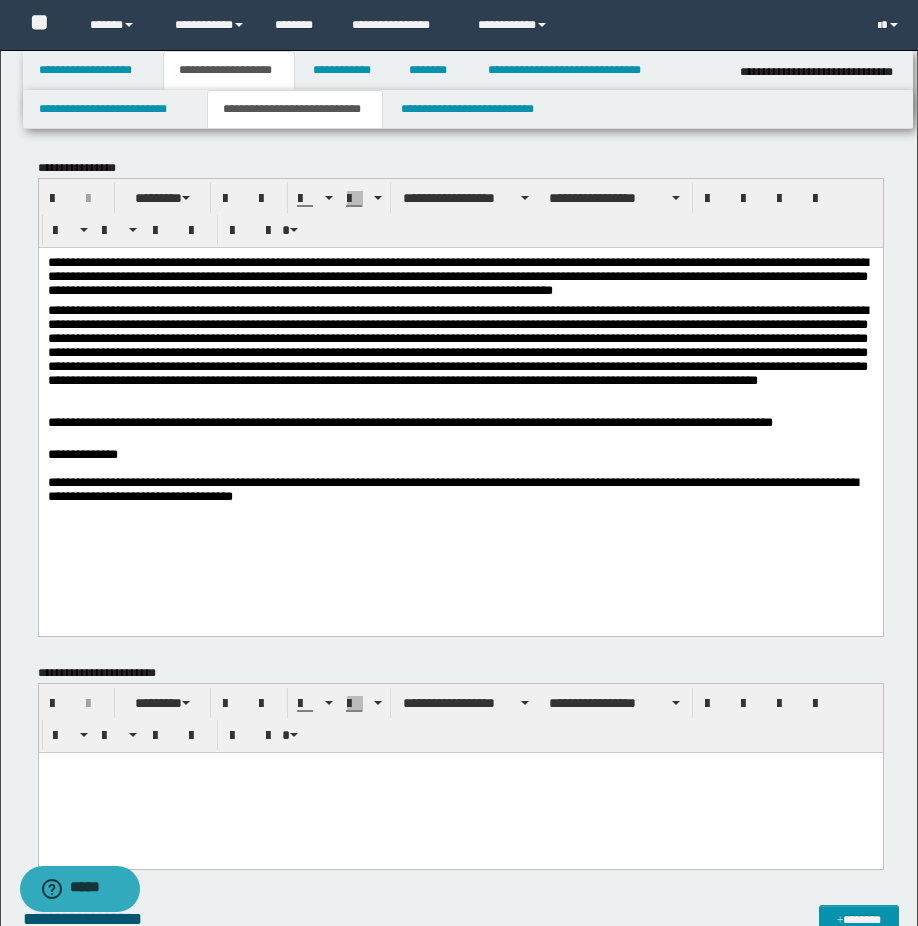 click on "**********" at bounding box center (452, 488) 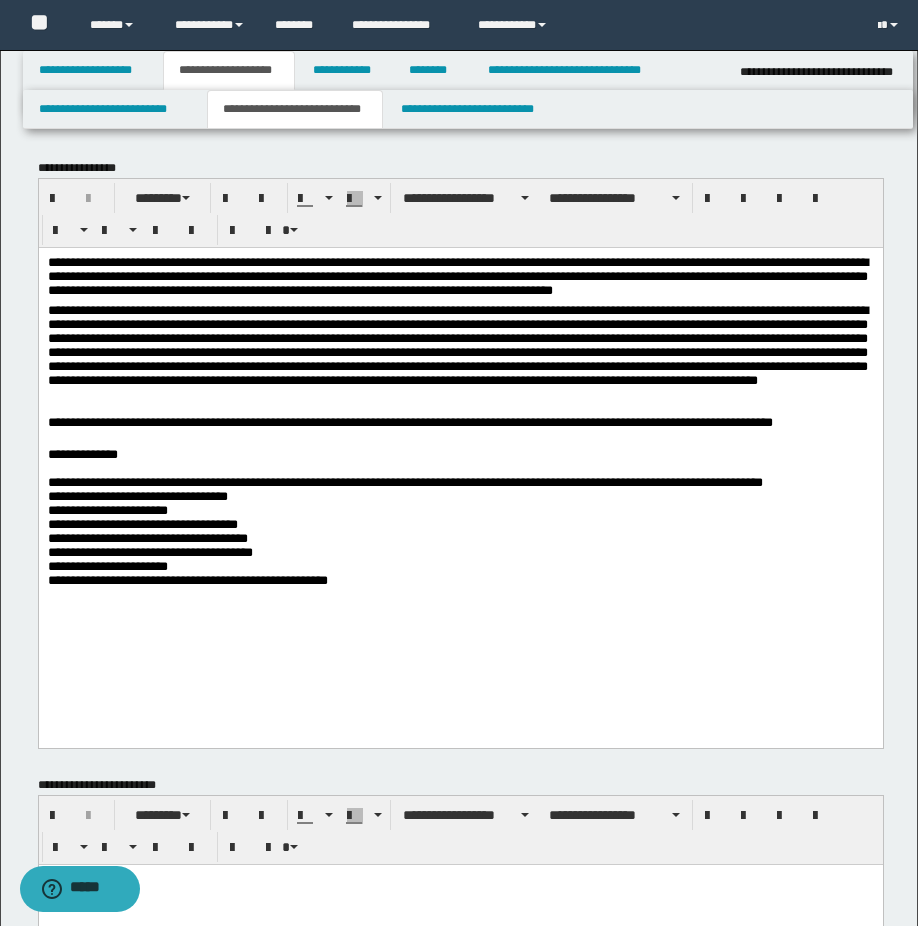 click on "**********" at bounding box center (460, 482) 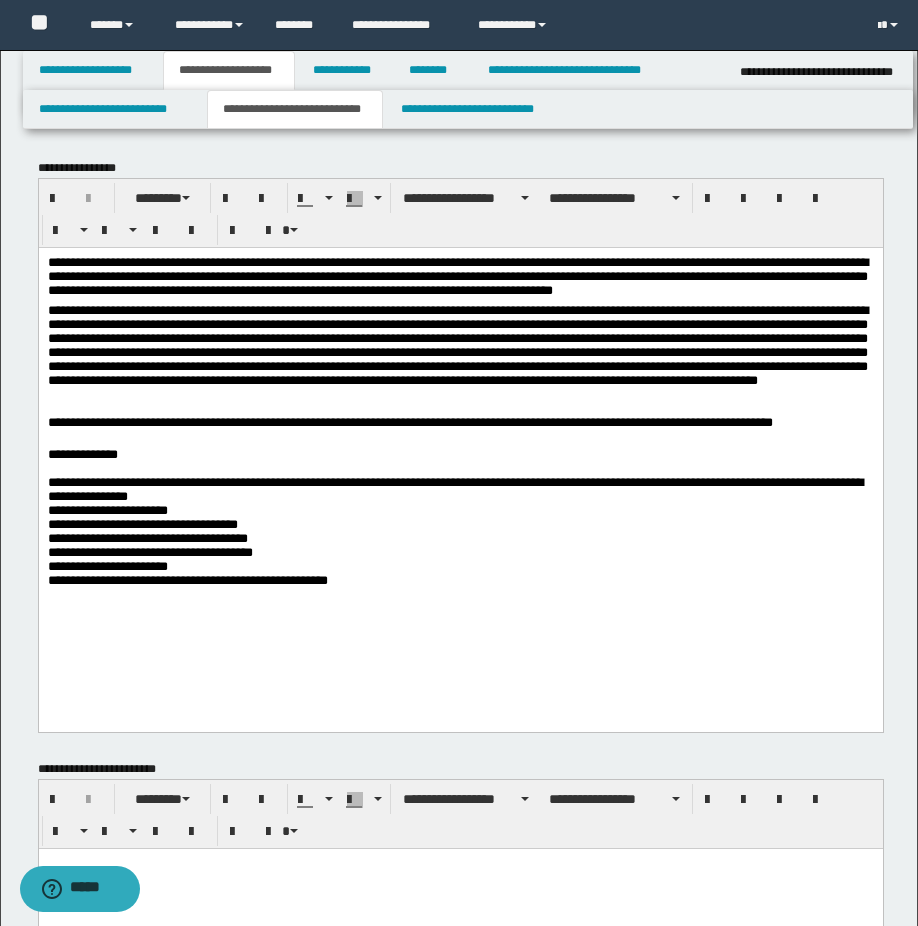click on "**********" at bounding box center (460, 489) 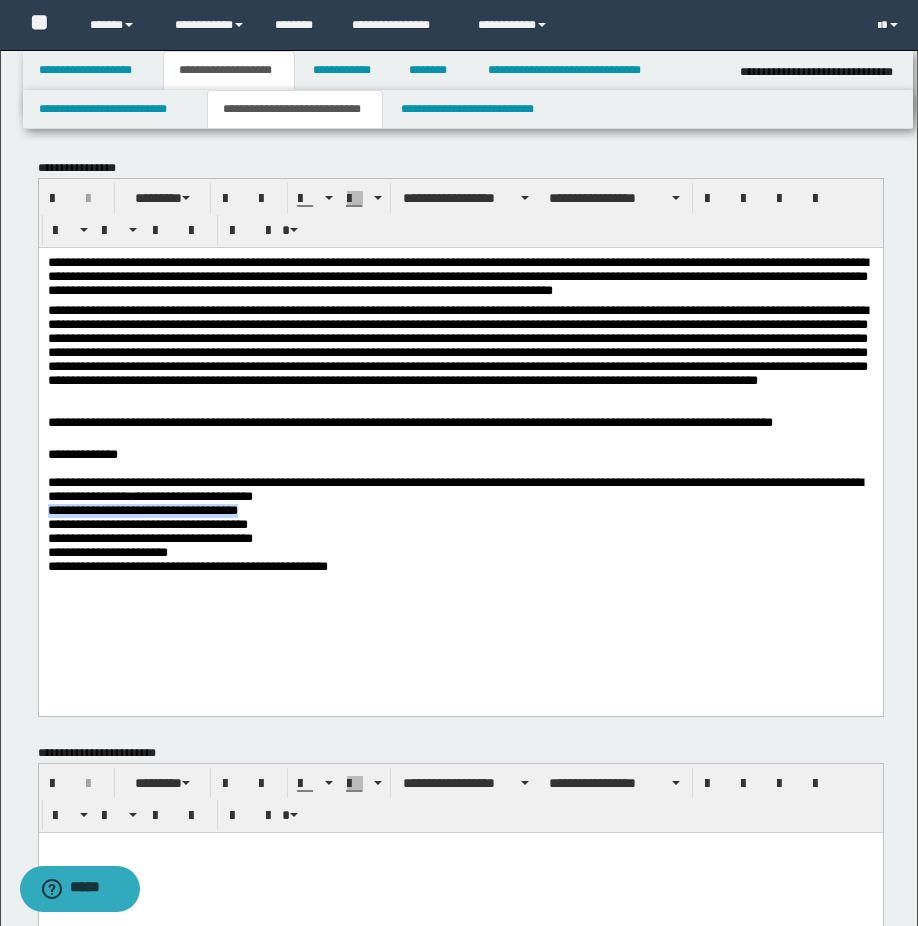 drag, startPoint x: 517, startPoint y: 512, endPoint x: 517, endPoint y: 500, distance: 12 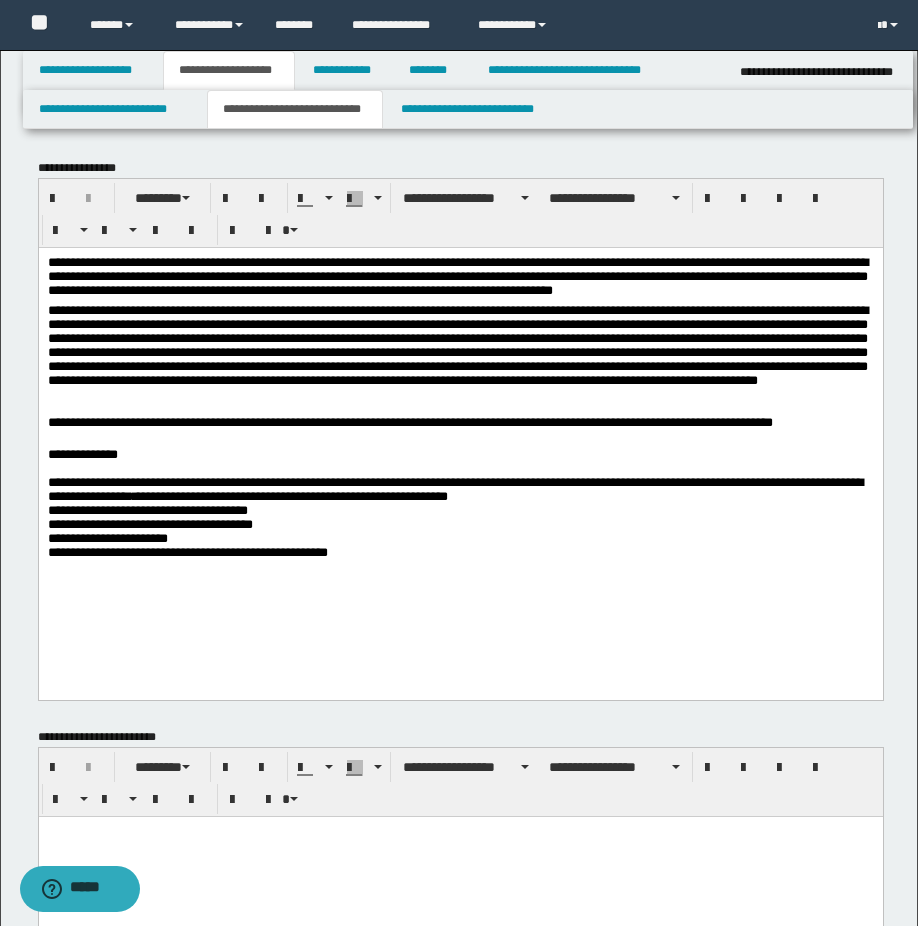 click on "**********" at bounding box center (460, 489) 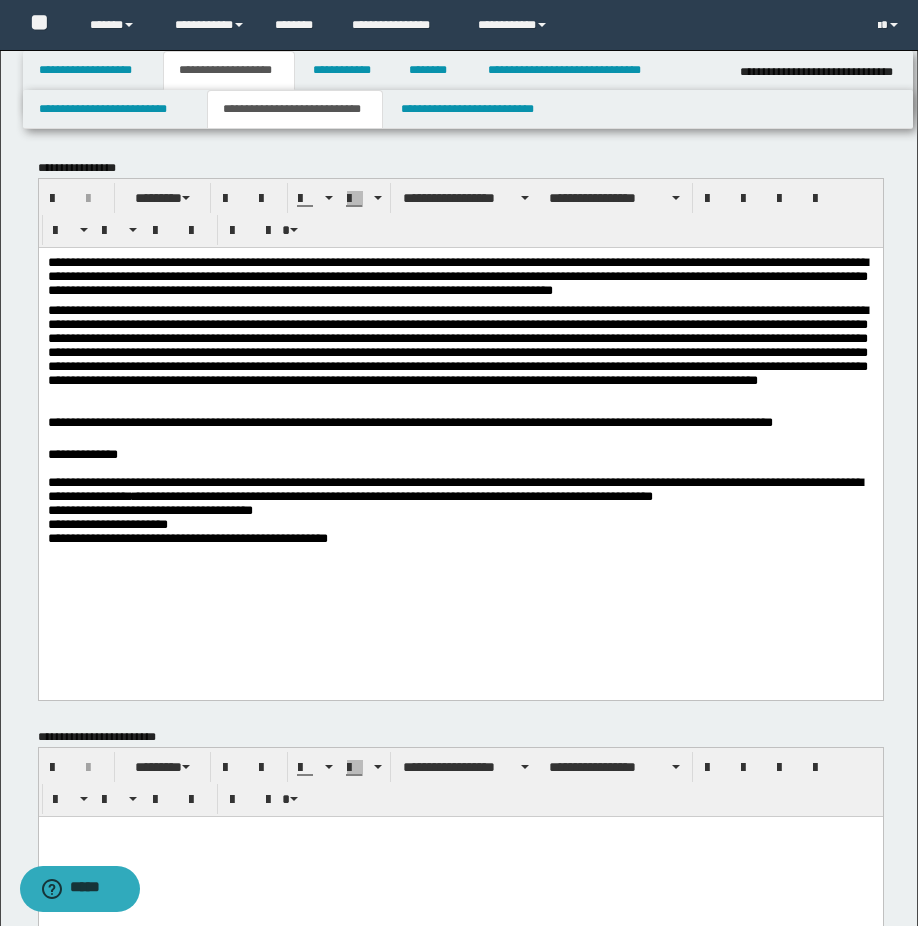 click on "**********" at bounding box center (460, 489) 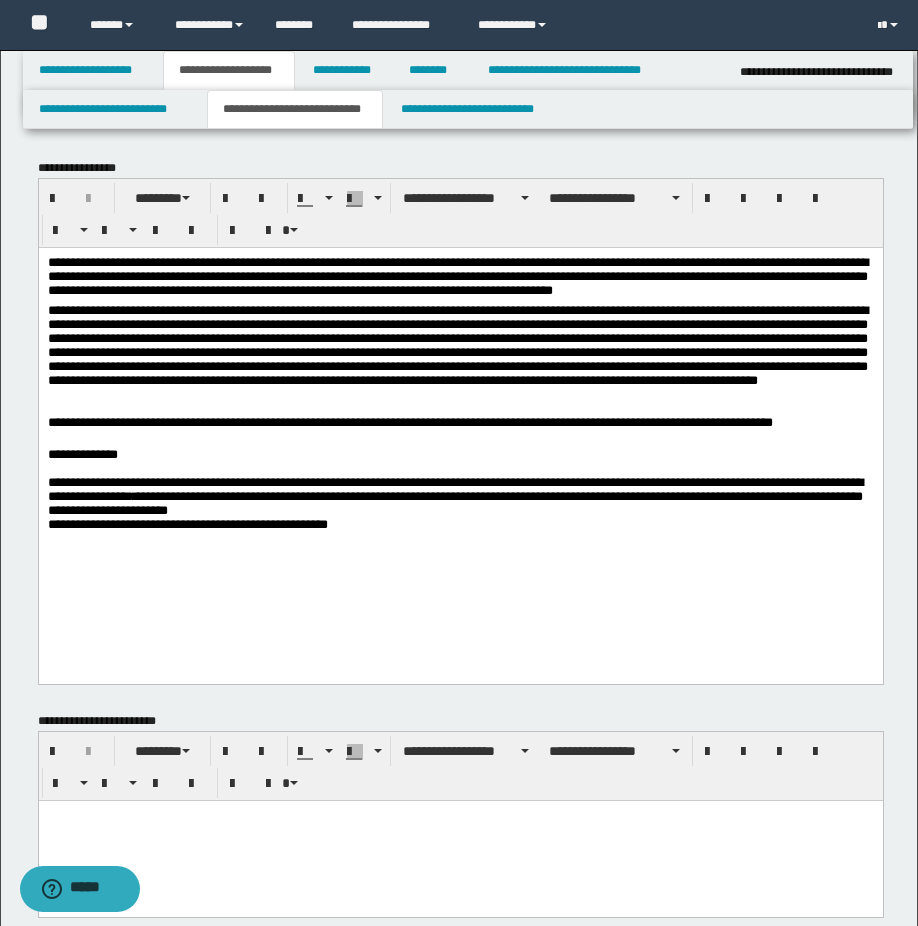 click on "**********" at bounding box center (460, 489) 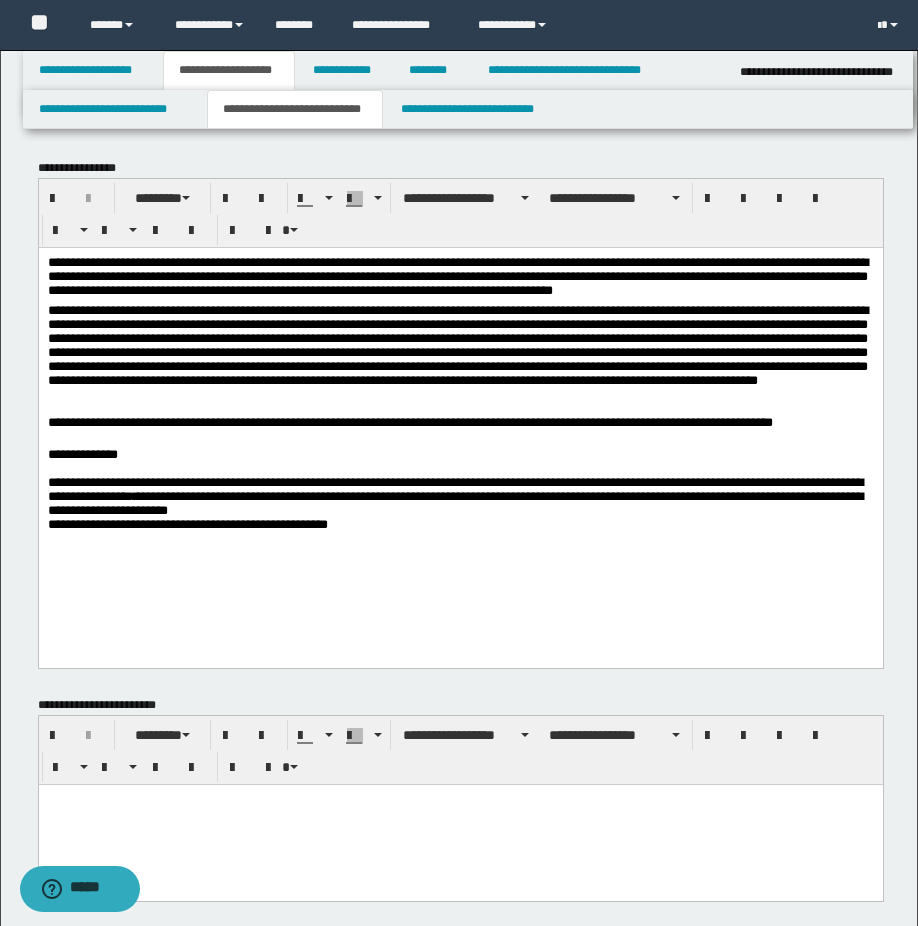 click on "**********" at bounding box center (460, 496) 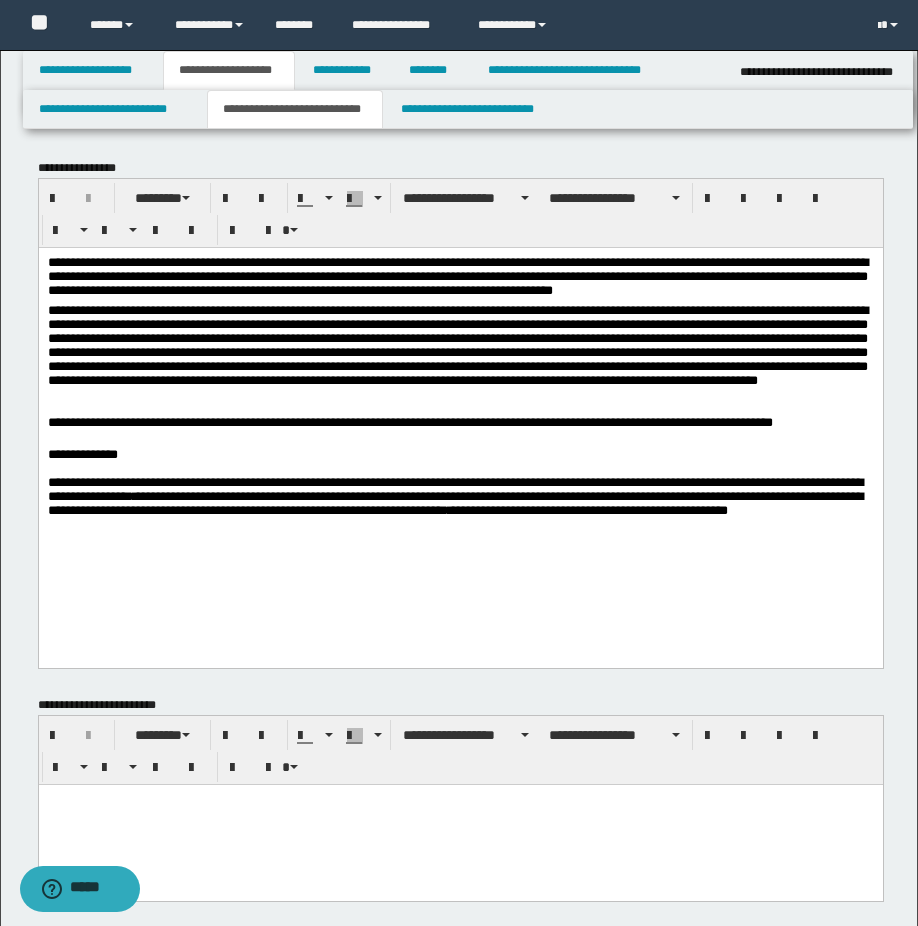 click on "**********" at bounding box center (460, 496) 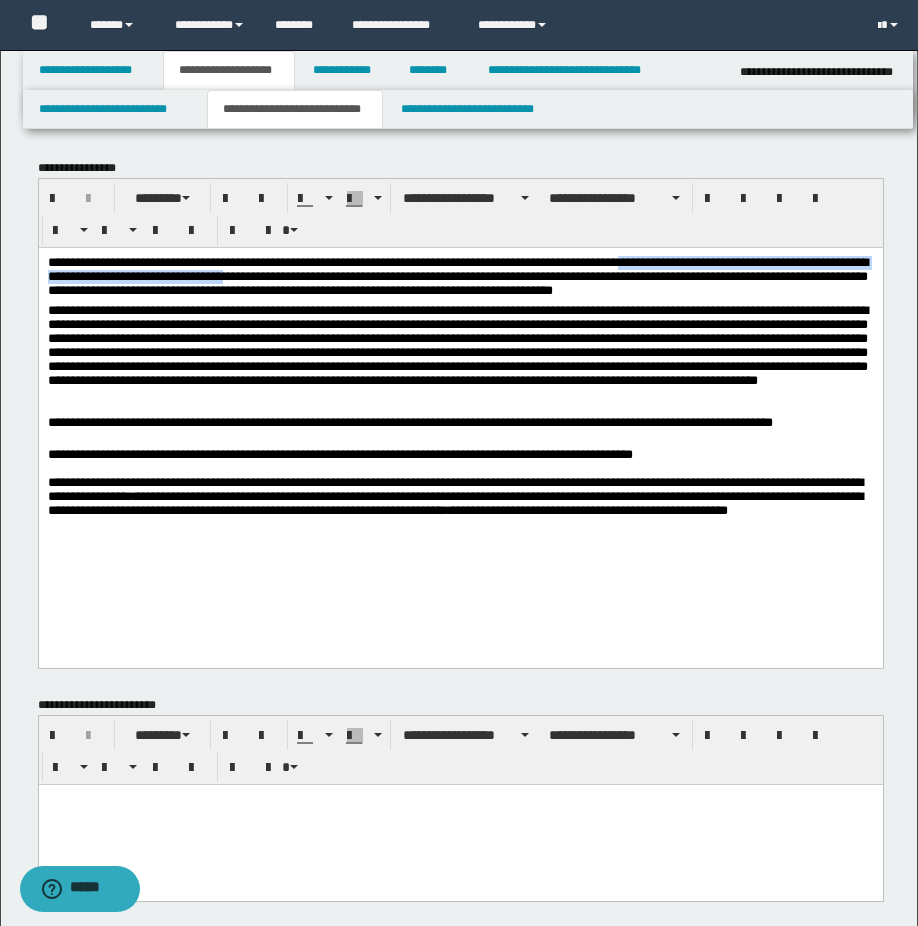 drag, startPoint x: 682, startPoint y: 264, endPoint x: 325, endPoint y: 280, distance: 357.35837 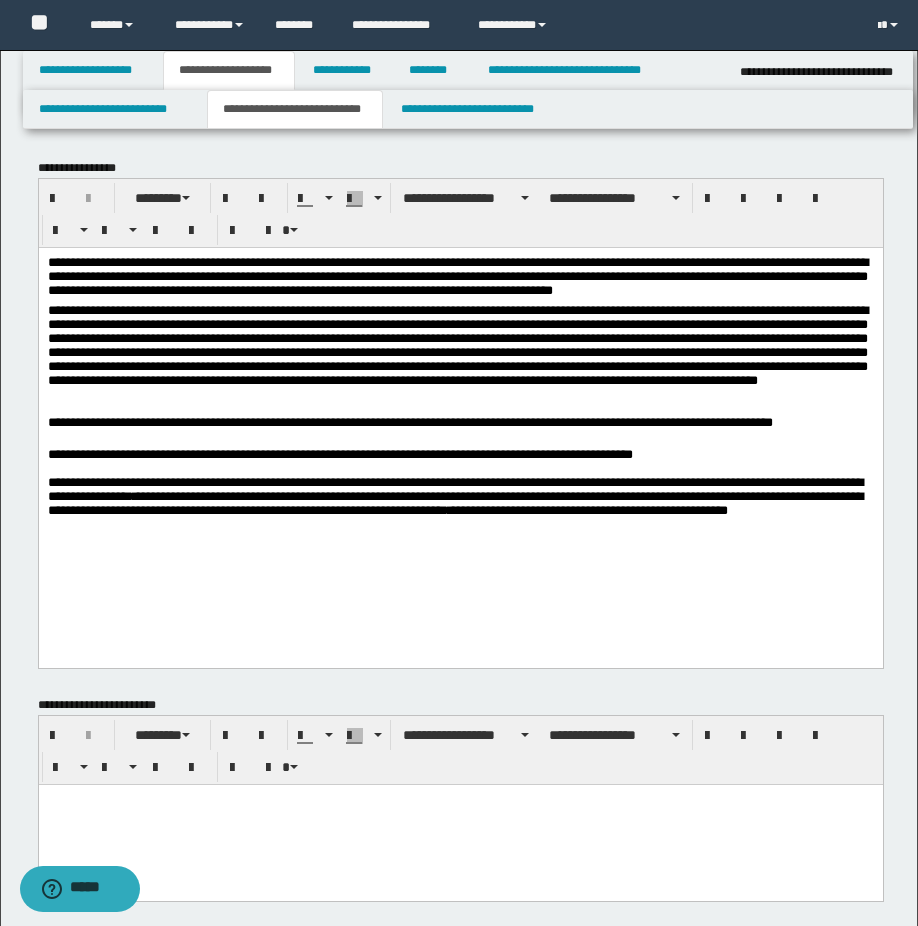 click on "**********" at bounding box center [460, 454] 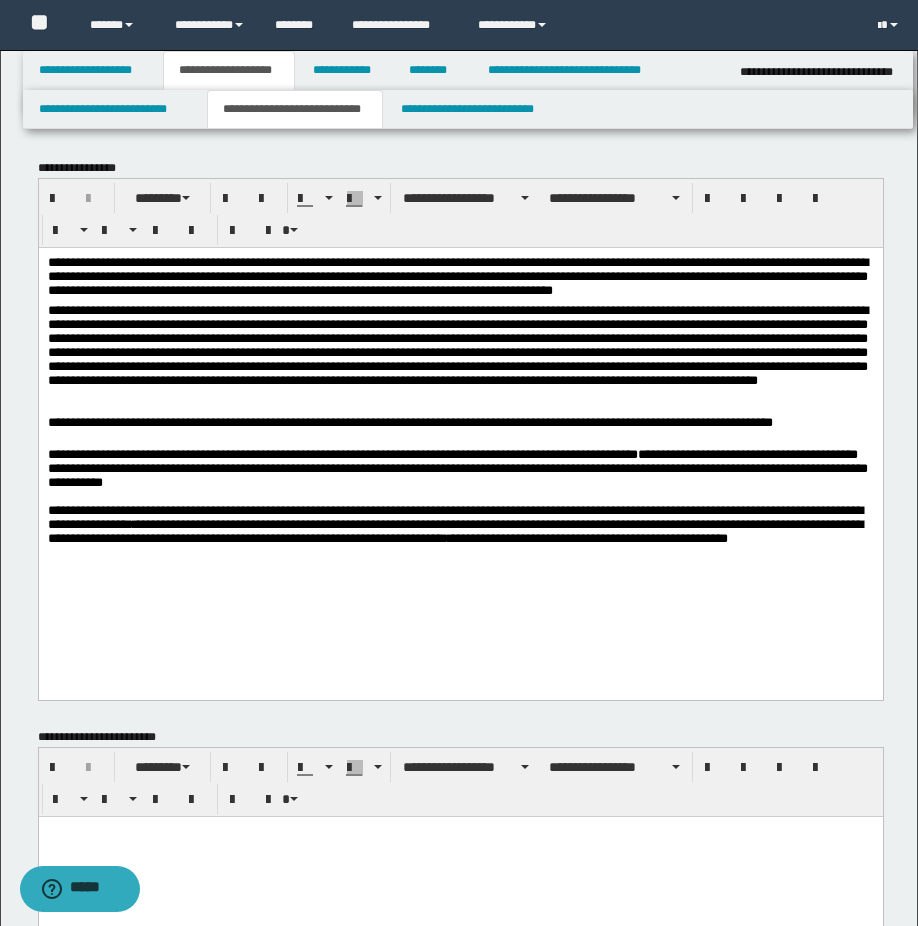 click on "**********" at bounding box center [457, 467] 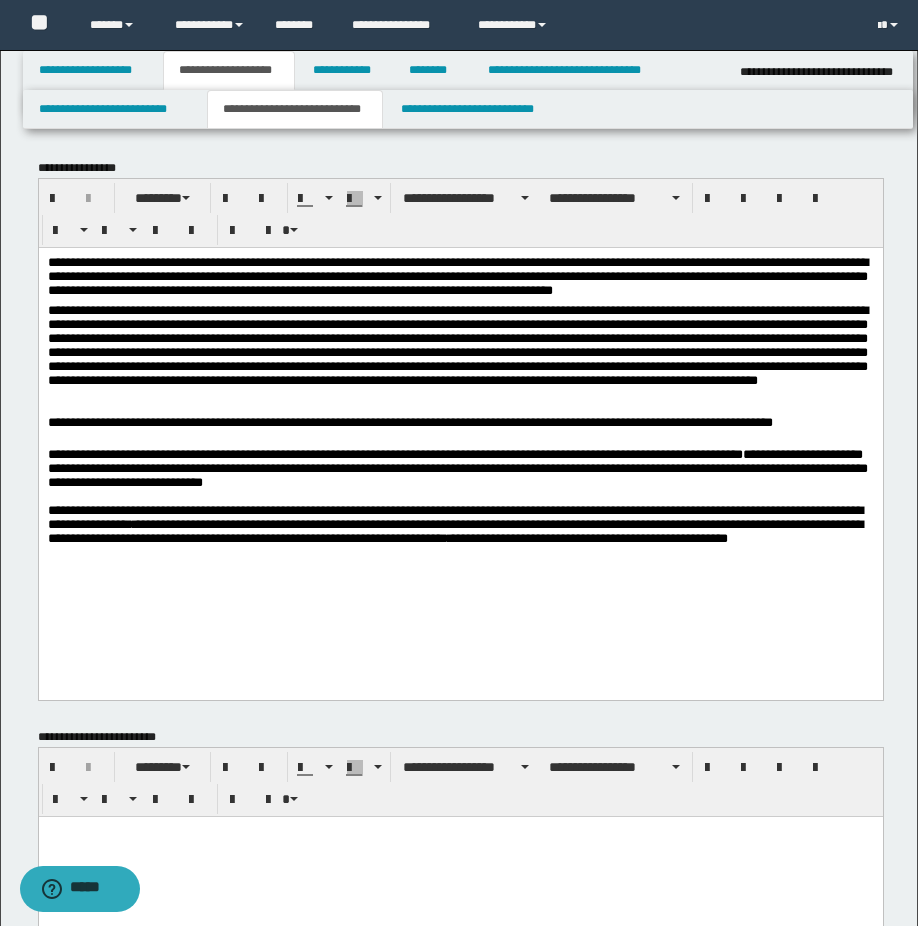 click on "**********" at bounding box center [457, 467] 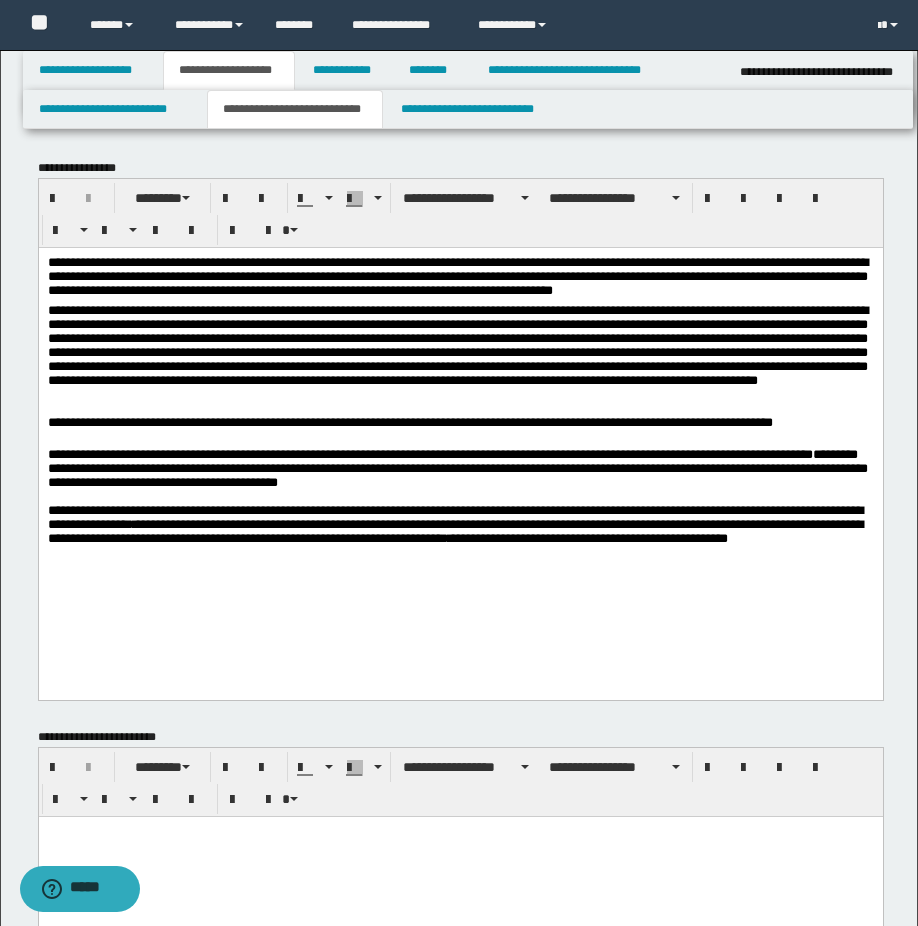 click at bounding box center [460, 496] 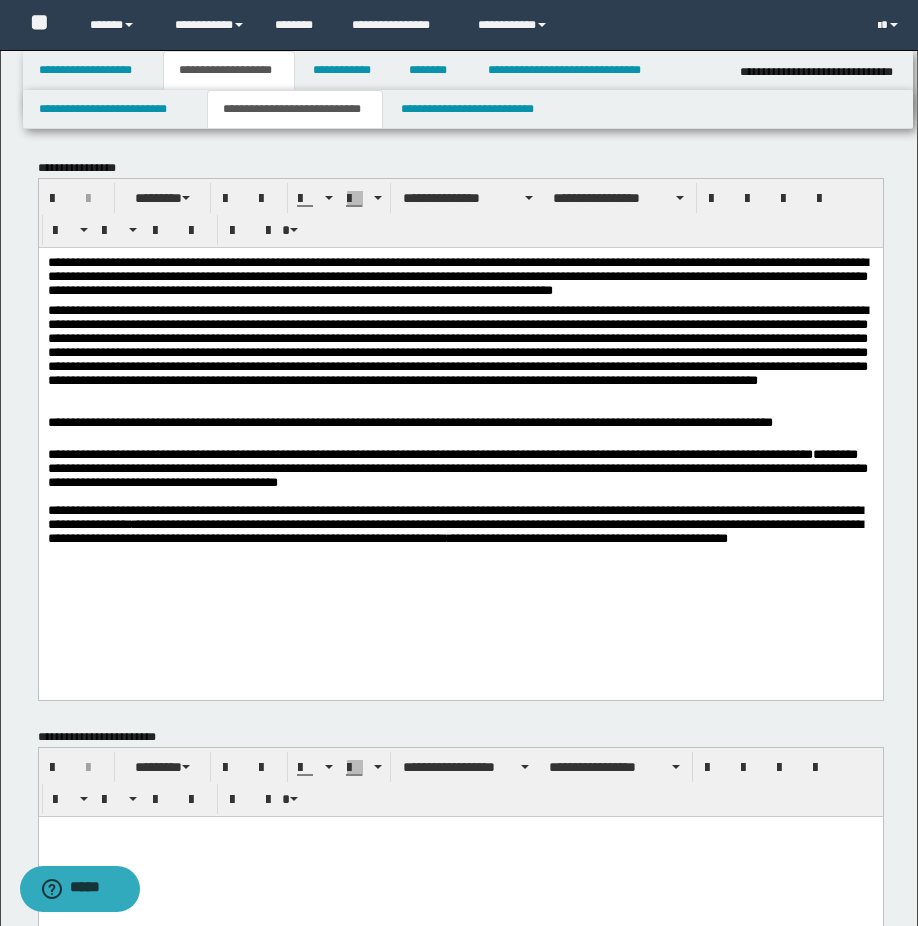 click on "**********" at bounding box center (460, 468) 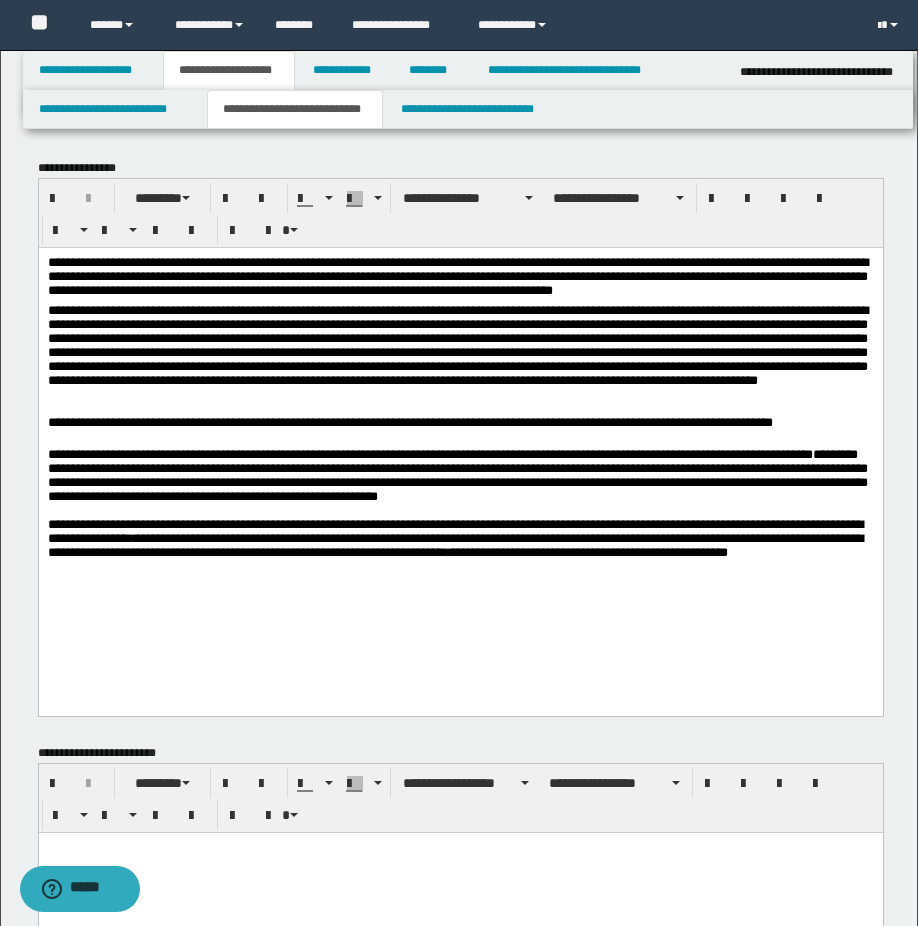 drag, startPoint x: 468, startPoint y: 433, endPoint x: 290, endPoint y: 442, distance: 178.22739 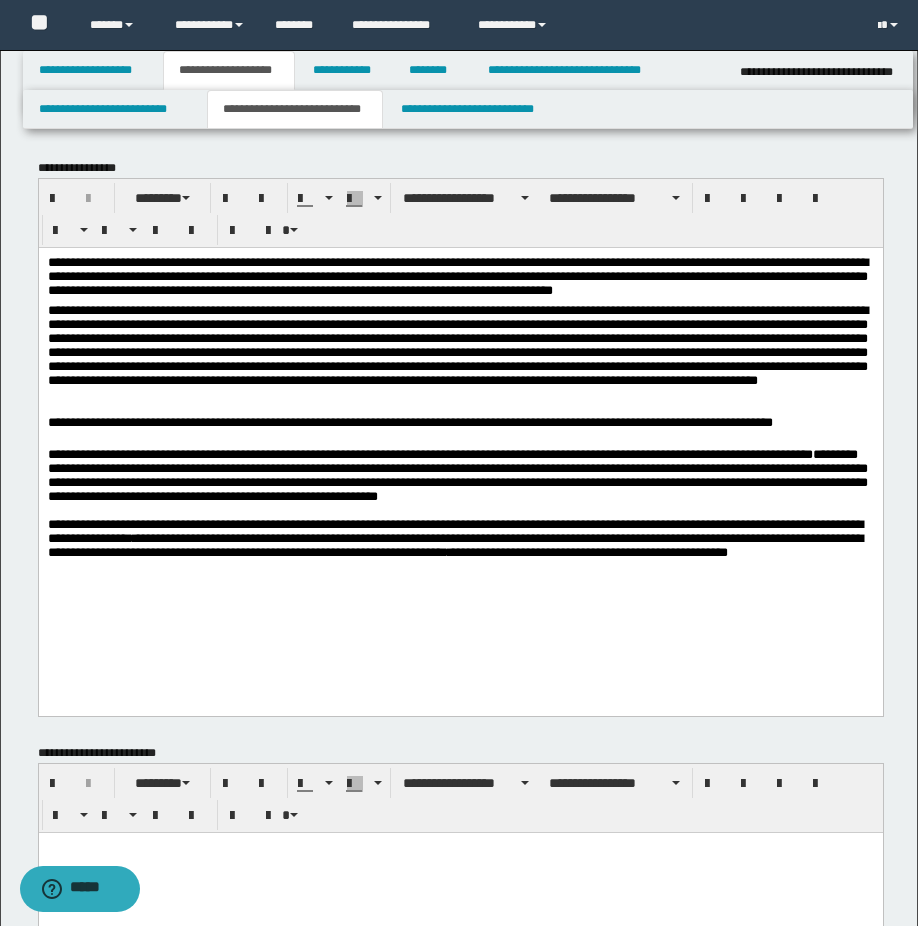 click on "**********" at bounding box center (460, 431) 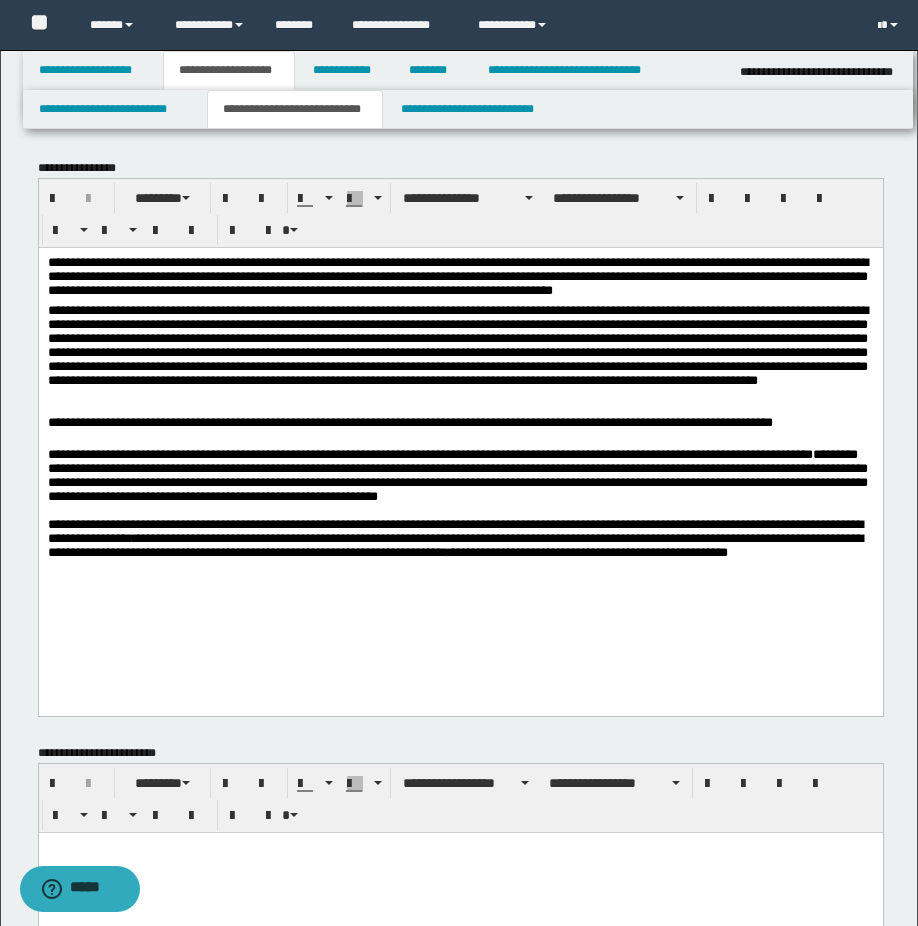click on "**********" at bounding box center [457, 474] 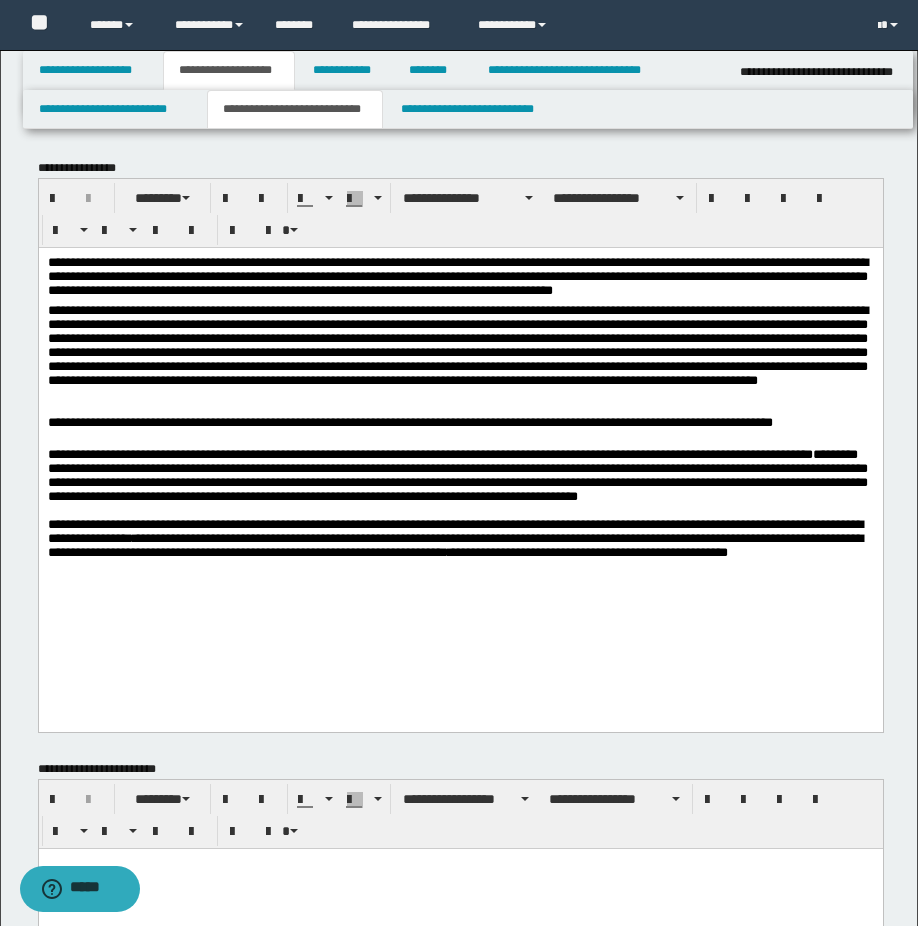 click on "**********" at bounding box center (460, 431) 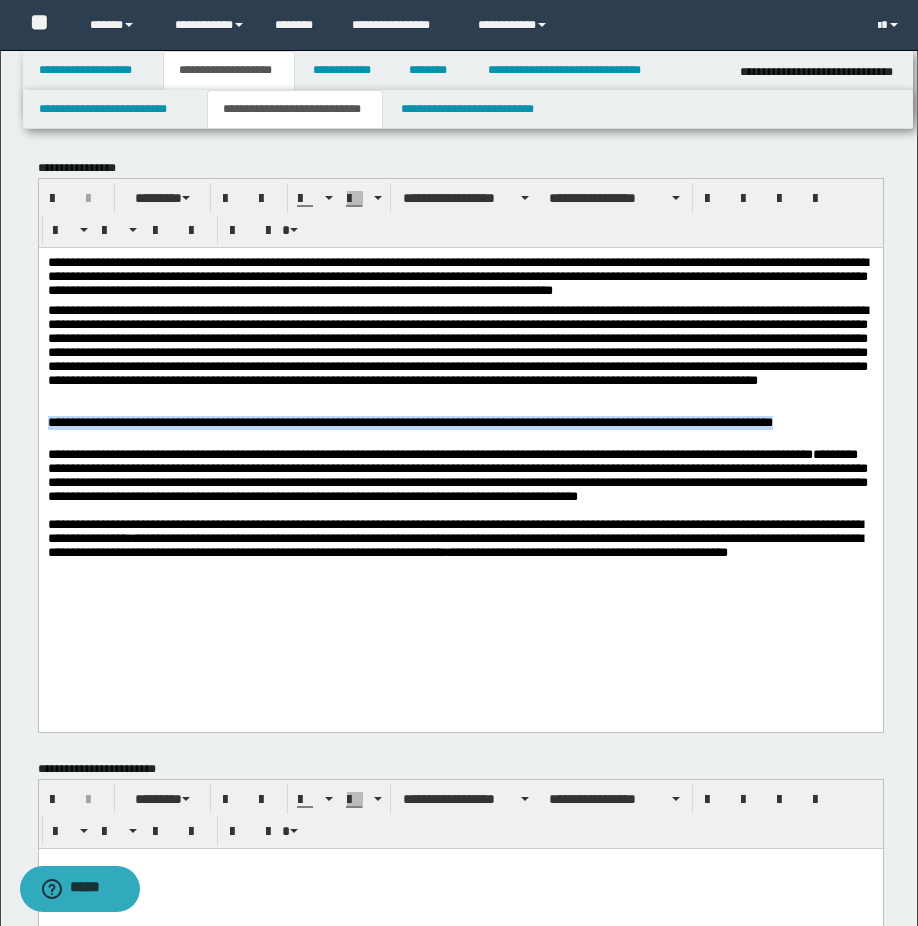 drag, startPoint x: 145, startPoint y: 432, endPoint x: 40, endPoint y: 421, distance: 105.574615 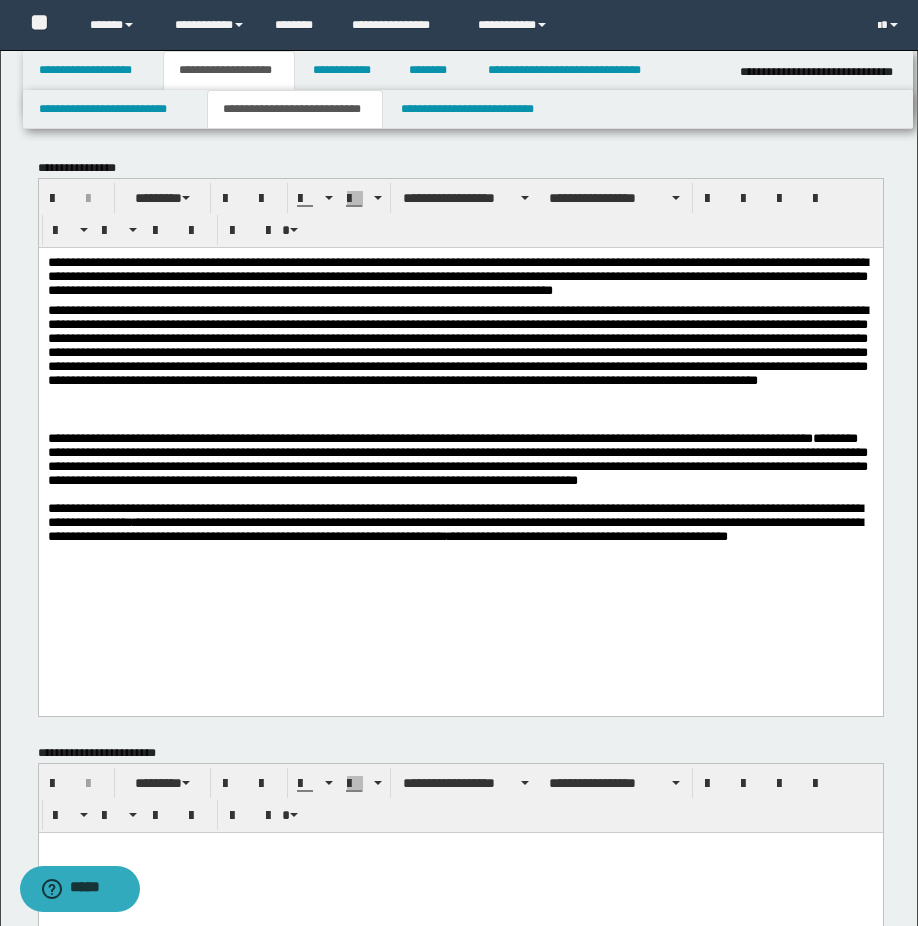 click on "**********" at bounding box center (460, 459) 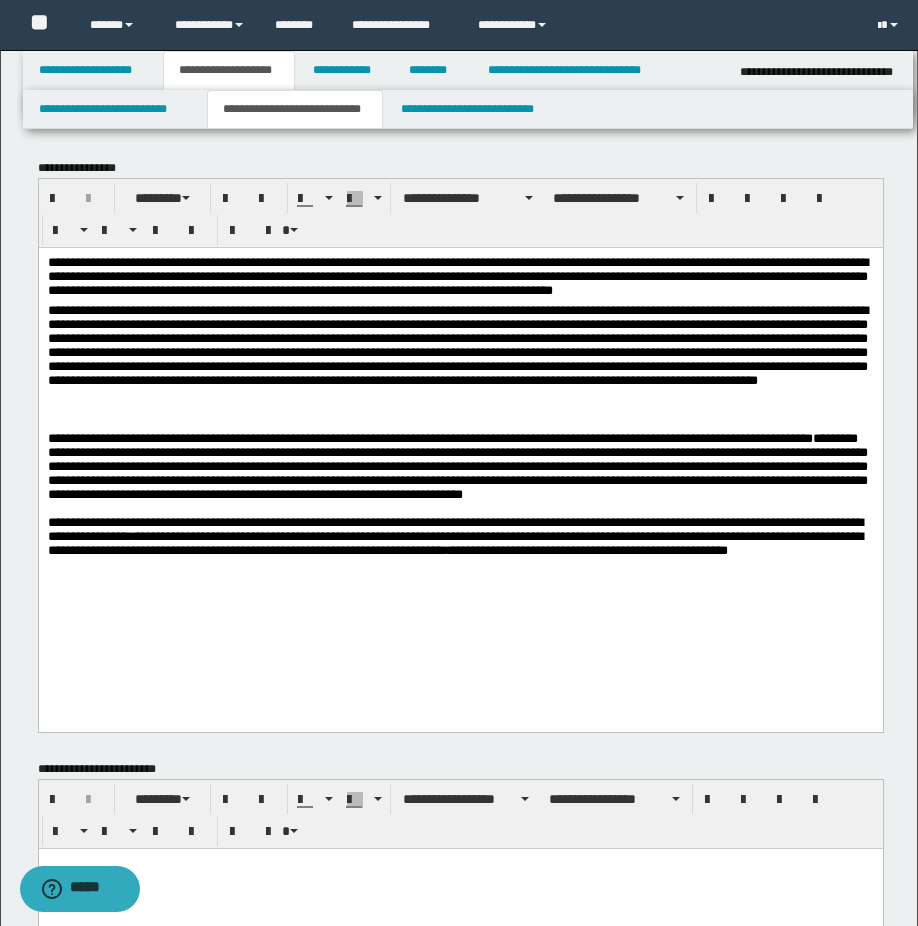 click on "**********" at bounding box center [457, 465] 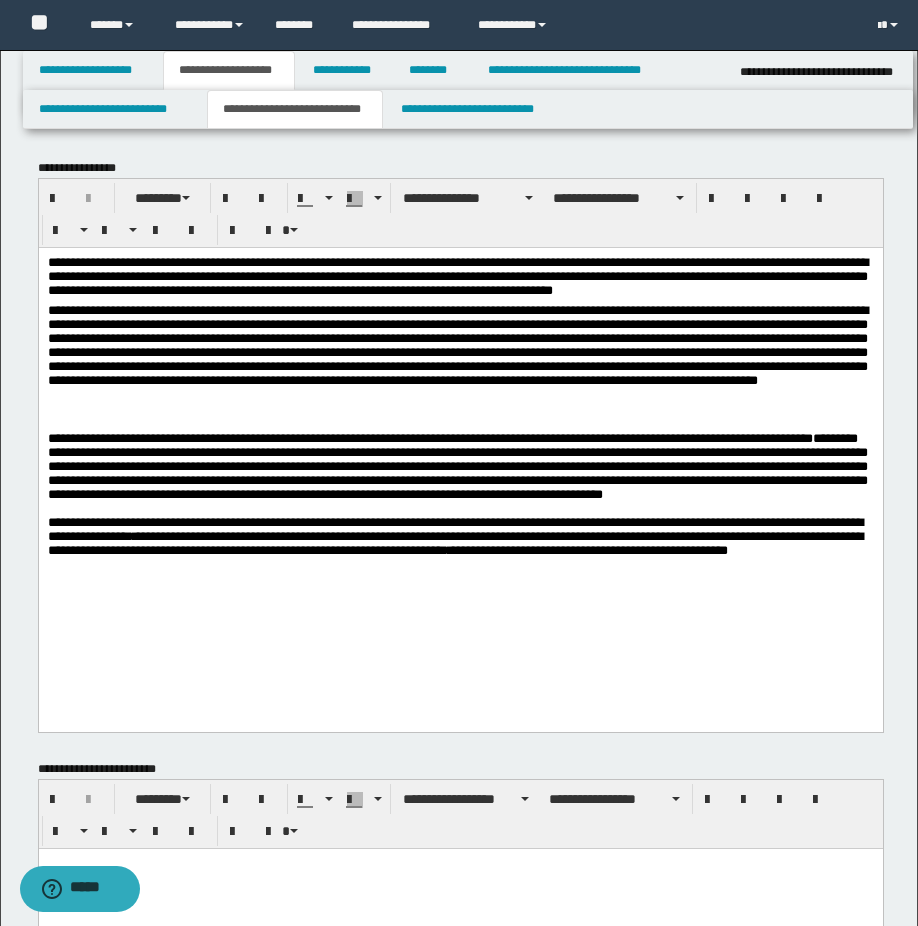 click on "**********" at bounding box center [460, 359] 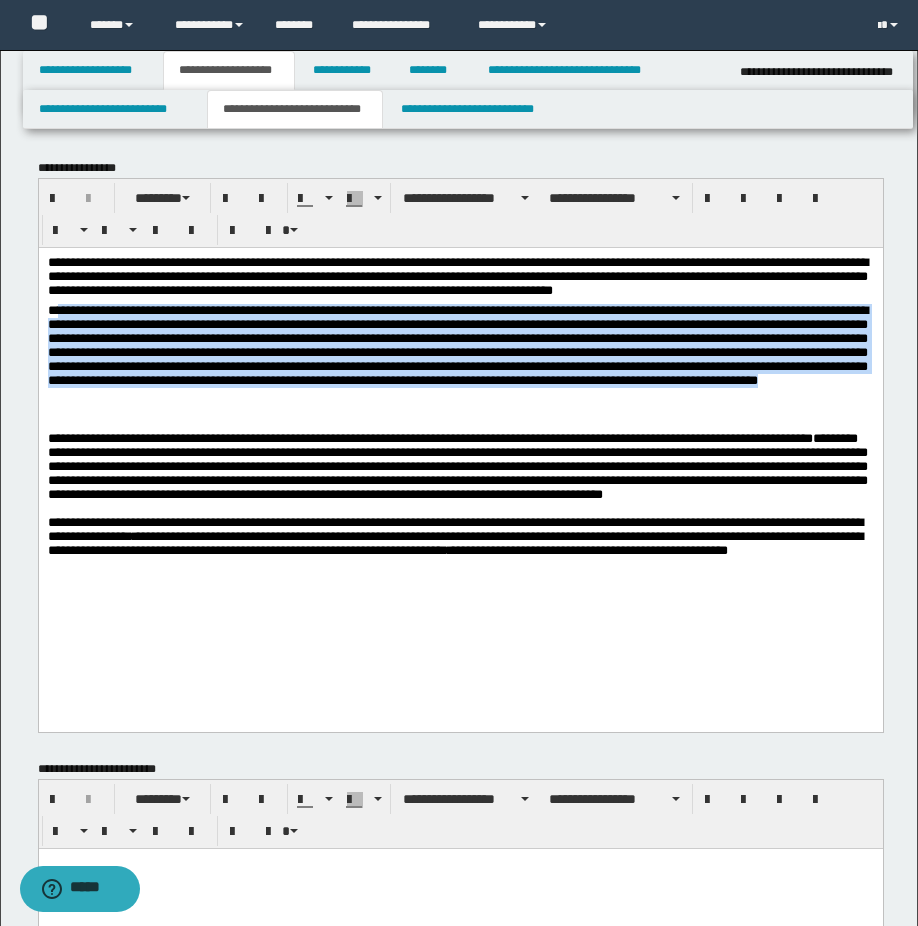 drag, startPoint x: 362, startPoint y: 389, endPoint x: 58, endPoint y: 302, distance: 316.20404 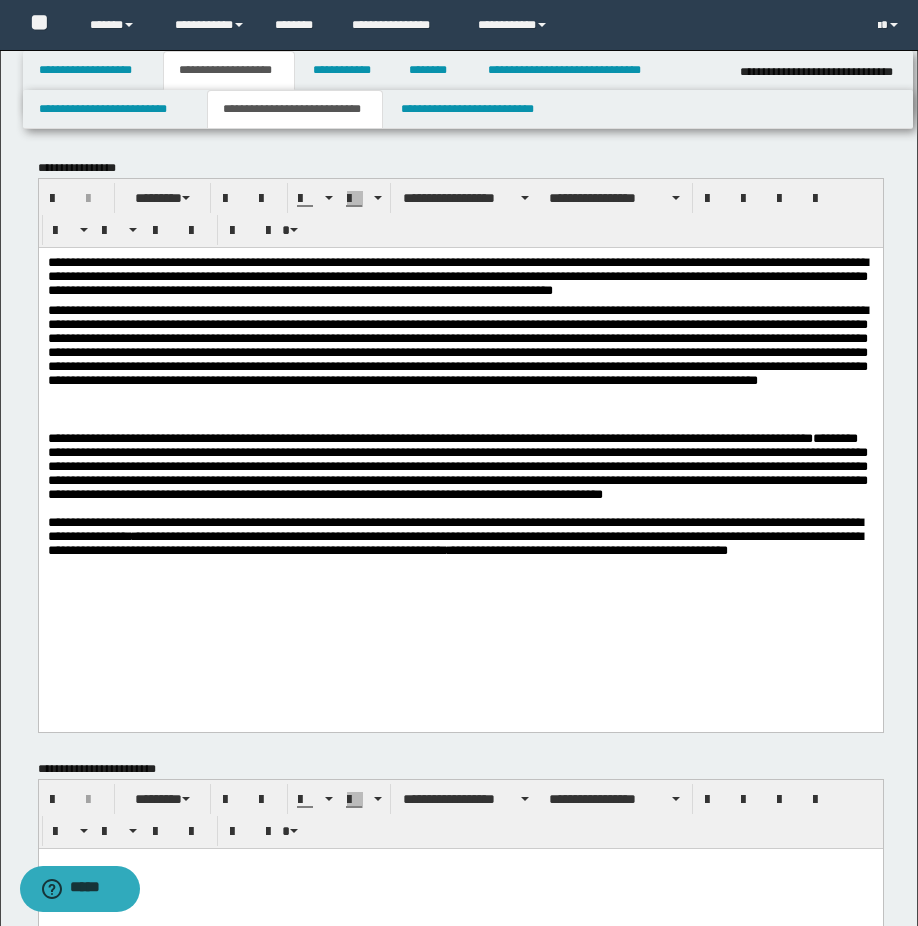 click on "**********" at bounding box center [460, 279] 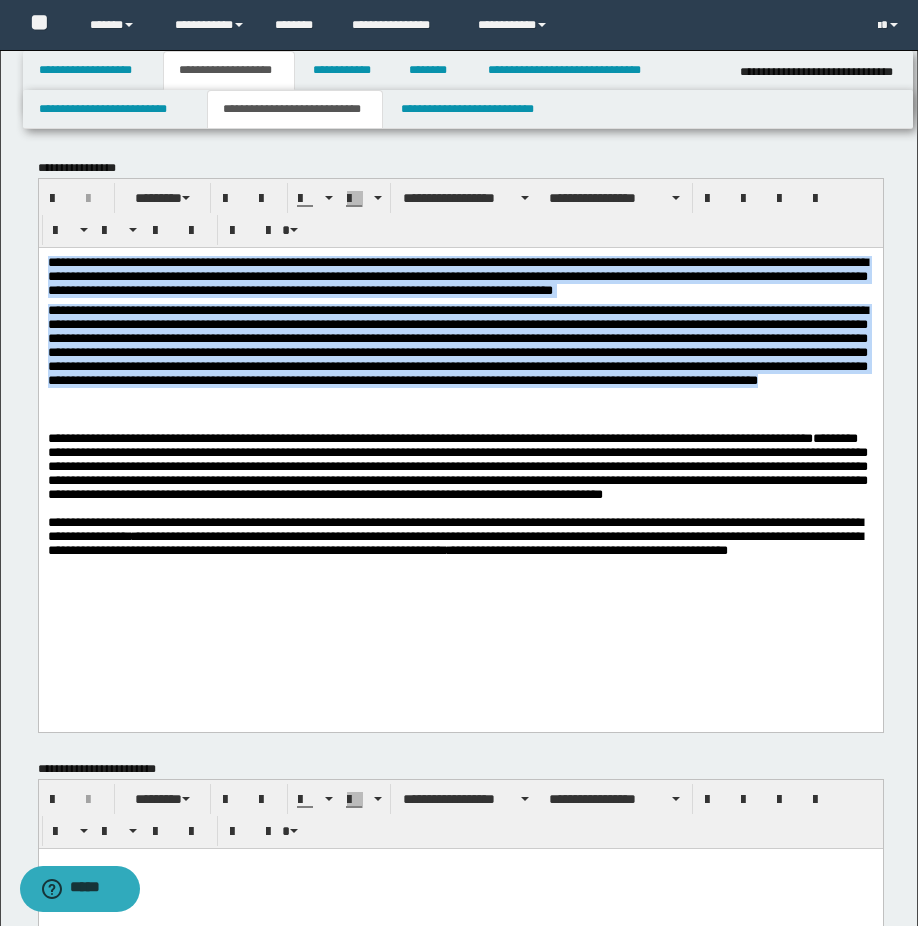 drag, startPoint x: 455, startPoint y: 407, endPoint x: 61, endPoint y: 508, distance: 406.73947 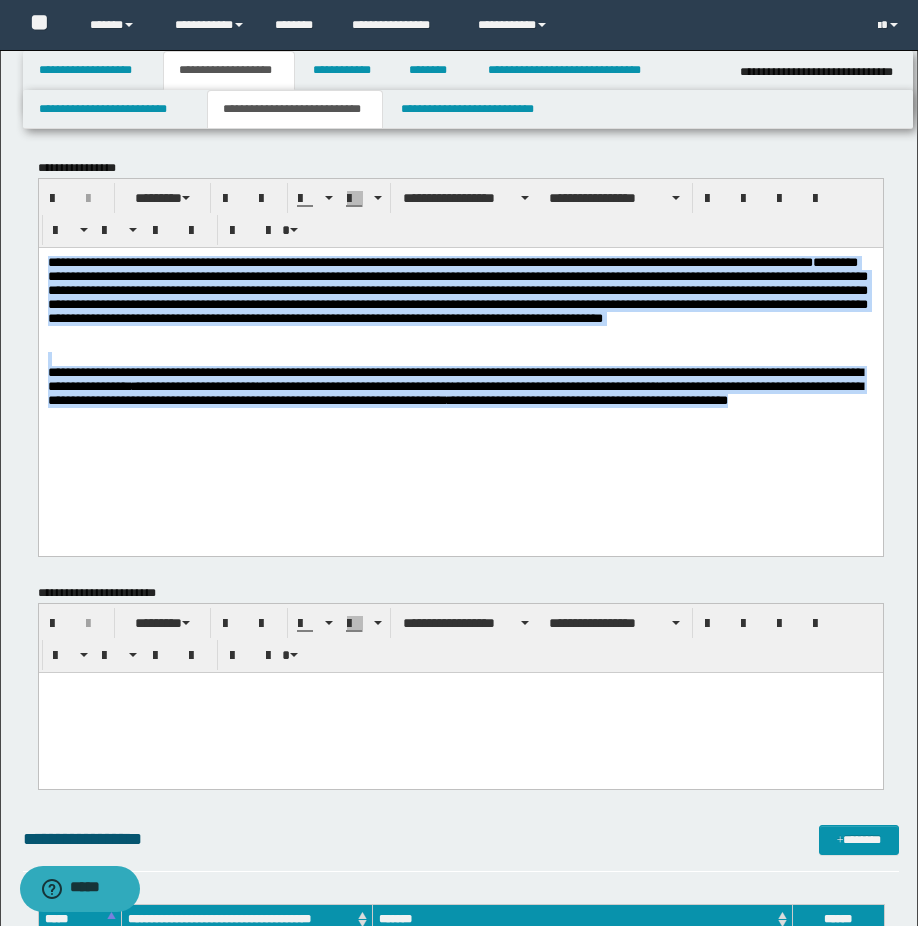 drag, startPoint x: 472, startPoint y: 434, endPoint x: 25, endPoint y: 233, distance: 490.11224 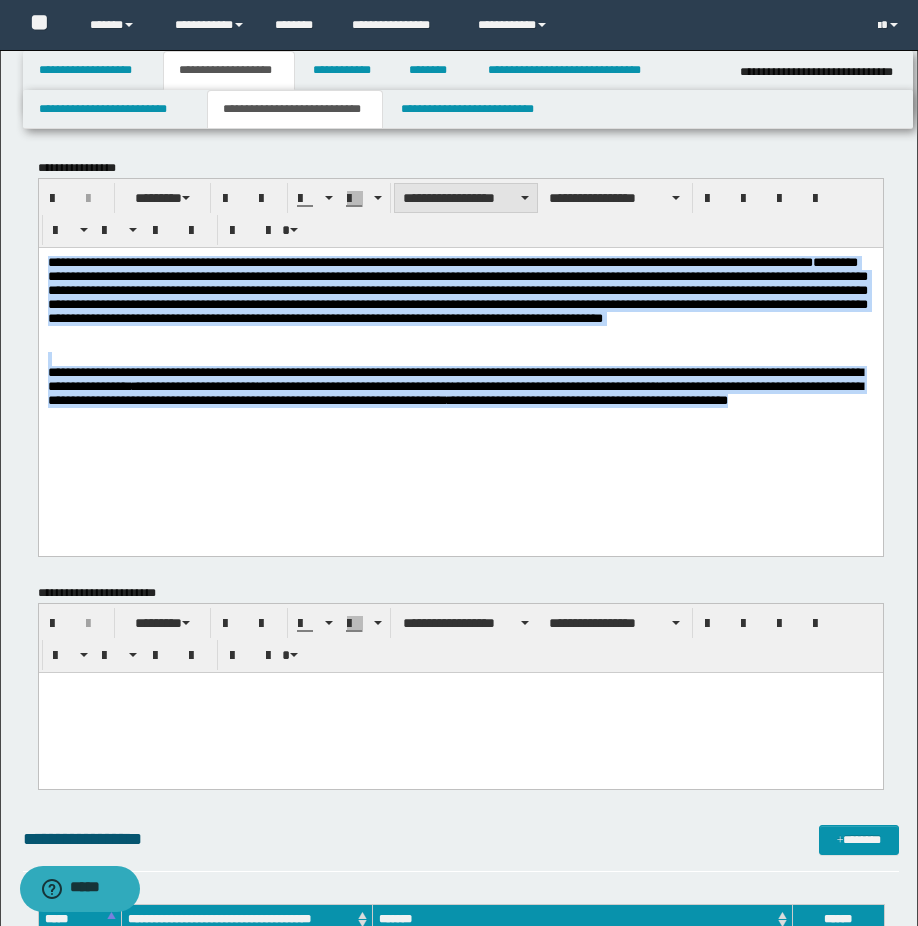 drag, startPoint x: 428, startPoint y: 183, endPoint x: 454, endPoint y: 203, distance: 32.80244 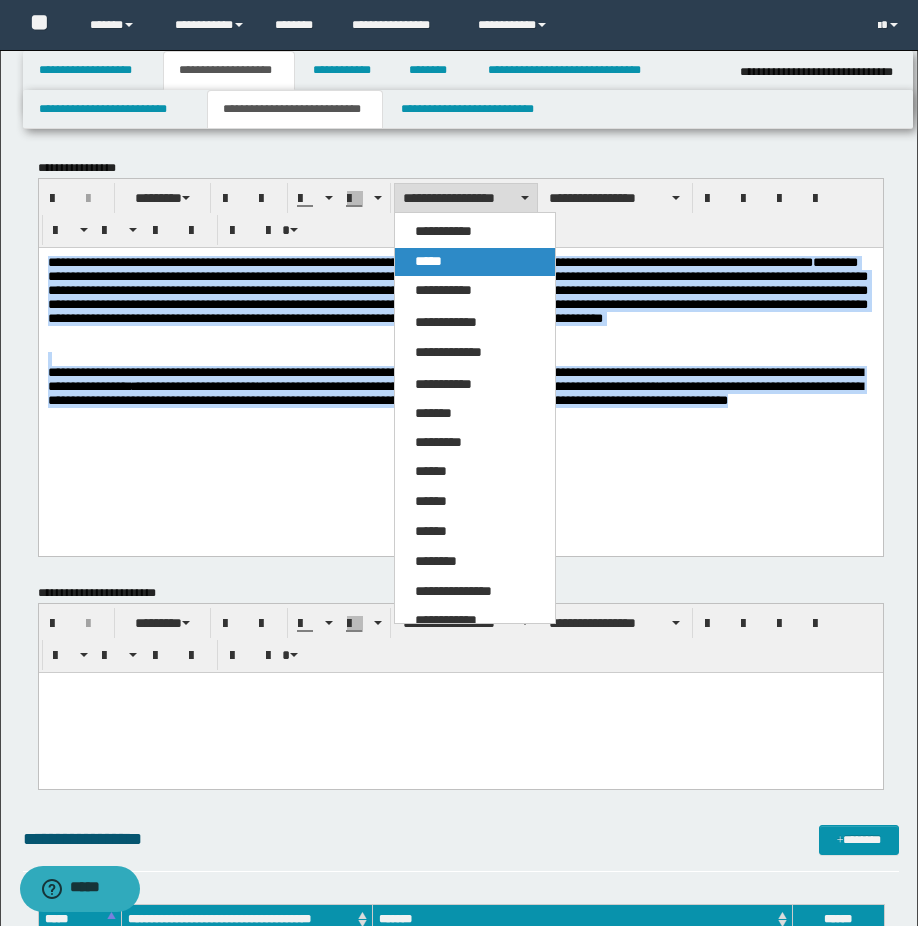 drag, startPoint x: 445, startPoint y: 259, endPoint x: 457, endPoint y: 0, distance: 259.27783 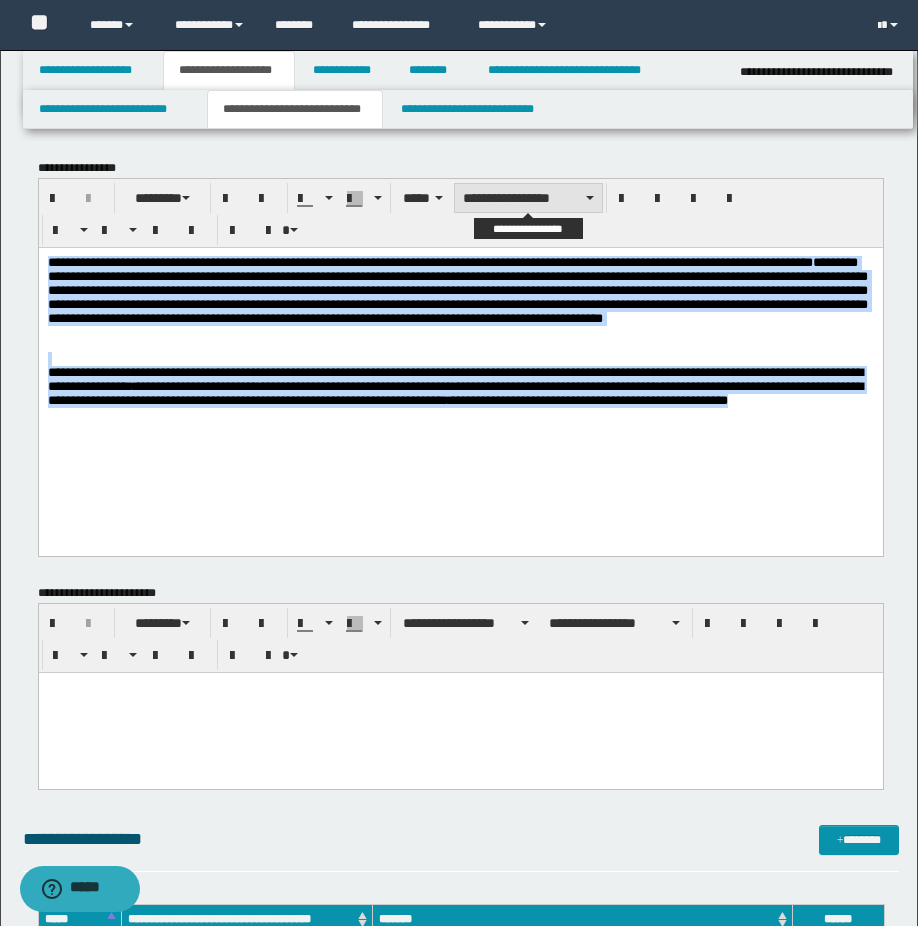 click on "**********" at bounding box center [528, 198] 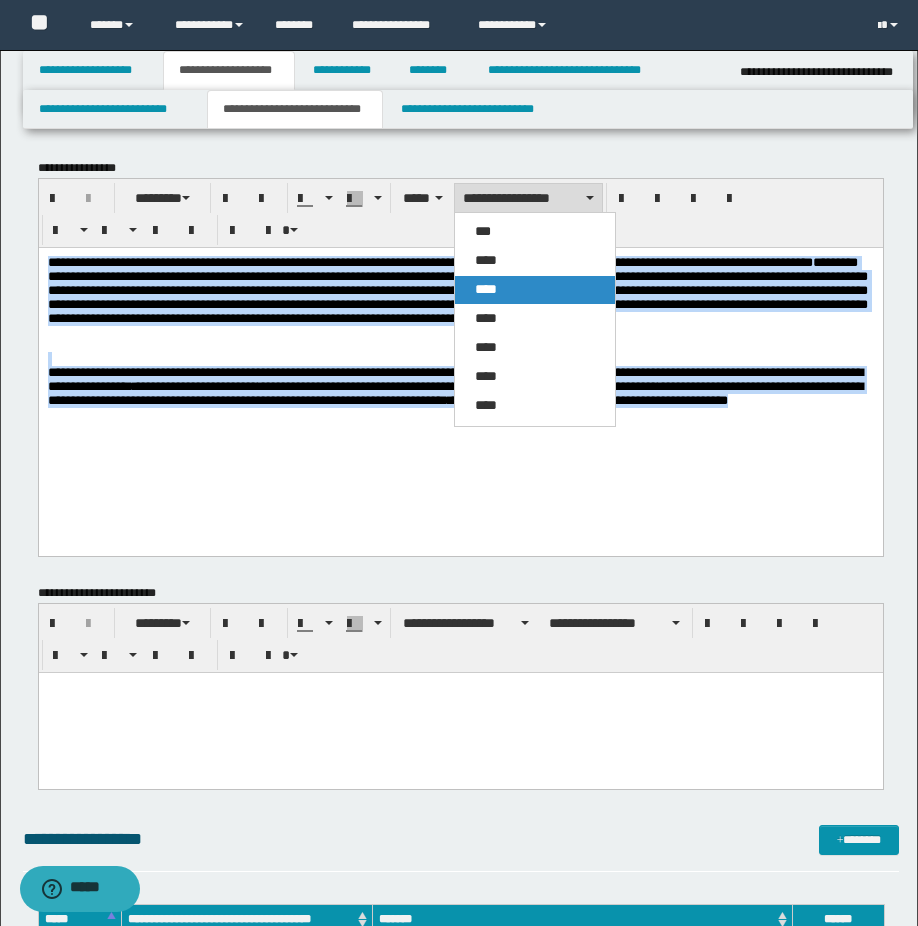 click on "****" at bounding box center [535, 290] 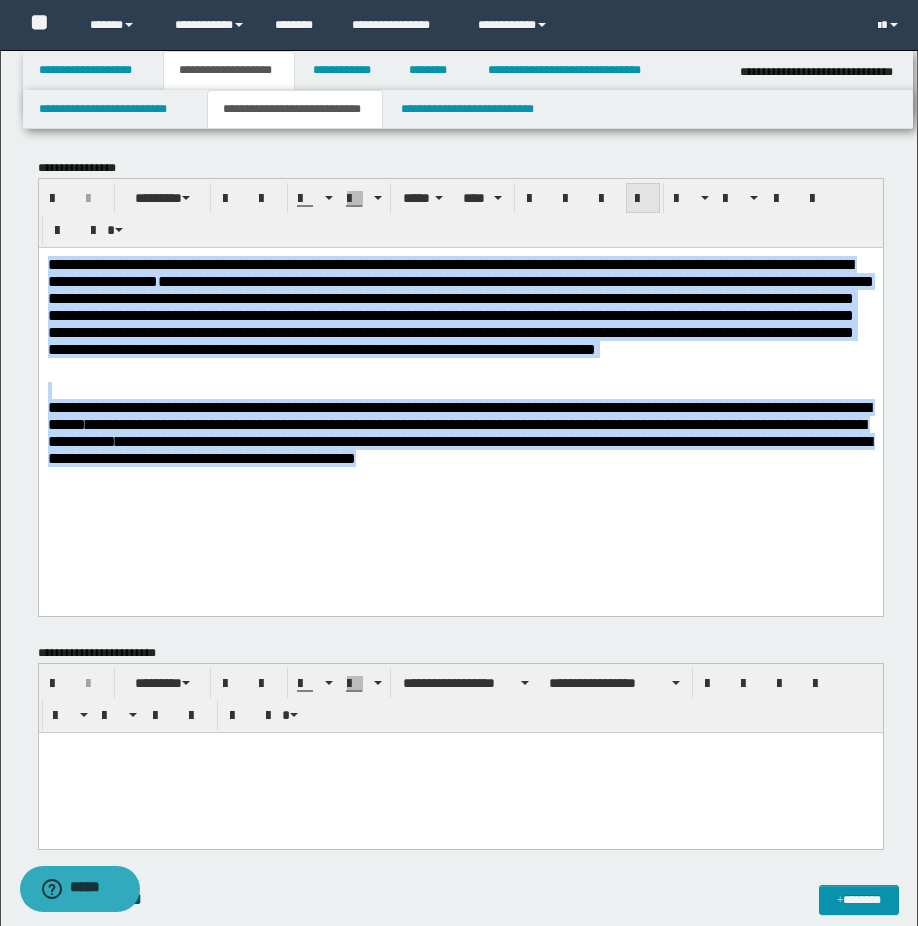 click at bounding box center [643, 199] 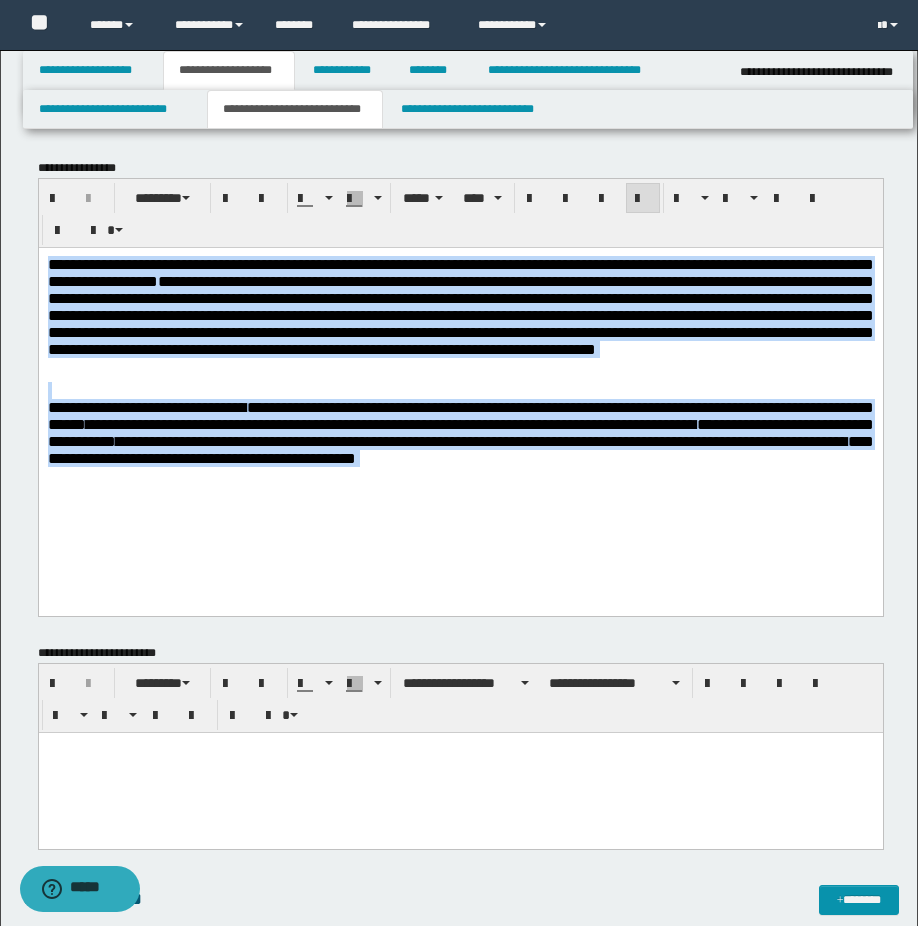 click on "**********" at bounding box center (460, 314) 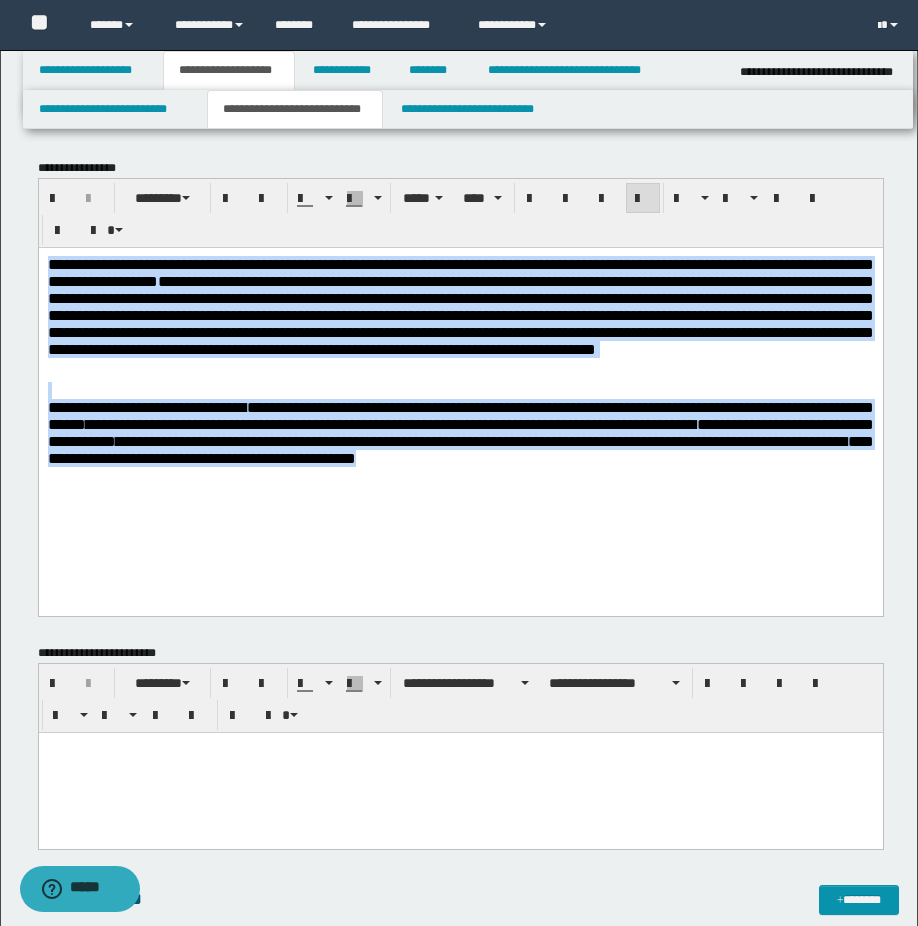drag, startPoint x: 188, startPoint y: 493, endPoint x: 12, endPoint y: 266, distance: 287.23685 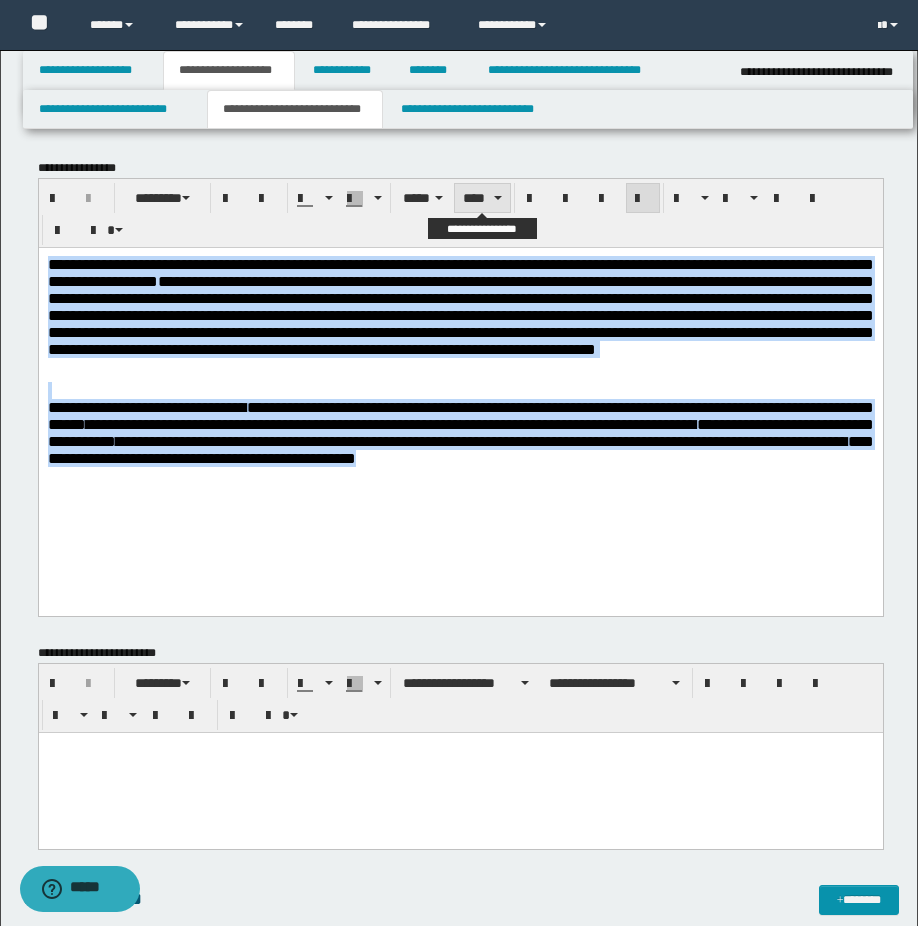 click on "****" at bounding box center (482, 198) 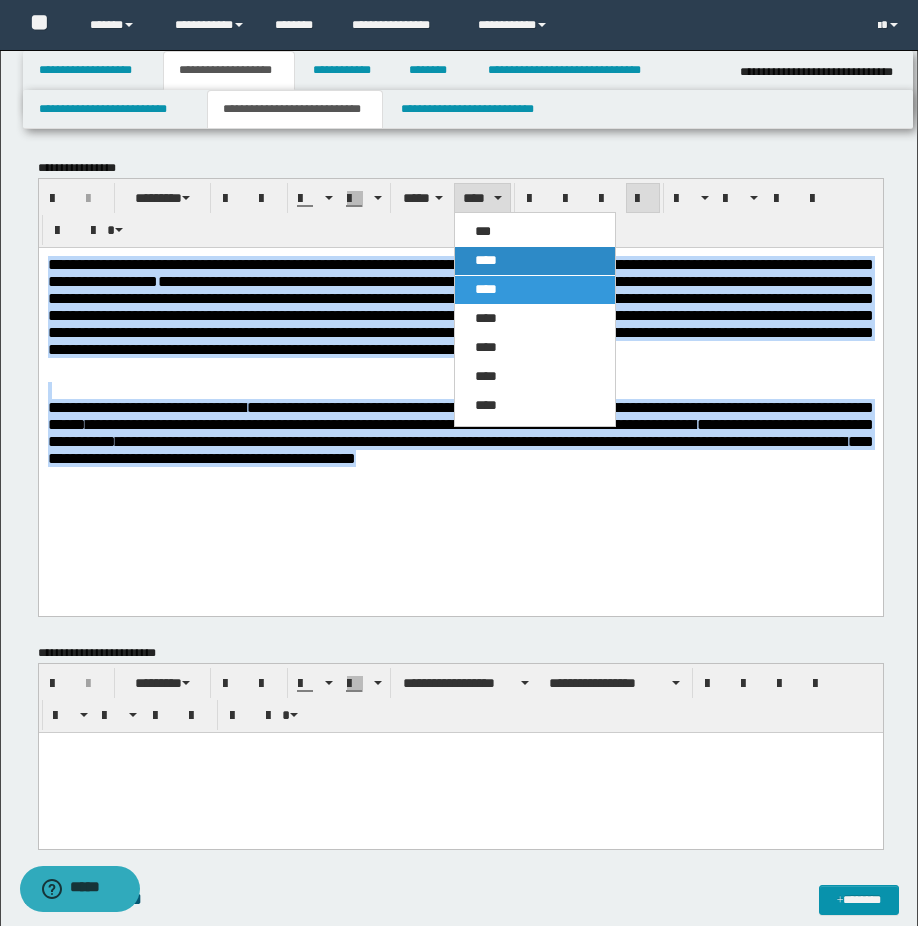 drag, startPoint x: 487, startPoint y: 269, endPoint x: 448, endPoint y: 24, distance: 248.08466 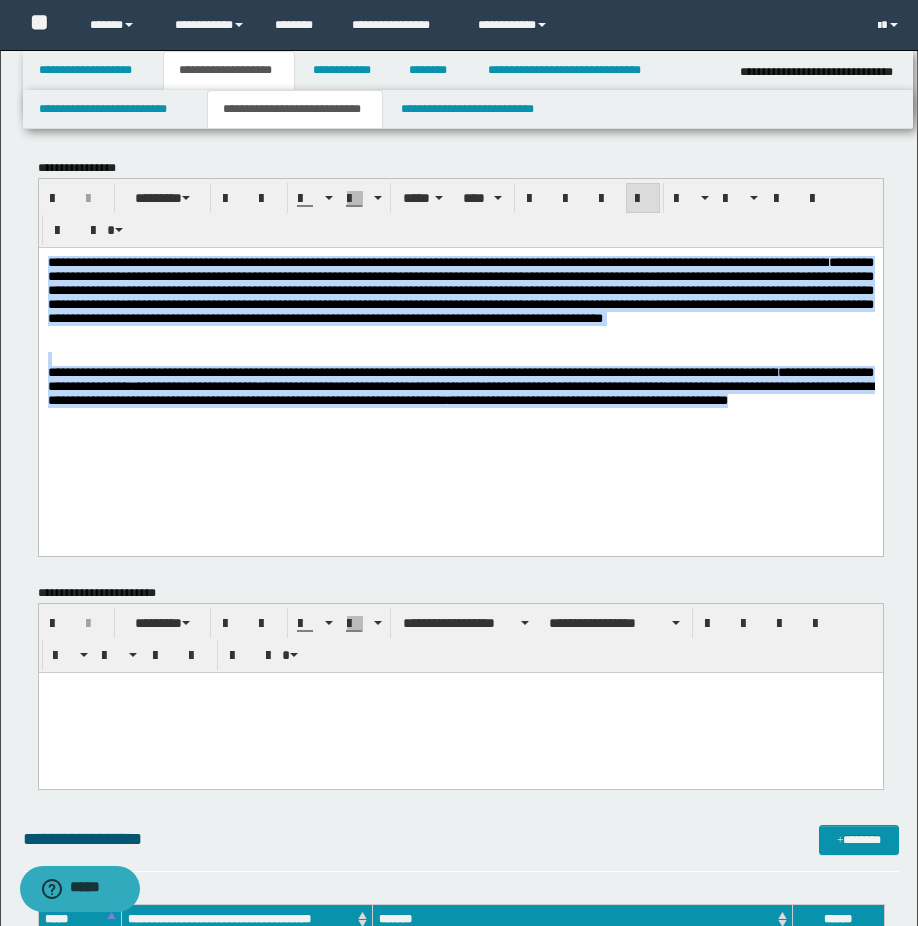 click on "**********" at bounding box center [460, 363] 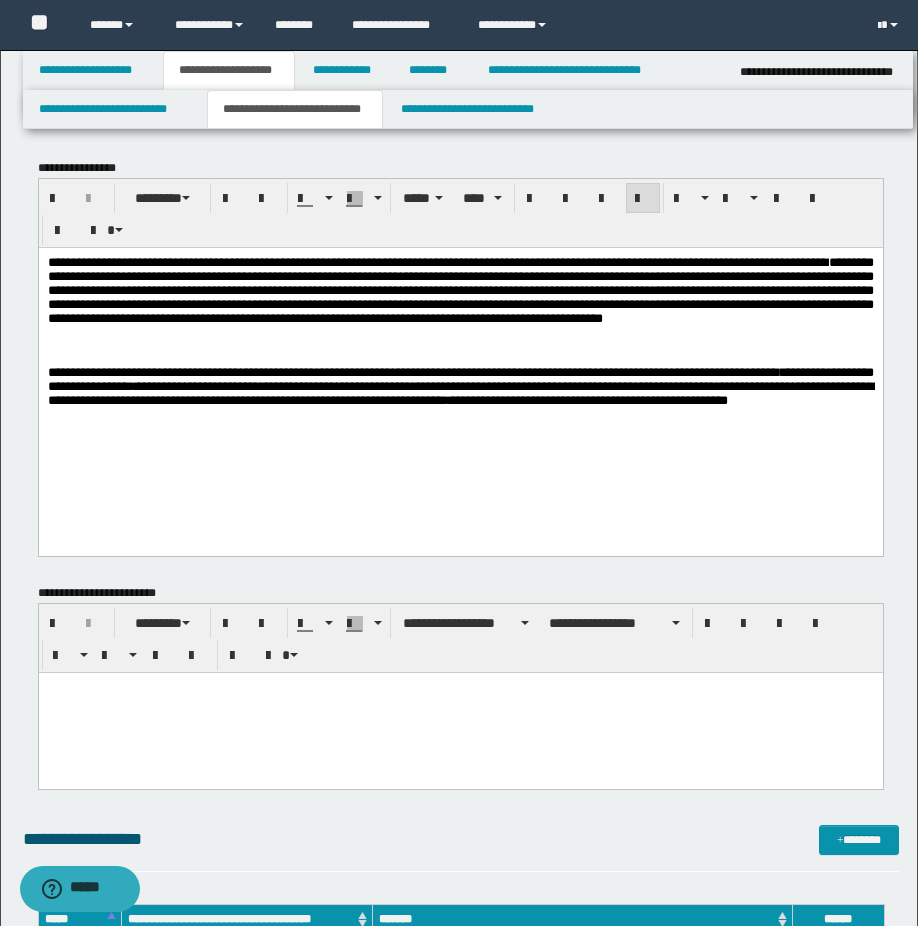 drag, startPoint x: 199, startPoint y: 343, endPoint x: 235, endPoint y: 339, distance: 36.221542 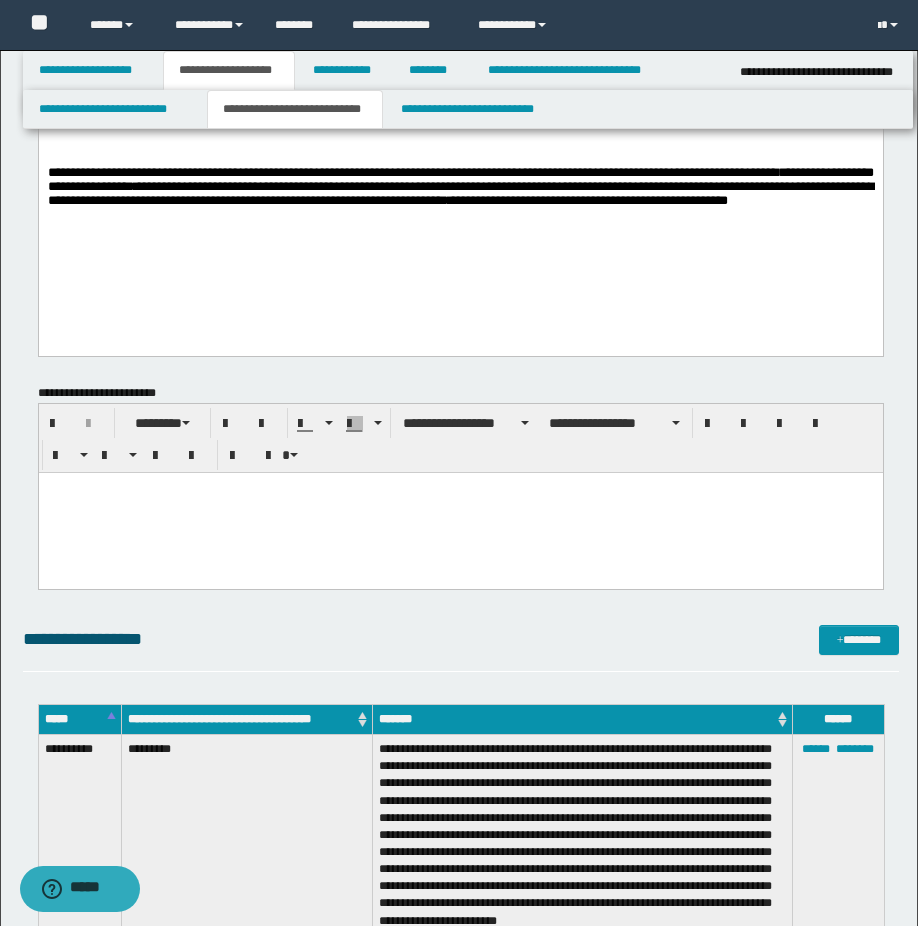 click at bounding box center [460, 505] 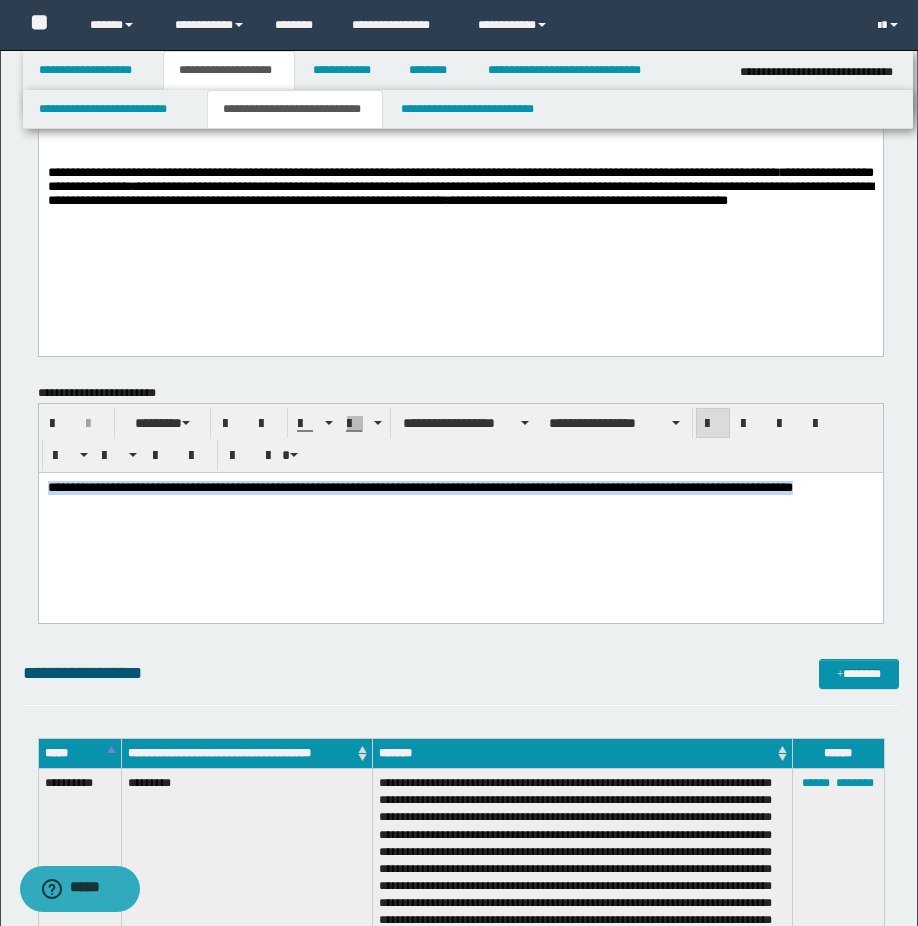 drag, startPoint x: 151, startPoint y: 510, endPoint x: 23, endPoint y: 489, distance: 129.71121 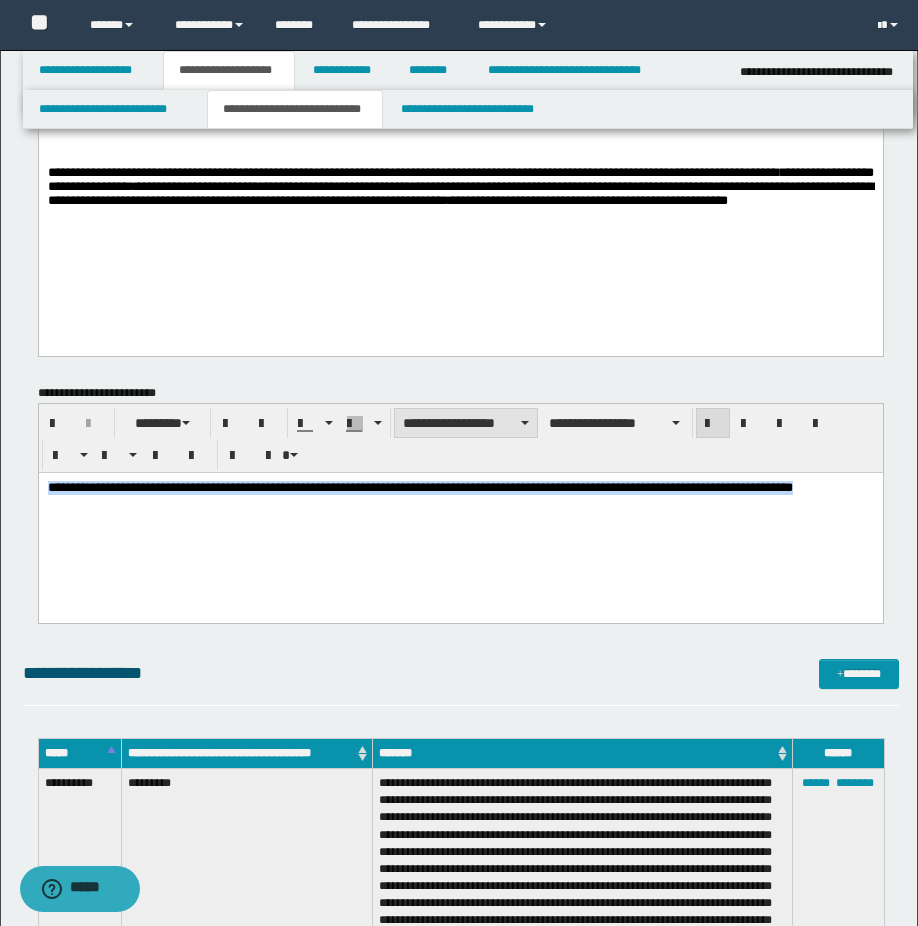 click on "**********" at bounding box center (466, 423) 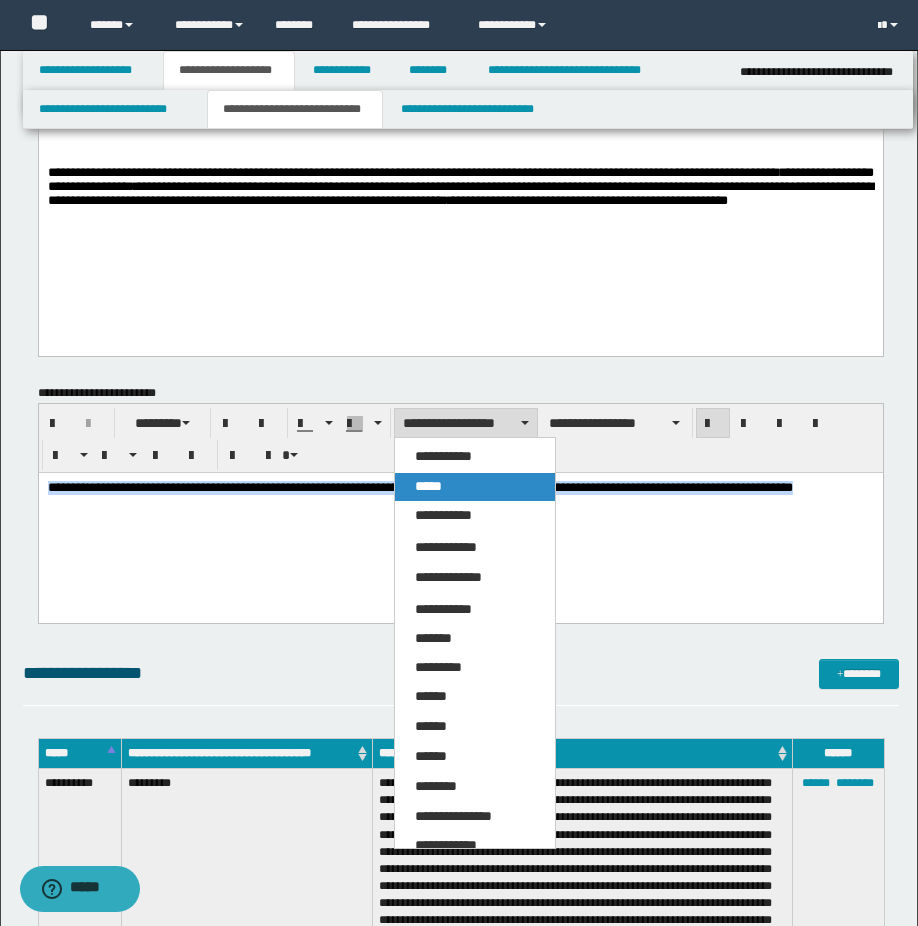 drag, startPoint x: 426, startPoint y: 474, endPoint x: 401, endPoint y: 1, distance: 473.66022 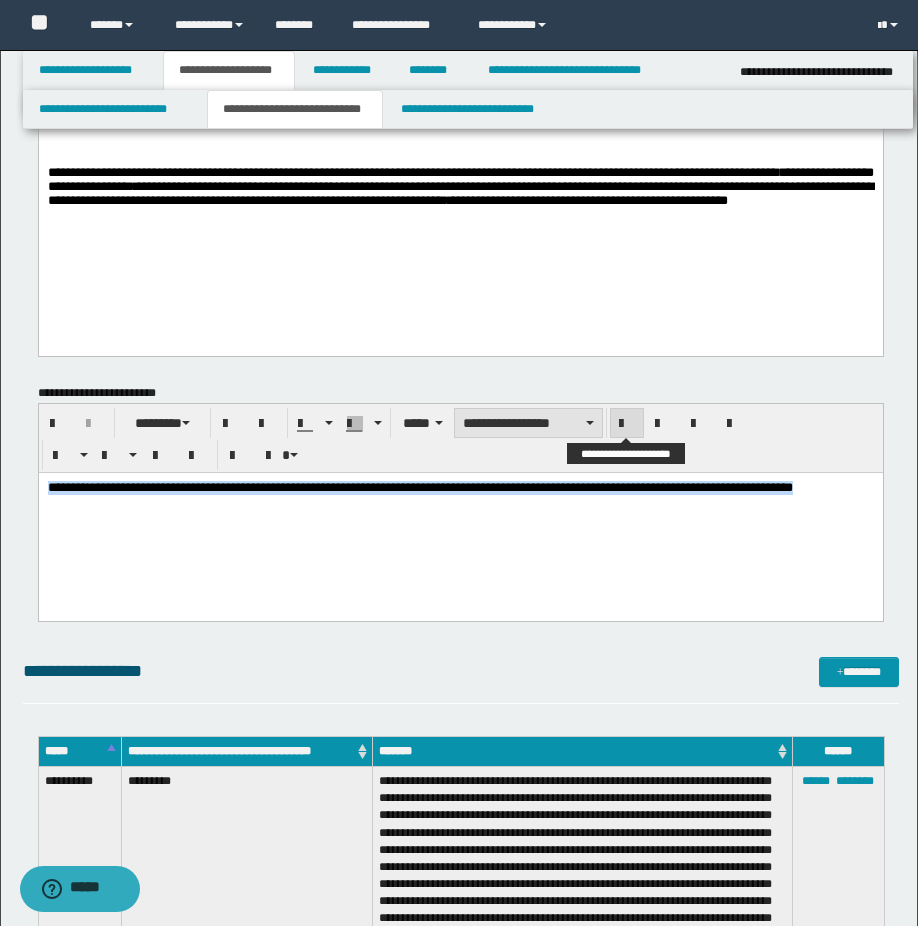 click on "**********" at bounding box center [528, 423] 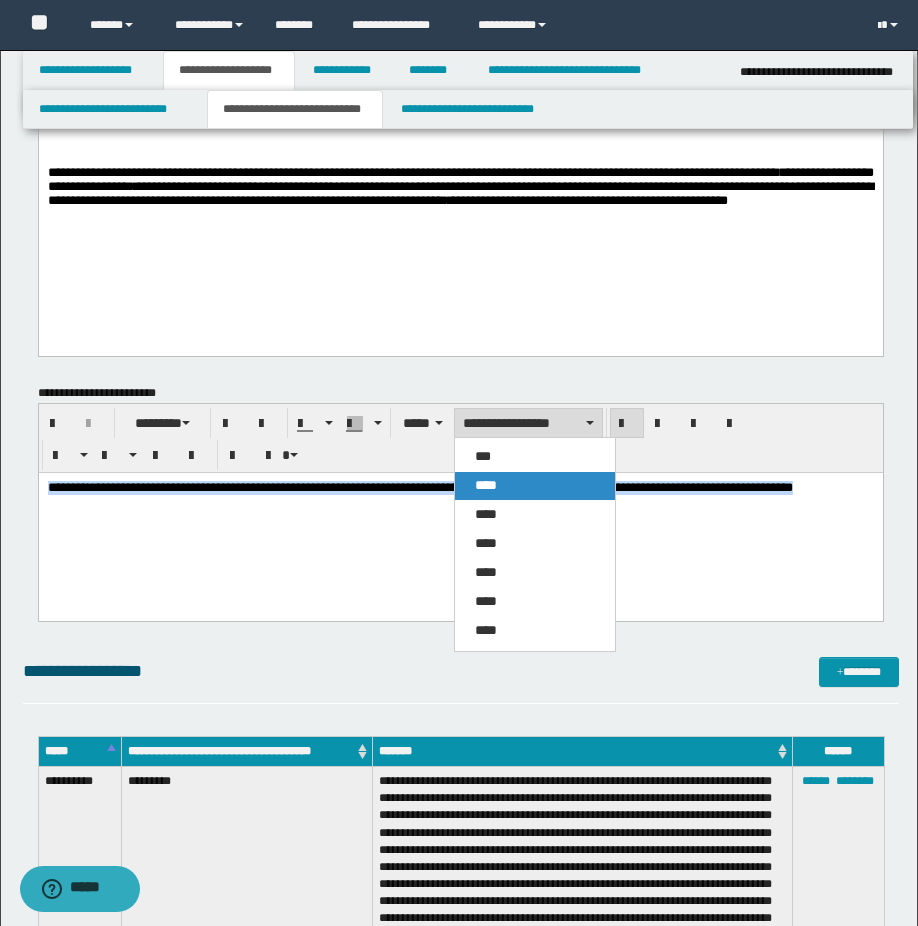 drag, startPoint x: 516, startPoint y: 485, endPoint x: 490, endPoint y: 25, distance: 460.7342 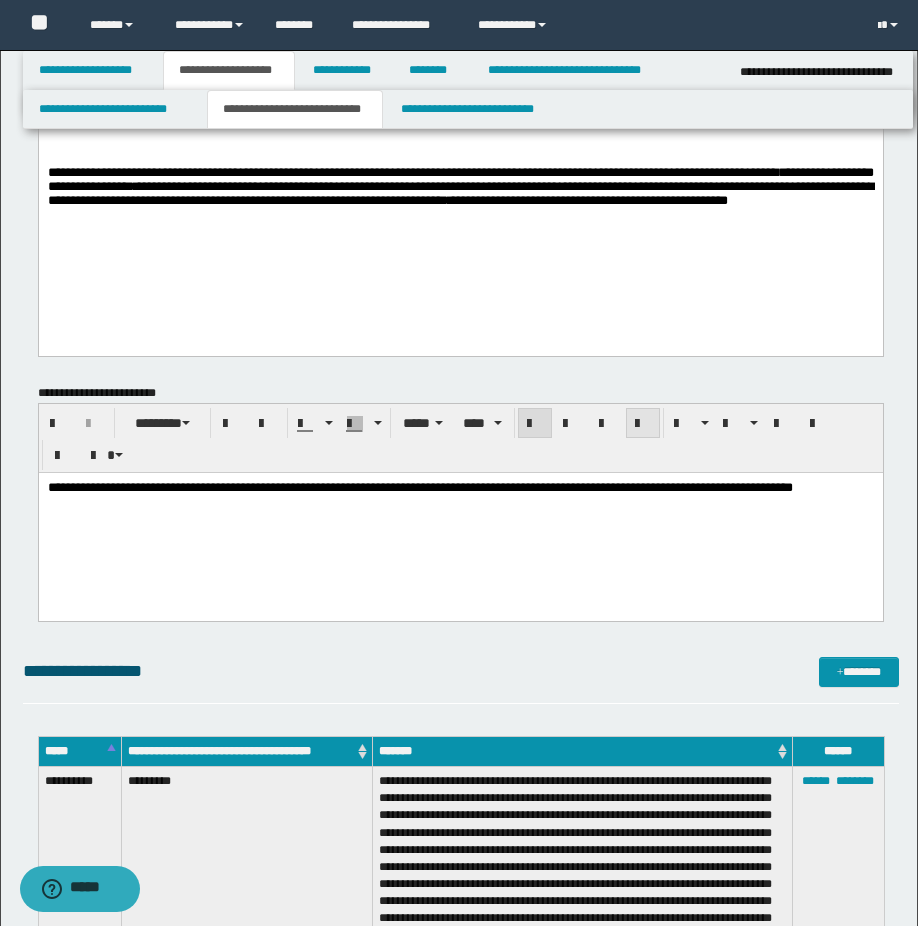 drag, startPoint x: 641, startPoint y: 427, endPoint x: 603, endPoint y: 21, distance: 407.77444 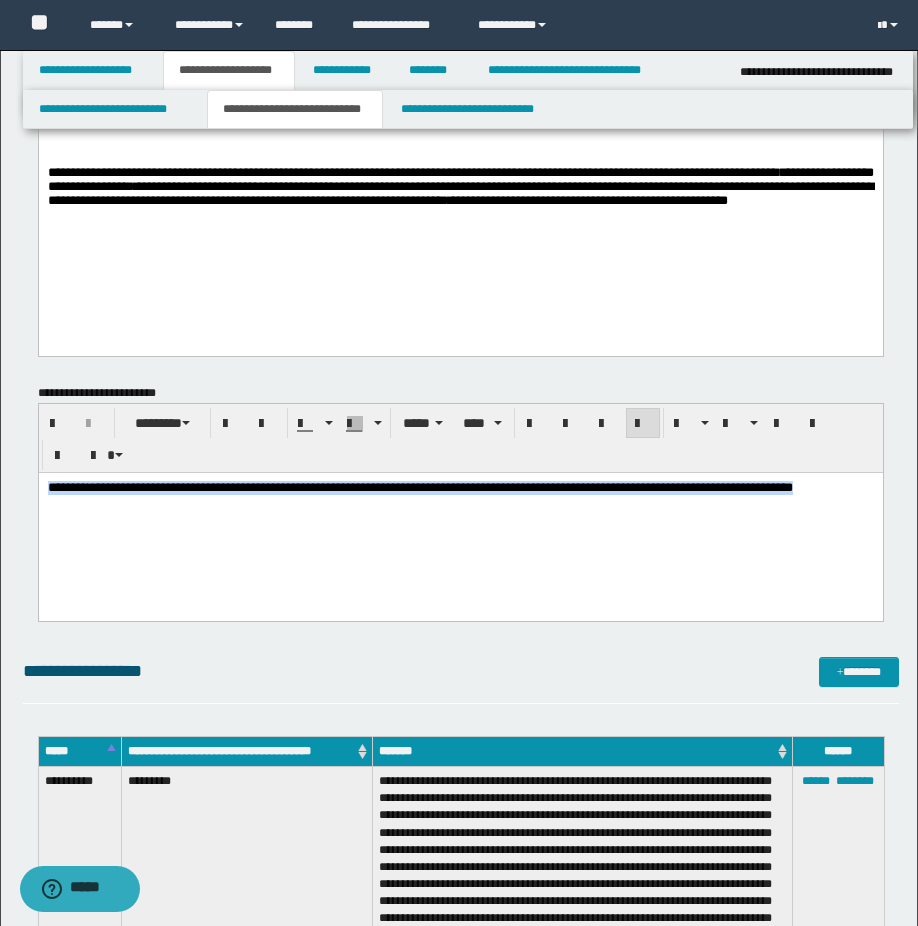 click on "**********" at bounding box center (460, 512) 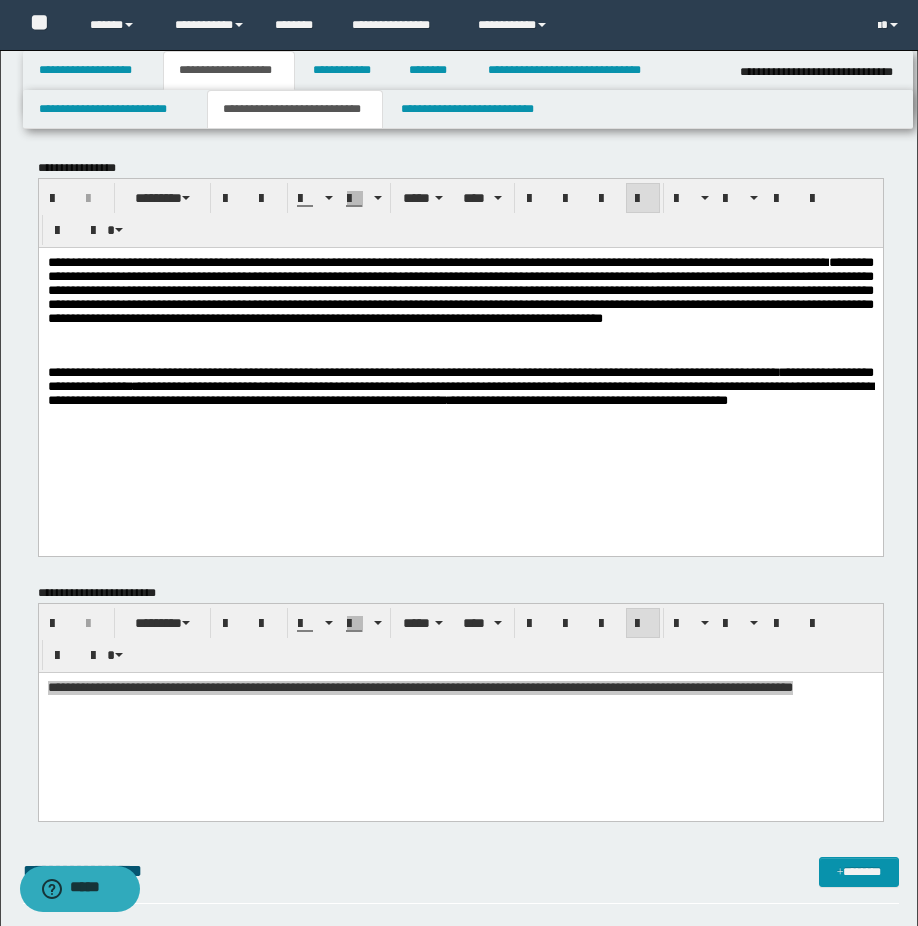drag, startPoint x: 429, startPoint y: 453, endPoint x: 437, endPoint y: 446, distance: 10.630146 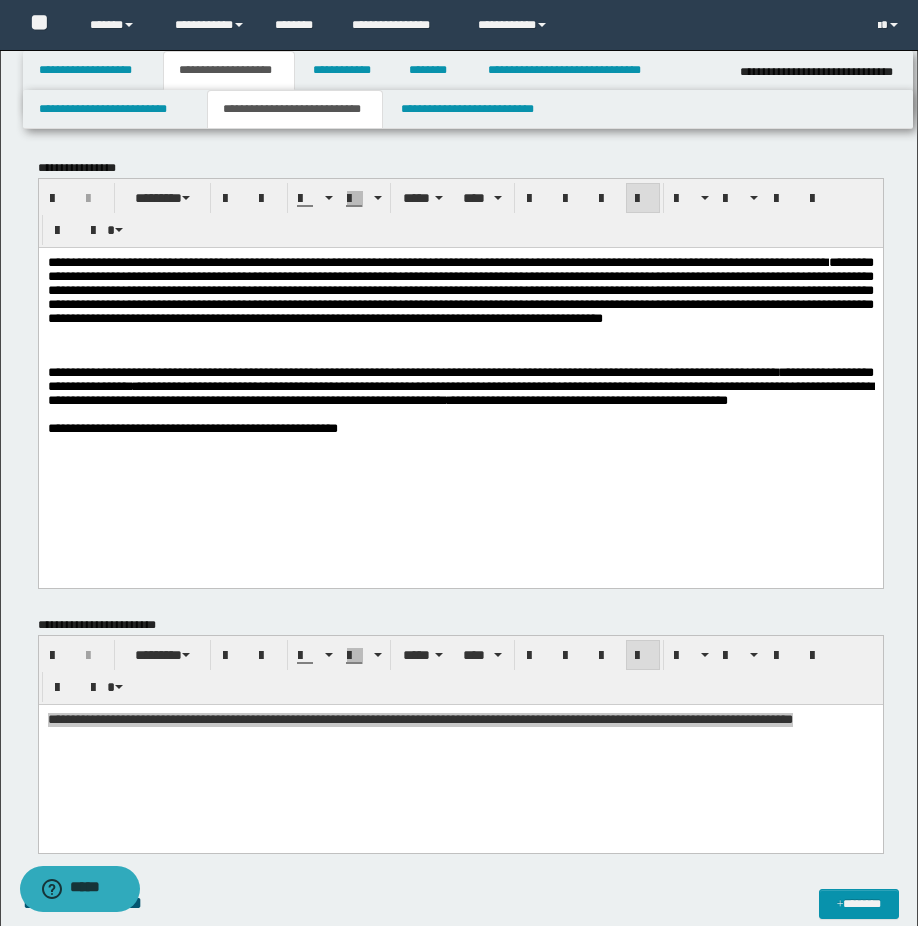click on "**********" at bounding box center [460, 428] 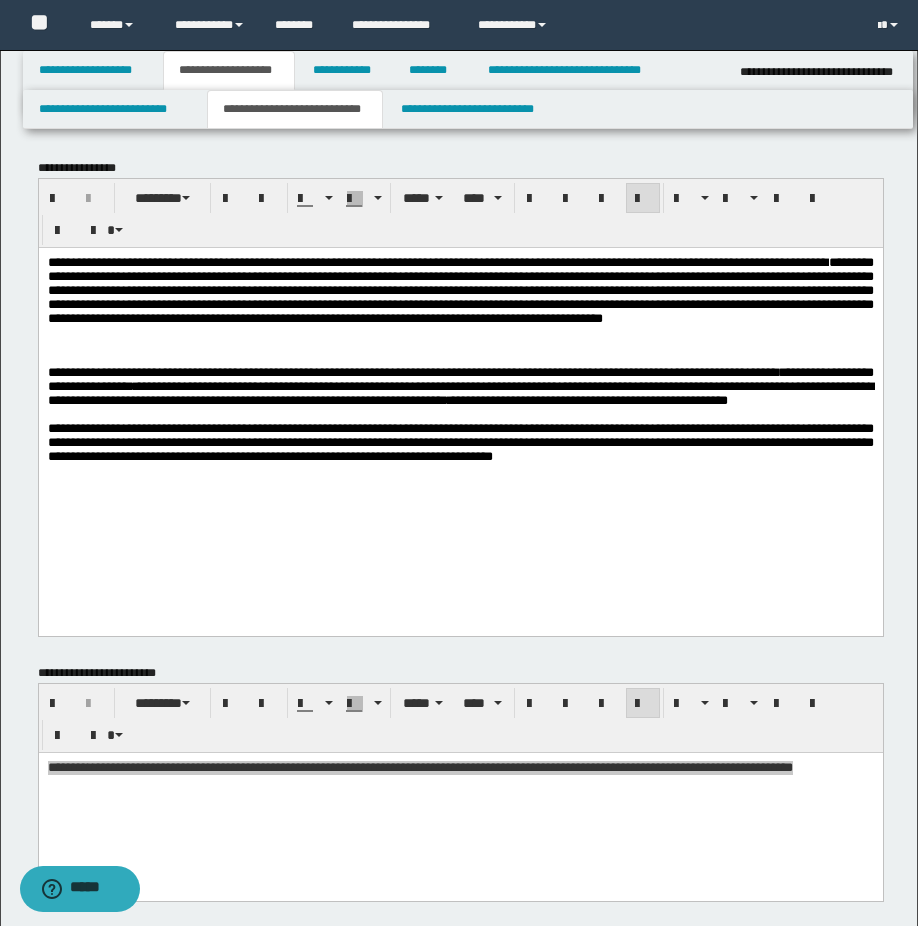 drag, startPoint x: 438, startPoint y: 501, endPoint x: 378, endPoint y: 504, distance: 60.074955 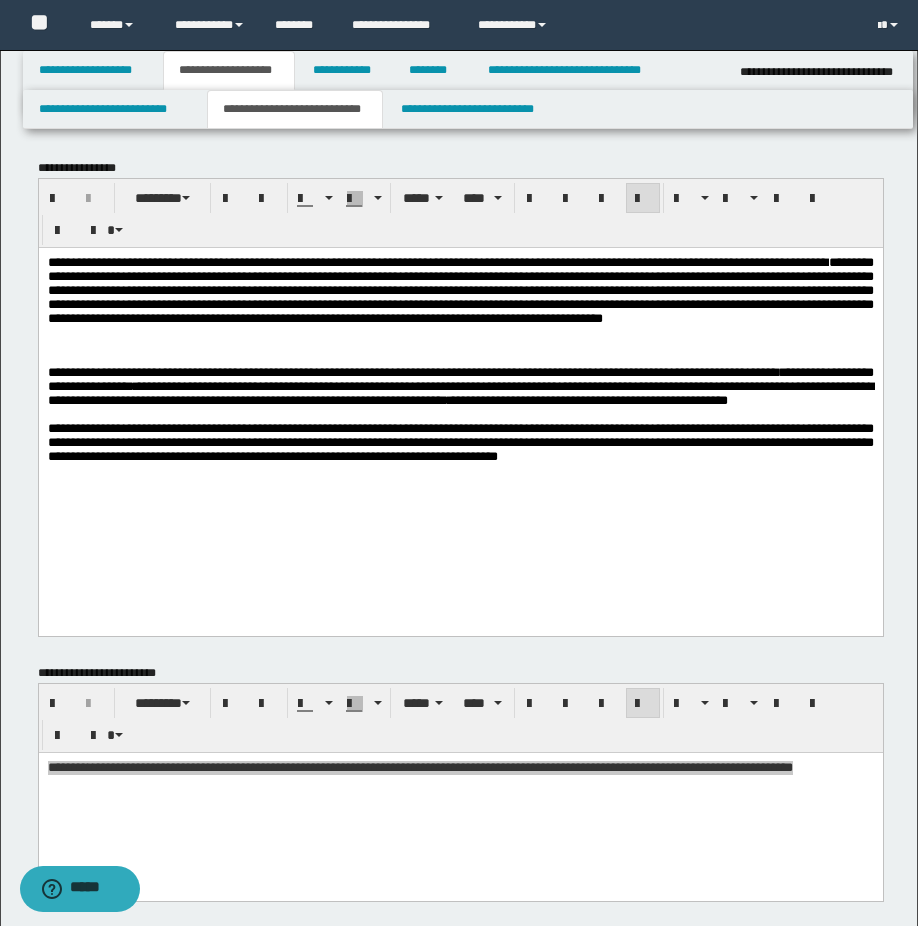 click on "**********" at bounding box center (460, 442) 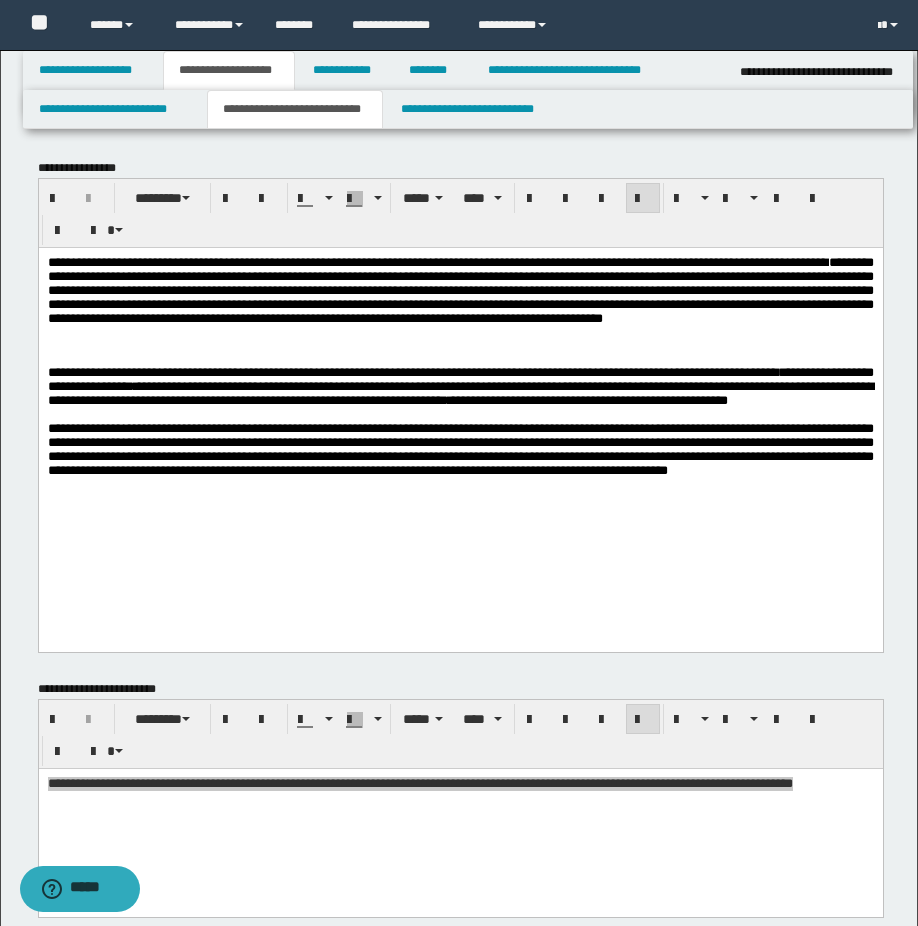 drag, startPoint x: 398, startPoint y: 560, endPoint x: 435, endPoint y: 540, distance: 42.059483 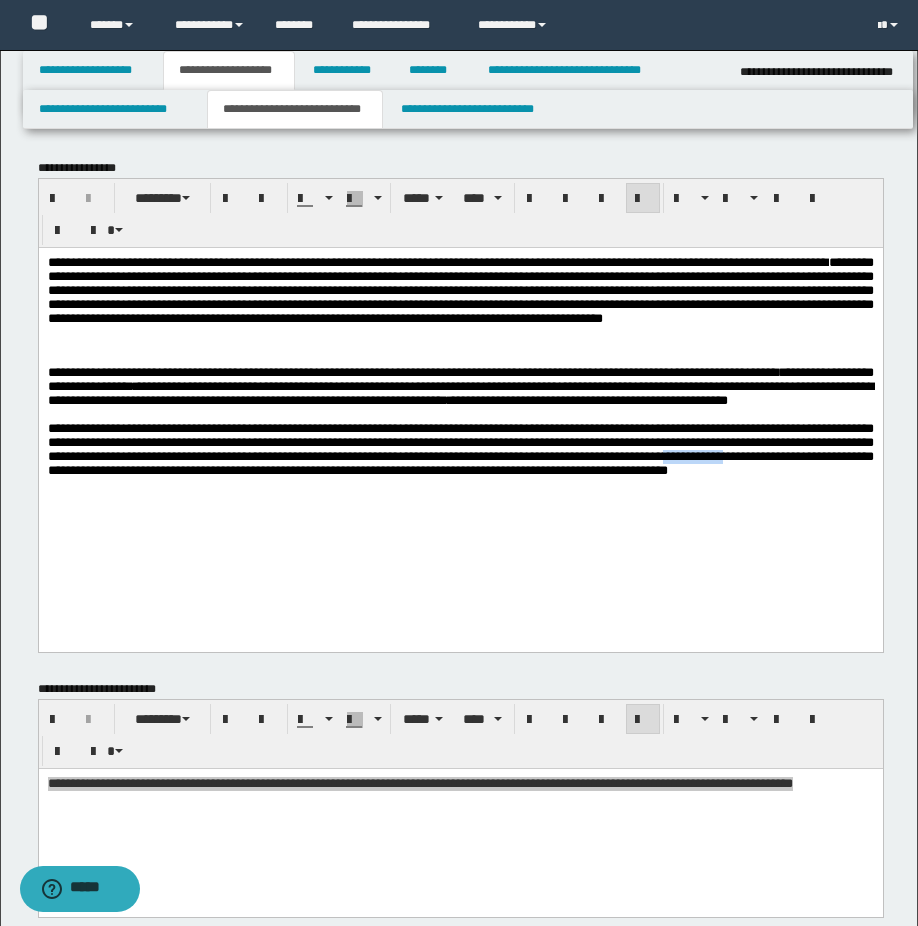 drag, startPoint x: 308, startPoint y: 500, endPoint x: 400, endPoint y: 501, distance: 92.00543 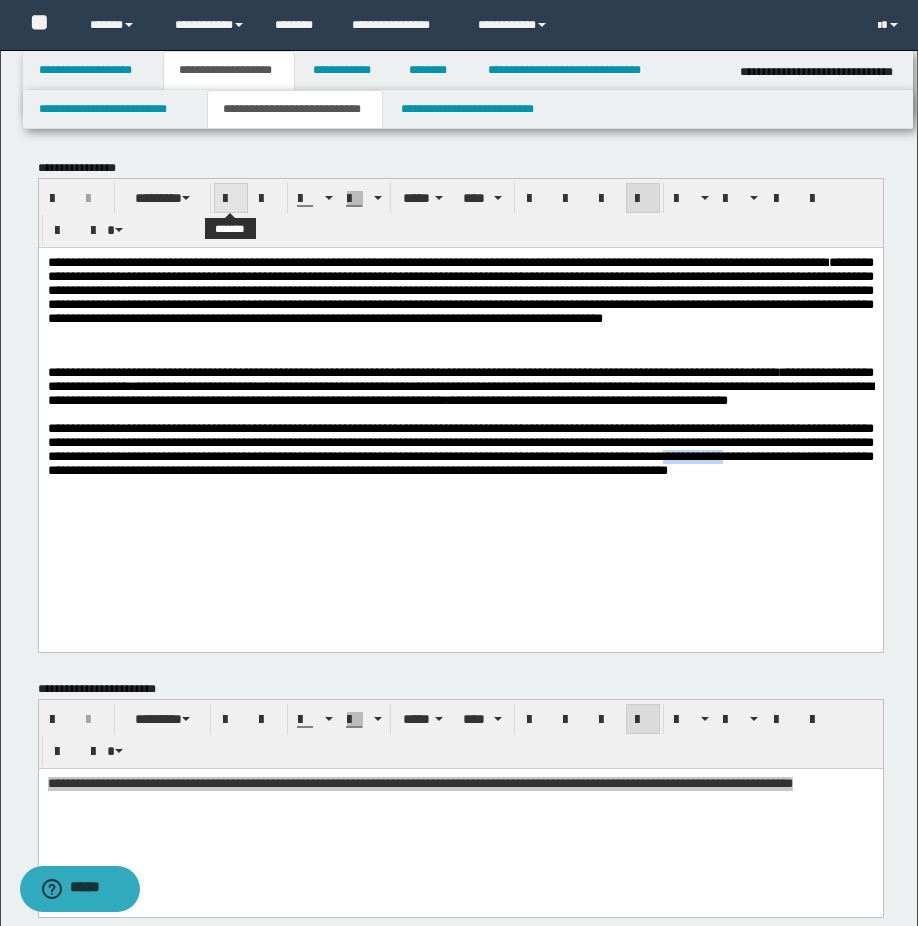 click at bounding box center [231, 199] 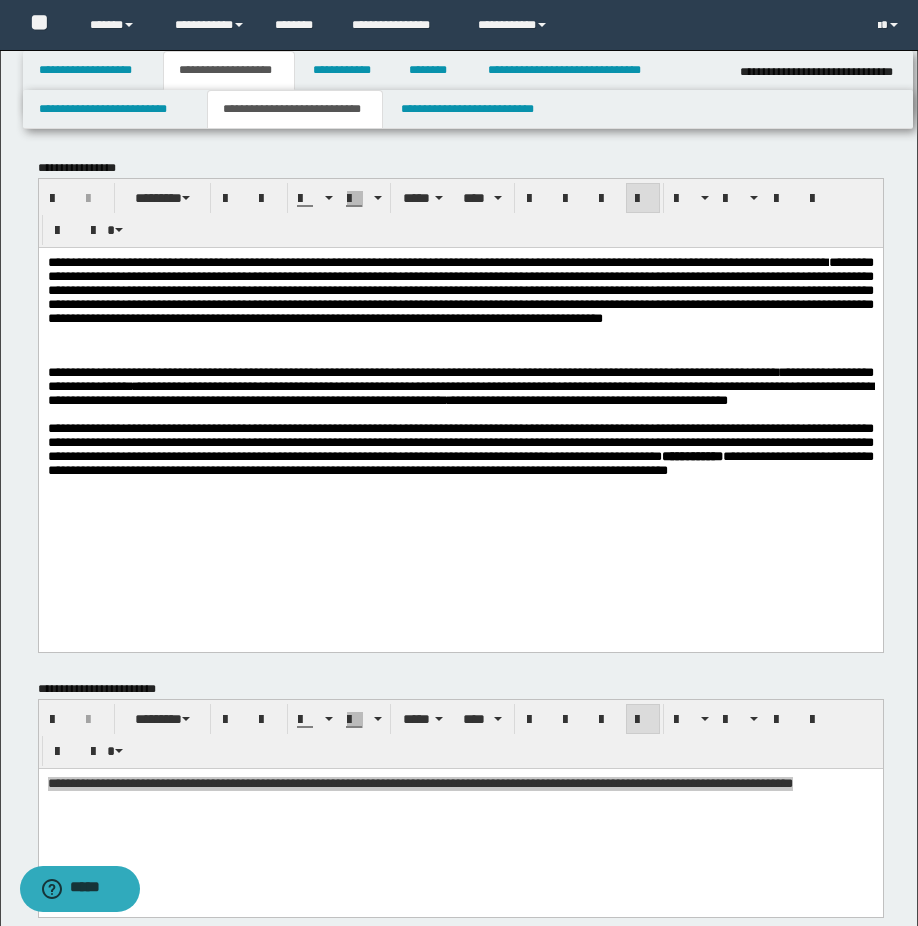 click on "**********" at bounding box center (460, 398) 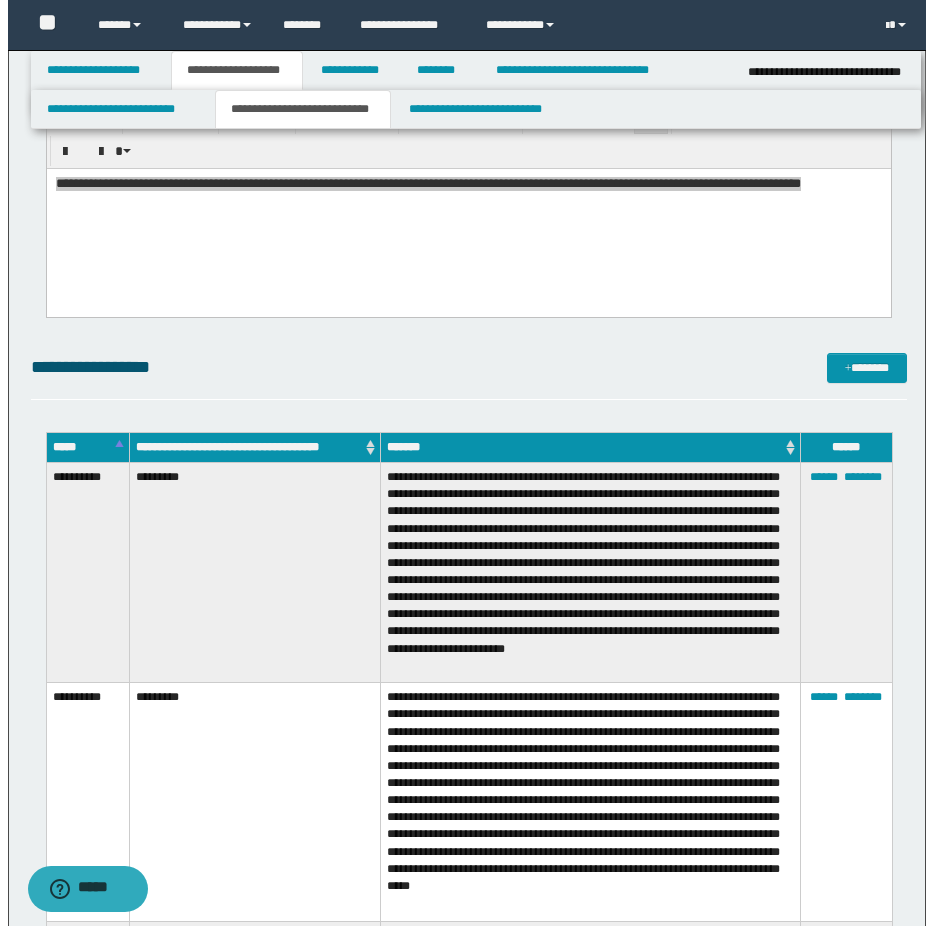 scroll, scrollTop: 900, scrollLeft: 0, axis: vertical 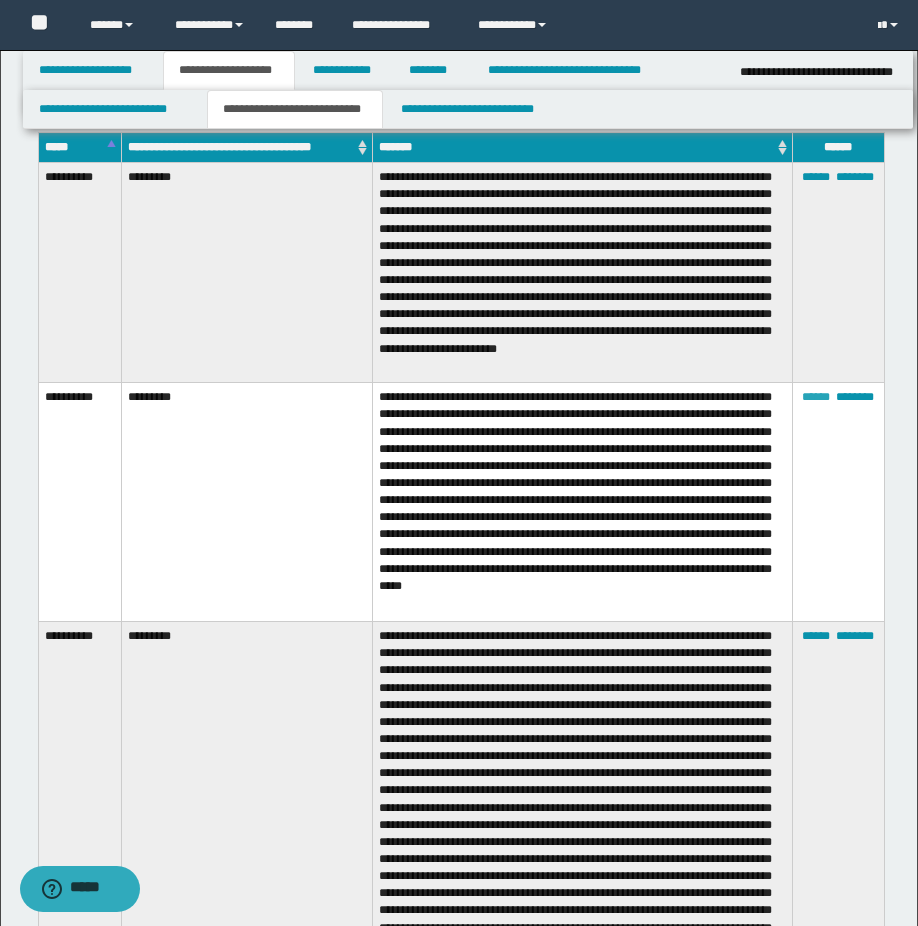 click on "******" at bounding box center (816, 397) 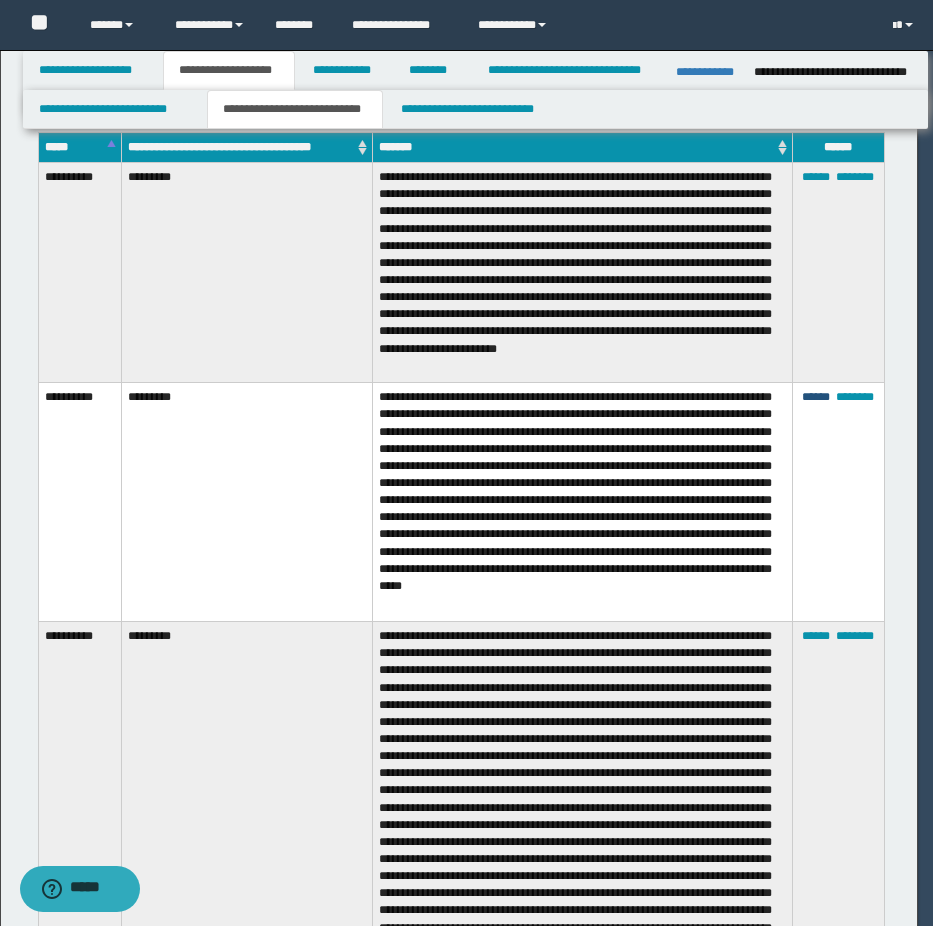 scroll, scrollTop: 0, scrollLeft: 0, axis: both 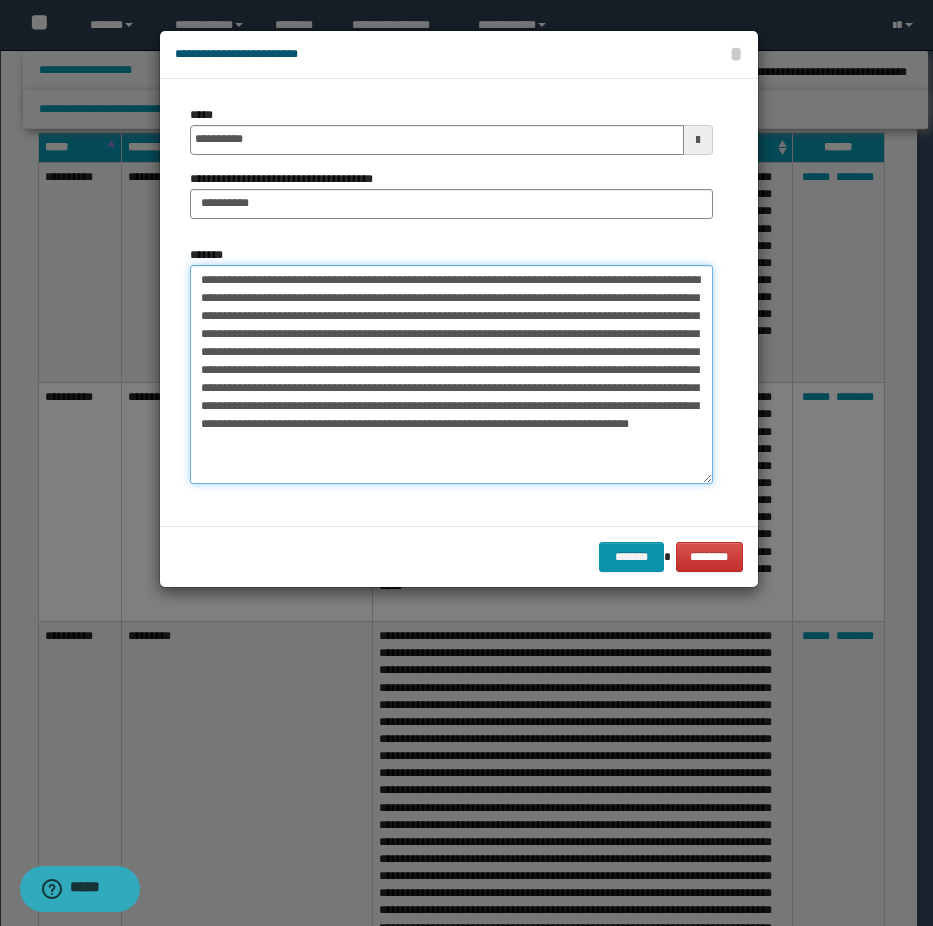 click on "**********" at bounding box center [451, 374] 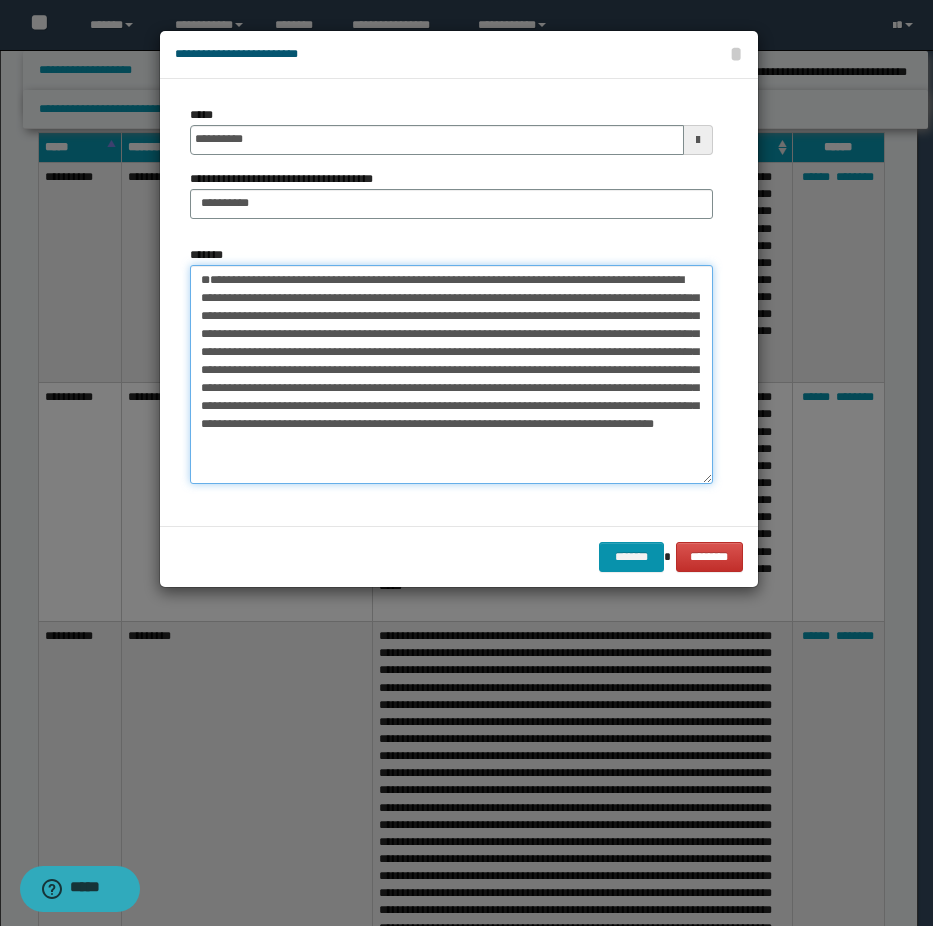 paste on "**********" 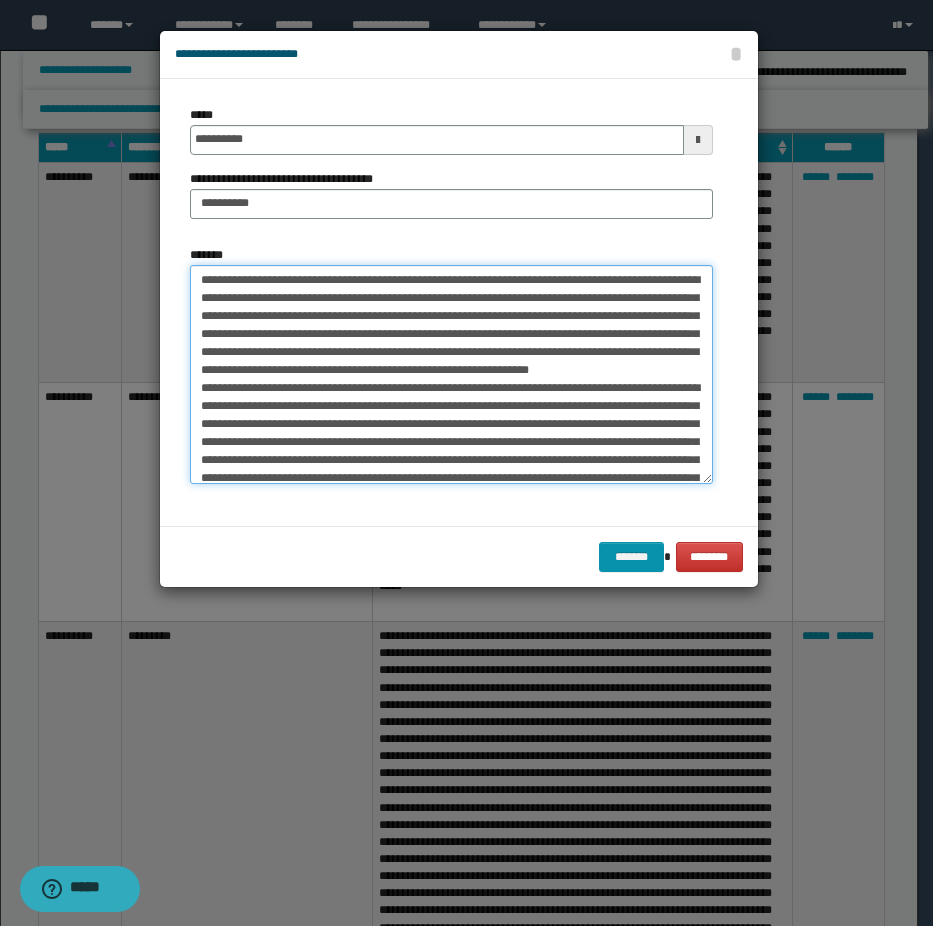 scroll, scrollTop: 147, scrollLeft: 0, axis: vertical 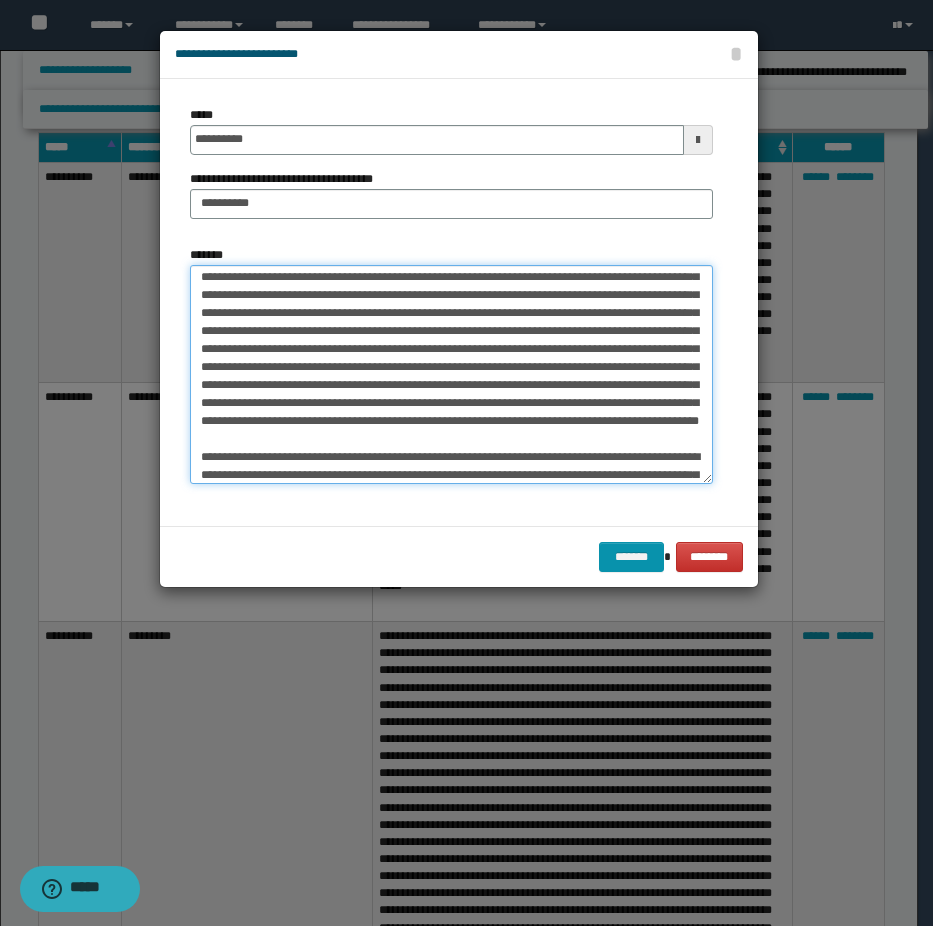 click on "*******" at bounding box center (451, 374) 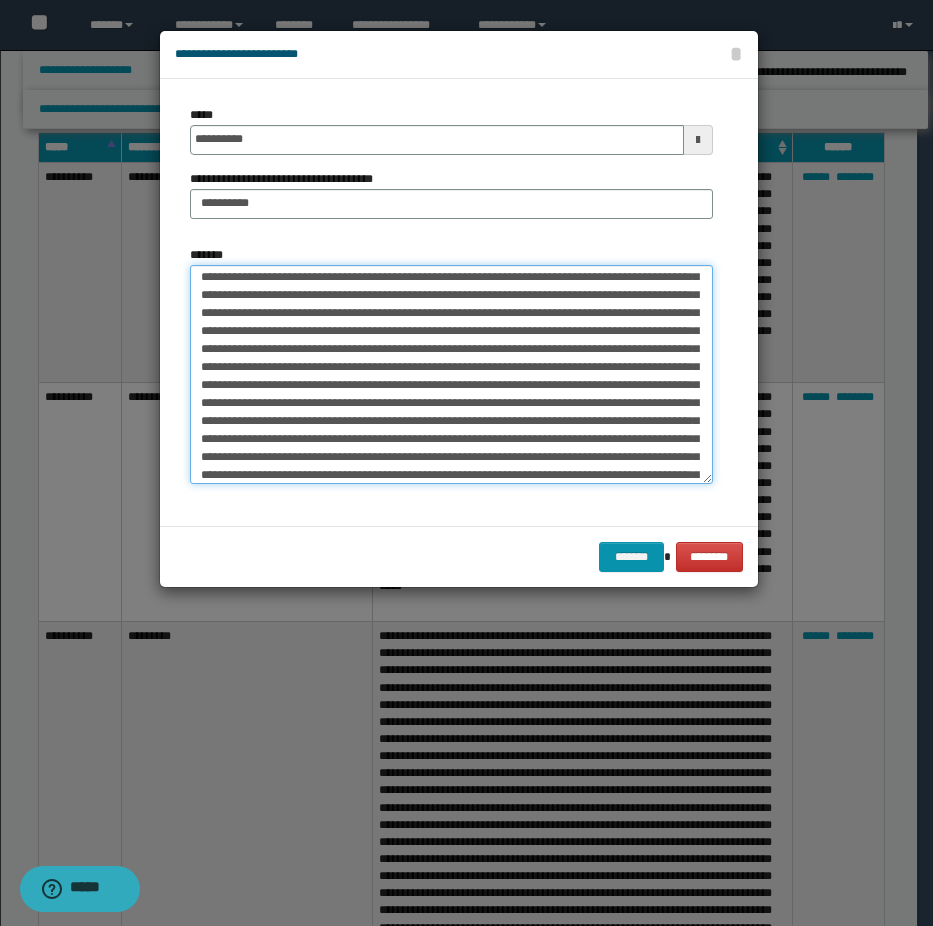 drag, startPoint x: 467, startPoint y: 412, endPoint x: 472, endPoint y: 402, distance: 11.18034 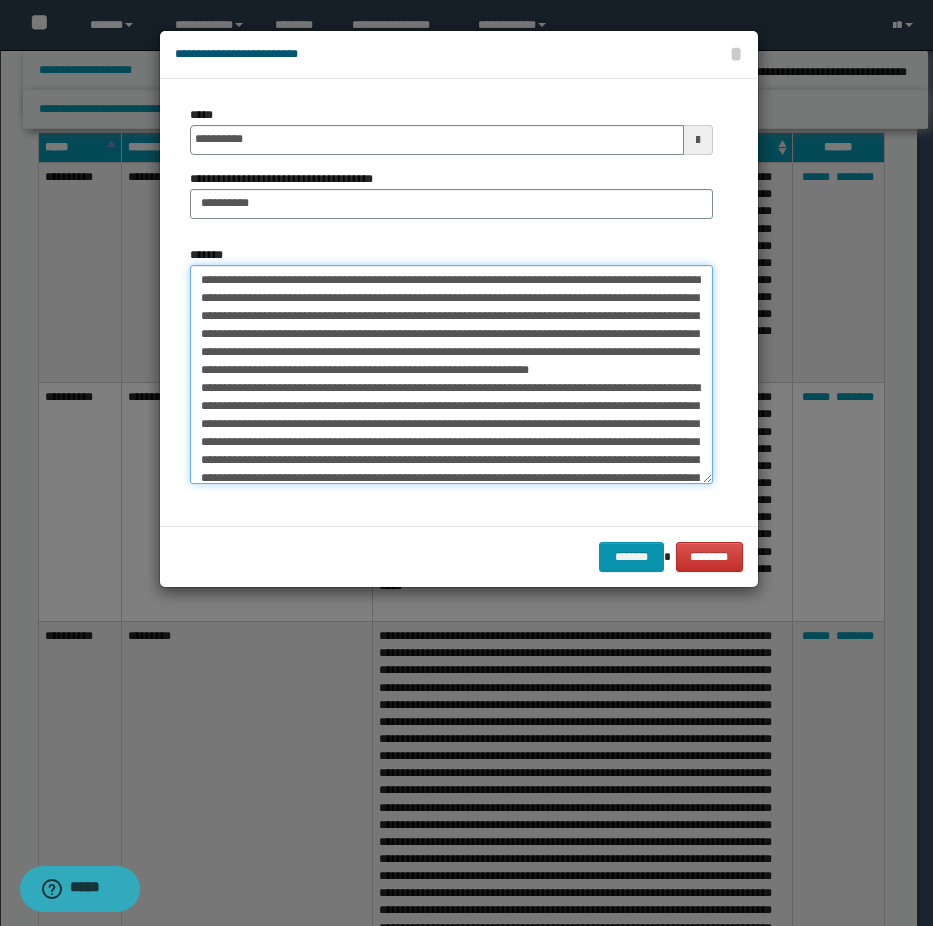 click on "*******" at bounding box center [451, 374] 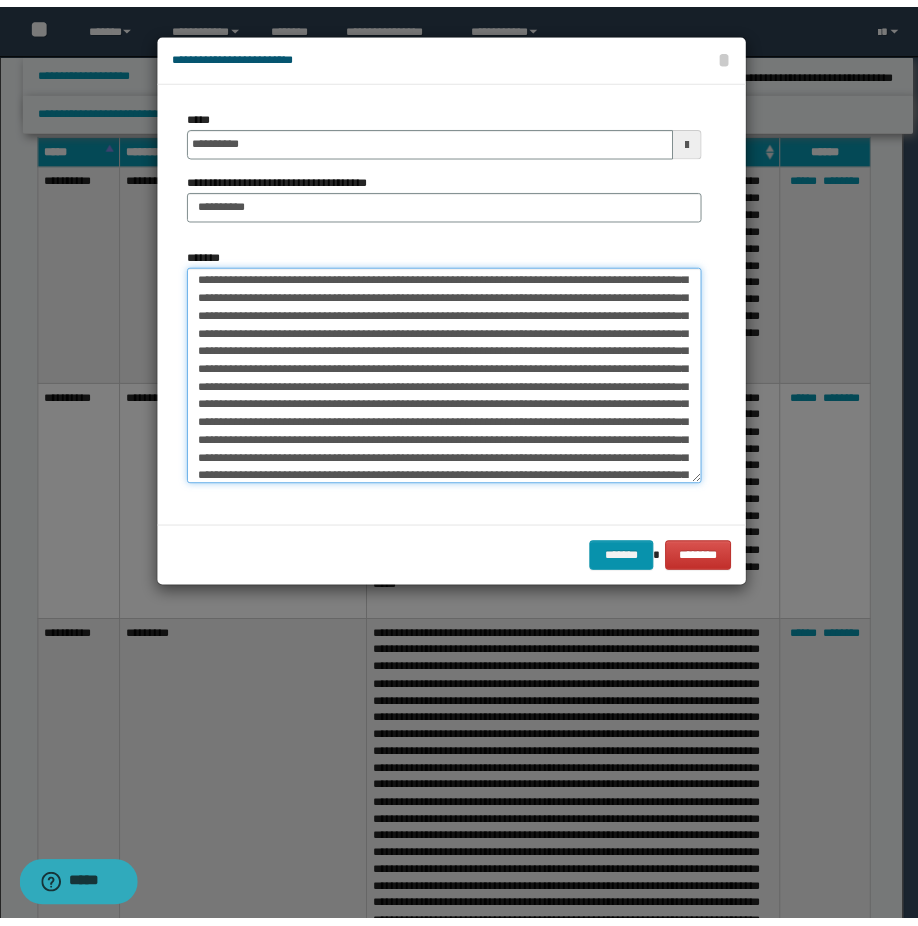 scroll, scrollTop: 333, scrollLeft: 0, axis: vertical 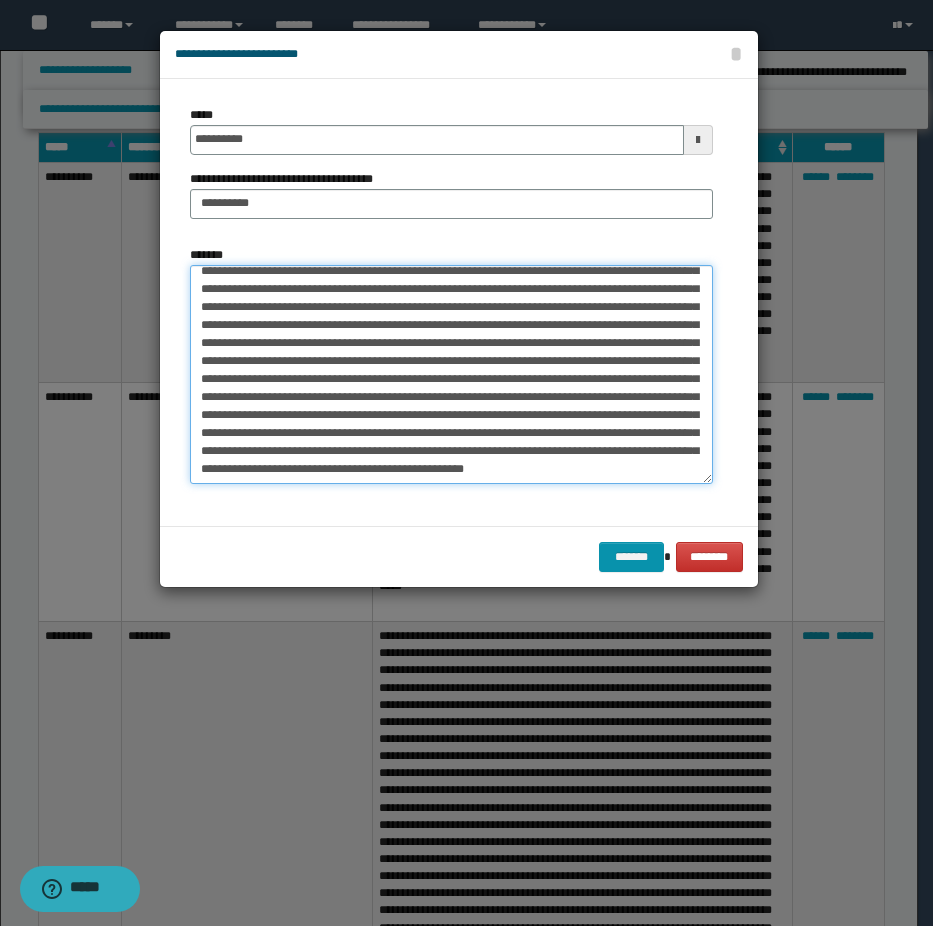 click on "*******" at bounding box center (451, 374) 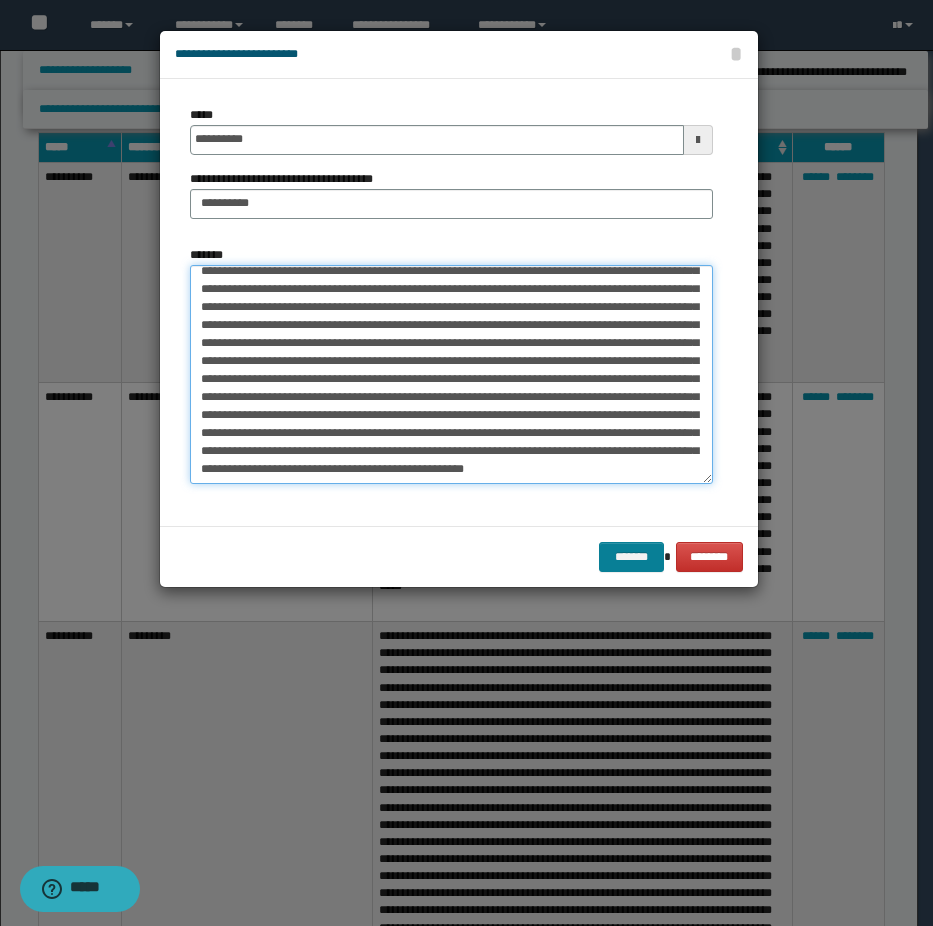 type on "**********" 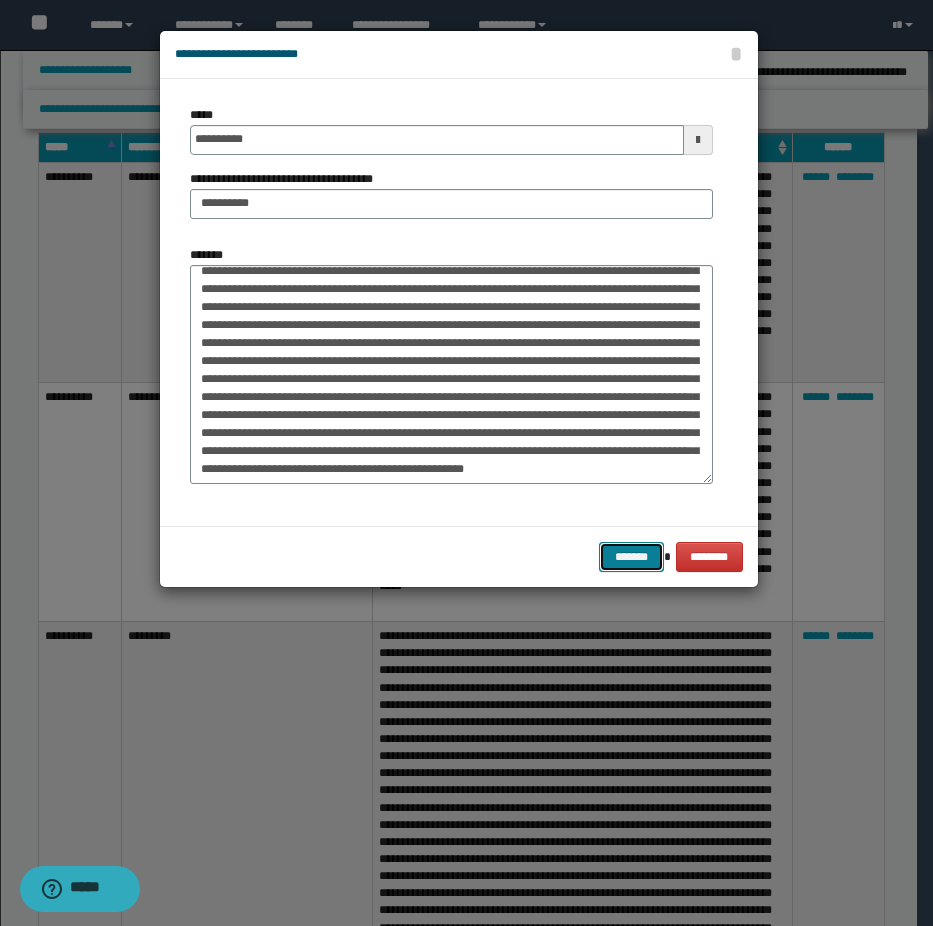 click on "*******" at bounding box center (631, 557) 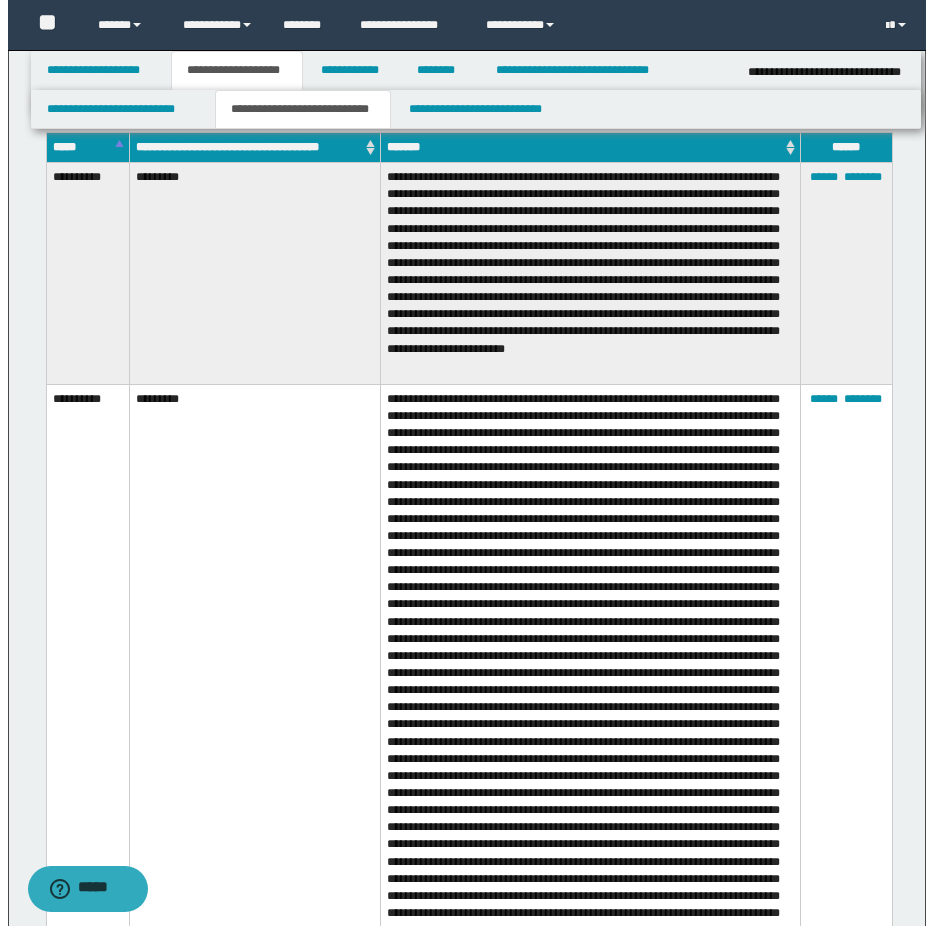 scroll, scrollTop: 1100, scrollLeft: 0, axis: vertical 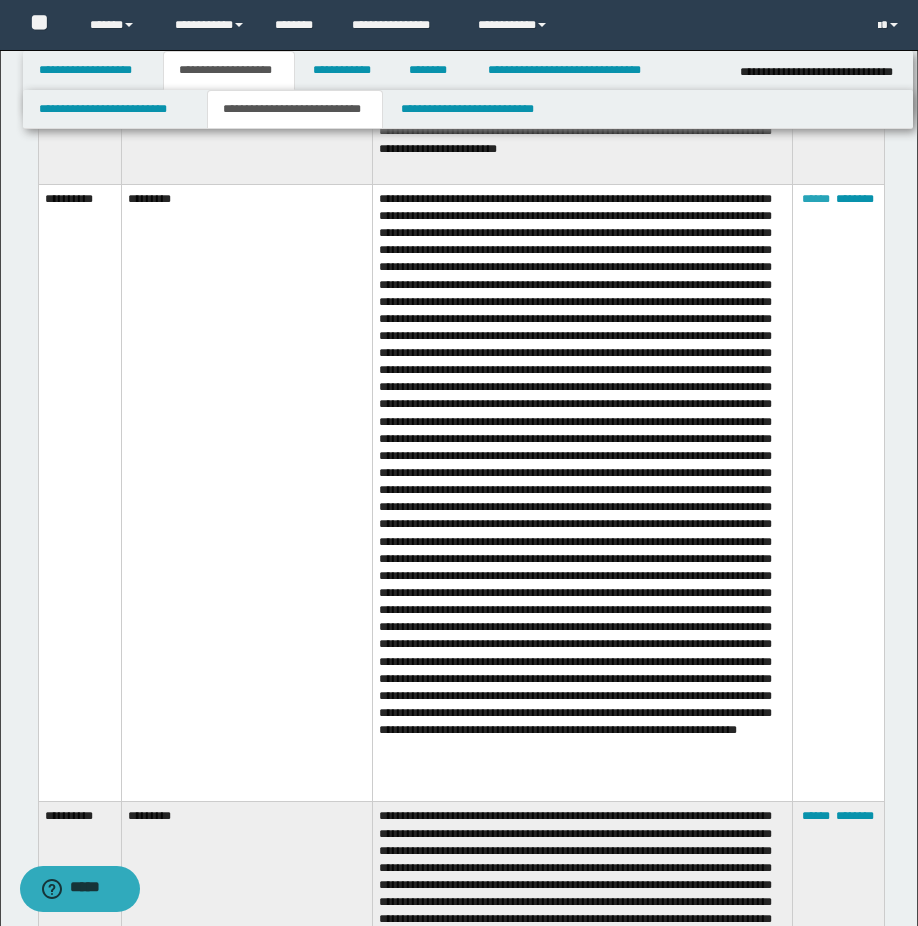 click on "******" at bounding box center (816, 199) 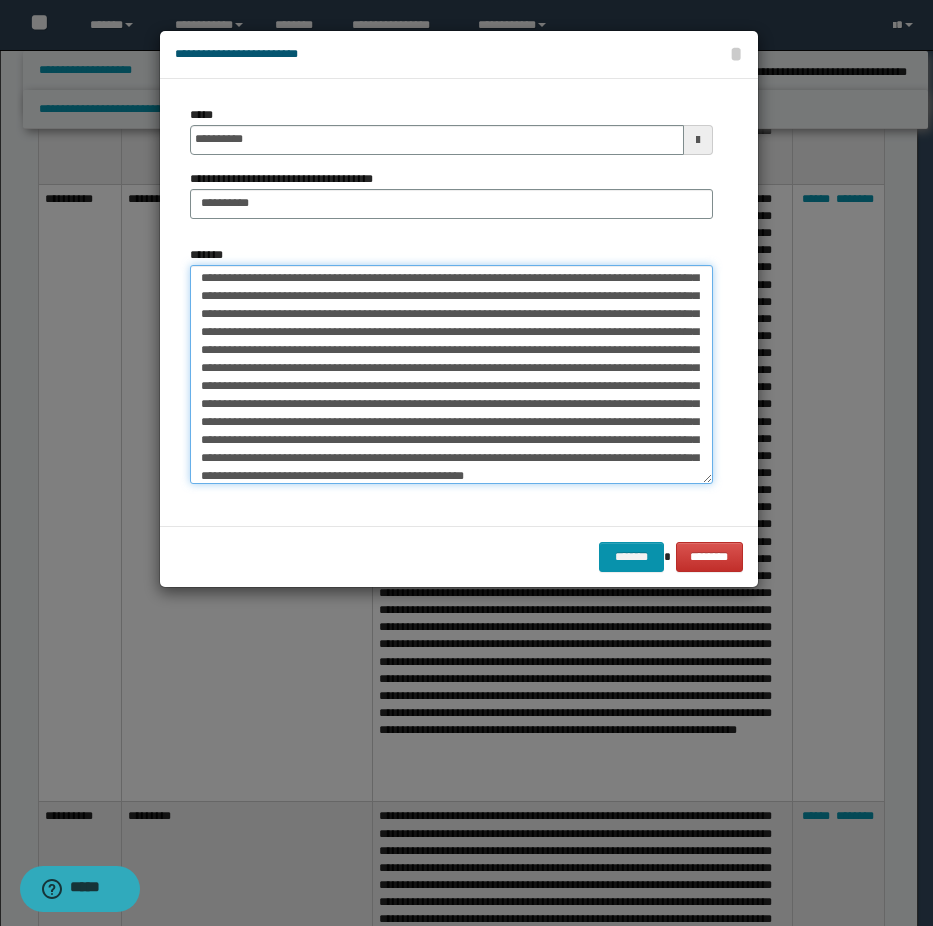 scroll, scrollTop: 257, scrollLeft: 0, axis: vertical 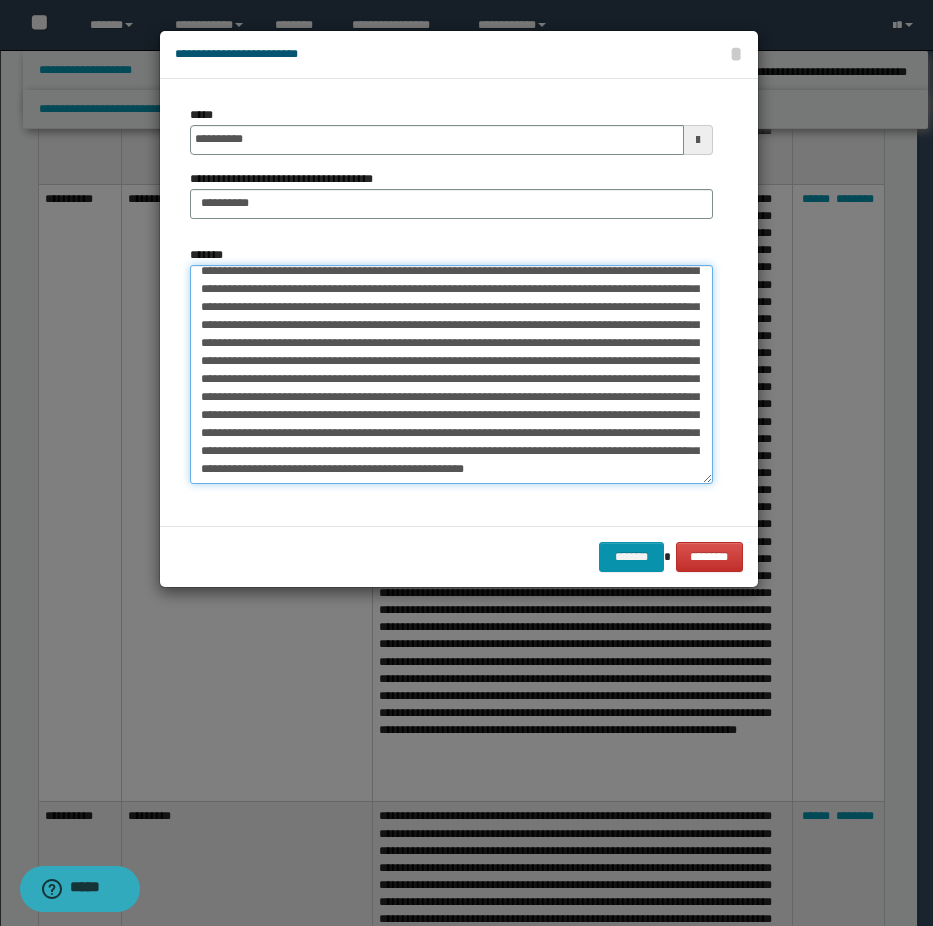 click on "*******" at bounding box center [451, 374] 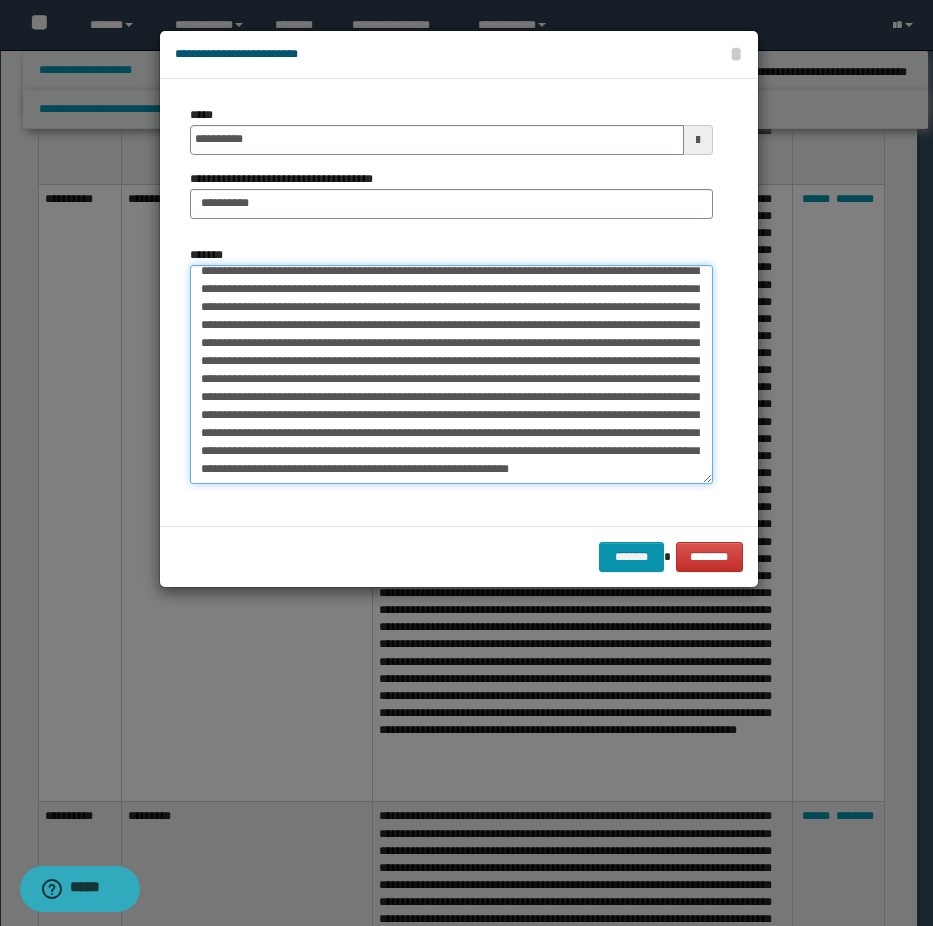paste on "**********" 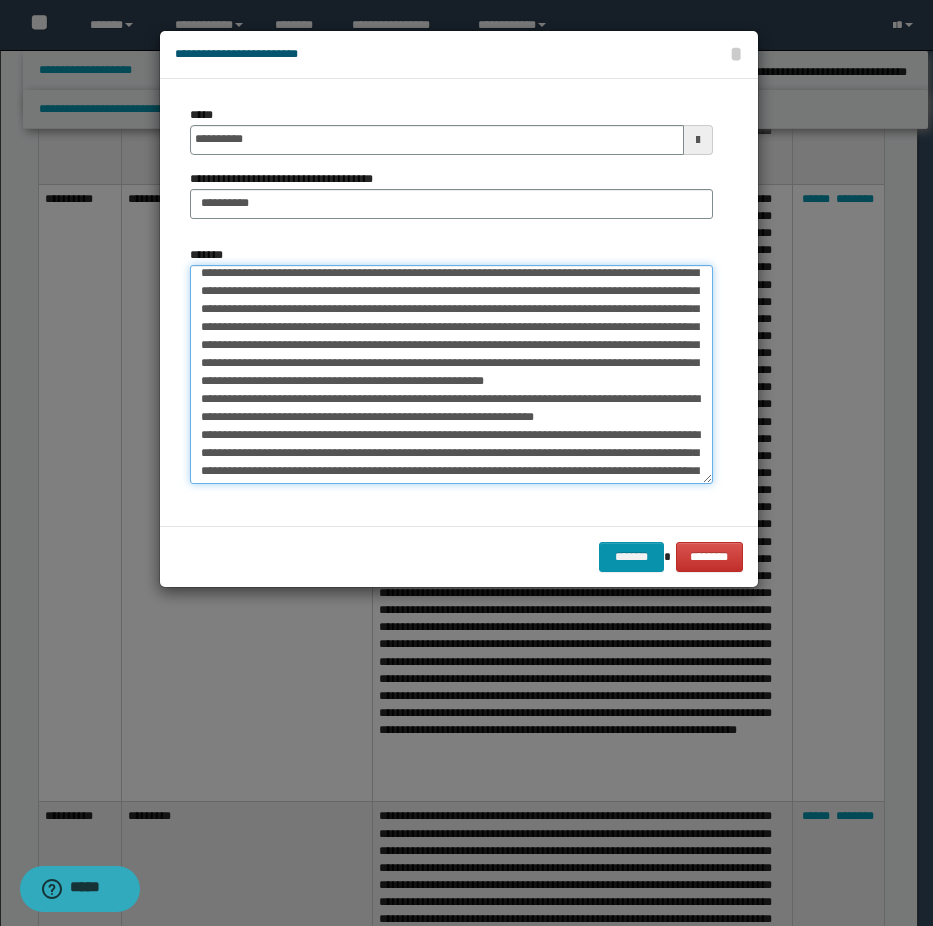 scroll, scrollTop: 509, scrollLeft: 0, axis: vertical 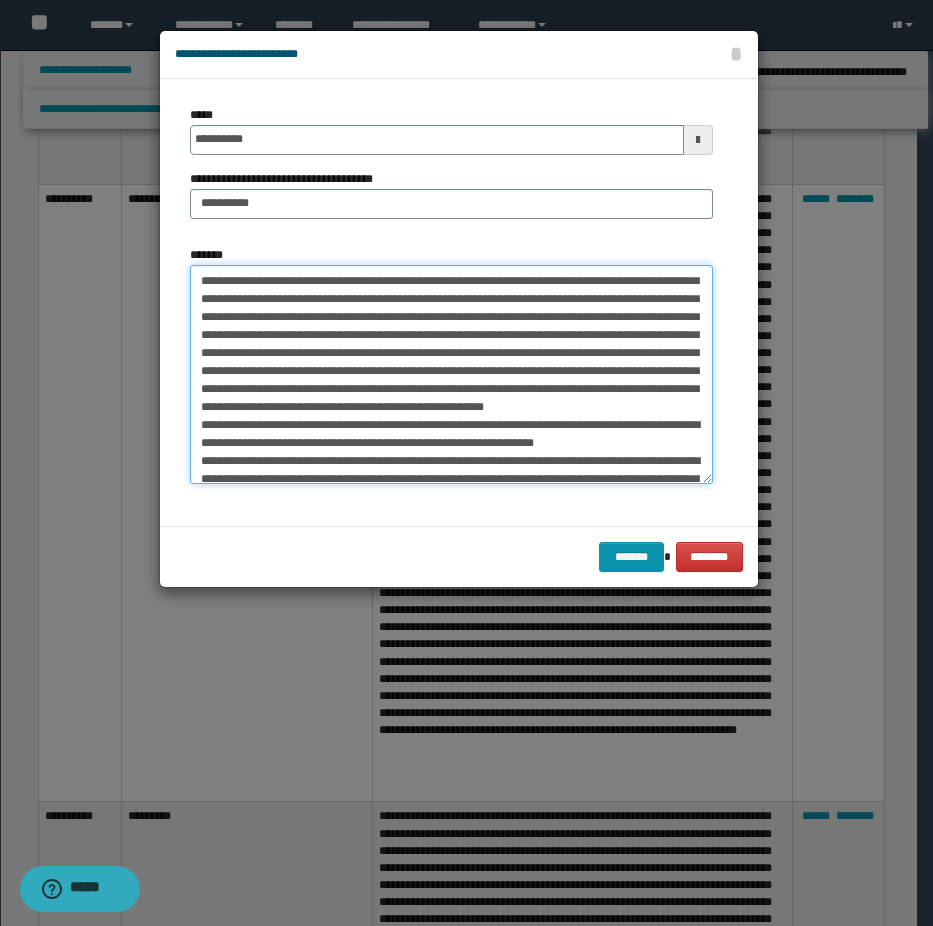 drag, startPoint x: 587, startPoint y: 273, endPoint x: 597, endPoint y: 277, distance: 10.770329 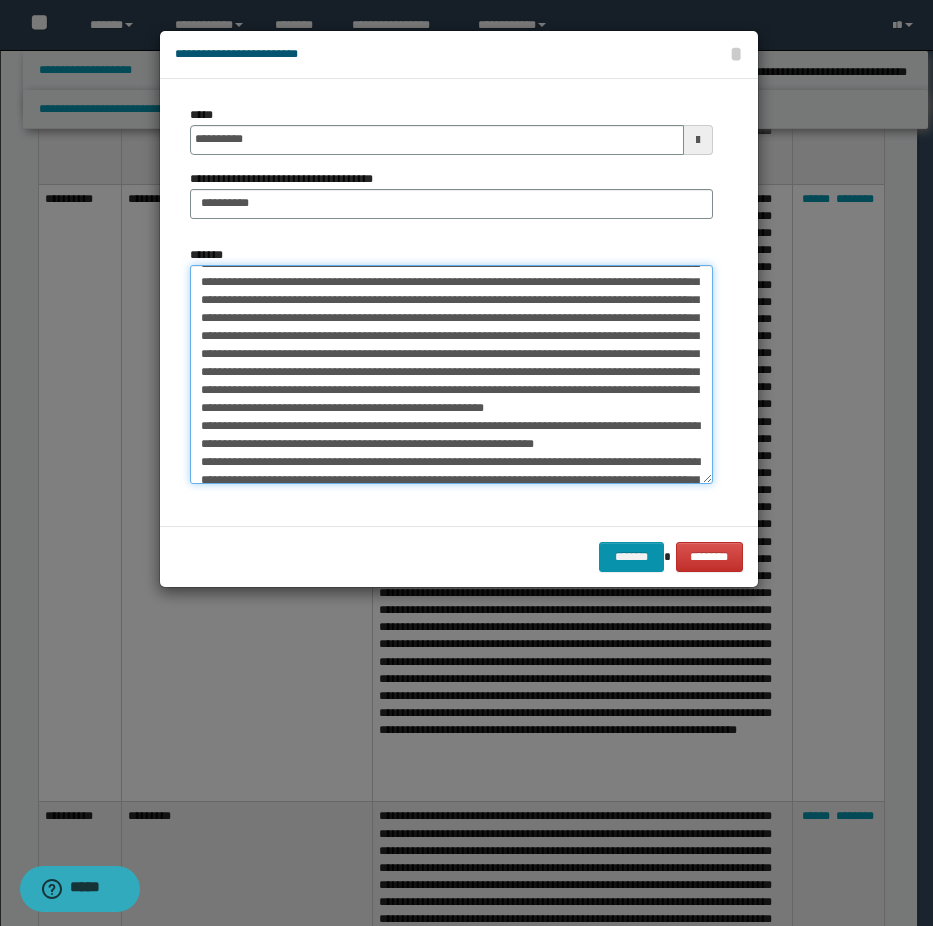 click on "*******" at bounding box center (451, 374) 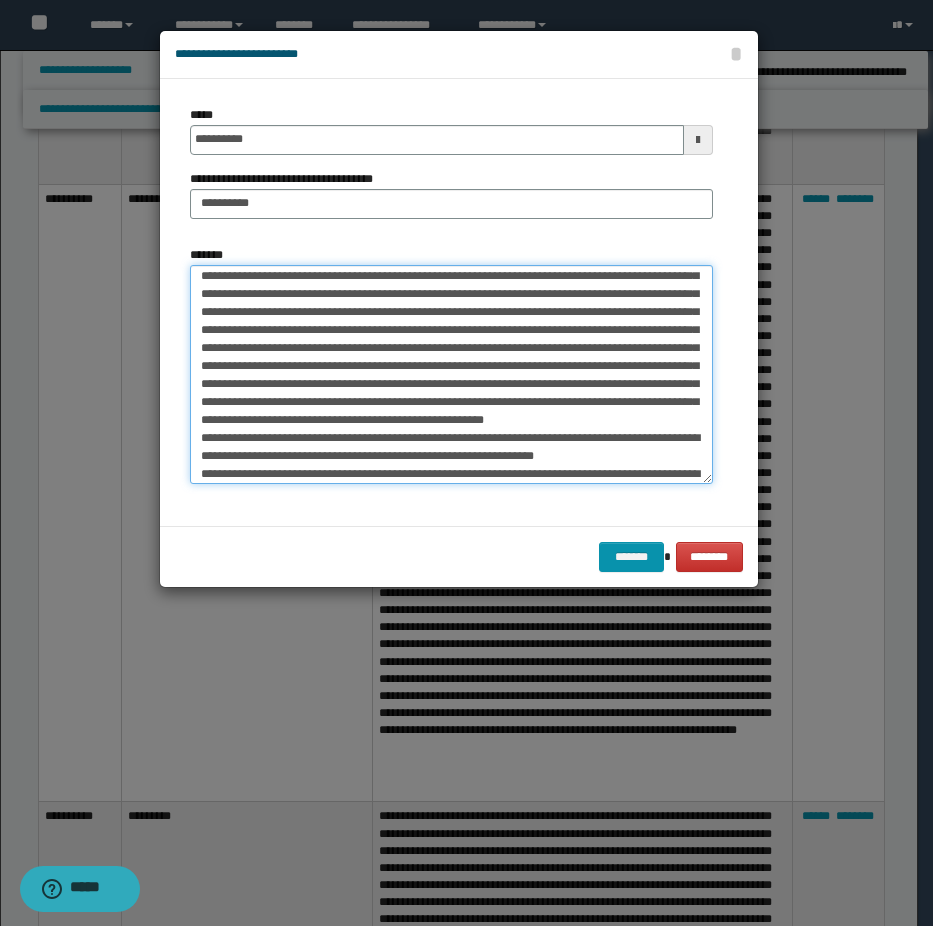 scroll, scrollTop: 438, scrollLeft: 0, axis: vertical 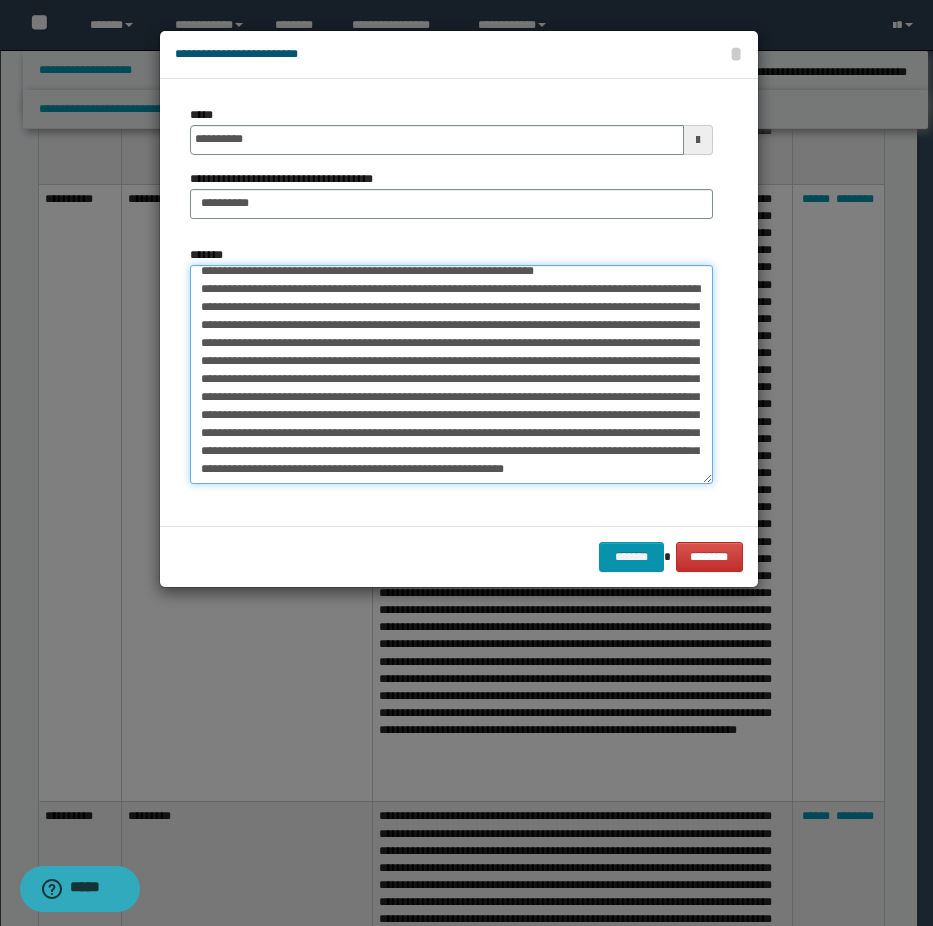 click on "*******" at bounding box center [451, 374] 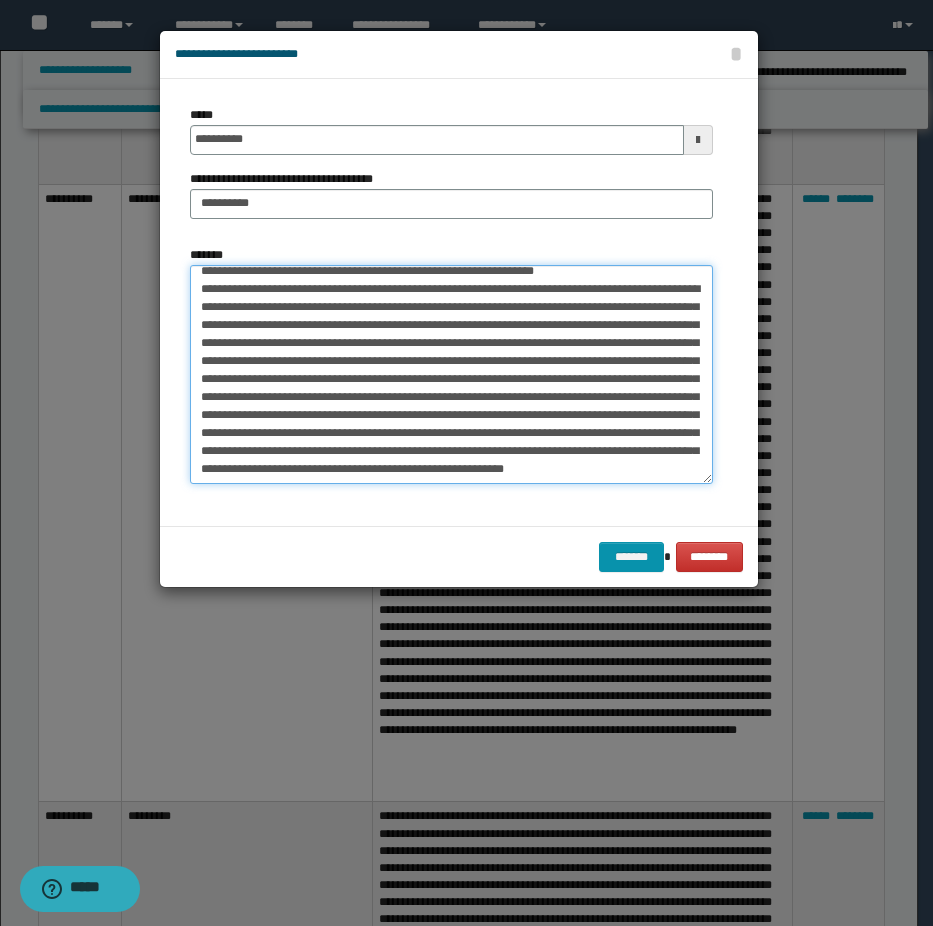 drag, startPoint x: 597, startPoint y: 345, endPoint x: 584, endPoint y: 345, distance: 13 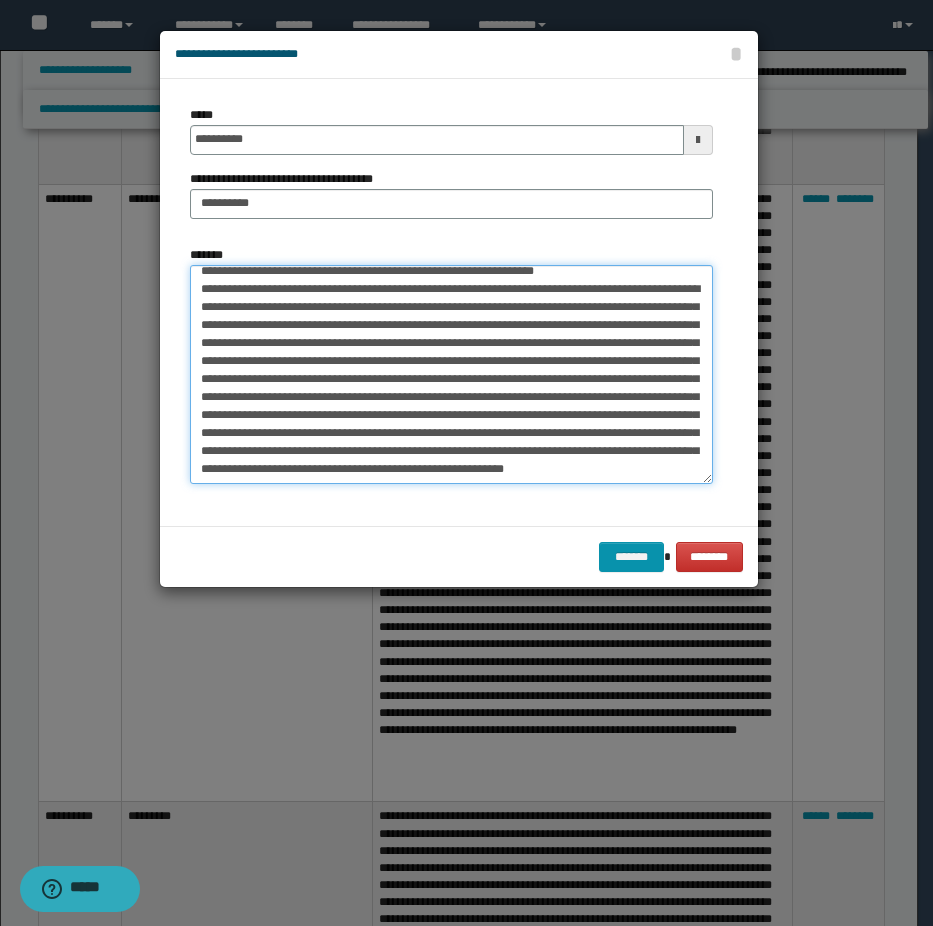click on "*******" at bounding box center [451, 374] 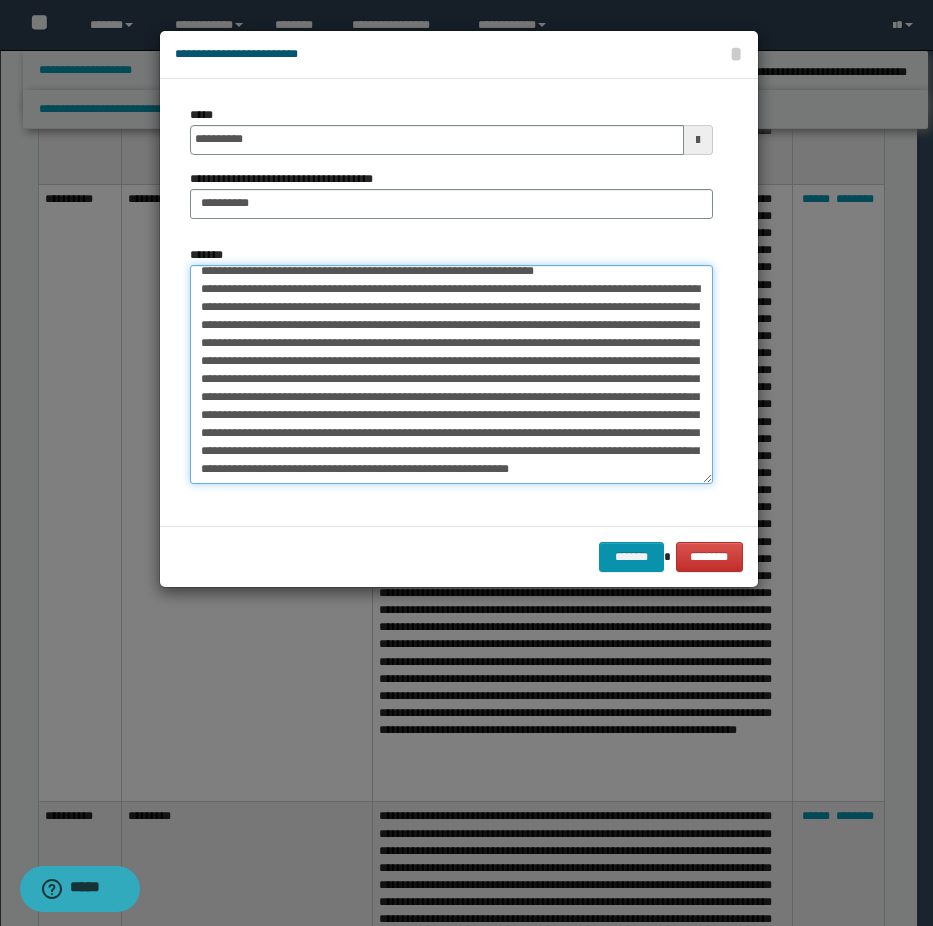 scroll, scrollTop: 238, scrollLeft: 0, axis: vertical 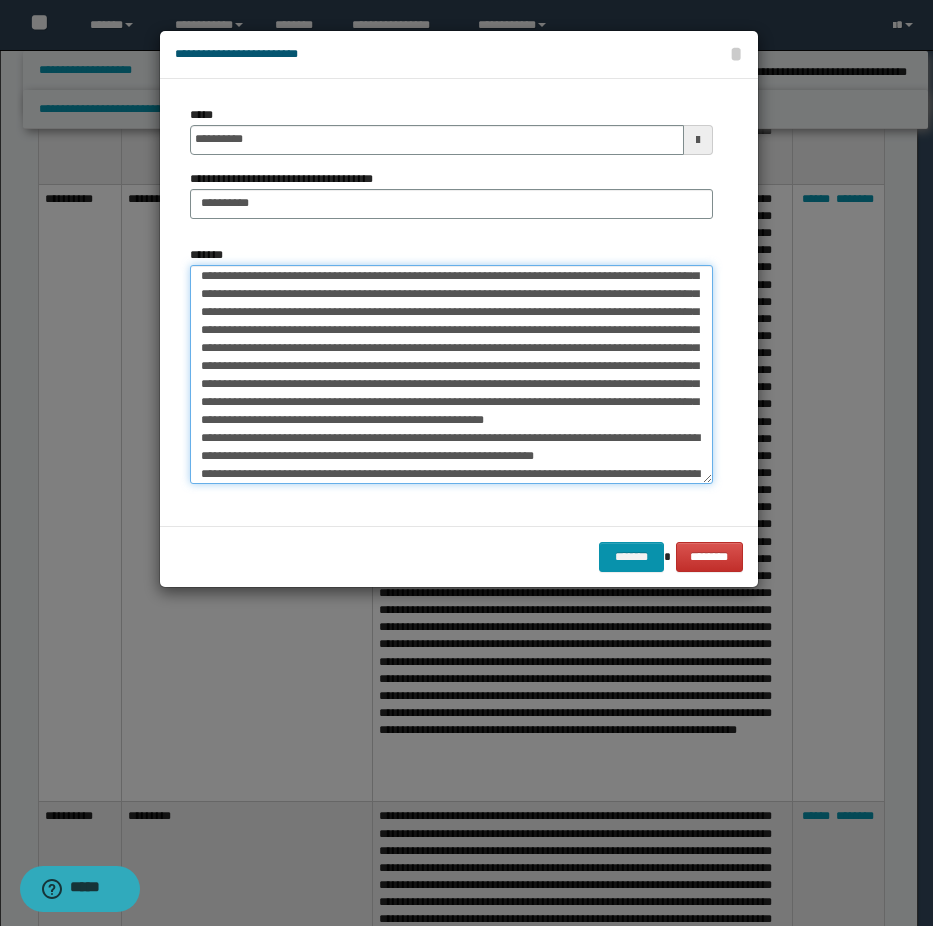 click on "*******" at bounding box center (451, 374) 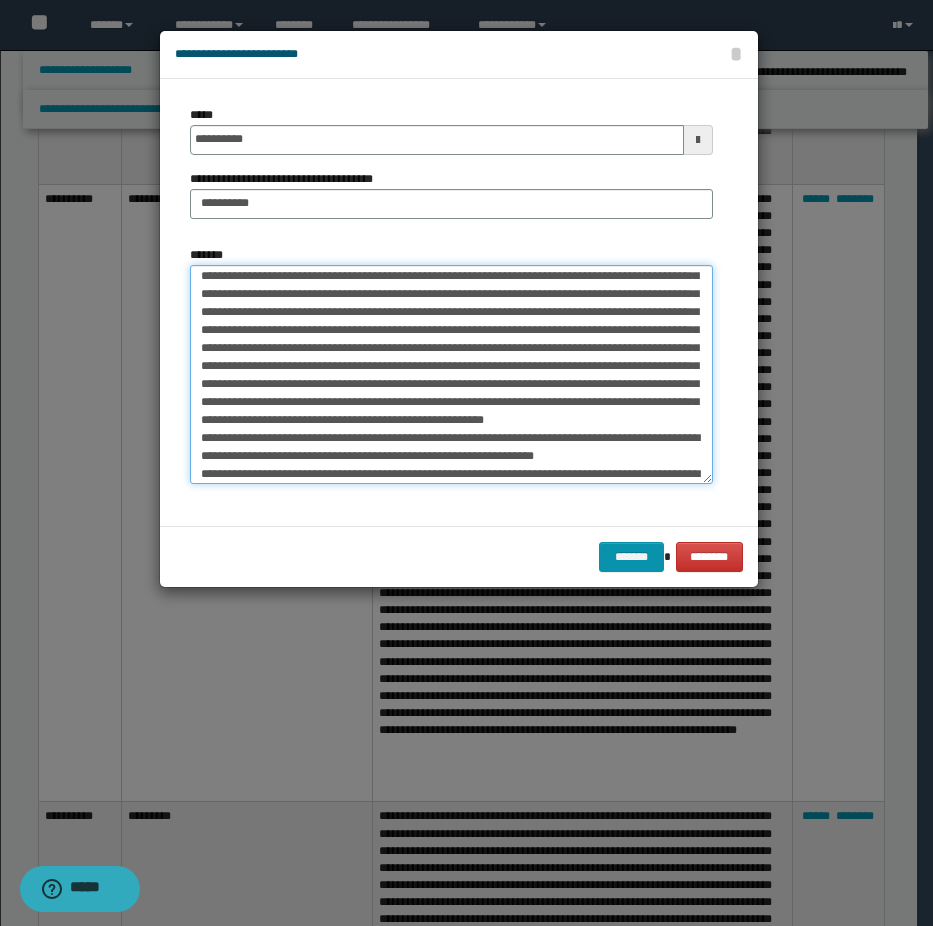 scroll, scrollTop: 338, scrollLeft: 0, axis: vertical 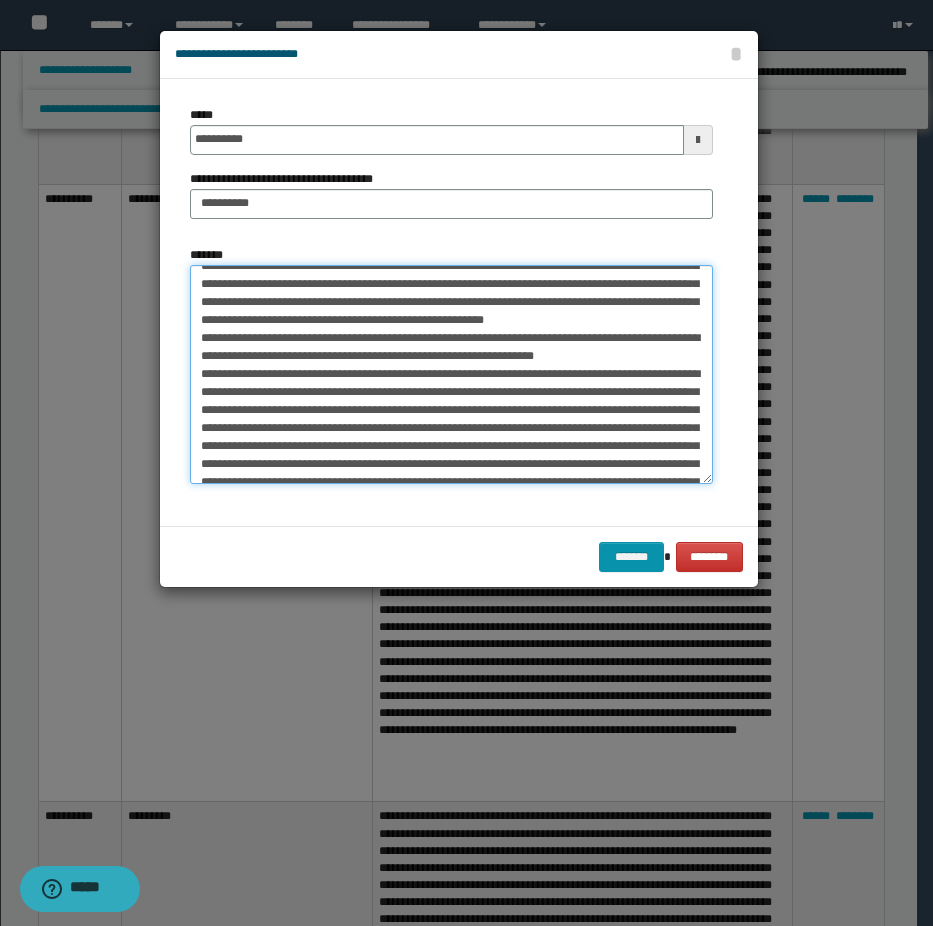 click on "*******" at bounding box center (451, 374) 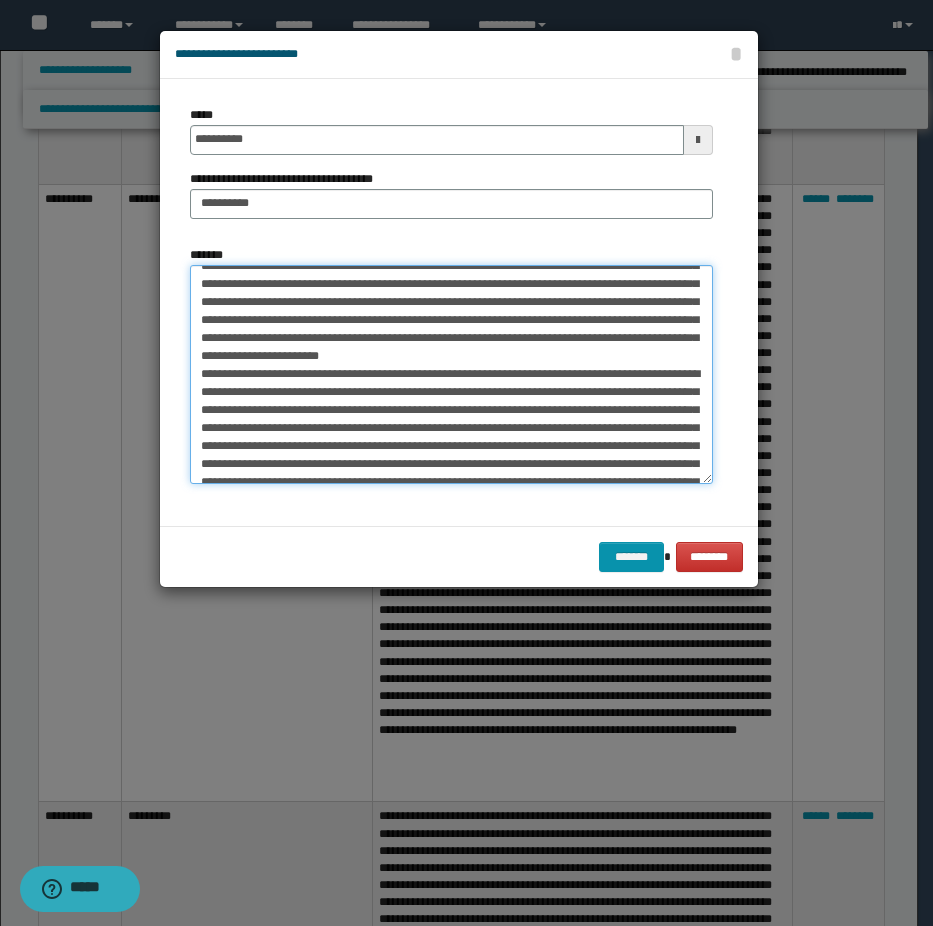 scroll, scrollTop: 320, scrollLeft: 0, axis: vertical 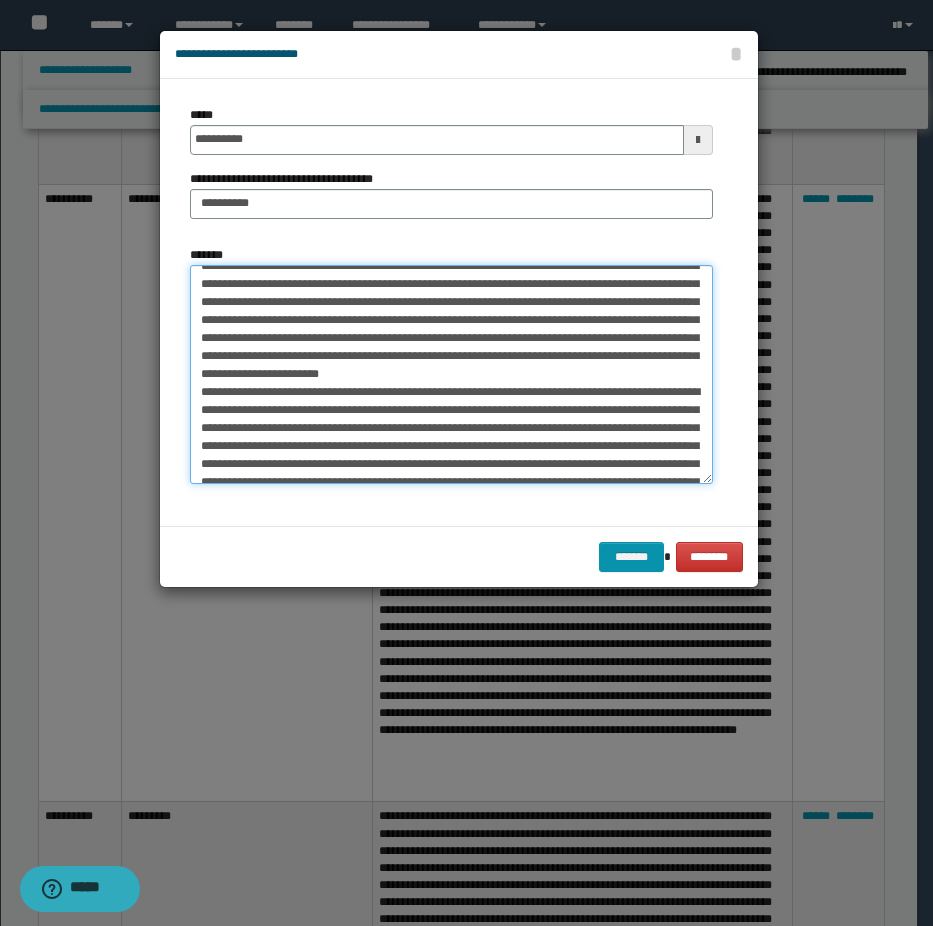click on "*******" at bounding box center [451, 374] 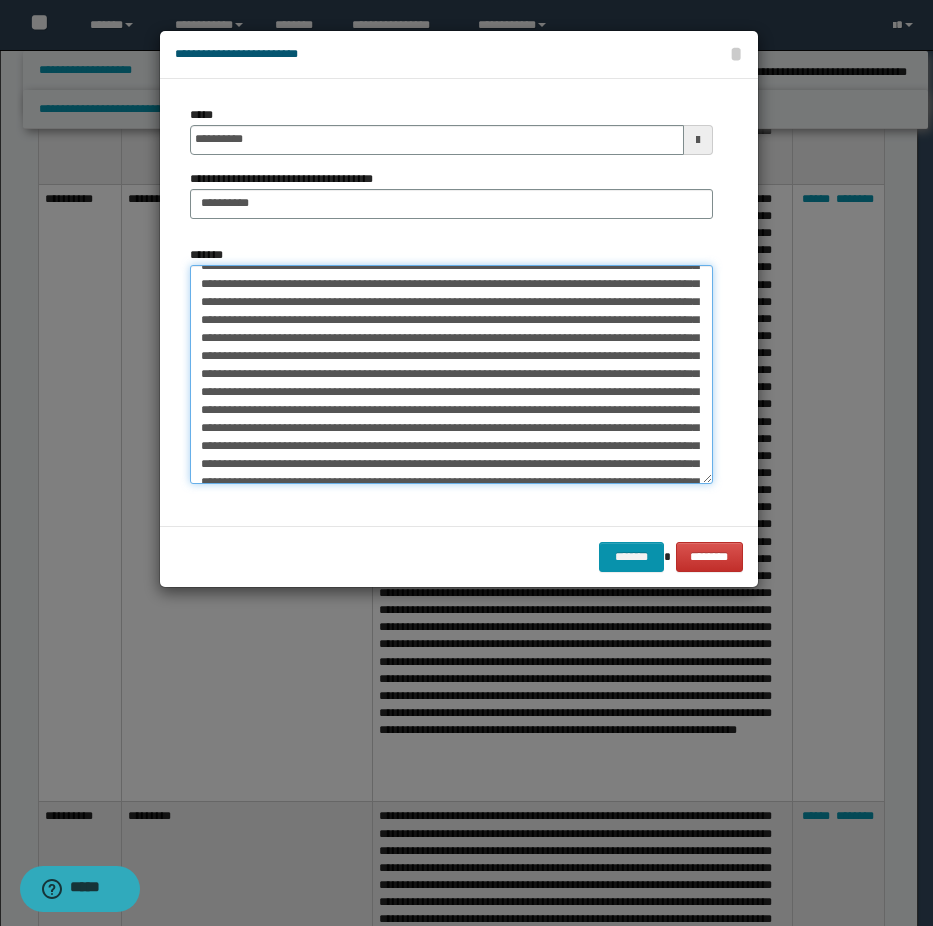 scroll, scrollTop: 302, scrollLeft: 0, axis: vertical 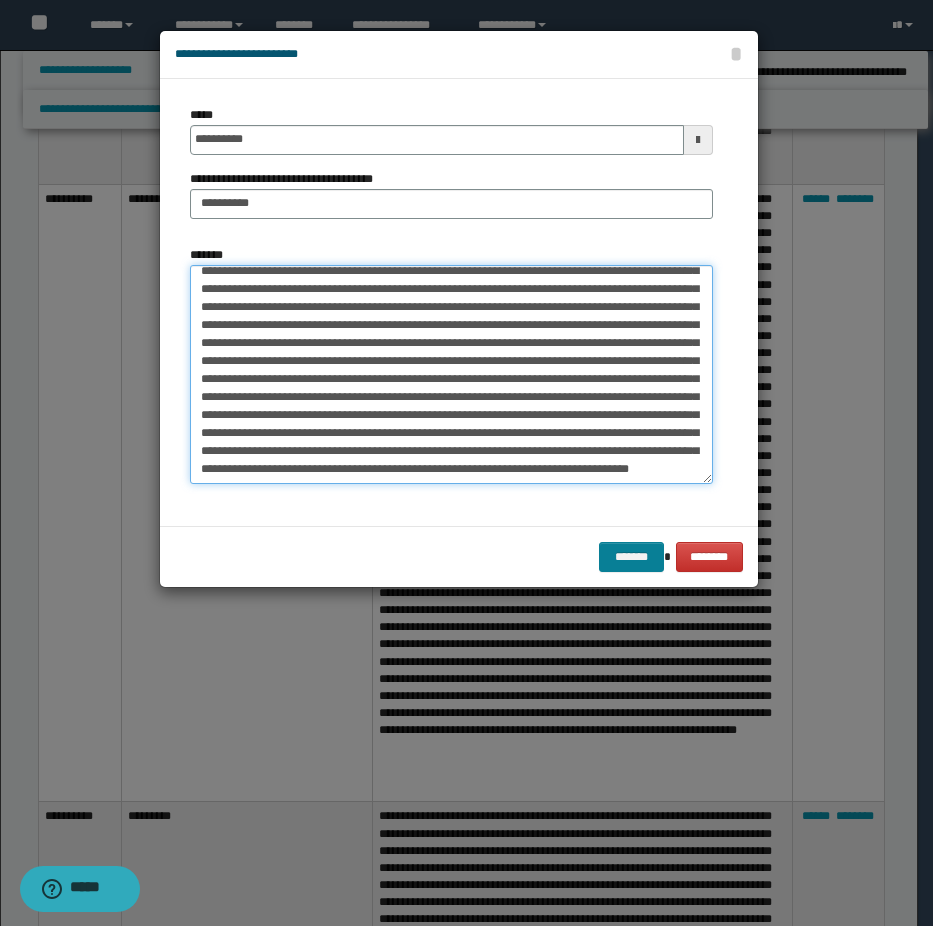 type on "**********" 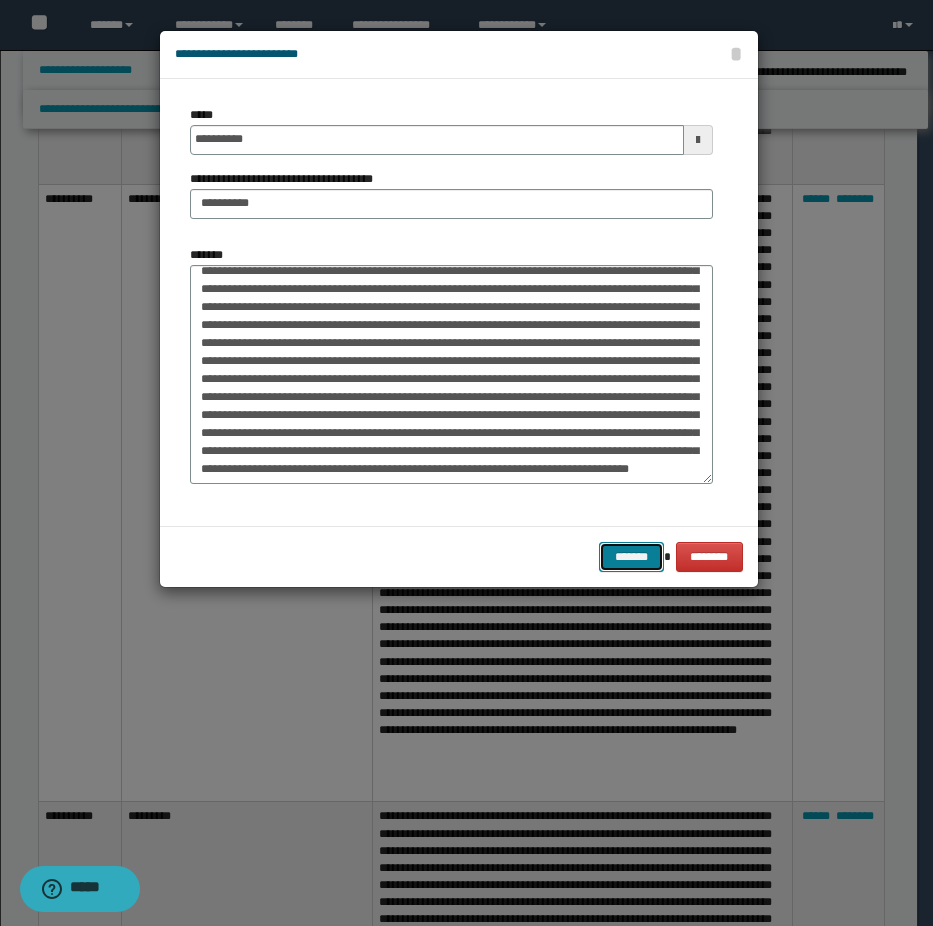 click on "*******" at bounding box center (631, 557) 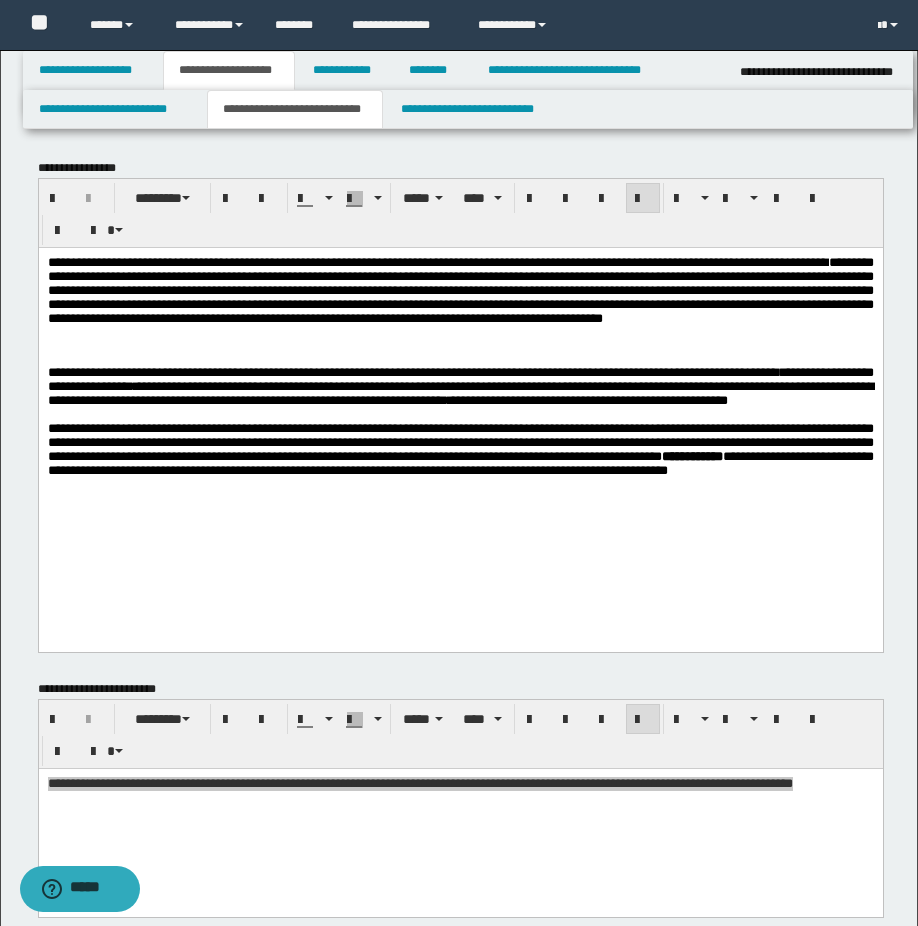 scroll, scrollTop: 500, scrollLeft: 0, axis: vertical 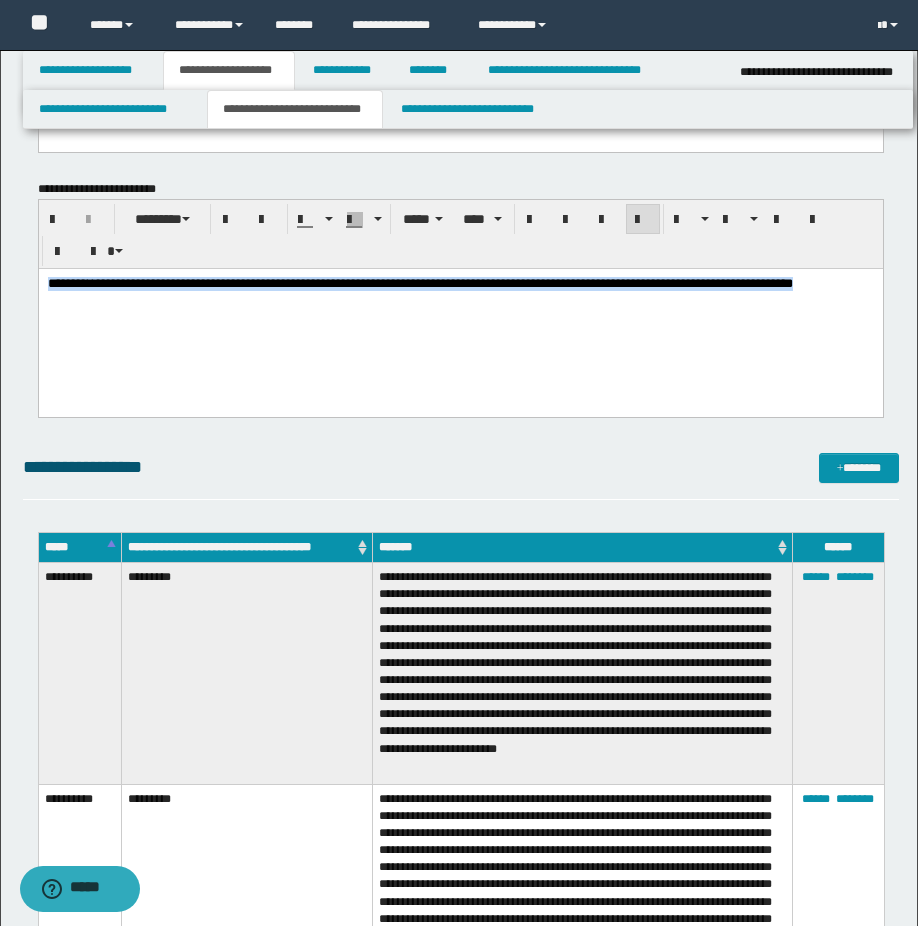 click on "**********" at bounding box center (460, 283) 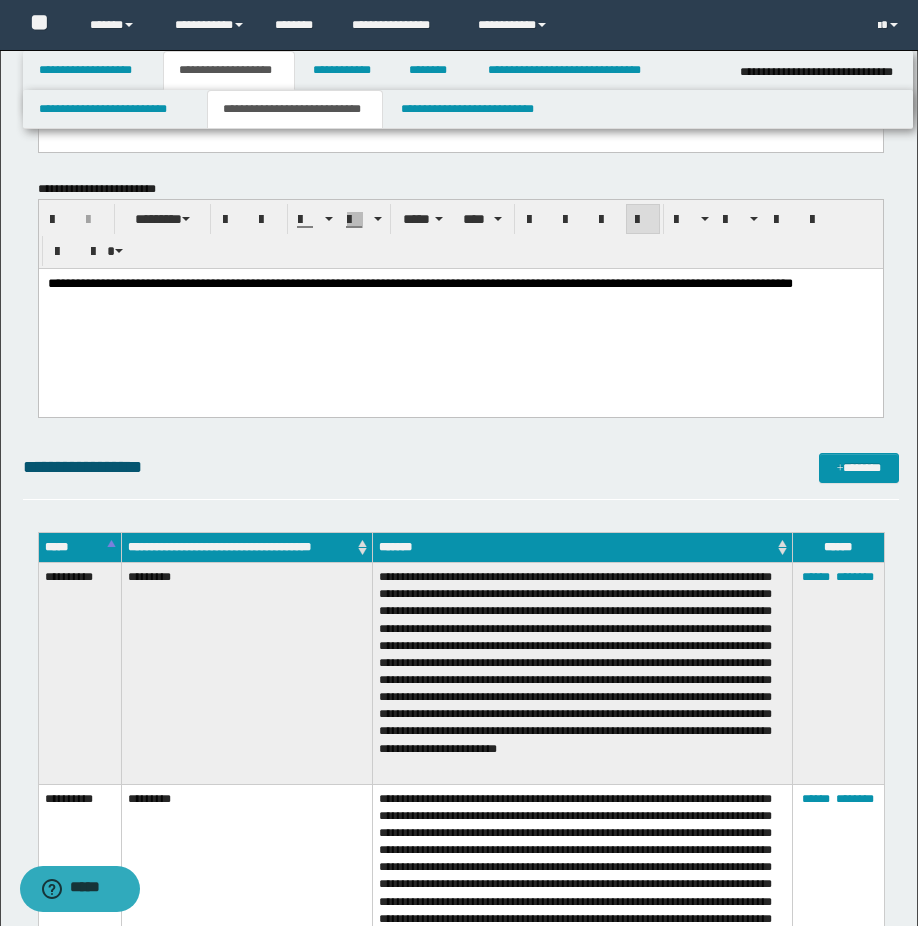 click on "**********" at bounding box center (460, 308) 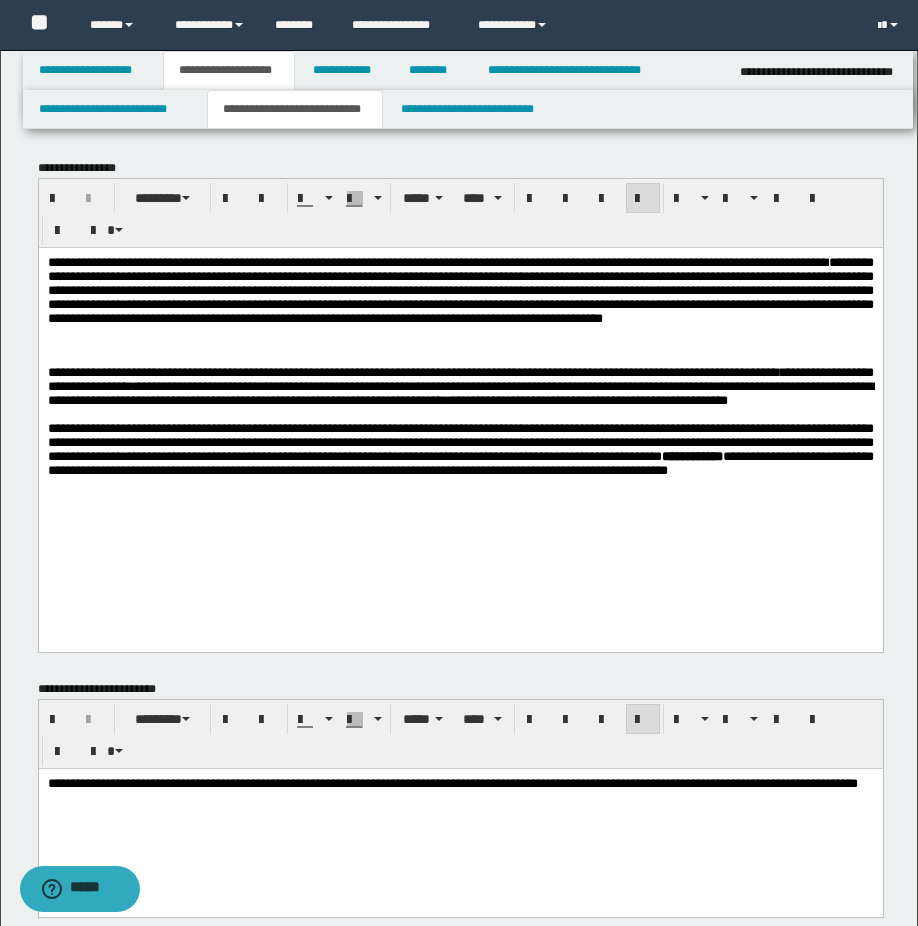 scroll, scrollTop: 300, scrollLeft: 0, axis: vertical 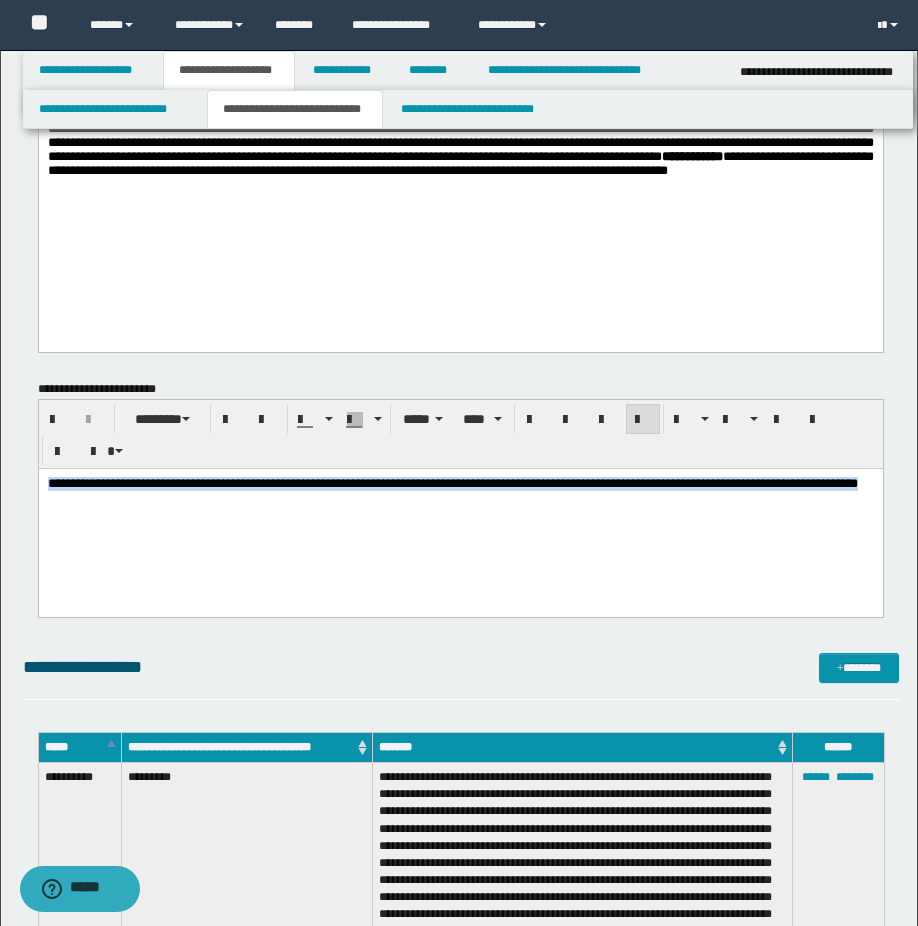 drag, startPoint x: 214, startPoint y: 525, endPoint x: 185, endPoint y: 487, distance: 47.801674 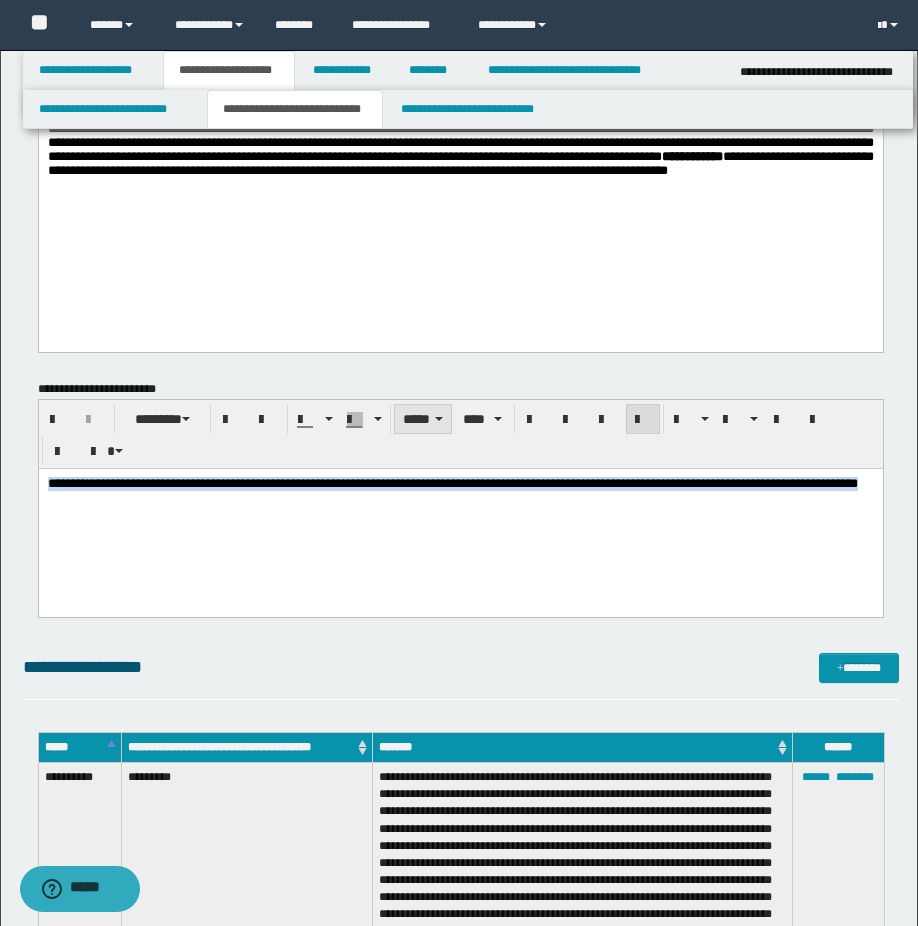 click on "*****" at bounding box center (423, 419) 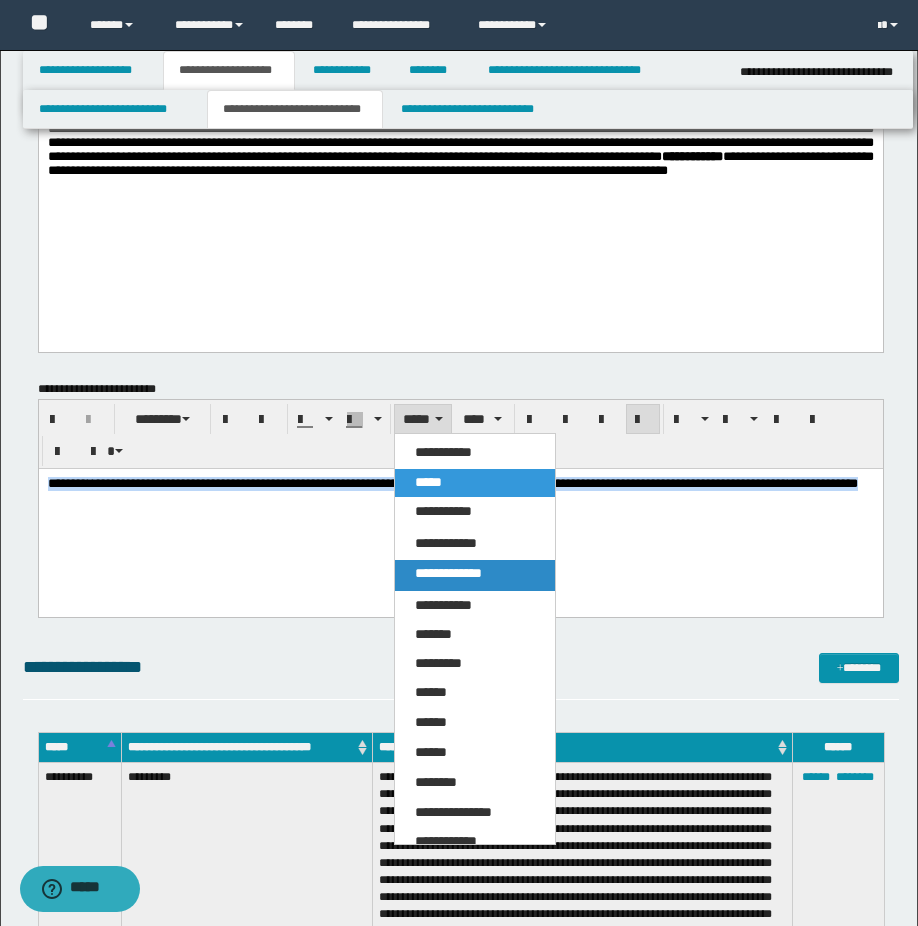 click on "**********" at bounding box center [448, 573] 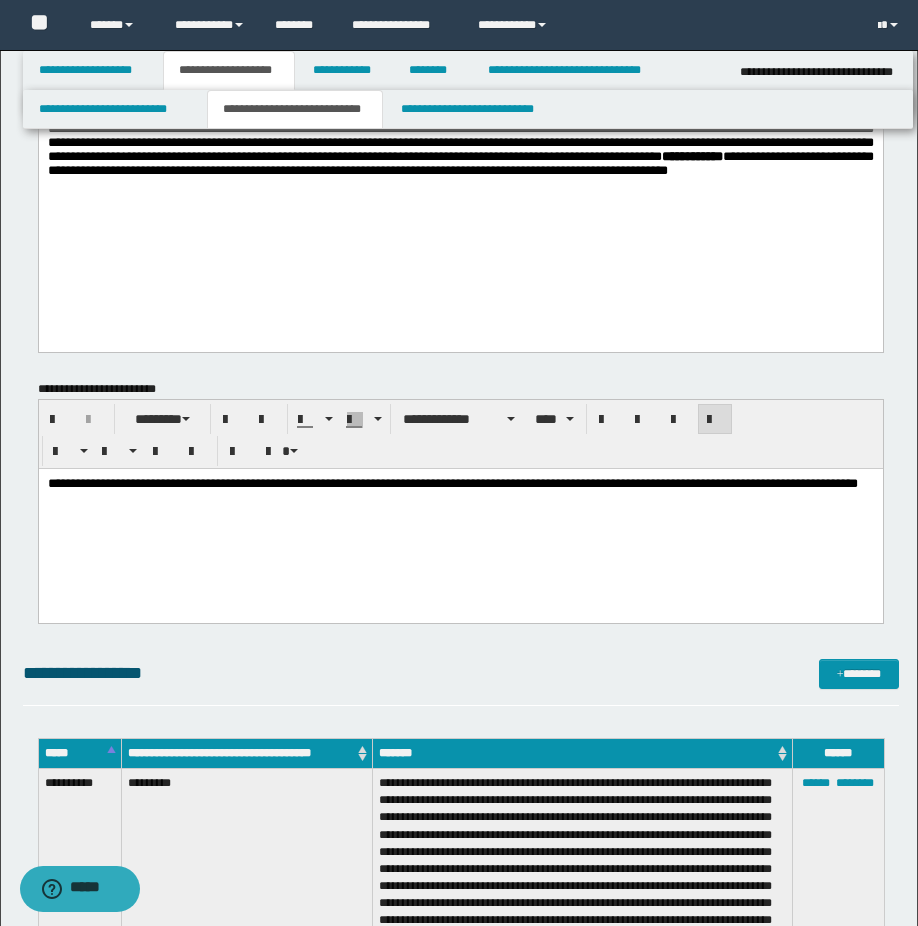 click on "**********" at bounding box center (460, 508) 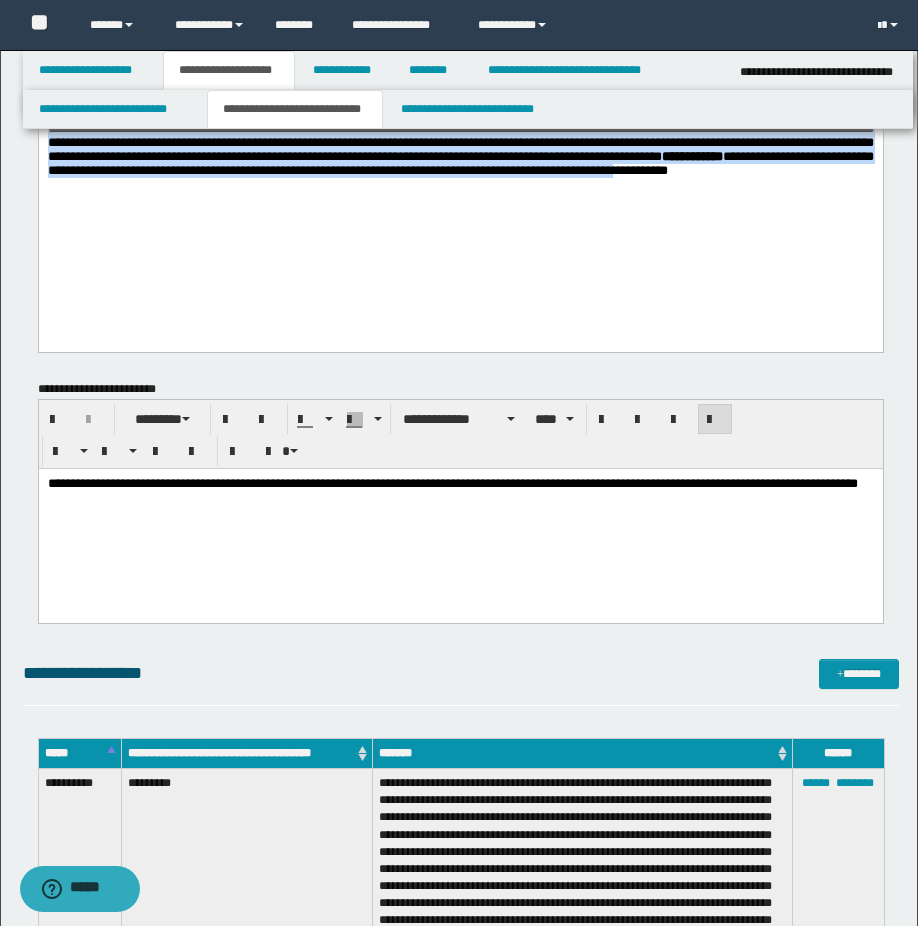 drag, startPoint x: 234, startPoint y: 204, endPoint x: 22, endPoint y: 145, distance: 220.05681 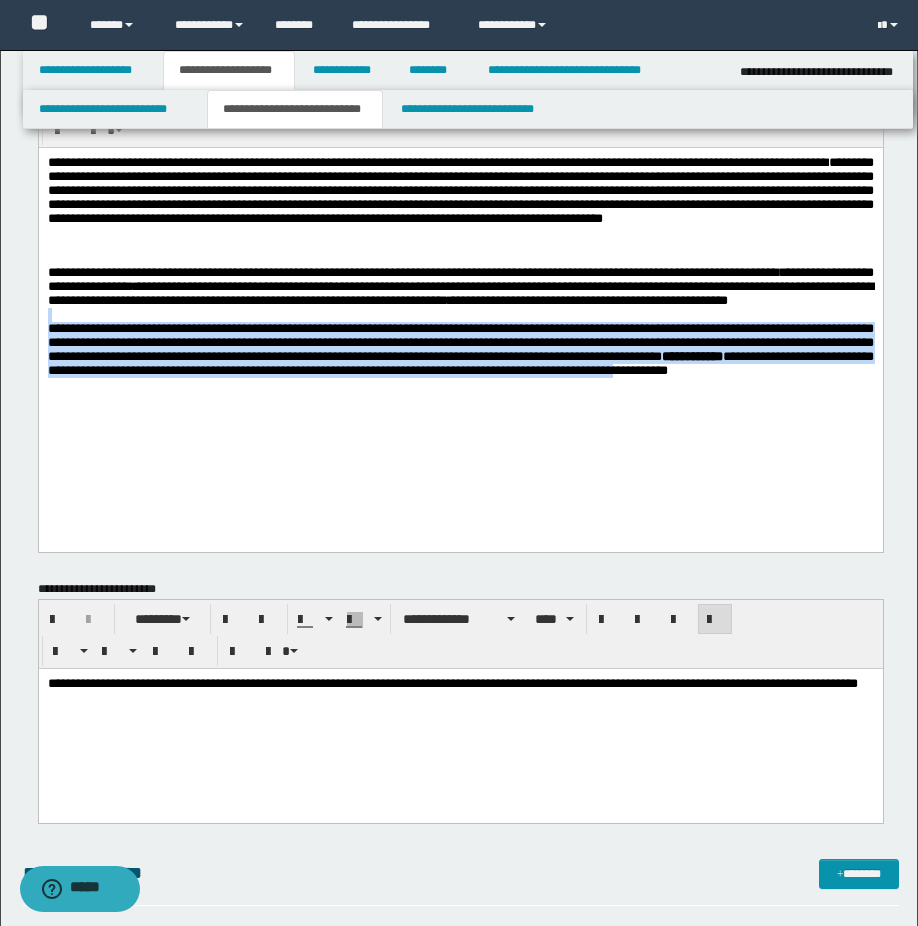 scroll, scrollTop: 0, scrollLeft: 0, axis: both 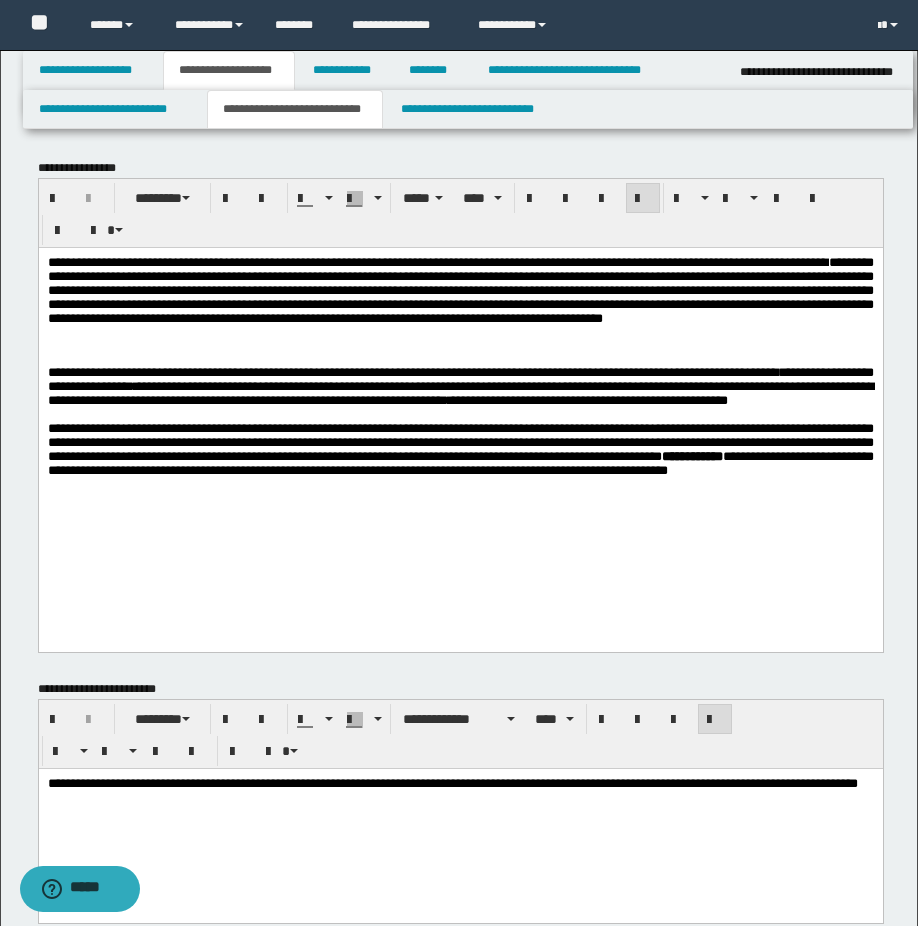 click at bounding box center (460, 484) 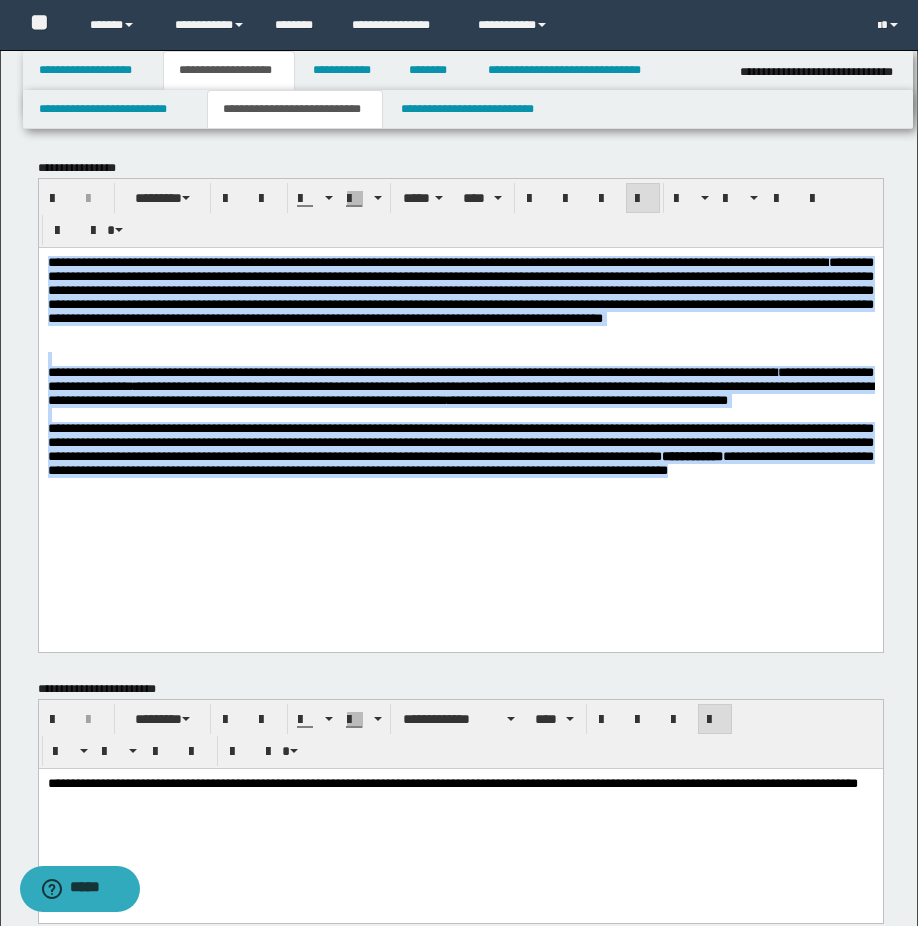 drag, startPoint x: 494, startPoint y: 538, endPoint x: 45, endPoint y: 260, distance: 528.09564 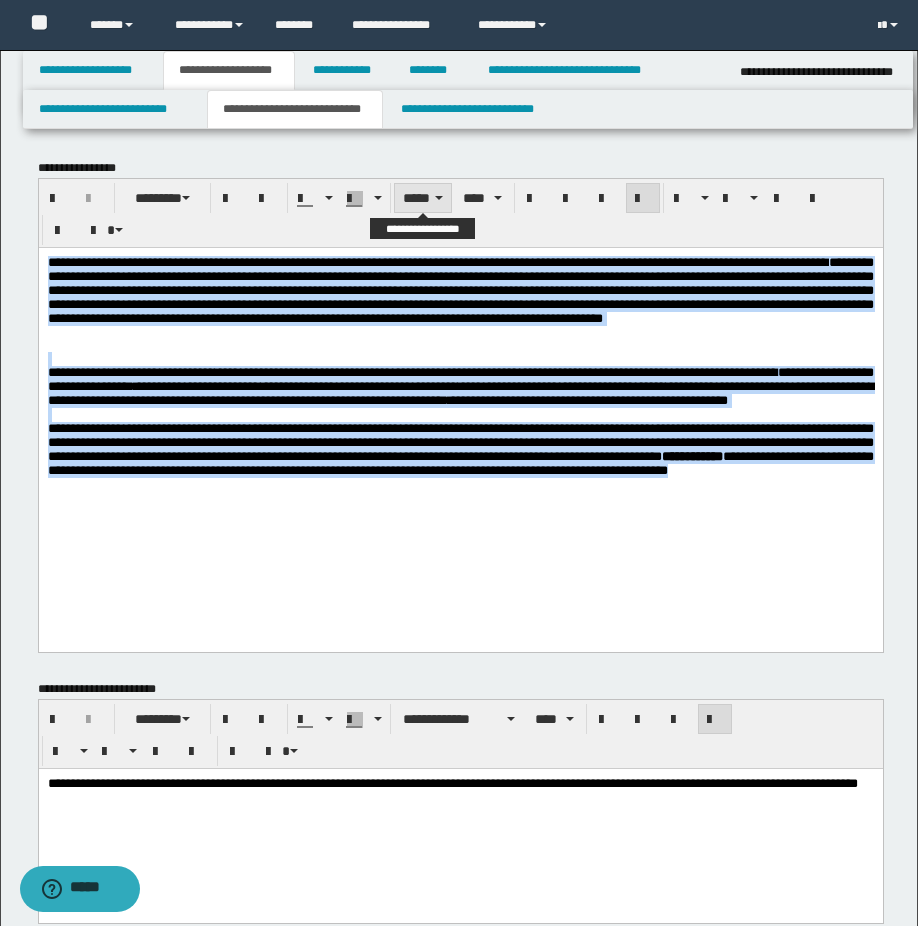 click on "*****" at bounding box center (423, 198) 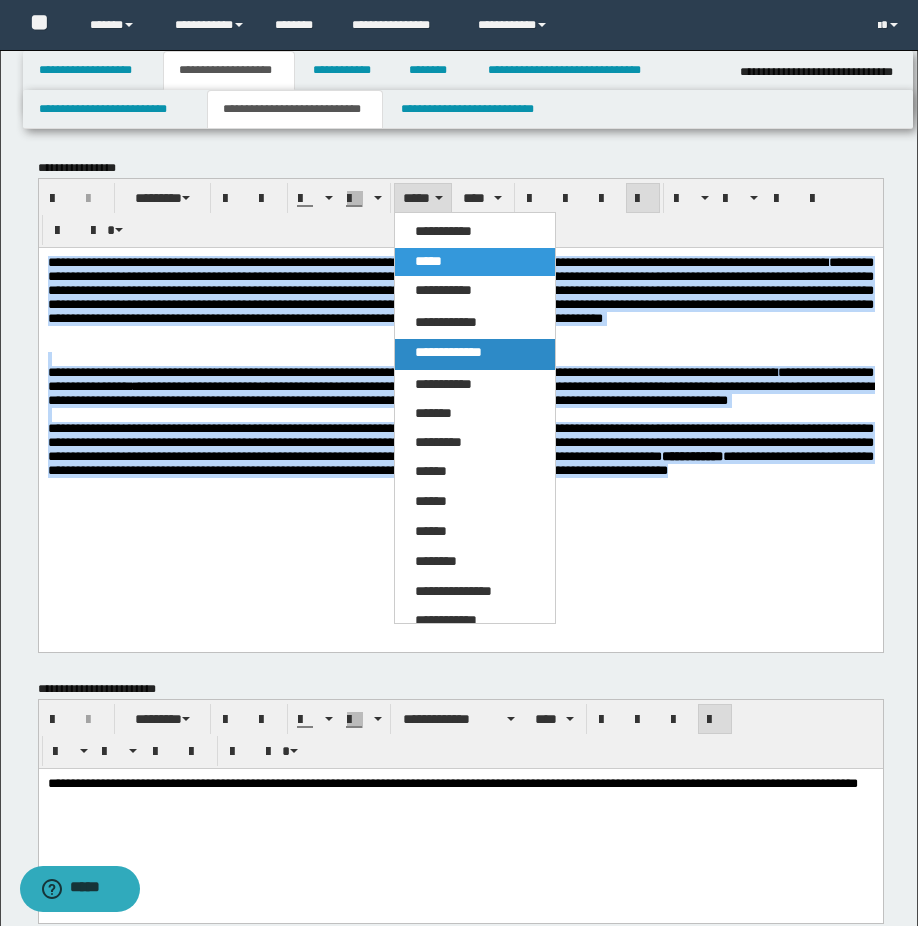 click on "**********" at bounding box center (448, 352) 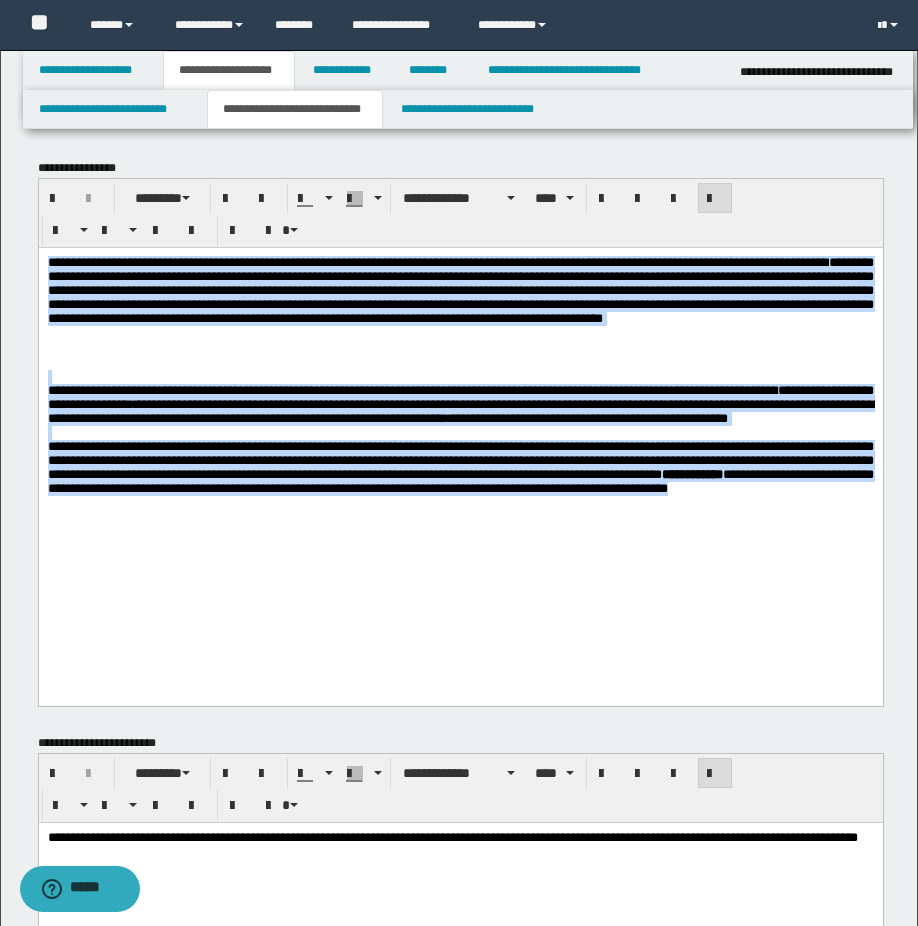 click on "**********" at bounding box center (460, 407) 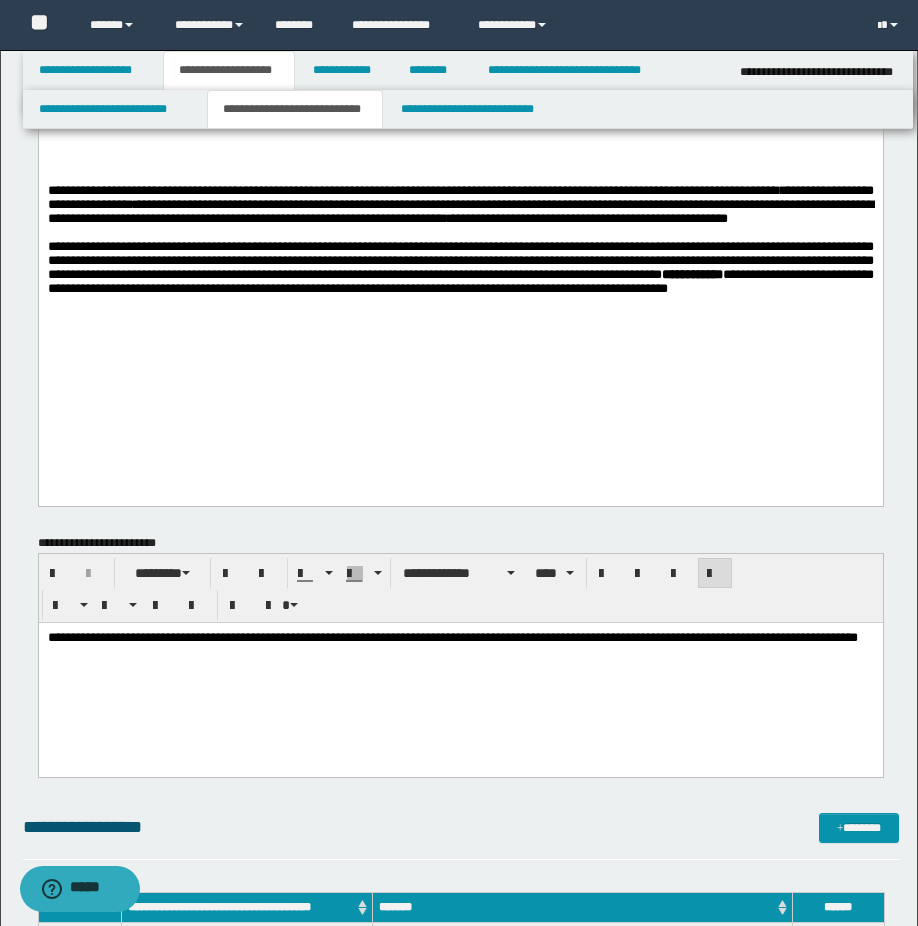 click on "**********" at bounding box center (460, 662) 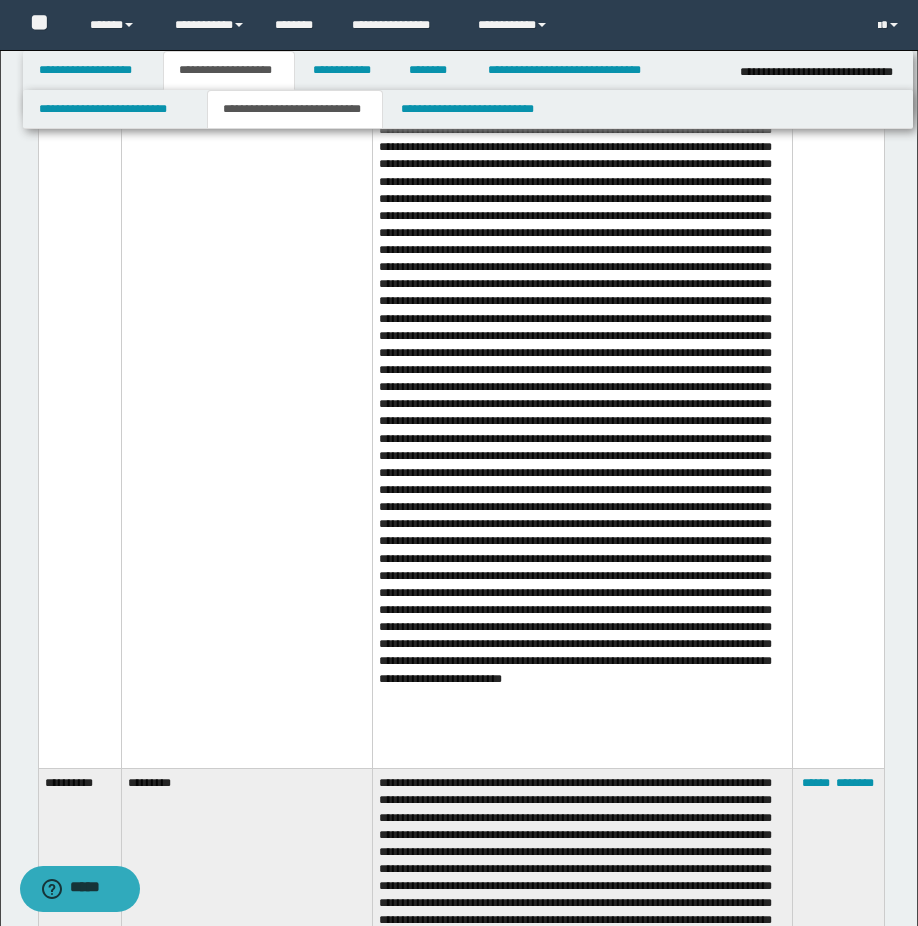 scroll, scrollTop: 1500, scrollLeft: 0, axis: vertical 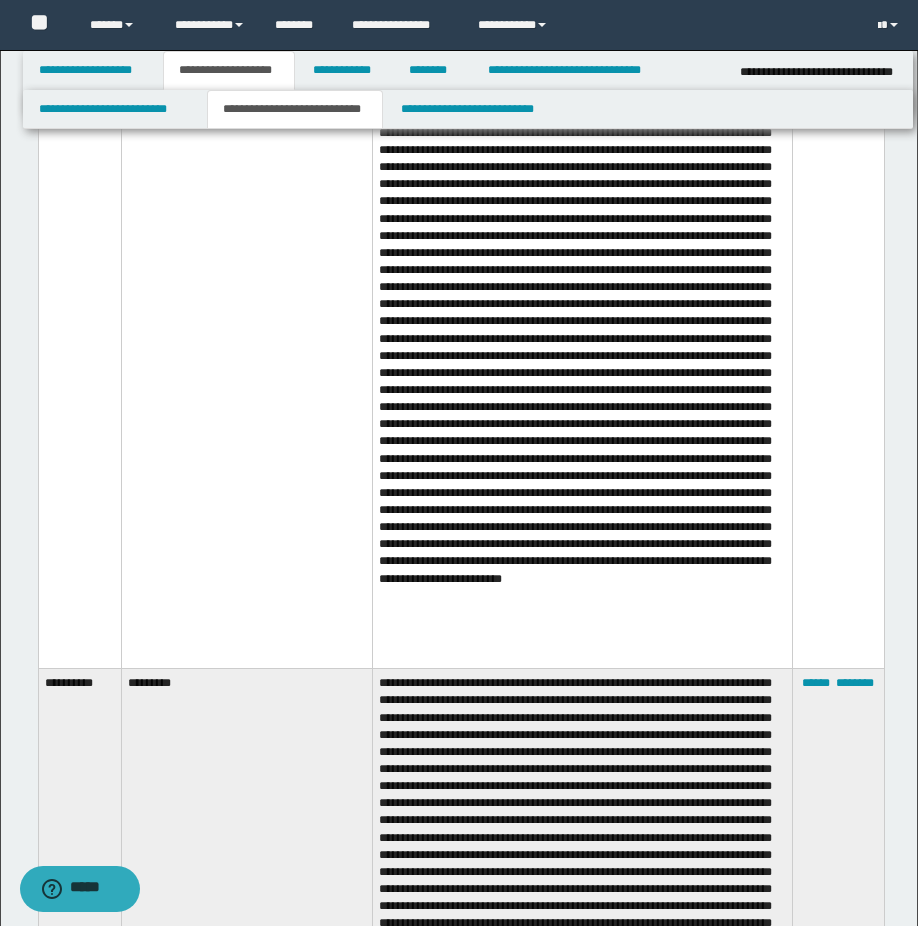 click at bounding box center (582, 256) 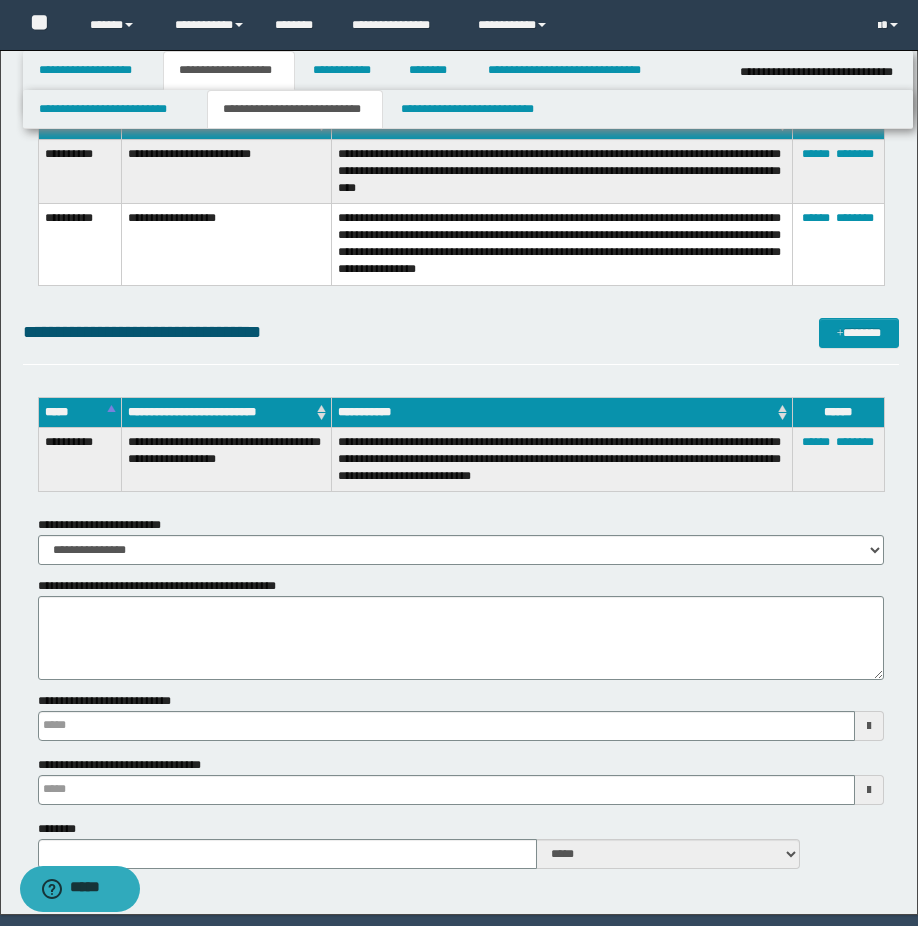 scroll, scrollTop: 4466, scrollLeft: 0, axis: vertical 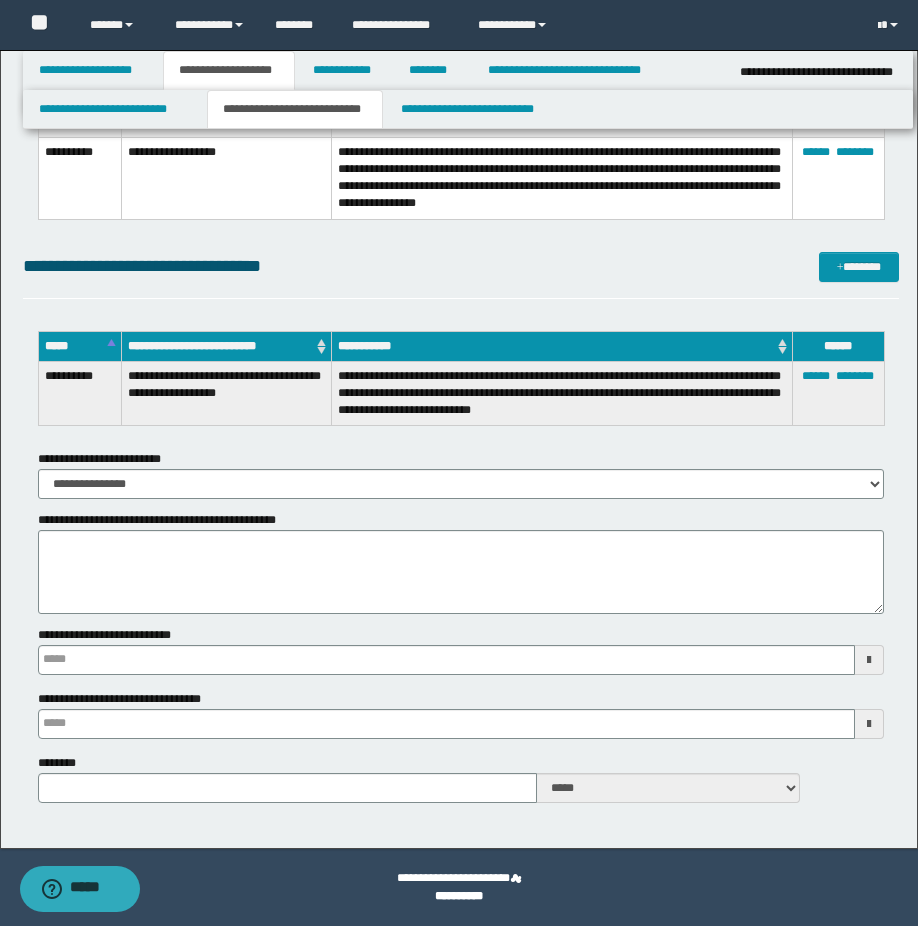 type 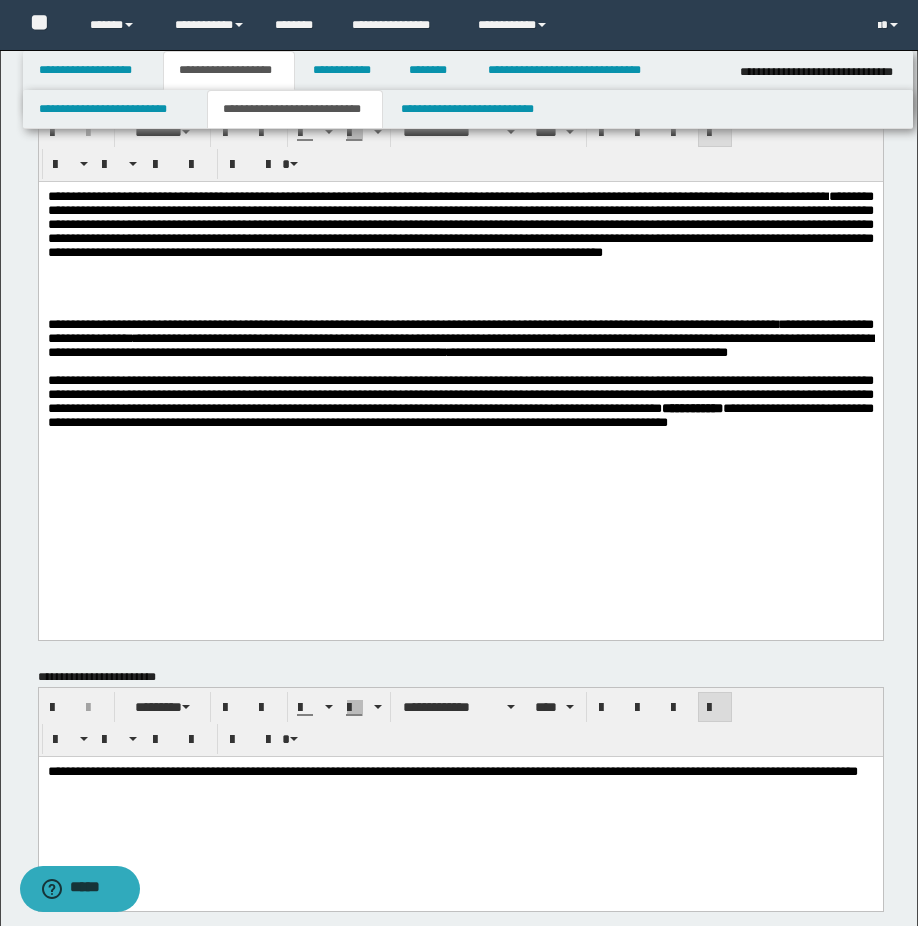 scroll, scrollTop: 0, scrollLeft: 0, axis: both 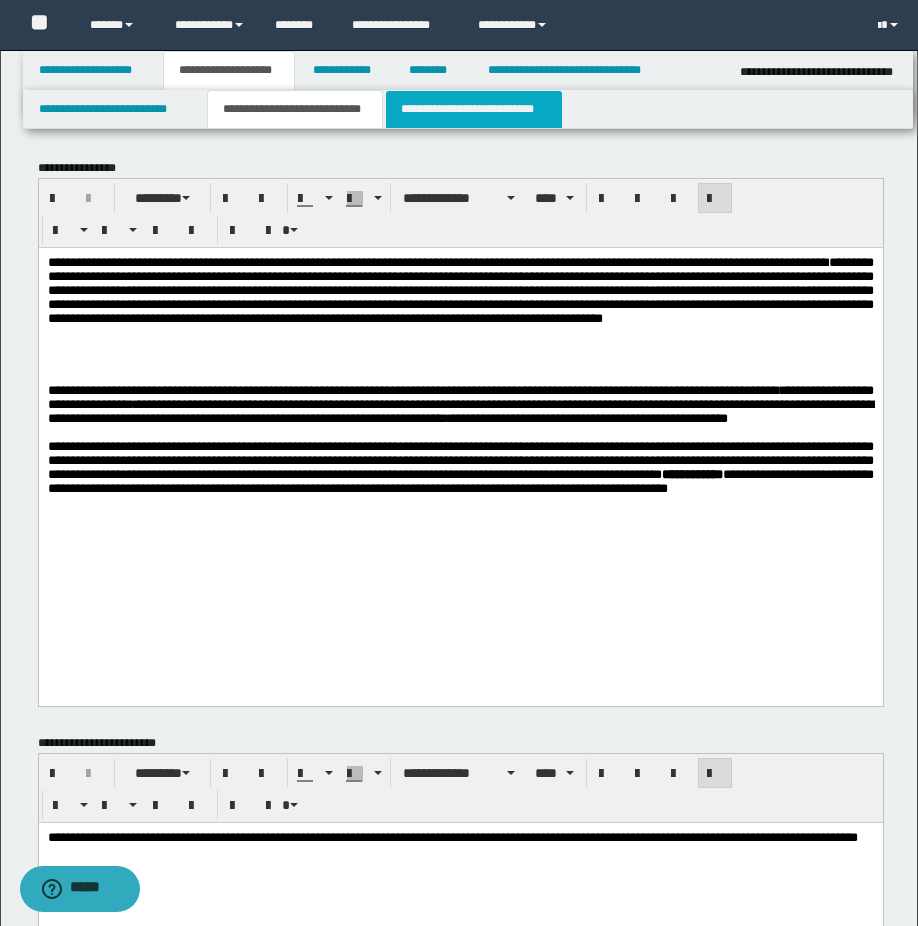 drag, startPoint x: 430, startPoint y: 109, endPoint x: 418, endPoint y: 111, distance: 12.165525 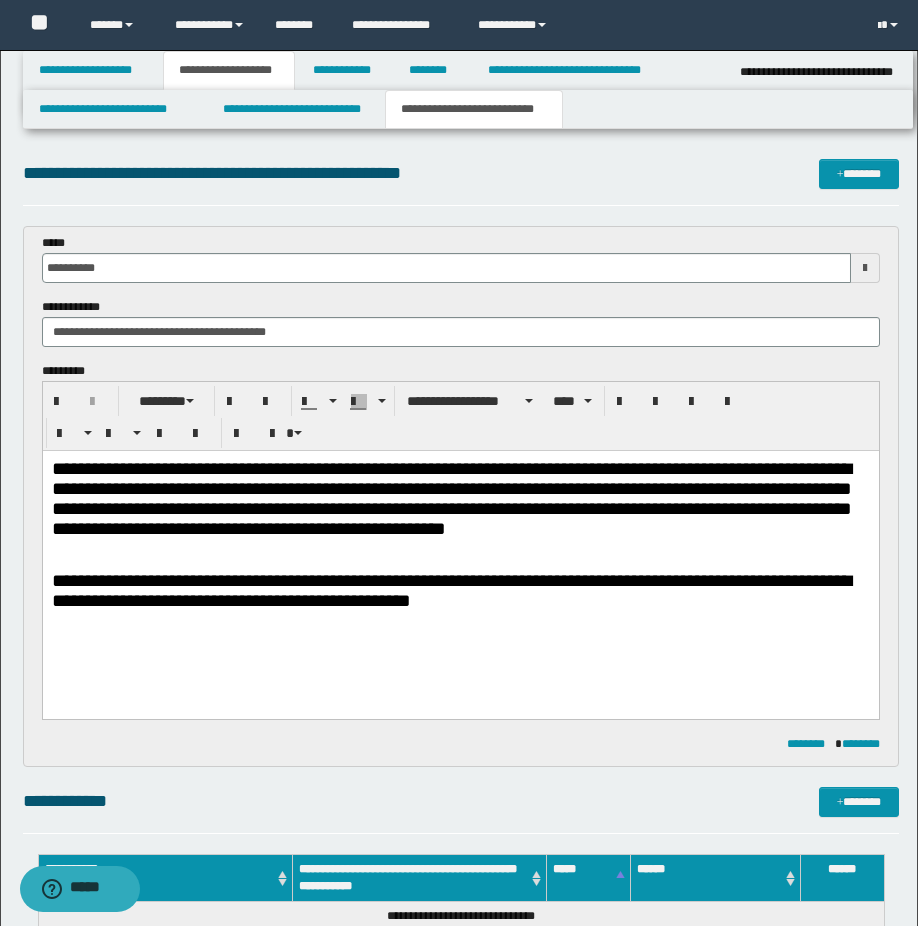 click at bounding box center [460, 563] 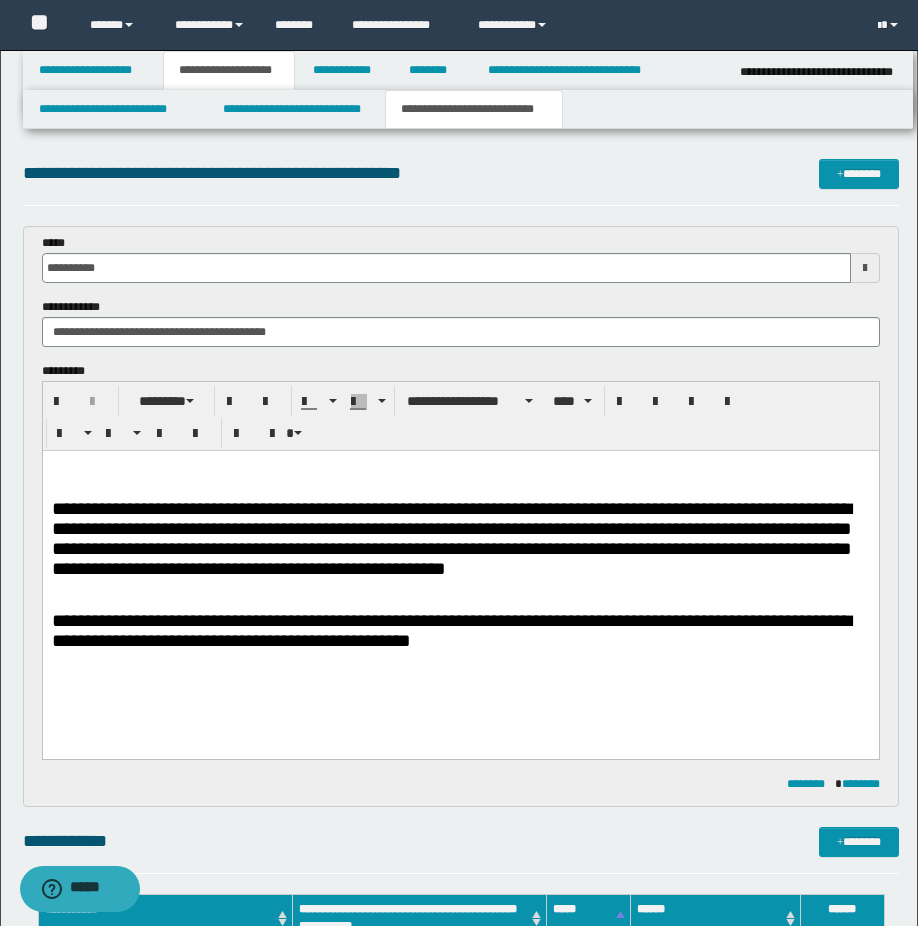 click on "**********" at bounding box center [460, 580] 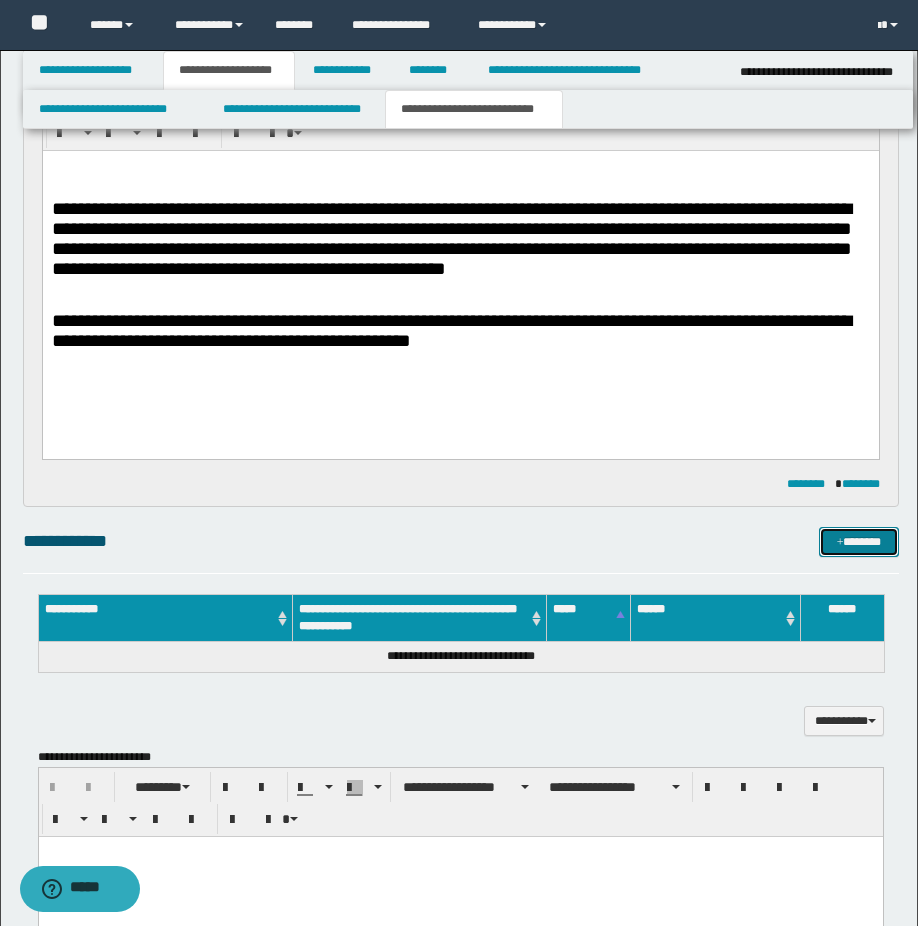 click on "*******" at bounding box center (859, 542) 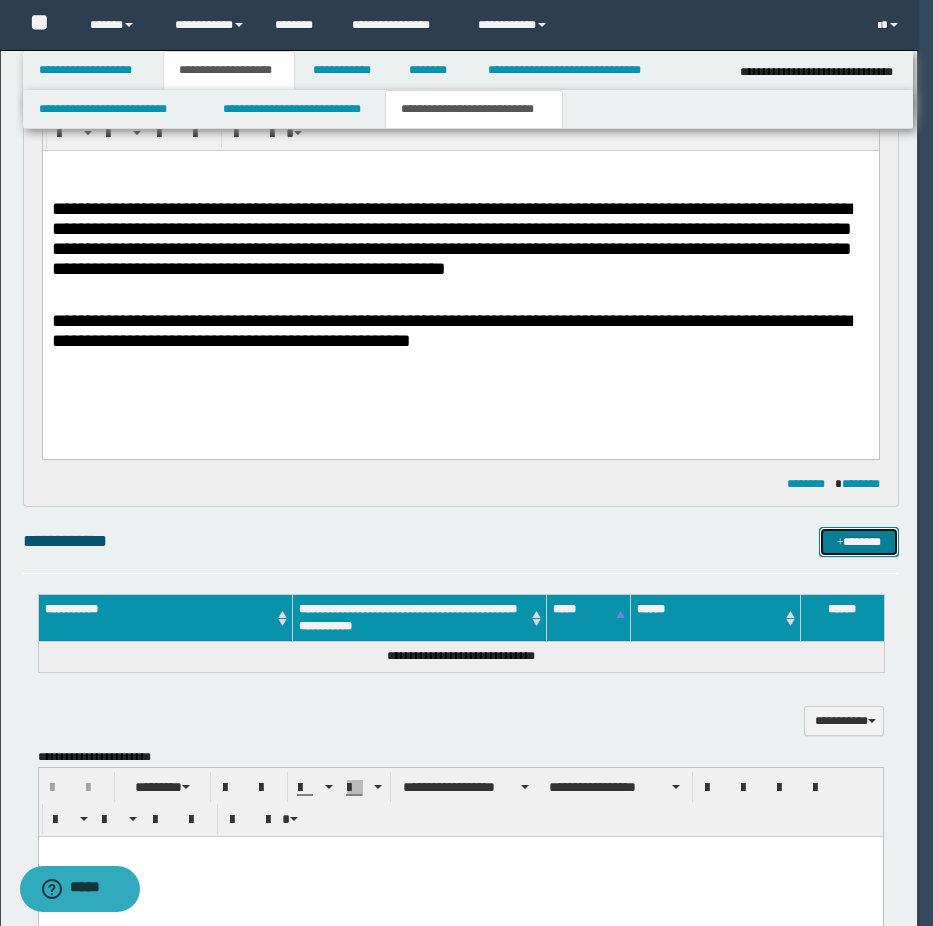 type 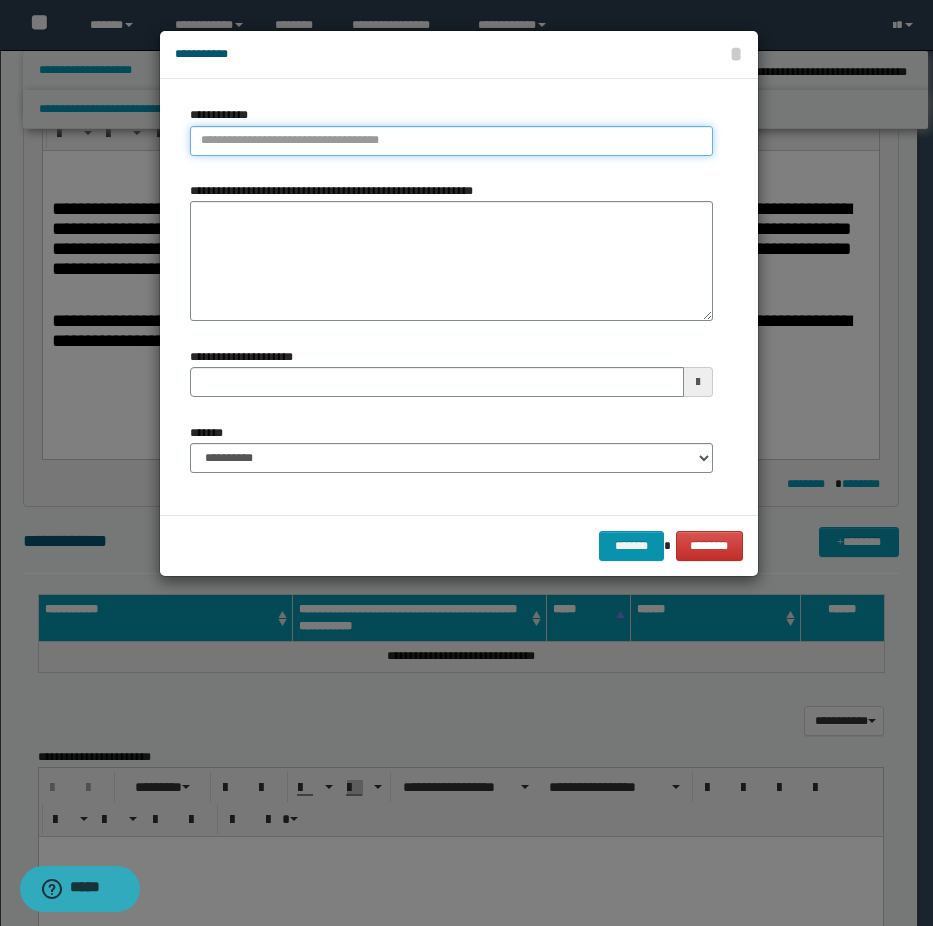 click on "**********" at bounding box center [451, 141] 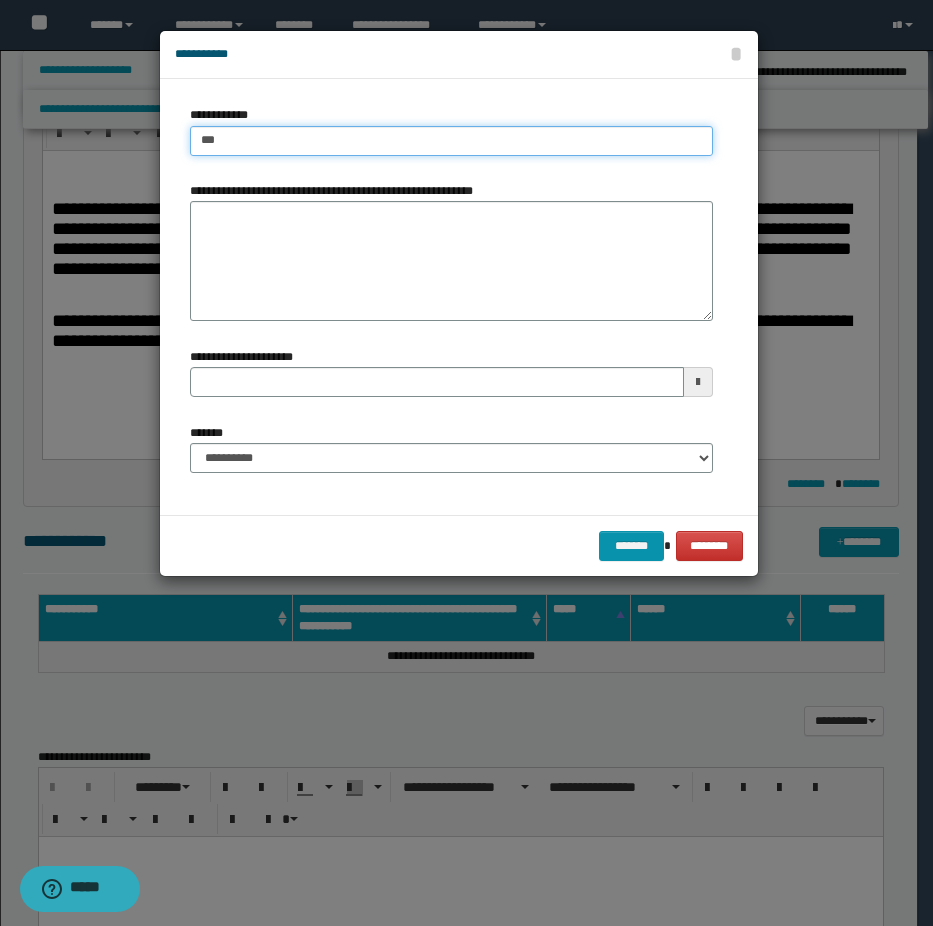 type on "****" 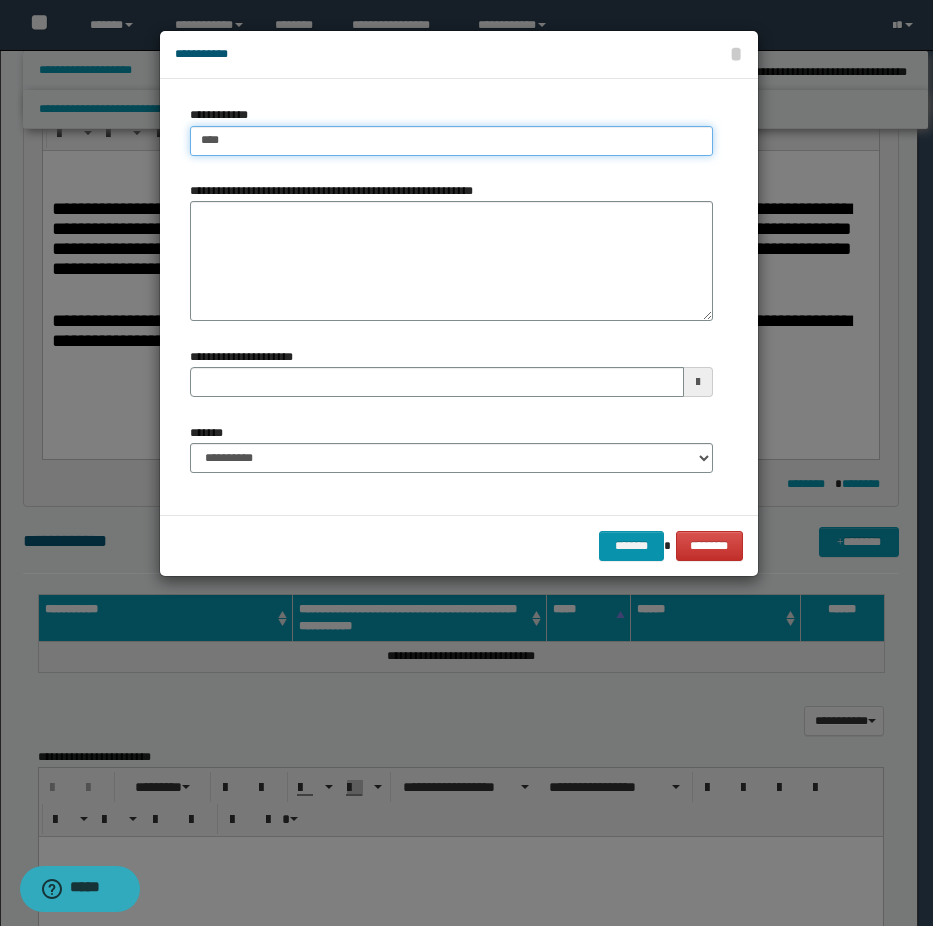 type on "****" 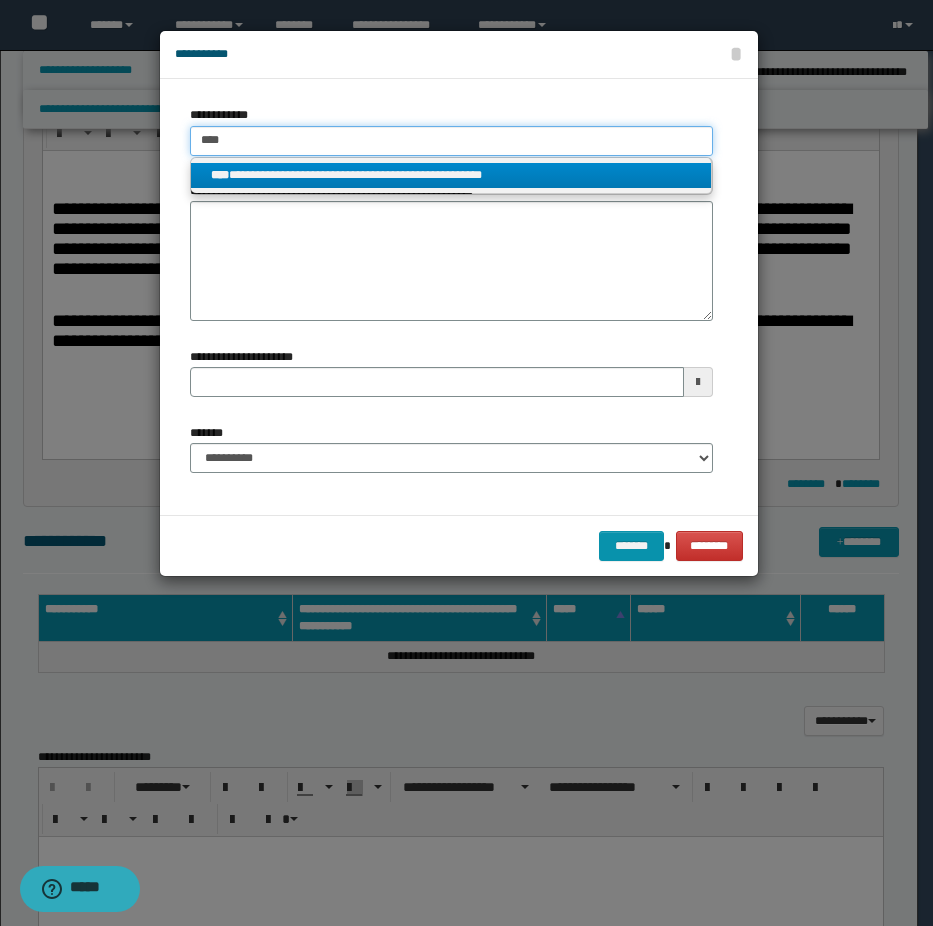 type on "****" 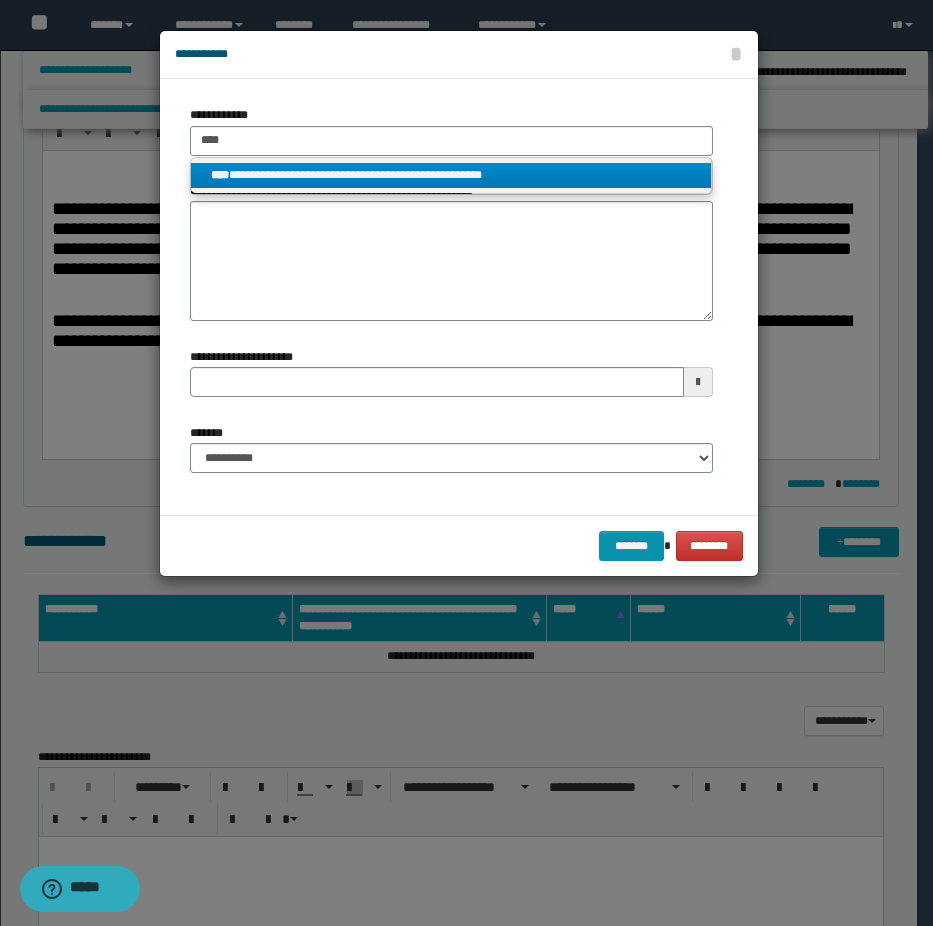 click on "**********" at bounding box center [451, 175] 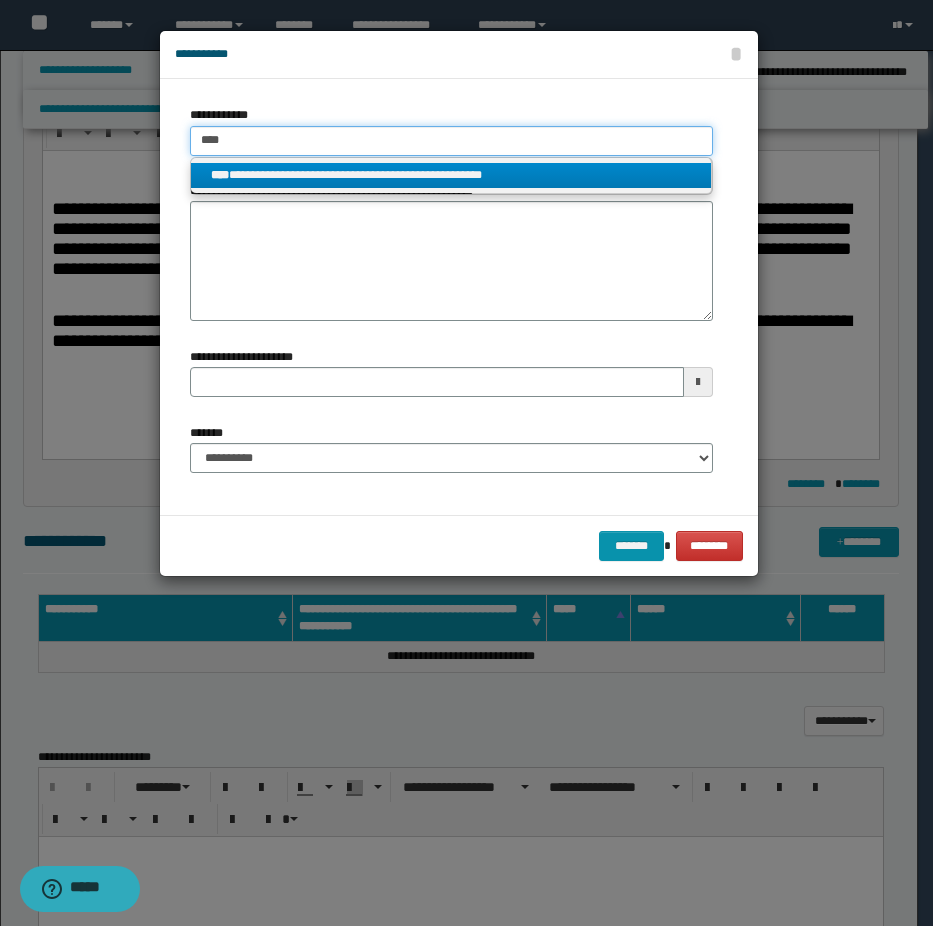 type 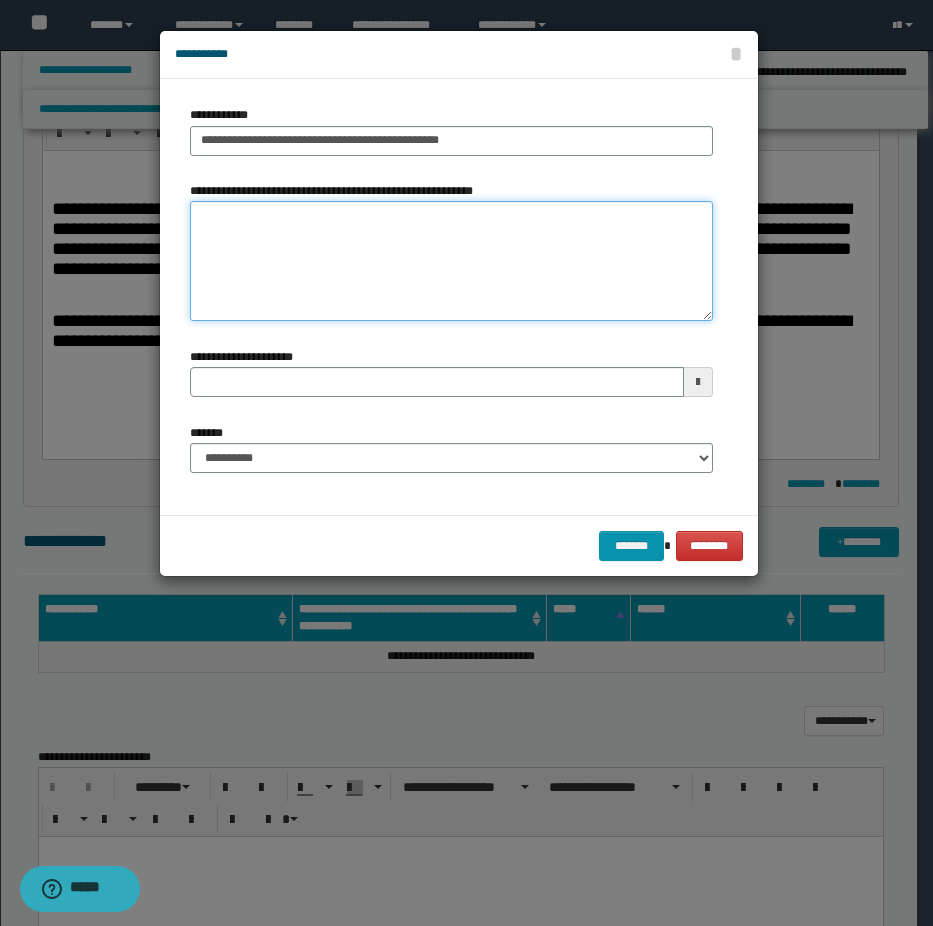 click on "**********" at bounding box center [451, 261] 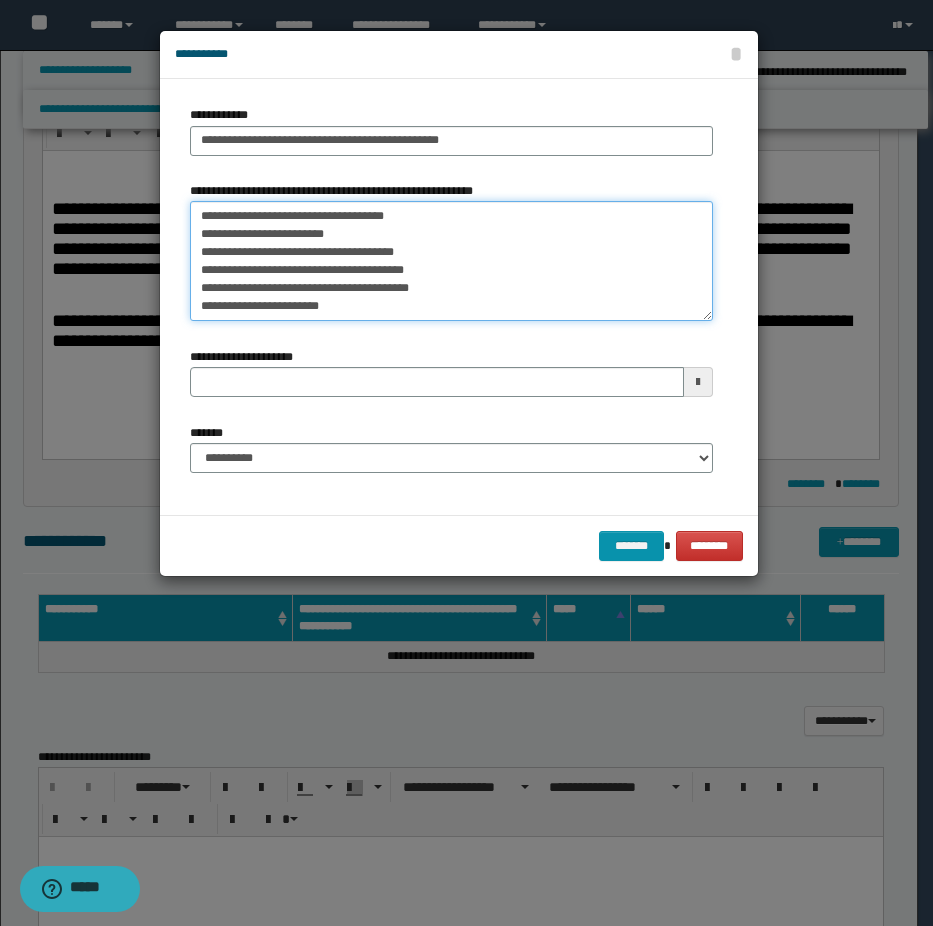 type 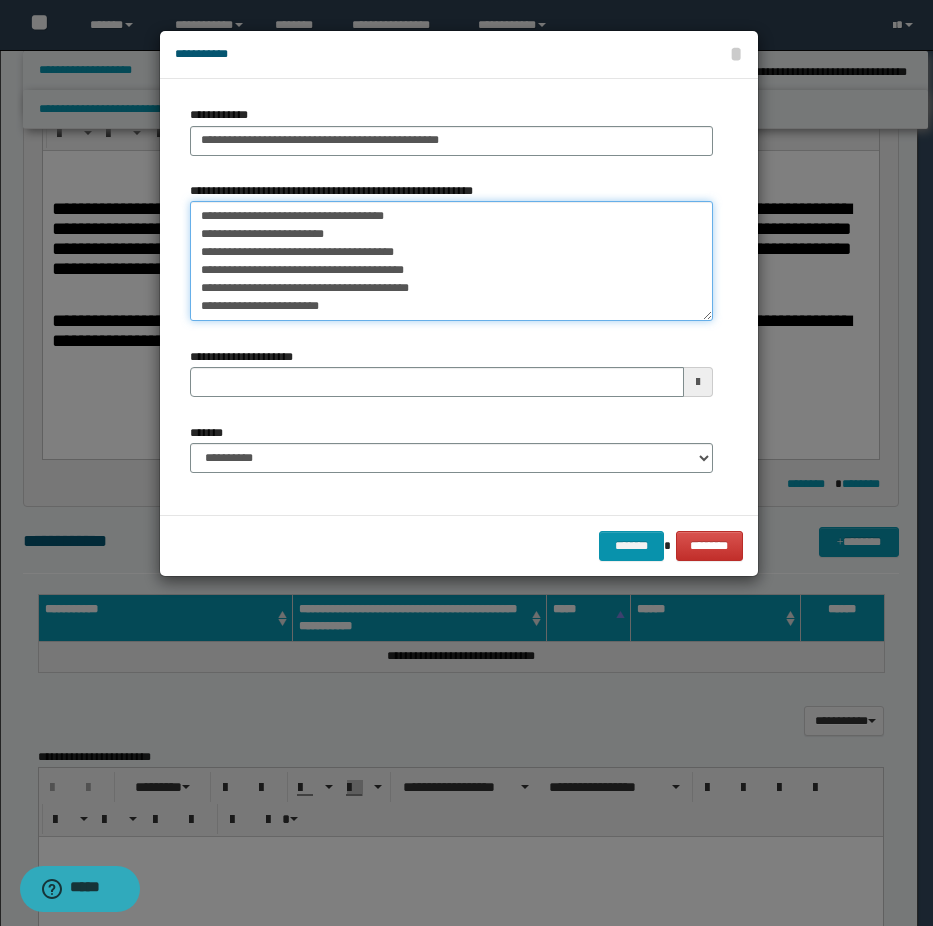 click on "**********" at bounding box center [451, 261] 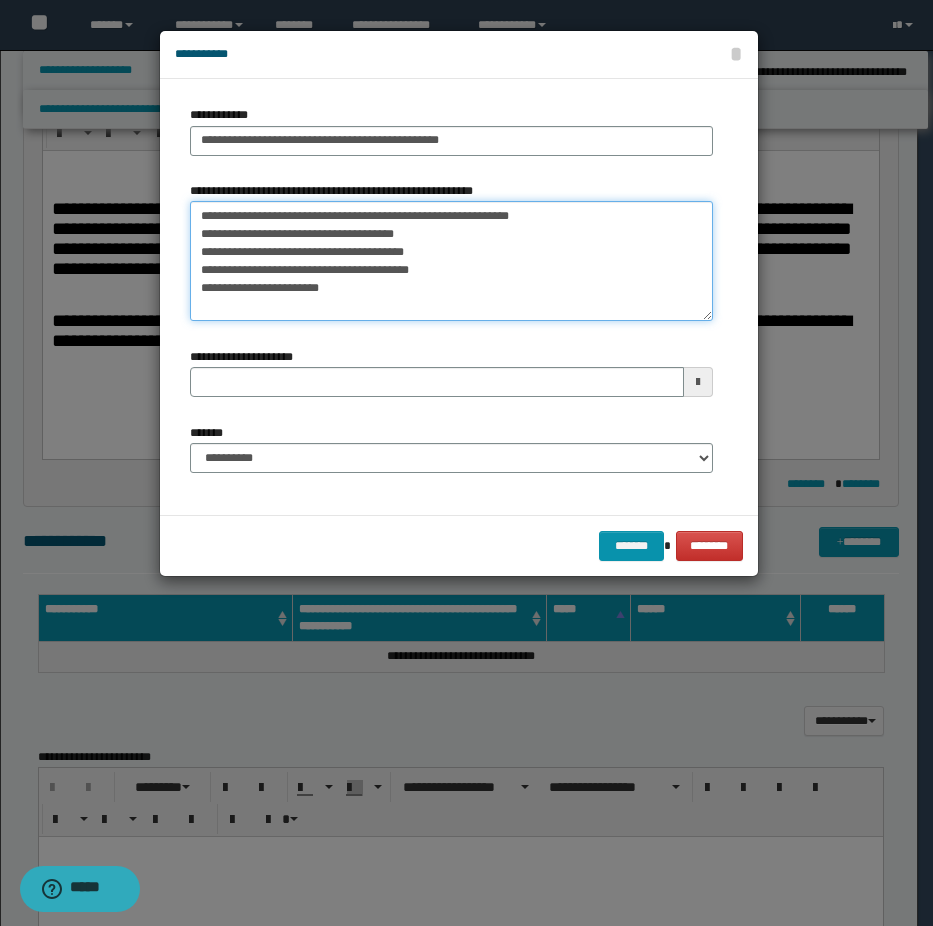 click on "**********" at bounding box center (451, 261) 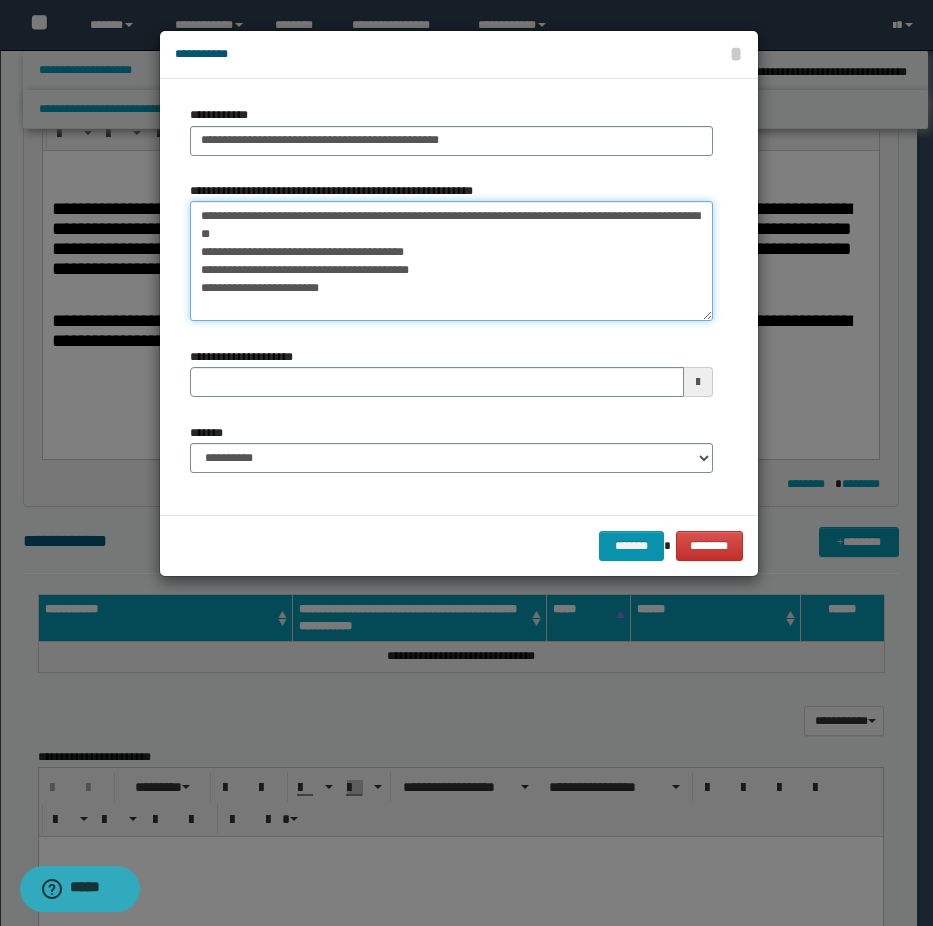 click on "**********" at bounding box center (451, 261) 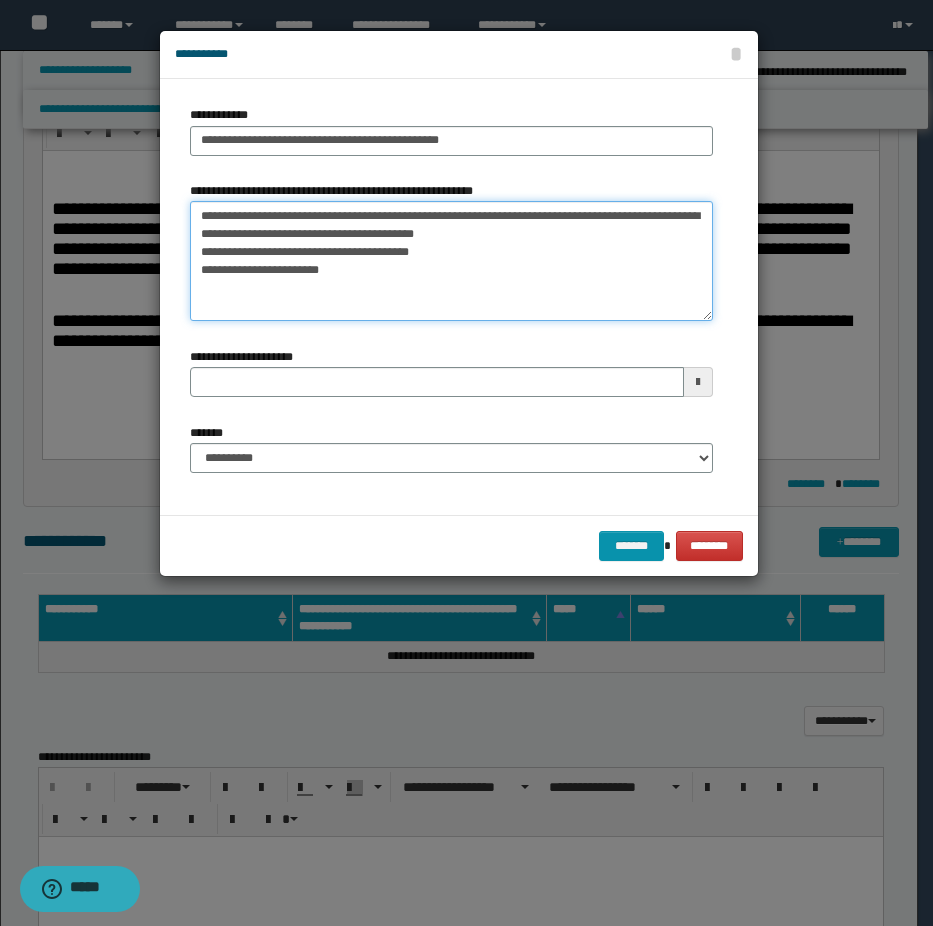 click on "**********" at bounding box center [451, 261] 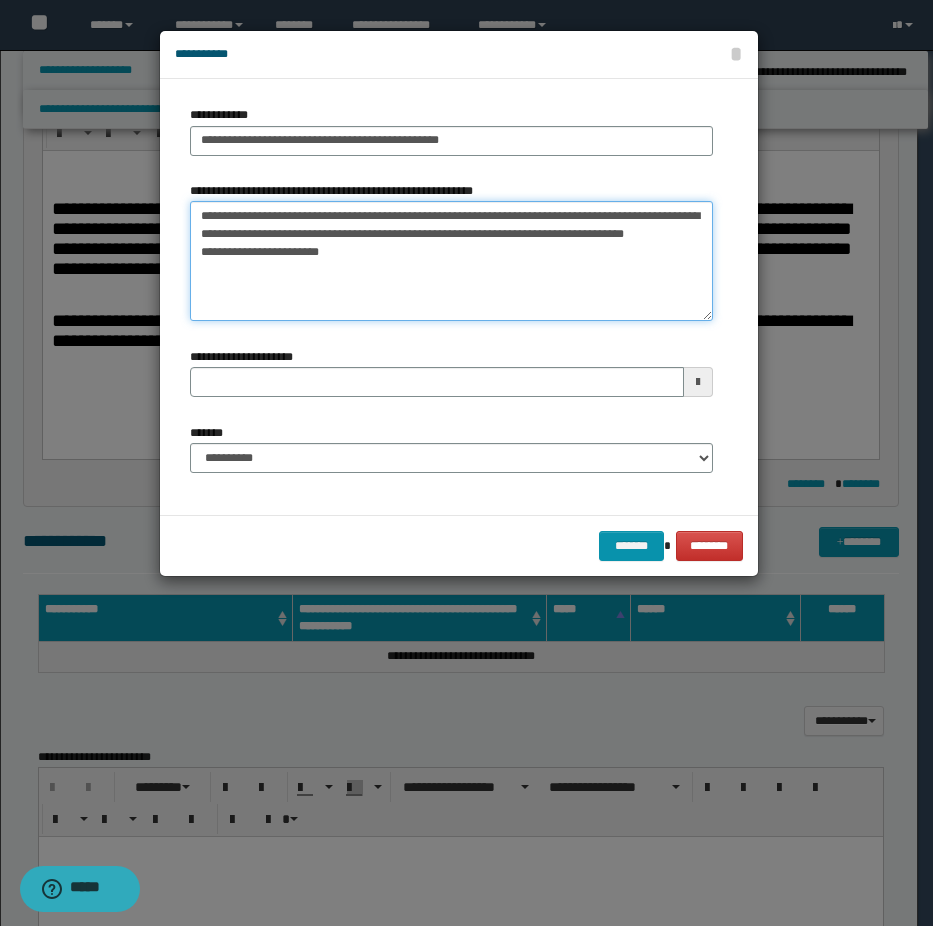 click on "**********" at bounding box center [451, 261] 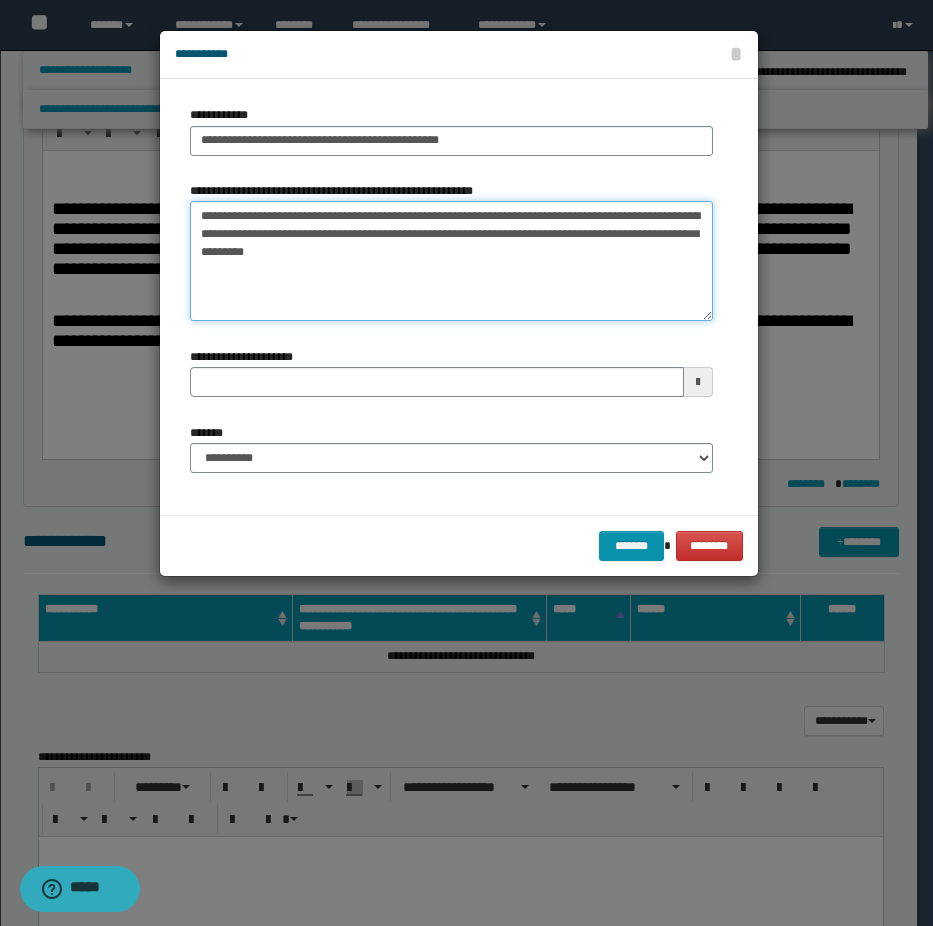 type 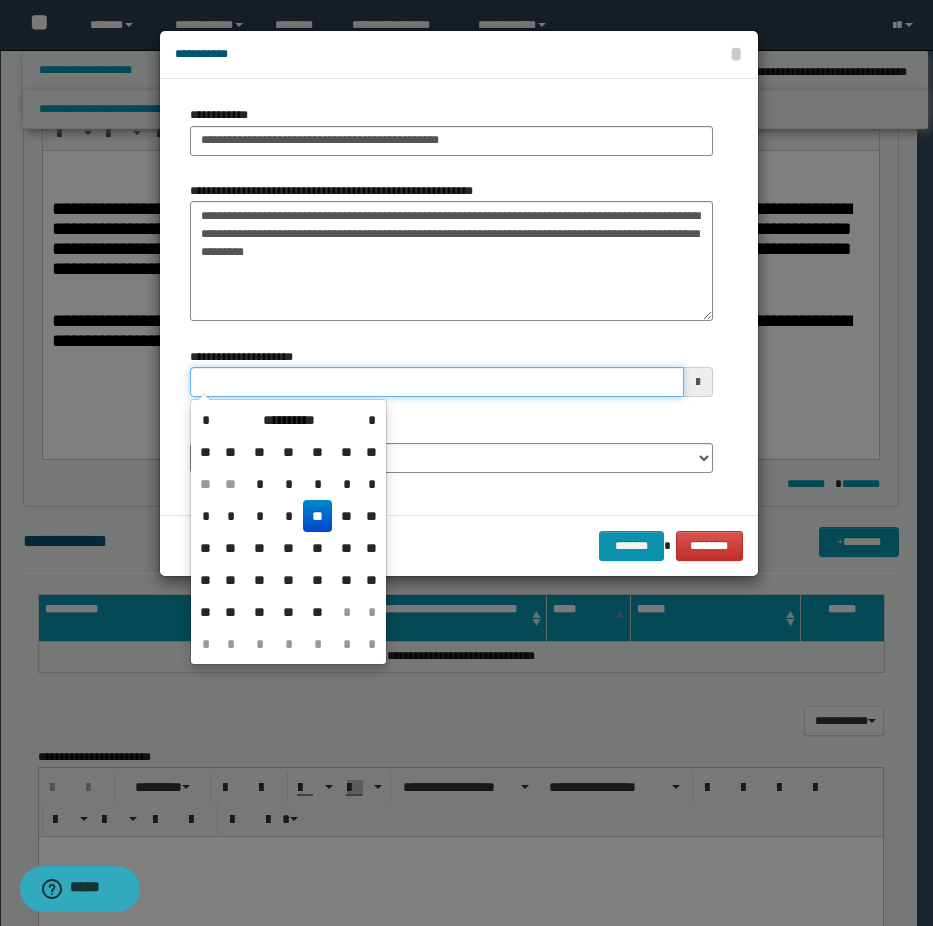 click on "**********" at bounding box center [437, 382] 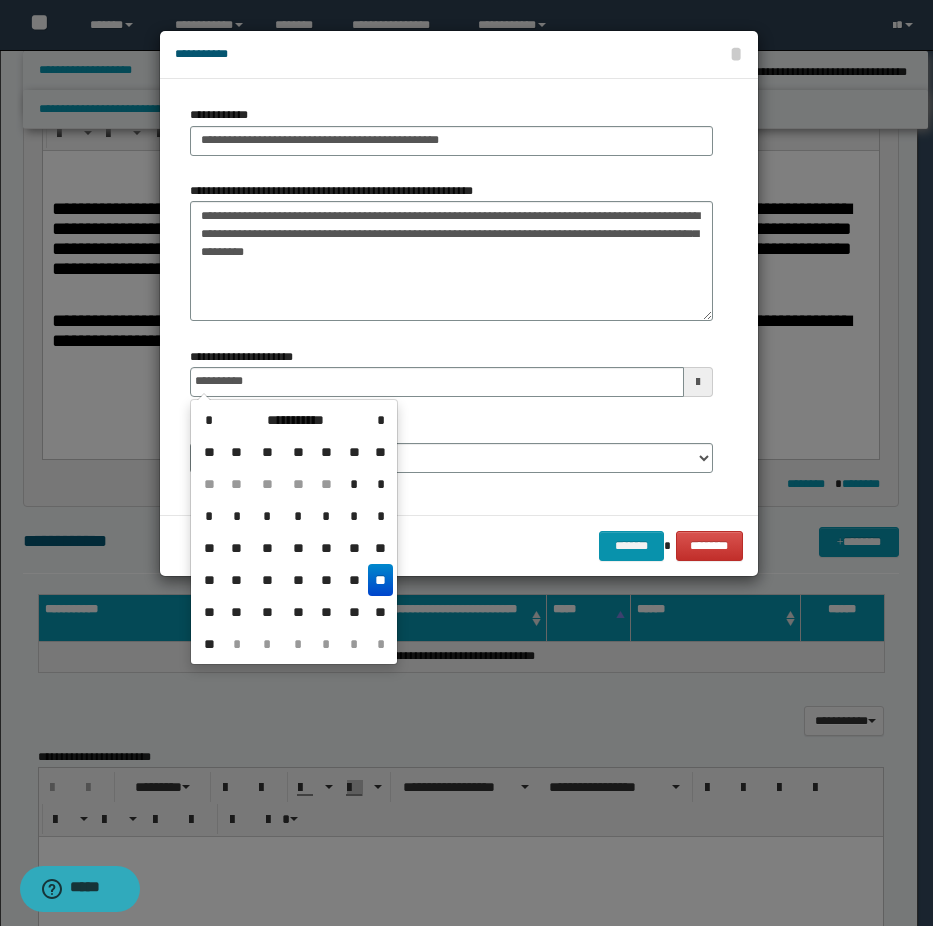 click on "**" at bounding box center (380, 580) 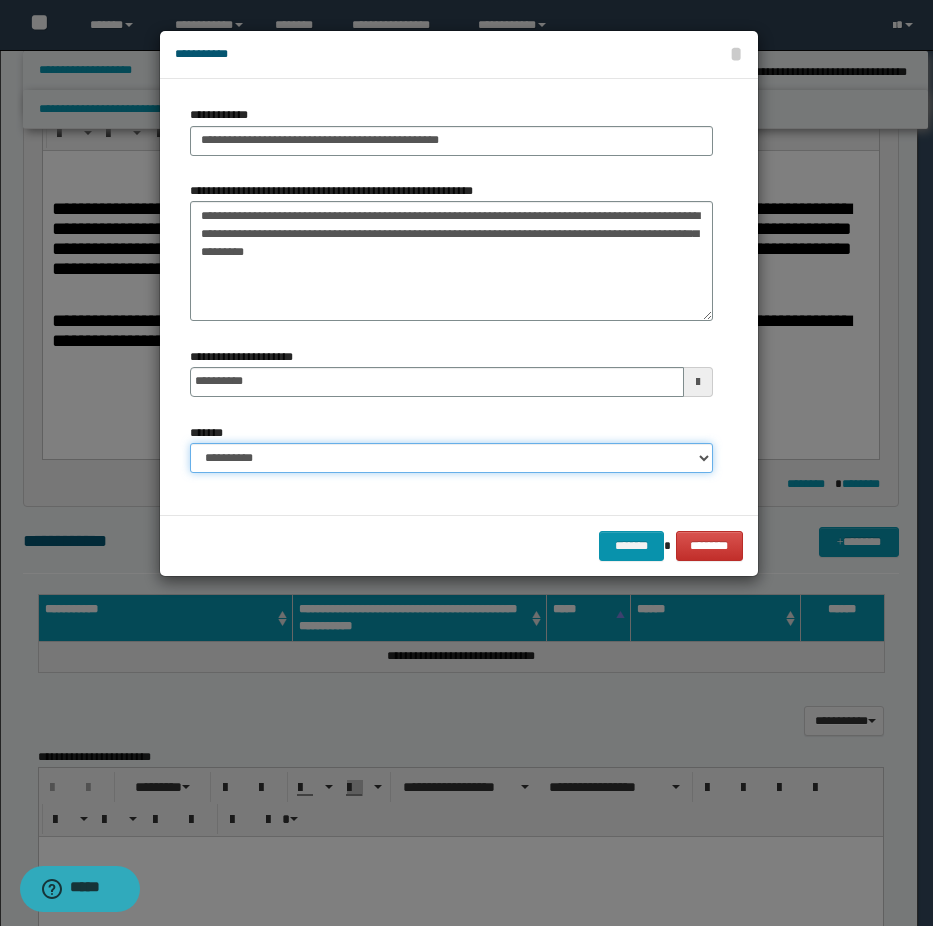 click on "**********" at bounding box center (451, 458) 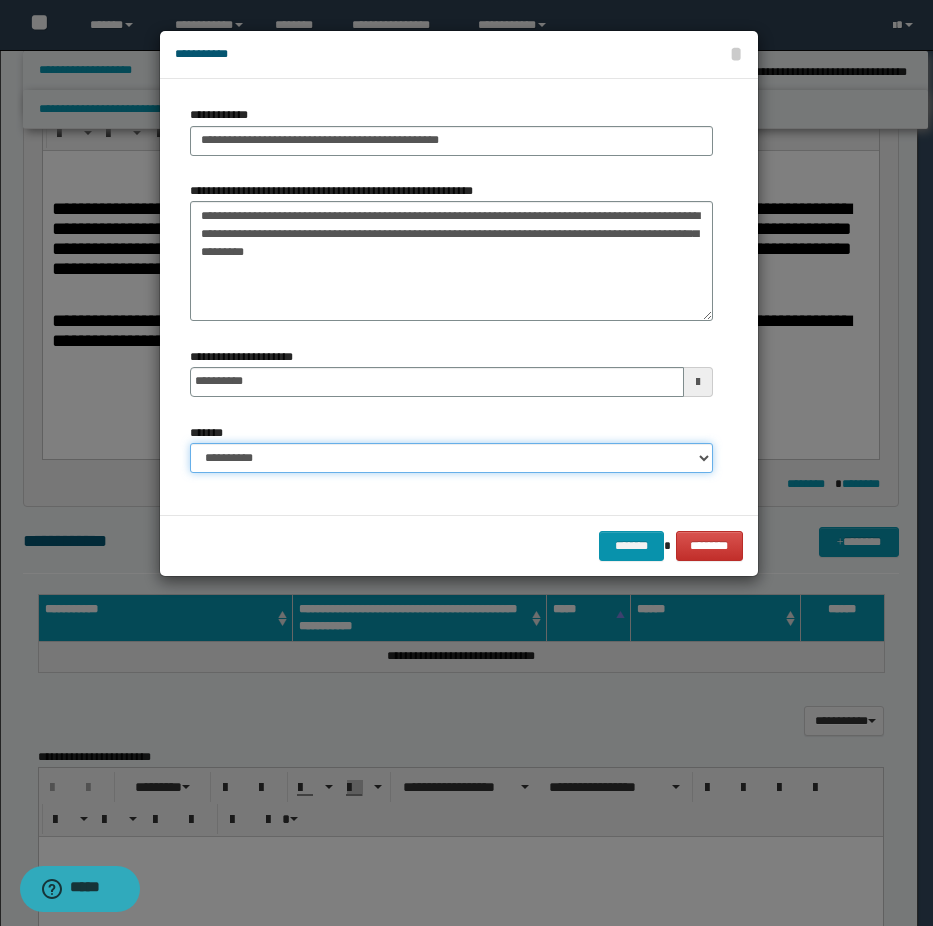 select on "*" 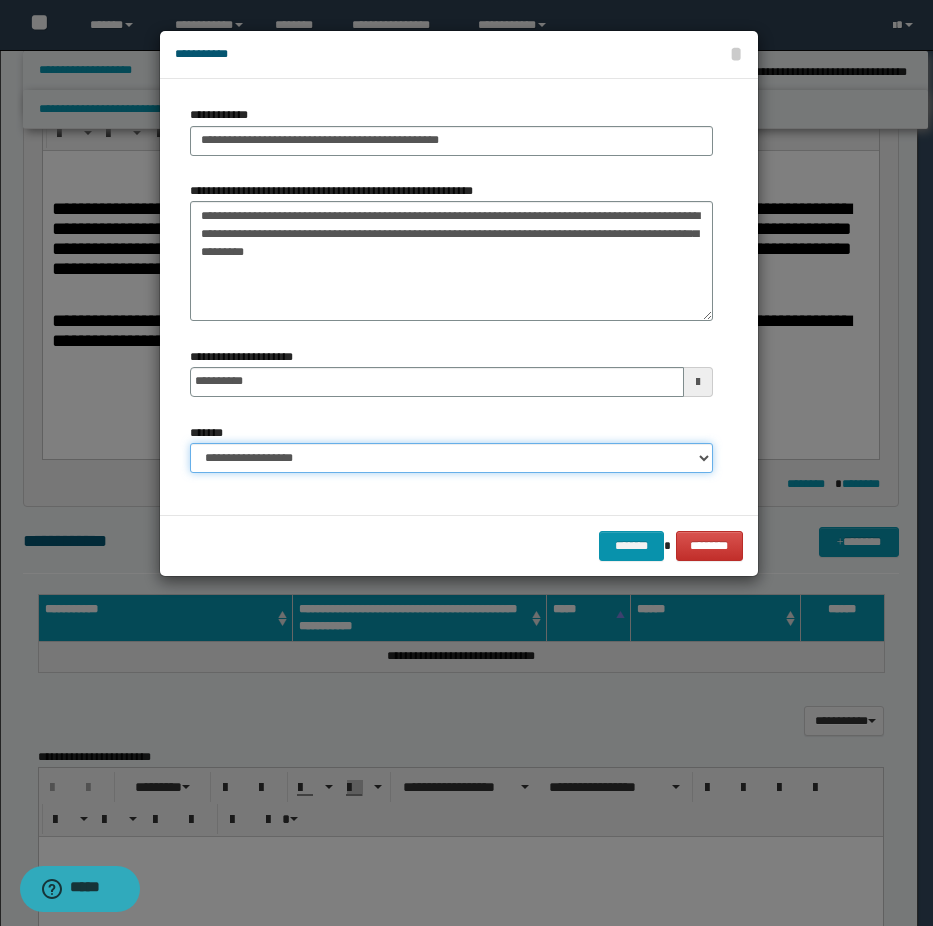 click on "**********" at bounding box center (451, 458) 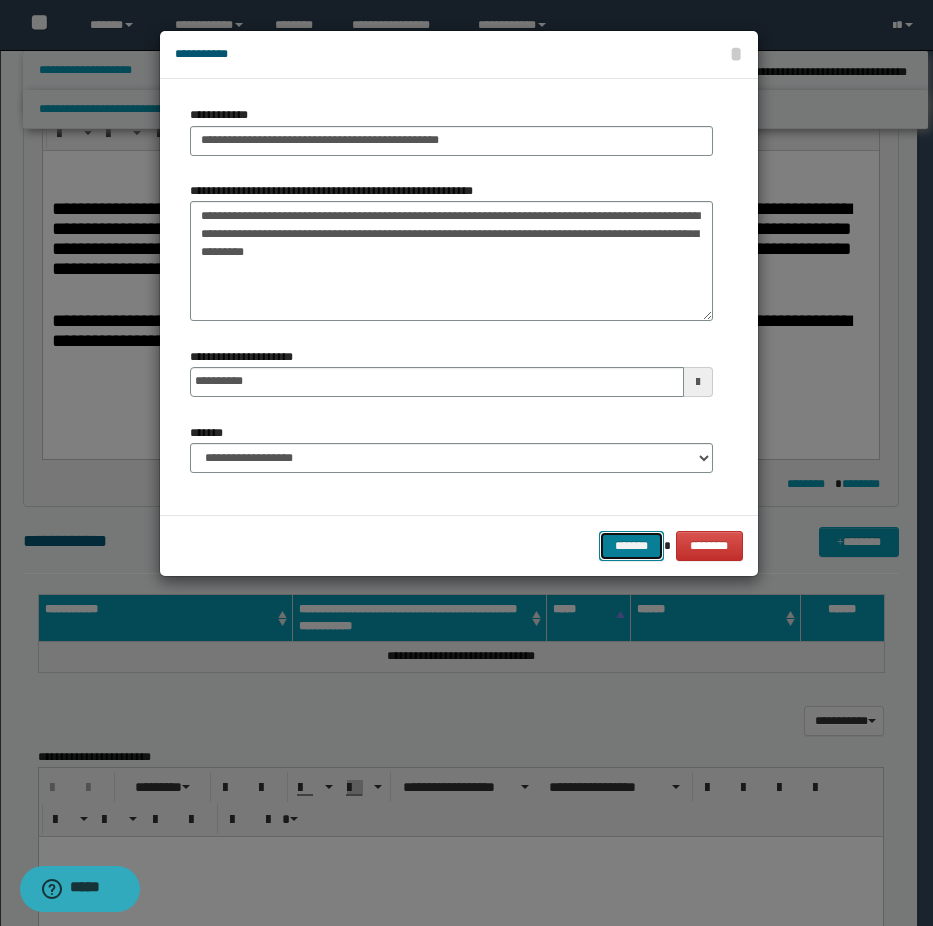 click on "*******" at bounding box center [631, 546] 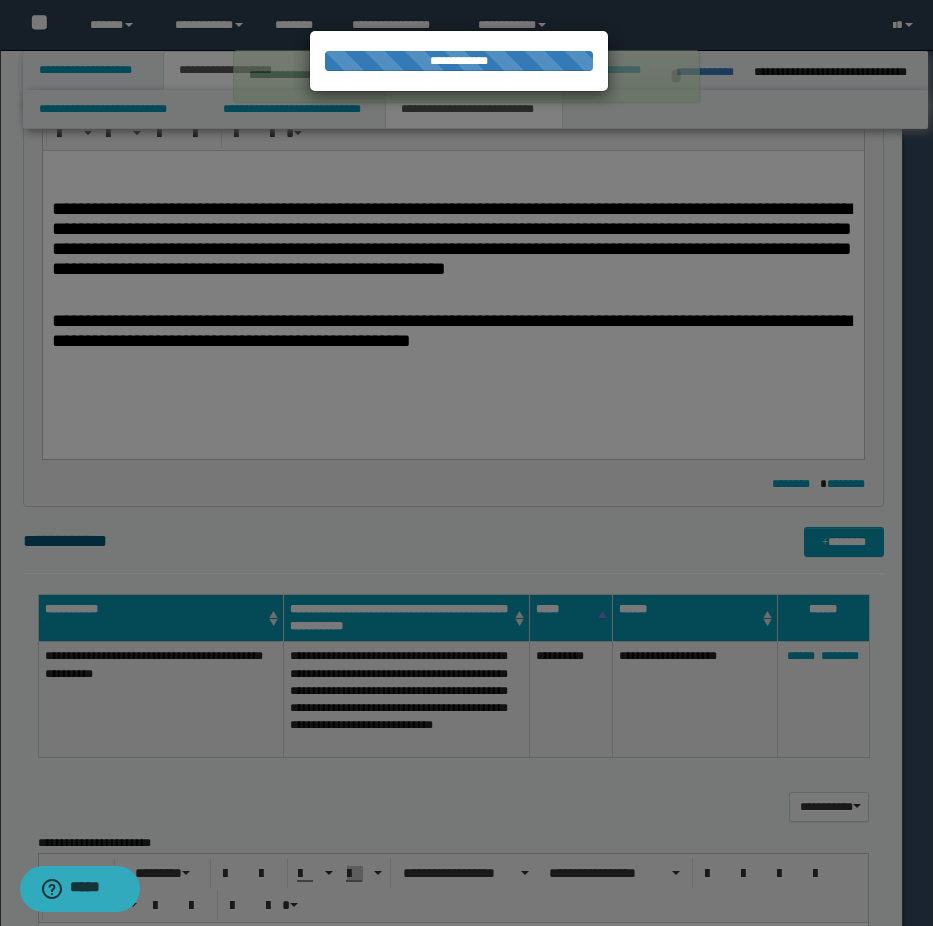 type 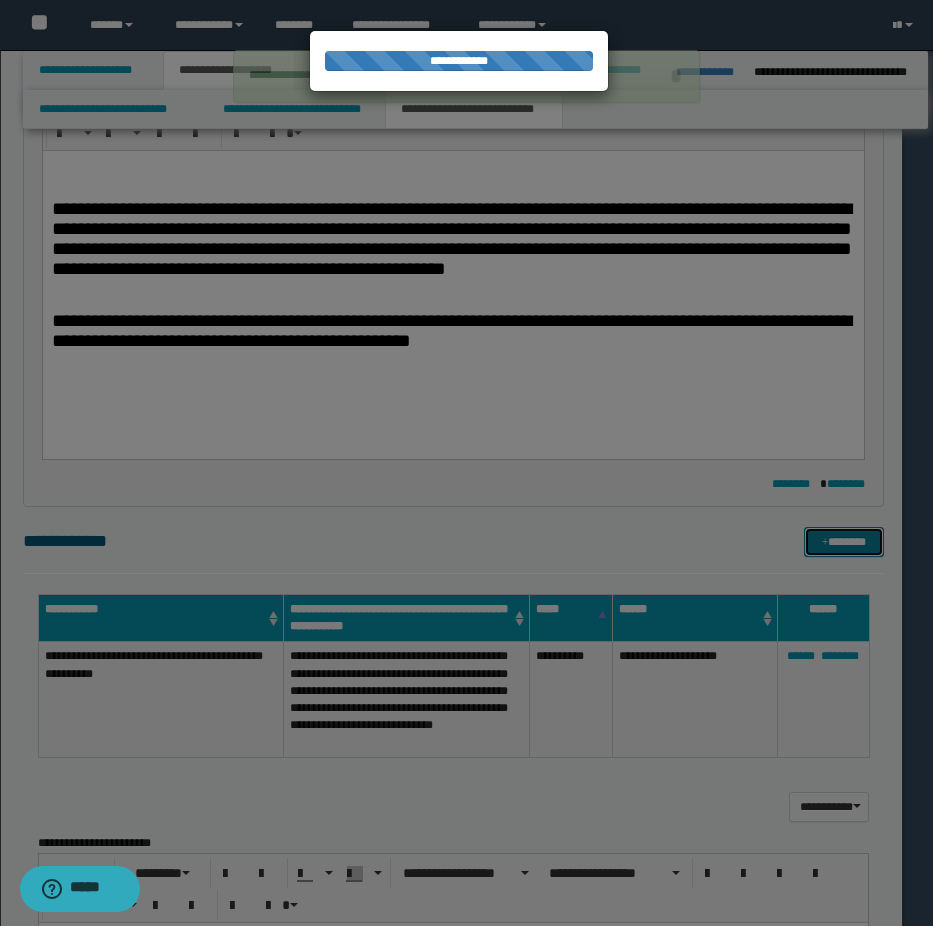 type 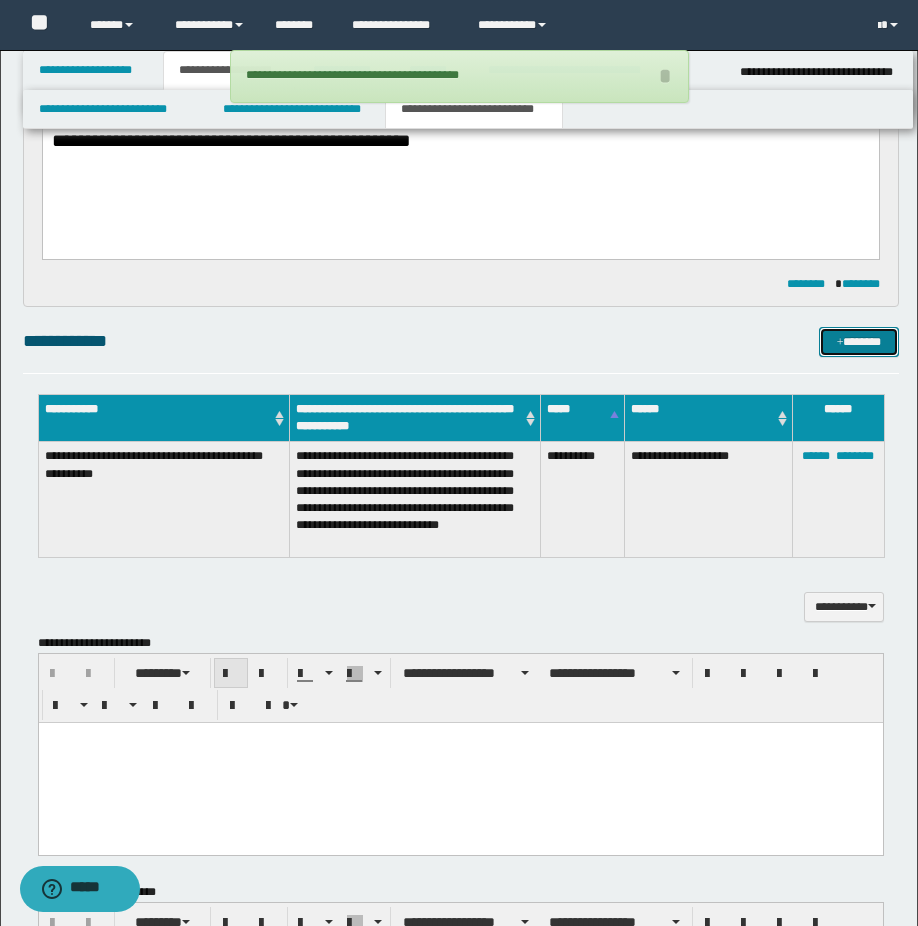 scroll, scrollTop: 600, scrollLeft: 0, axis: vertical 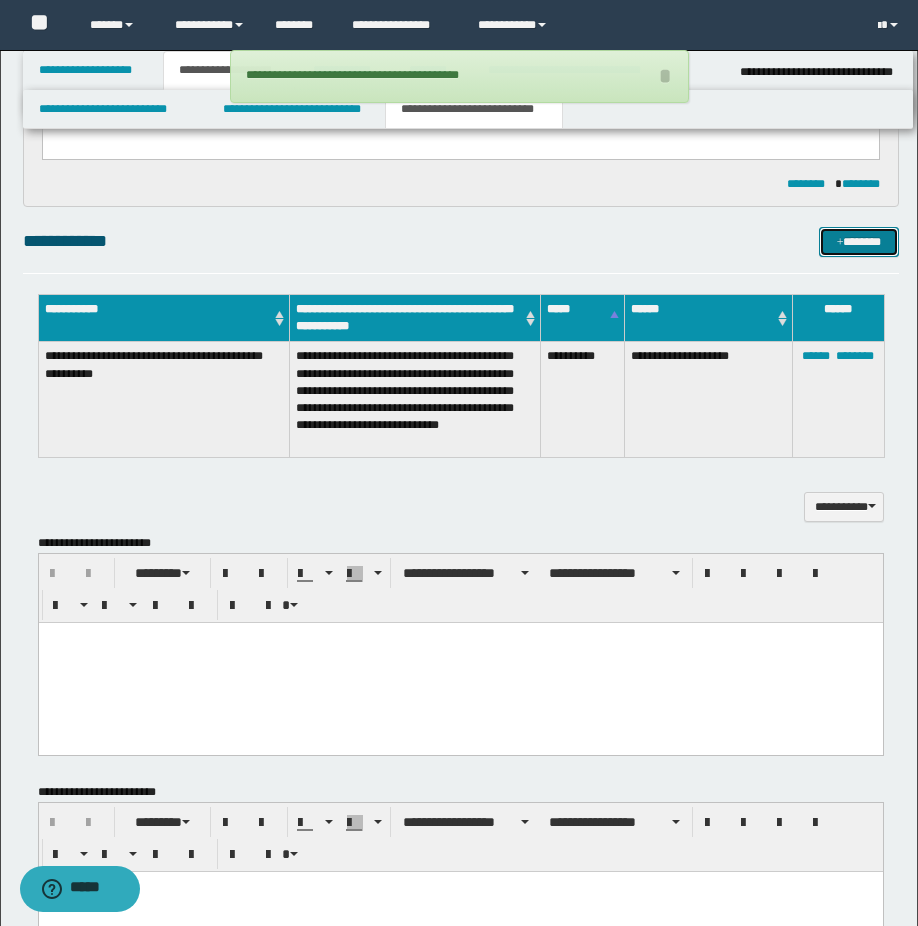 click on "*******" at bounding box center [859, 242] 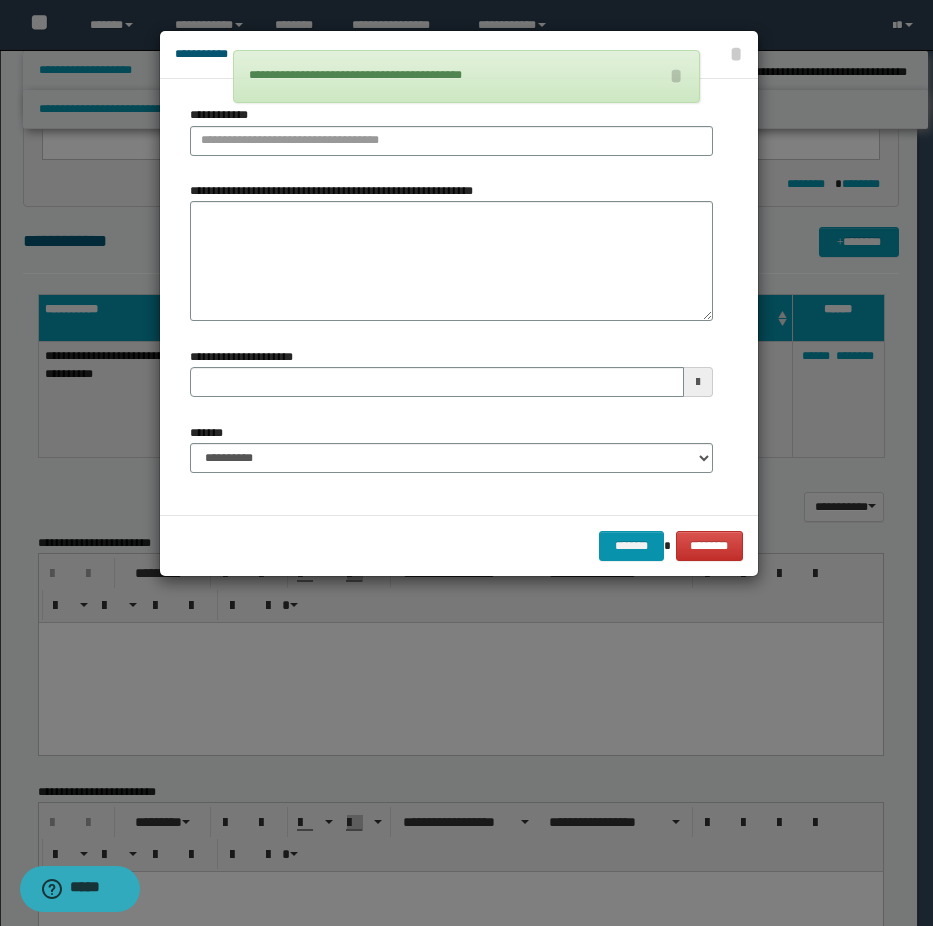 type 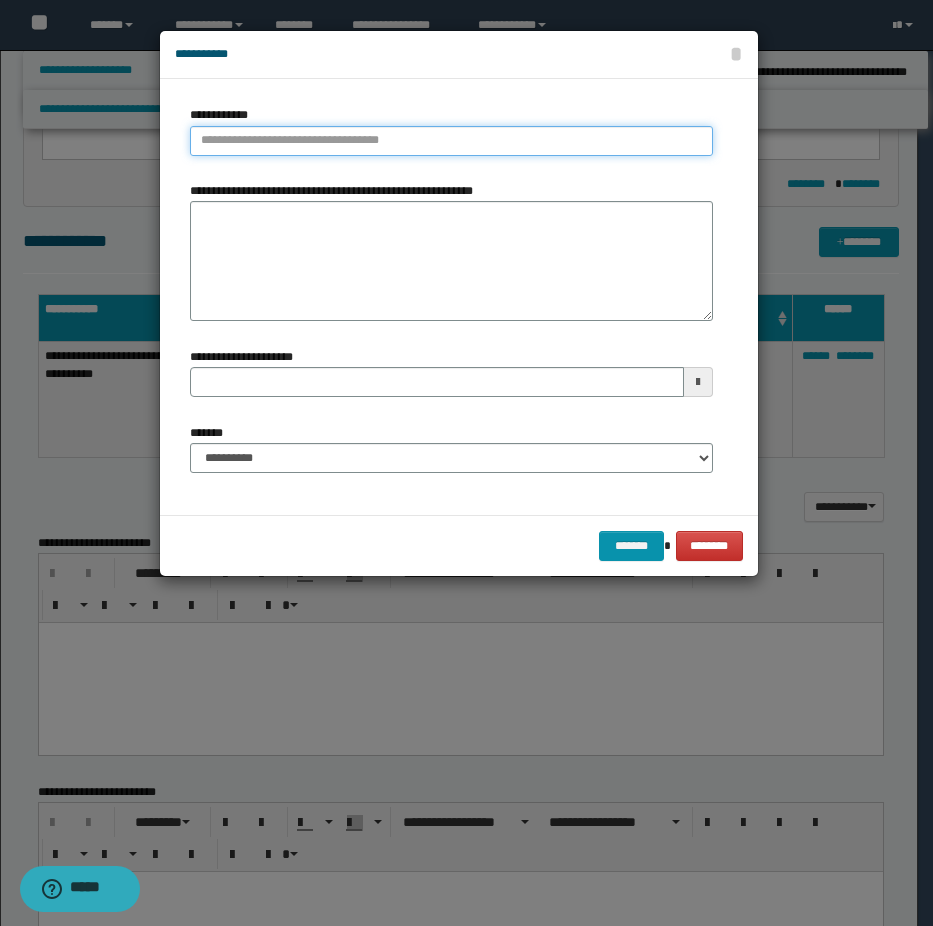 type on "**********" 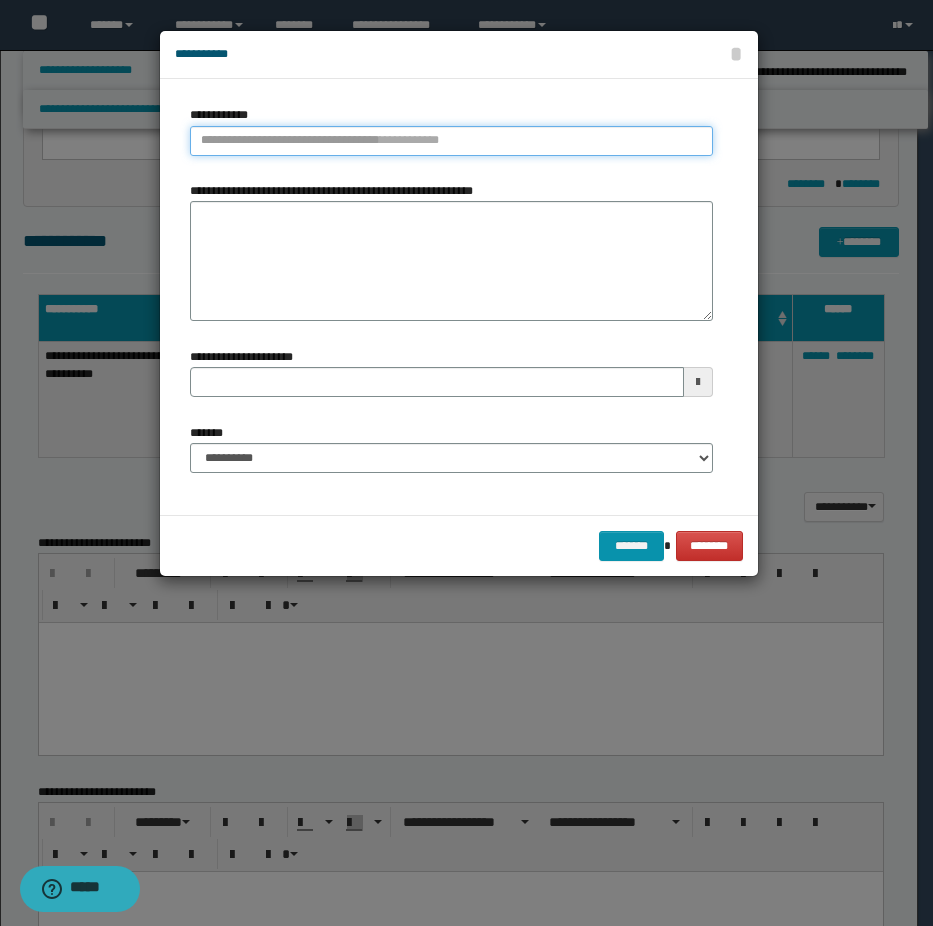 click on "**********" at bounding box center [451, 141] 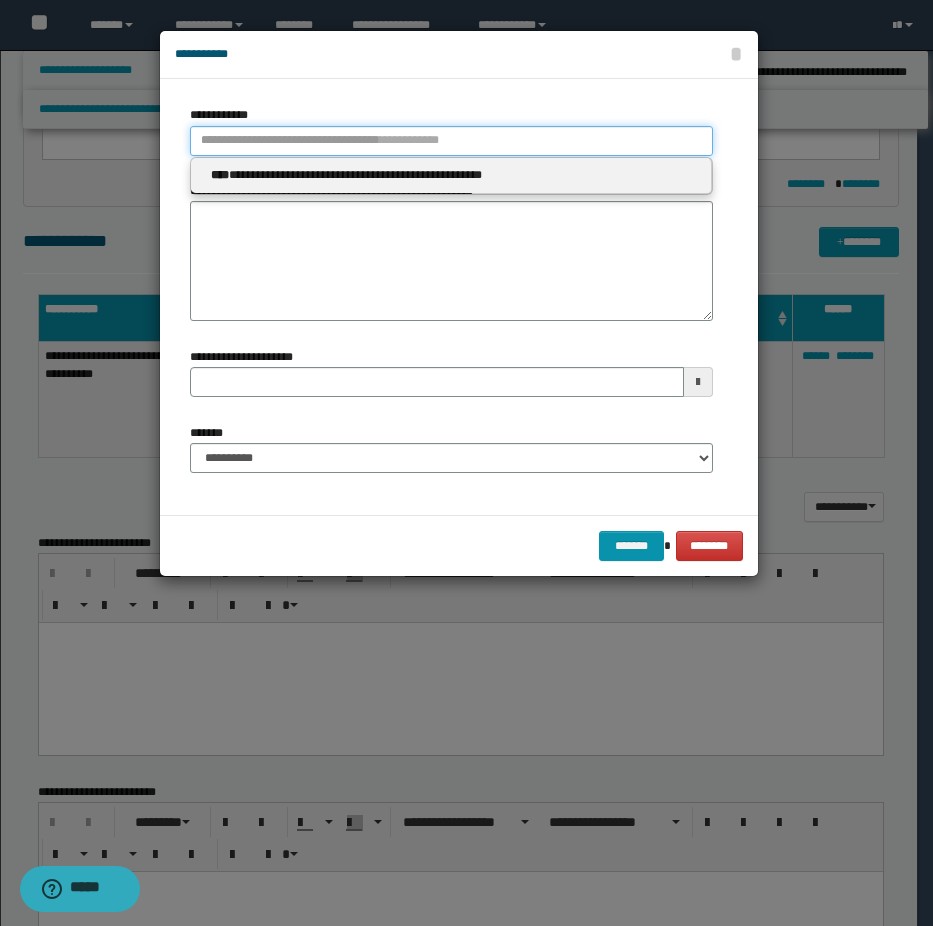 type 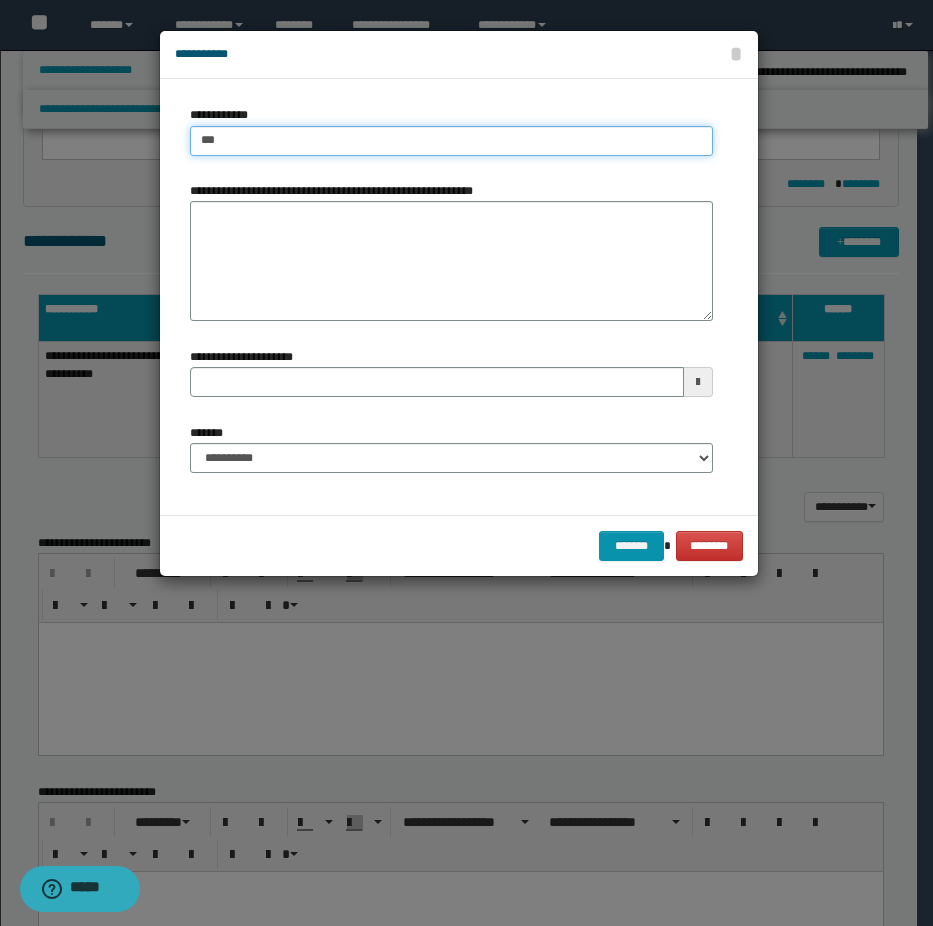 type on "****" 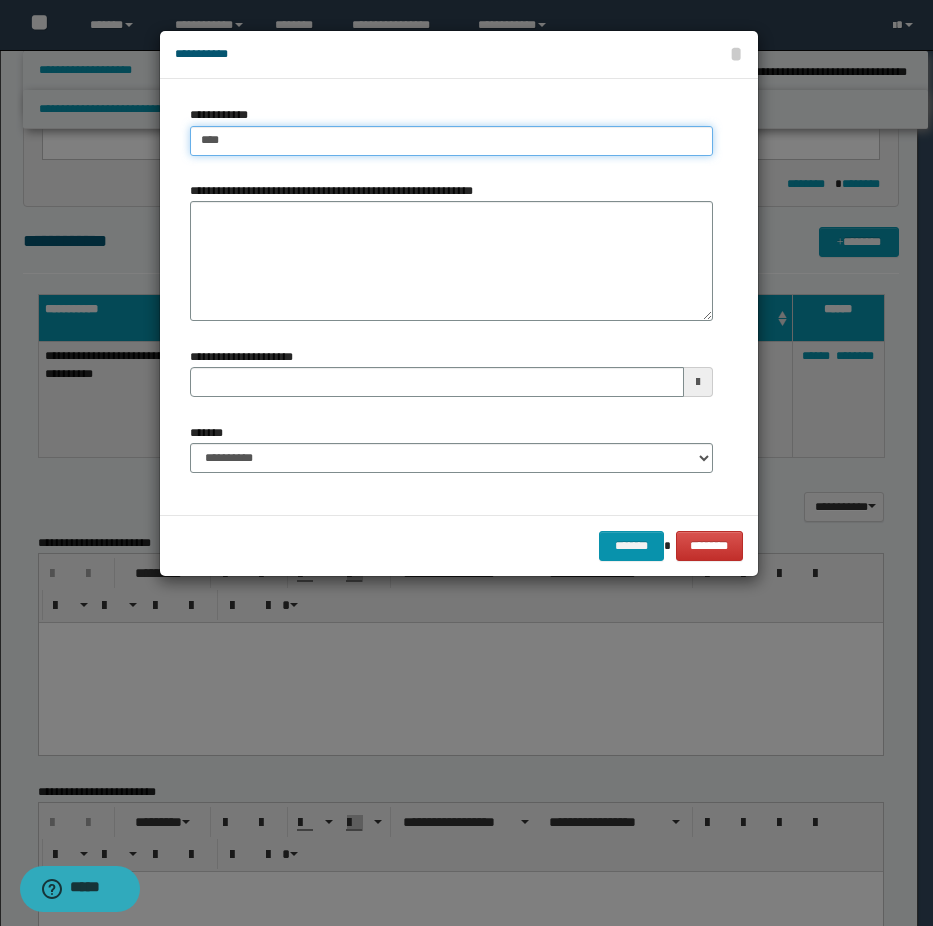 type on "****" 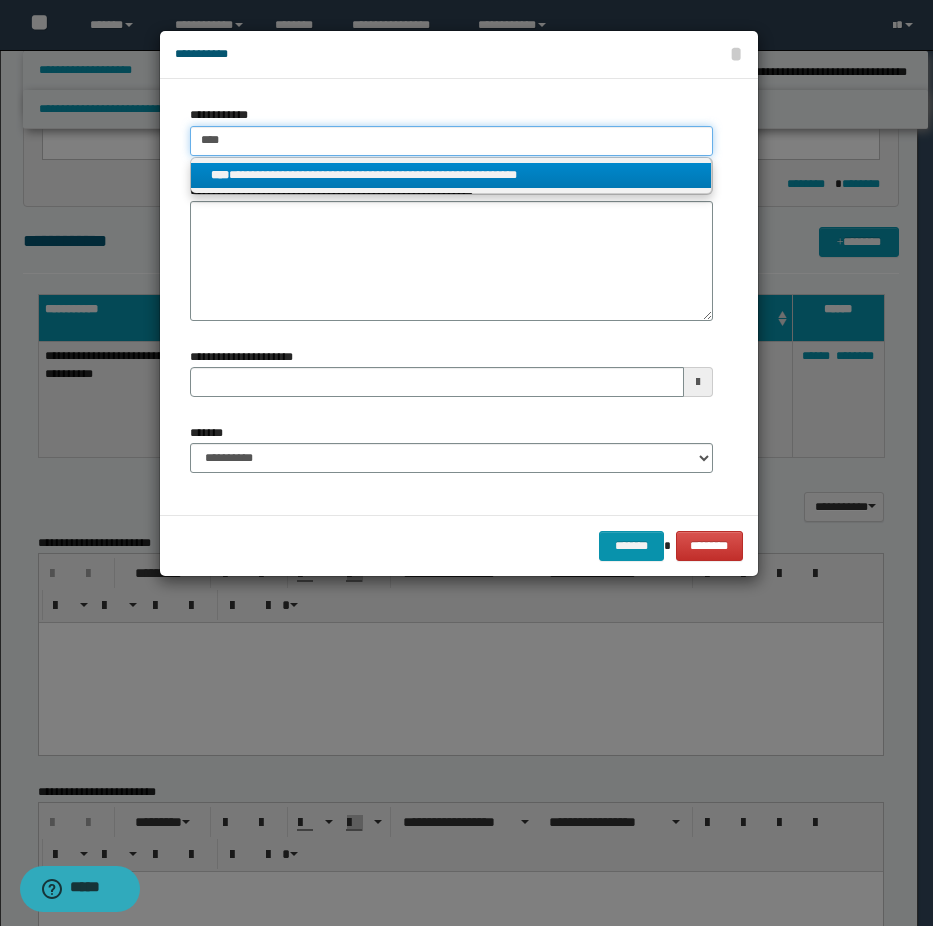 type on "****" 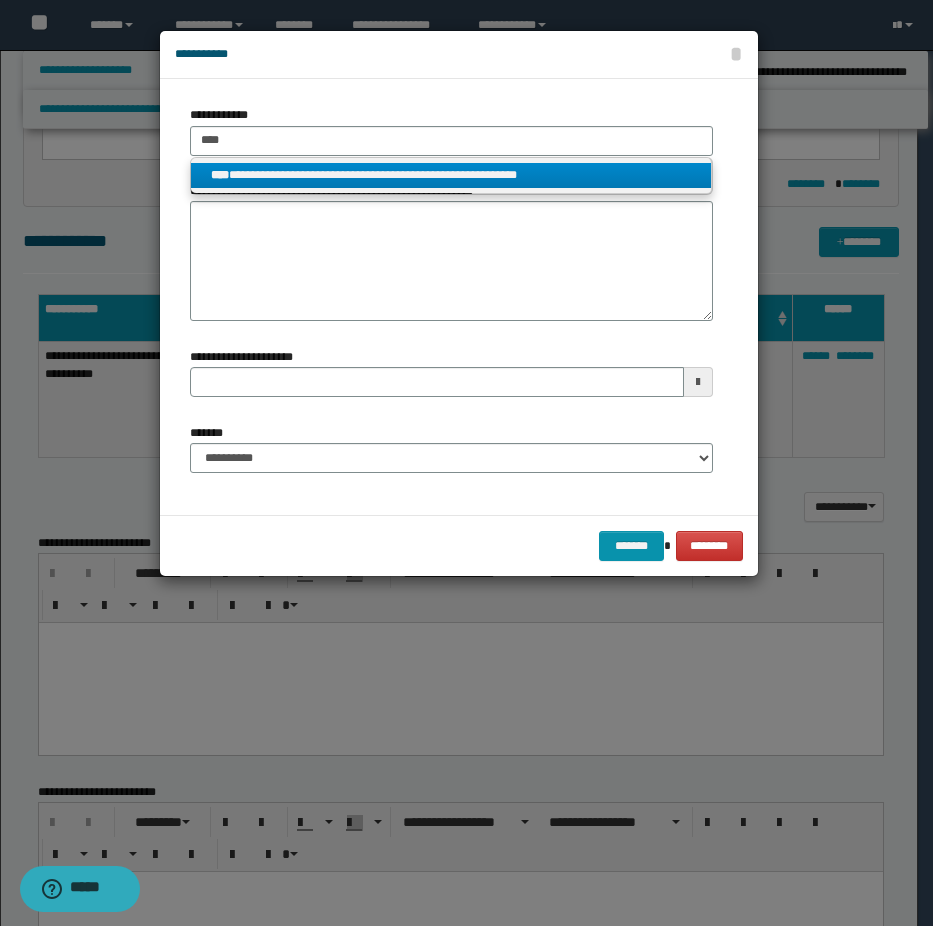 click on "**********" at bounding box center (451, 175) 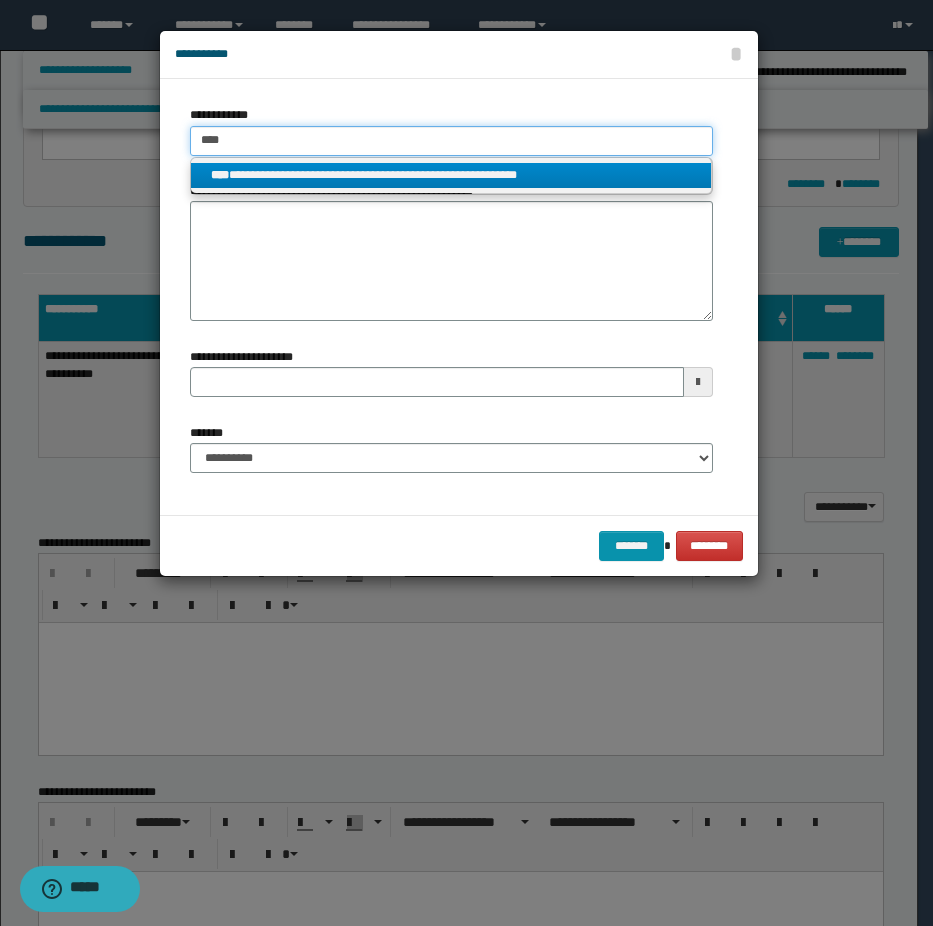 type 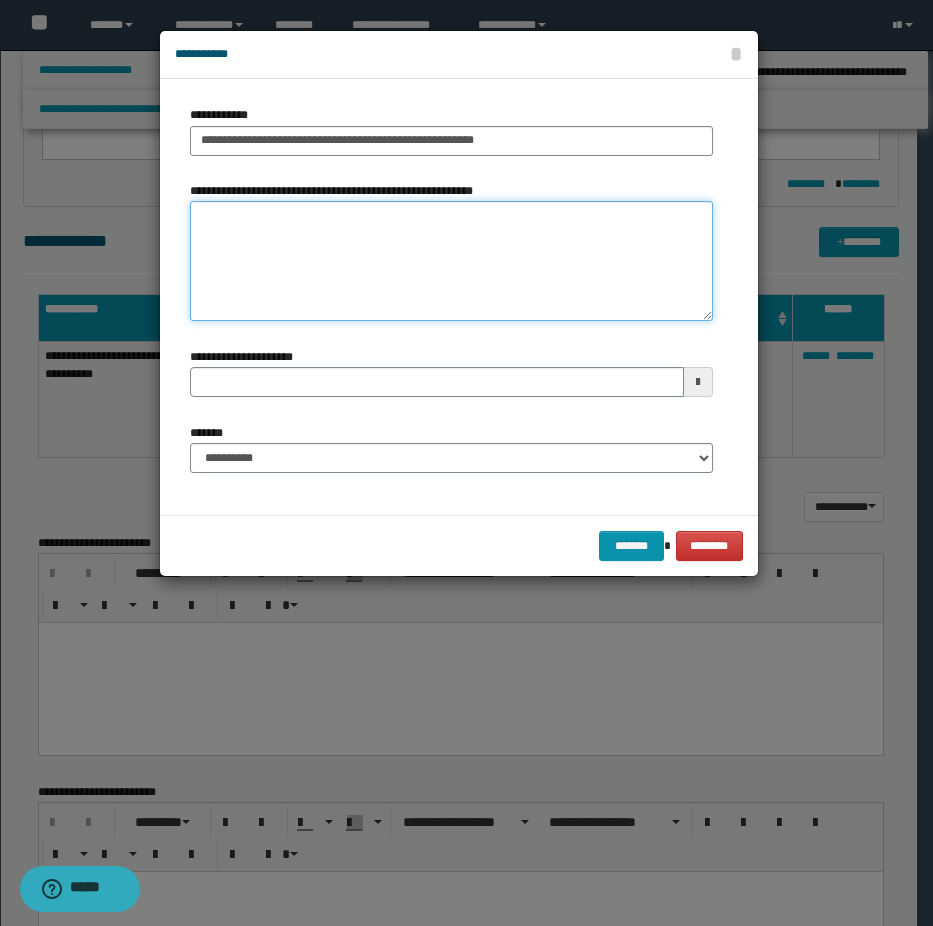 click on "**********" at bounding box center (451, 261) 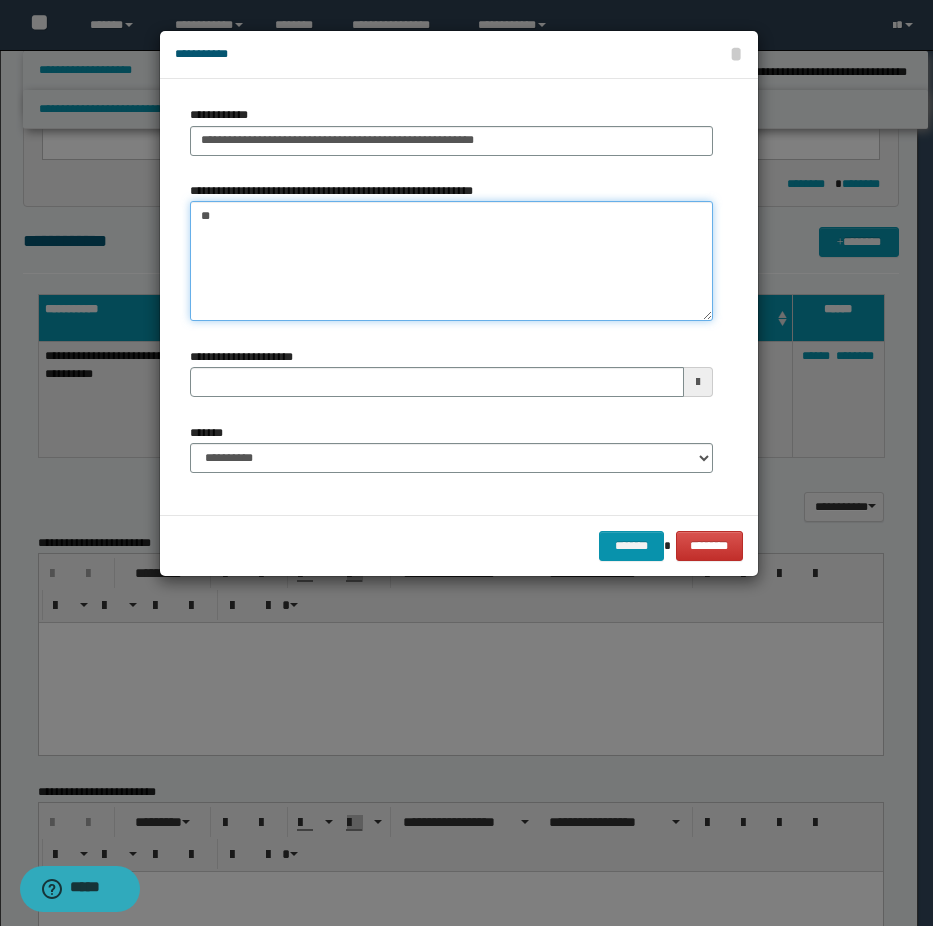 type on "*" 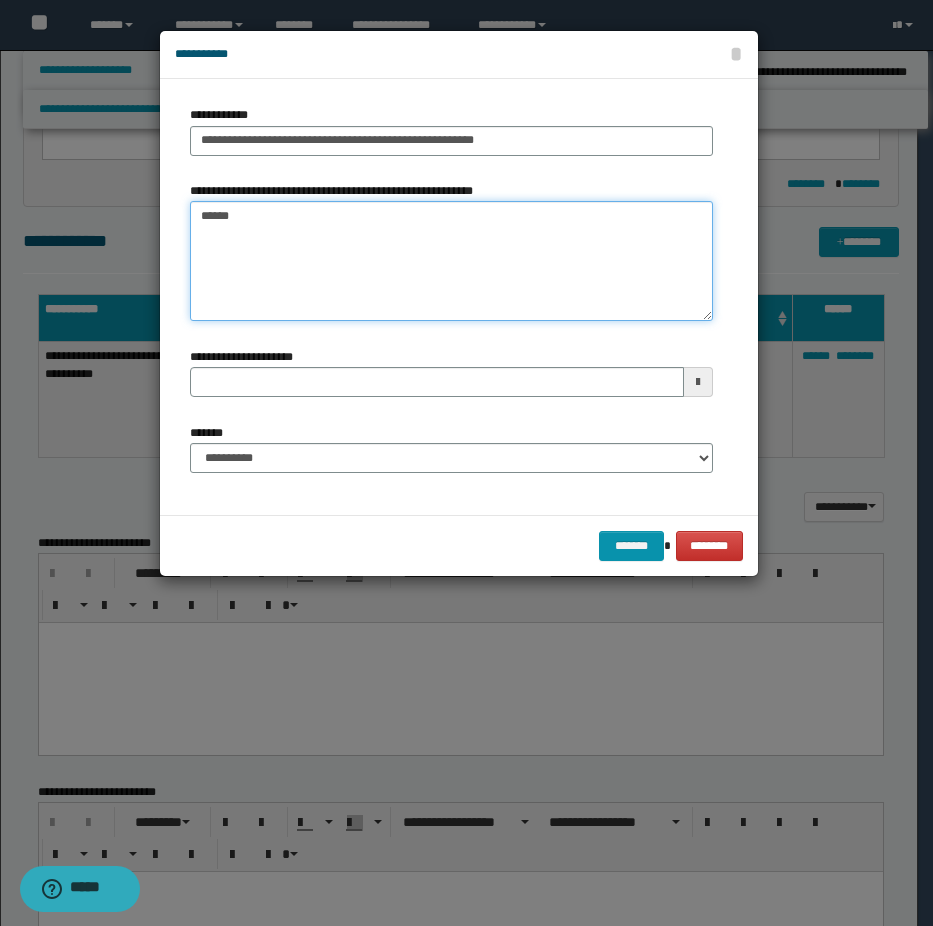 type on "*******" 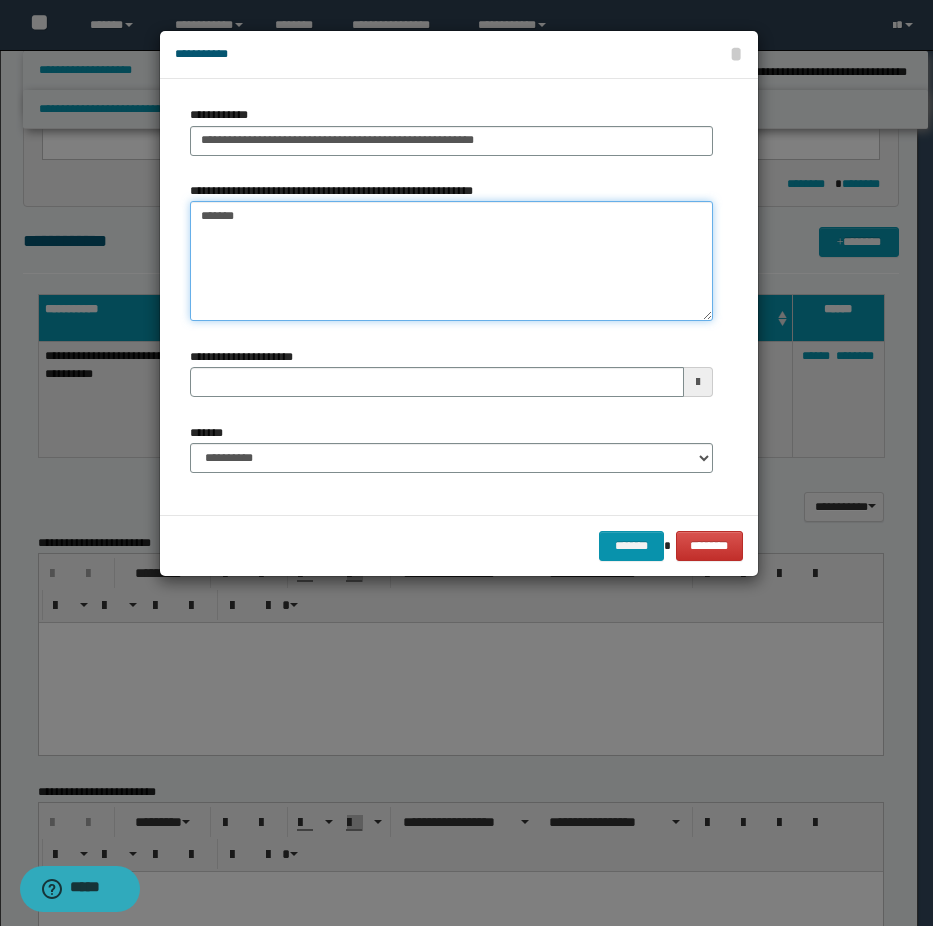 type 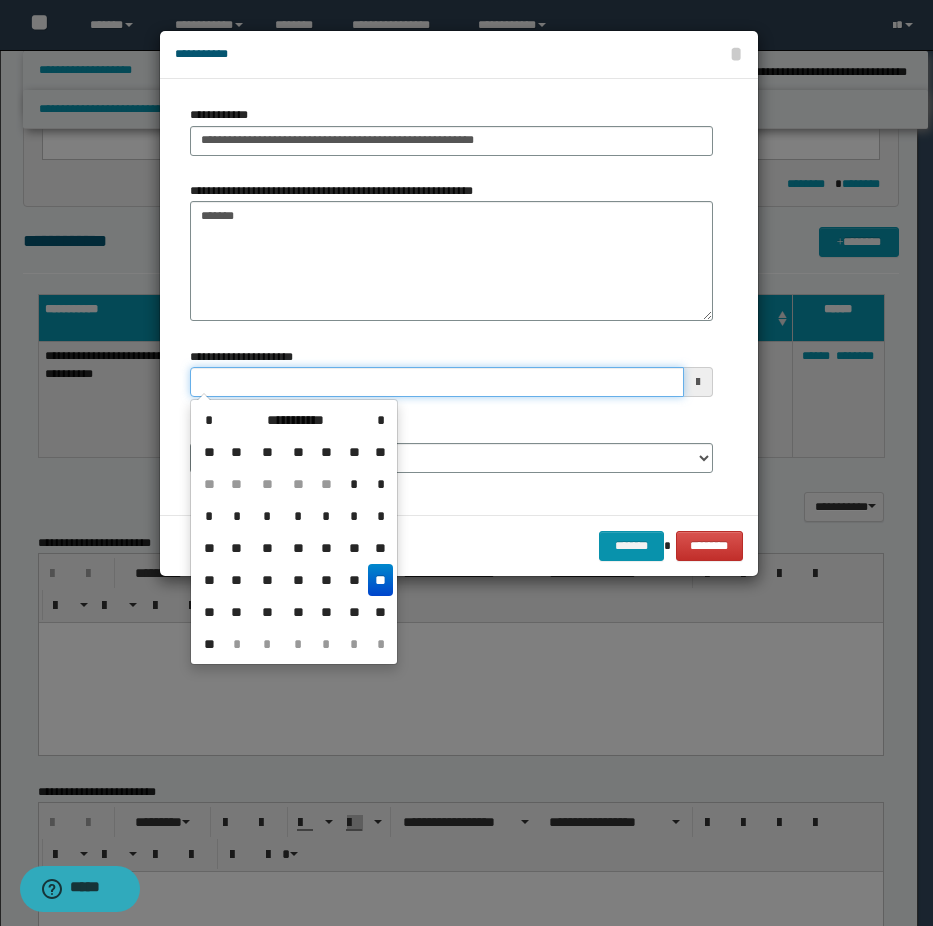 click on "**********" at bounding box center [437, 382] 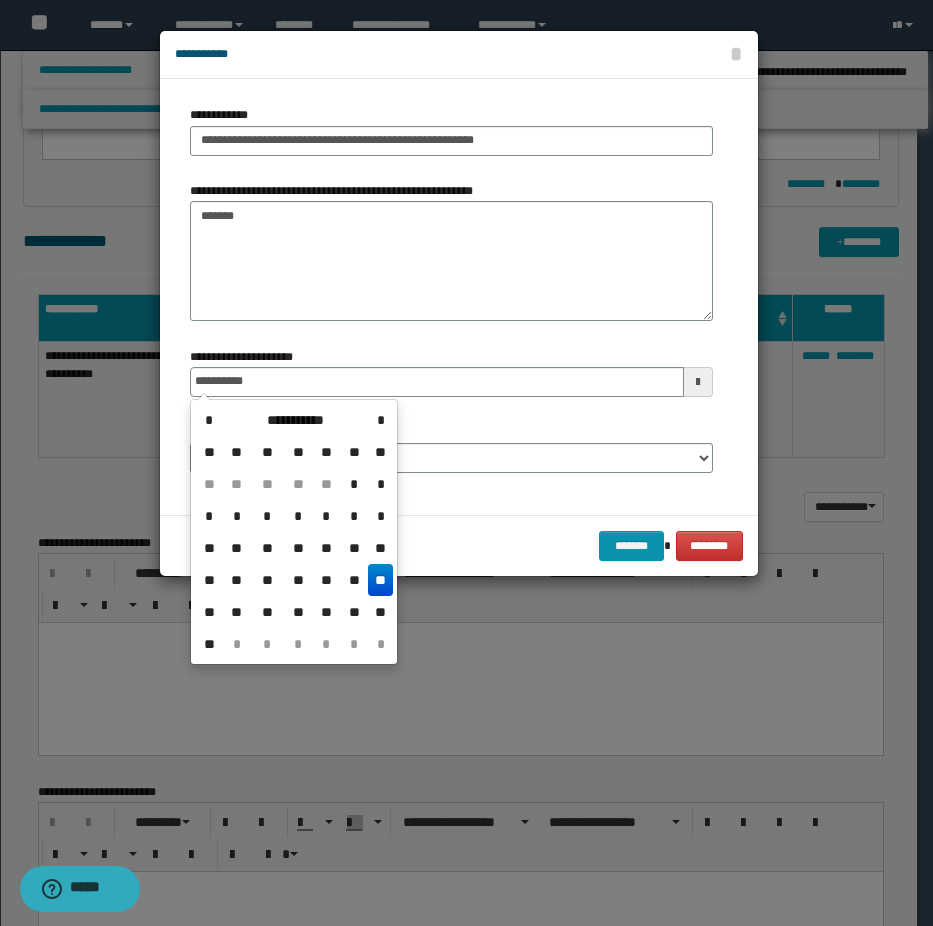 click on "**" at bounding box center (380, 580) 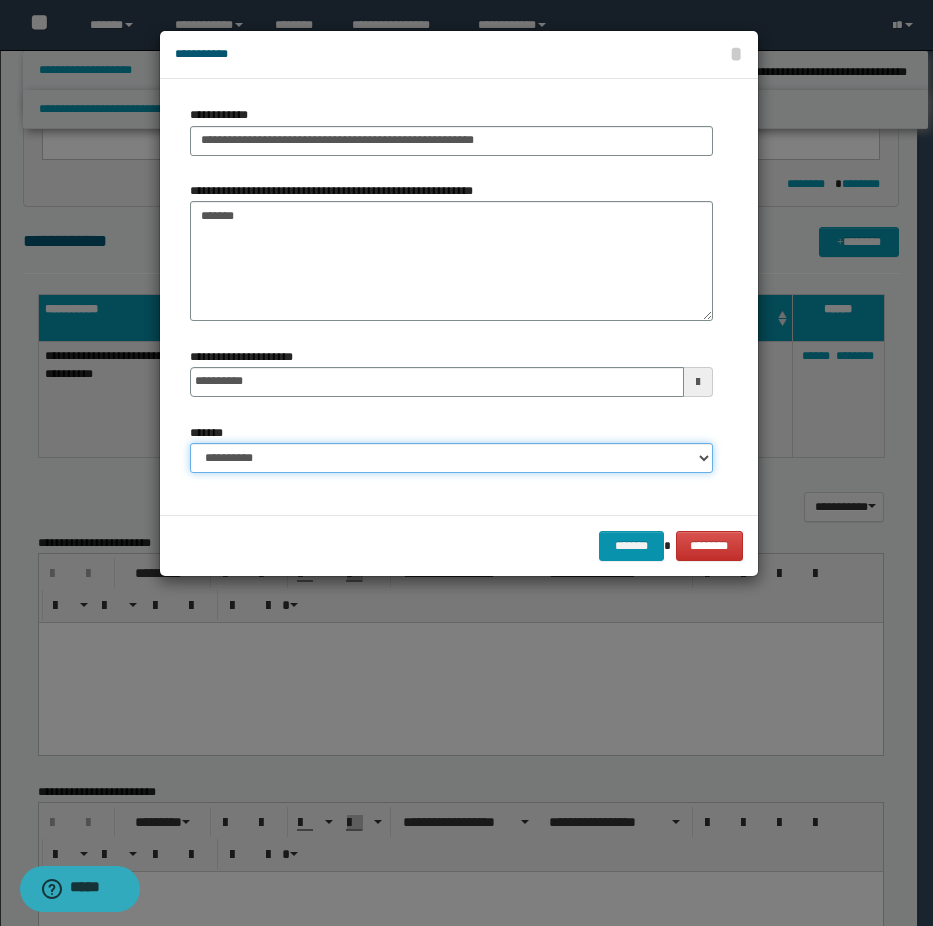 click on "**********" at bounding box center [451, 458] 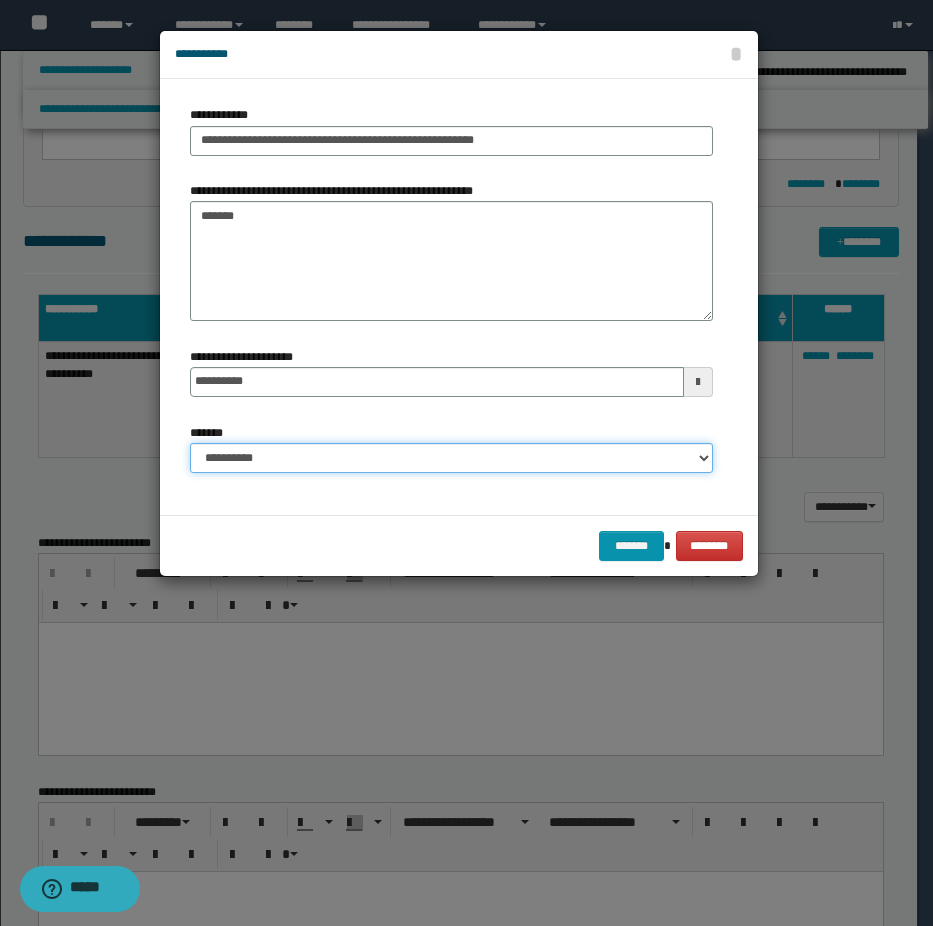 select on "*" 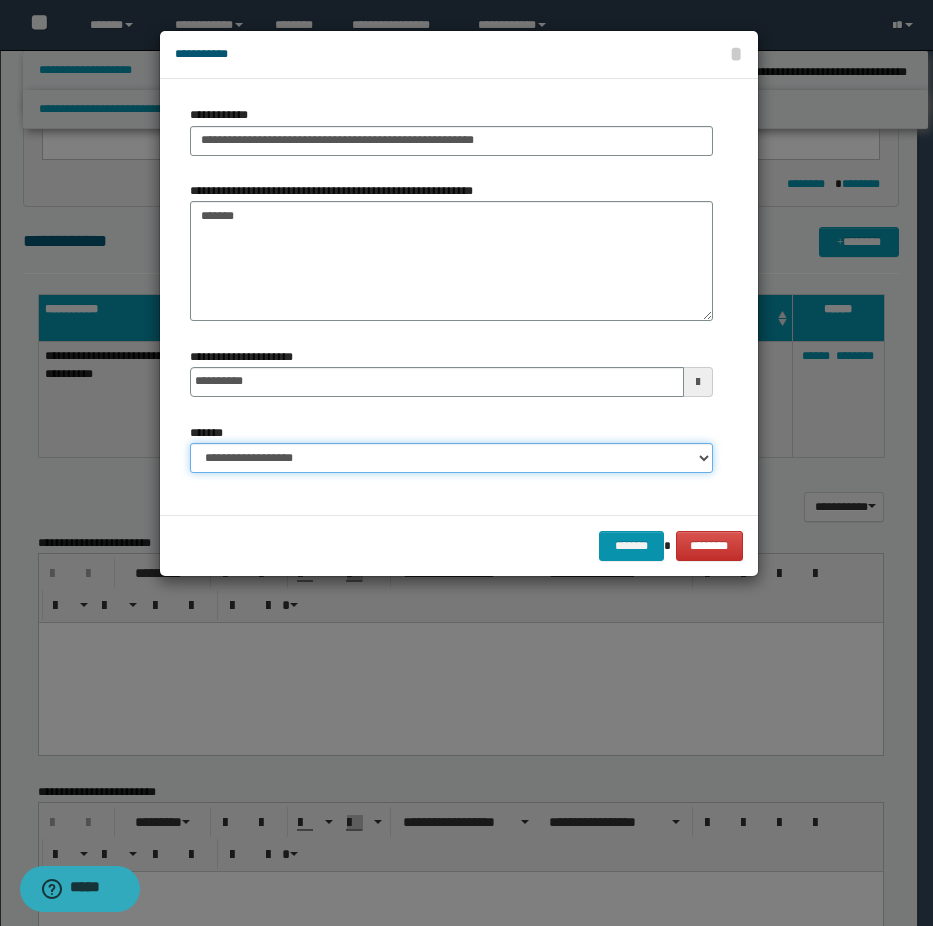 click on "**********" at bounding box center [451, 458] 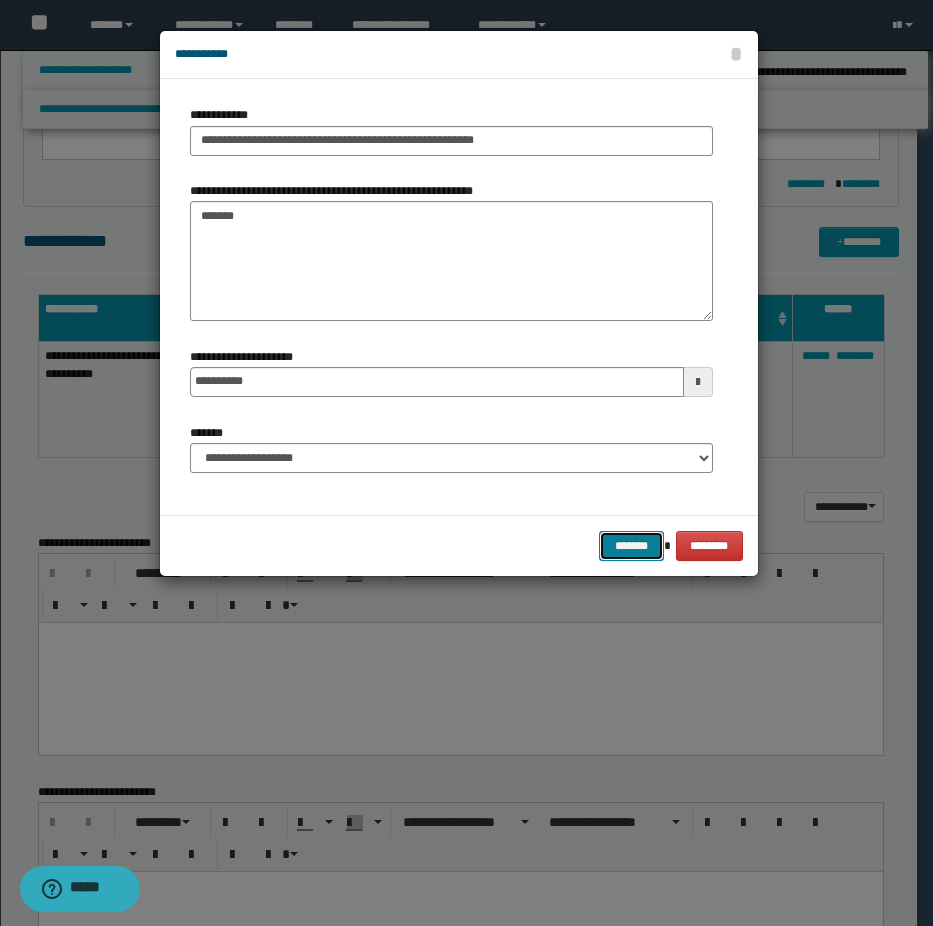 click on "*******" at bounding box center [631, 546] 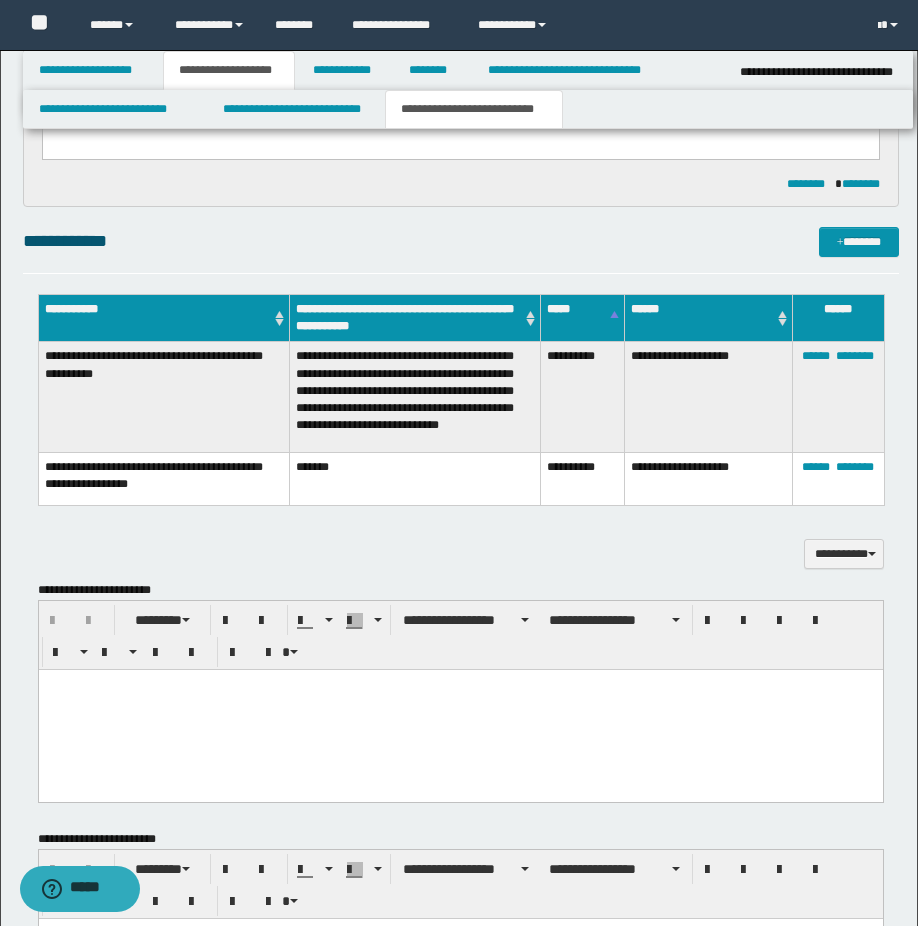 click at bounding box center (460, 709) 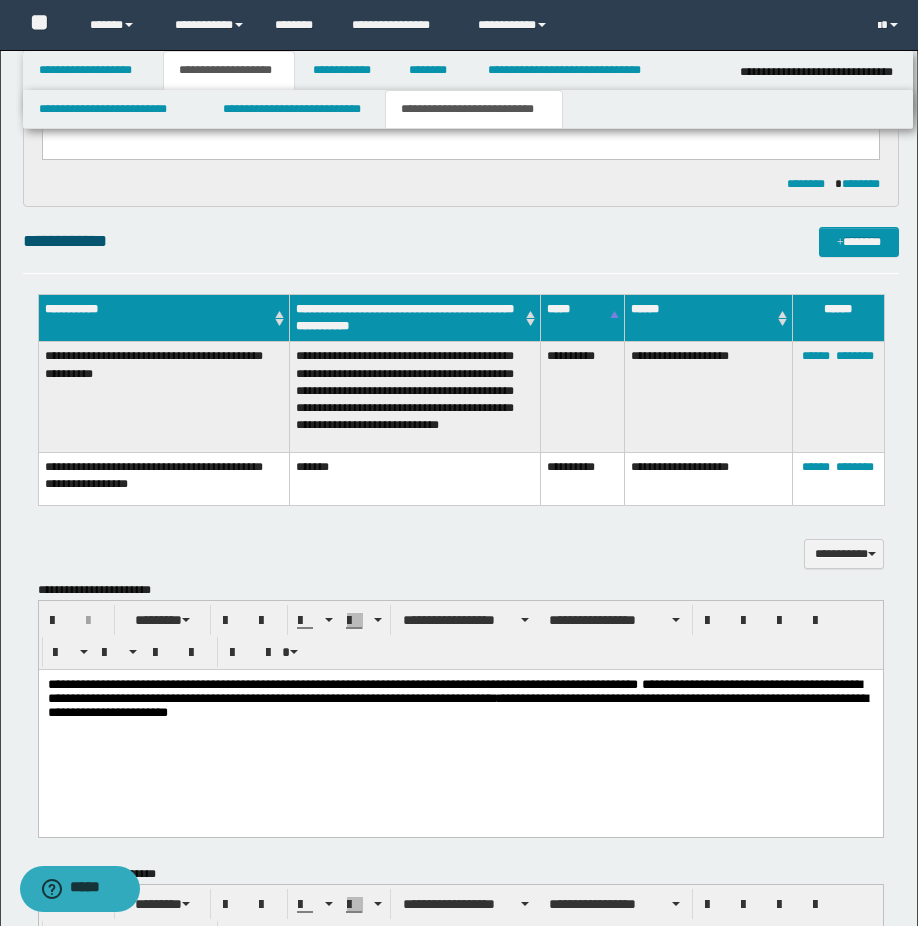 scroll, scrollTop: 1000, scrollLeft: 0, axis: vertical 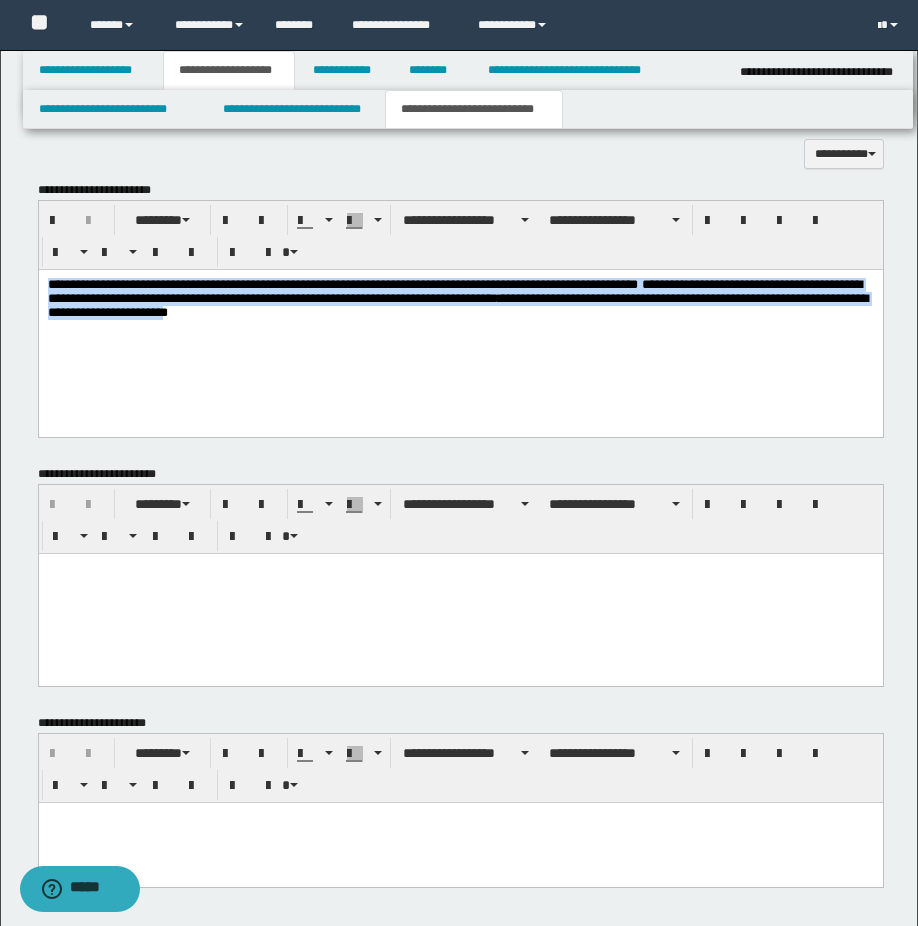 drag, startPoint x: 445, startPoint y: 295, endPoint x: 31, endPoint y: 268, distance: 414.8795 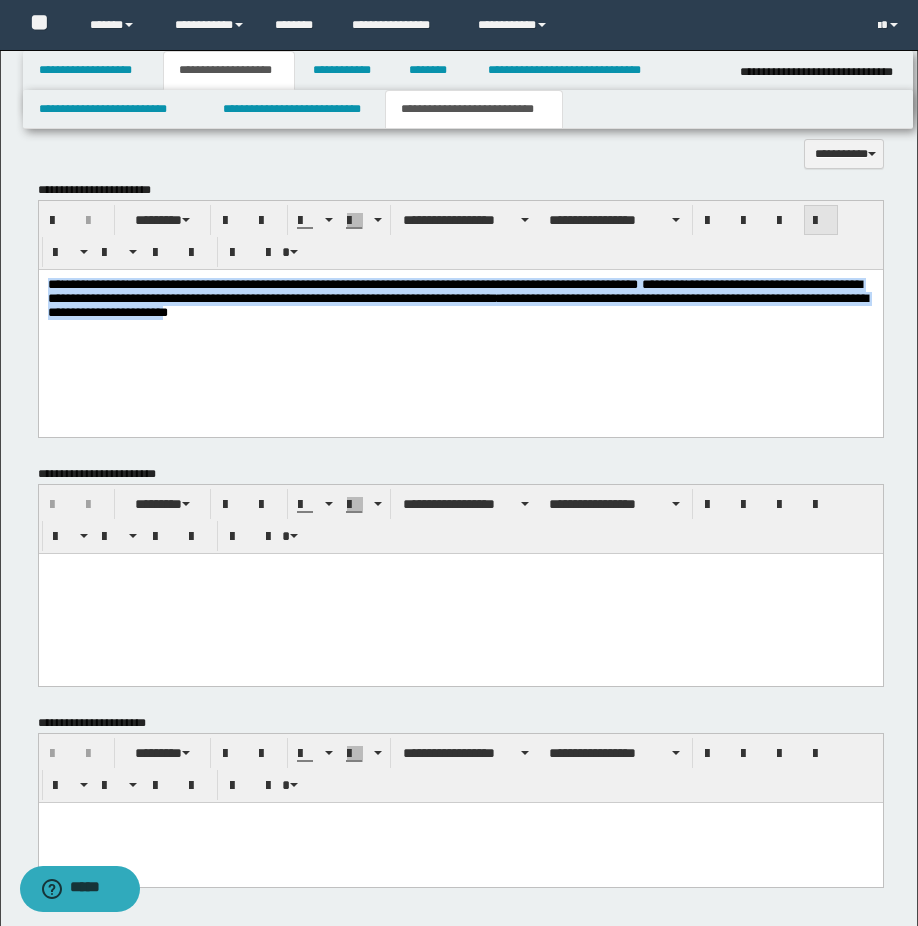 click at bounding box center (821, 221) 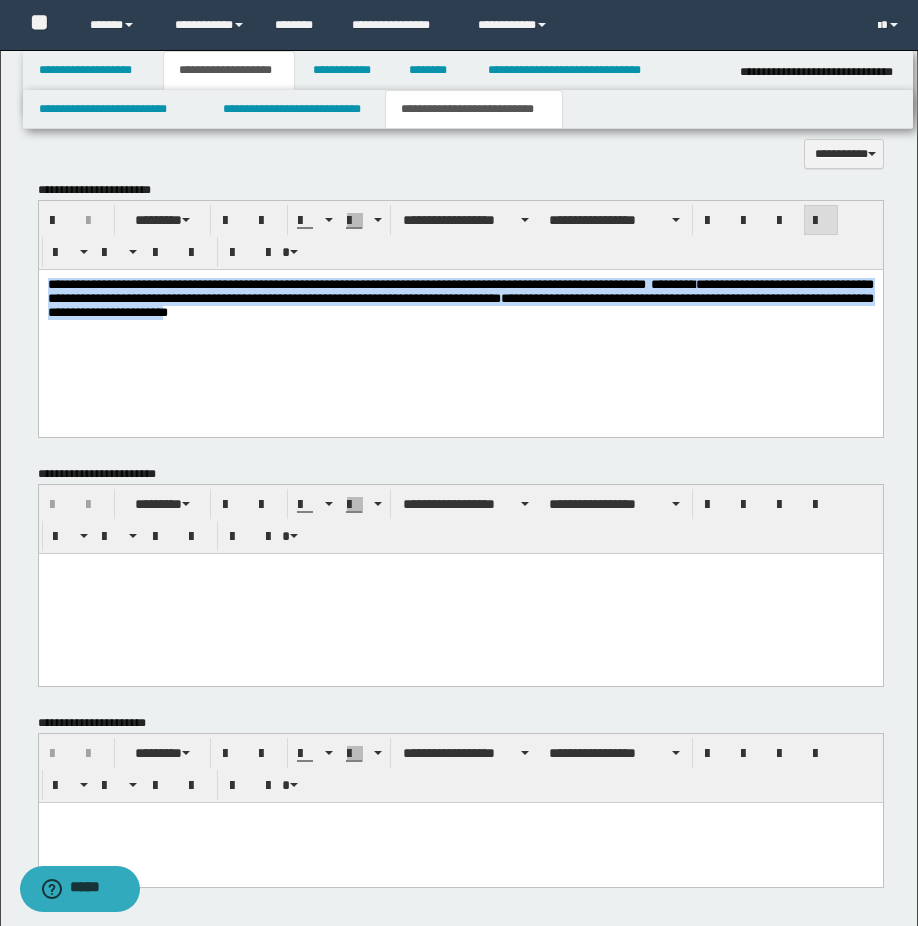 click on "**********" at bounding box center (460, 323) 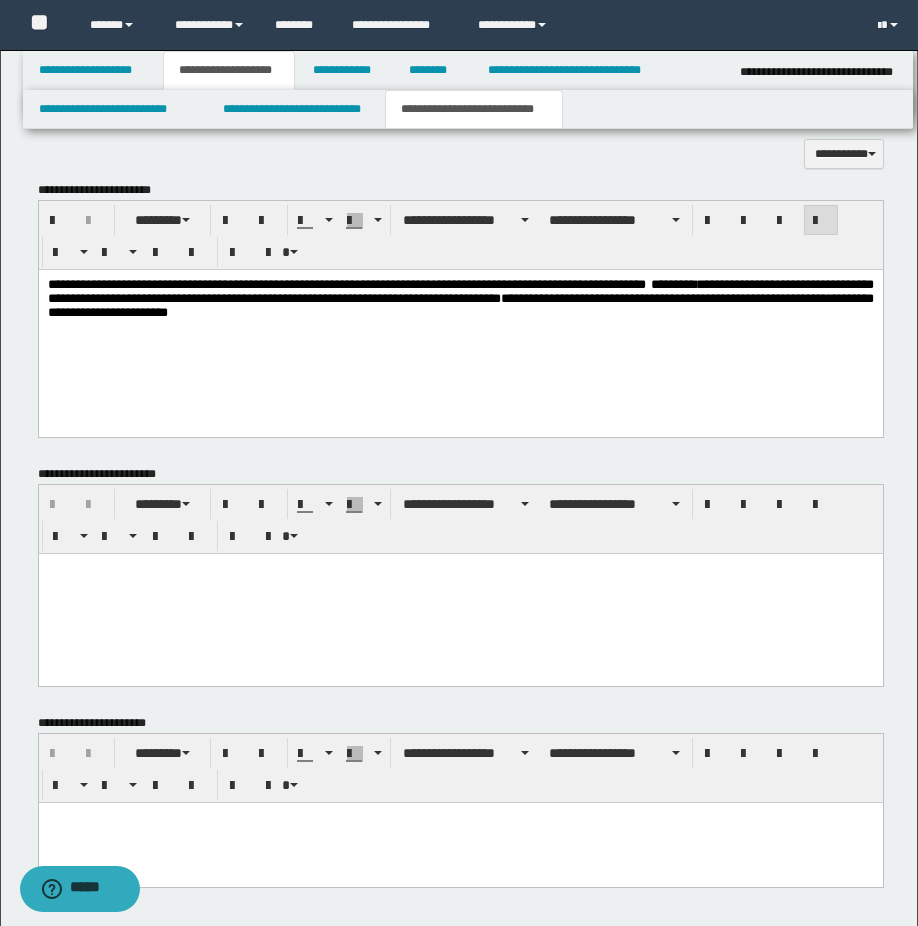 click on "**********" at bounding box center [460, 323] 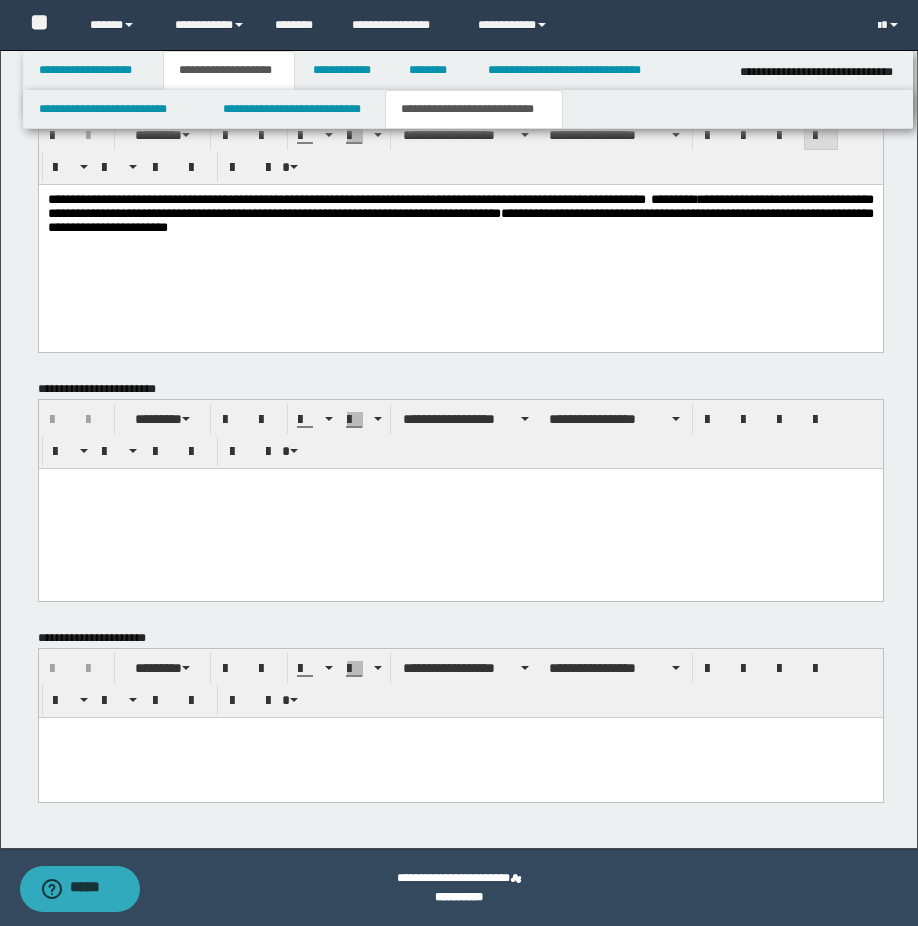 click at bounding box center [460, 508] 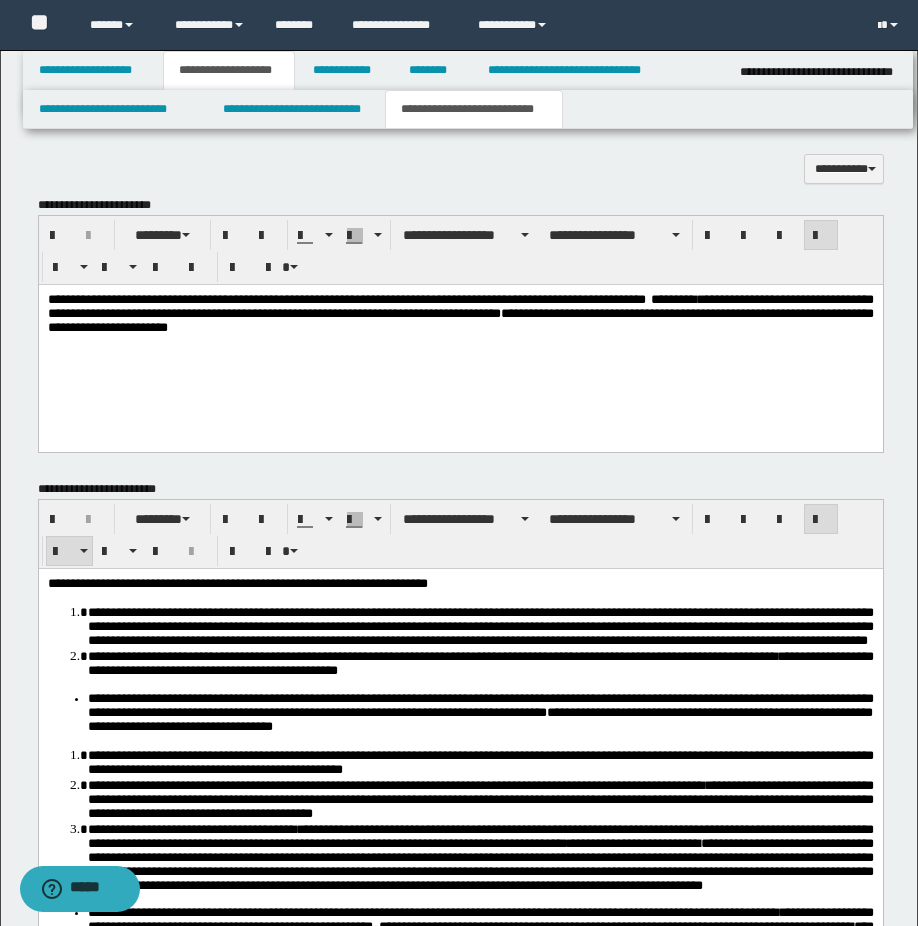 scroll, scrollTop: 1285, scrollLeft: 0, axis: vertical 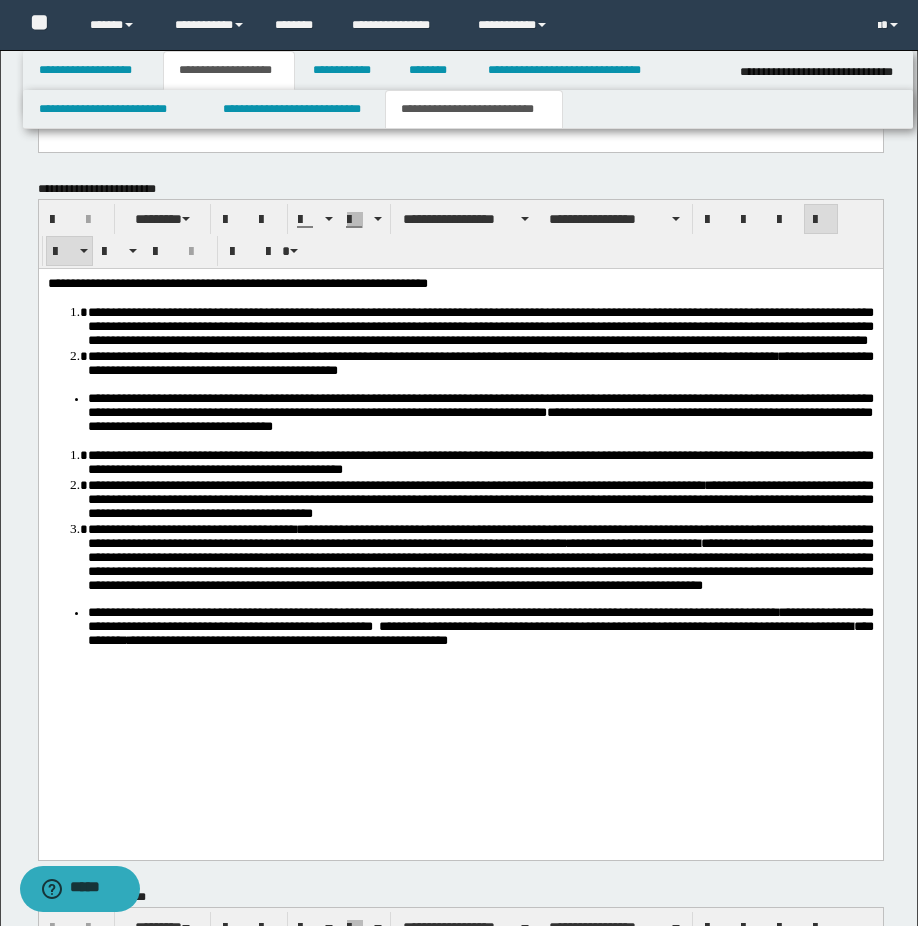 click on "**********" at bounding box center (480, 362) 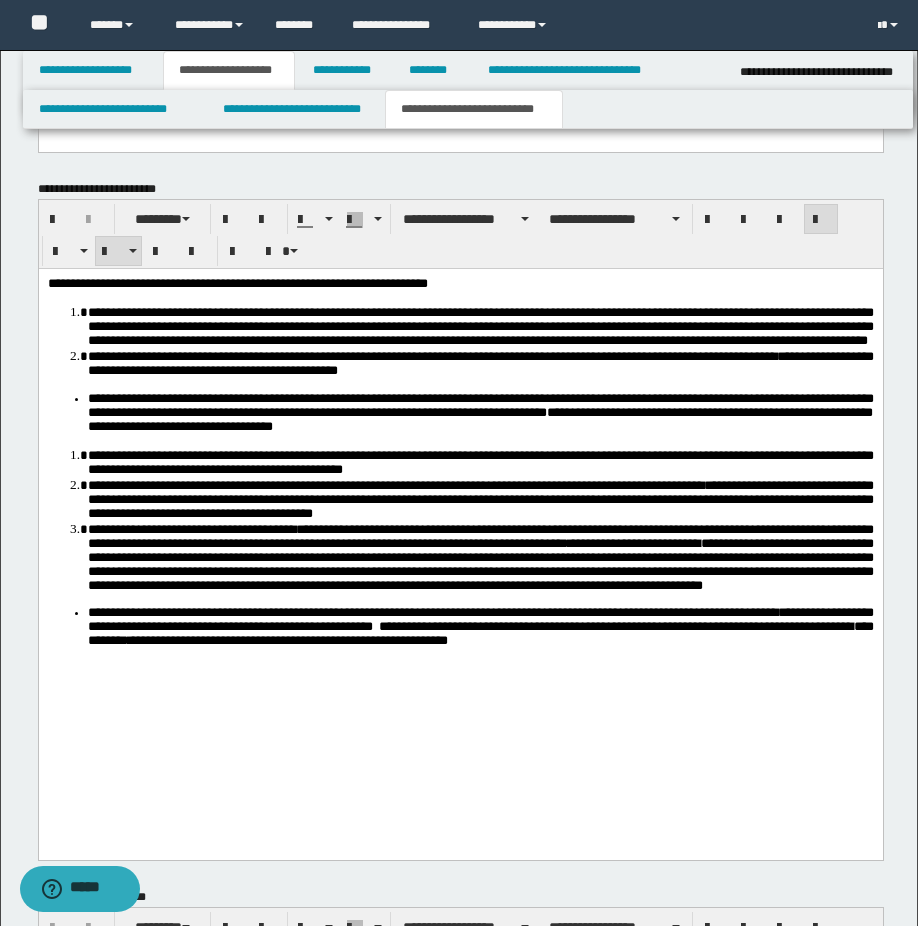 click on "**********" at bounding box center [460, 493] 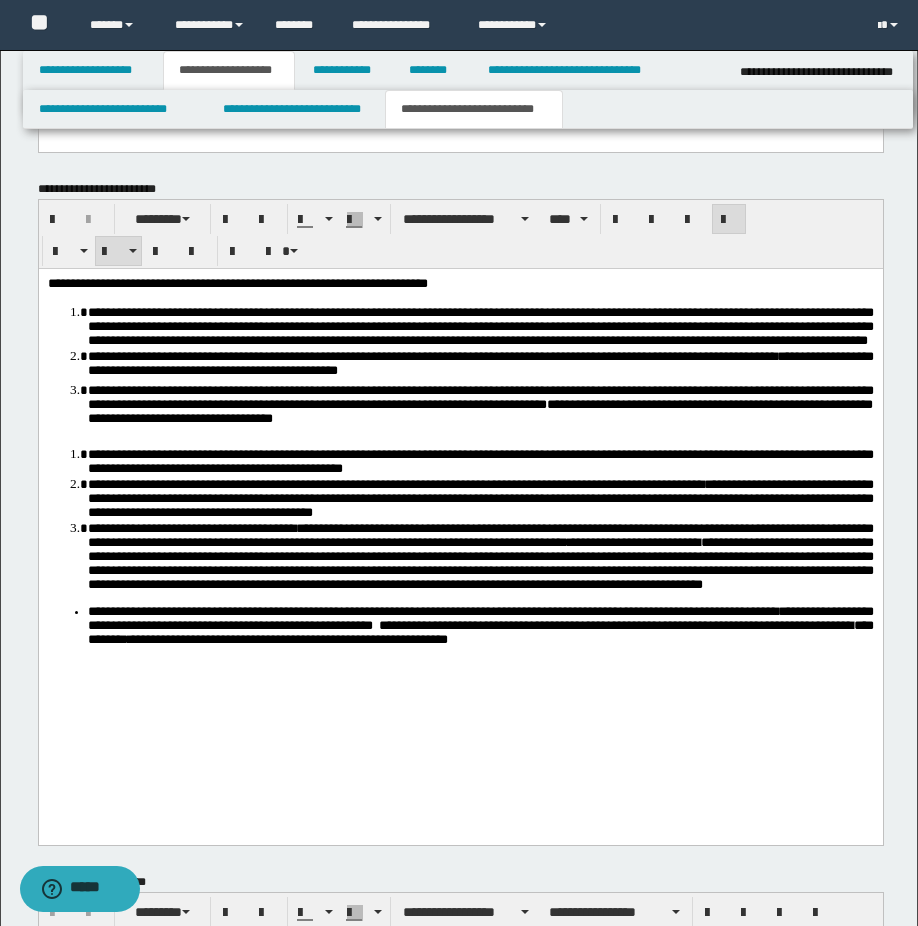 click on "**********" at bounding box center [480, 406] 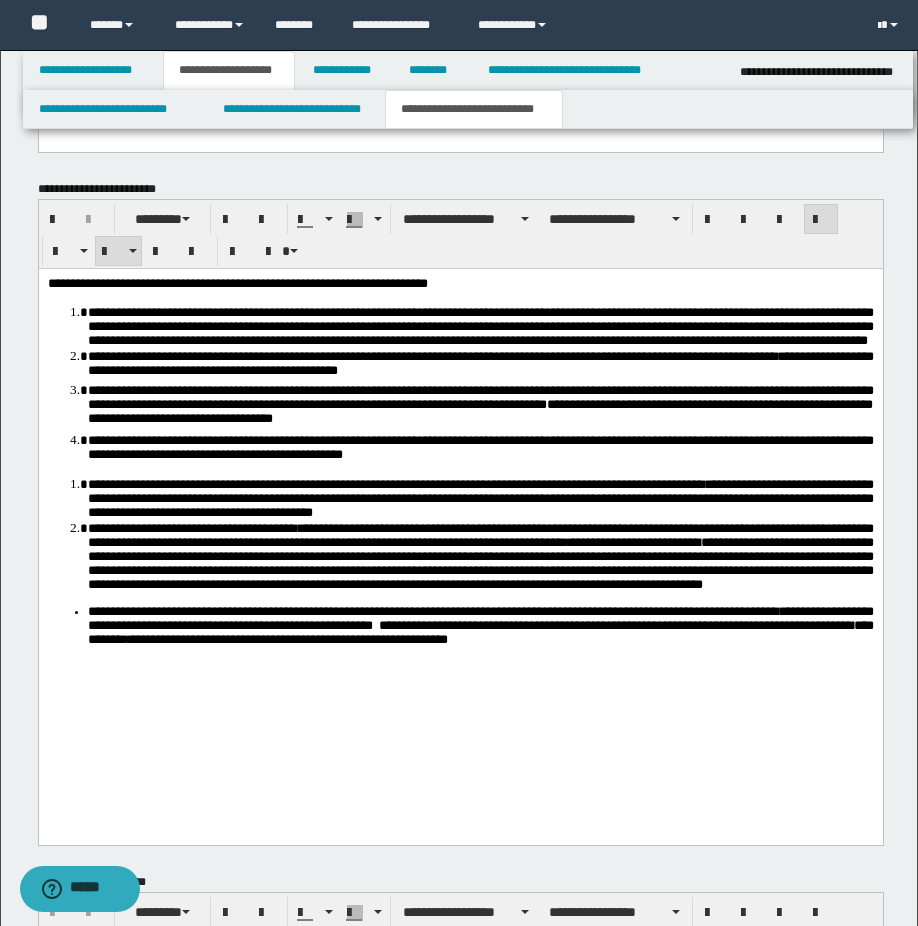 click on "**********" at bounding box center (480, 446) 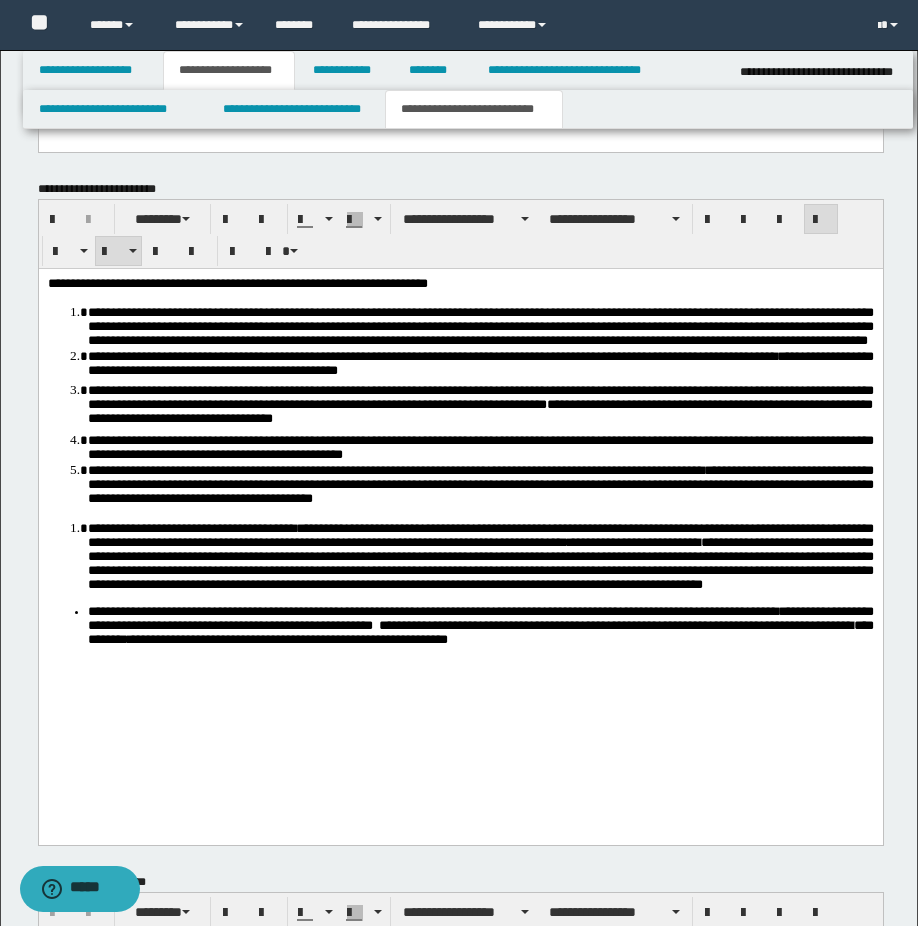click on "**********" at bounding box center (480, 483) 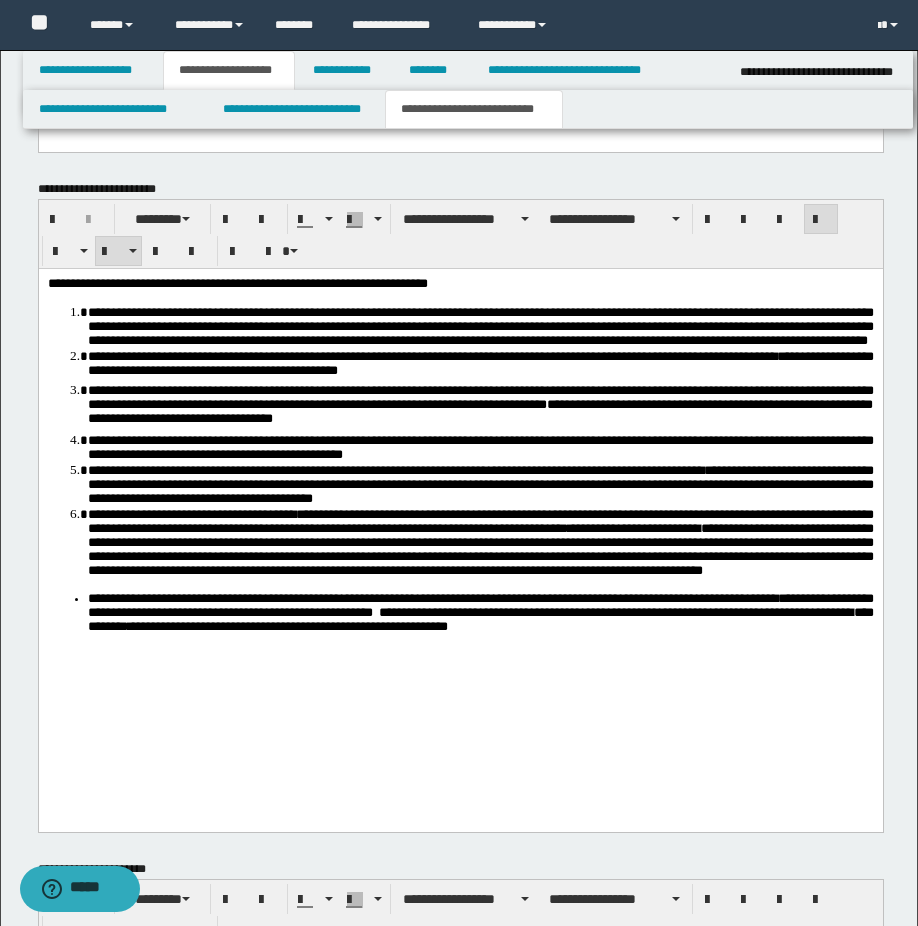 click on "**********" at bounding box center (480, 541) 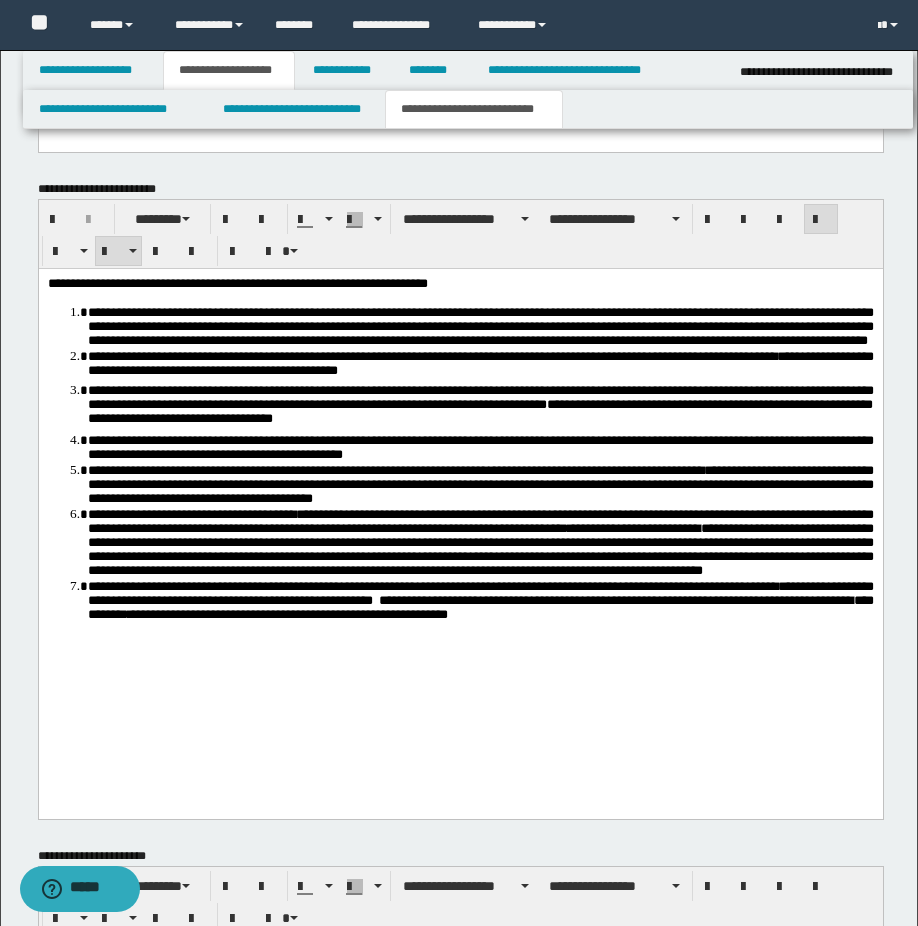 click on "**********" at bounding box center (480, 520) 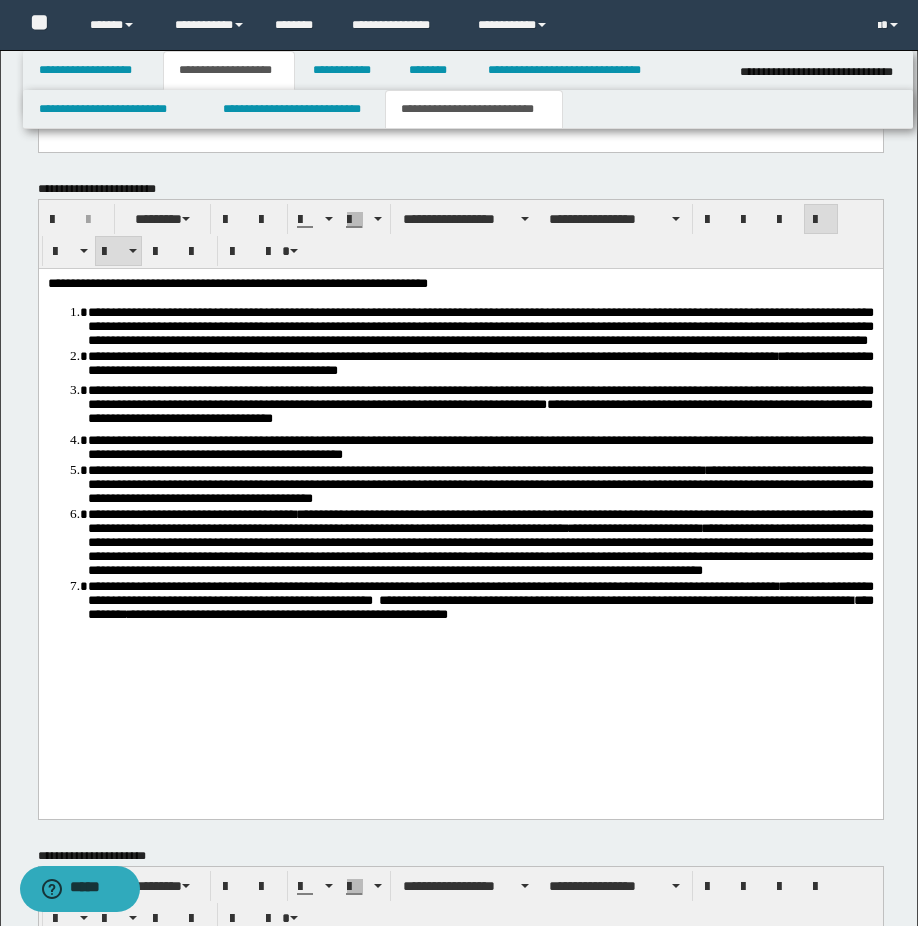 click on "**********" at bounding box center [480, 548] 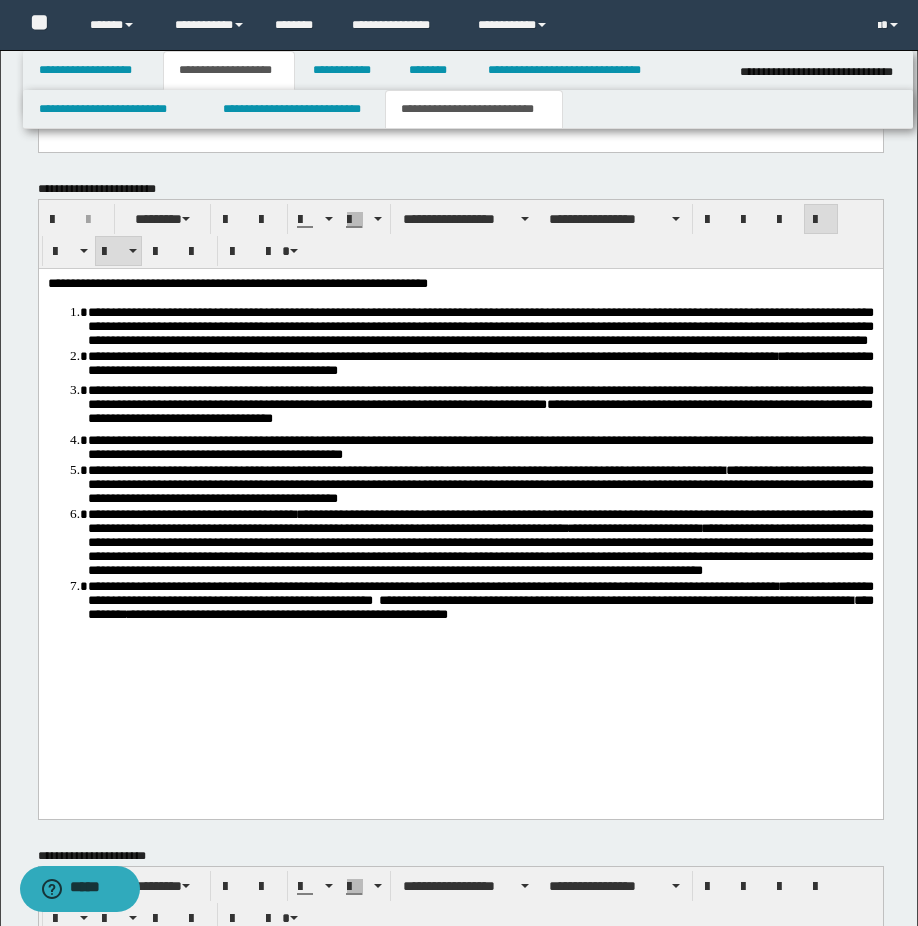 click on "**********" at bounding box center (480, 483) 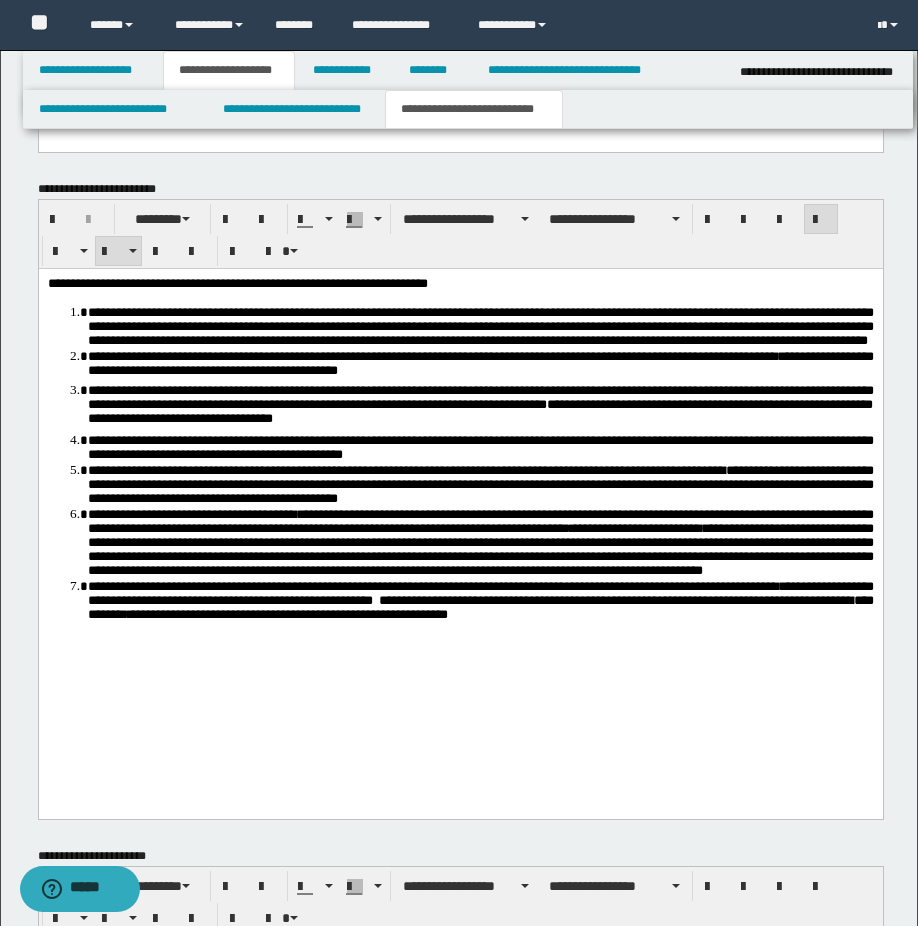 click on "**********" at bounding box center (480, 599) 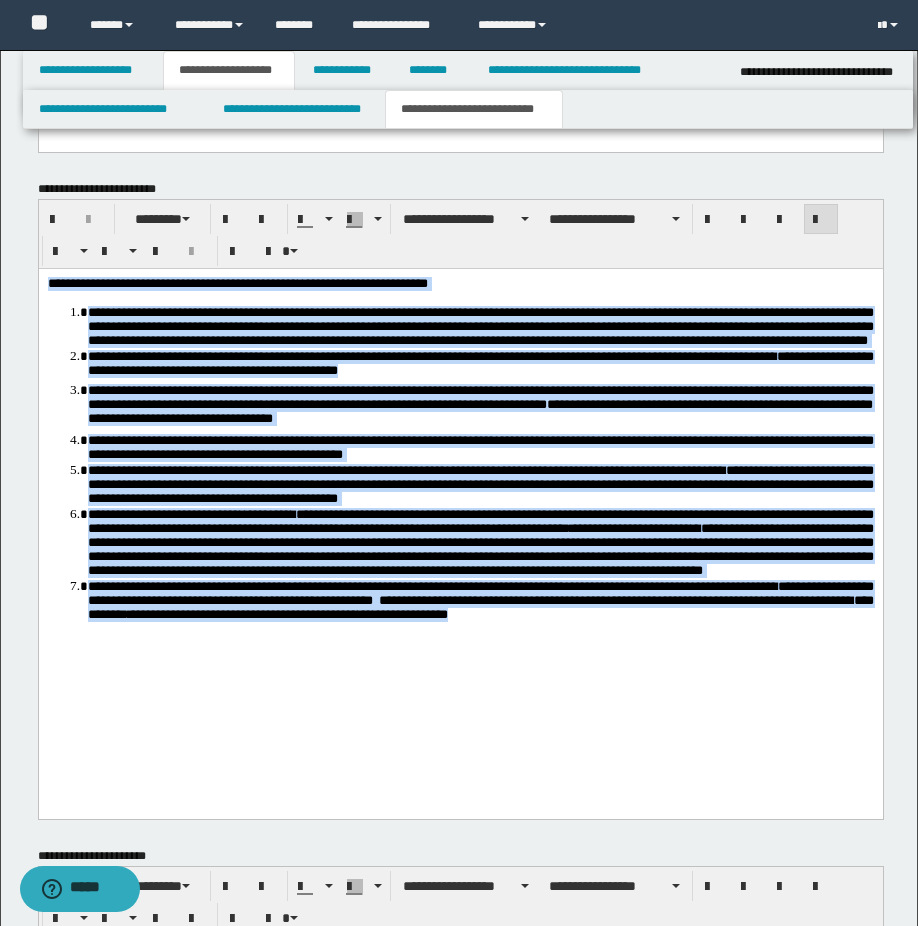 drag, startPoint x: 806, startPoint y: 691, endPoint x: 42, endPoint y: 283, distance: 866.1178 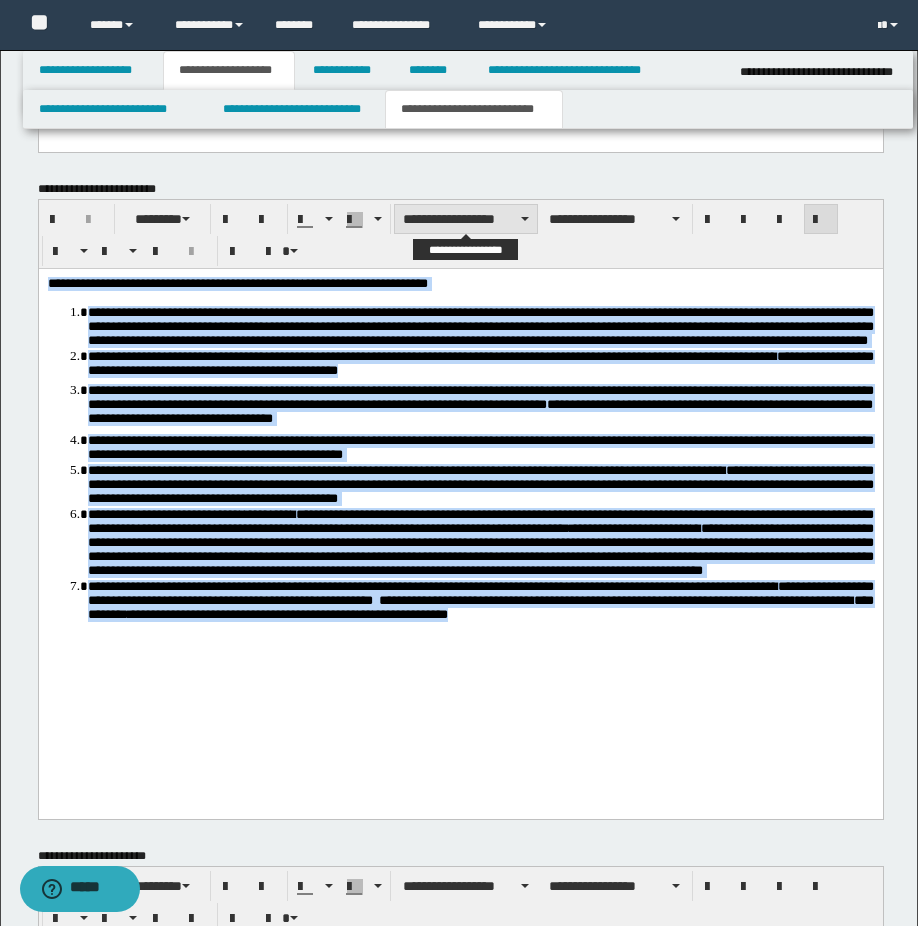 click on "**********" at bounding box center (466, 219) 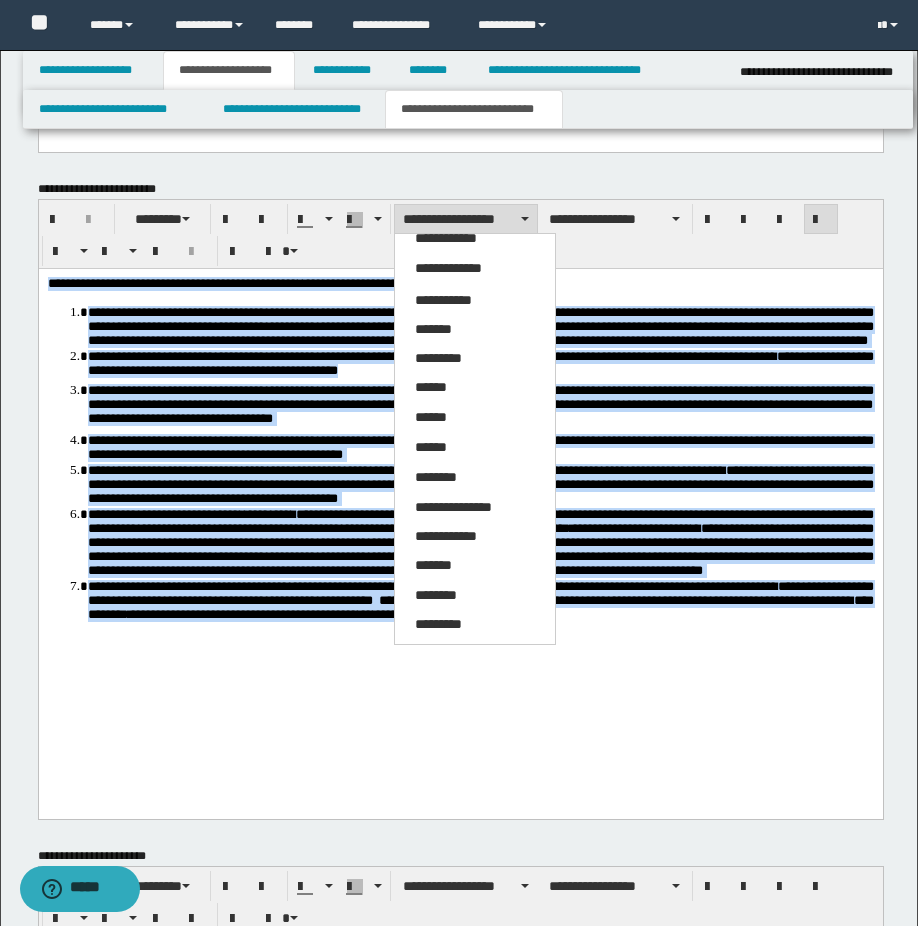 scroll, scrollTop: 106, scrollLeft: 0, axis: vertical 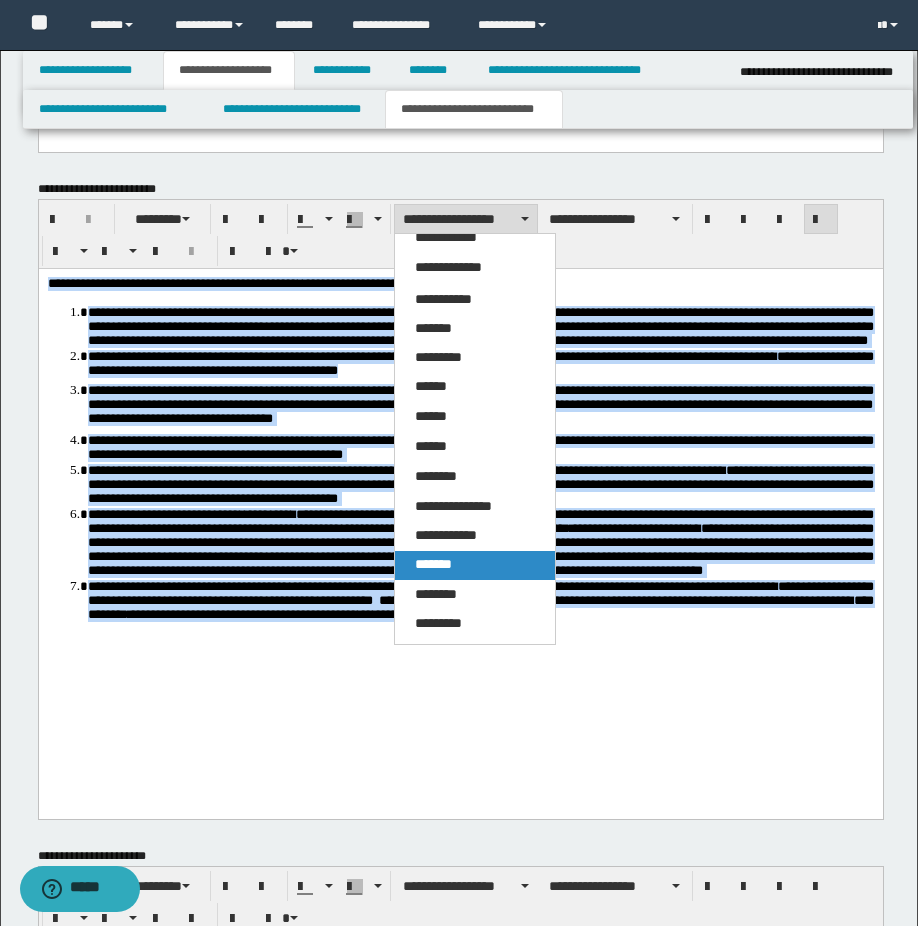 click on "*******" at bounding box center (475, 565) 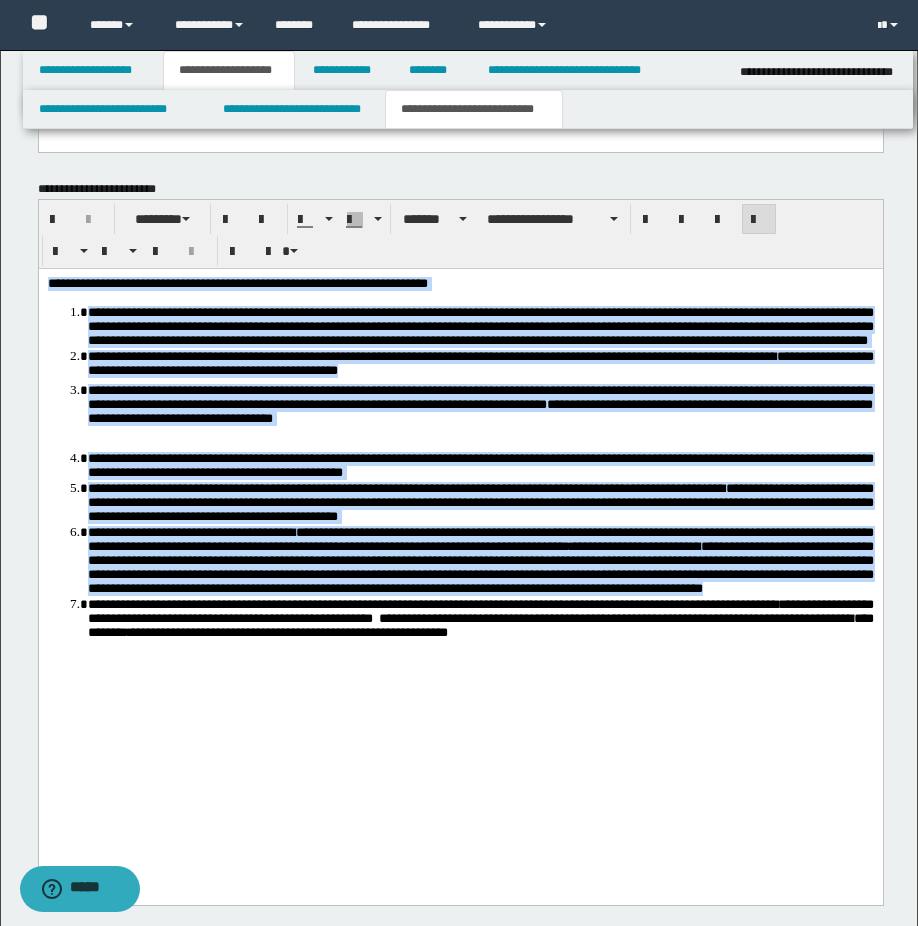 click on "**********" at bounding box center (406, 487) 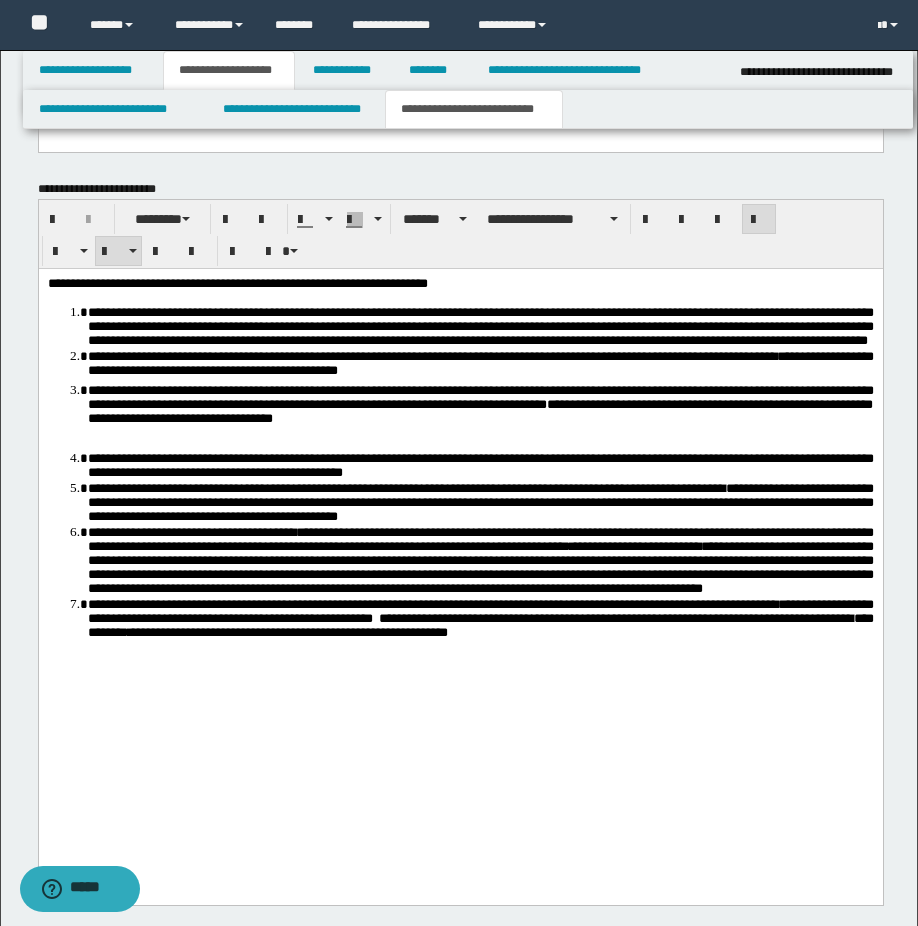 click on "**********" at bounding box center (479, 410) 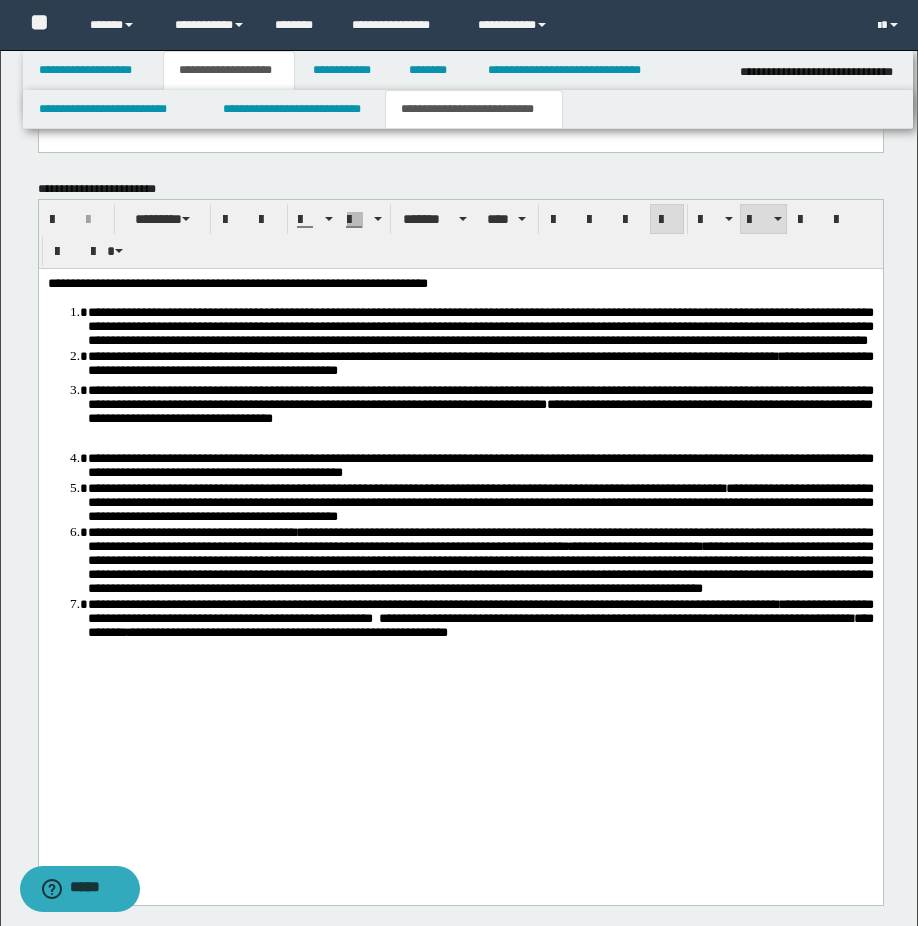 click on "**********" at bounding box center [406, 487] 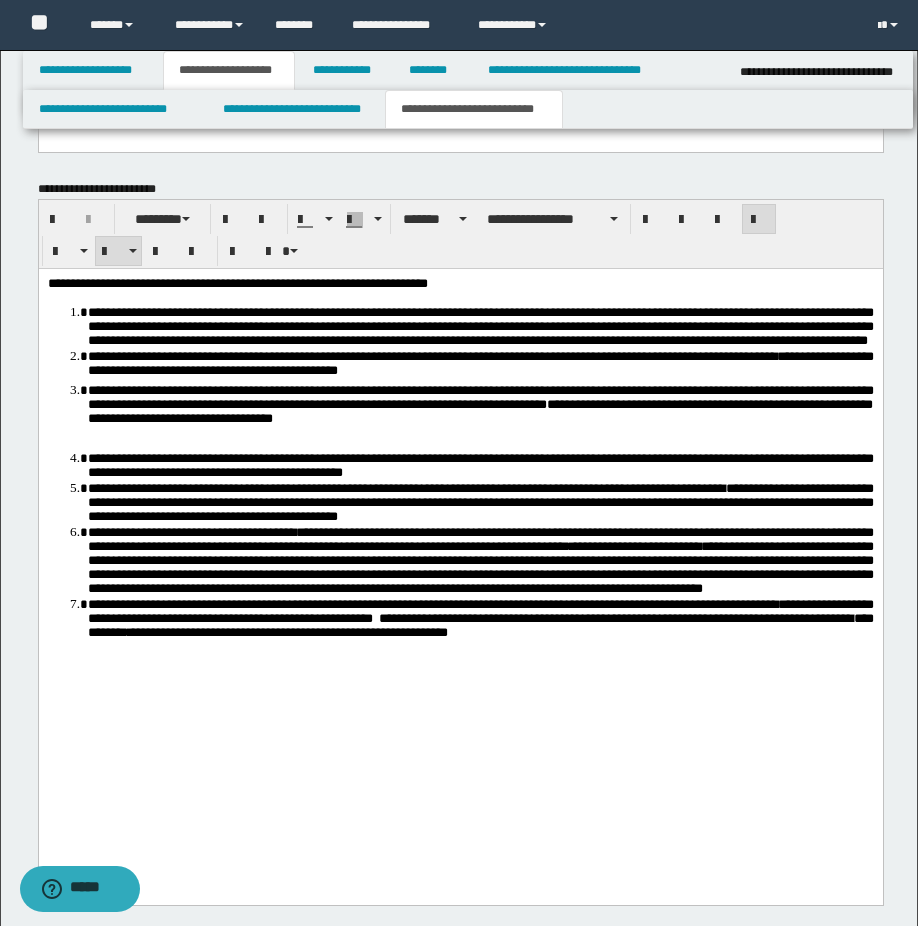 click on "**********" at bounding box center [480, 464] 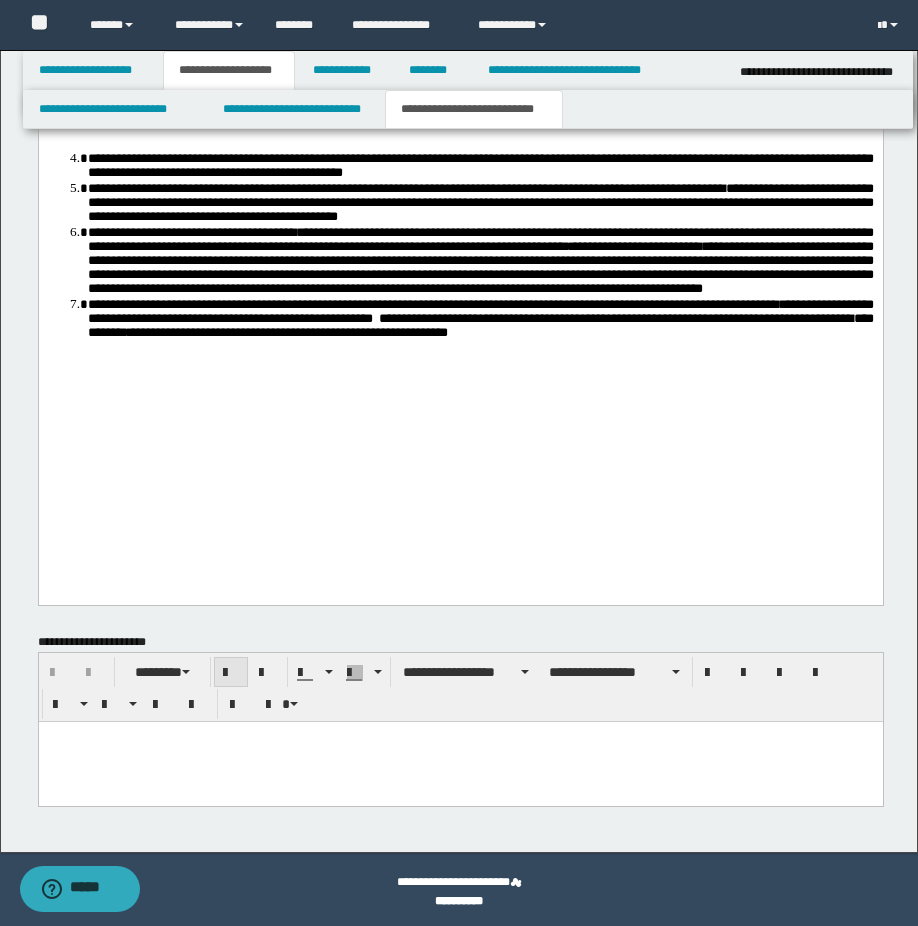 scroll, scrollTop: 1589, scrollLeft: 0, axis: vertical 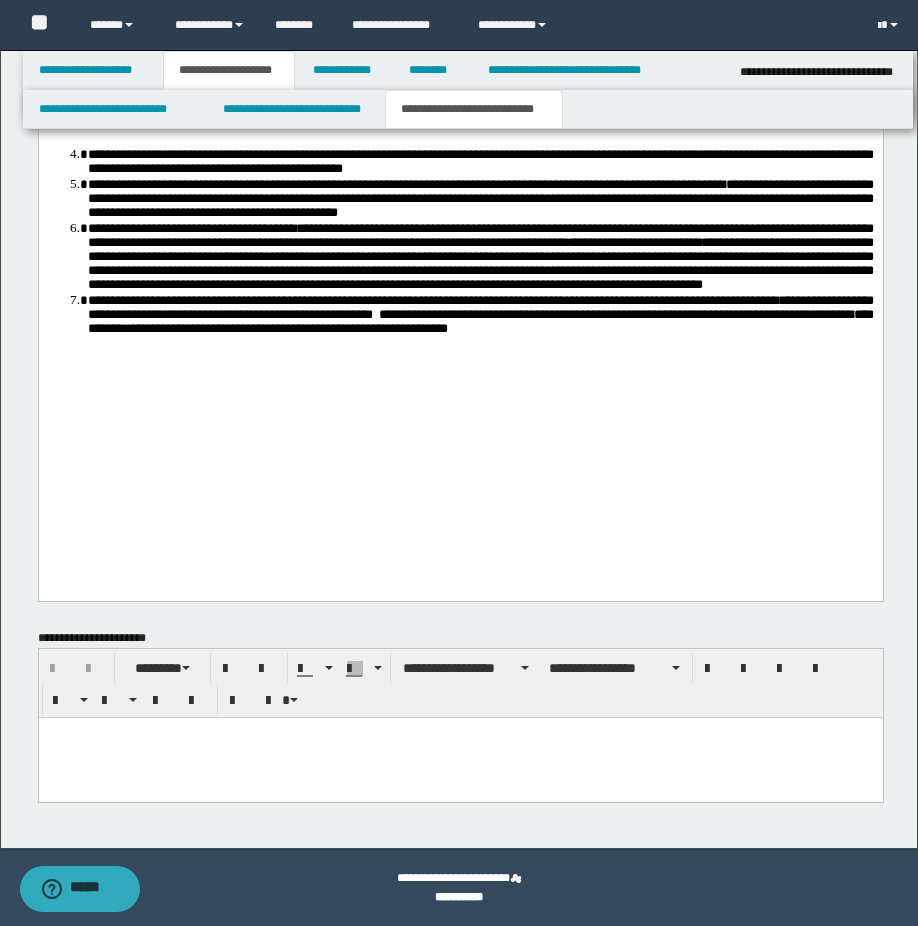 click at bounding box center (460, 757) 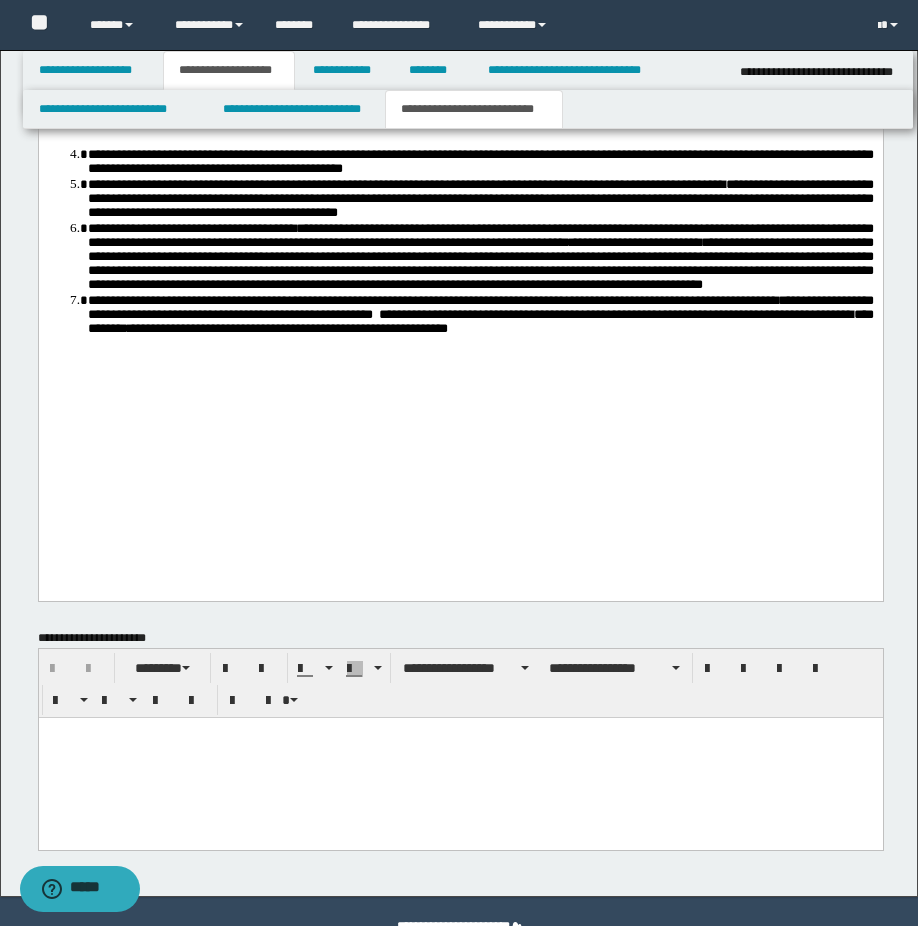 click at bounding box center [460, 757] 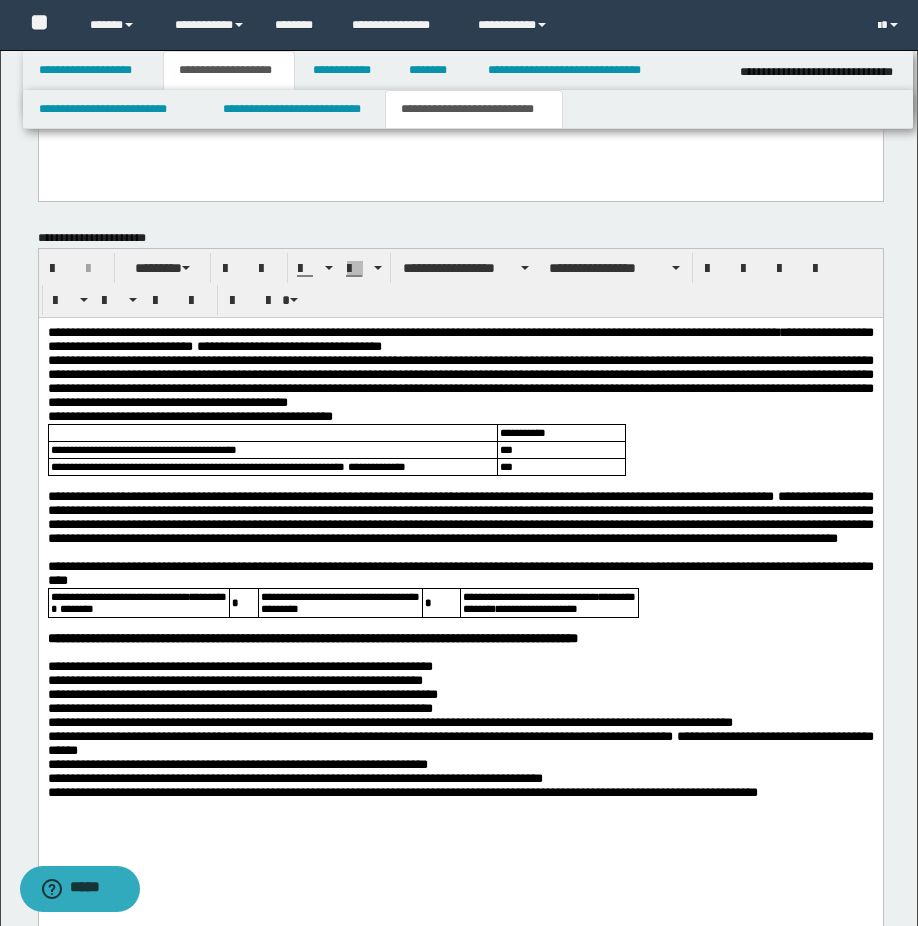 scroll, scrollTop: 2237, scrollLeft: 0, axis: vertical 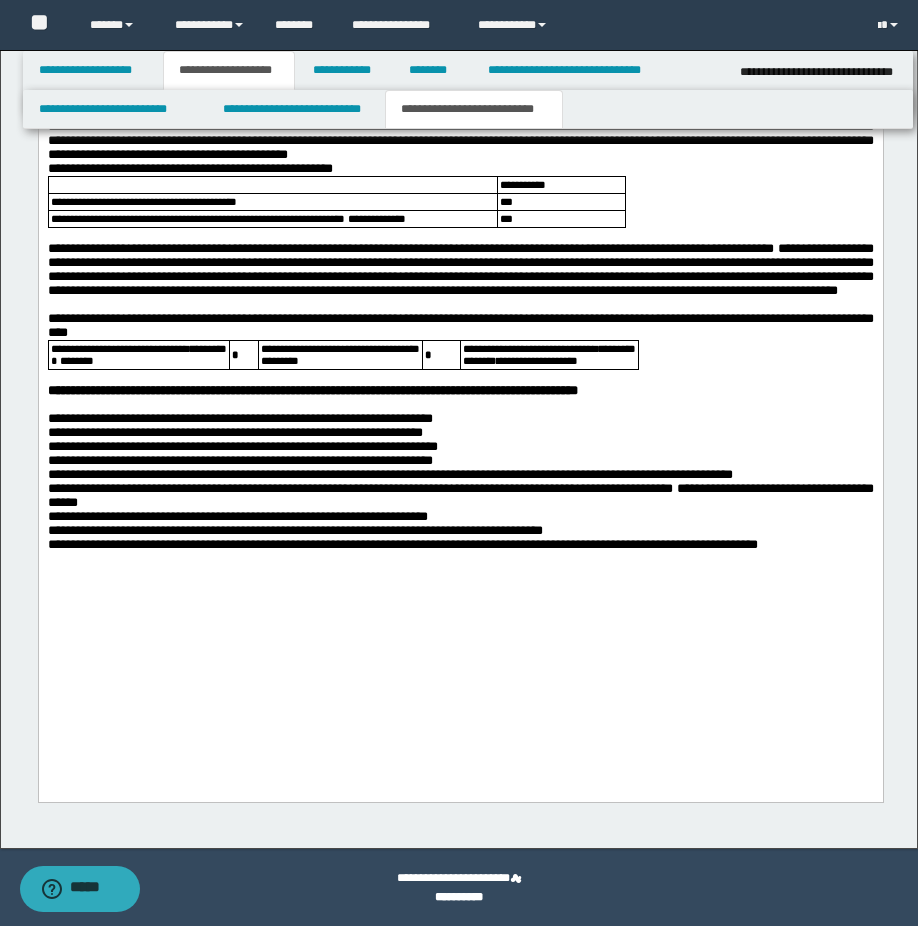 click on "**********" at bounding box center (460, 268) 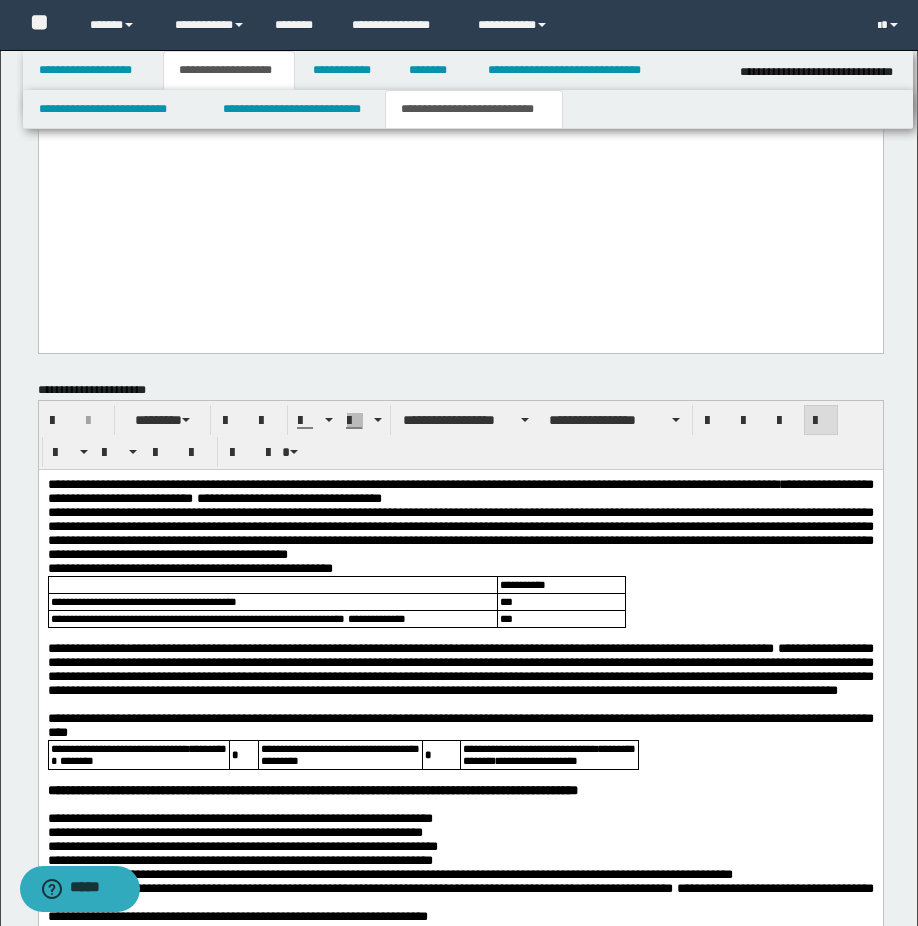click on "**********" at bounding box center [460, 532] 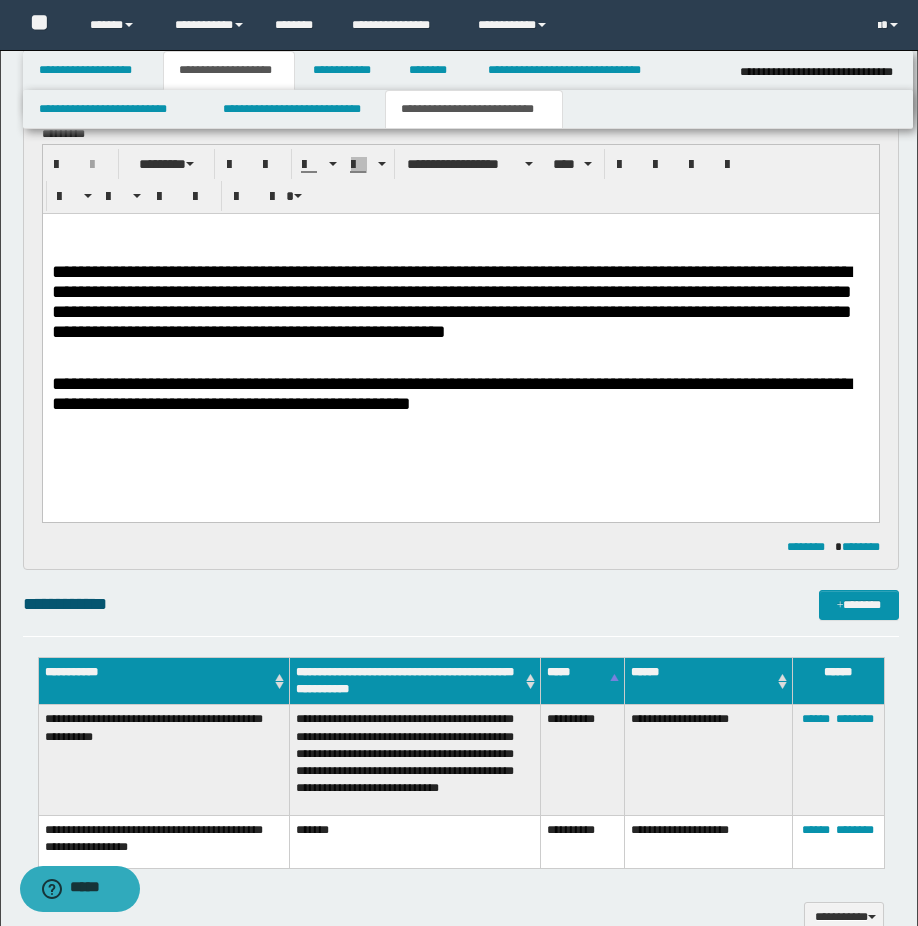 scroll, scrollTop: 0, scrollLeft: 0, axis: both 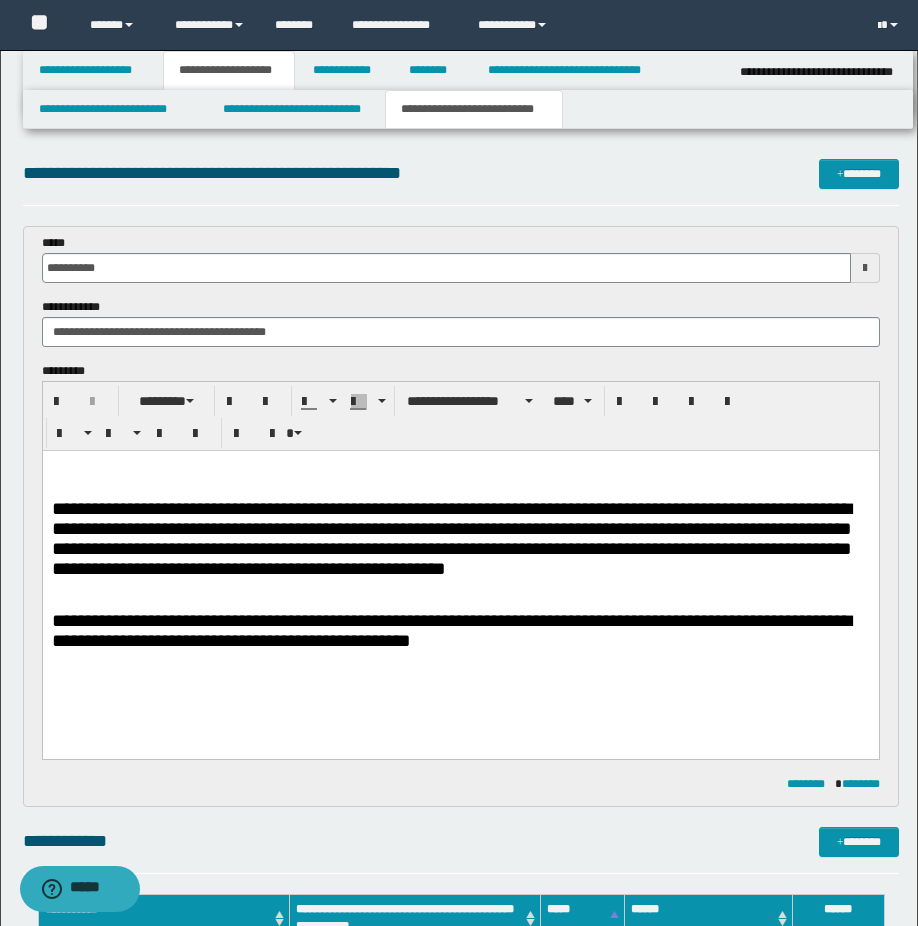 click at bounding box center [460, 469] 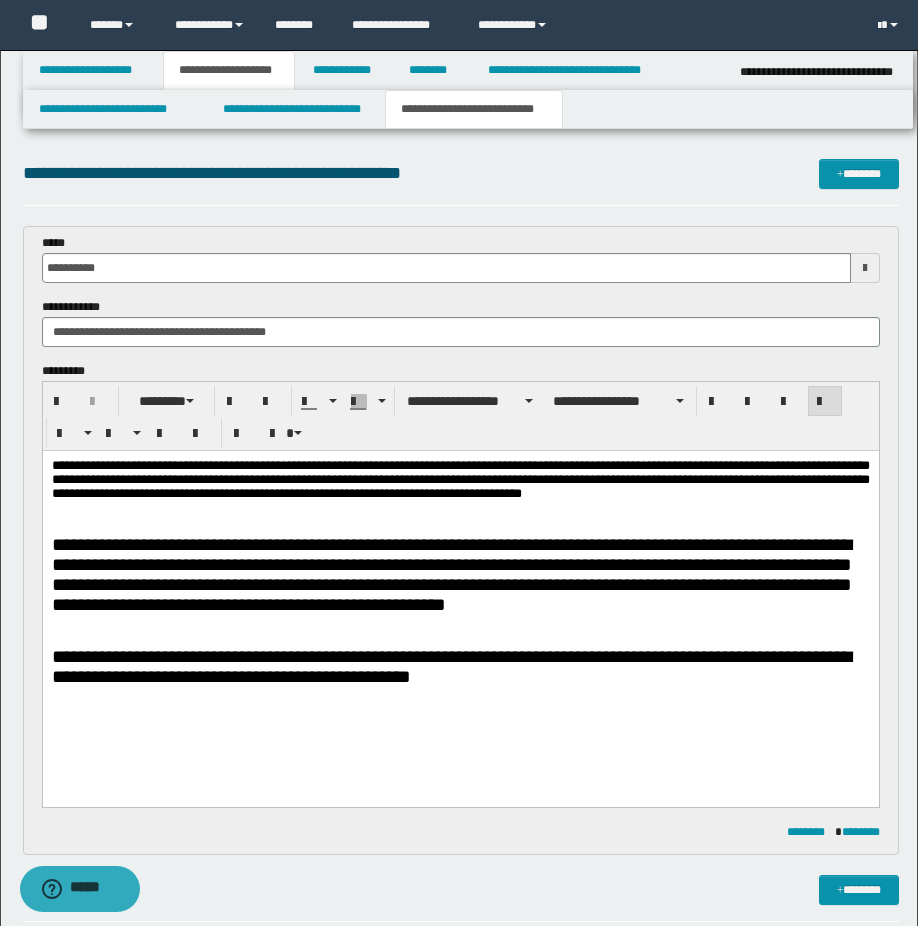 click at bounding box center [460, 508] 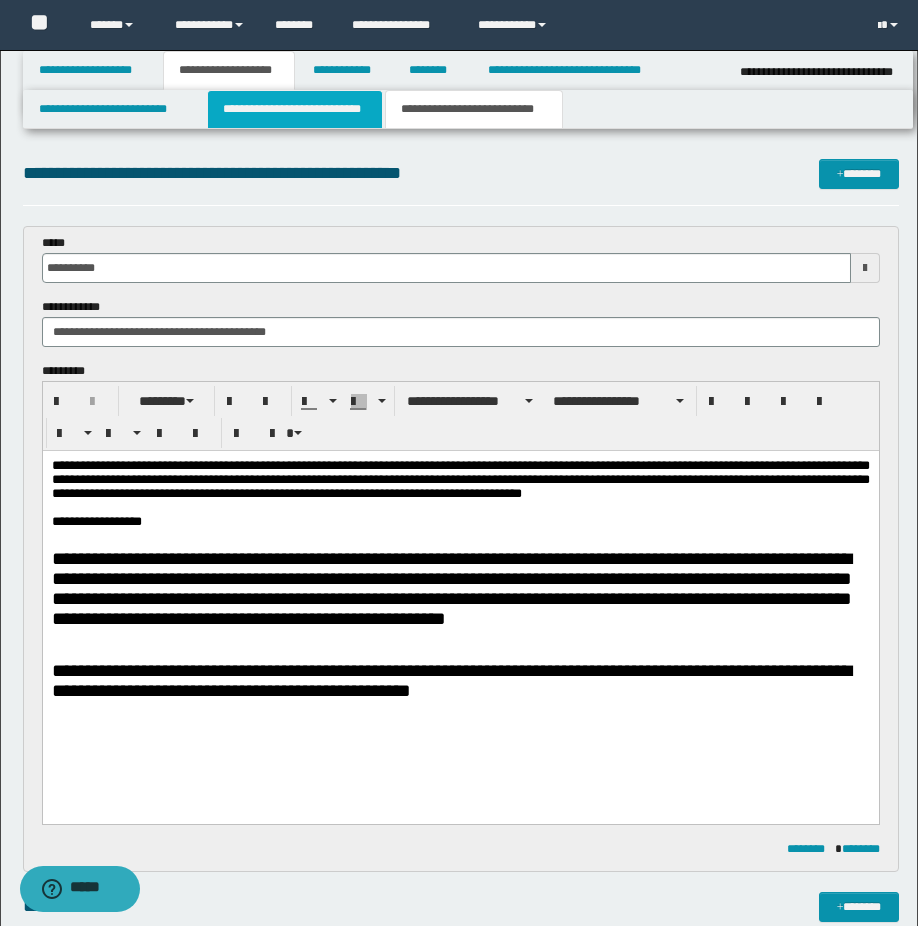 click on "**********" at bounding box center [295, 109] 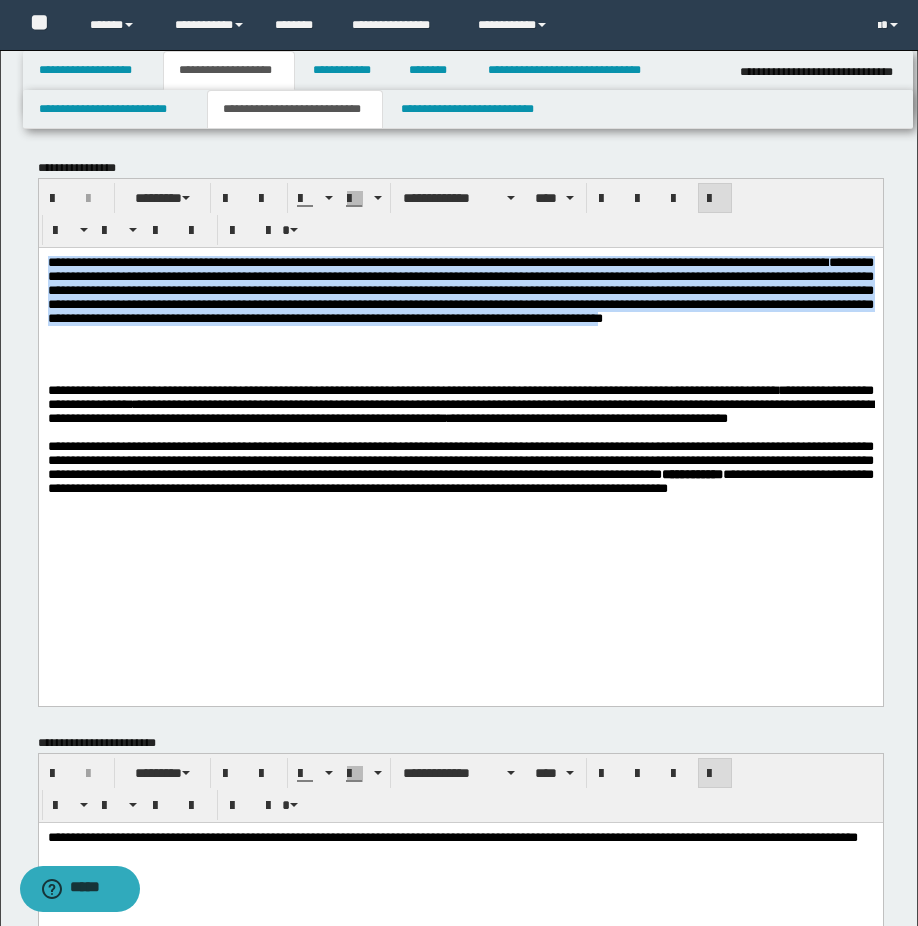 drag, startPoint x: 48, startPoint y: 262, endPoint x: 794, endPoint y: 368, distance: 753.4932 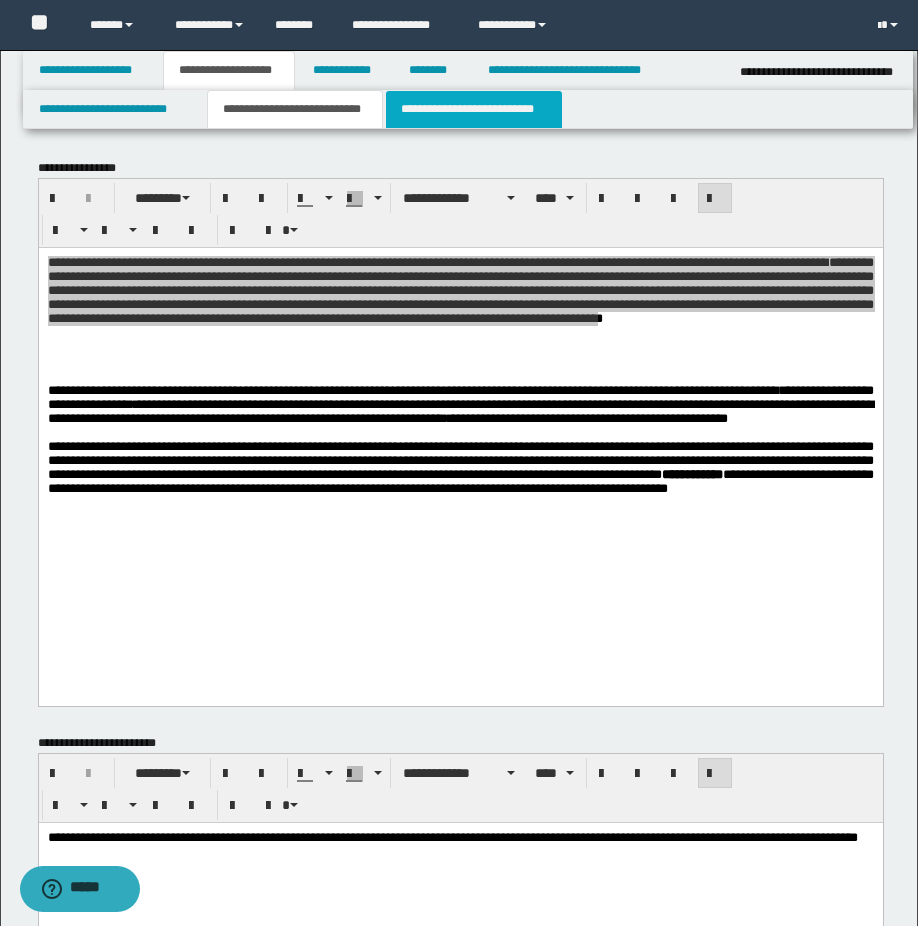 click on "**********" at bounding box center (474, 109) 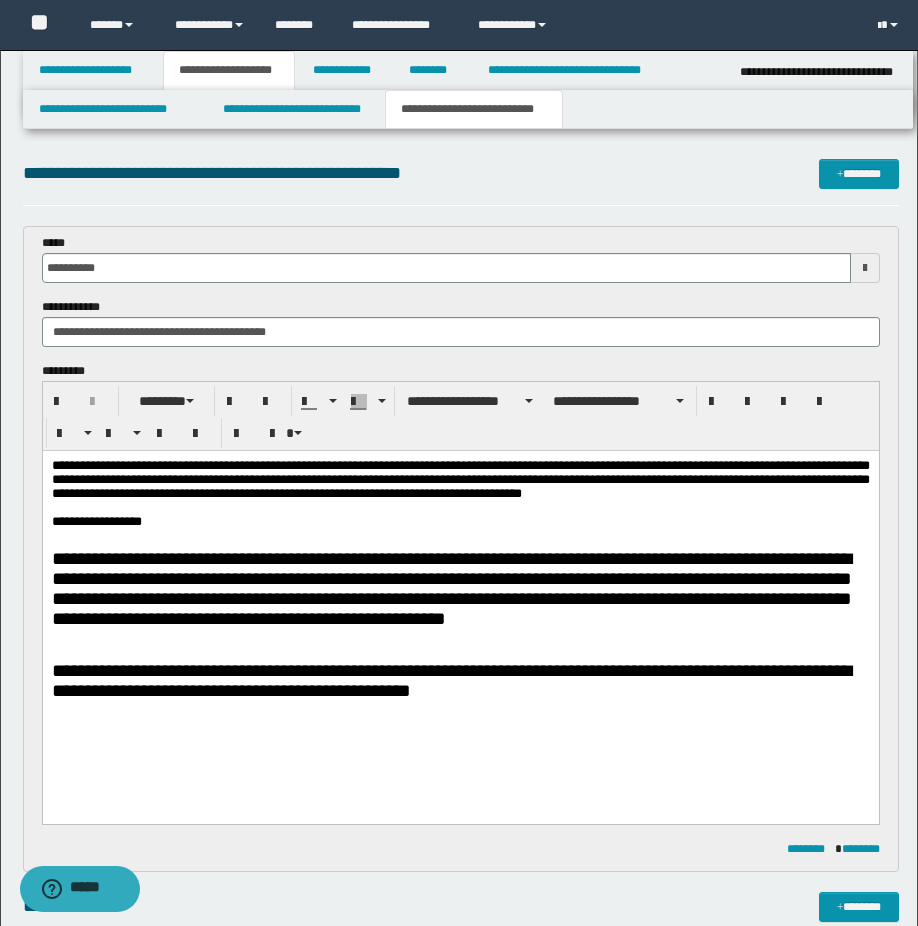 click on "**********" at bounding box center (460, 522) 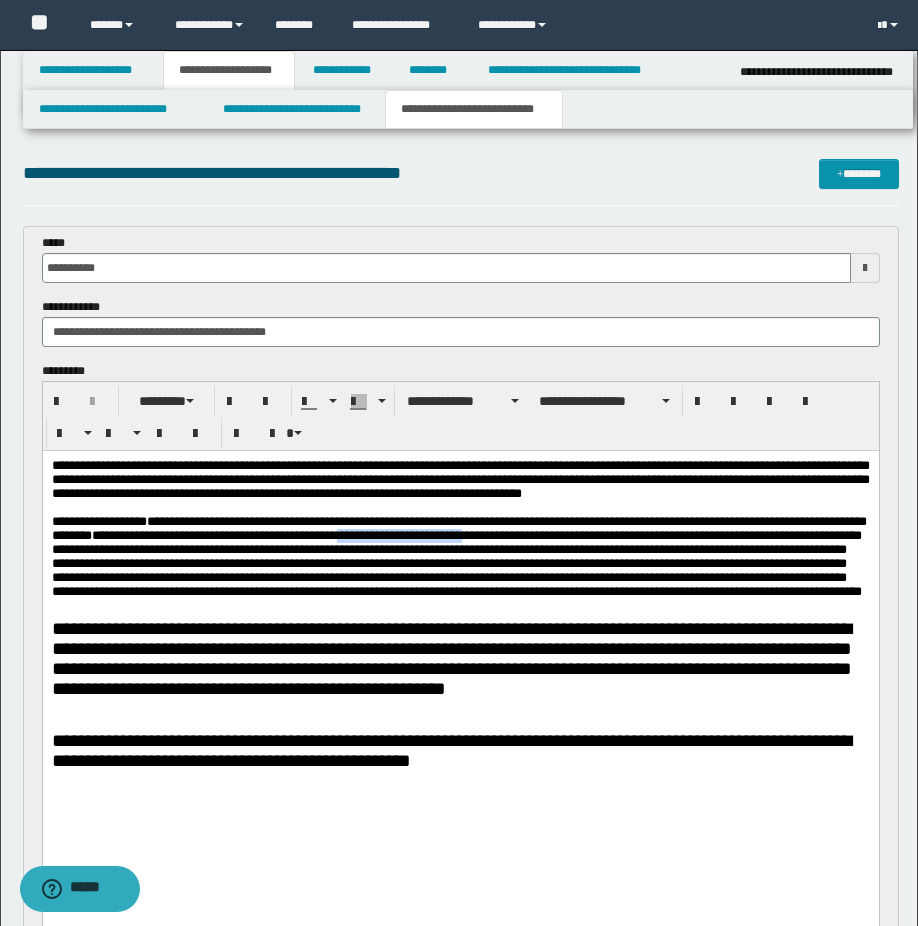 drag, startPoint x: 698, startPoint y: 557, endPoint x: 857, endPoint y: 552, distance: 159.0786 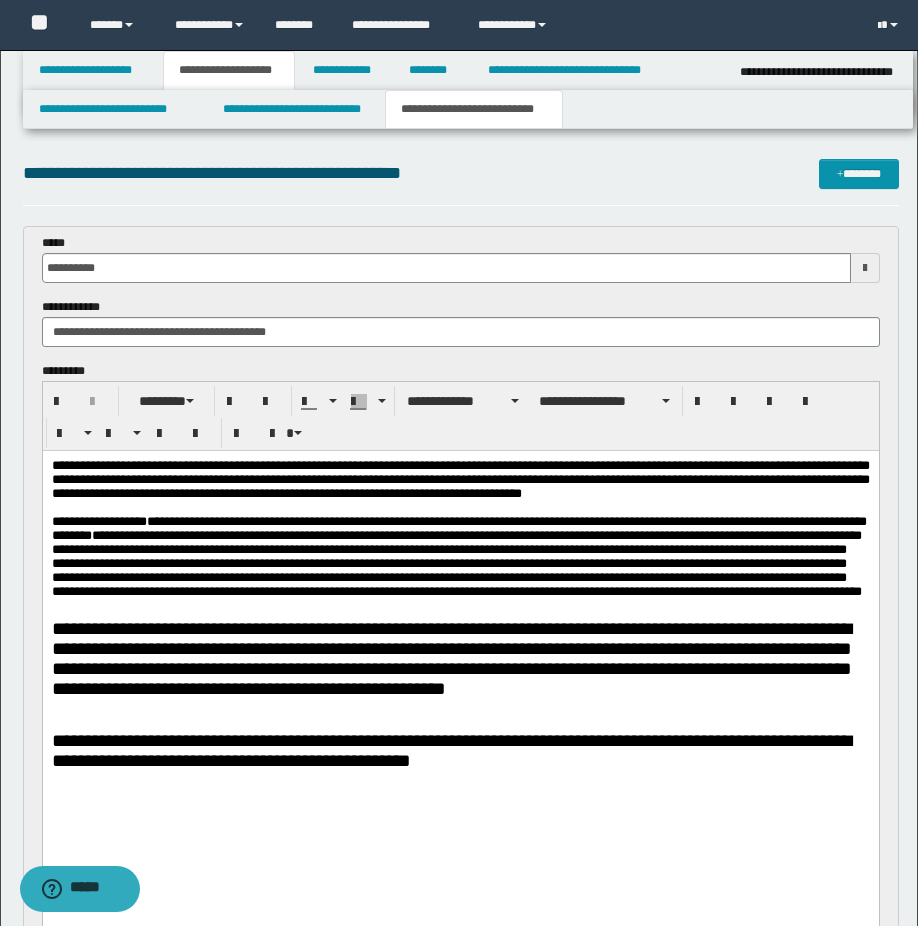 click on "**********" at bounding box center [460, 557] 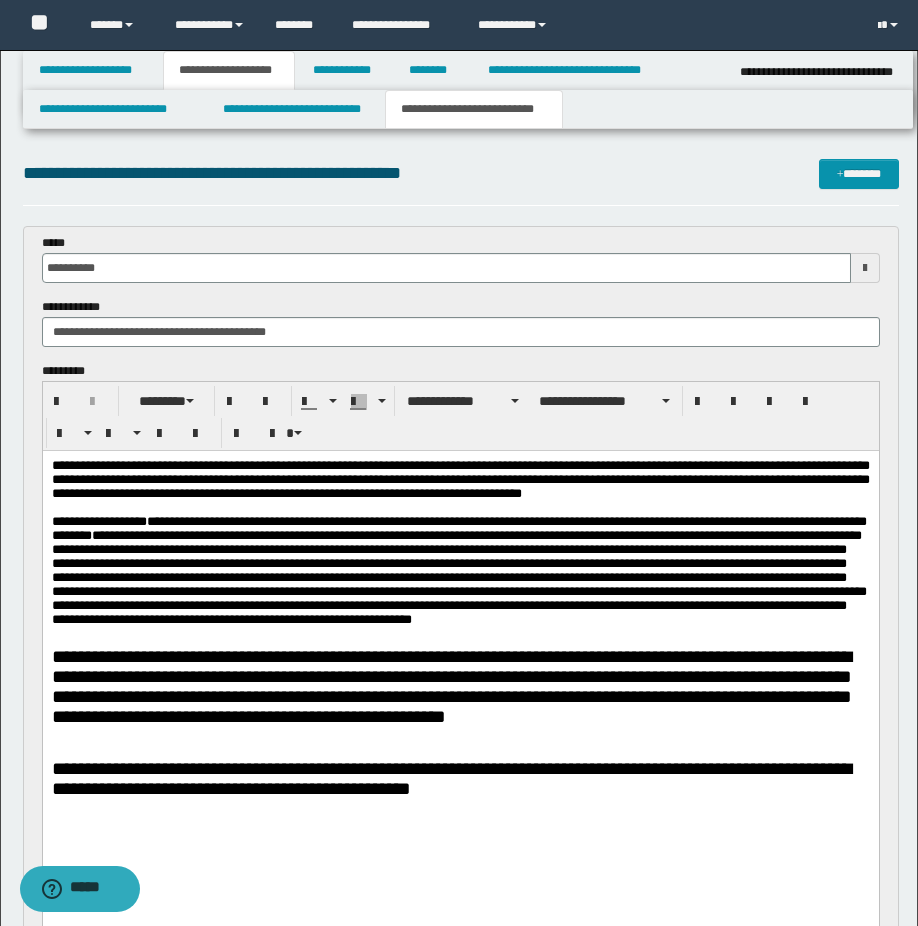 scroll, scrollTop: 200, scrollLeft: 0, axis: vertical 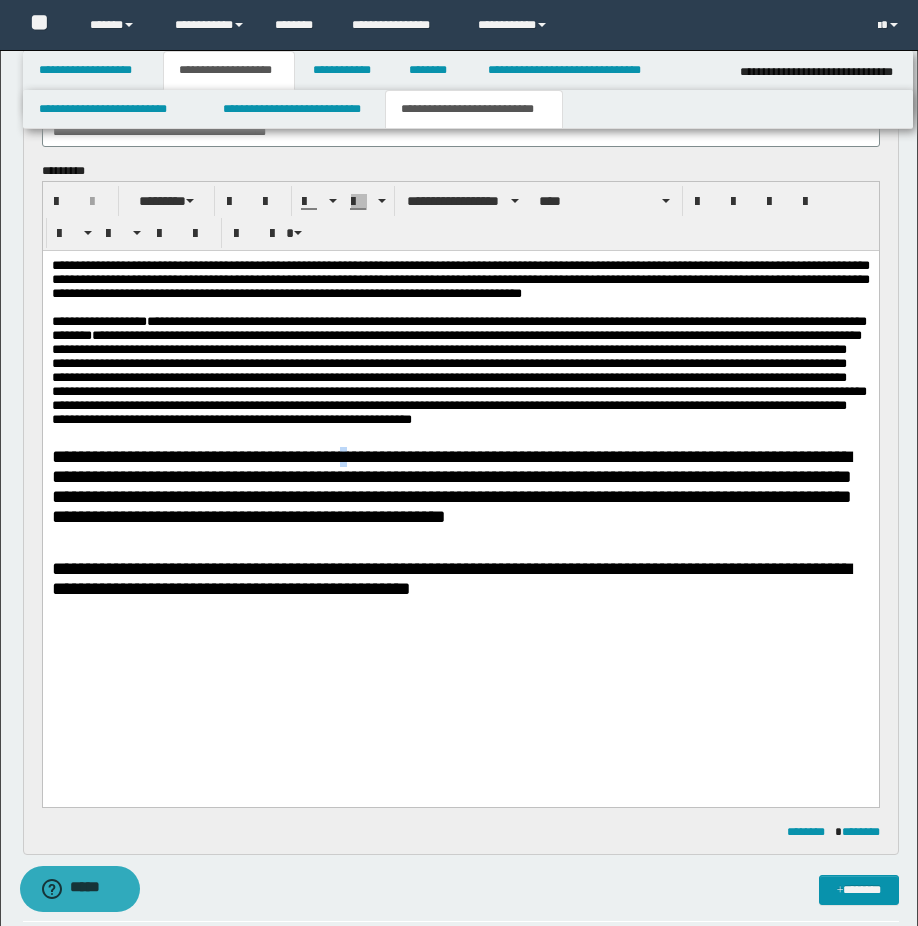 drag, startPoint x: 343, startPoint y: 510, endPoint x: 373, endPoint y: 543, distance: 44.598206 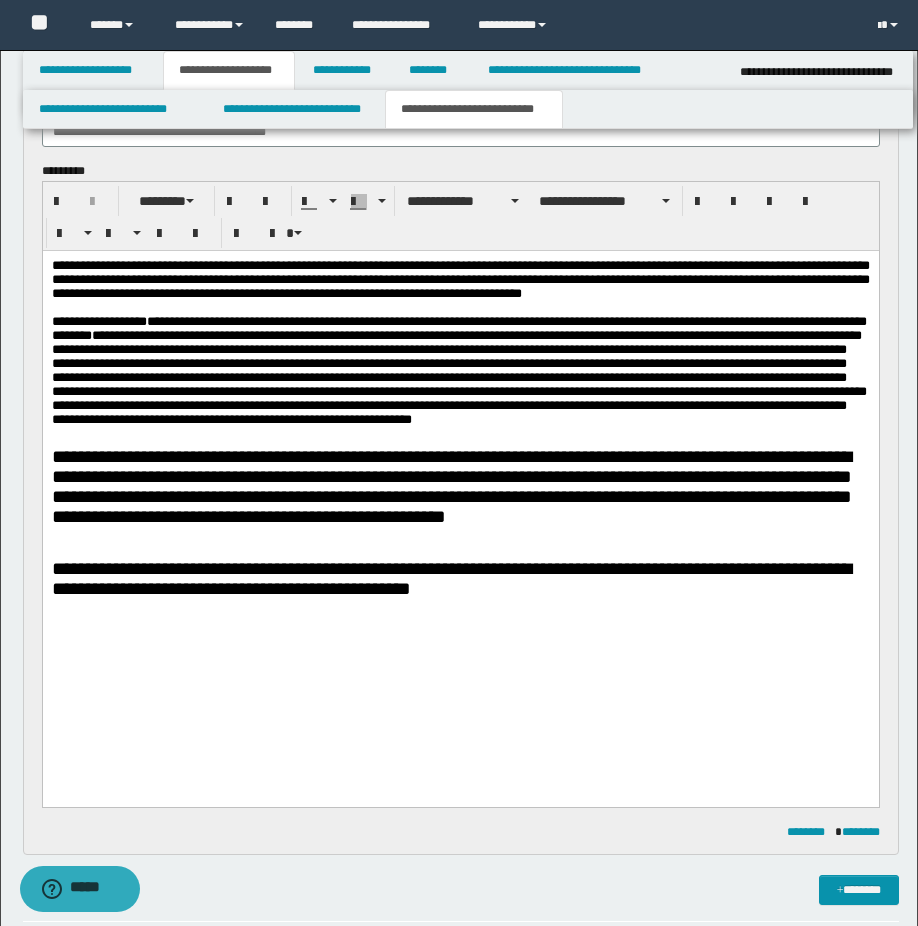 click on "**********" at bounding box center [448, 412] 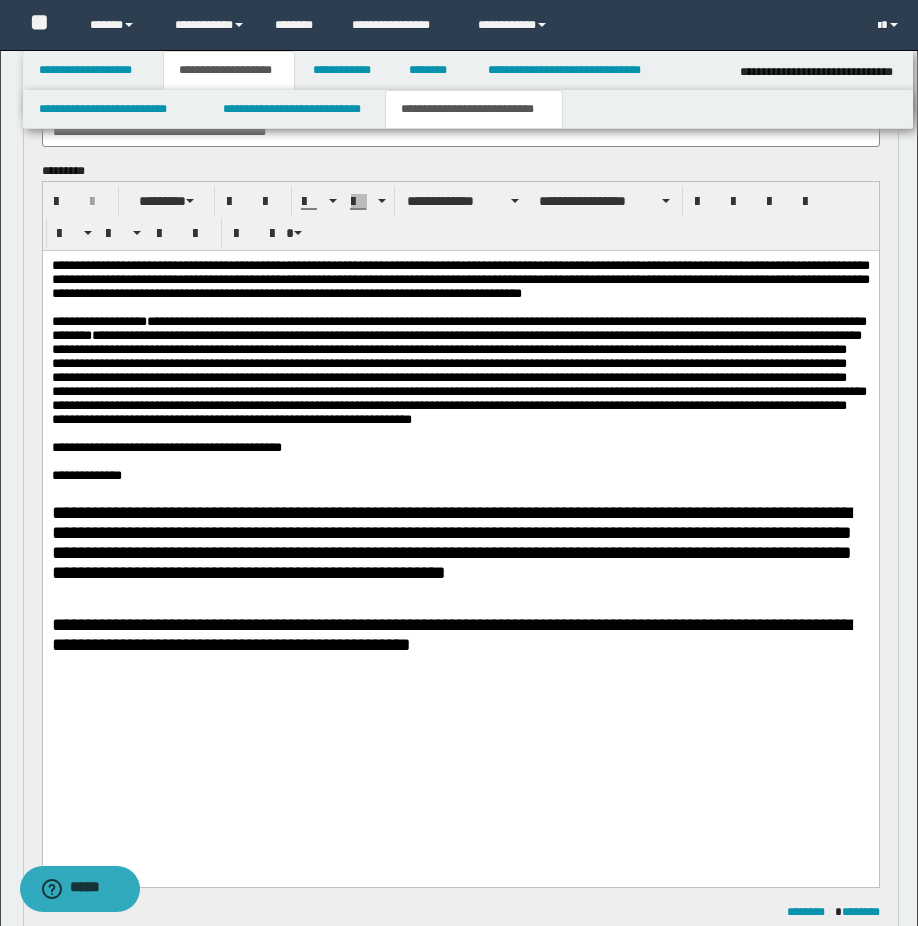 click on "**********" at bounding box center [460, 279] 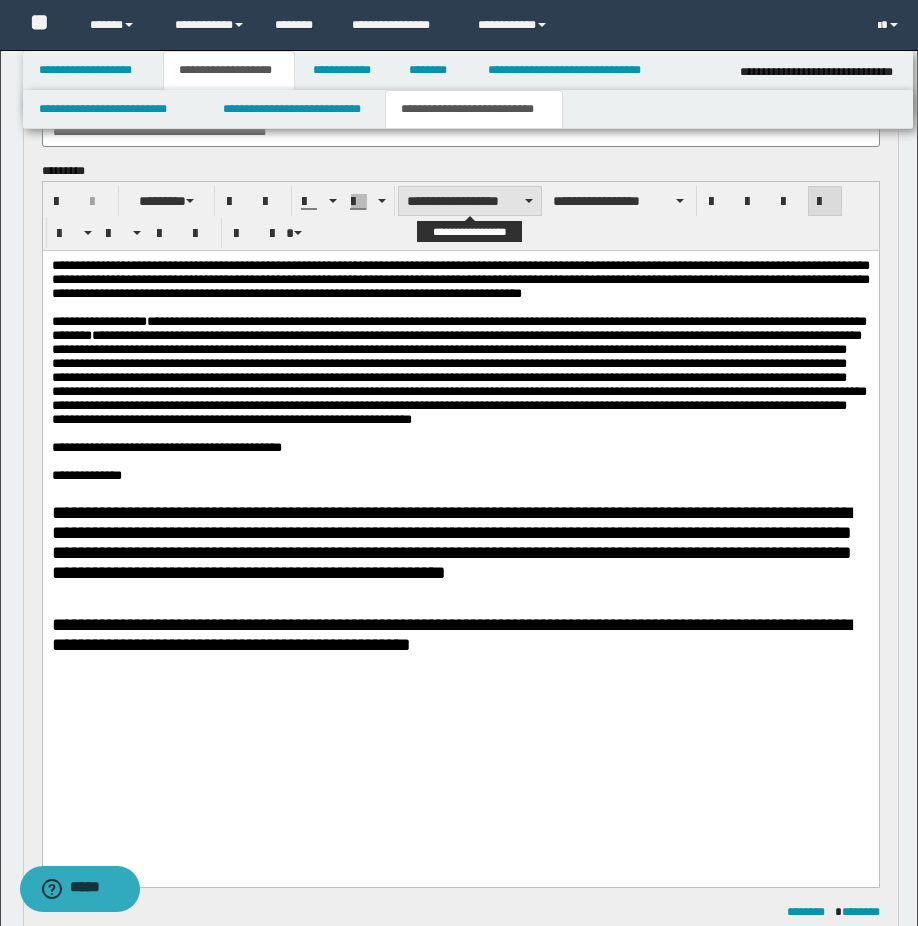 click on "**********" at bounding box center [470, 201] 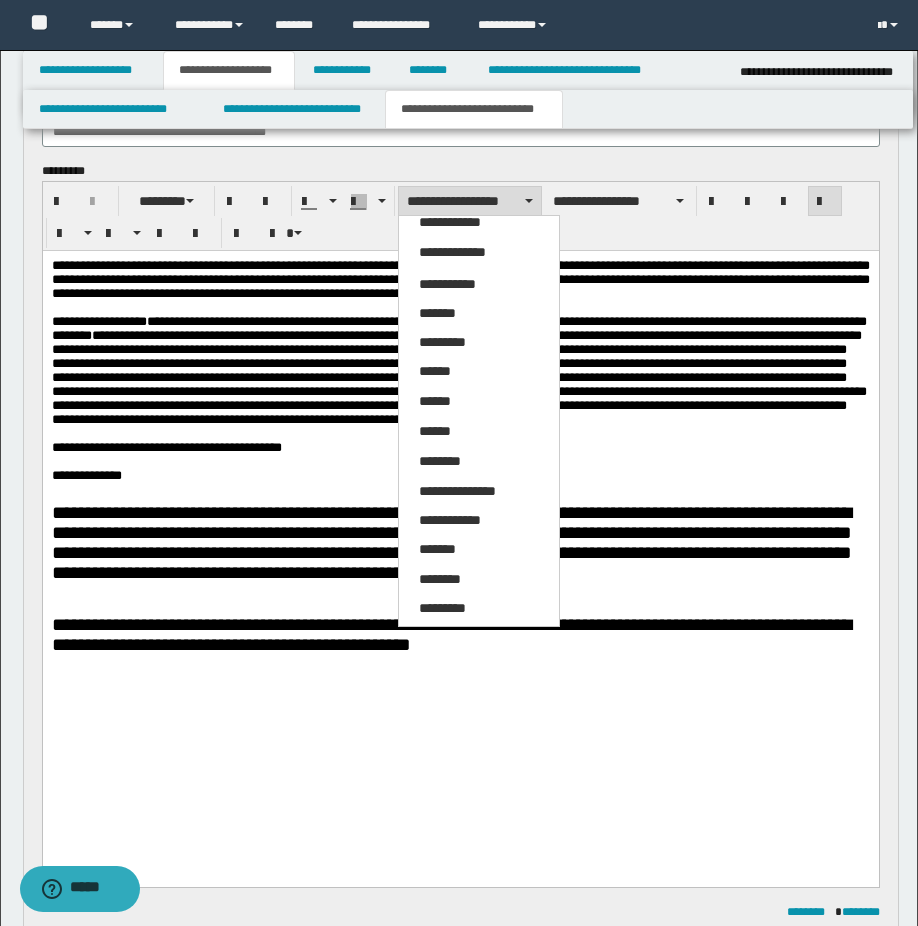 scroll, scrollTop: 106, scrollLeft: 0, axis: vertical 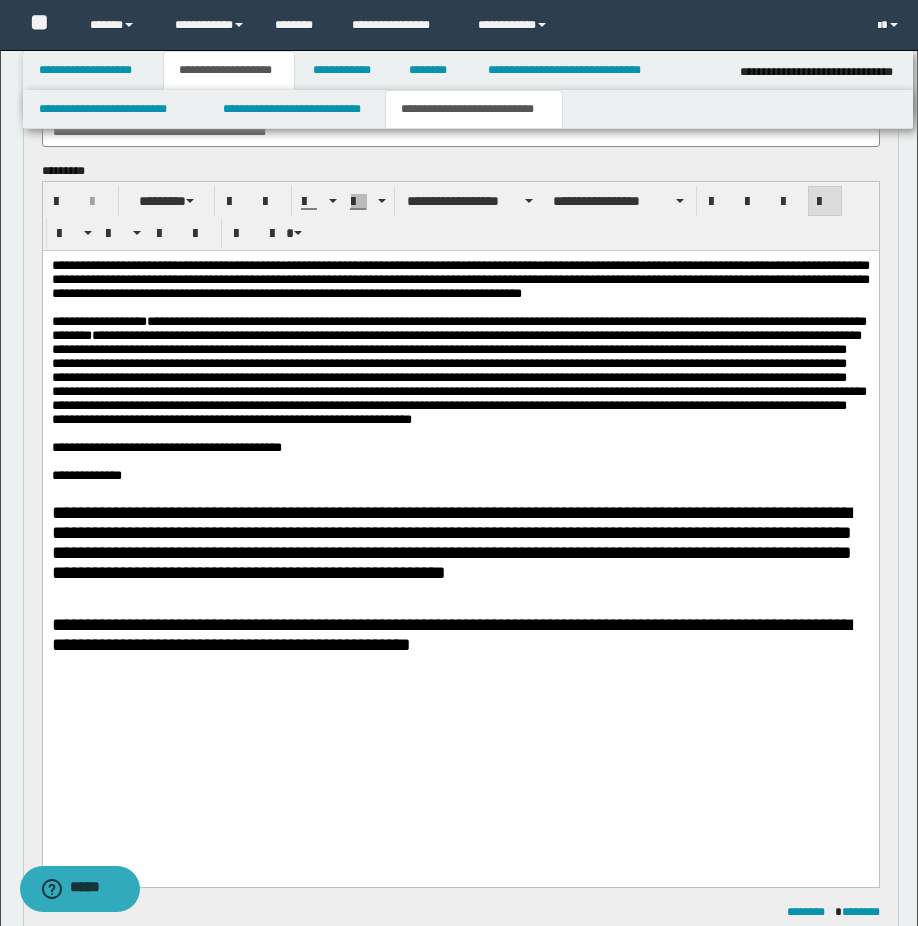 click on "**********" at bounding box center (460, 280) 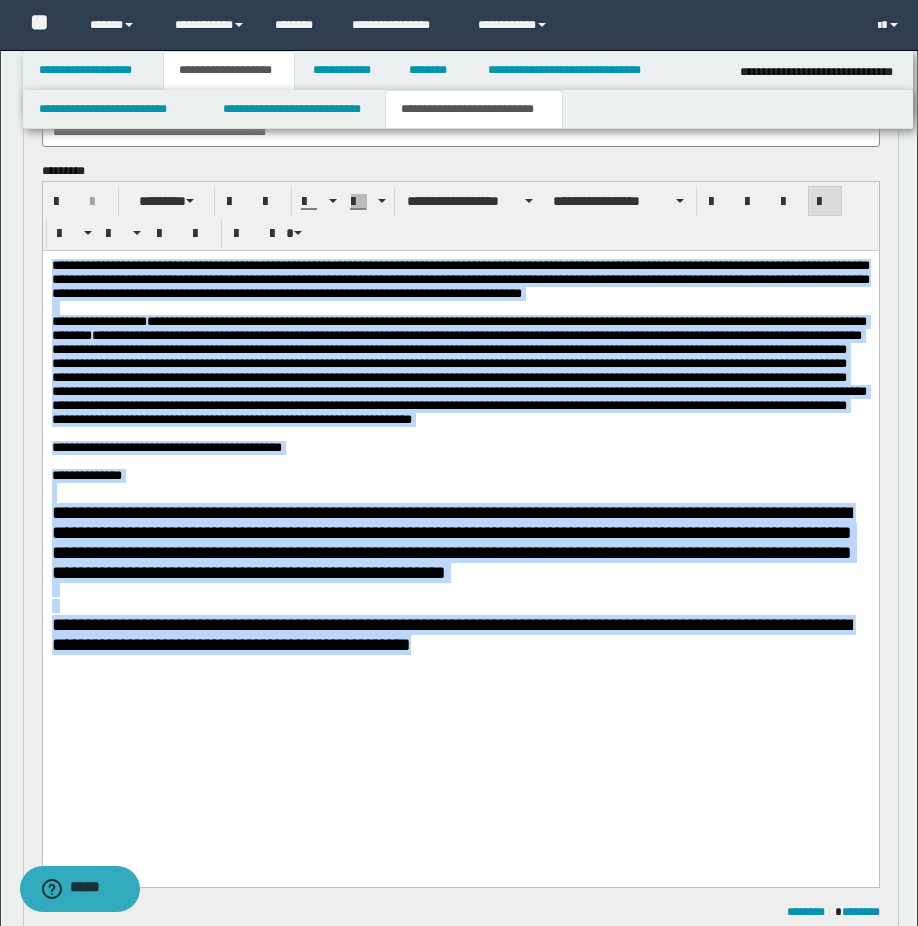 drag, startPoint x: 51, startPoint y: 265, endPoint x: 499, endPoint y: 780, distance: 682.5899 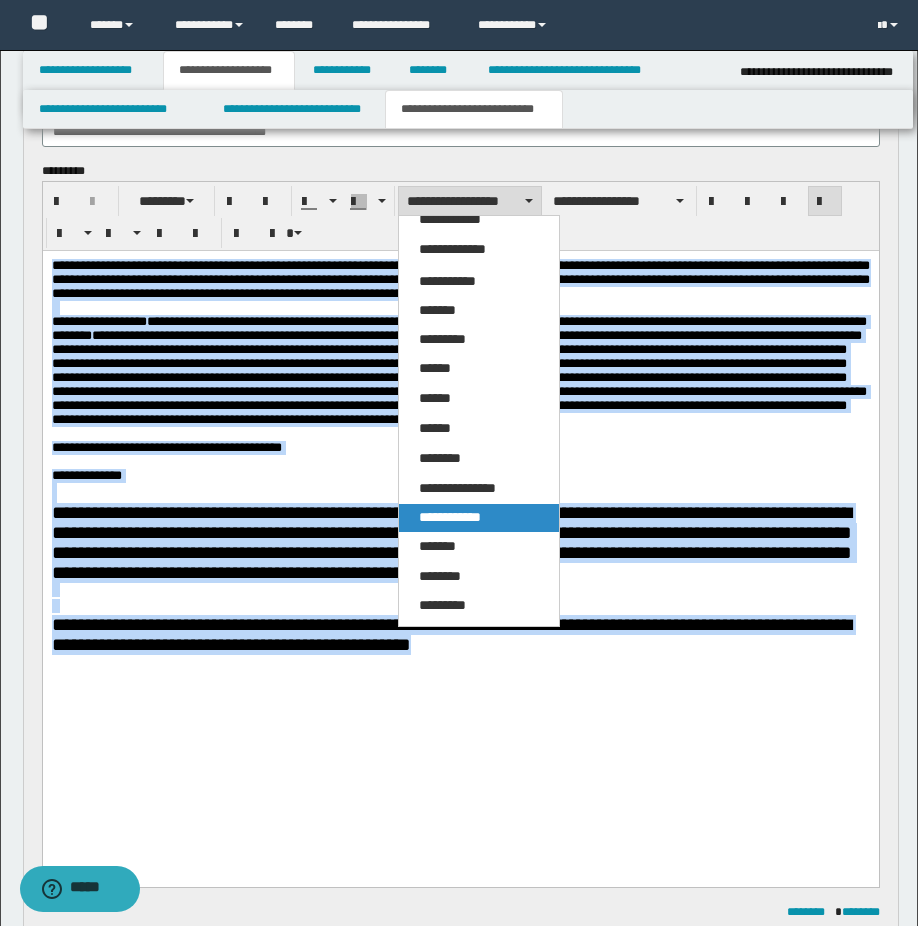 click on "**********" at bounding box center (450, 517) 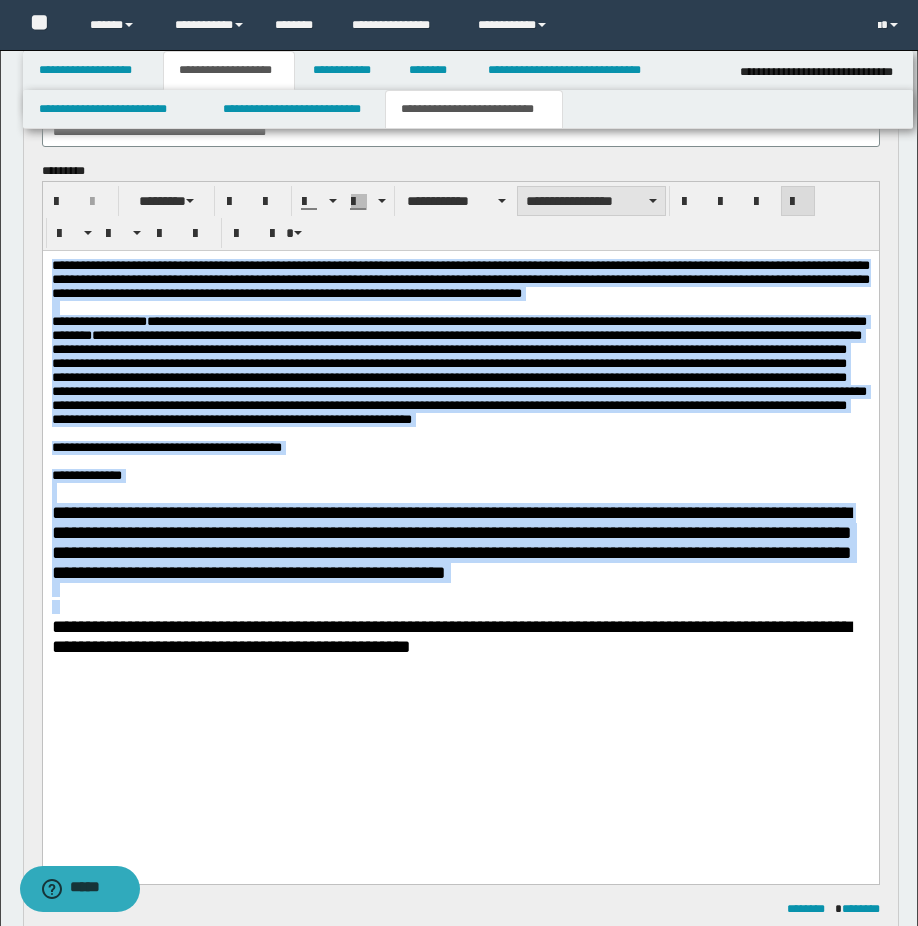 click on "**********" at bounding box center [591, 201] 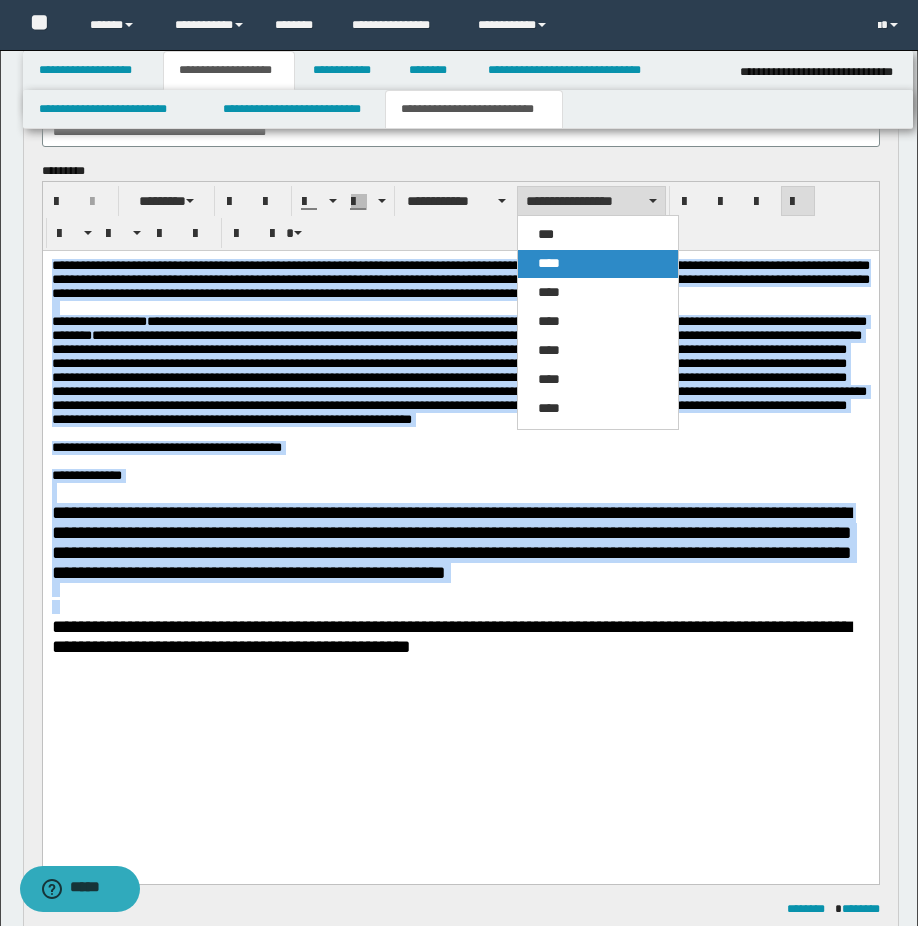 click on "****" at bounding box center [549, 263] 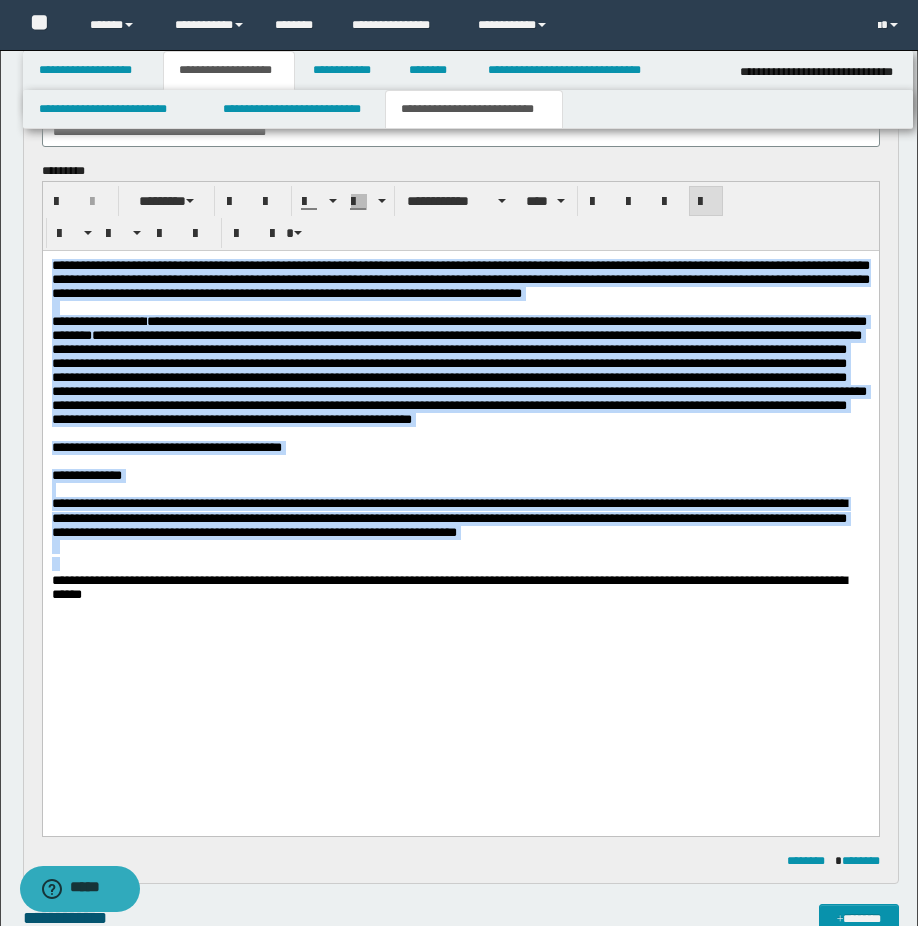 click at bounding box center (460, 434) 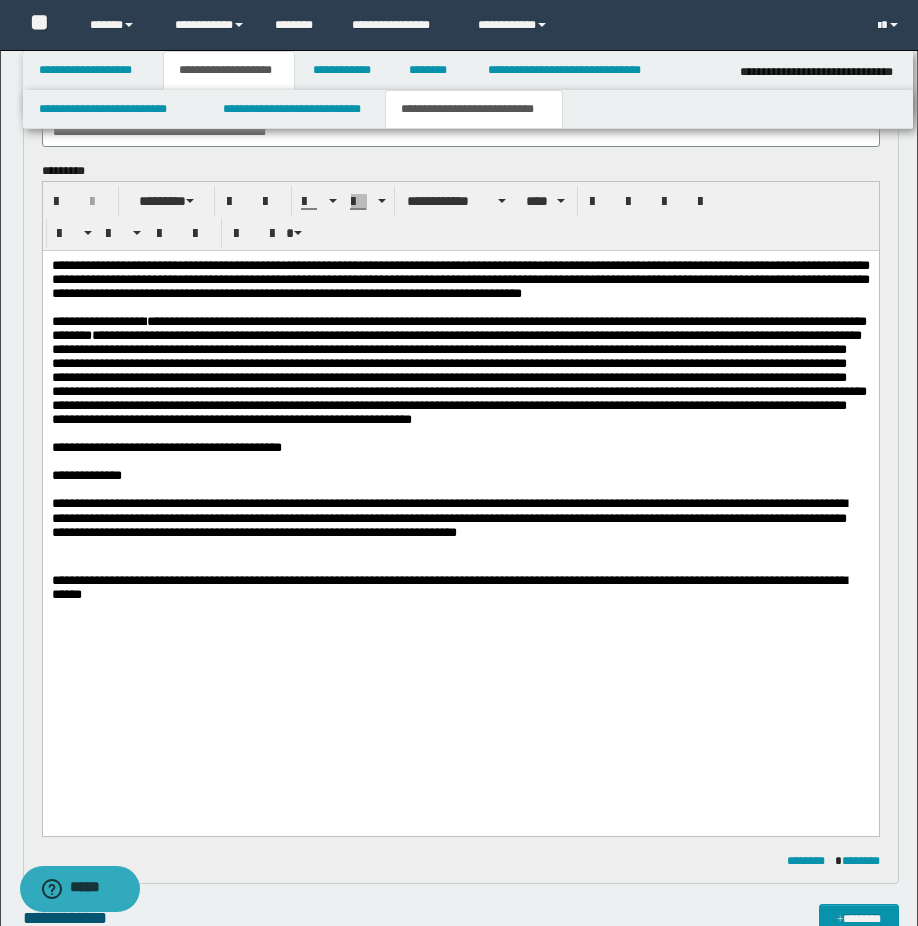 click on "**********" at bounding box center [460, 448] 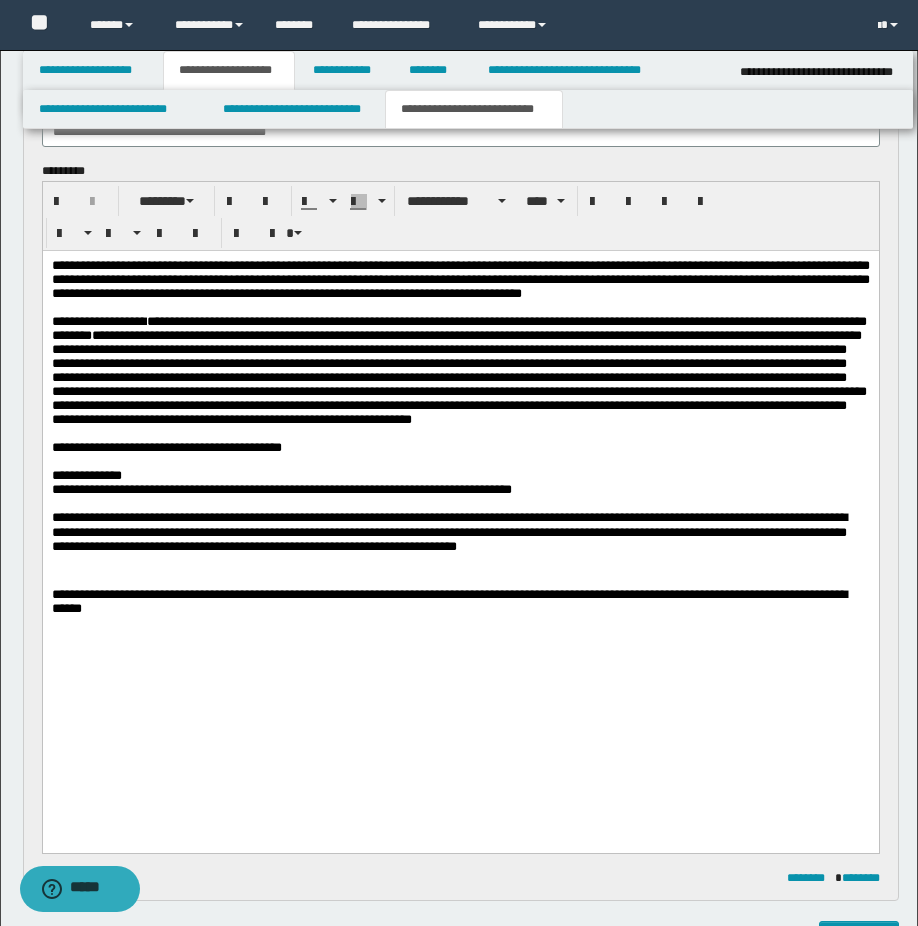 click on "**********" at bounding box center [460, 476] 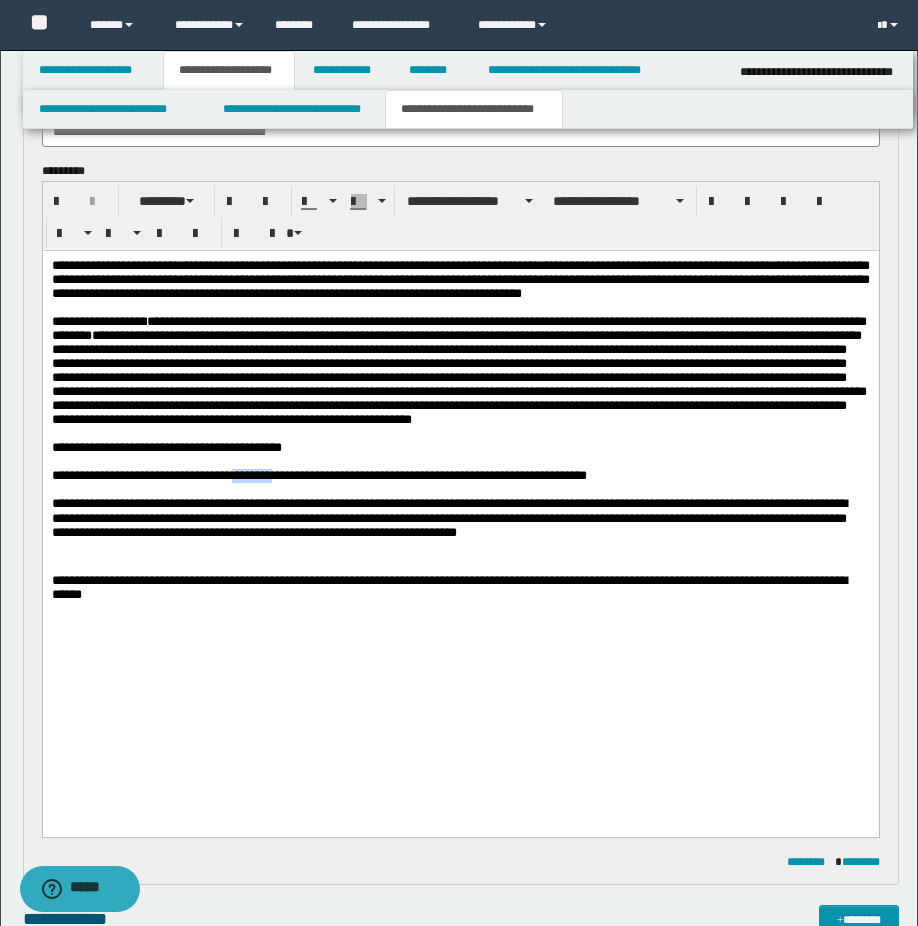 drag, startPoint x: 275, startPoint y: 575, endPoint x: 326, endPoint y: 575, distance: 51 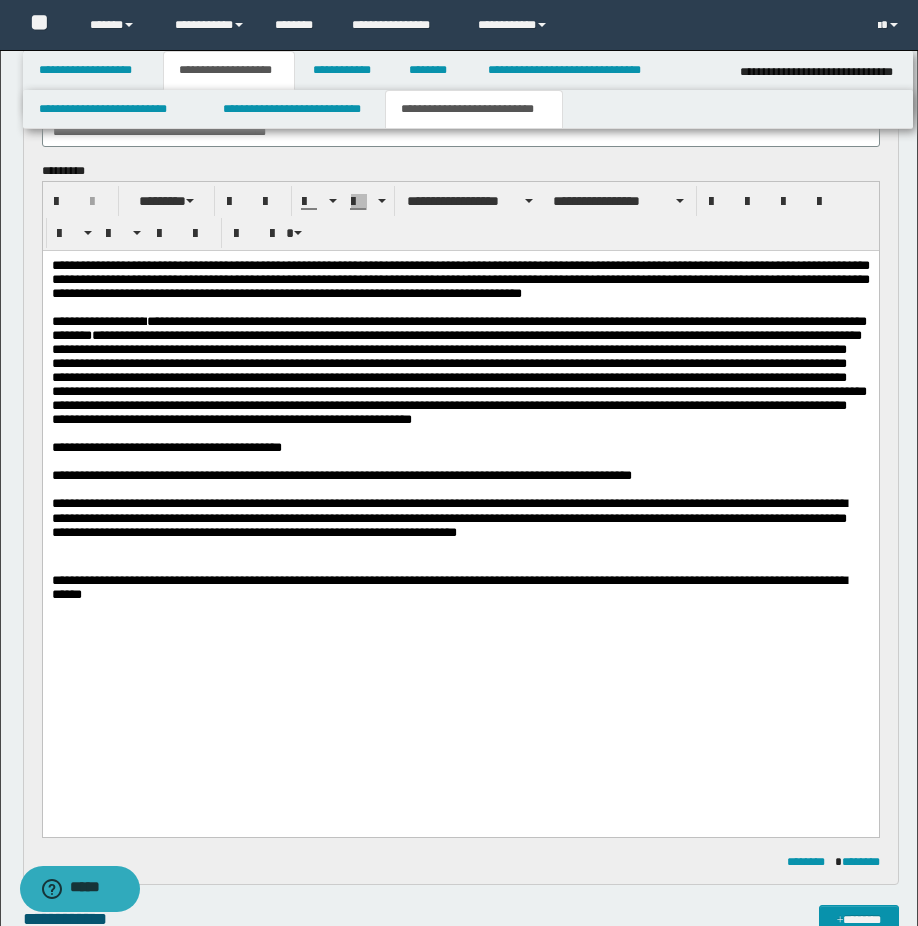 click on "**********" at bounding box center [378, 475] 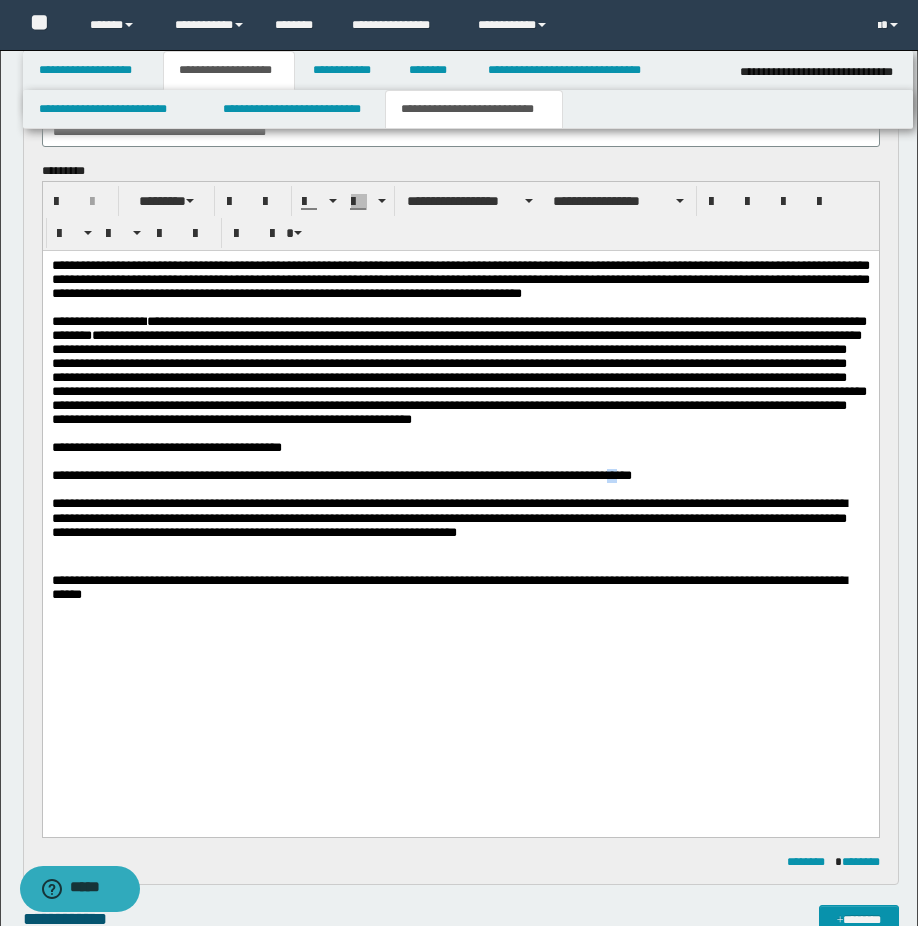 click on "**********" at bounding box center (378, 475) 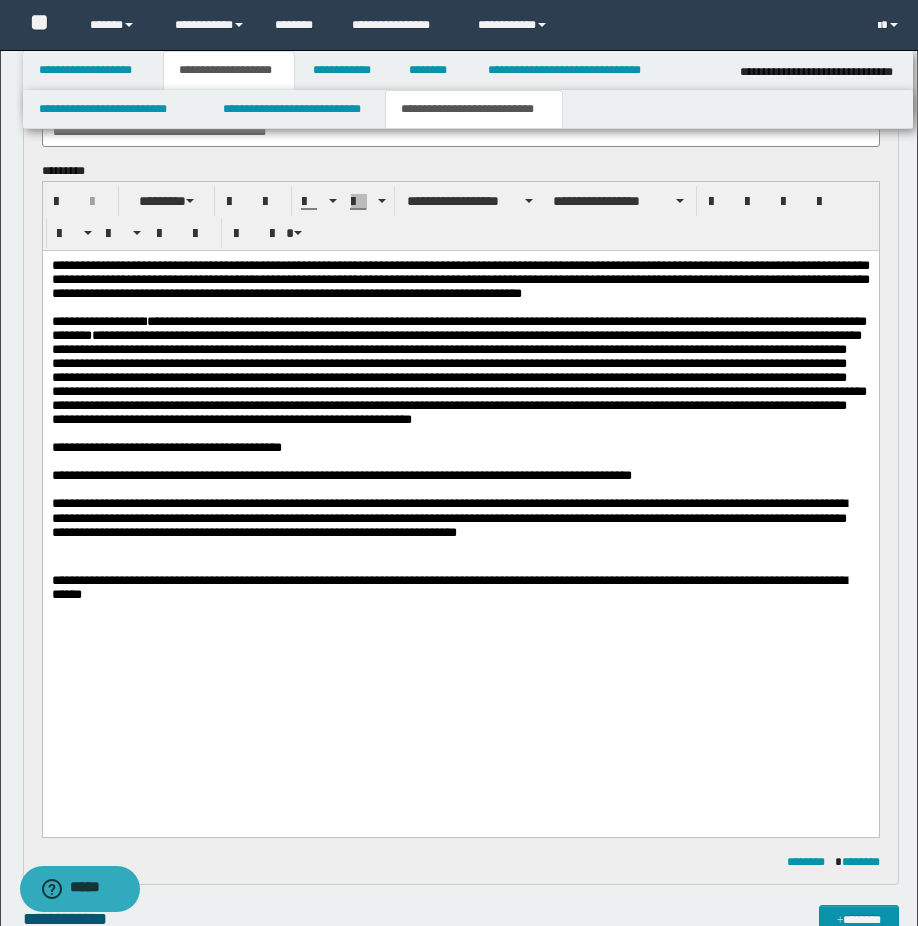 click on "**********" at bounding box center [378, 475] 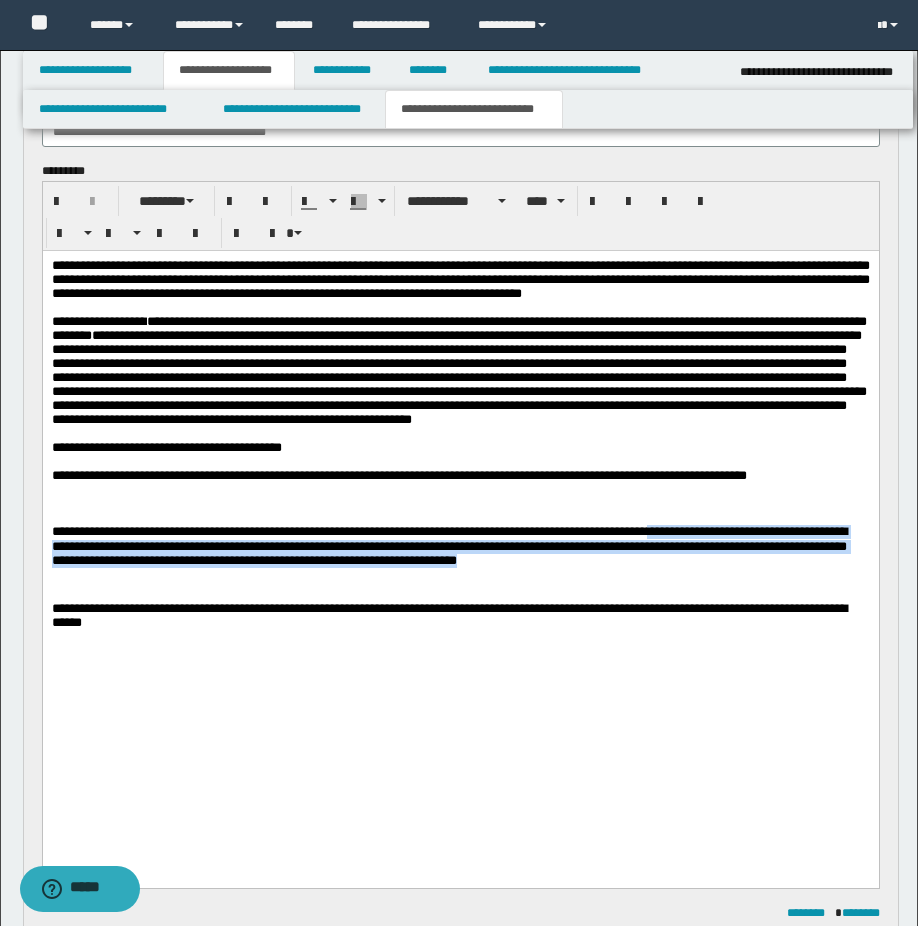 drag, startPoint x: 784, startPoint y: 657, endPoint x: 147, endPoint y: 708, distance: 639.0383 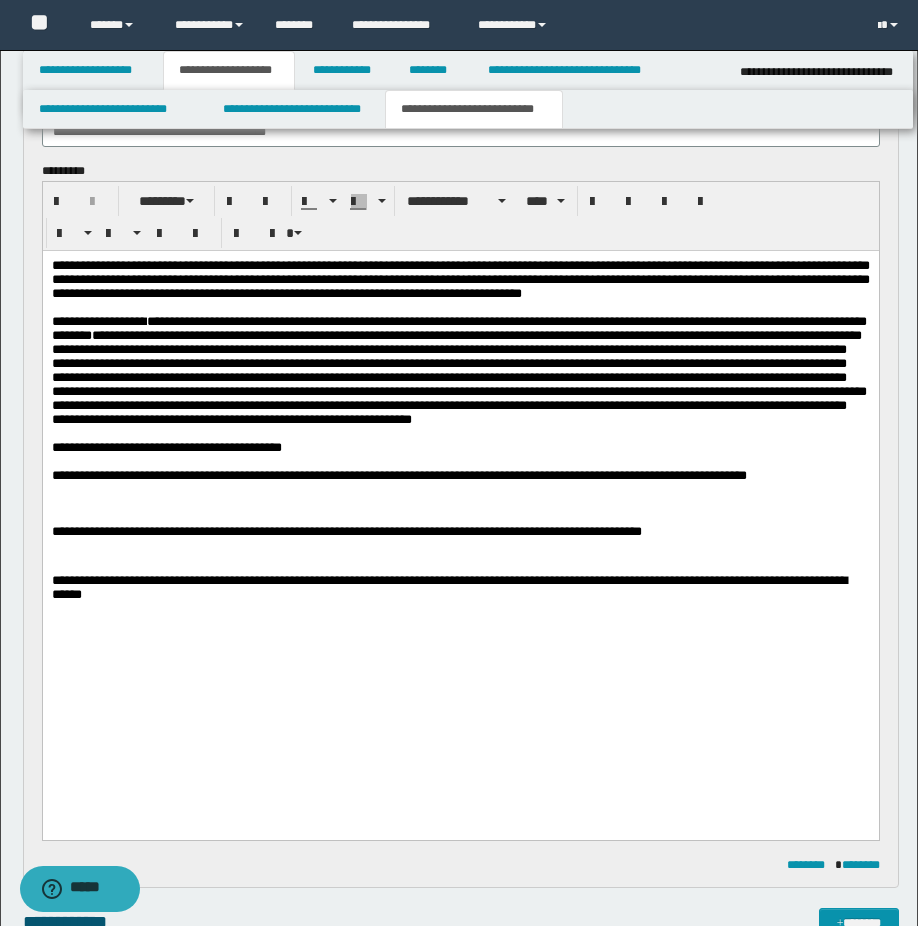 click on "**********" at bounding box center [460, 476] 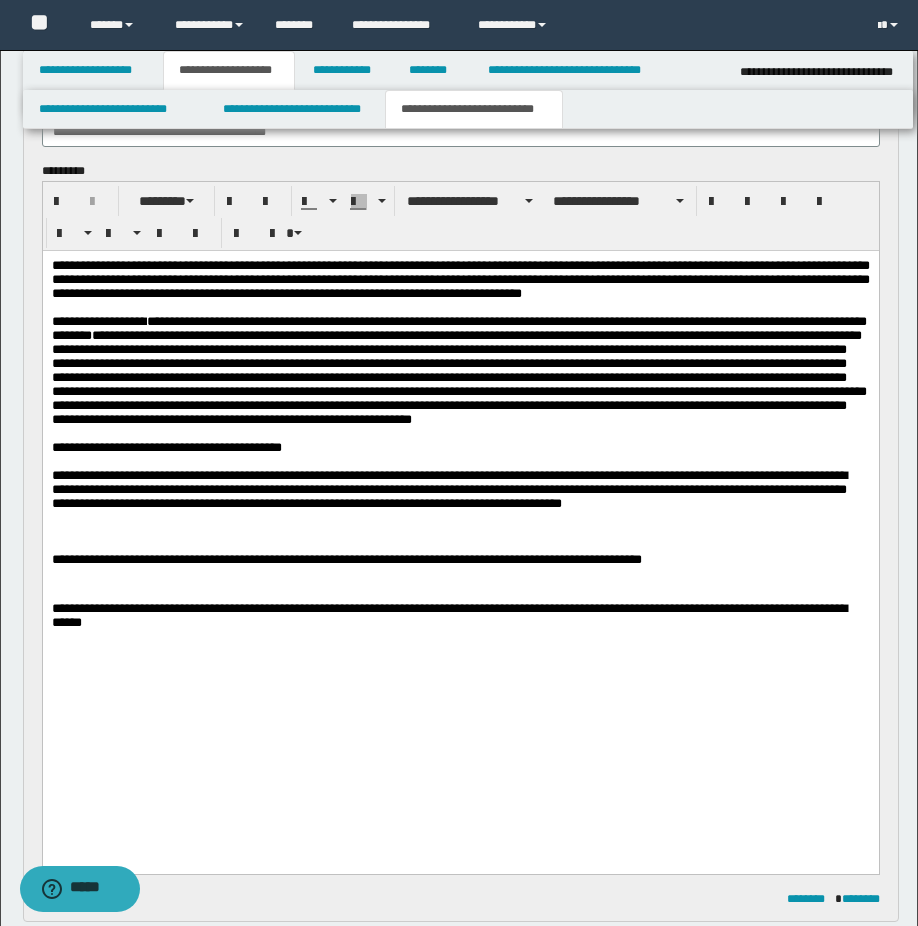 click on "**********" at bounding box center [448, 489] 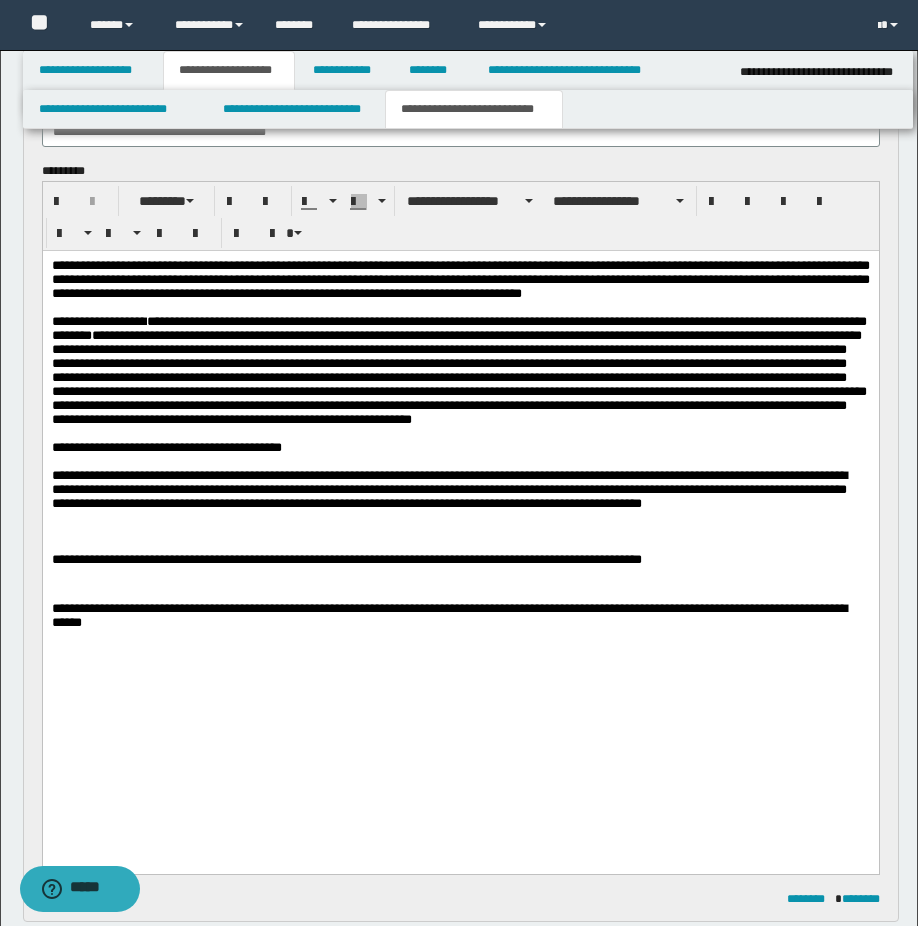 click on "**********" at bounding box center (460, 490) 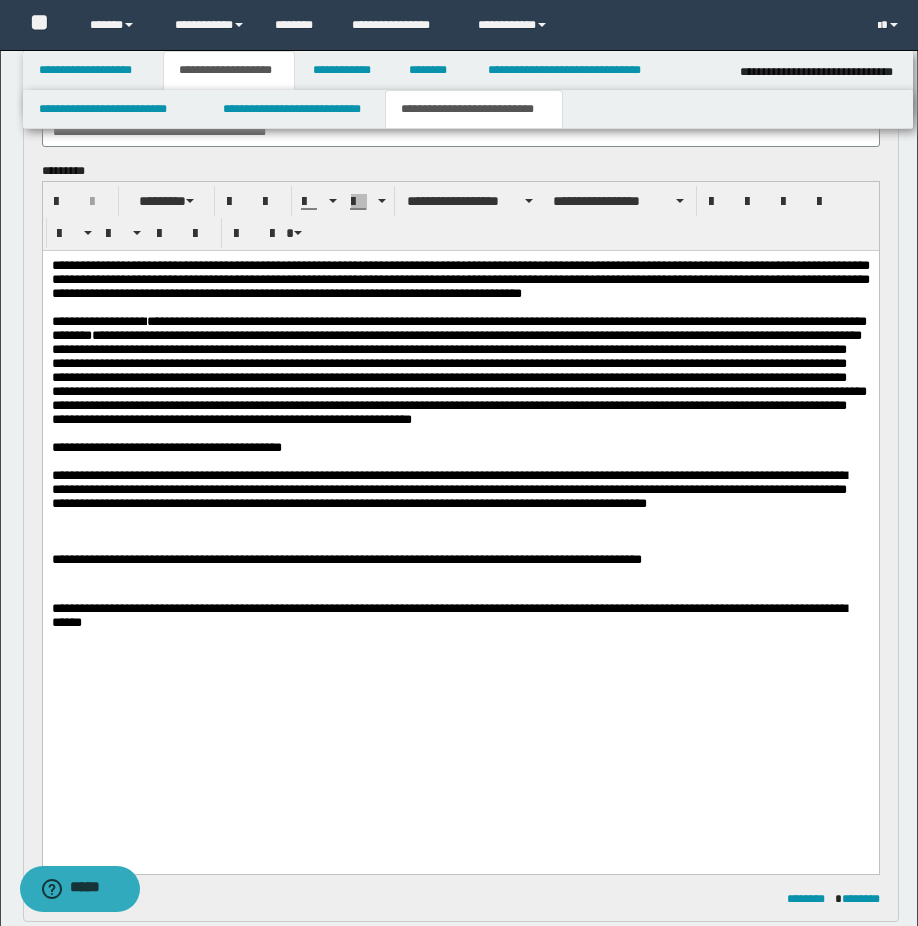 click on "**********" at bounding box center (448, 489) 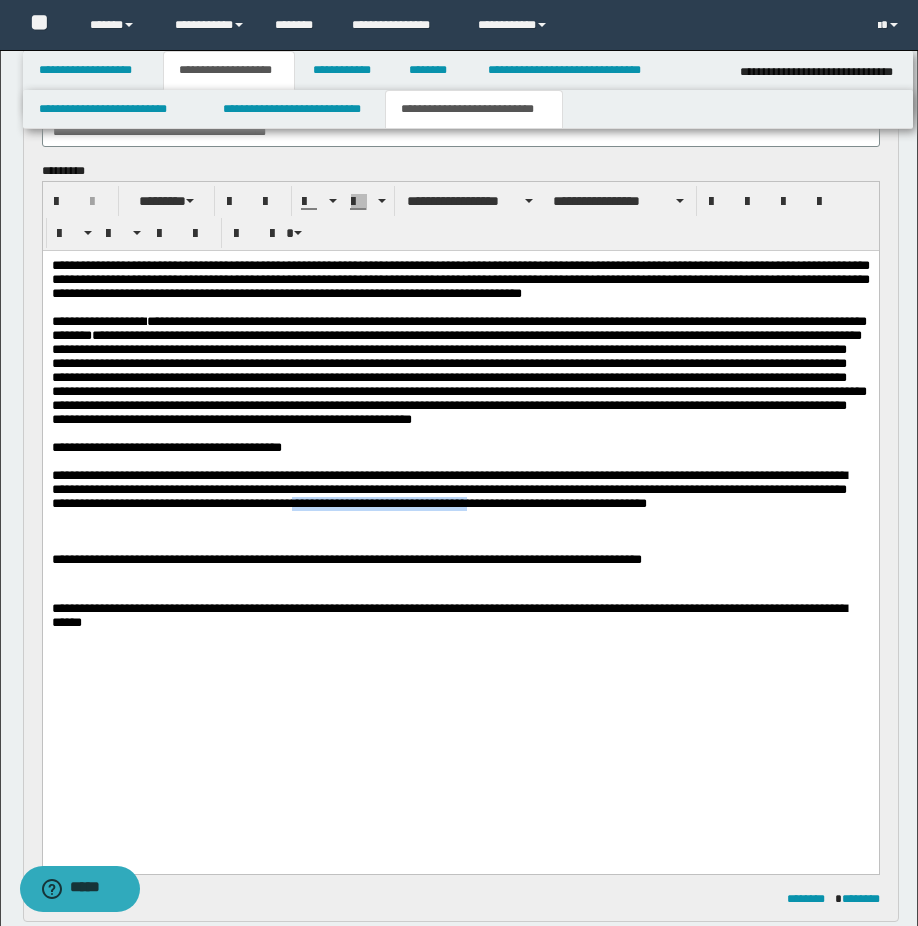 drag, startPoint x: 709, startPoint y: 610, endPoint x: 176, endPoint y: 629, distance: 533.33856 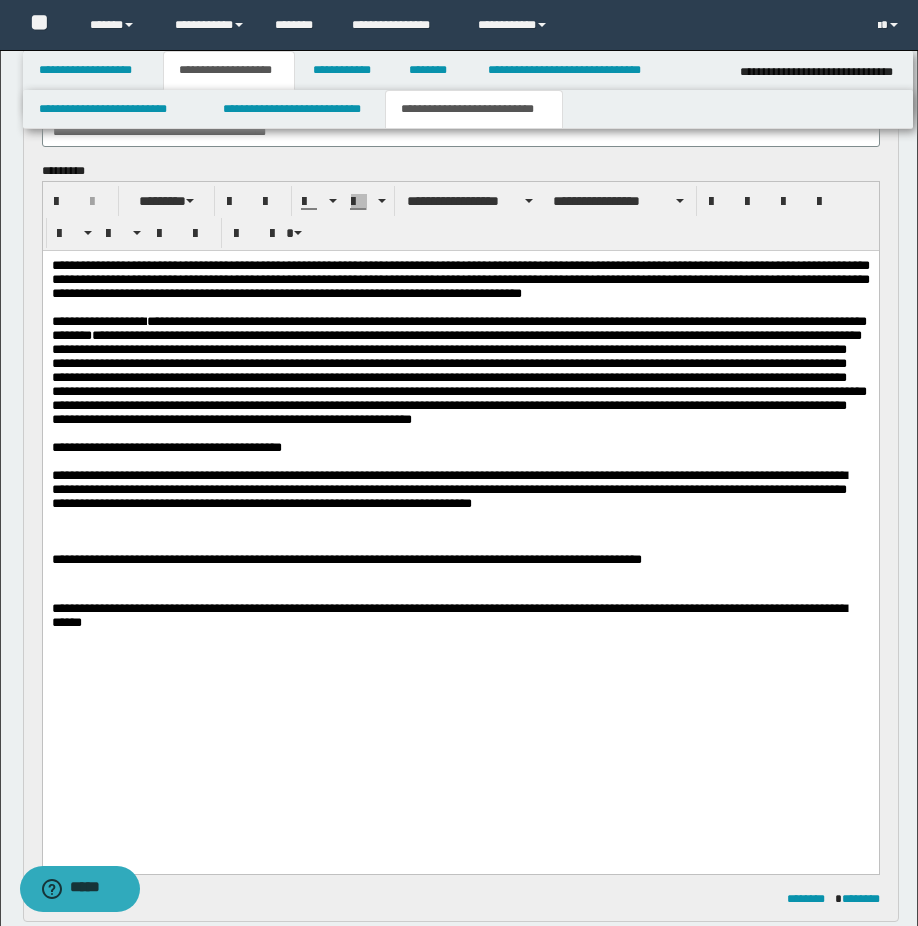 click on "**********" at bounding box center [448, 489] 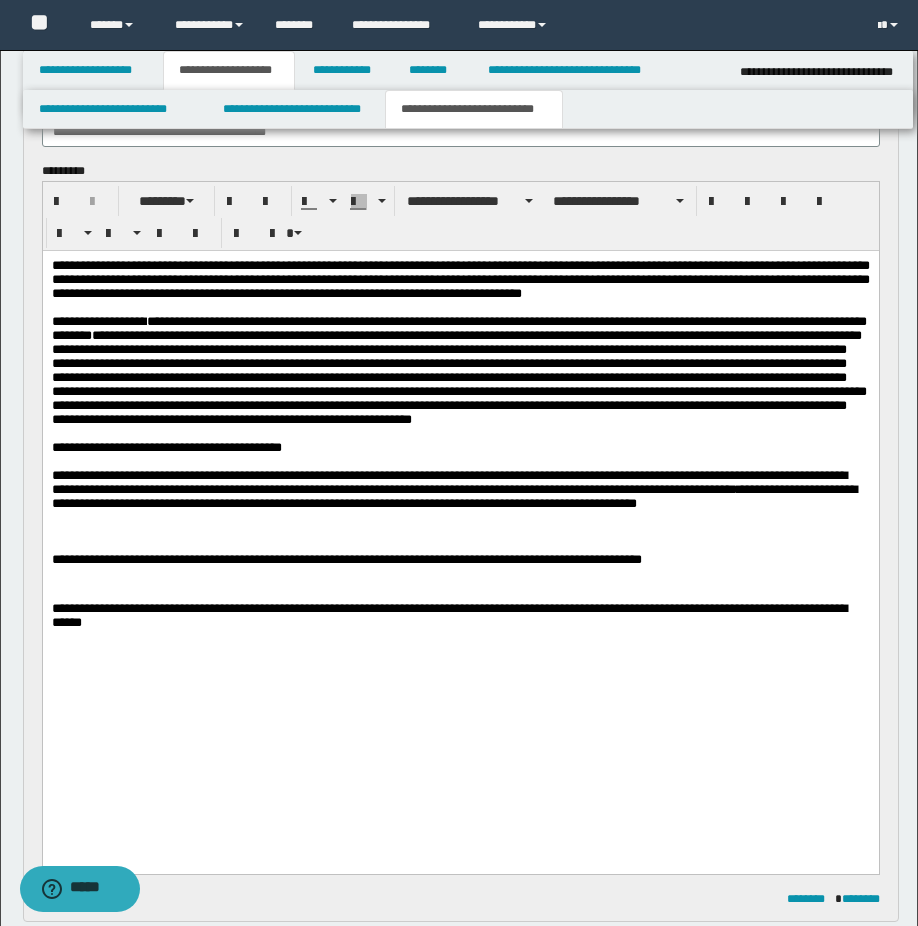 click on "**********" at bounding box center (453, 489) 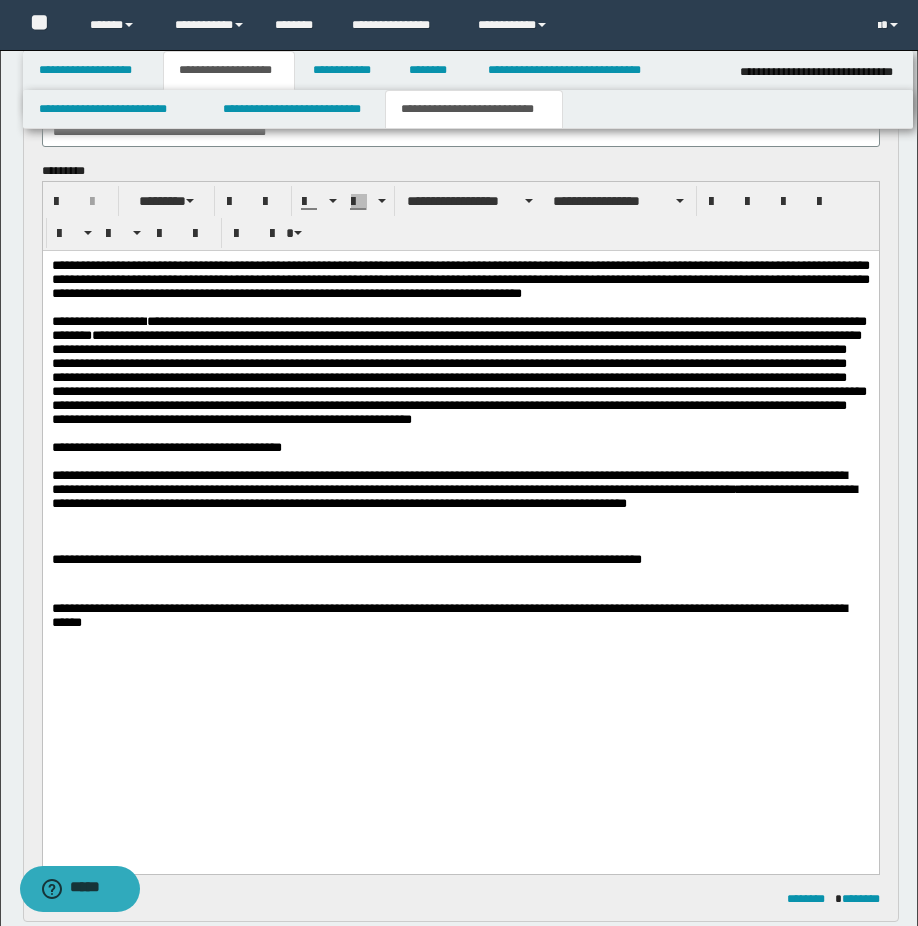 click on "**********" at bounding box center (460, 490) 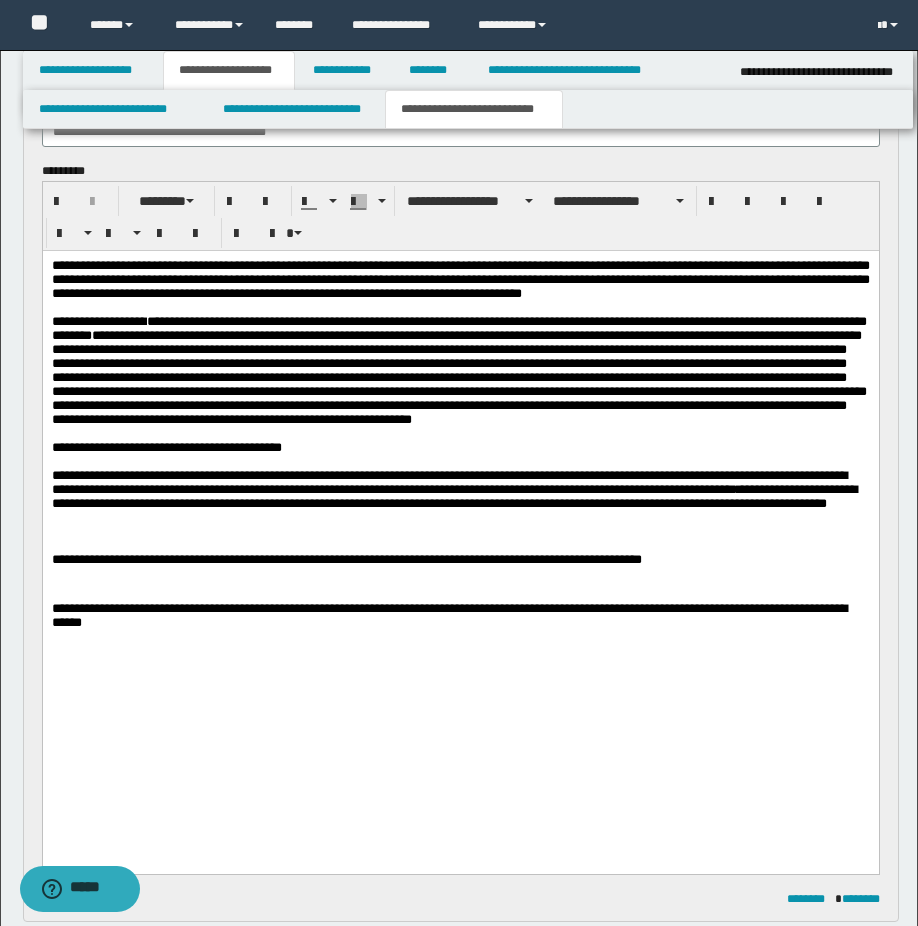 click at bounding box center (460, 532) 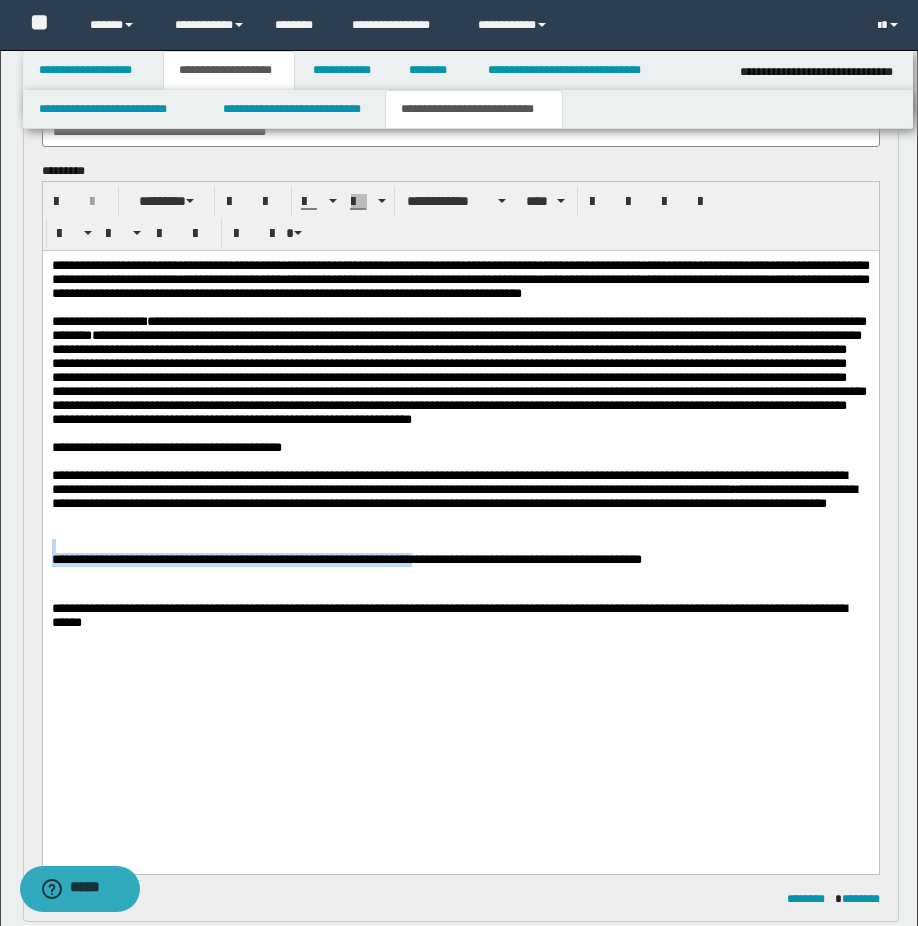 drag, startPoint x: 496, startPoint y: 691, endPoint x: 11, endPoint y: 667, distance: 485.59344 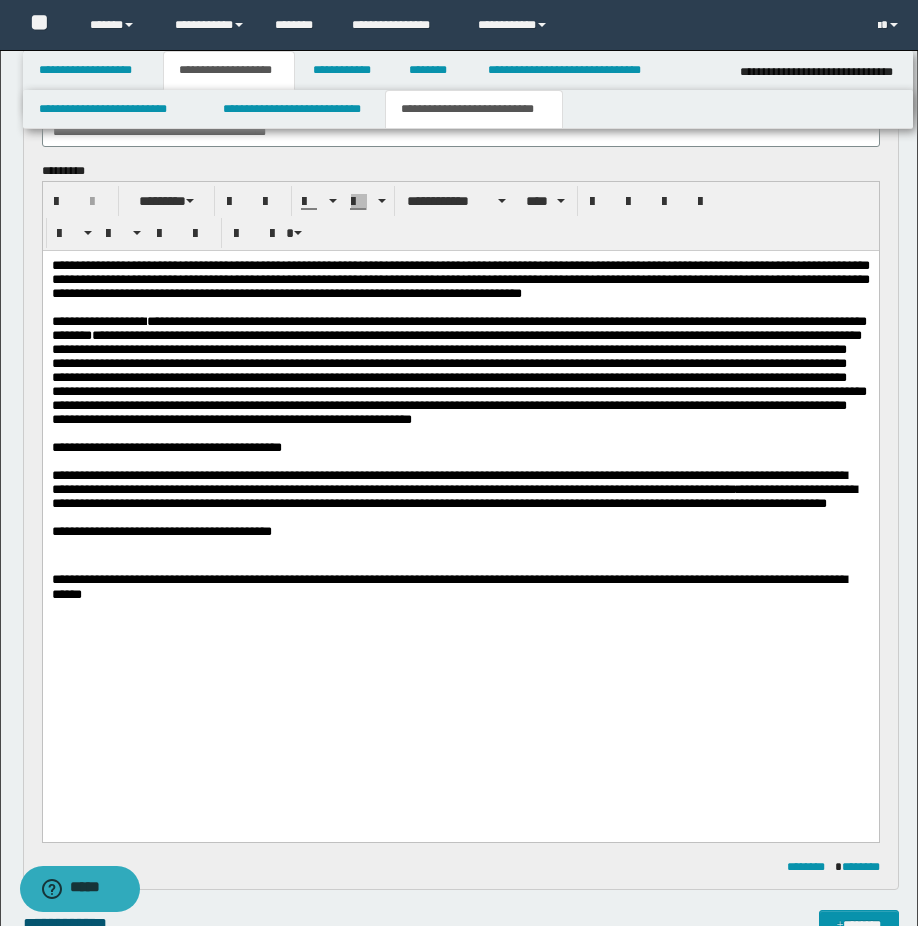 click at bounding box center [460, 547] 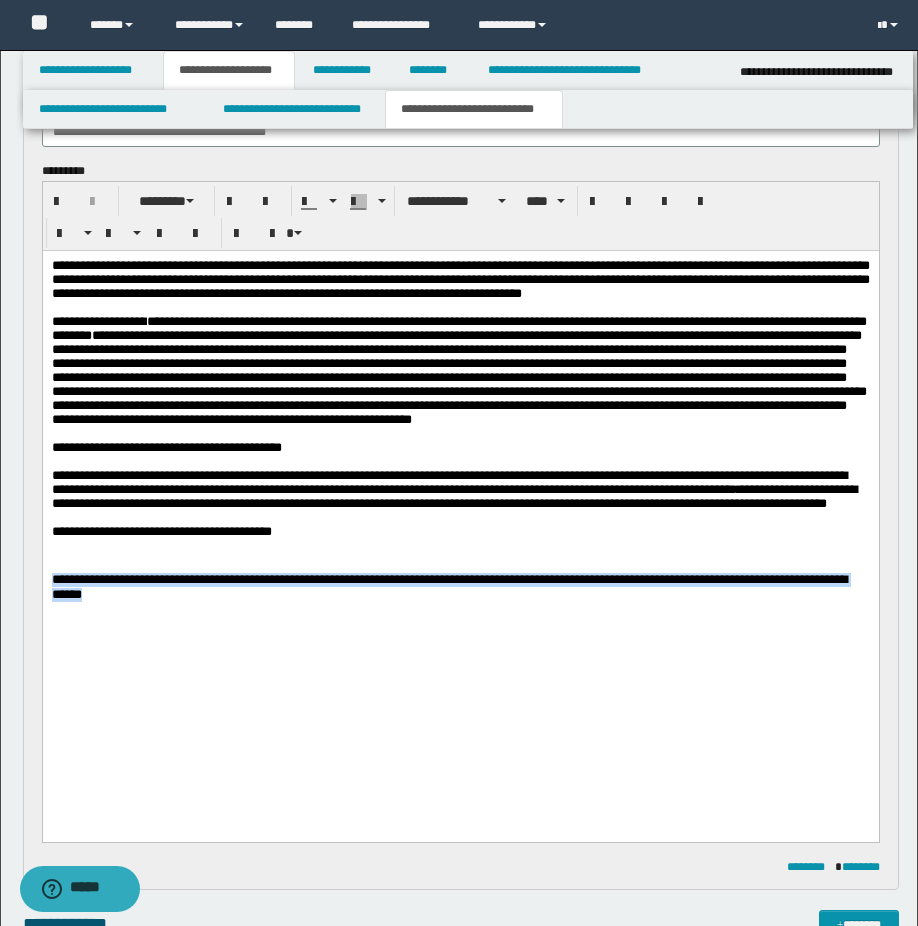 drag, startPoint x: 283, startPoint y: 730, endPoint x: 46, endPoint y: 709, distance: 237.92856 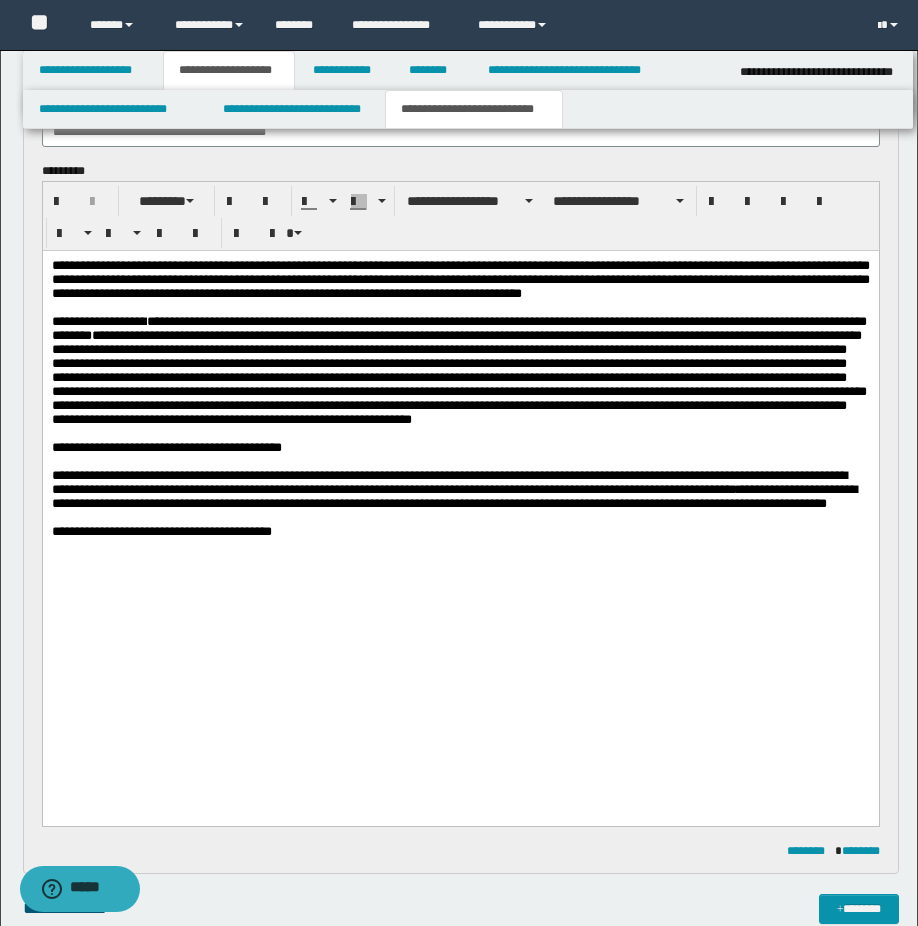 click on "**********" at bounding box center [460, 490] 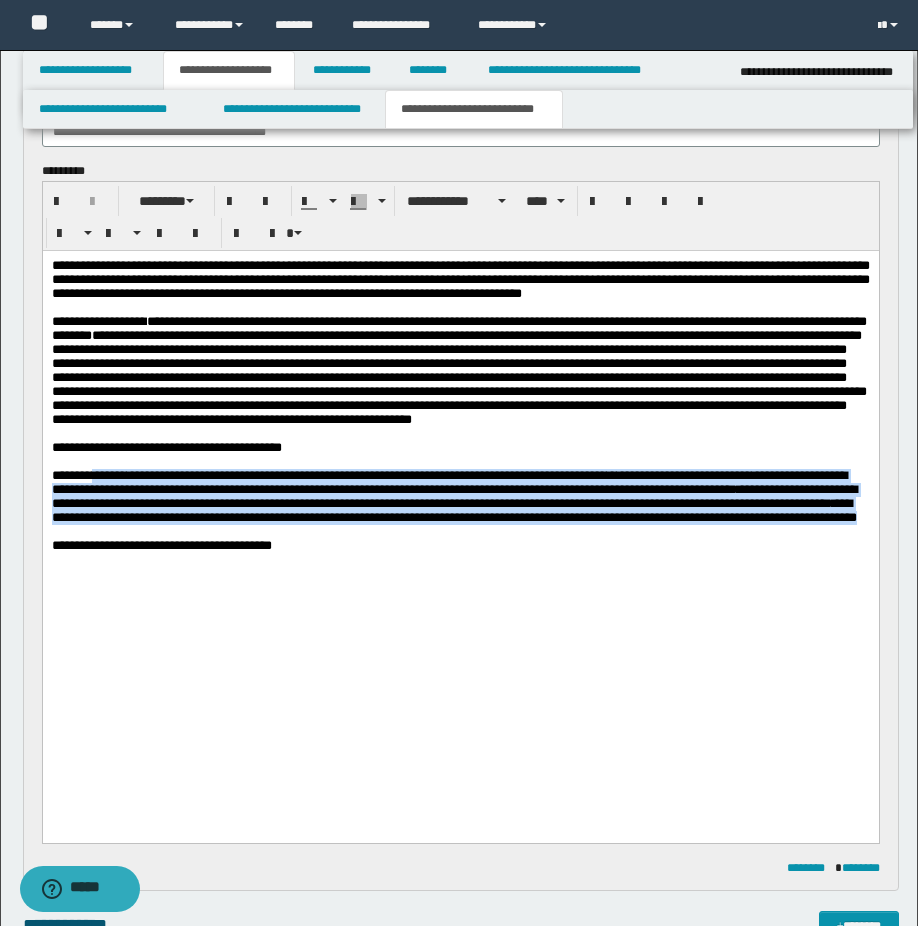 drag, startPoint x: 810, startPoint y: 644, endPoint x: 106, endPoint y: 571, distance: 707.77466 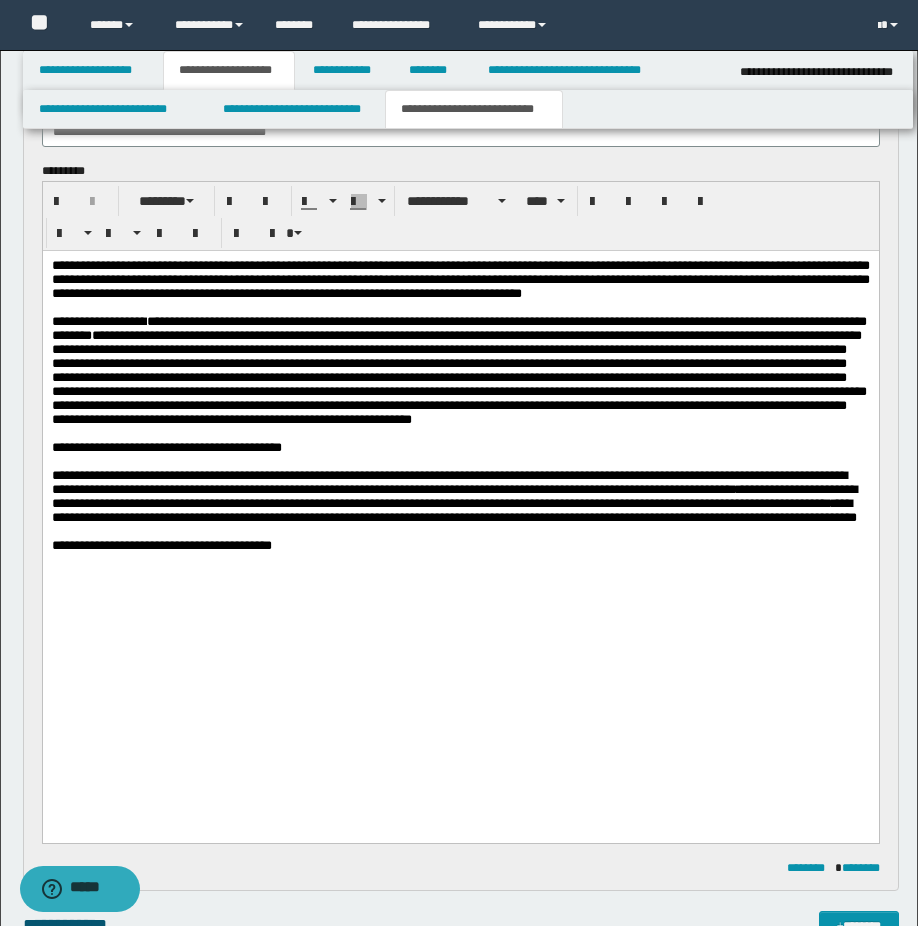 click on "**********" at bounding box center [458, 377] 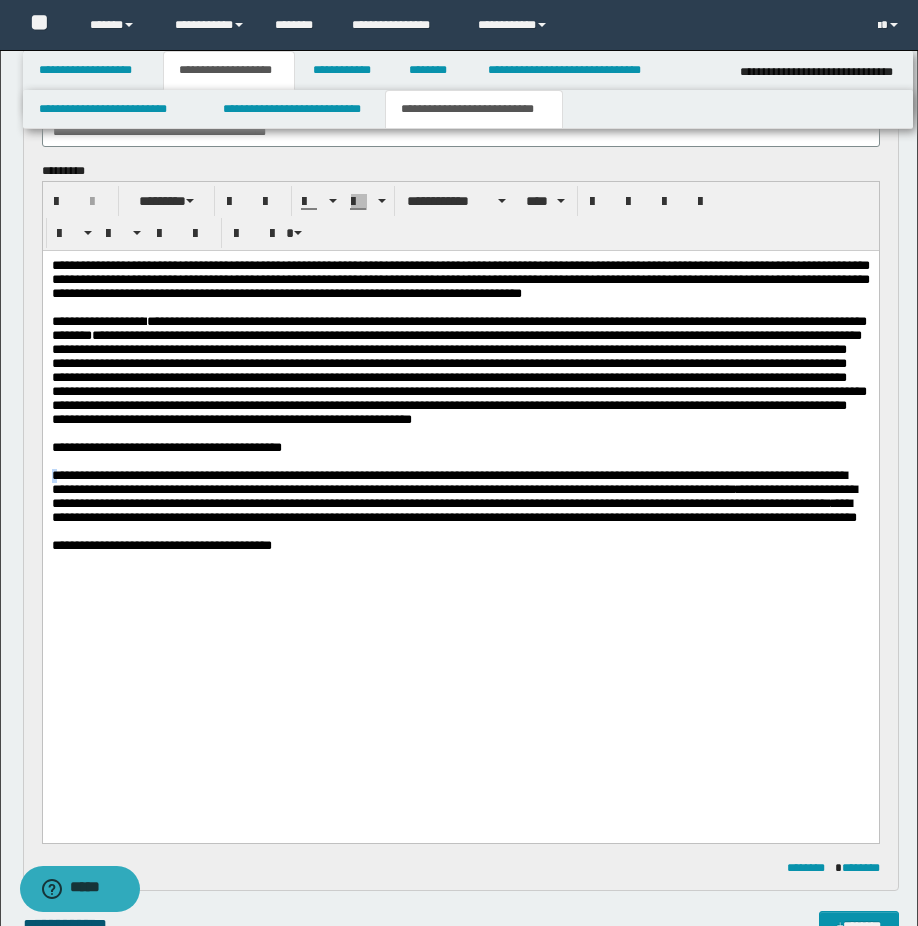 click on "**********" at bounding box center [88, 475] 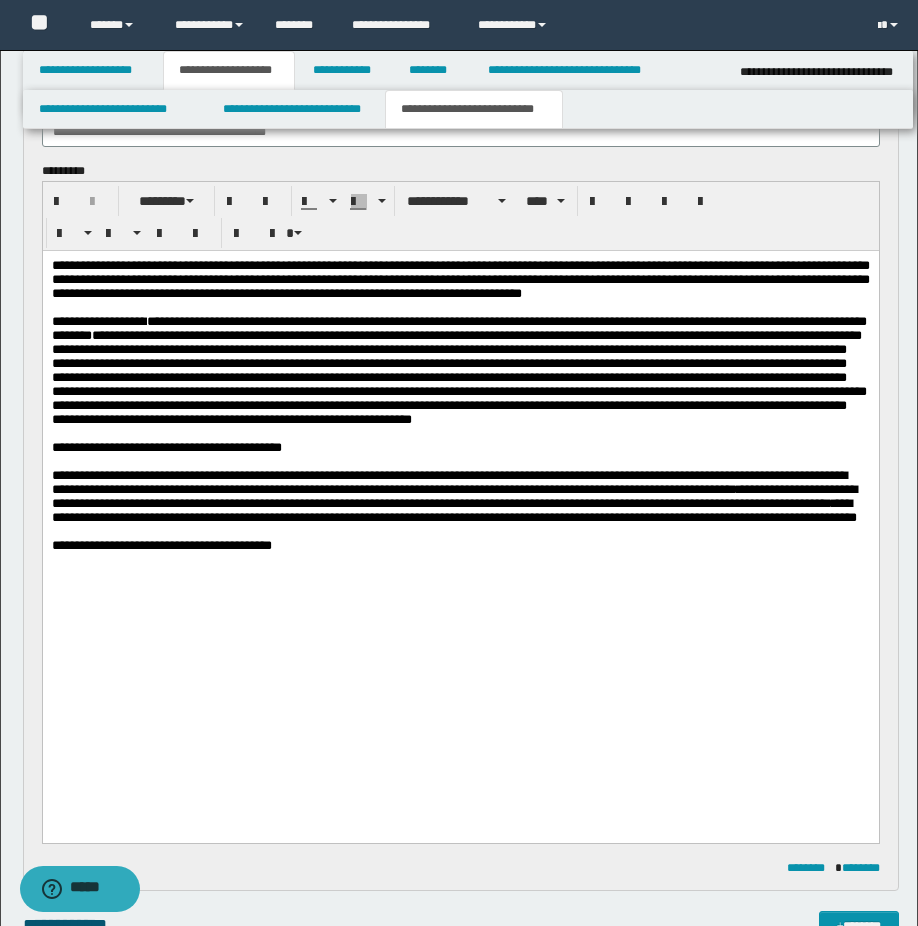 drag, startPoint x: 48, startPoint y: 573, endPoint x: 348, endPoint y: 682, distance: 319.18802 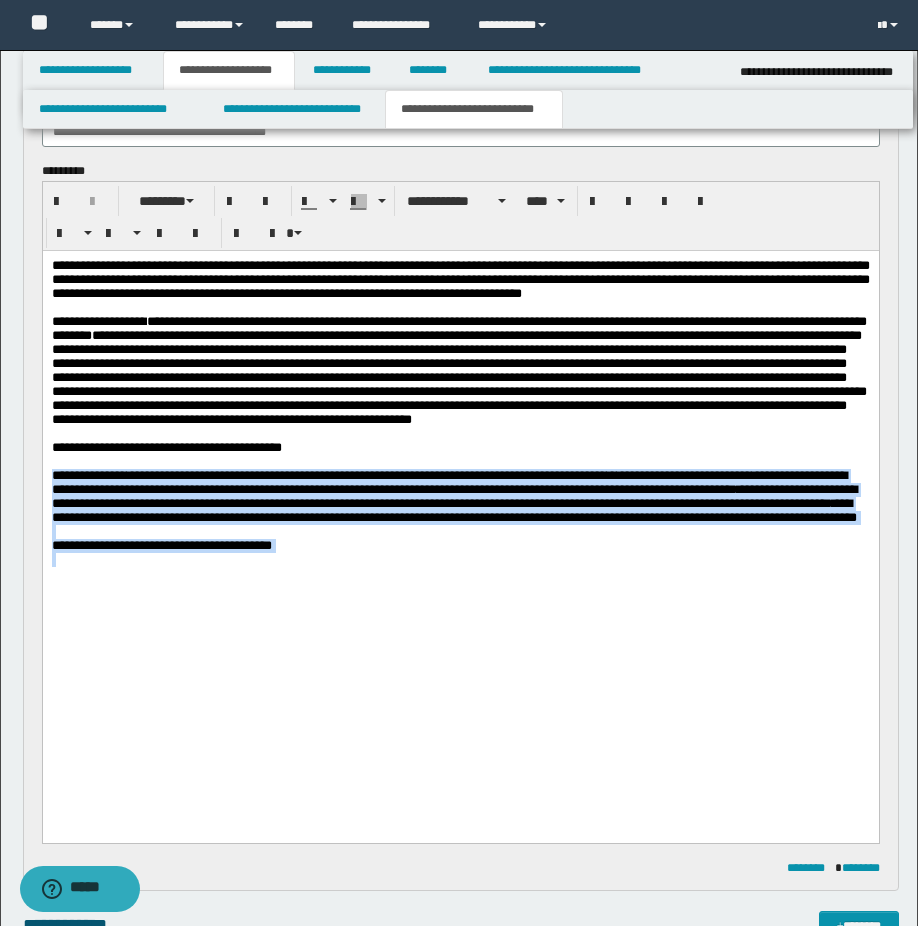 drag, startPoint x: 50, startPoint y: 573, endPoint x: 400, endPoint y: 696, distance: 370.98383 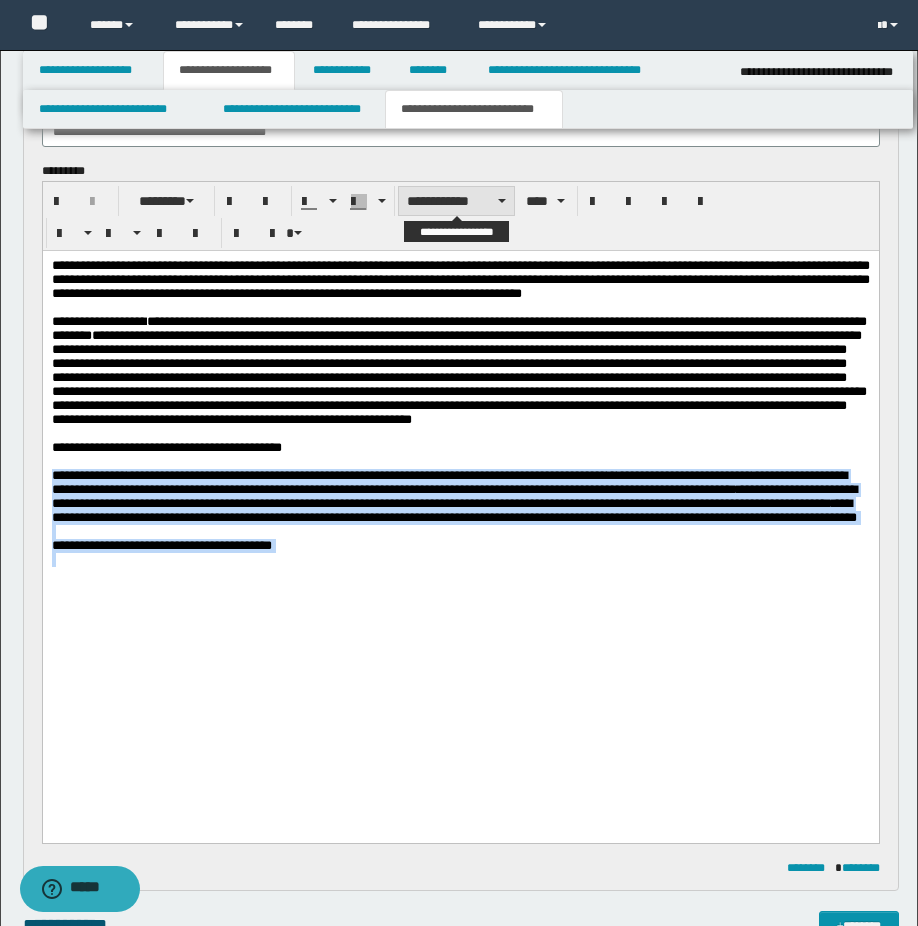 click on "**********" at bounding box center [456, 201] 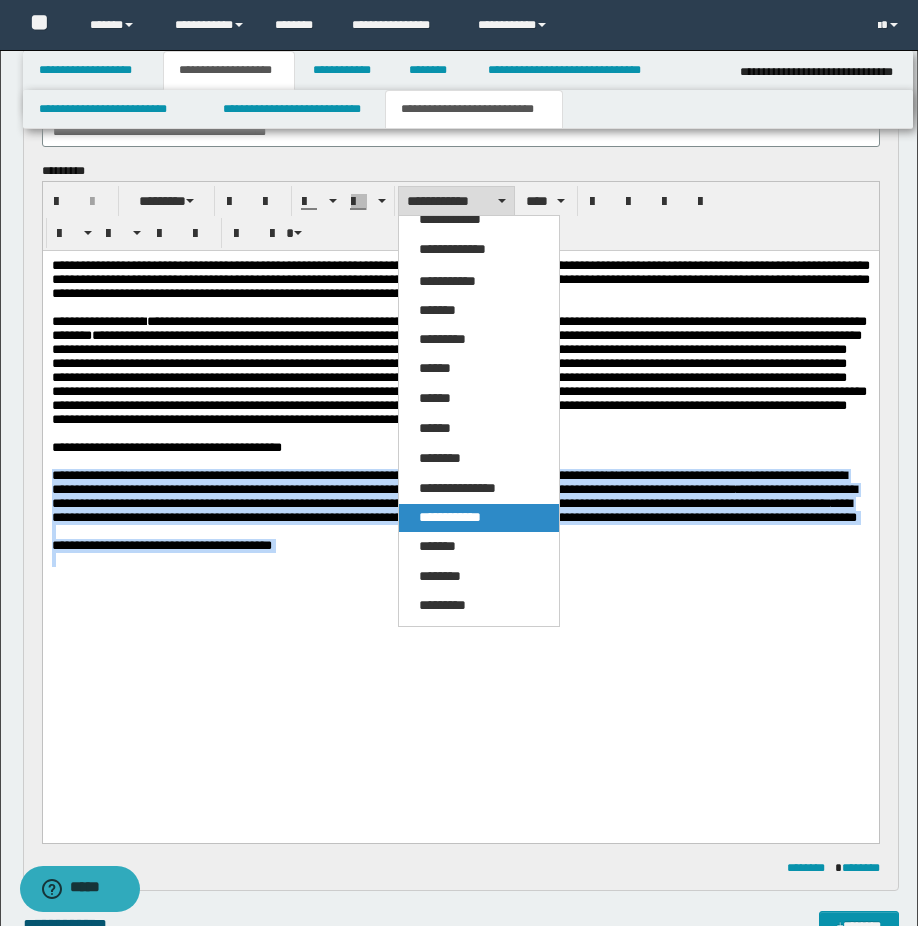 drag, startPoint x: 465, startPoint y: 513, endPoint x: 423, endPoint y: 262, distance: 254.48969 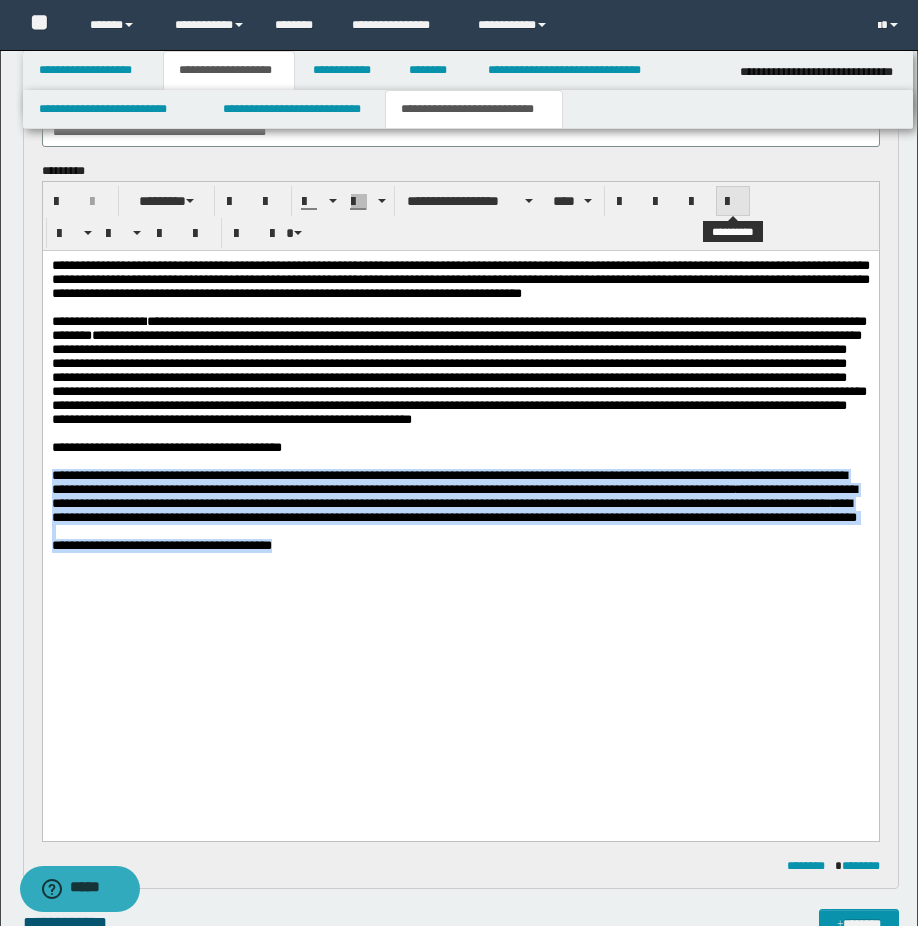 click at bounding box center (733, 201) 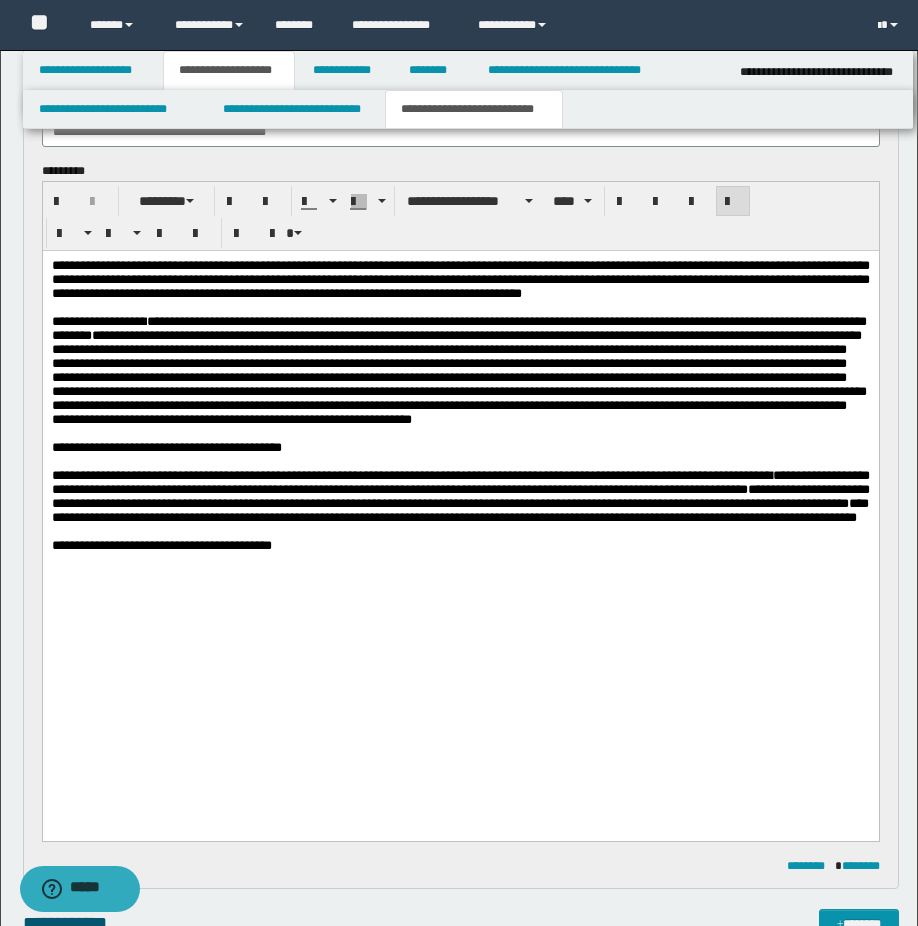 click on "**********" at bounding box center (460, 371) 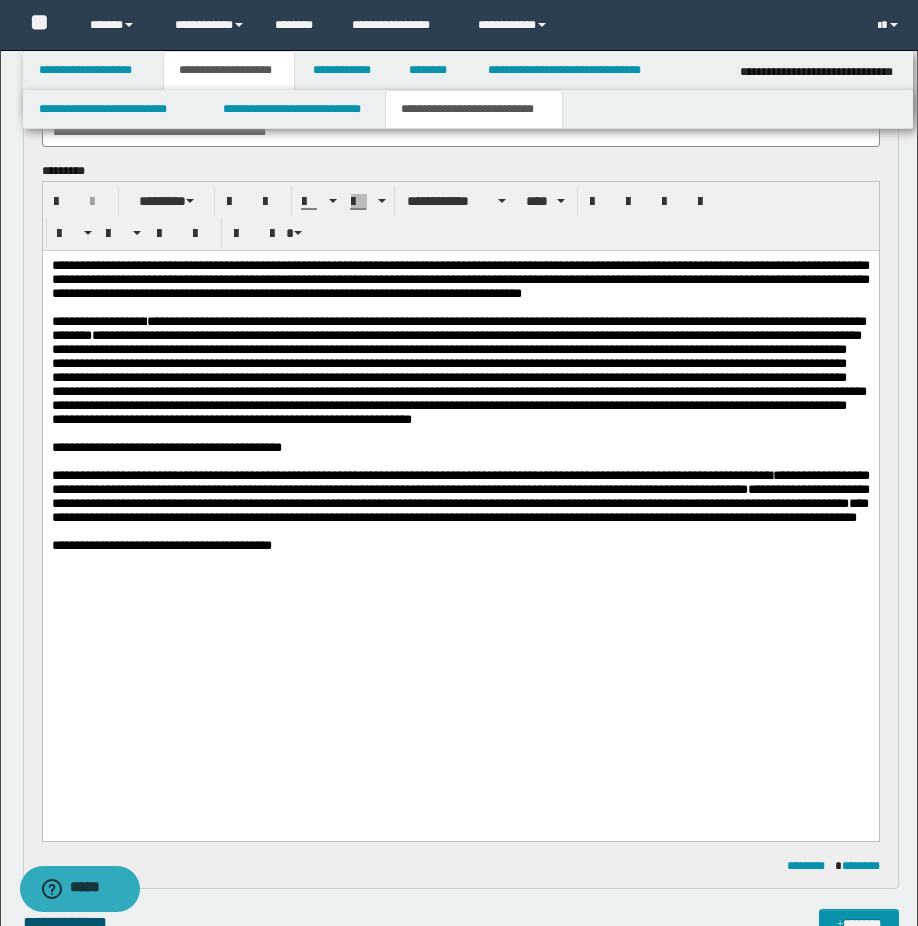 click on "**********" at bounding box center (458, 377) 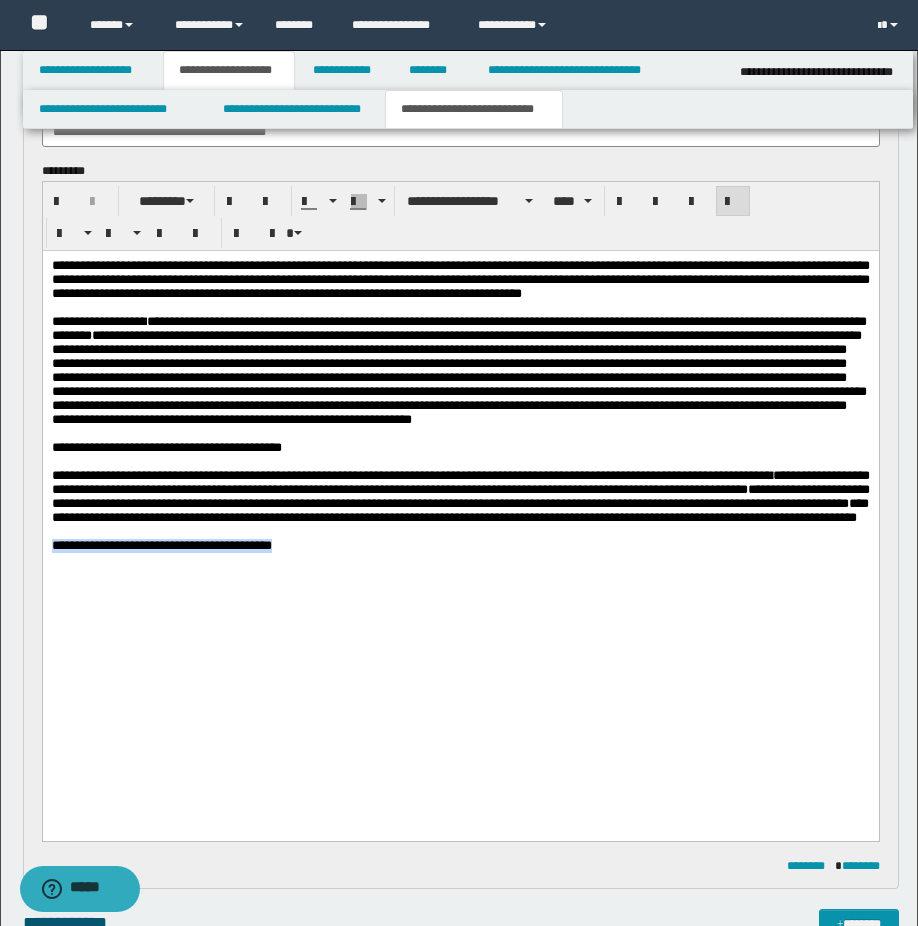 drag, startPoint x: 298, startPoint y: 677, endPoint x: 20, endPoint y: 675, distance: 278.0072 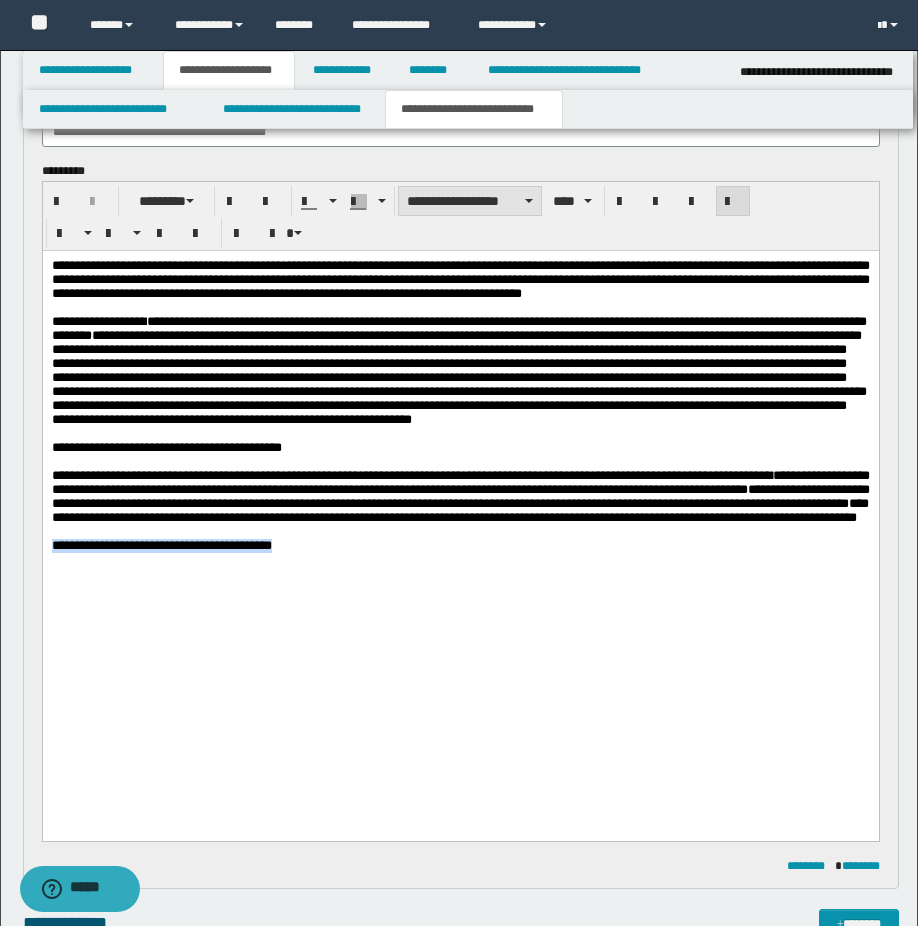 click on "**********" at bounding box center [470, 201] 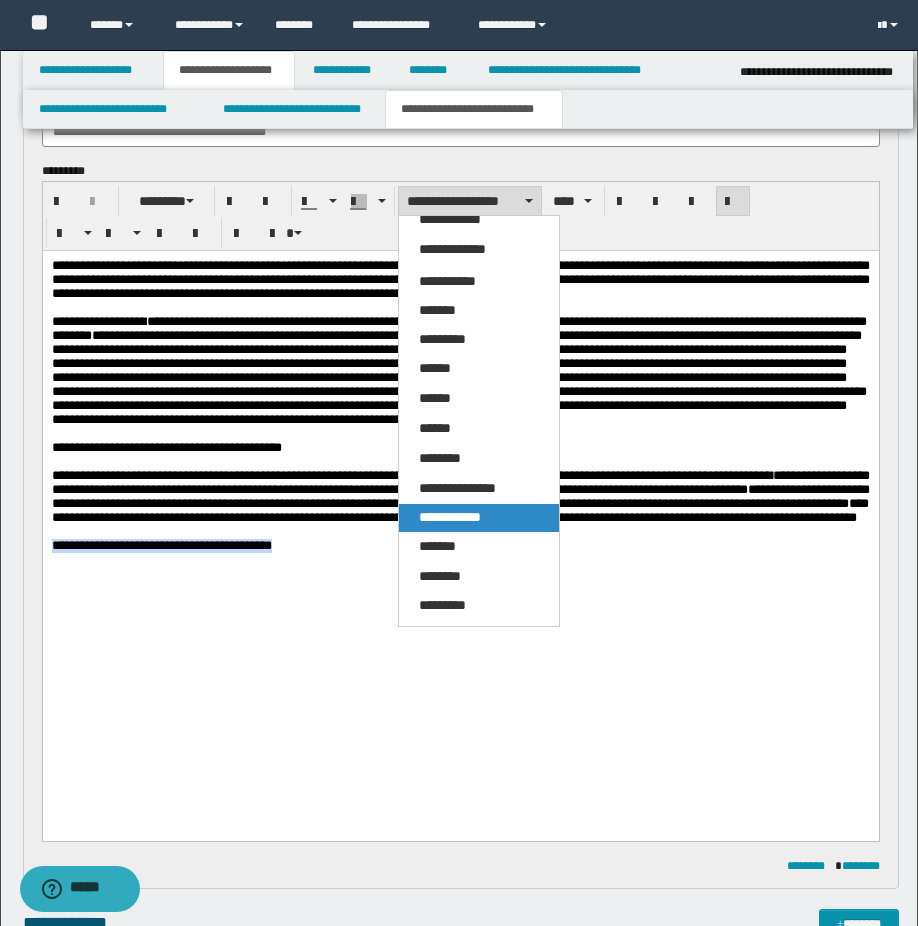 drag, startPoint x: 505, startPoint y: 507, endPoint x: 447, endPoint y: 336, distance: 180.56854 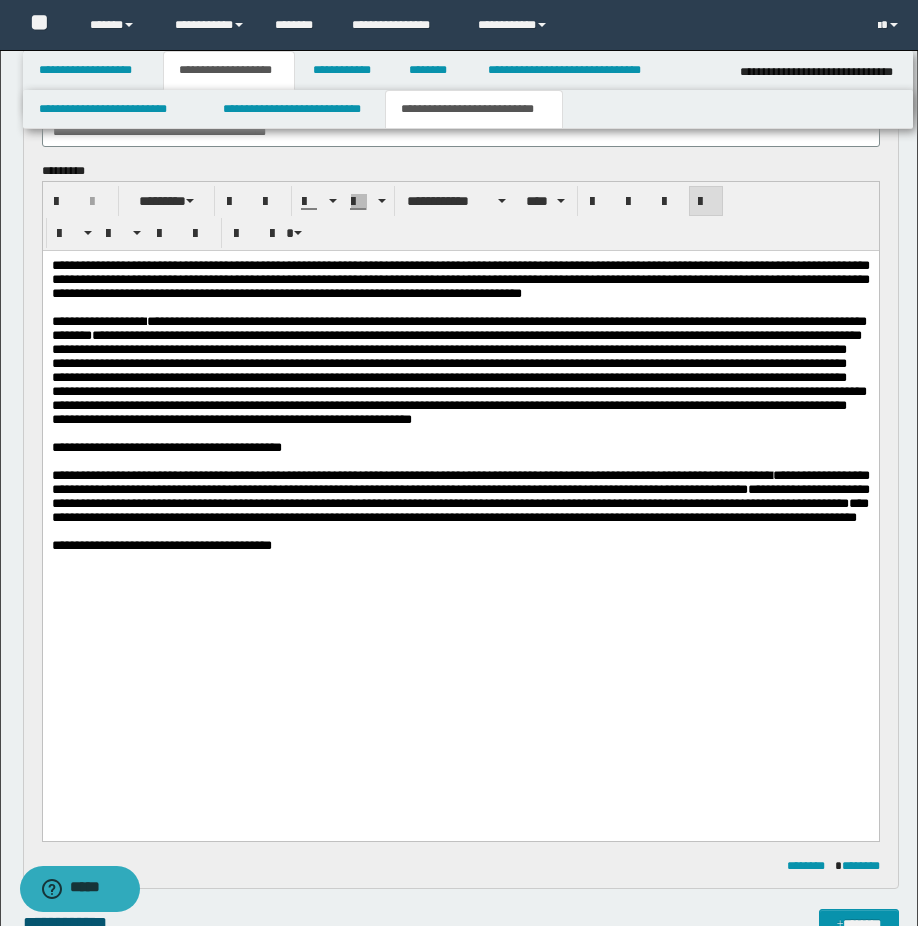 click at bounding box center (460, 560) 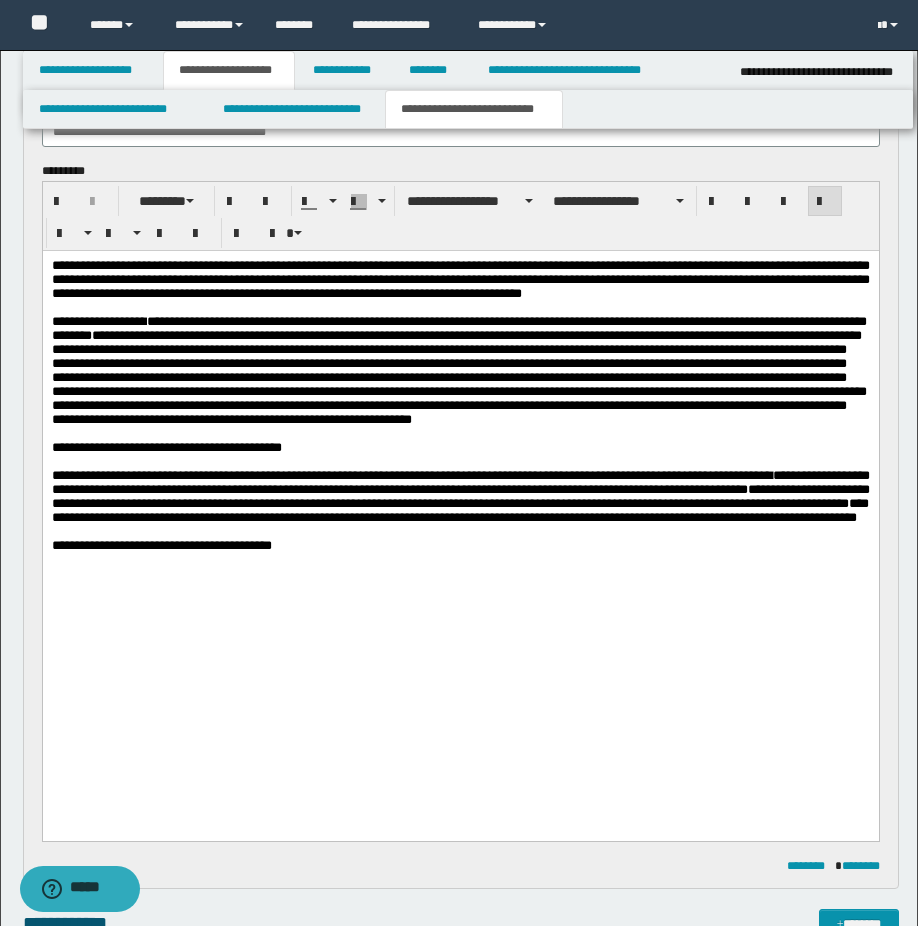 click on "**********" at bounding box center (460, 496) 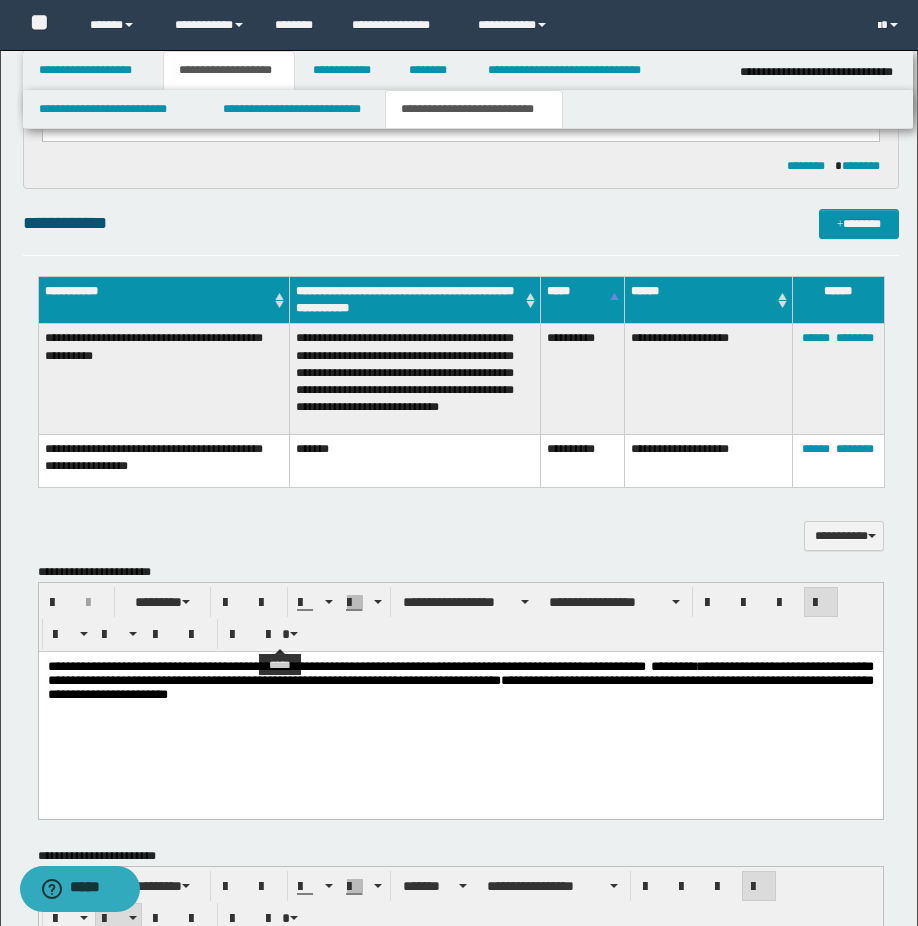 scroll, scrollTop: 1100, scrollLeft: 0, axis: vertical 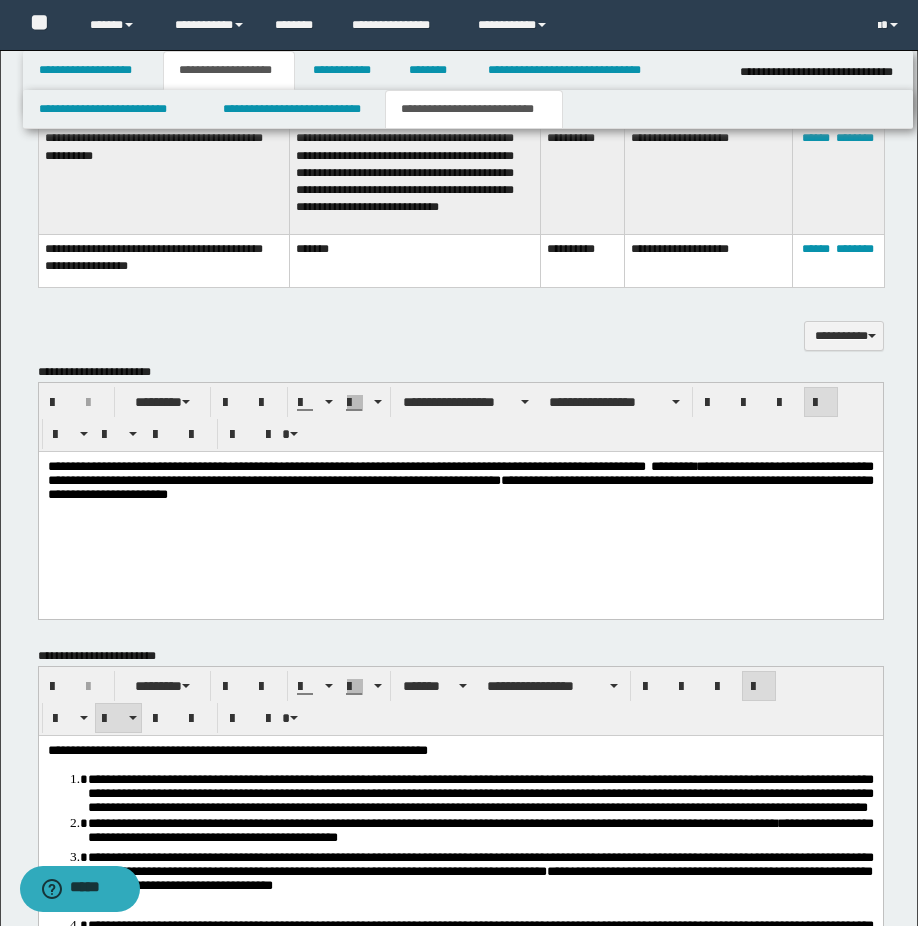 click on "**********" at bounding box center [460, 505] 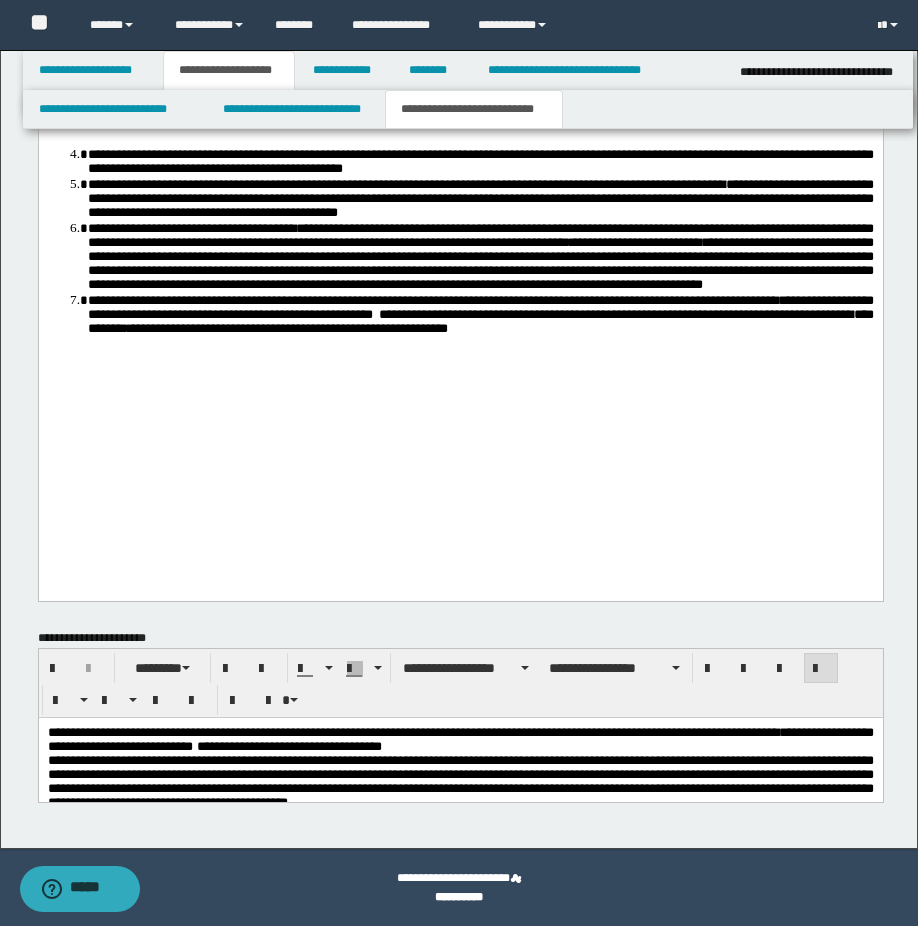 scroll, scrollTop: 1671, scrollLeft: 0, axis: vertical 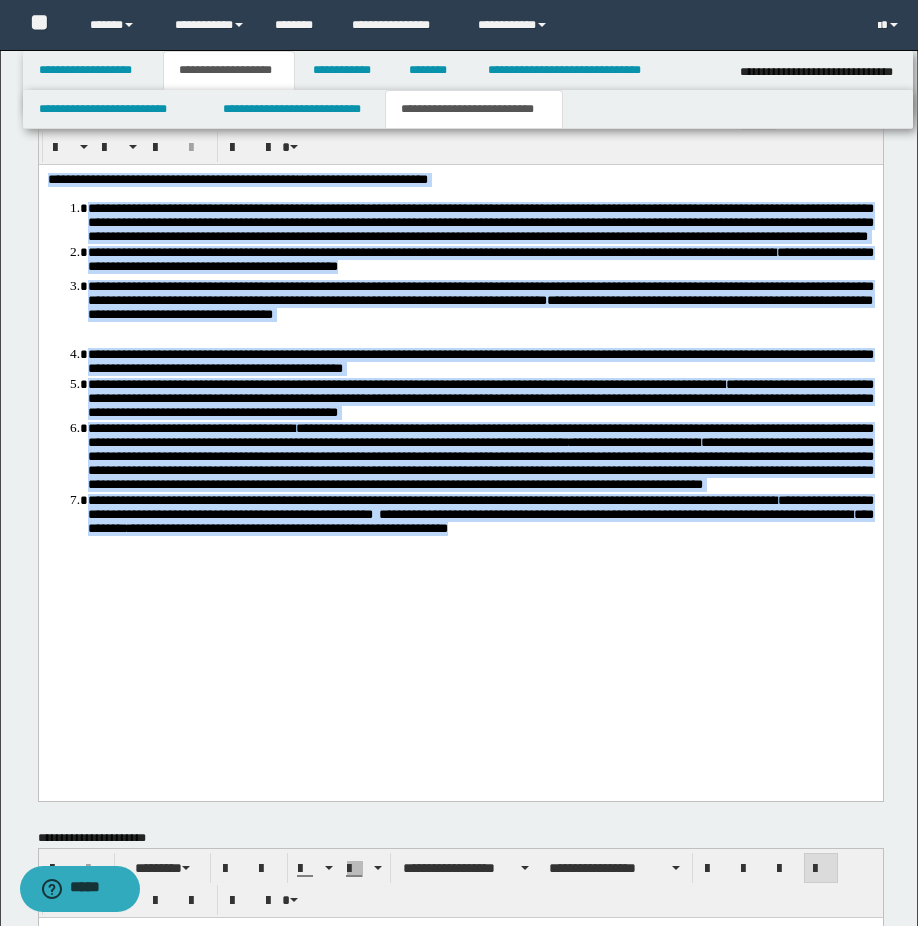 drag, startPoint x: 417, startPoint y: 672, endPoint x: 35, endPoint y: 144, distance: 651.6962 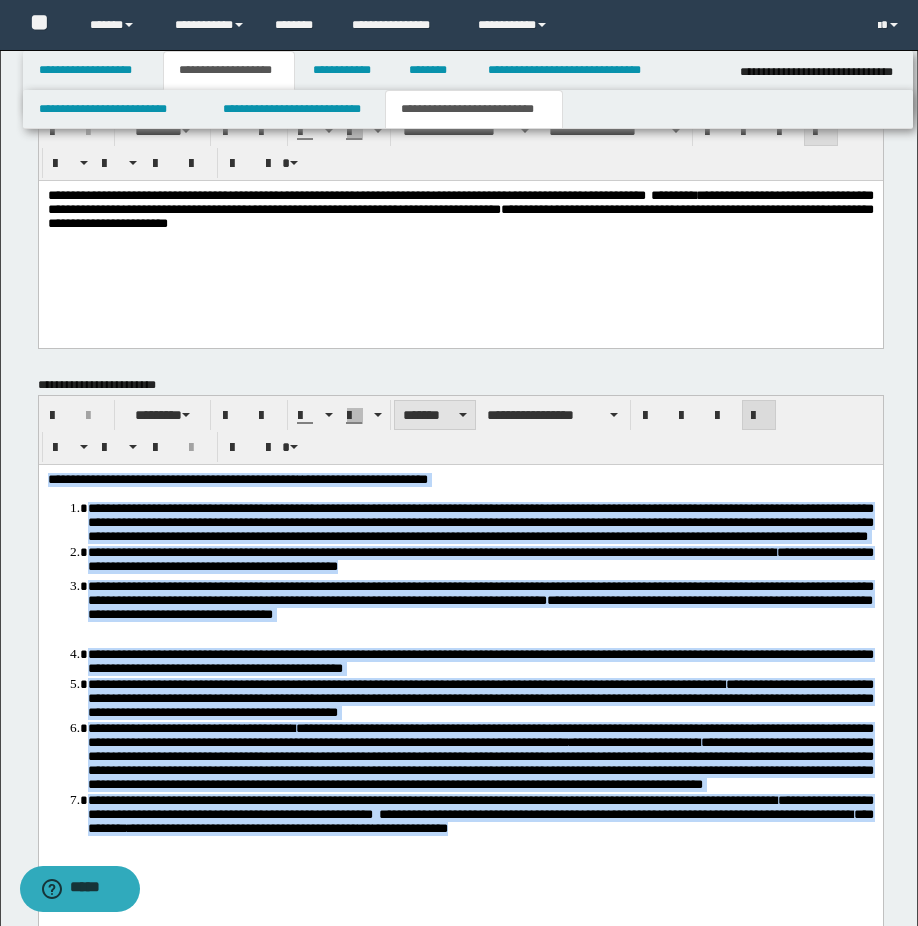 click on "*******" at bounding box center [435, 415] 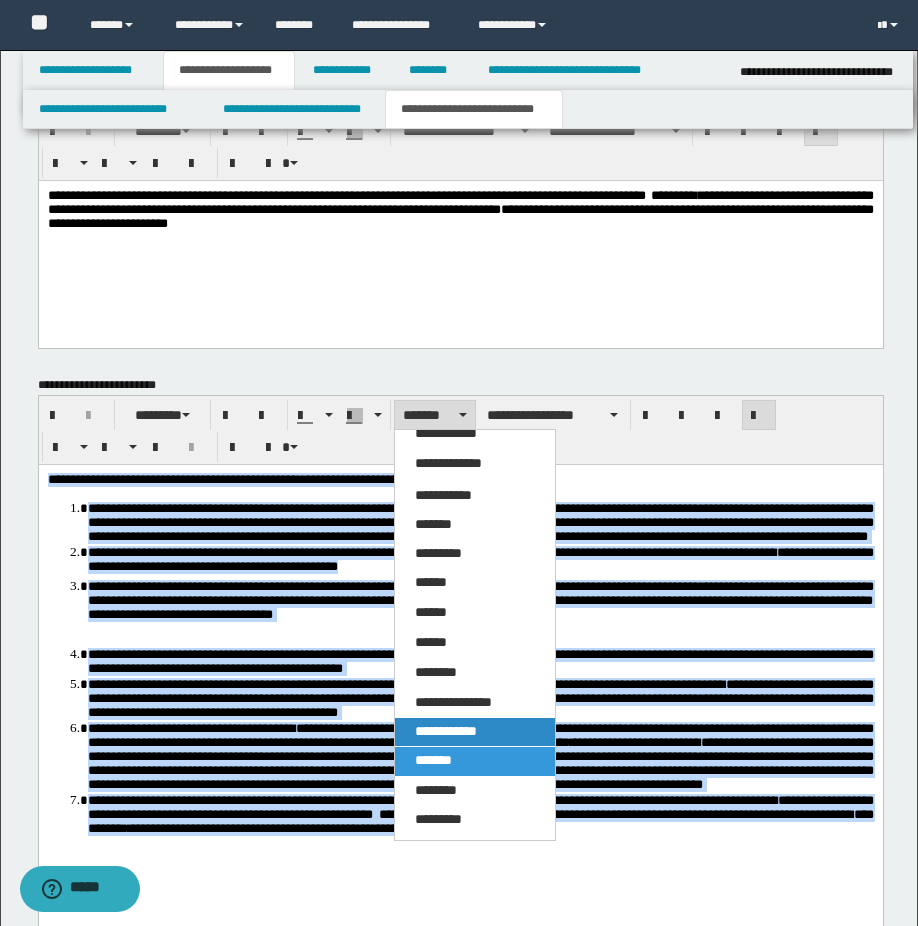 click on "**********" at bounding box center [475, 732] 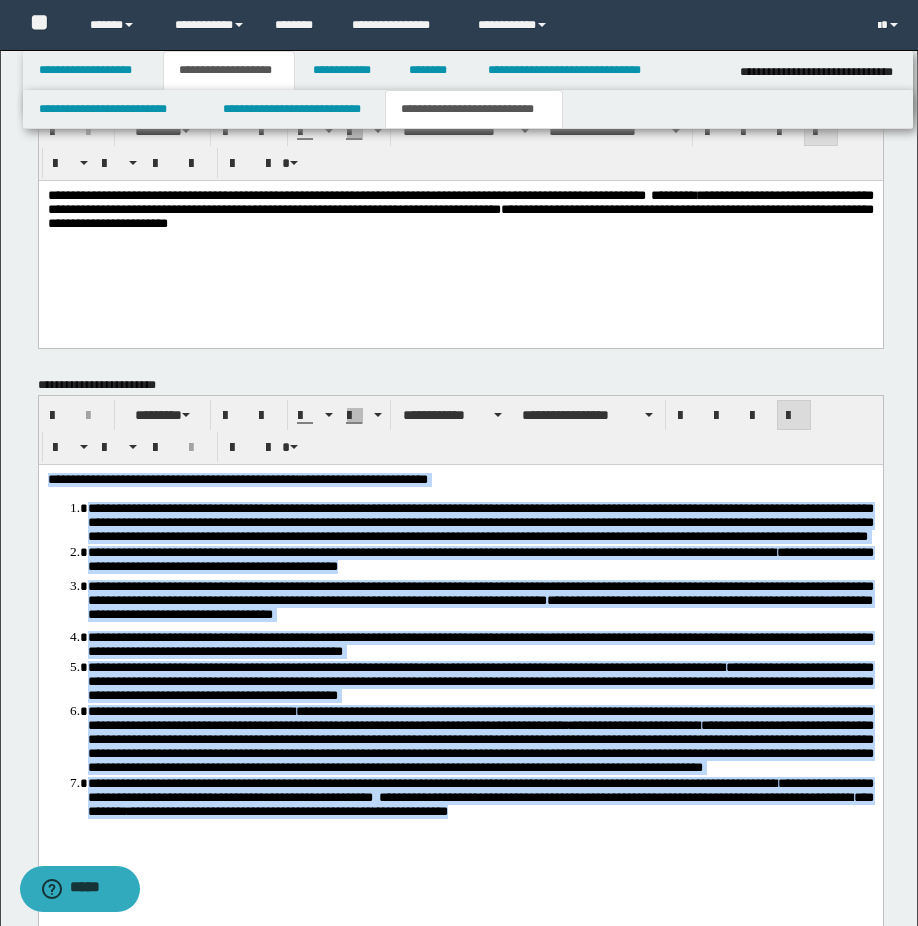 scroll, scrollTop: 1671, scrollLeft: 0, axis: vertical 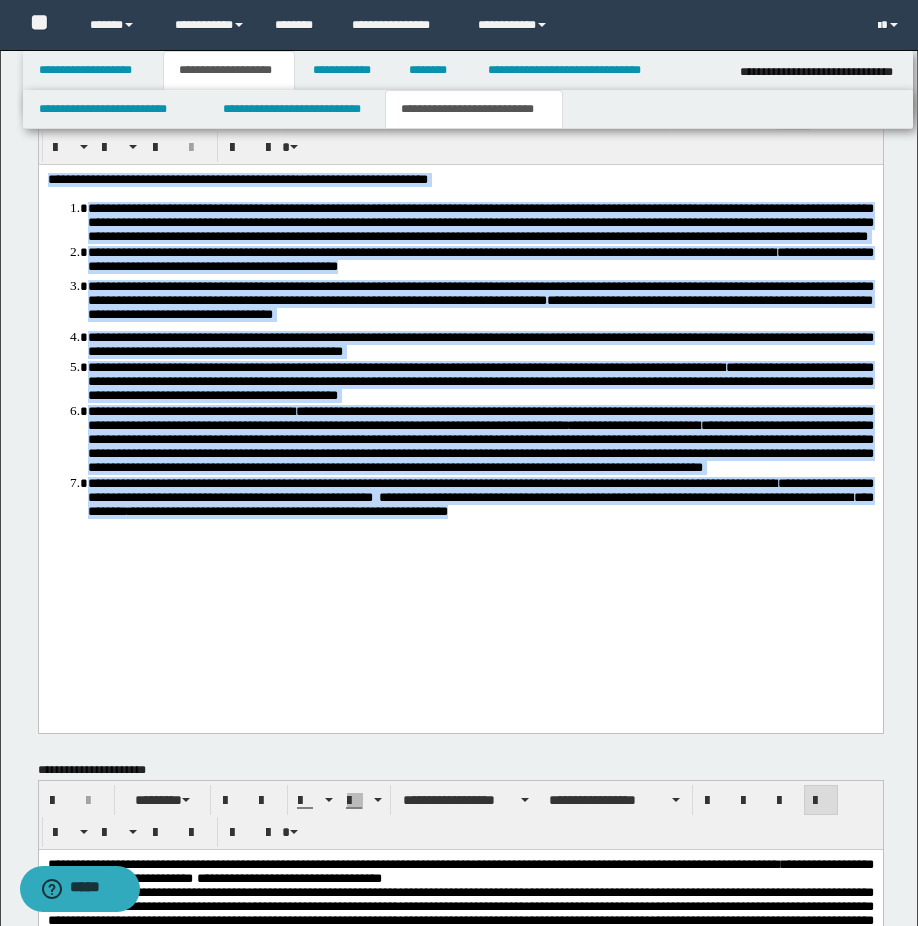 click on "**********" at bounding box center [460, 377] 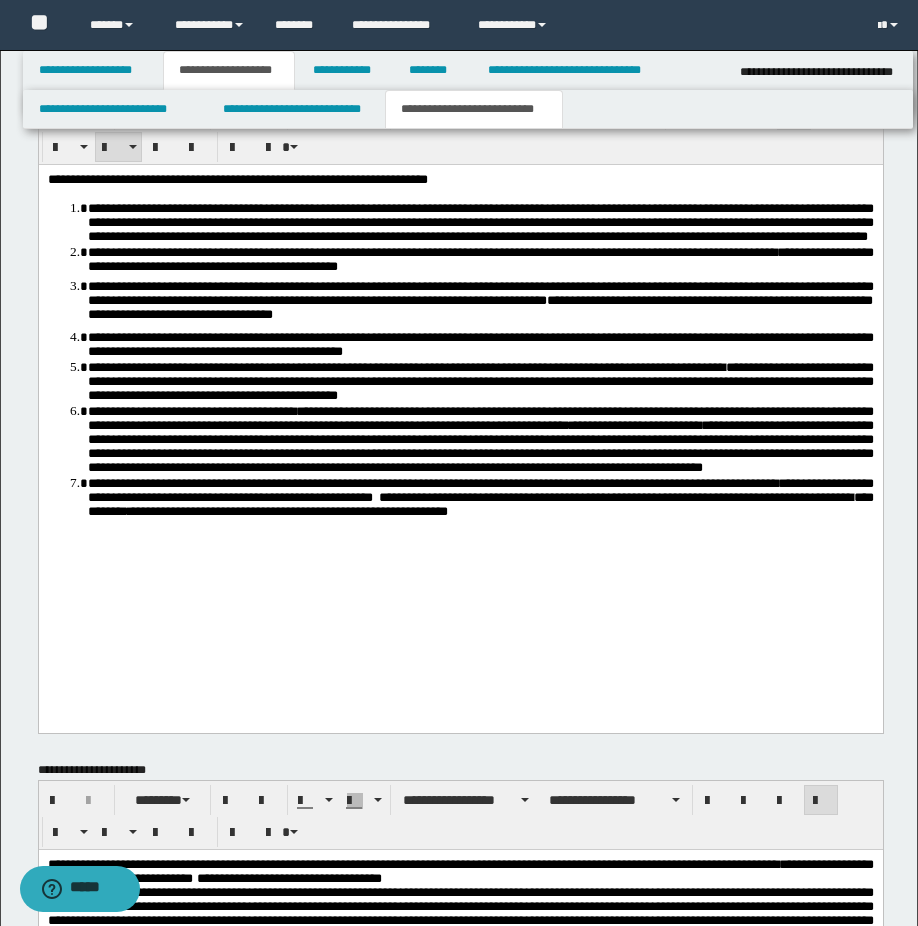 scroll, scrollTop: 1803, scrollLeft: 0, axis: vertical 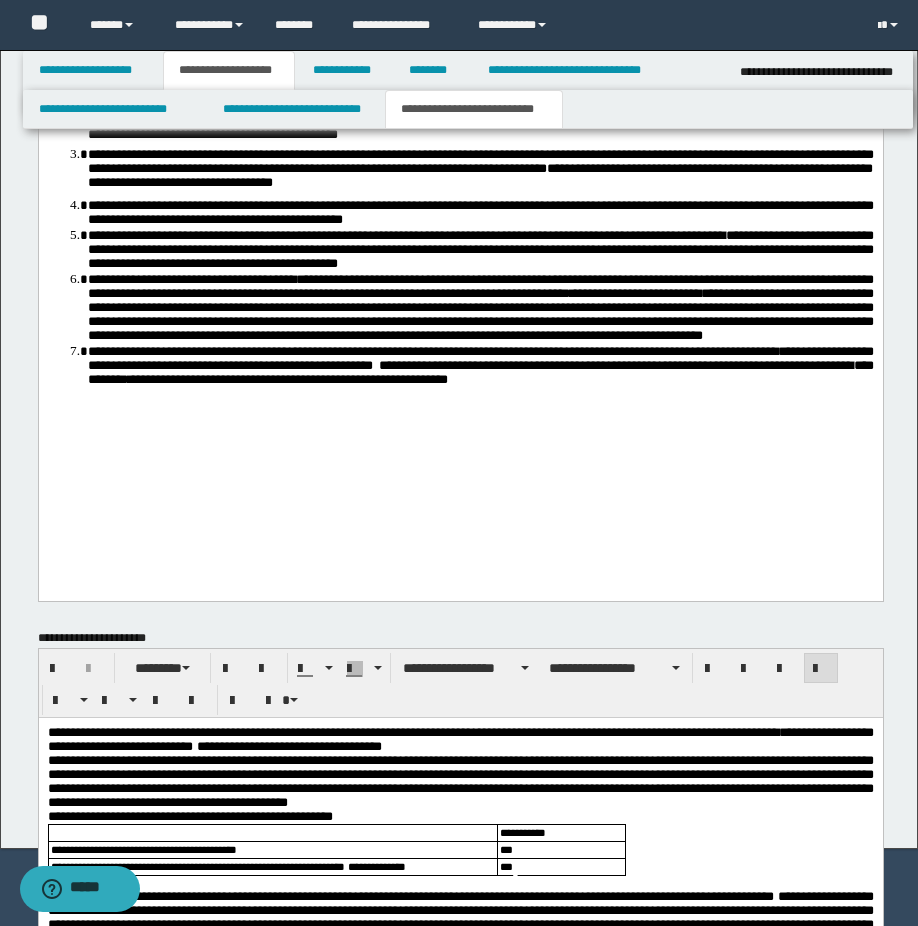 click on "**********" at bounding box center (460, 987) 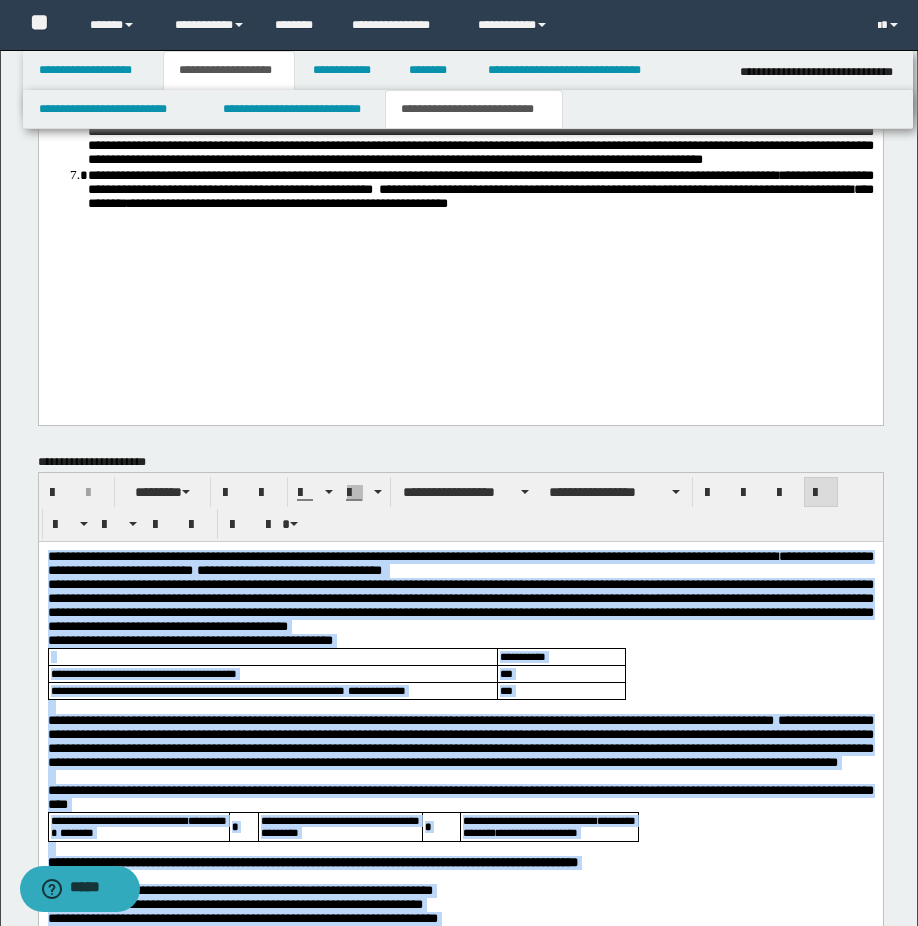 scroll, scrollTop: 2444, scrollLeft: 0, axis: vertical 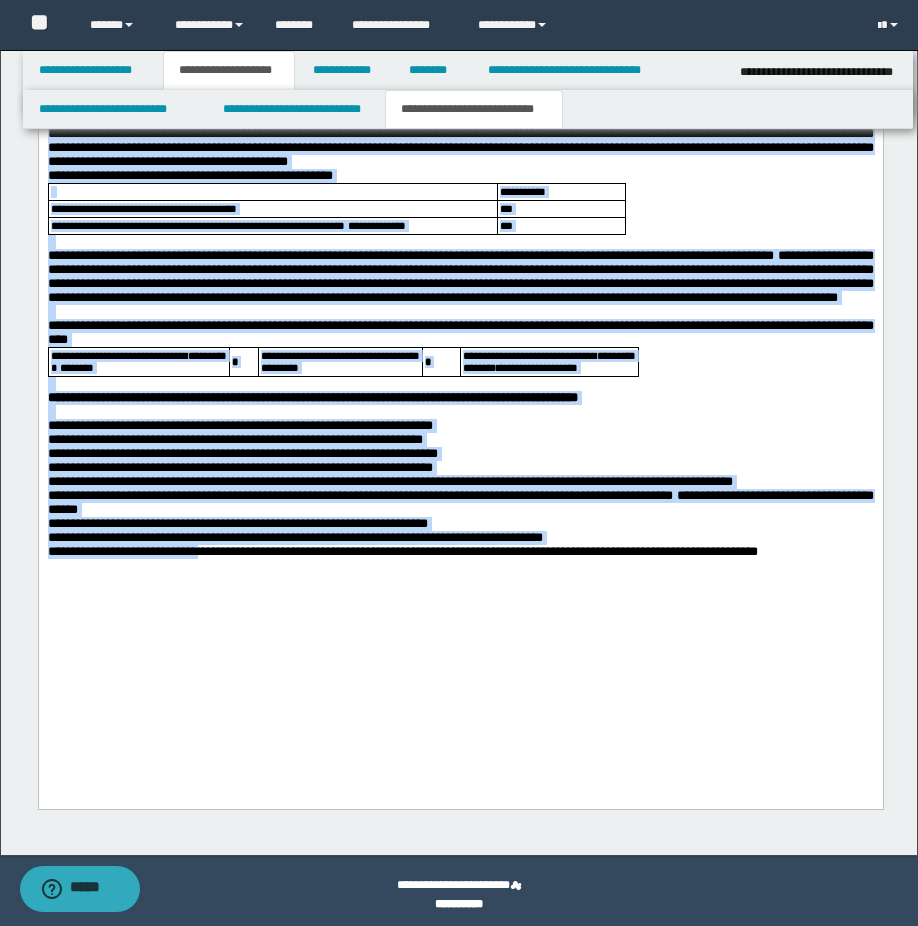 drag, startPoint x: 46, startPoint y: 91, endPoint x: 224, endPoint y: 692, distance: 626.8054 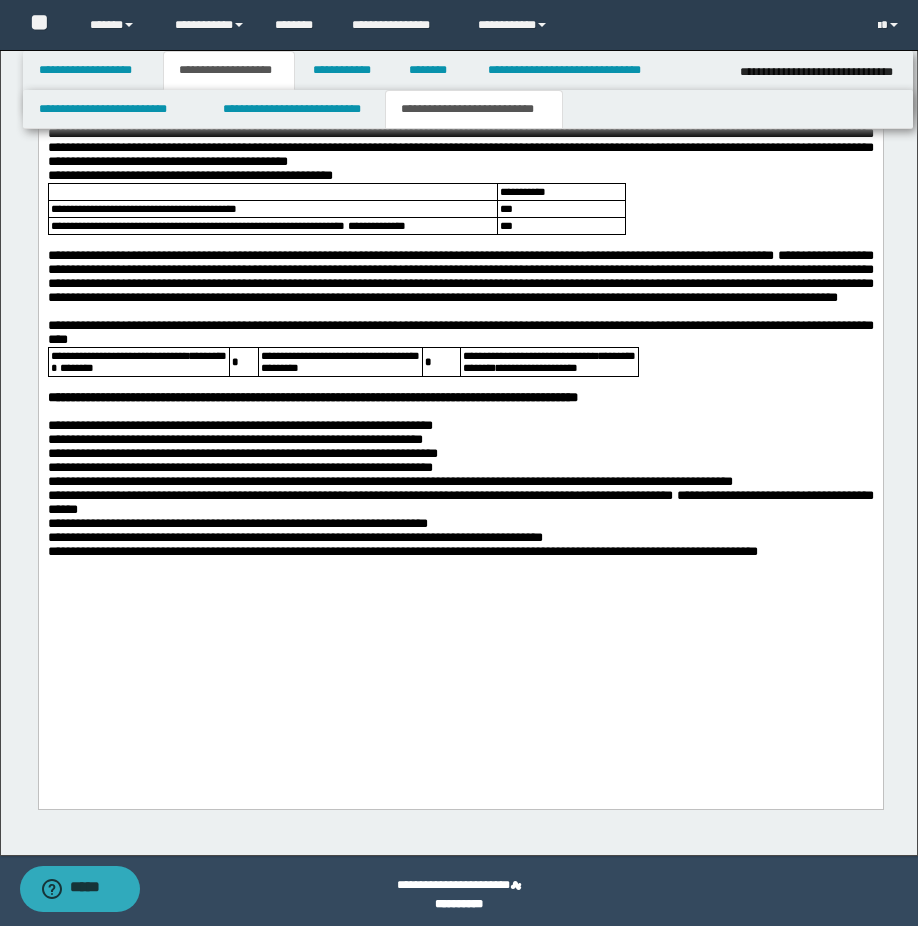 click on "**********" at bounding box center (460, 346) 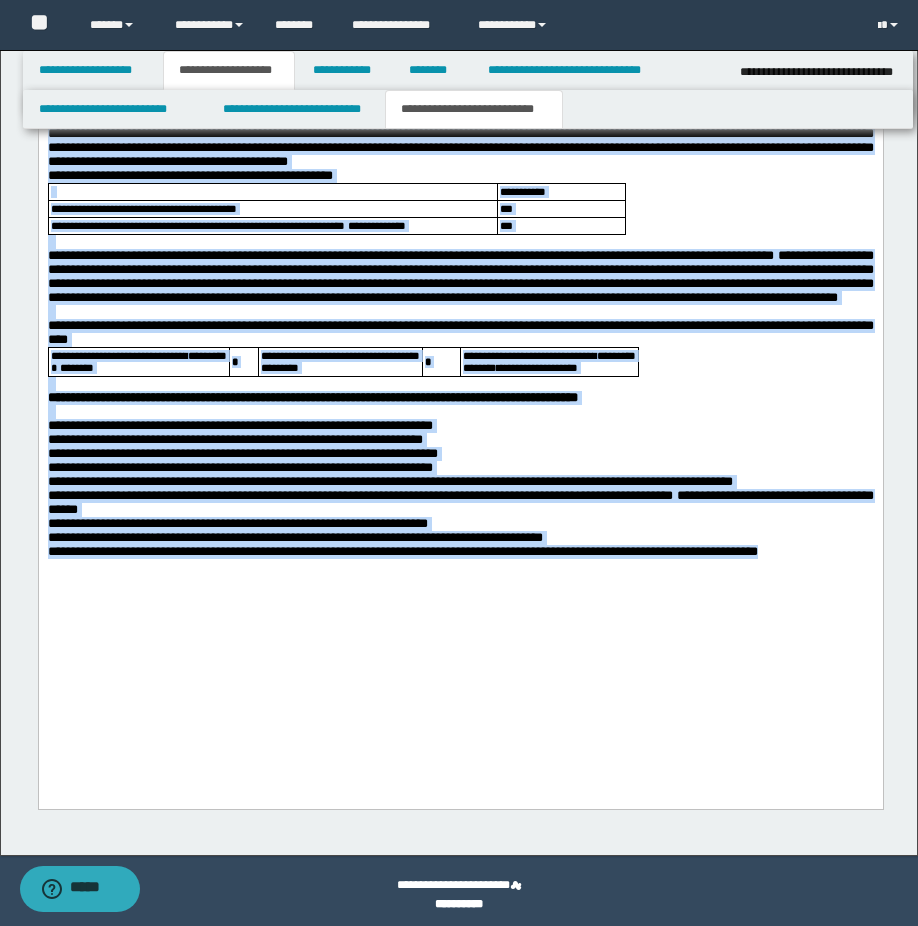 drag, startPoint x: 153, startPoint y: 714, endPoint x: 73, endPoint y: 235, distance: 485.63464 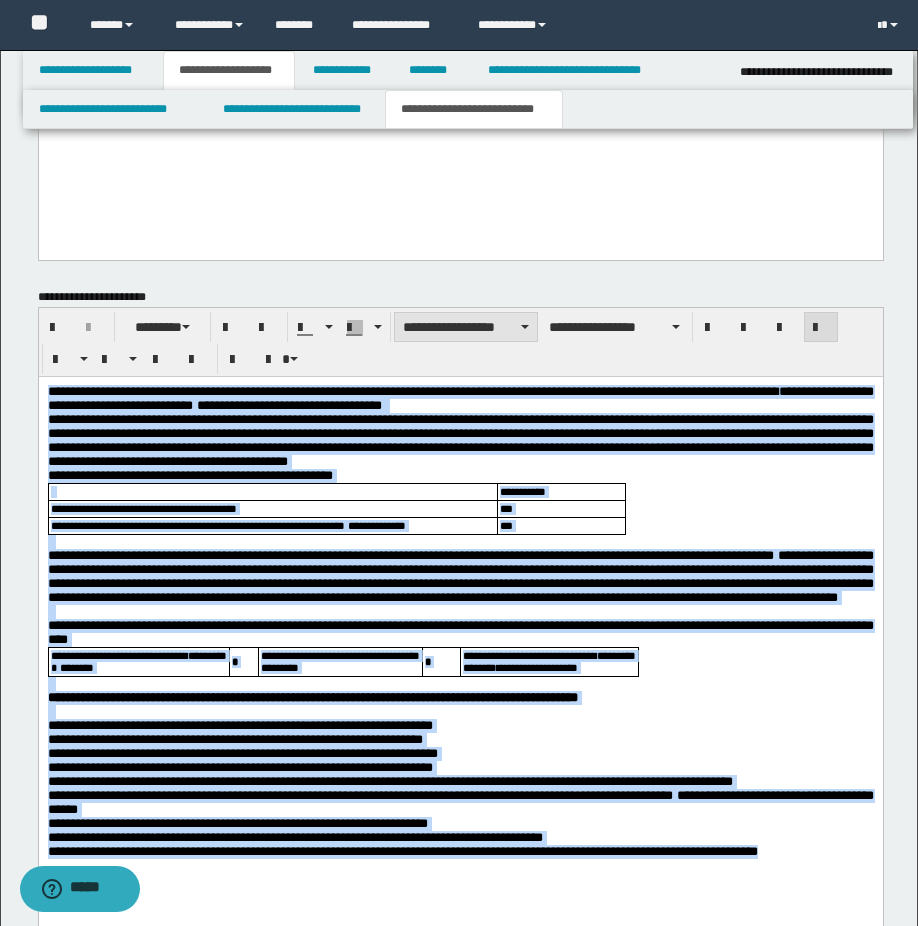 click on "**********" at bounding box center [466, 327] 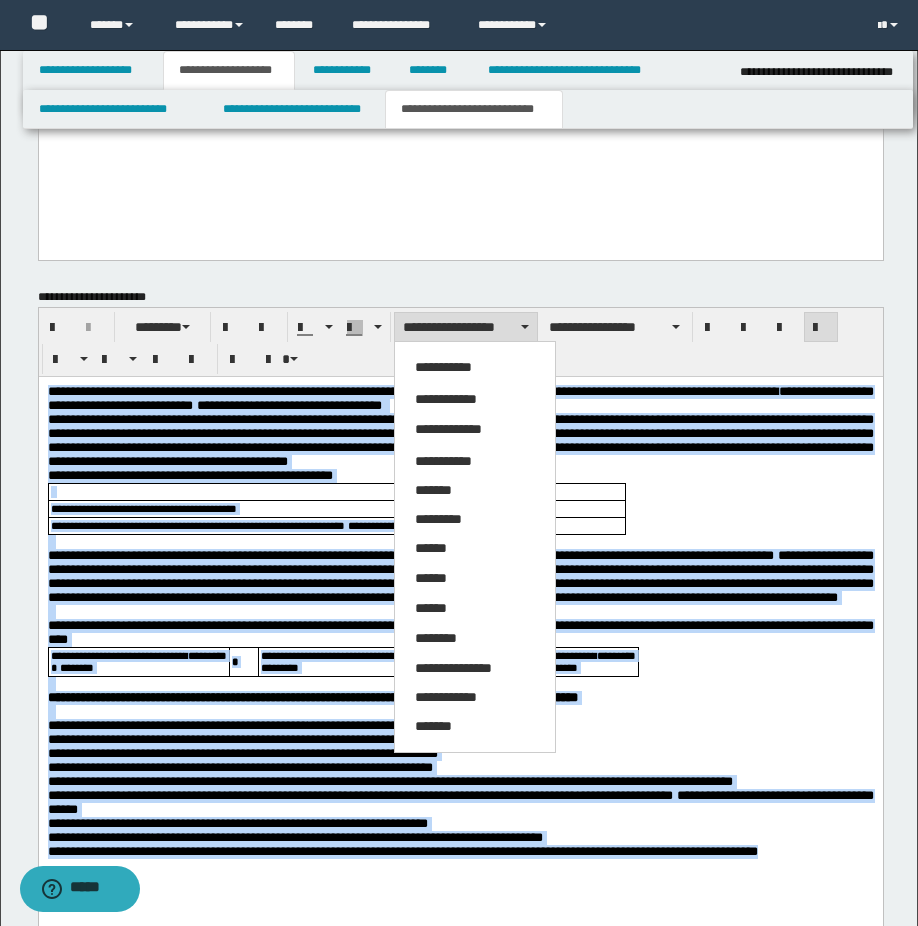 scroll, scrollTop: 66, scrollLeft: 0, axis: vertical 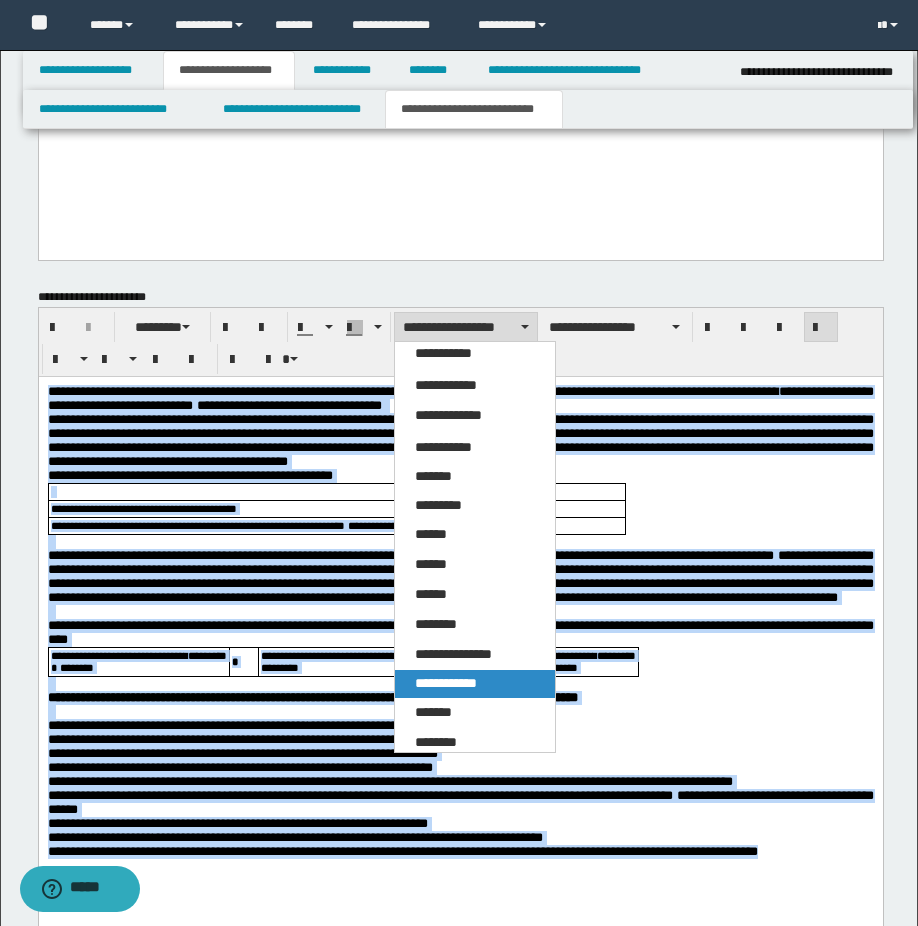 click on "**********" at bounding box center (446, 683) 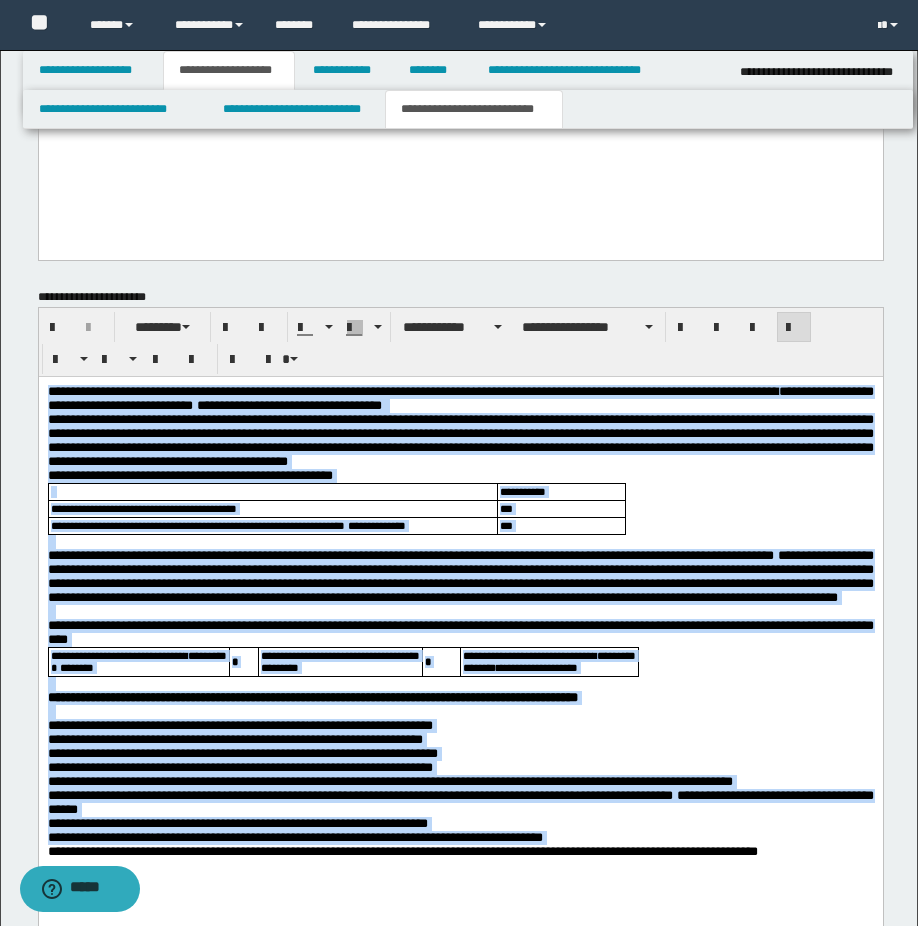 click on "**********" at bounding box center (460, 646) 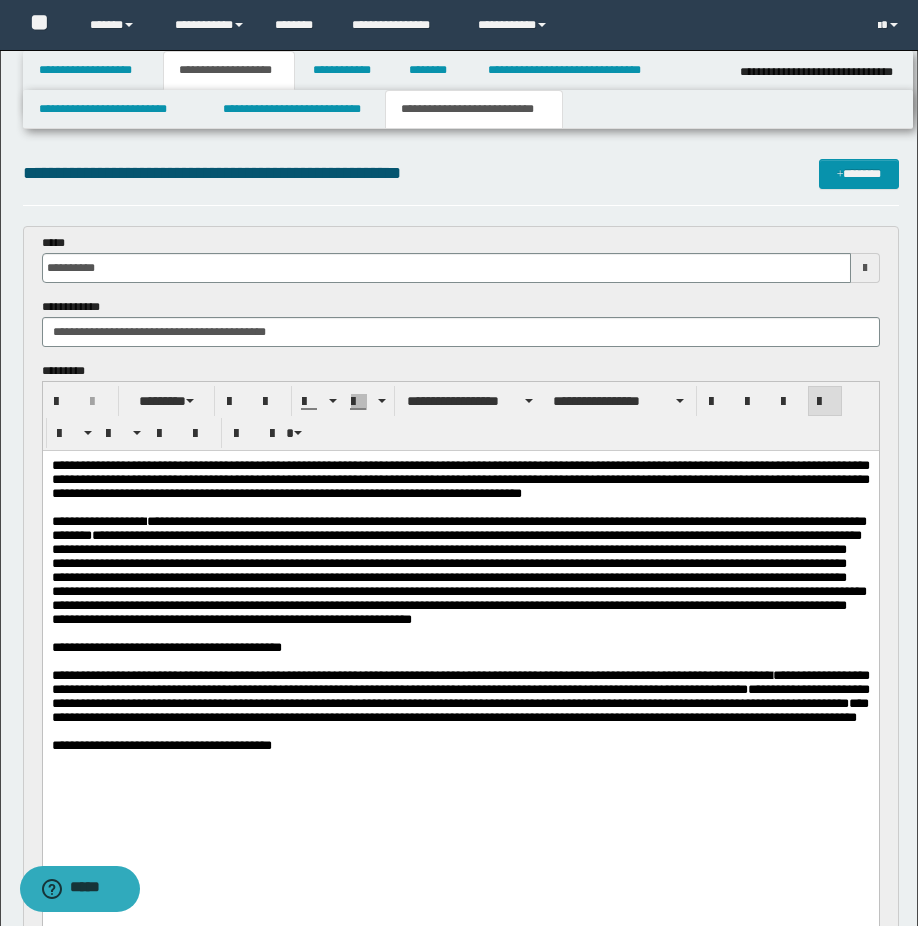scroll, scrollTop: 200, scrollLeft: 0, axis: vertical 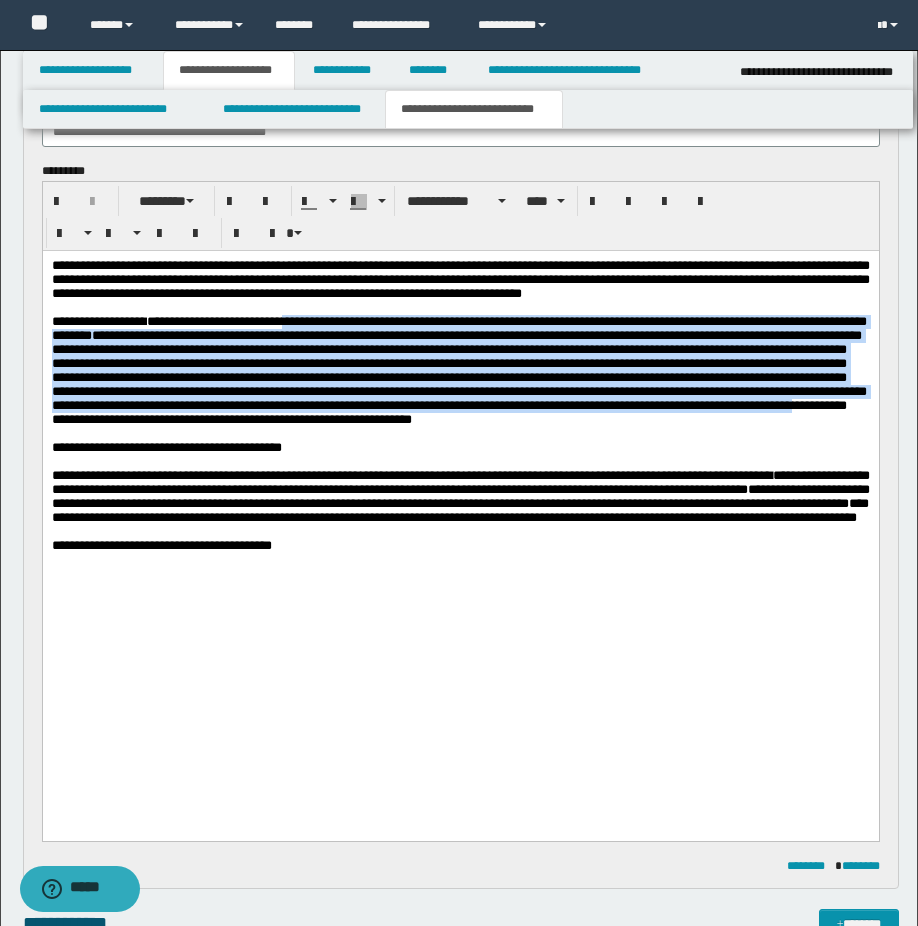 drag, startPoint x: 341, startPoint y: 357, endPoint x: 391, endPoint y: 494, distance: 145.83896 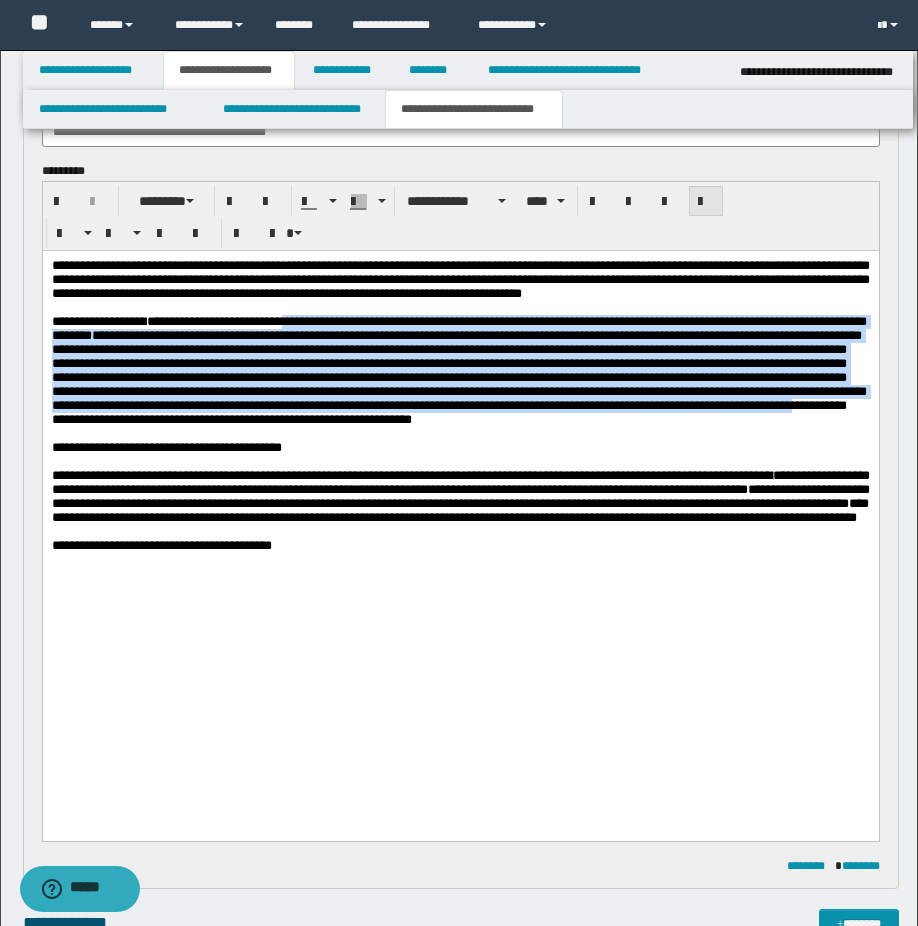 click at bounding box center [706, 202] 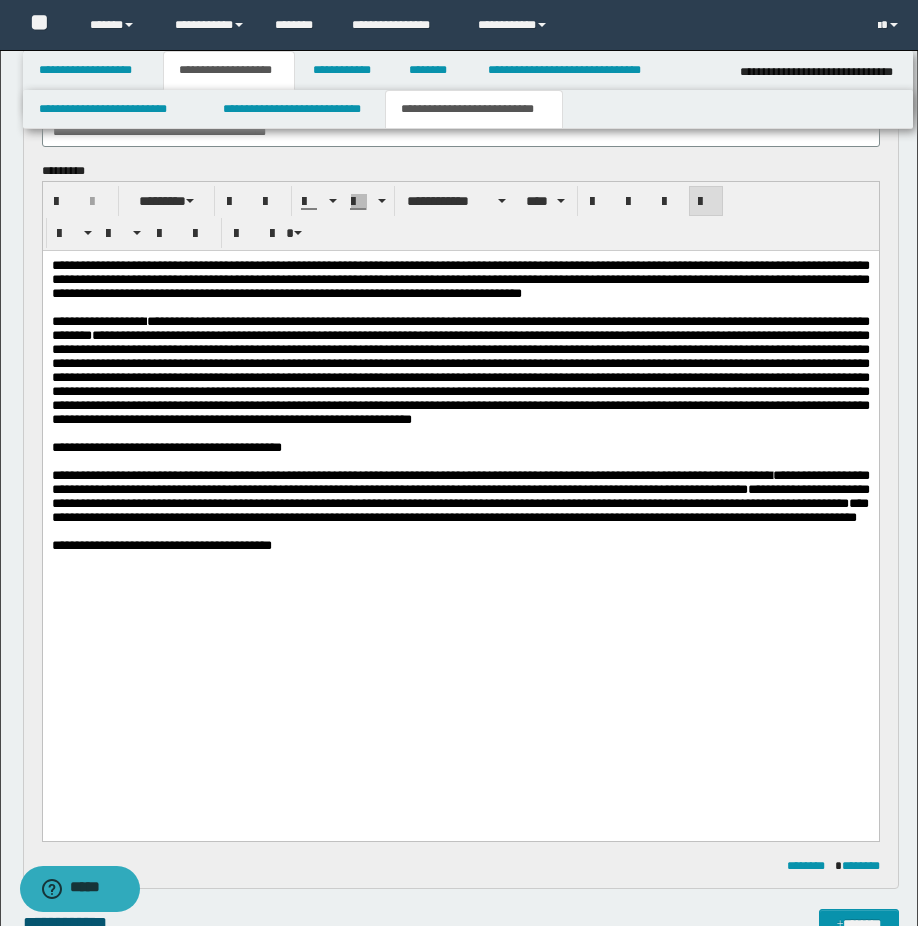 click on "**********" at bounding box center [460, 371] 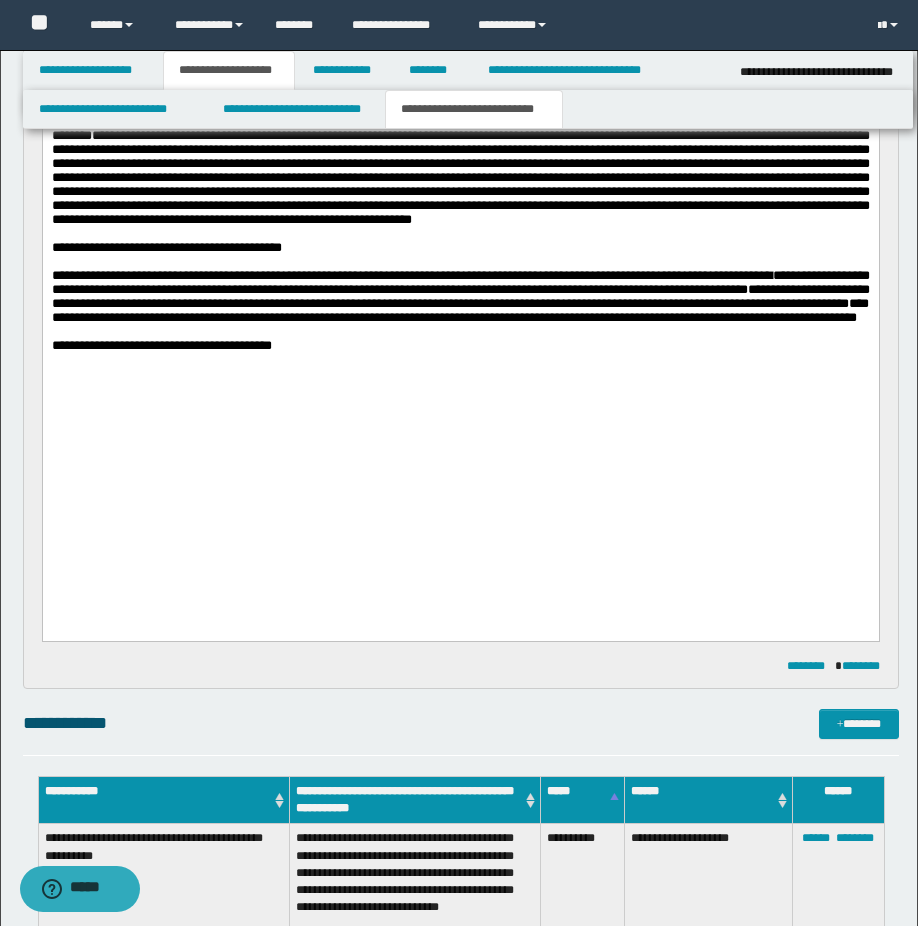 drag, startPoint x: 383, startPoint y: 338, endPoint x: 372, endPoint y: 388, distance: 51.1957 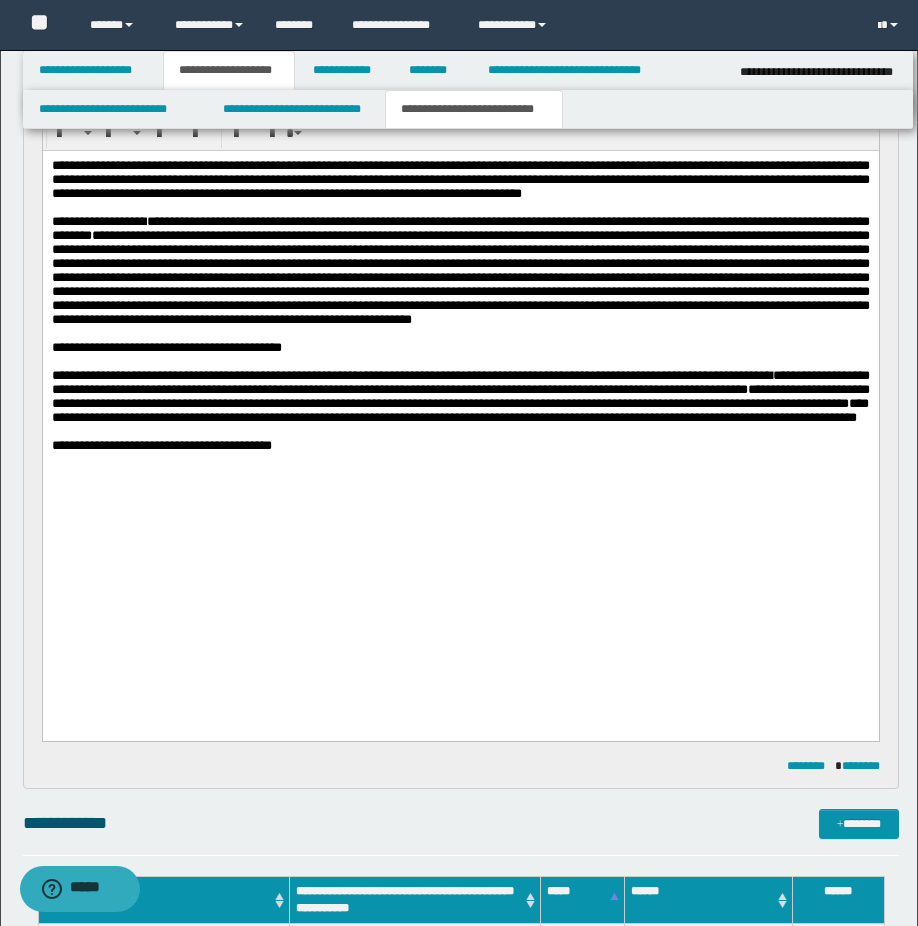 click on "**********" at bounding box center [460, 277] 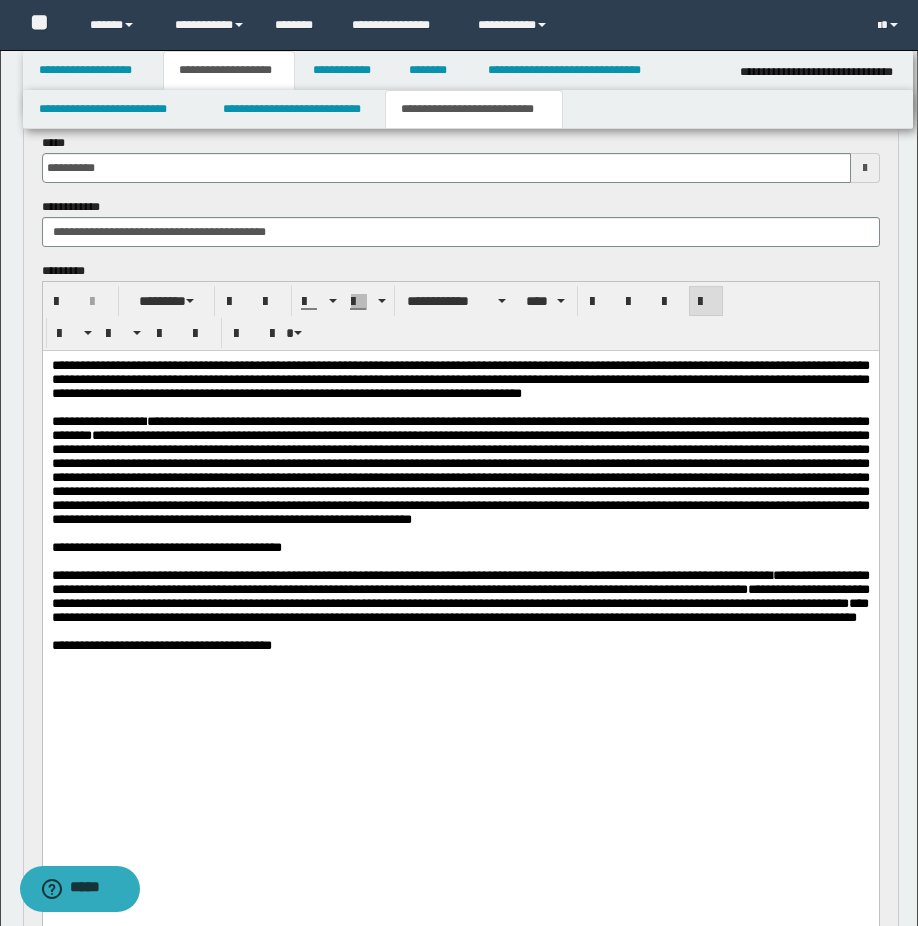 scroll, scrollTop: 200, scrollLeft: 0, axis: vertical 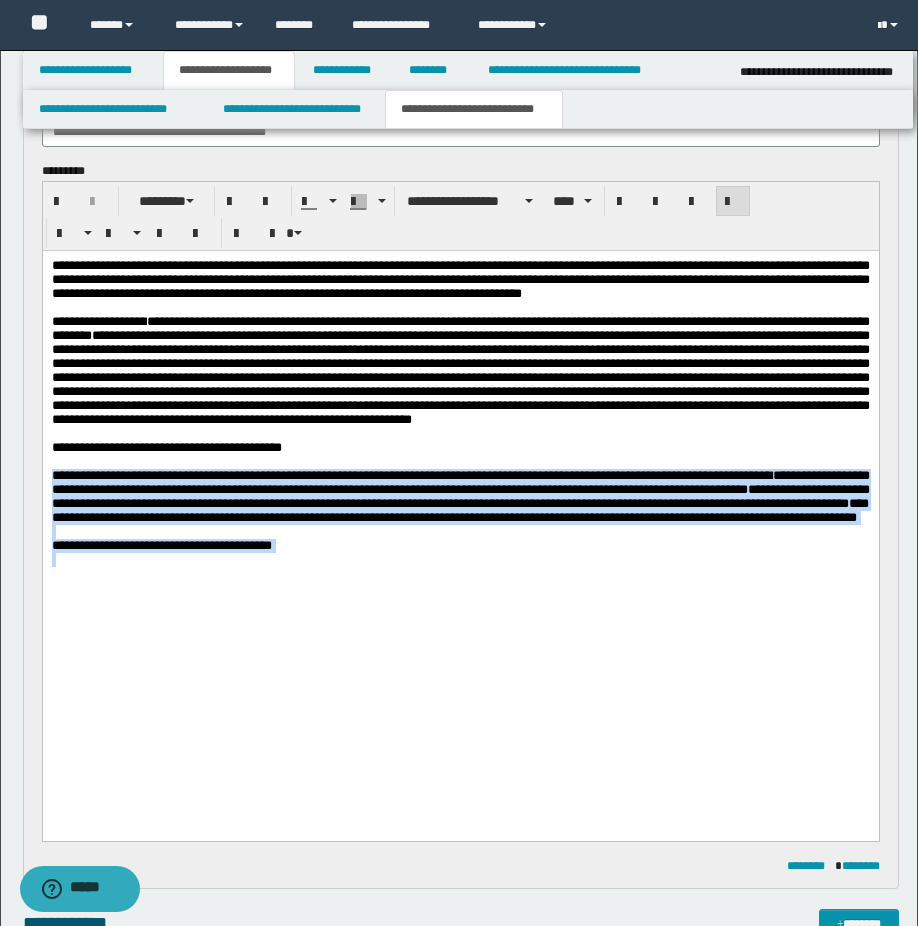 drag, startPoint x: 52, startPoint y: 569, endPoint x: 496, endPoint y: 346, distance: 496.8551 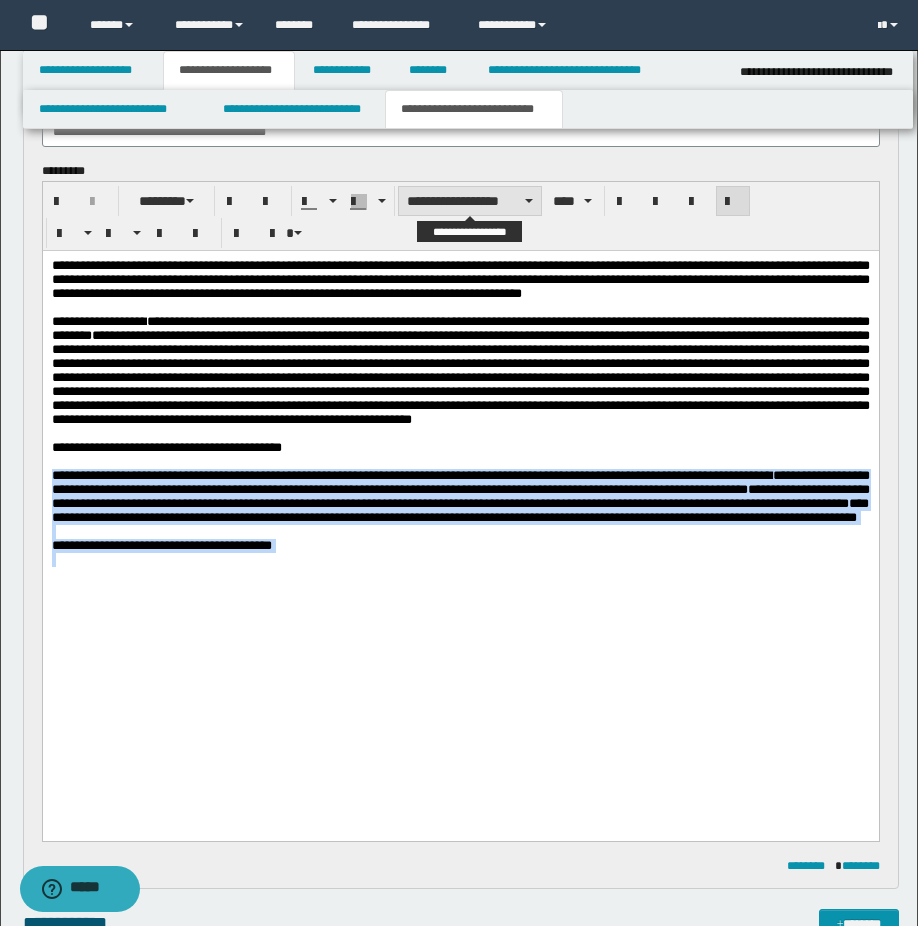 click on "**********" at bounding box center [470, 201] 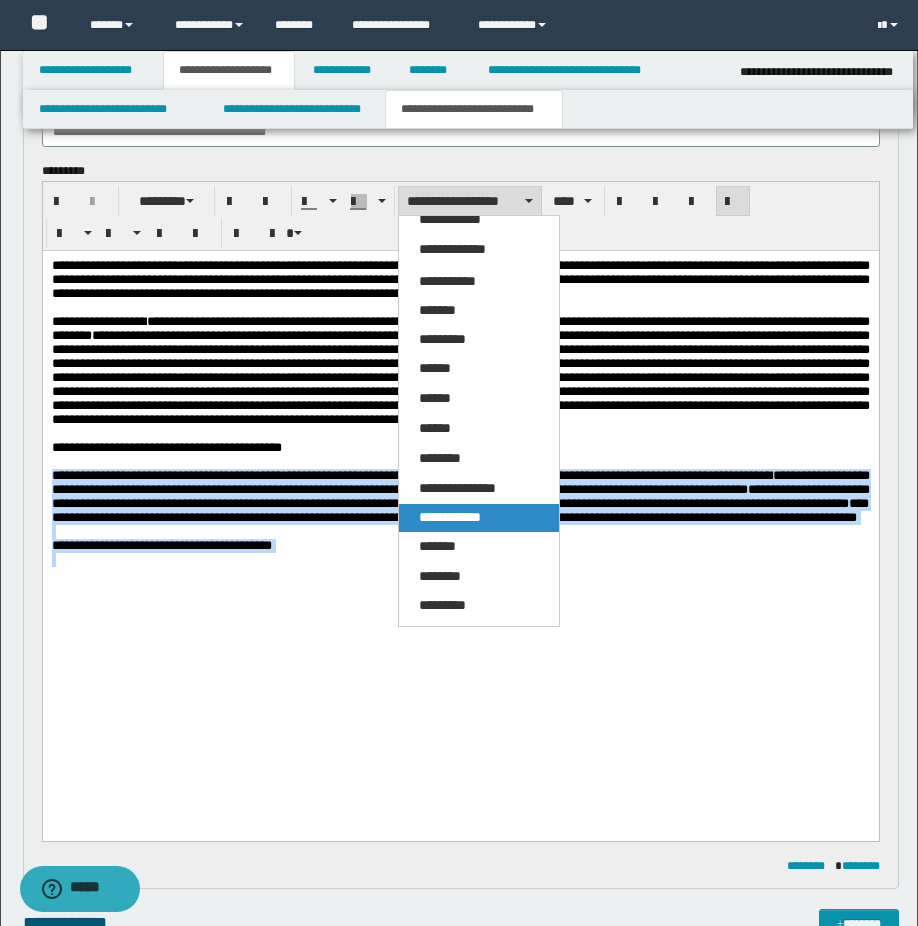 click on "**********" at bounding box center (450, 517) 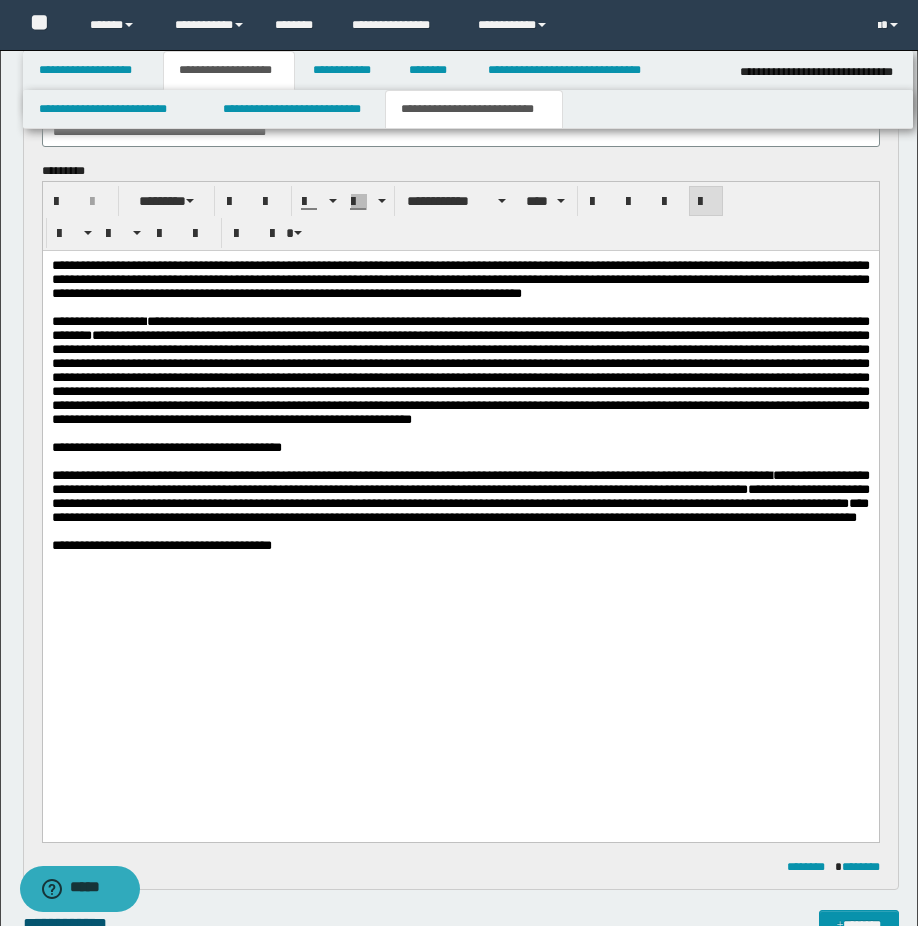 click on "**********" at bounding box center (460, 412) 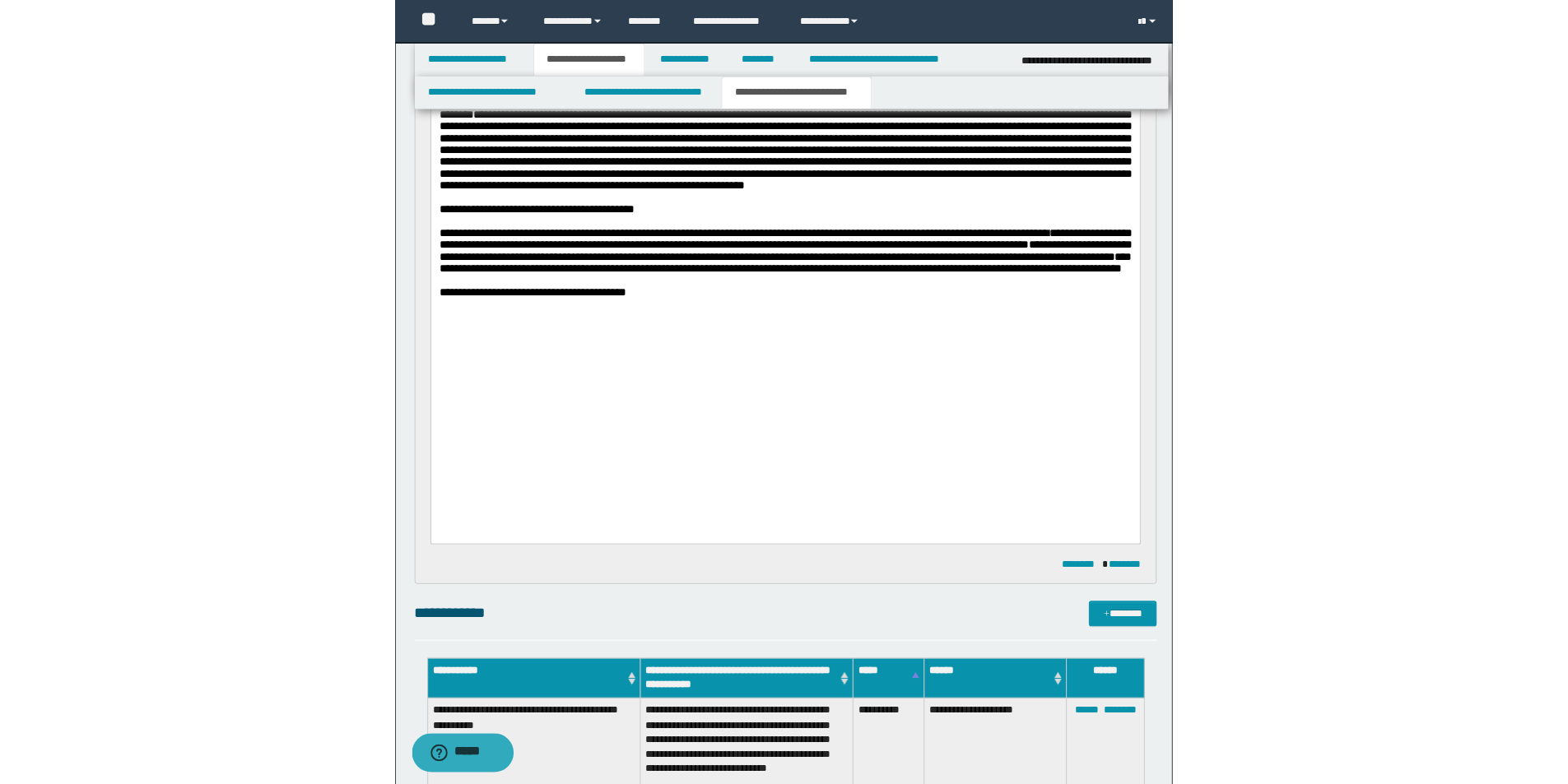 scroll, scrollTop: 0, scrollLeft: 0, axis: both 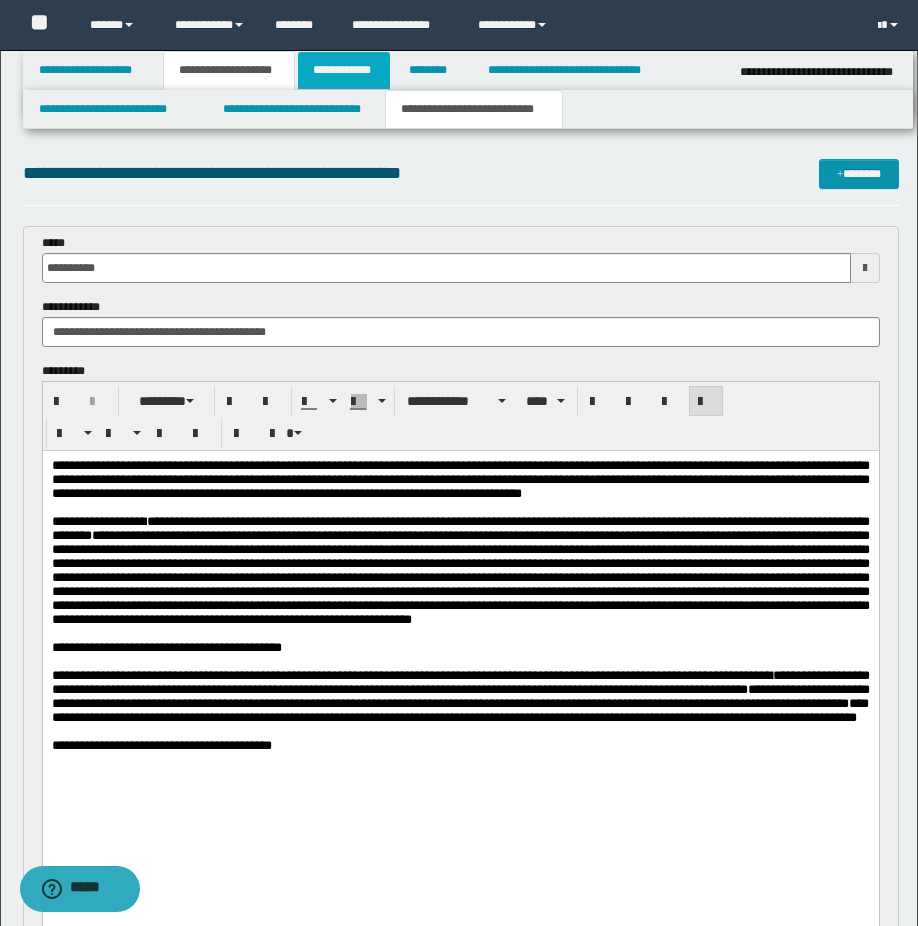 click on "**********" at bounding box center (344, 70) 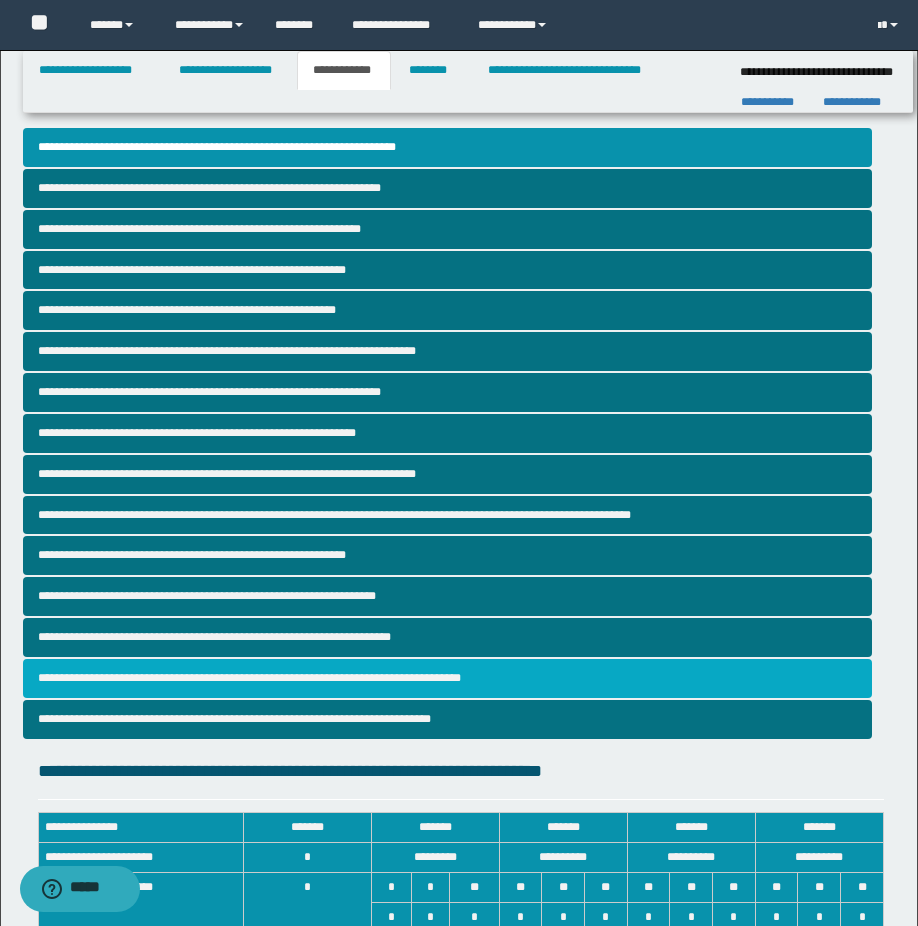 click on "**********" at bounding box center [447, 678] 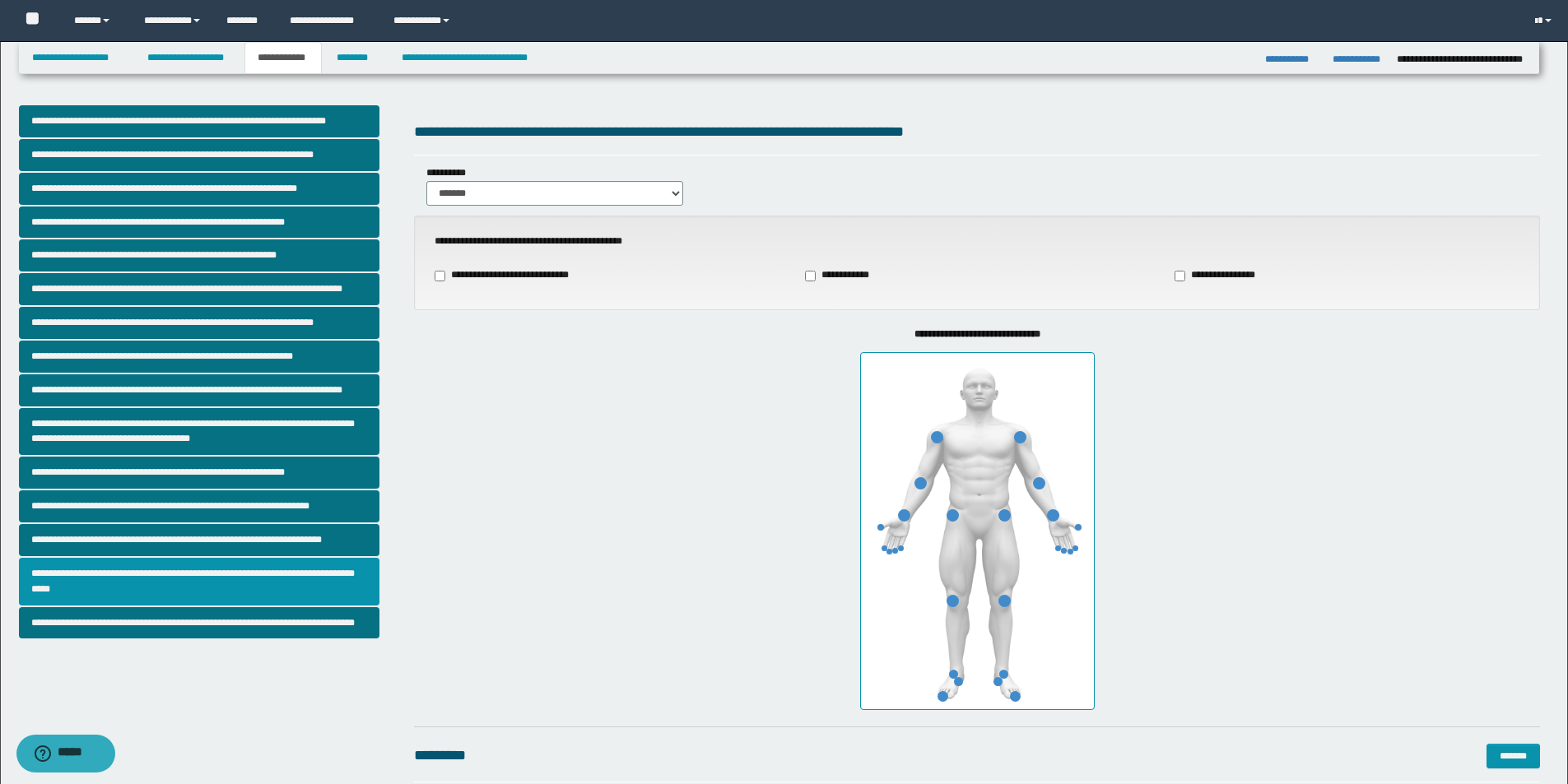 scroll, scrollTop: 165, scrollLeft: 0, axis: vertical 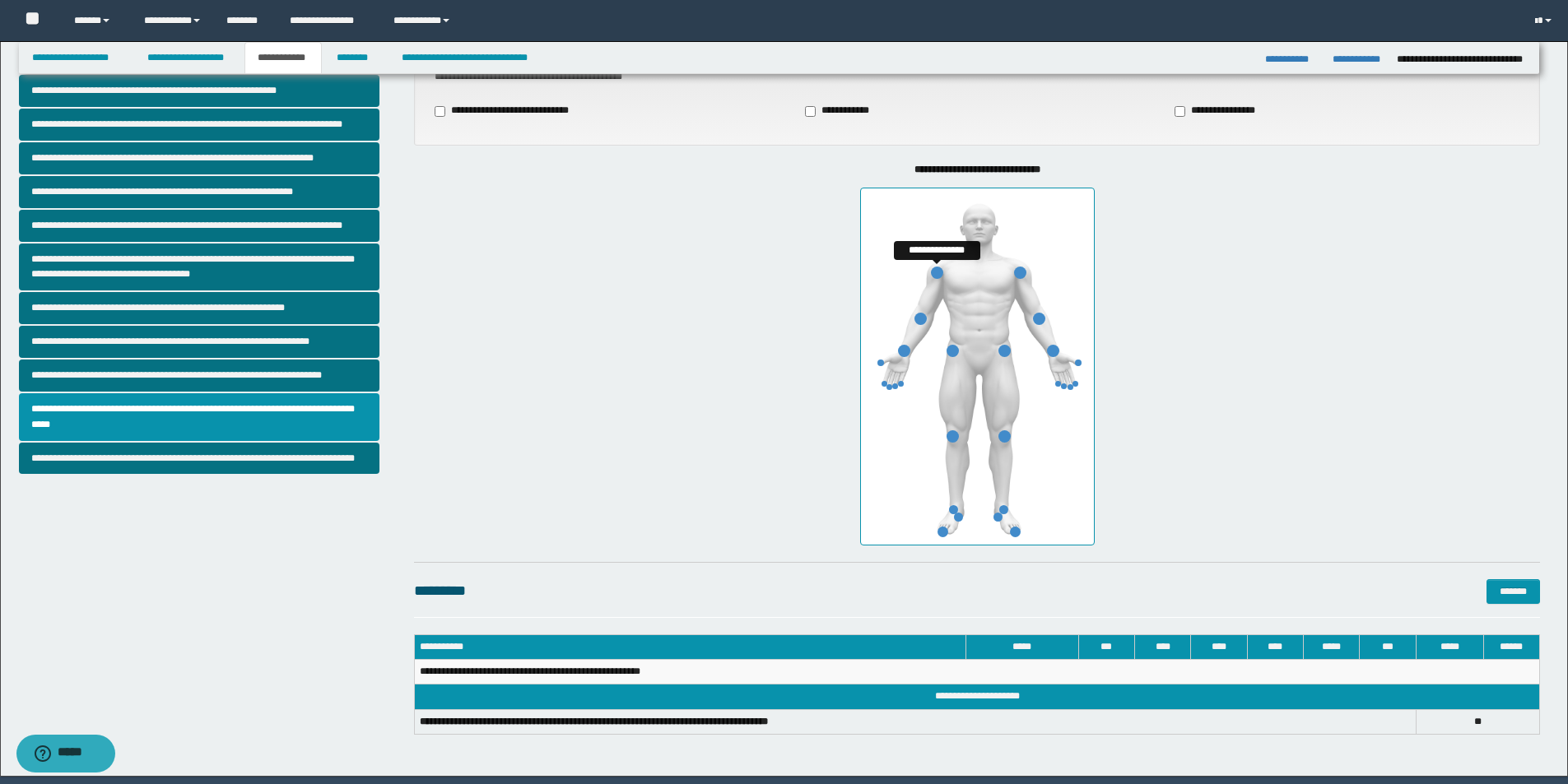 click at bounding box center (937, 272) 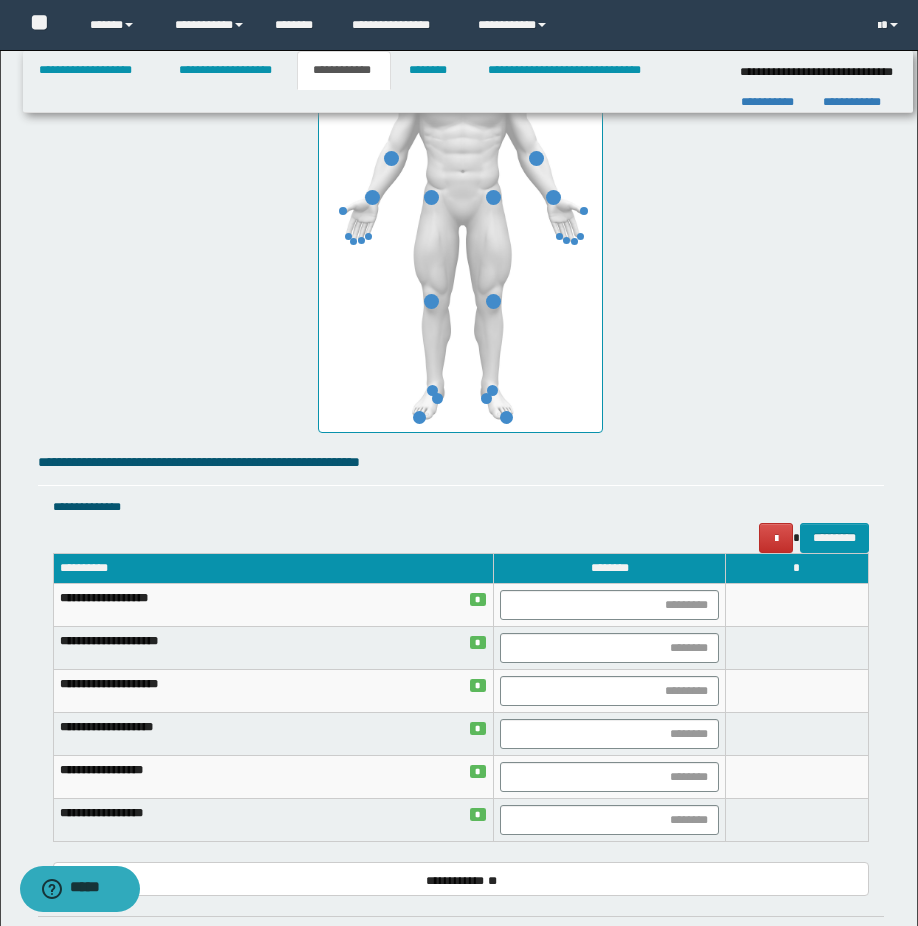 scroll, scrollTop: 1429, scrollLeft: 0, axis: vertical 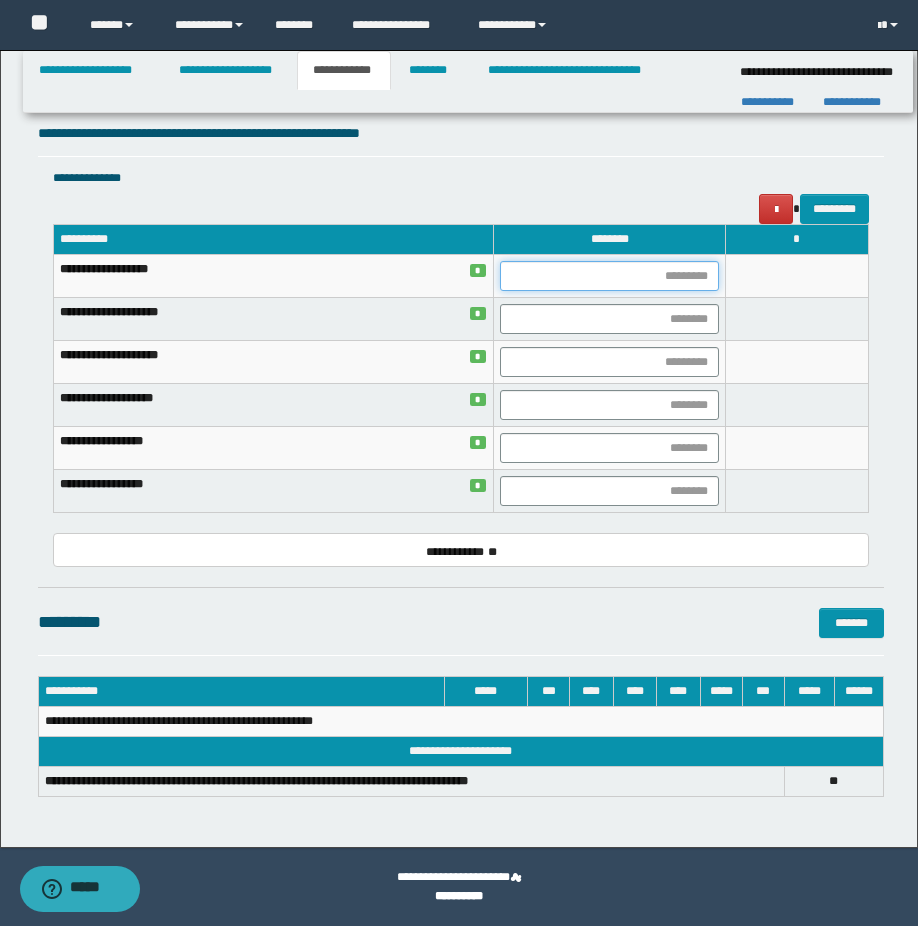 click at bounding box center [609, 276] 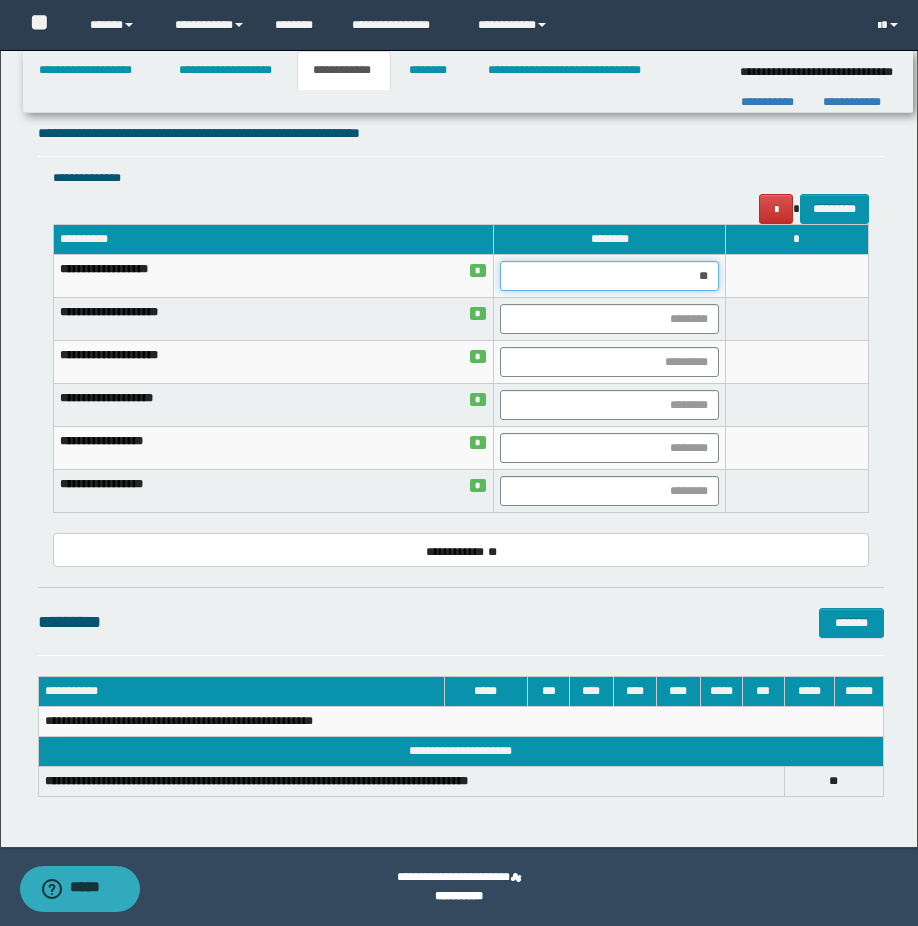 type on "***" 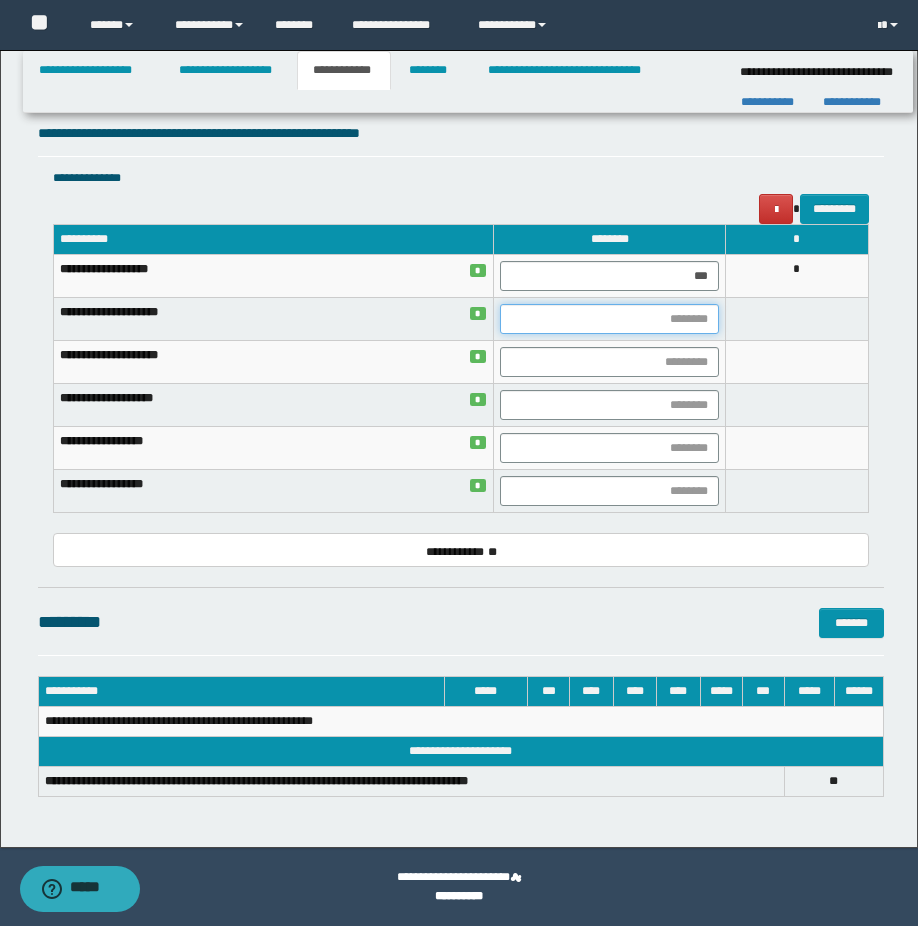 click at bounding box center [609, 319] 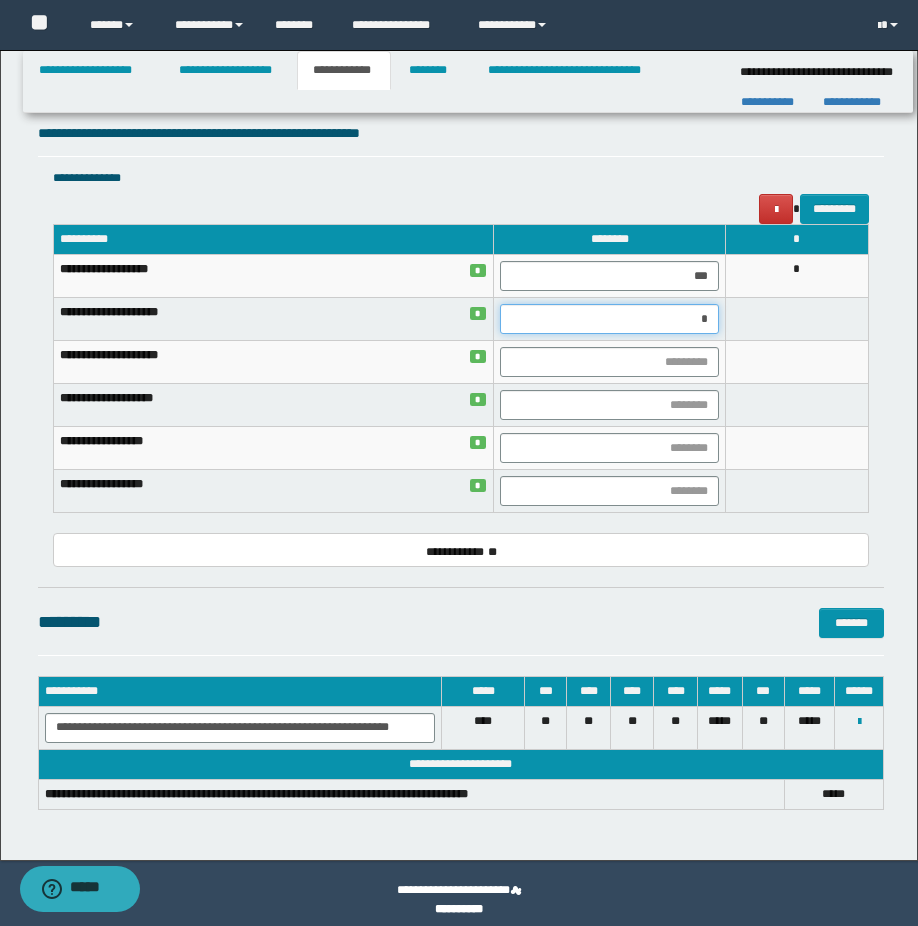 type on "**" 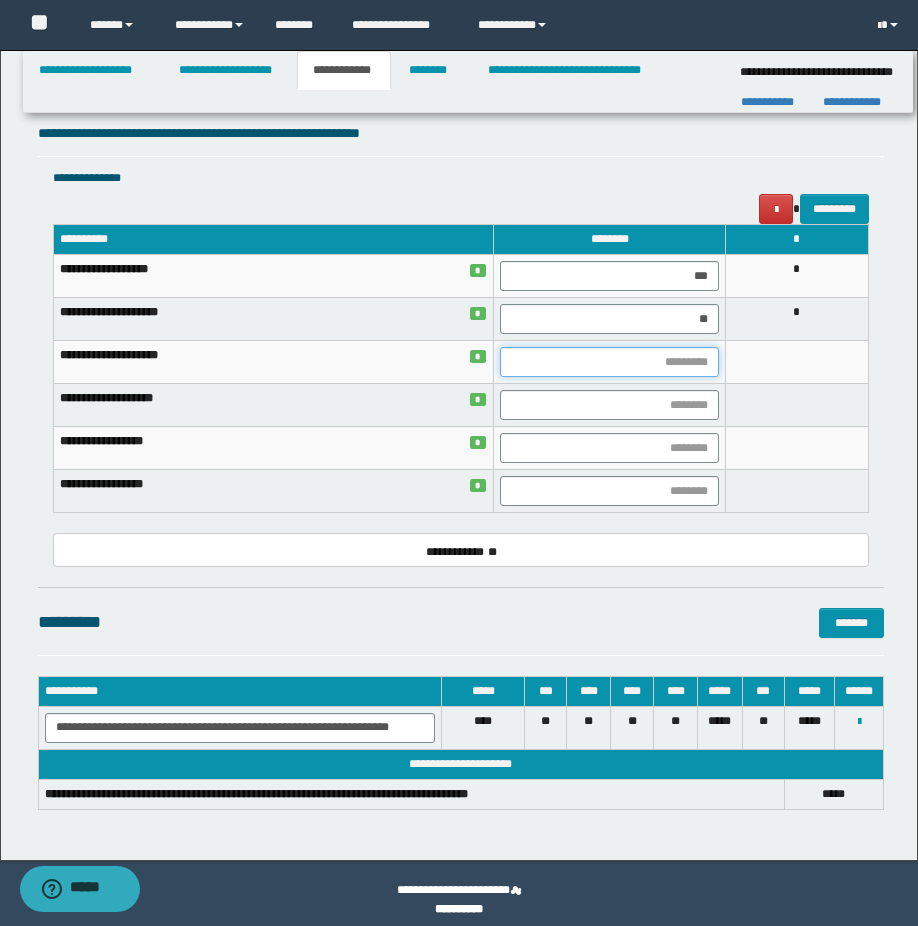 click at bounding box center (609, 362) 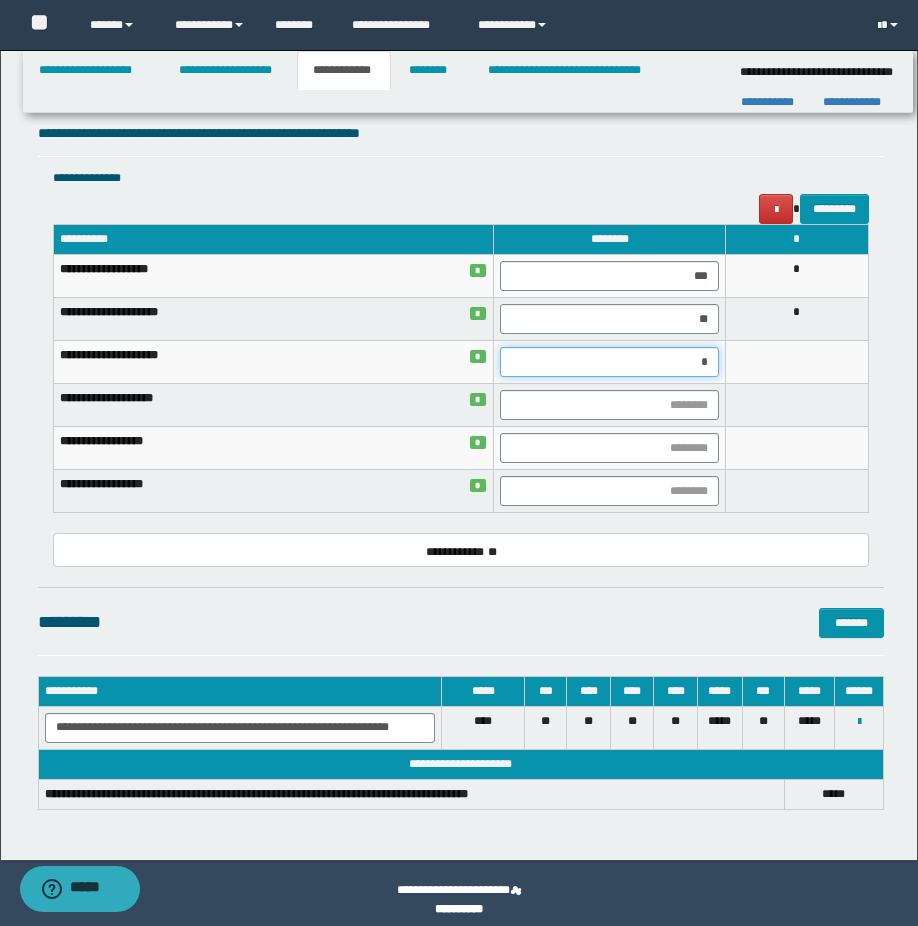 type on "**" 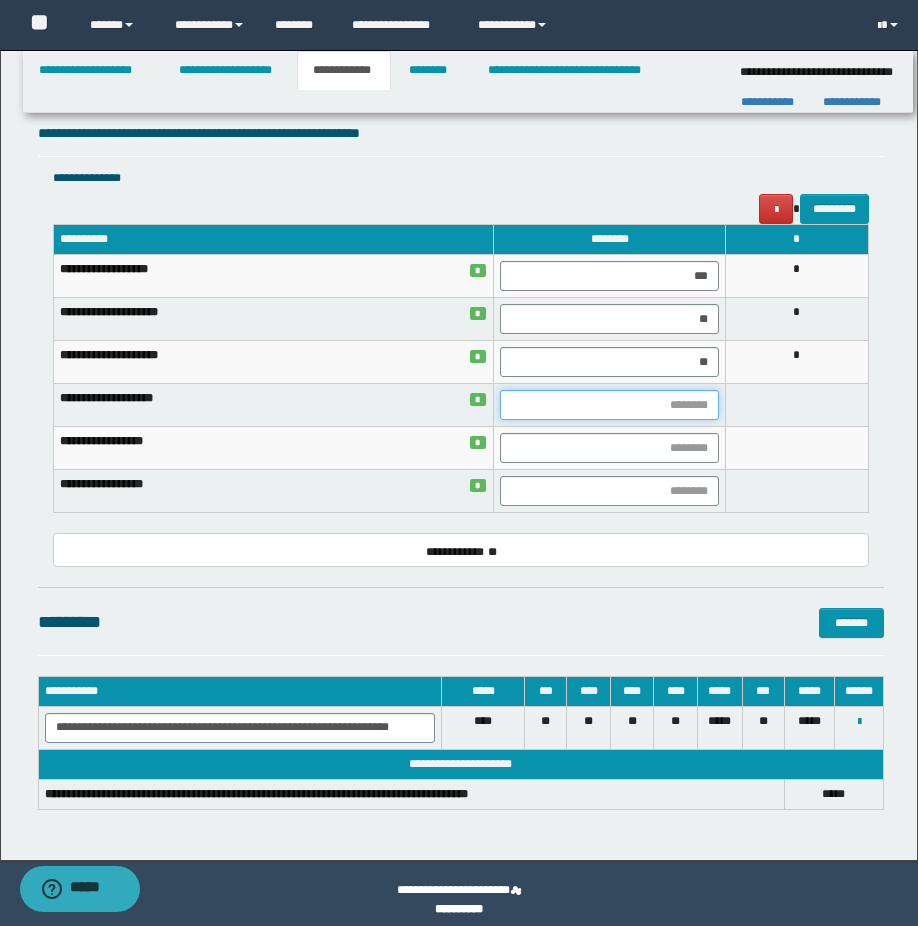 click at bounding box center [609, 405] 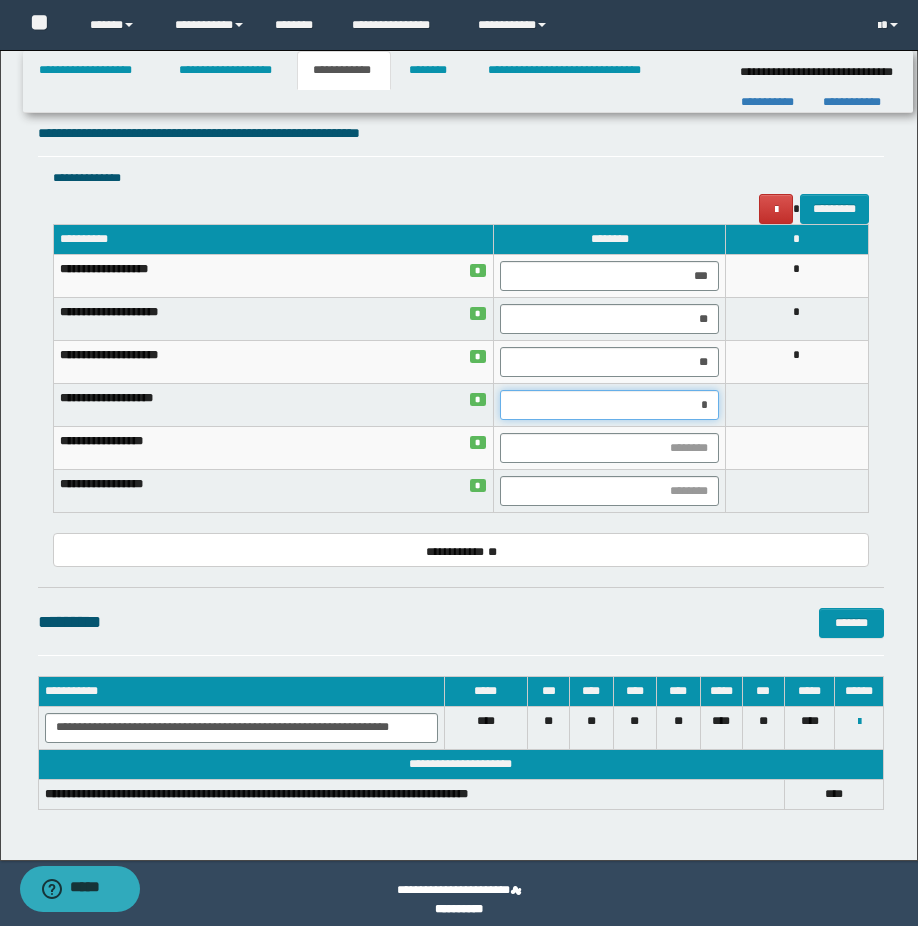 type on "**" 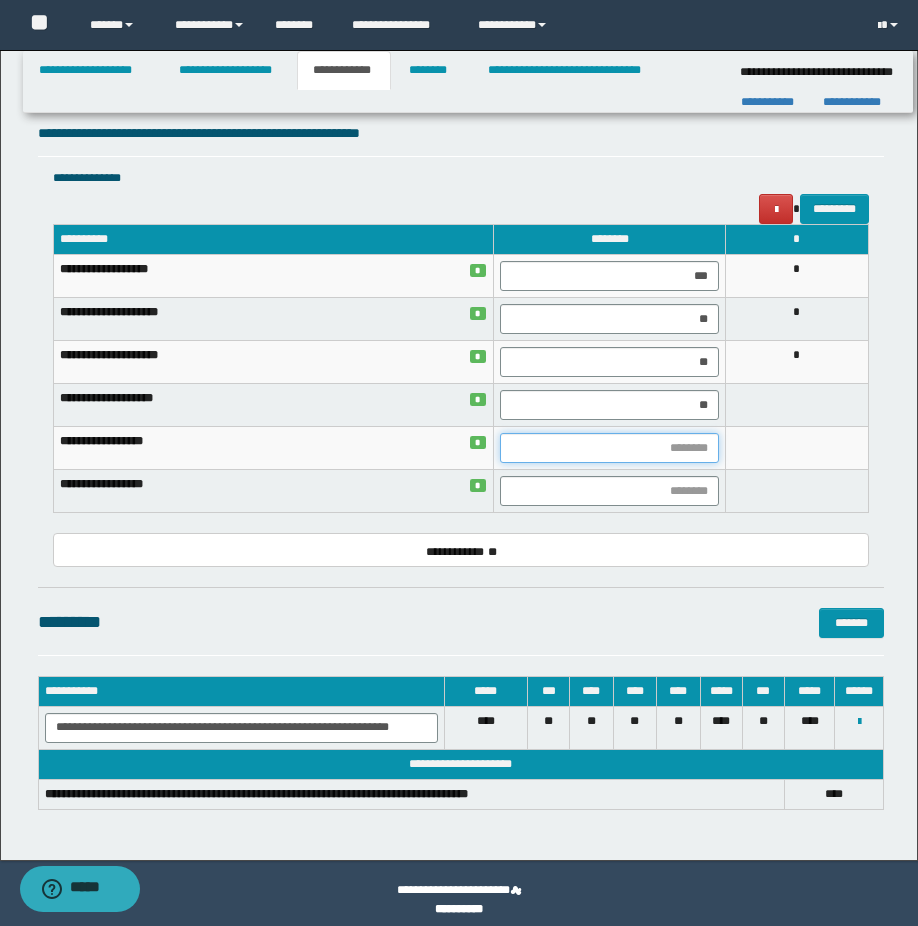 click at bounding box center [609, 448] 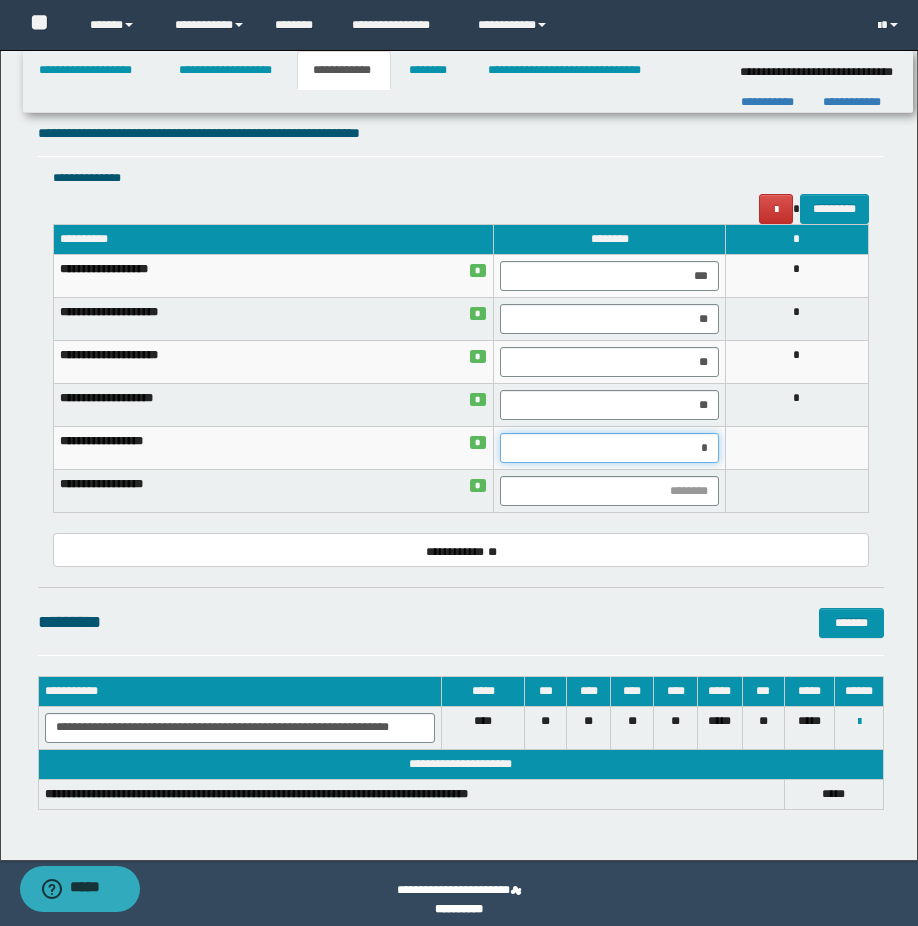 type on "**" 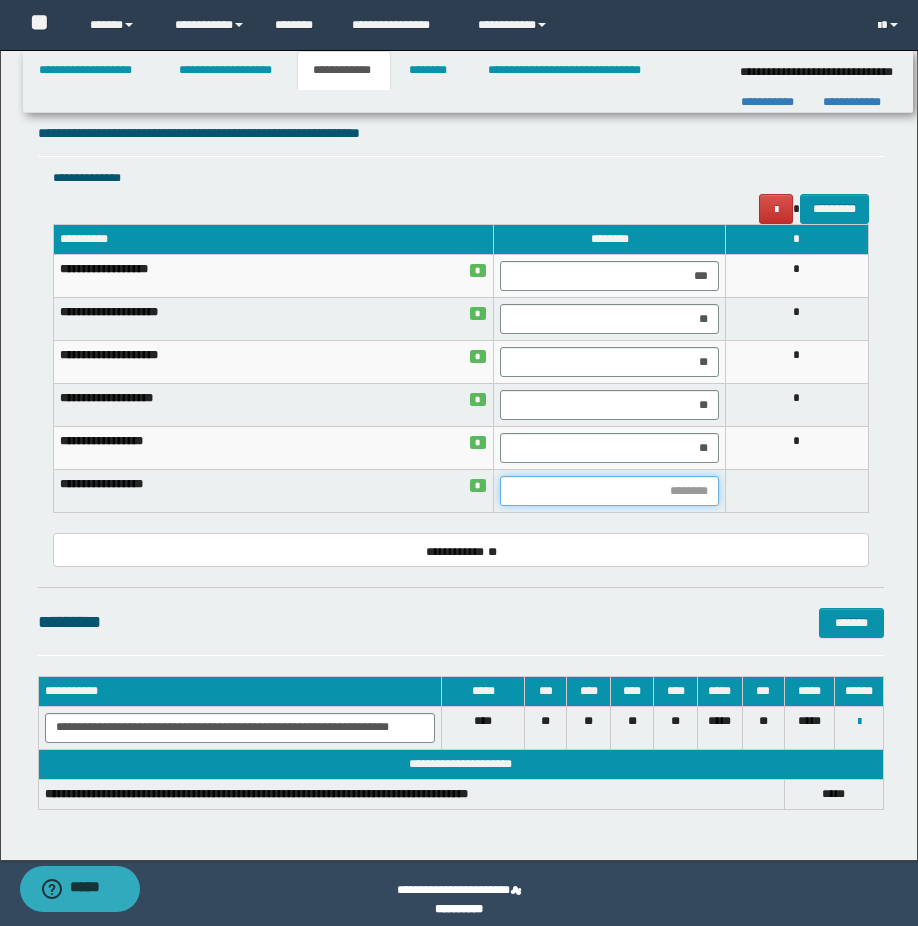 click at bounding box center [609, 491] 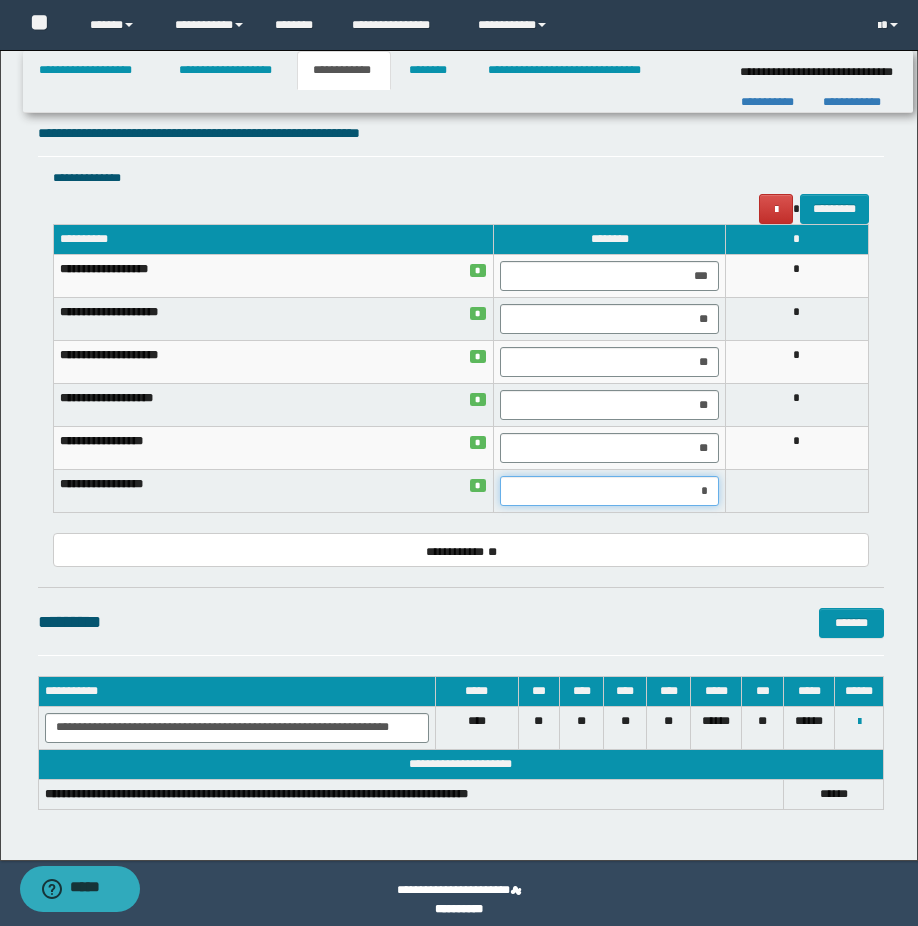 type on "**" 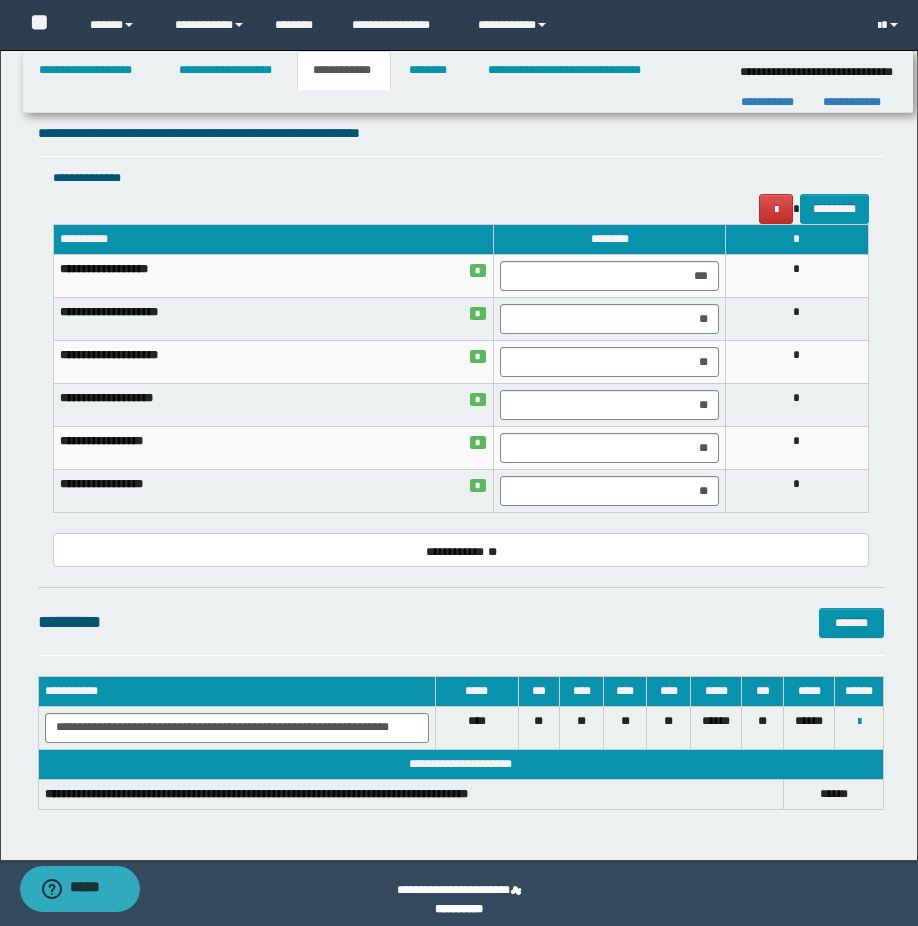 click on "**********" at bounding box center (461, 378) 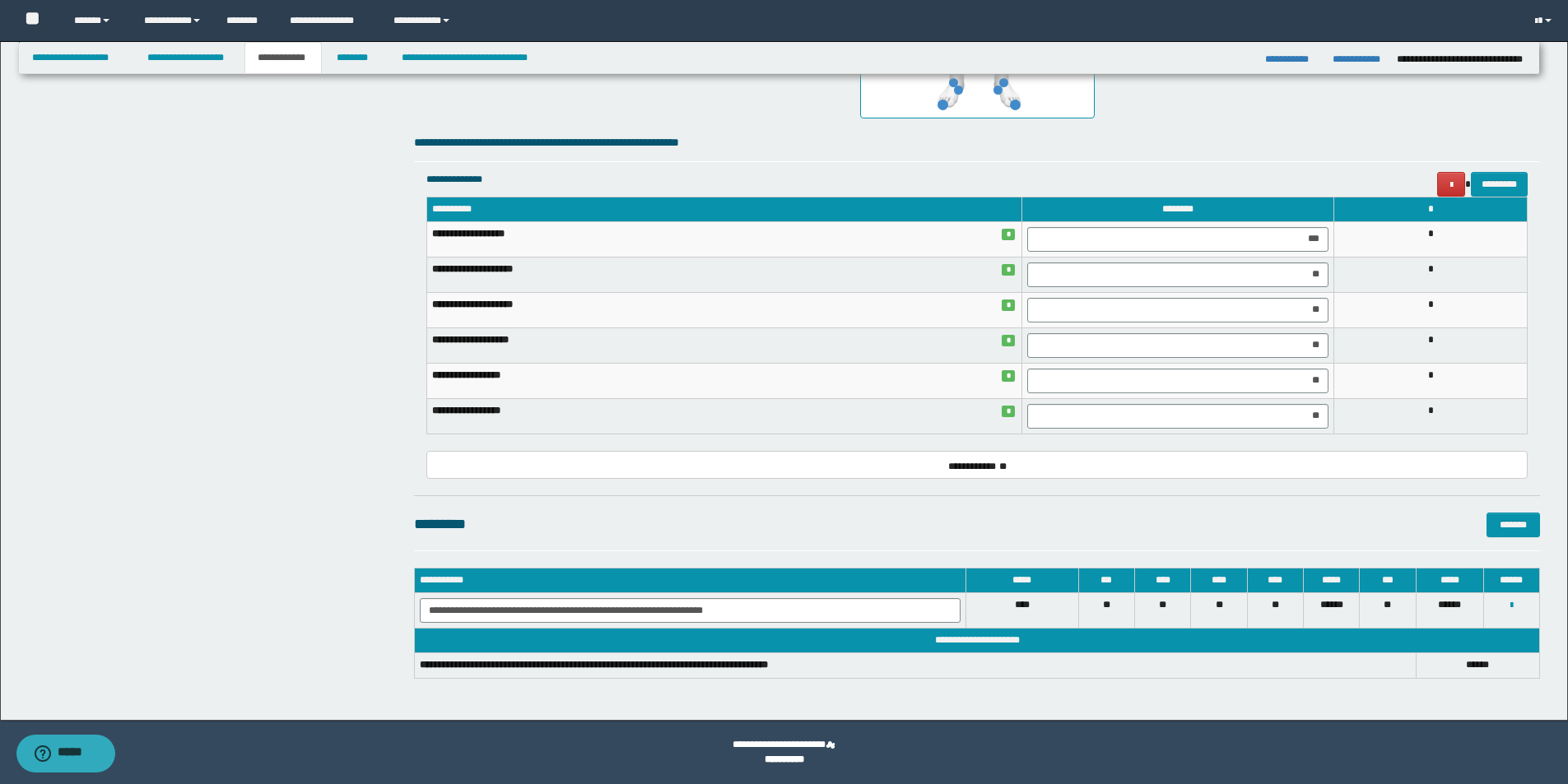 scroll, scrollTop: 180, scrollLeft: 0, axis: vertical 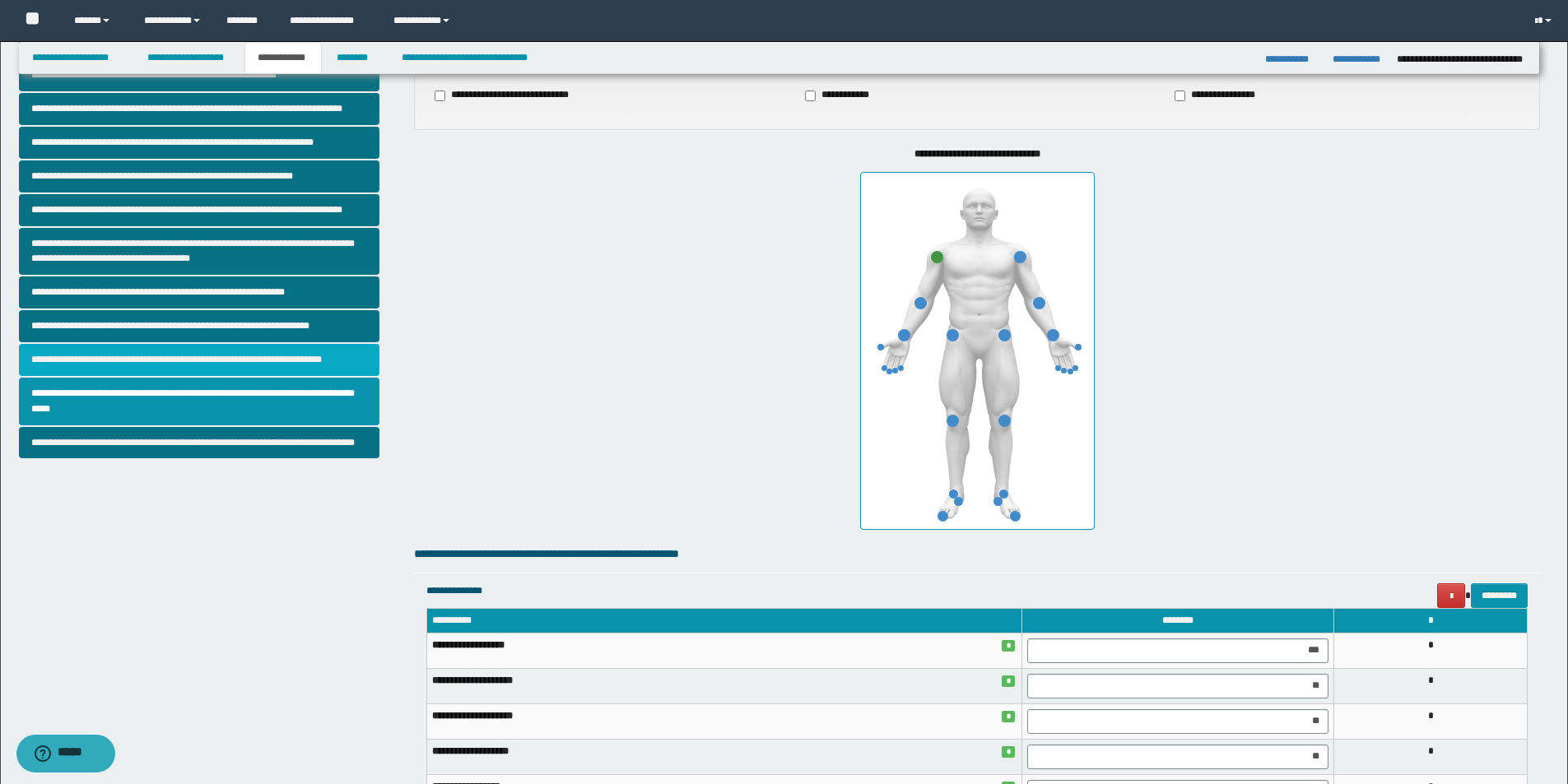 click on "**********" at bounding box center (199, 360) 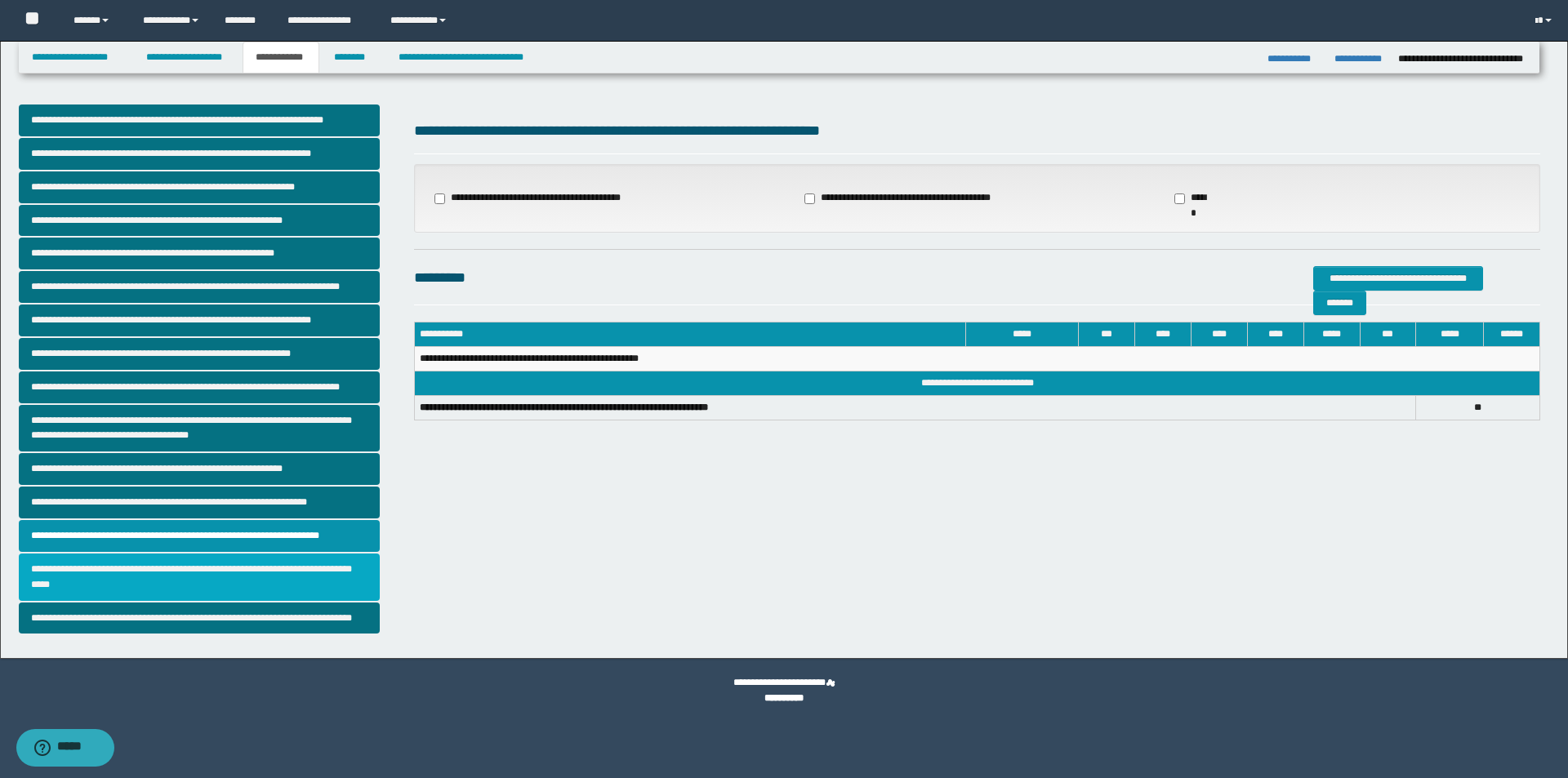 click on "**********" at bounding box center (199, 577) 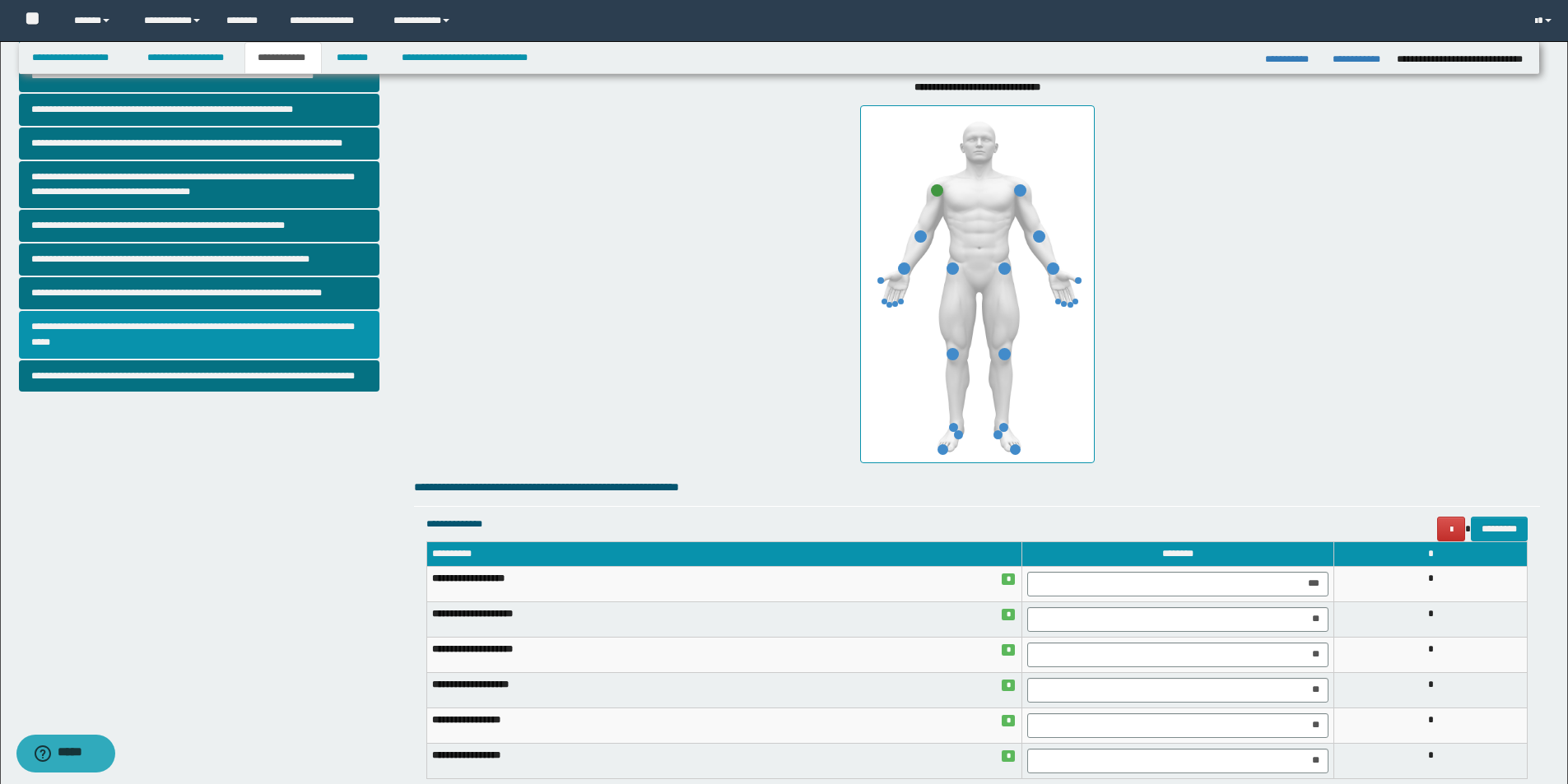 scroll, scrollTop: 329, scrollLeft: 0, axis: vertical 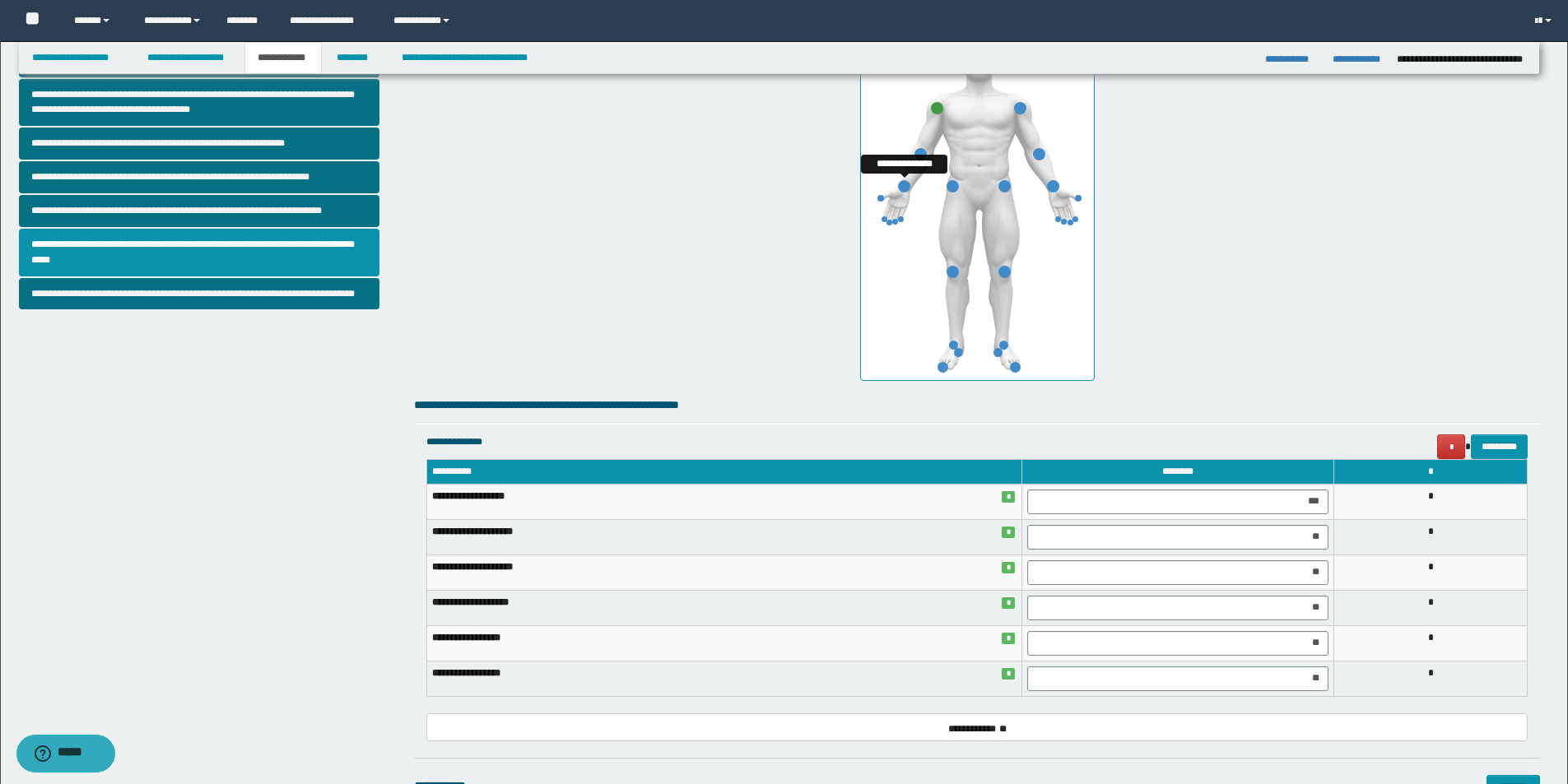 click at bounding box center (904, 186) 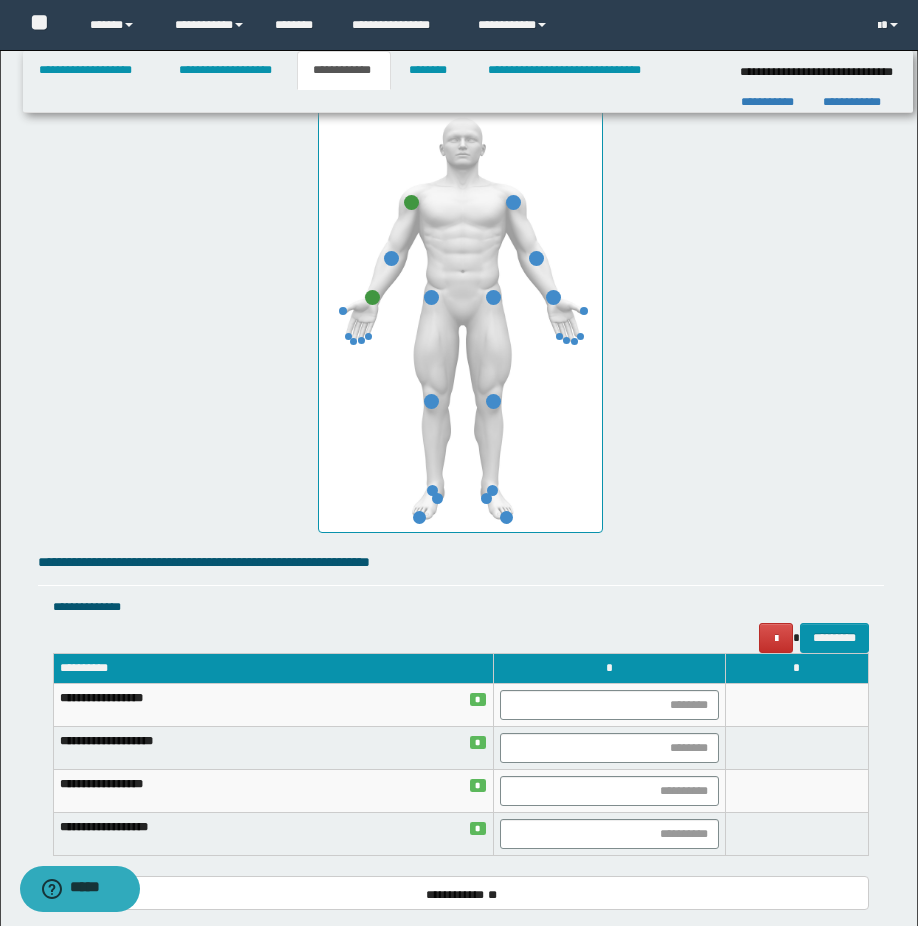 scroll, scrollTop: 1400, scrollLeft: 0, axis: vertical 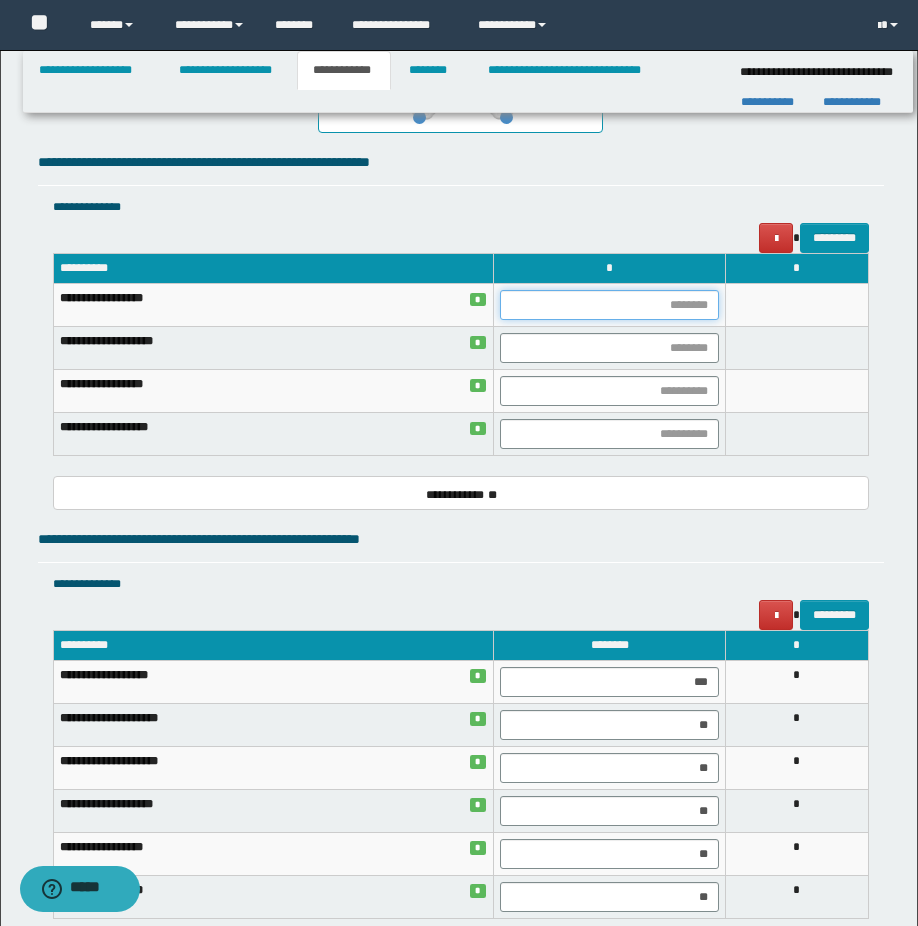 click at bounding box center (609, 305) 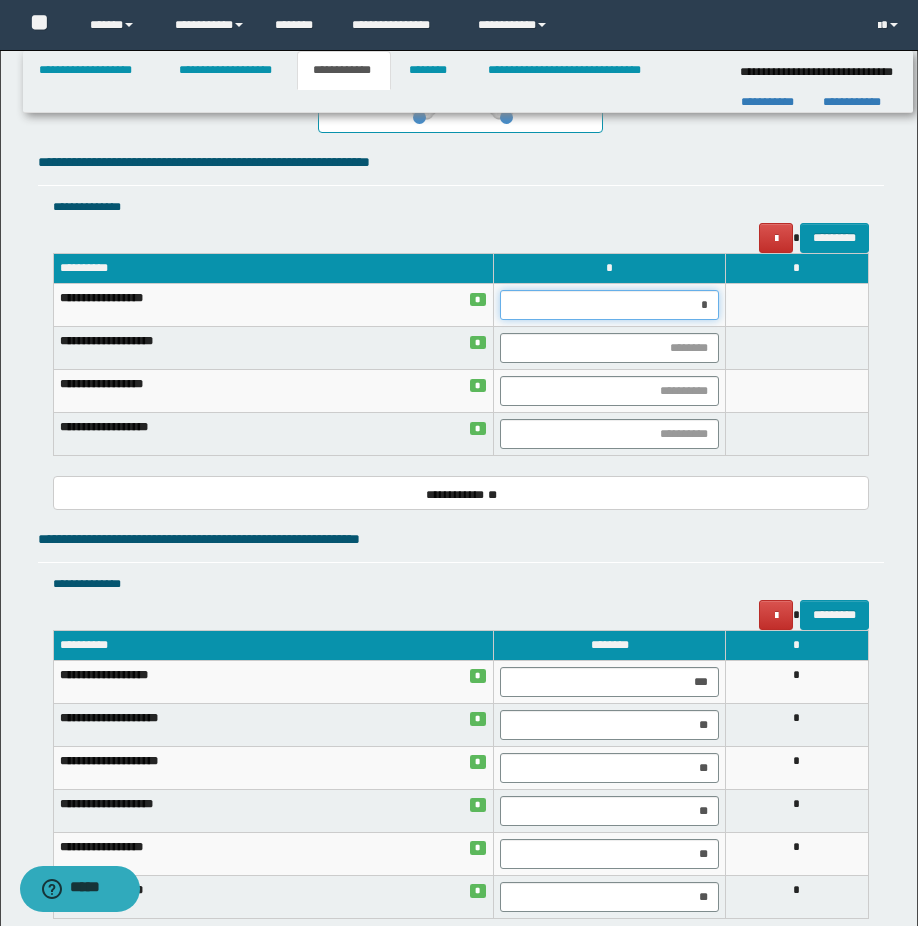 type on "**" 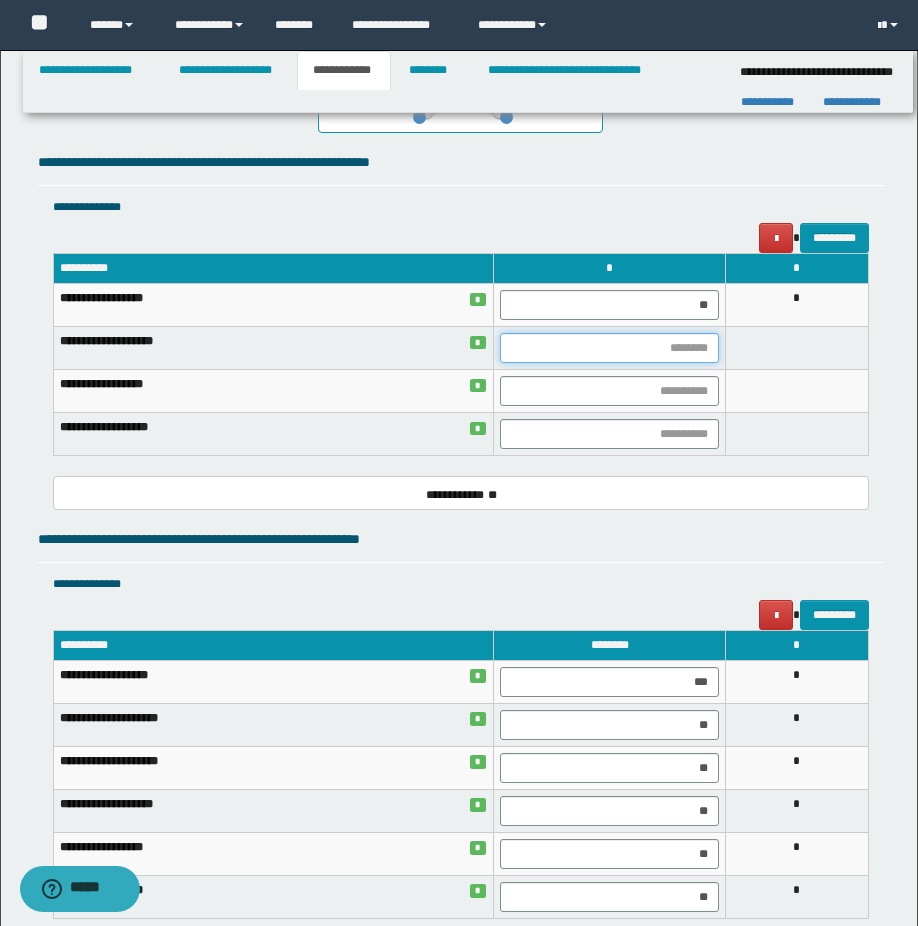 click at bounding box center [609, 348] 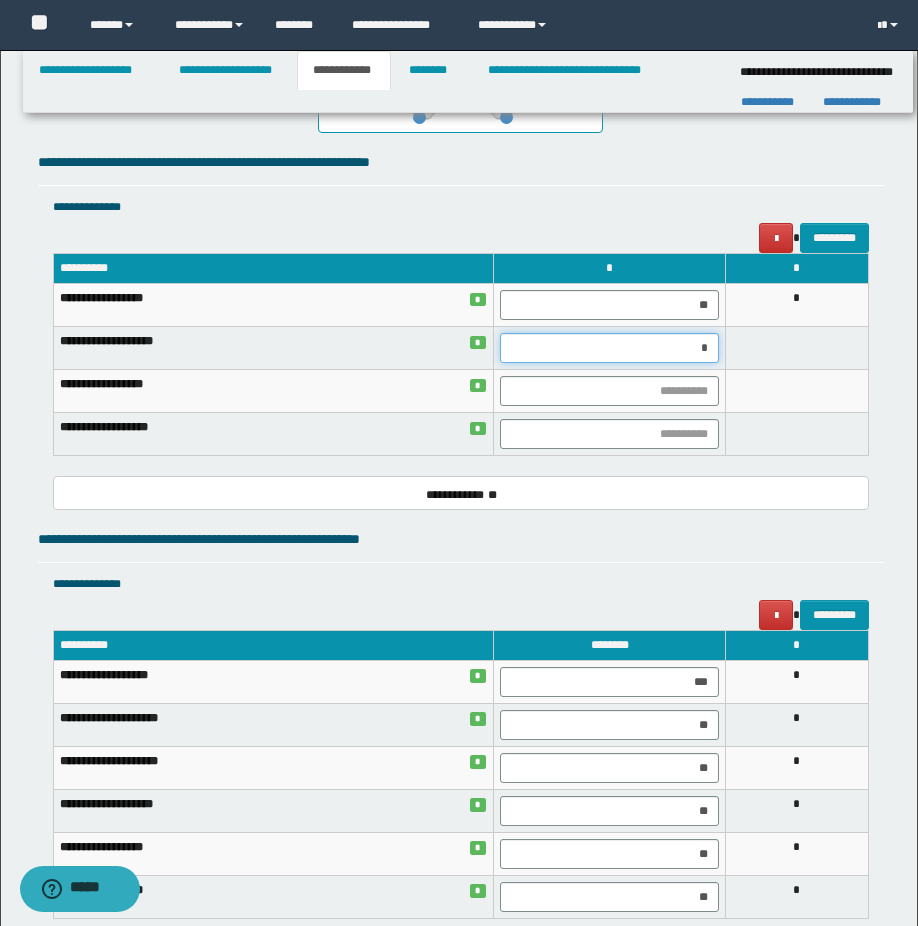 type on "**" 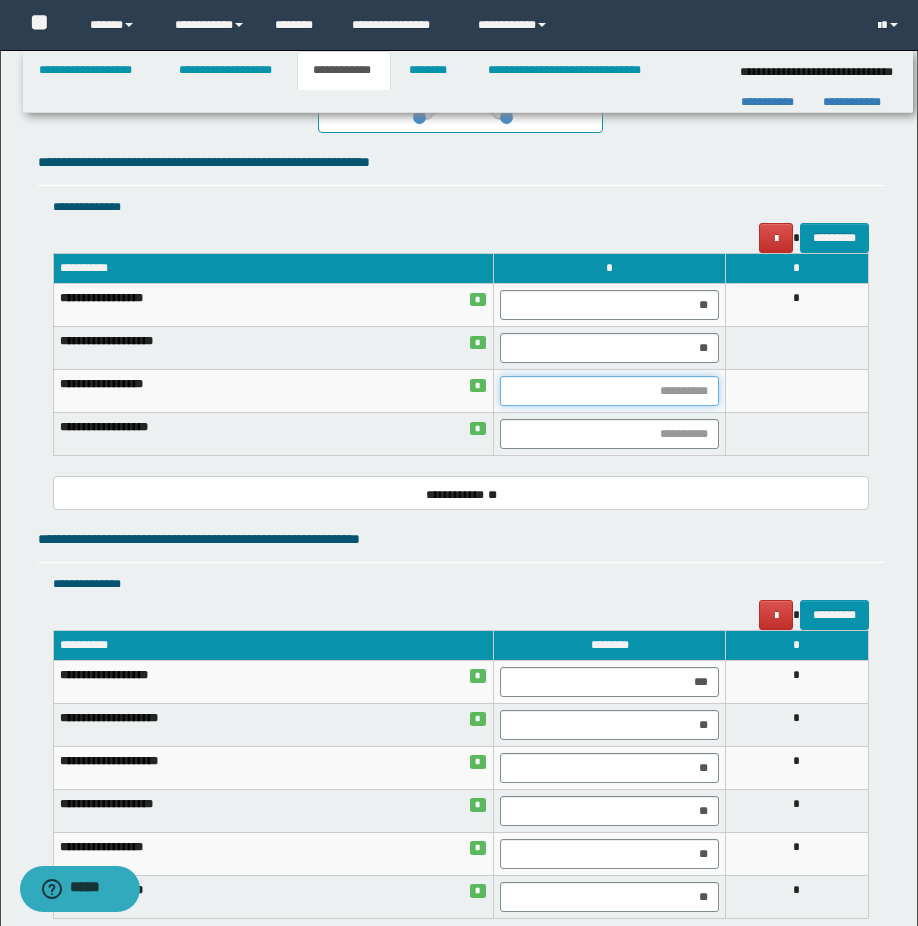 click at bounding box center [609, 391] 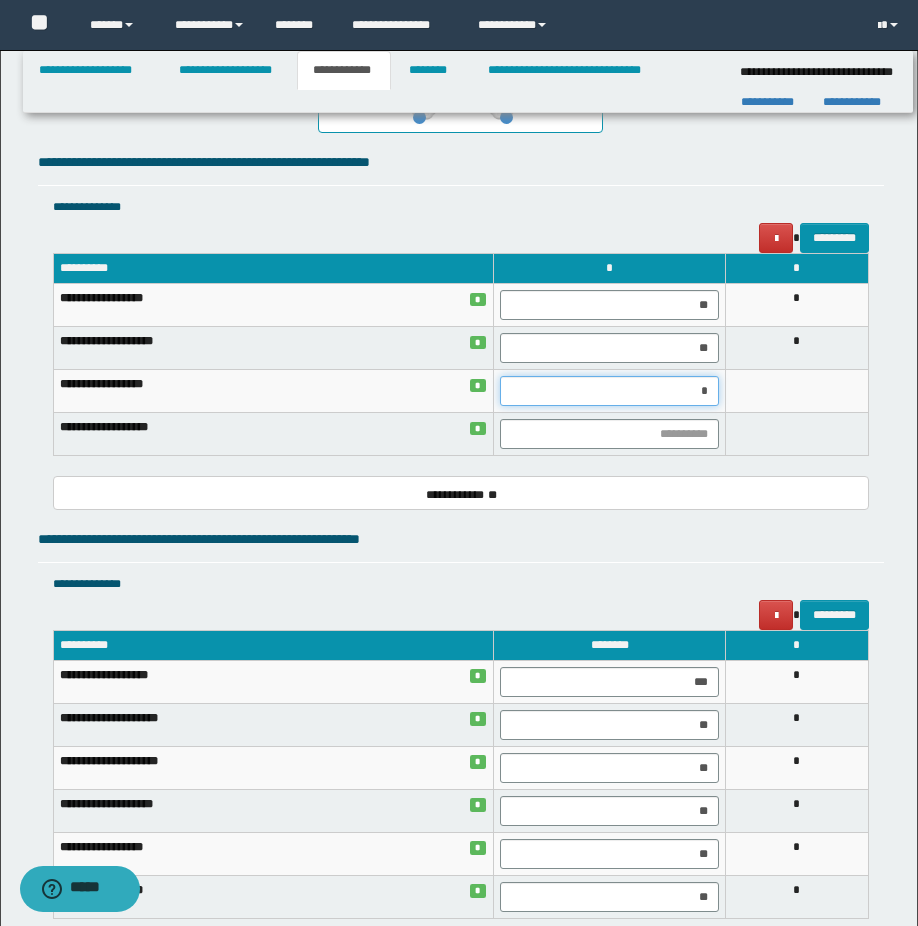 type on "**" 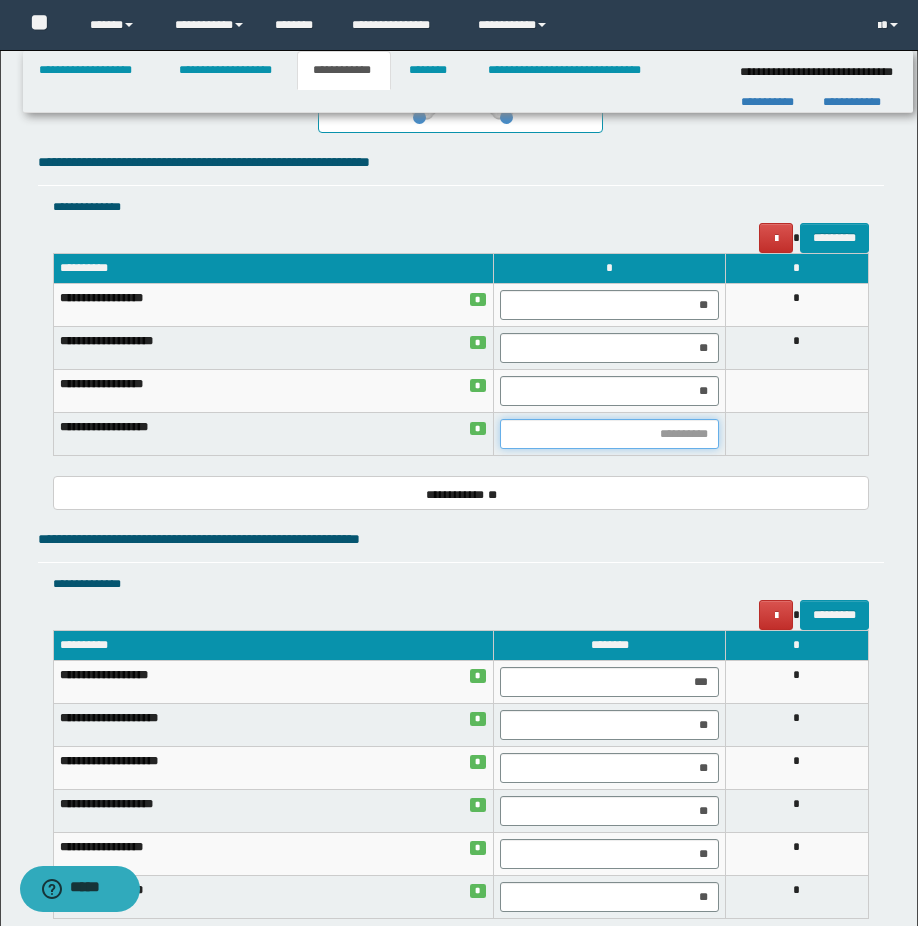 click at bounding box center (609, 434) 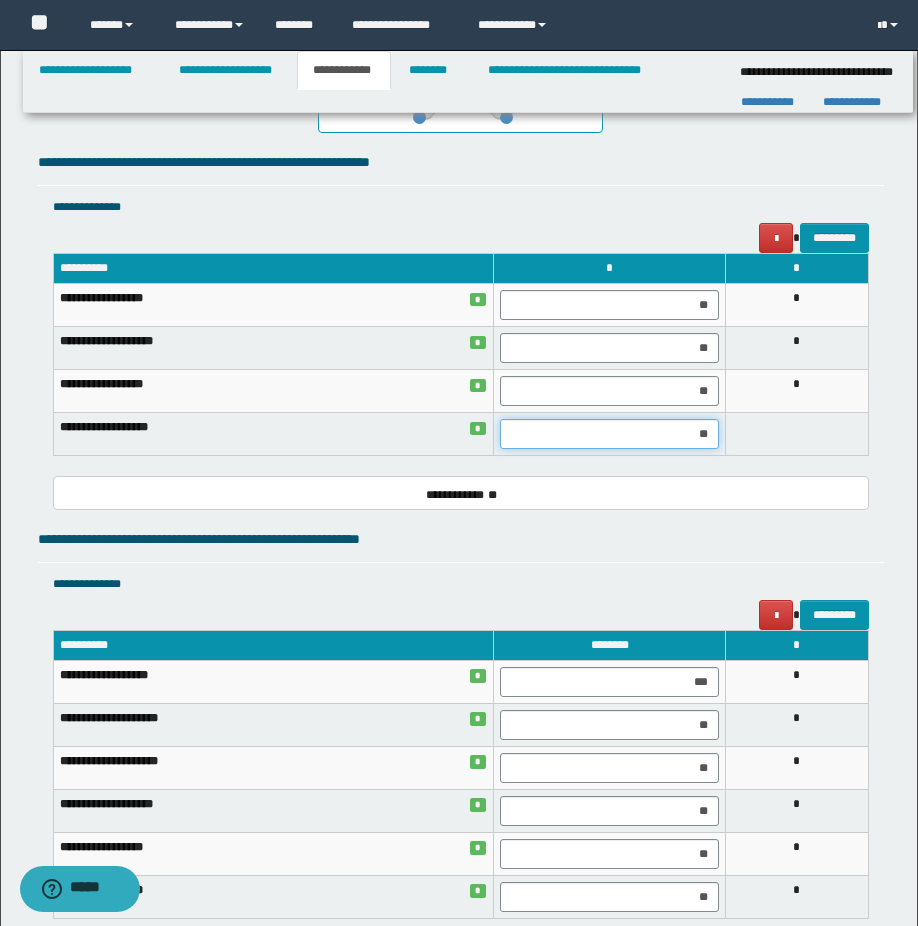 type on "*" 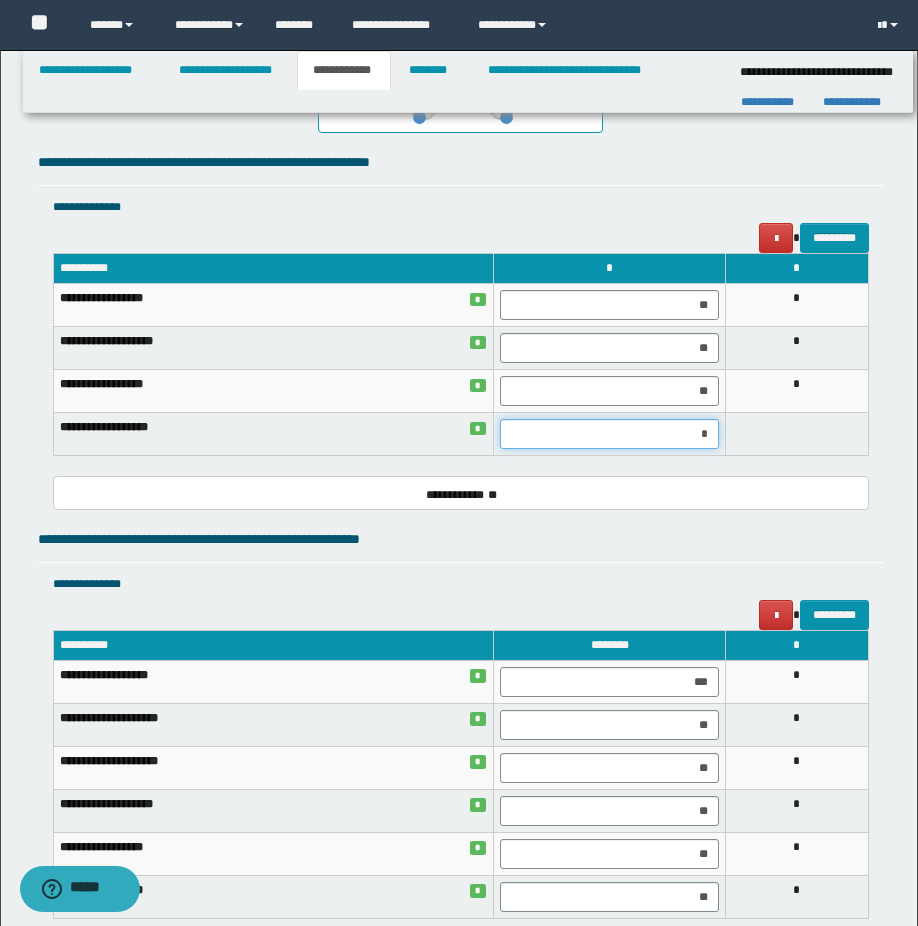 type on "**" 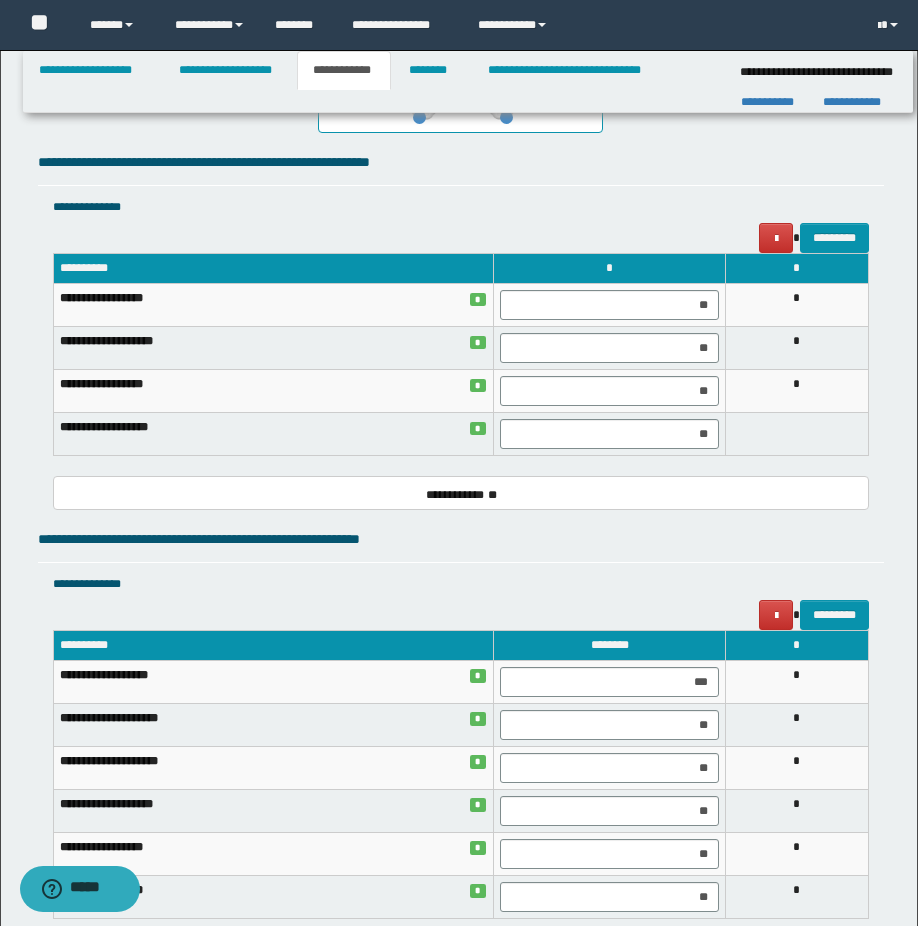 click on "**********" at bounding box center [461, 364] 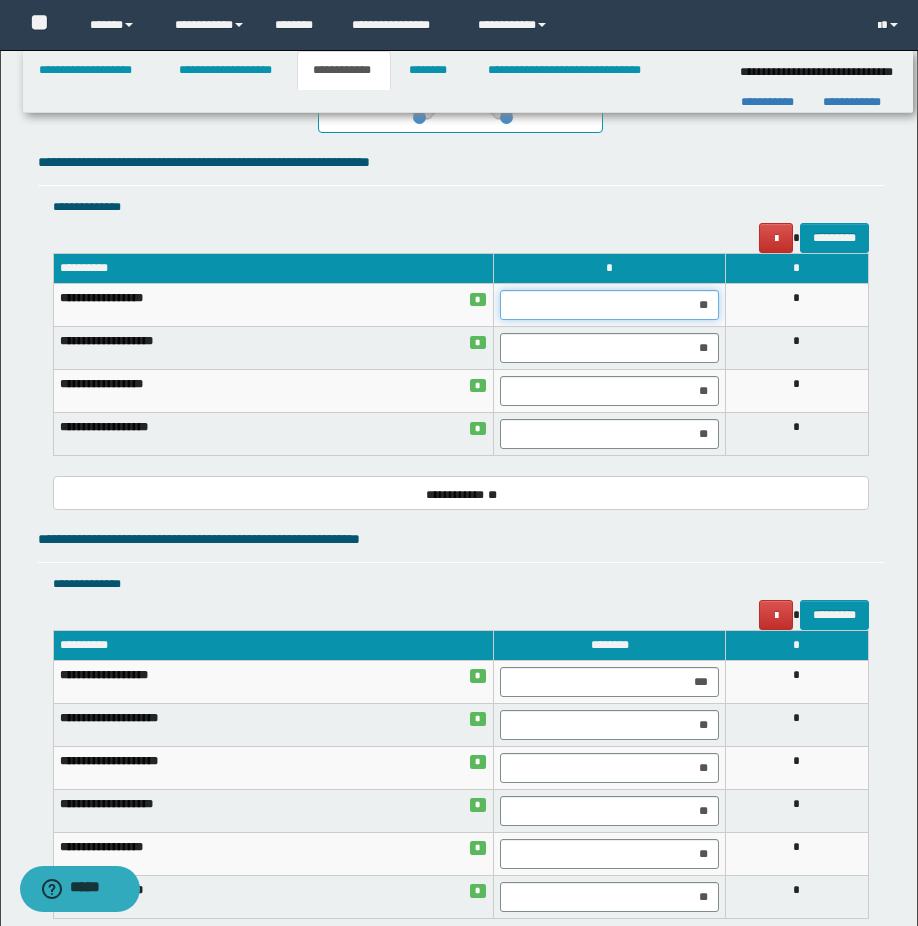 click on "**" at bounding box center (609, 305) 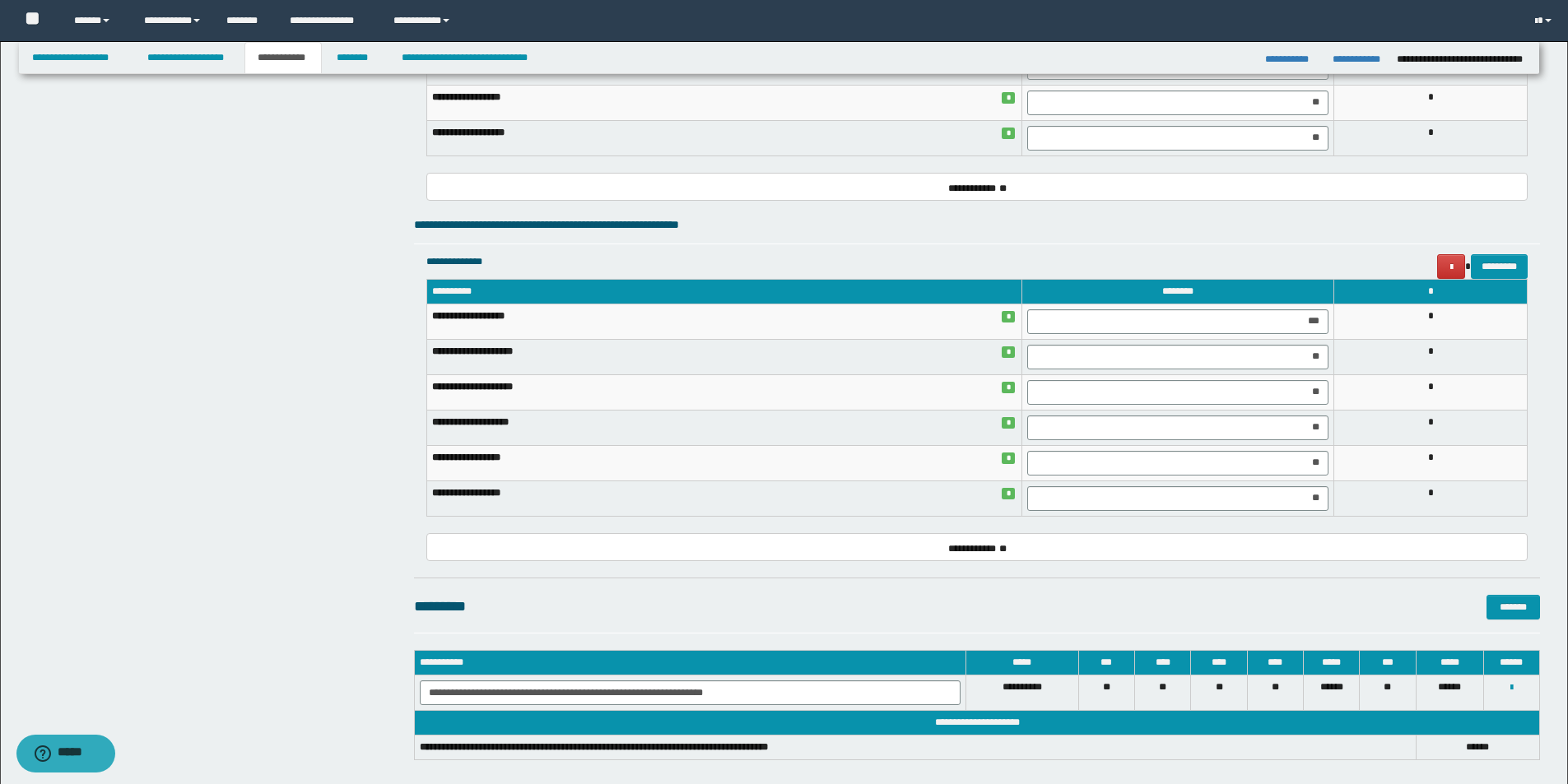 scroll, scrollTop: 881, scrollLeft: 0, axis: vertical 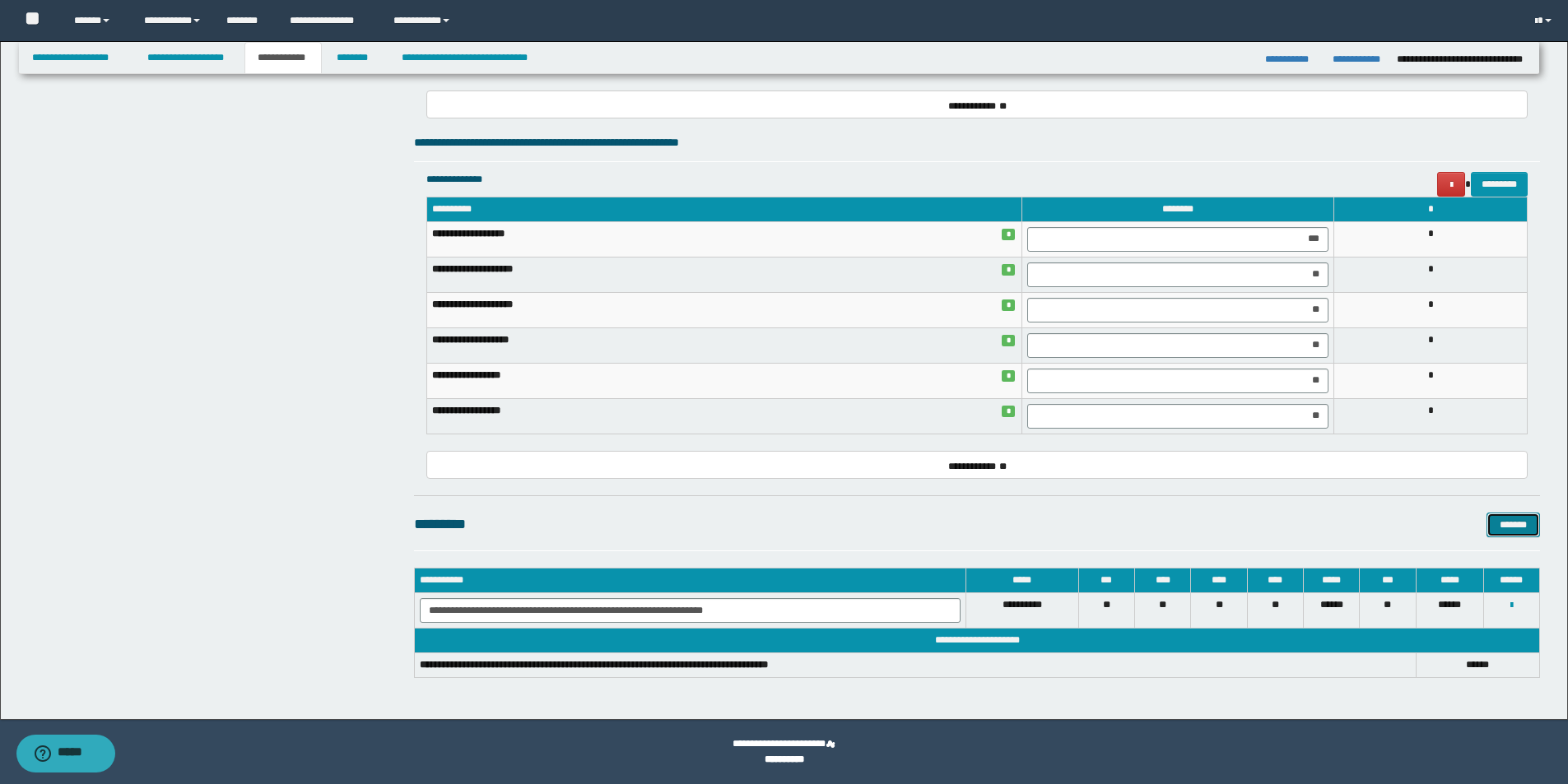click on "*******" at bounding box center [1513, 525] 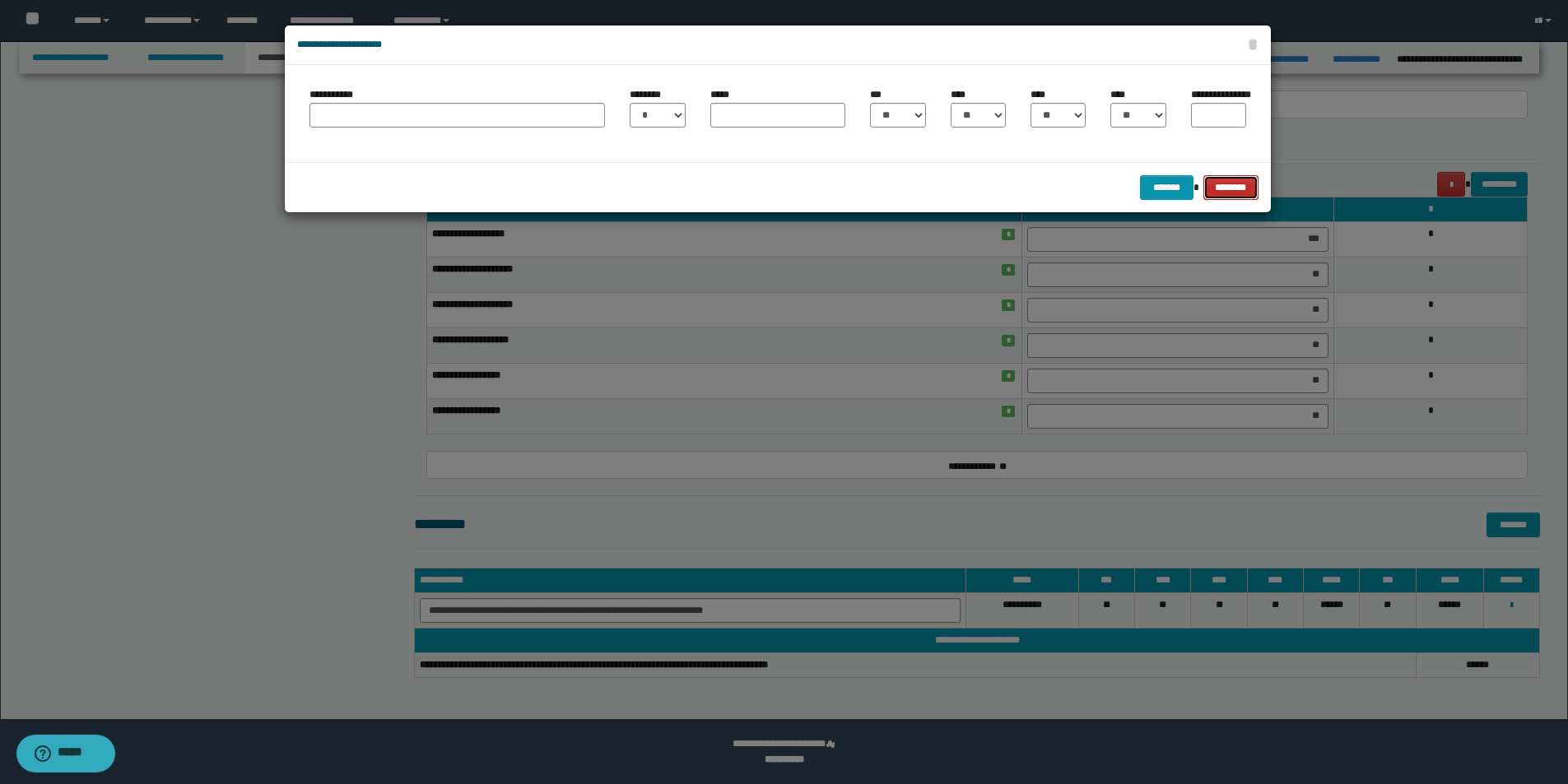 click on "********" at bounding box center (1231, 188) 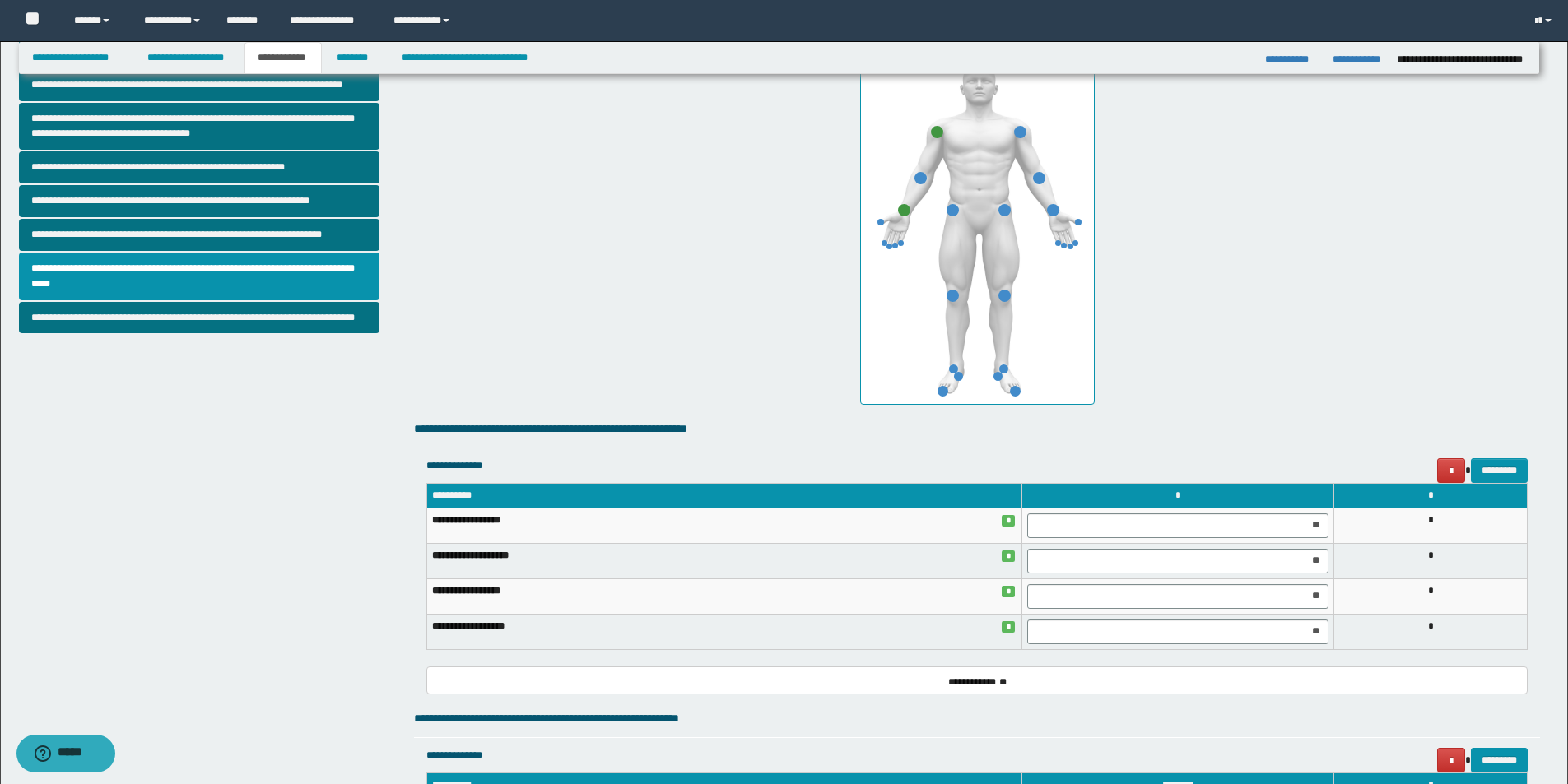 scroll, scrollTop: 0, scrollLeft: 0, axis: both 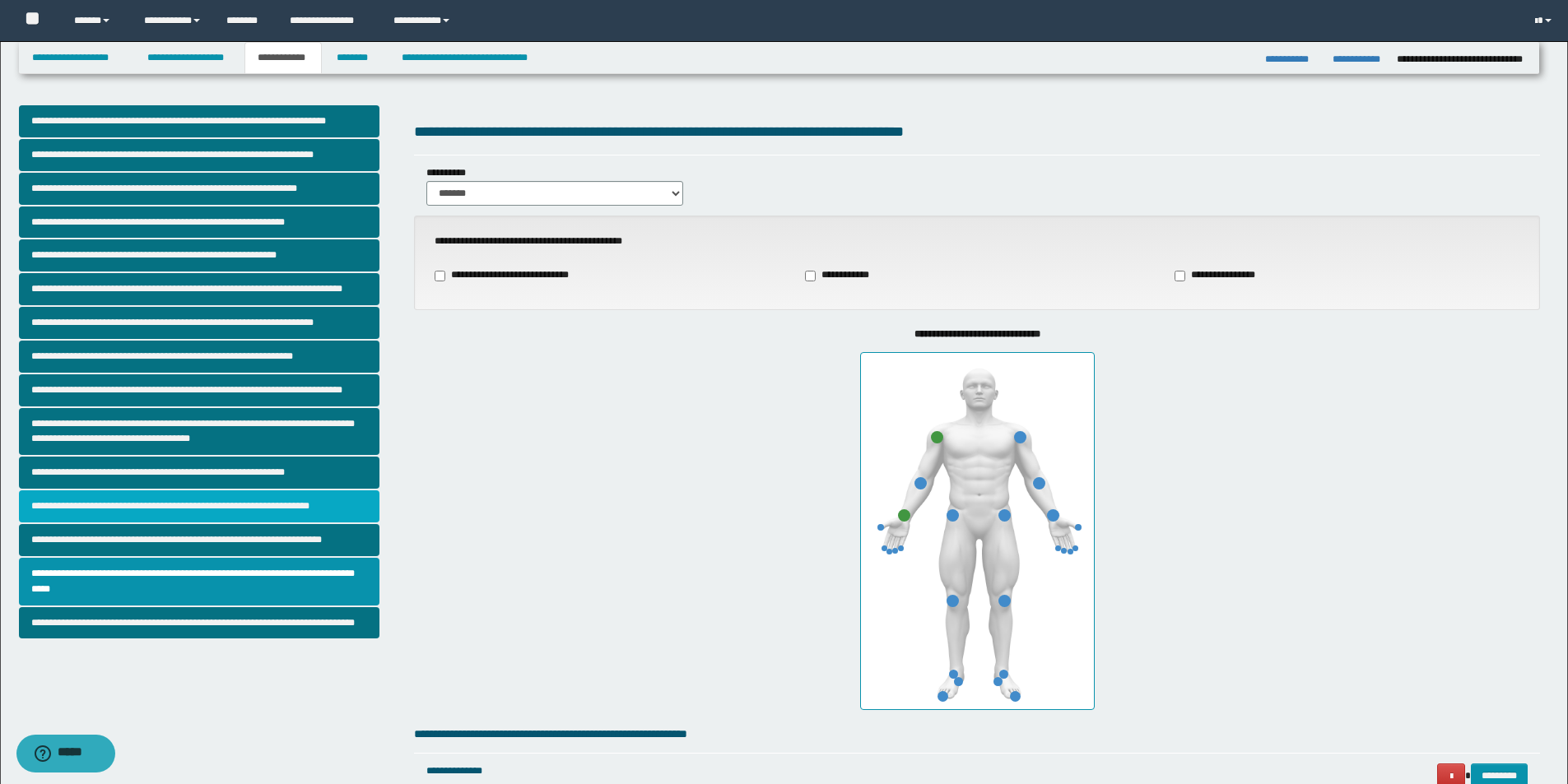 click on "**********" at bounding box center (199, 506) 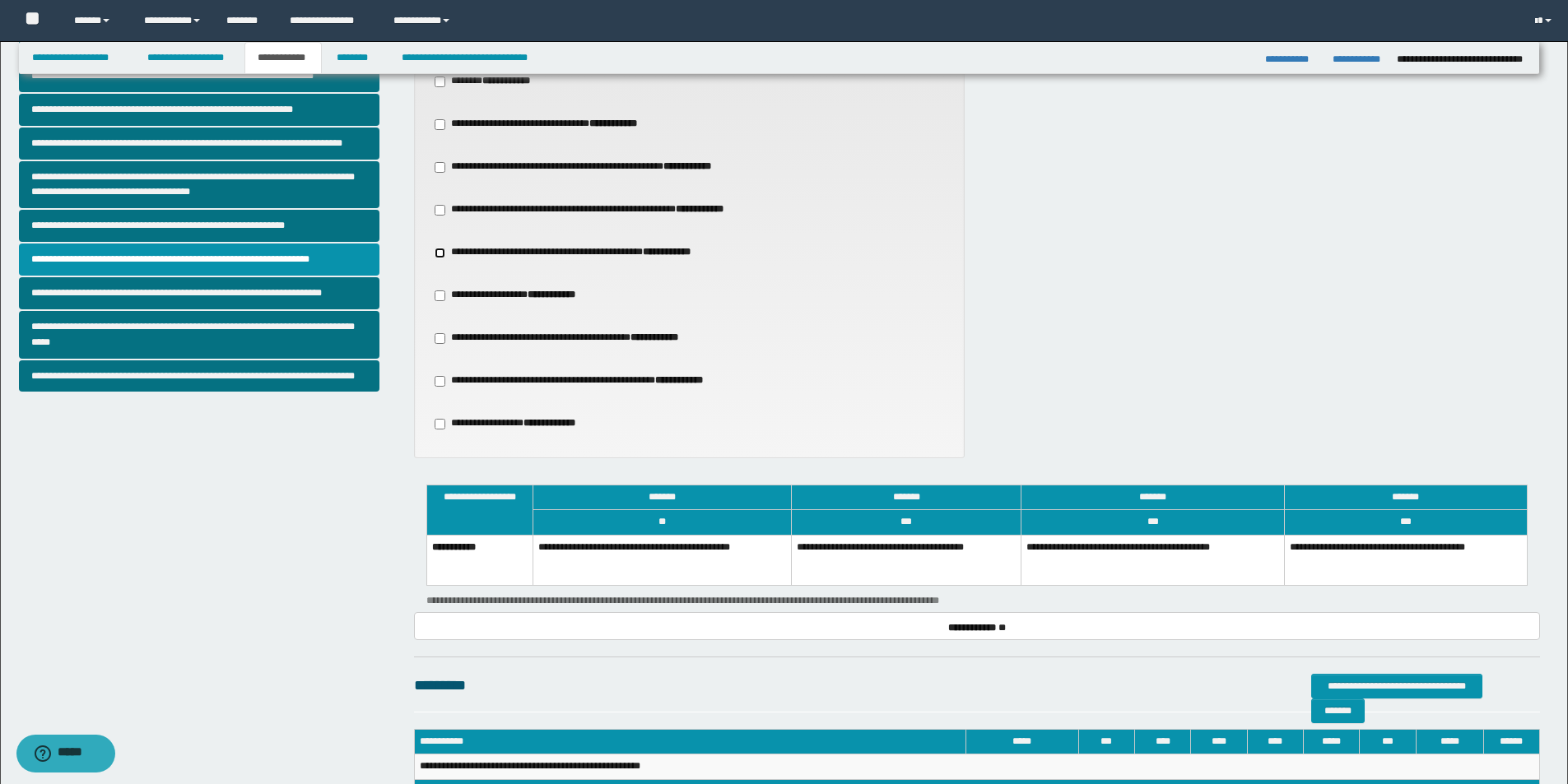 scroll, scrollTop: 398, scrollLeft: 0, axis: vertical 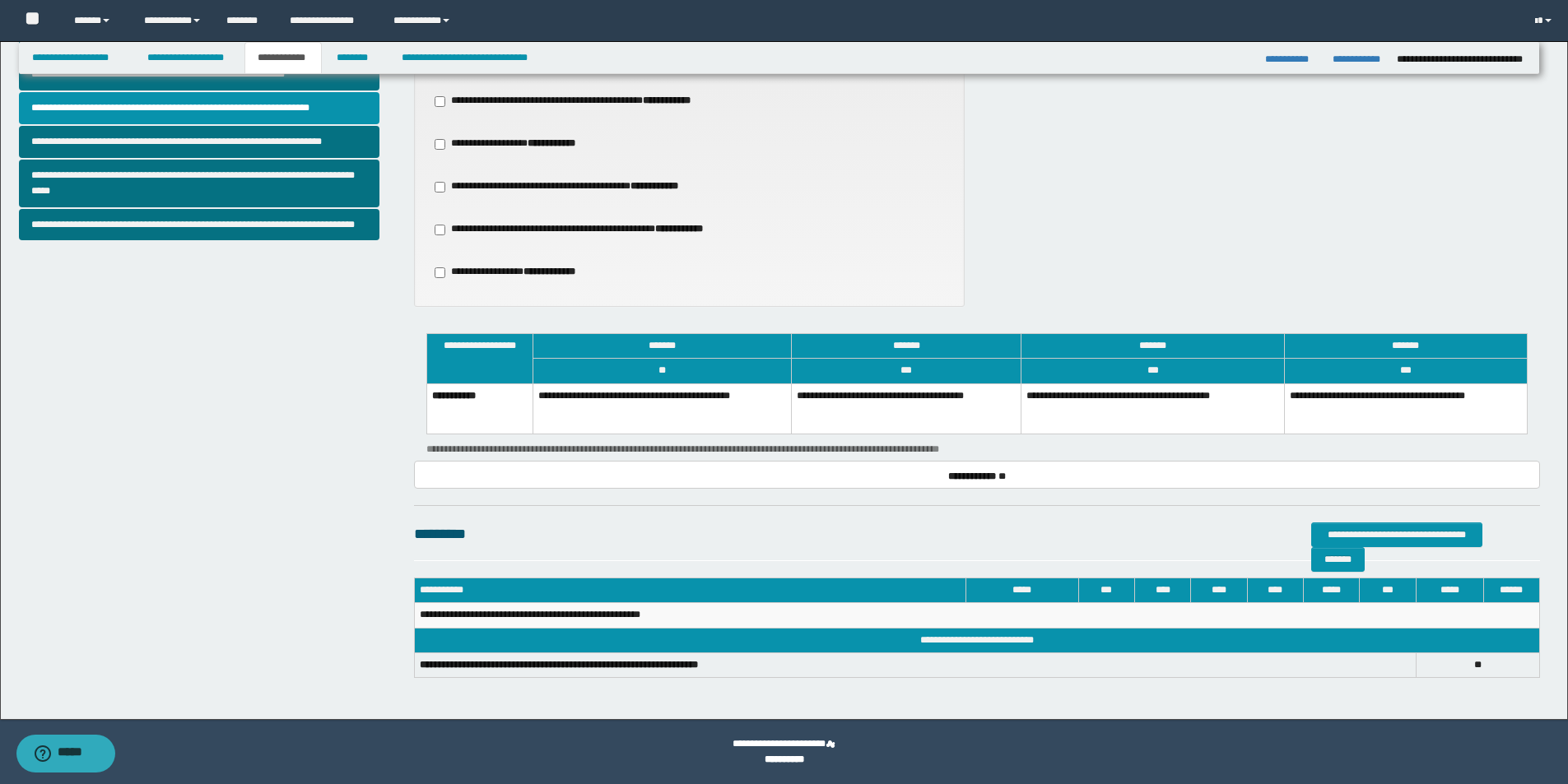 click on "**********" at bounding box center [906, 409] 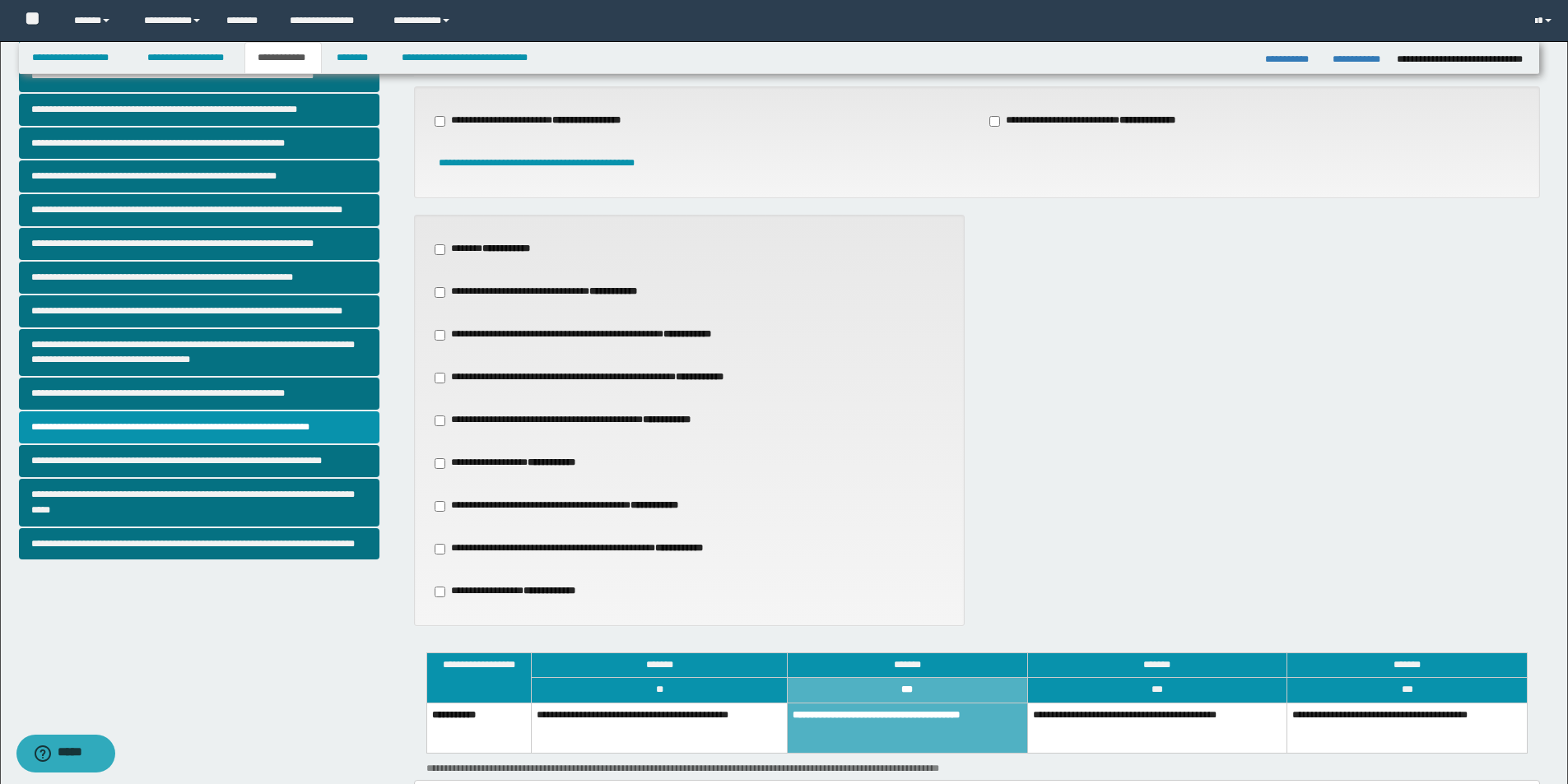 scroll, scrollTop: 0, scrollLeft: 0, axis: both 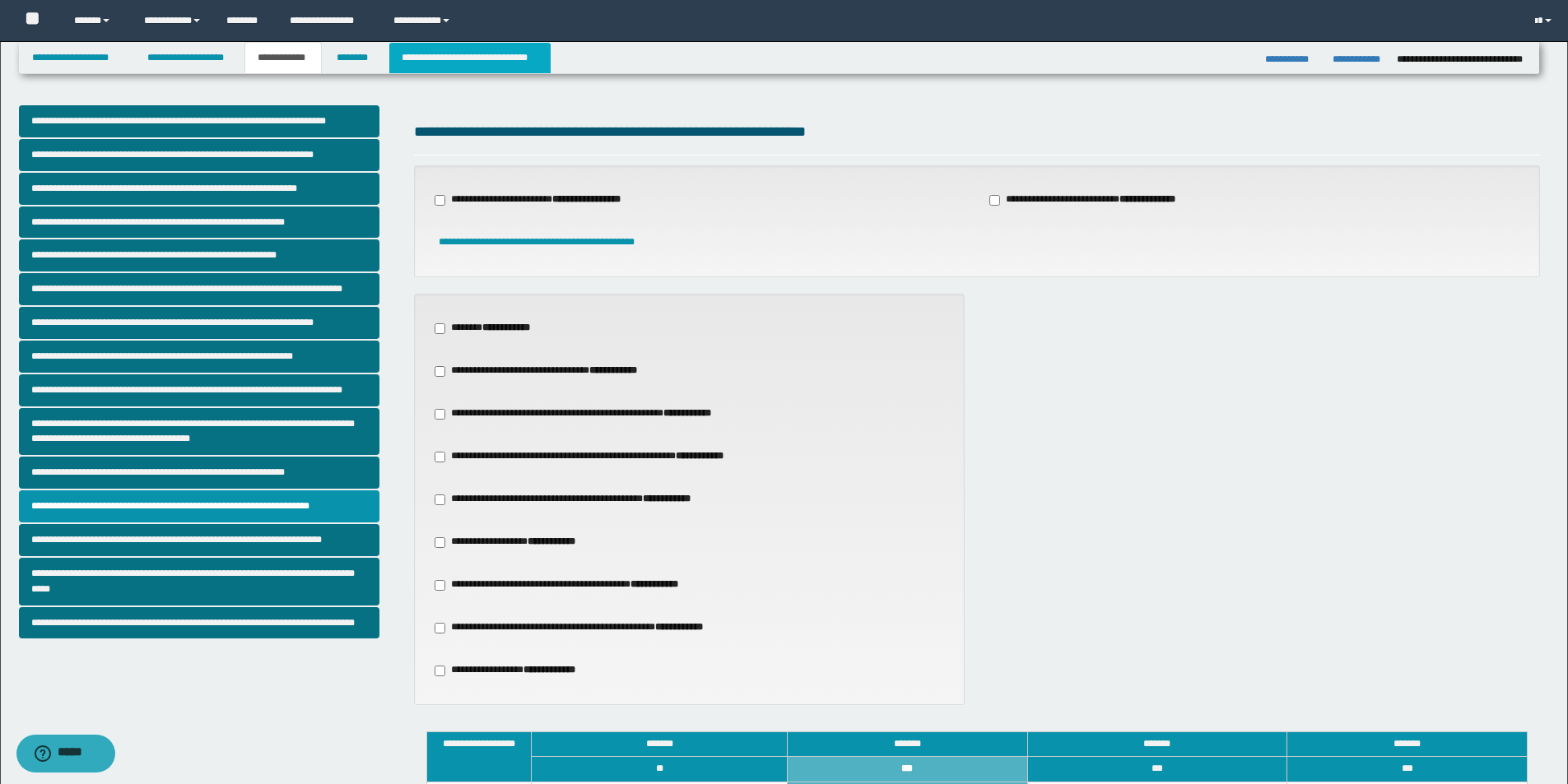 click on "**********" at bounding box center [469, 58] 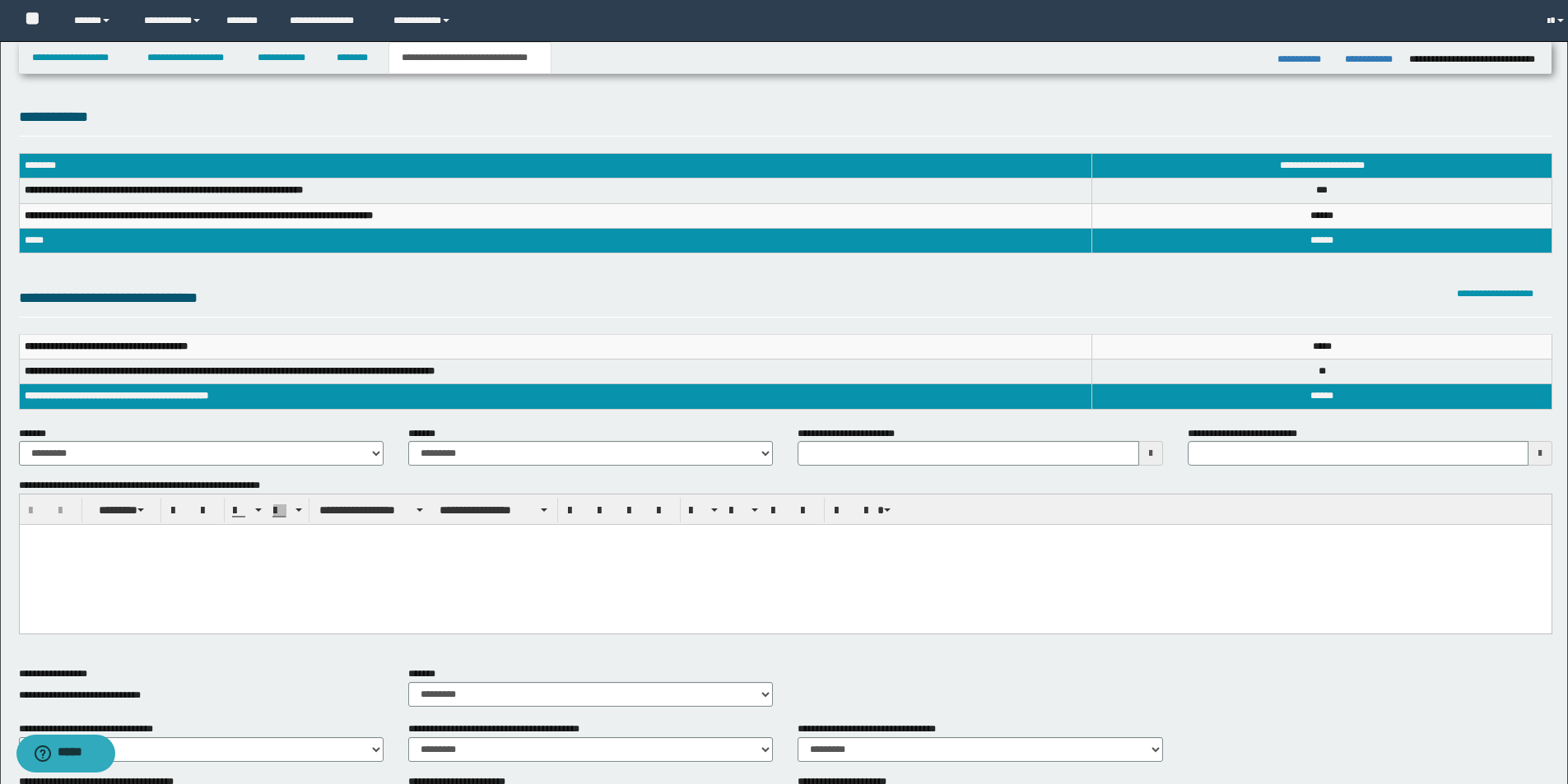 scroll, scrollTop: 0, scrollLeft: 0, axis: both 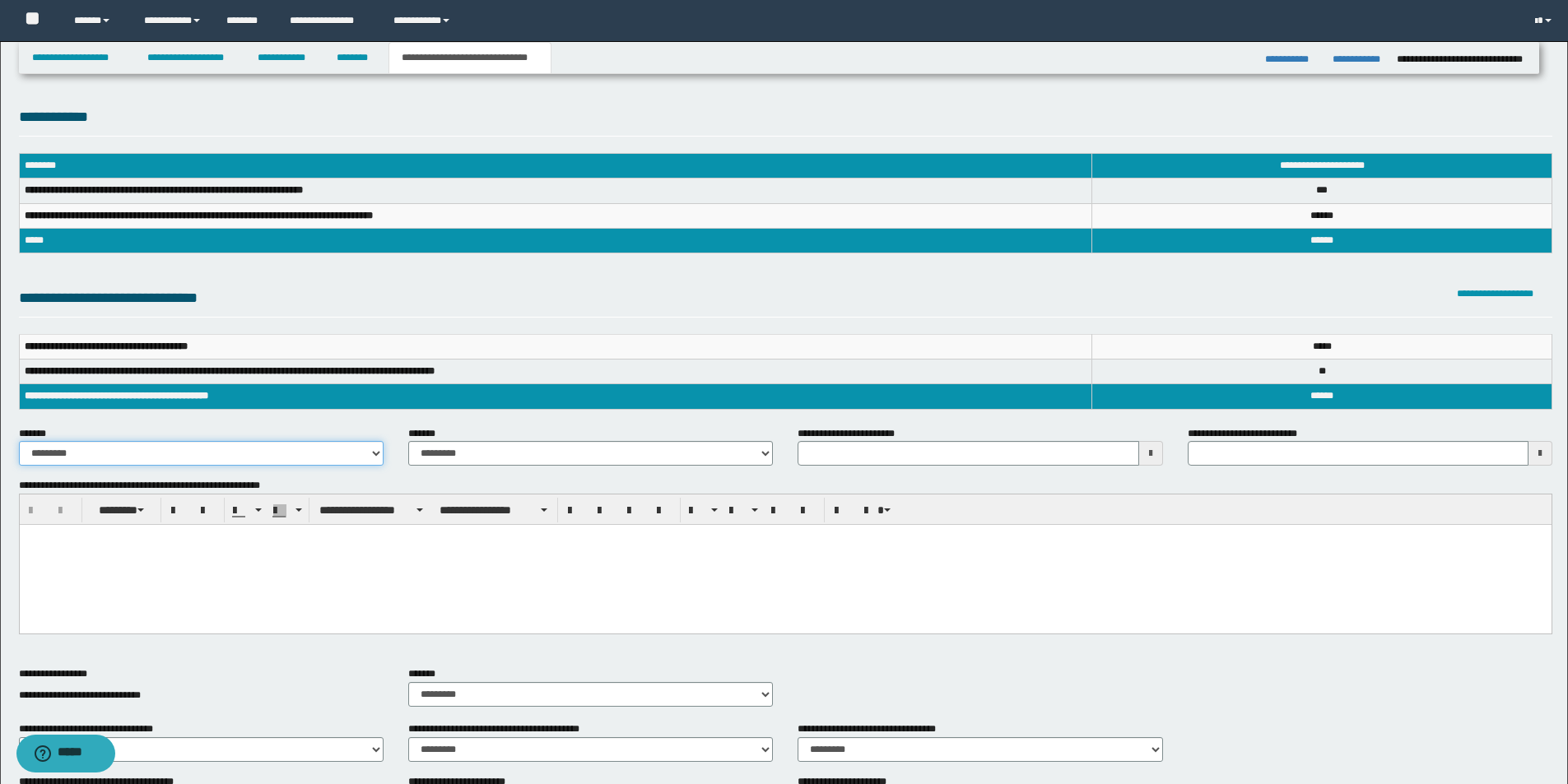 click on "**********" at bounding box center (201, 453) 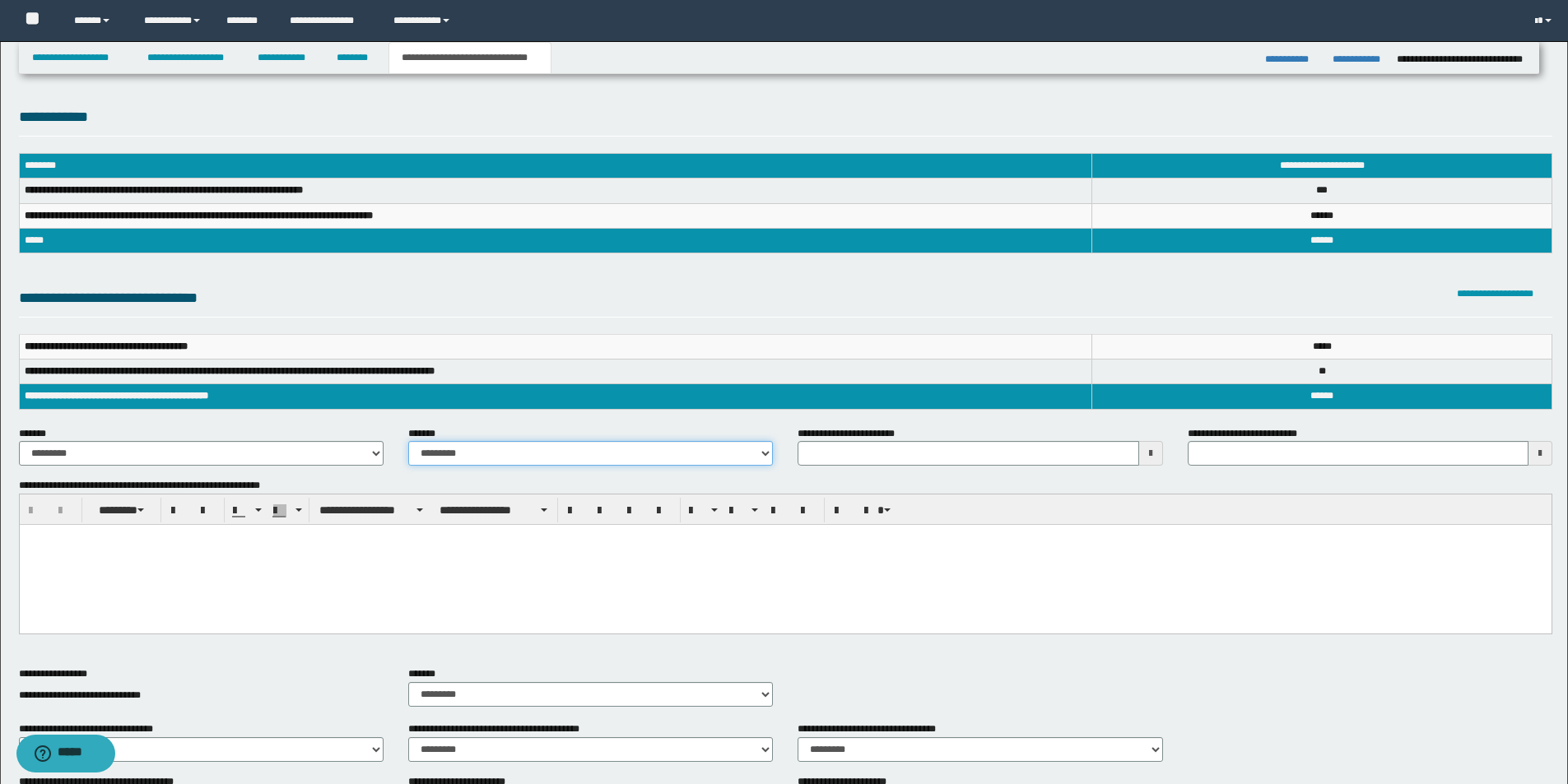 click on "**********" at bounding box center [590, 453] 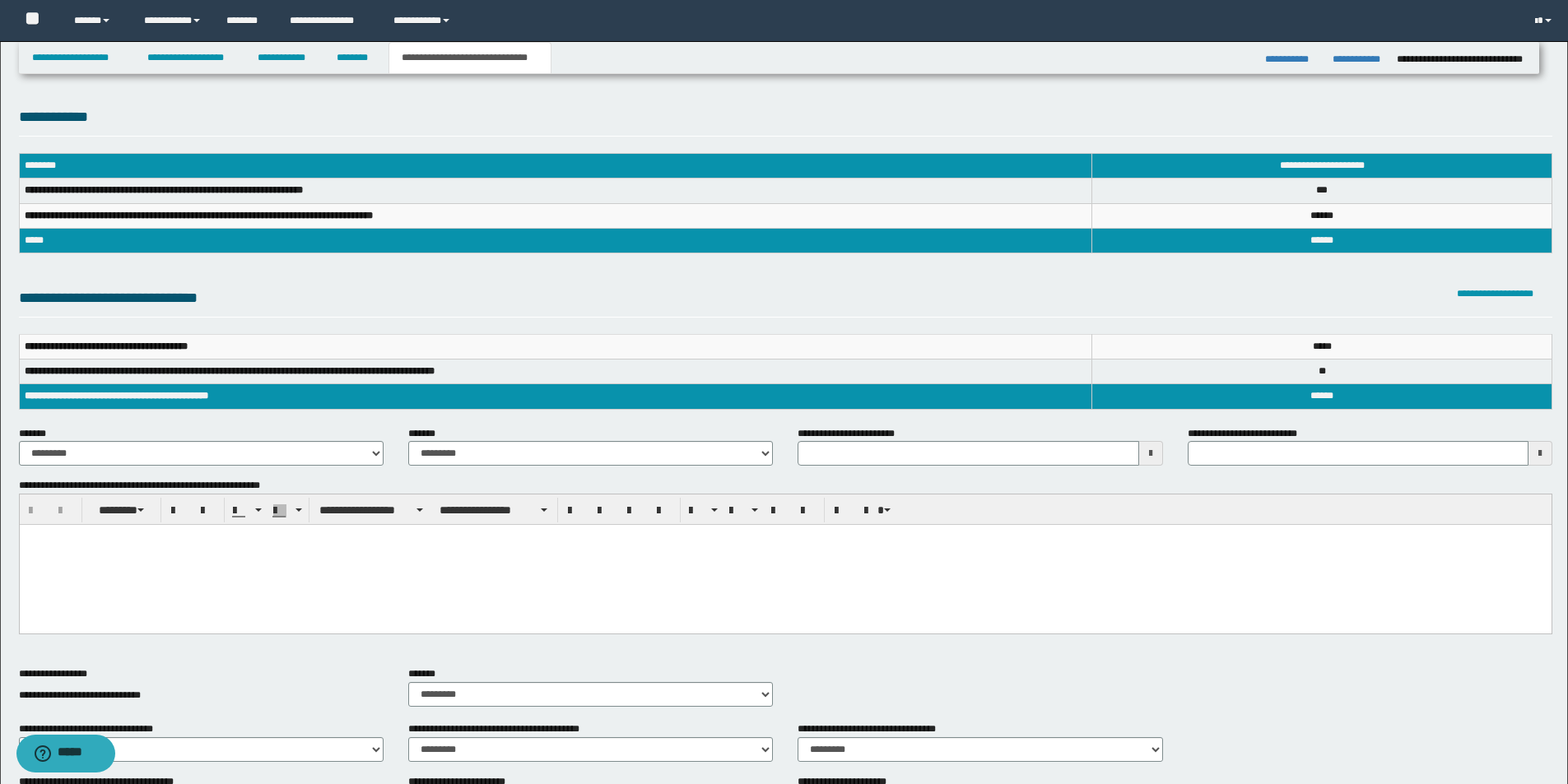click at bounding box center (784, 558) 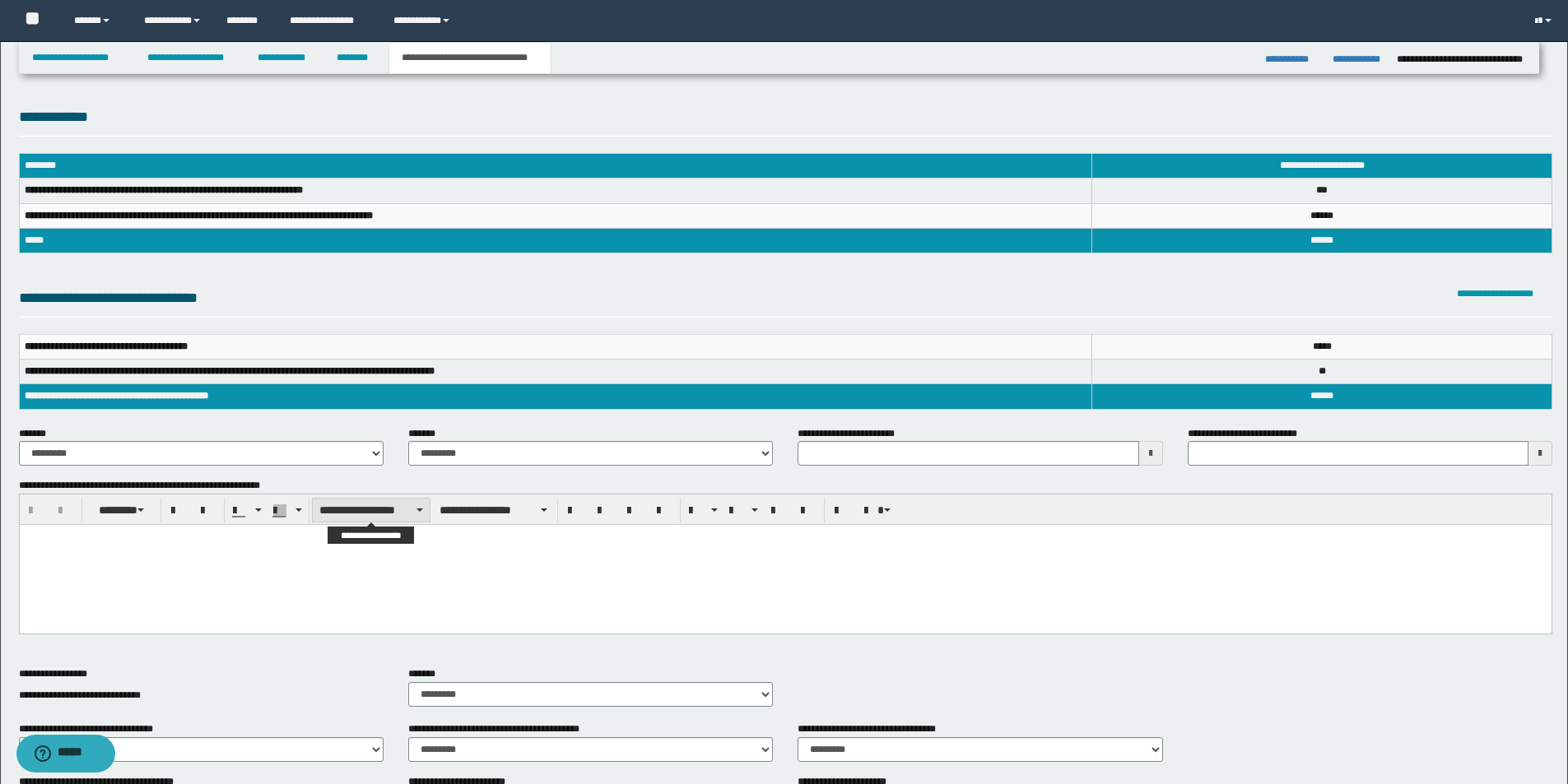 type 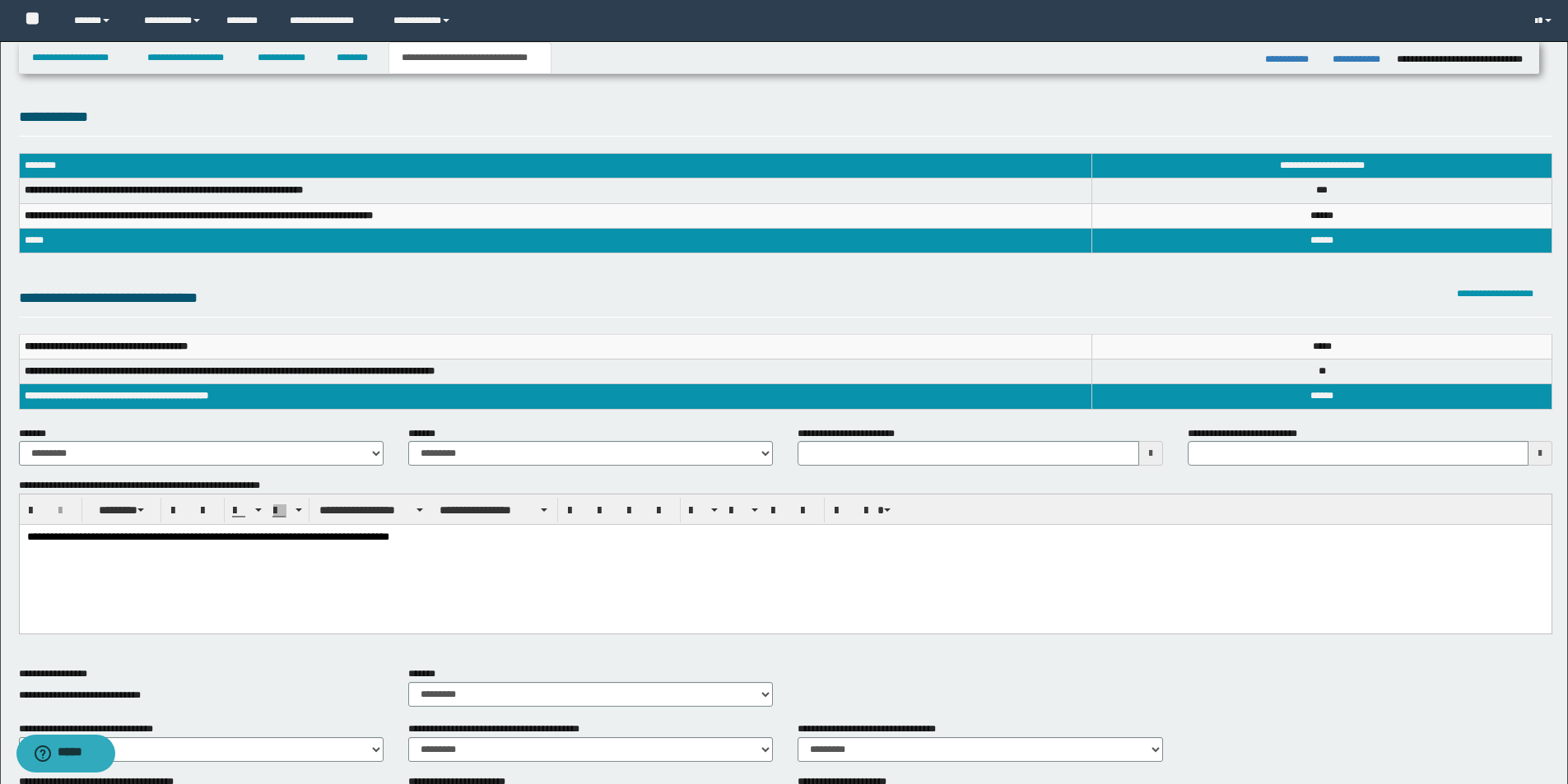 scroll, scrollTop: 82, scrollLeft: 0, axis: vertical 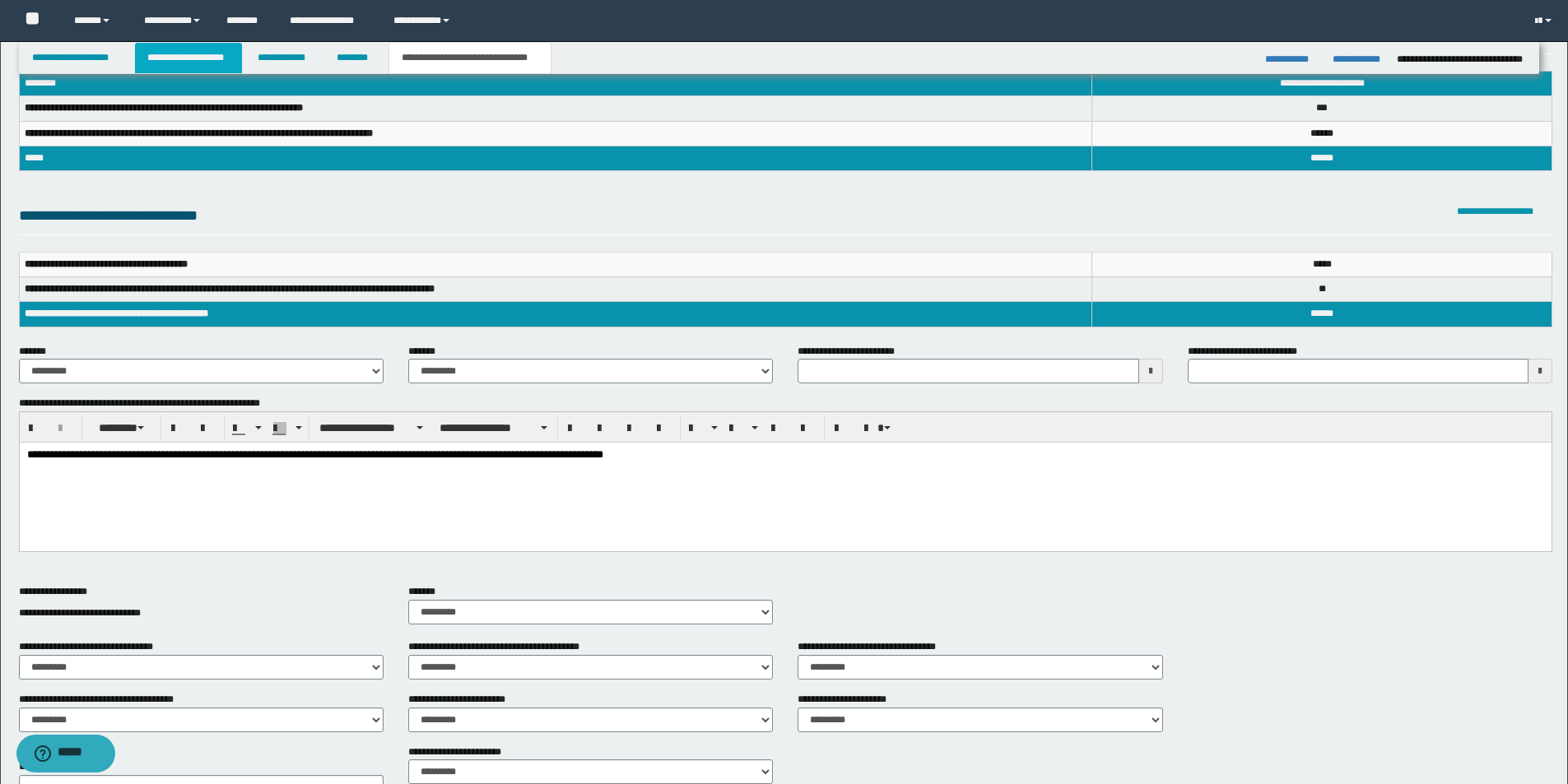 click on "**********" at bounding box center [188, 58] 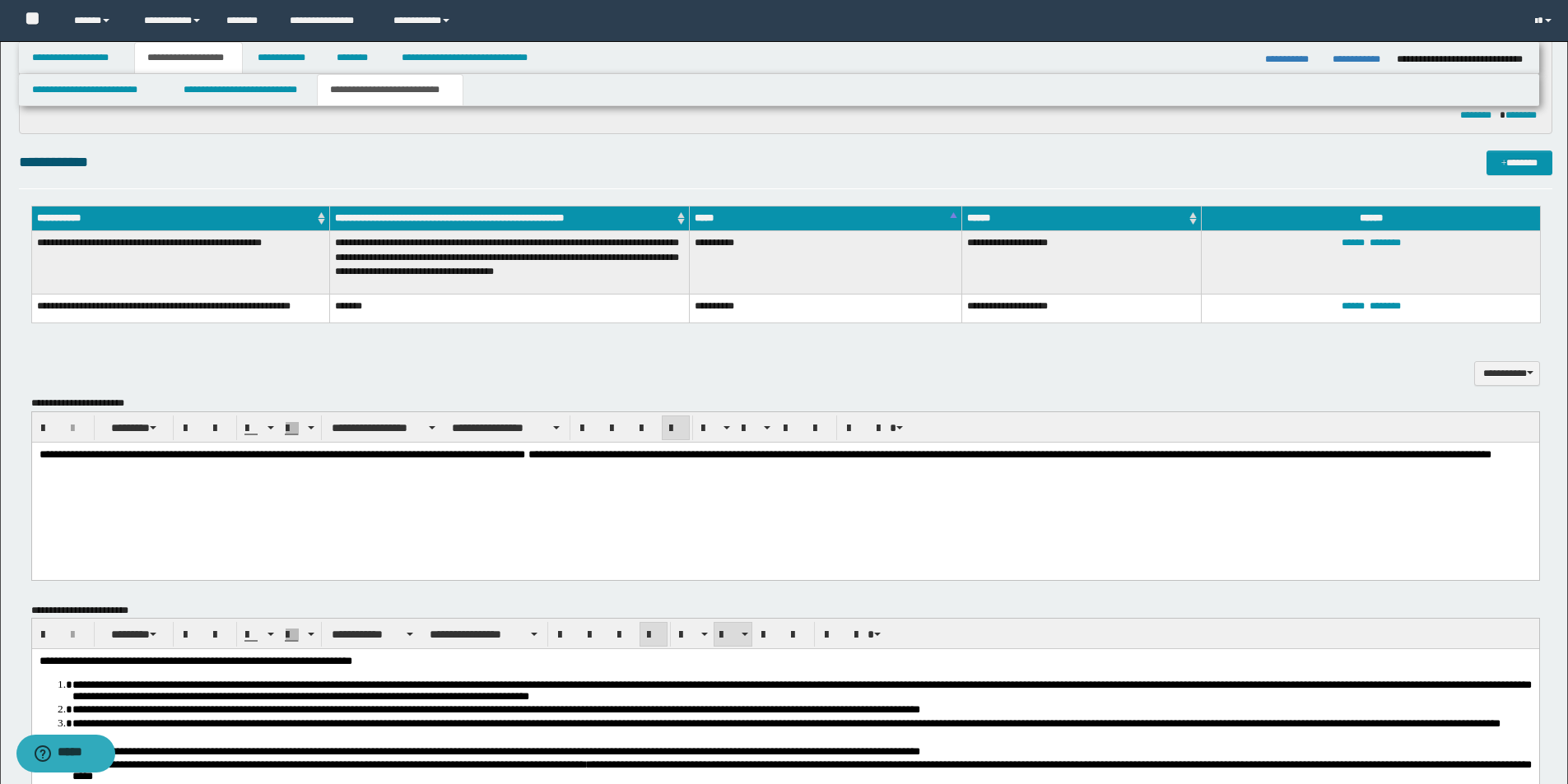 scroll, scrollTop: 437, scrollLeft: 0, axis: vertical 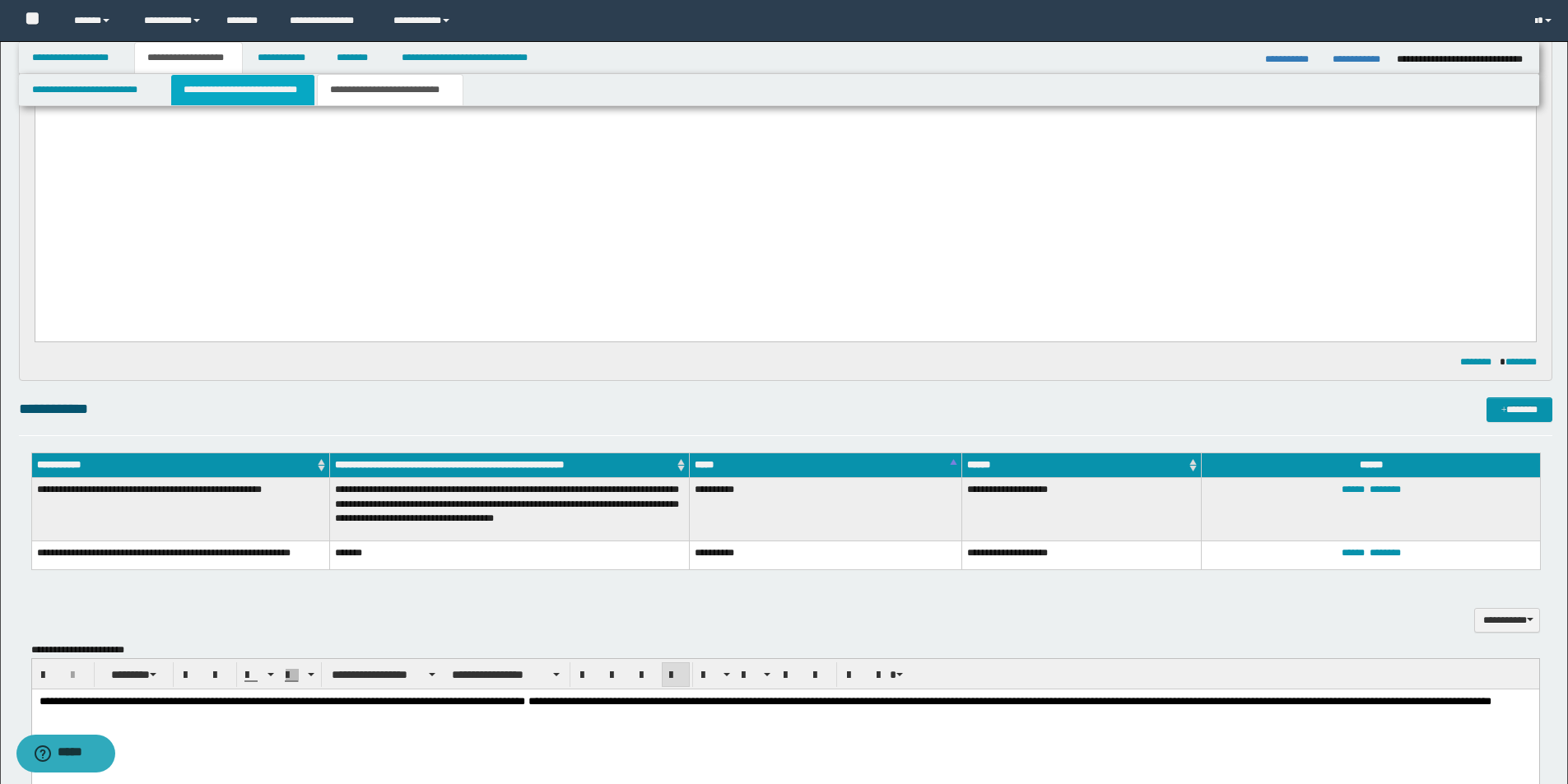click on "**********" at bounding box center [243, 90] 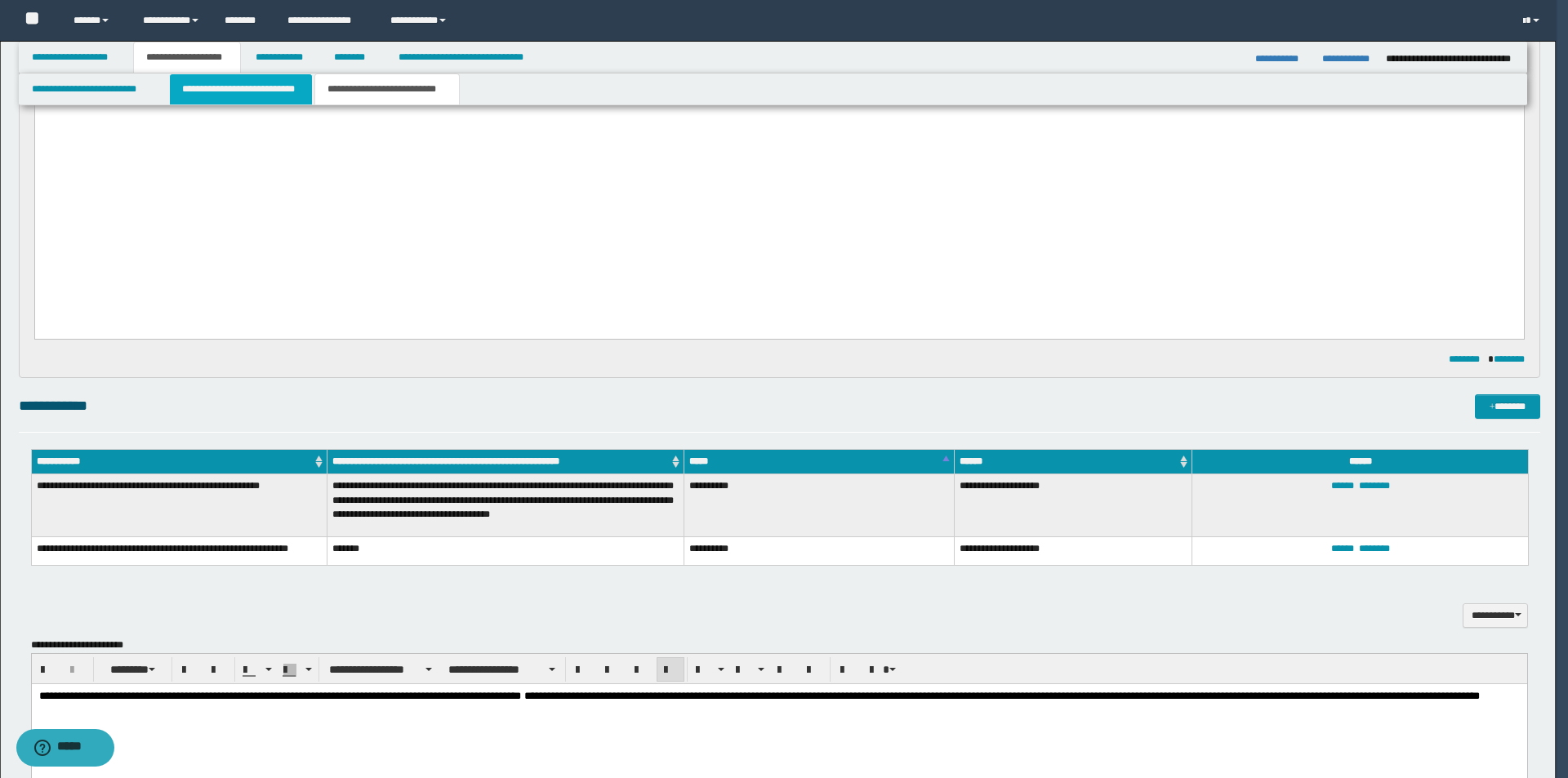 type 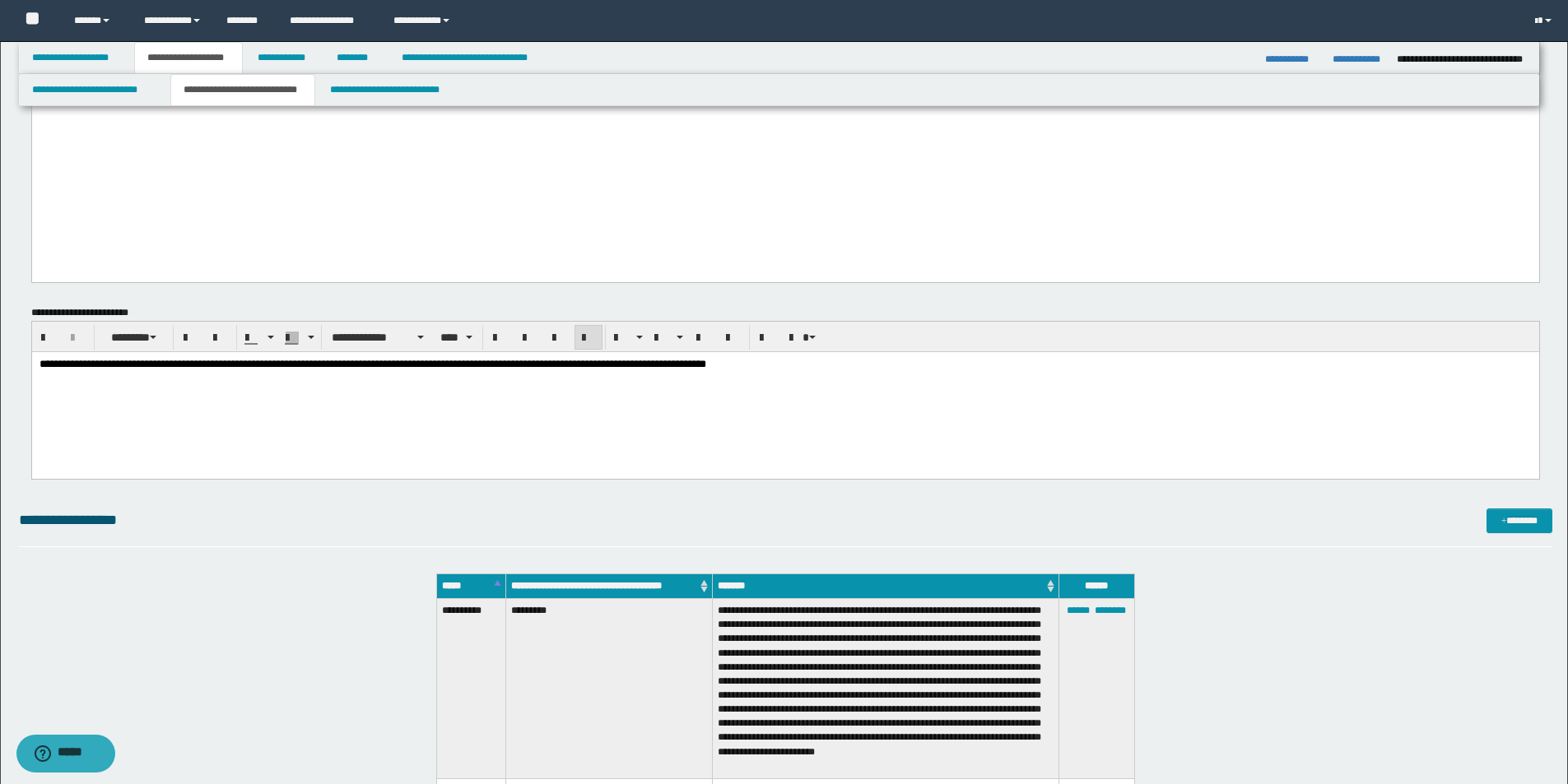 scroll, scrollTop: 0, scrollLeft: 0, axis: both 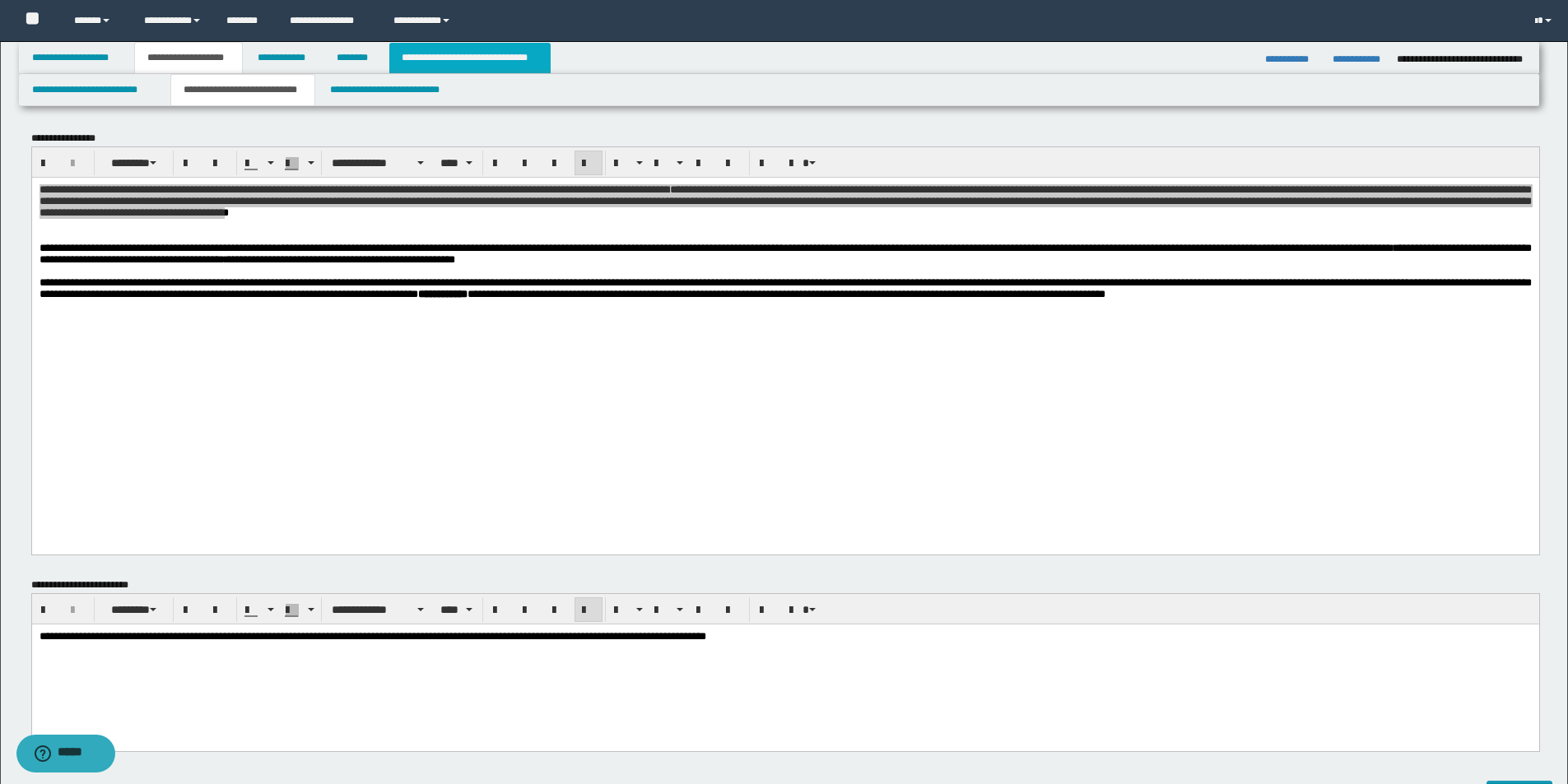 click on "**********" at bounding box center (469, 58) 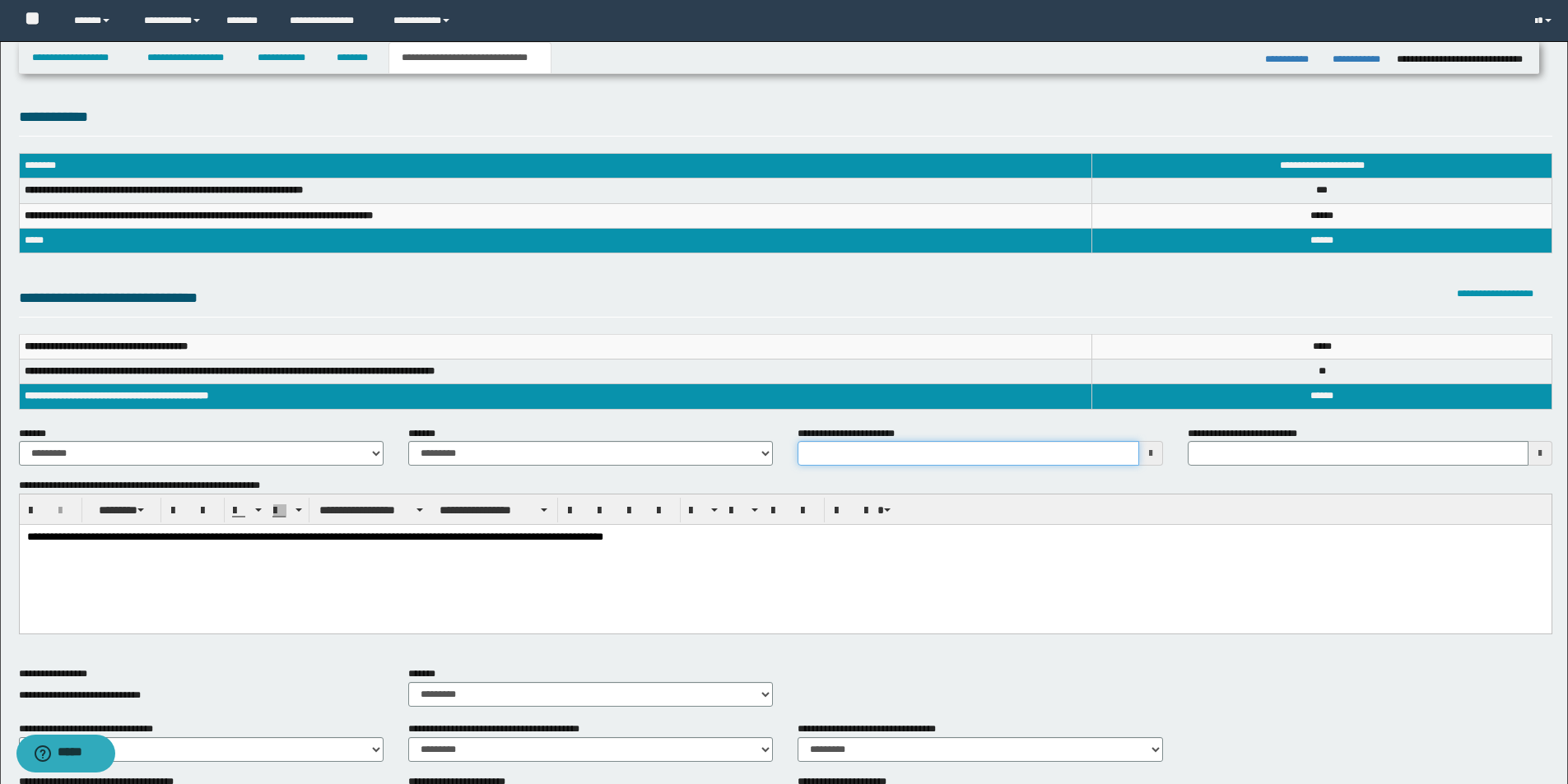 click on "**********" at bounding box center [968, 453] 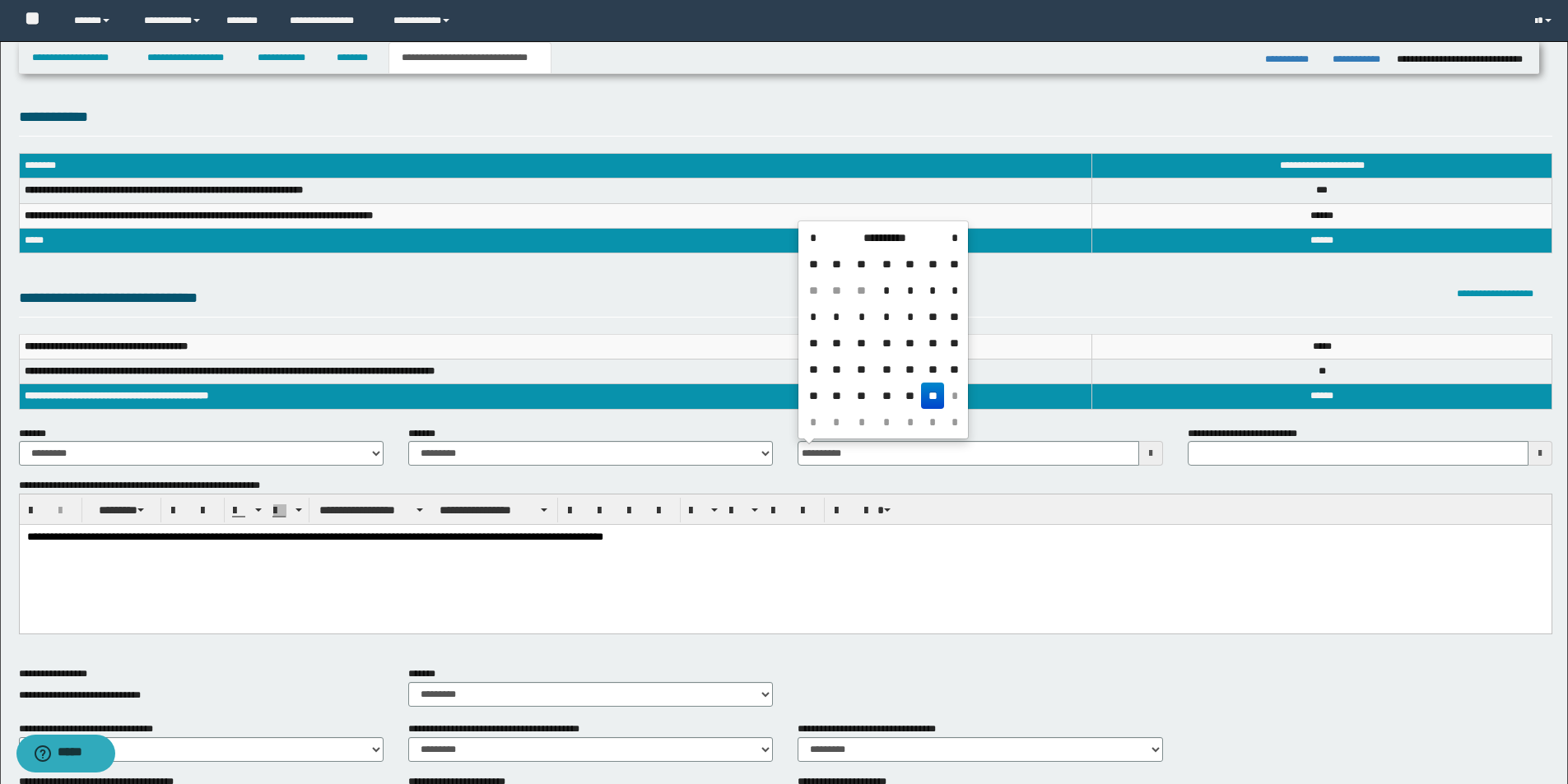 click on "**********" at bounding box center (784, 559) 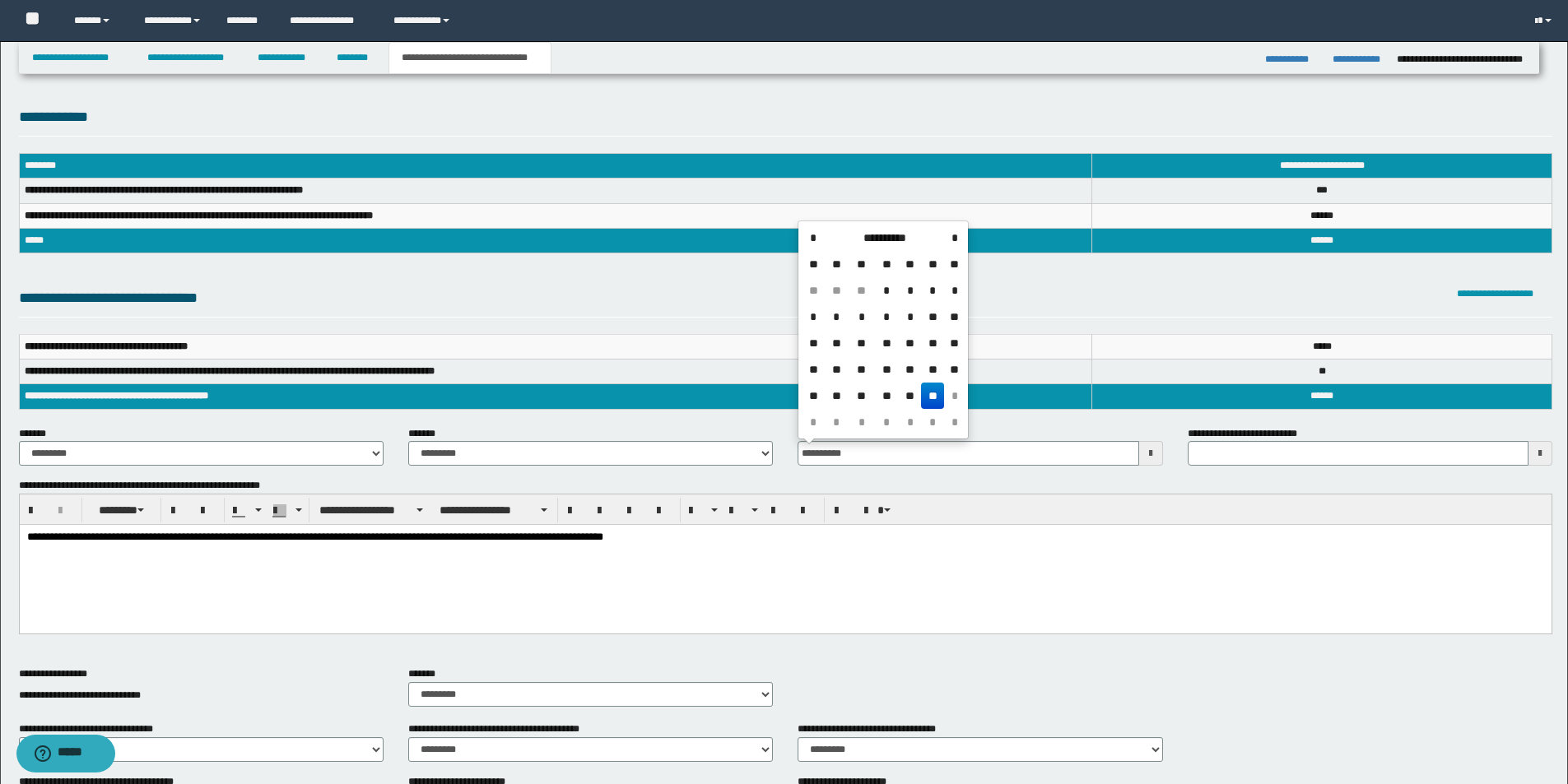click on "**" at bounding box center [933, 396] 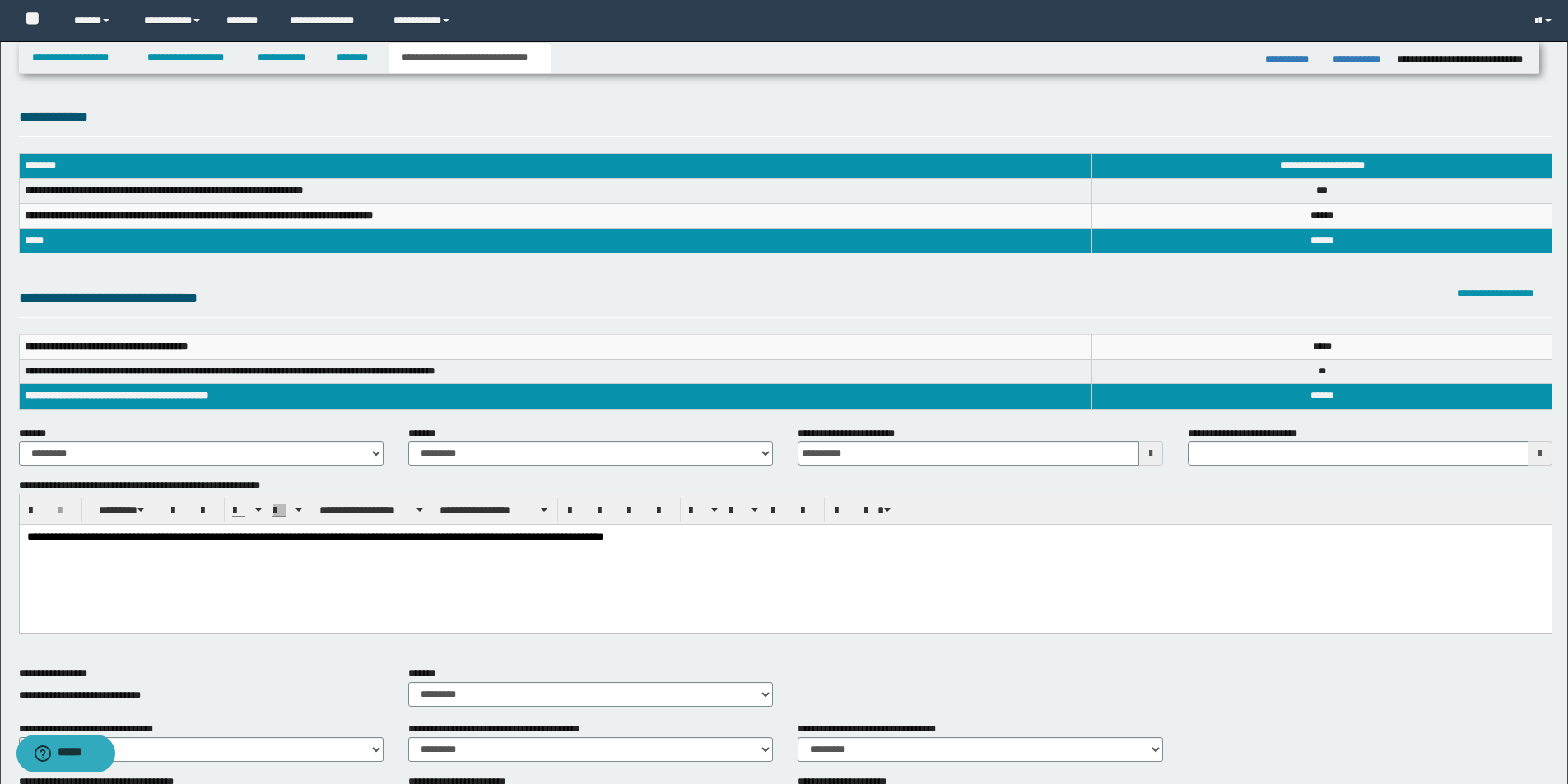 click on "**********" at bounding box center [784, 559] 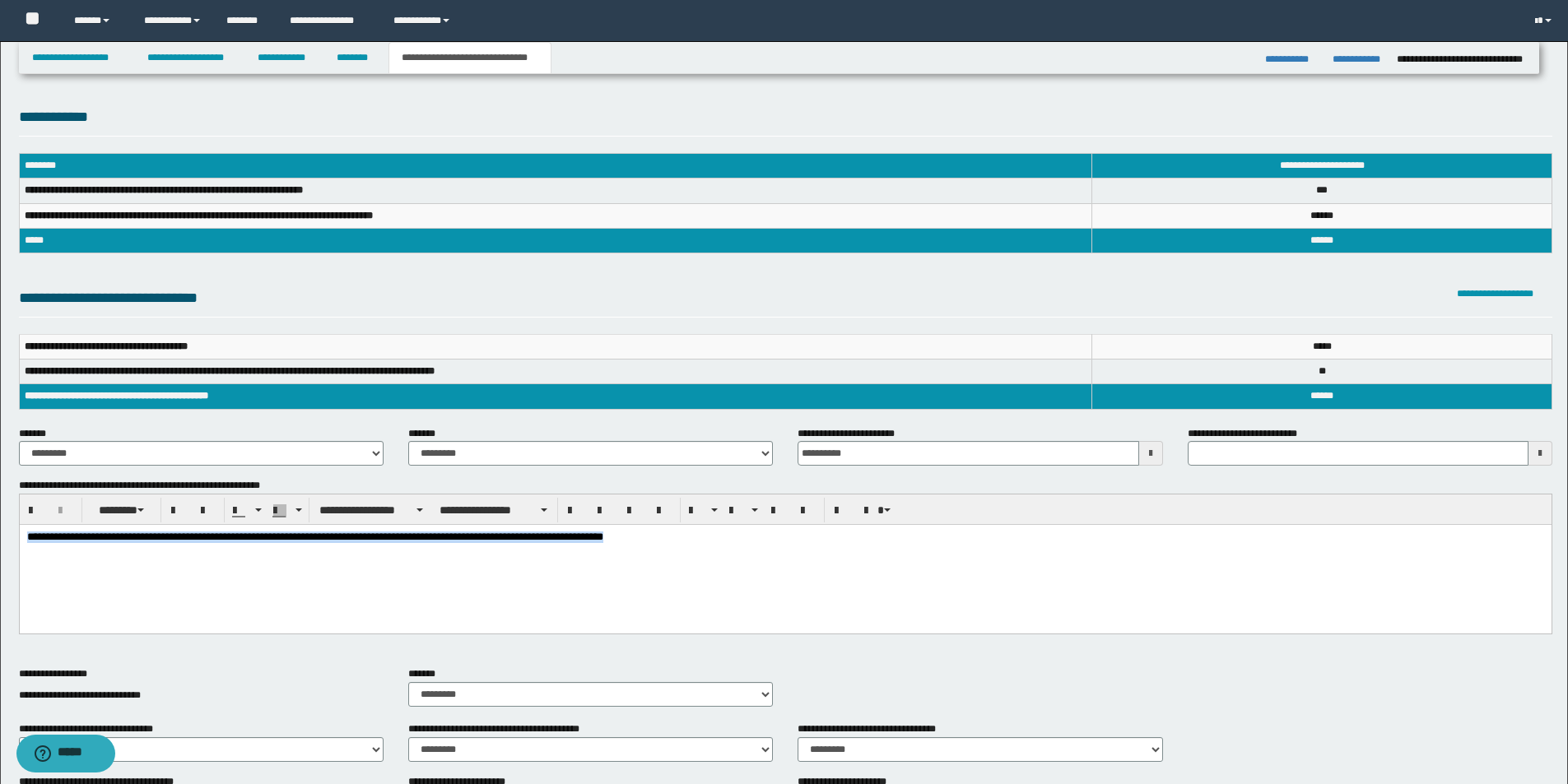 drag, startPoint x: 670, startPoint y: 540, endPoint x: 352, endPoint y: 549, distance: 318.1273 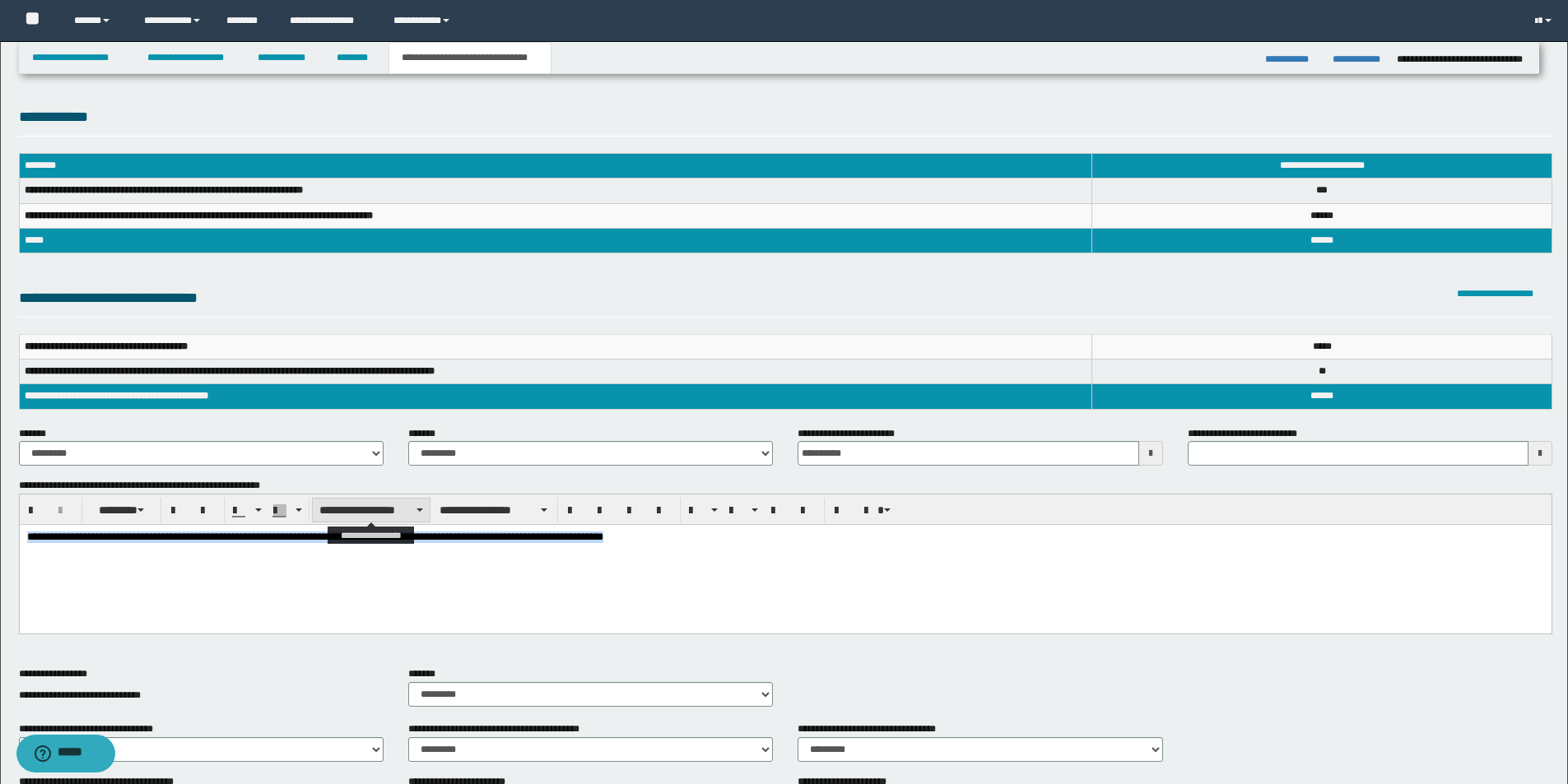 click on "**********" at bounding box center [371, 510] 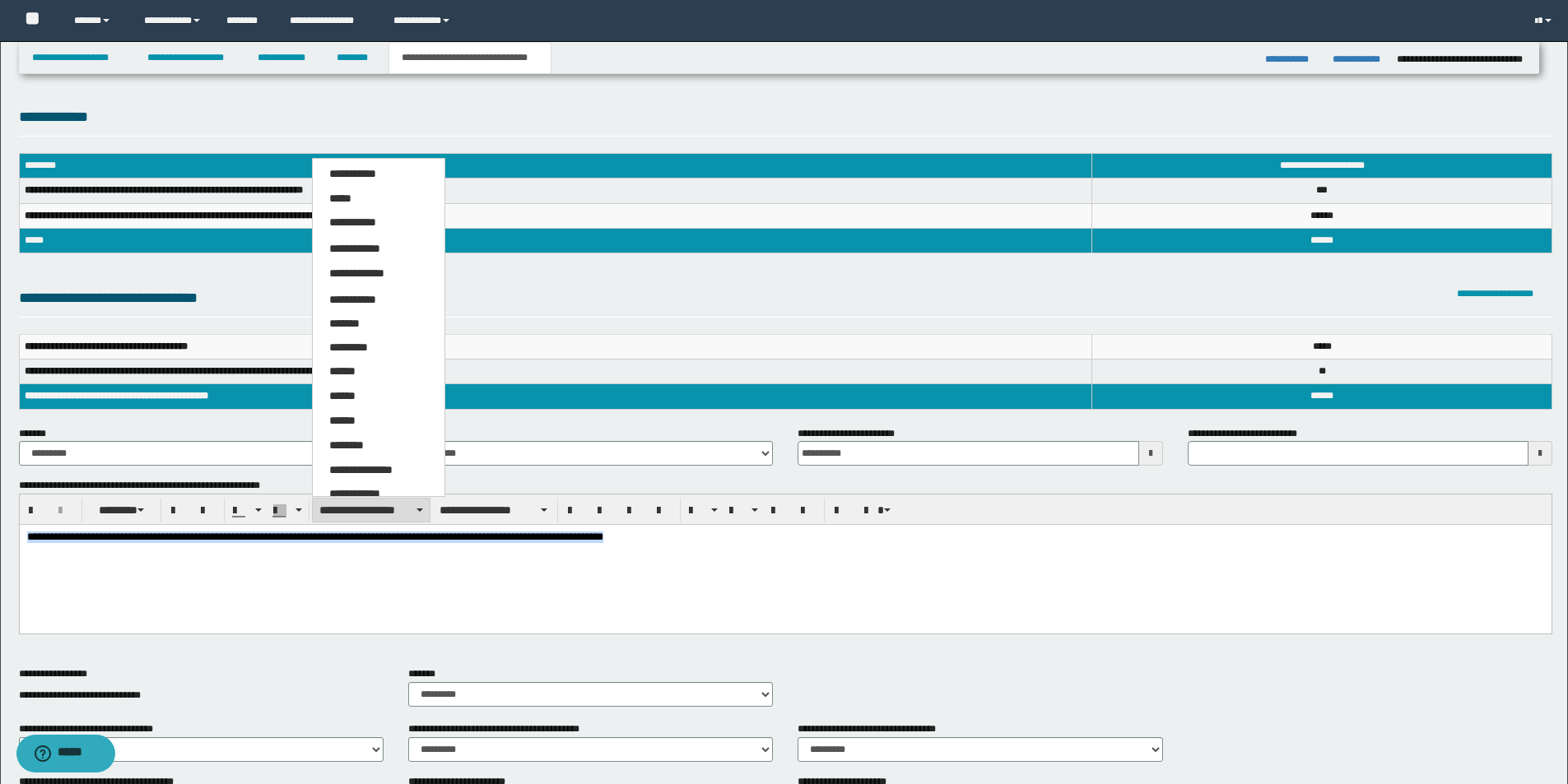 scroll, scrollTop: 34, scrollLeft: 0, axis: vertical 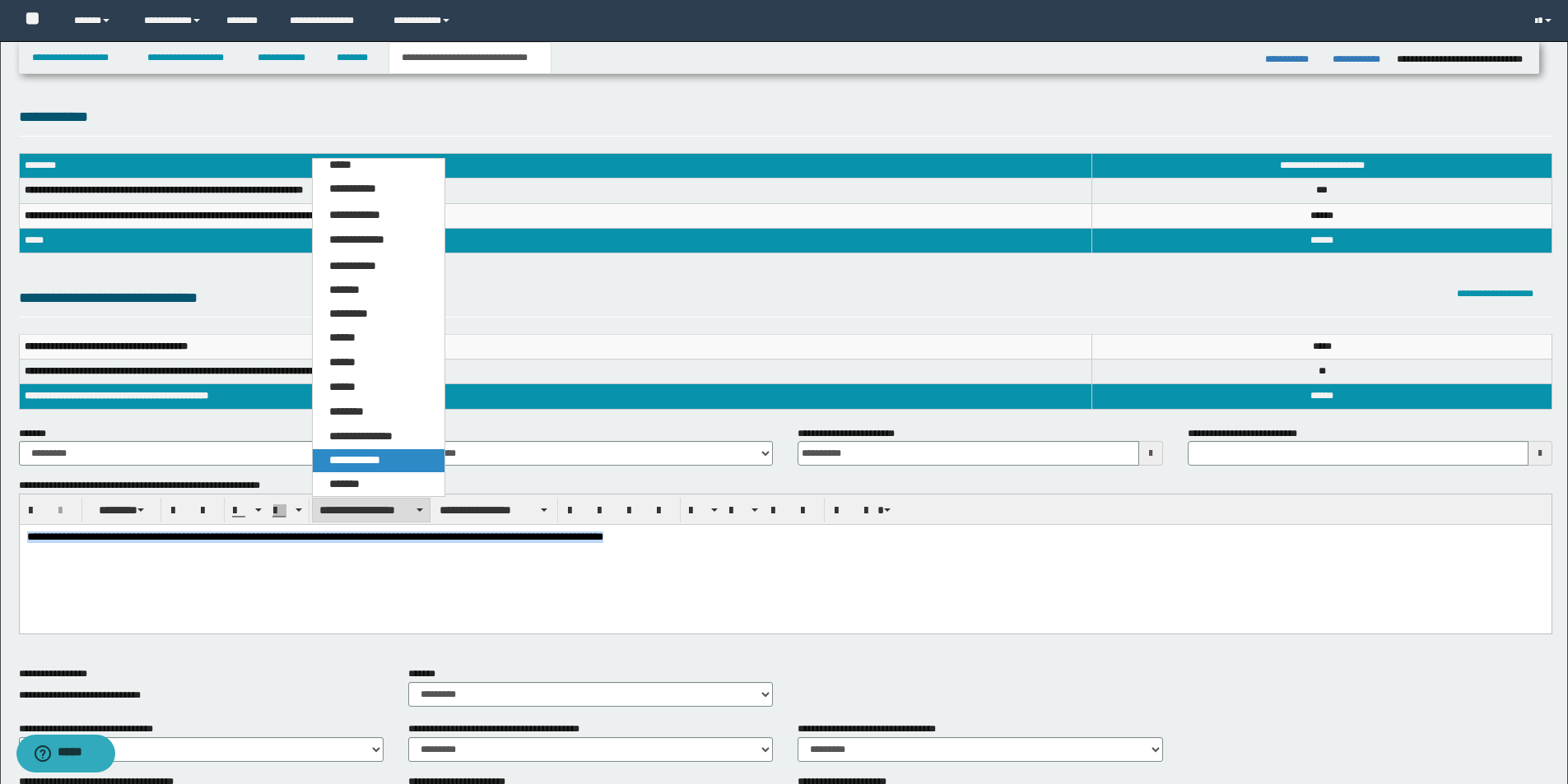 click on "**********" at bounding box center [355, 460] 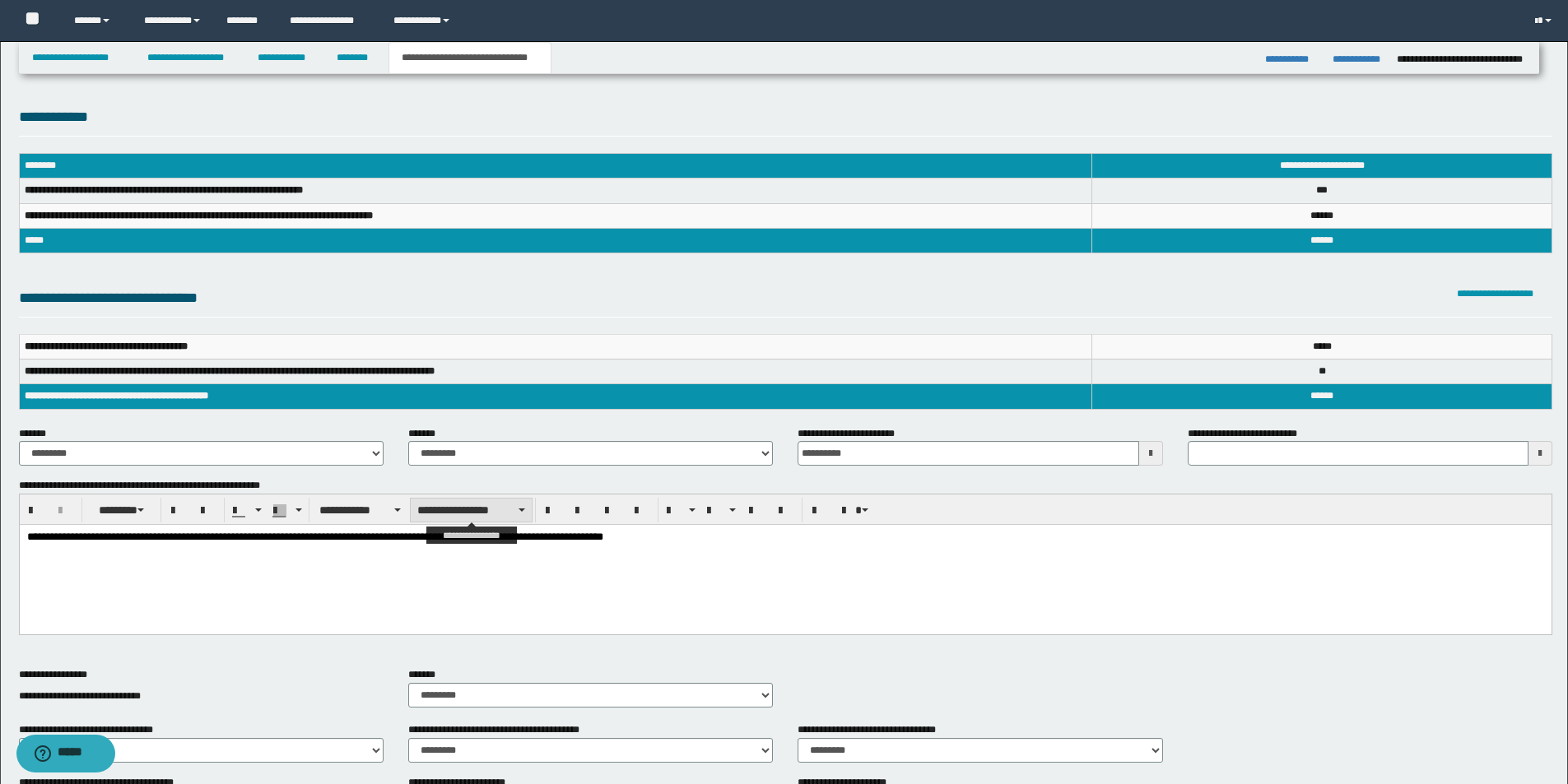 click on "**********" at bounding box center (471, 510) 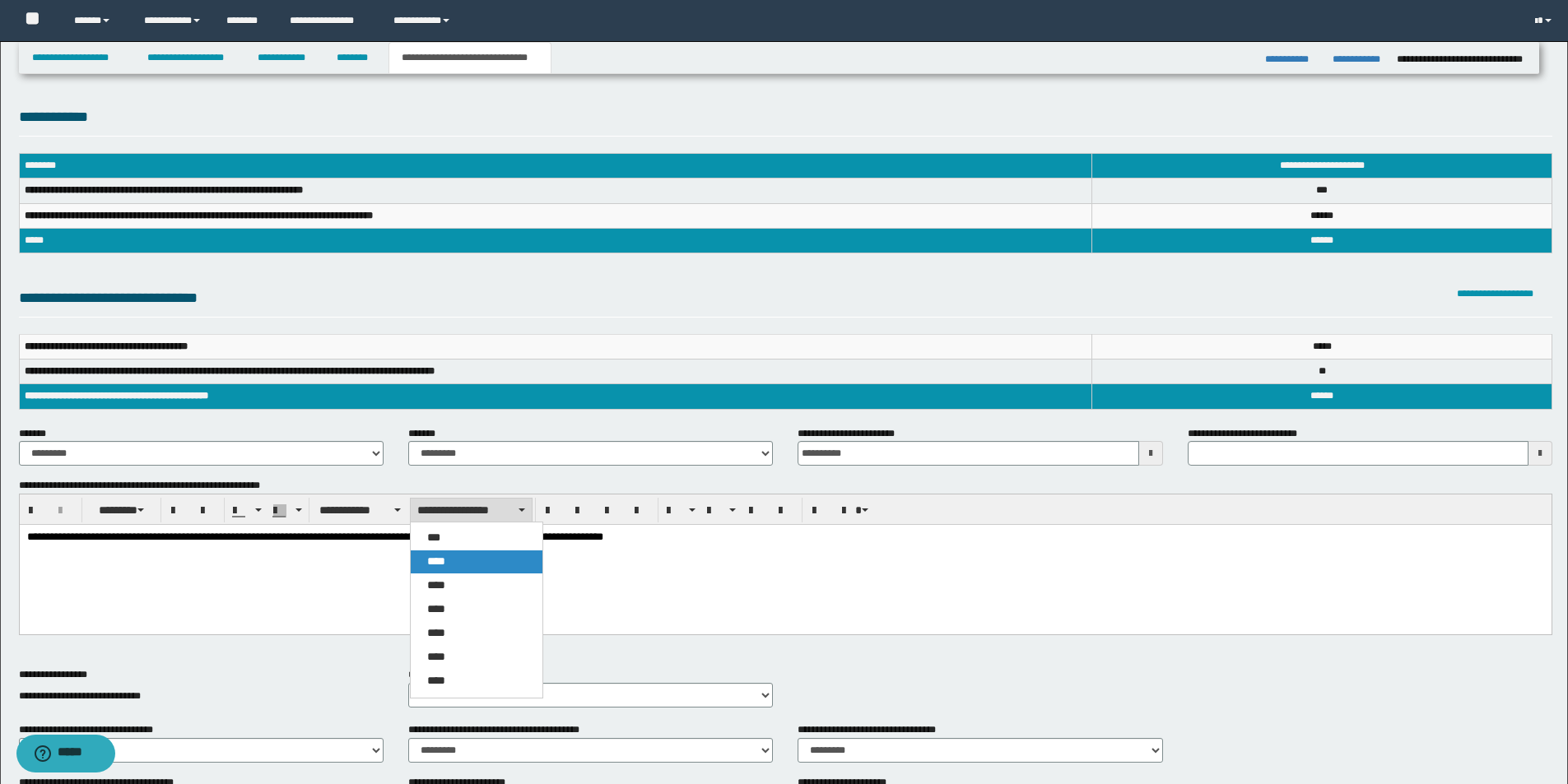 drag, startPoint x: 462, startPoint y: 563, endPoint x: 437, endPoint y: 40, distance: 523.59717 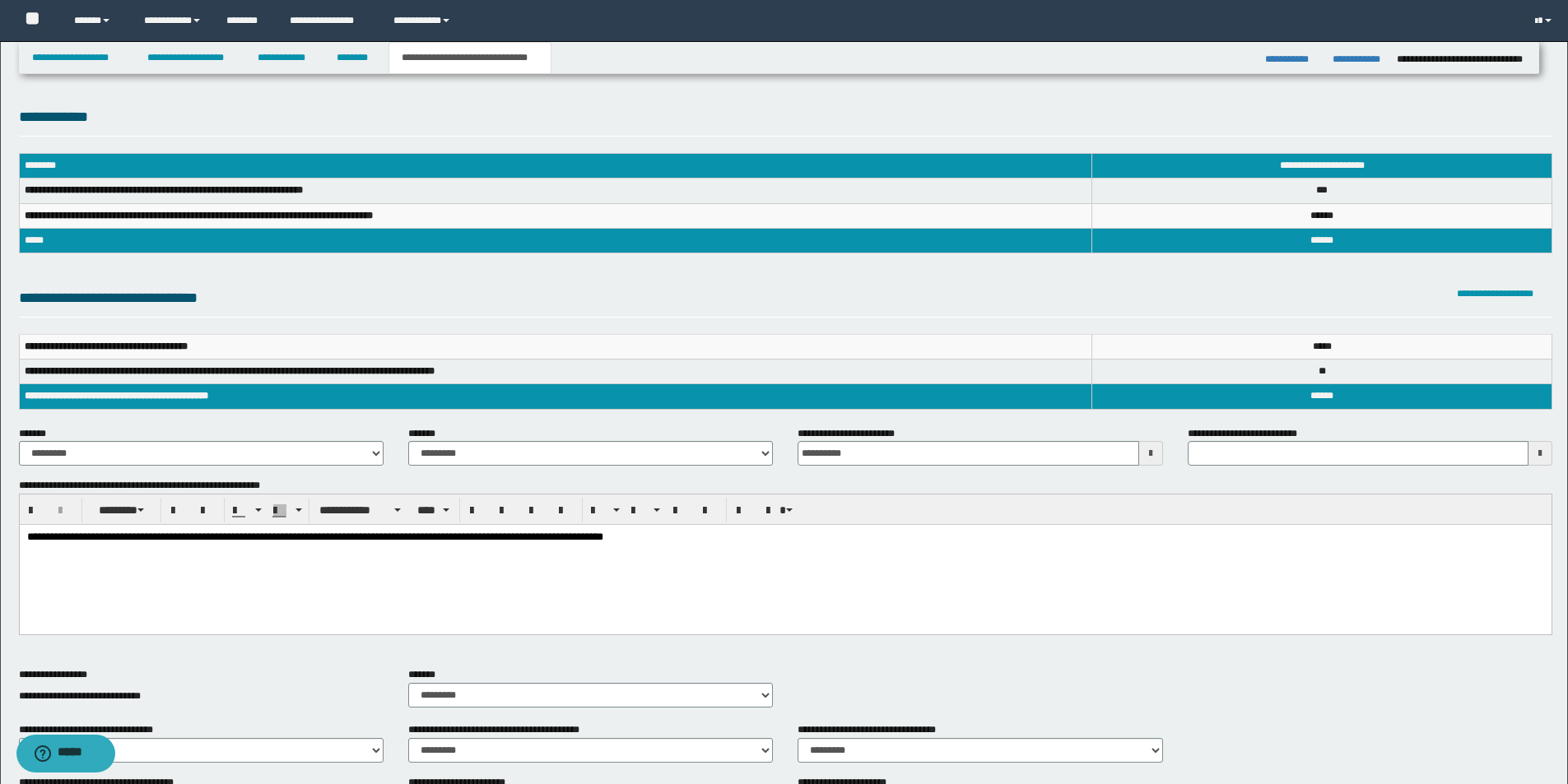 click on "**********" at bounding box center [784, 559] 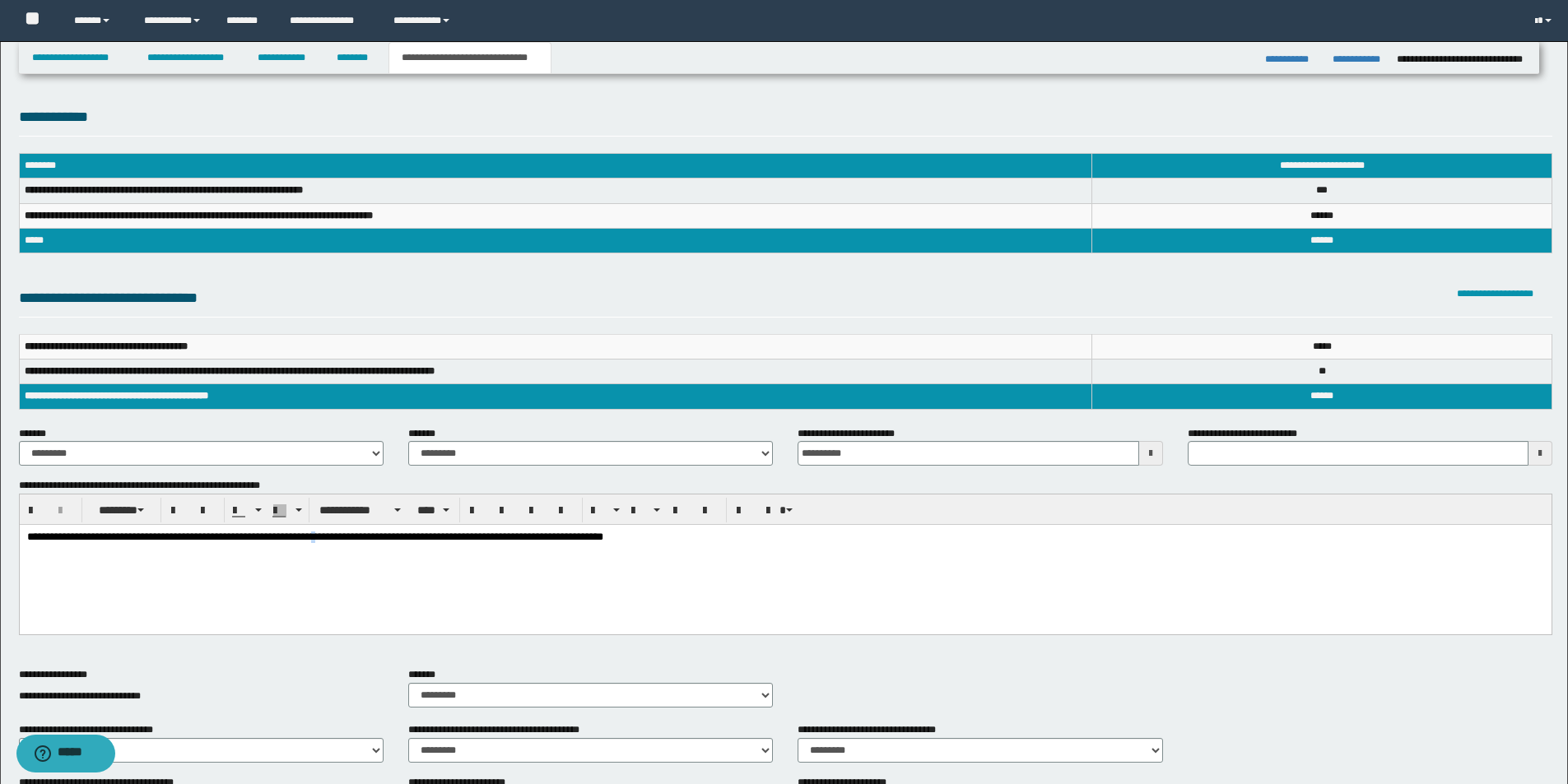 click on "**********" at bounding box center [784, 559] 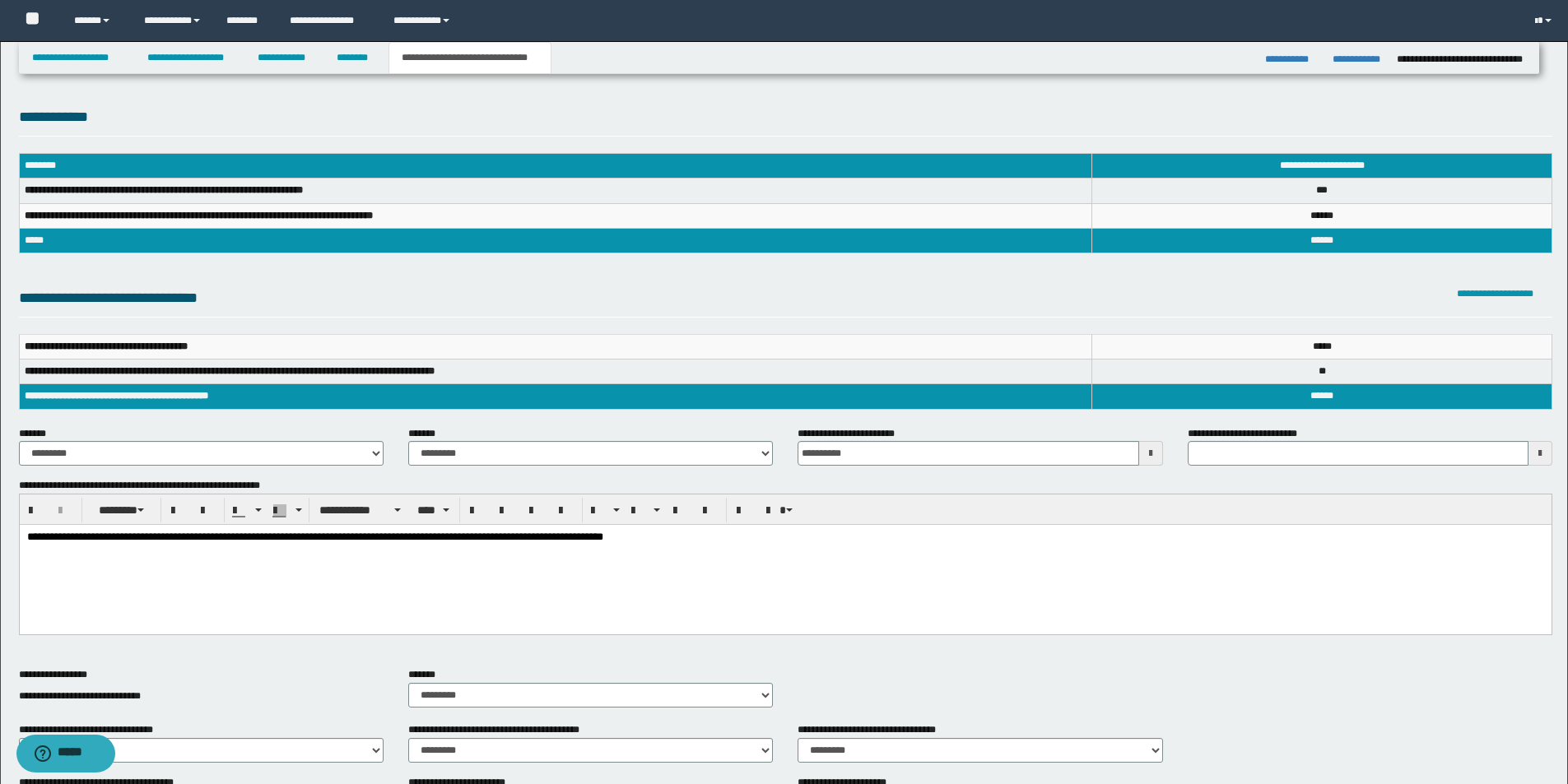 click on "**********" at bounding box center (314, 536) 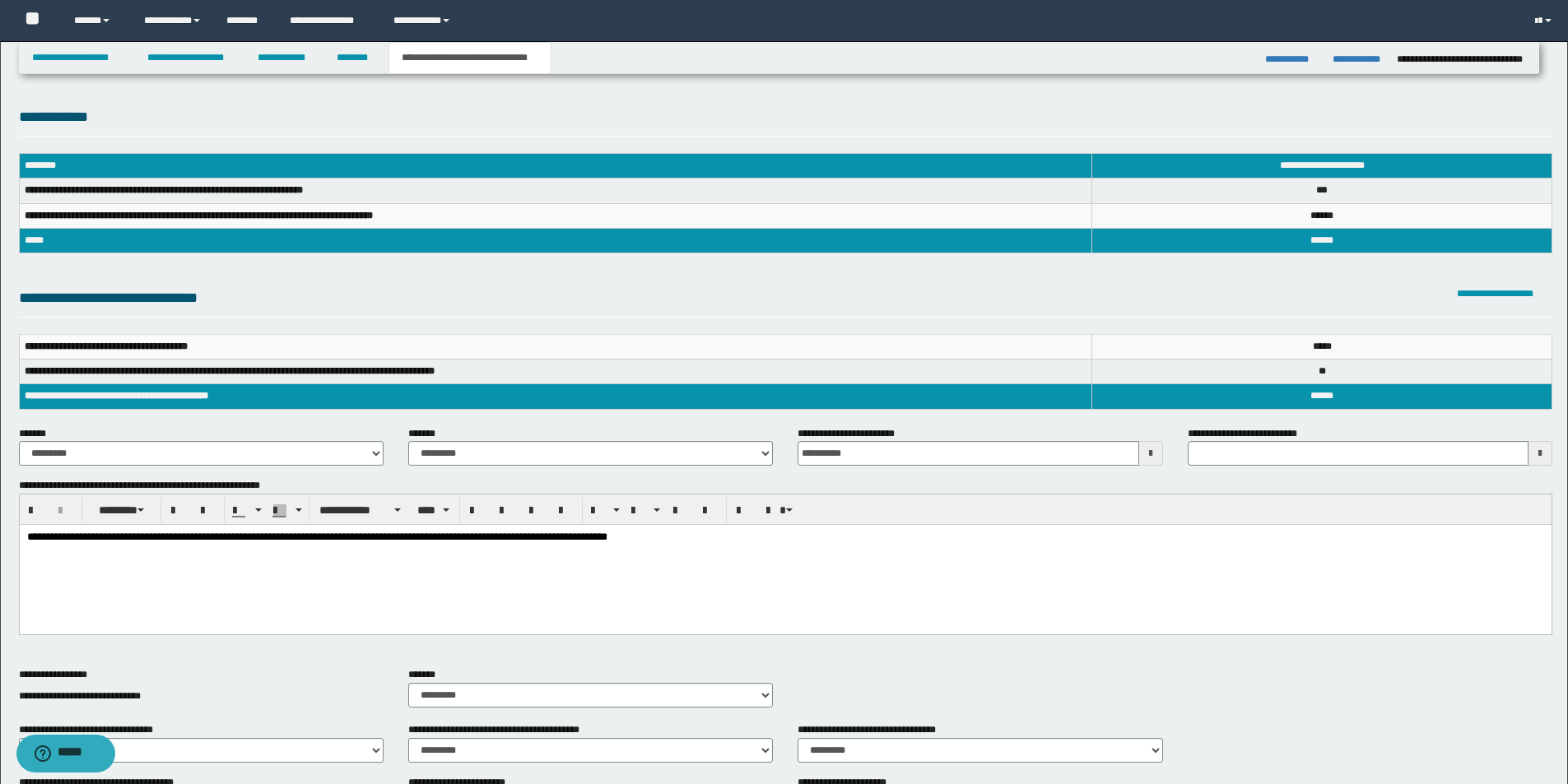 drag, startPoint x: 598, startPoint y: 566, endPoint x: 780, endPoint y: 558, distance: 182.17574 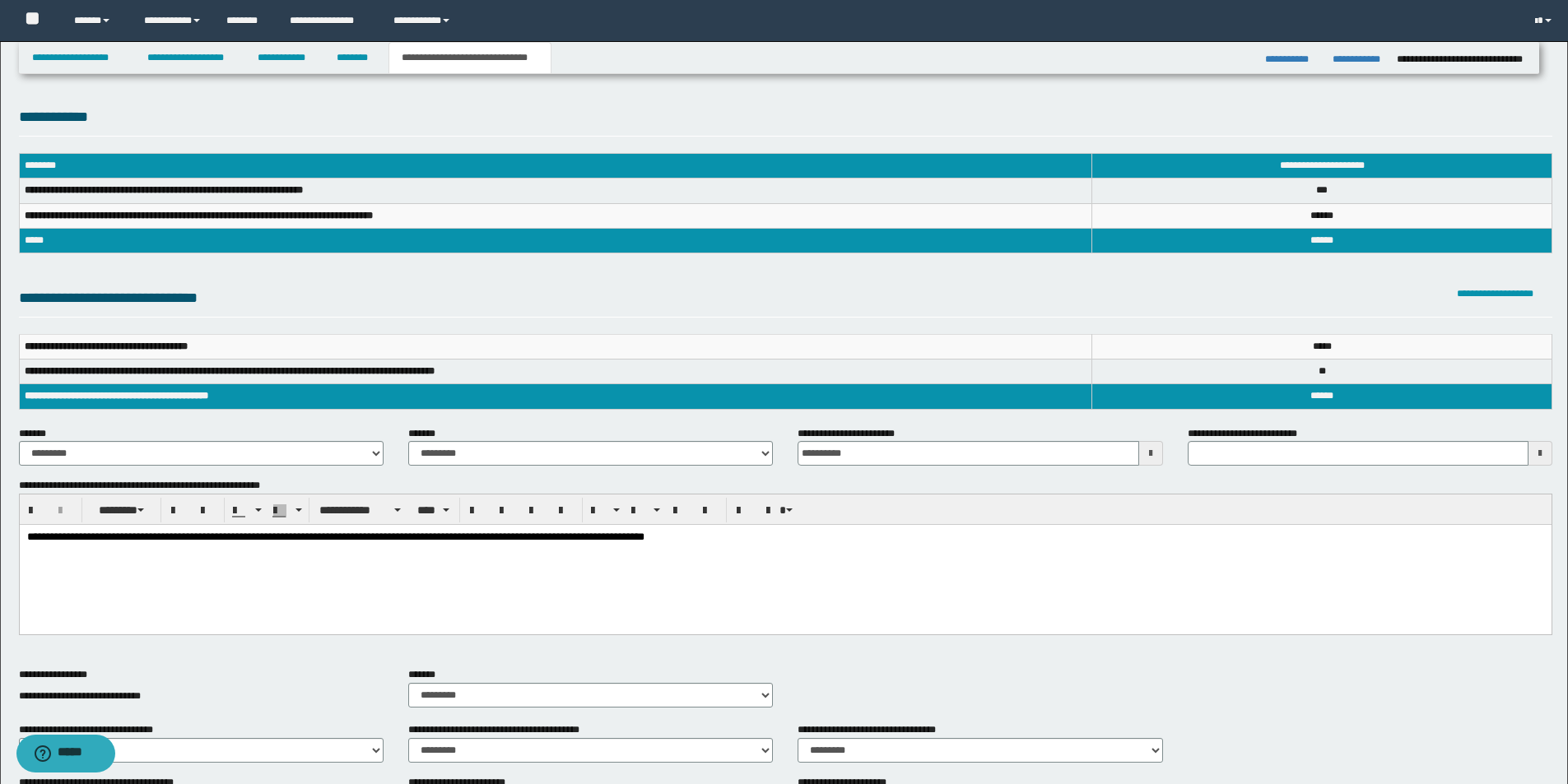 click on "**********" at bounding box center (784, 559) 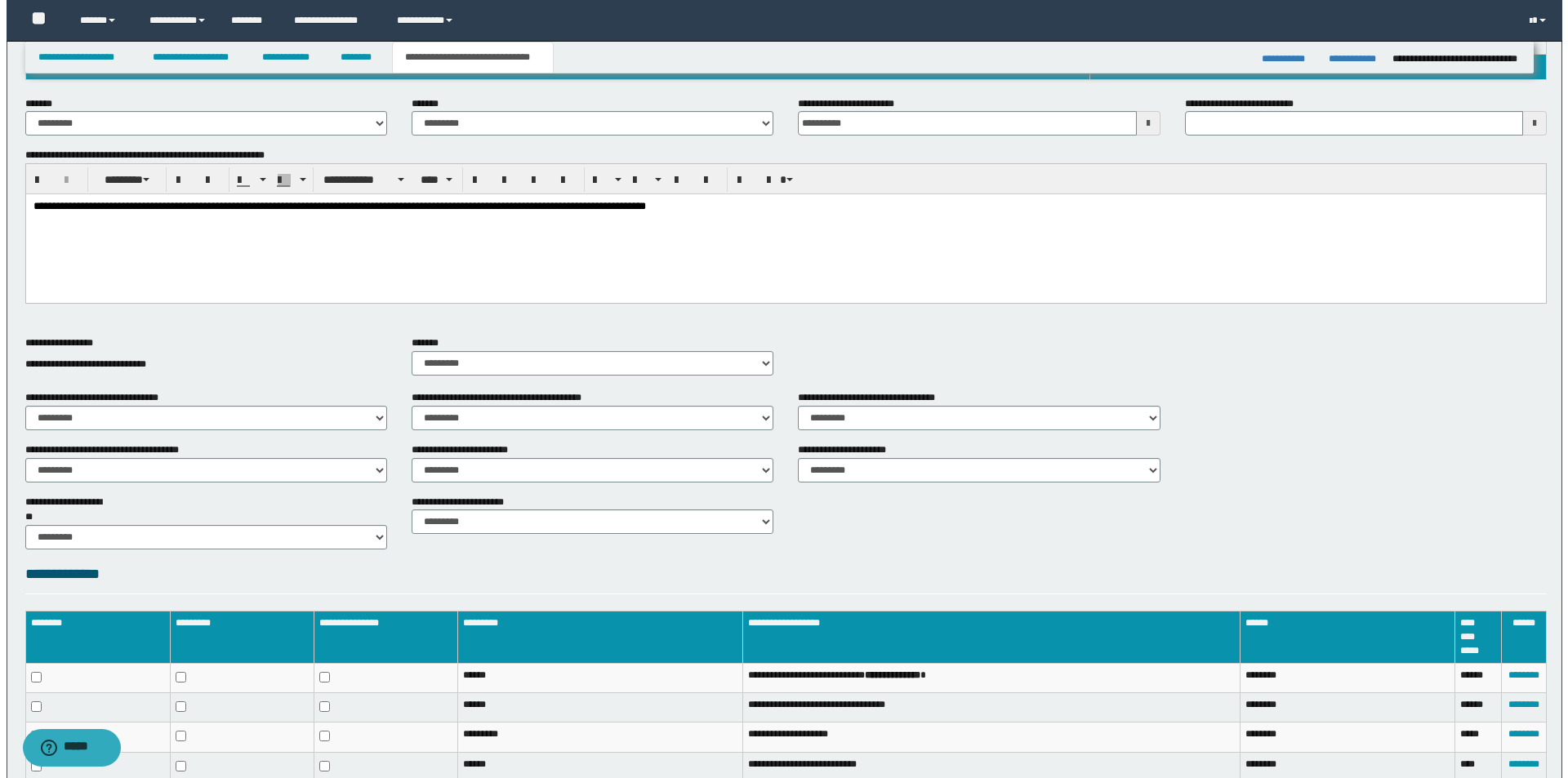 scroll, scrollTop: 429, scrollLeft: 0, axis: vertical 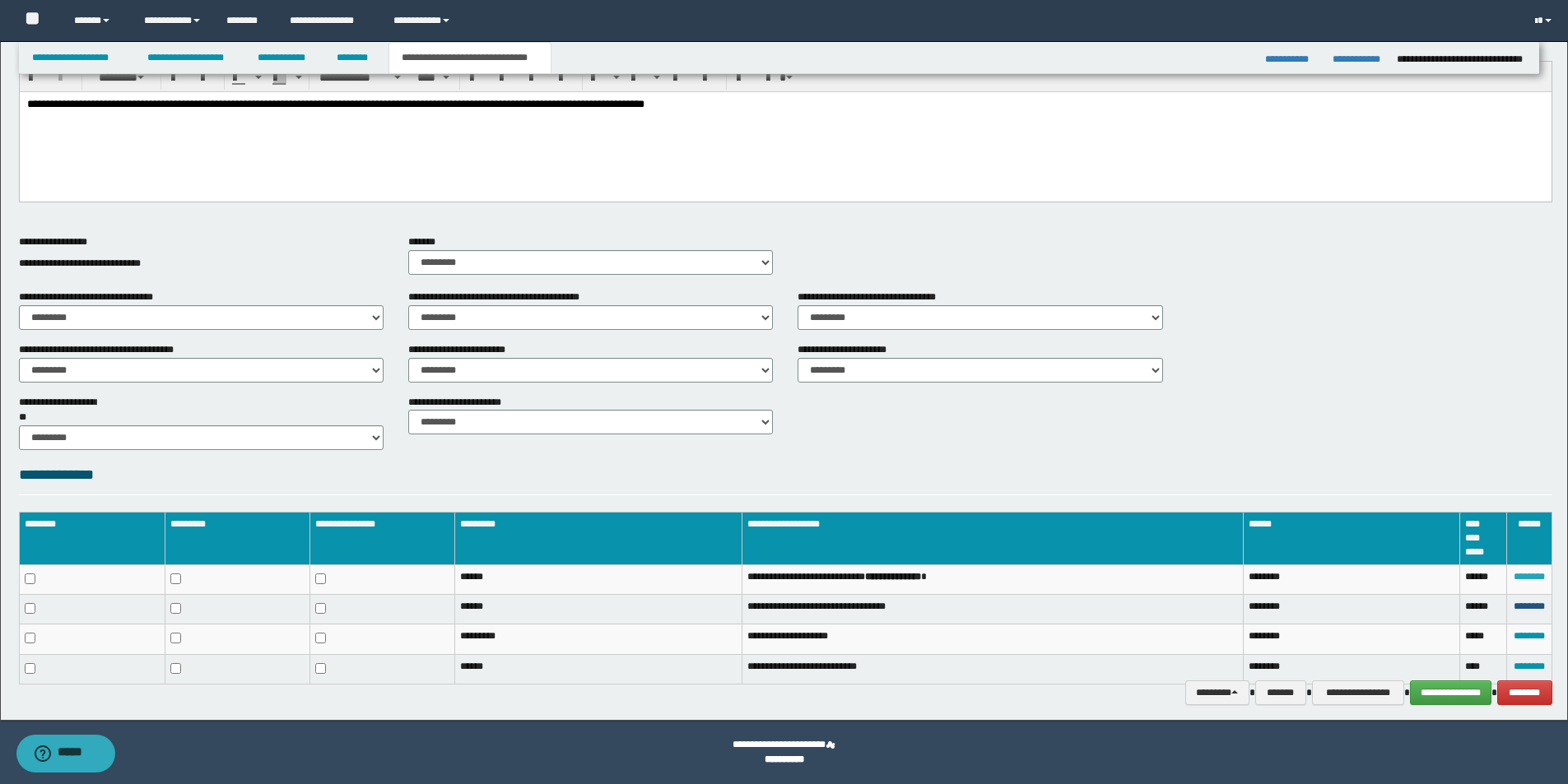 drag, startPoint x: 1525, startPoint y: 589, endPoint x: 1515, endPoint y: 564, distance: 26.92582 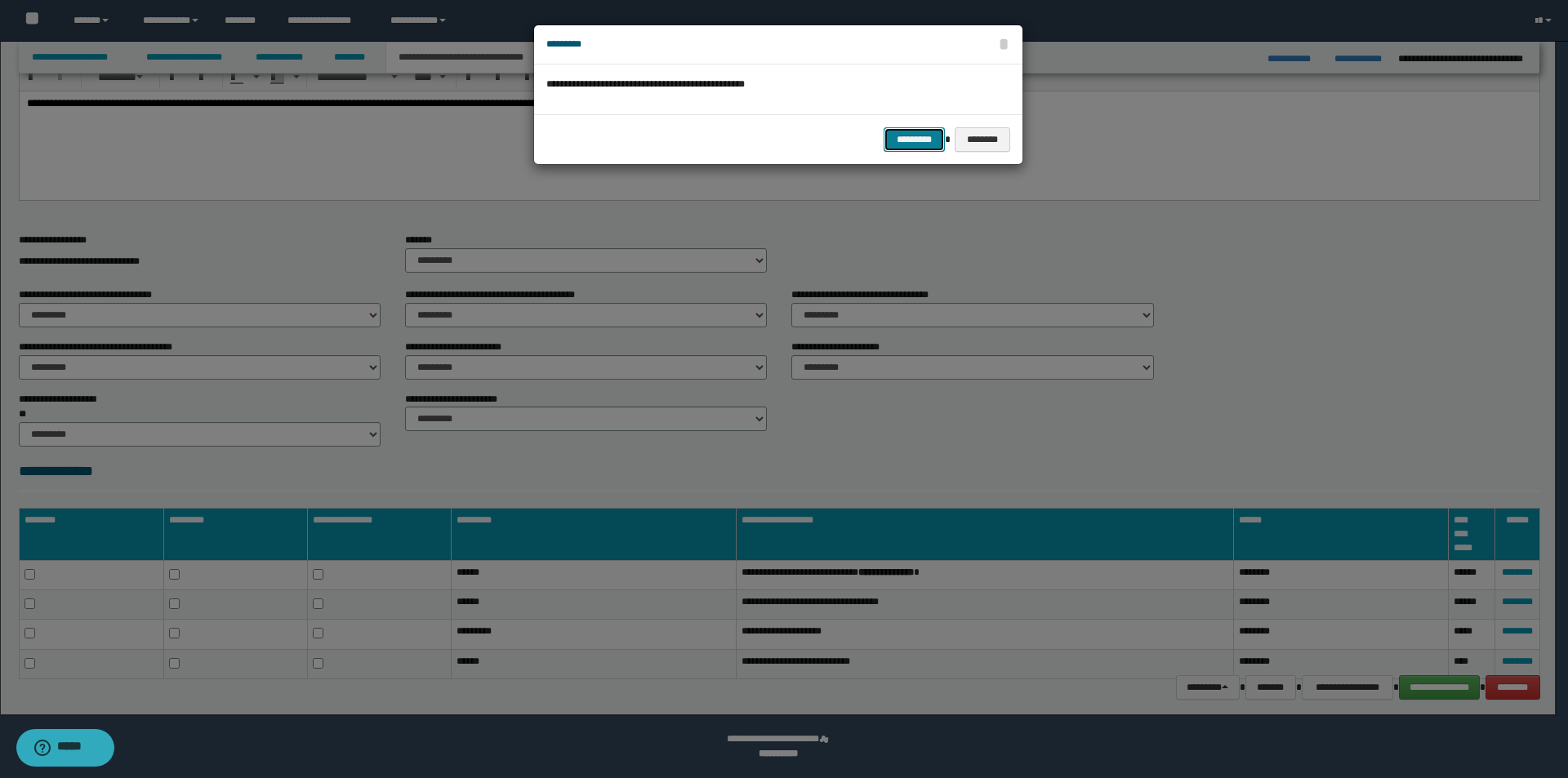 click on "*********" at bounding box center [914, 140] 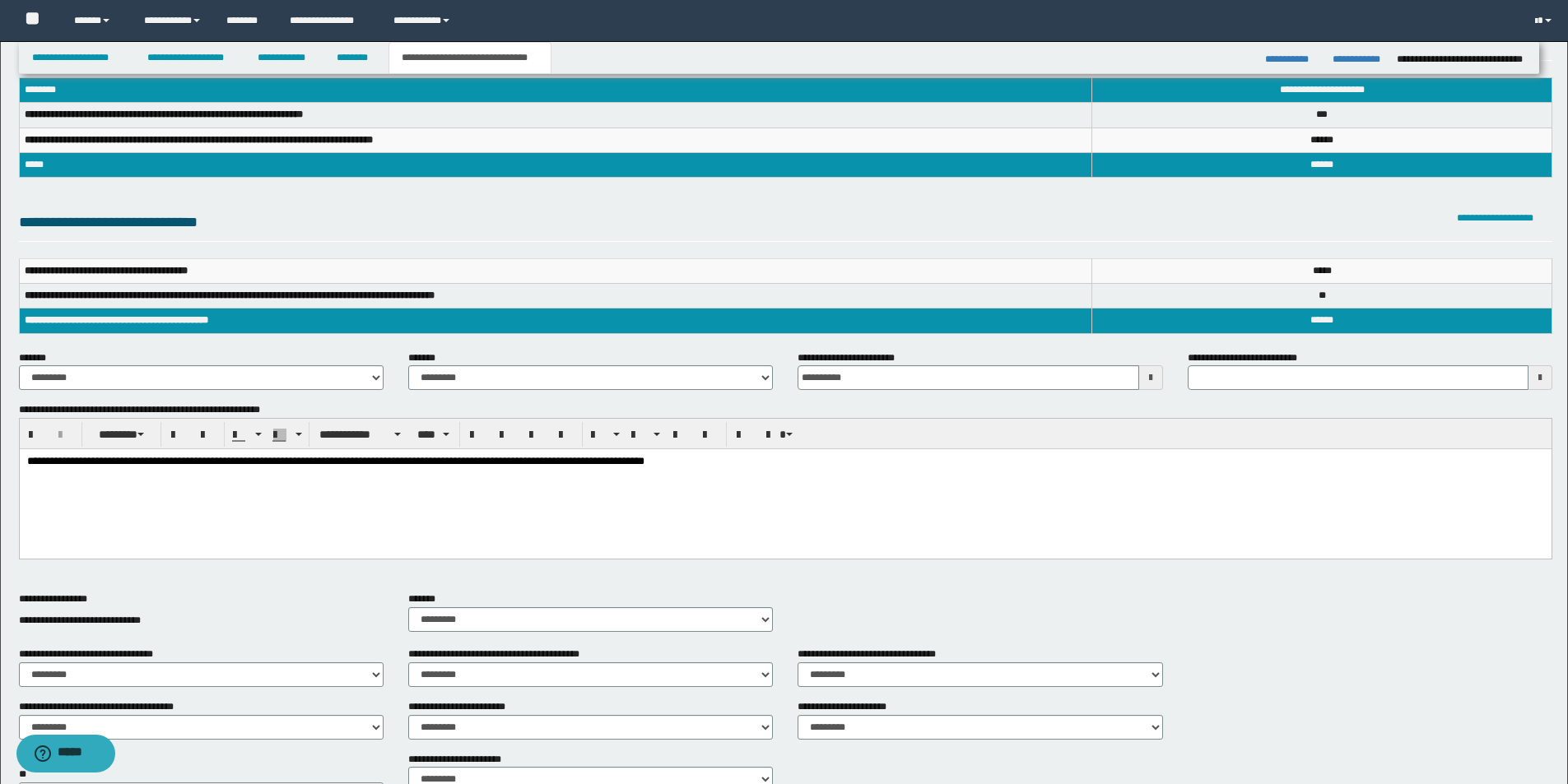 scroll, scrollTop: 0, scrollLeft: 0, axis: both 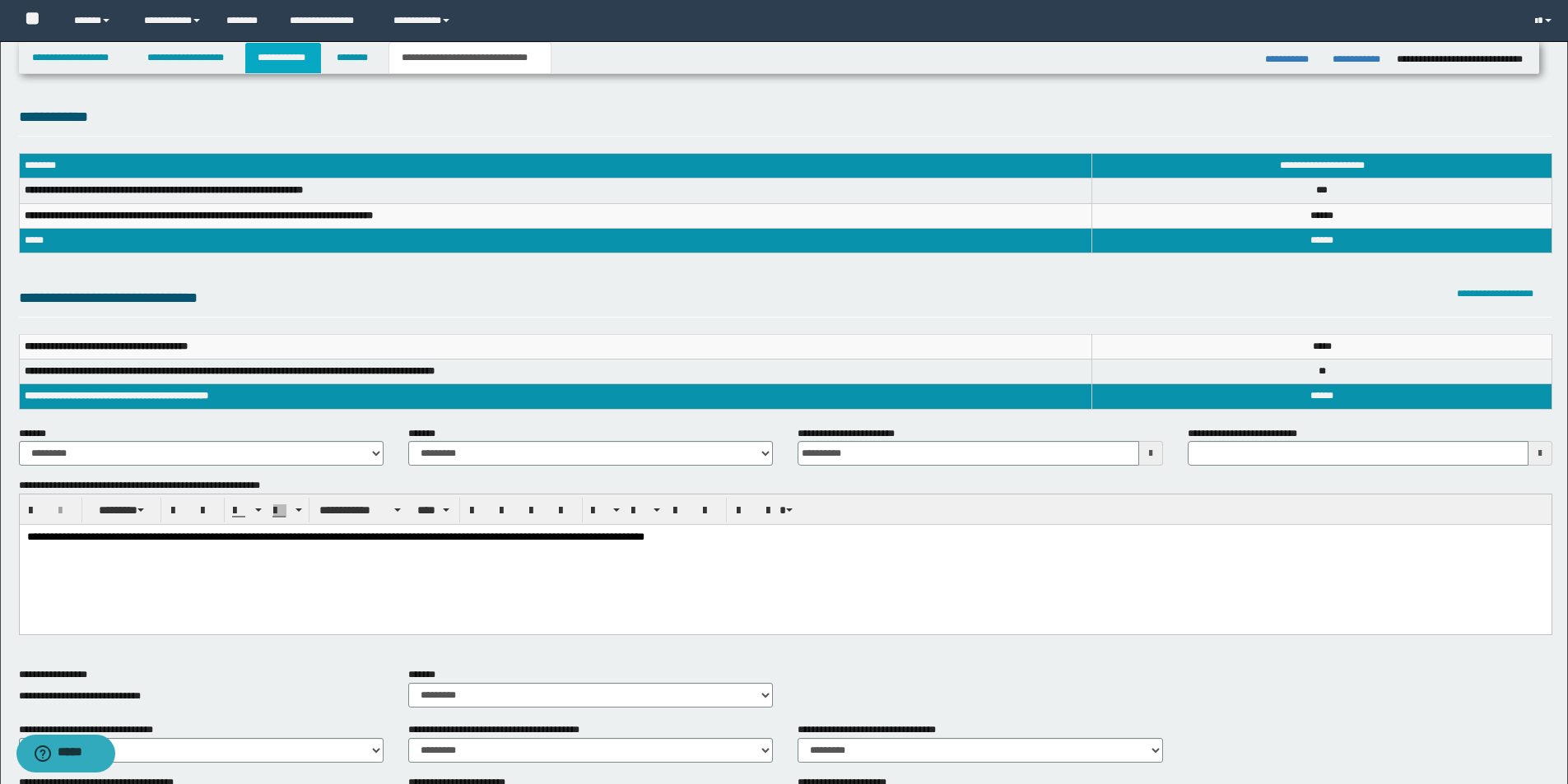click on "**********" at bounding box center (283, 58) 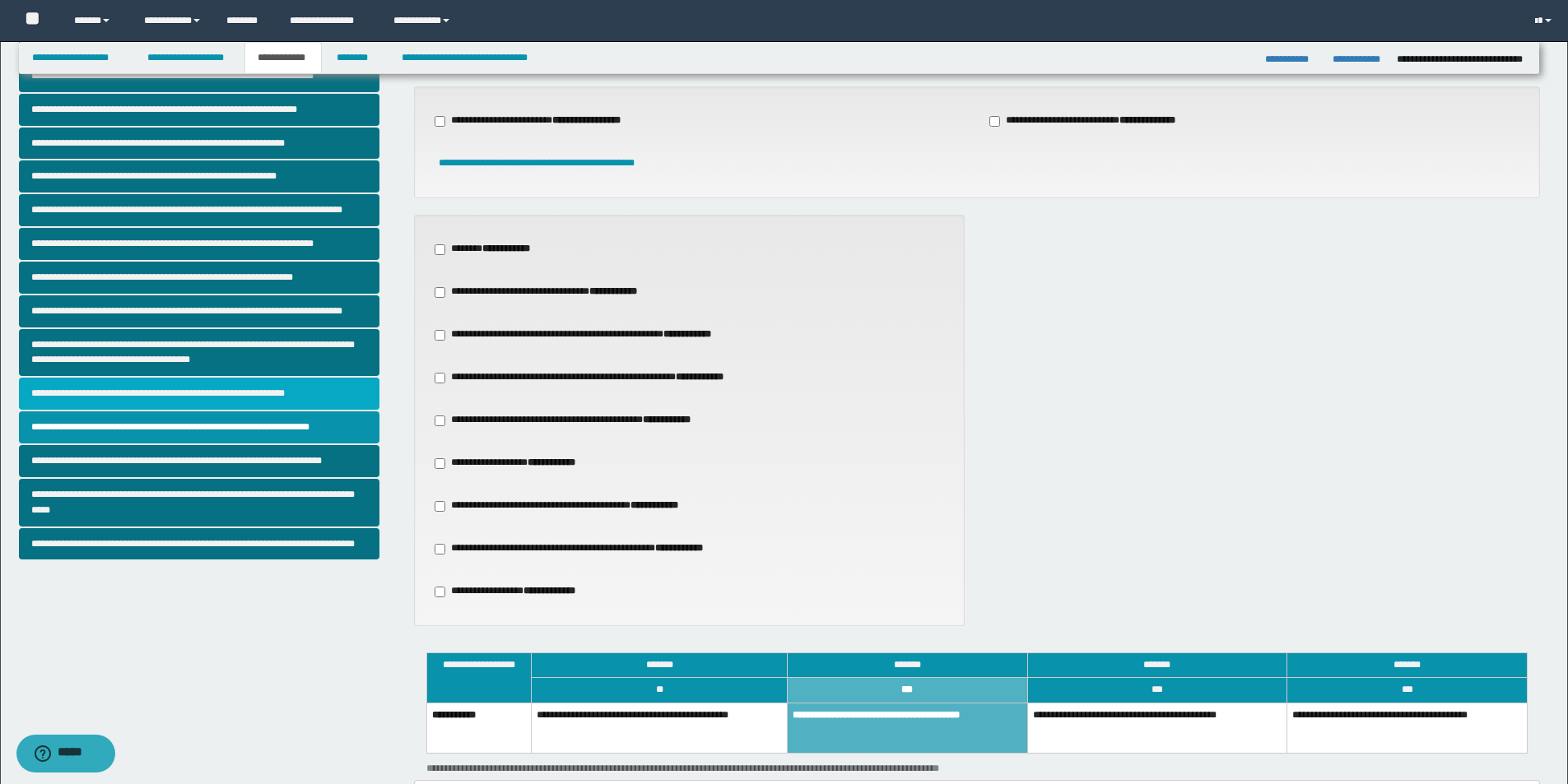 scroll, scrollTop: 0, scrollLeft: 0, axis: both 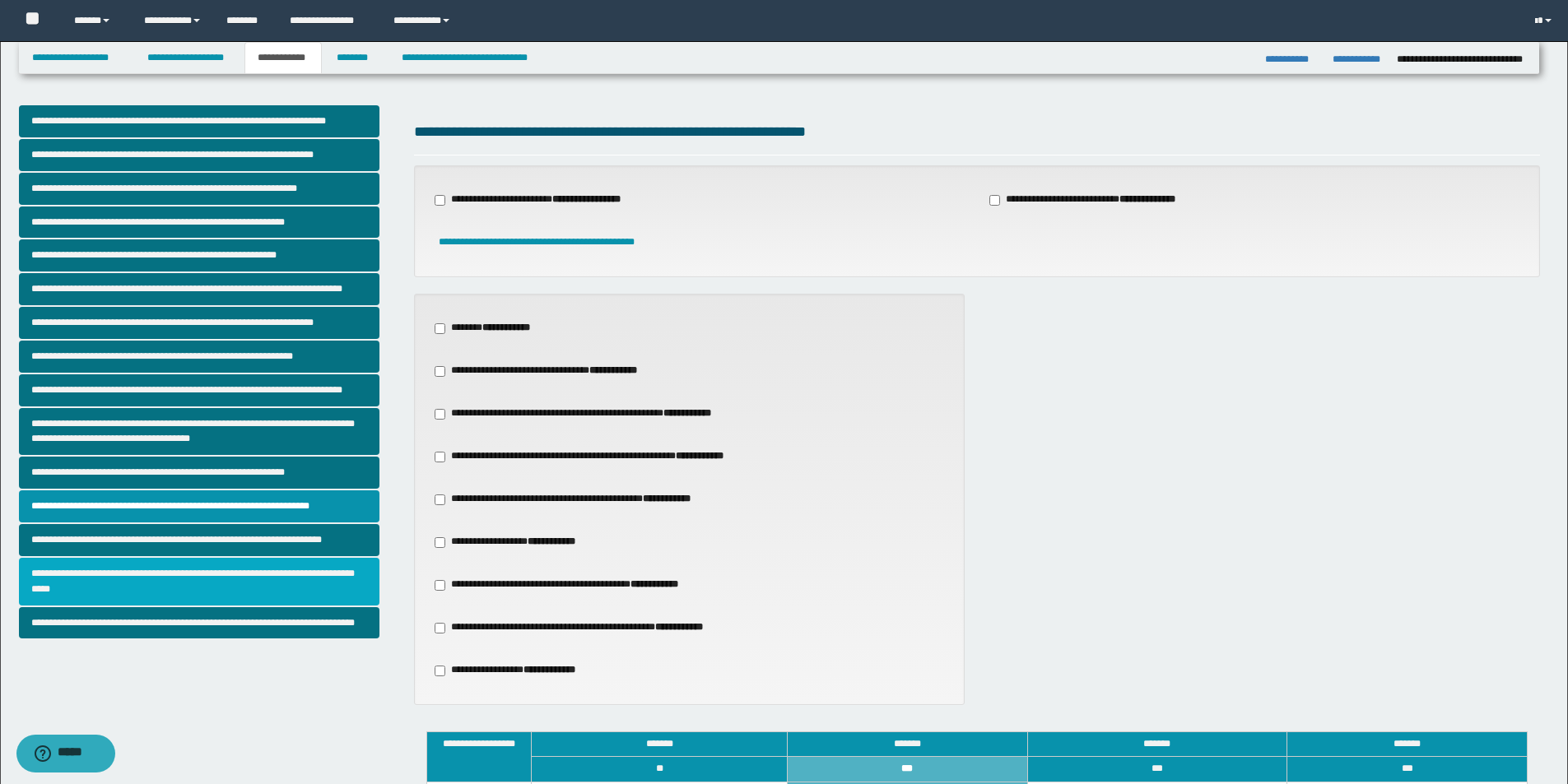 click on "**********" at bounding box center (199, 582) 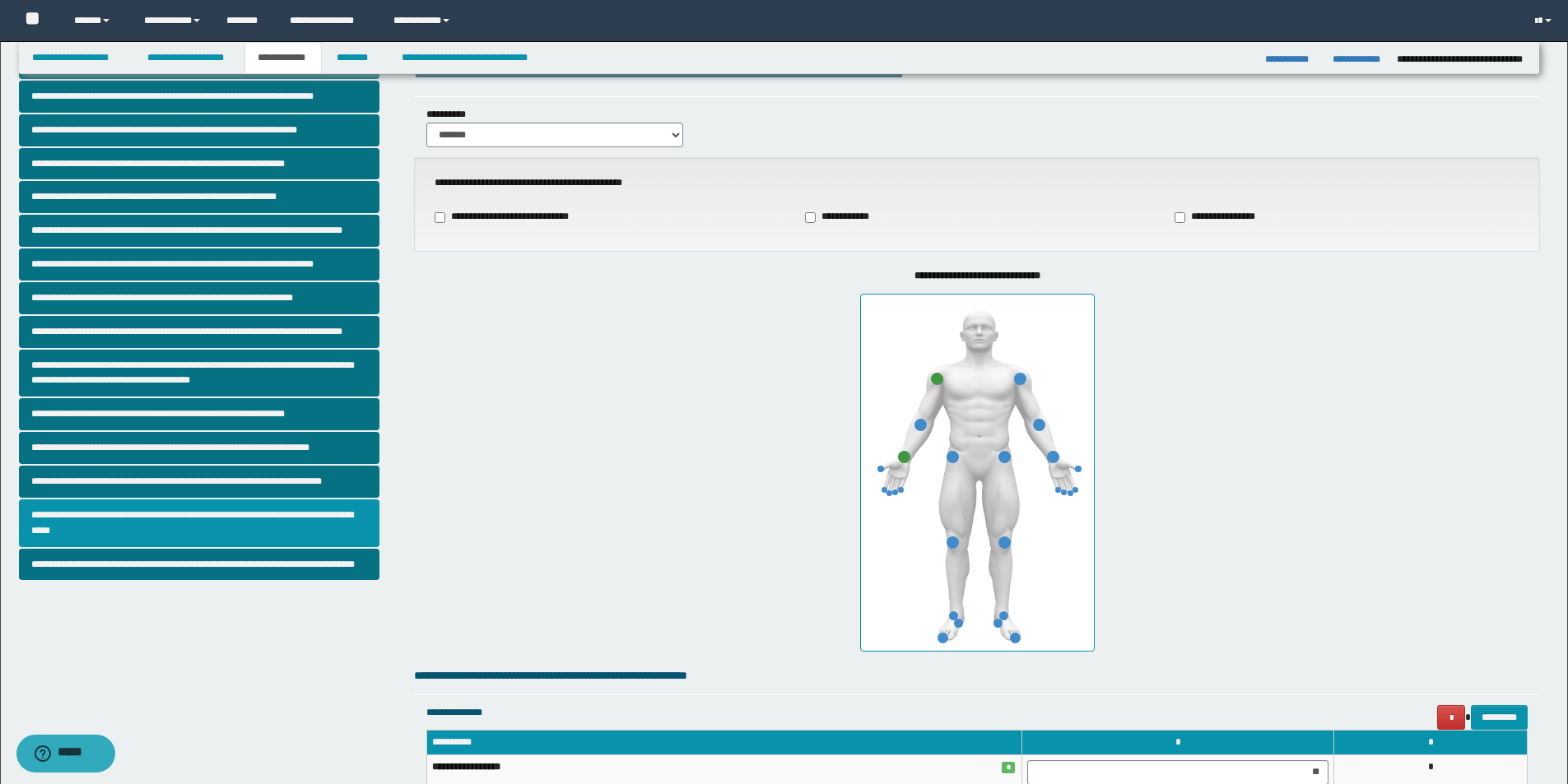 scroll, scrollTop: 0, scrollLeft: 0, axis: both 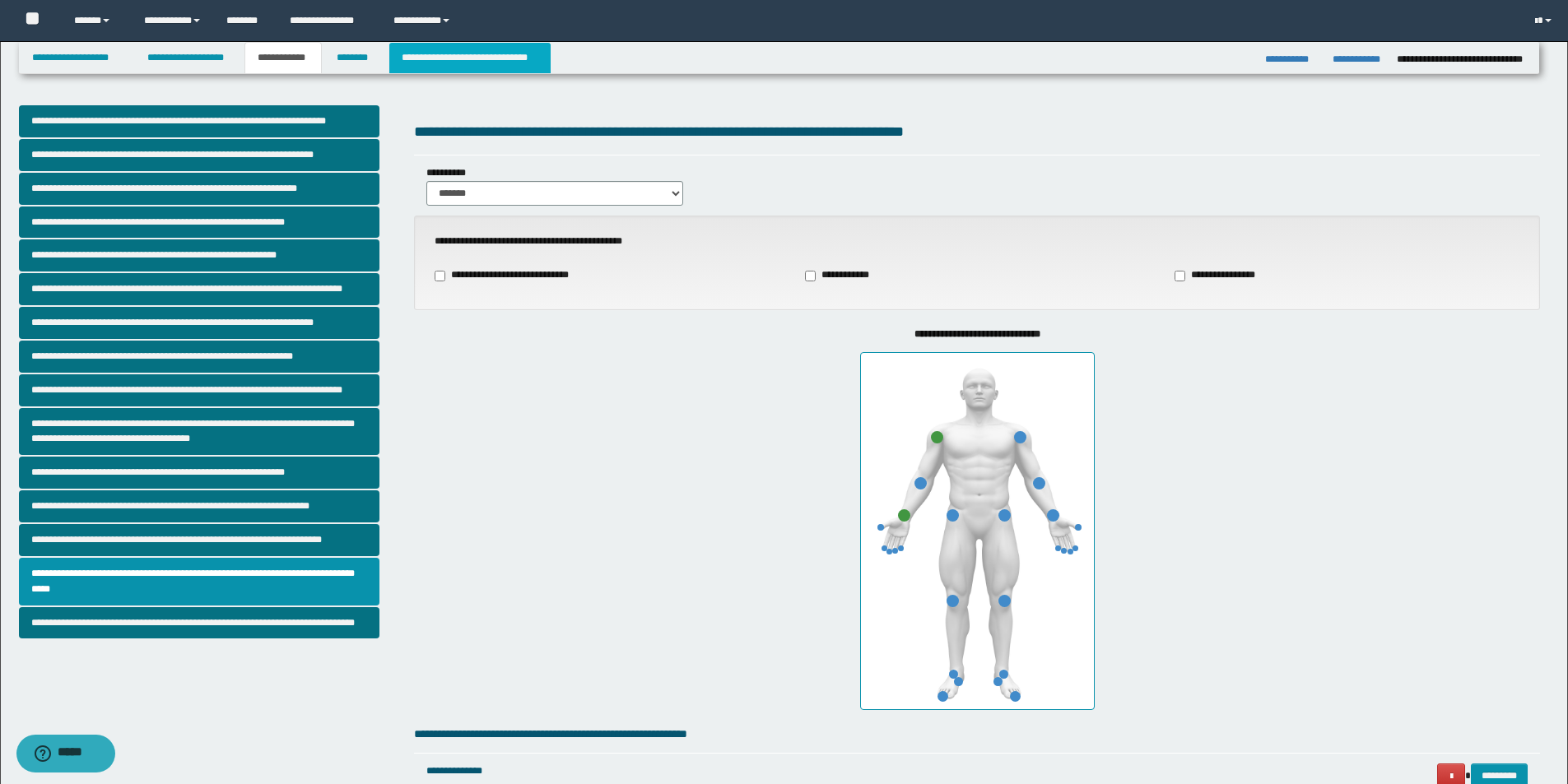 click on "**********" at bounding box center (469, 58) 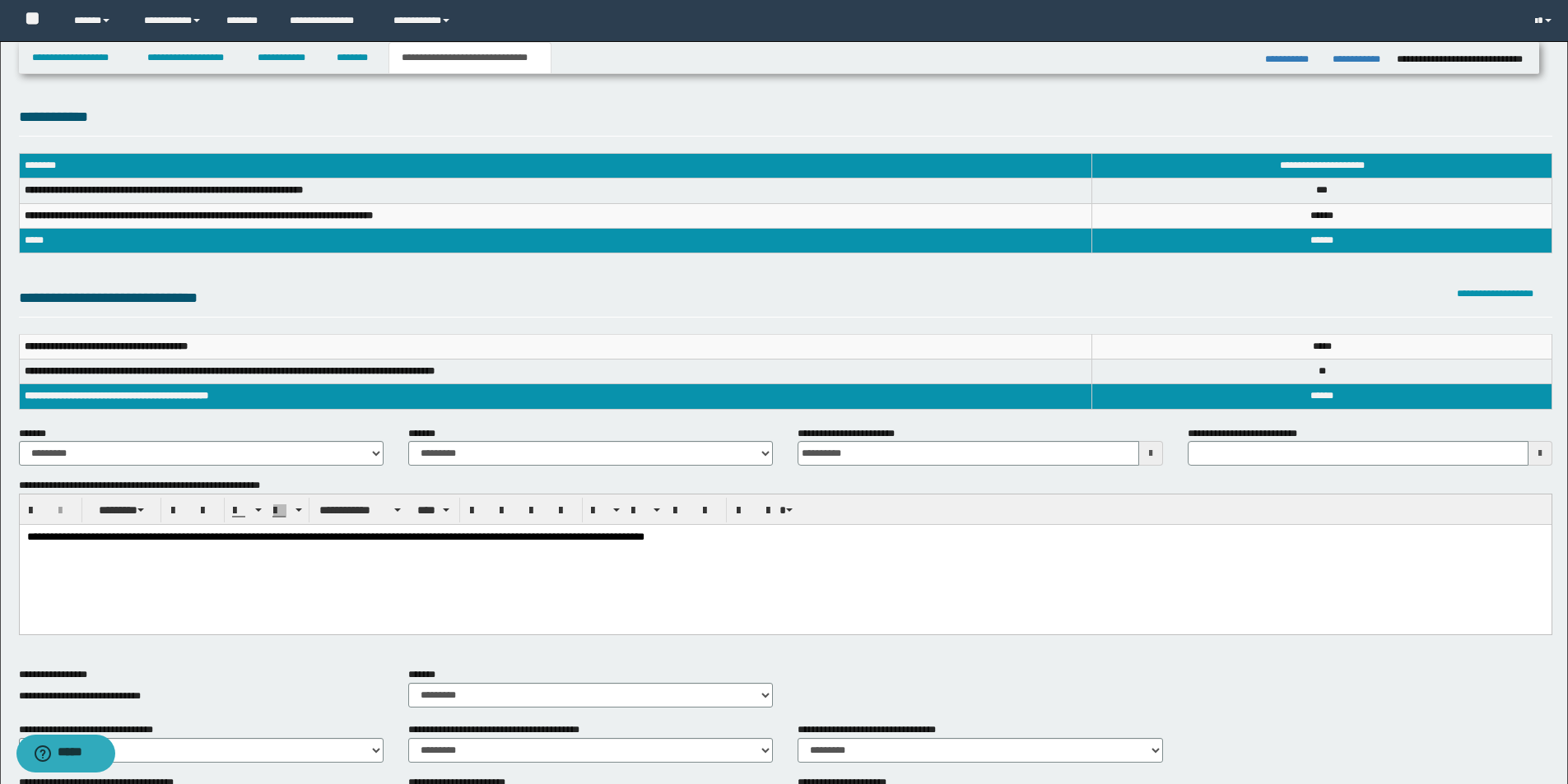 scroll, scrollTop: 329, scrollLeft: 0, axis: vertical 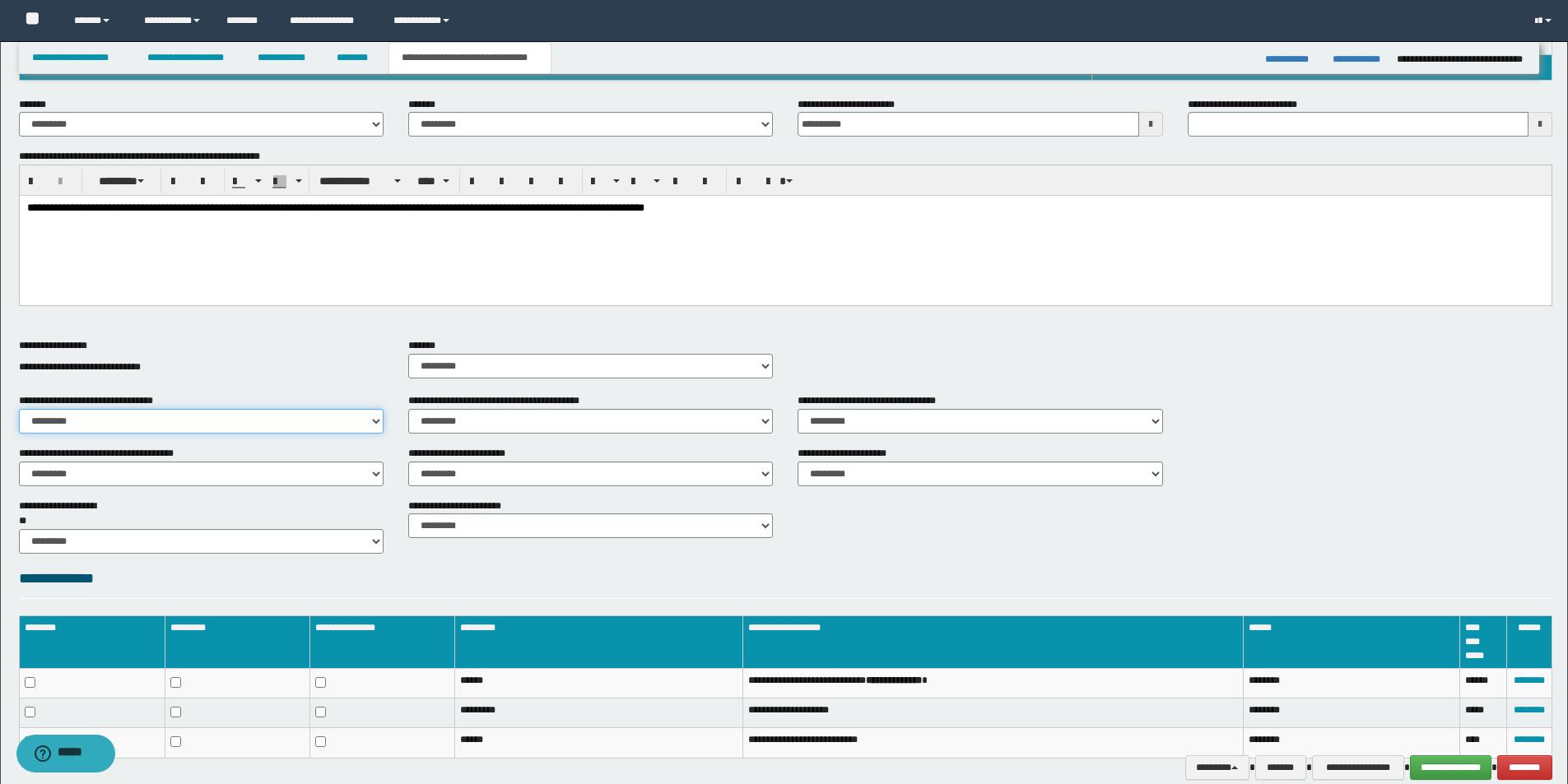 click on "*********
**
**" at bounding box center (201, 421) 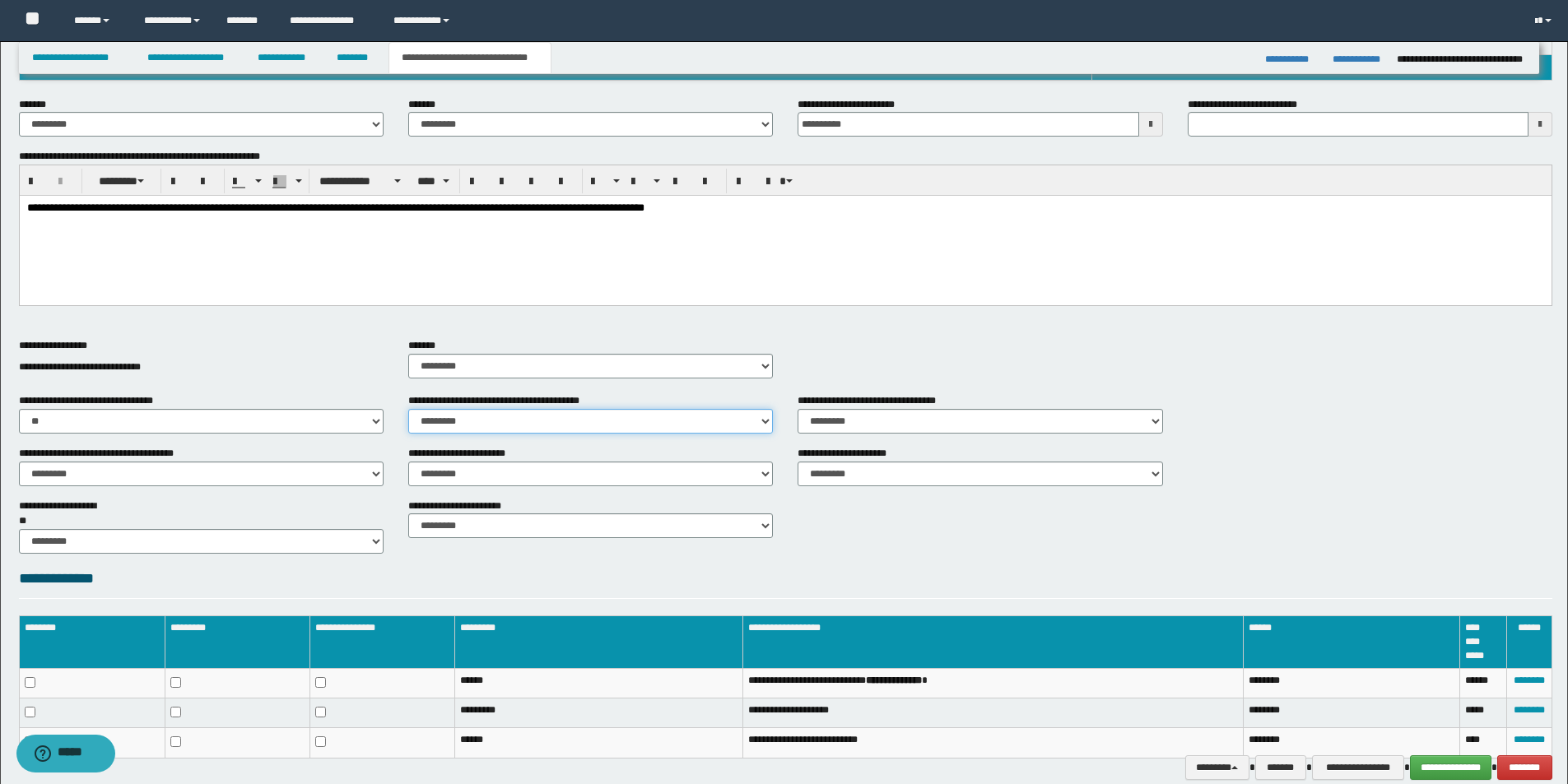 click on "*********
**
**" at bounding box center (590, 421) 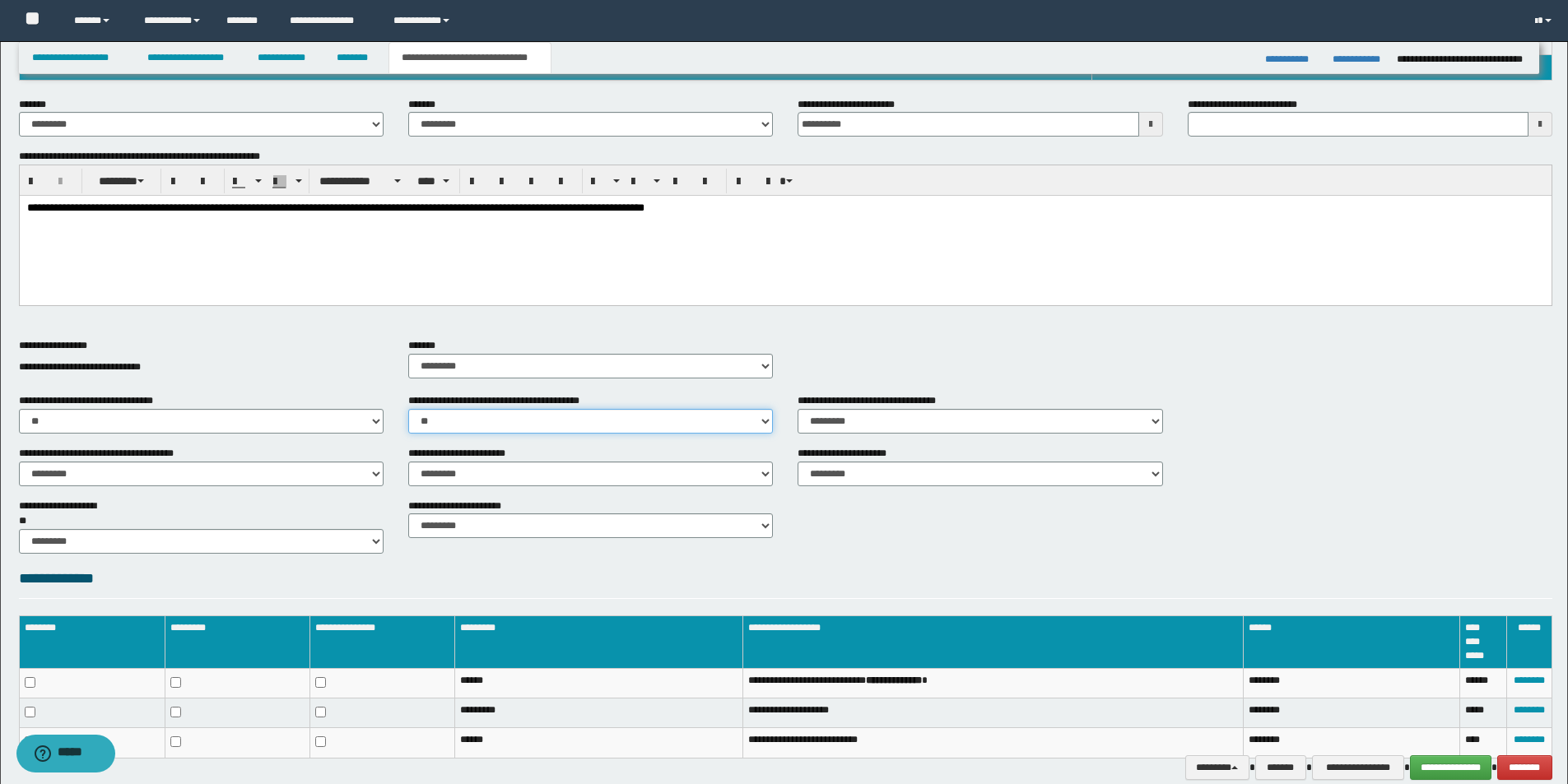click on "*********
**
**" at bounding box center (590, 421) 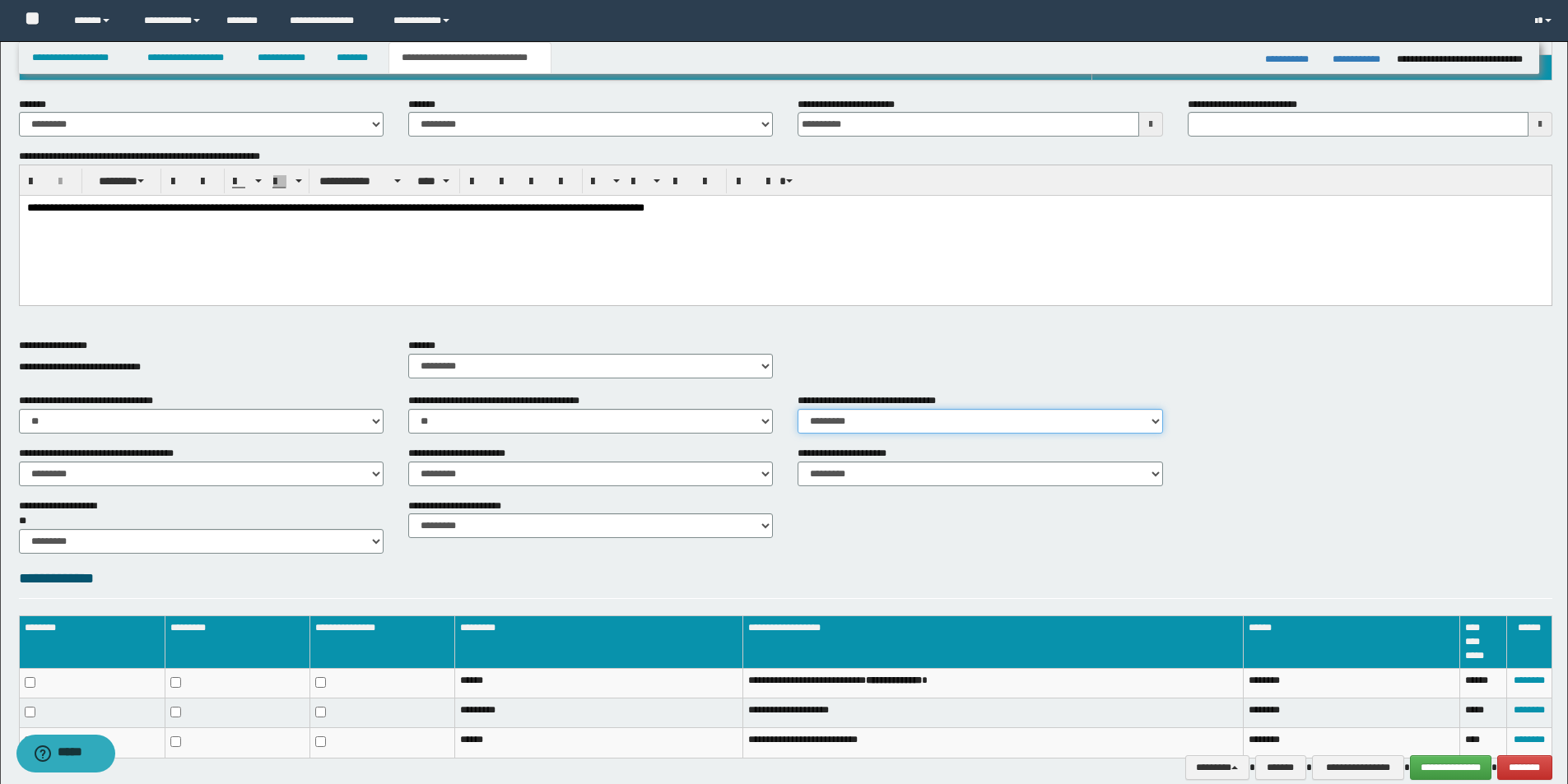 click on "*********
**
**" at bounding box center [979, 421] 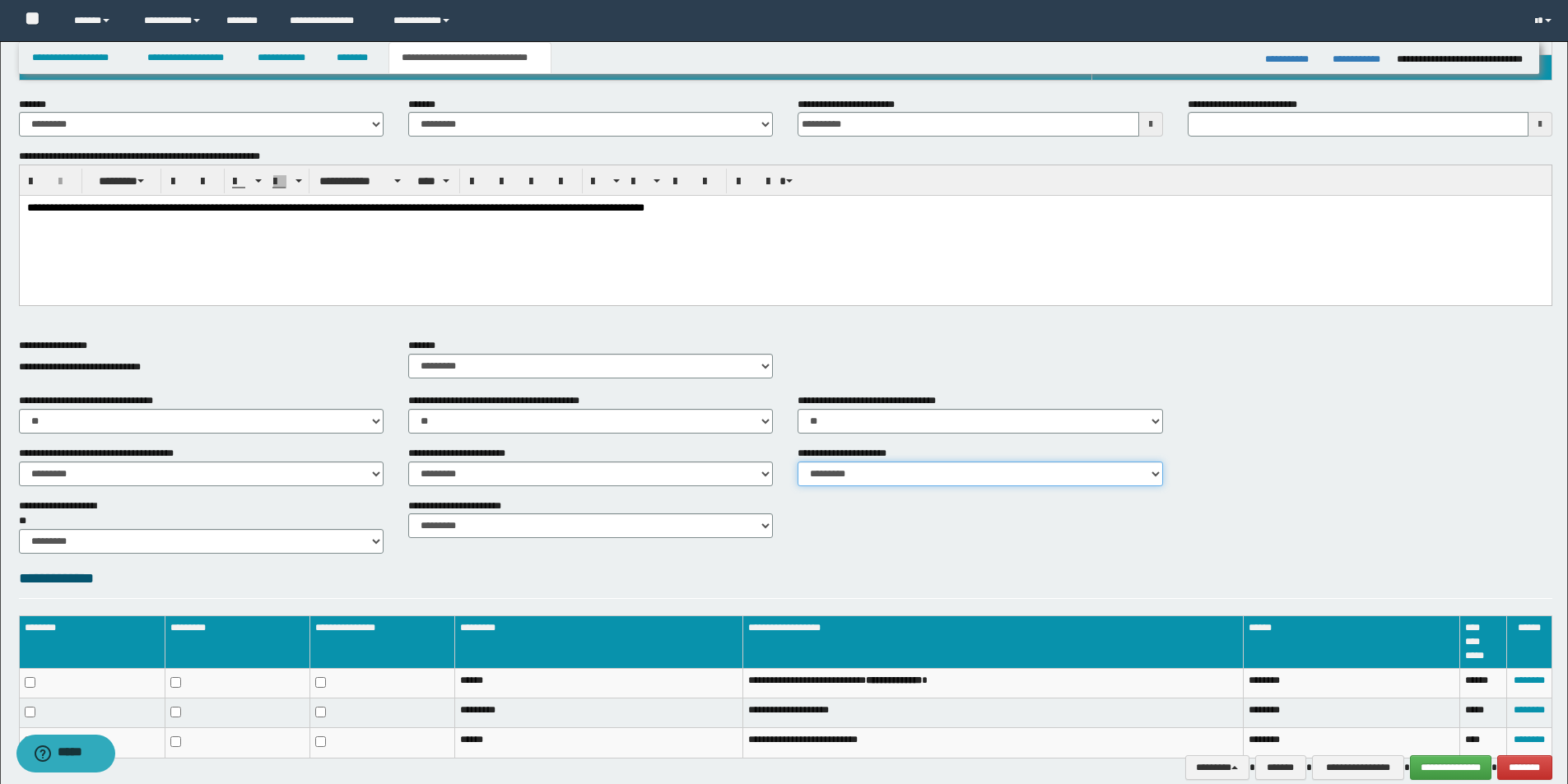 click on "*********
**
**" at bounding box center [979, 474] 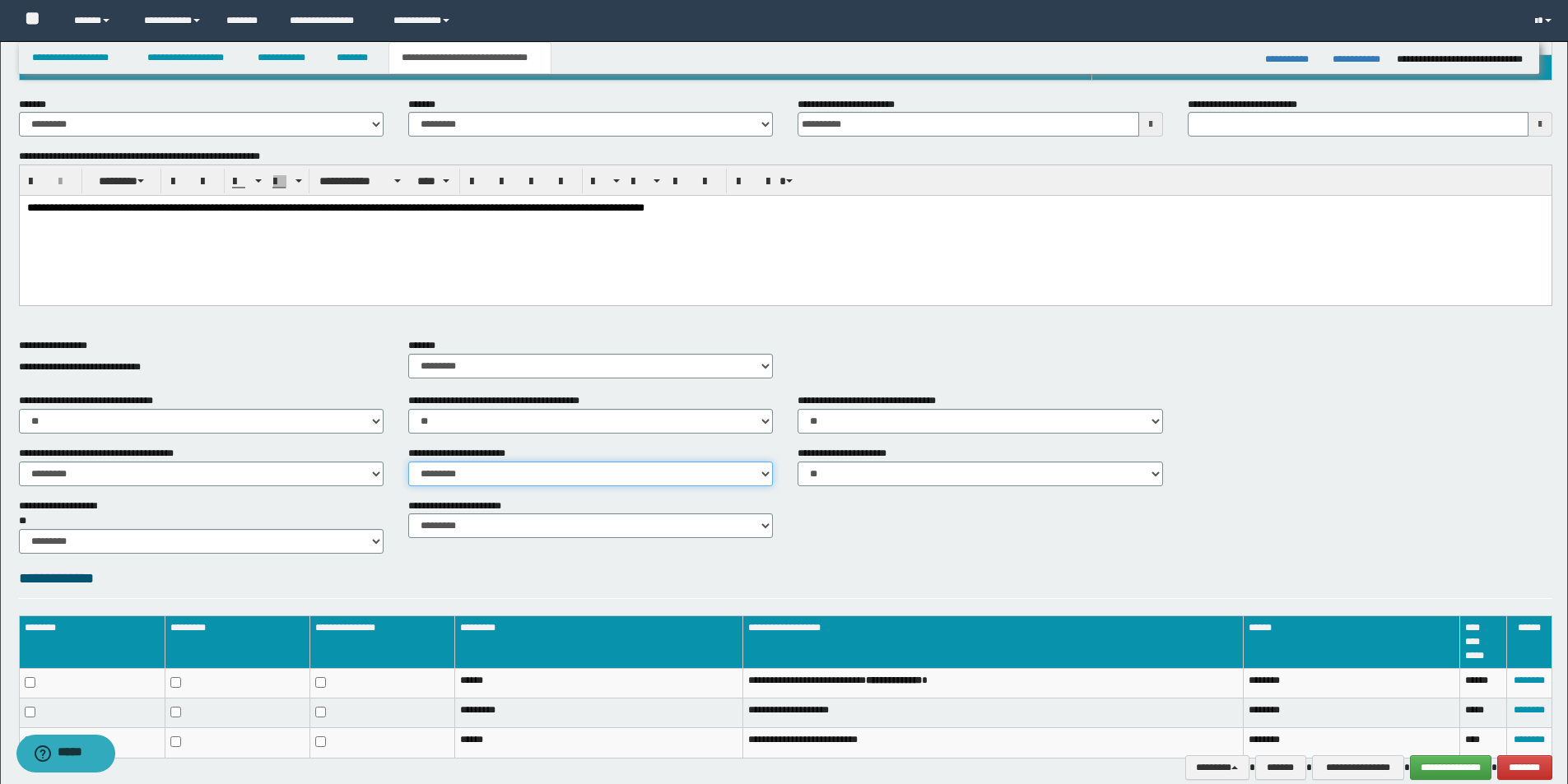 drag, startPoint x: 497, startPoint y: 477, endPoint x: 488, endPoint y: 480, distance: 9.486833 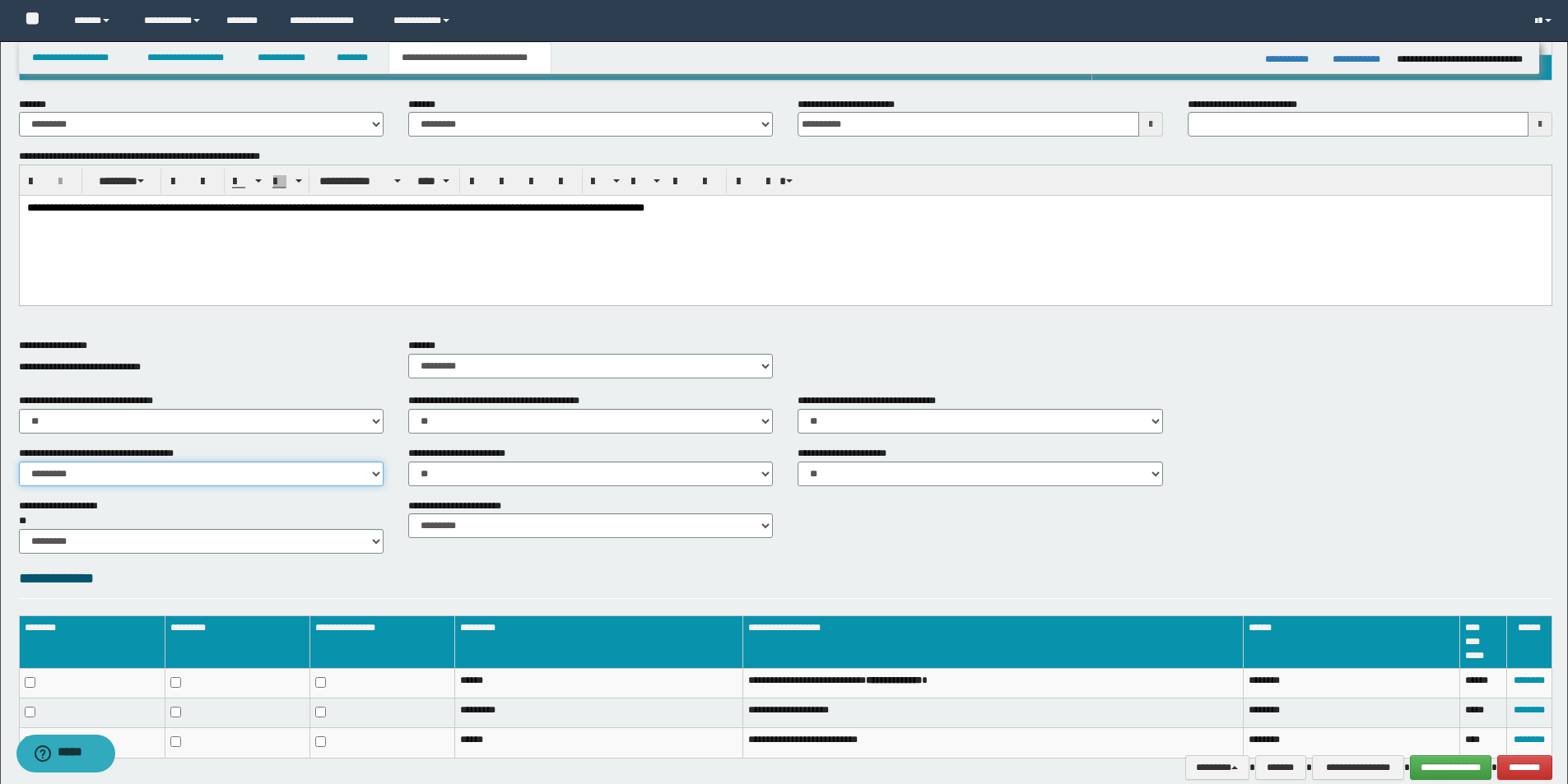 drag, startPoint x: 122, startPoint y: 479, endPoint x: 113, endPoint y: 481, distance: 9.219544 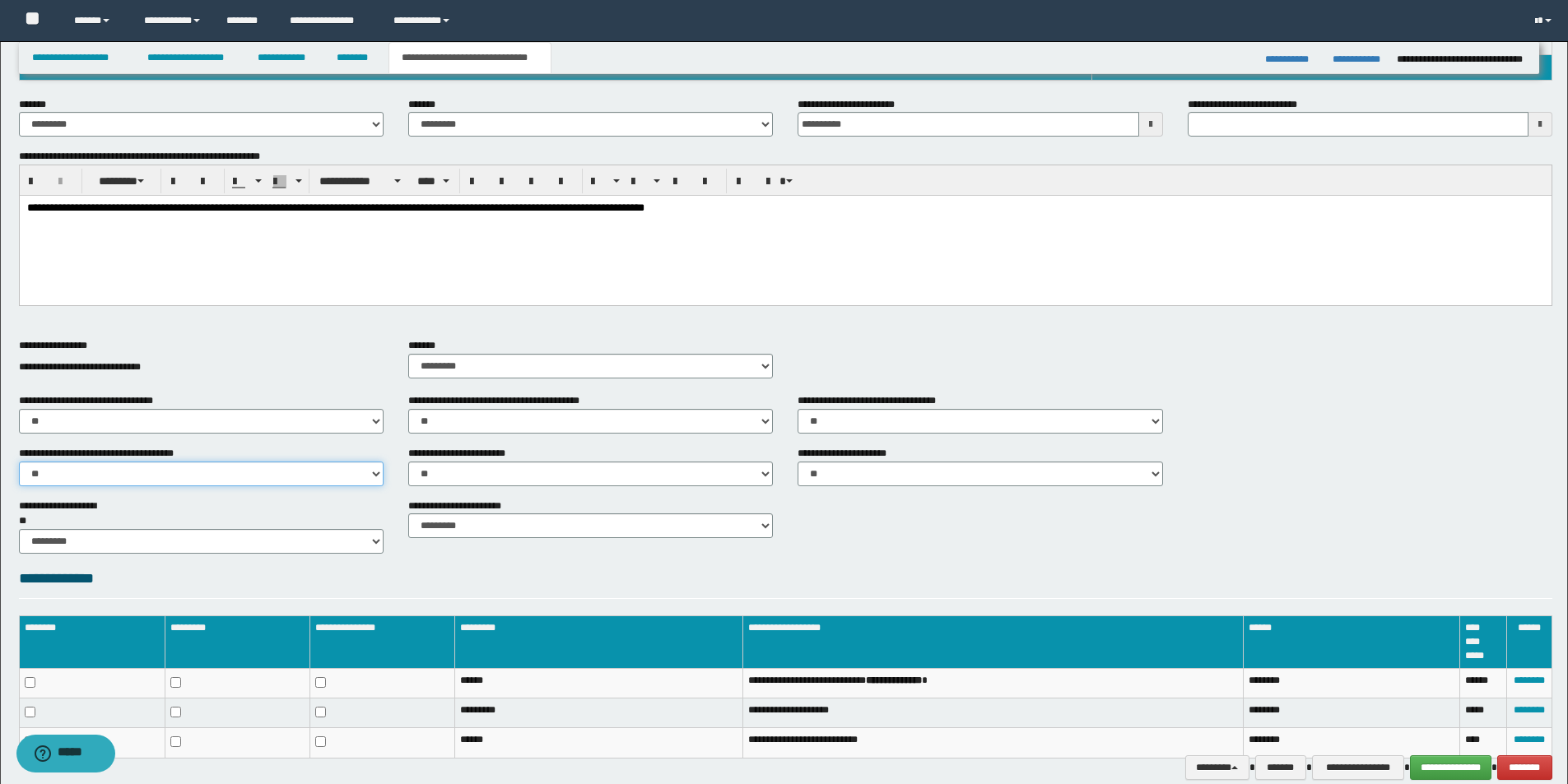 click on "*********
**
**" at bounding box center (201, 474) 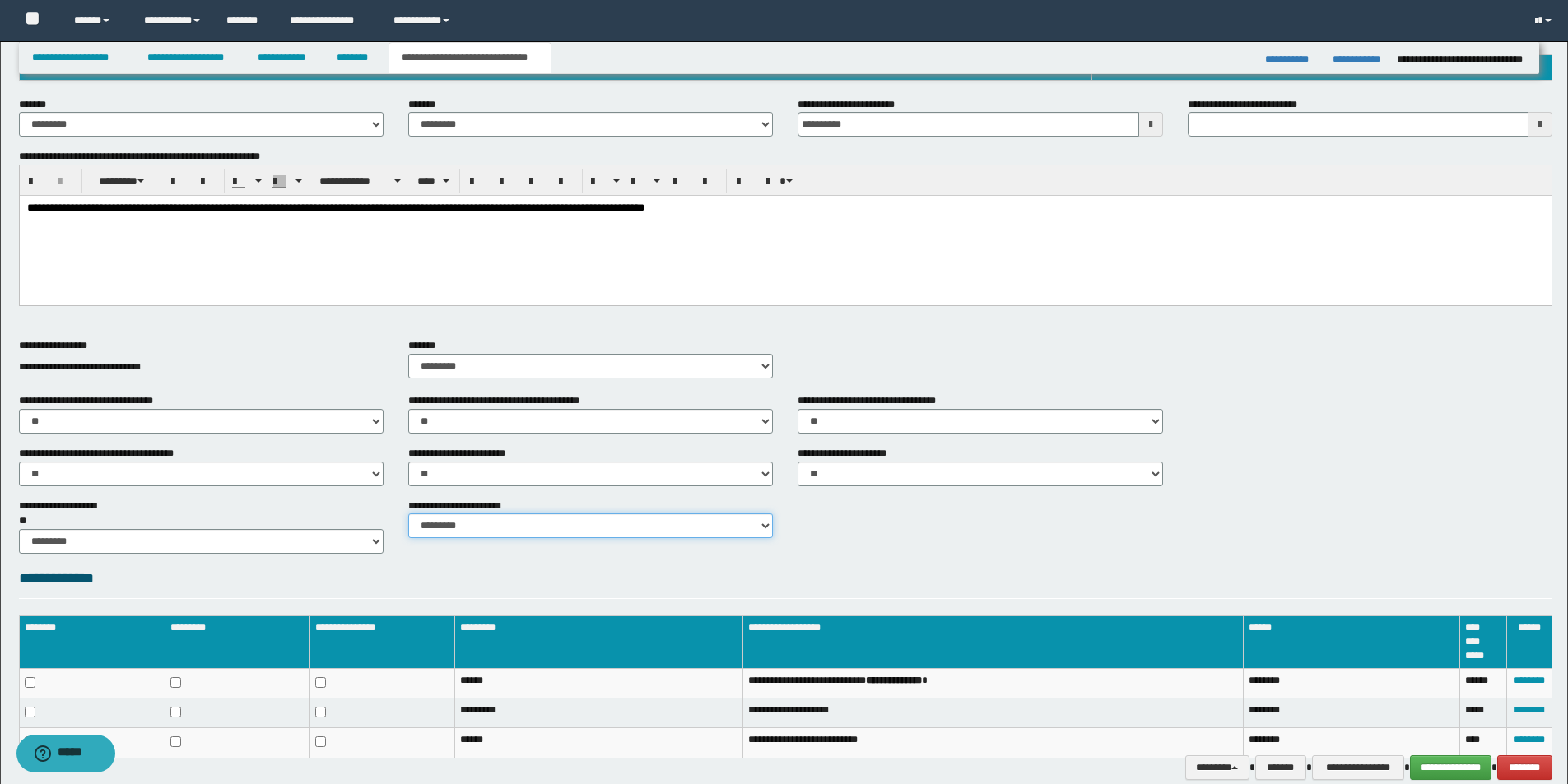 click on "*********
*********
*********" at bounding box center (590, 526) 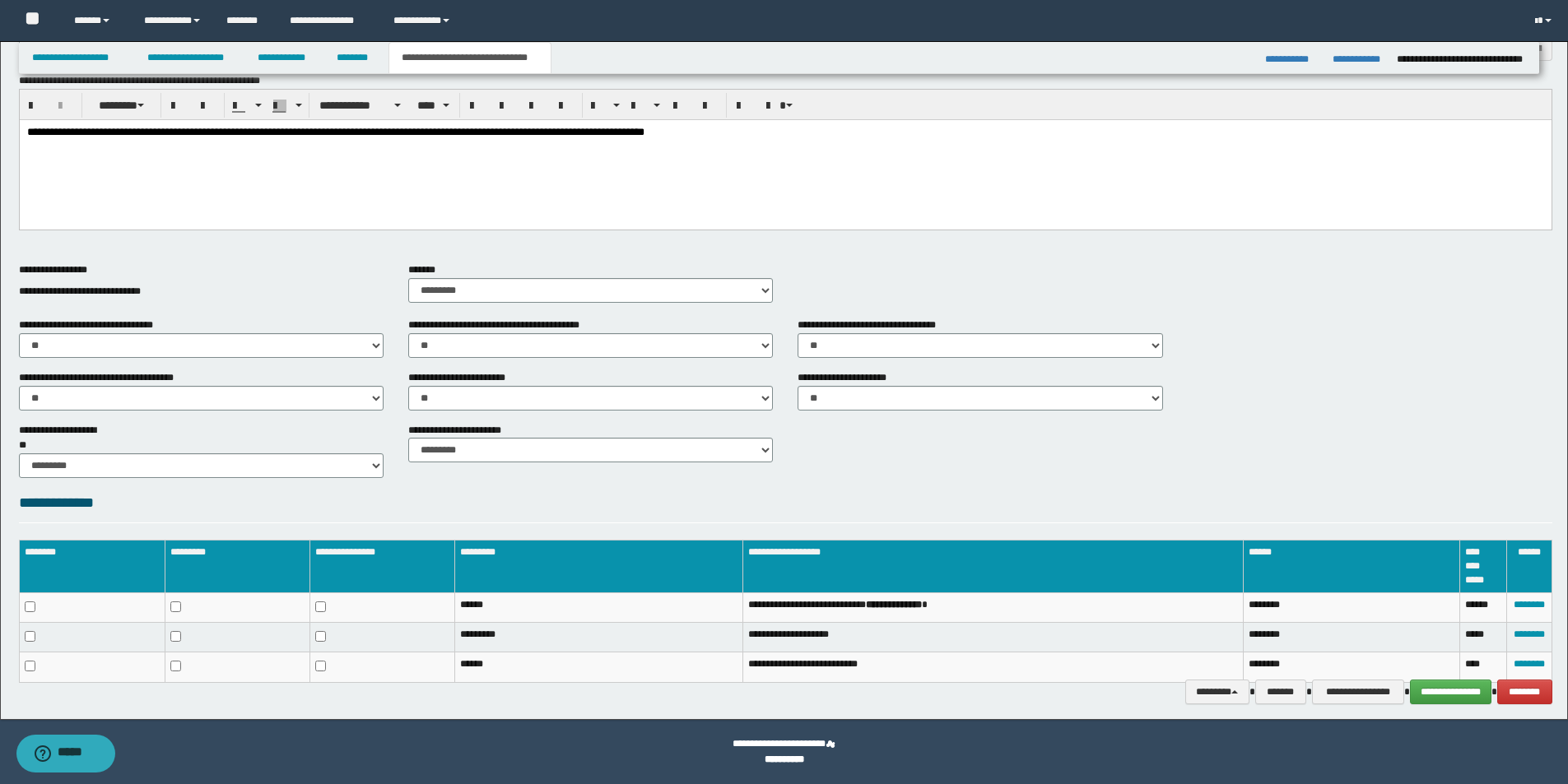 click on "**********" at bounding box center [785, 449] 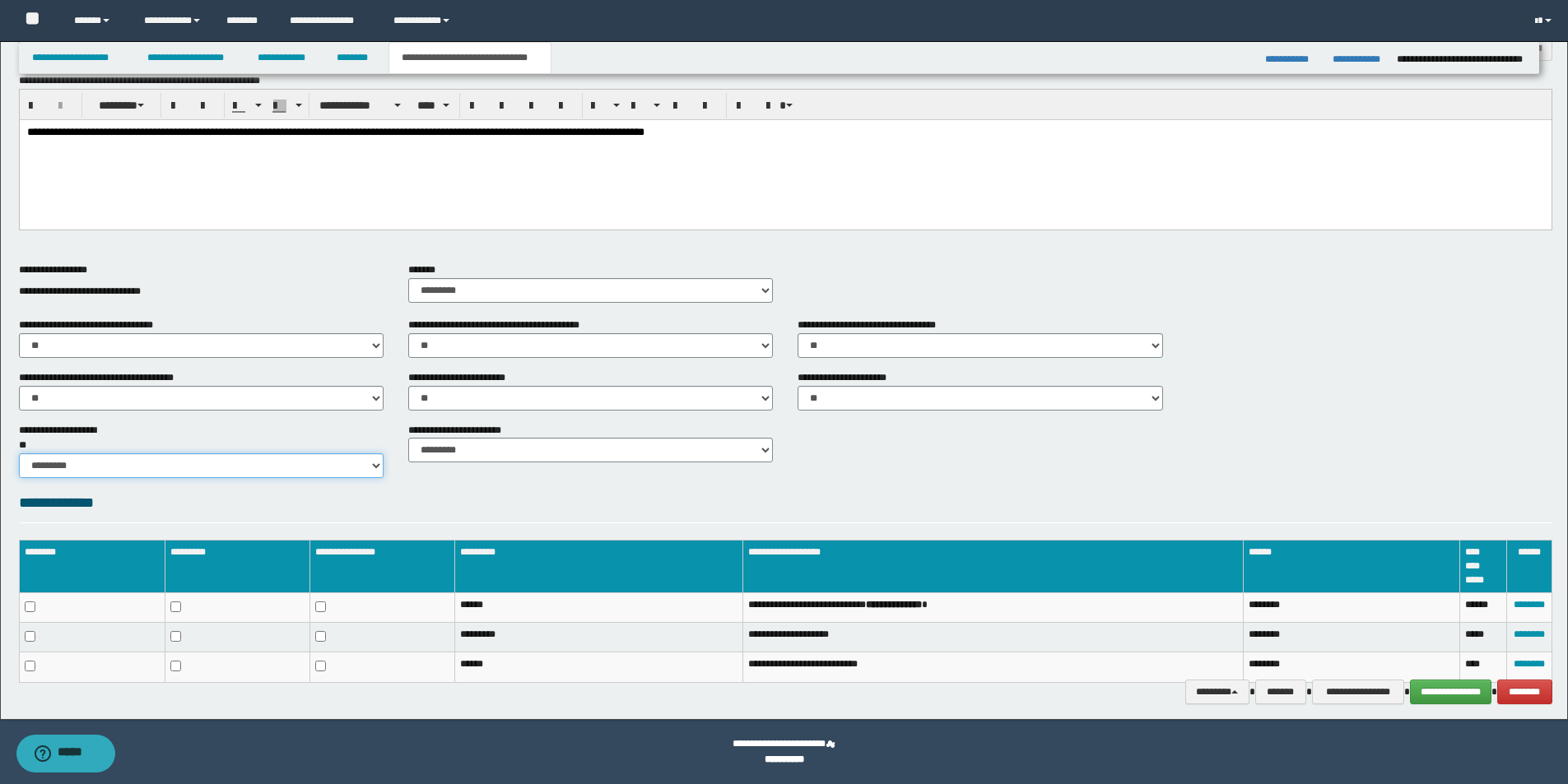 click on "*********
**
**" at bounding box center (201, 466) 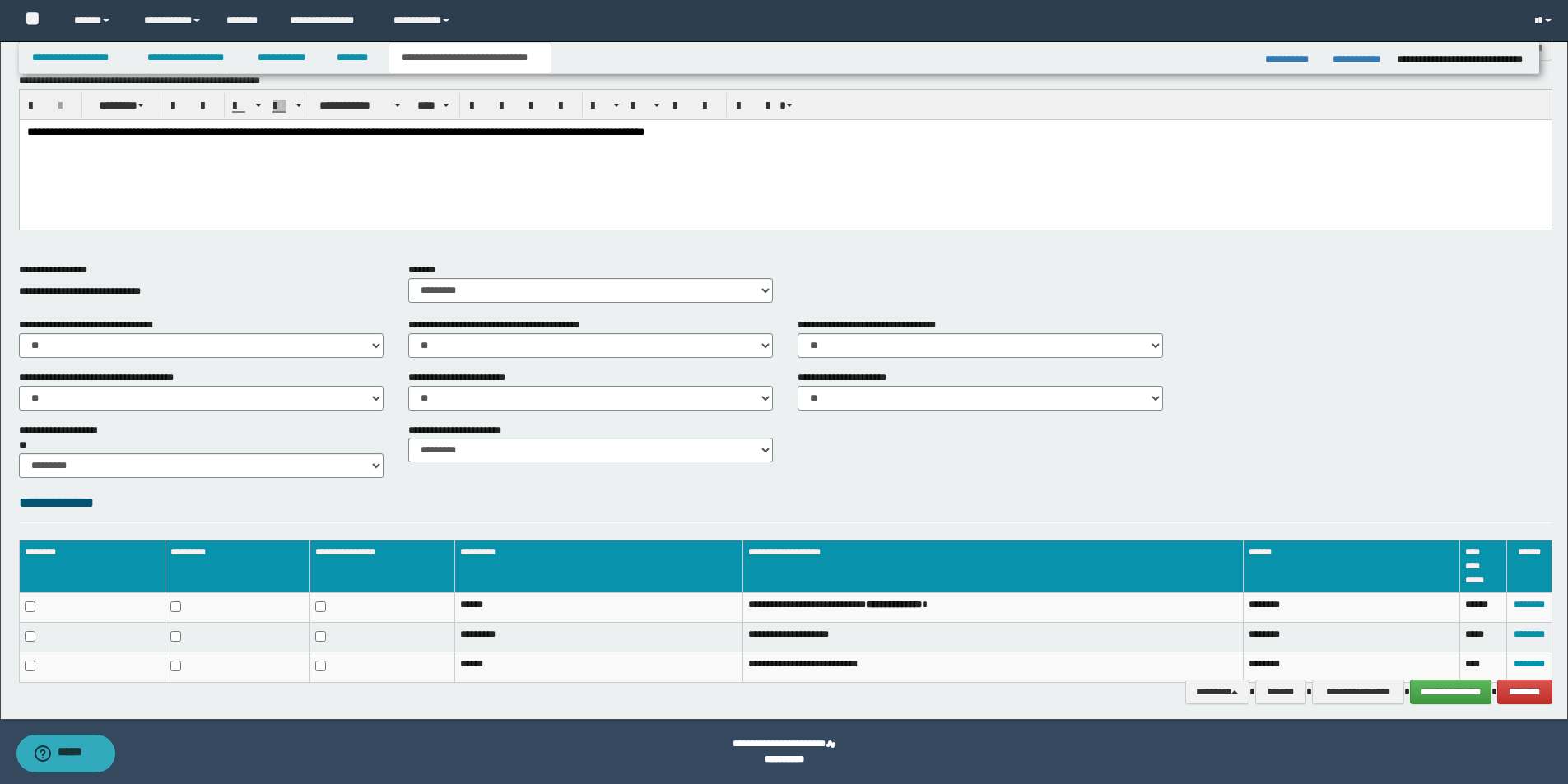 click on "**********" at bounding box center [785, 449] 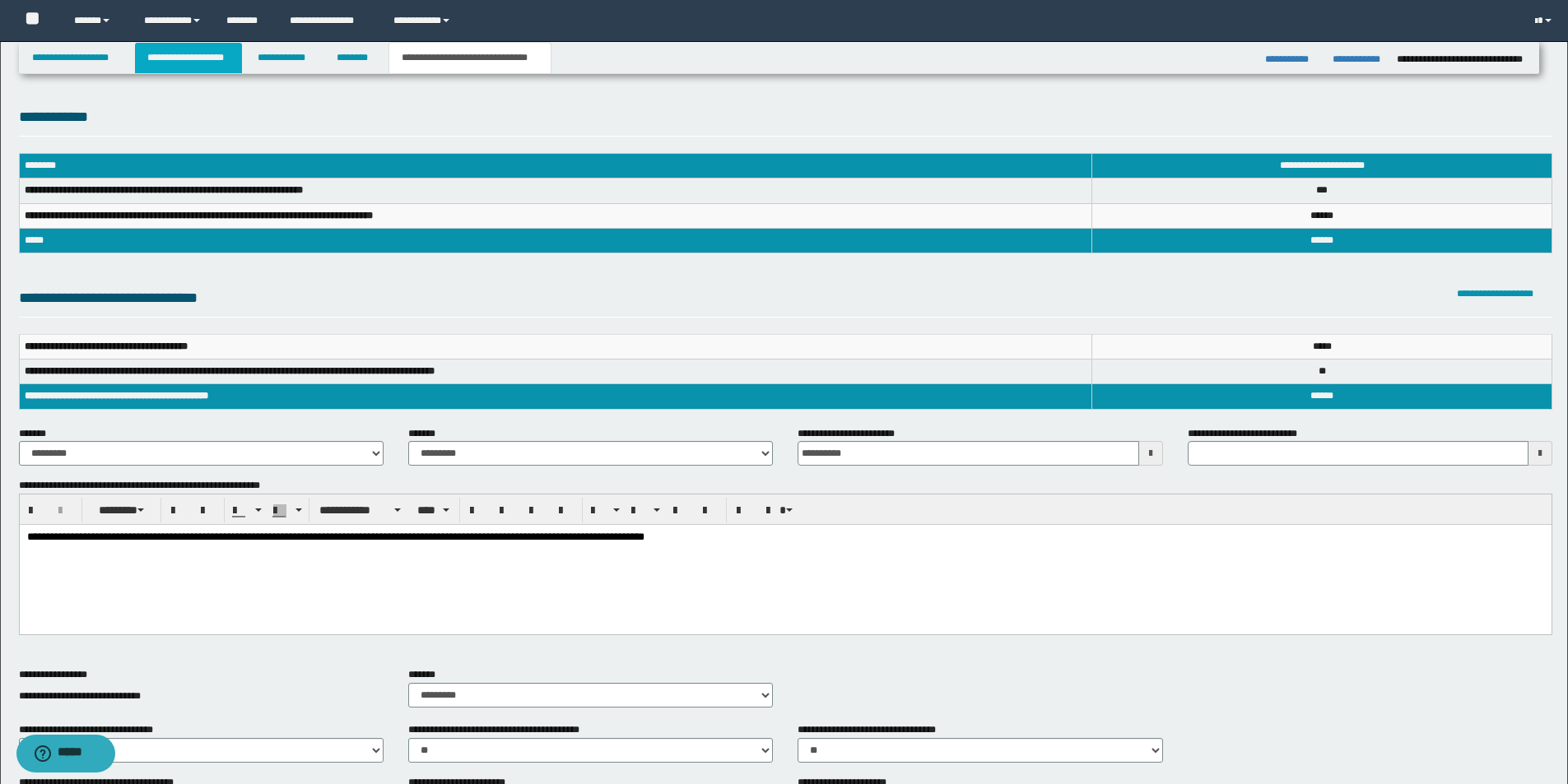 click on "**********" at bounding box center [188, 58] 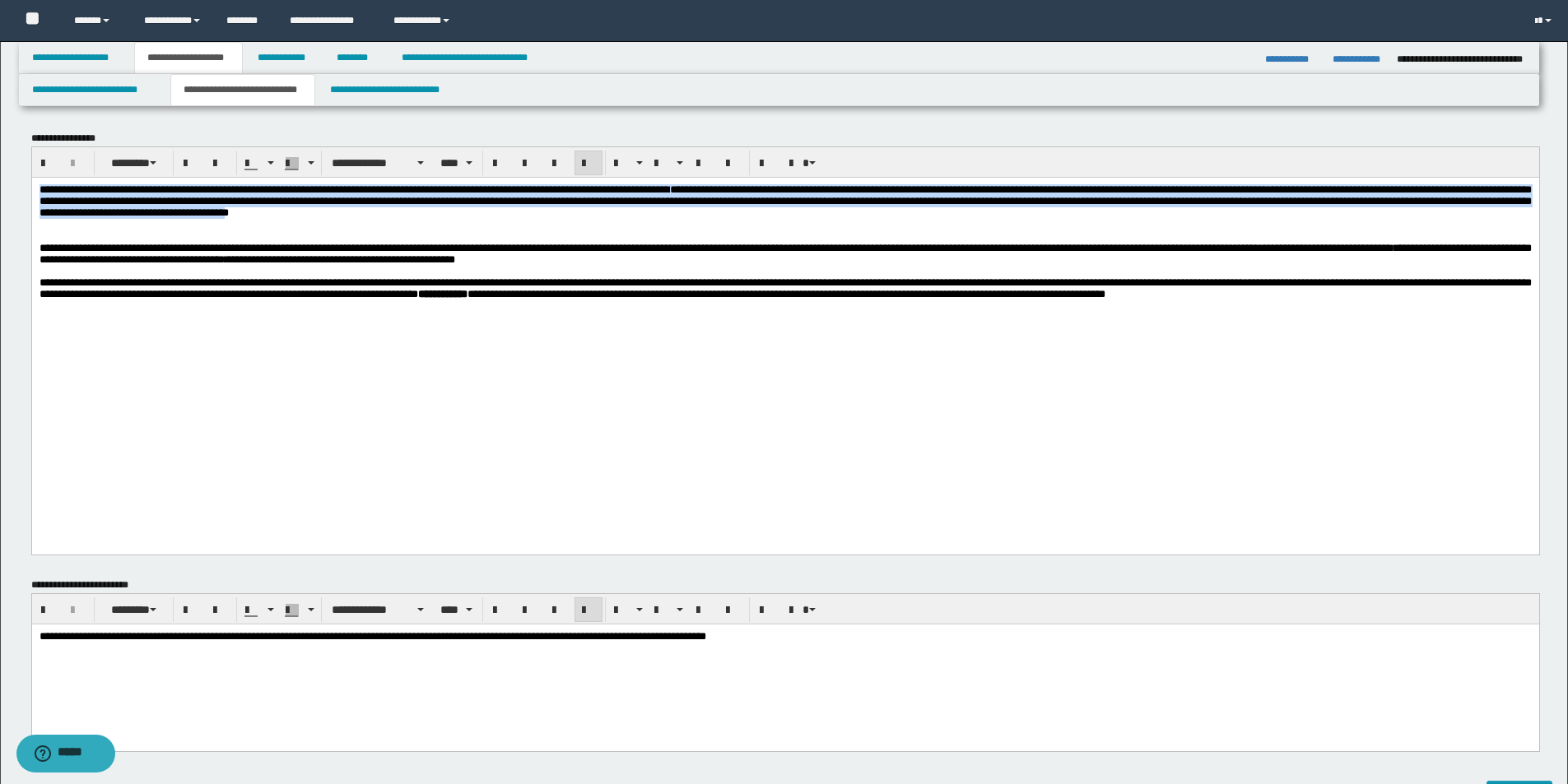 click on "**********" at bounding box center [784, 267] 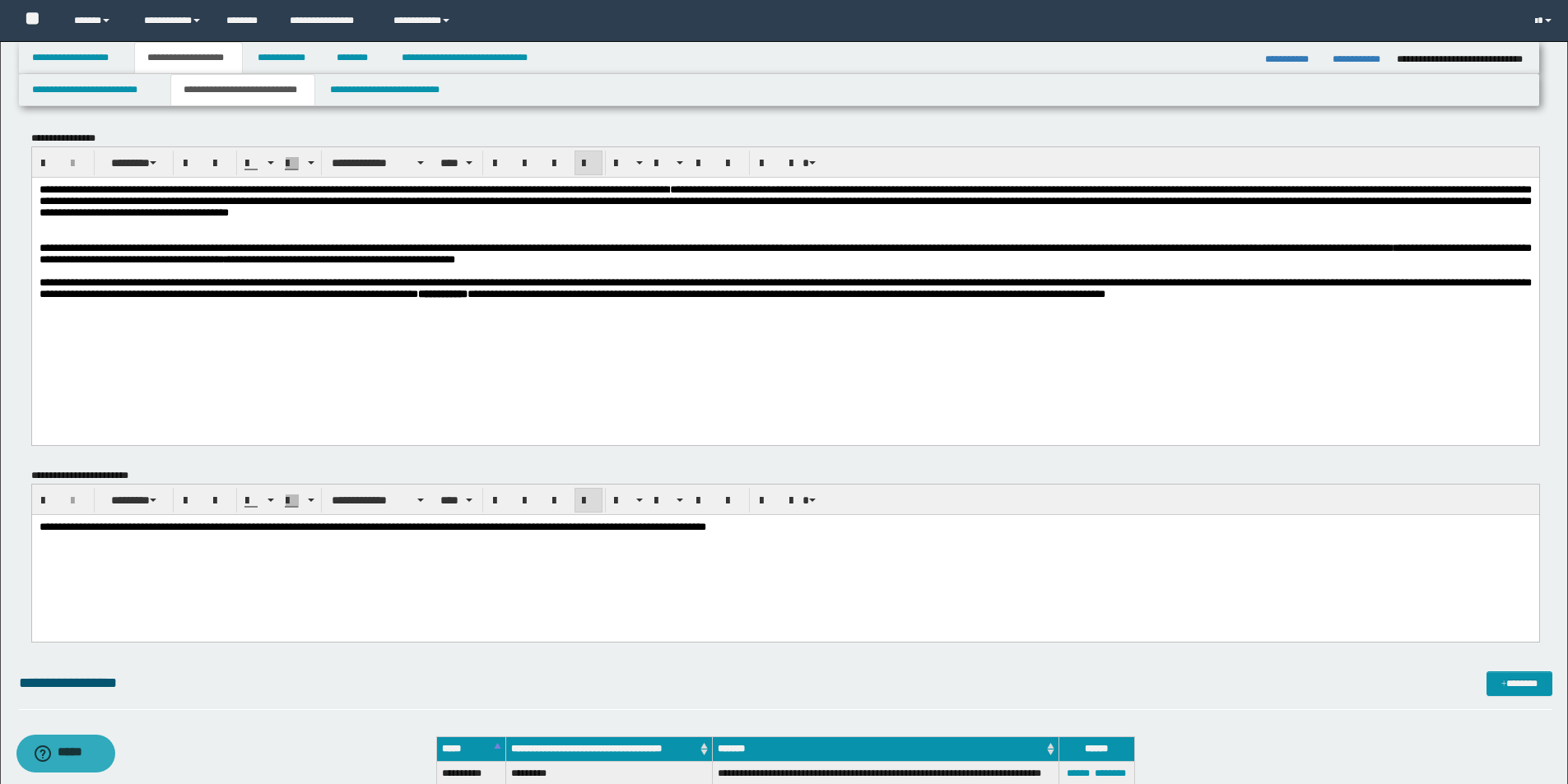 click on "**********" at bounding box center [784, 288] 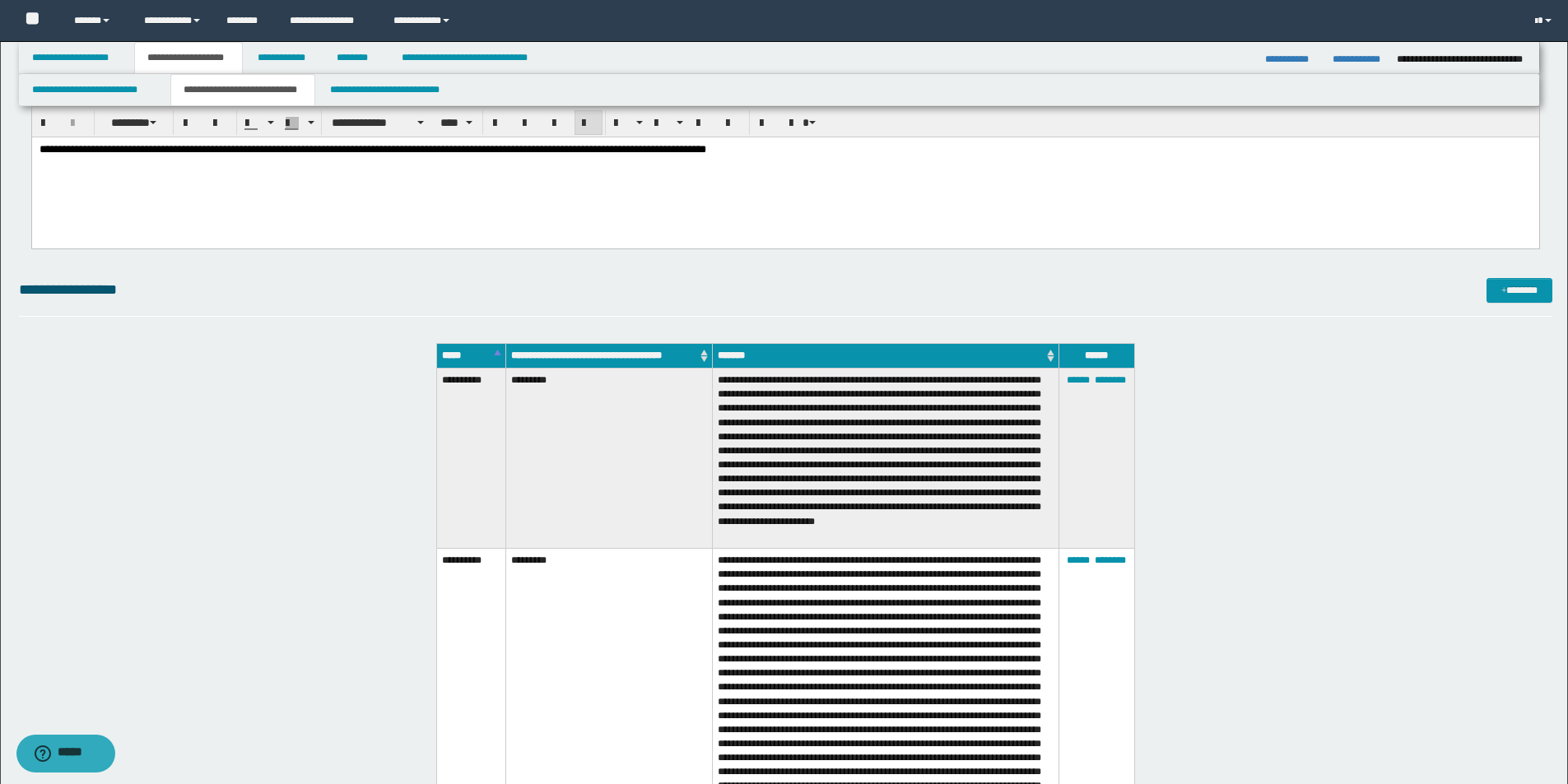 scroll, scrollTop: 0, scrollLeft: 0, axis: both 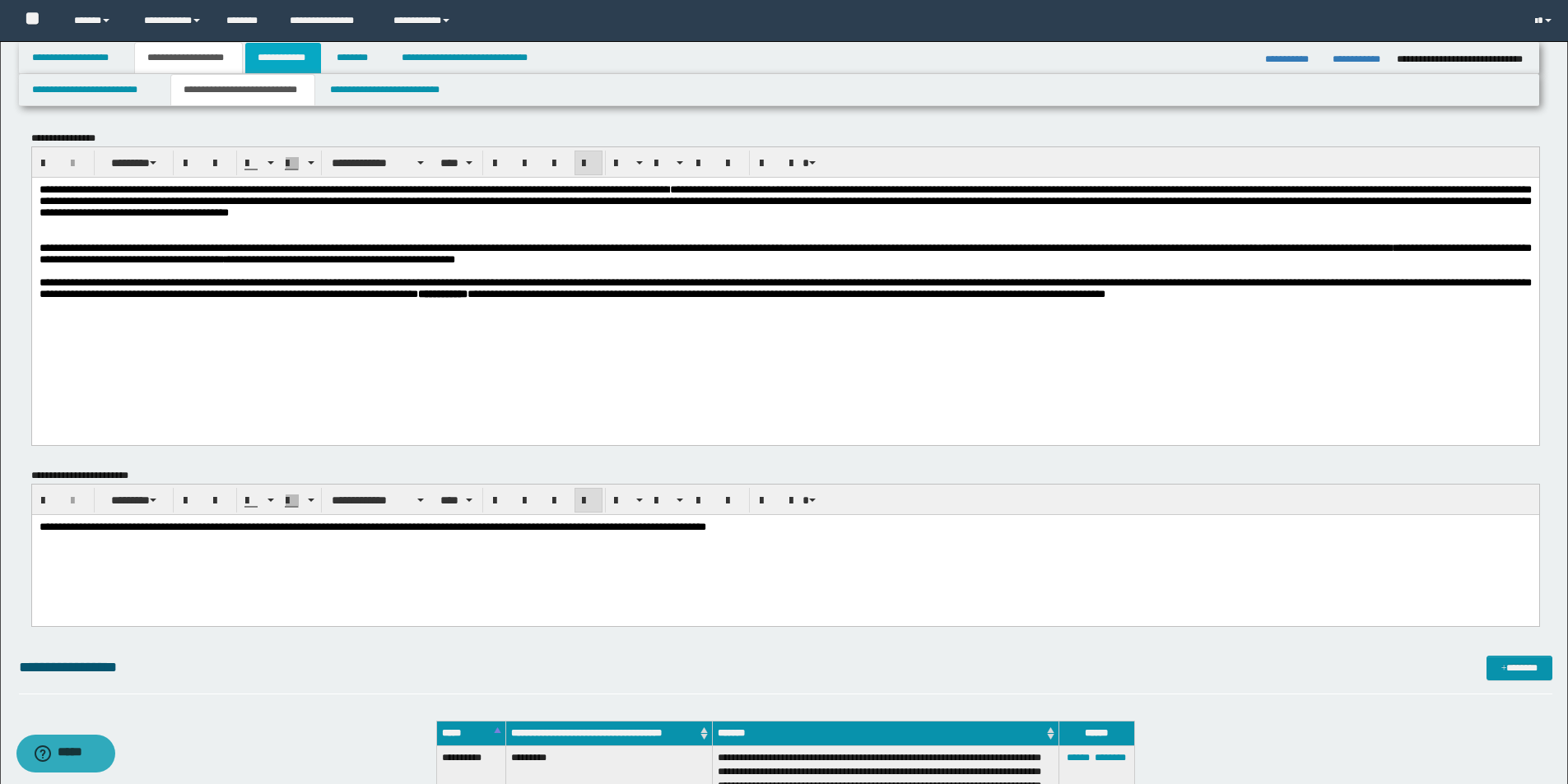 click on "**********" at bounding box center [283, 58] 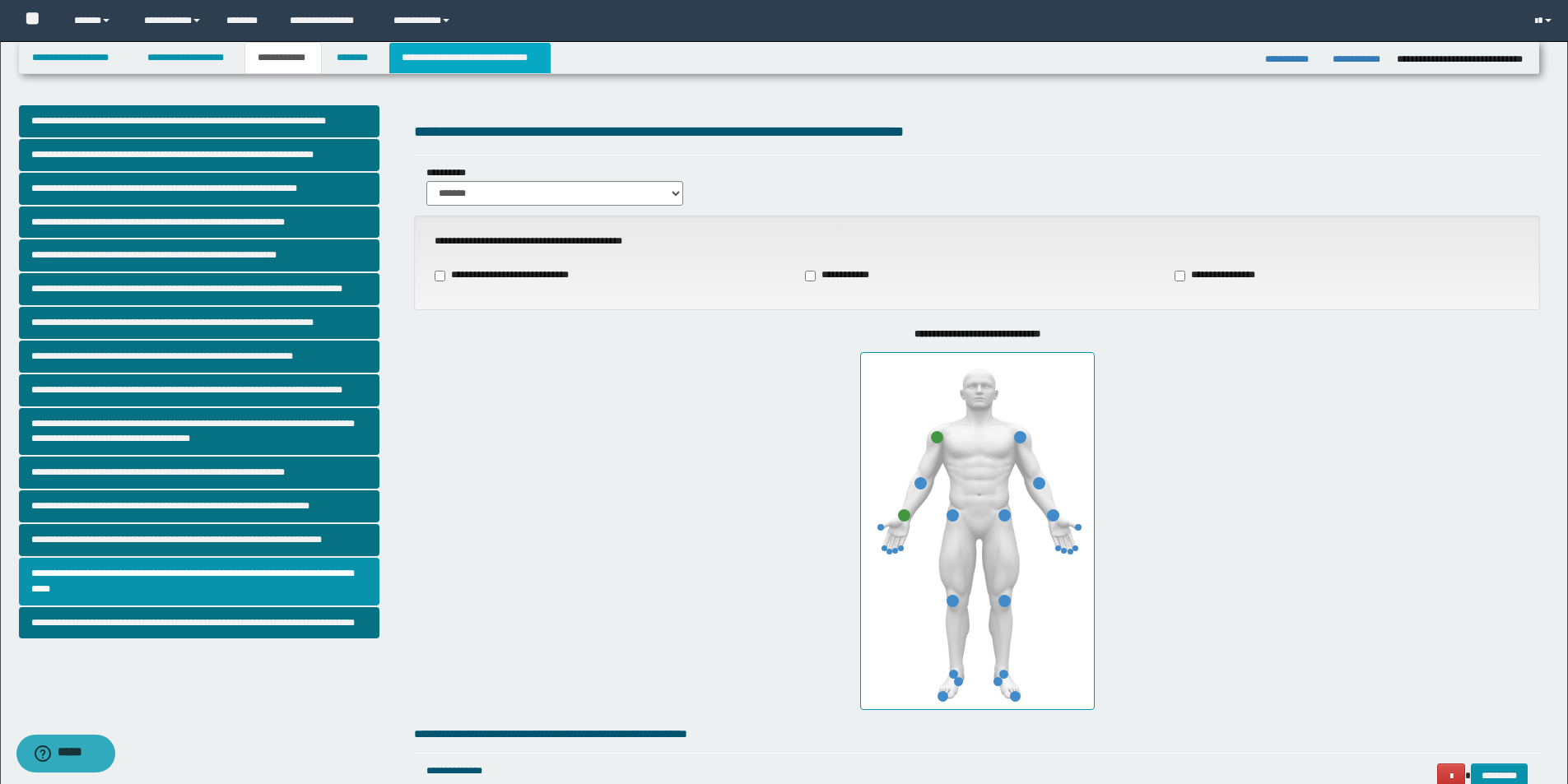 click on "**********" at bounding box center (469, 58) 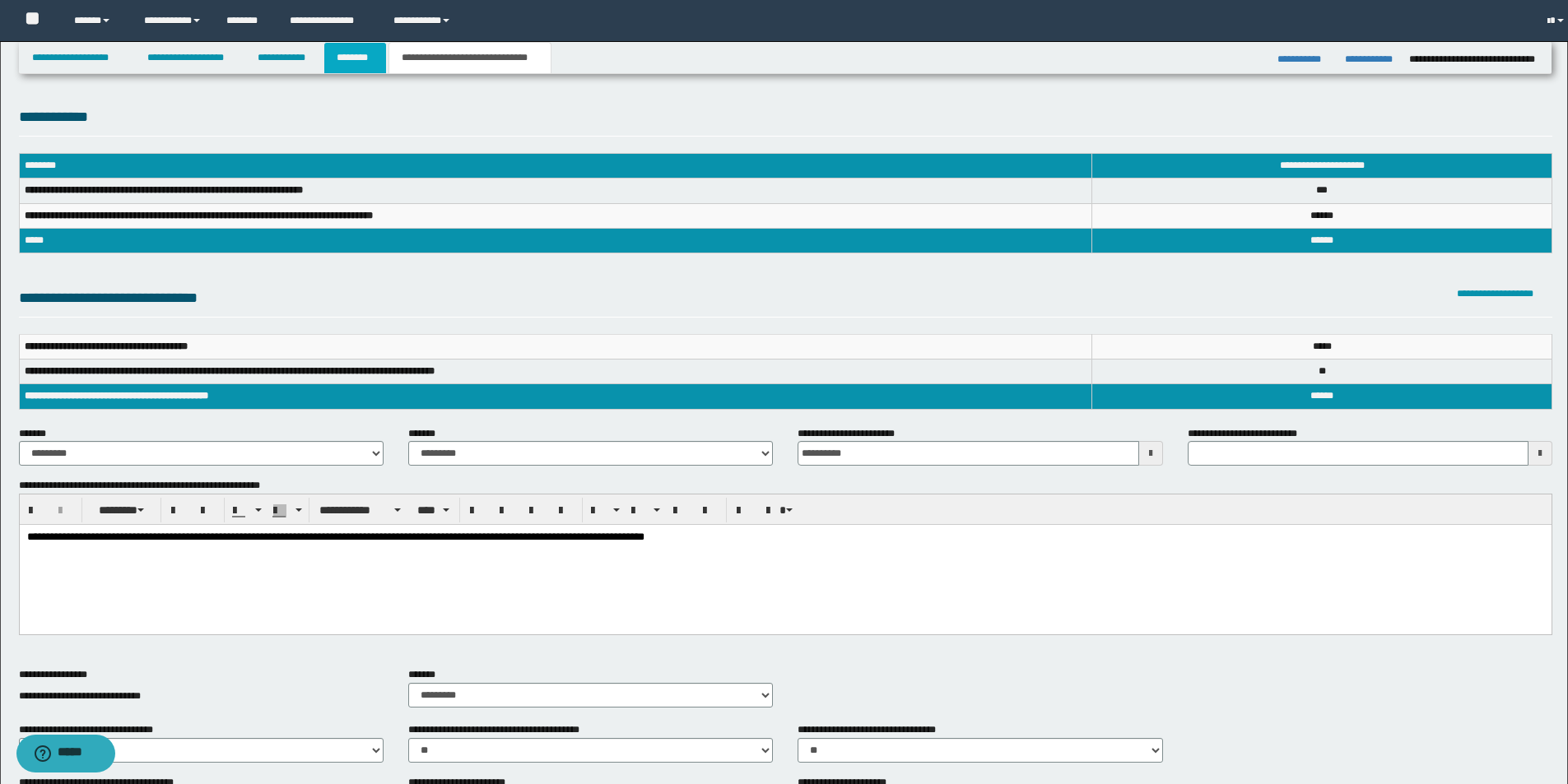 click on "********" at bounding box center [355, 58] 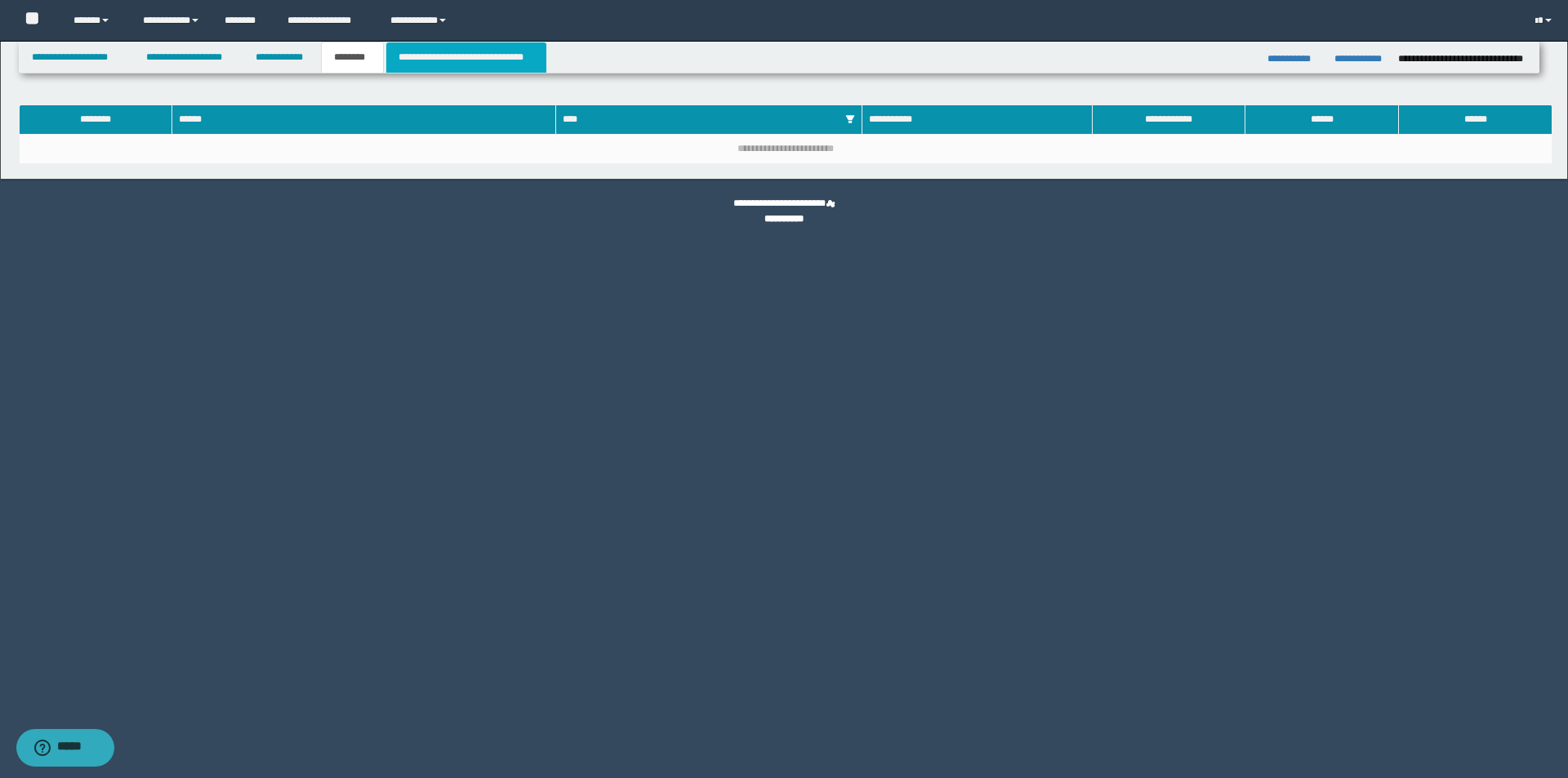 click on "**********" at bounding box center [466, 57] 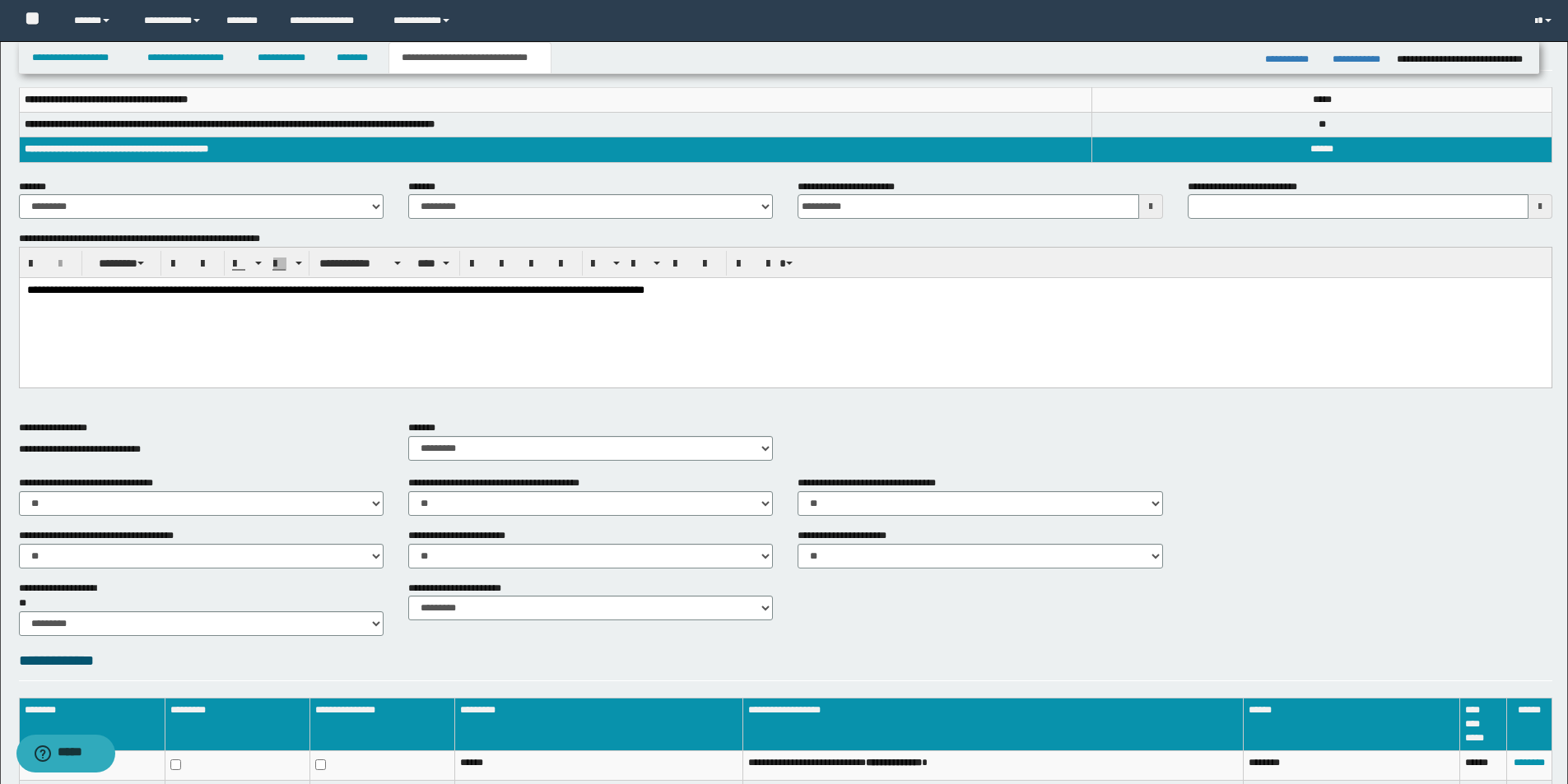 scroll, scrollTop: 405, scrollLeft: 0, axis: vertical 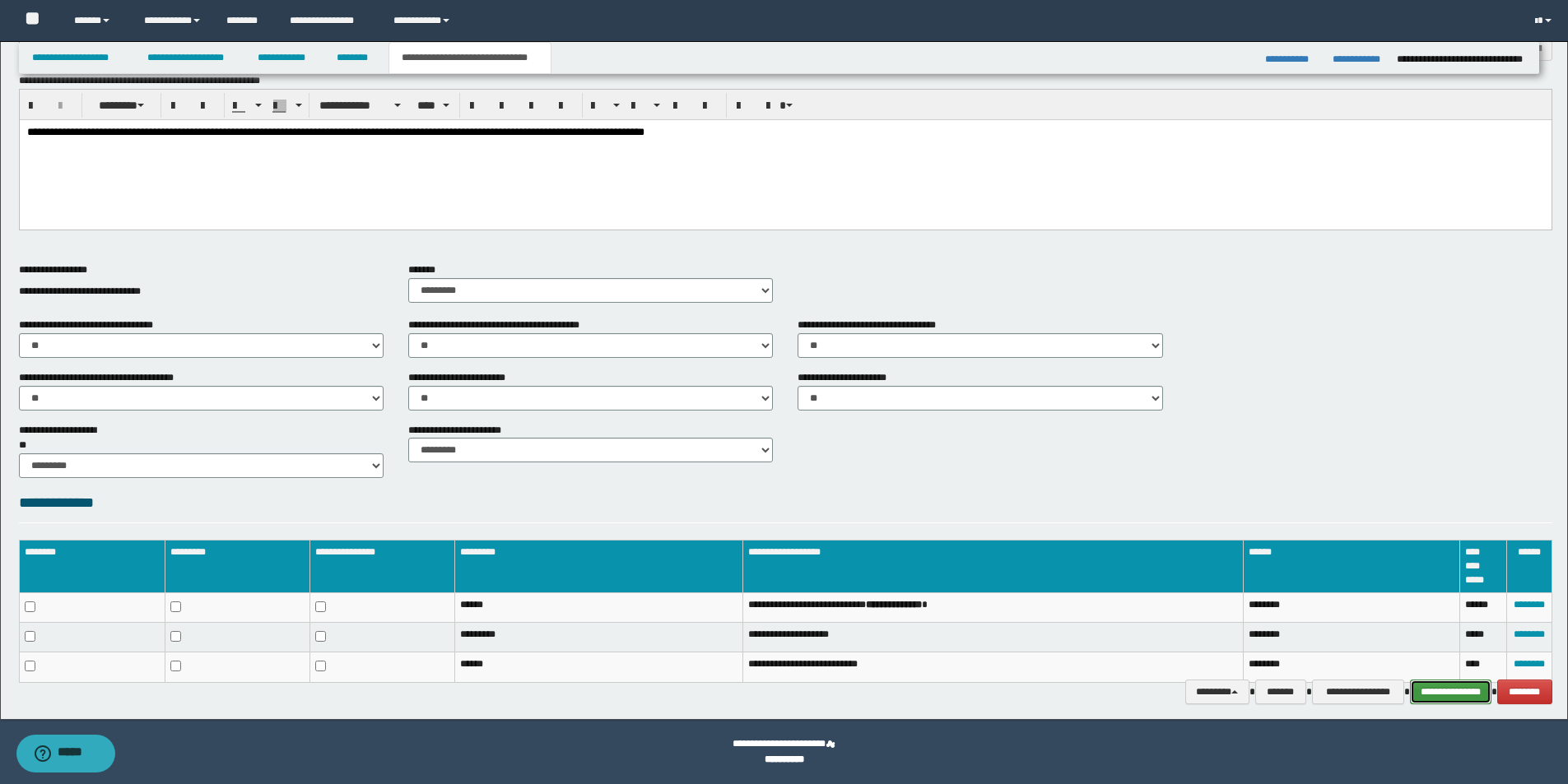 click on "**********" at bounding box center [1450, 692] 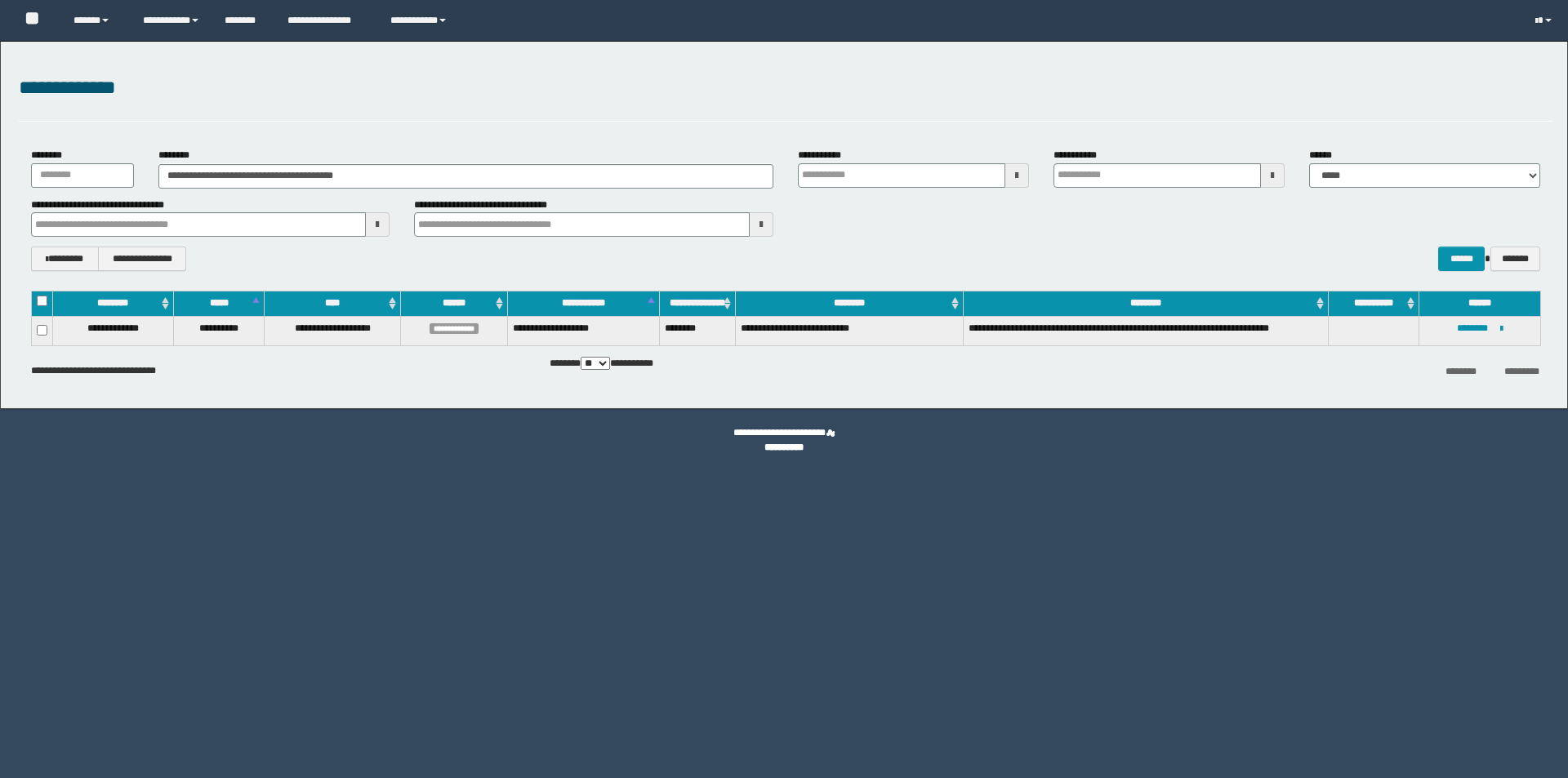 scroll, scrollTop: 0, scrollLeft: 0, axis: both 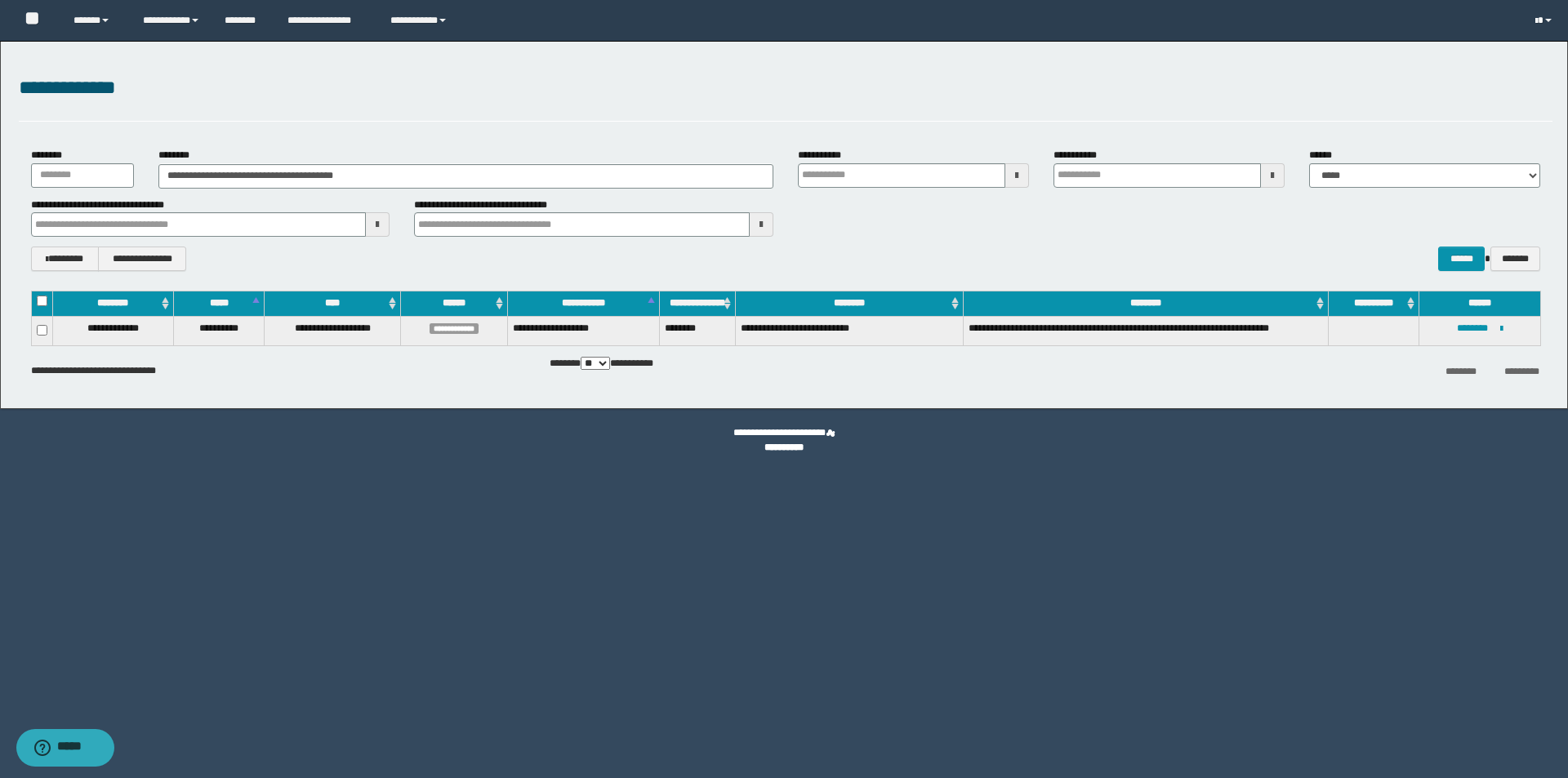 click at bounding box center [1545, 20] 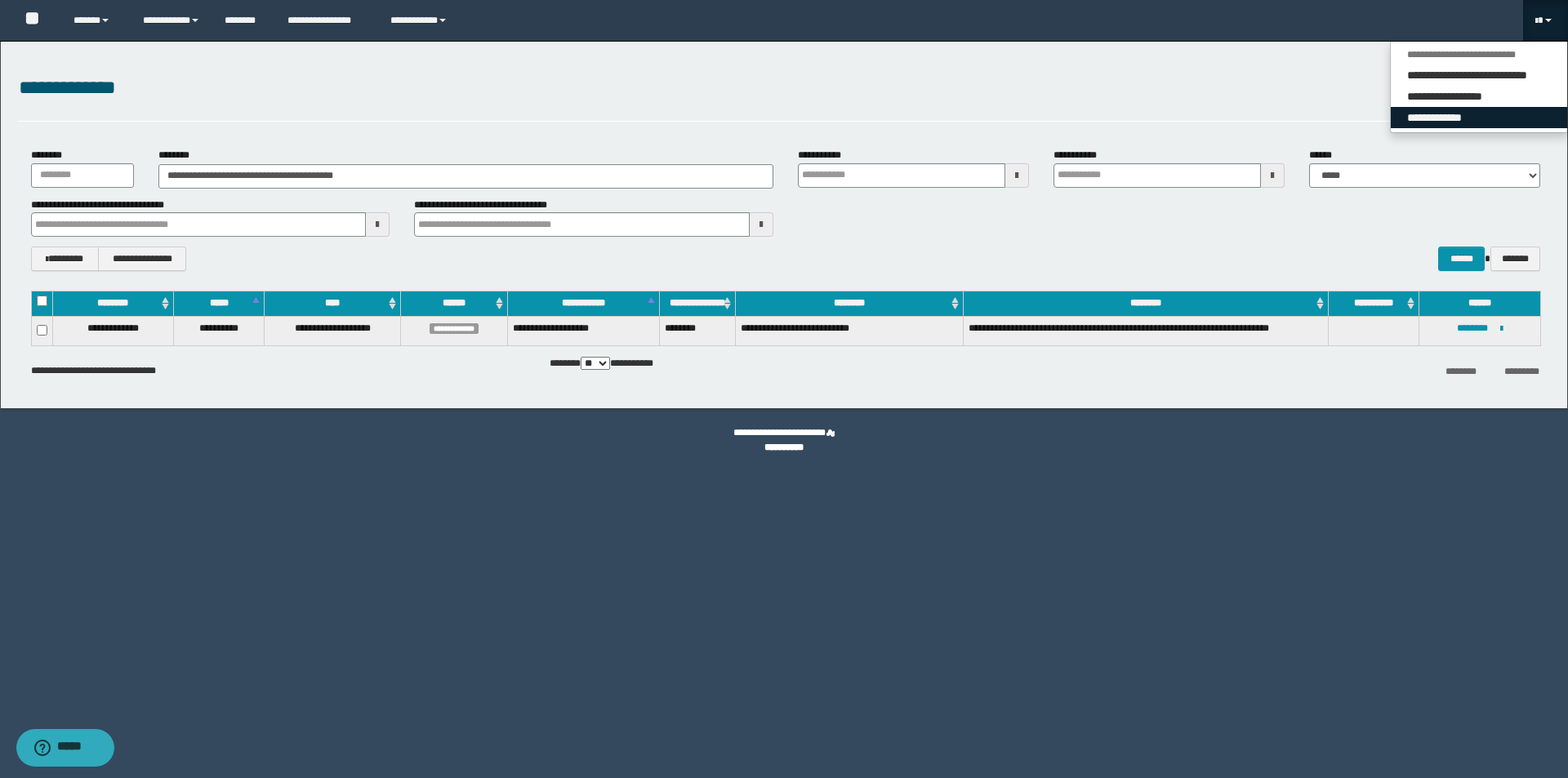 click on "**********" at bounding box center (1479, 118) 